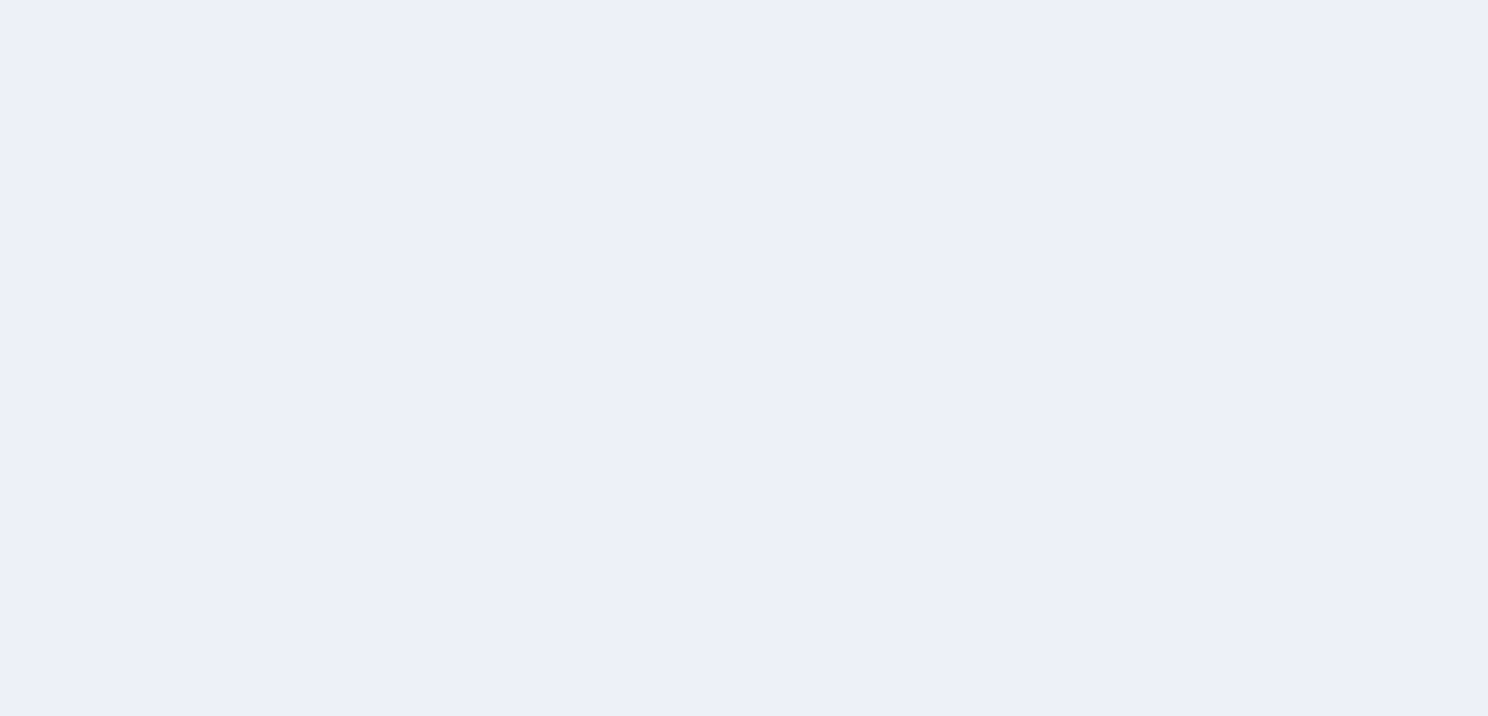 scroll, scrollTop: 0, scrollLeft: 0, axis: both 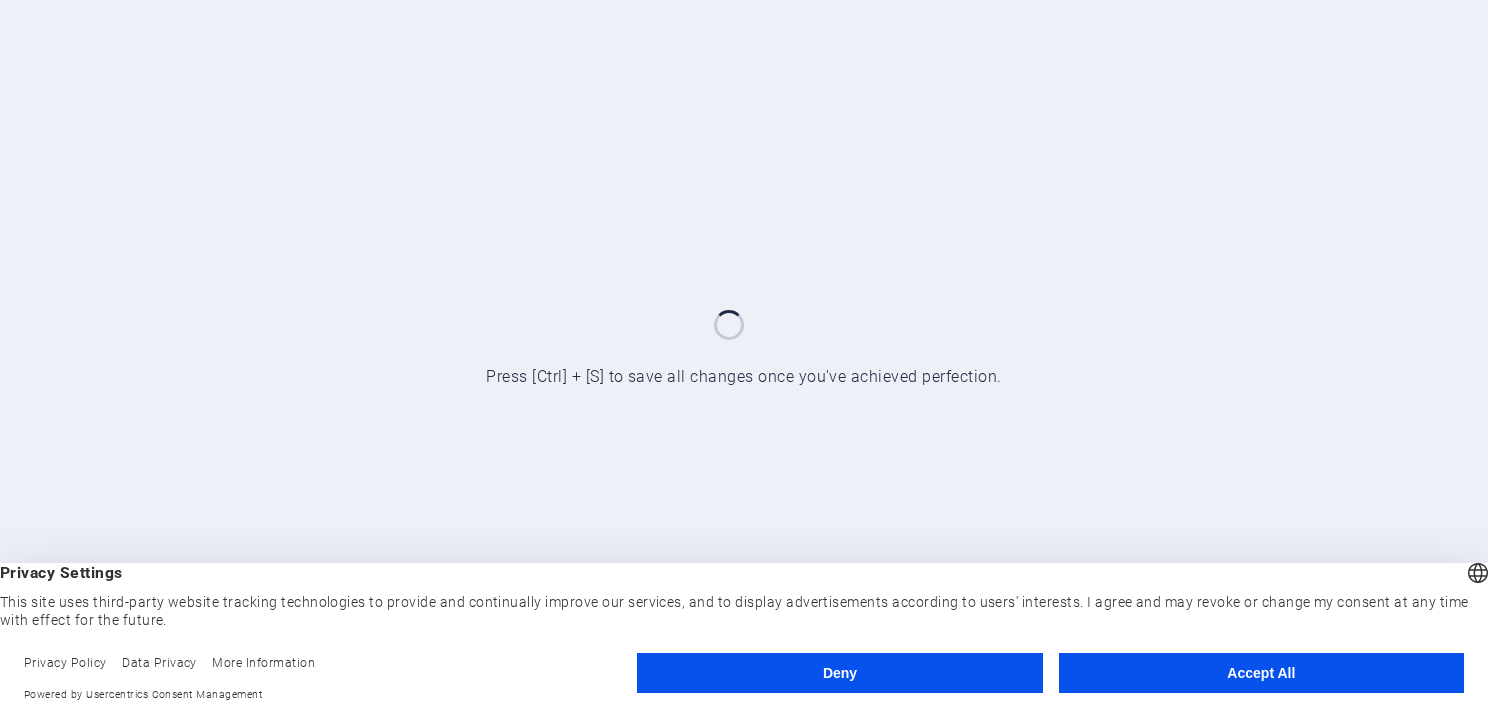 click on "Accept All" at bounding box center (1261, 673) 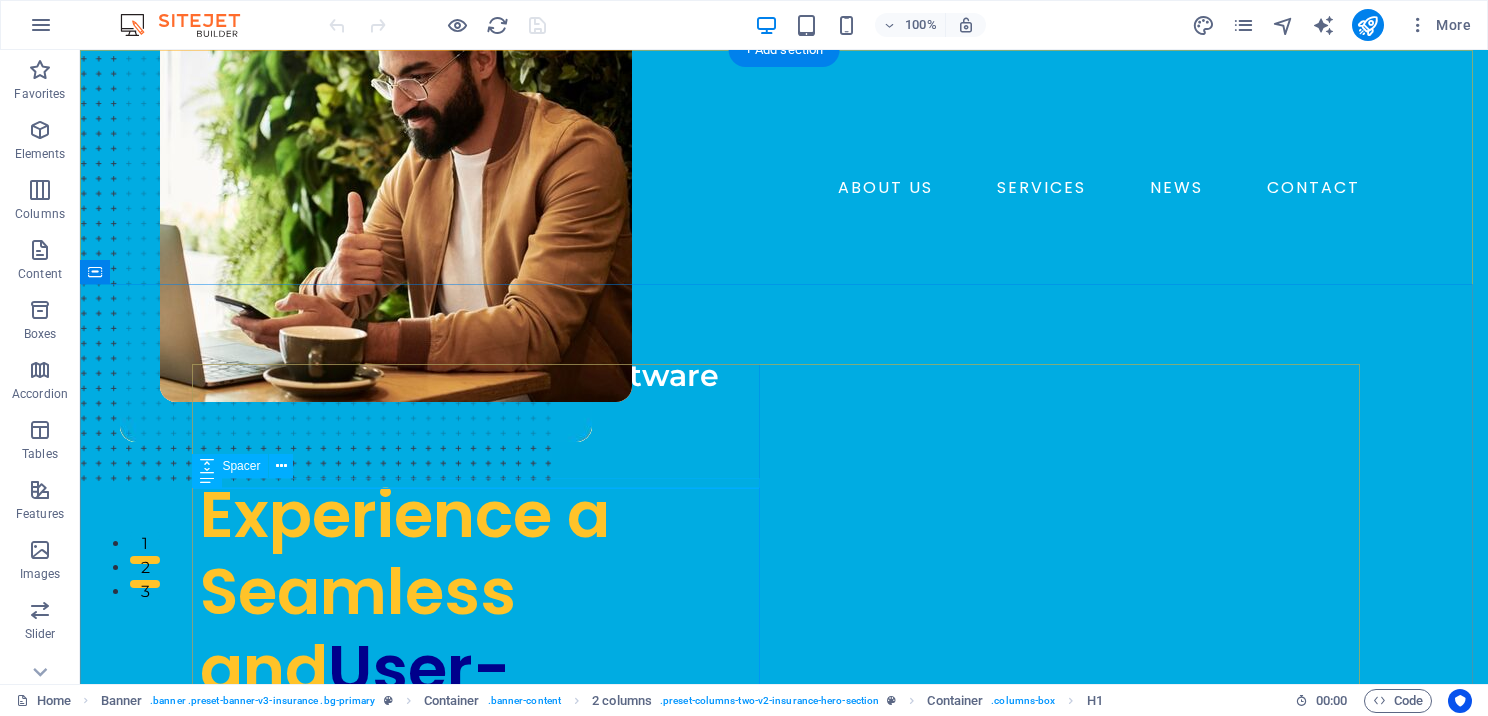 scroll, scrollTop: 300, scrollLeft: 0, axis: vertical 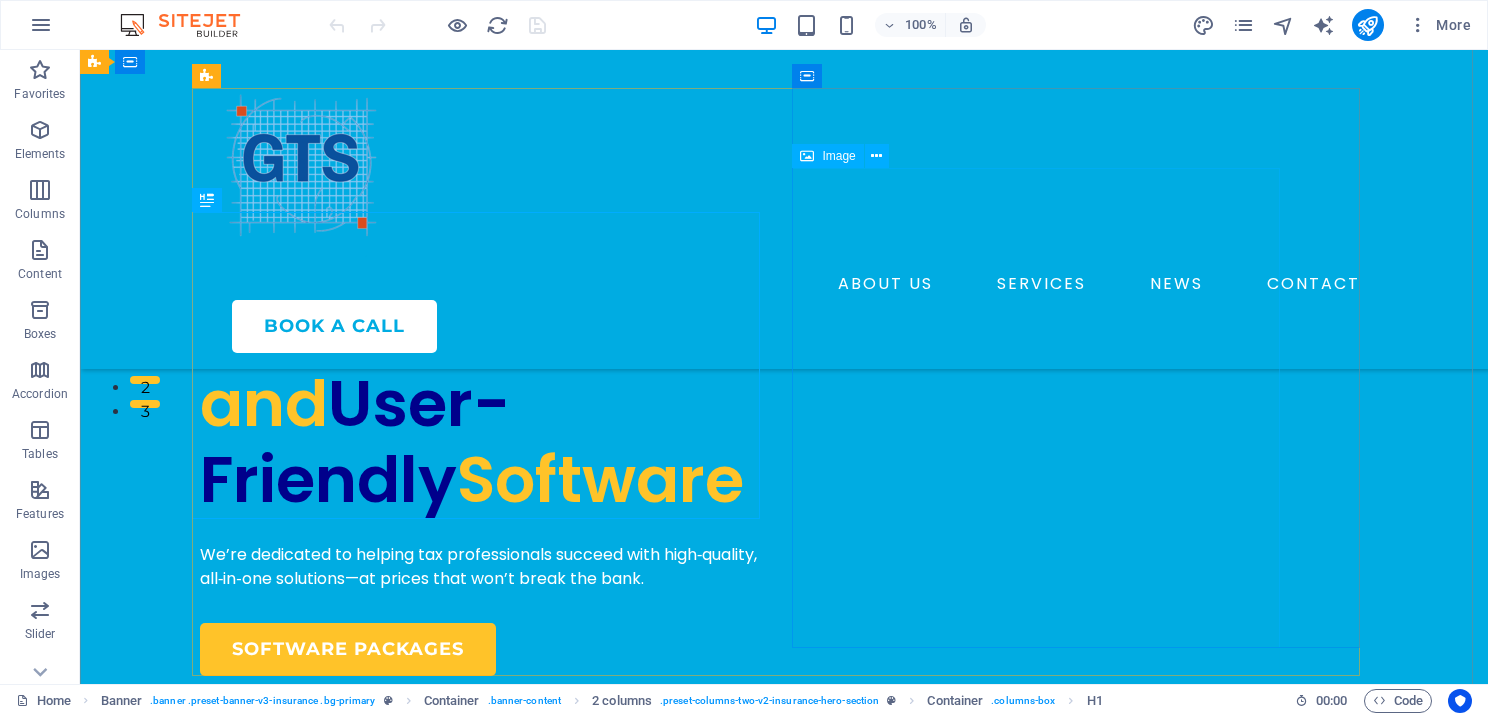 click at bounding box center [744, 107] 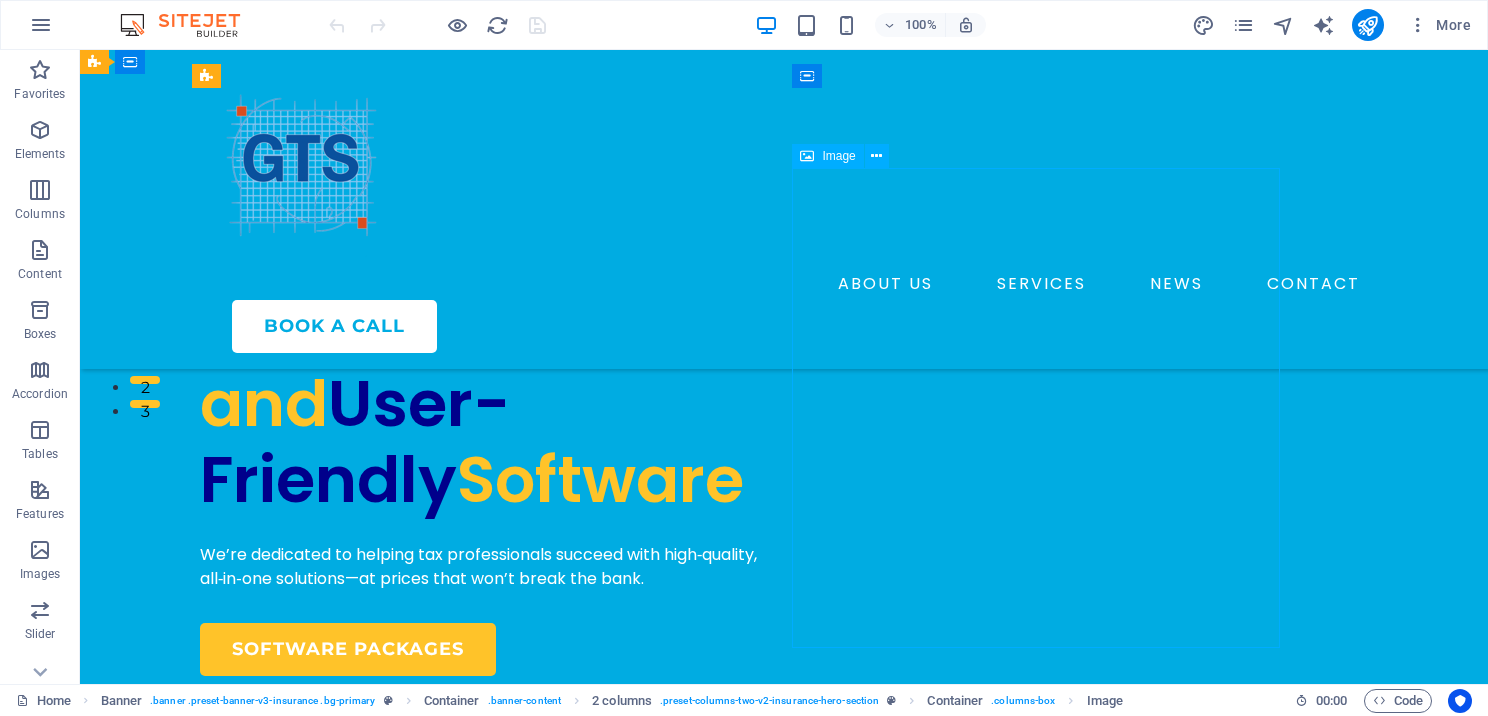click at bounding box center [744, 107] 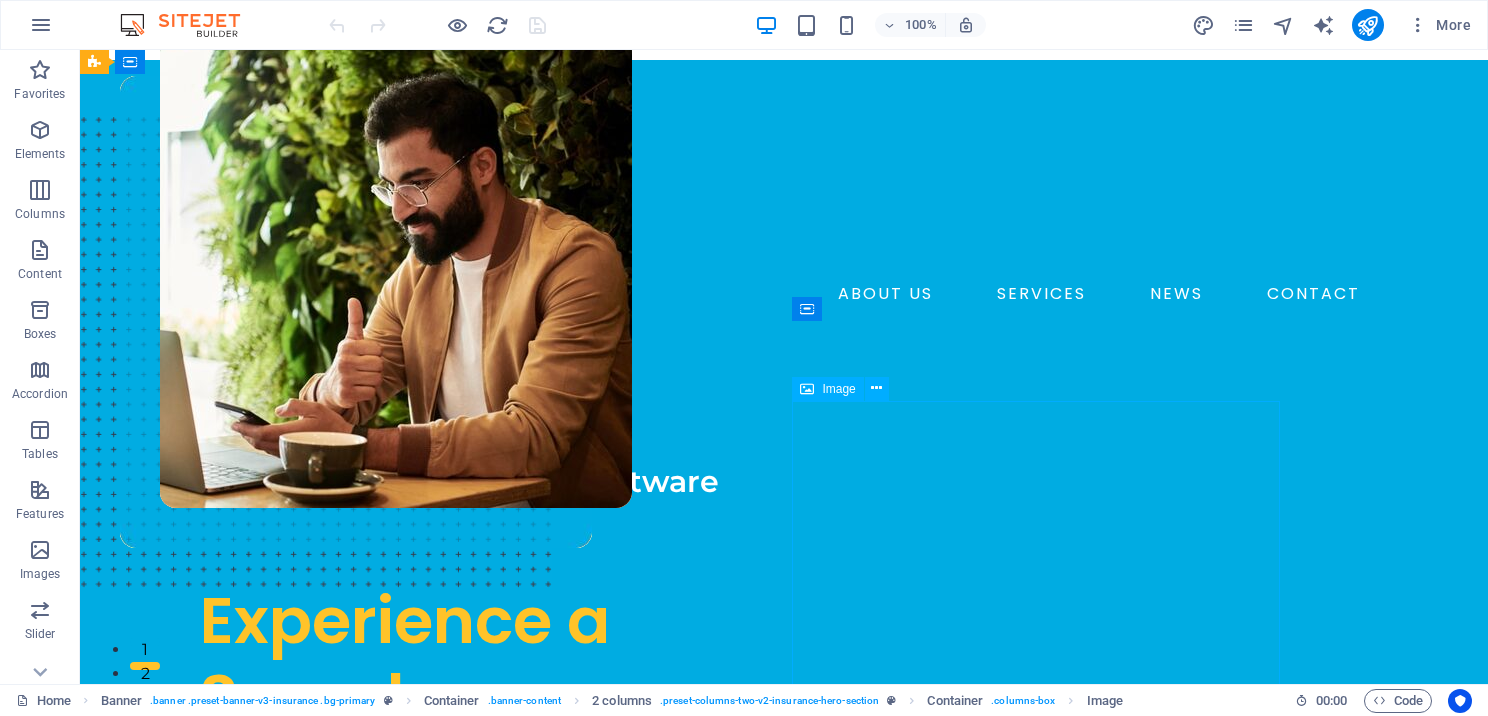 scroll, scrollTop: 0, scrollLeft: 0, axis: both 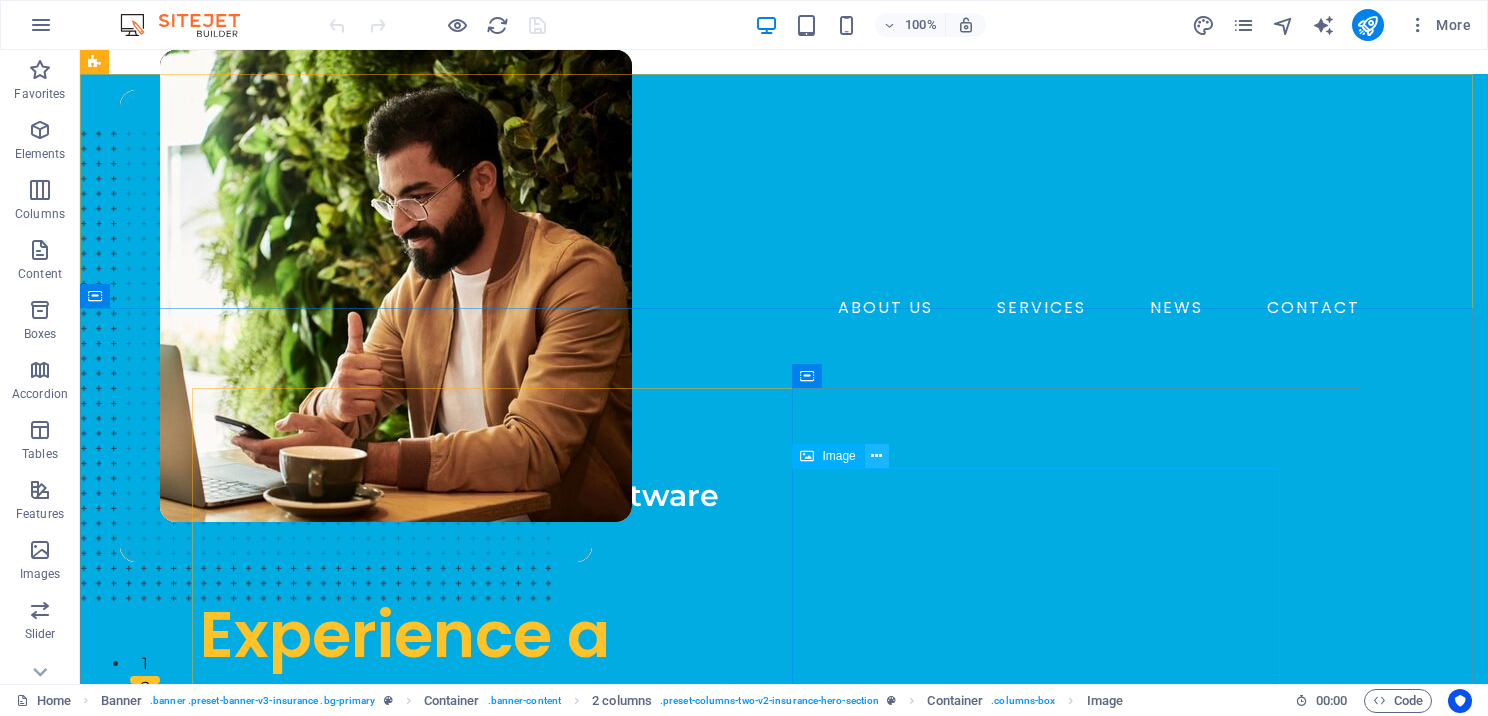 click at bounding box center [877, 456] 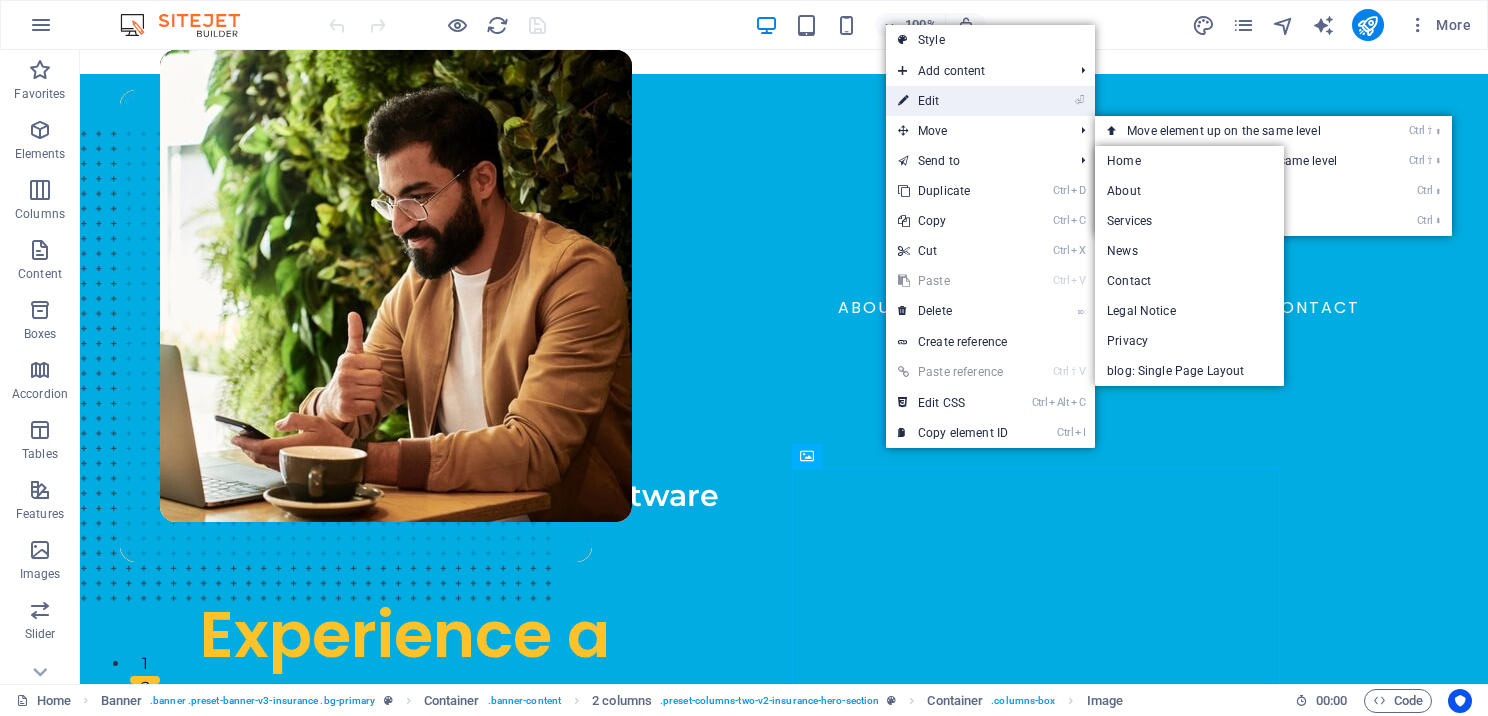 click on "⏎  Edit" at bounding box center [953, 101] 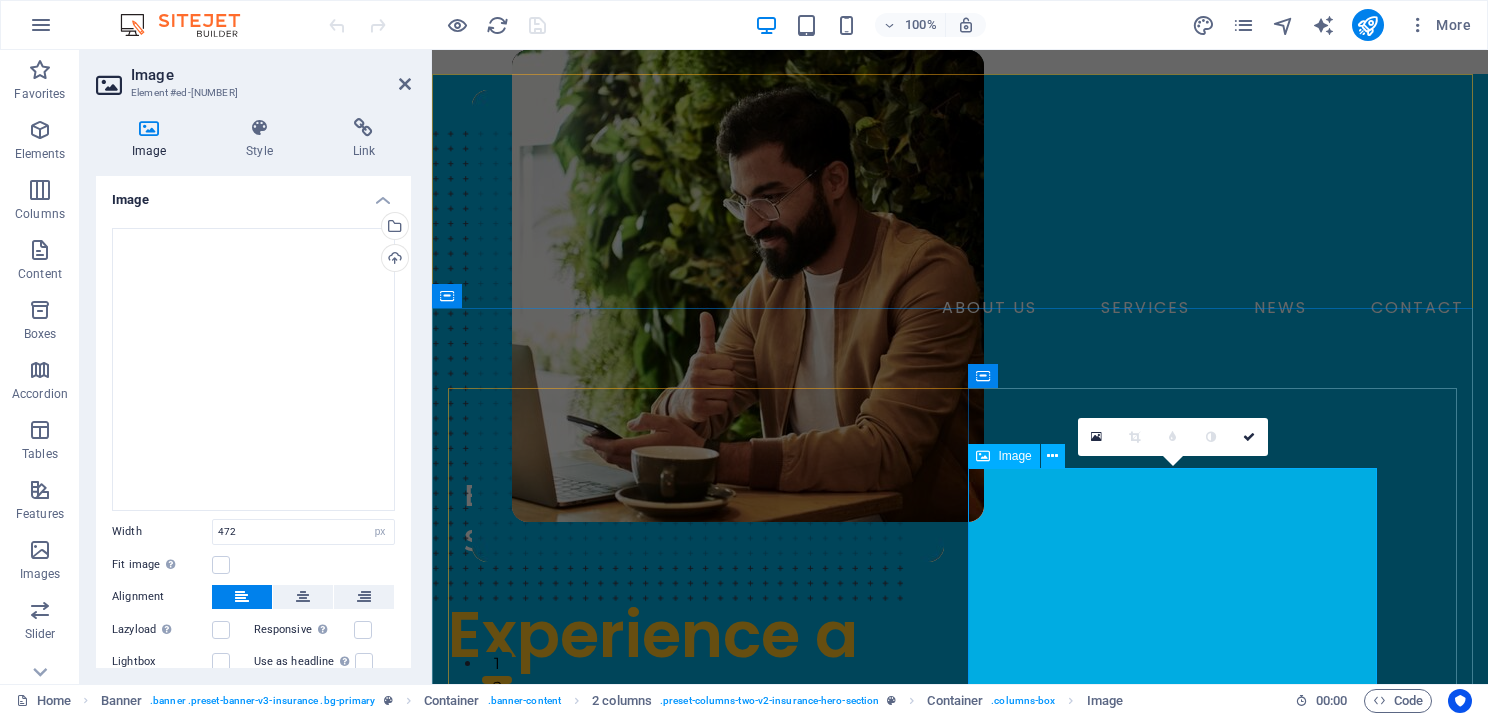 click at bounding box center (920, 407) 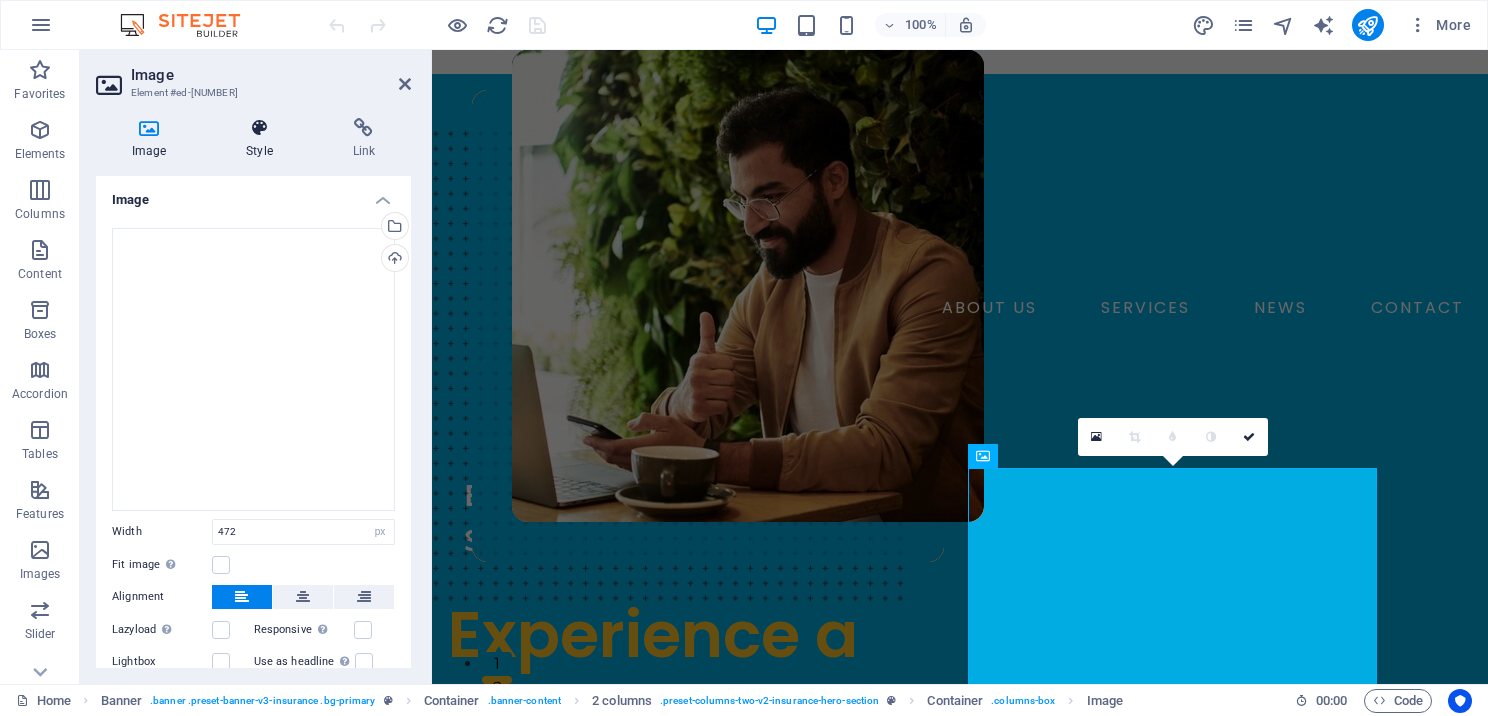 click at bounding box center [259, 128] 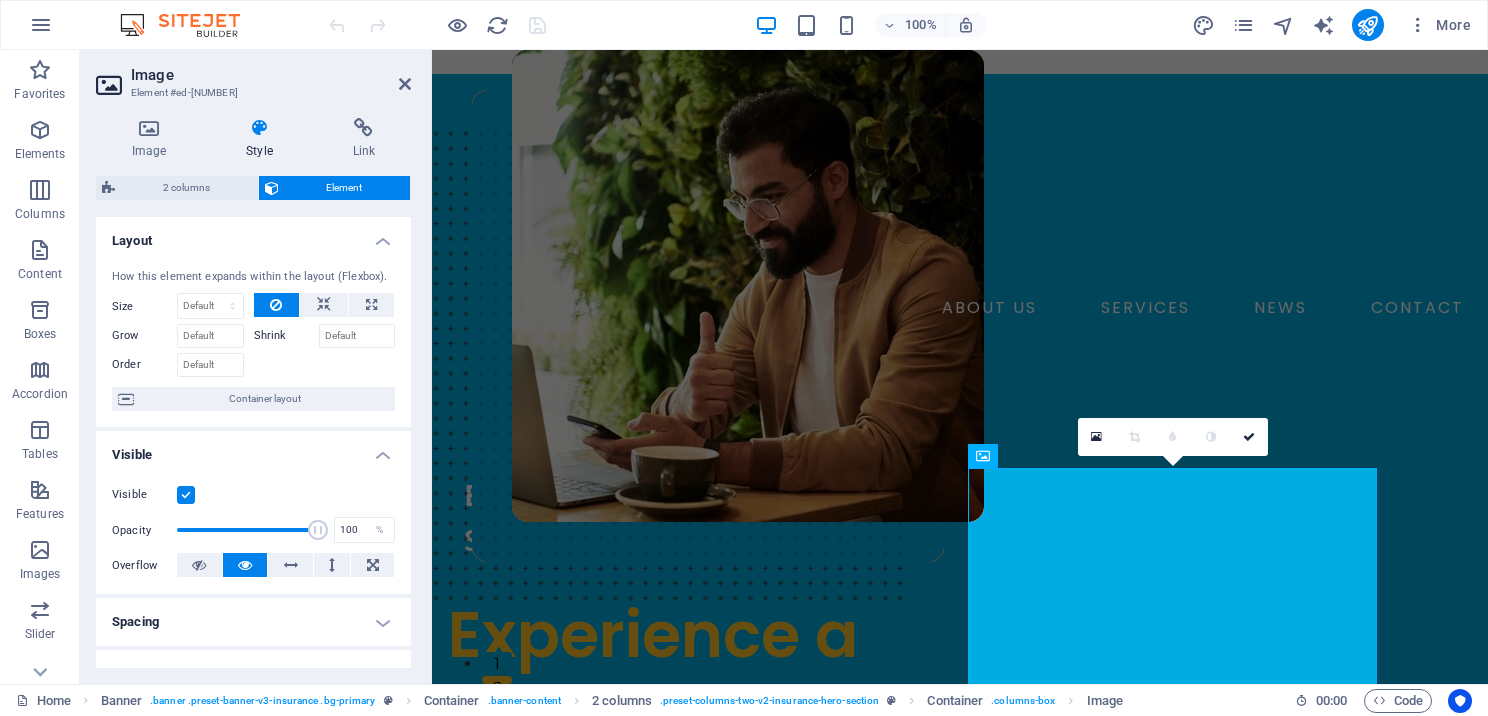 click on "Element" at bounding box center (345, 188) 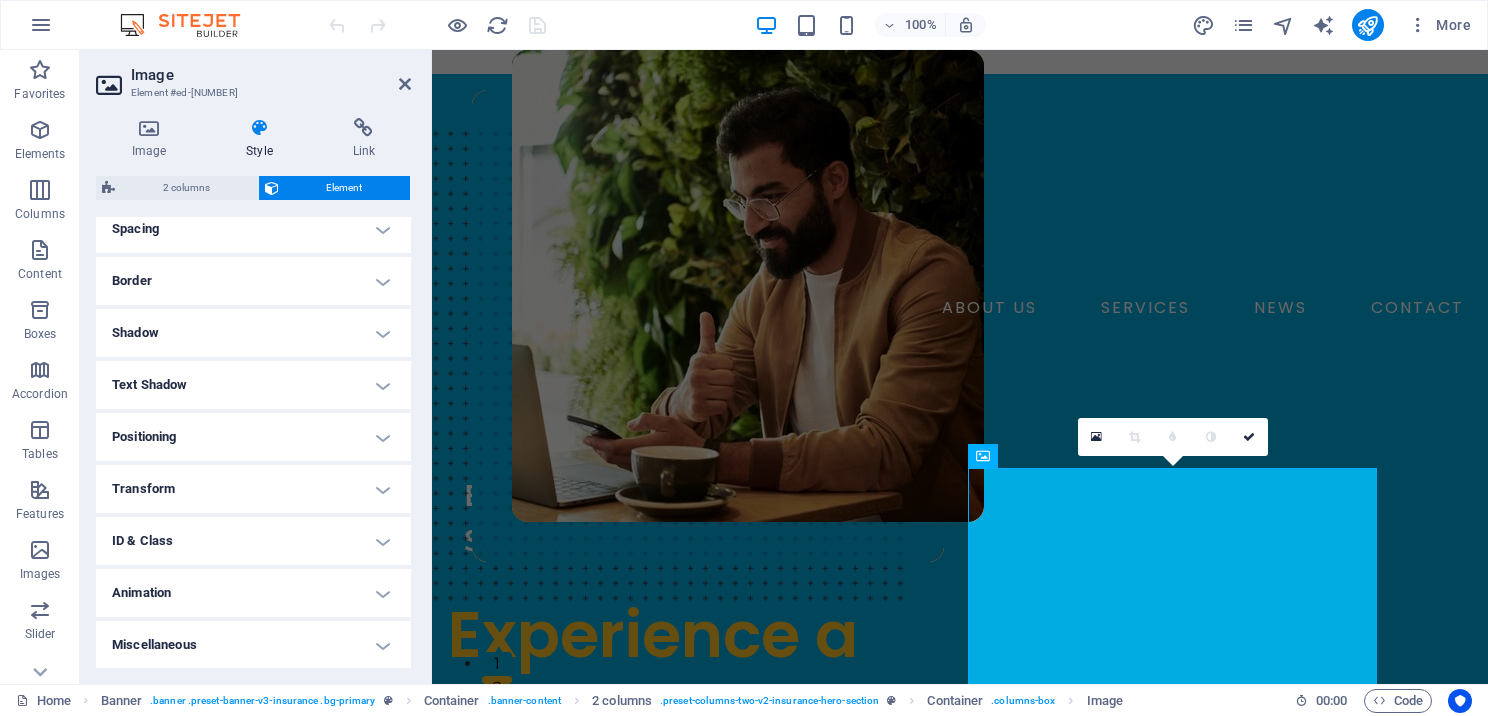 scroll, scrollTop: 293, scrollLeft: 0, axis: vertical 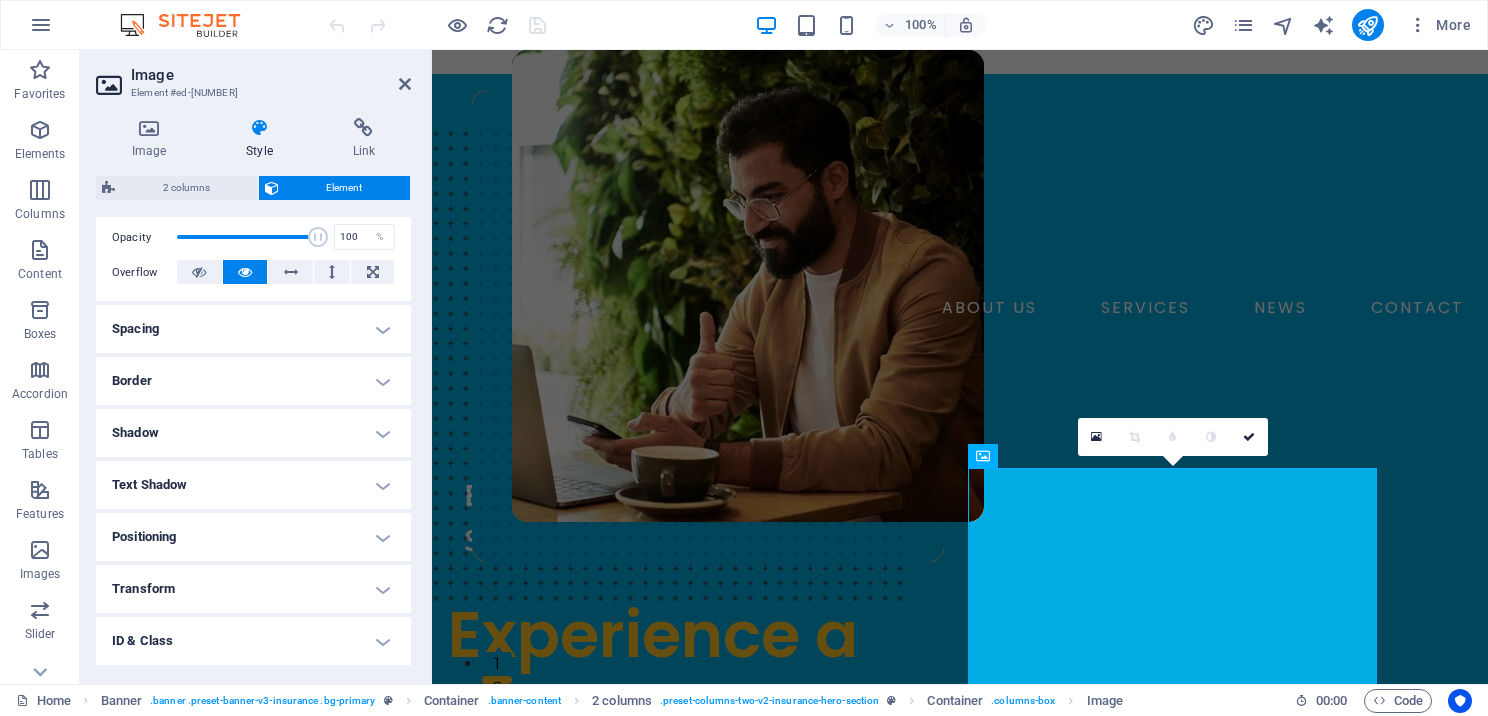 click on "Border" at bounding box center [253, 381] 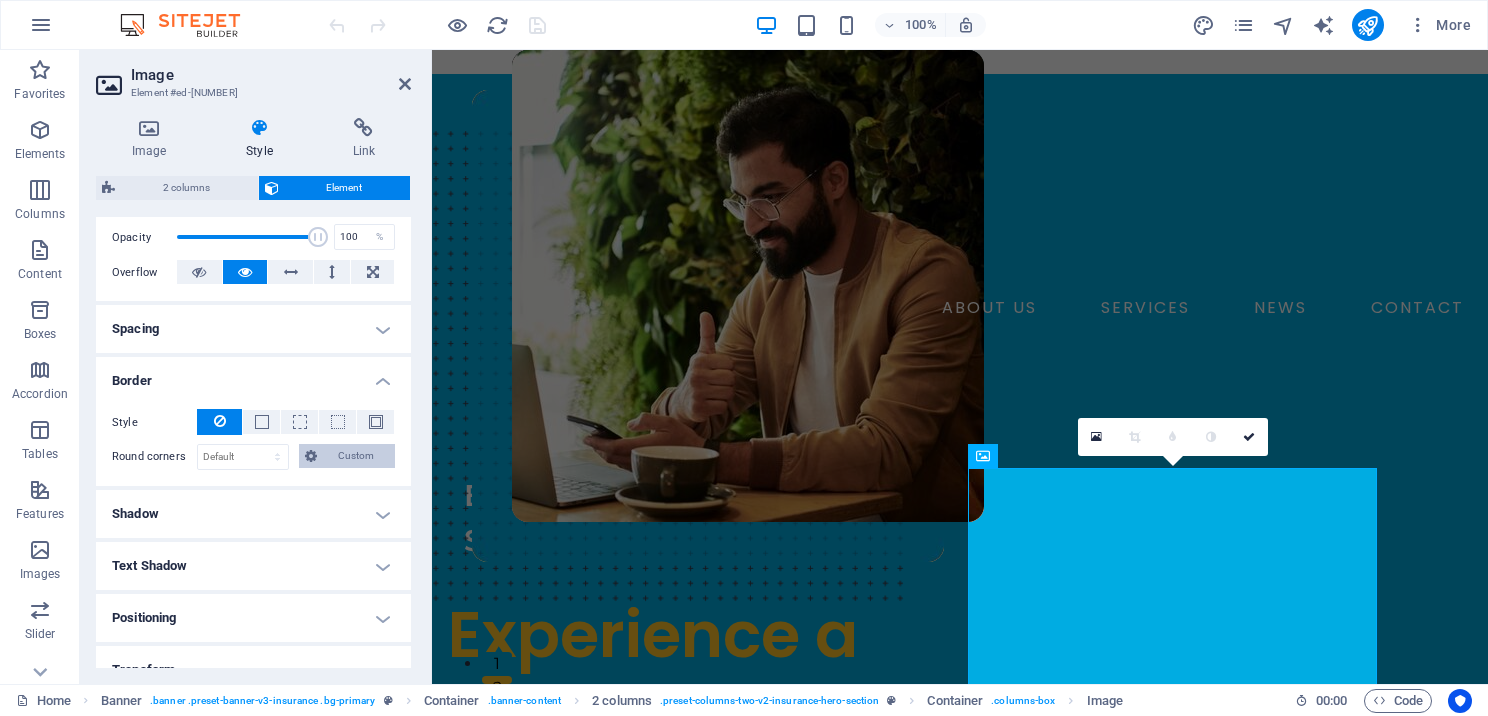 click on "Custom" at bounding box center [356, 456] 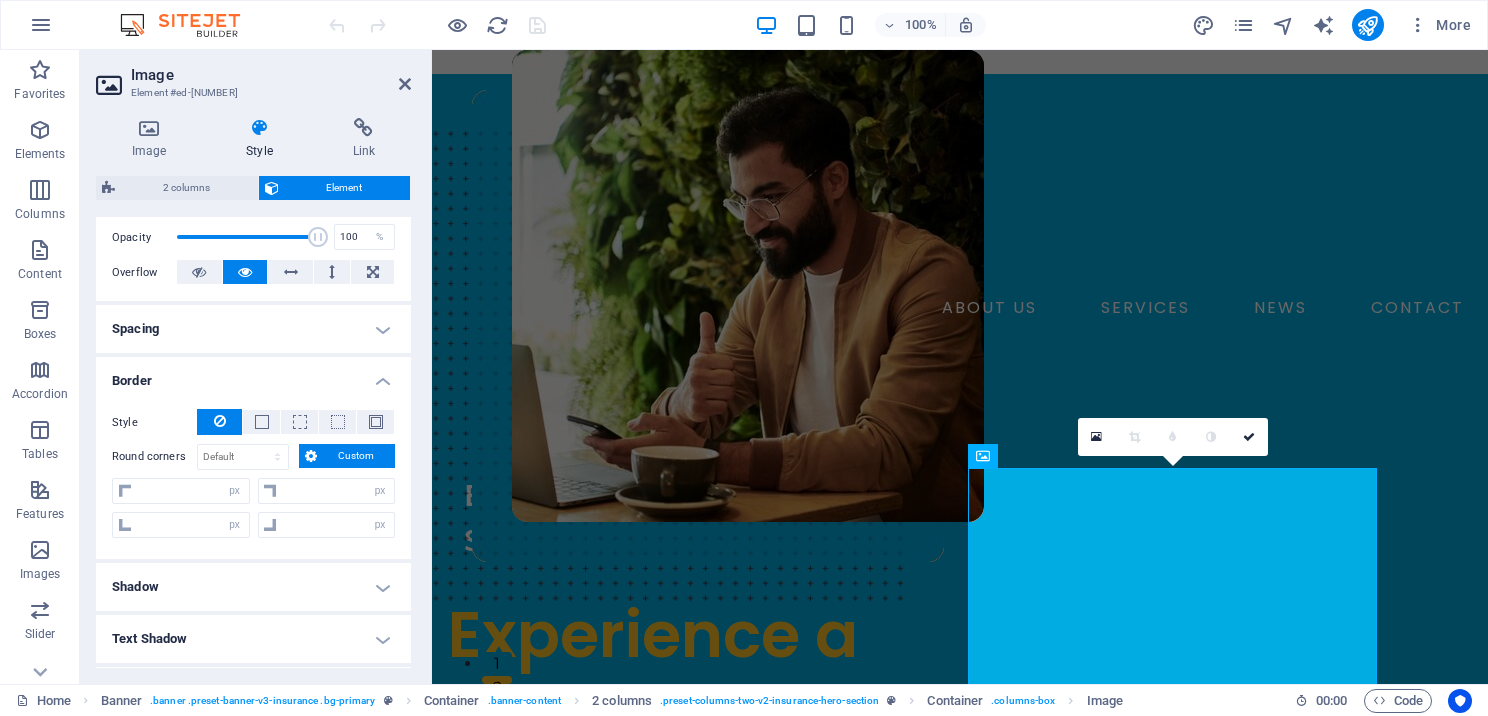 click on "Custom" at bounding box center (356, 456) 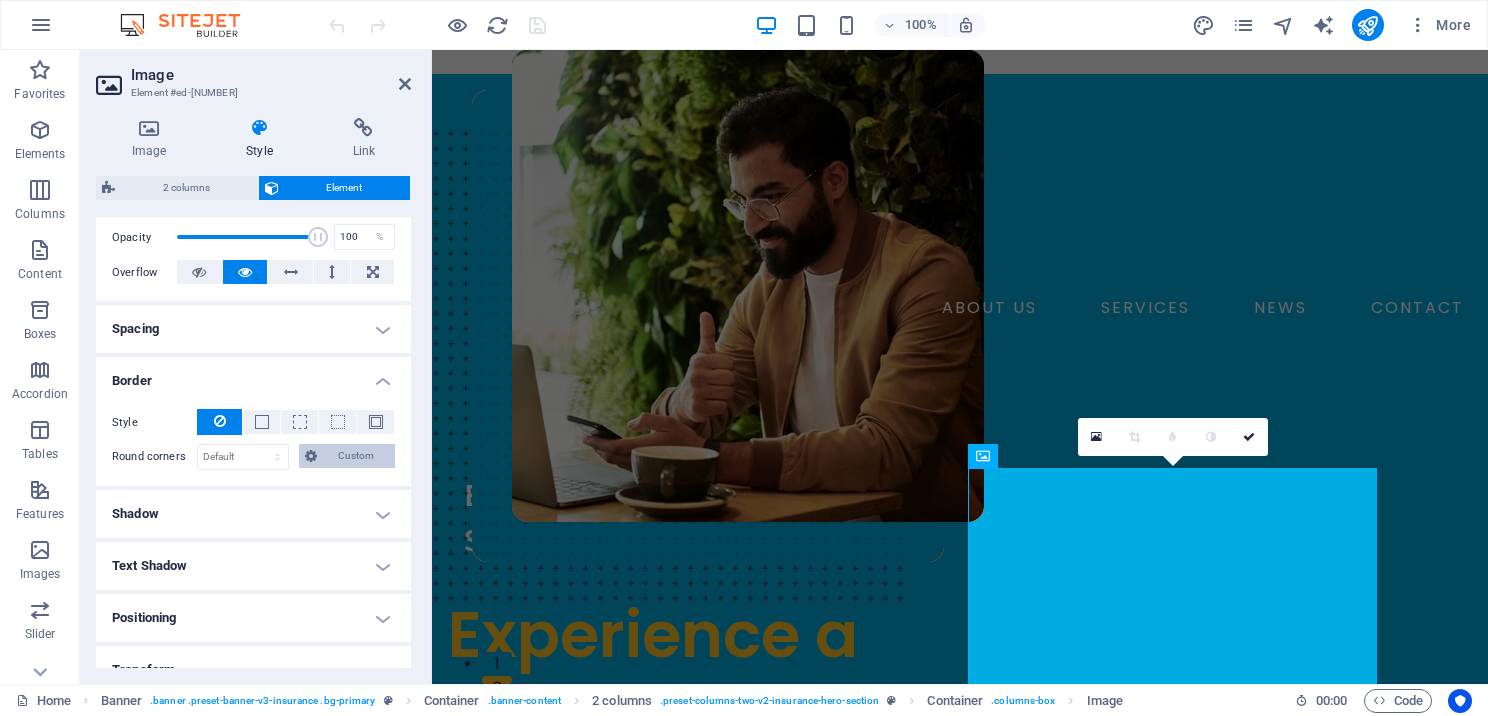 scroll, scrollTop: 473, scrollLeft: 0, axis: vertical 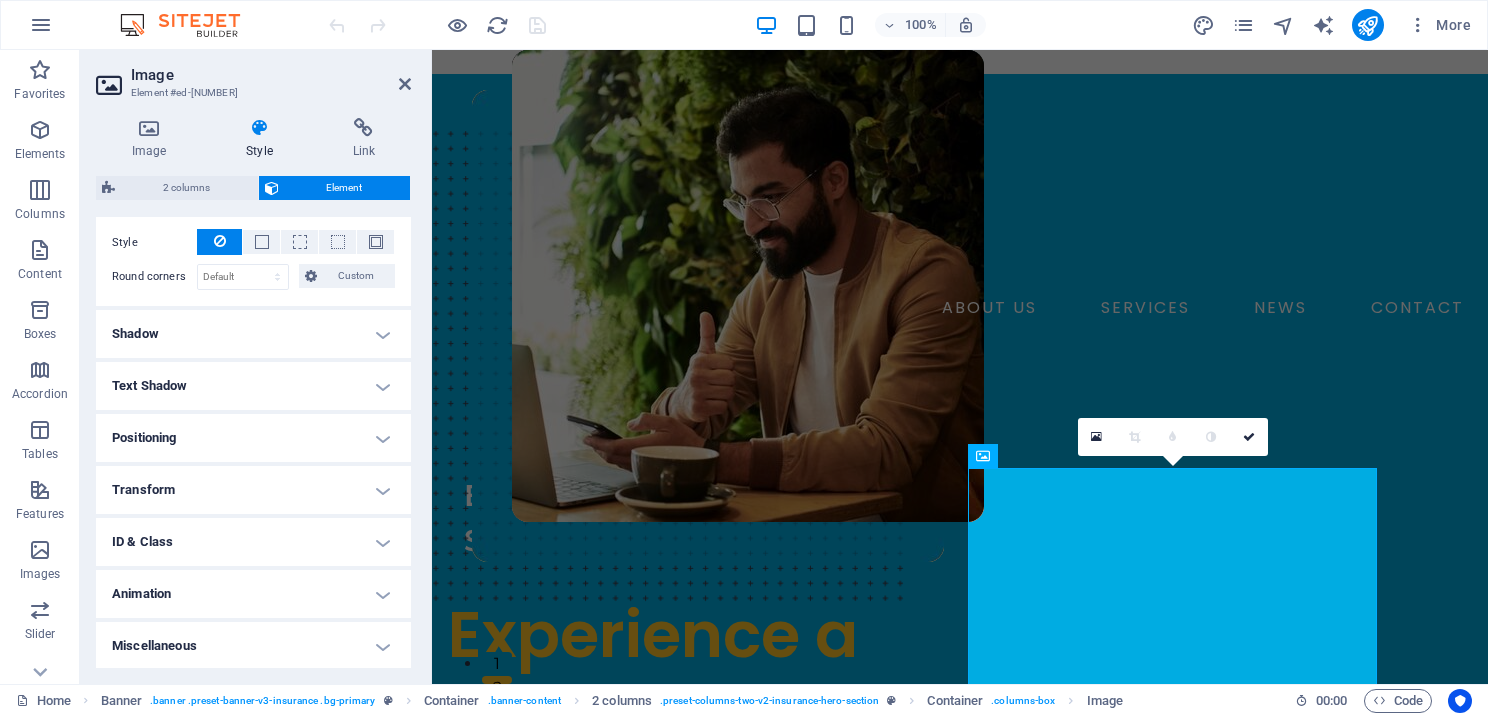 click on "Transform" at bounding box center (253, 490) 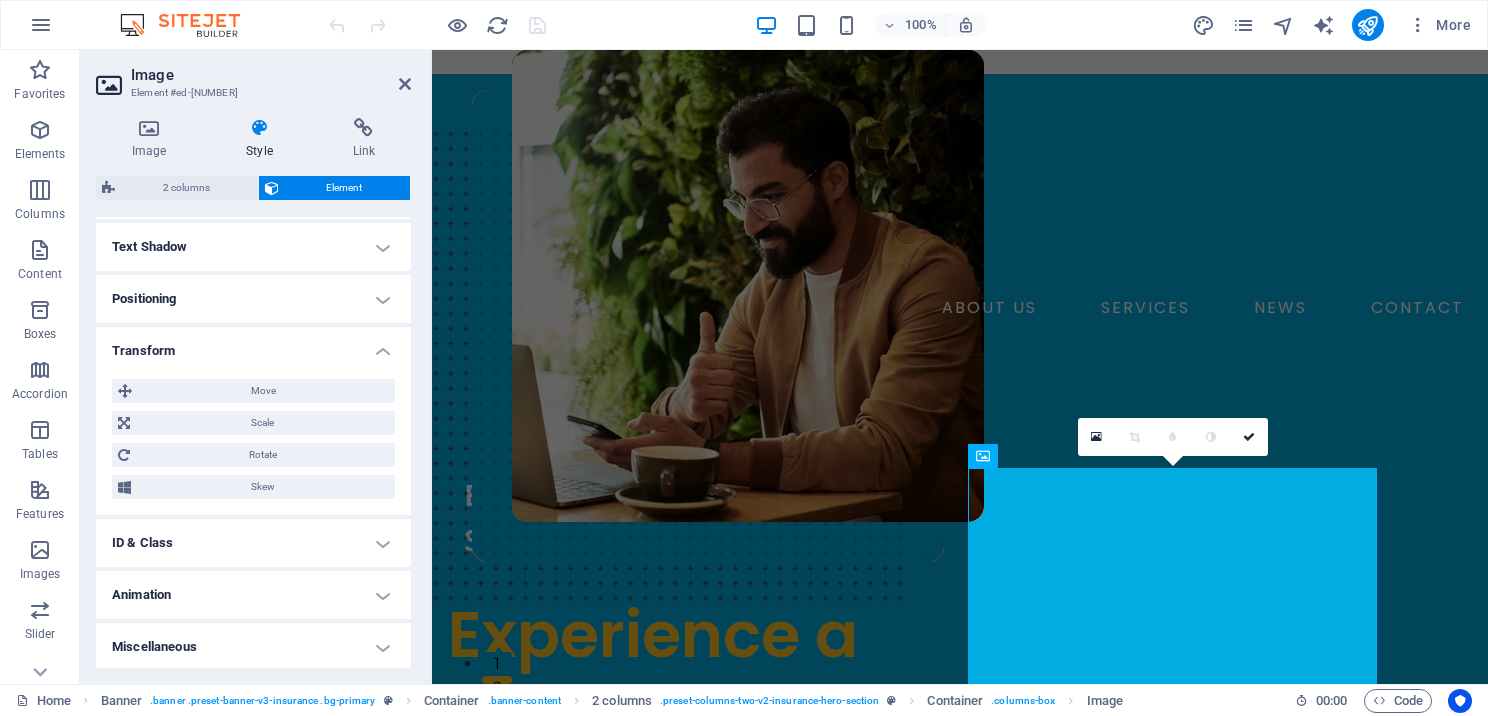 scroll, scrollTop: 613, scrollLeft: 0, axis: vertical 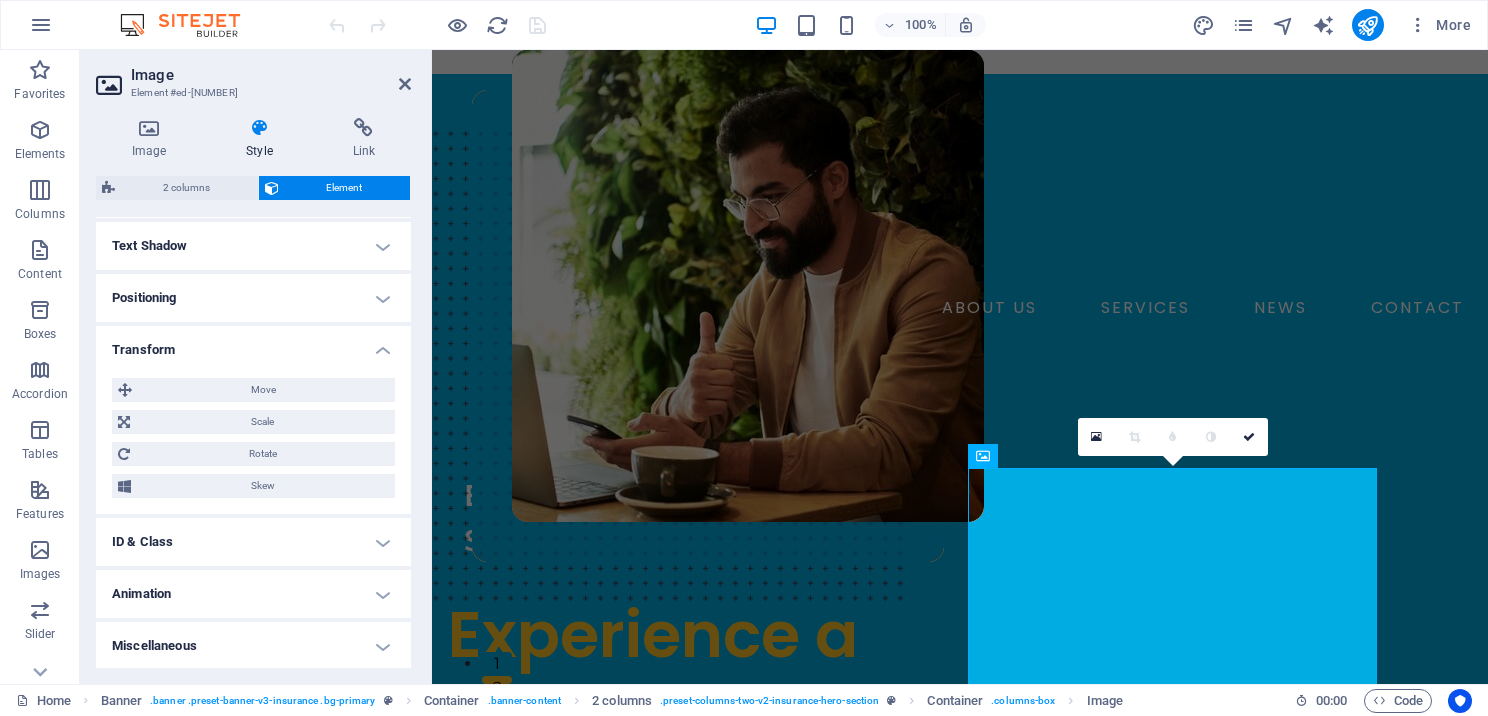 click on "Animation" at bounding box center (253, 594) 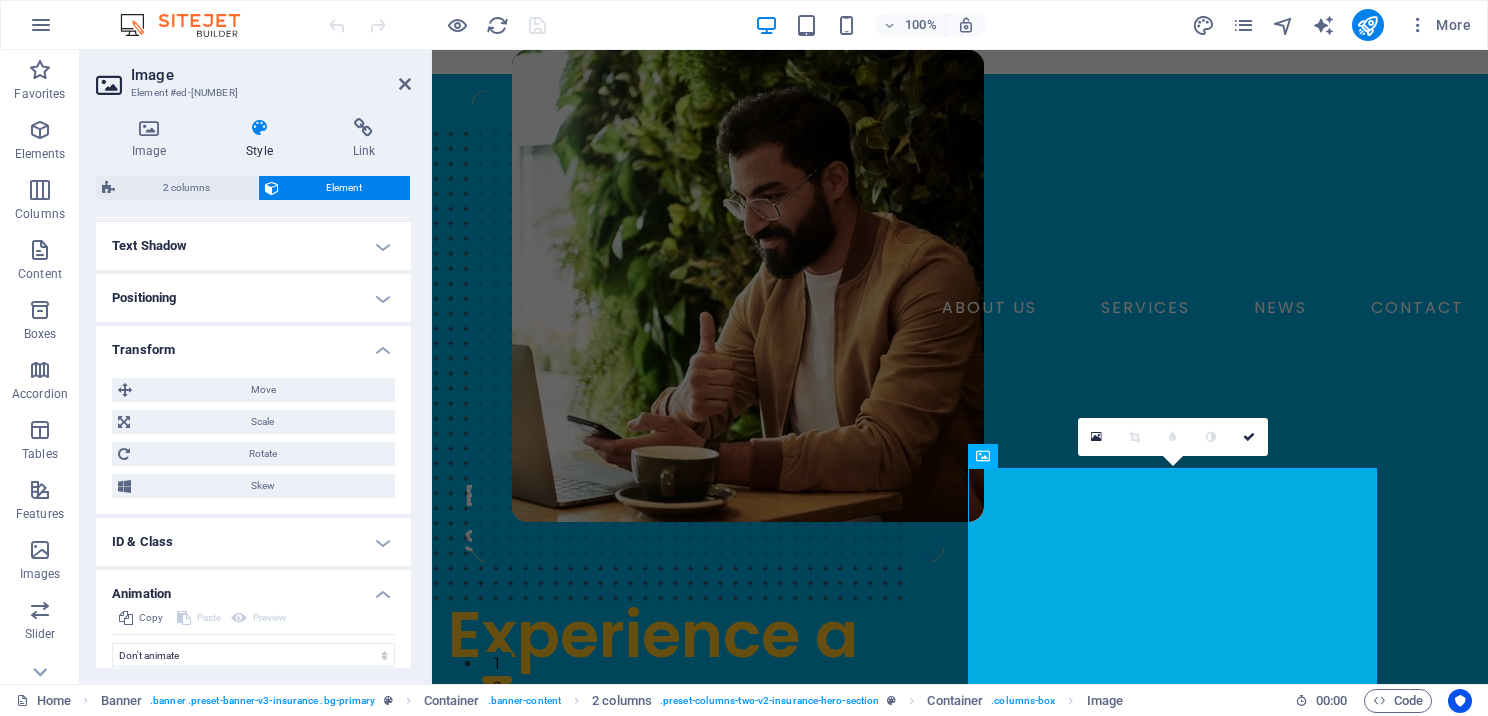 scroll, scrollTop: 678, scrollLeft: 0, axis: vertical 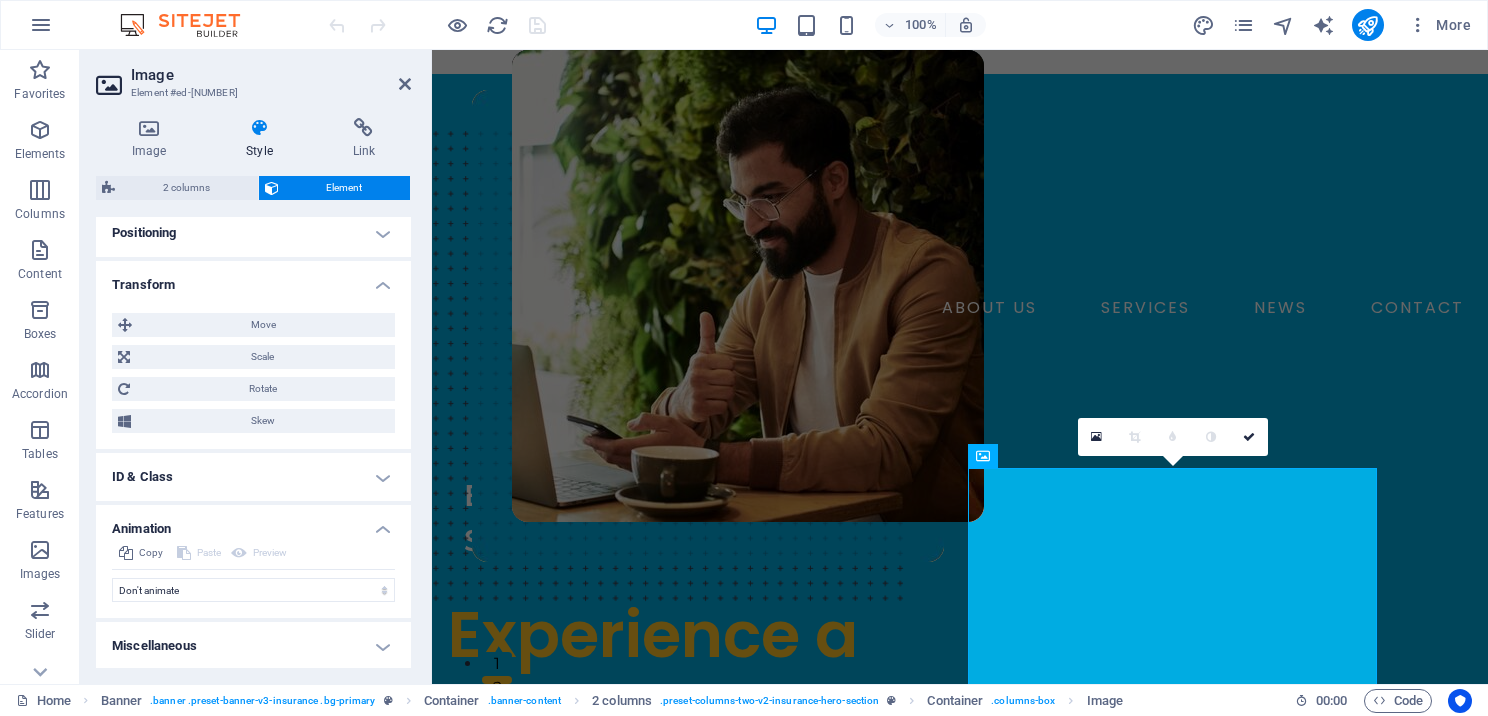 click on "Image Style Link Image Drag files here, click to choose files or select files from Files or our free stock photos & videos Select files from the file manager, stock photos, or upload file(s) Upload Width 472 Default auto px rem % em vh vw Fit image Automatically fit image to a fixed width and height Height Default auto px Alignment Lazyload Loading images after the page loads improves page speed. Responsive Automatically load retina image and smartphone optimized sizes. Lightbox Use as headline The image will be wrapped in an H1 headline tag. Useful for giving alternative text the weight of an H1 headline, e.g. for the logo. Leave unchecked if uncertain. Optimized Images are compressed to improve page speed. Position Direction Custom X offset 50 px rem % vh vw Y offset 50 px rem % vh vw Text Float No float Image left Image right Determine how text should behave around the image. Text Alternative text Image caption Paragraph Format Normal Heading 1 Heading 2 Heading 3 Heading 4 Heading 5 Heading 6 Code Arial 8" at bounding box center [253, 393] 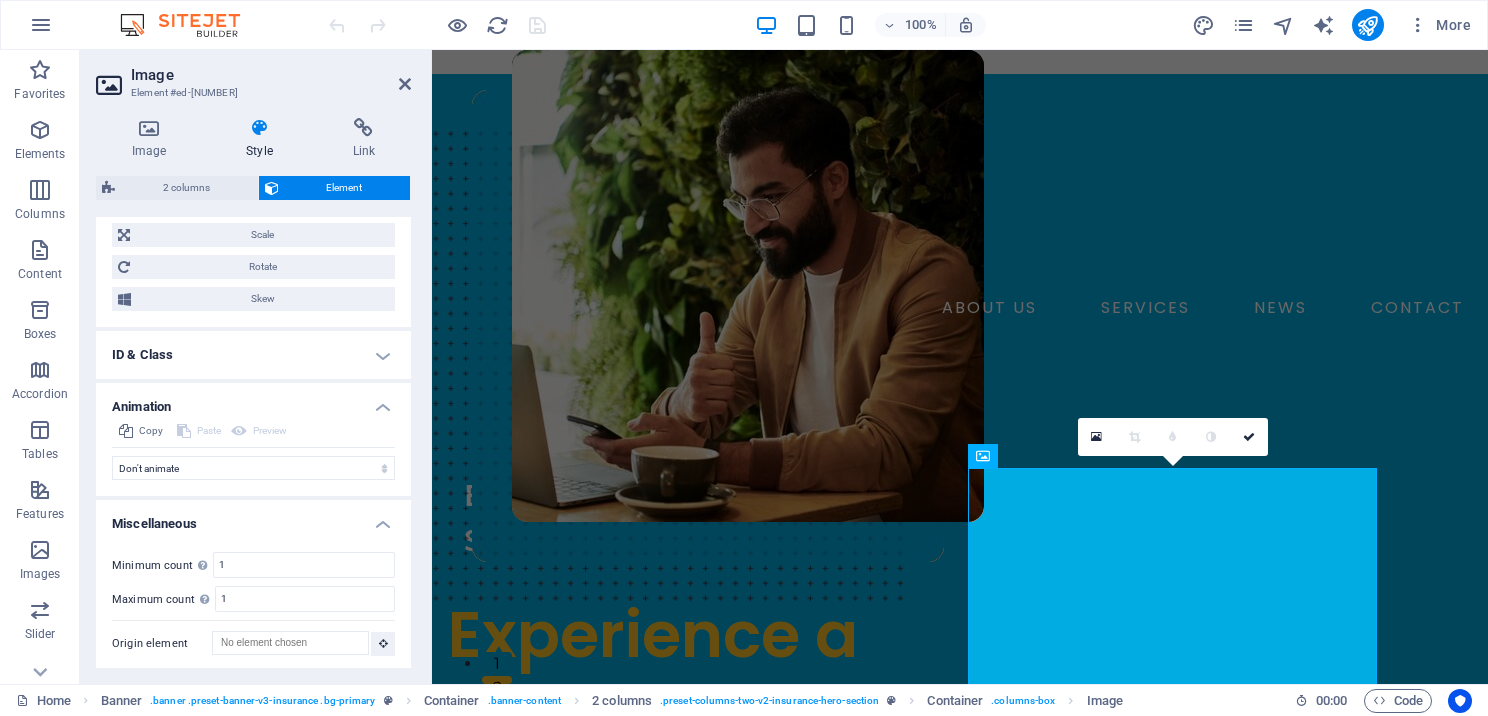 scroll, scrollTop: 801, scrollLeft: 0, axis: vertical 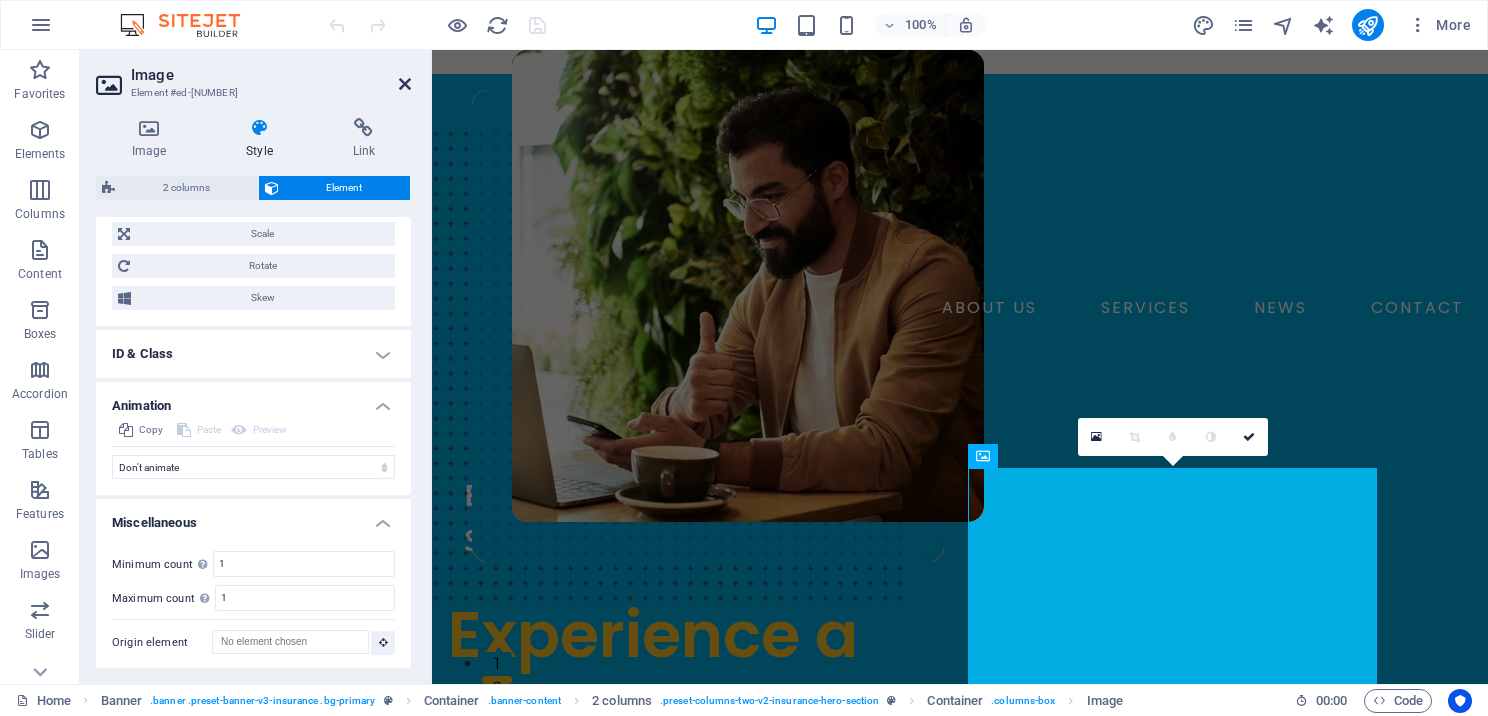 click at bounding box center [405, 84] 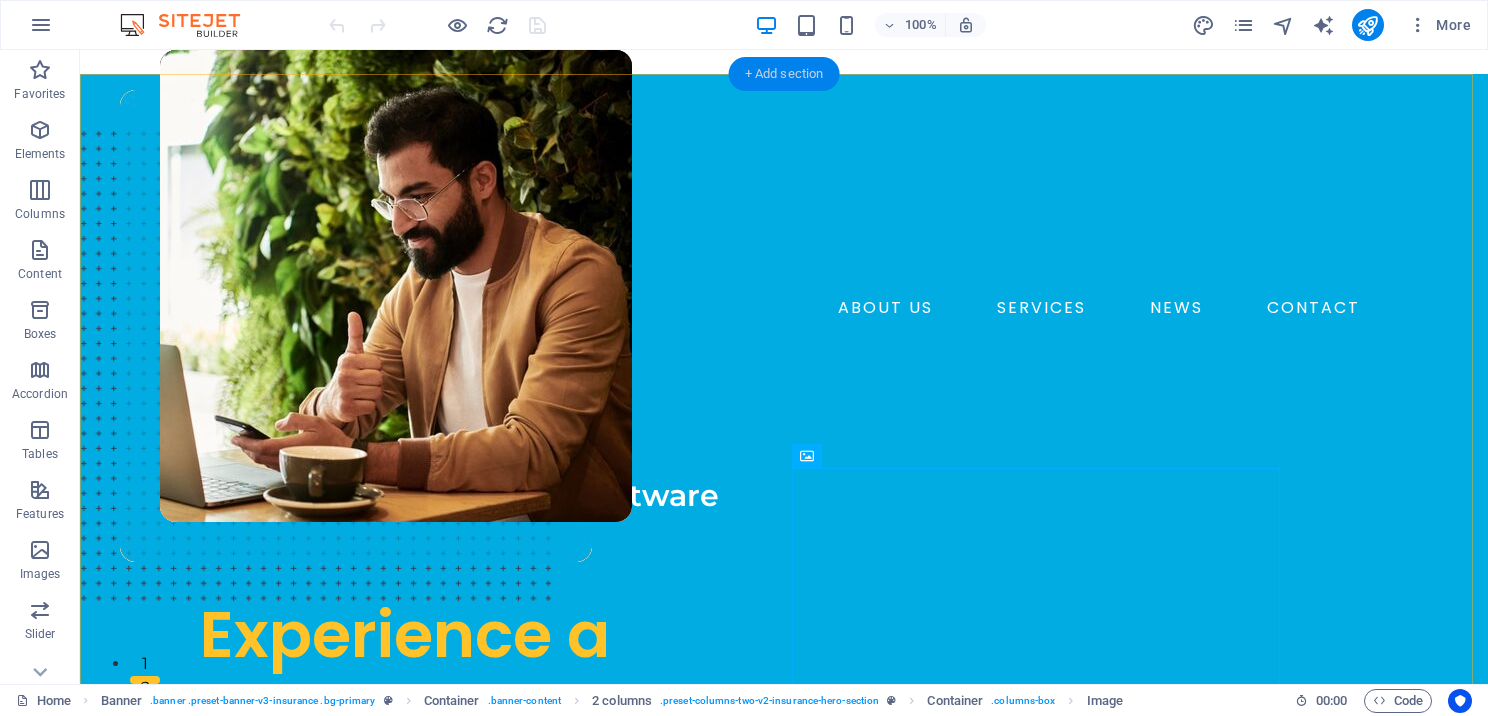 click on "+ Add section" at bounding box center [784, 74] 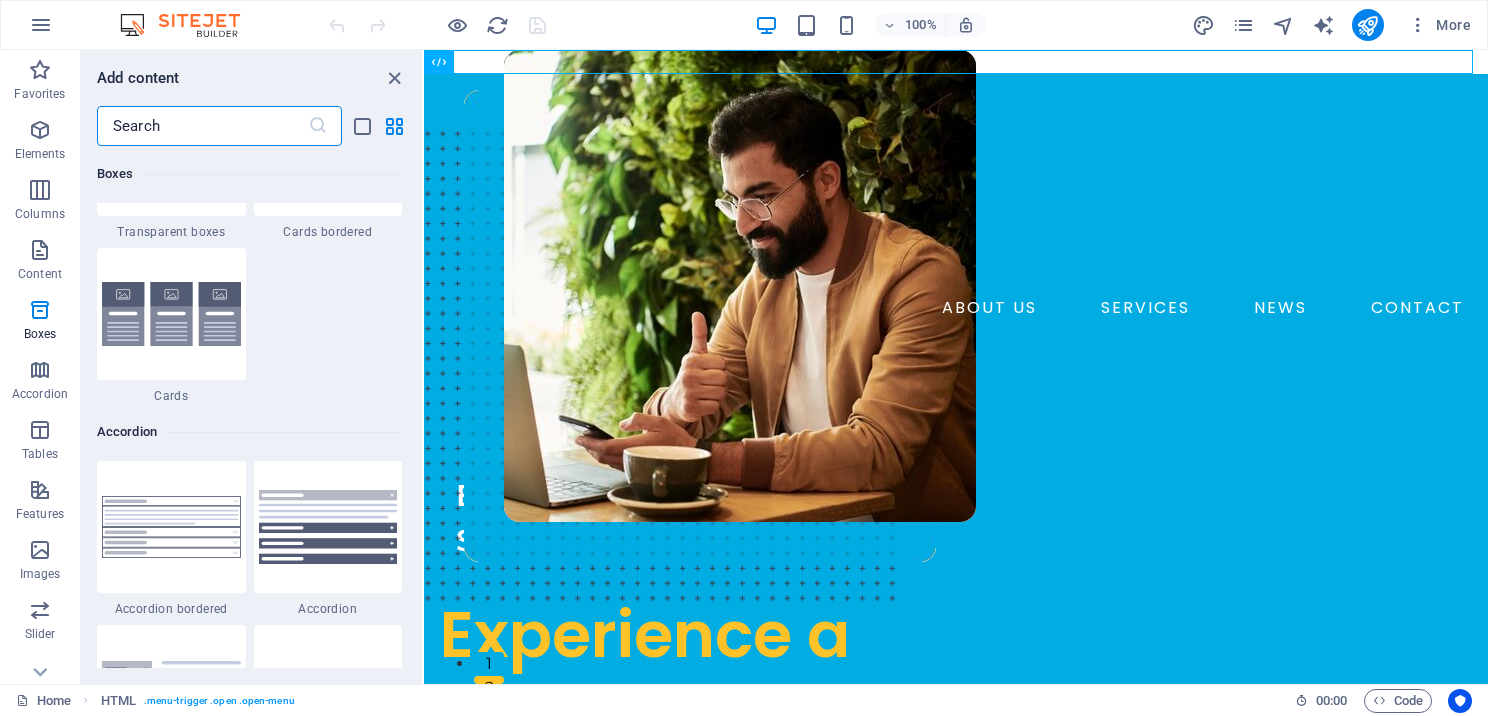 scroll, scrollTop: 6299, scrollLeft: 0, axis: vertical 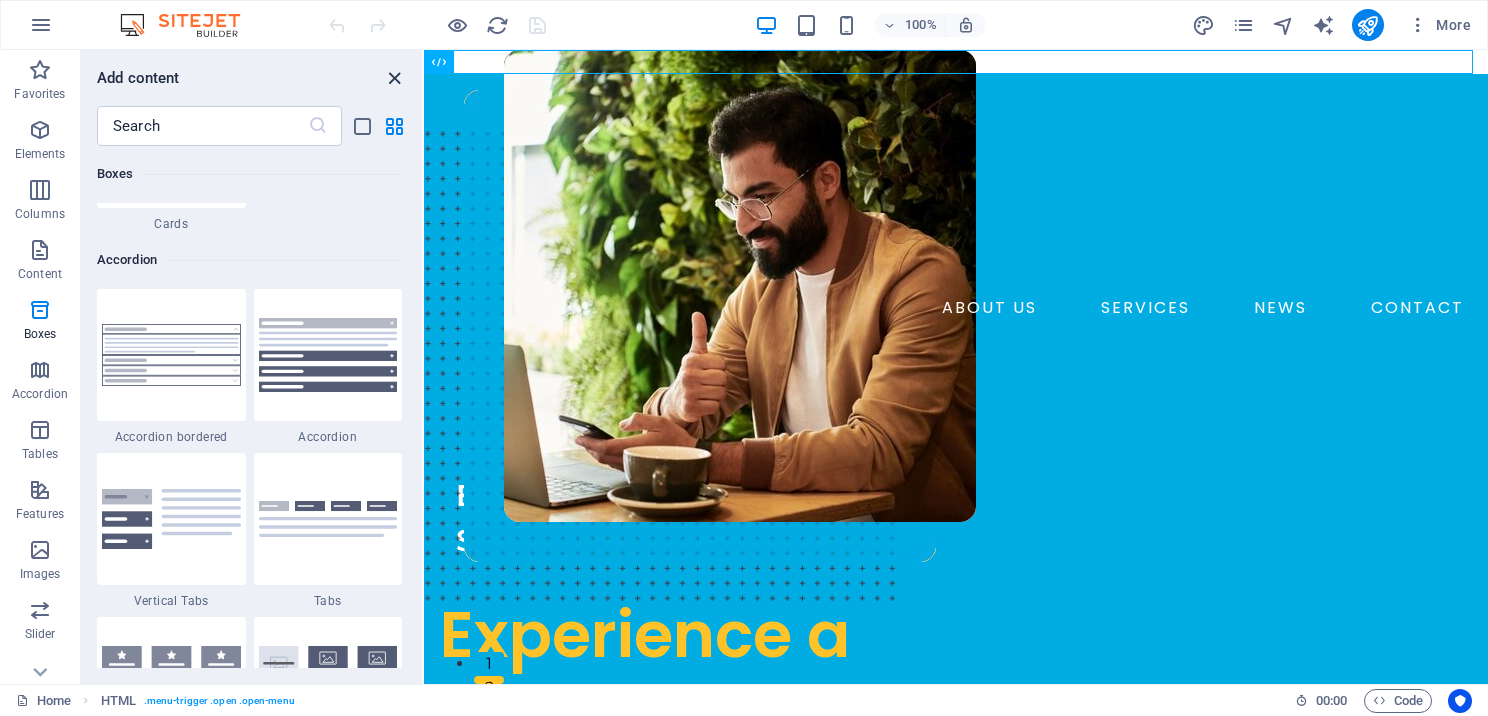 click at bounding box center (394, 78) 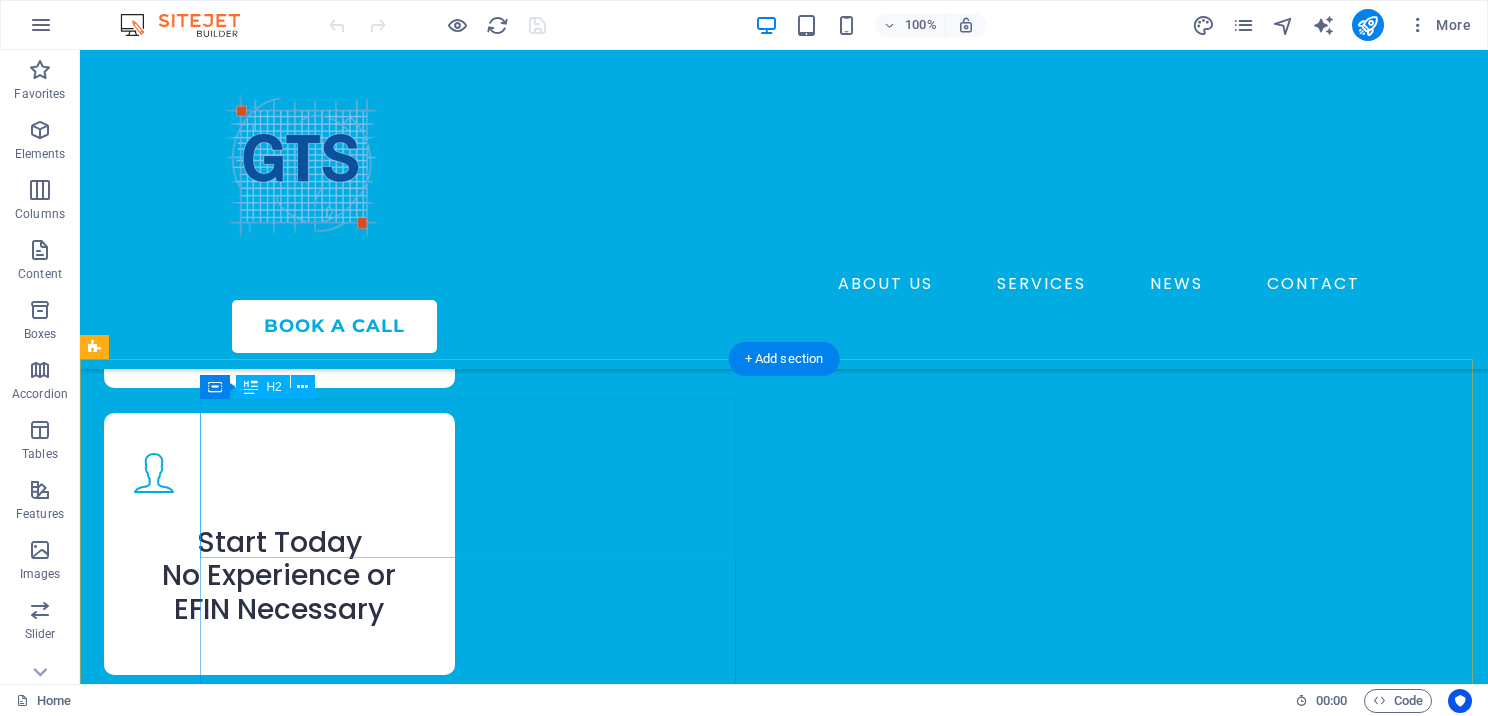 scroll, scrollTop: 3500, scrollLeft: 0, axis: vertical 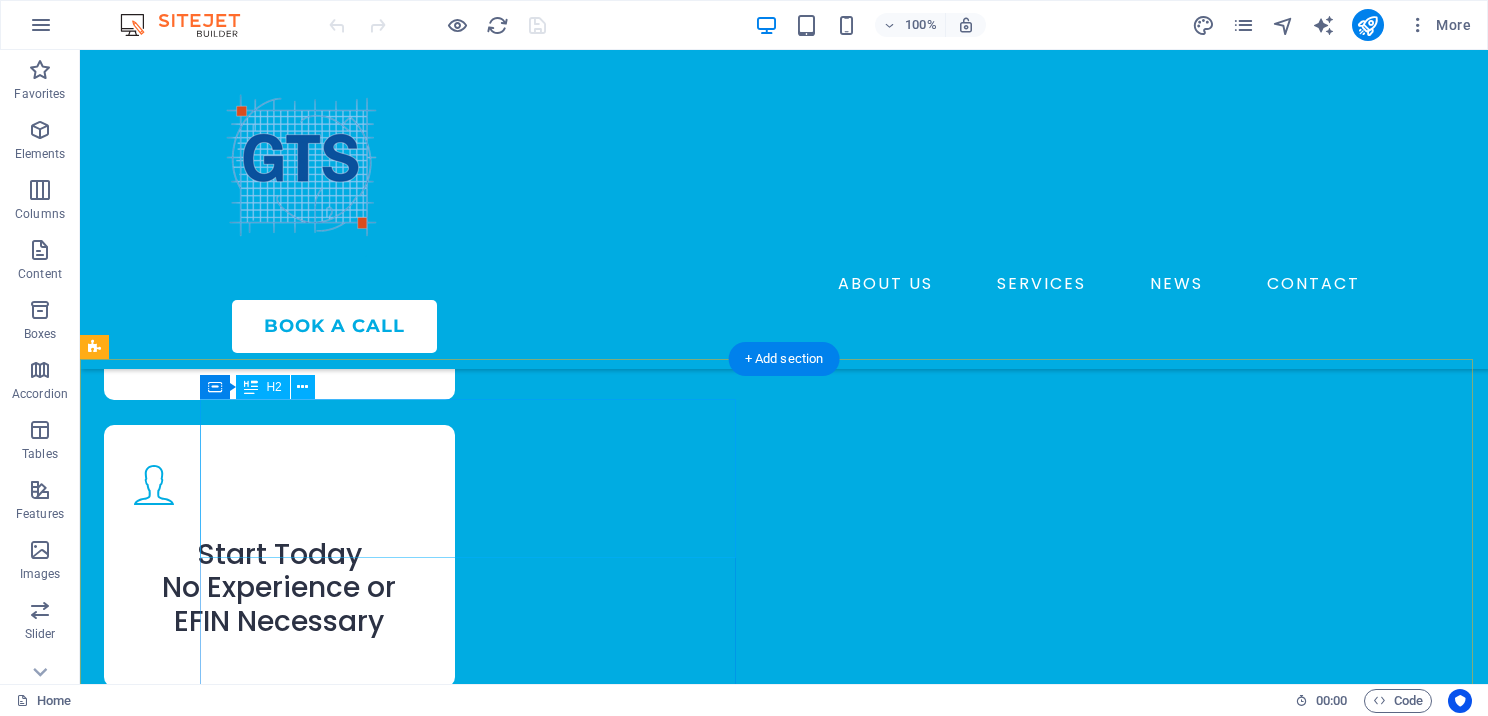 click on "Complete  Support for Independent Tax Offices" at bounding box center (372, 3087) 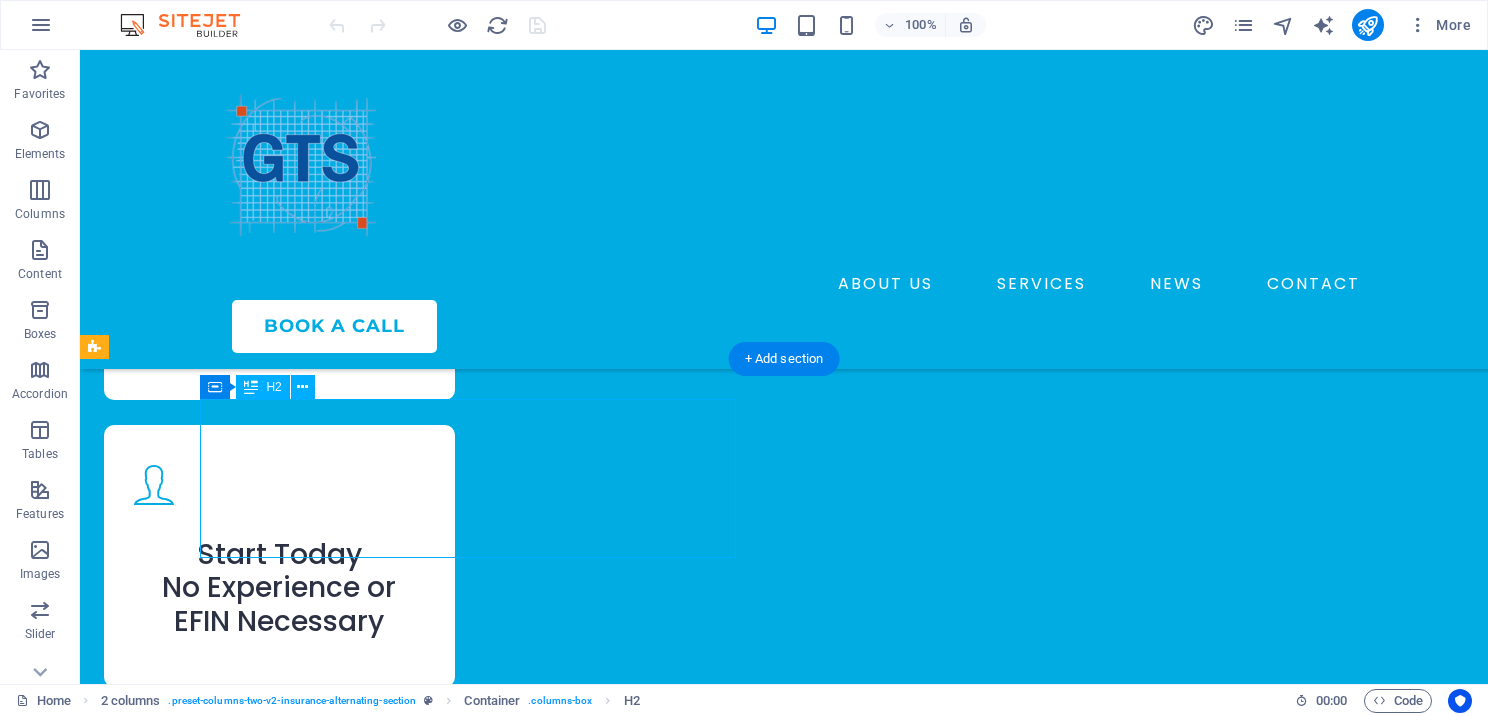 click on "Complete  Support for Independent Tax Offices" at bounding box center [372, 3087] 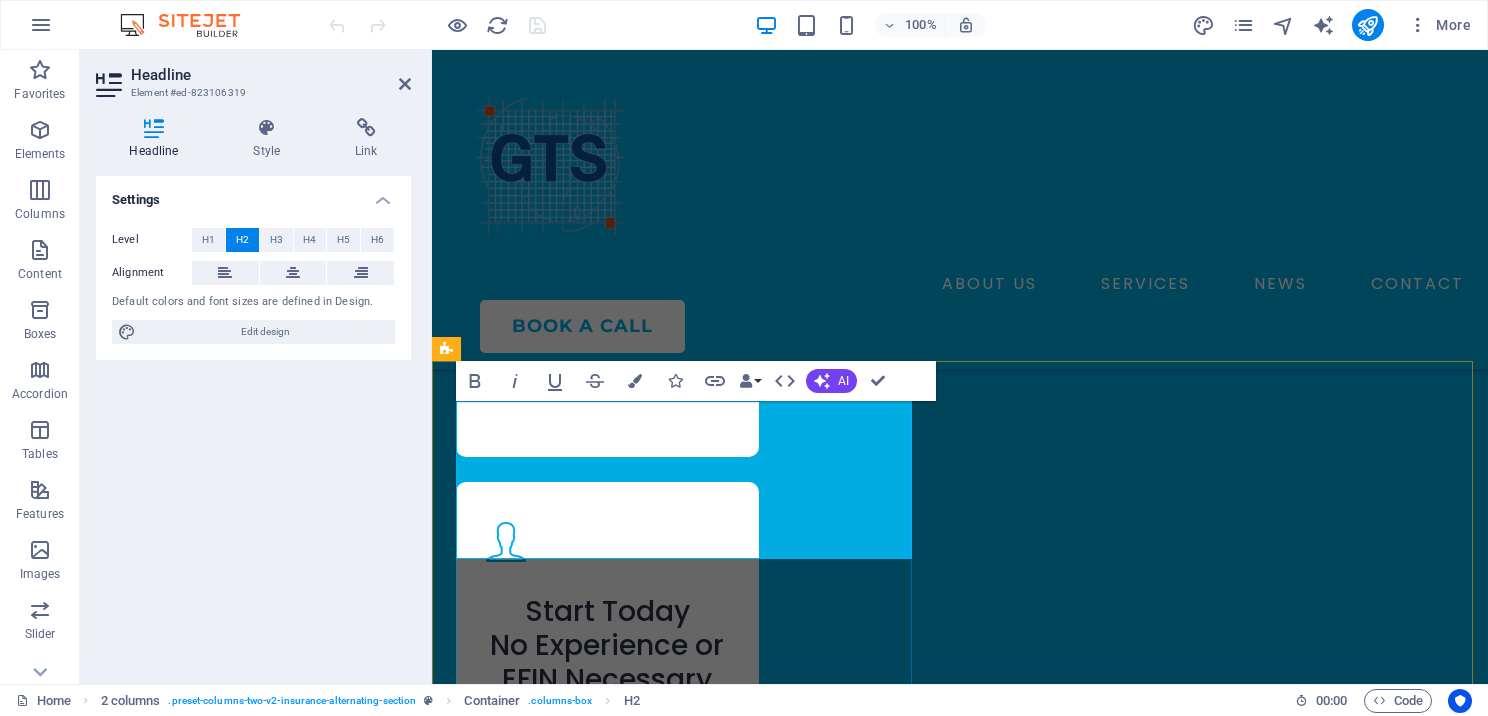 scroll, scrollTop: 3557, scrollLeft: 0, axis: vertical 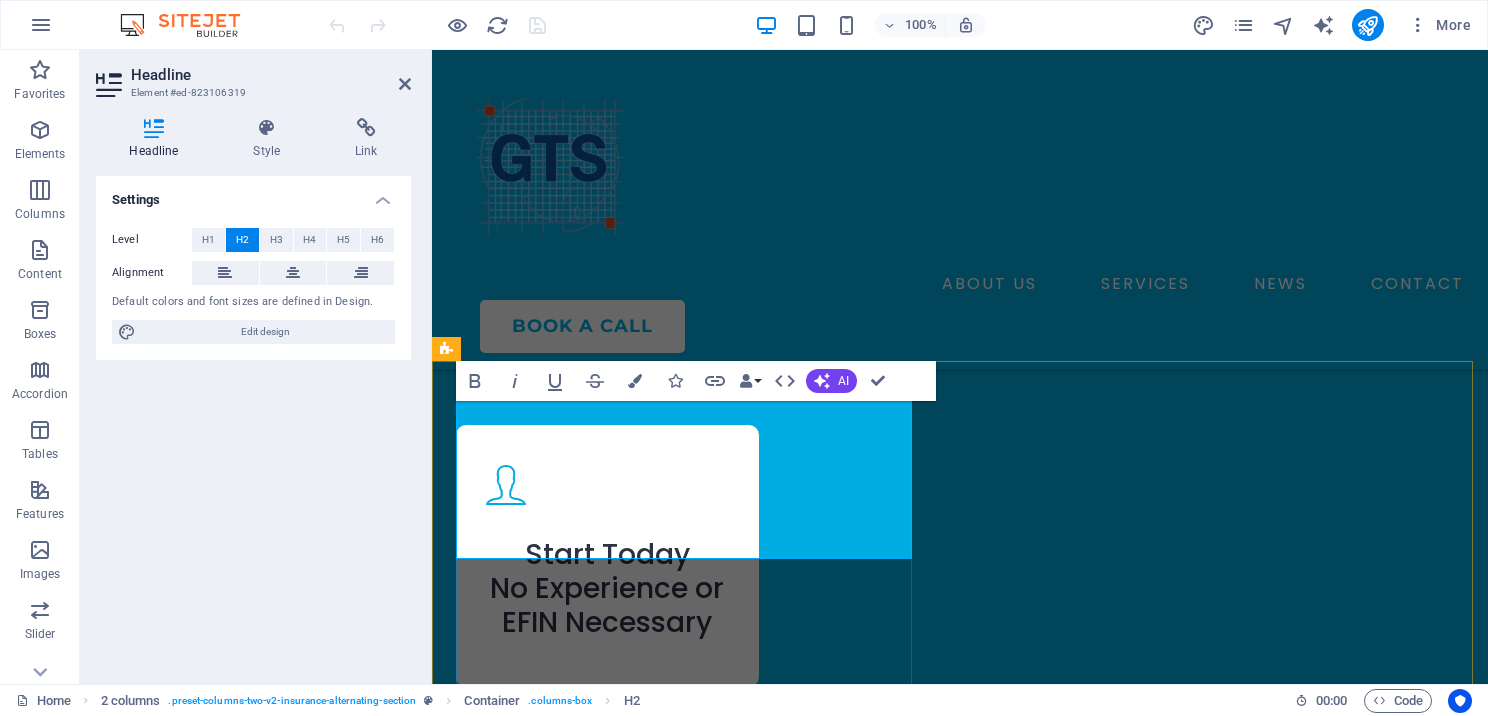 click on "Complete" at bounding box center [566, 3057] 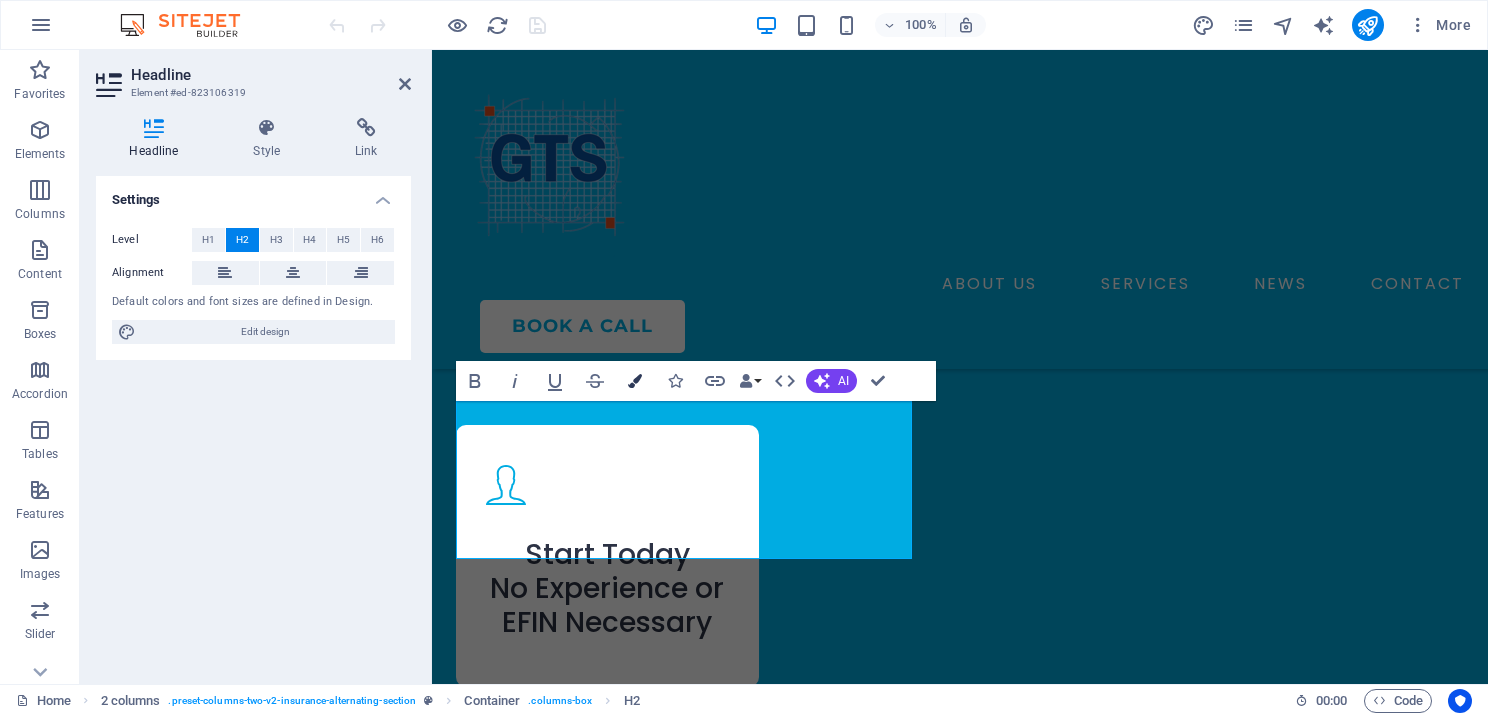 click at bounding box center [635, 381] 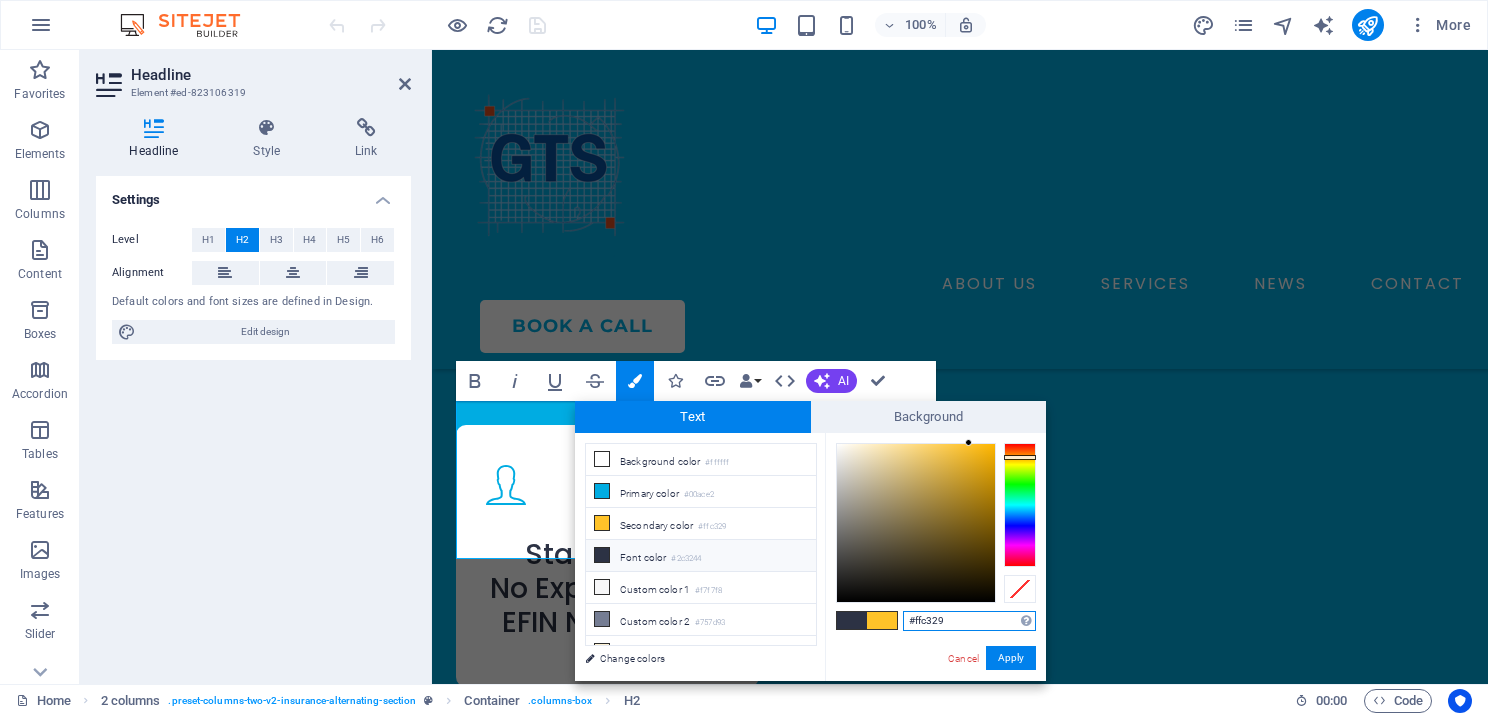 drag, startPoint x: 968, startPoint y: 613, endPoint x: 904, endPoint y: 617, distance: 64.12488 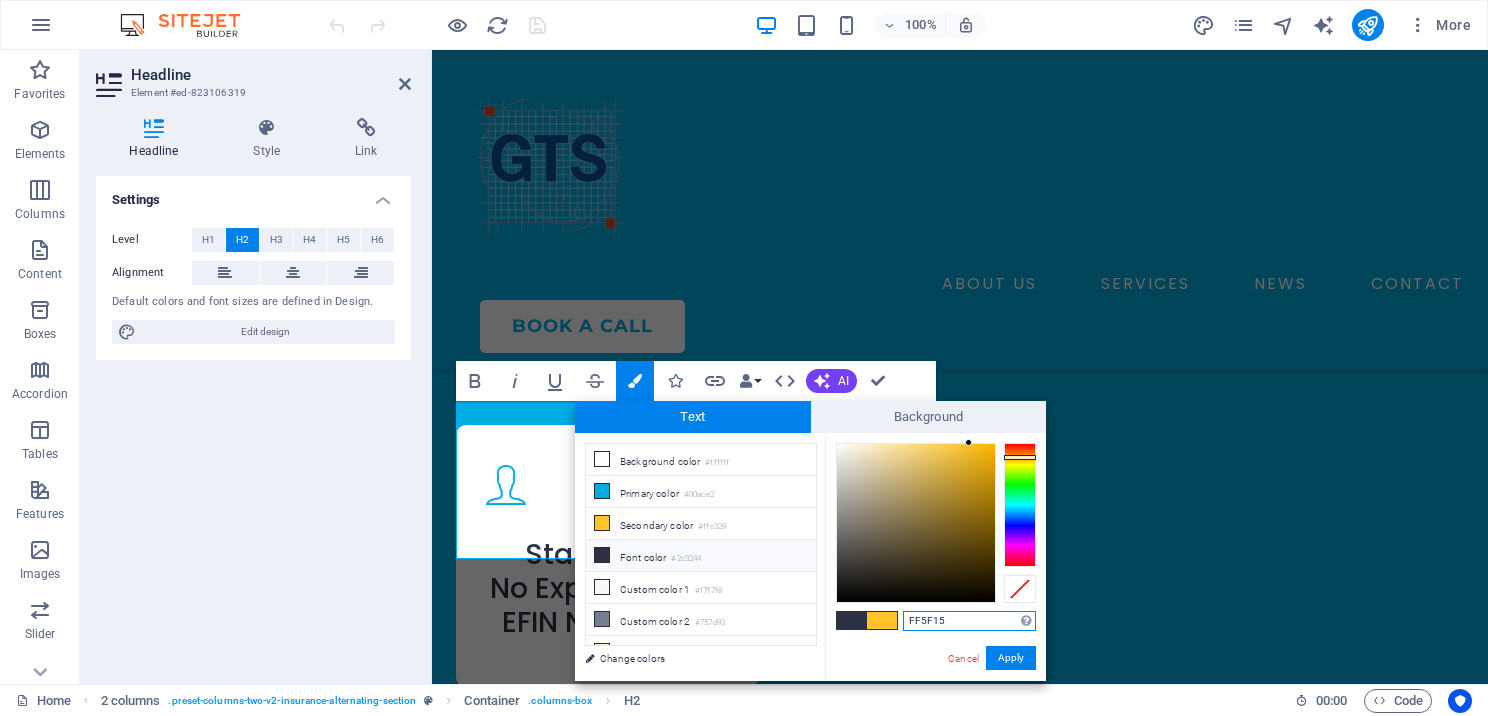 type on "#ff5f15" 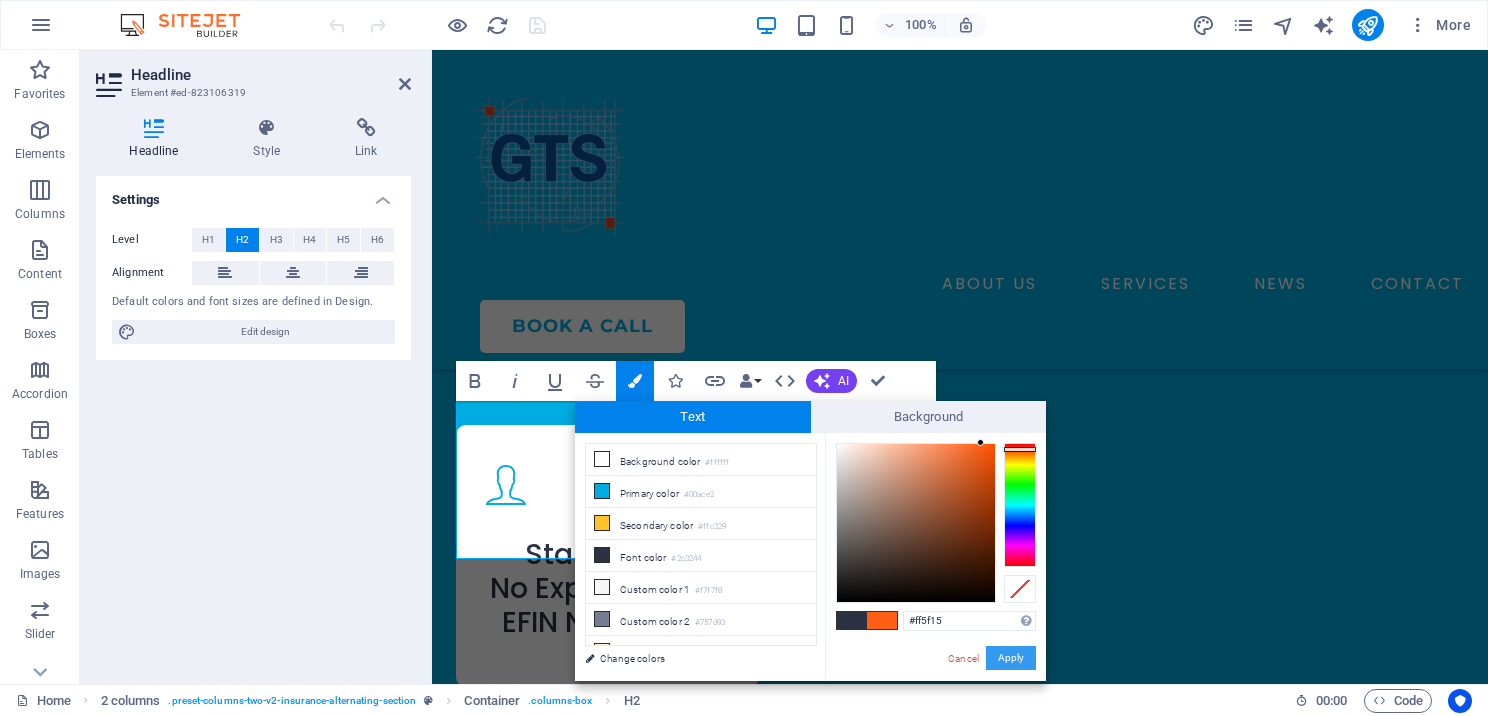 click on "Apply" at bounding box center [1011, 658] 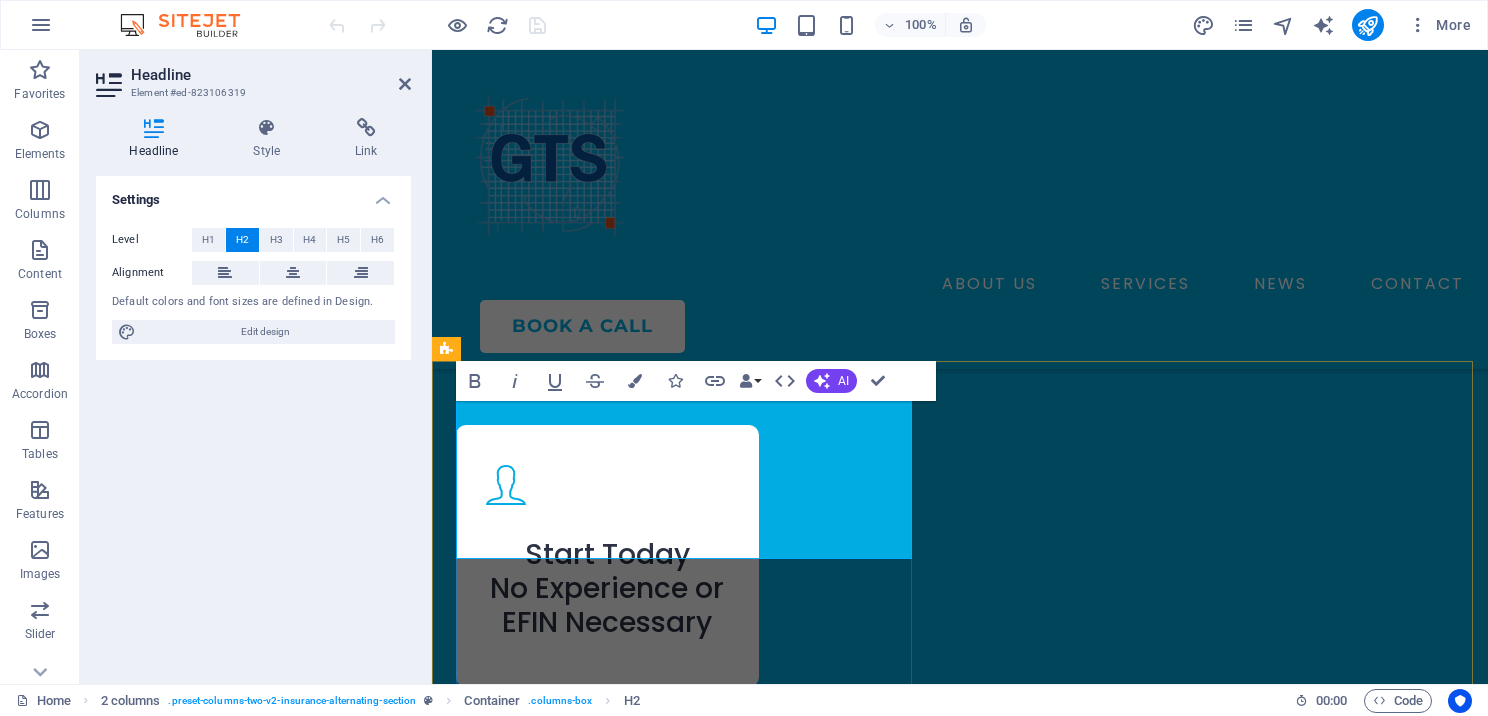 click on "​ Complete ​   Support for Independent Tax Offices" at bounding box center [688, 3111] 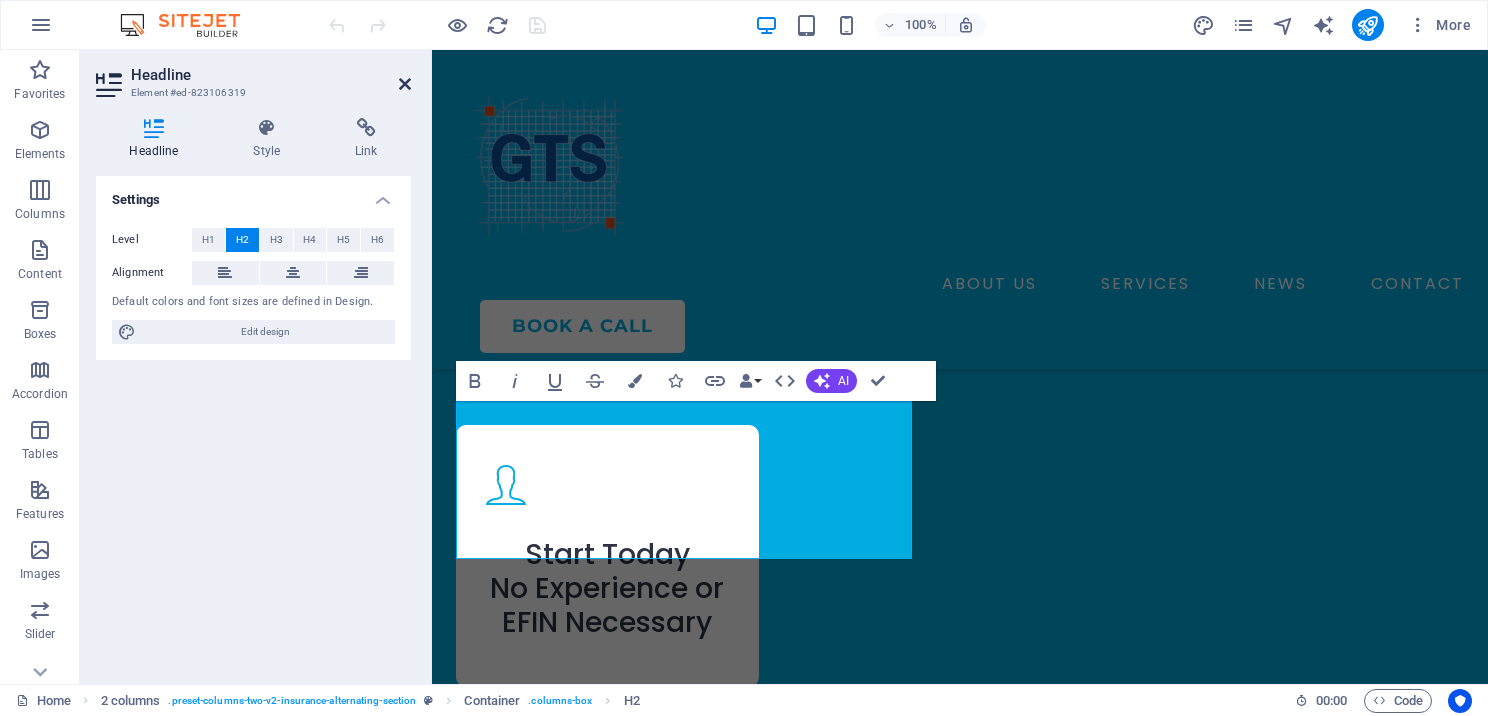 click at bounding box center [405, 84] 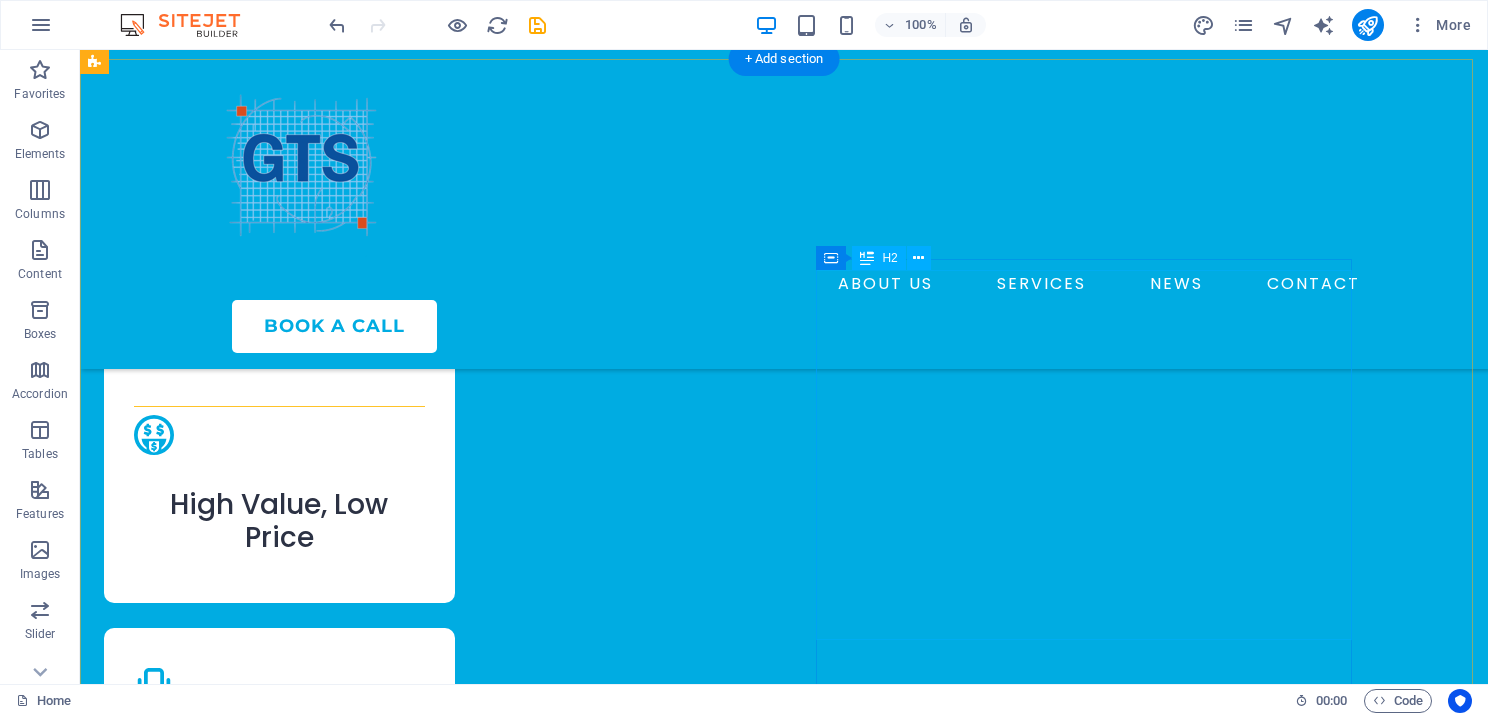 scroll, scrollTop: 3000, scrollLeft: 0, axis: vertical 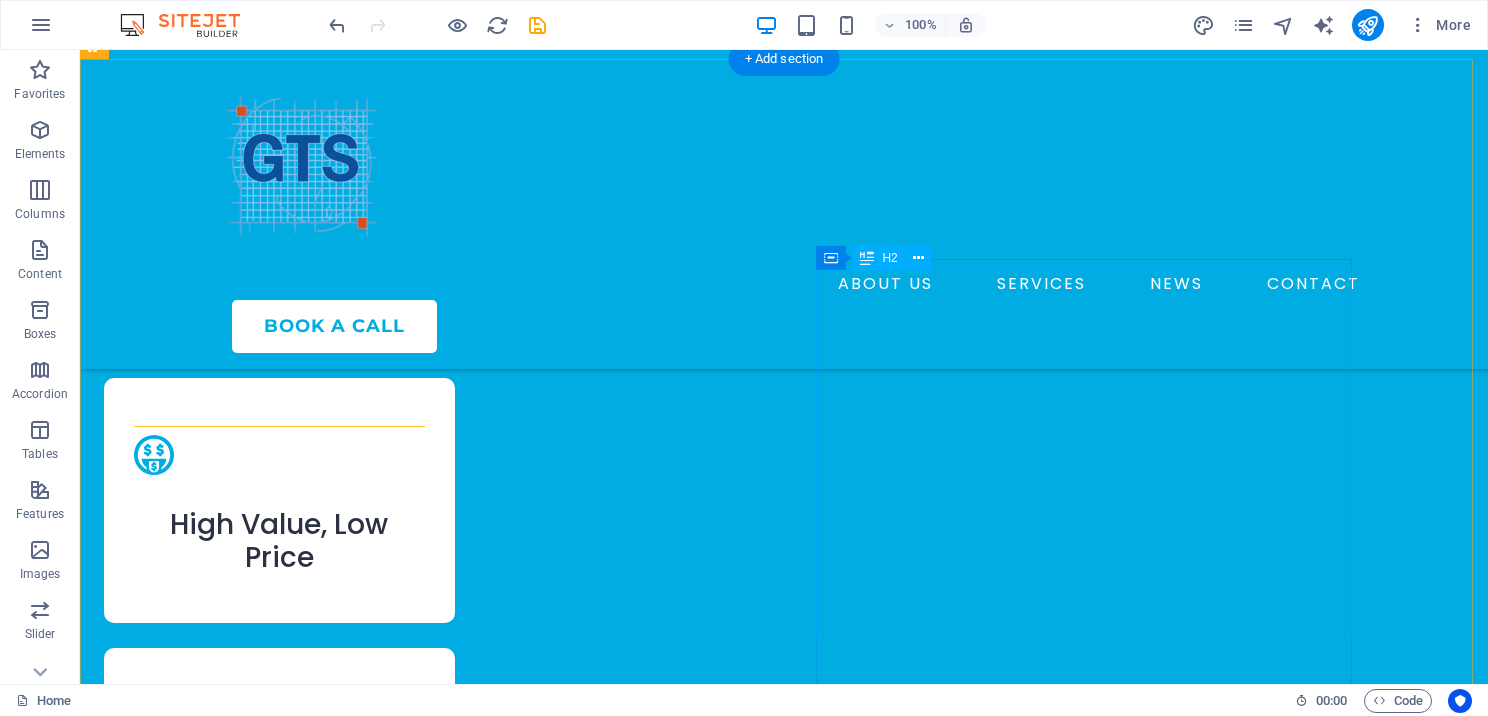 click on "We’re committed   to empowering tax professionals   to grow their revenue and   better serve their clients." at bounding box center [372, 3075] 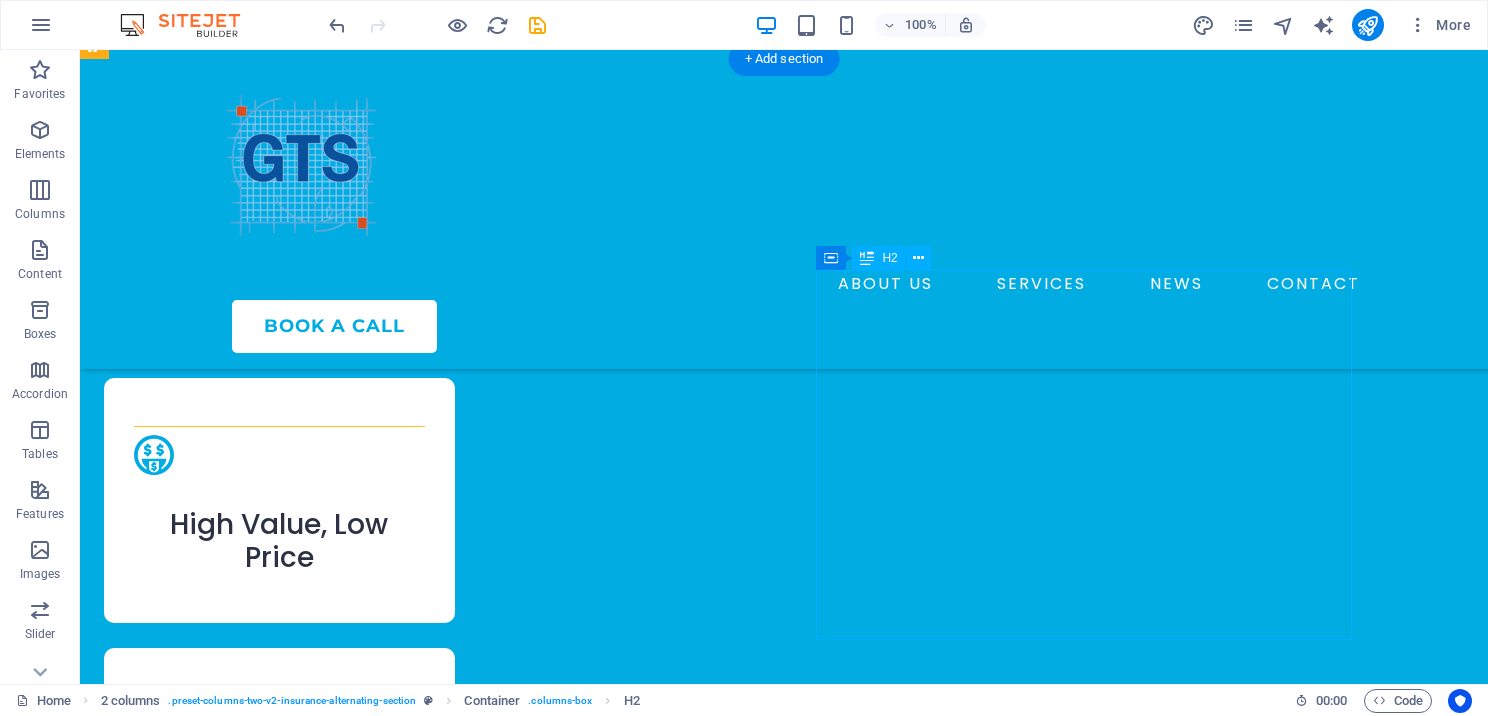 click on "We’re committed   to empowering tax professionals   to grow their revenue and   better serve their clients." at bounding box center (372, 3075) 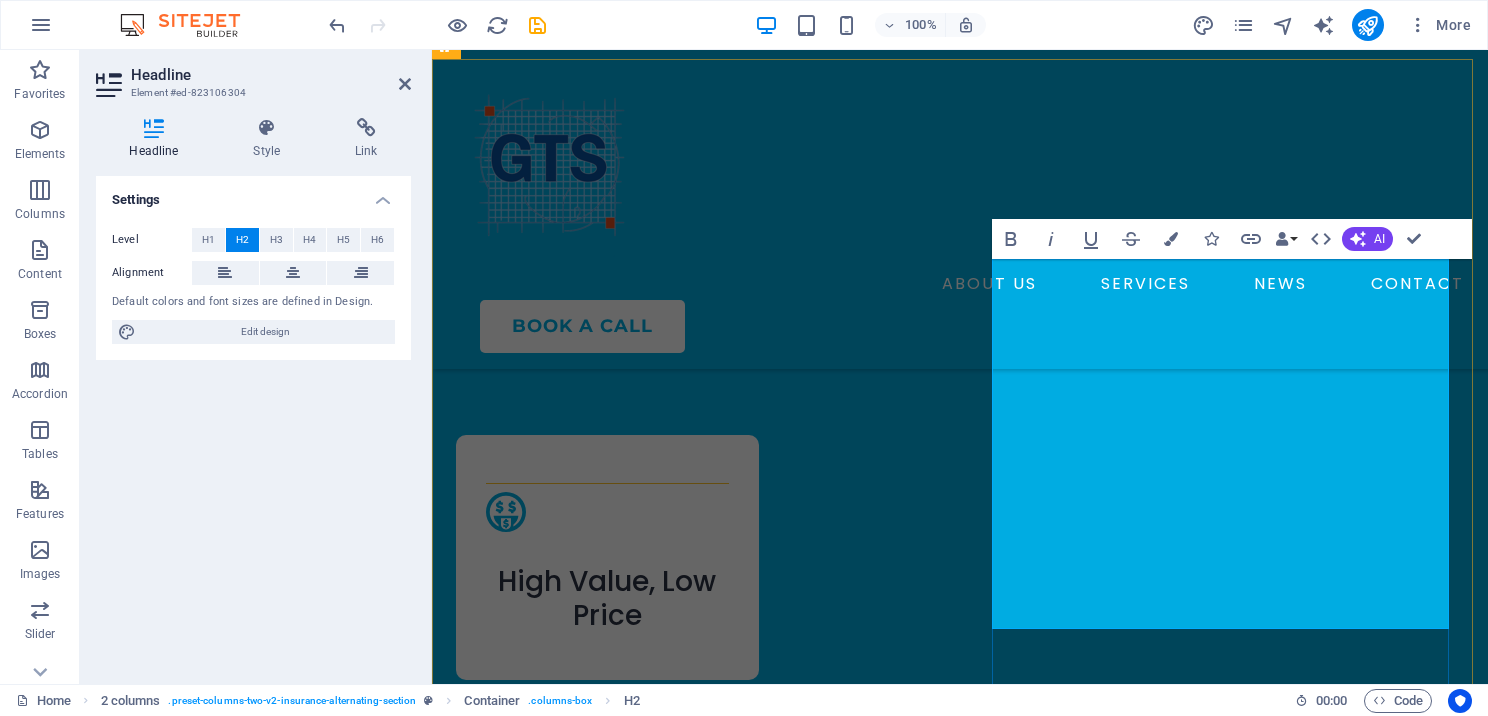 scroll, scrollTop: 3057, scrollLeft: 0, axis: vertical 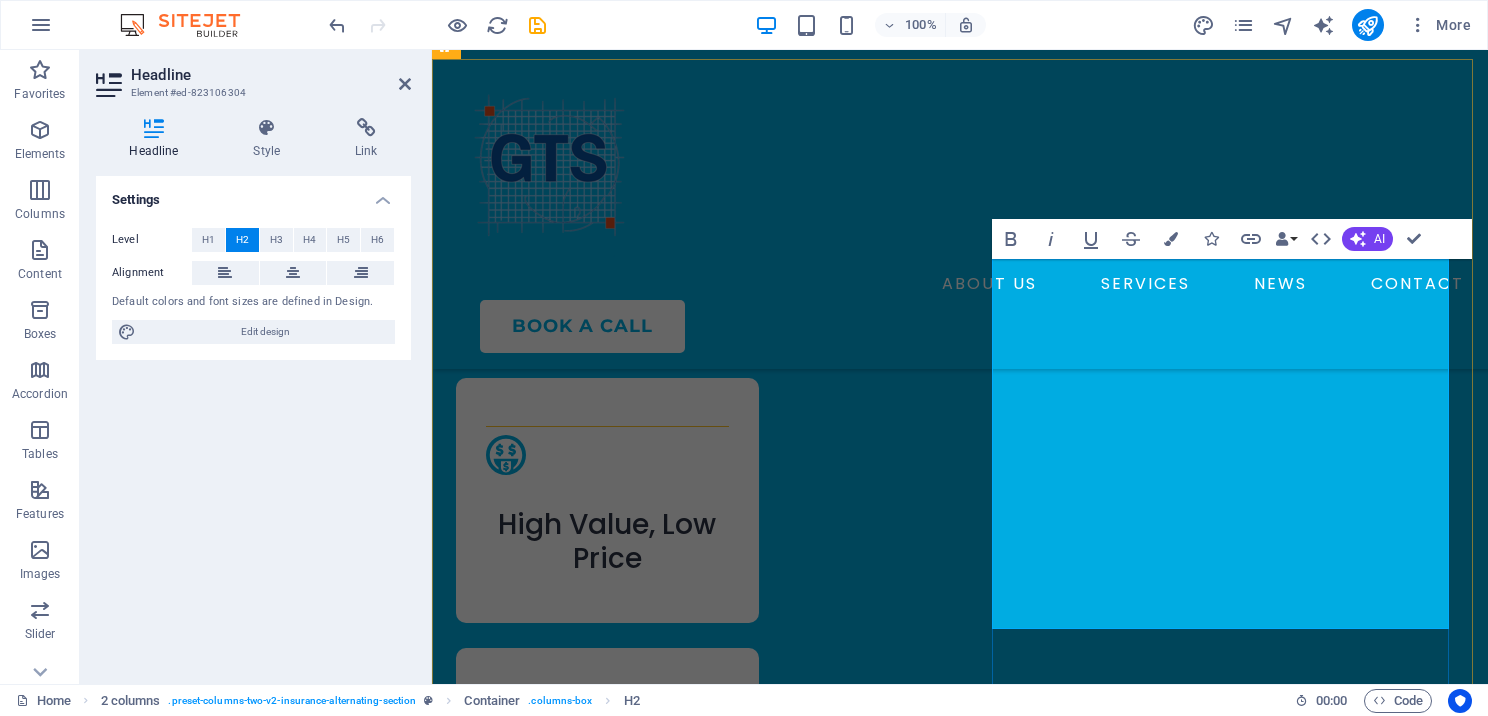 click on "to empowering tax professionals" at bounding box center [677, 3022] 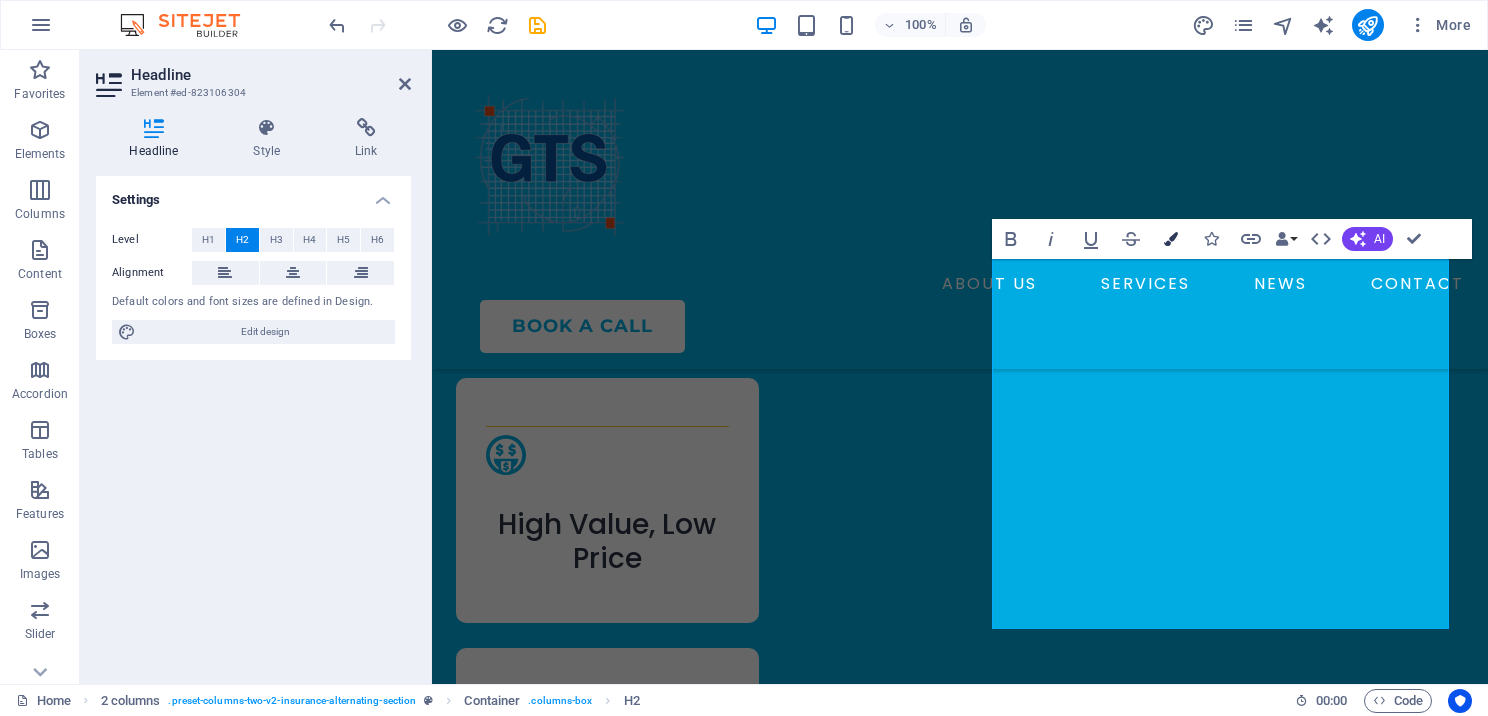 click at bounding box center [1171, 239] 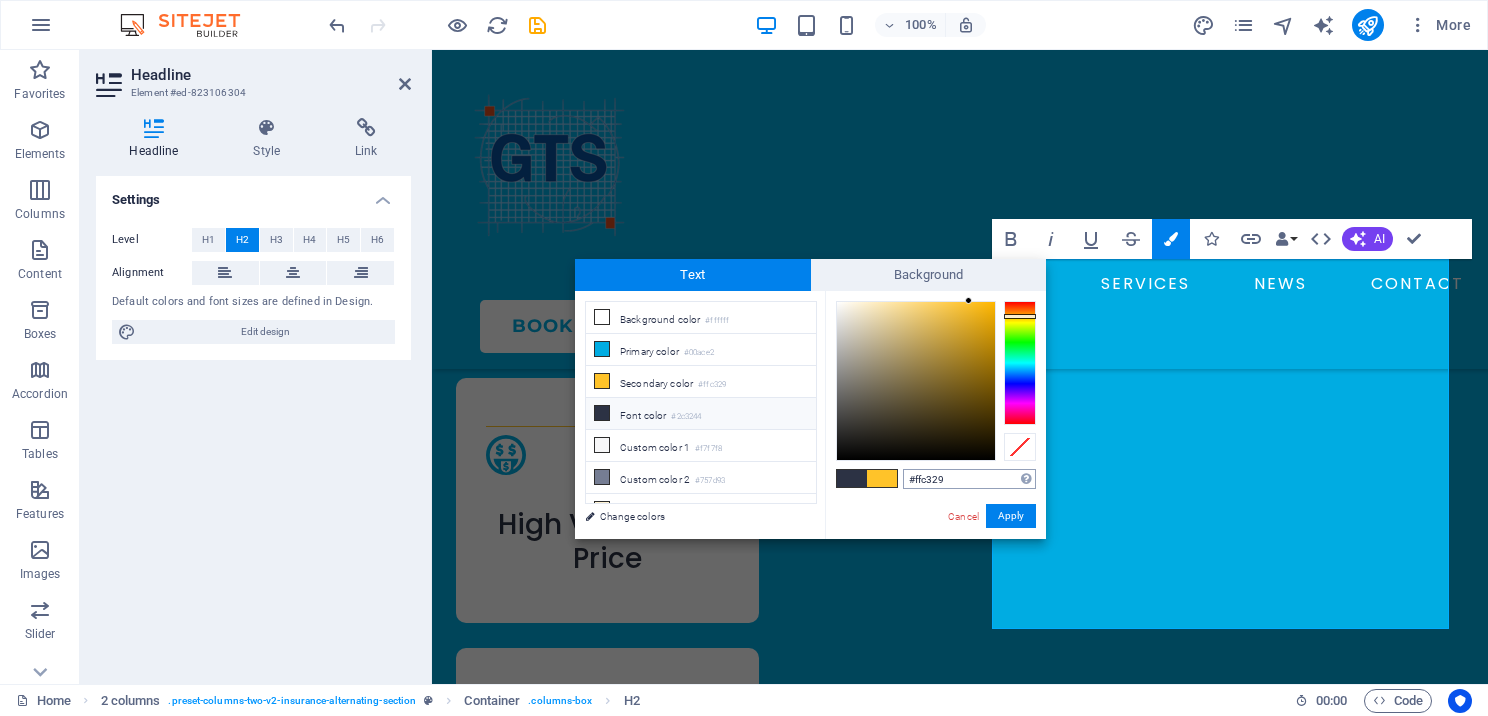 drag, startPoint x: 968, startPoint y: 475, endPoint x: 903, endPoint y: 474, distance: 65.00769 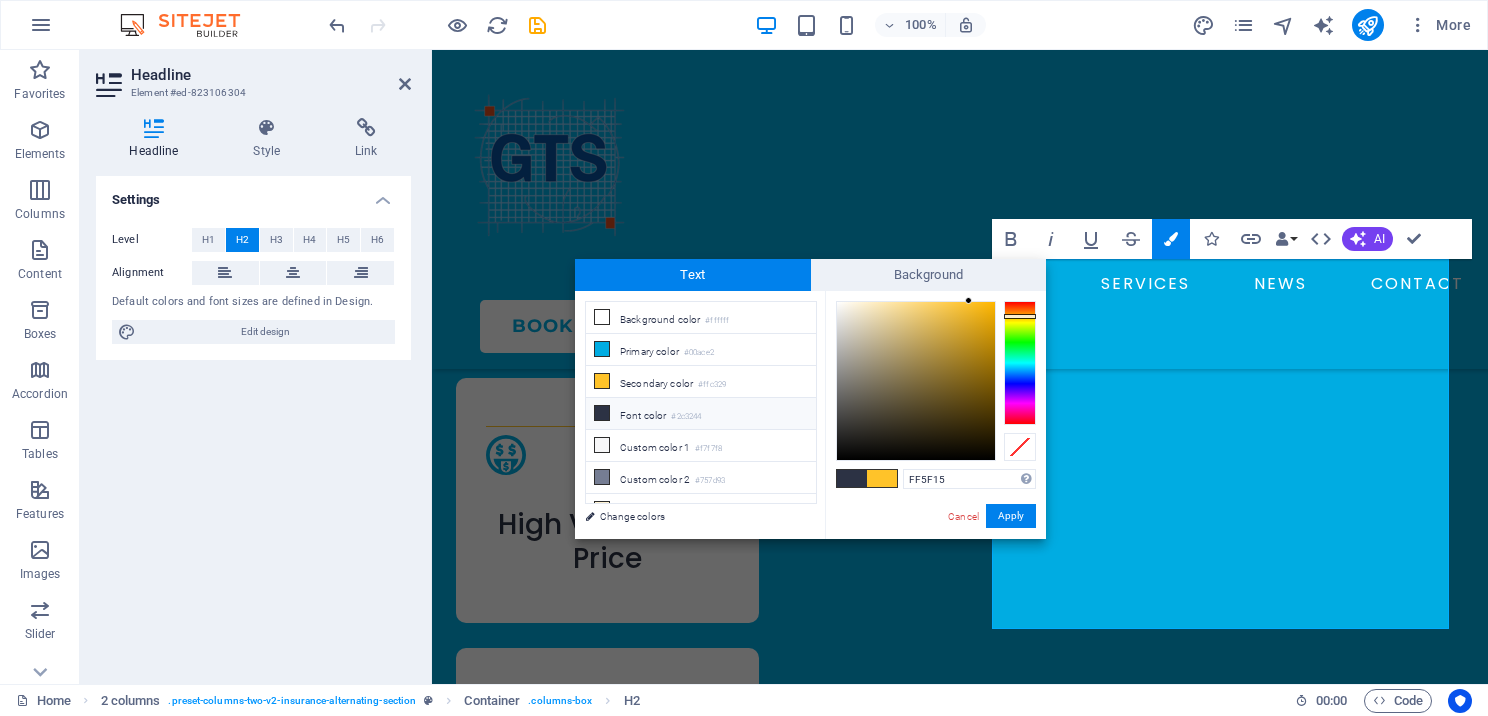 type on "#ff5f15" 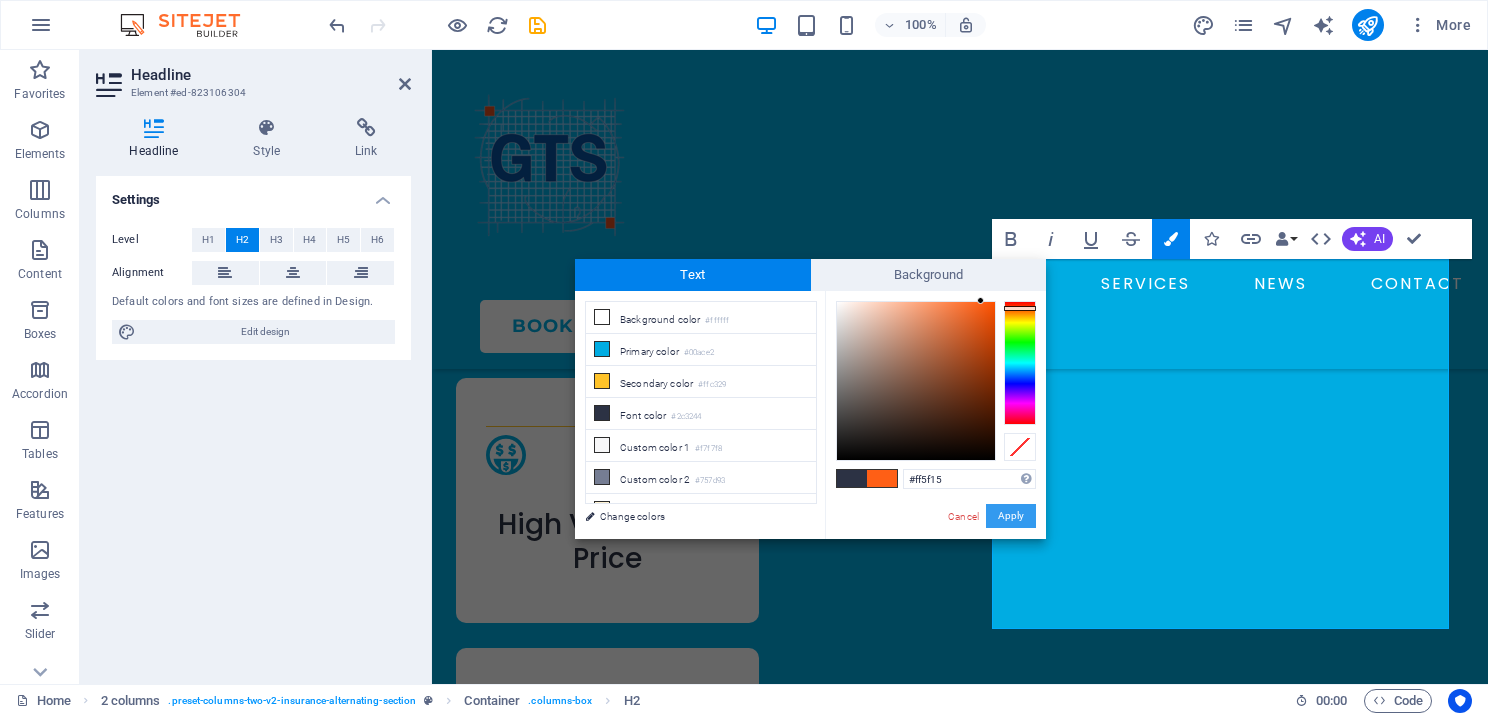 click on "Apply" at bounding box center (1011, 516) 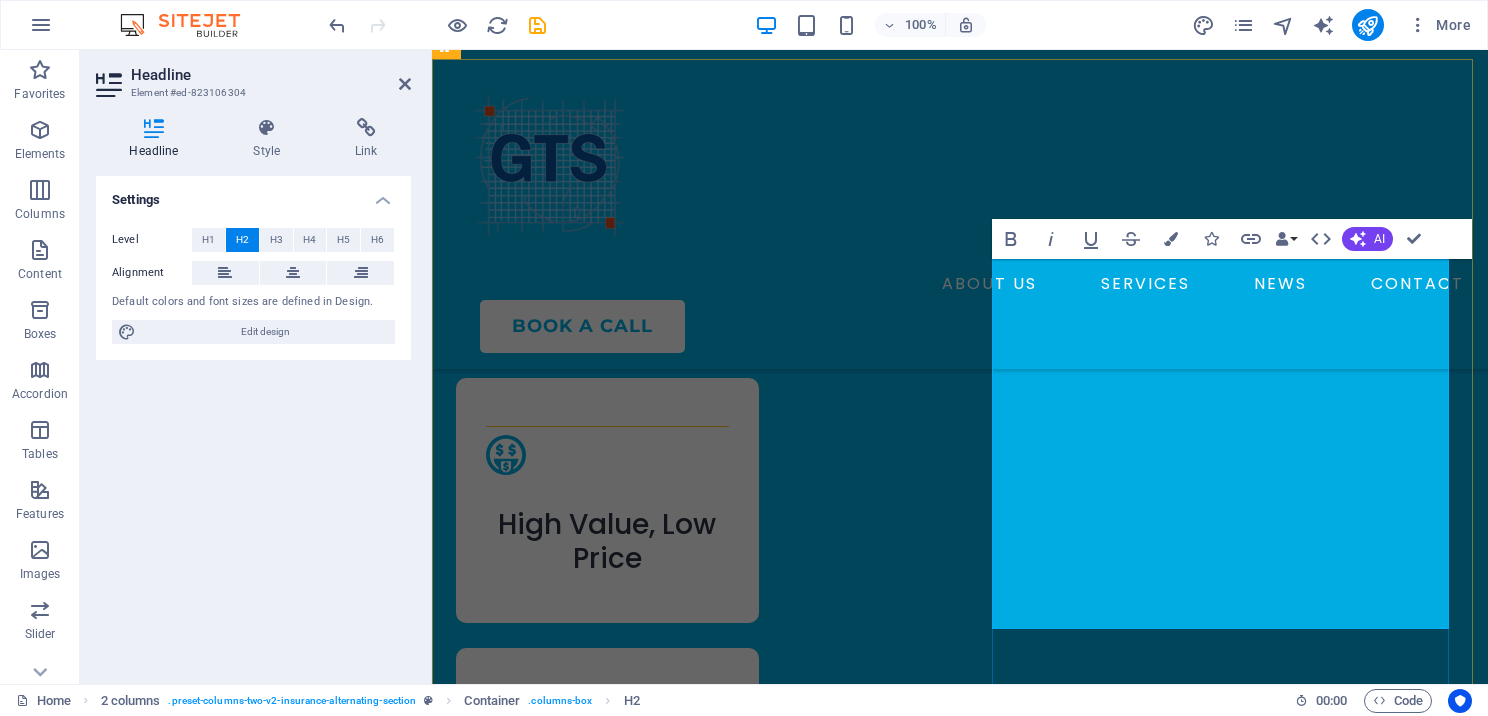 click on "to grow their revenue and" at bounding box center (665, 3127) 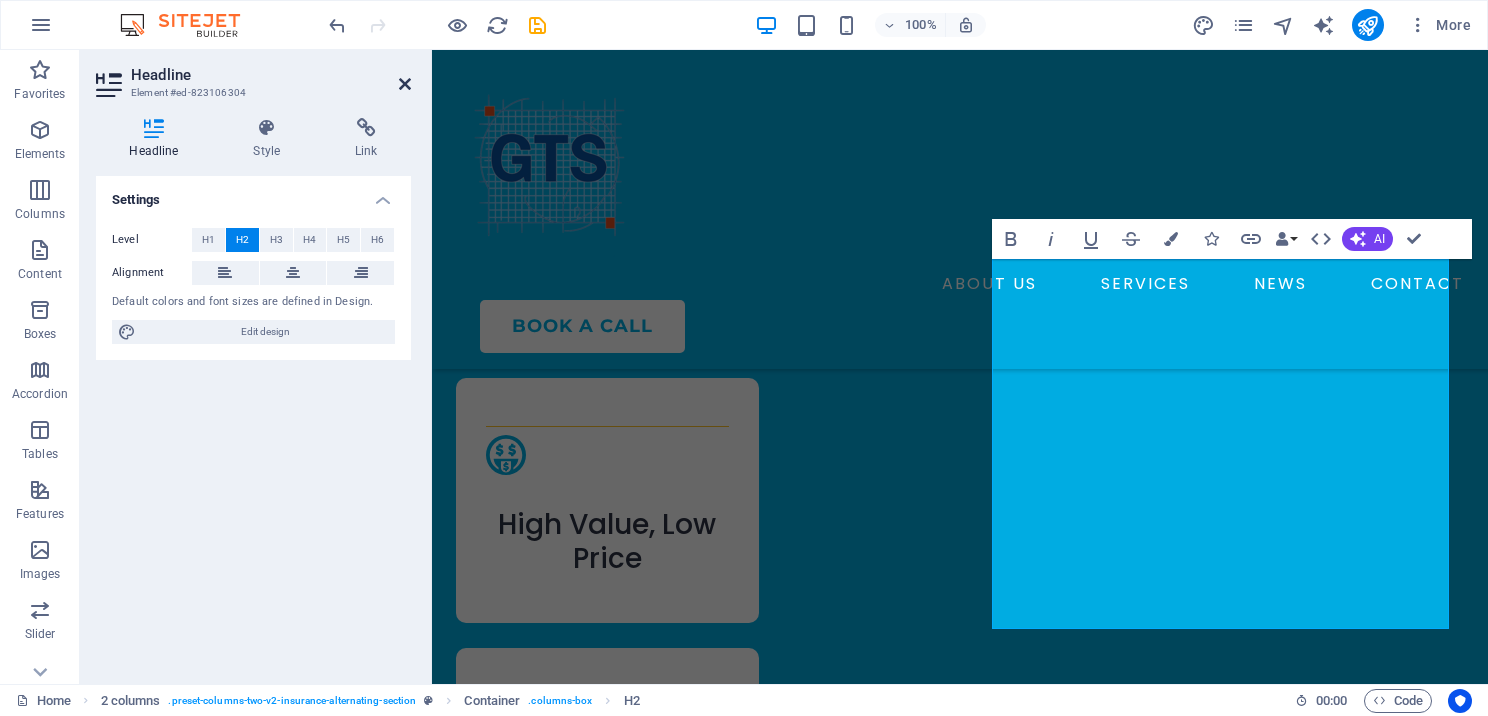 click at bounding box center (405, 84) 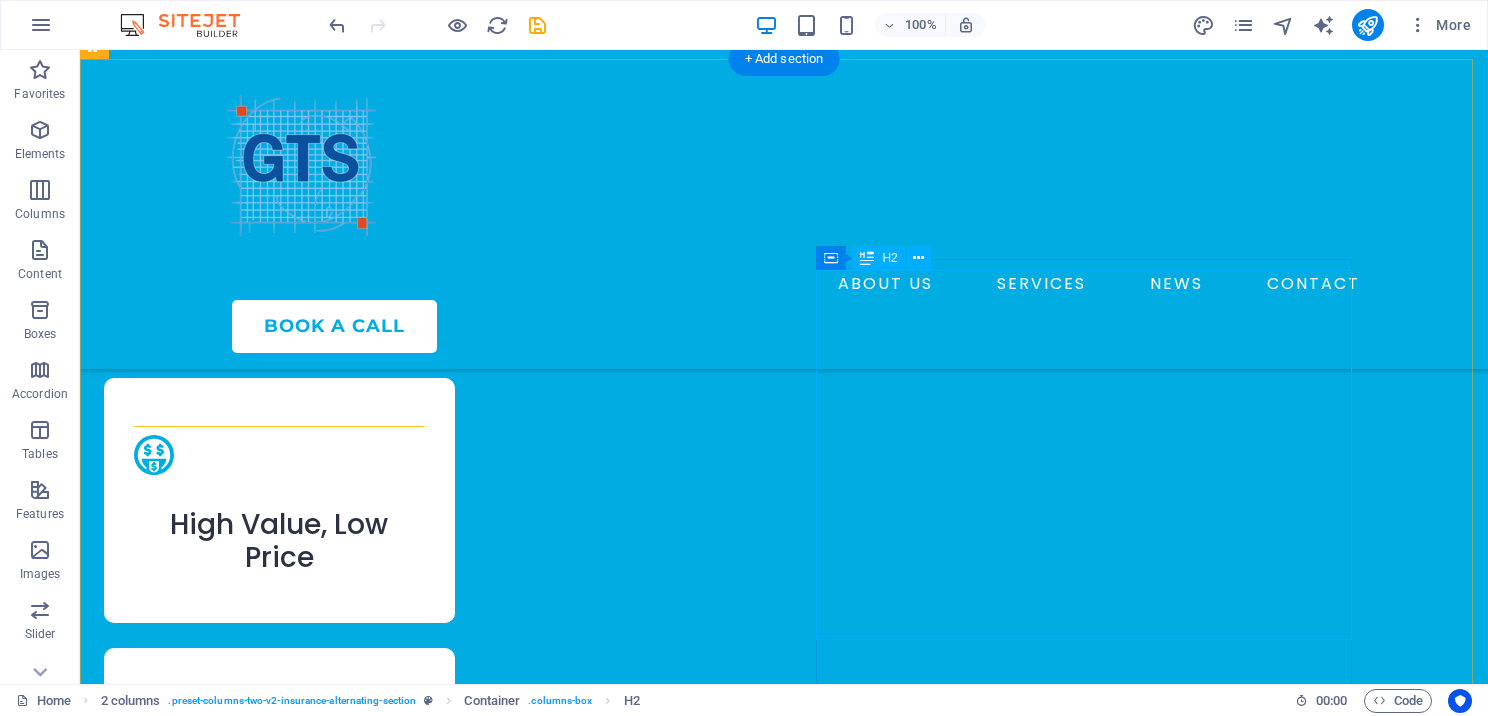 click on "We’re committed   to empowering tax professionals   to grow their revenue and   better serve their clients." at bounding box center [372, 3075] 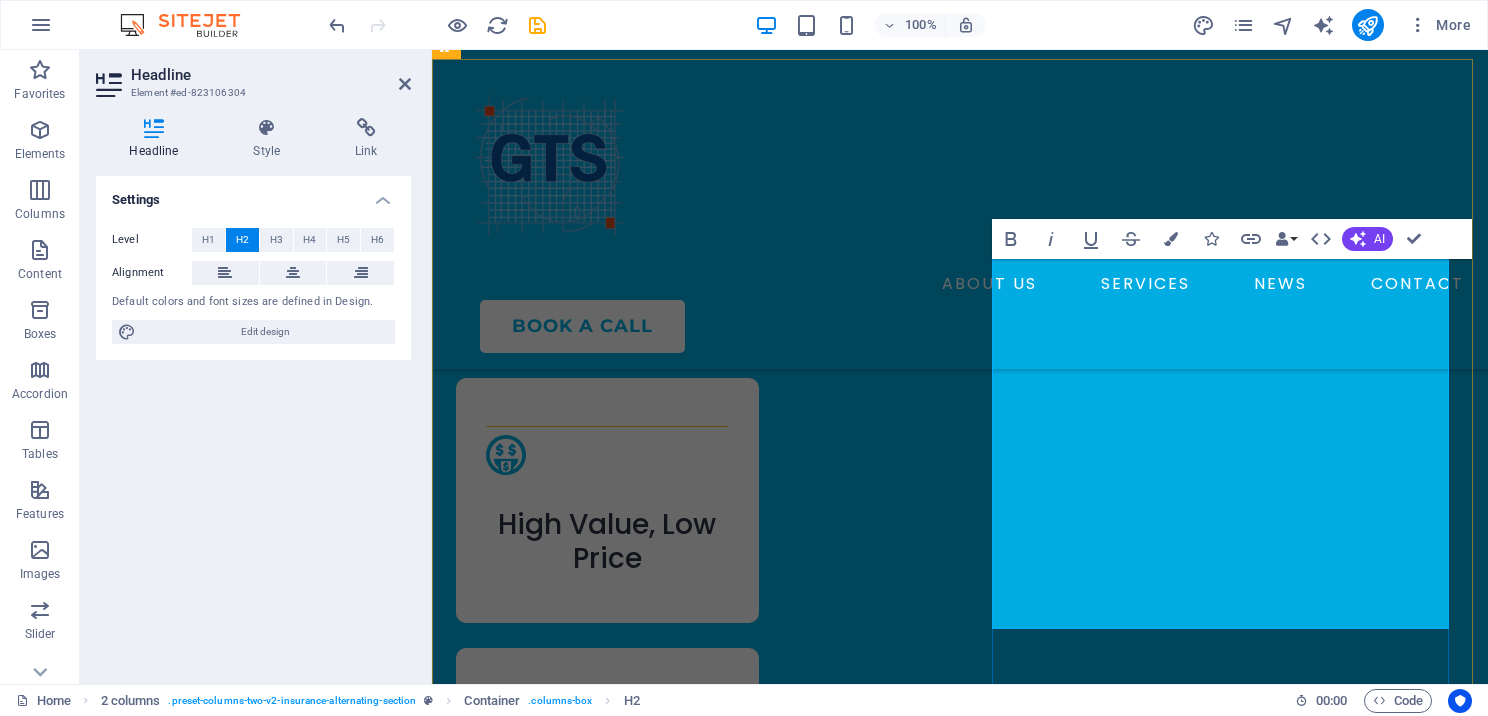 click on "better serve their clients." at bounding box center [638, 3207] 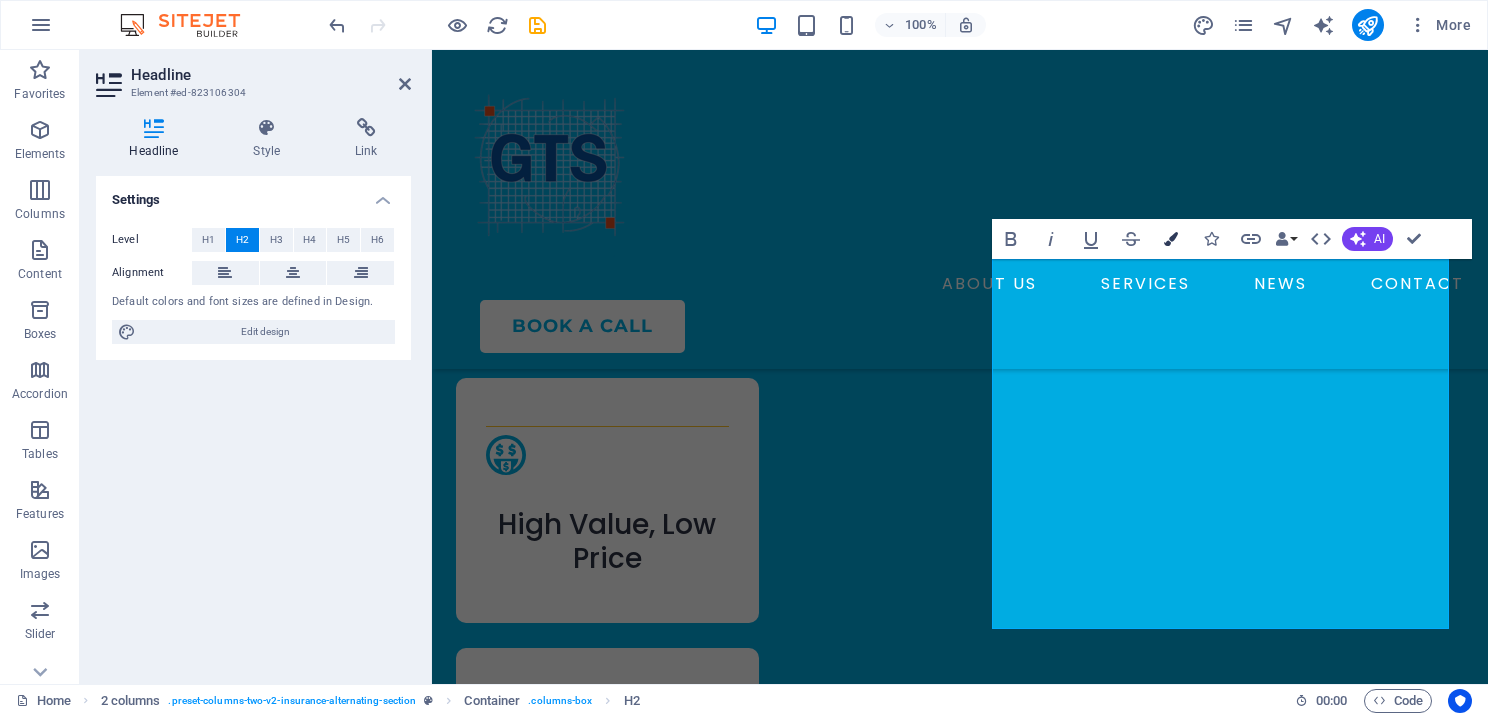 click on "Colors" at bounding box center (1171, 239) 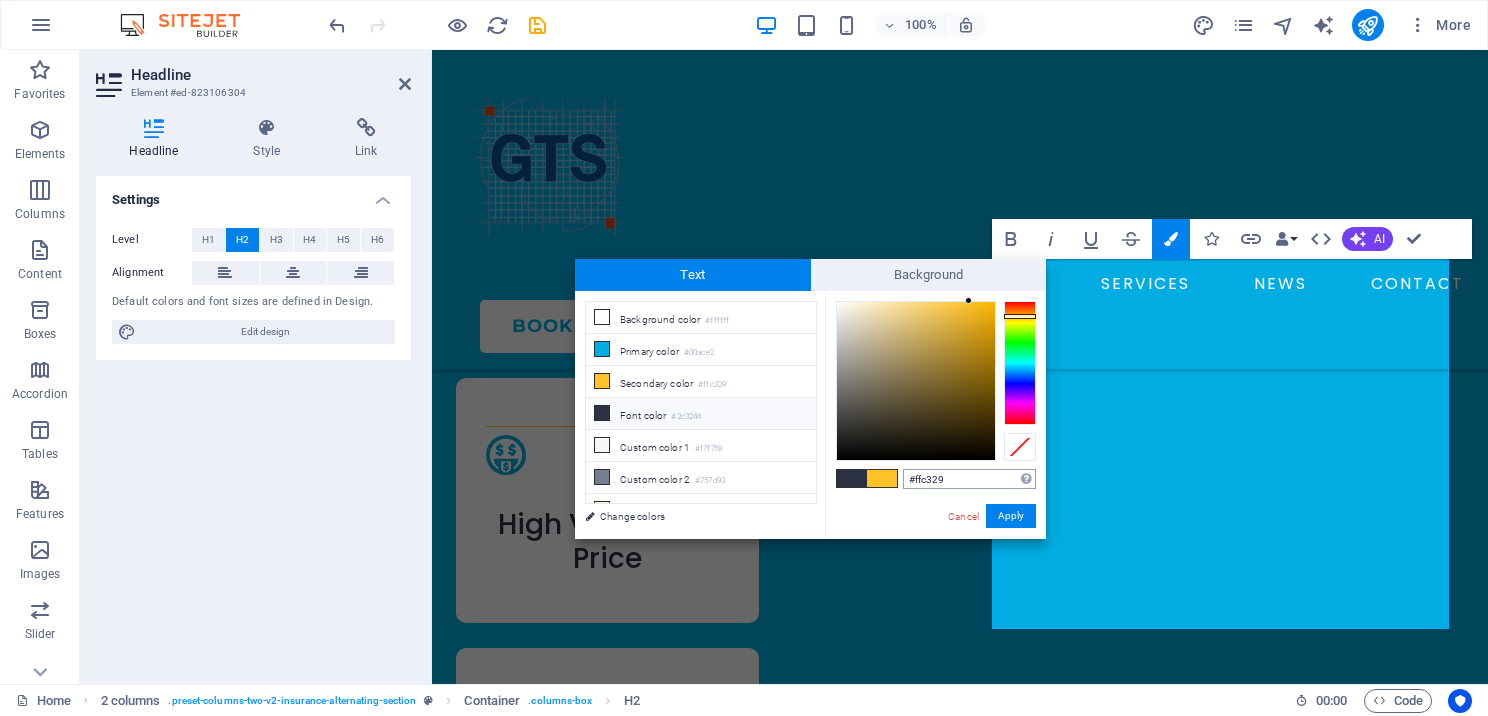 drag, startPoint x: 956, startPoint y: 485, endPoint x: 907, endPoint y: 485, distance: 49 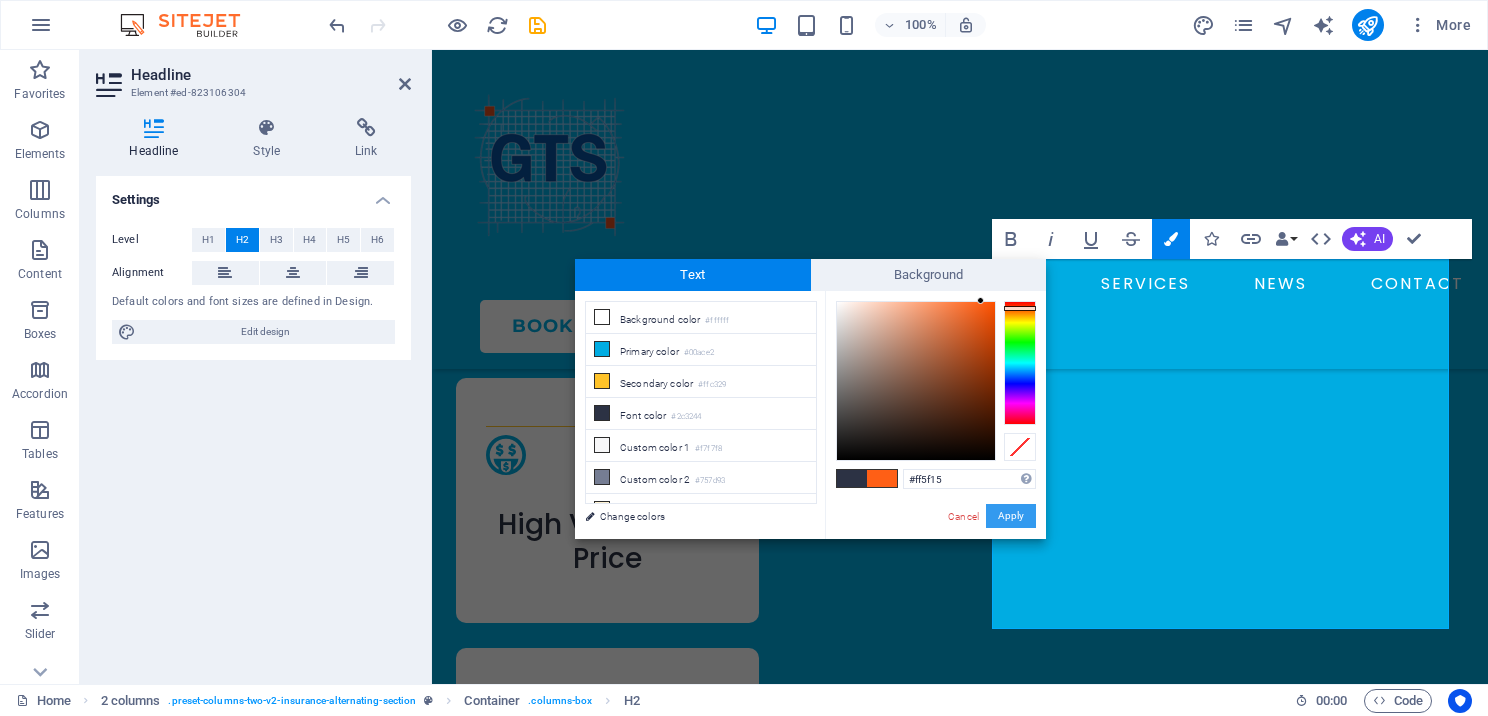 click on "Apply" at bounding box center [1011, 516] 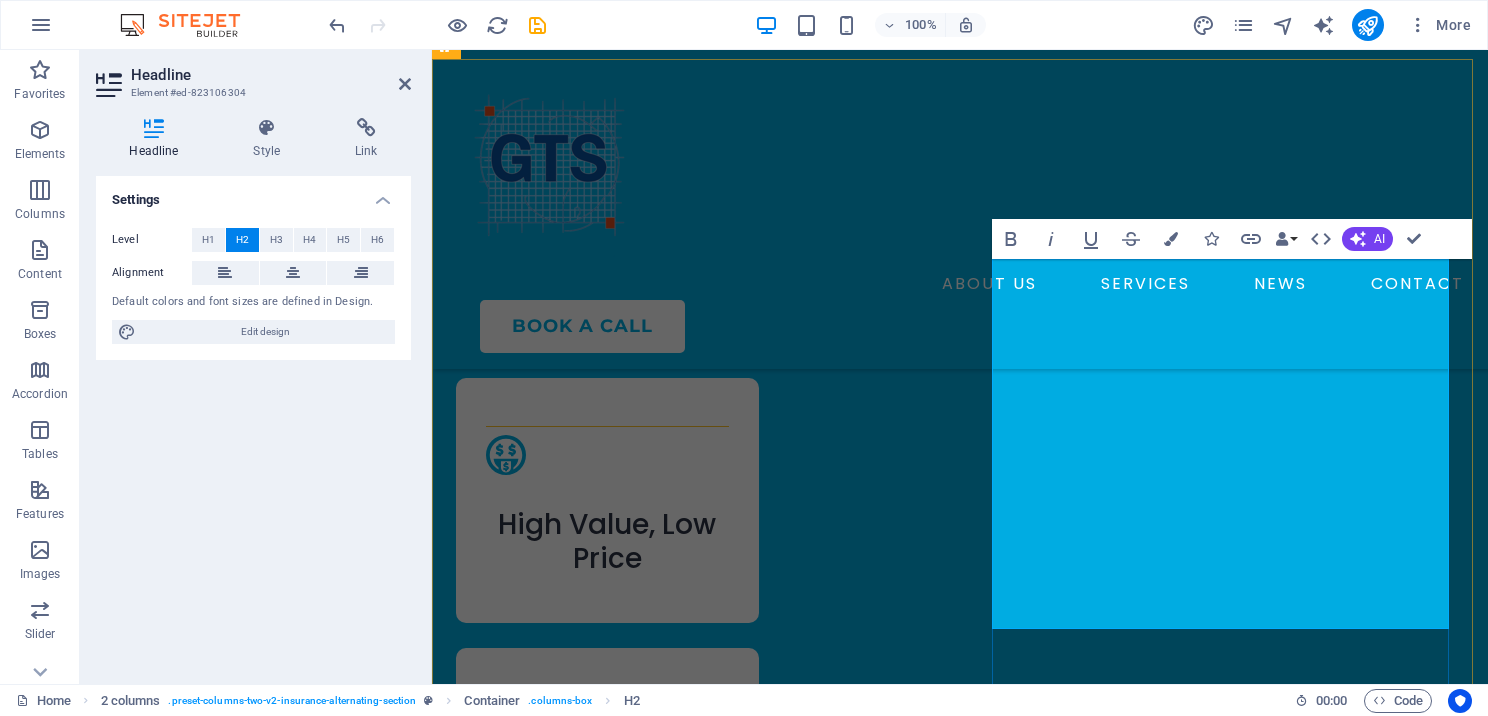 click on "to grow their revenue and" at bounding box center [665, 3127] 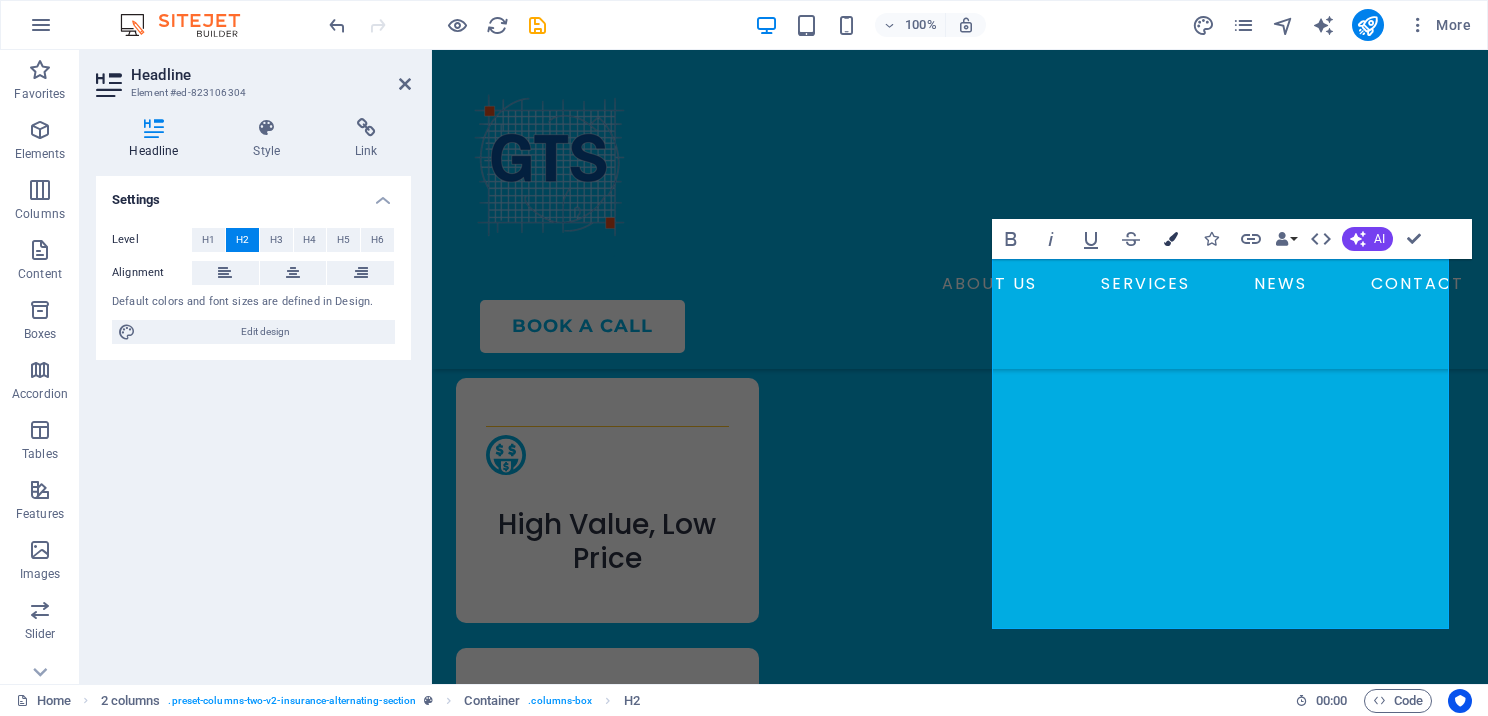 click at bounding box center [1171, 239] 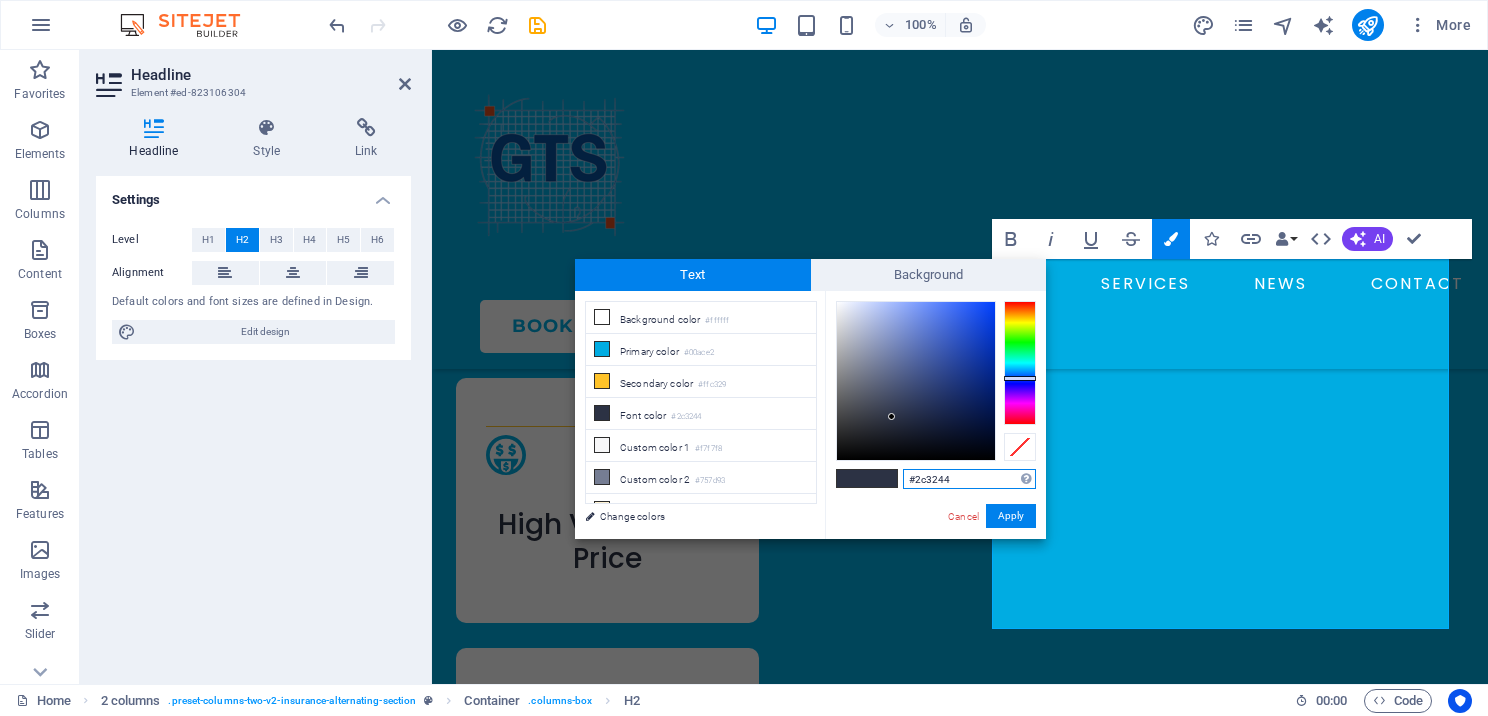 drag, startPoint x: 971, startPoint y: 472, endPoint x: 899, endPoint y: 476, distance: 72.11102 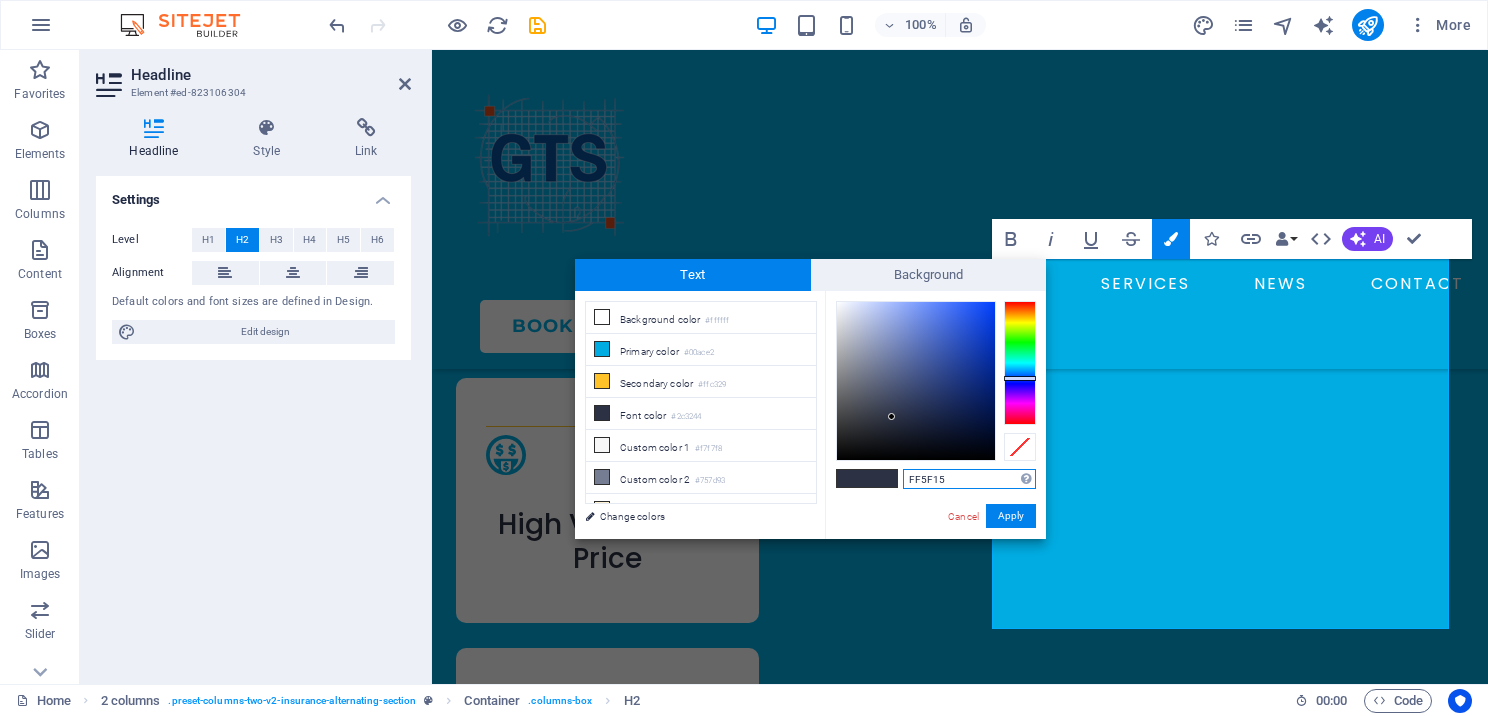 type on "#ff5f15" 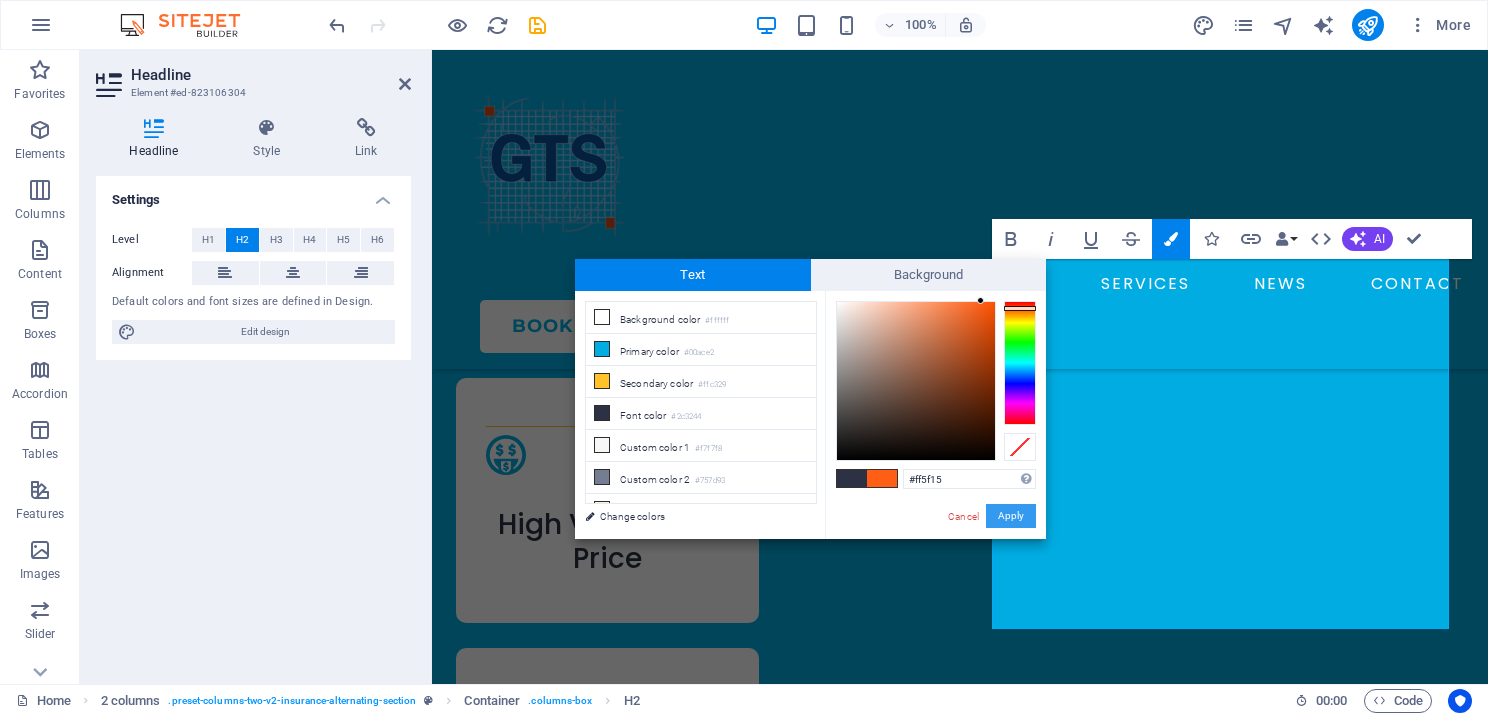 click on "Apply" at bounding box center (1011, 516) 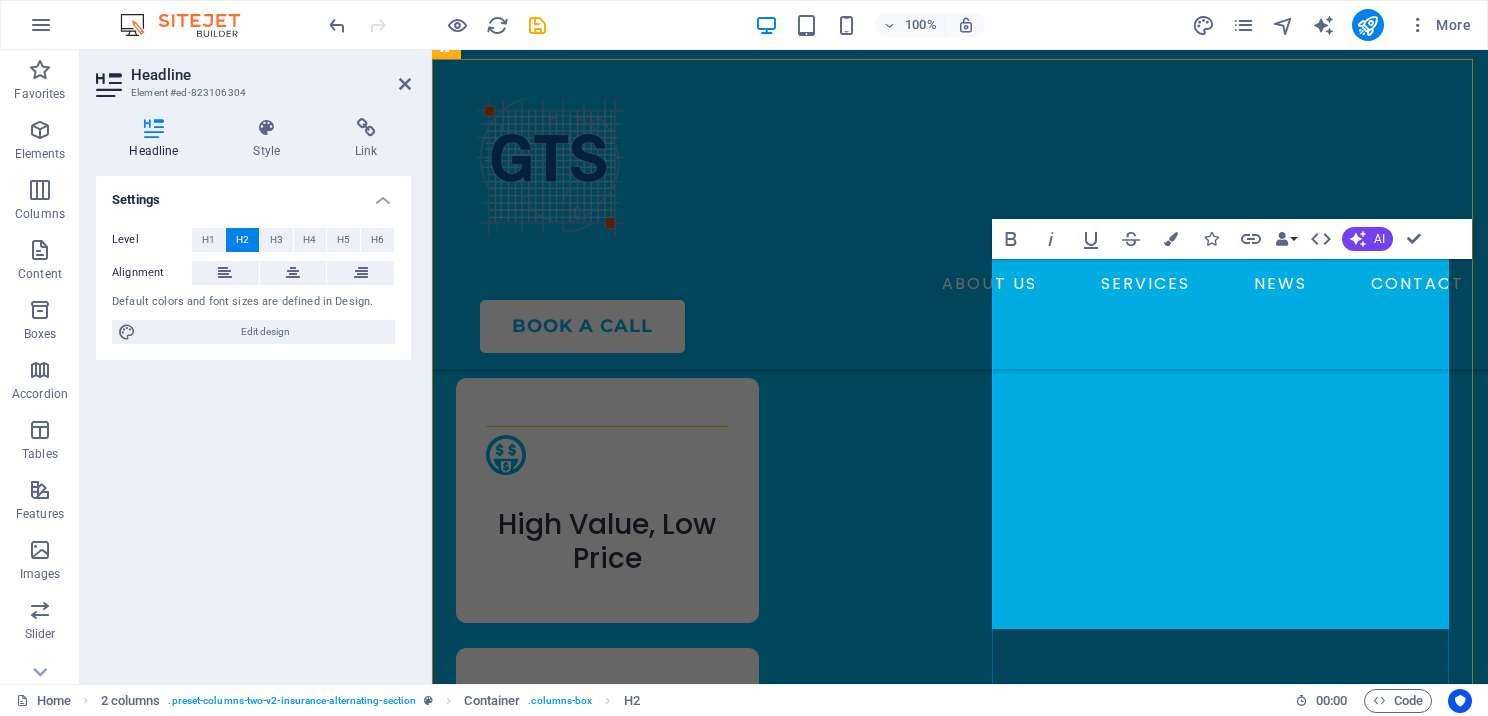 click on "better serve their clients." at bounding box center (638, 3207) 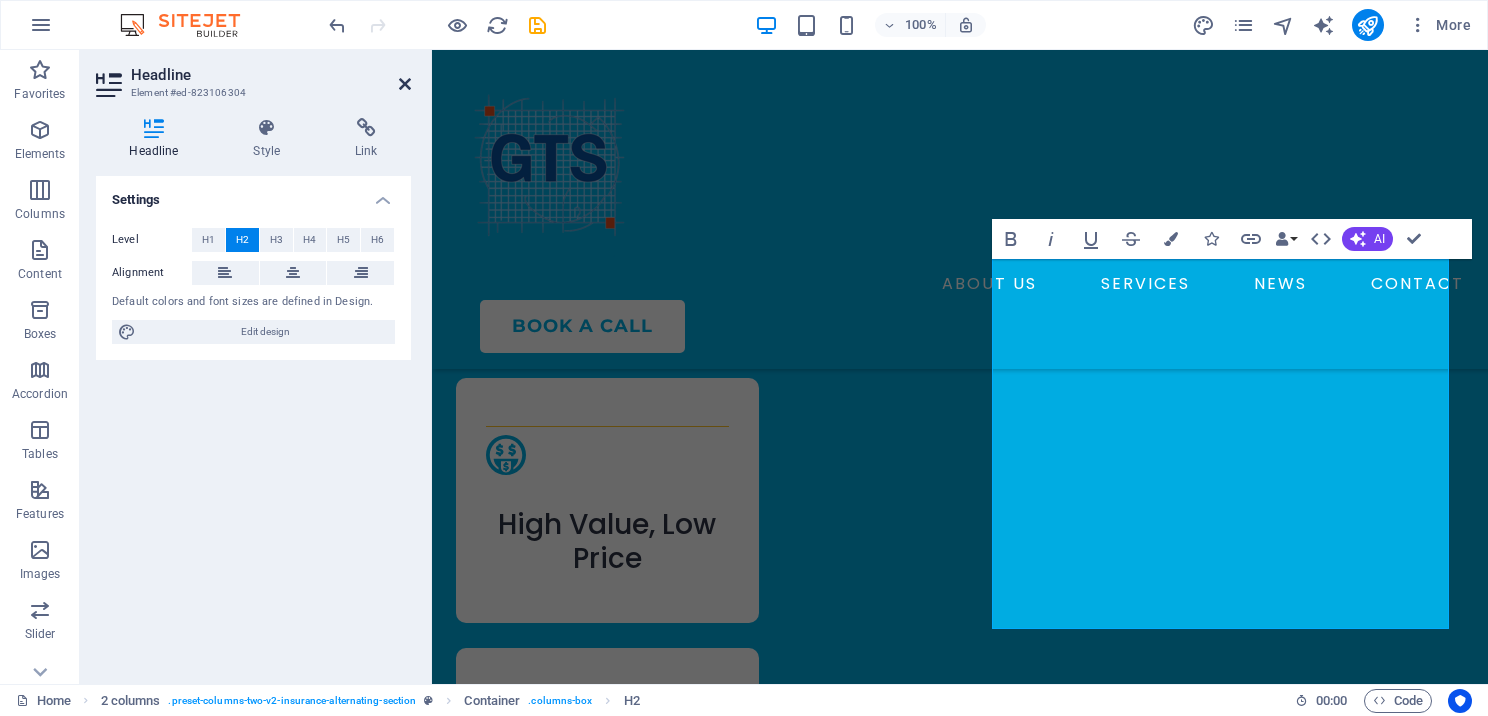 click at bounding box center (405, 84) 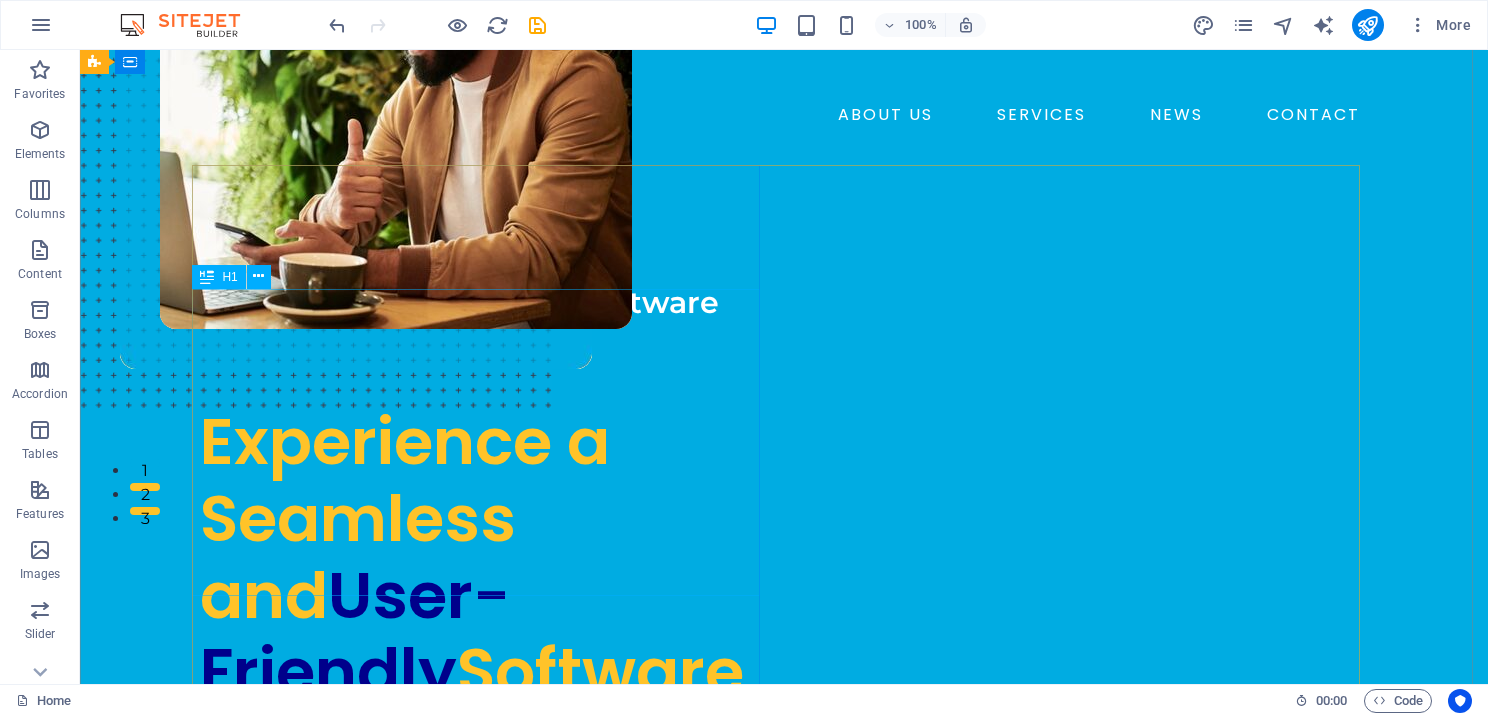 scroll, scrollTop: 100, scrollLeft: 0, axis: vertical 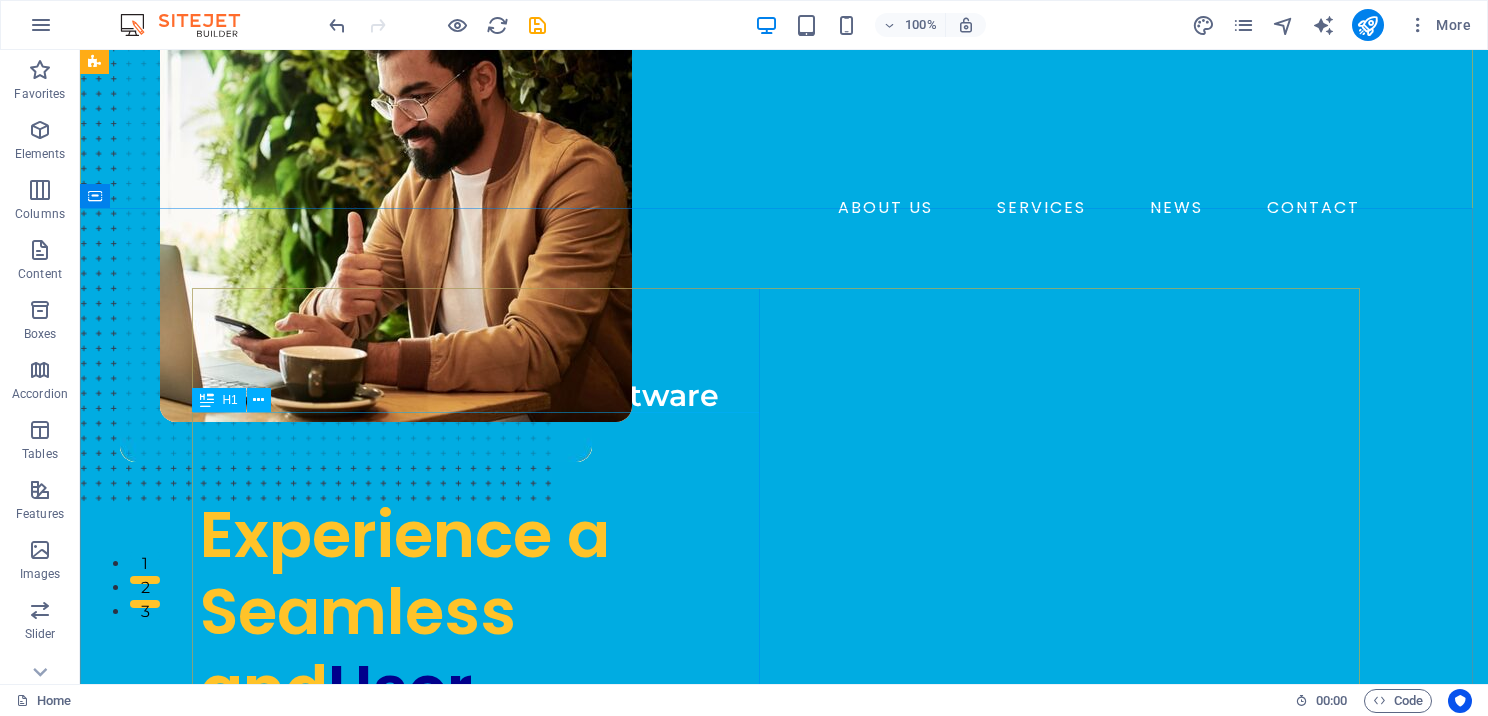click on "Experience a Seamless and  User-Friendly  Software" at bounding box center (484, 650) 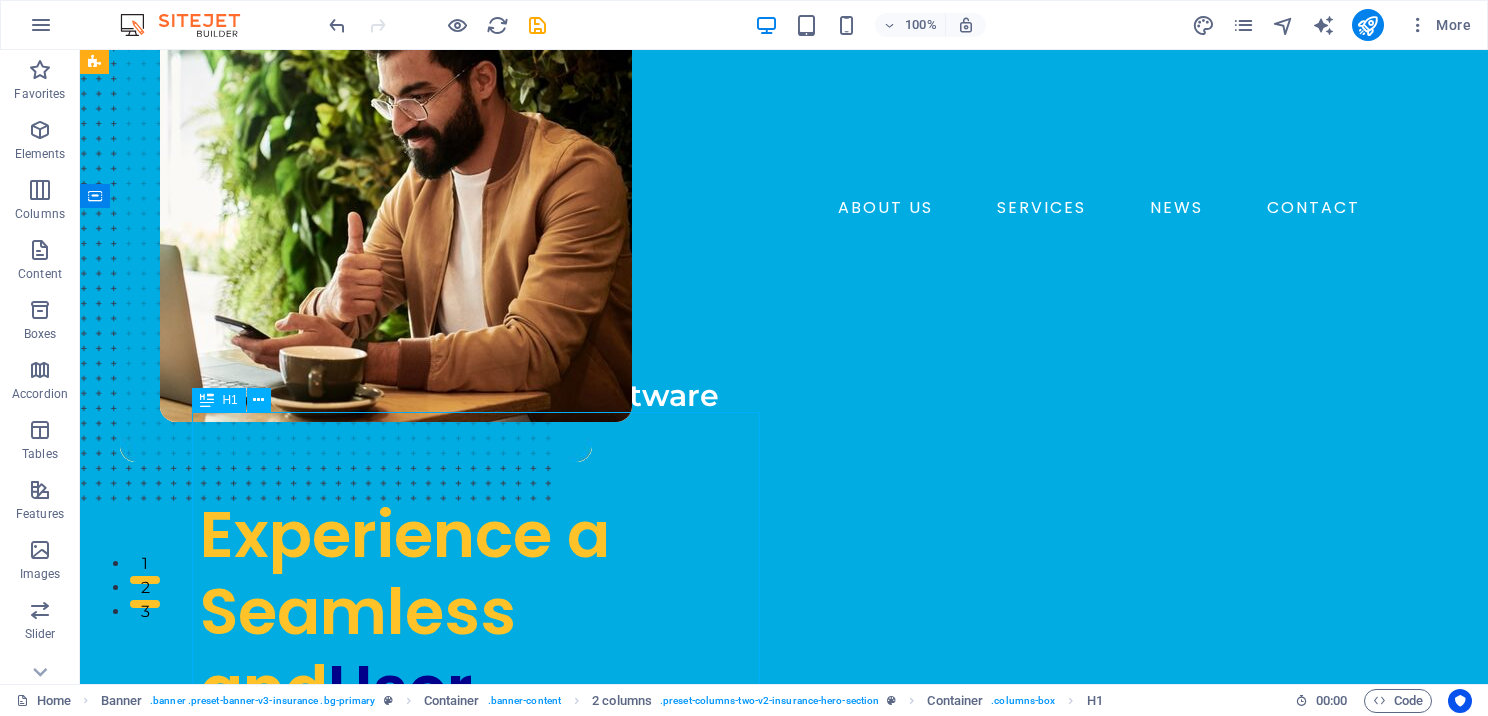 click on "Experience a Seamless and  User-Friendly  Software" at bounding box center (484, 650) 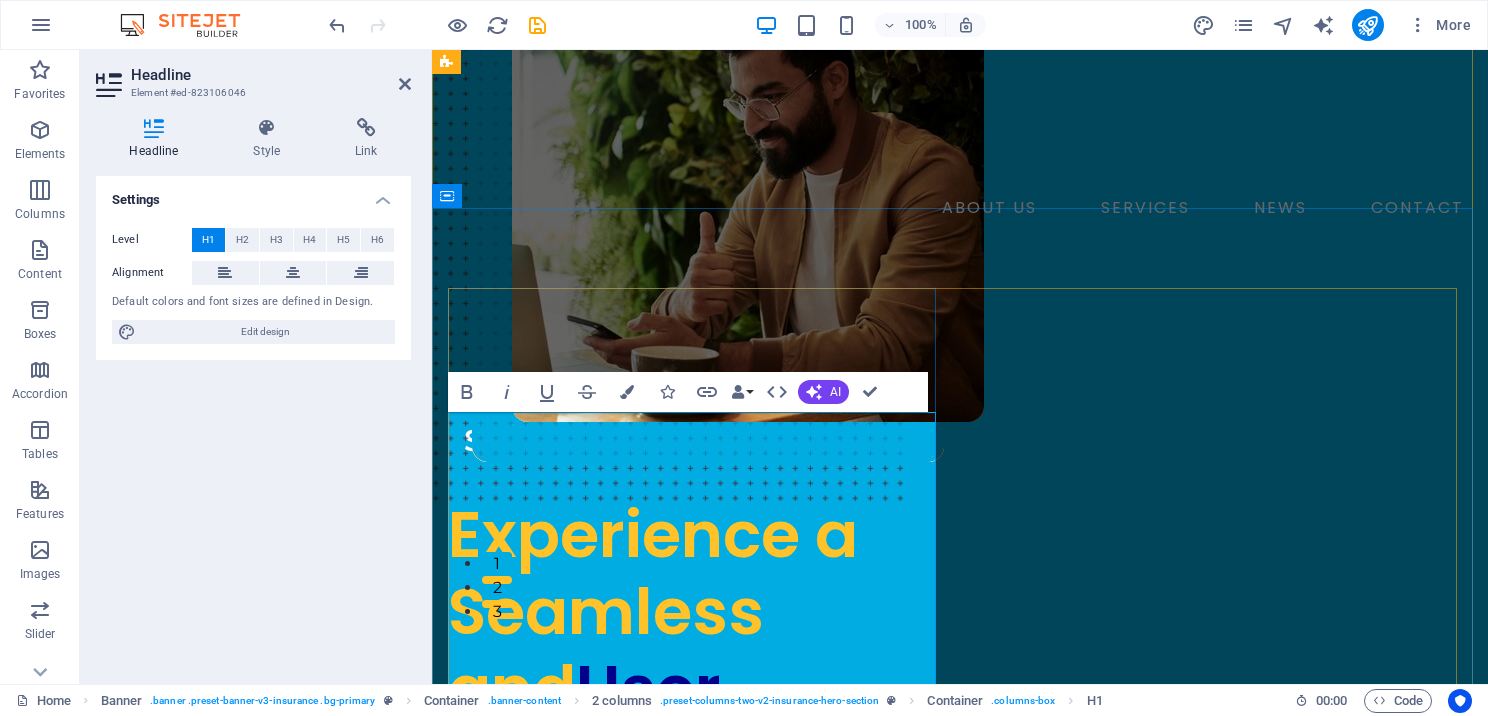 click on "Experience a Seamless and  User-Friendly  Software" at bounding box center [687, 688] 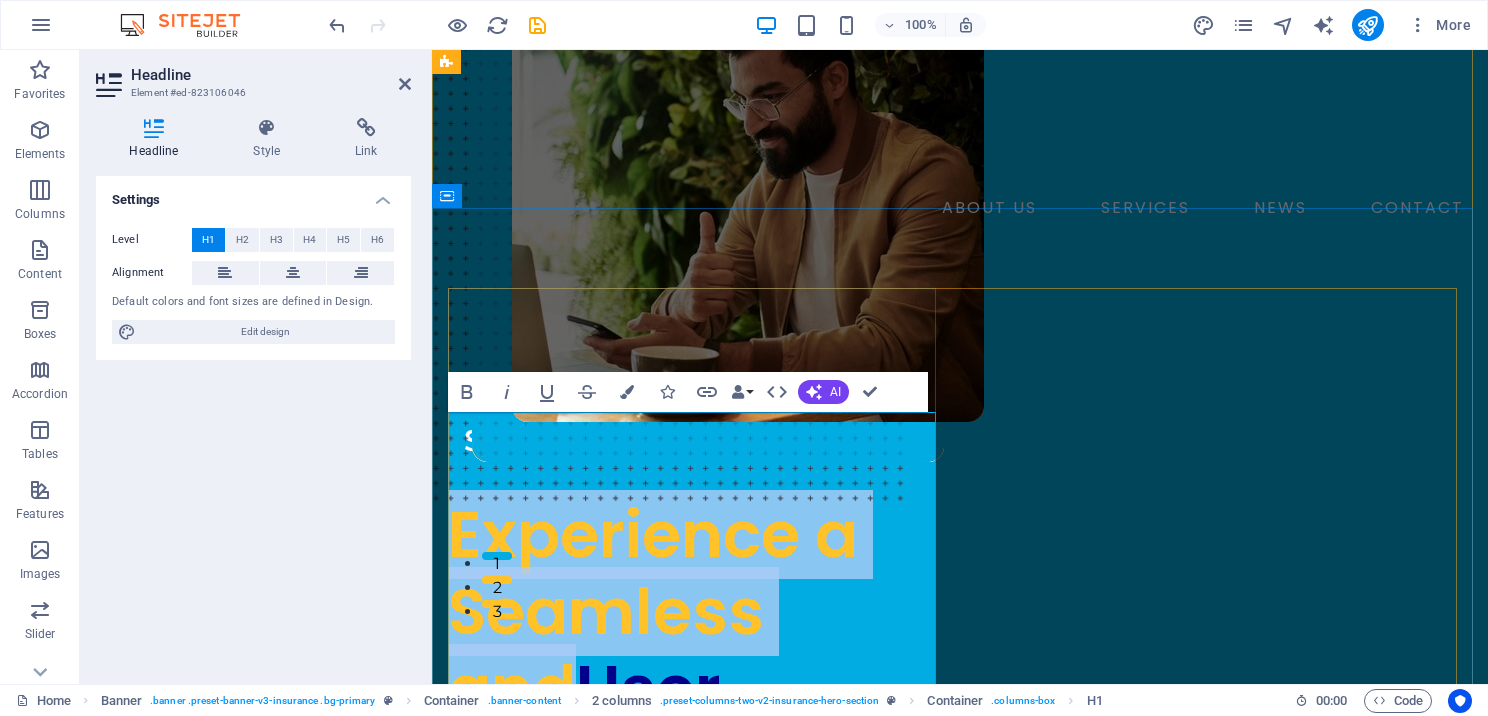 drag, startPoint x: 451, startPoint y: 446, endPoint x: 583, endPoint y: 585, distance: 191.68985 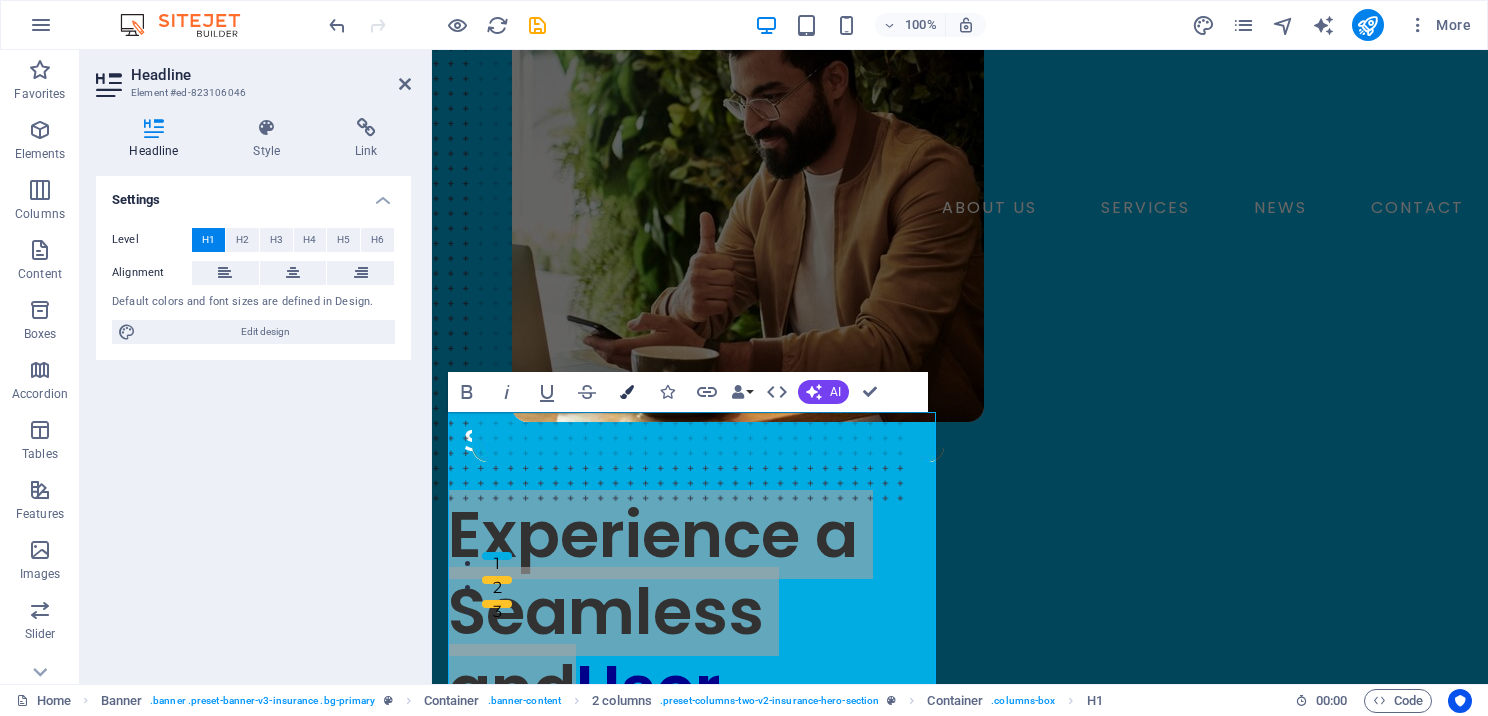 click at bounding box center [627, 392] 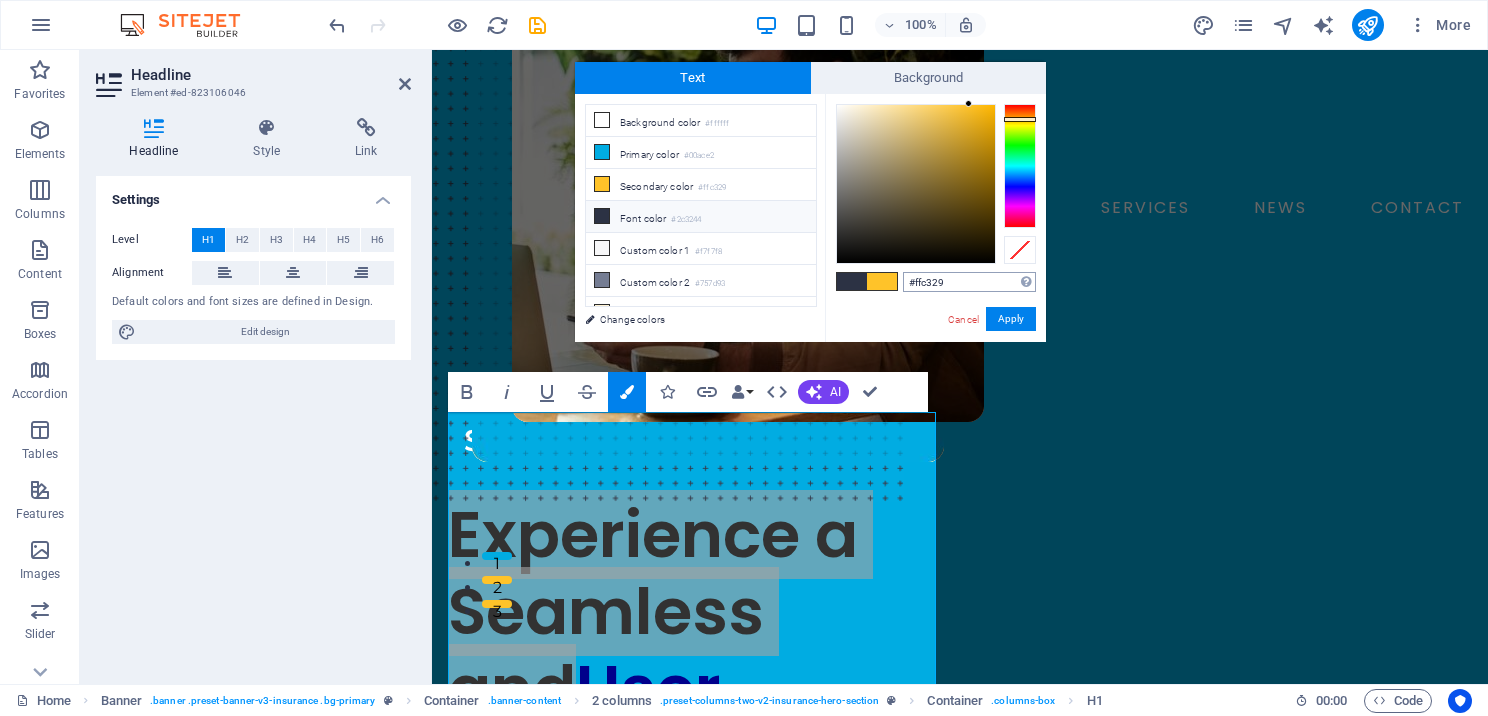 click on "#ffc329" at bounding box center [969, 282] 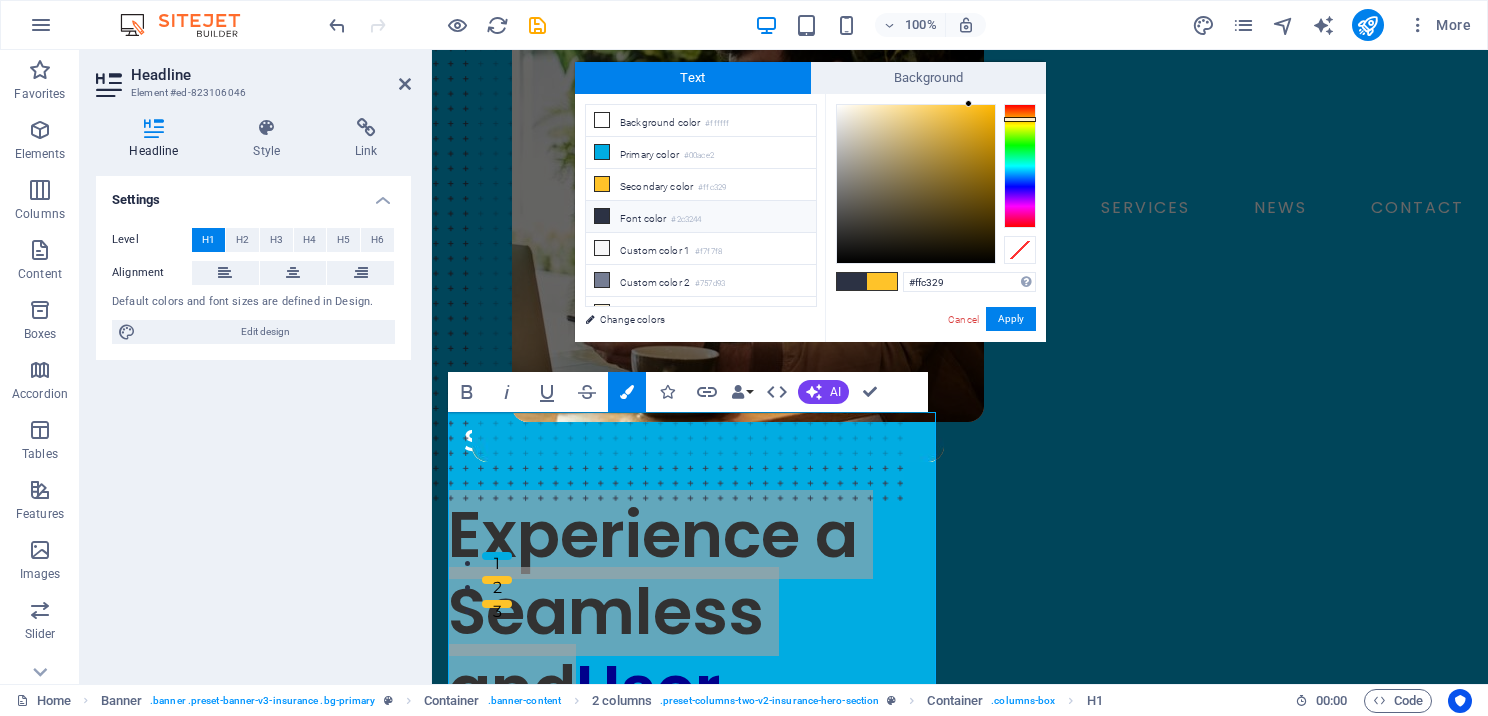drag, startPoint x: 952, startPoint y: 279, endPoint x: 874, endPoint y: 285, distance: 78.23043 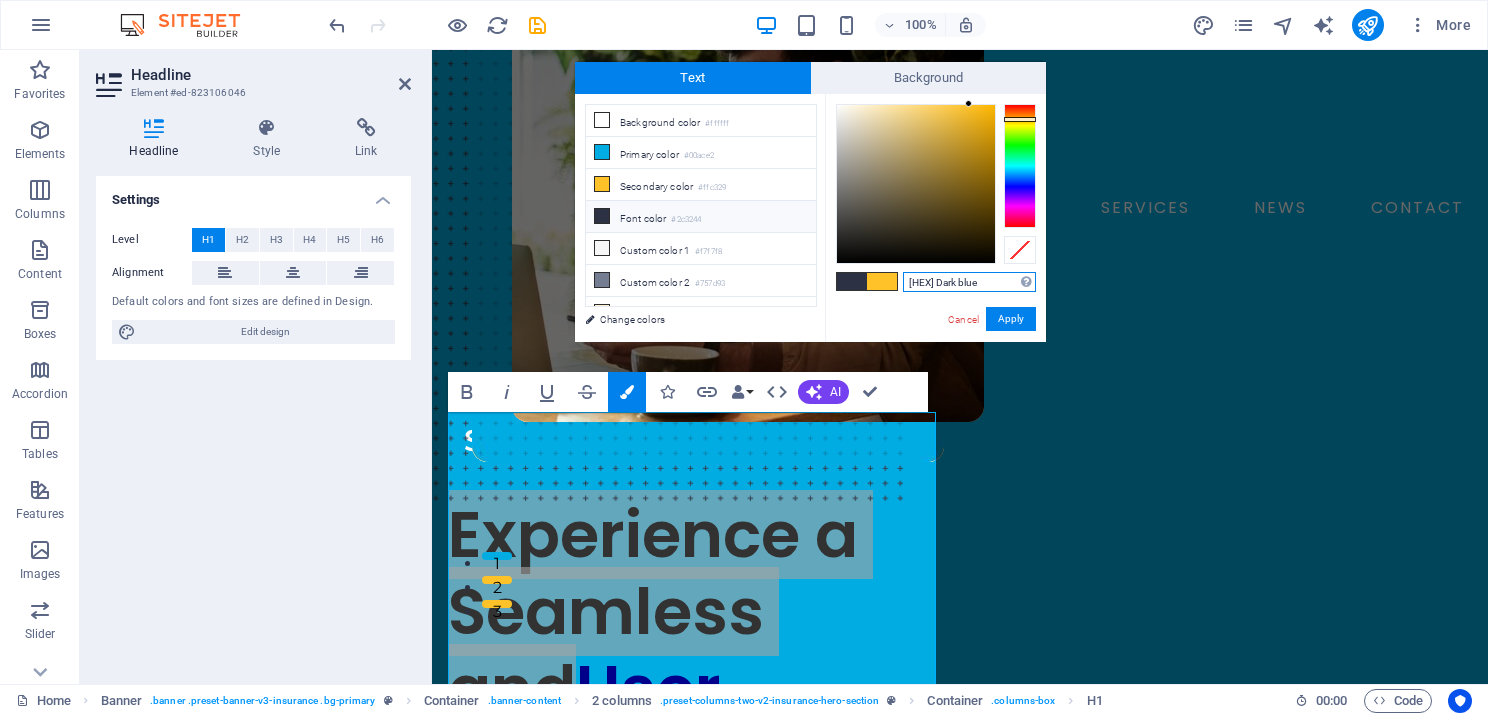 drag, startPoint x: 994, startPoint y: 280, endPoint x: 904, endPoint y: 284, distance: 90.088844 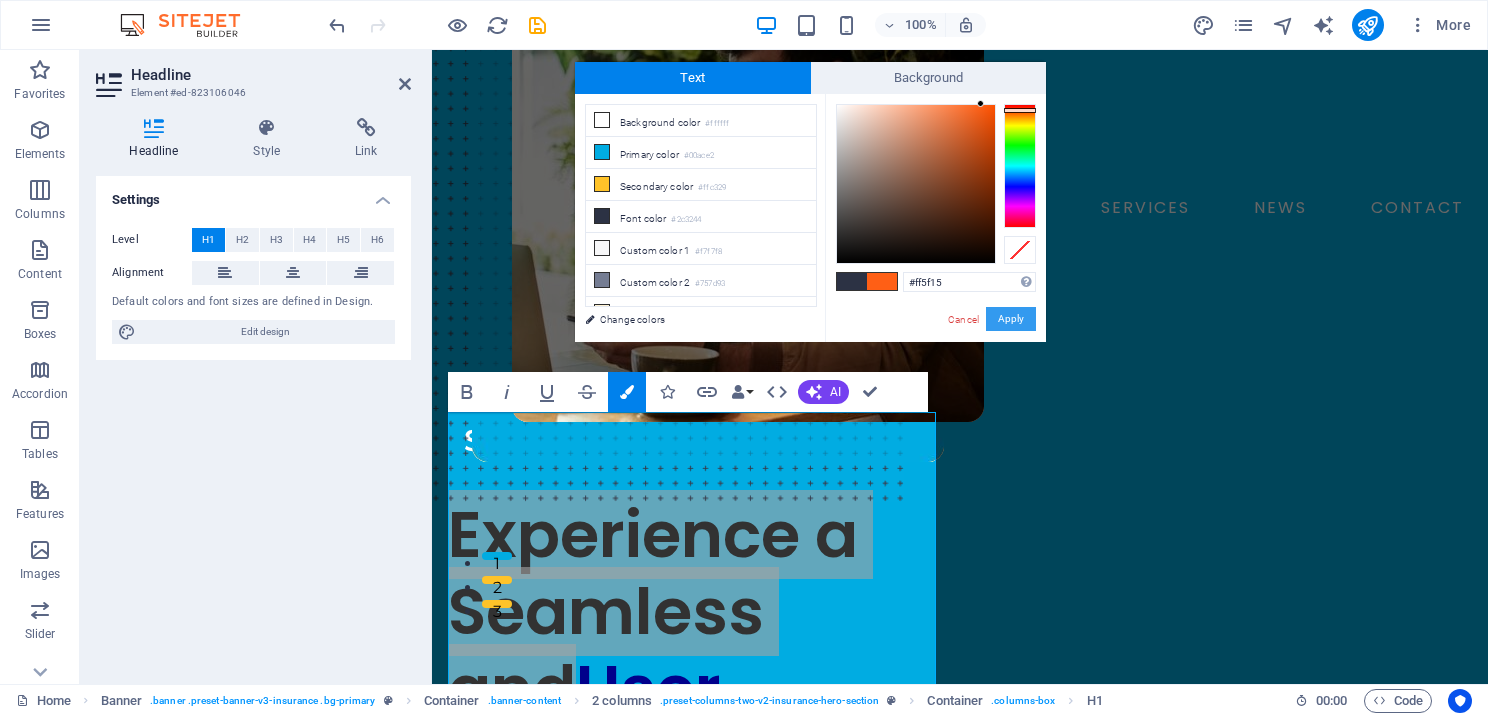 click on "Apply" at bounding box center (1011, 319) 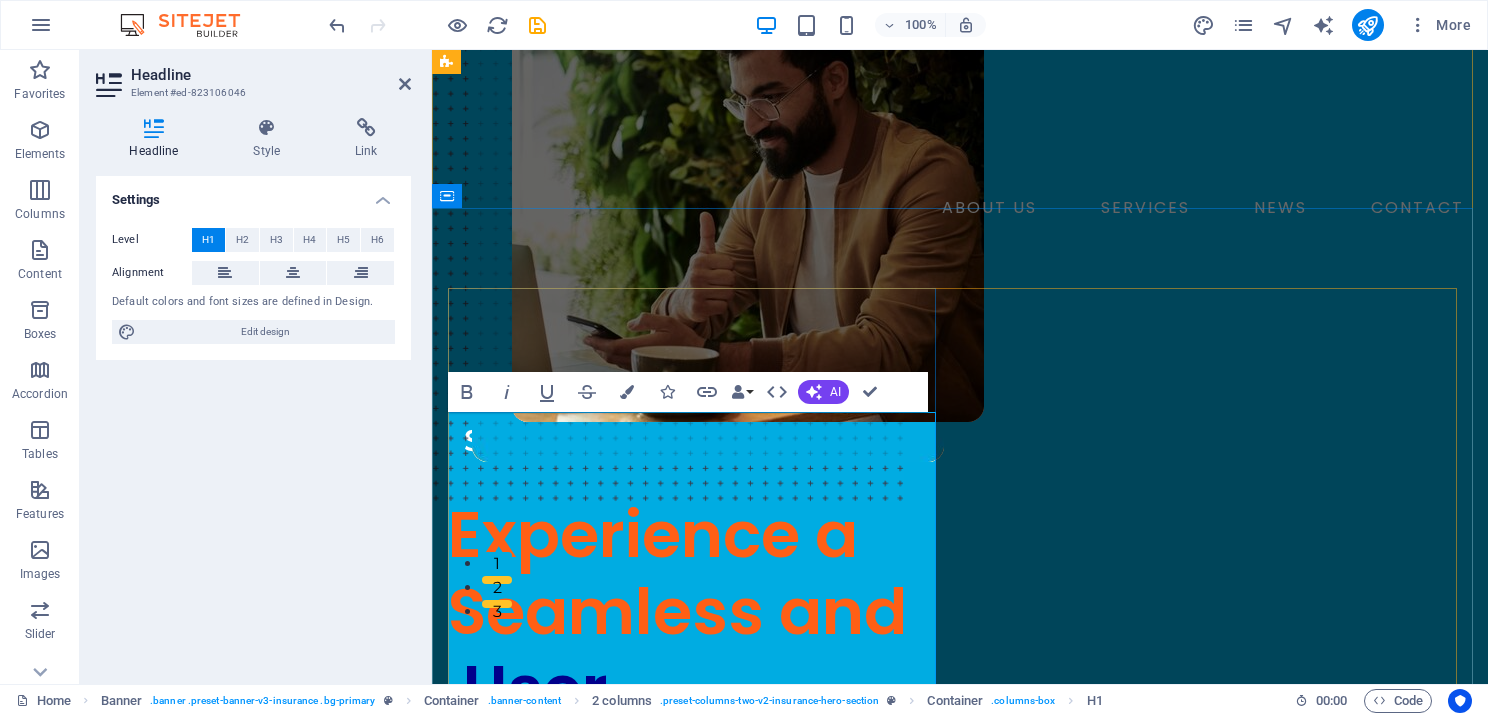 click on "Experience a Seamless and" at bounding box center (677, 573) 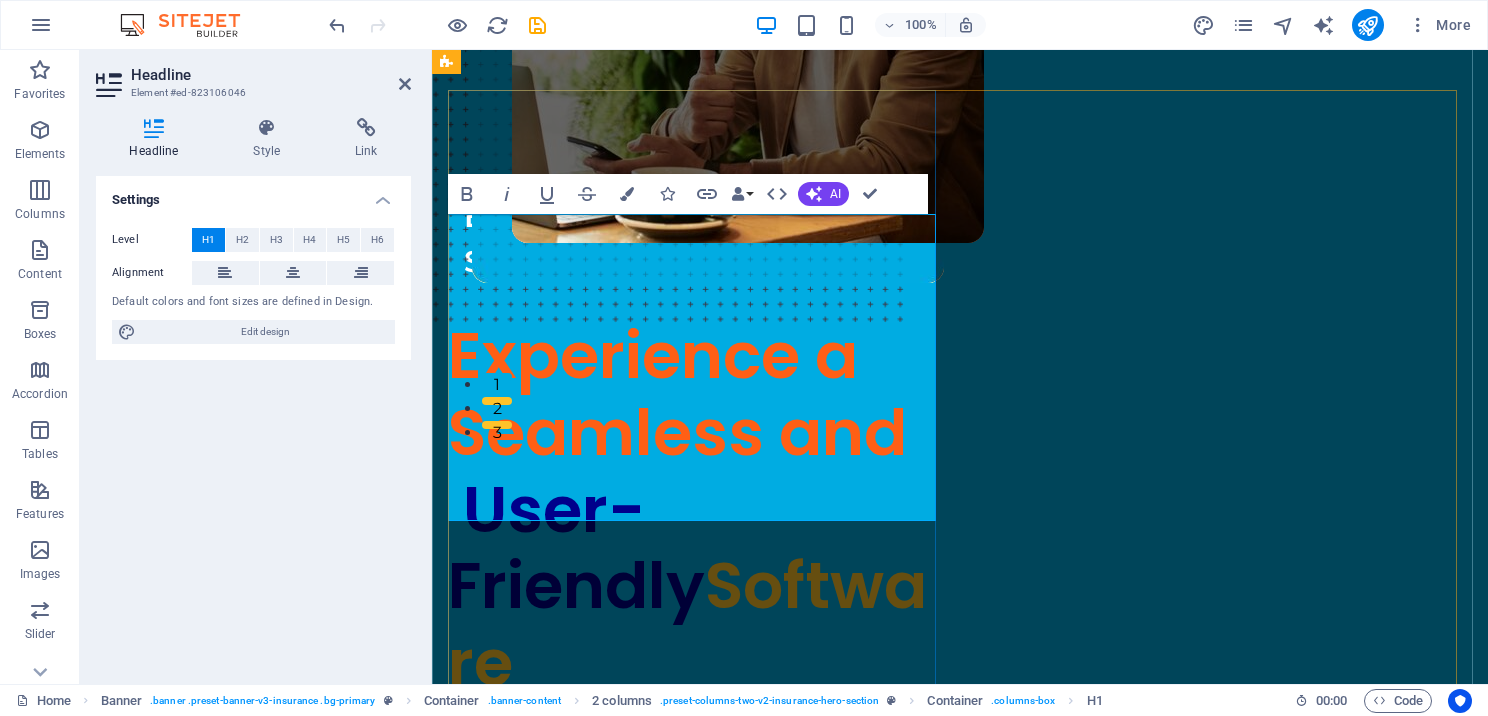scroll, scrollTop: 300, scrollLeft: 0, axis: vertical 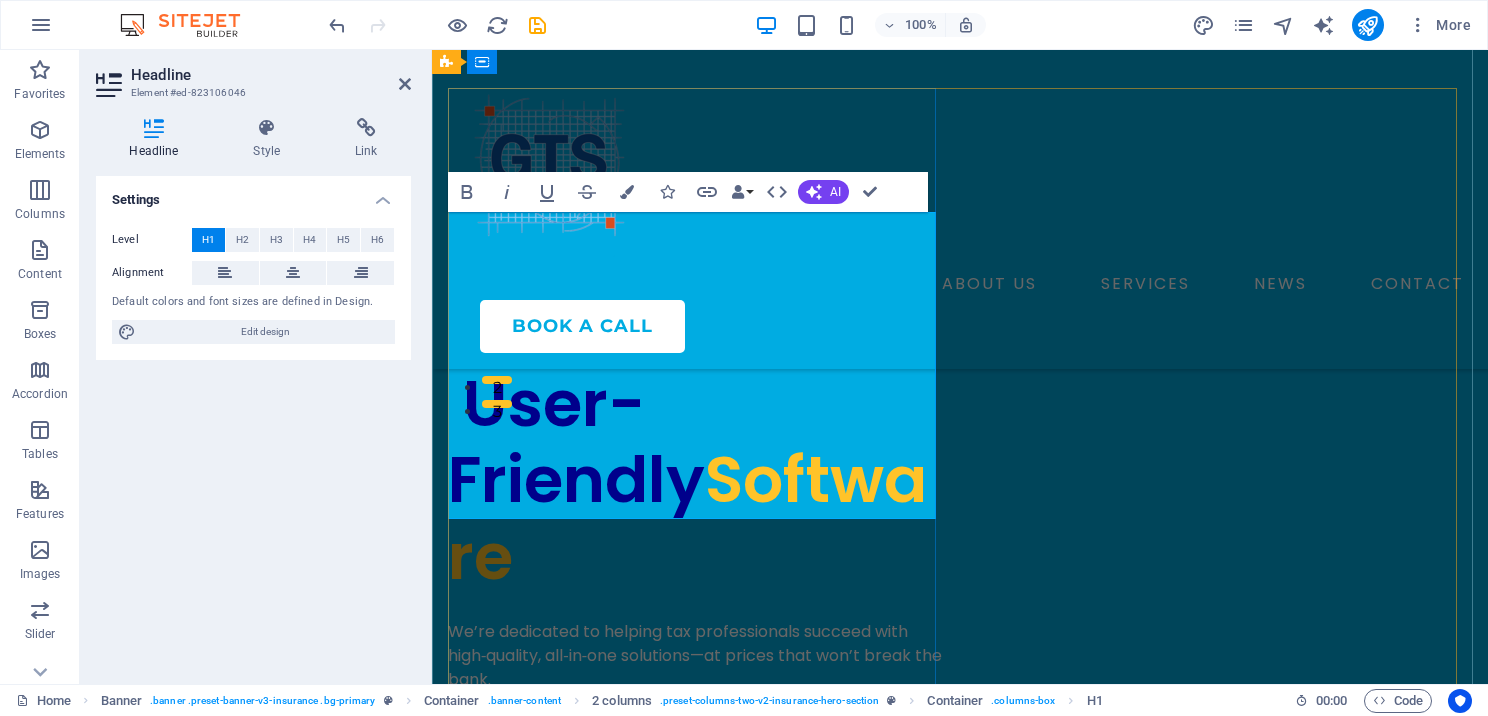 click on "User-Friendly" at bounding box center [576, 442] 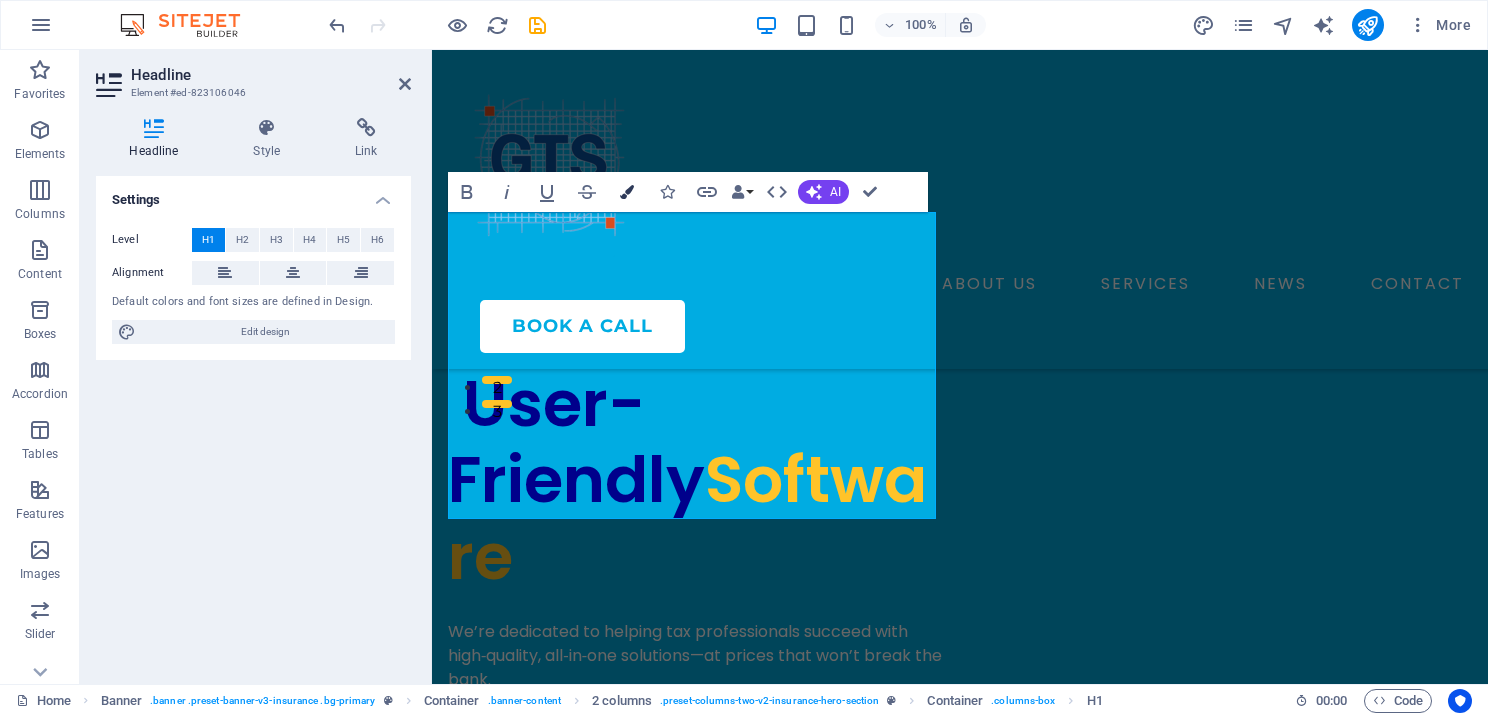 click on "Colors" at bounding box center (627, 192) 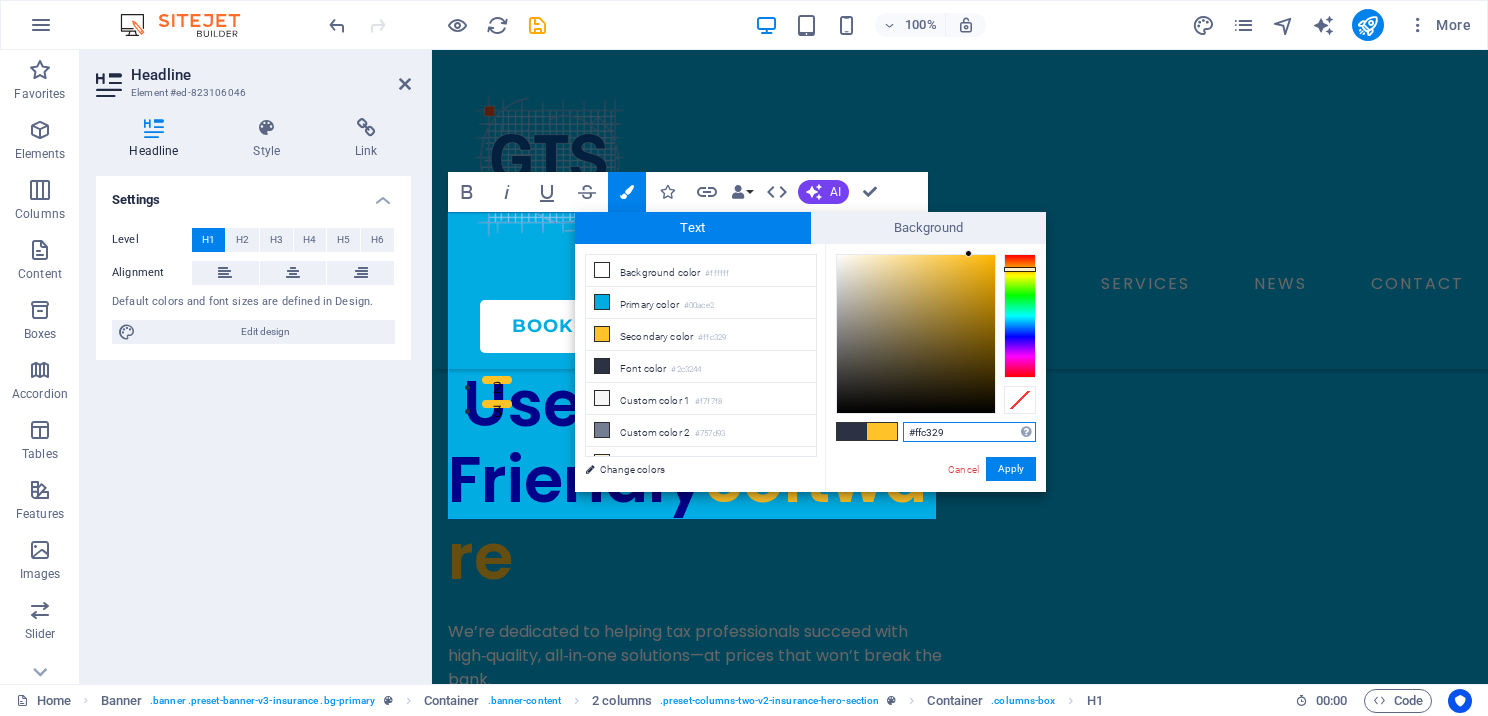 drag, startPoint x: 961, startPoint y: 422, endPoint x: 904, endPoint y: 437, distance: 58.940647 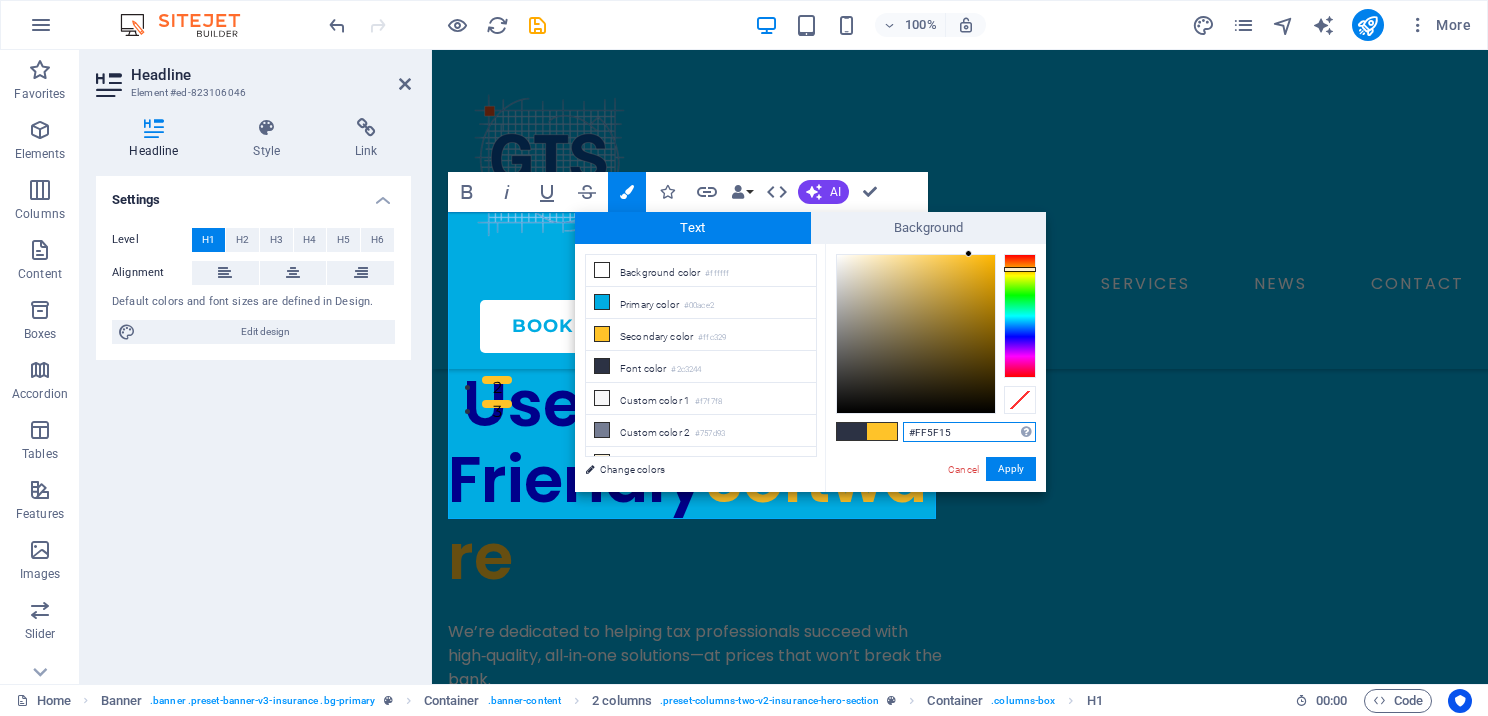 type on "#ff5f15" 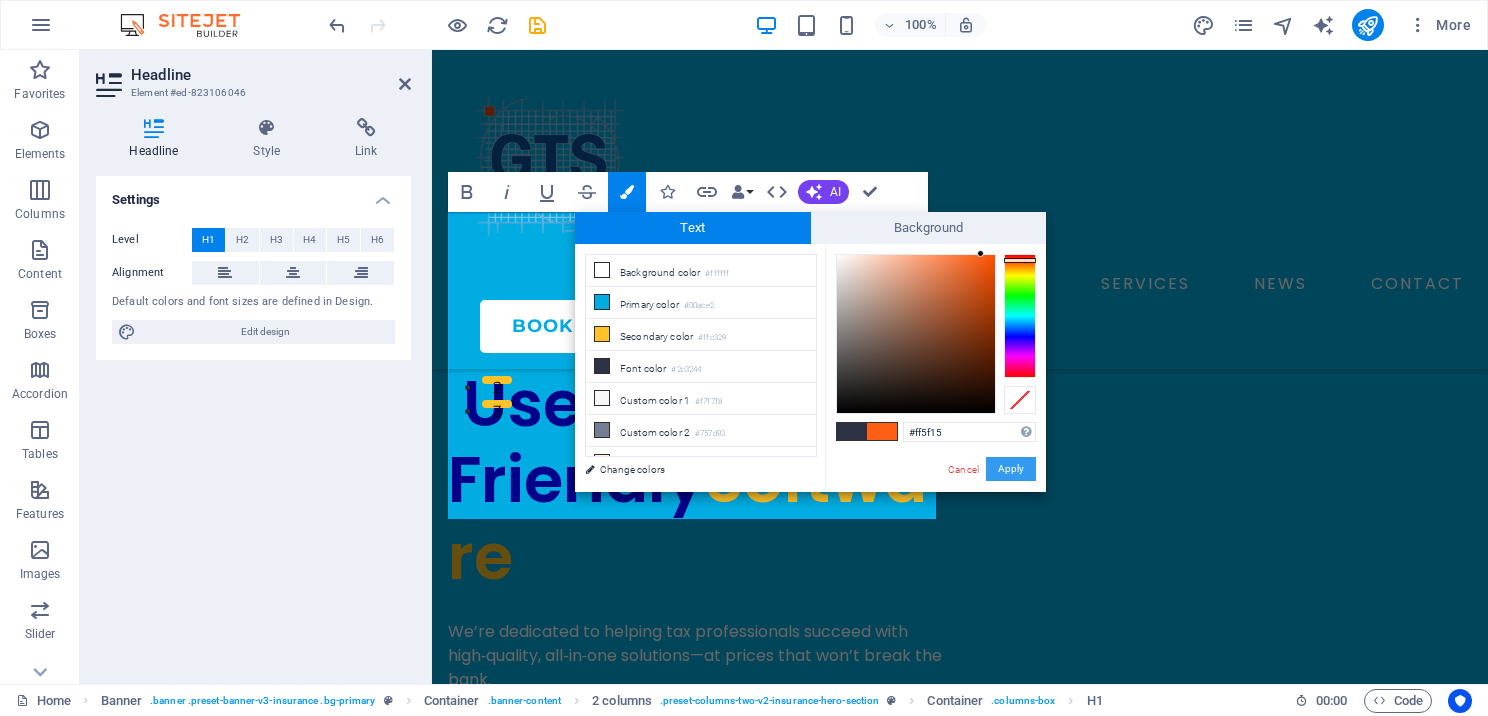 click on "Apply" at bounding box center [1011, 469] 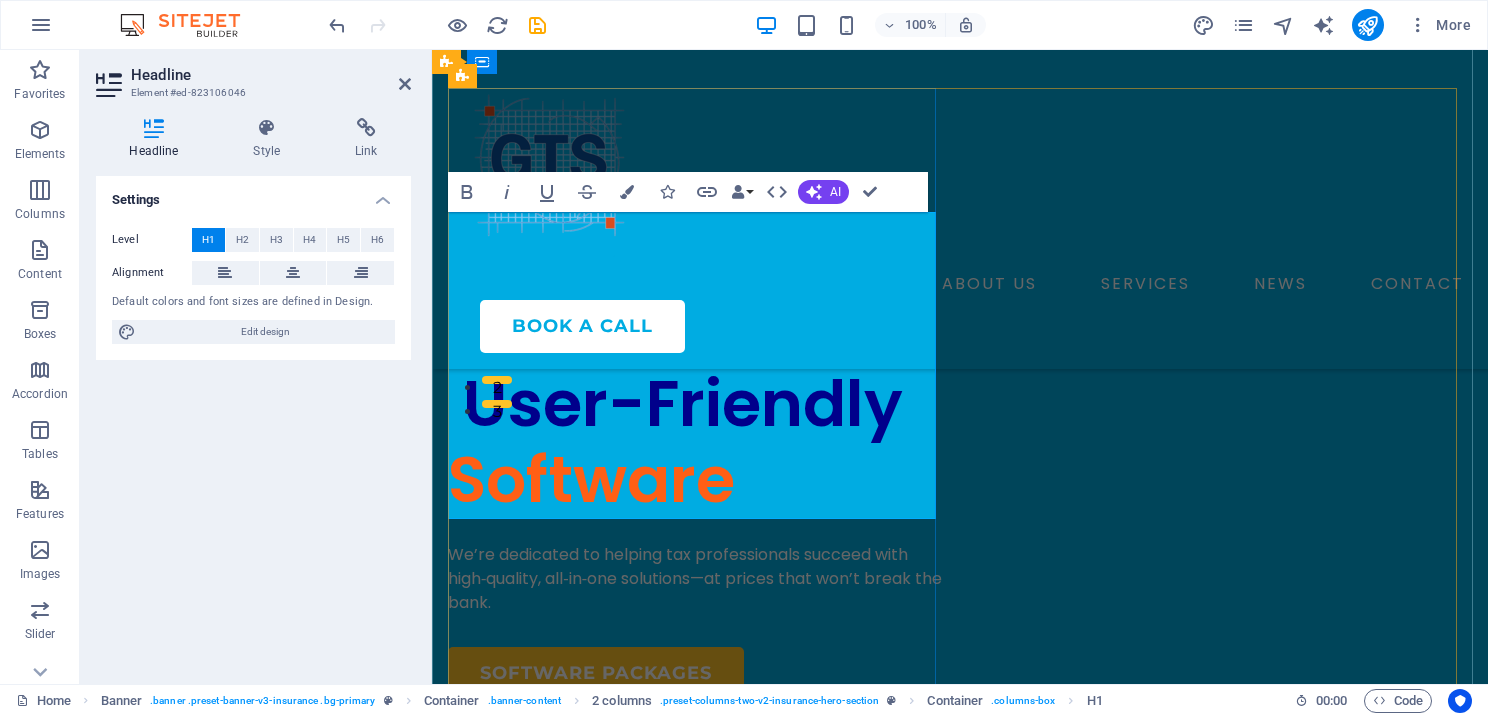 click on "User-Friendly" at bounding box center [683, 403] 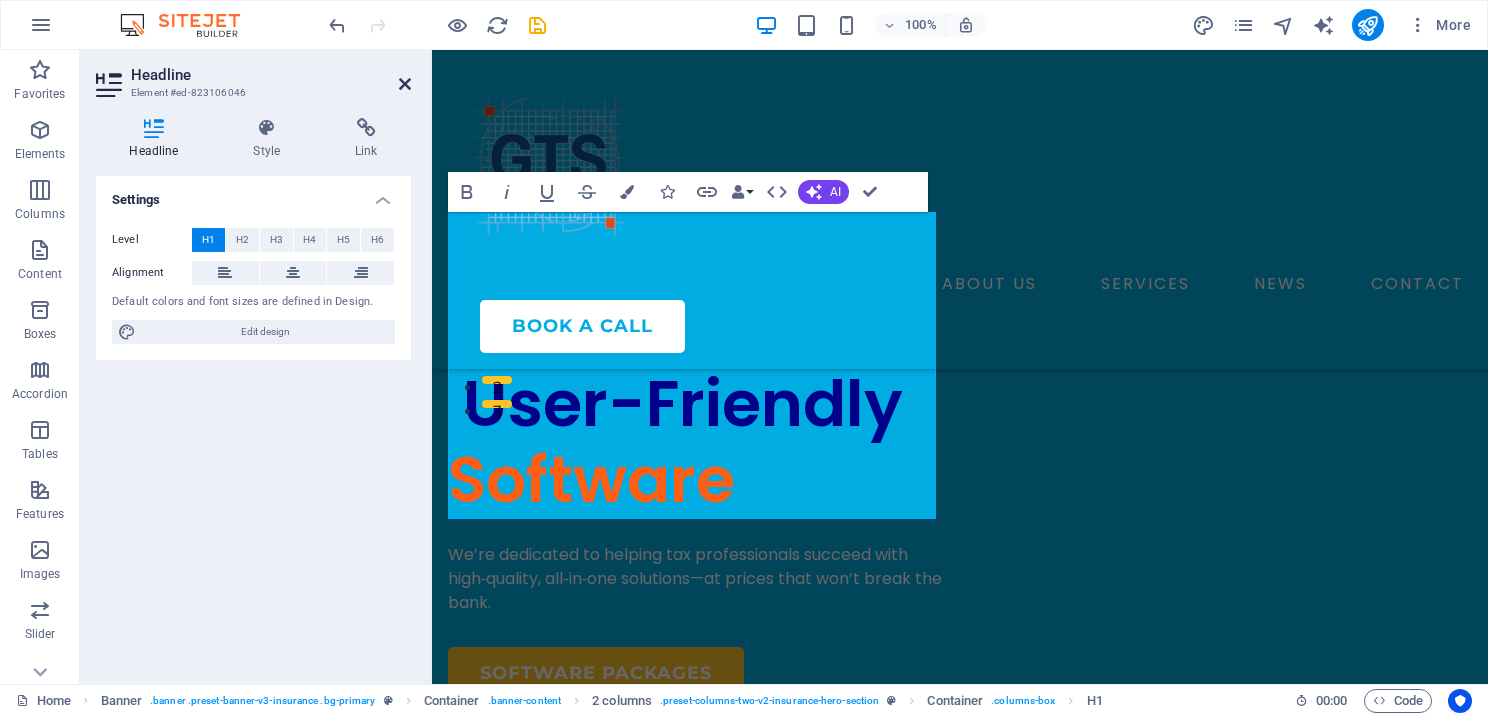 click at bounding box center (405, 84) 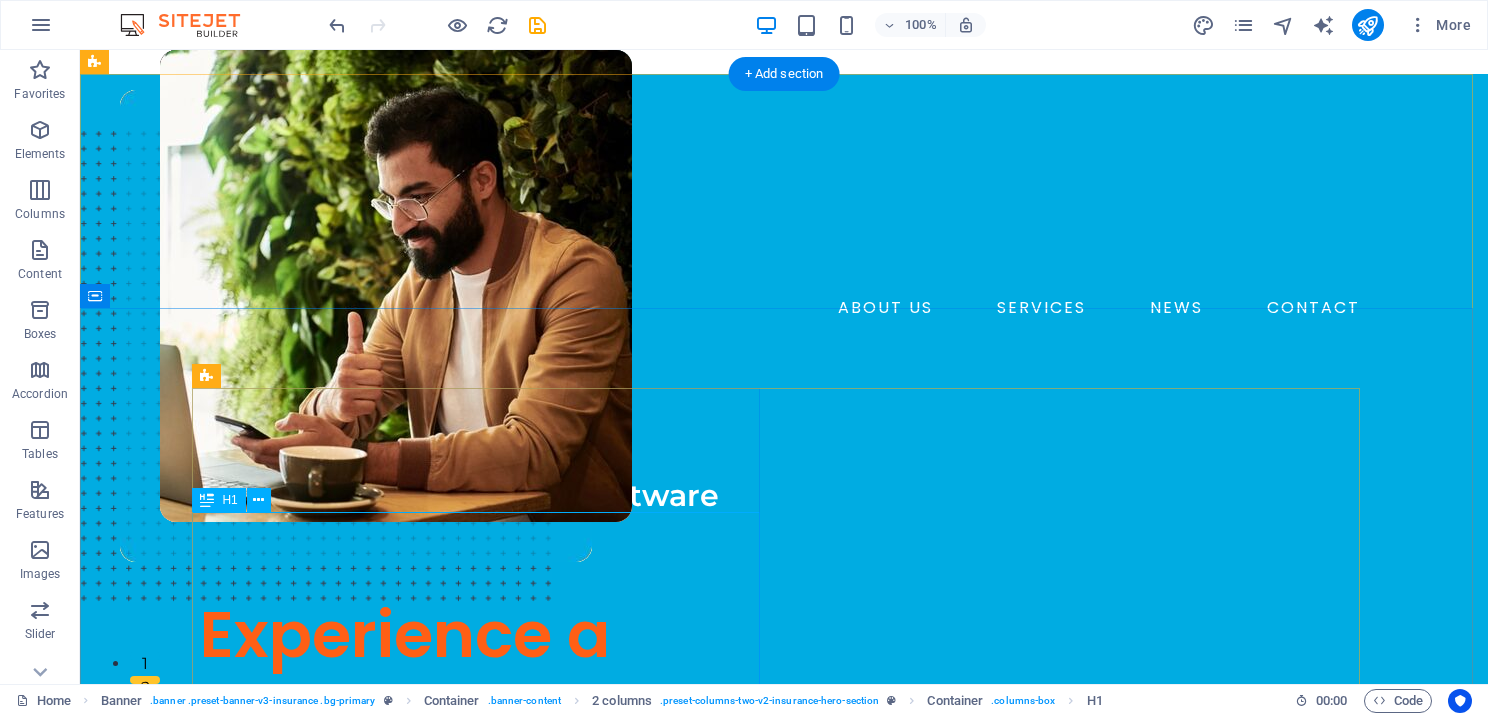 scroll, scrollTop: 300, scrollLeft: 0, axis: vertical 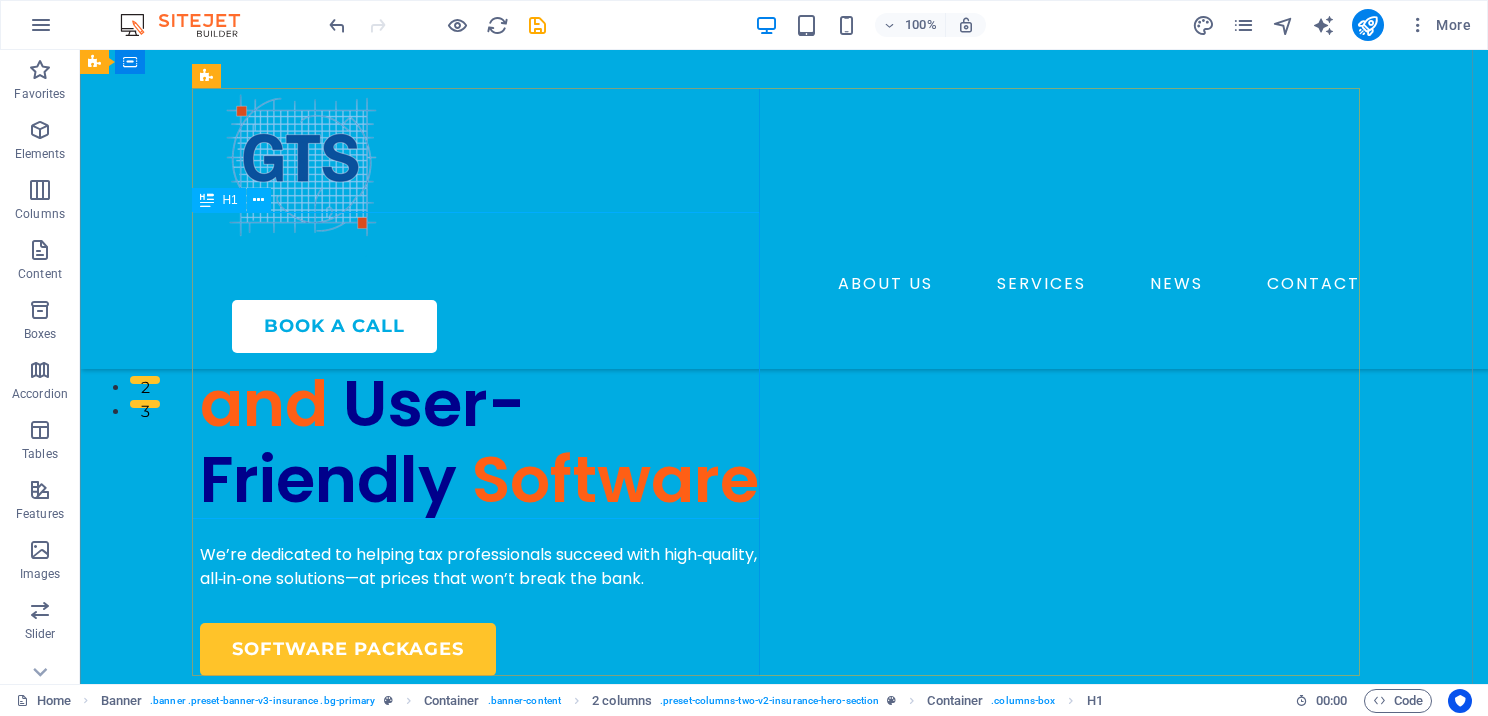 click on "Experience a Seamless and   User-Friendly   Software" at bounding box center [484, 365] 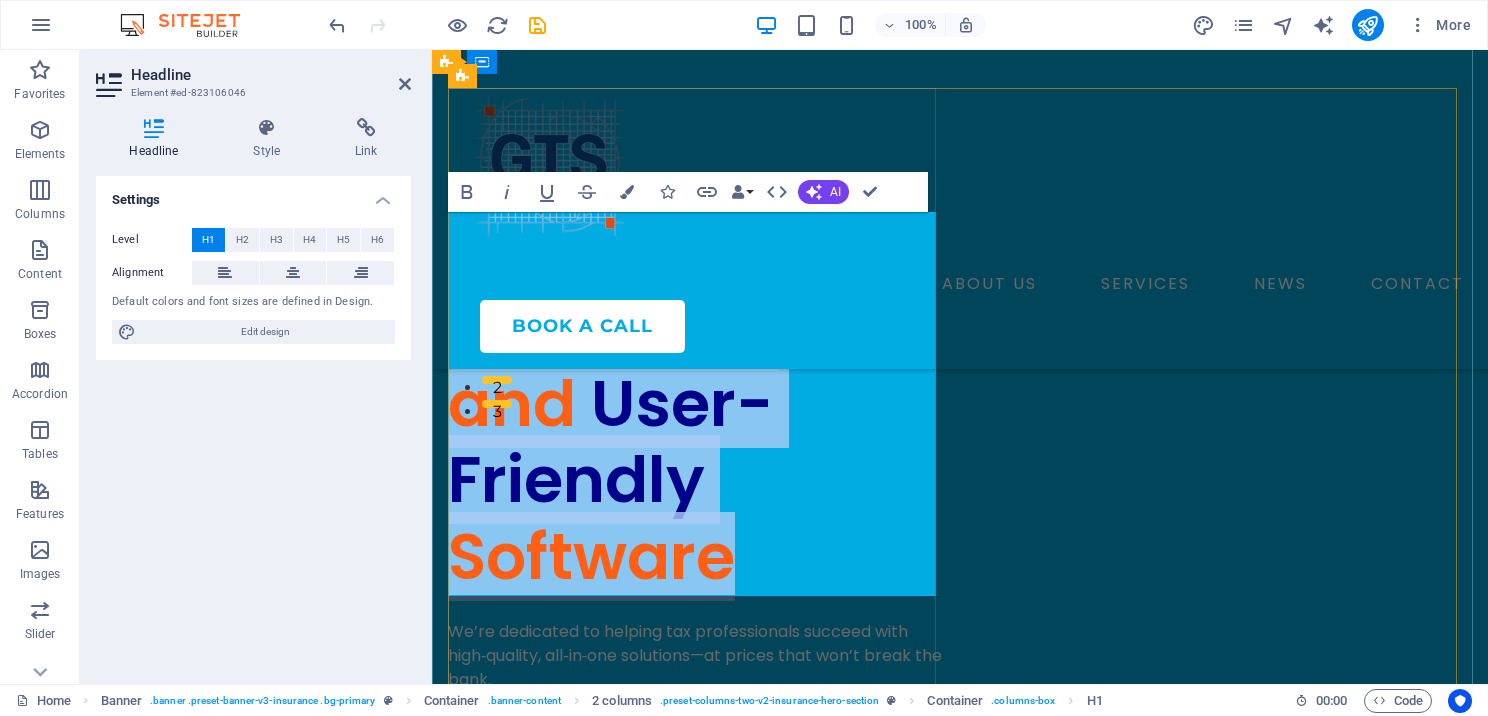 click on "User-Friendly" at bounding box center (611, 442) 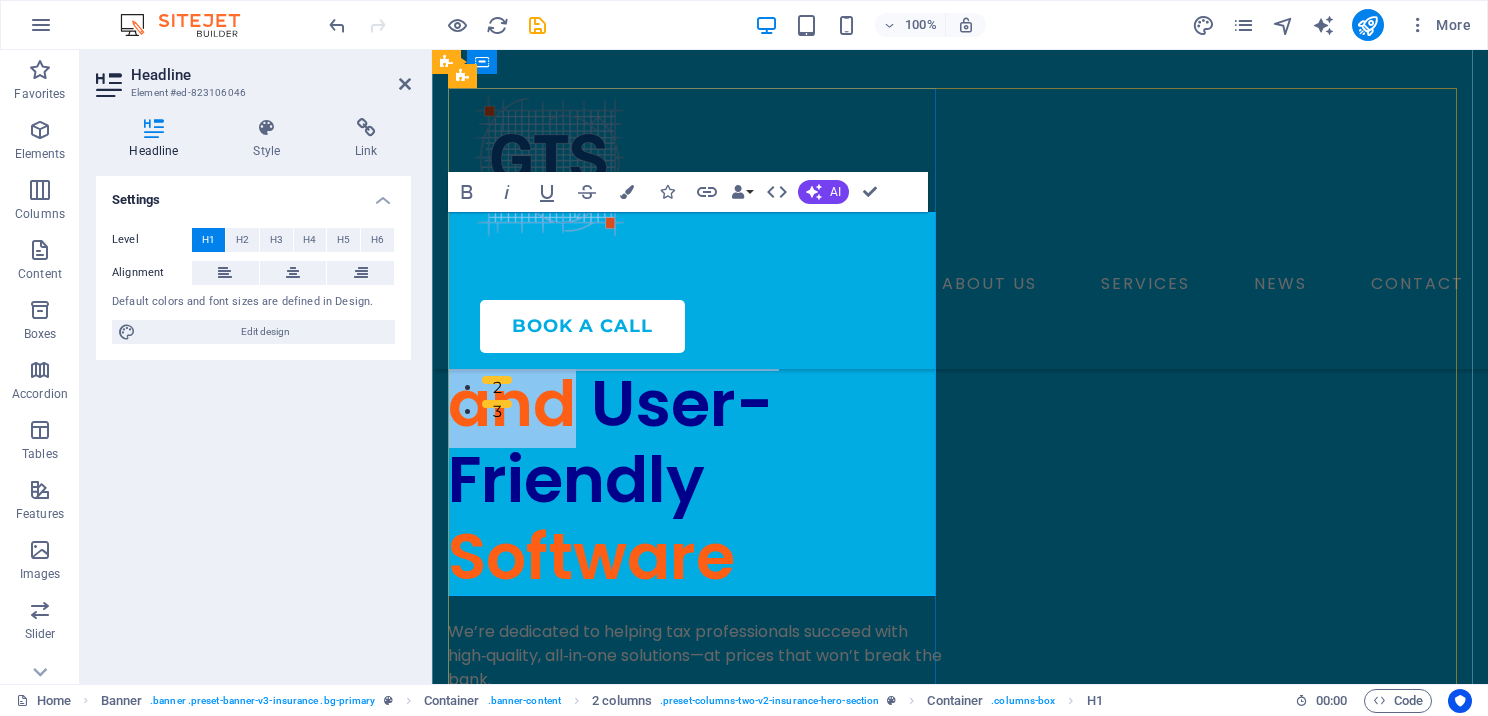 drag, startPoint x: 454, startPoint y: 308, endPoint x: 574, endPoint y: 385, distance: 142.5798 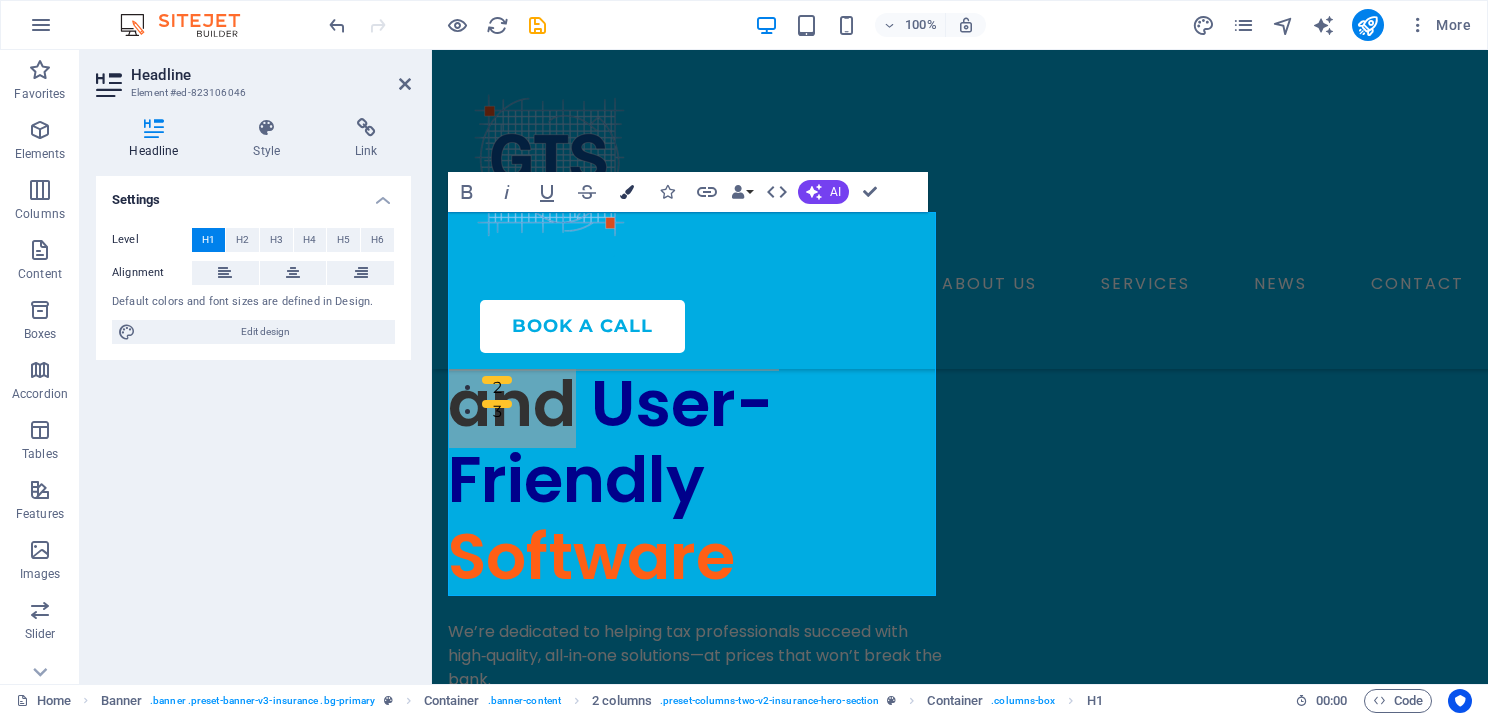 click at bounding box center (627, 192) 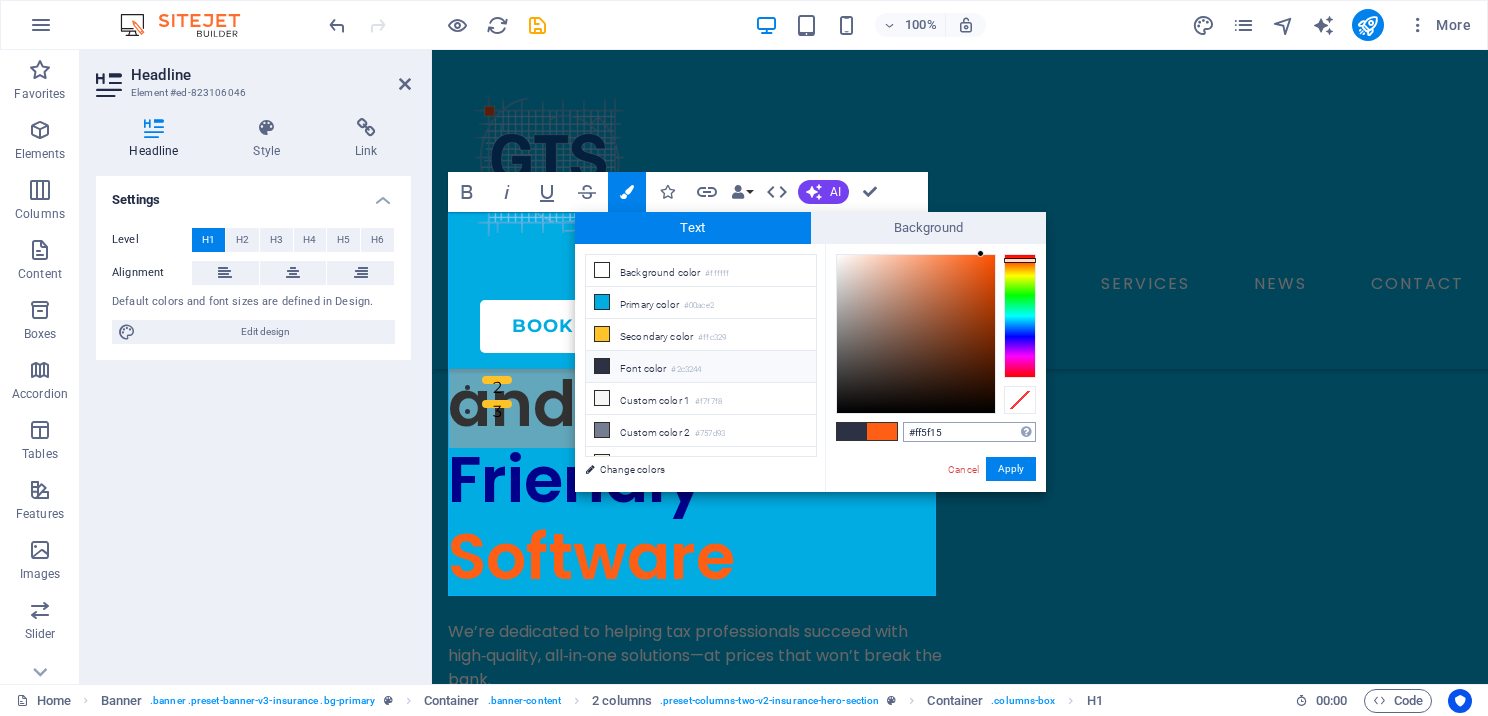 drag, startPoint x: 959, startPoint y: 429, endPoint x: 909, endPoint y: 432, distance: 50.08992 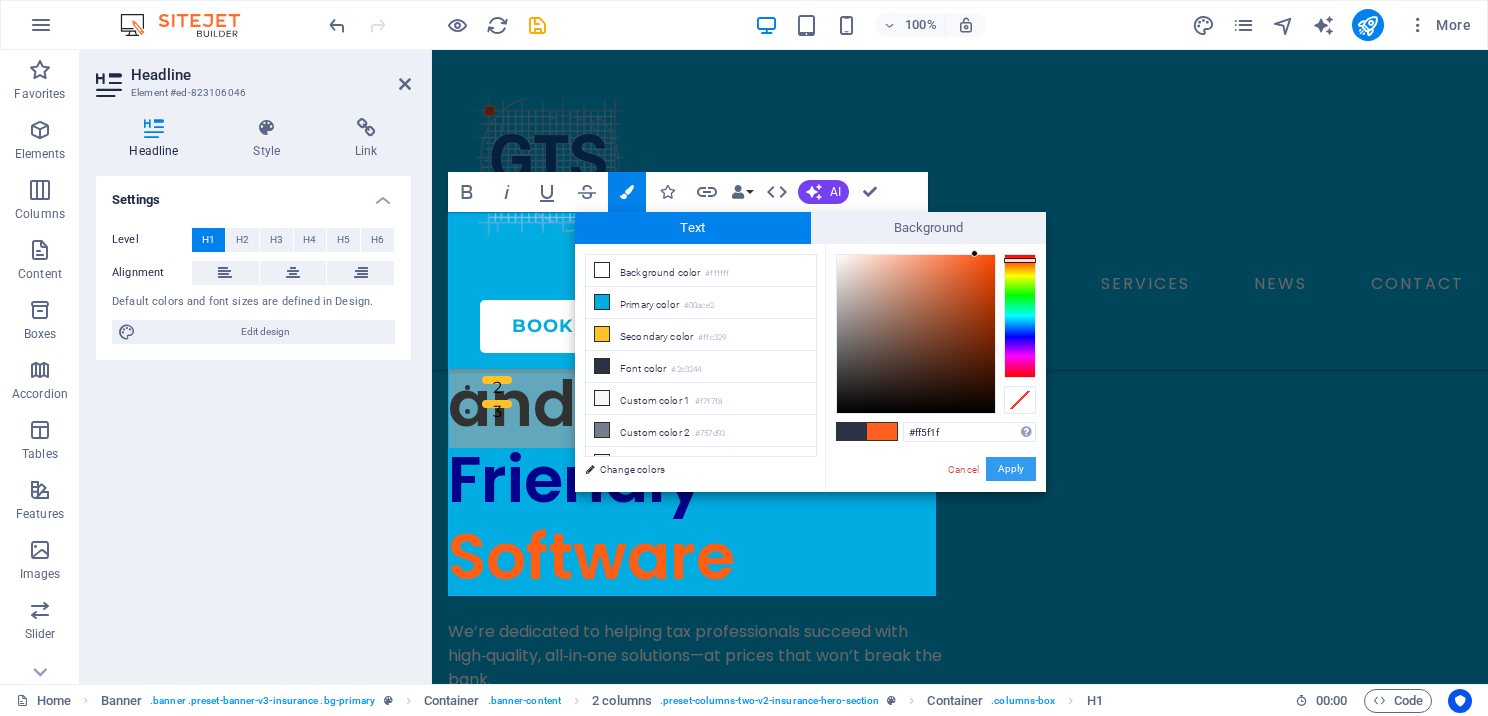 click on "Apply" at bounding box center [1011, 469] 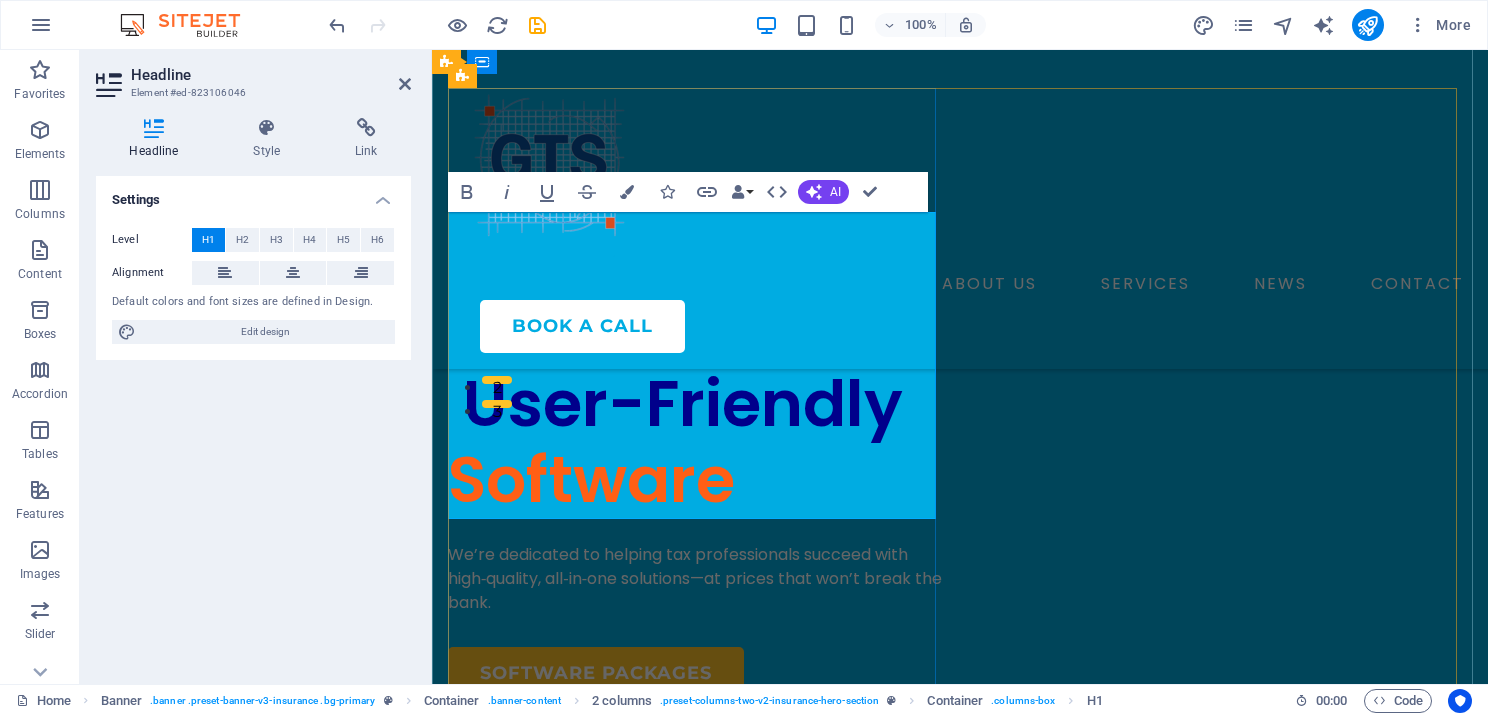 click on "User-Friendly" at bounding box center (683, 403) 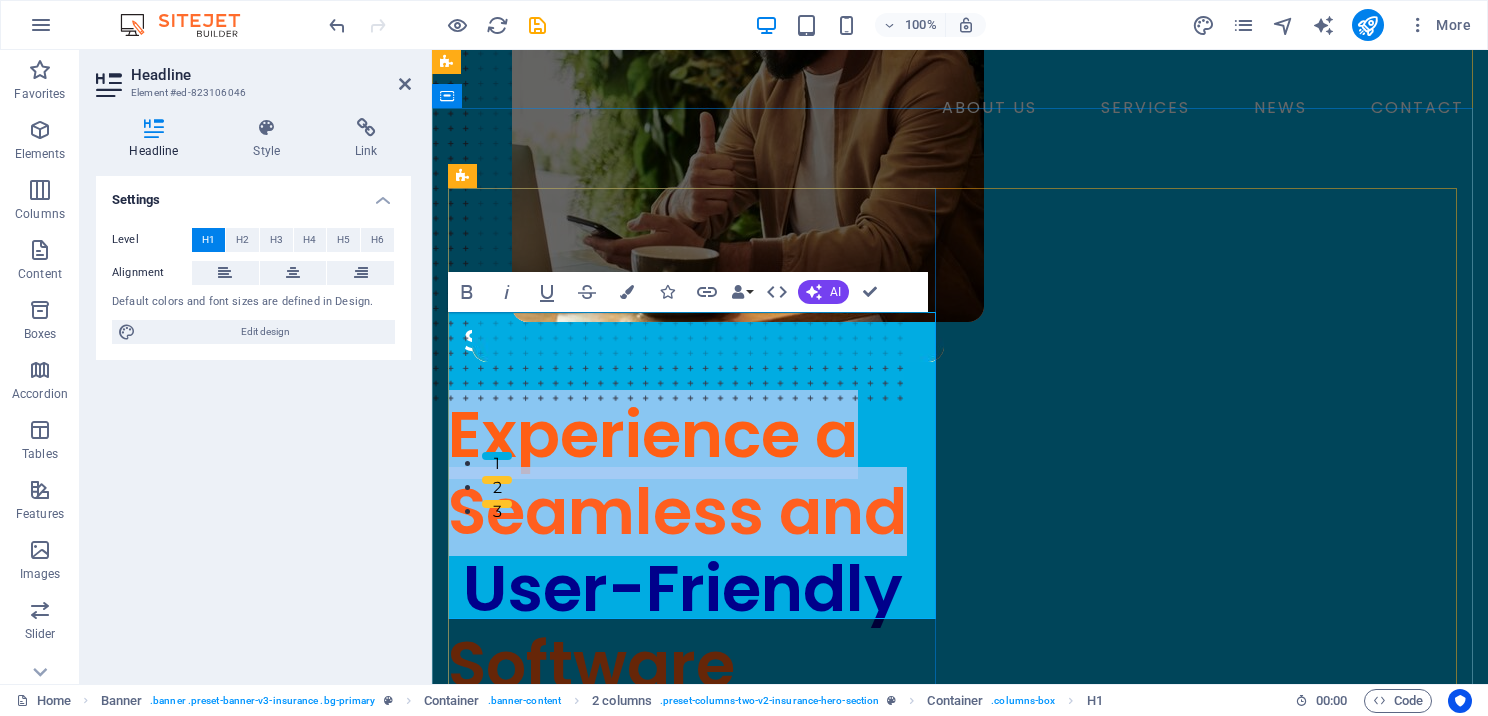 drag, startPoint x: 452, startPoint y: 341, endPoint x: 910, endPoint y: 444, distance: 469.43903 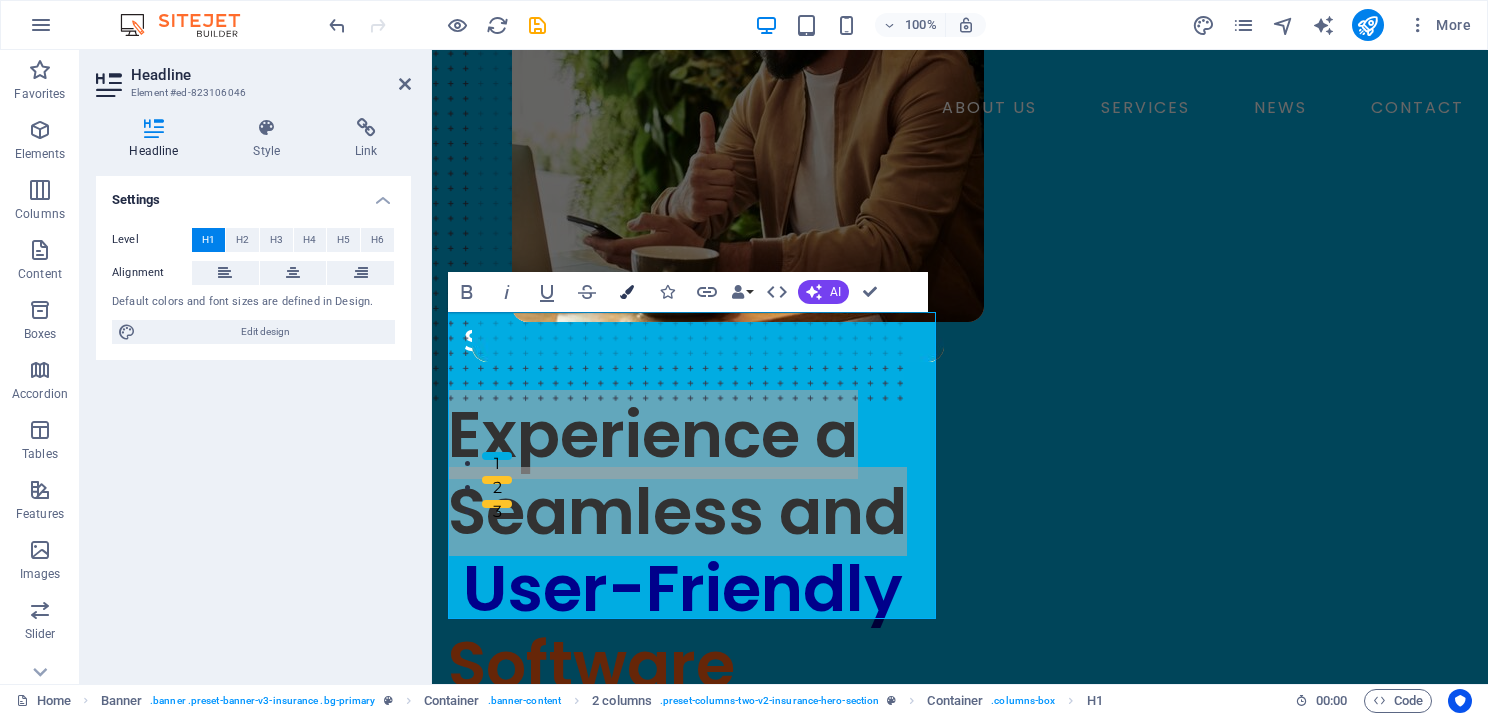 click at bounding box center [627, 292] 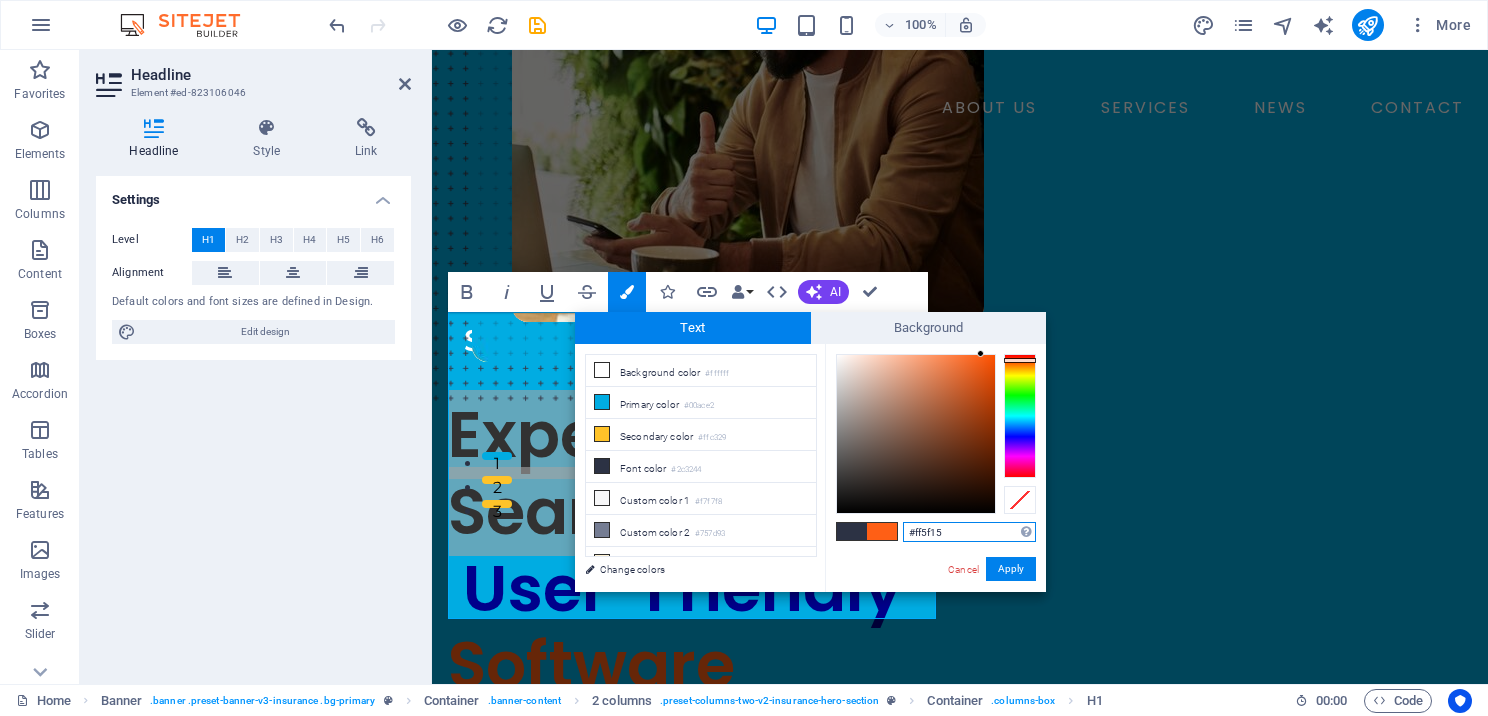 drag, startPoint x: 964, startPoint y: 533, endPoint x: 876, endPoint y: 534, distance: 88.005684 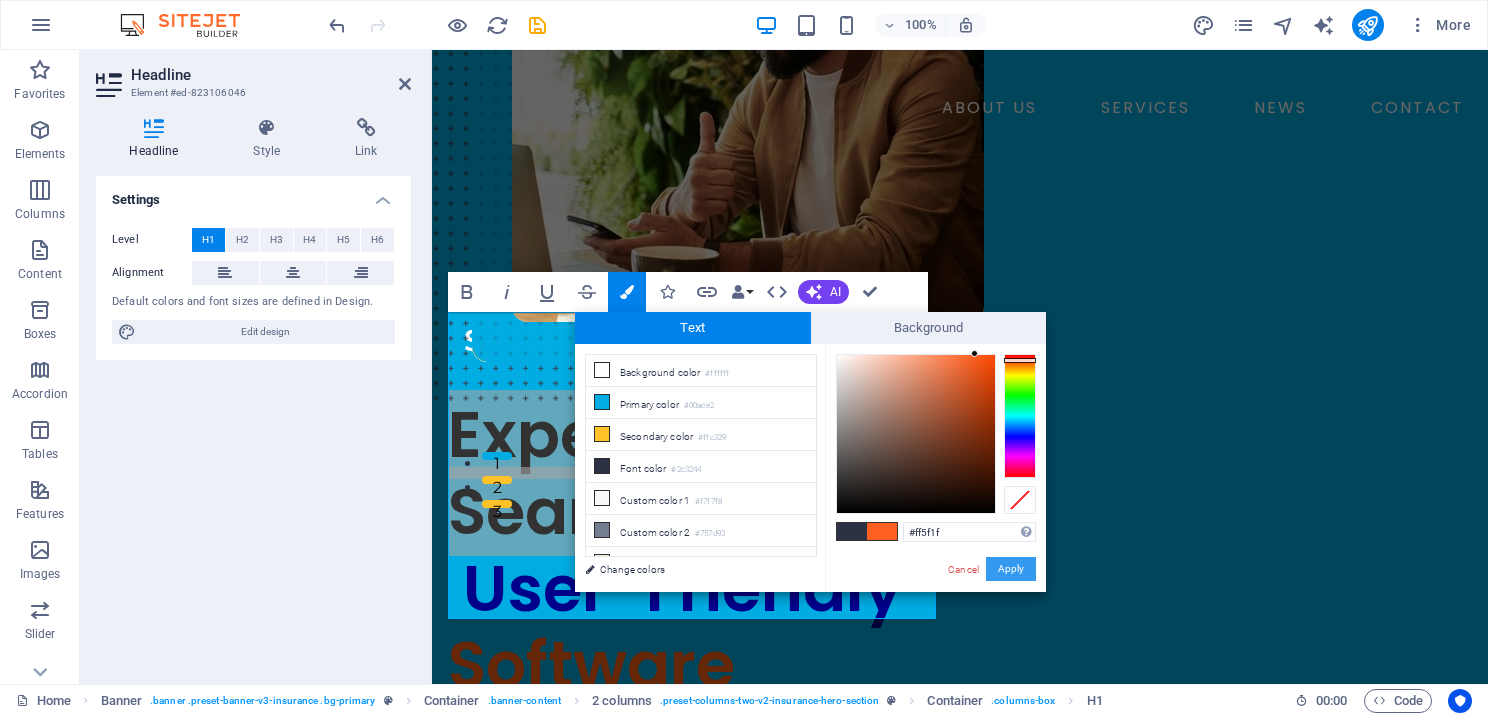 click on "Apply" at bounding box center [1011, 569] 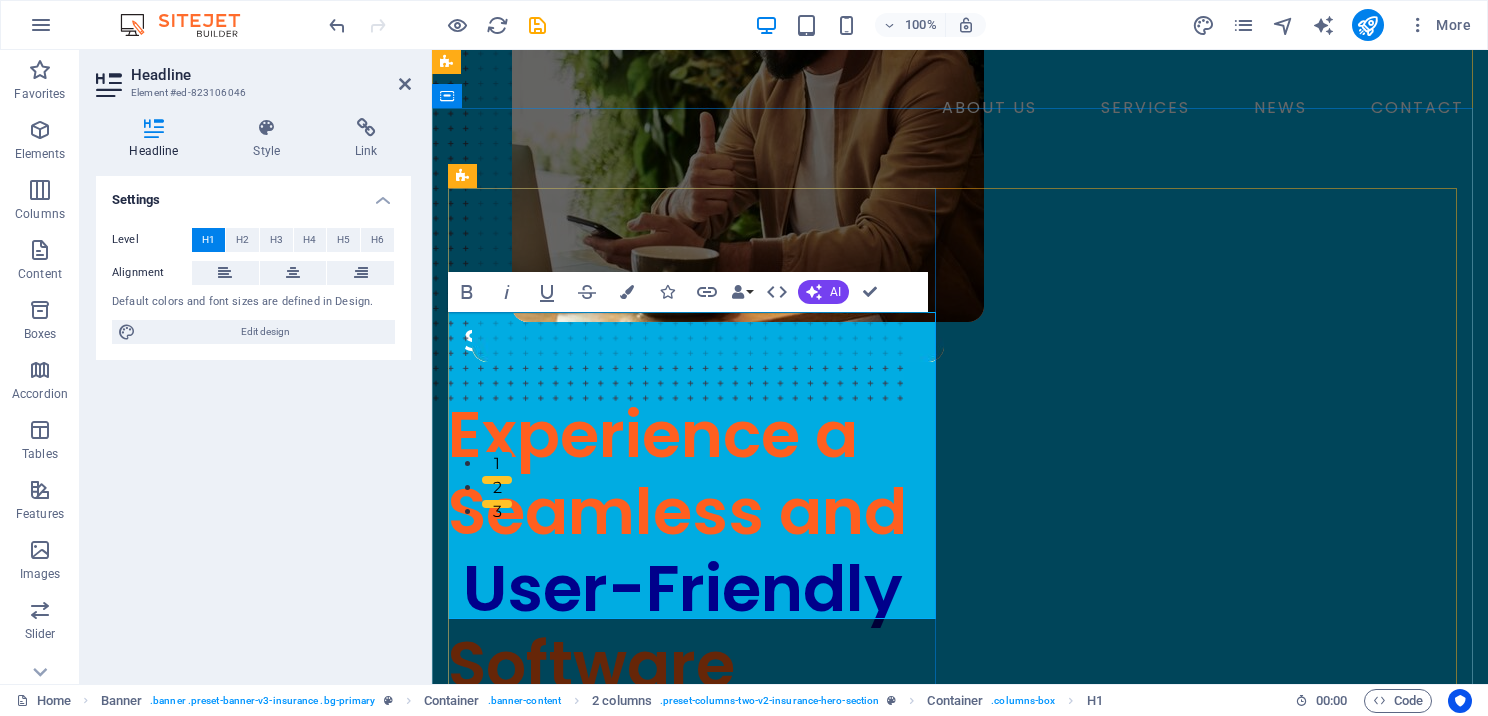 click on "User-Friendly" at bounding box center [683, 588] 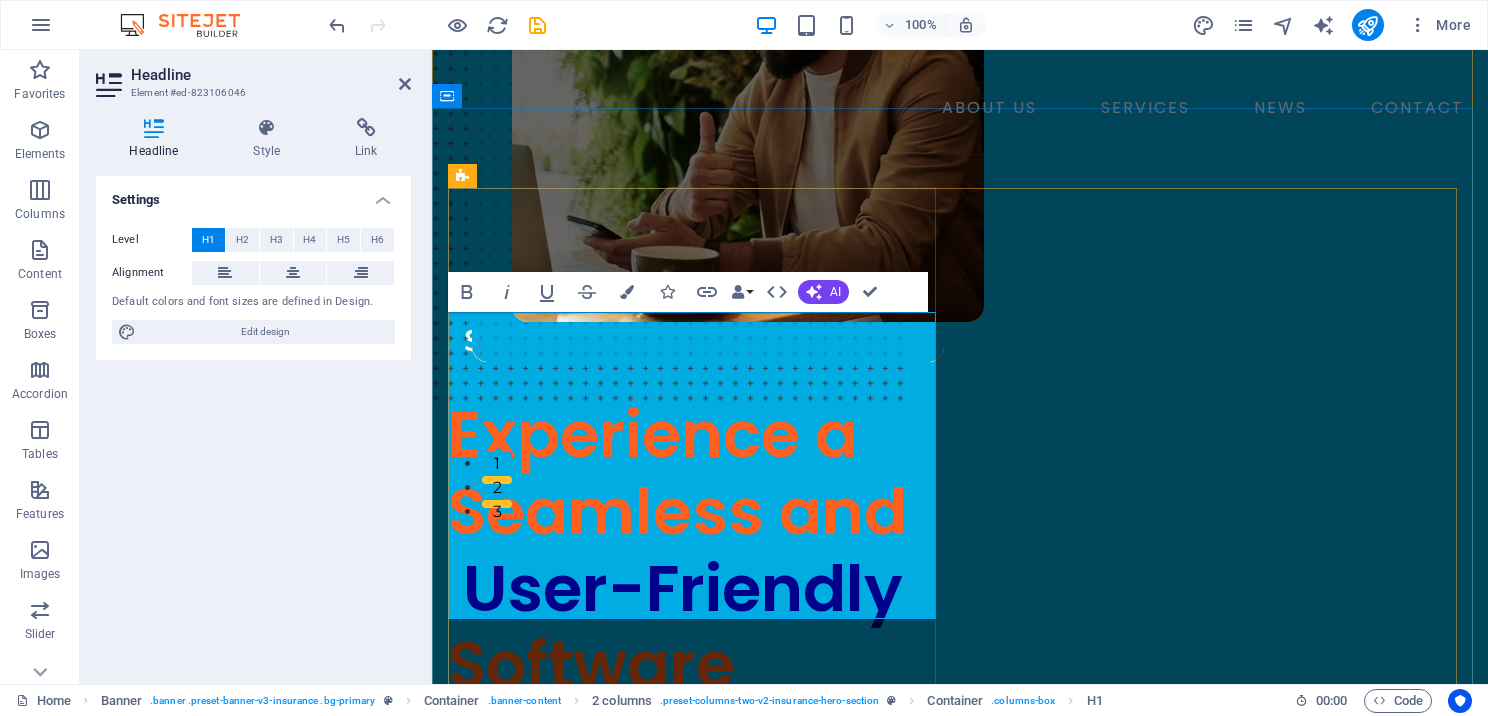click on "Experience a ​Seamless and" at bounding box center (677, 473) 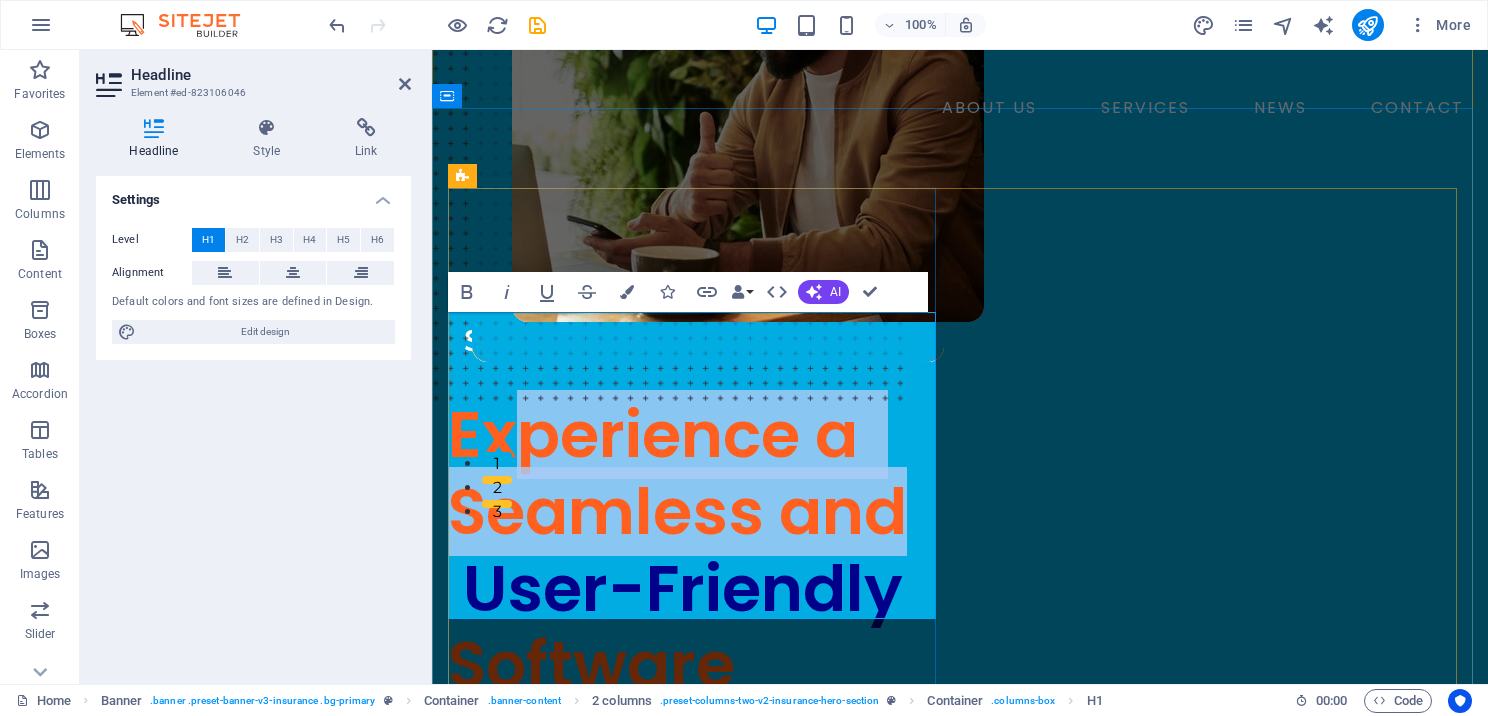 drag, startPoint x: 502, startPoint y: 389, endPoint x: 930, endPoint y: 446, distance: 431.77887 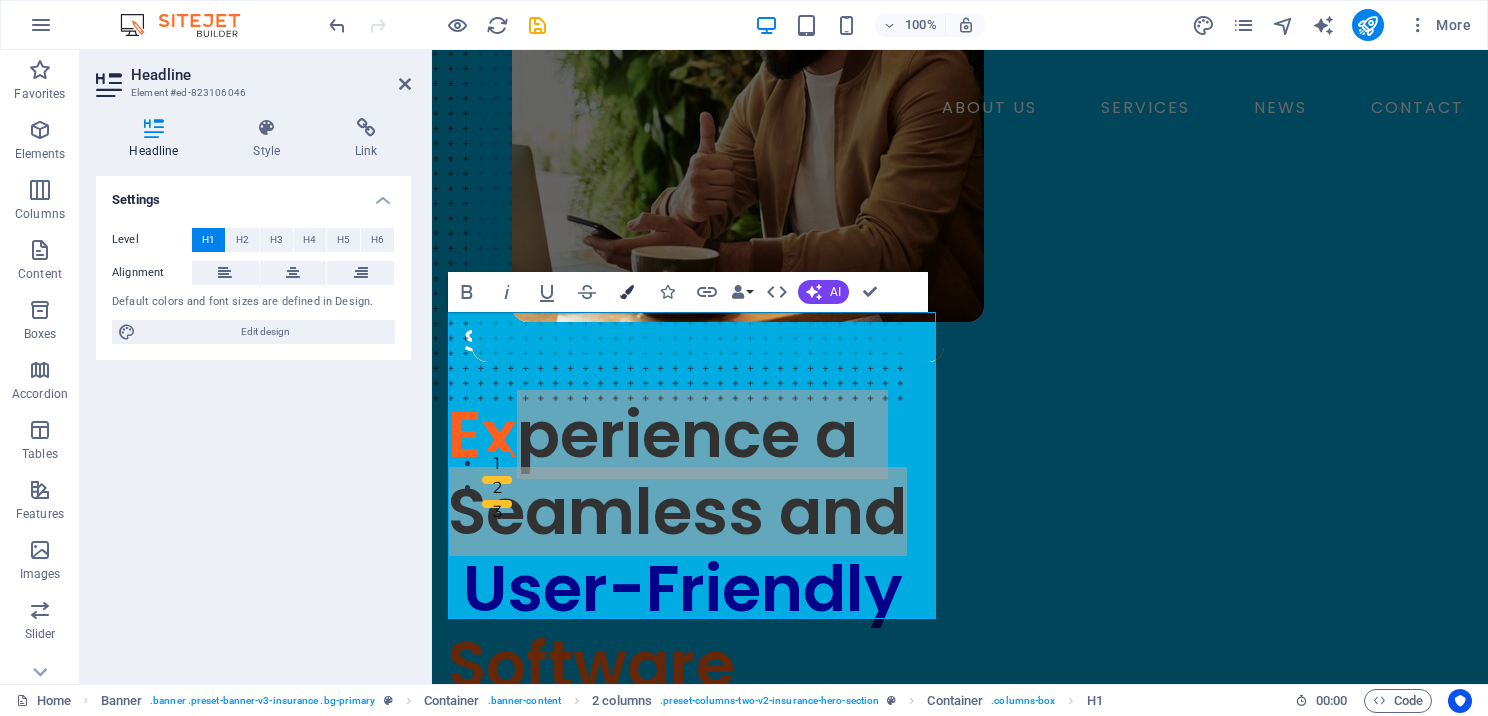 click at bounding box center [627, 292] 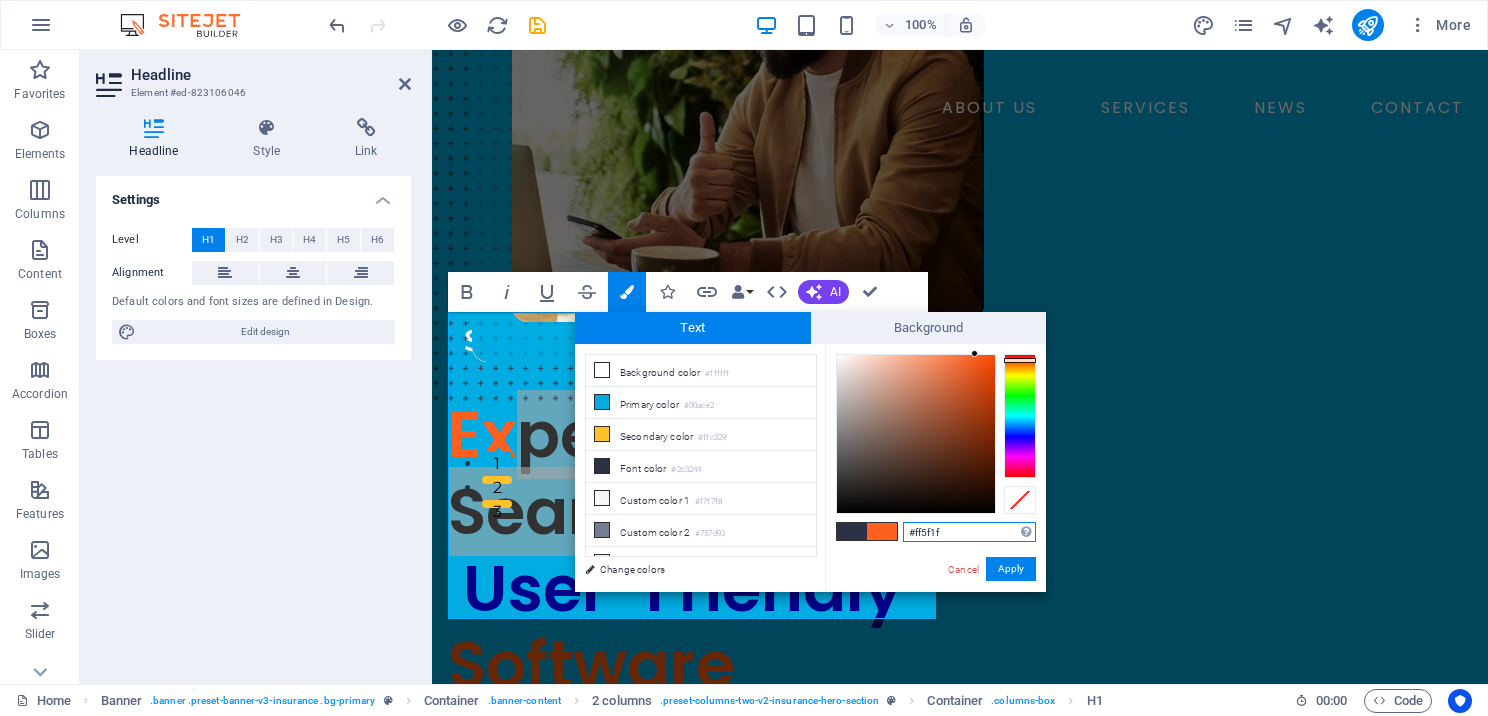 drag, startPoint x: 959, startPoint y: 529, endPoint x: 906, endPoint y: 529, distance: 53 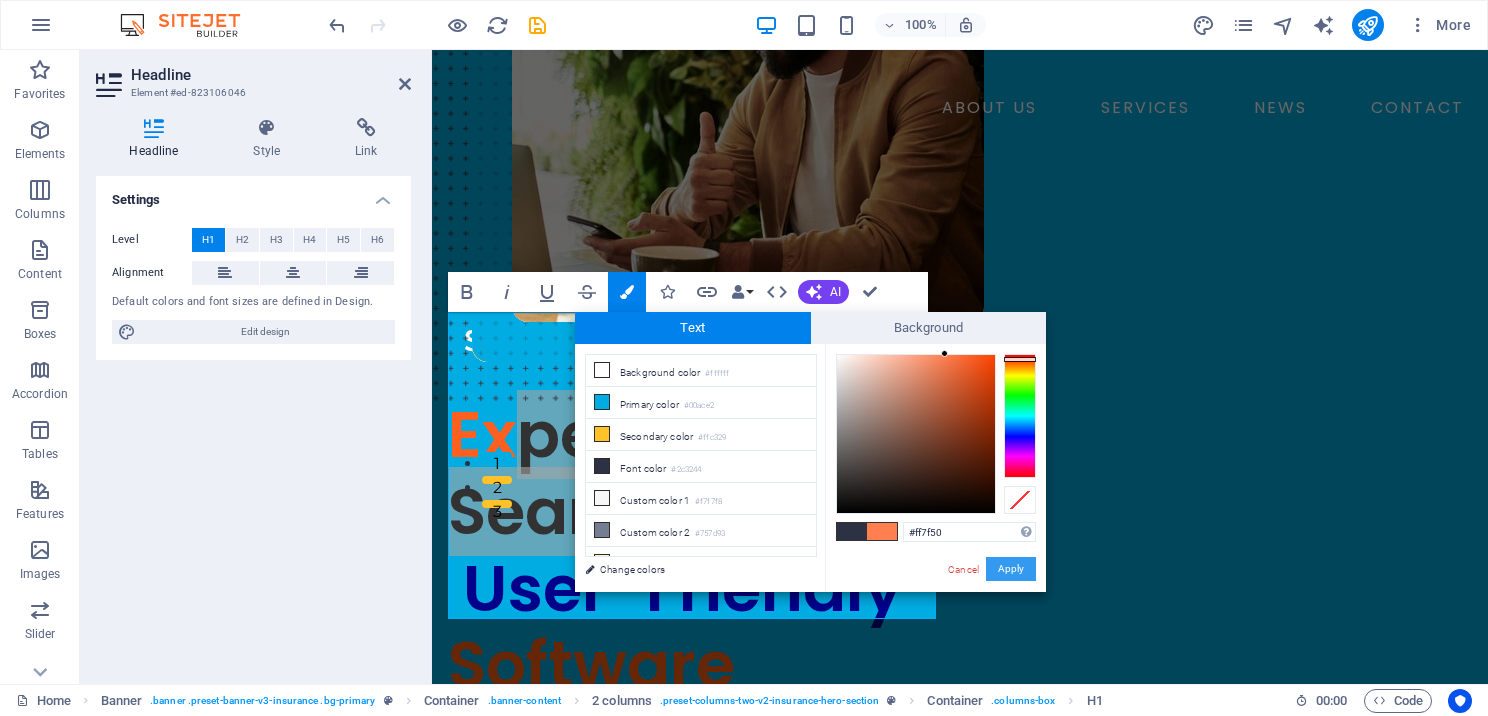 click on "Apply" at bounding box center (1011, 569) 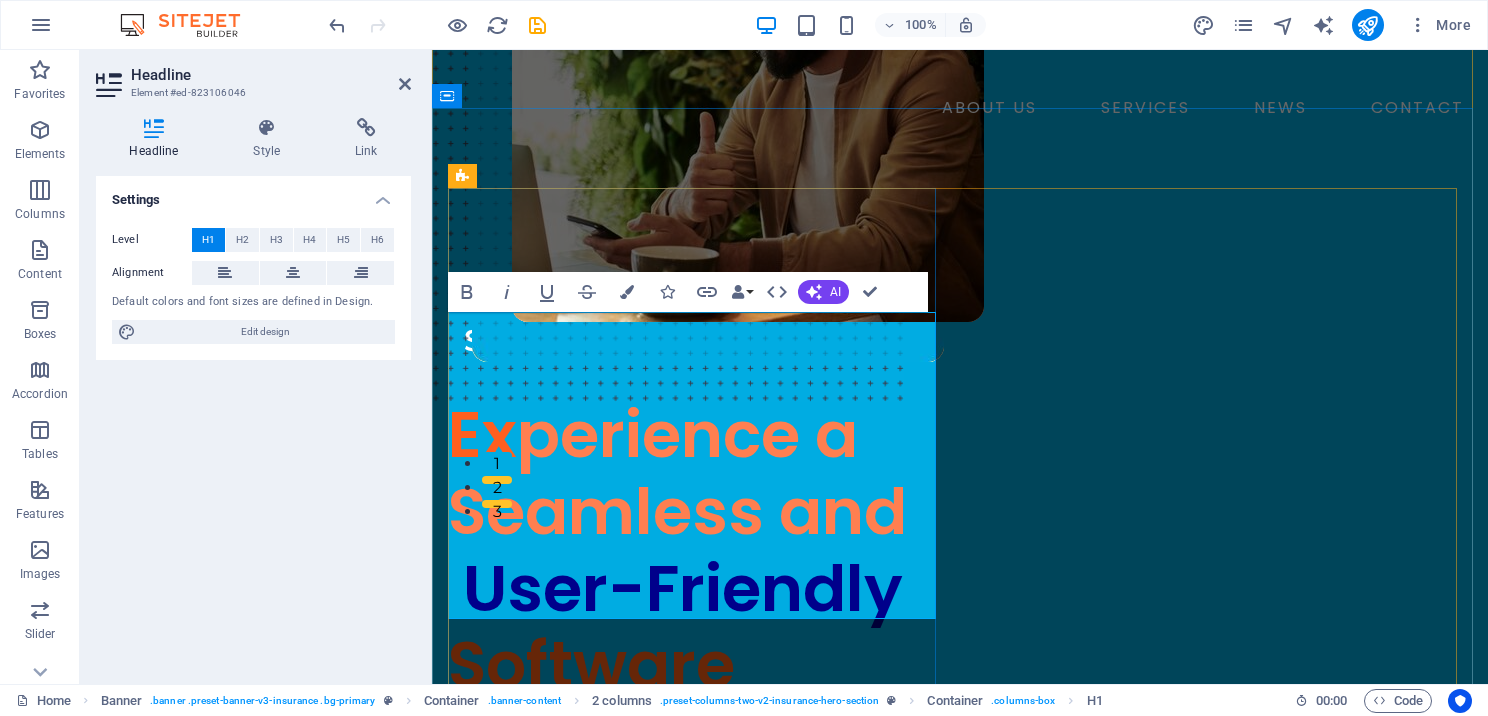 click on "User-Friendly" at bounding box center (683, 588) 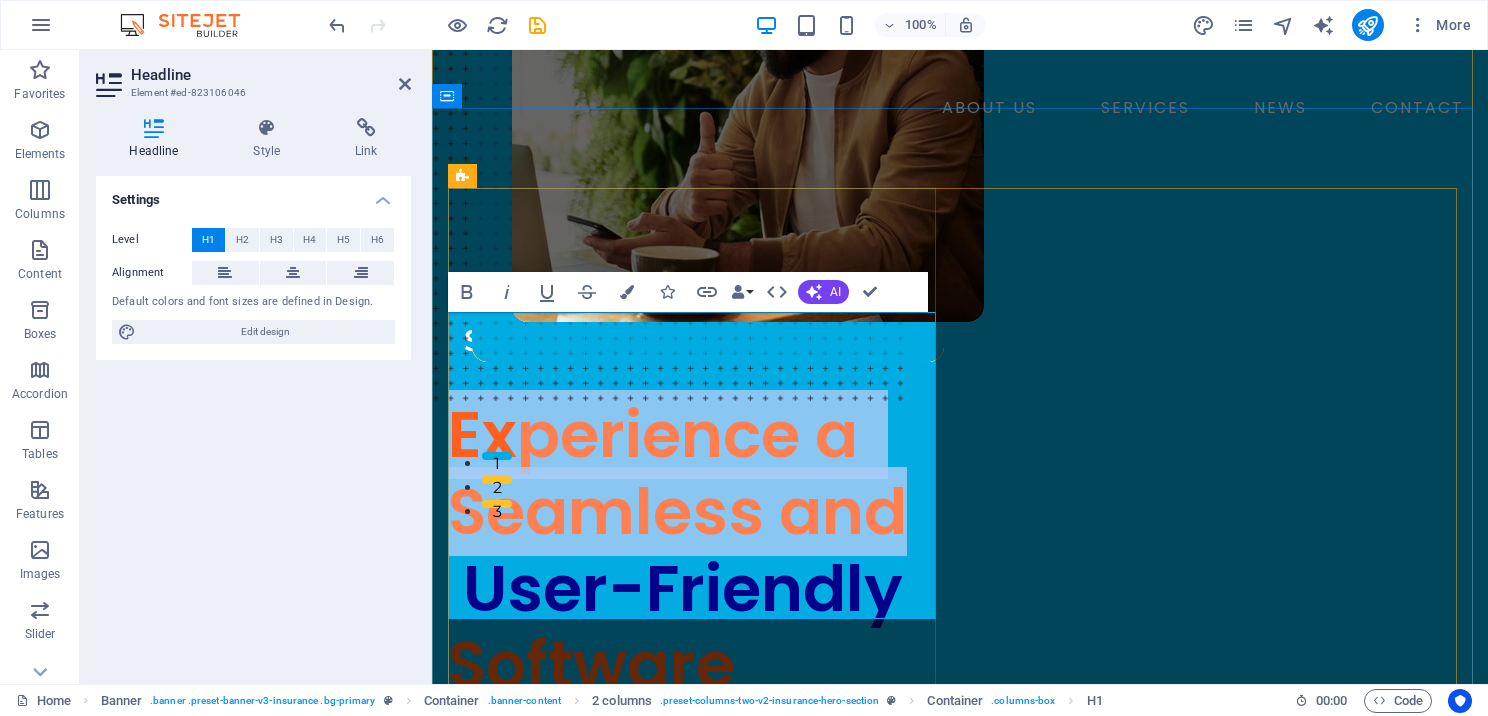 drag, startPoint x: 448, startPoint y: 340, endPoint x: 902, endPoint y: 424, distance: 461.70554 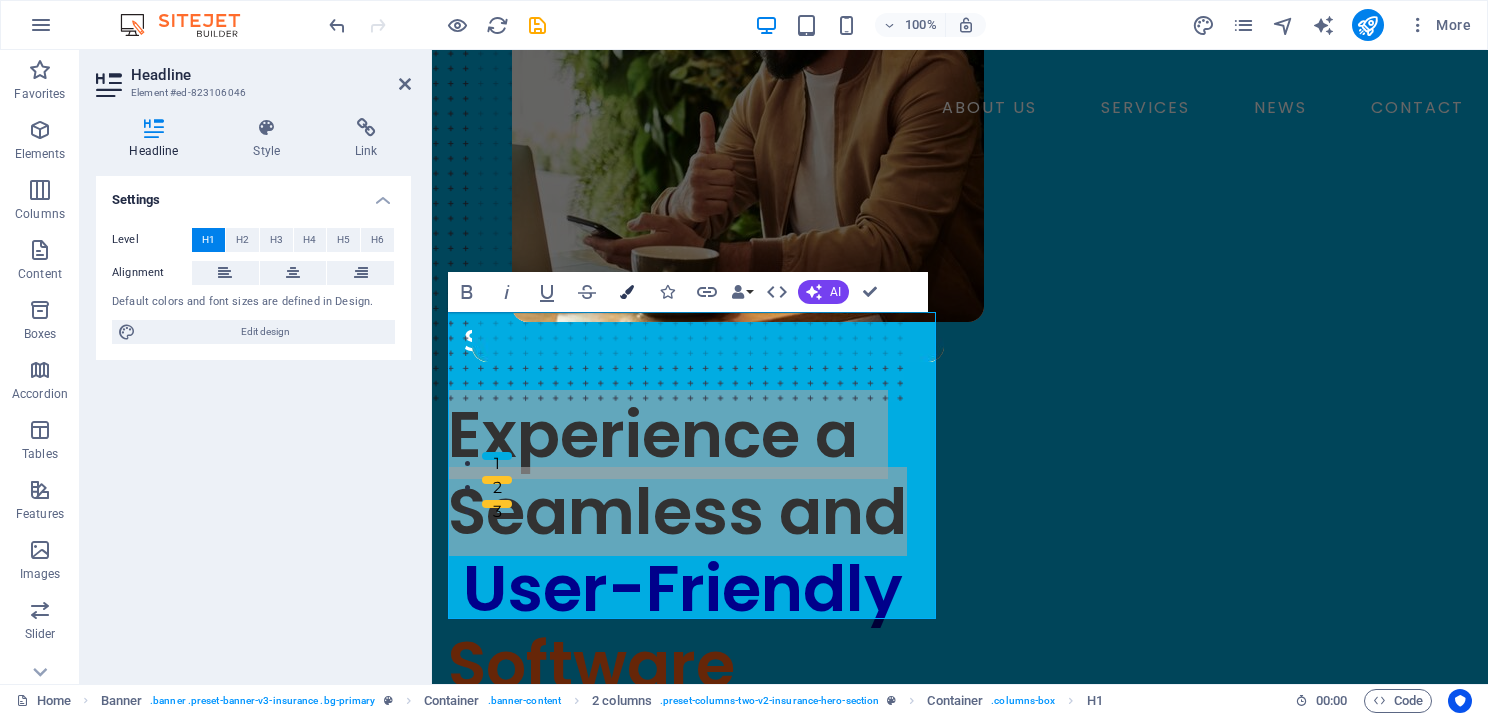 click at bounding box center [627, 292] 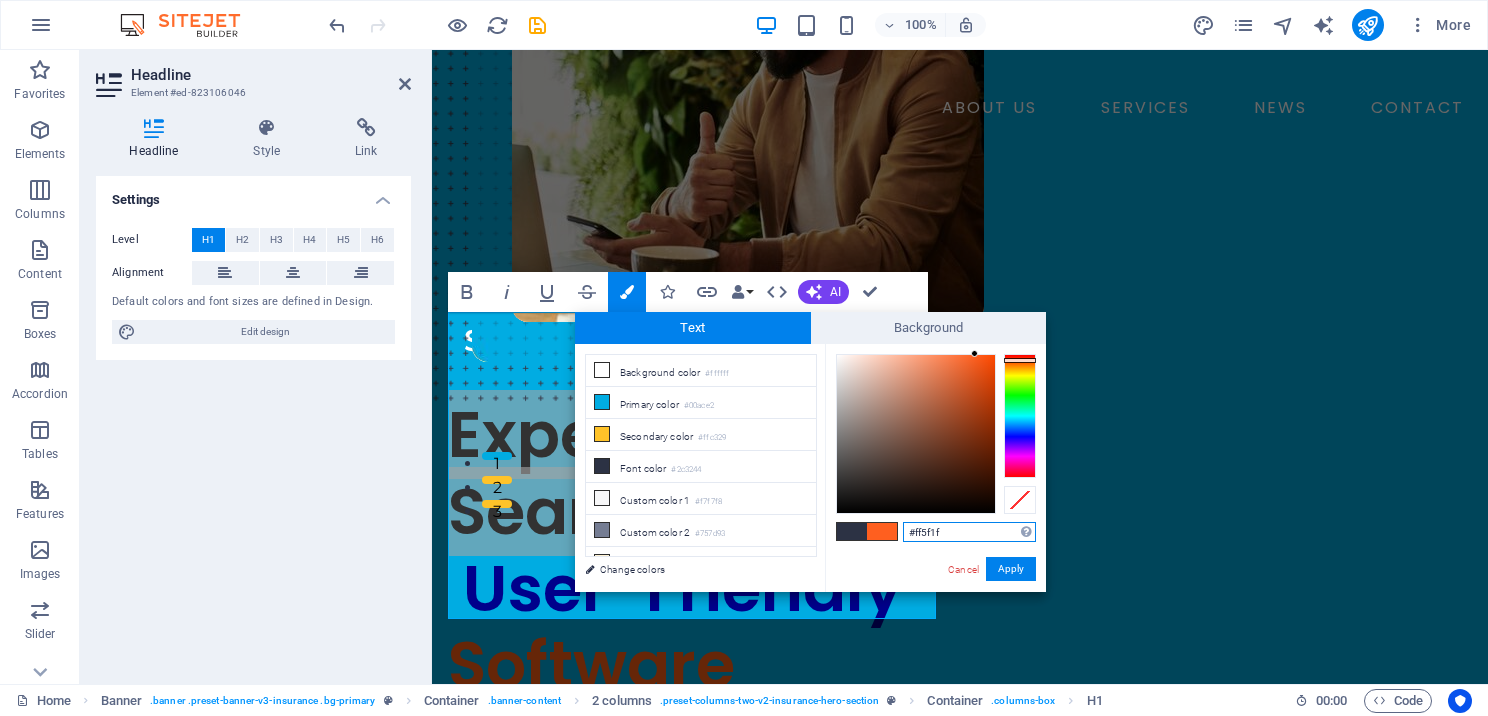 drag, startPoint x: 952, startPoint y: 536, endPoint x: 900, endPoint y: 533, distance: 52.086468 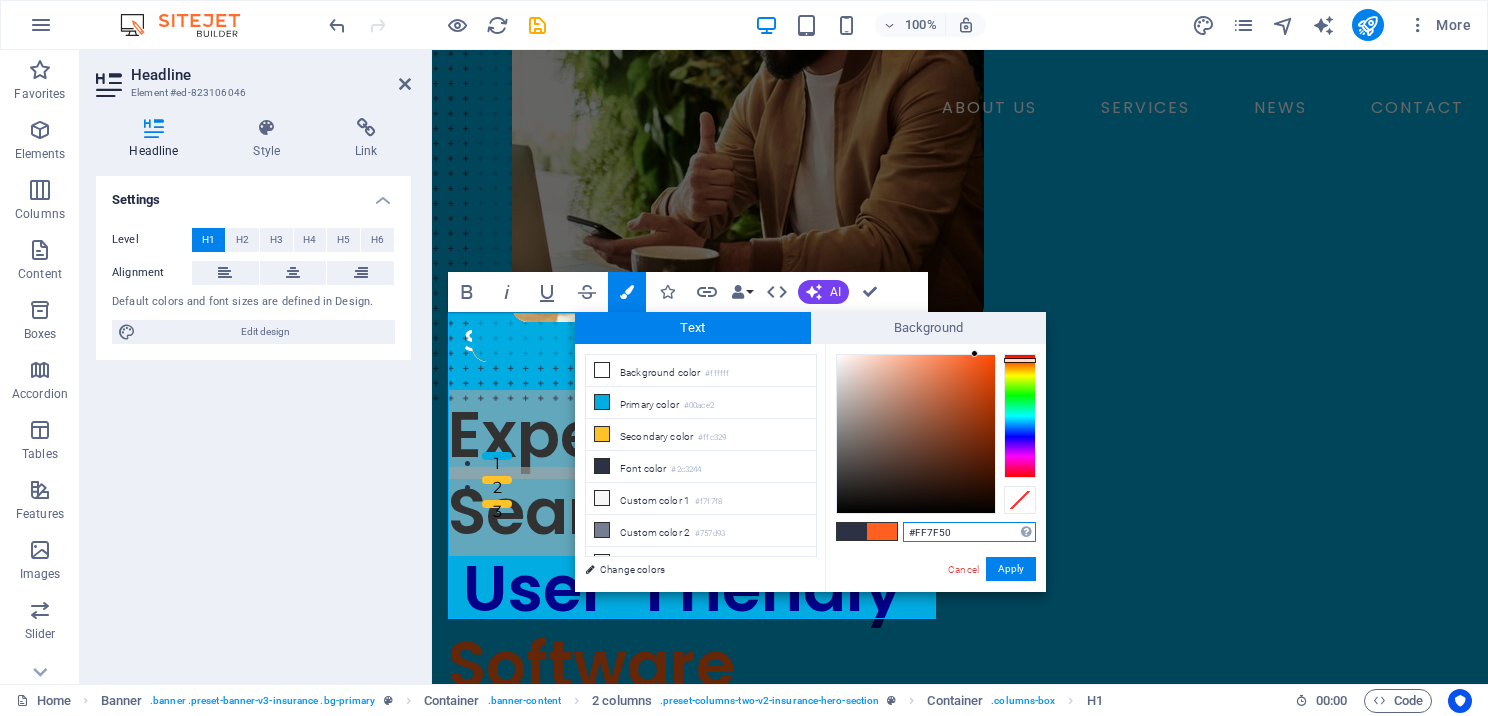 type on "#ff7f50" 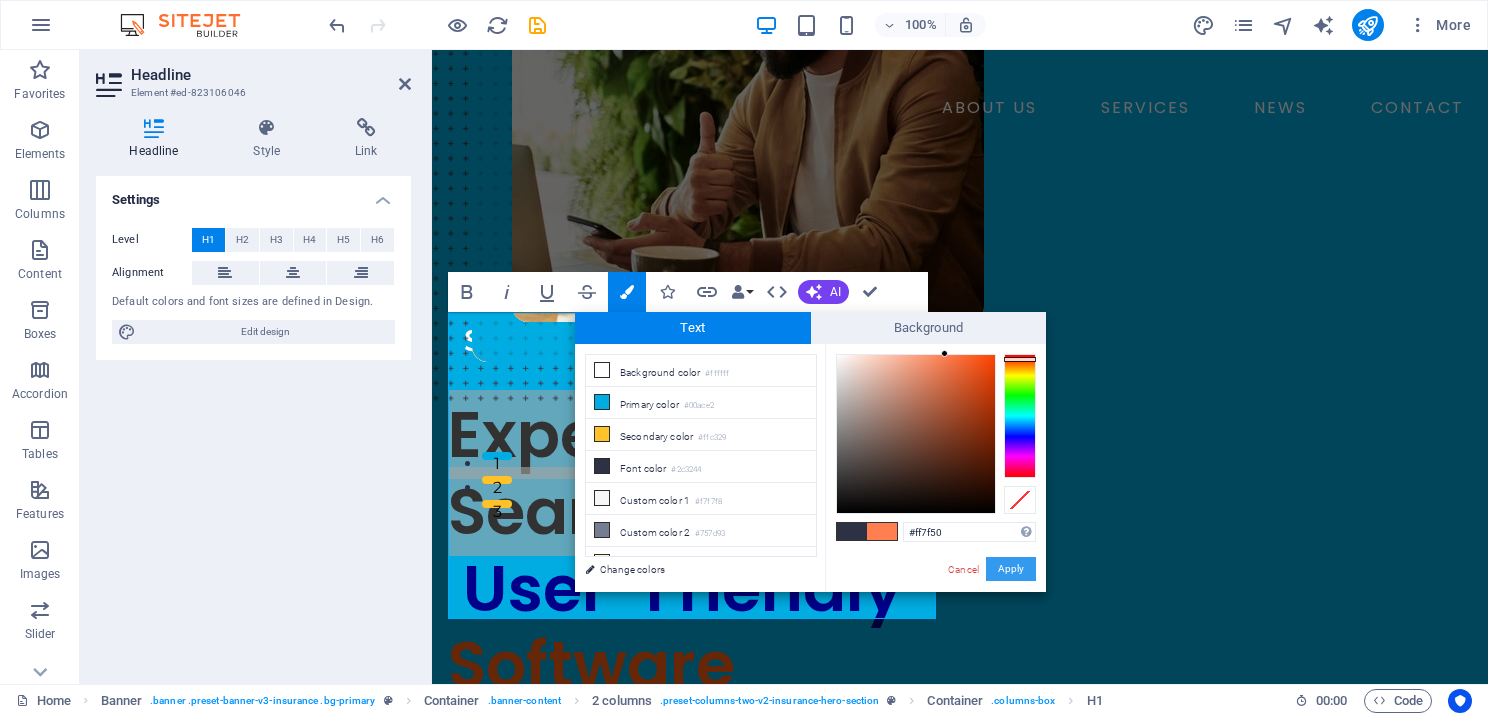 click on "Apply" at bounding box center [1011, 569] 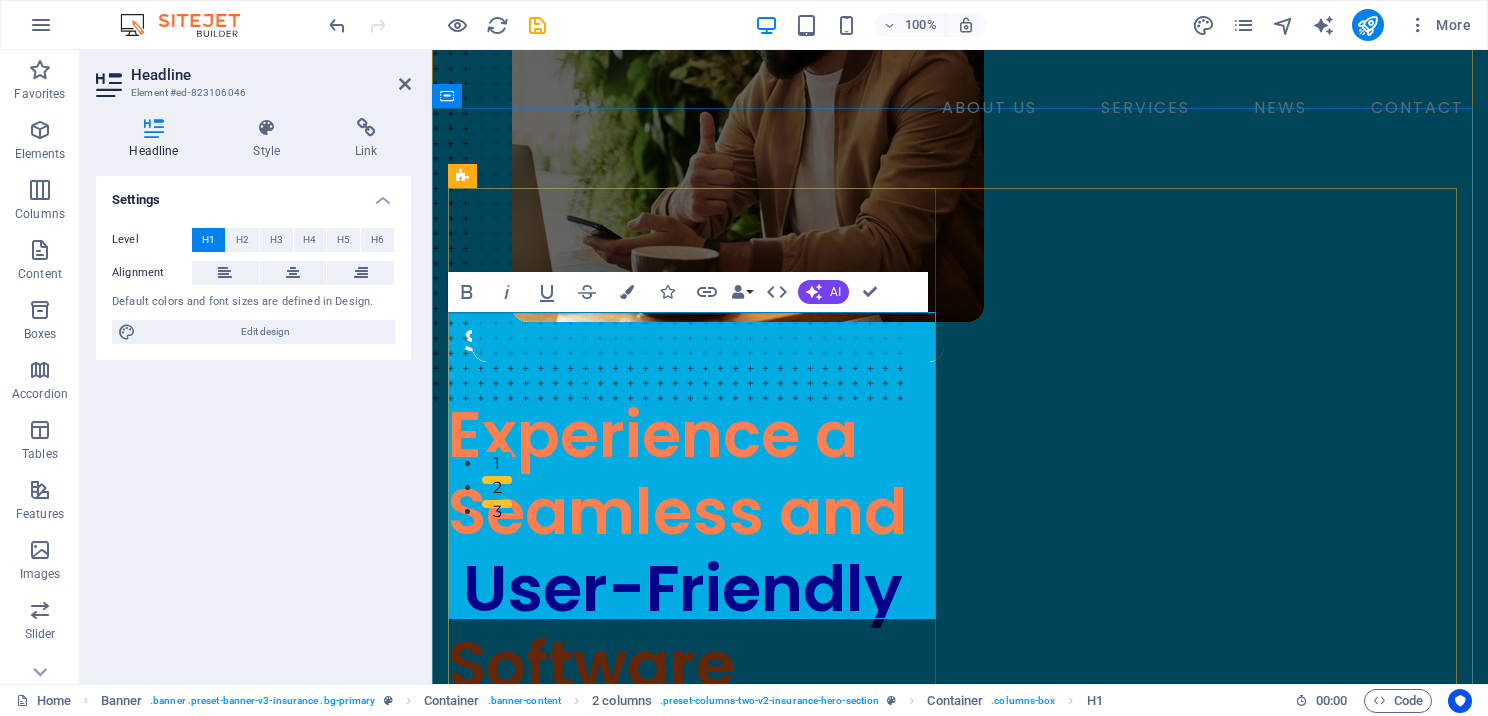 click on "User-Friendly" at bounding box center (683, 588) 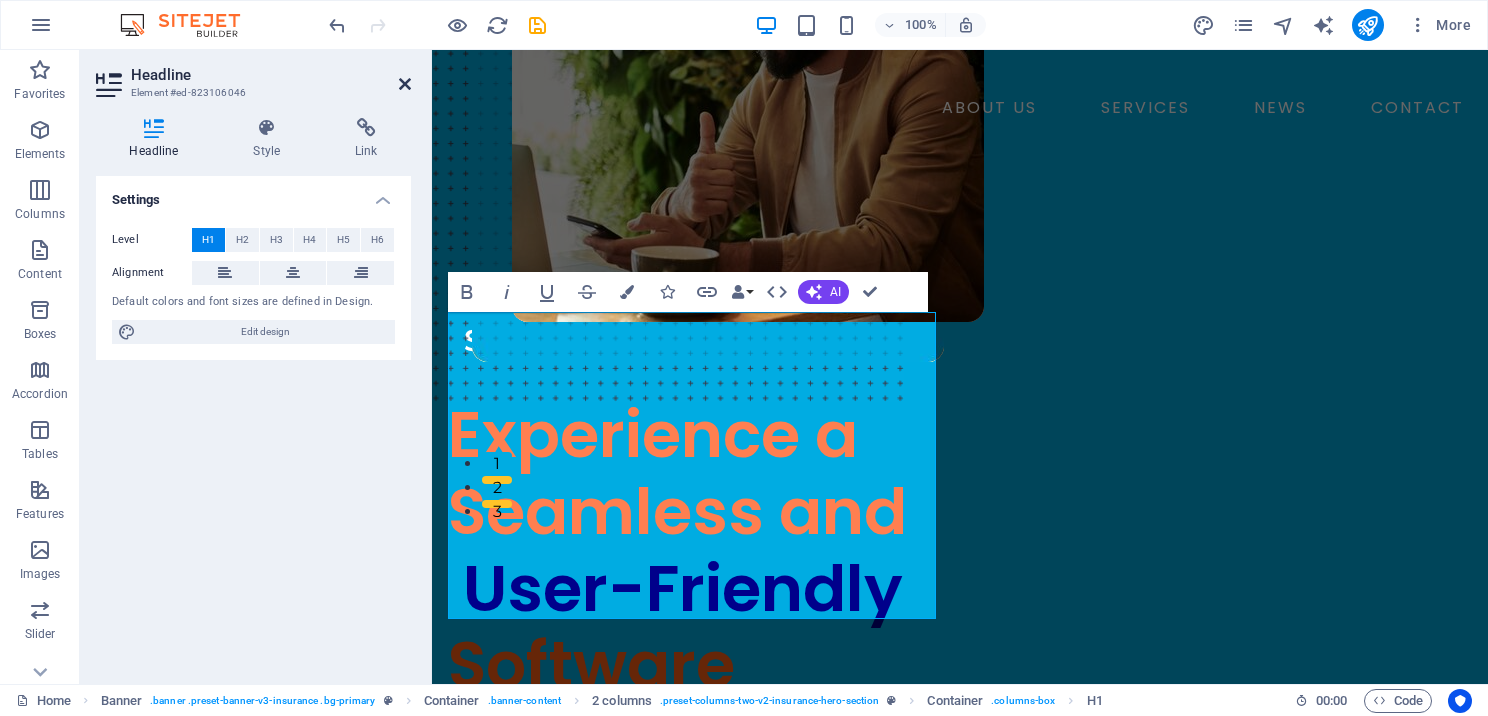 drag, startPoint x: 327, startPoint y: 30, endPoint x: 407, endPoint y: 80, distance: 94.33981 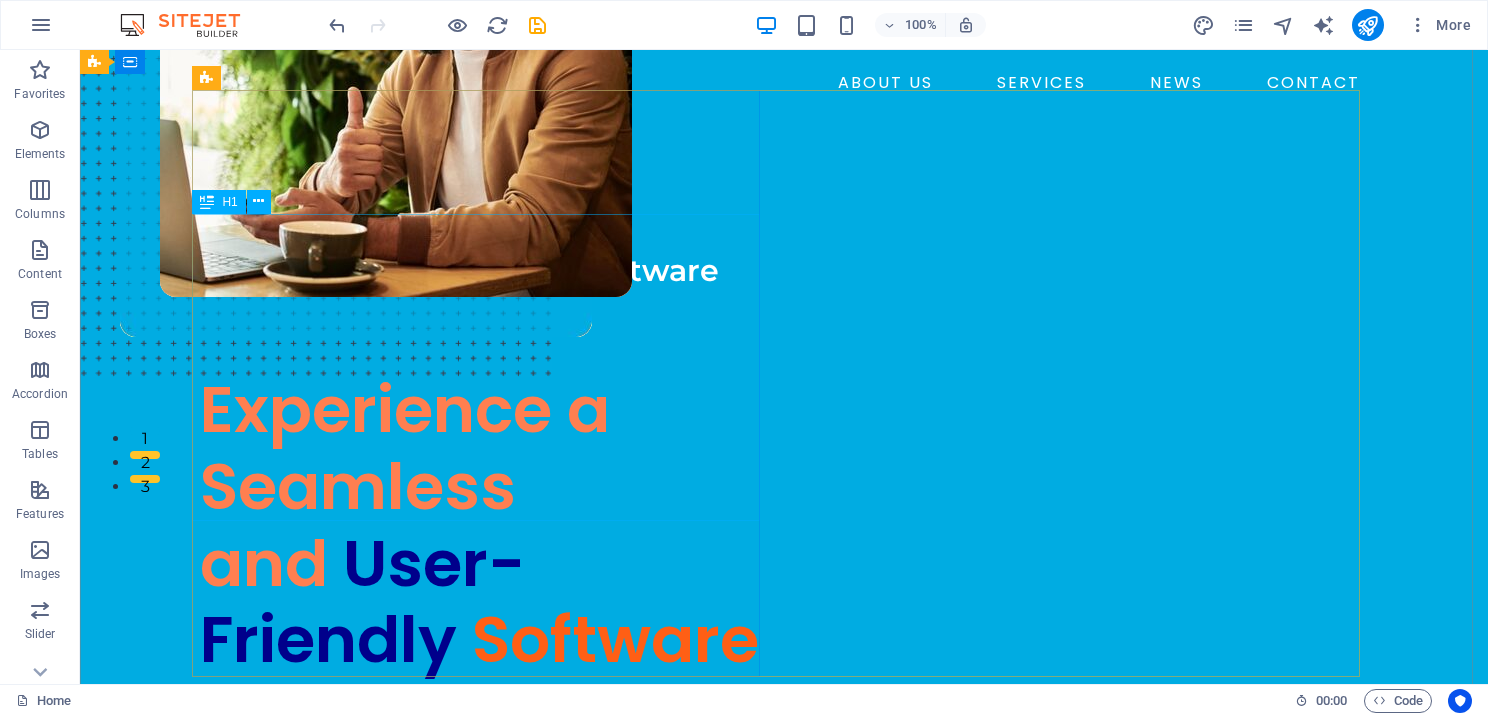 scroll, scrollTop: 200, scrollLeft: 0, axis: vertical 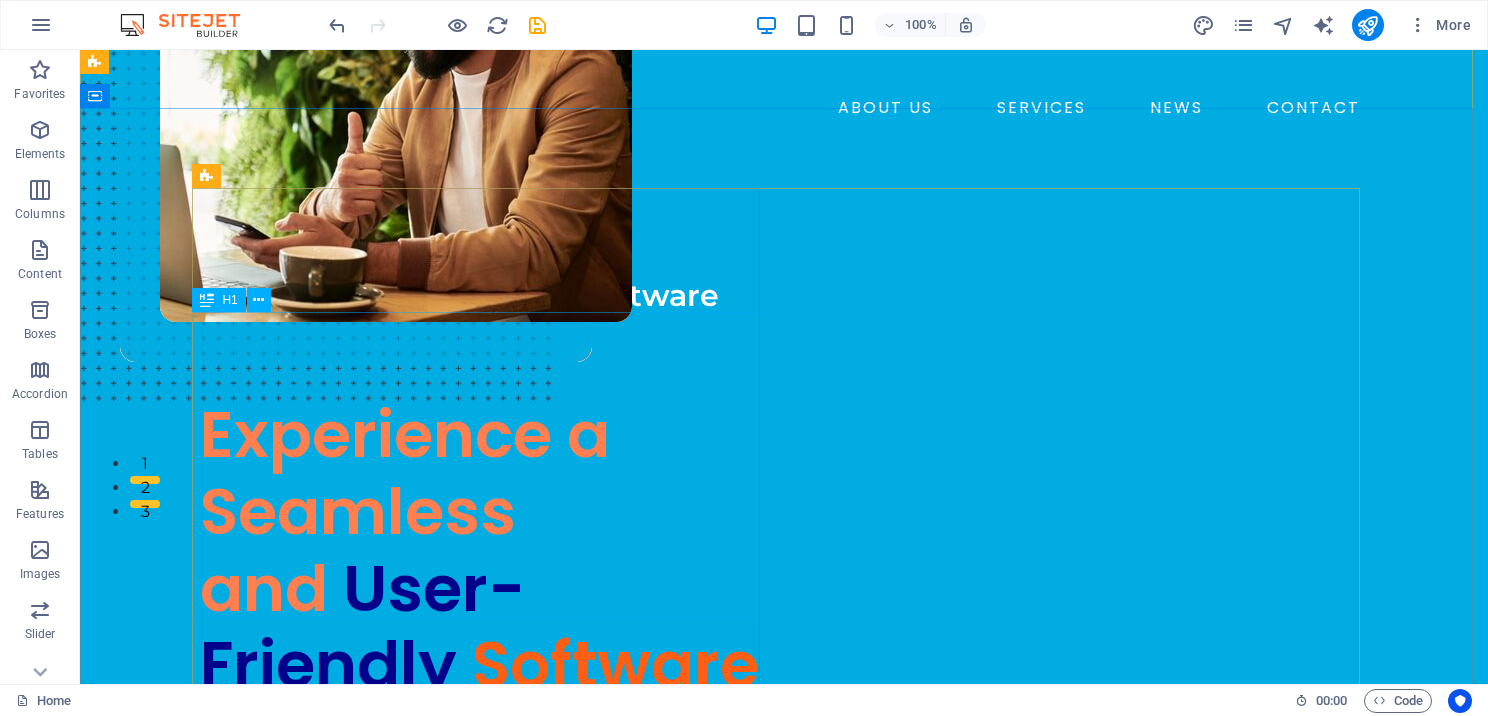 click on "Experience a Seamless and   User-Friendly   Software" at bounding box center [484, 550] 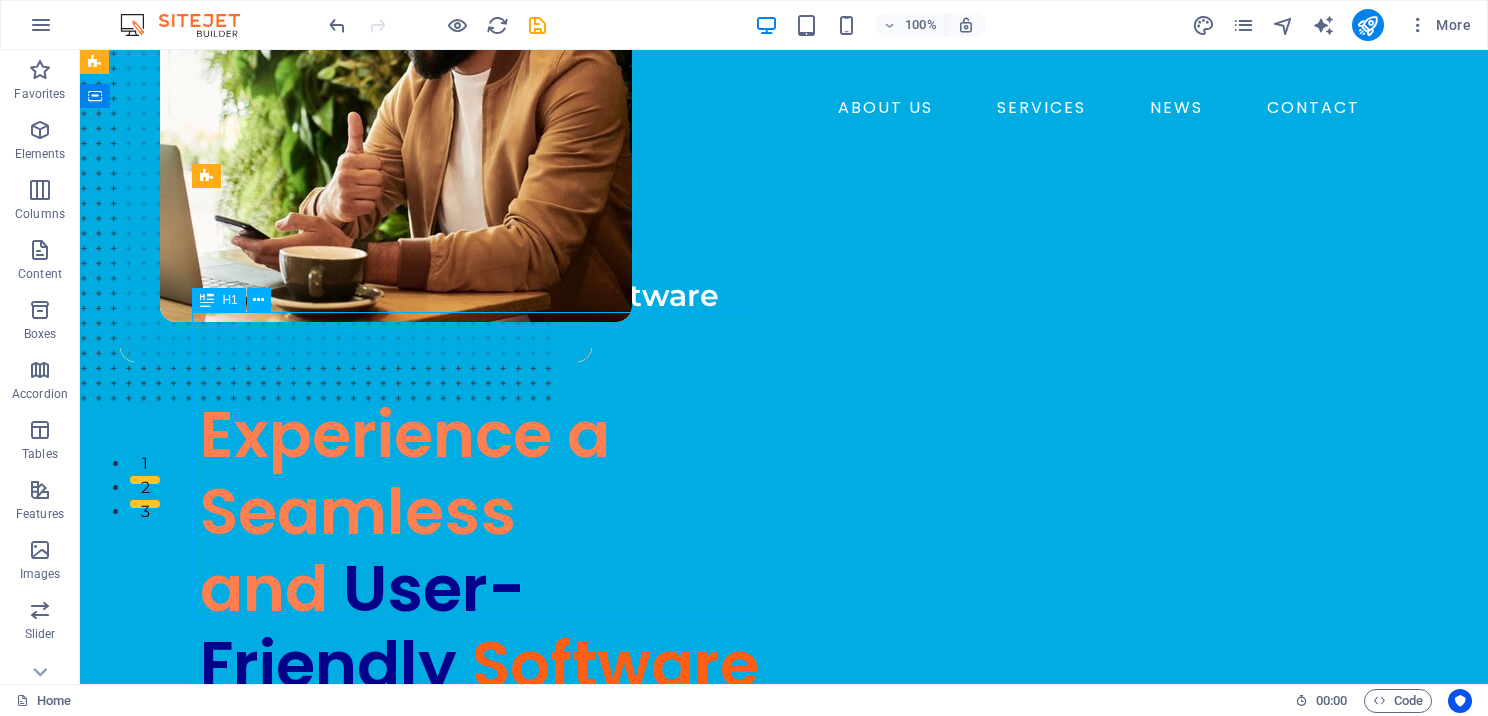 click on "Experience a Seamless and   User-Friendly   Software" at bounding box center [484, 550] 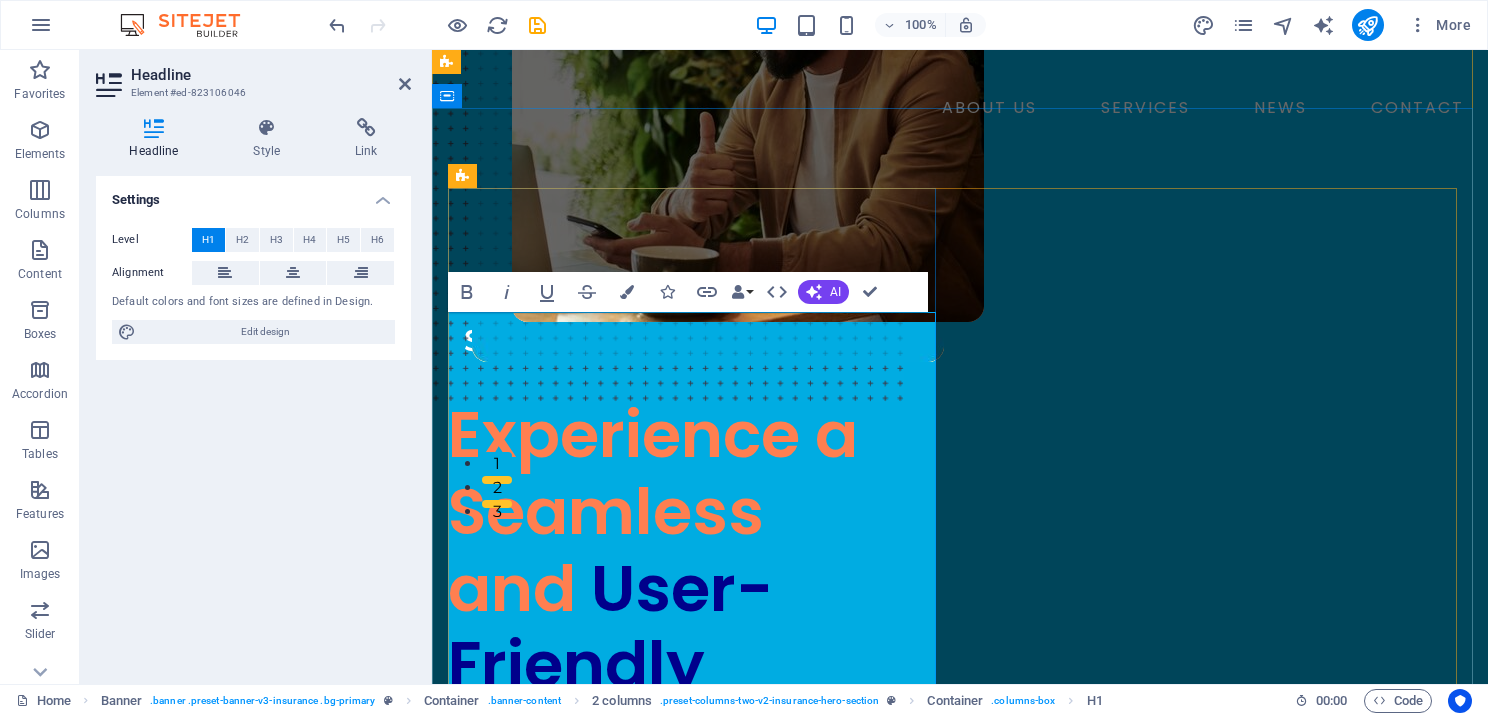 click on "Experience a Seamless and" at bounding box center [653, 511] 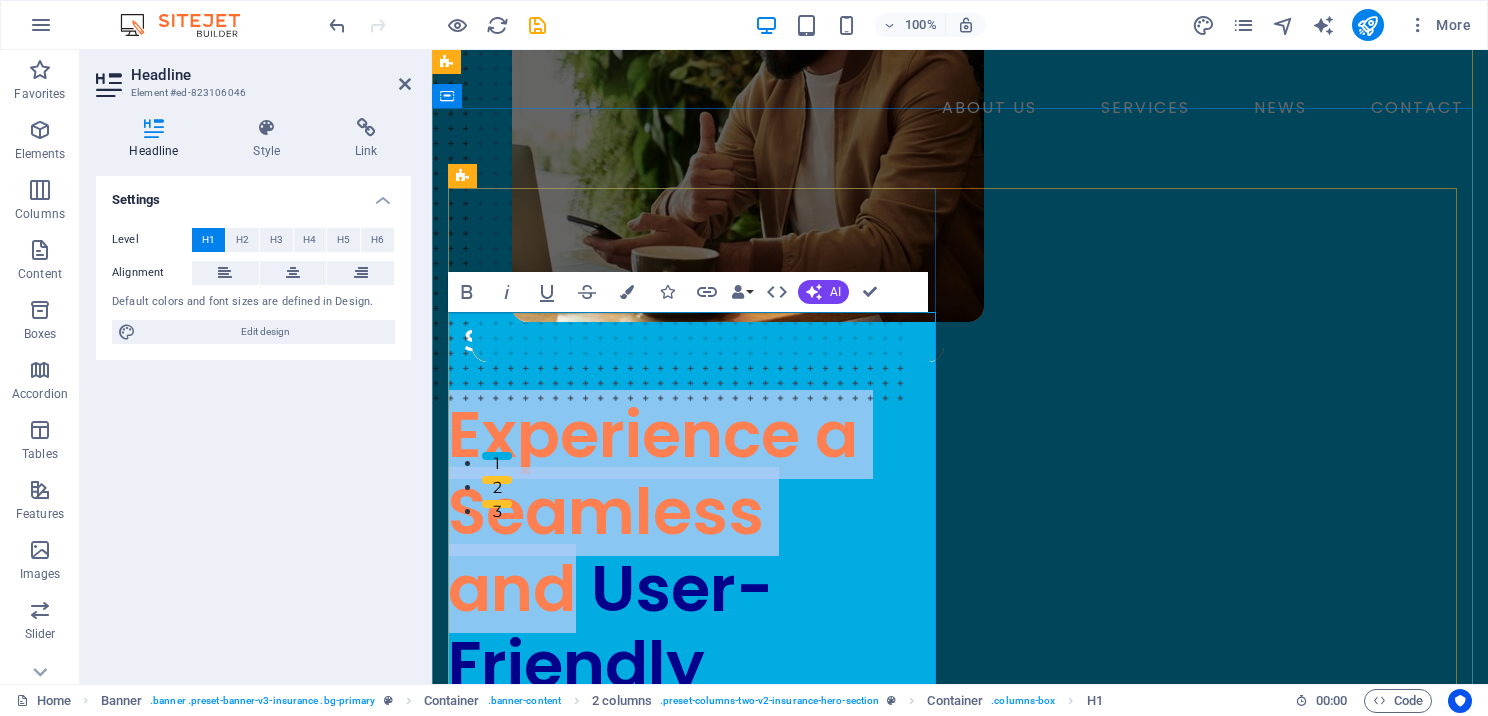drag, startPoint x: 455, startPoint y: 341, endPoint x: 571, endPoint y: 488, distance: 187.25652 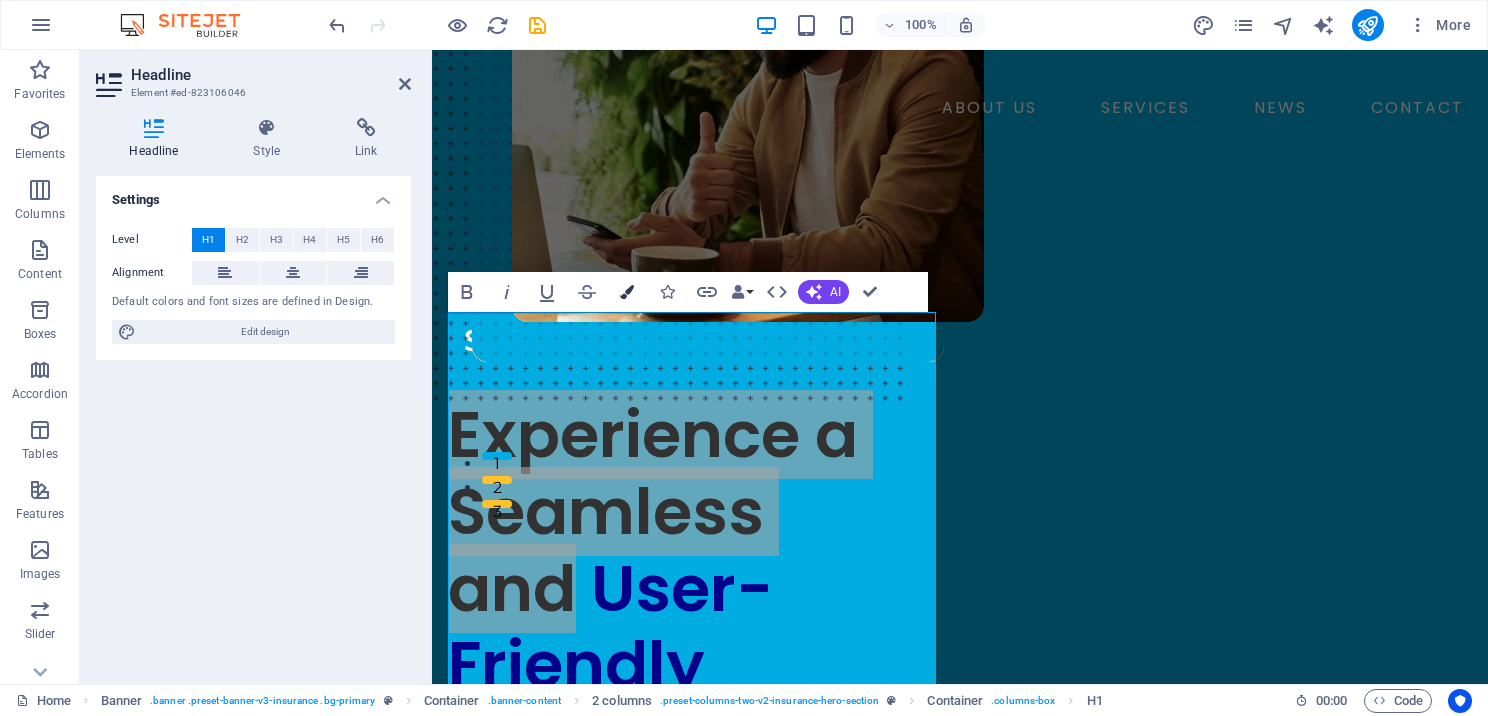 click at bounding box center (627, 292) 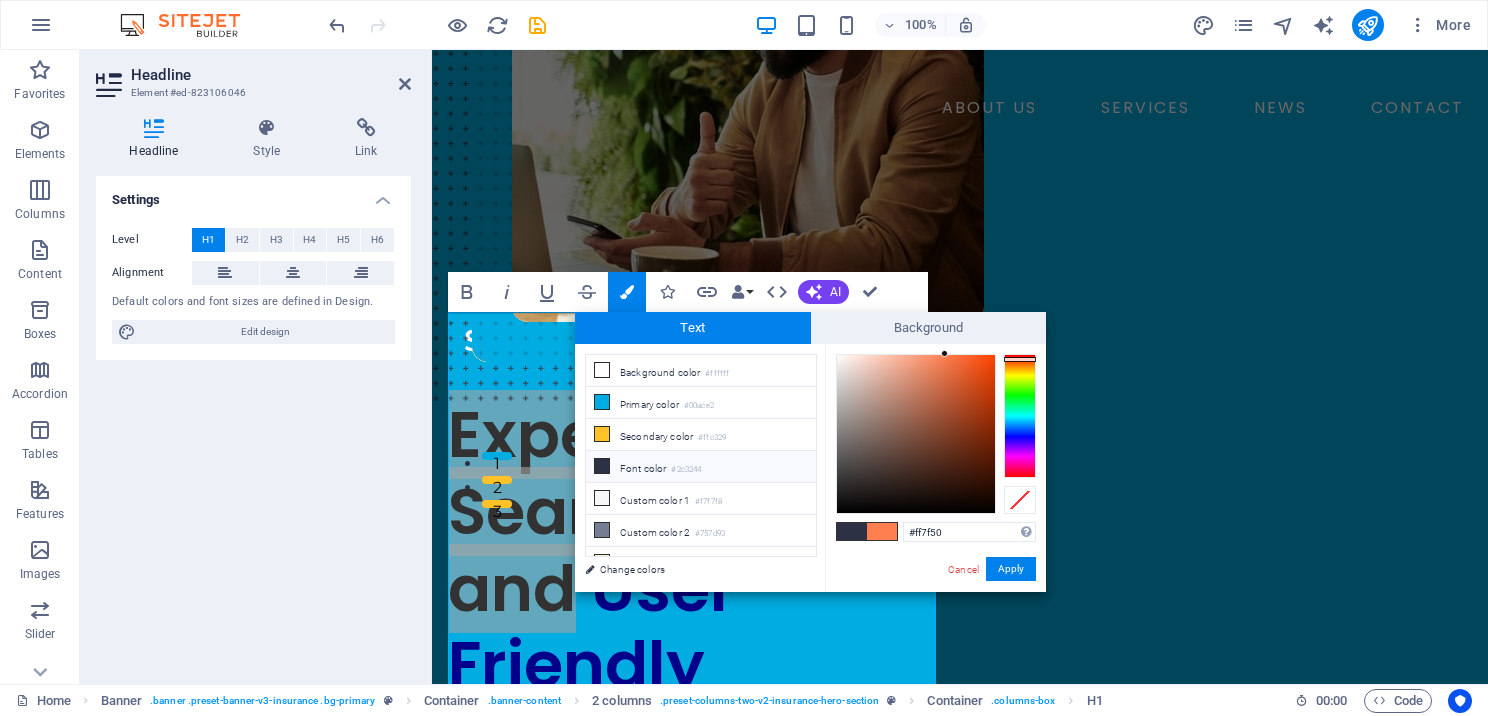 drag, startPoint x: 942, startPoint y: 532, endPoint x: 896, endPoint y: 533, distance: 46.010868 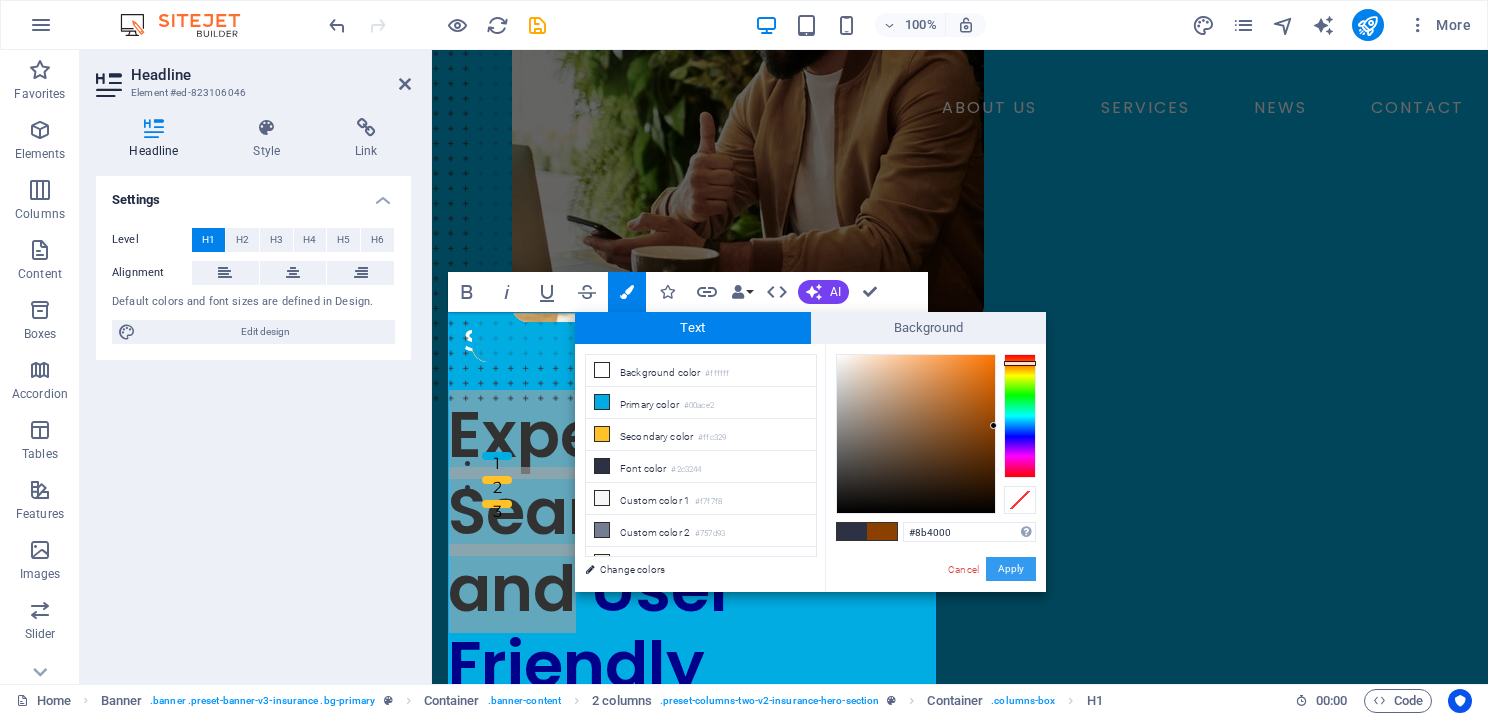 click on "Apply" at bounding box center (1011, 569) 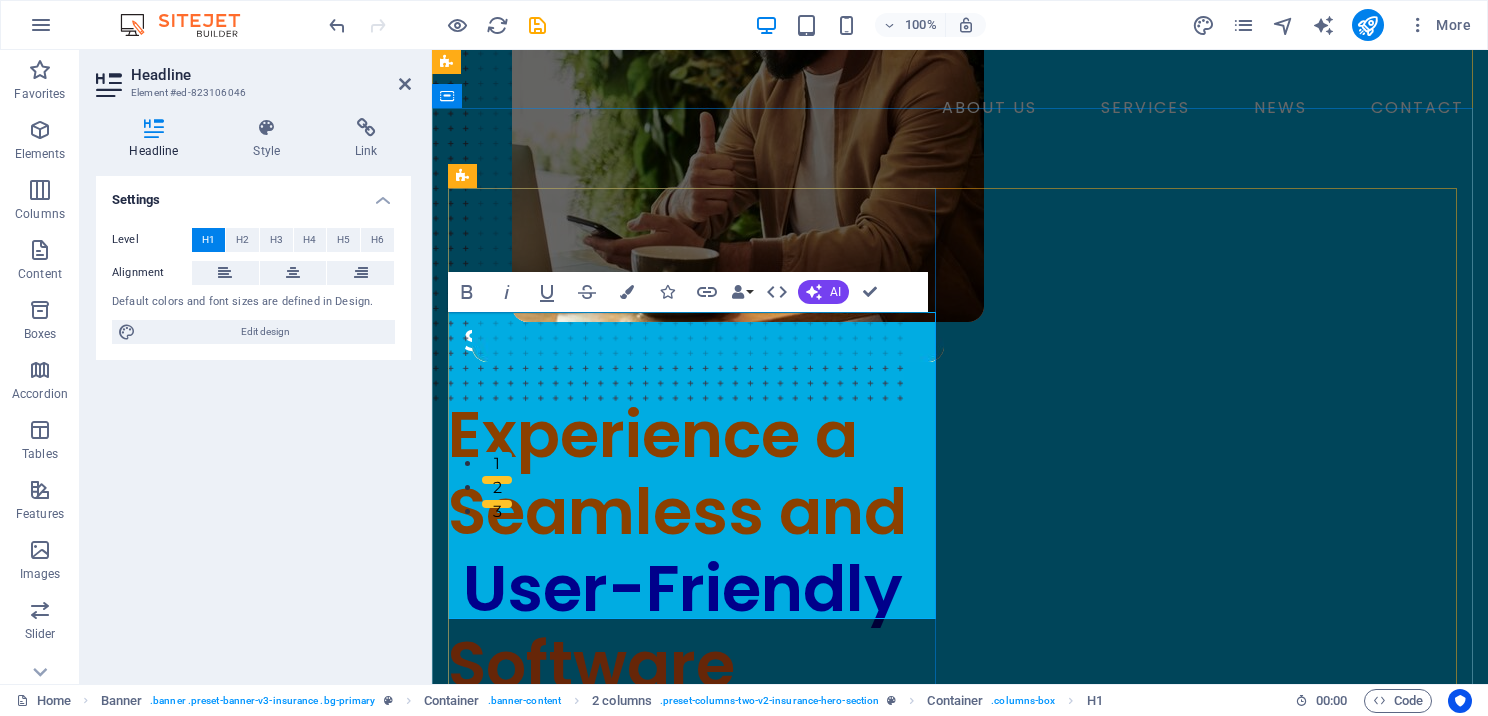 click on "​ Experience a Seamless and ​   User-Friendly   Software" at bounding box center (696, 550) 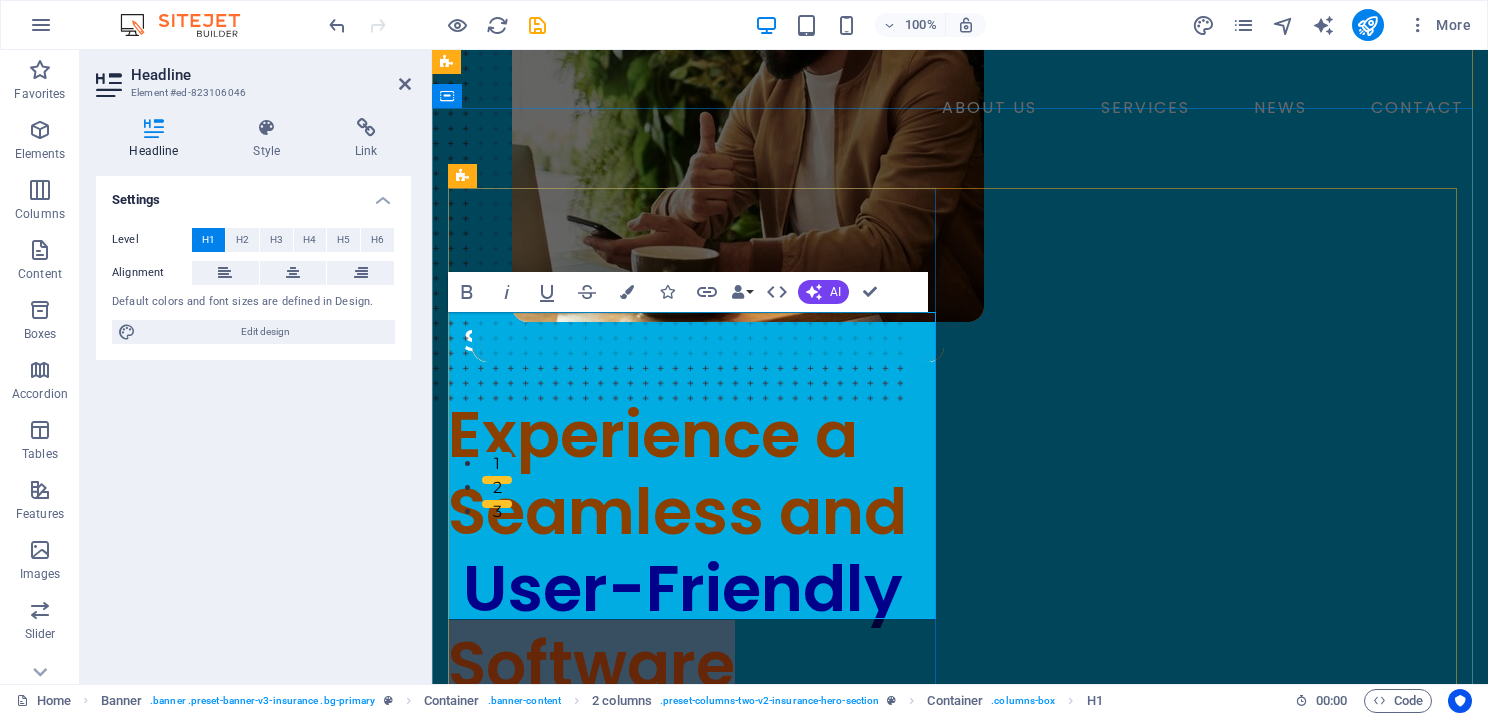 drag, startPoint x: 457, startPoint y: 570, endPoint x: 789, endPoint y: 596, distance: 333.0165 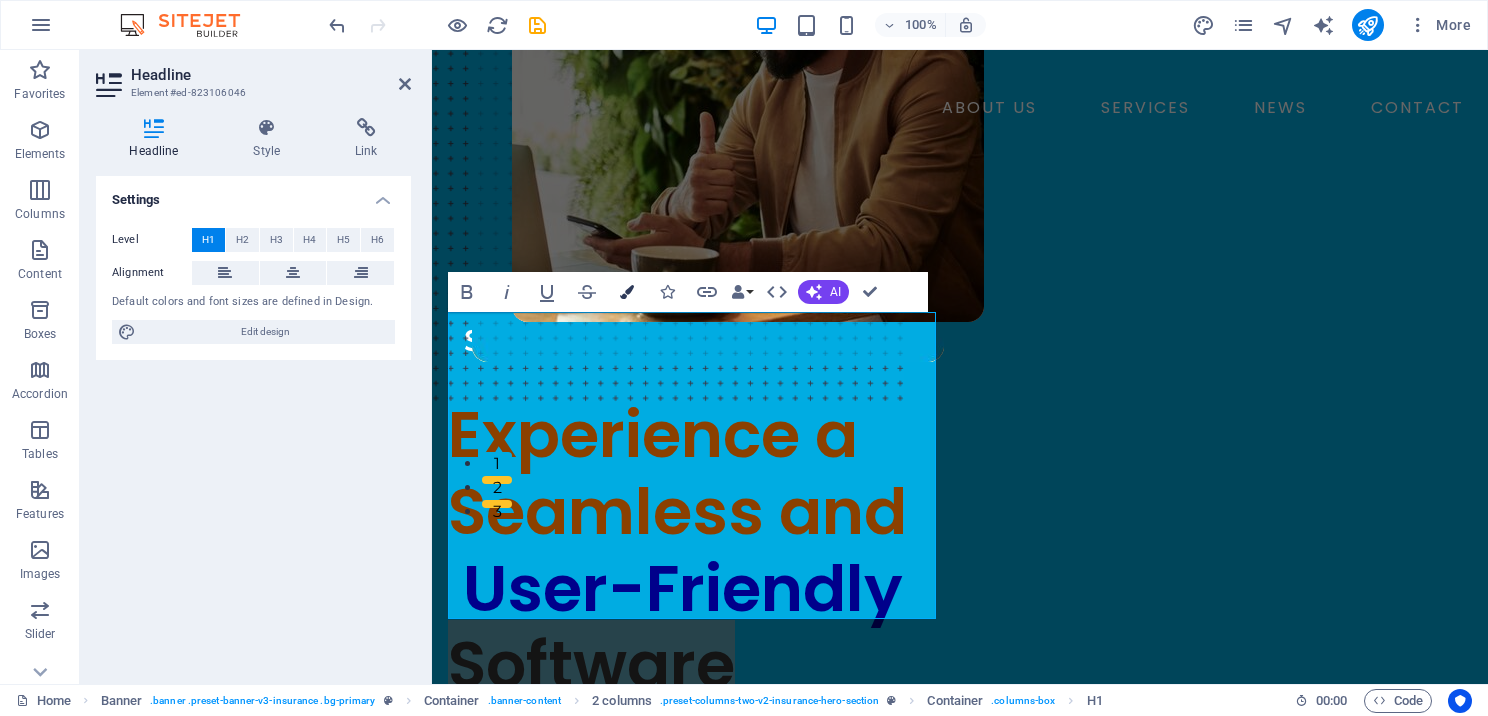 click on "Colors" at bounding box center [627, 292] 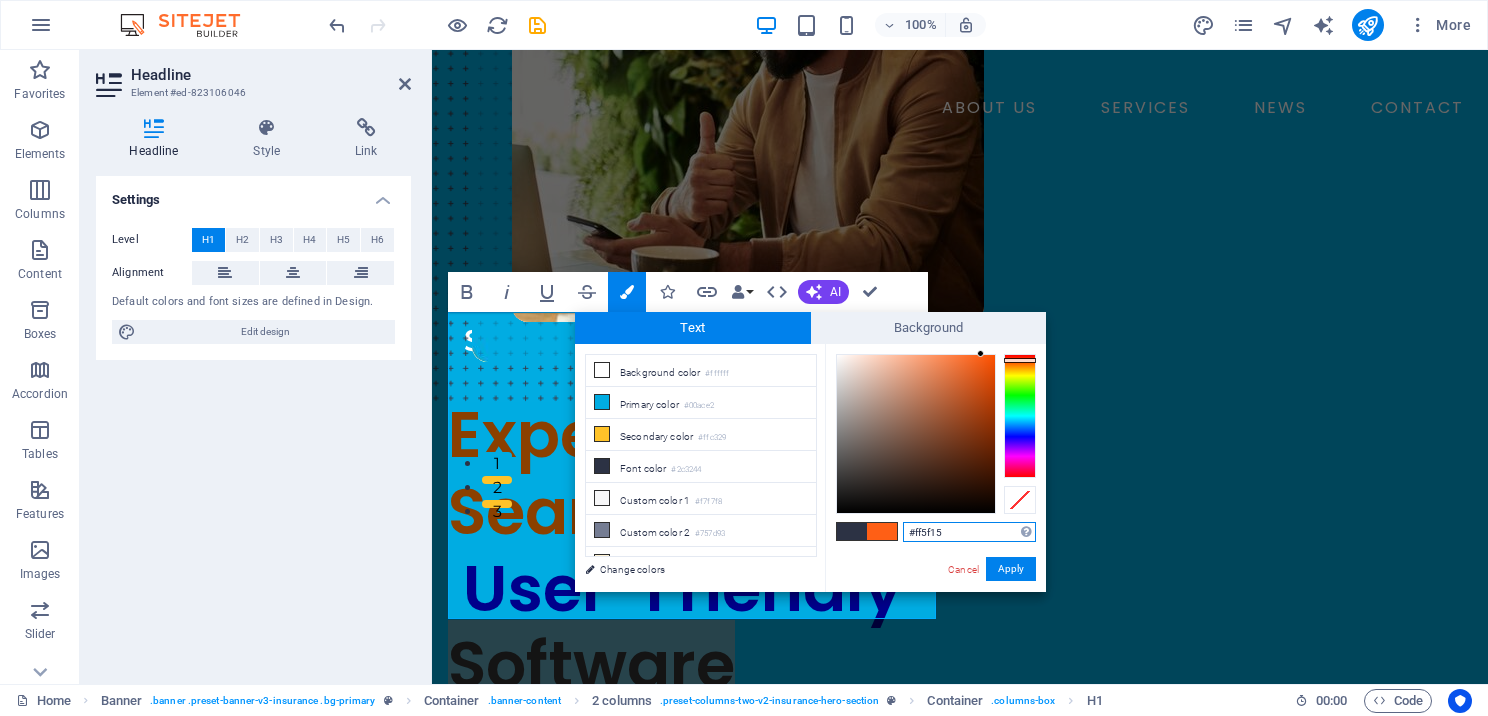 drag, startPoint x: 960, startPoint y: 526, endPoint x: 883, endPoint y: 536, distance: 77.64664 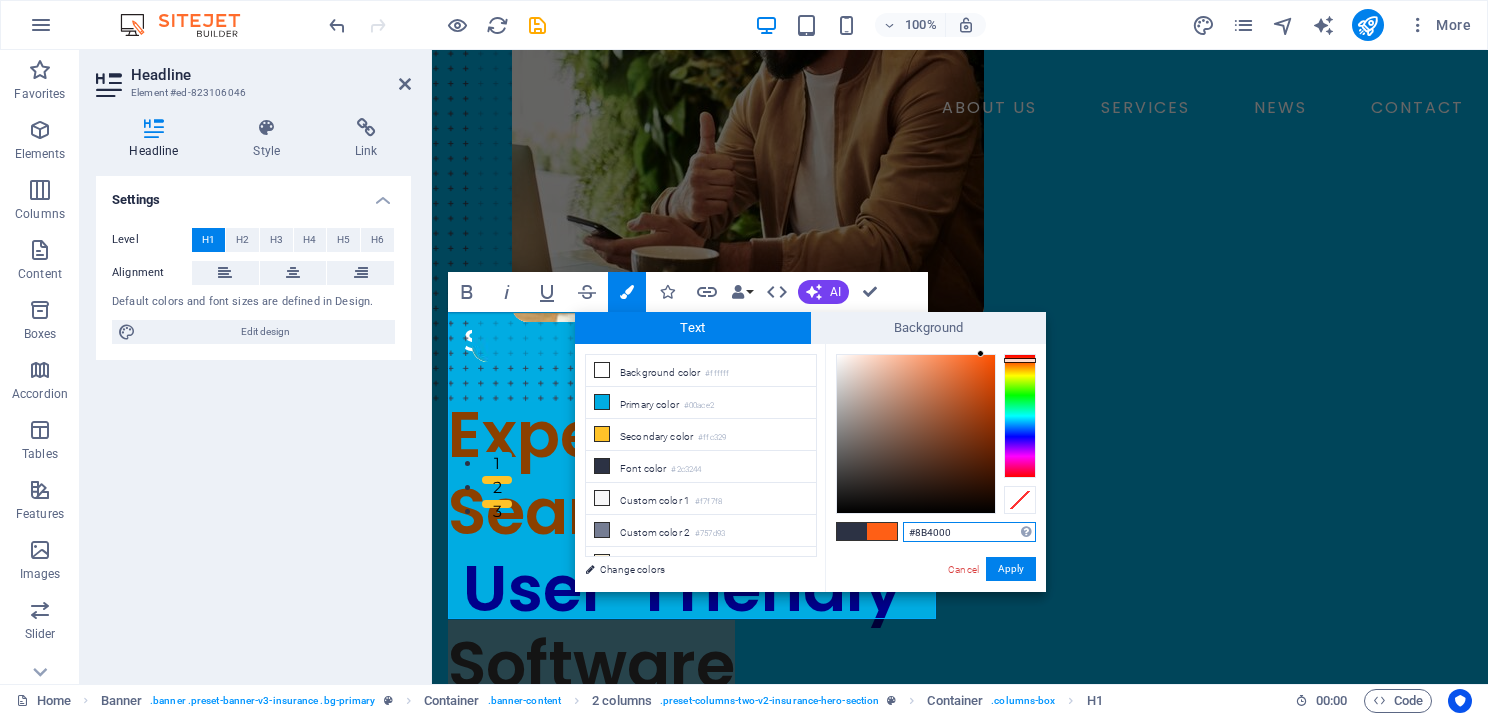 type on "#8b4000" 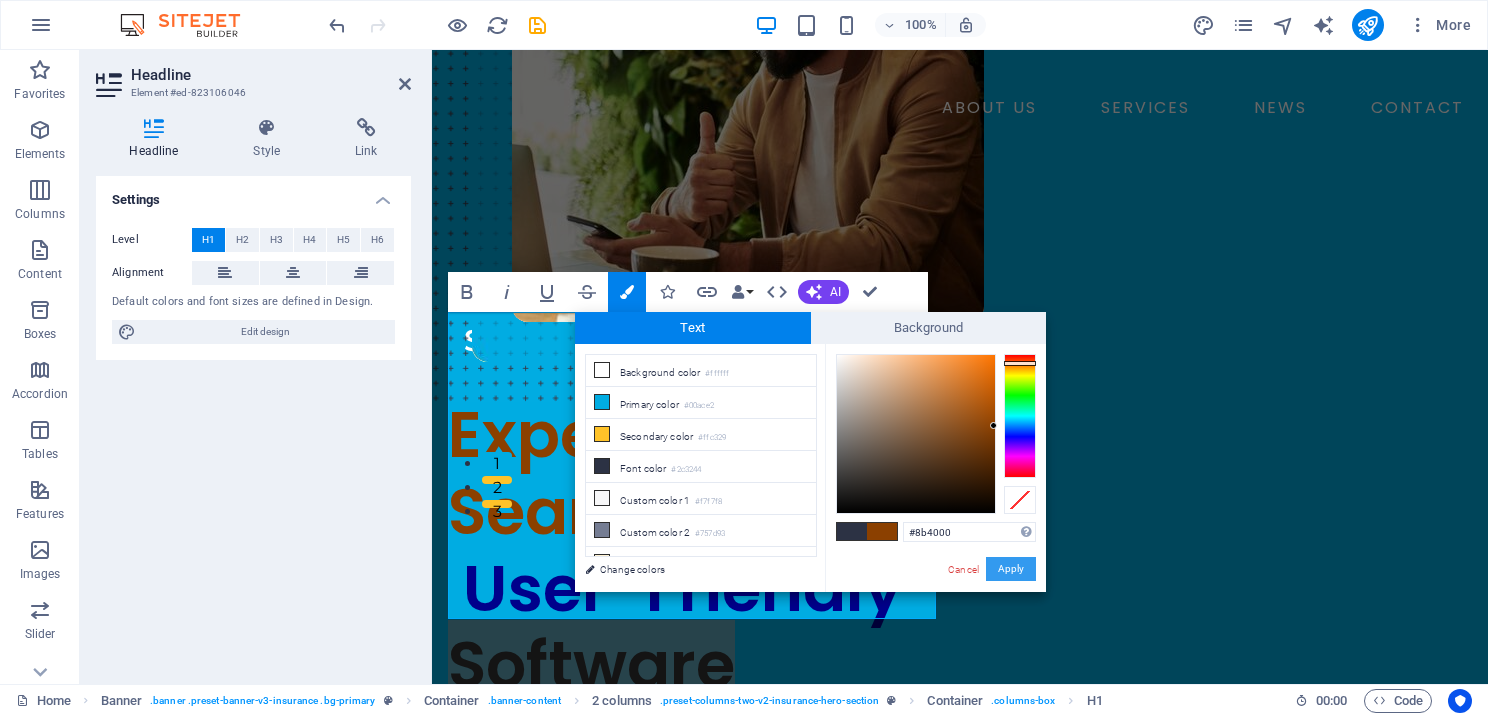 click on "Apply" at bounding box center (1011, 569) 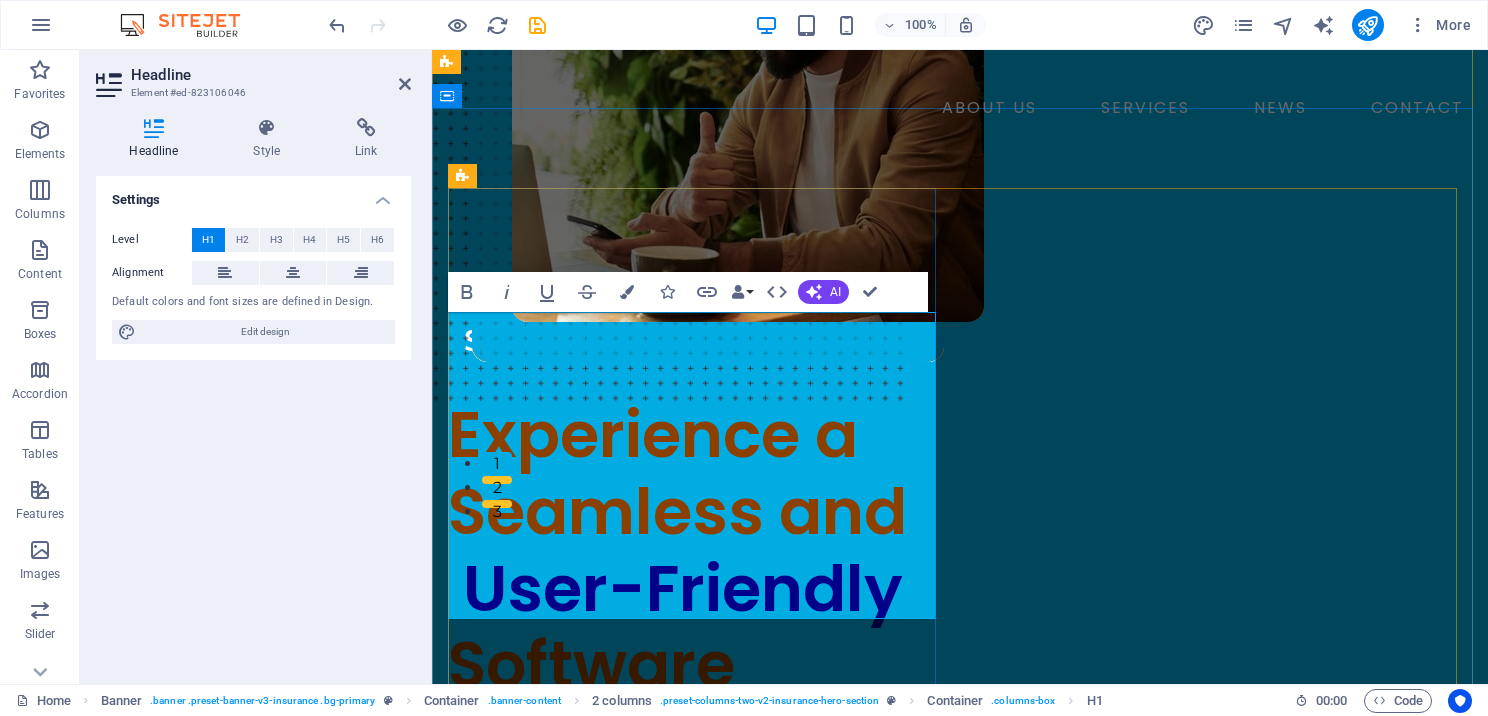 click on "​ Experience a Seamless and ​   User-Friendly   Software" at bounding box center (696, 550) 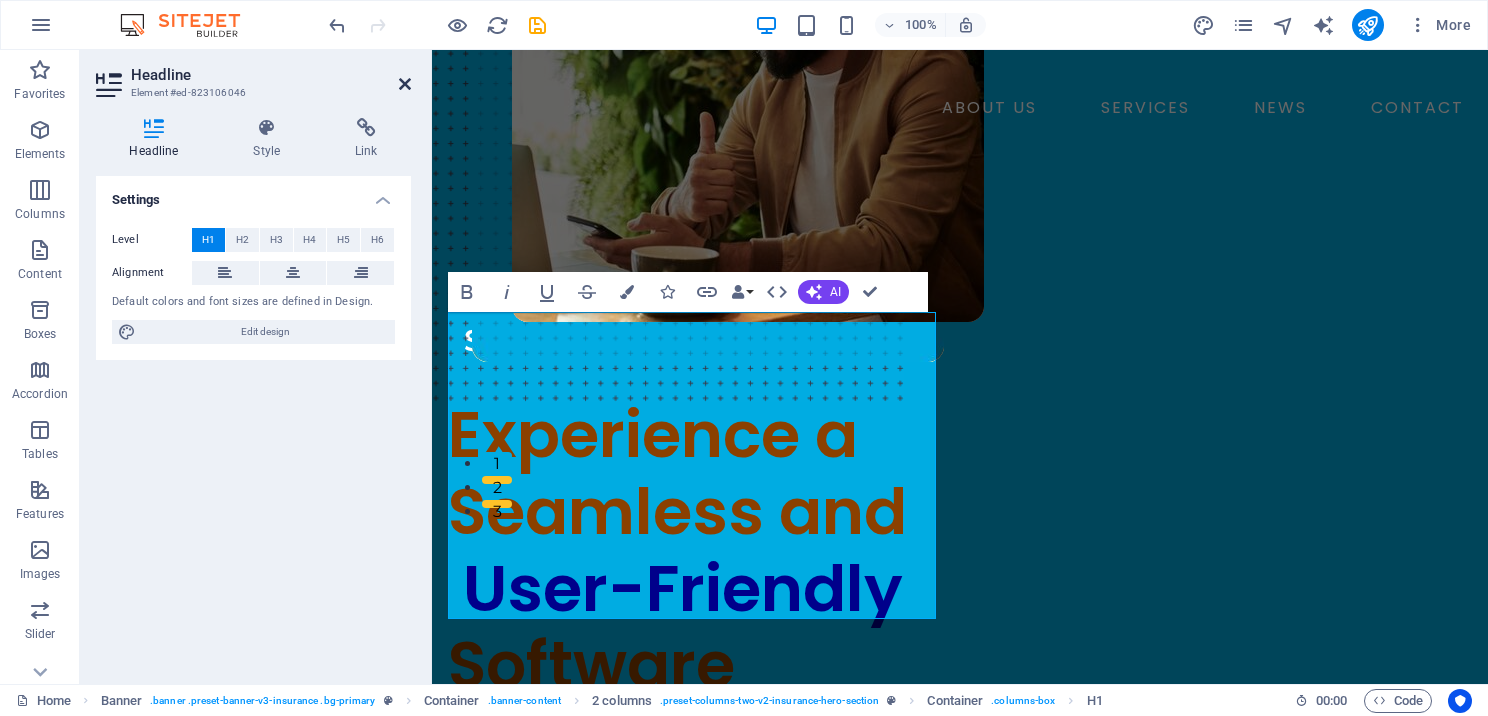 click at bounding box center (405, 84) 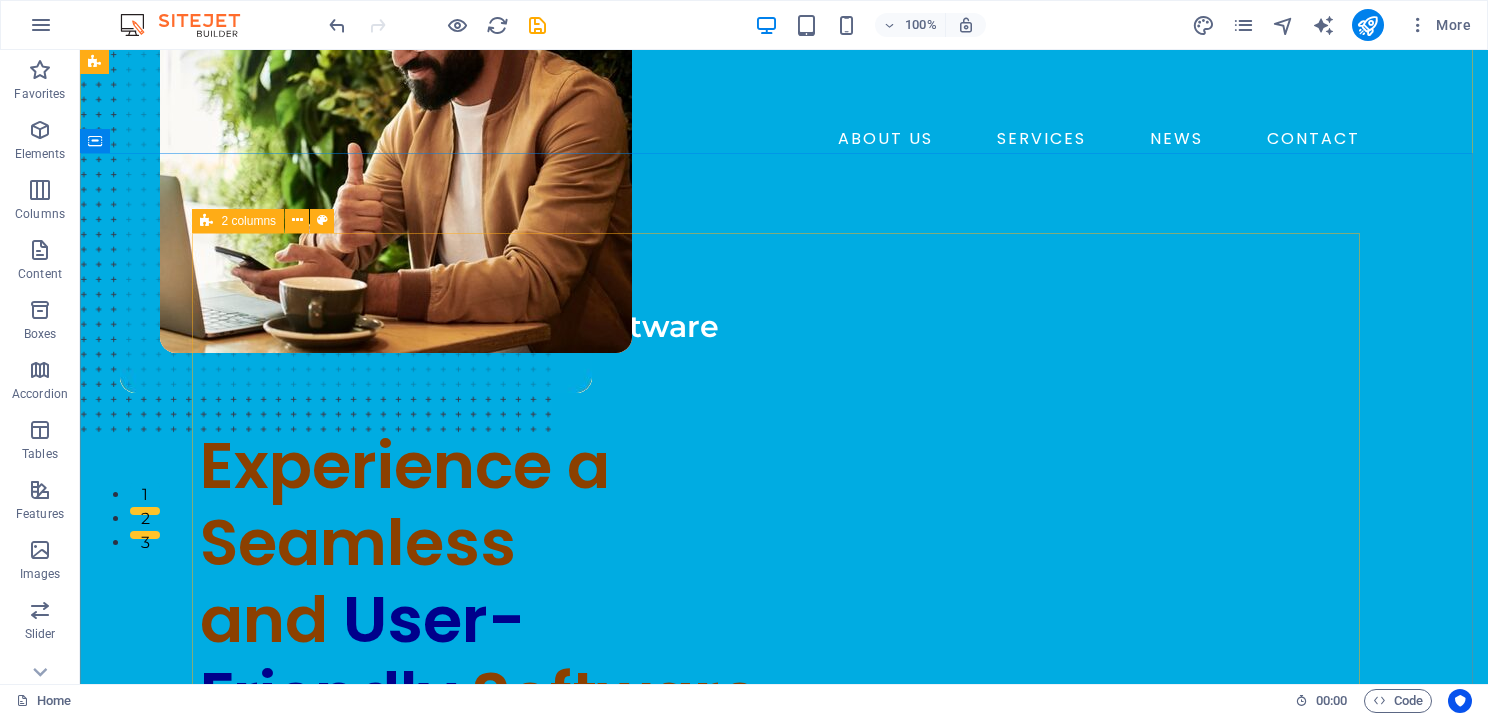 scroll, scrollTop: 200, scrollLeft: 0, axis: vertical 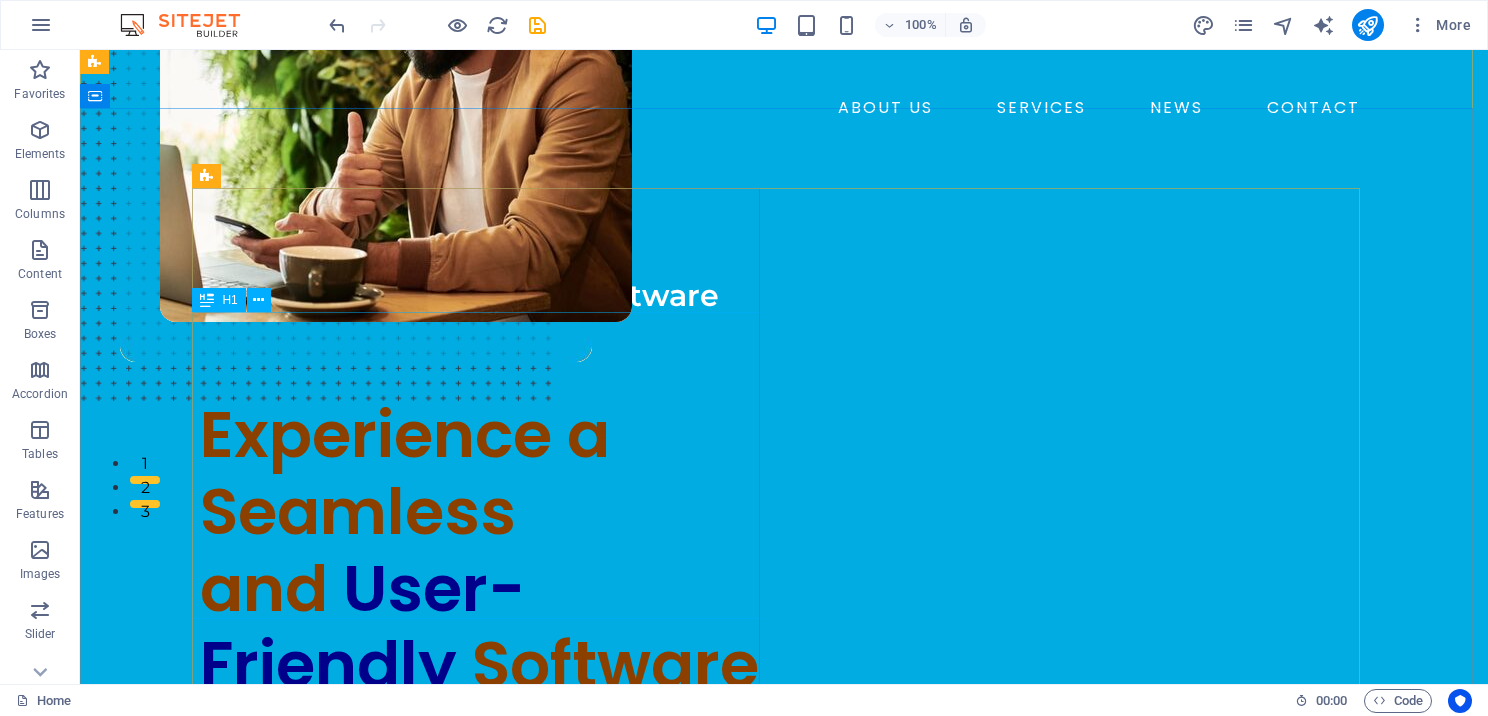 click on "Experience a Seamless and   User-Friendly   Software" at bounding box center (484, 550) 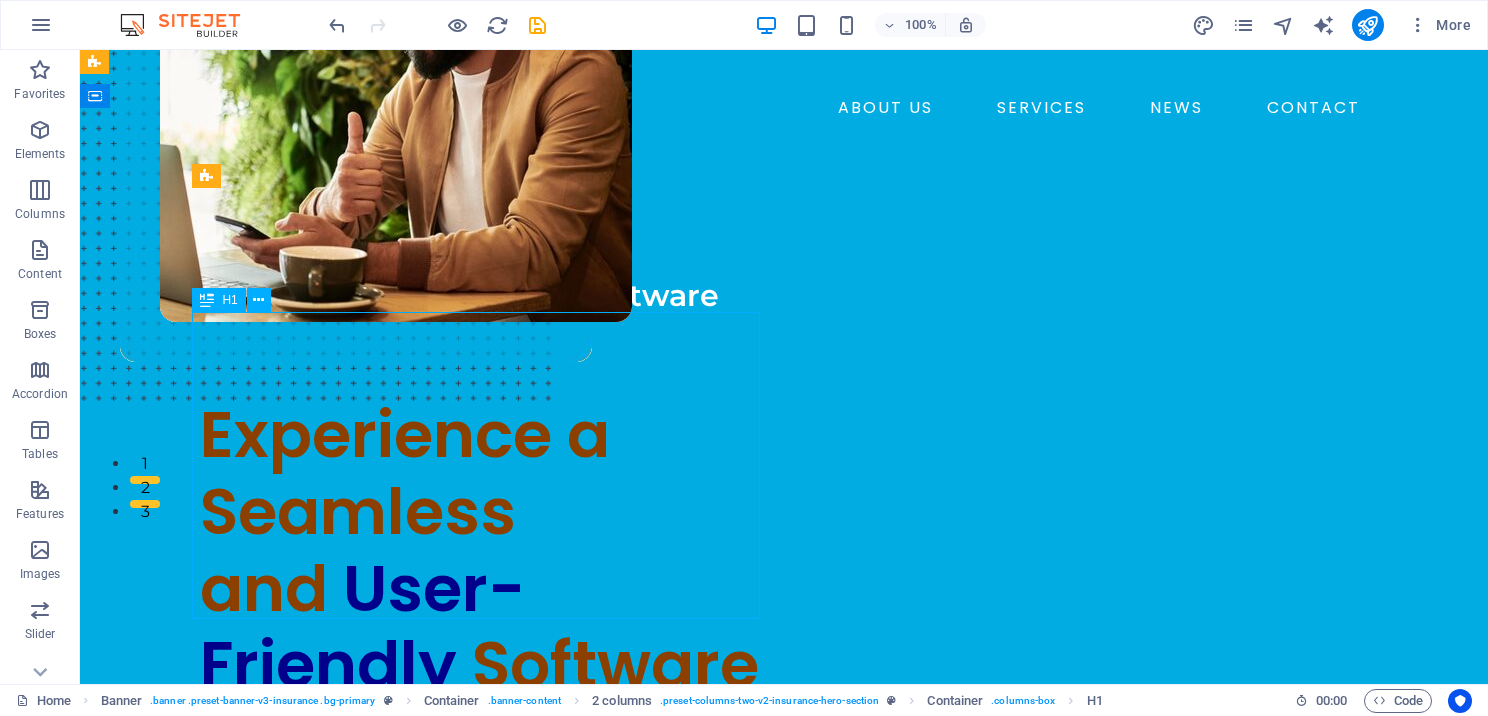 click on "Experience a Seamless and   User-Friendly   Software" at bounding box center [484, 550] 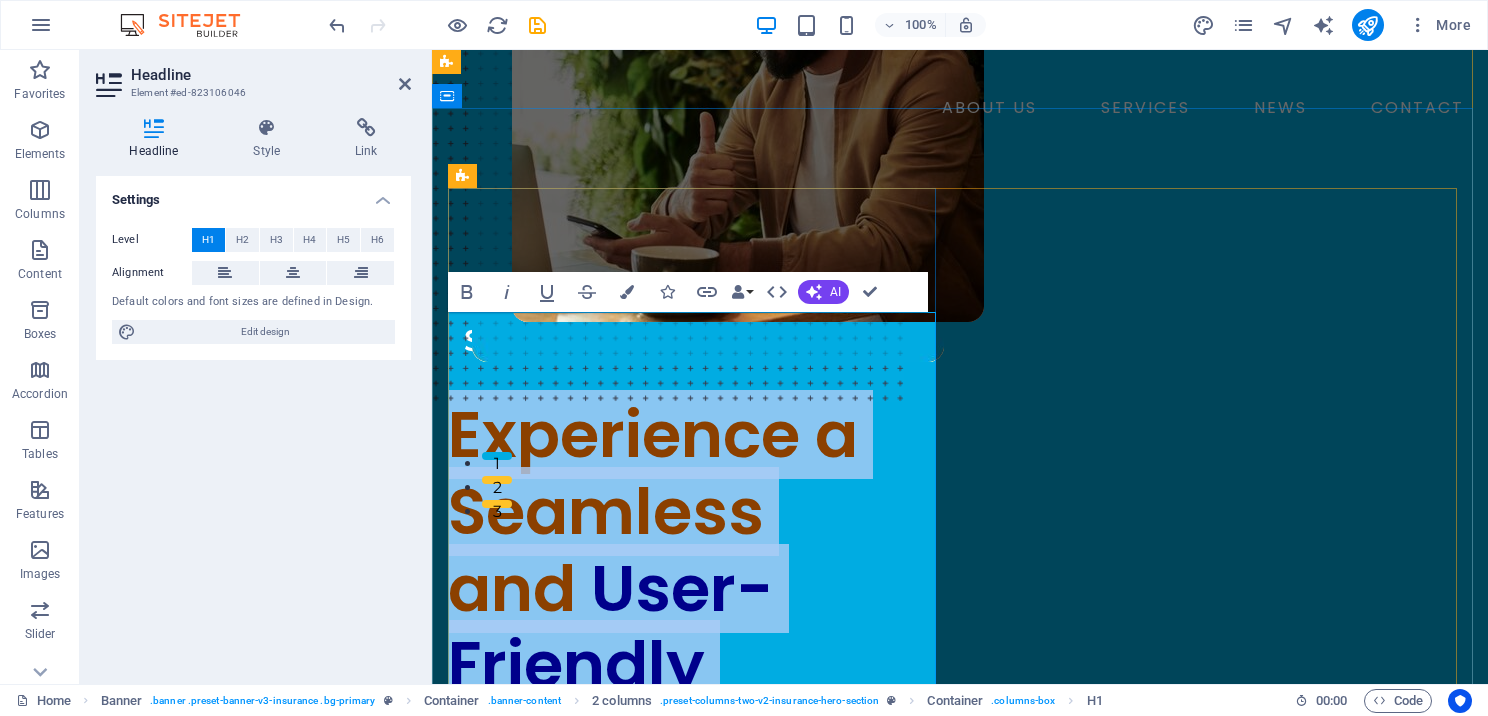 click on "Experience a Seamless and" at bounding box center (653, 511) 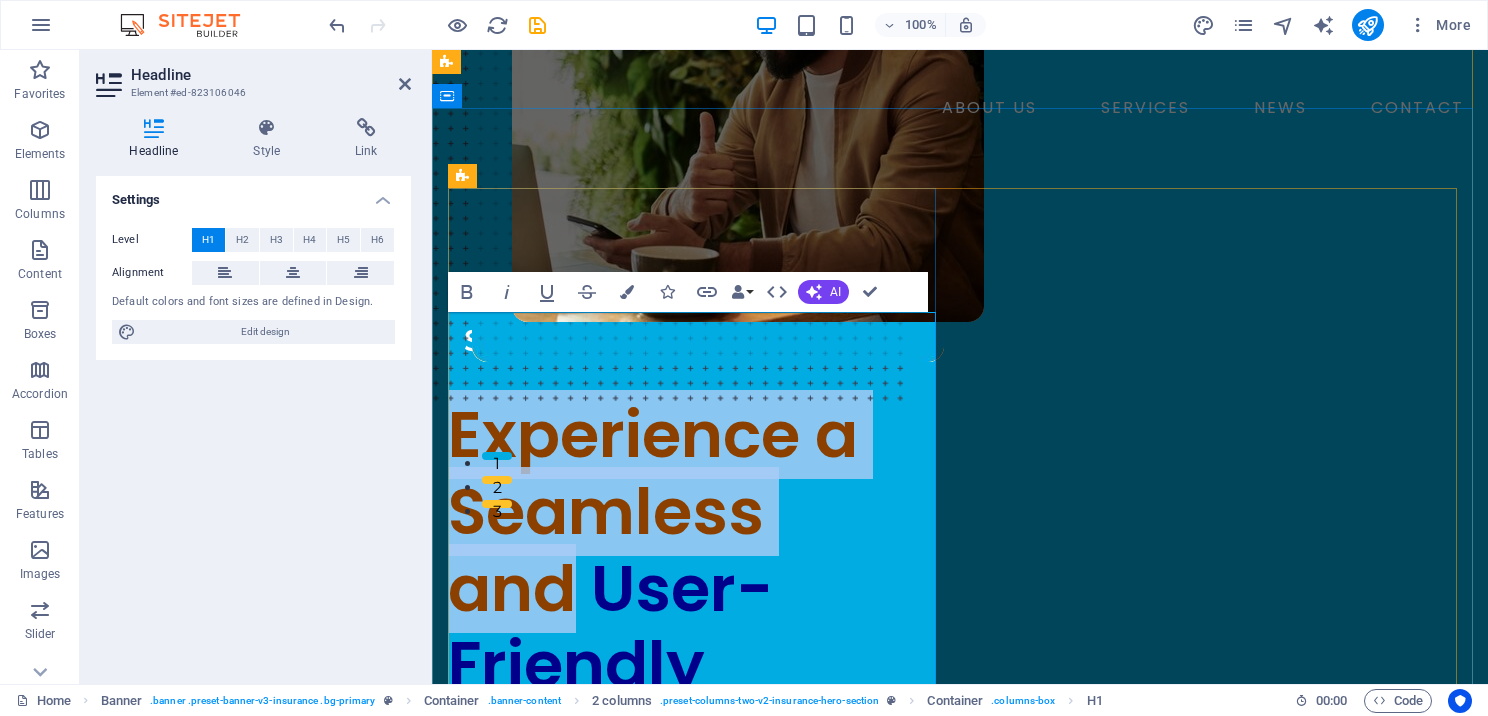 drag, startPoint x: 452, startPoint y: 354, endPoint x: 576, endPoint y: 484, distance: 179.65523 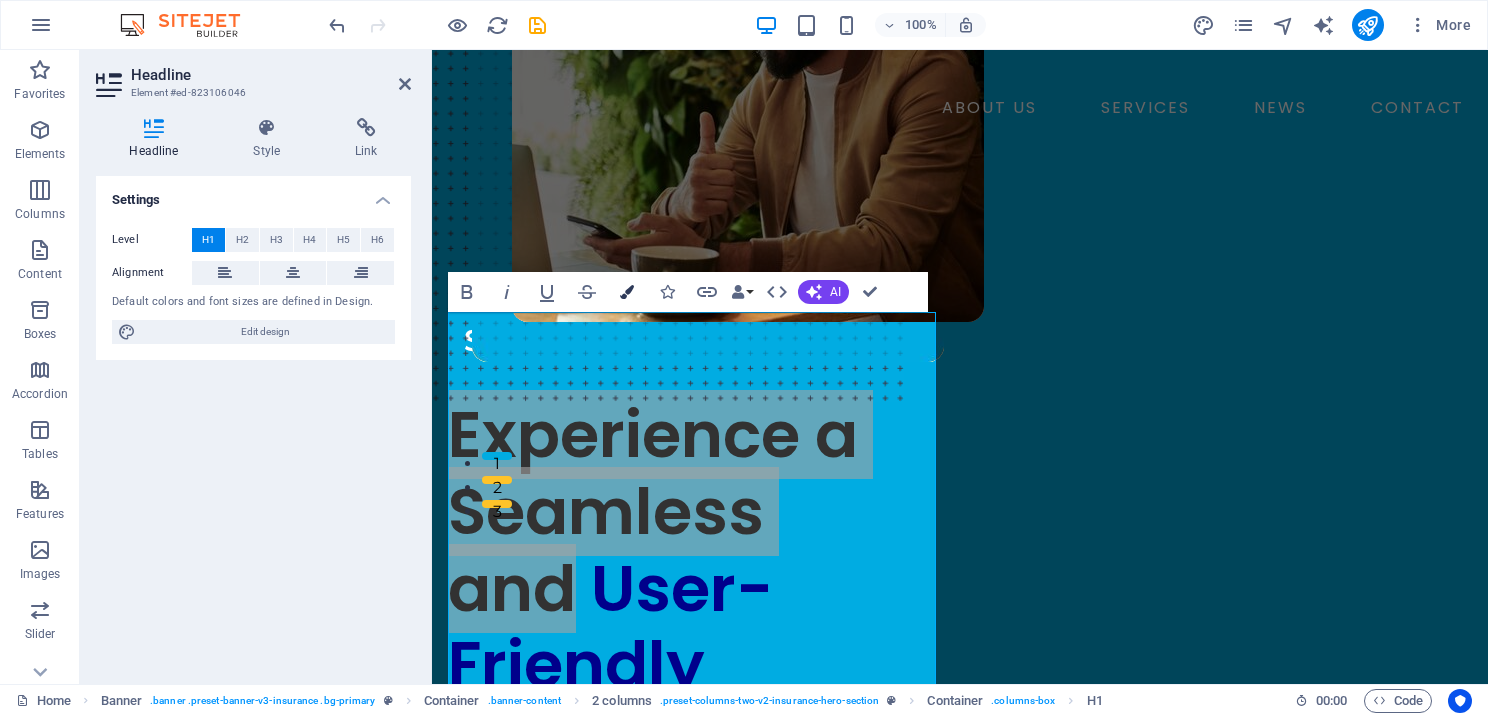 click on "Colors" at bounding box center (627, 292) 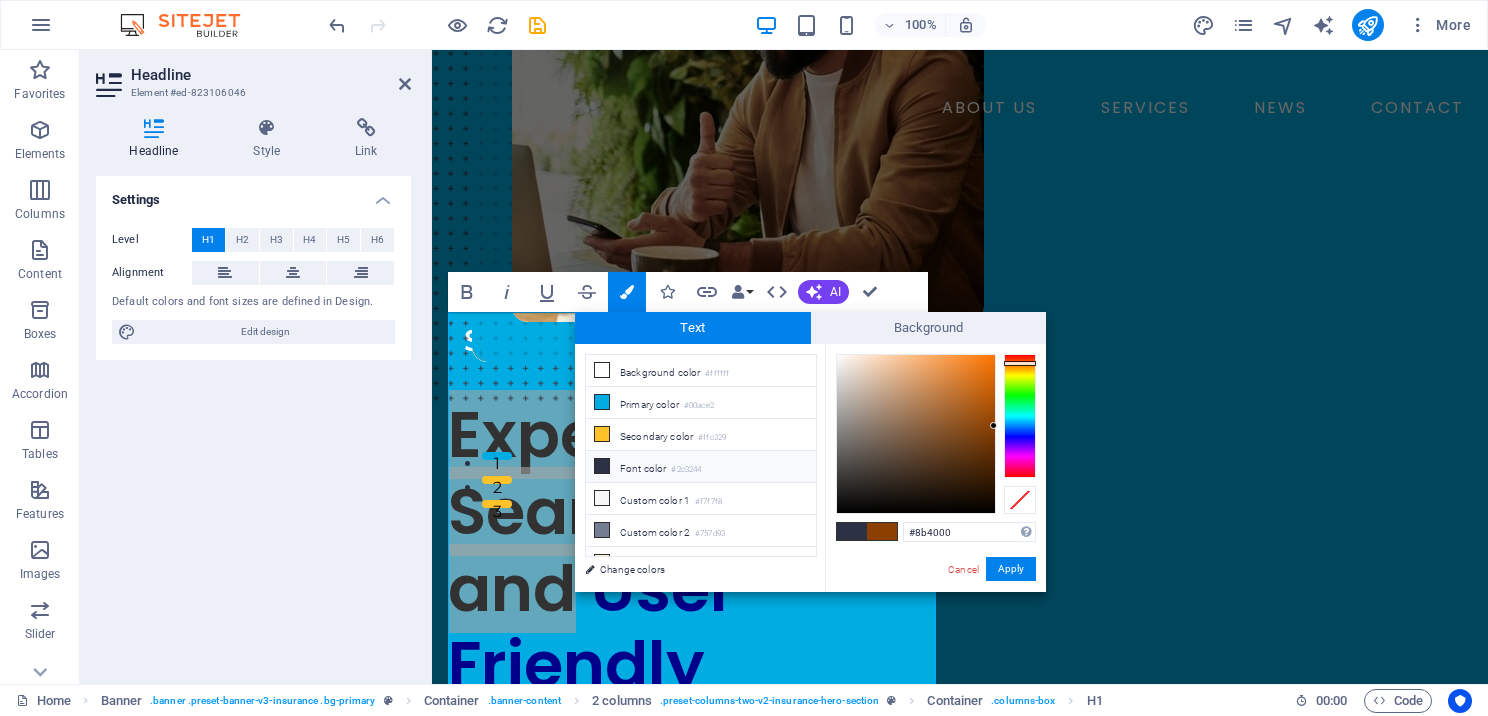 drag, startPoint x: 959, startPoint y: 522, endPoint x: 893, endPoint y: 528, distance: 66.27216 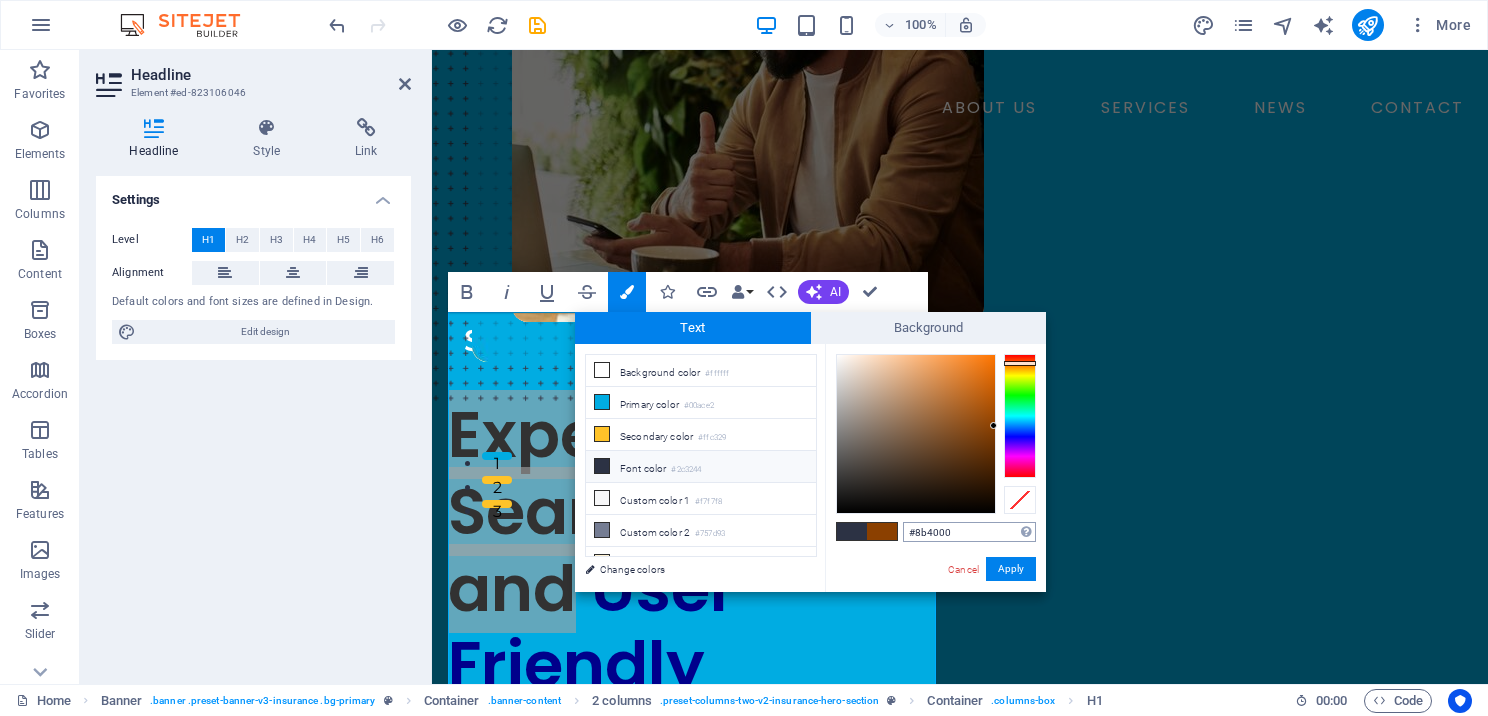 copy on "Experience a Seamless and" 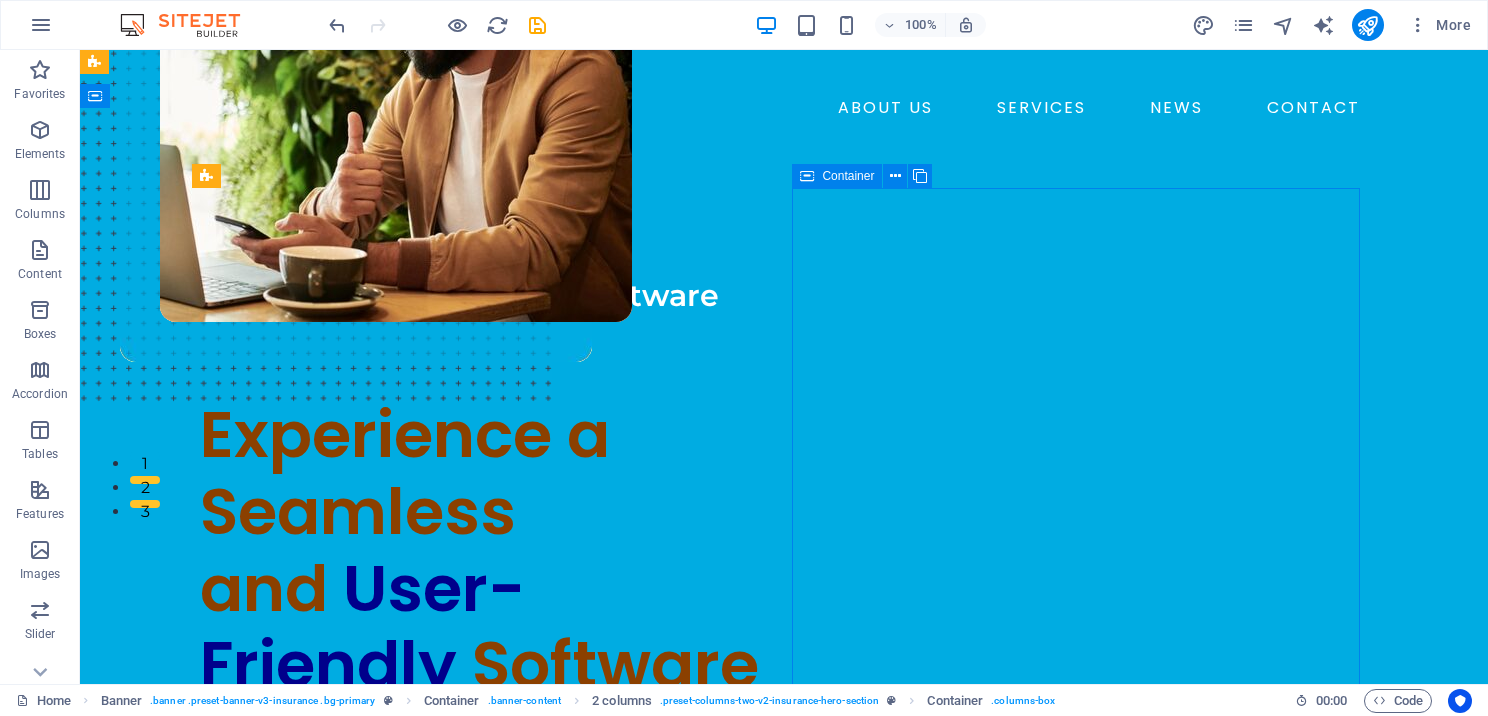 drag, startPoint x: 620, startPoint y: 244, endPoint x: 976, endPoint y: 246, distance: 356.0056 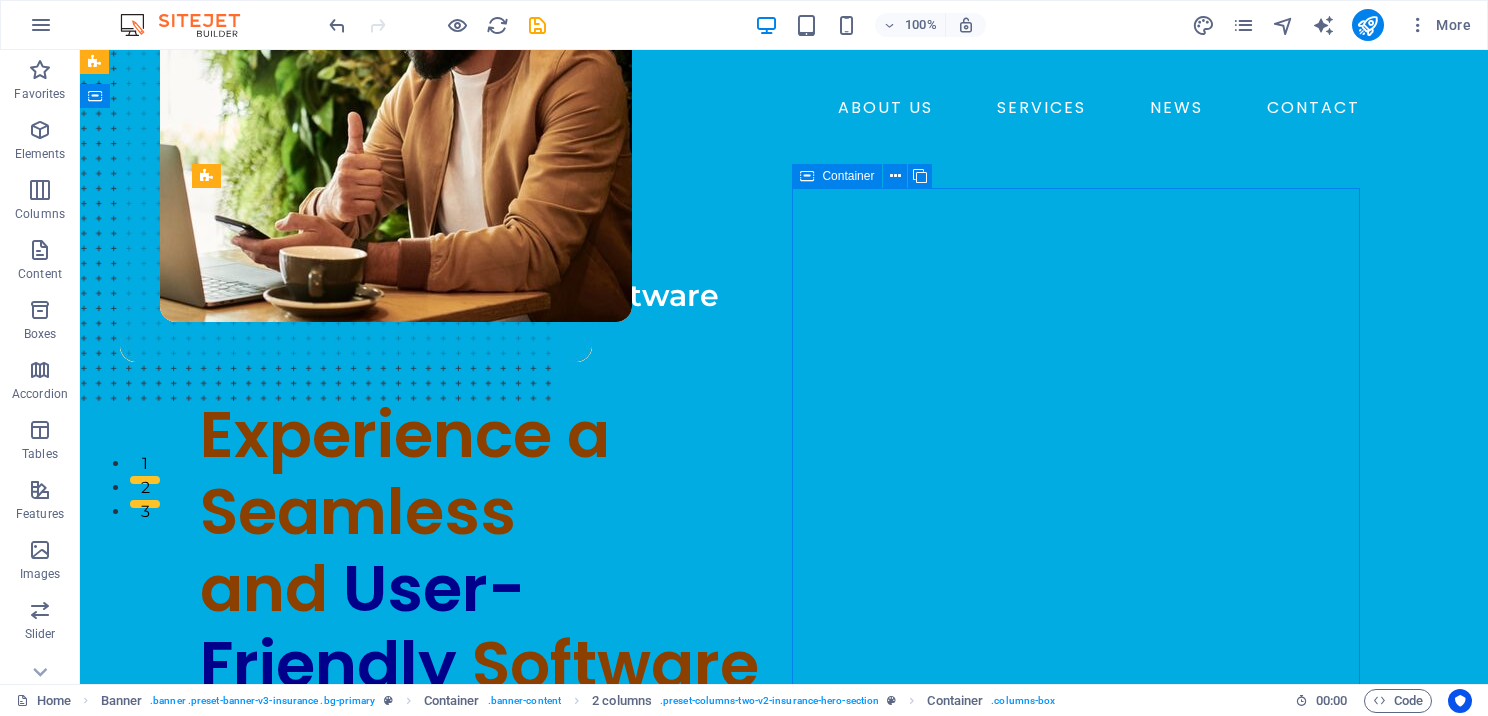 click at bounding box center (484, 1157) 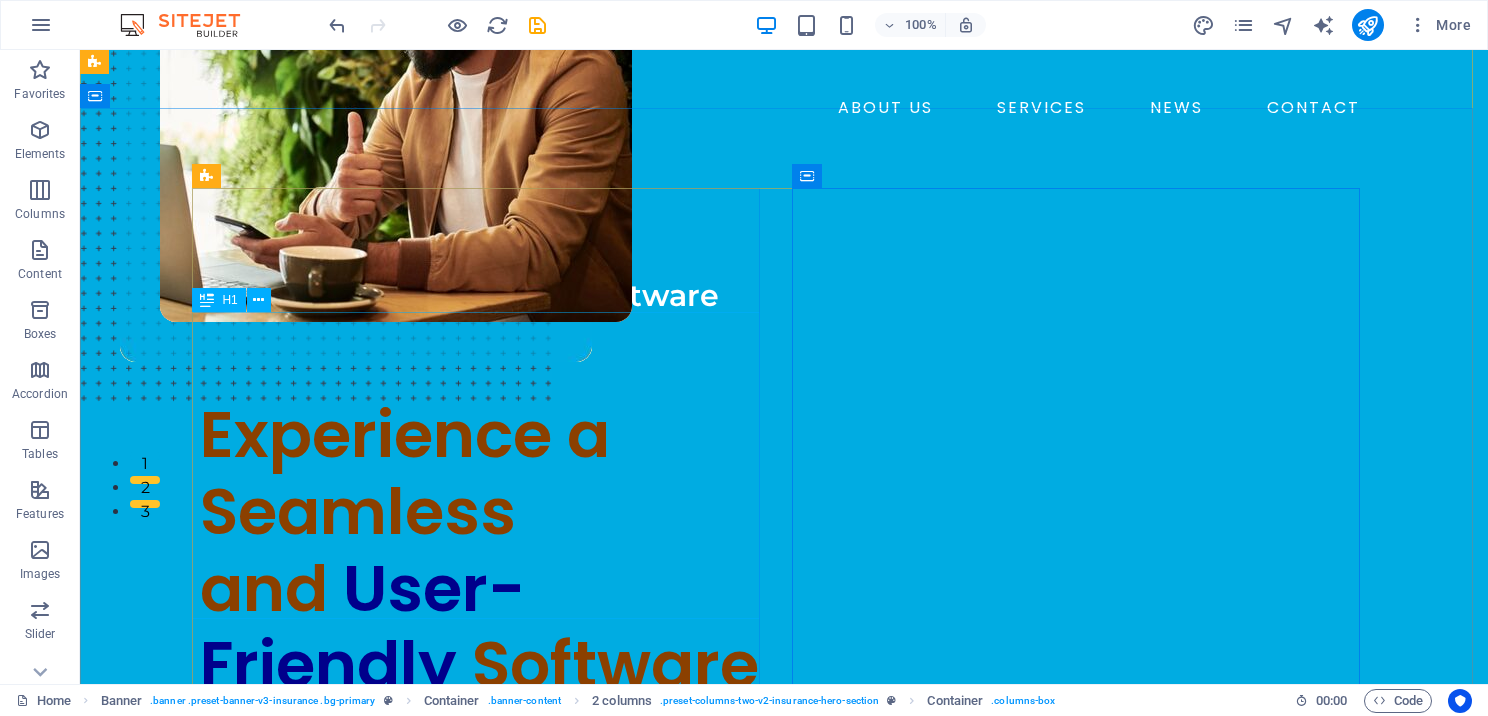 click on "Experience a Seamless and   User-Friendly   Software" at bounding box center (484, 550) 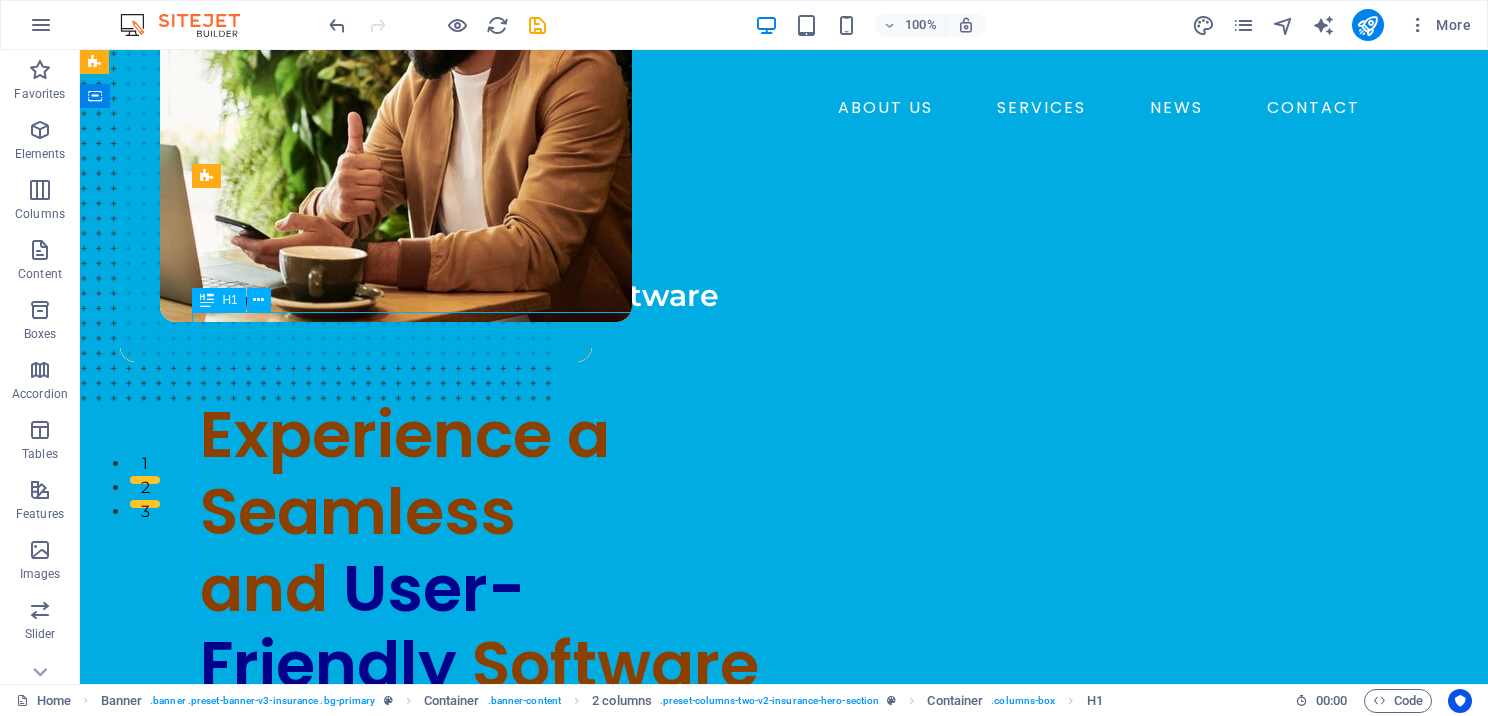 click on "Experience a Seamless and   User-Friendly   Software" at bounding box center [484, 550] 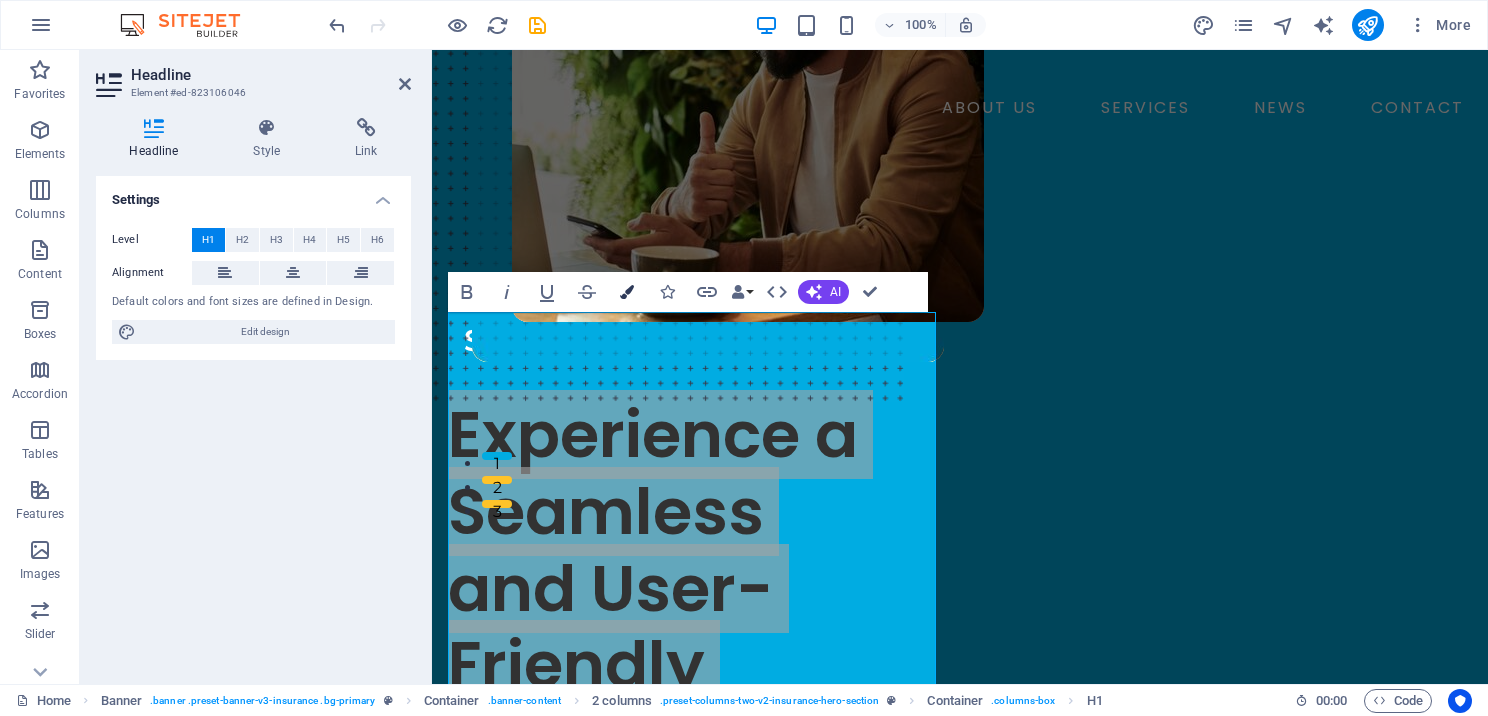 click at bounding box center [627, 292] 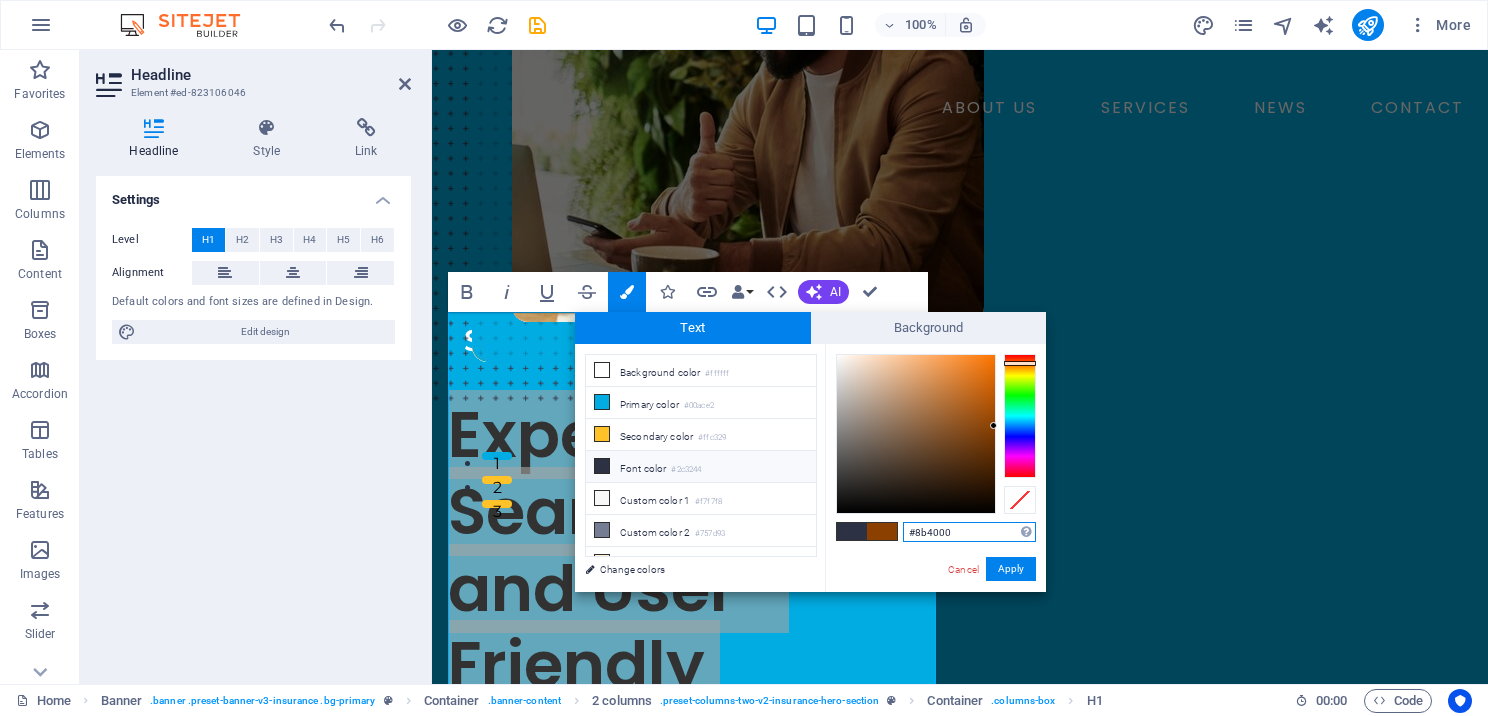 drag, startPoint x: 962, startPoint y: 531, endPoint x: 890, endPoint y: 531, distance: 72 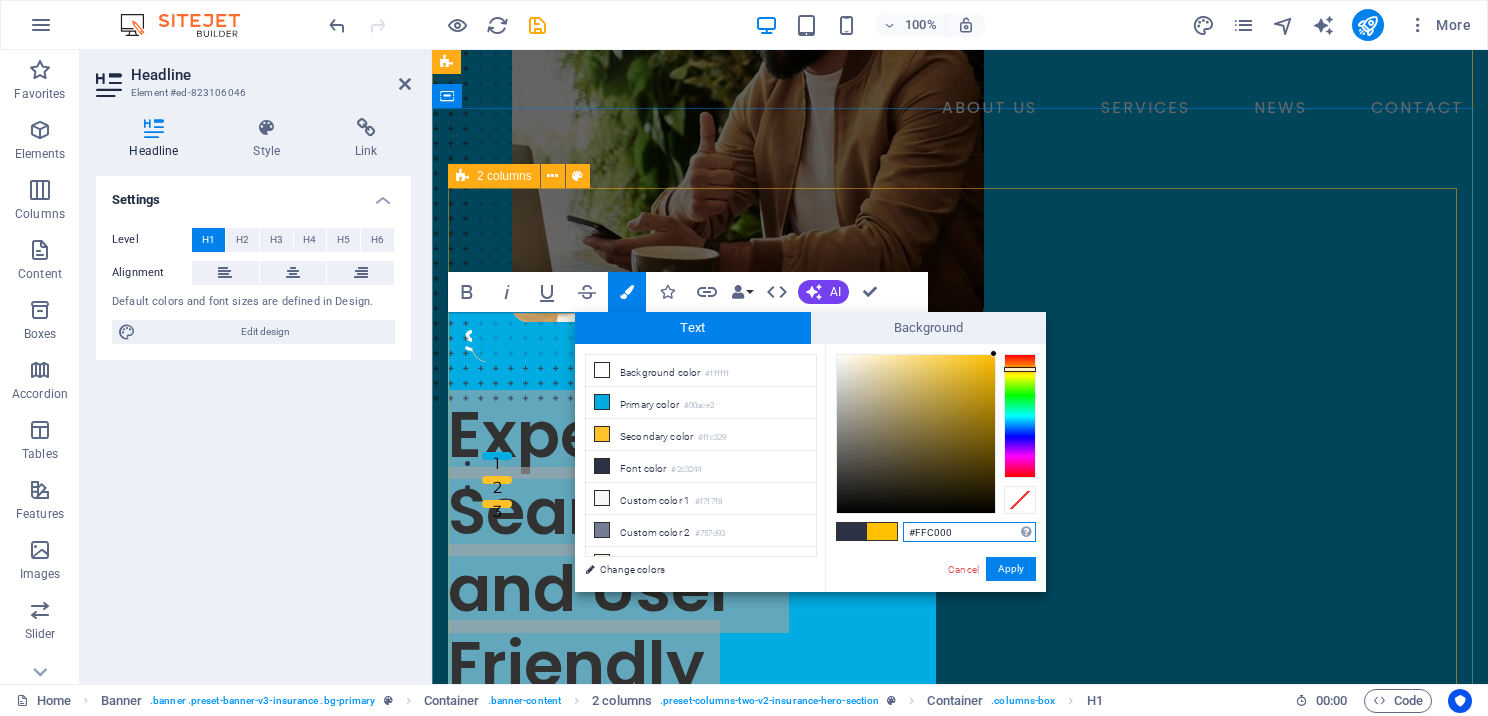 type on "#ffc000" 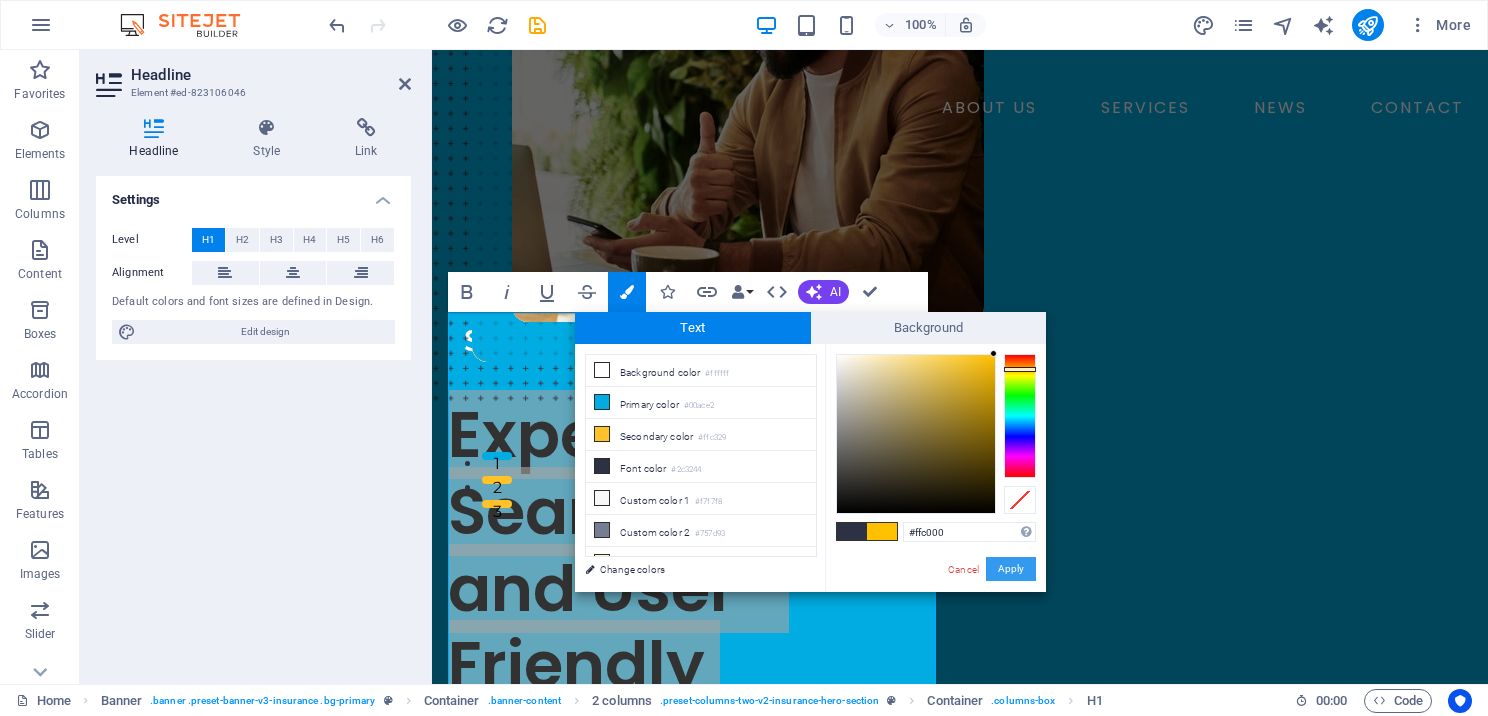 click on "Apply" at bounding box center [1011, 569] 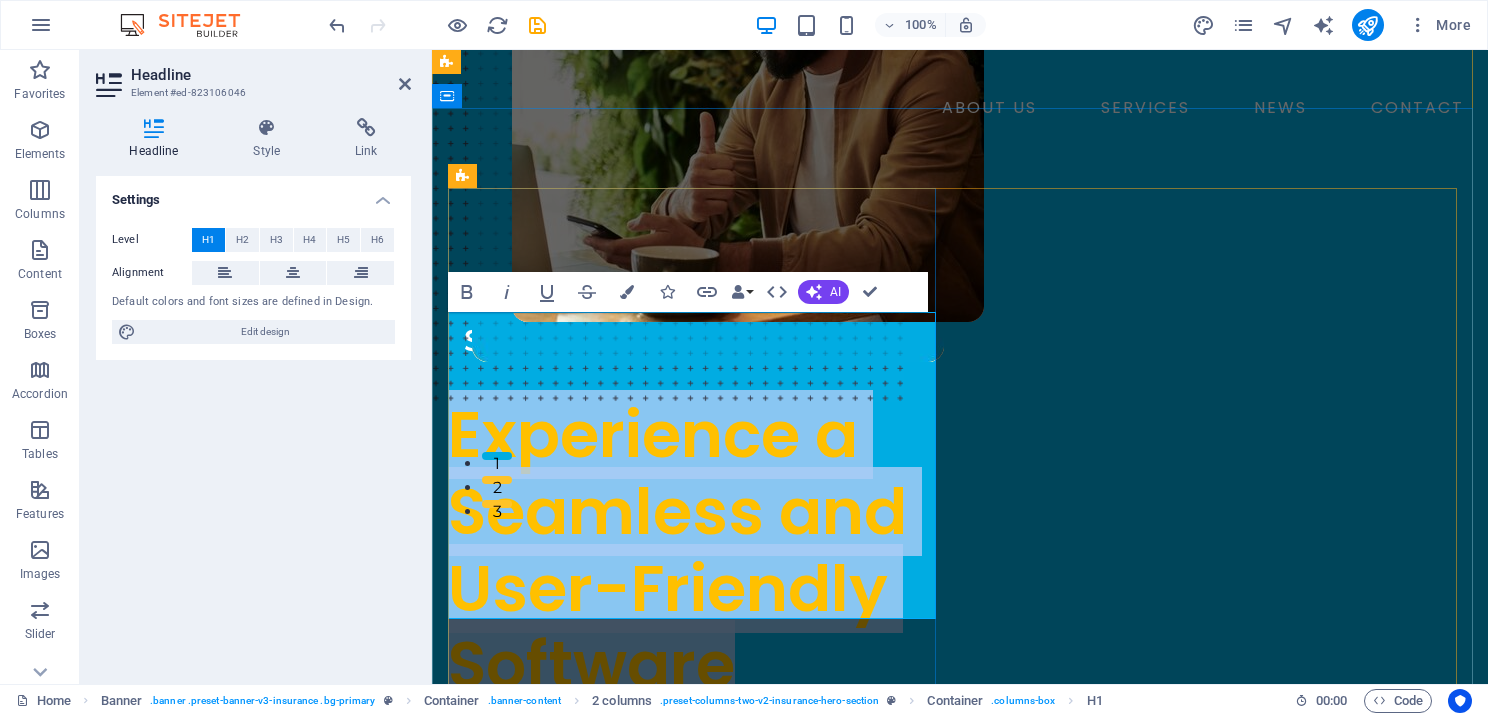 click on "Experience a Seamless and User-Friendly Software" at bounding box center (677, 549) 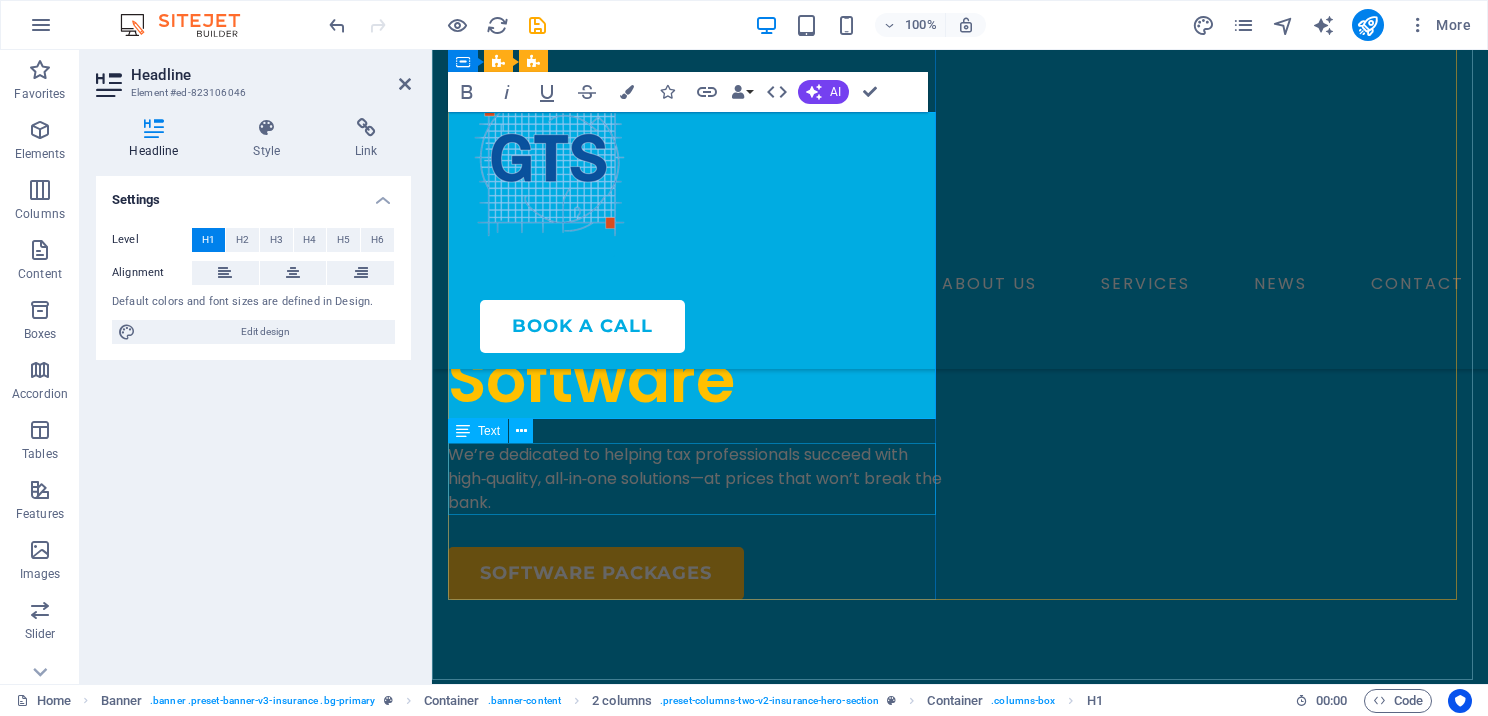scroll, scrollTop: 300, scrollLeft: 0, axis: vertical 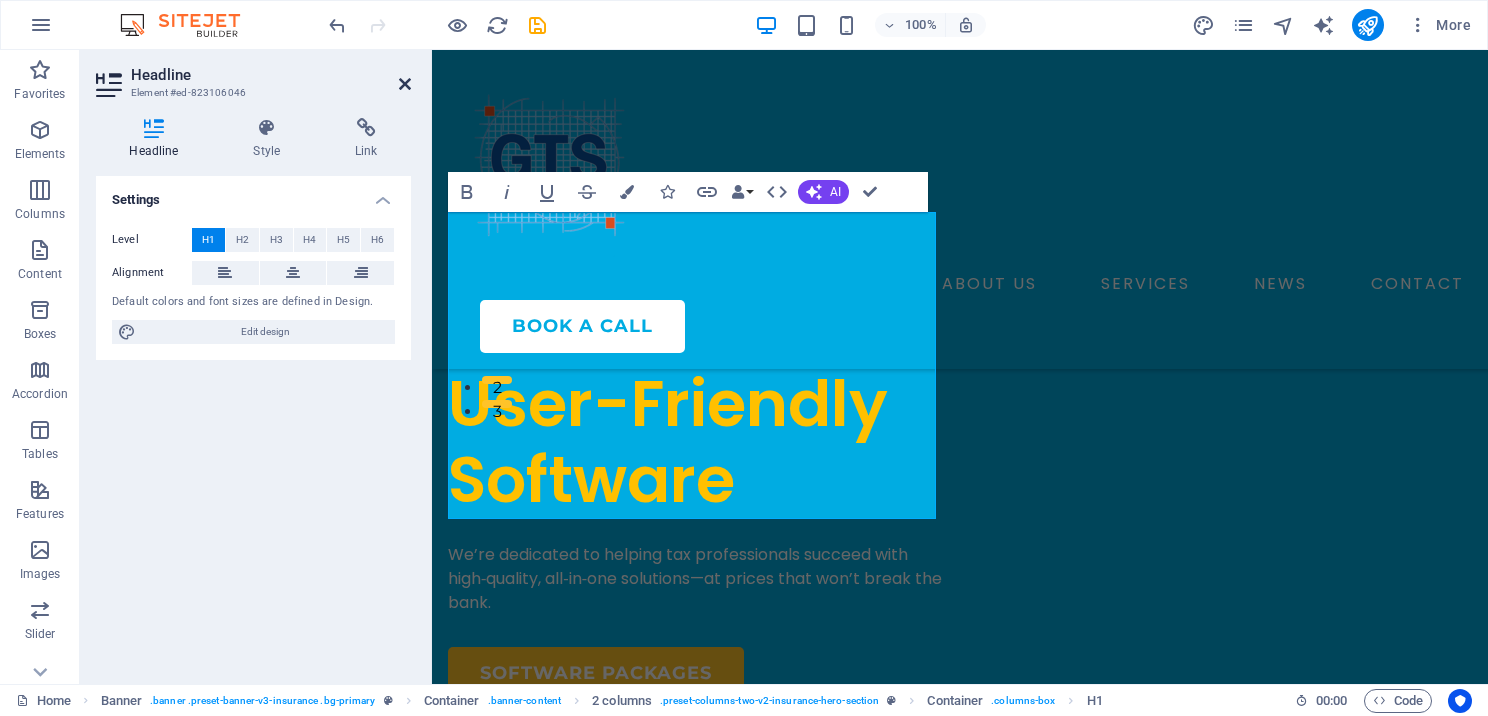 click at bounding box center (405, 84) 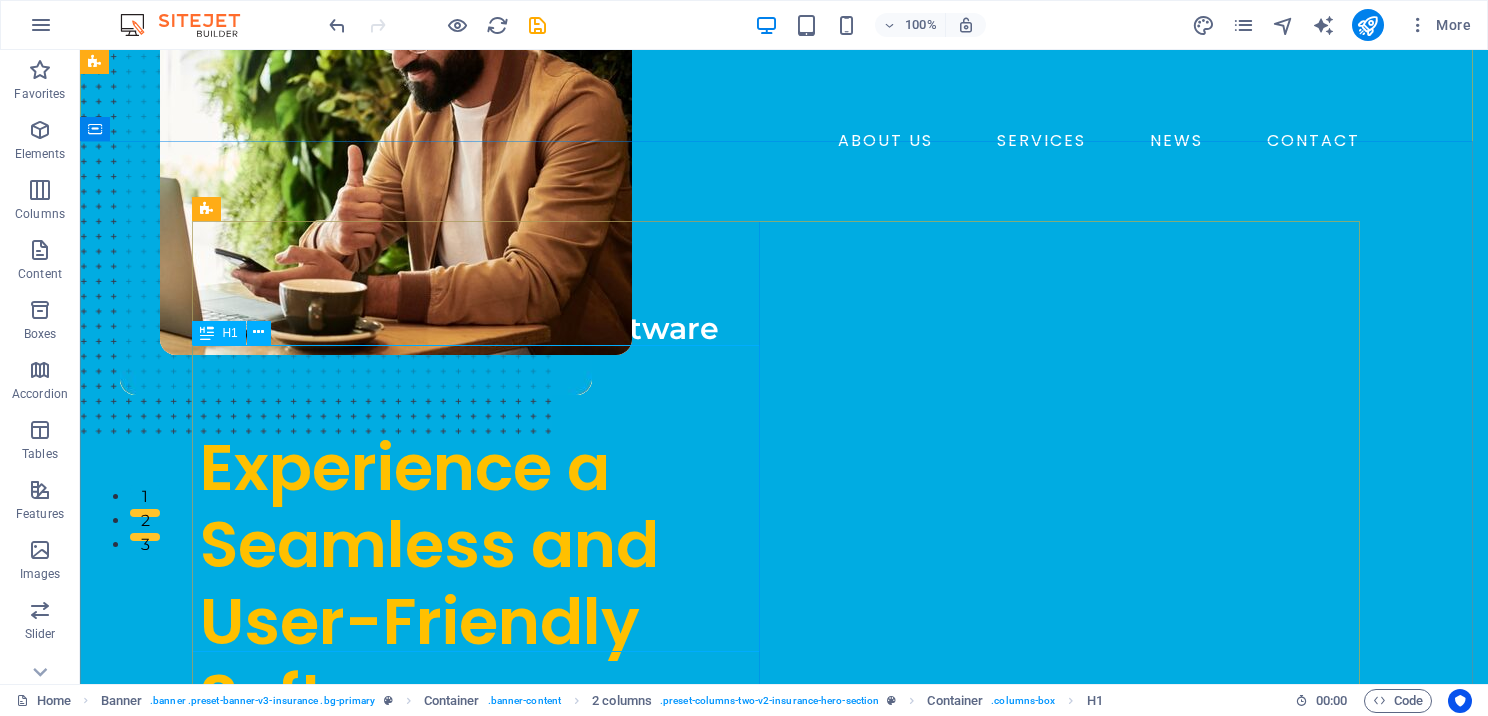 scroll, scrollTop: 200, scrollLeft: 0, axis: vertical 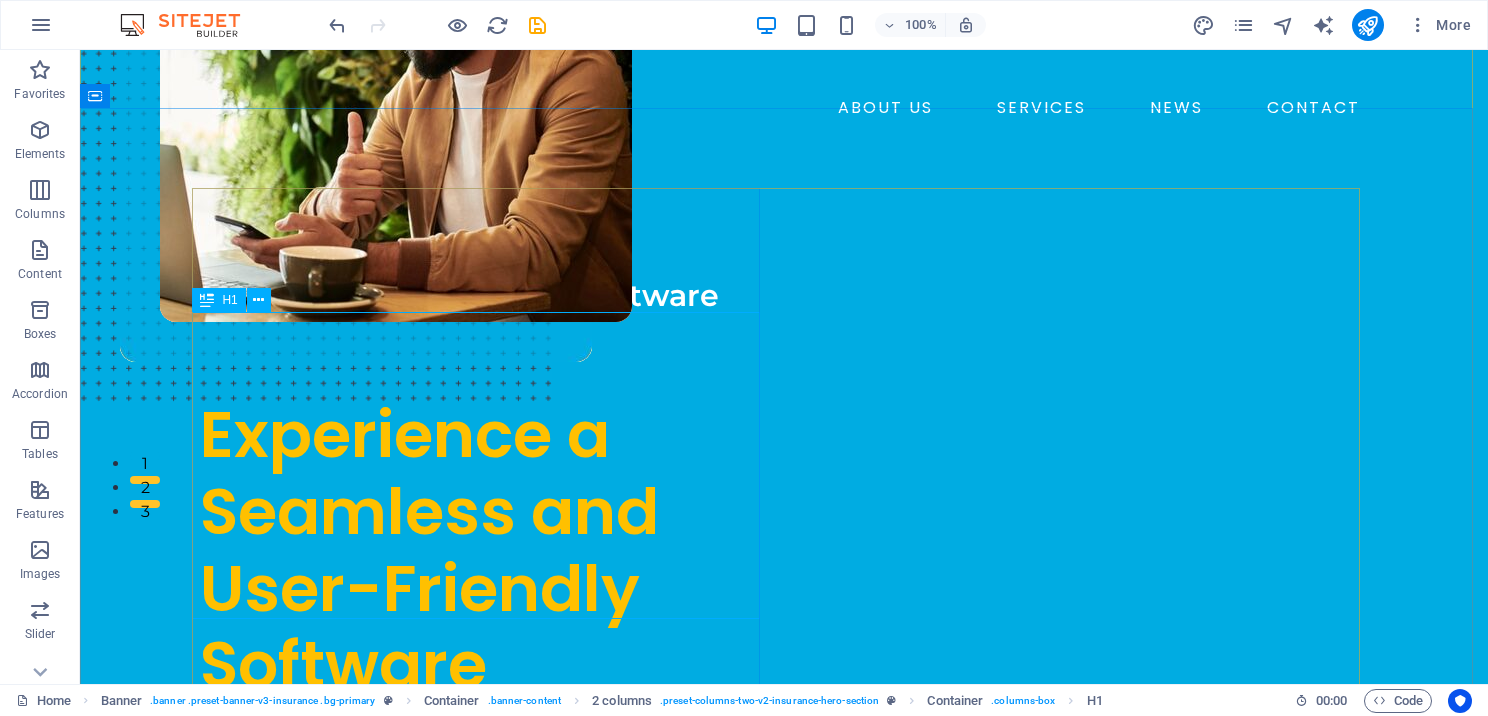 click on "Experience a Seamless and User-Friendly Software" at bounding box center [484, 550] 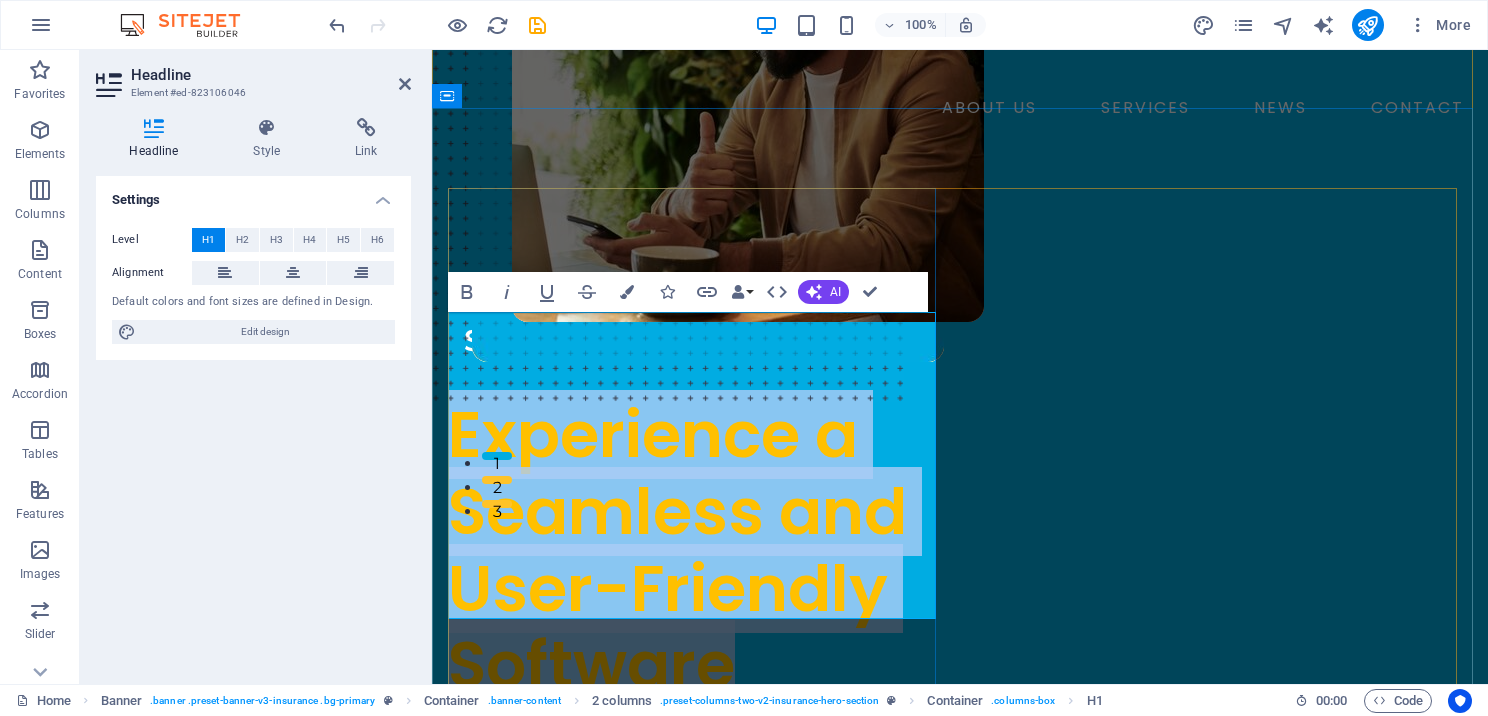 click on "Experience a Seamless and User-Friendly Software" at bounding box center (677, 549) 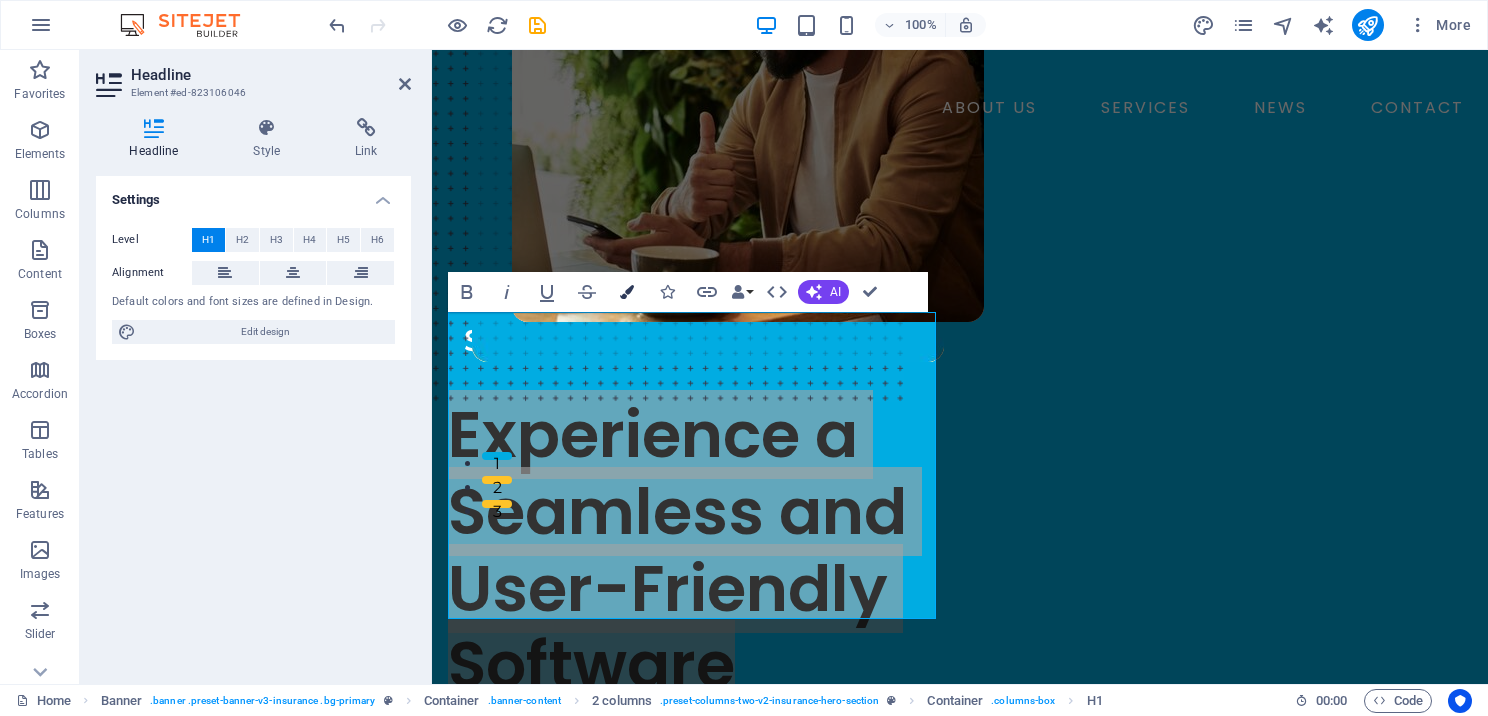 click on "Colors" at bounding box center [627, 292] 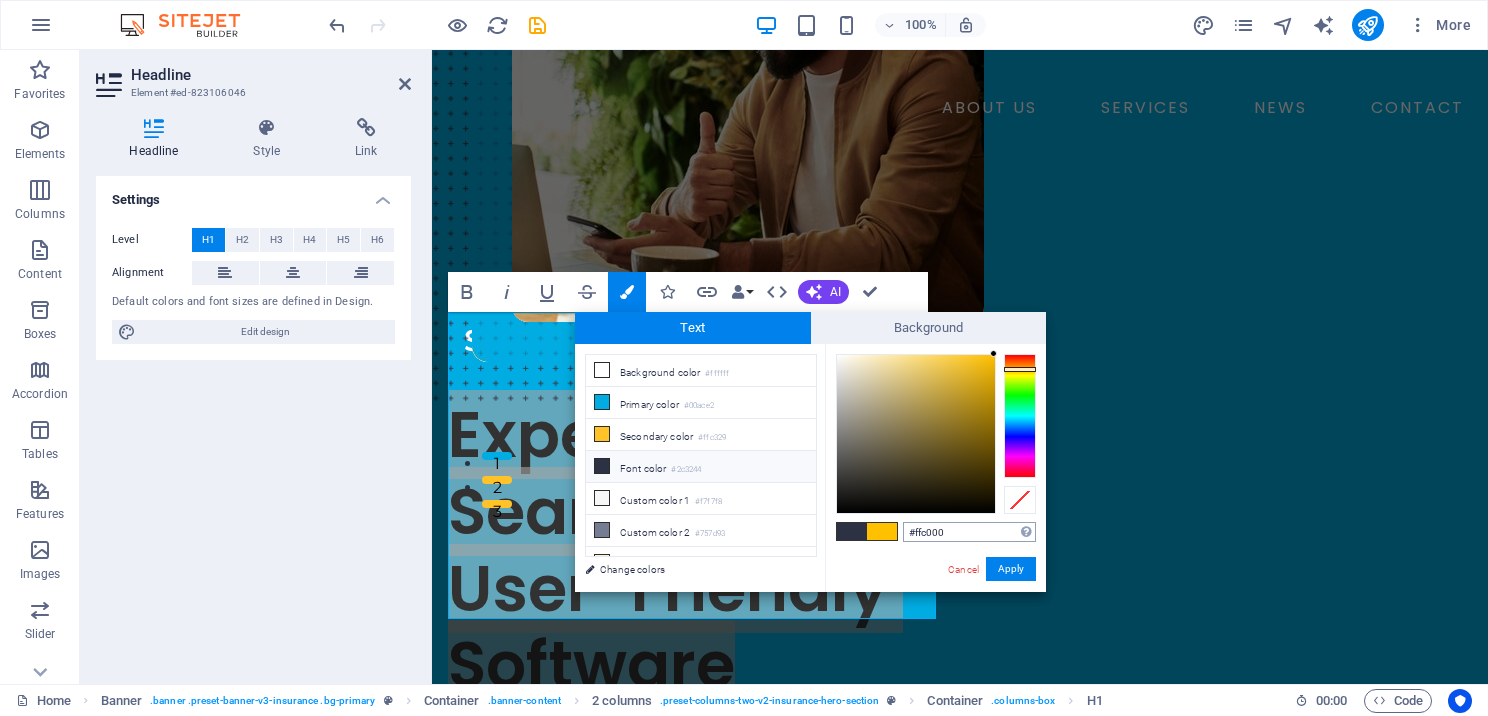click on "#ffc000" at bounding box center (969, 532) 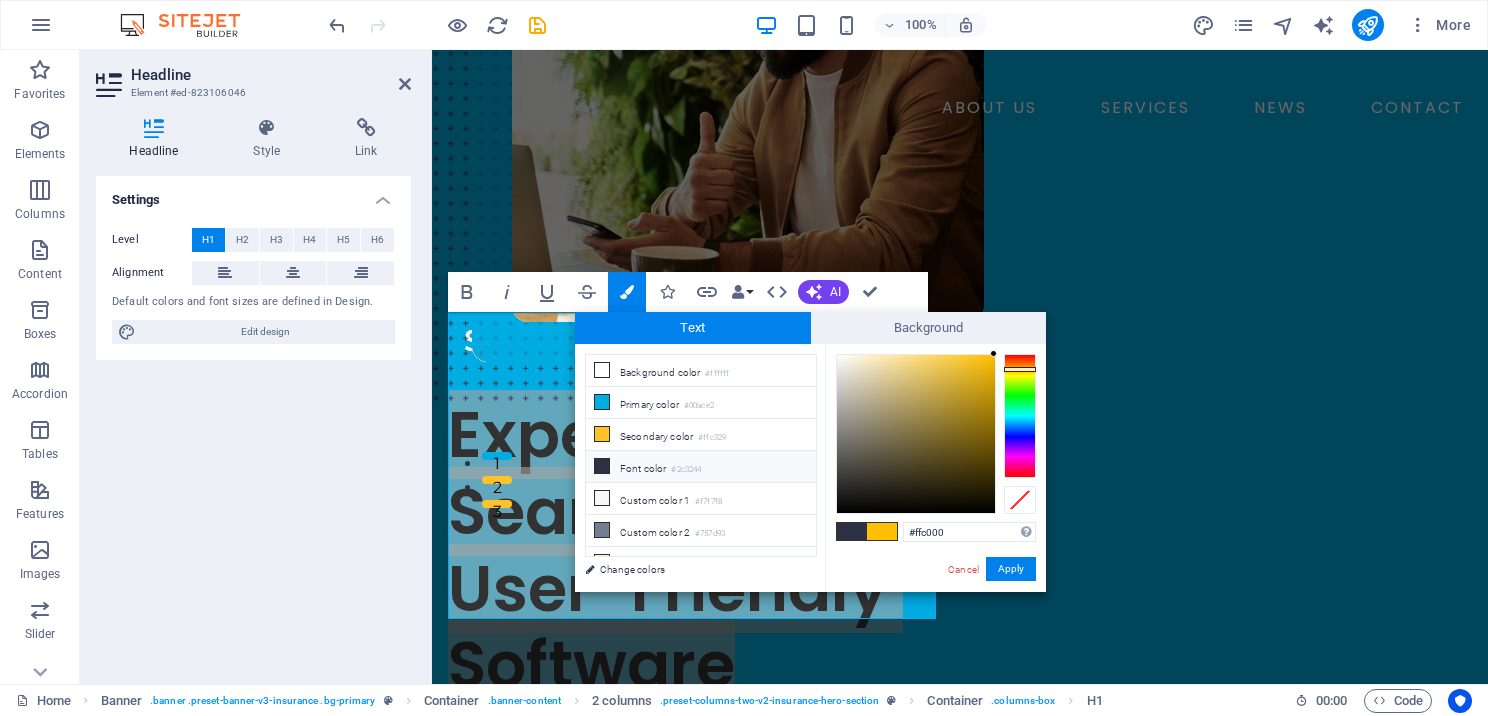 drag, startPoint x: 956, startPoint y: 522, endPoint x: 890, endPoint y: 543, distance: 69.260376 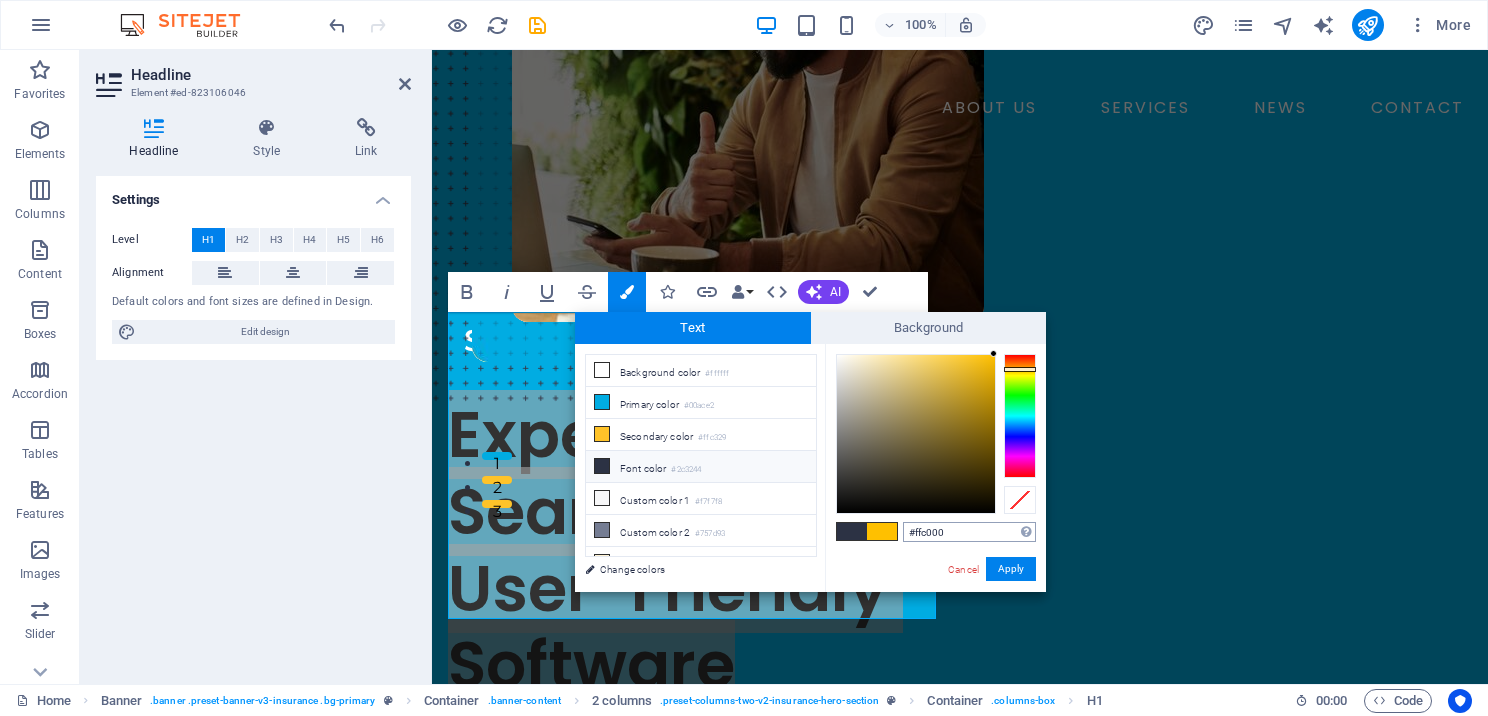 click on "#ffc000" at bounding box center [969, 532] 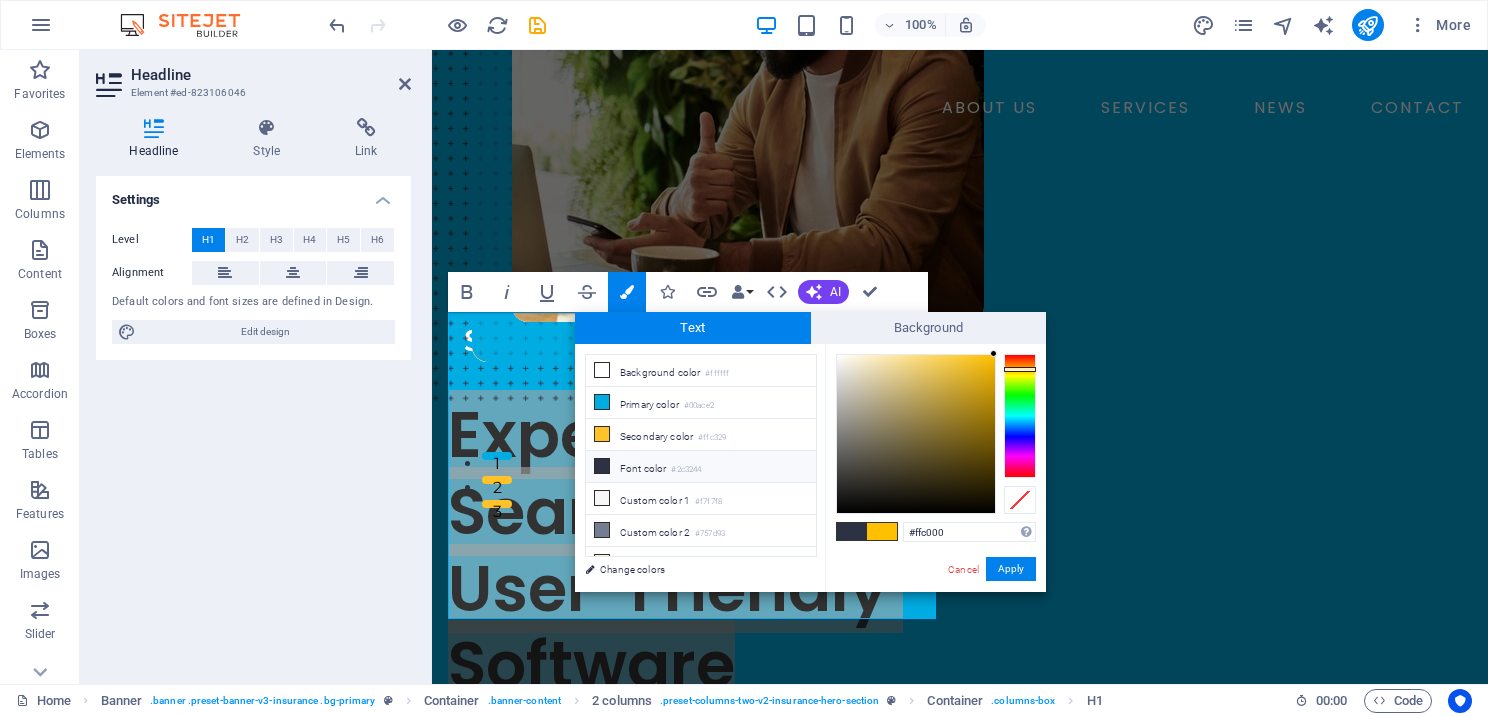 drag, startPoint x: 952, startPoint y: 537, endPoint x: 892, endPoint y: 536, distance: 60.00833 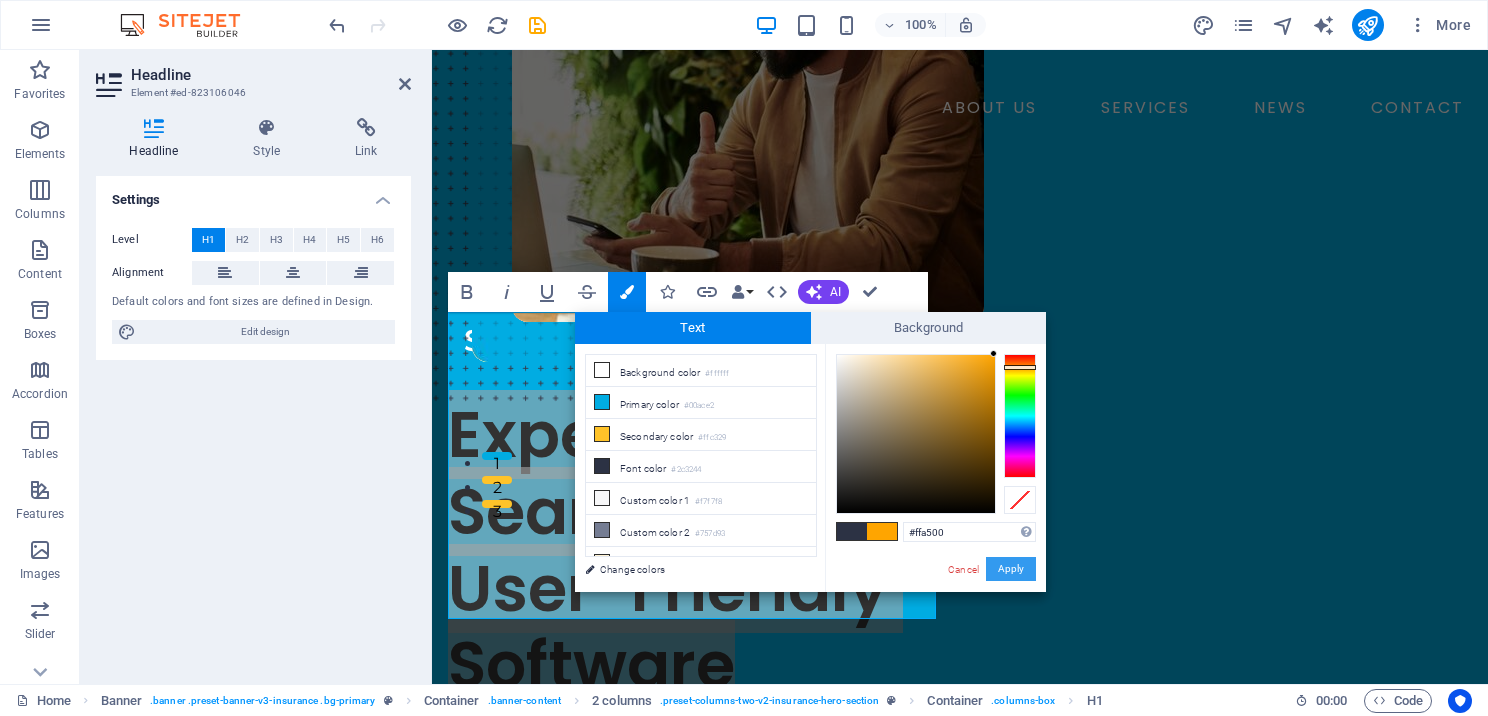 click on "Apply" at bounding box center [1011, 569] 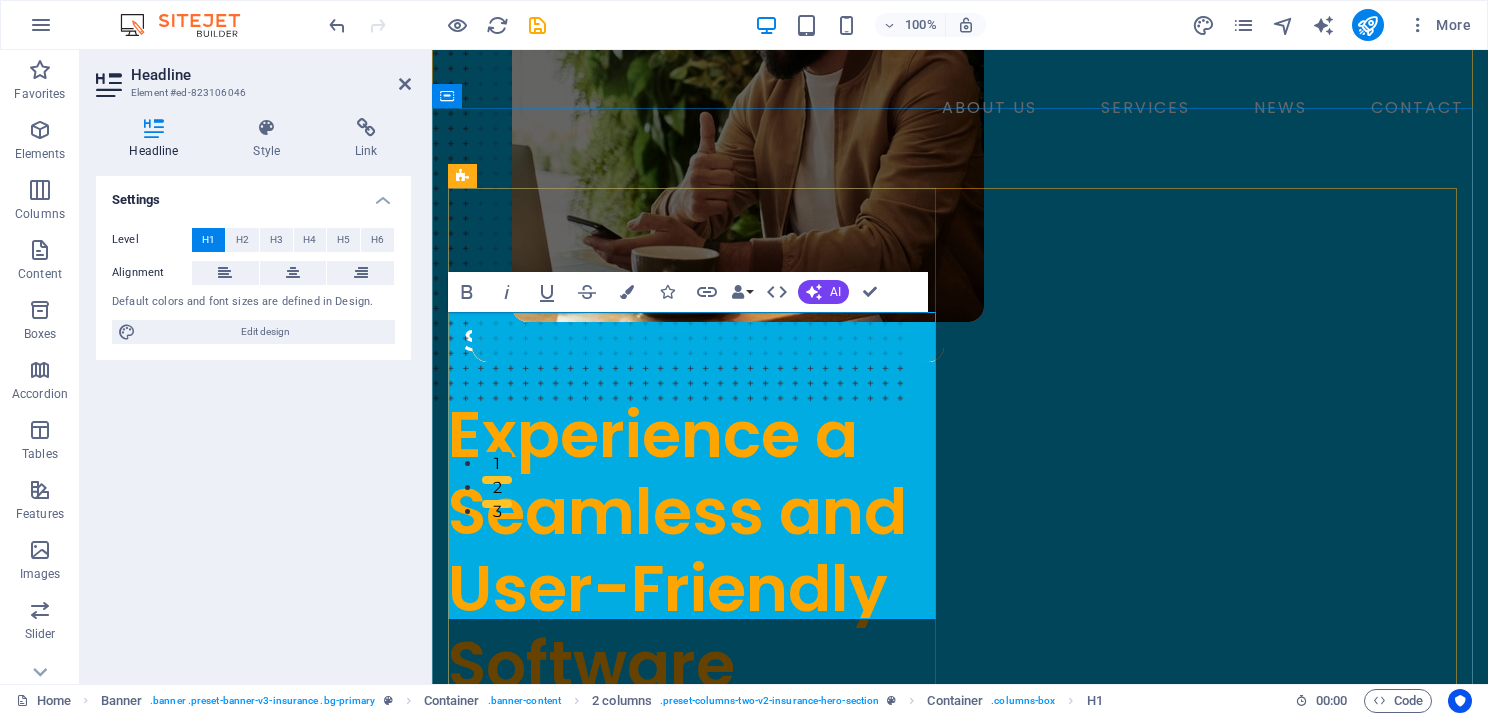 click on "Experience a Seamless and User-Friendly Software" at bounding box center (677, 549) 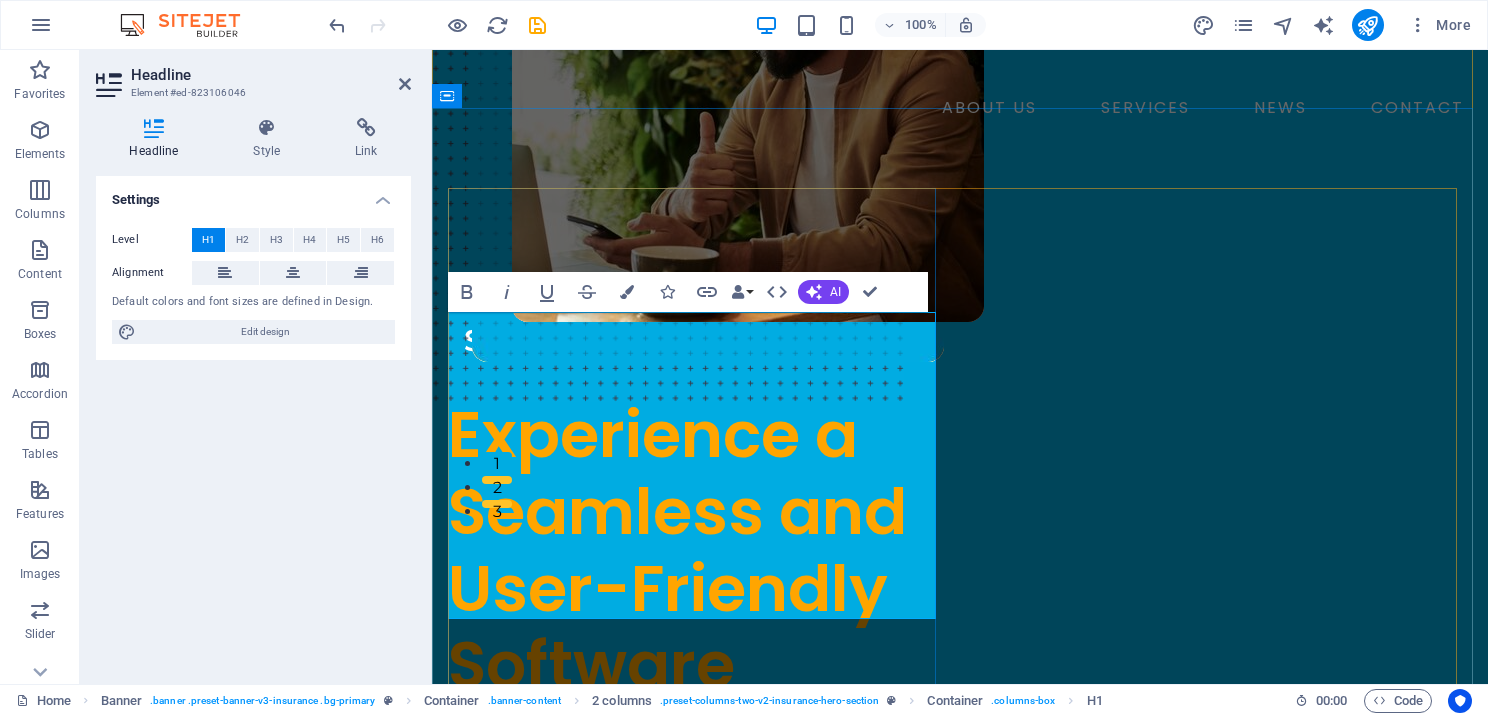 click on "Experience a Seamless and User-Friendly Software" at bounding box center [677, 549] 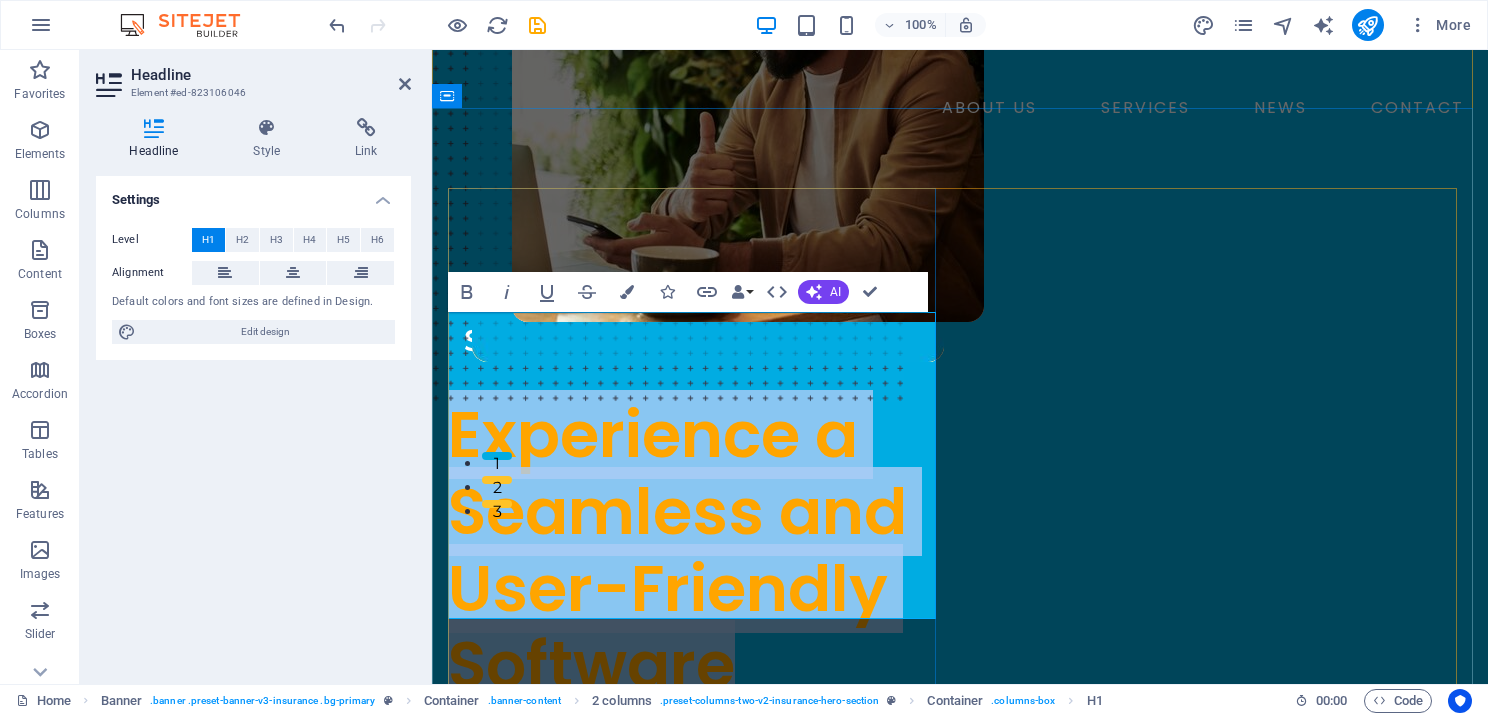 drag, startPoint x: 773, startPoint y: 583, endPoint x: 450, endPoint y: 357, distance: 394.21442 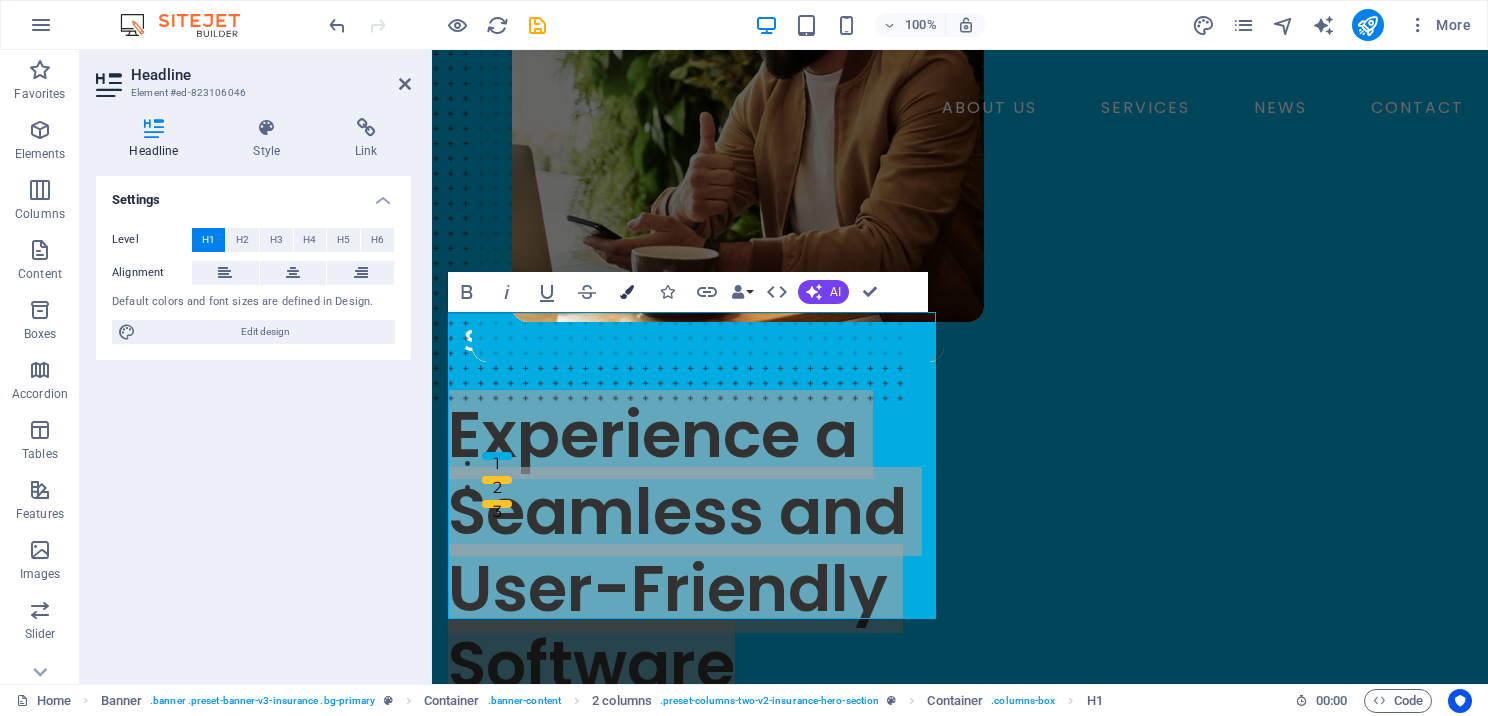 click on "Colors" at bounding box center [627, 292] 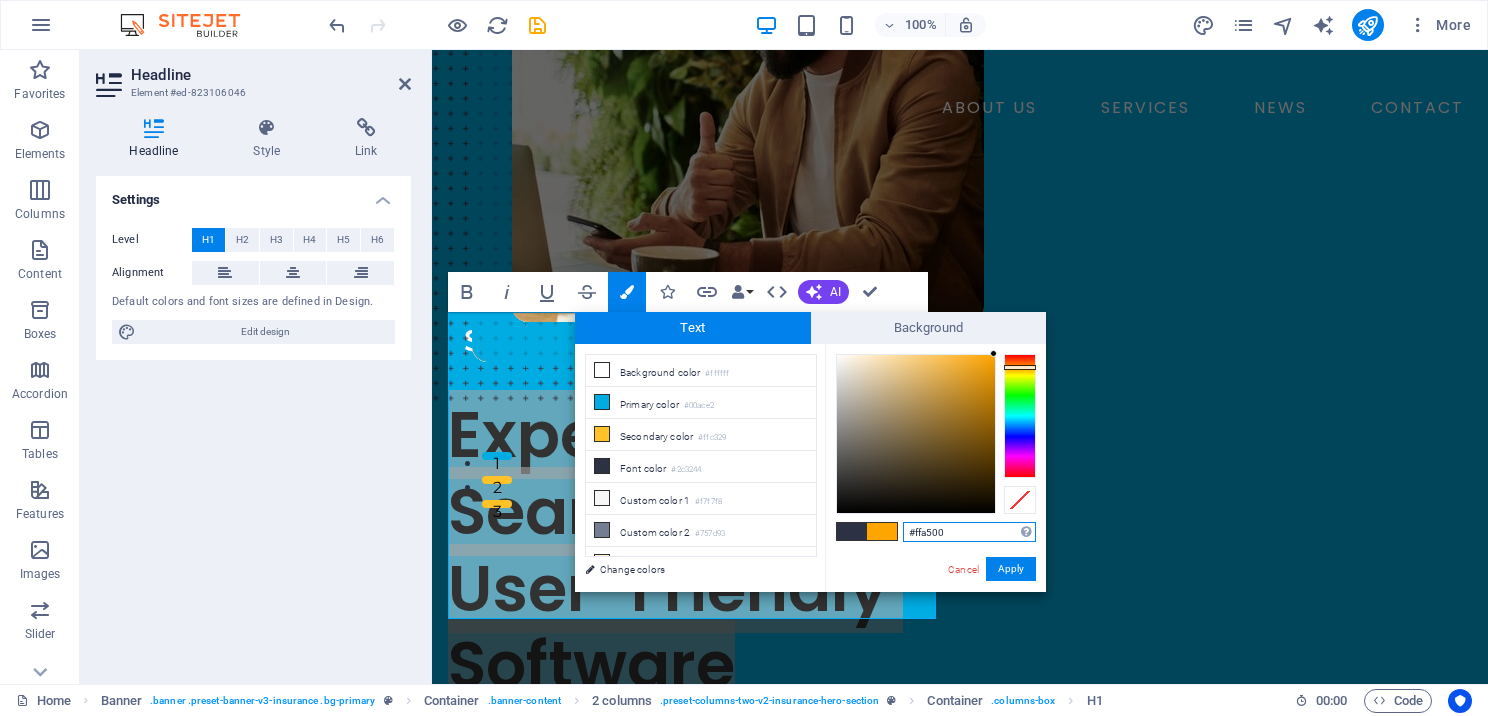 drag, startPoint x: 965, startPoint y: 538, endPoint x: 898, endPoint y: 534, distance: 67.11929 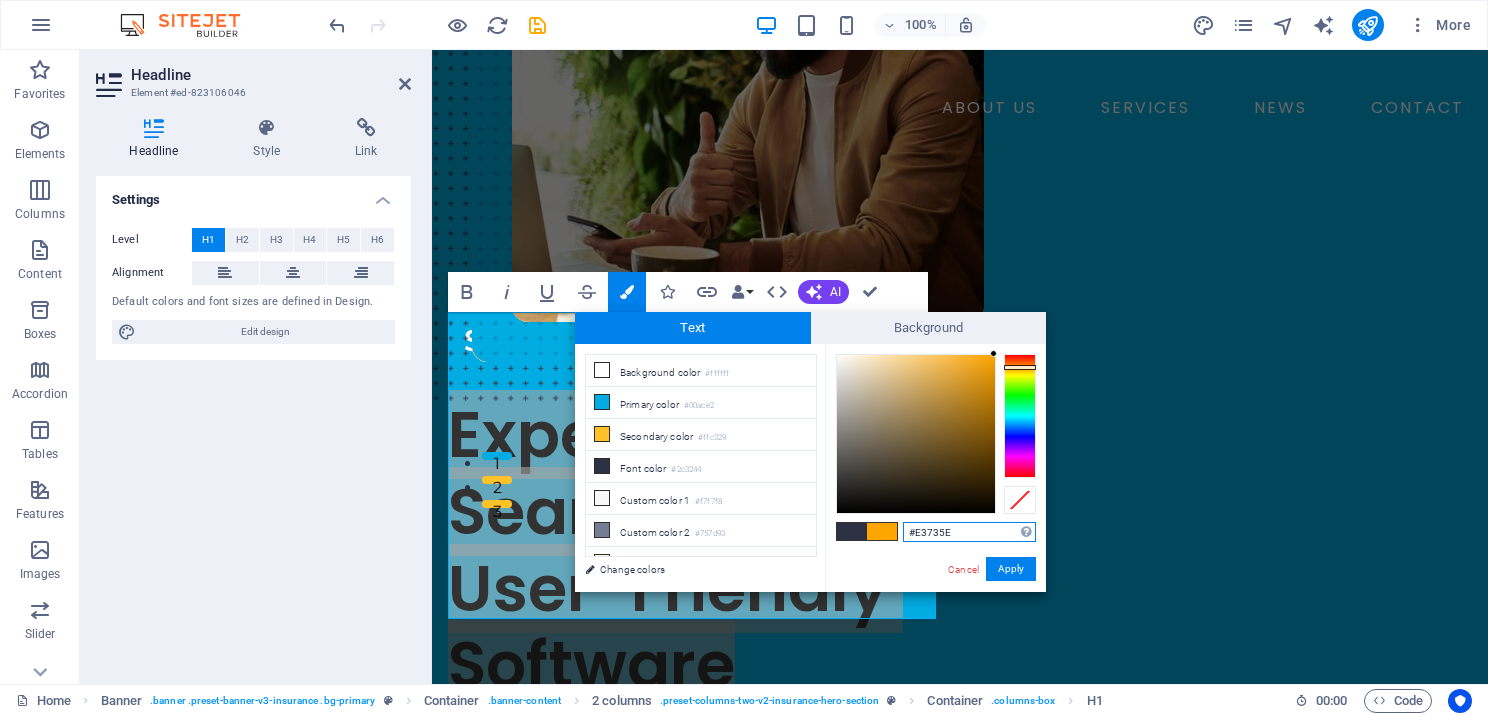 type on "#e3735e" 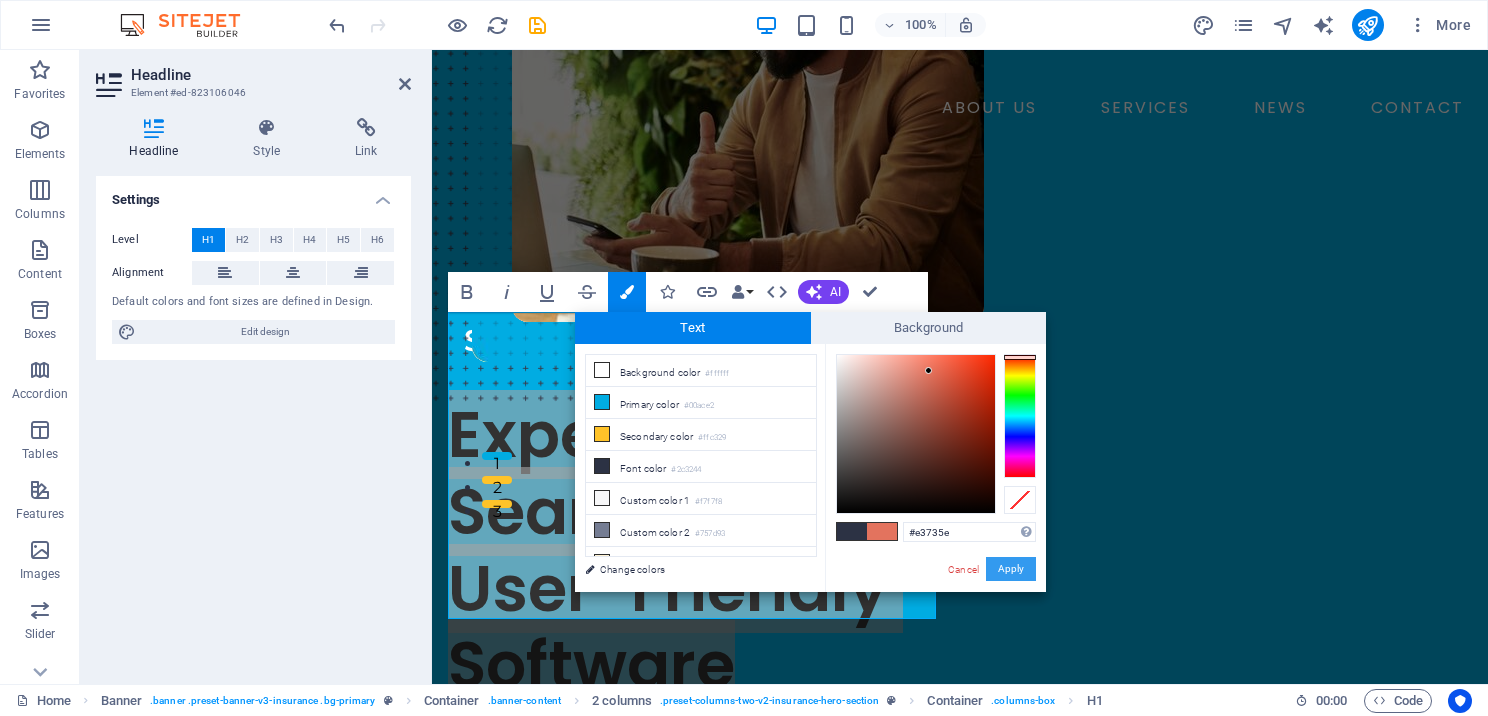 click on "Apply" at bounding box center [1011, 569] 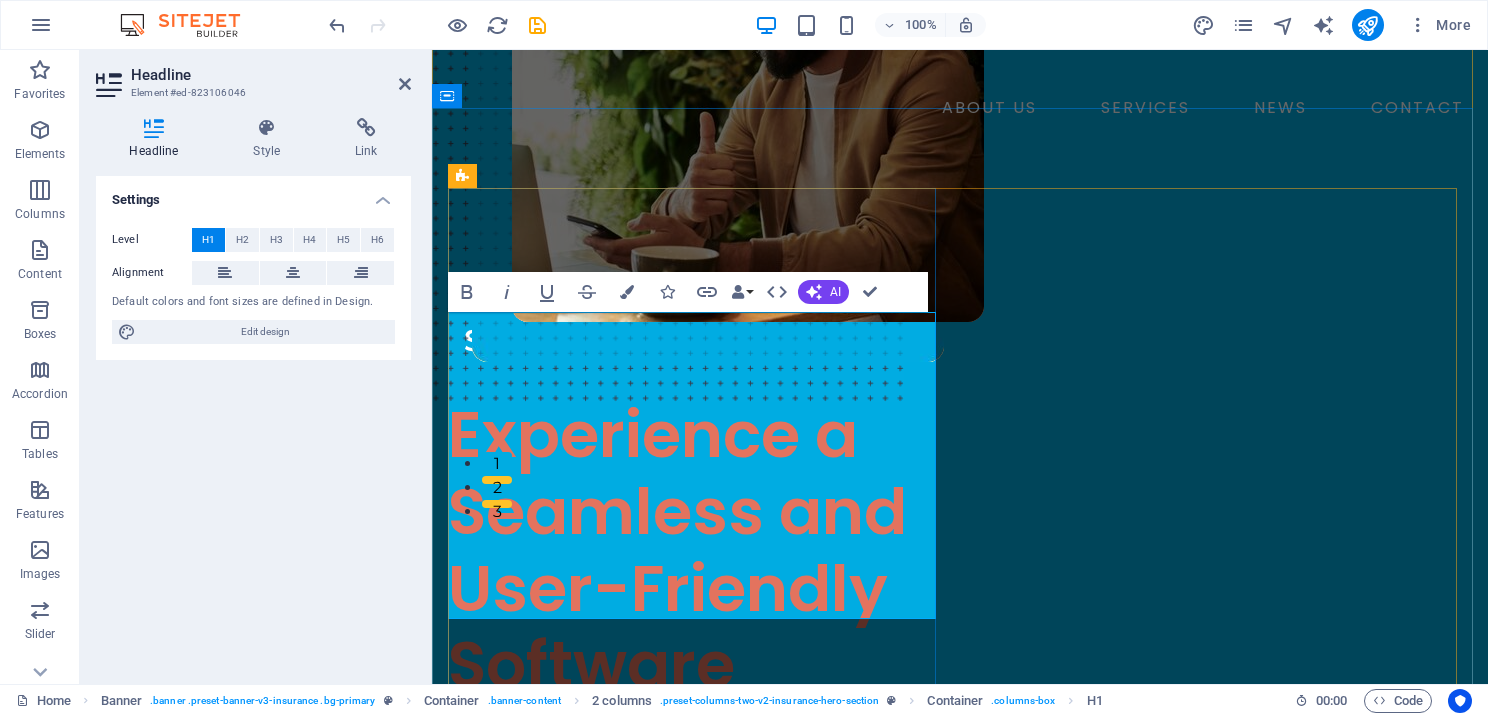 click on "Experience a Seamless and User-Friendly Software" at bounding box center (677, 549) 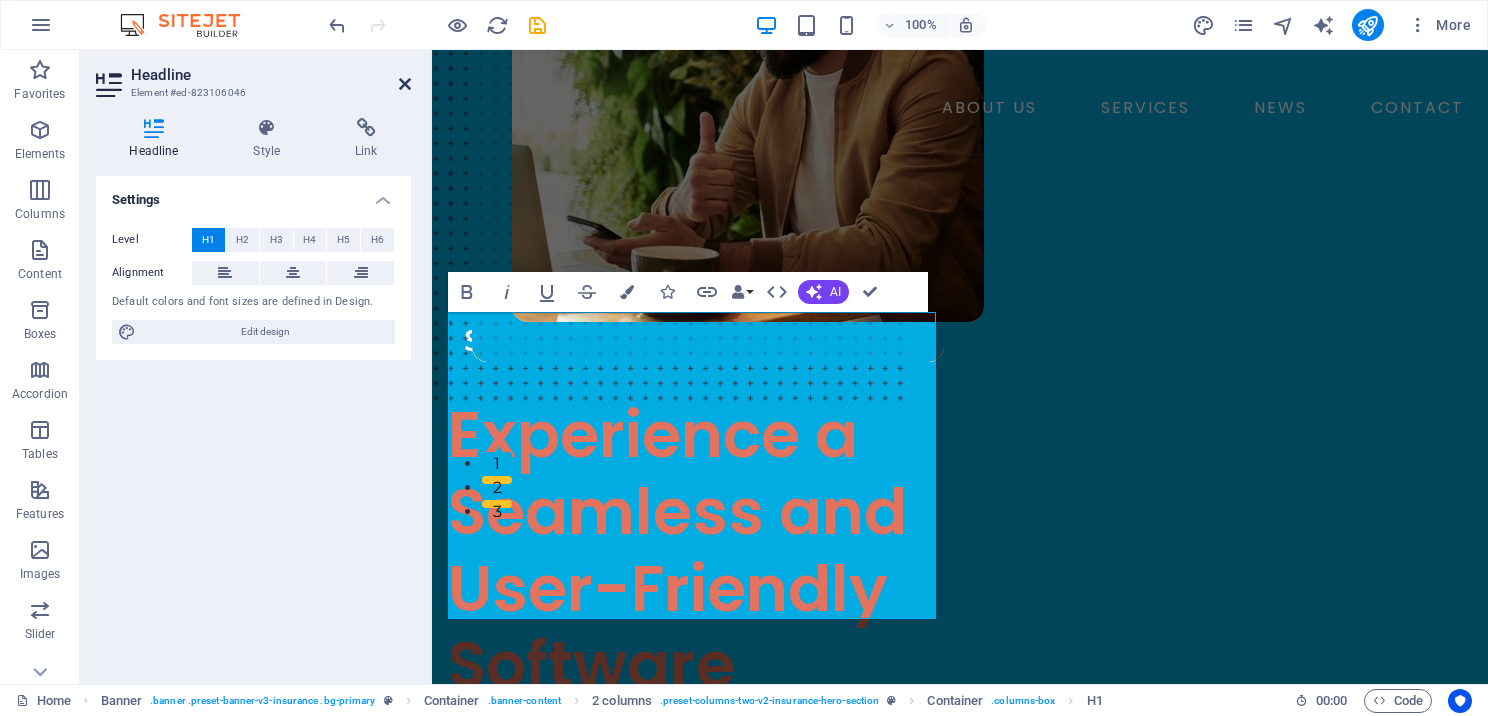 click at bounding box center [405, 84] 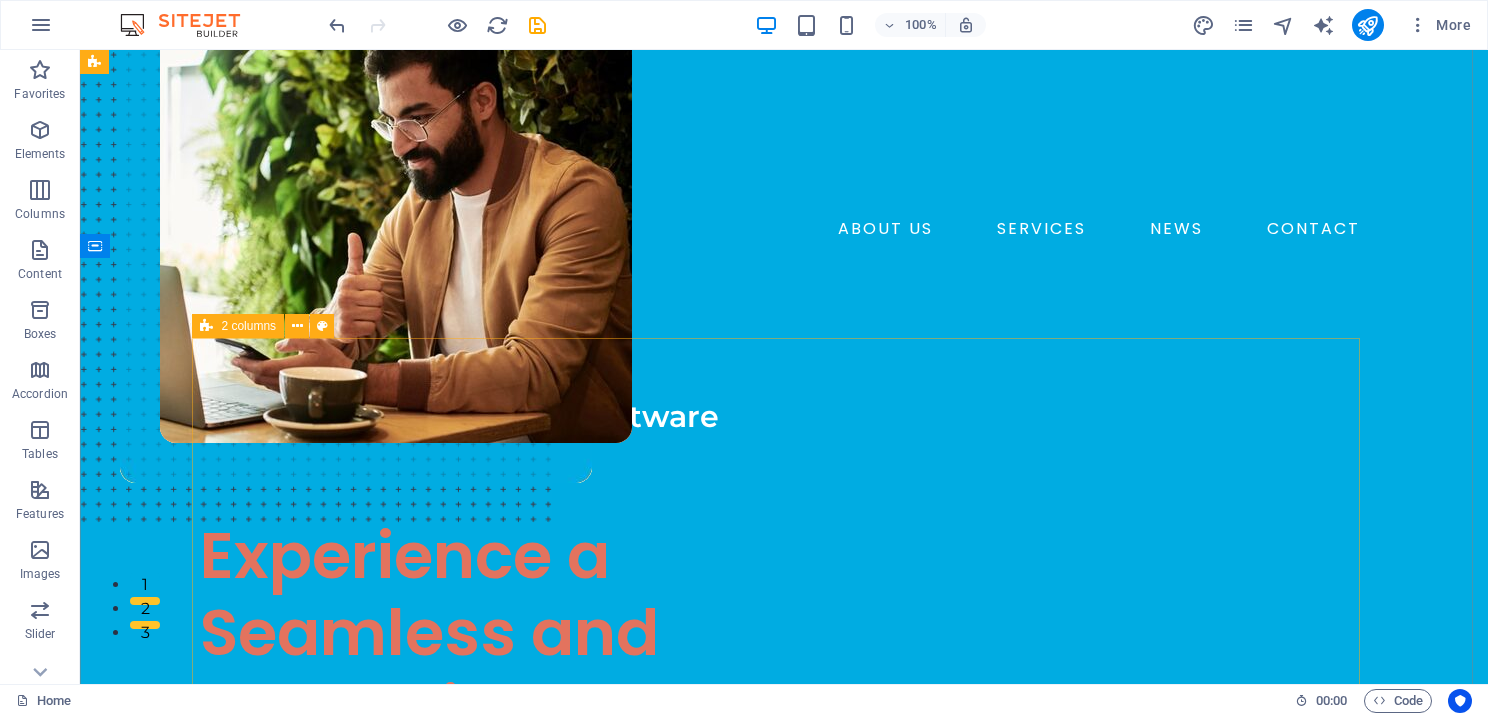 scroll, scrollTop: 0, scrollLeft: 0, axis: both 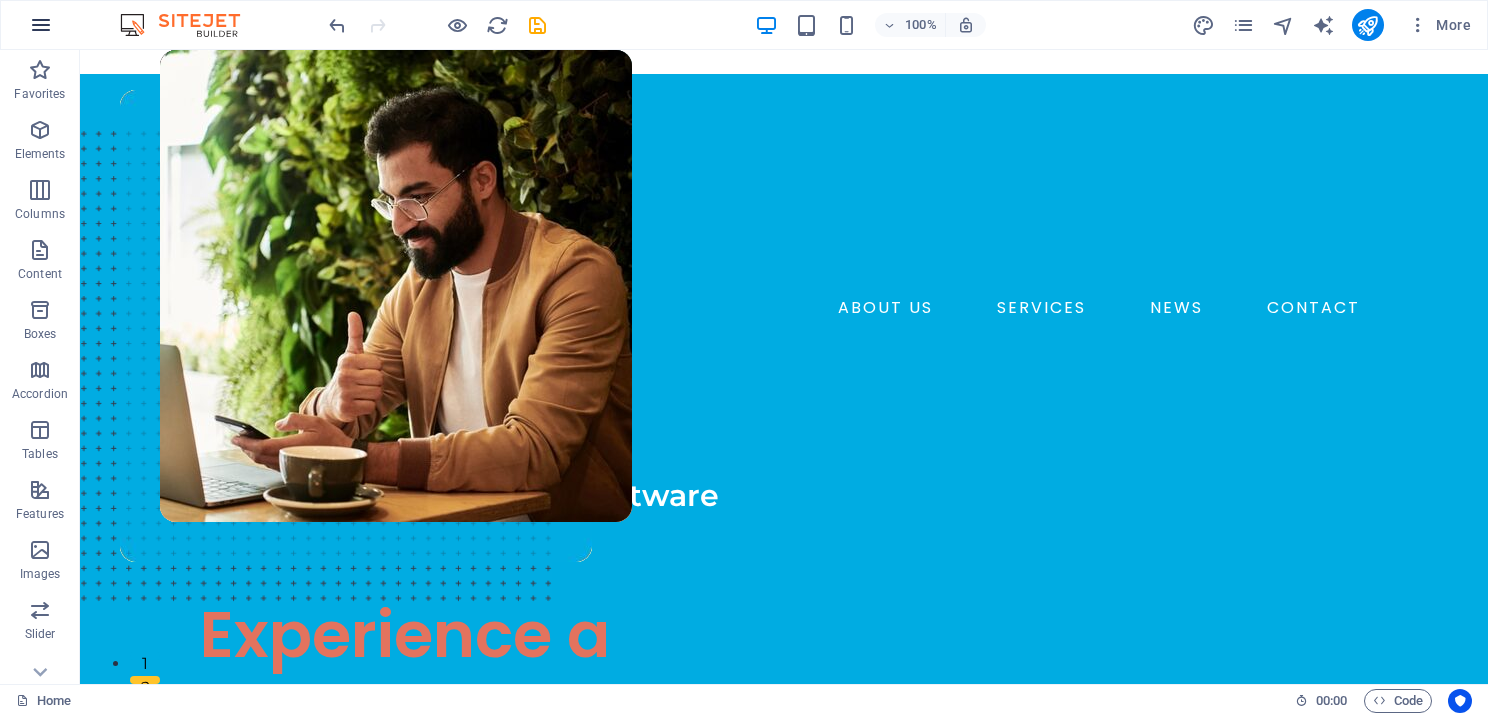 click at bounding box center (41, 25) 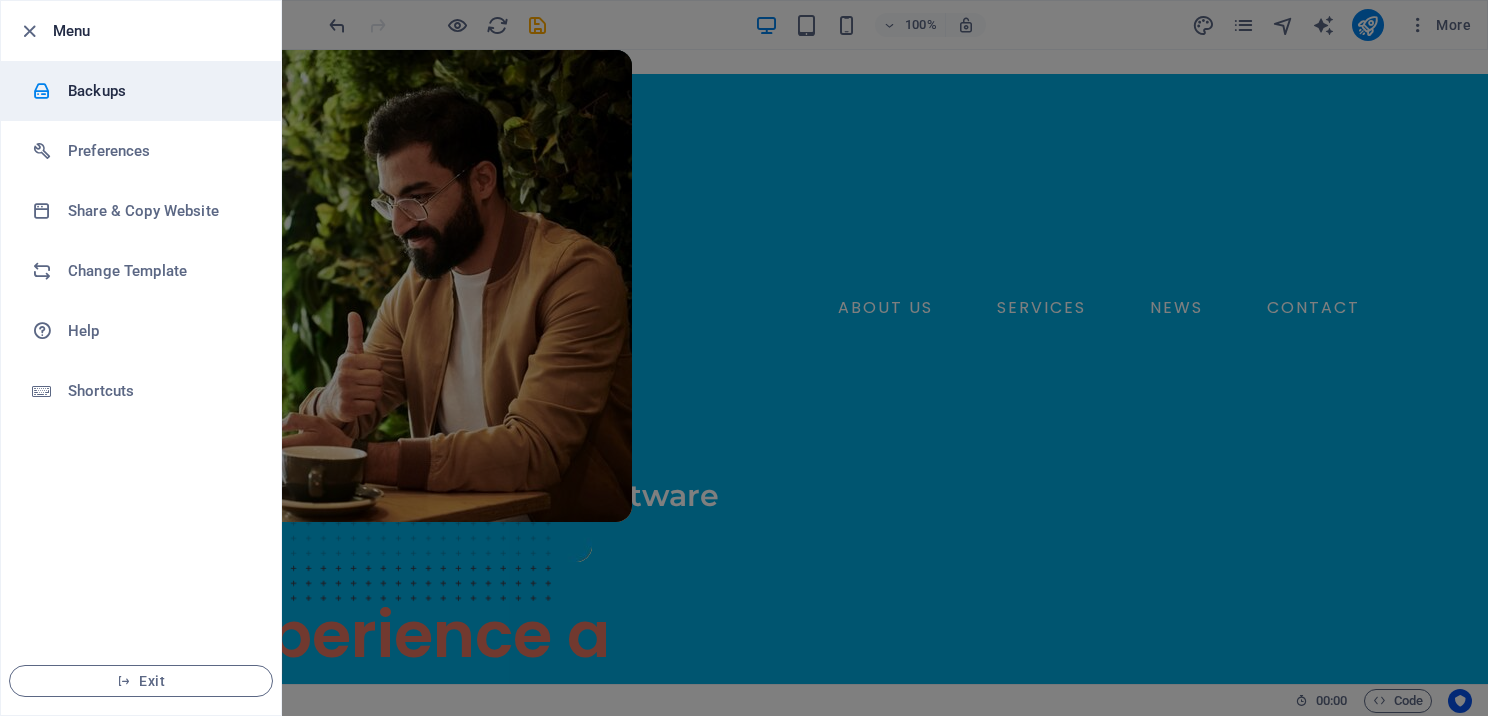 click on "Backups" at bounding box center (160, 91) 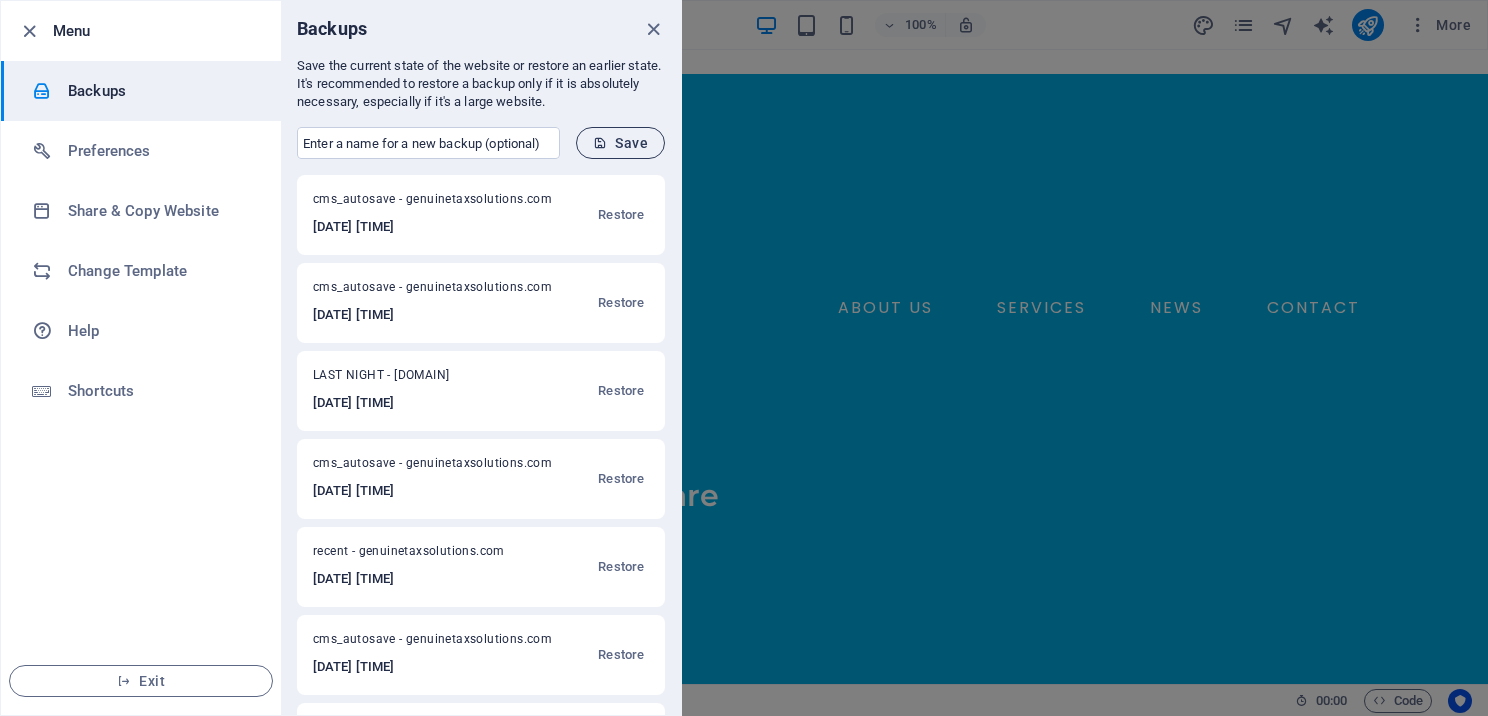 click at bounding box center [600, 143] 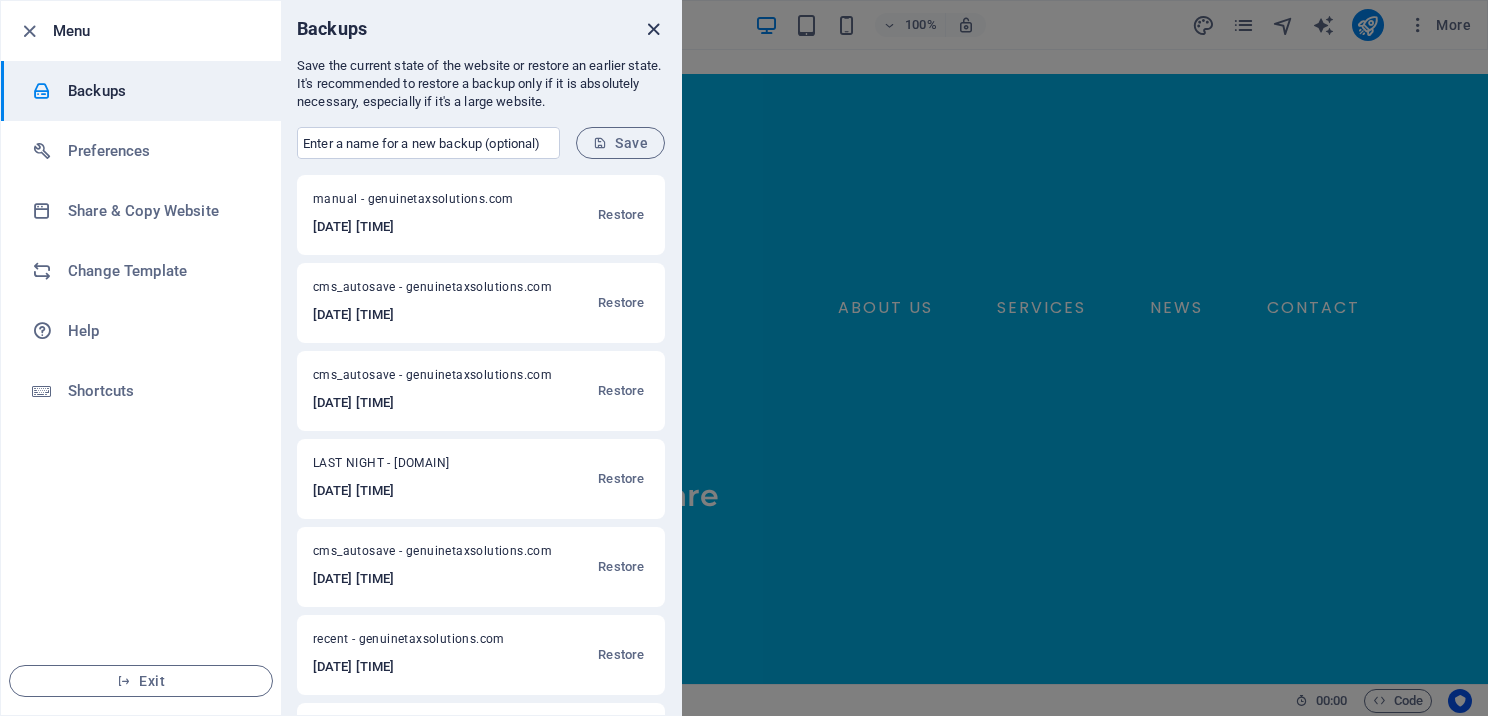 click at bounding box center [653, 29] 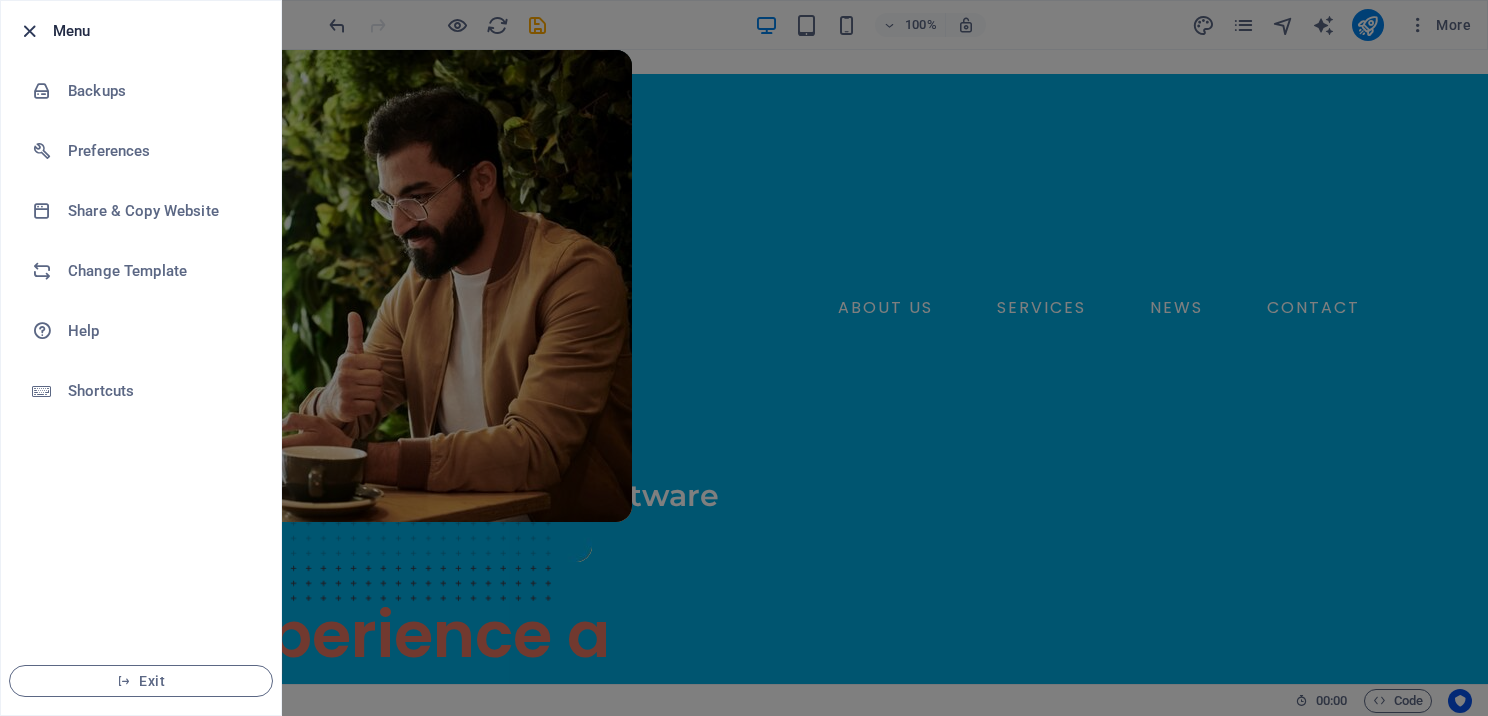 click at bounding box center [29, 31] 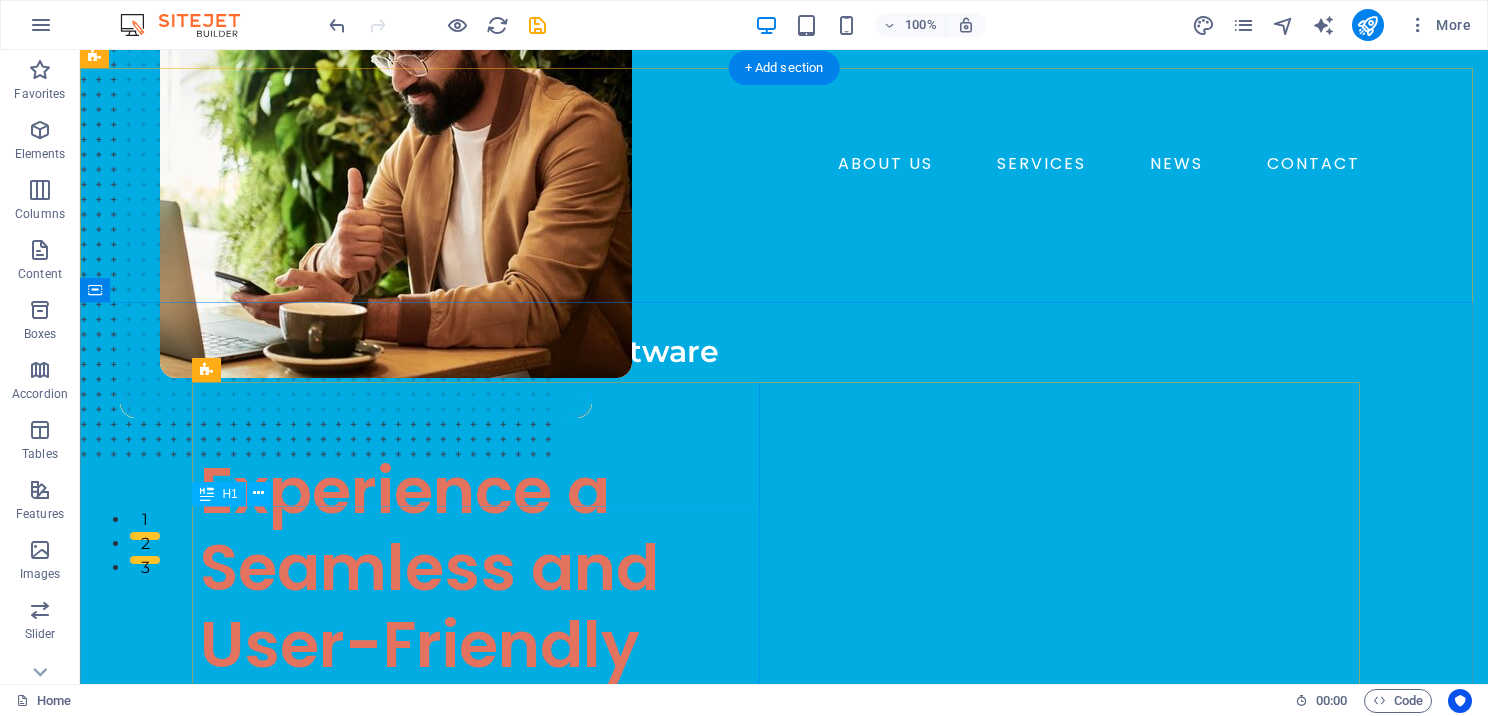 scroll, scrollTop: 200, scrollLeft: 0, axis: vertical 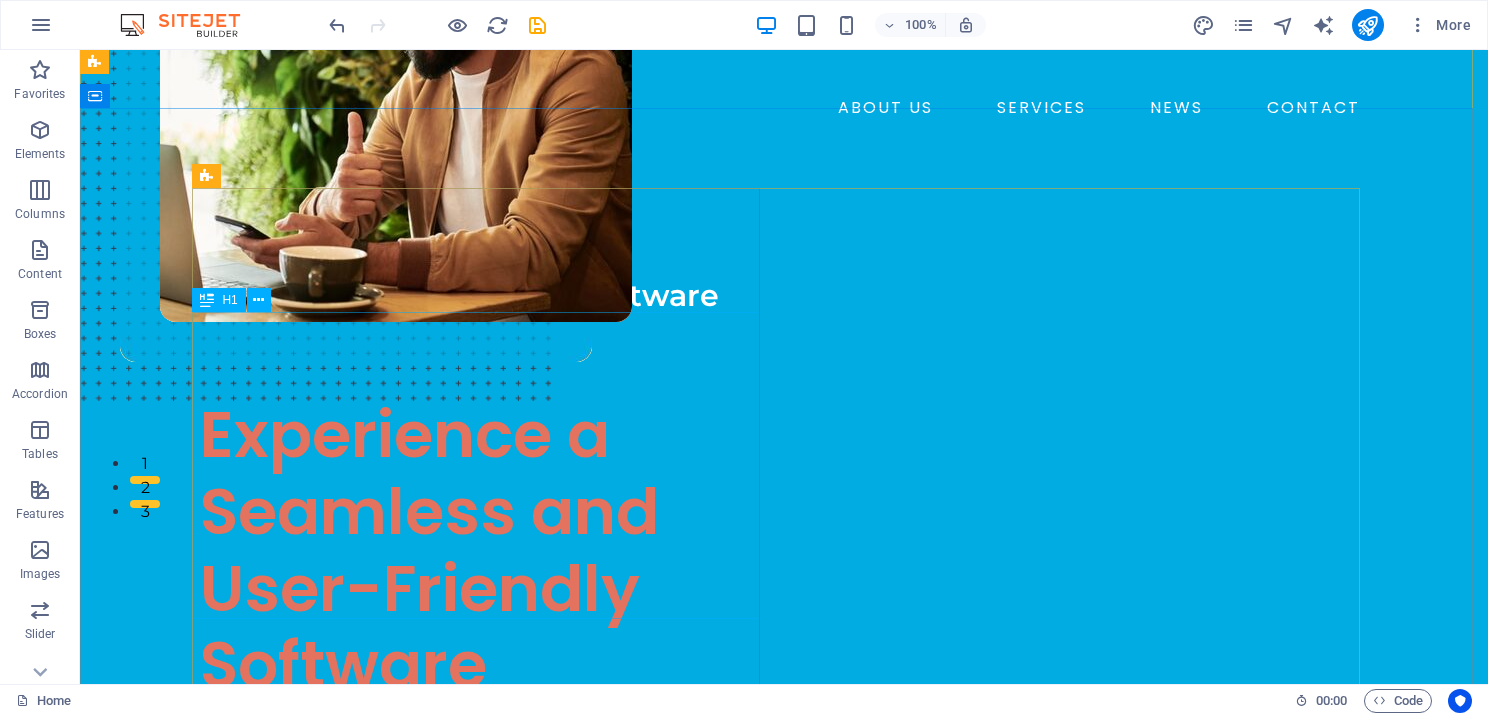 click on "Experience a Seamless and User-Friendly Software" at bounding box center (484, 550) 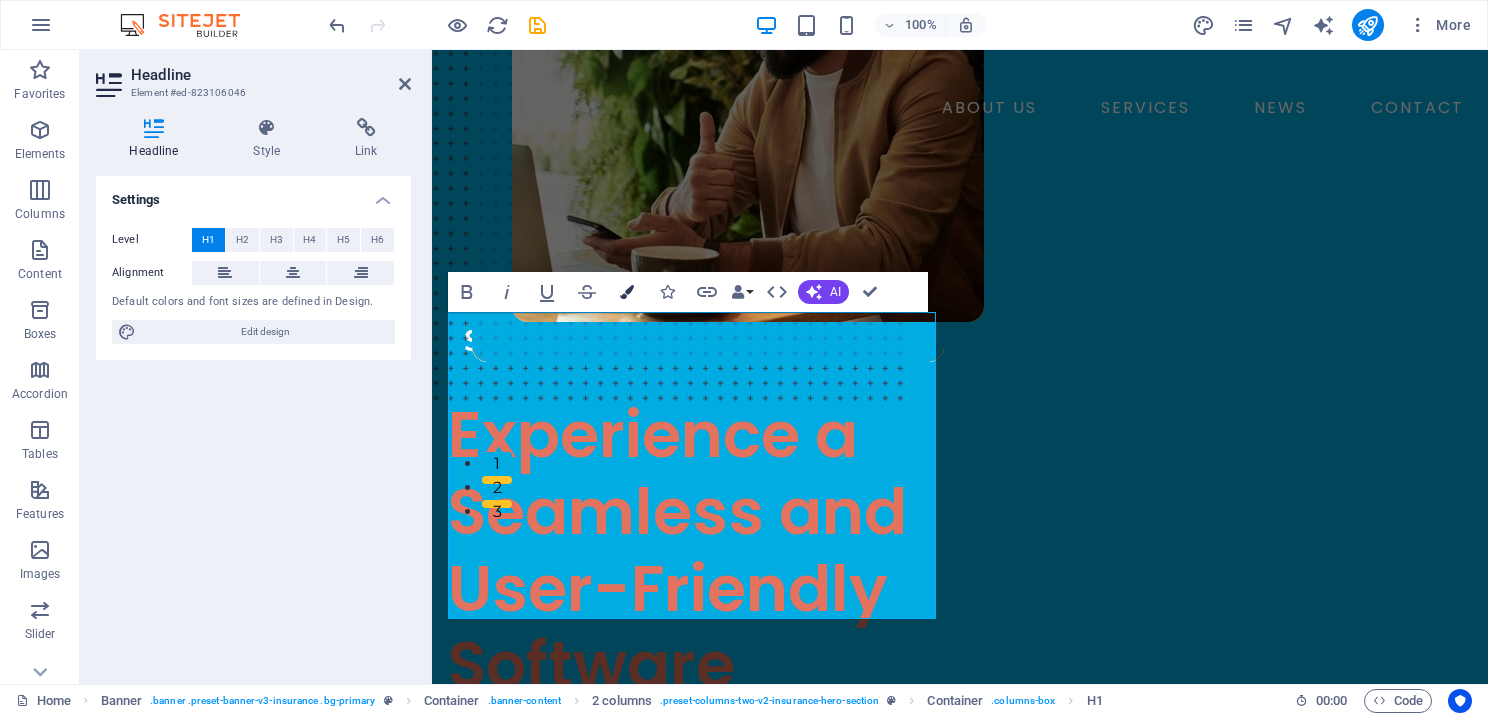 click at bounding box center (627, 292) 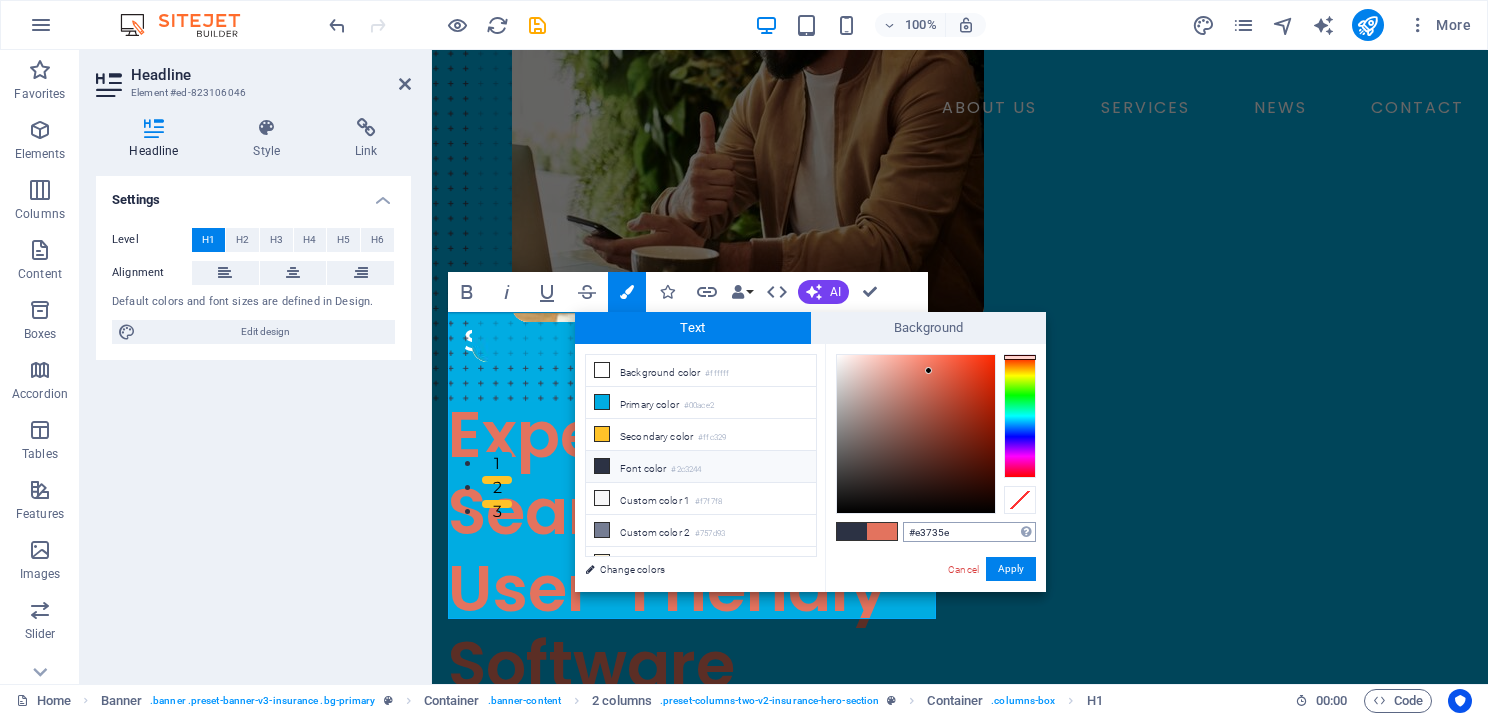drag, startPoint x: 957, startPoint y: 522, endPoint x: 912, endPoint y: 528, distance: 45.39824 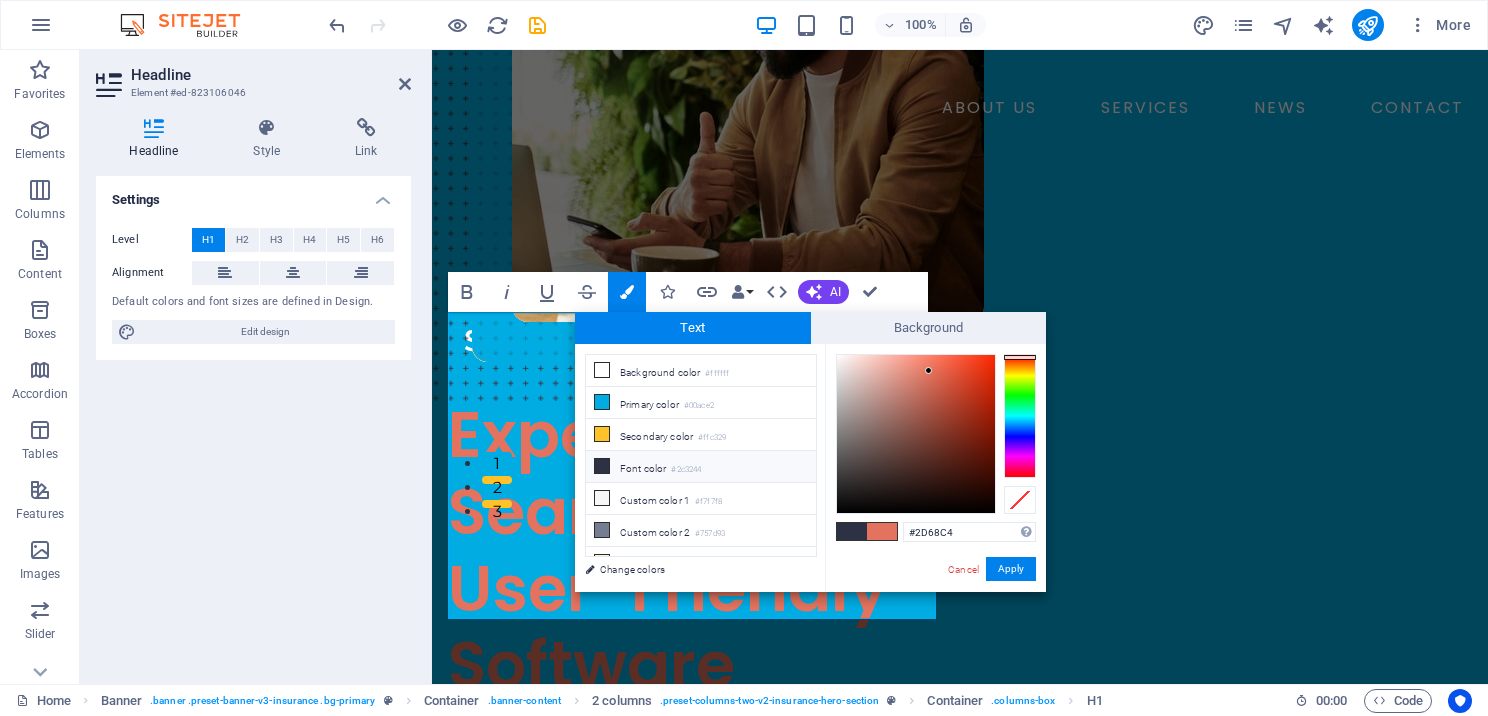 type on "#2d68c4" 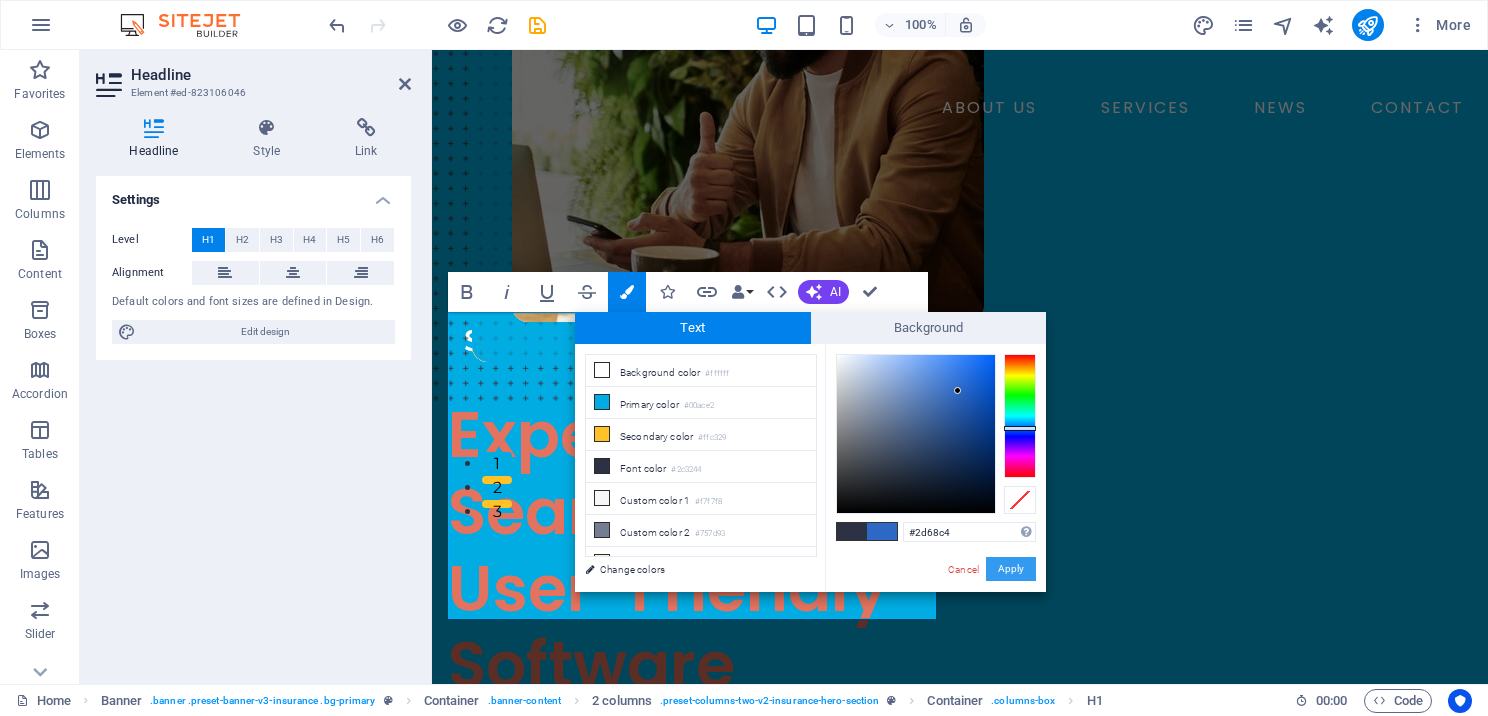 click on "Apply" at bounding box center (1011, 569) 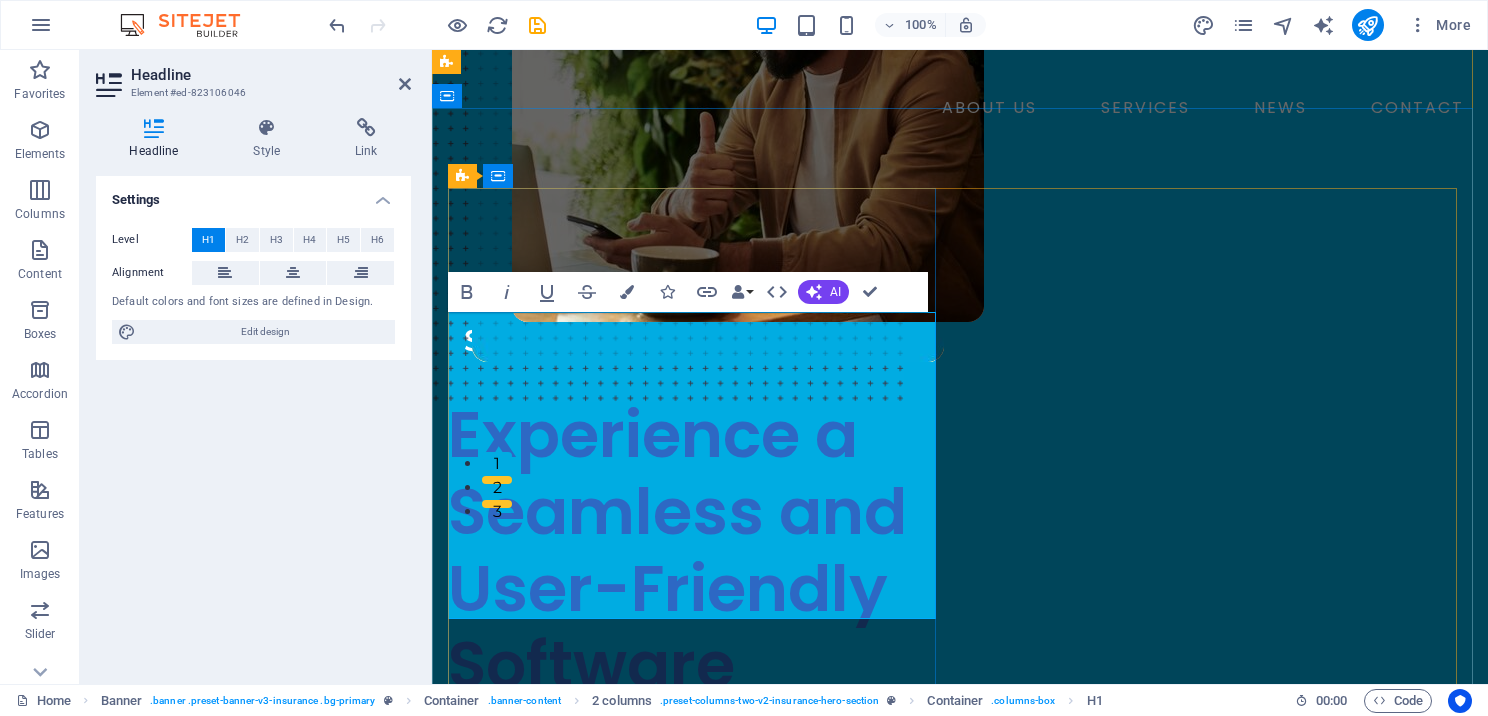 click on "​ Experience a Seamless and User-Friendly Software ​" at bounding box center [696, 550] 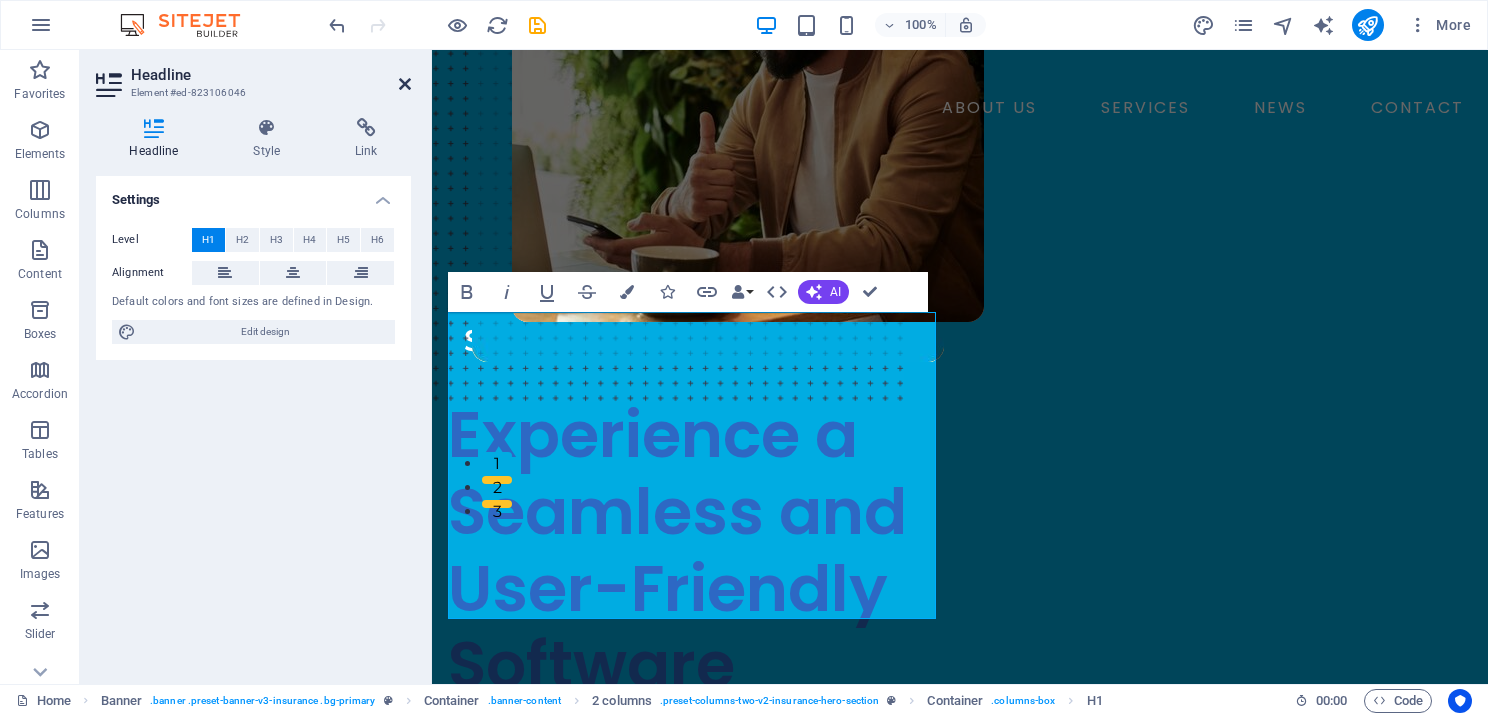 click at bounding box center (405, 84) 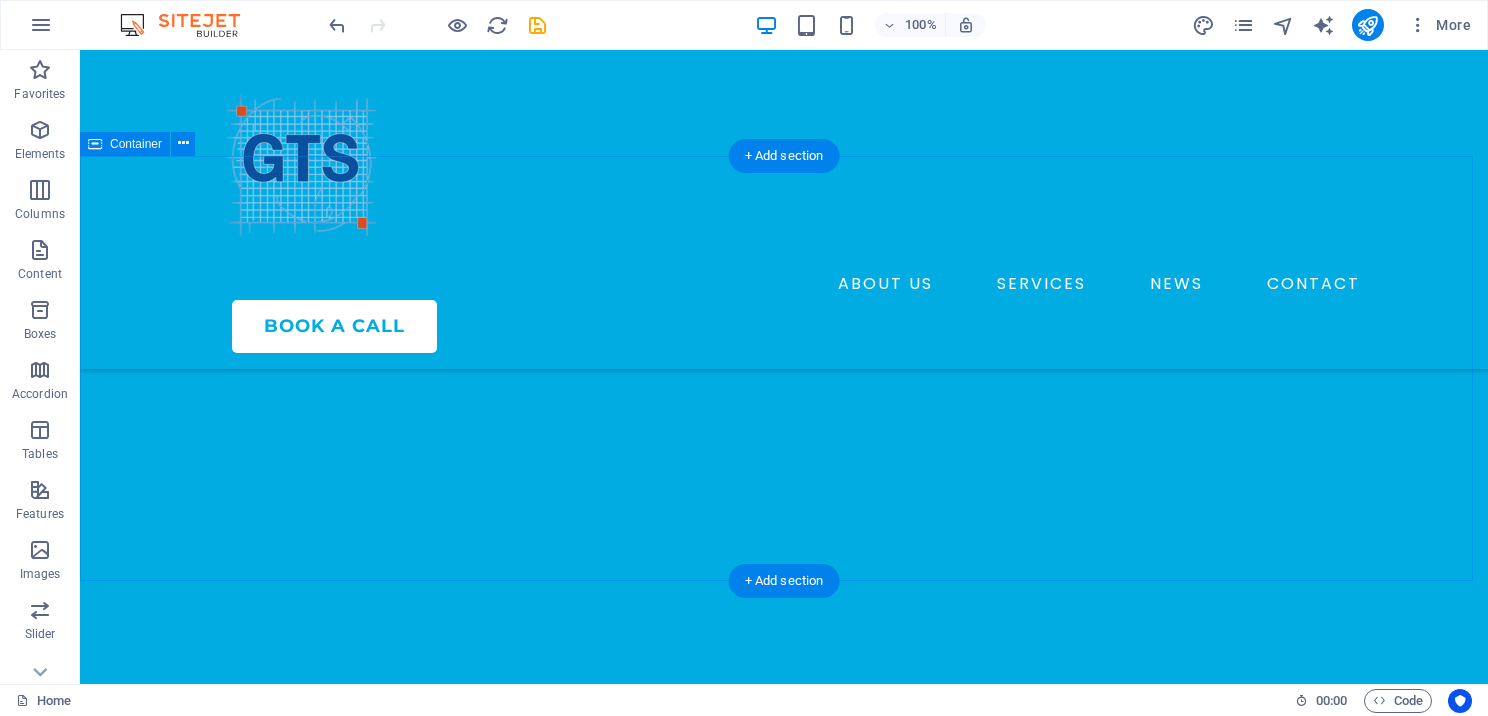 scroll, scrollTop: 1100, scrollLeft: 0, axis: vertical 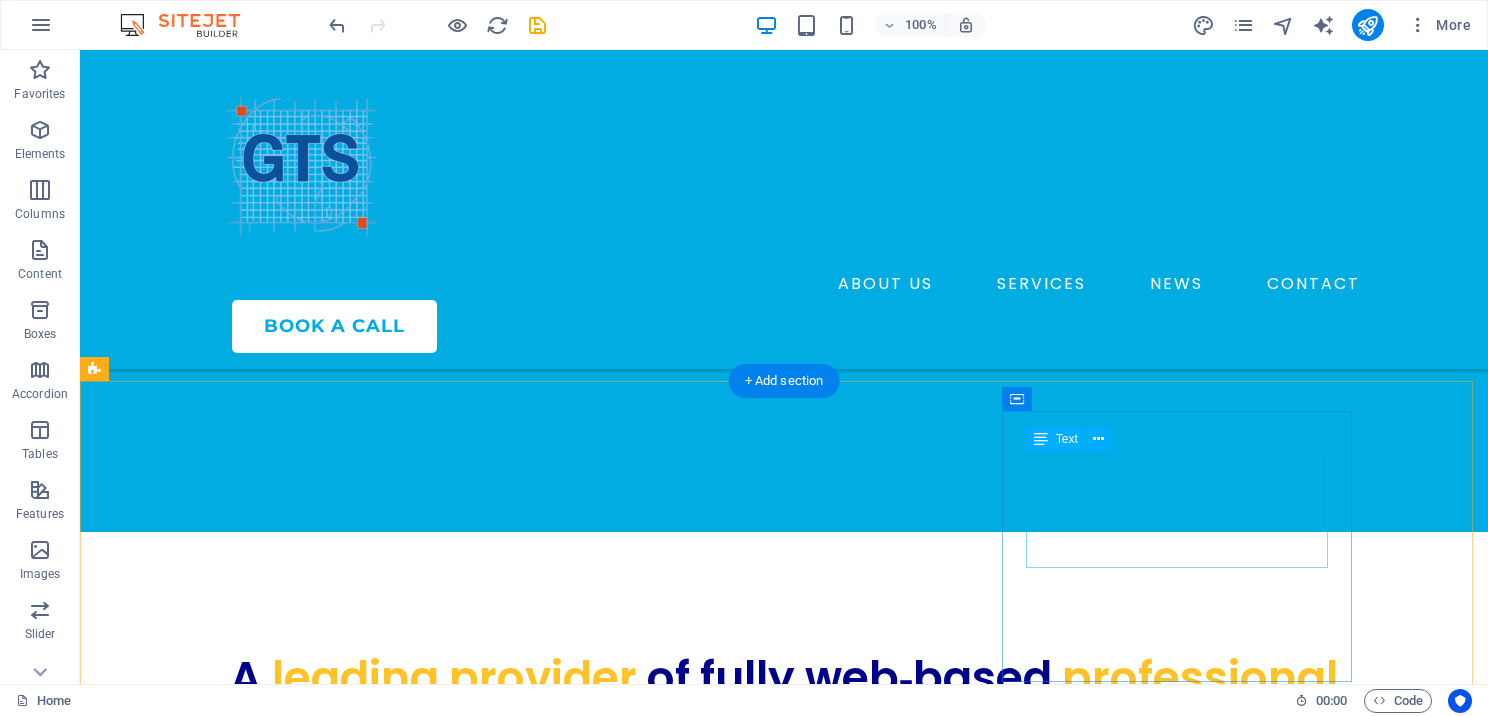 click on "MASTER Co-Branding" at bounding box center (279, 1533) 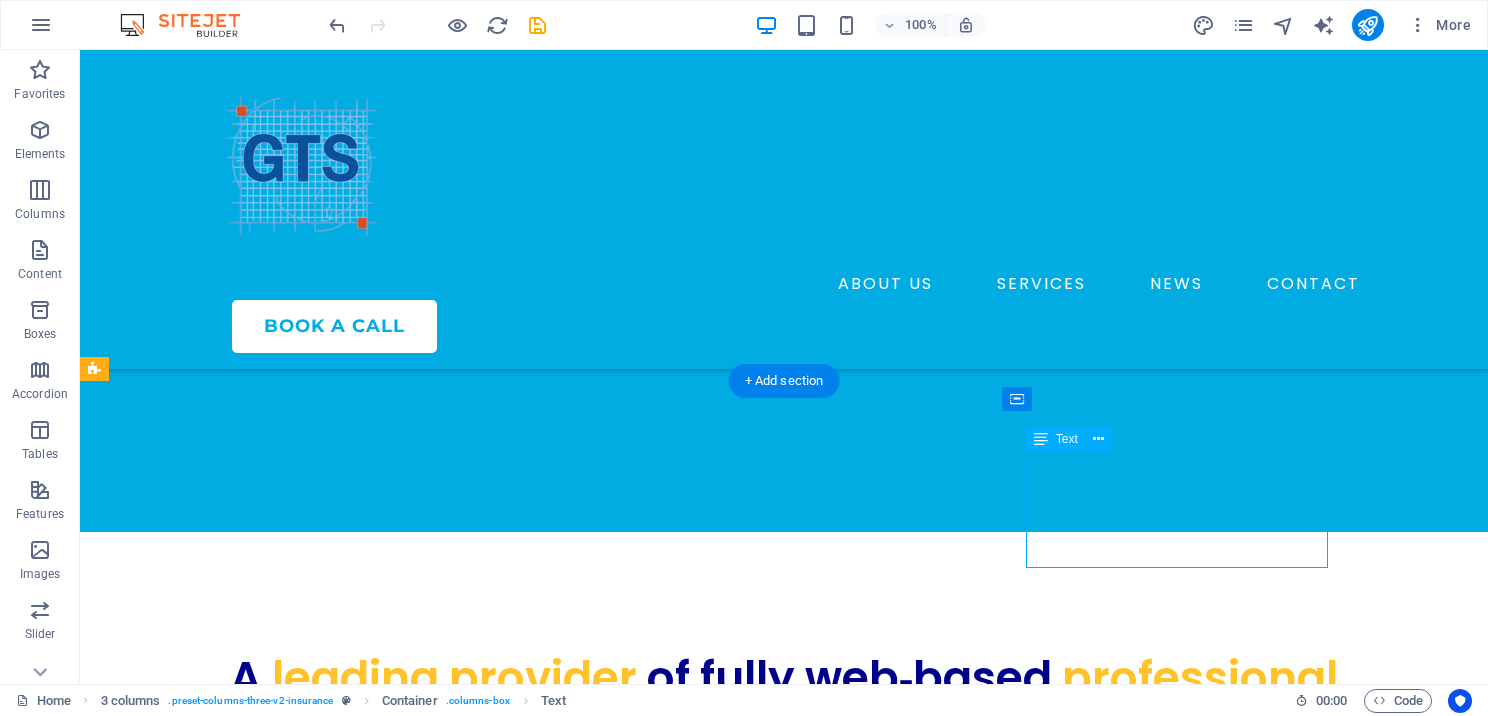 click on "MASTER Co-Branding" at bounding box center [279, 1533] 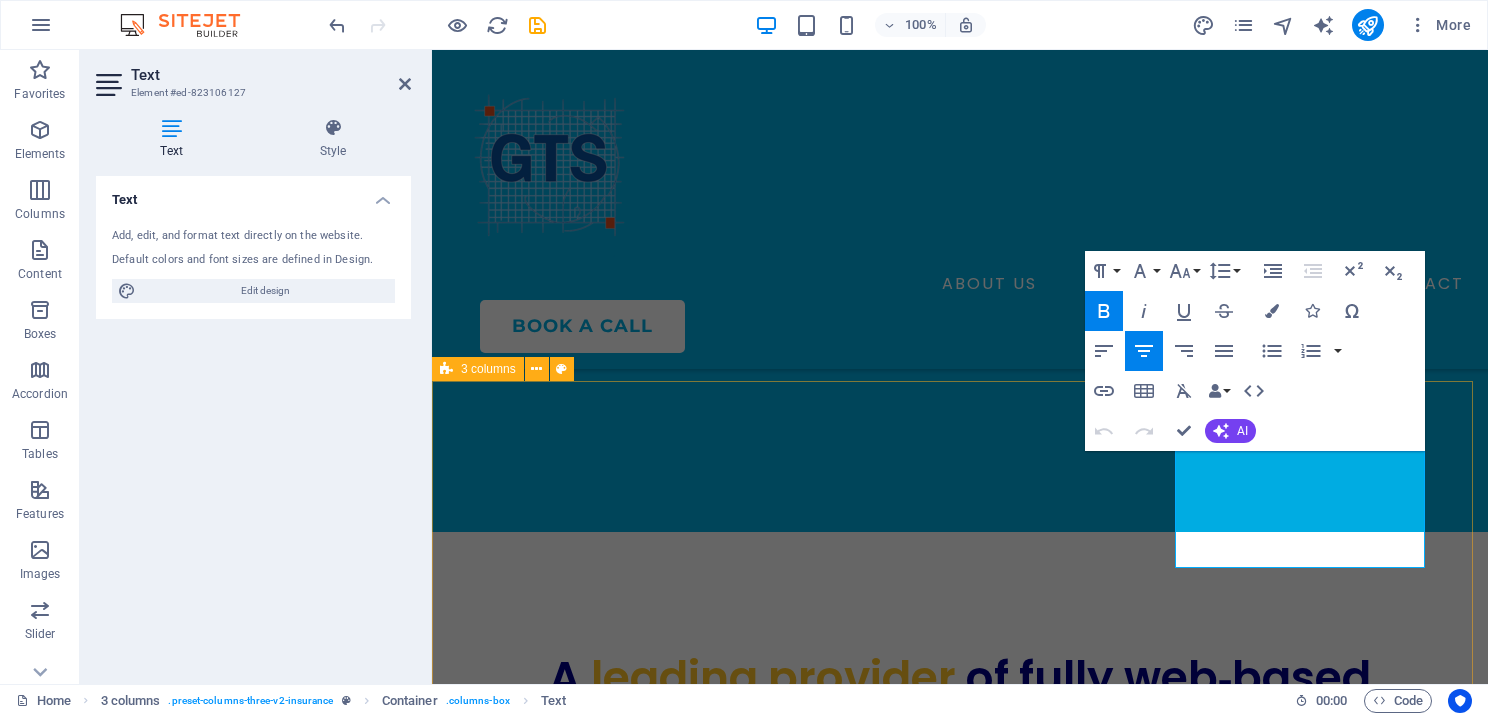 drag, startPoint x: 1295, startPoint y: 484, endPoint x: 1313, endPoint y: 489, distance: 18.681541 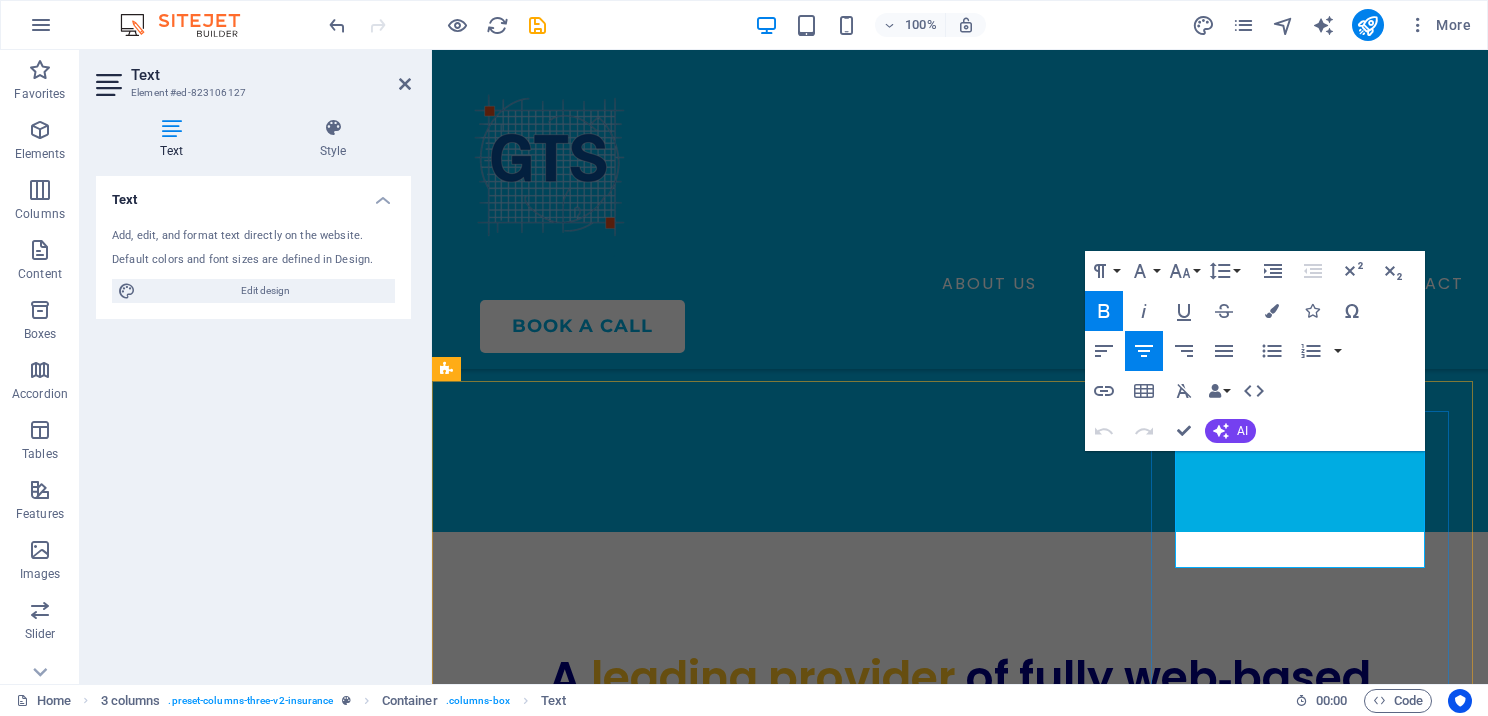 click on "MASTER" at bounding box center (607, 1545) 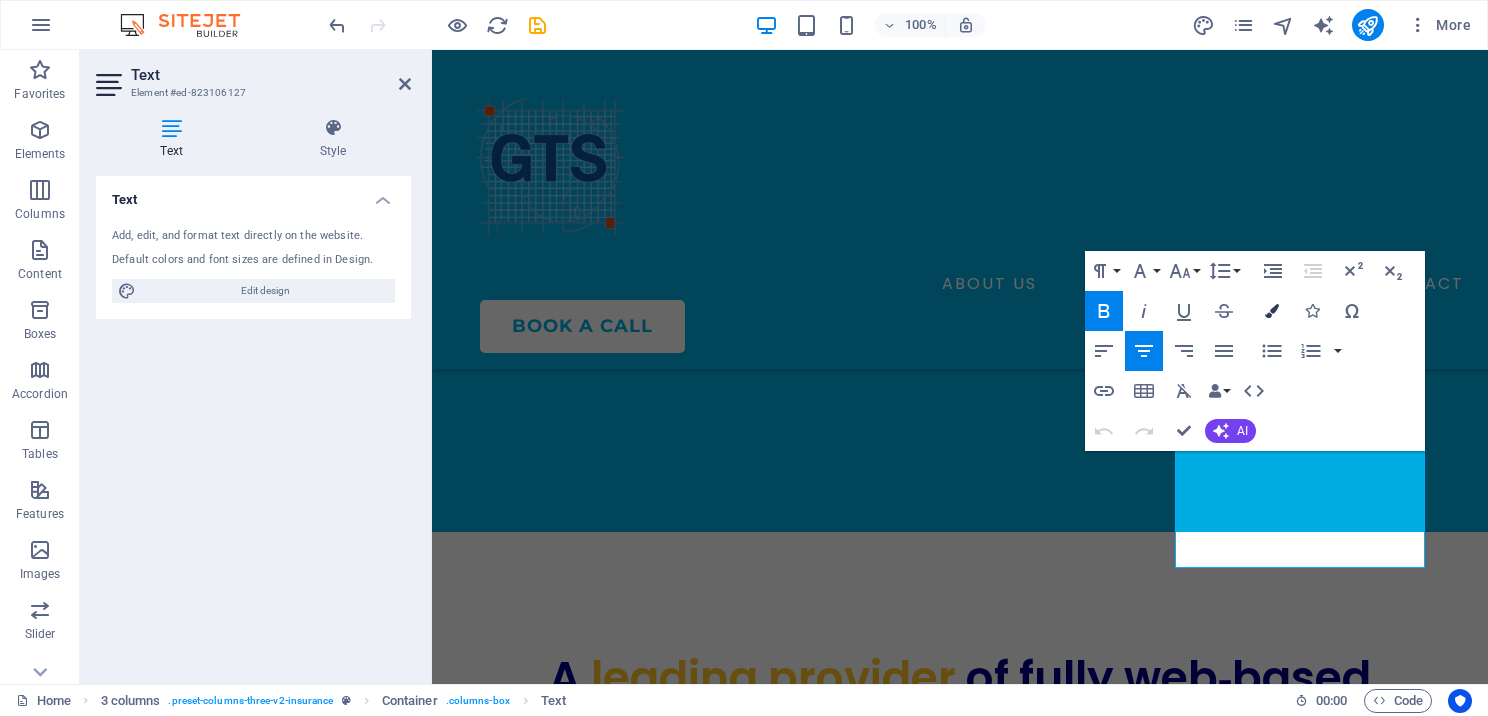 click at bounding box center (1272, 311) 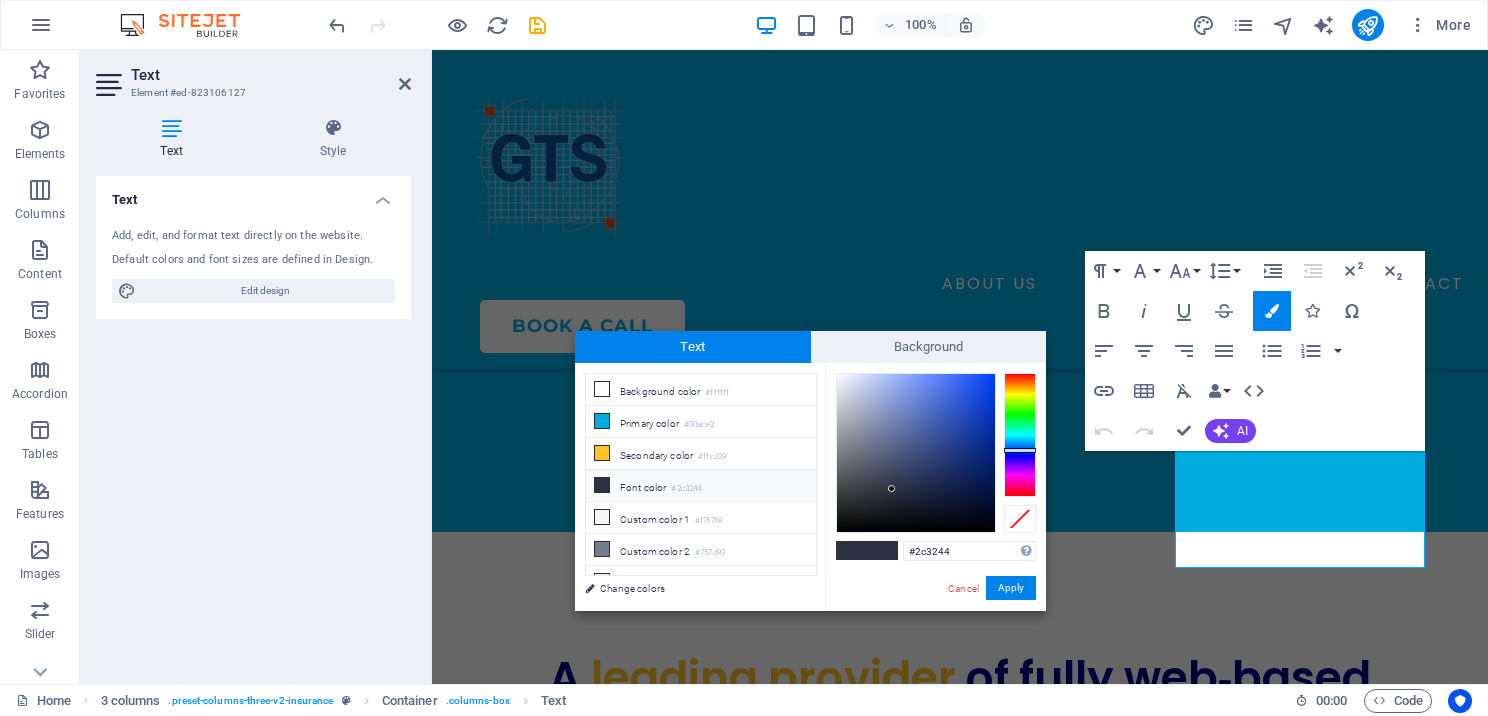 drag, startPoint x: 965, startPoint y: 556, endPoint x: 888, endPoint y: 547, distance: 77.52419 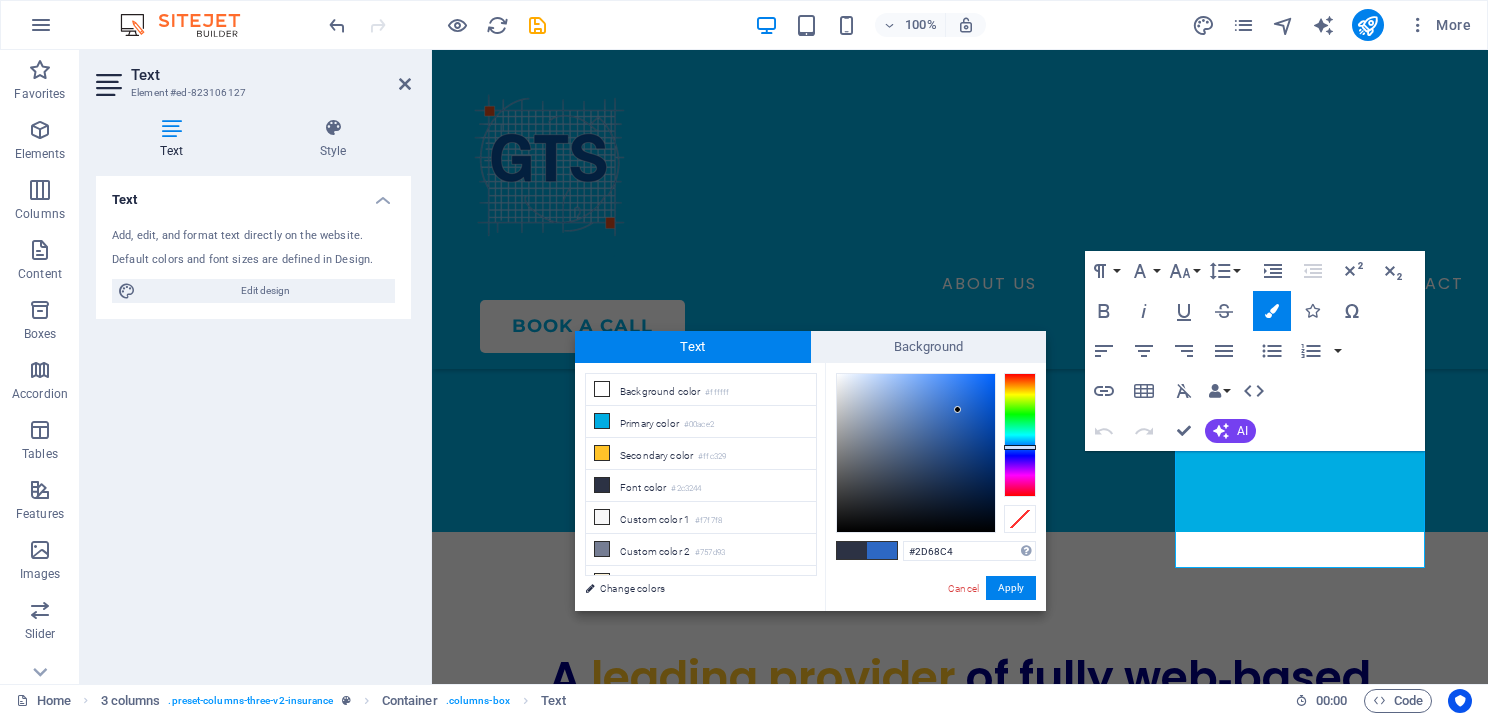 type on "#2d68c4" 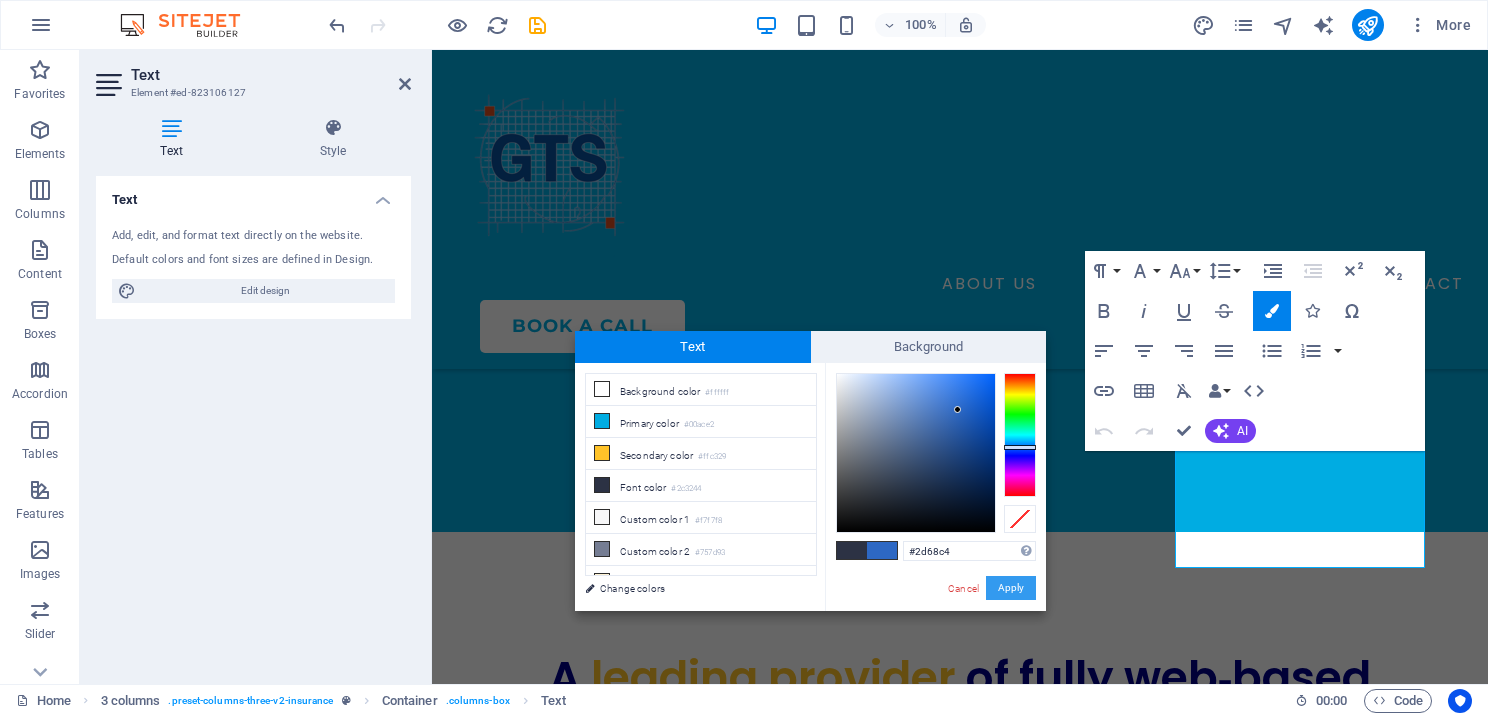 click on "Apply" at bounding box center [1011, 588] 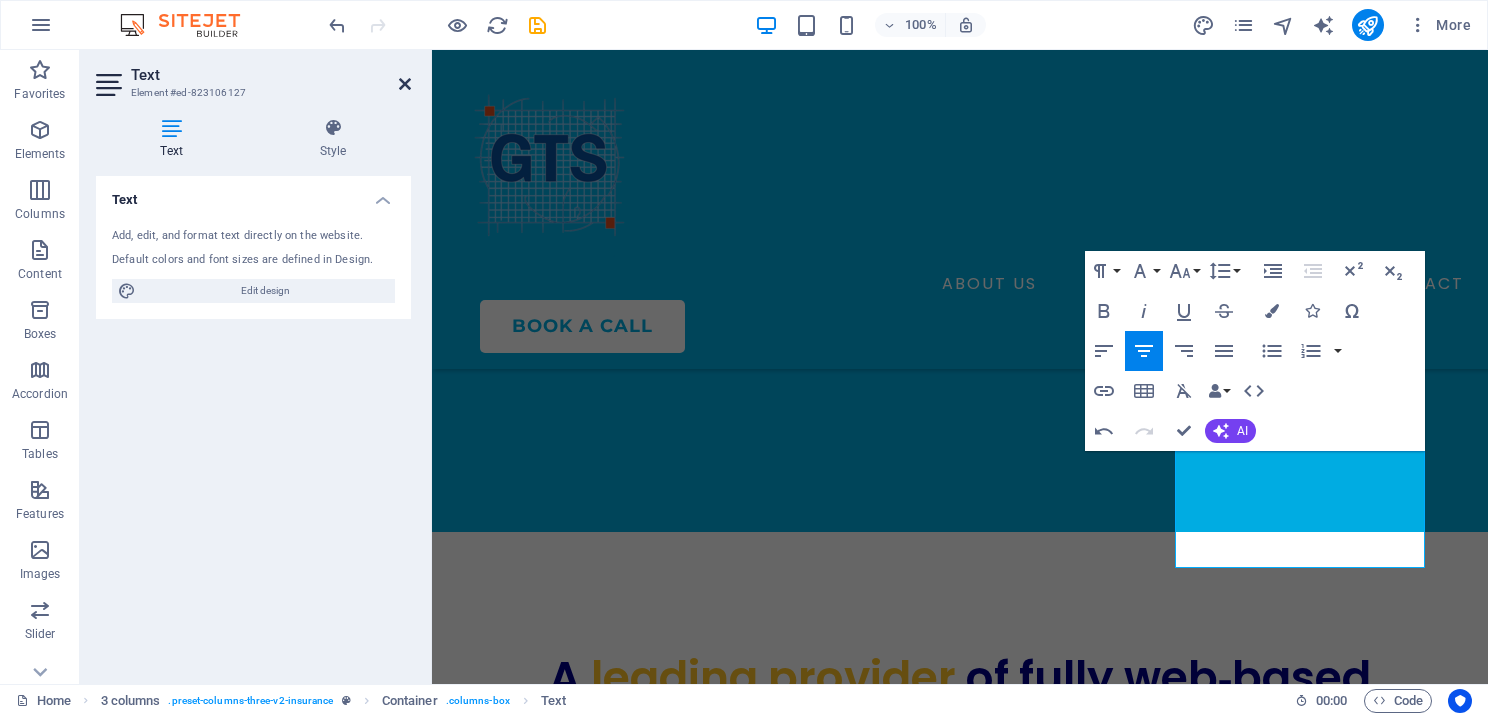 click at bounding box center (405, 84) 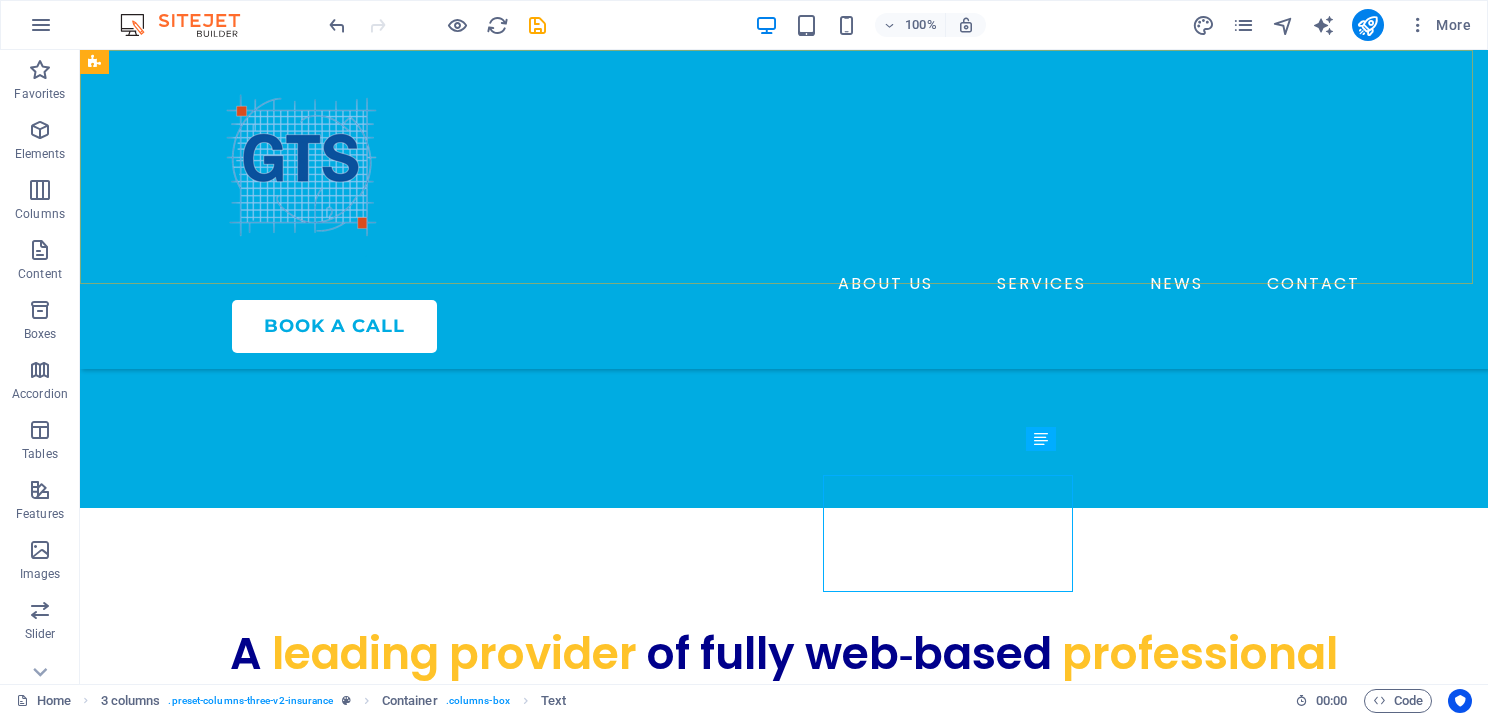 scroll, scrollTop: 1100, scrollLeft: 0, axis: vertical 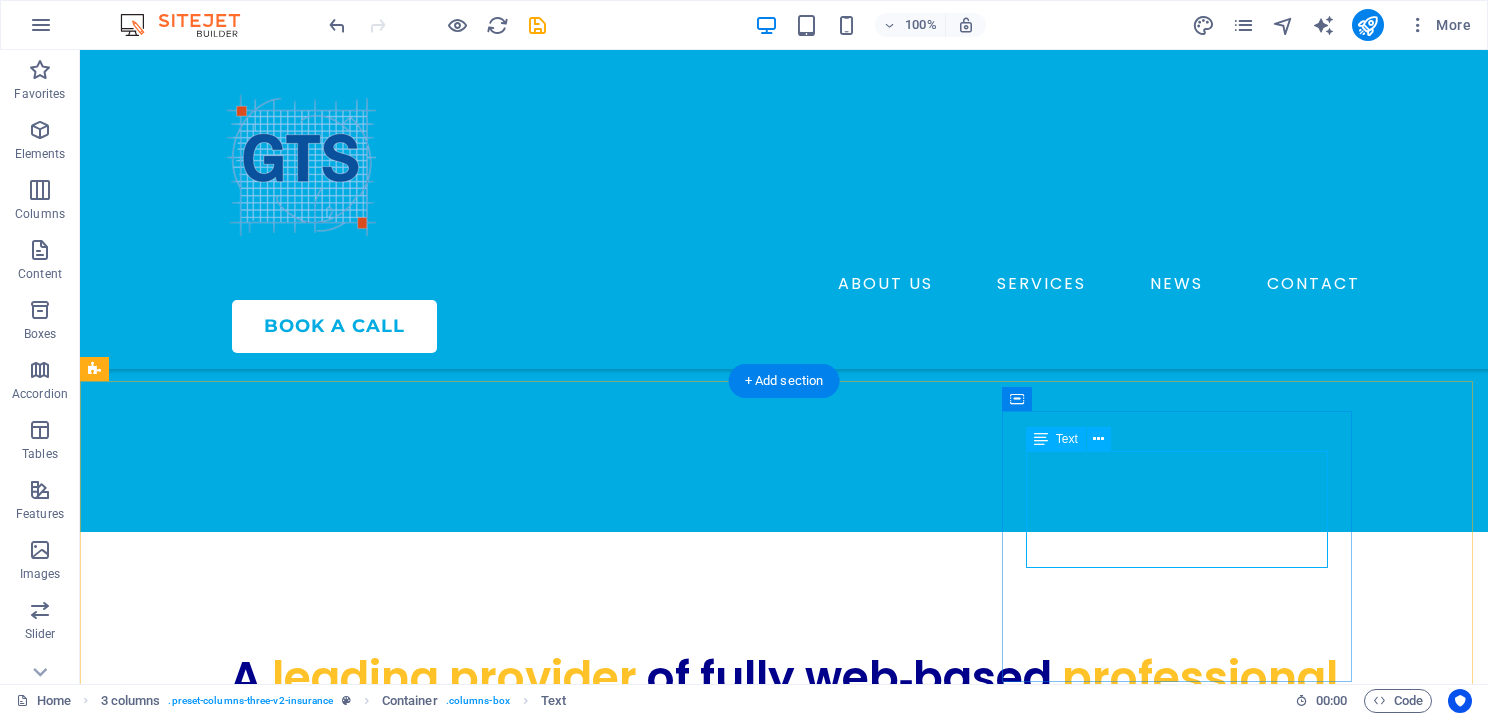 click on "MASTER Co-Branding" at bounding box center (279, 1533) 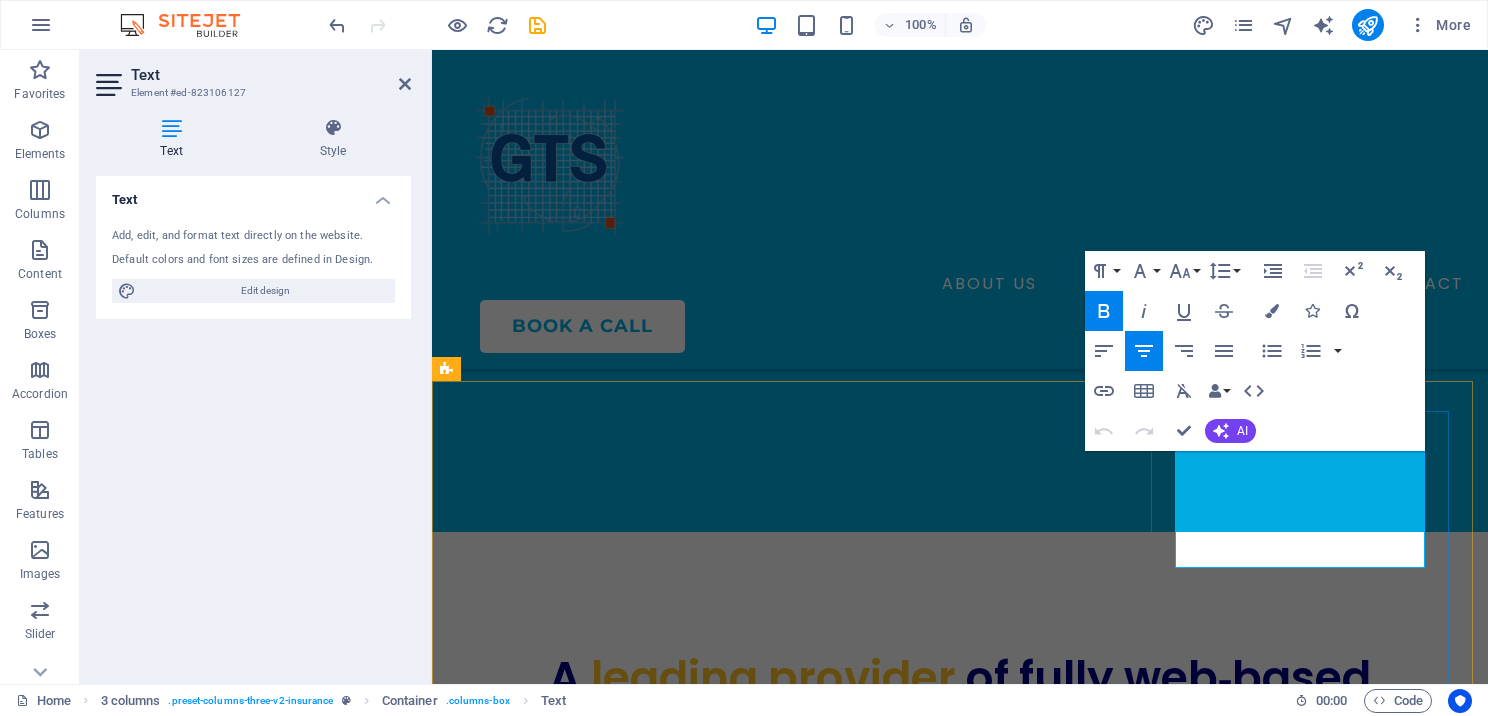 drag, startPoint x: 1201, startPoint y: 488, endPoint x: 1401, endPoint y: 484, distance: 200.04 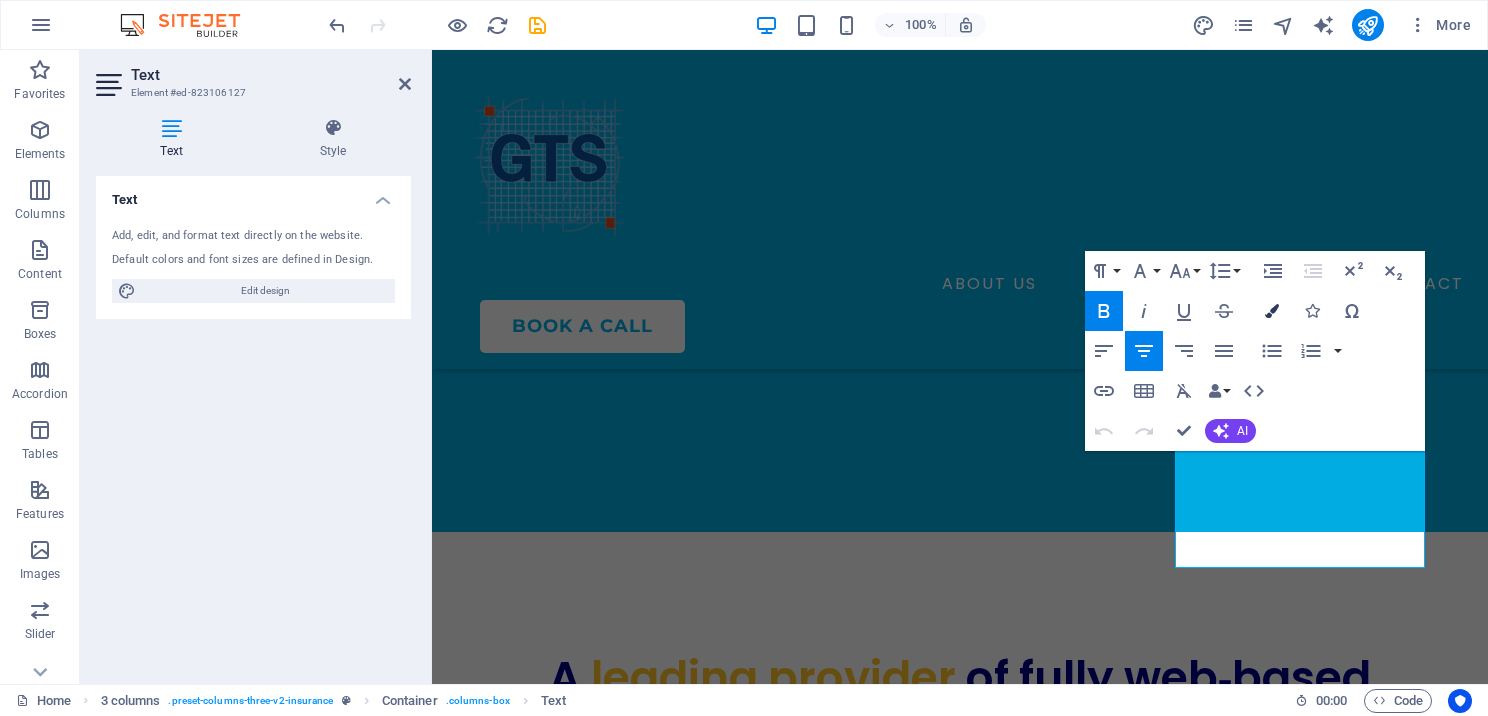 click at bounding box center [1272, 311] 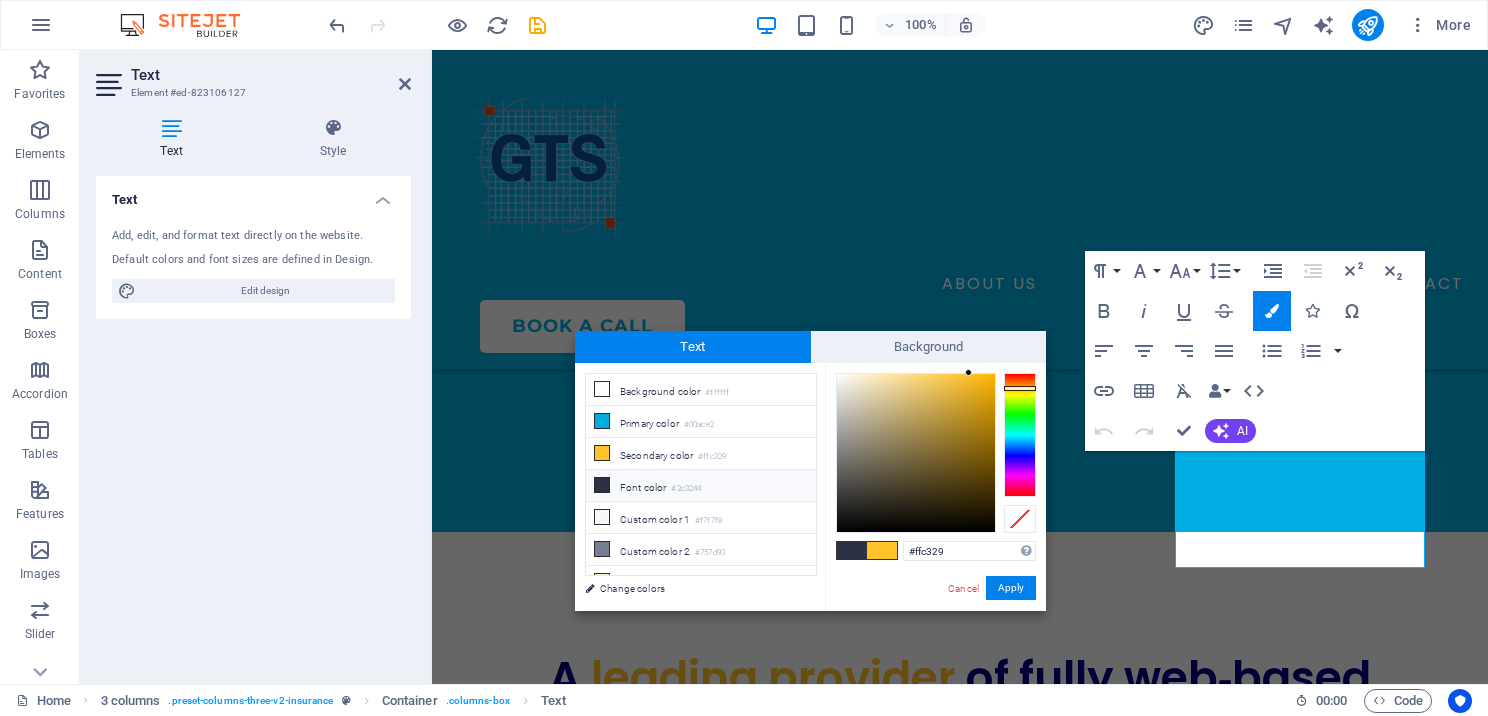 drag, startPoint x: 968, startPoint y: 555, endPoint x: 896, endPoint y: 552, distance: 72.06247 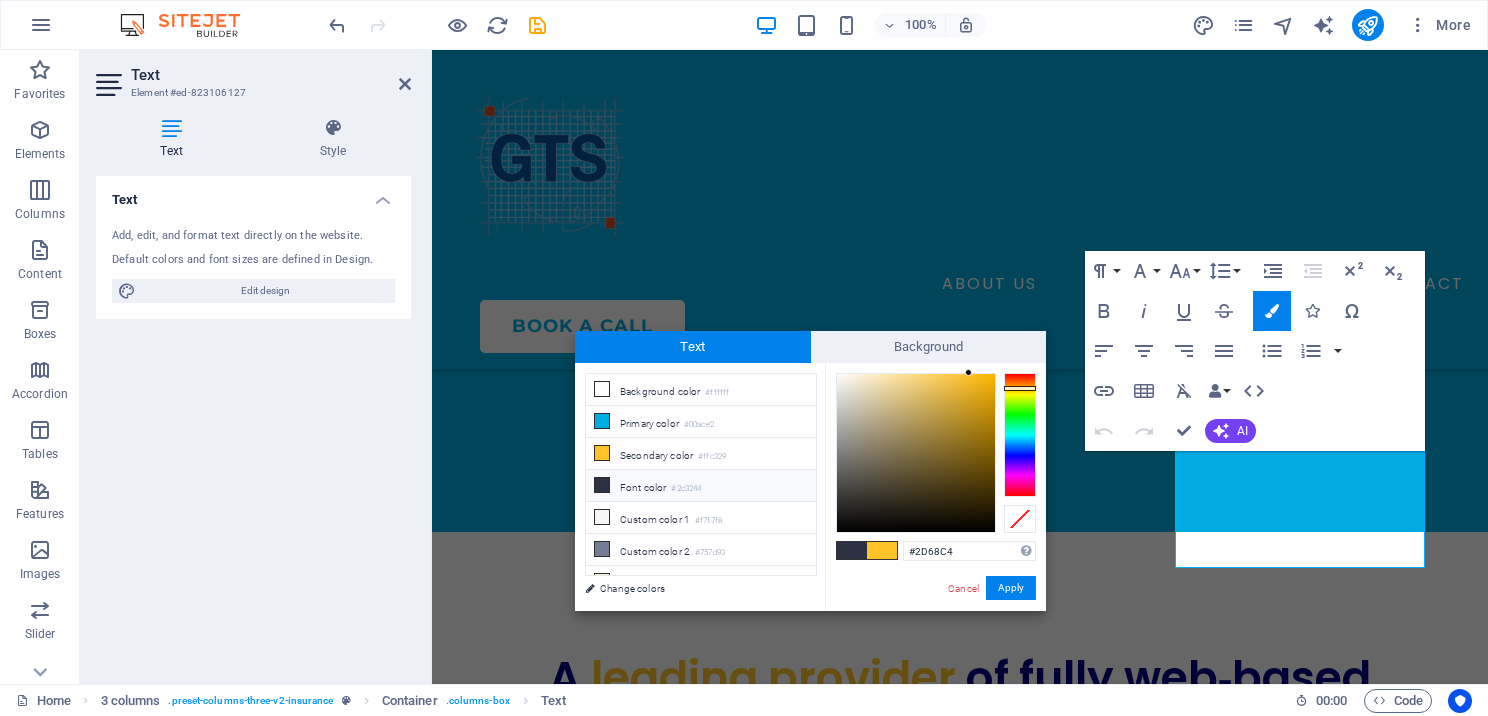 type on "#2d68c4" 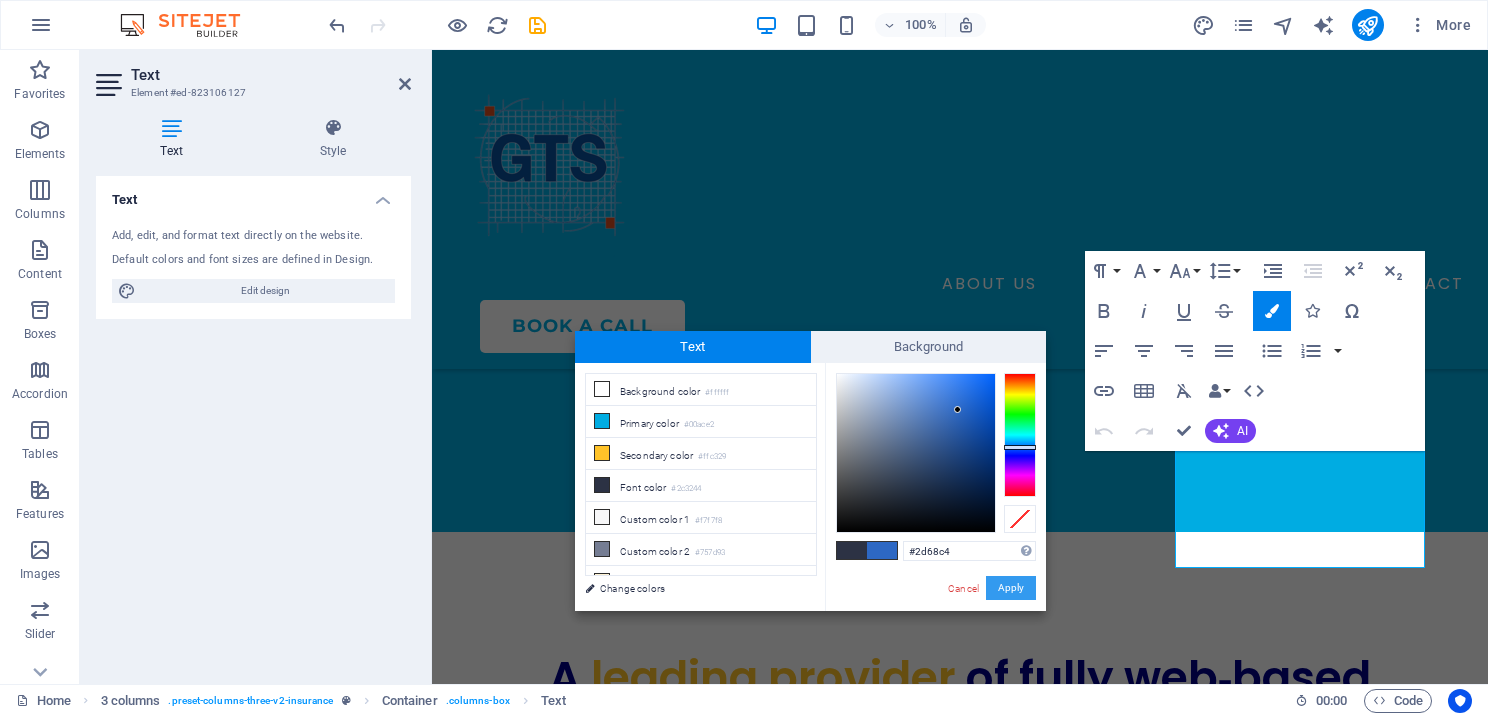 click on "Apply" at bounding box center [1011, 588] 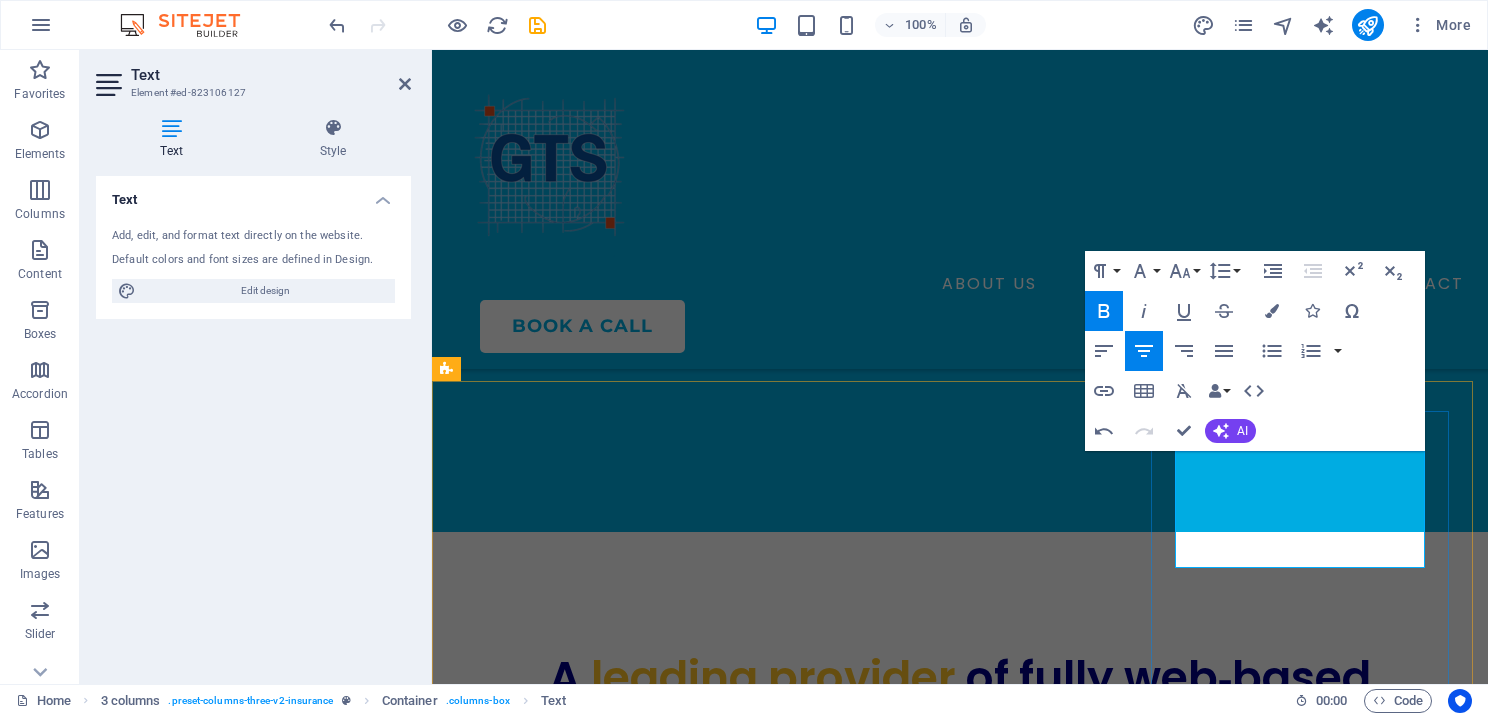 click on "MASTER" at bounding box center [607, 1545] 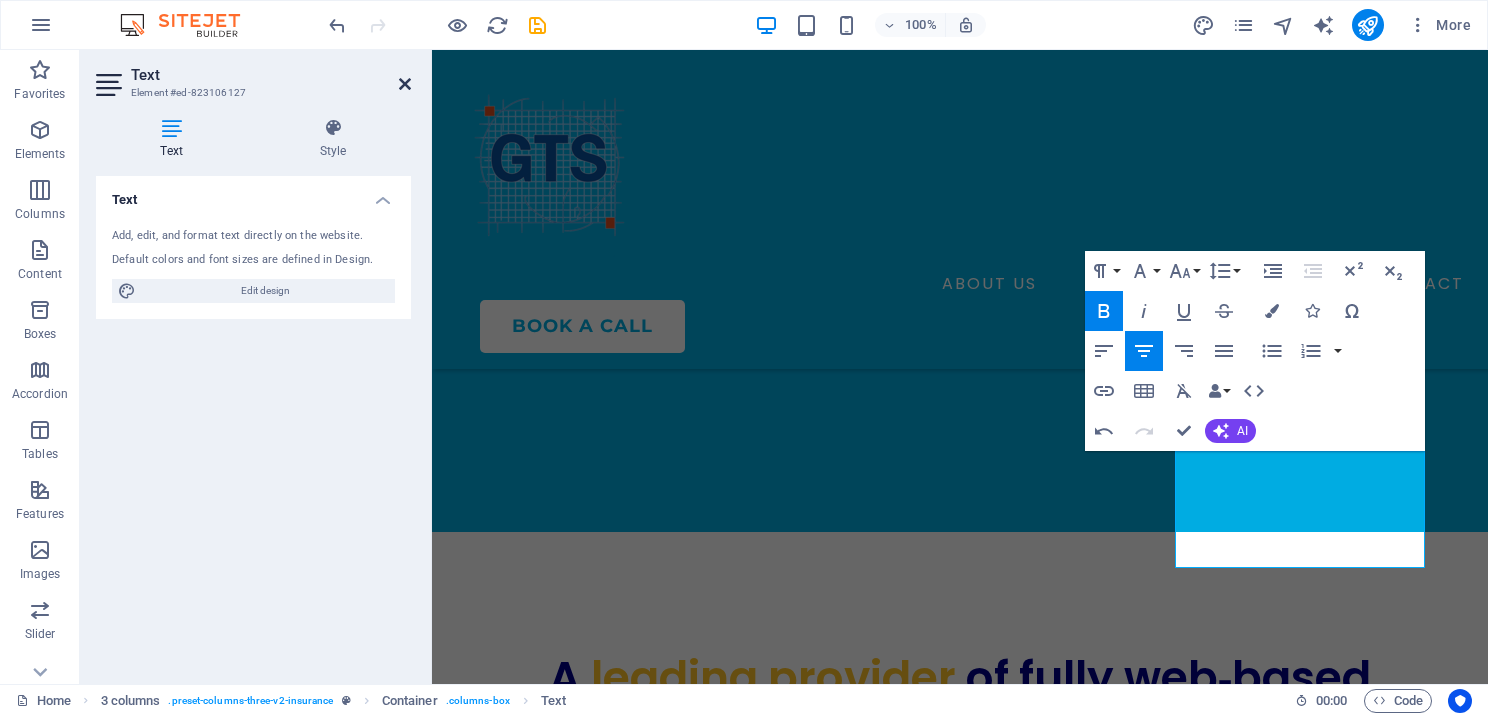 click at bounding box center (405, 84) 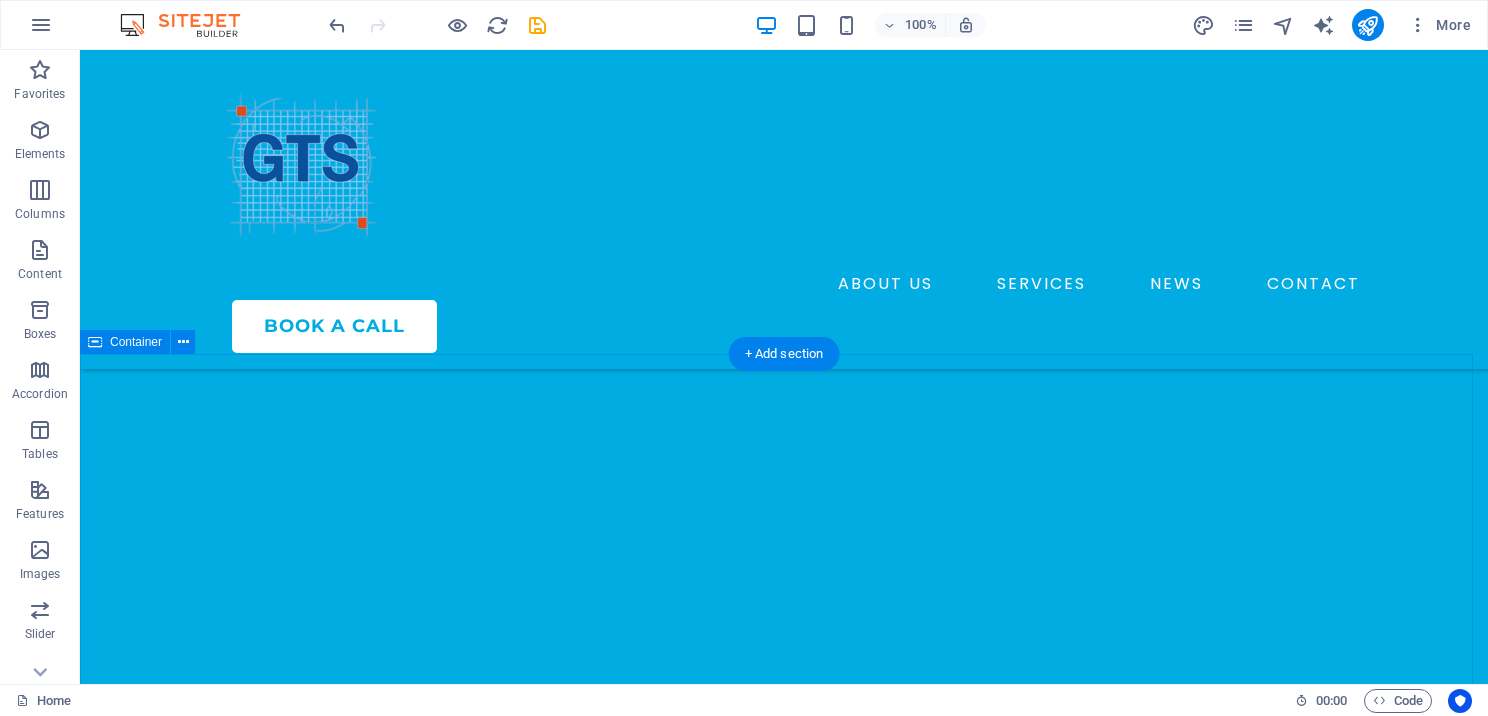 scroll, scrollTop: 800, scrollLeft: 0, axis: vertical 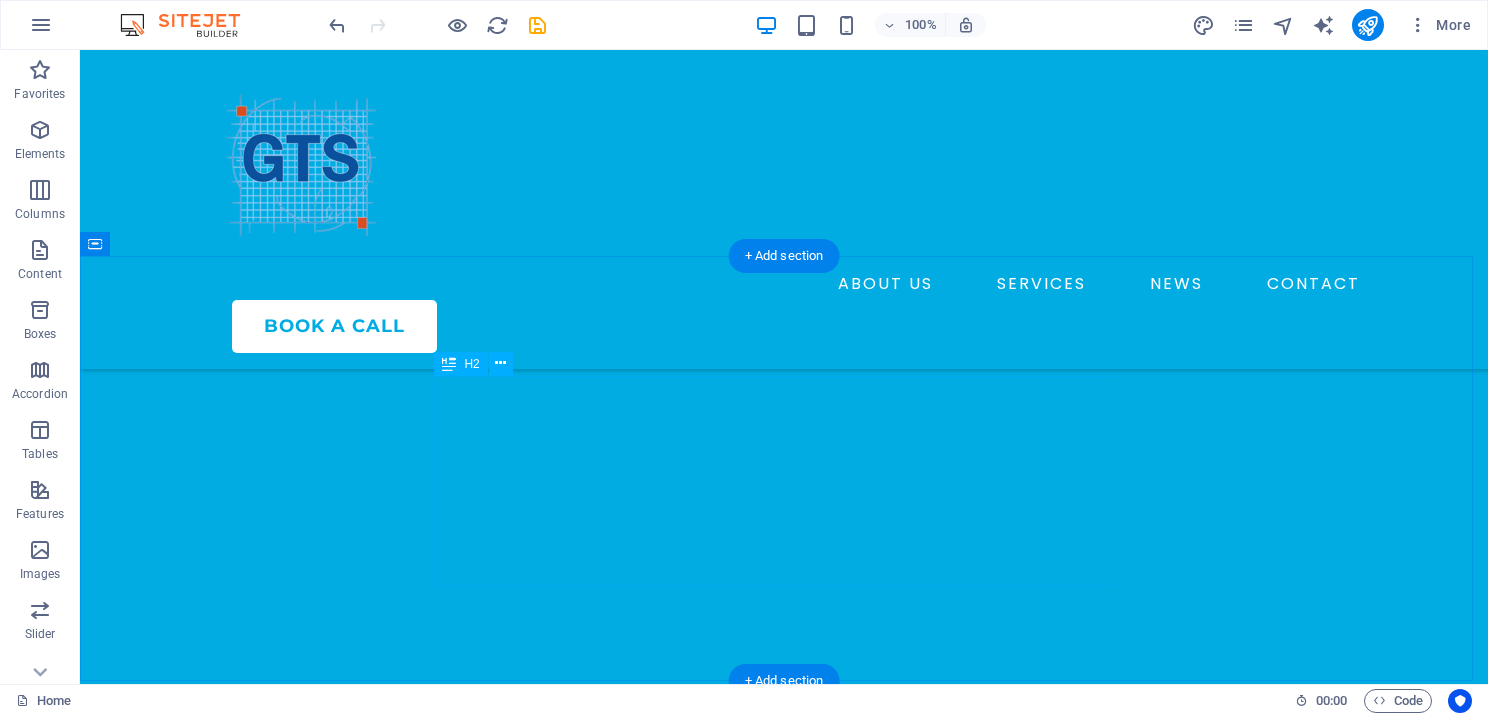click on "A   leading provider   of fully   web‑based   professional tax preparation solutions   for both single and multi‑site offices." at bounding box center (784, 1031) 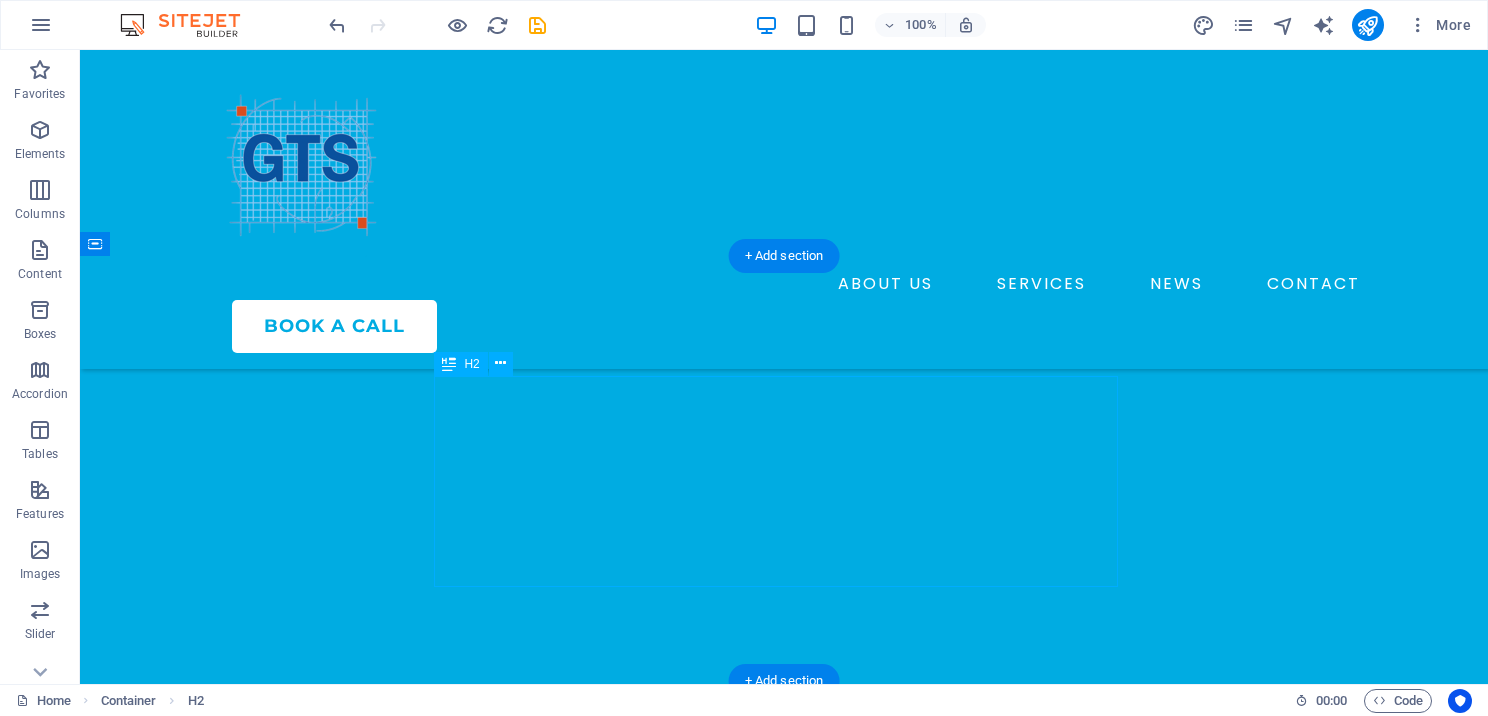 click on "A   leading provider   of fully   web‑based   professional tax preparation solutions   for both single and multi‑site offices." at bounding box center (784, 1031) 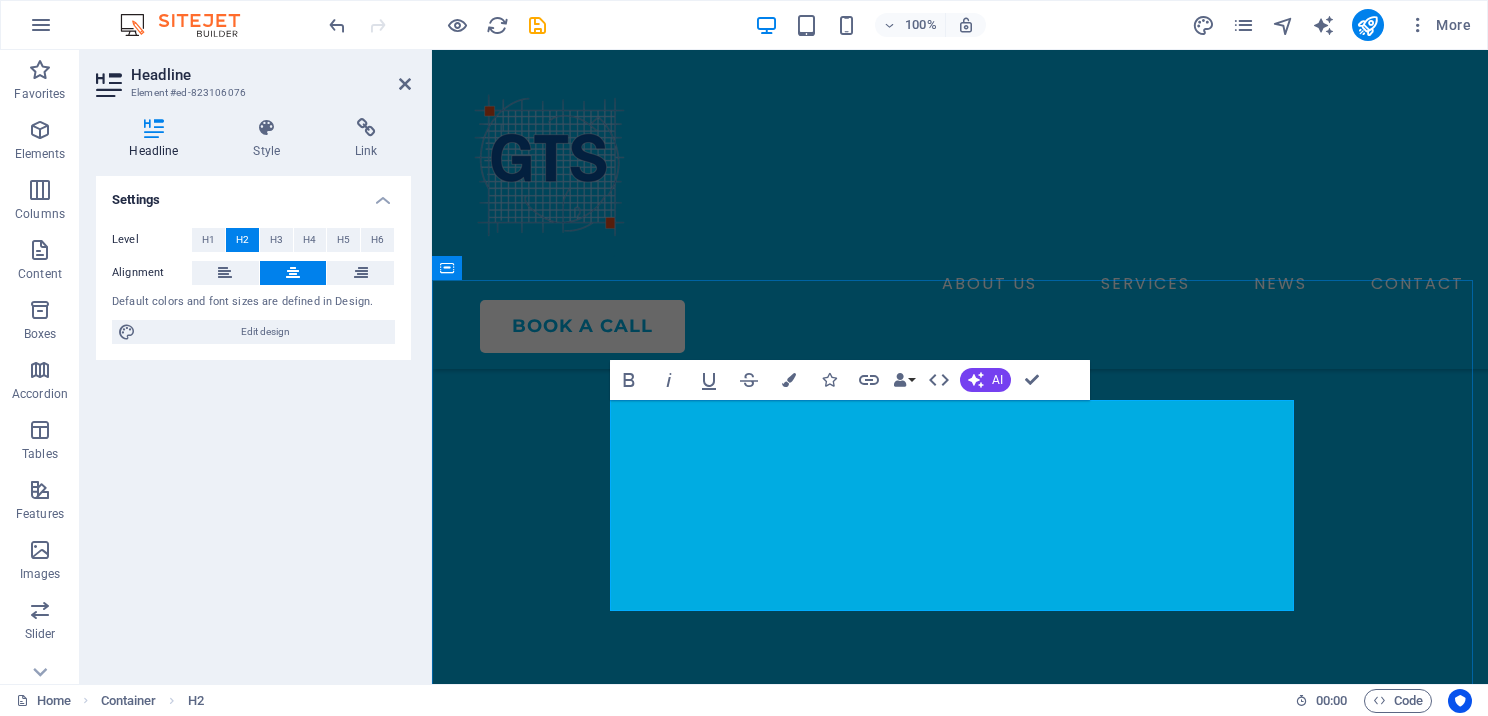 click on "web‑based" at bounding box center [1248, 1001] 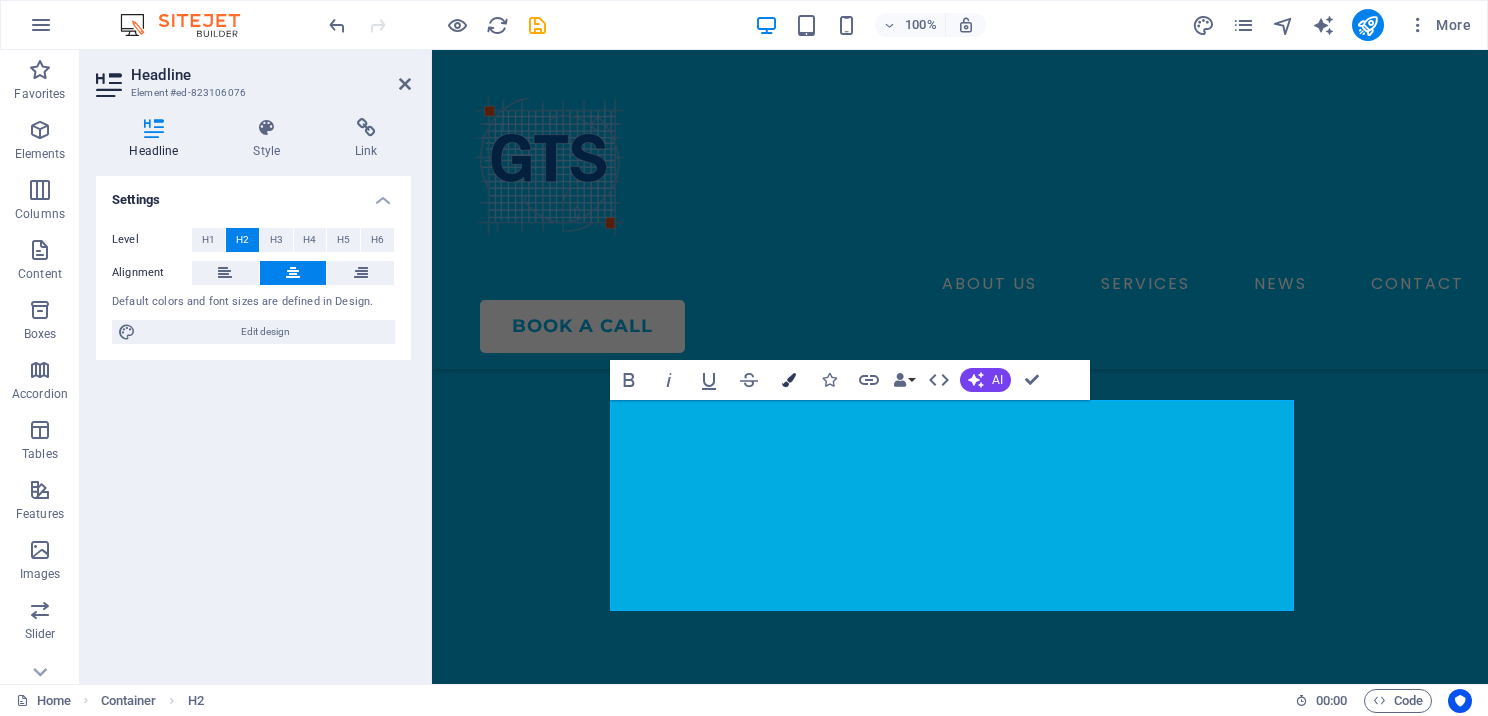 click on "Colors" at bounding box center [789, 380] 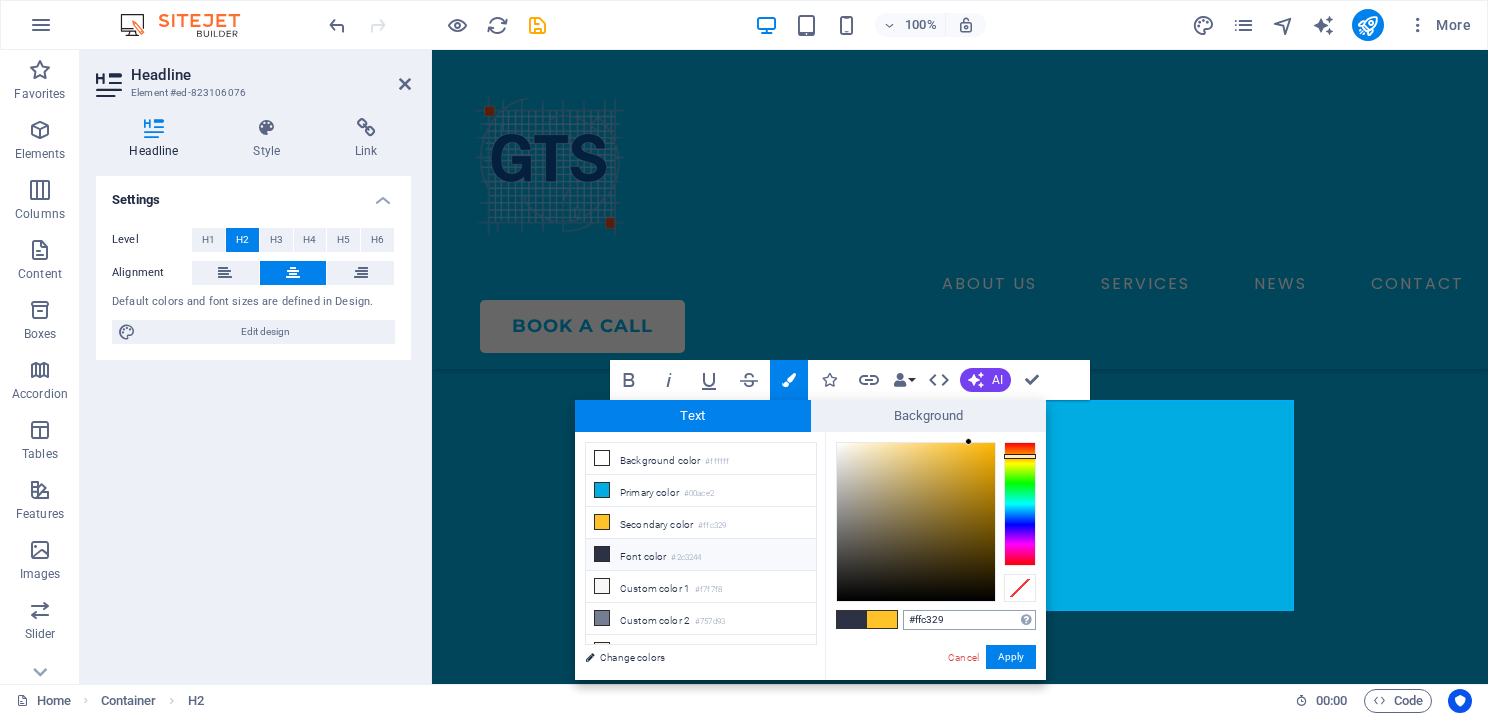 drag, startPoint x: 951, startPoint y: 621, endPoint x: 904, endPoint y: 618, distance: 47.095646 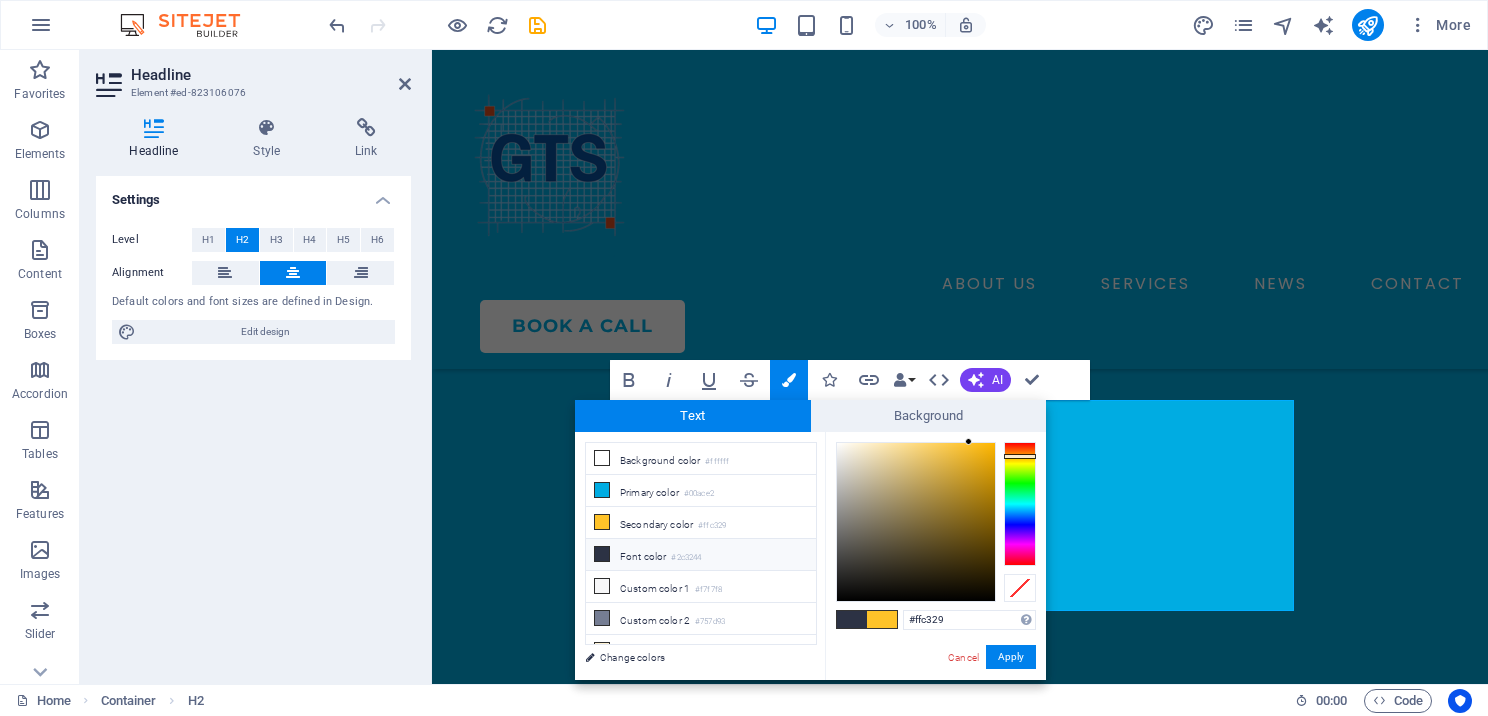 drag, startPoint x: 956, startPoint y: 623, endPoint x: 893, endPoint y: 622, distance: 63.007935 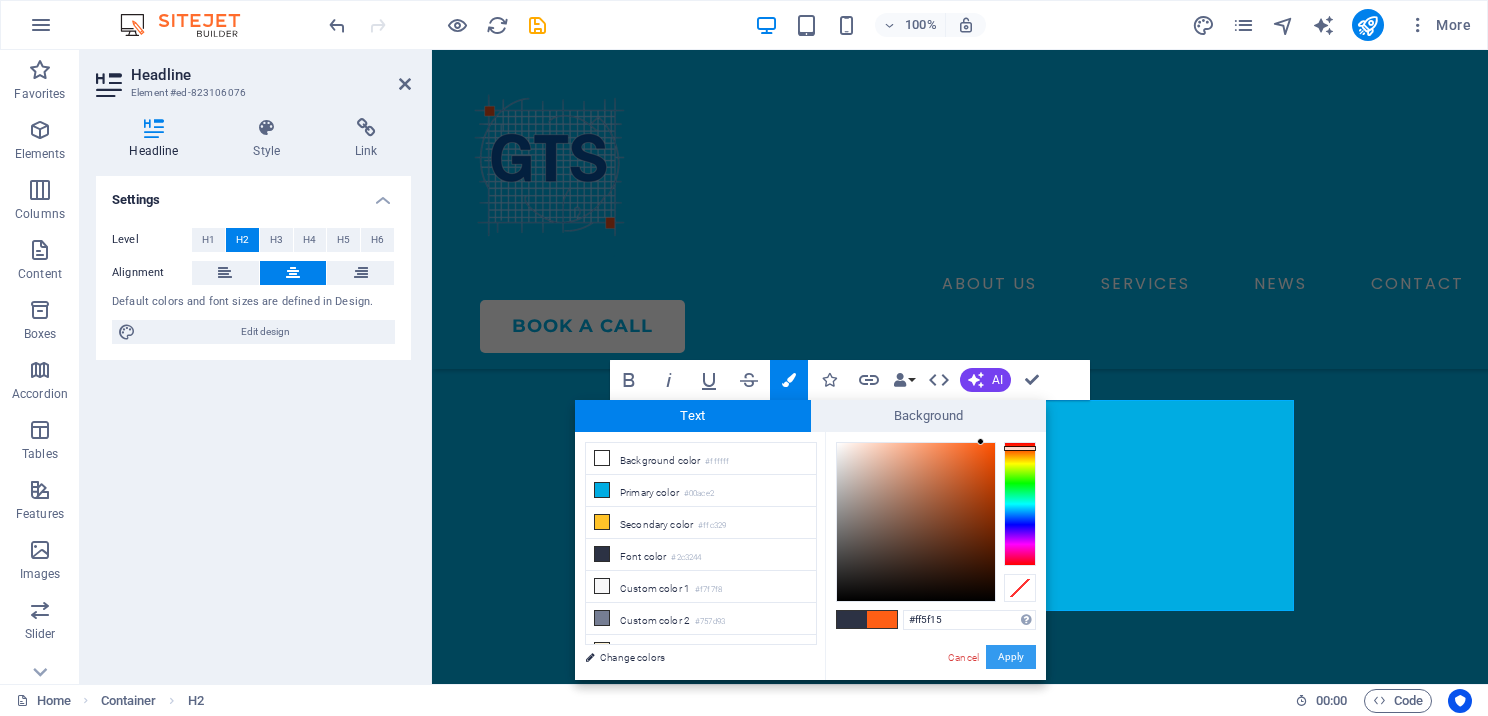 click on "Apply" at bounding box center (1011, 657) 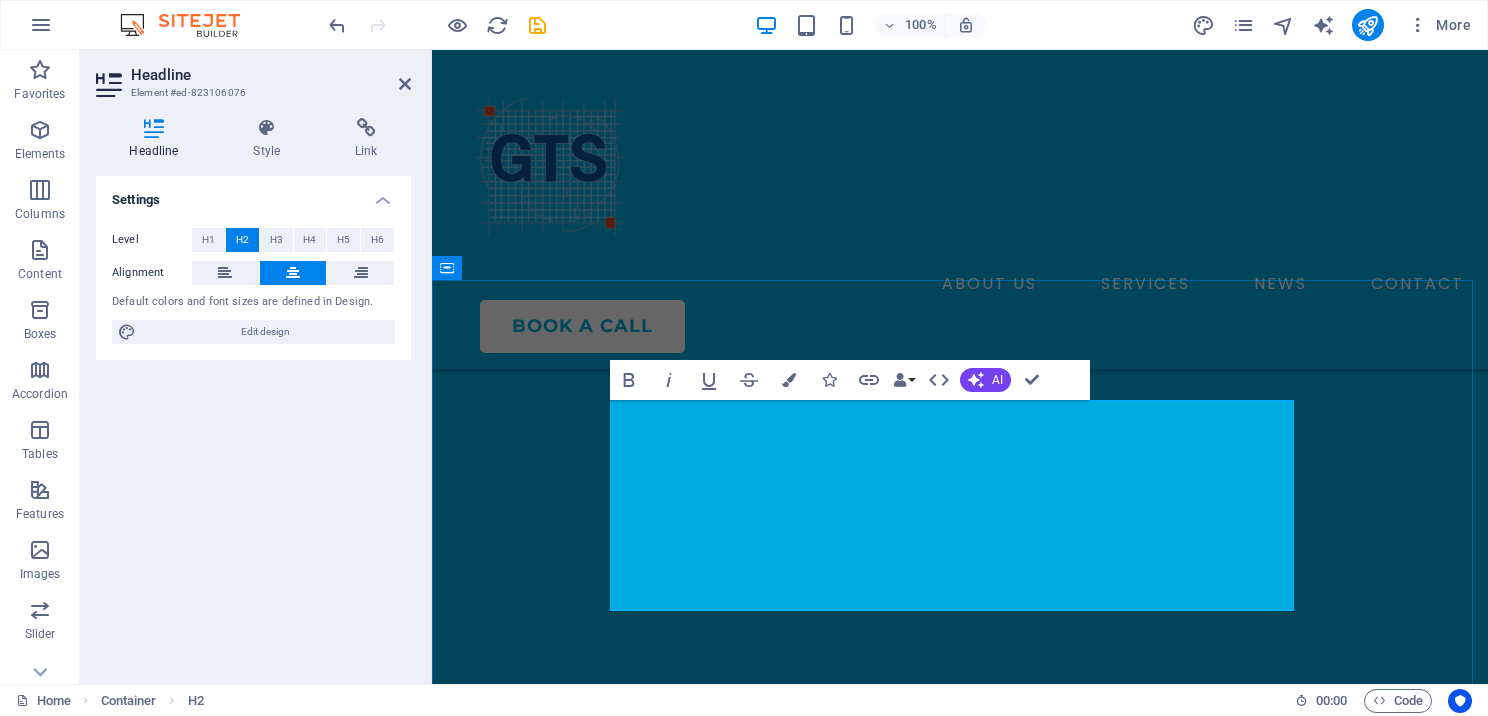 click on "professional tax preparation solutions" at bounding box center [925, 1054] 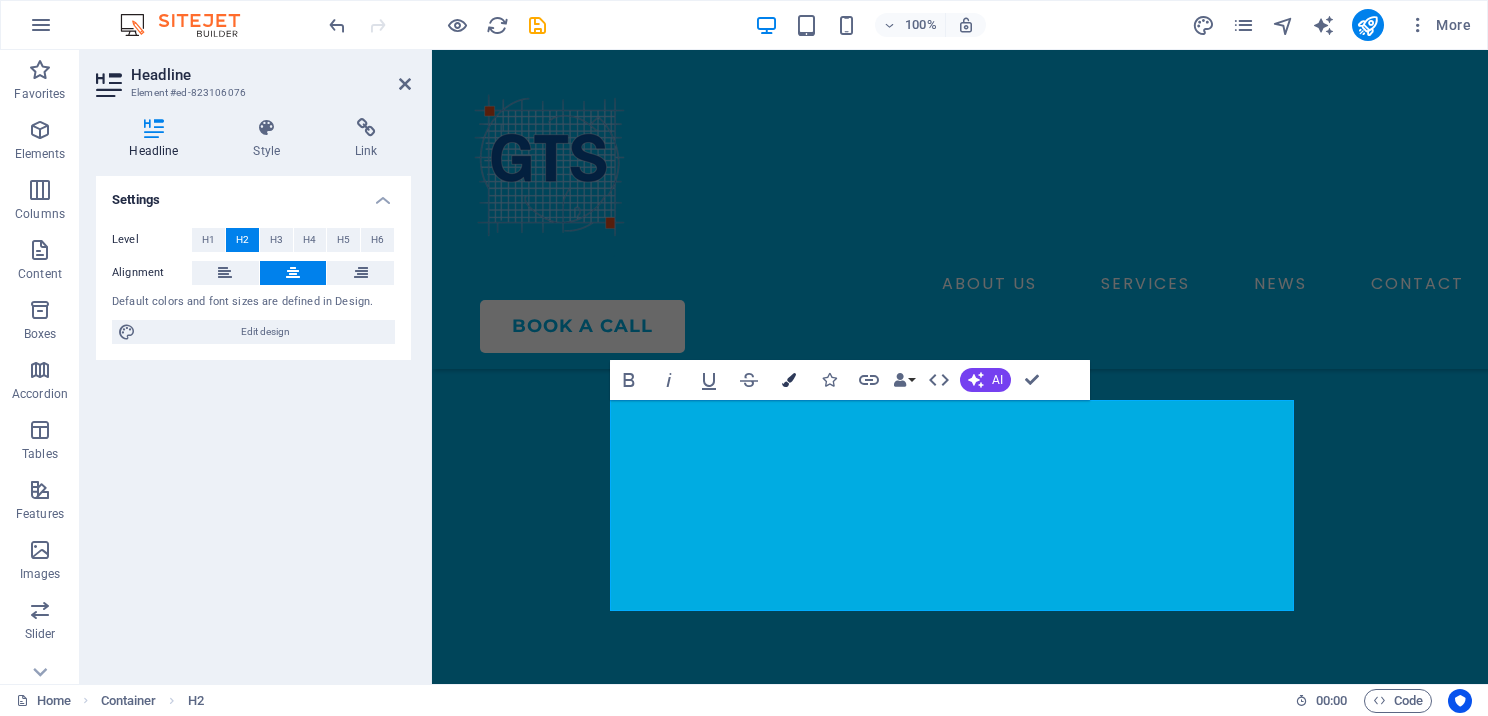 click at bounding box center [789, 380] 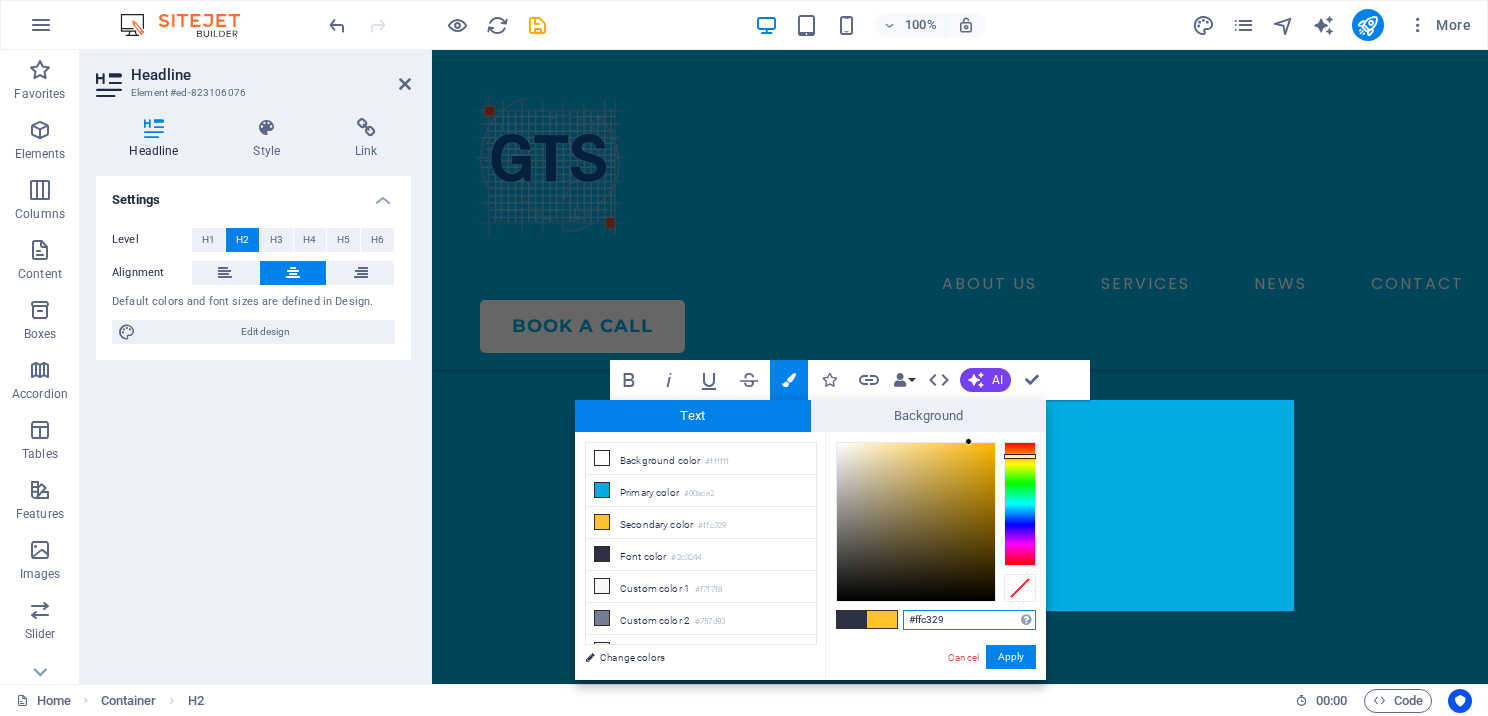 drag, startPoint x: 969, startPoint y: 609, endPoint x: 902, endPoint y: 616, distance: 67.36468 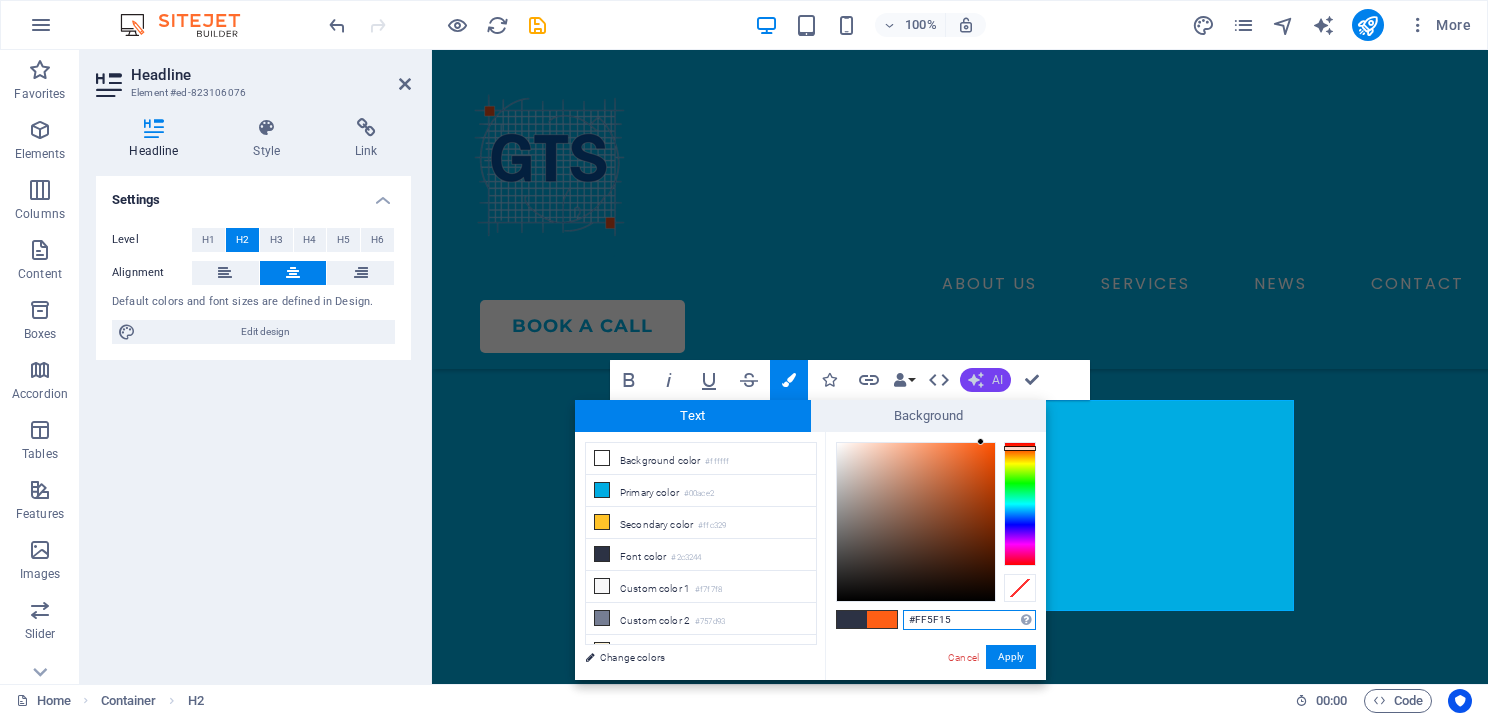 type on "#ff5f15" 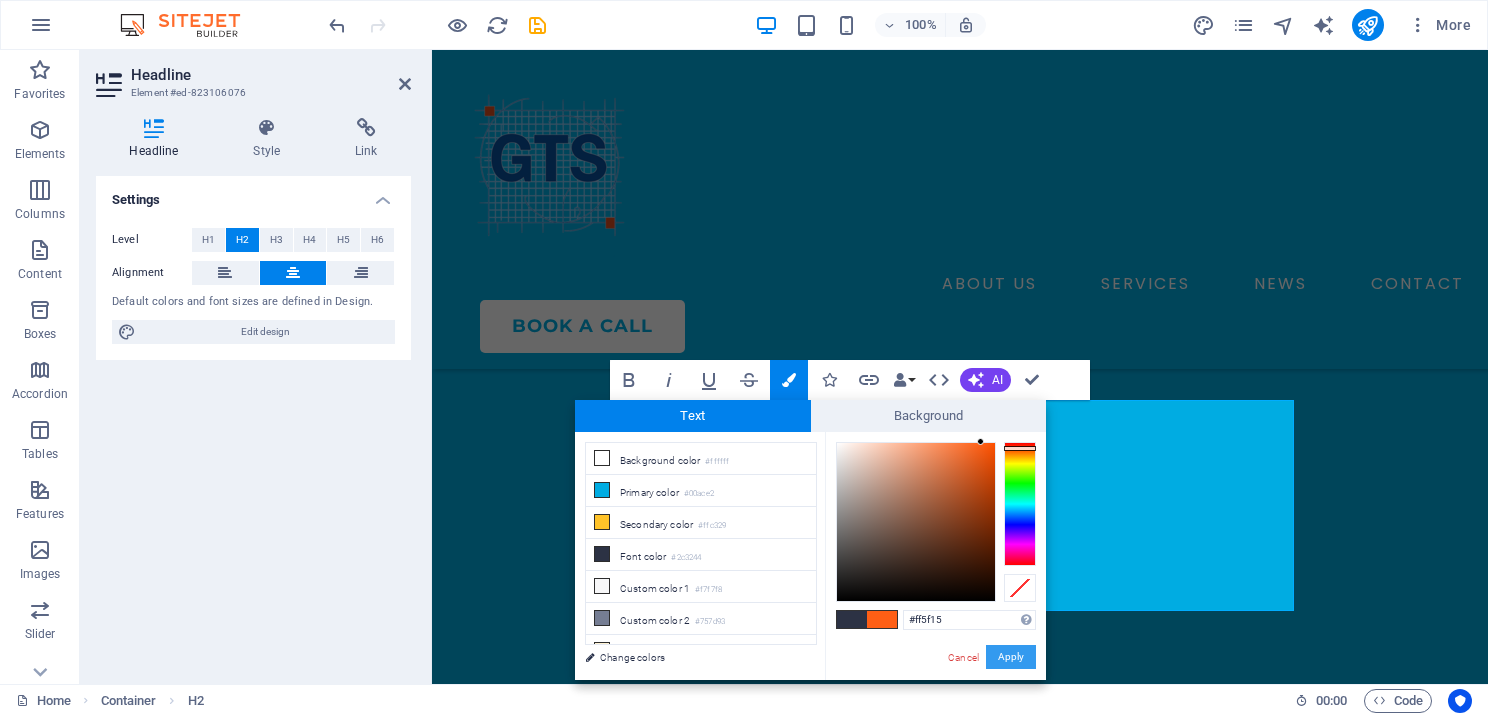 click on "Apply" at bounding box center (1011, 657) 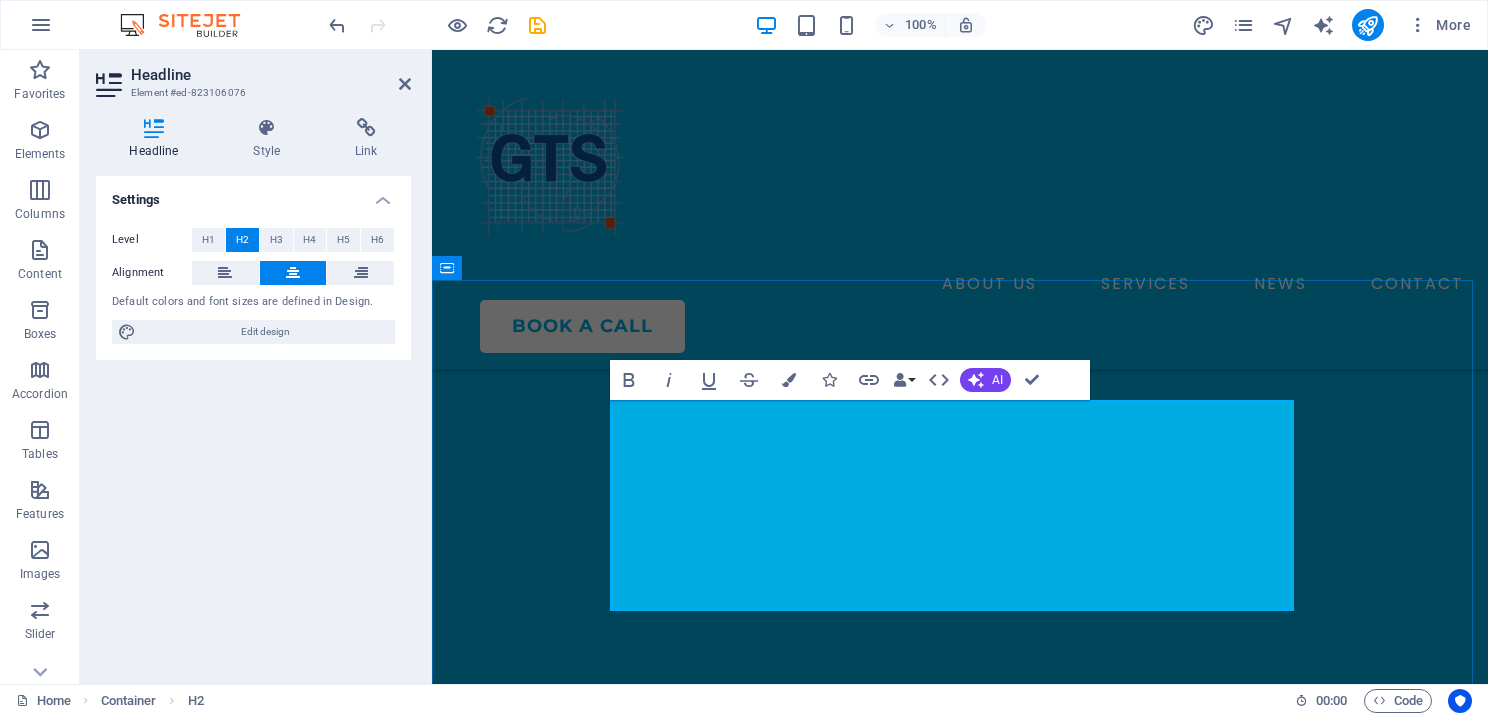 click on "professional tax preparation solutions" at bounding box center [925, 1054] 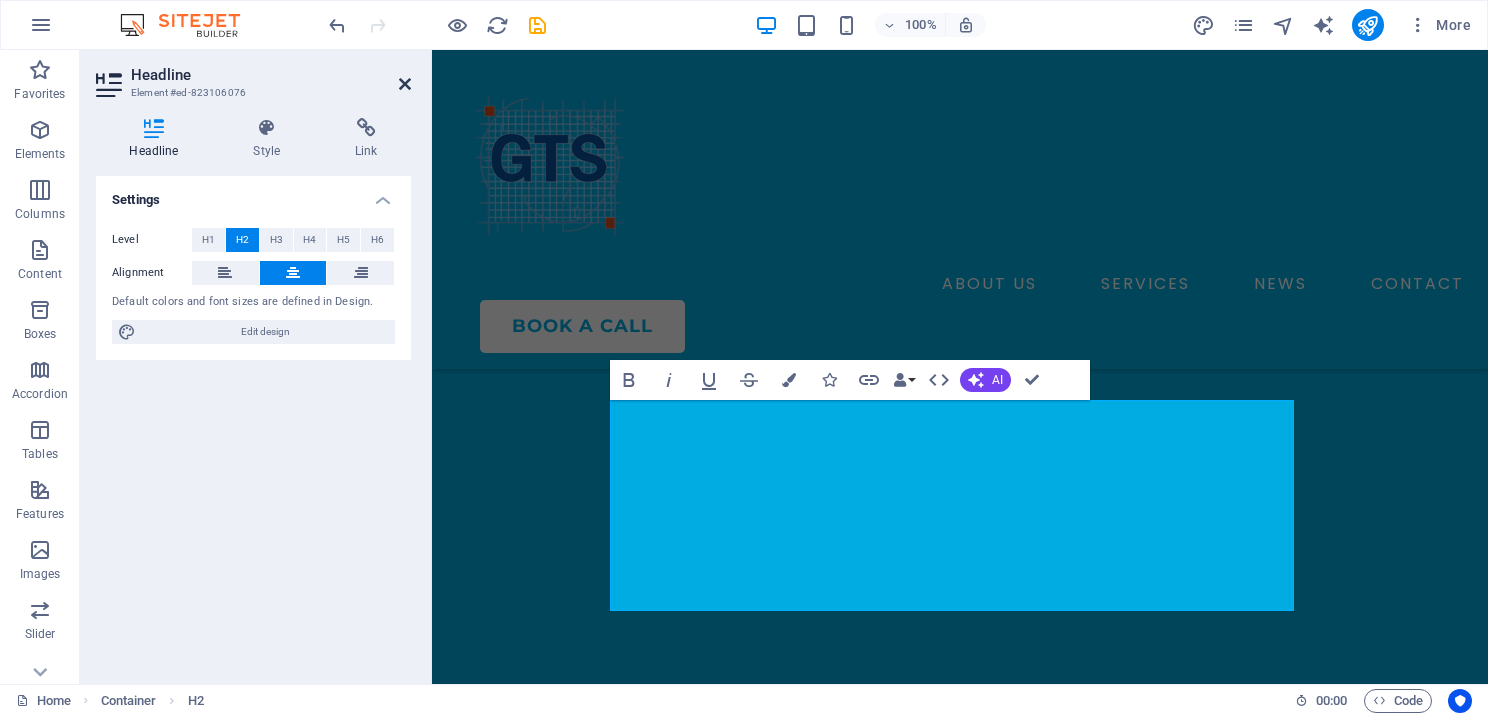 click at bounding box center [405, 84] 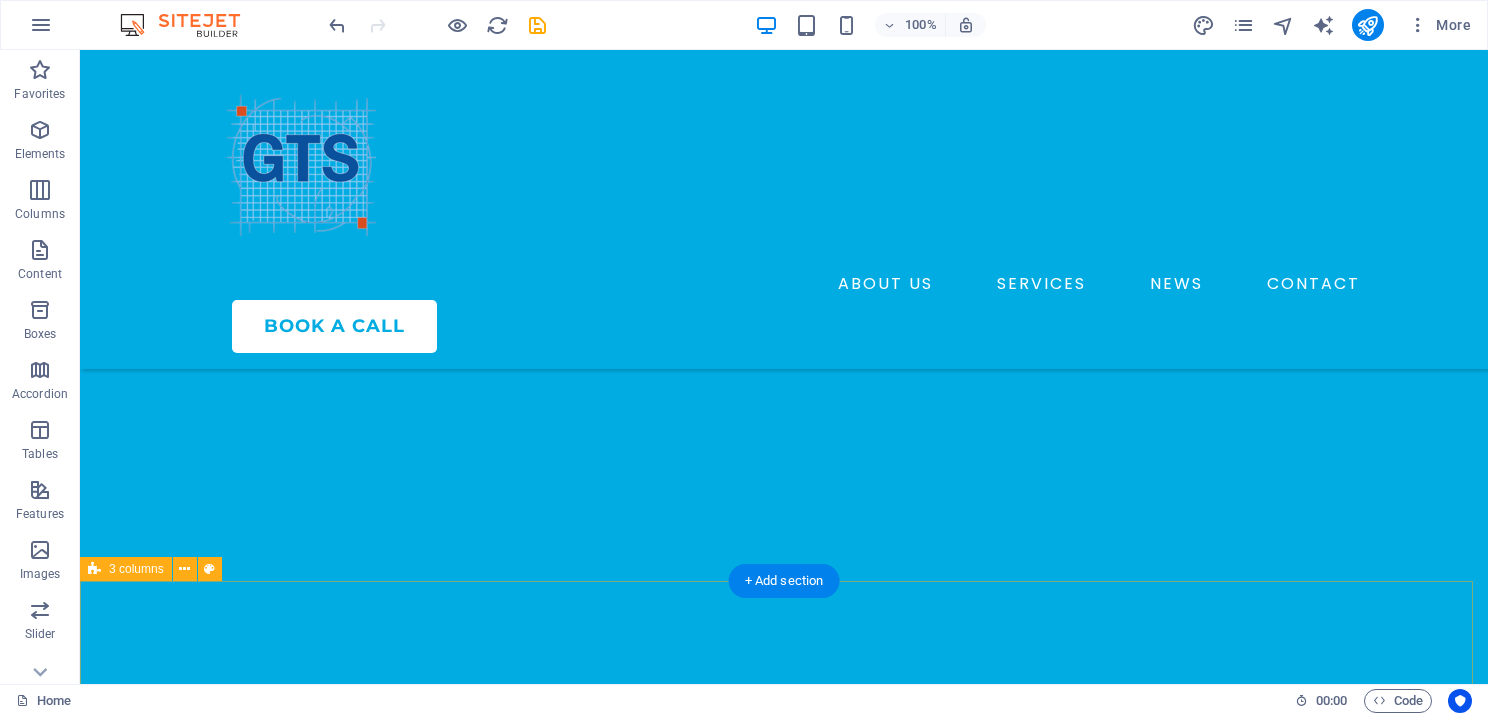 scroll, scrollTop: 1100, scrollLeft: 0, axis: vertical 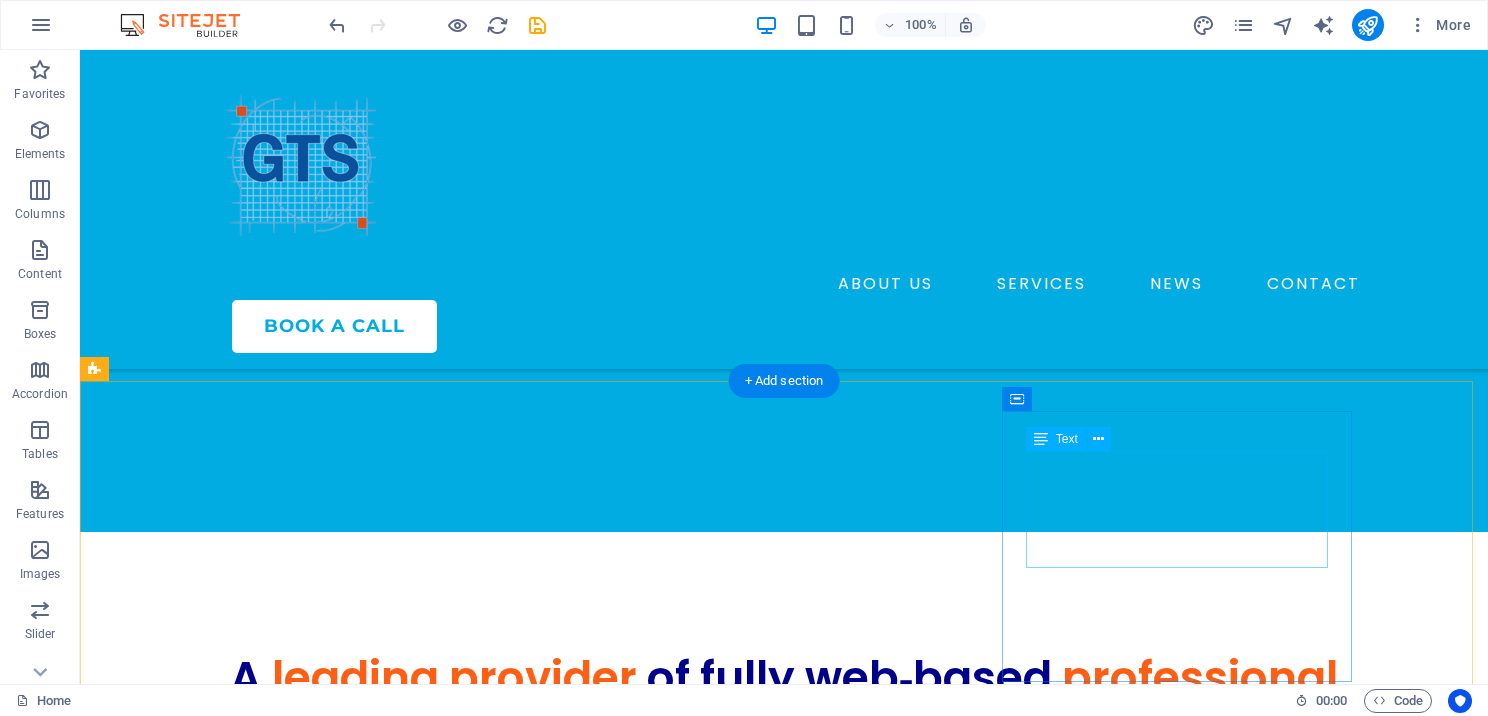 click on "MASTER Co-Branding" at bounding box center [279, 1533] 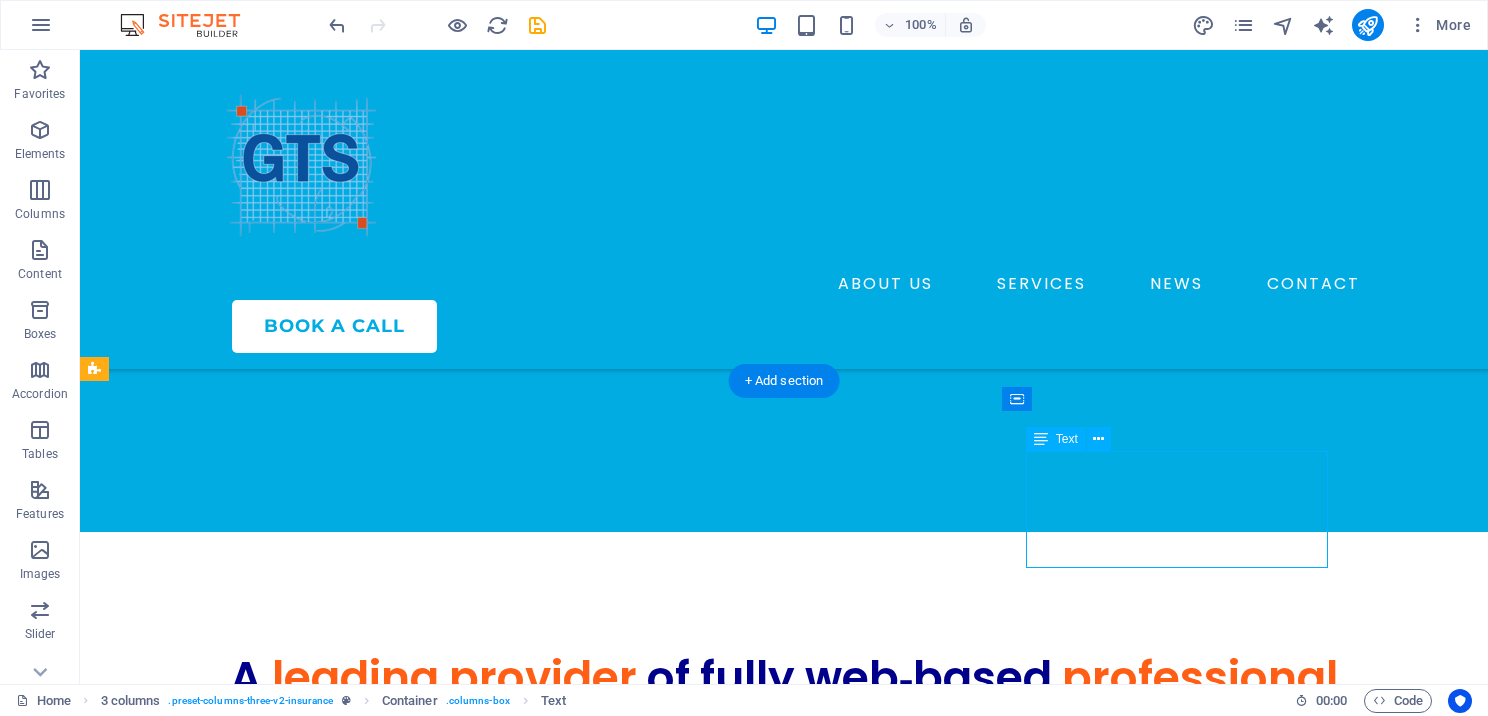 click on "MASTER Co-Branding" at bounding box center [279, 1533] 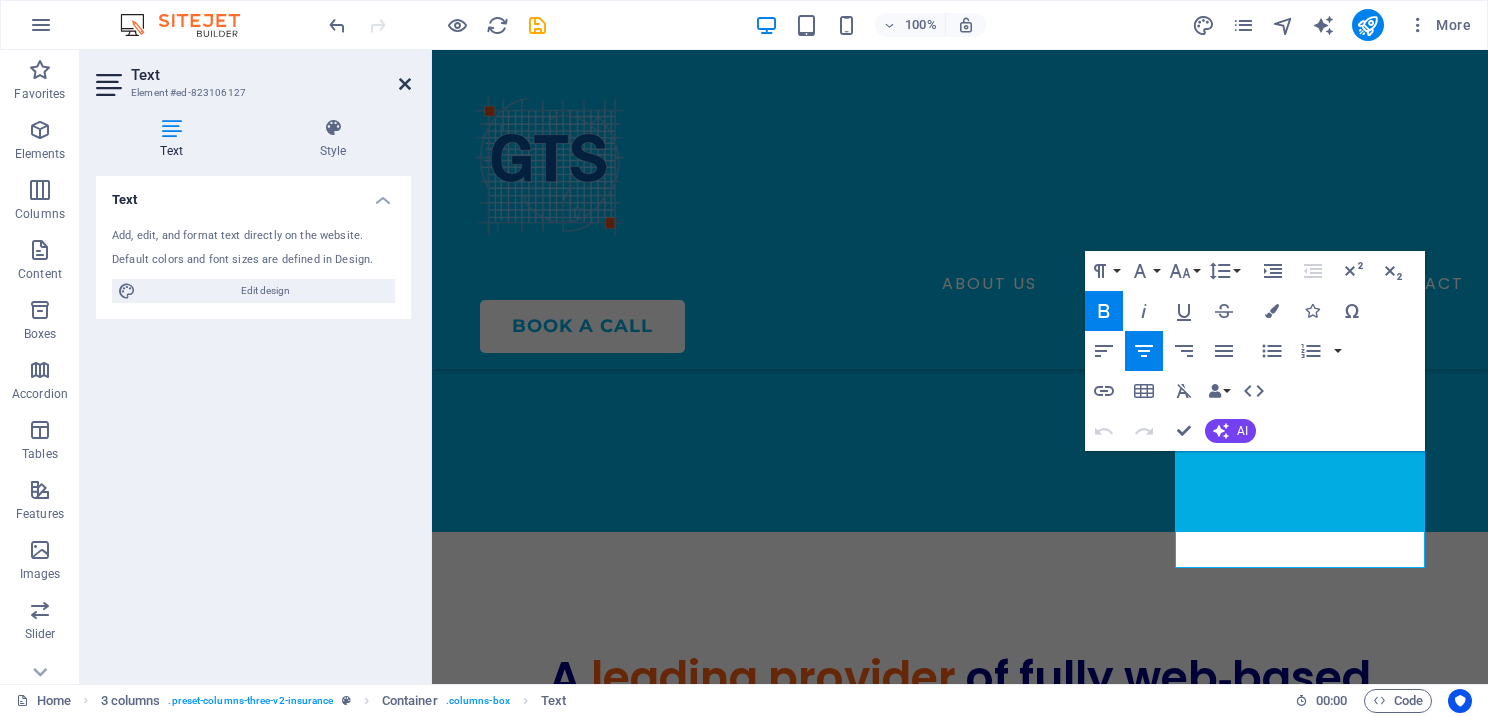 click at bounding box center [405, 84] 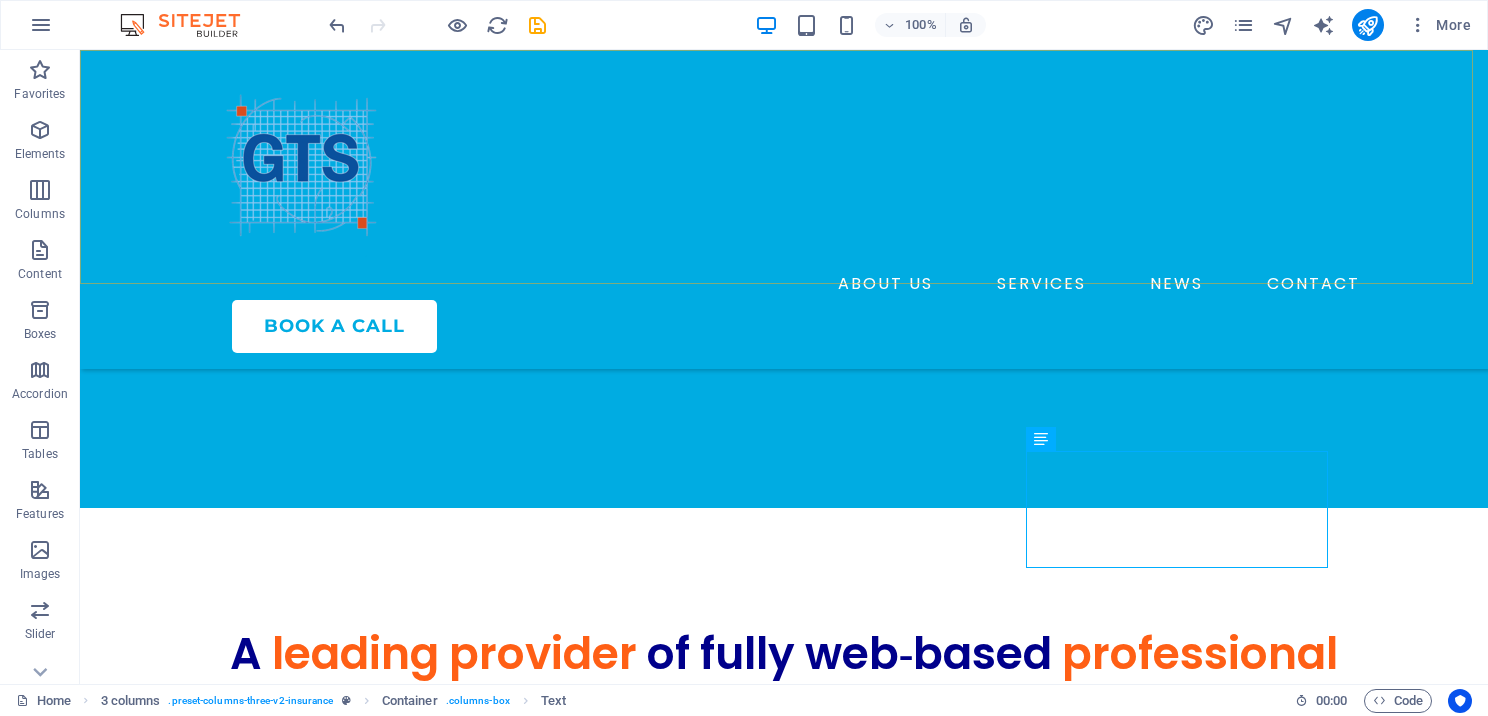 scroll, scrollTop: 1100, scrollLeft: 0, axis: vertical 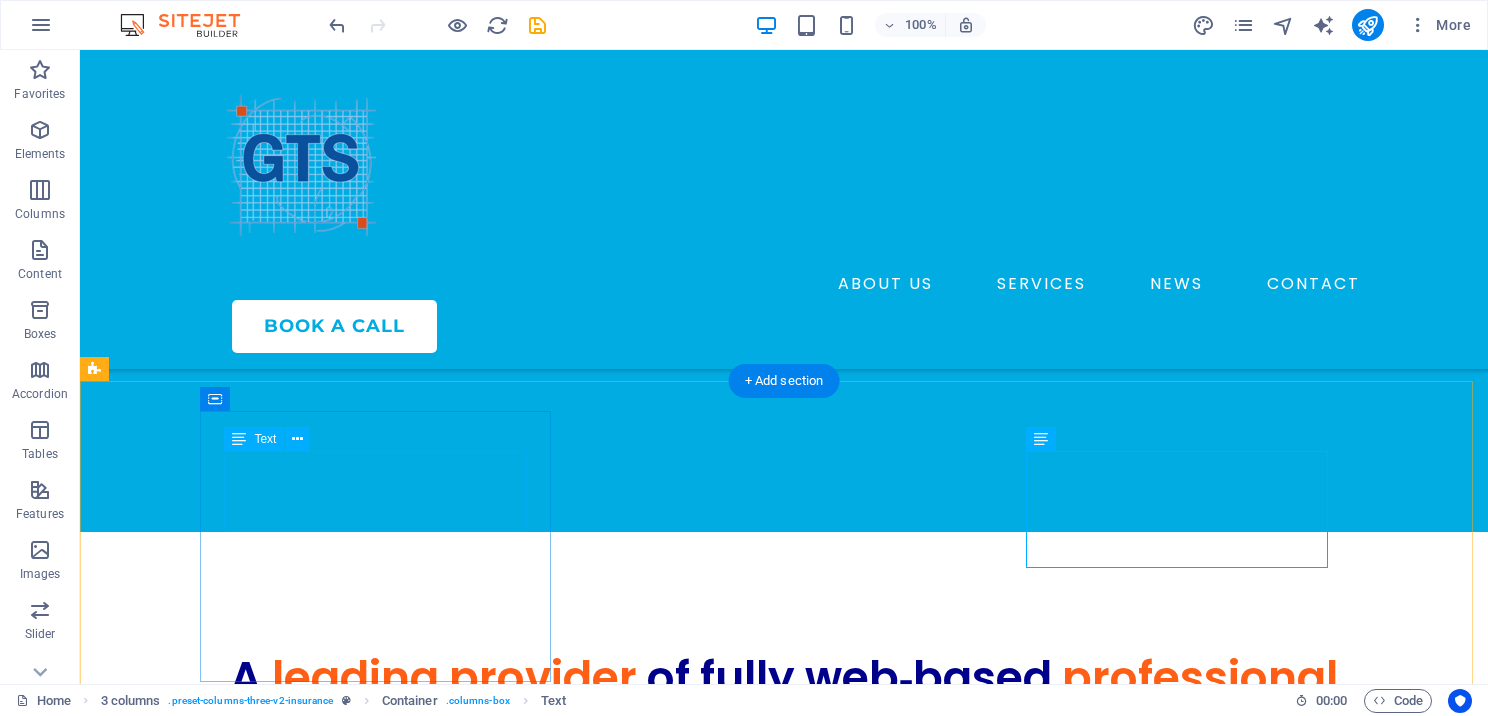 click on "PTIN" at bounding box center [279, 991] 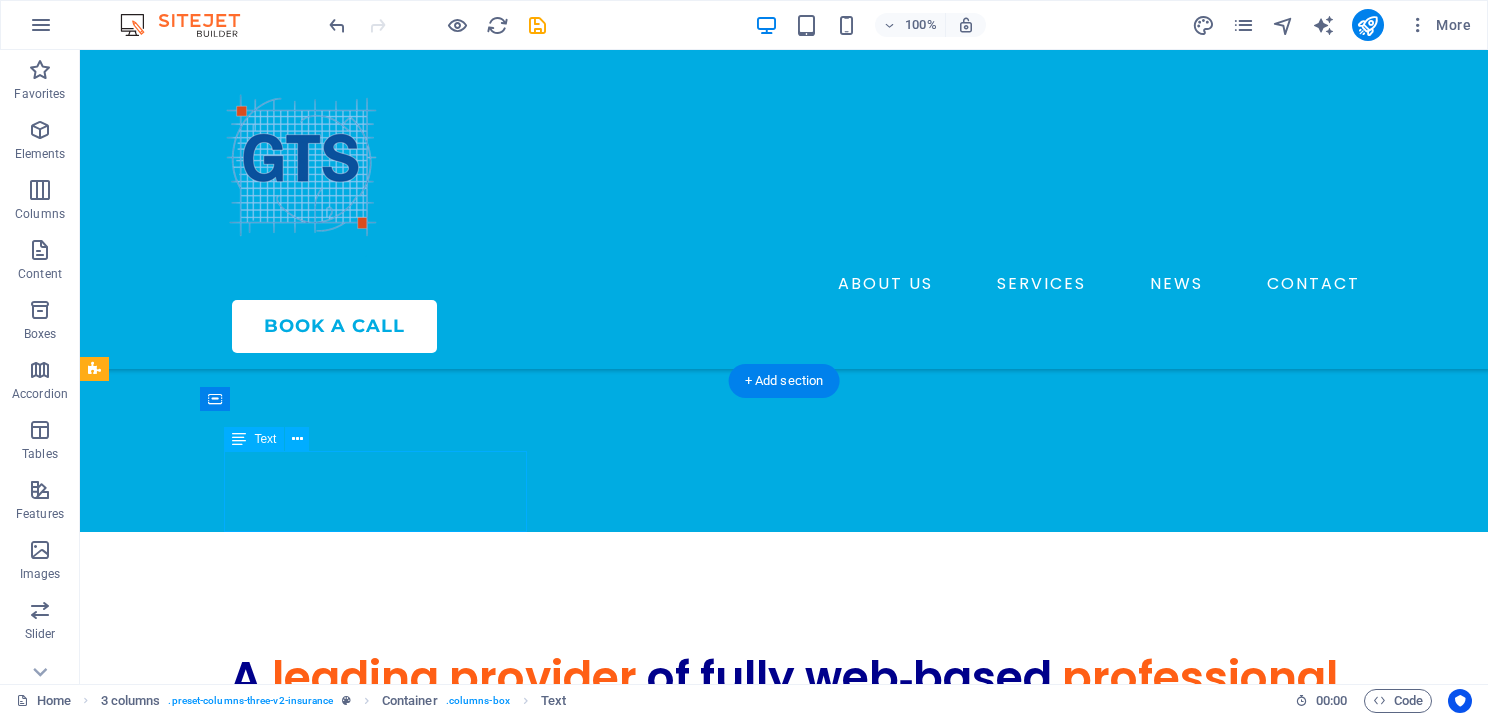 click on "PTIN" at bounding box center [279, 991] 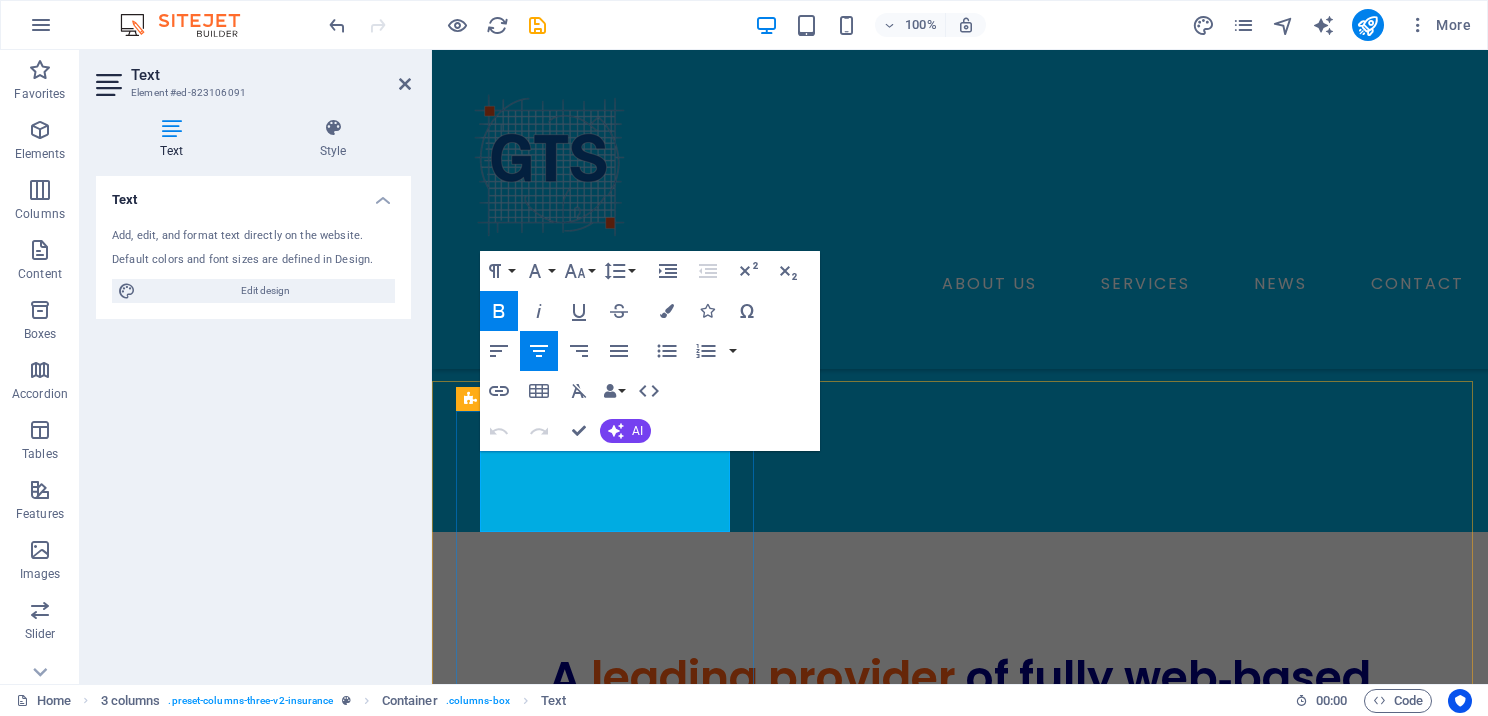 drag, startPoint x: 520, startPoint y: 486, endPoint x: 746, endPoint y: 510, distance: 227.27077 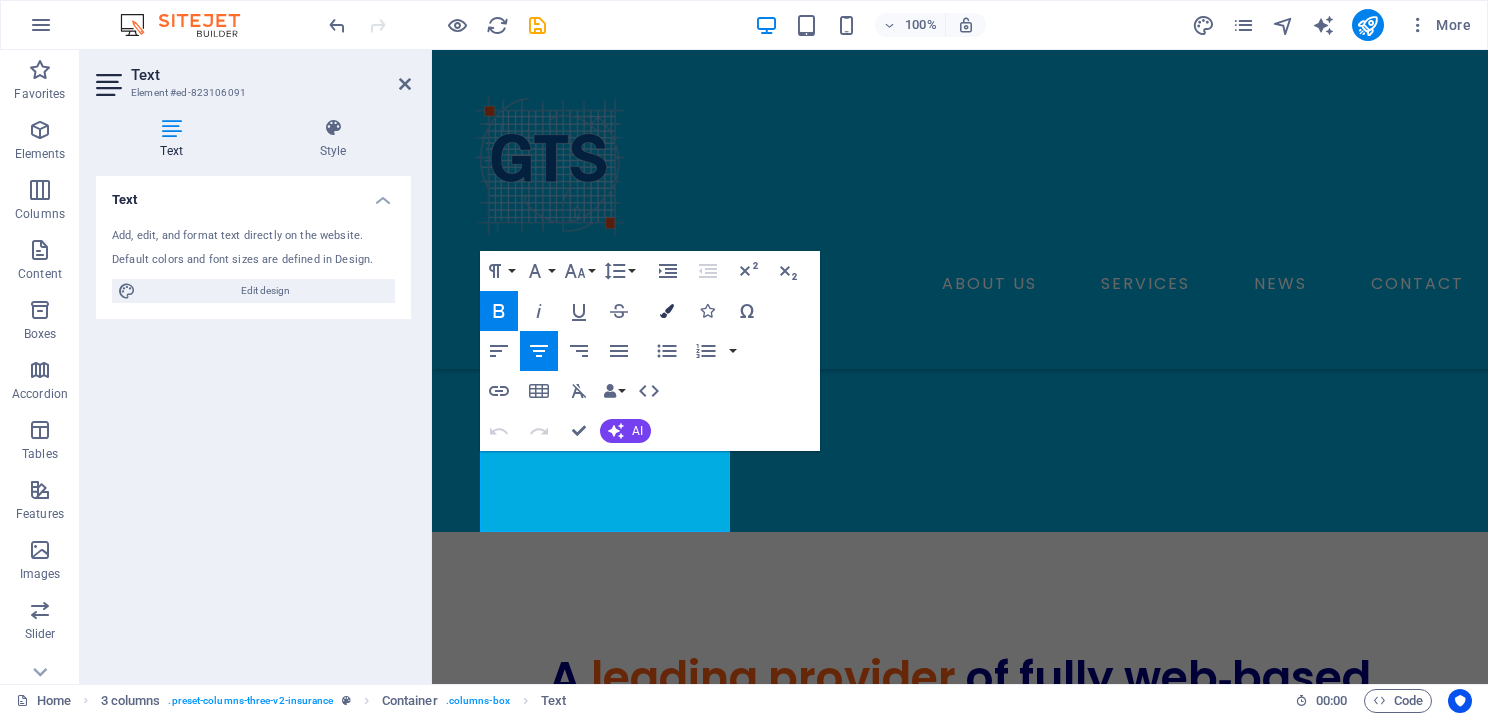 click at bounding box center (667, 311) 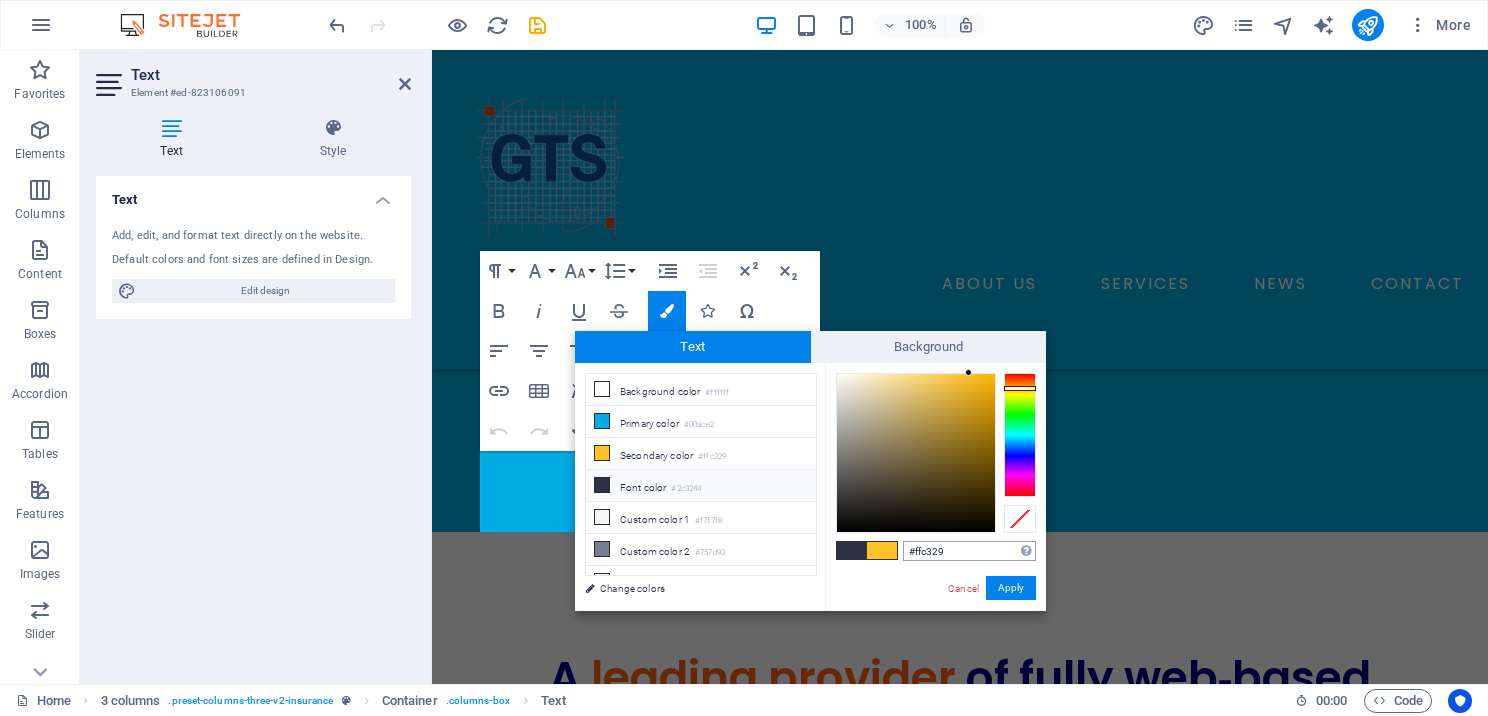 drag, startPoint x: 952, startPoint y: 545, endPoint x: 908, endPoint y: 545, distance: 44 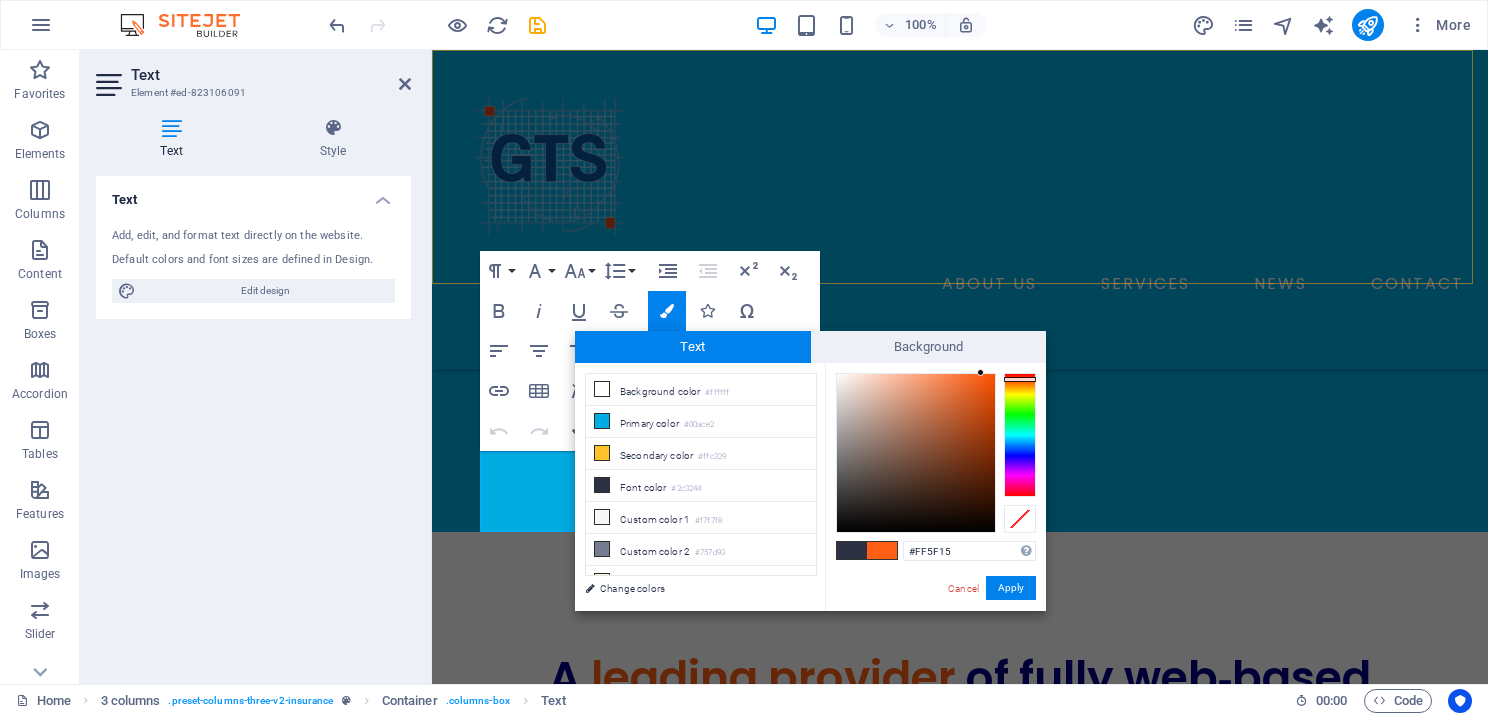 type on "#ff5f15" 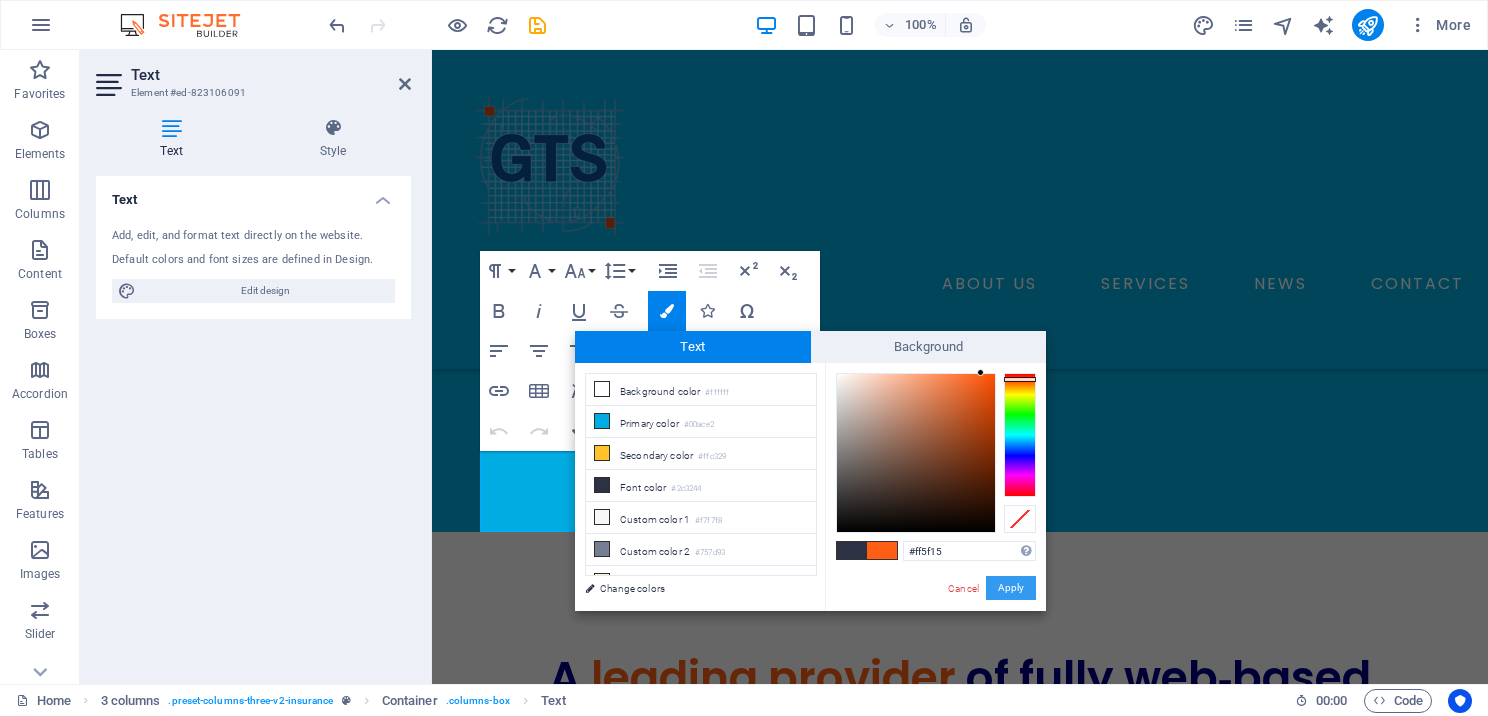 click on "Apply" at bounding box center [1011, 588] 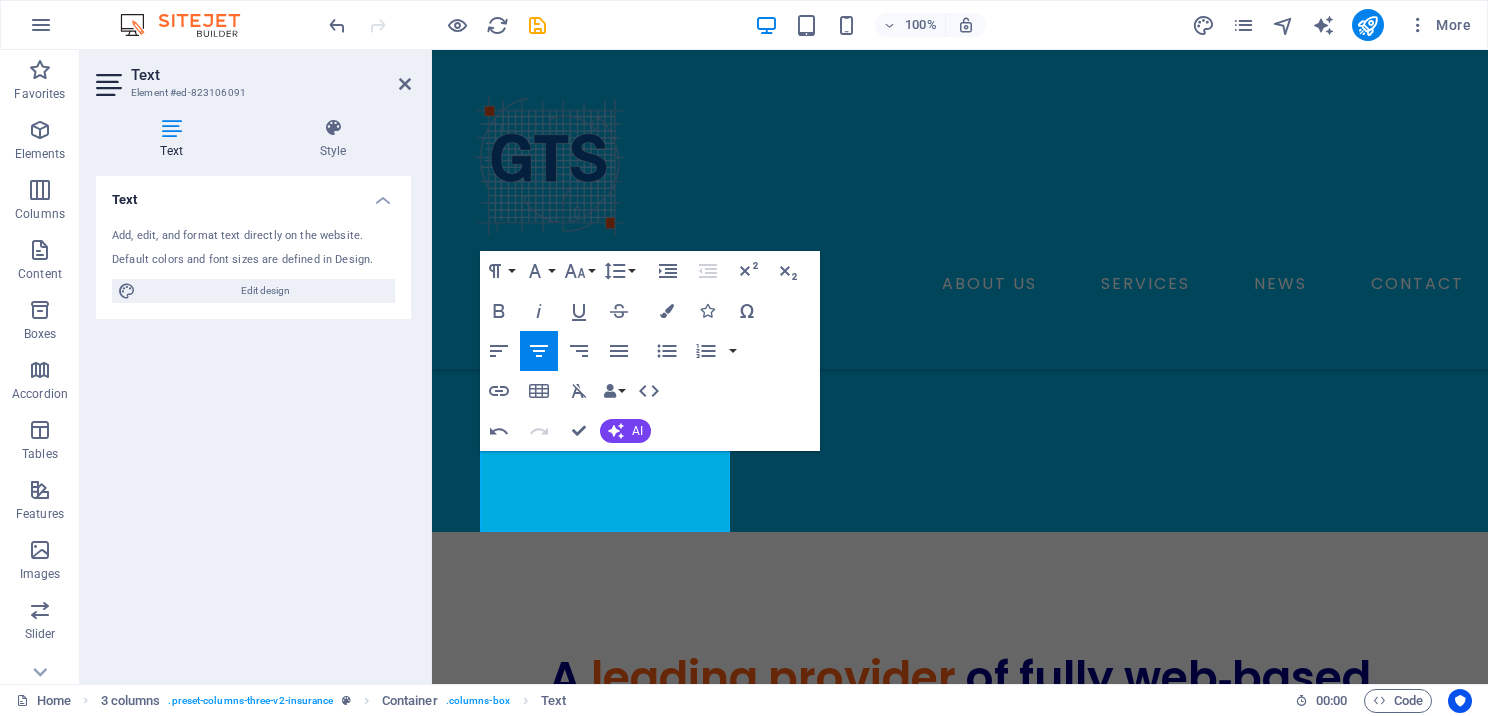 click on "Text" at bounding box center [271, 75] 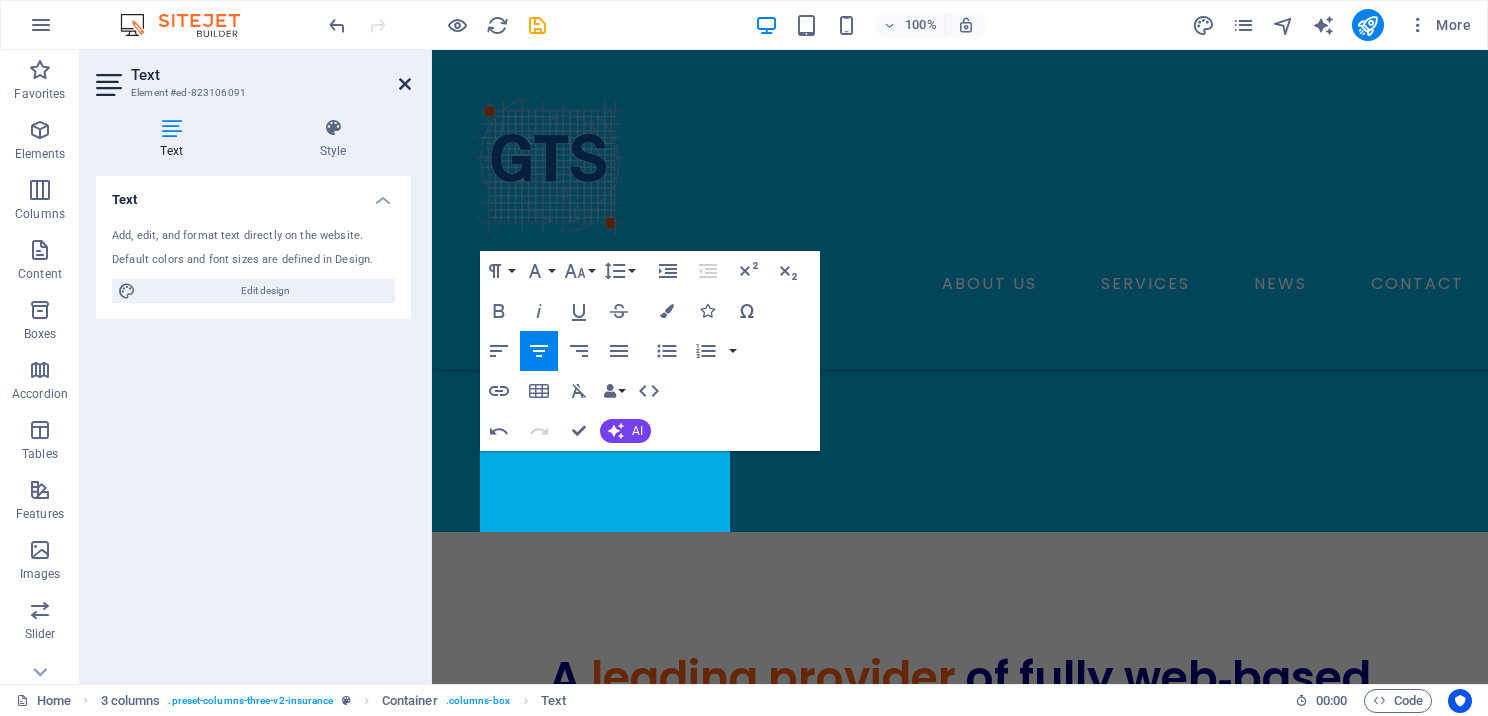 click at bounding box center [405, 84] 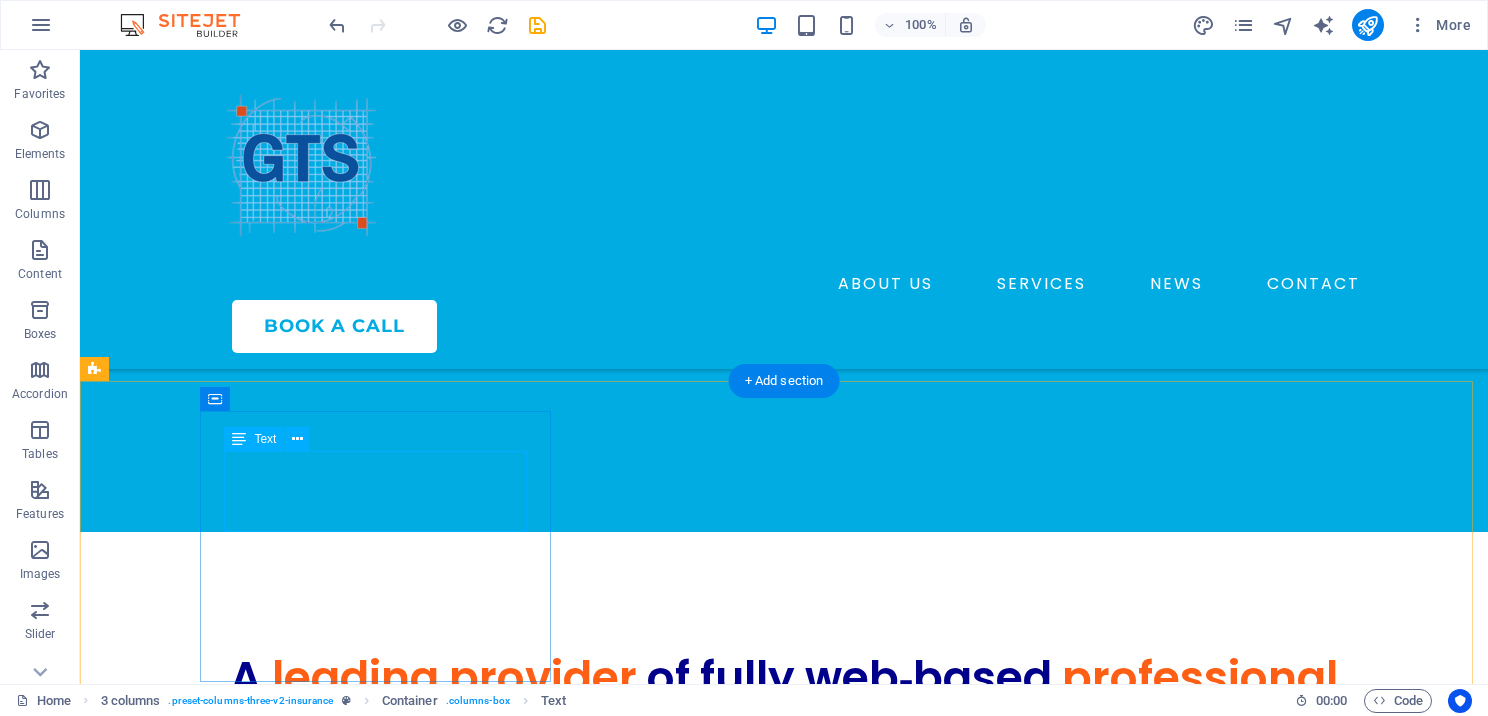 click on "PTIN" at bounding box center (279, 991) 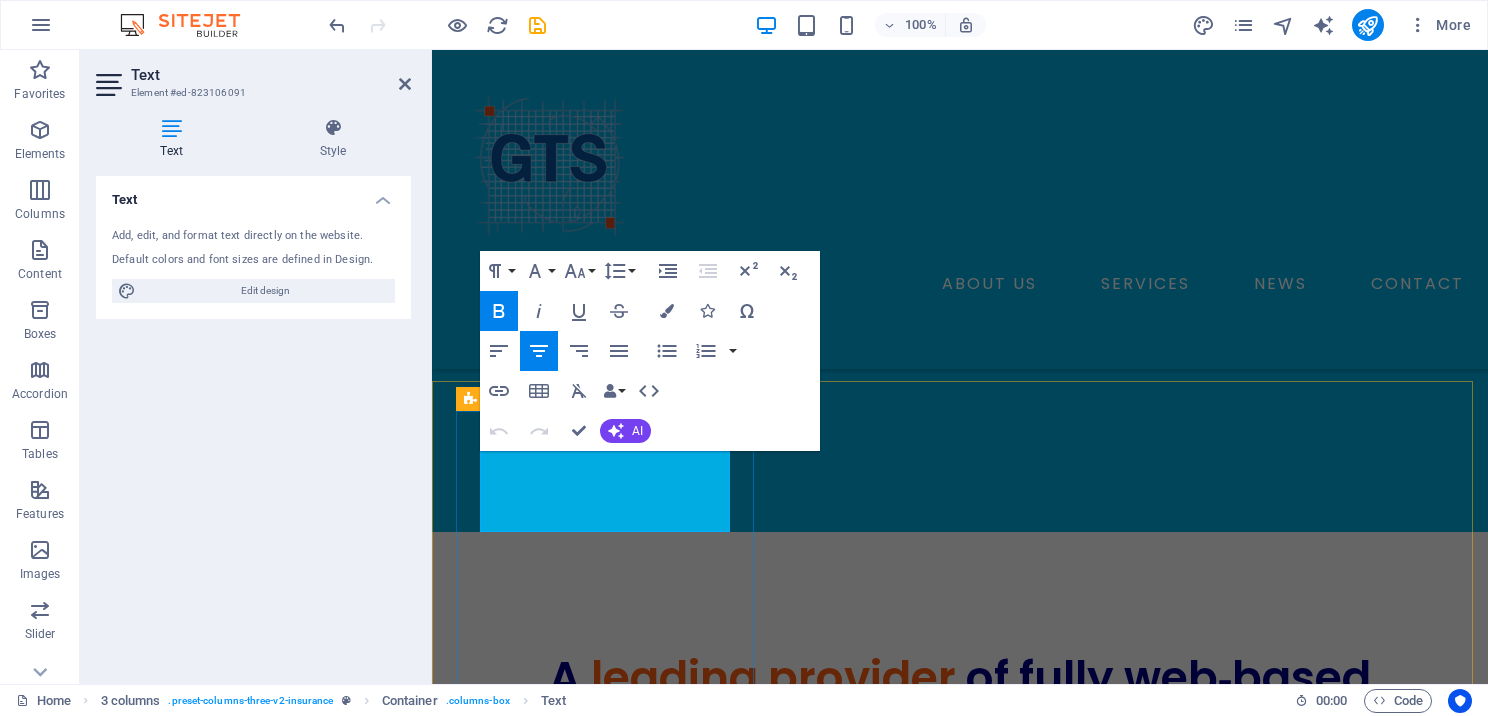drag, startPoint x: 519, startPoint y: 492, endPoint x: 686, endPoint y: 493, distance: 167.00299 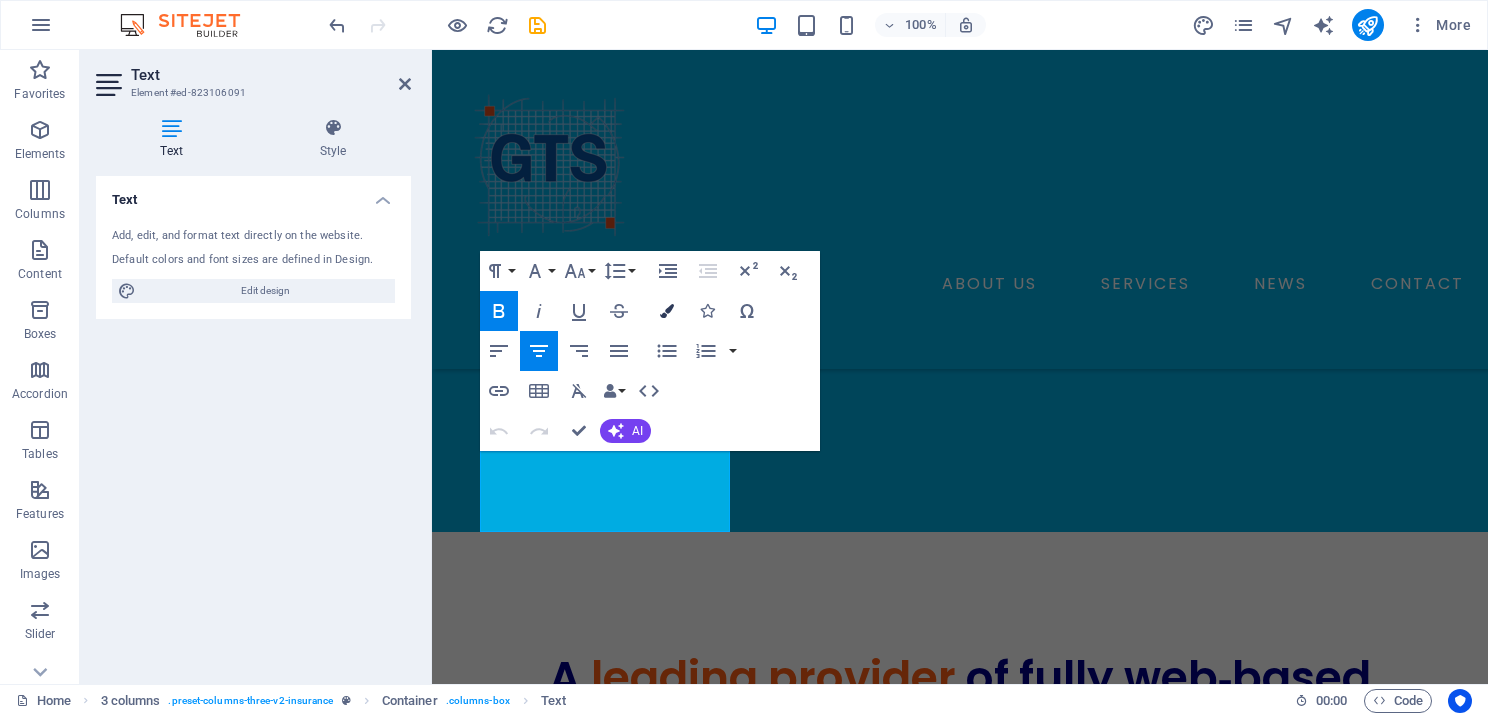 click on "Colors" at bounding box center [667, 311] 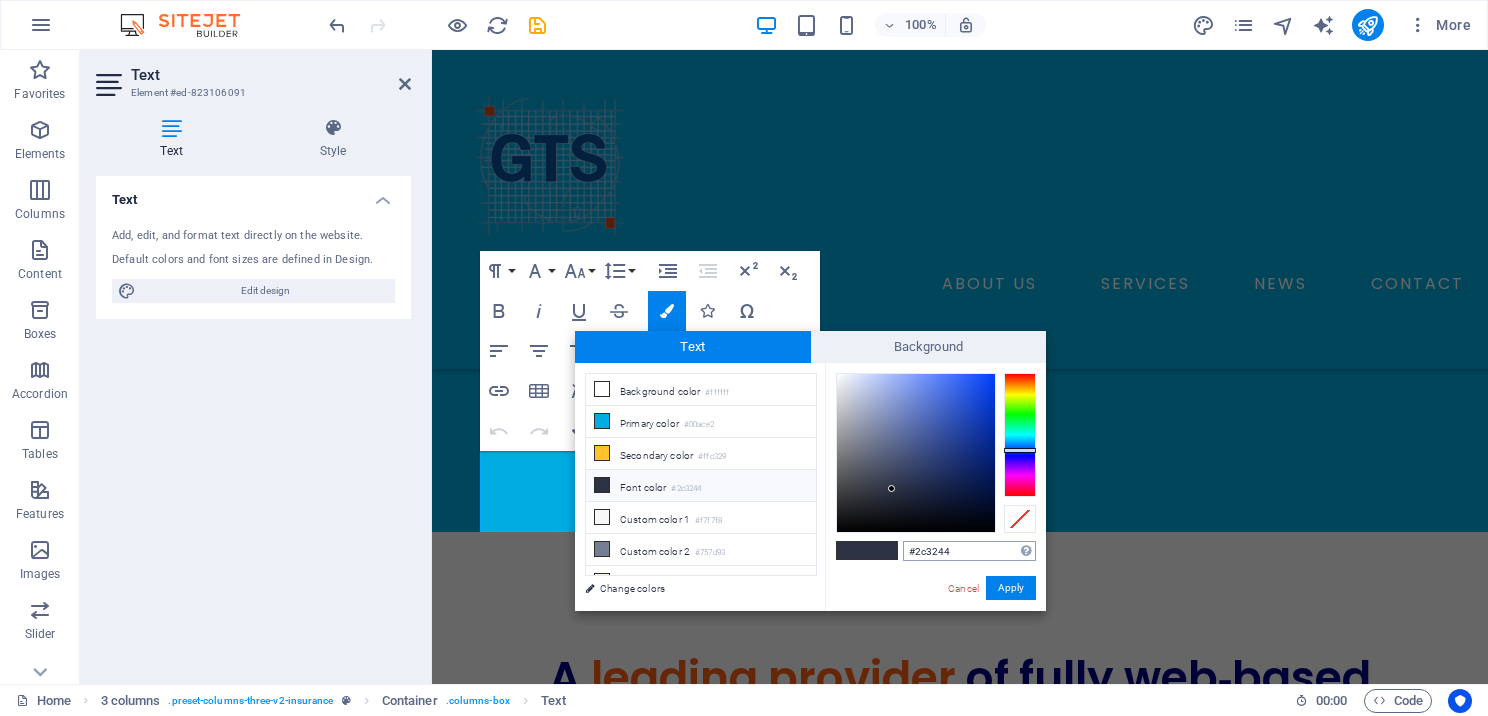 drag, startPoint x: 958, startPoint y: 553, endPoint x: 902, endPoint y: 552, distance: 56.008926 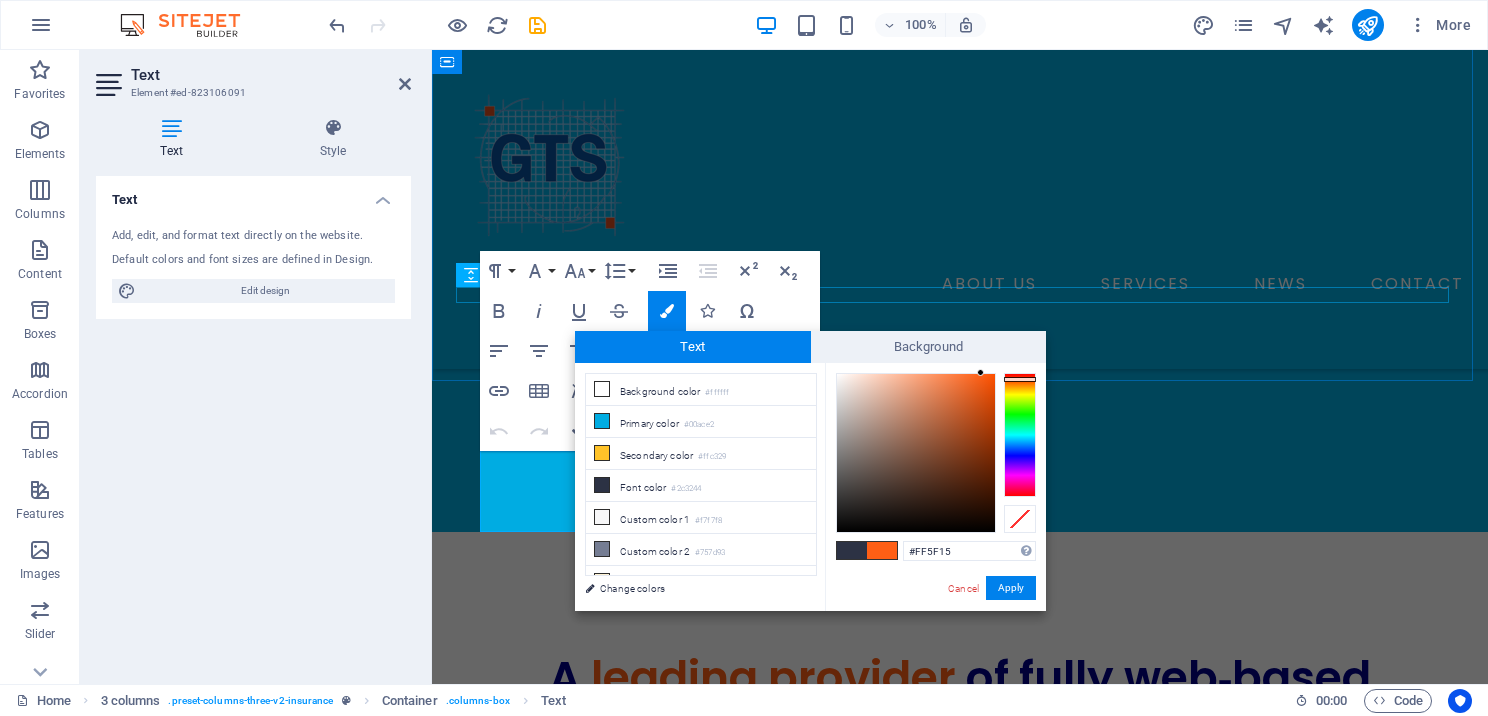 type on "#ff5f15" 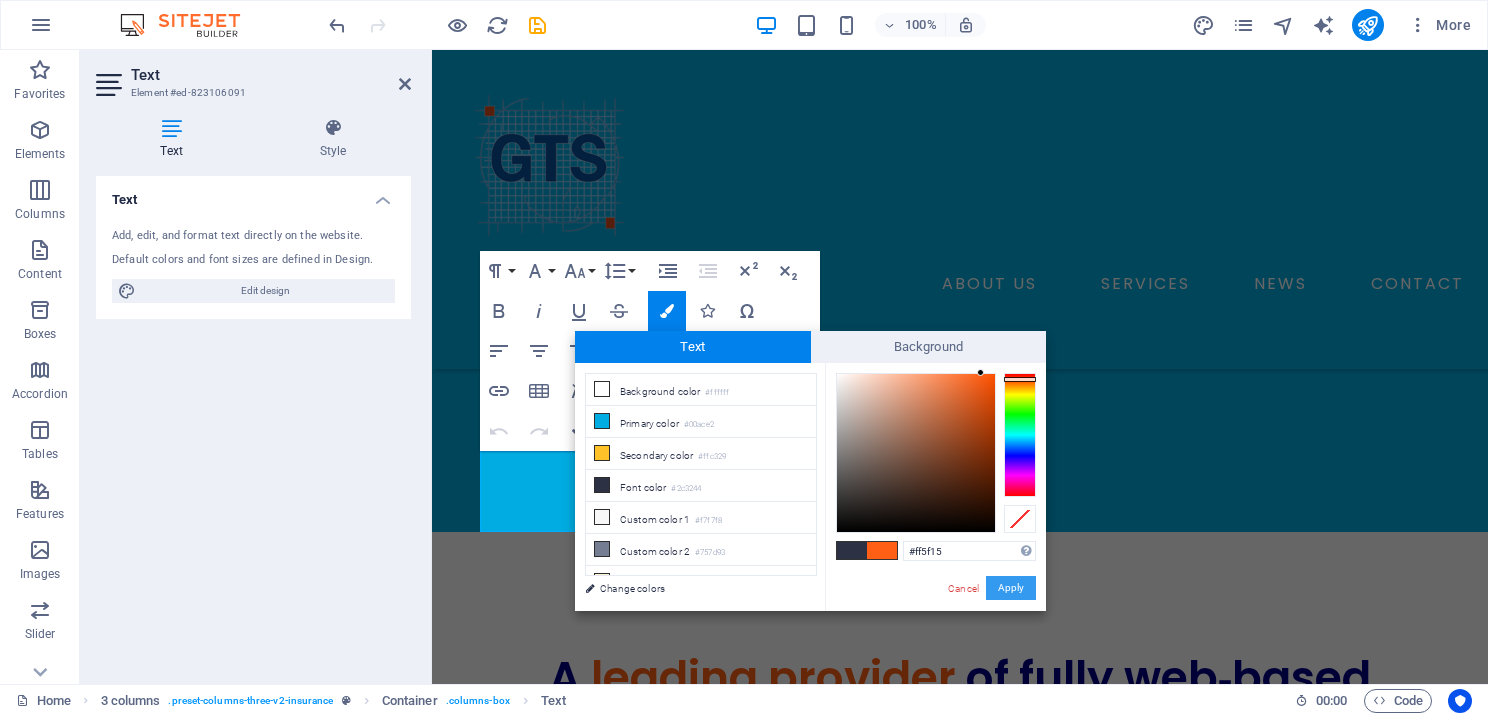 click on "Apply" at bounding box center [1011, 588] 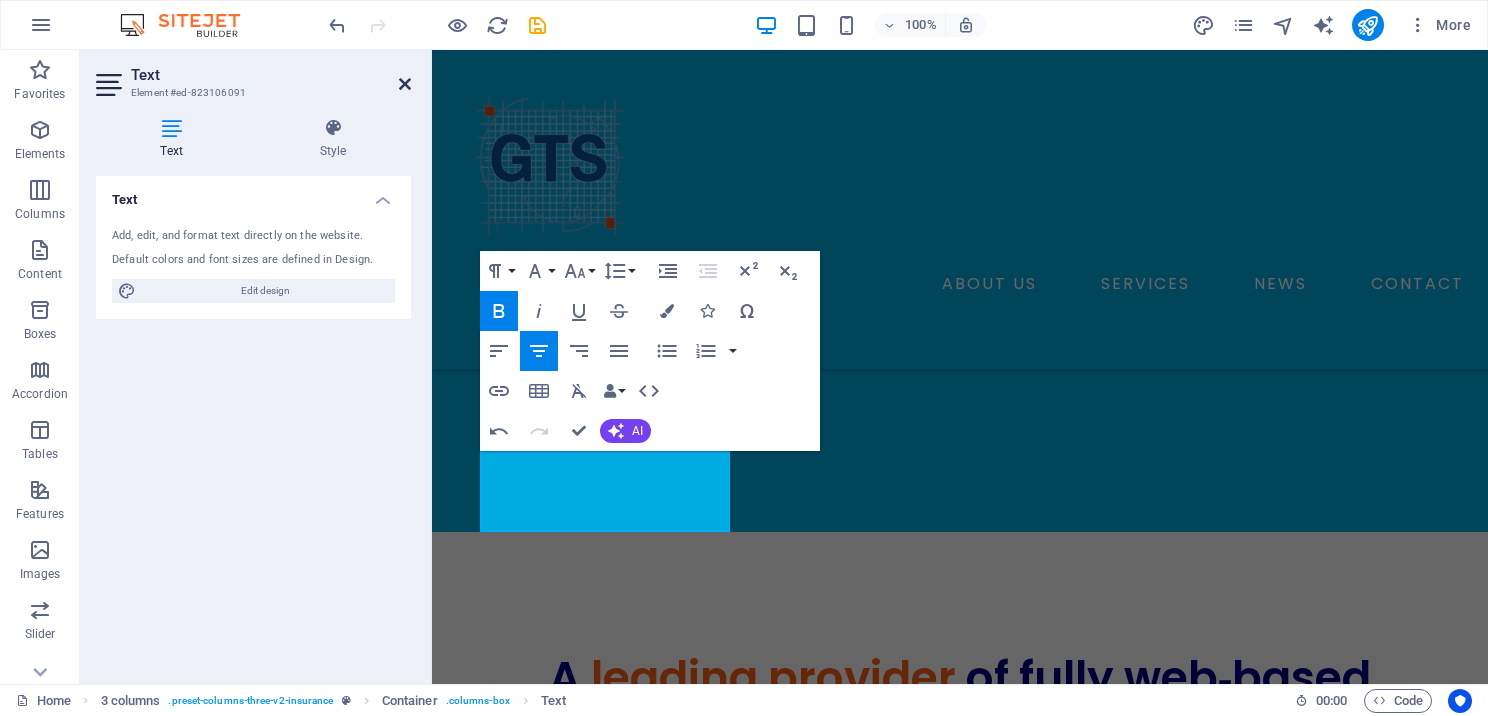 click at bounding box center [405, 84] 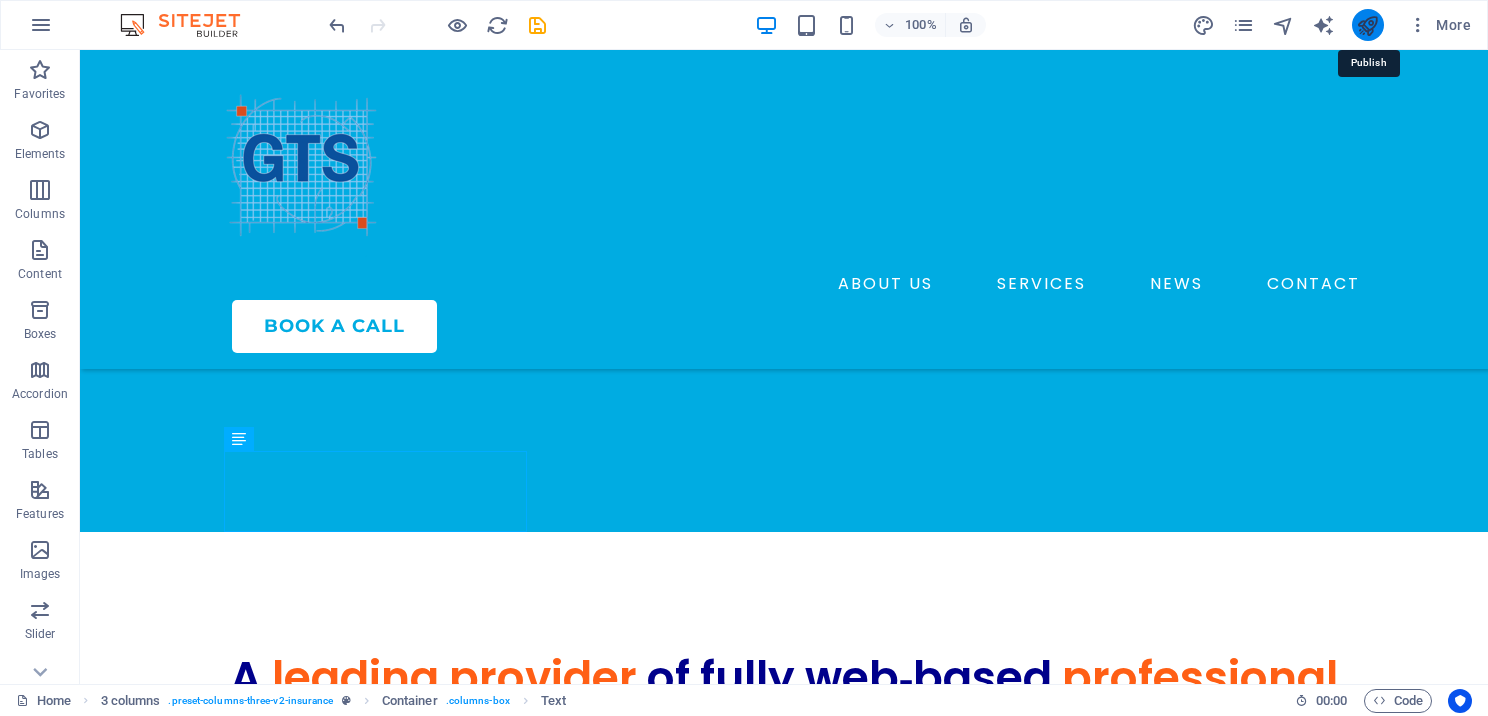 click at bounding box center (1367, 25) 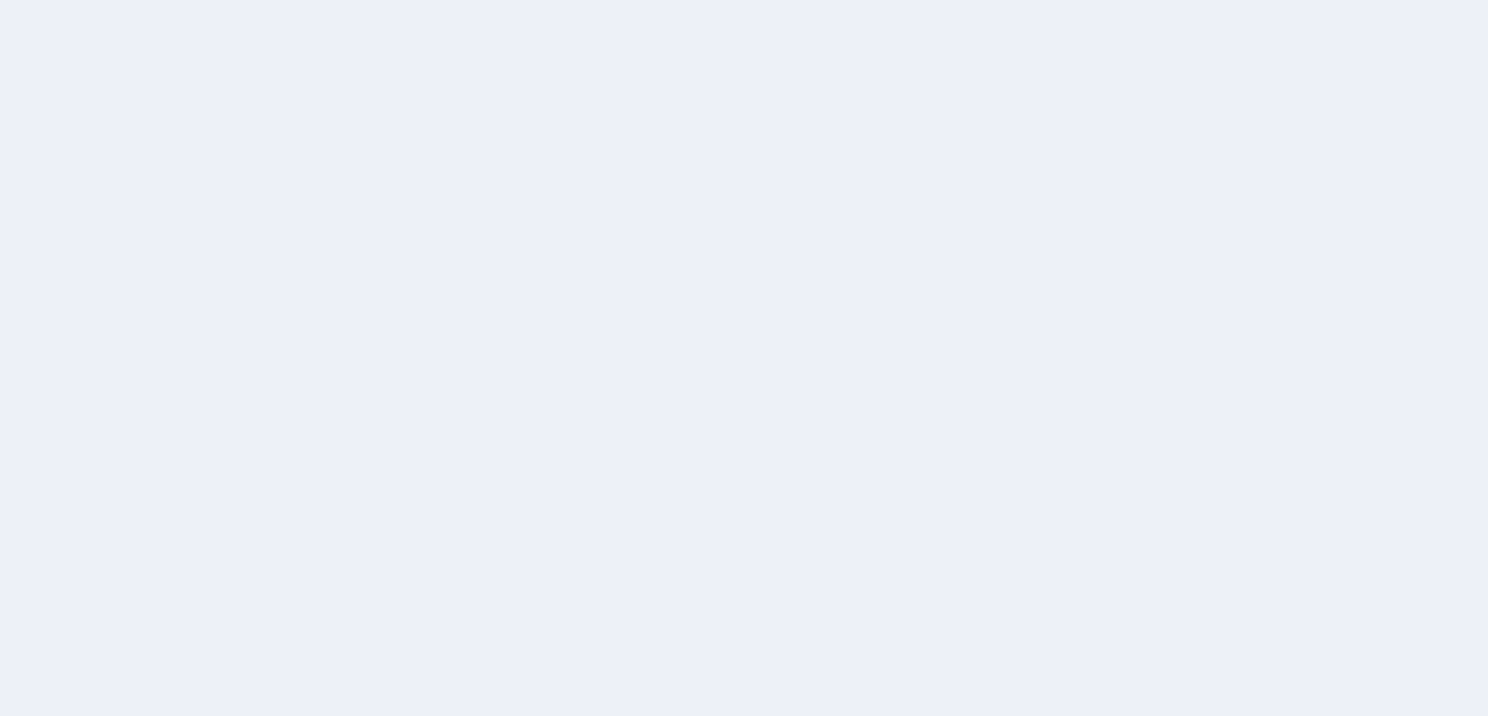 scroll, scrollTop: 0, scrollLeft: 0, axis: both 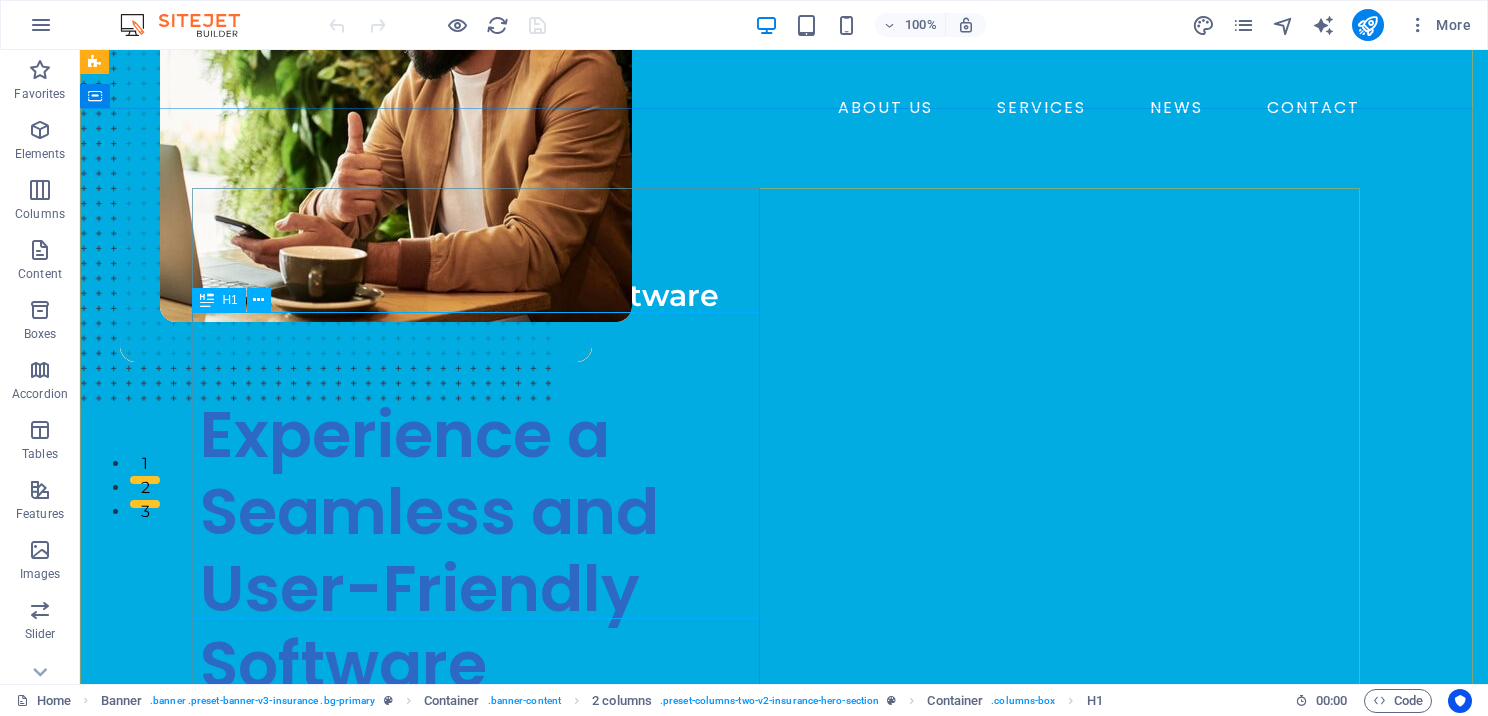 click on "Experience a Seamless and User-Friendly Software" at bounding box center [484, 550] 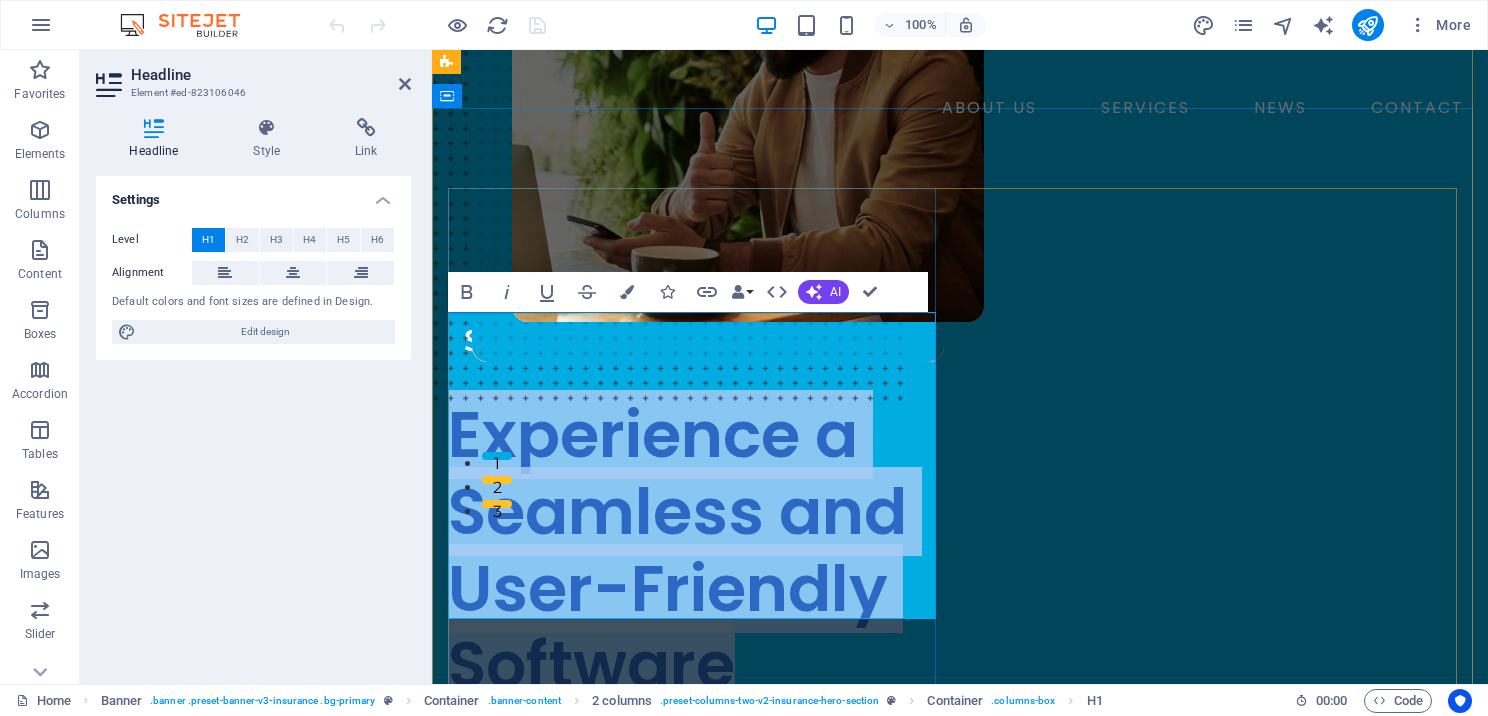 click on "Experience a Seamless and User-Friendly Software" at bounding box center (677, 549) 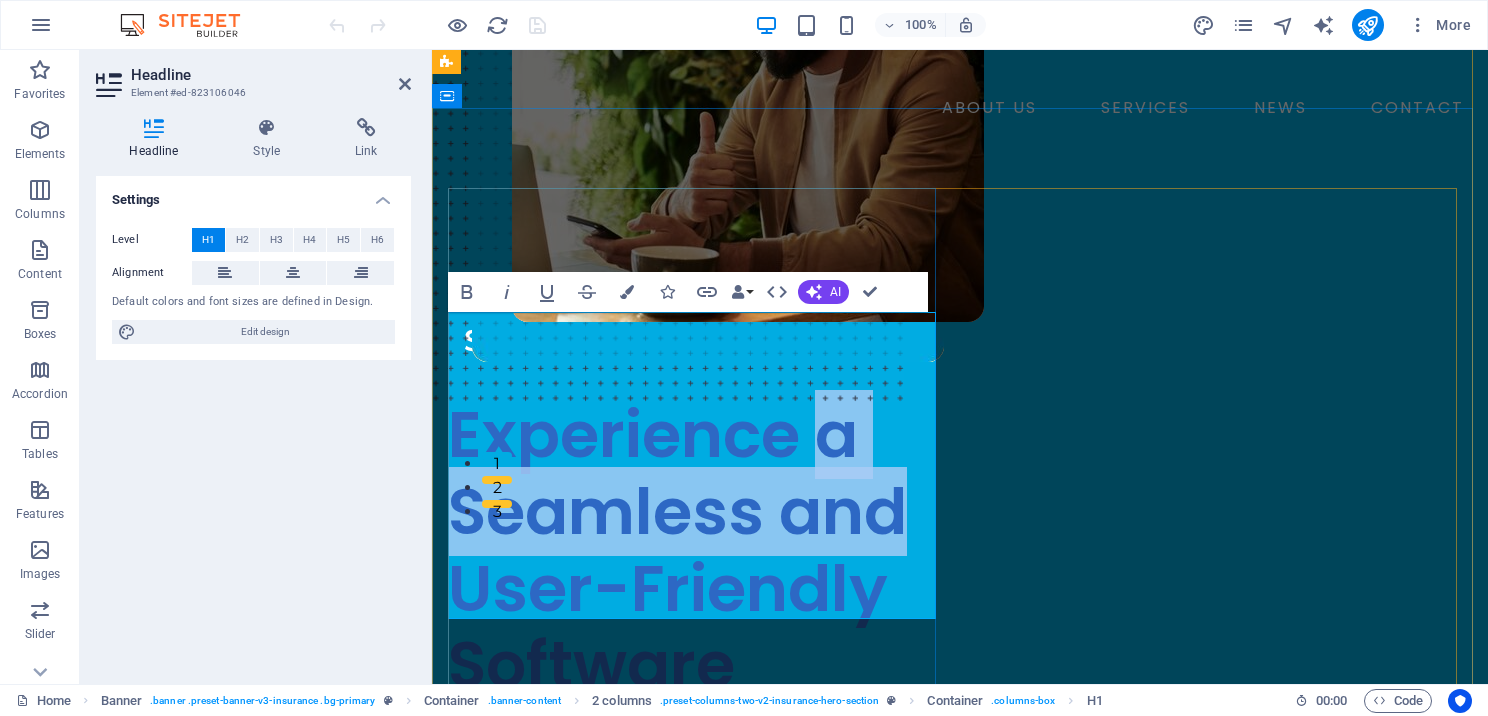 drag, startPoint x: 825, startPoint y: 332, endPoint x: 901, endPoint y: 429, distance: 123.22743 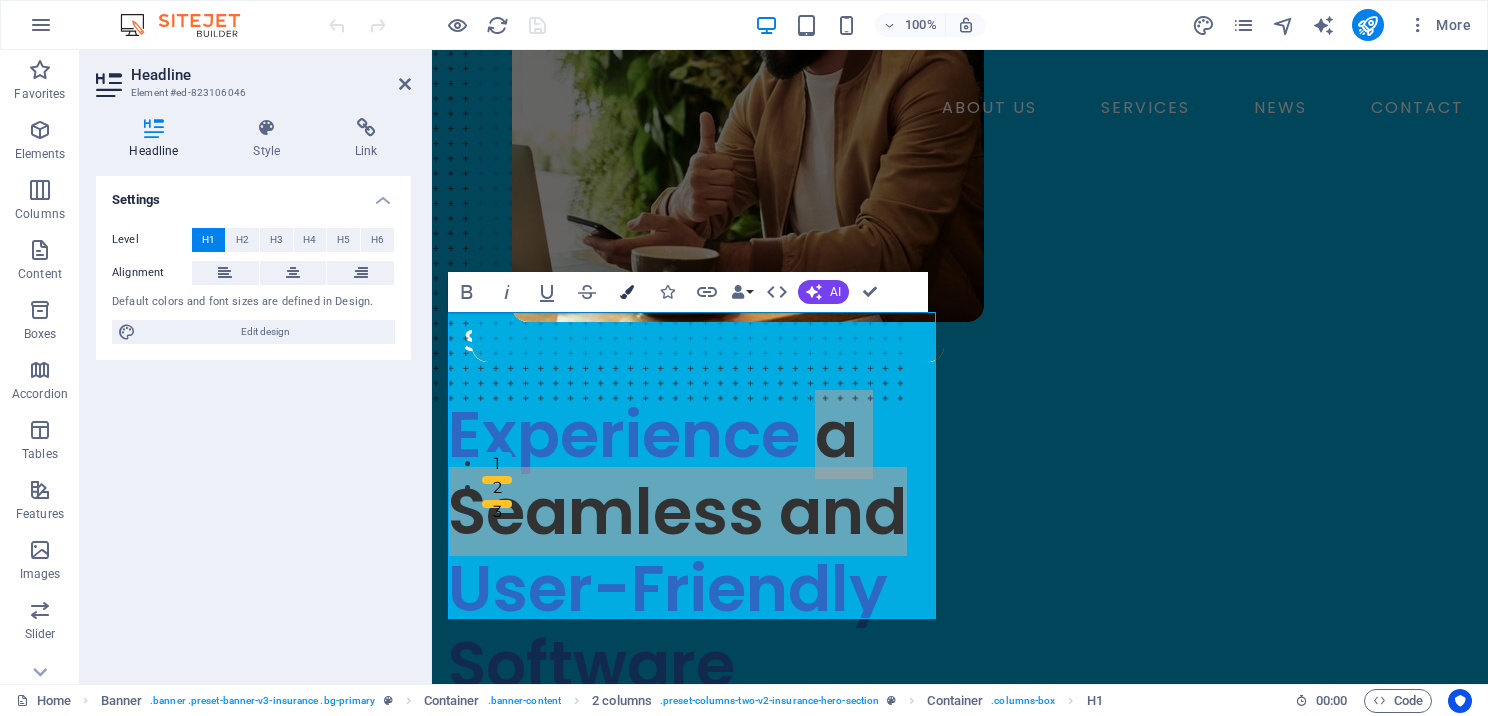 click at bounding box center (627, 292) 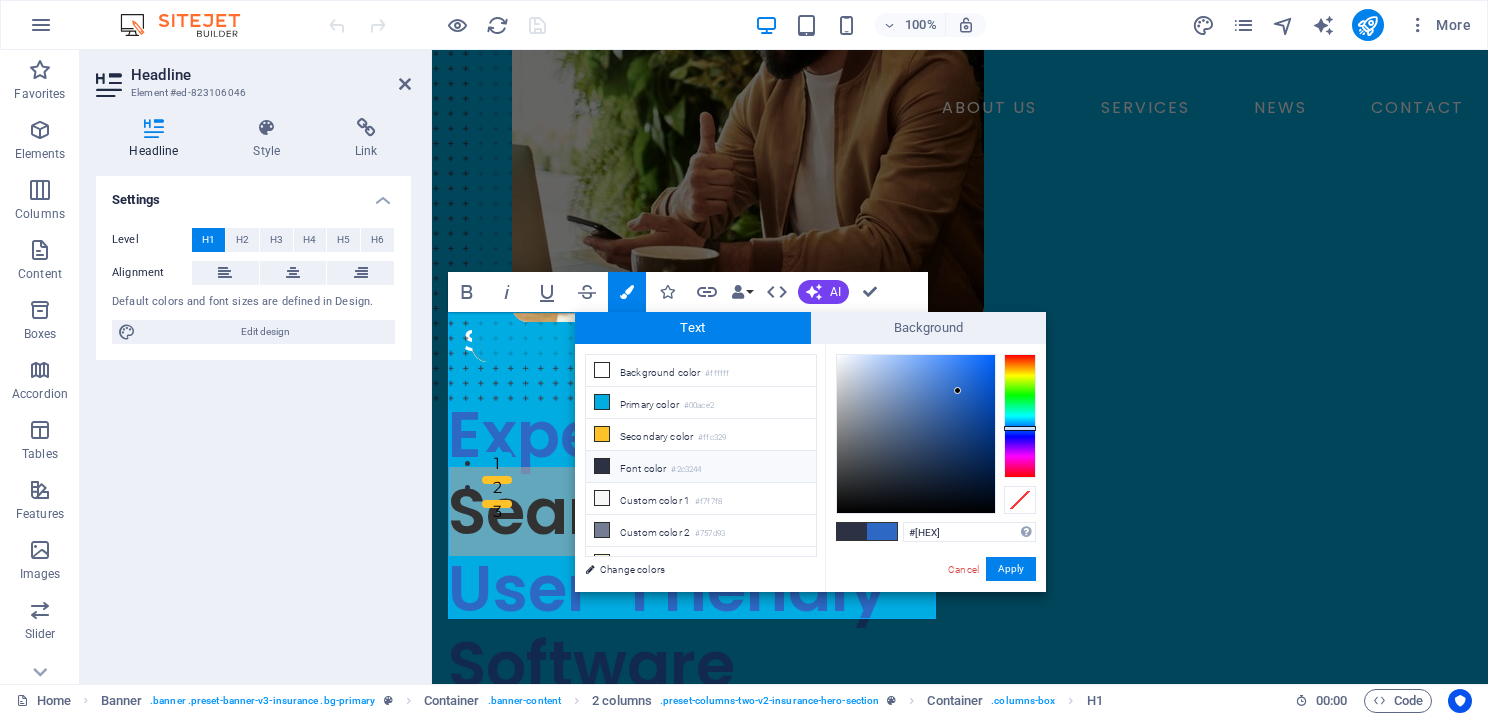 drag, startPoint x: 956, startPoint y: 534, endPoint x: 893, endPoint y: 534, distance: 63 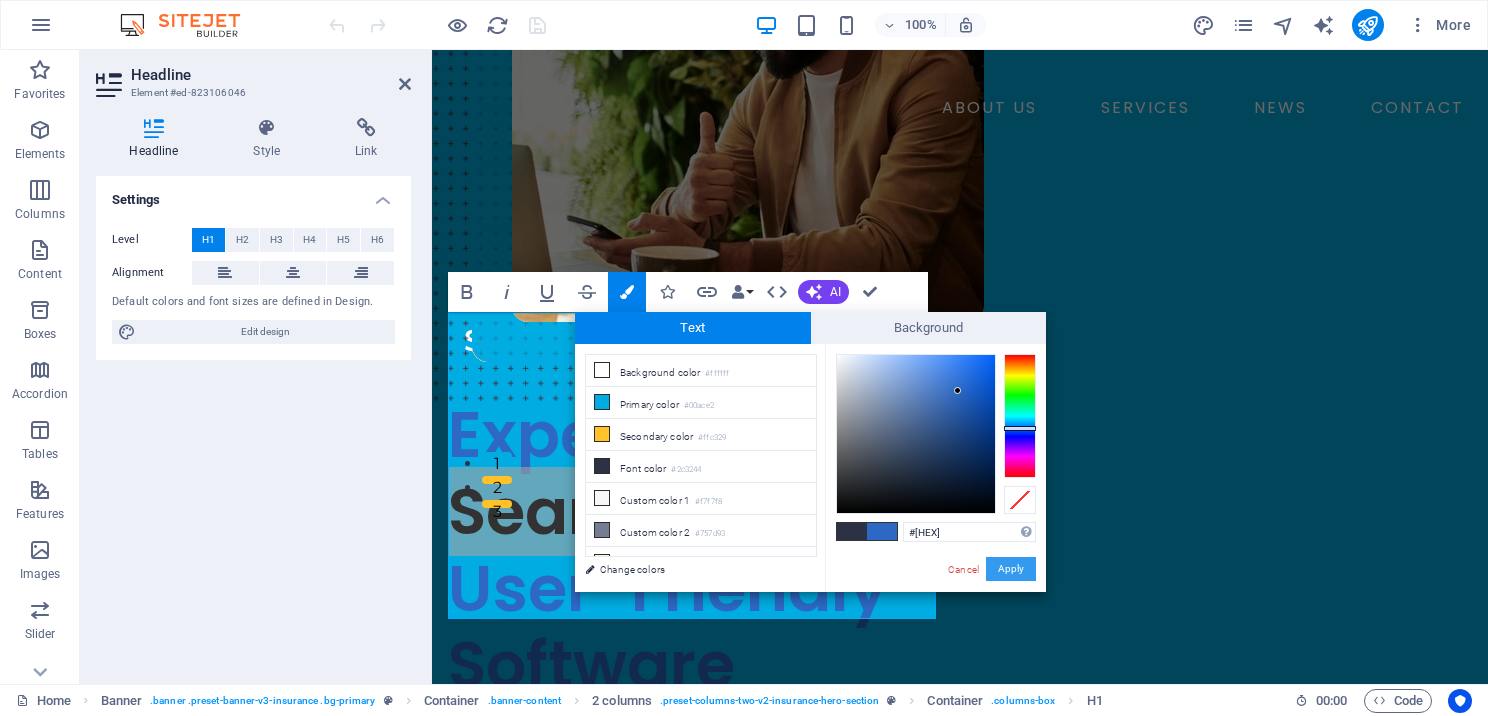 click on "Apply" at bounding box center (1011, 569) 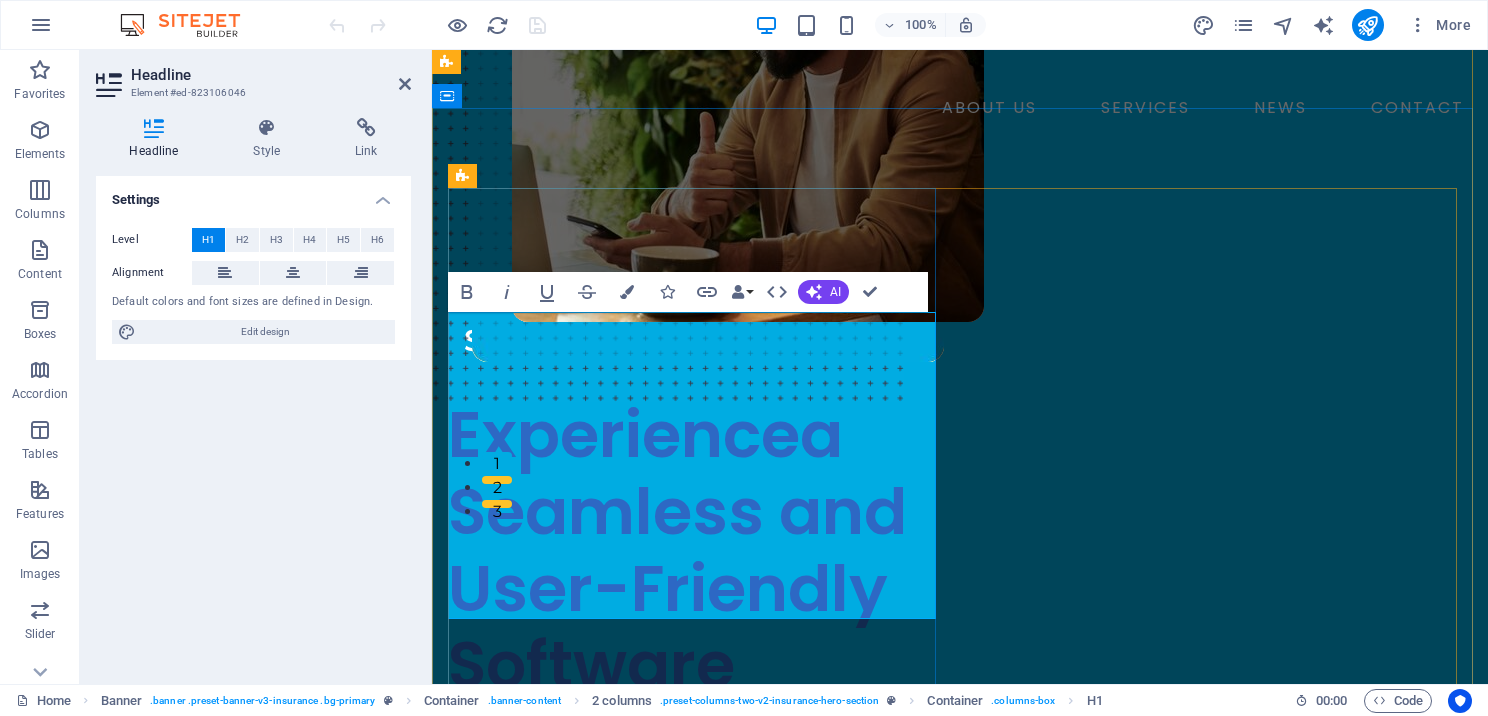 click on "Experience  ​ a Seamless and ​  User-Friendly Software" at bounding box center (696, 550) 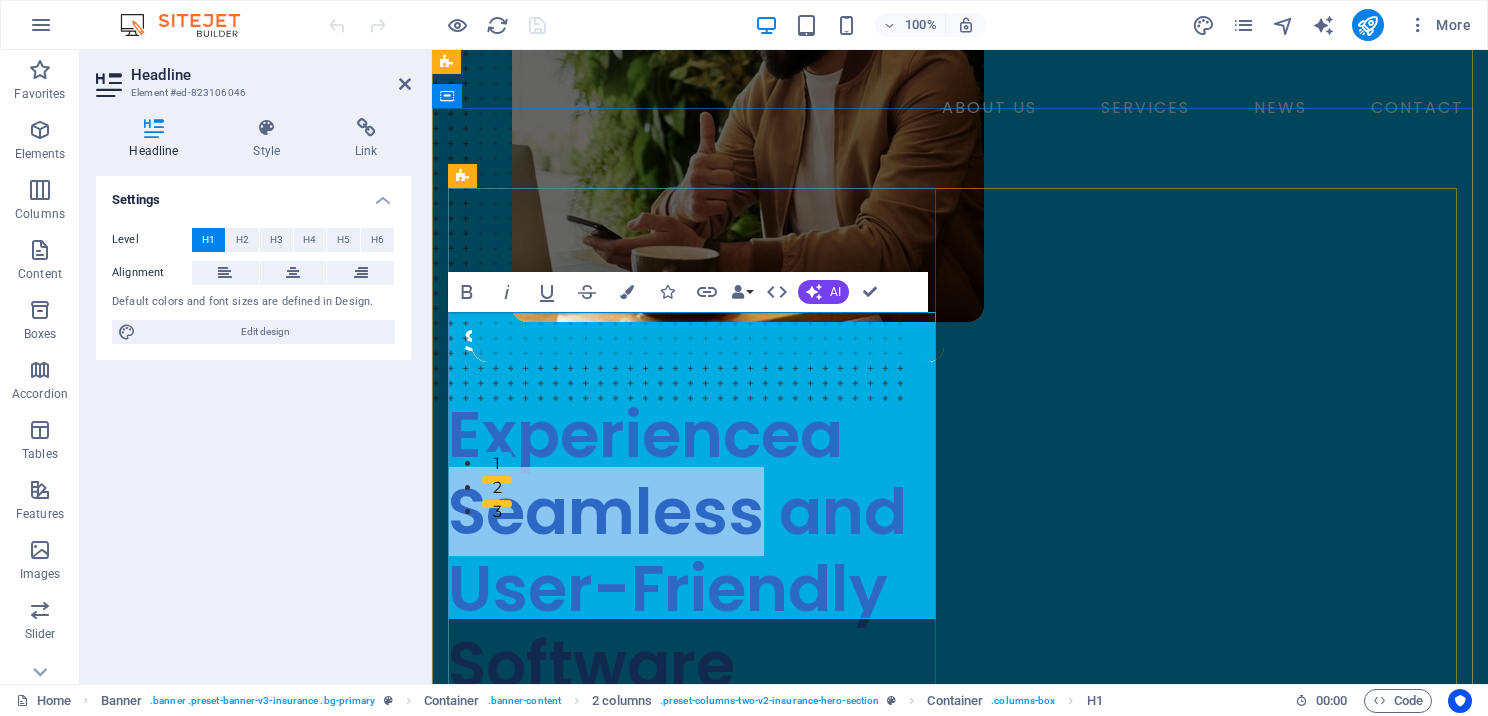 drag, startPoint x: 451, startPoint y: 410, endPoint x: 761, endPoint y: 439, distance: 311.3535 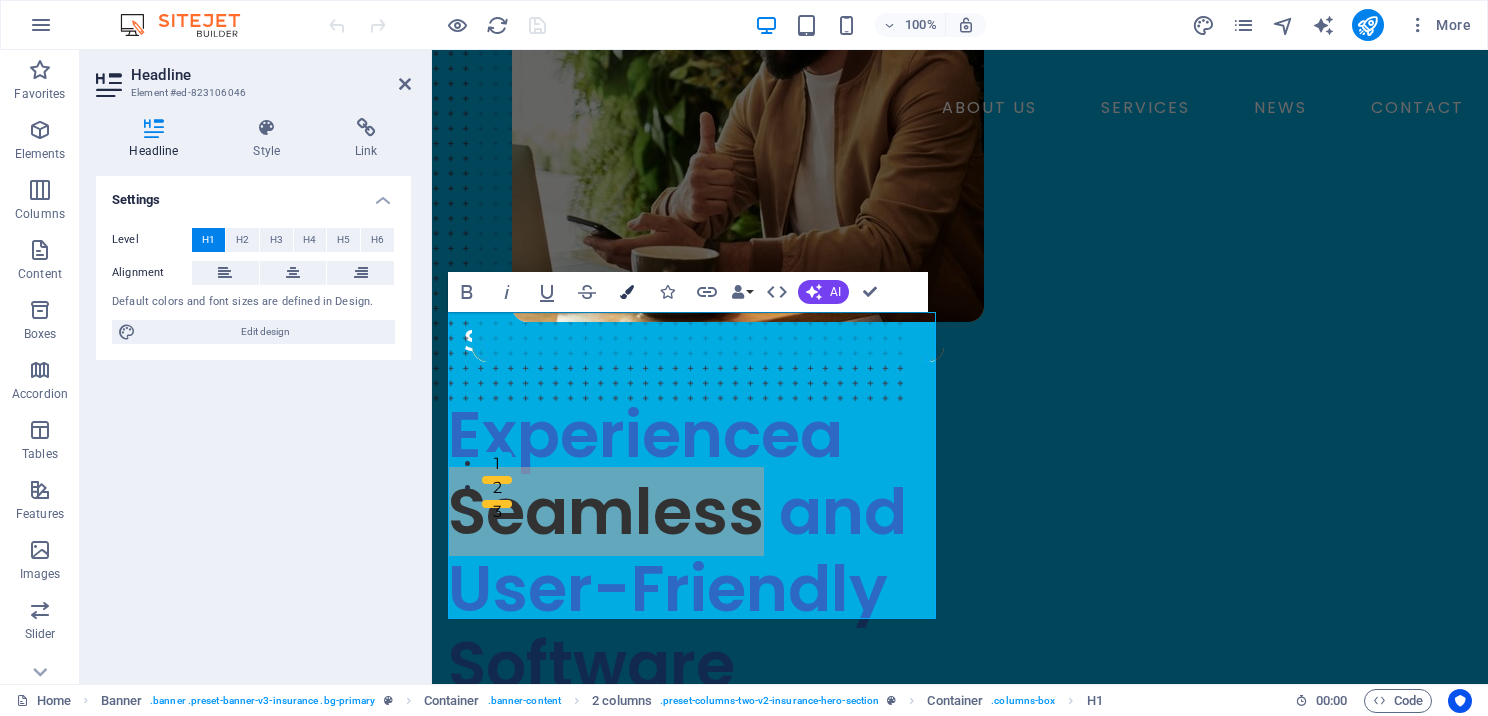 click on "Colors" at bounding box center [627, 292] 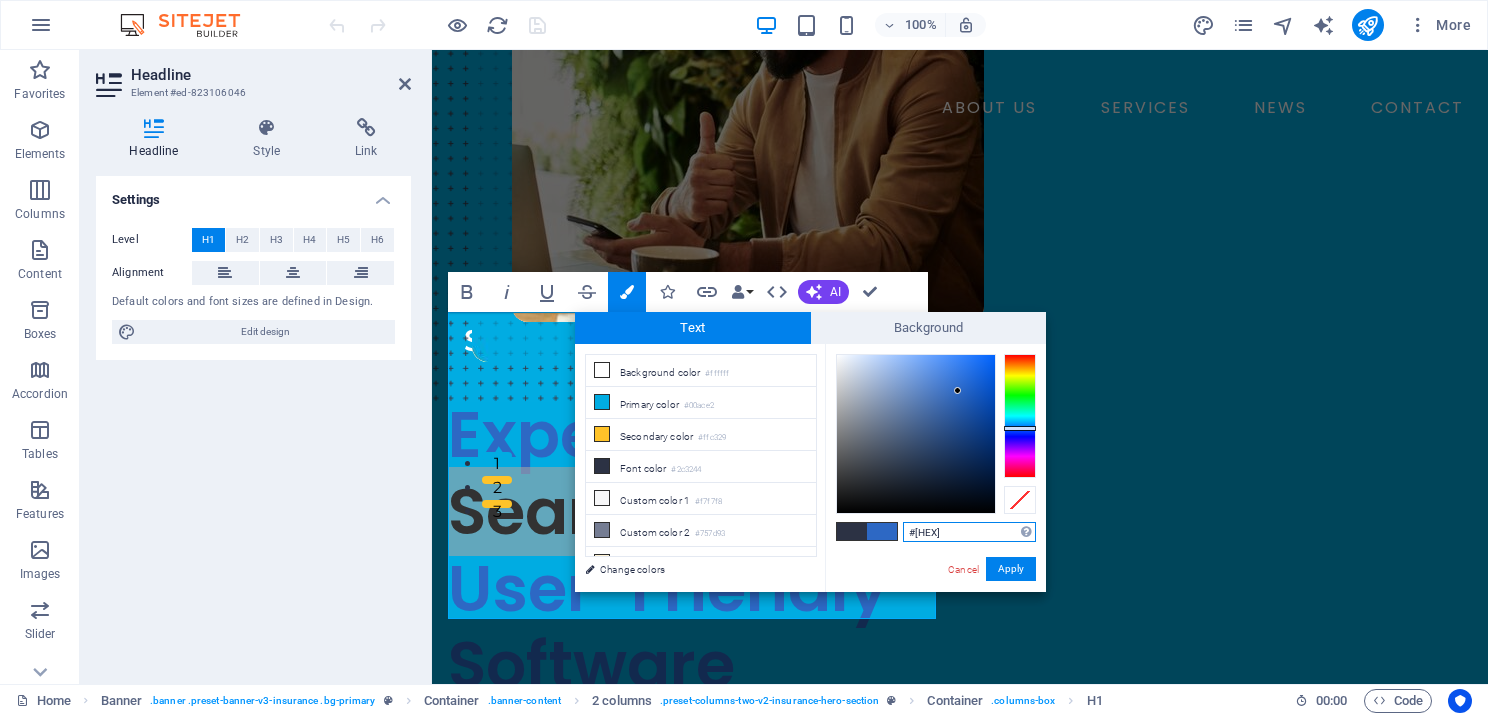 drag, startPoint x: 965, startPoint y: 536, endPoint x: 899, endPoint y: 536, distance: 66 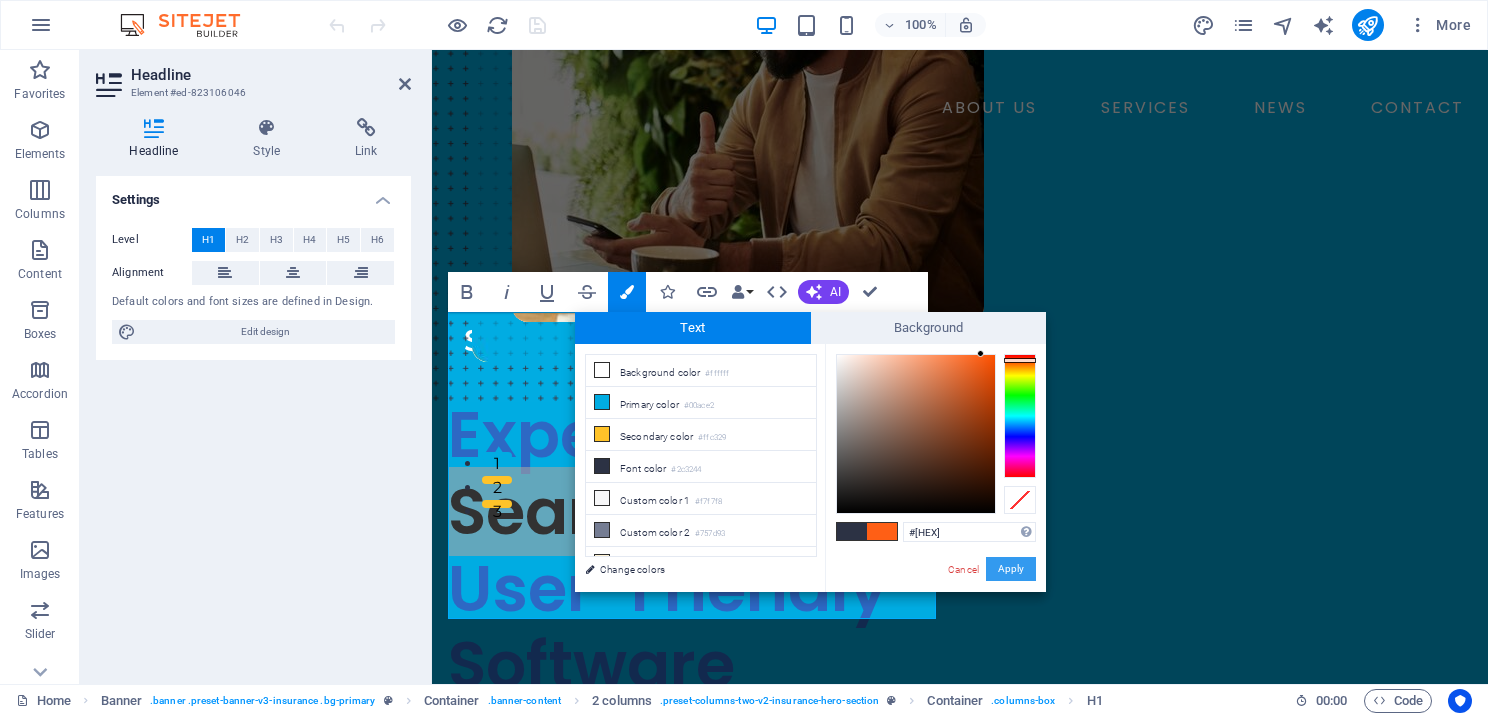 click on "Apply" at bounding box center (1011, 569) 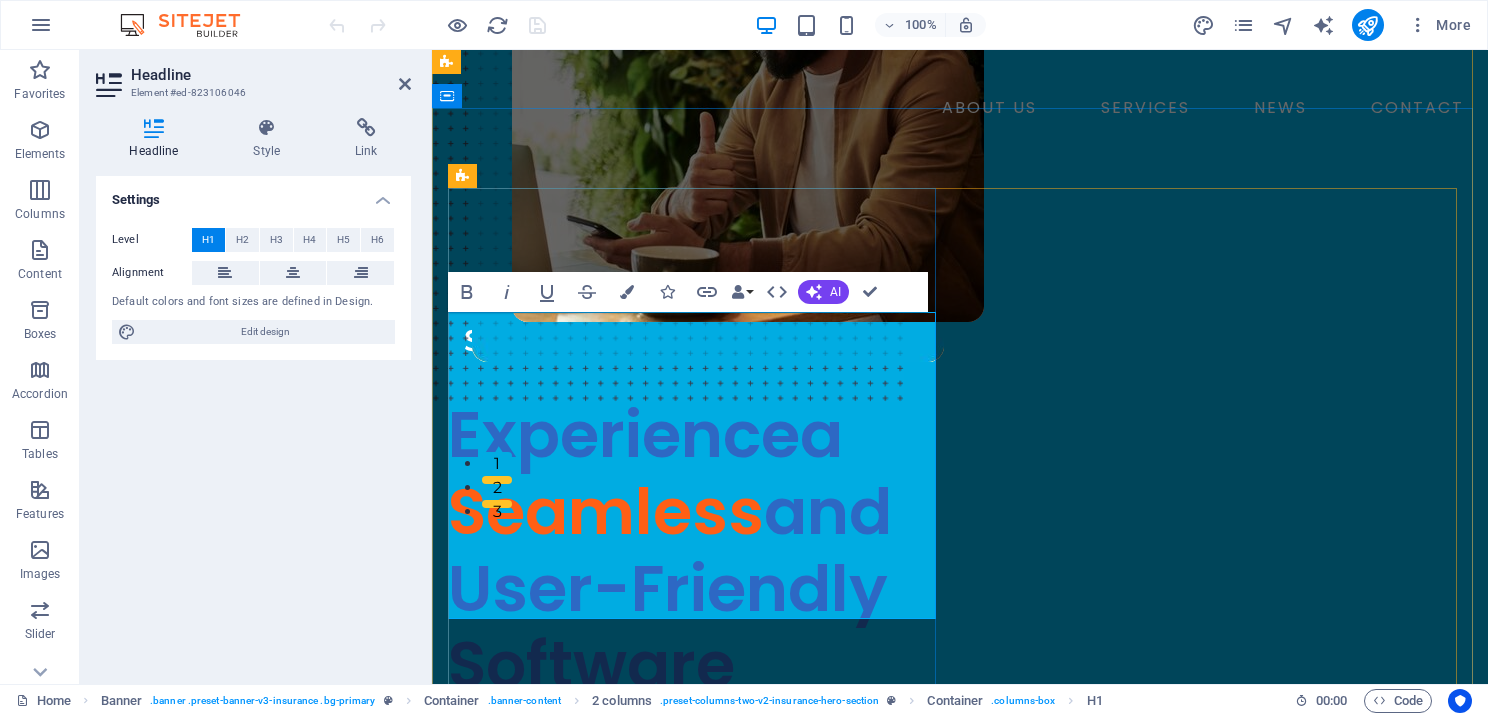 click on "User-Friendly Software" at bounding box center [668, 627] 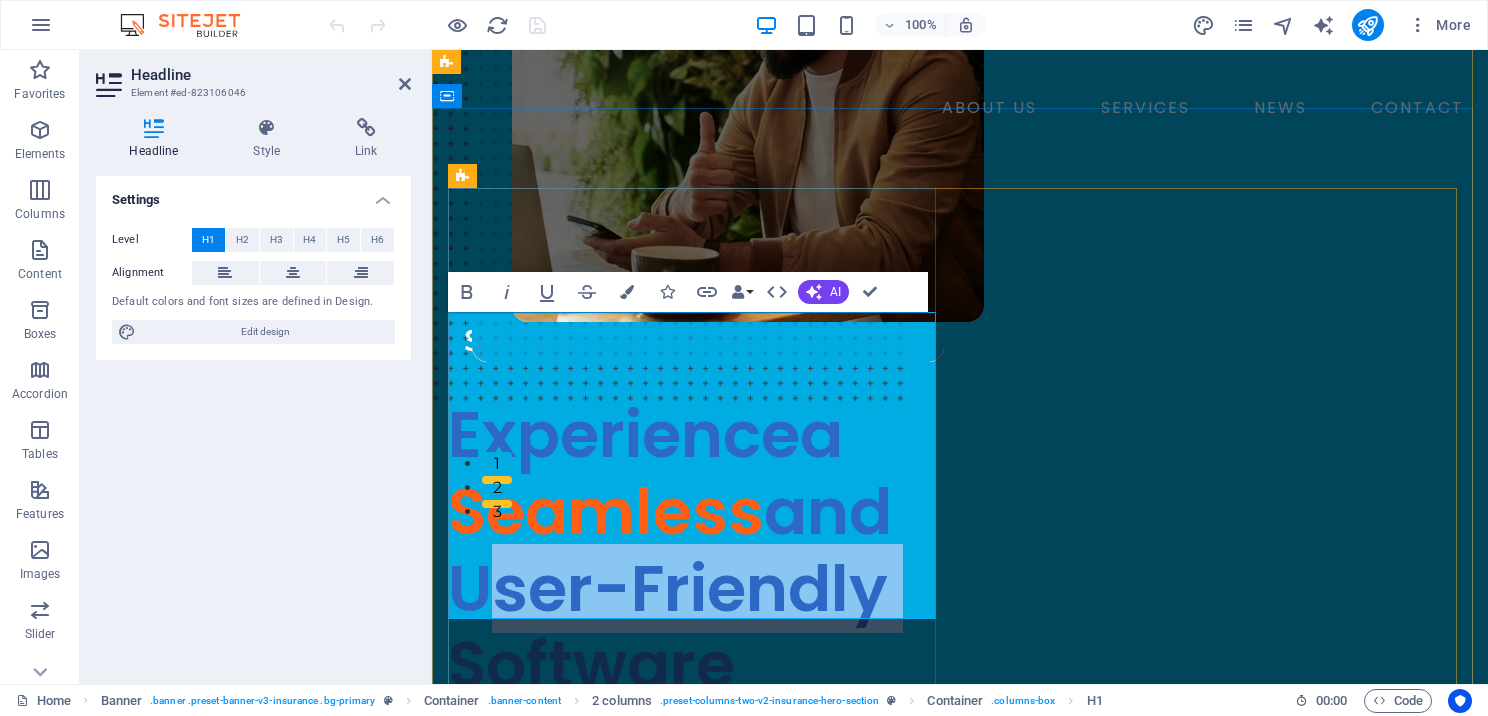 drag, startPoint x: 456, startPoint y: 492, endPoint x: 881, endPoint y: 500, distance: 425.0753 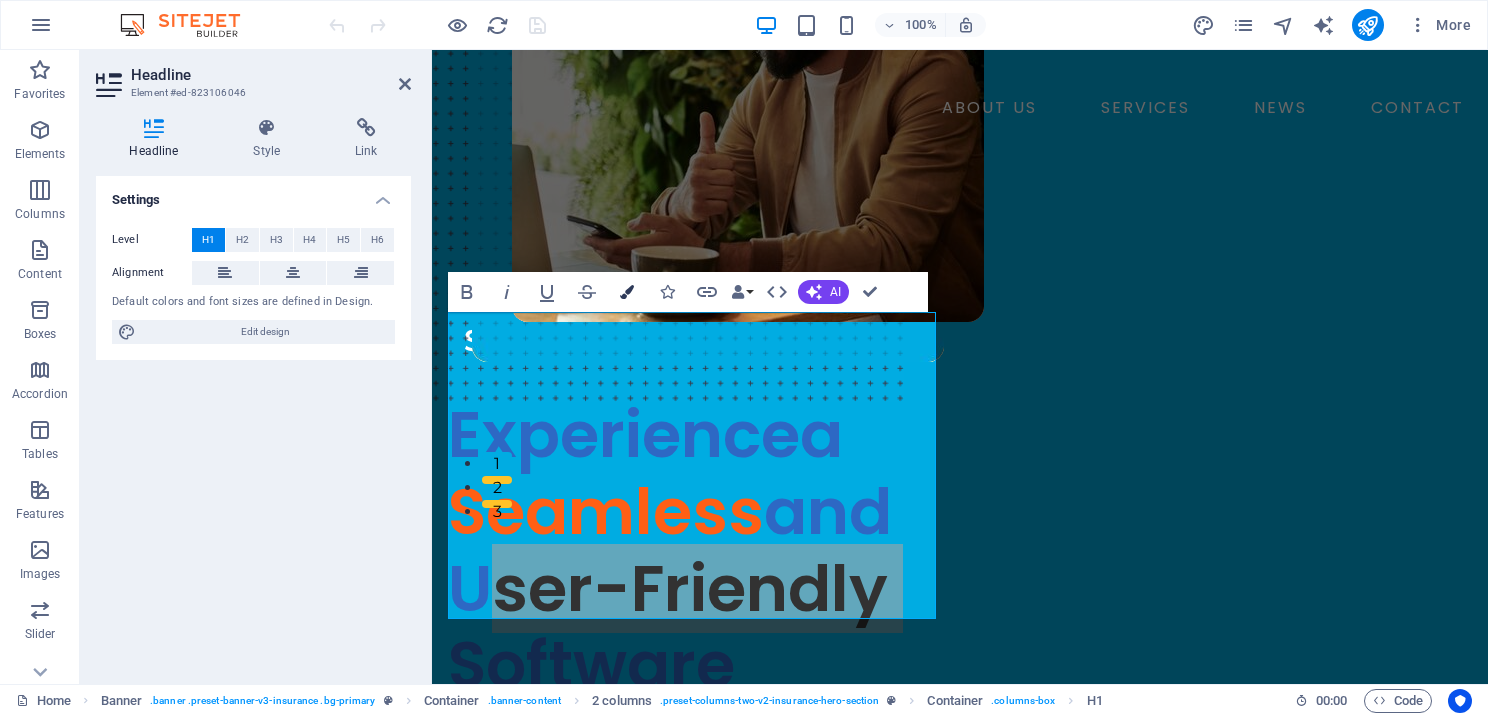 click on "Colors" at bounding box center [627, 292] 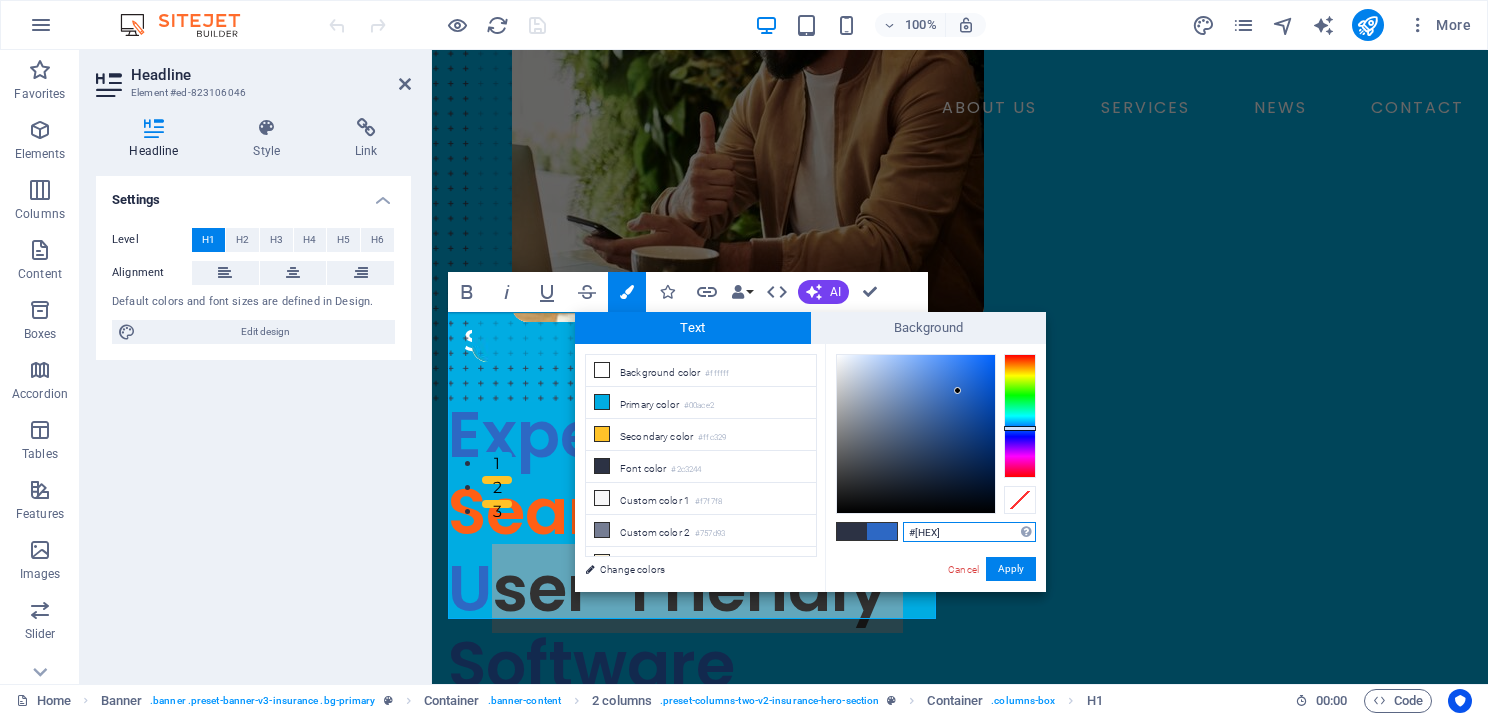 drag, startPoint x: 966, startPoint y: 526, endPoint x: 904, endPoint y: 532, distance: 62.289646 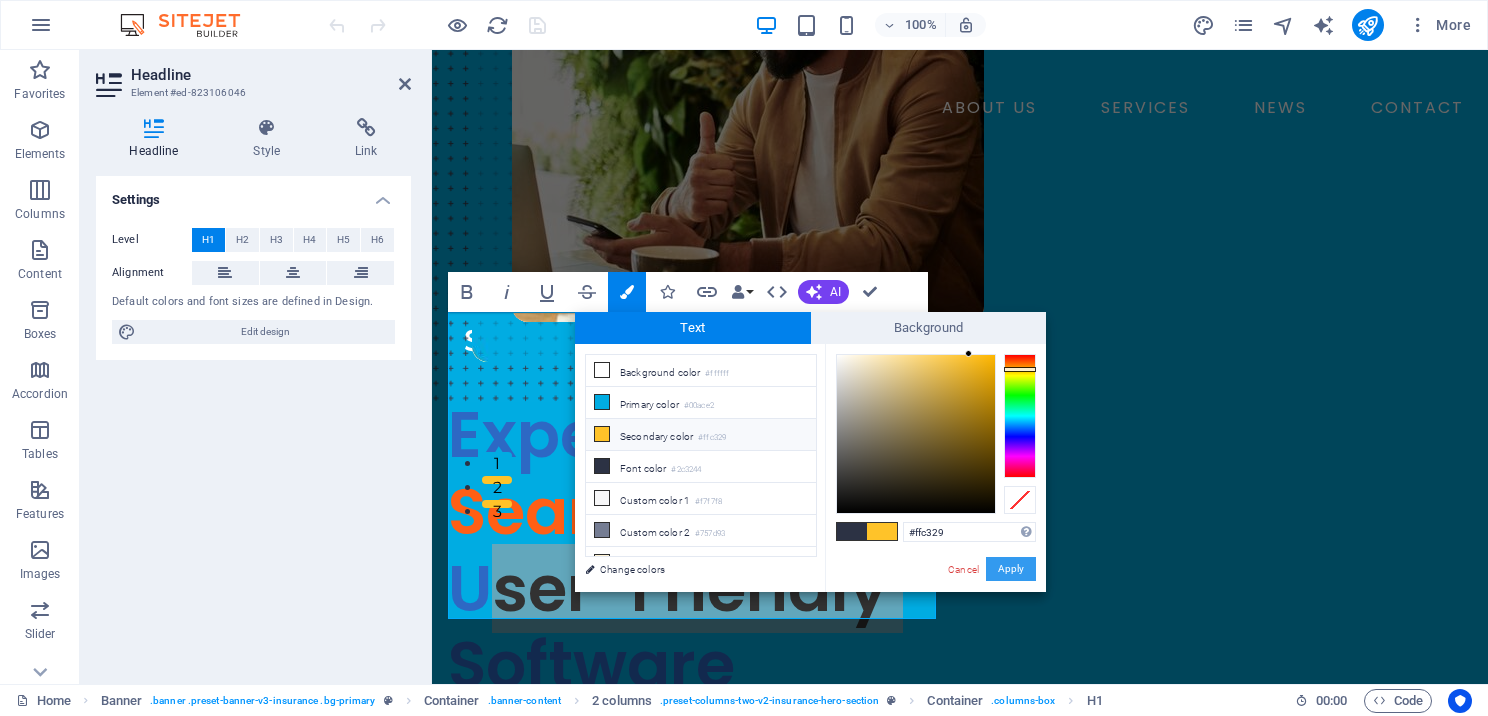 click on "Apply" at bounding box center (1011, 569) 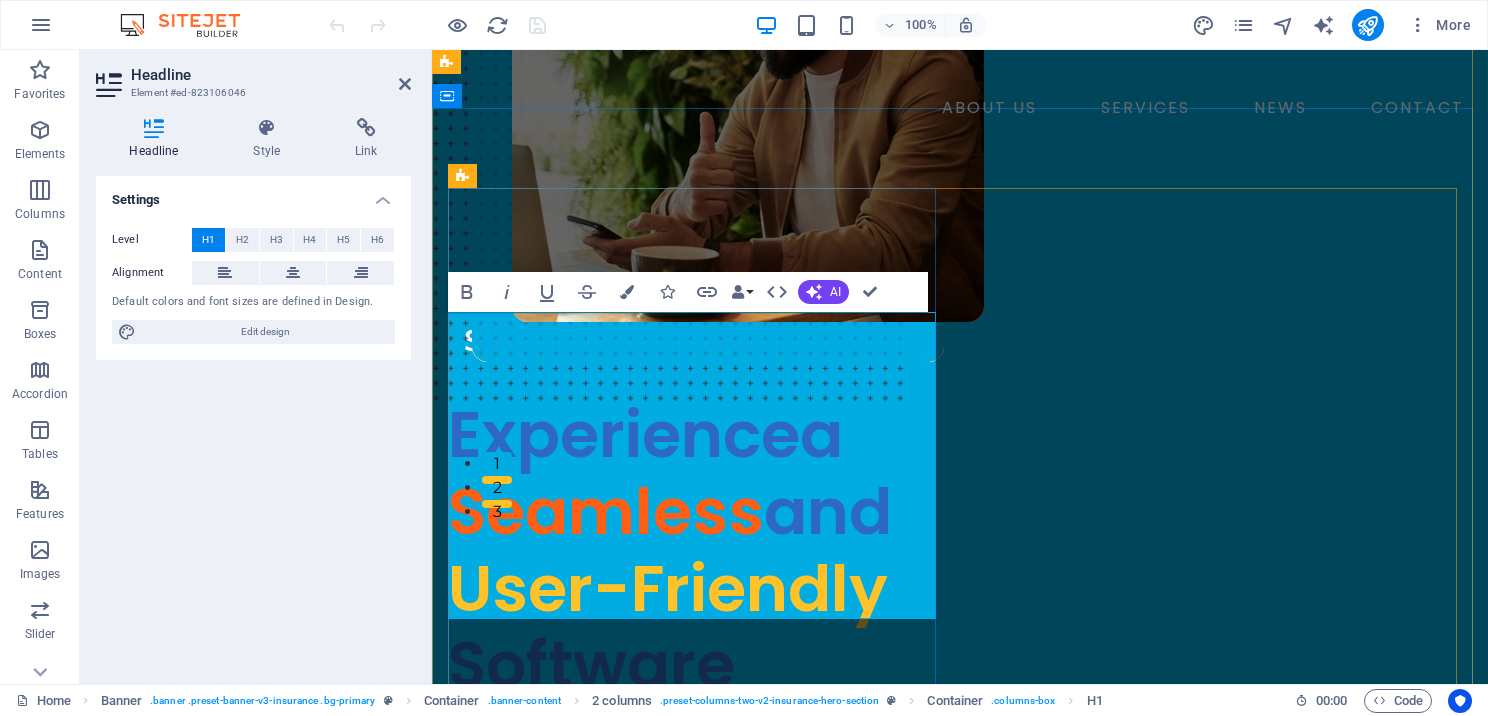 click on "Experience  ​ a  ​ Seamless ​  and ​   ​ User-Friendly ​  Software" at bounding box center (696, 550) 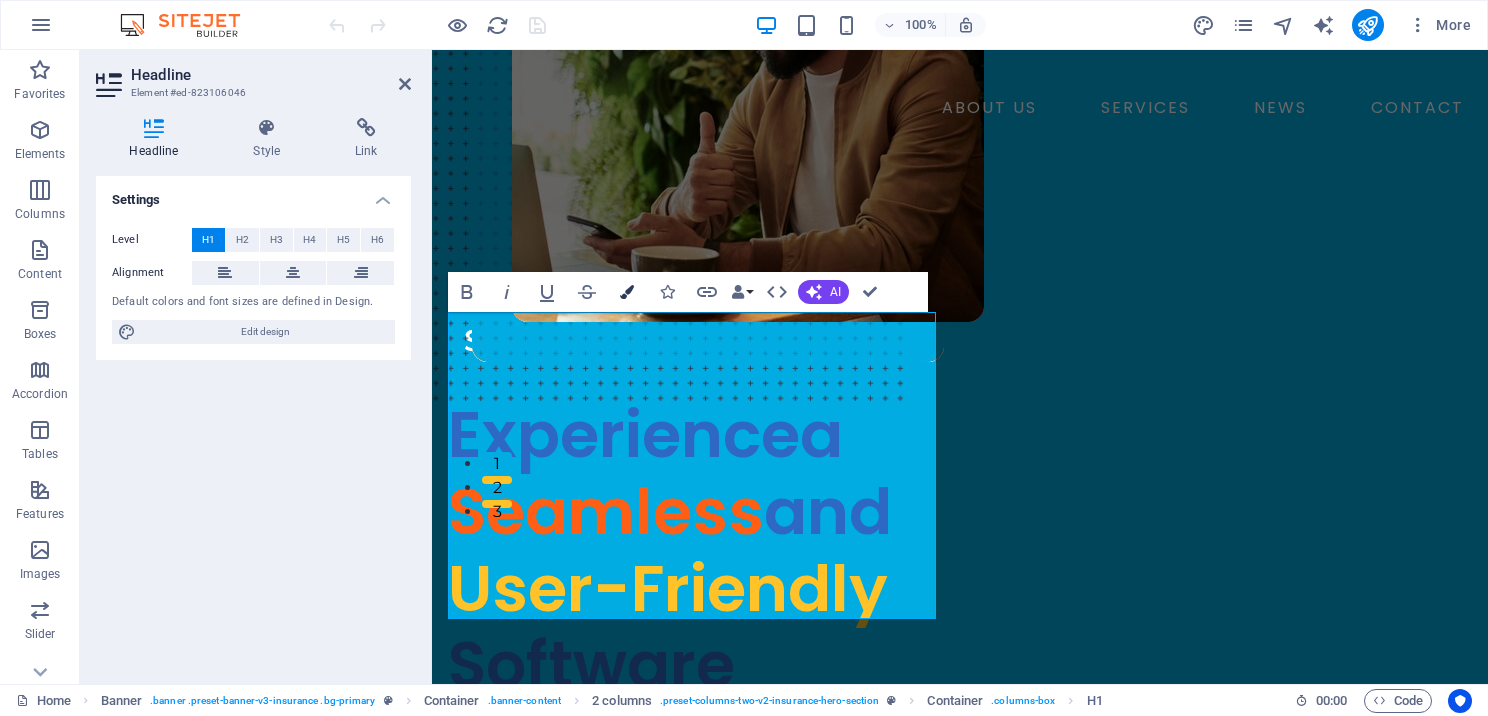 click on "Colors" at bounding box center (627, 292) 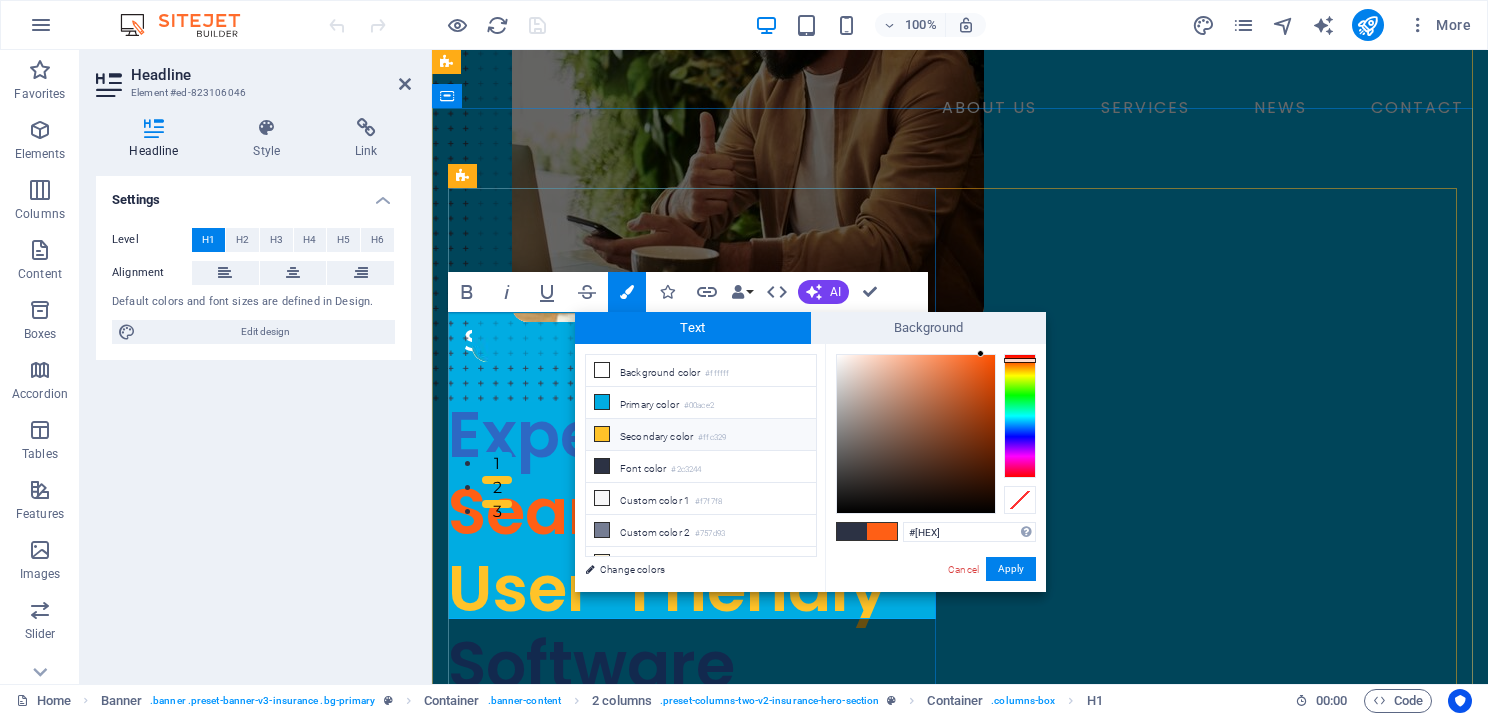 click on "Seamless" at bounding box center [606, 511] 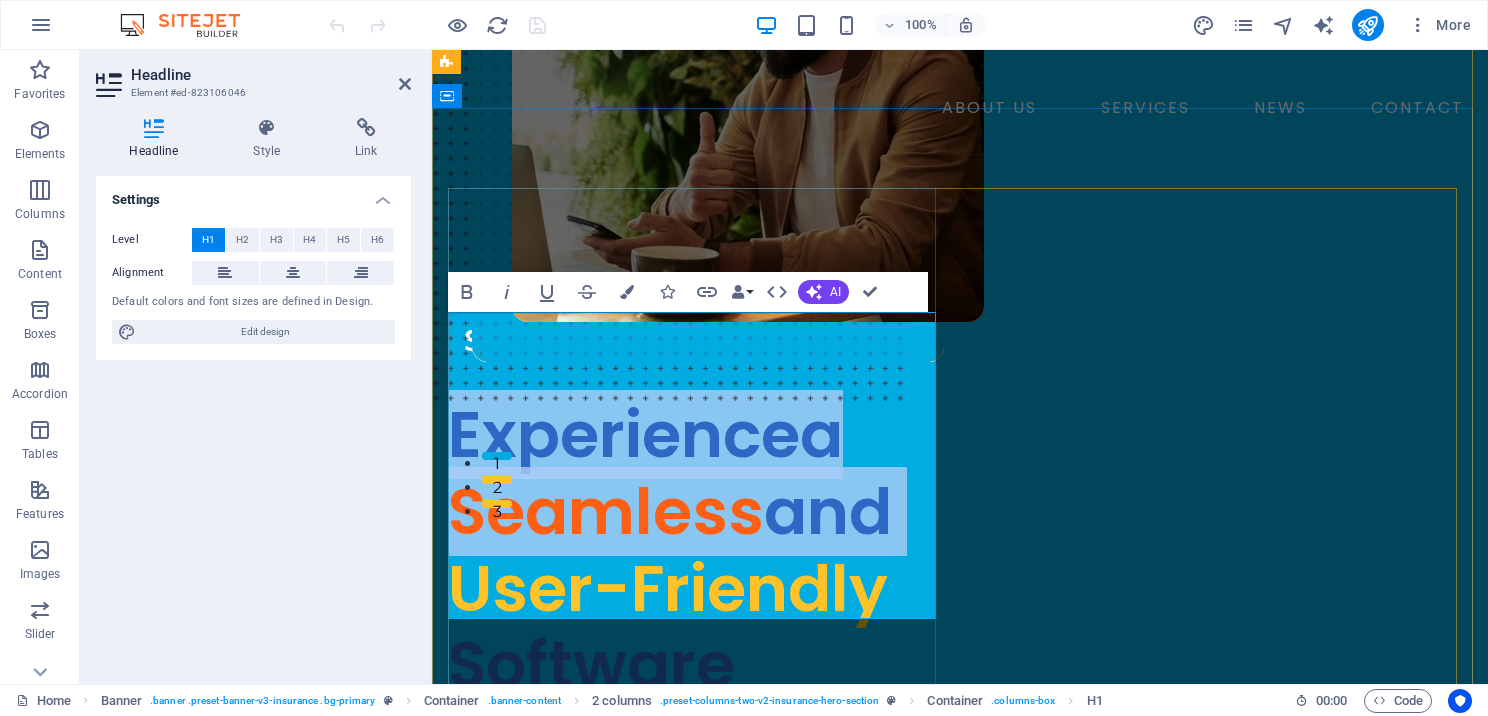 drag, startPoint x: 460, startPoint y: 328, endPoint x: 919, endPoint y: 418, distance: 467.74033 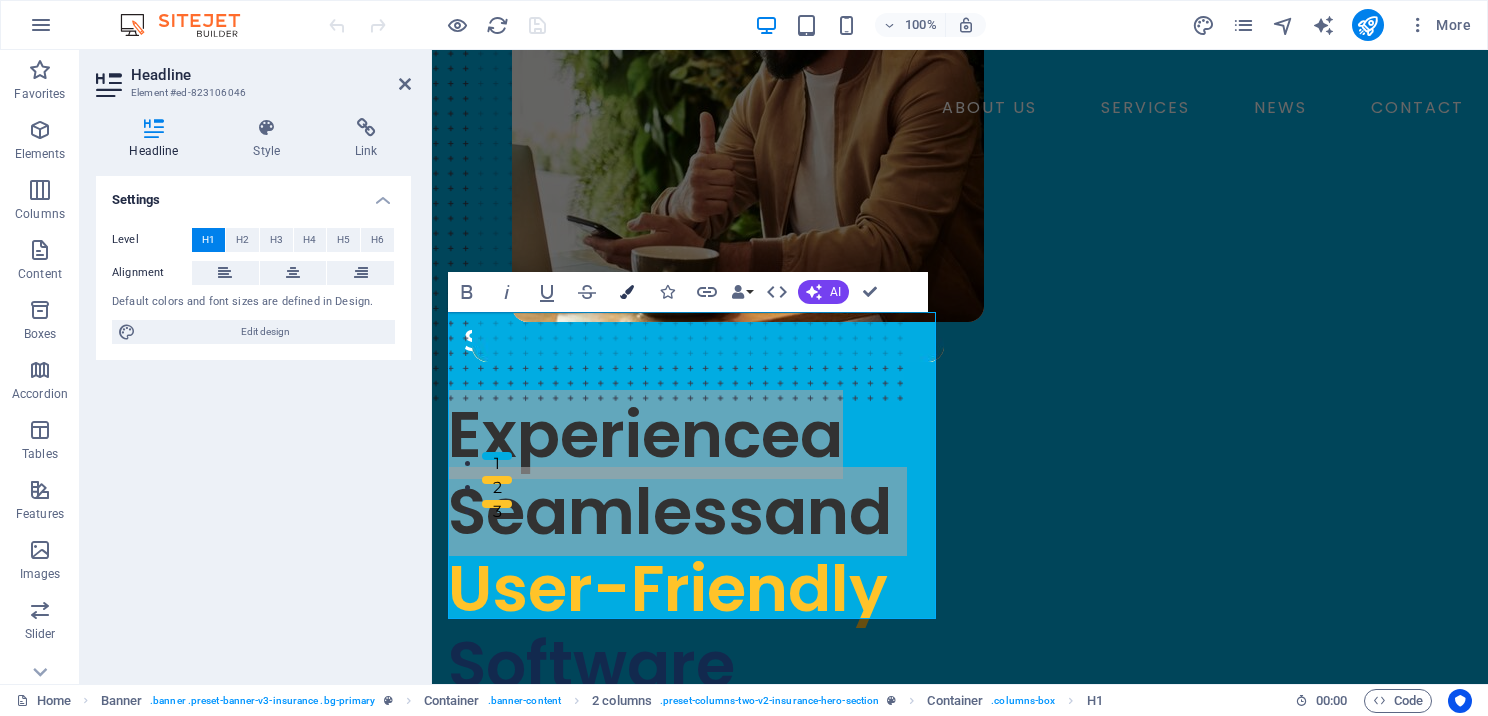click on "Colors" at bounding box center [627, 292] 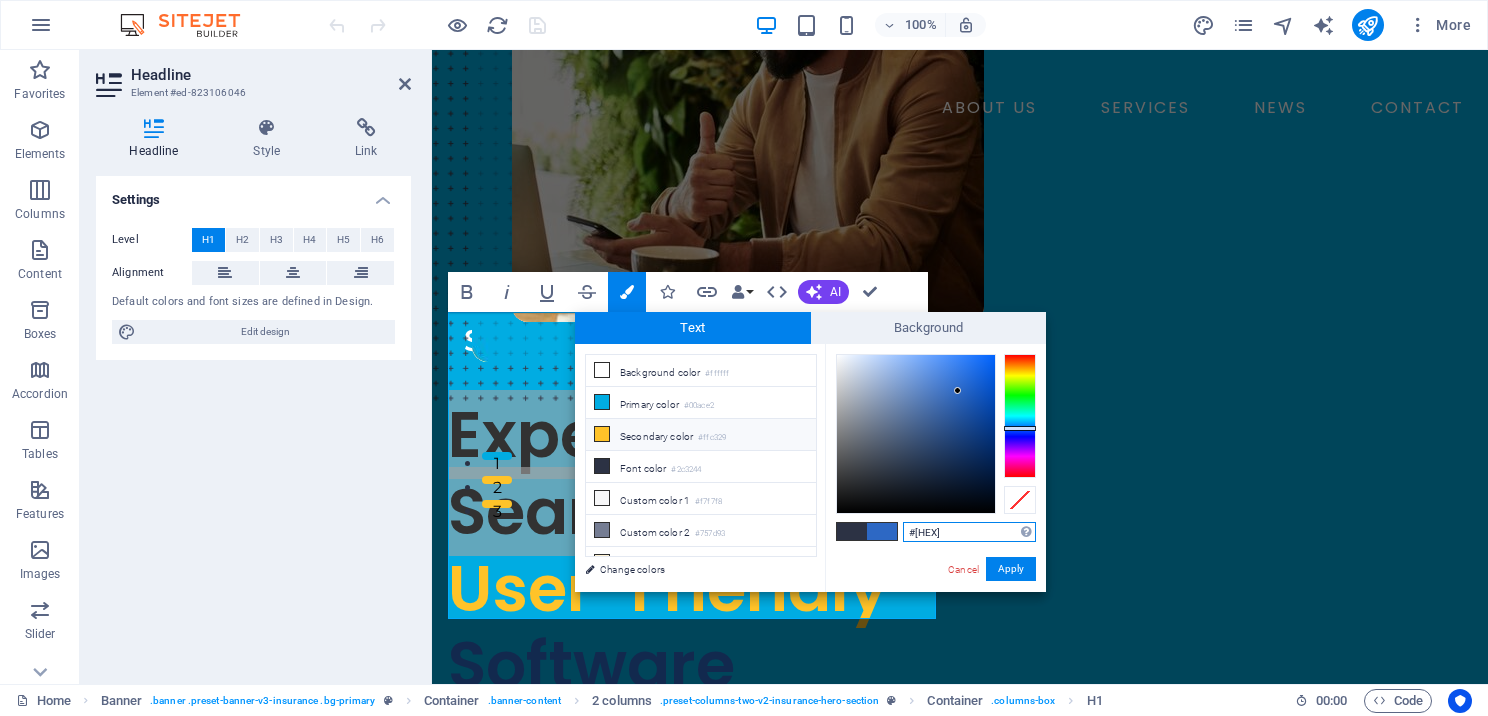 drag, startPoint x: 970, startPoint y: 530, endPoint x: 906, endPoint y: 533, distance: 64.070274 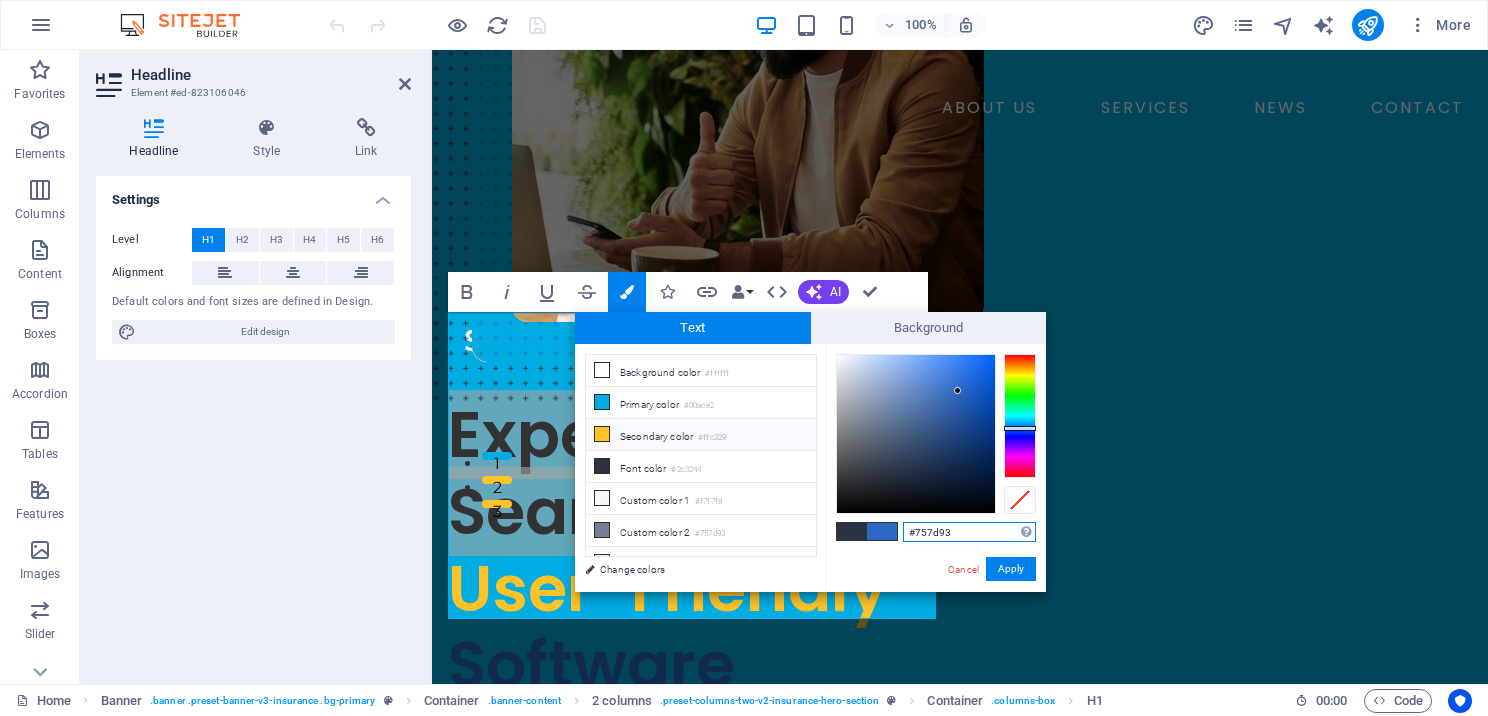 type on "#757d93" 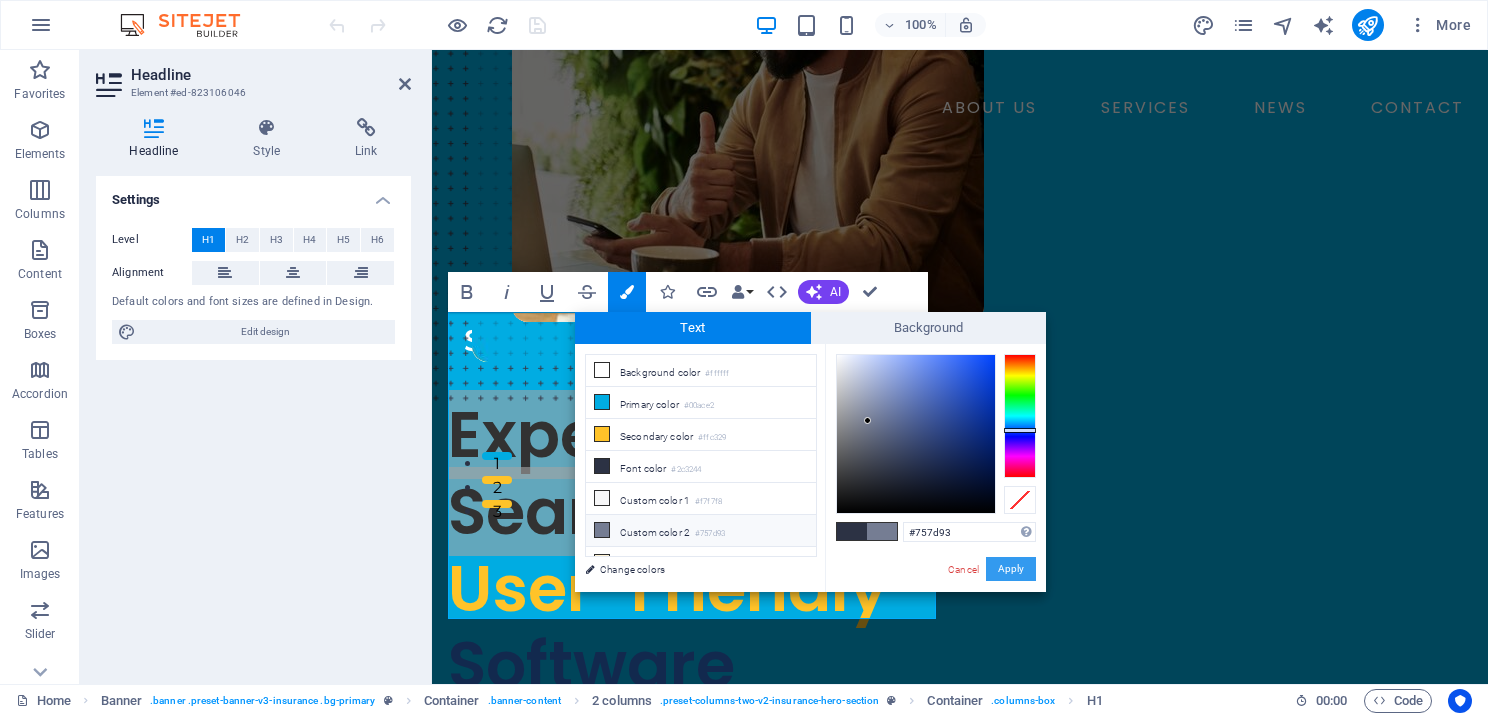 click on "Apply" at bounding box center [1011, 569] 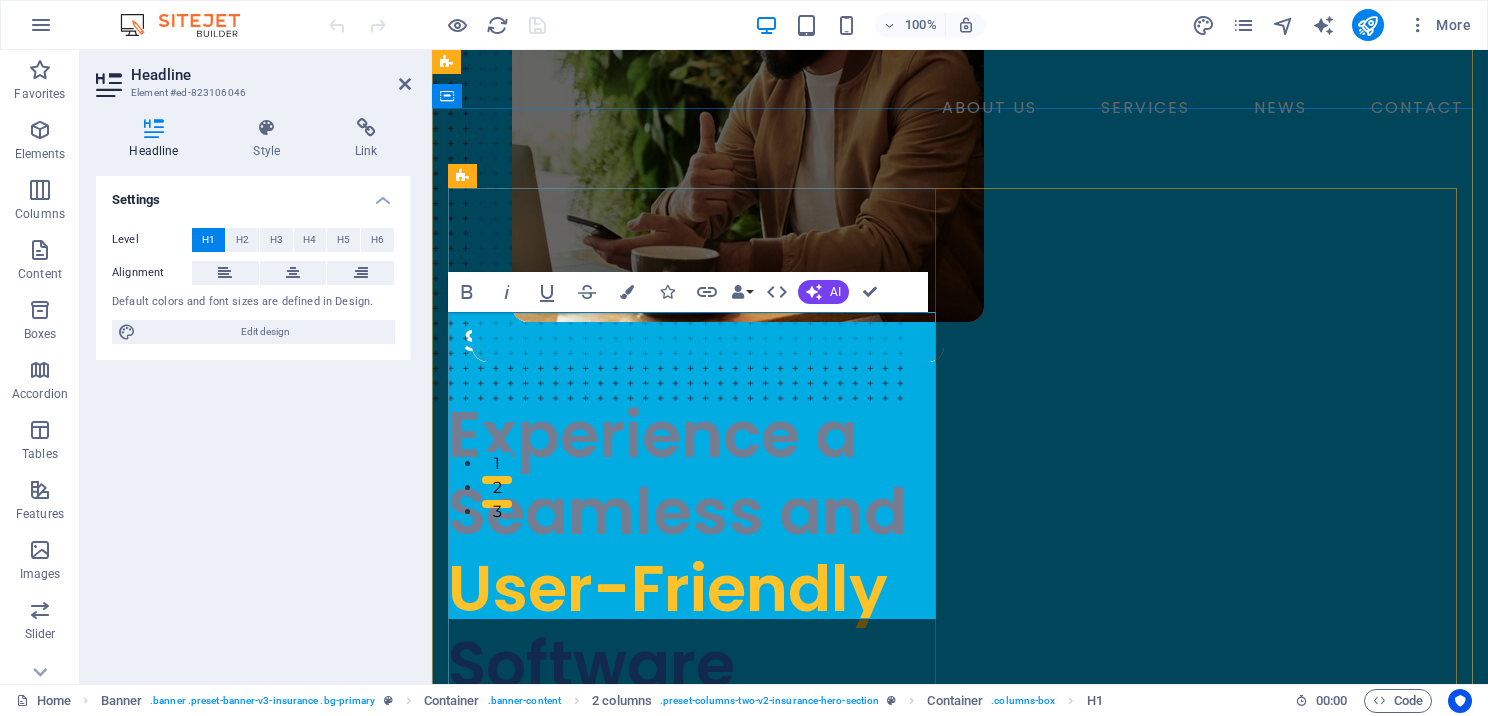 click on "User-Friendly" at bounding box center (668, 588) 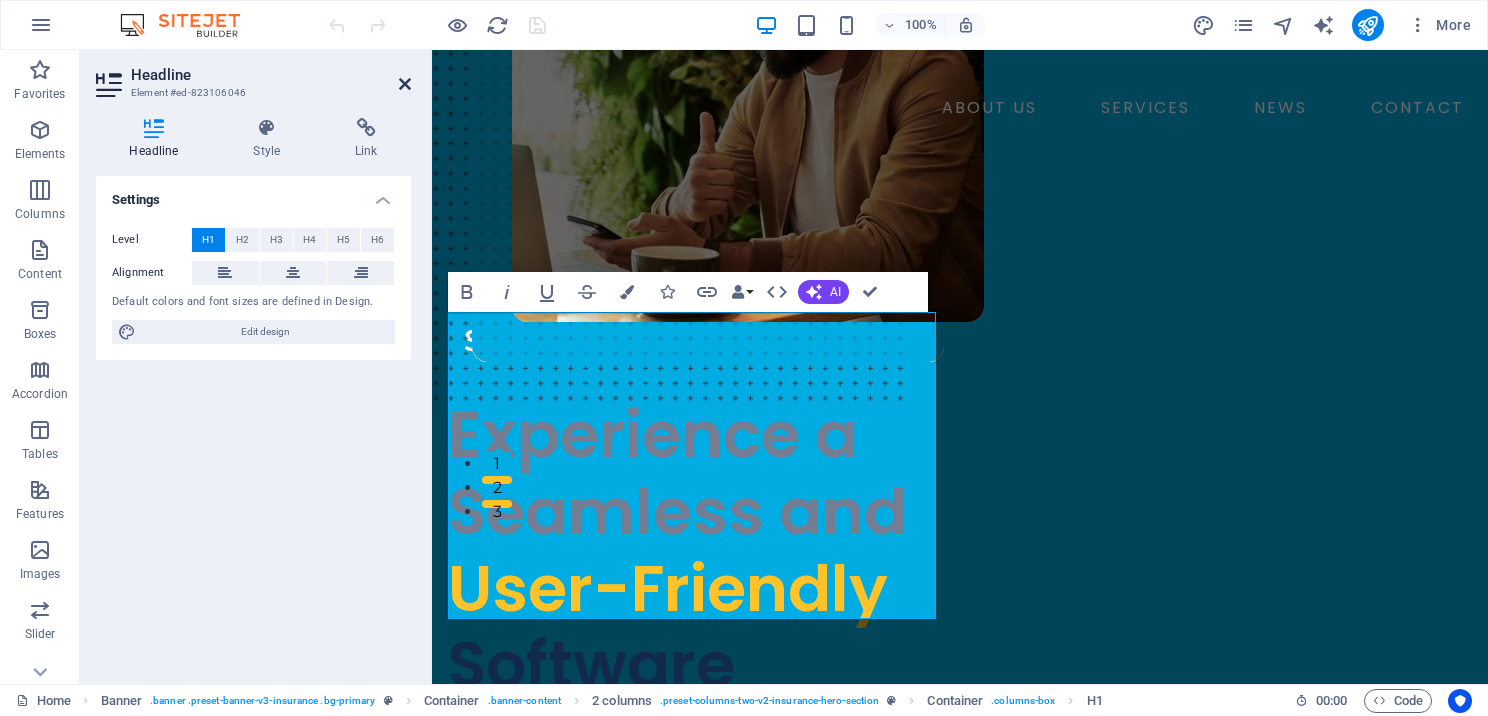 click at bounding box center [405, 84] 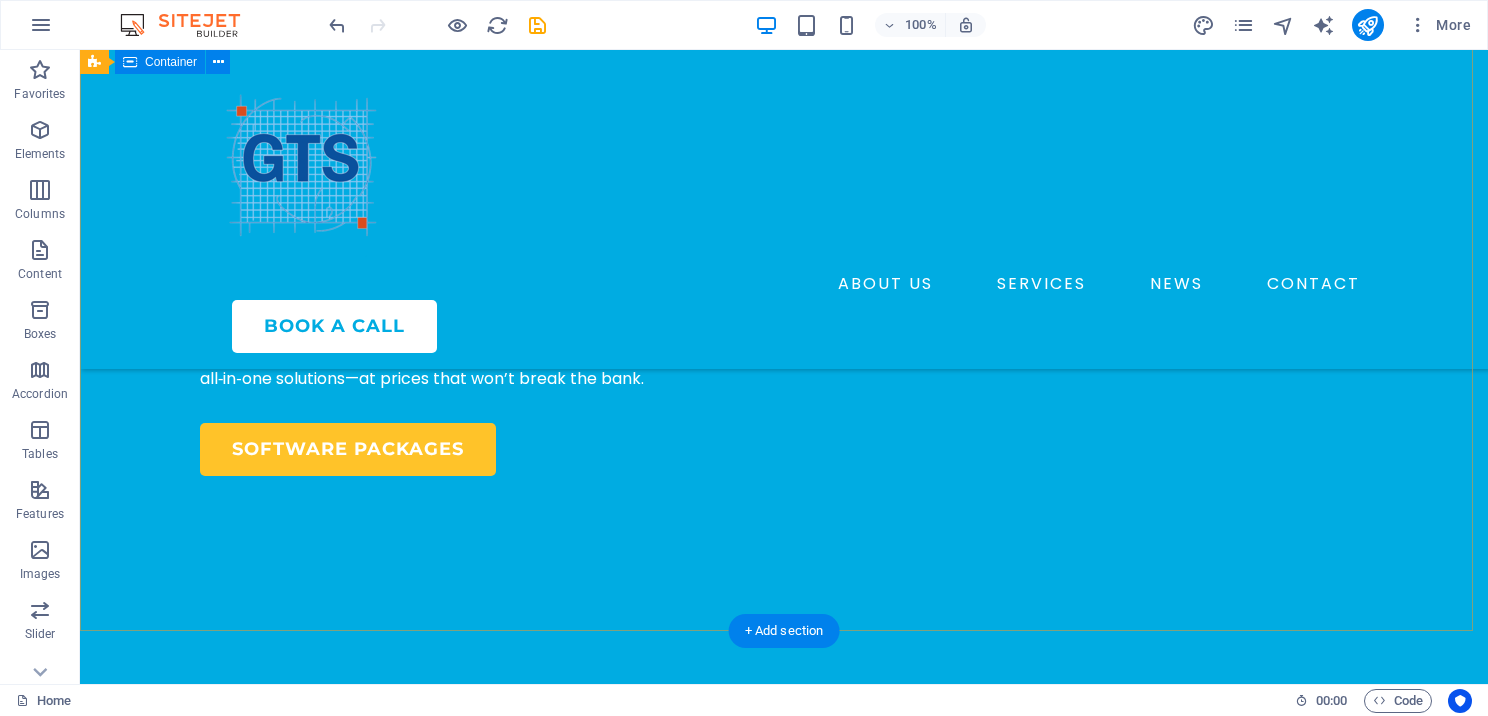 scroll, scrollTop: 100, scrollLeft: 0, axis: vertical 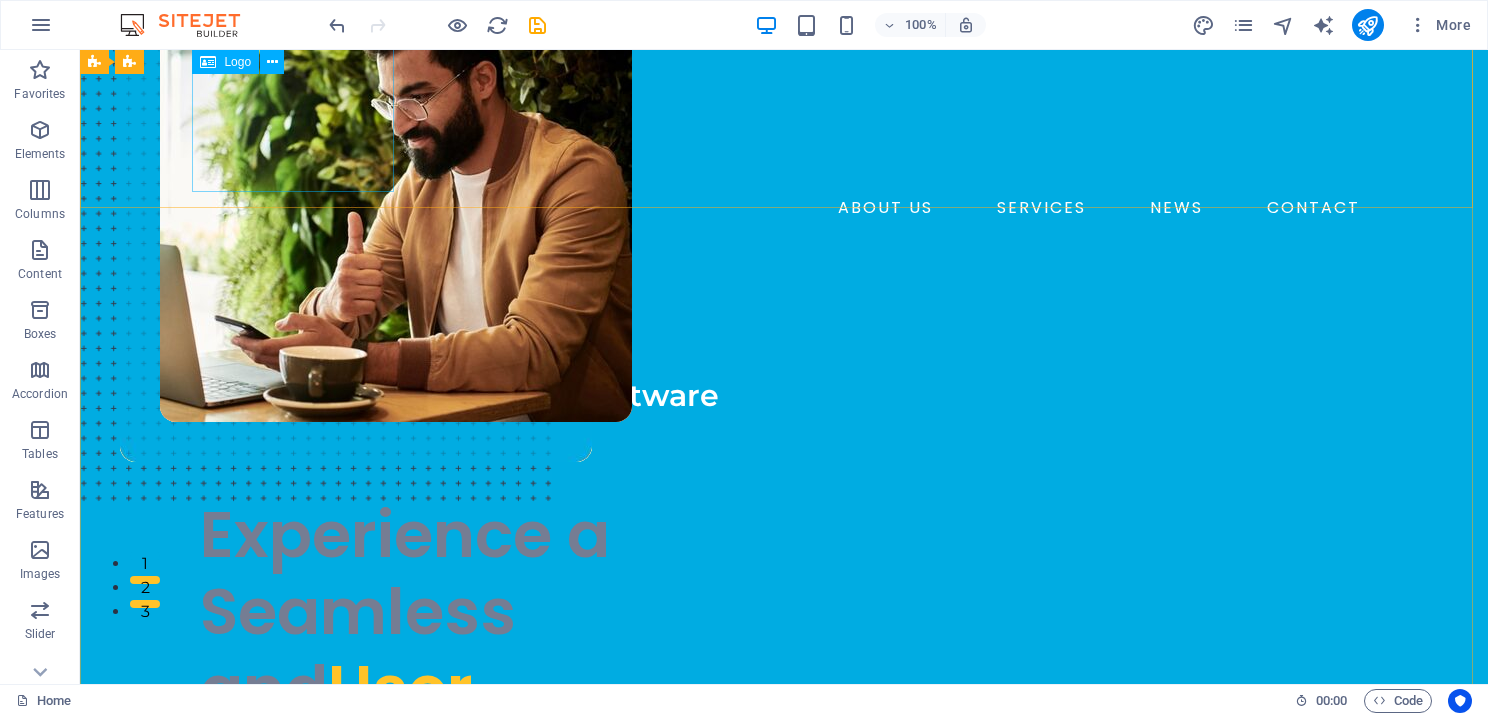 click at bounding box center [784, 91] 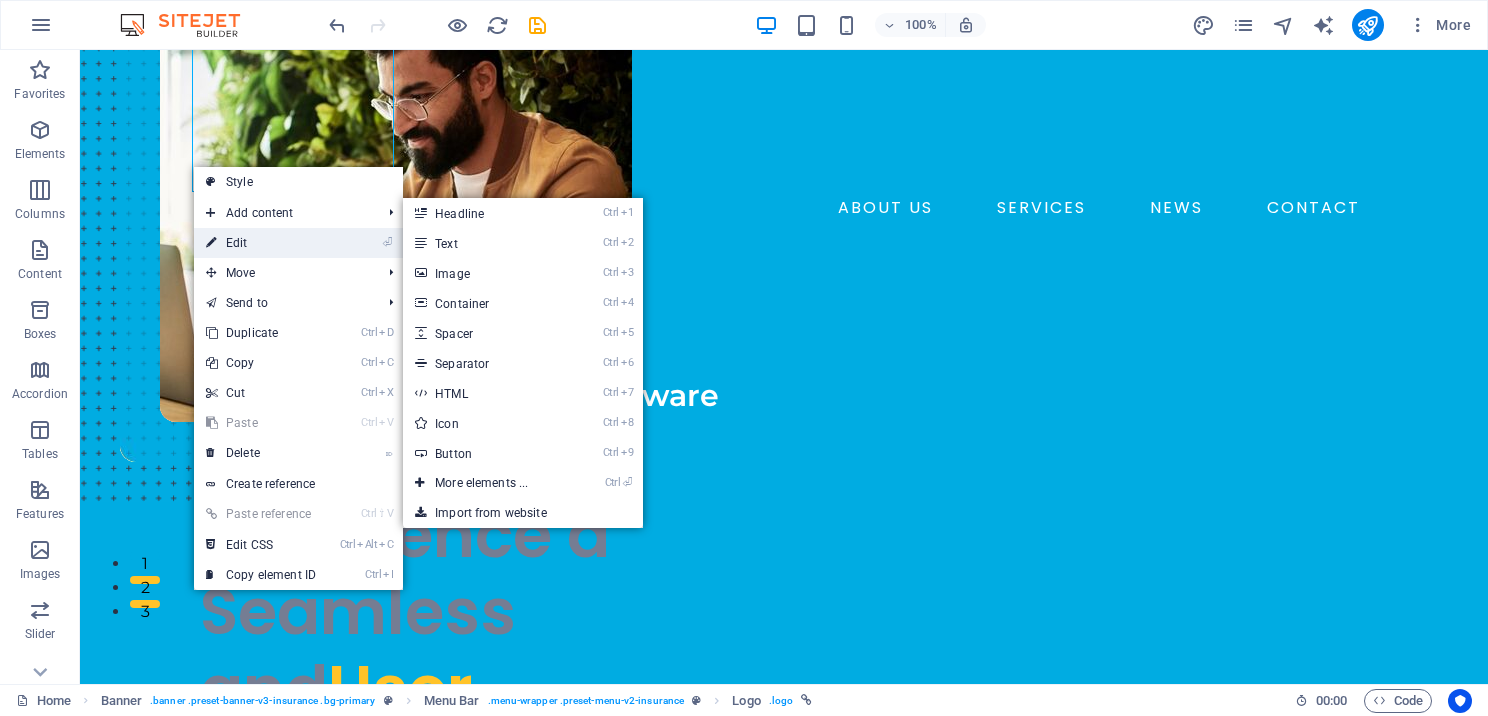 click on "⏎  Edit" at bounding box center (261, 243) 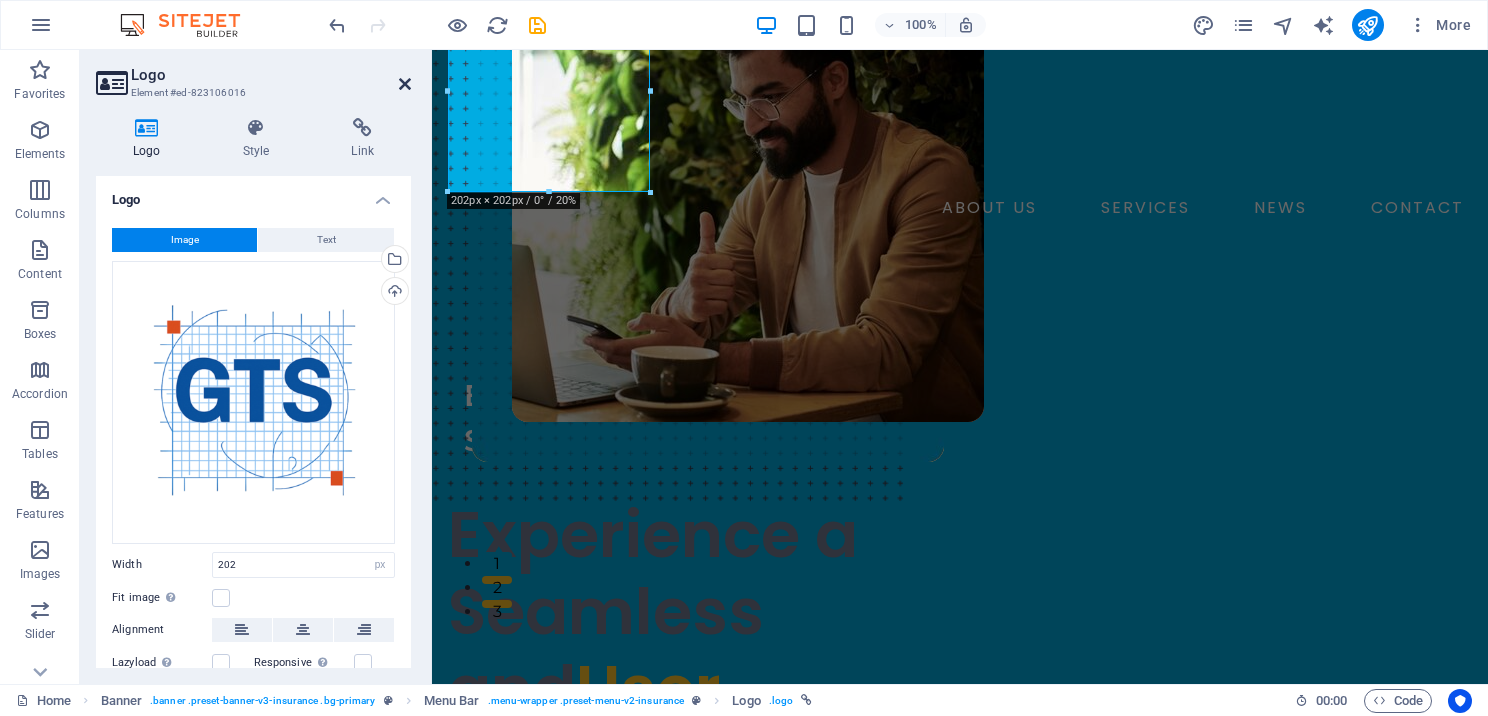 click at bounding box center [405, 84] 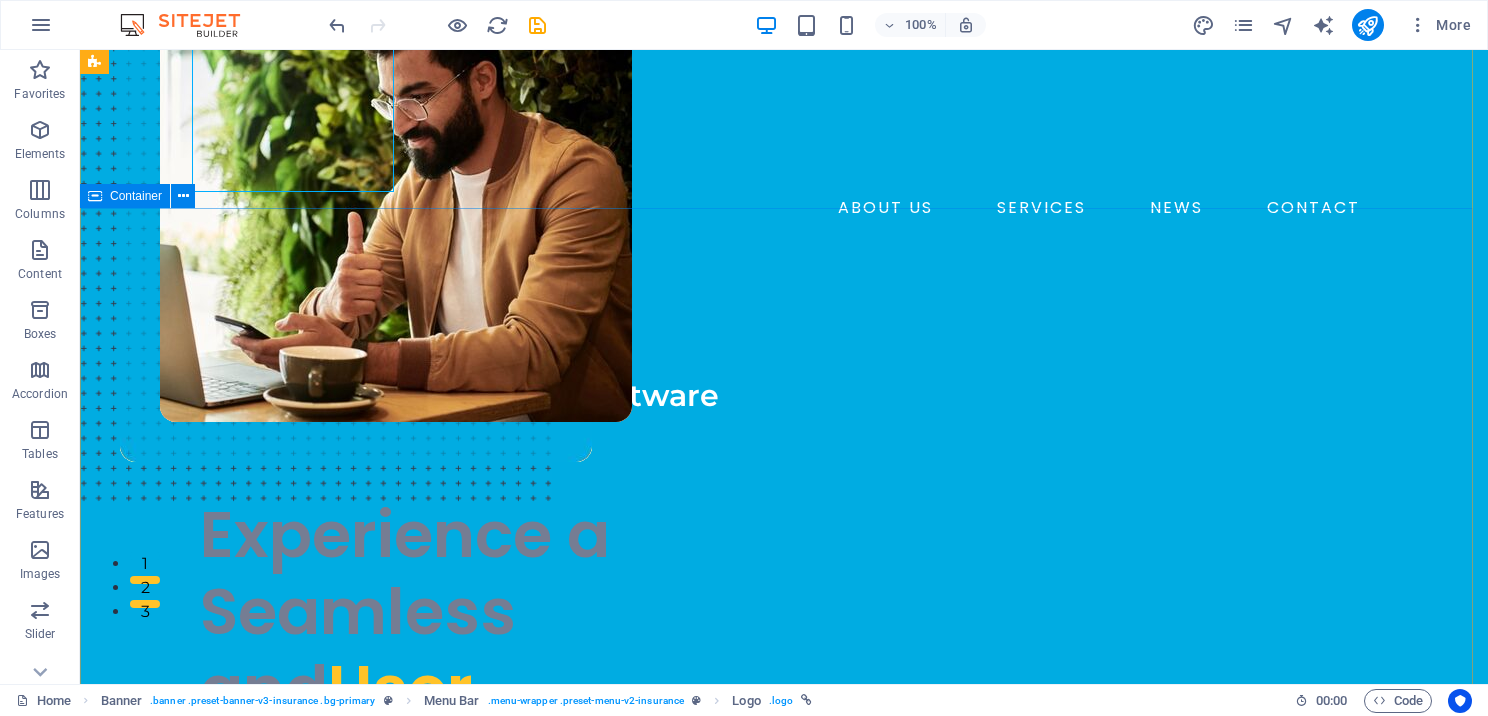click on "Expert Tax Preparation Software for Professionals Experience a Seamless and  User-Friendly  Software We’re dedicated to helping tax professionals succeed with high‑quality, all‑in‑one solutions—at prices that won’t break the bank. SOFTWARE PACKAGES" at bounding box center (784, 955) 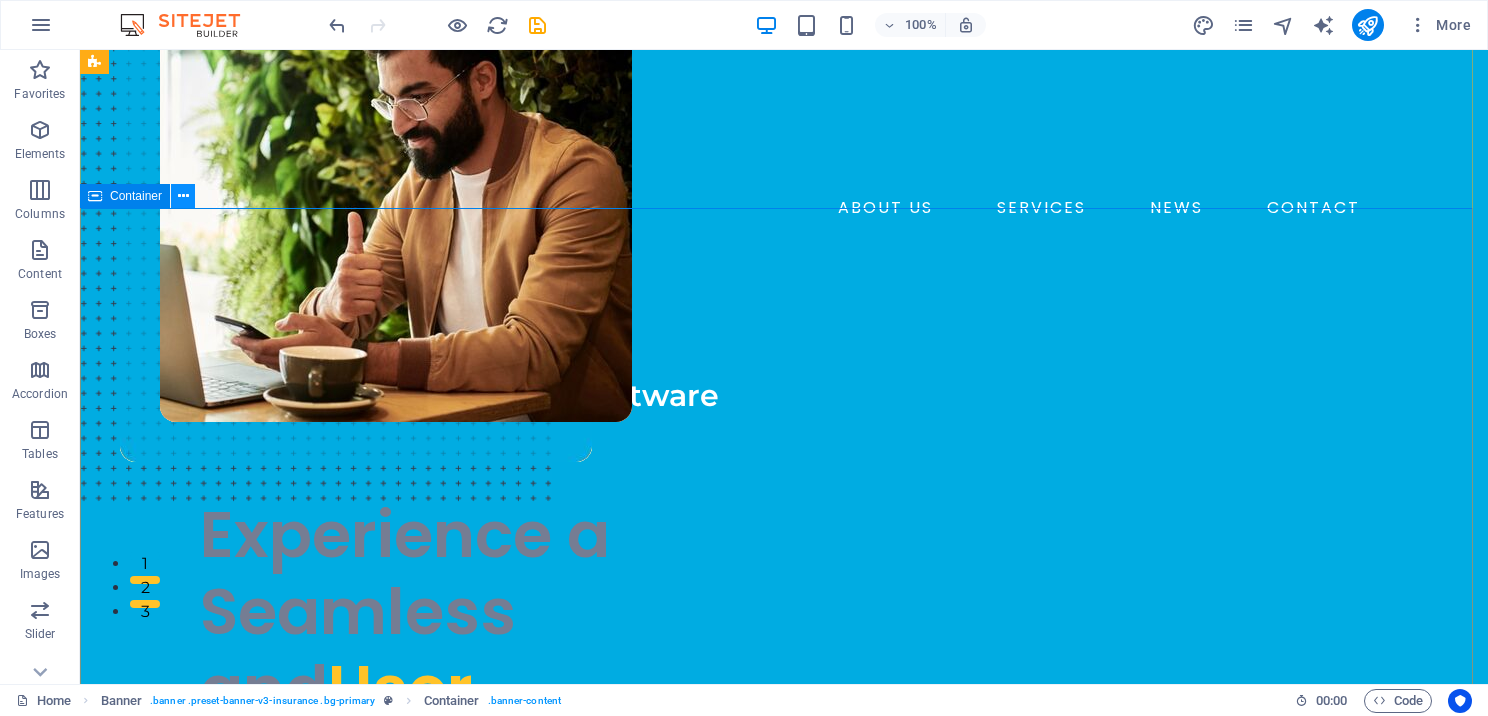click at bounding box center (183, 196) 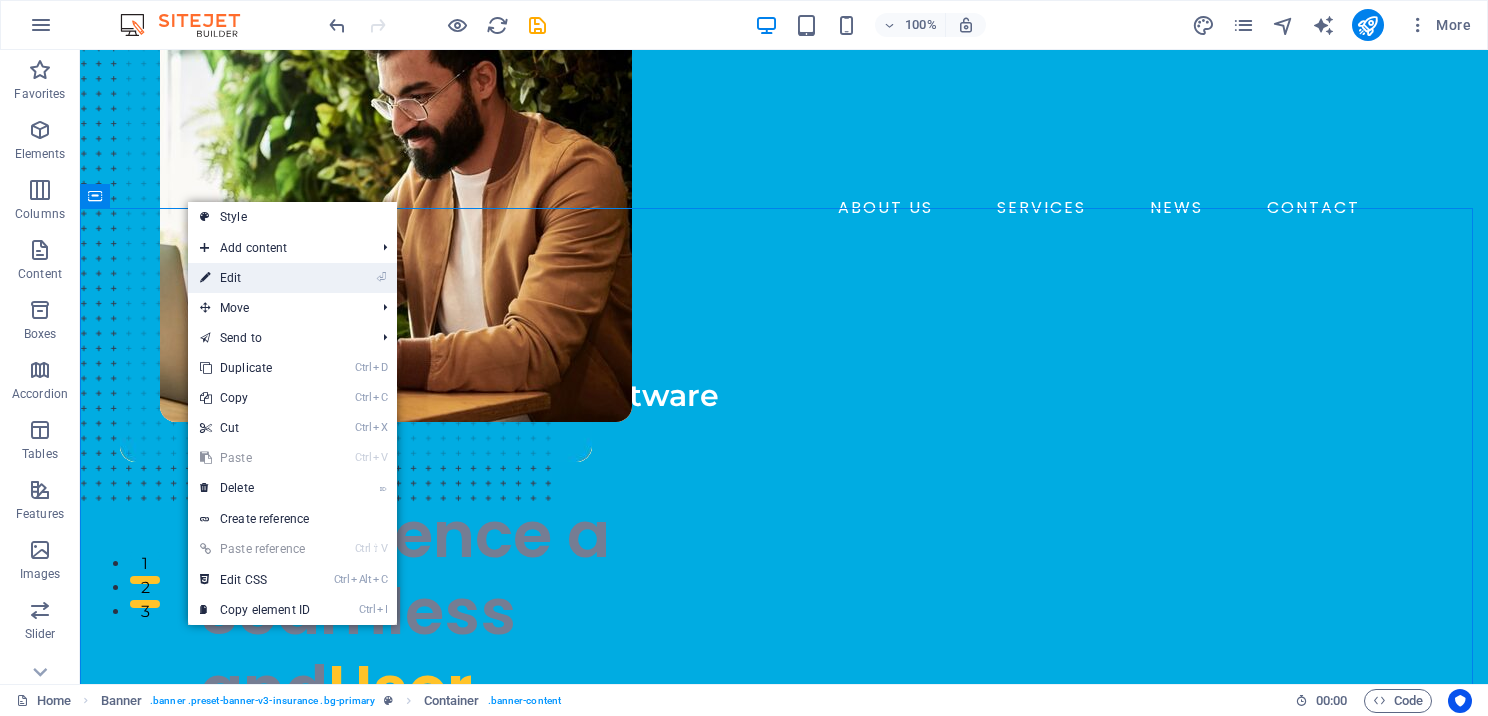 click on "⏎  Edit" at bounding box center [255, 278] 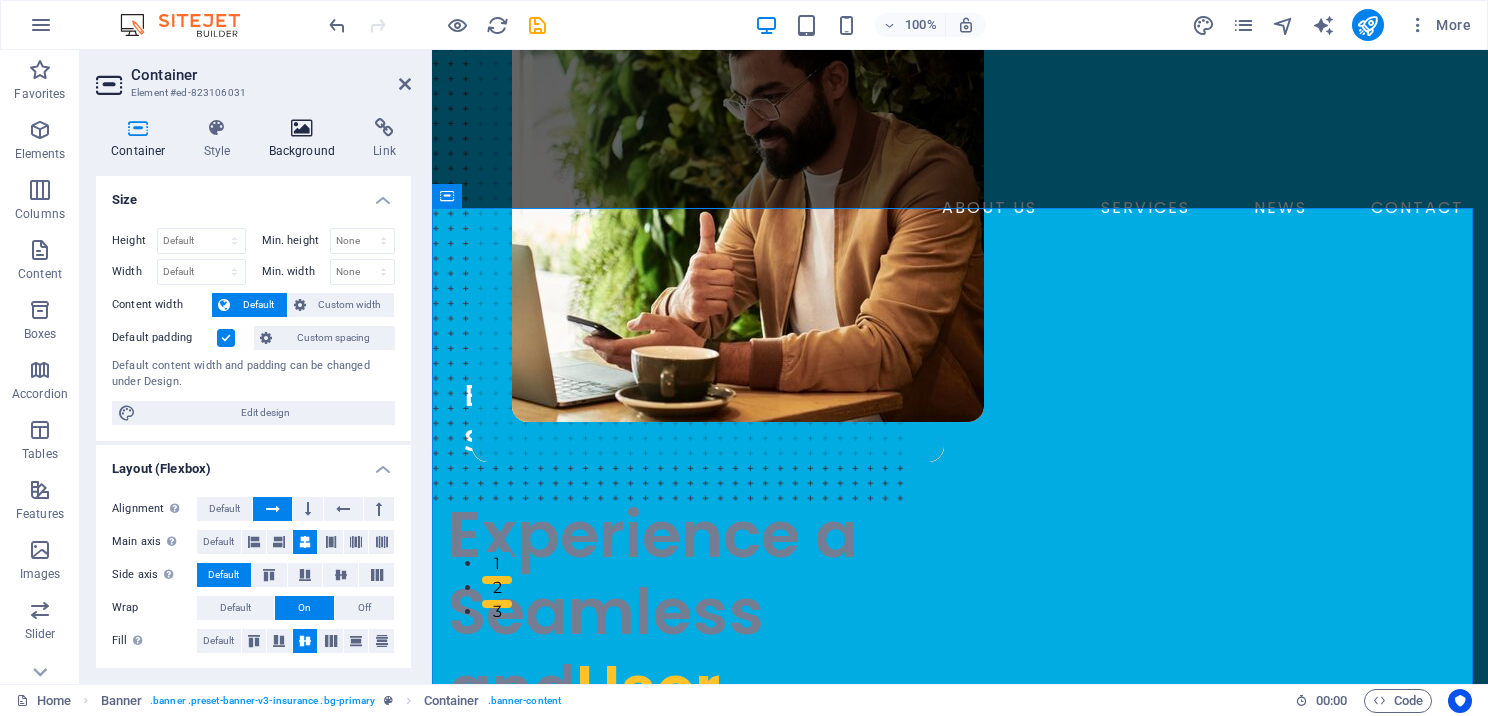 click on "Background" at bounding box center (306, 139) 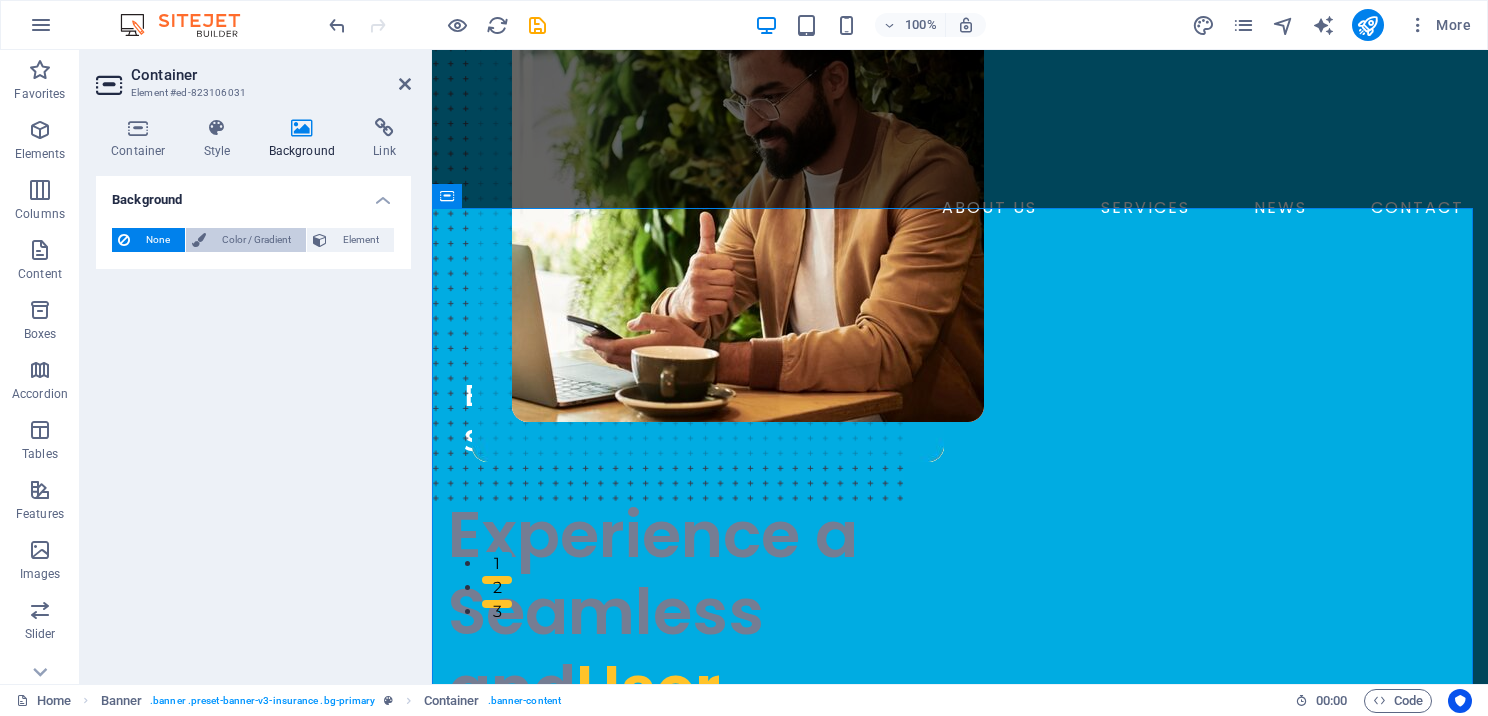 click on "Color / Gradient" at bounding box center [256, 240] 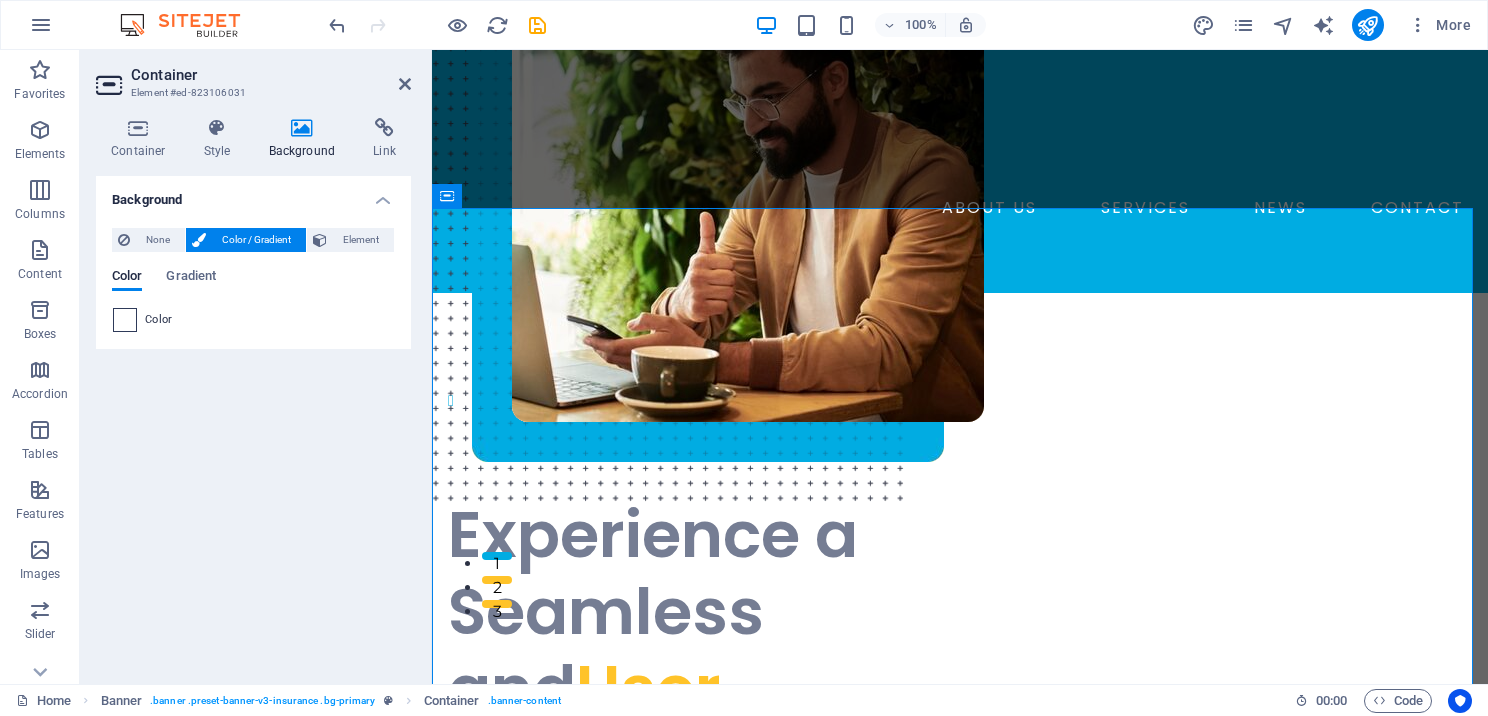 click at bounding box center (125, 320) 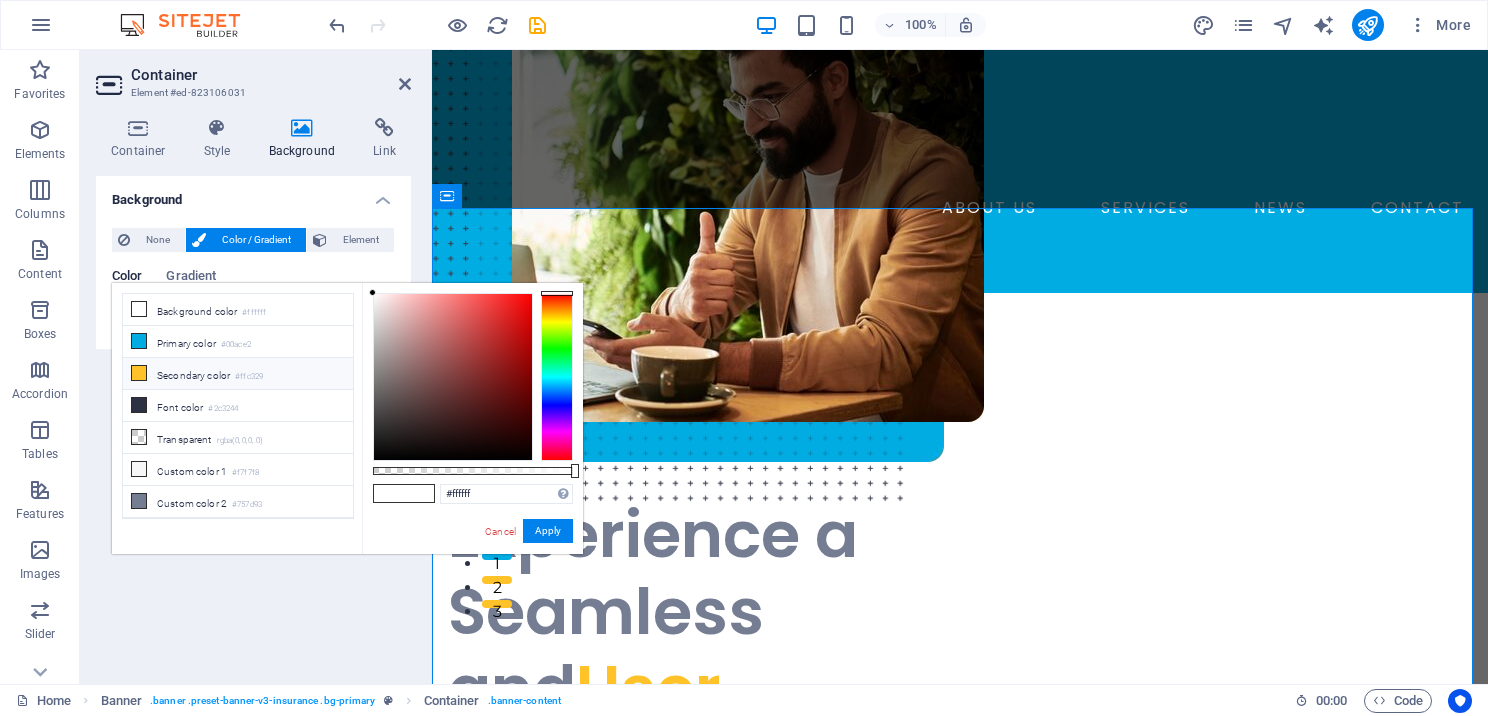 click at bounding box center (139, 373) 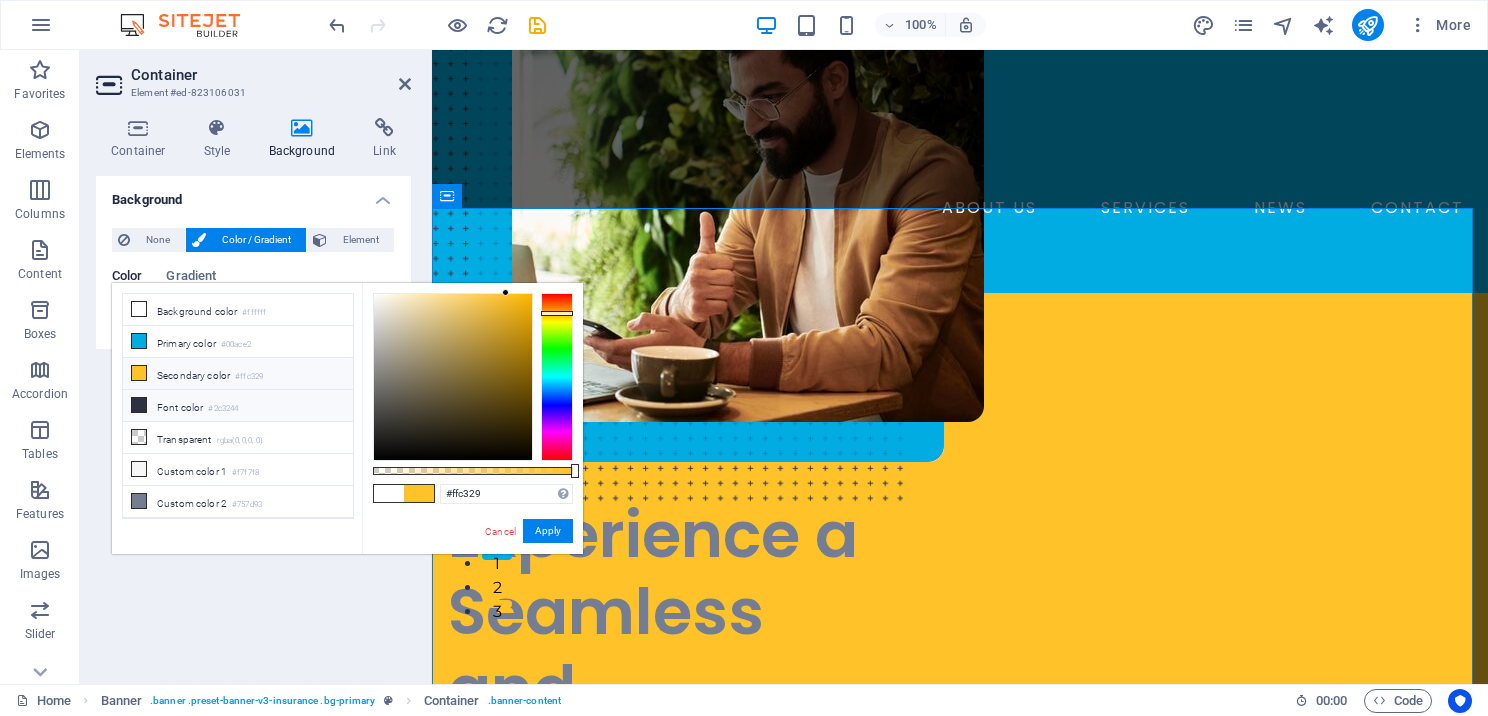 click at bounding box center [139, 405] 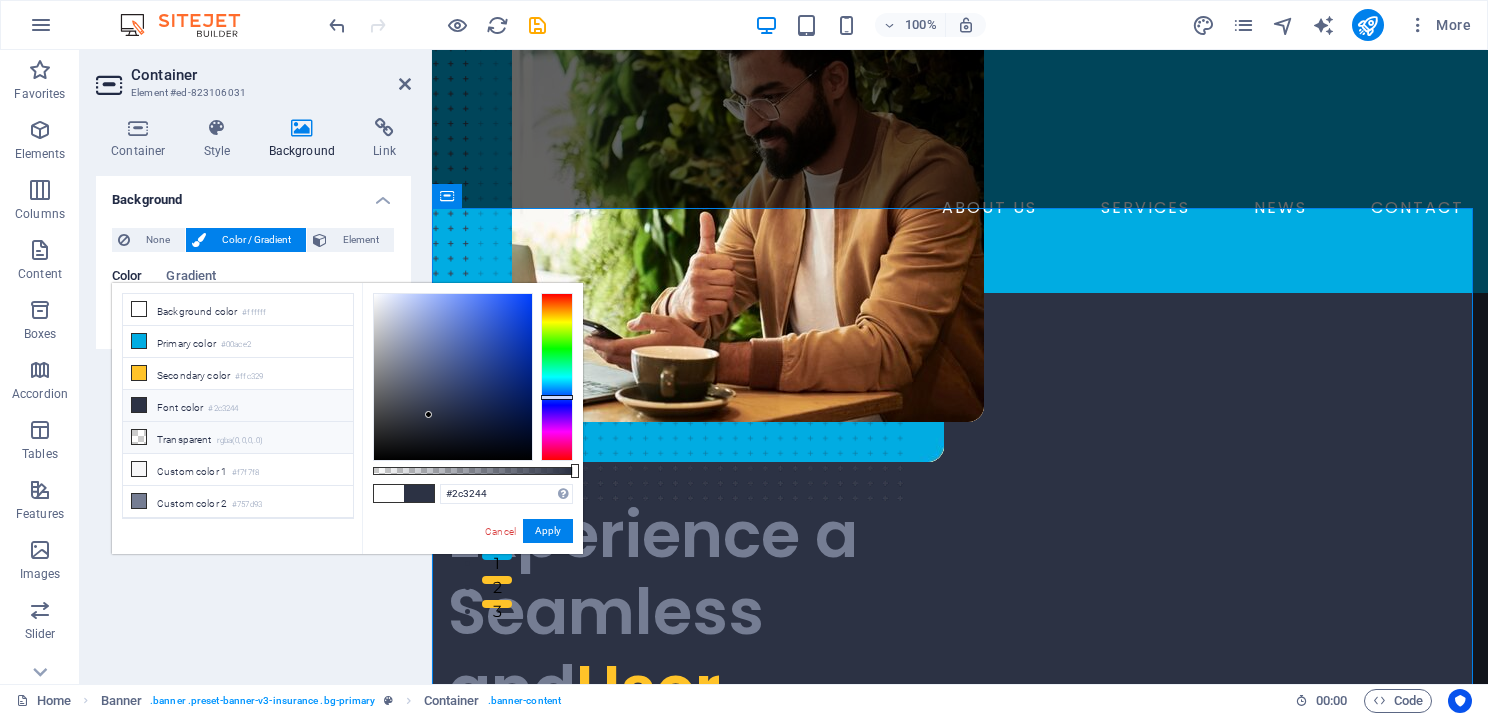 click at bounding box center [139, 437] 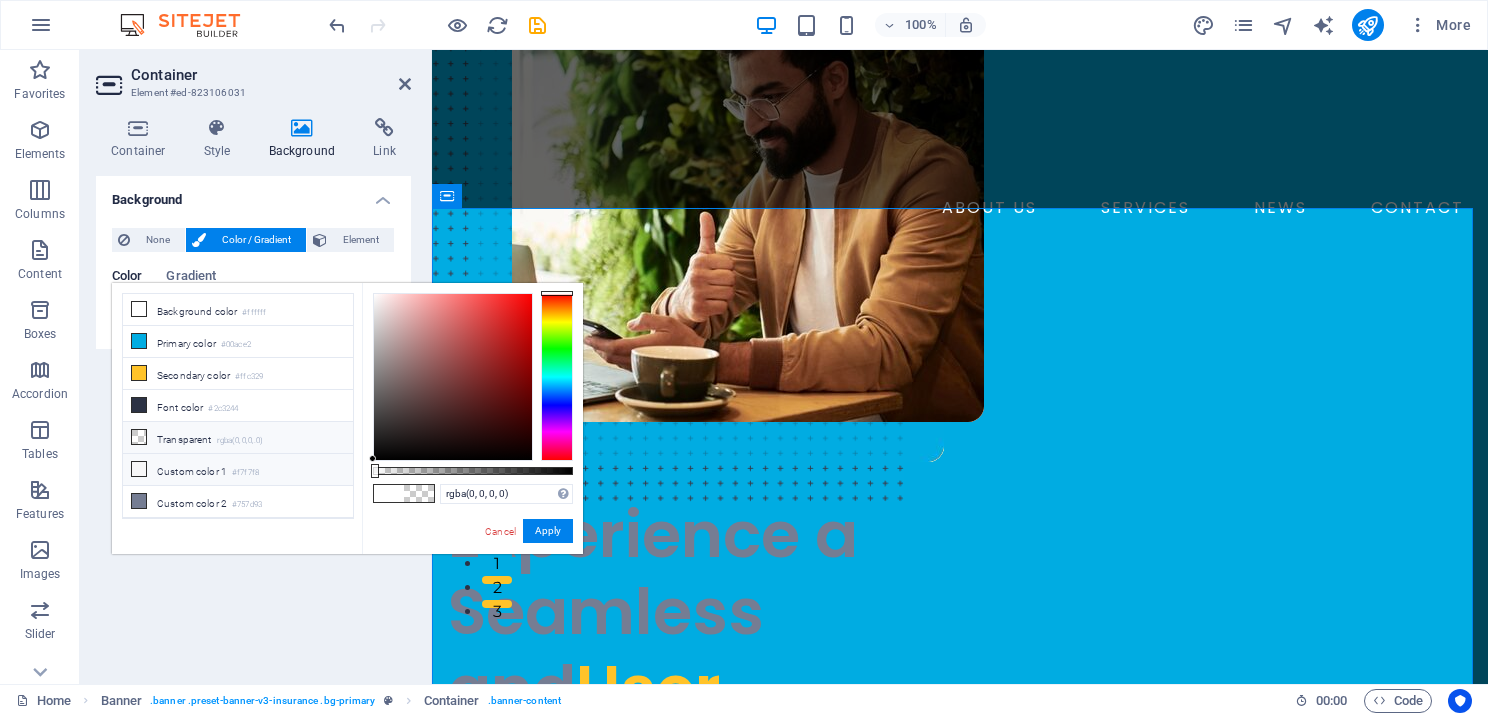 click on "Custom color 1
#f7f7f8" at bounding box center (238, 470) 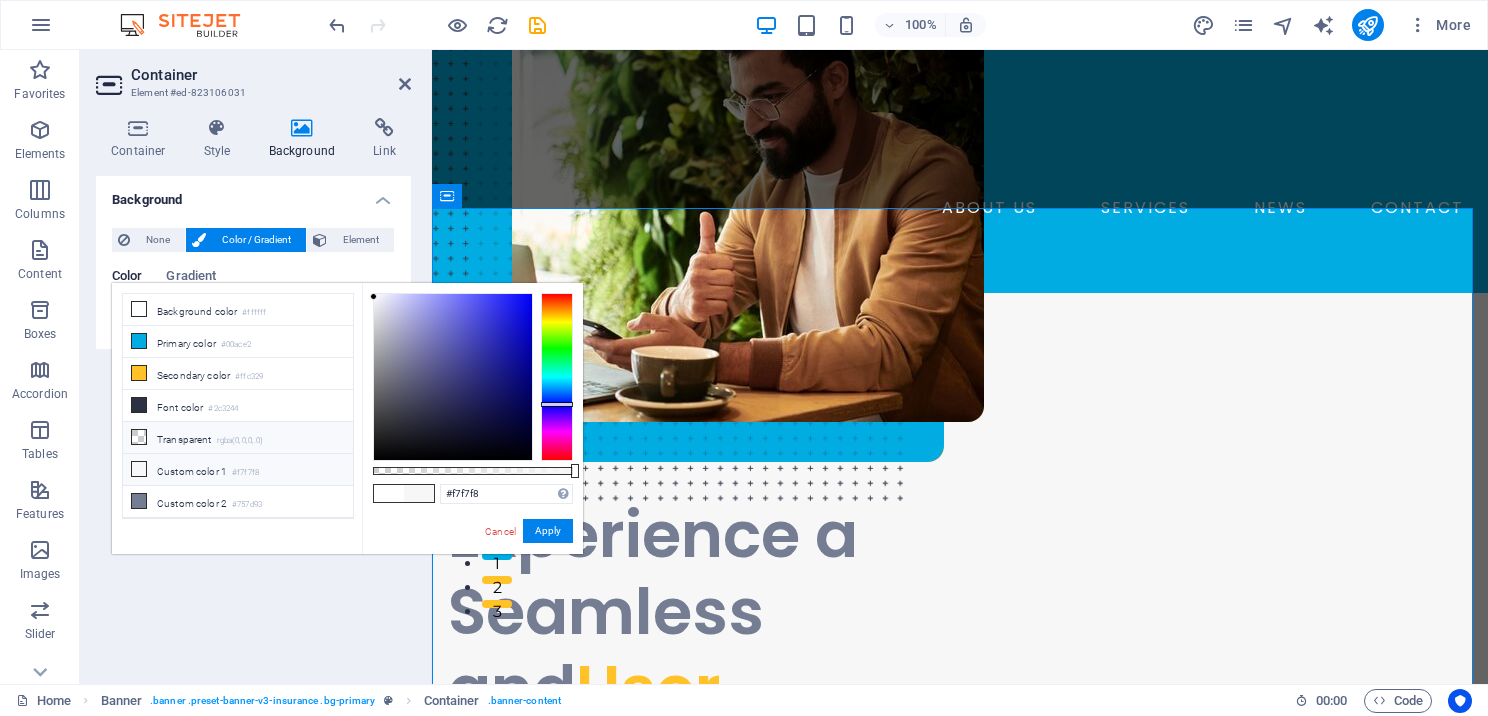 scroll, scrollTop: 52, scrollLeft: 0, axis: vertical 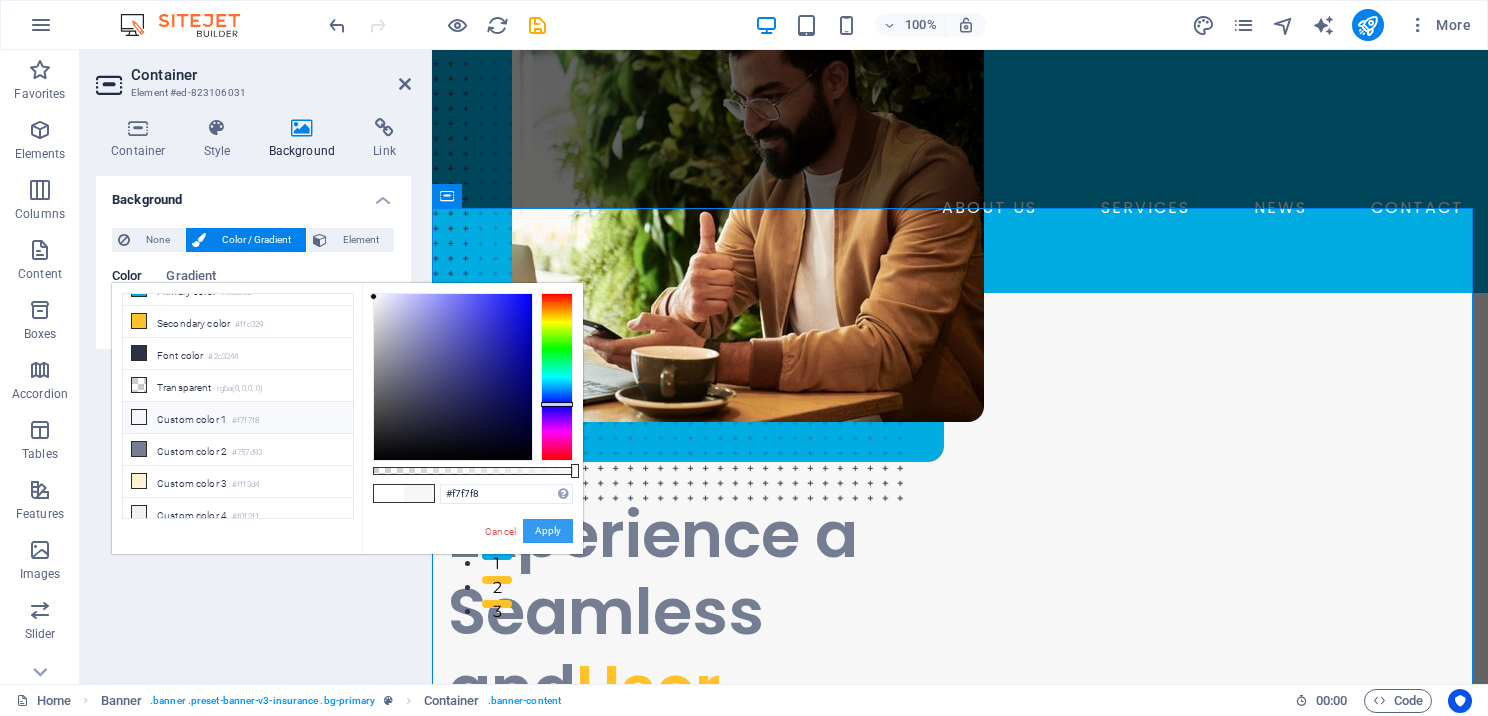 click on "Apply" at bounding box center [548, 531] 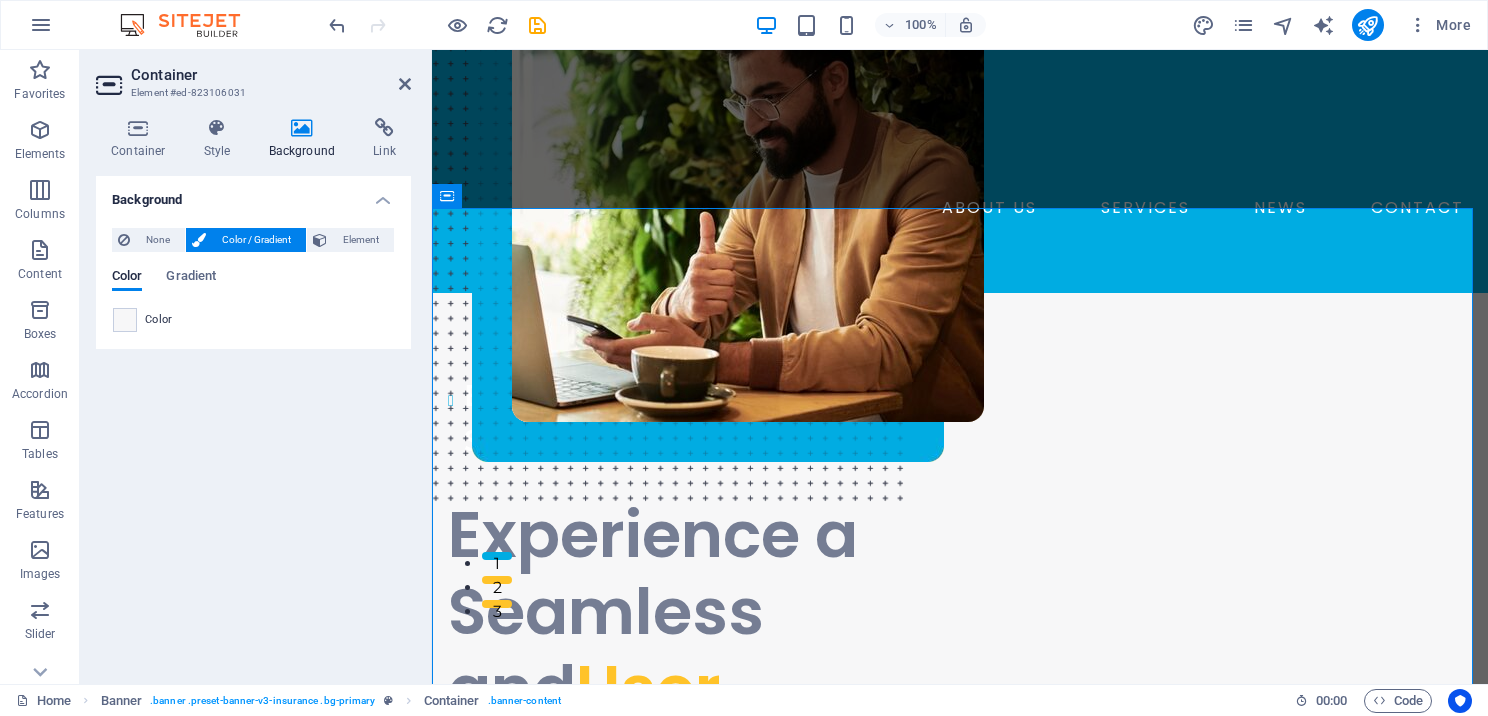 click on "Container Element #ed-823106031
Container Style Background Link Size Height Default px rem % vh vw Min. height None px rem % vh vw Width Default px rem % em vh vw Min. width None px rem % vh vw Content width Default Custom width Width Default px rem % em vh vw Min. width None px rem % vh vw Default padding Custom spacing Default content width and padding can be changed under Design. Edit design Layout (Flexbox) Alignment Determines the flex direction. Default Main axis Determine how elements should behave along the main axis inside this container (justify content). Default Side axis Control the vertical direction of the element inside of the container (align items). Default Wrap Default On Off Fill Controls the distances and direction of elements on the y-axis across several lines (align content). Default Accessibility ARIA helps assistive technologies (like screen readers) to understand the role, state, and behavior of web elements Role The ARIA role defines the purpose of an element.  None" at bounding box center [256, 367] 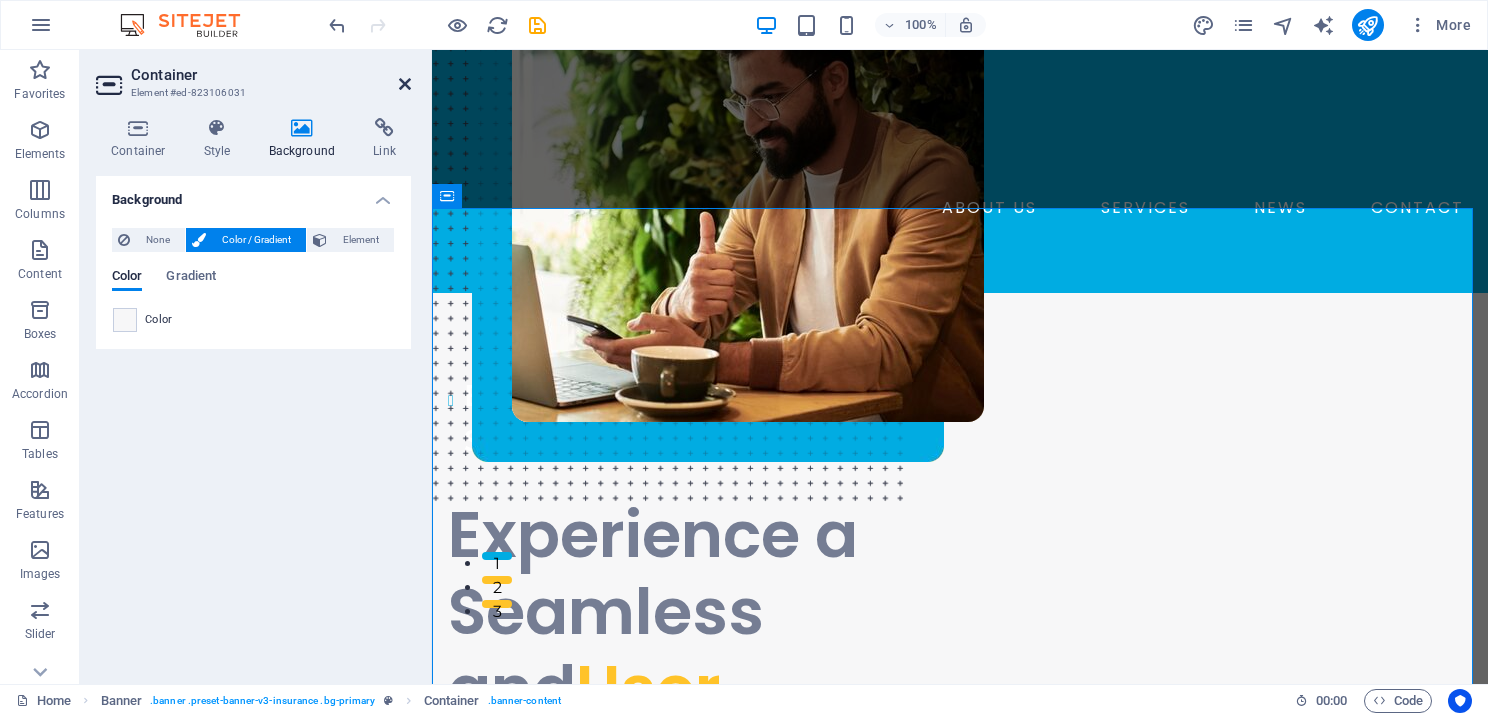 click at bounding box center (405, 84) 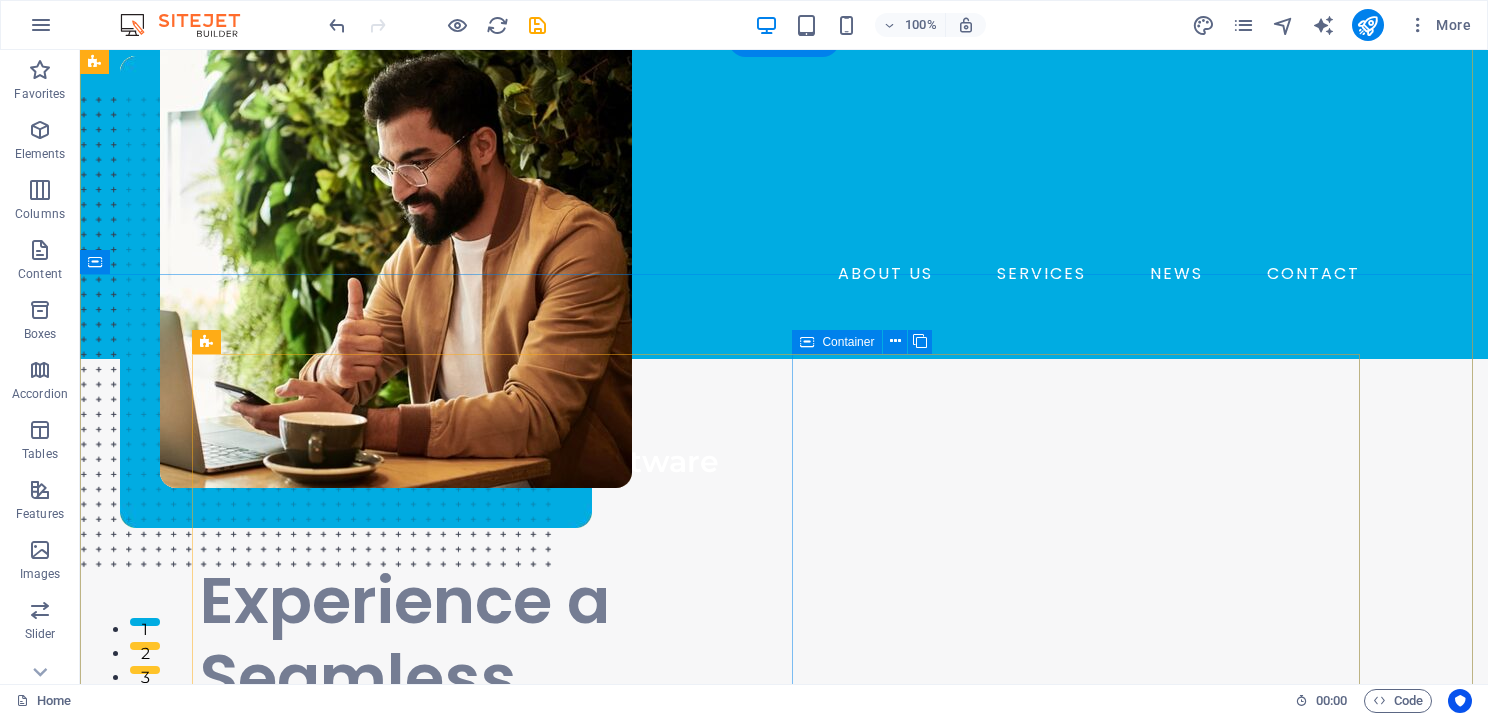 scroll, scrollTop: 0, scrollLeft: 0, axis: both 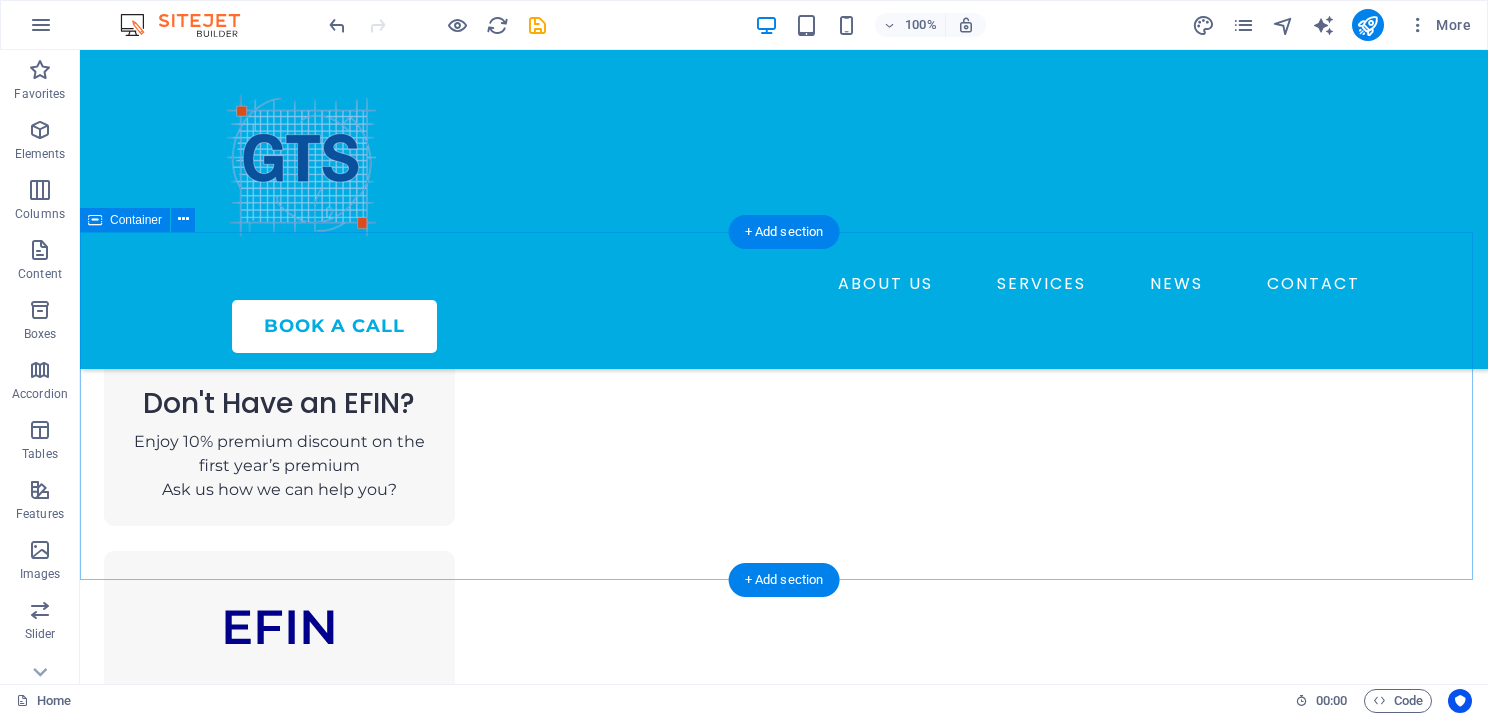 click on "We work alongside  both   aspiring tax preparers , providing step-by-step instruction,  and established experts. Choose how and where you work — all you need is an internet connection." at bounding box center [784, 1408] 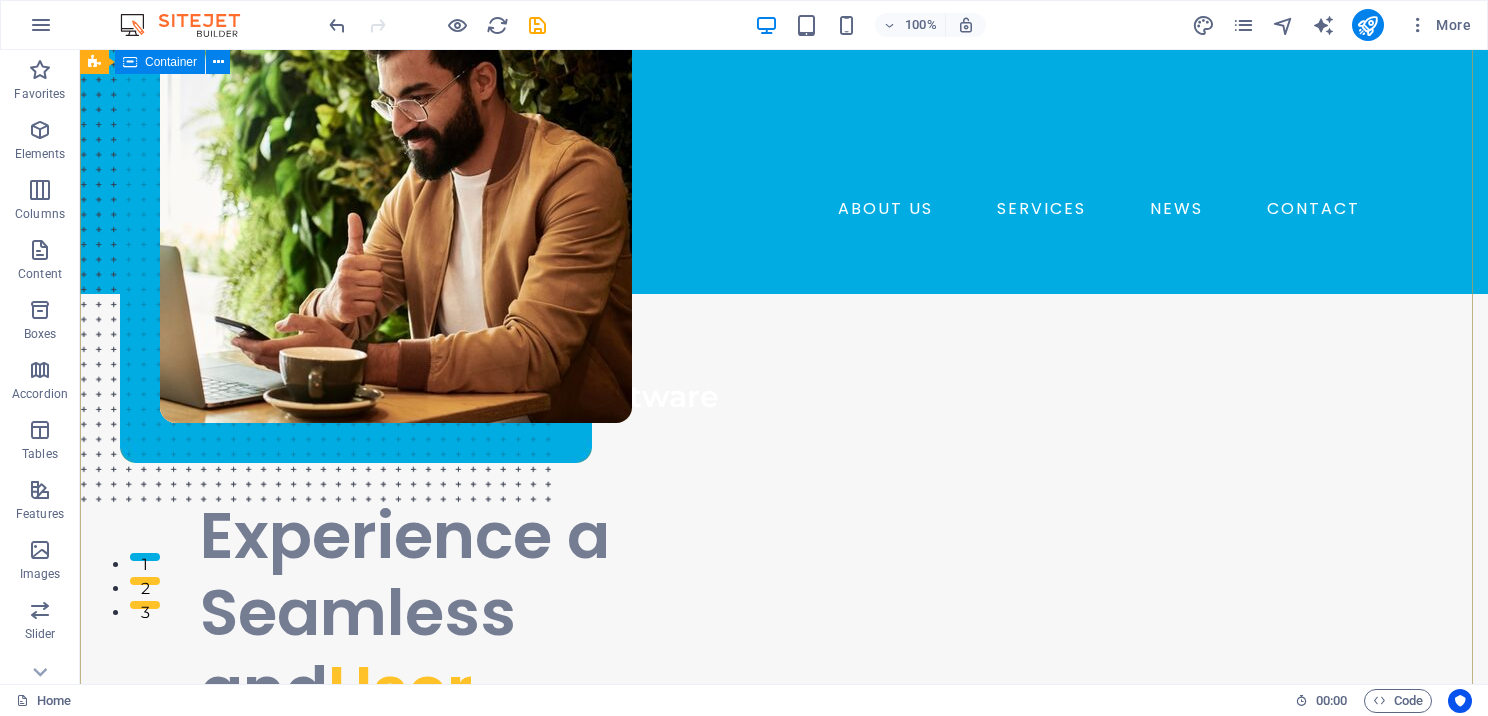 scroll, scrollTop: 0, scrollLeft: 0, axis: both 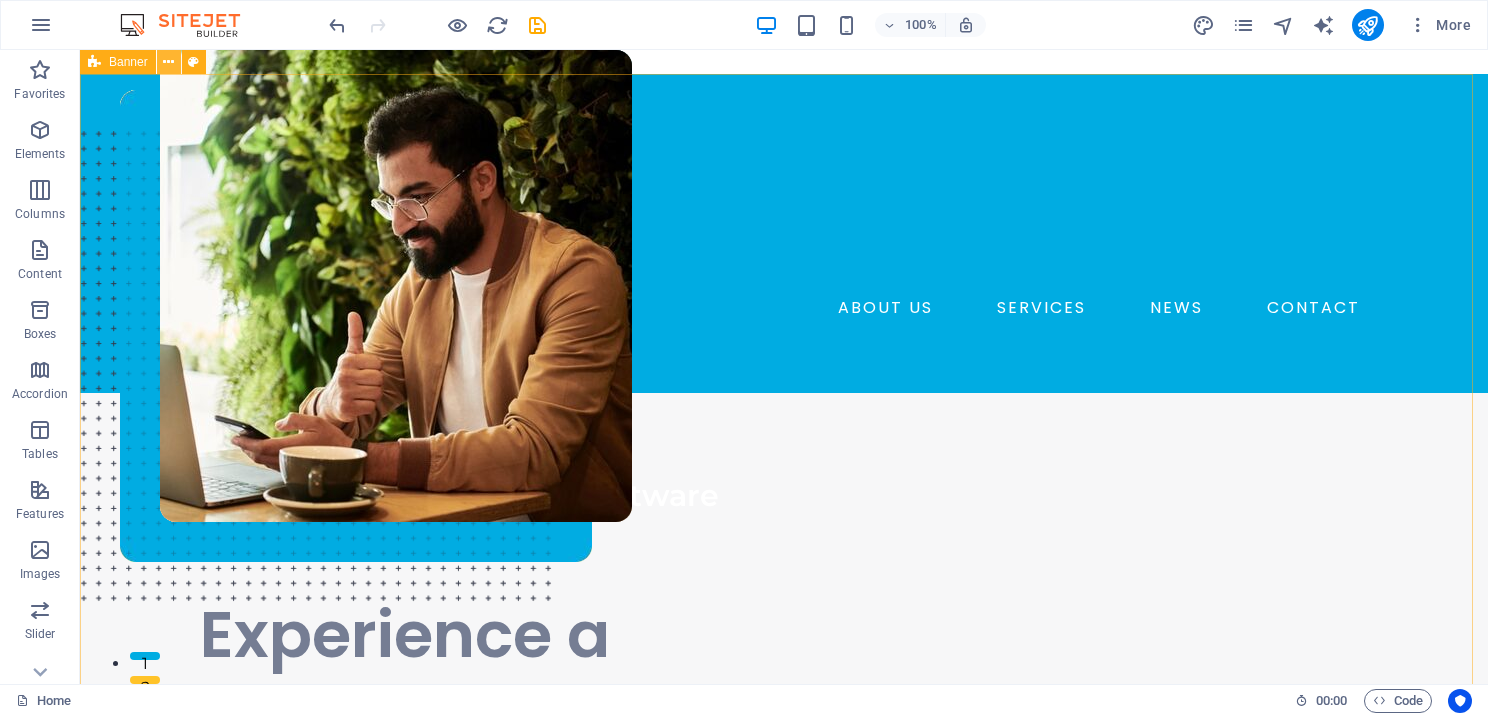 click at bounding box center (168, 62) 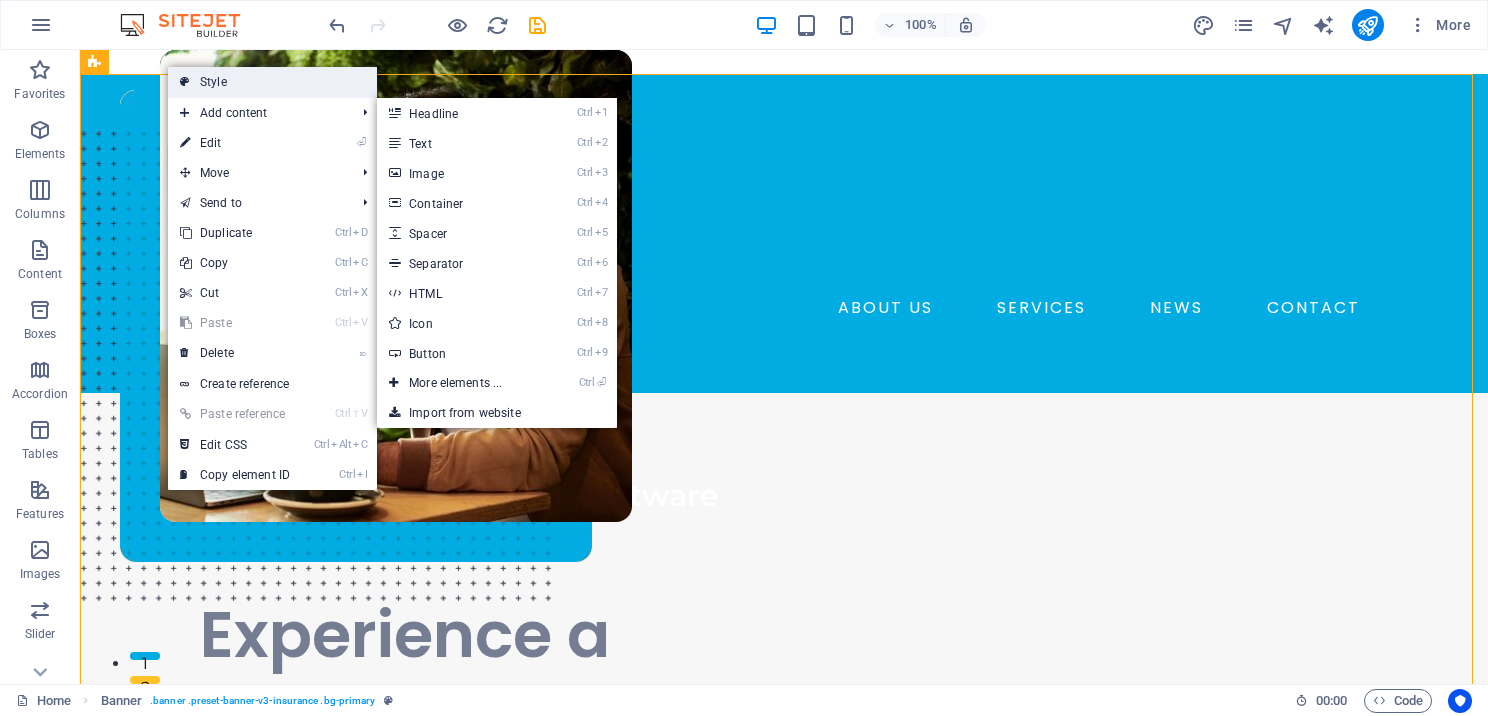 click on "Style" at bounding box center (272, 82) 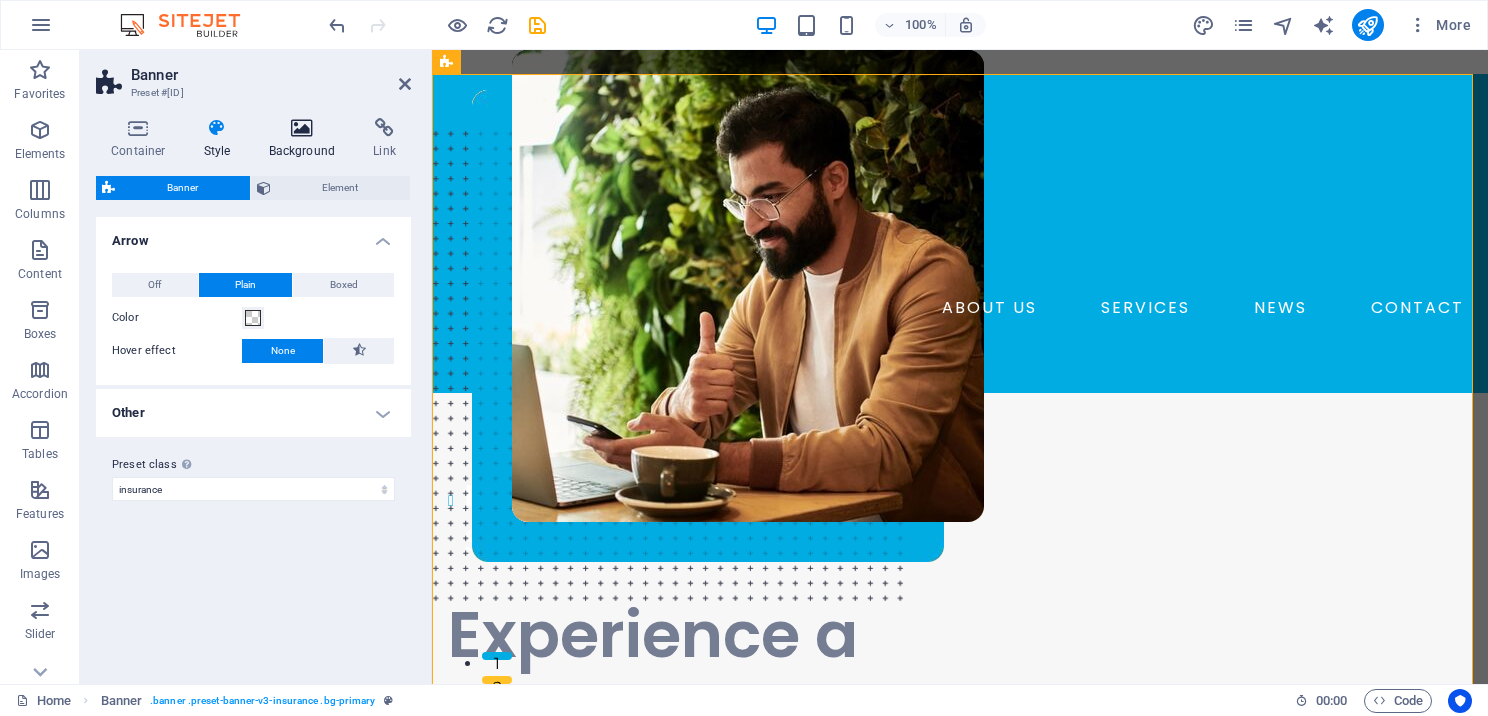 click on "Background" at bounding box center (306, 139) 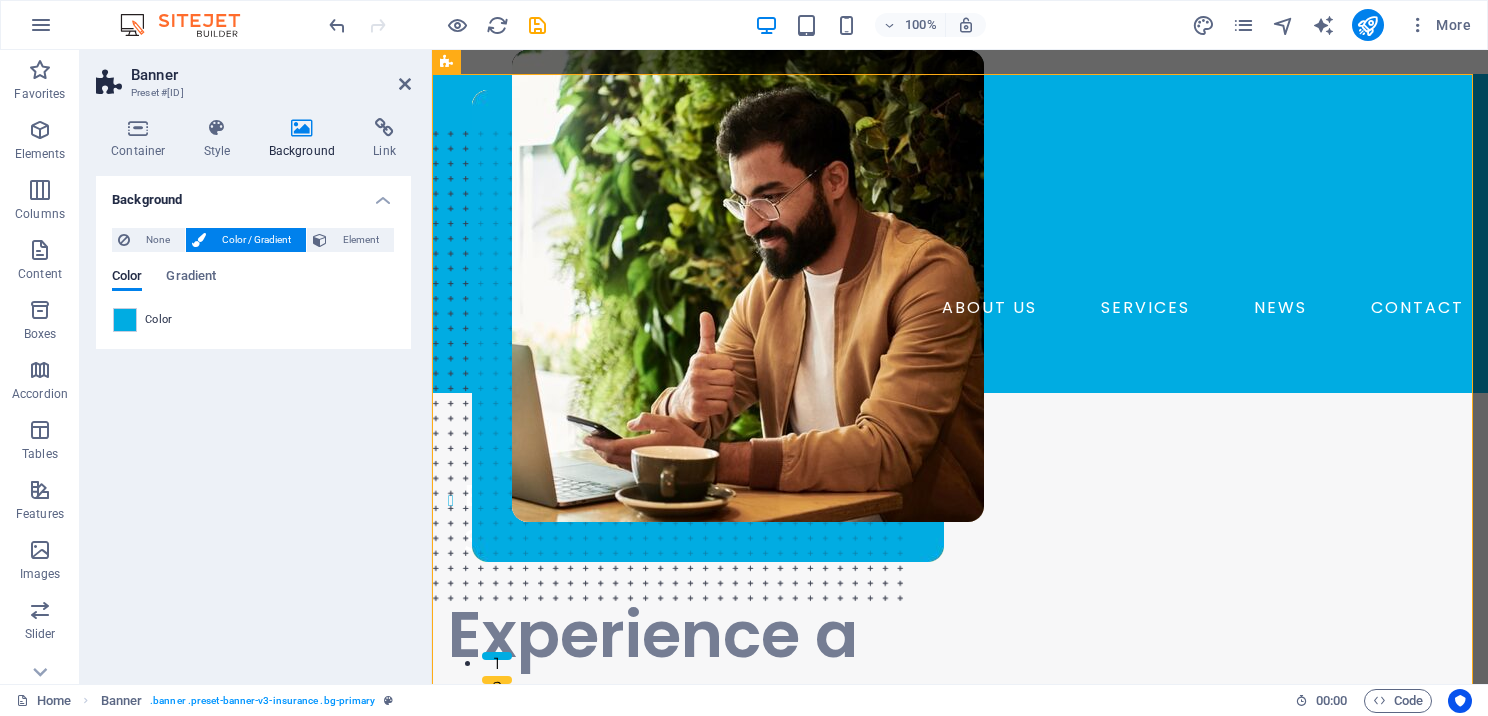 click on "Color / Gradient" at bounding box center (256, 240) 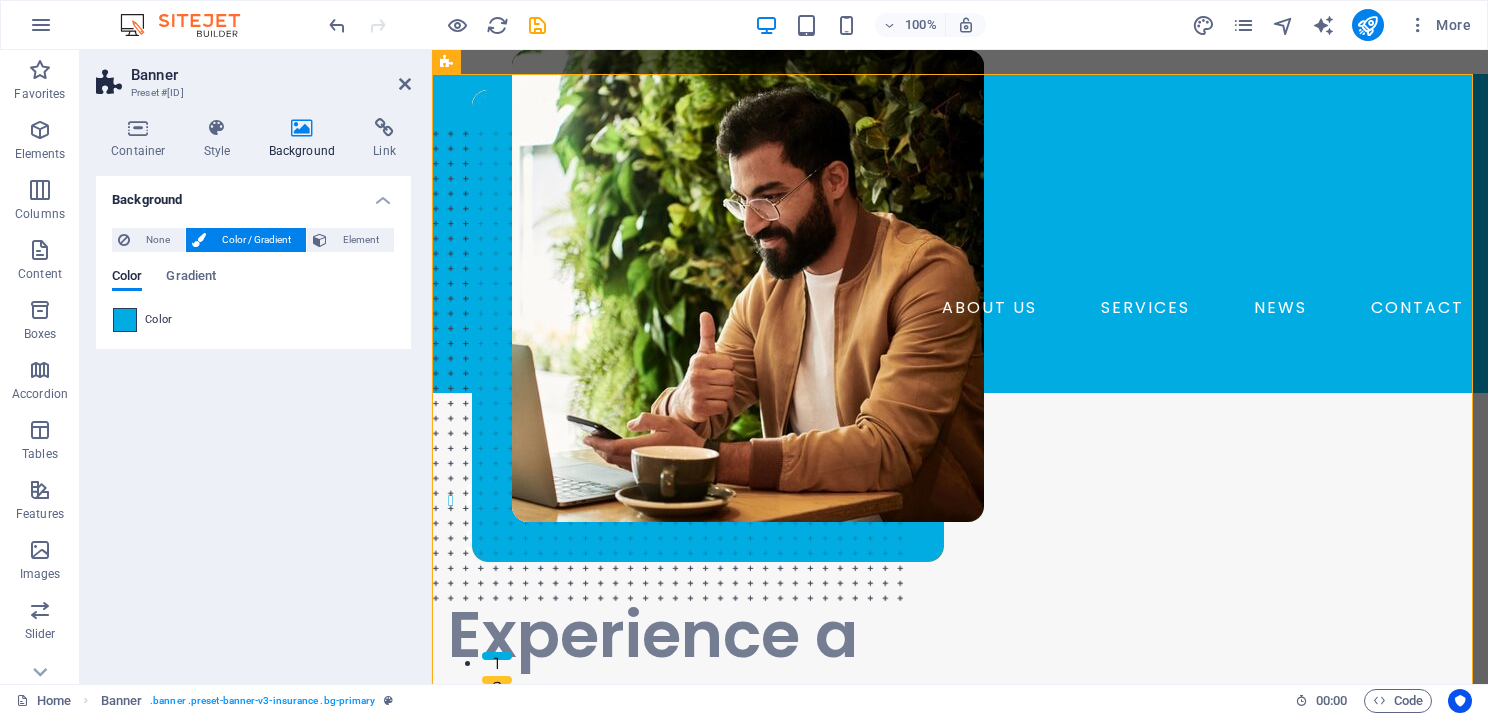 click at bounding box center (125, 320) 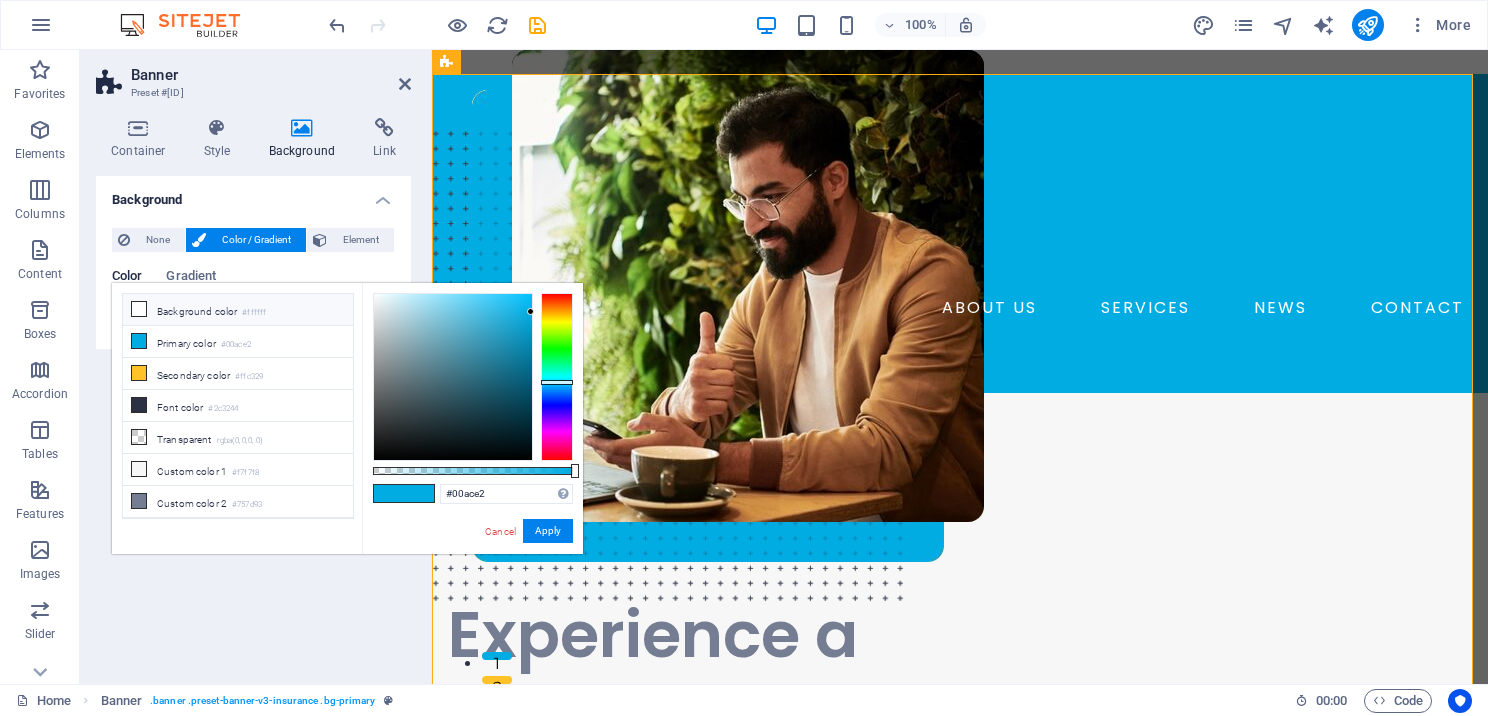 click at bounding box center (139, 309) 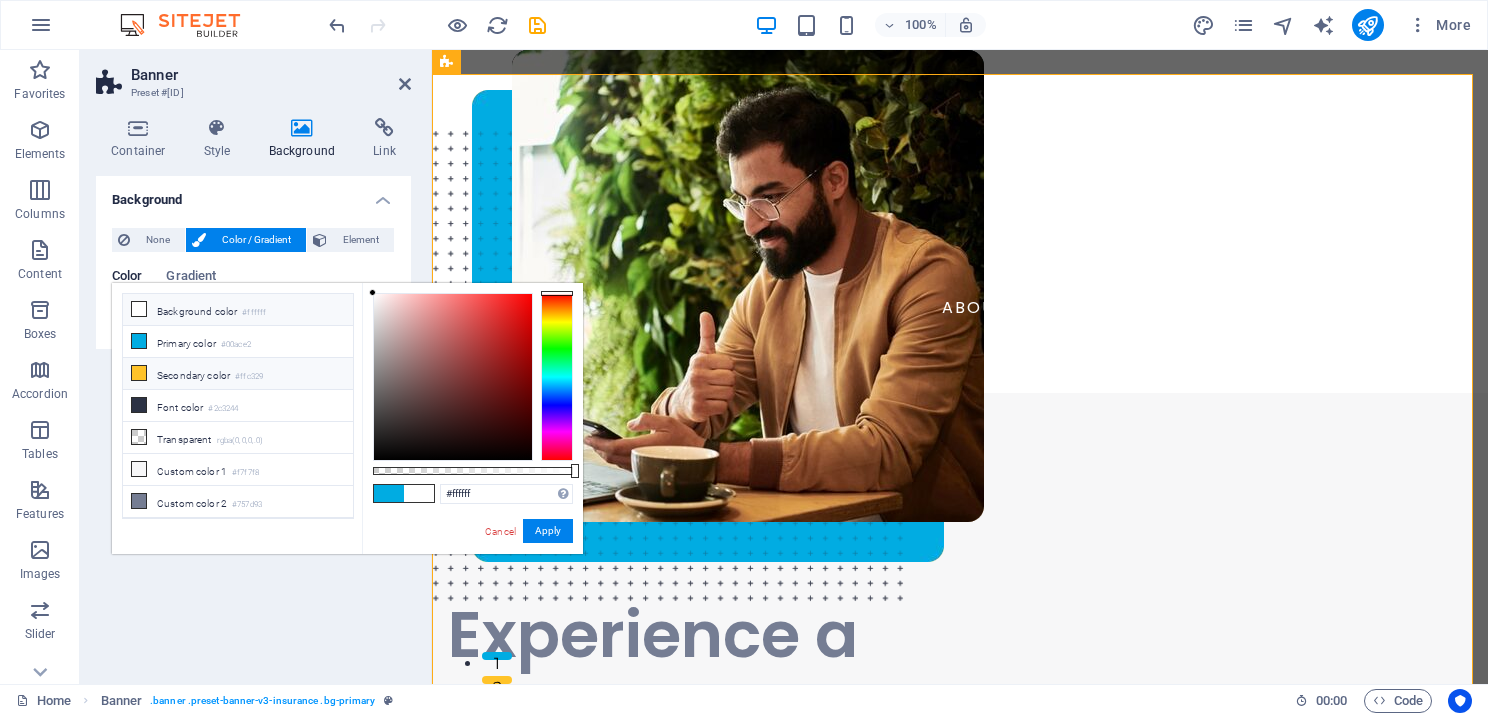 click at bounding box center [139, 373] 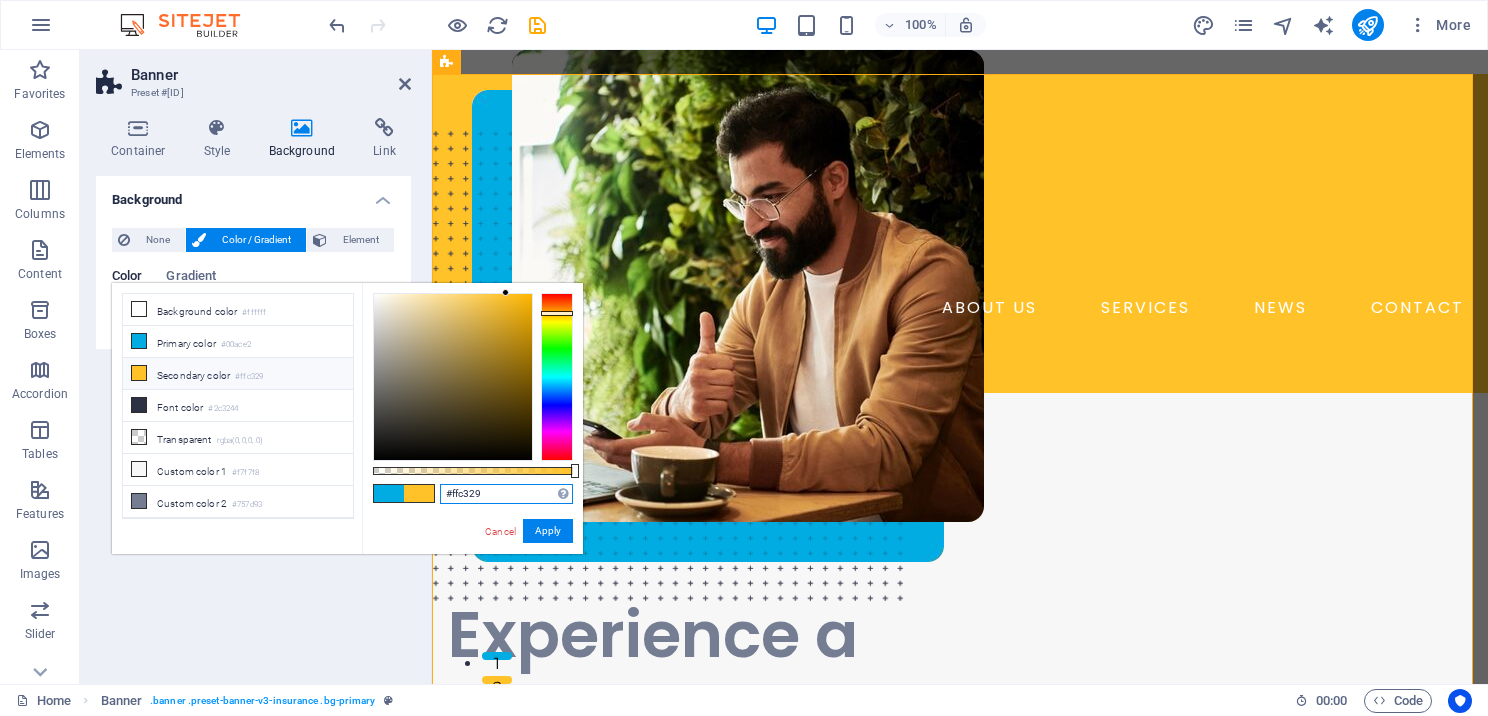 drag, startPoint x: 481, startPoint y: 494, endPoint x: 440, endPoint y: 493, distance: 41.01219 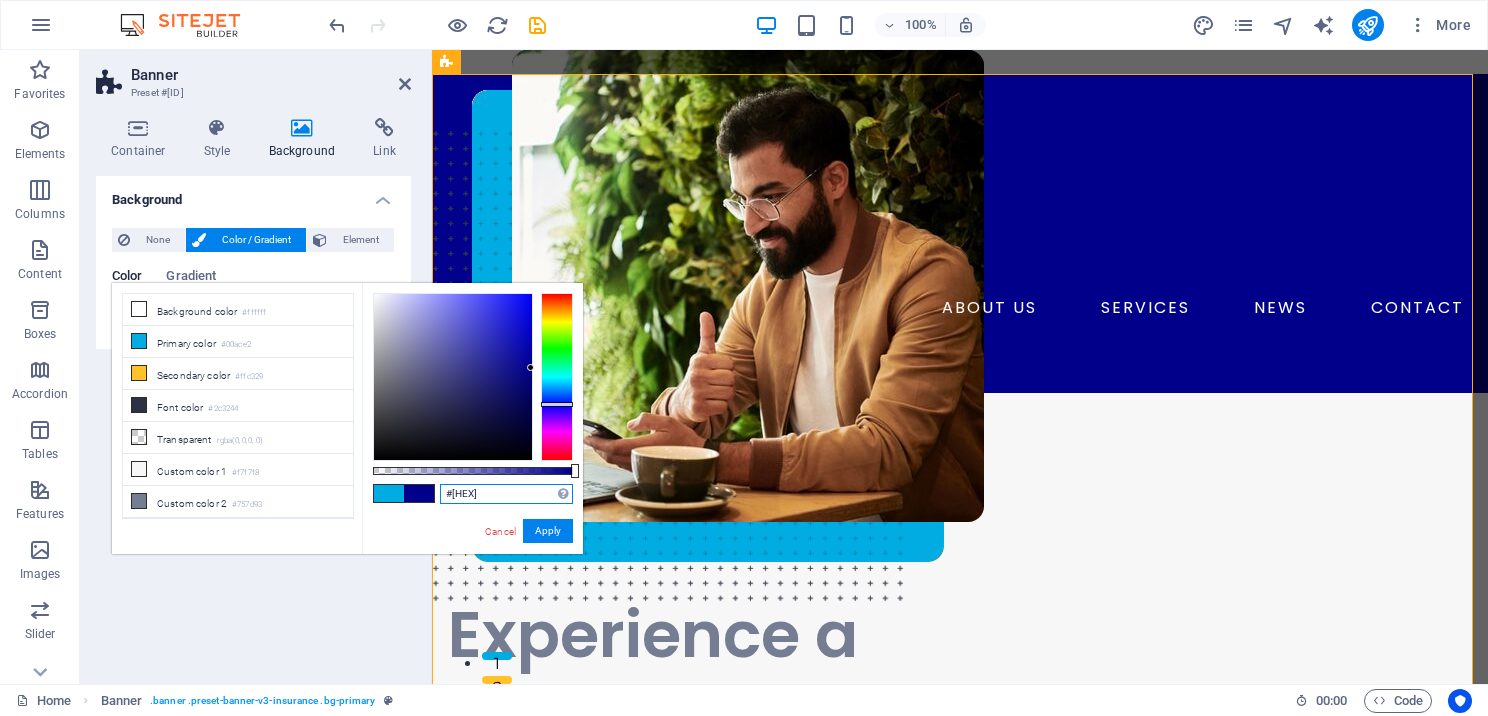 click at bounding box center (453, 377) 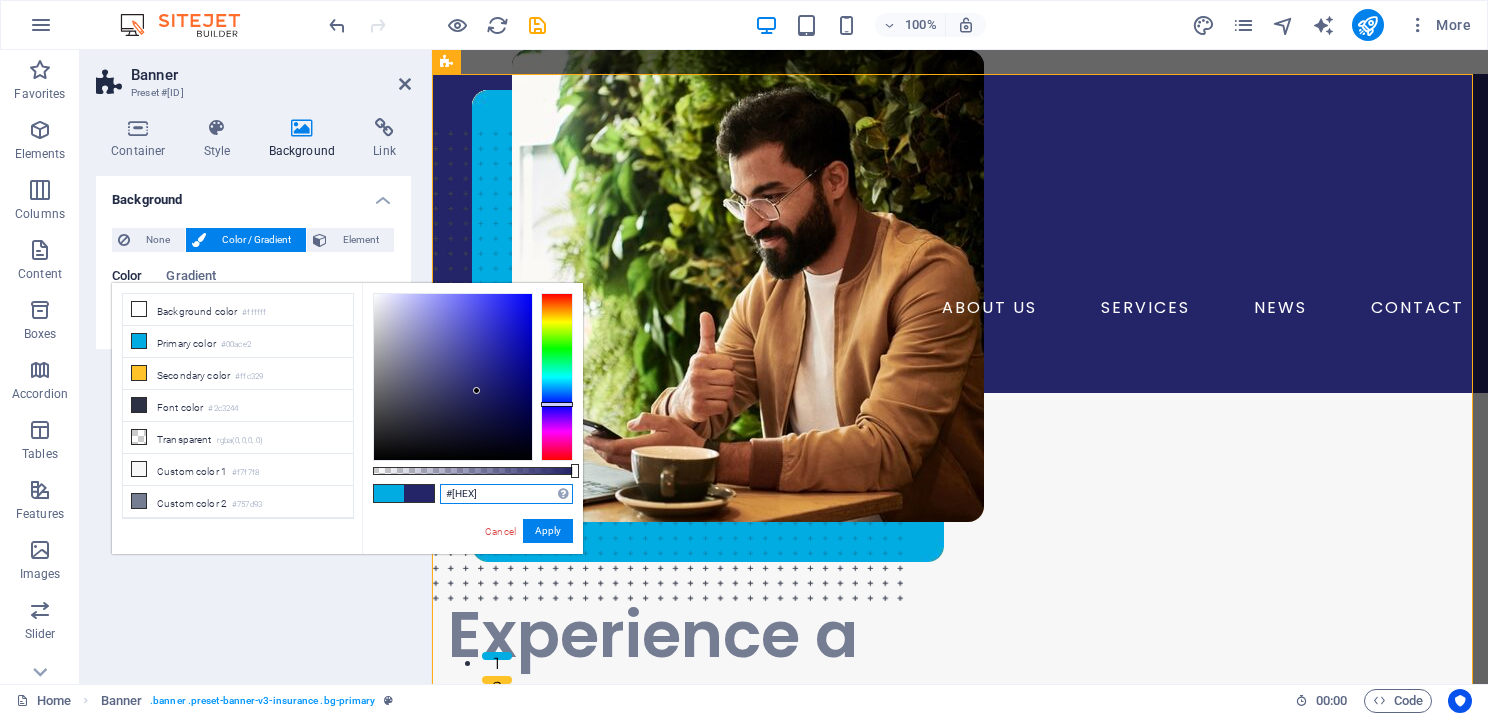 click at bounding box center (453, 377) 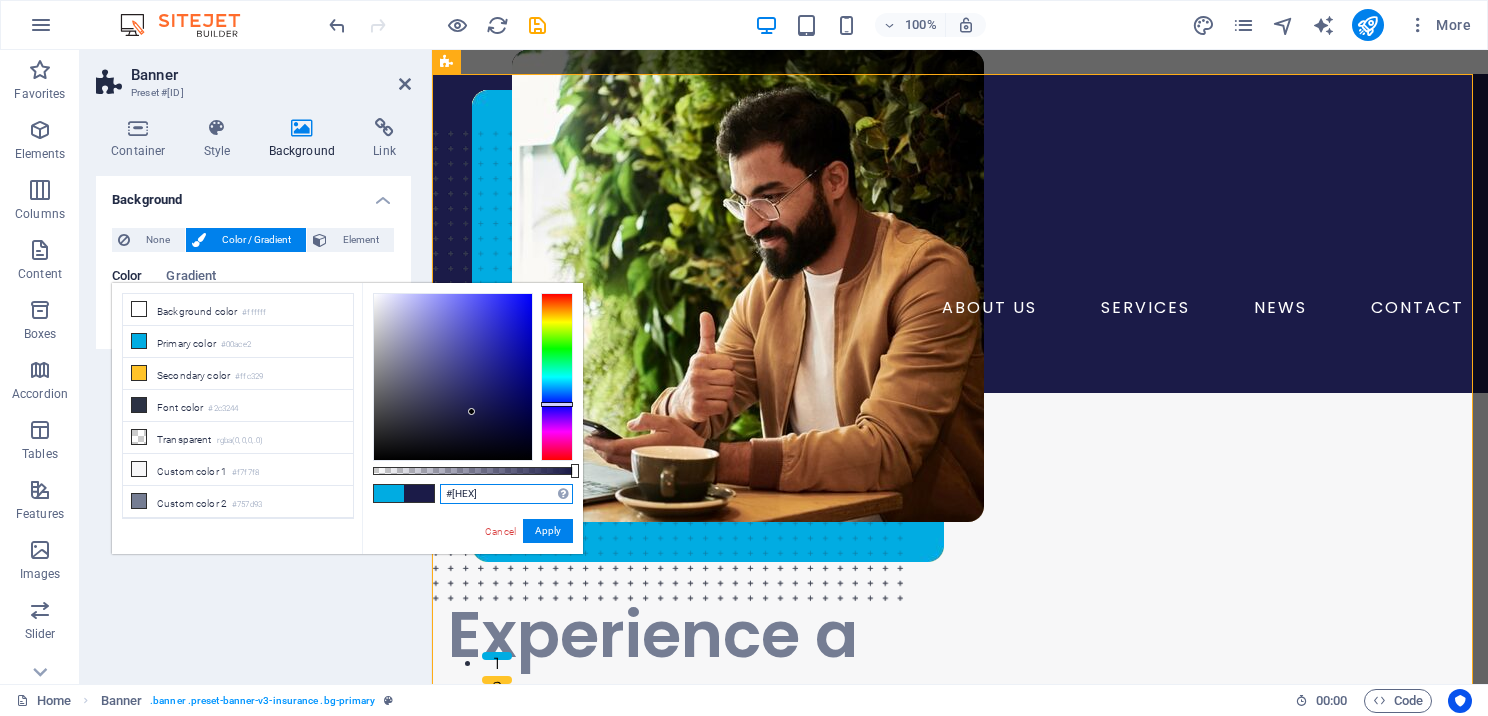 click at bounding box center (453, 377) 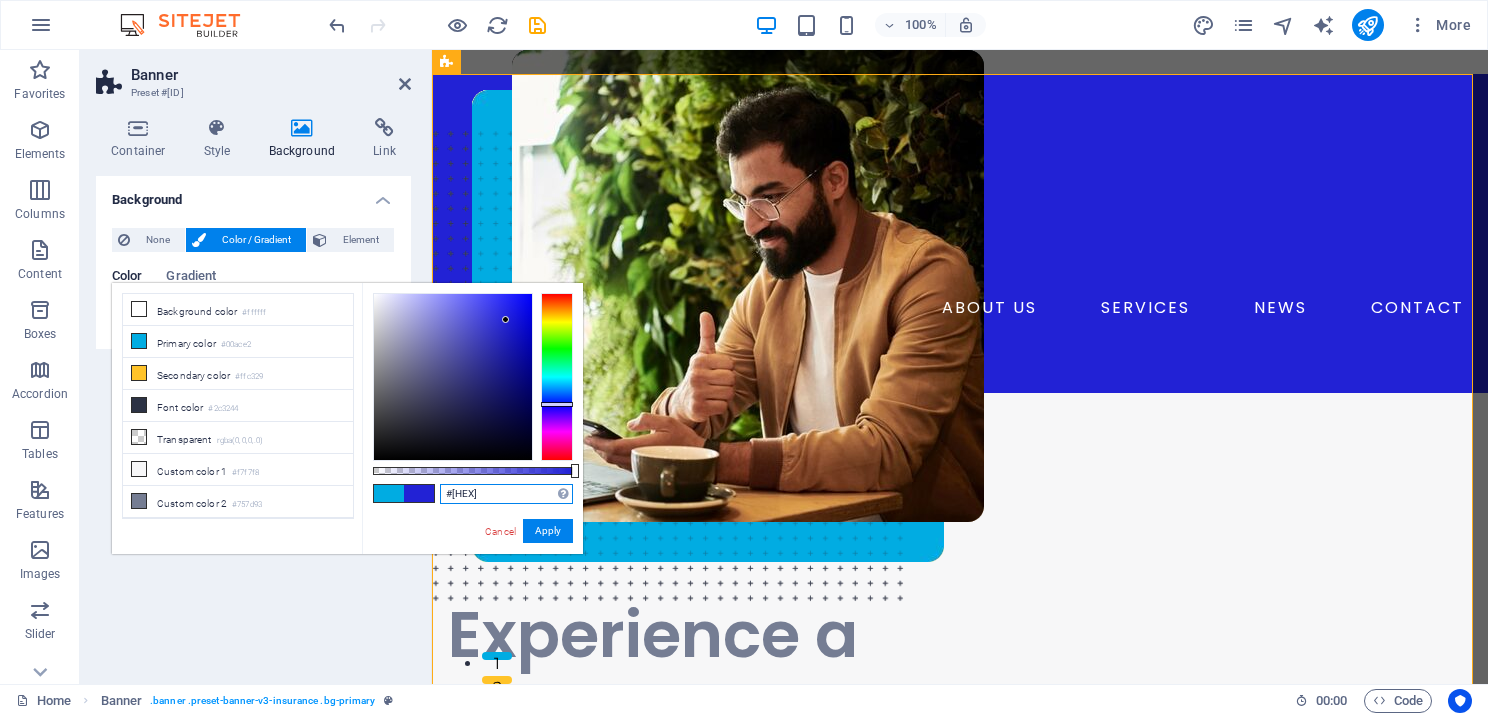 click at bounding box center (453, 377) 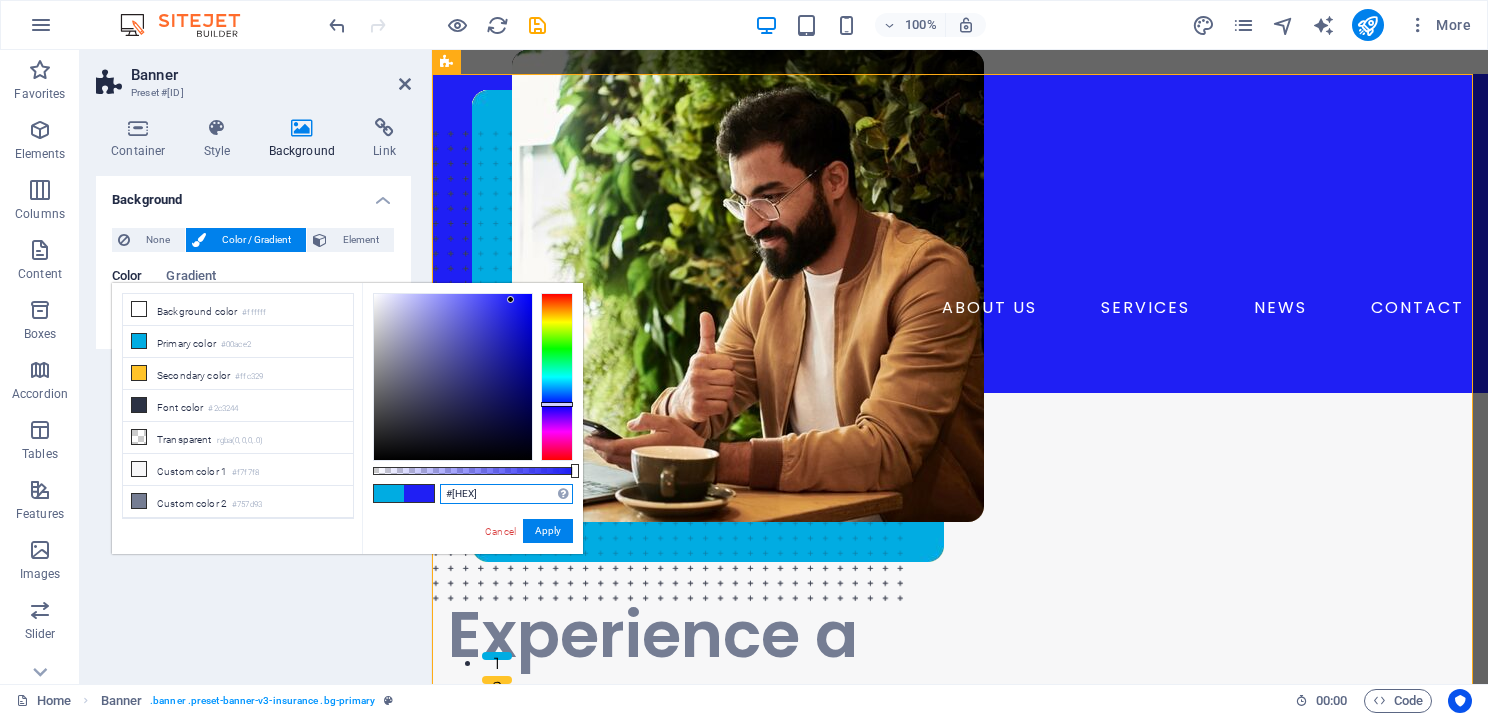 click at bounding box center (557, 377) 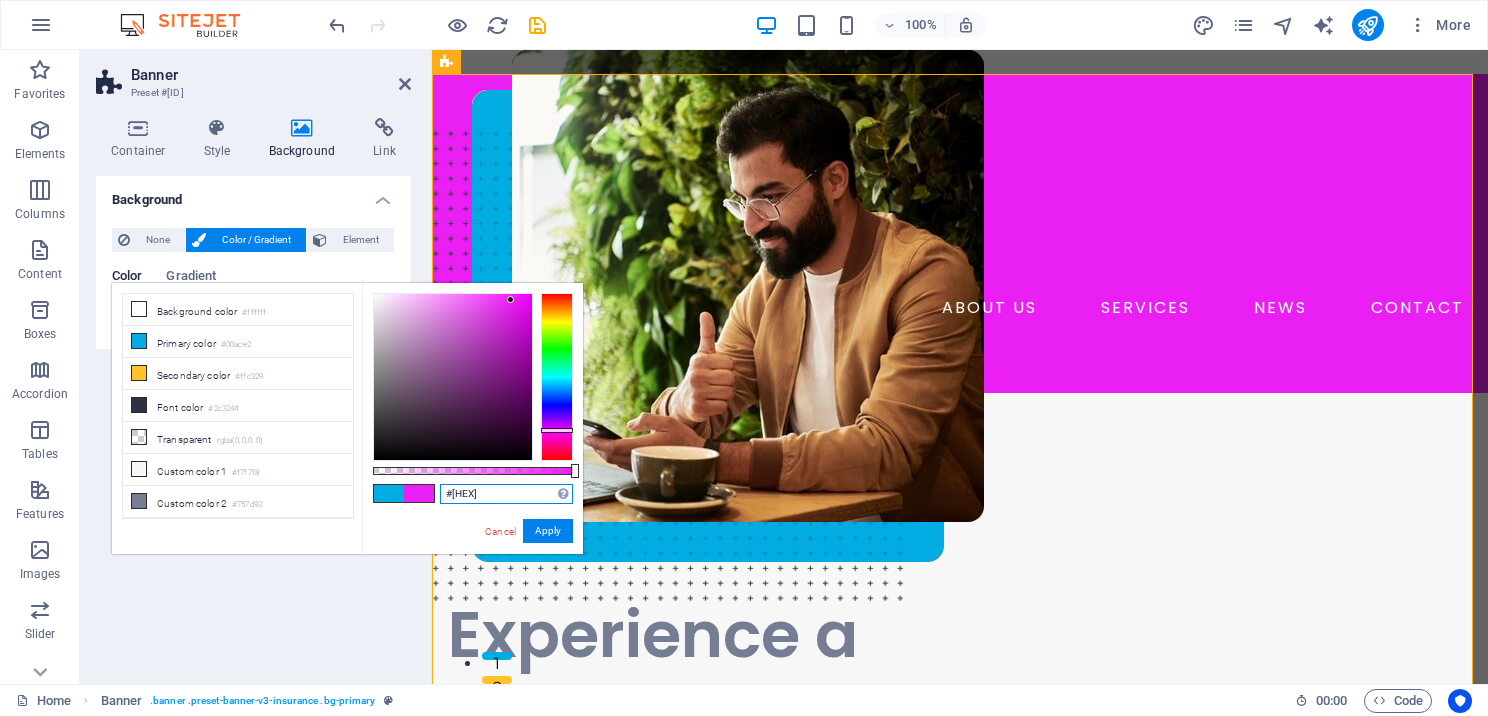 click at bounding box center [557, 377] 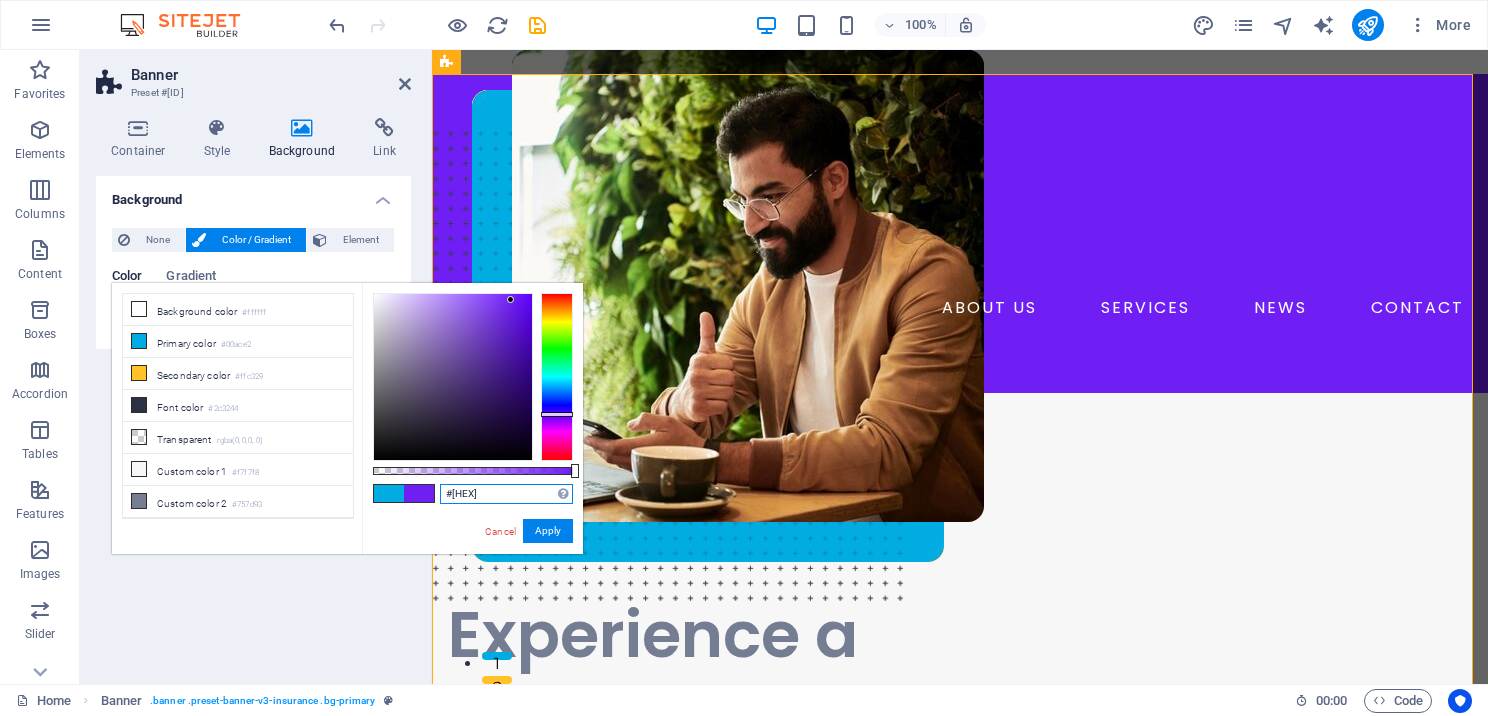 click at bounding box center [557, 377] 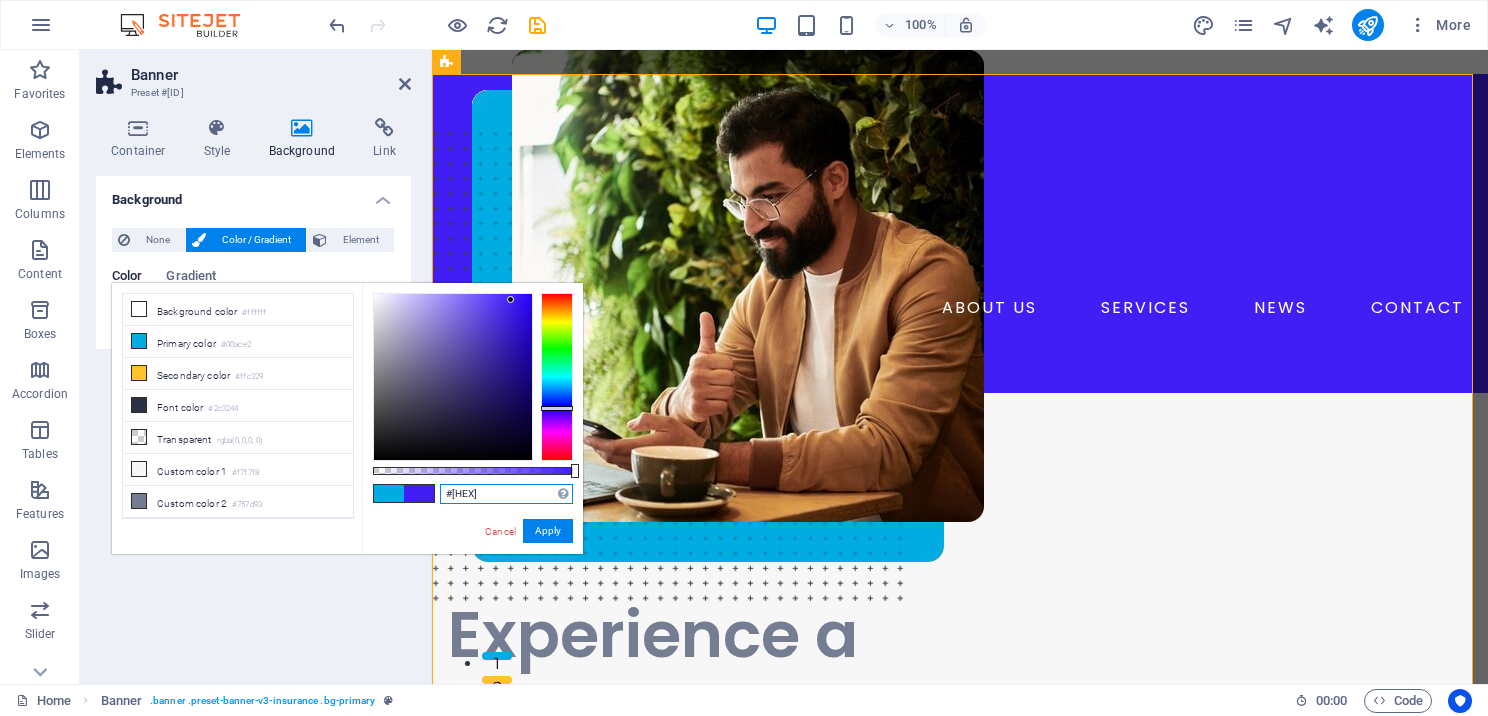 click at bounding box center [557, 377] 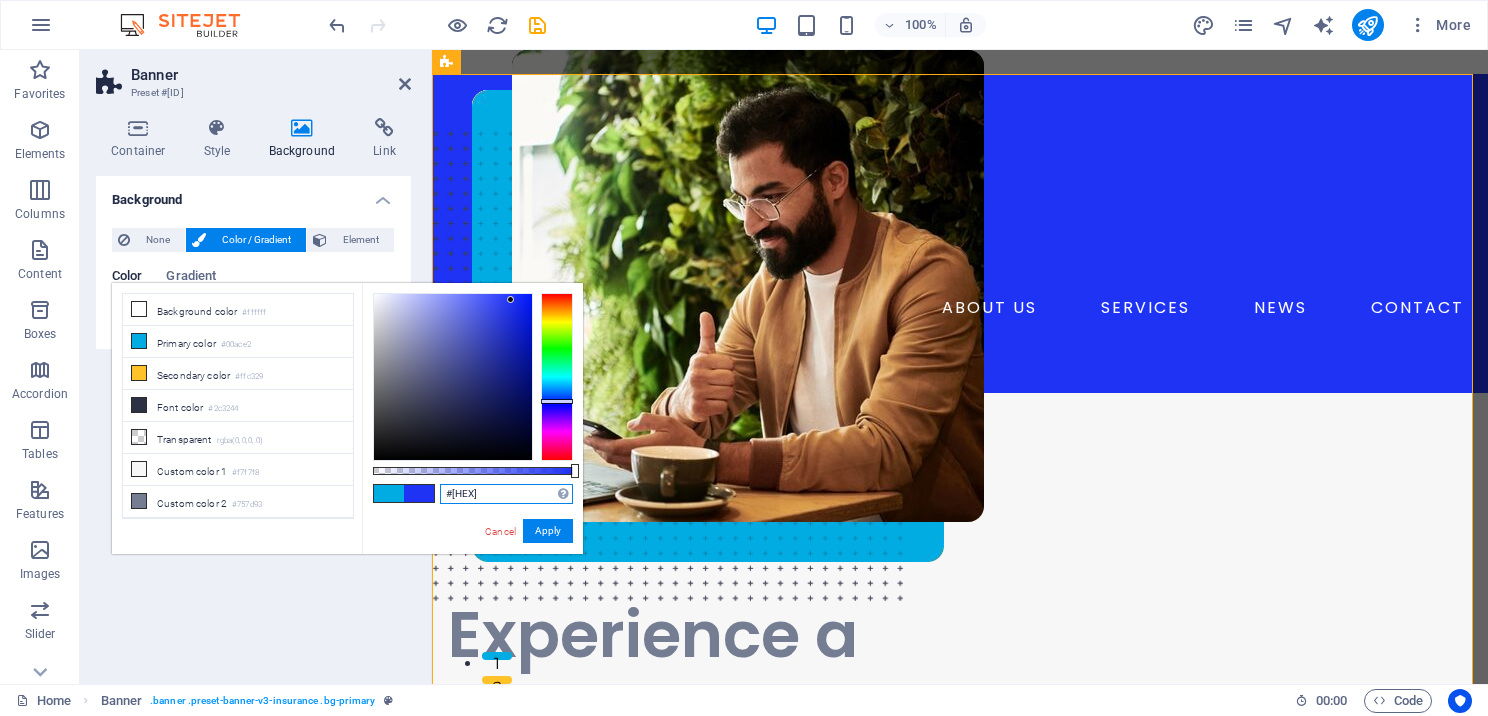 click at bounding box center (557, 377) 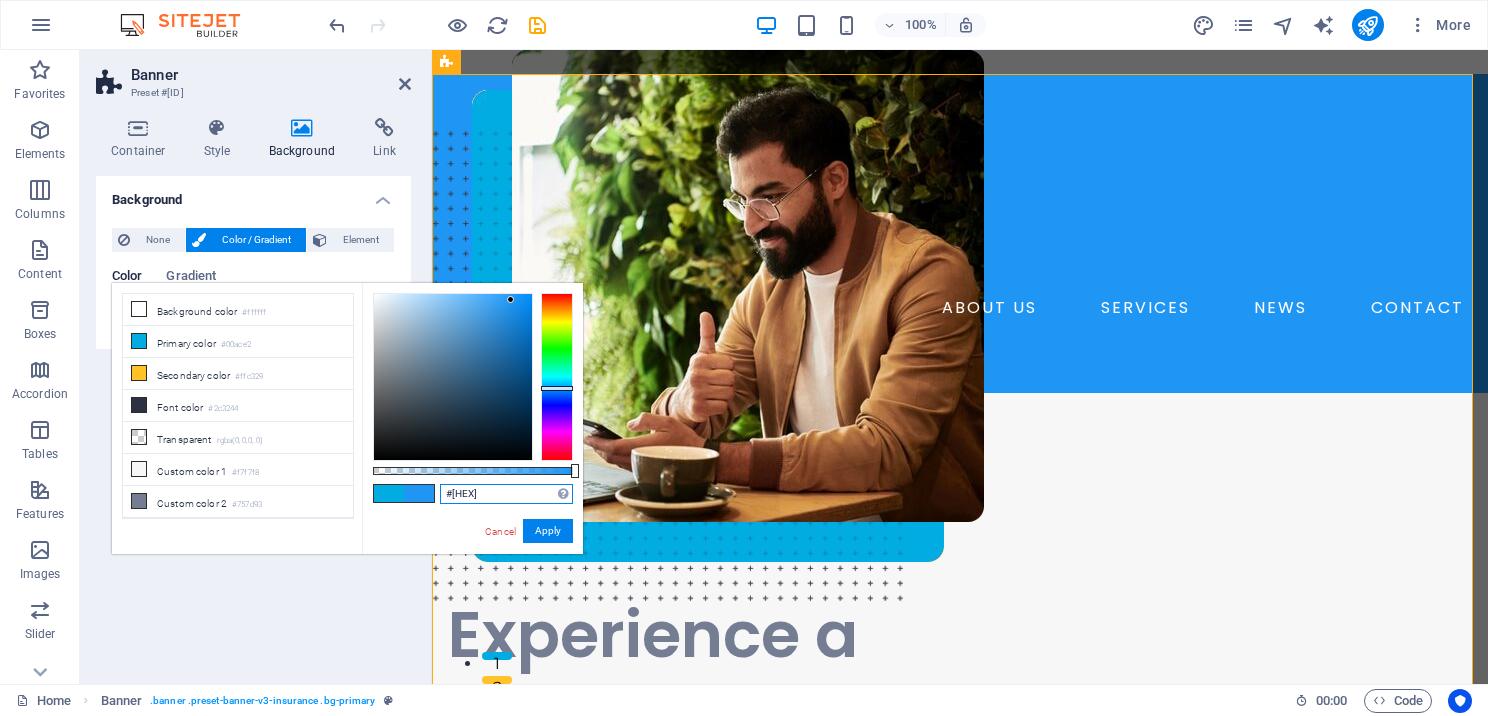 click at bounding box center (557, 377) 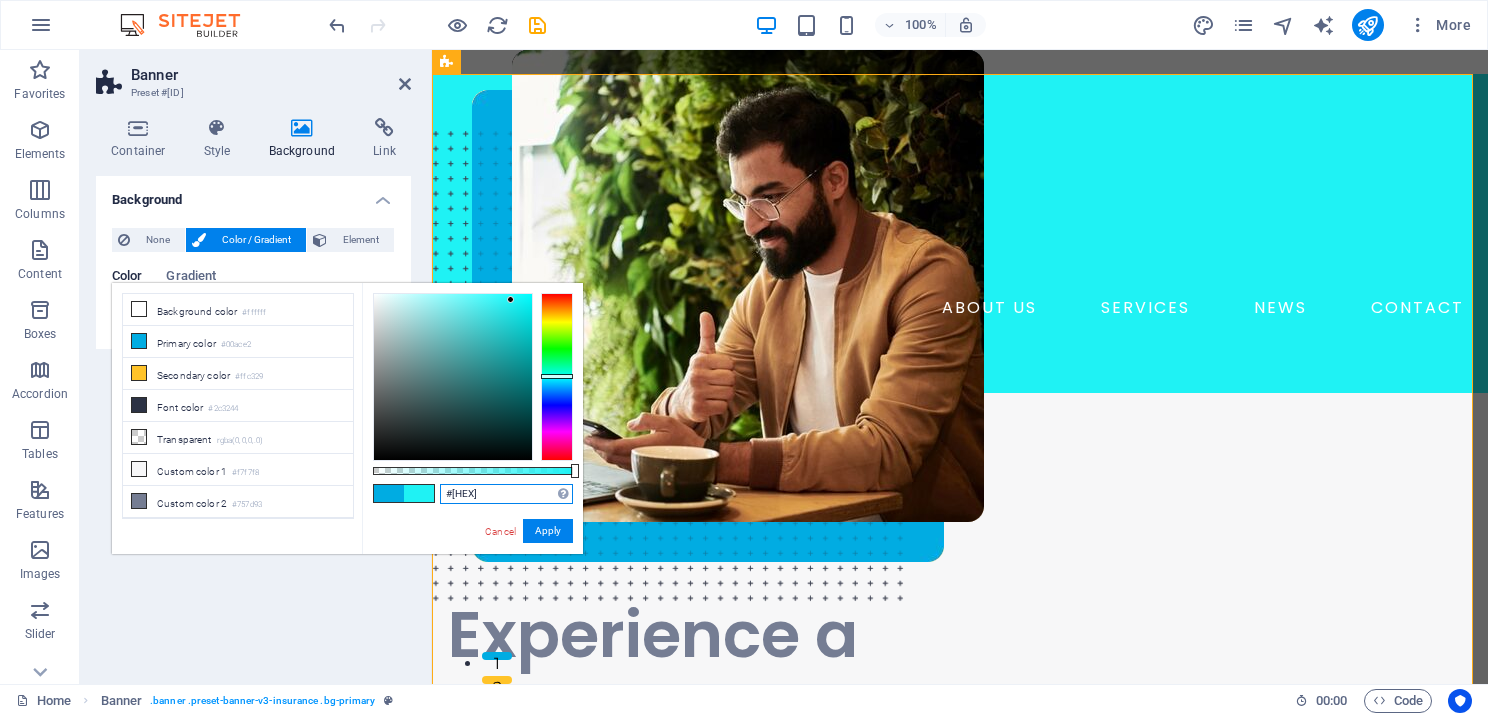 click at bounding box center (557, 377) 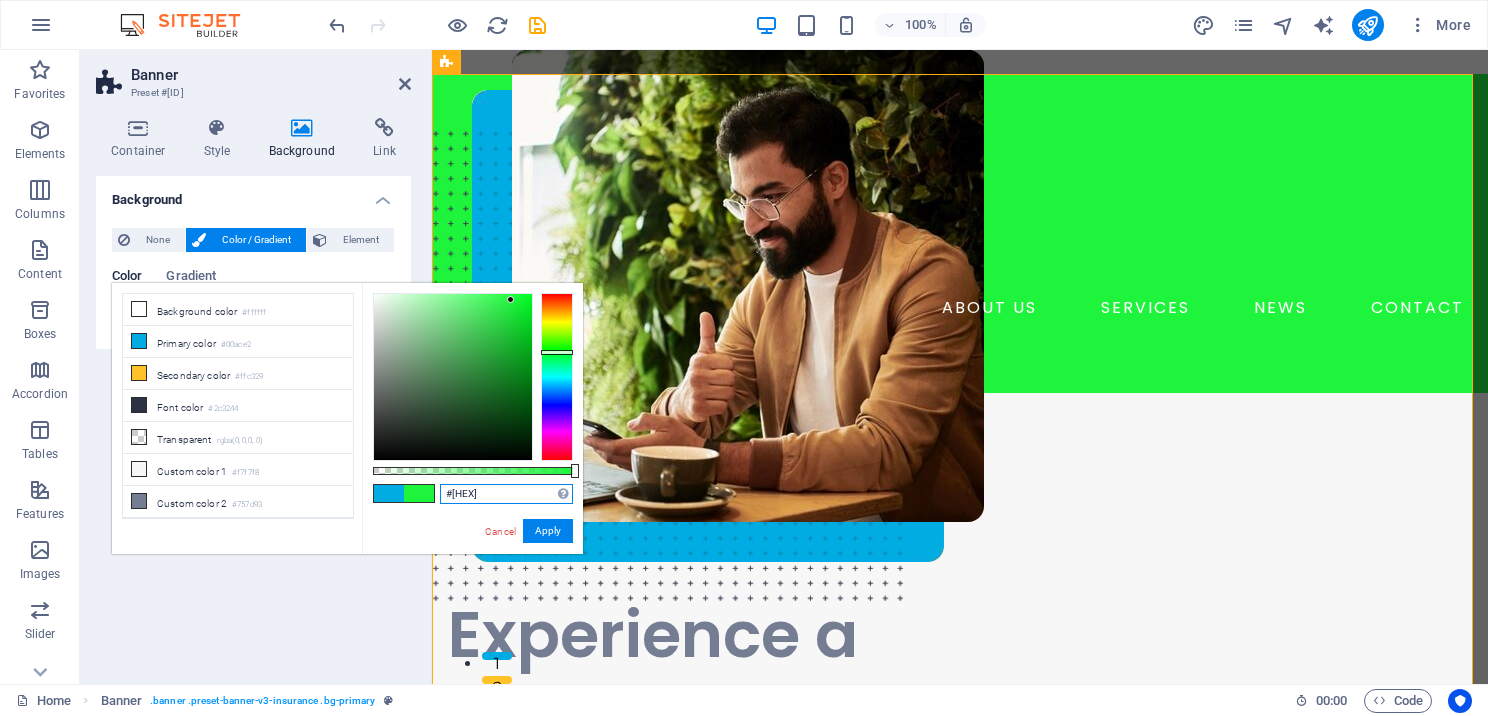 click at bounding box center (557, 377) 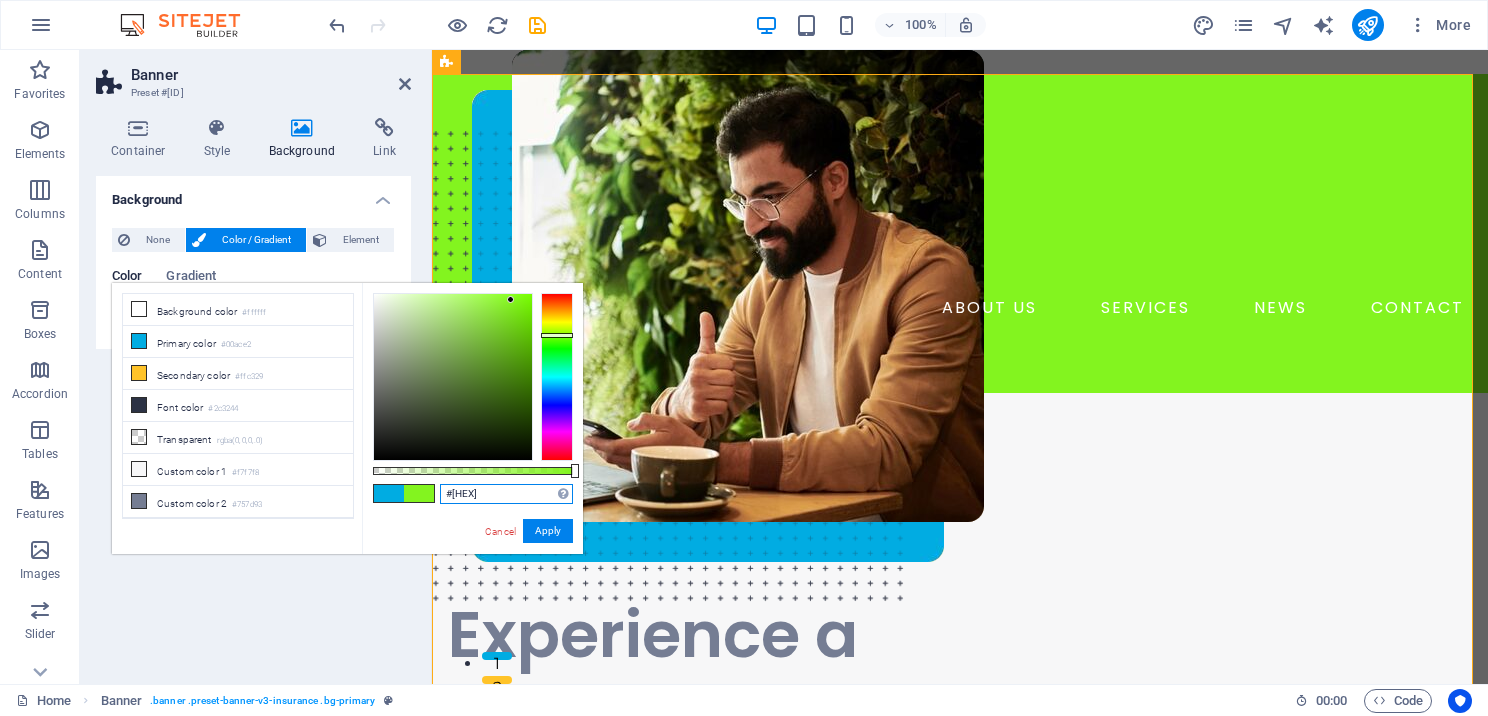 click at bounding box center (557, 377) 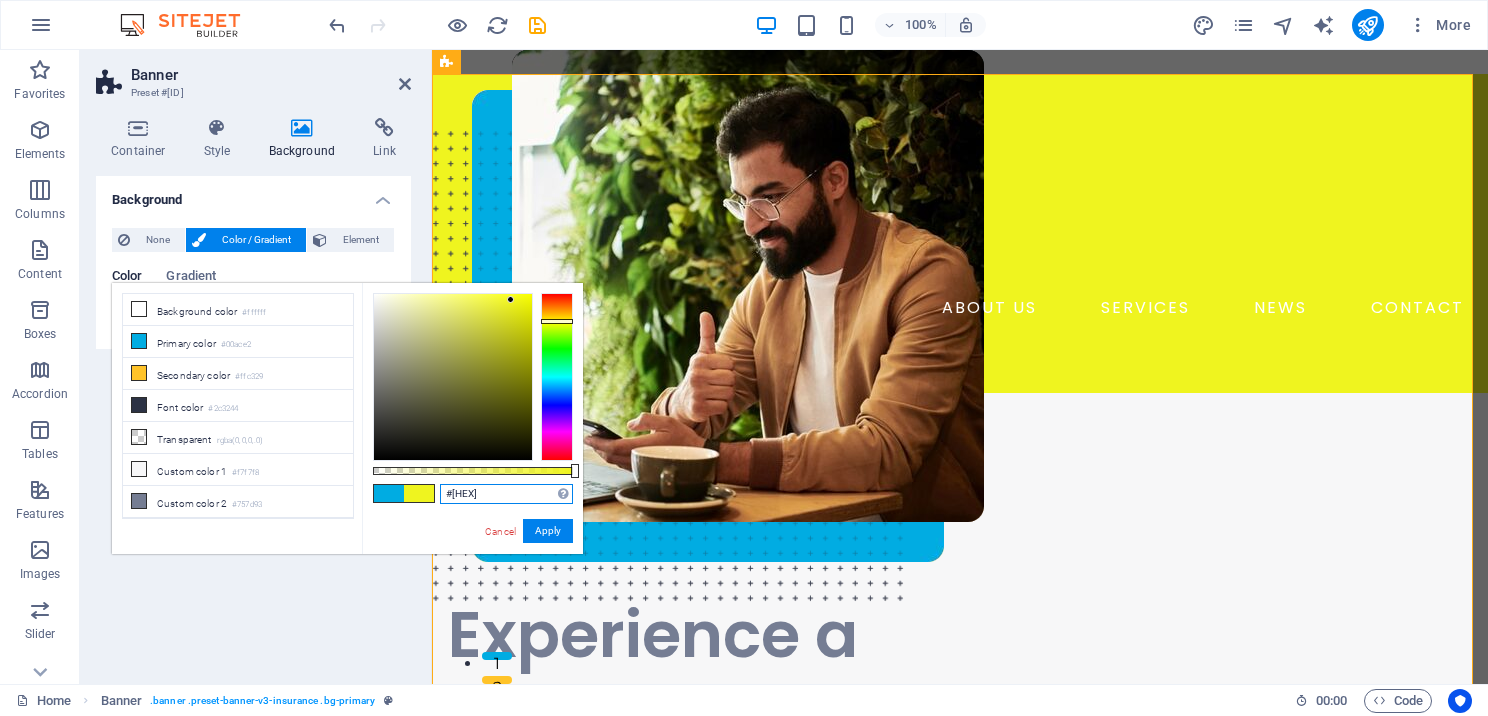 click at bounding box center (557, 377) 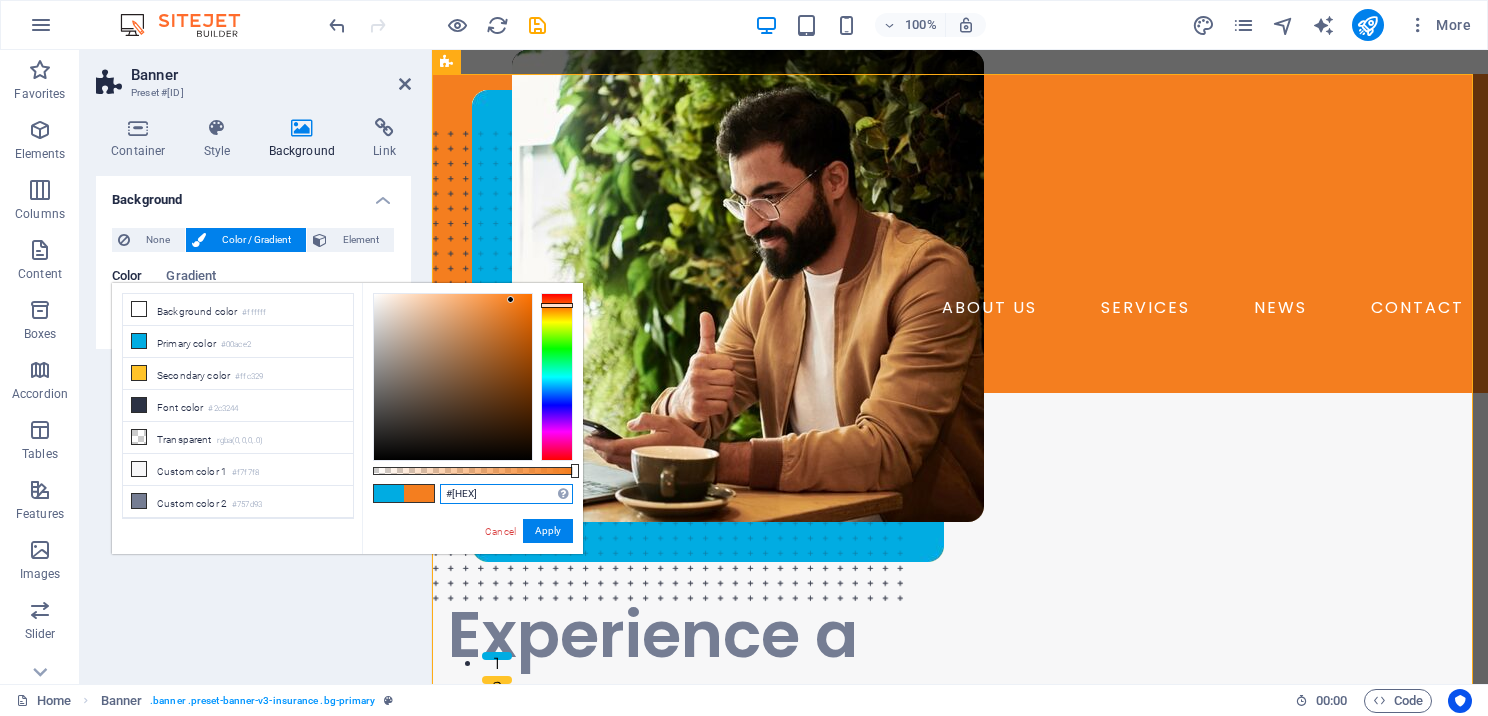 drag, startPoint x: 495, startPoint y: 492, endPoint x: 430, endPoint y: 497, distance: 65.192024 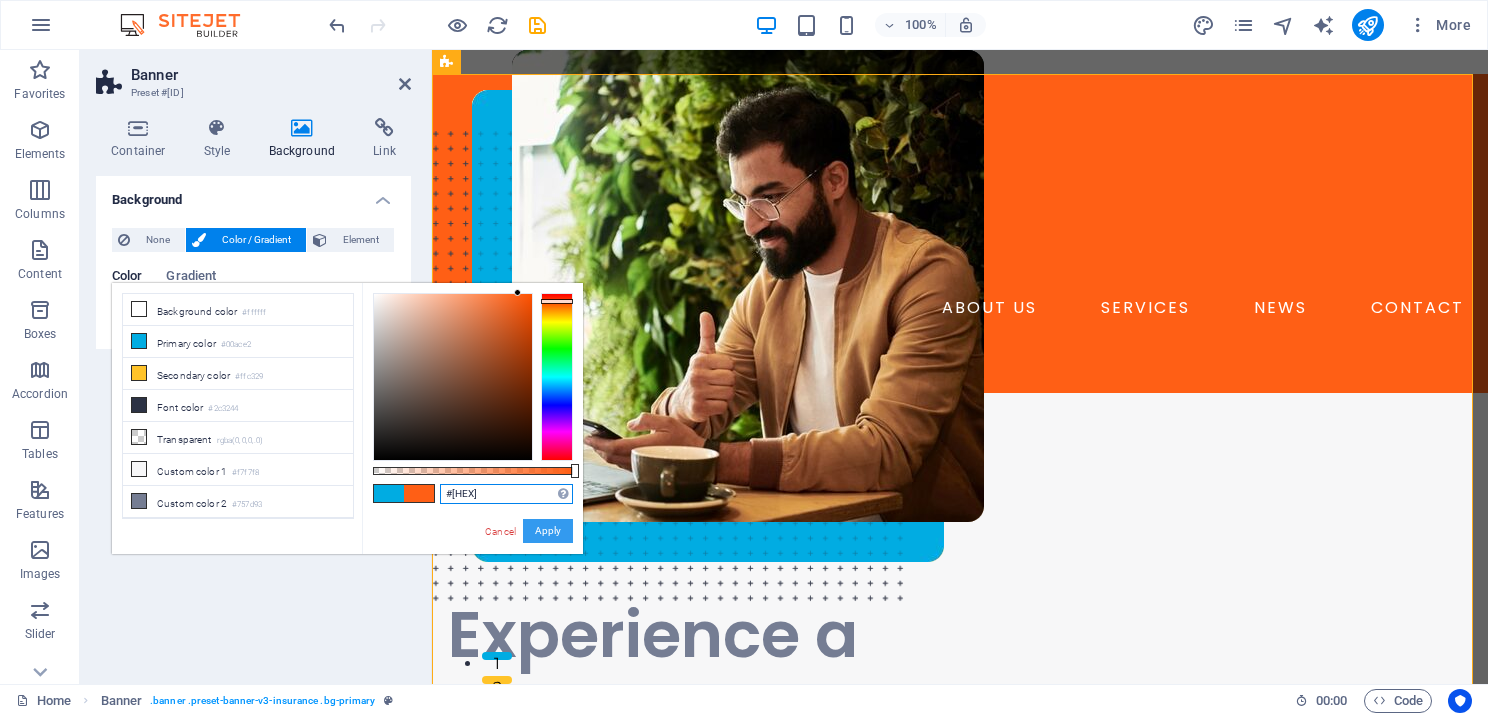 type on "#ff5f15" 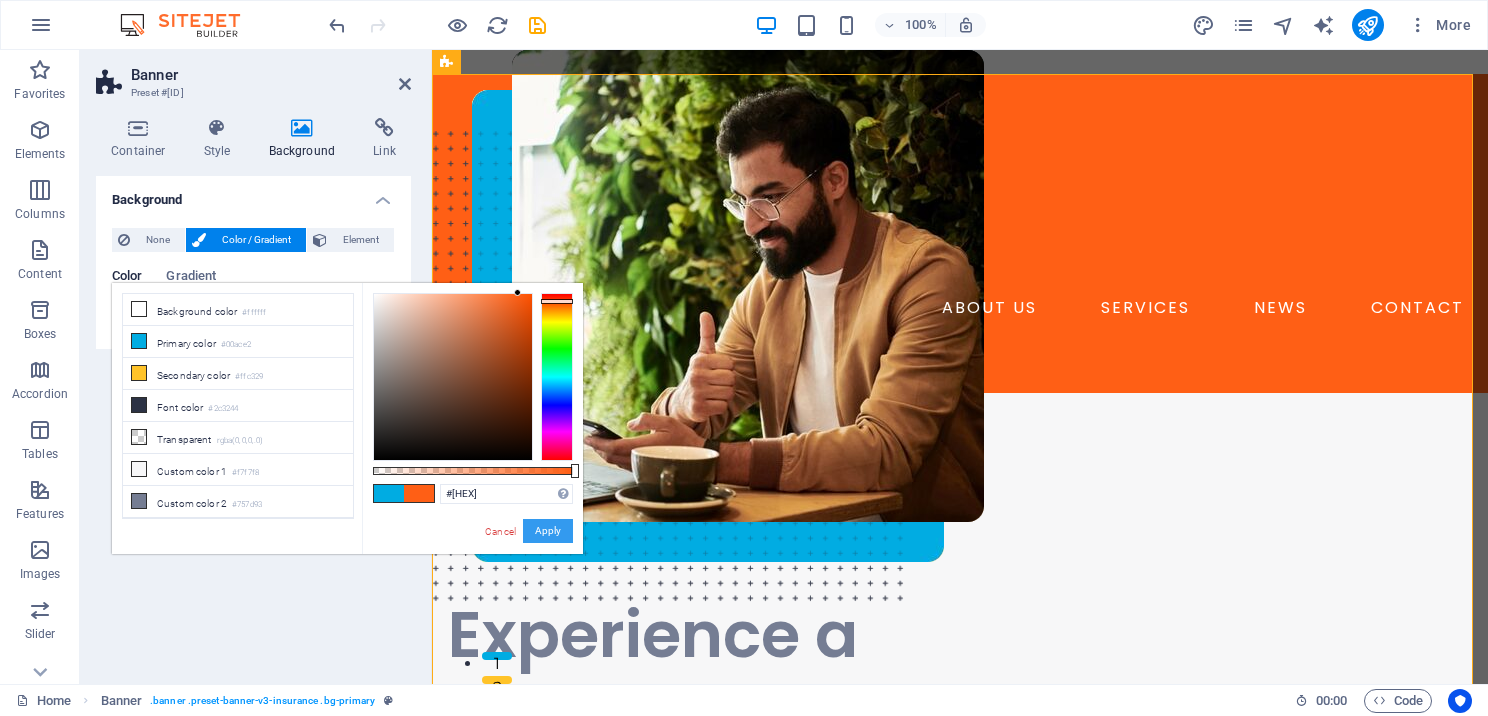 click on "Apply" at bounding box center (548, 531) 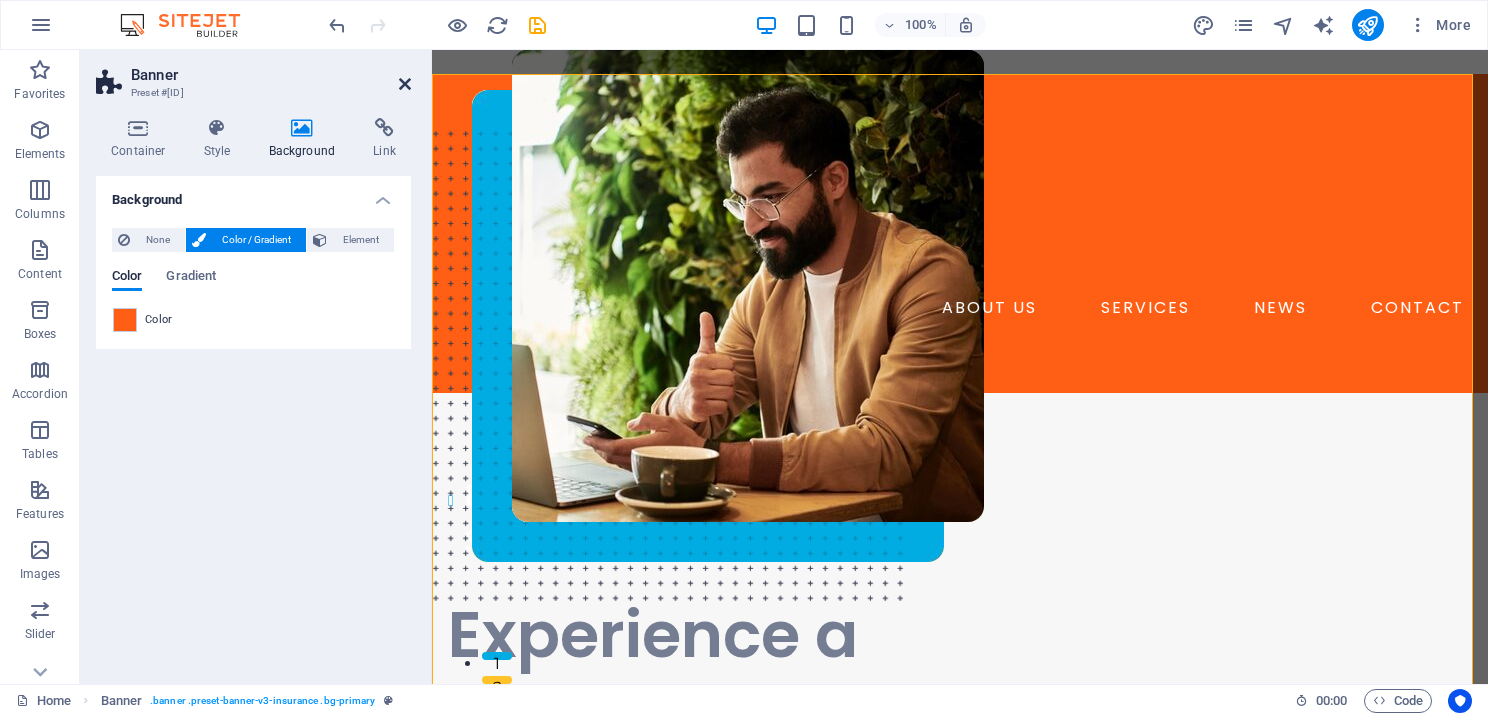 click at bounding box center [405, 84] 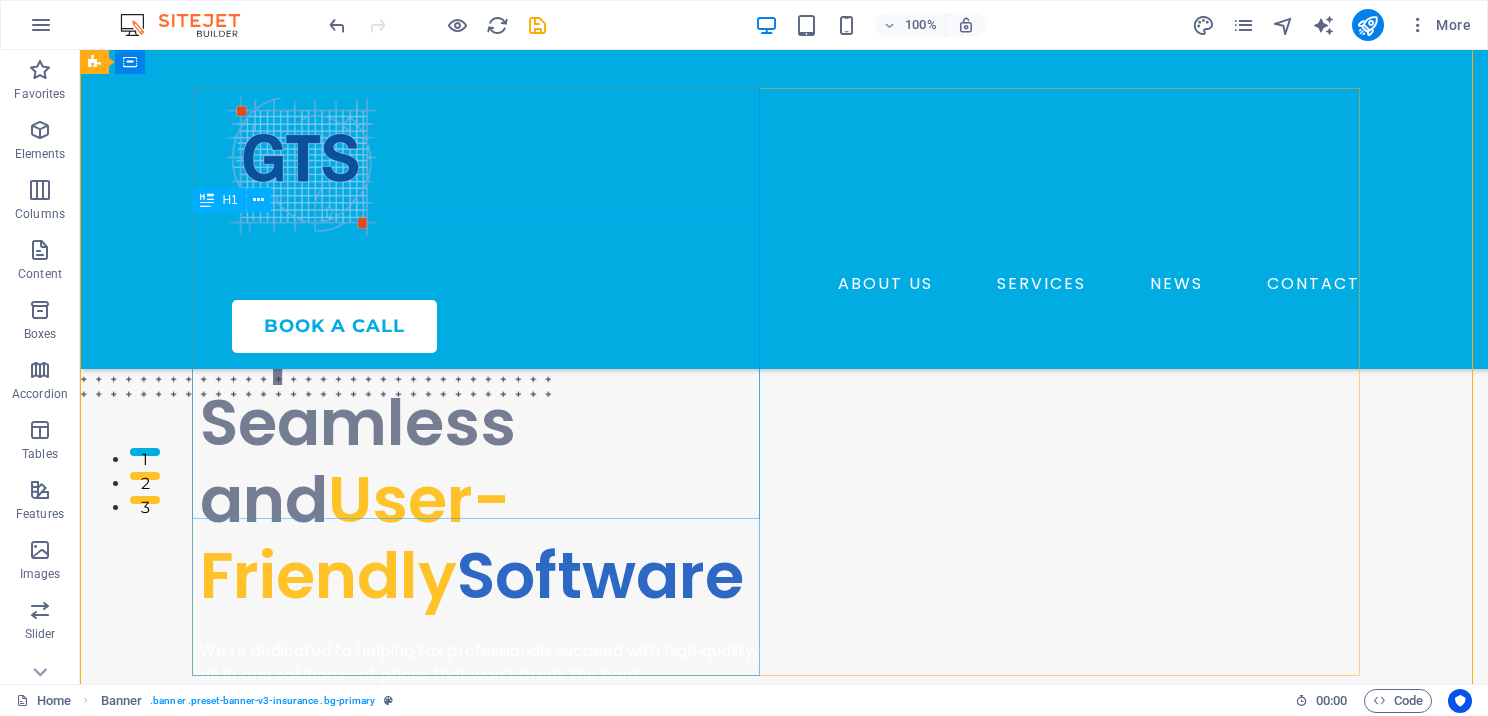 scroll, scrollTop: 100, scrollLeft: 0, axis: vertical 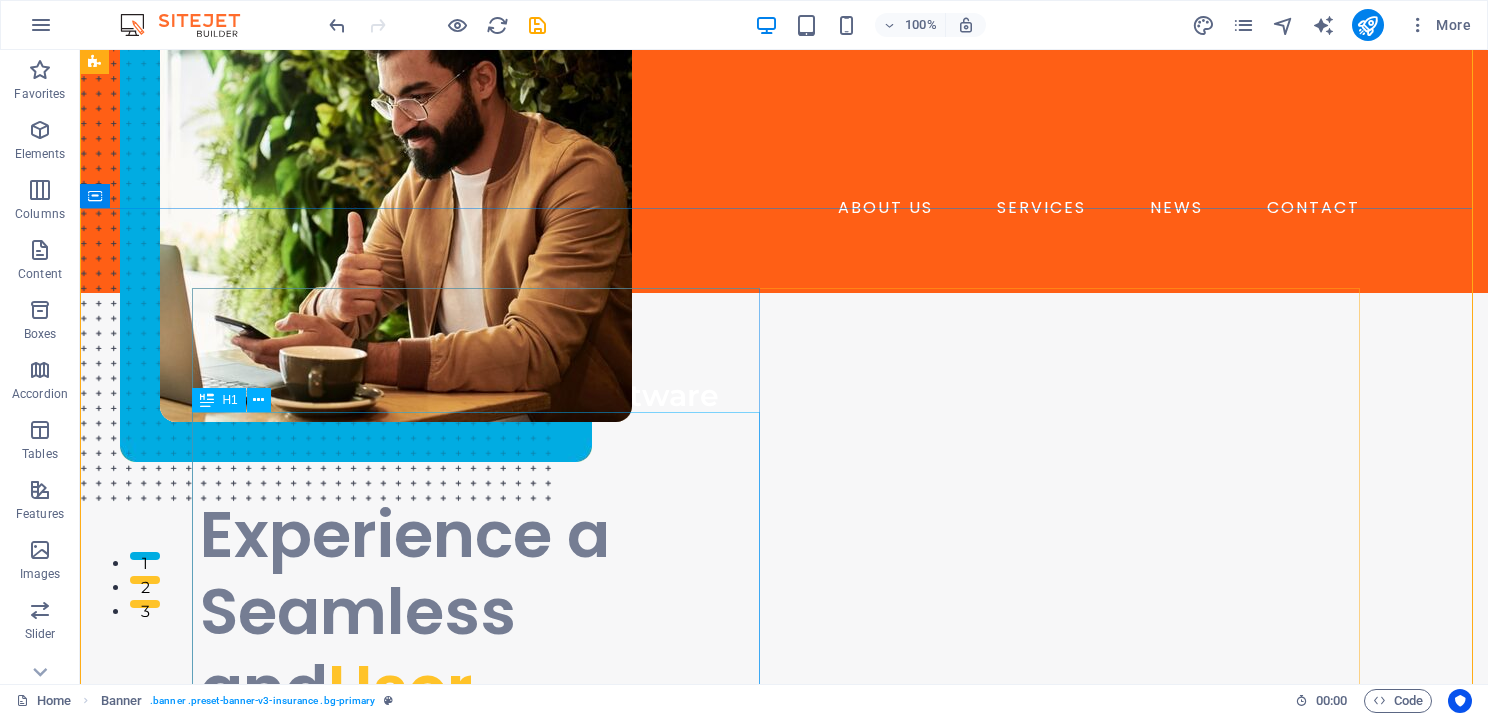 click on "Experience a Seamless and  User-Friendly  Software" at bounding box center (484, 650) 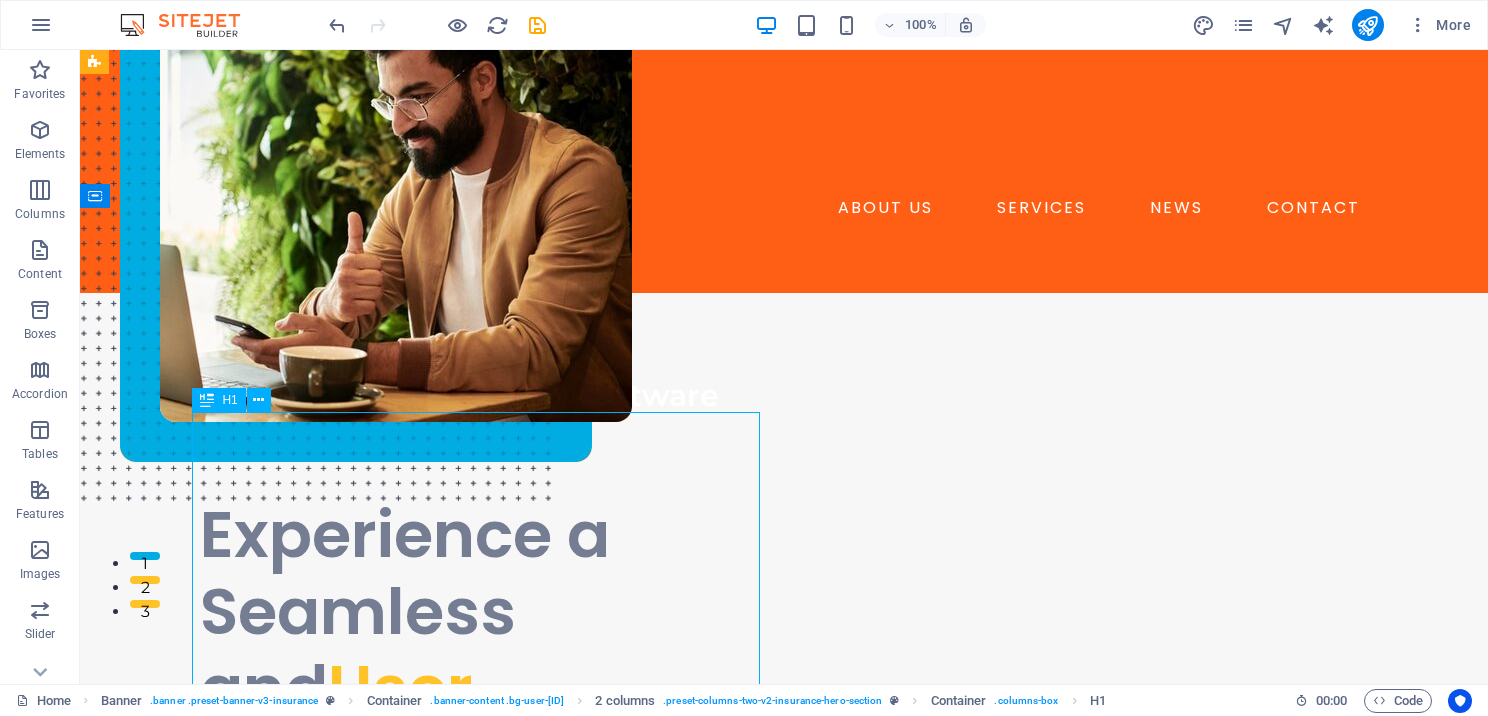click on "Experience a Seamless and  User-Friendly  Software" at bounding box center (484, 650) 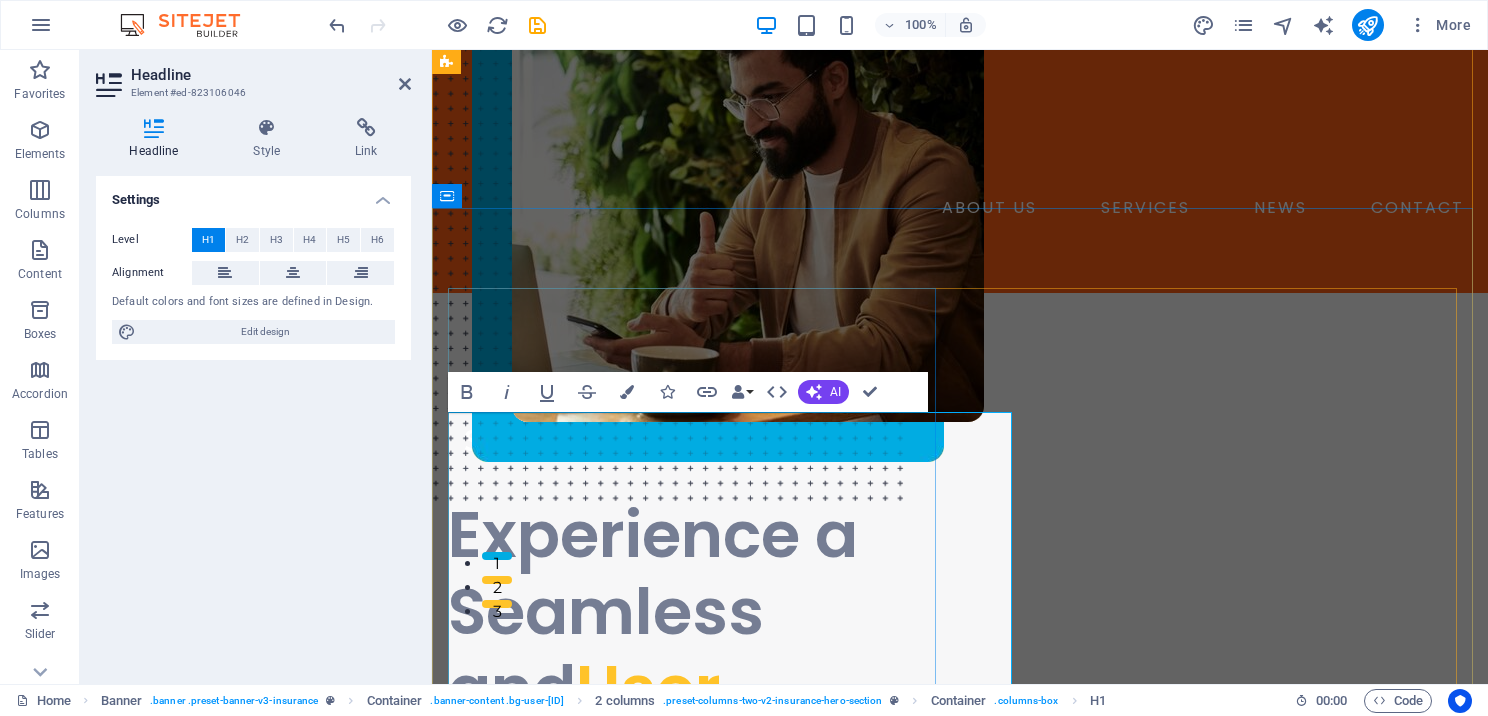 click on "User-Friendly" at bounding box center (603, 727) 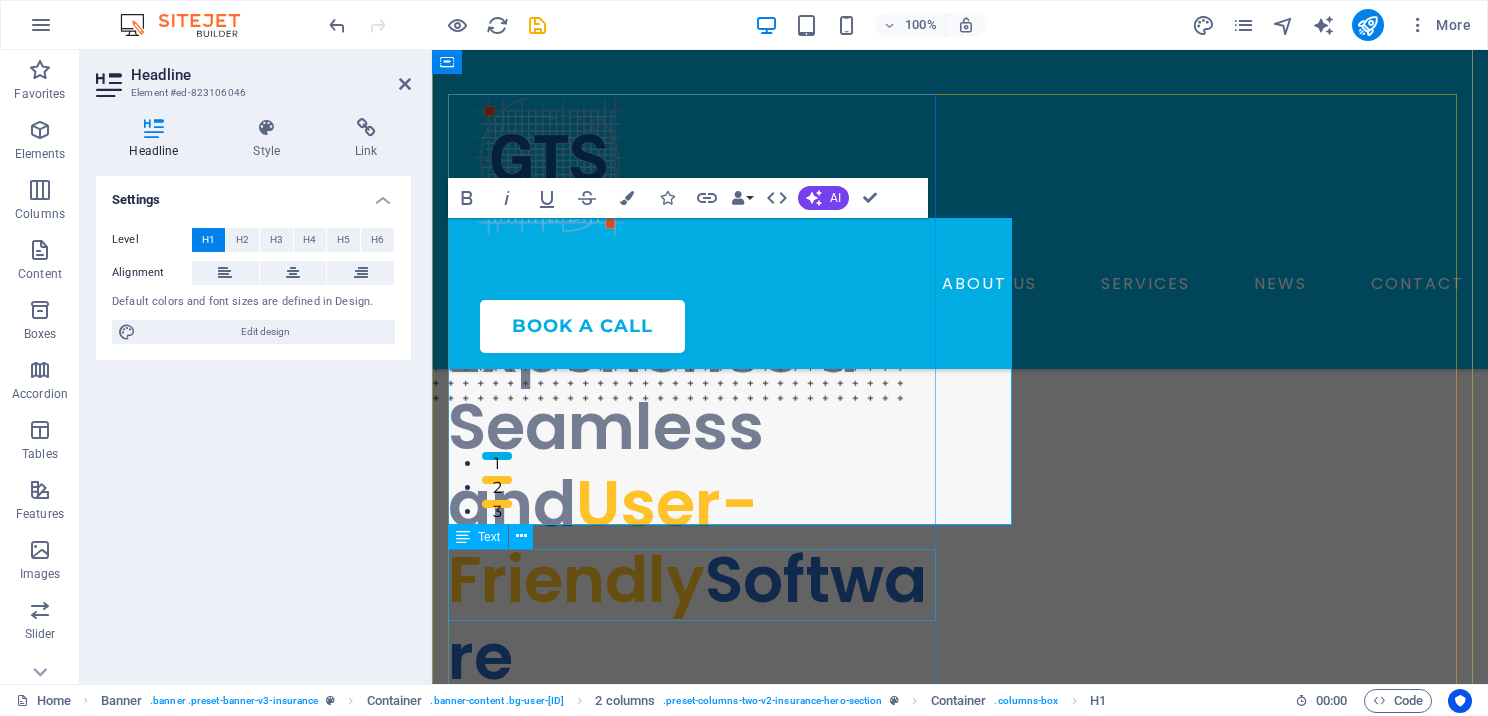 scroll, scrollTop: 300, scrollLeft: 0, axis: vertical 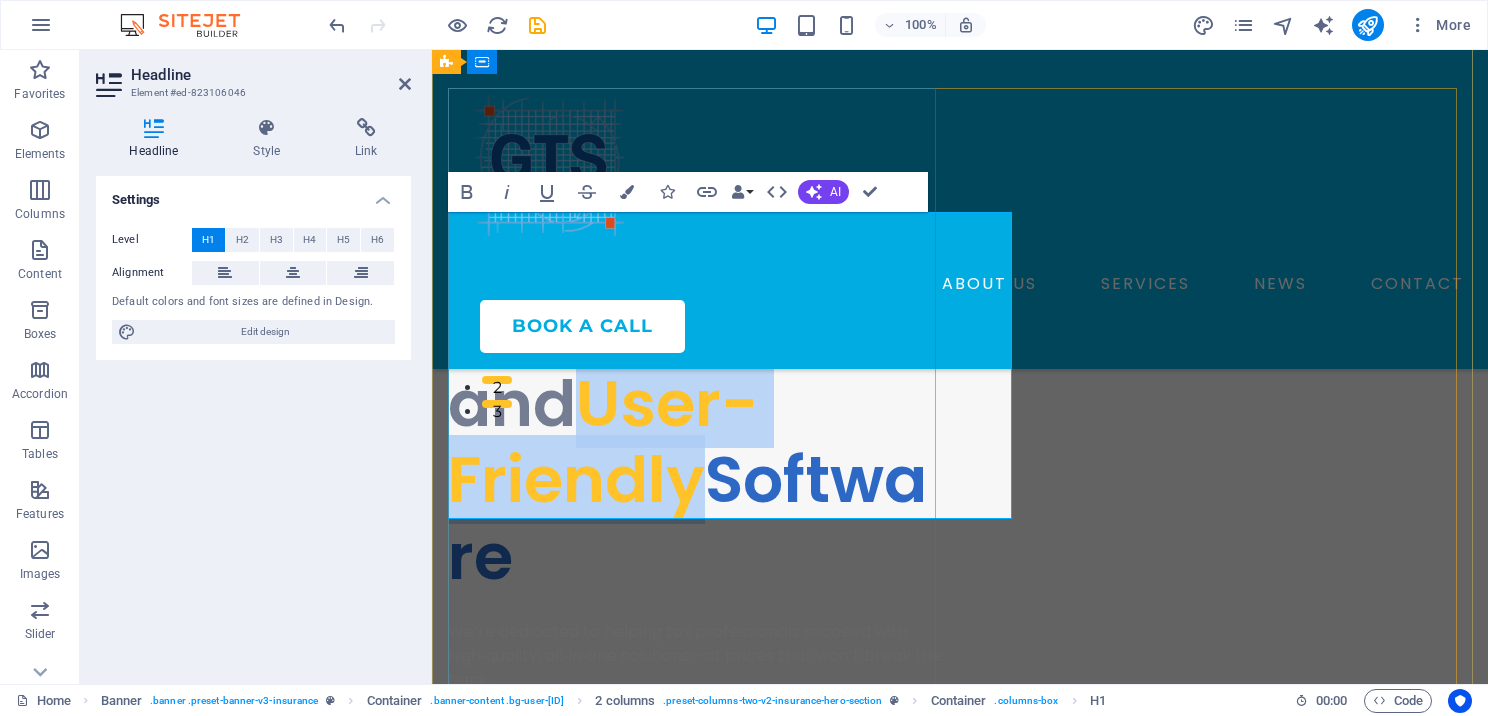 drag, startPoint x: 600, startPoint y: 404, endPoint x: 696, endPoint y: 464, distance: 113.20777 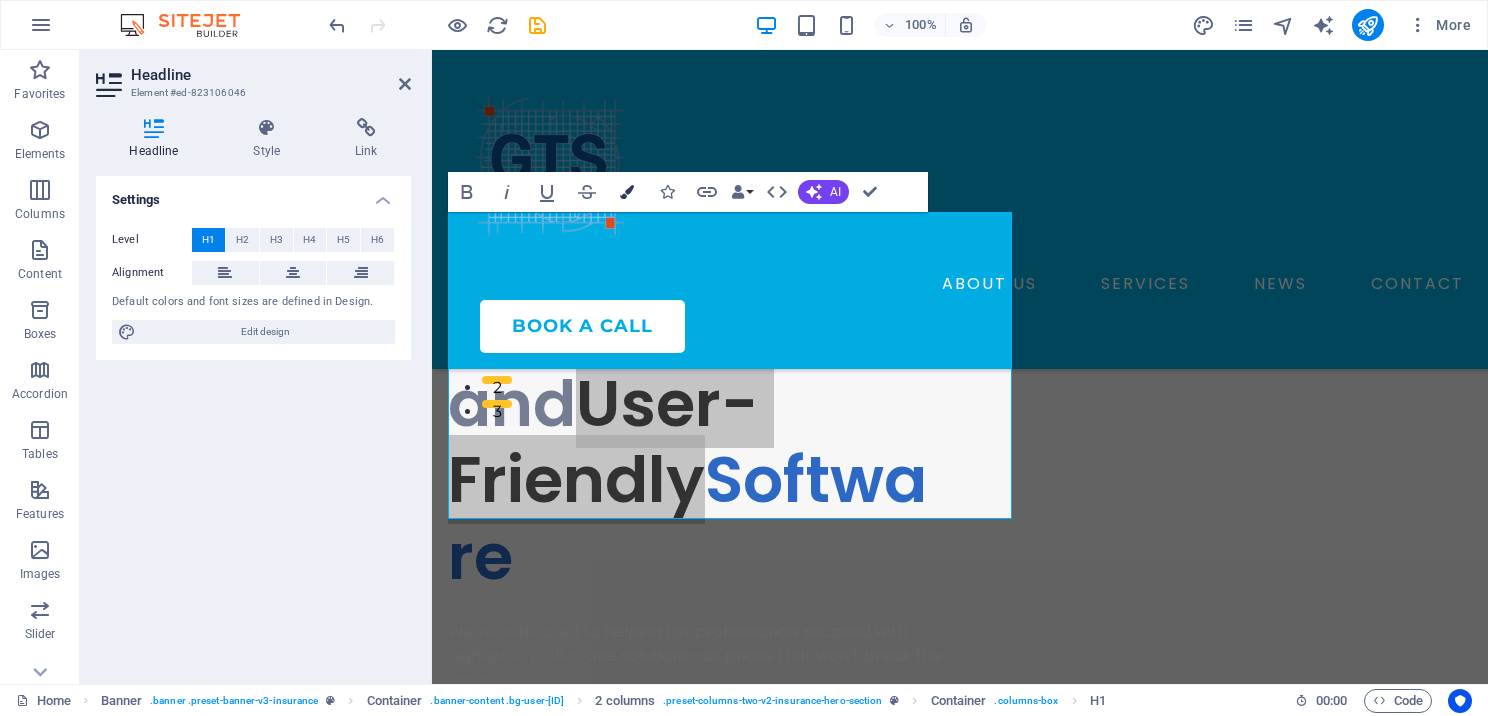click at bounding box center [627, 192] 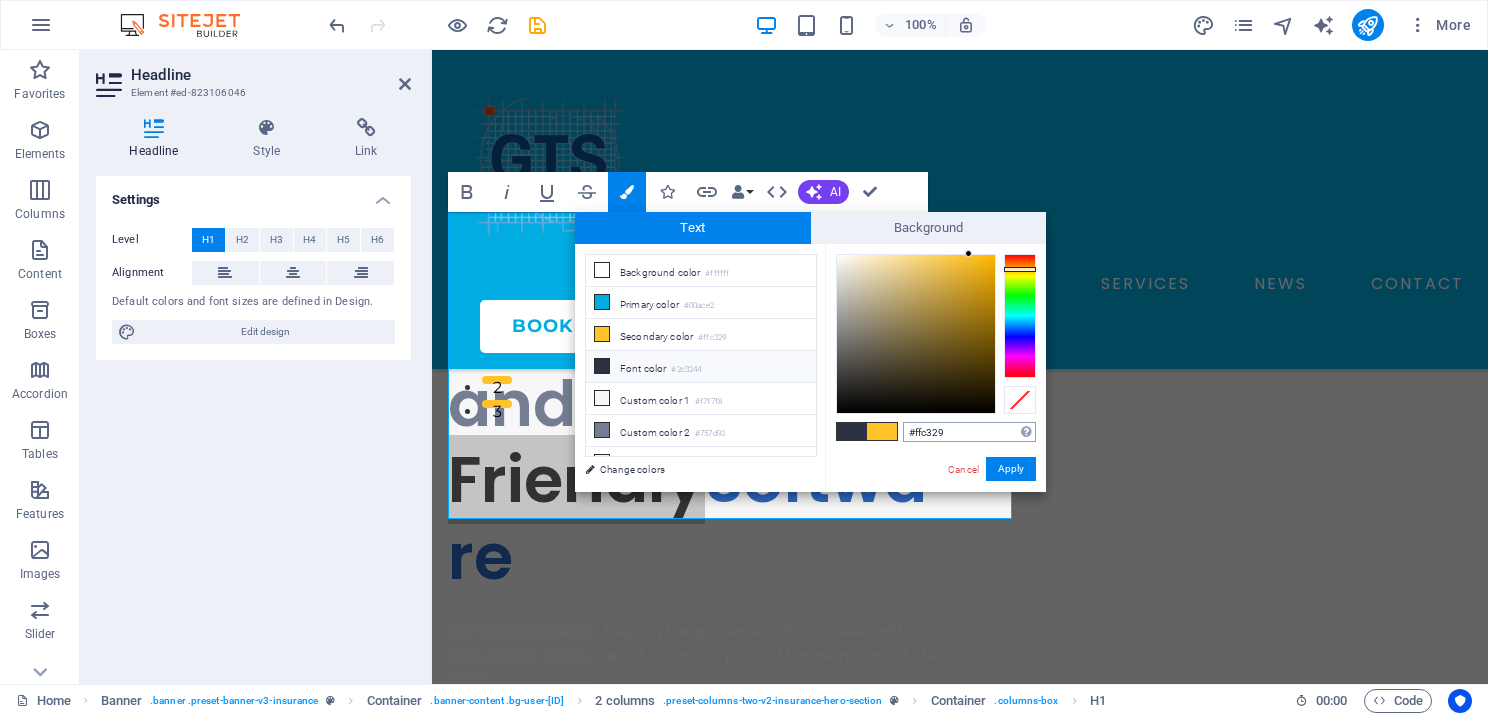 drag, startPoint x: 960, startPoint y: 433, endPoint x: 908, endPoint y: 436, distance: 52.086468 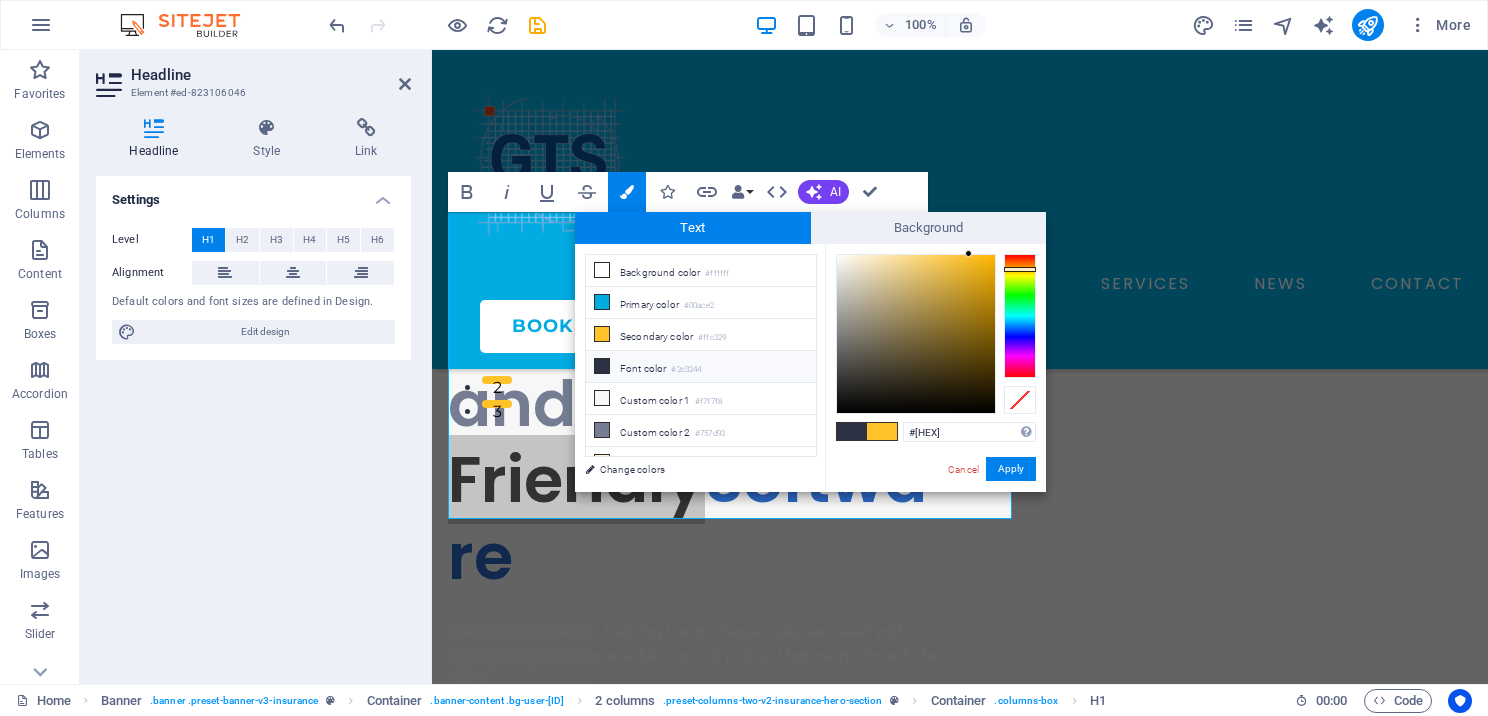 type on "#ff5f15" 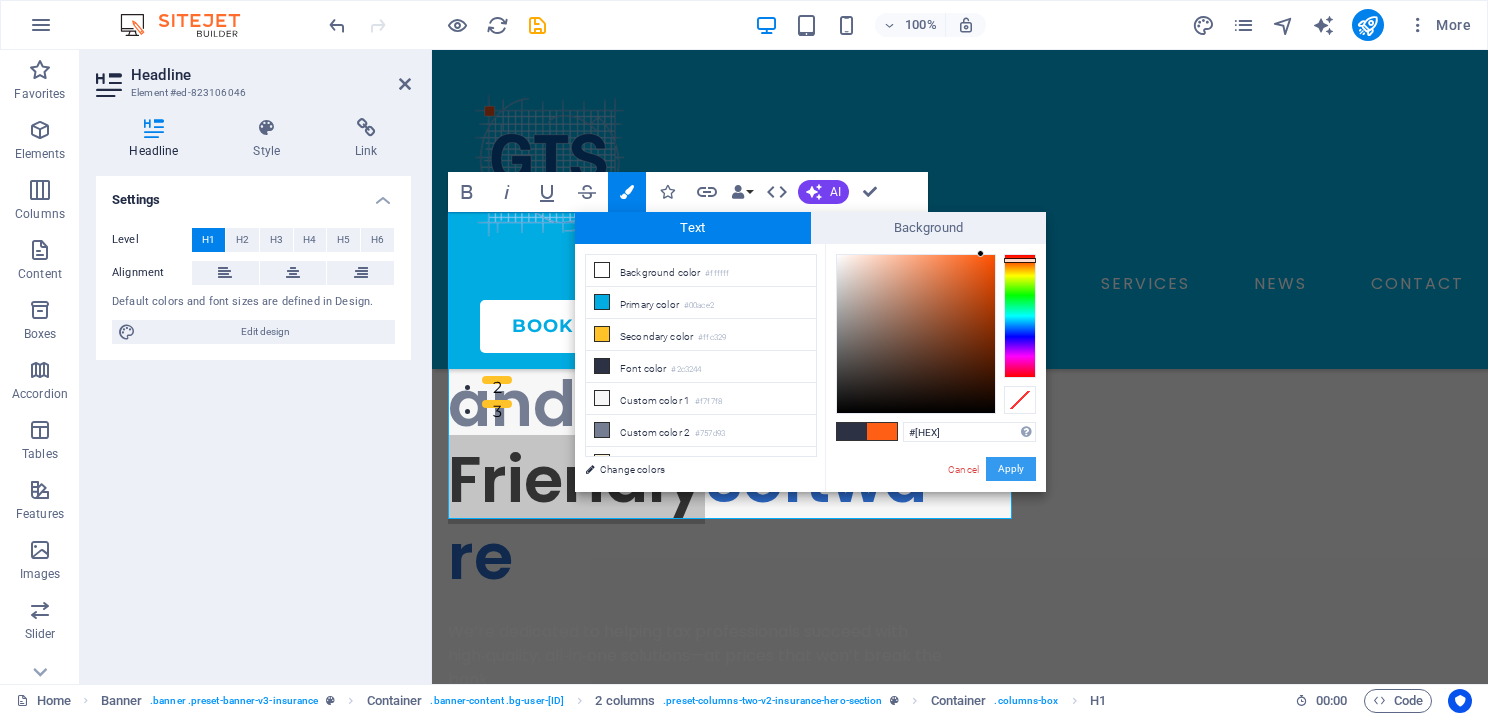 click on "Apply" at bounding box center (1011, 469) 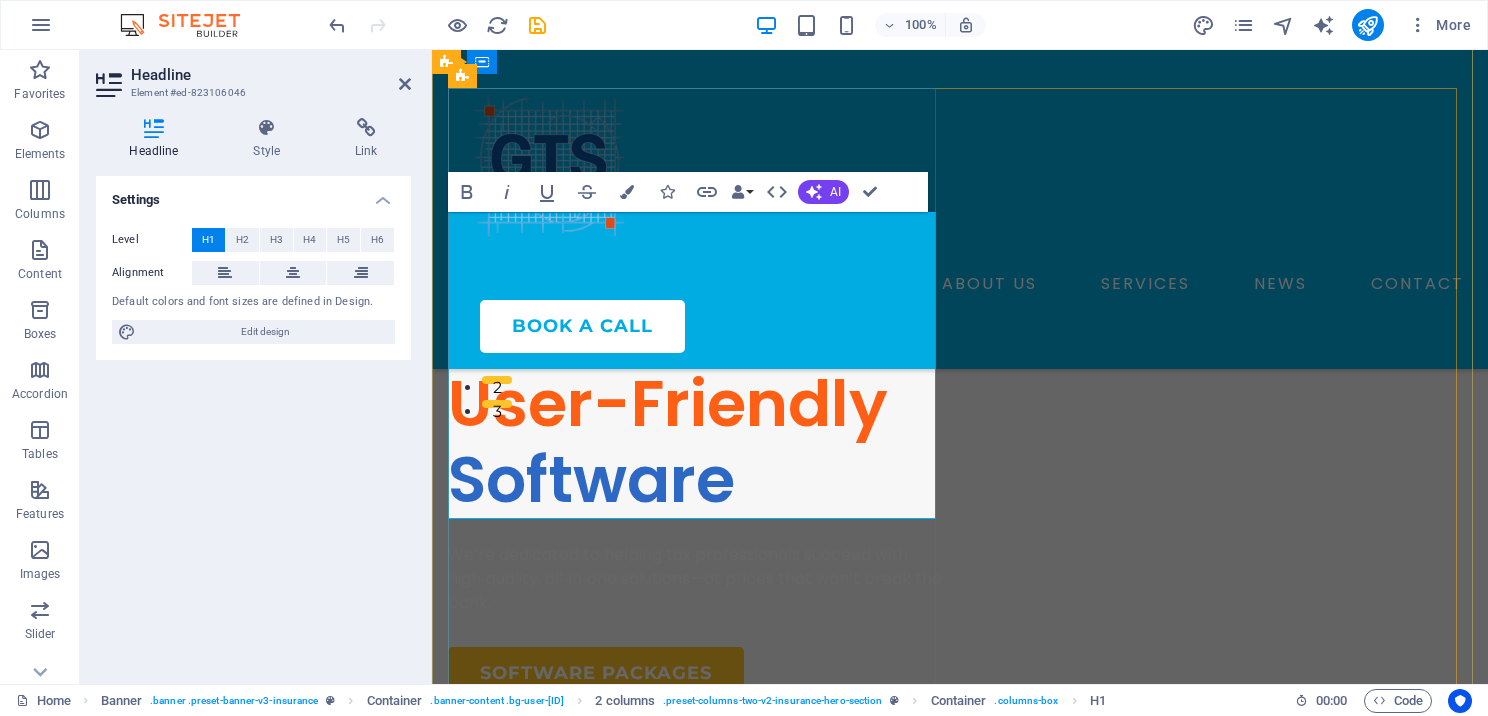 click on "Experience a Seamless and  ​ User-Friendly ​  Software" at bounding box center [696, 365] 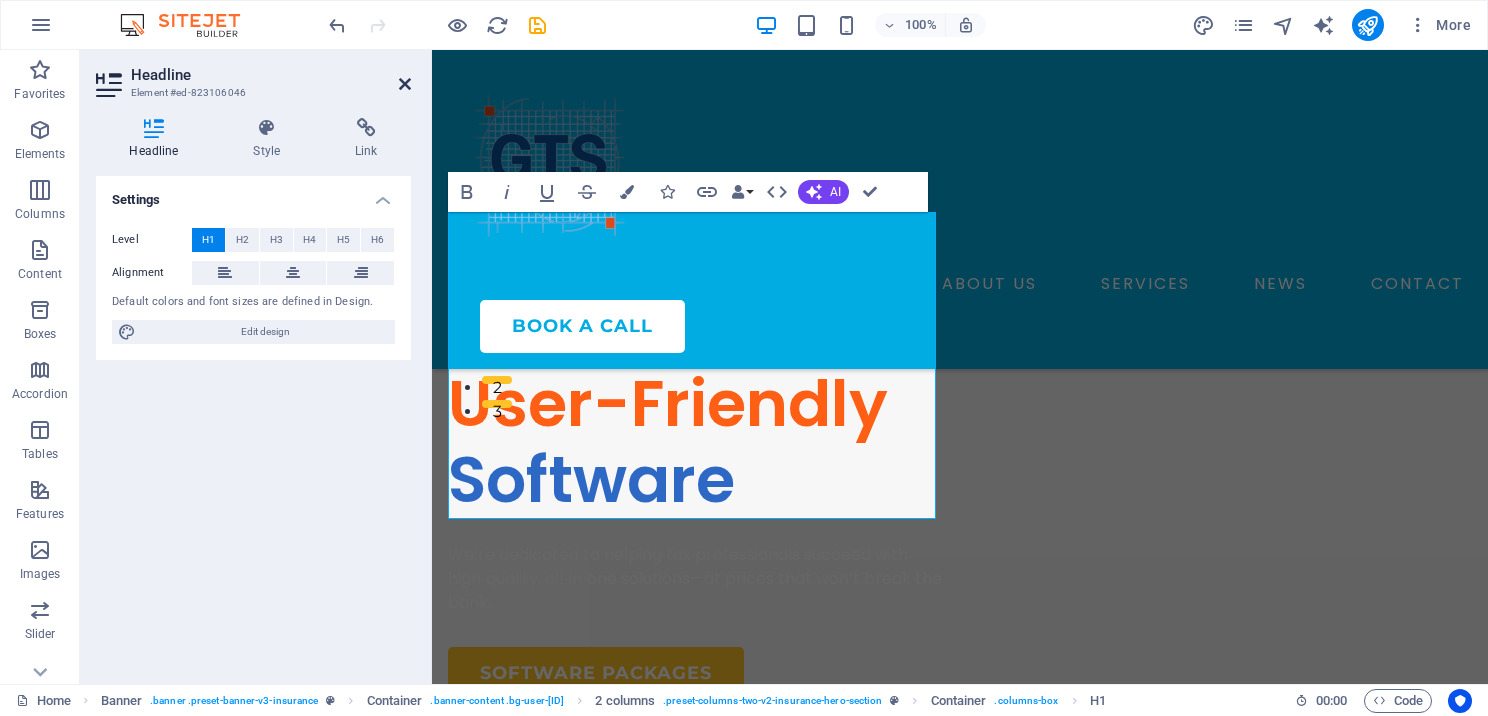 click at bounding box center [405, 84] 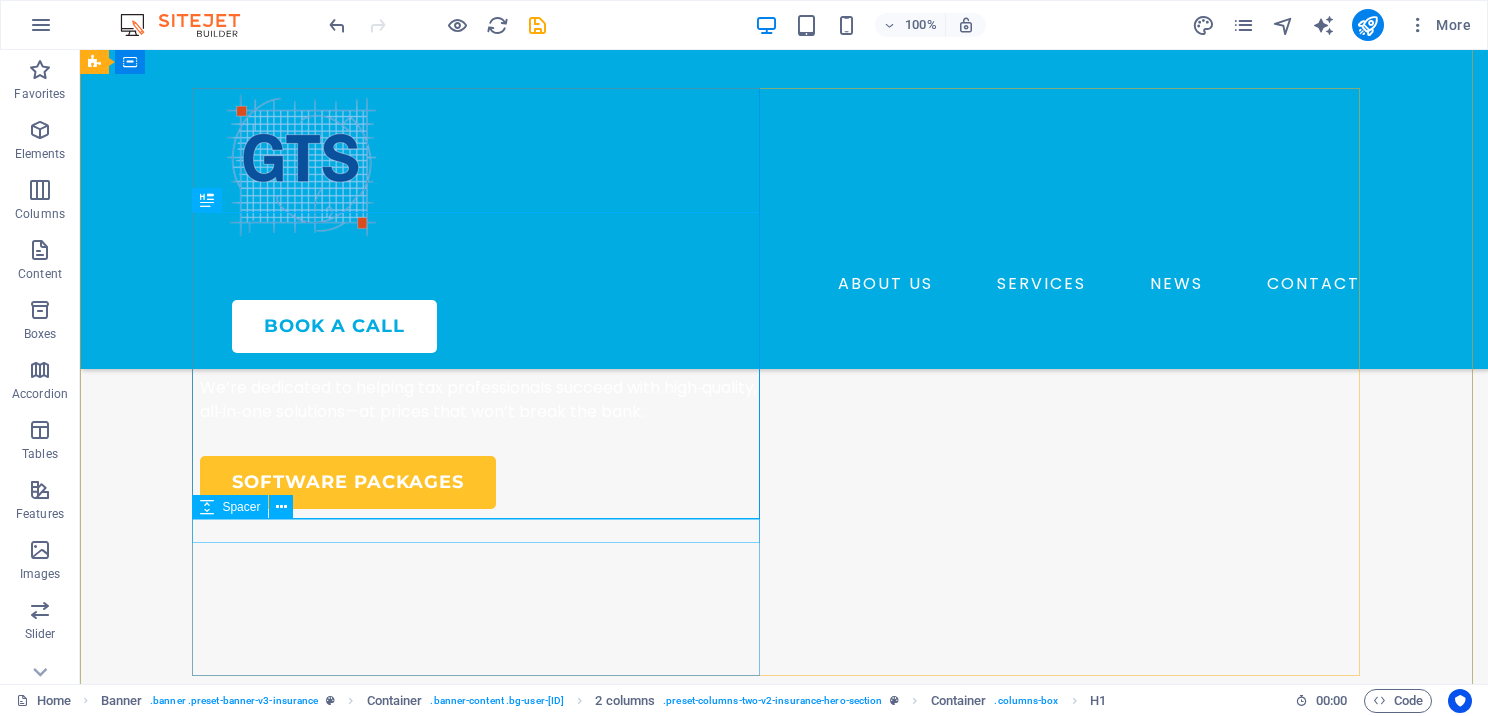 scroll, scrollTop: 300, scrollLeft: 0, axis: vertical 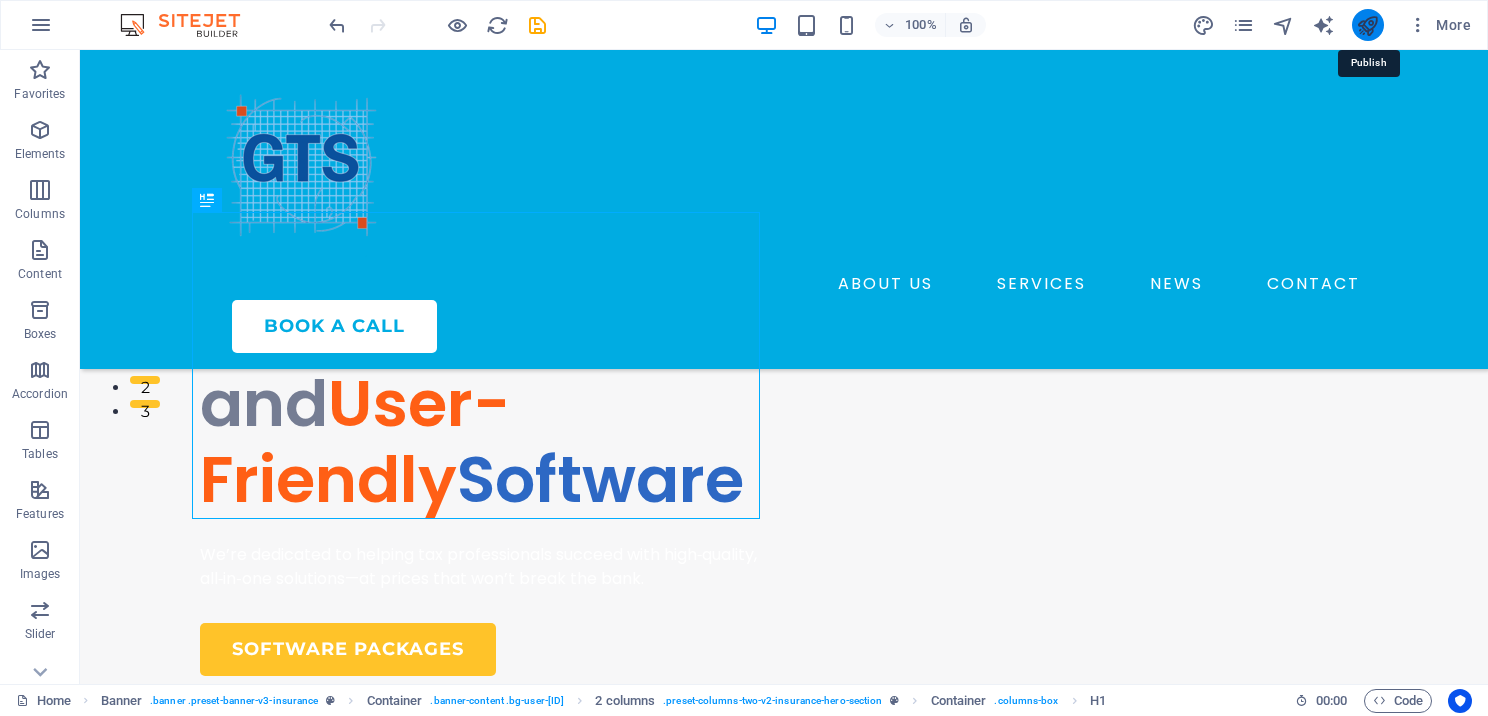 click at bounding box center (1367, 25) 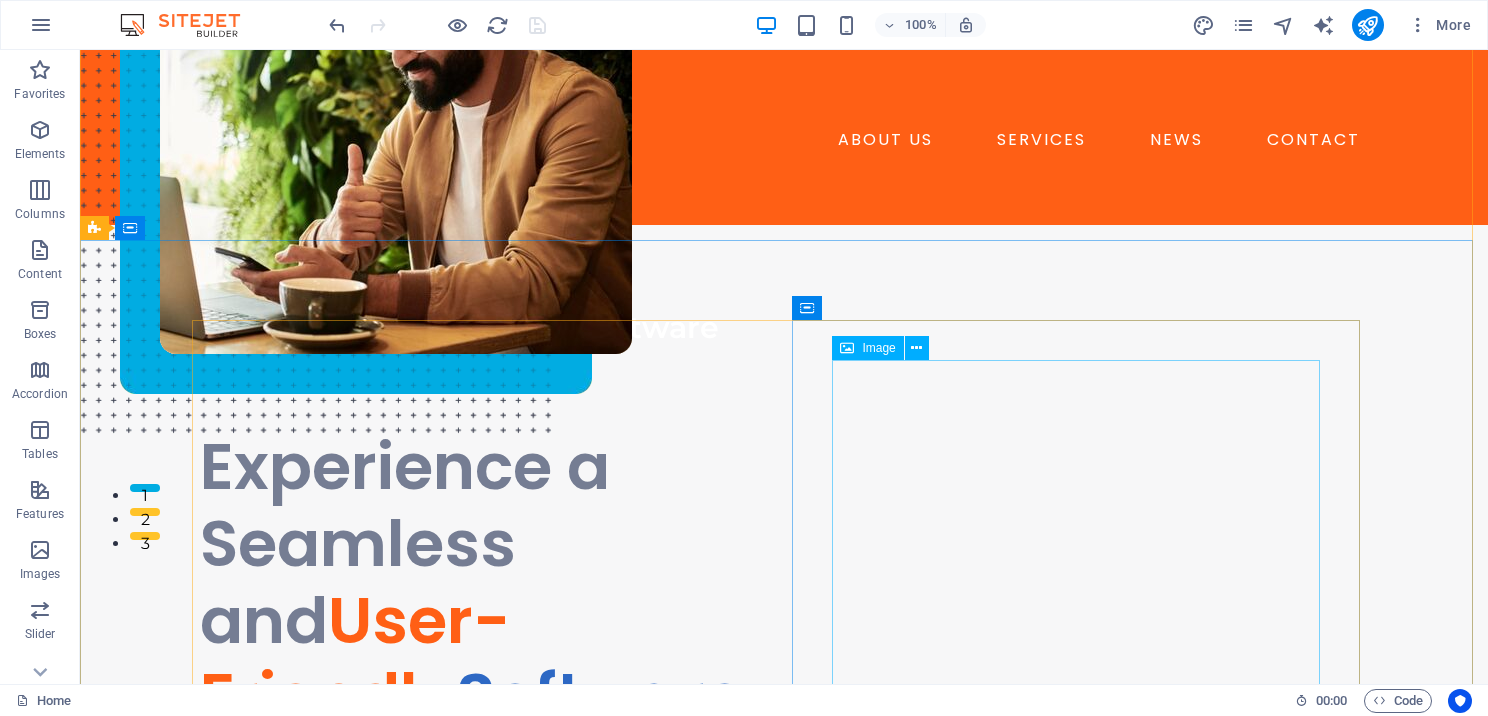 scroll, scrollTop: 0, scrollLeft: 0, axis: both 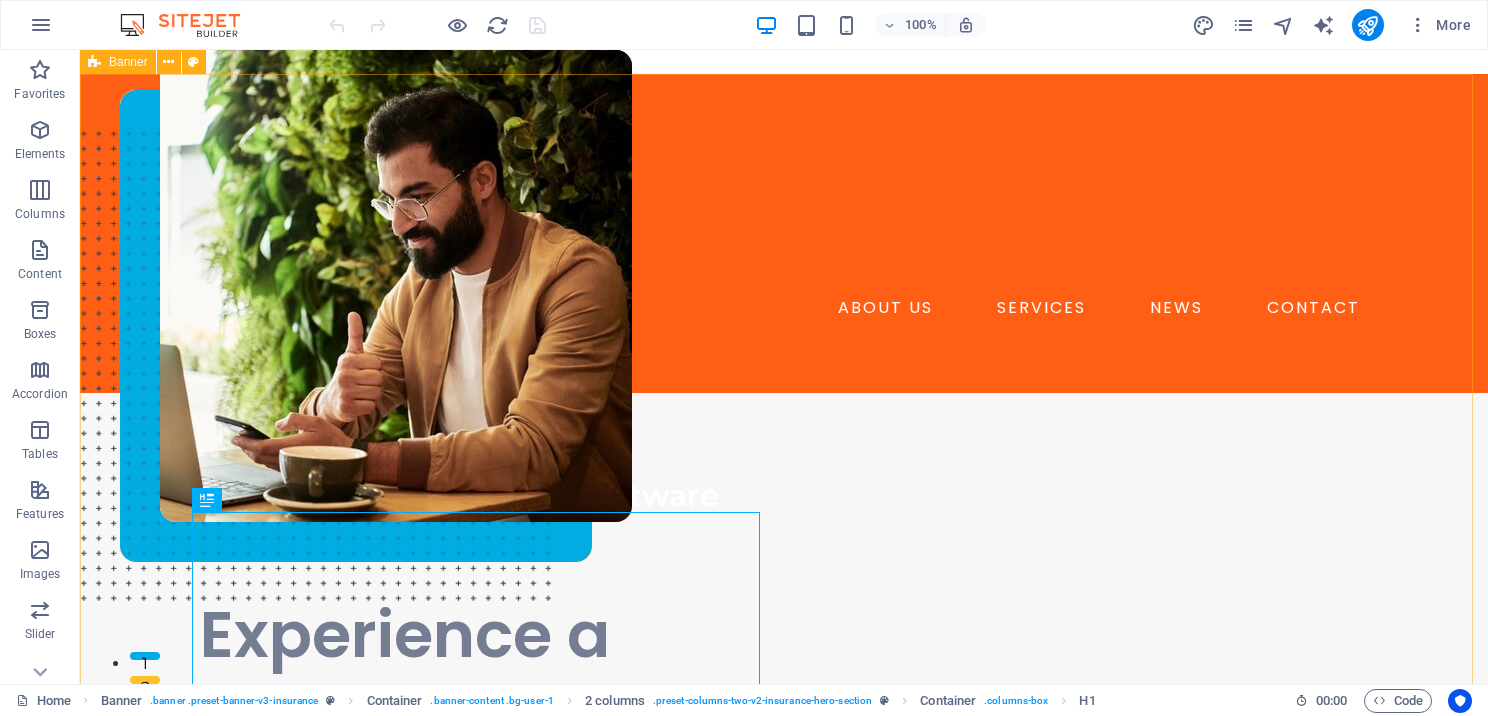 click on "Banner" at bounding box center [128, 62] 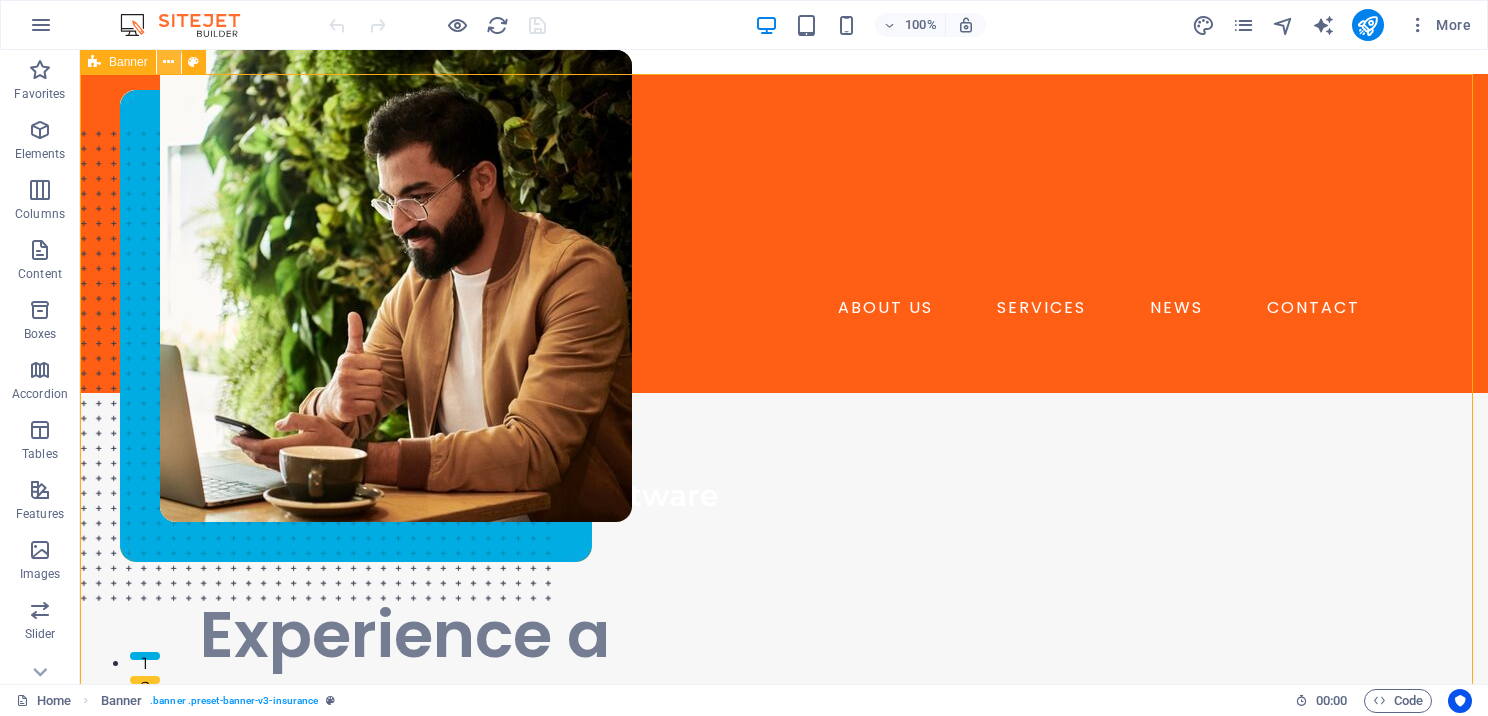click at bounding box center [168, 62] 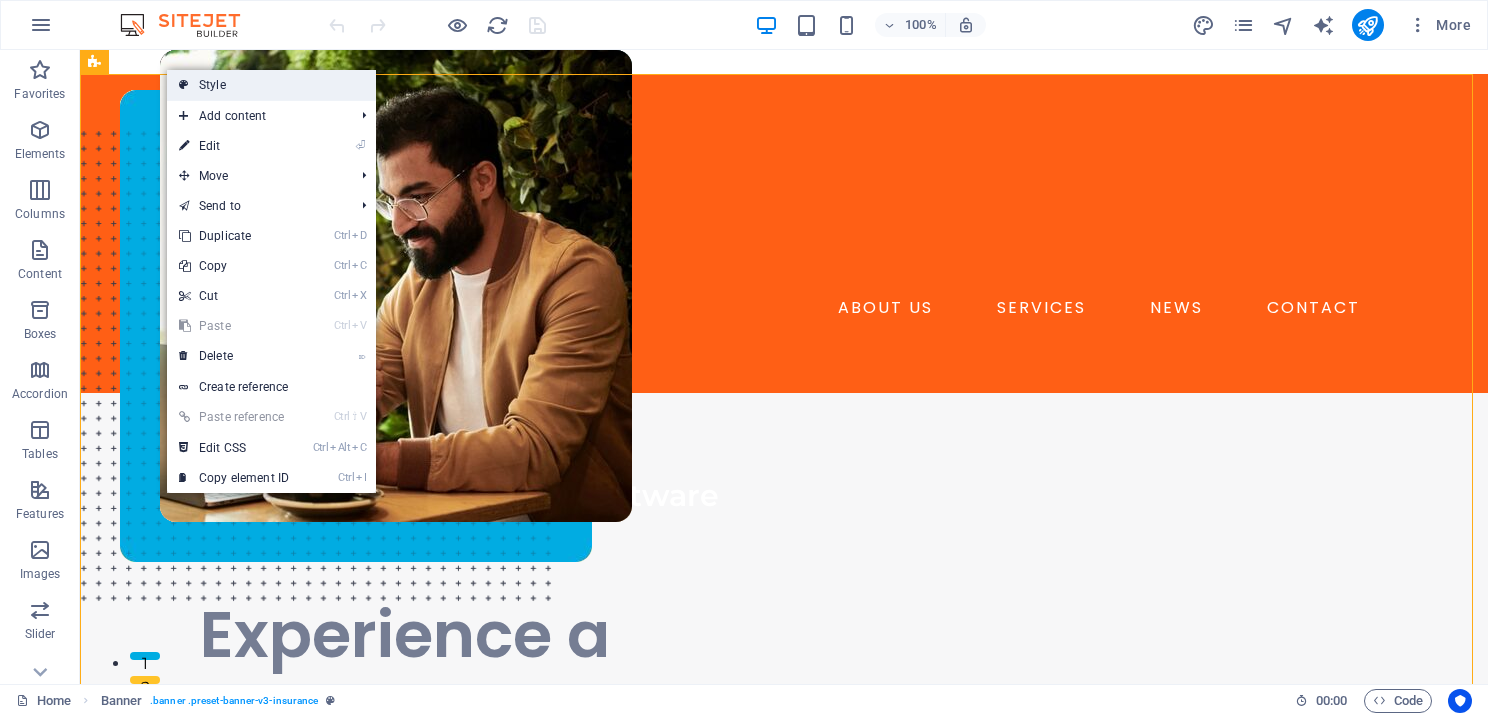 click on "Style" at bounding box center [271, 85] 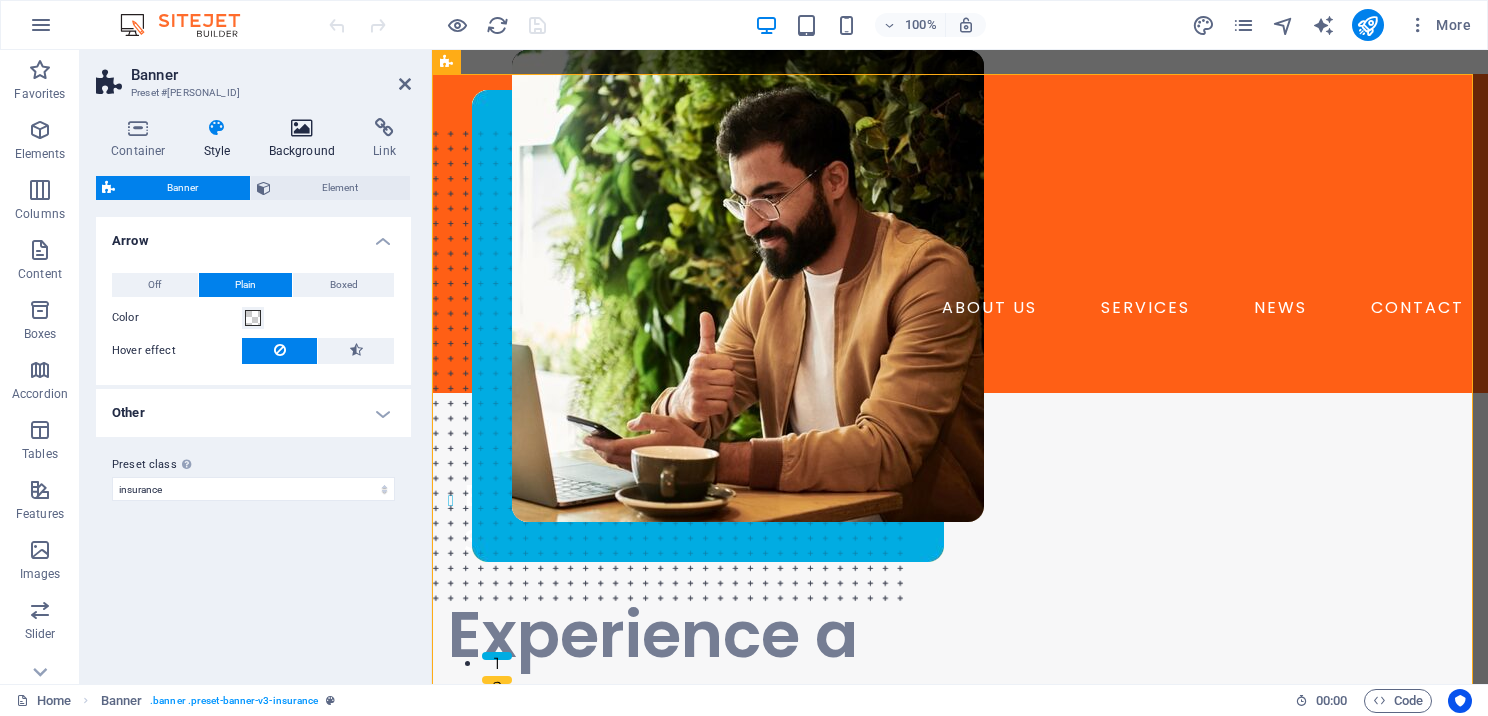 click on "Background" at bounding box center (306, 139) 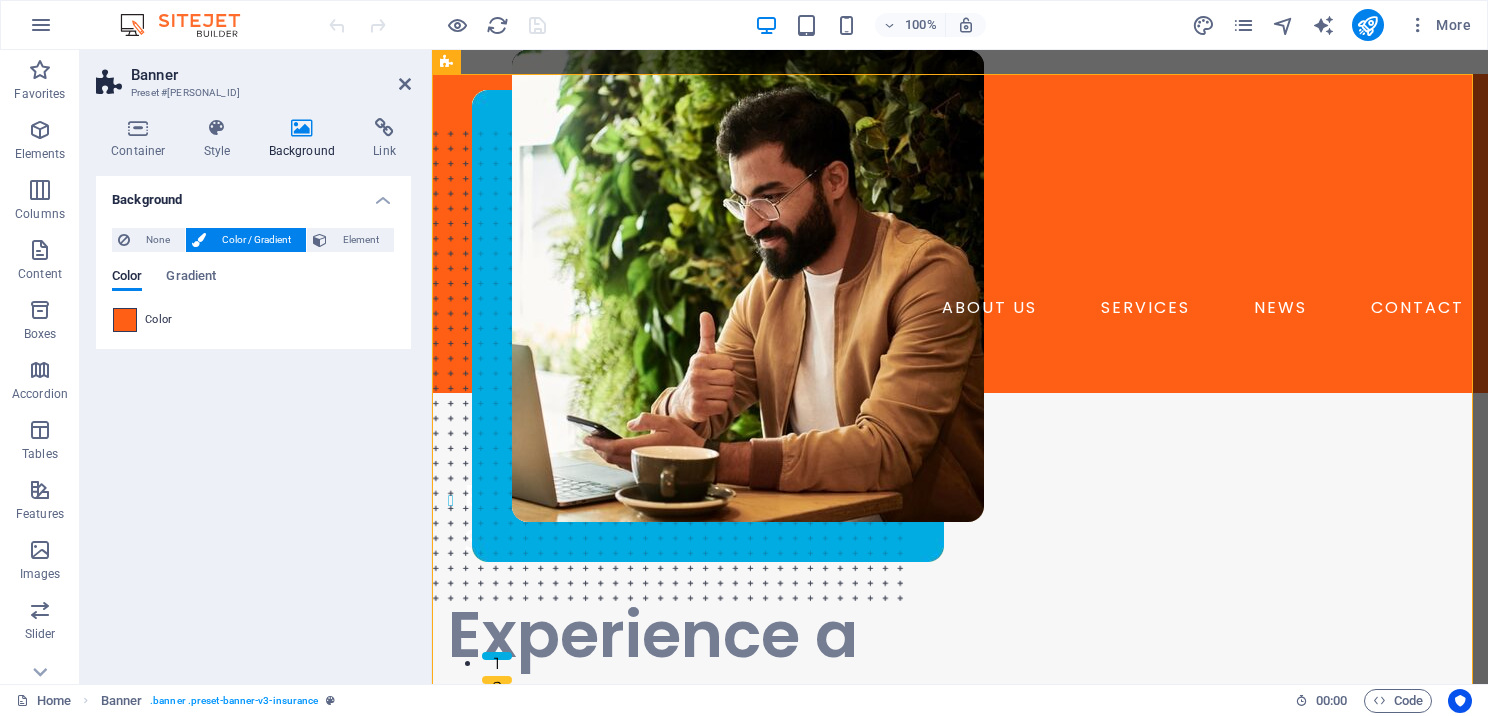 click at bounding box center (125, 320) 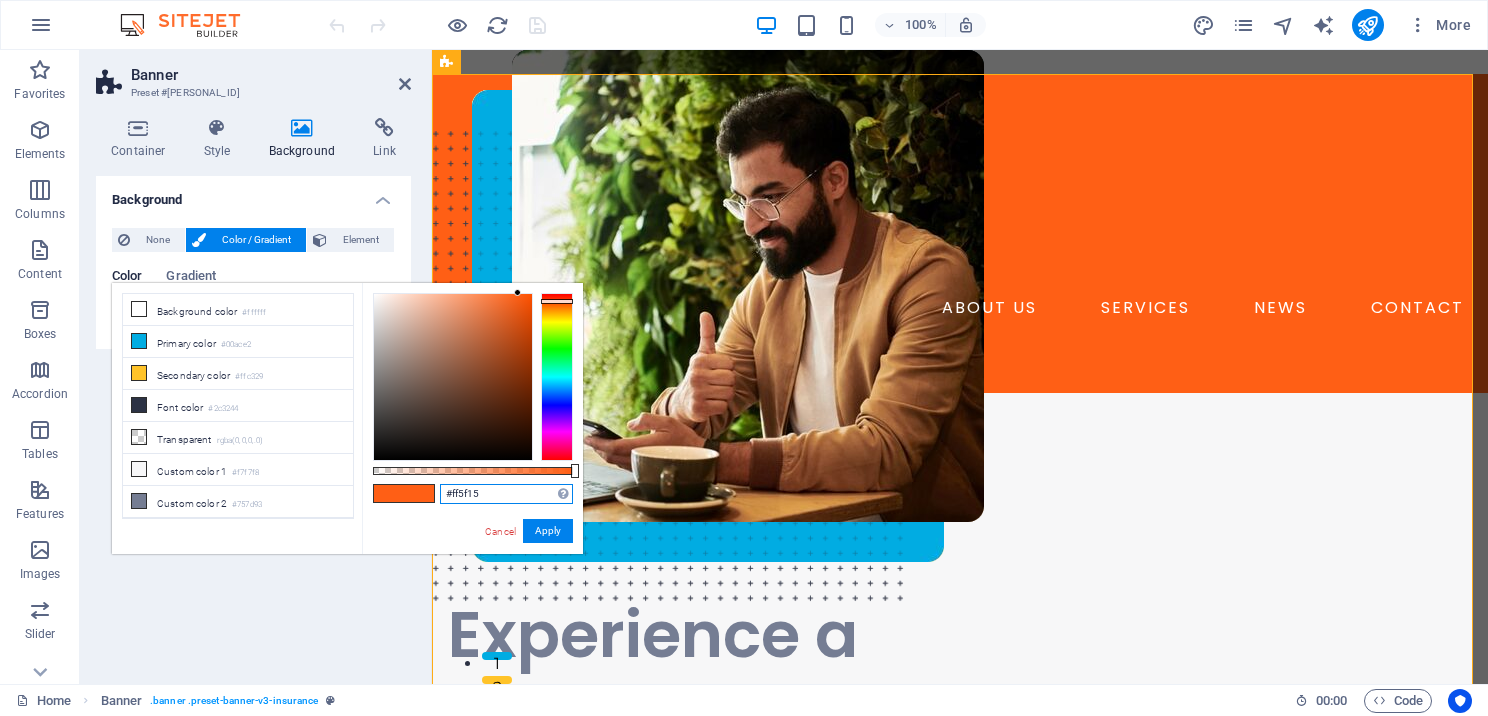 drag, startPoint x: 499, startPoint y: 495, endPoint x: 439, endPoint y: 493, distance: 60.033325 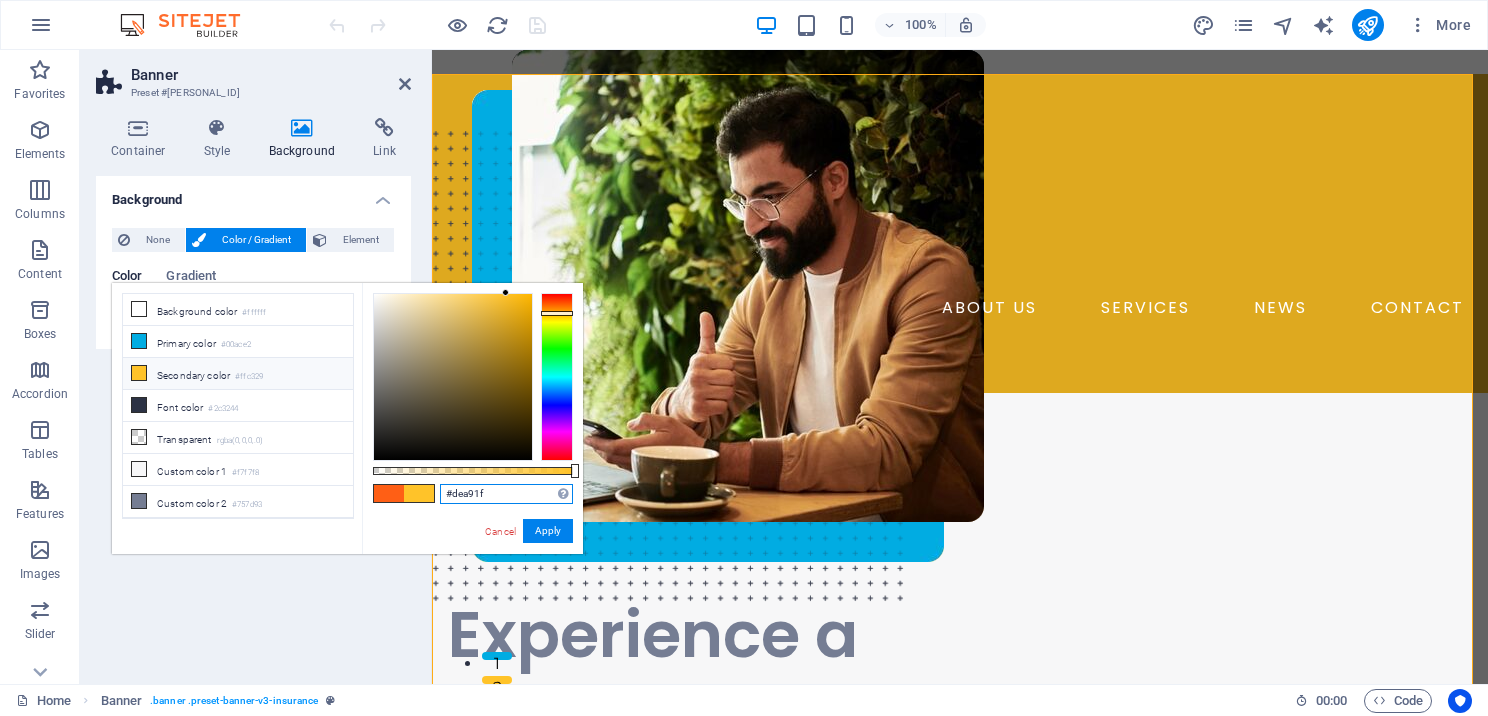 click at bounding box center [453, 377] 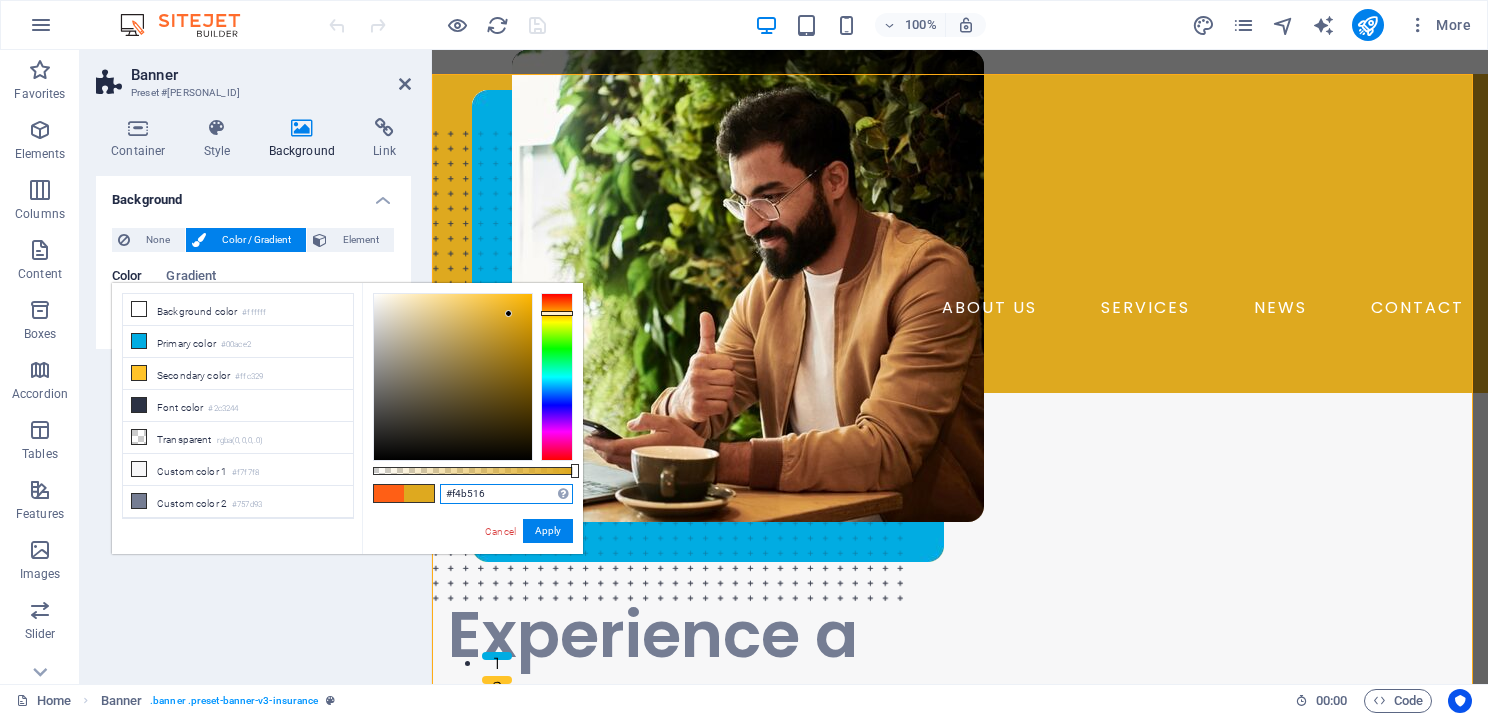 click at bounding box center [453, 377] 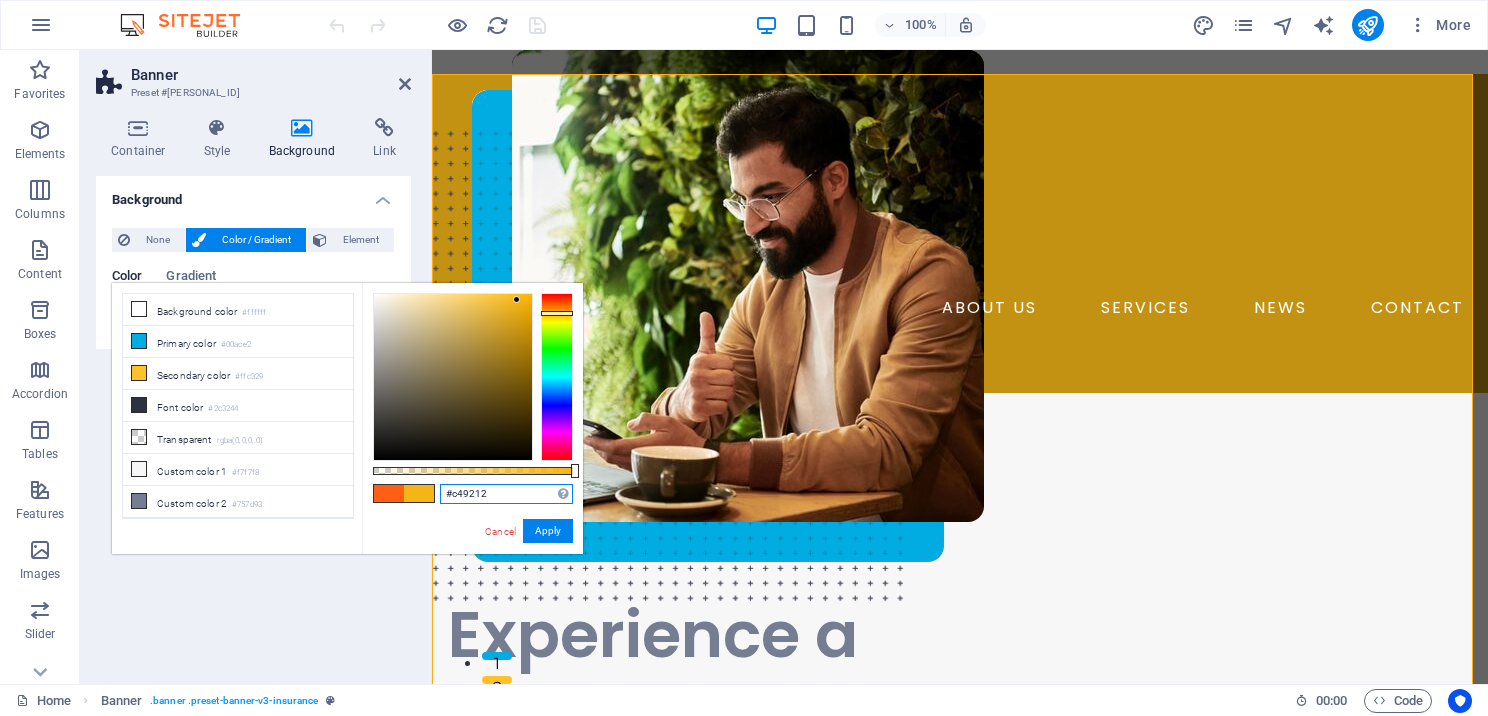 click at bounding box center [453, 377] 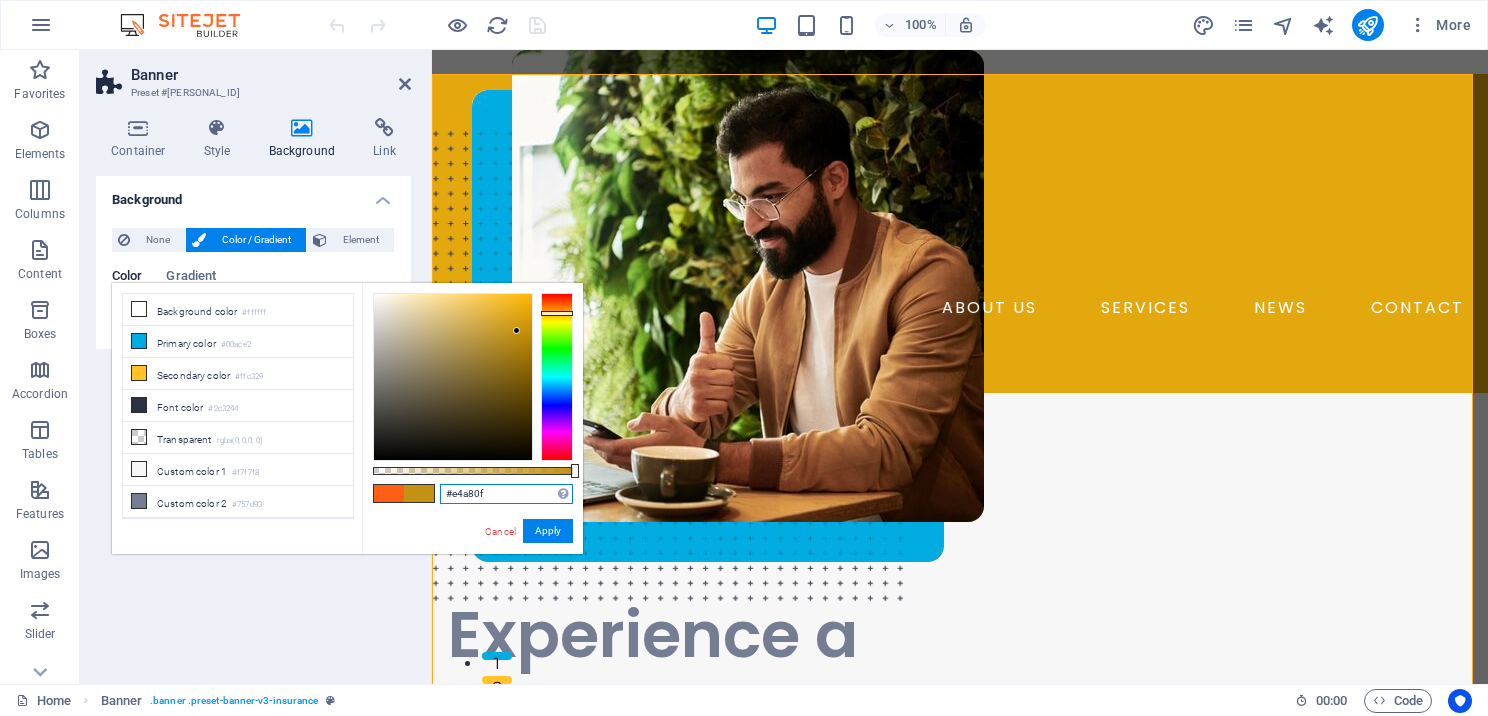 click at bounding box center (453, 377) 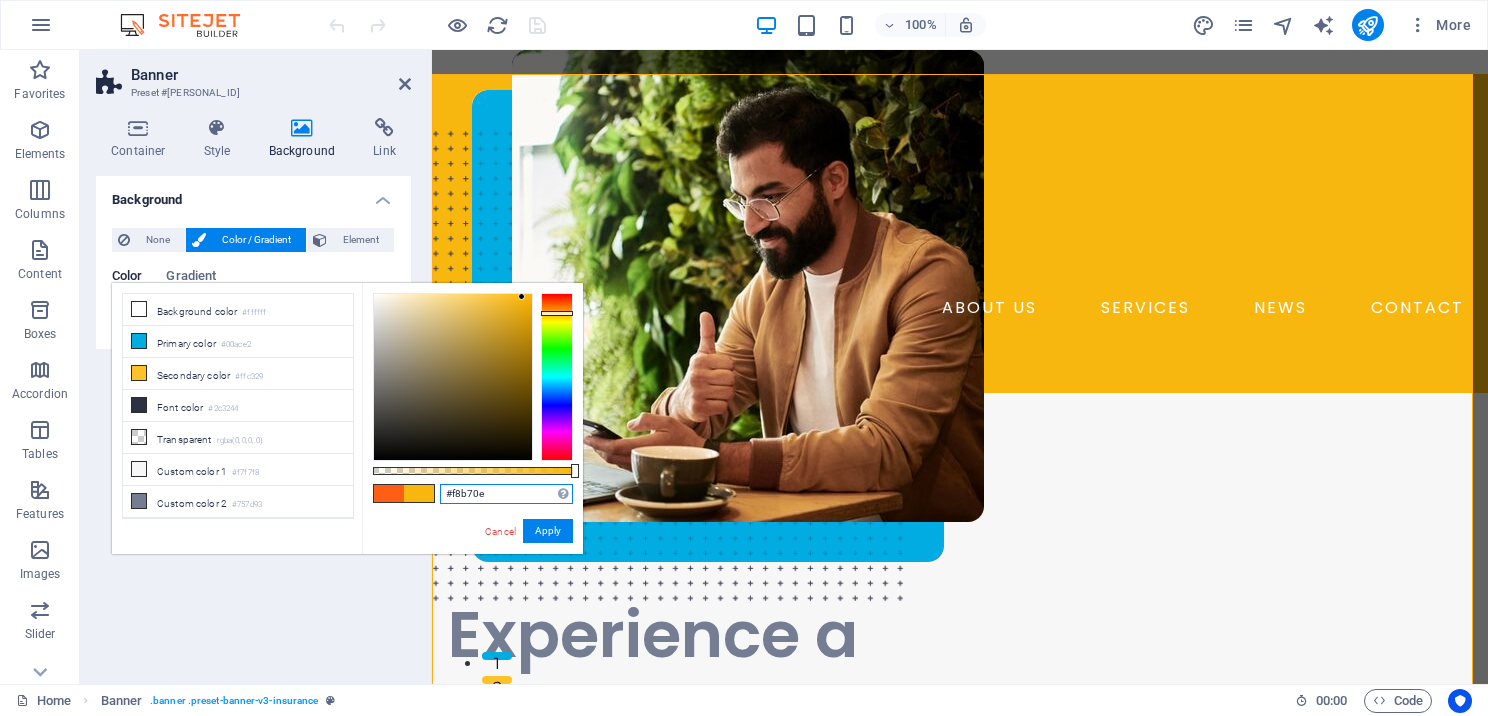 click at bounding box center (453, 377) 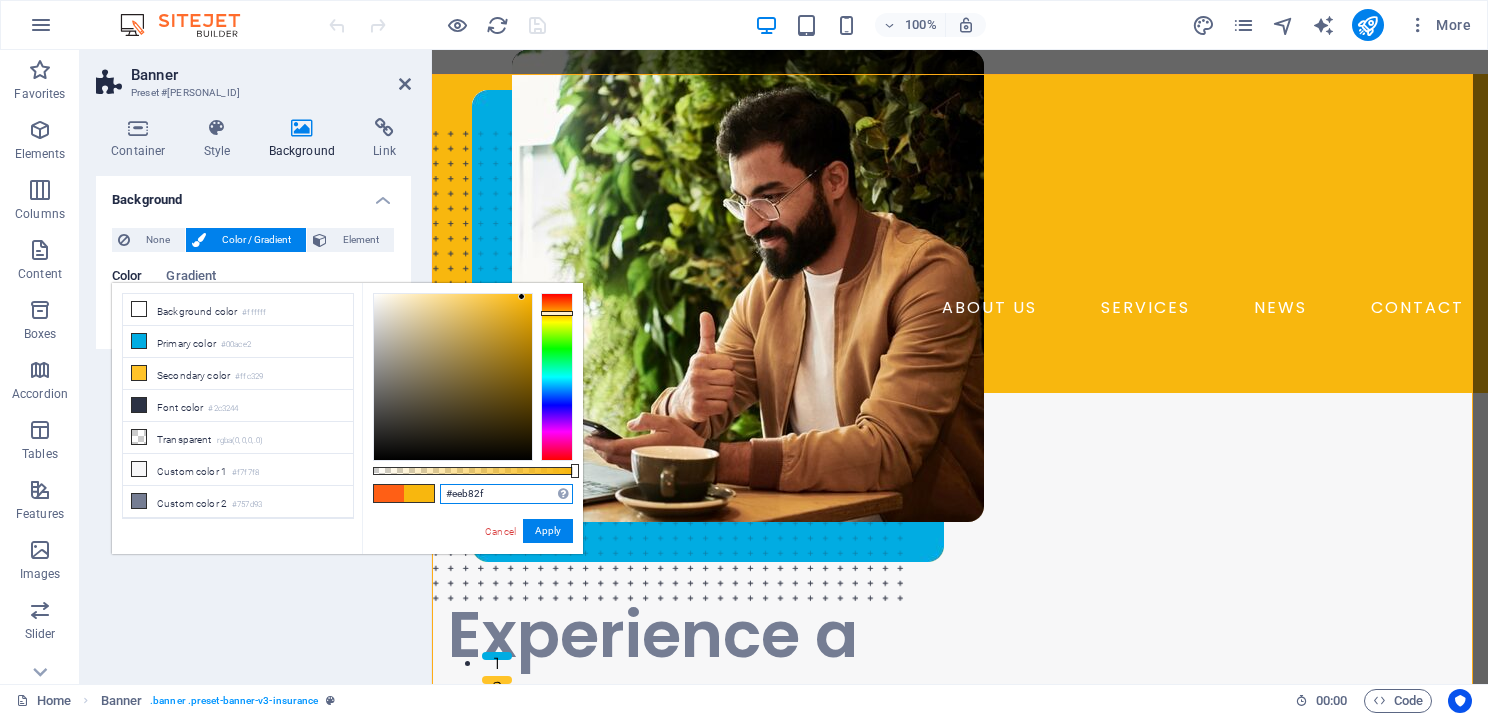 click at bounding box center [453, 377] 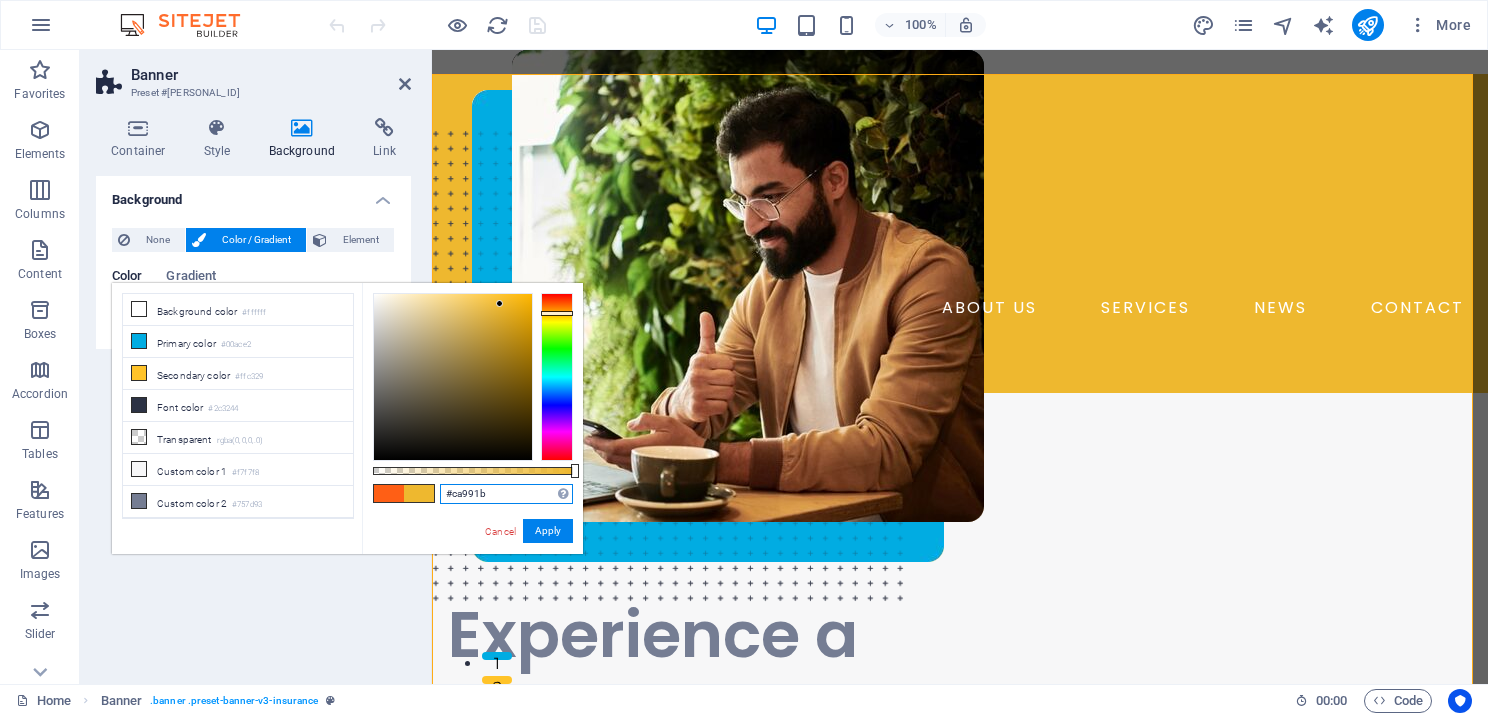 click at bounding box center (453, 377) 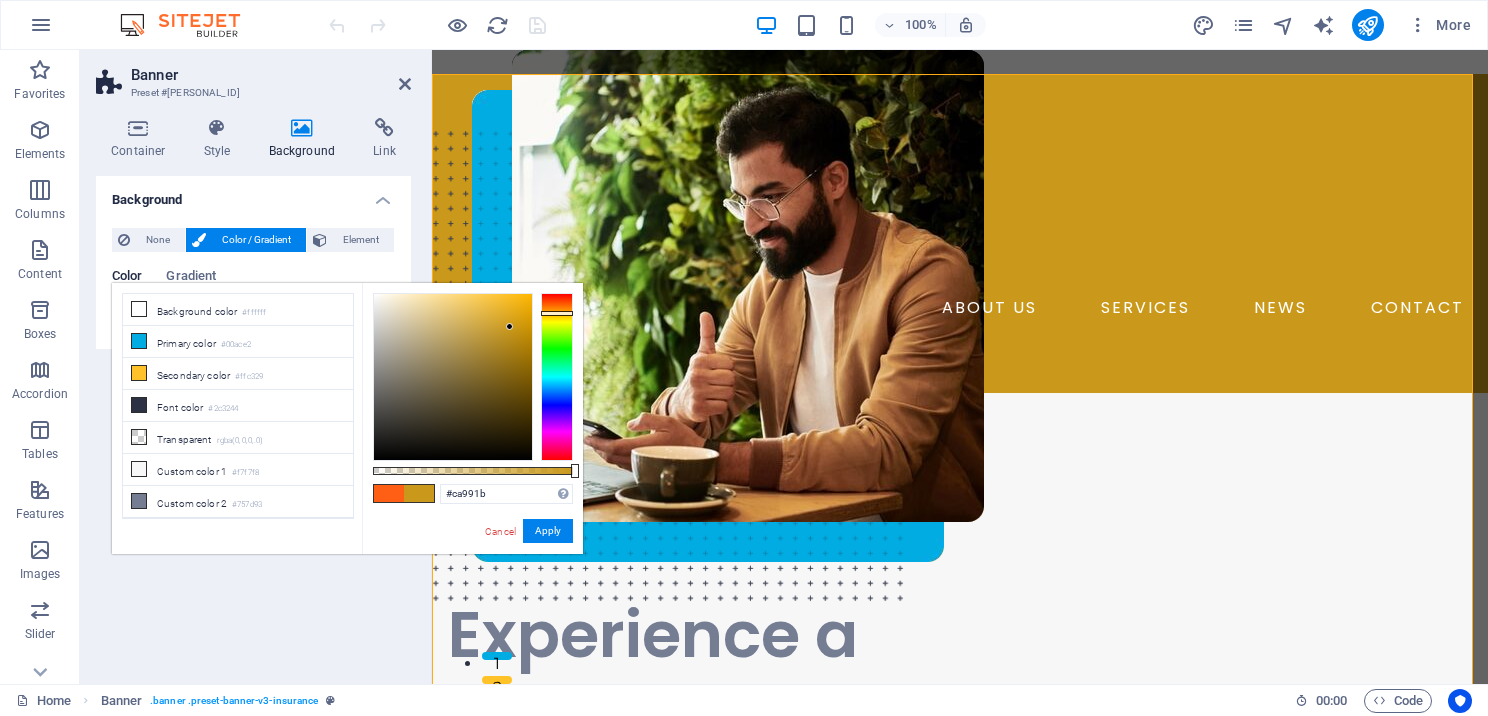 click at bounding box center (419, 493) 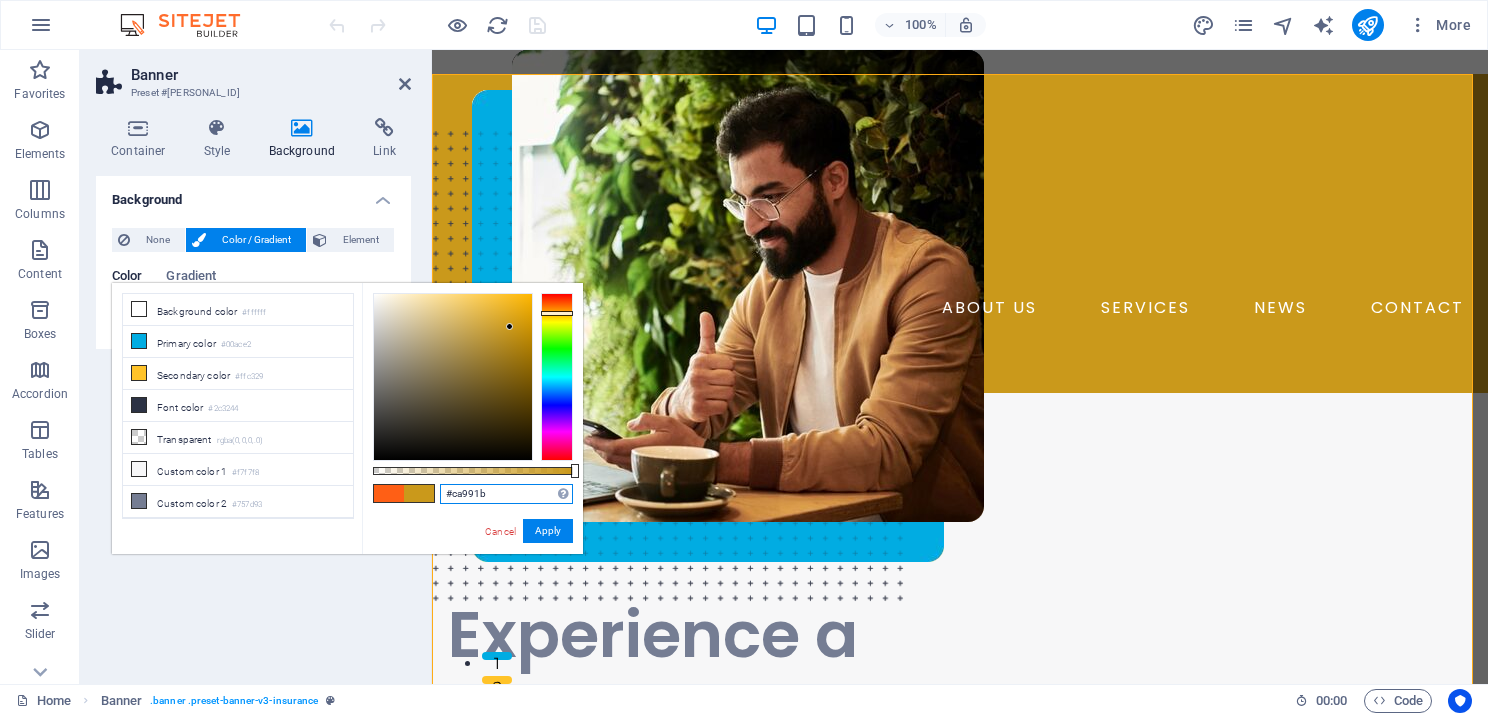 drag, startPoint x: 504, startPoint y: 494, endPoint x: 437, endPoint y: 490, distance: 67.11929 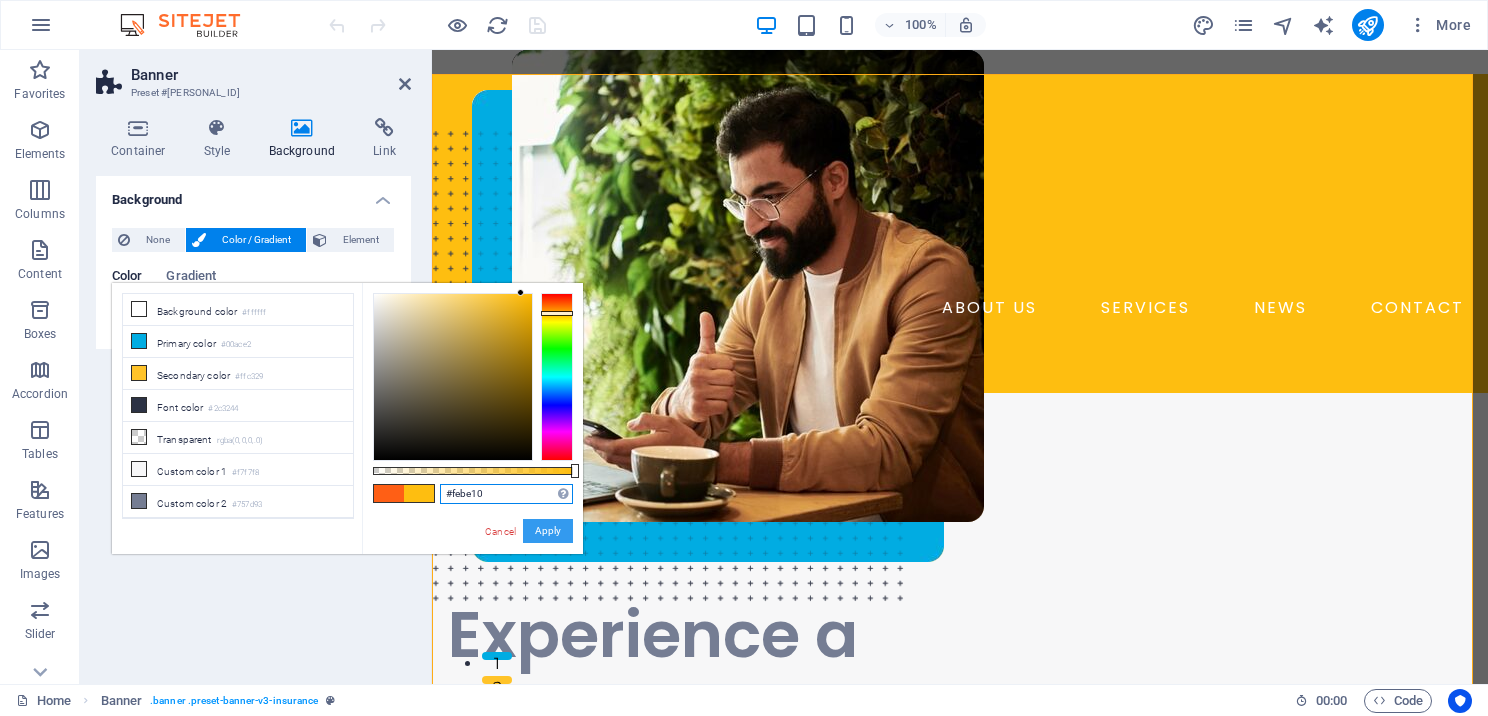 type on "#febe10" 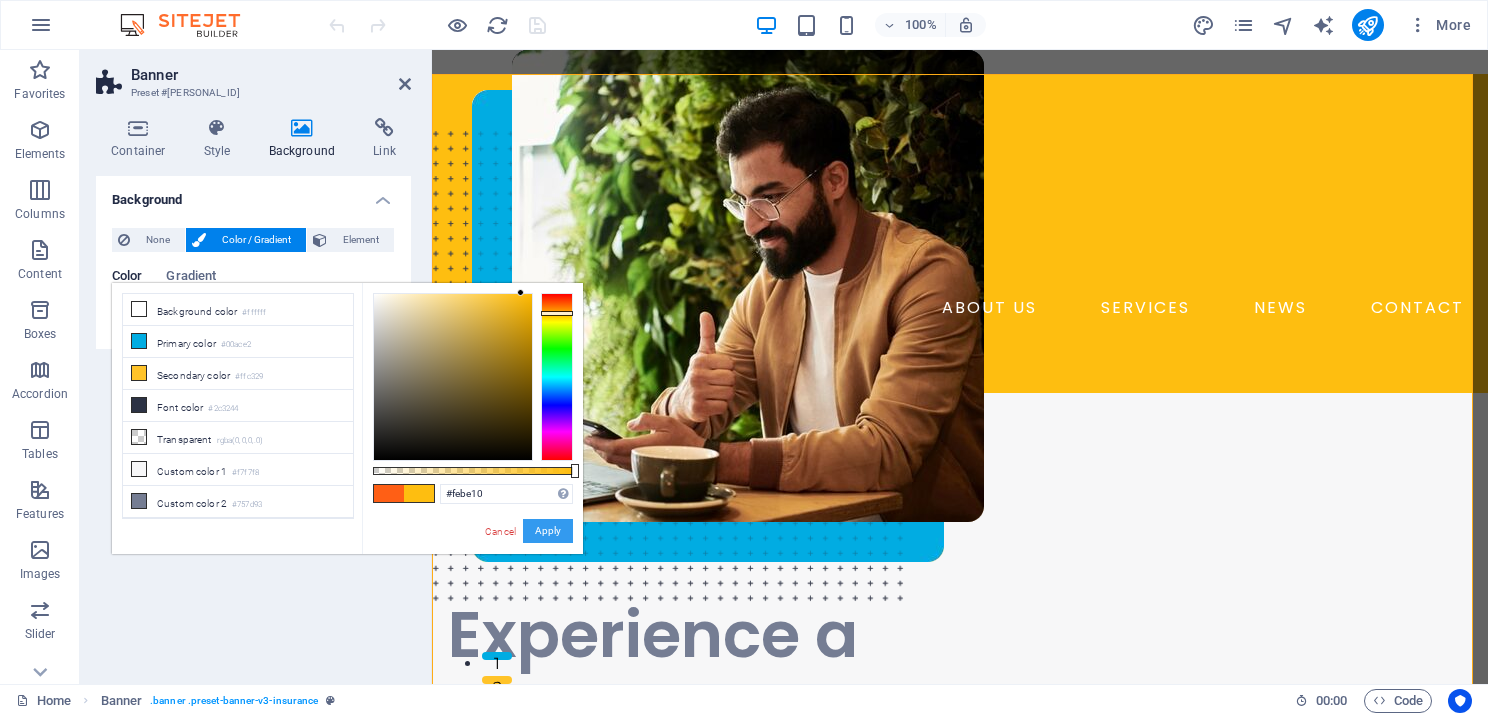 click on "Apply" at bounding box center (548, 531) 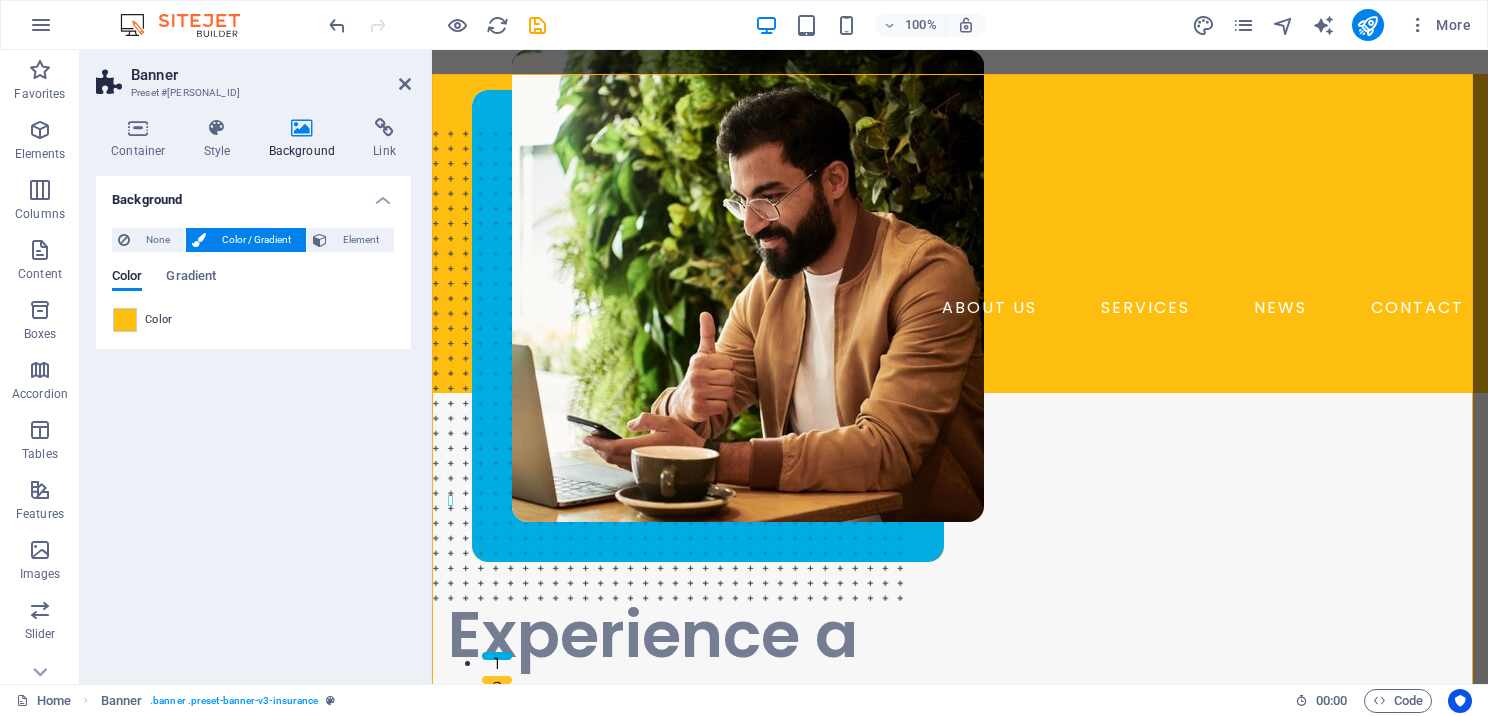 click on "Banner Preset #ed-823106010
Container Style Background Link Size Height Default px rem % vh vw Min. height 90 None px rem % vh vw Width Default px rem % em vh vw Min. width None px rem % vh vw Content width Default Custom width Width Default px rem % em vh vw Min. width None px rem % vh vw Default padding Custom spacing Default content width and padding can be changed under Design. Edit design Layout (Flexbox) Alignment Determines the flex direction. Default Main axis Determine how elements should behave along the main axis inside this container (justify content). Default Side axis Control the vertical direction of the element inside of the container (align items). Default Wrap Default On Off Fill Controls the distances and direction of elements on the y-axis across several lines (align content). Default Accessibility ARIA helps assistive technologies (like screen readers) to understand the role, state, and behavior of web elements Role The ARIA role defines the purpose of an element.  None %" at bounding box center [256, 367] 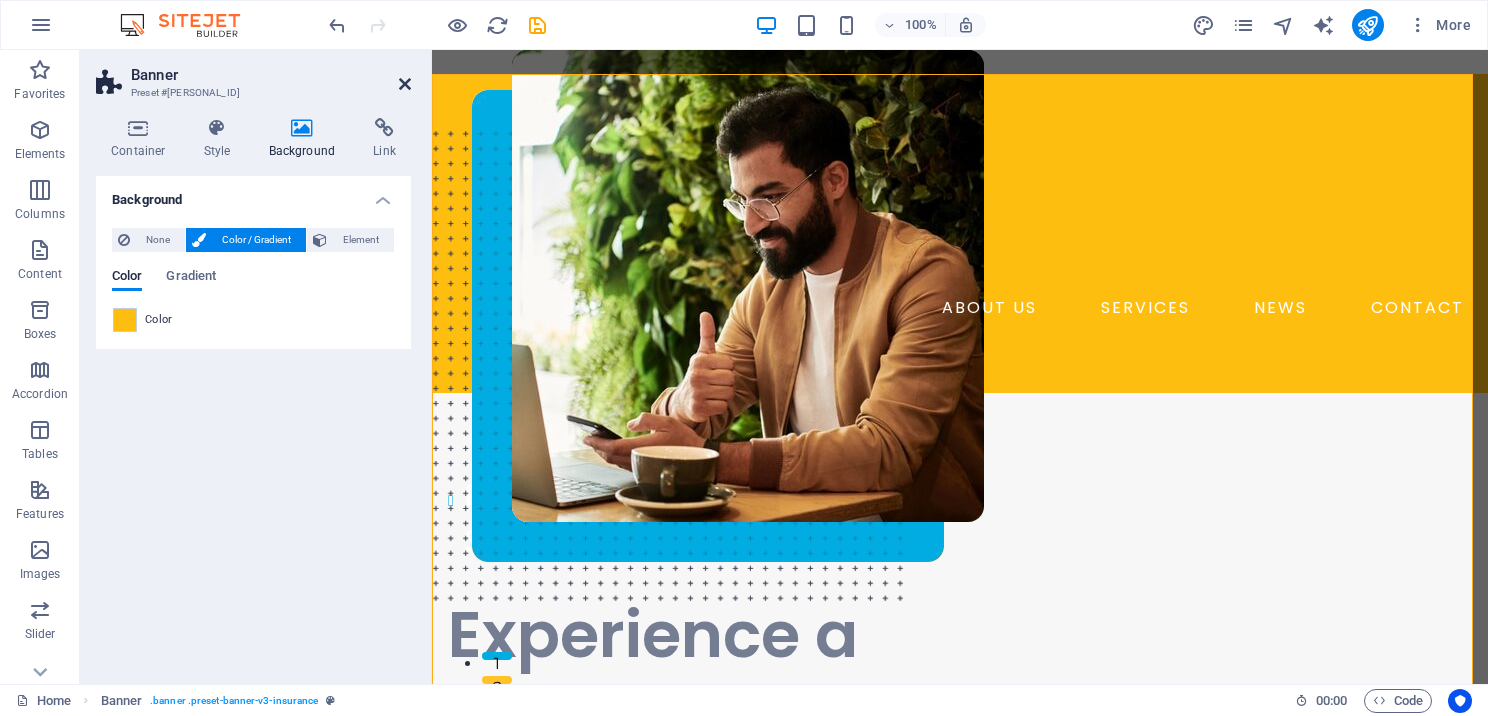click at bounding box center [405, 84] 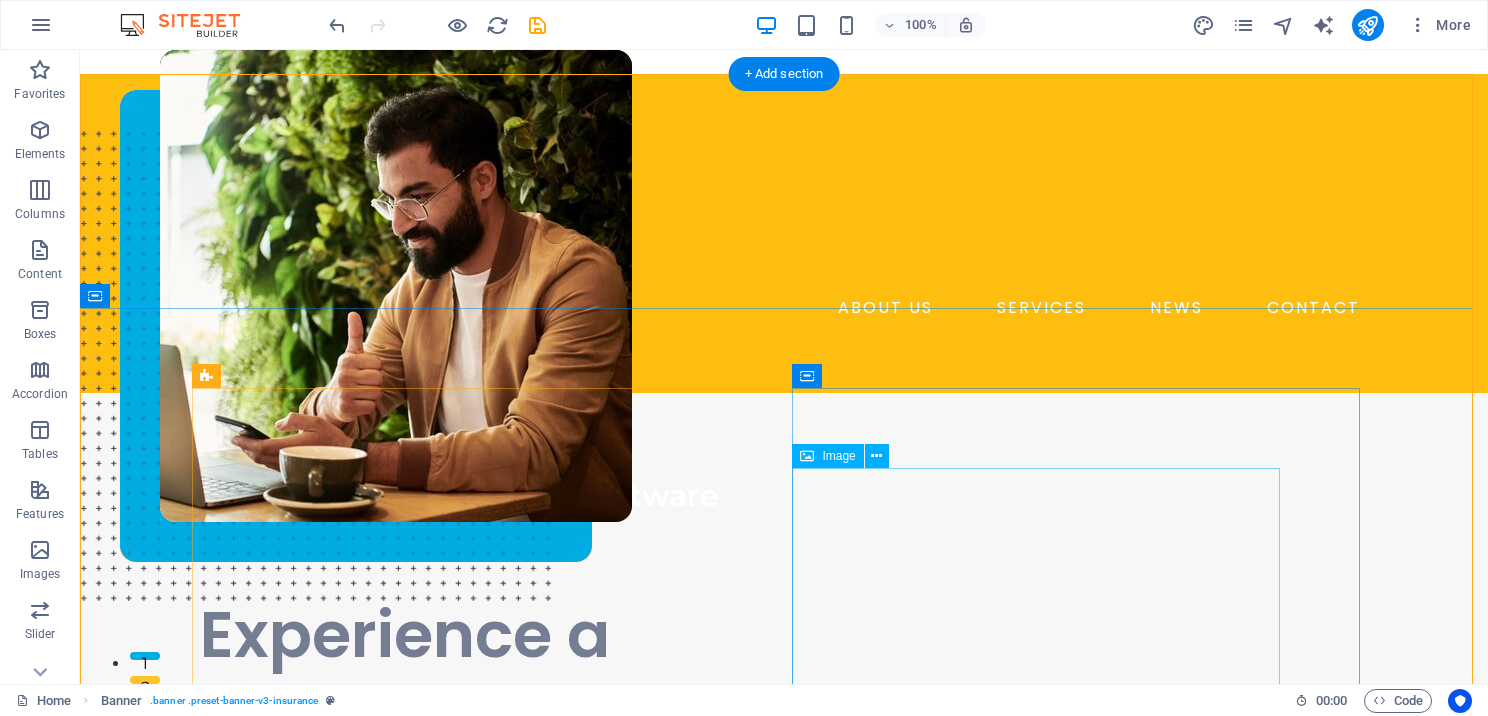 click at bounding box center (744, 407) 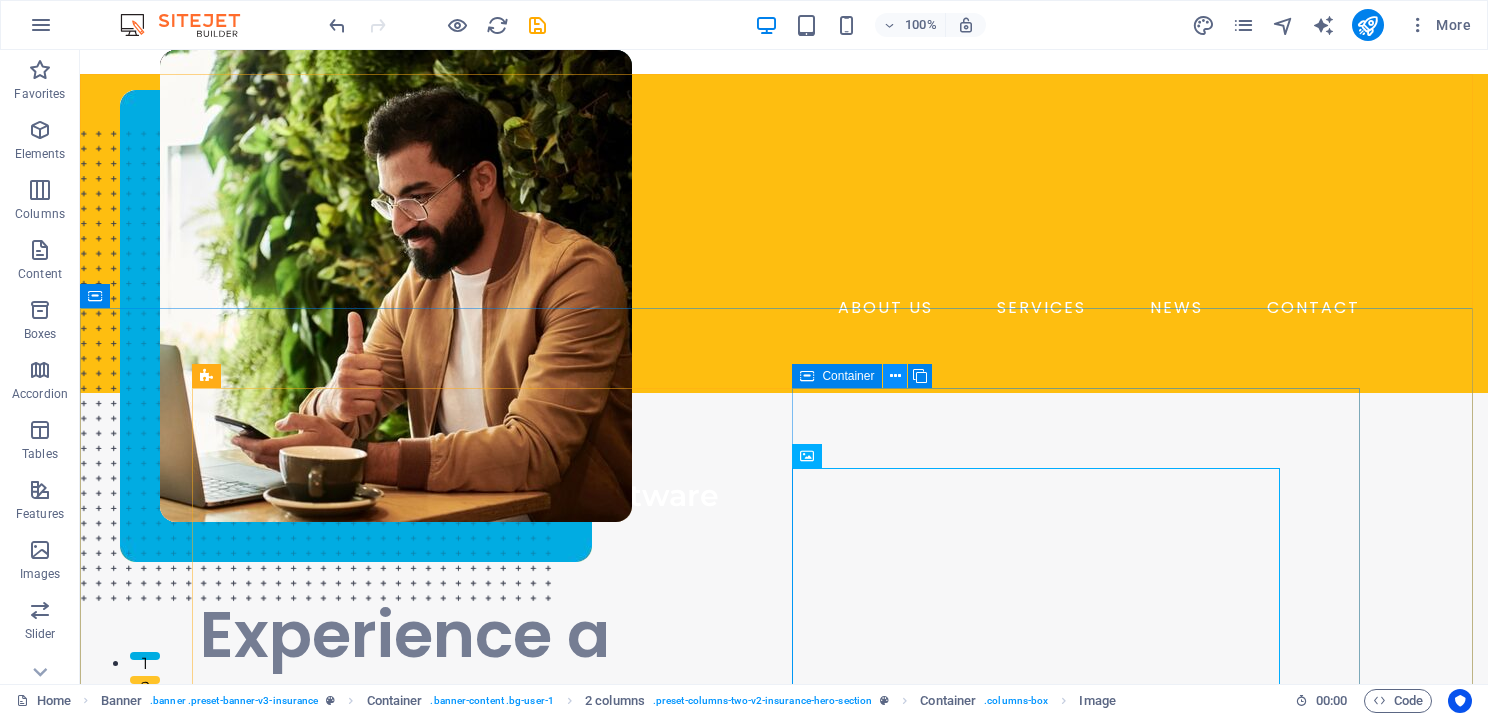 click at bounding box center [895, 376] 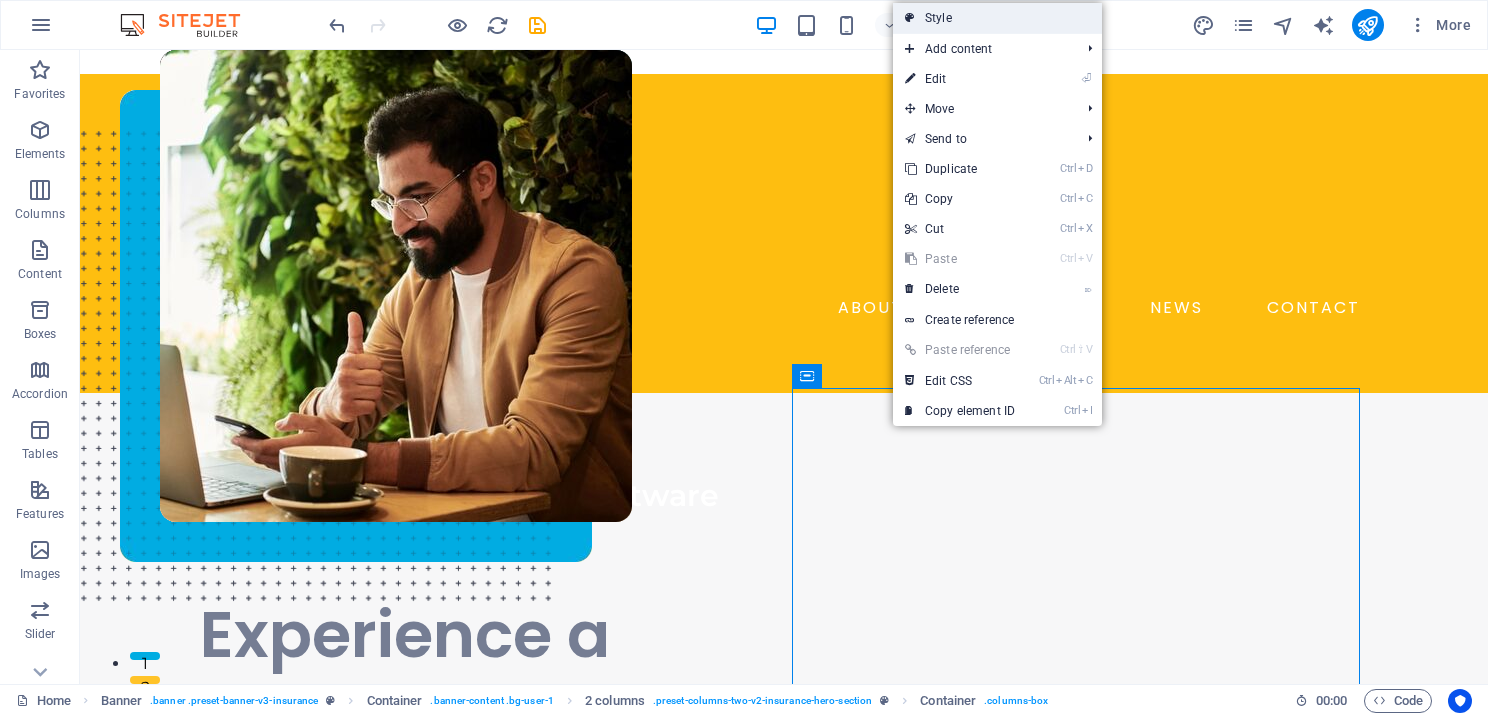 drag, startPoint x: 965, startPoint y: 12, endPoint x: 59, endPoint y: 181, distance: 921.6274 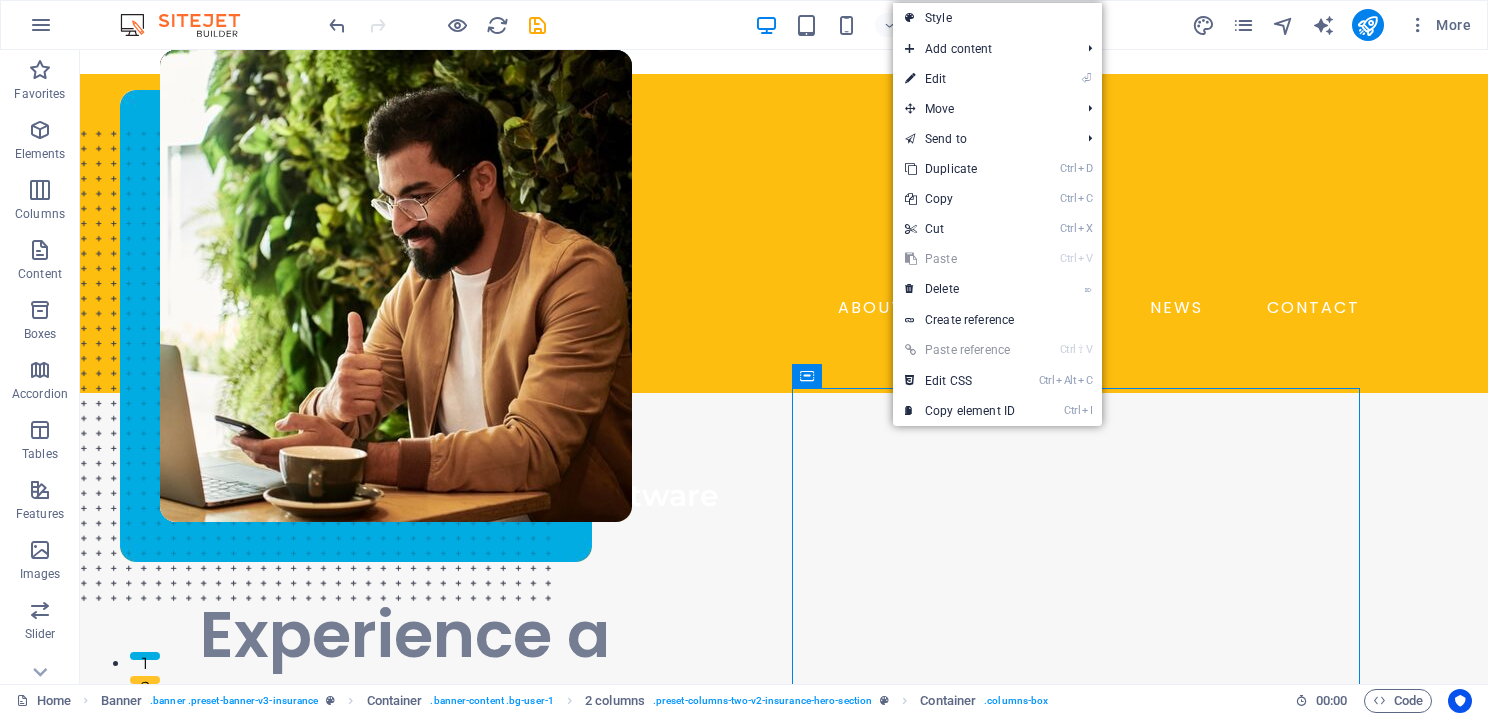 select on "rem" 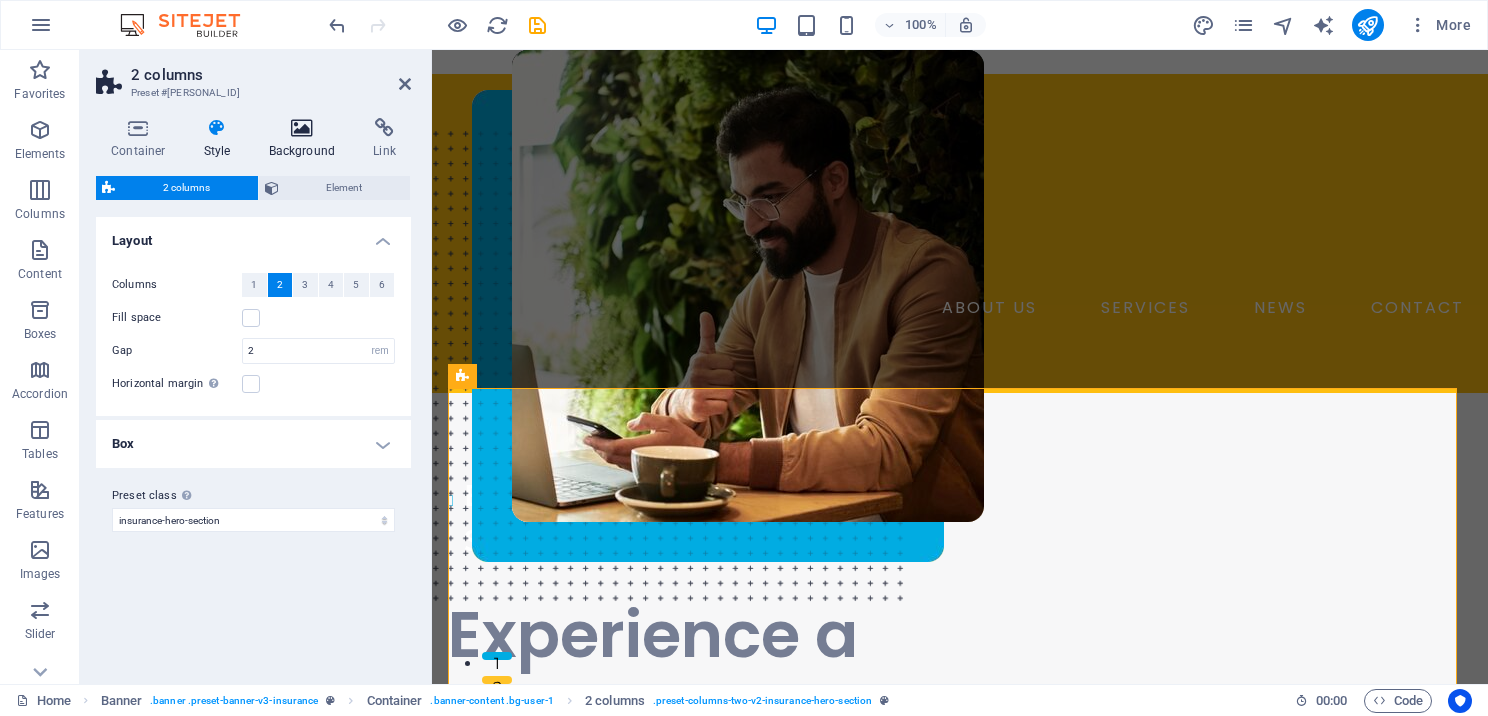 click at bounding box center [302, 128] 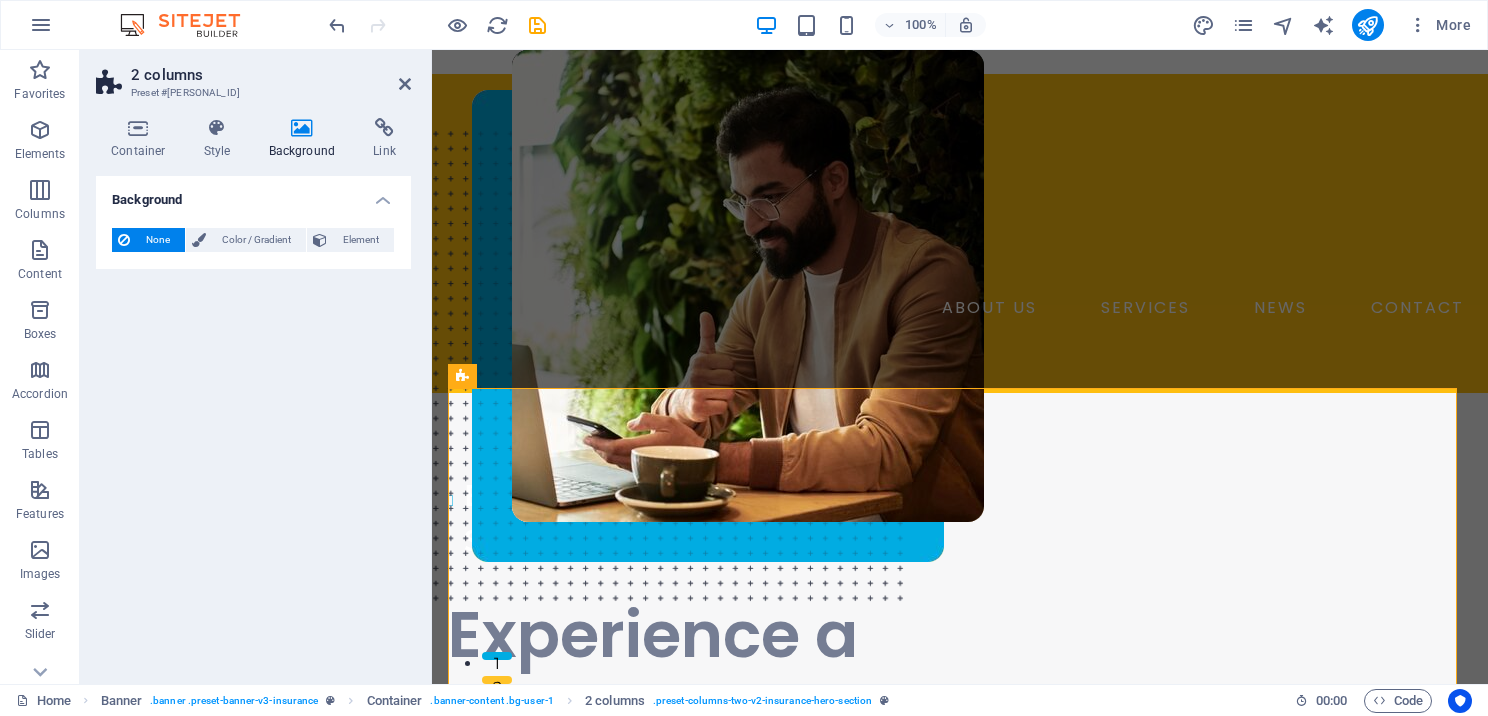click at bounding box center [302, 128] 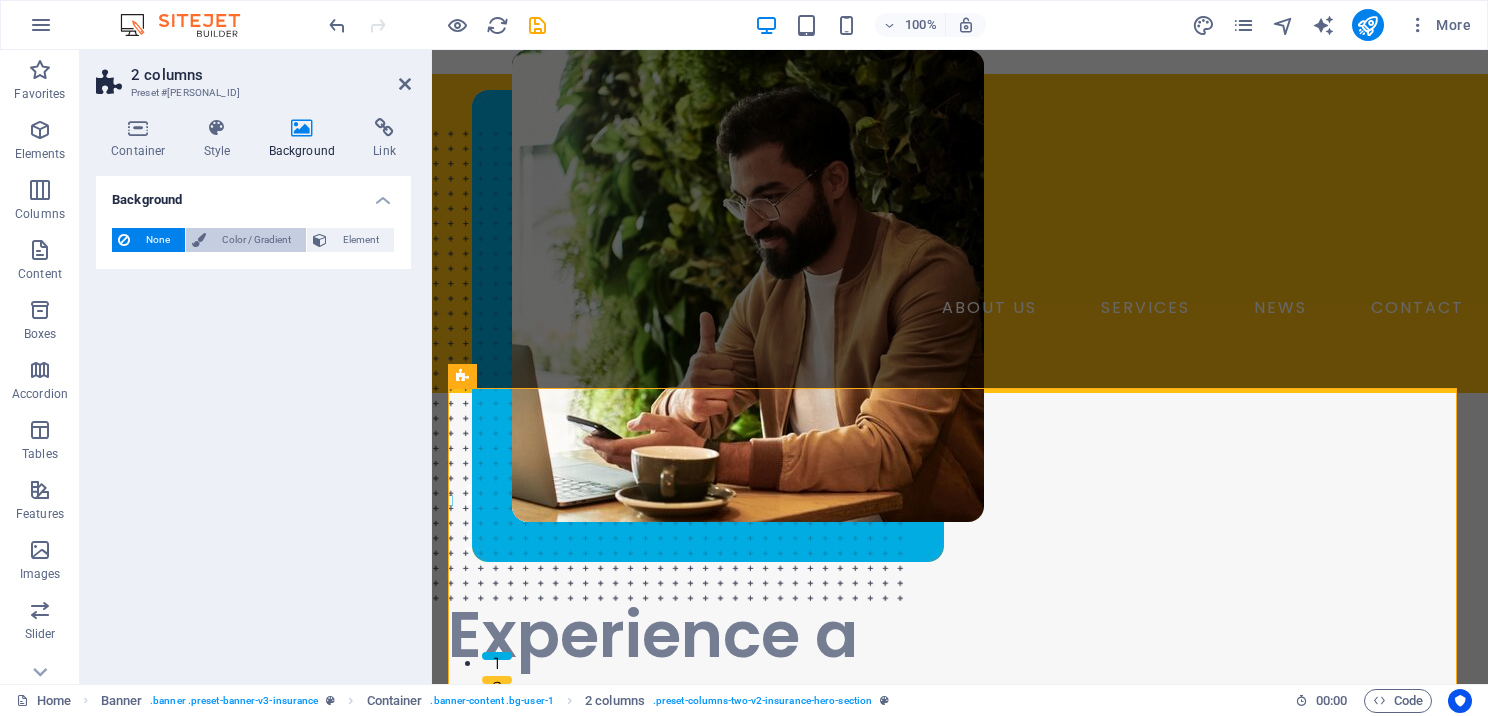 click on "Color / Gradient" at bounding box center [256, 240] 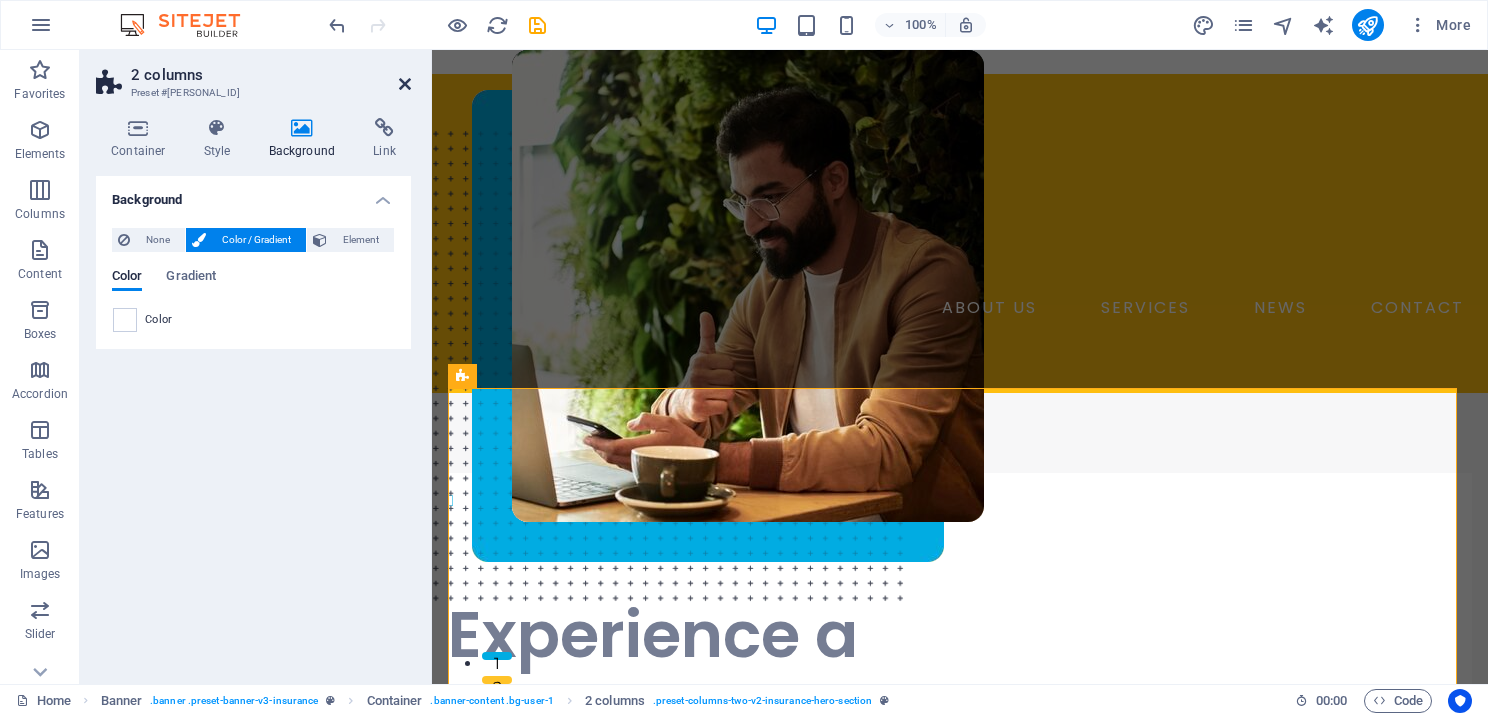 click at bounding box center (405, 84) 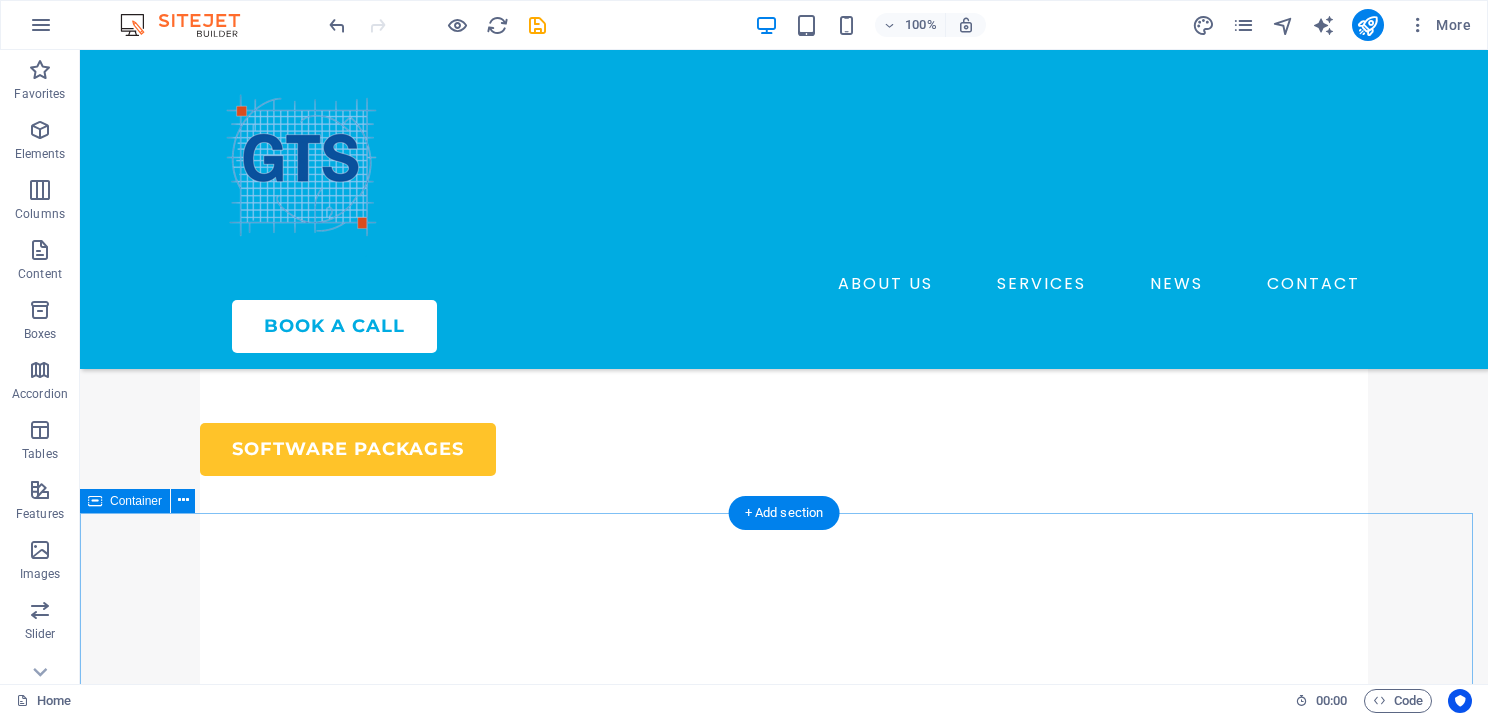 scroll, scrollTop: 0, scrollLeft: 0, axis: both 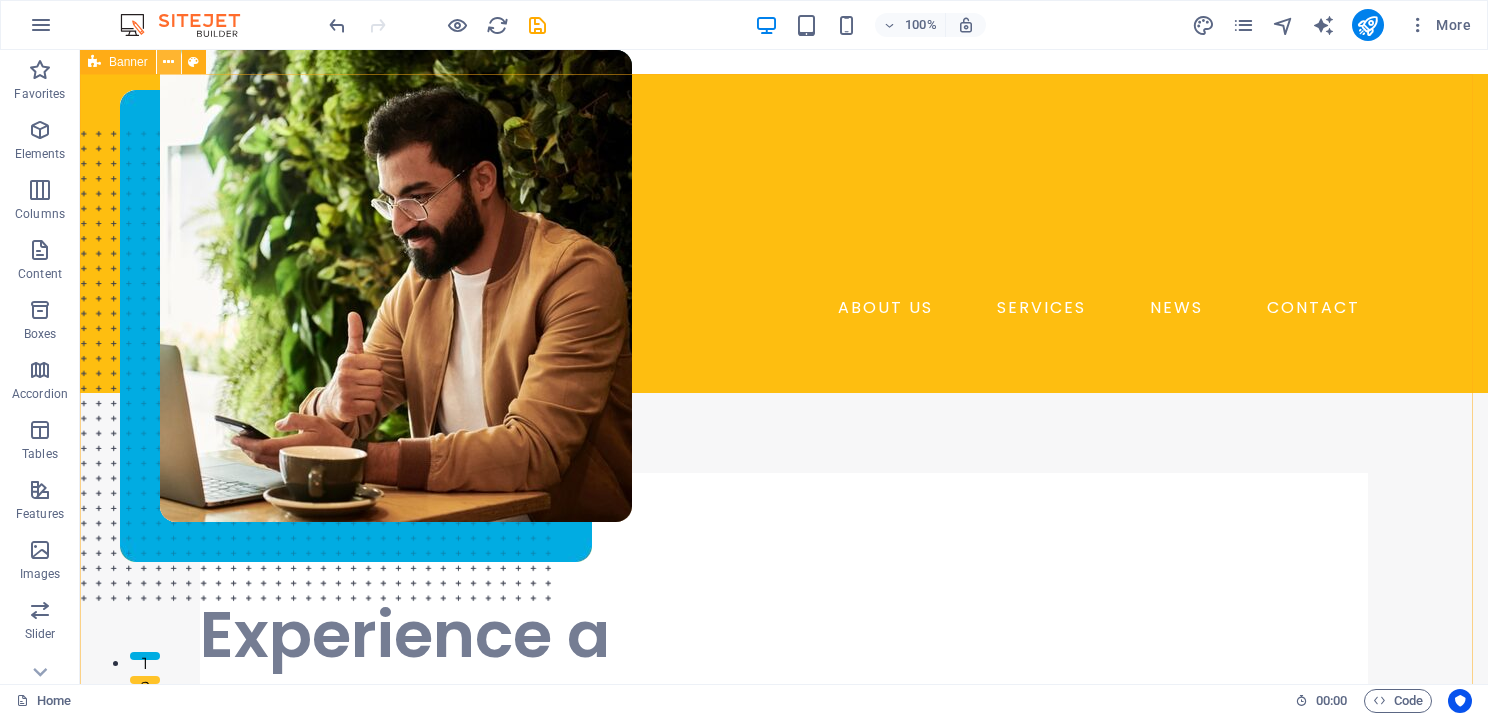 click at bounding box center [168, 62] 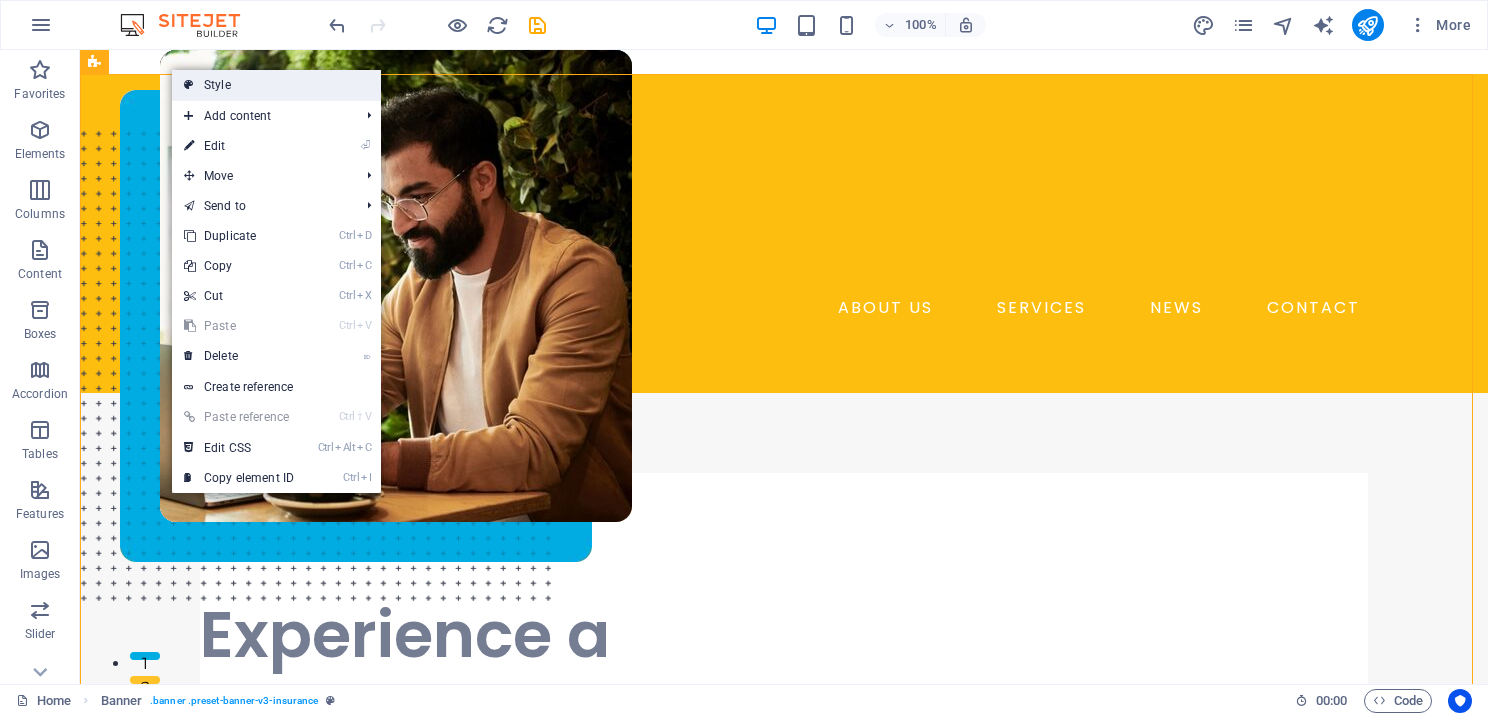 click on "Style" at bounding box center (276, 85) 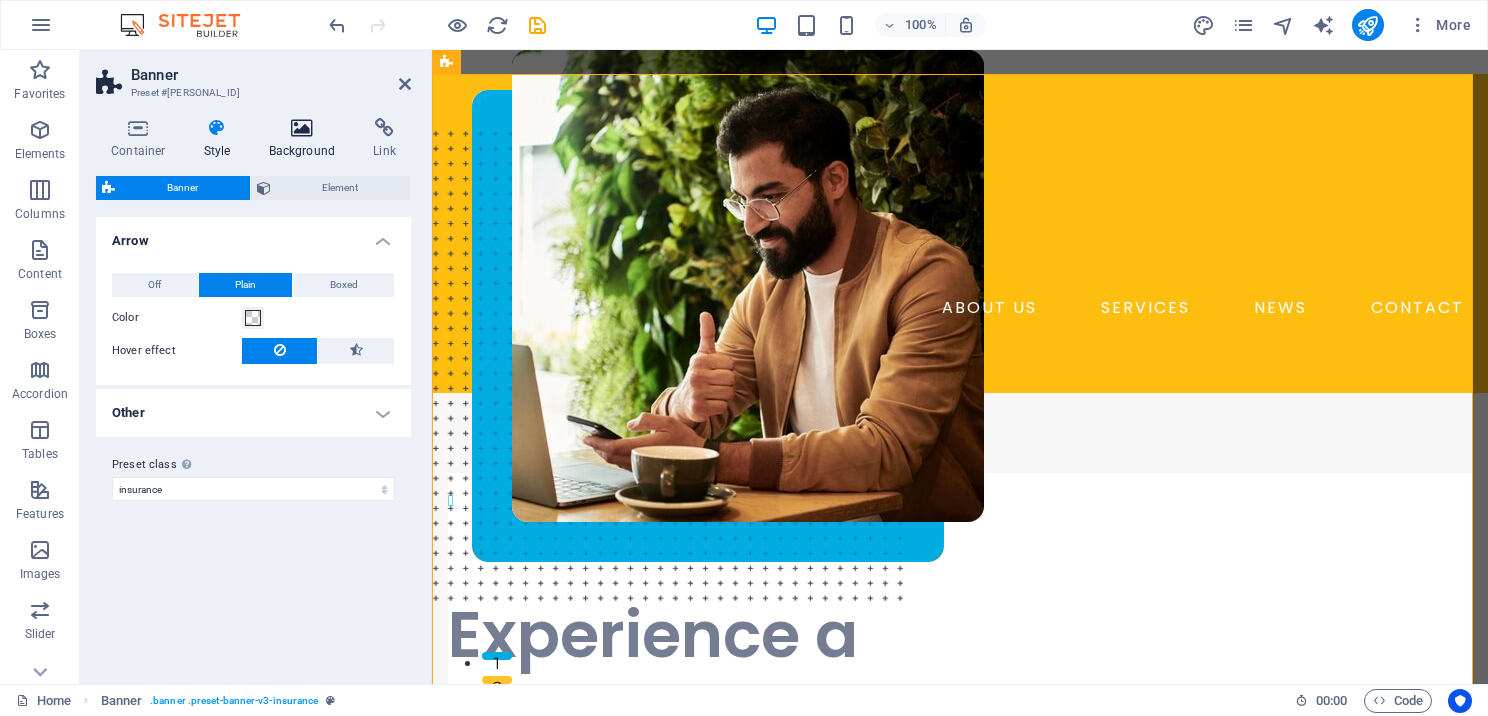 click on "Background" at bounding box center (306, 139) 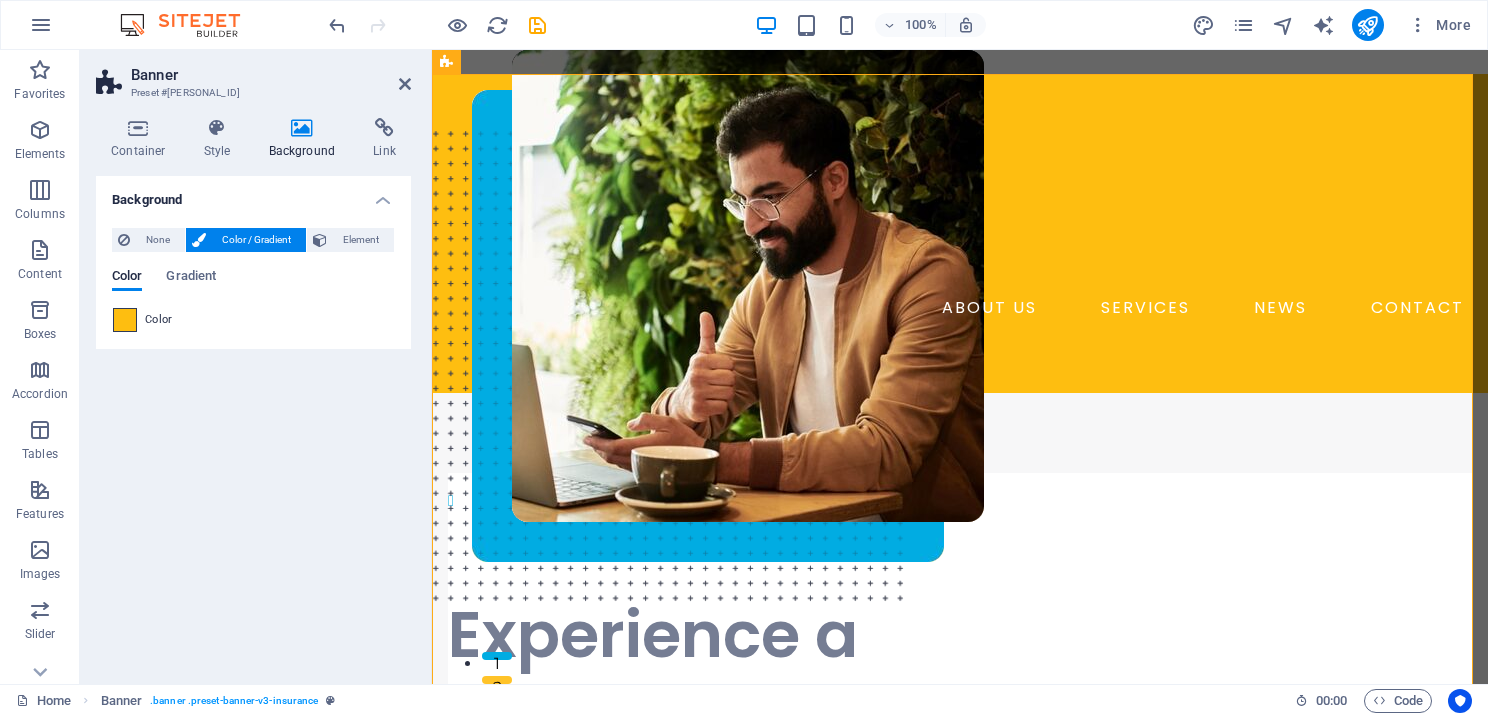 click at bounding box center [125, 320] 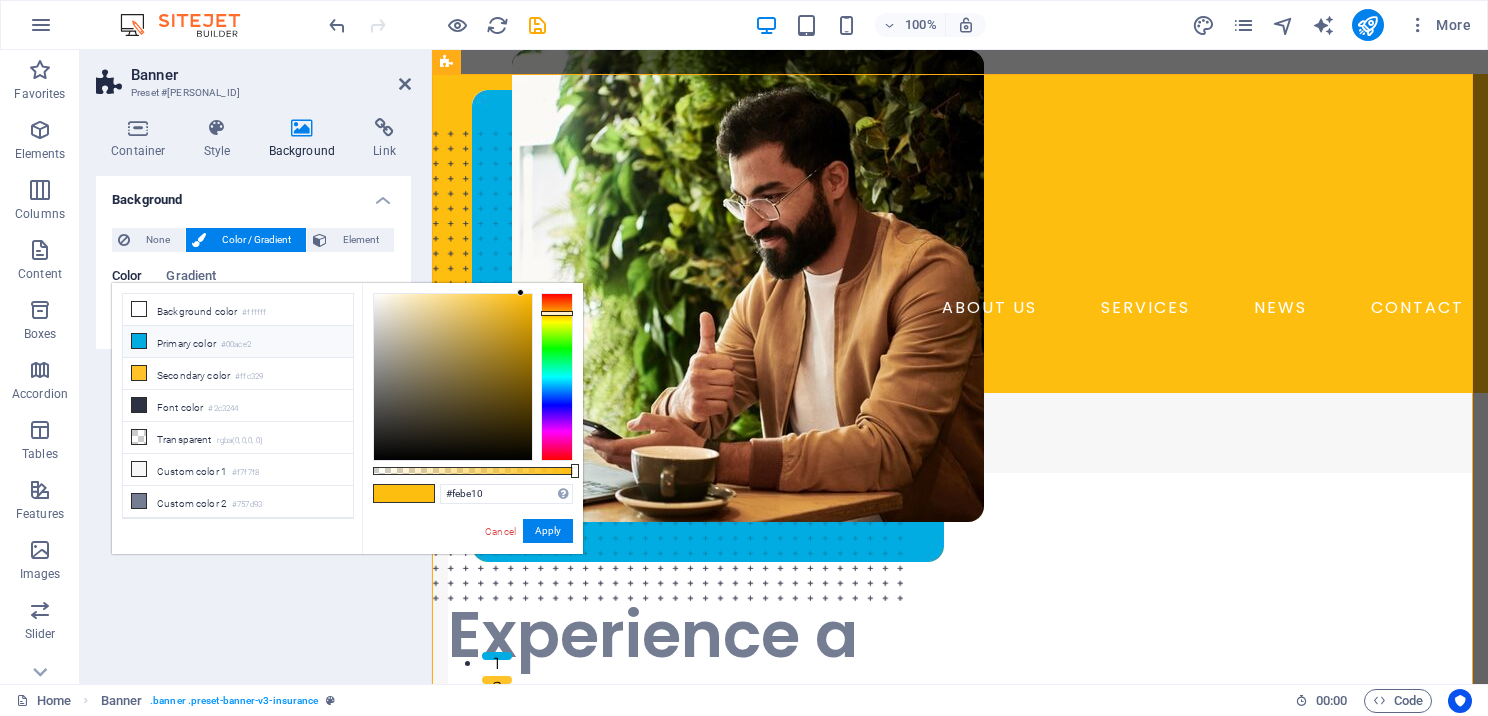 click at bounding box center [139, 341] 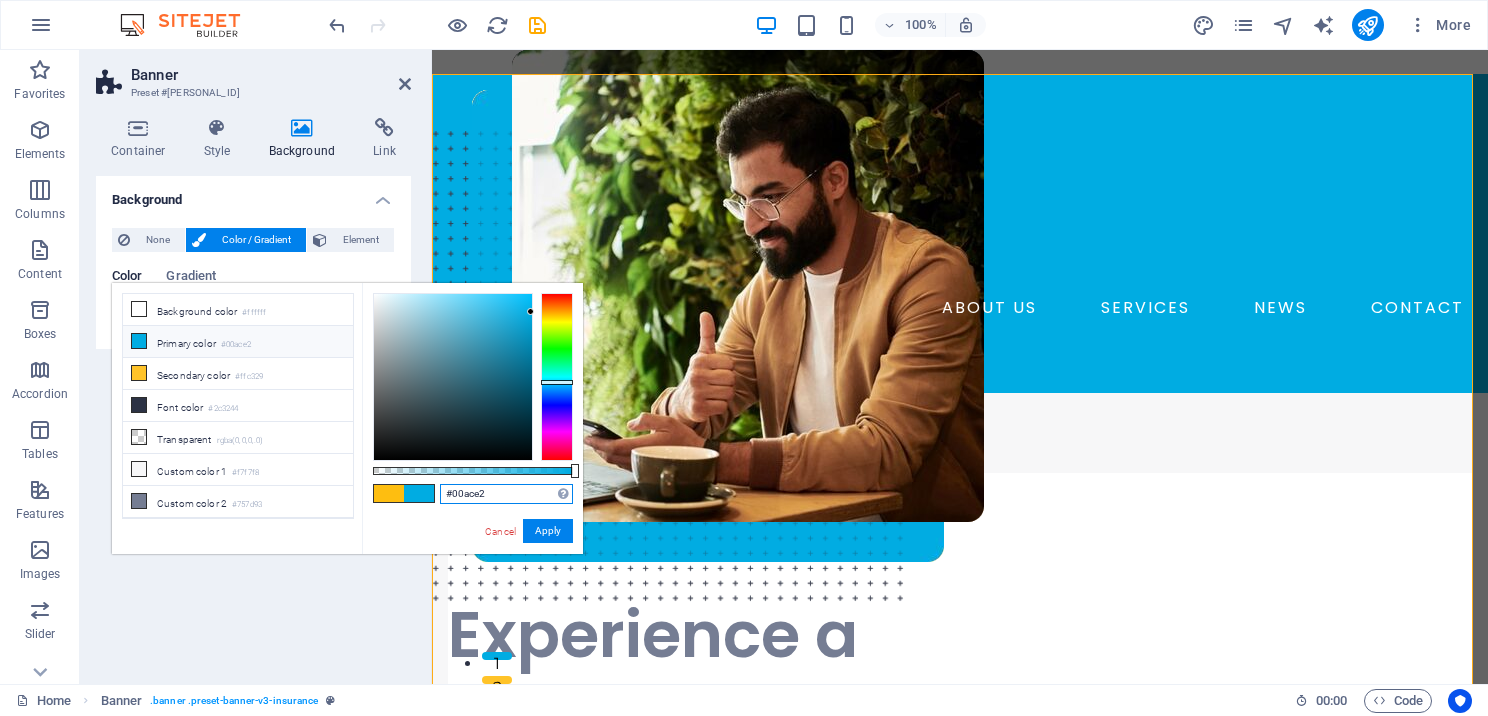 drag, startPoint x: 496, startPoint y: 493, endPoint x: 412, endPoint y: 481, distance: 84.85281 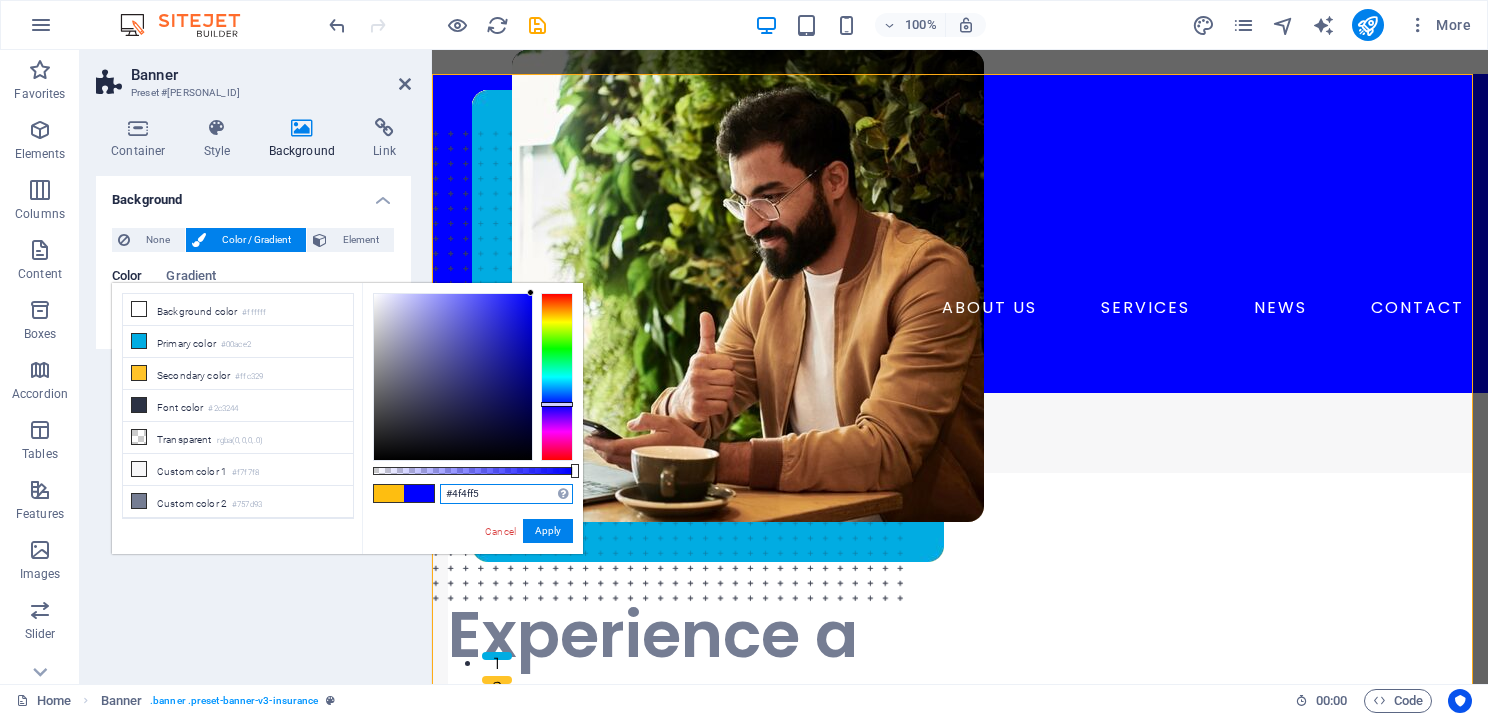 click at bounding box center [453, 377] 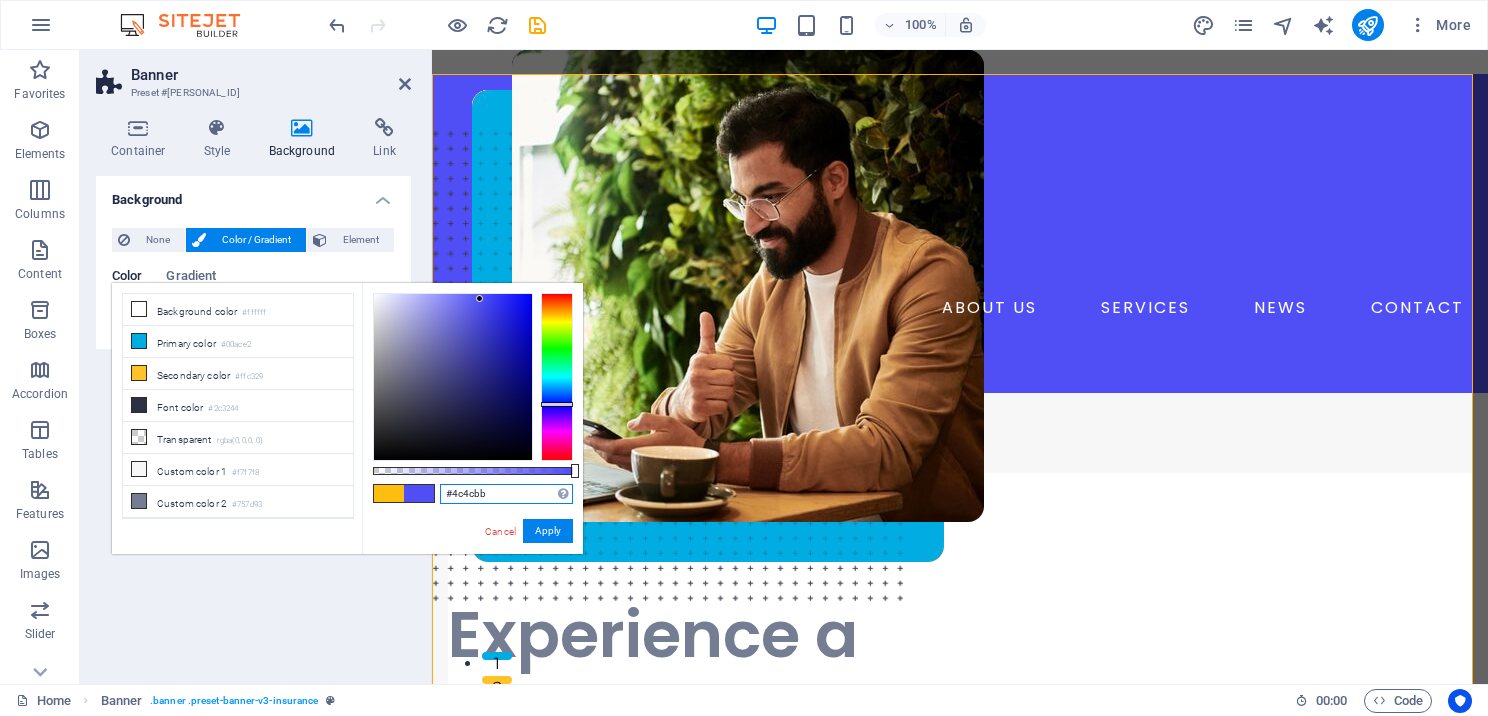 click at bounding box center [453, 377] 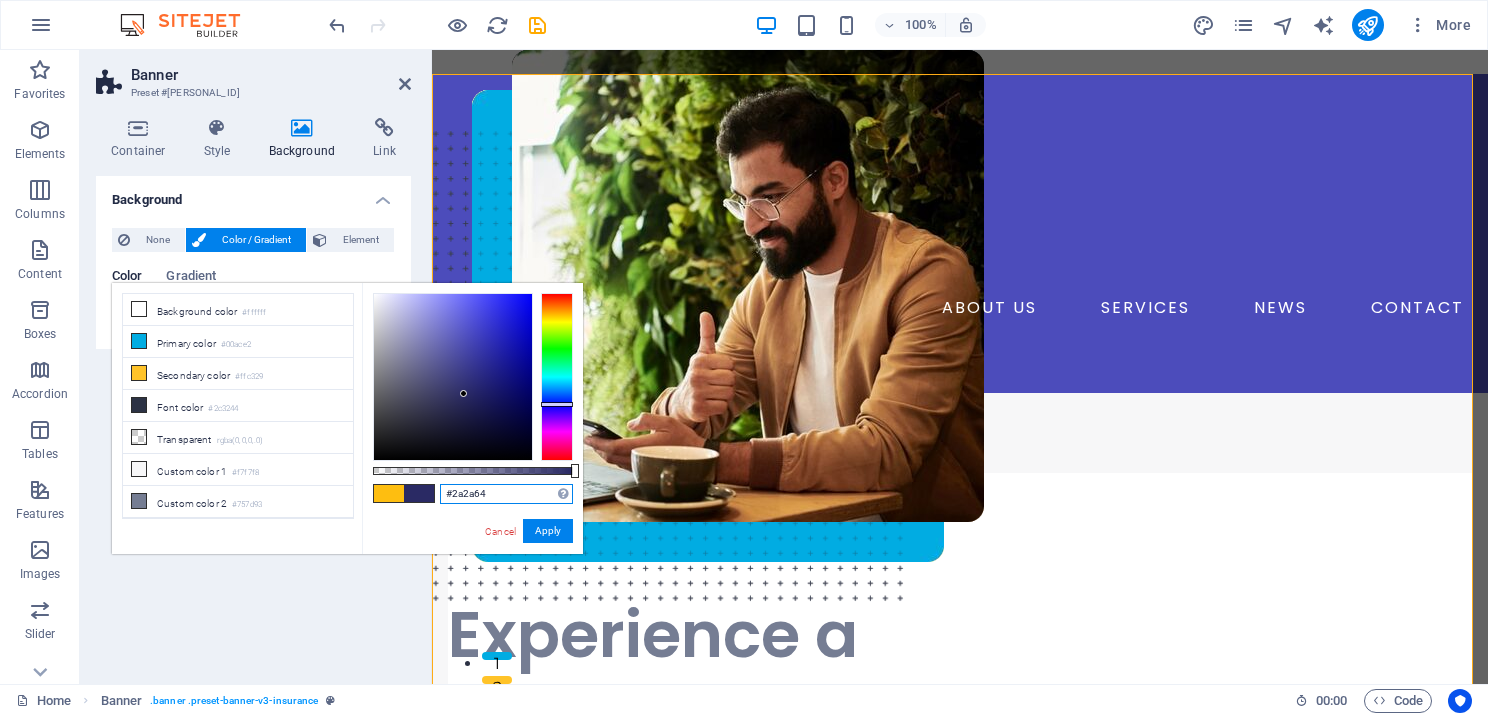 click at bounding box center [453, 377] 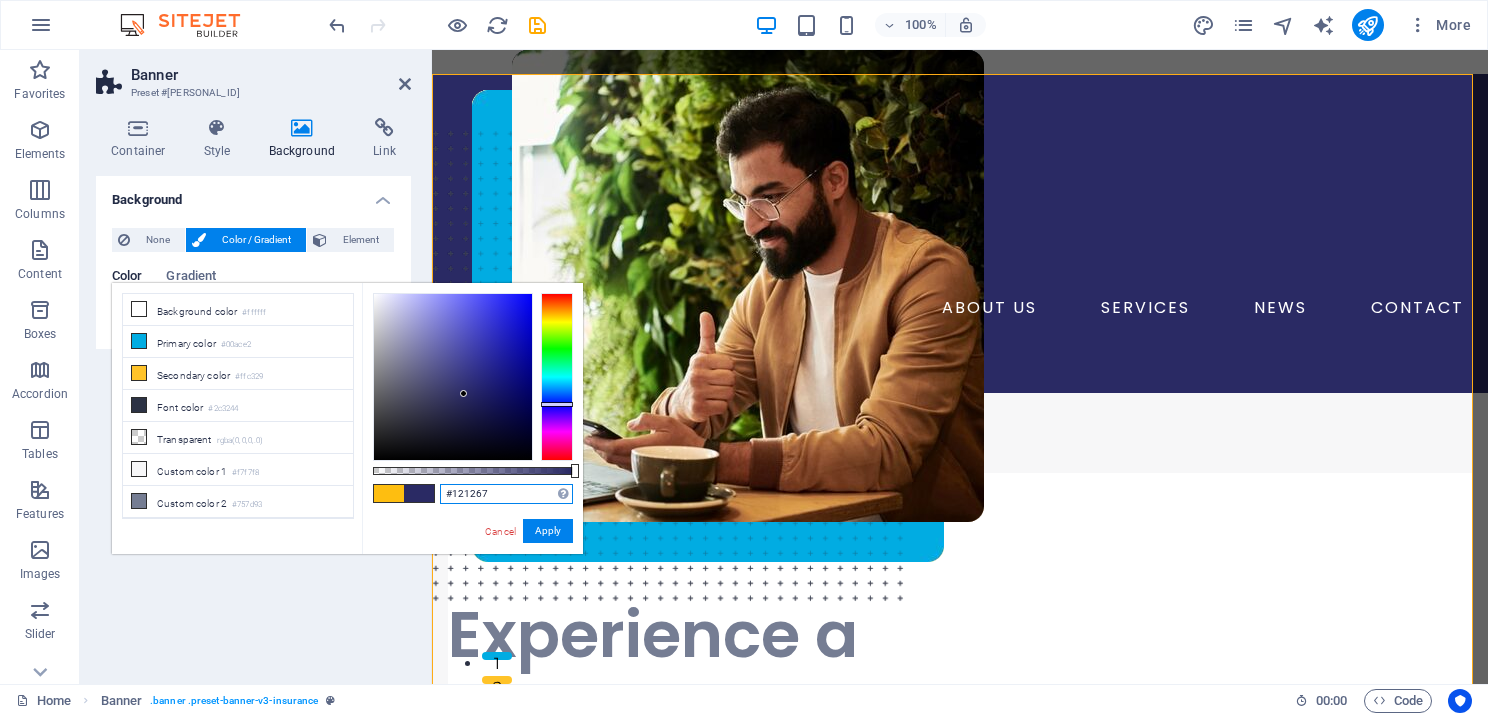 click at bounding box center [453, 377] 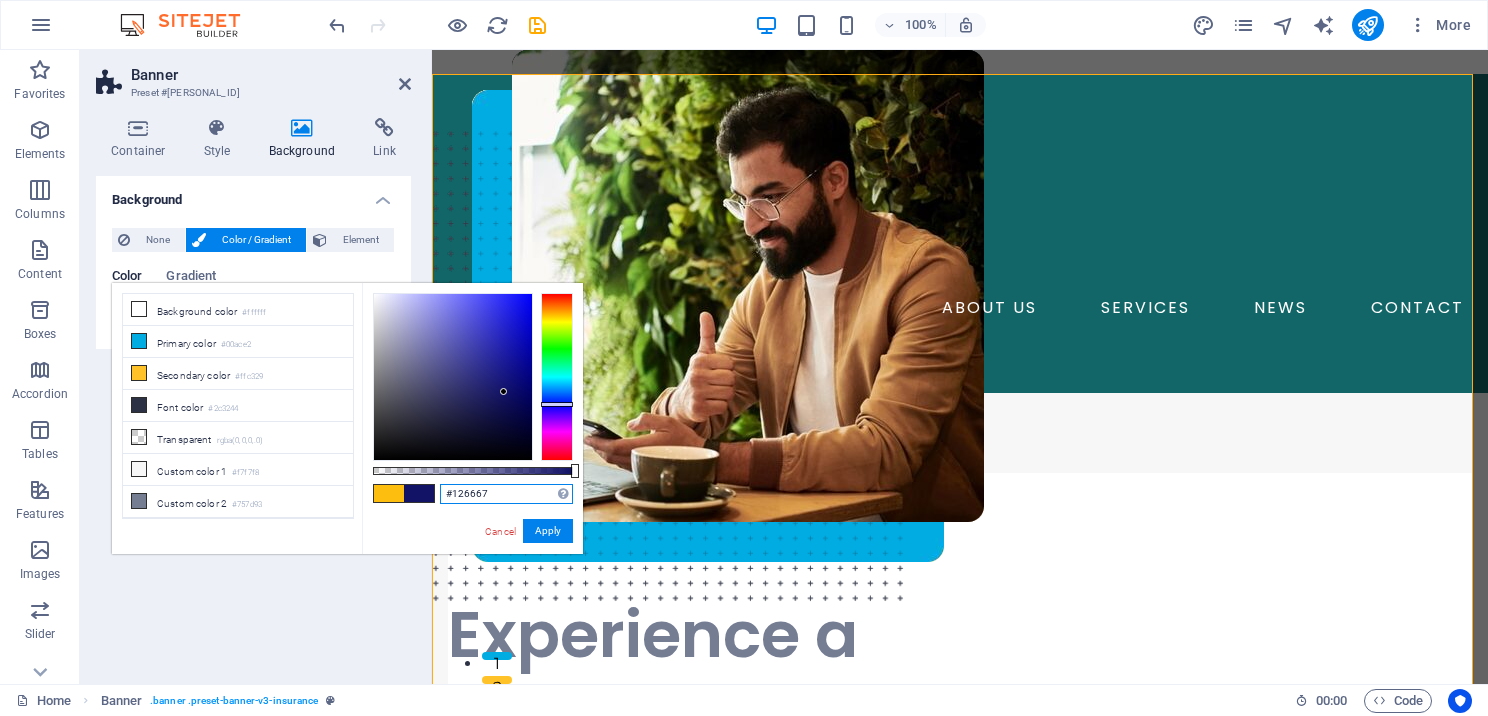 click at bounding box center (557, 377) 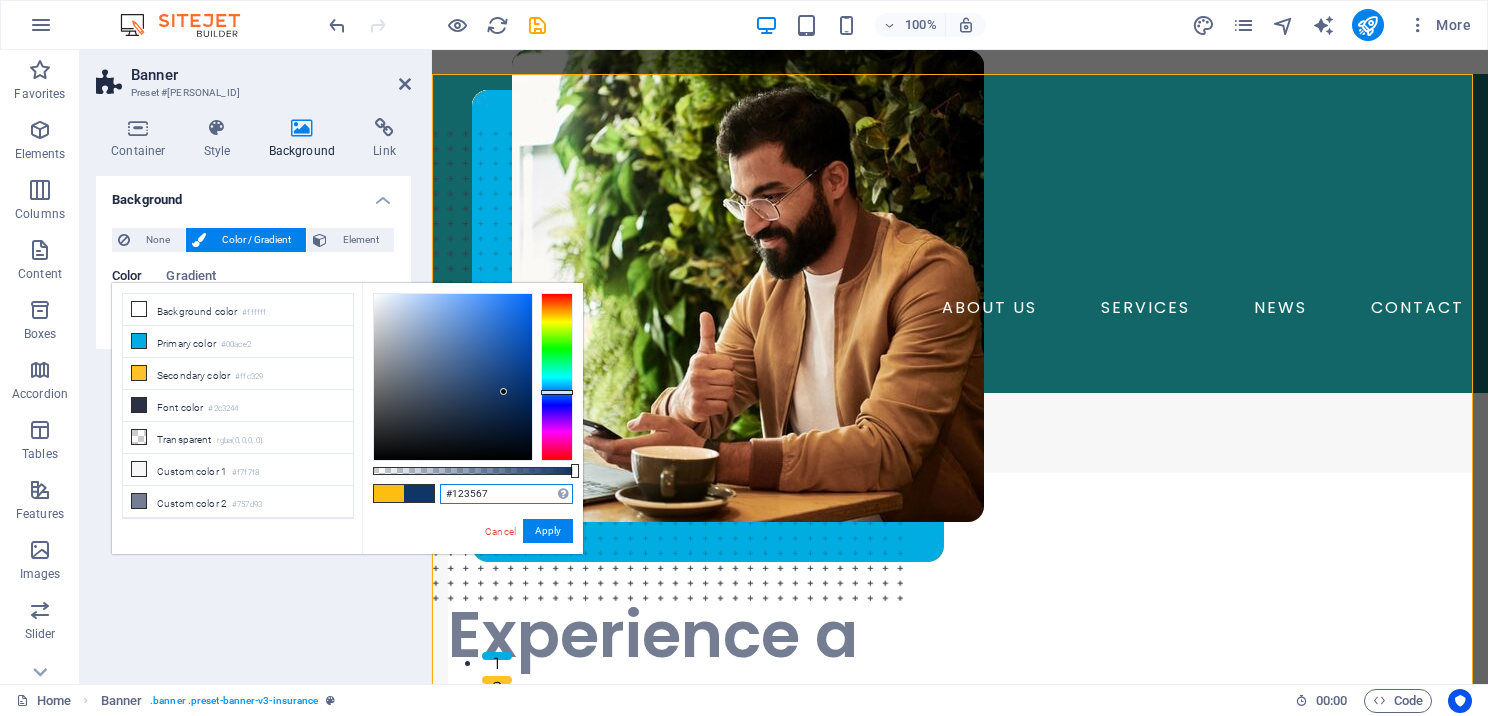 click at bounding box center [557, 377] 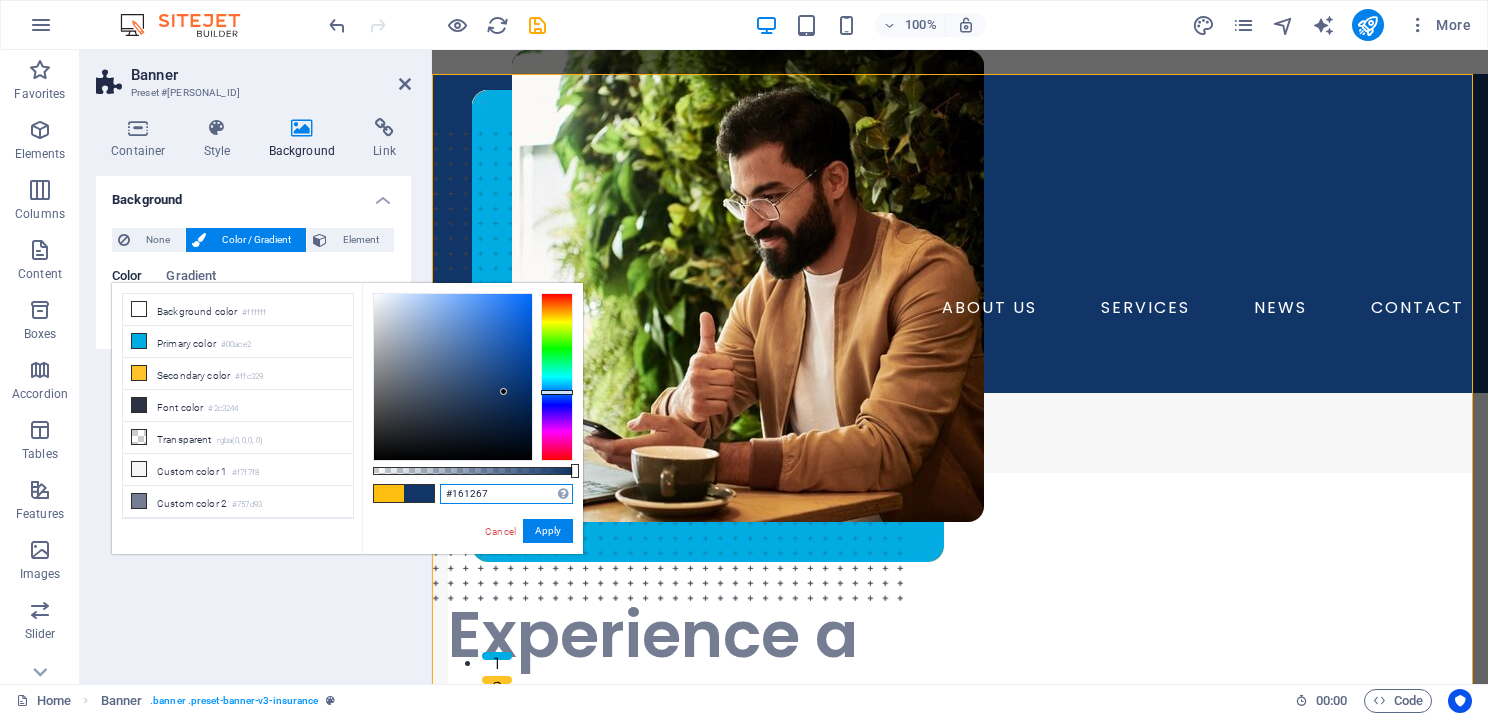 click at bounding box center (557, 377) 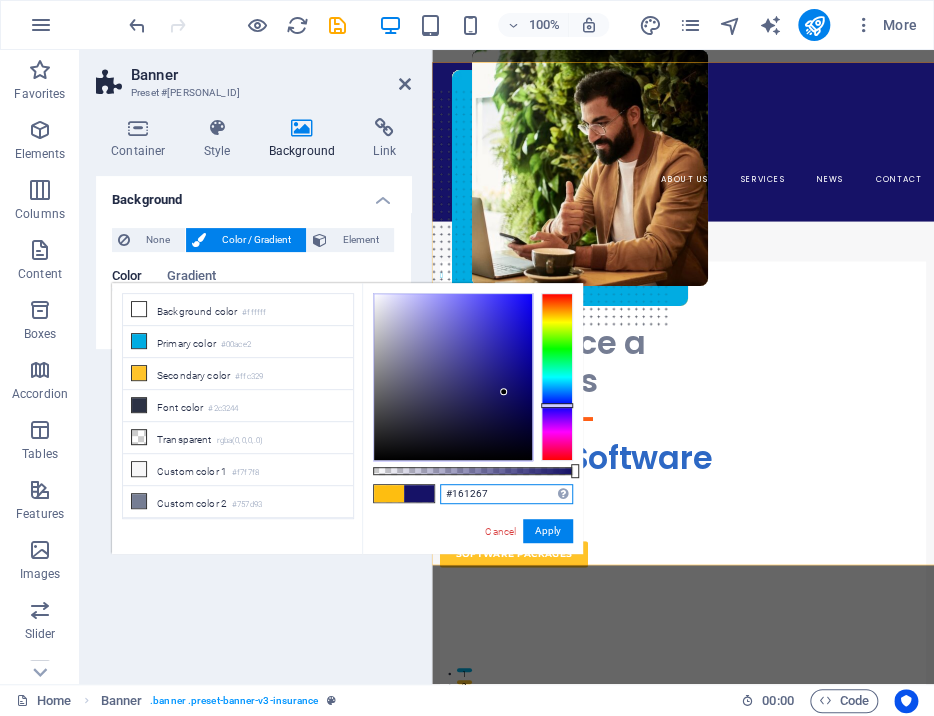 drag, startPoint x: 490, startPoint y: 494, endPoint x: 480, endPoint y: 495, distance: 10.049875 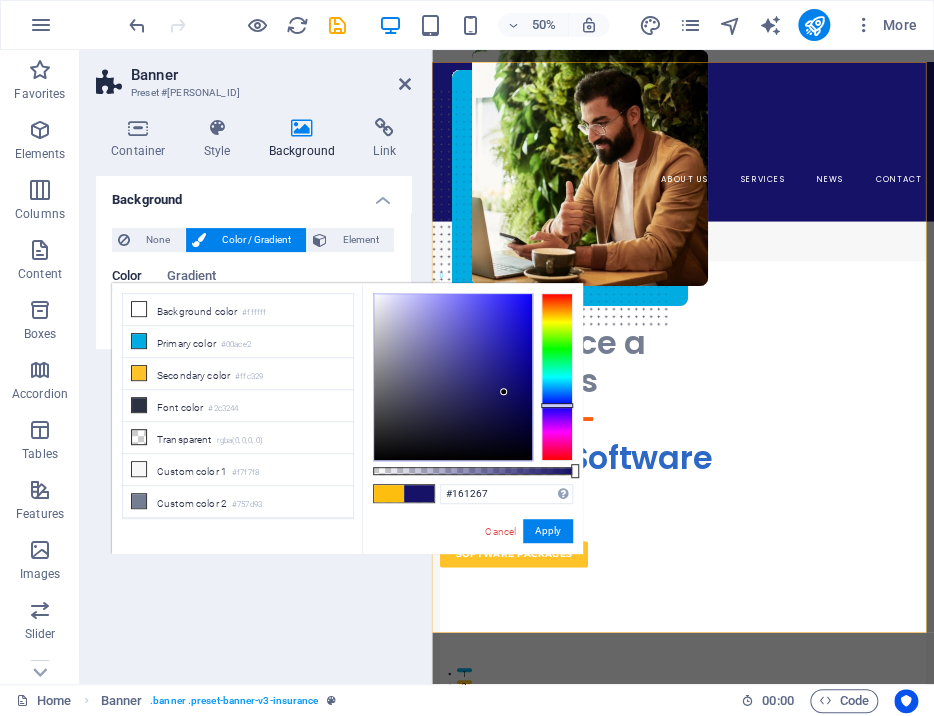 drag, startPoint x: 966, startPoint y: 578, endPoint x: 1474, endPoint y: 17, distance: 756.8256 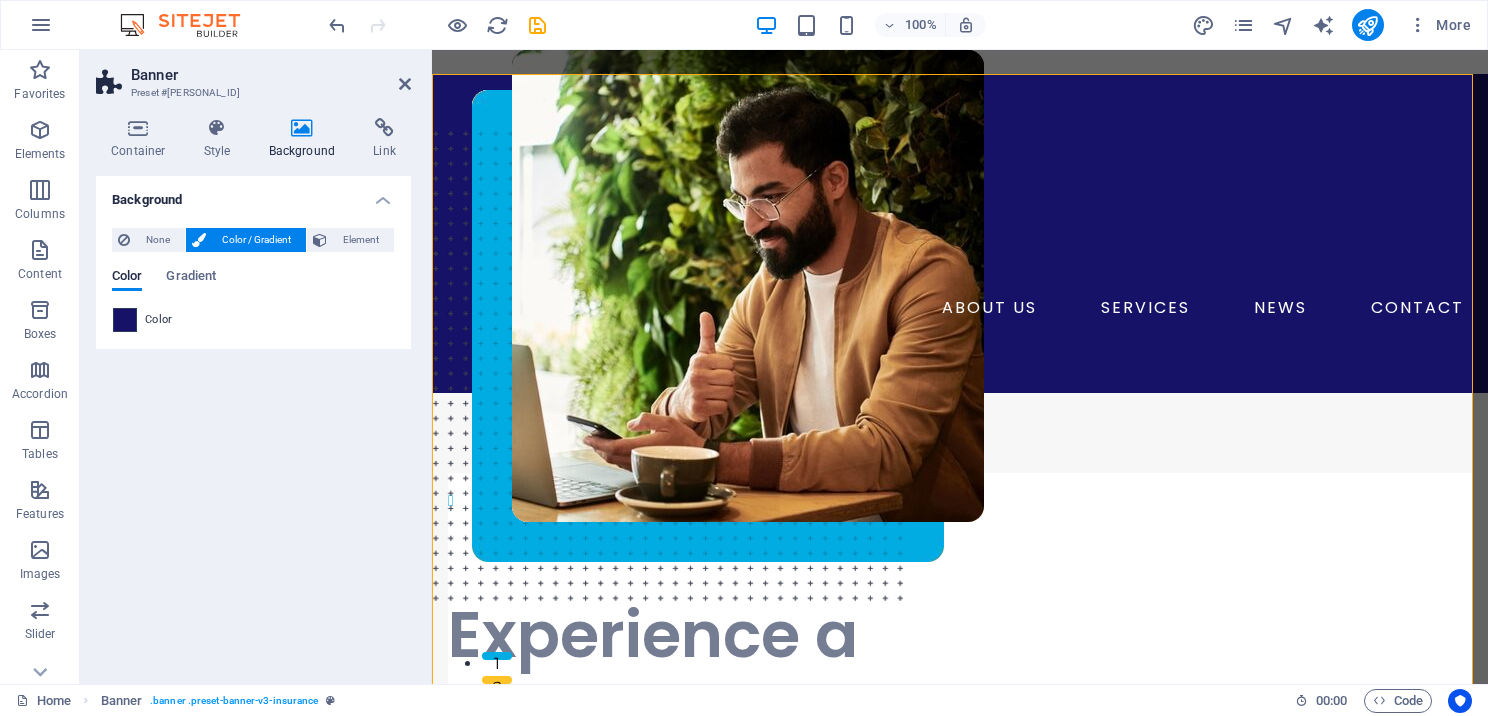 click at bounding box center [125, 320] 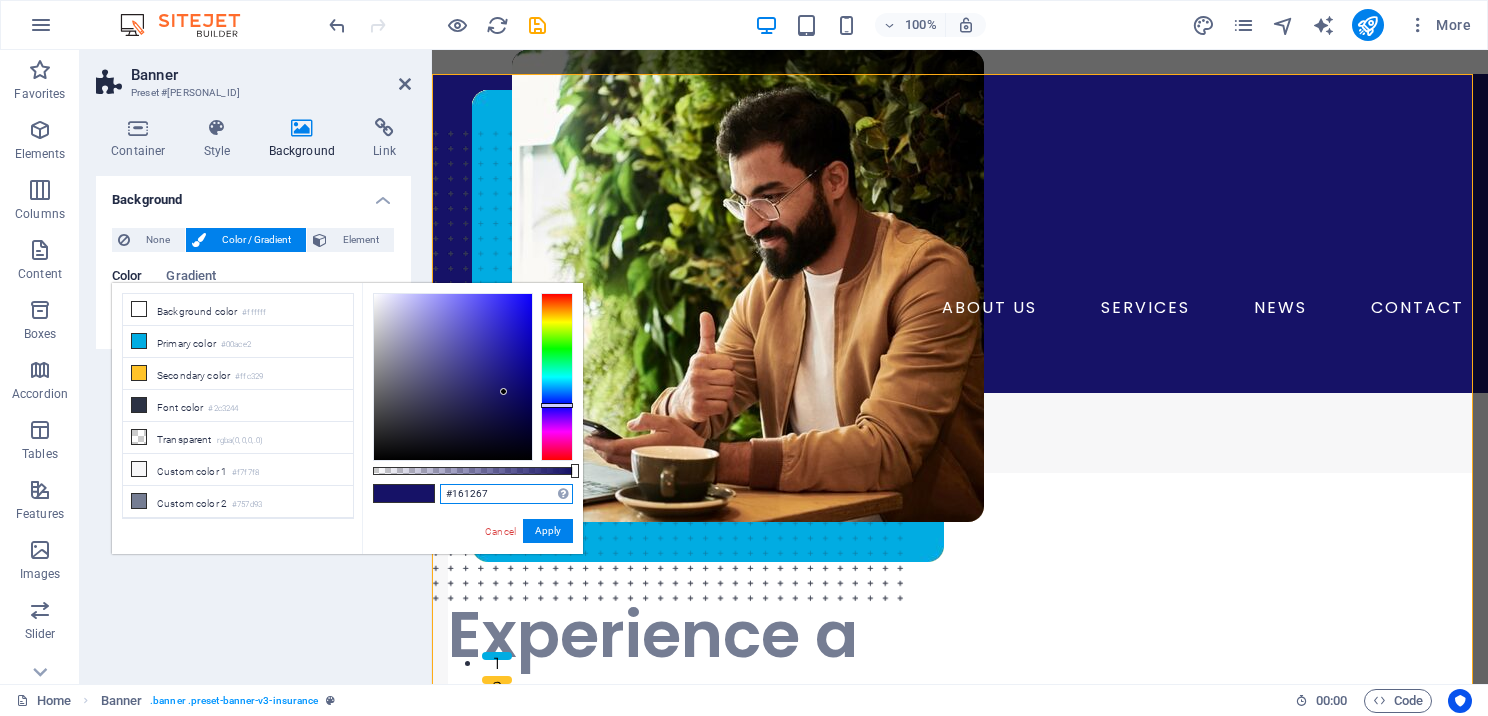drag, startPoint x: 495, startPoint y: 492, endPoint x: 432, endPoint y: 494, distance: 63.03174 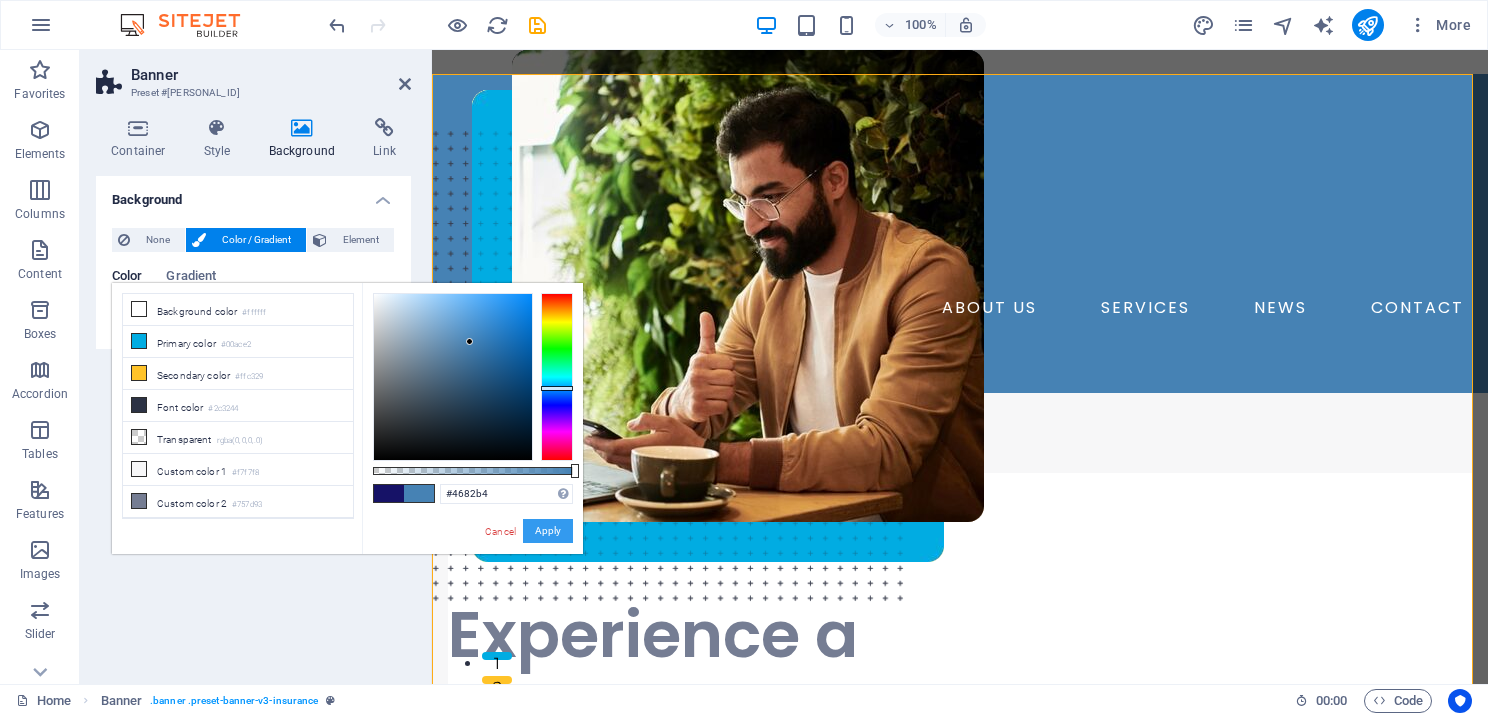 click on "Apply" at bounding box center (548, 531) 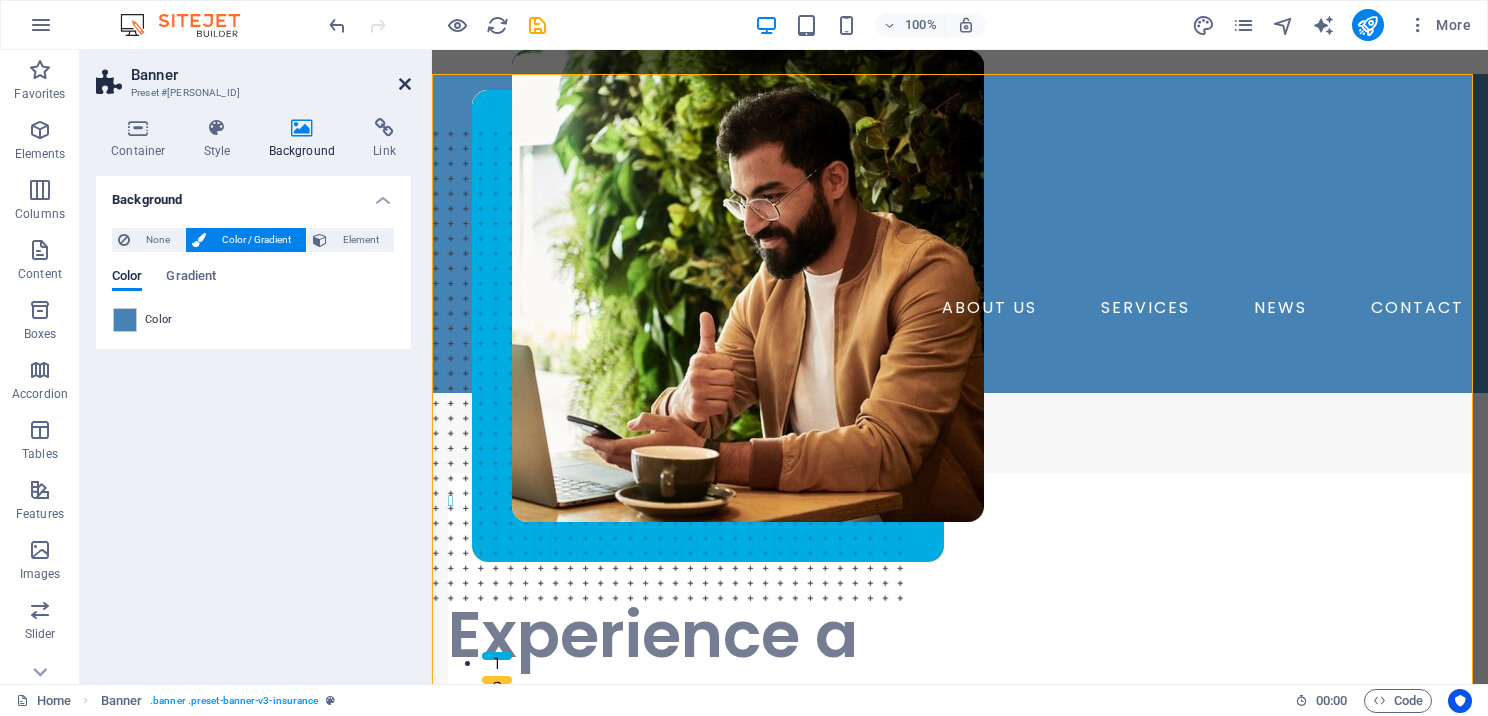 click at bounding box center (405, 84) 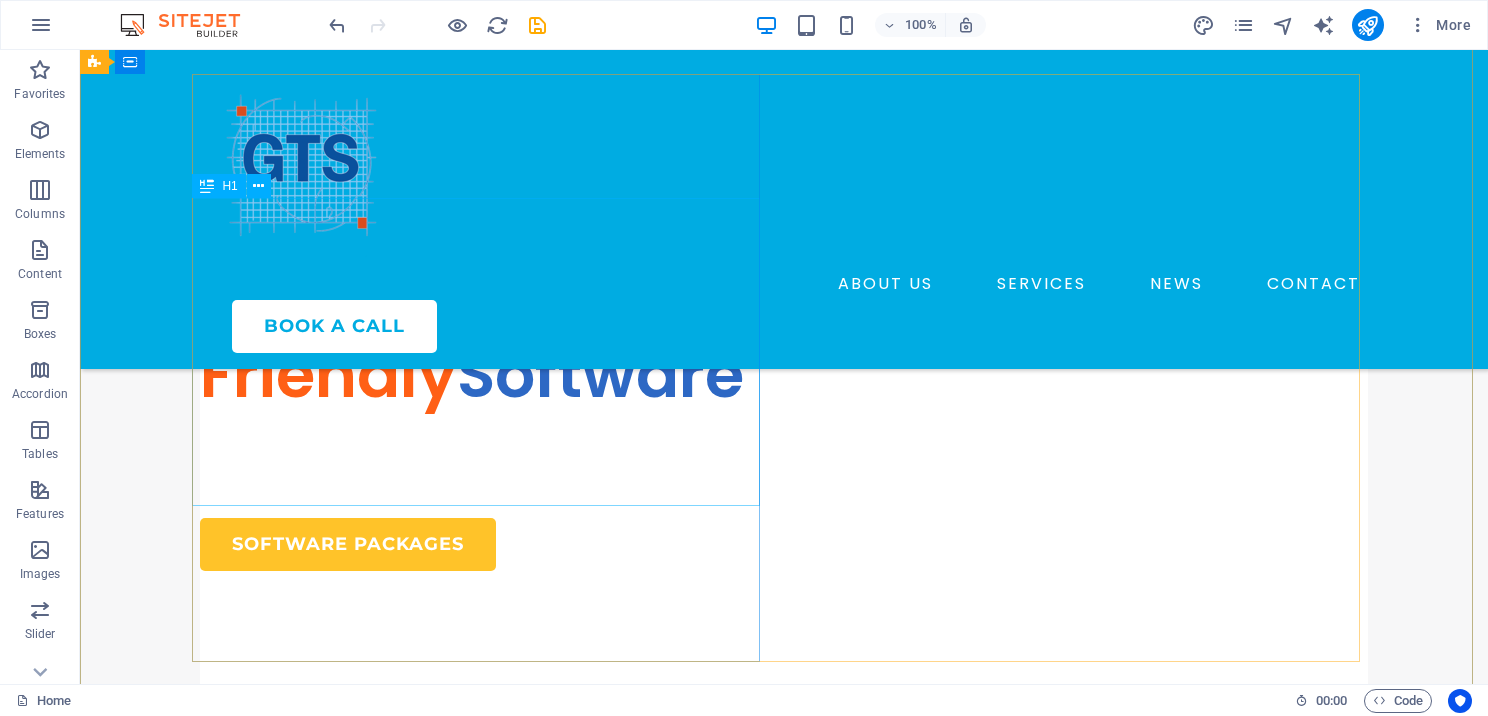 scroll, scrollTop: 700, scrollLeft: 0, axis: vertical 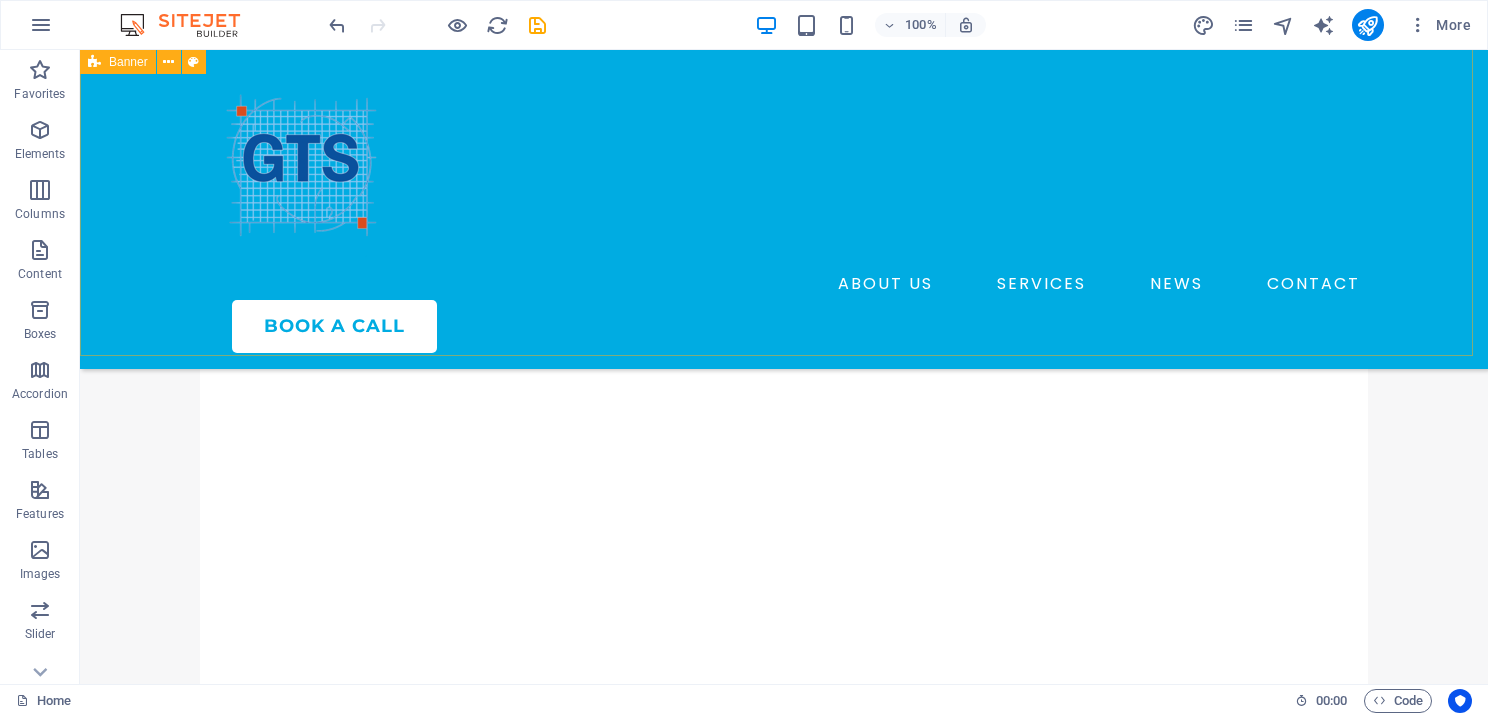 click on "Banner" at bounding box center [128, 62] 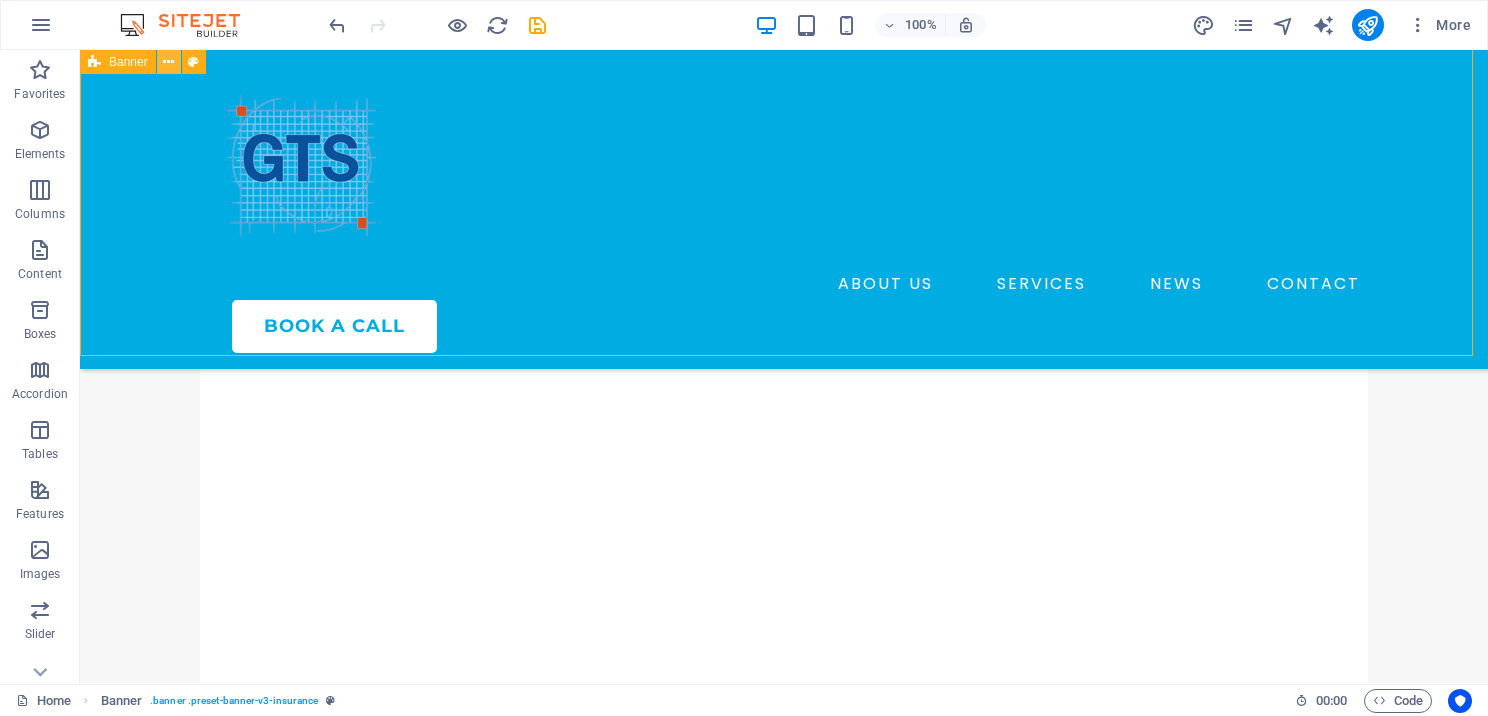 click at bounding box center (168, 62) 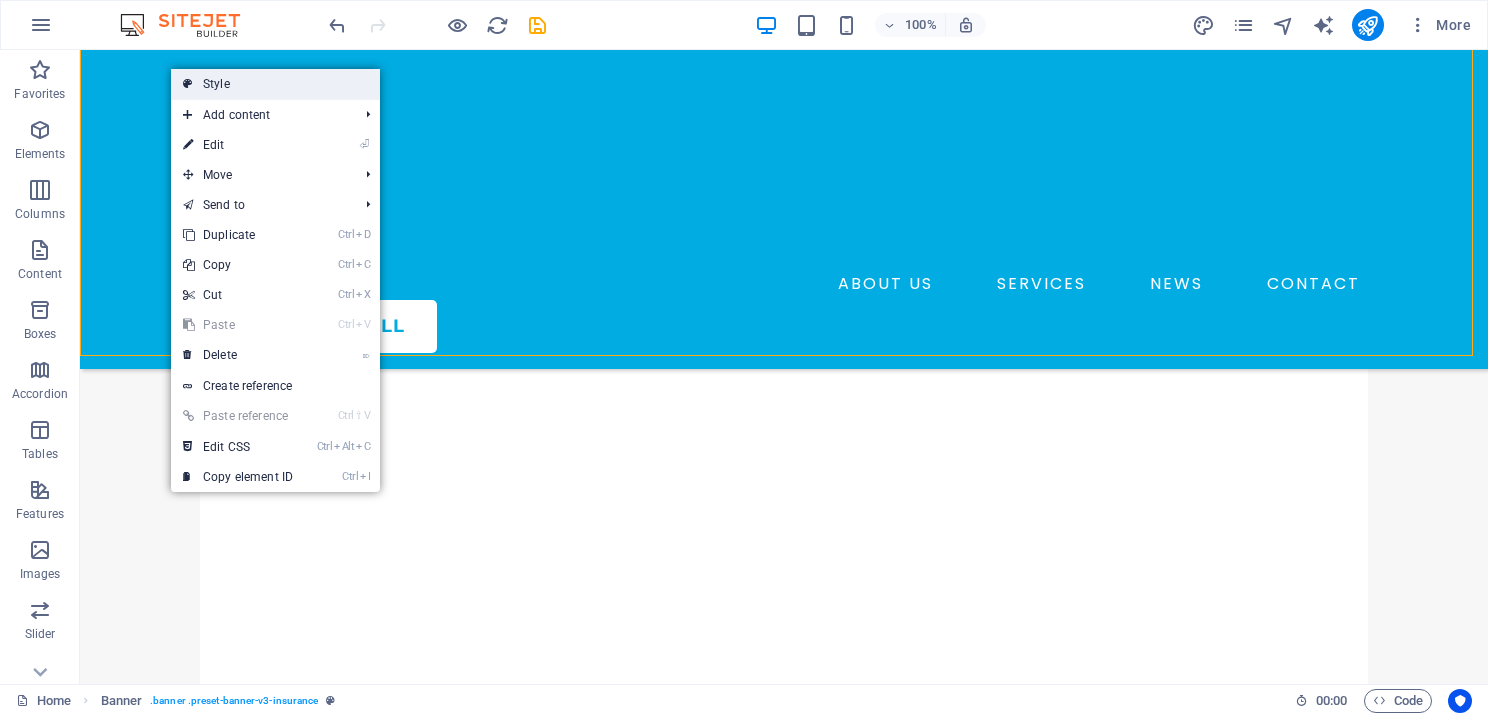 click on "Style" at bounding box center (275, 84) 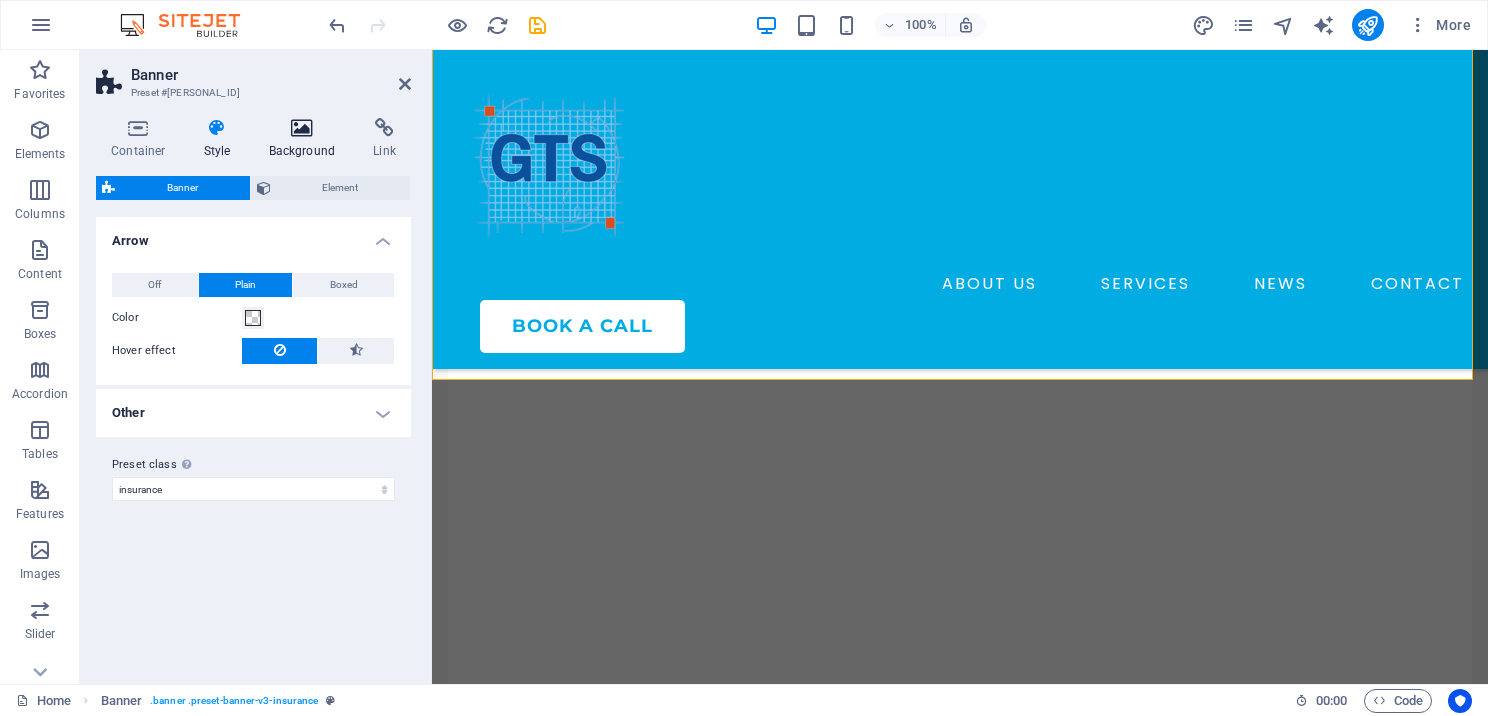 click on "Background" at bounding box center (306, 139) 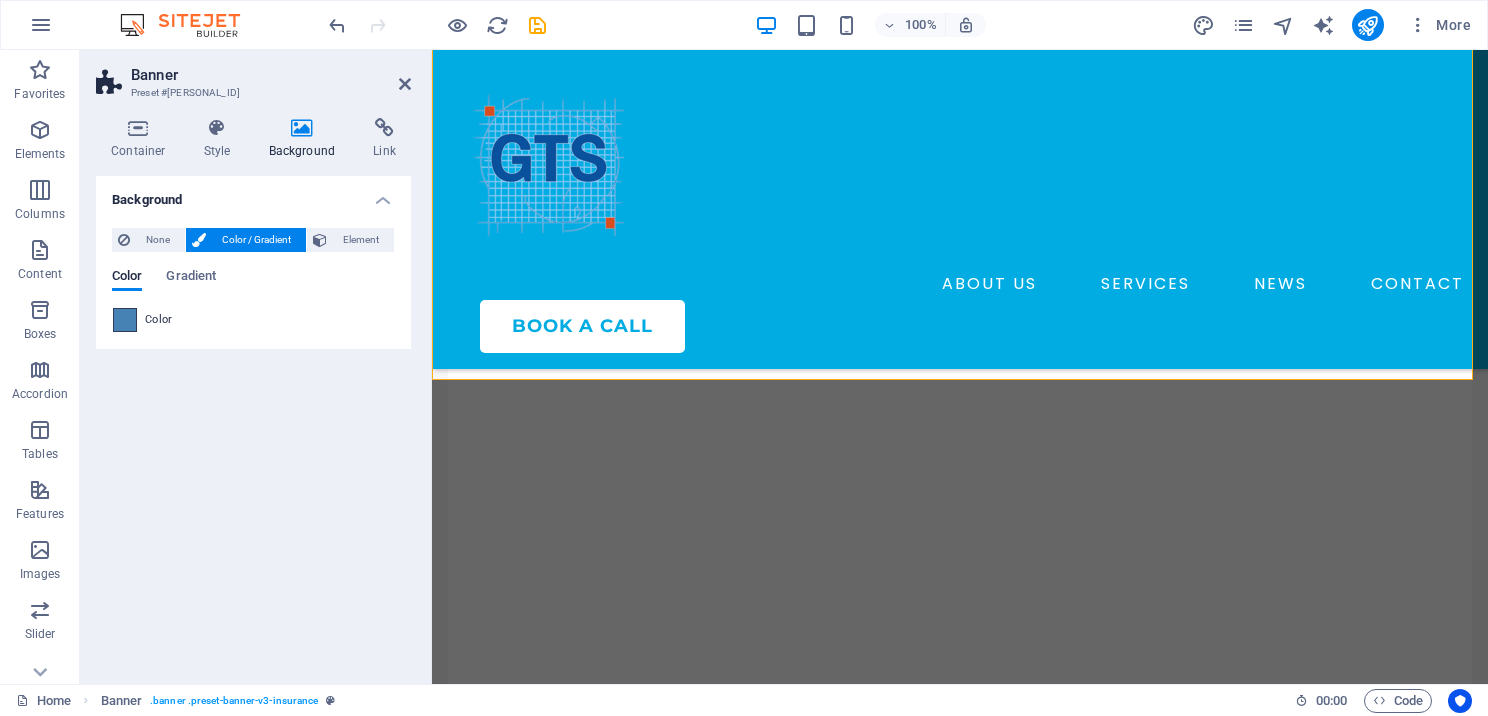 click at bounding box center [125, 320] 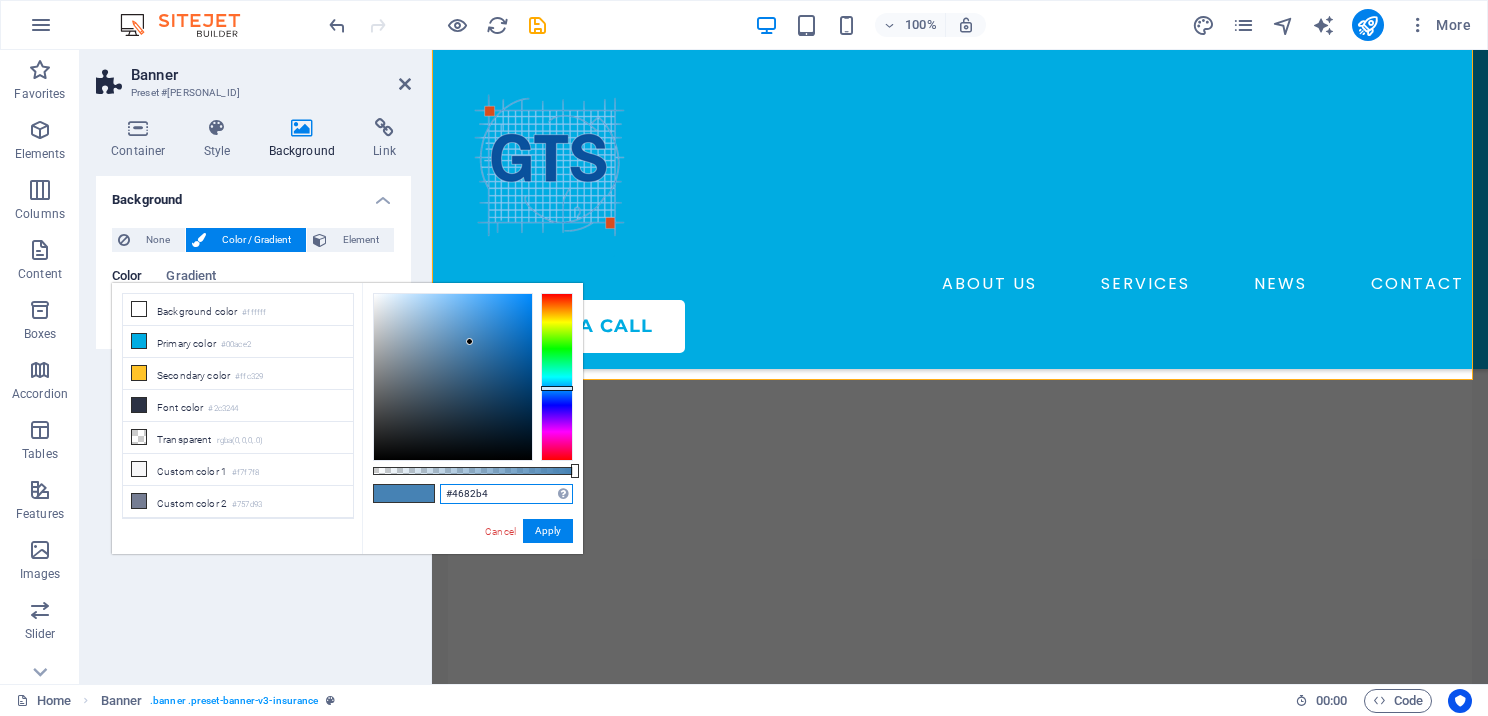 drag, startPoint x: 496, startPoint y: 489, endPoint x: 422, endPoint y: 492, distance: 74.06078 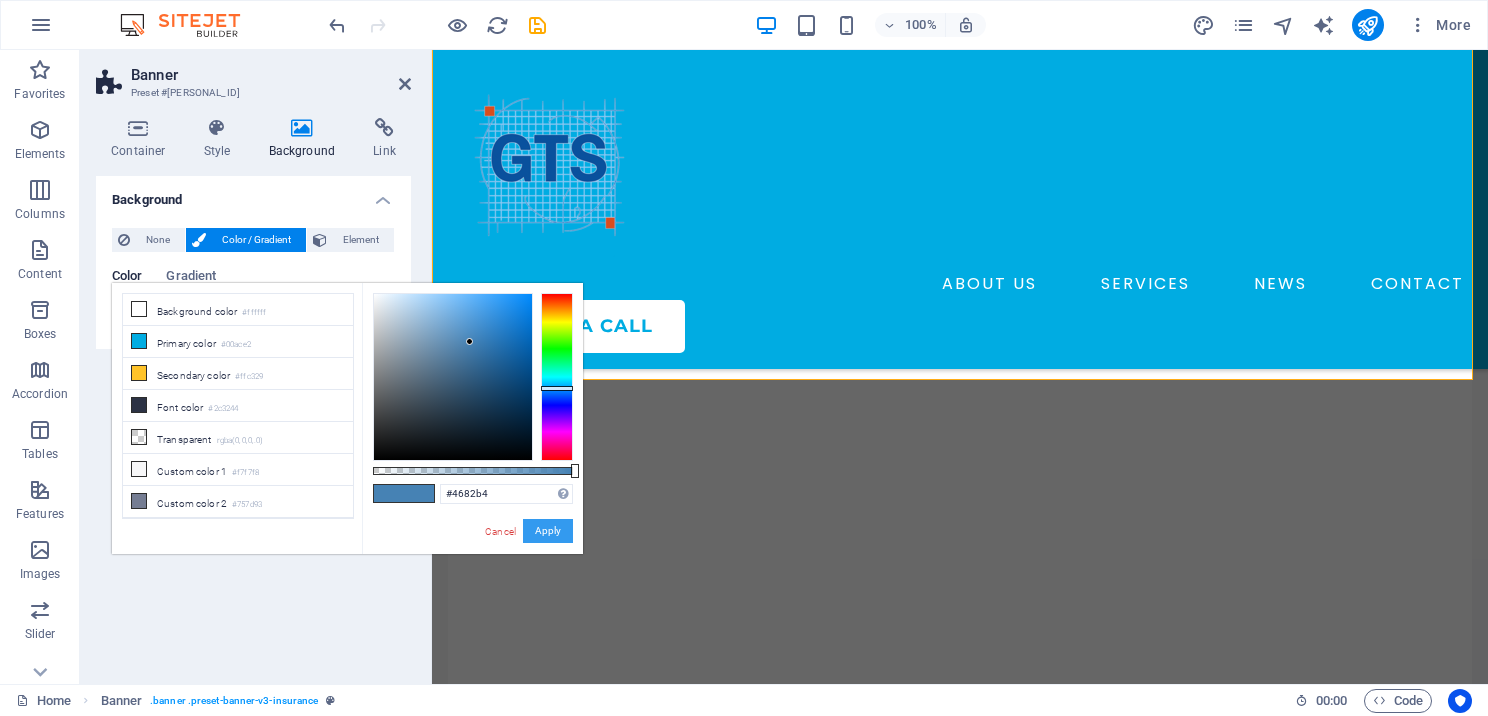 click on "Apply" at bounding box center (548, 531) 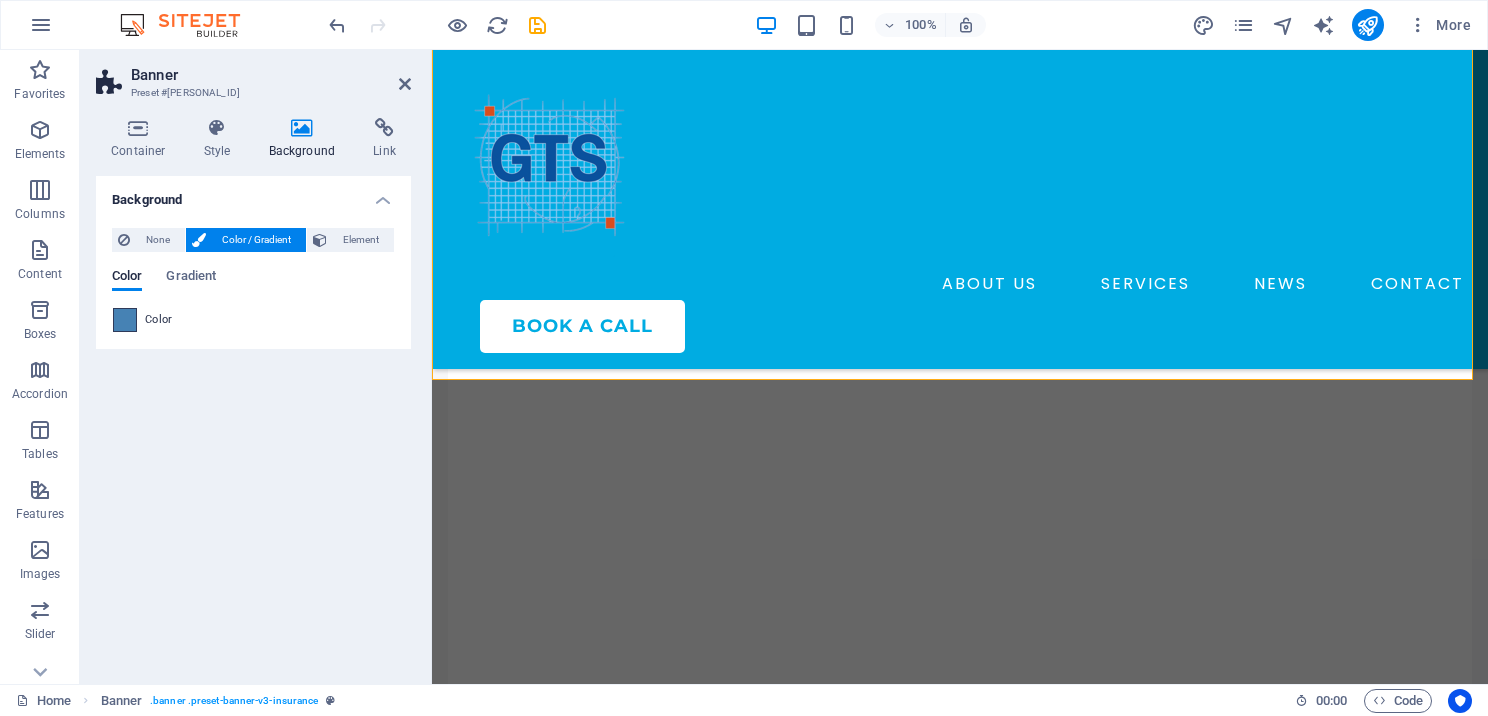 click at bounding box center [125, 320] 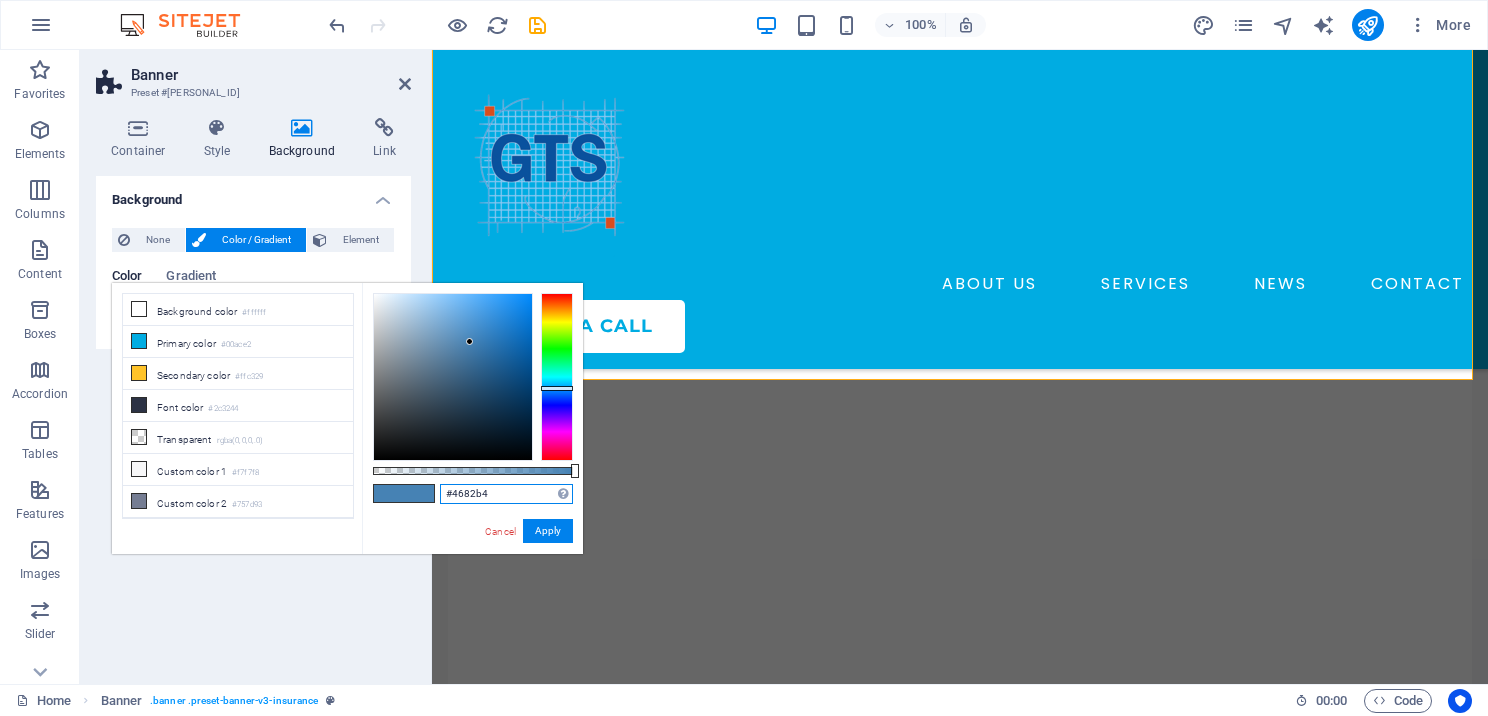 drag, startPoint x: 496, startPoint y: 491, endPoint x: 433, endPoint y: 492, distance: 63.007935 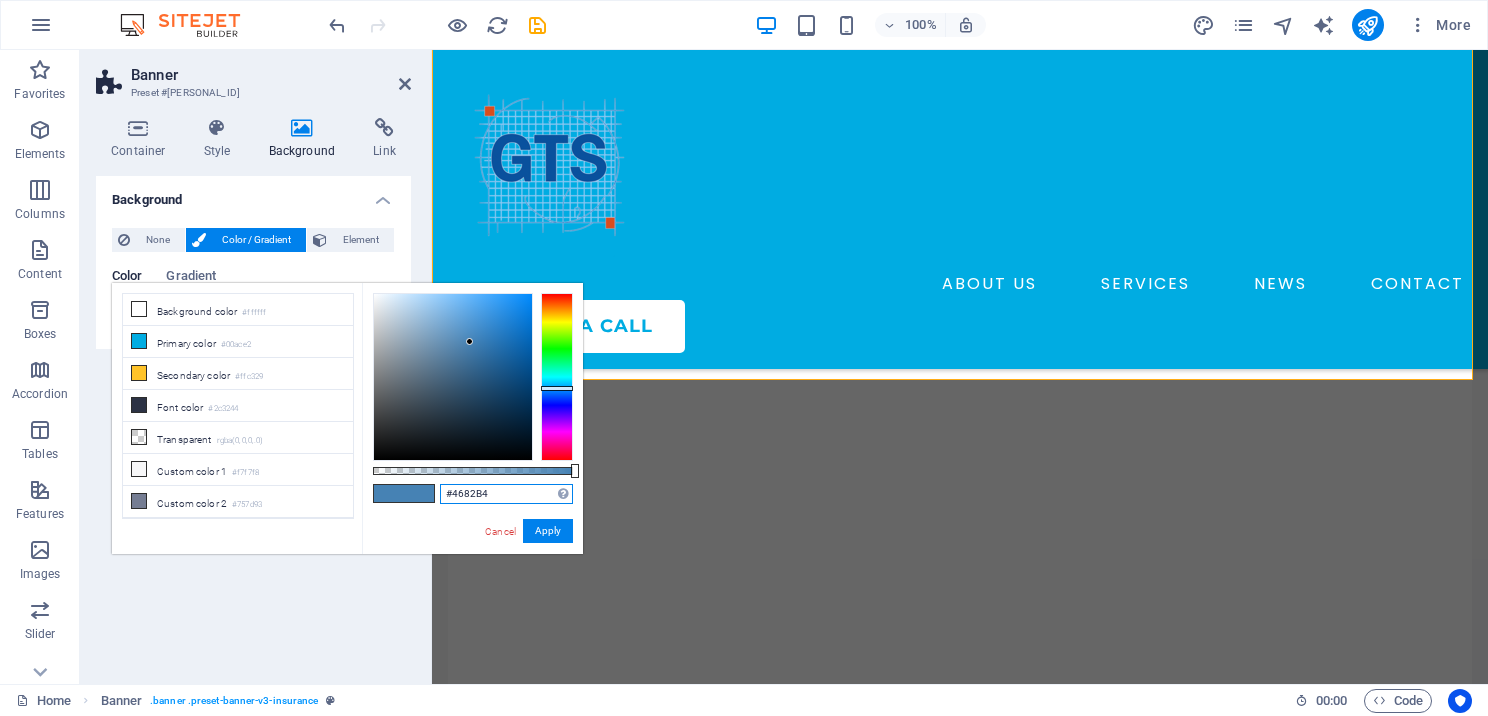 type on "#4682b4" 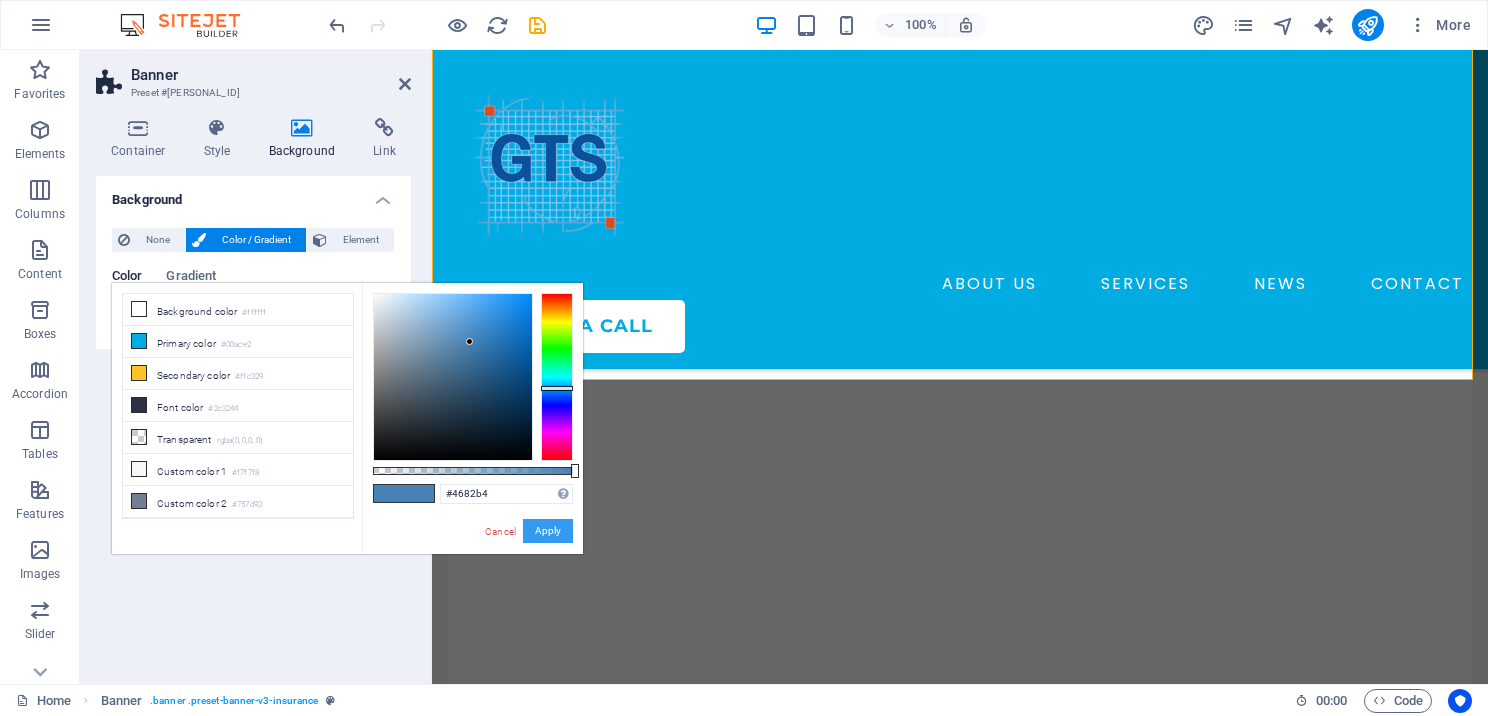 click on "Apply" at bounding box center [548, 531] 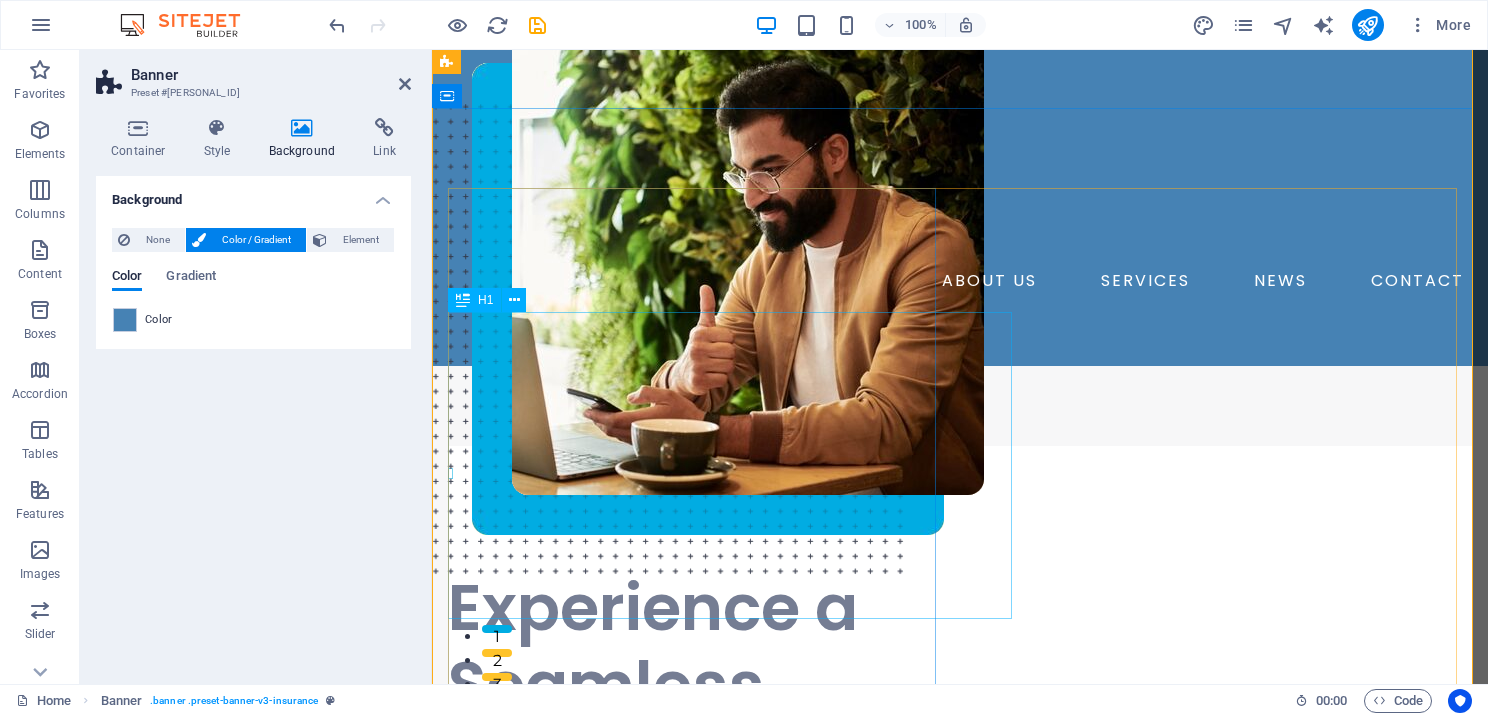 scroll, scrollTop: 0, scrollLeft: 0, axis: both 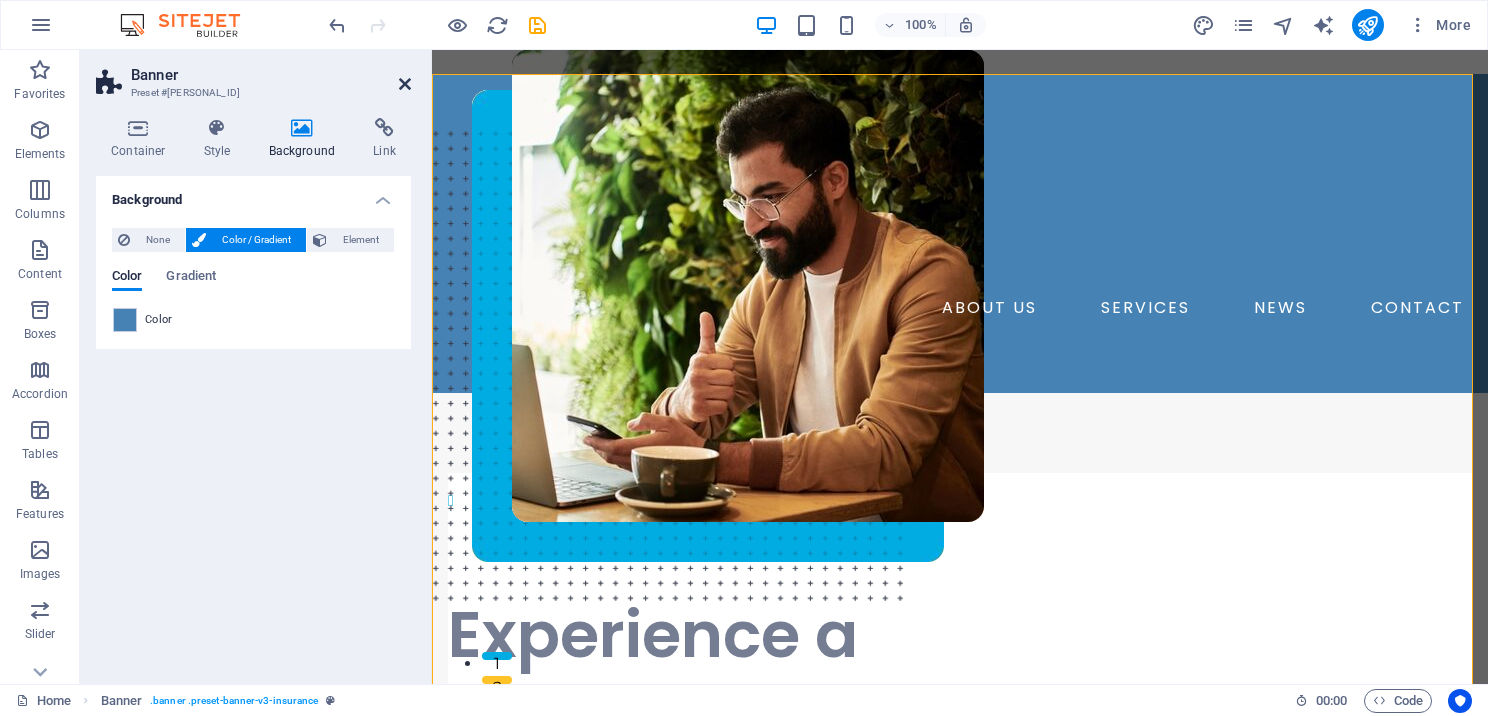 click at bounding box center (405, 84) 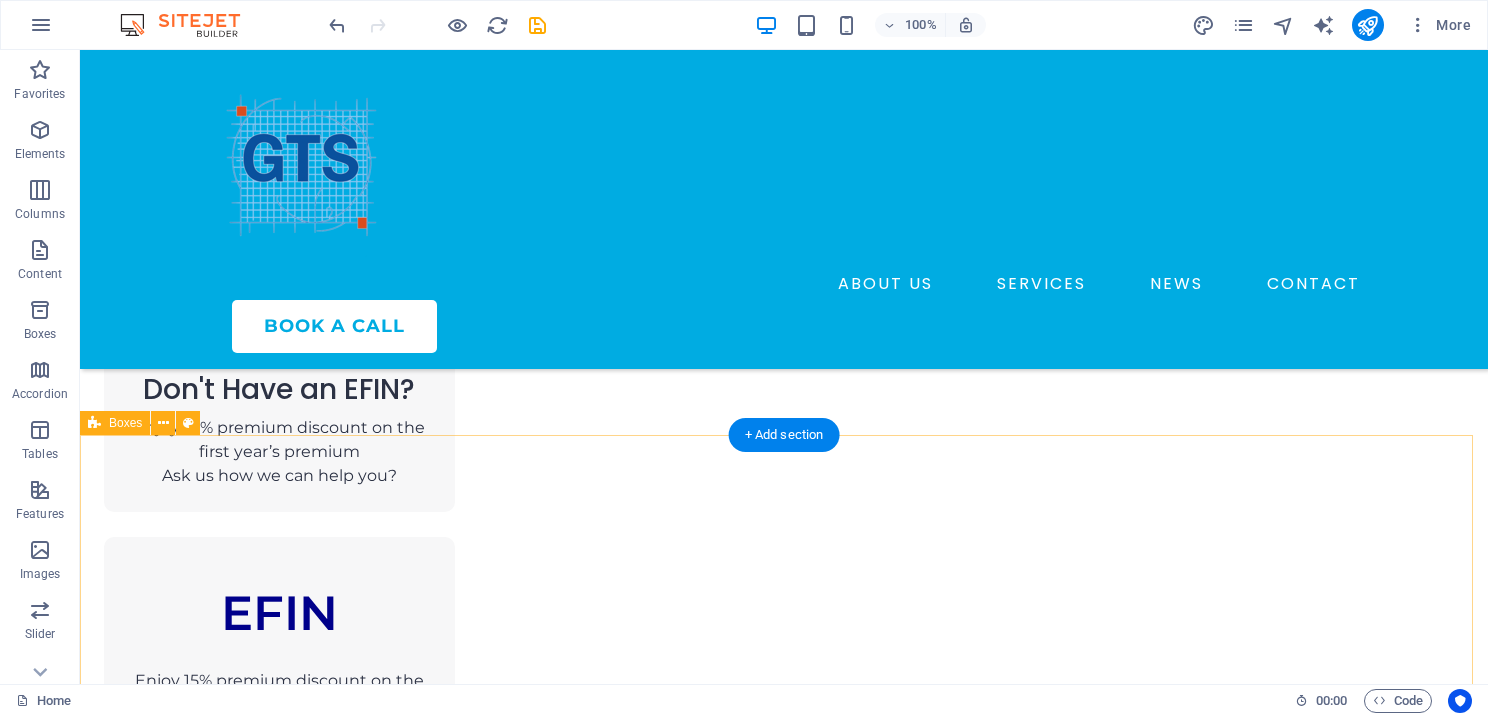 scroll, scrollTop: 1700, scrollLeft: 0, axis: vertical 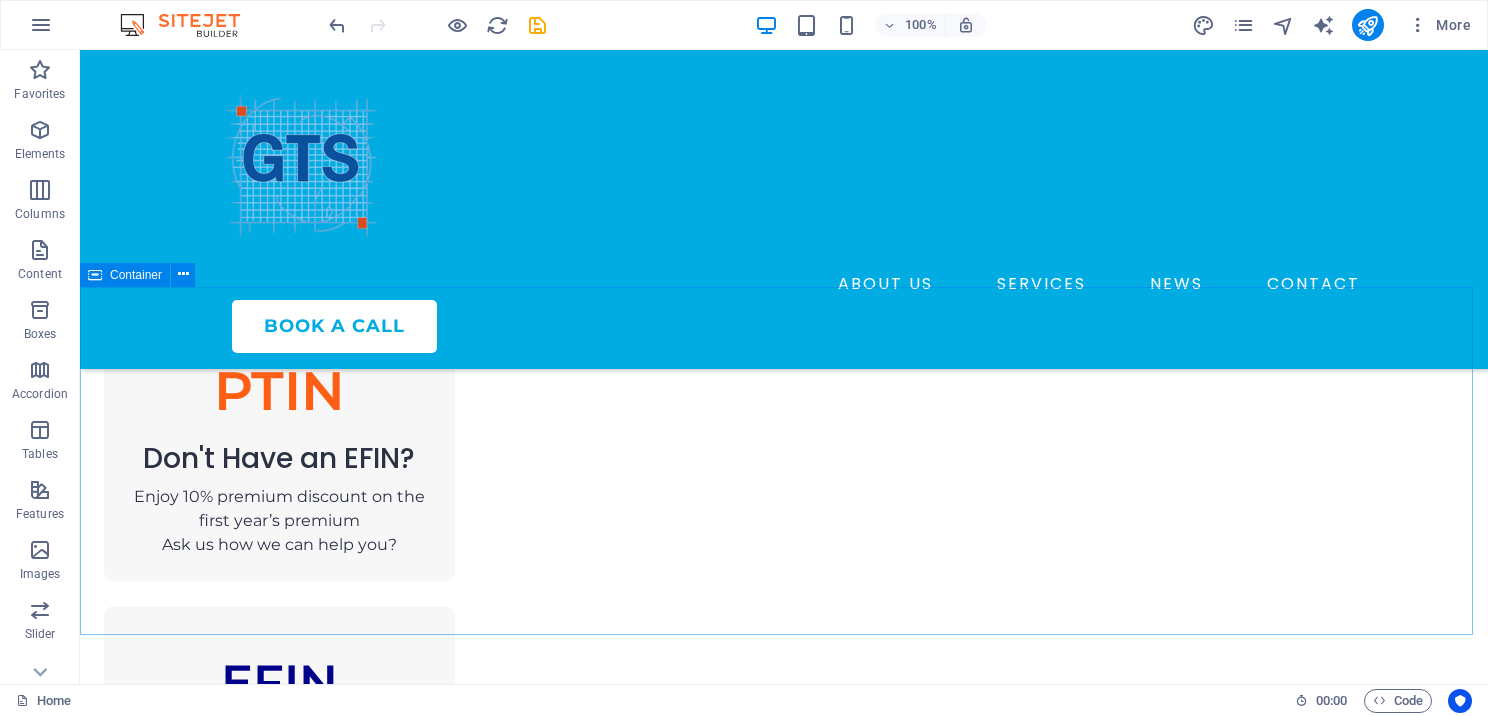 click on "Container" at bounding box center (125, 275) 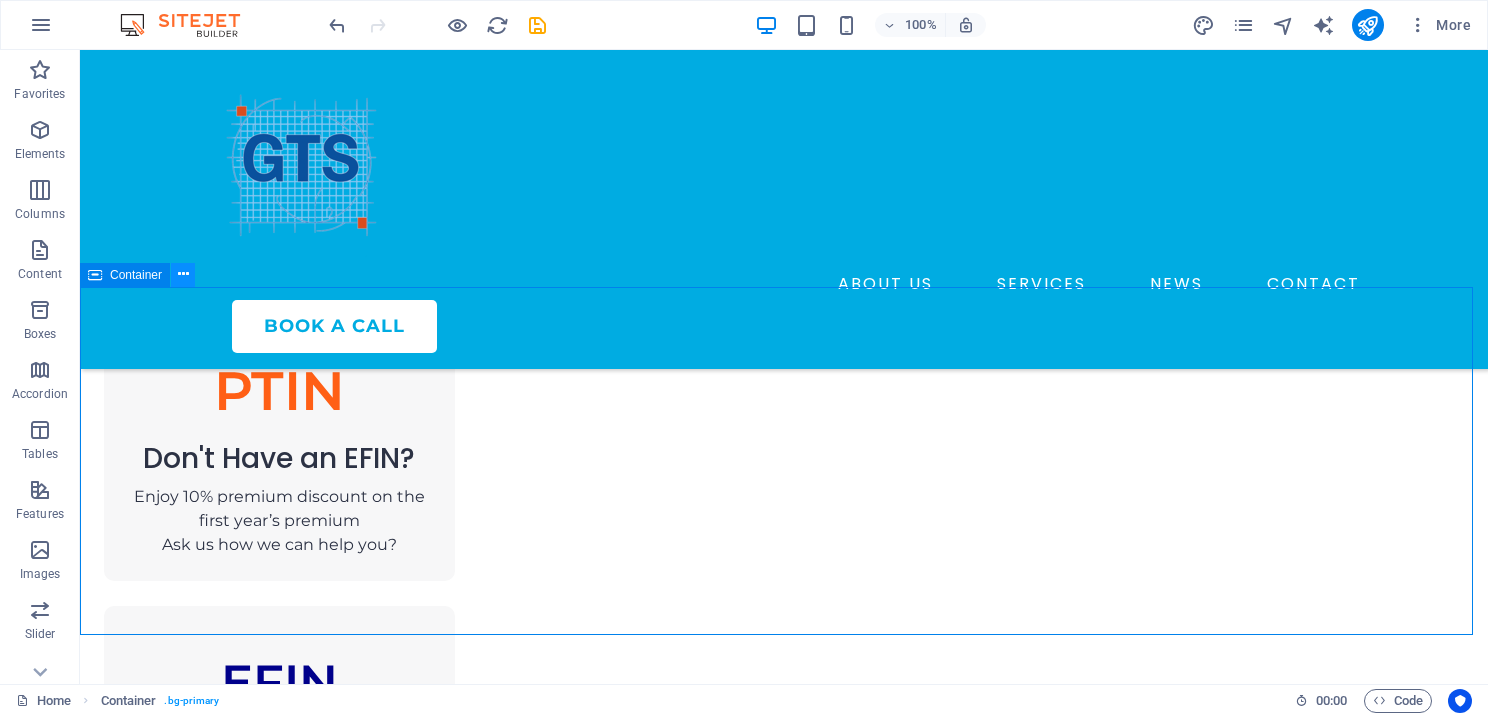 click at bounding box center [183, 275] 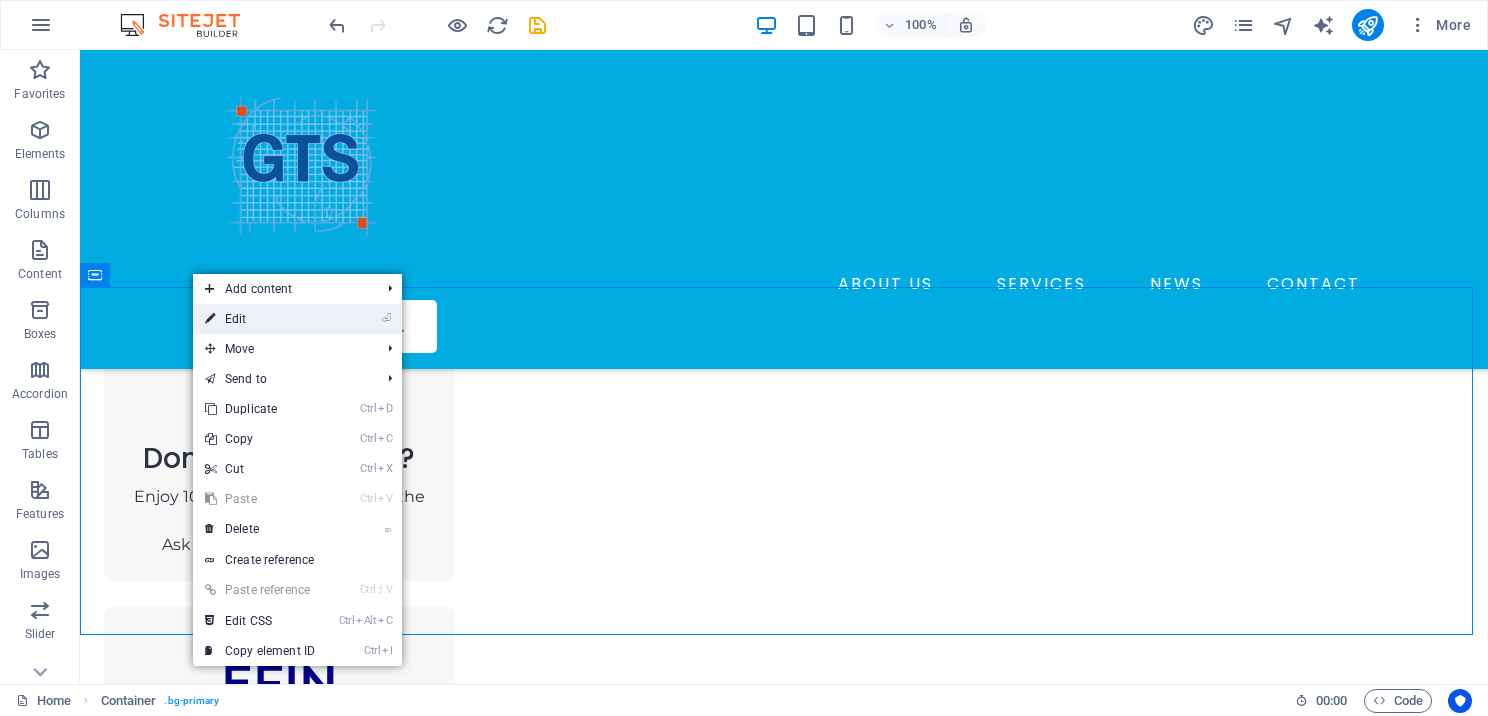 click on "⏎  Edit" at bounding box center [260, 319] 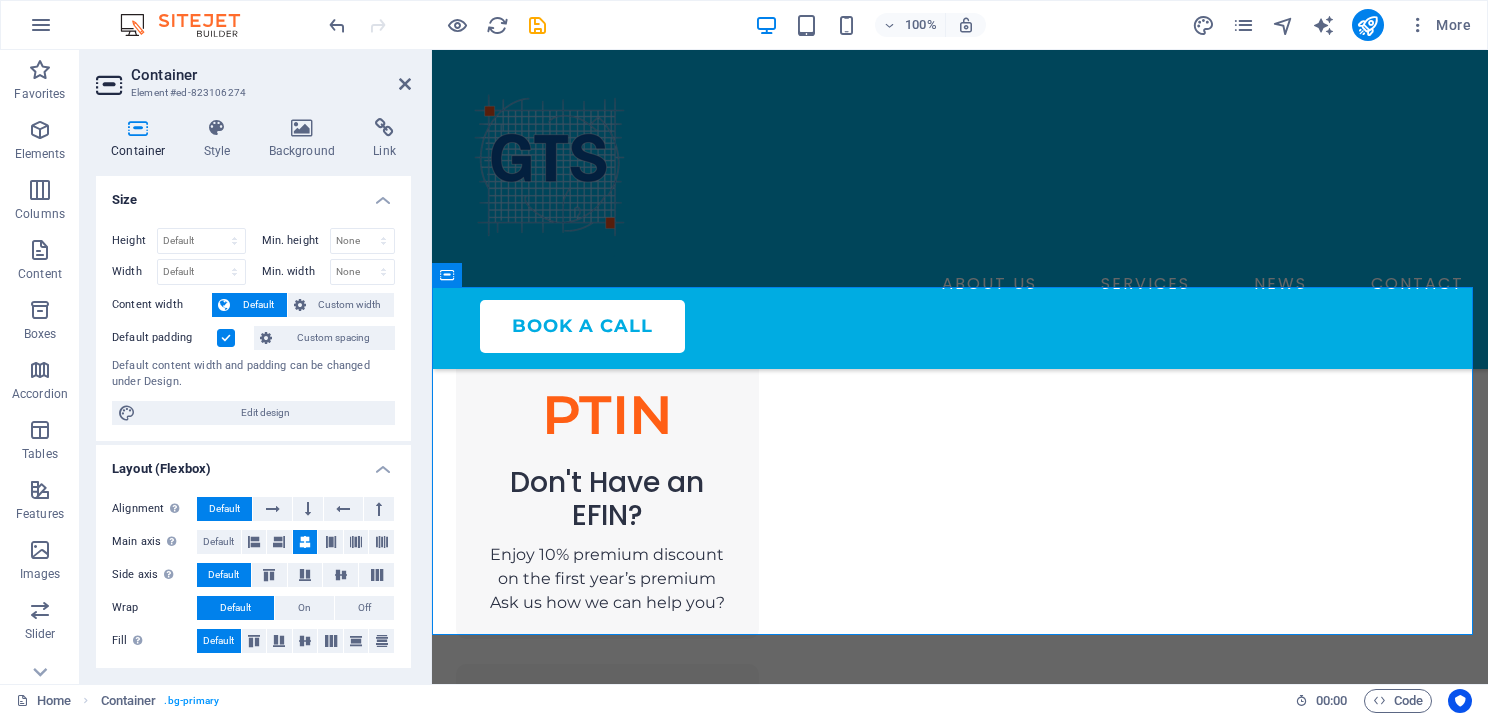 scroll, scrollTop: 1757, scrollLeft: 0, axis: vertical 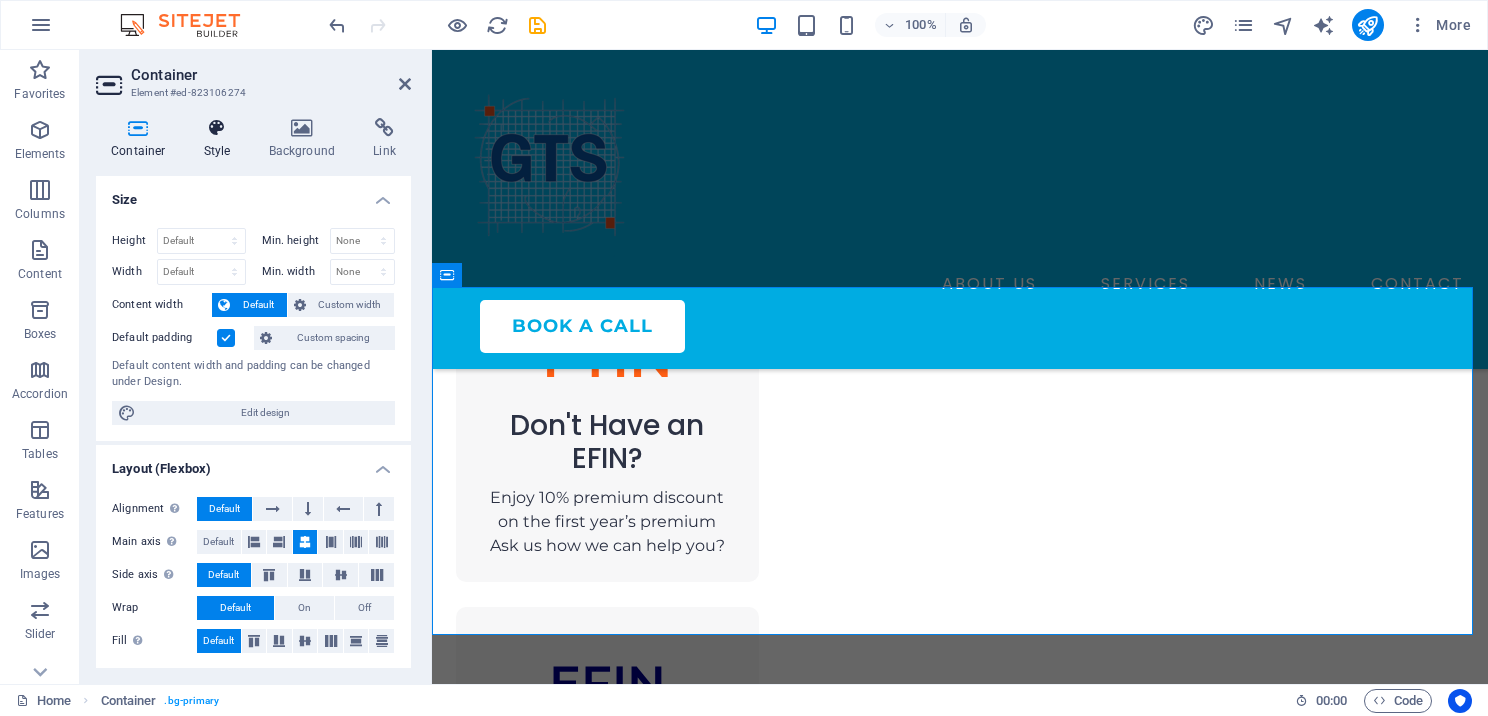 click on "Style" at bounding box center [221, 139] 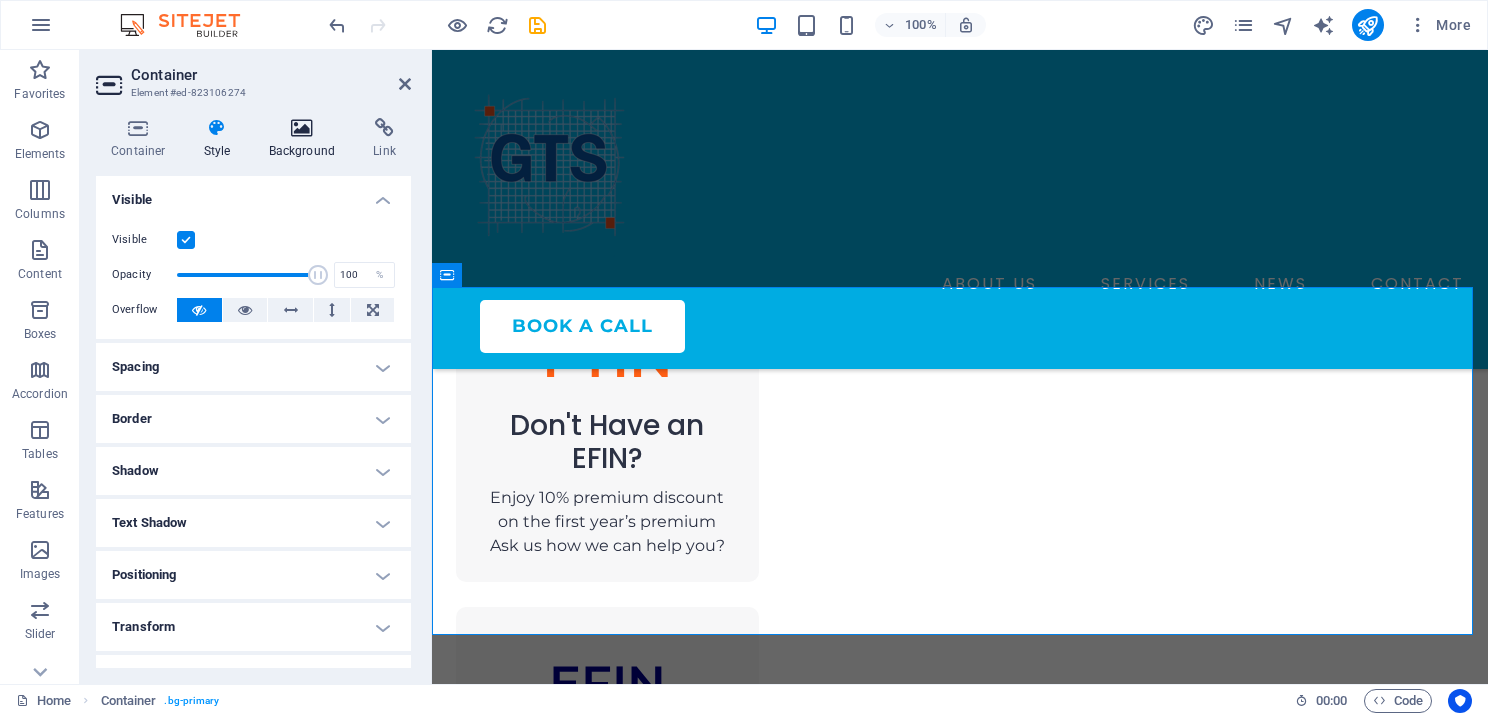 click at bounding box center [302, 128] 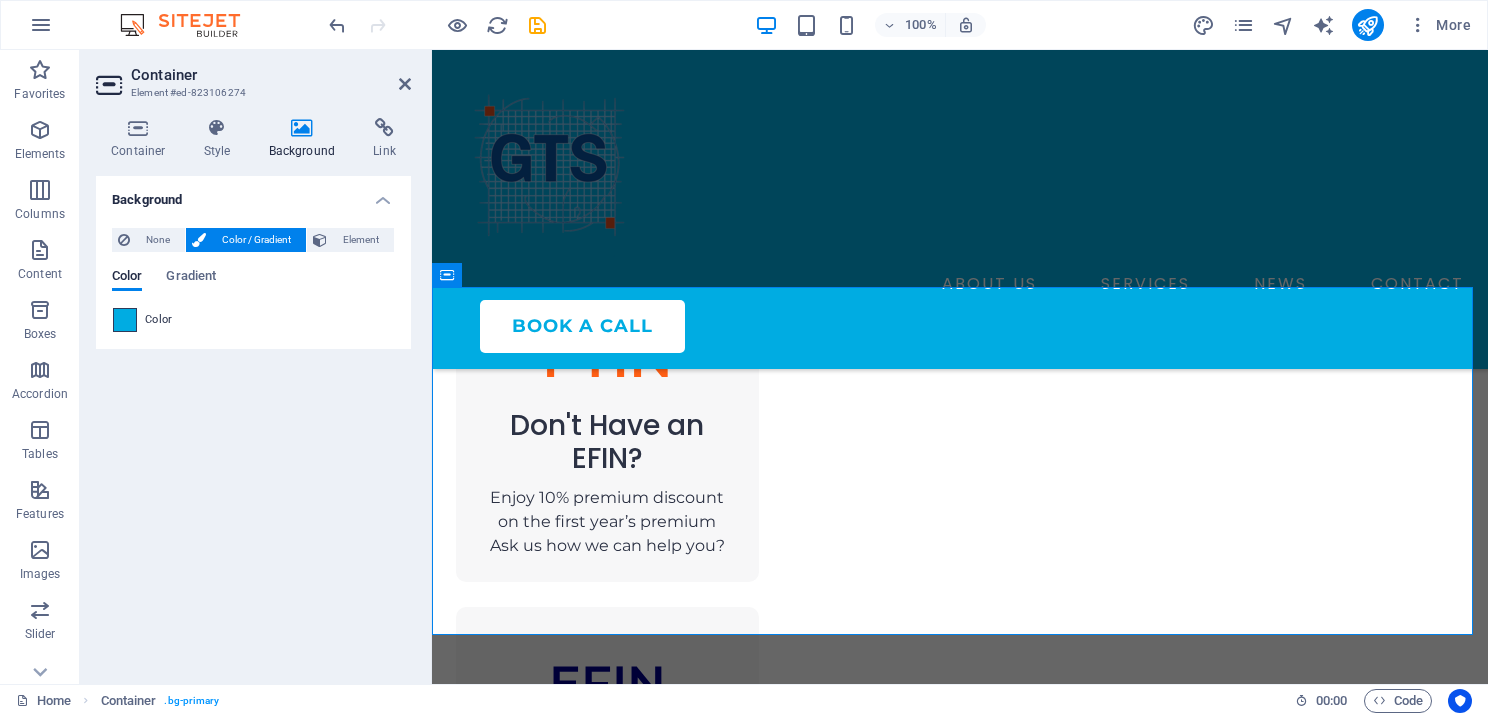 click at bounding box center [125, 320] 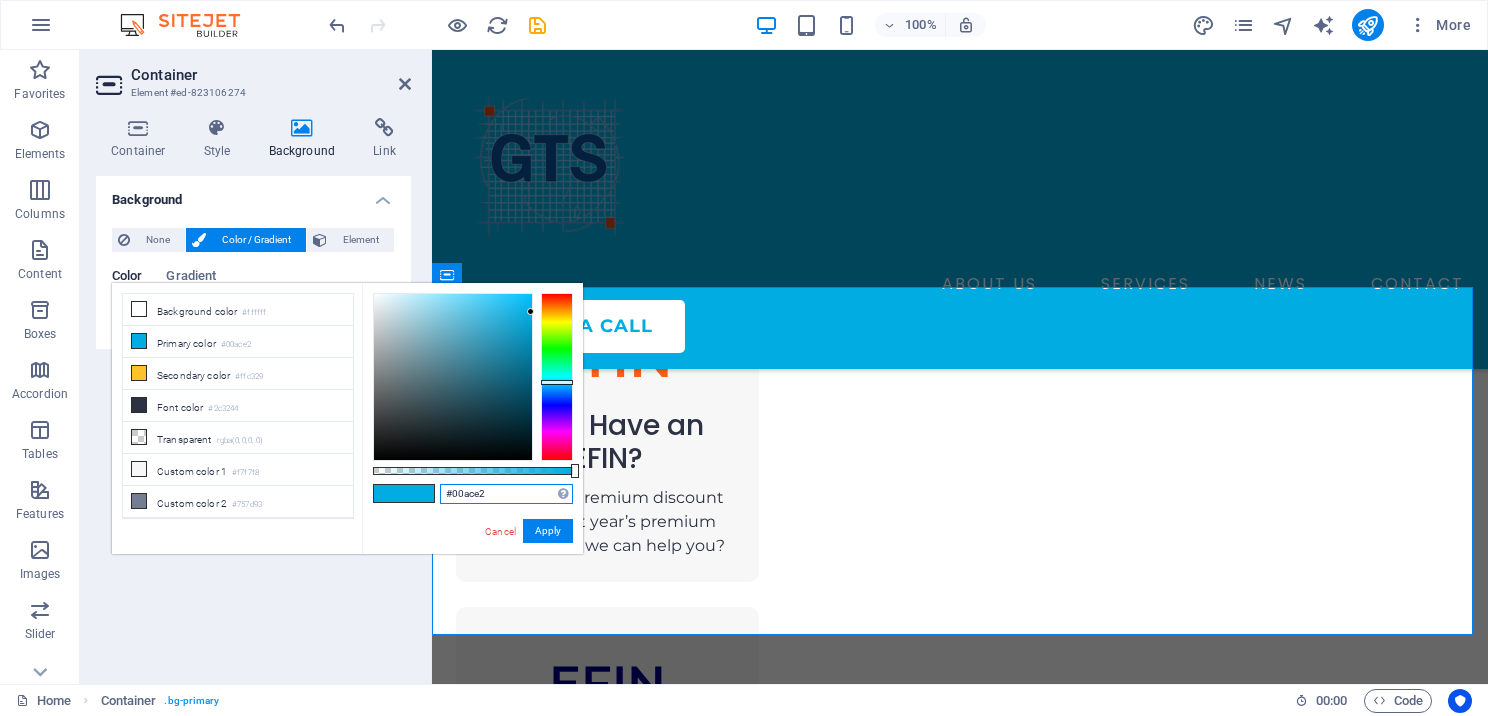 drag, startPoint x: 494, startPoint y: 490, endPoint x: 453, endPoint y: 490, distance: 41 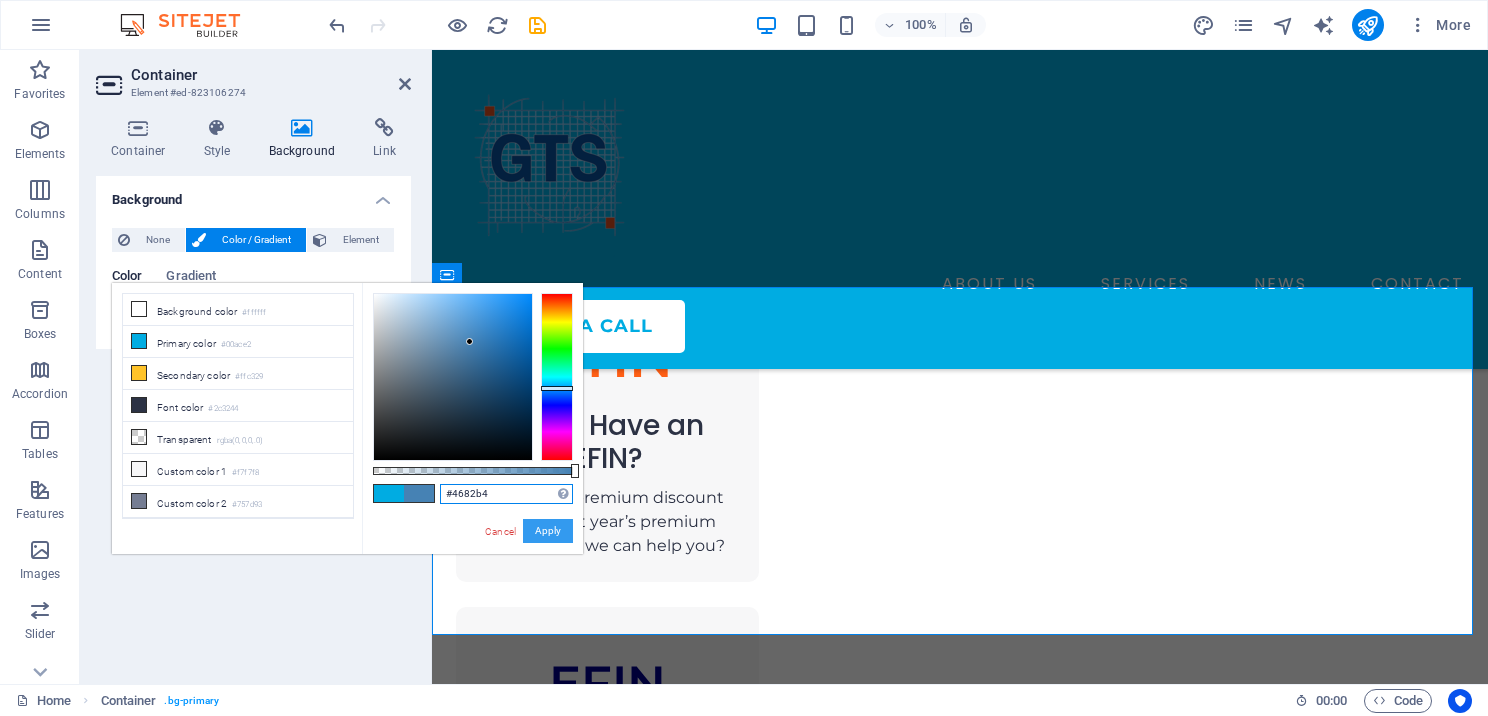 type on "#4682b4" 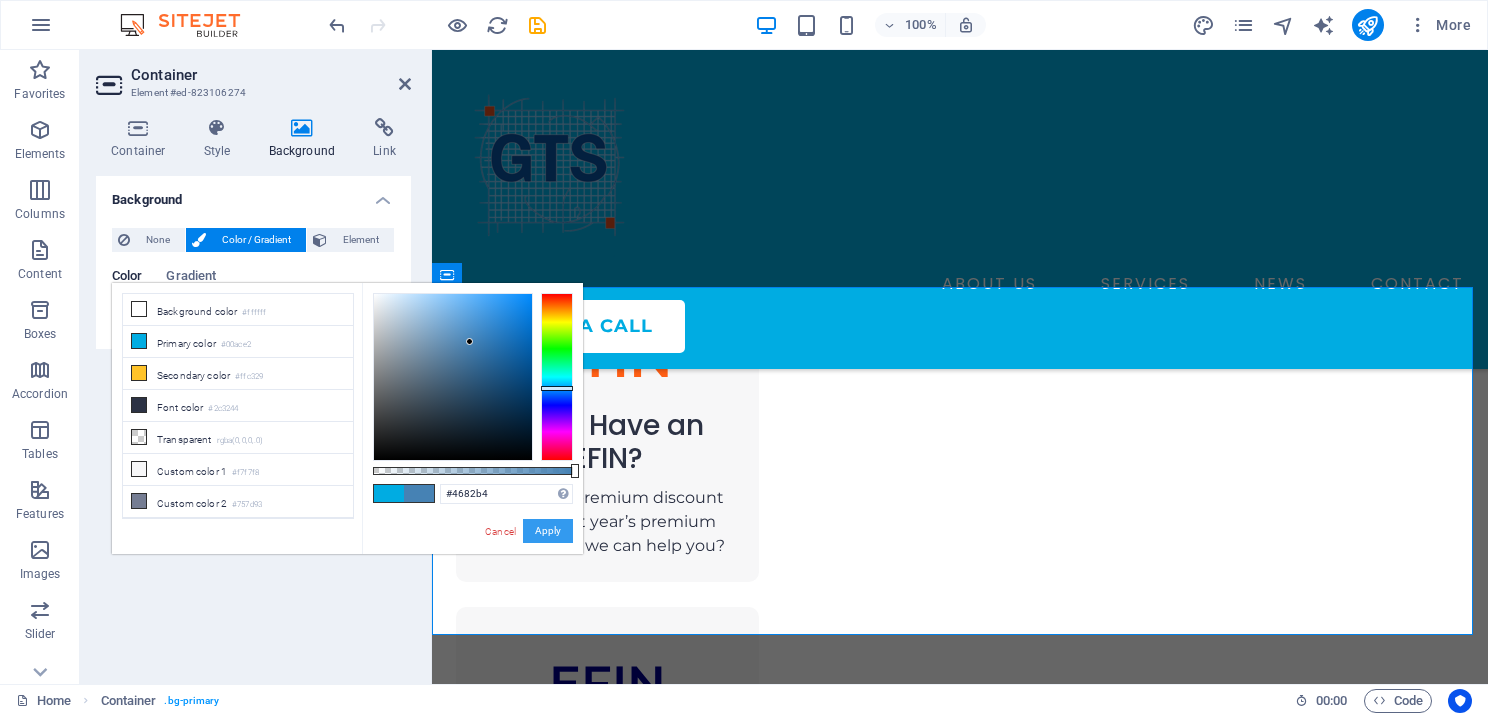 click on "Apply" at bounding box center [548, 531] 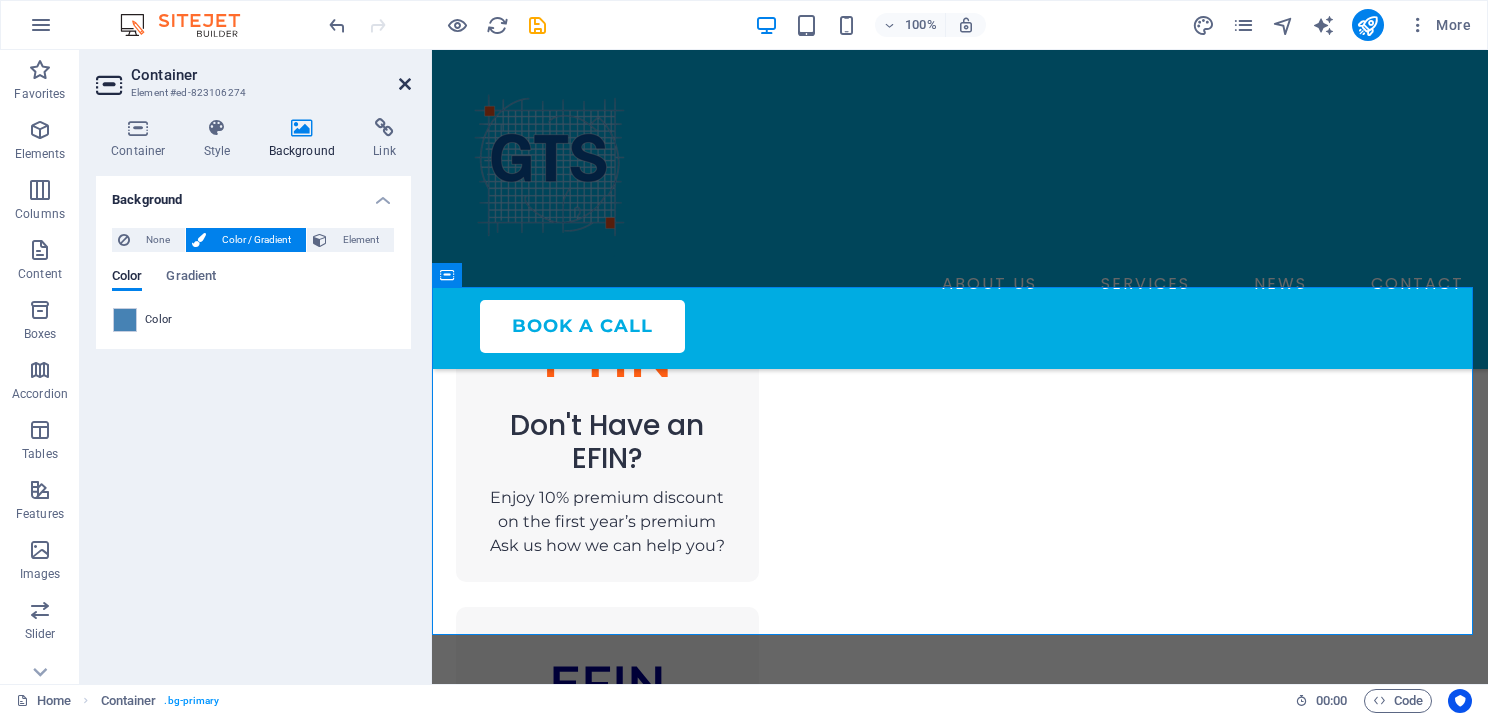 click at bounding box center (405, 84) 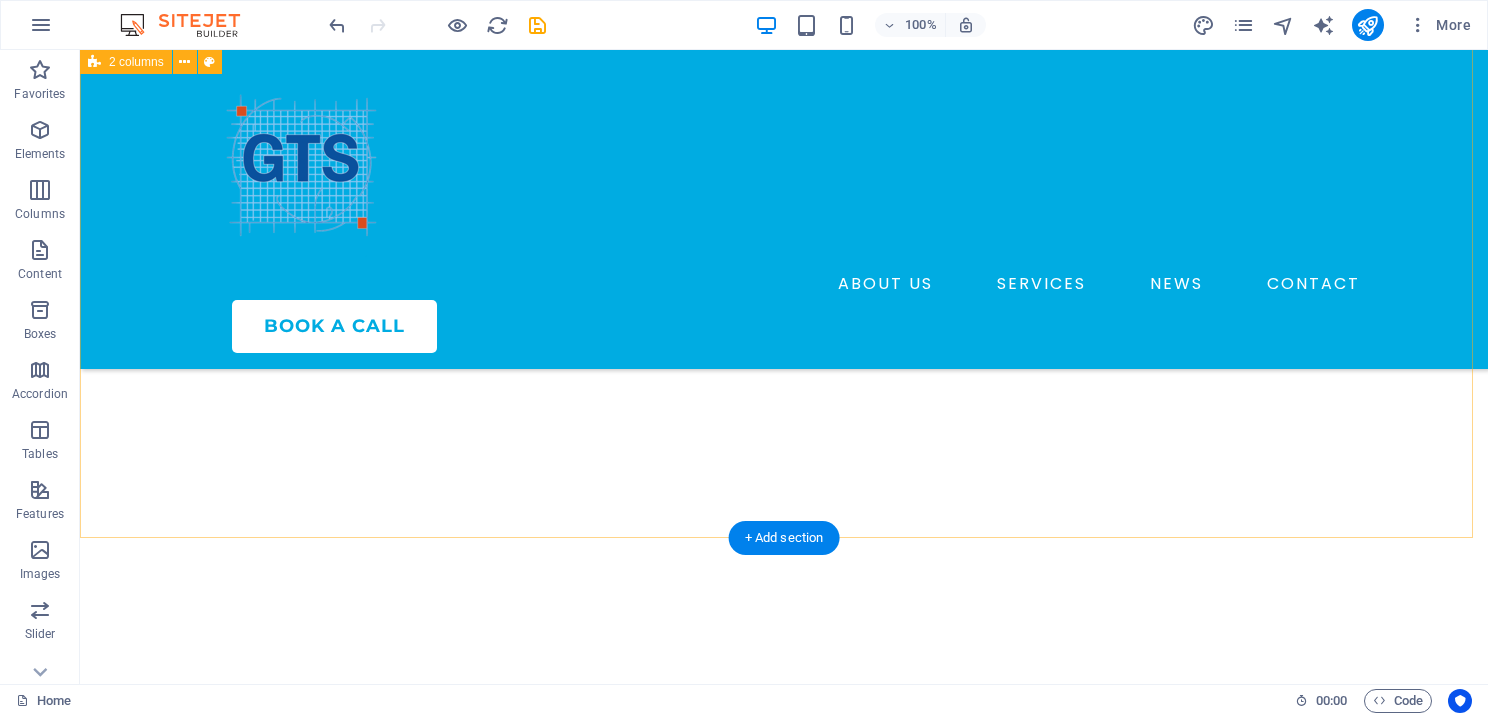 scroll, scrollTop: 7136, scrollLeft: 0, axis: vertical 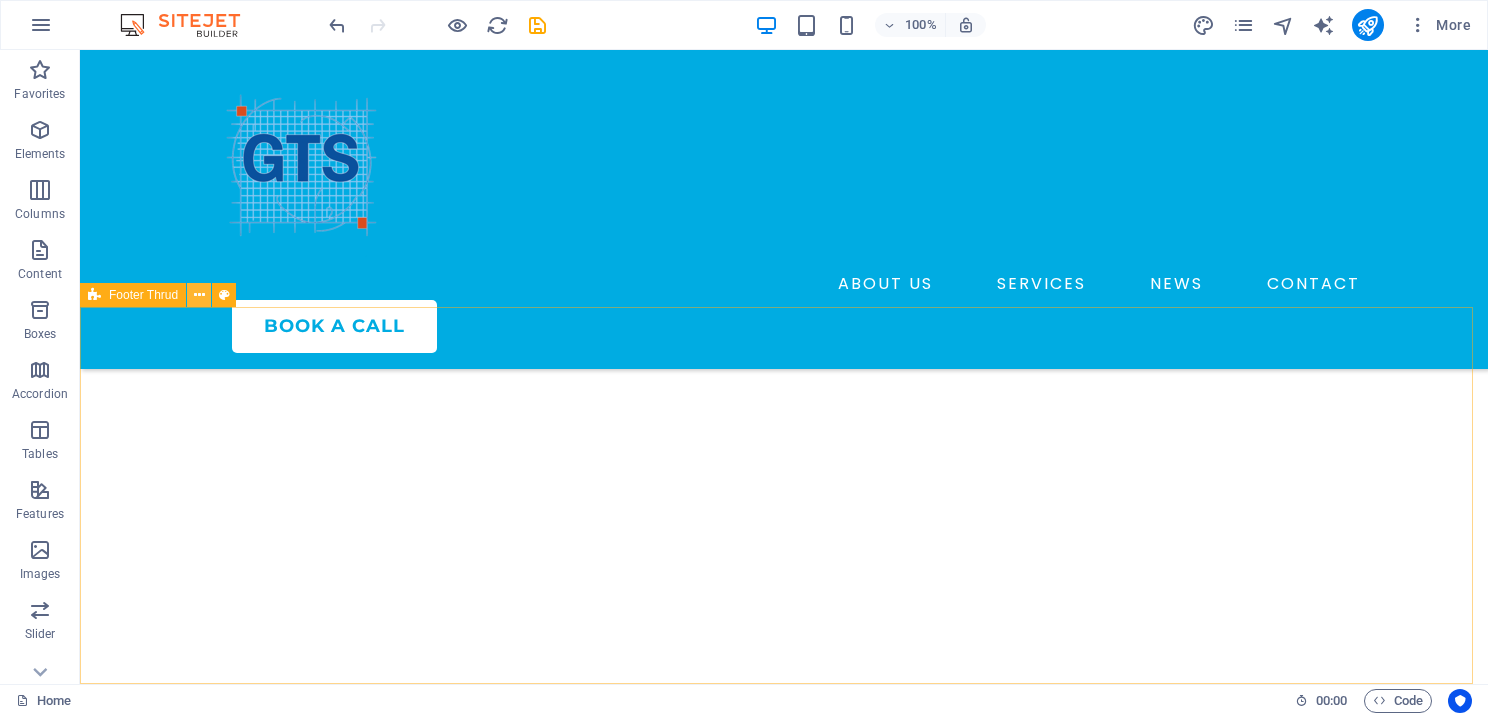click at bounding box center [199, 295] 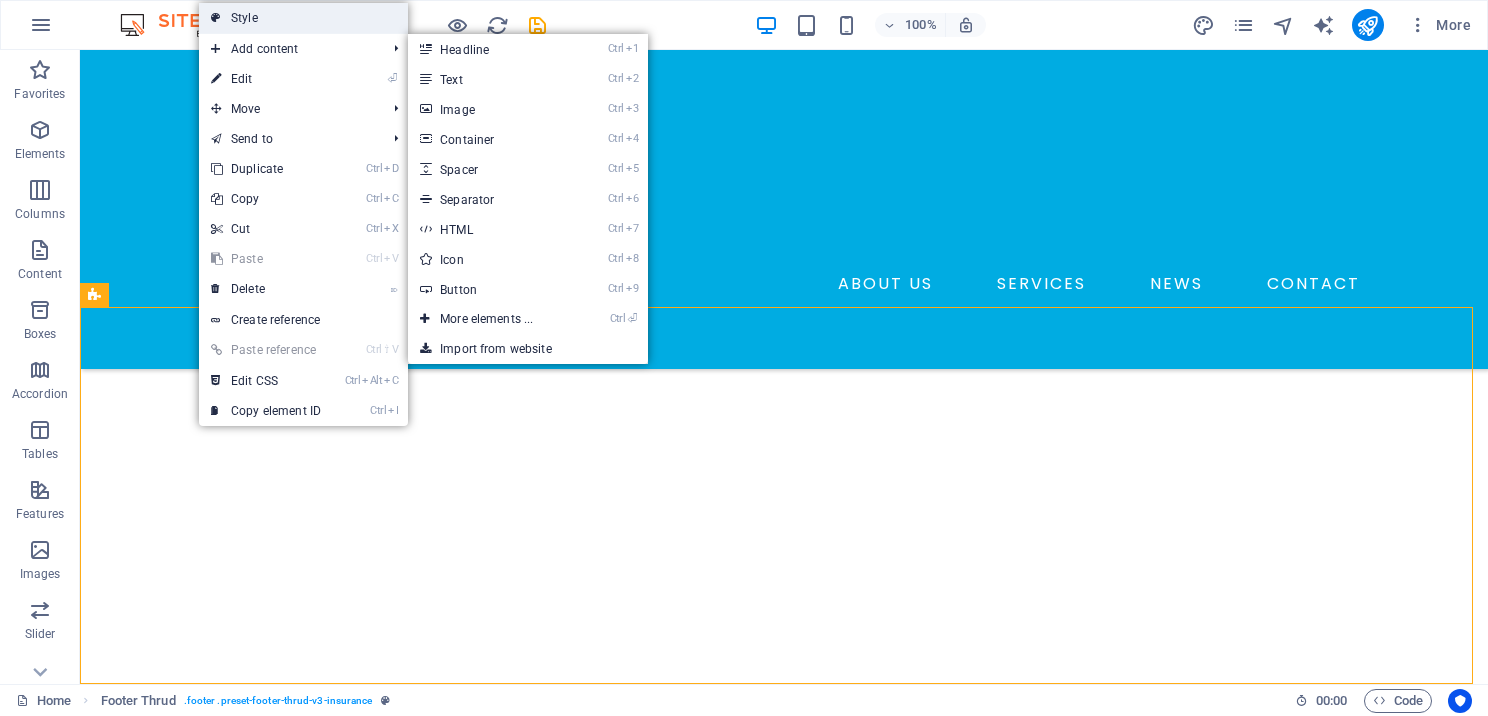 click on "Style" at bounding box center (303, 18) 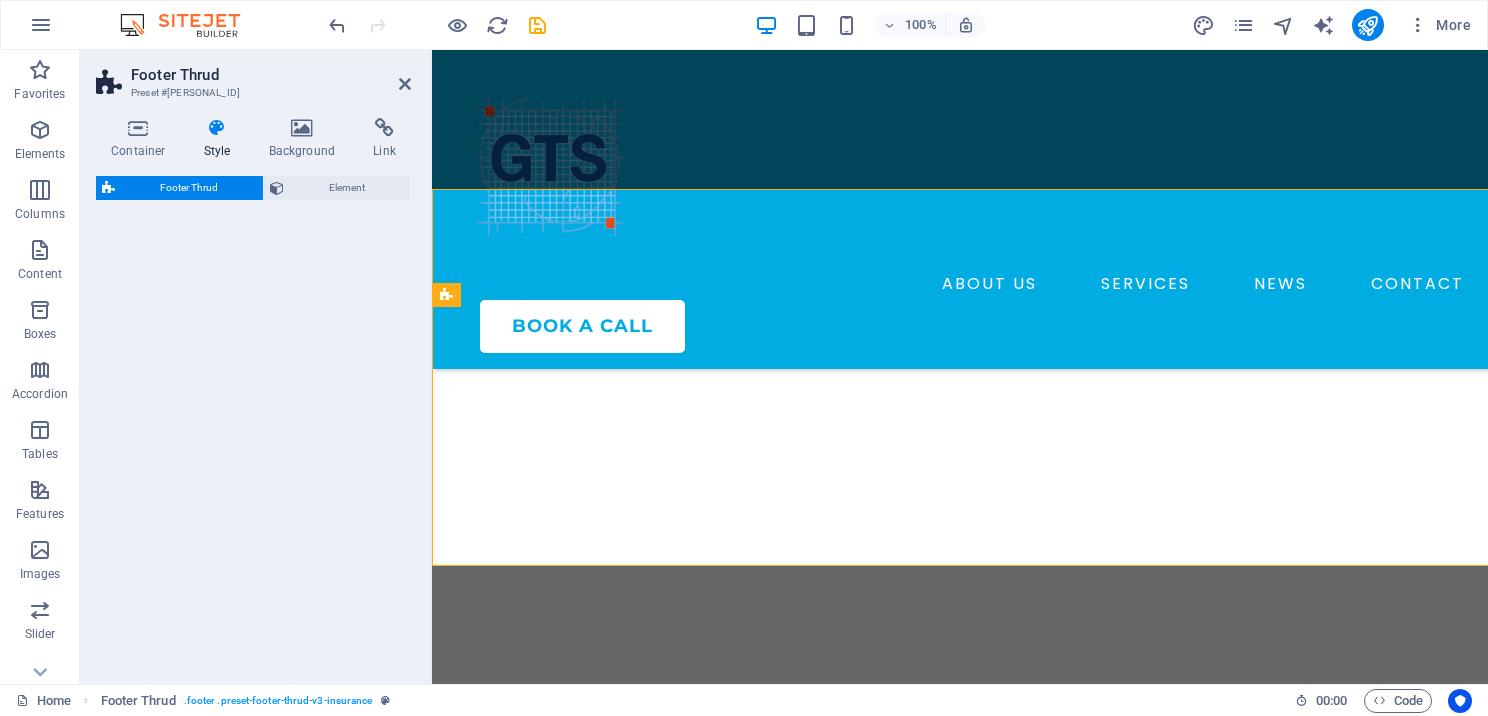 select on "rem" 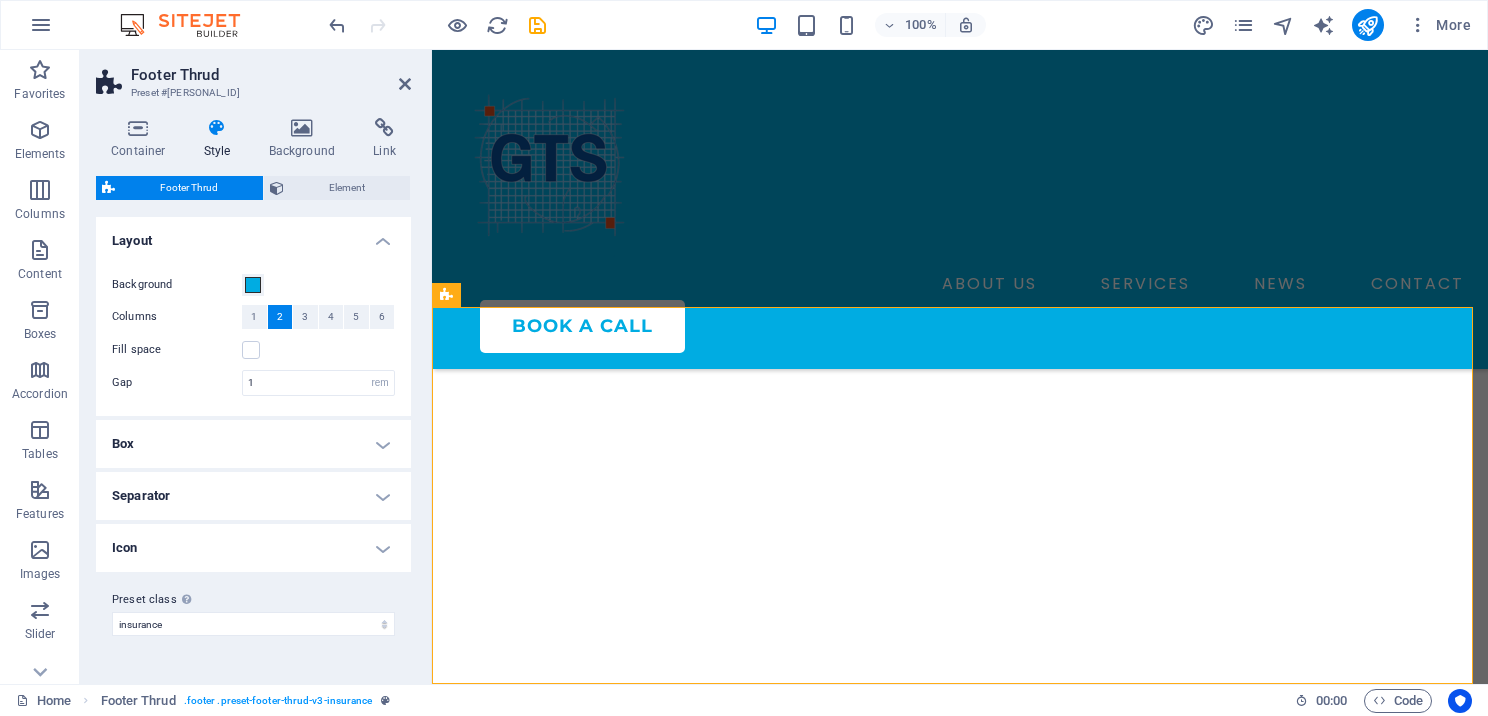 scroll, scrollTop: 7255, scrollLeft: 0, axis: vertical 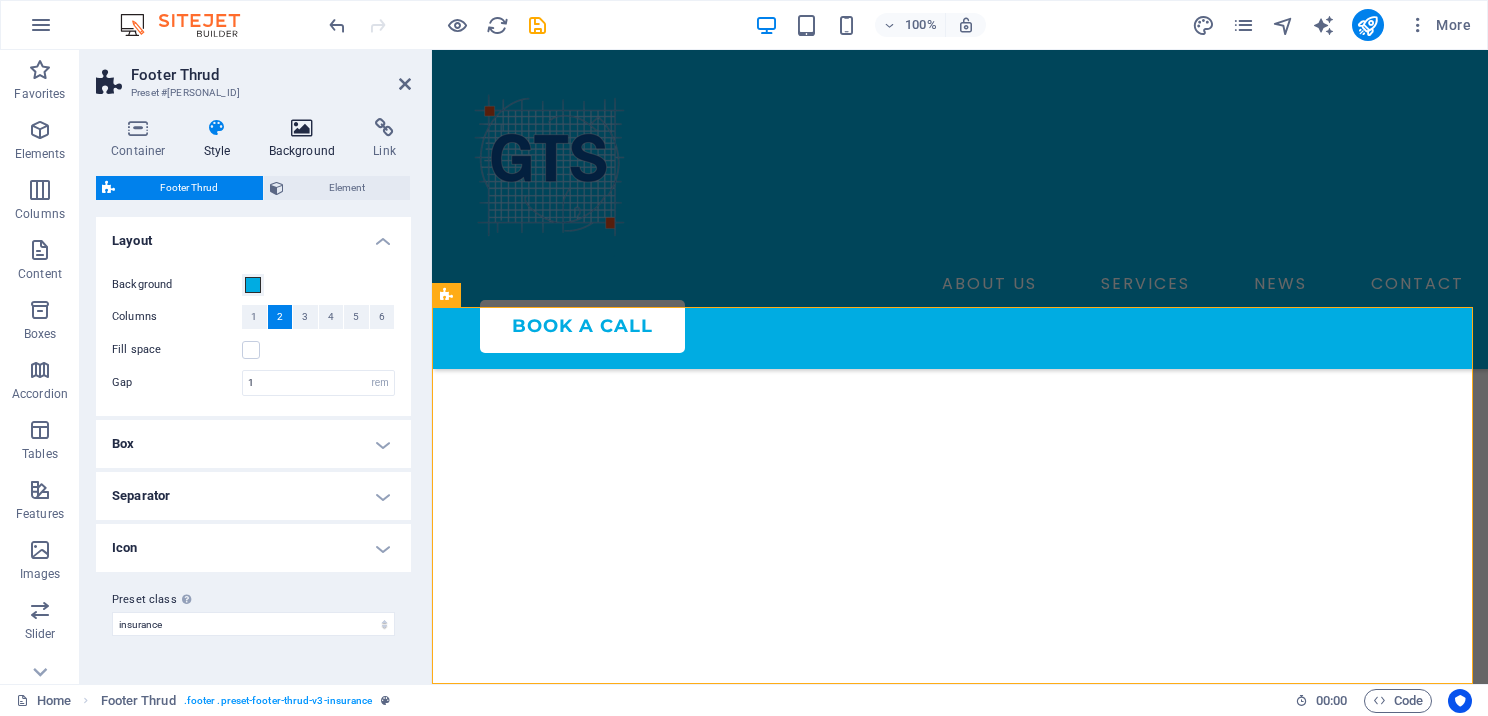 click at bounding box center [302, 128] 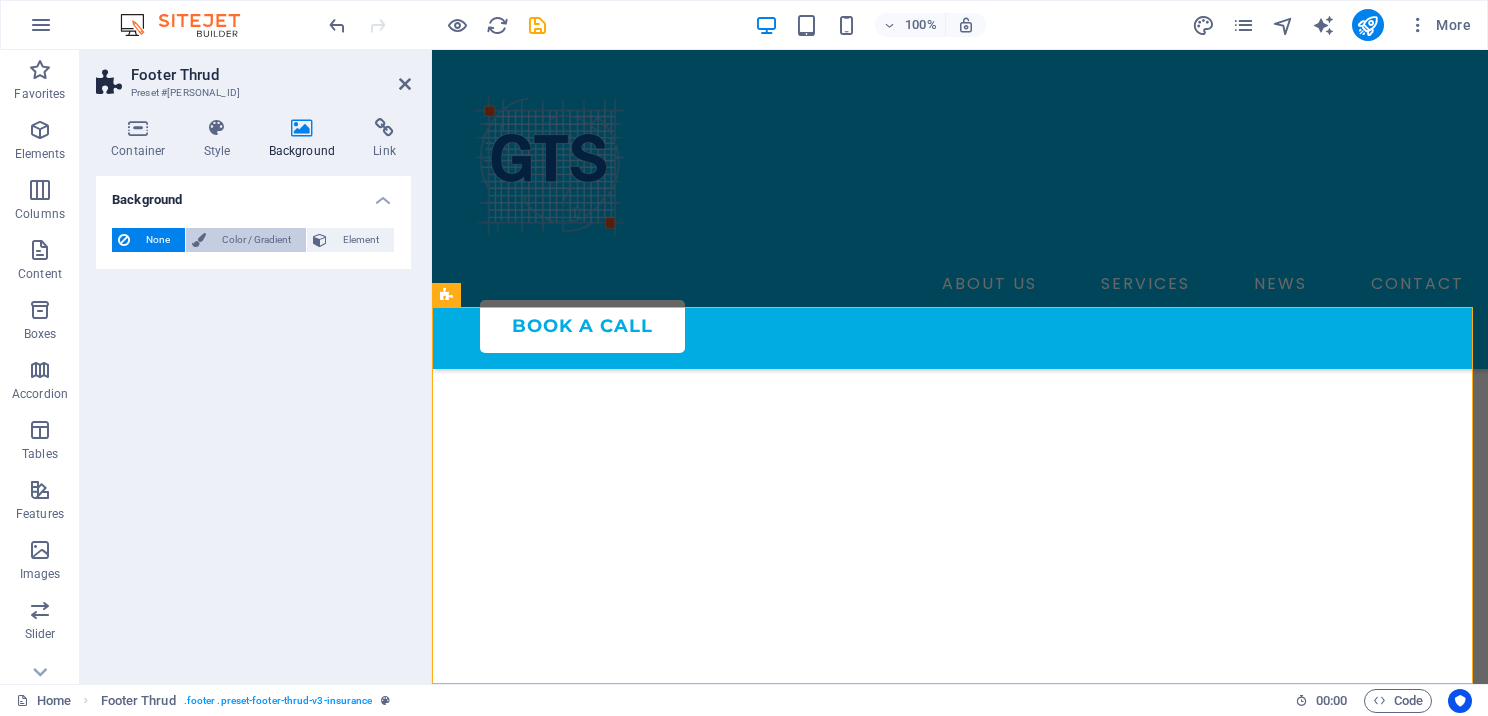 click on "Color / Gradient" at bounding box center (256, 240) 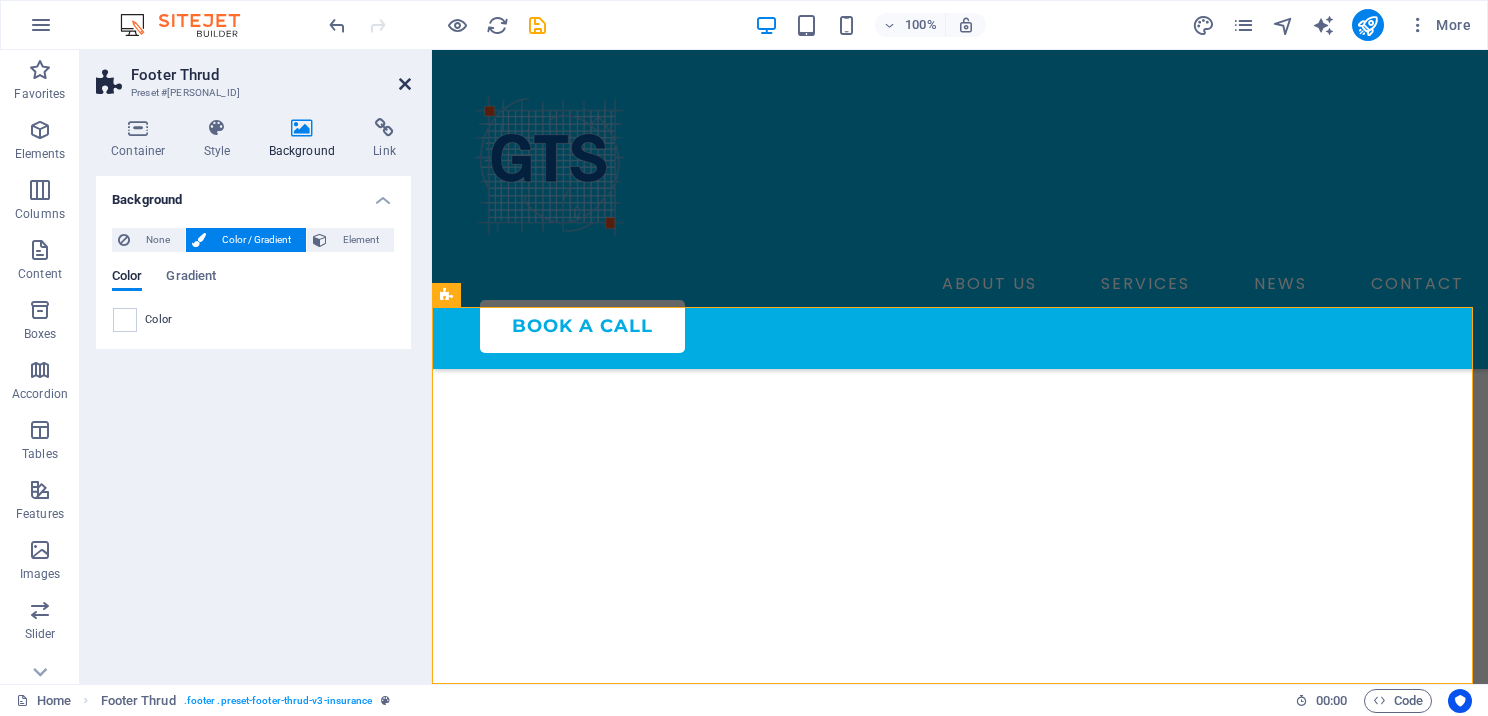 click at bounding box center (405, 84) 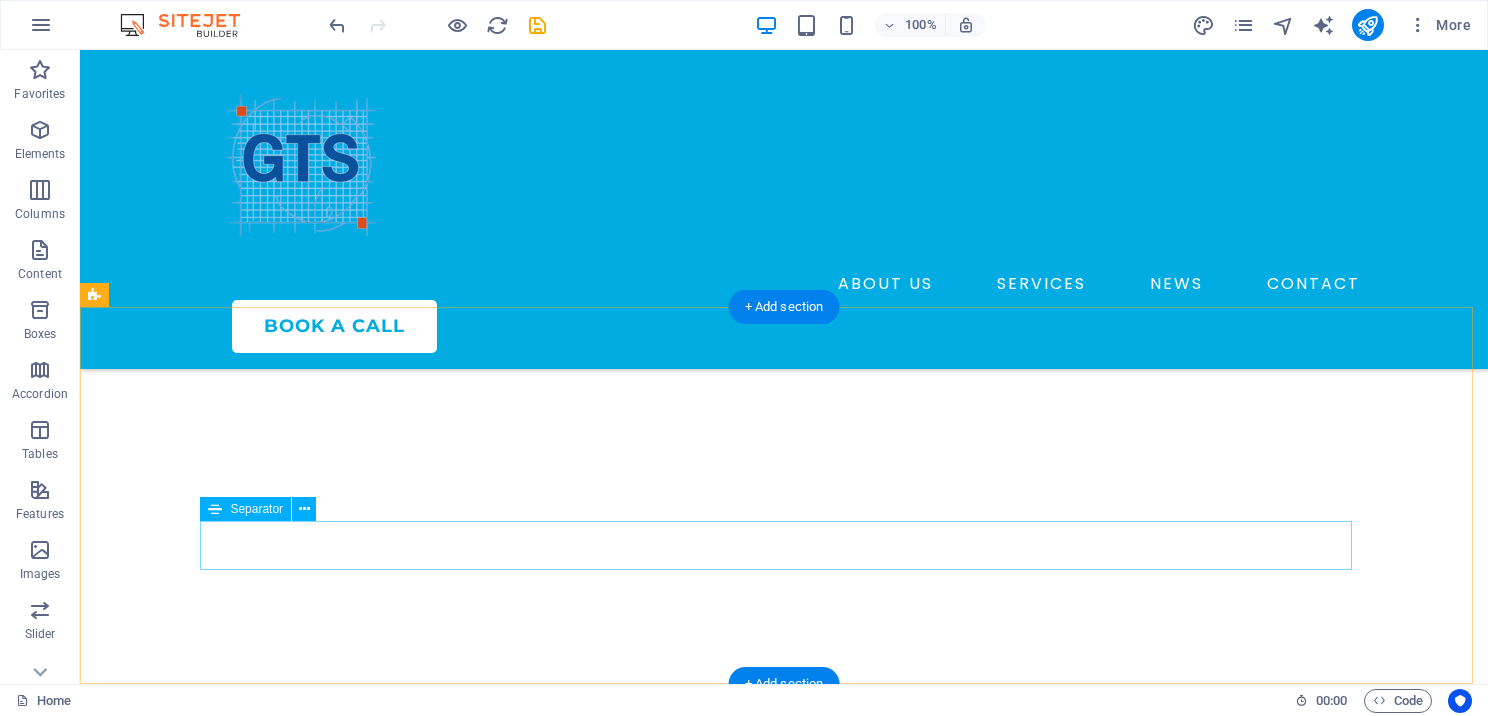 scroll, scrollTop: 7136, scrollLeft: 0, axis: vertical 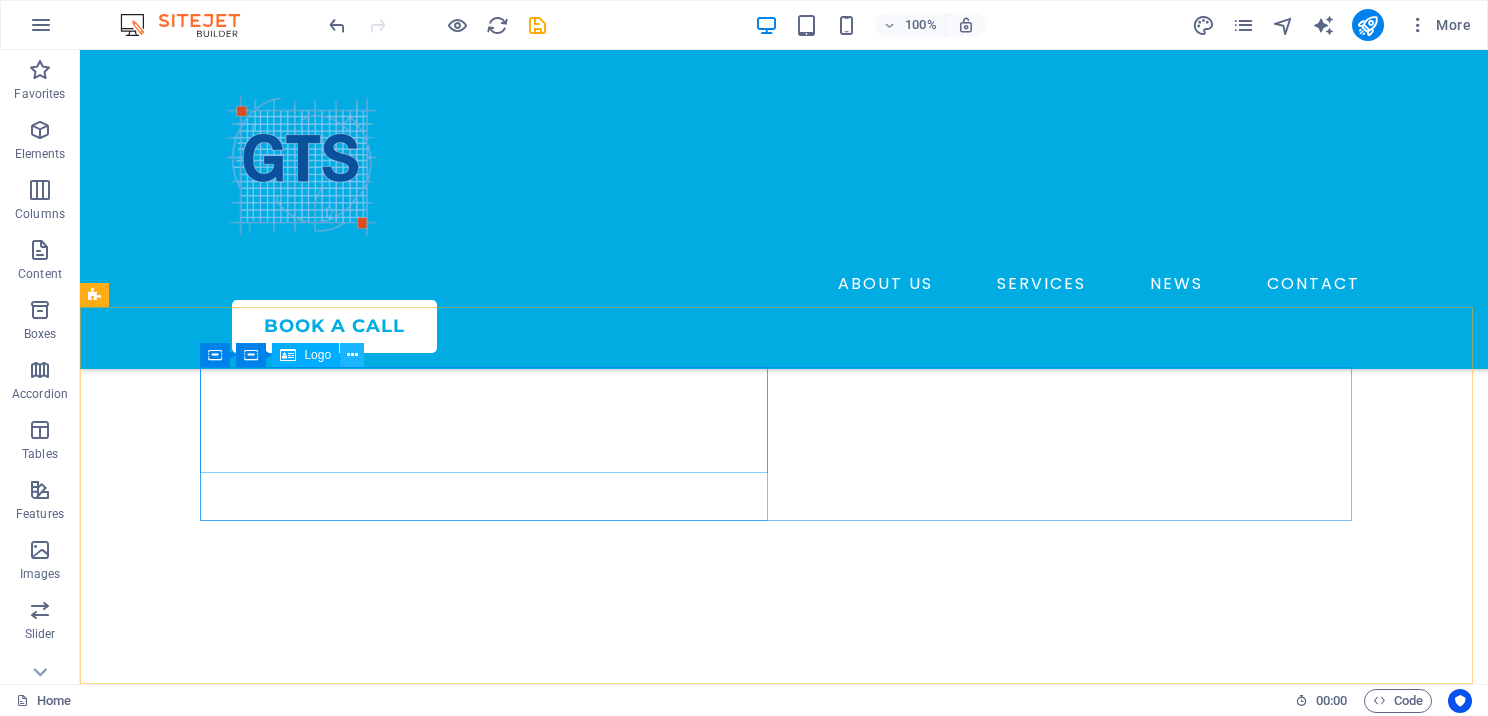 click at bounding box center (352, 355) 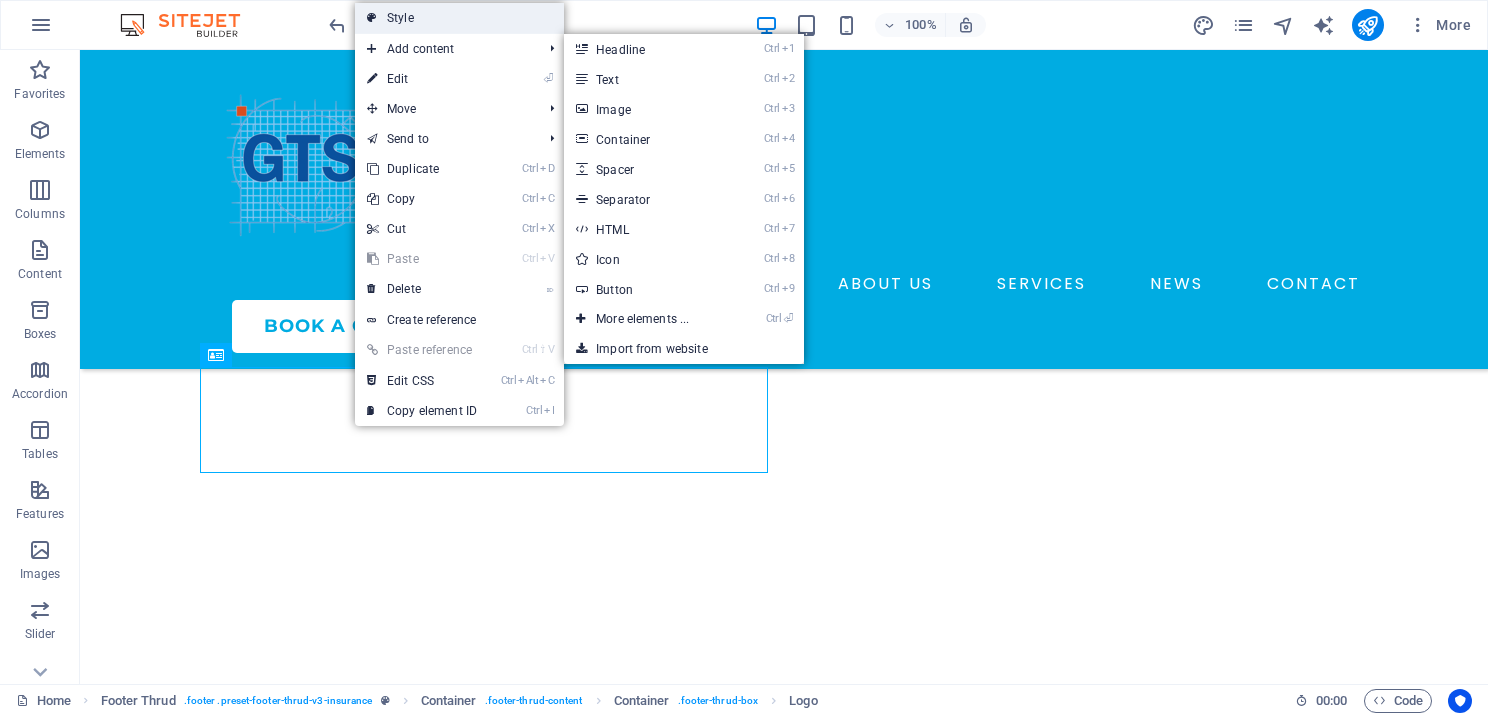 click on "Style" at bounding box center [459, 18] 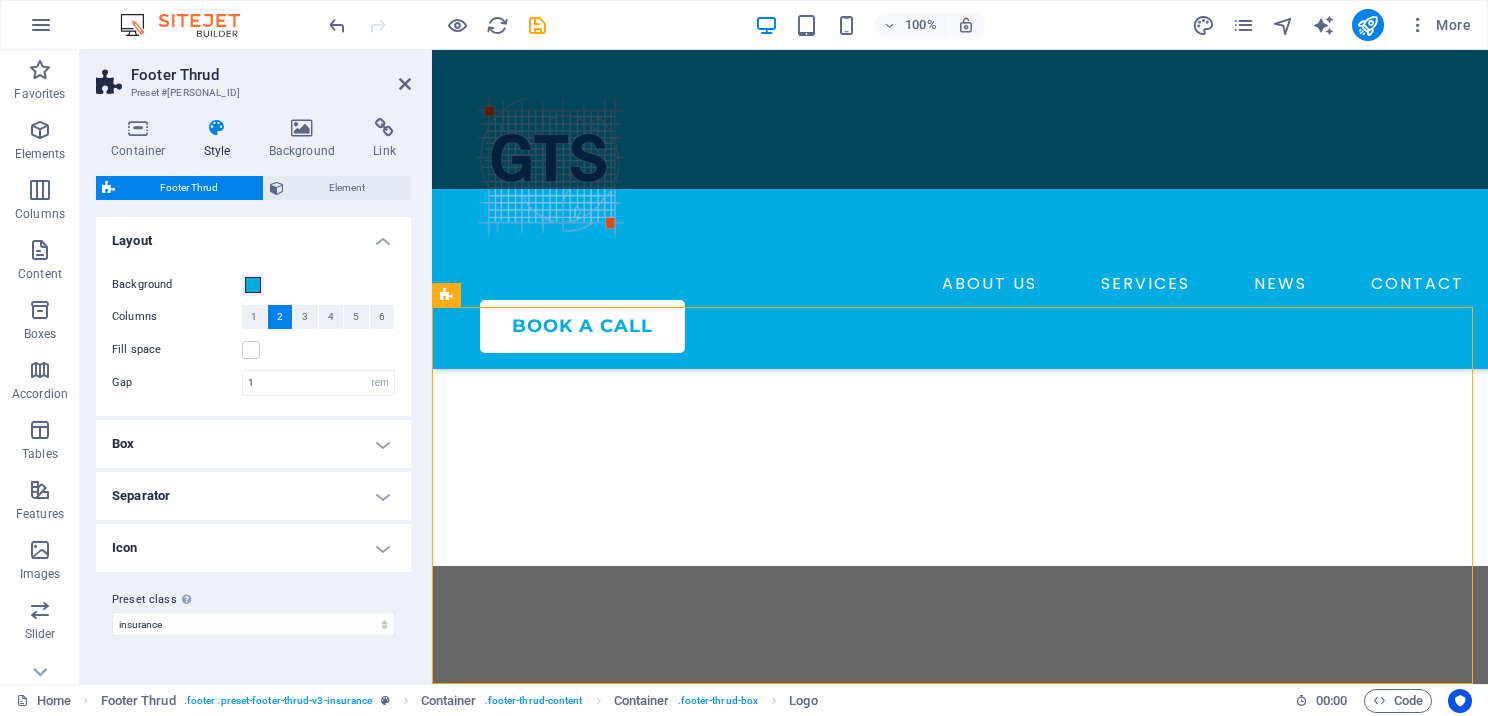 scroll, scrollTop: 7255, scrollLeft: 0, axis: vertical 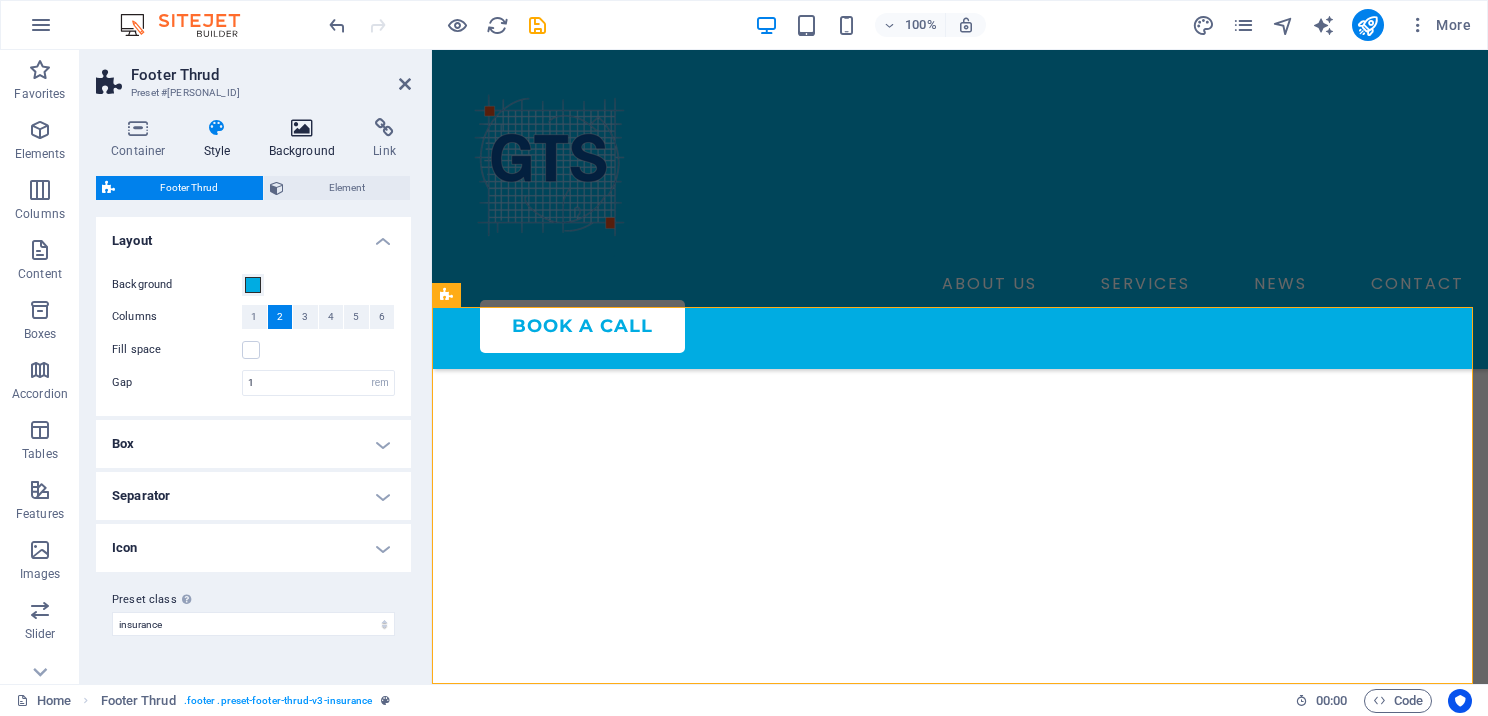 click on "Background" at bounding box center (306, 139) 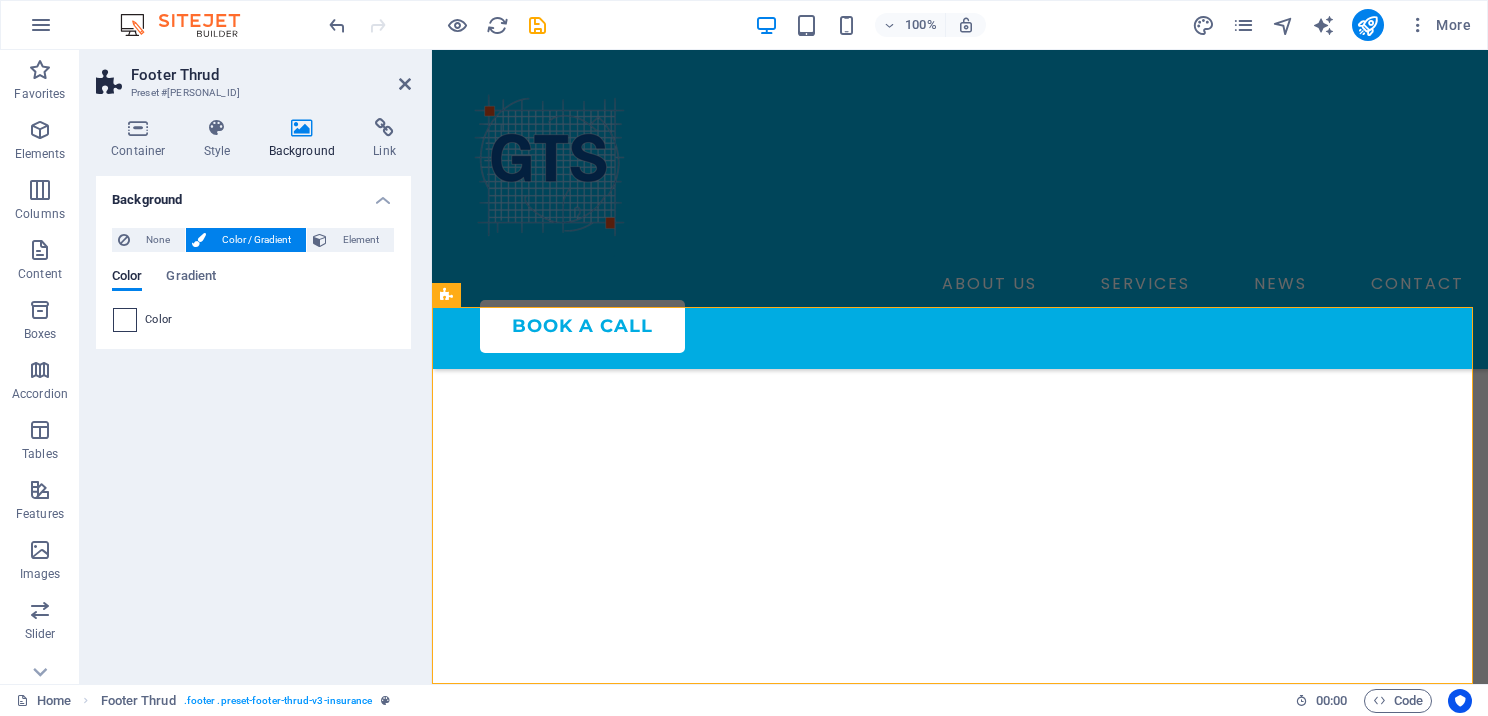 click at bounding box center [125, 320] 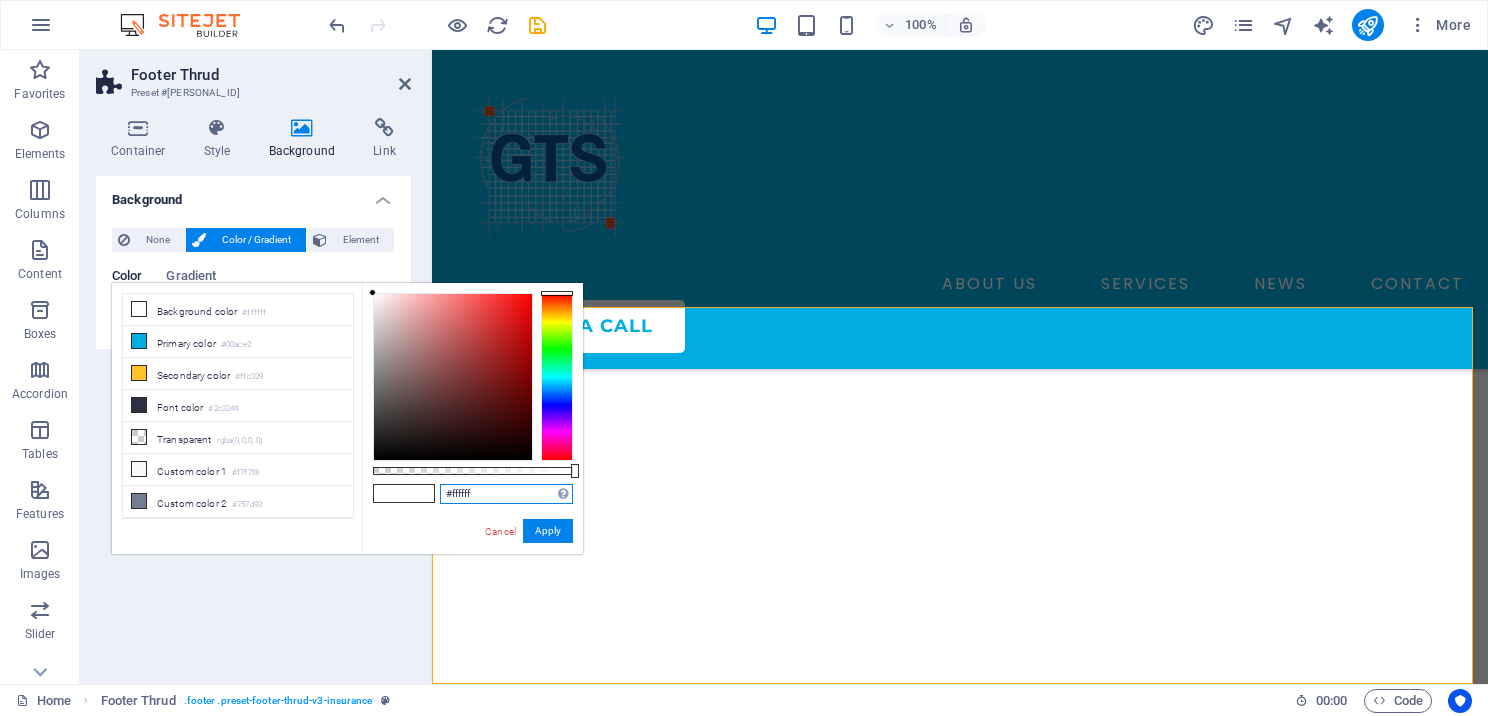drag, startPoint x: 488, startPoint y: 483, endPoint x: 443, endPoint y: 485, distance: 45.044422 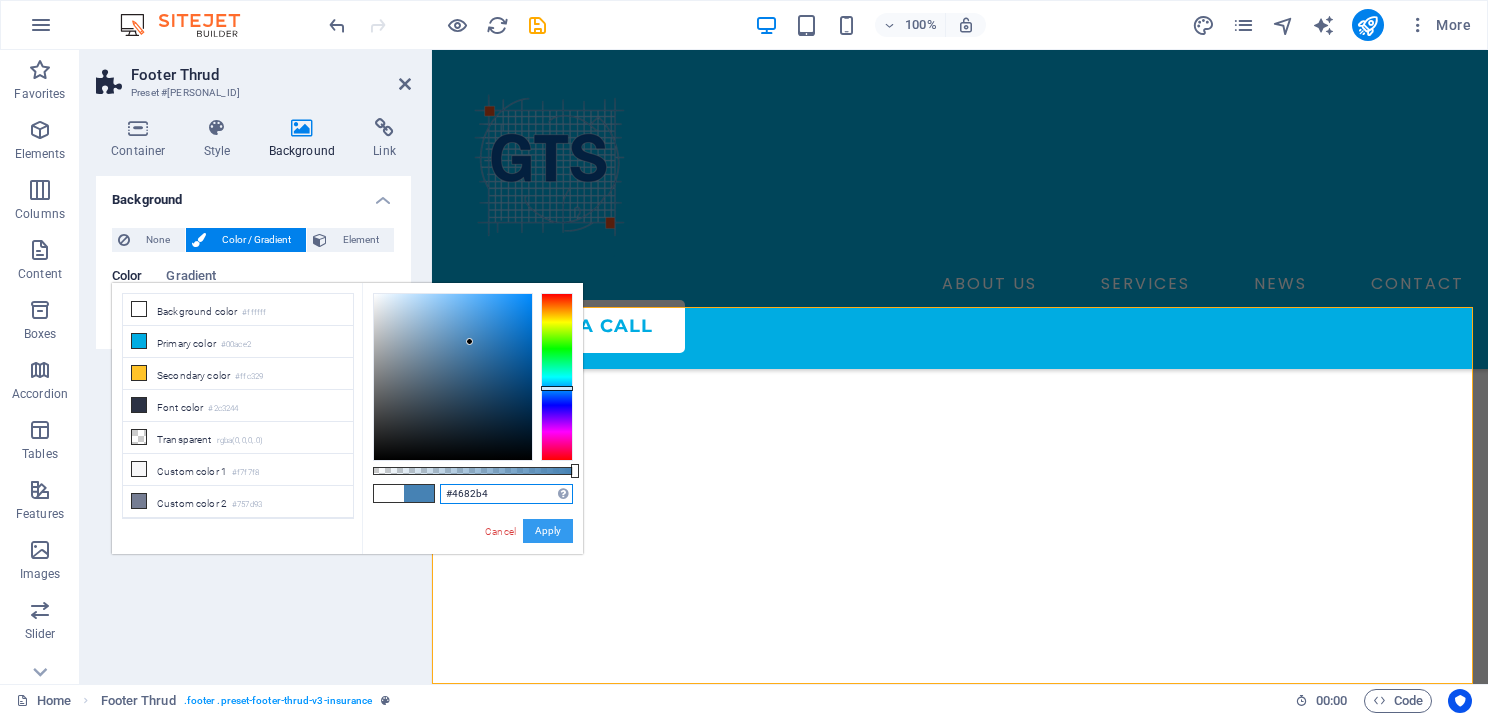 type on "#4682b4" 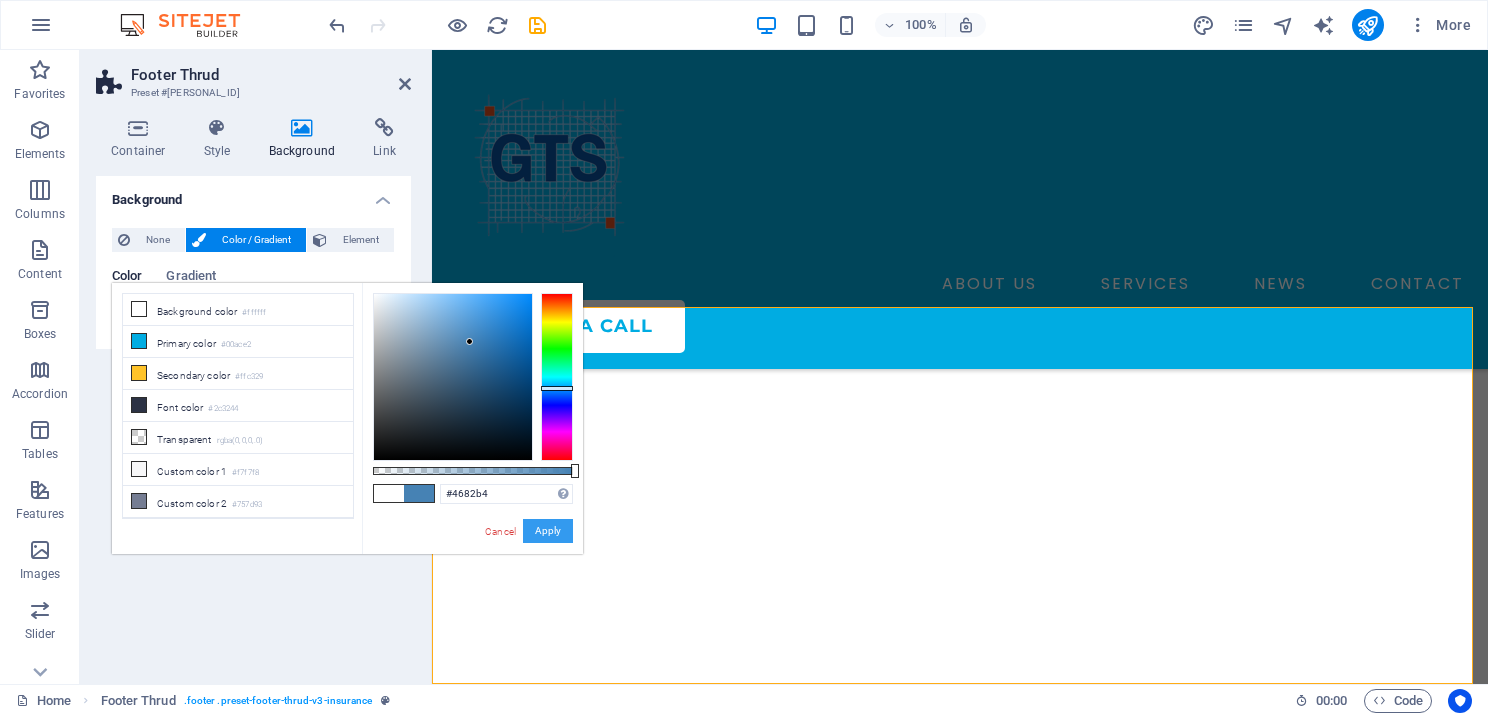 click on "Apply" at bounding box center (548, 531) 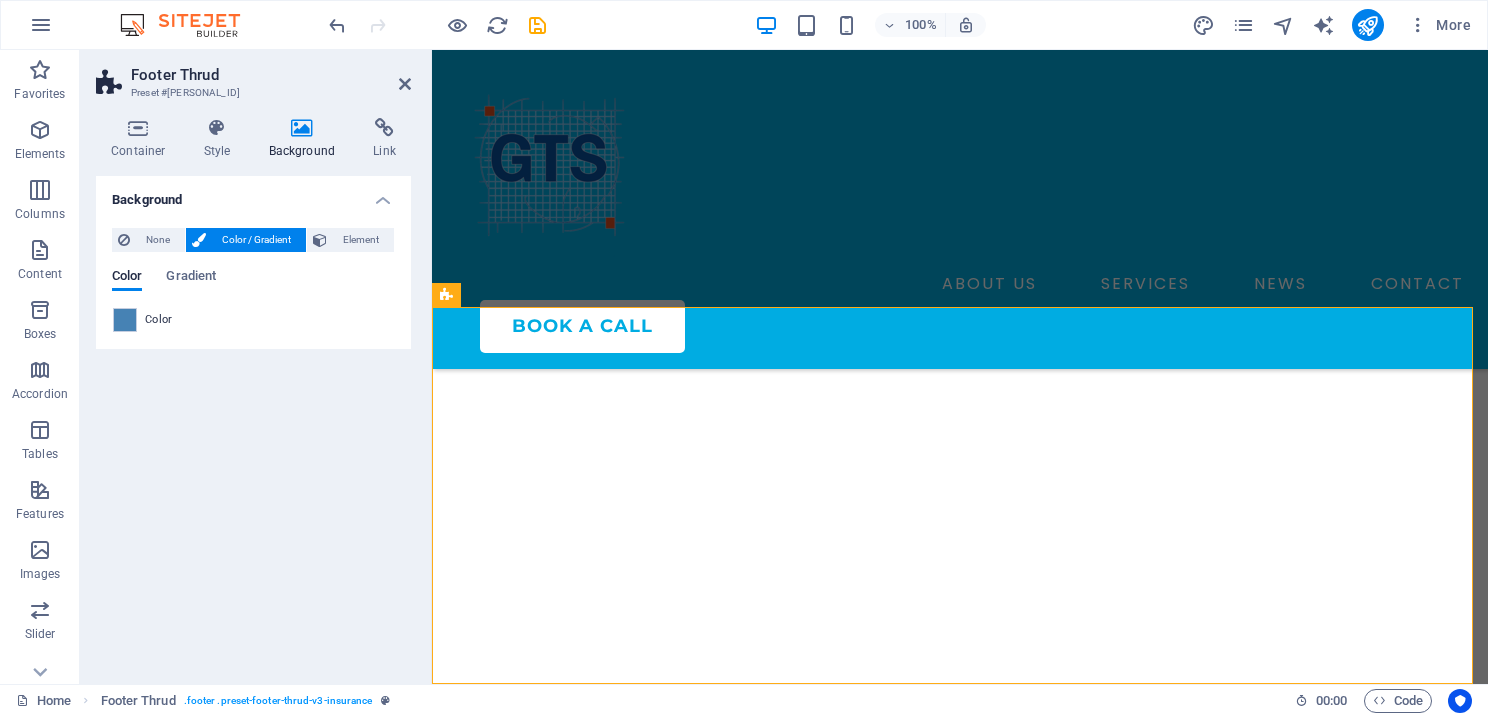click on "Footer Thrud" at bounding box center (271, 75) 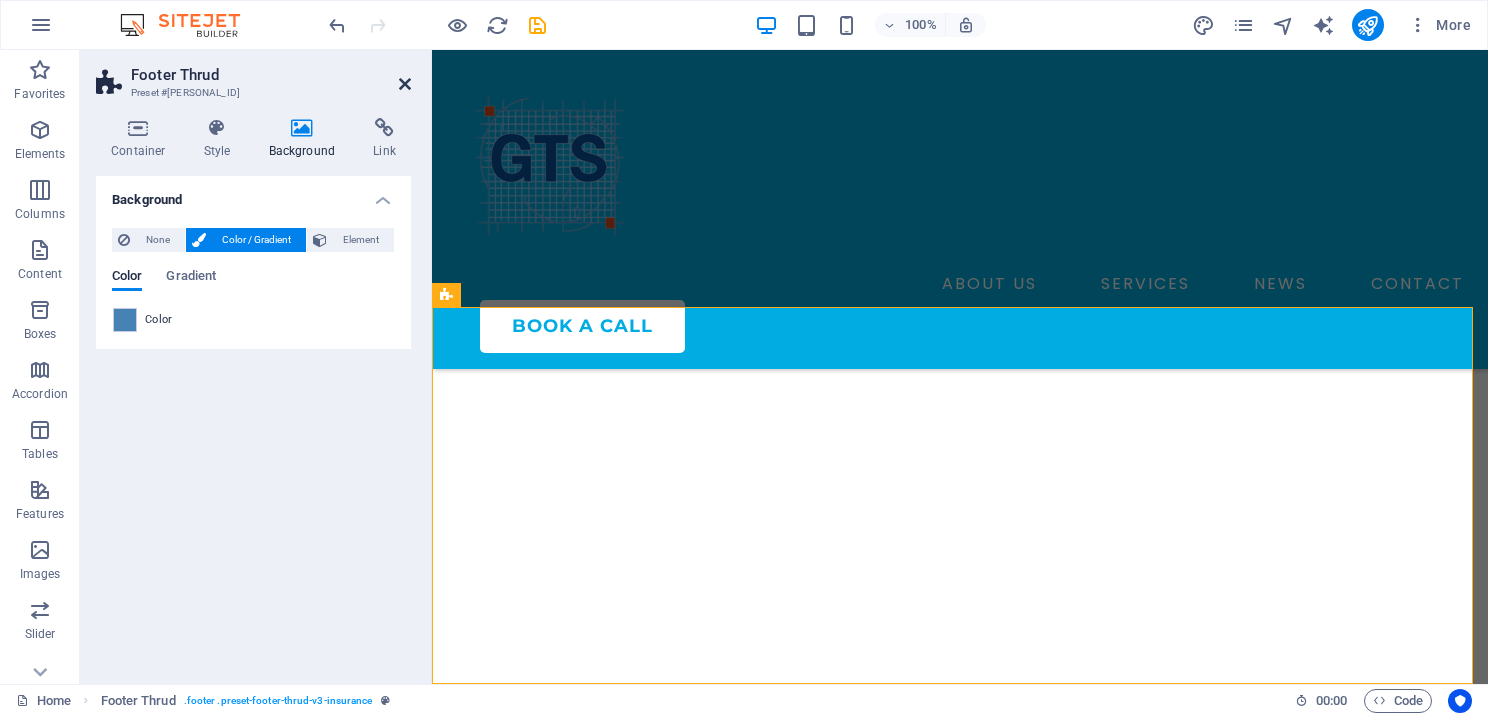 click at bounding box center [405, 84] 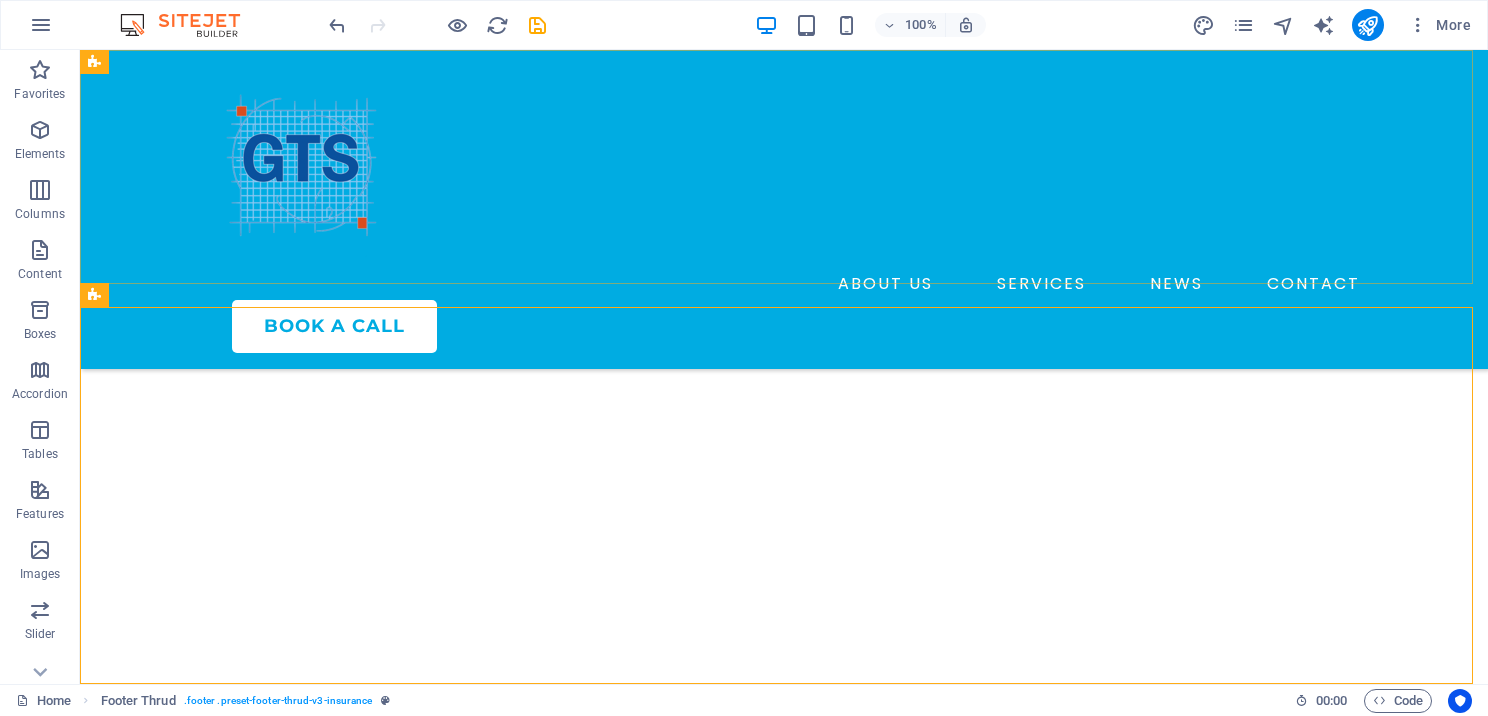 scroll, scrollTop: 7136, scrollLeft: 0, axis: vertical 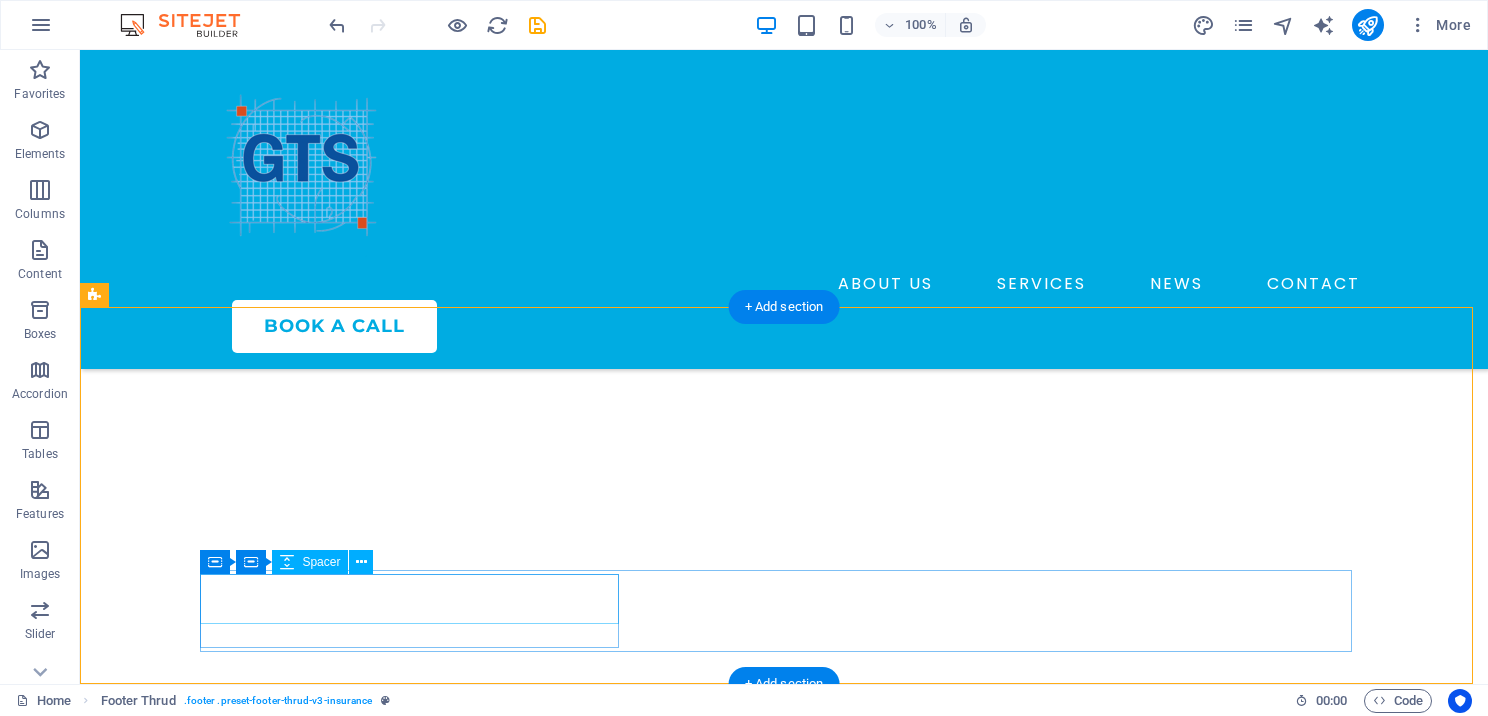 click at bounding box center [776, 5351] 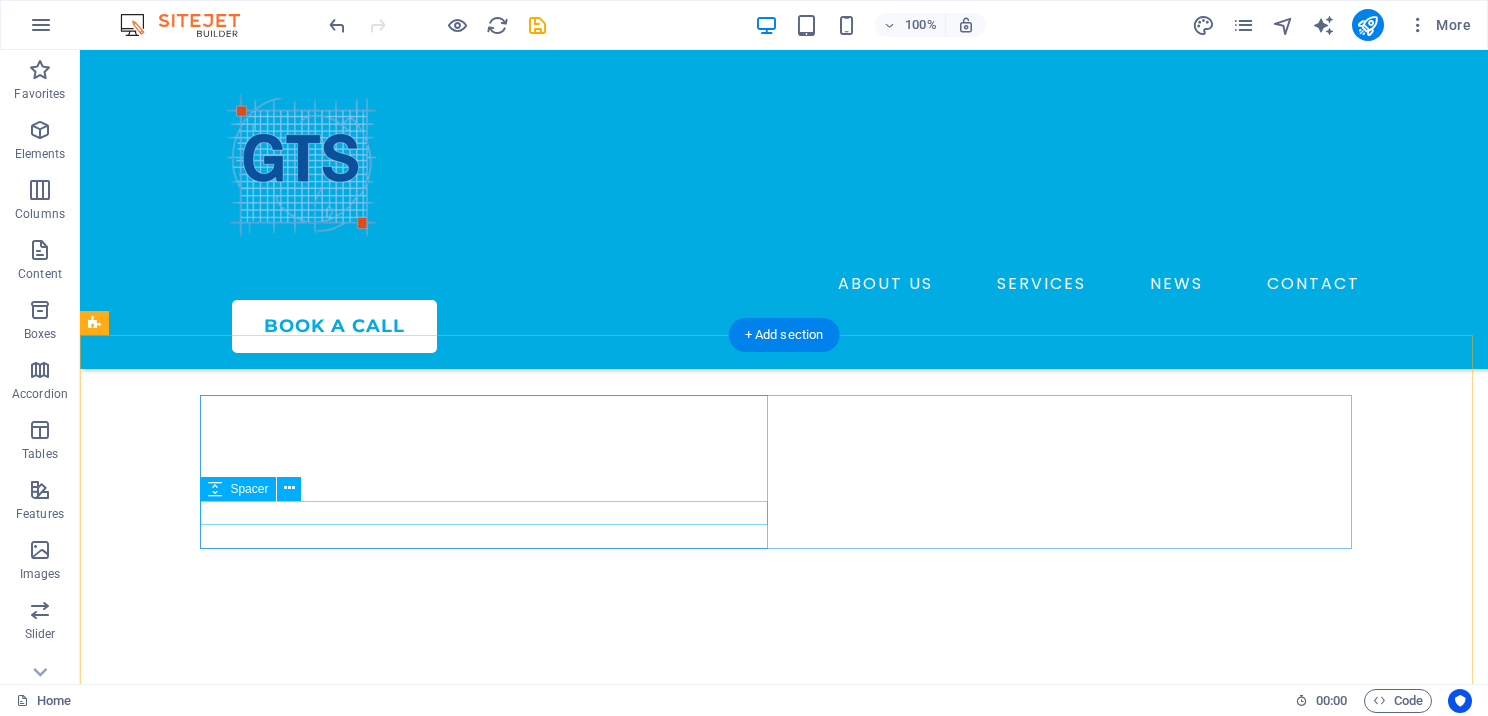 scroll, scrollTop: 7136, scrollLeft: 0, axis: vertical 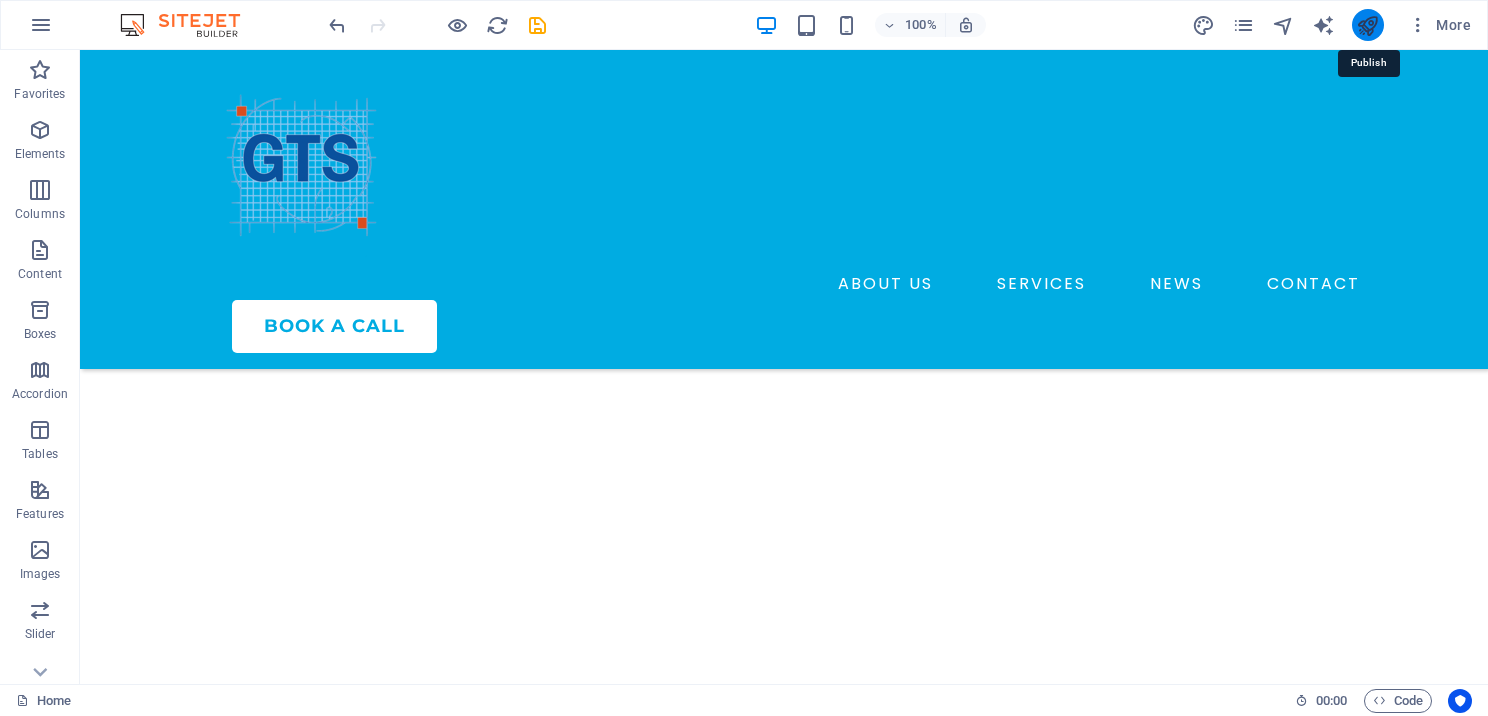 click at bounding box center [1367, 25] 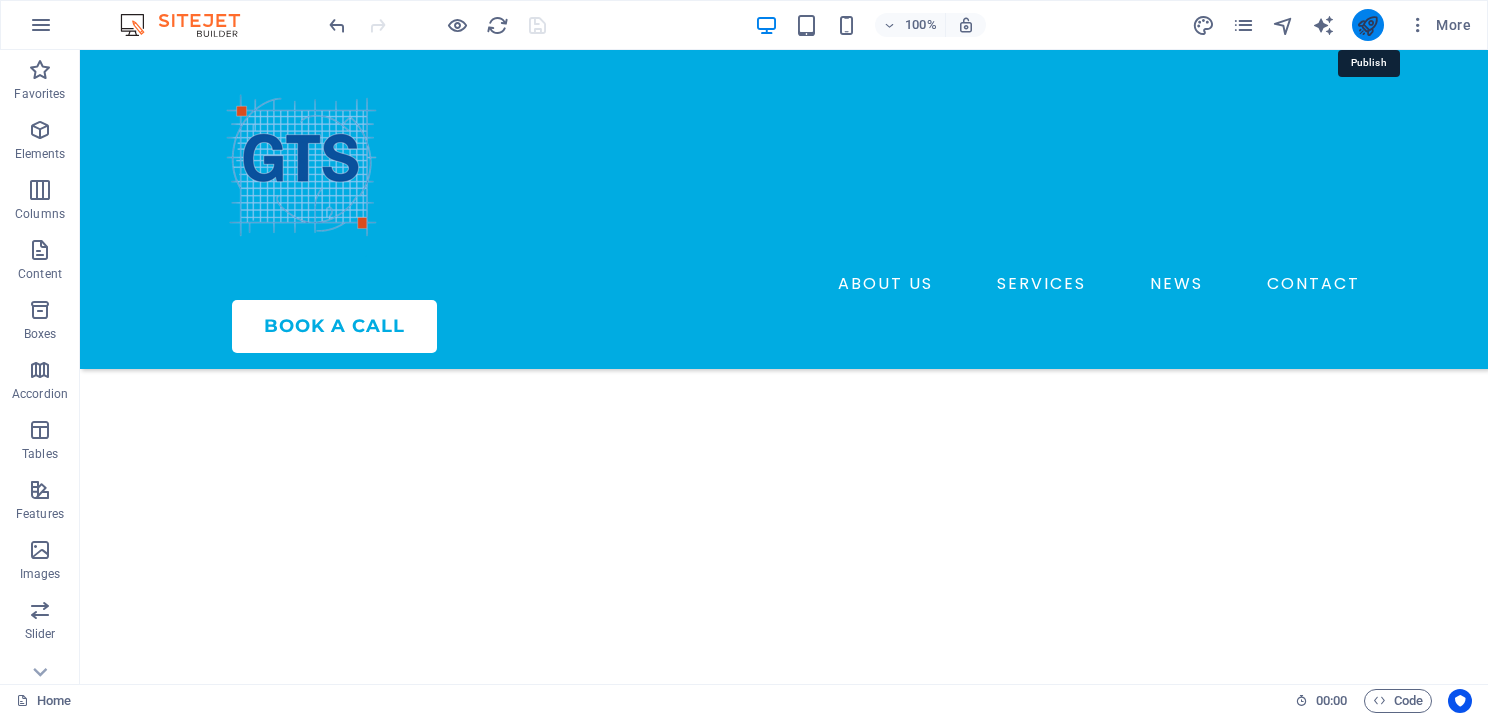 click at bounding box center [1367, 25] 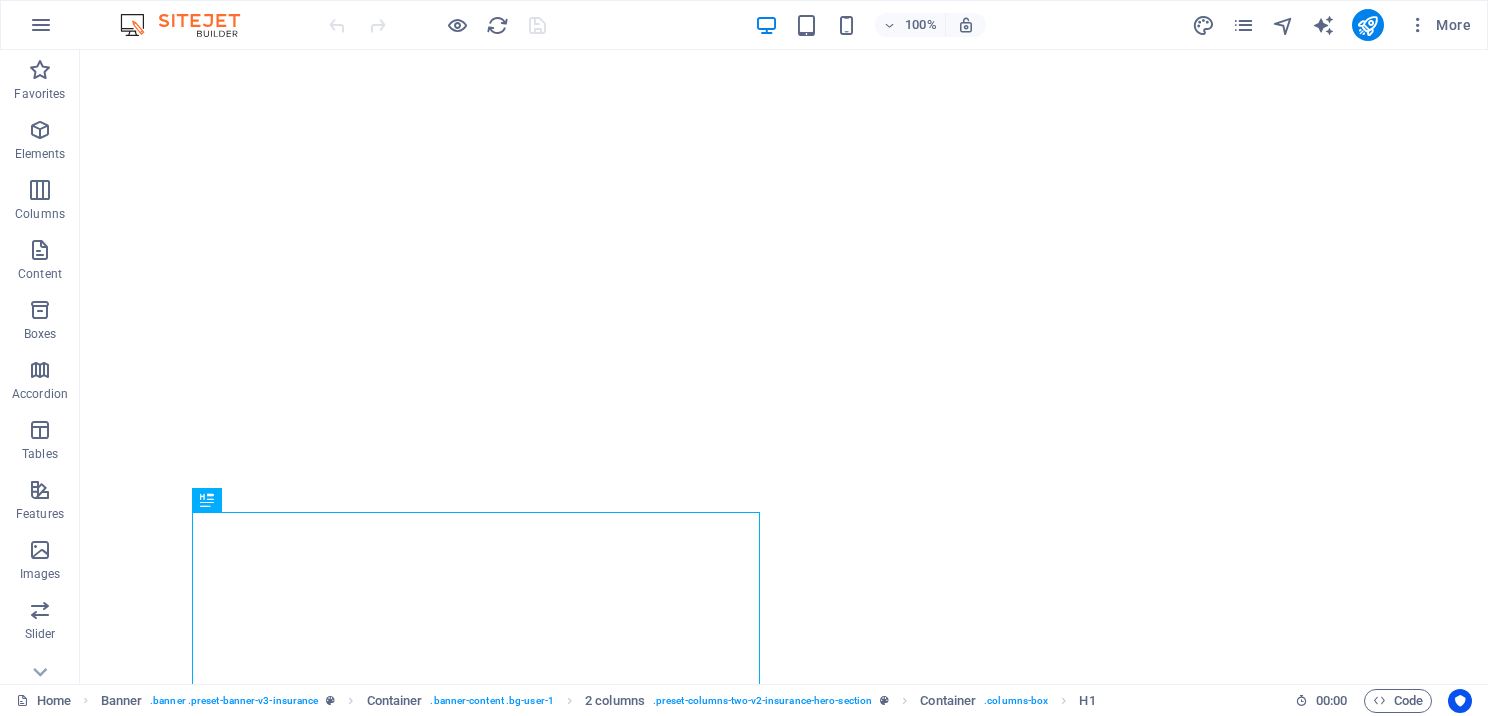 scroll, scrollTop: 0, scrollLeft: 0, axis: both 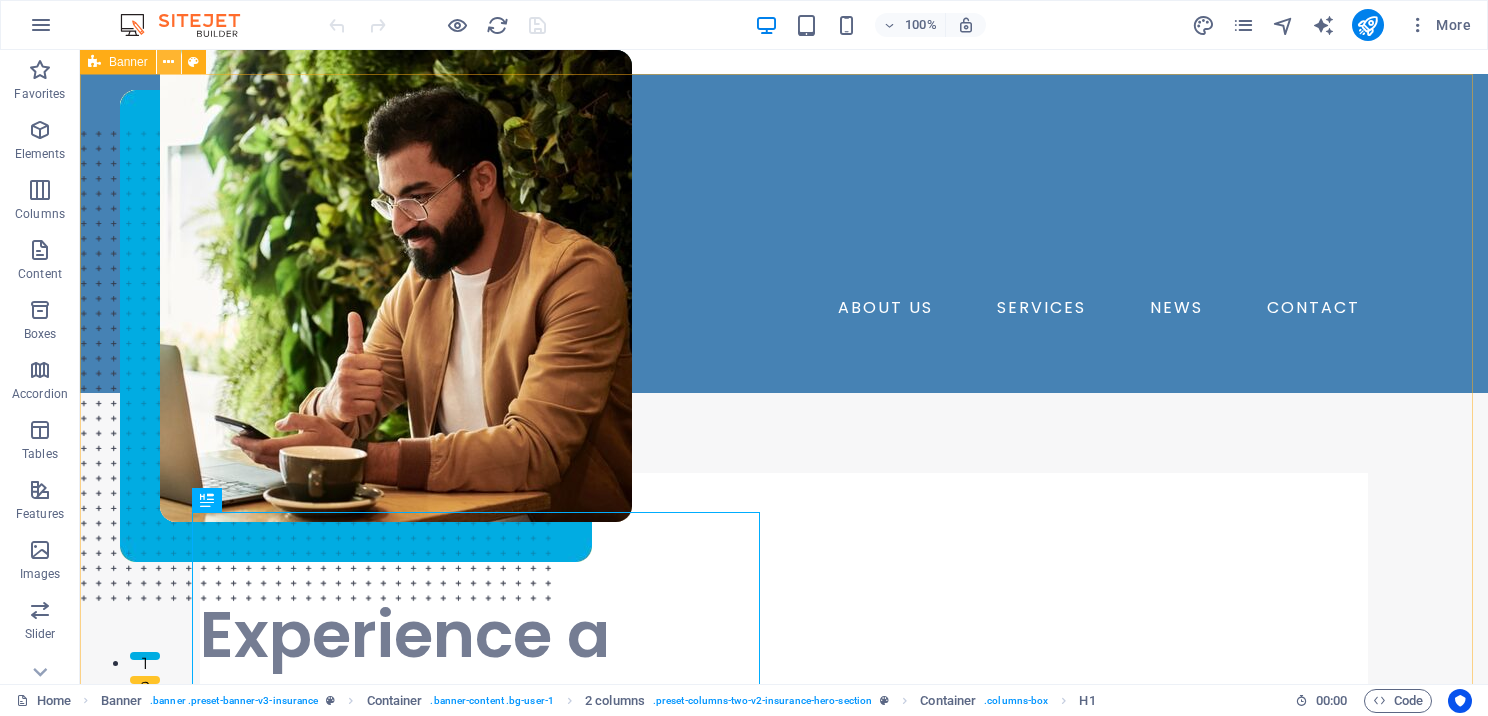 click at bounding box center [168, 62] 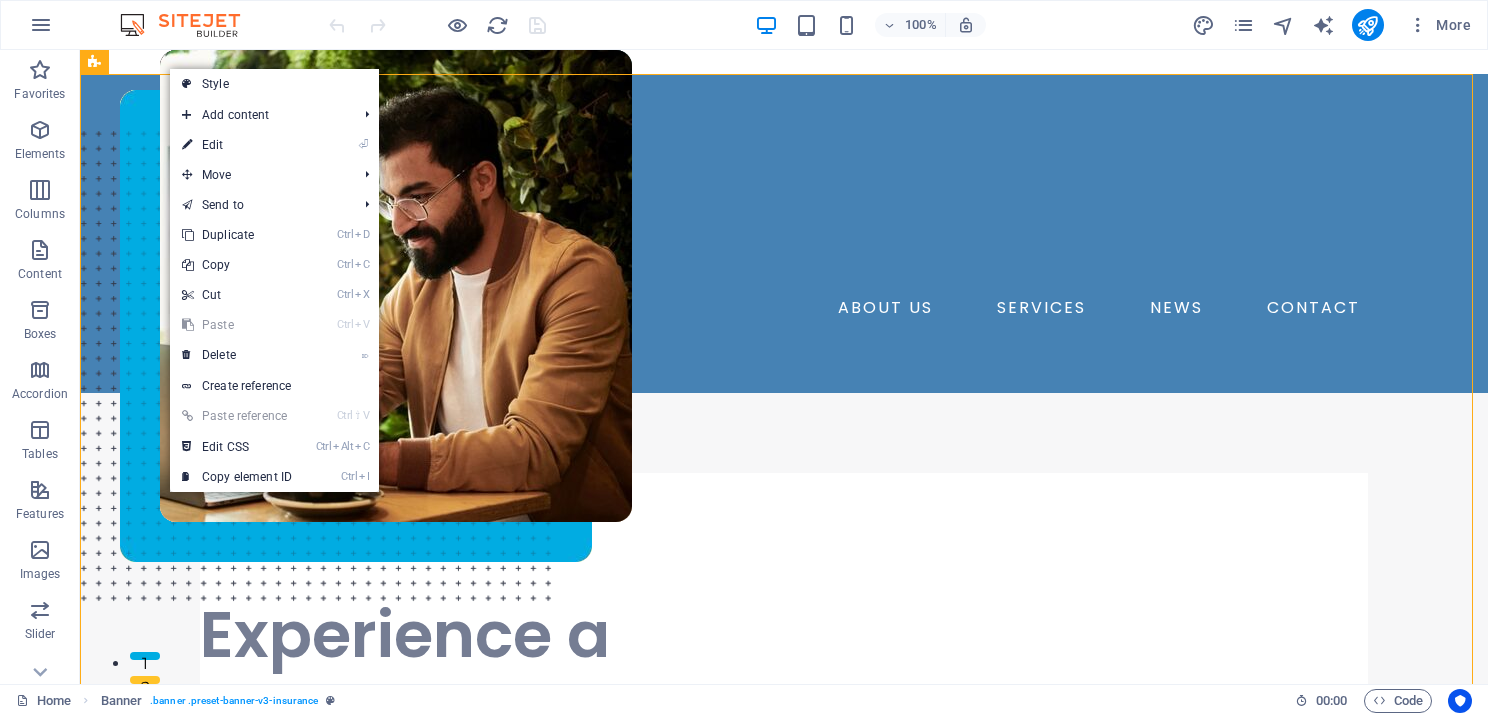 click on "100% More" at bounding box center [744, 25] 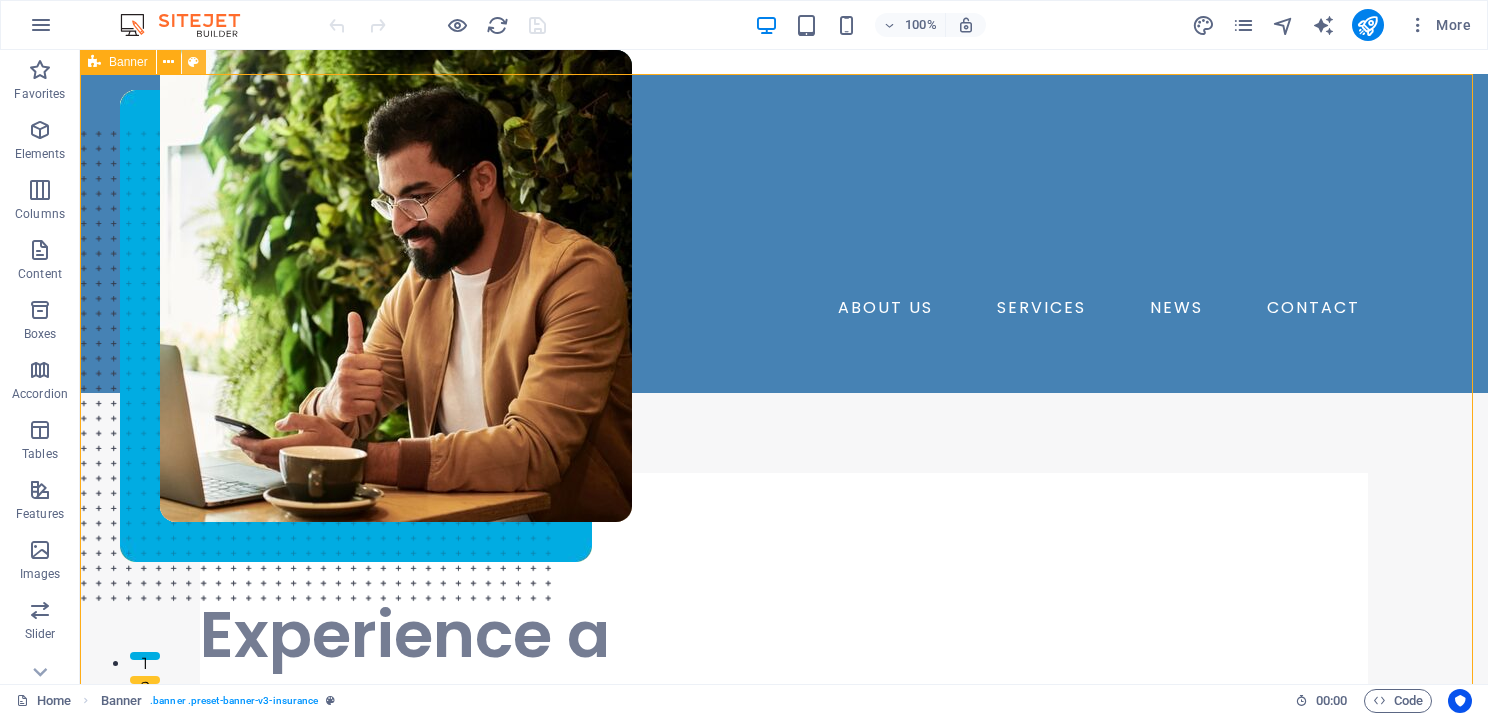 click at bounding box center (193, 62) 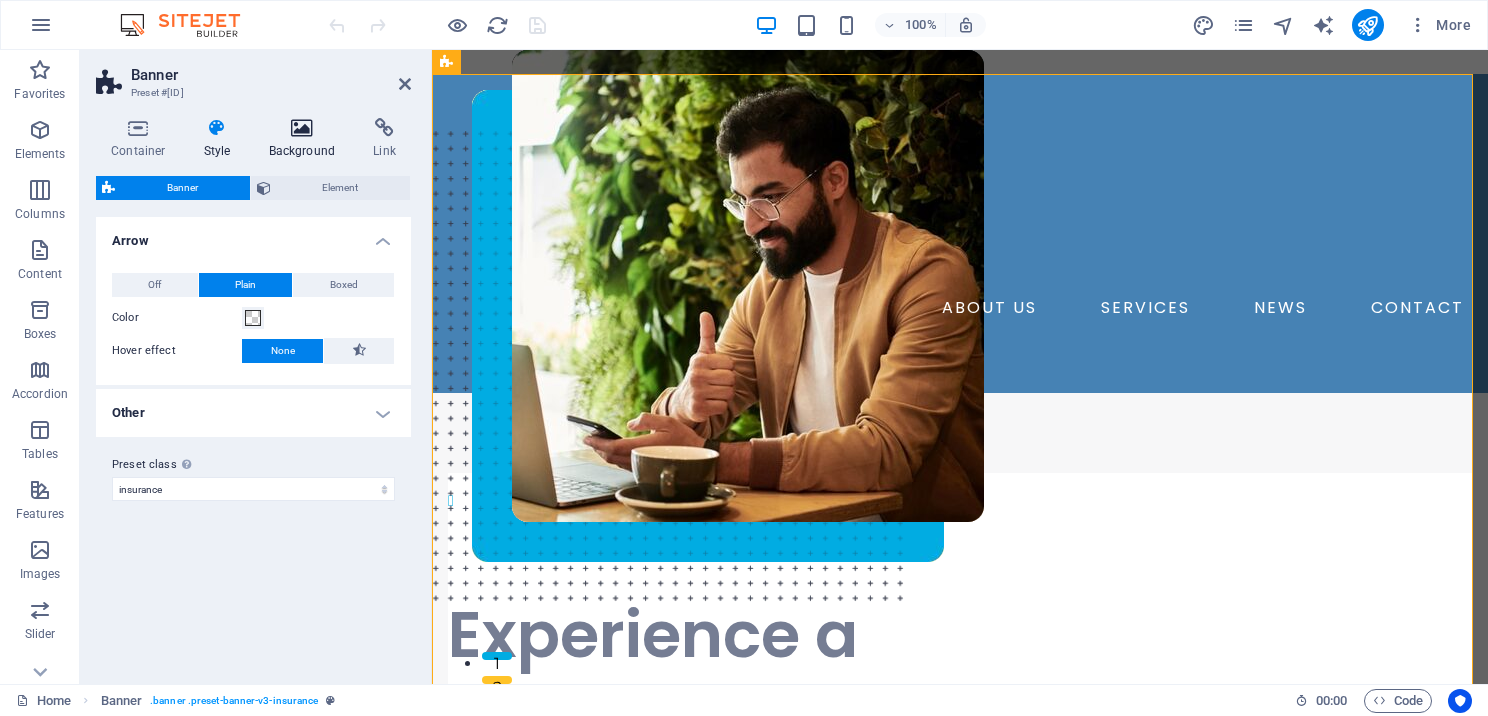 click at bounding box center (302, 128) 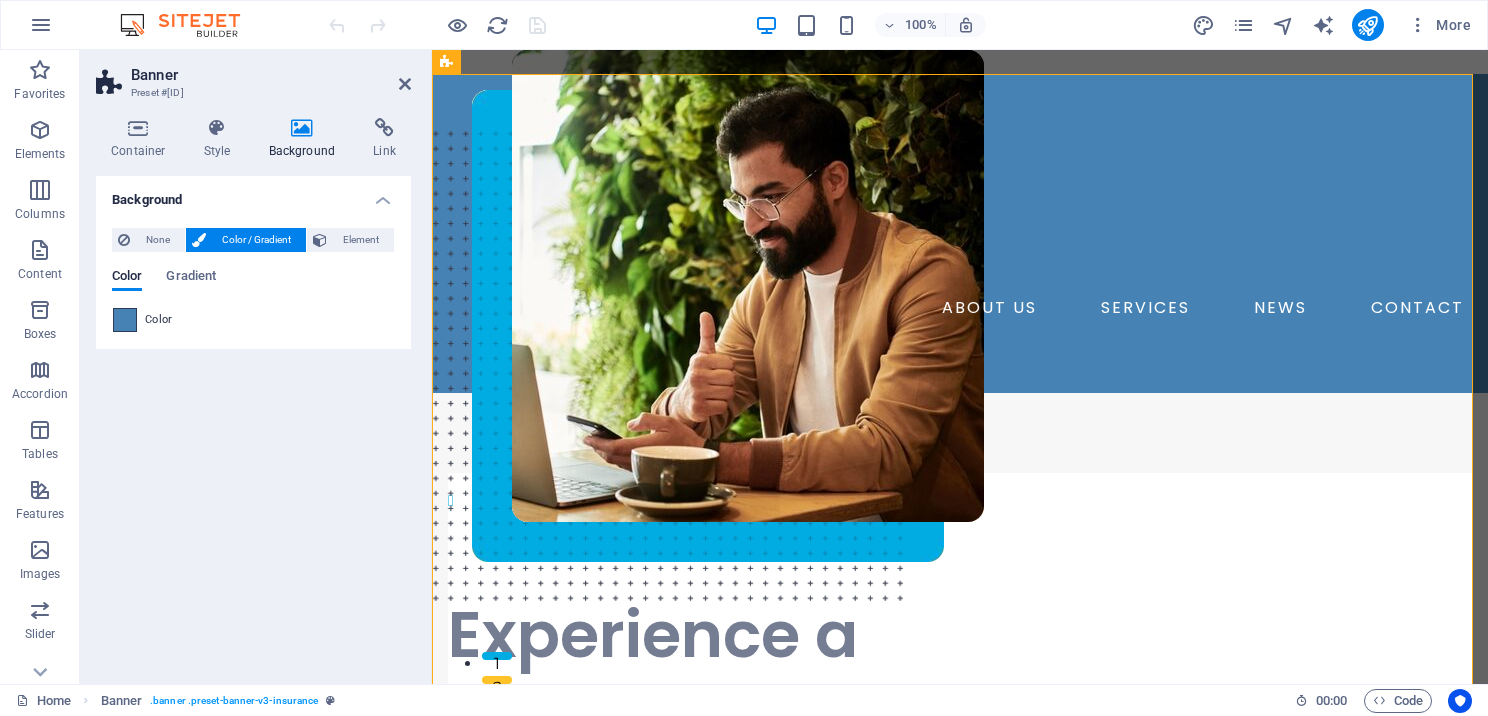 click at bounding box center [125, 320] 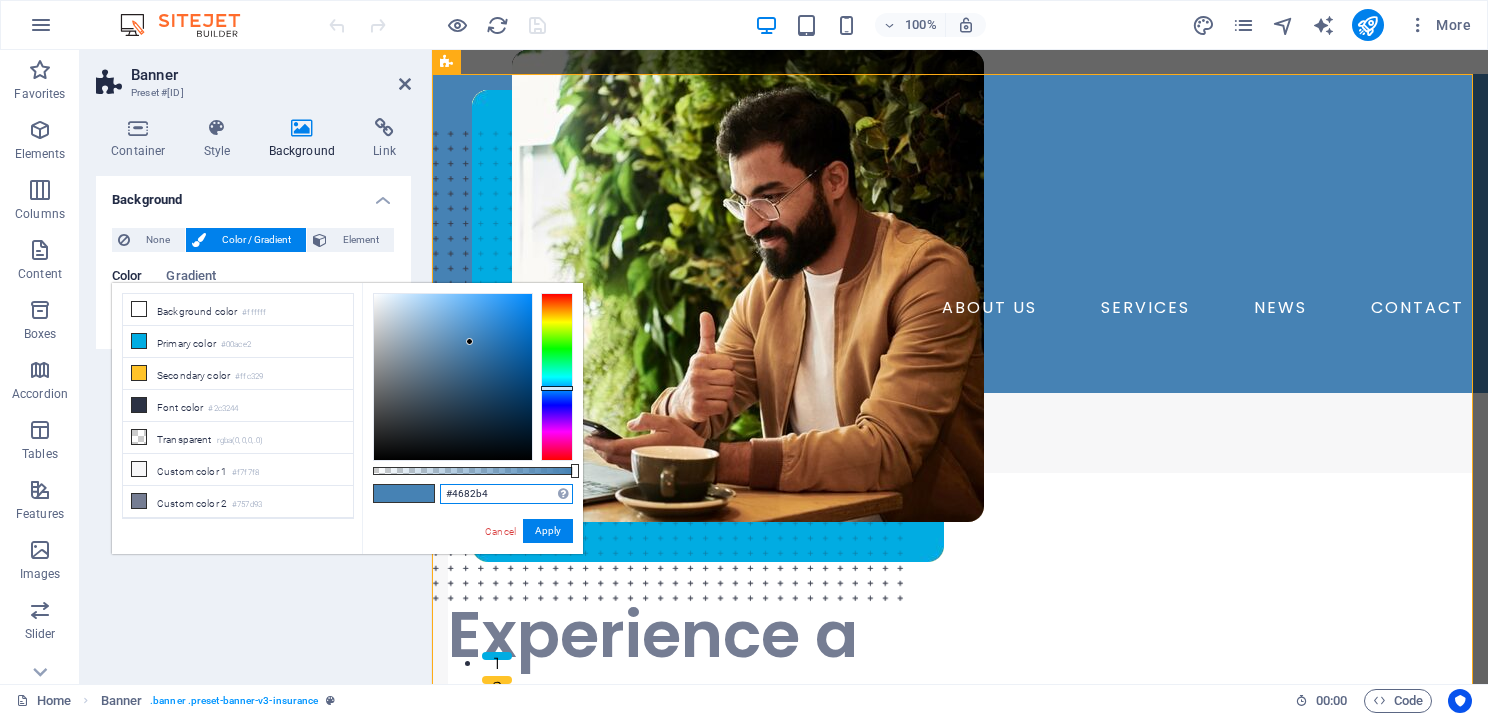 drag, startPoint x: 506, startPoint y: 490, endPoint x: 432, endPoint y: 492, distance: 74.02702 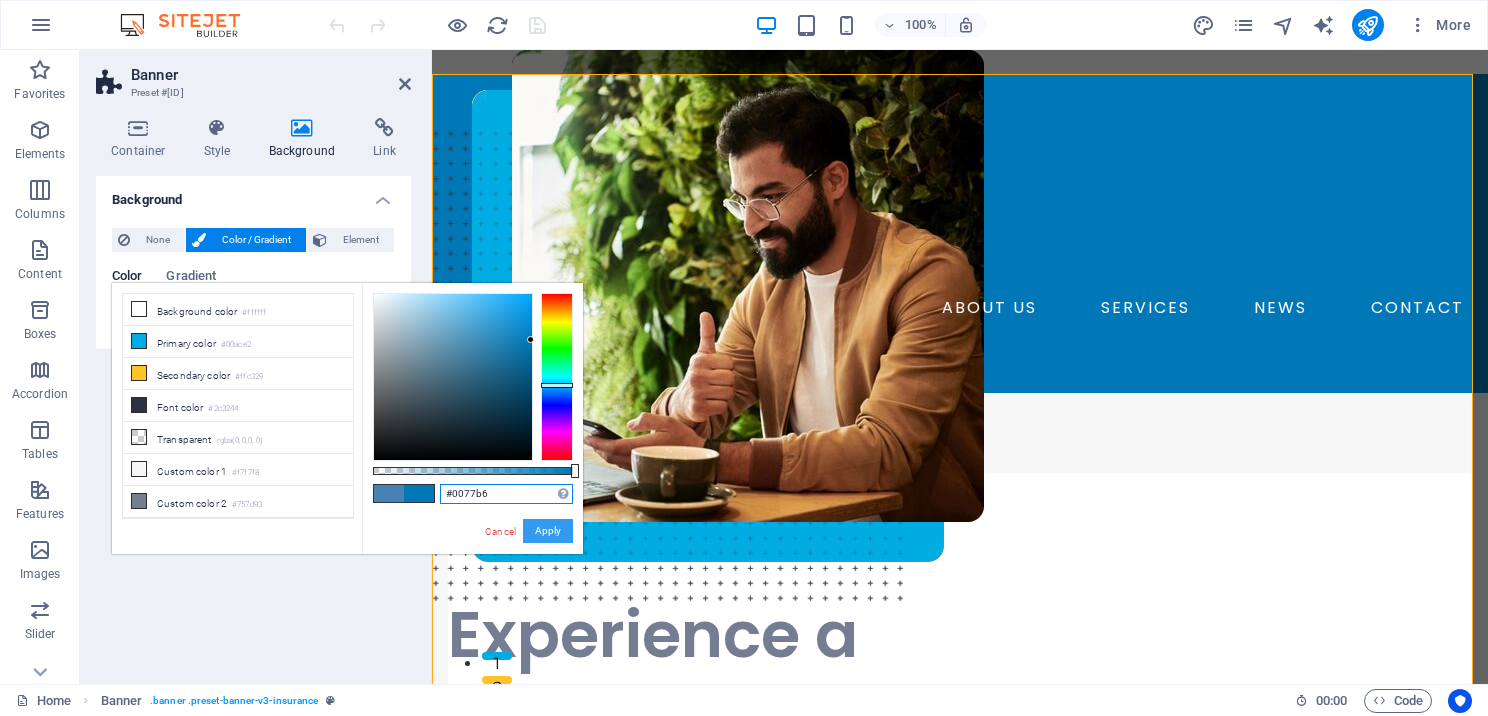 type on "#0077b6" 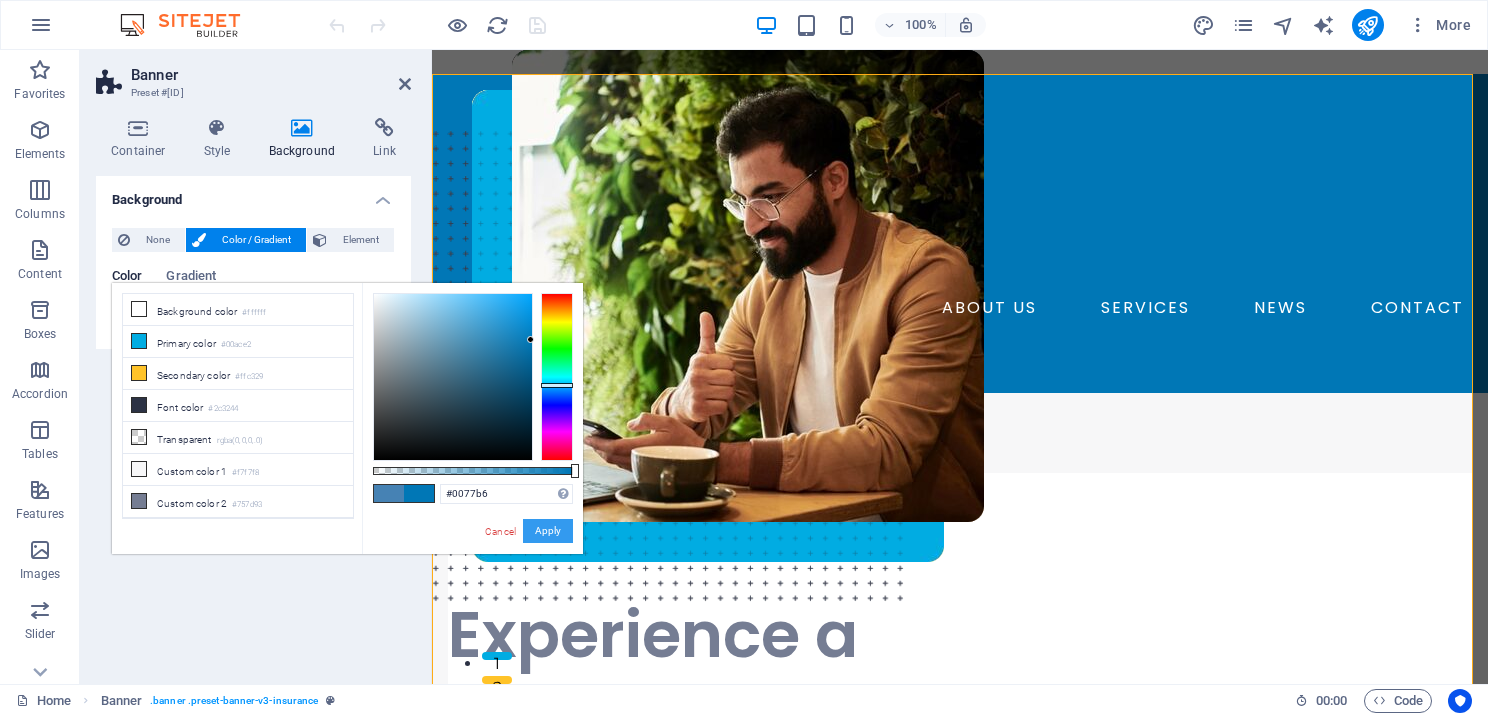 click on "Apply" at bounding box center (548, 531) 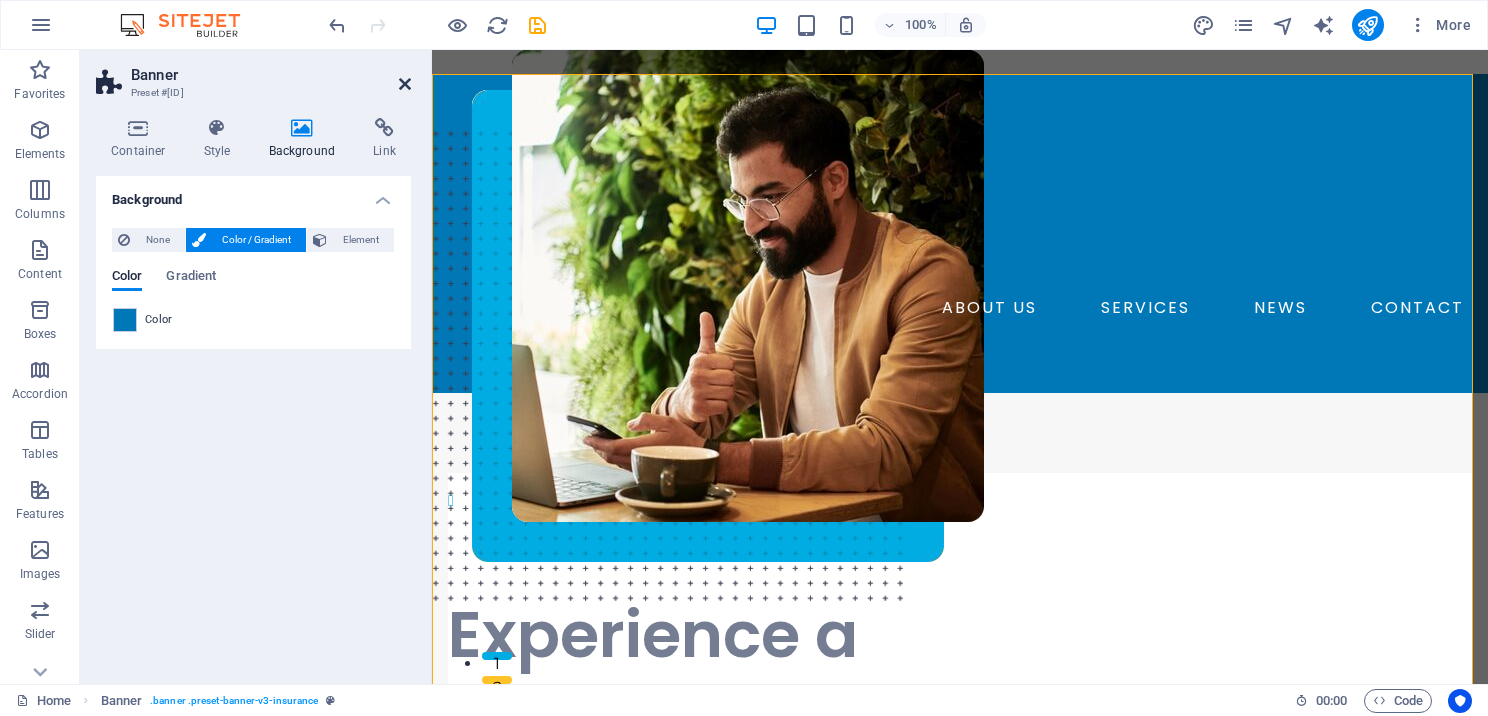 click at bounding box center [405, 84] 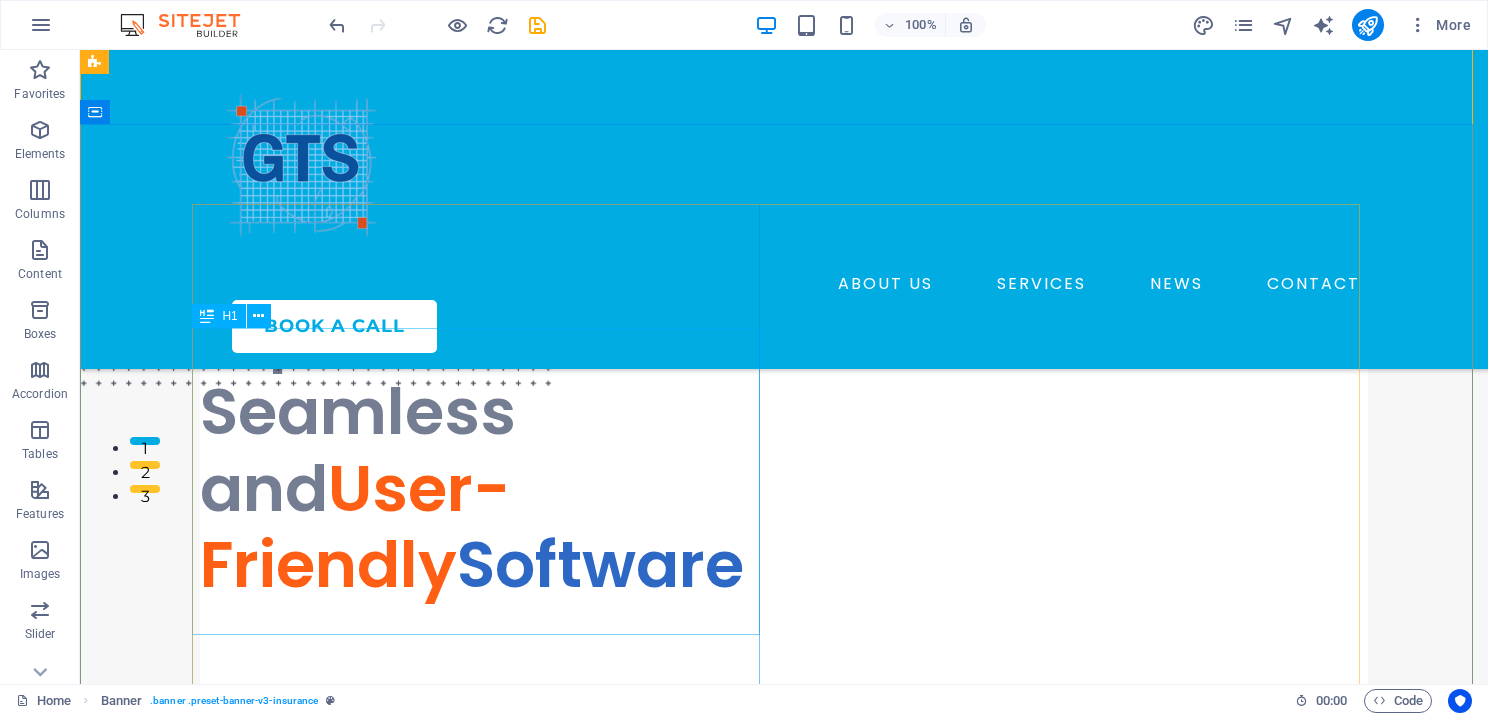 scroll, scrollTop: 300, scrollLeft: 0, axis: vertical 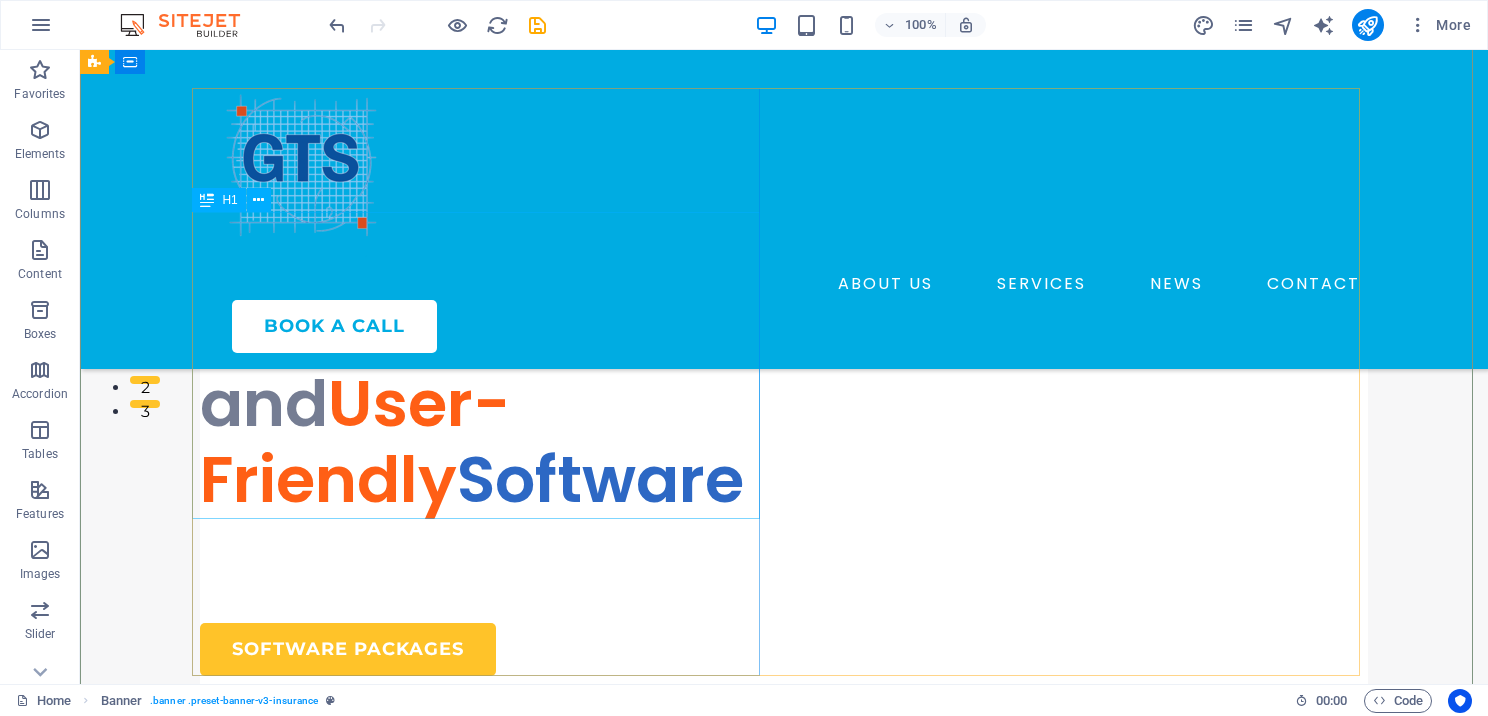 click on "Experience a Seamless and  User-Friendly  Software" at bounding box center [484, 365] 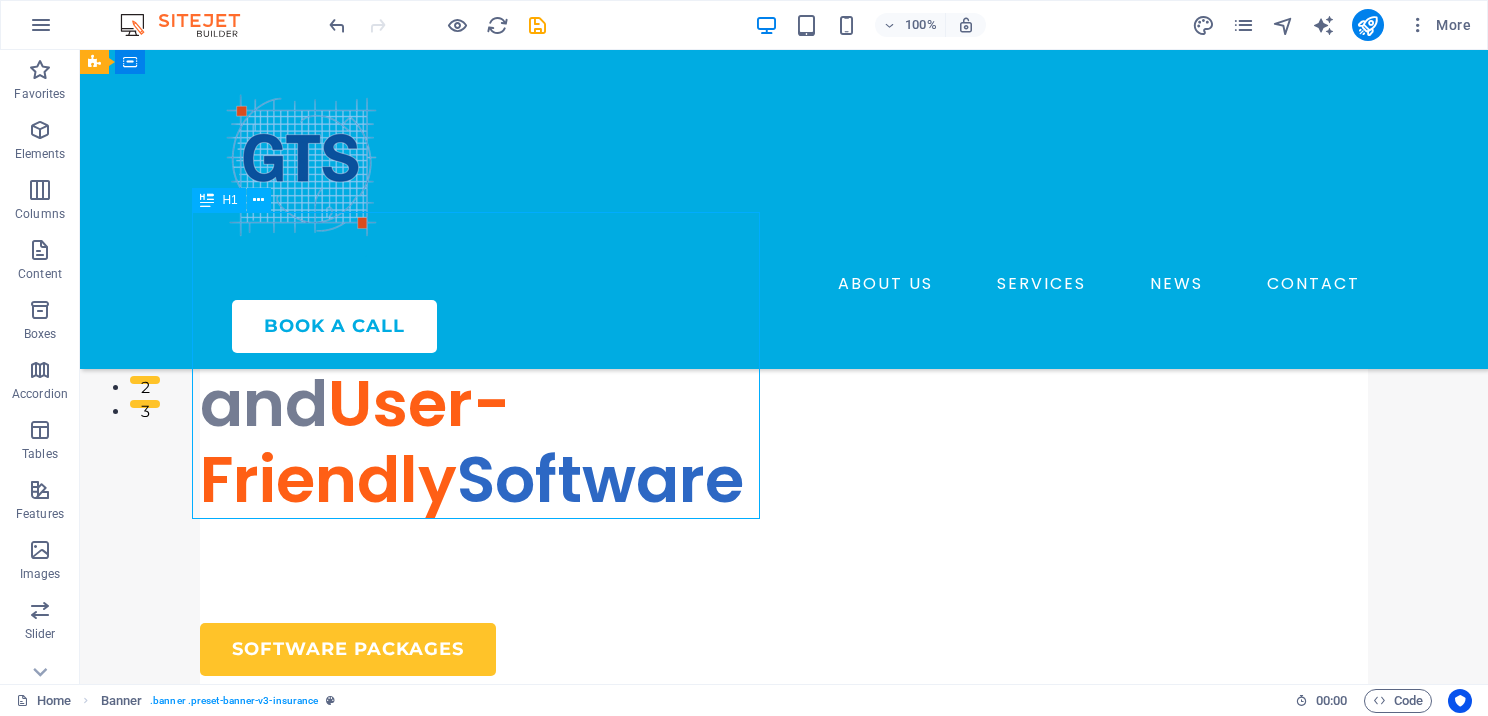 click on "Experience a Seamless and  User-Friendly  Software" at bounding box center [484, 365] 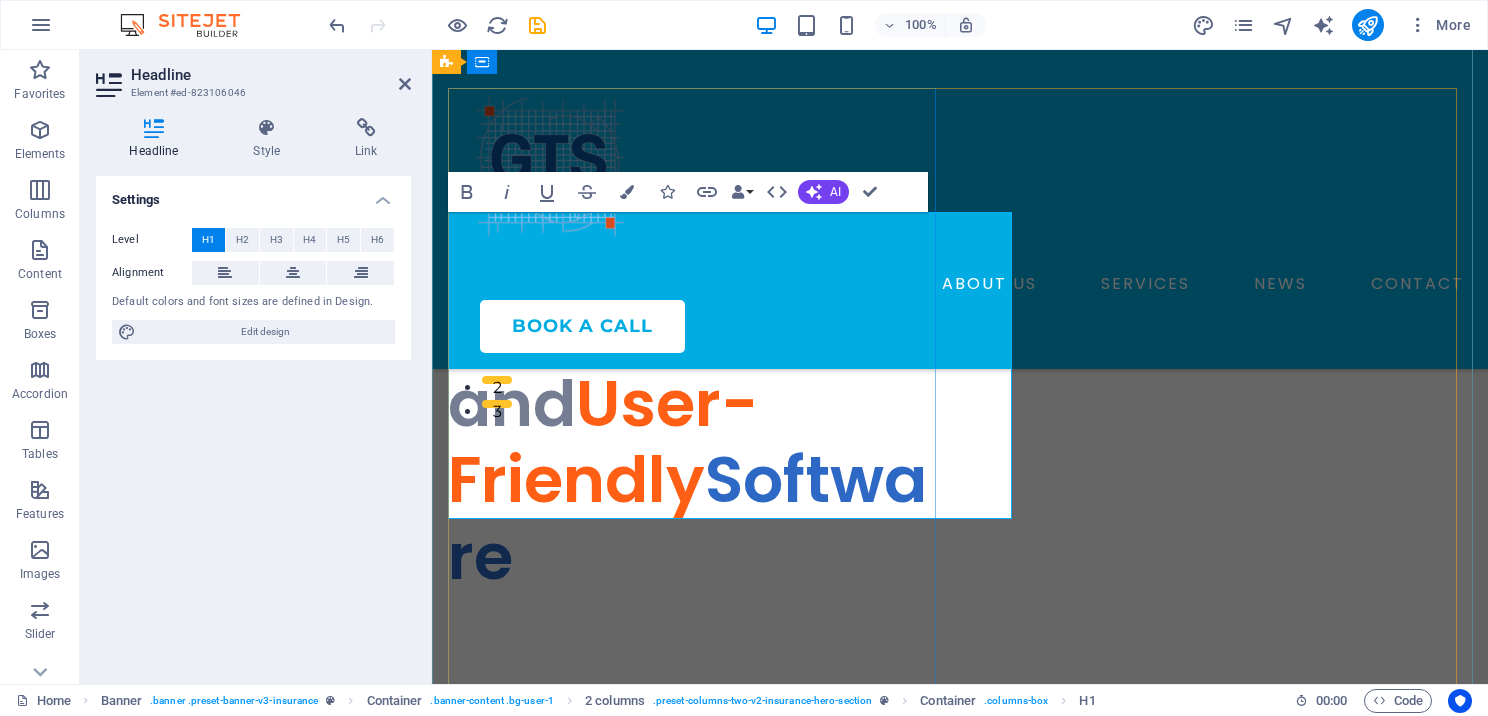 click on "Software" at bounding box center (687, 518) 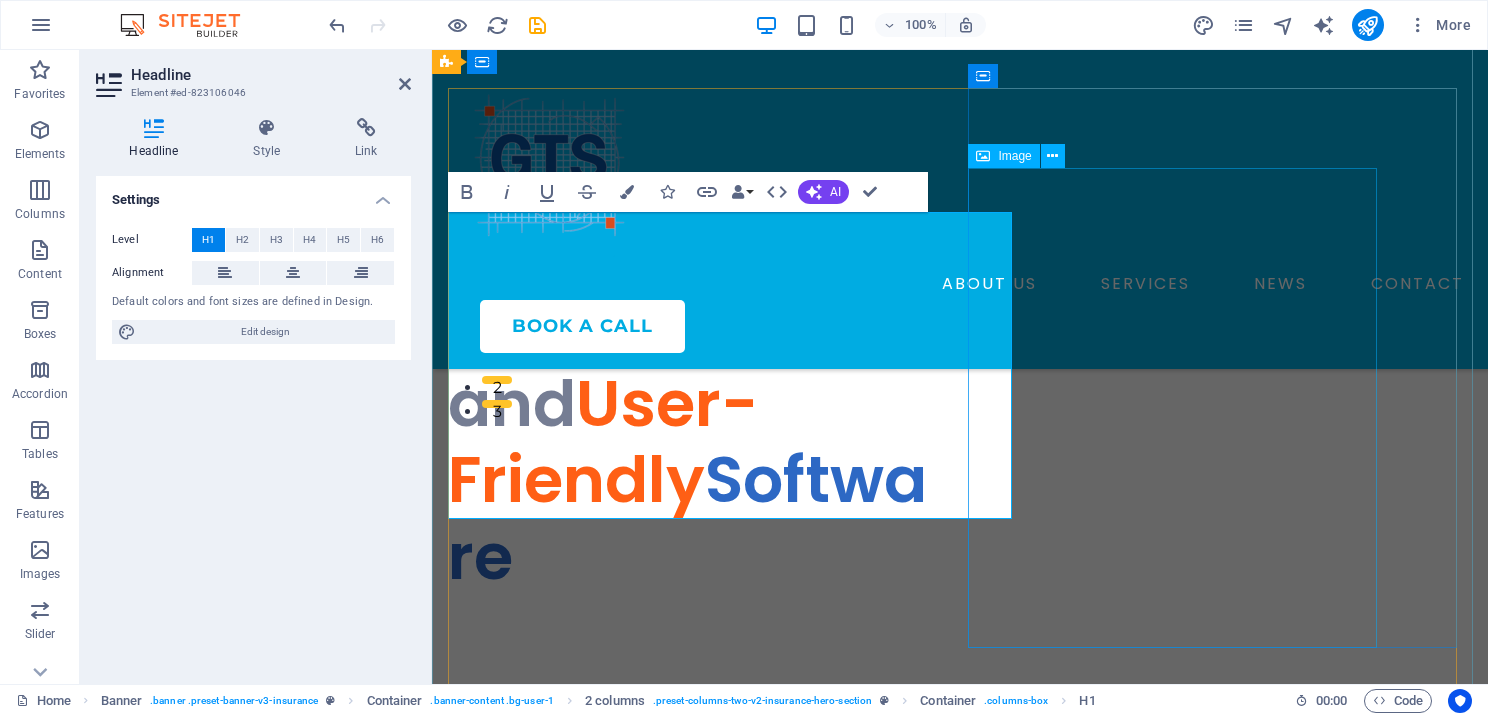 drag, startPoint x: 728, startPoint y: 480, endPoint x: 997, endPoint y: 476, distance: 269.02972 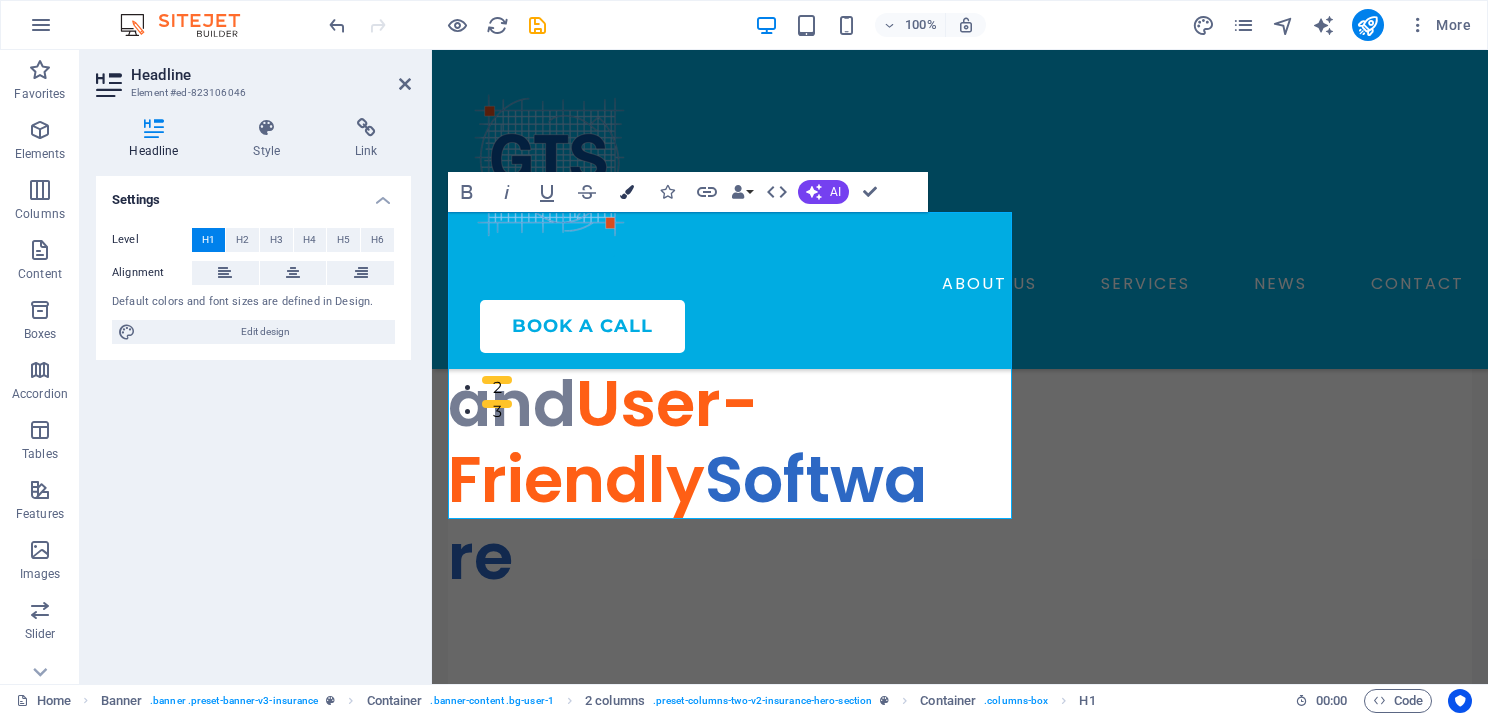 click on "Colors" at bounding box center (627, 192) 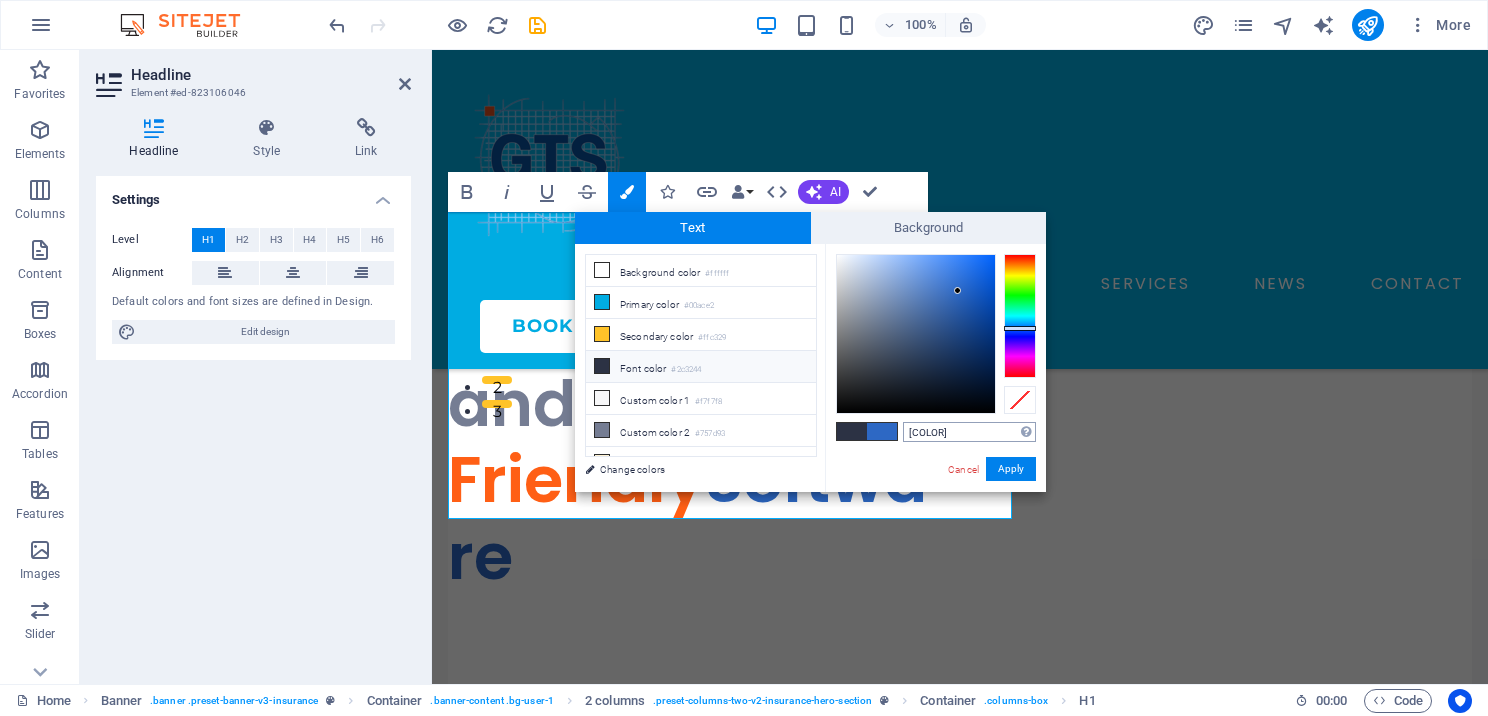 drag, startPoint x: 964, startPoint y: 424, endPoint x: 908, endPoint y: 427, distance: 56.0803 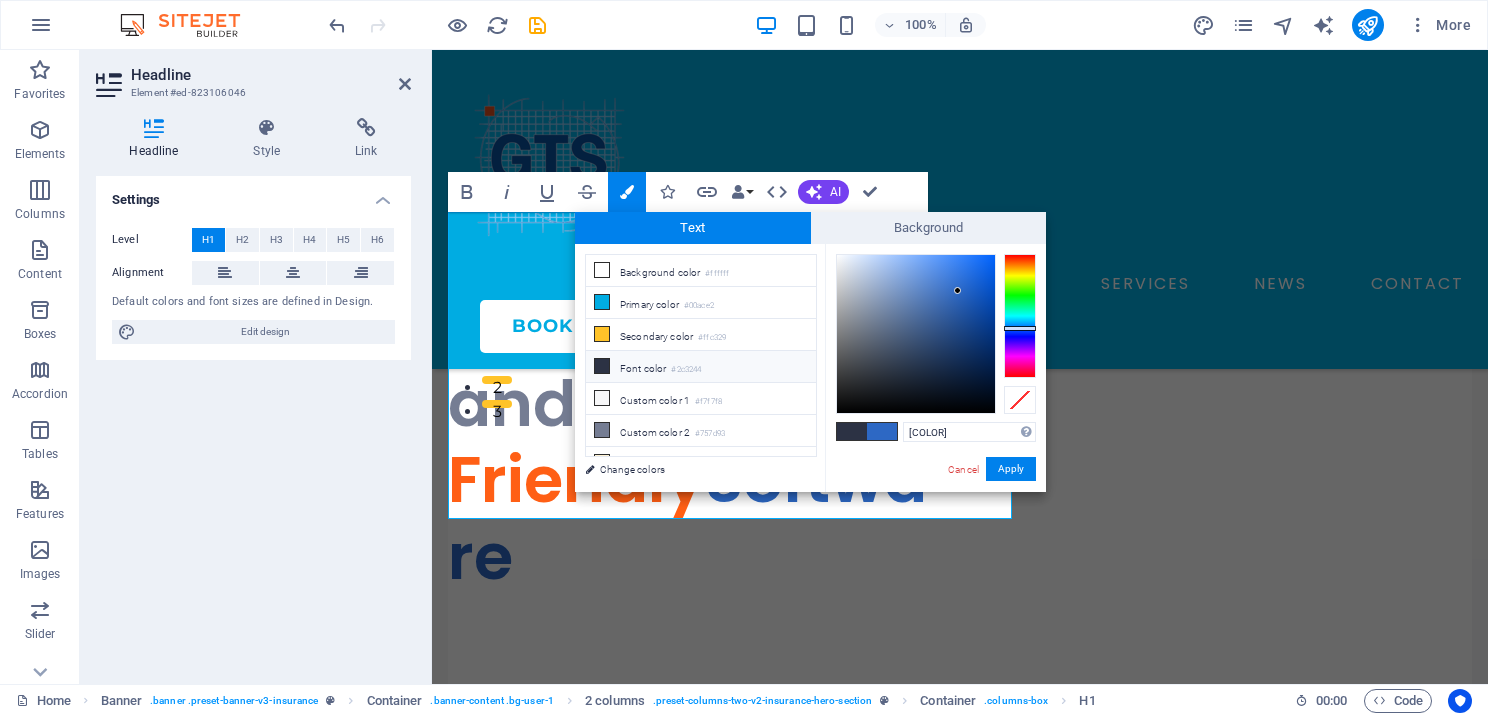 type on "#0077b6" 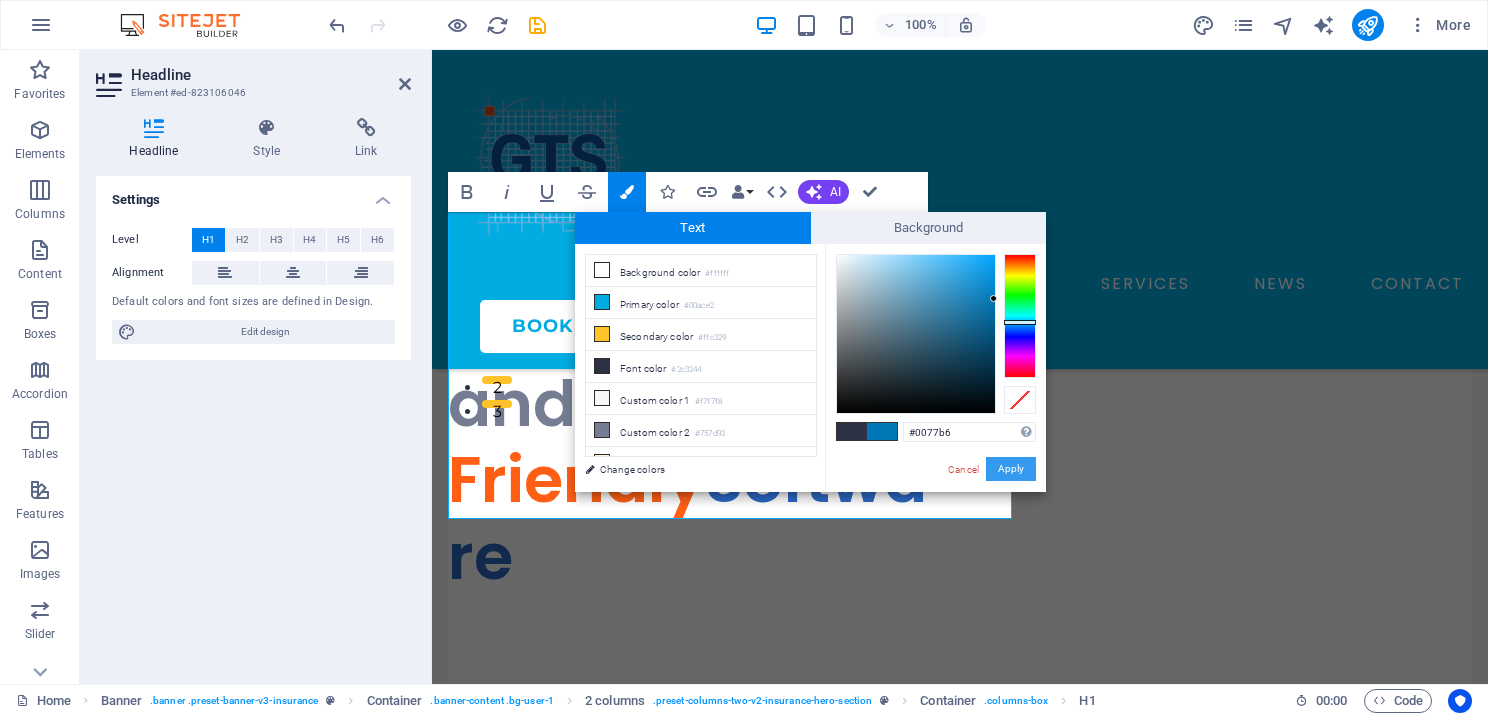 click on "Apply" at bounding box center (1011, 469) 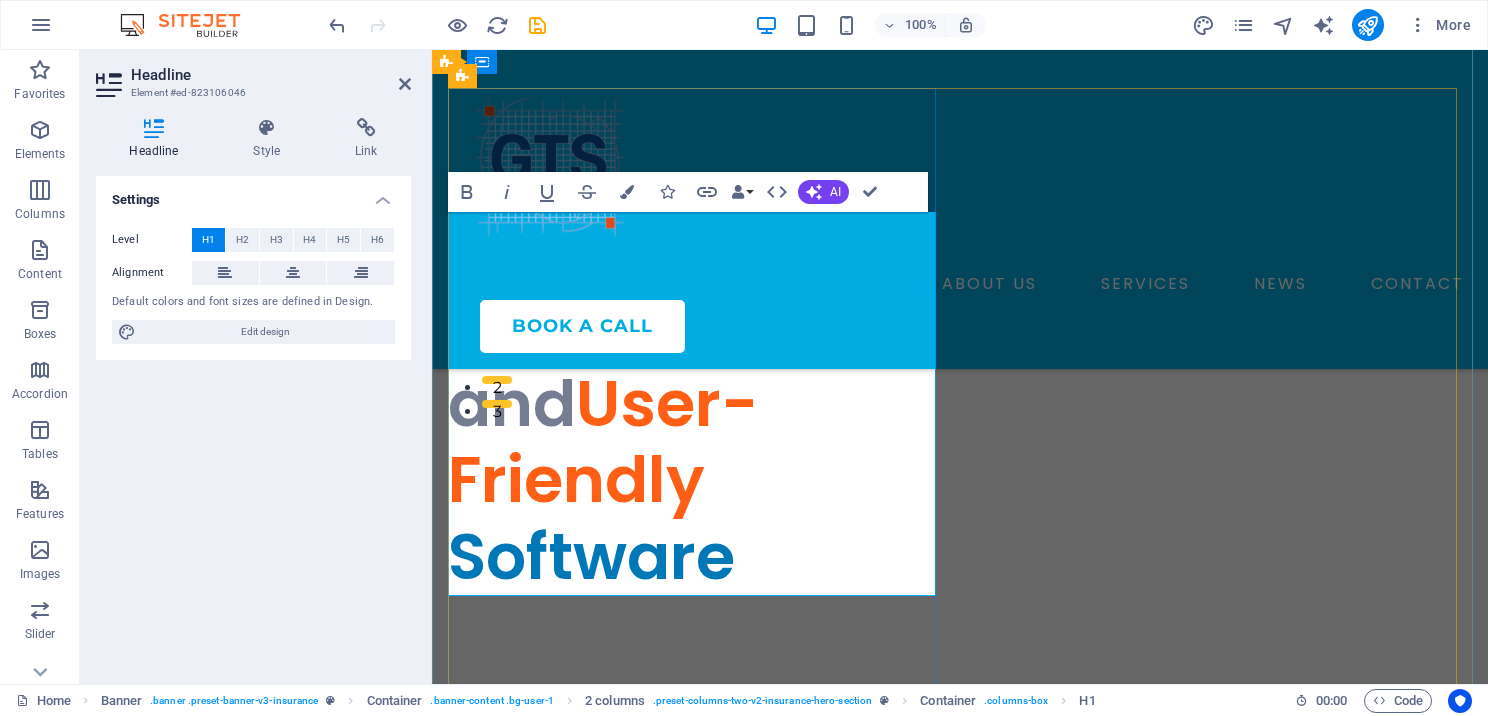 click on "Experience a Seamless and  User-Friendly   ​ Software ​" at bounding box center (696, 404) 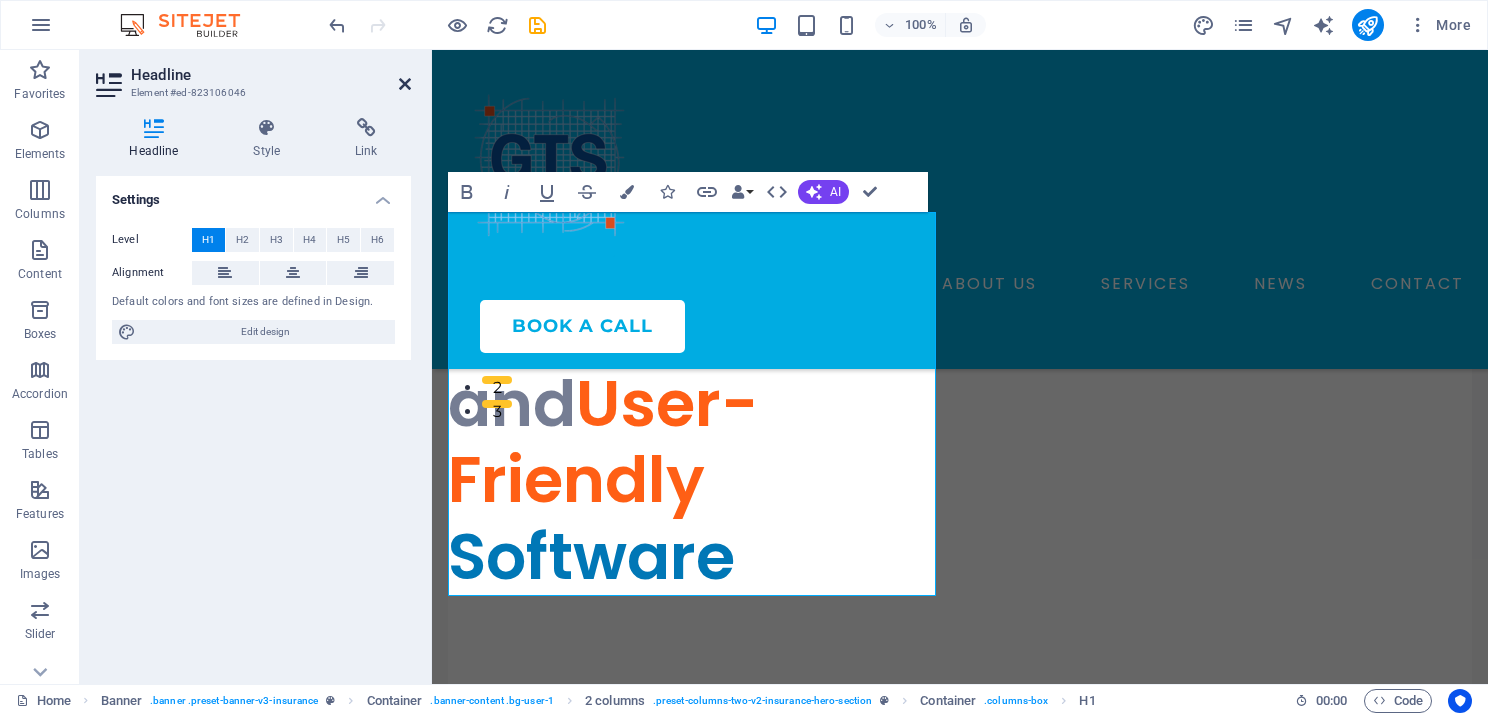 click at bounding box center (405, 84) 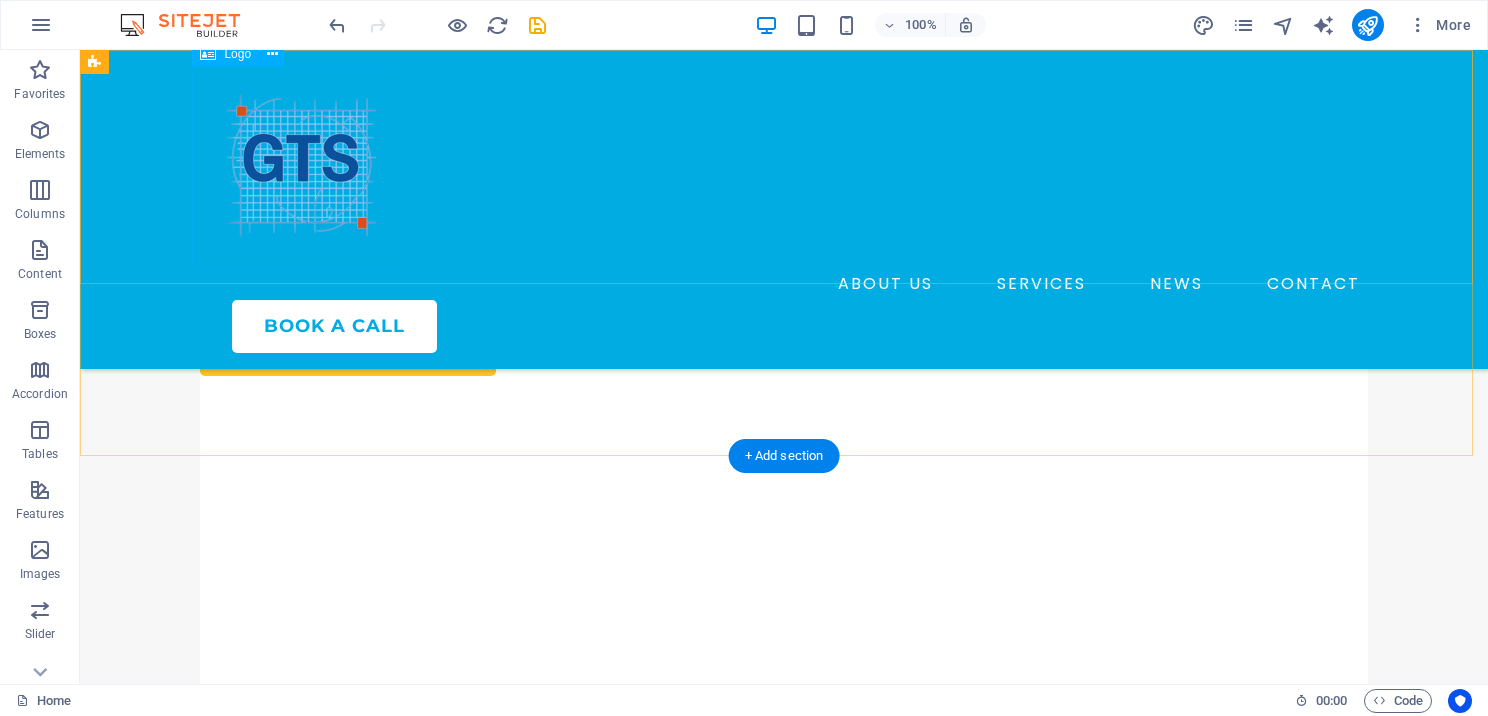 scroll, scrollTop: 800, scrollLeft: 0, axis: vertical 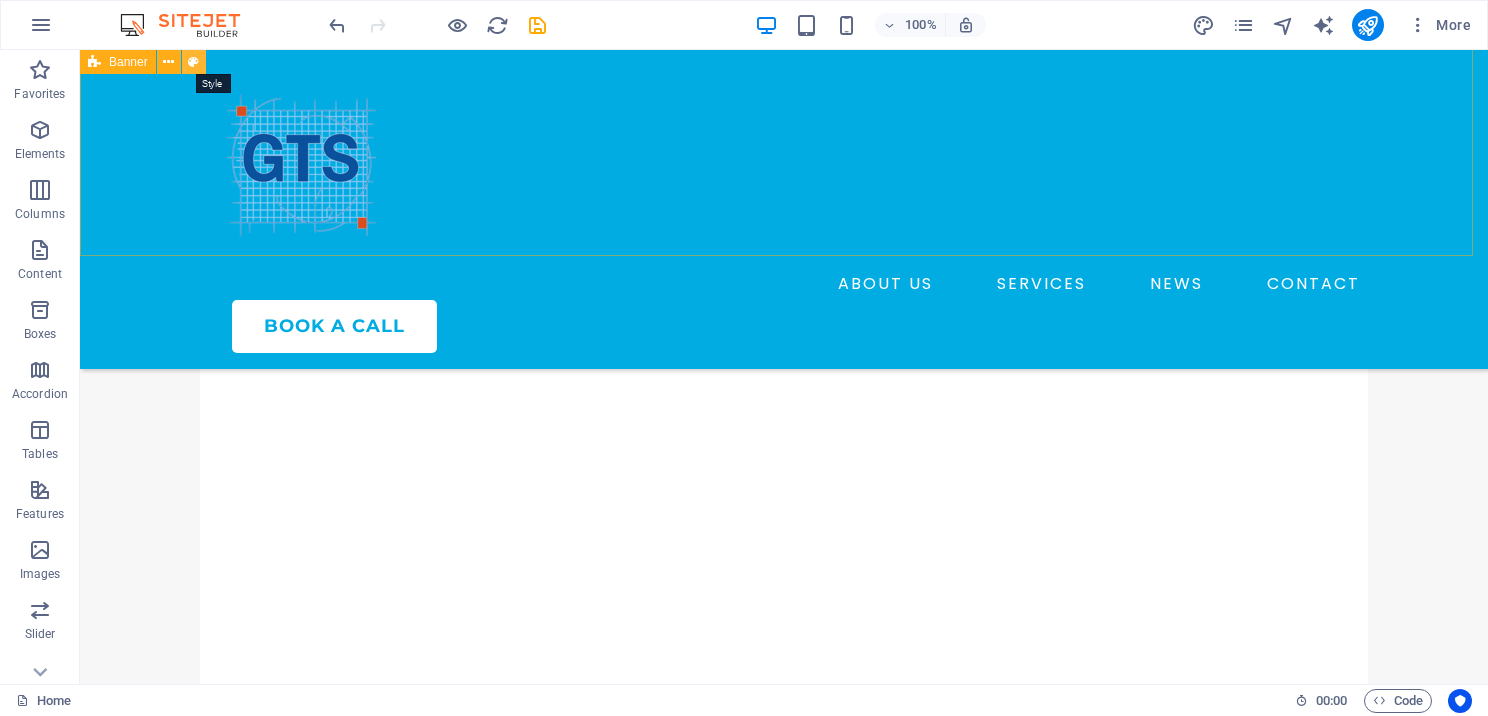 click at bounding box center [193, 62] 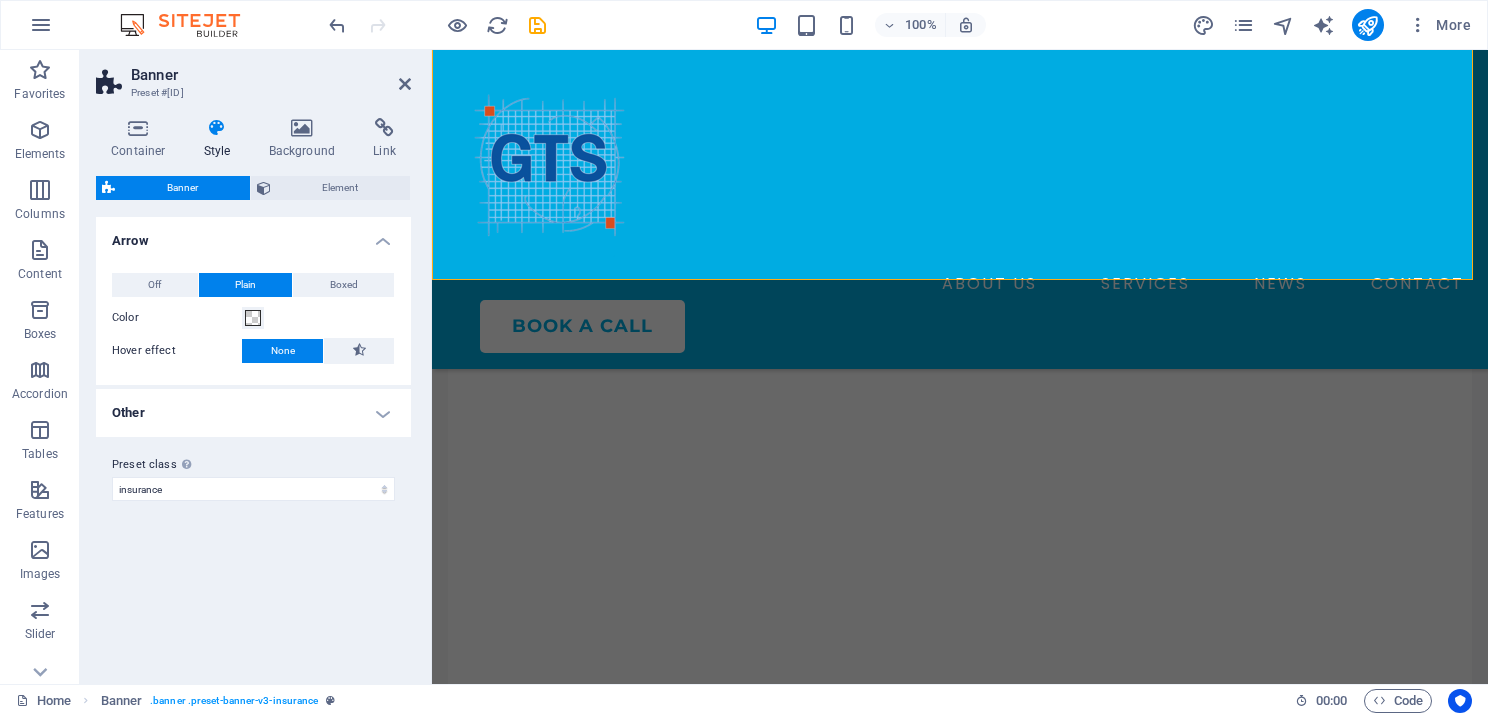 click on "Style" at bounding box center (221, 139) 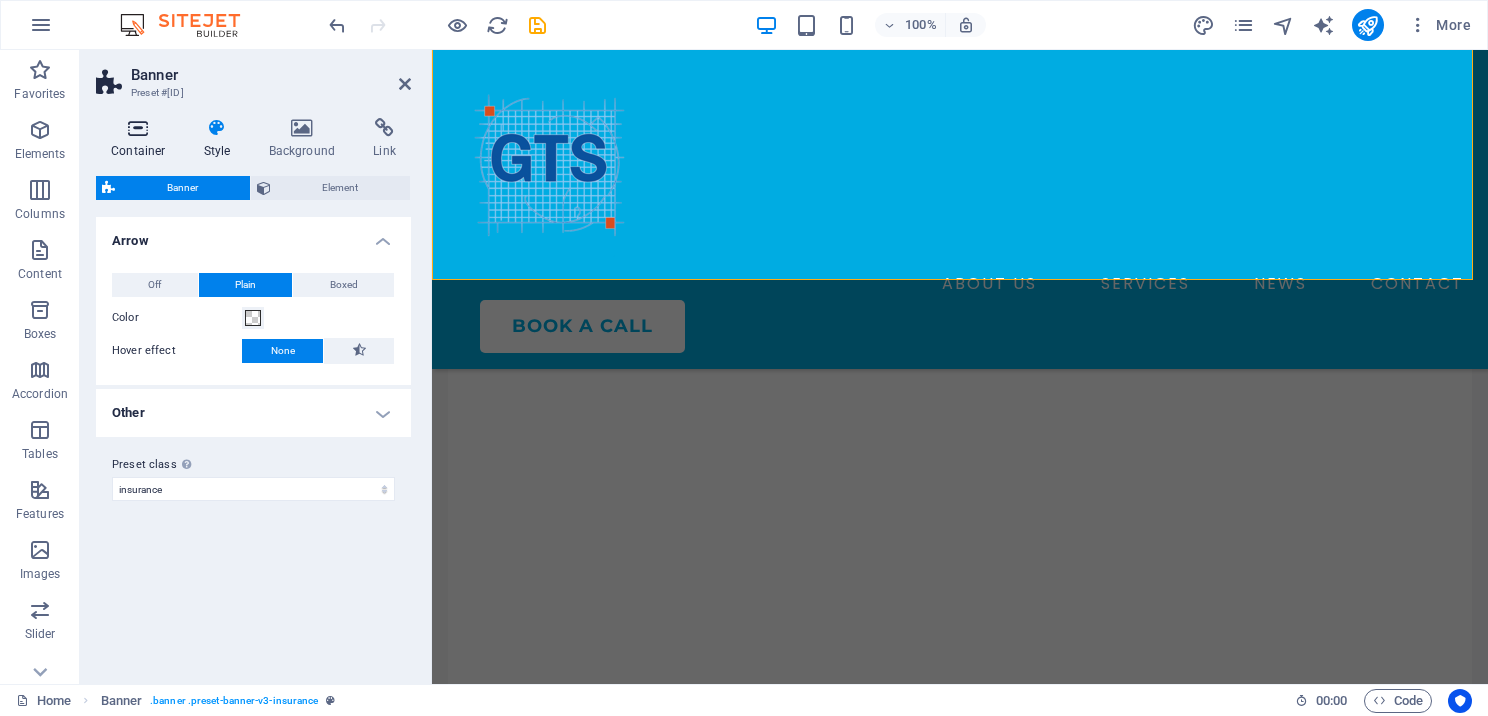 click on "Container" at bounding box center (142, 139) 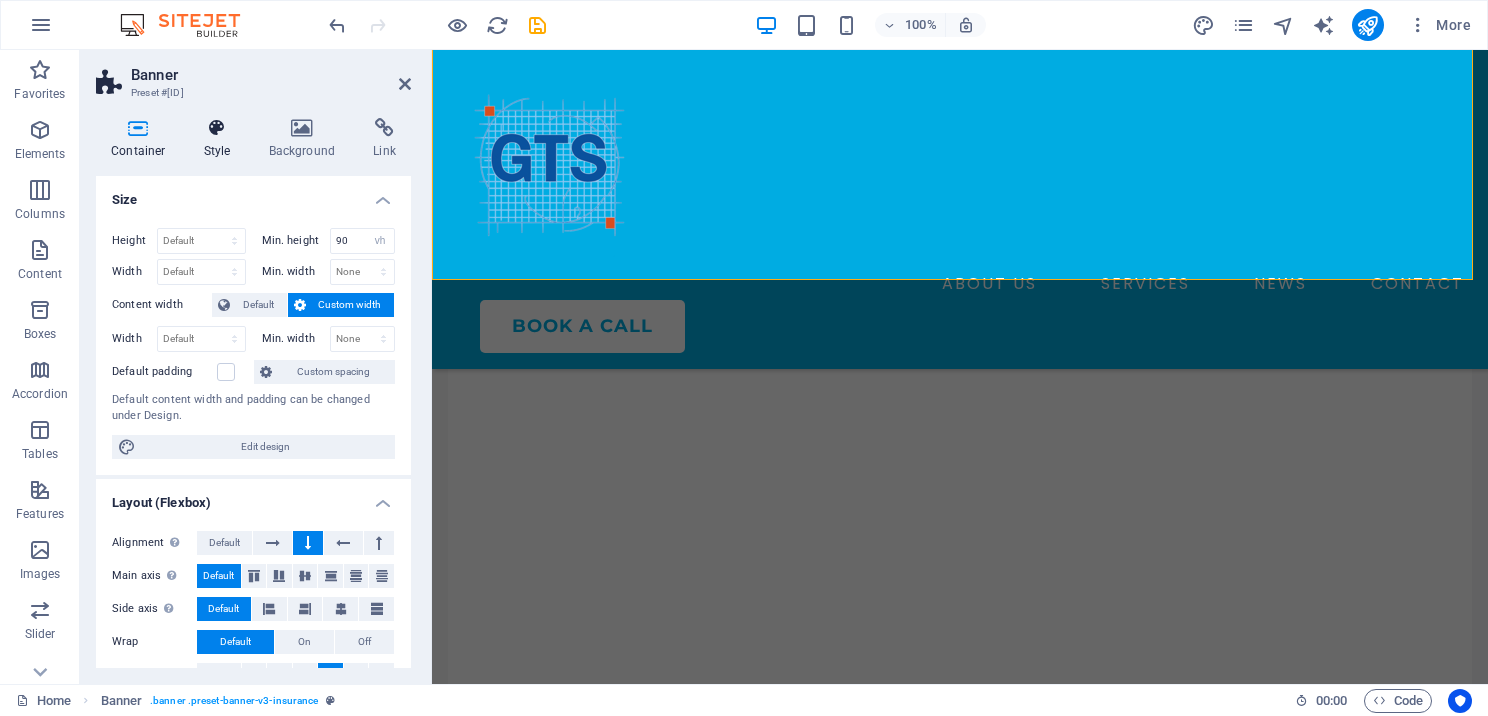 click on "Style" at bounding box center (221, 139) 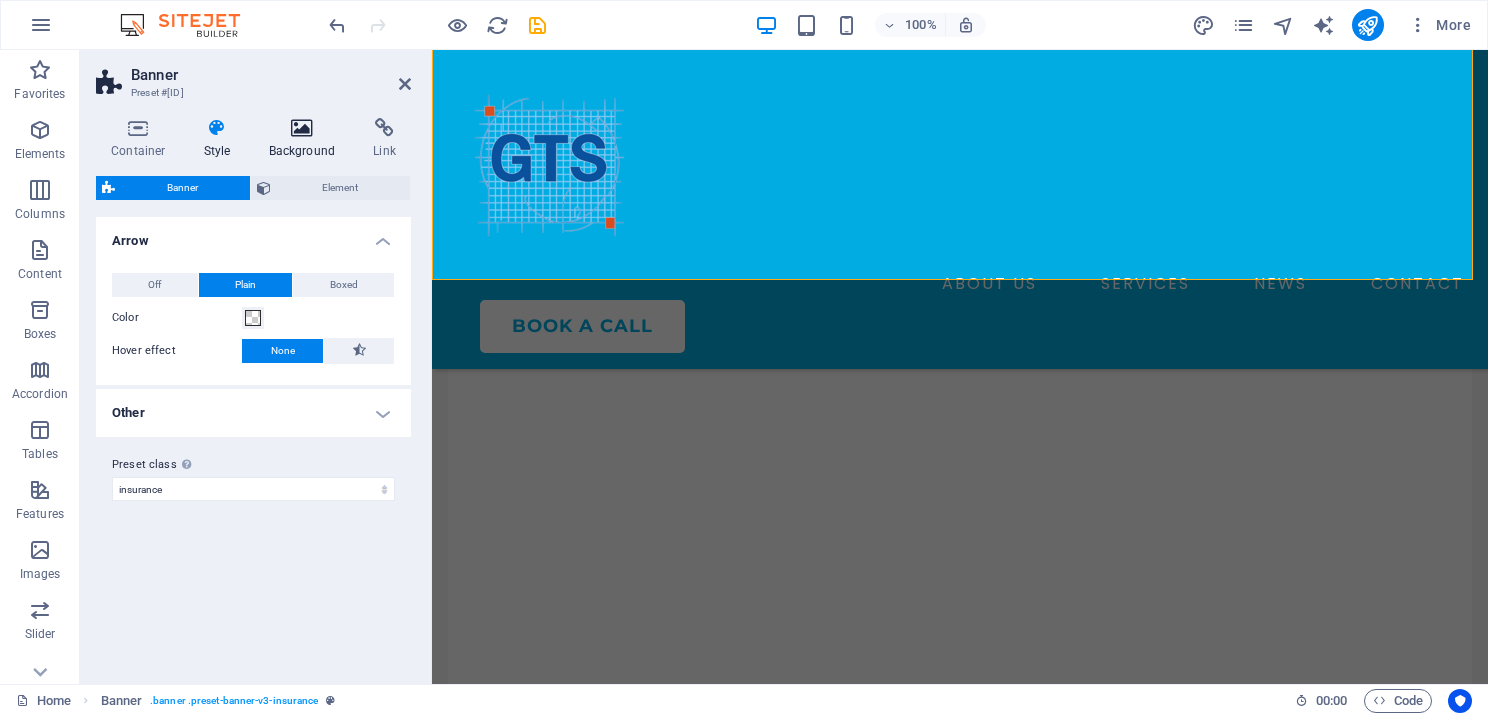 click at bounding box center (302, 128) 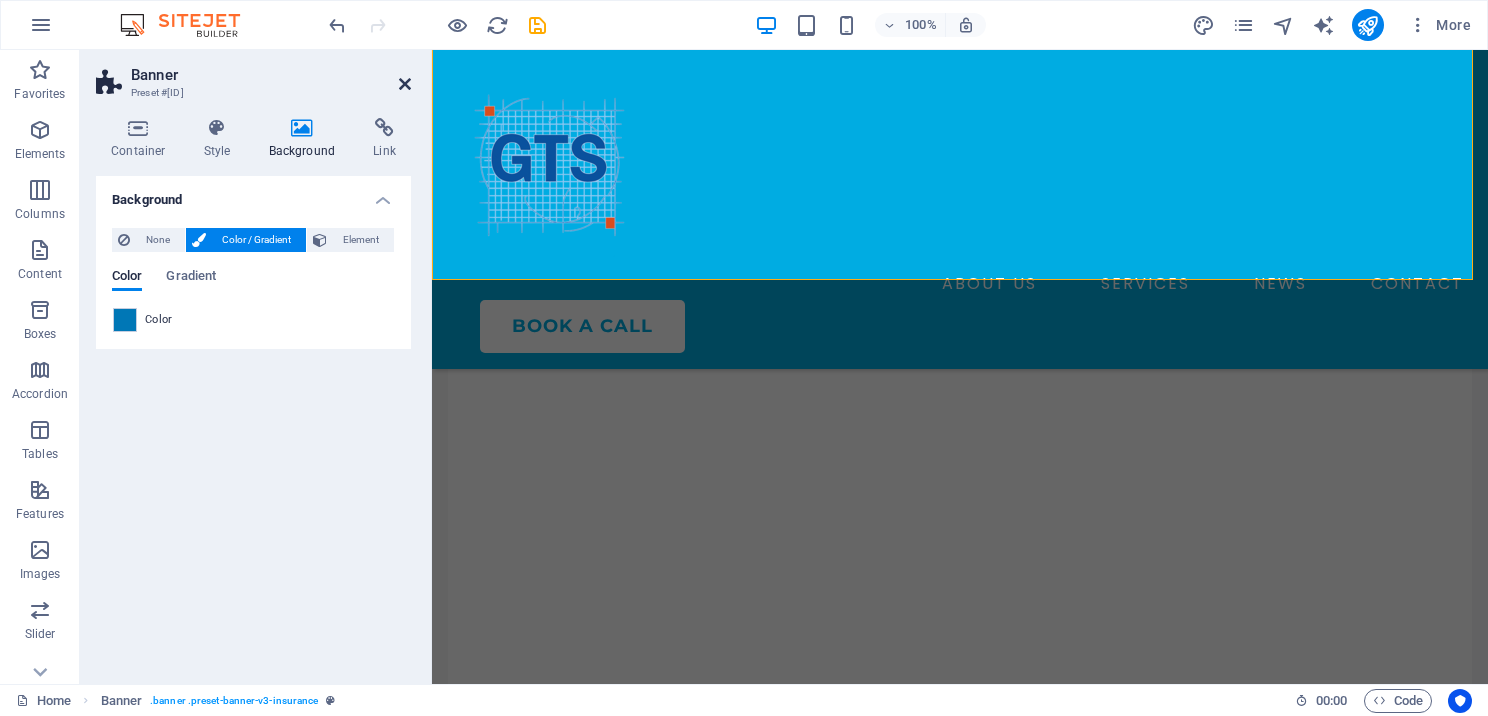click at bounding box center (405, 84) 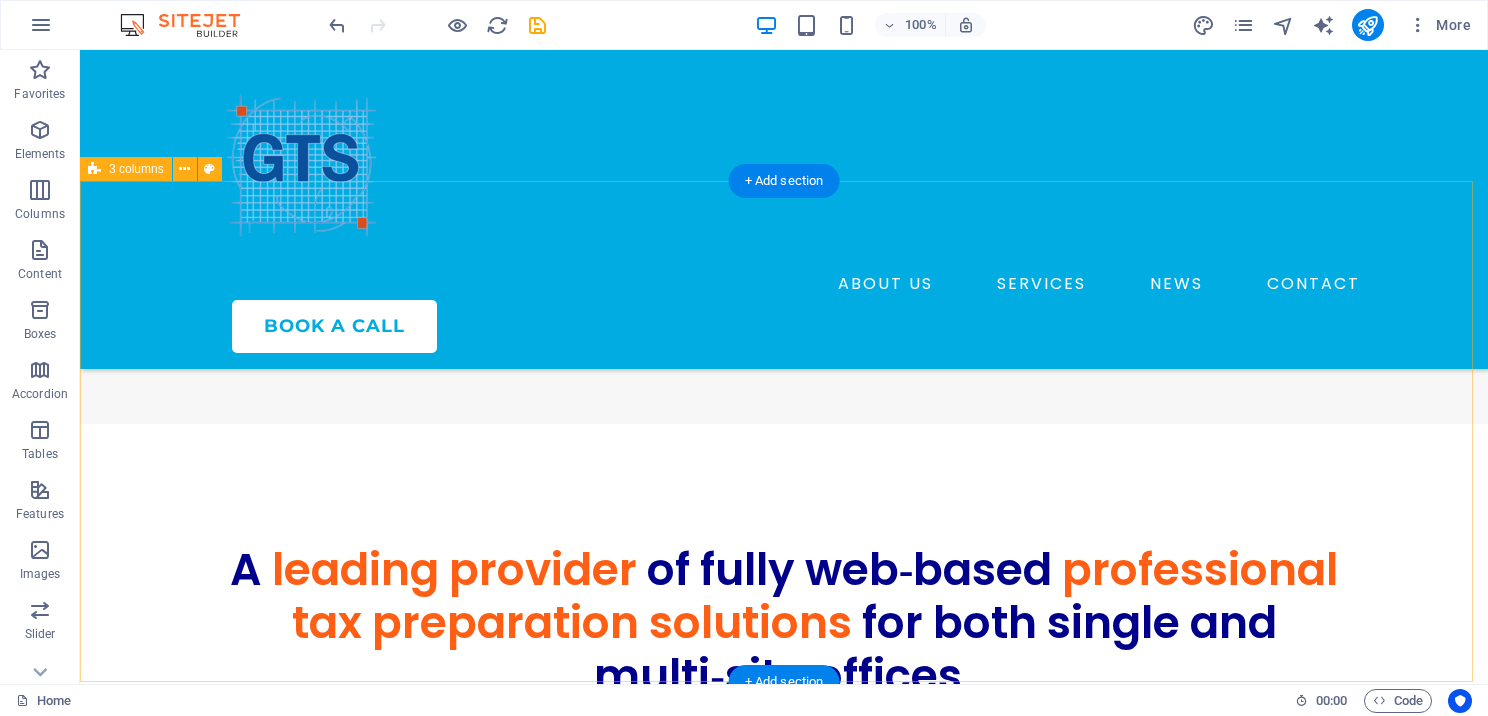 scroll, scrollTop: 1100, scrollLeft: 0, axis: vertical 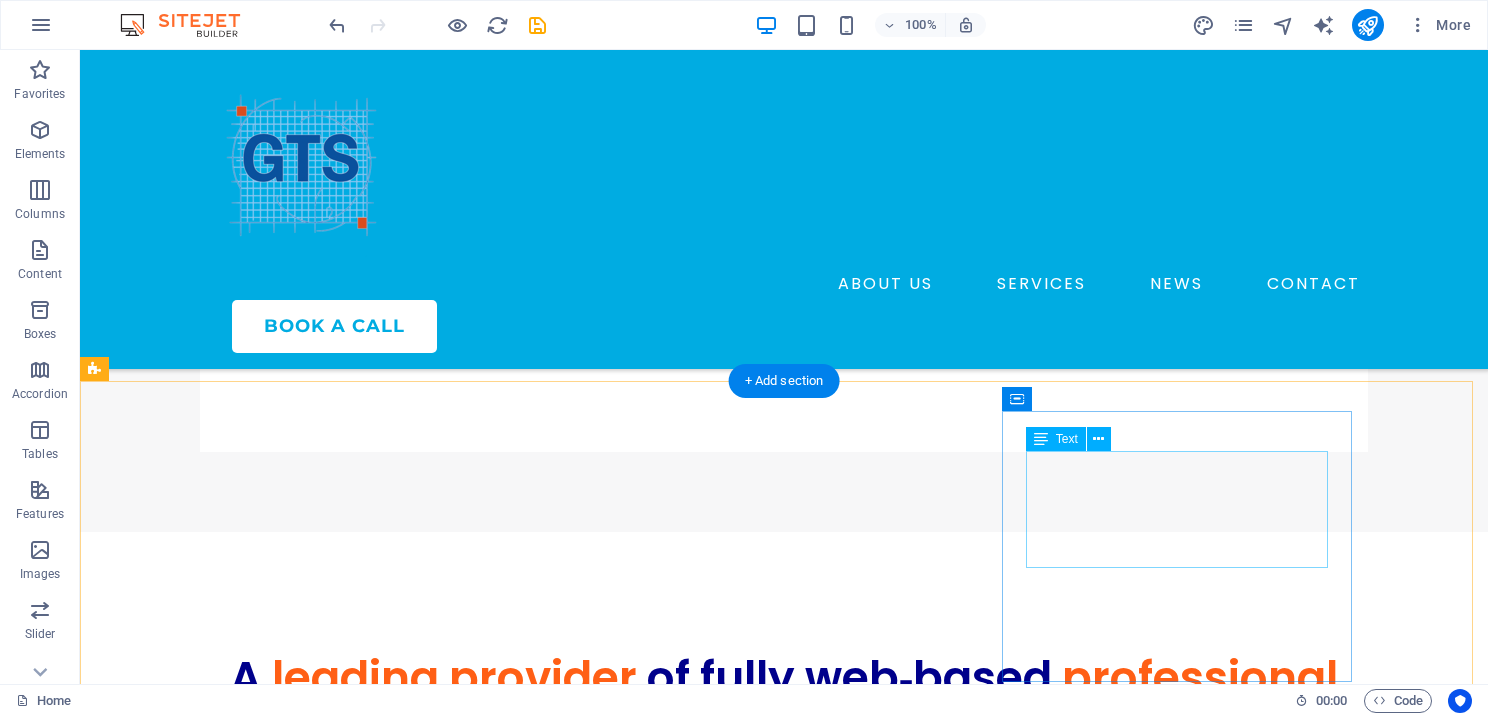 click on "MASTER Co-Branding" at bounding box center (279, 1533) 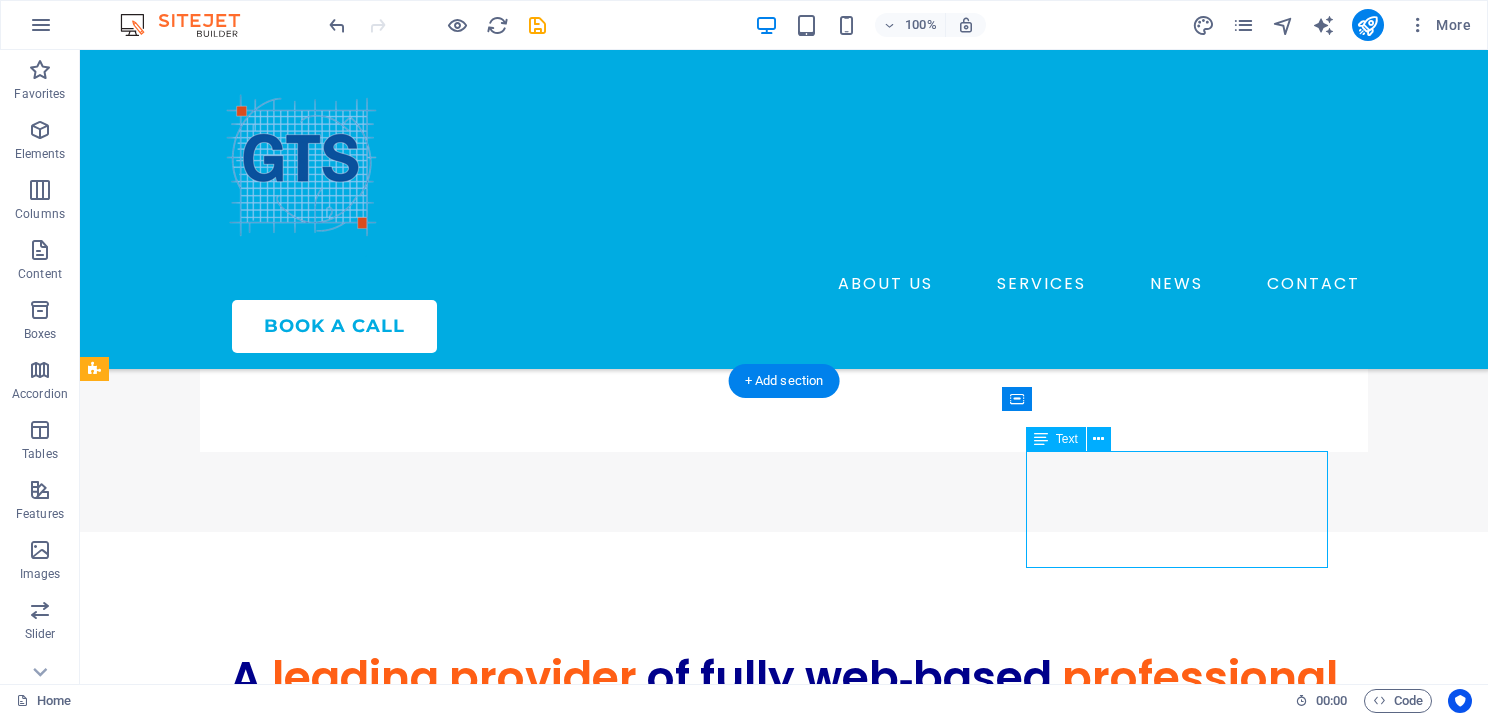 click on "MASTER Co-Branding" at bounding box center [279, 1533] 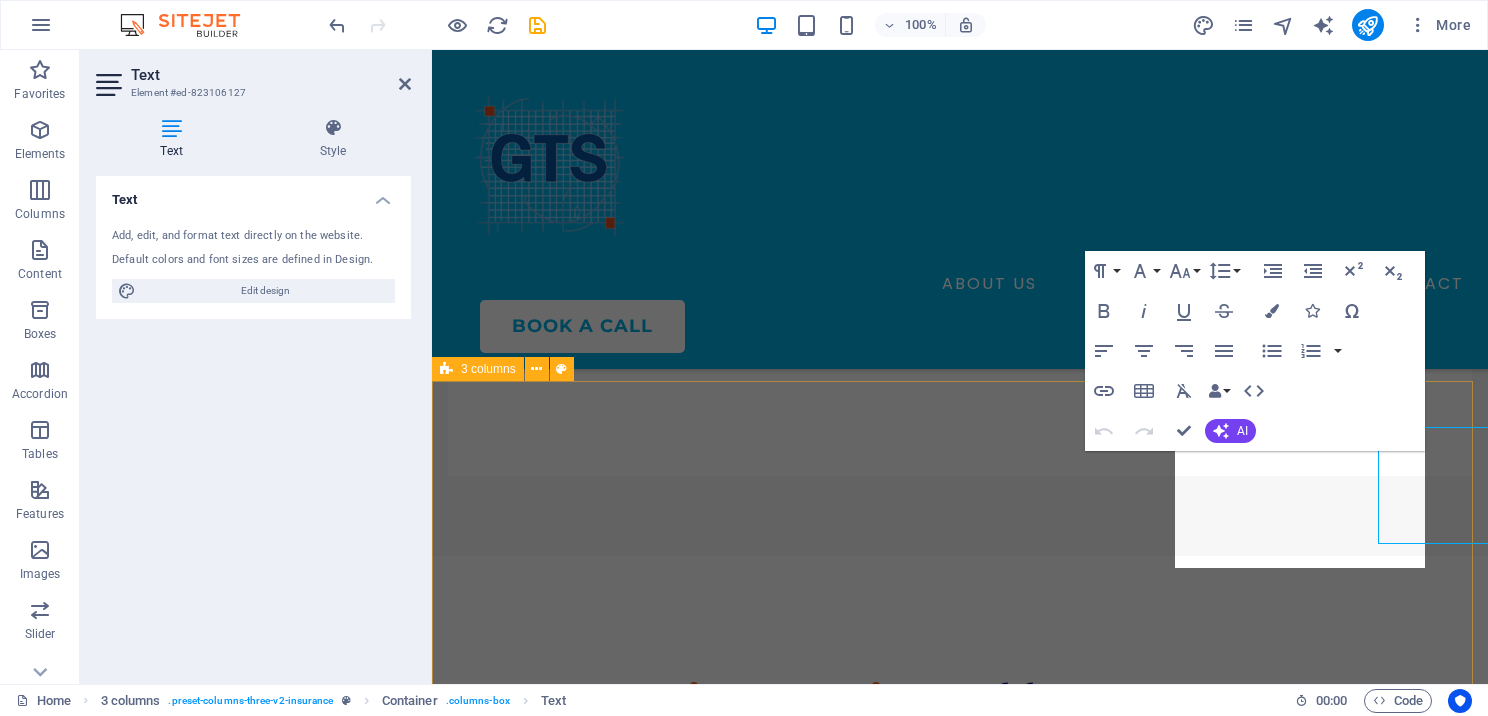 scroll, scrollTop: 1124, scrollLeft: 0, axis: vertical 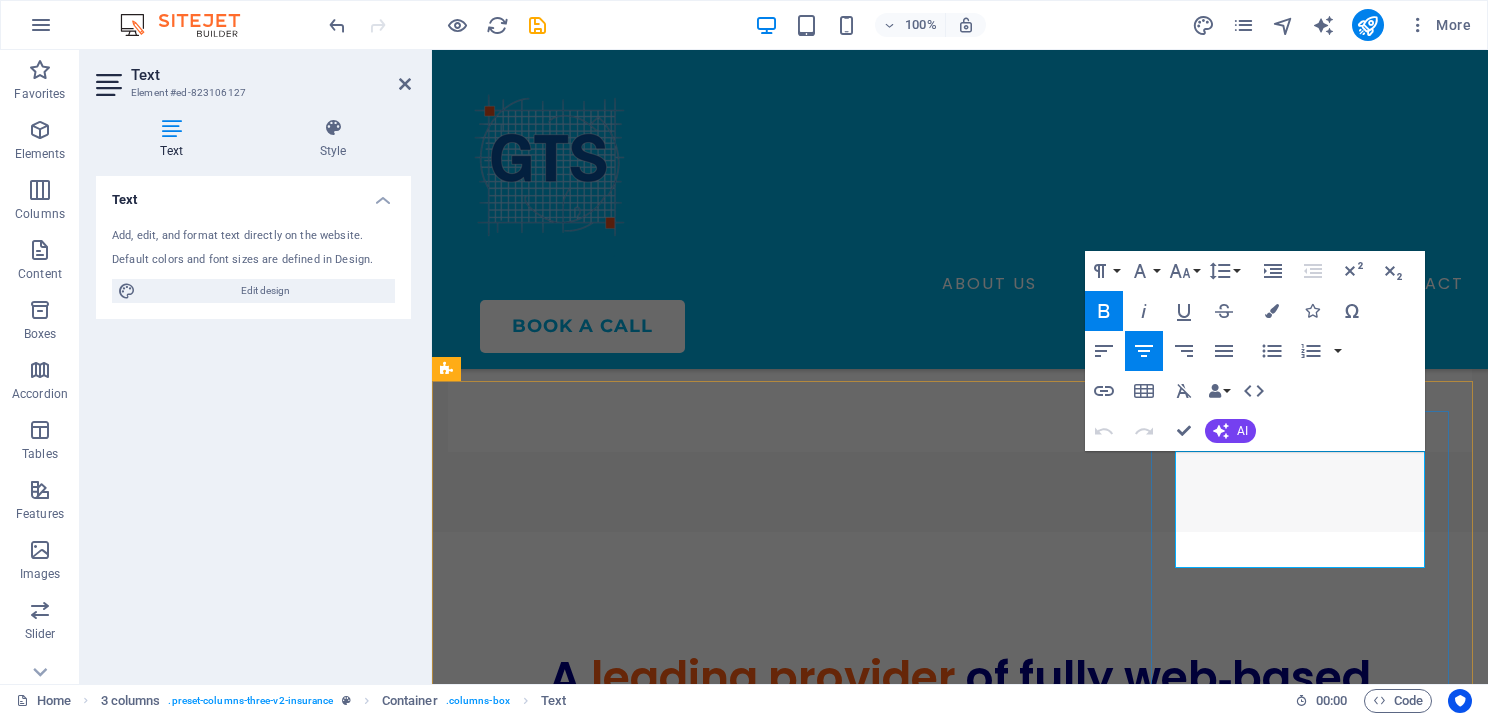 click on "MASTER" at bounding box center [607, 1545] 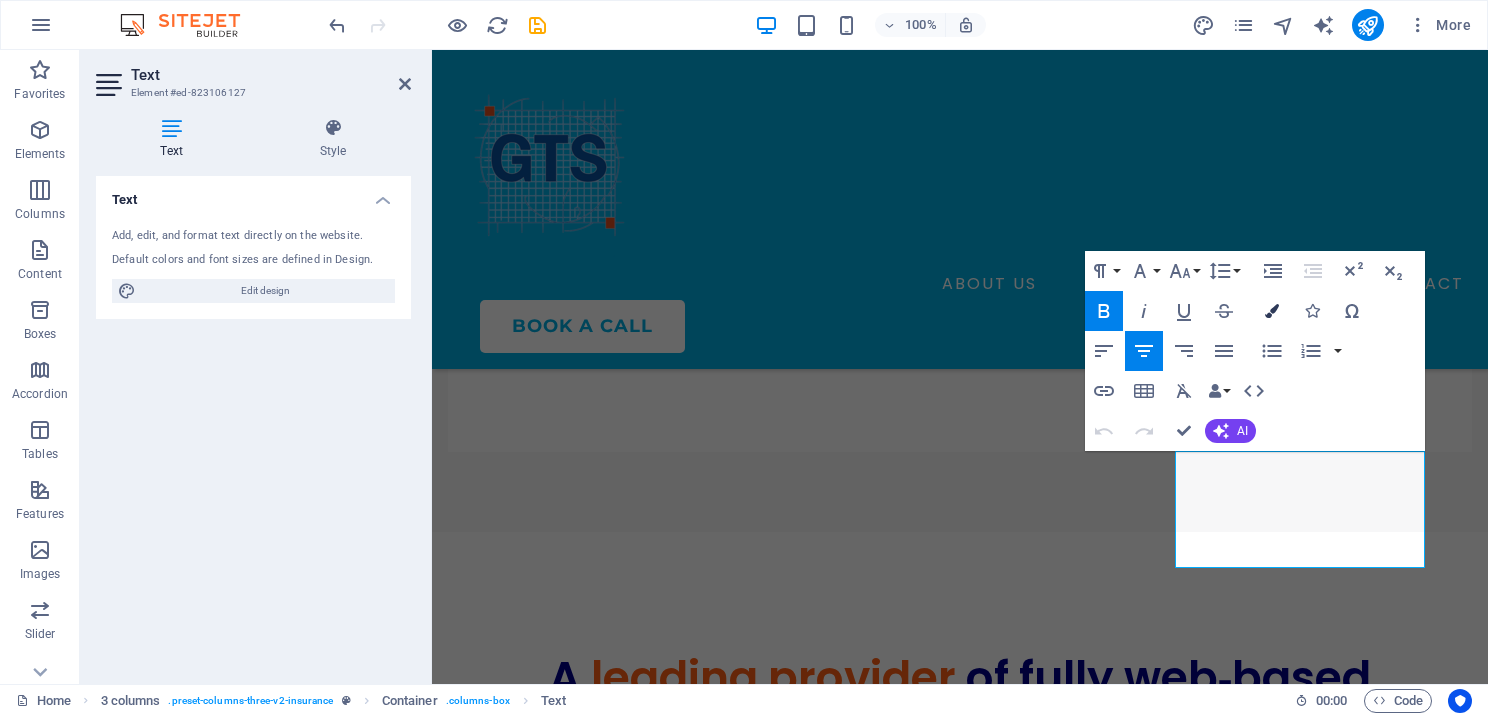 click at bounding box center (1272, 311) 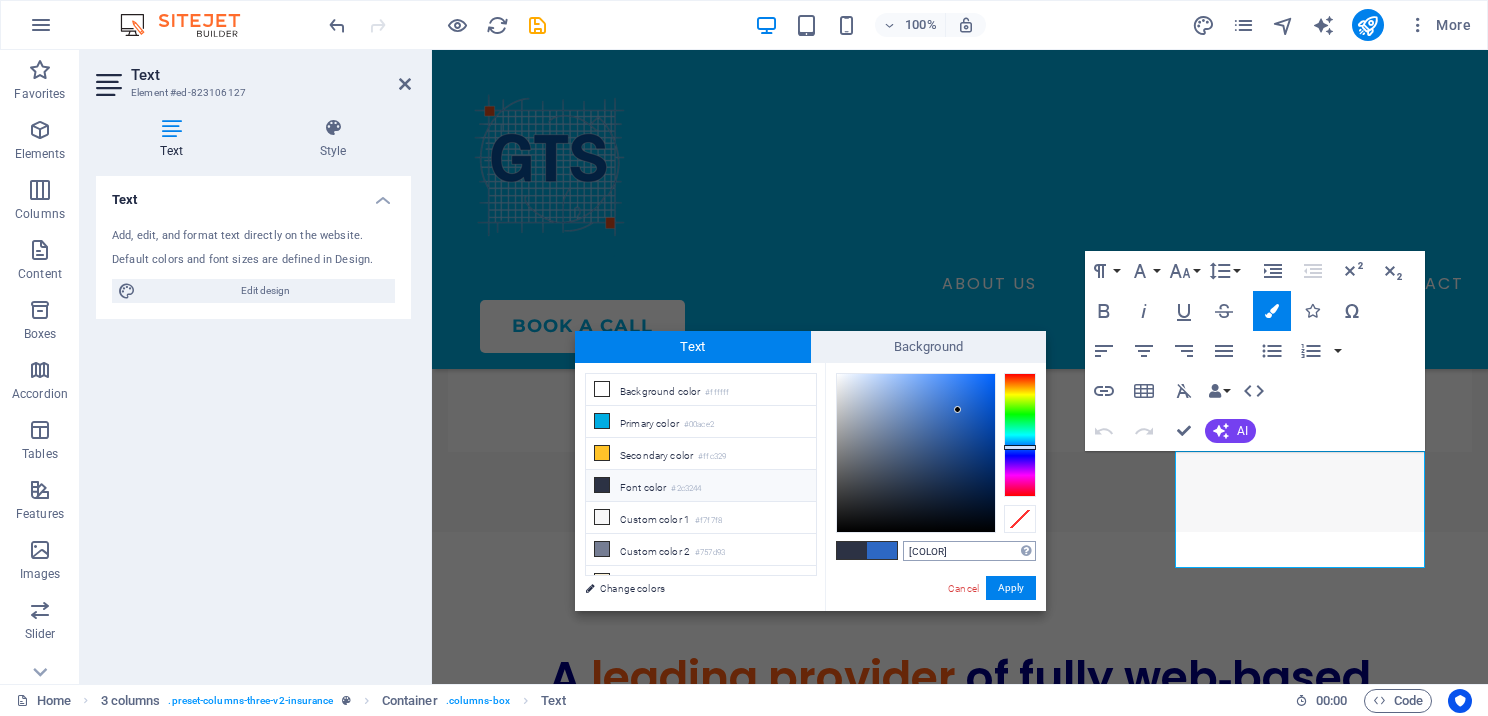 drag, startPoint x: 962, startPoint y: 552, endPoint x: 904, endPoint y: 554, distance: 58.034473 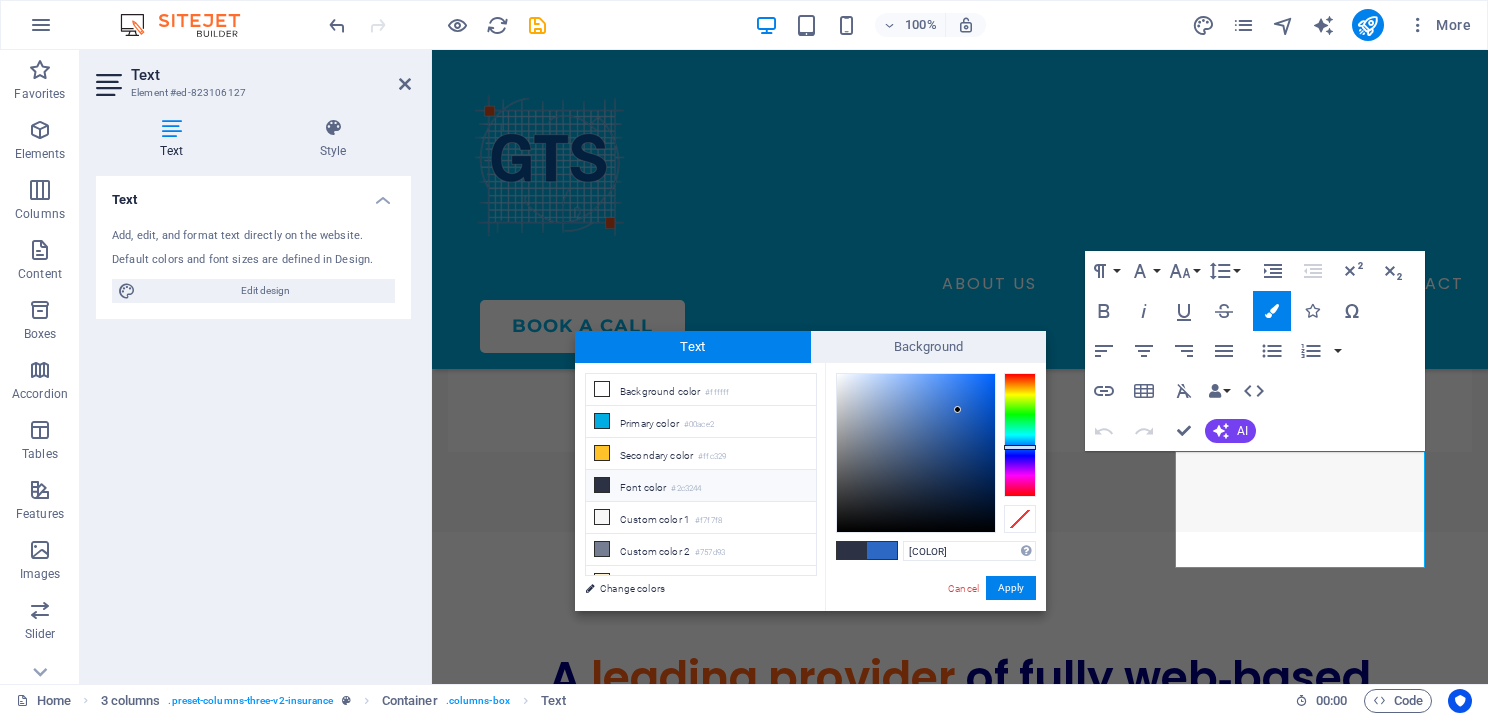 type on "#0077b6" 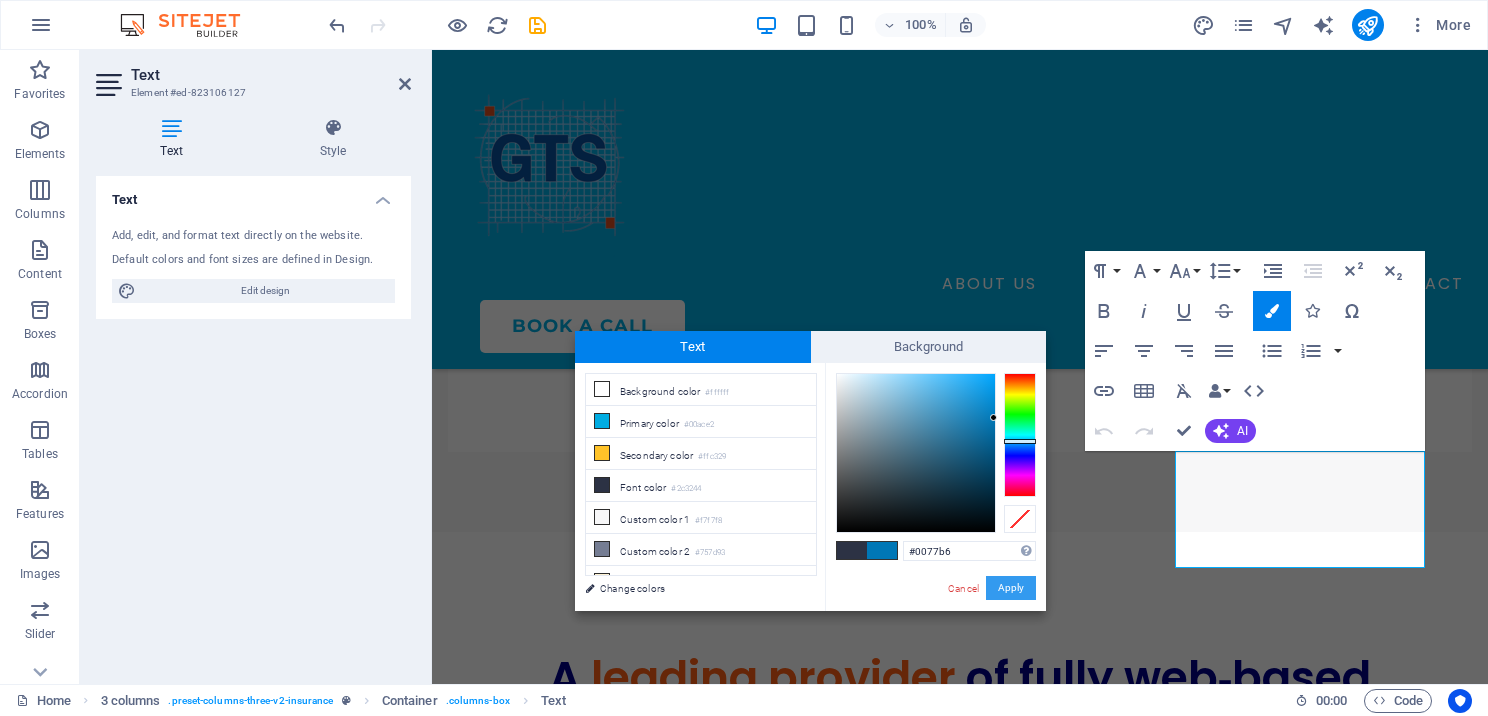click on "Apply" at bounding box center (1011, 588) 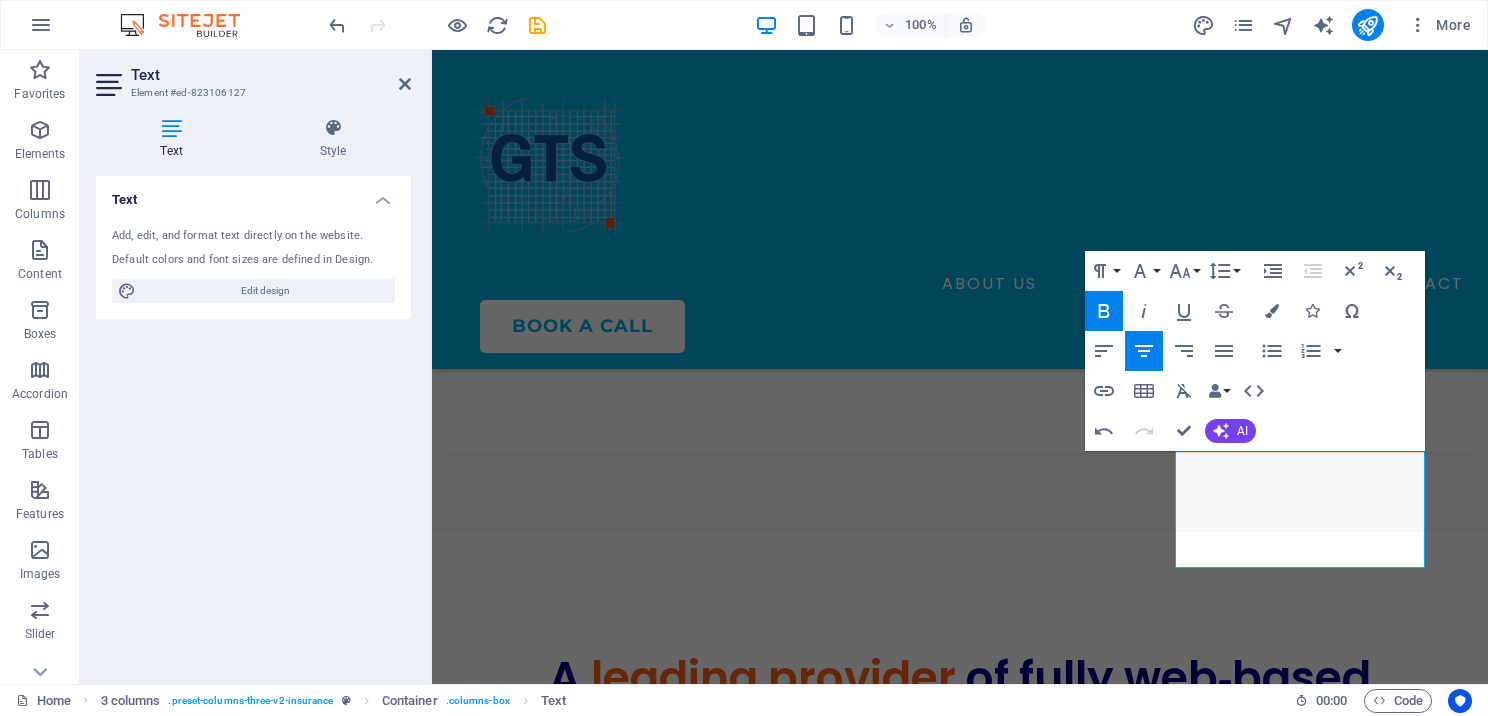 click on "Text Element #ed-823106127 Text Style Text Add, edit, and format text directly on the website. Default colors and font sizes are defined in Design. Edit design Alignment Left aligned Centered Right aligned 3 columns Element Layout How this element expands within the layout (Flexbox). Size Default auto px % 1/1 1/2 1/3 1/4 1/5 1/6 1/7 1/8 1/9 1/10 Grow Shrink Order Container layout Visible Visible Opacity 100 % Overflow Spacing Margin Default auto px % rem vw vh Custom Custom auto px % rem vw vh auto px % rem vw vh auto px % rem vw vh auto px % rem vw vh Padding Default px rem % vh vw Custom Custom px rem % vh vw px rem % vh vw px rem % vh vw px rem % vh vw Border Style              - Width 1 auto px rem % vh vw Custom Custom 1 auto px rem % vh vw 1 auto px rem % vh vw 1 auto px rem % vh vw 1 auto px rem % vh vw  - Color Round corners Default px rem % vh vw Custom Custom px rem % vh vw px rem % vh vw px rem % vh vw px rem % vh vw Shadow Default None Outside Inside Color X offset 0 px rem vh vw 0 px 0" at bounding box center [256, 367] 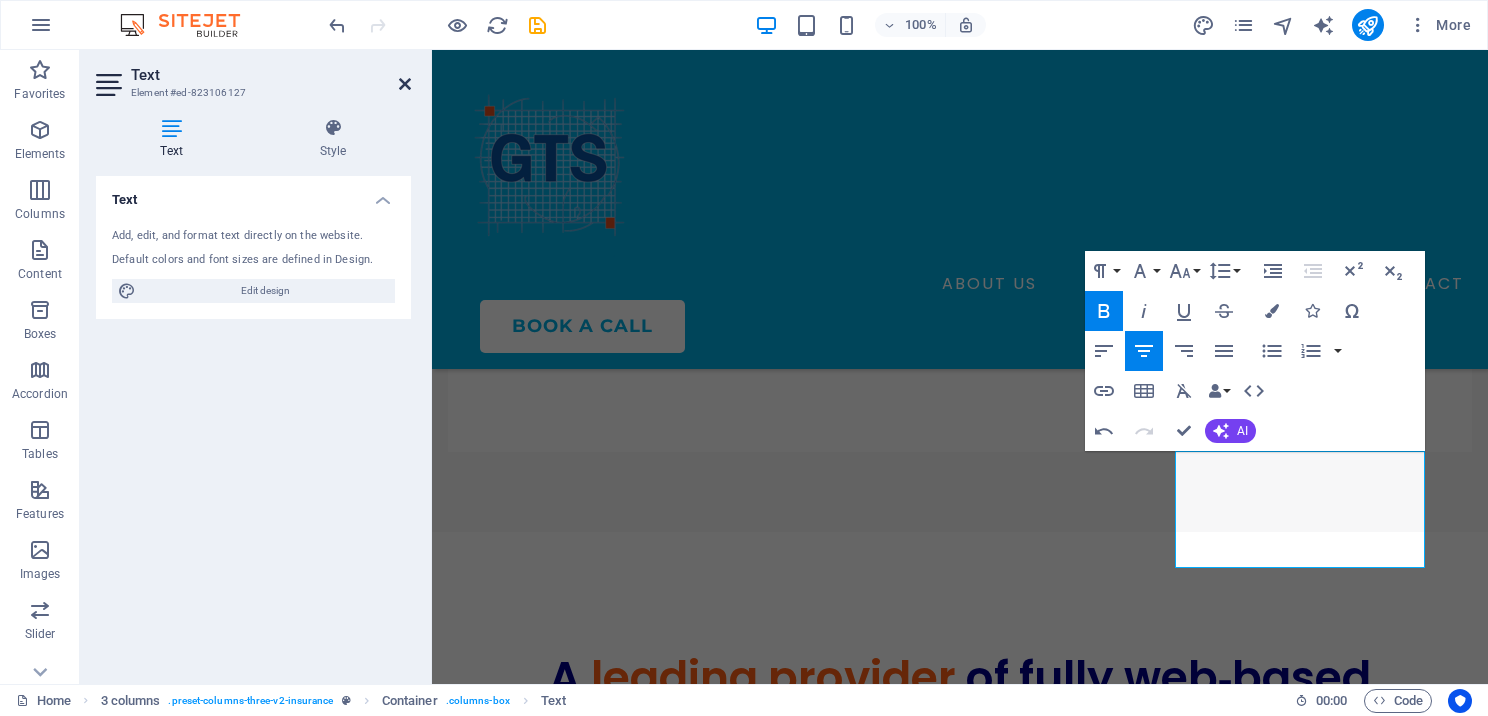 click at bounding box center (405, 84) 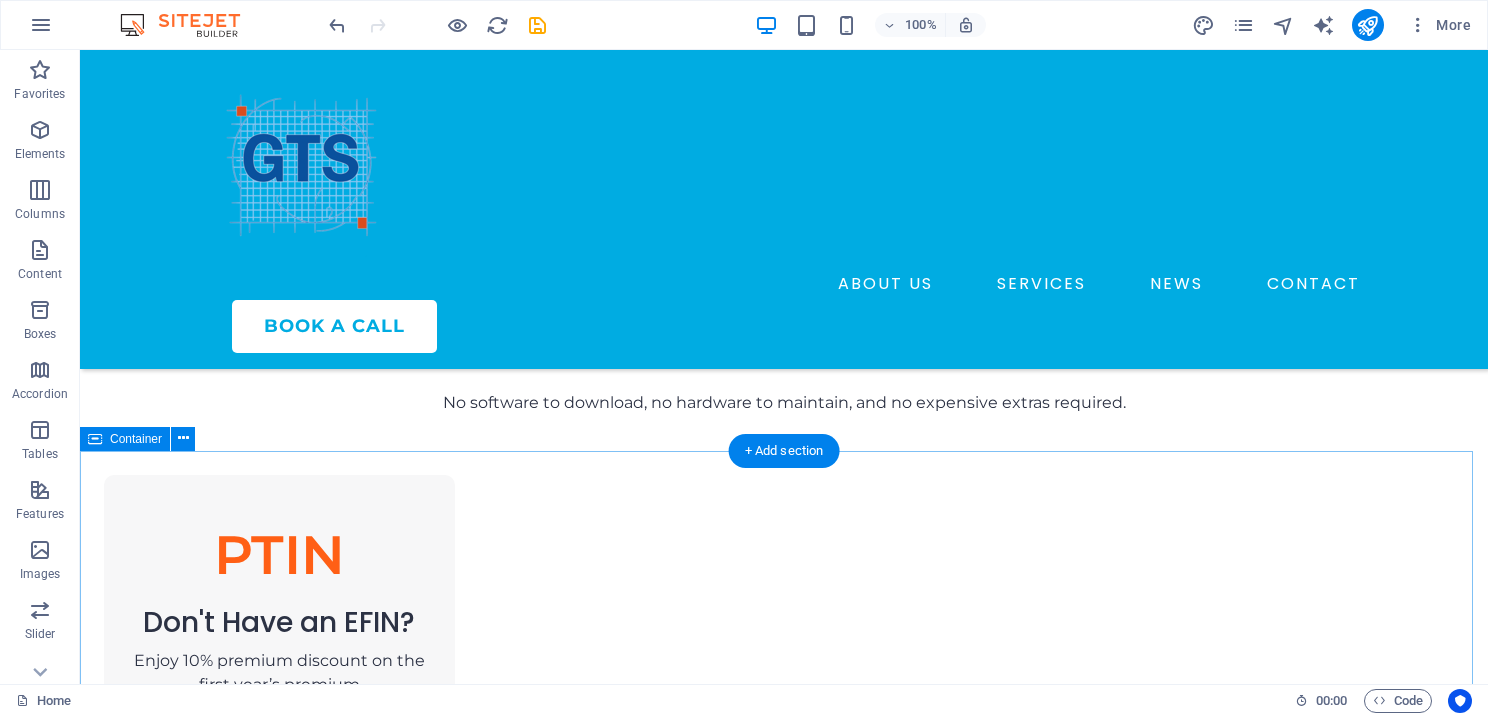scroll, scrollTop: 1700, scrollLeft: 0, axis: vertical 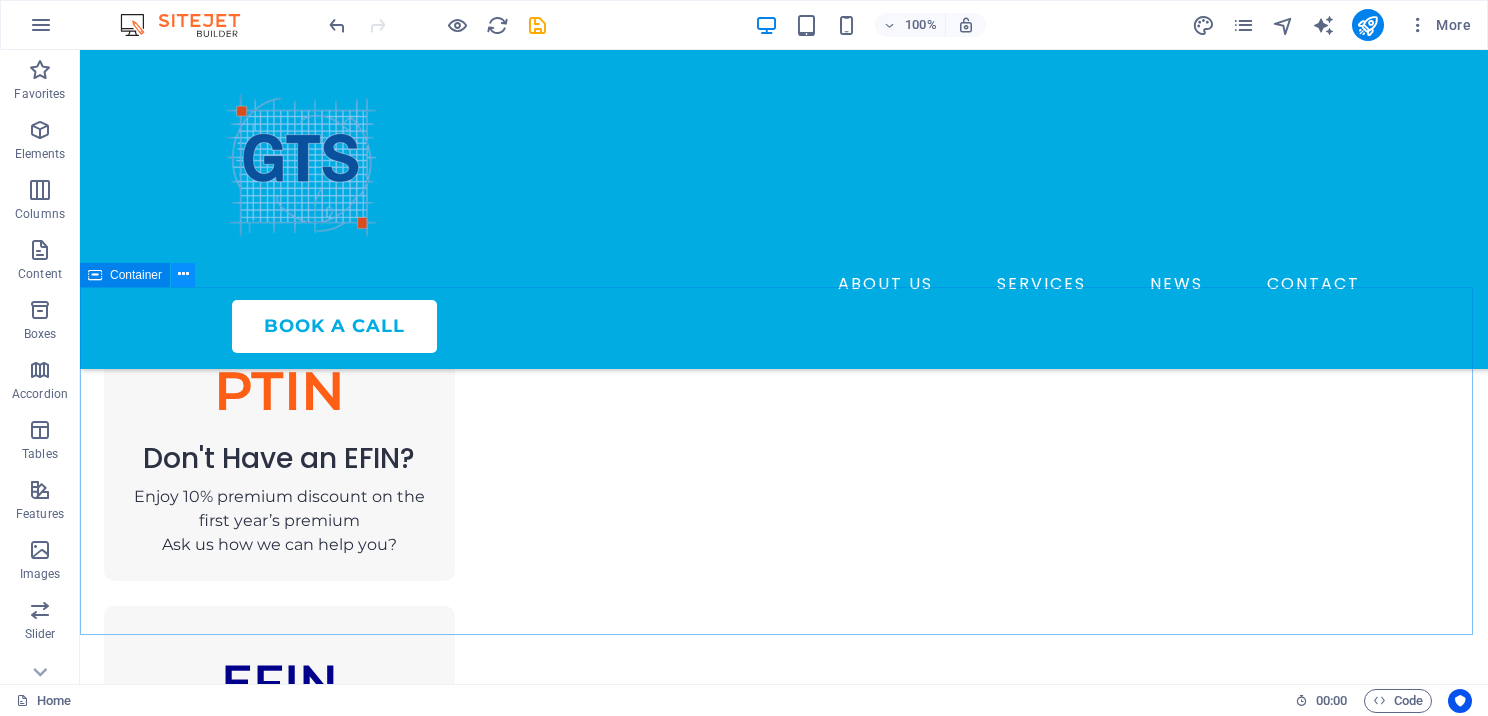 click at bounding box center (183, 275) 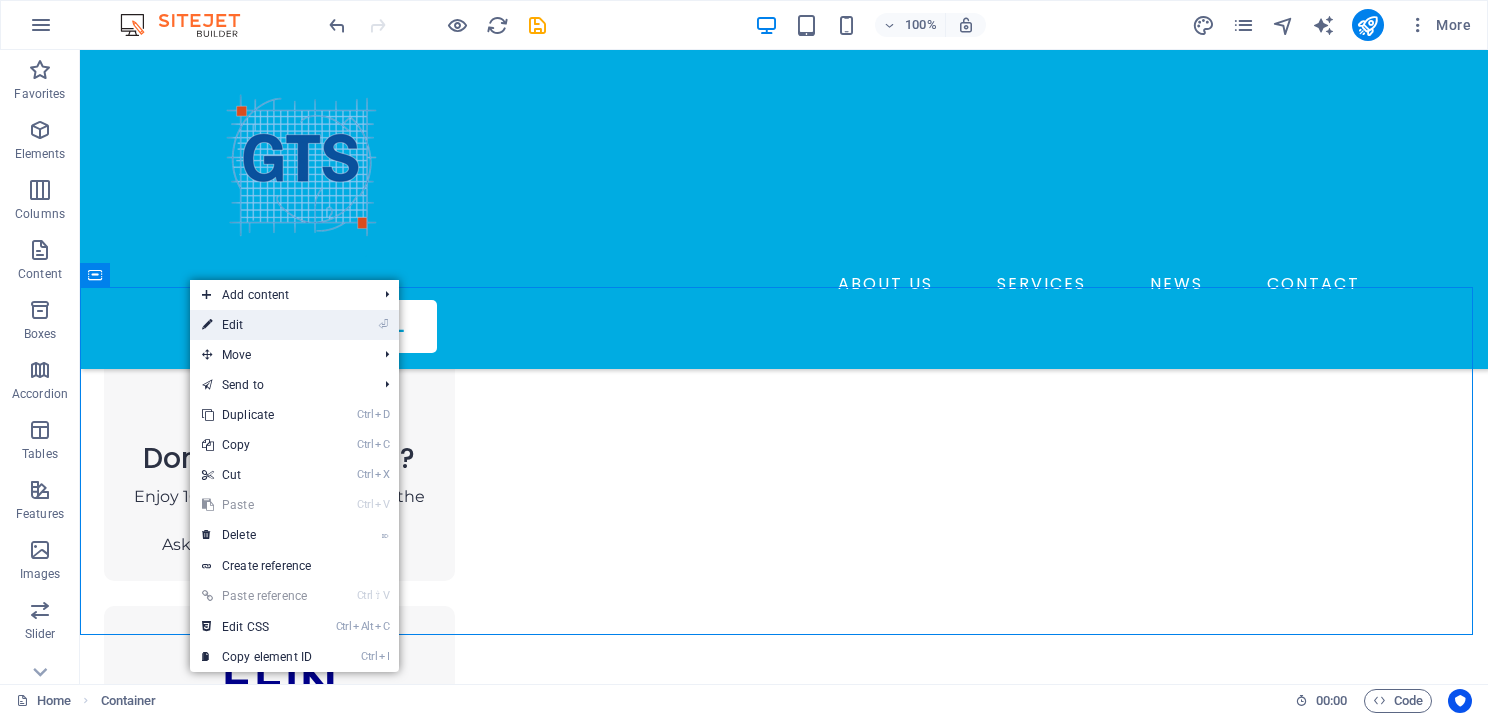 click on "⏎  Edit" at bounding box center [257, 325] 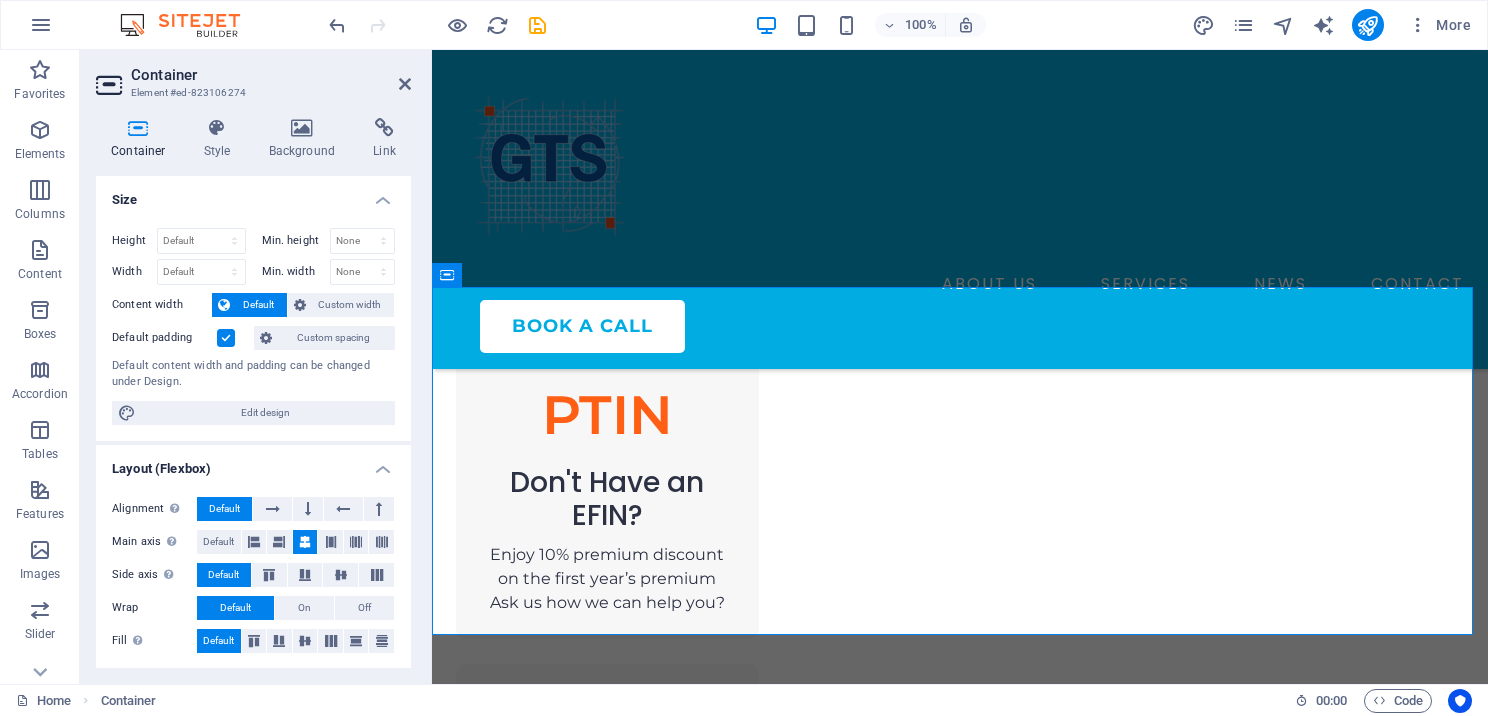 scroll, scrollTop: 1757, scrollLeft: 0, axis: vertical 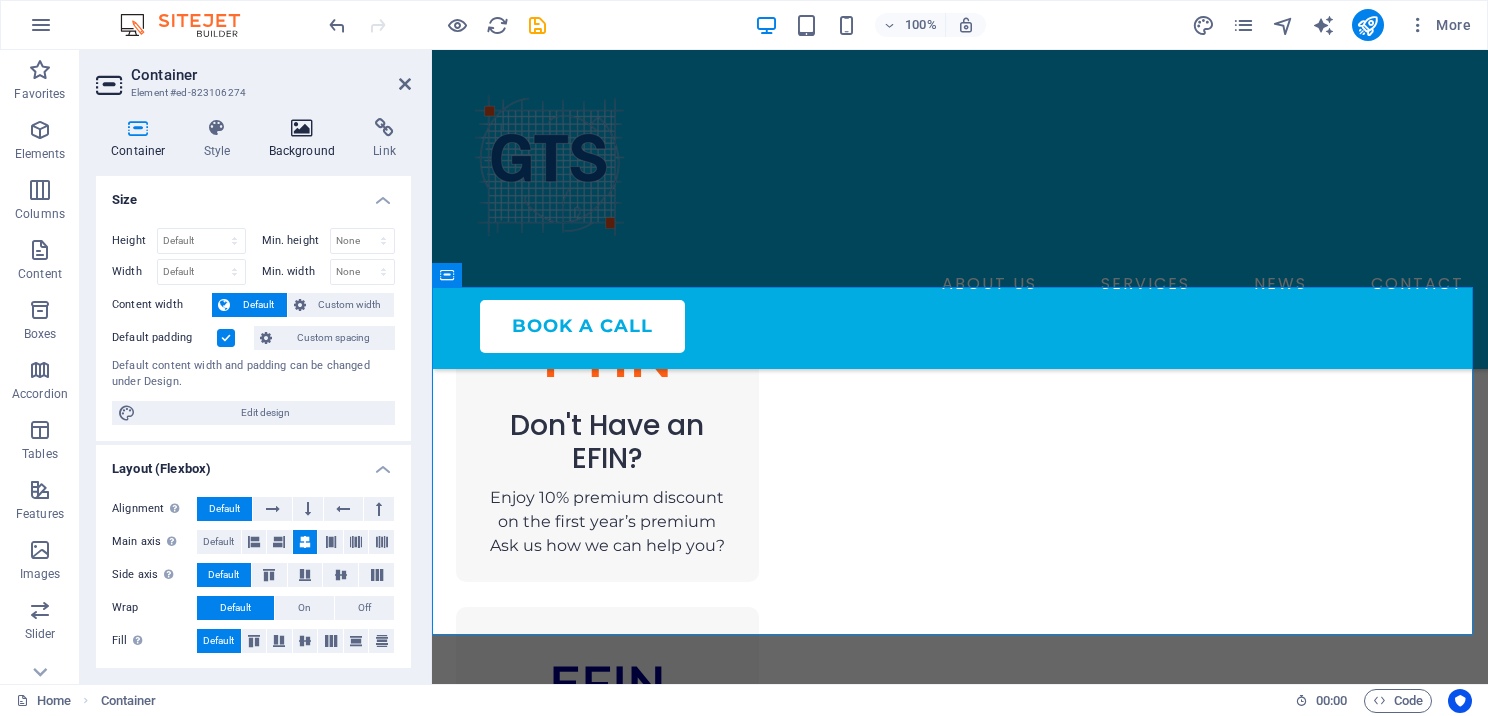 click at bounding box center (302, 128) 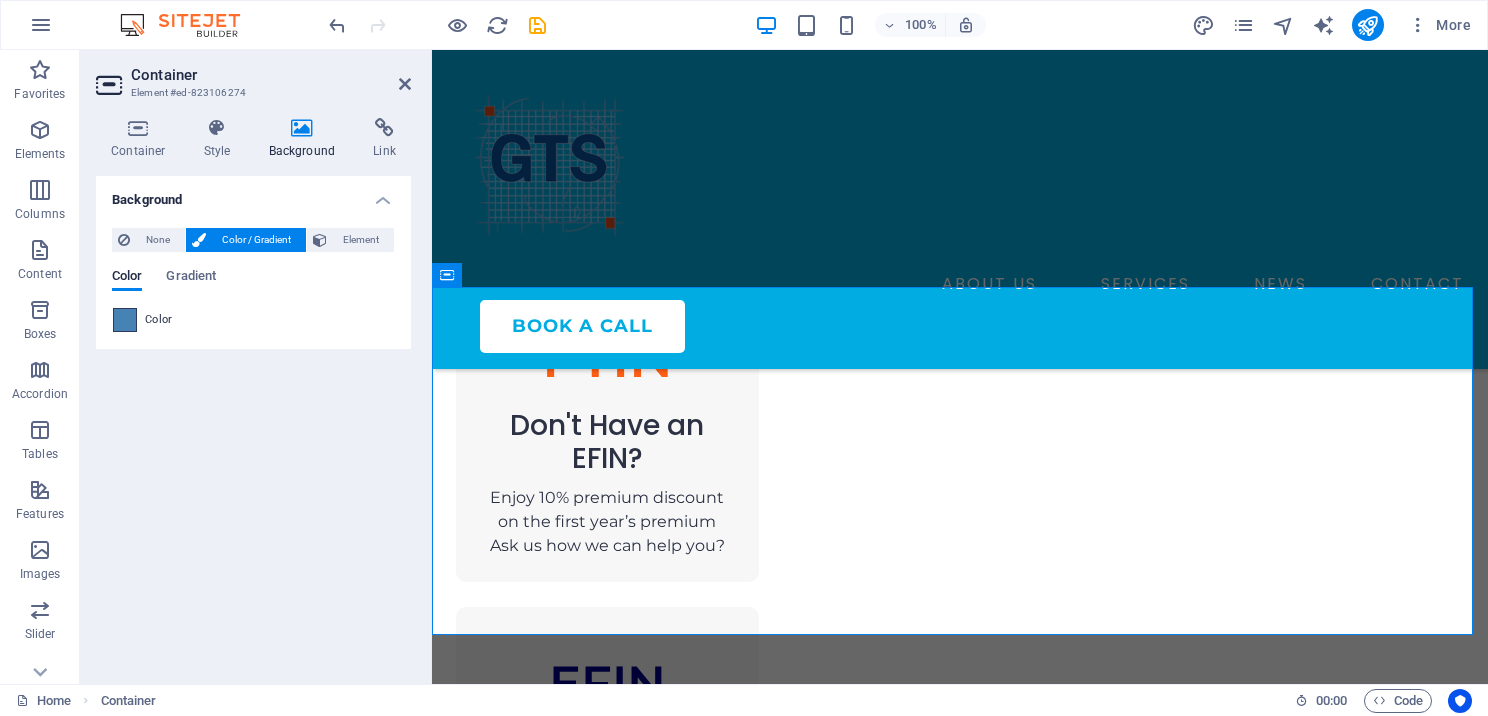 click at bounding box center [125, 320] 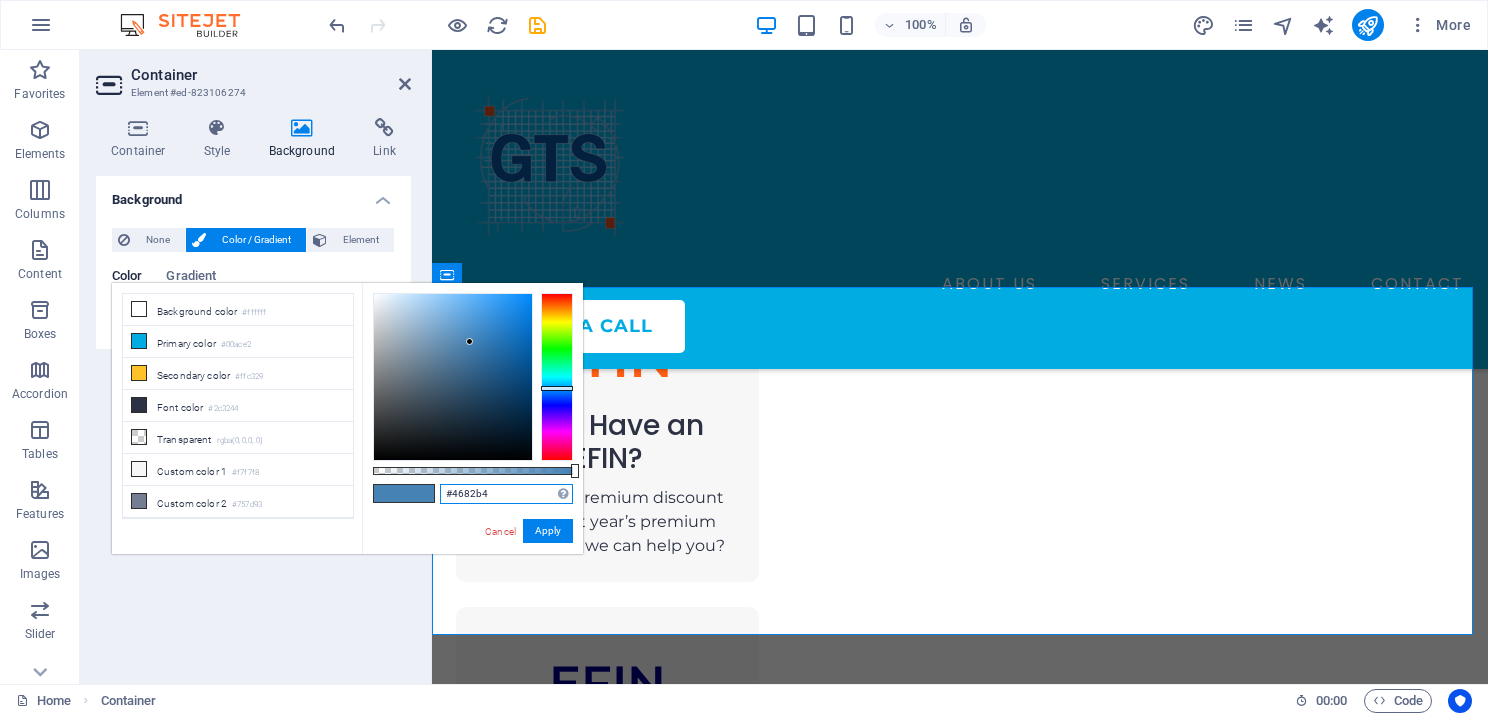 drag, startPoint x: 488, startPoint y: 496, endPoint x: 440, endPoint y: 495, distance: 48.010414 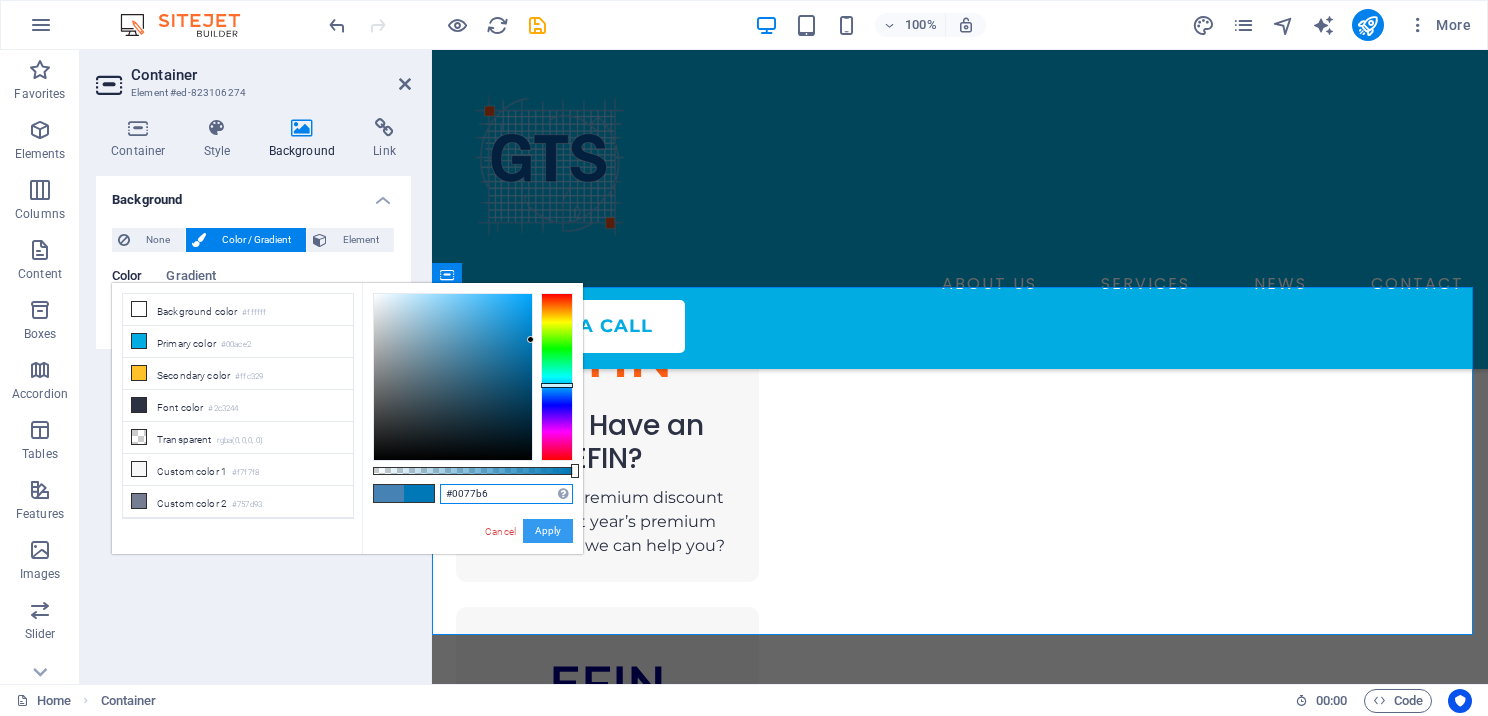 type on "#0077b6" 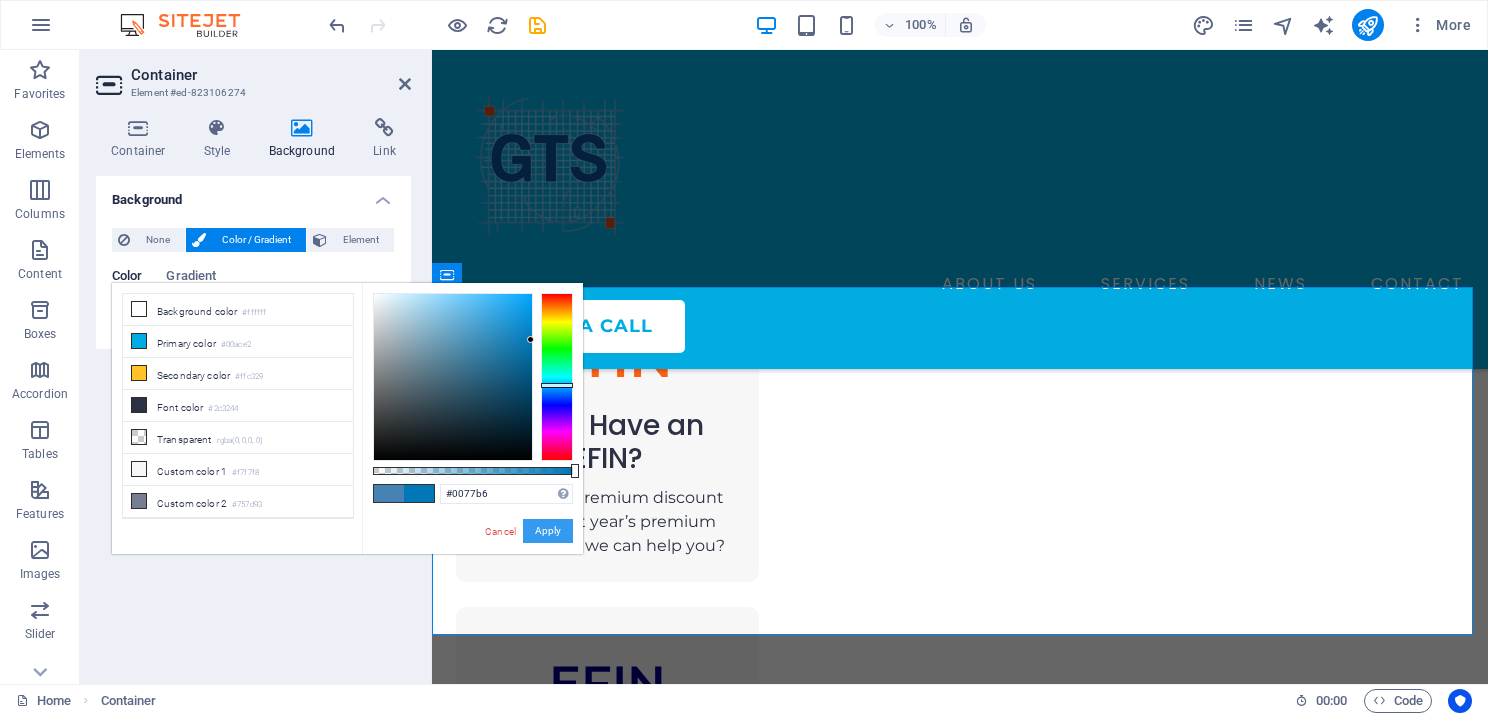click on "Apply" at bounding box center (548, 531) 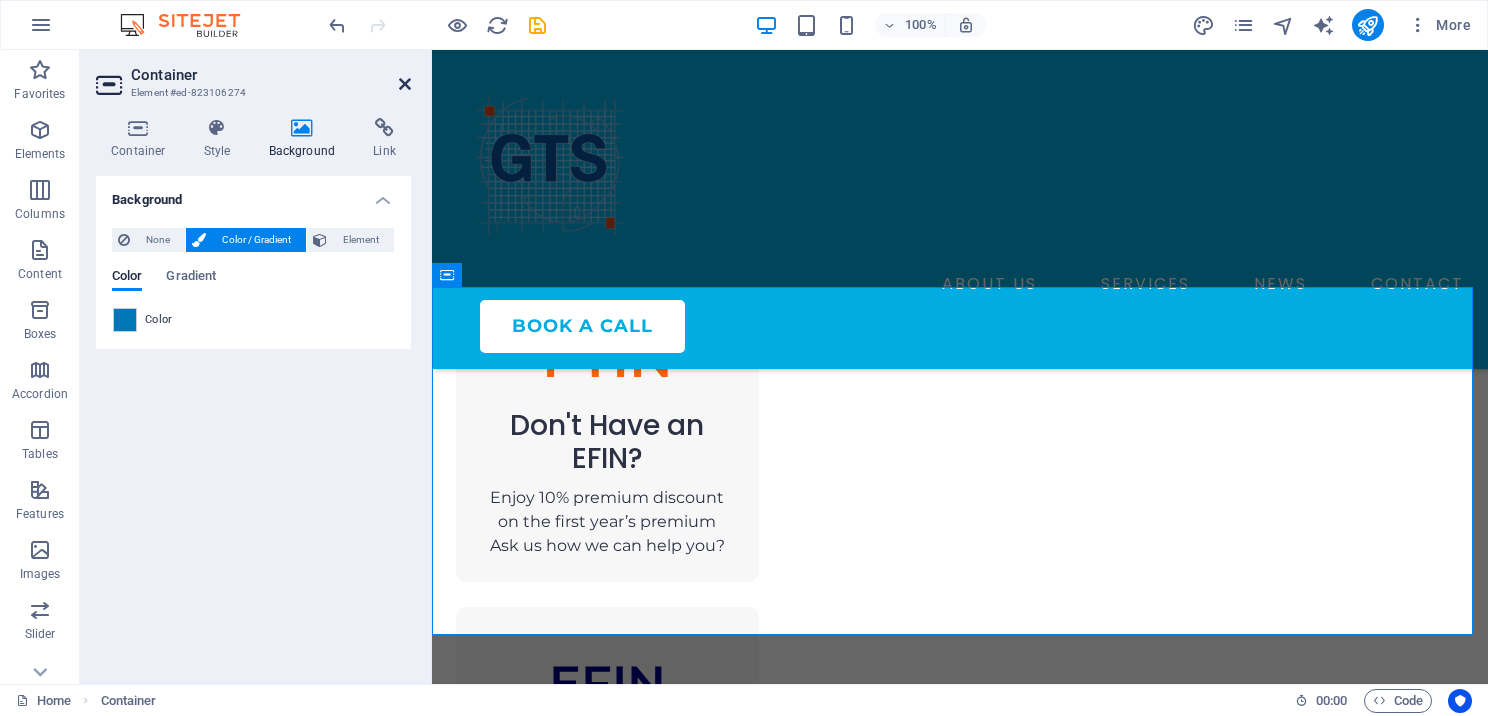 click at bounding box center [405, 84] 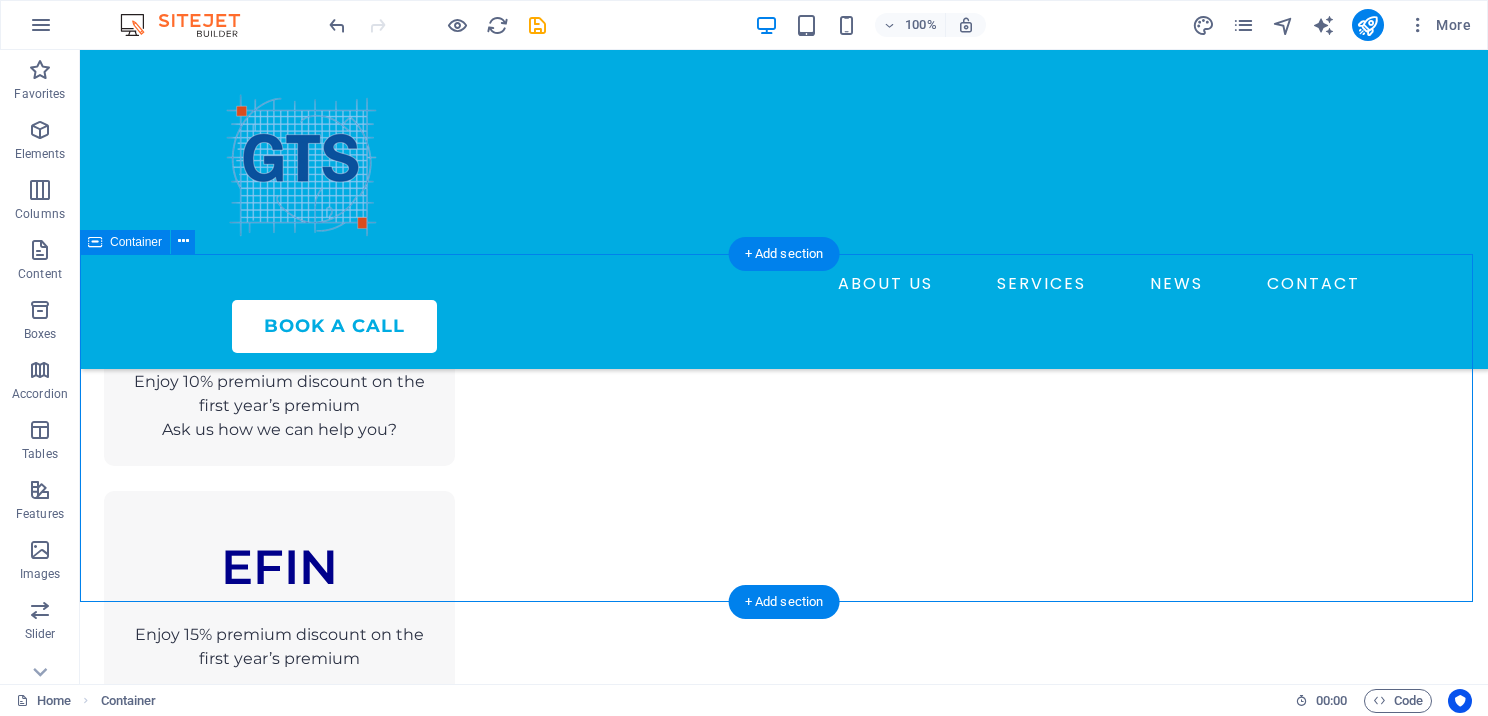scroll, scrollTop: 1900, scrollLeft: 0, axis: vertical 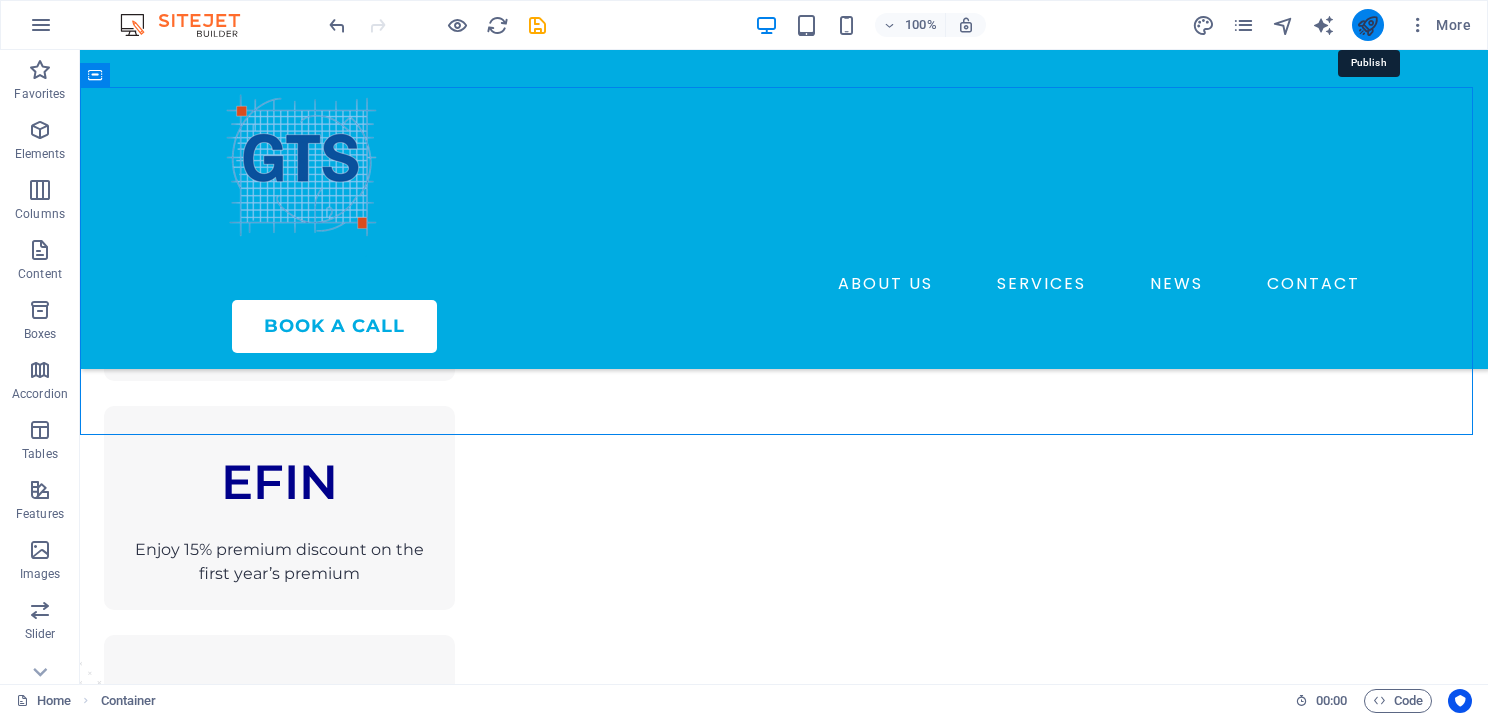 click at bounding box center (1367, 25) 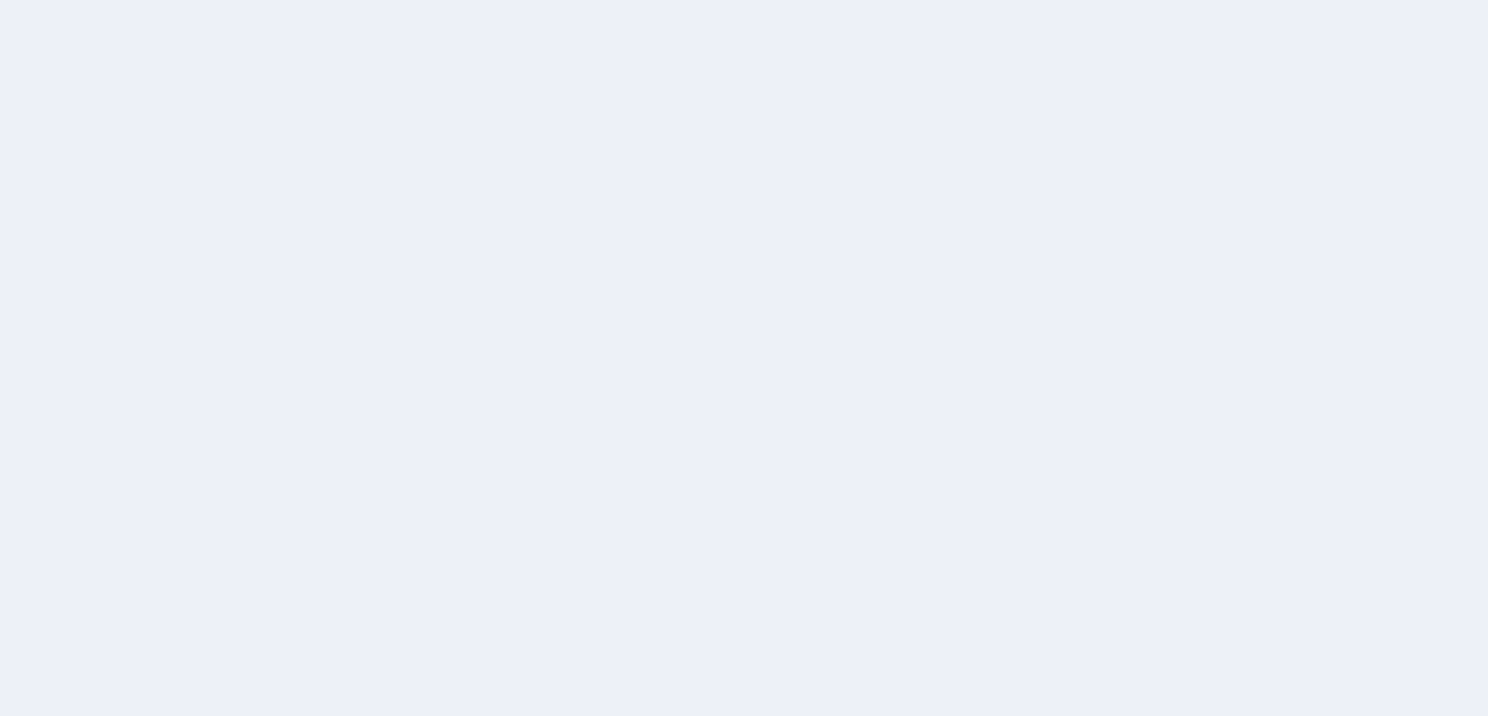 scroll, scrollTop: 0, scrollLeft: 0, axis: both 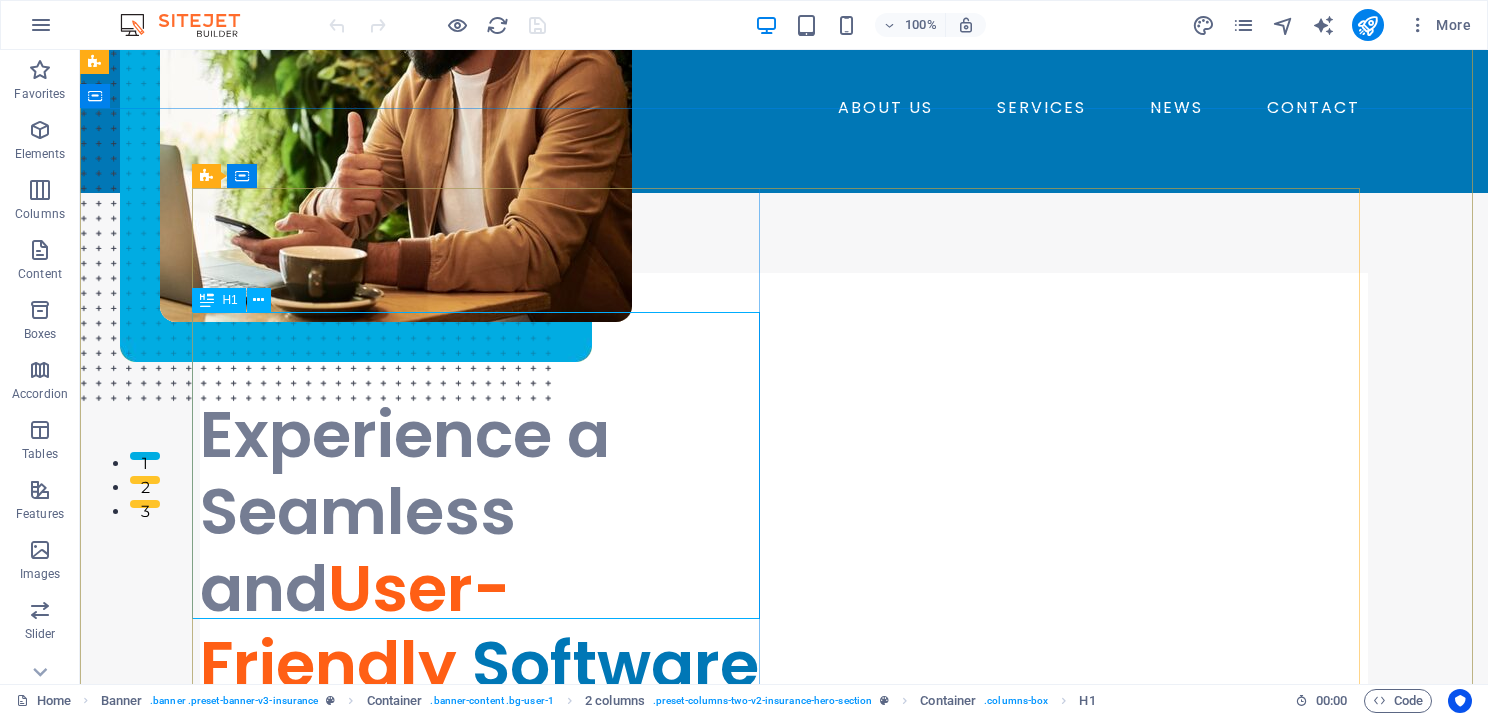 click on "Experience a Seamless and  User-Friendly   Software" at bounding box center (484, 550) 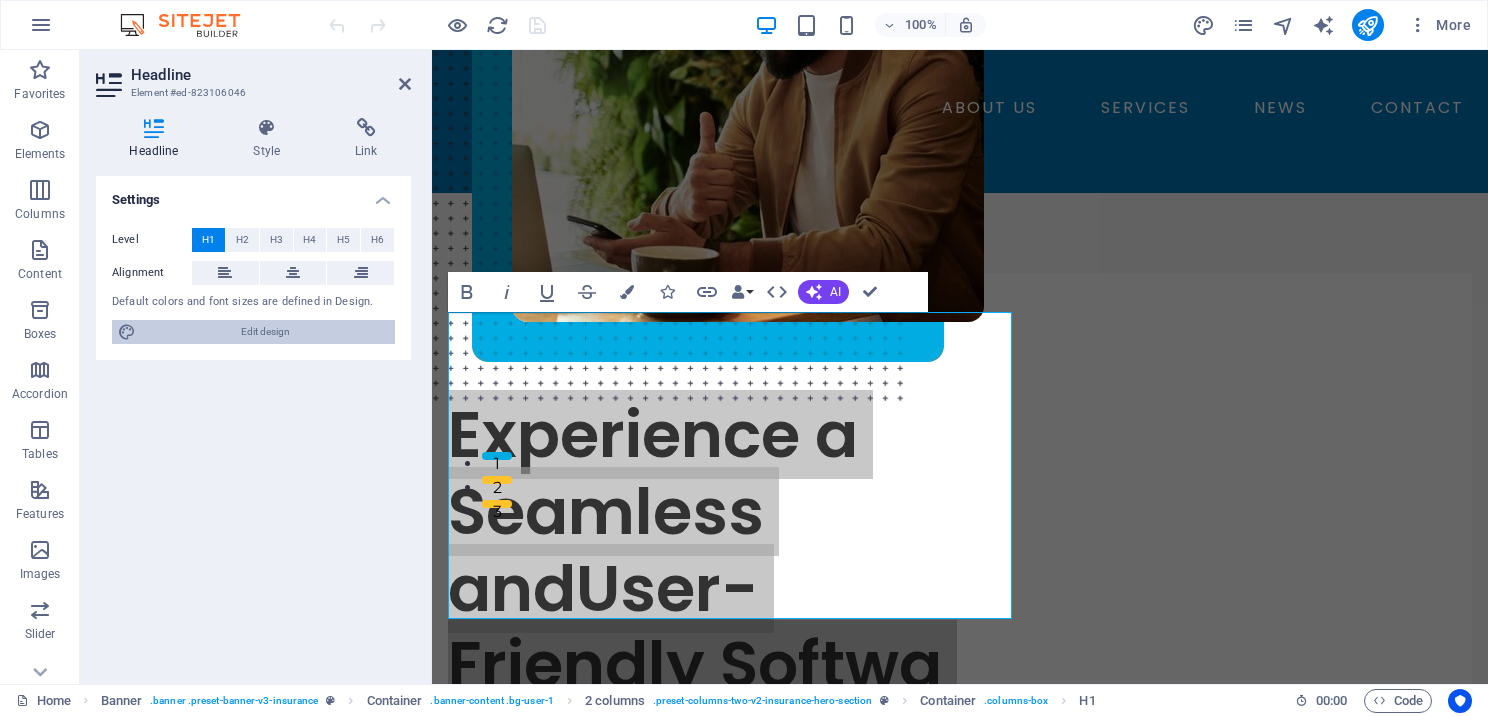 click on "Edit design" at bounding box center [265, 332] 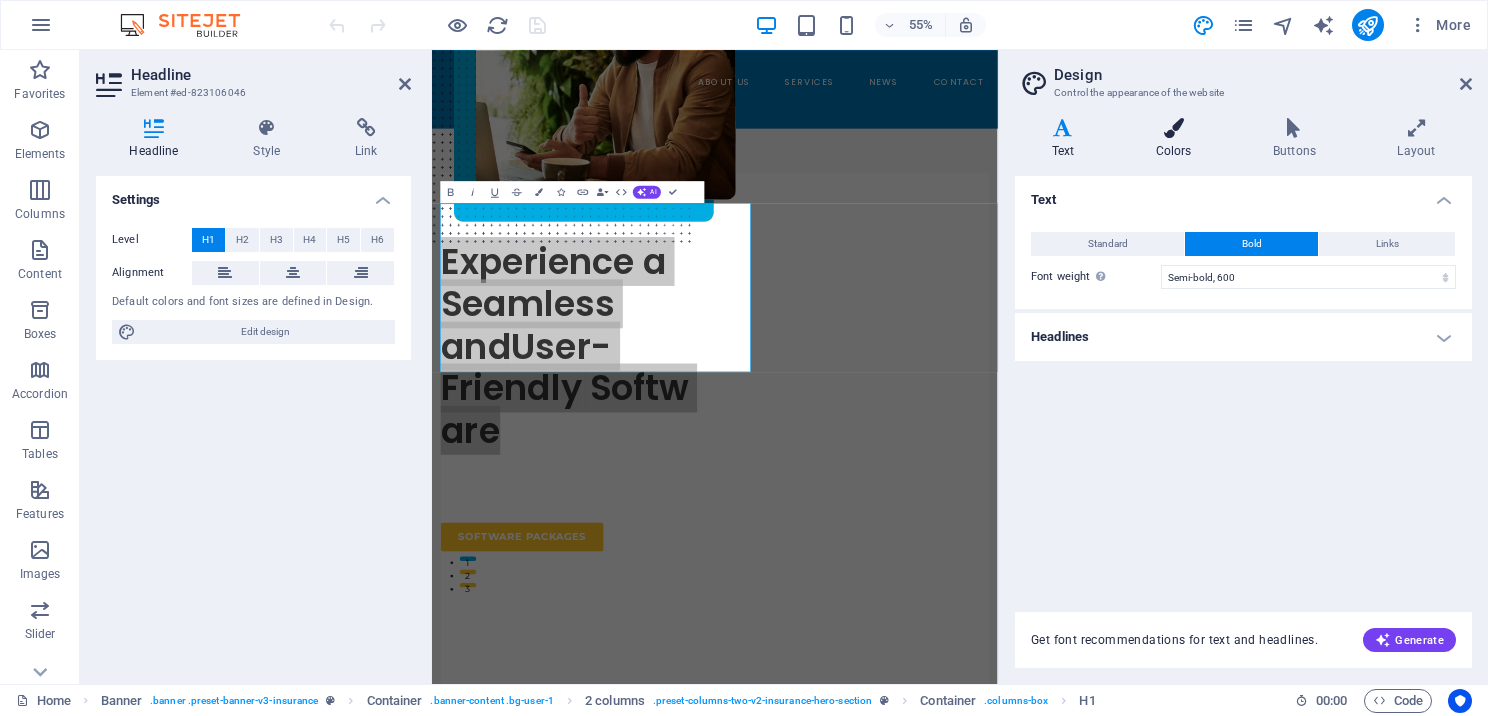 click on "Colors" at bounding box center [1177, 139] 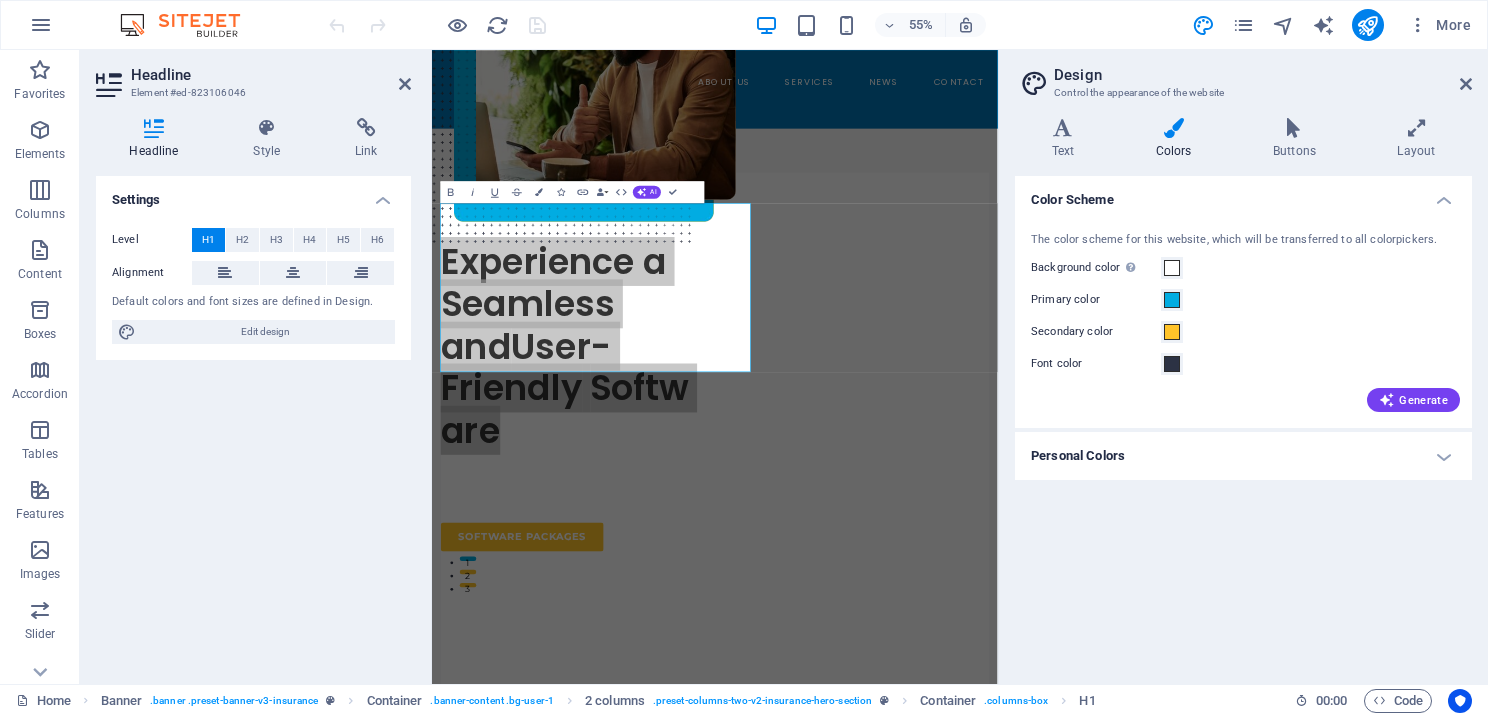 click on "Personal Colors" at bounding box center (1243, 456) 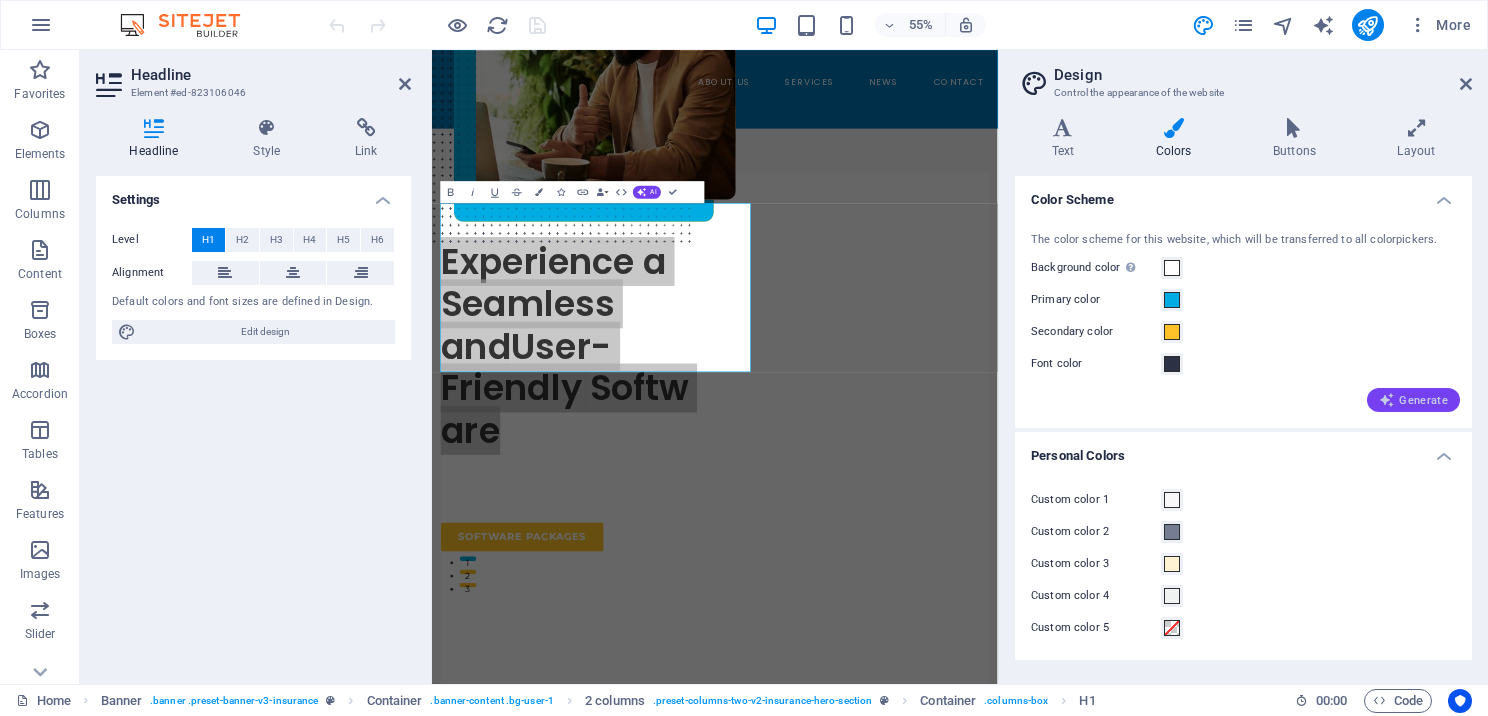 click on "Generate" at bounding box center (1413, 400) 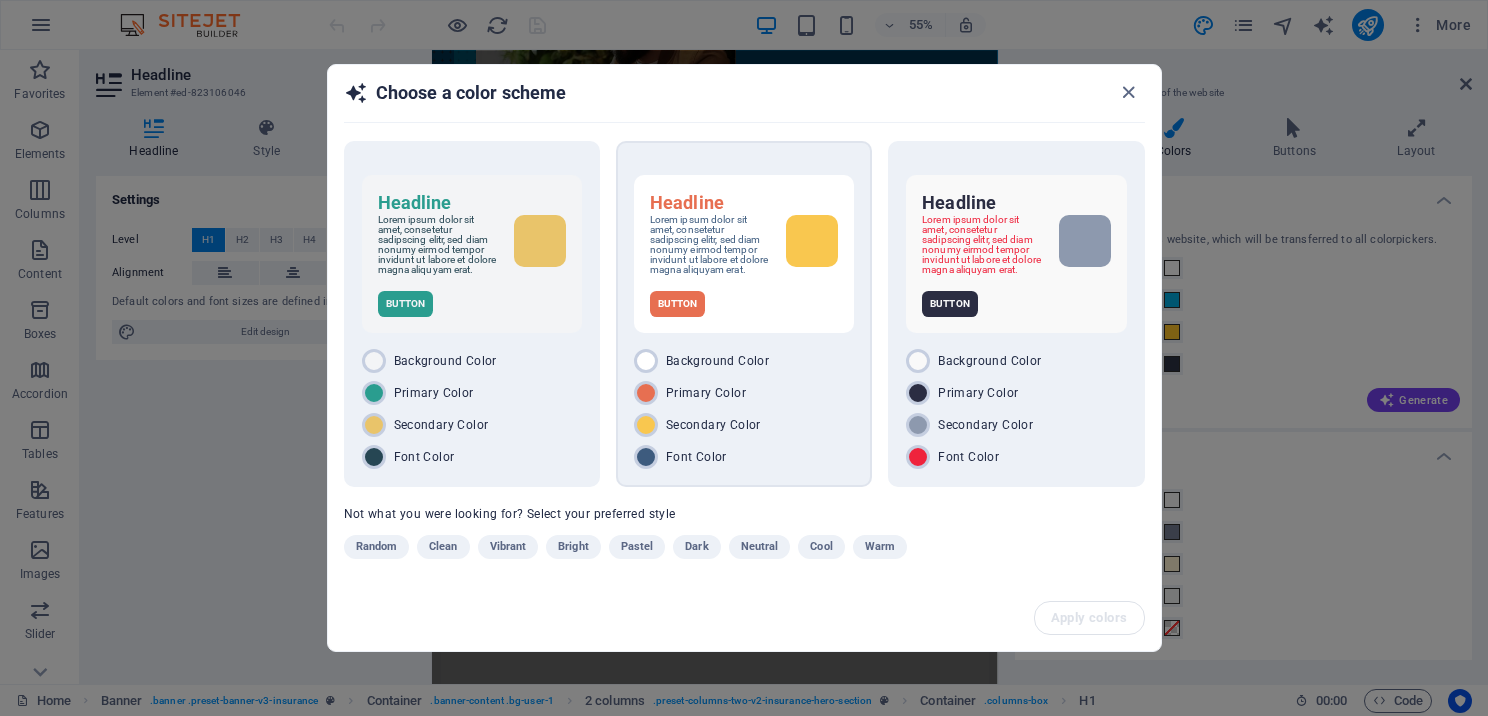 click on "Headline Lorem ipsum dolor sit amet, consetetur sadipscing elitr, sed diam nonumy eirmod tempor invidunt ut labore et dolore magna aliquyam erat. Button Background Color Primary Color Secondary Color Font Color" at bounding box center (744, 314) 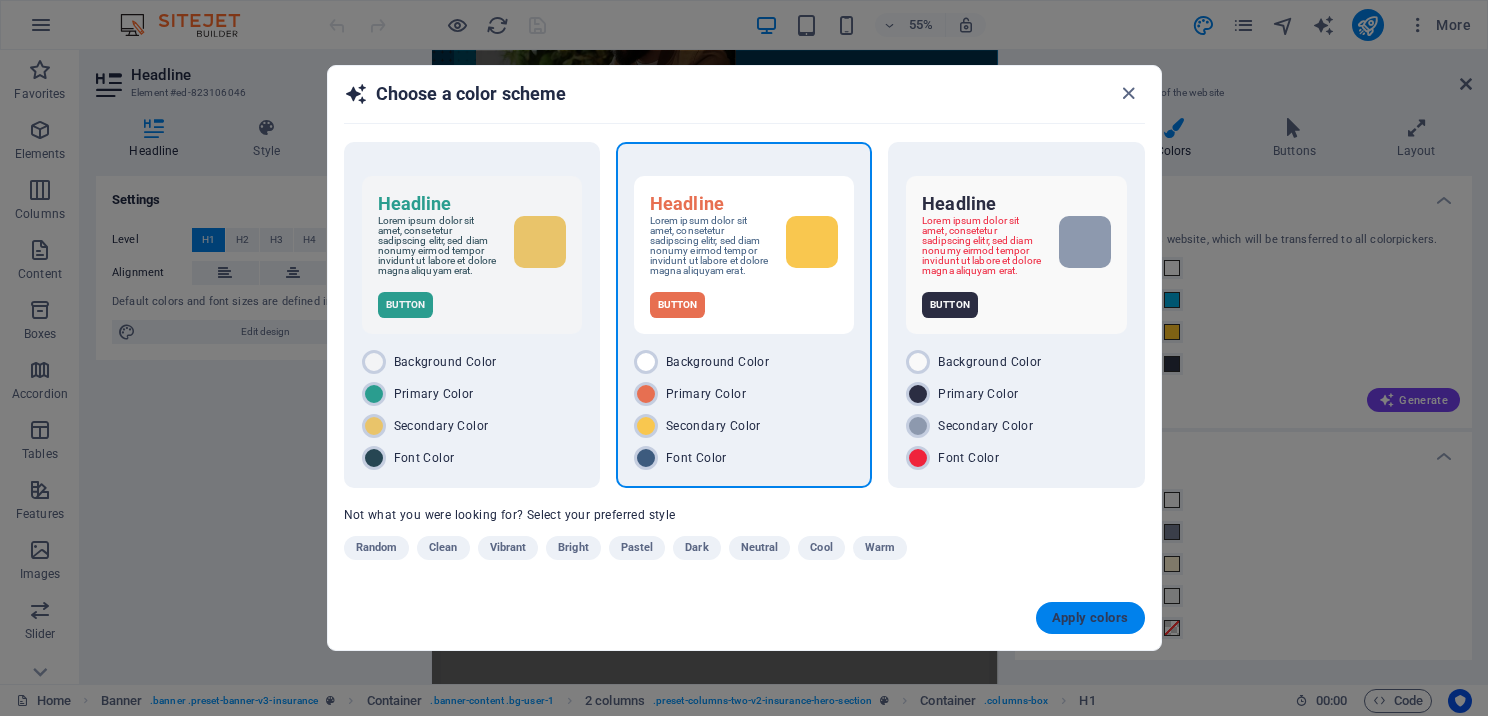 click on "Apply colors" at bounding box center (1090, 618) 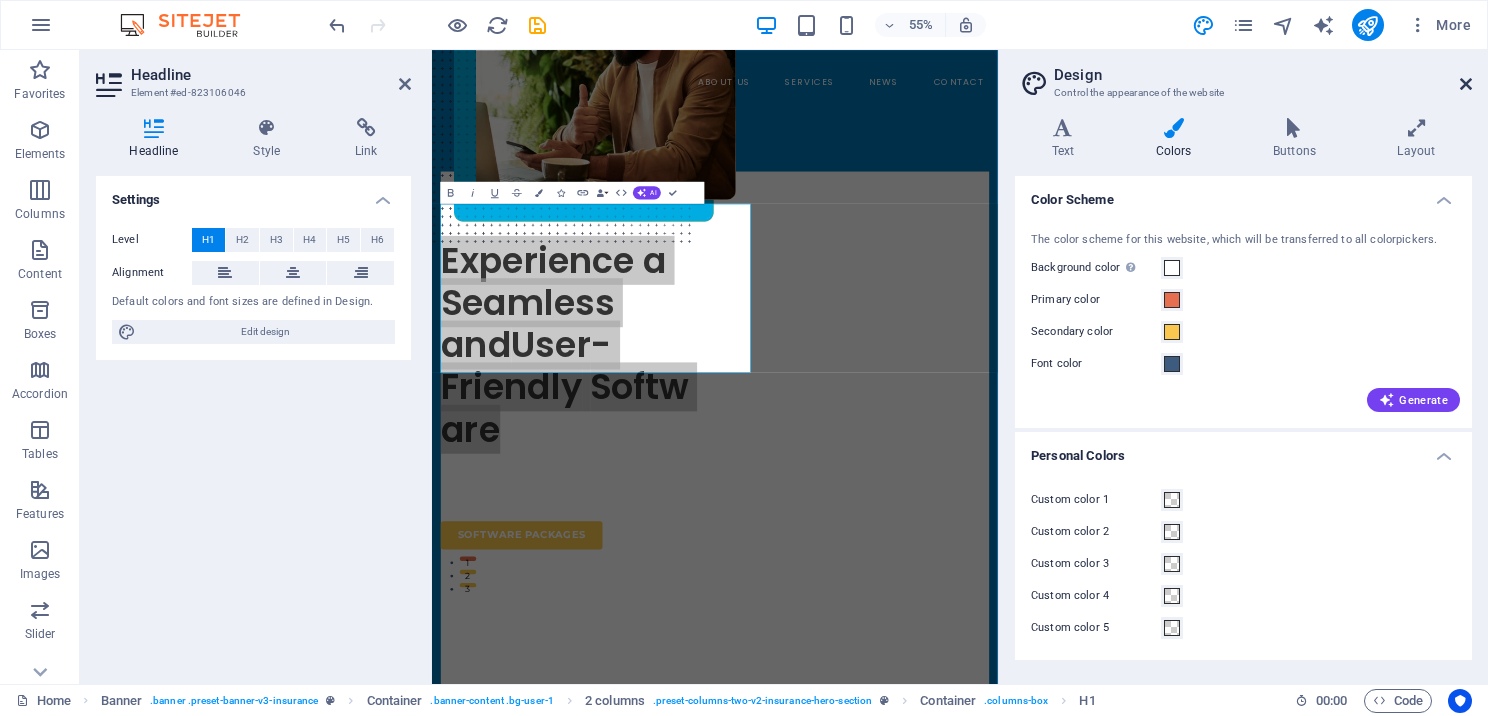 click at bounding box center (1466, 84) 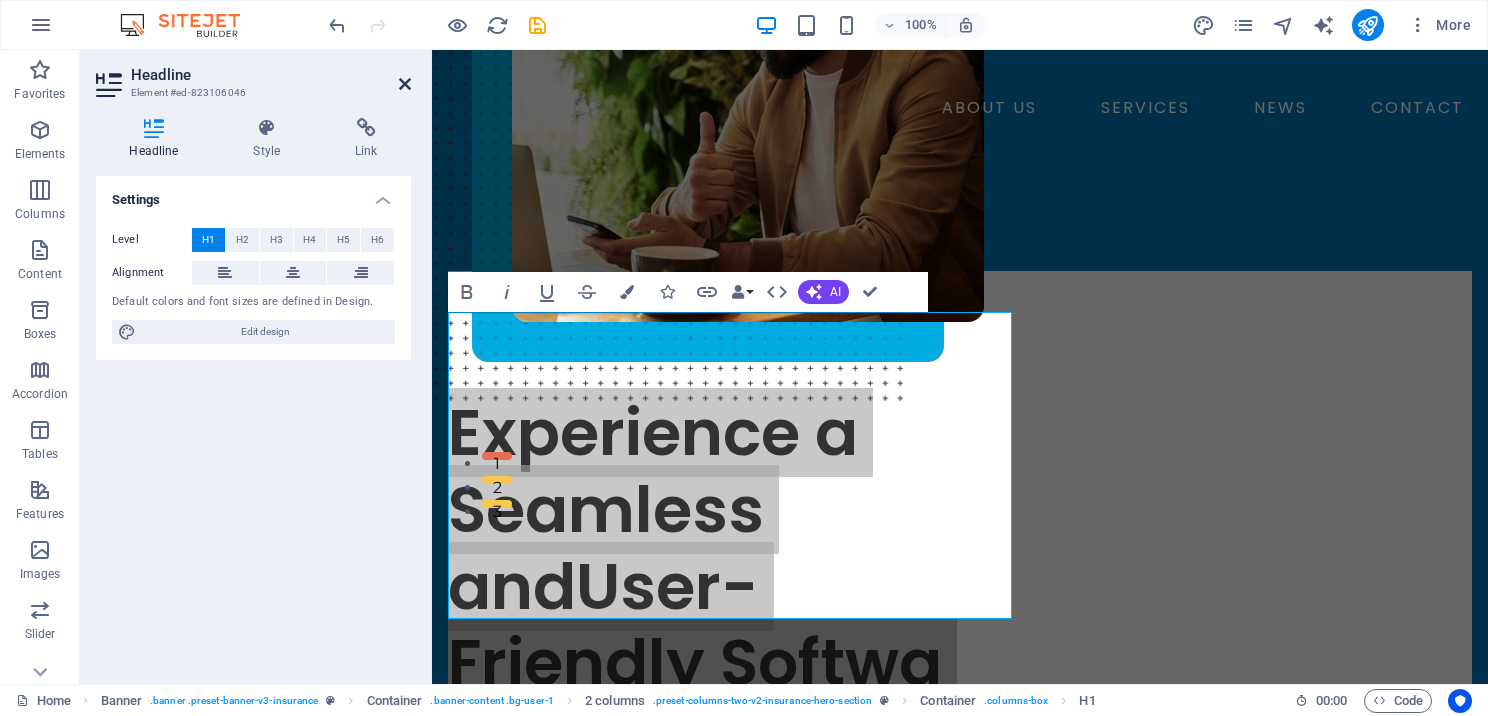 click at bounding box center [405, 84] 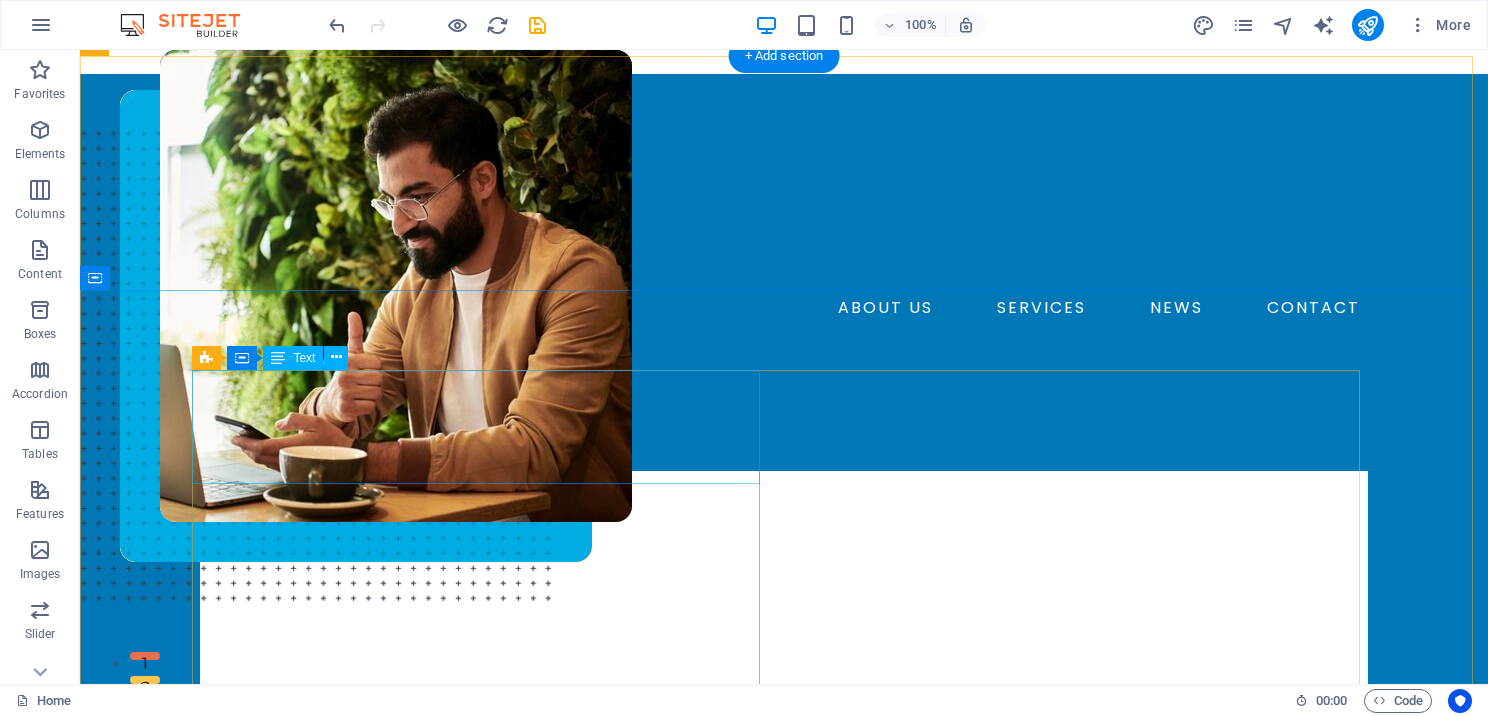 scroll, scrollTop: 400, scrollLeft: 0, axis: vertical 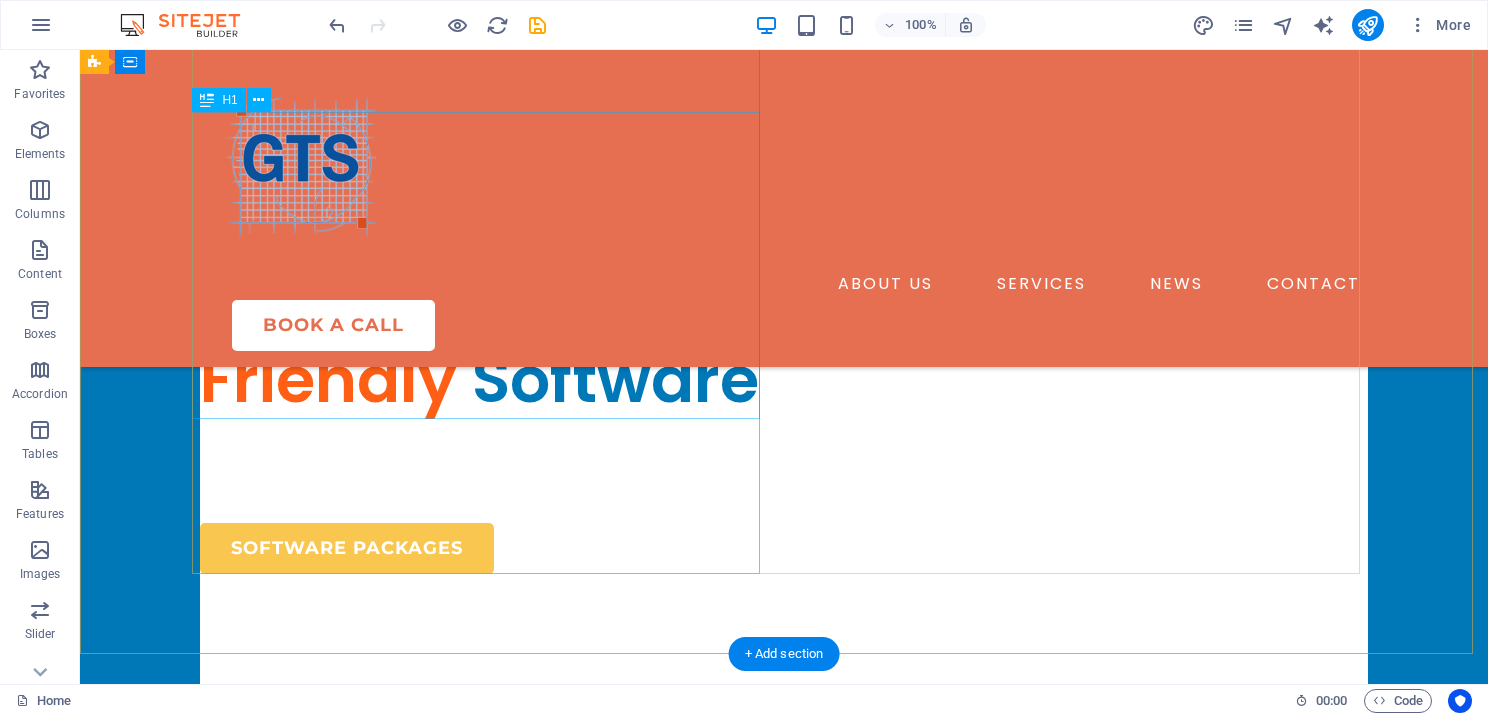 click on "Experience a Seamless and  User-Friendly   Software" at bounding box center (484, 265) 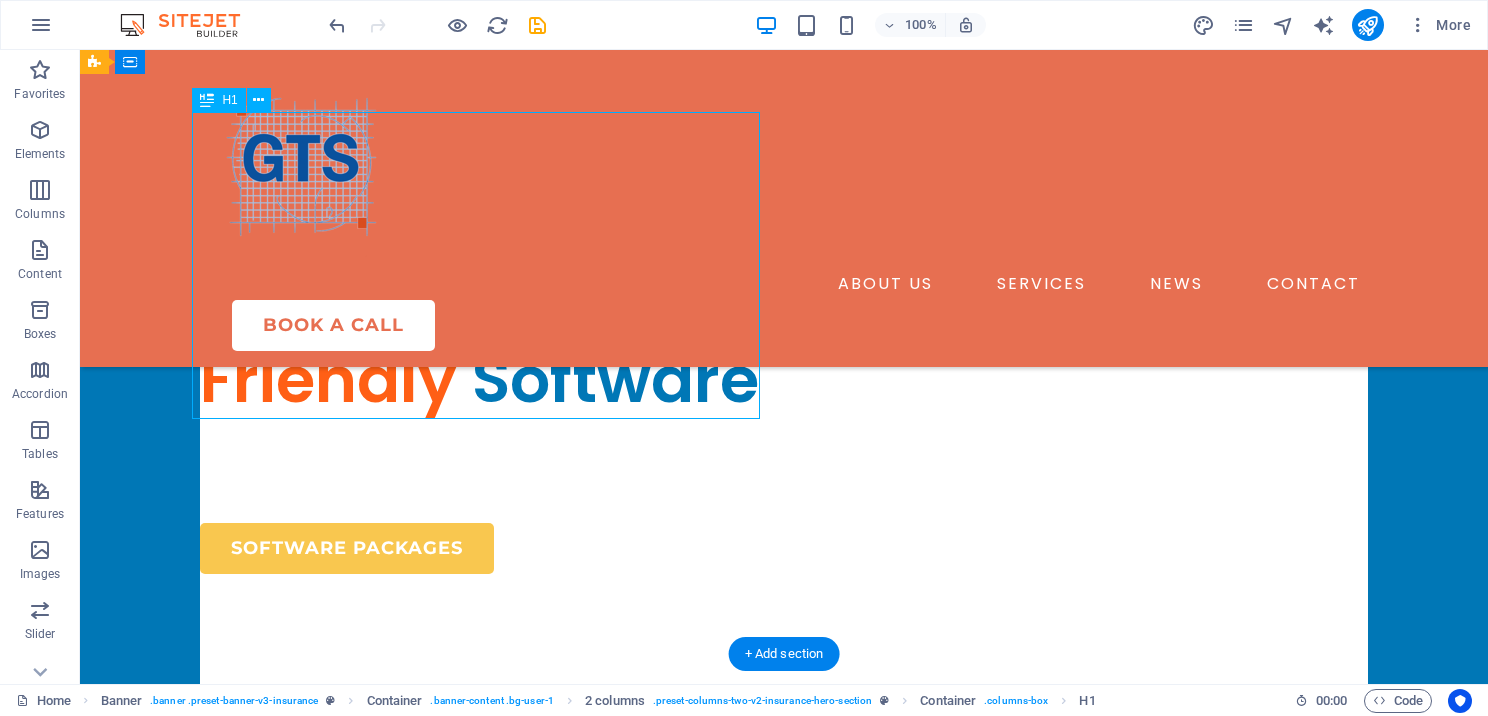 click on "Experience a Seamless and  User-Friendly   Software" at bounding box center (484, 265) 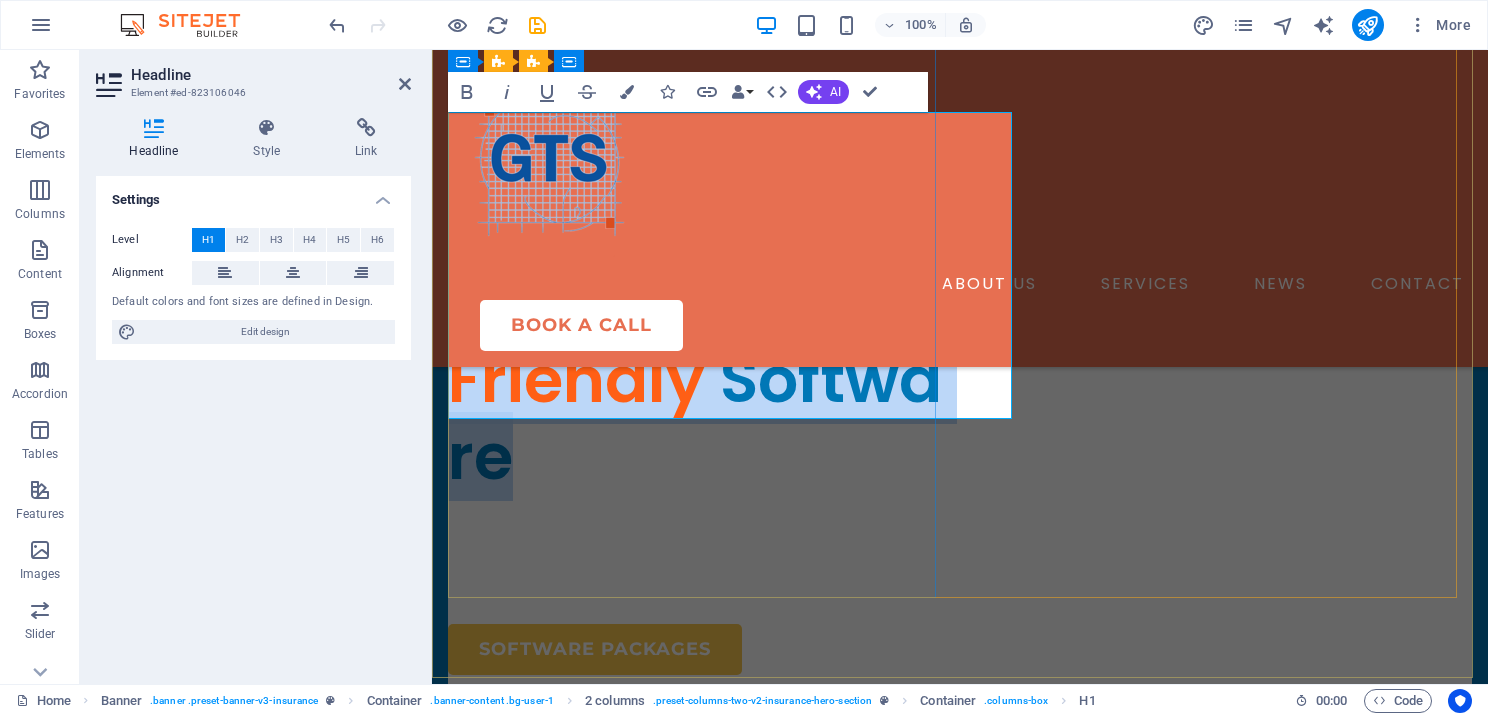 click on "Experience a Seamless and" at bounding box center [653, 226] 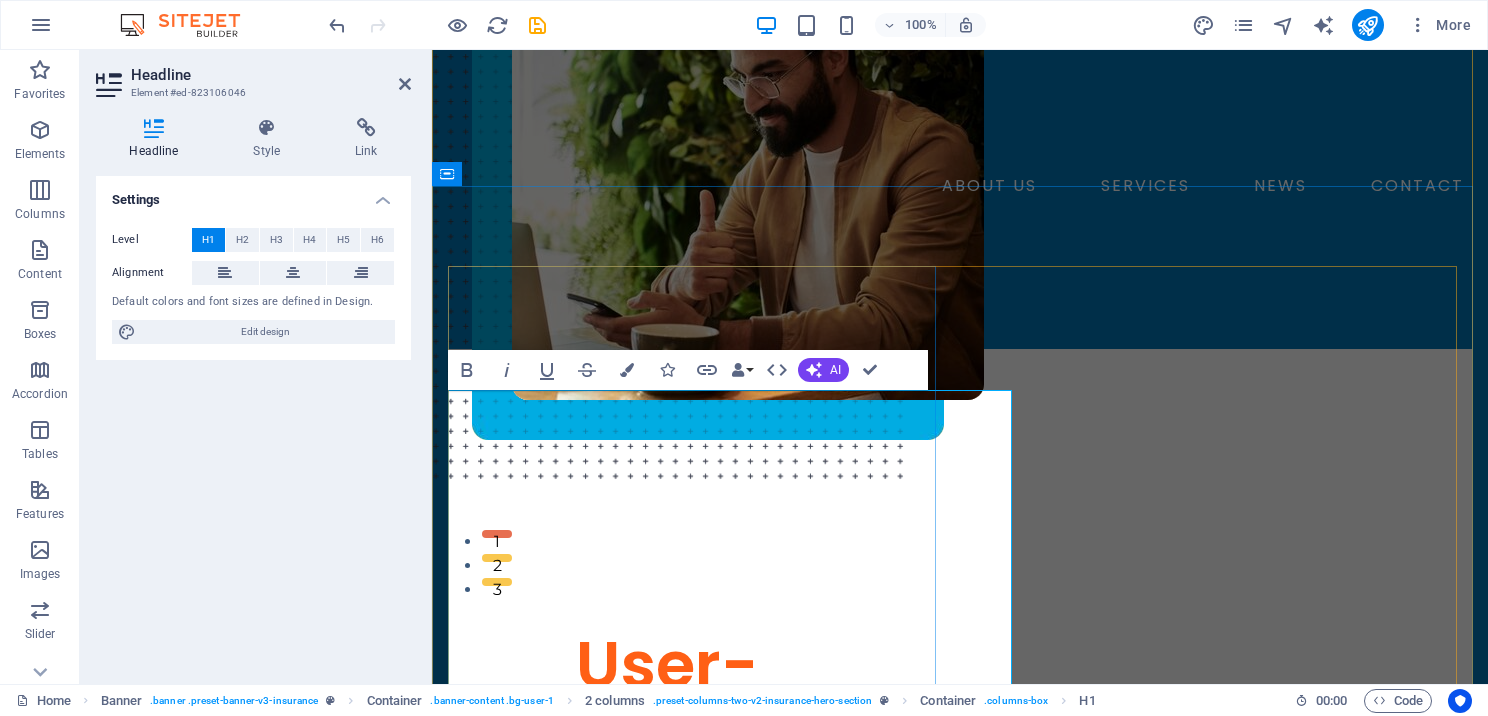 scroll, scrollTop: 200, scrollLeft: 0, axis: vertical 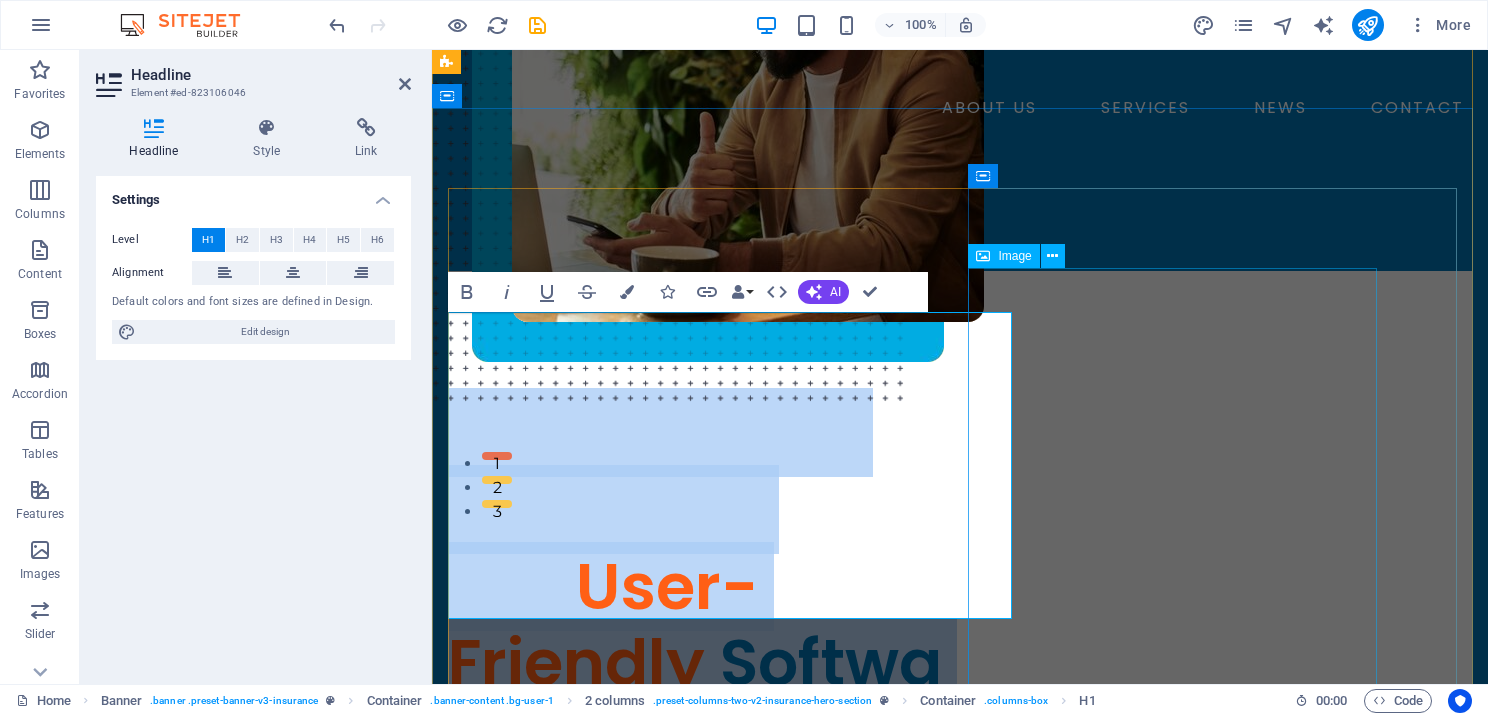 drag, startPoint x: 462, startPoint y: 319, endPoint x: 1024, endPoint y: 584, distance: 621.3445 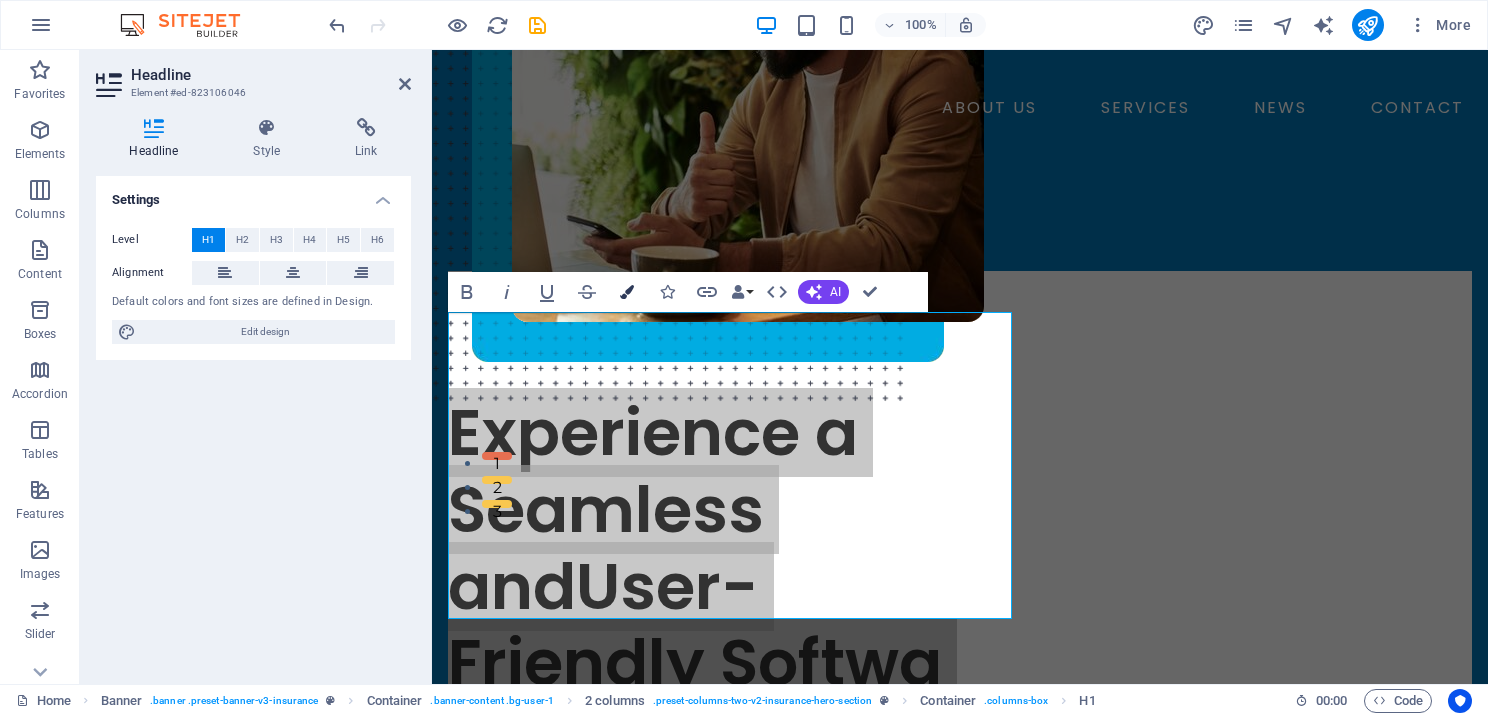 click at bounding box center [627, 292] 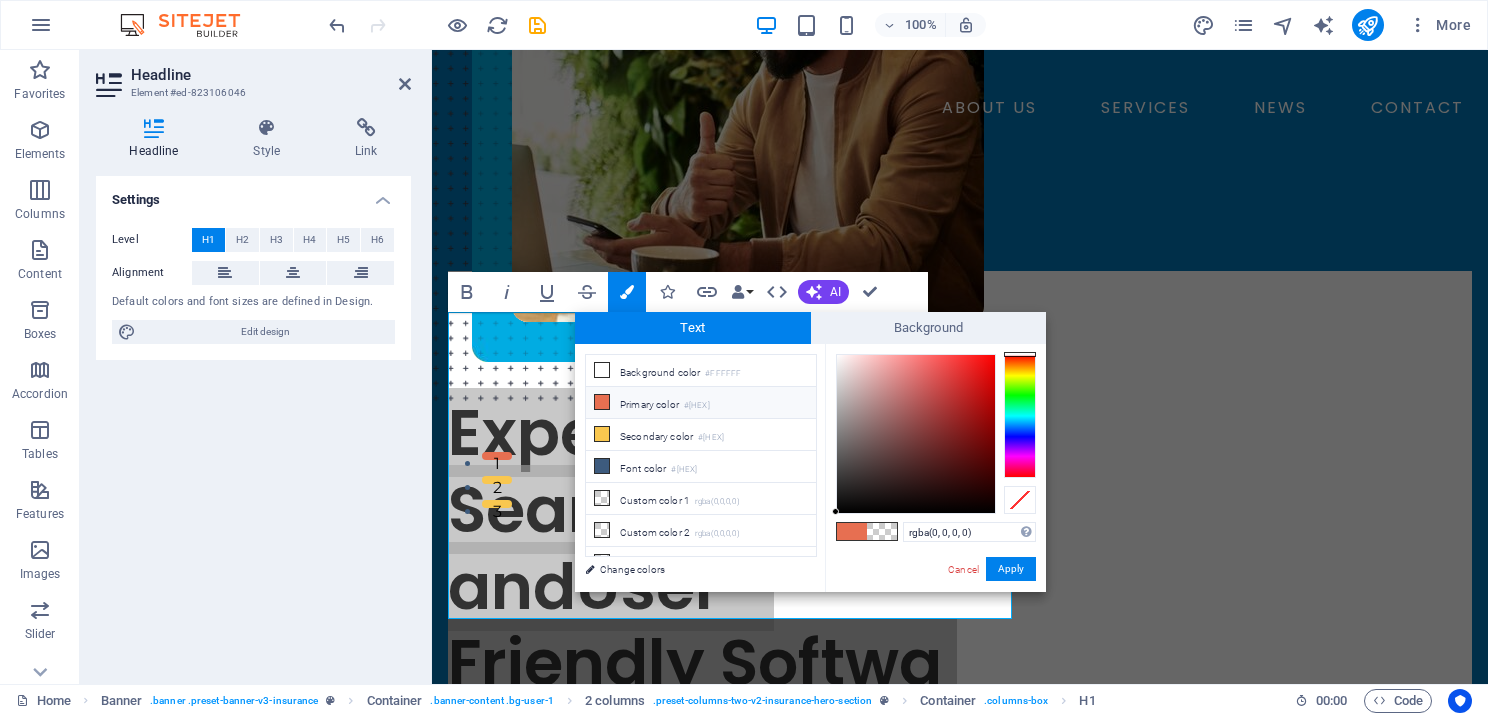 click at bounding box center (602, 402) 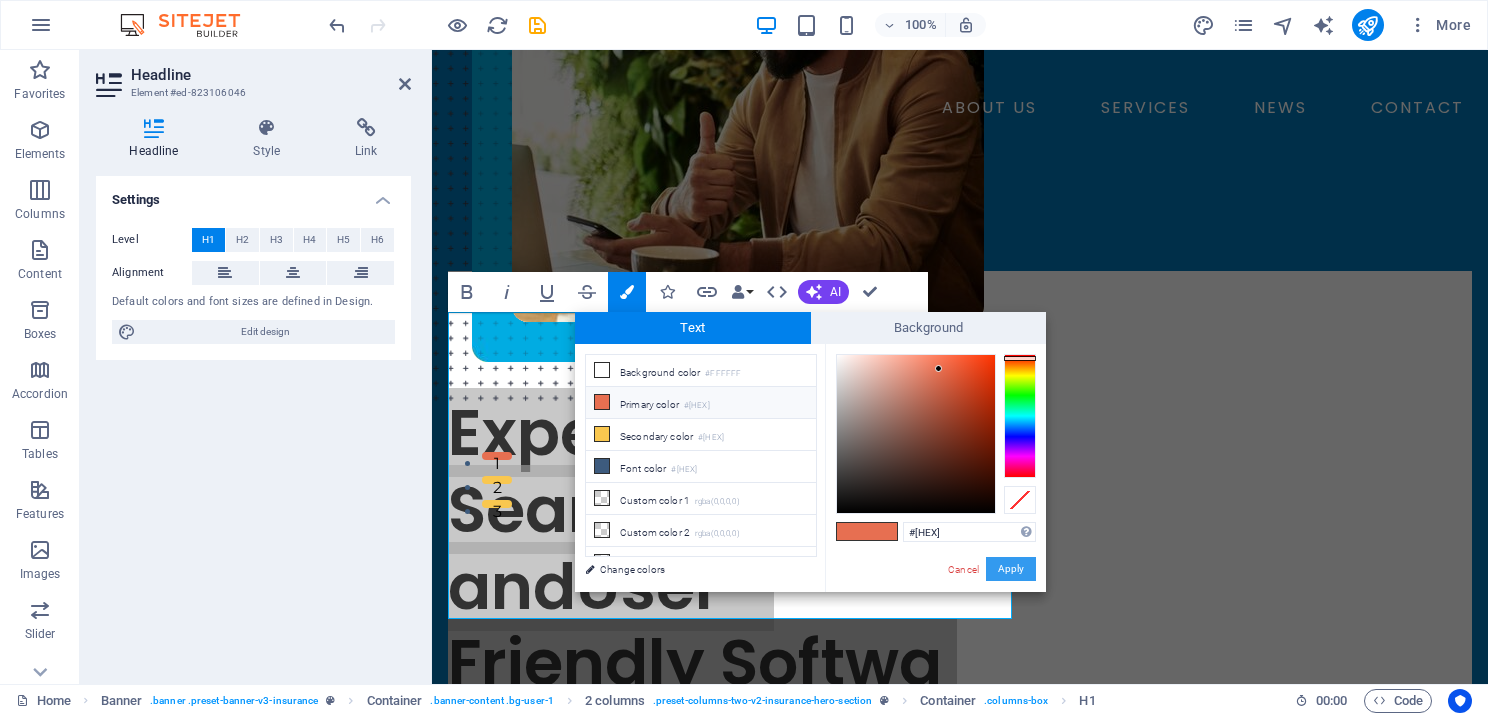 click on "Apply" at bounding box center (1011, 569) 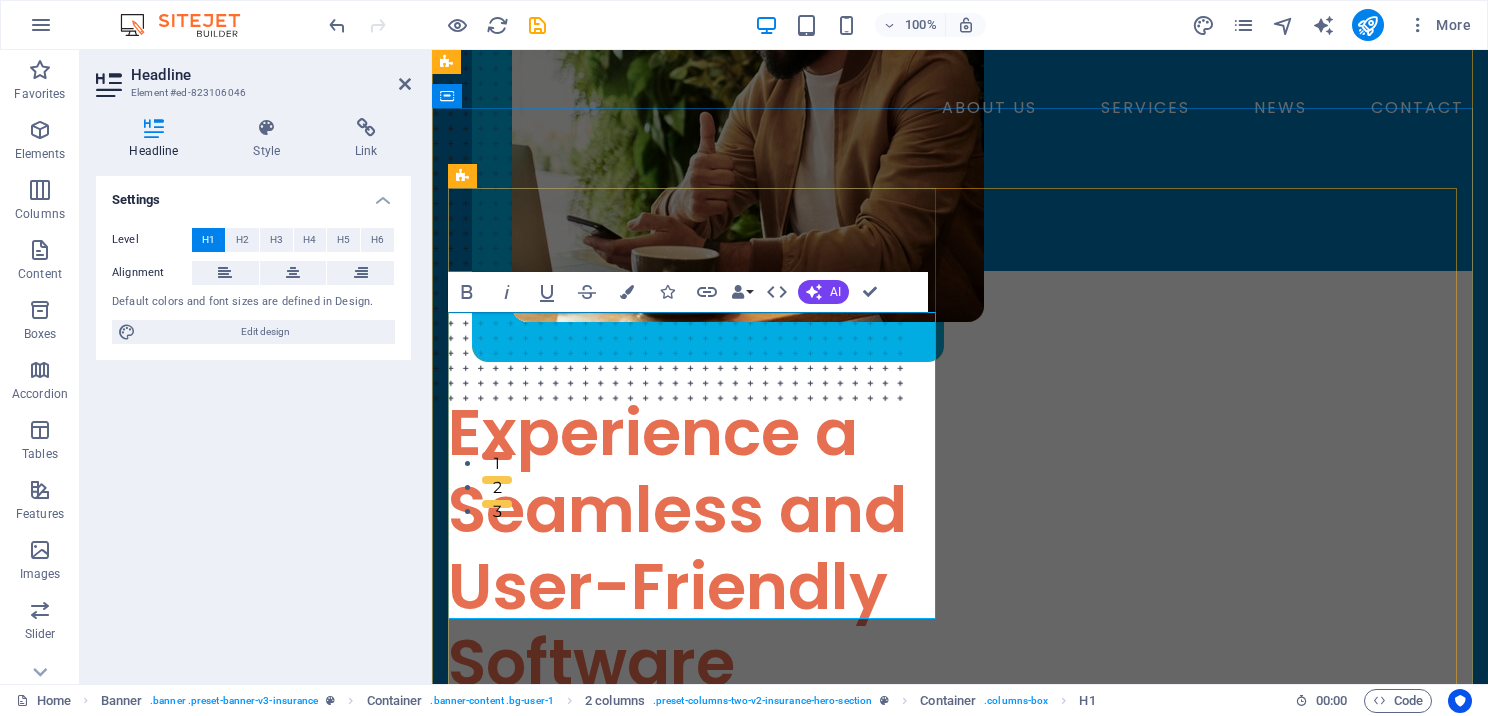 click on "Experience a Seamless and User-Friendly Software" at bounding box center [677, 547] 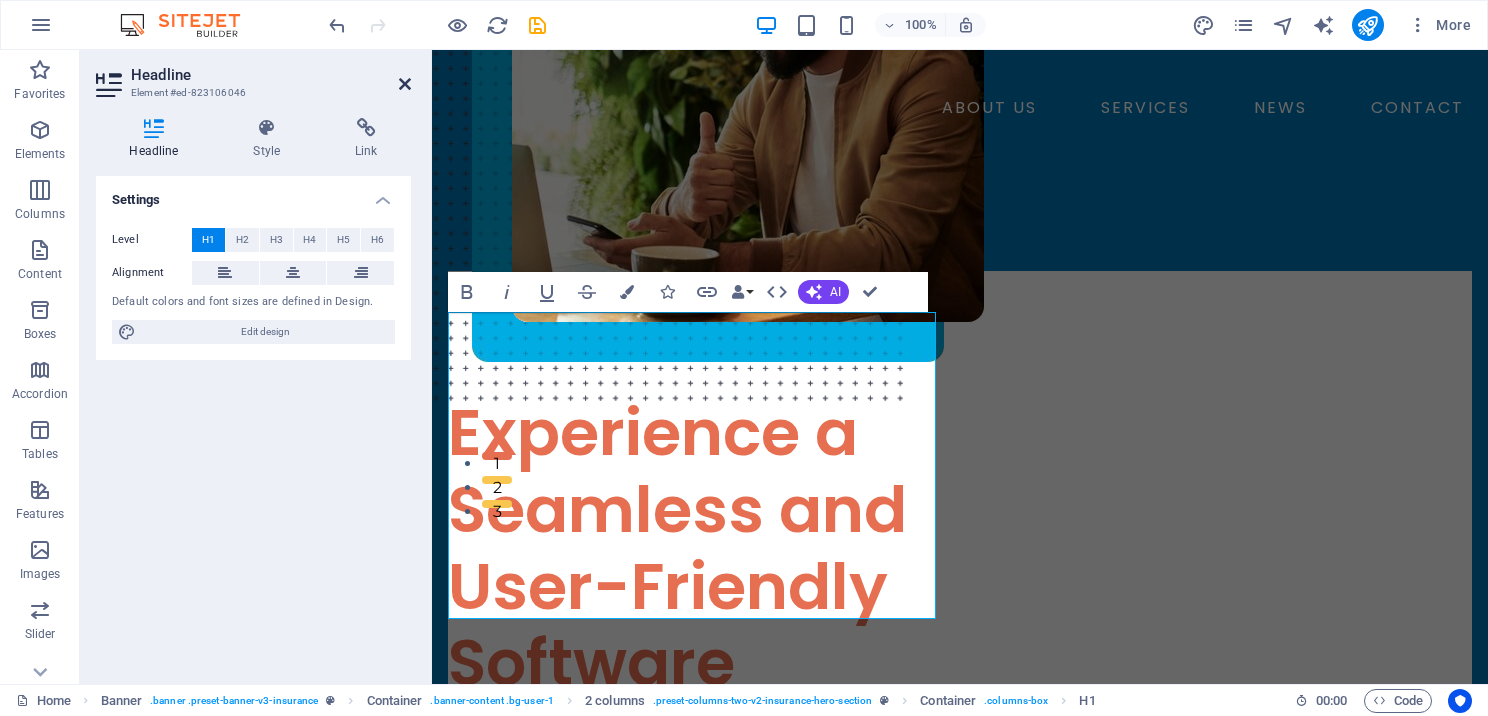 click at bounding box center (405, 84) 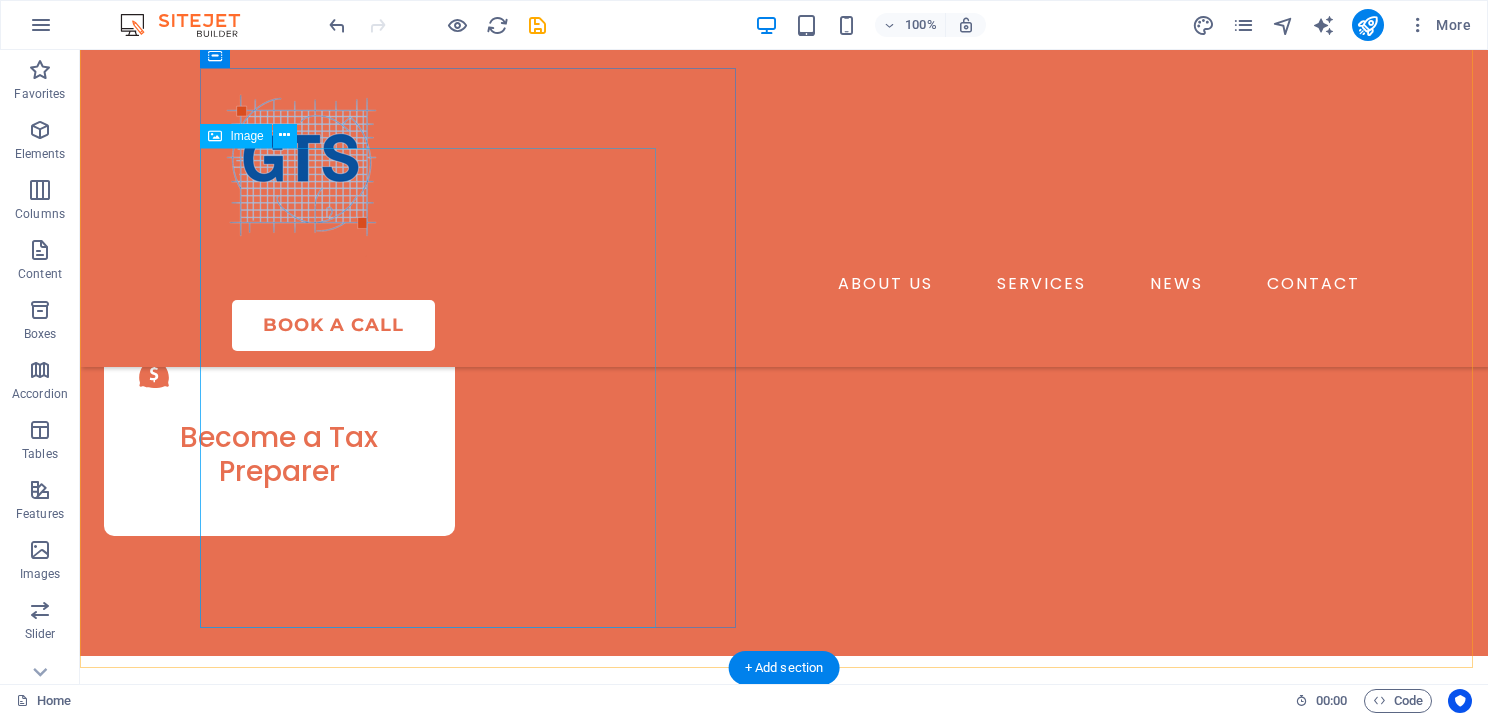scroll, scrollTop: 4500, scrollLeft: 0, axis: vertical 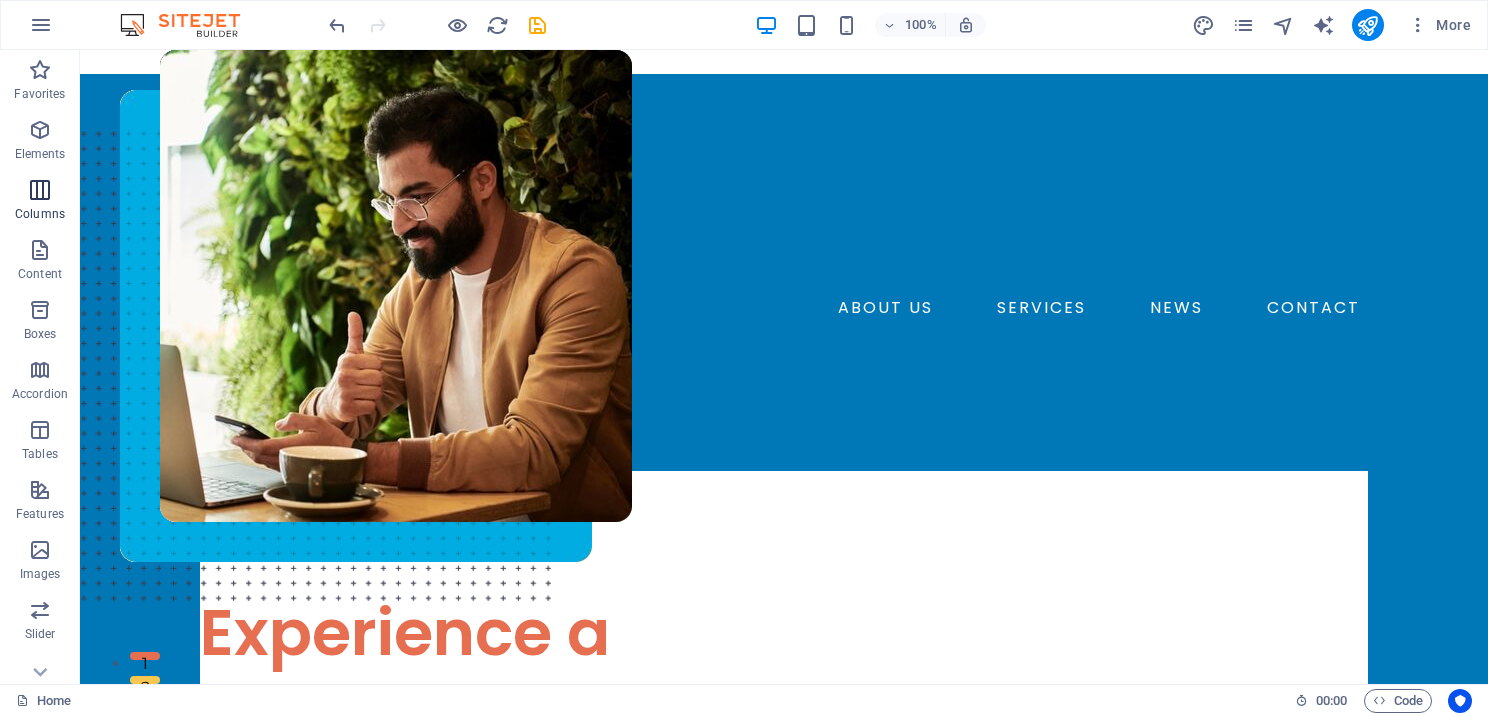 click at bounding box center [40, 190] 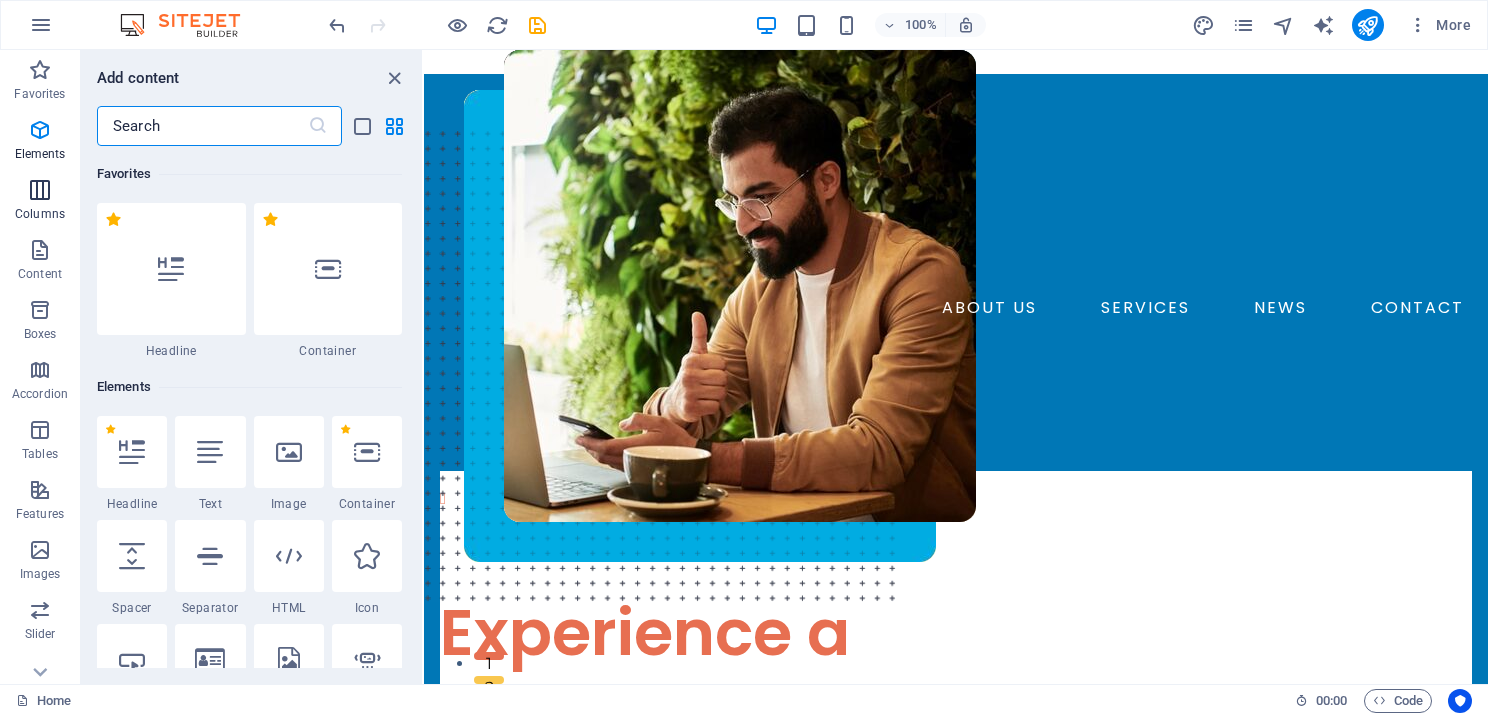 scroll, scrollTop: 990, scrollLeft: 0, axis: vertical 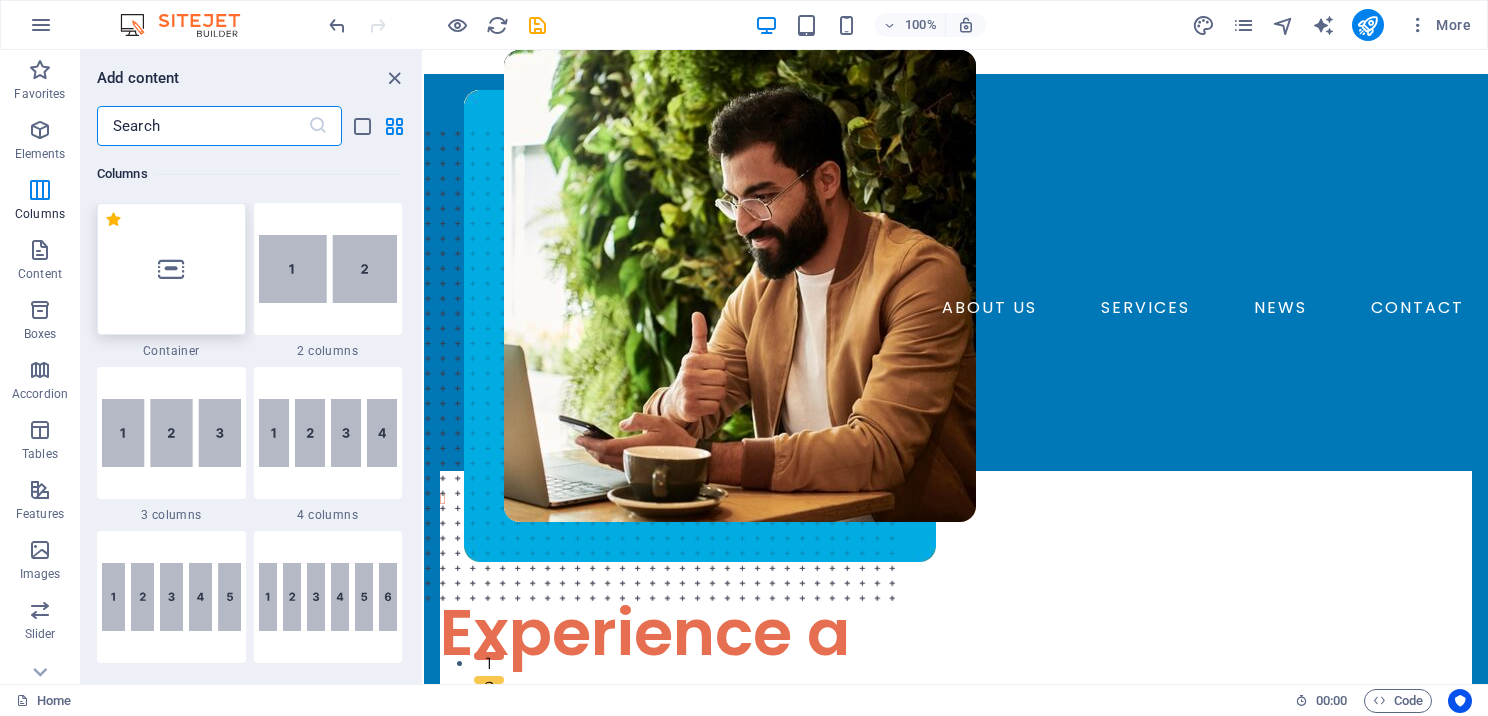 click at bounding box center (171, 269) 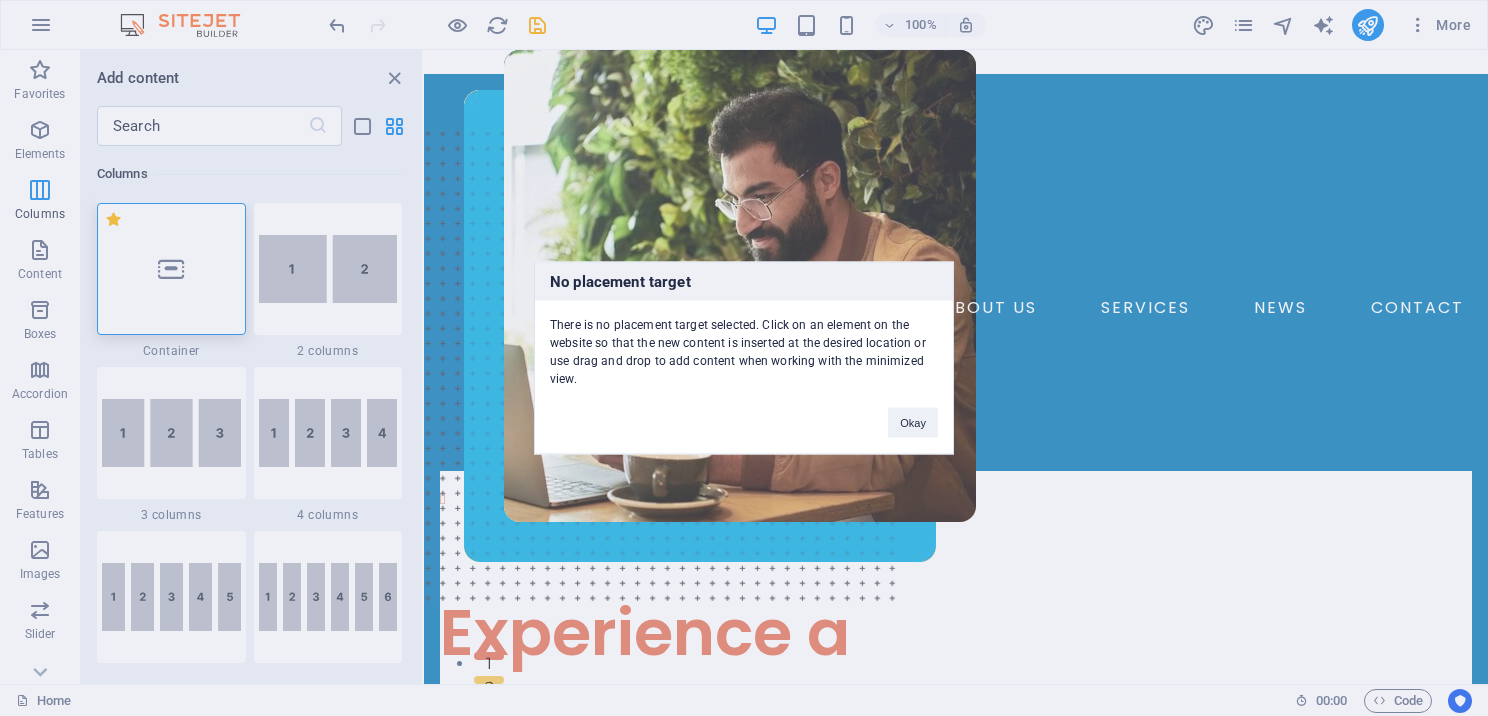 click on "No placement target There is no placement target selected. Click on an element on the website so that the new content is inserted at the desired location or use drag and drop to add content when working with the minimized view. Okay" at bounding box center (744, 358) 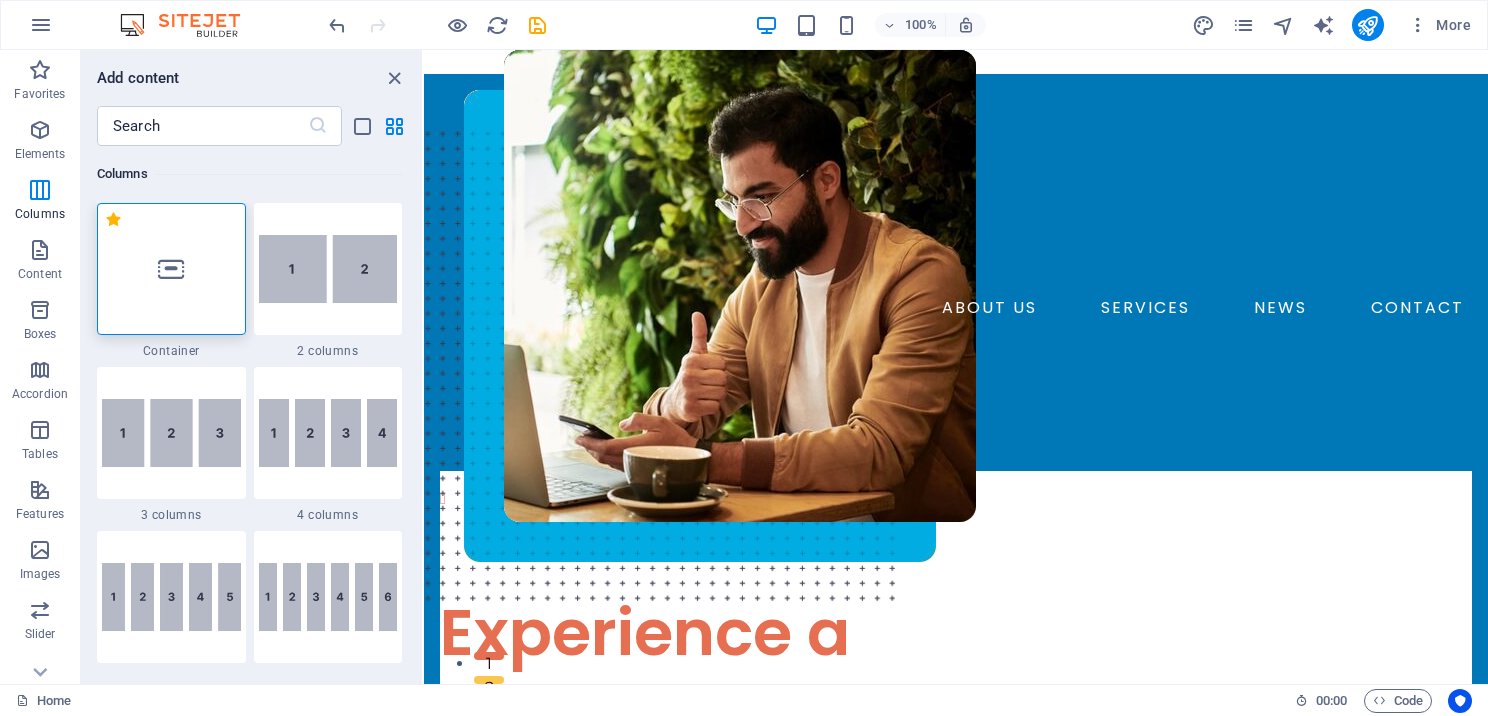 click at bounding box center (394, 78) 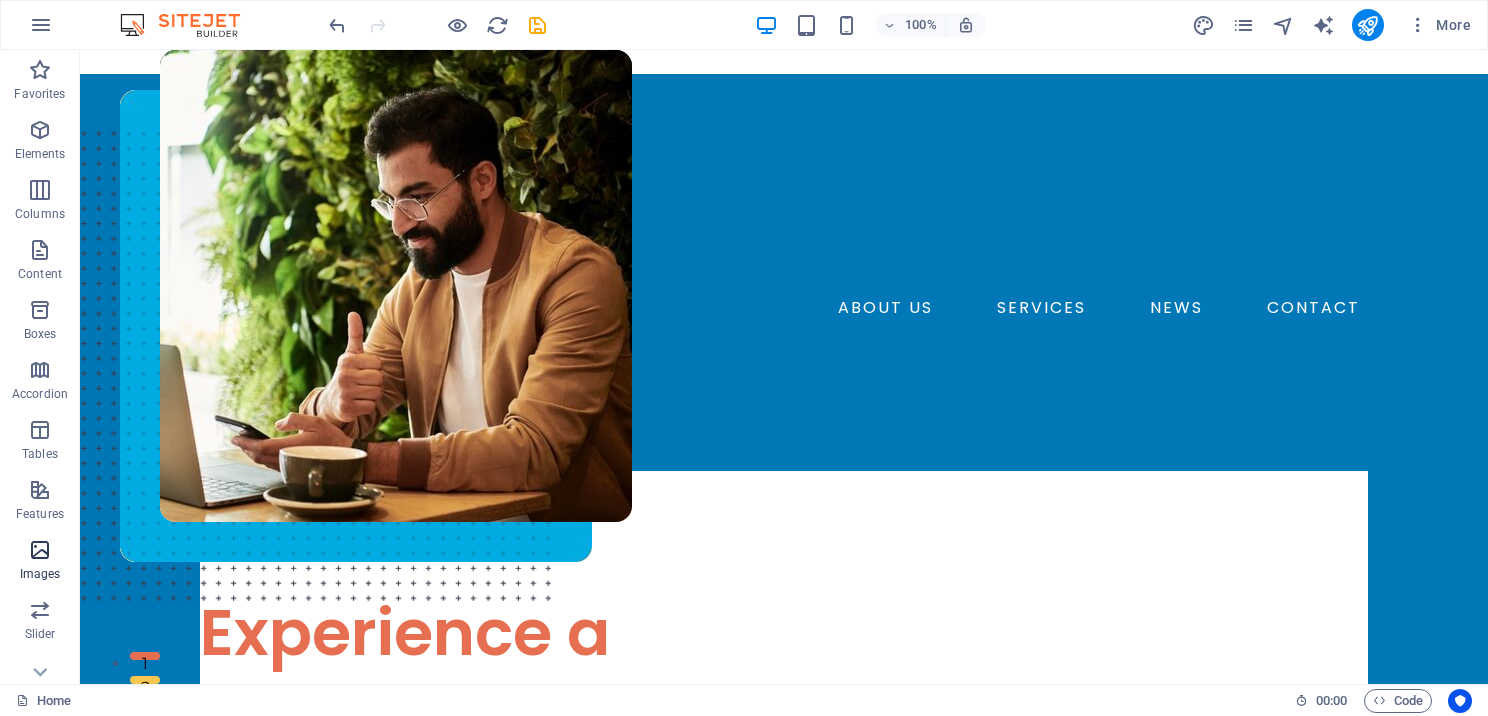 scroll, scrollTop: 200, scrollLeft: 0, axis: vertical 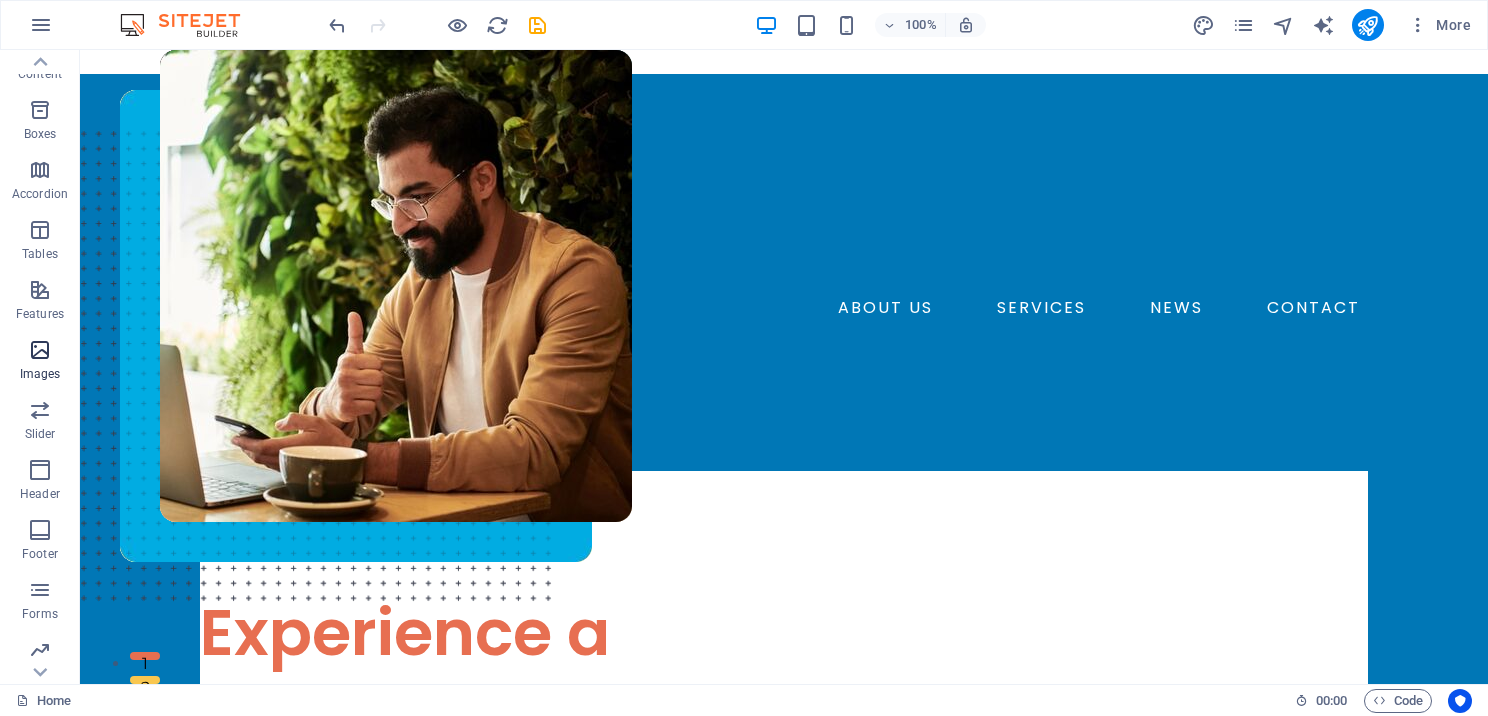 click on "Images" at bounding box center [40, 374] 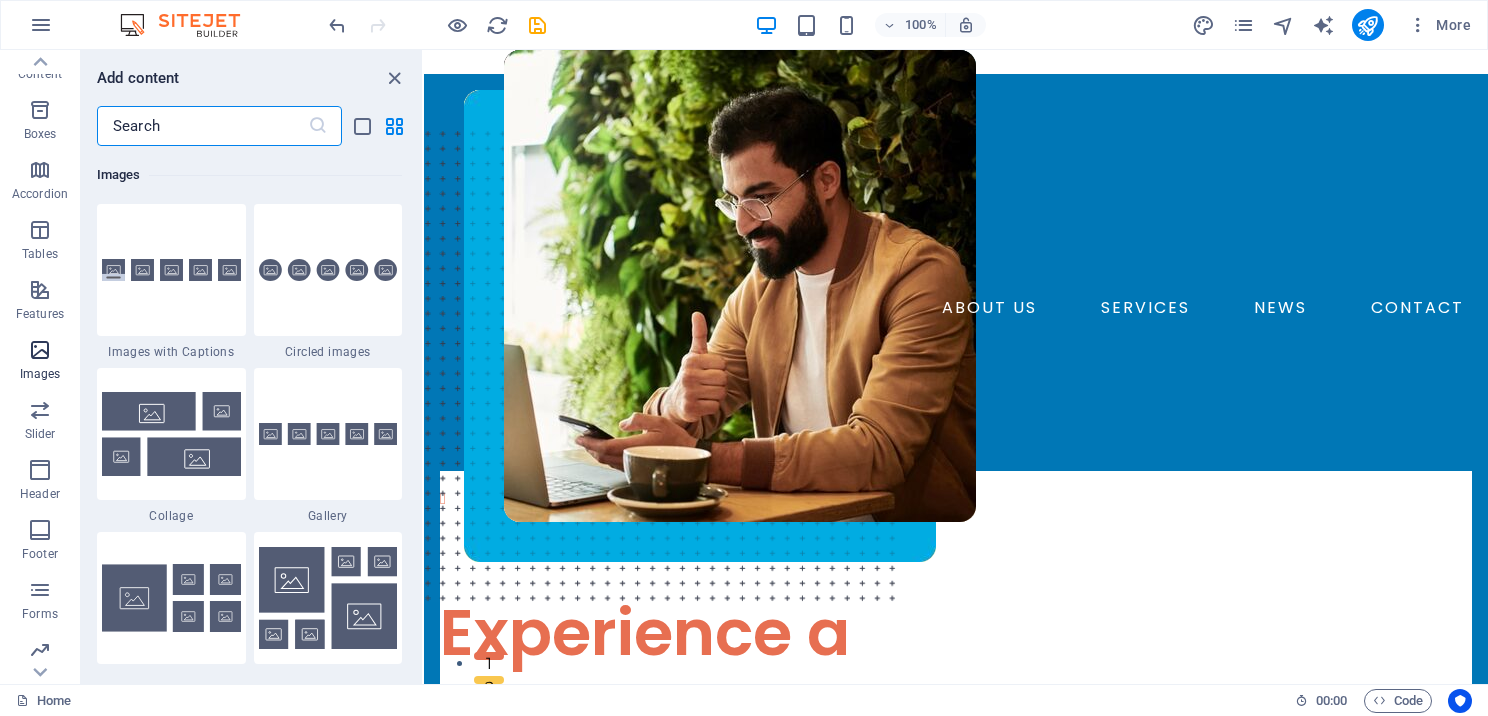 scroll, scrollTop: 10140, scrollLeft: 0, axis: vertical 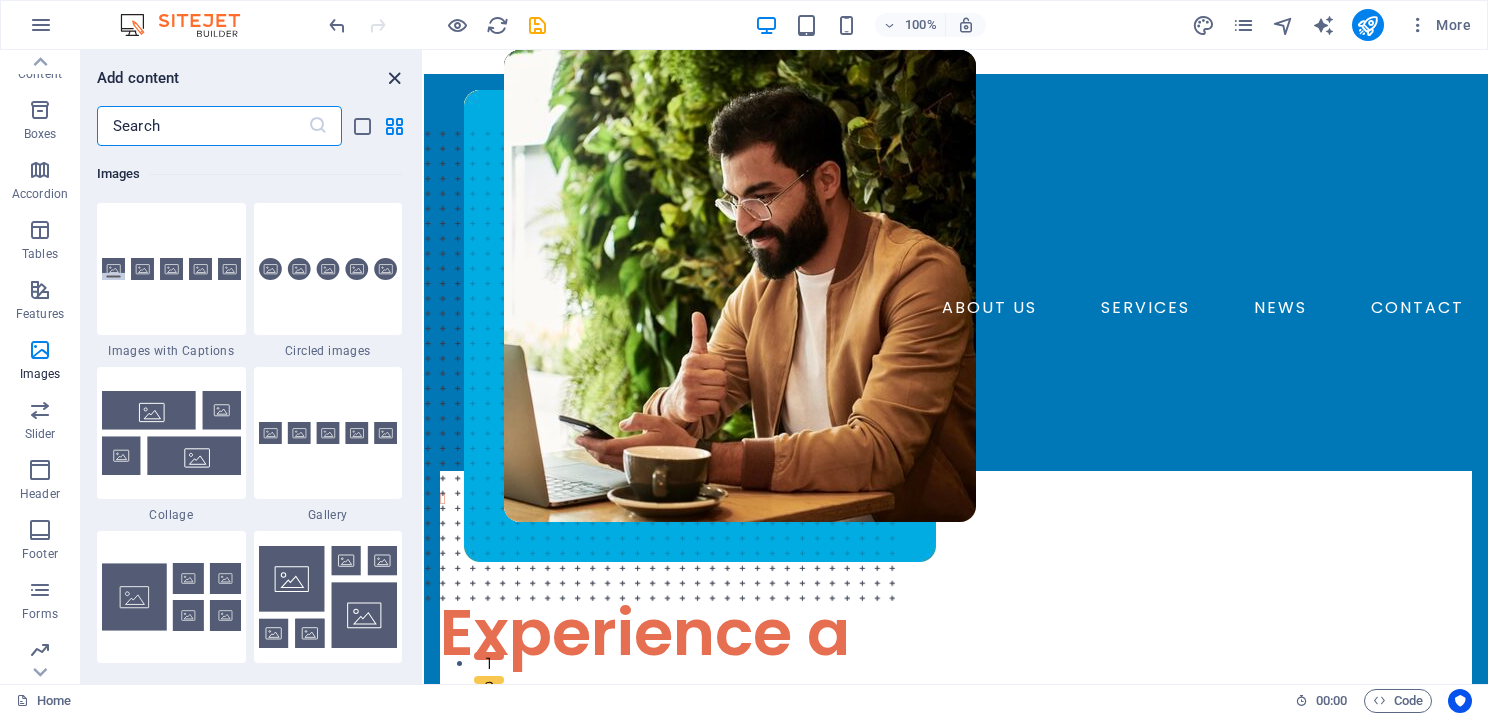 click at bounding box center (394, 78) 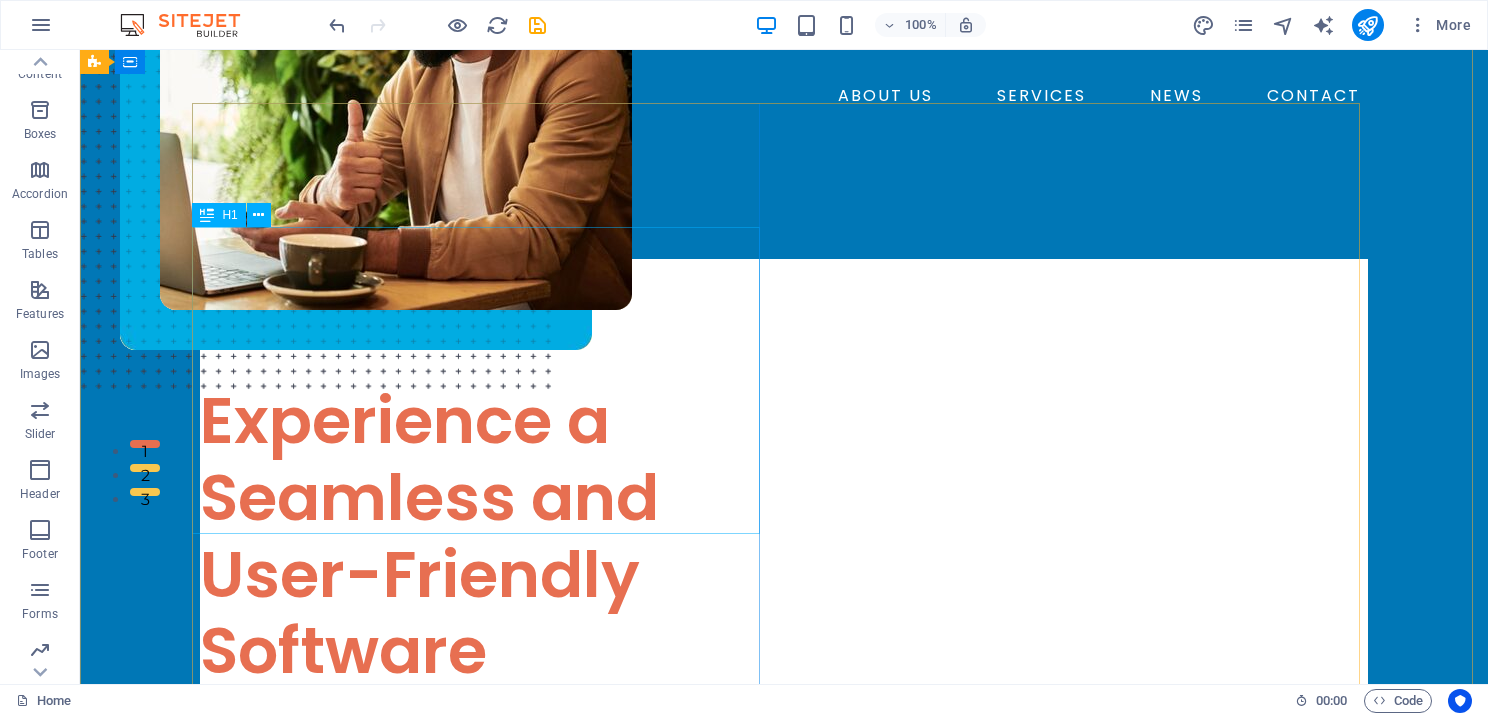 scroll, scrollTop: 200, scrollLeft: 0, axis: vertical 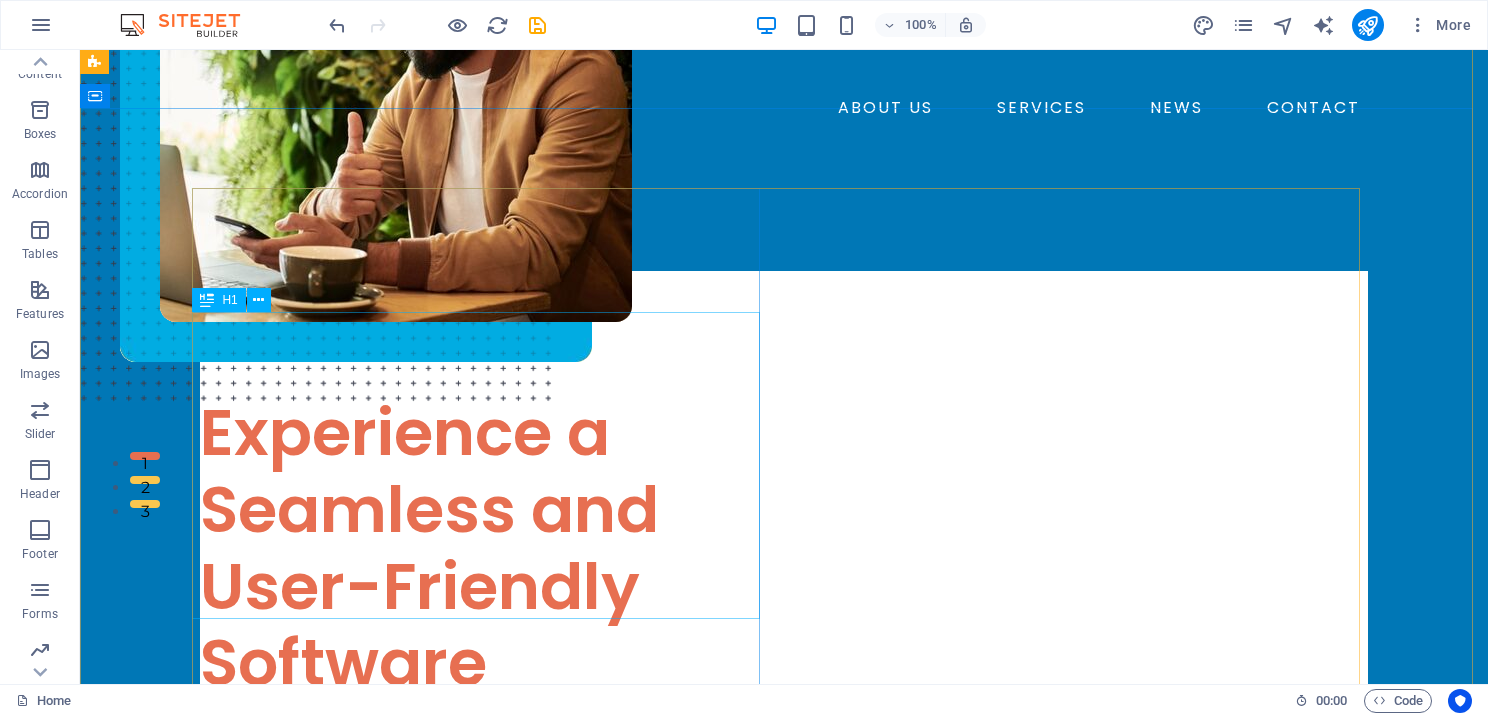 click on "Experience a Seamless and User-Friendly Software" at bounding box center [484, 548] 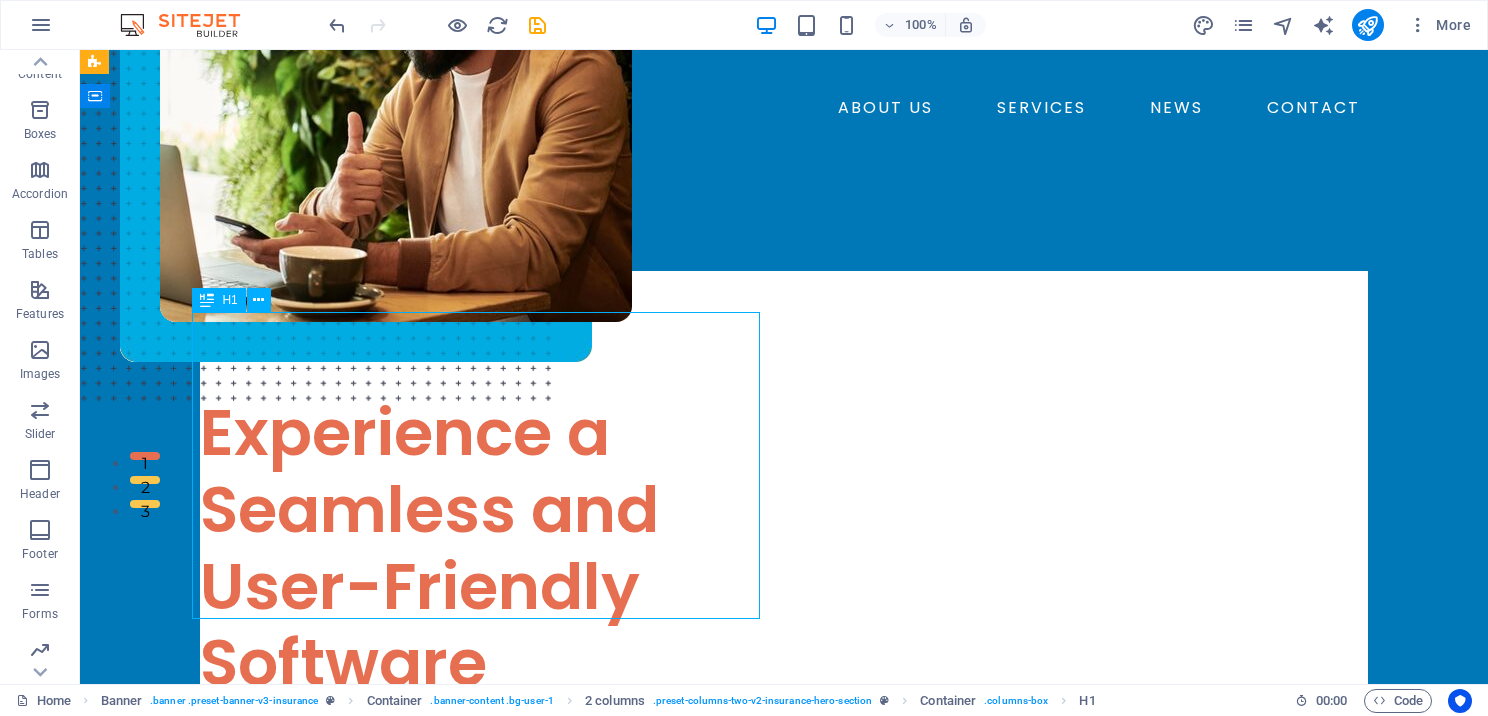 click on "Experience a Seamless and User-Friendly Software" at bounding box center (484, 548) 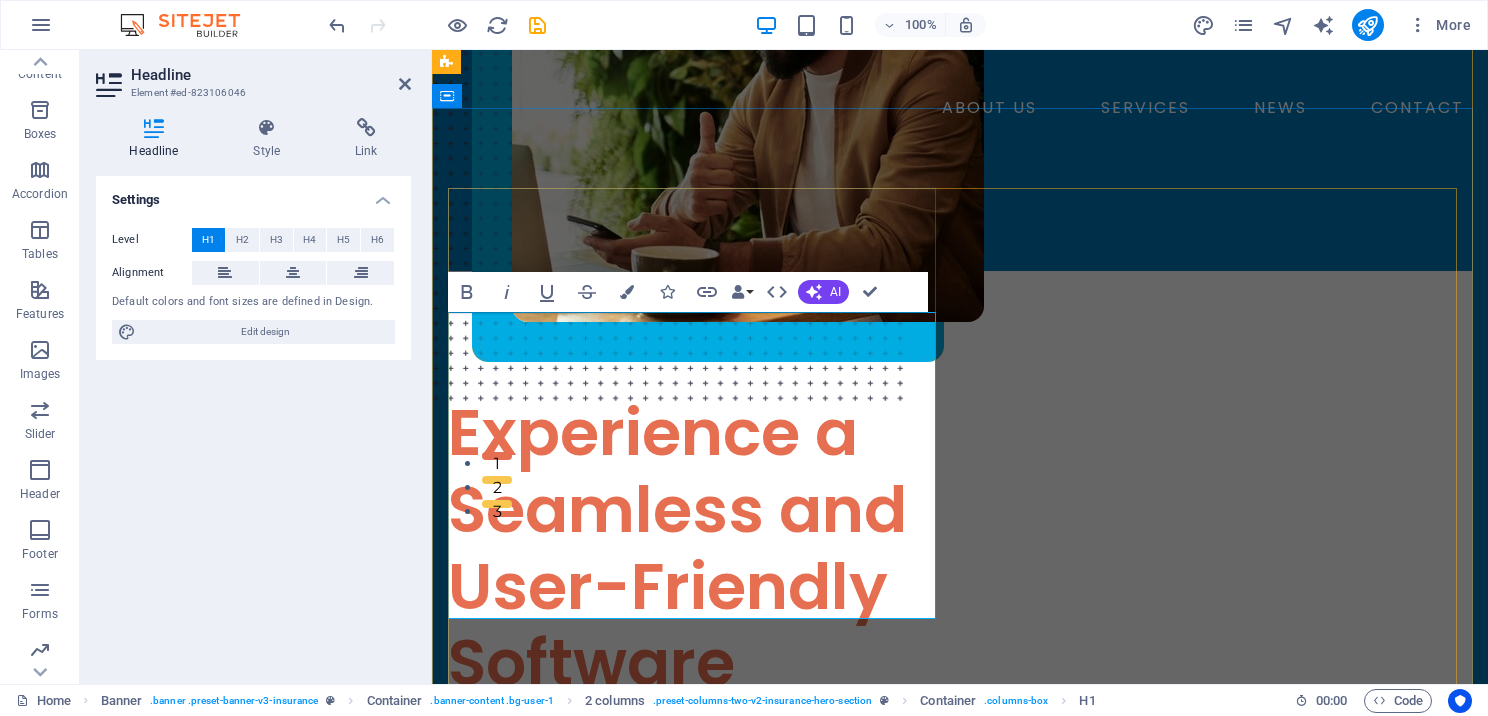 click on "Experience a Seamless and User-Friendly Software" at bounding box center (677, 547) 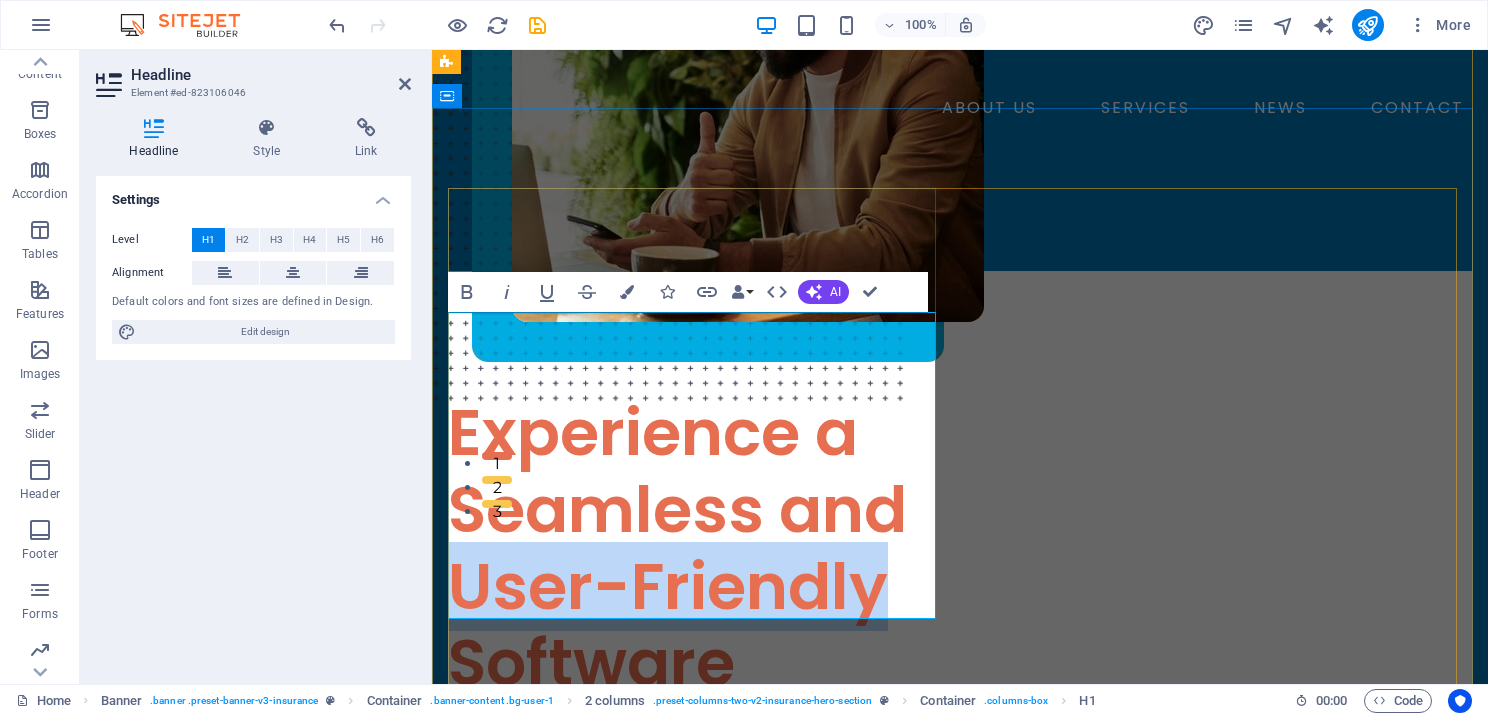 drag, startPoint x: 457, startPoint y: 488, endPoint x: 883, endPoint y: 505, distance: 426.33908 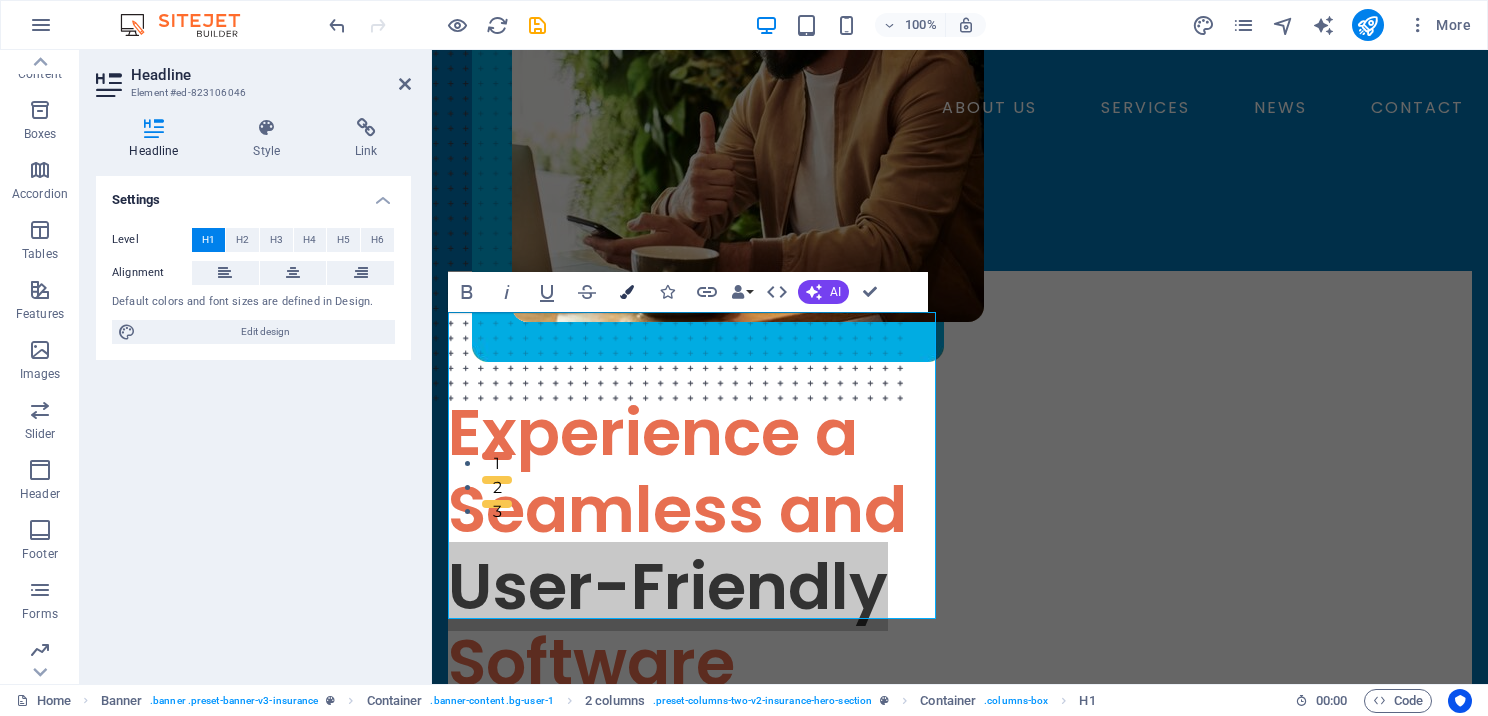 click at bounding box center [627, 292] 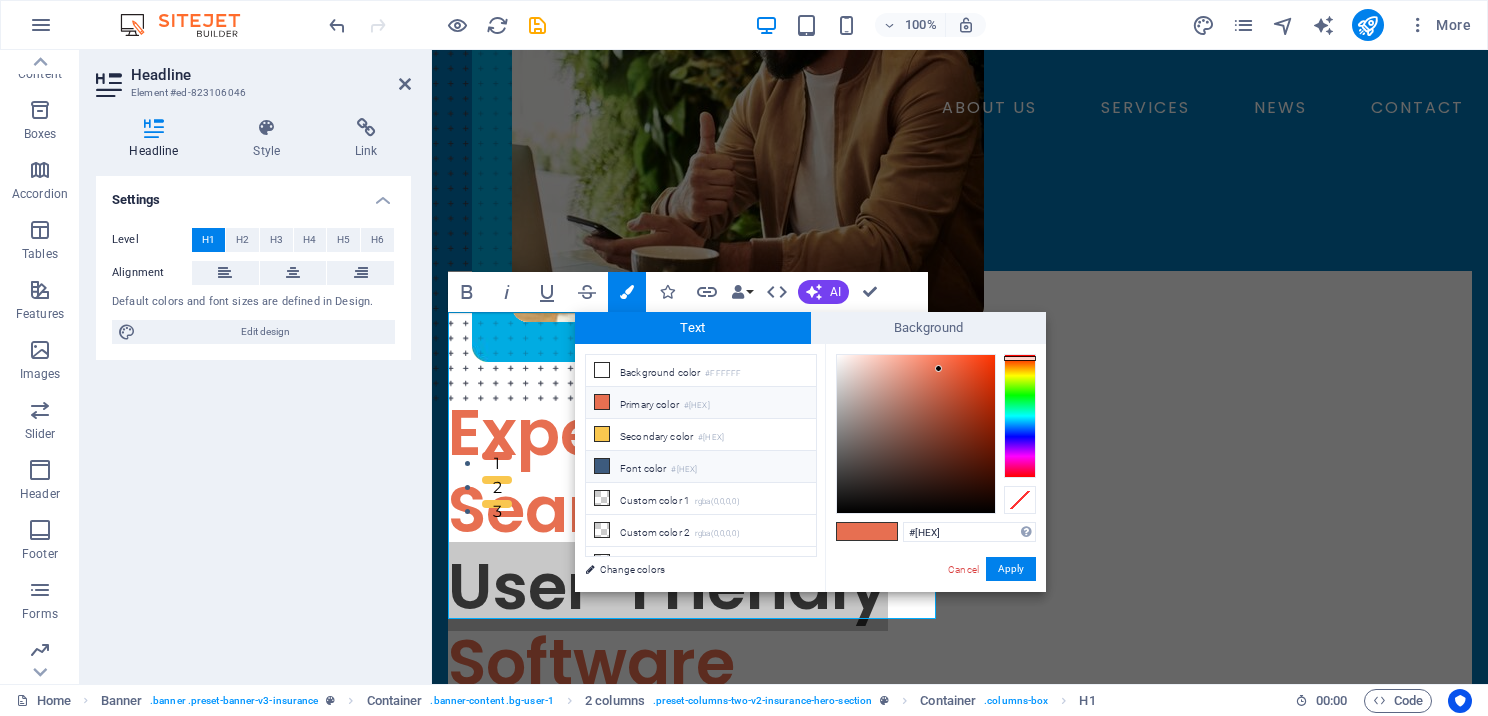 click at bounding box center (602, 466) 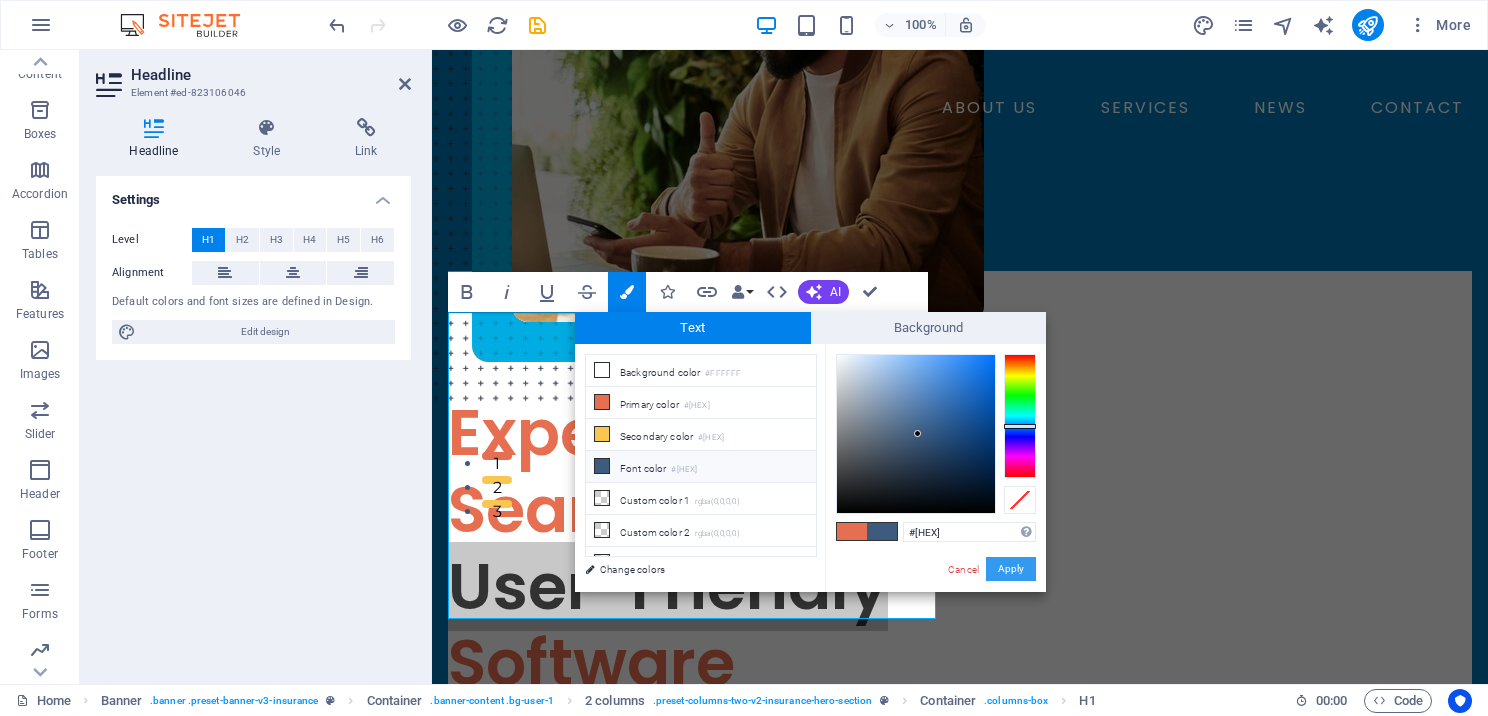 click on "Apply" at bounding box center [1011, 569] 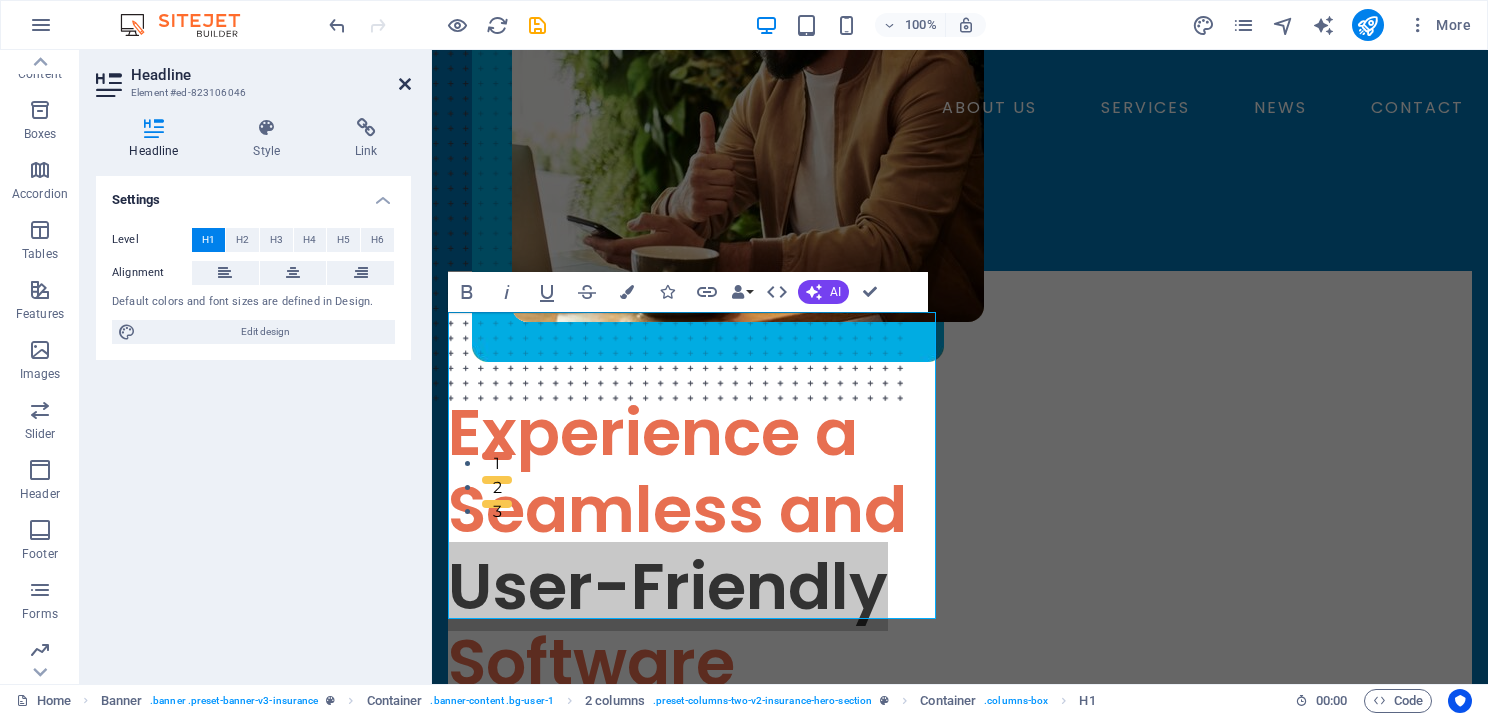 click at bounding box center (405, 84) 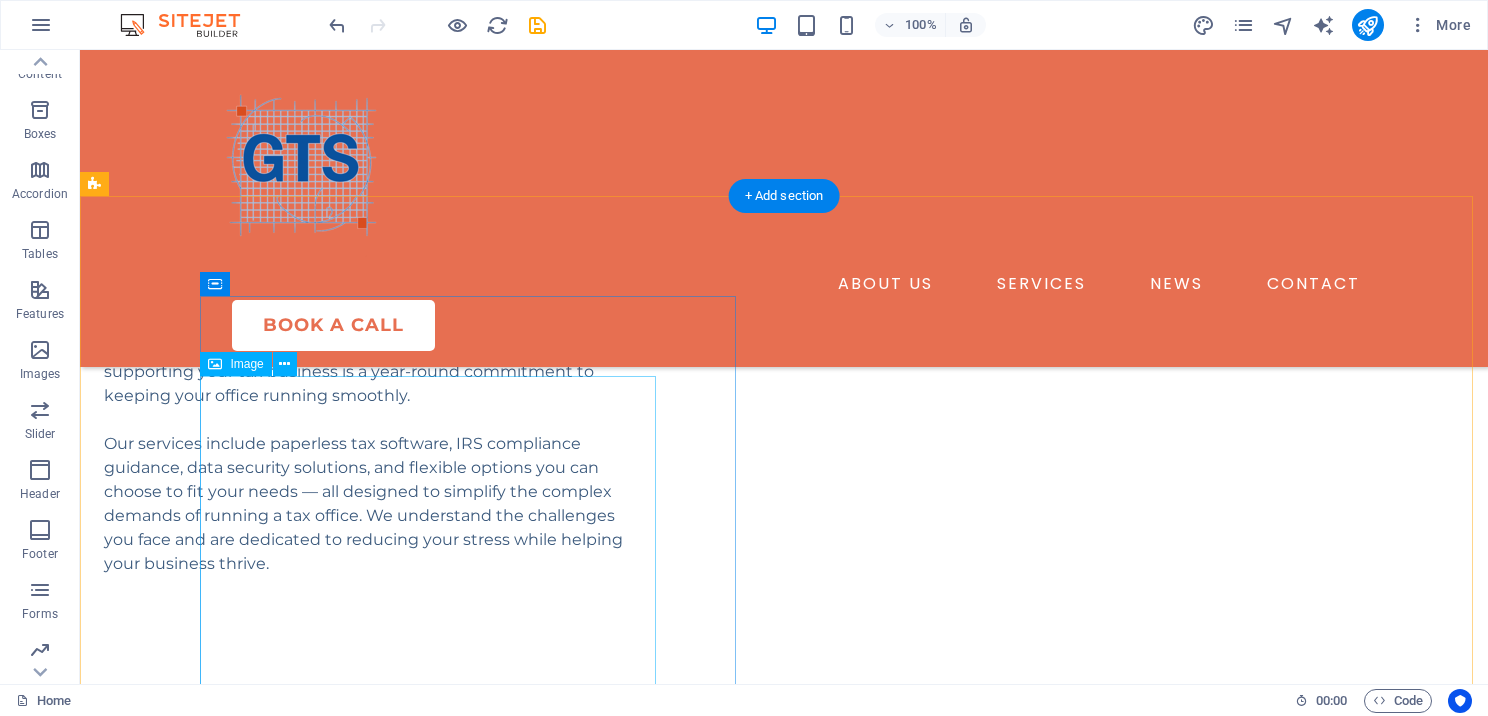 scroll, scrollTop: 6300, scrollLeft: 0, axis: vertical 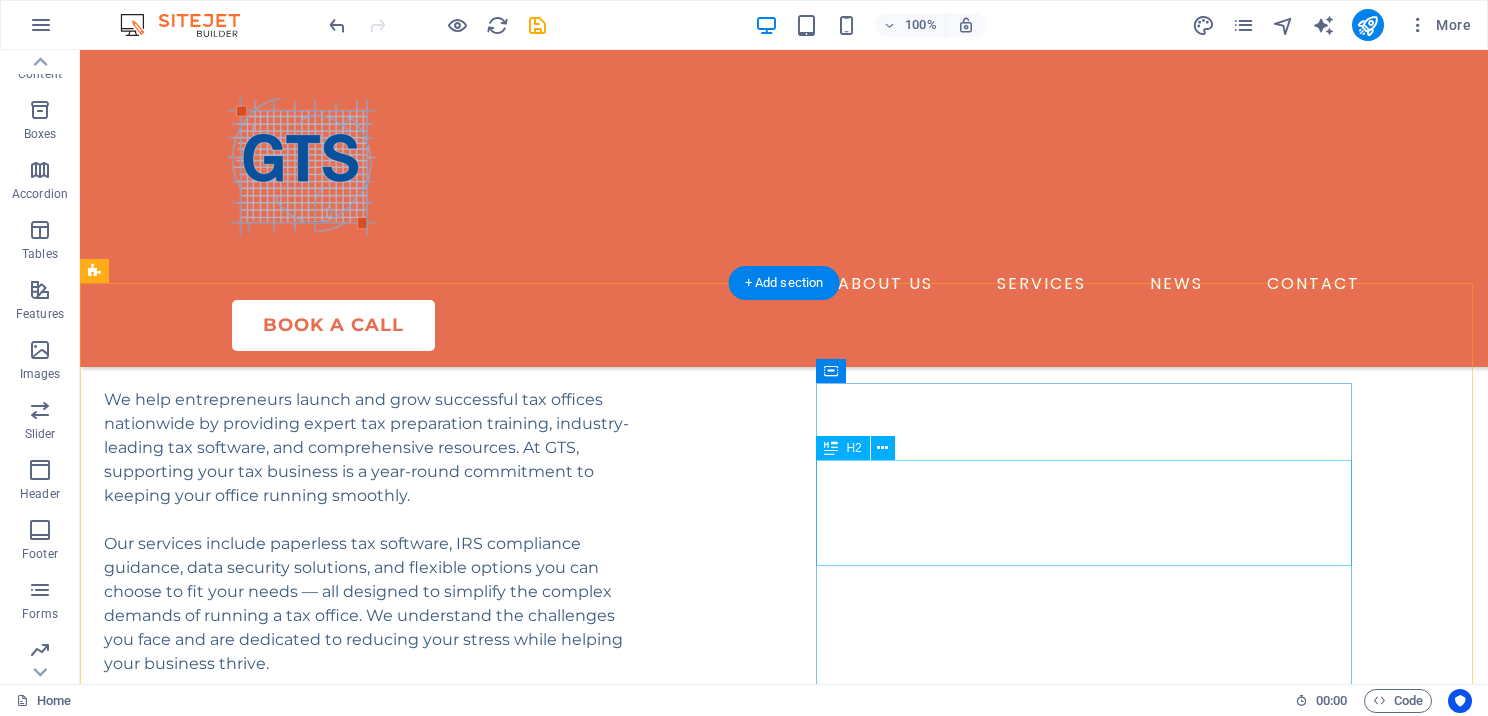click on "Book Your Consultation   Today" at bounding box center [372, 5272] 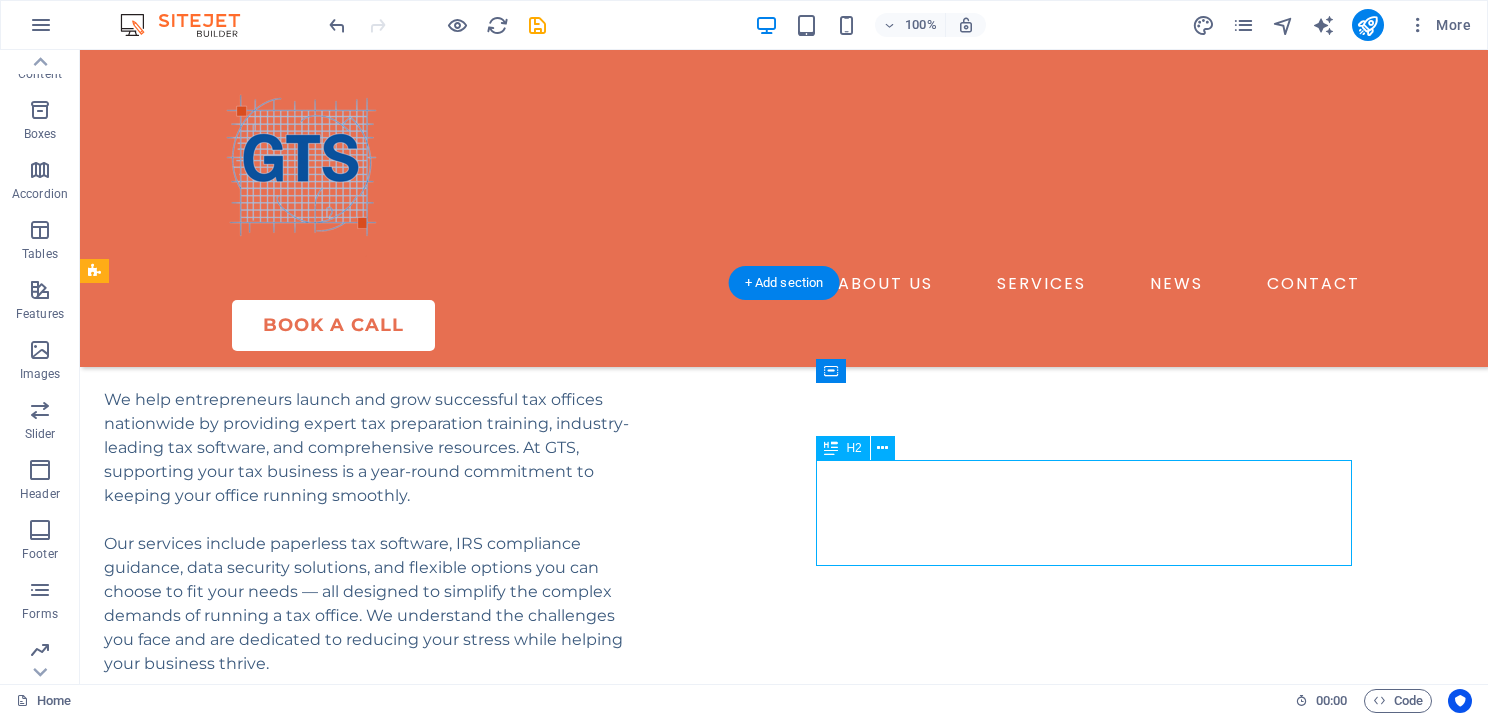 click on "Book Your Consultation   Today" at bounding box center (372, 5272) 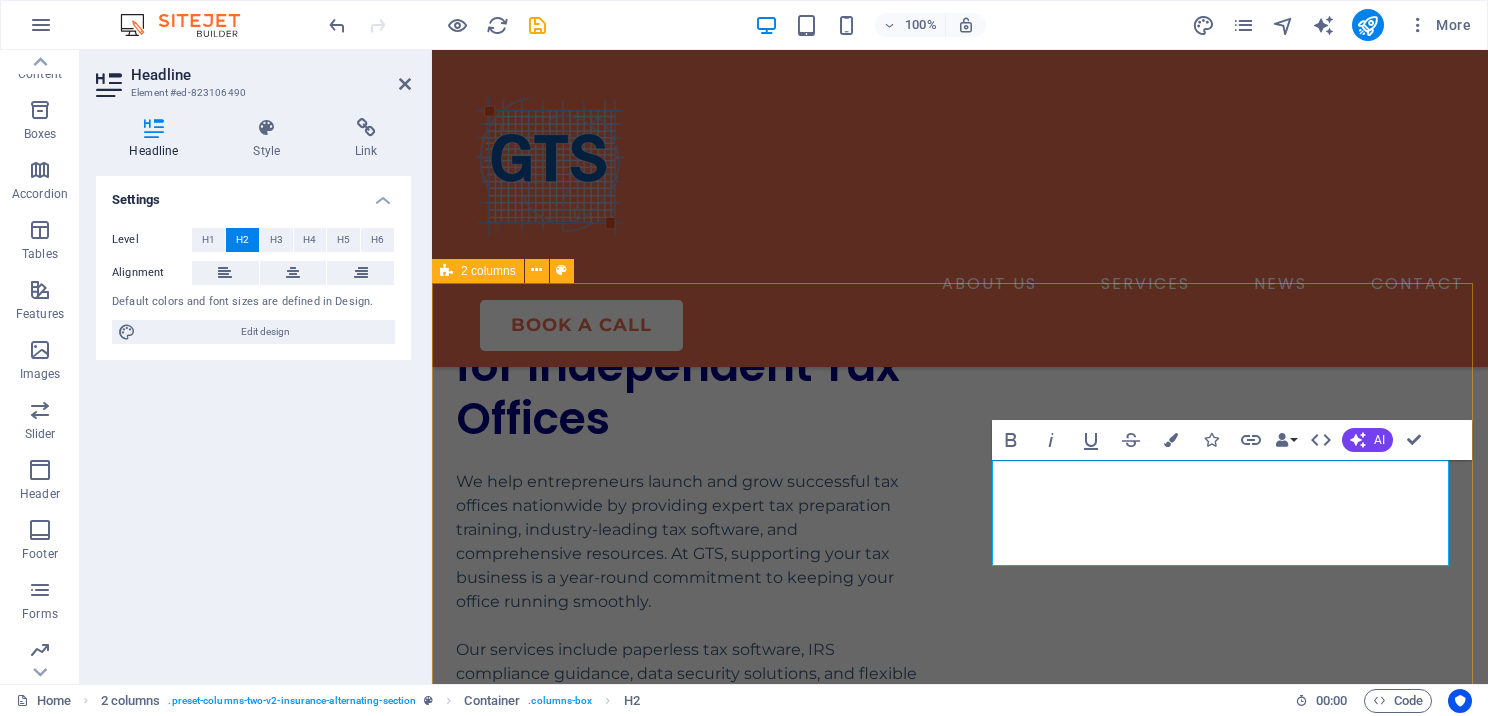 scroll, scrollTop: 6418, scrollLeft: 0, axis: vertical 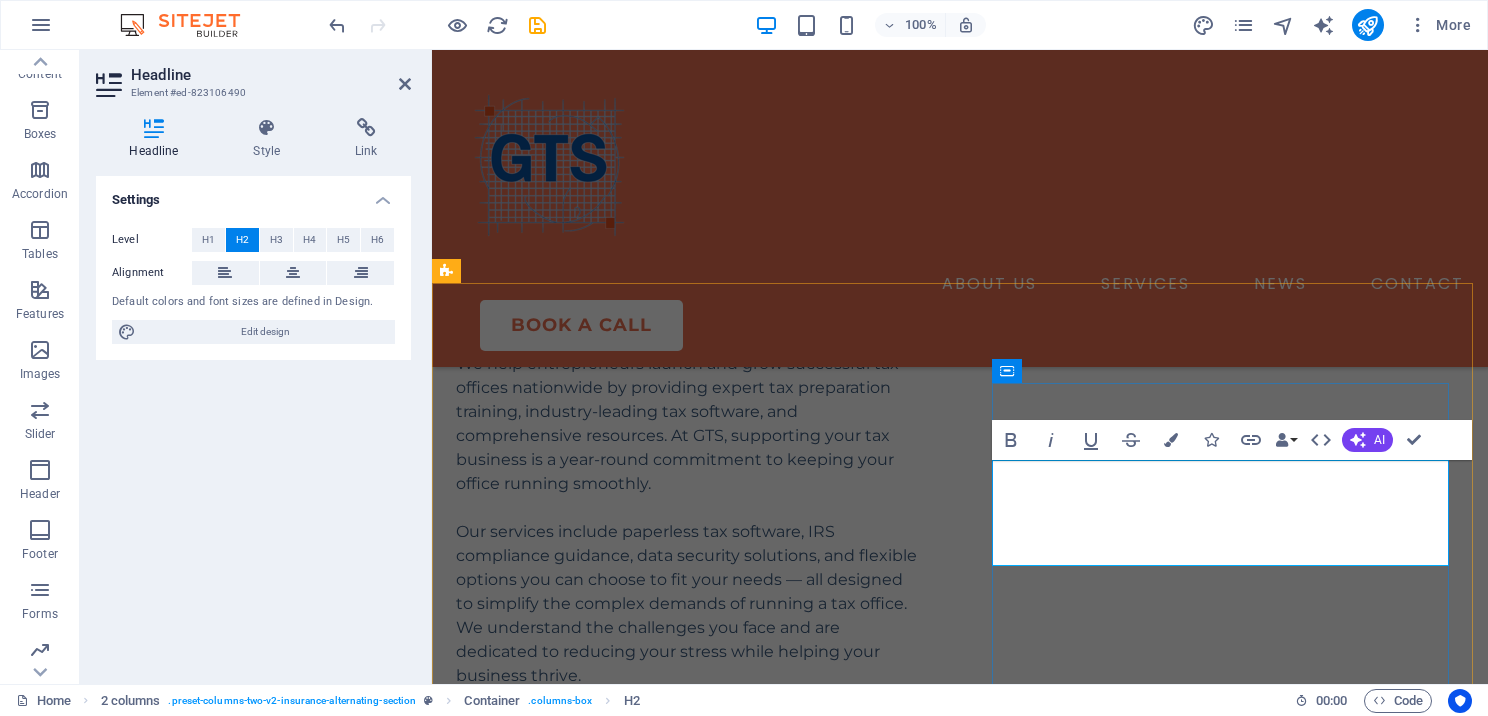 click on "Book Your" at bounding box center (567, 5409) 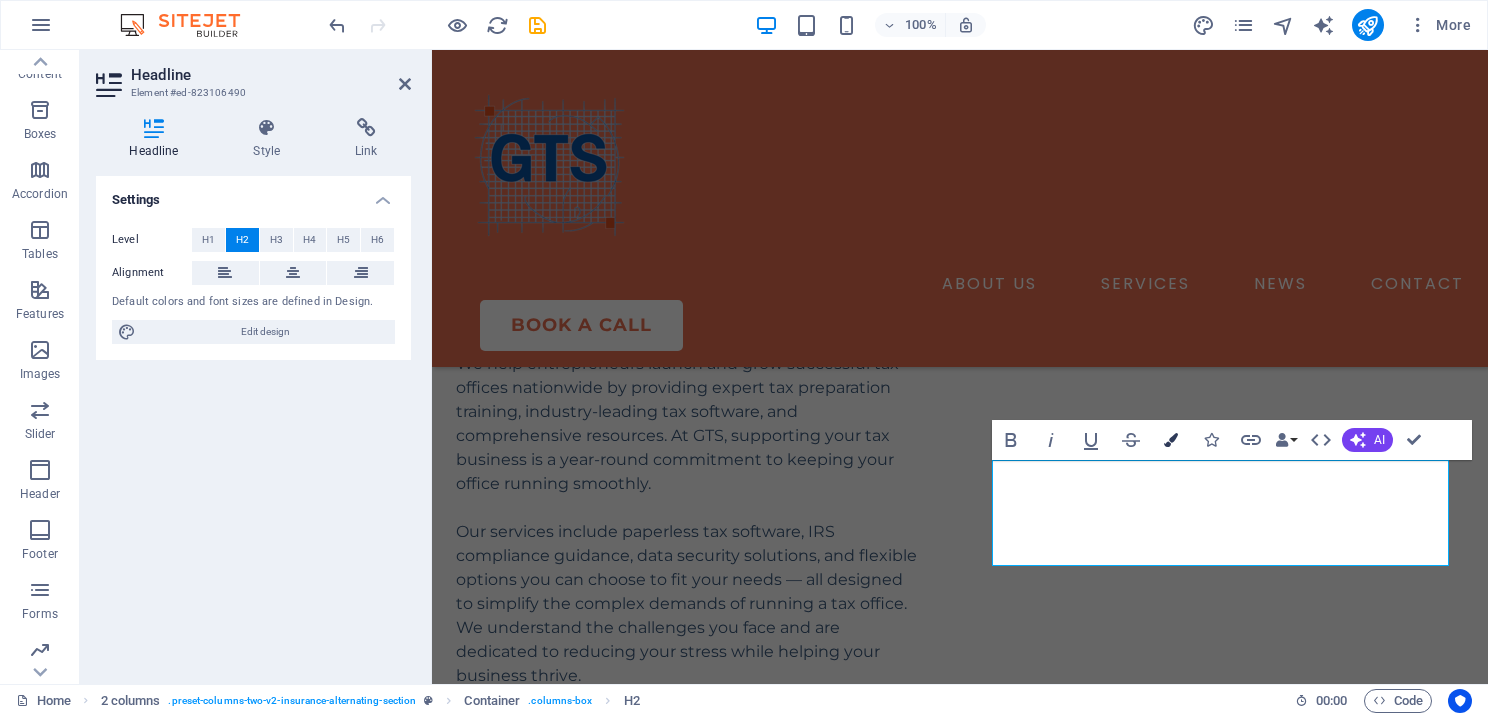 click on "Colors" at bounding box center [1171, 440] 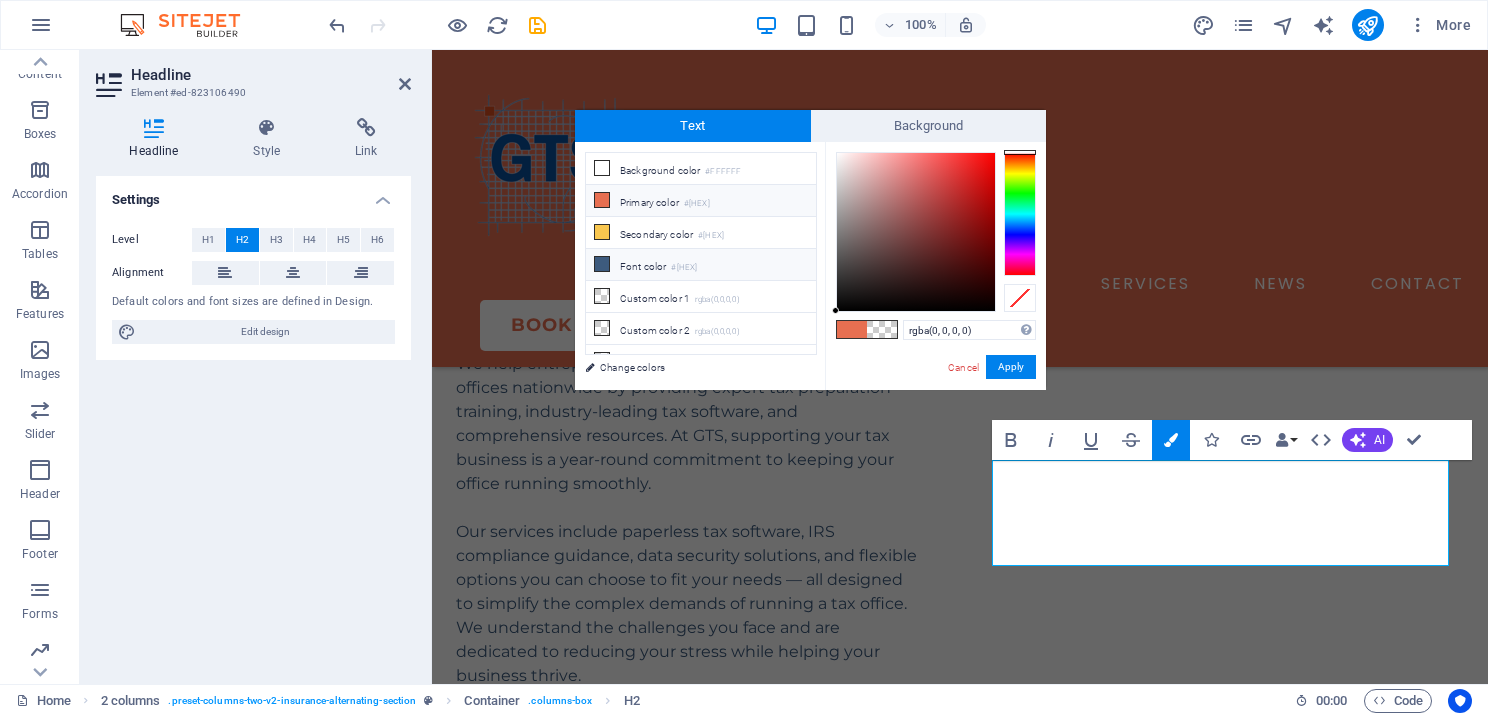 click at bounding box center (602, 264) 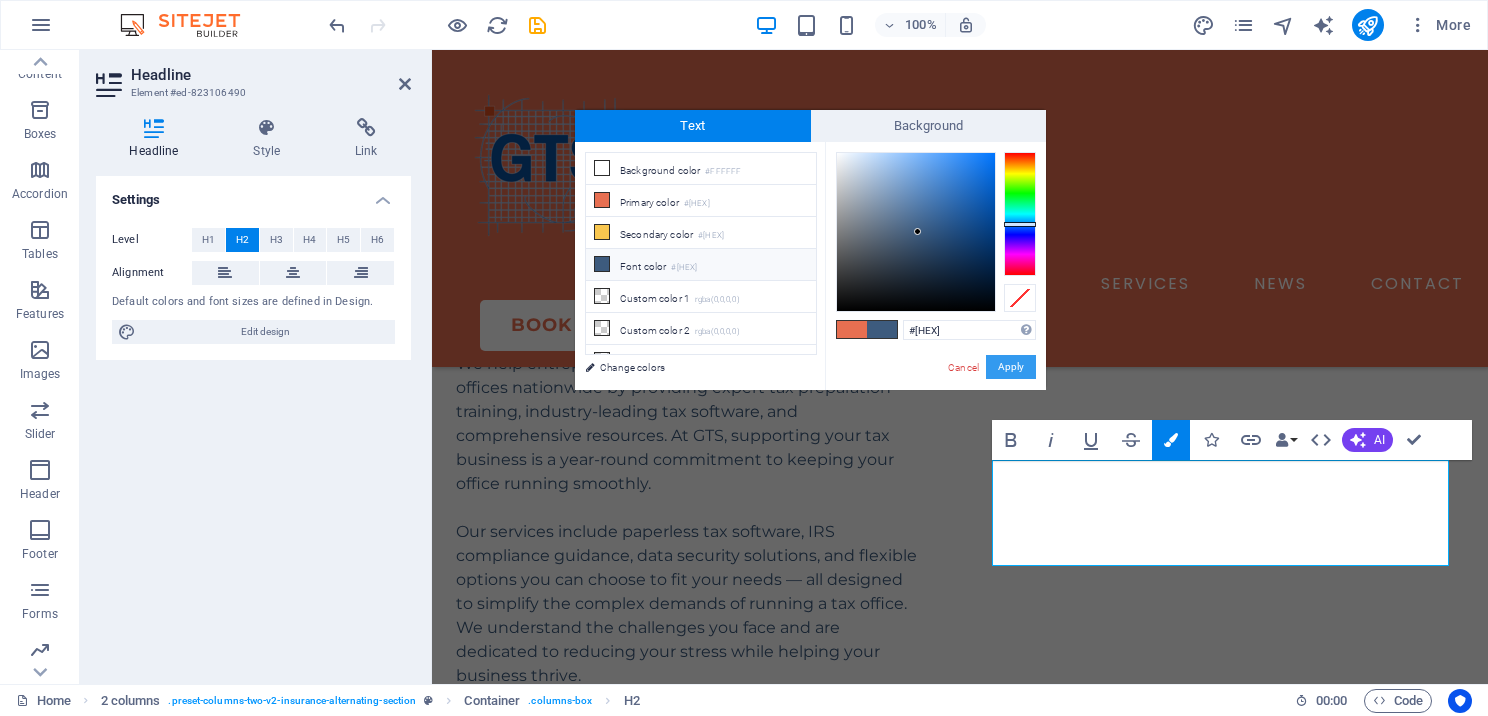 click on "Apply" at bounding box center [1011, 367] 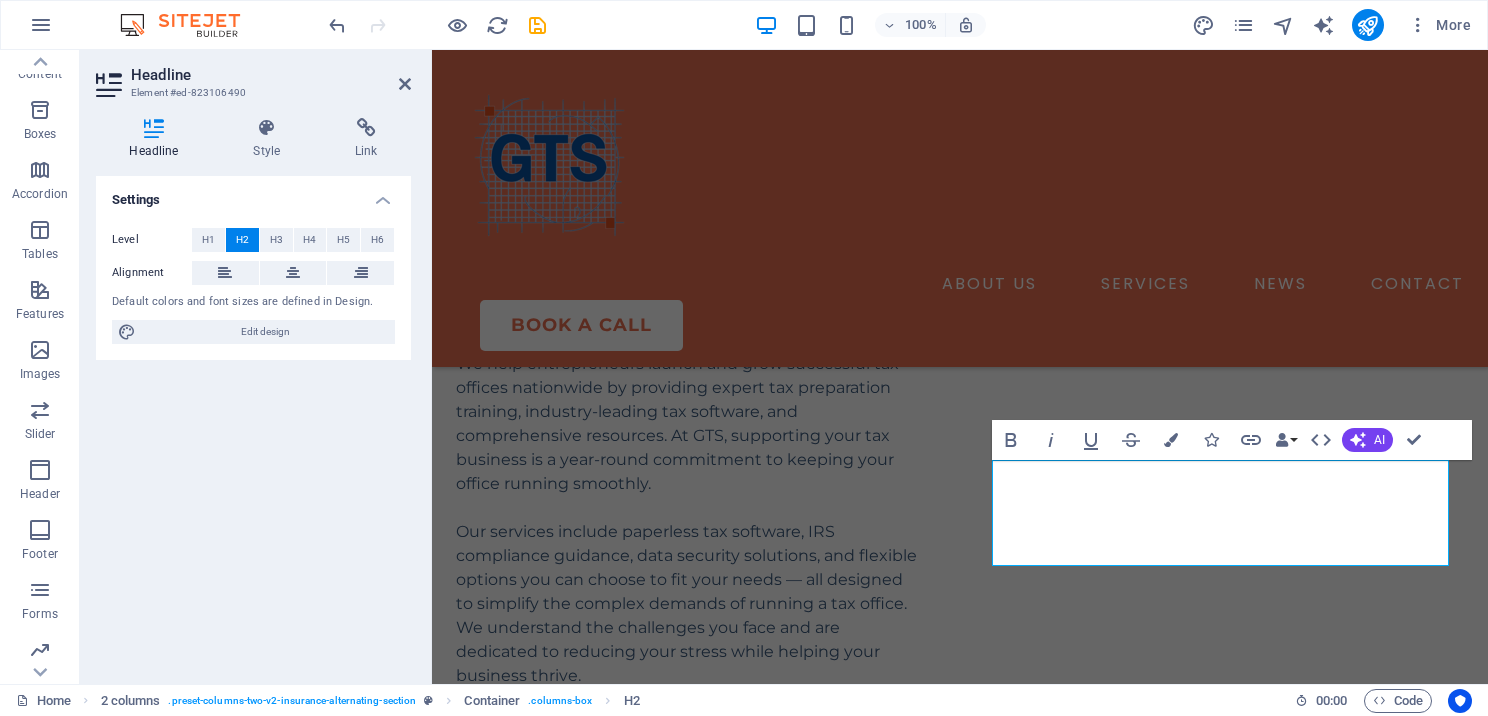 click on "Headline Element #ed-823106490 Headline Style Link Settings Level H1 H2 H3 H4 H5 H6 Alignment Default colors and font sizes are defined in Design. Edit design 2 columns Element Layout How this element expands within the layout (Flexbox). Size Default auto px % 1/1 1/2 1/3 1/4 1/5 1/6 1/7 1/8 1/9 1/10 Grow Shrink Order Container layout Visible Visible Opacity 100 % Overflow Spacing Margin Default auto px % rem vw vh Custom Custom auto px % rem vw vh auto px % rem vw vh auto px % rem vw vh auto px % rem vw vh Padding Default px rem % vh vw Custom Custom px rem % vh vw px rem % vh vw px rem % vh vw px rem % vh vw Border Style              - Width 1 auto px rem % vh vw Custom Custom 1 auto px rem % vh vw 1 auto px rem % vh vw 1 auto px rem % vh vw 1 auto px rem % vh vw  - Color Round corners Default px rem % vh vw Custom Custom px rem % vh vw px rem % vh vw px rem % vh vw px rem % vh vw Shadow Default None Outside Inside Color X offset 0 px rem vh vw Y offset 0 px rem vh vw Blur 0 px rem % vh vw Spread" at bounding box center (256, 367) 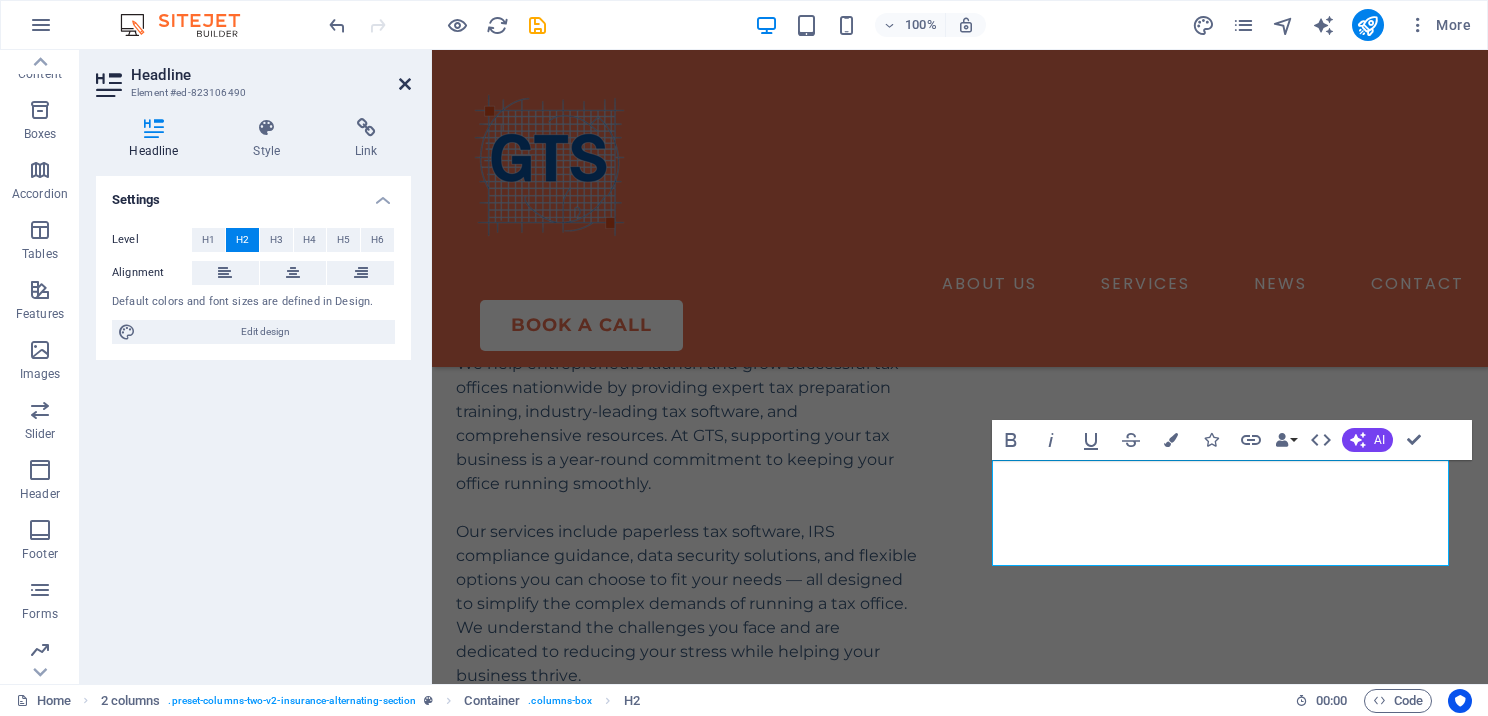 click at bounding box center [405, 84] 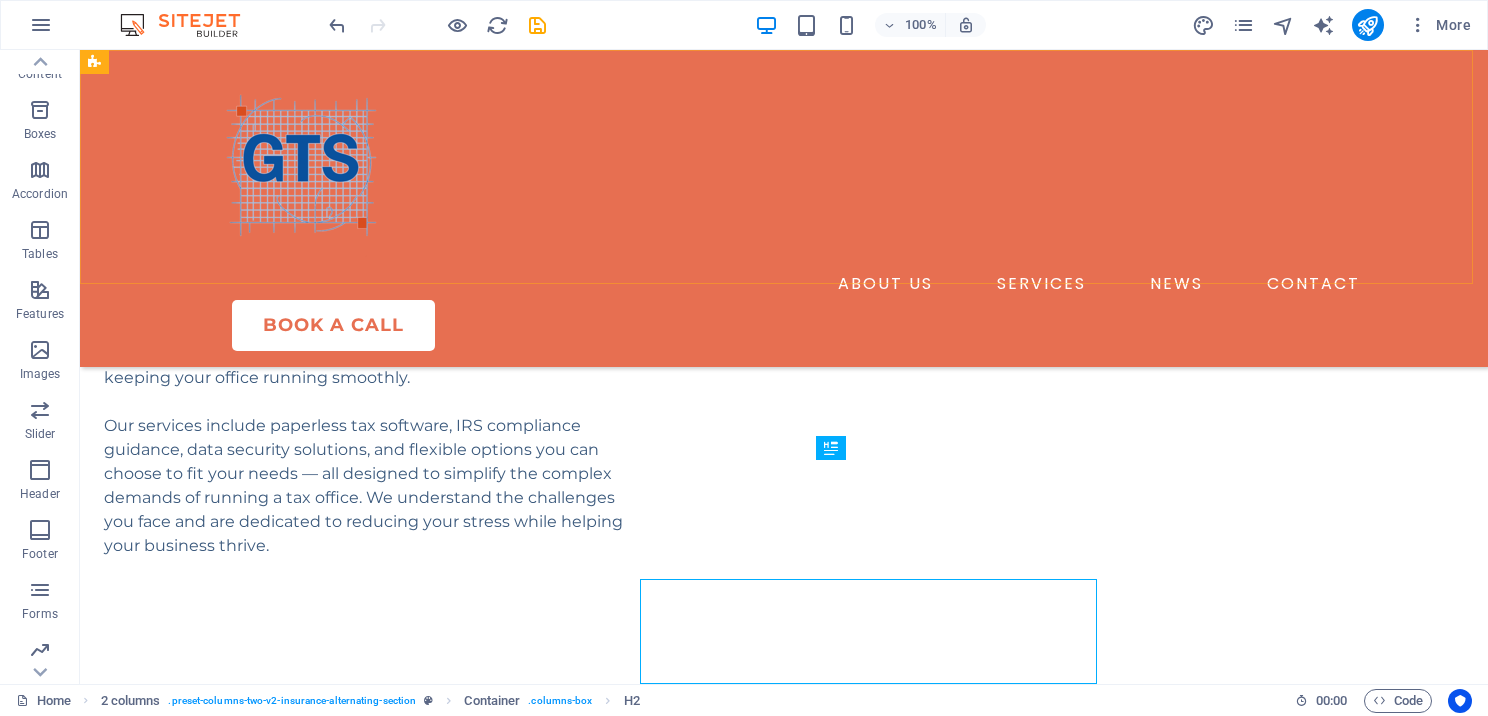 scroll, scrollTop: 6300, scrollLeft: 0, axis: vertical 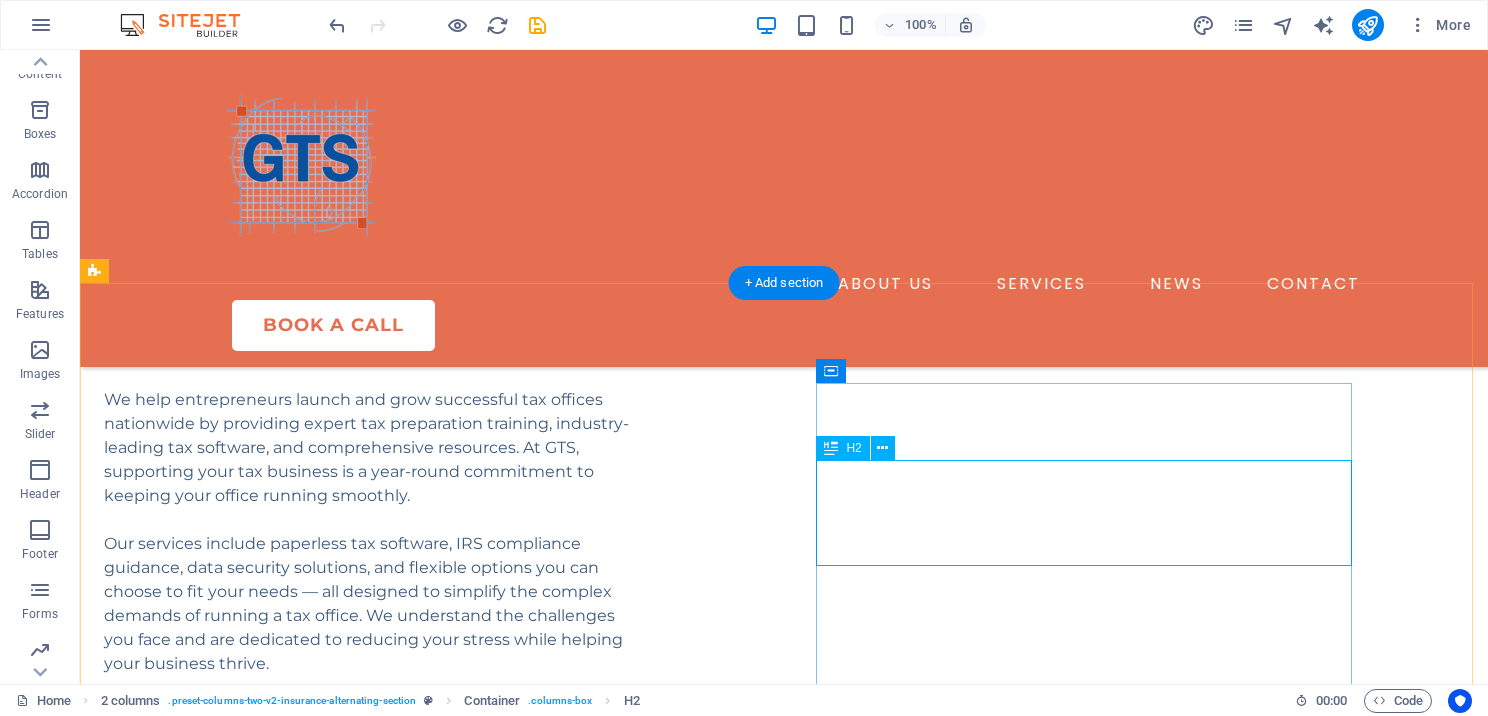 click on "Book Your Consultation   Today" at bounding box center [372, 5272] 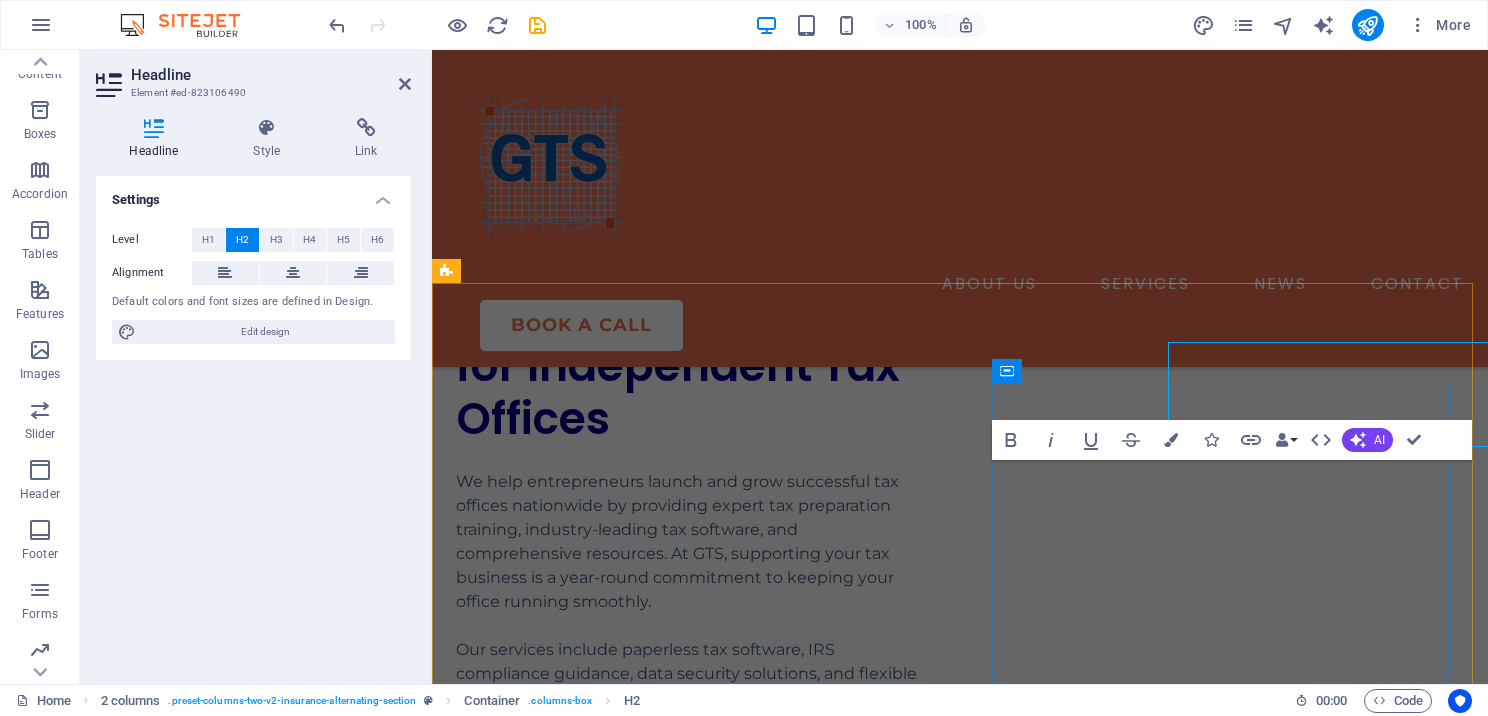 scroll, scrollTop: 6418, scrollLeft: 0, axis: vertical 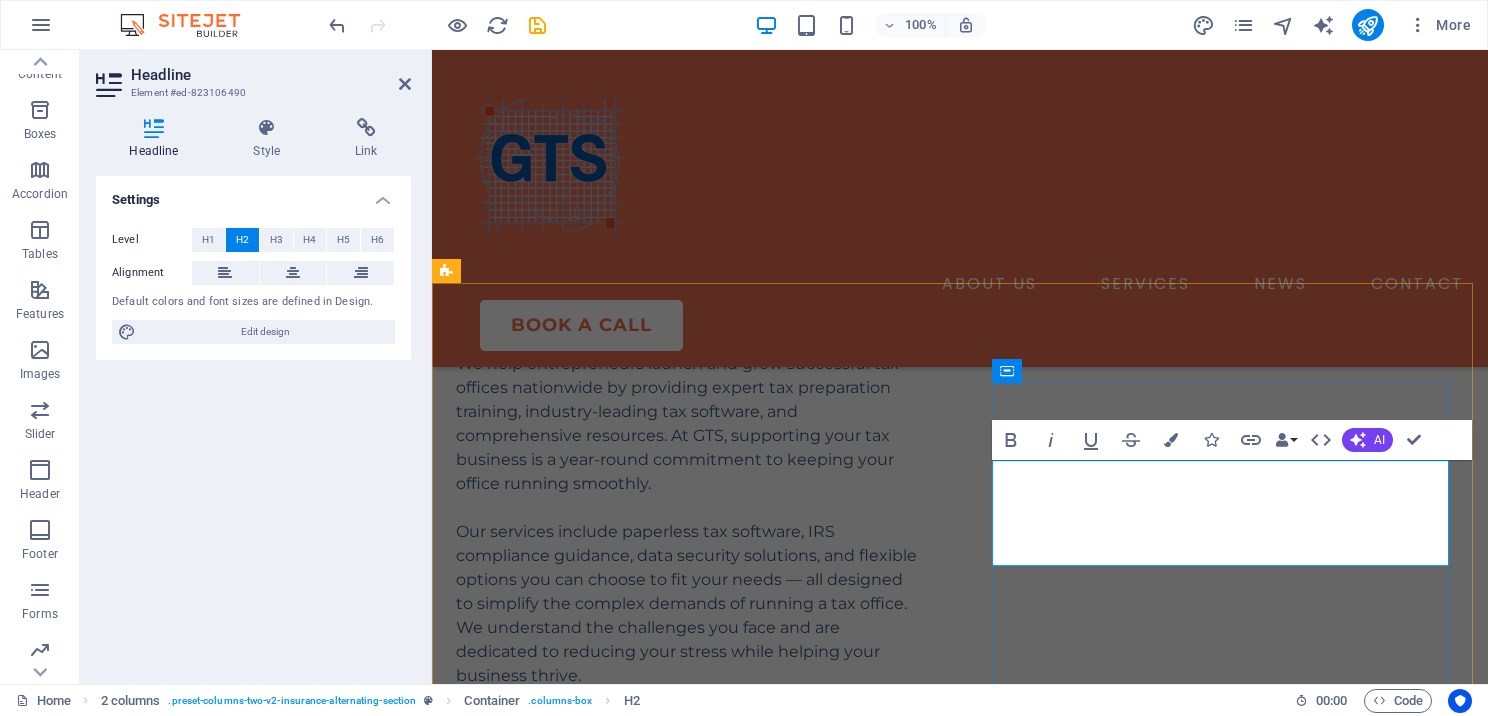 click on "Today" at bounding box center (823, 5462) 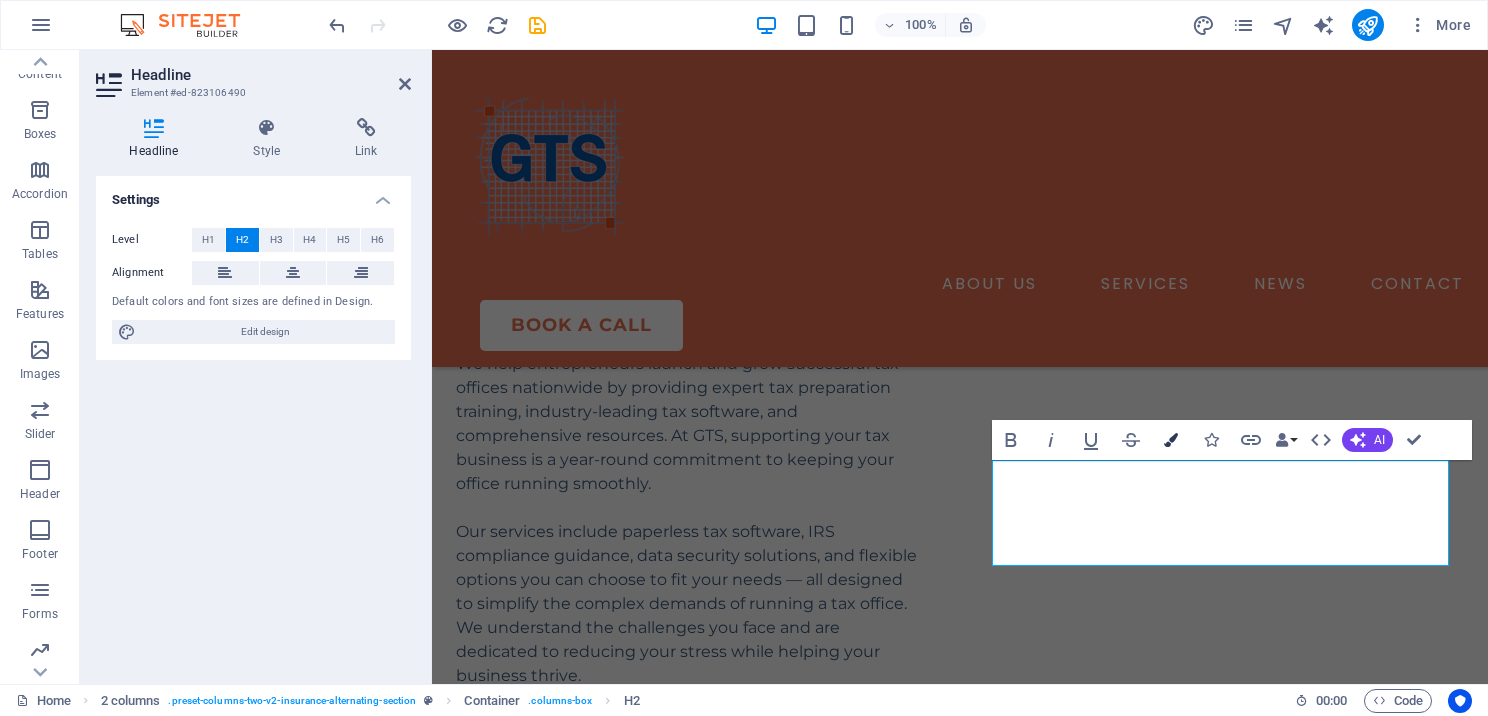 click at bounding box center (1171, 440) 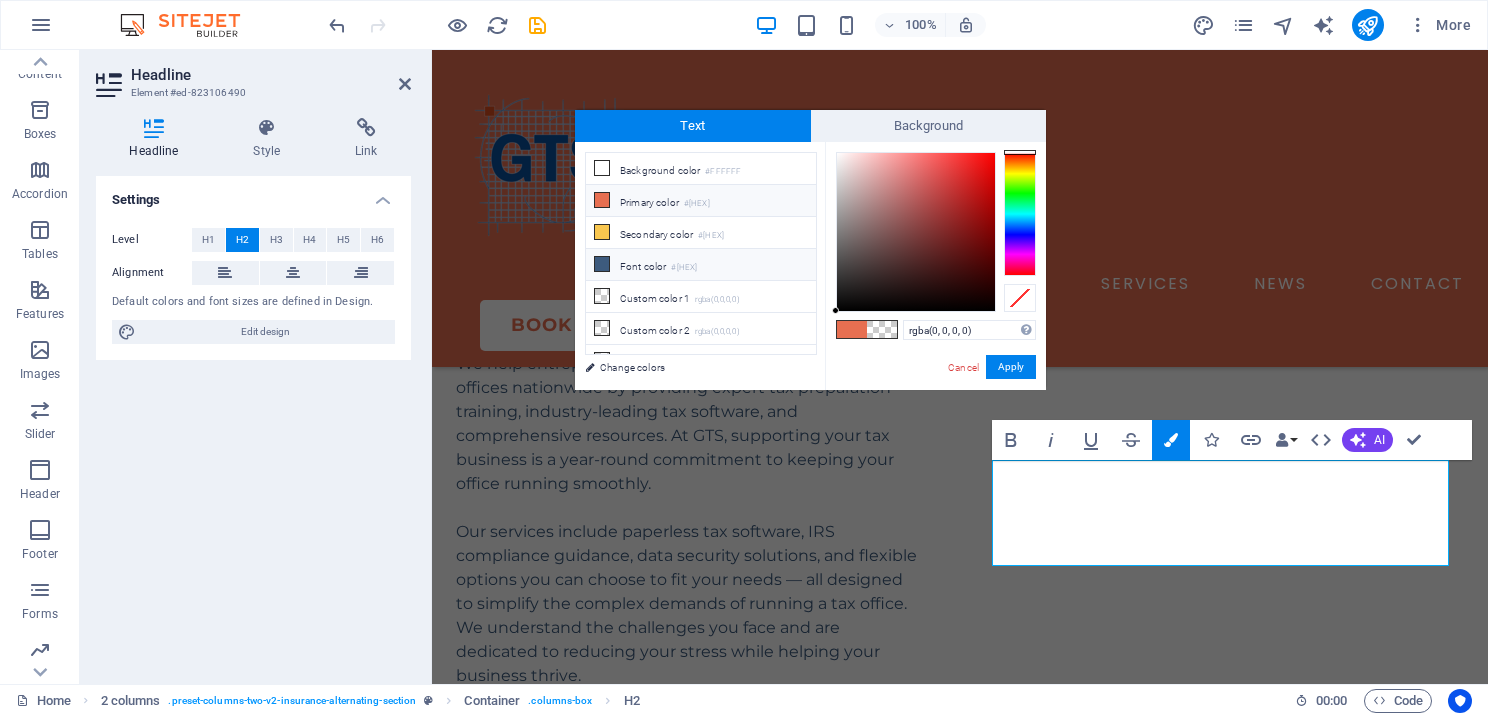 click at bounding box center (602, 264) 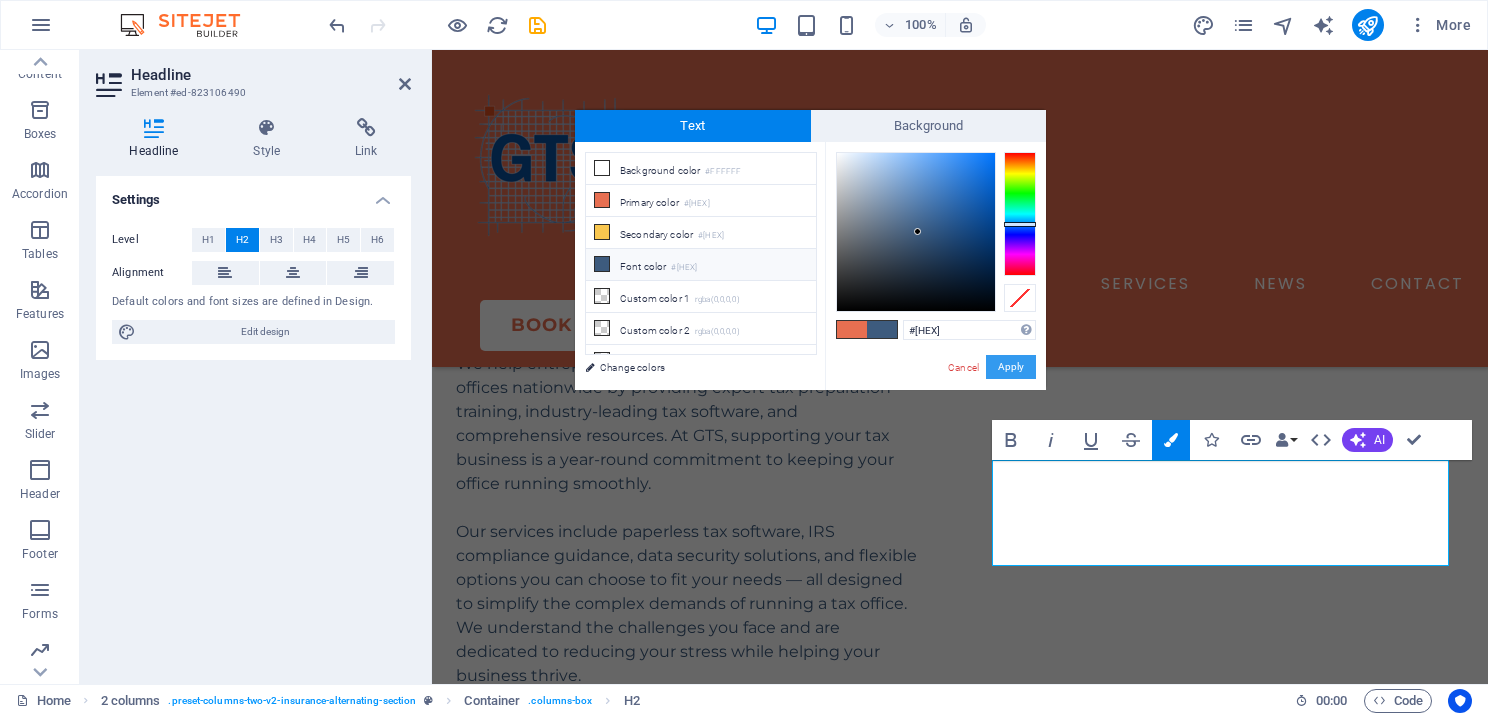 click on "Apply" at bounding box center [1011, 367] 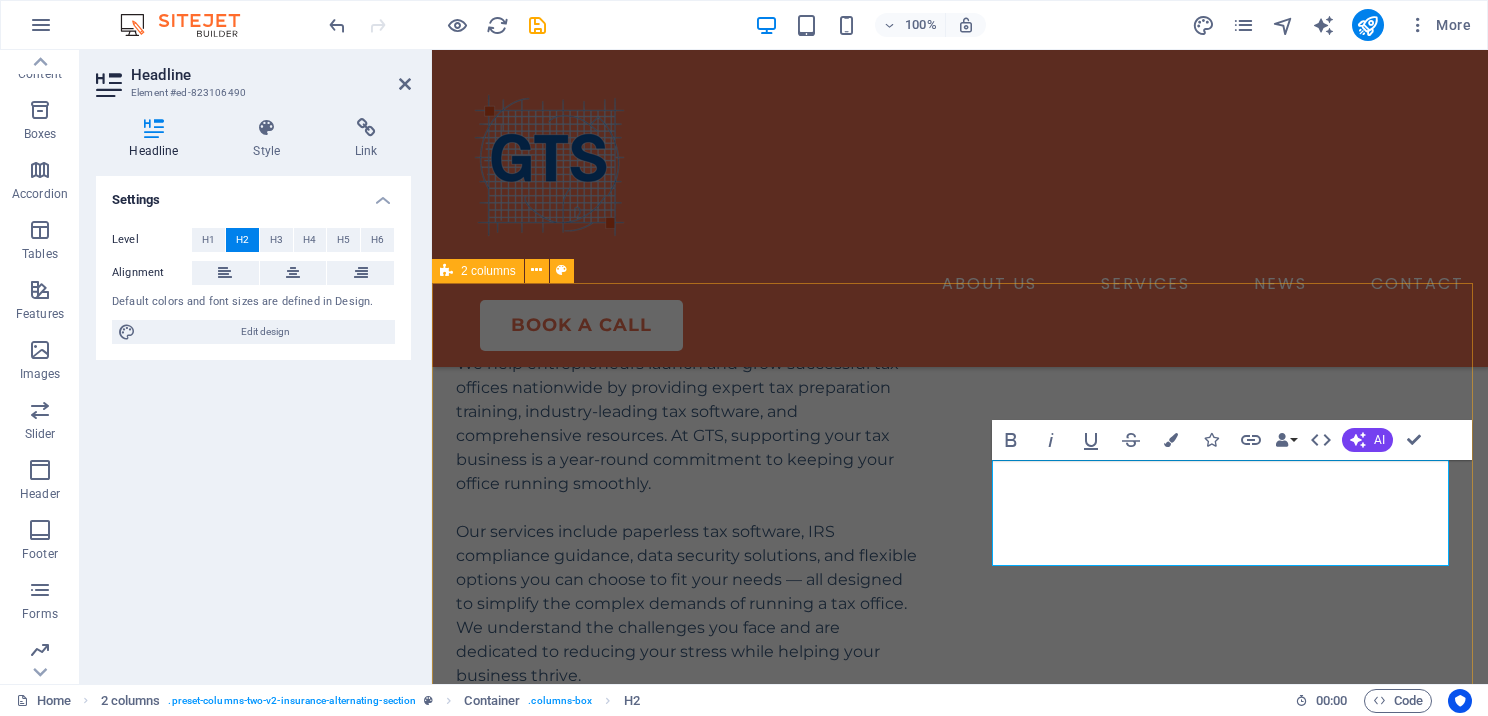 click on "Book Your Consultation  ​ Today ​ Ready to take your tax business to the next level? At  GTS , we make it easy to get started. Our team is here to guide you through  choosing the right software , setting up your account, and preparing for a  successful tax season . Scheduling a consultation is the first step toward simplifying your workflow and growing your business.  Book your consultation today  and let us help you find the perfect solution for your tax preparation needs. talk to an expert" at bounding box center (960, 5348) 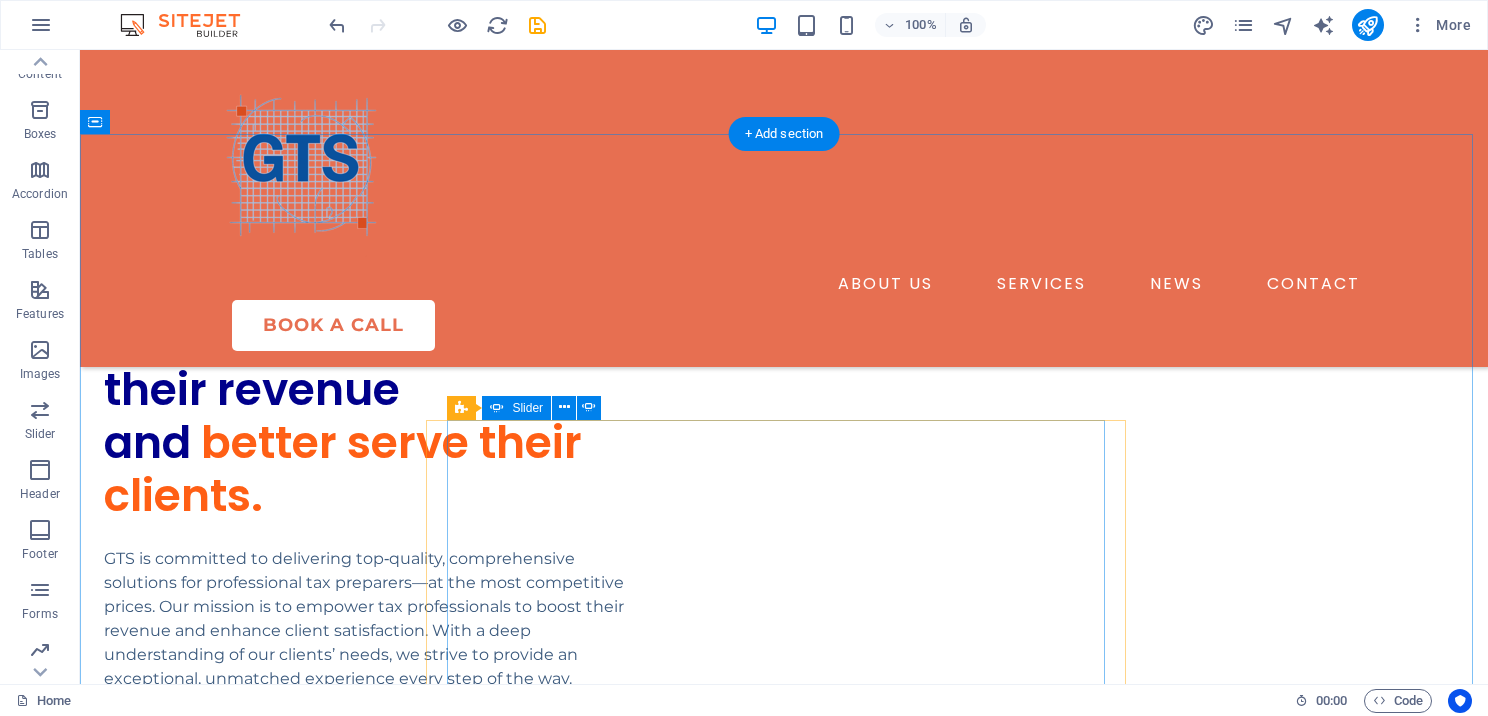 scroll, scrollTop: 5535, scrollLeft: 0, axis: vertical 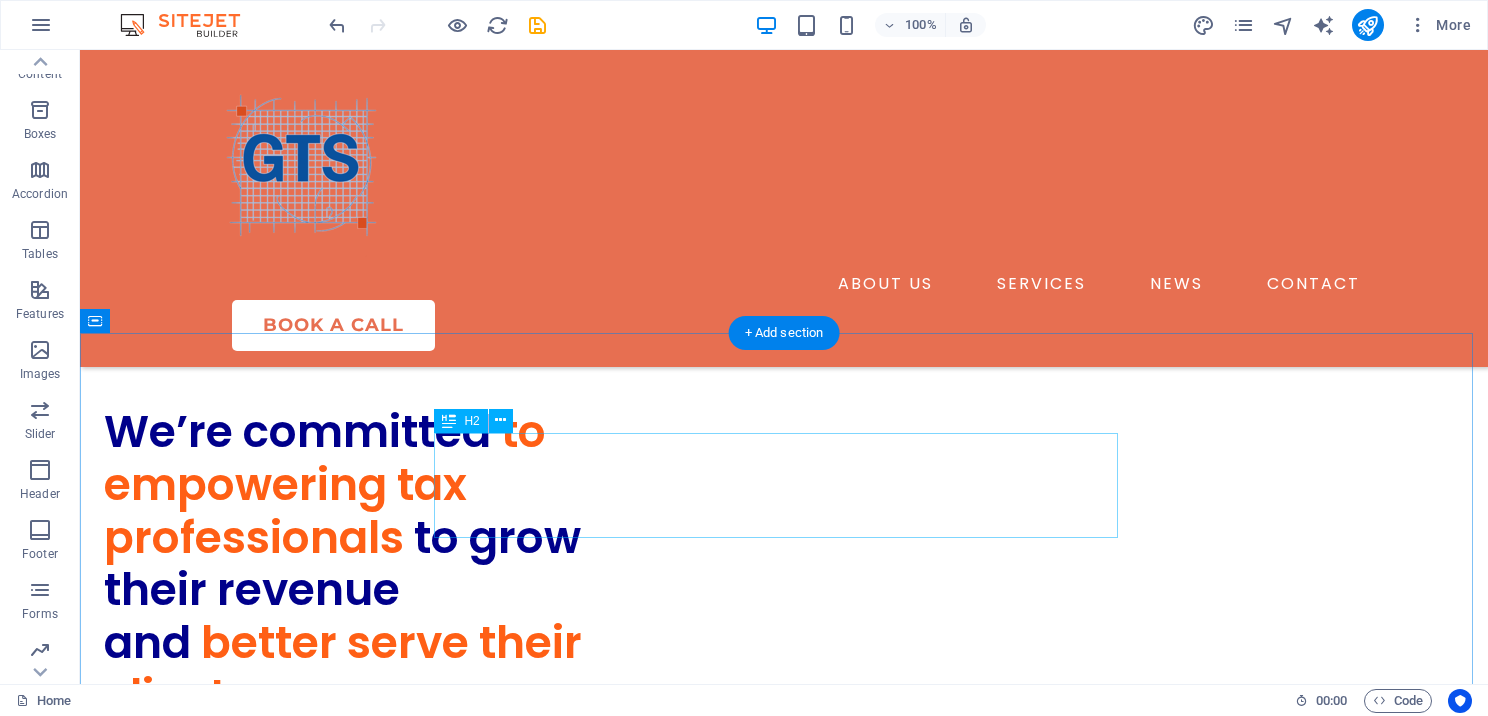 click on "What Our Customers are   Saying About Us" at bounding box center (784, 4664) 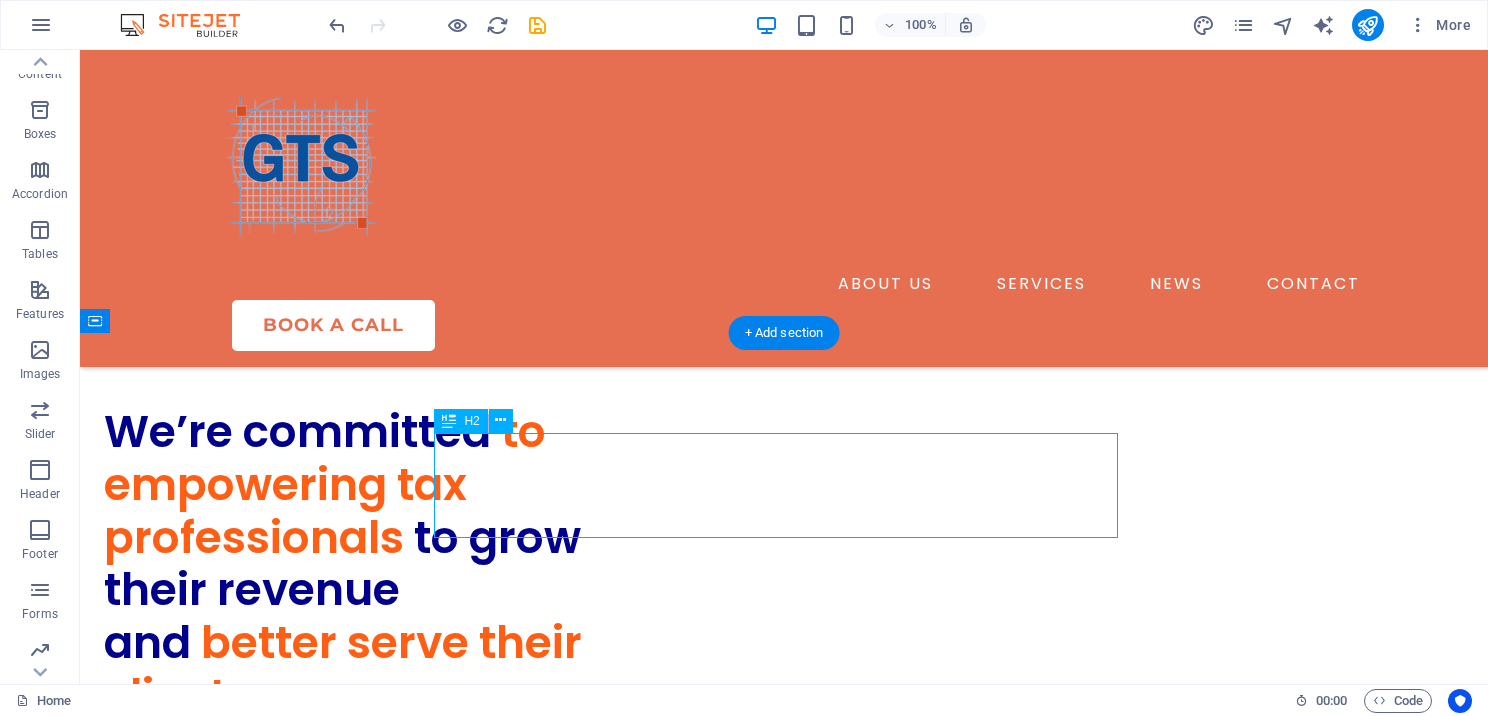 click on "What Our Customers are   Saying About Us" at bounding box center [784, 4664] 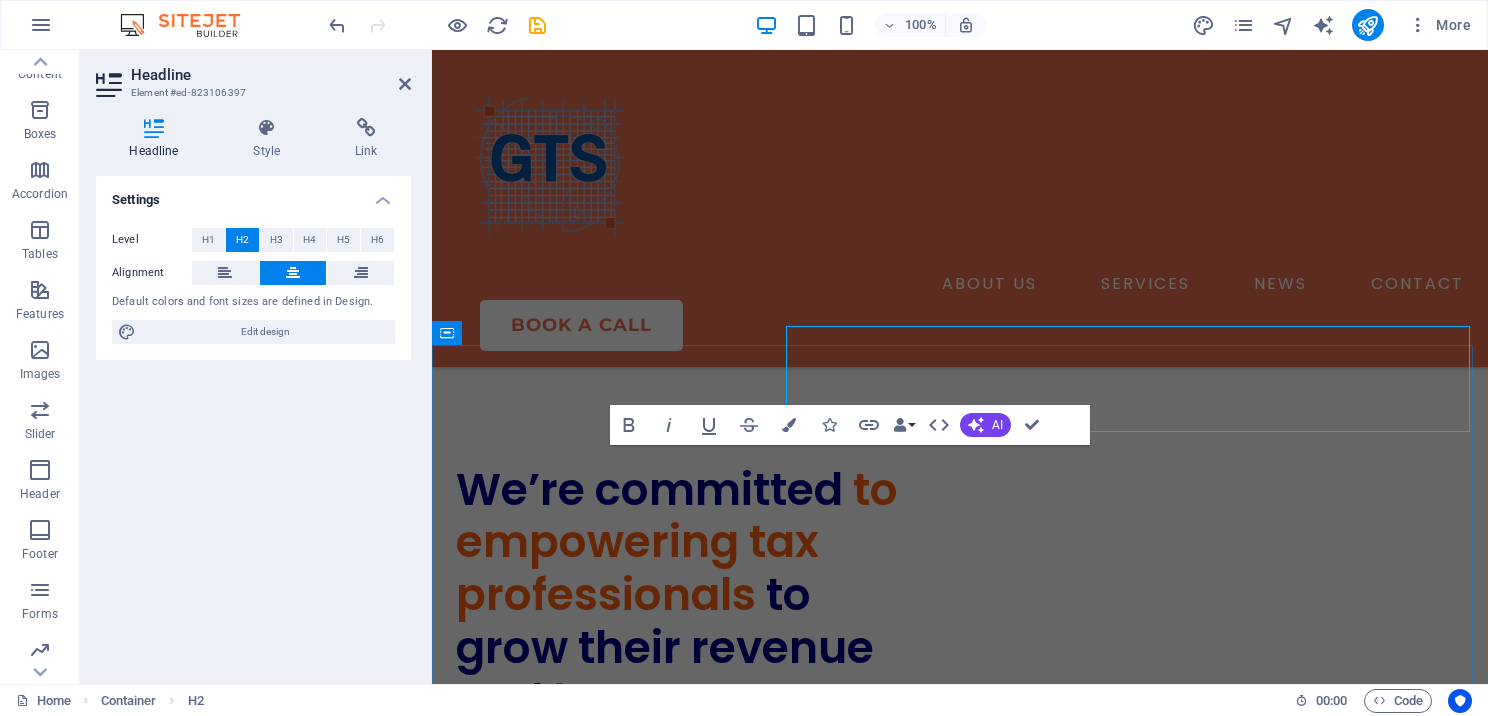 scroll, scrollTop: 5641, scrollLeft: 0, axis: vertical 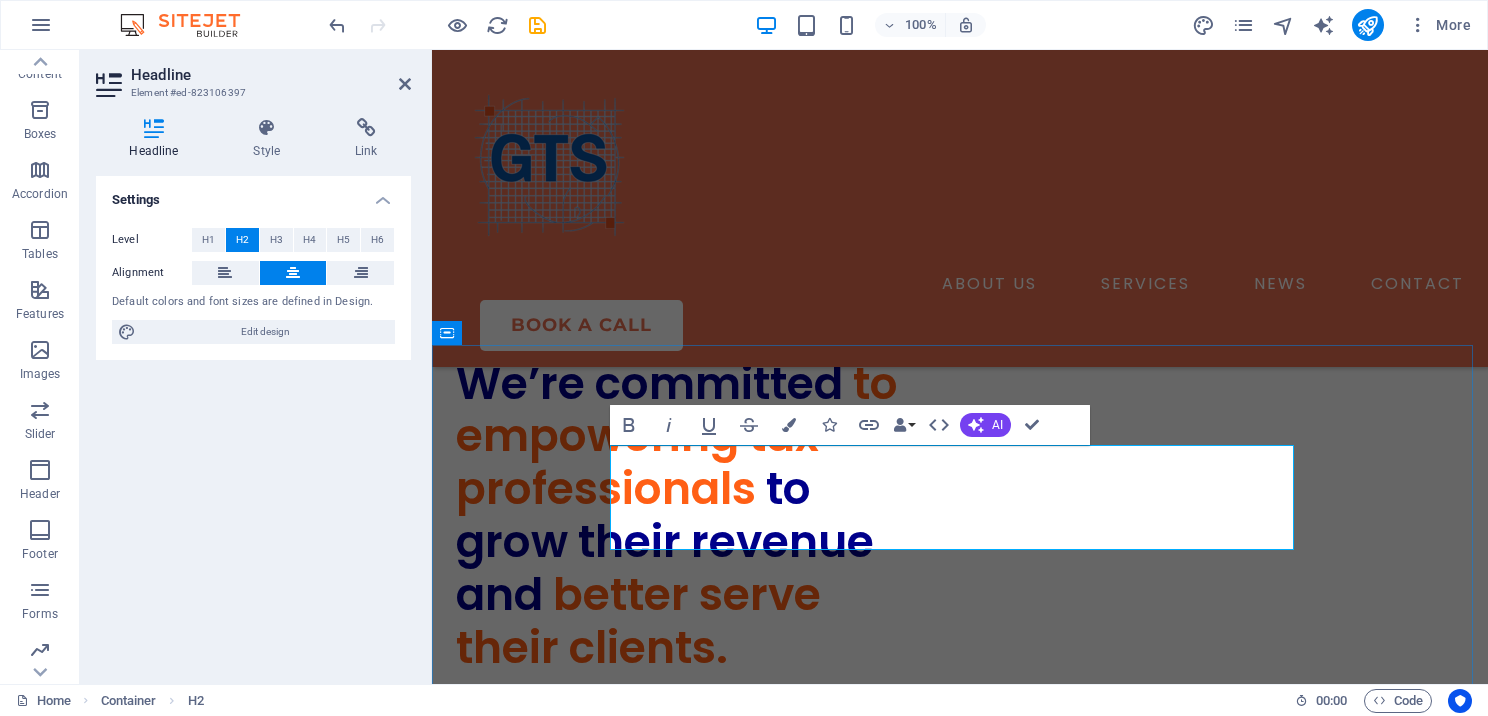 click on "Saying About Us" at bounding box center [1242, 4840] 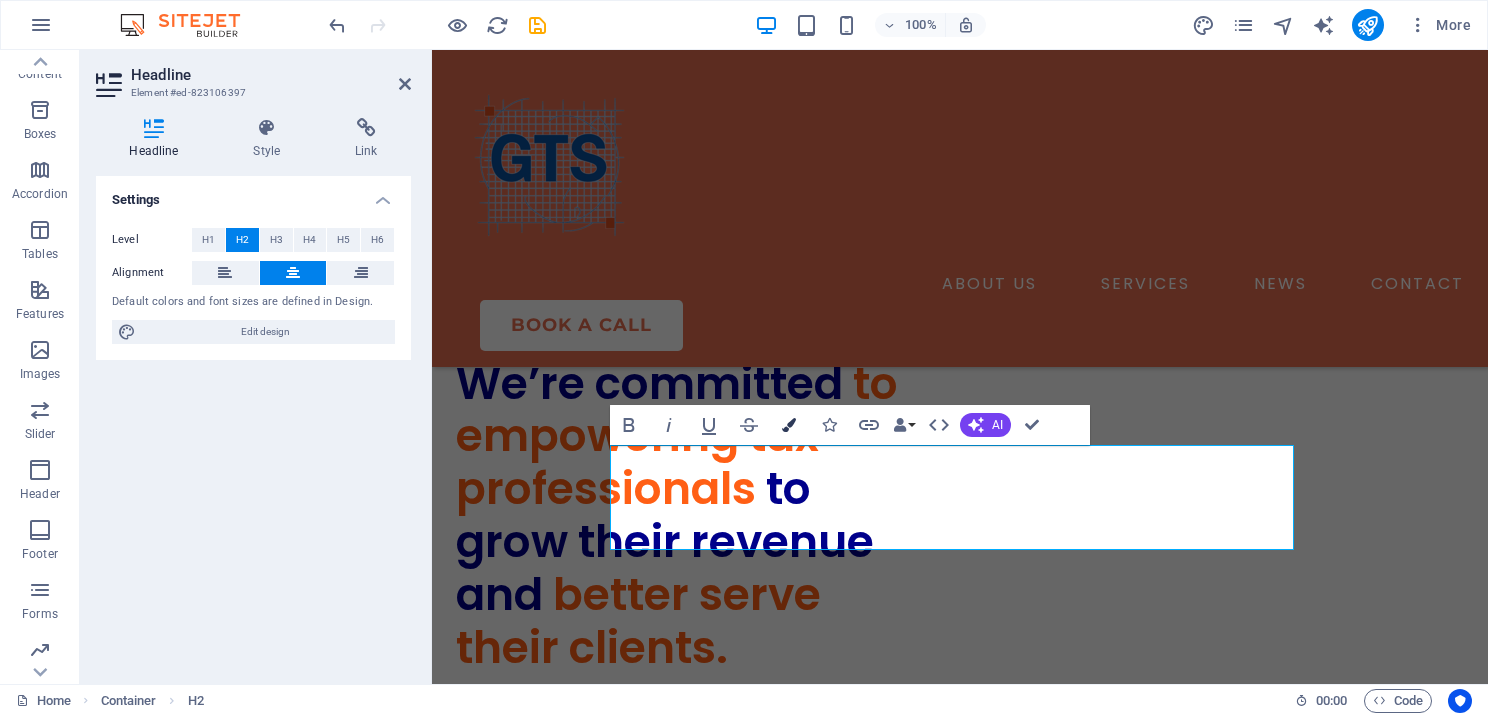 click at bounding box center [789, 425] 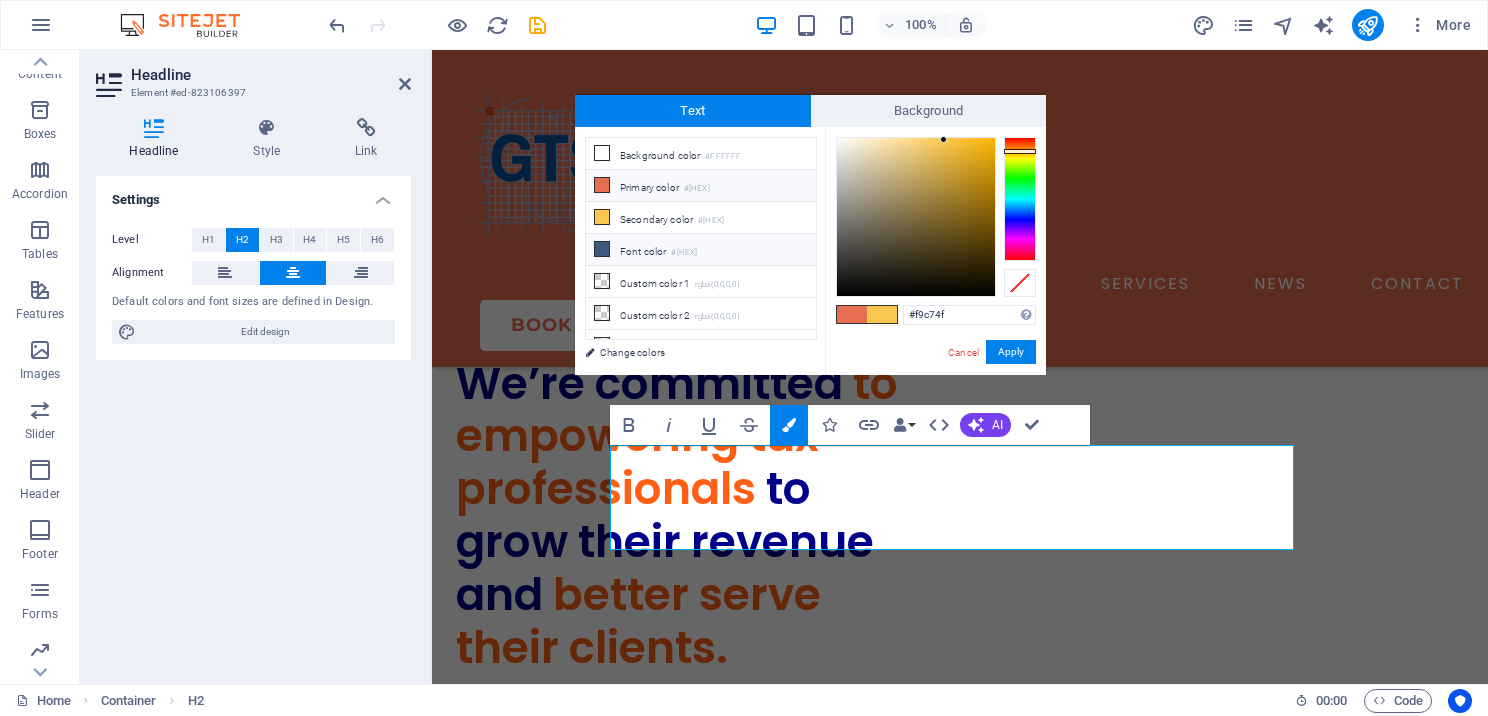 click on "Font color
#3D5B7E" at bounding box center (701, 250) 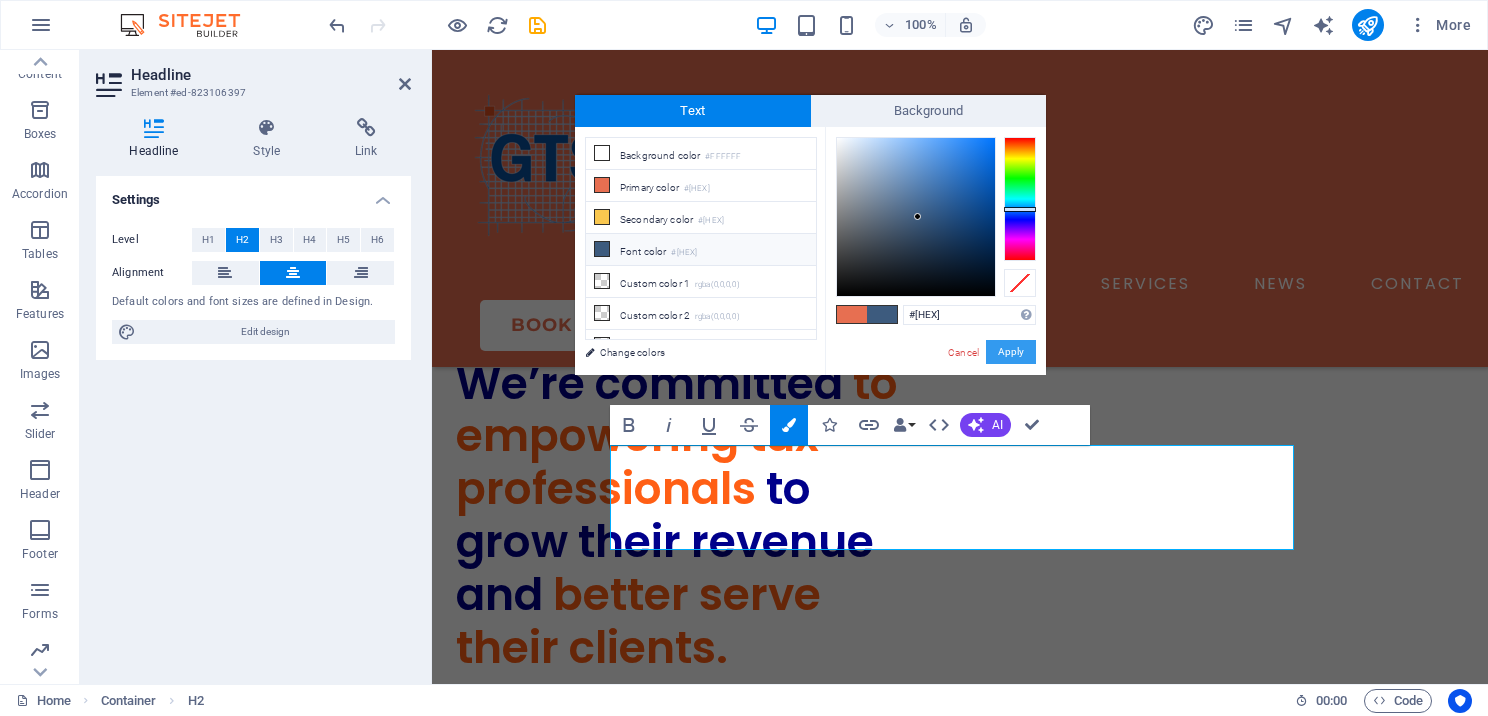 click on "Apply" at bounding box center (1011, 352) 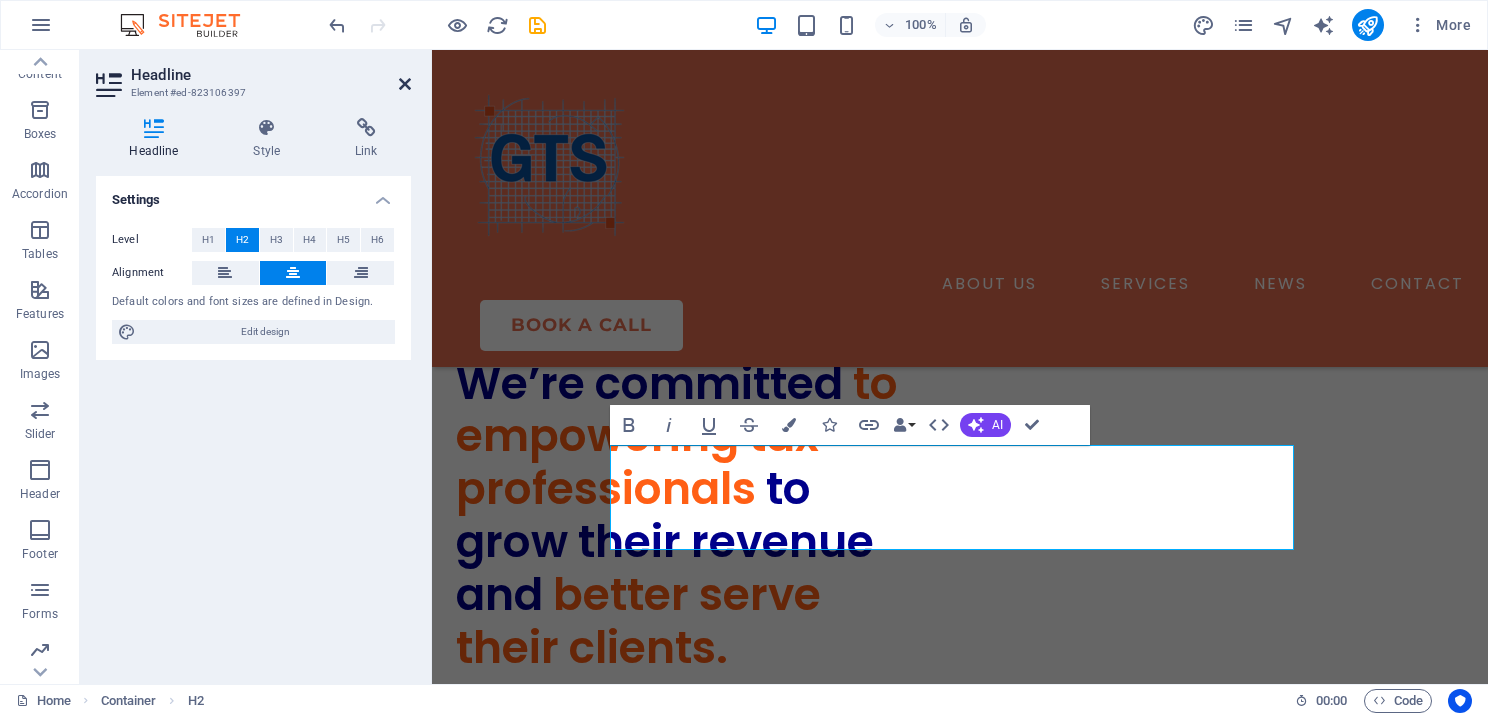 click at bounding box center (405, 84) 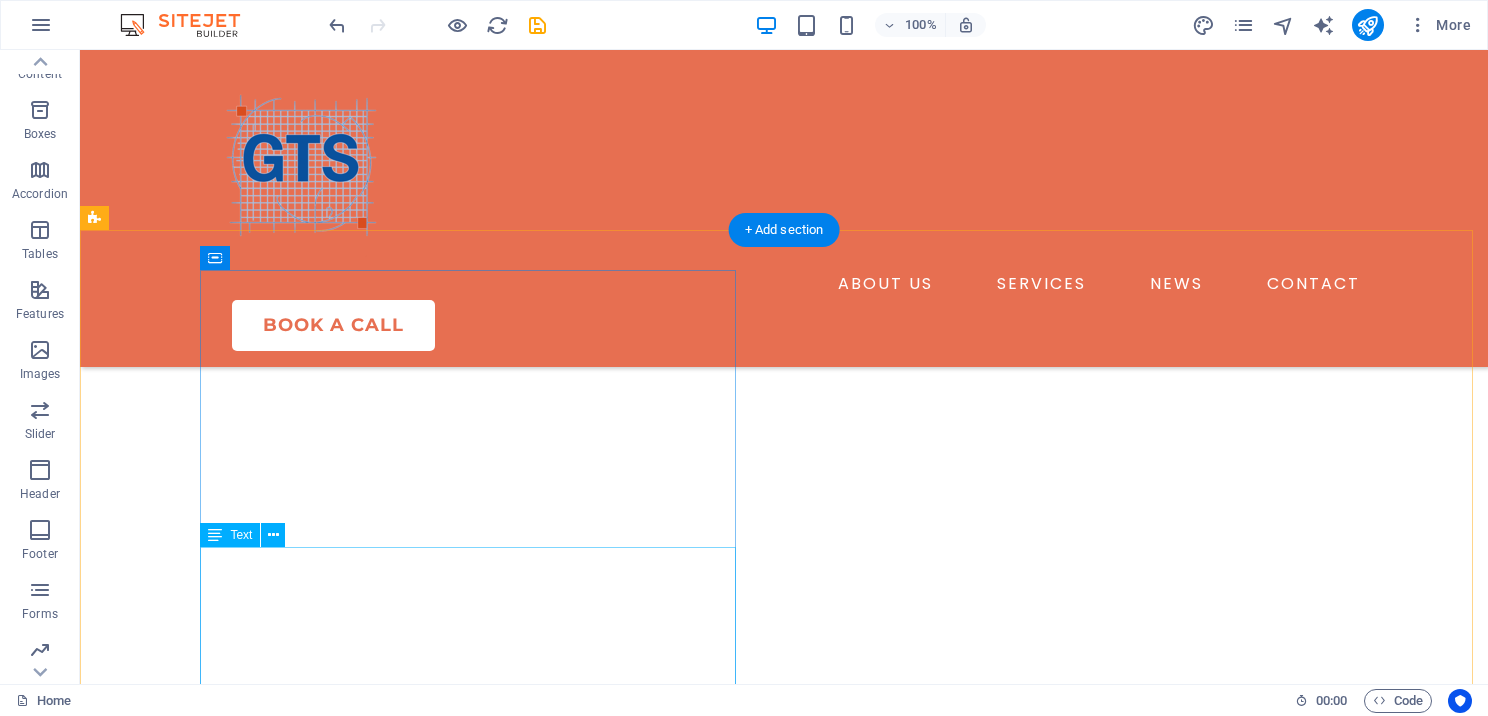 scroll, scrollTop: 4935, scrollLeft: 0, axis: vertical 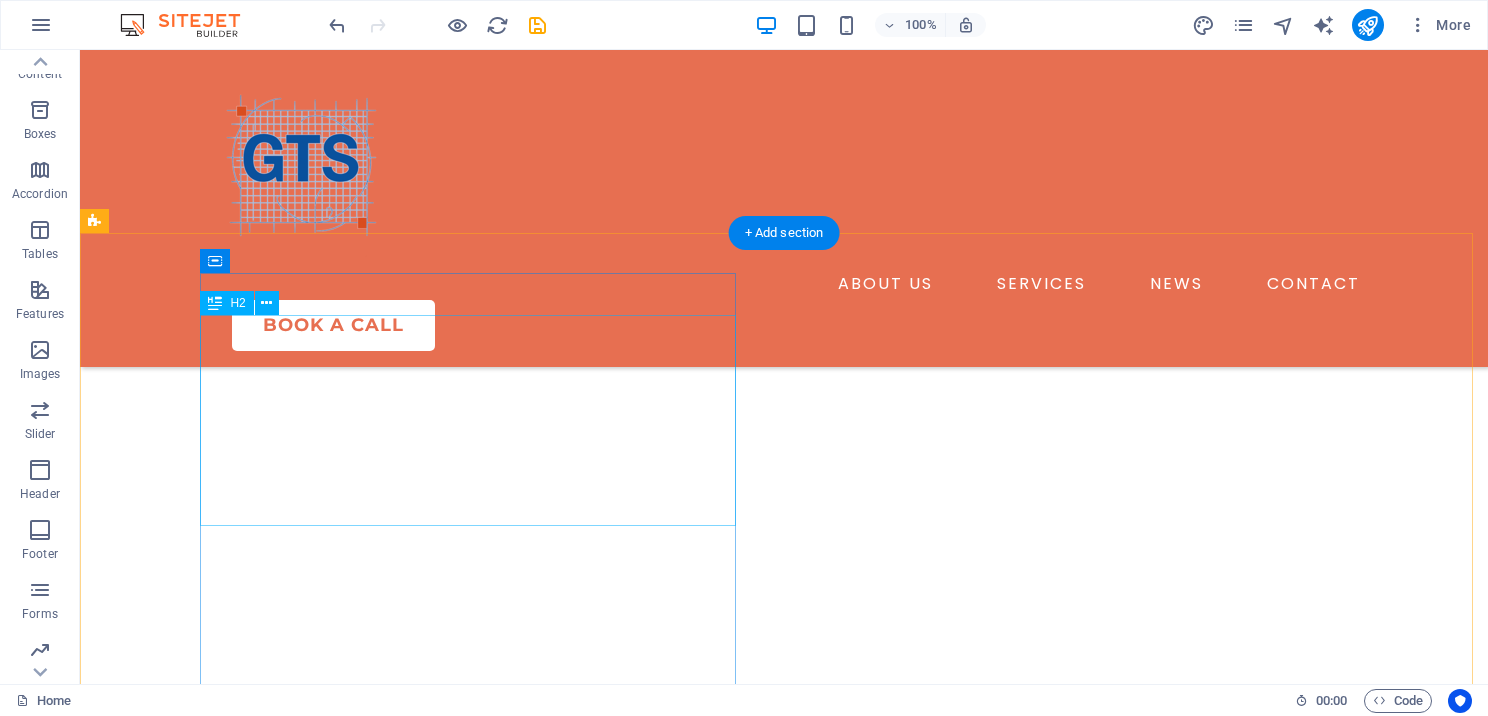 click on "Excellent   Value   for Money –   Affordable   Solutions  for Every Tax Season" at bounding box center [372, 4068] 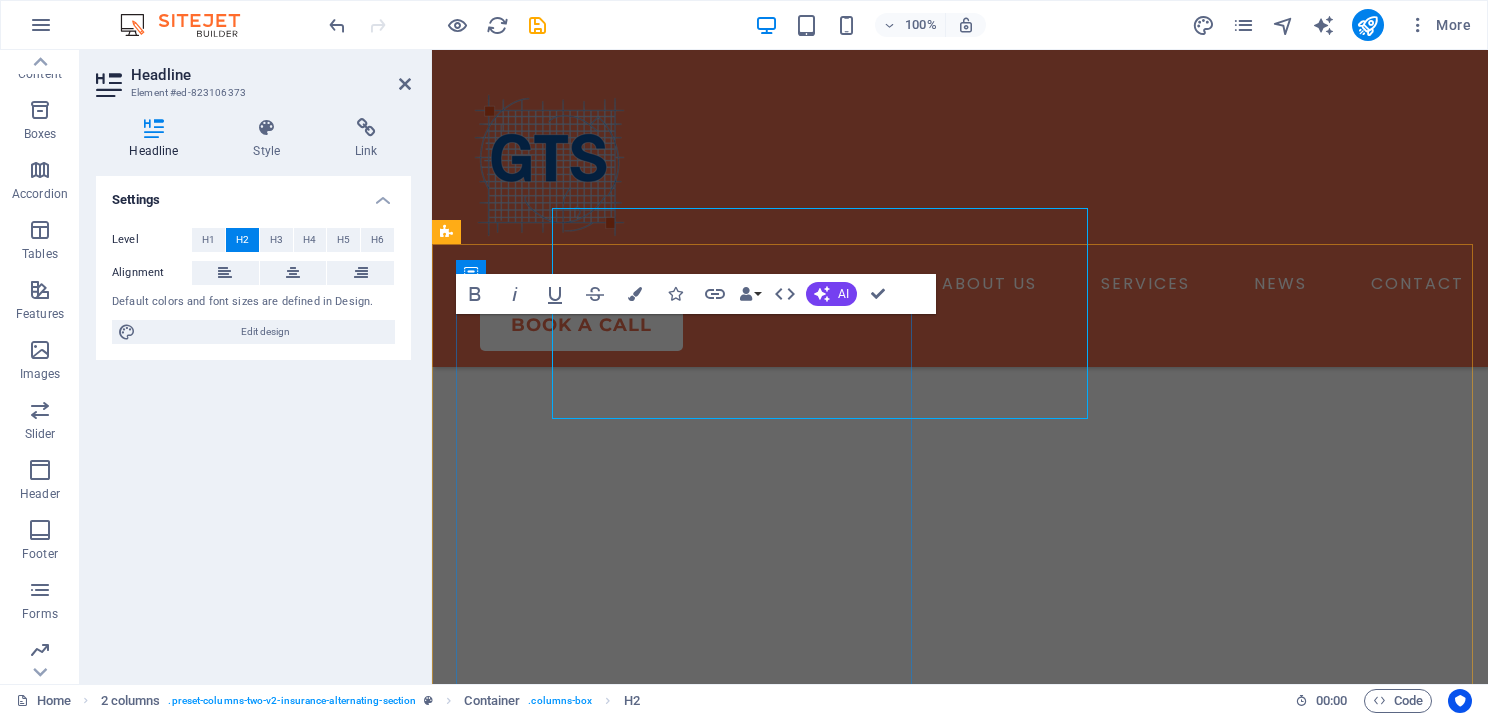 scroll, scrollTop: 5042, scrollLeft: 0, axis: vertical 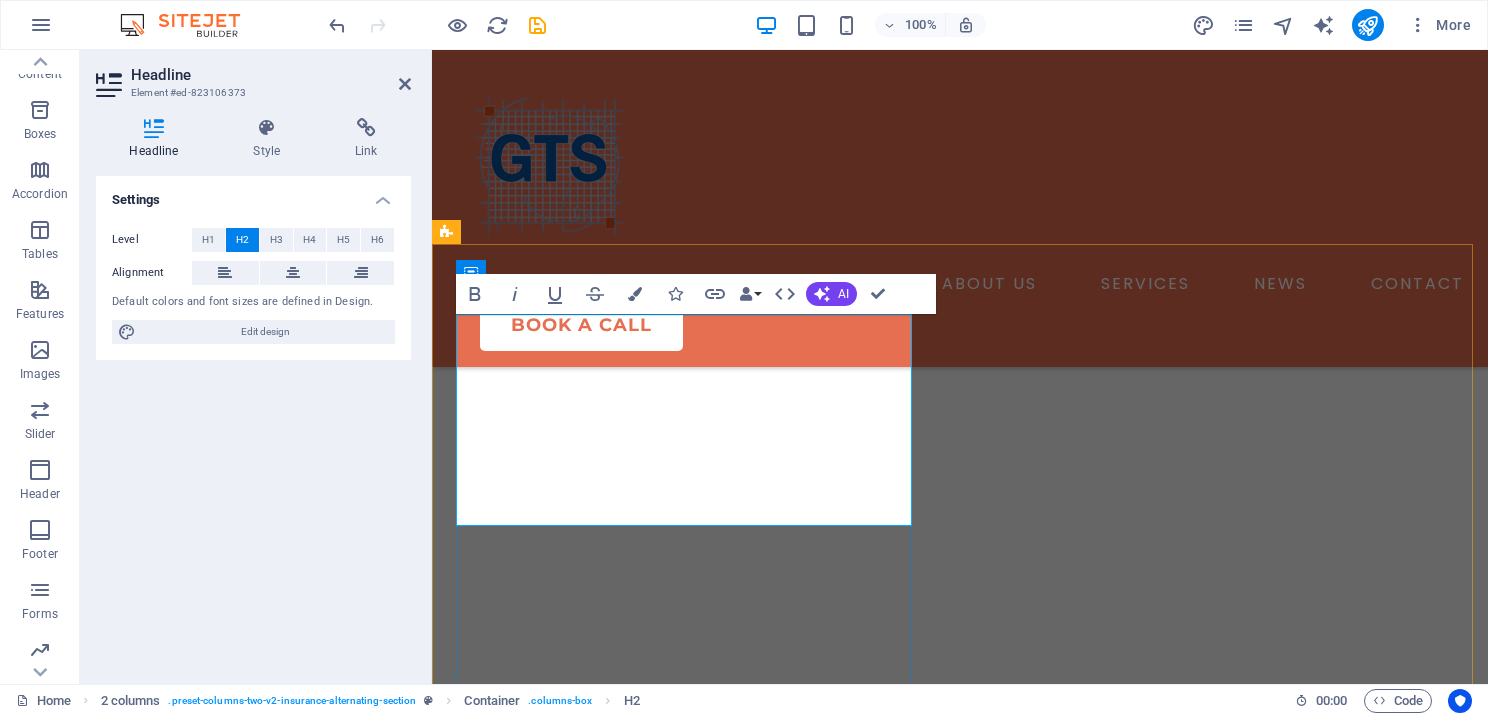 click on "Solutions" at bounding box center (559, 4246) 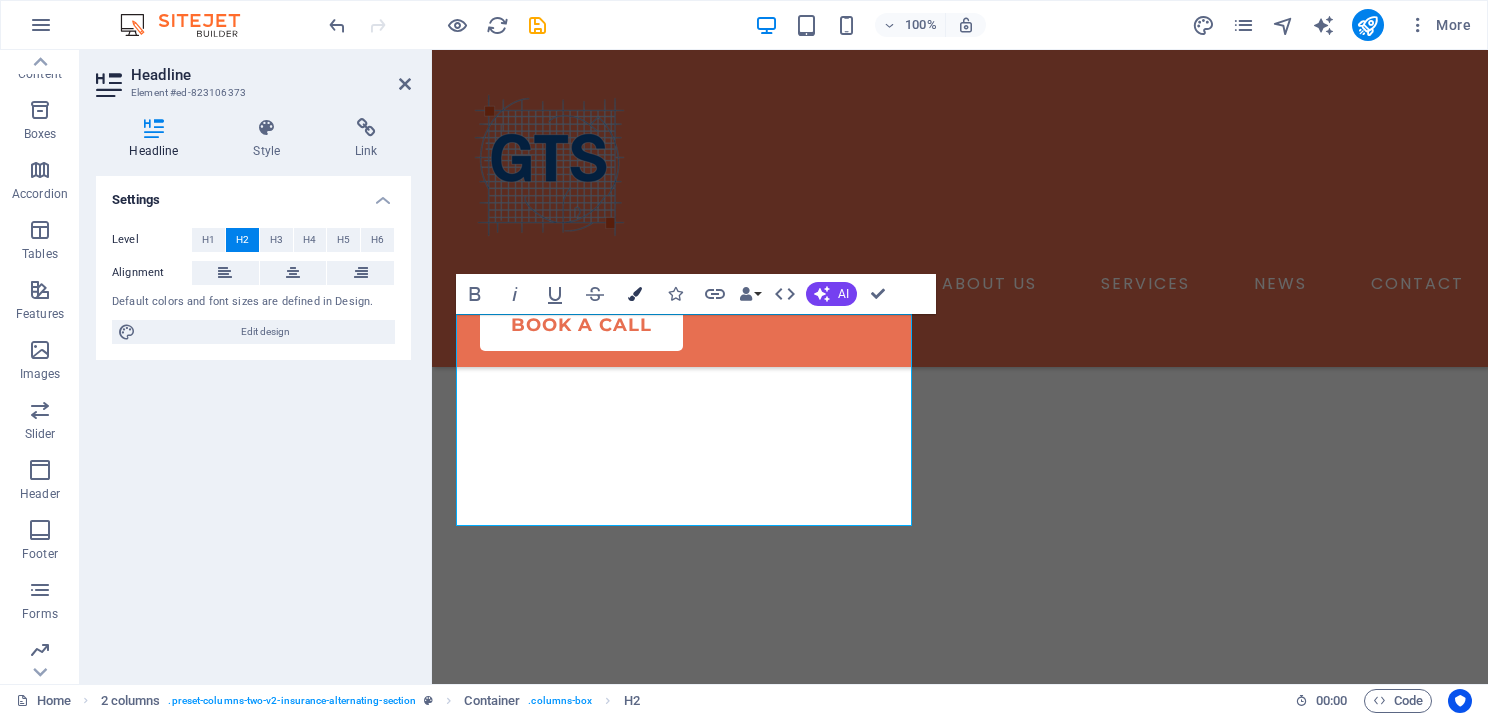 click at bounding box center [635, 294] 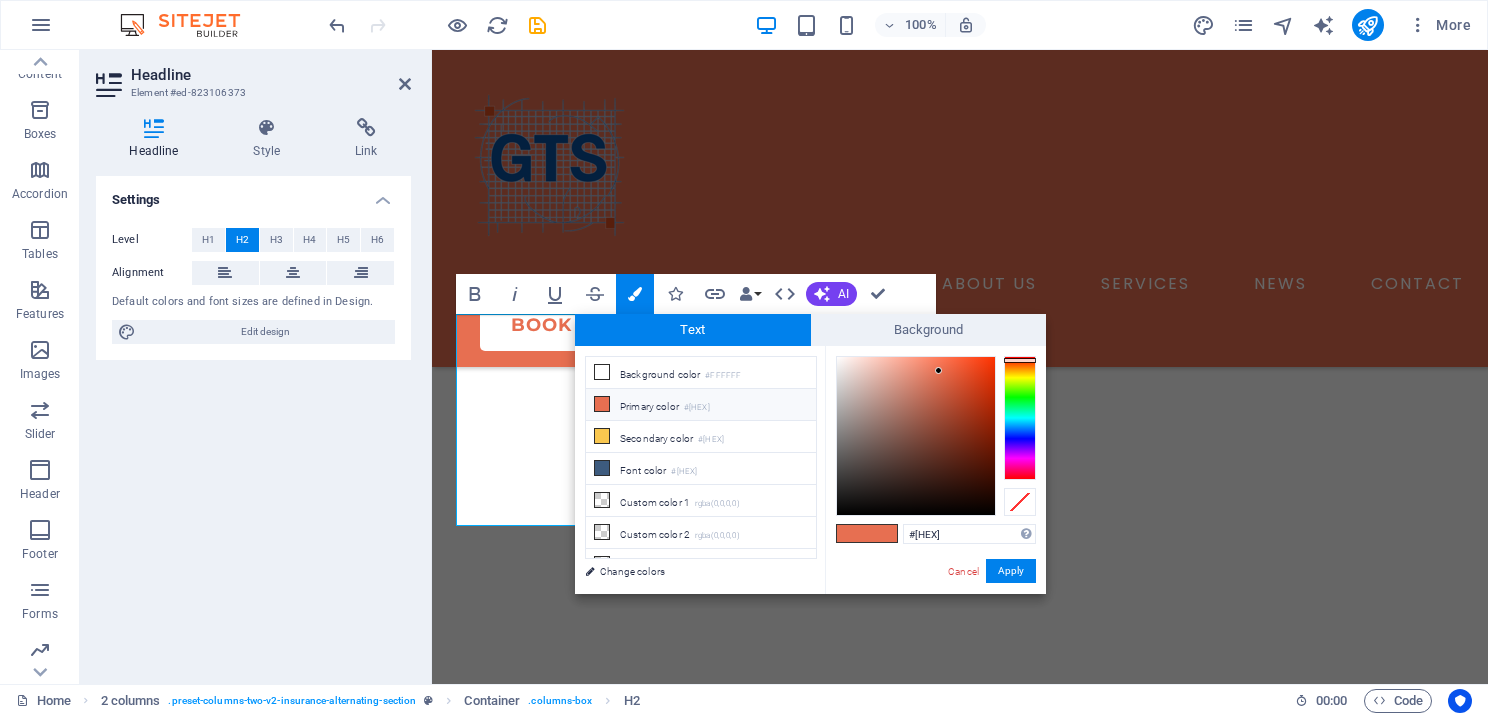 click at bounding box center (602, 404) 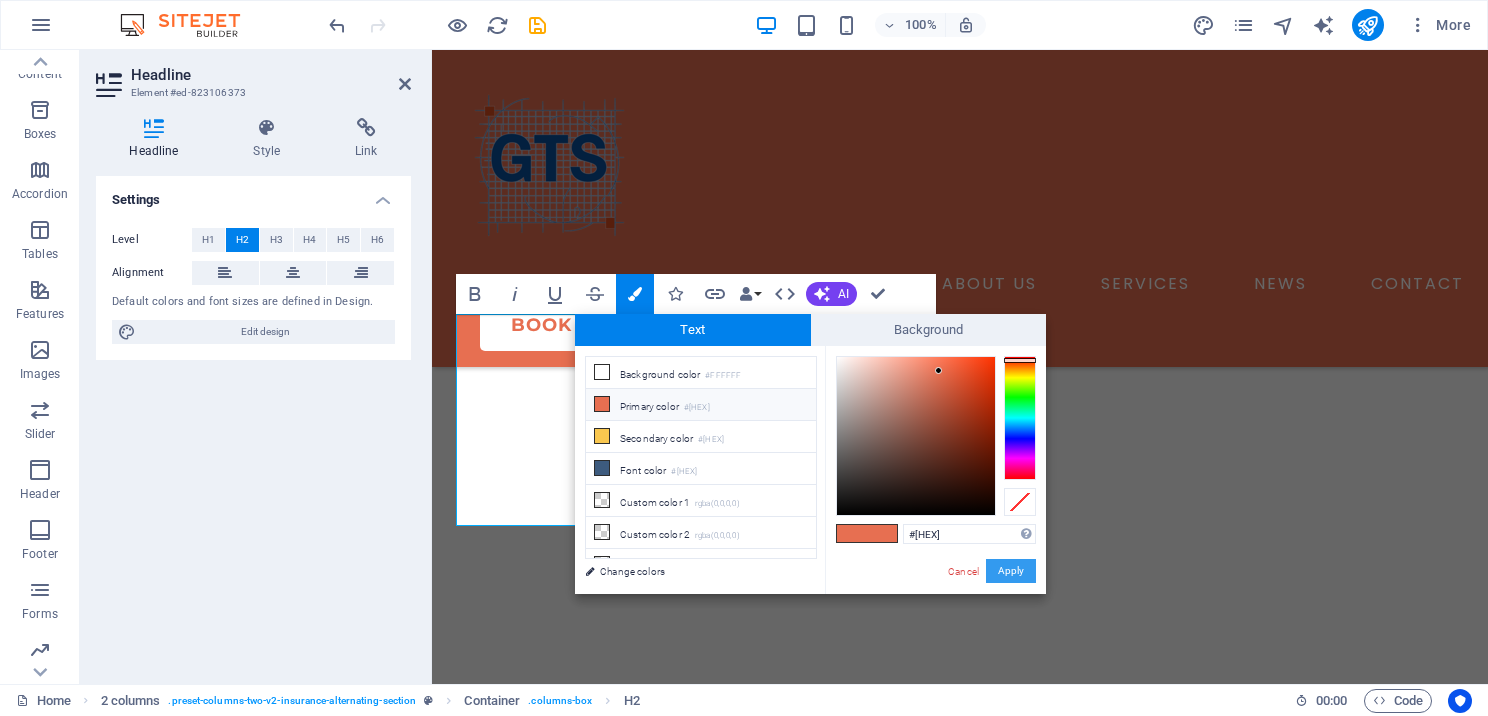 click on "Apply" at bounding box center [1011, 571] 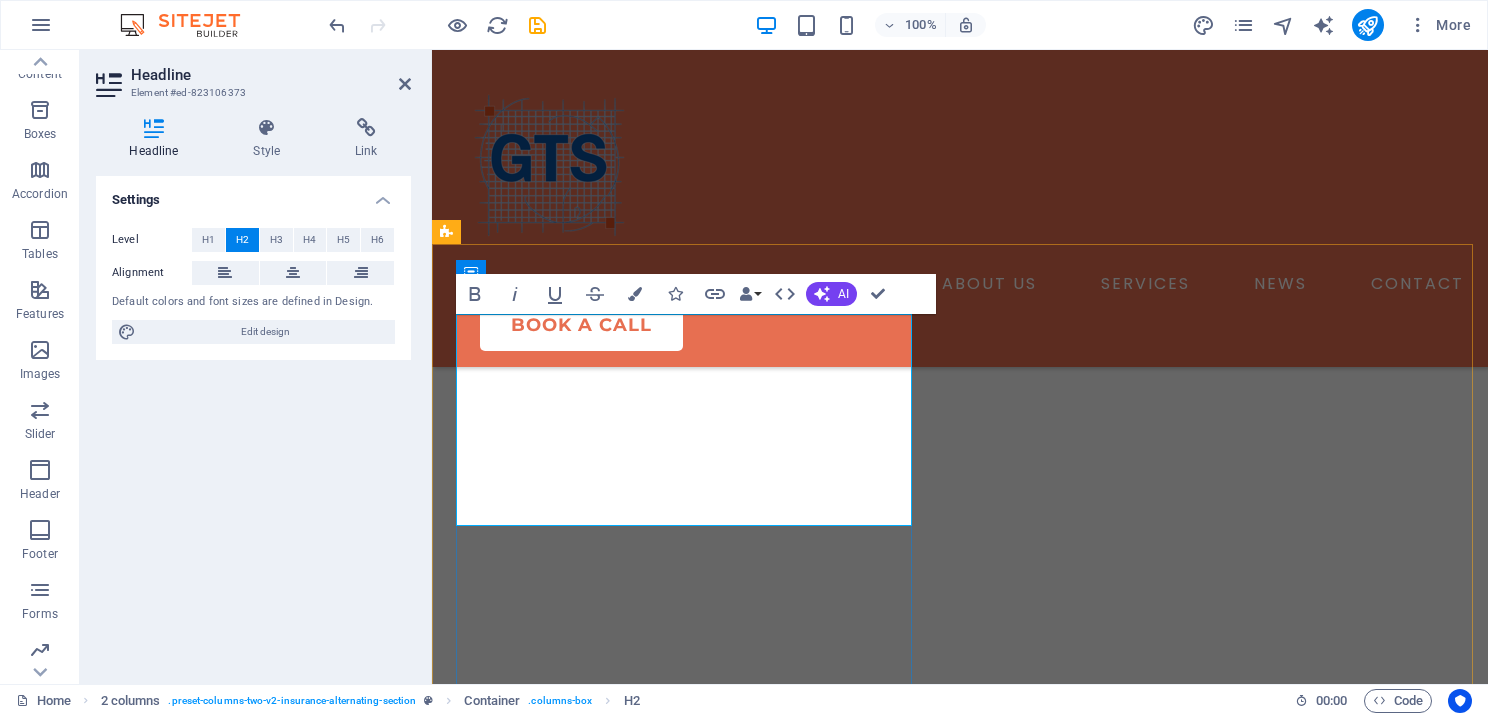 click on "Excellent   Value   for Money –   Affordable   Solutions   for Every Tax Season" at bounding box center [688, 4220] 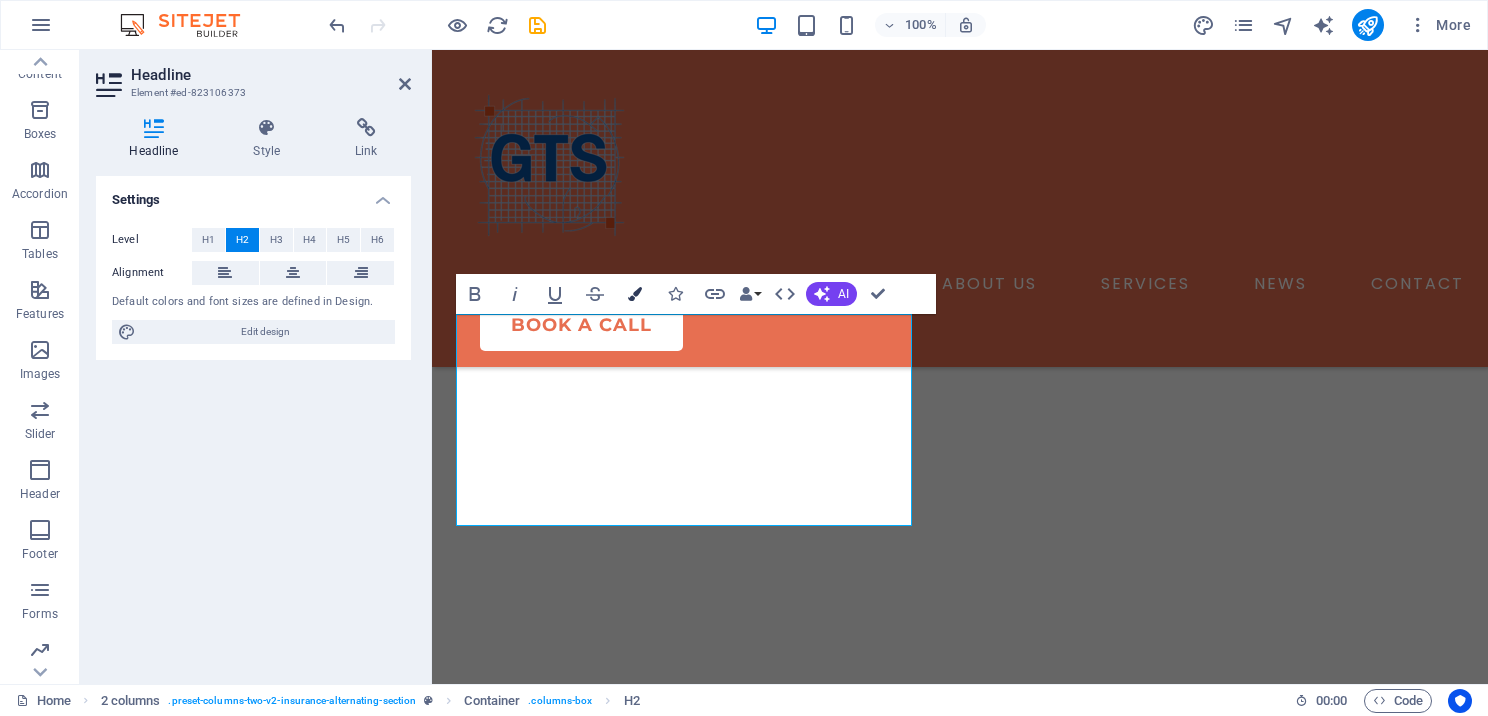 click at bounding box center (635, 294) 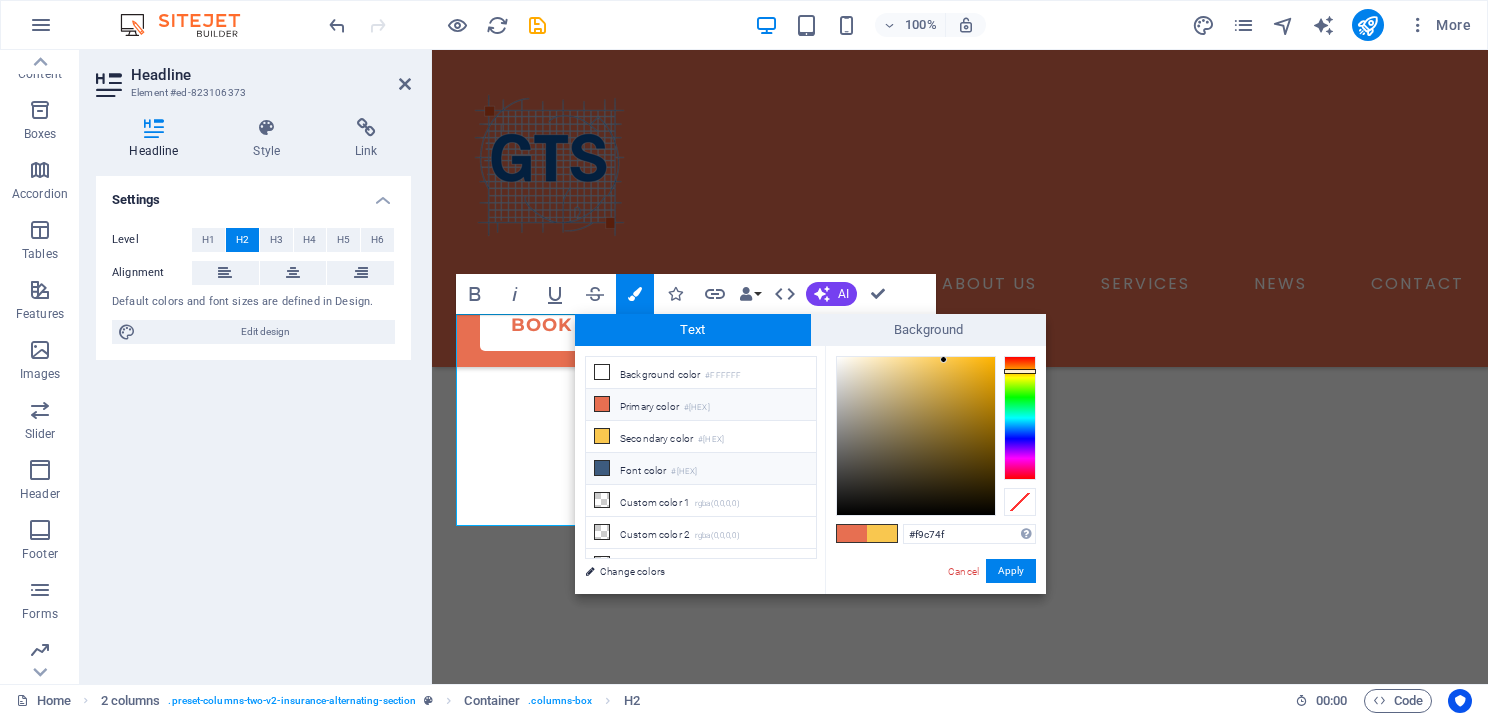 click at bounding box center [602, 468] 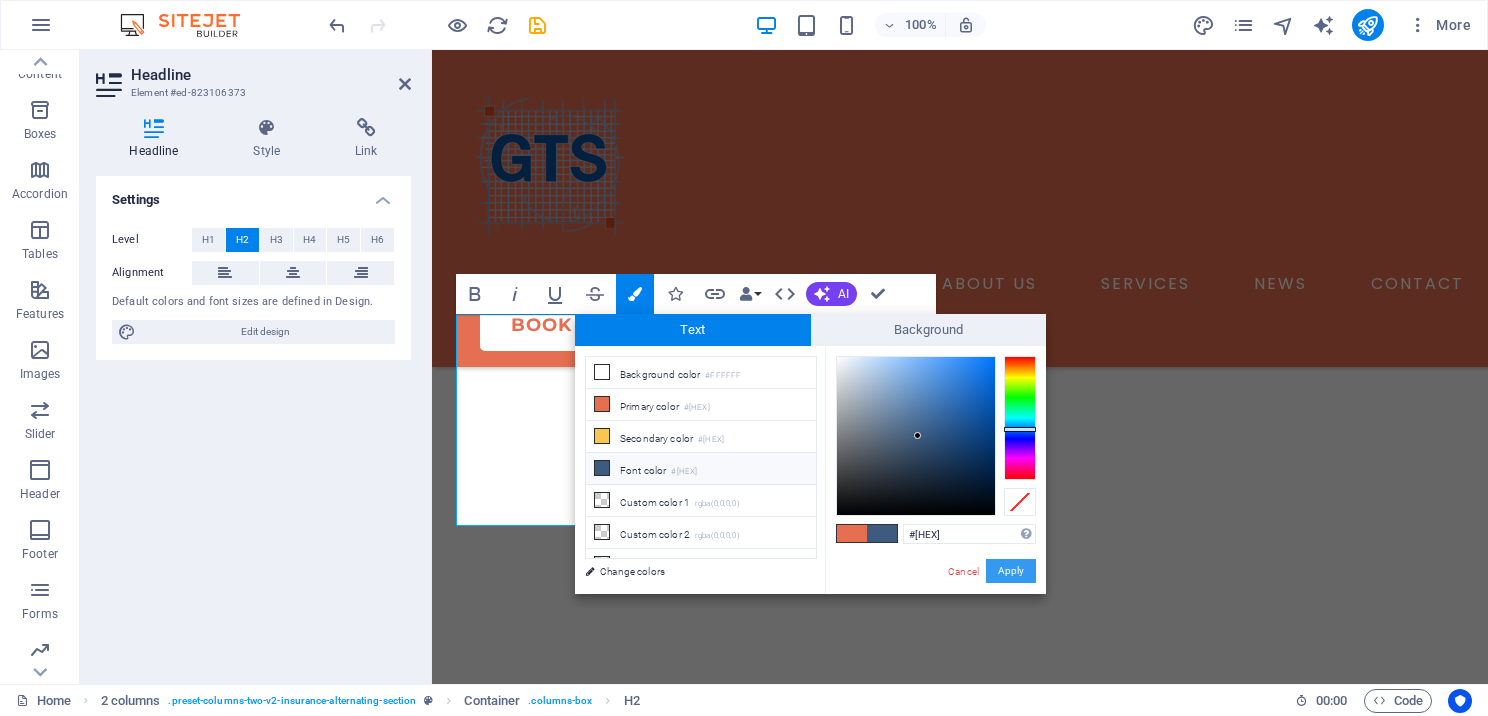 click on "Apply" at bounding box center [1011, 571] 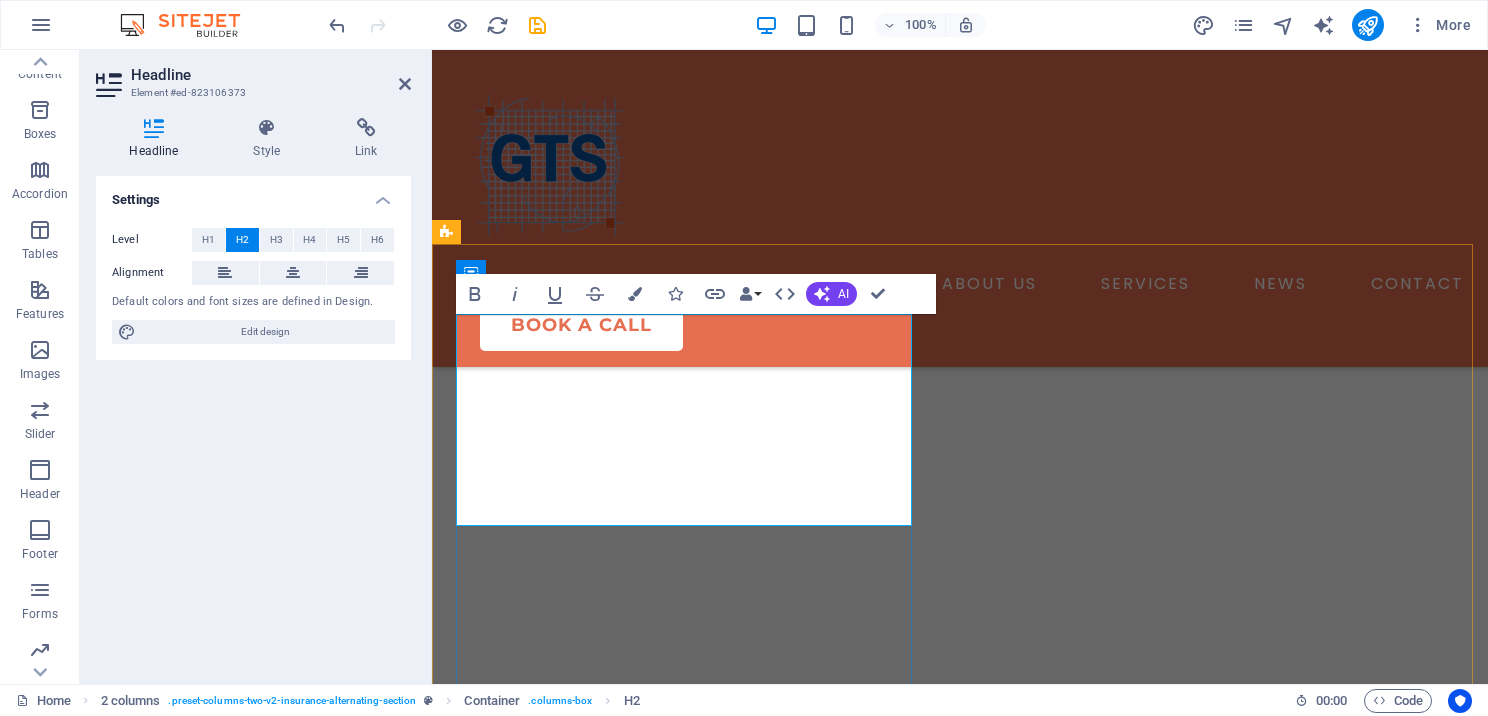 click on "for Every Tax Season" at bounding box center [660, 4273] 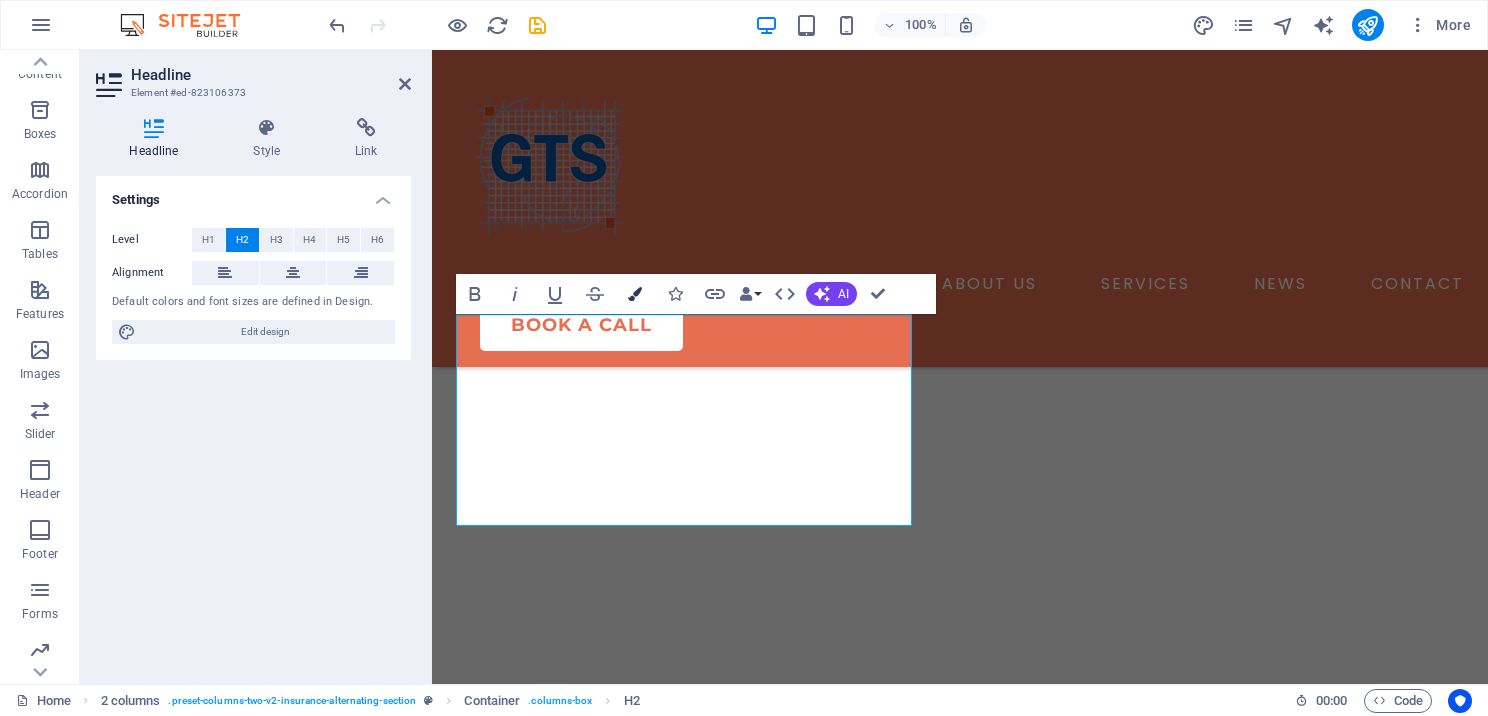 click at bounding box center [635, 294] 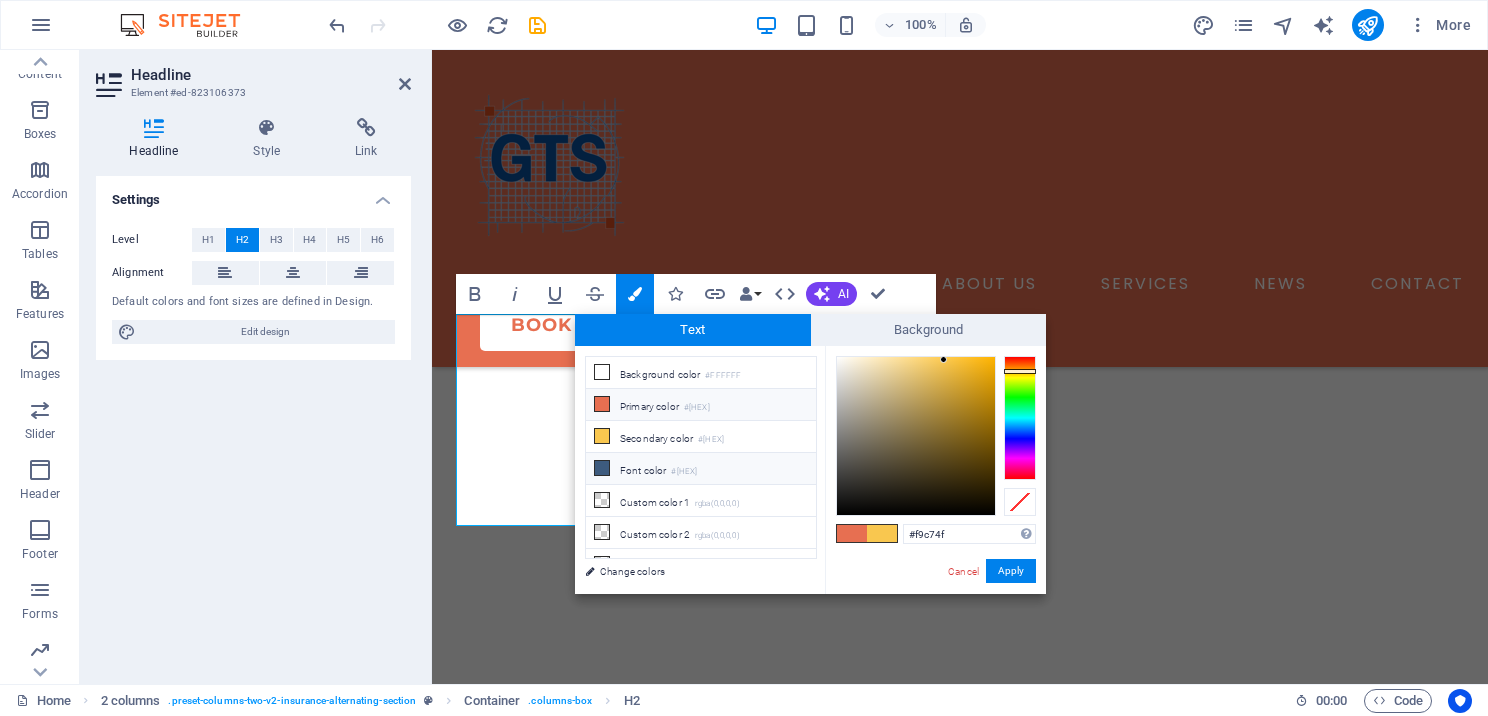 click at bounding box center (602, 404) 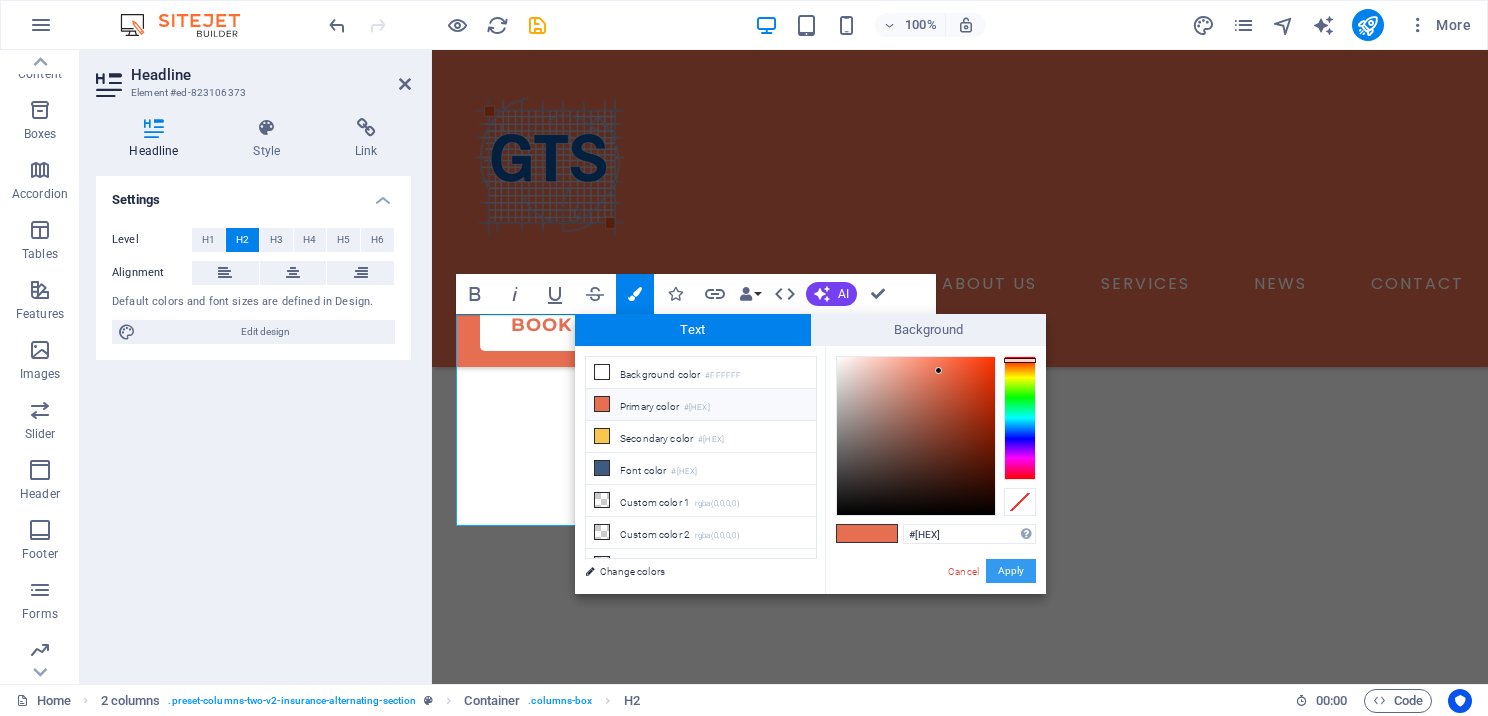click on "Apply" at bounding box center (1011, 571) 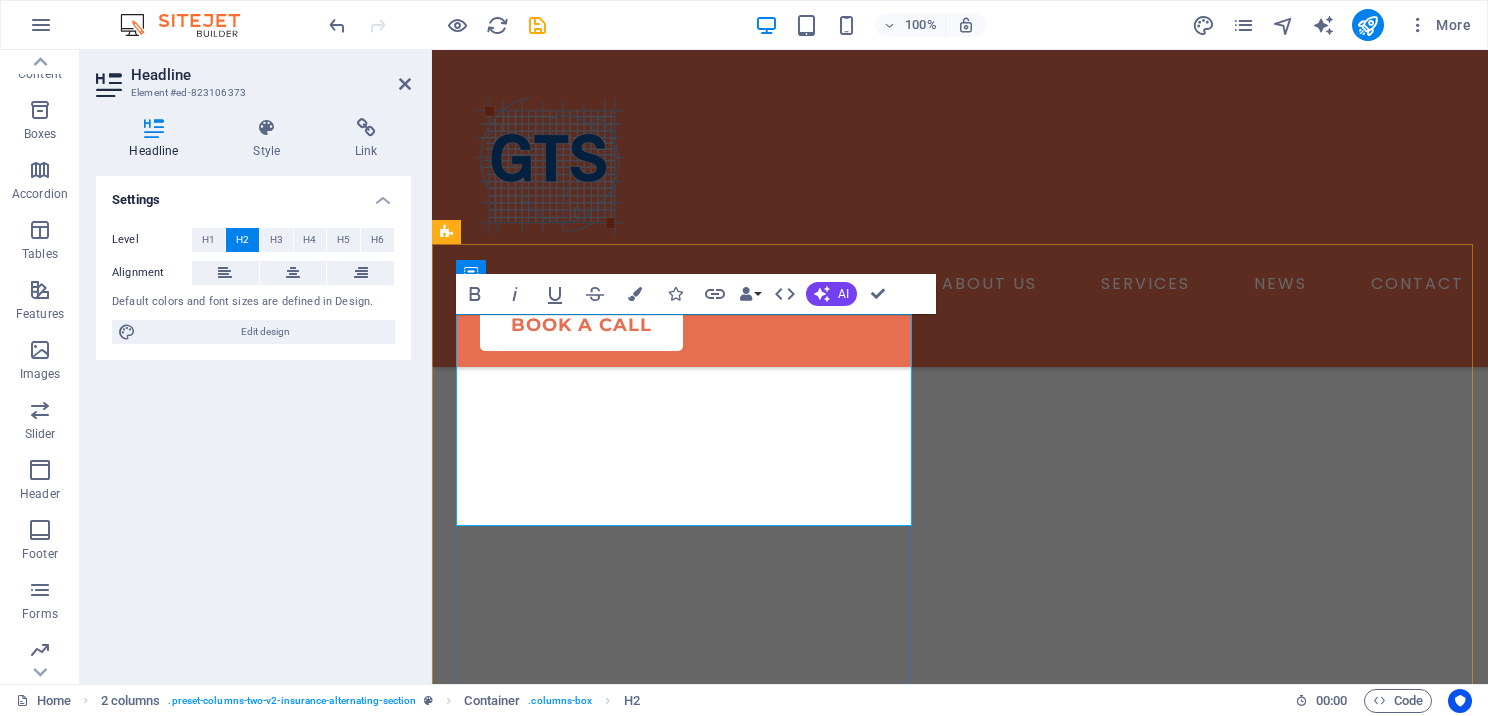 click on "for Every Tax Season" at bounding box center [660, 4273] 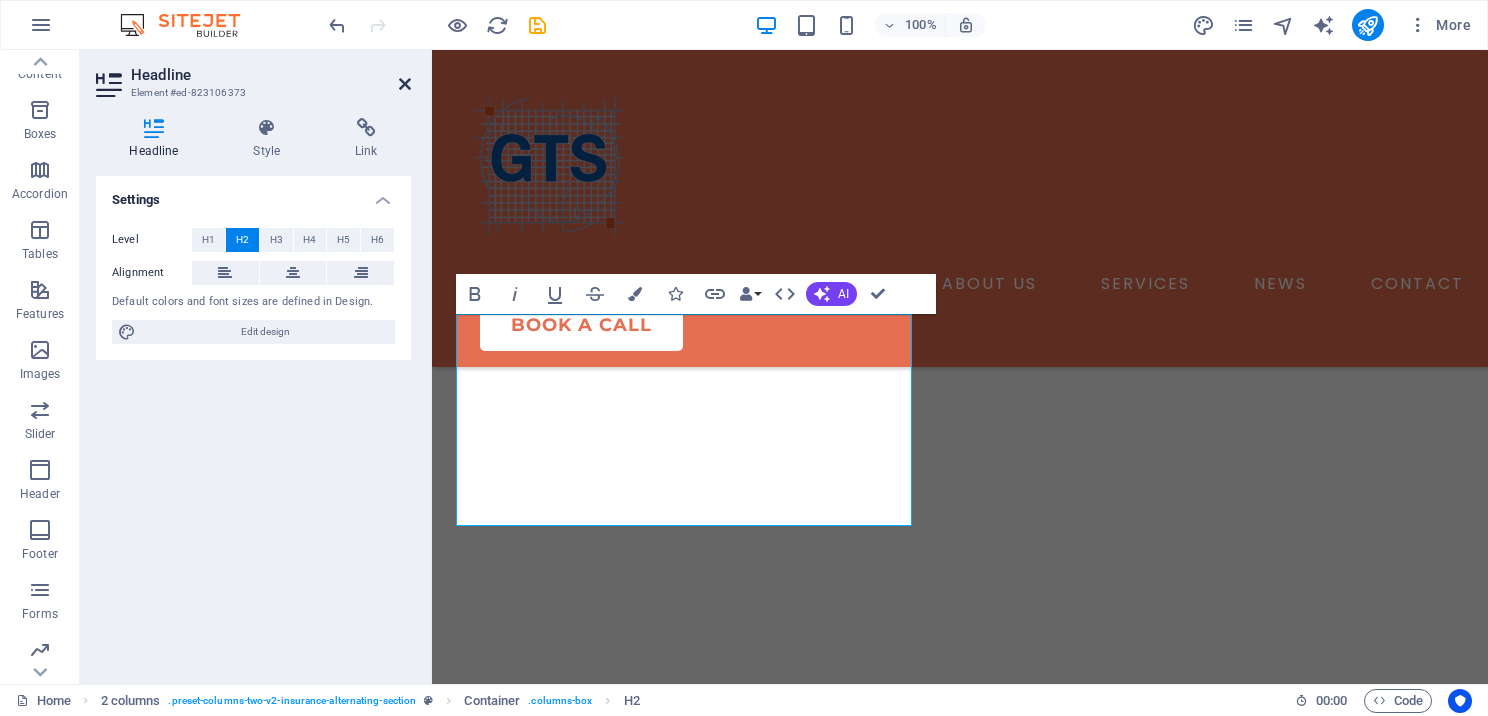 click at bounding box center [405, 84] 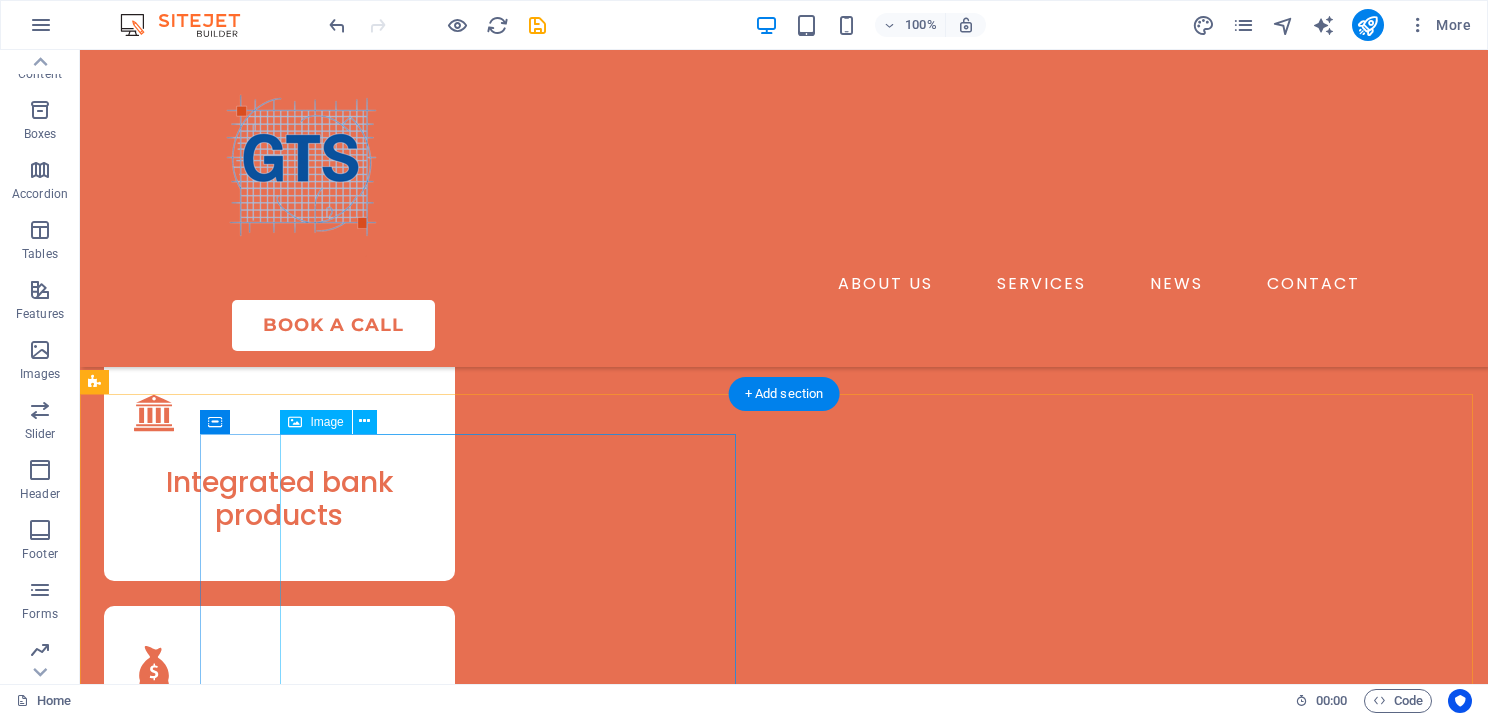 scroll, scrollTop: 4235, scrollLeft: 0, axis: vertical 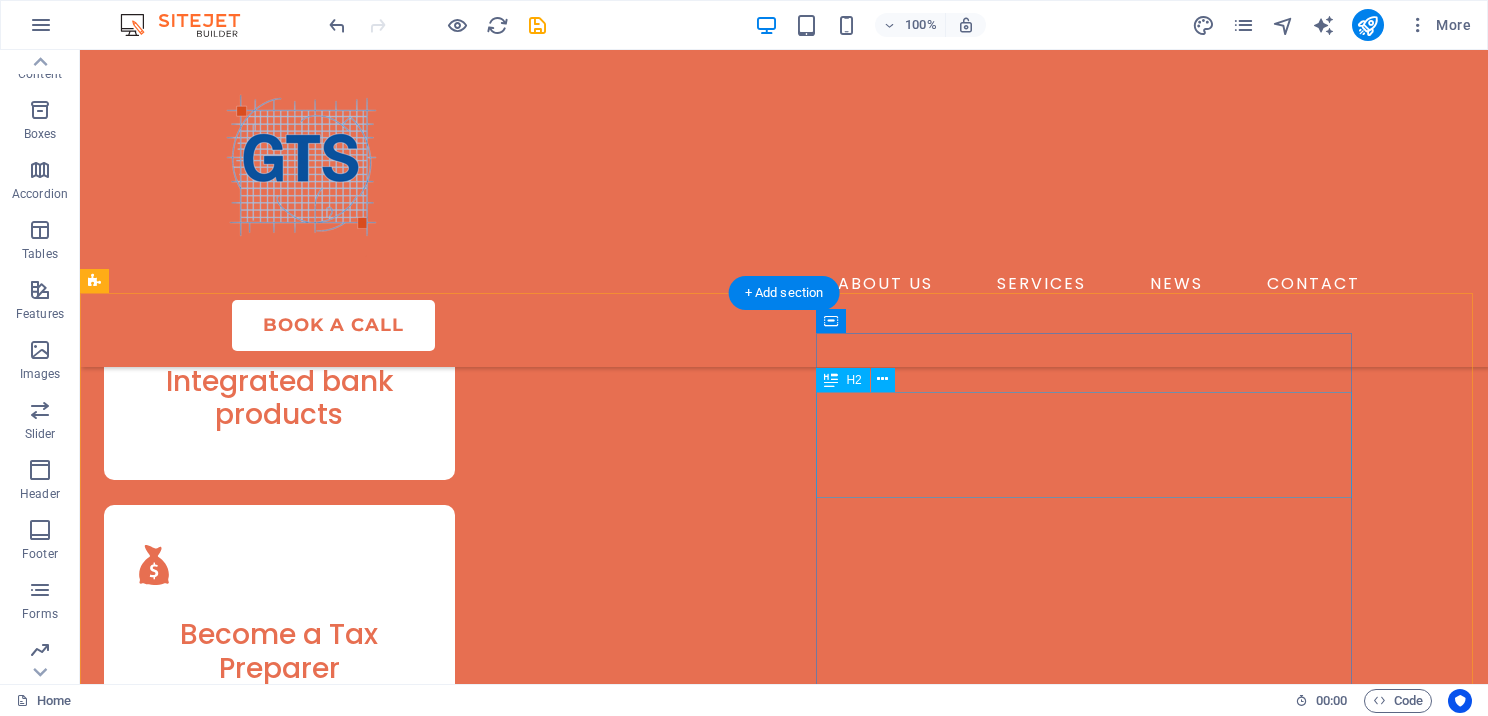click on "One Provider,  Complete Tax Software Solutions" at bounding box center (372, 4194) 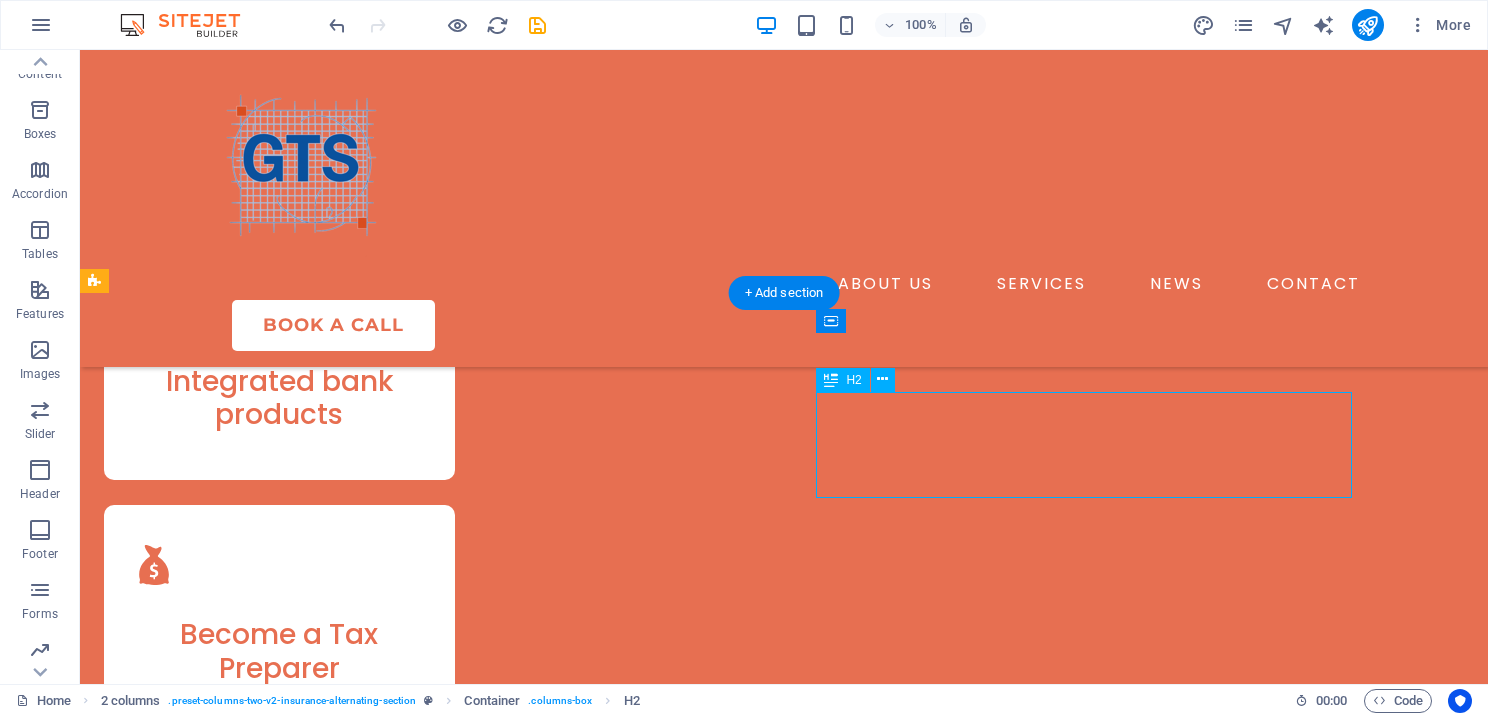 click on "One Provider,  Complete Tax Software Solutions" at bounding box center [372, 4194] 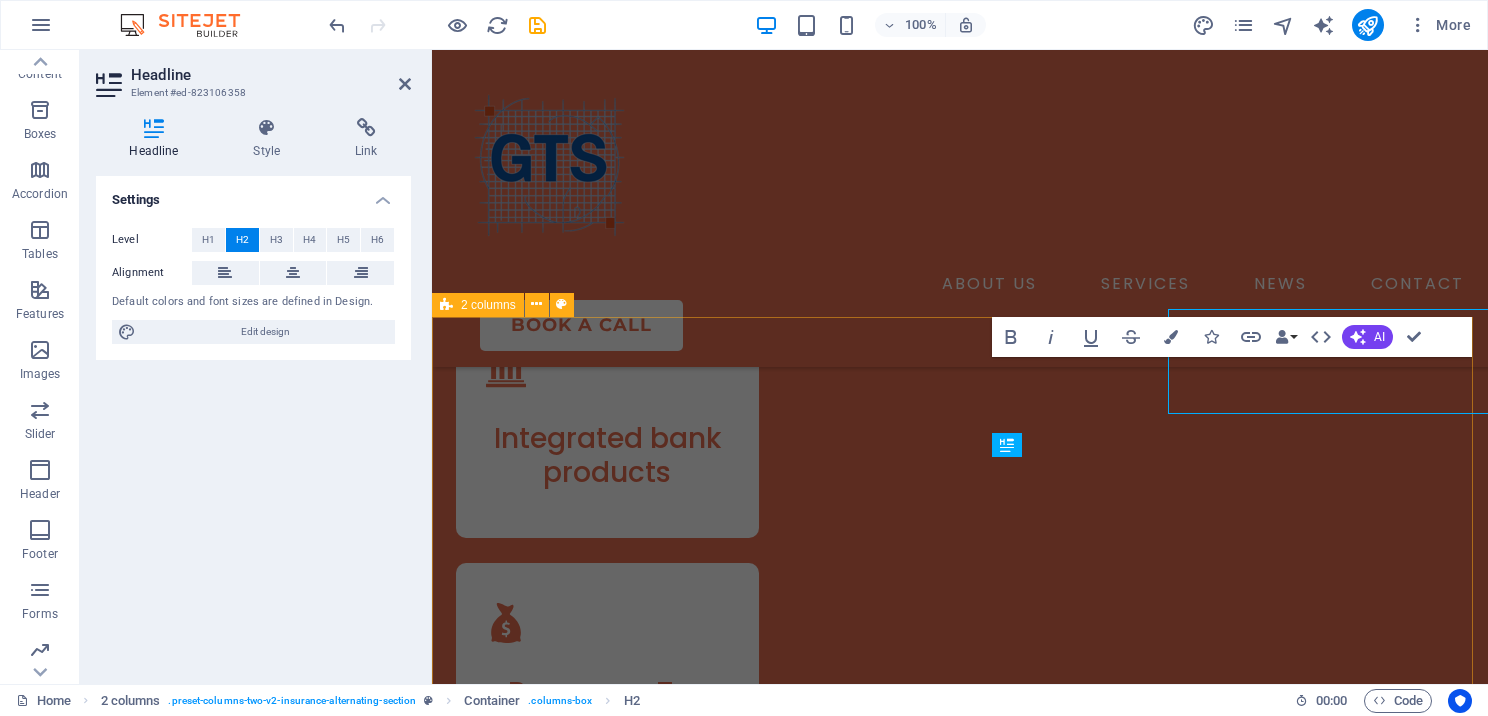 scroll, scrollTop: 4318, scrollLeft: 0, axis: vertical 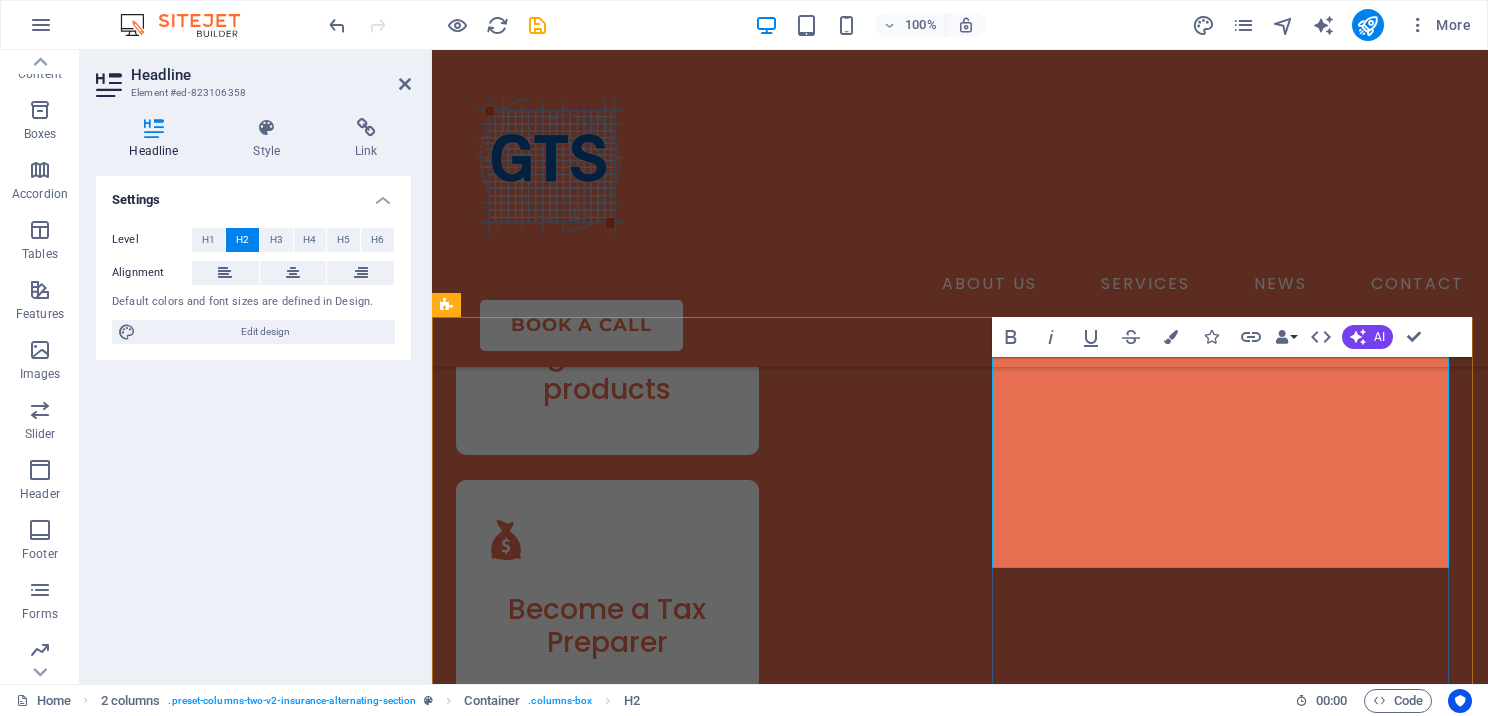 click on "One Provider," at bounding box center (554, 4240) 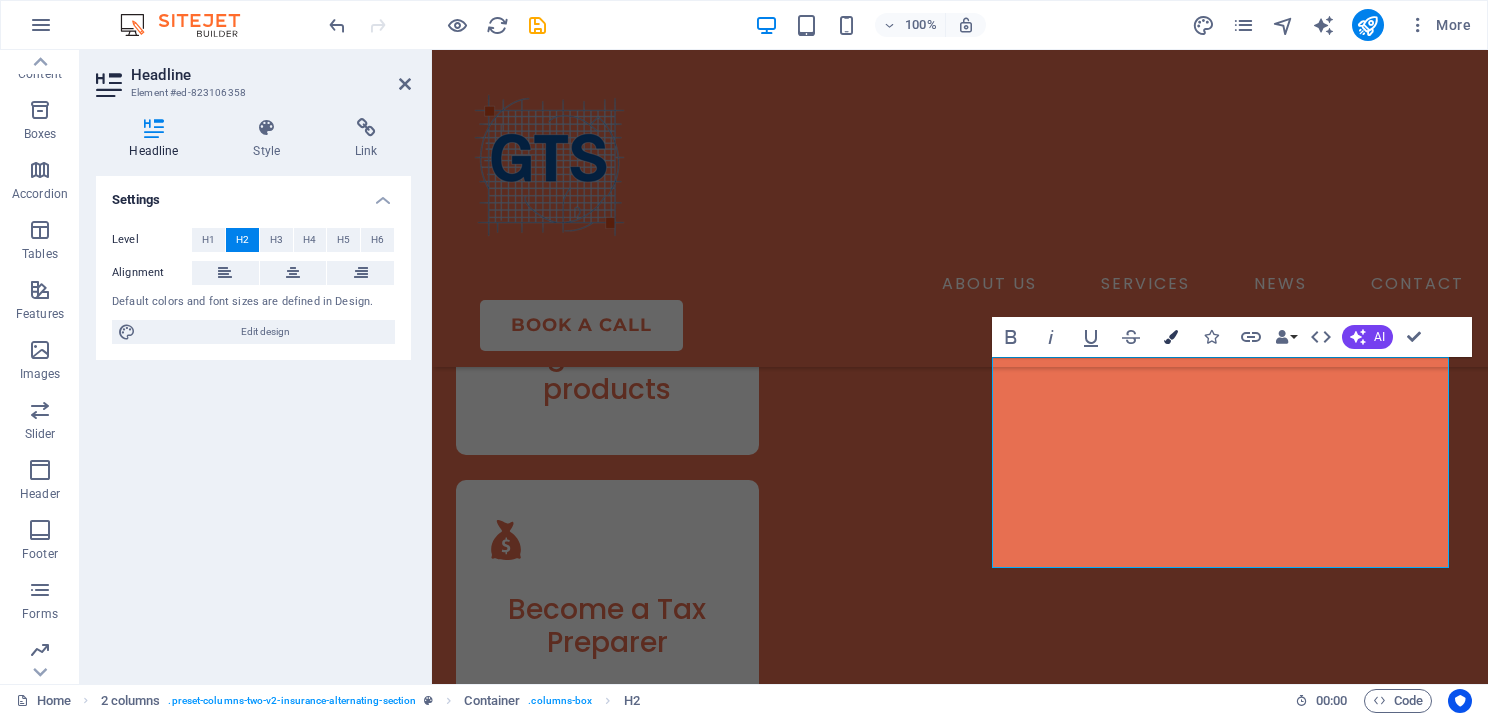 click on "Colors" at bounding box center [1171, 337] 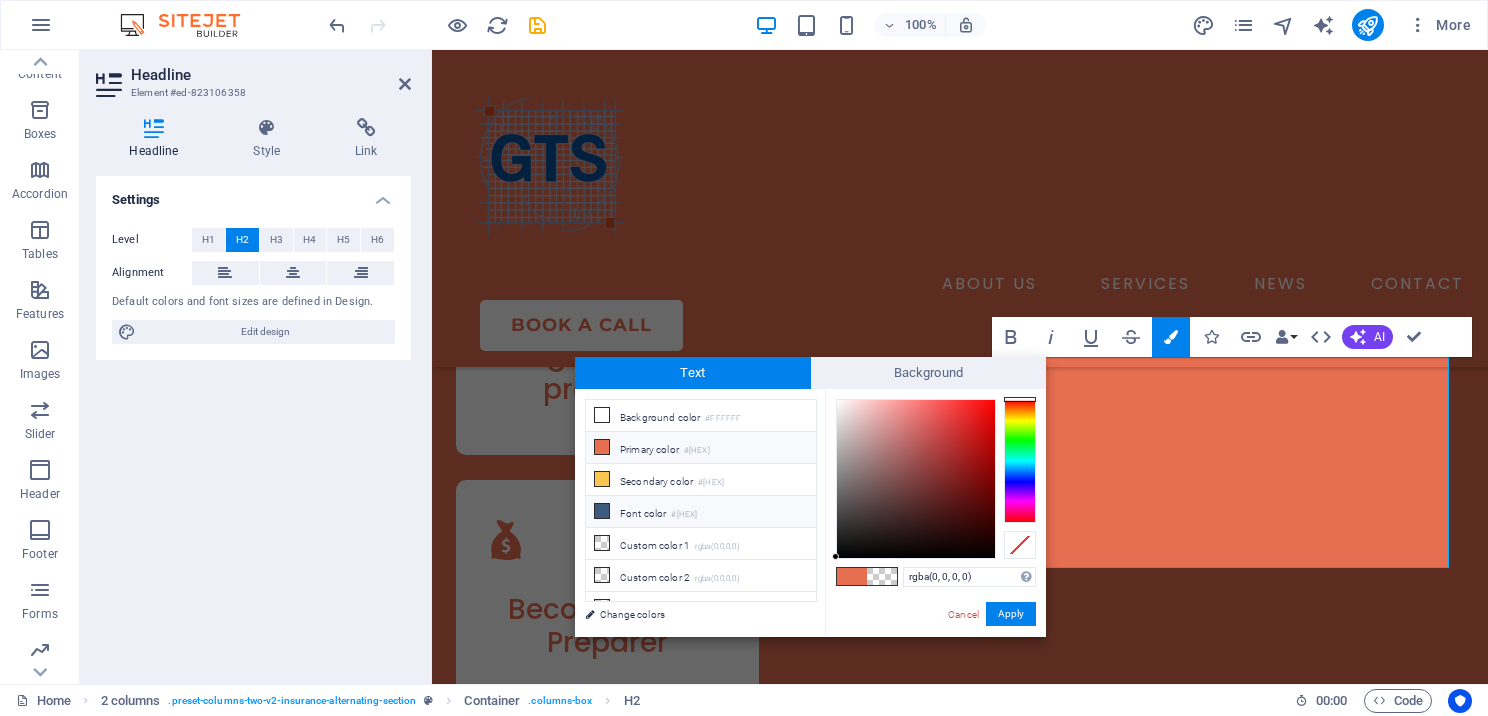 click at bounding box center (602, 511) 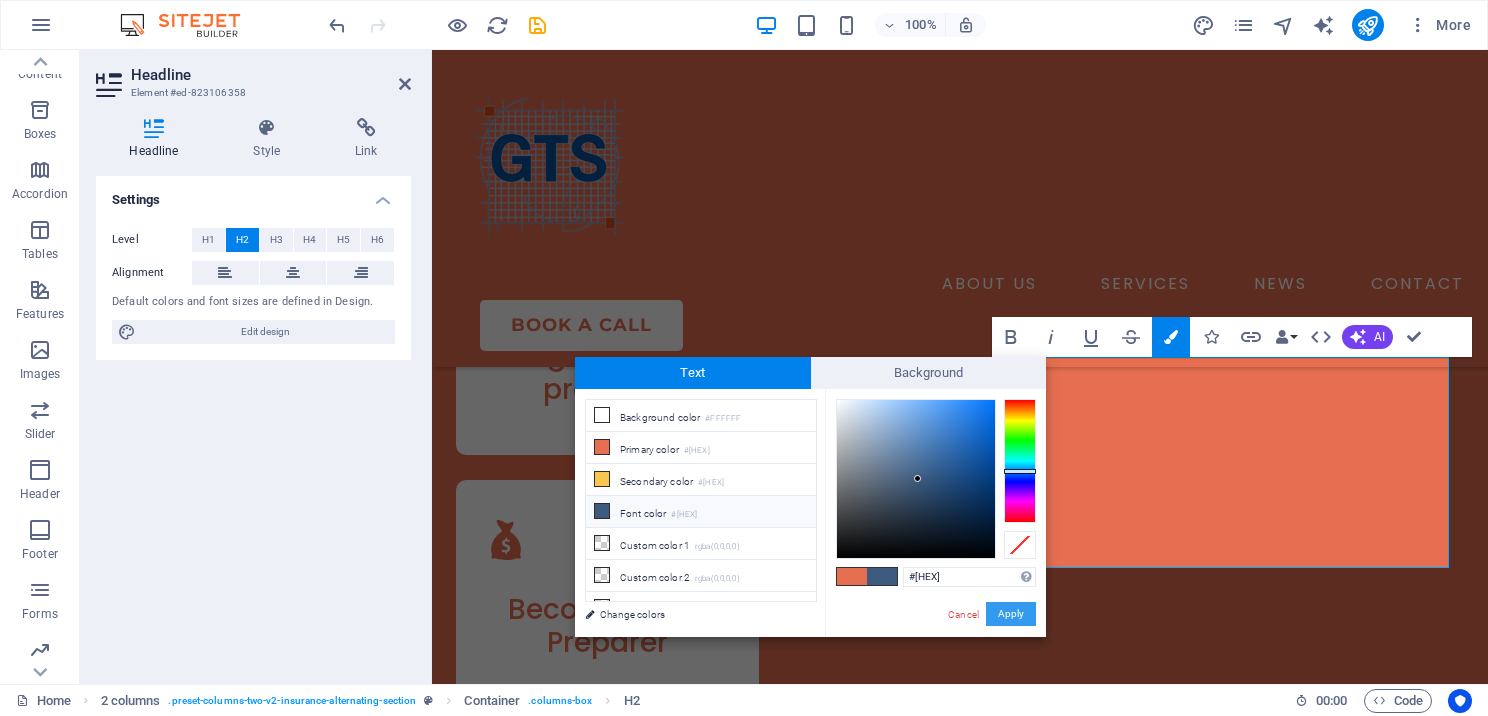 click on "Apply" at bounding box center [1011, 614] 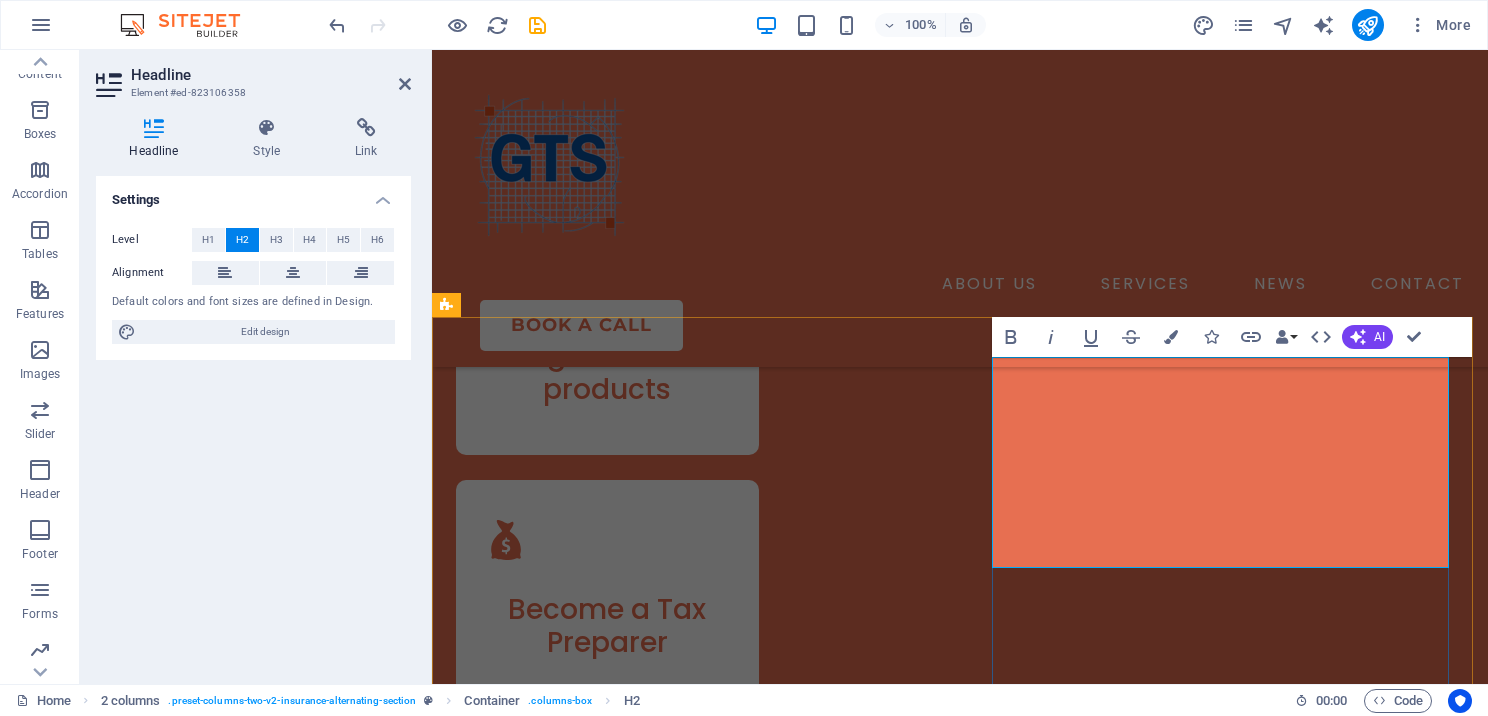 click on "omplete Tax Software Solutions" at bounding box center (664, 4319) 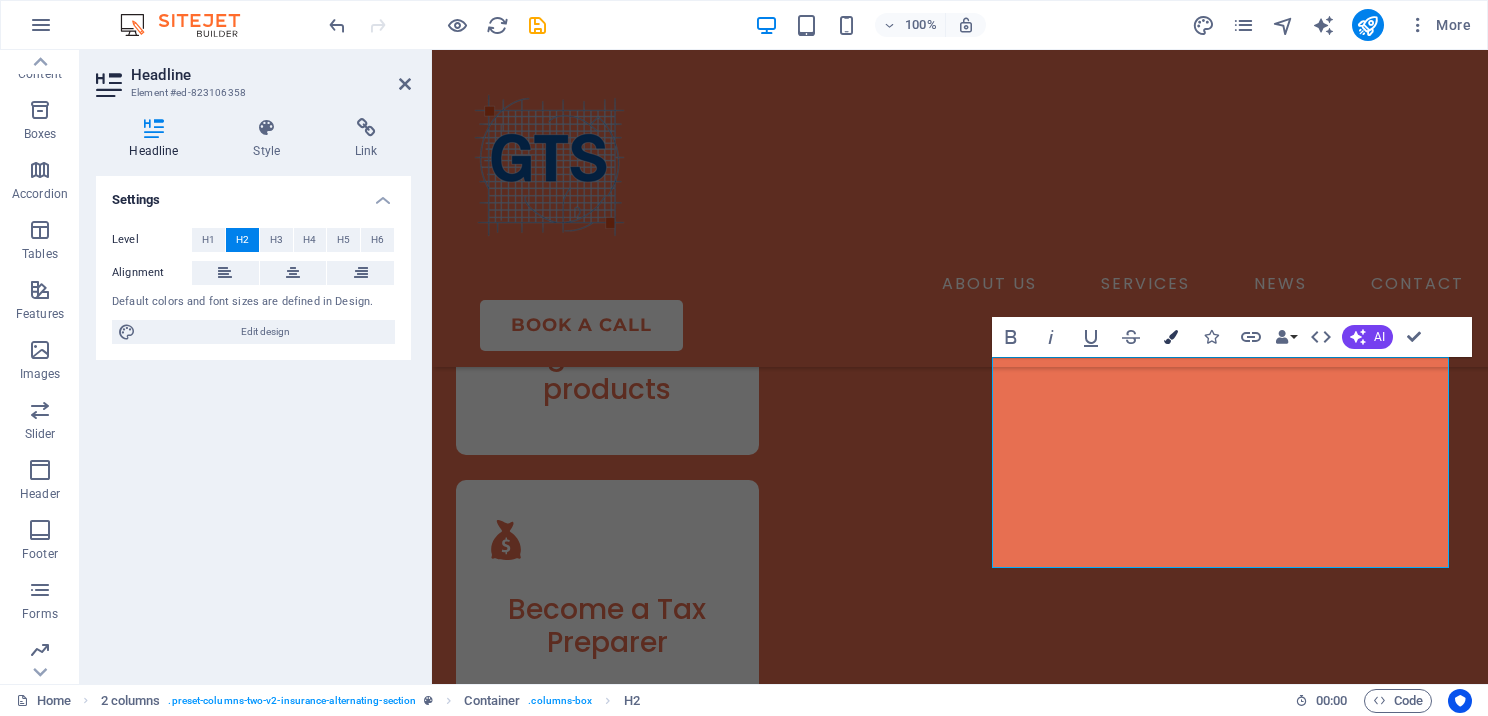click at bounding box center (1171, 337) 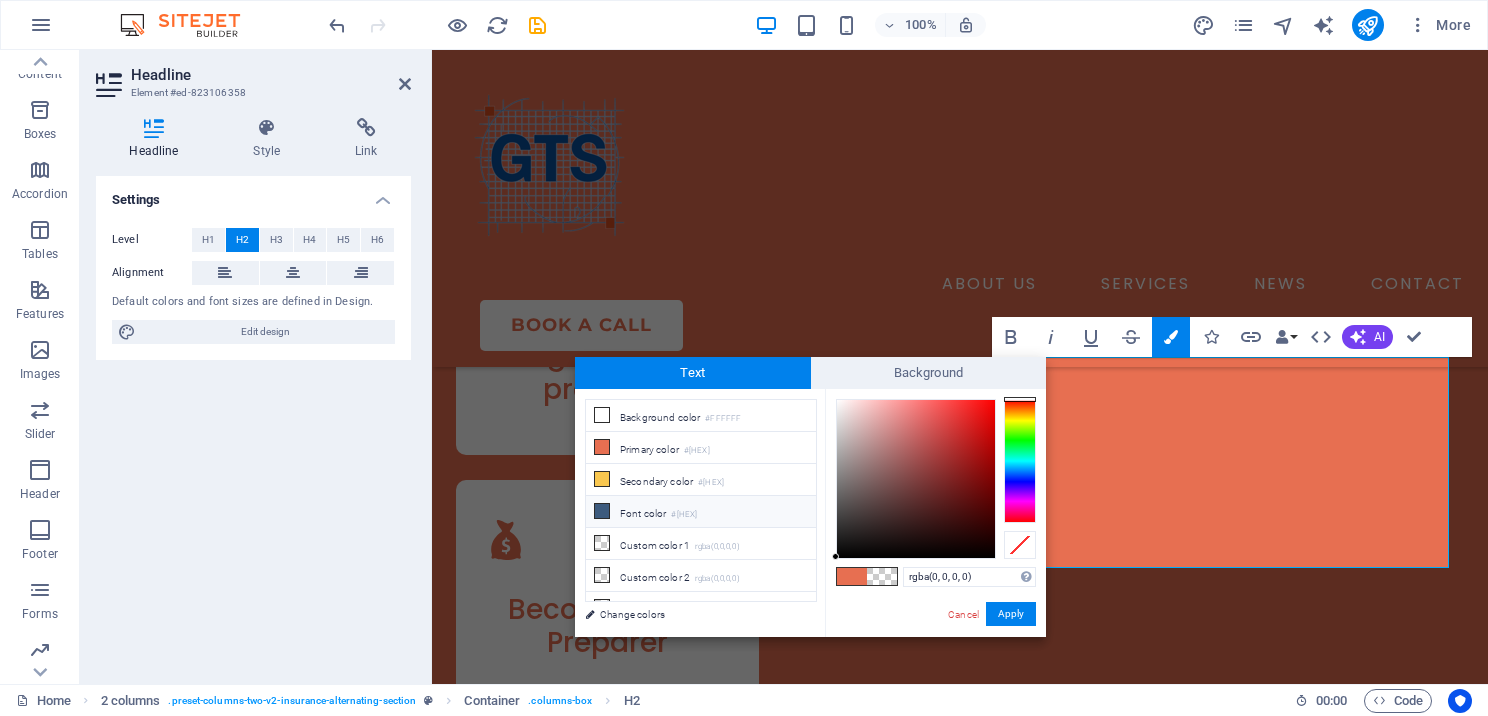 click at bounding box center [602, 511] 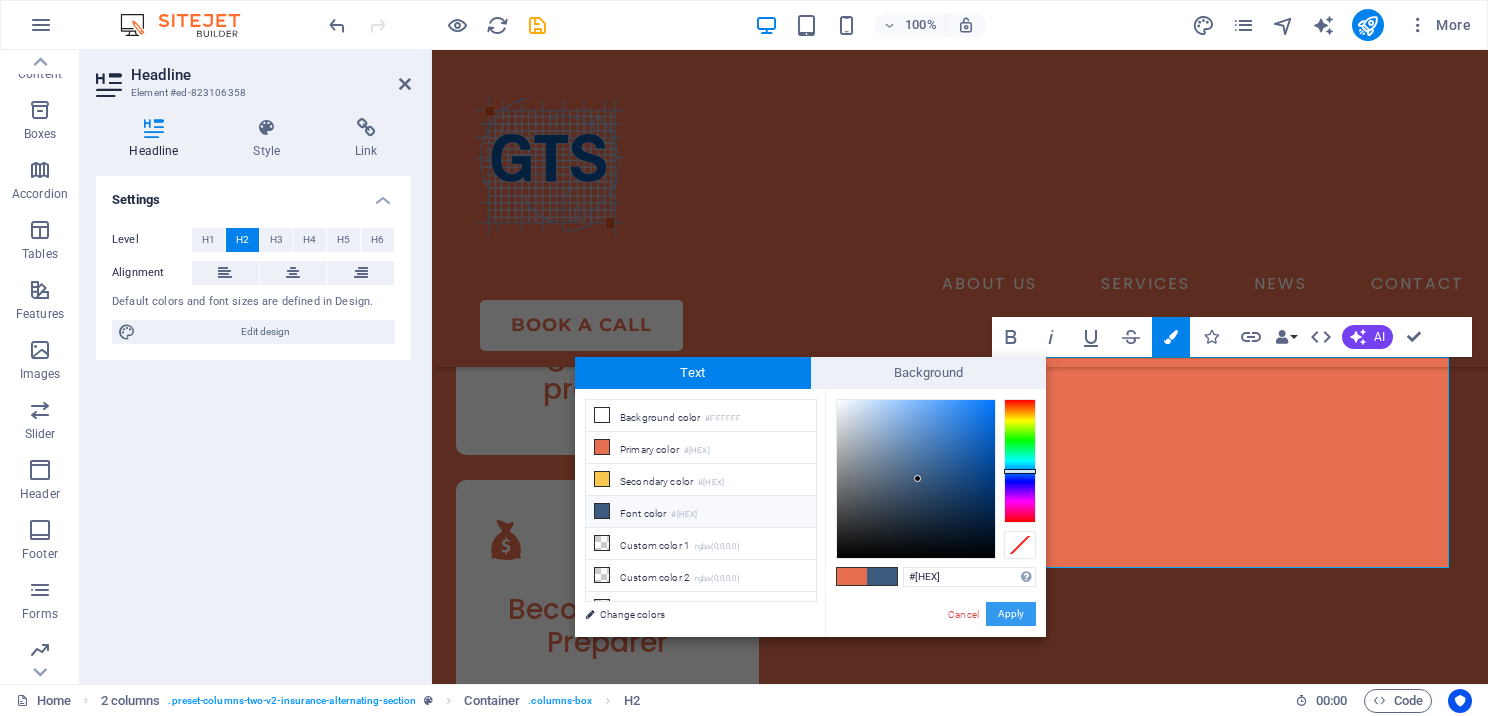 click on "Apply" at bounding box center [1011, 614] 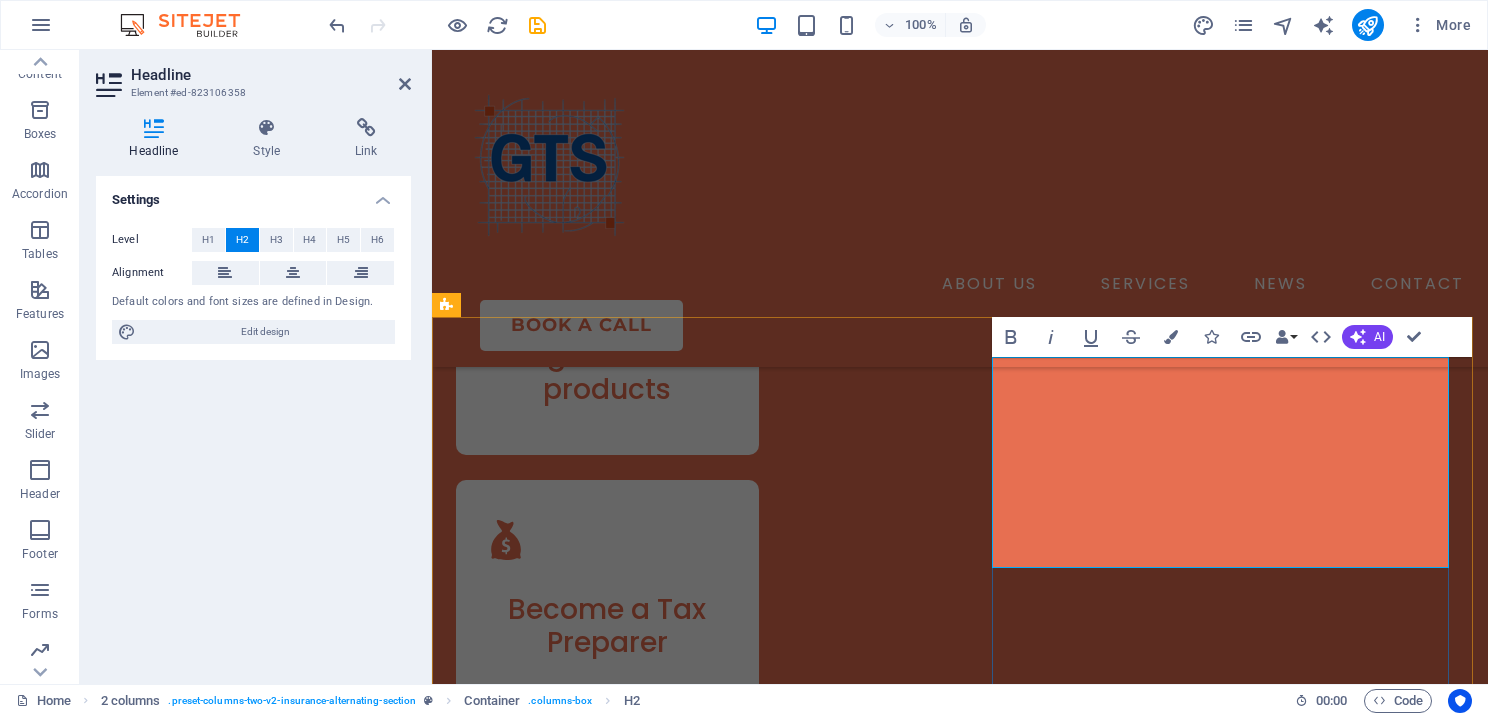 click on "Complete Tax Software Solutions" at bounding box center (664, 4319) 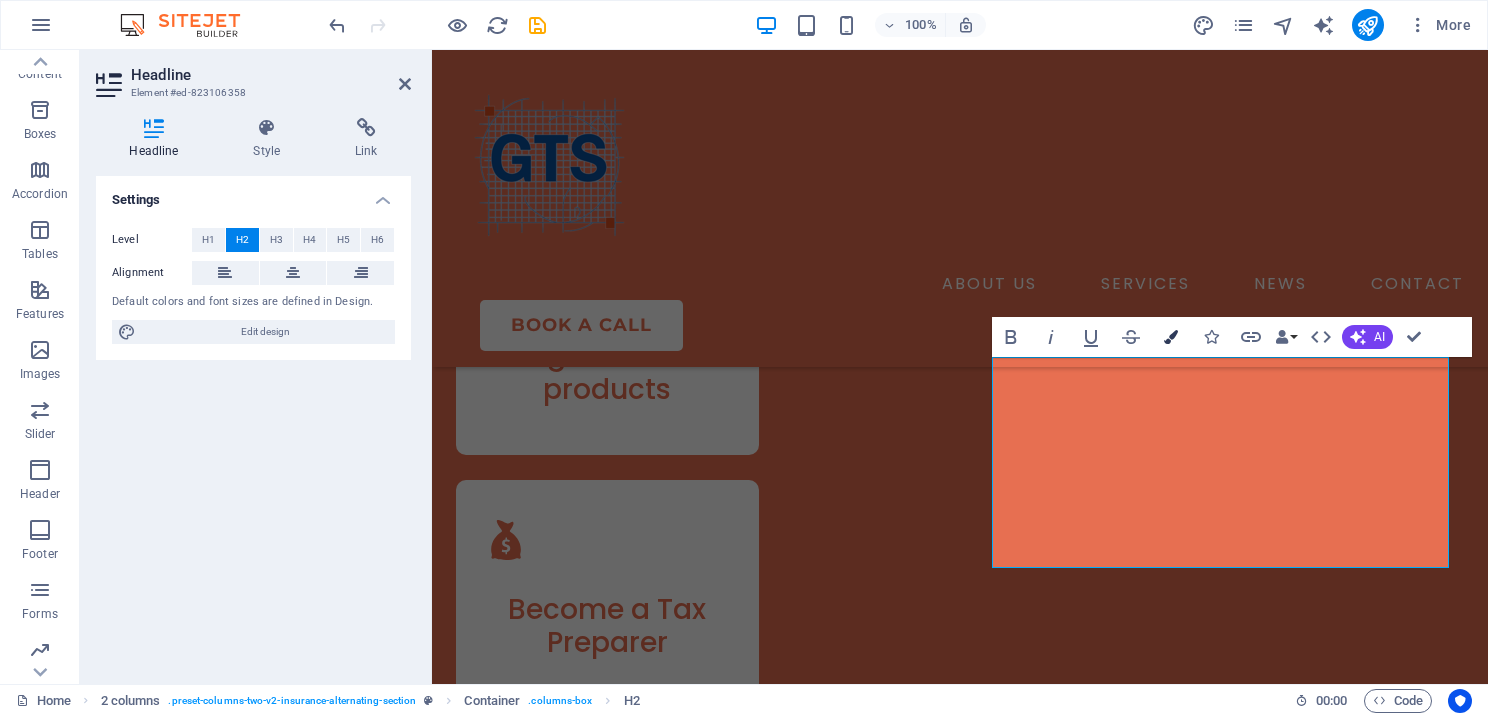 click at bounding box center [1171, 337] 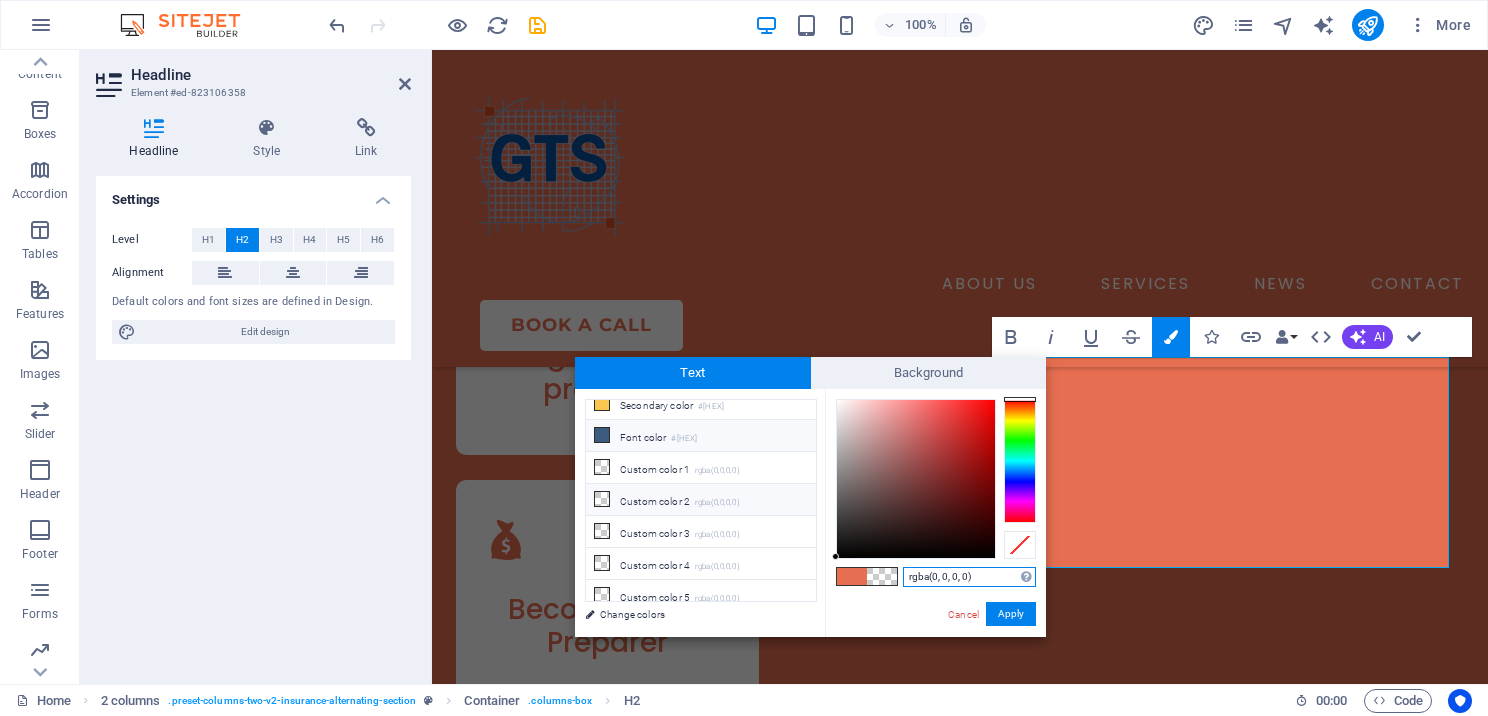 scroll, scrollTop: 0, scrollLeft: 0, axis: both 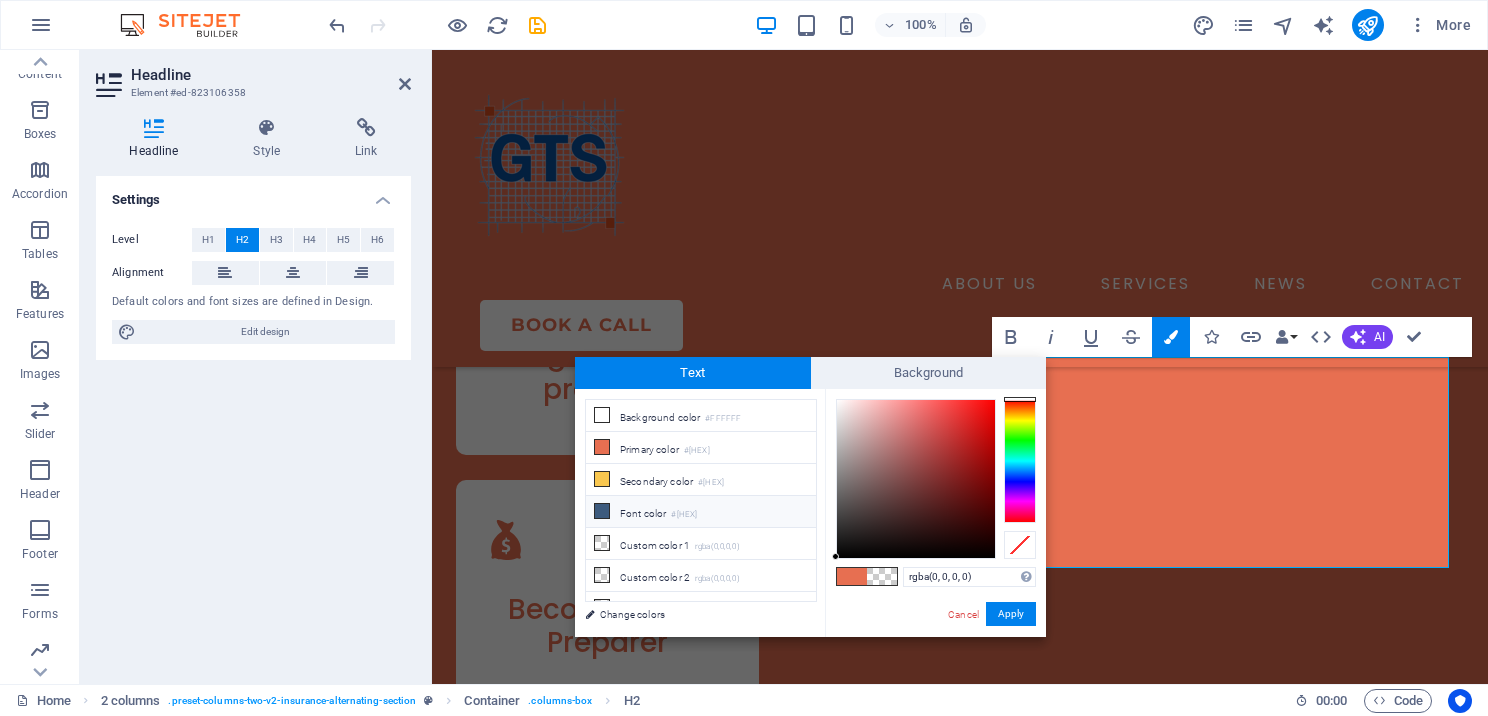 click on "rgba(0, 0, 0, 0) Supported formats #0852ed rgb(8, 82, 237) rgba(8, 82, 237, 90%) hsv(221,97,93) hsl(221, 93%, 48%) Cancel Apply" at bounding box center [935, 658] 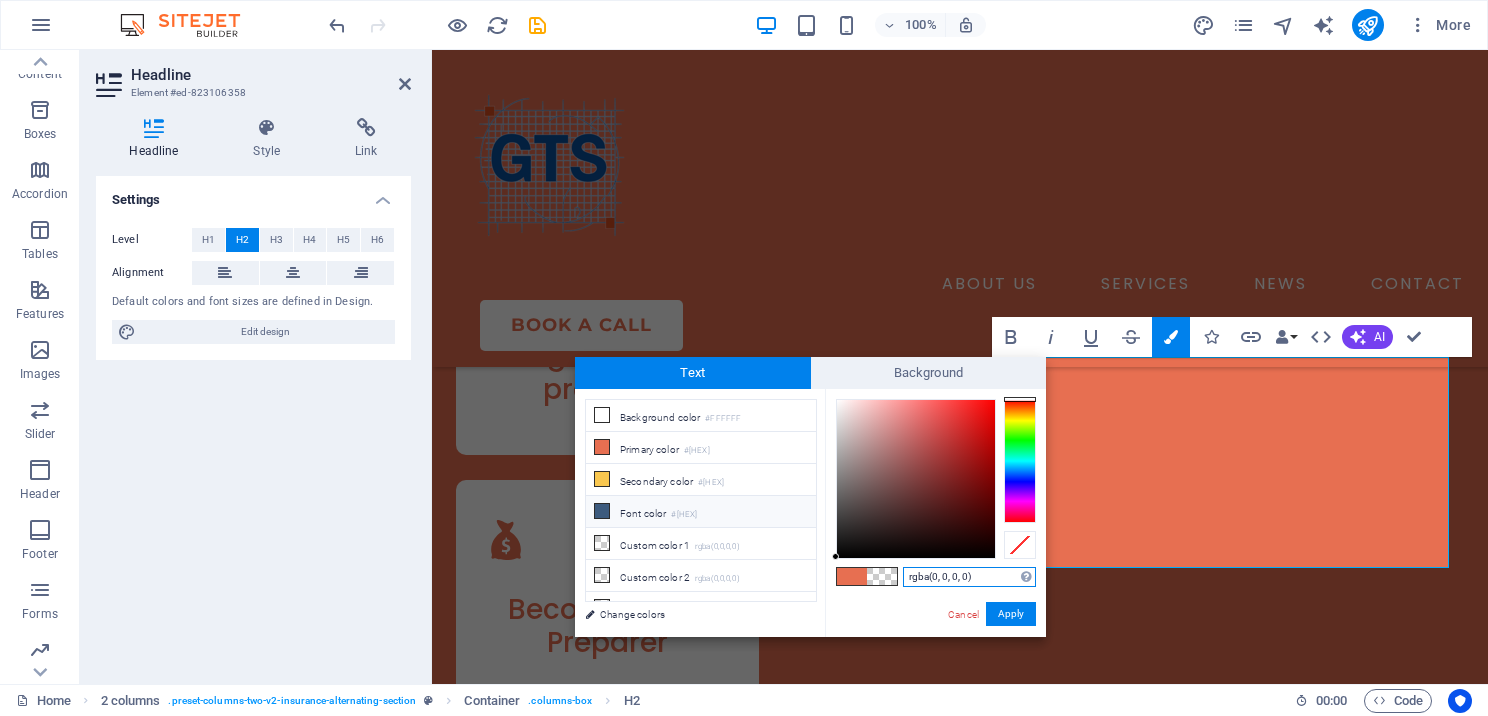 drag, startPoint x: 984, startPoint y: 580, endPoint x: 912, endPoint y: 580, distance: 72 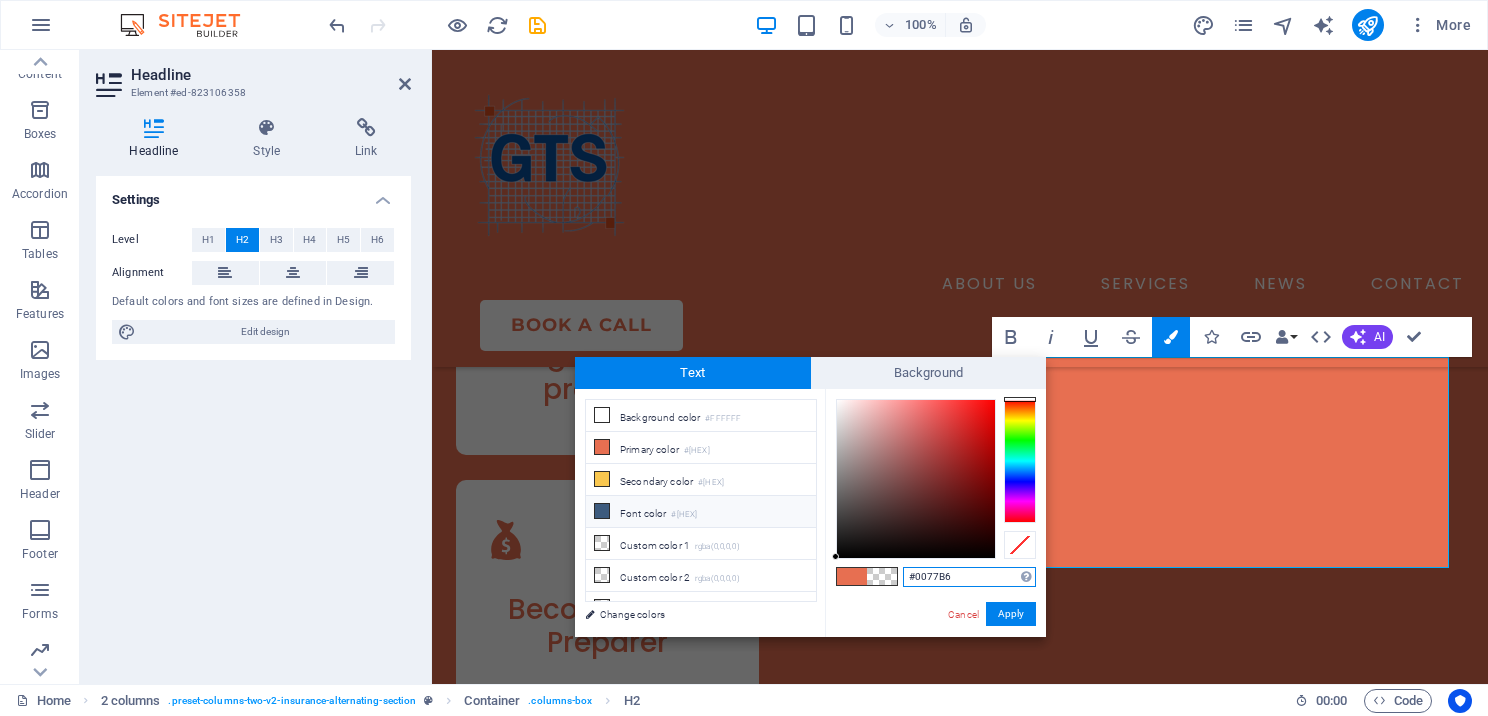 type on "#0077b6" 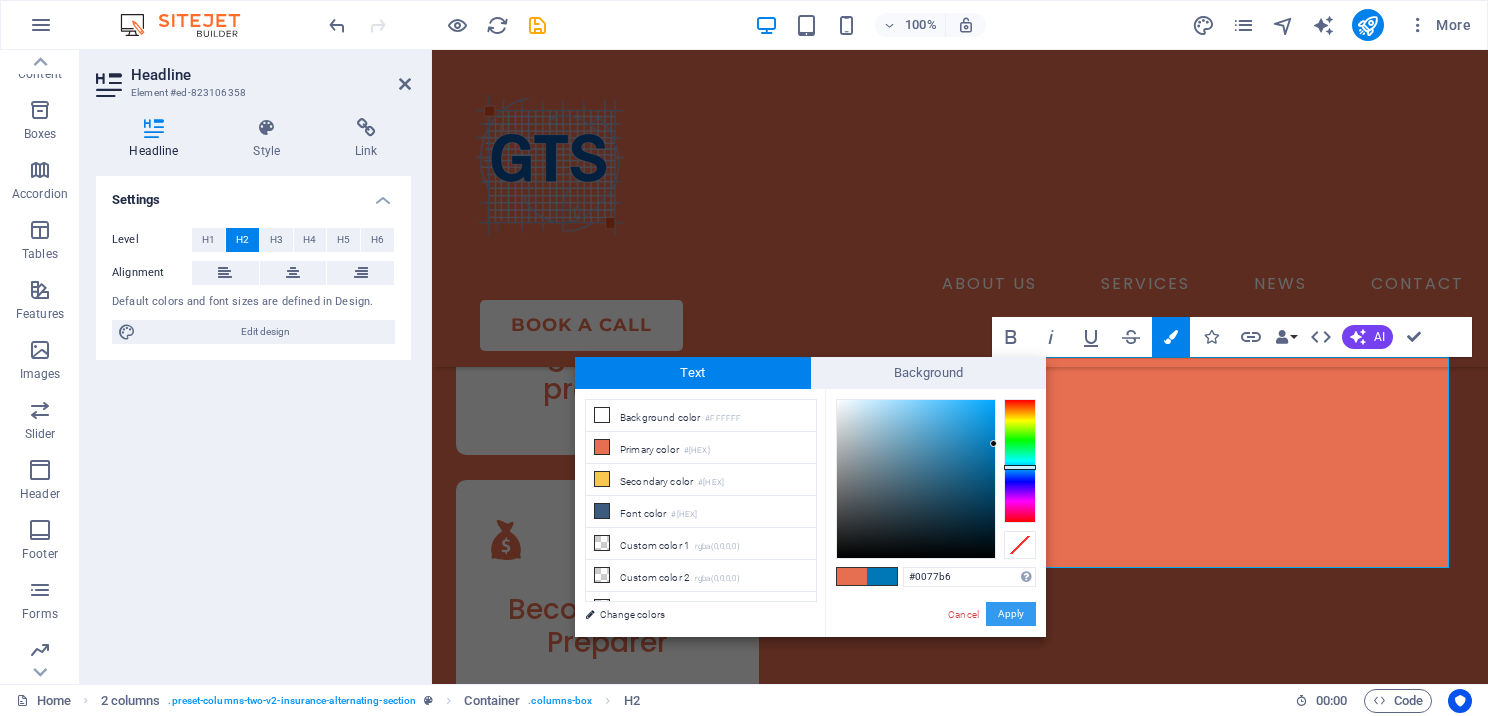 click on "Apply" at bounding box center (1011, 614) 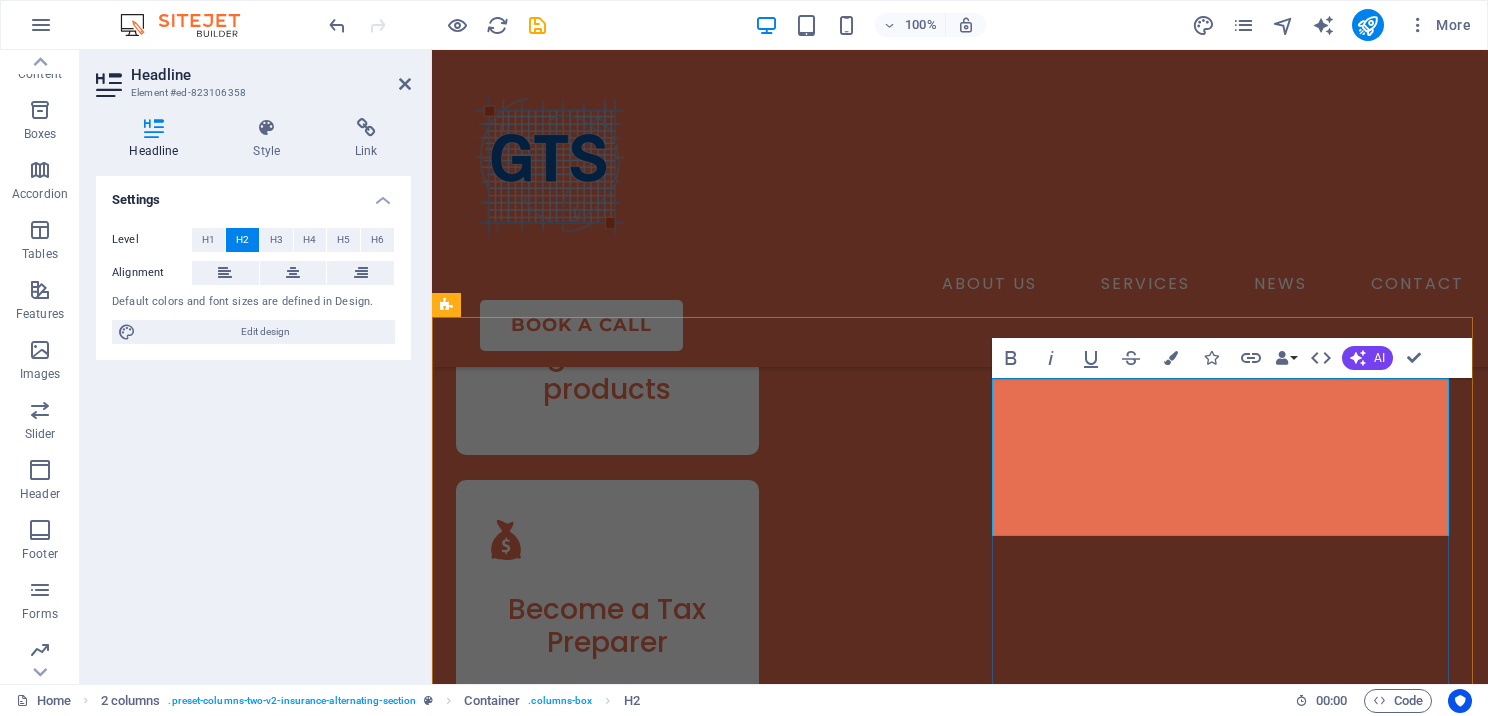 click on "Complete Tax Software Solutions" at bounding box center [663, 4293] 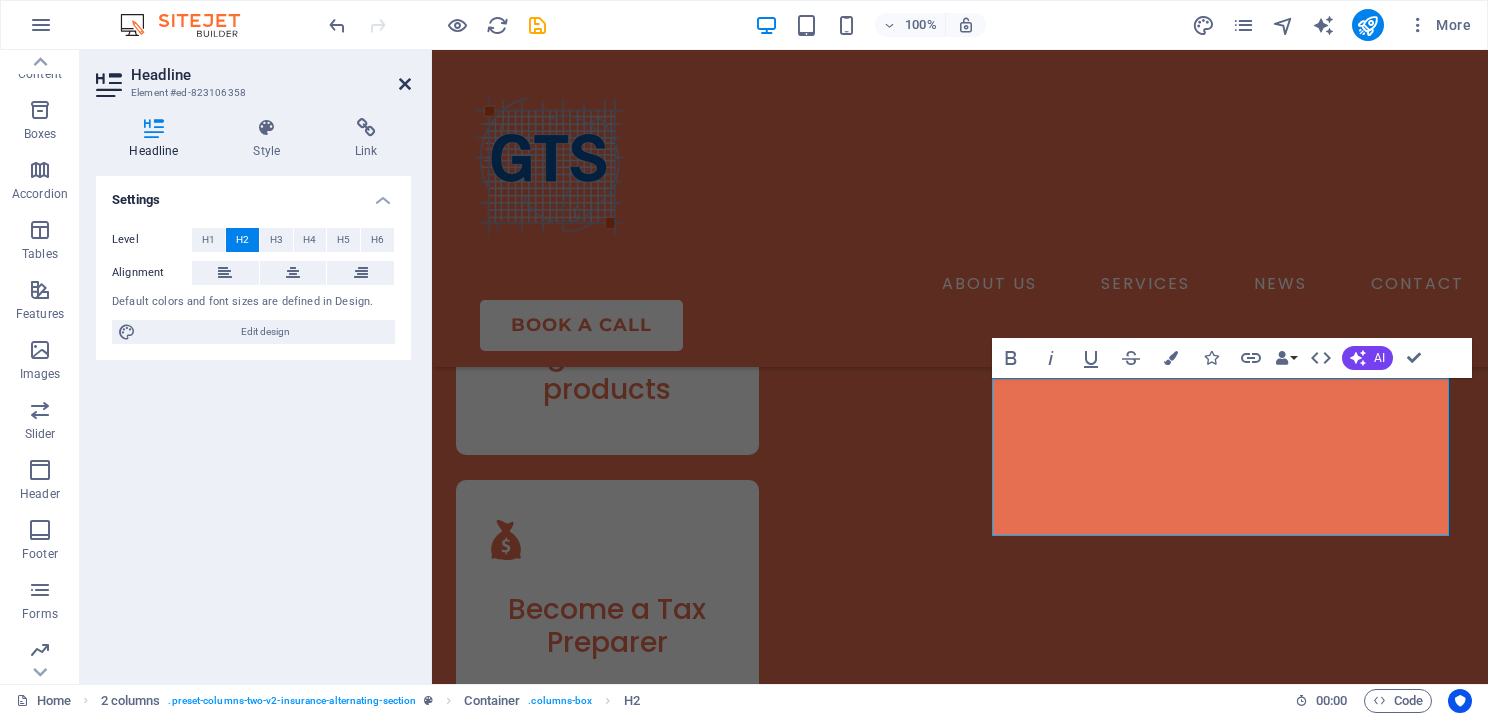 click at bounding box center [405, 84] 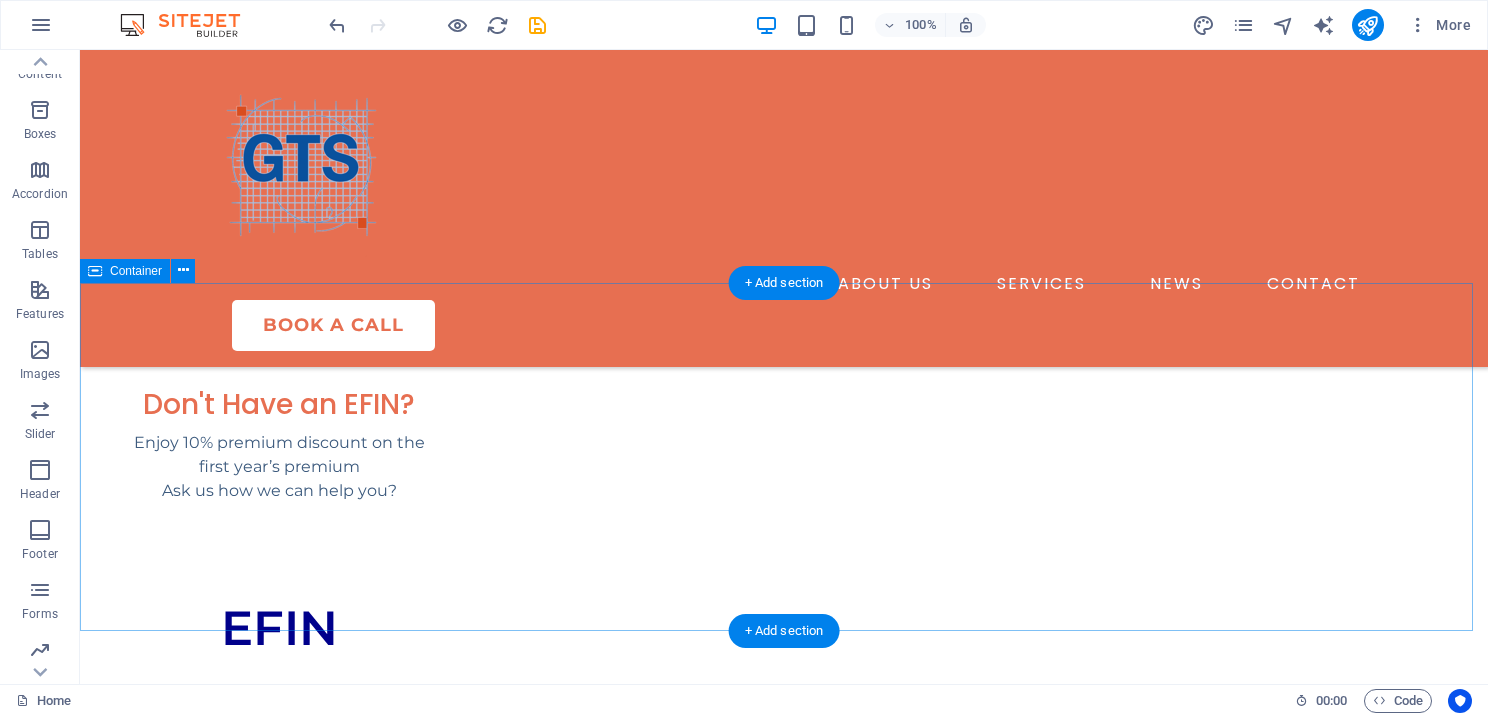 scroll, scrollTop: 1635, scrollLeft: 0, axis: vertical 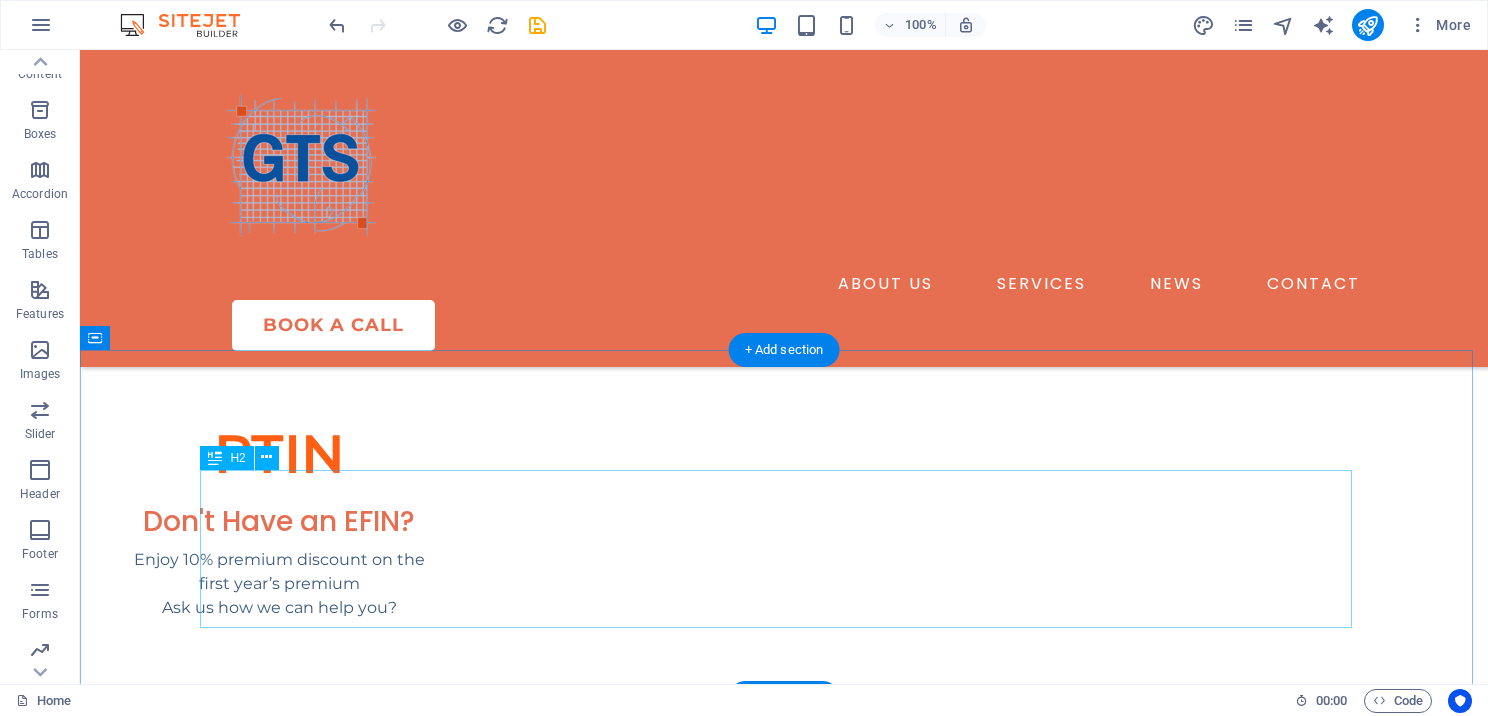 click on "We work alongside  both   aspiring tax preparers , providing step-by-step instruction,  and established experts." at bounding box center (784, 1551) 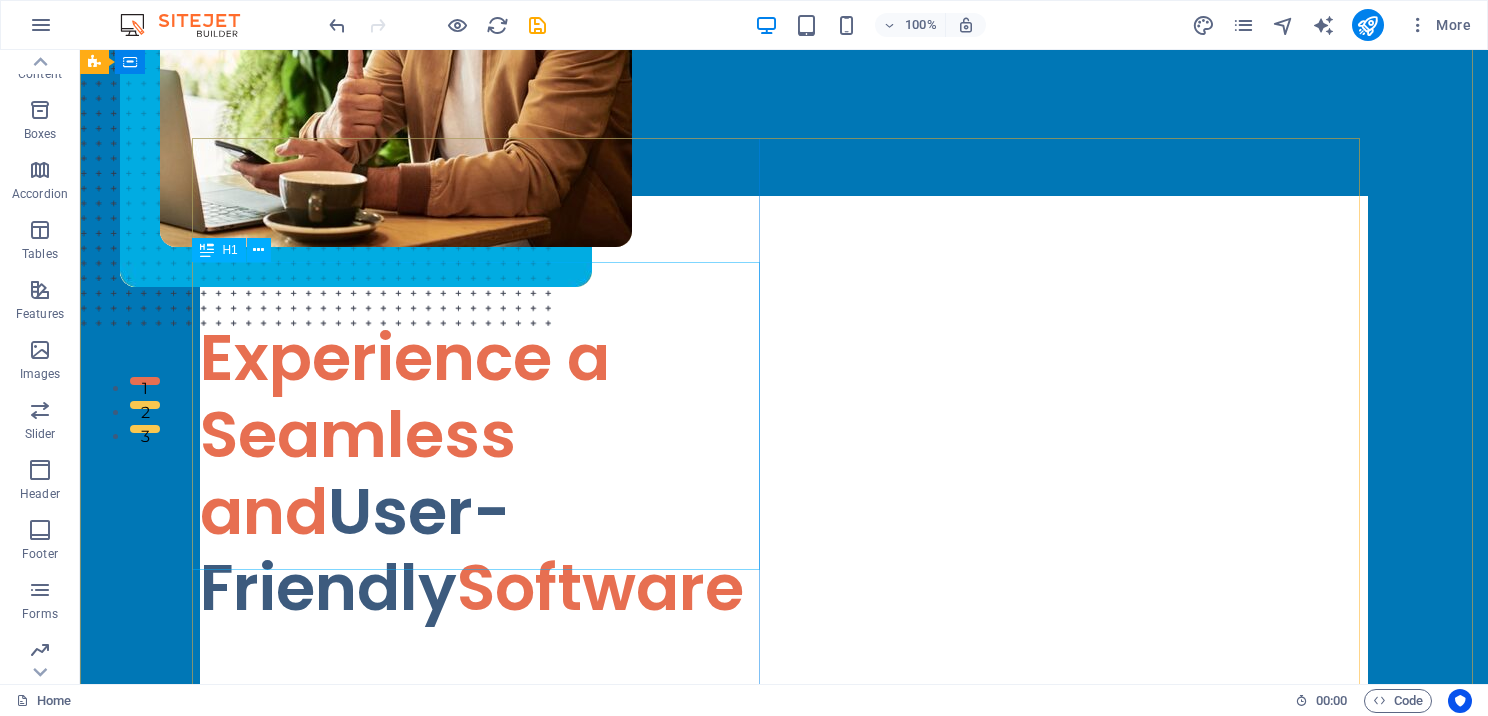 scroll, scrollTop: 200, scrollLeft: 0, axis: vertical 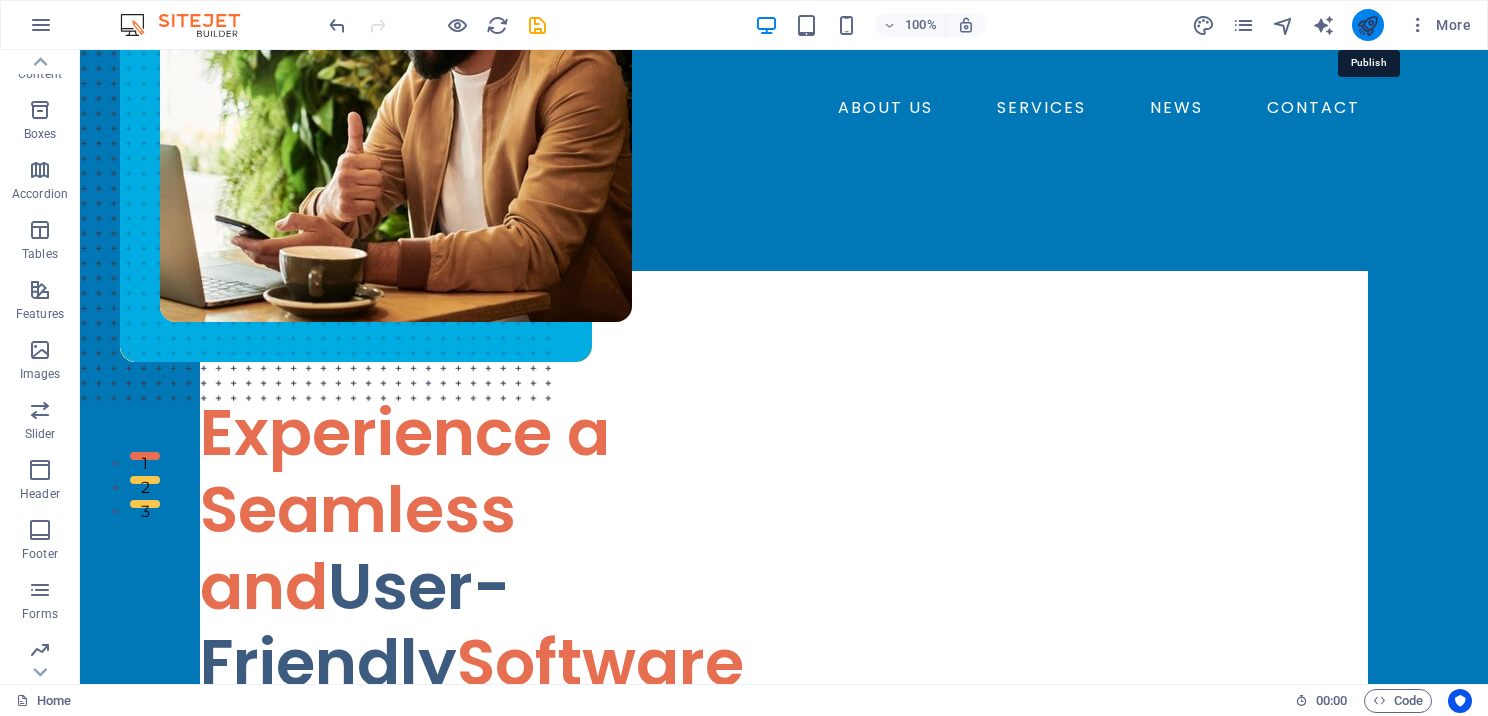 click at bounding box center (1367, 25) 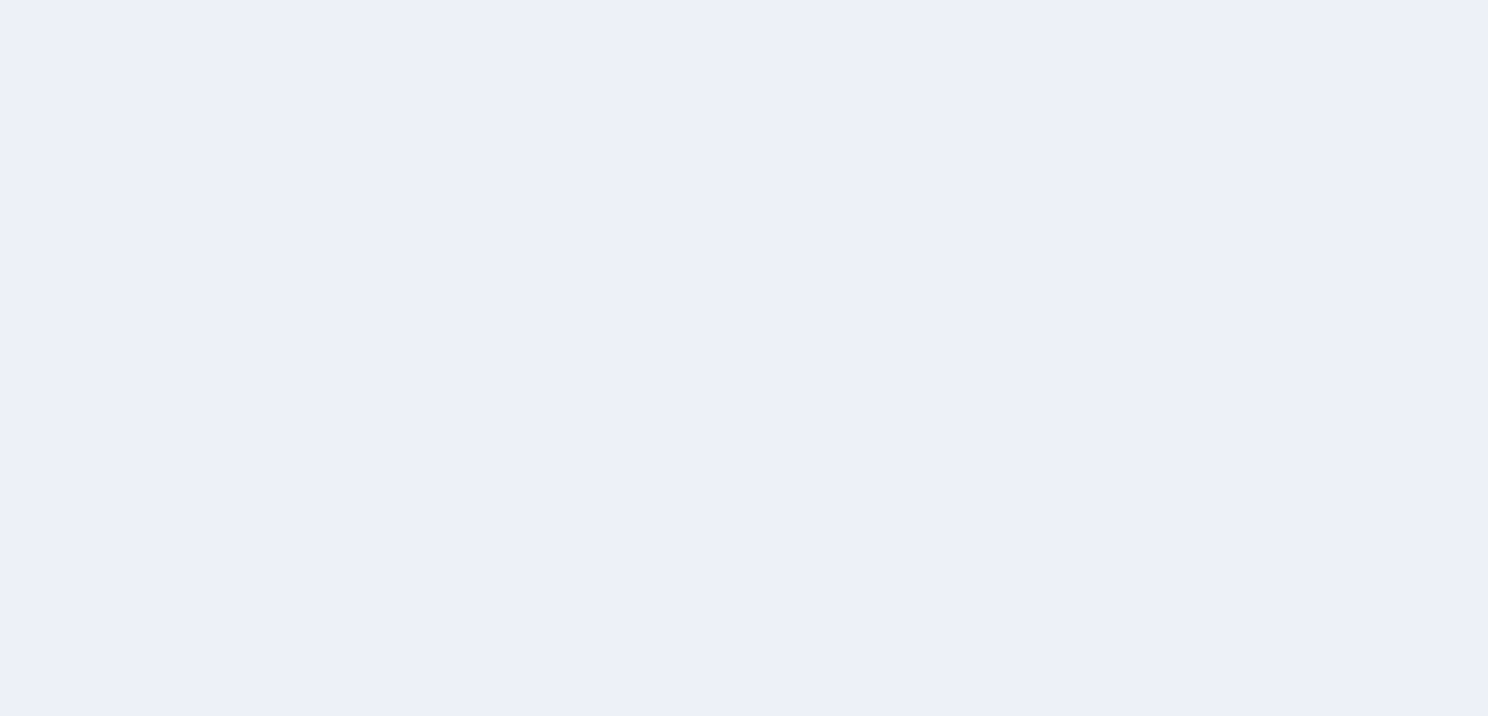 scroll, scrollTop: 0, scrollLeft: 0, axis: both 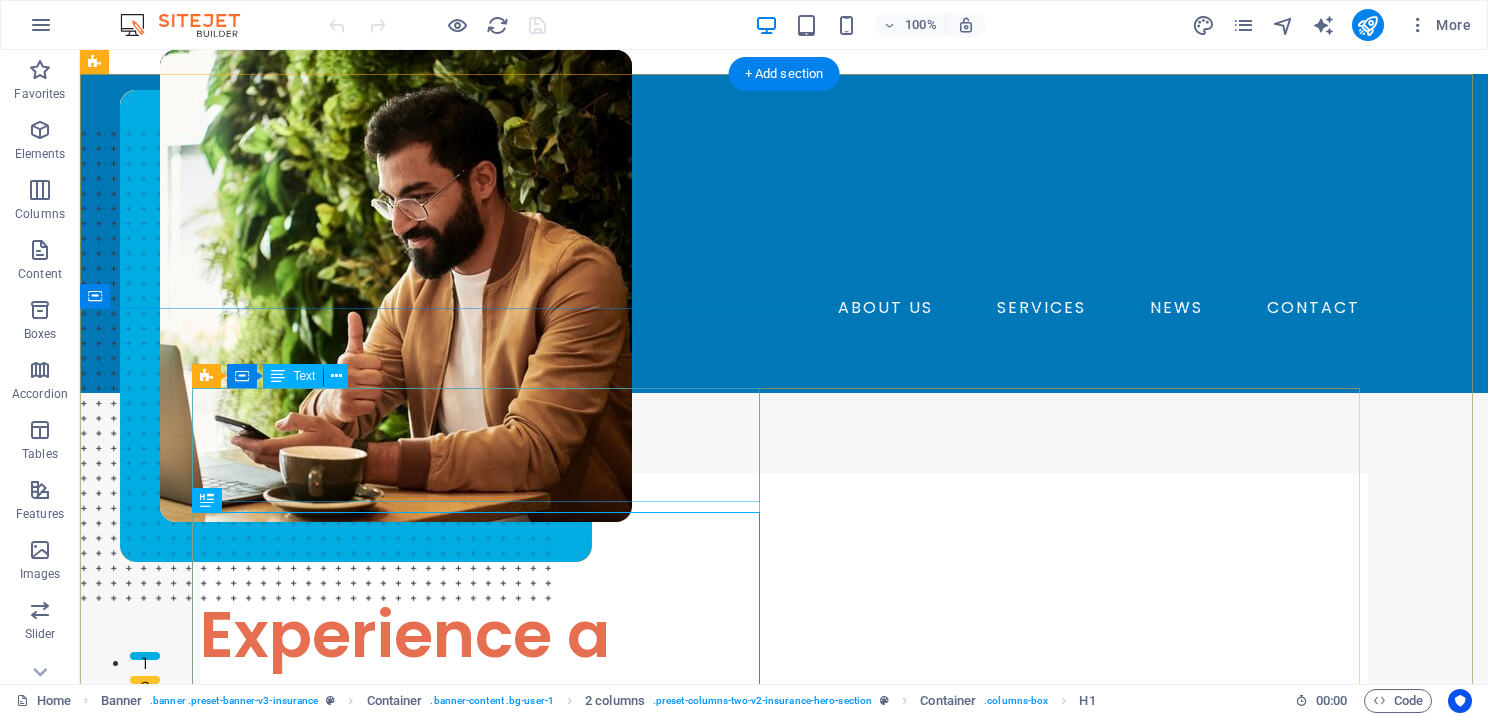 click on "Expert Tax Preparation Software for Professionals" at bounding box center (484, 530) 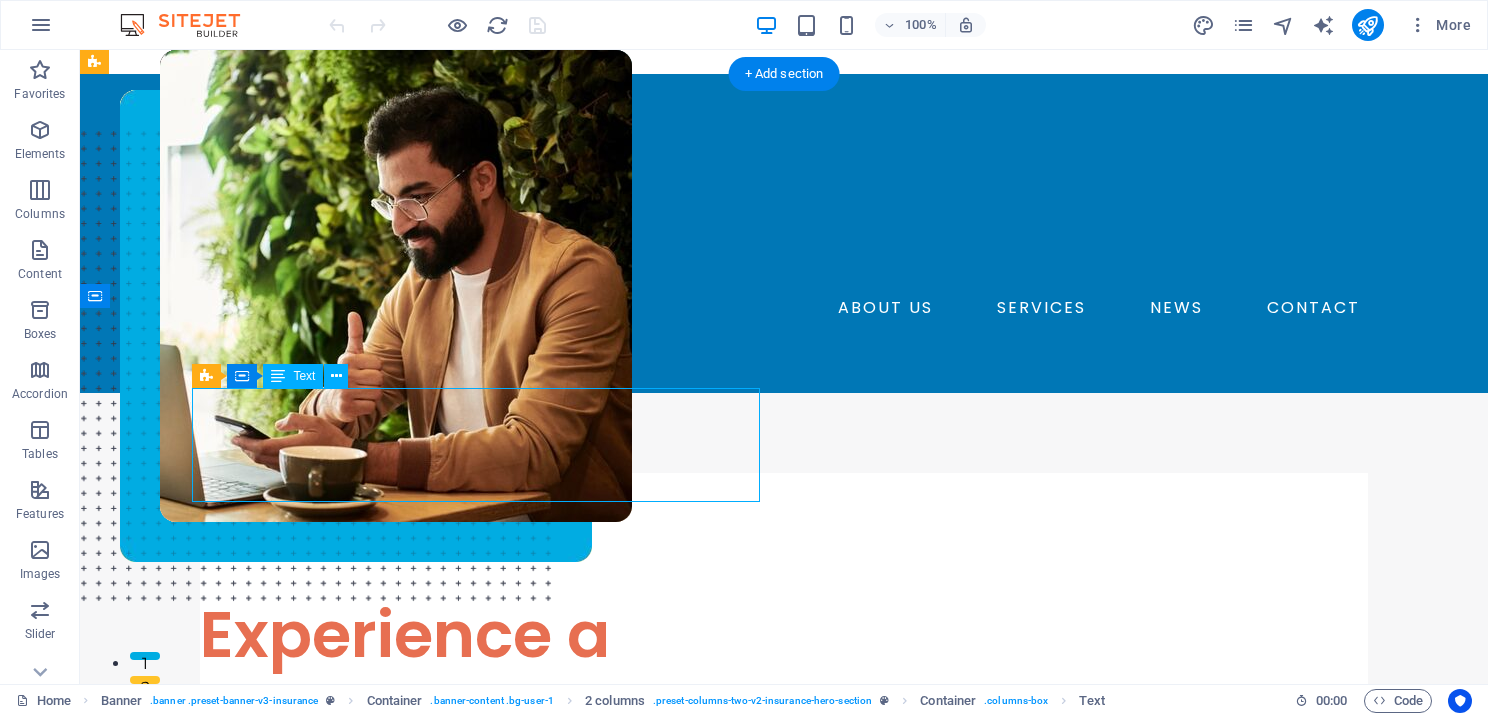 click on "Expert Tax Preparation Software for Professionals" at bounding box center (484, 530) 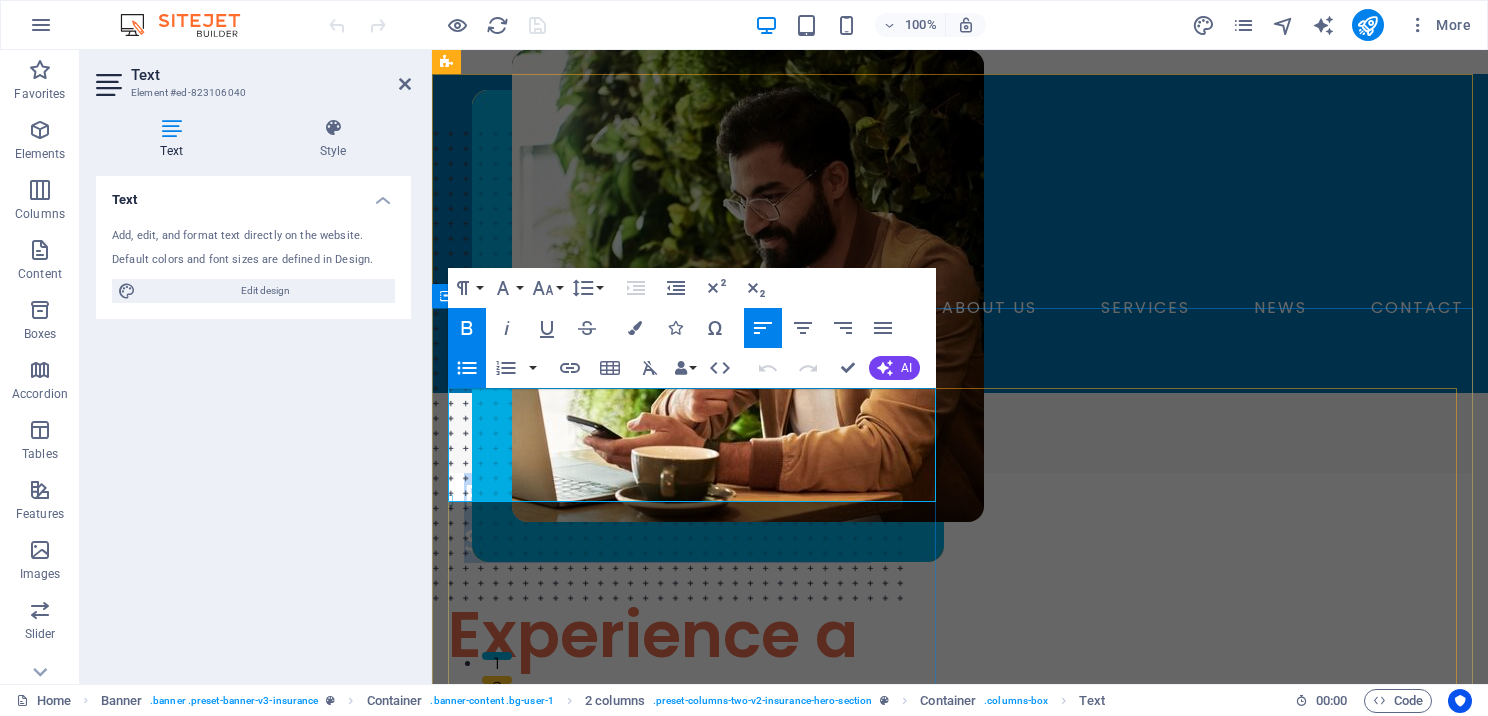 drag, startPoint x: 466, startPoint y: 418, endPoint x: 812, endPoint y: 490, distance: 353.41193 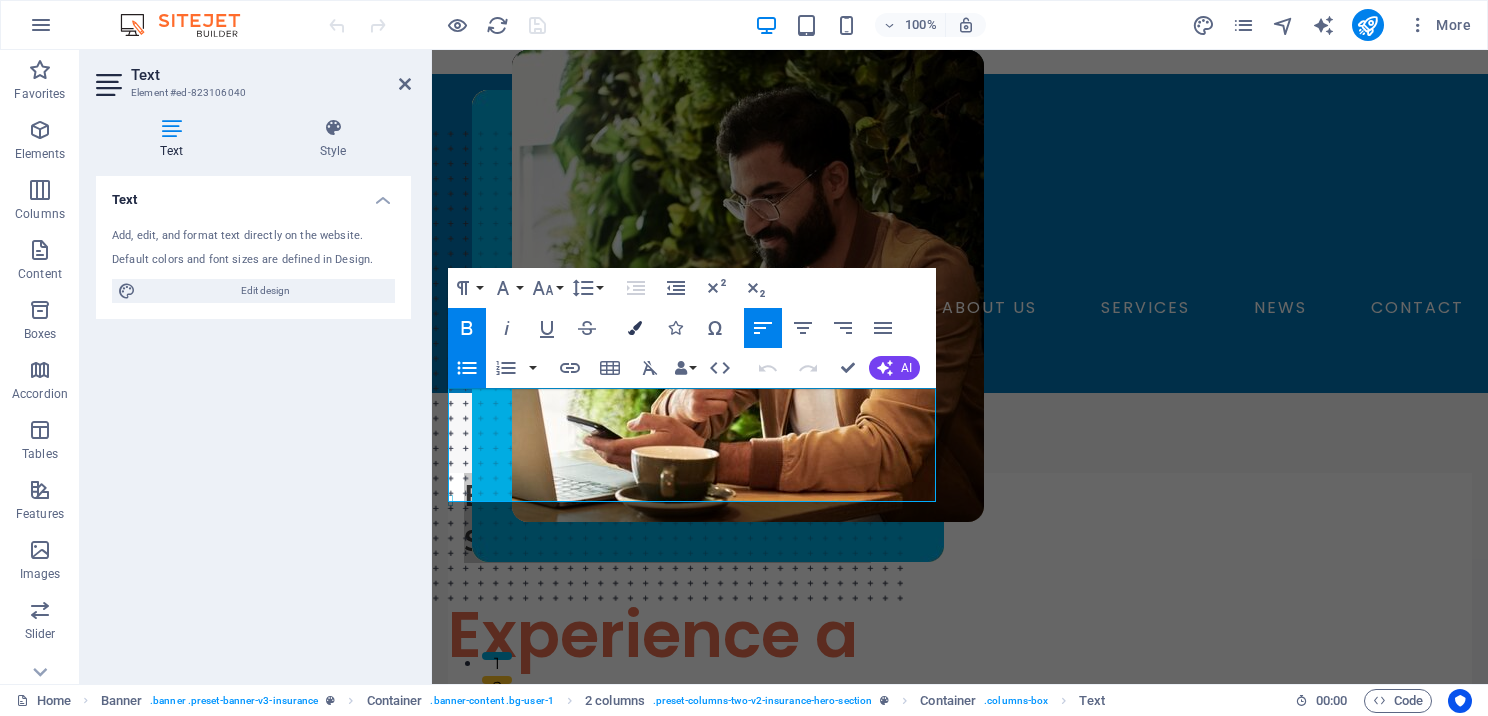 click at bounding box center (635, 328) 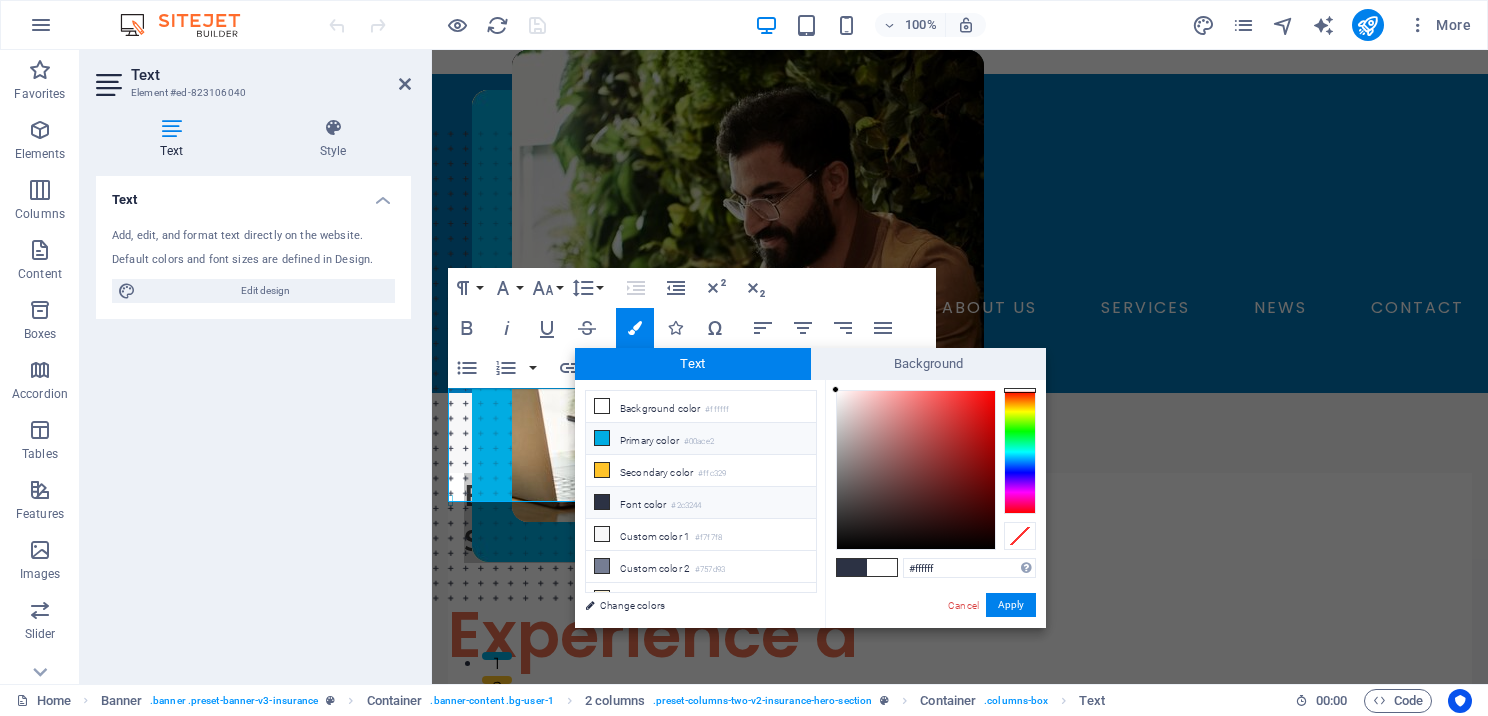 click at bounding box center (602, 438) 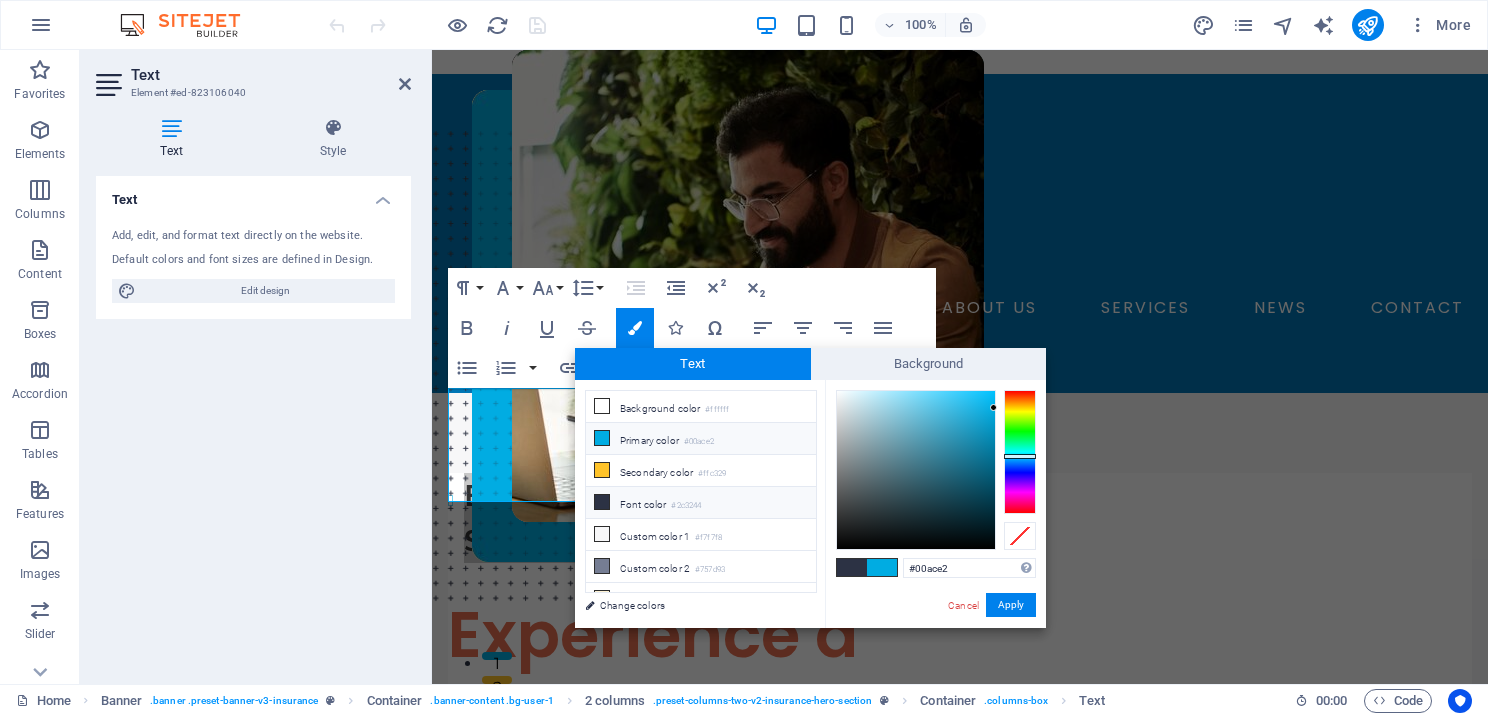 click at bounding box center (602, 502) 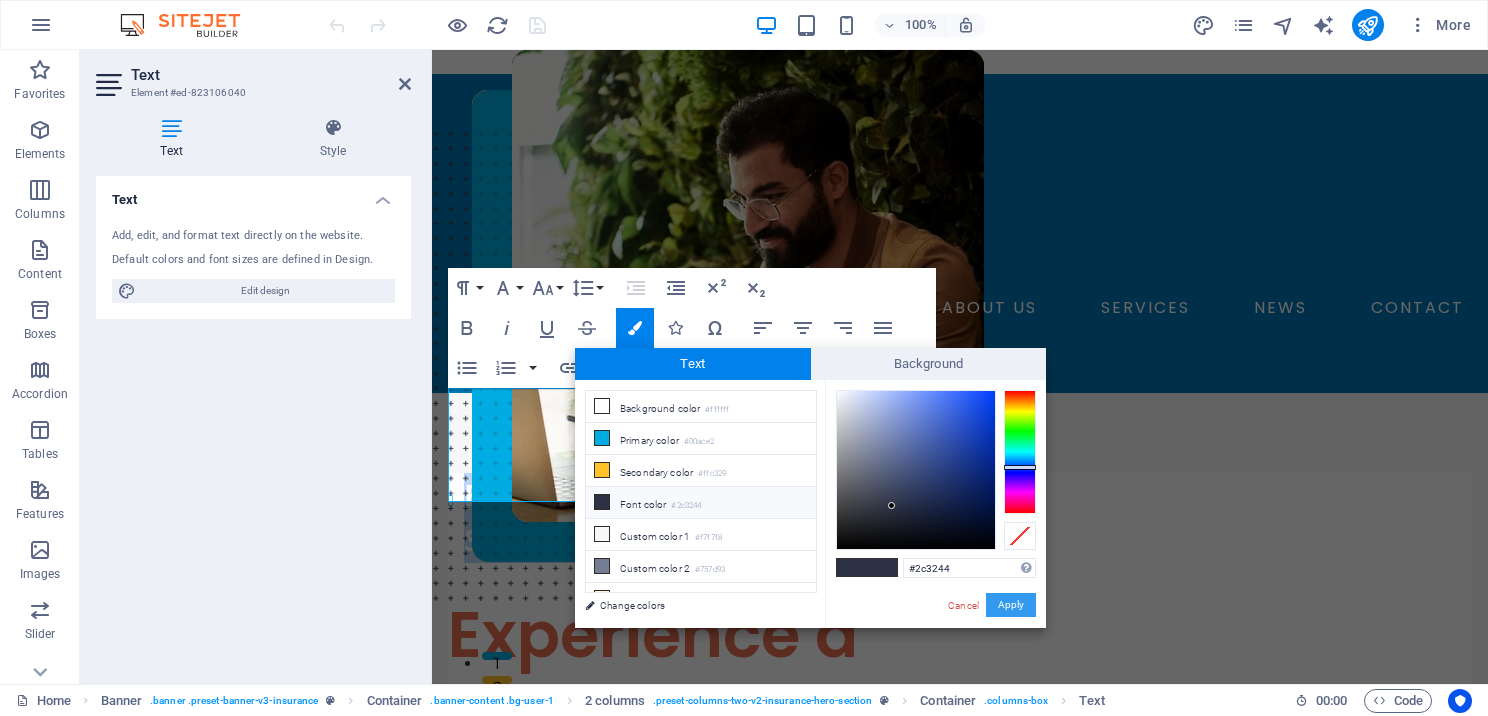 click on "Apply" at bounding box center [1011, 605] 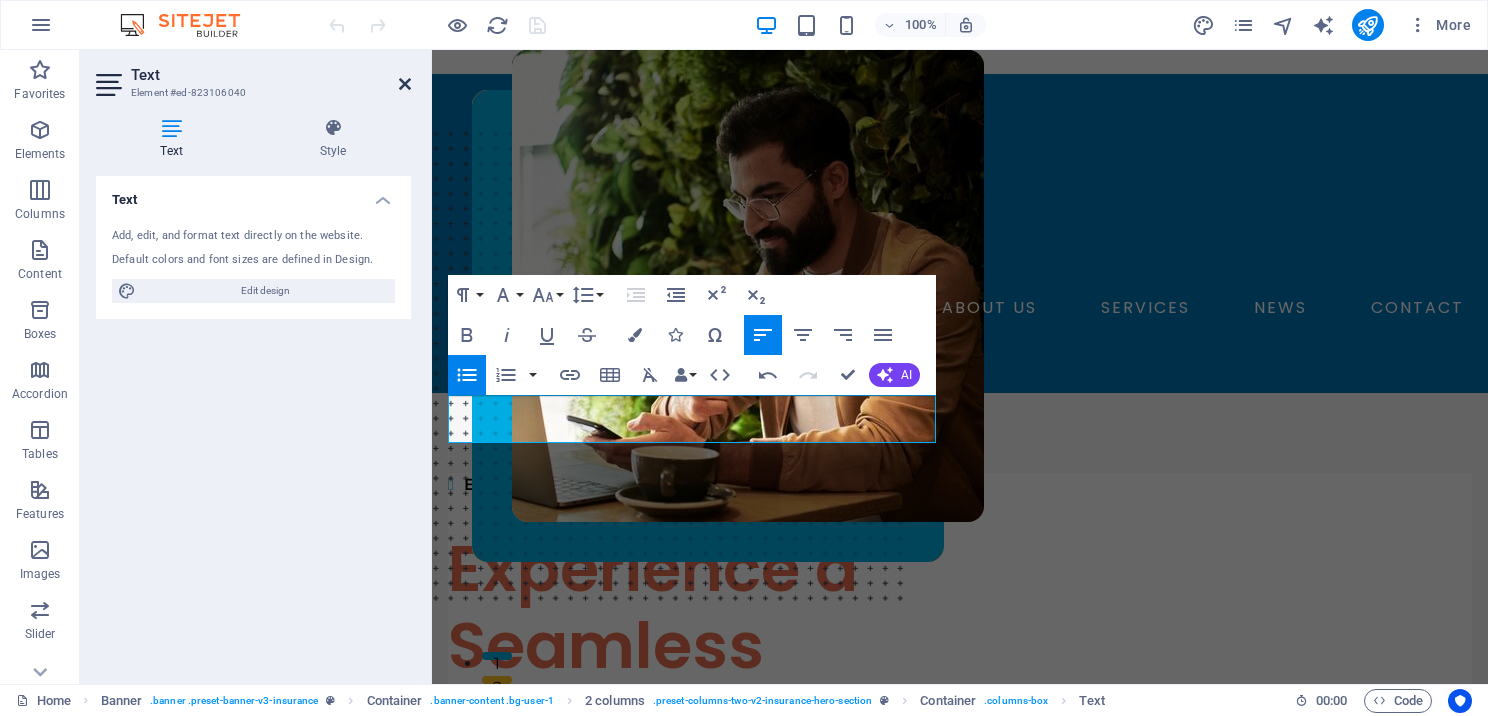click at bounding box center [405, 84] 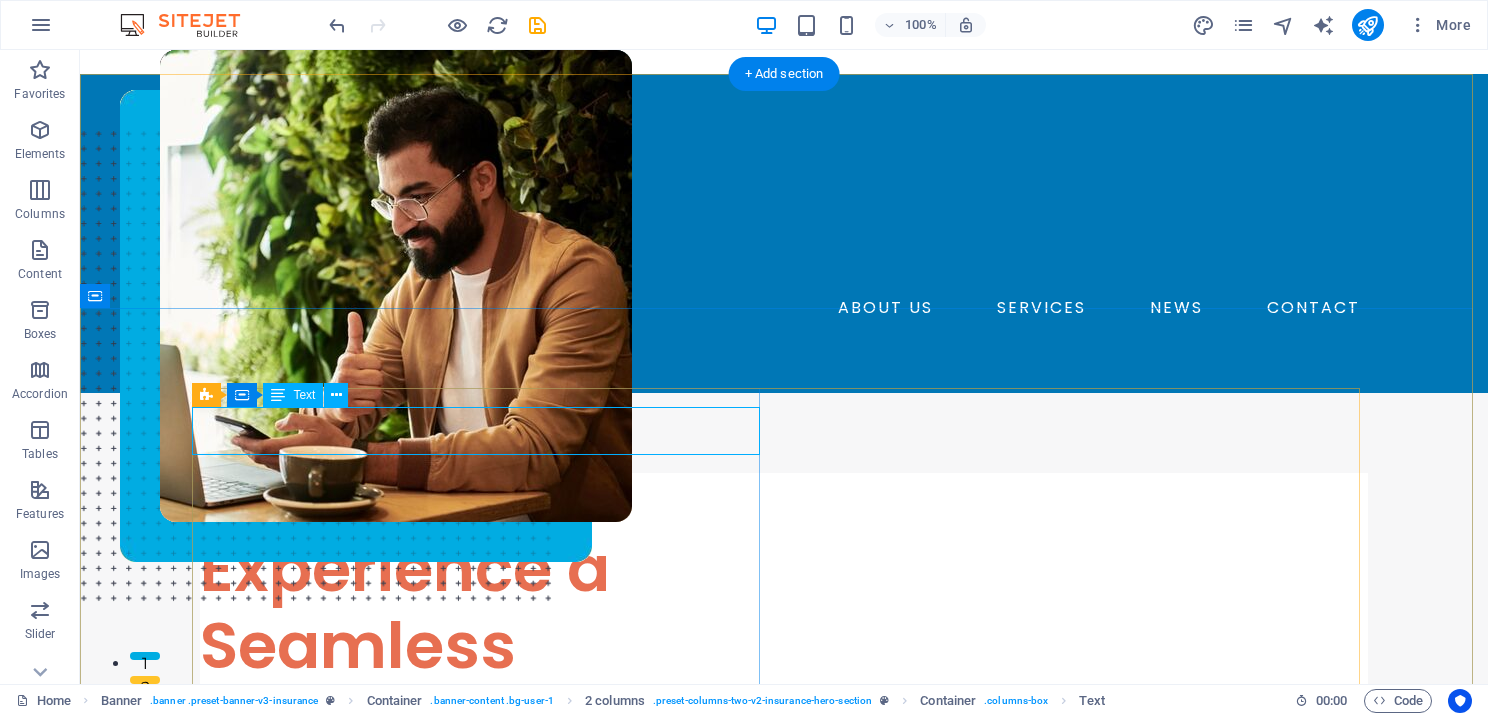 click on "Expert Tax Preparation Software for Professionals" at bounding box center [484, 497] 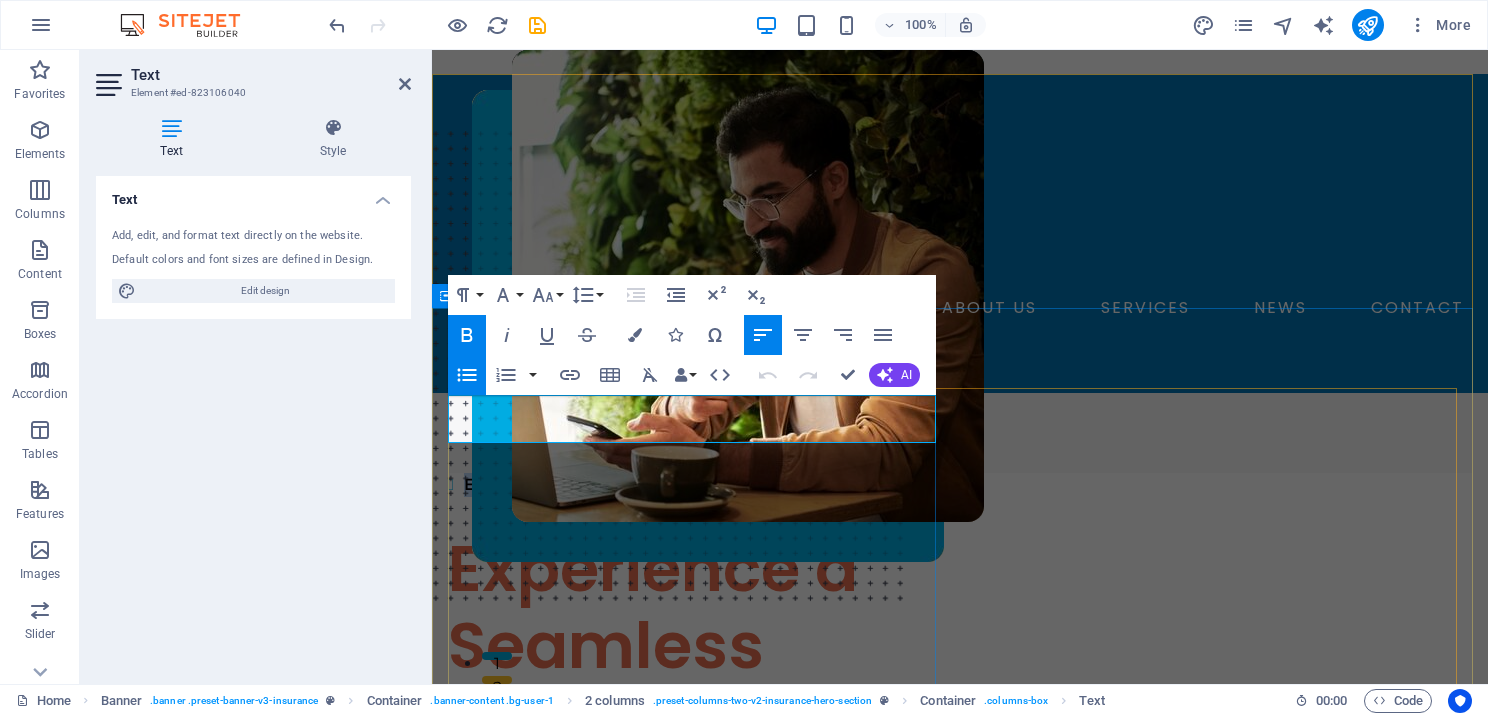 drag, startPoint x: 459, startPoint y: 404, endPoint x: 912, endPoint y: 411, distance: 453.05408 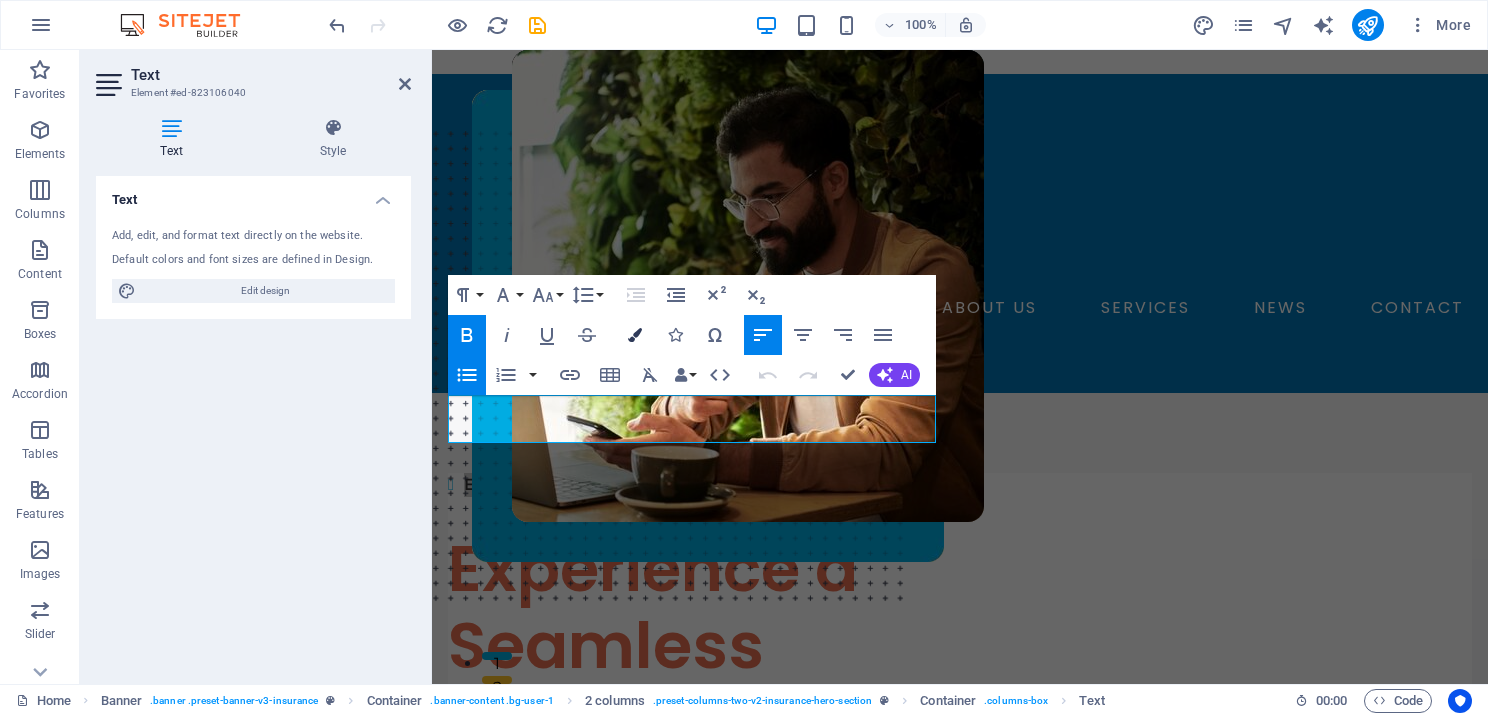 click at bounding box center [635, 335] 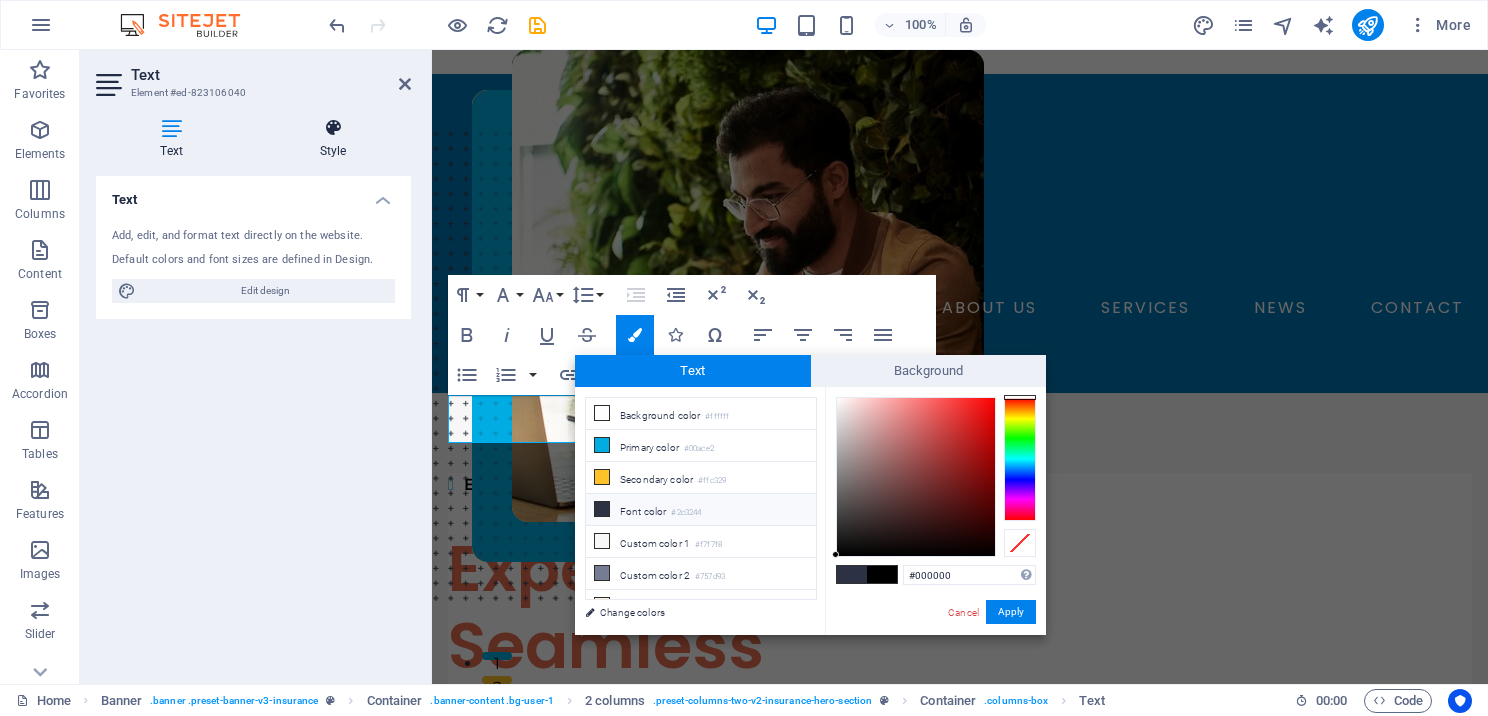click on "Style" at bounding box center (333, 139) 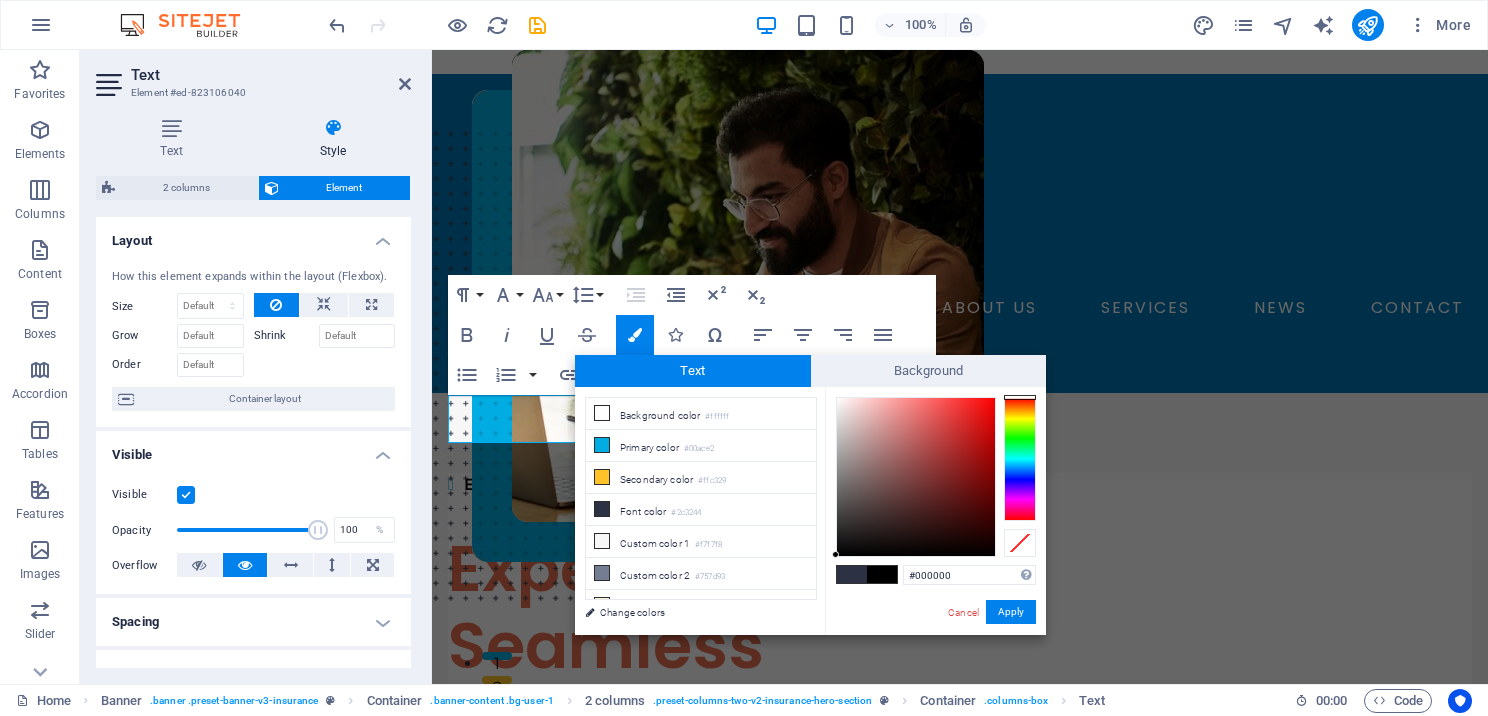 click on "Style" at bounding box center (333, 139) 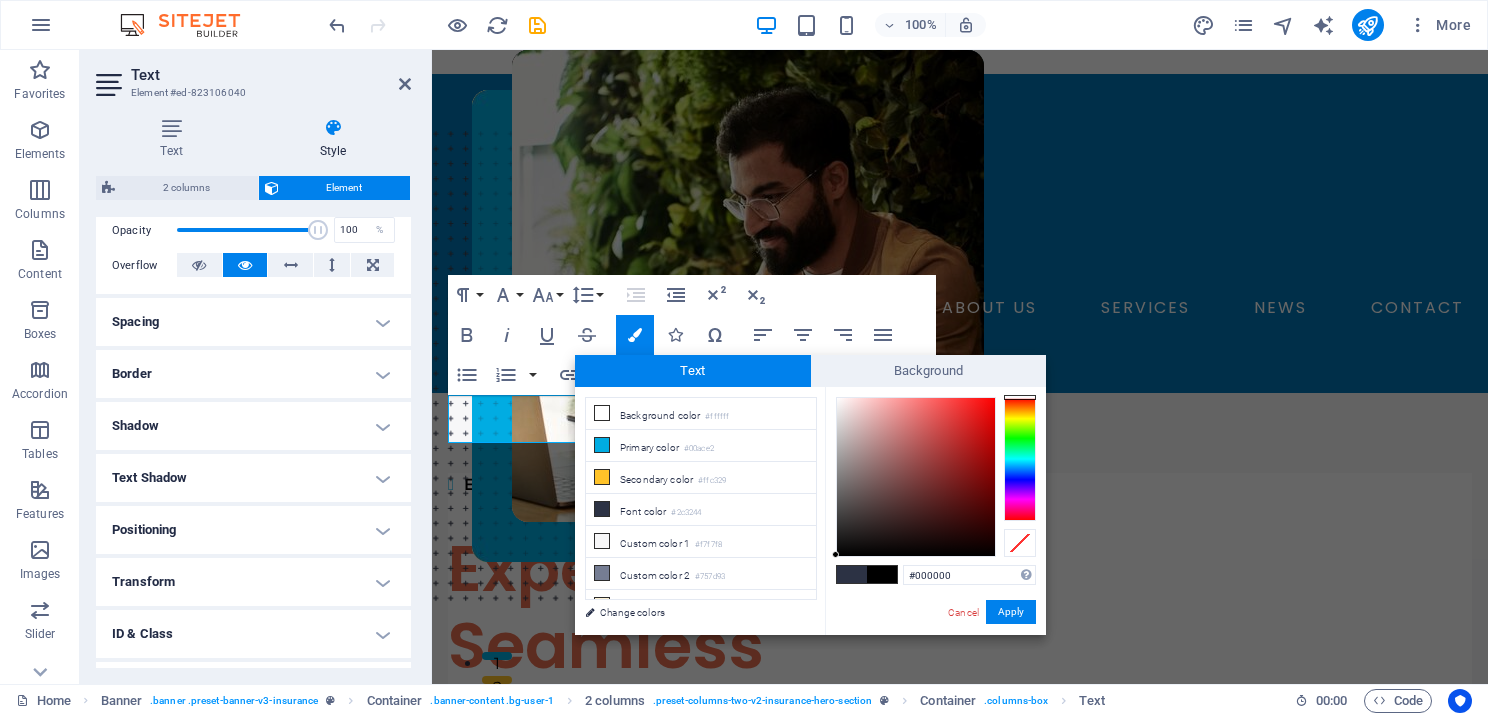 scroll, scrollTop: 200, scrollLeft: 0, axis: vertical 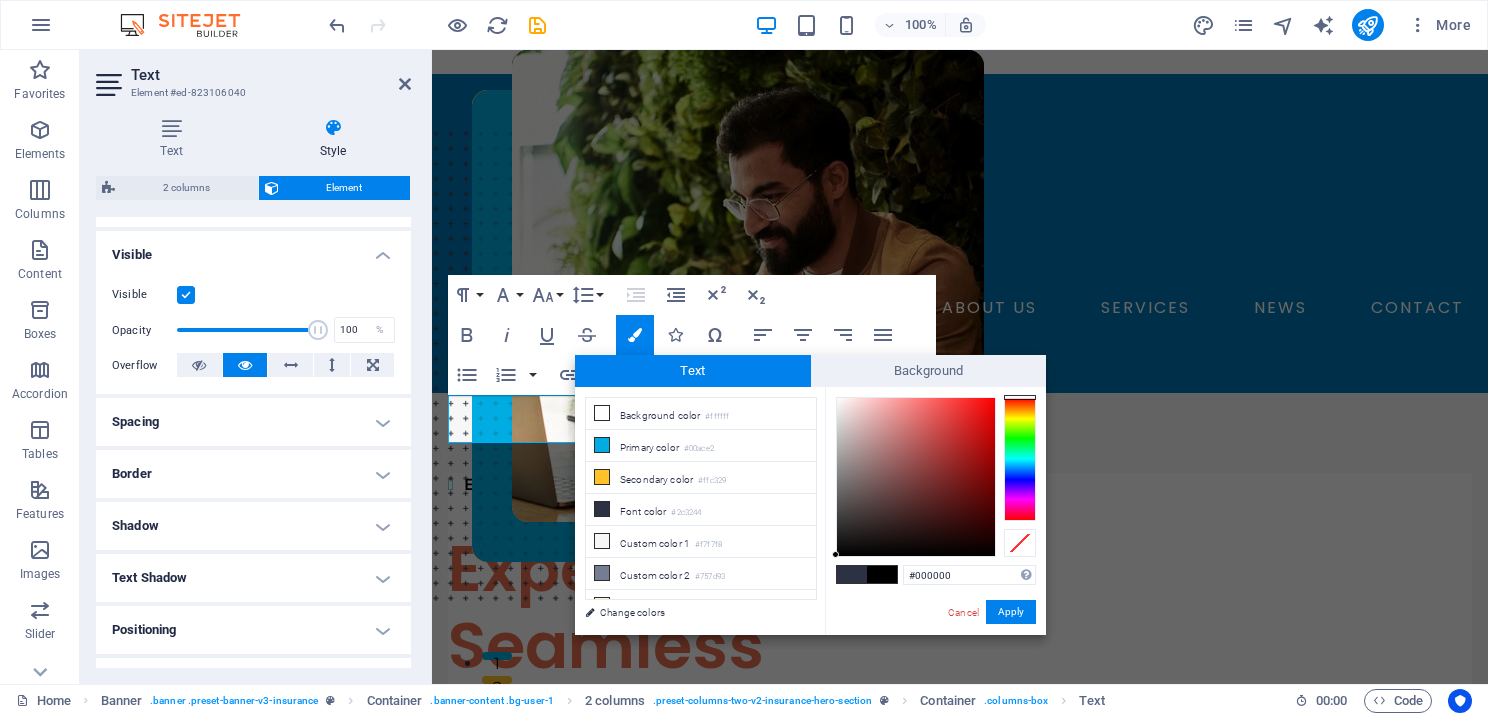 click on "Border" at bounding box center [253, 474] 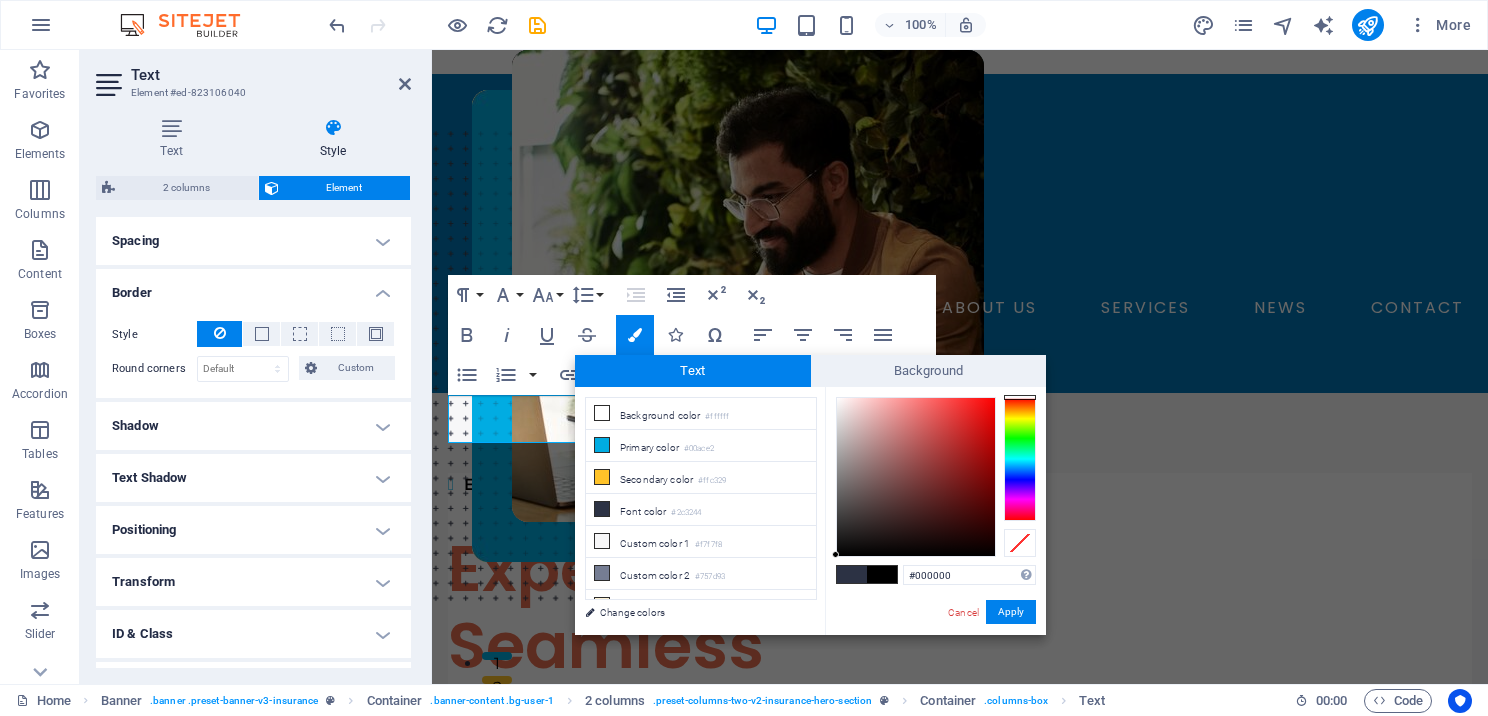 scroll, scrollTop: 400, scrollLeft: 0, axis: vertical 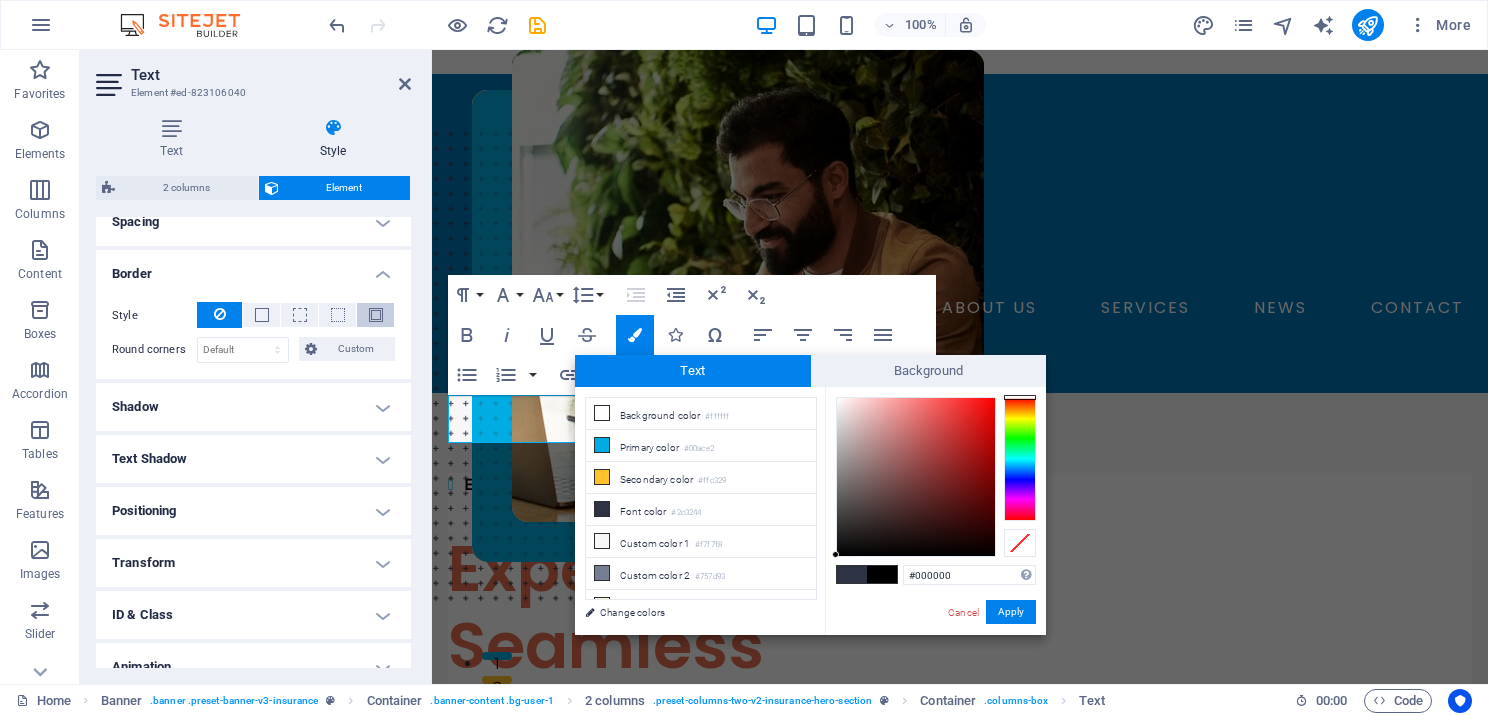 click at bounding box center (376, 315) 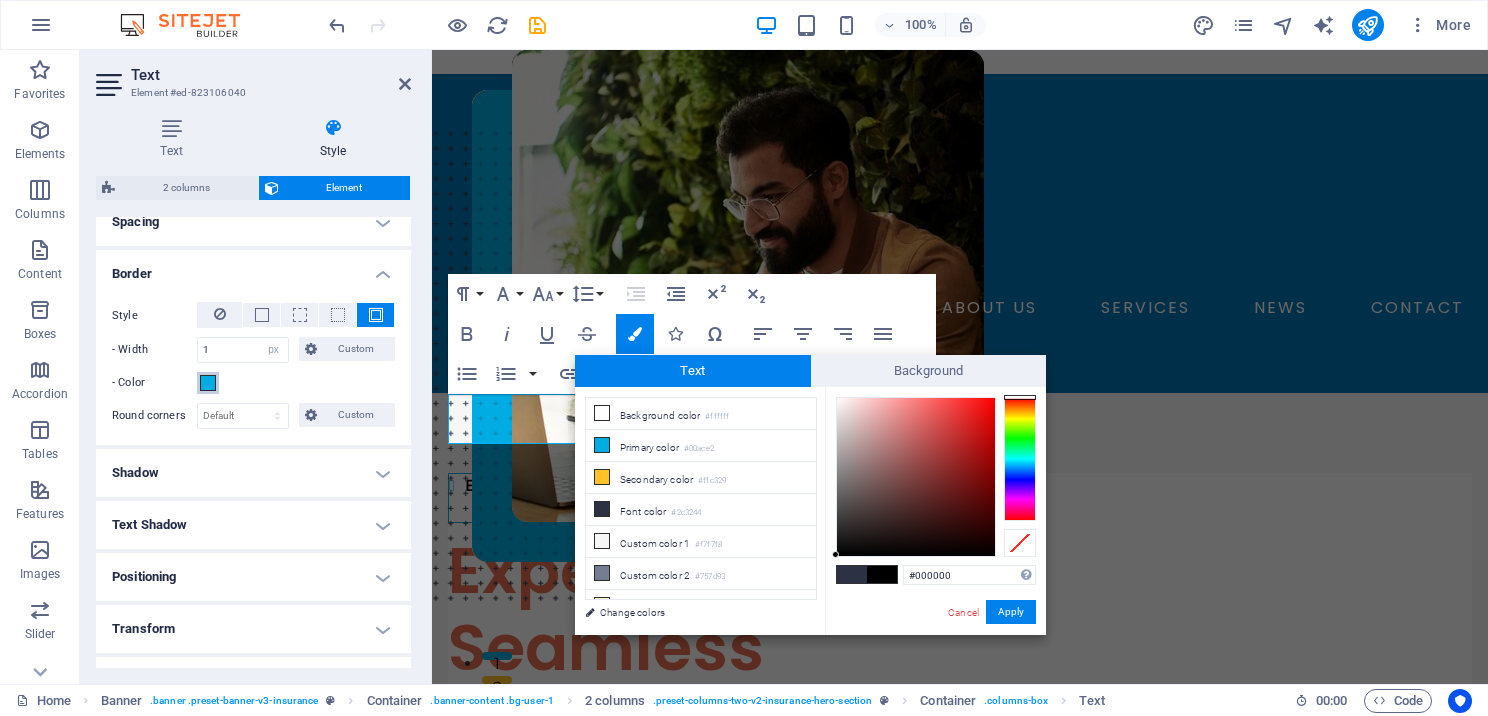 click at bounding box center [208, 383] 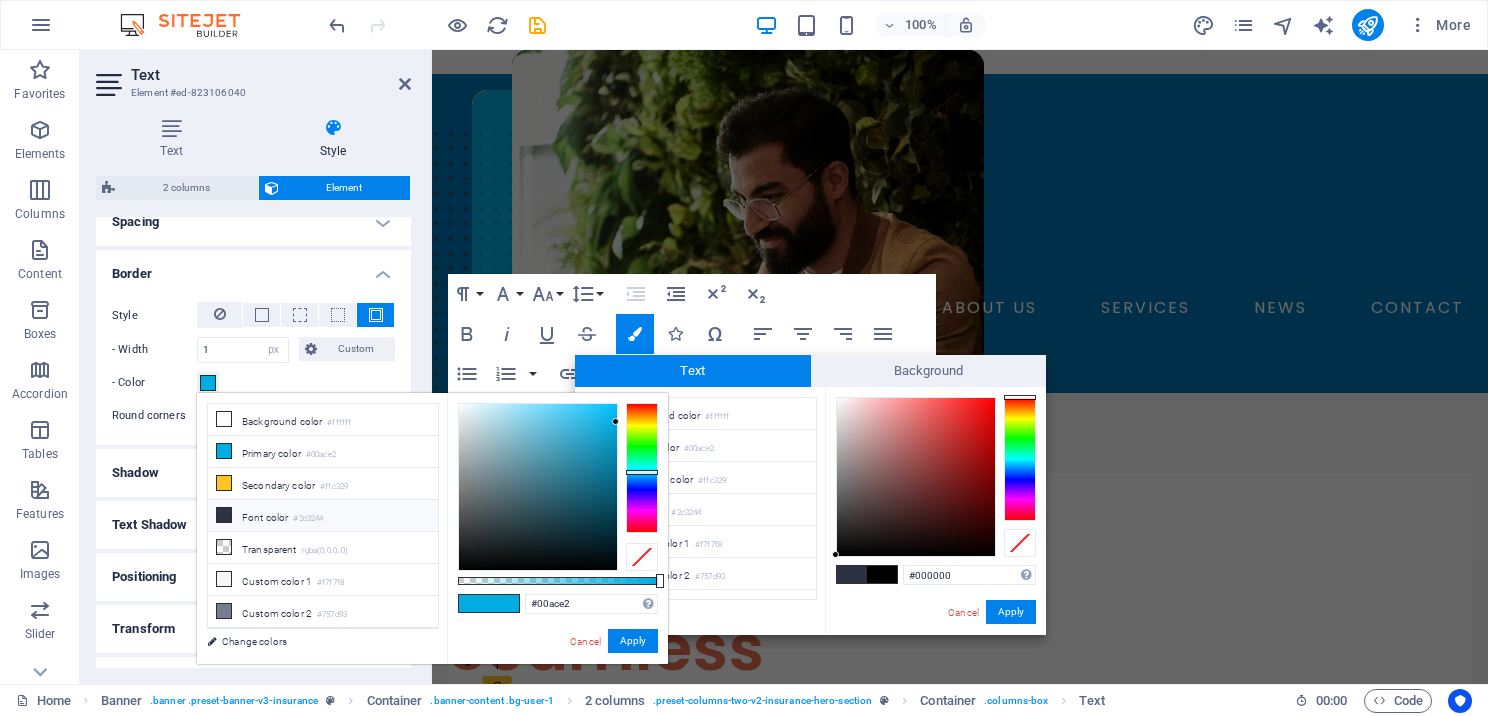 click at bounding box center [224, 515] 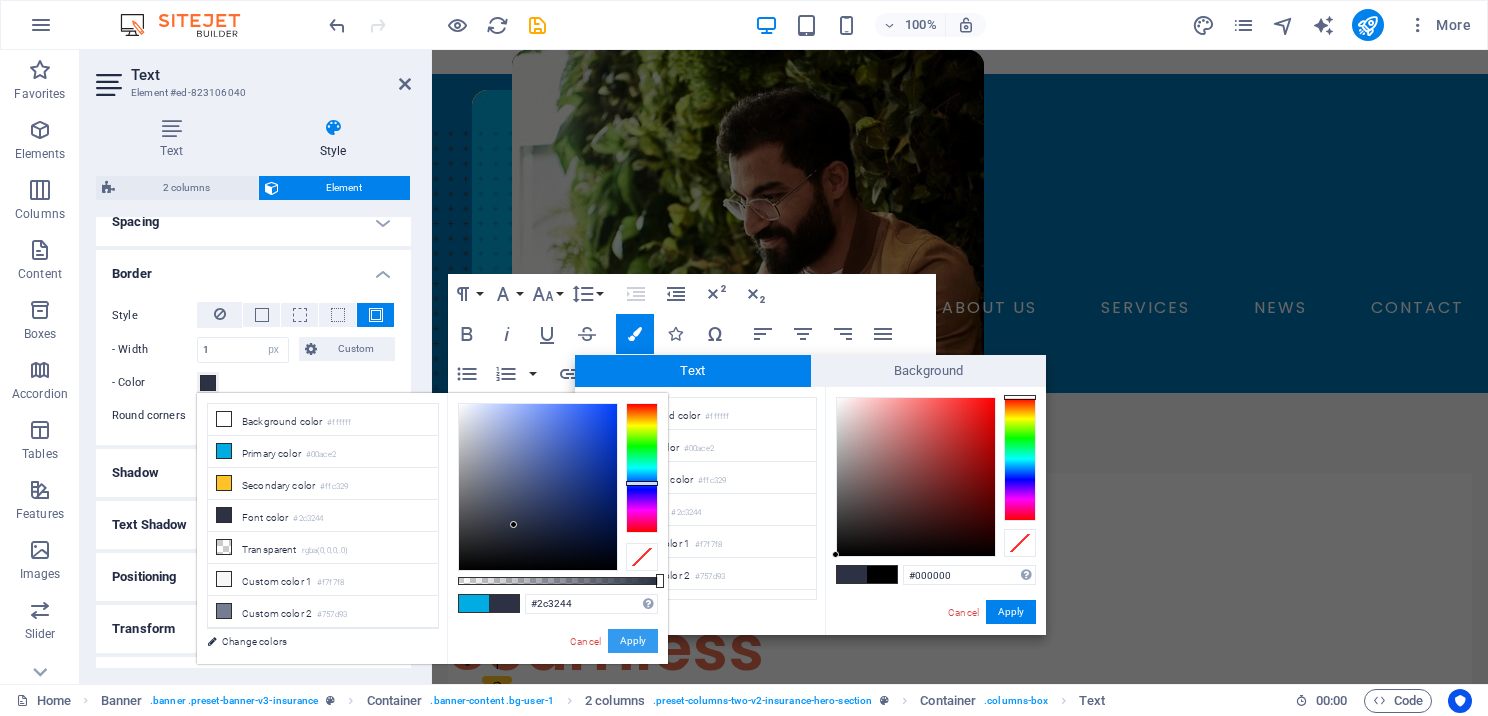 click on "Apply" at bounding box center (633, 641) 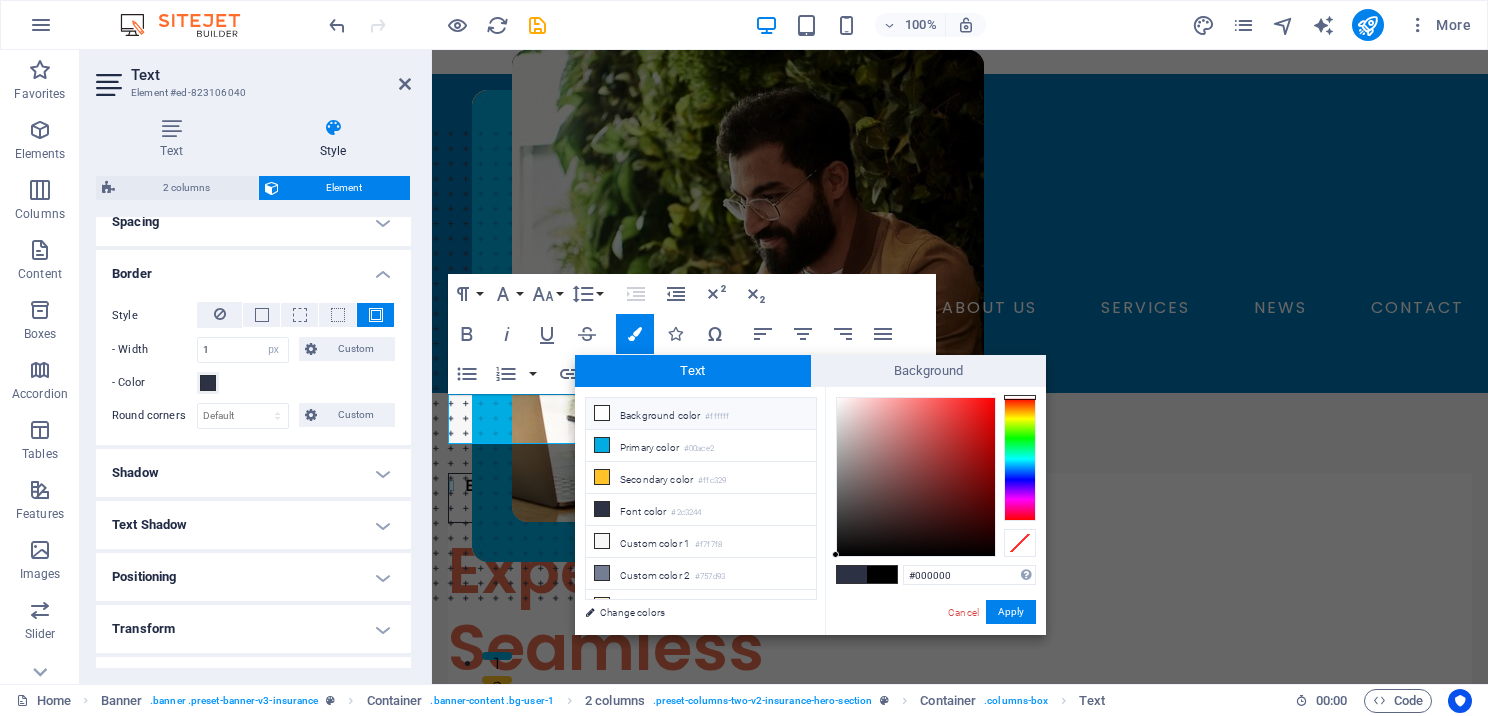 click at bounding box center (602, 413) 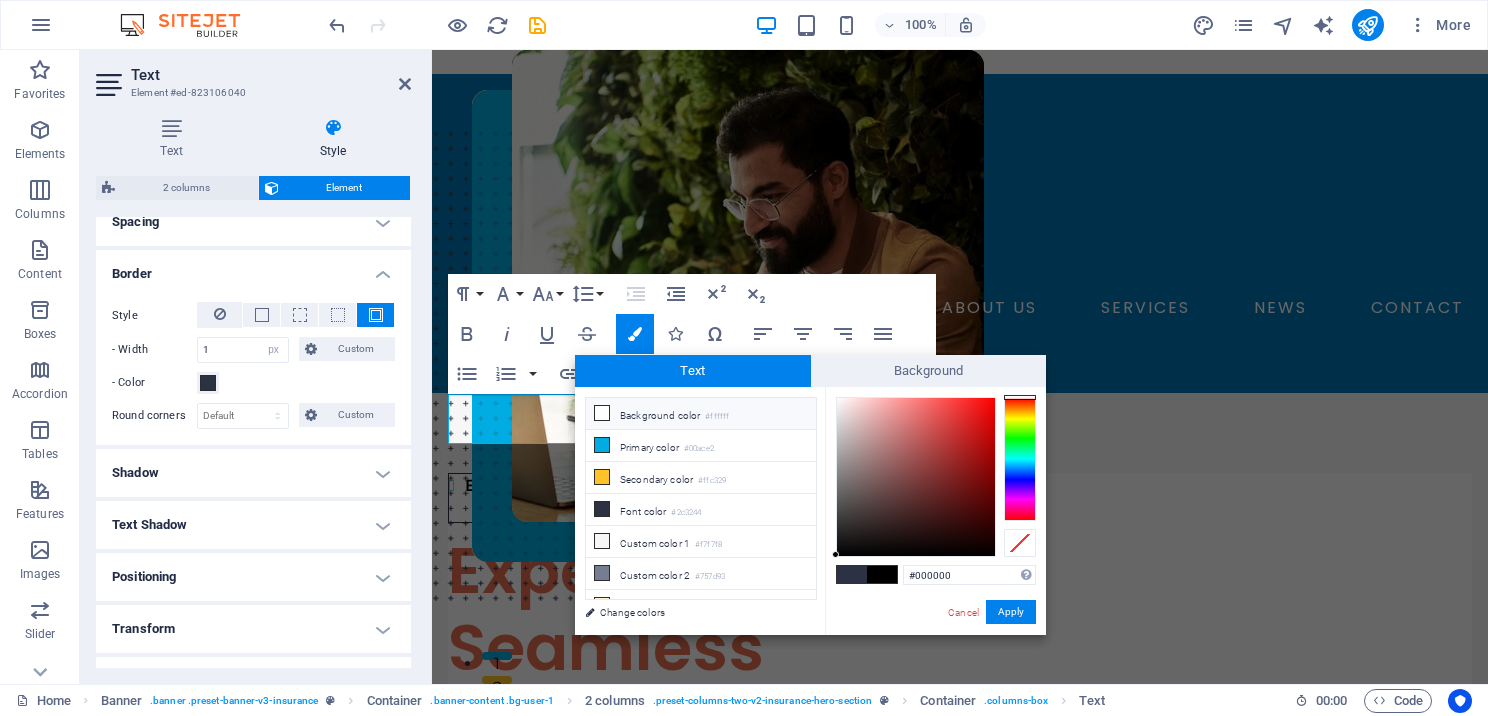 type on "#ffffff" 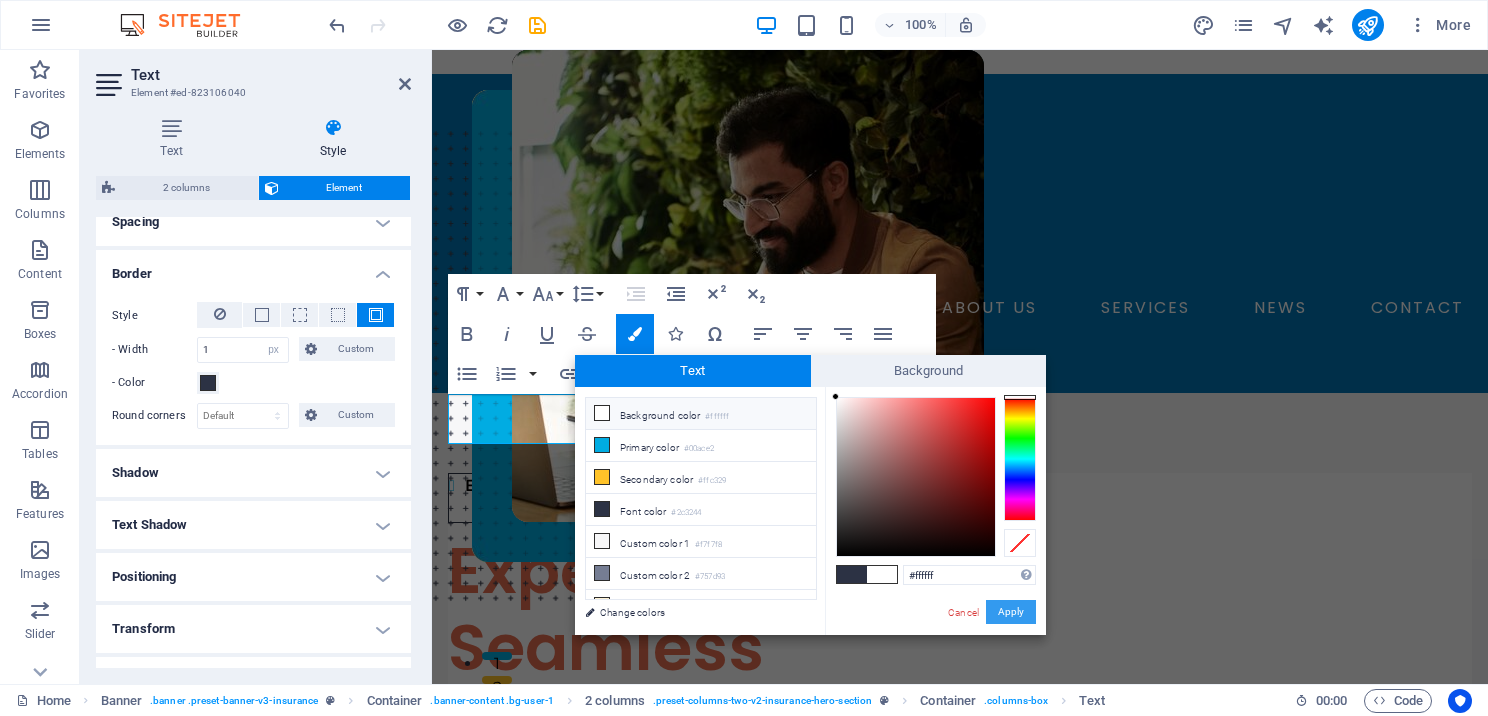 click on "Apply" at bounding box center [1011, 612] 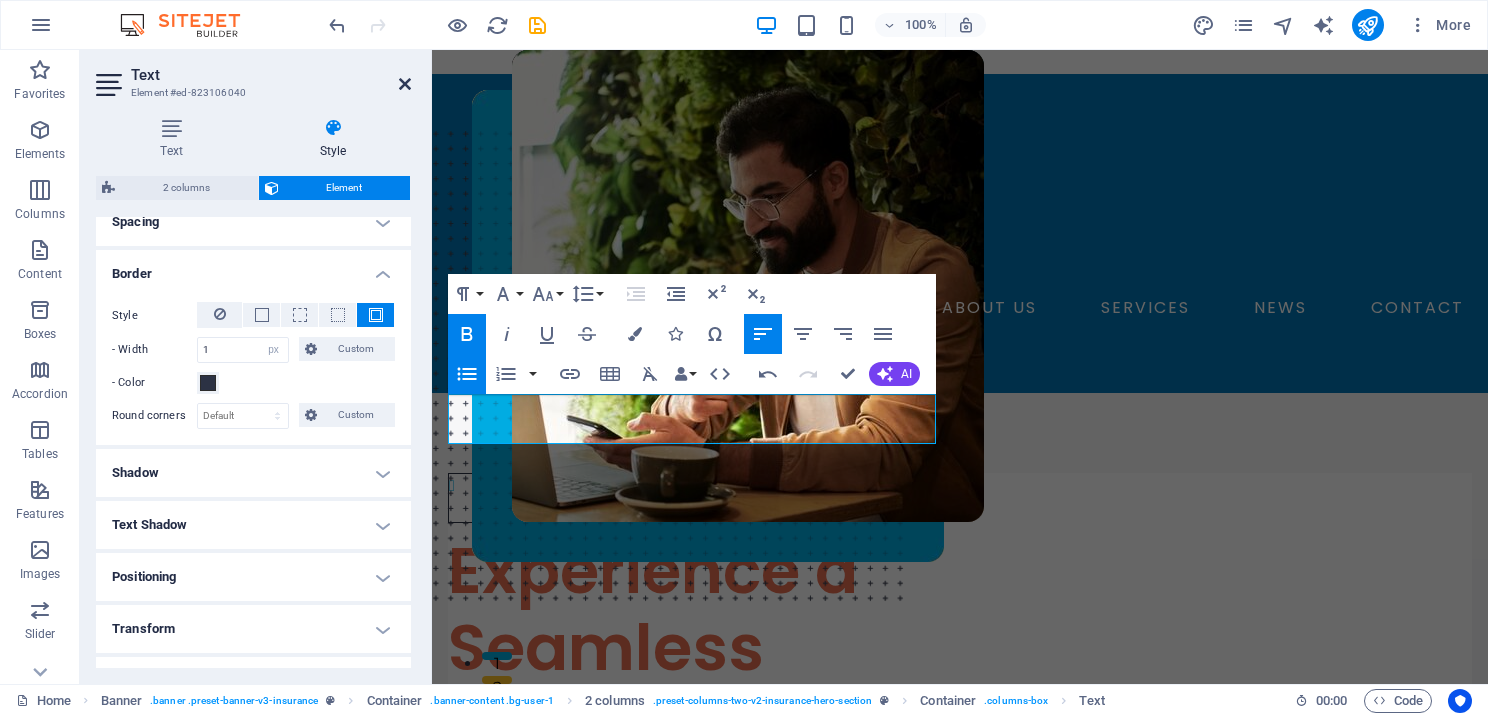 click at bounding box center [405, 84] 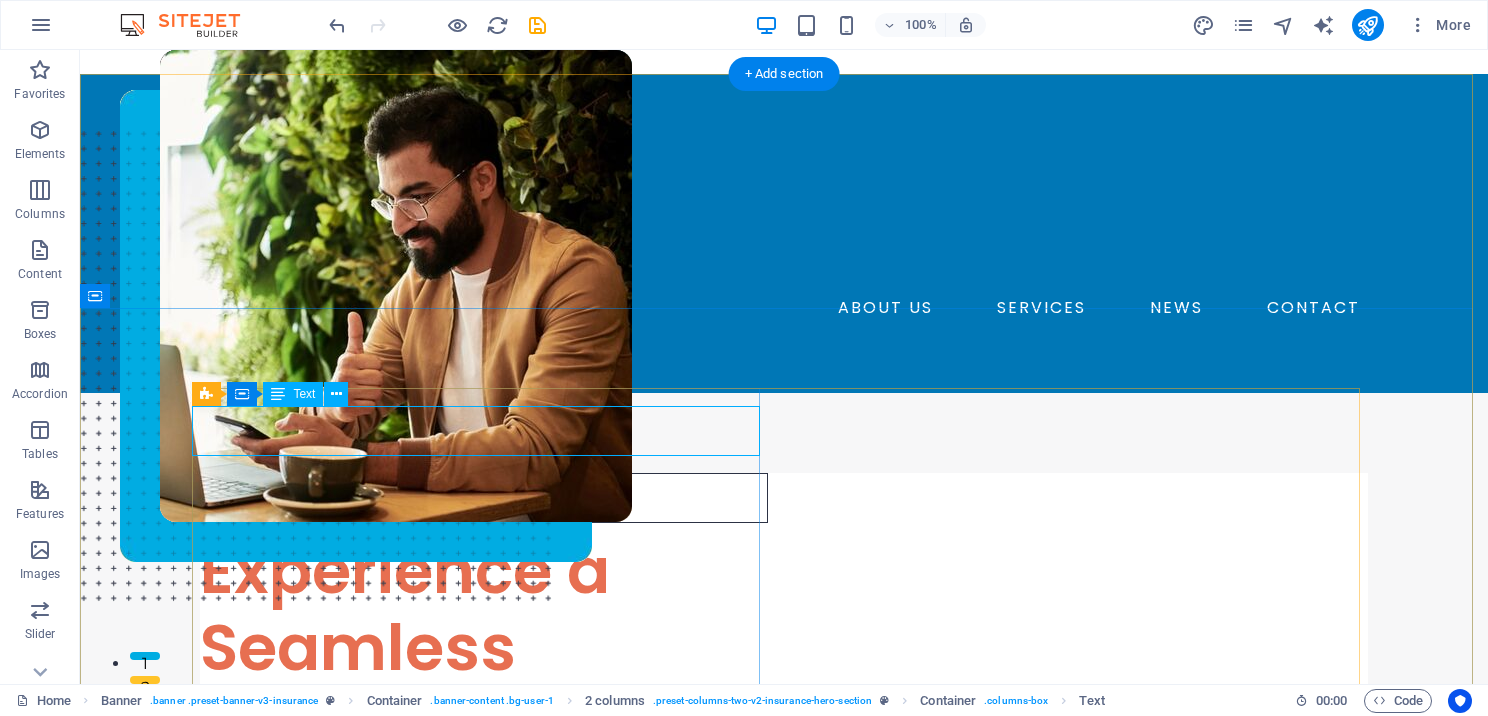 click on "Expert Tax Preparation Software for Professionals" at bounding box center (484, 498) 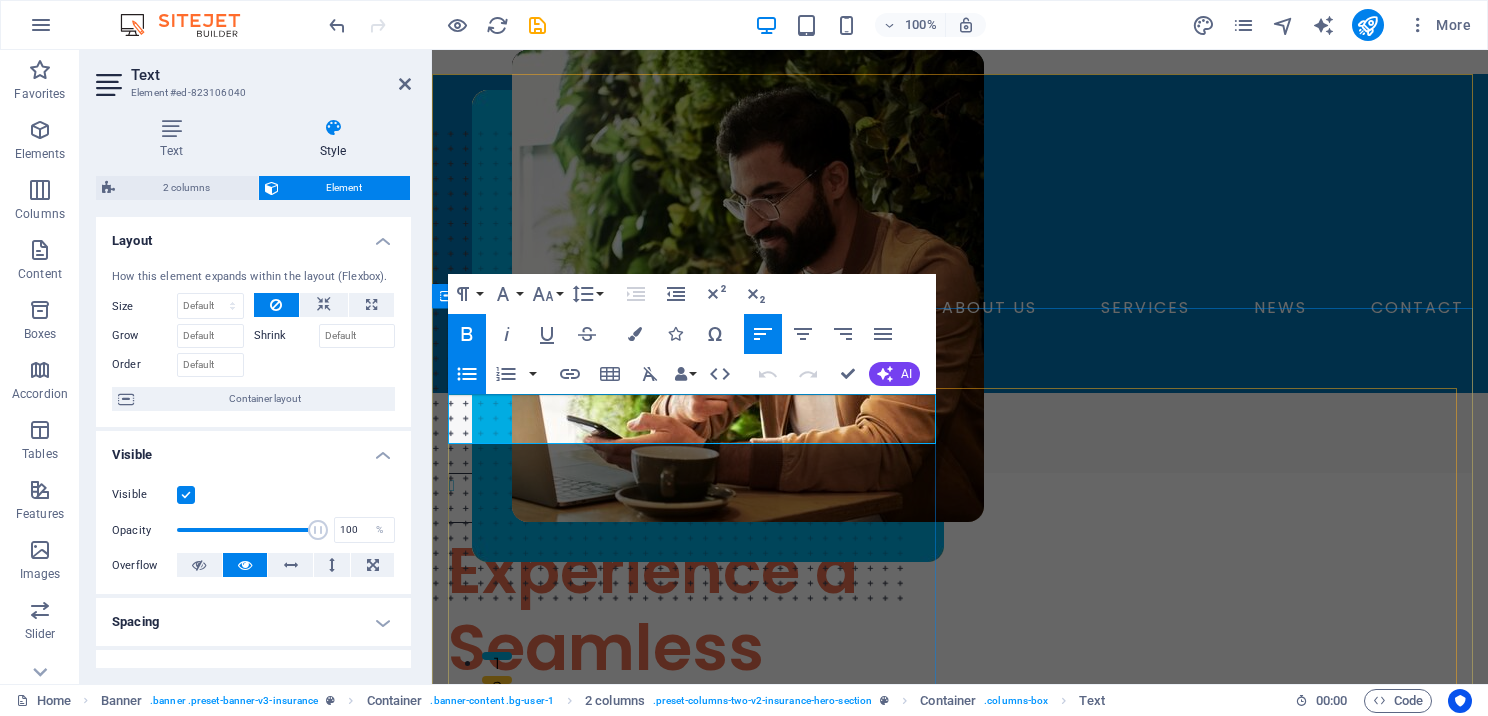 click on "Expert Tax Preparation Software for Professionals" at bounding box center (704, 498) 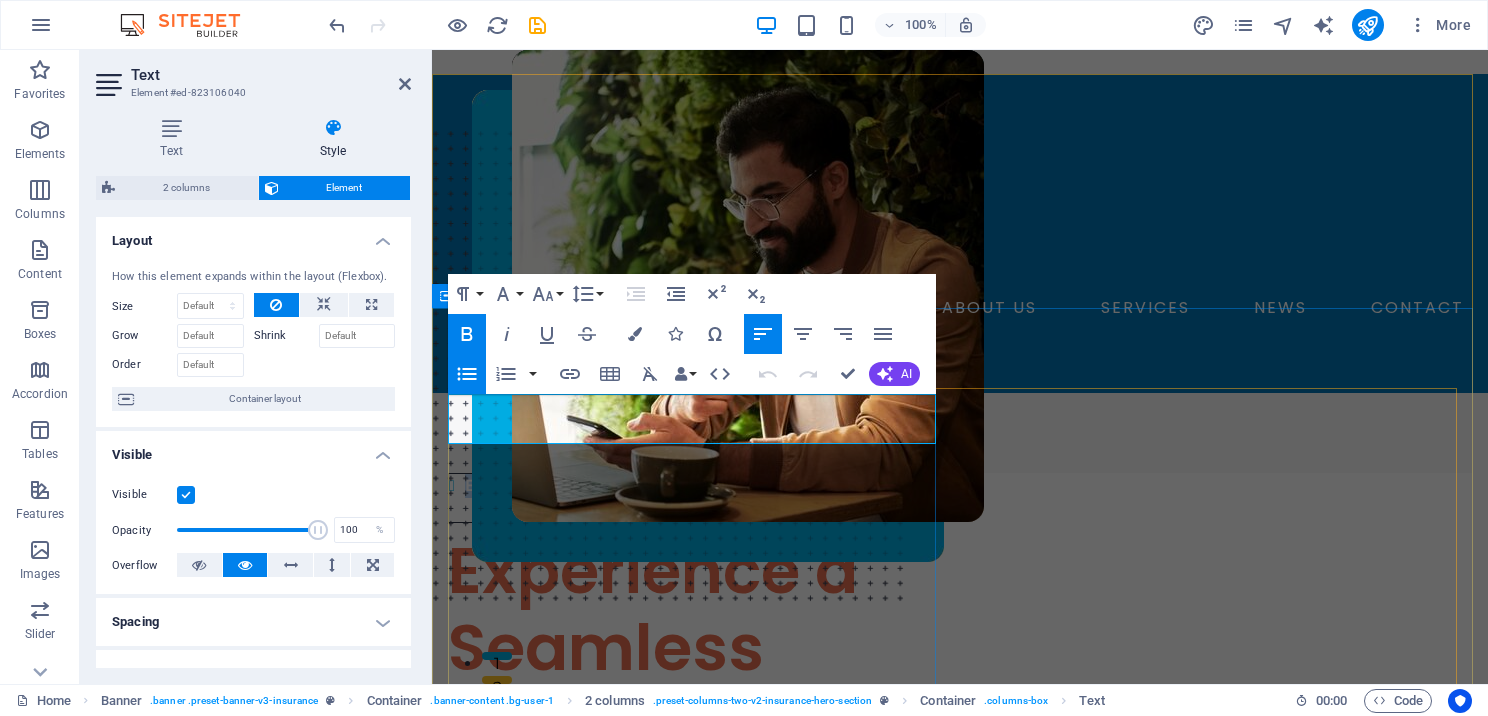 drag, startPoint x: 453, startPoint y: 406, endPoint x: 851, endPoint y: 433, distance: 398.91476 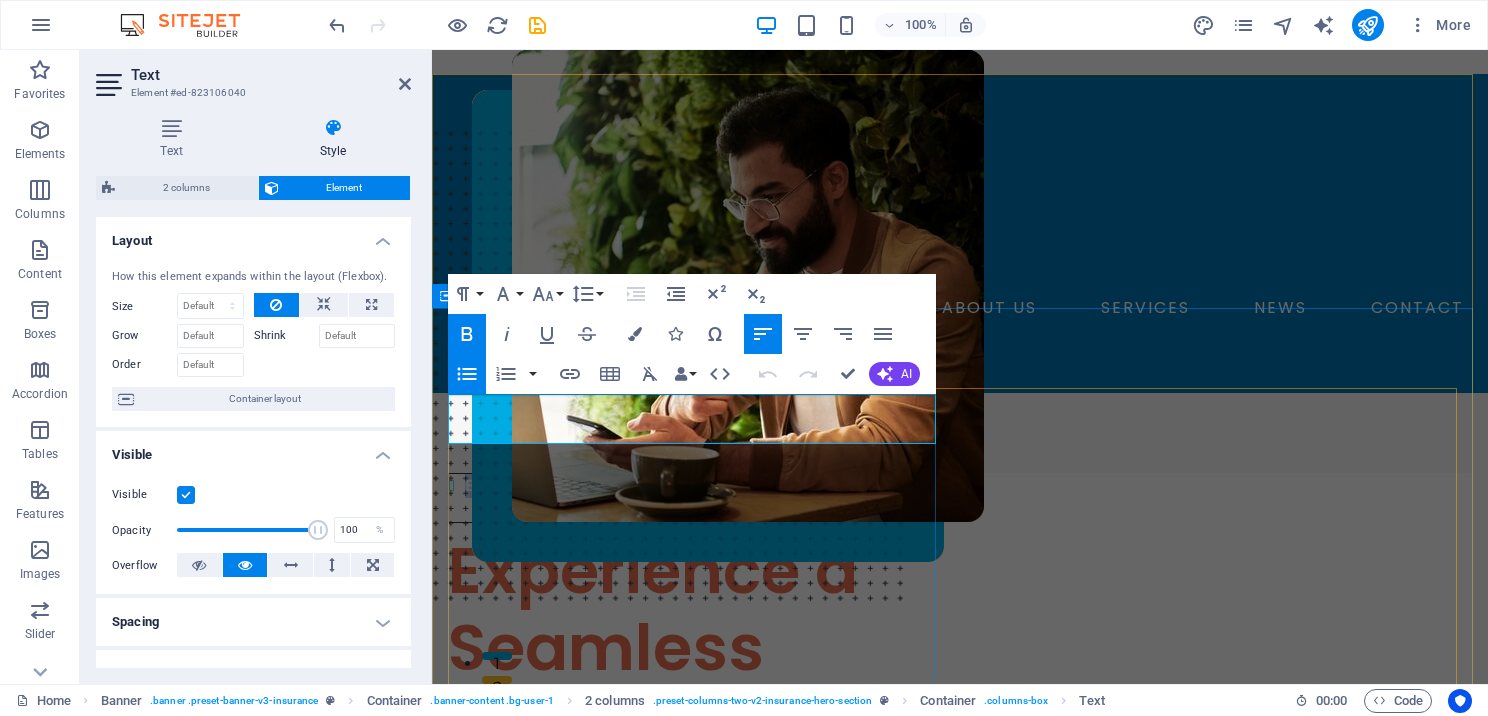 click on "Expert Tax Preparation Software for Professionals" at bounding box center [704, 498] 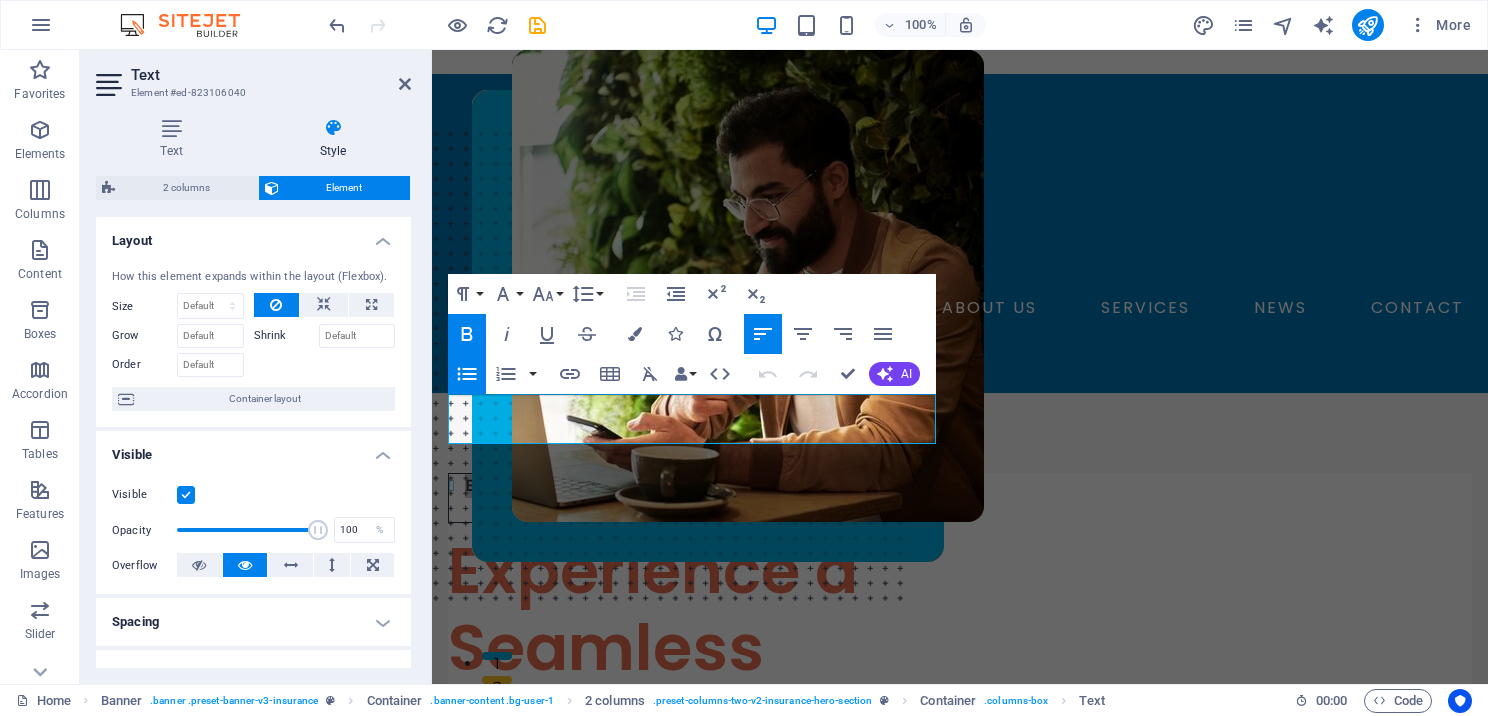 click at bounding box center [333, 128] 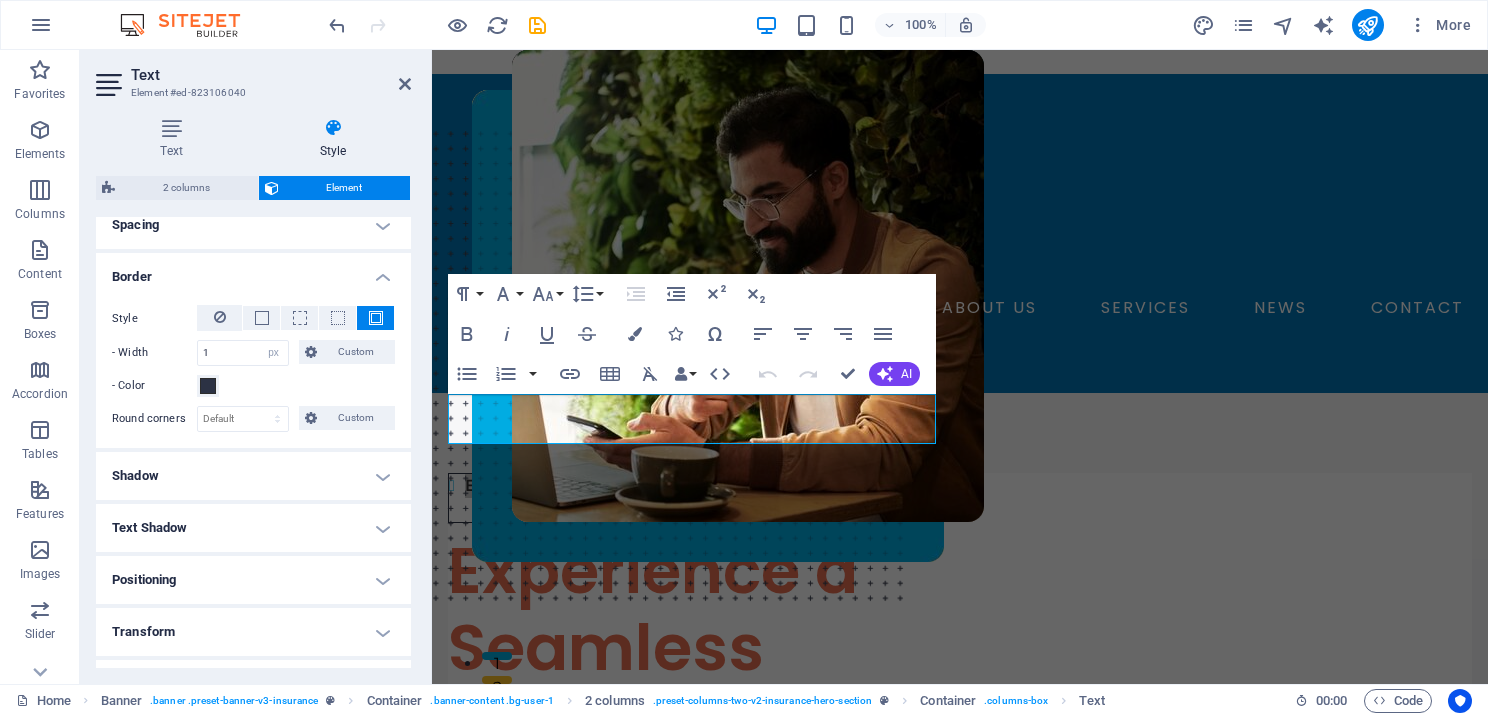 scroll, scrollTop: 400, scrollLeft: 0, axis: vertical 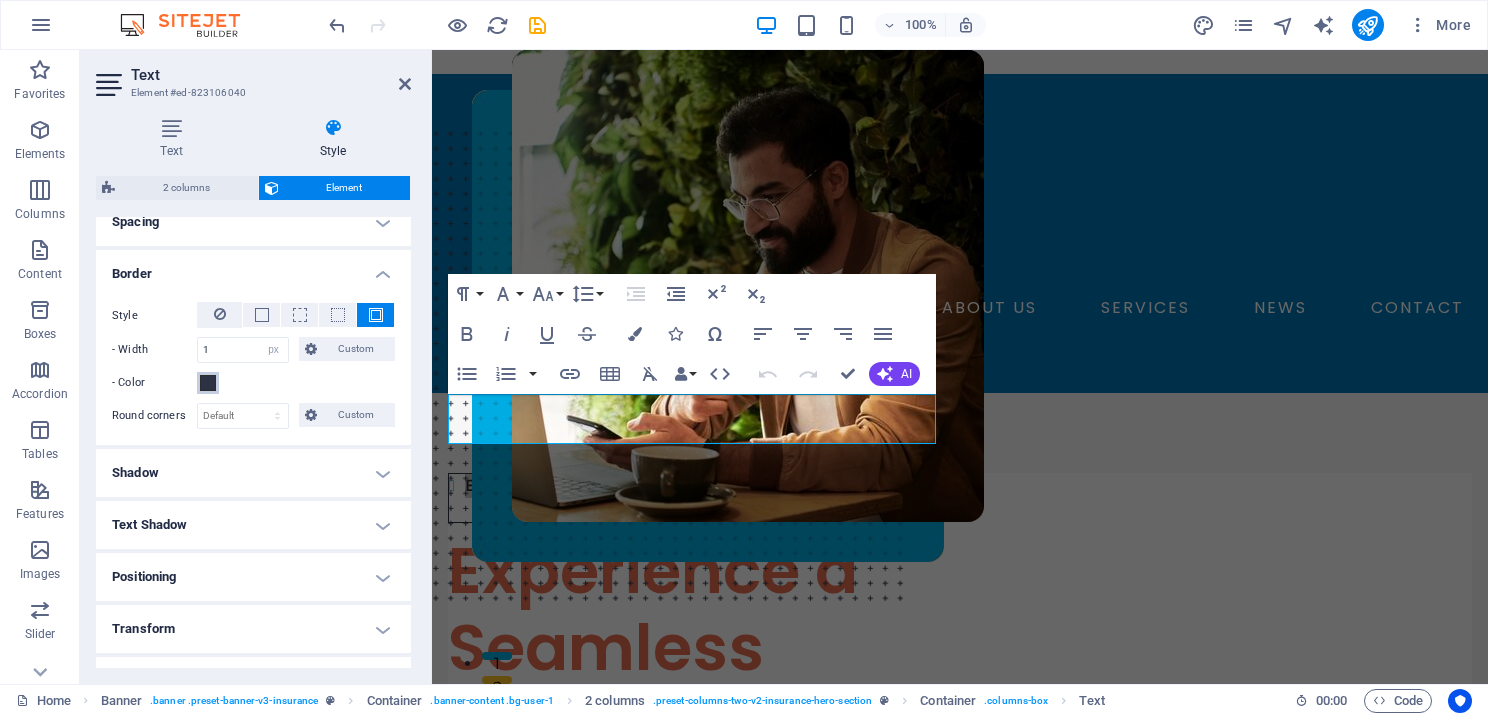 click at bounding box center (208, 383) 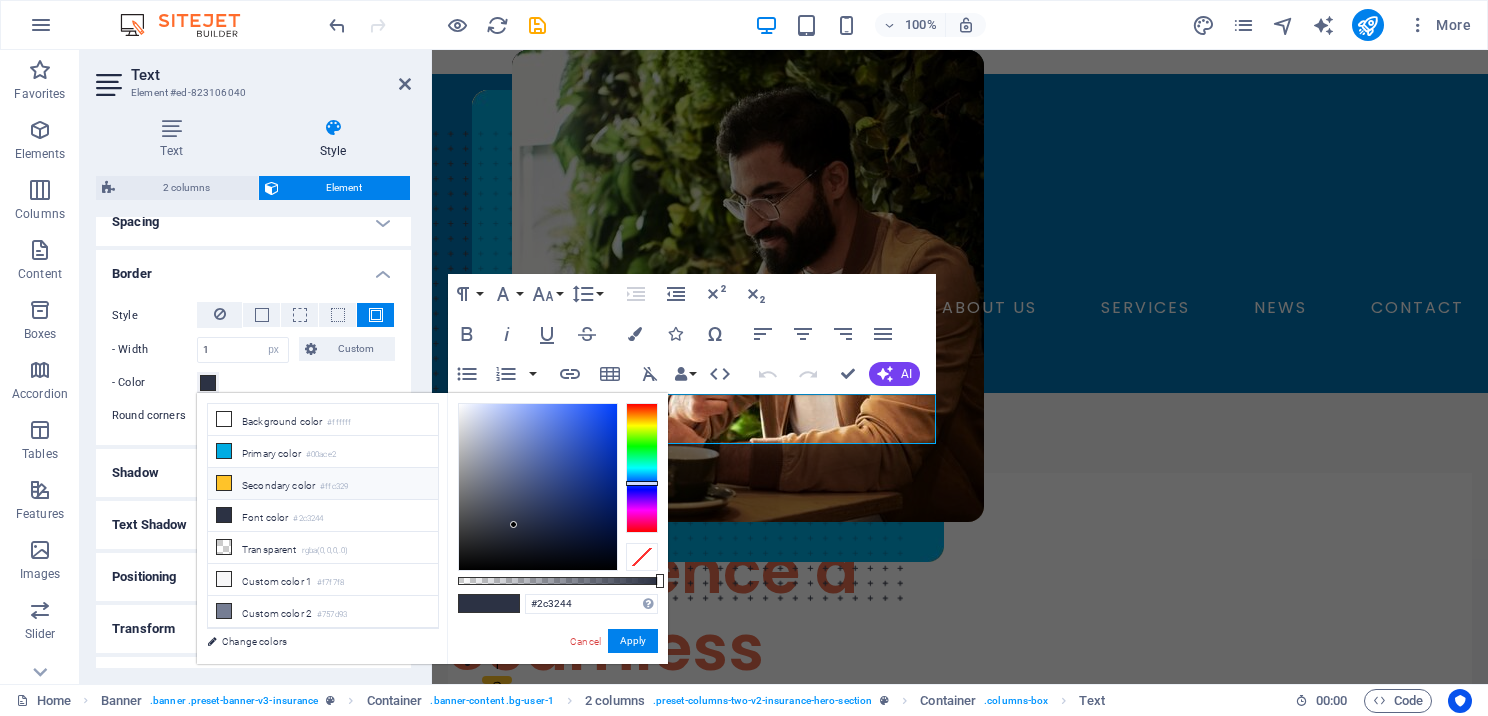 click at bounding box center [224, 483] 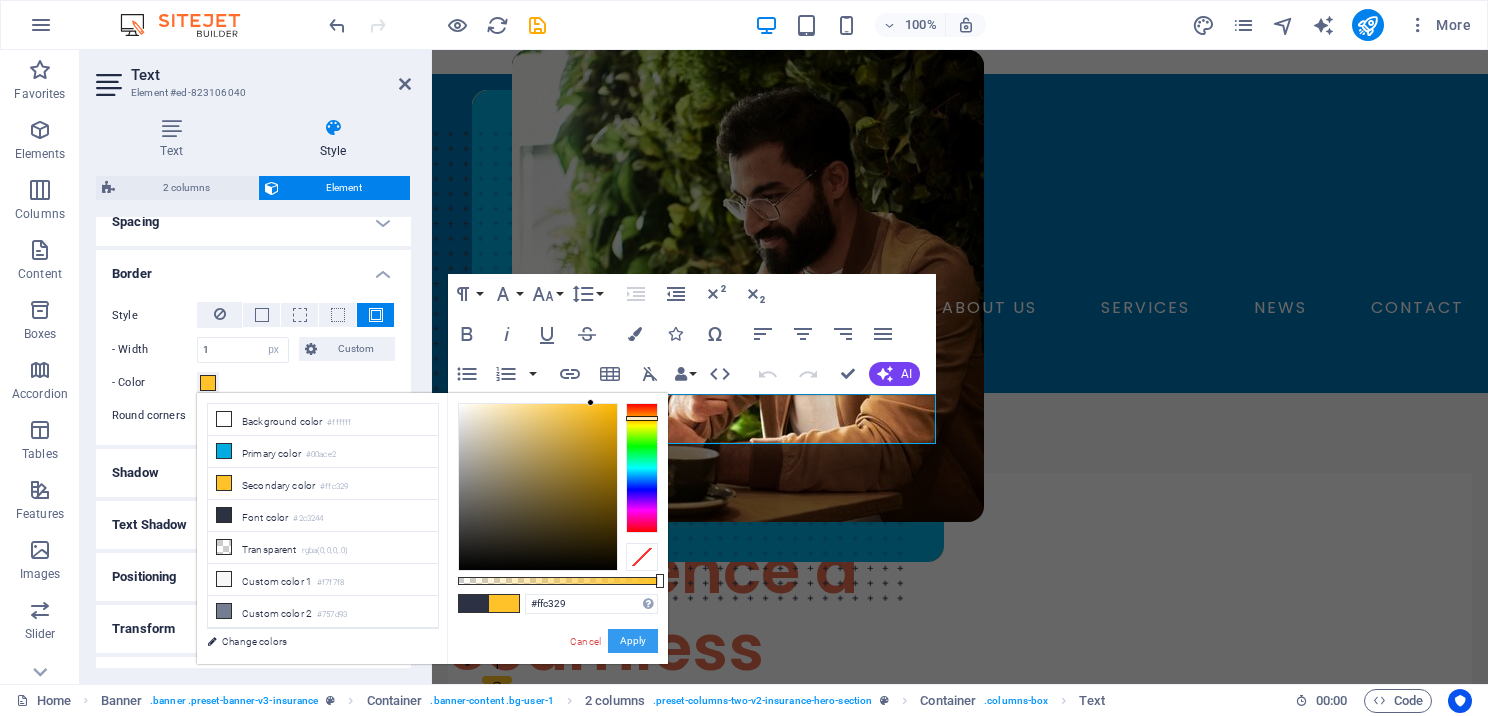 click on "Apply" at bounding box center (633, 641) 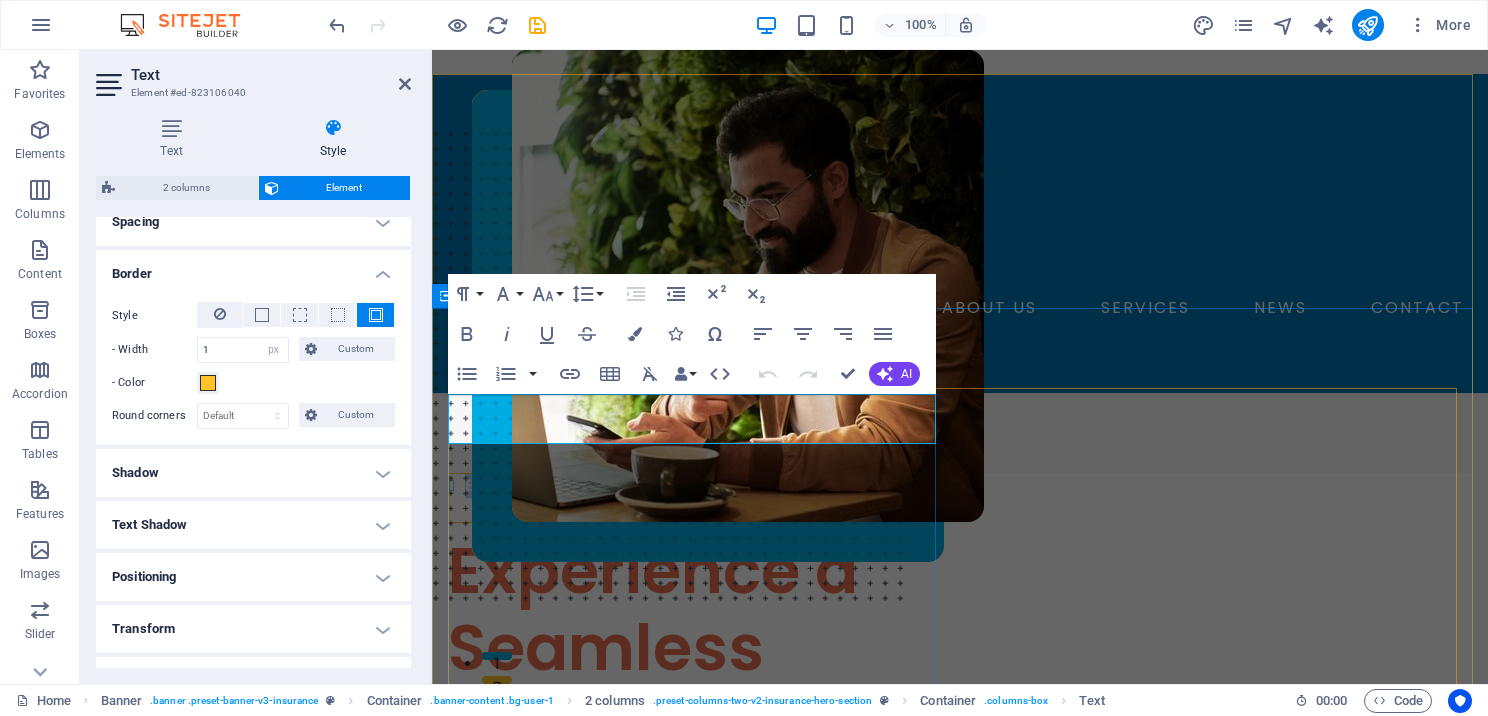 click on "Expert Tax Preparation Software for Professionals" at bounding box center (704, 498) 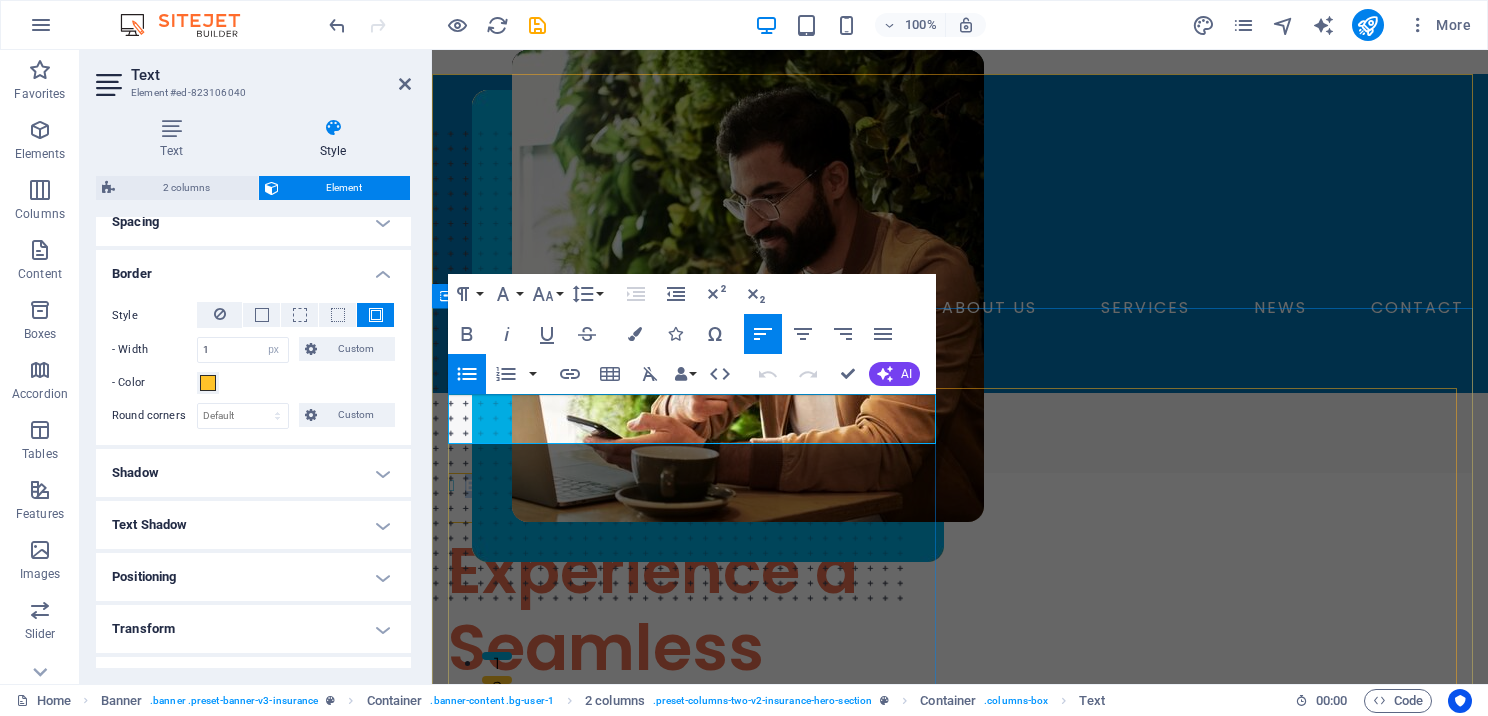 drag, startPoint x: 460, startPoint y: 406, endPoint x: 882, endPoint y: 438, distance: 423.21152 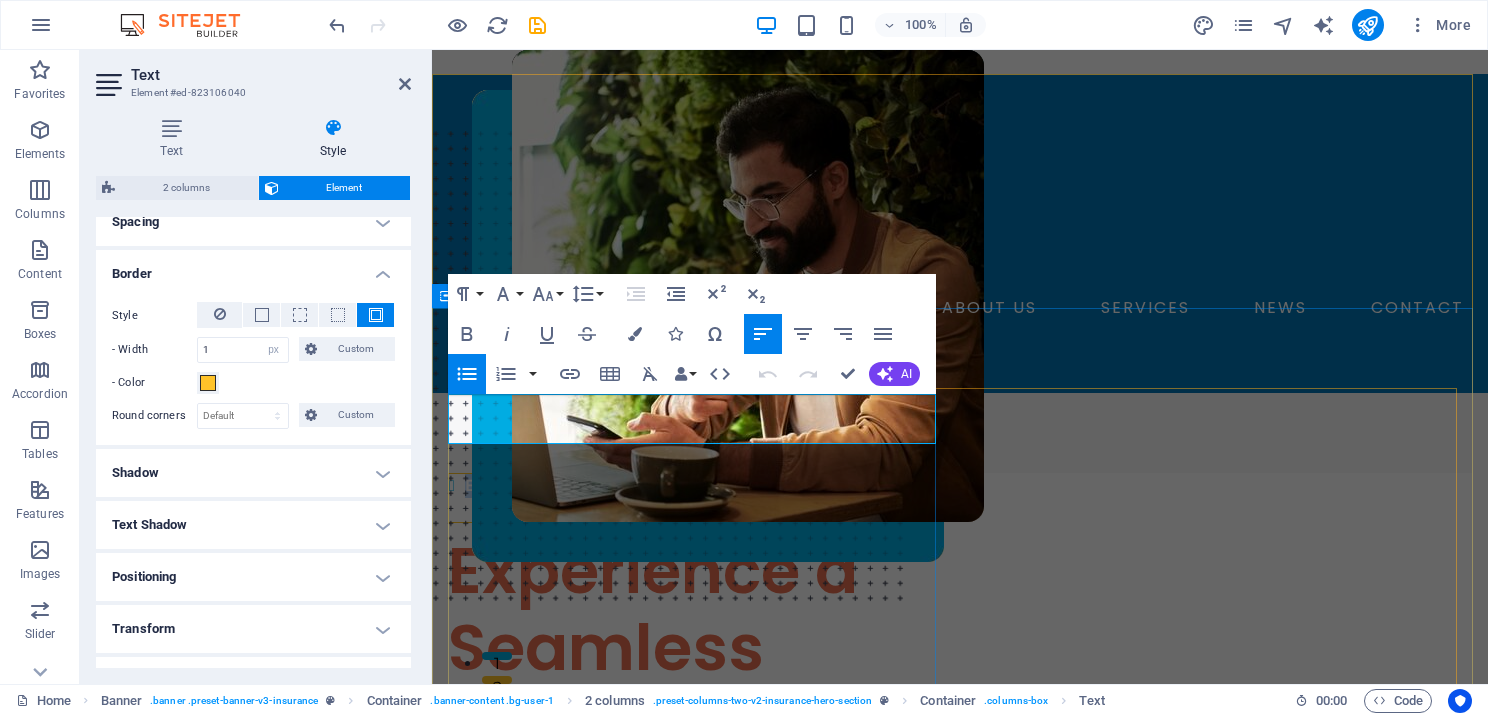 click on "Expert Tax Preparation Software for Professionals" at bounding box center [704, 498] 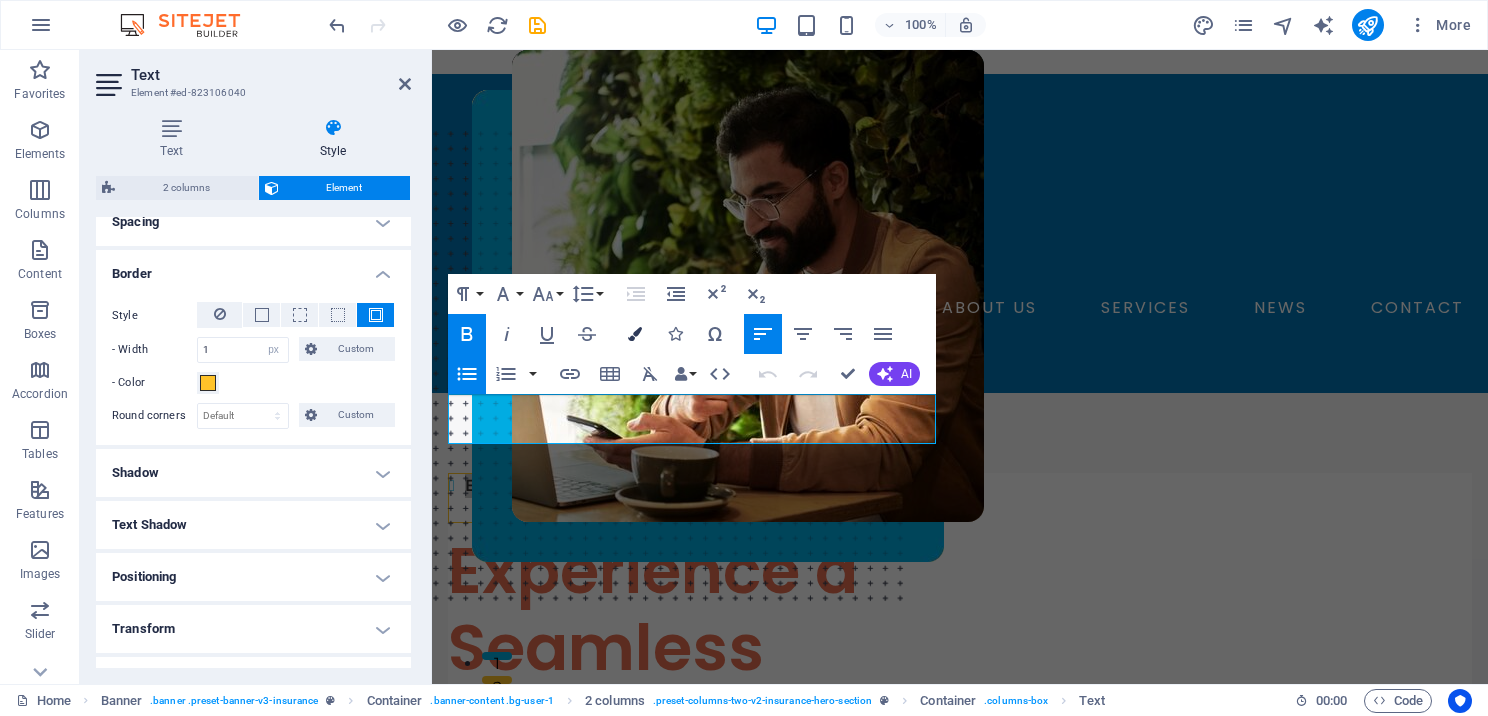 click on "Colors" at bounding box center [635, 334] 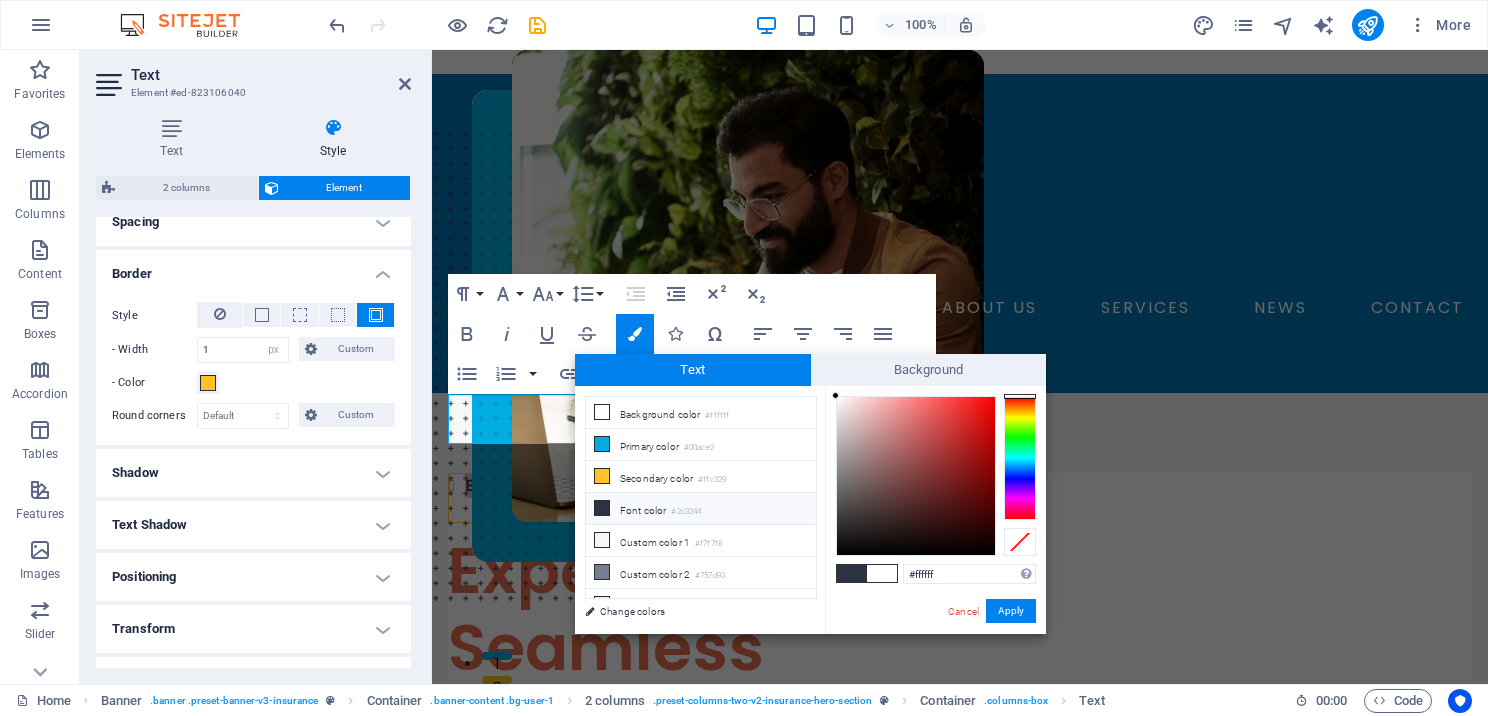 click at bounding box center (602, 508) 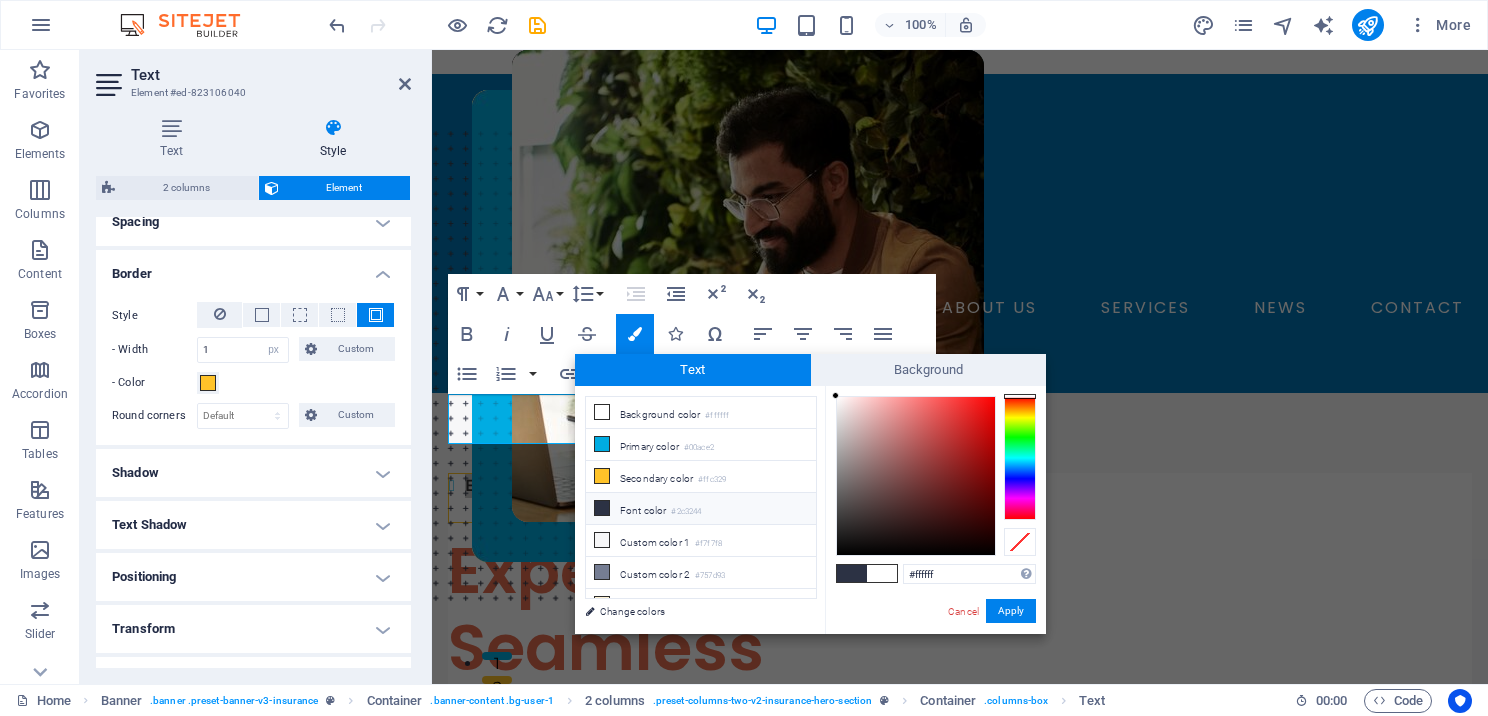 type on "#2c3244" 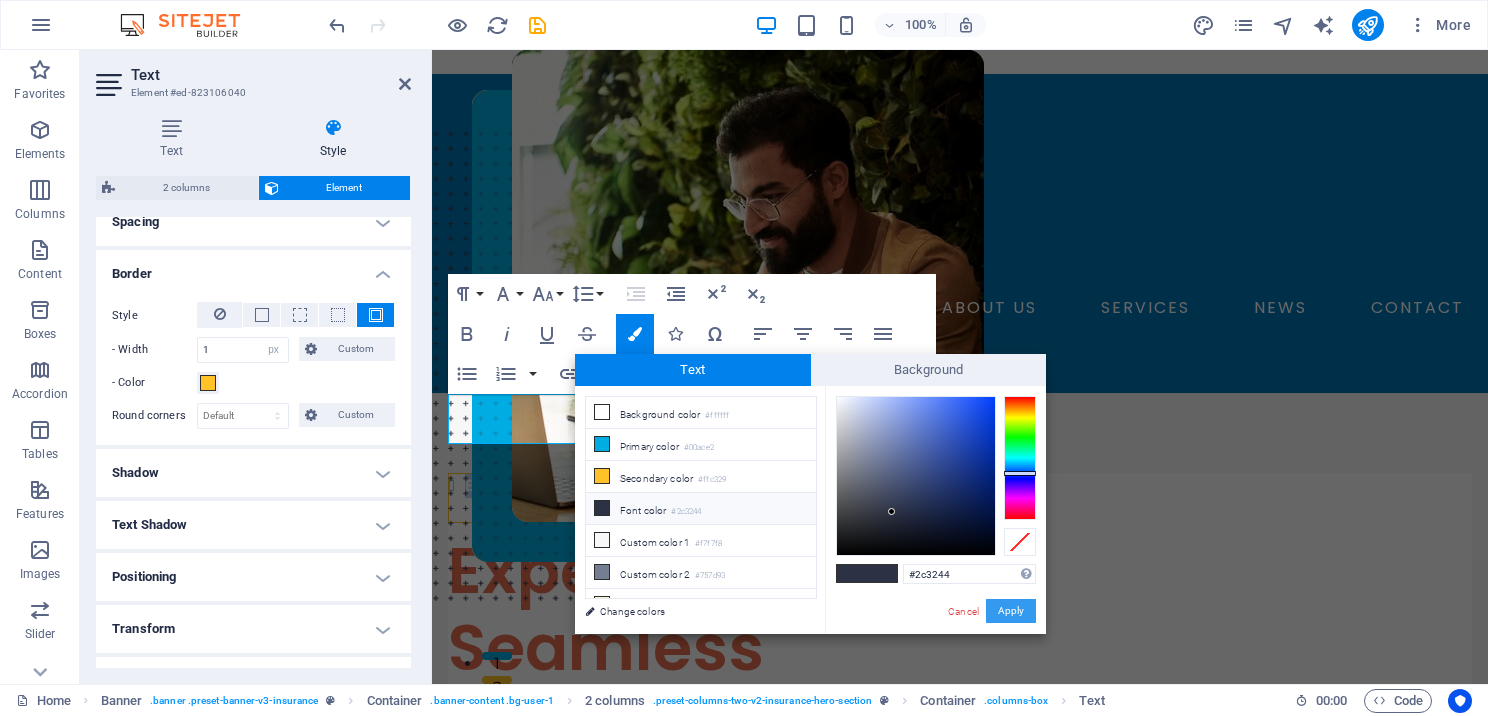 click on "Apply" at bounding box center (1011, 611) 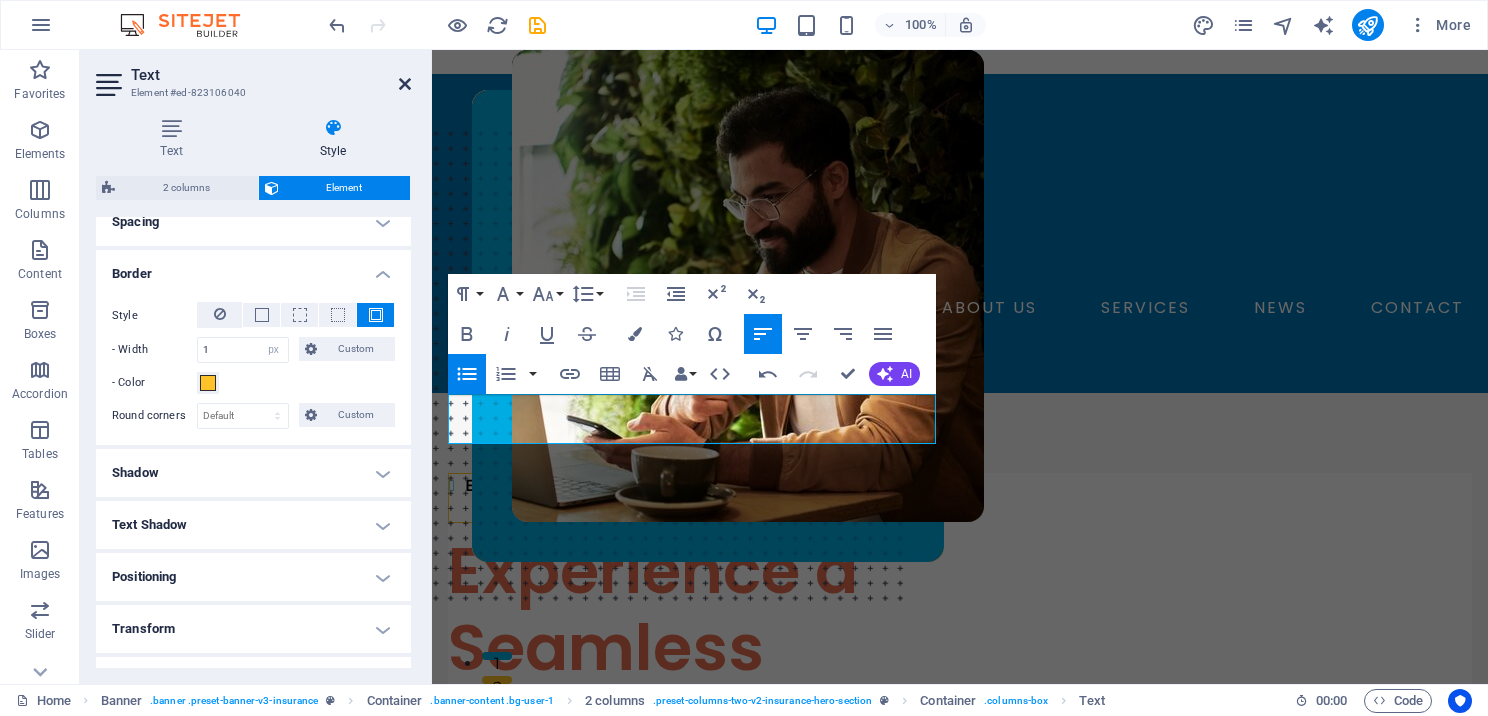click at bounding box center (405, 84) 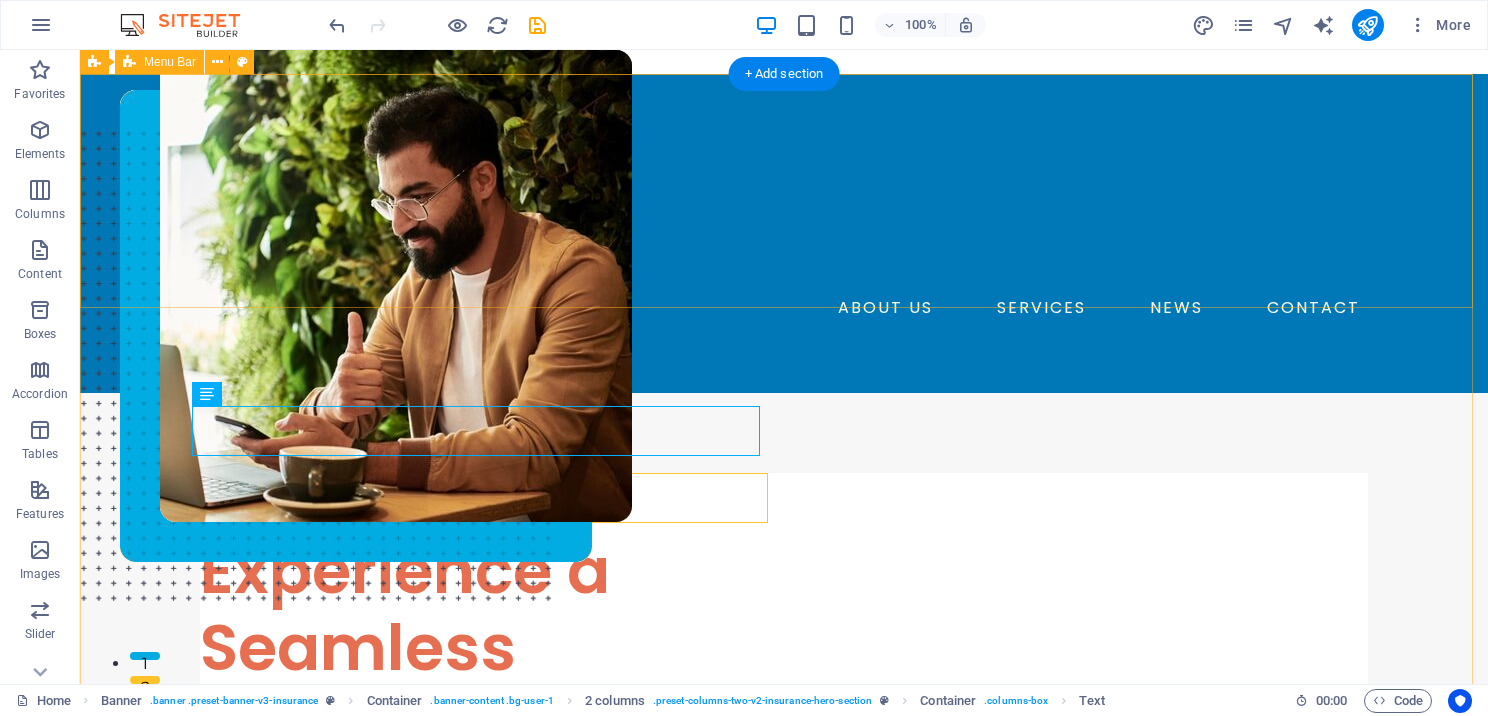 click on "ABOUT US SERVICES NEWS CONTACT BOOK A CALL" at bounding box center [784, 233] 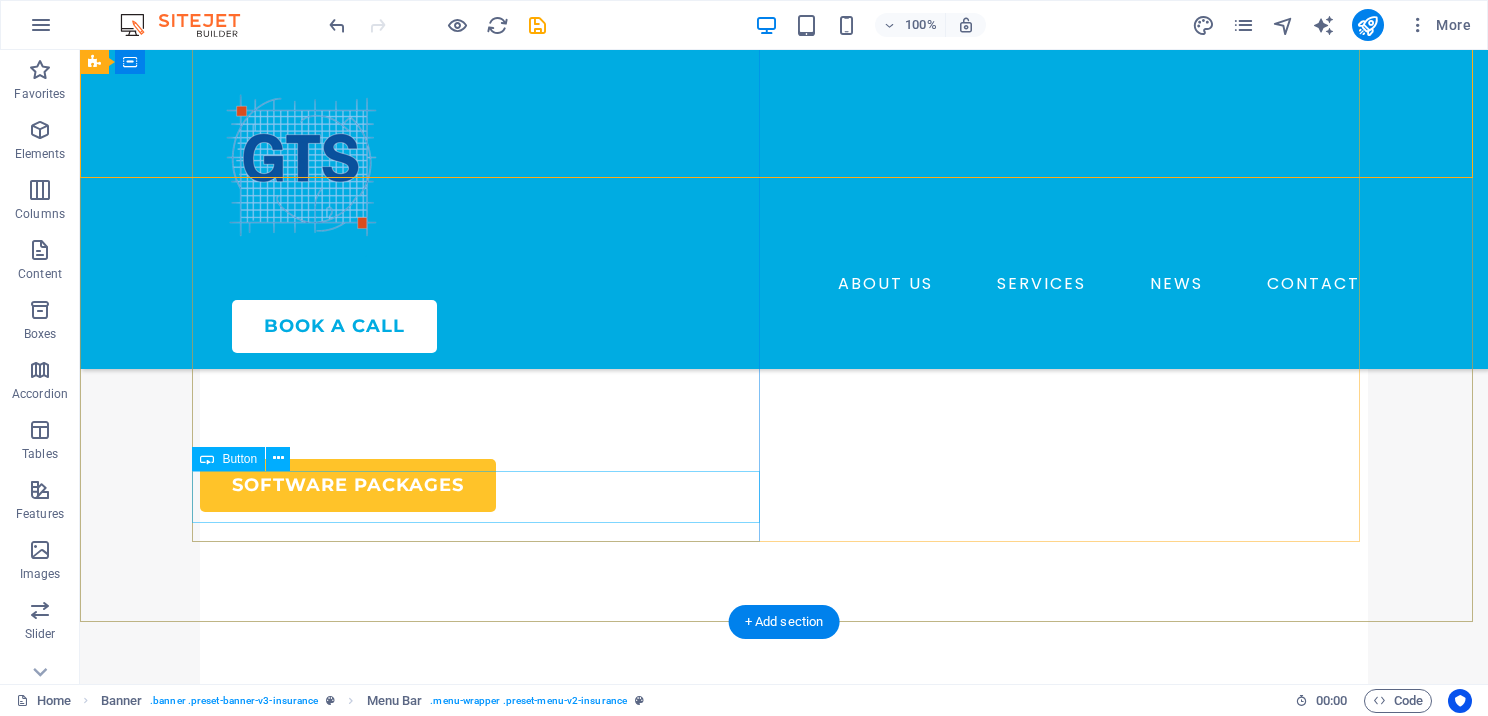 scroll, scrollTop: 500, scrollLeft: 0, axis: vertical 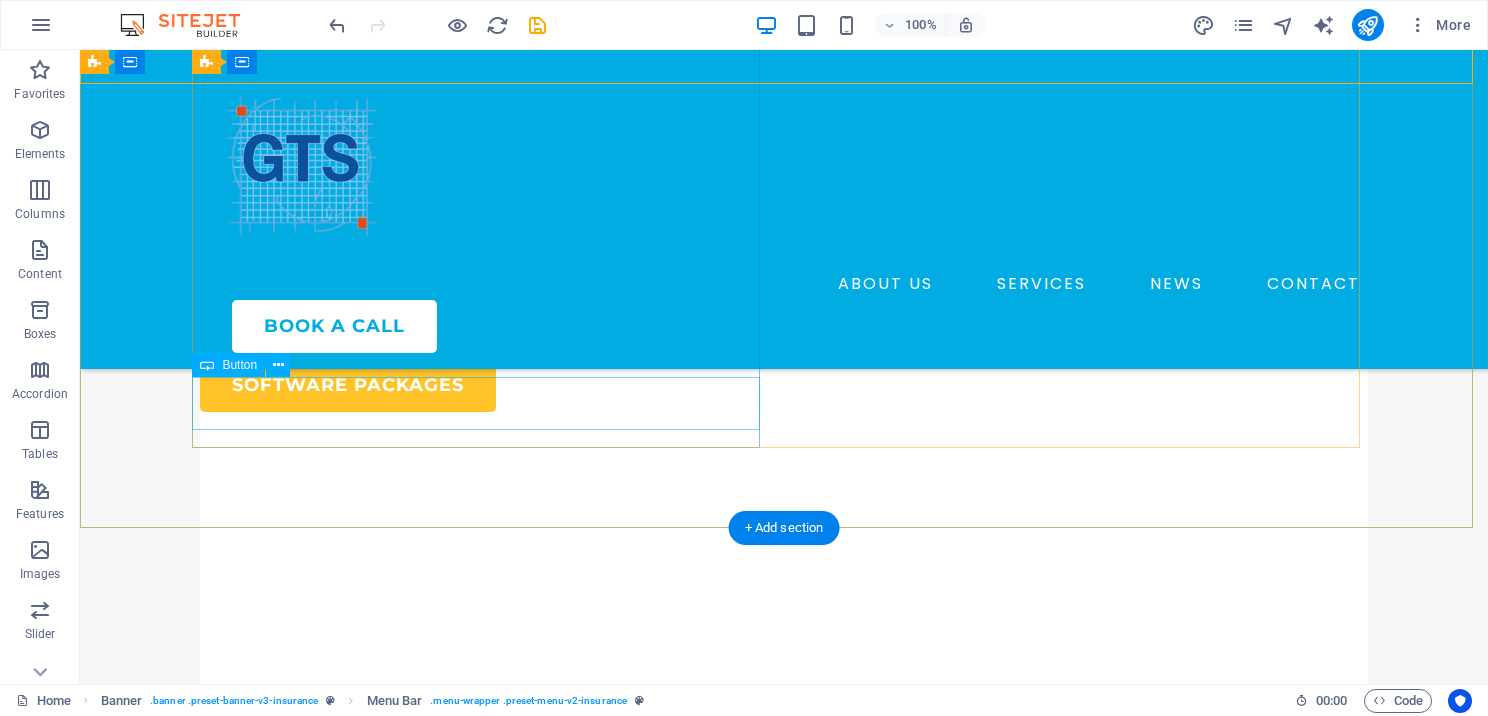 click on "SOFTWARE PACKAGES" at bounding box center (484, 385) 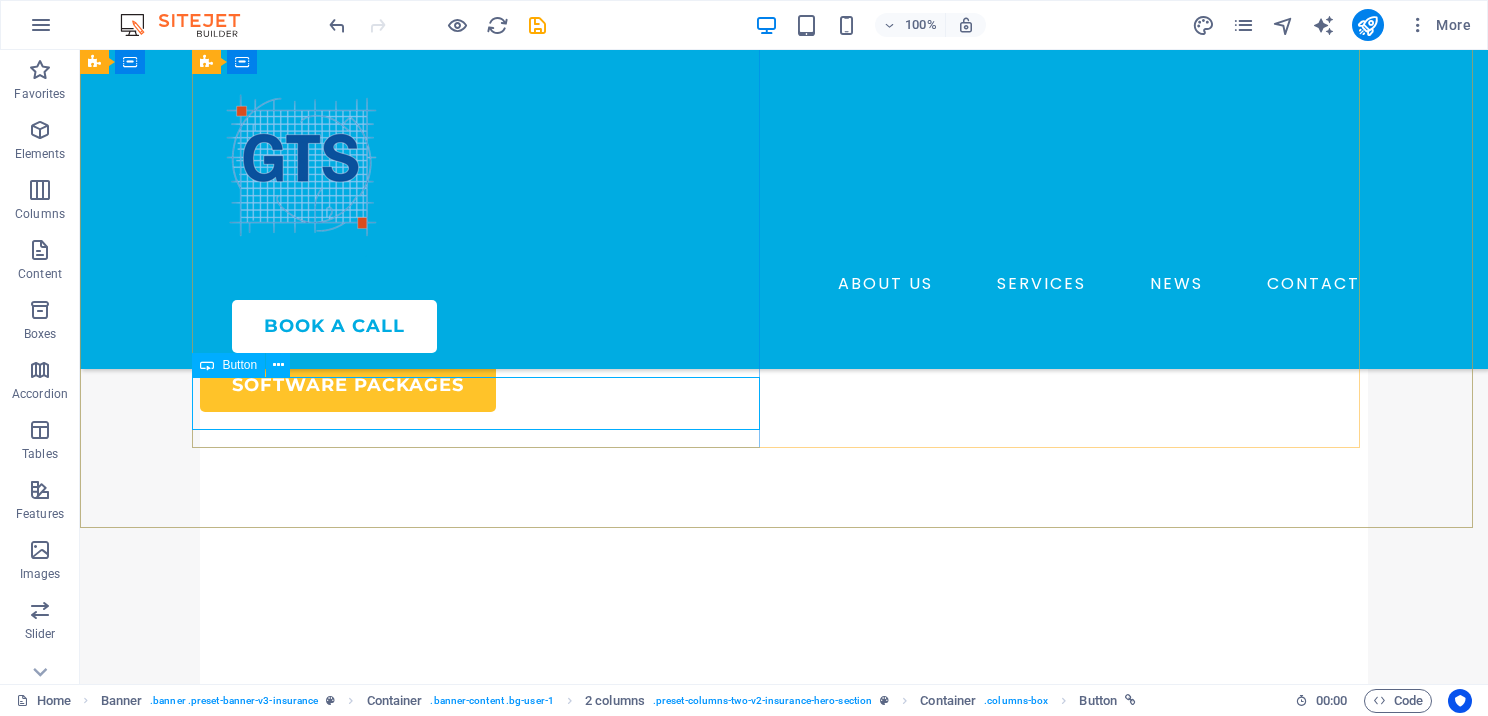 click on "Button" at bounding box center (239, 365) 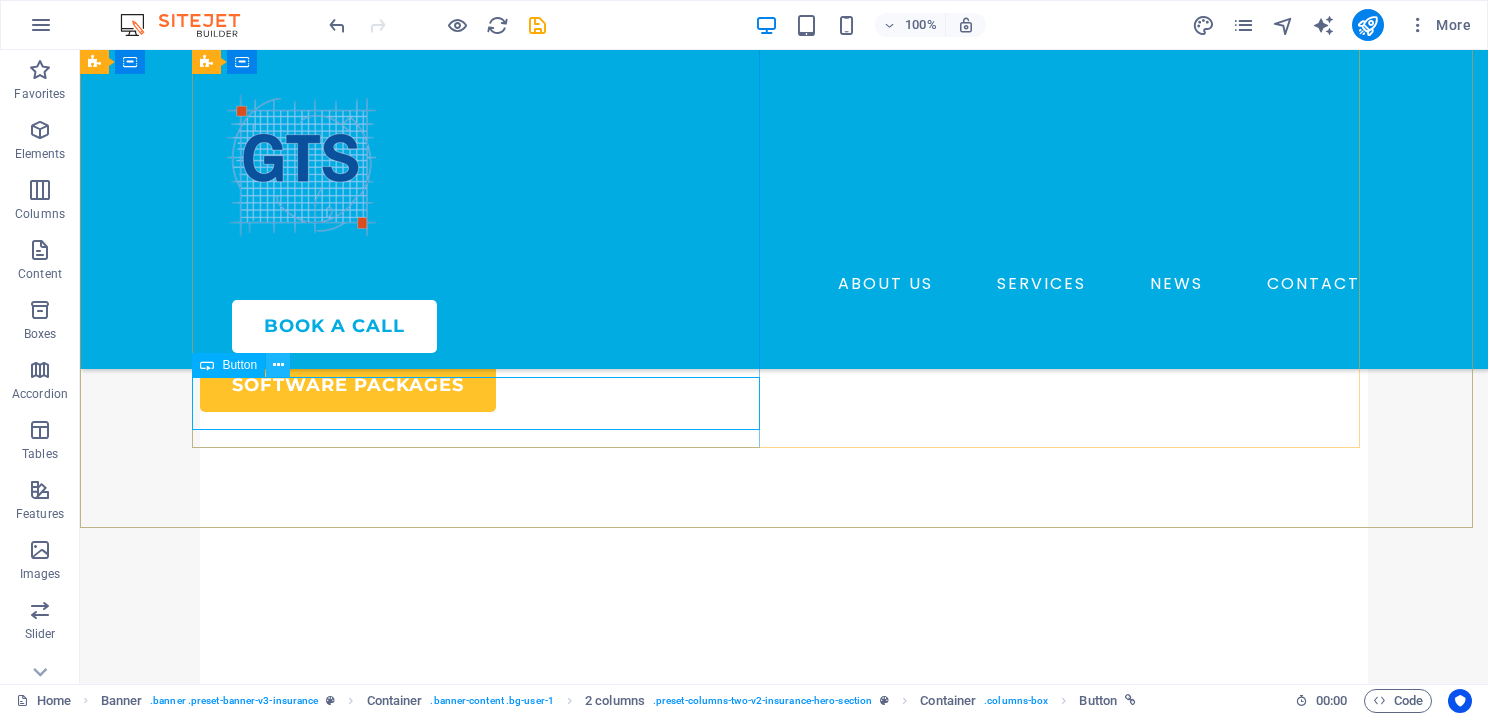 click at bounding box center (278, 365) 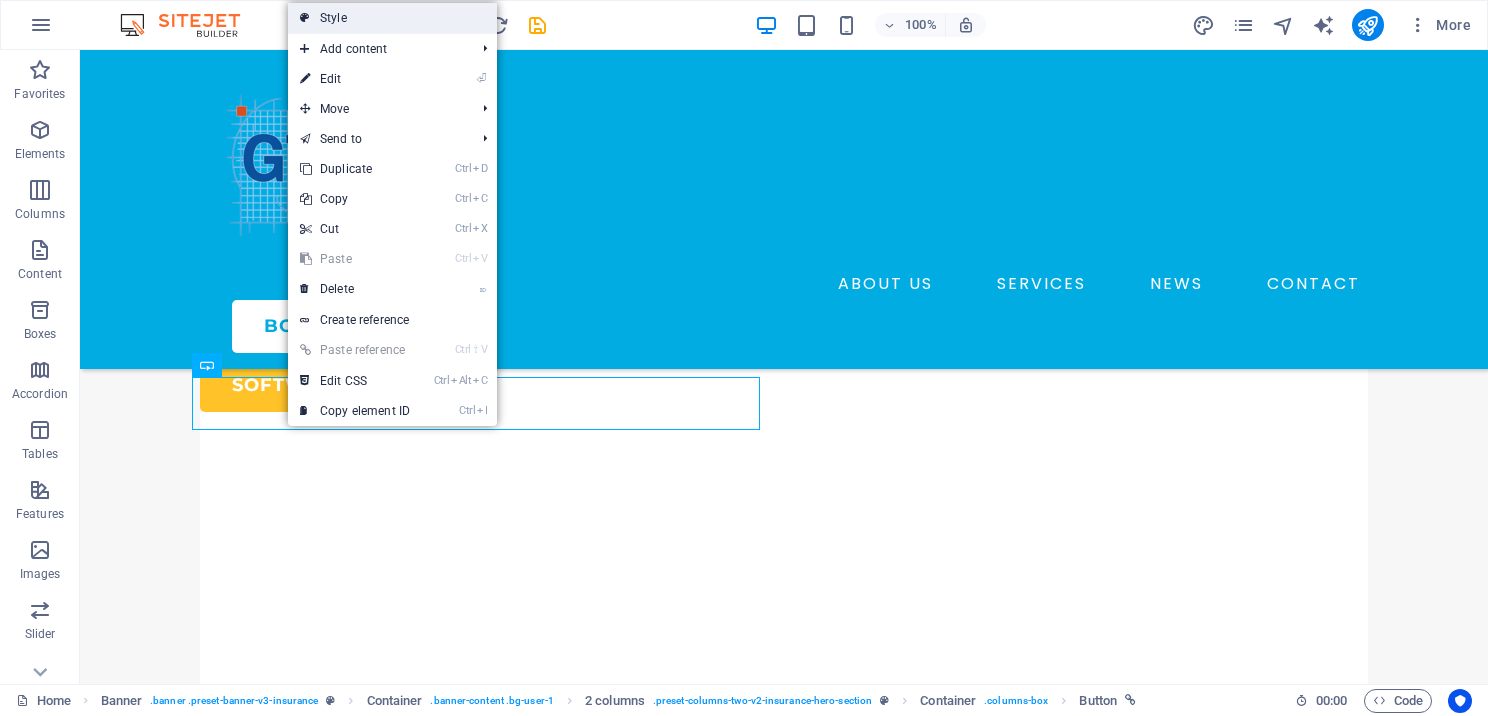 click on "Style" at bounding box center (392, 18) 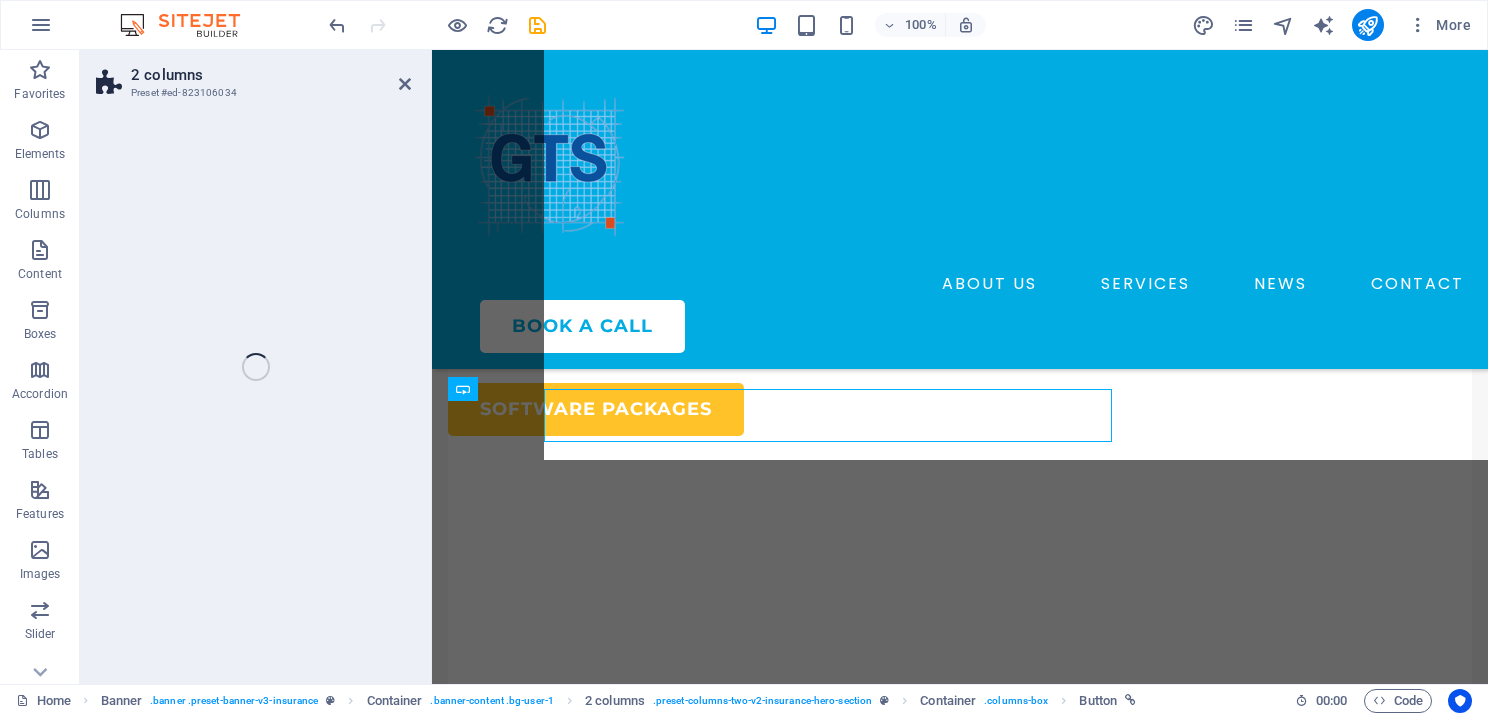 select on "rem" 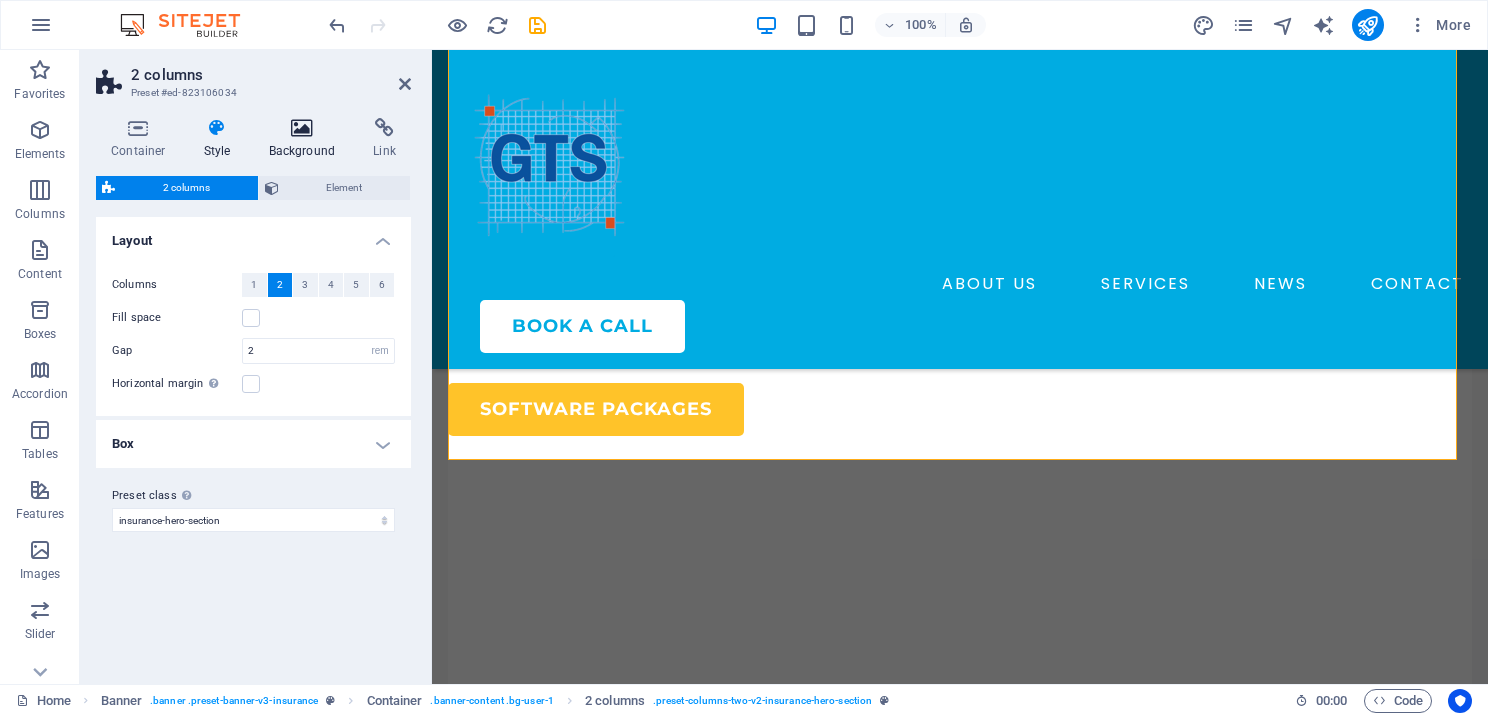 scroll, scrollTop: 488, scrollLeft: 0, axis: vertical 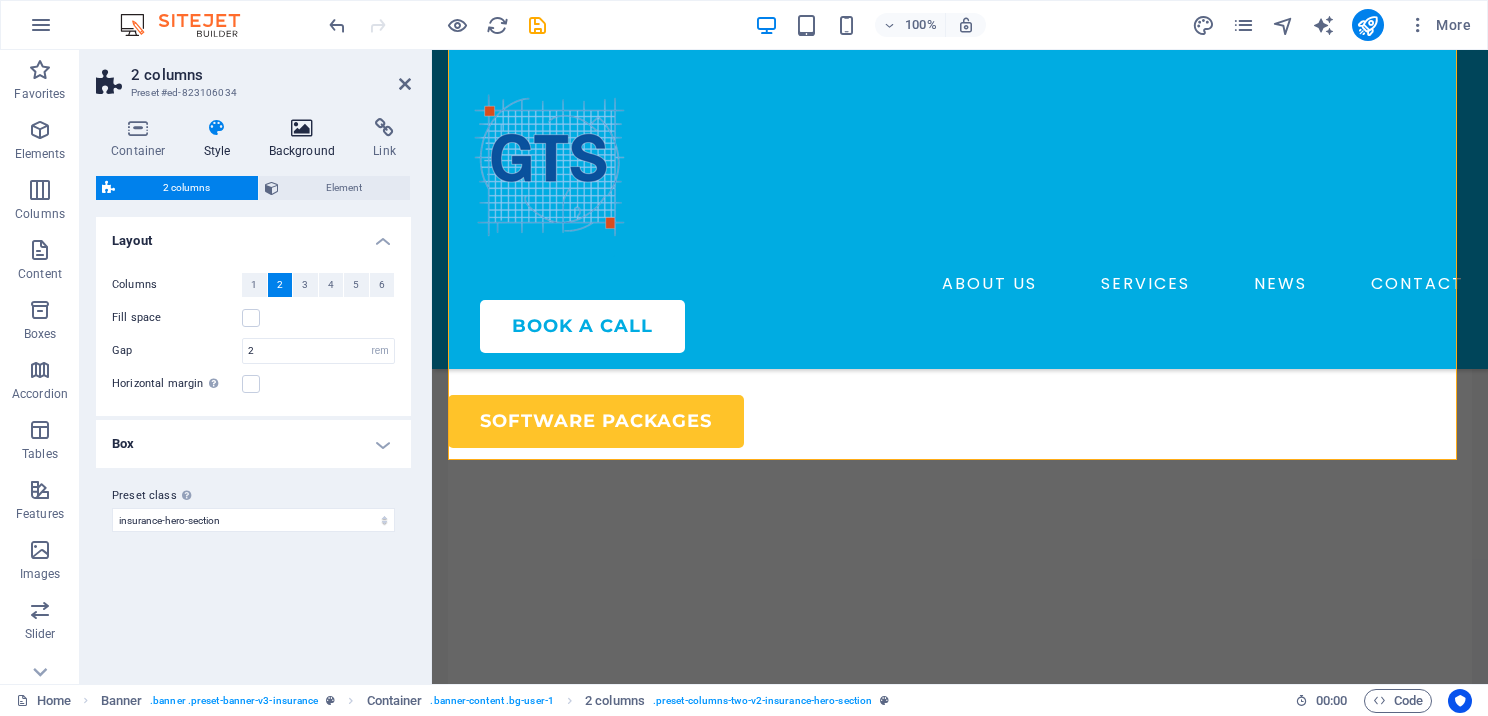 click at bounding box center [302, 128] 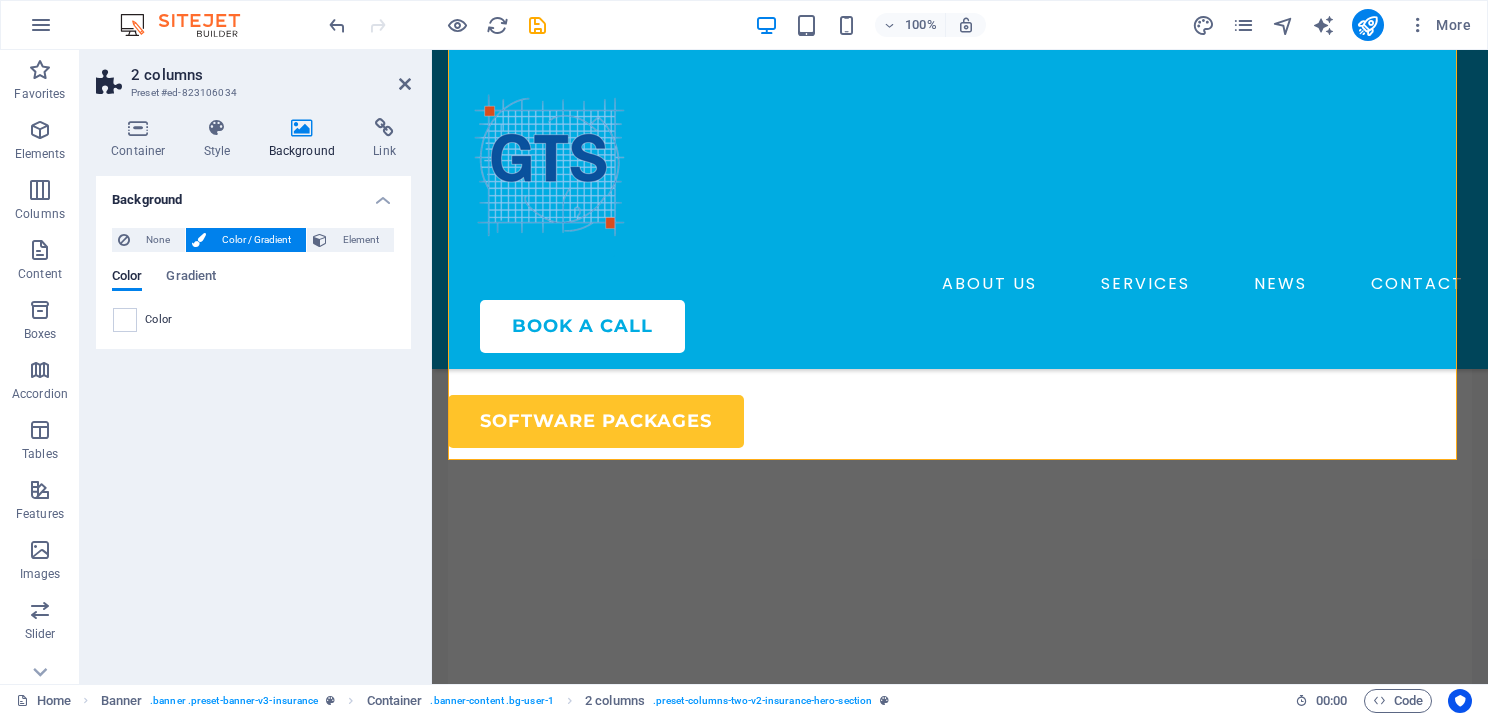 click on "Color / Gradient" at bounding box center (256, 240) 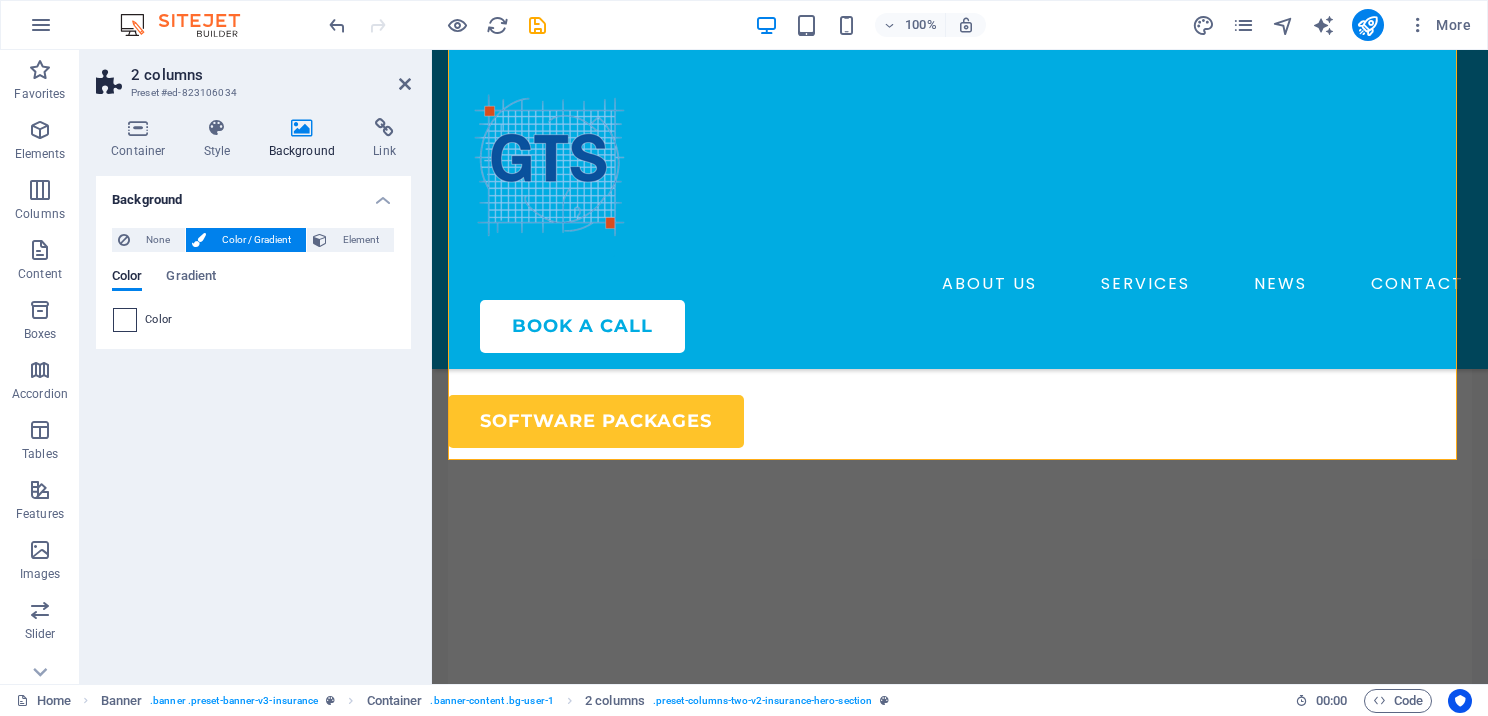 click at bounding box center (125, 320) 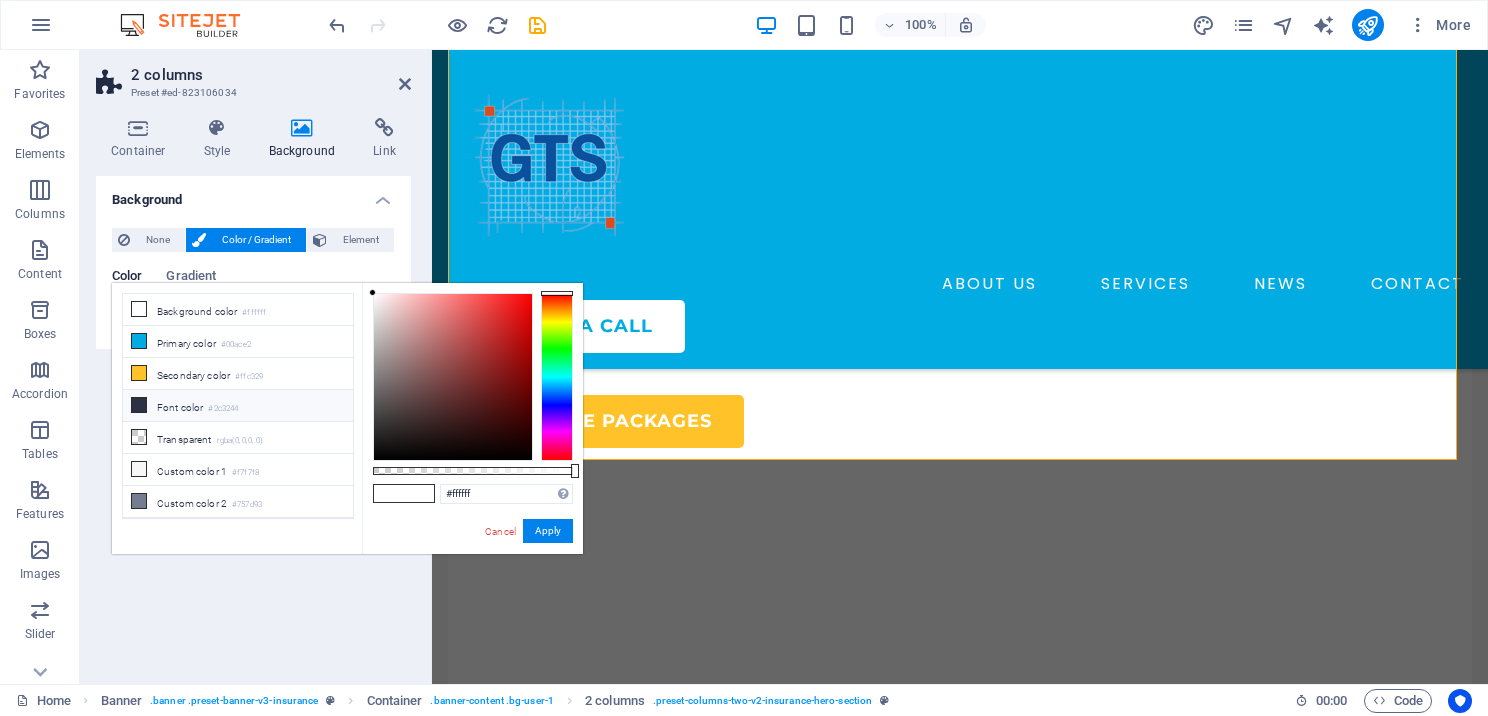click at bounding box center (139, 405) 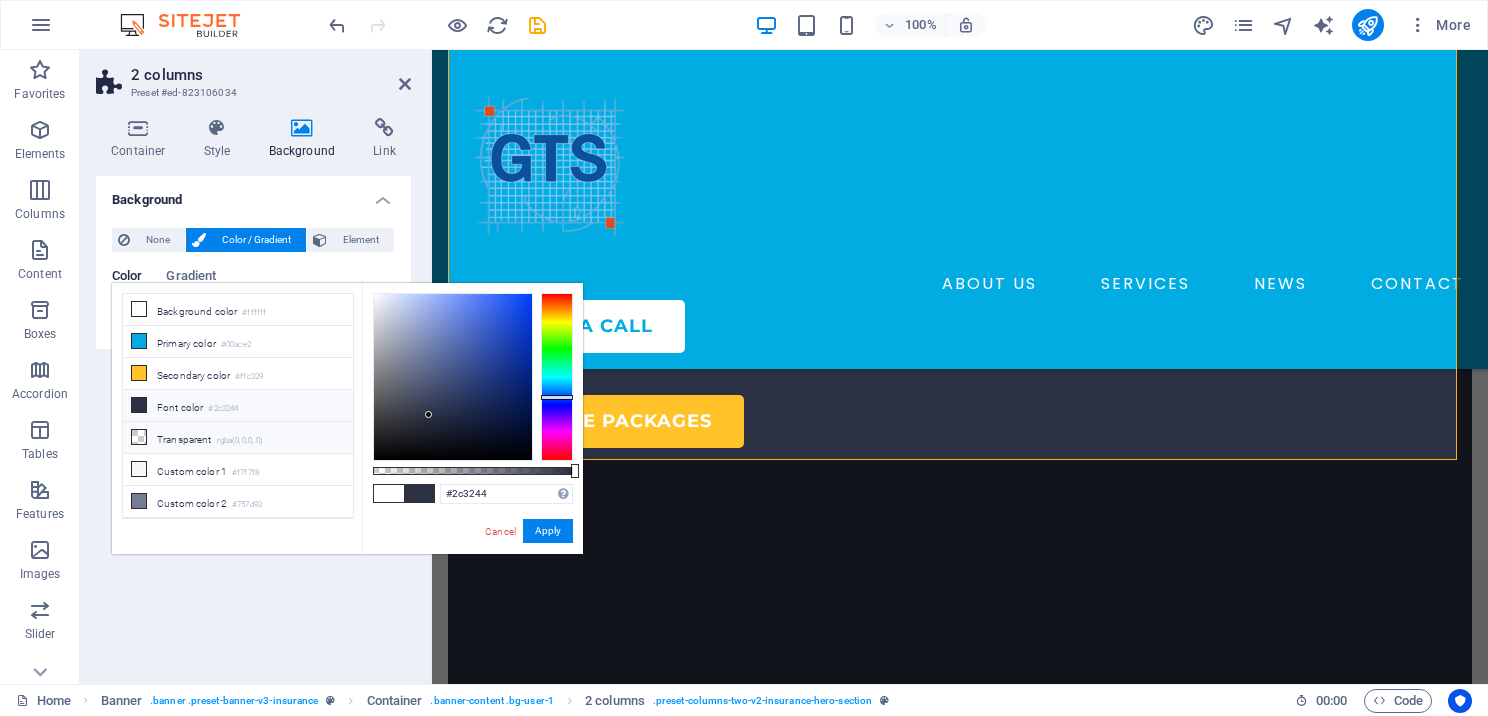 click at bounding box center (139, 437) 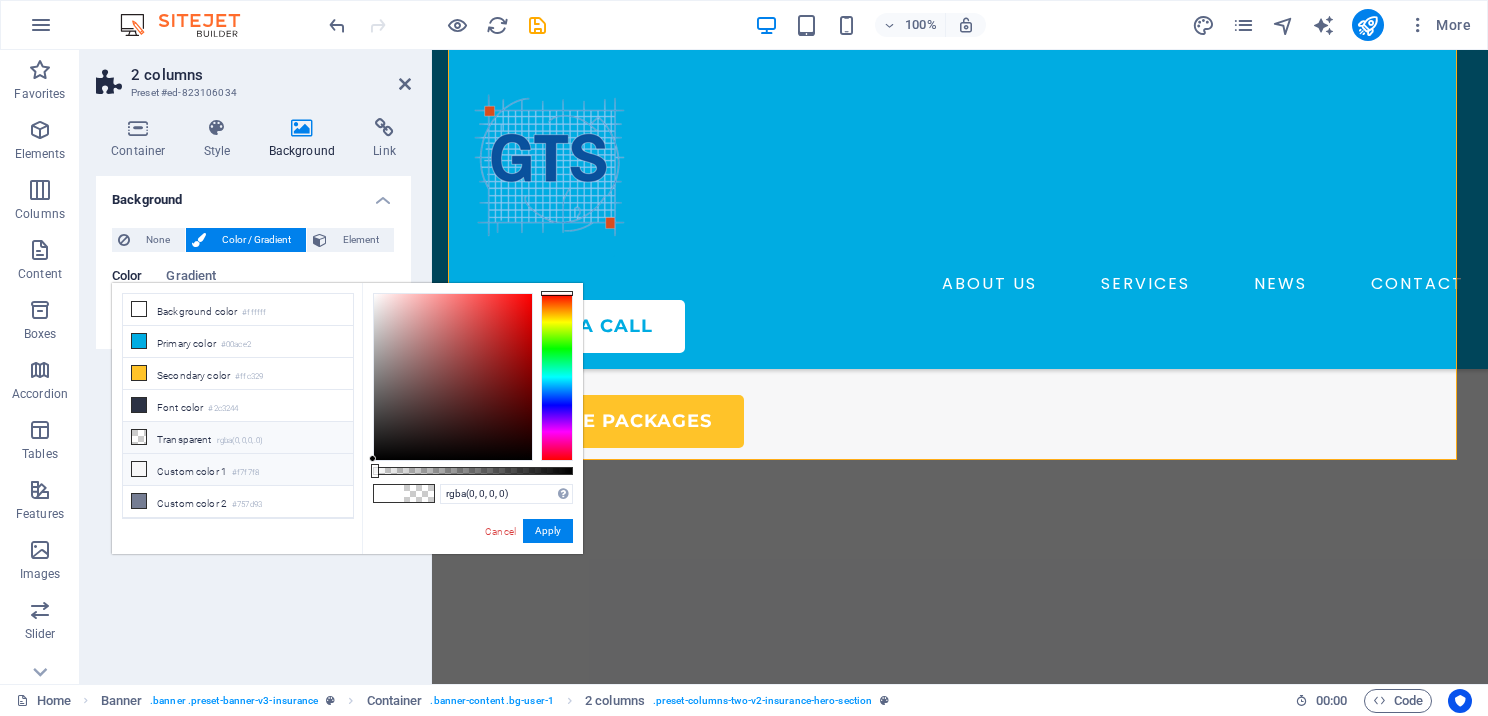 click at bounding box center (139, 469) 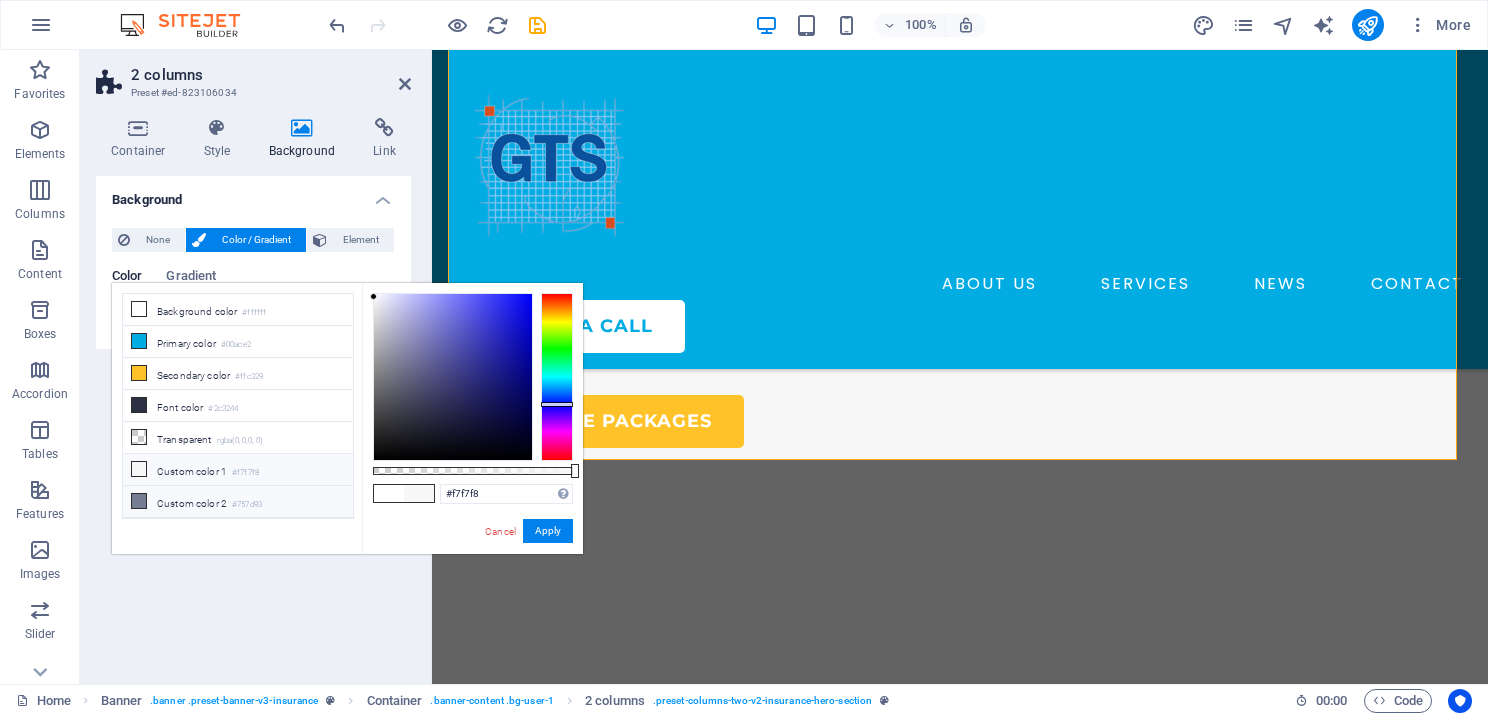 click at bounding box center [139, 501] 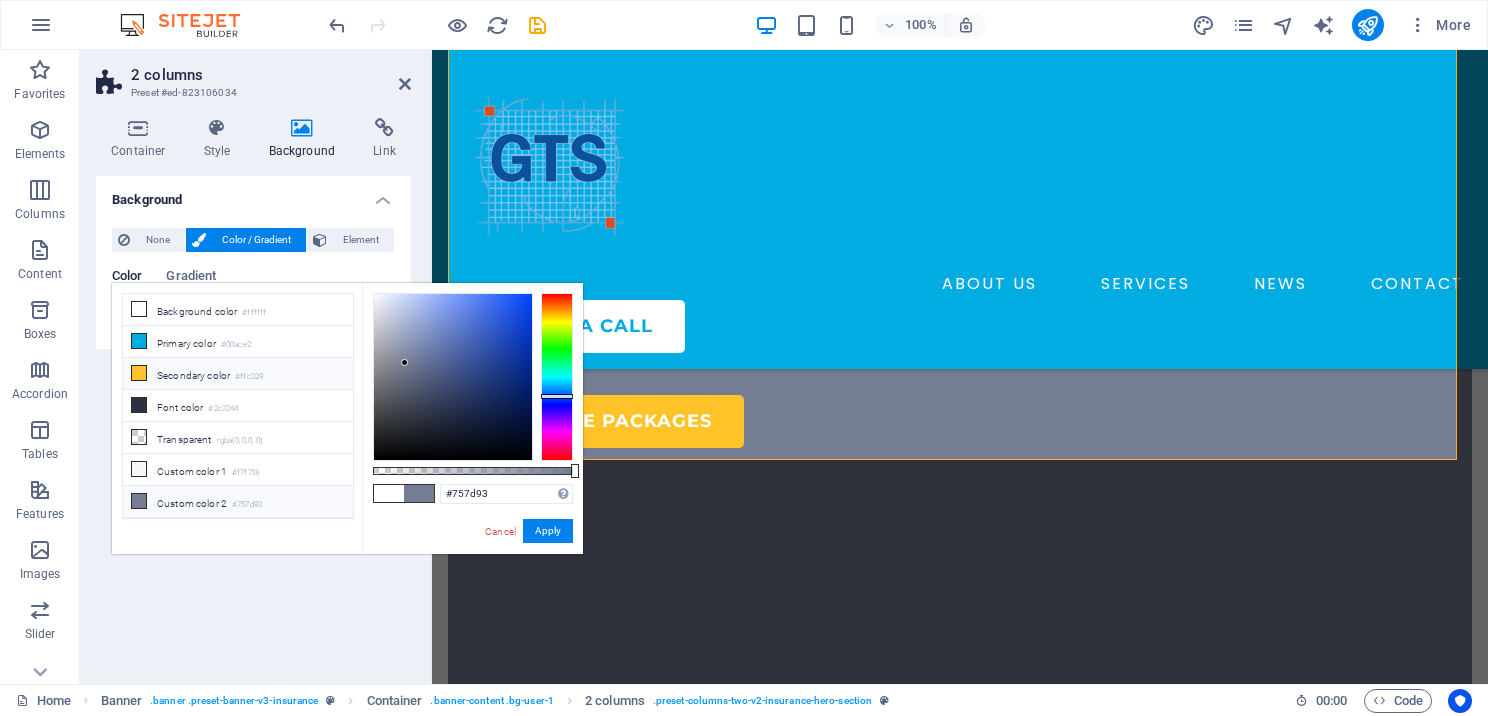 click at bounding box center (139, 373) 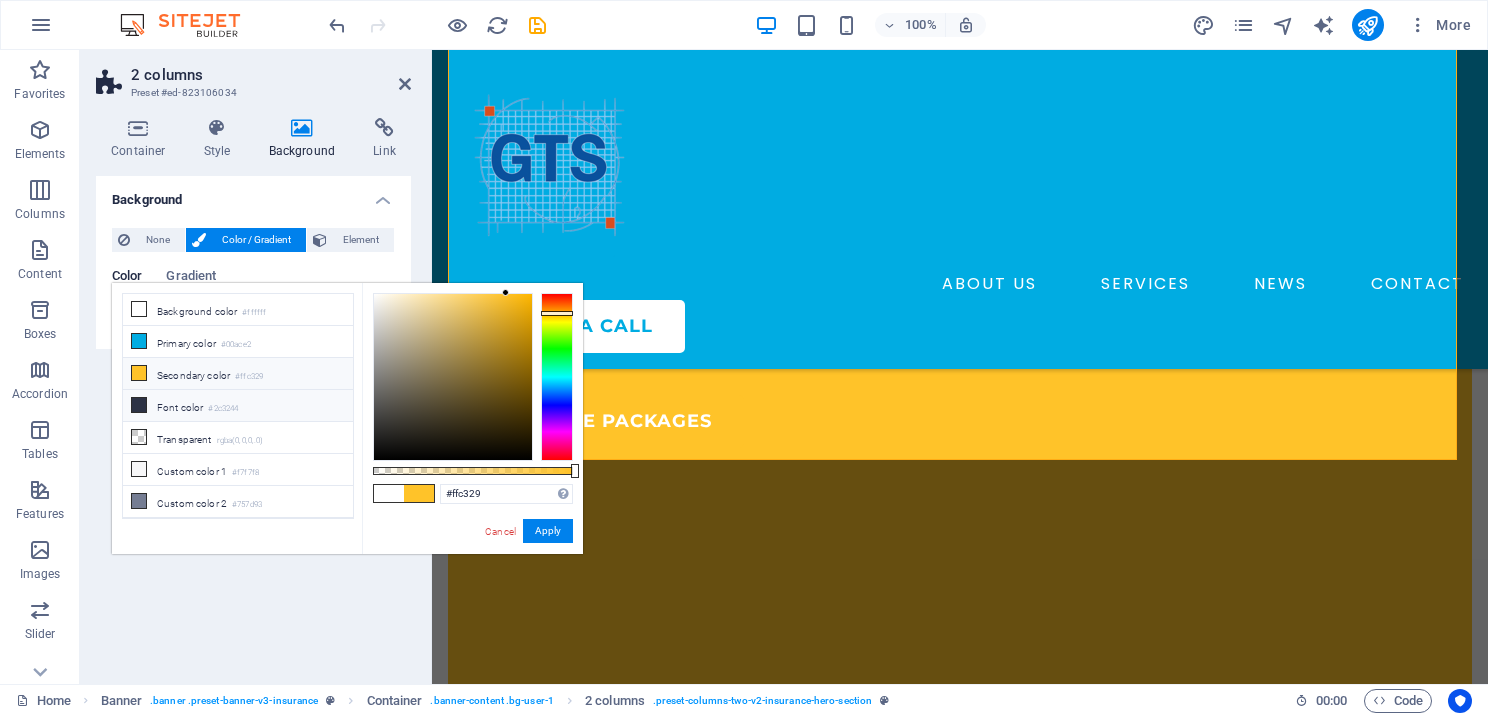 scroll, scrollTop: 52, scrollLeft: 0, axis: vertical 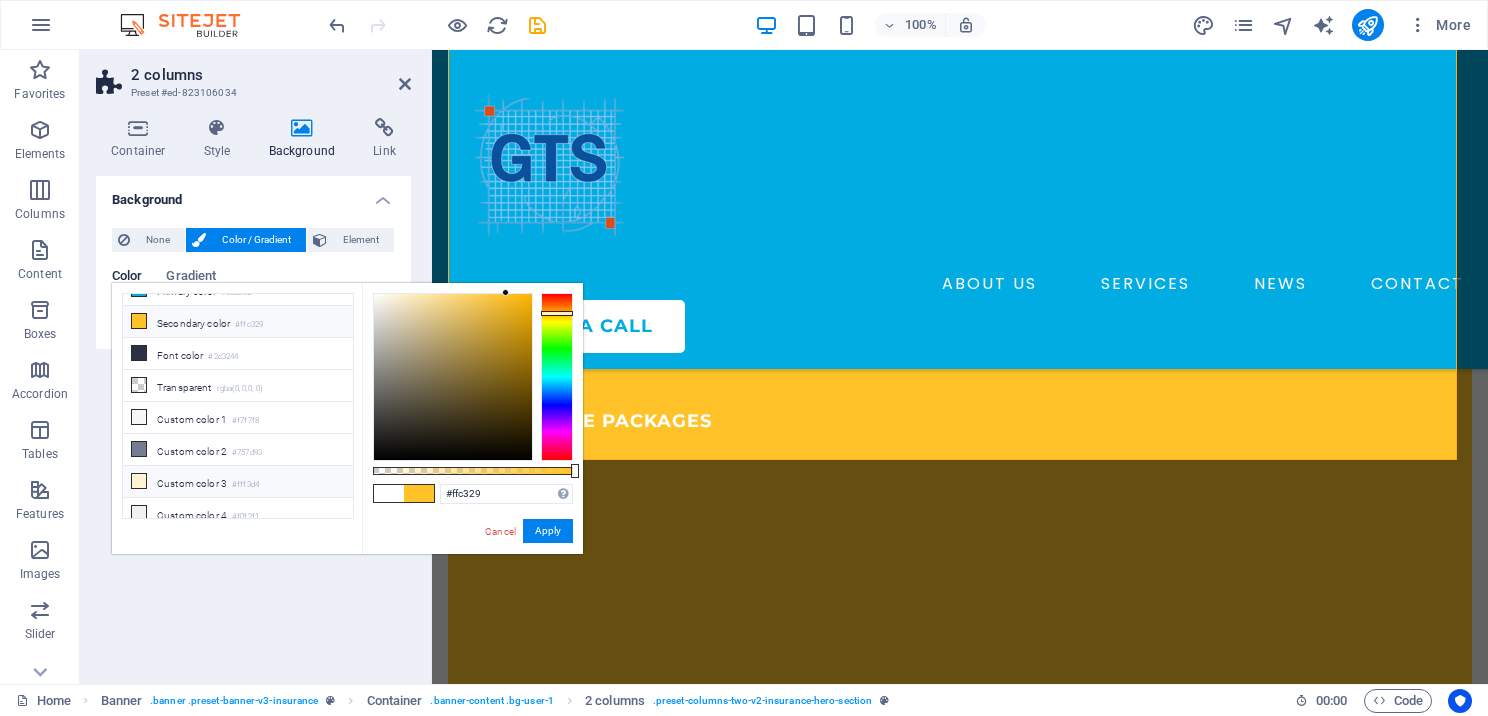 click at bounding box center (139, 481) 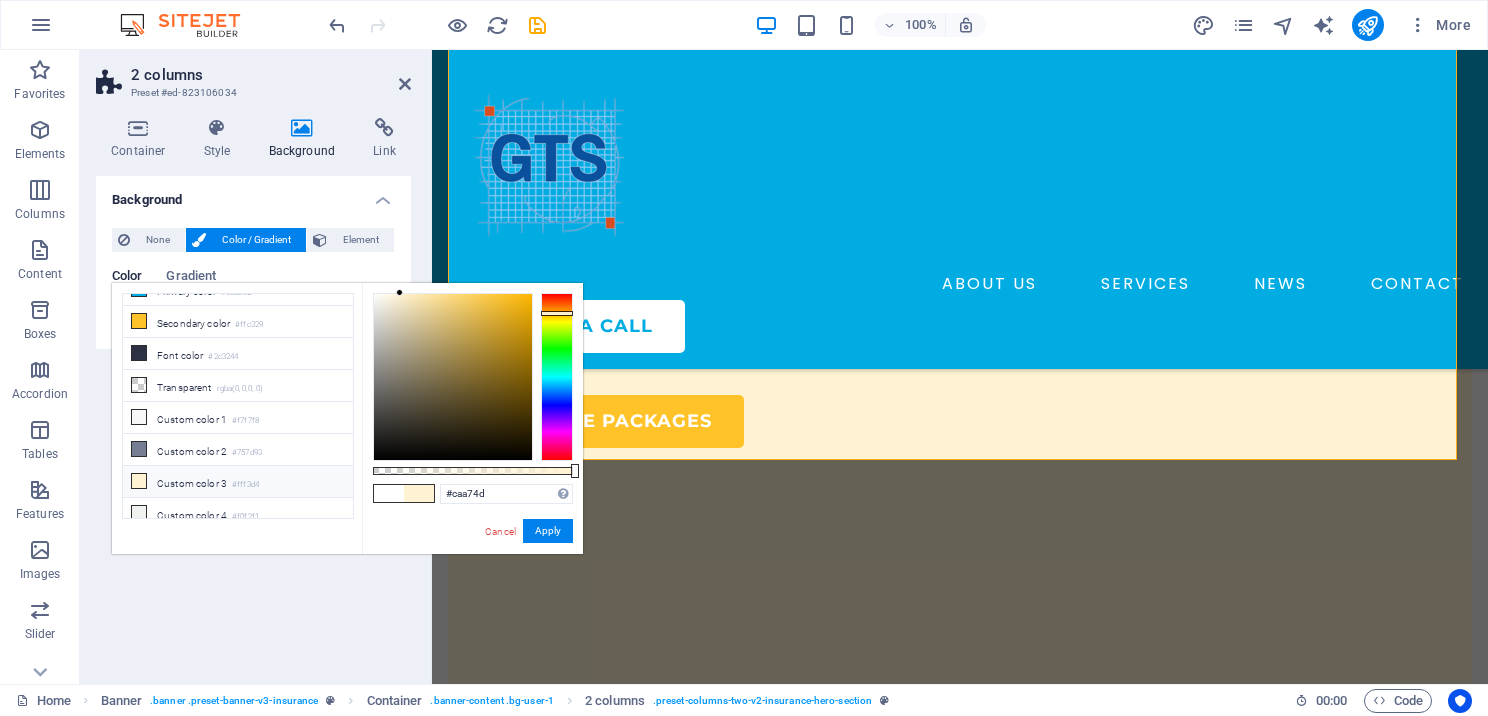 click at bounding box center (453, 377) 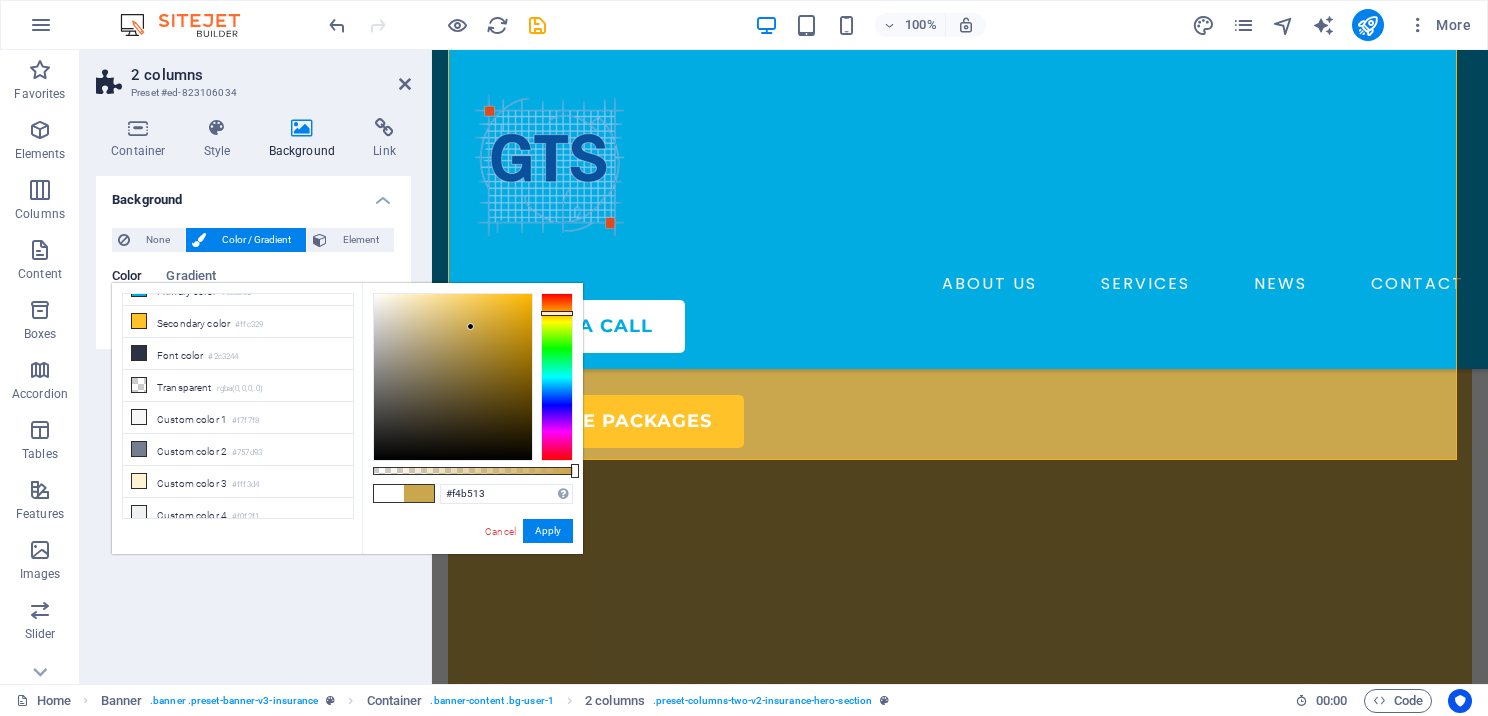 click at bounding box center [453, 377] 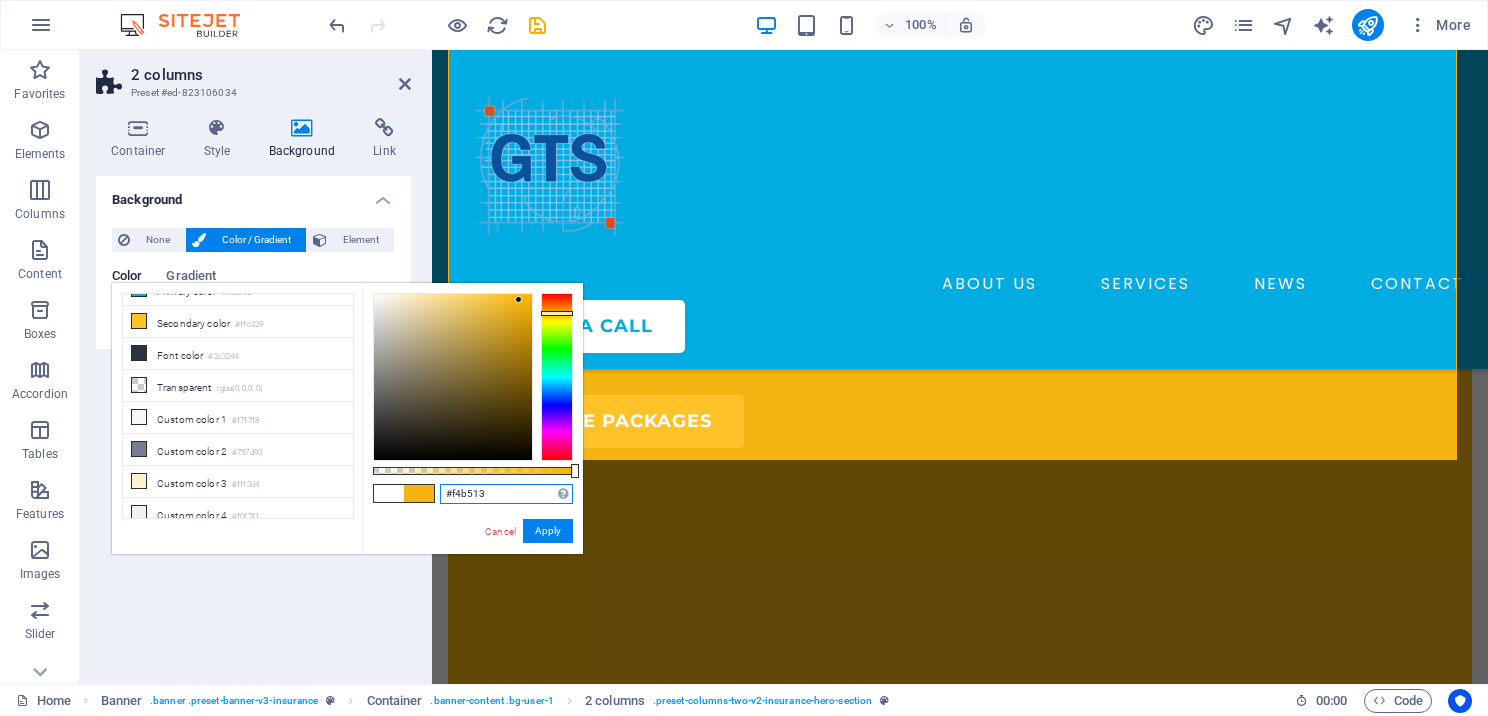drag, startPoint x: 490, startPoint y: 494, endPoint x: 433, endPoint y: 493, distance: 57.00877 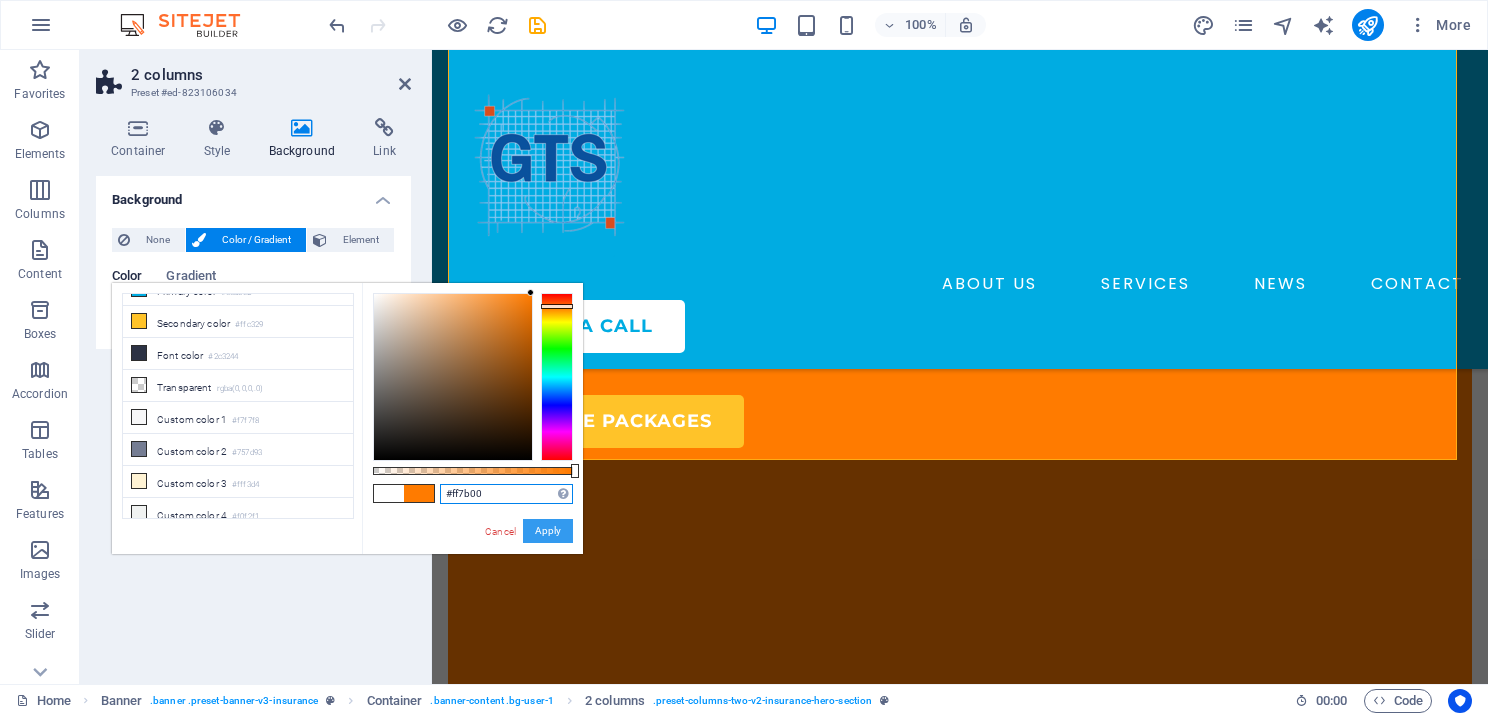 type on "#ff7b00" 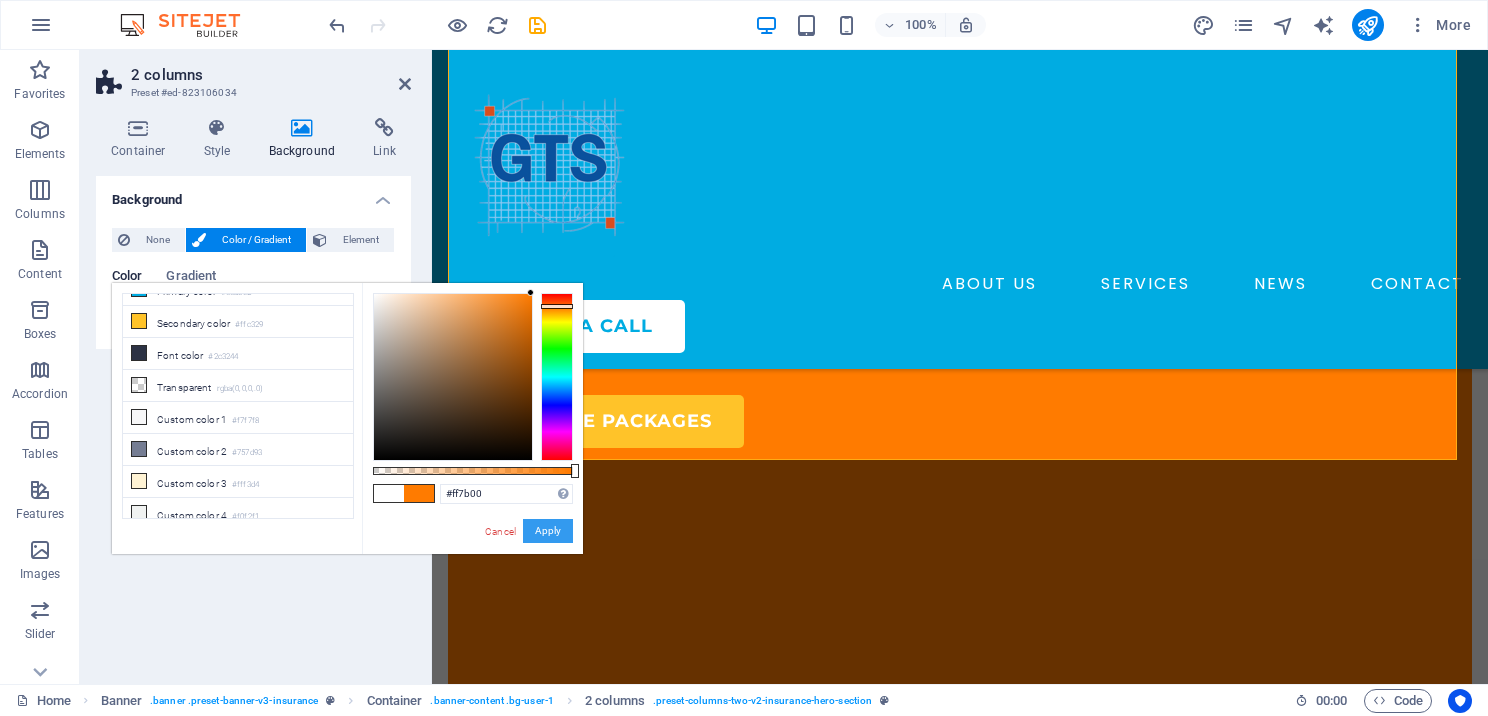 click on "Apply" at bounding box center (548, 531) 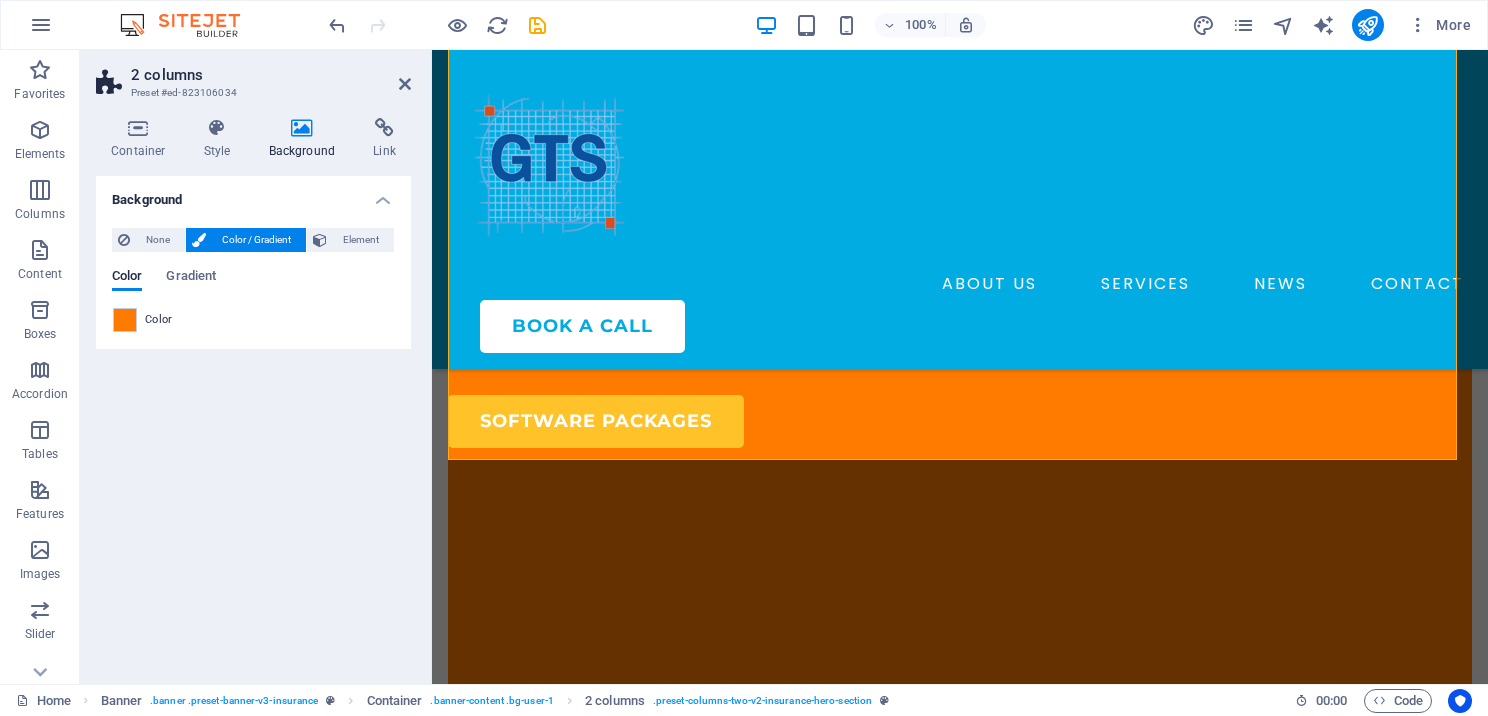 click on "2 columns" at bounding box center (271, 75) 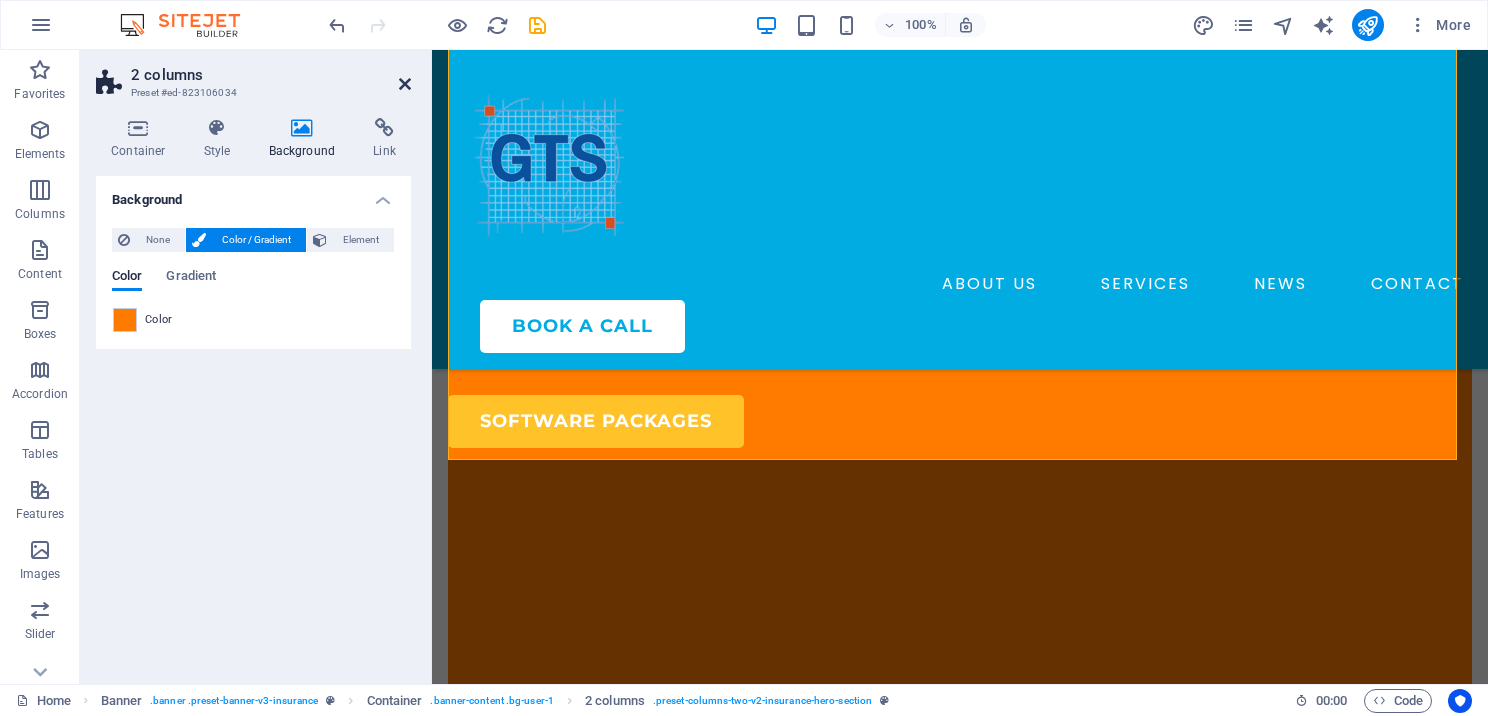click at bounding box center [405, 84] 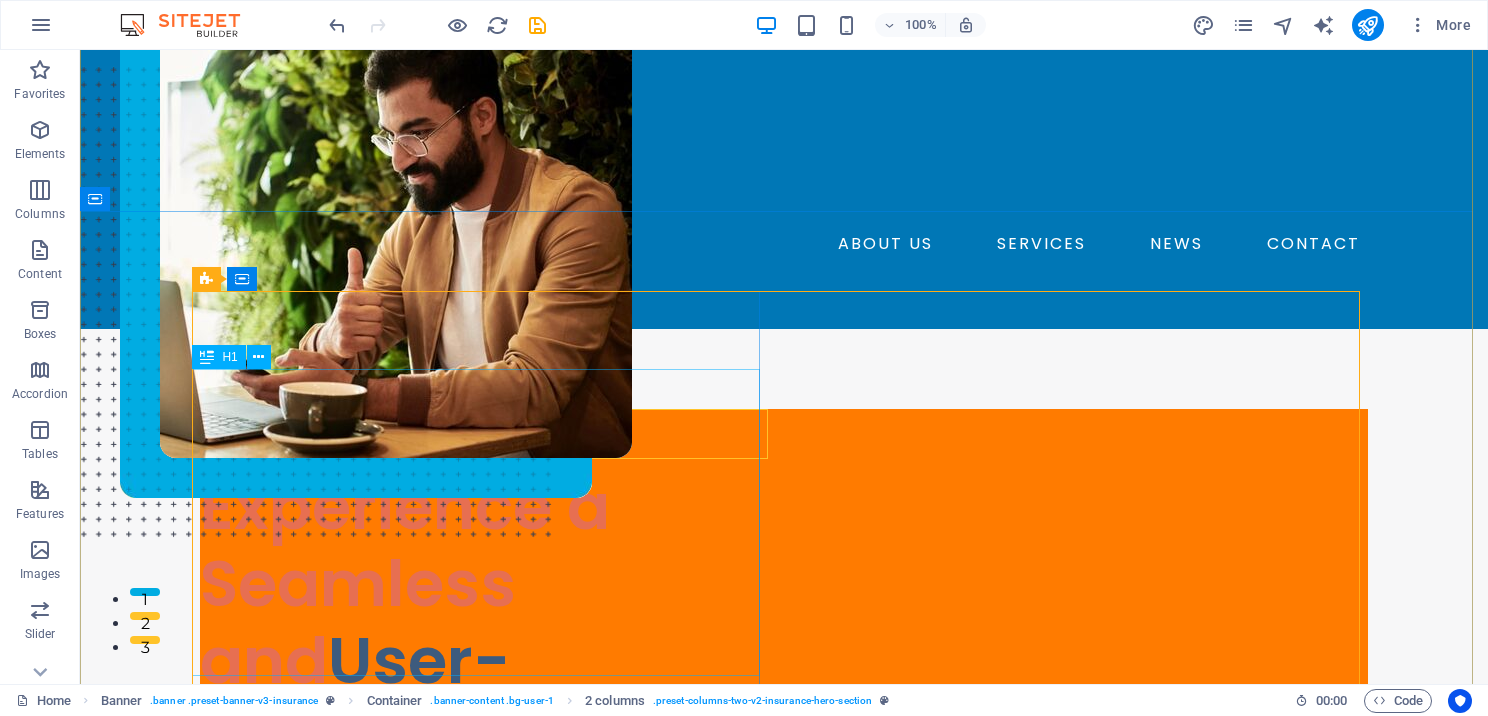 scroll, scrollTop: 100, scrollLeft: 0, axis: vertical 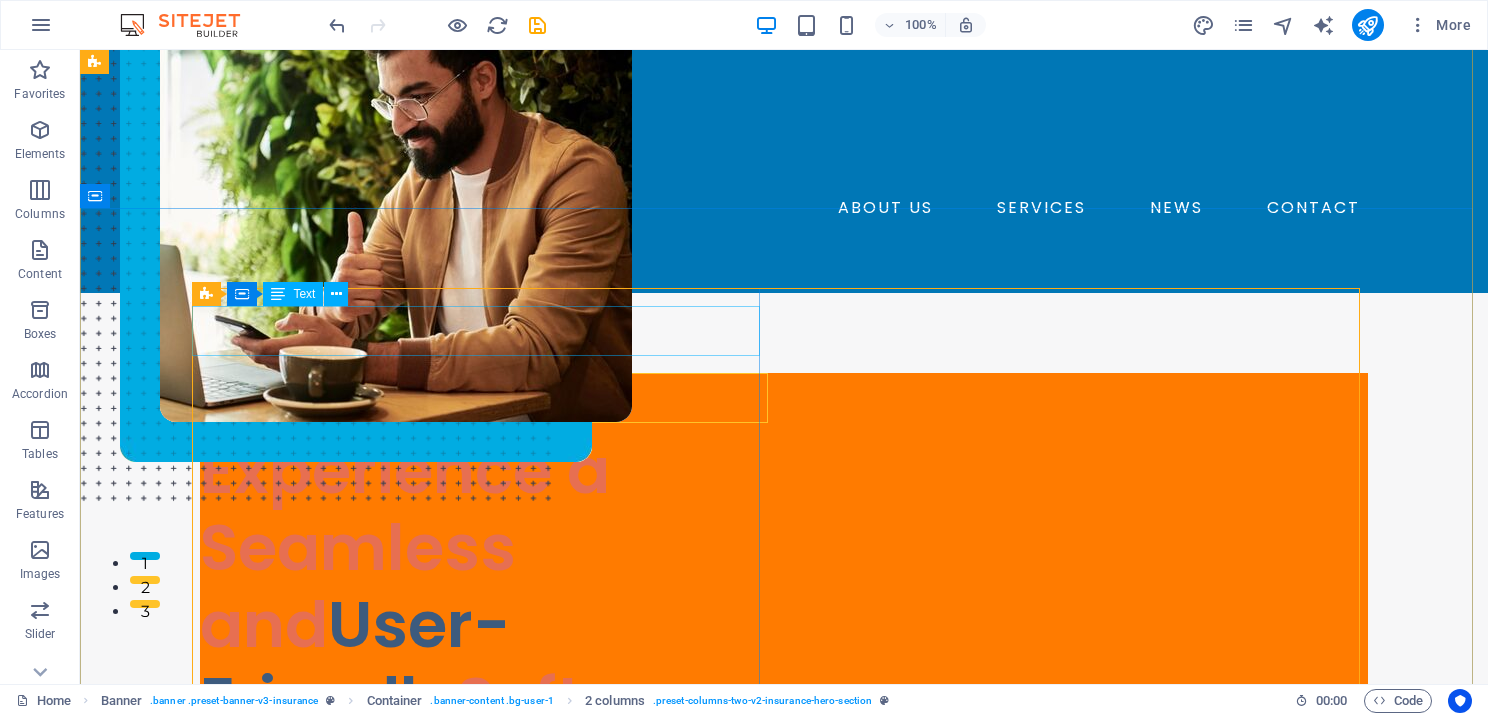 click on "Expert Tax Preparation Software for Professionals" at bounding box center (484, 398) 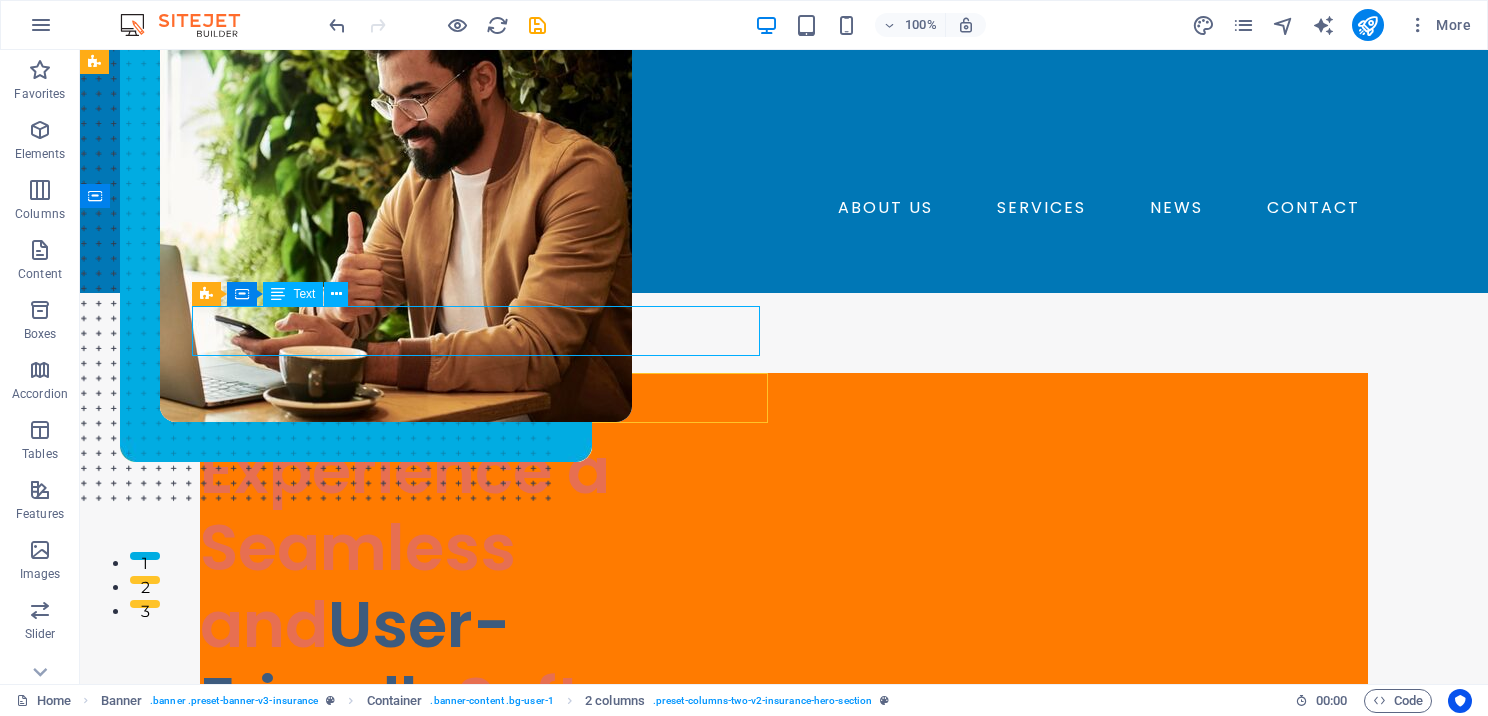 click on "Expert Tax Preparation Software for Professionals" at bounding box center [484, 398] 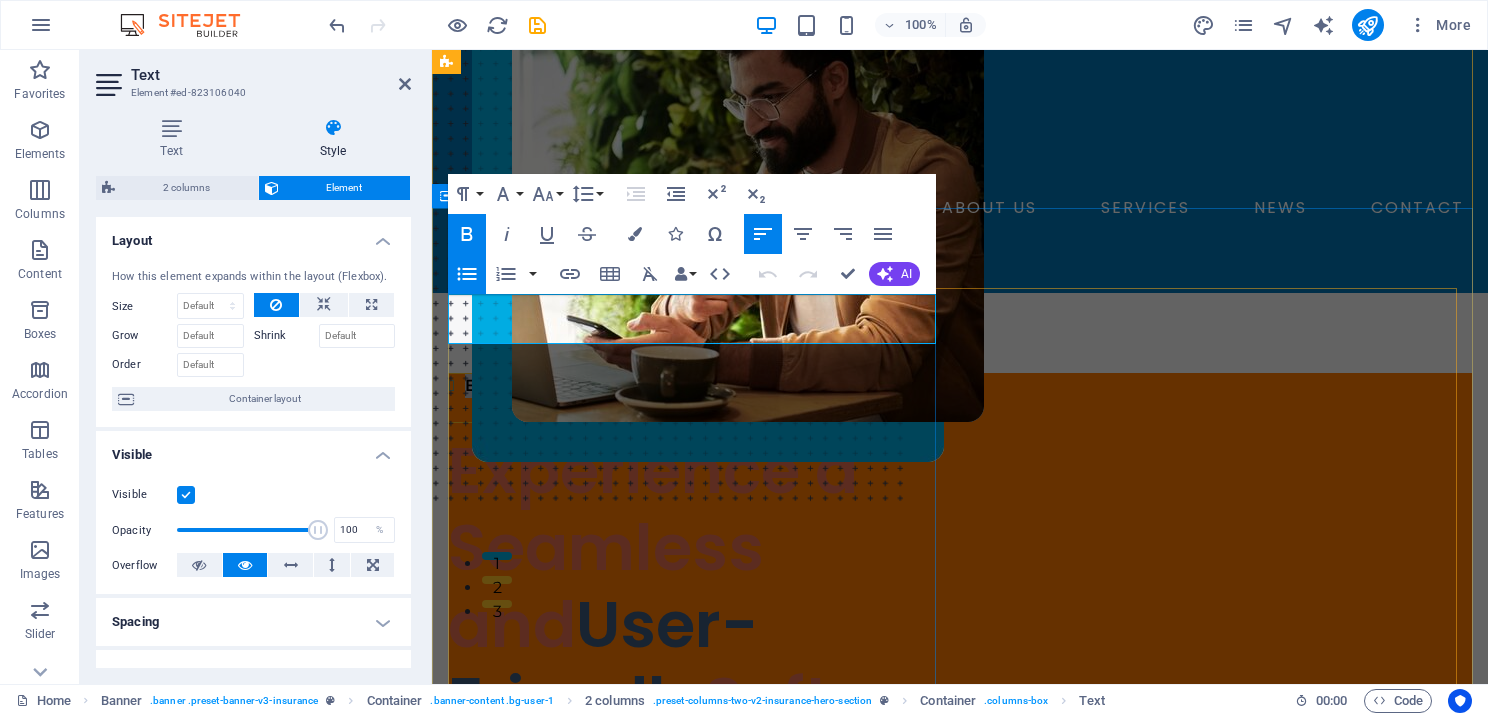 drag, startPoint x: 468, startPoint y: 304, endPoint x: 863, endPoint y: 324, distance: 395.506 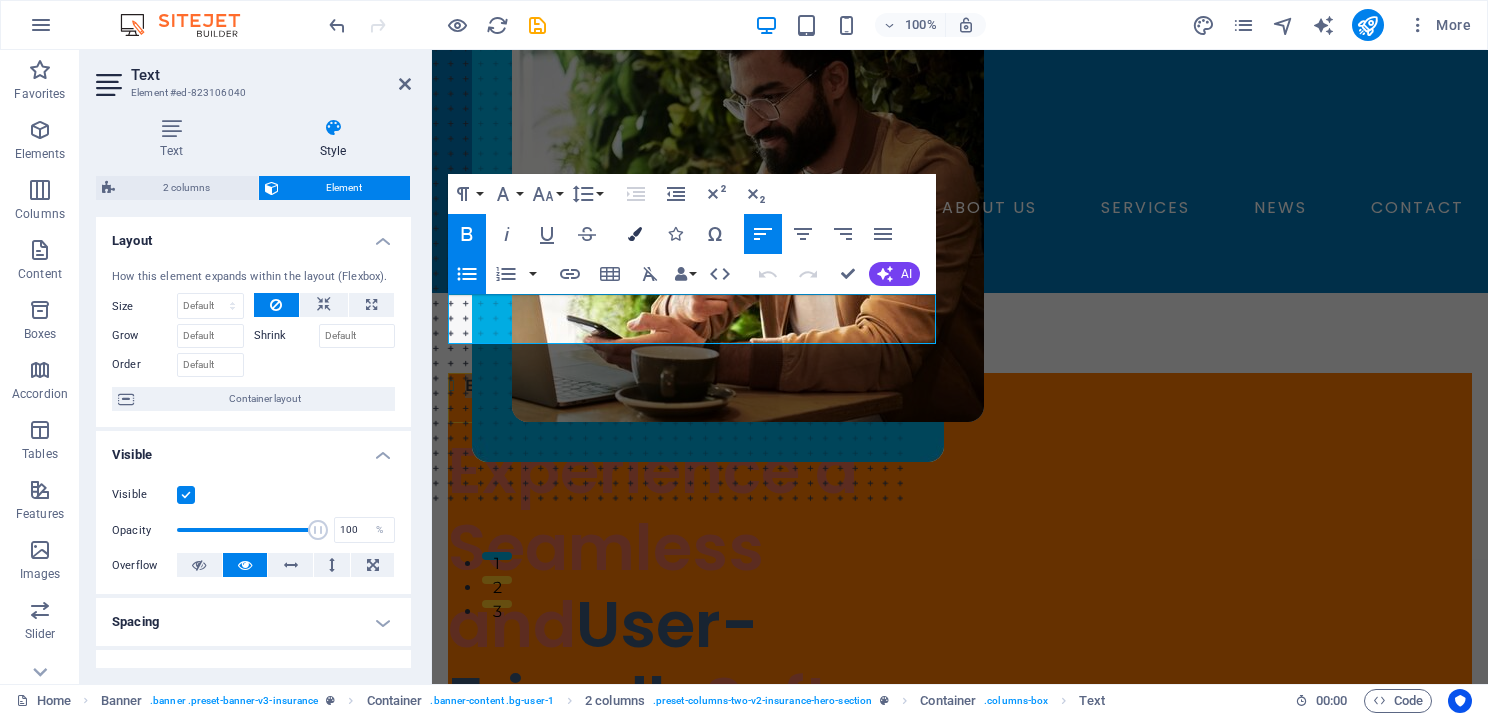 click at bounding box center (635, 234) 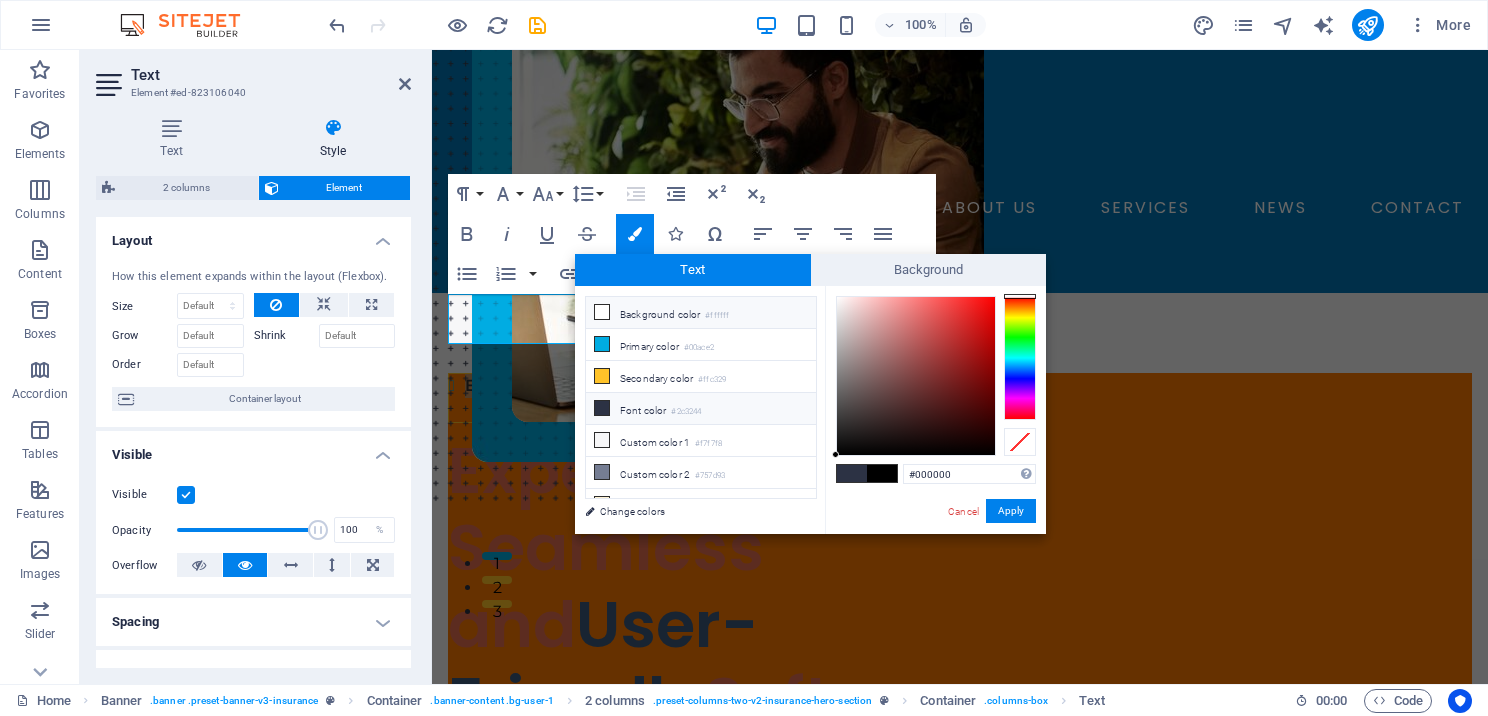 click at bounding box center (602, 312) 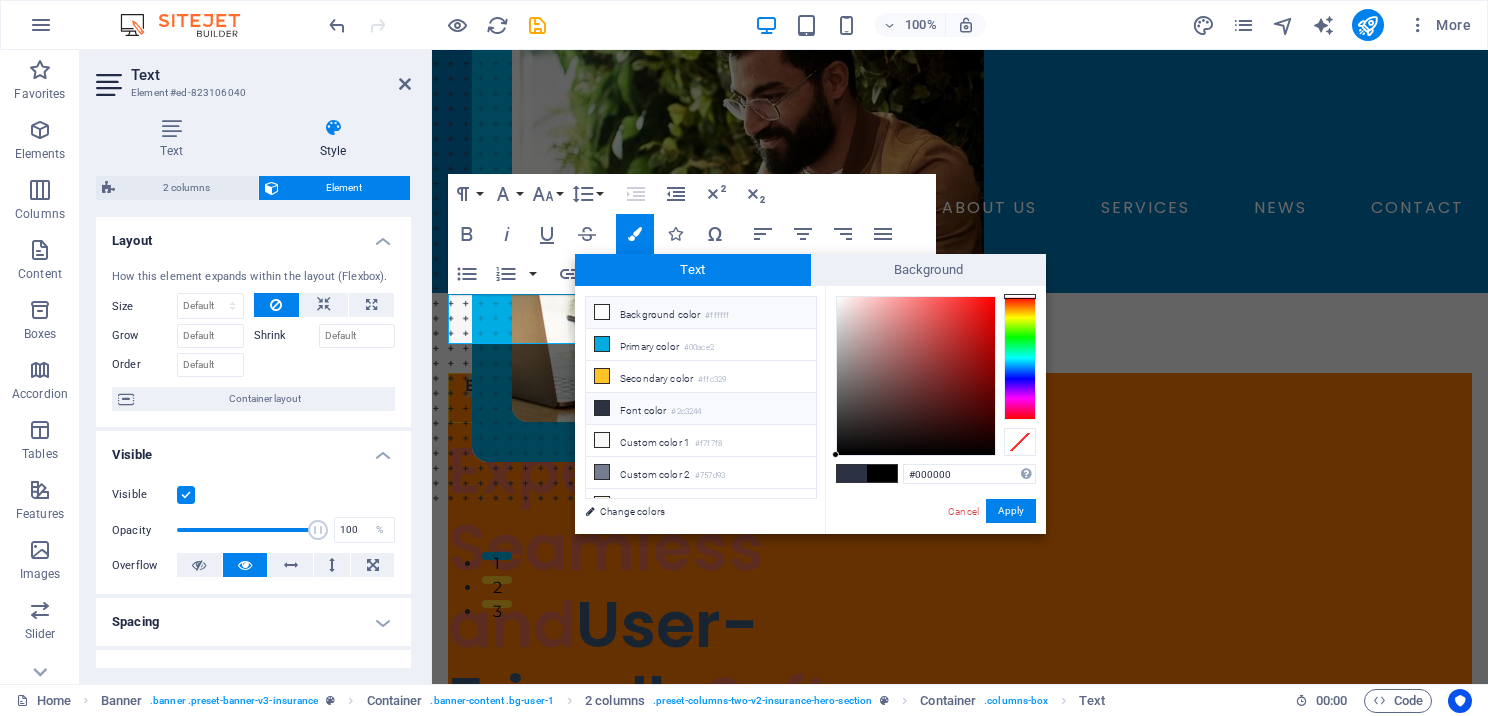 type on "#ffffff" 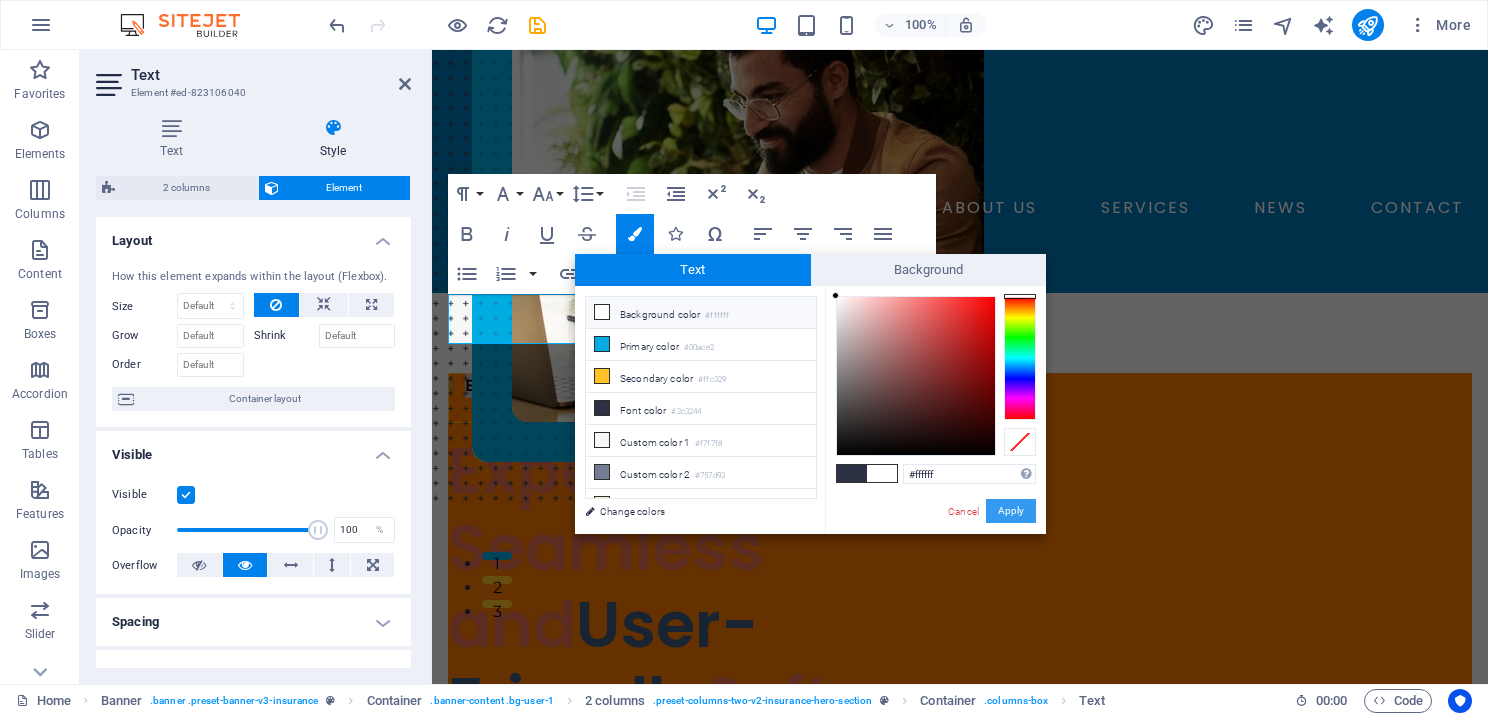 click on "Apply" at bounding box center (1011, 511) 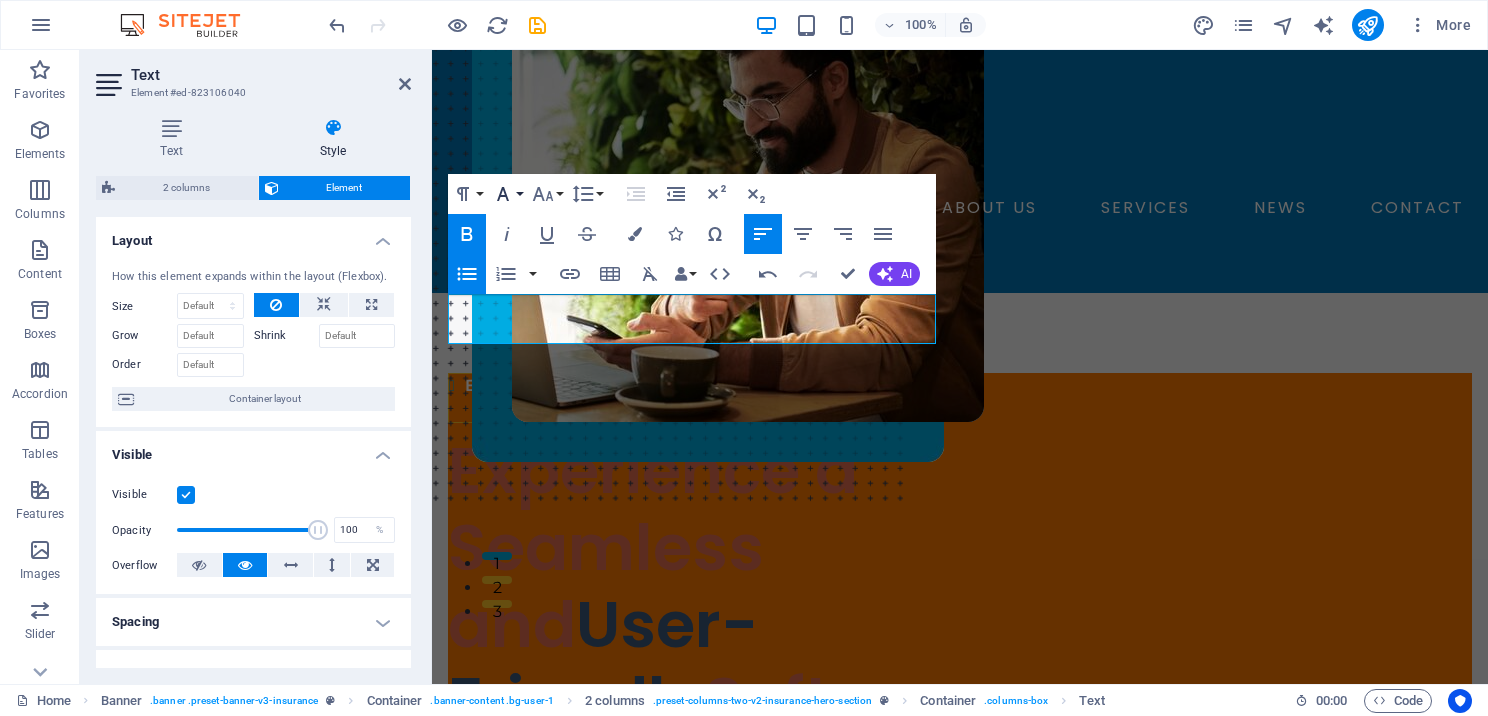 click on "Font Family" at bounding box center (507, 194) 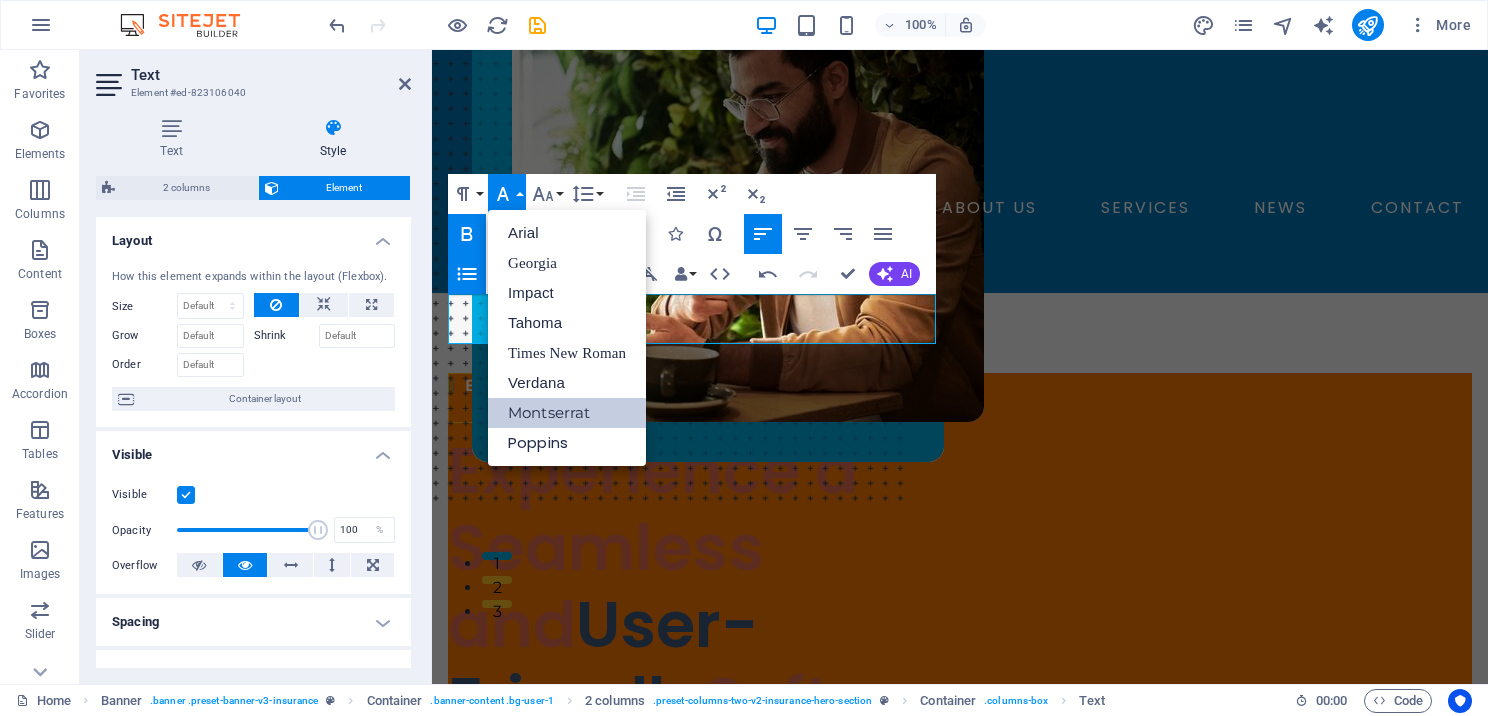 scroll, scrollTop: 0, scrollLeft: 0, axis: both 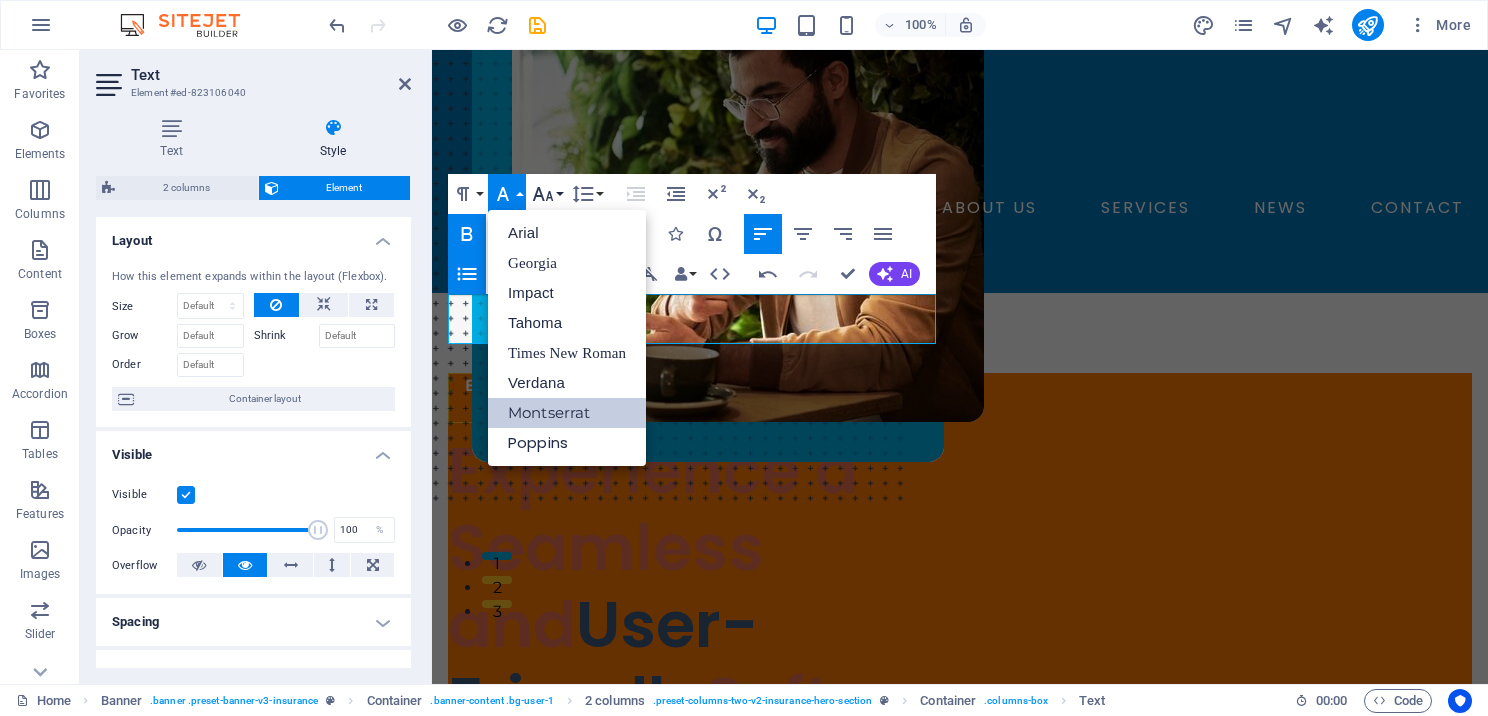 click 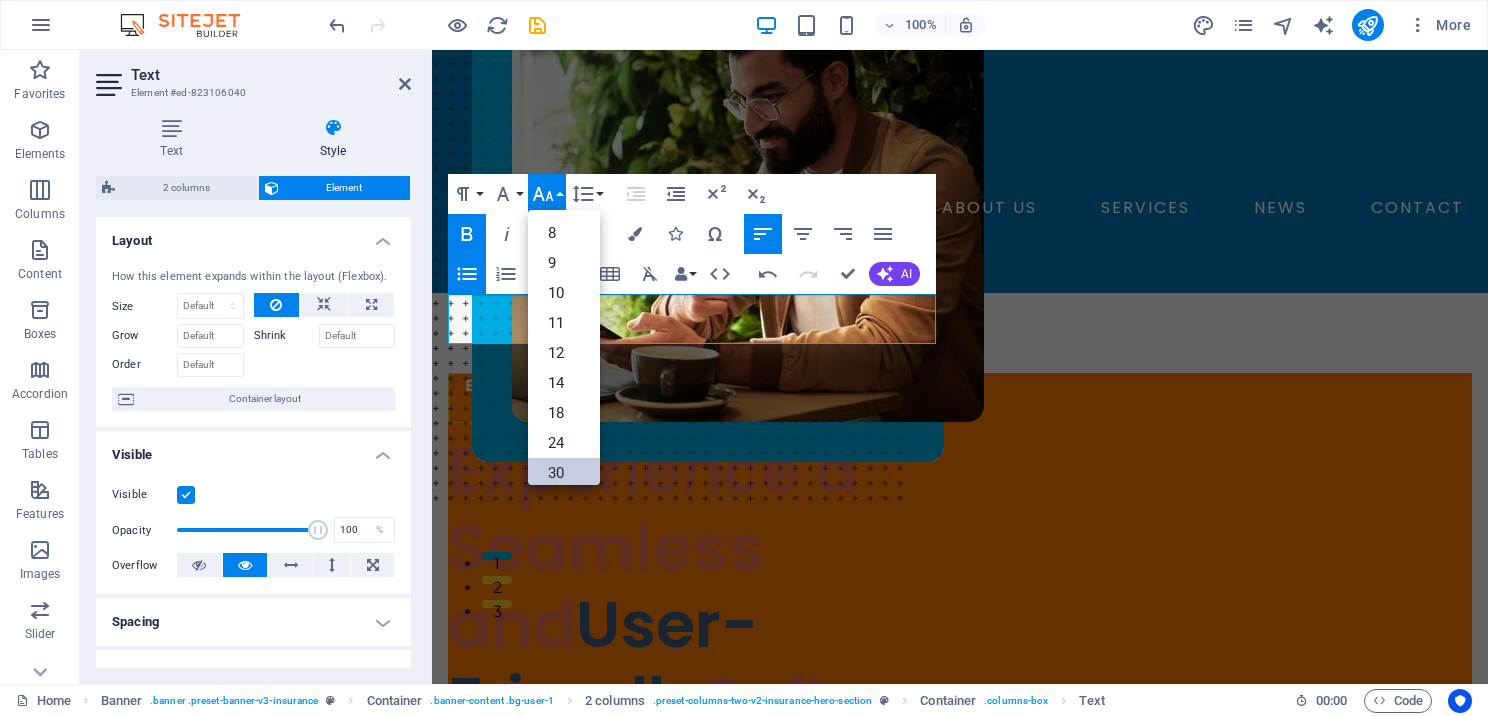 click on "30" at bounding box center (564, 473) 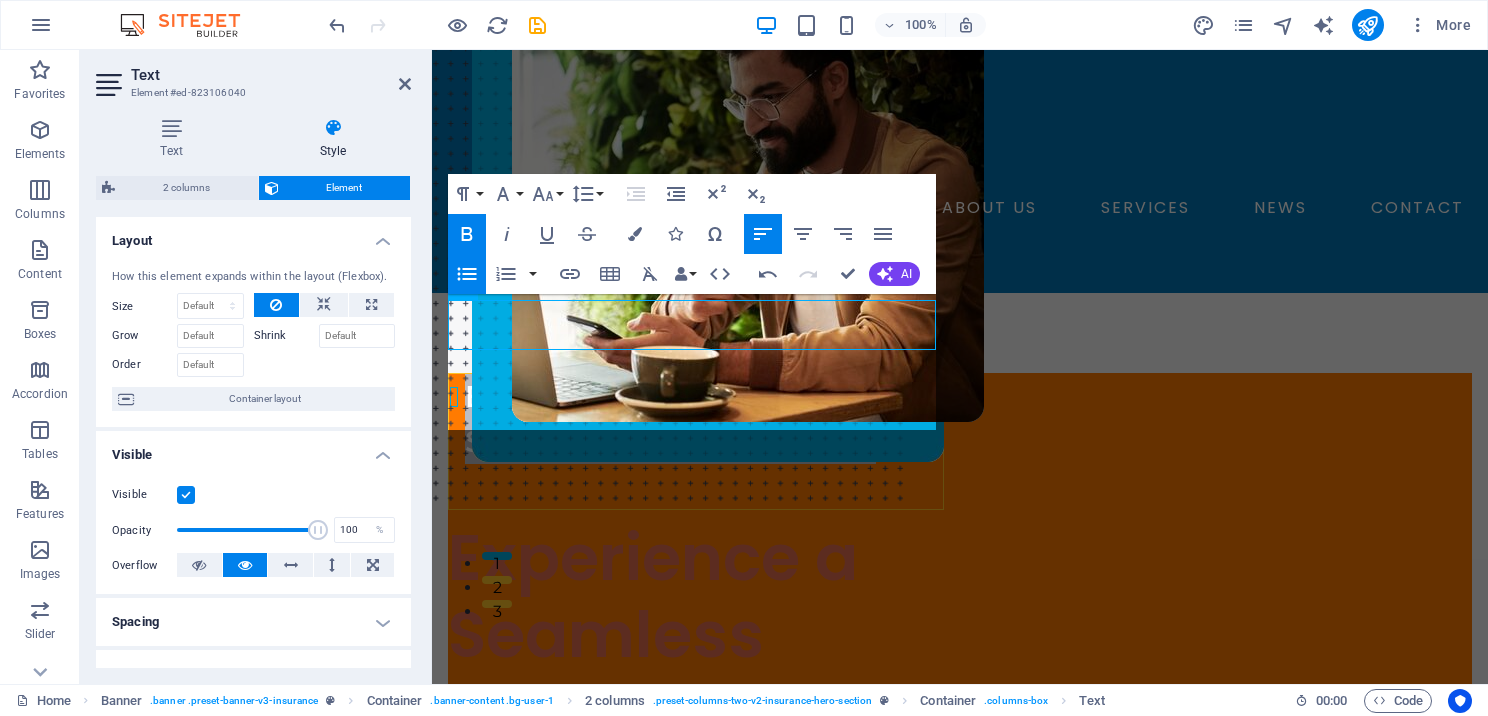 scroll, scrollTop: 94, scrollLeft: 0, axis: vertical 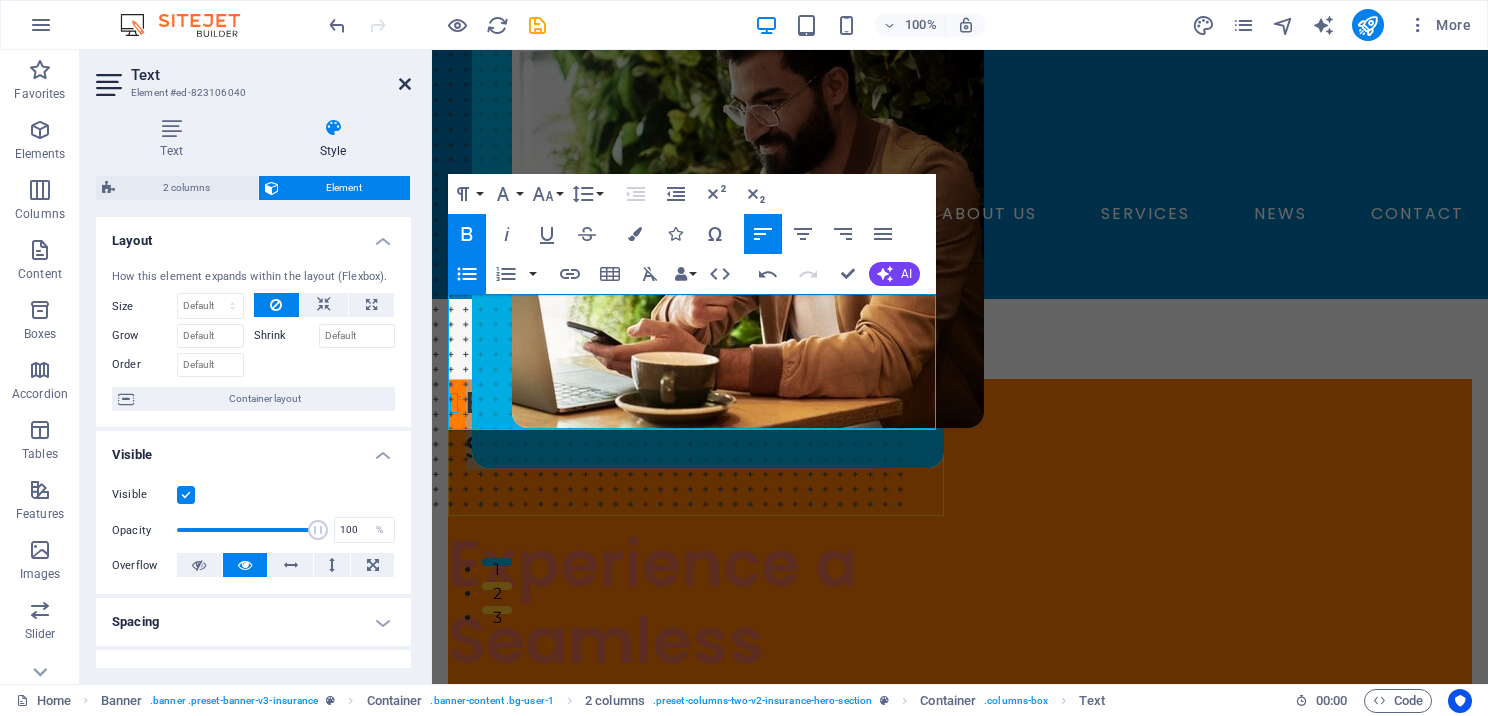 click at bounding box center (405, 84) 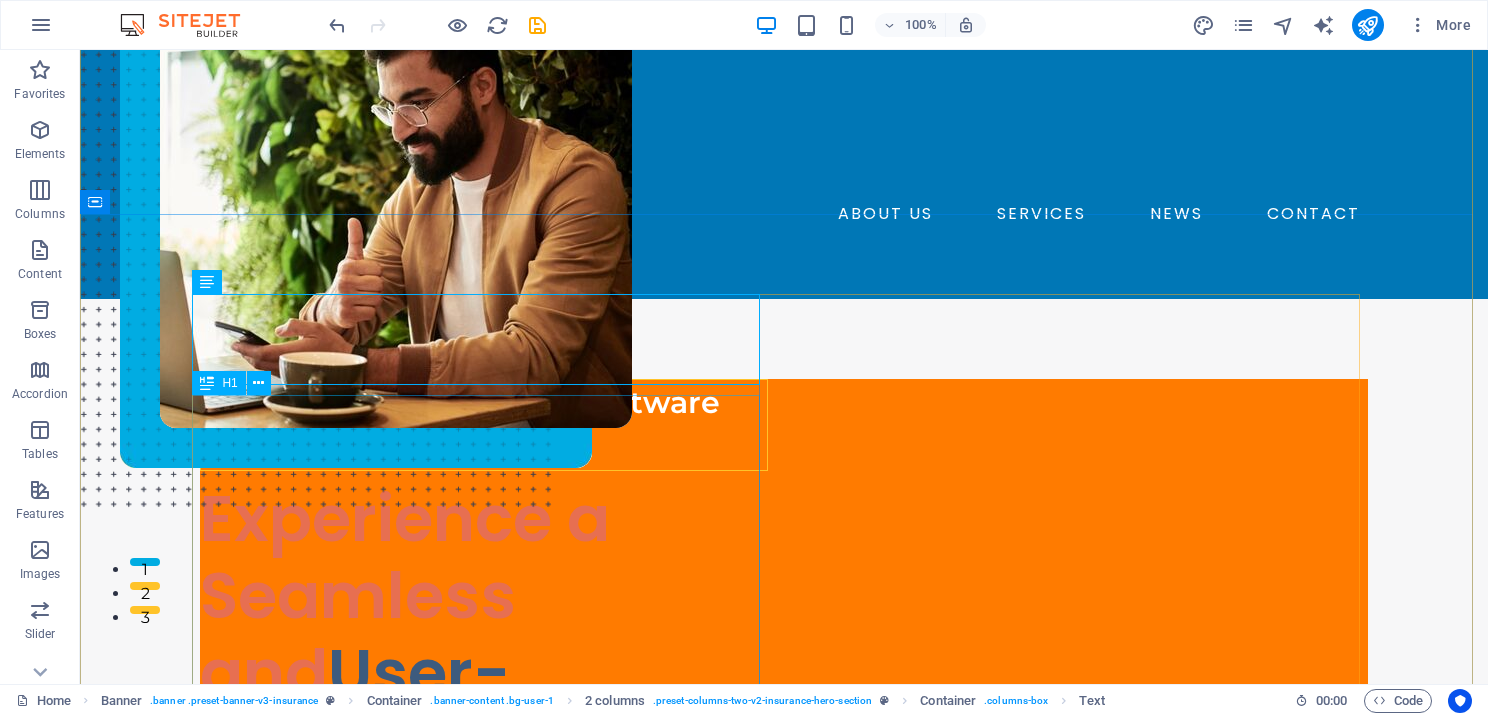 click on "Experience a Seamless and  User-Friendly  Software" at bounding box center (484, 634) 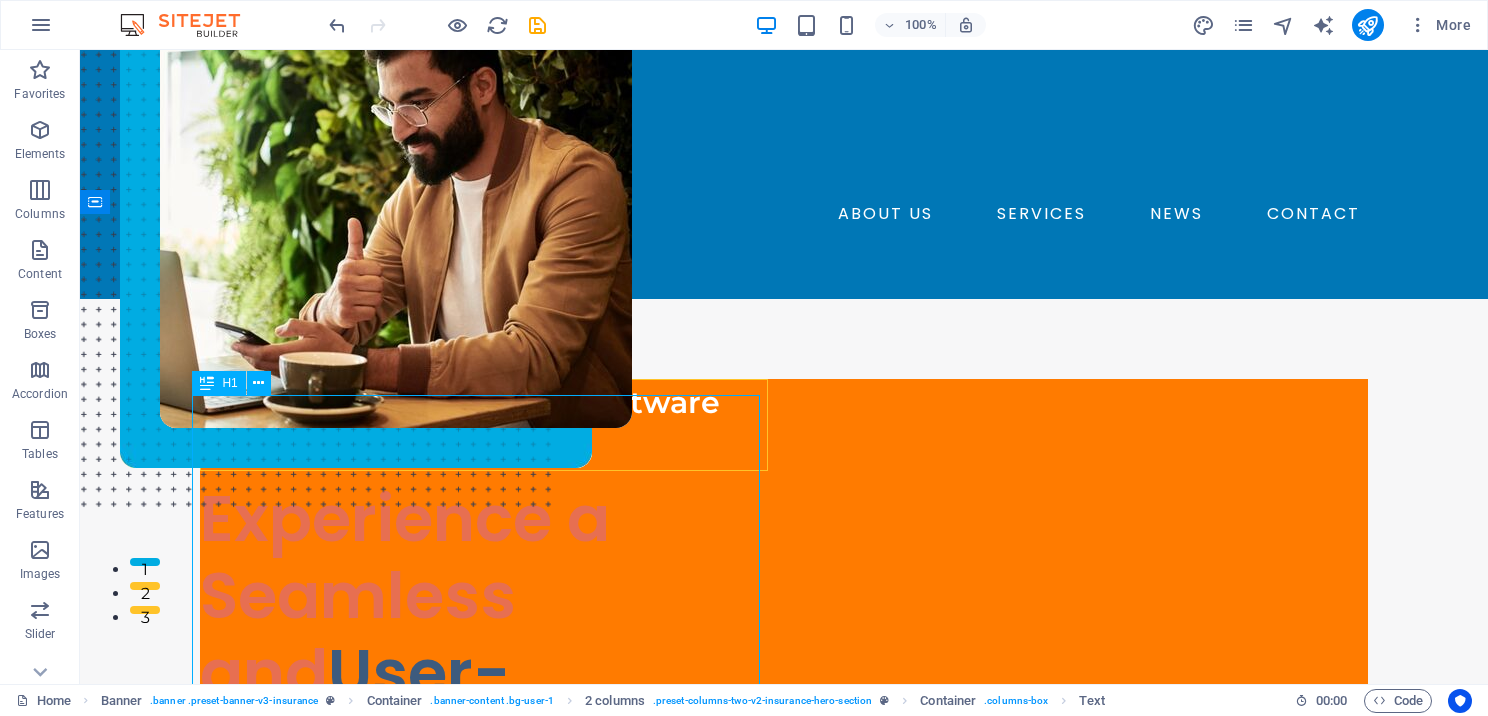 click on "Experience a Seamless and  User-Friendly  Software" at bounding box center (484, 634) 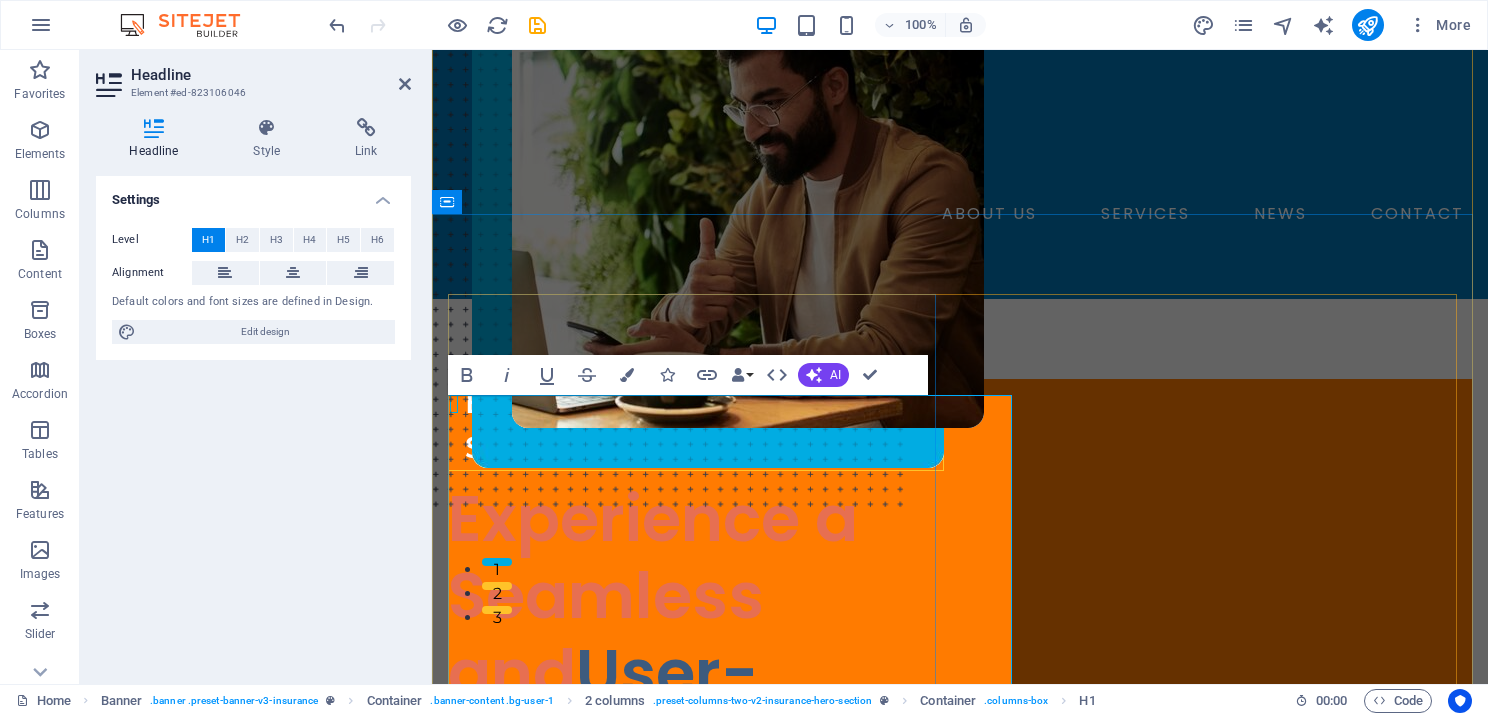 click on "Experience a Seamless and" at bounding box center [653, 595] 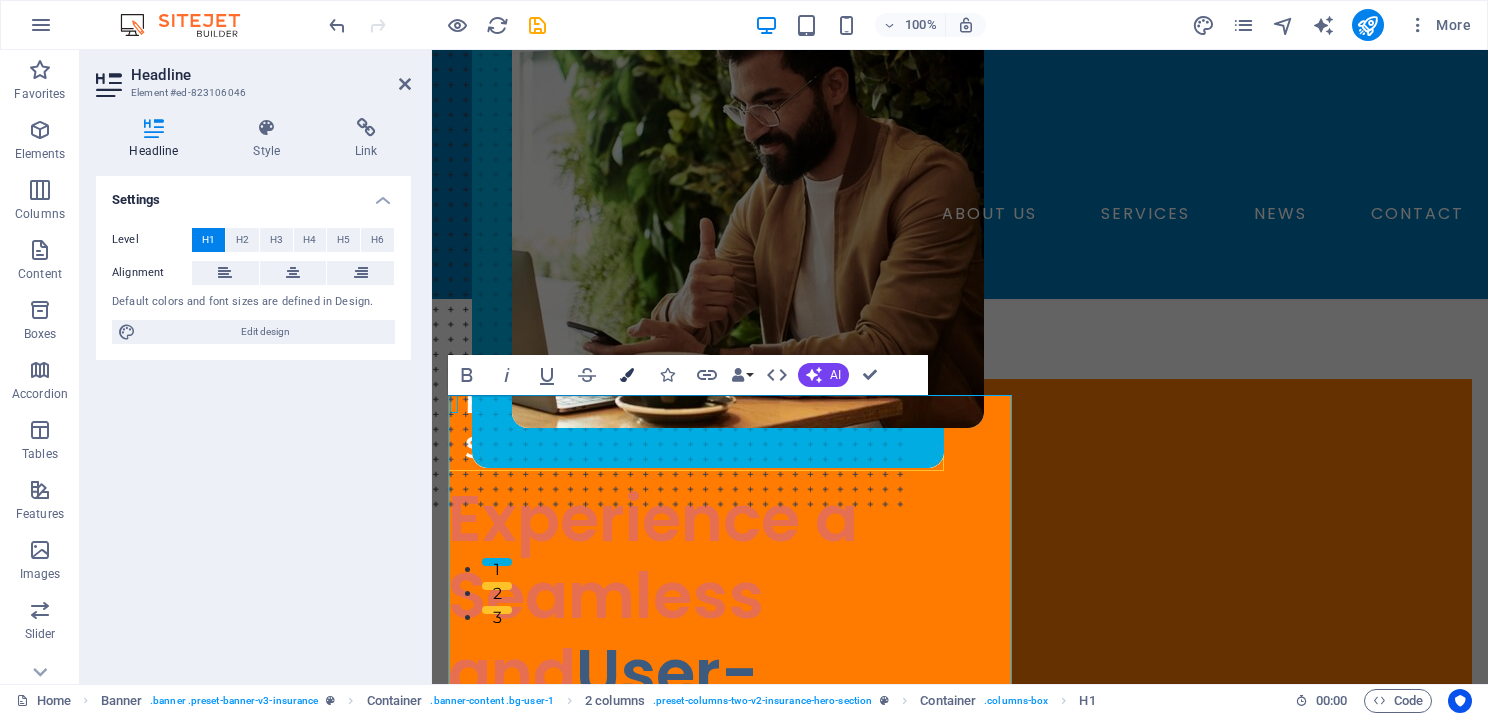 click at bounding box center [627, 375] 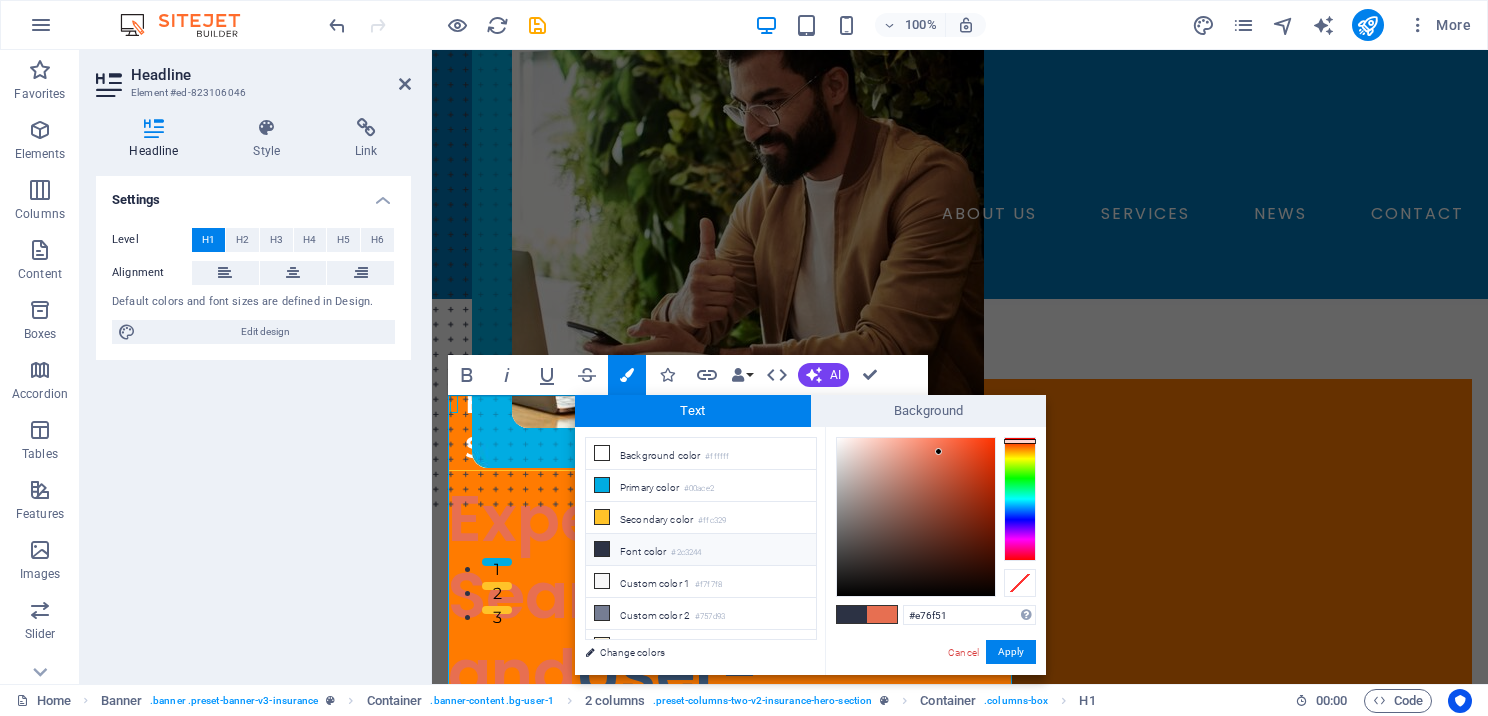 click at bounding box center (602, 549) 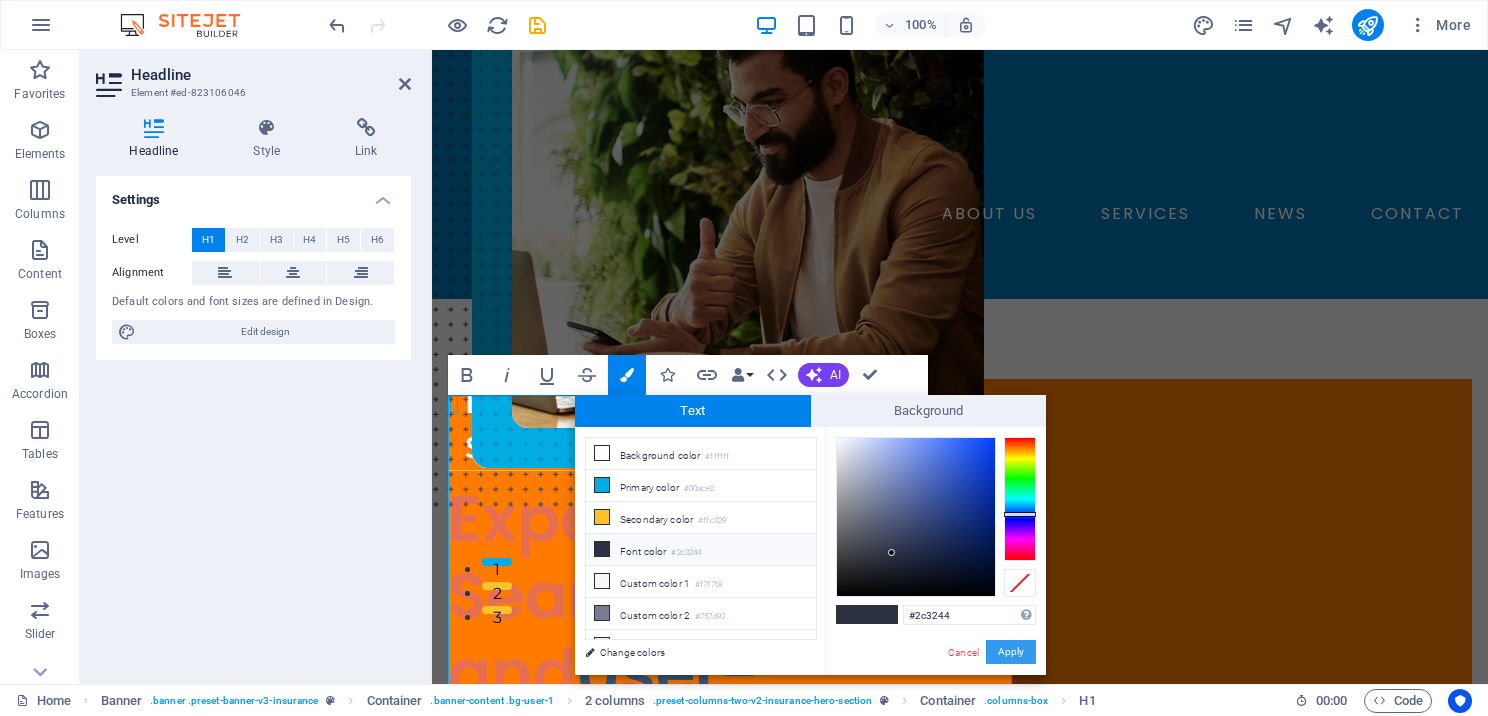 click on "Apply" at bounding box center [1011, 652] 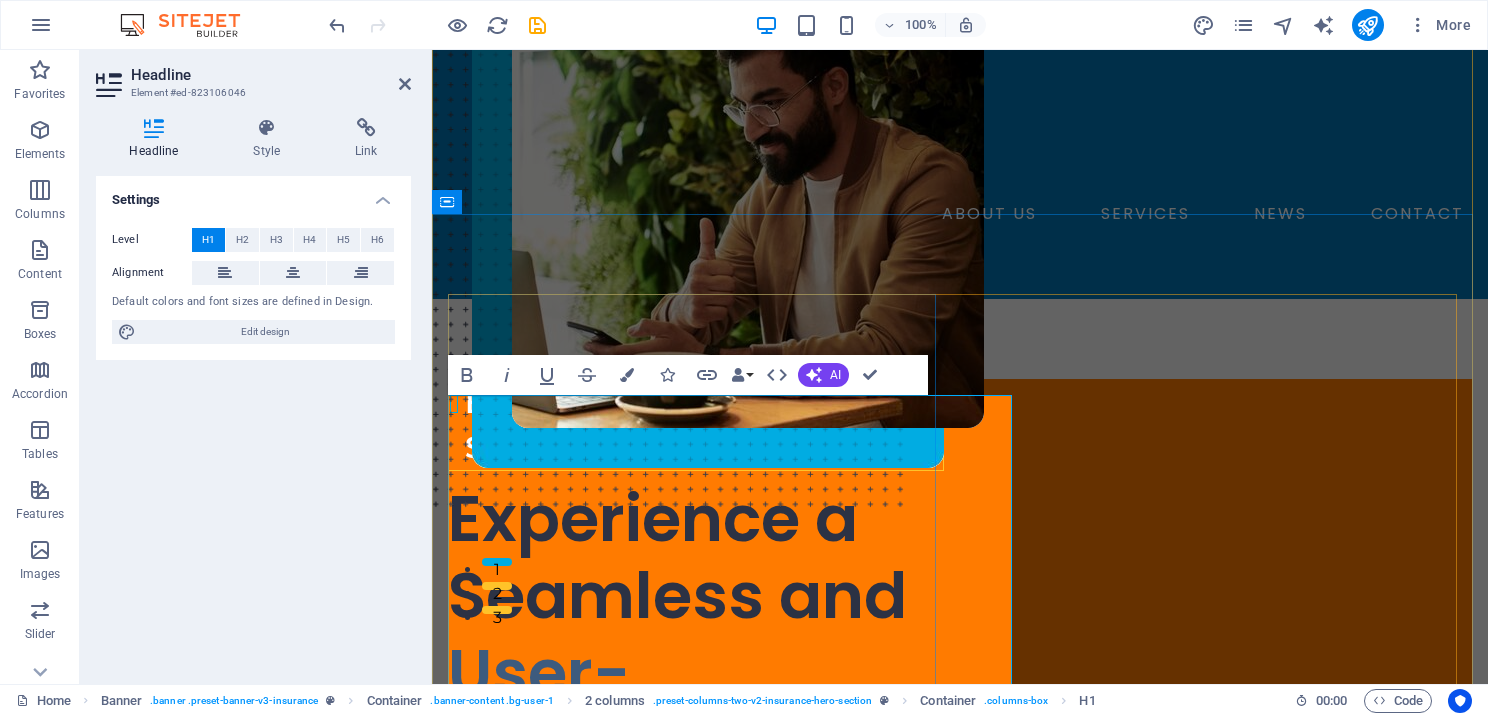 click on "​ Experience a Seamless and  ​ User-Friendly  Software" at bounding box center [696, 673] 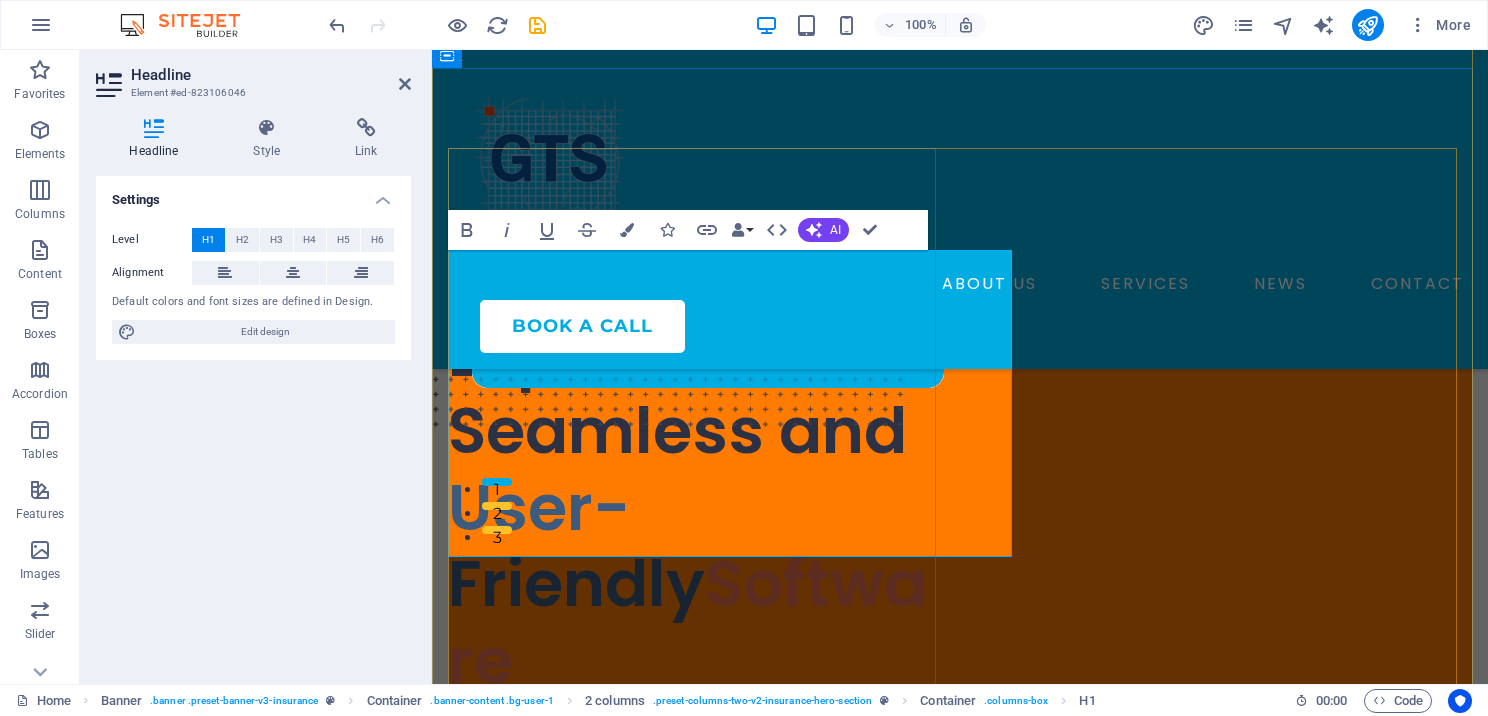 scroll, scrollTop: 294, scrollLeft: 0, axis: vertical 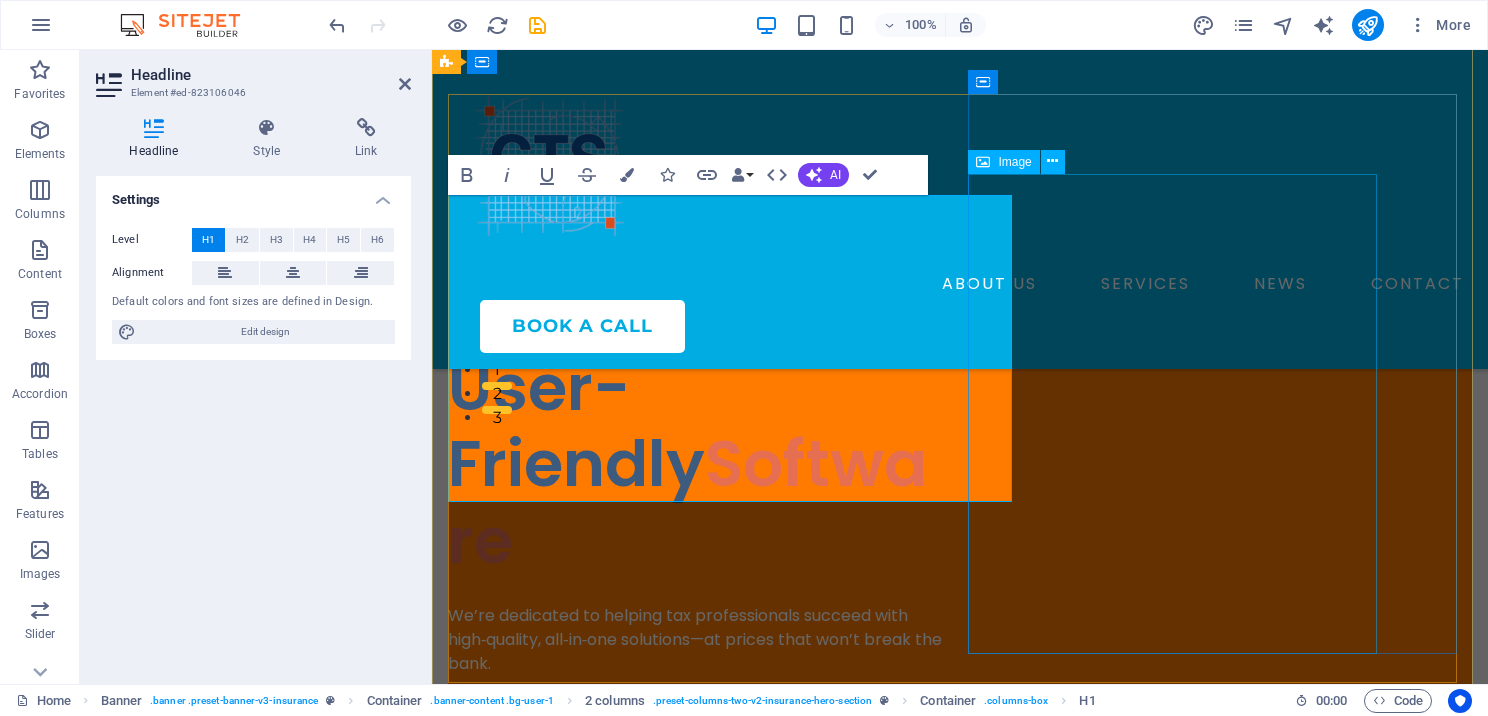 drag, startPoint x: 735, startPoint y: 445, endPoint x: 999, endPoint y: 466, distance: 264.83392 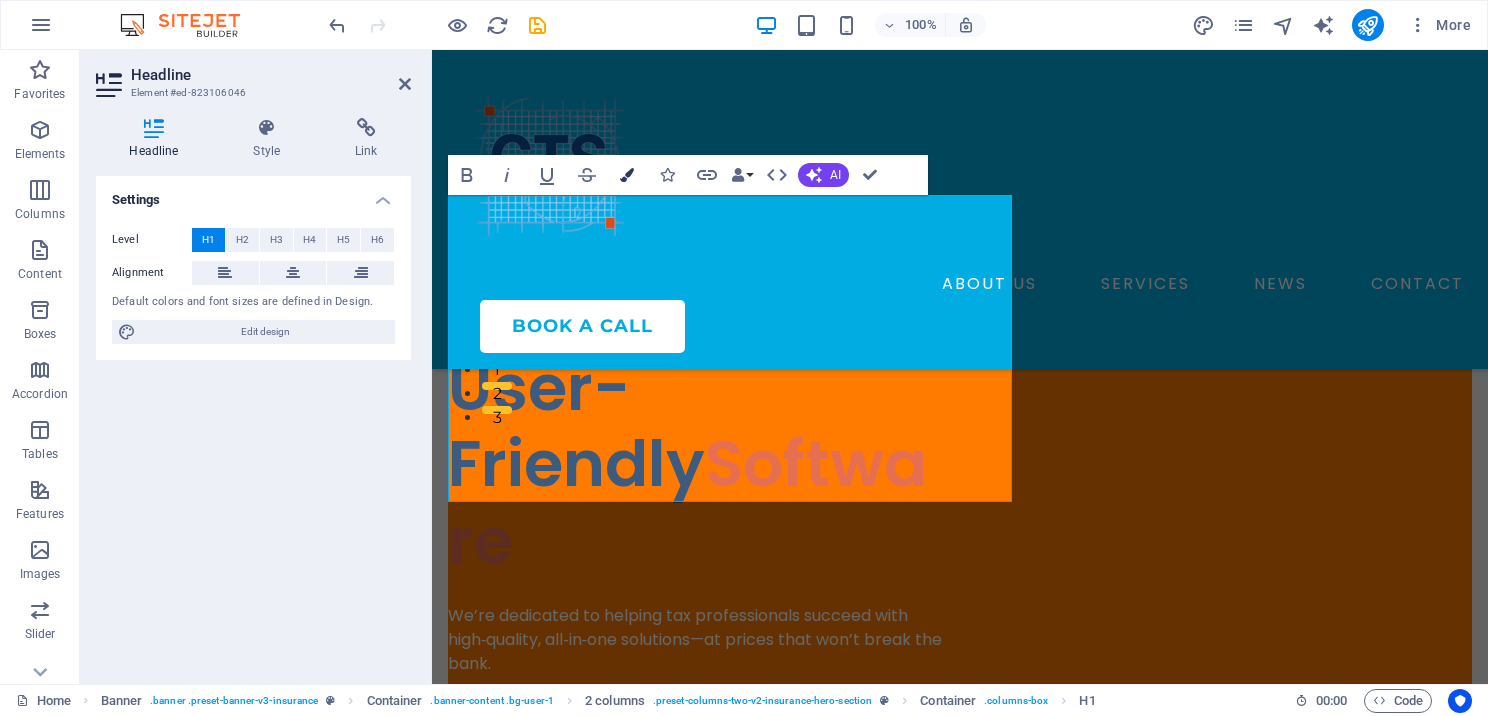 click on "Colors" at bounding box center (627, 175) 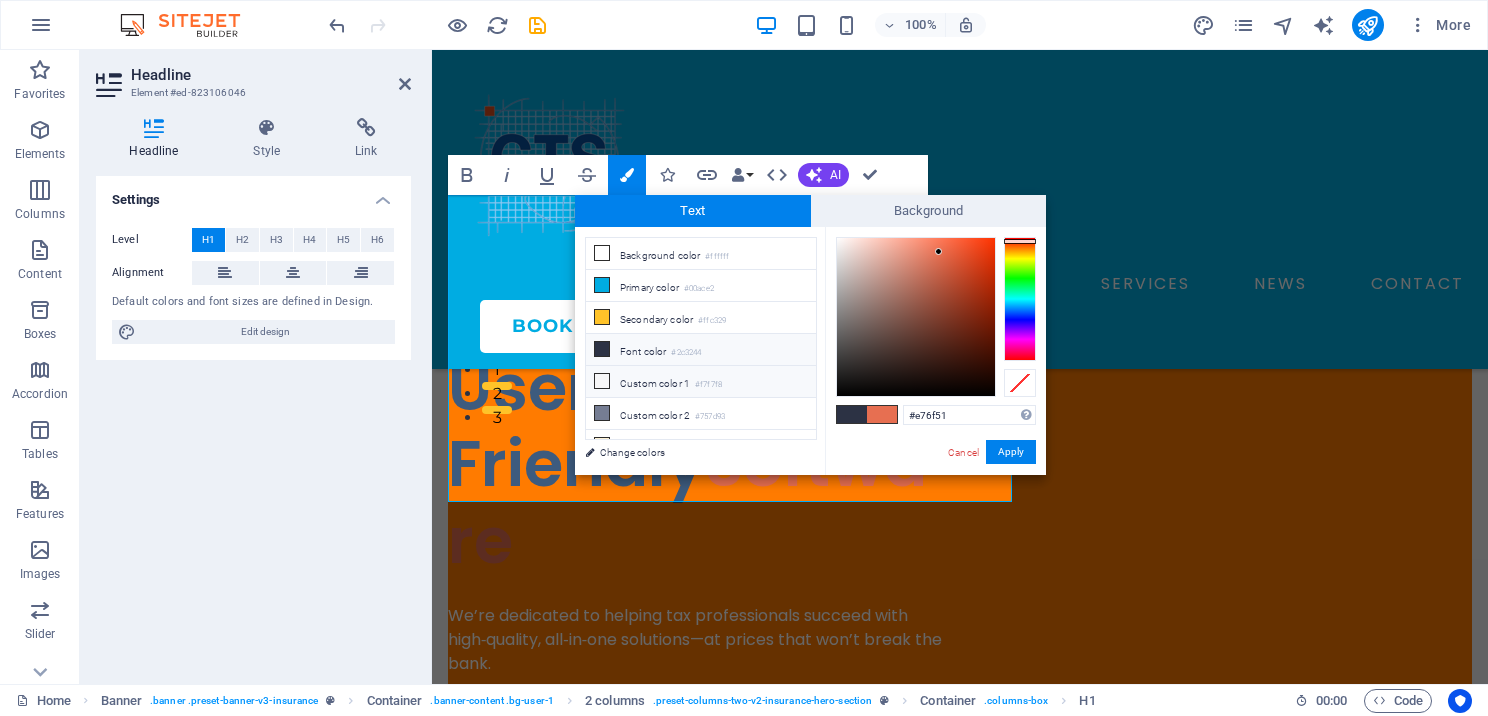 click at bounding box center (602, 381) 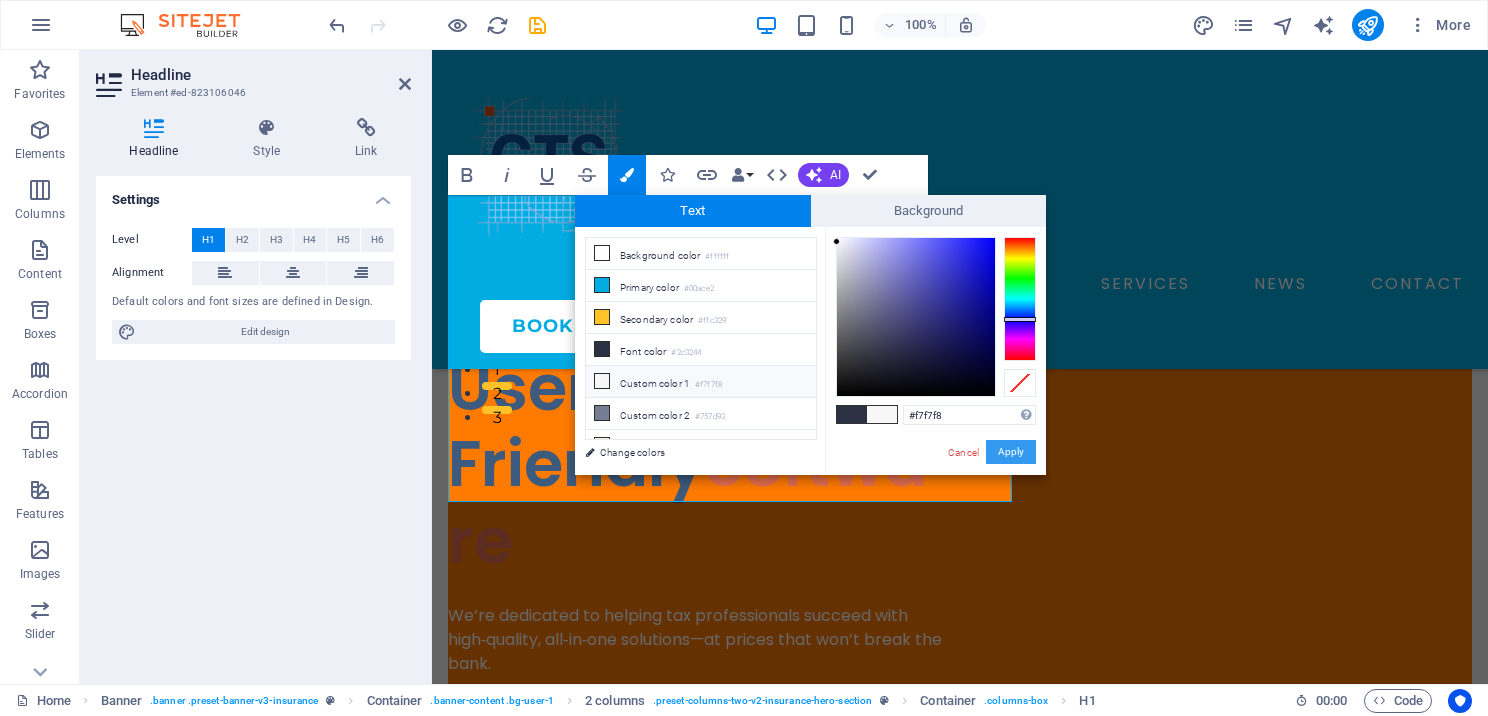 click on "Apply" at bounding box center [1011, 452] 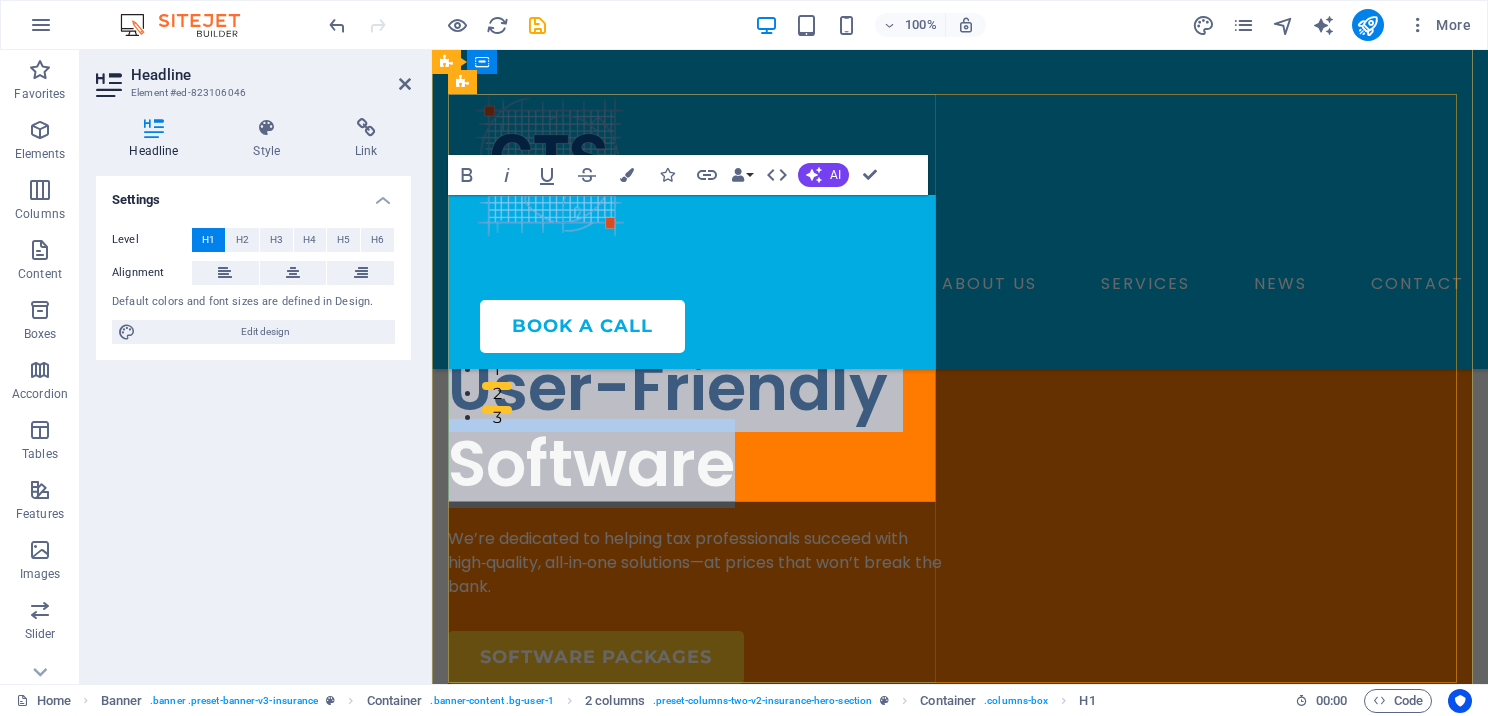 click on "​ Experience a Seamless and  ​ User-Friendly   ​ Software ​" at bounding box center (696, 349) 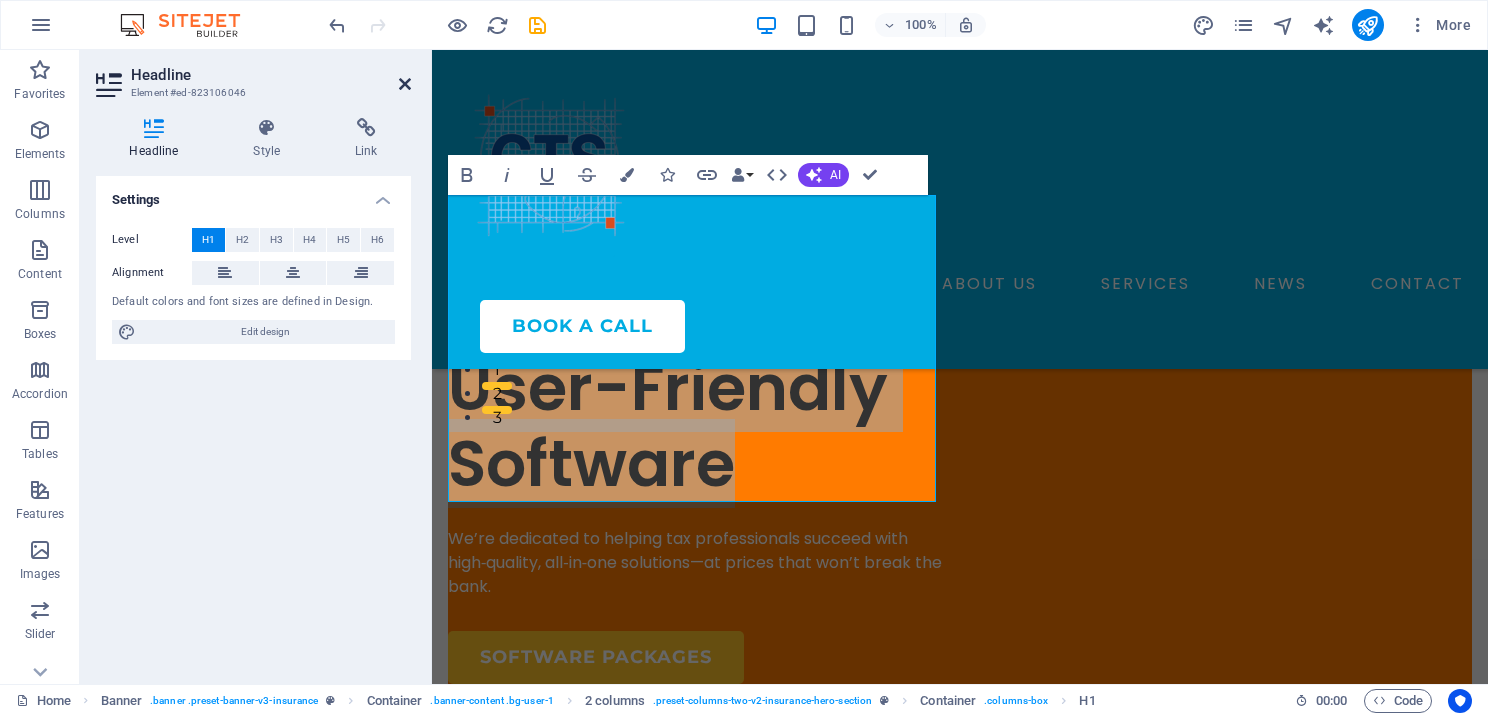 click at bounding box center (405, 84) 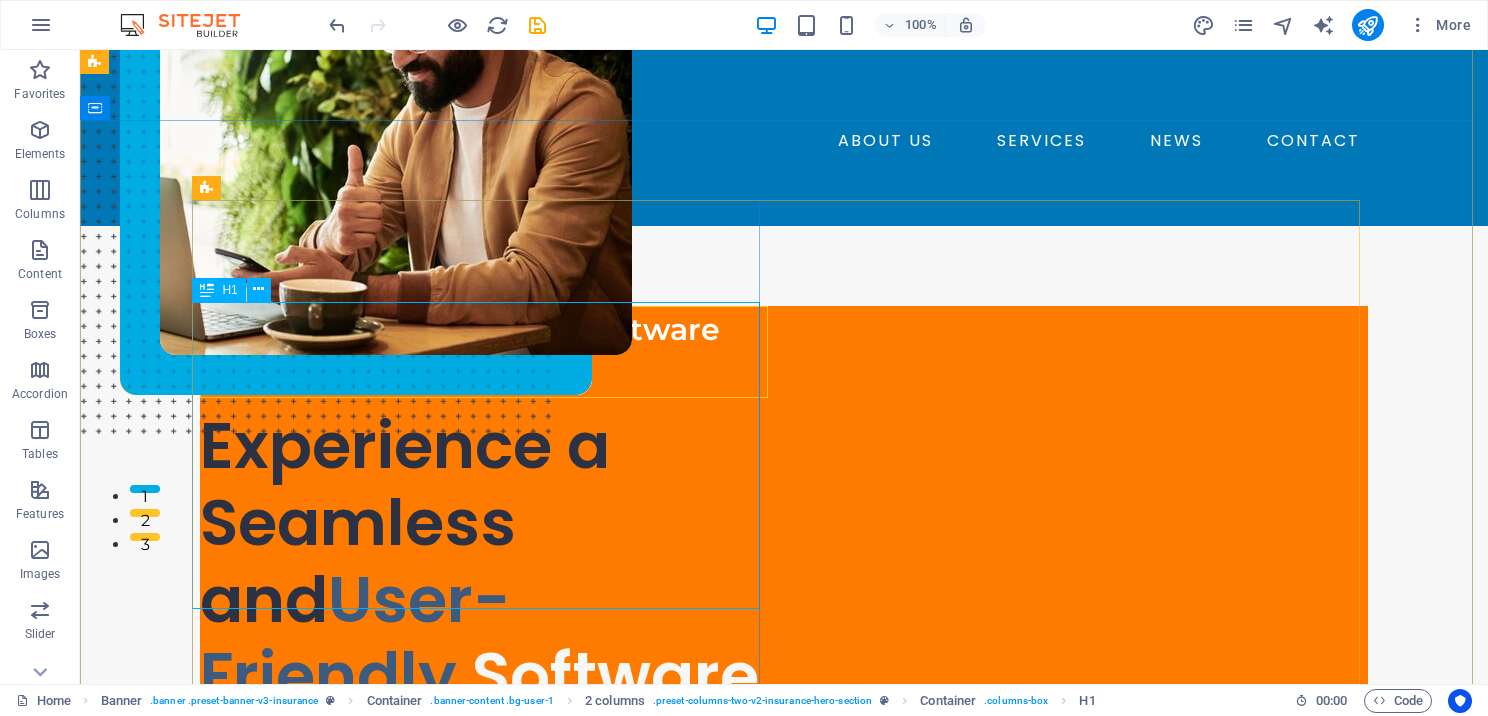 scroll, scrollTop: 194, scrollLeft: 0, axis: vertical 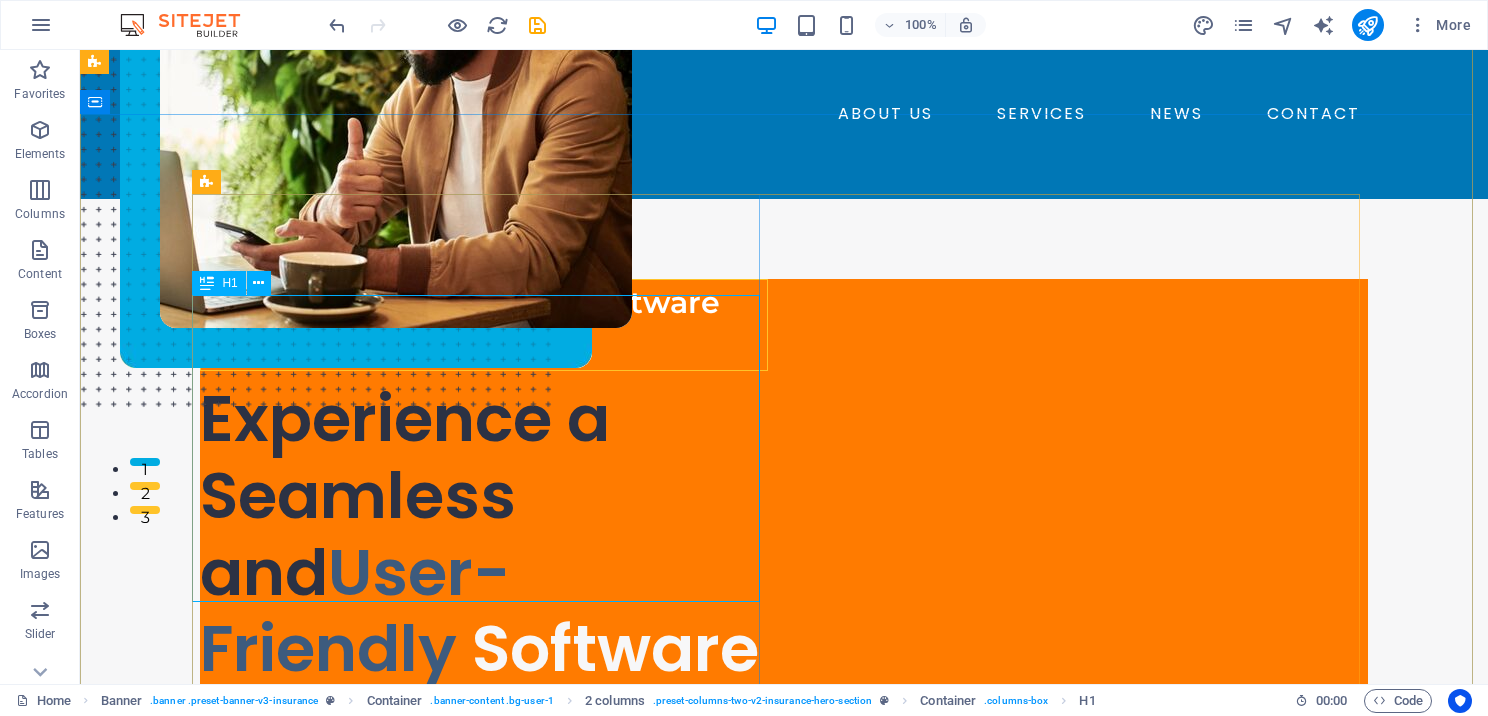 click on "Experience a Seamless and  User-Friendly   Software" at bounding box center (484, 534) 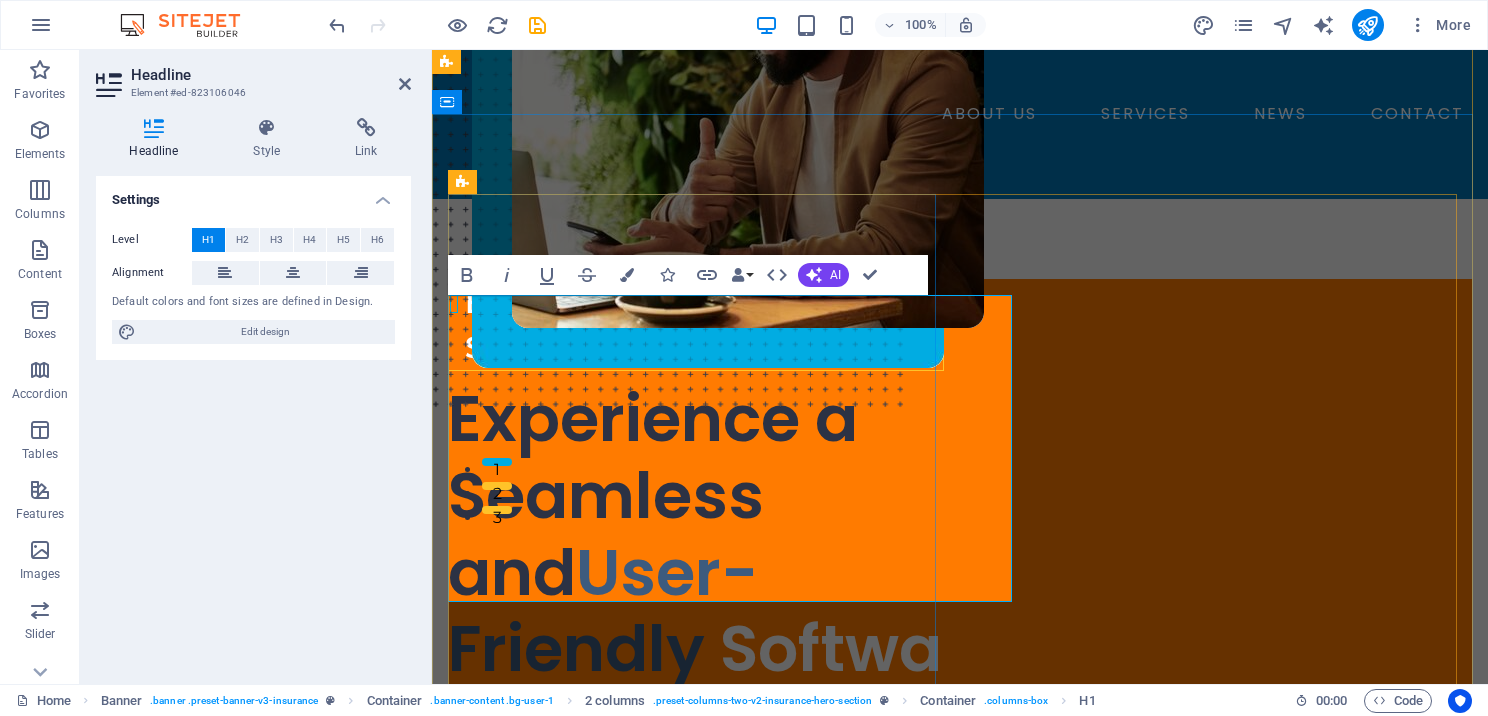 click on "Experience a Seamless and" at bounding box center (653, 495) 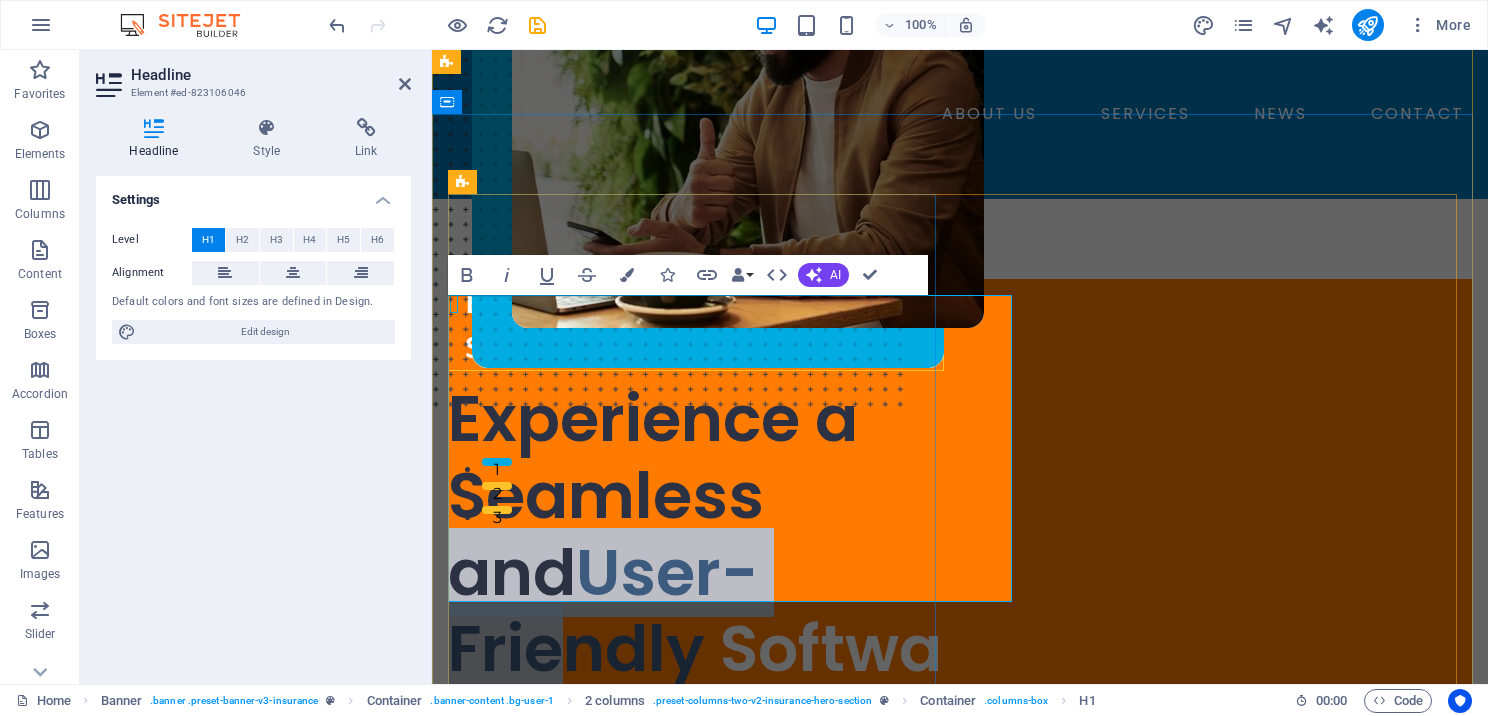 drag, startPoint x: 459, startPoint y: 478, endPoint x: 592, endPoint y: 524, distance: 140.73024 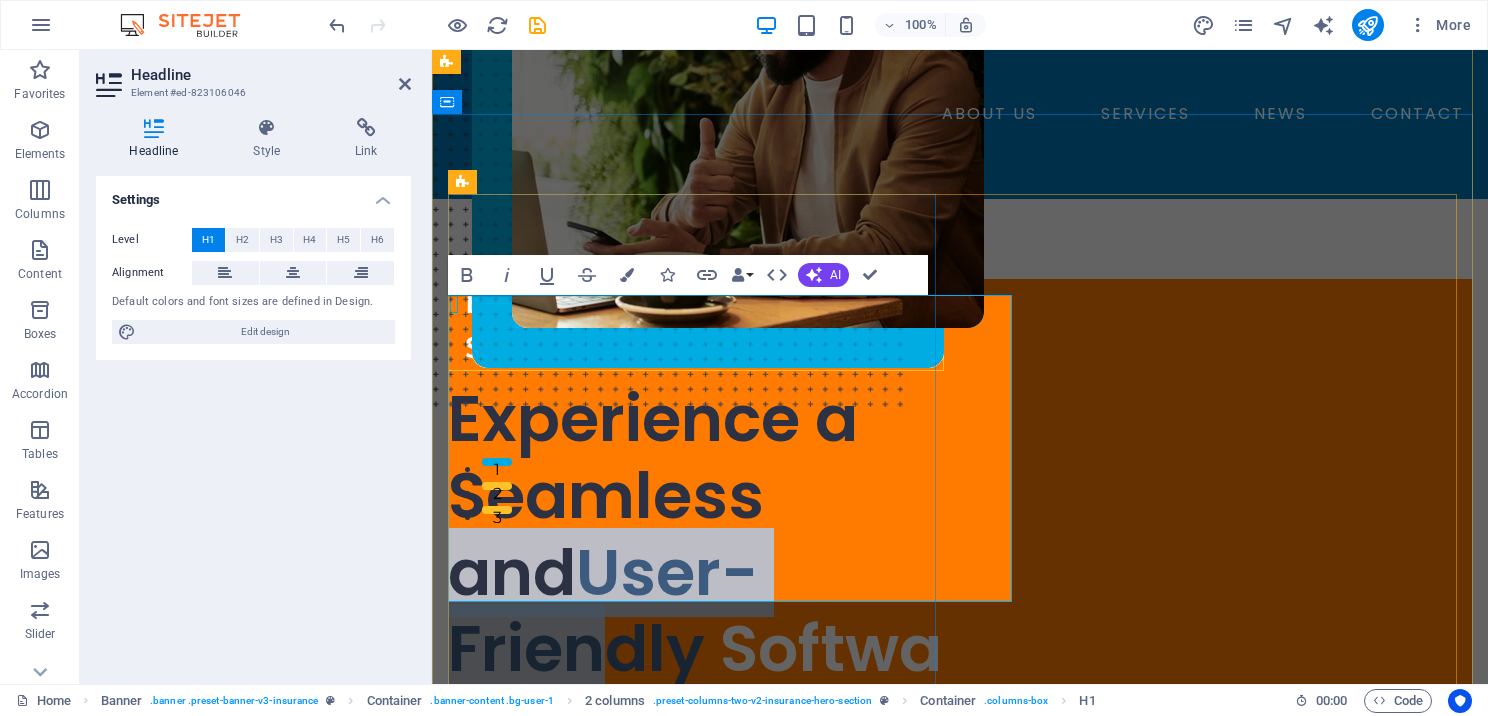 click on "User-Friendly" at bounding box center (603, 611) 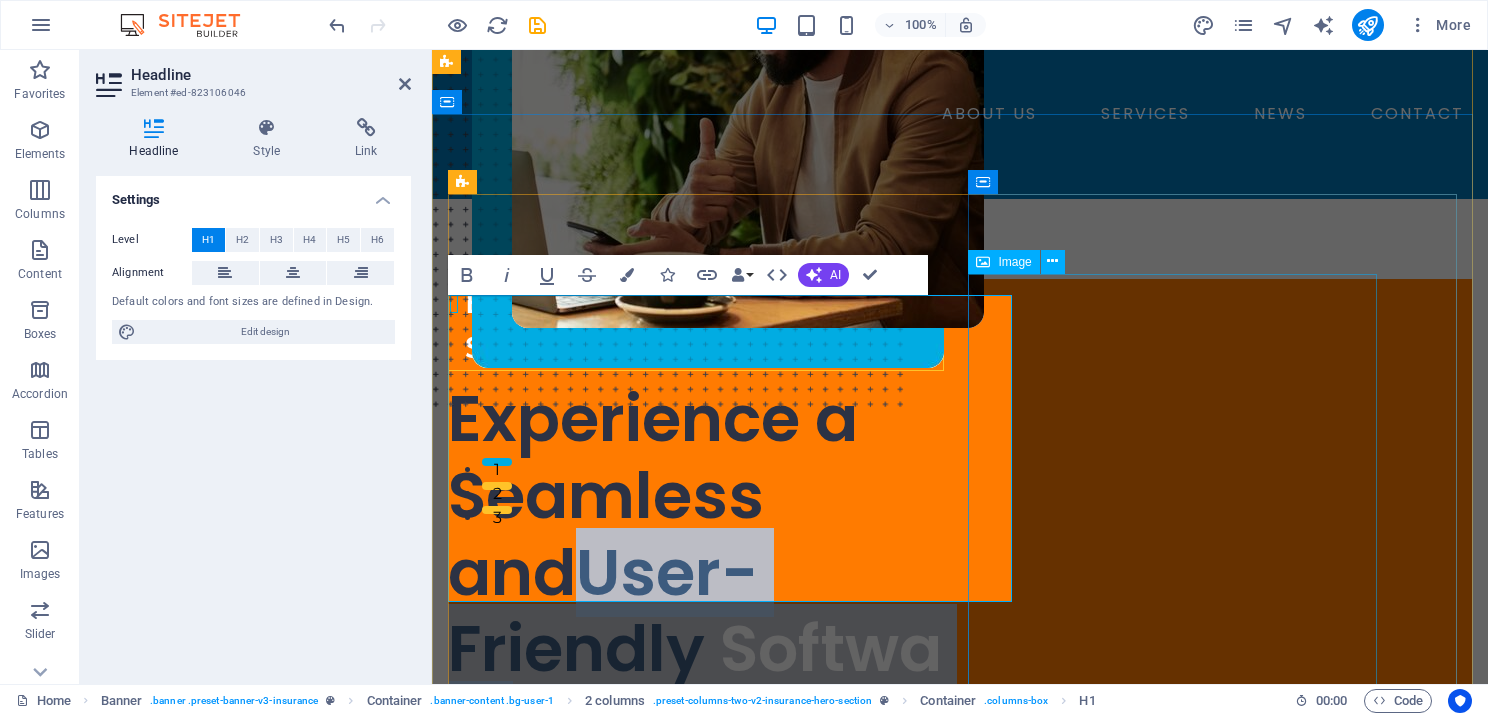 drag, startPoint x: 593, startPoint y: 472, endPoint x: 996, endPoint y: 566, distance: 413.8176 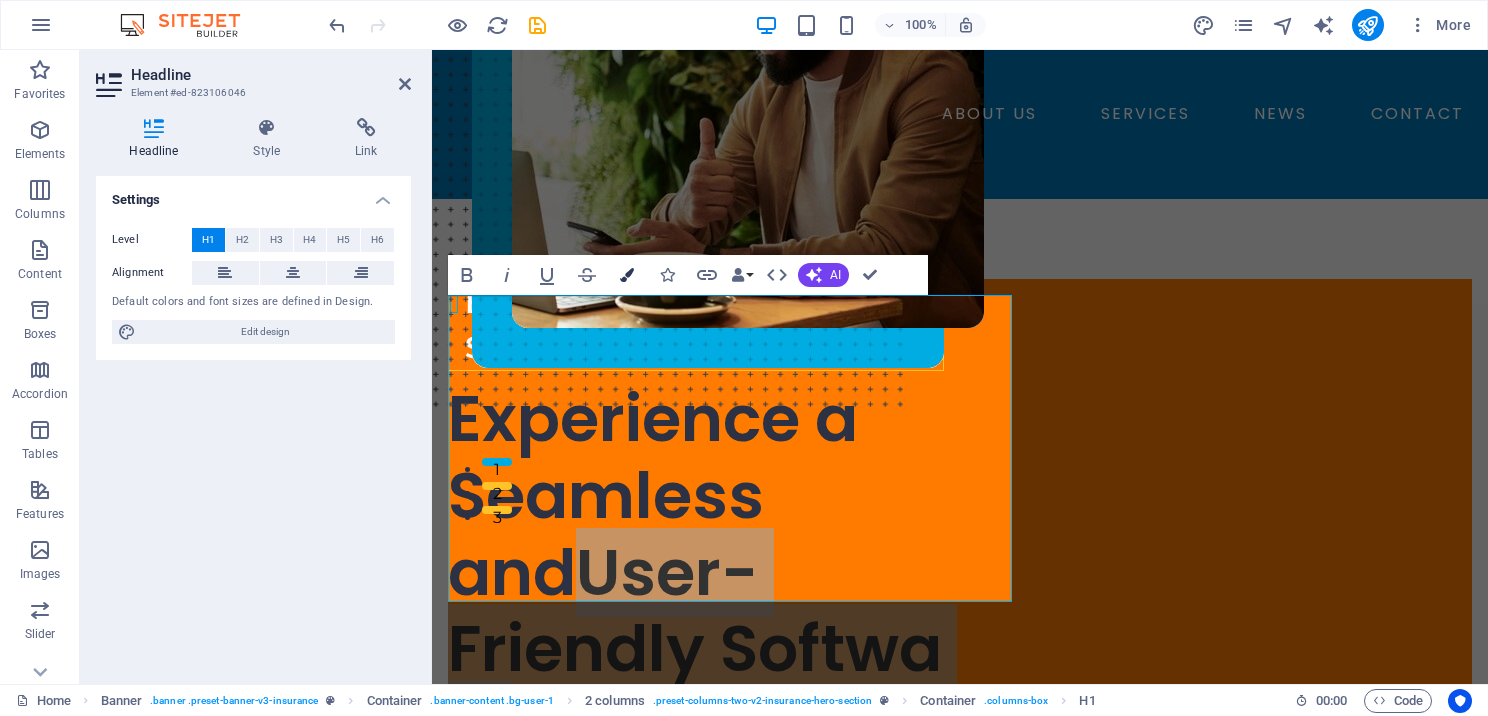 click at bounding box center (627, 275) 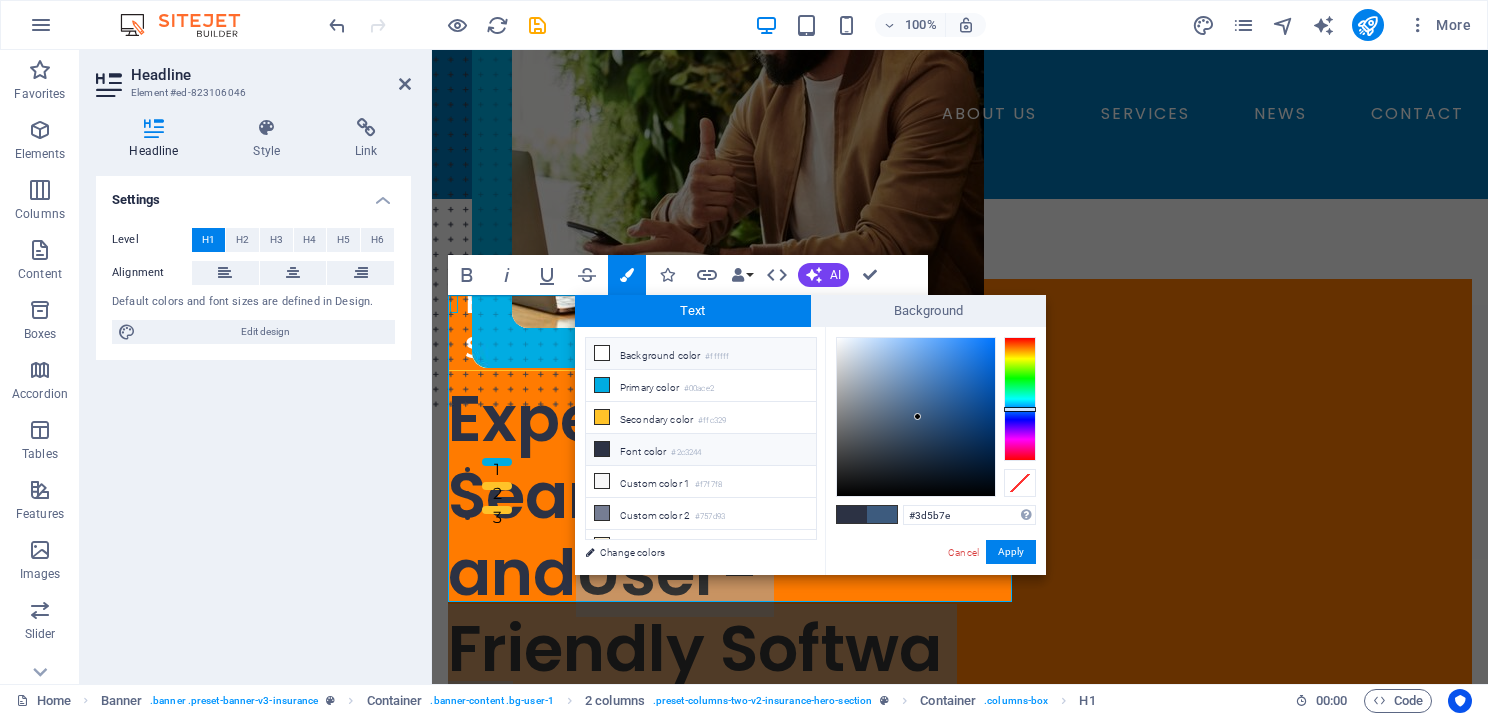 click at bounding box center [602, 353] 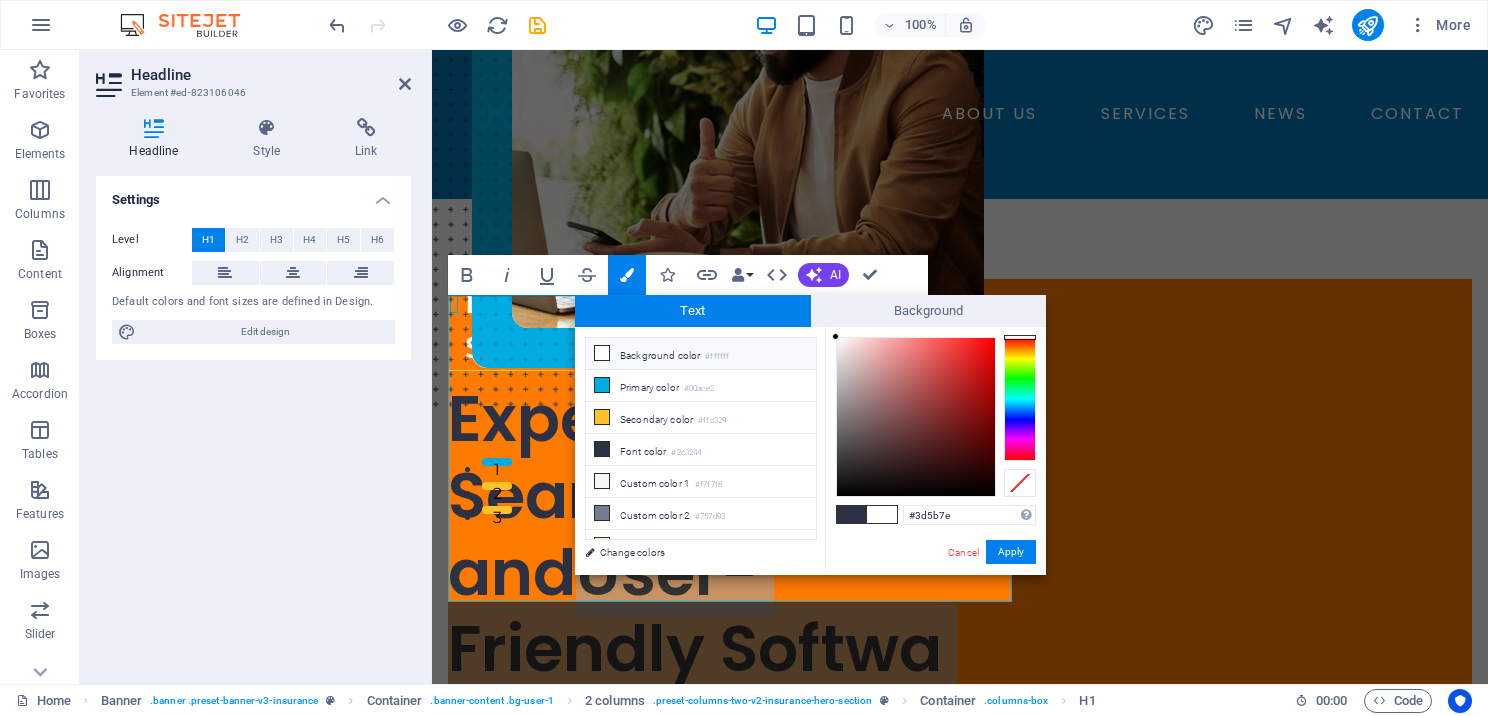 type on "#ffffff" 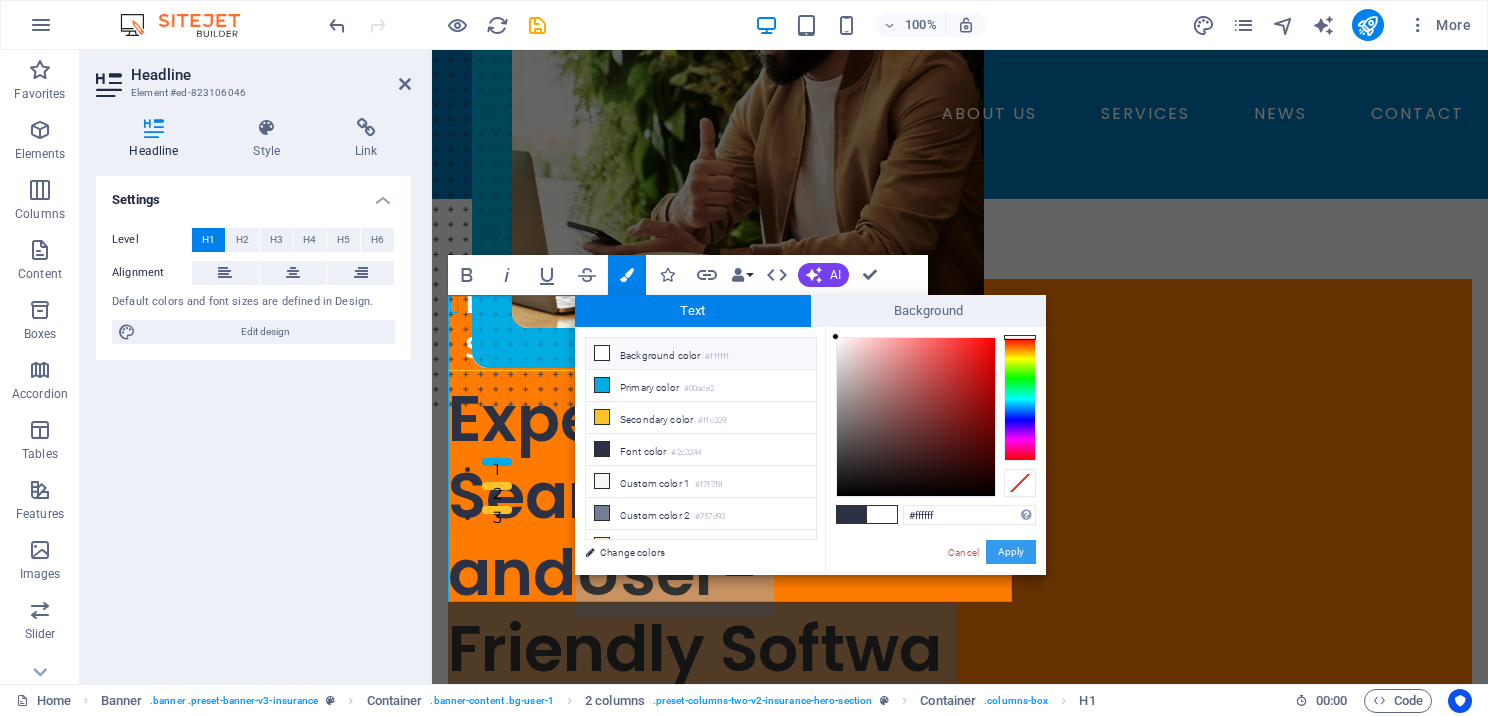 click on "Apply" at bounding box center (1011, 552) 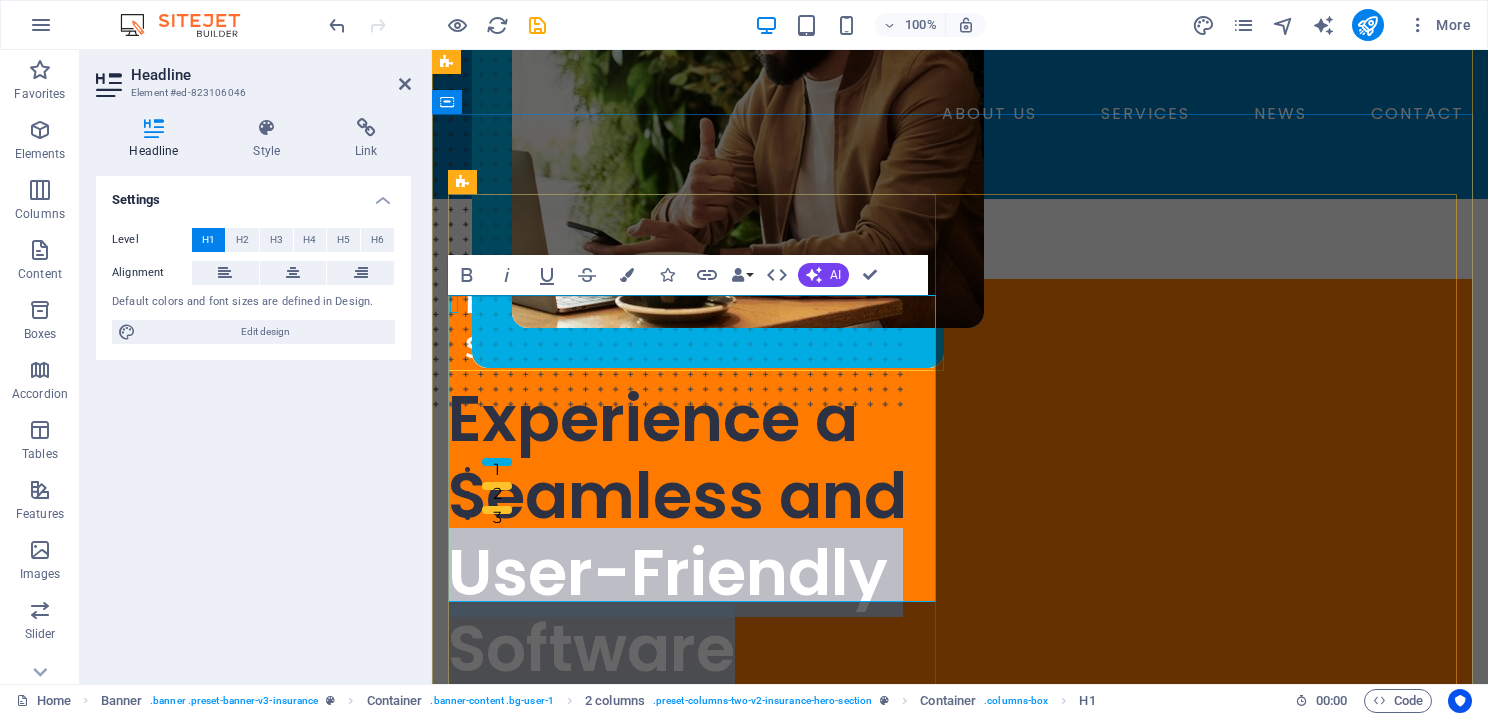 click on "Experience a Seamless and  ​ User-Friendly Software ​" at bounding box center [696, 534] 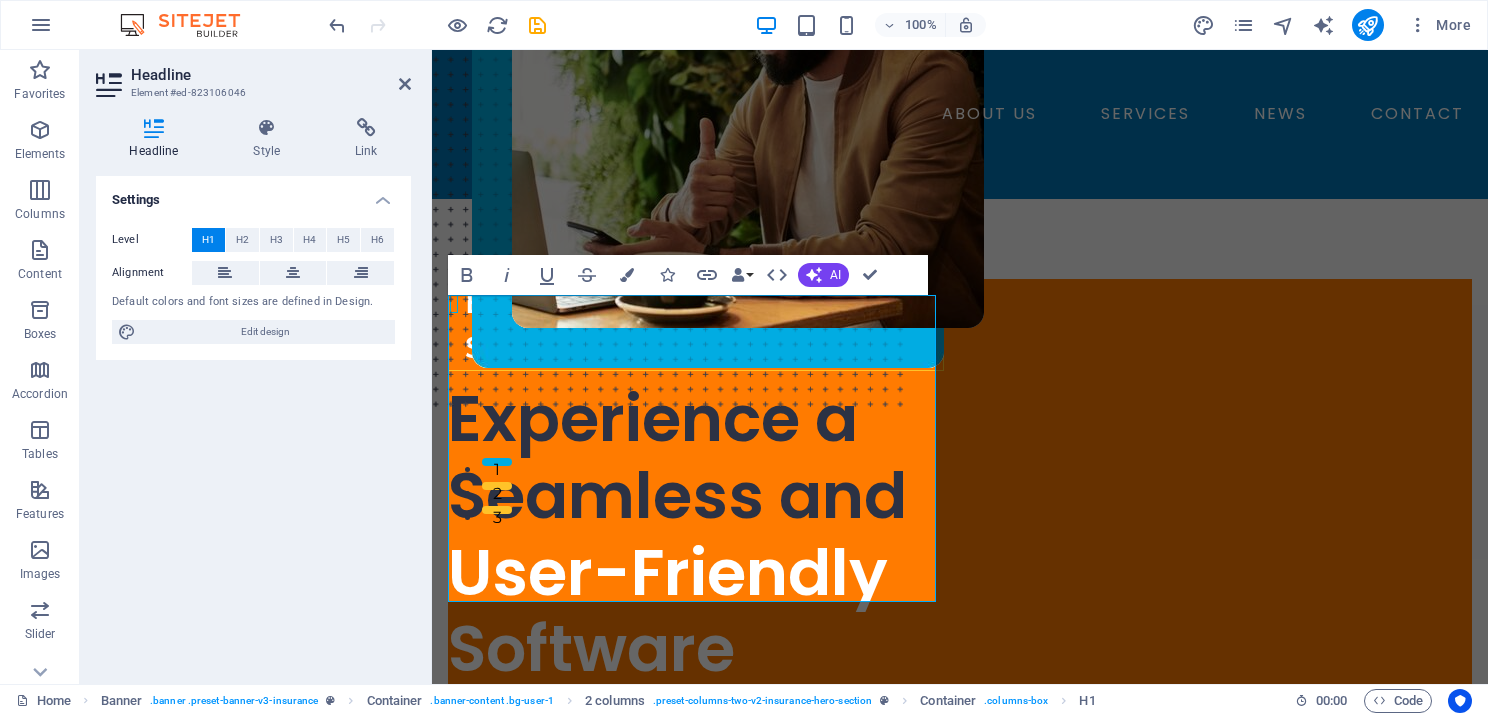 click on "Headline Element #ed-823106046" at bounding box center [253, 76] 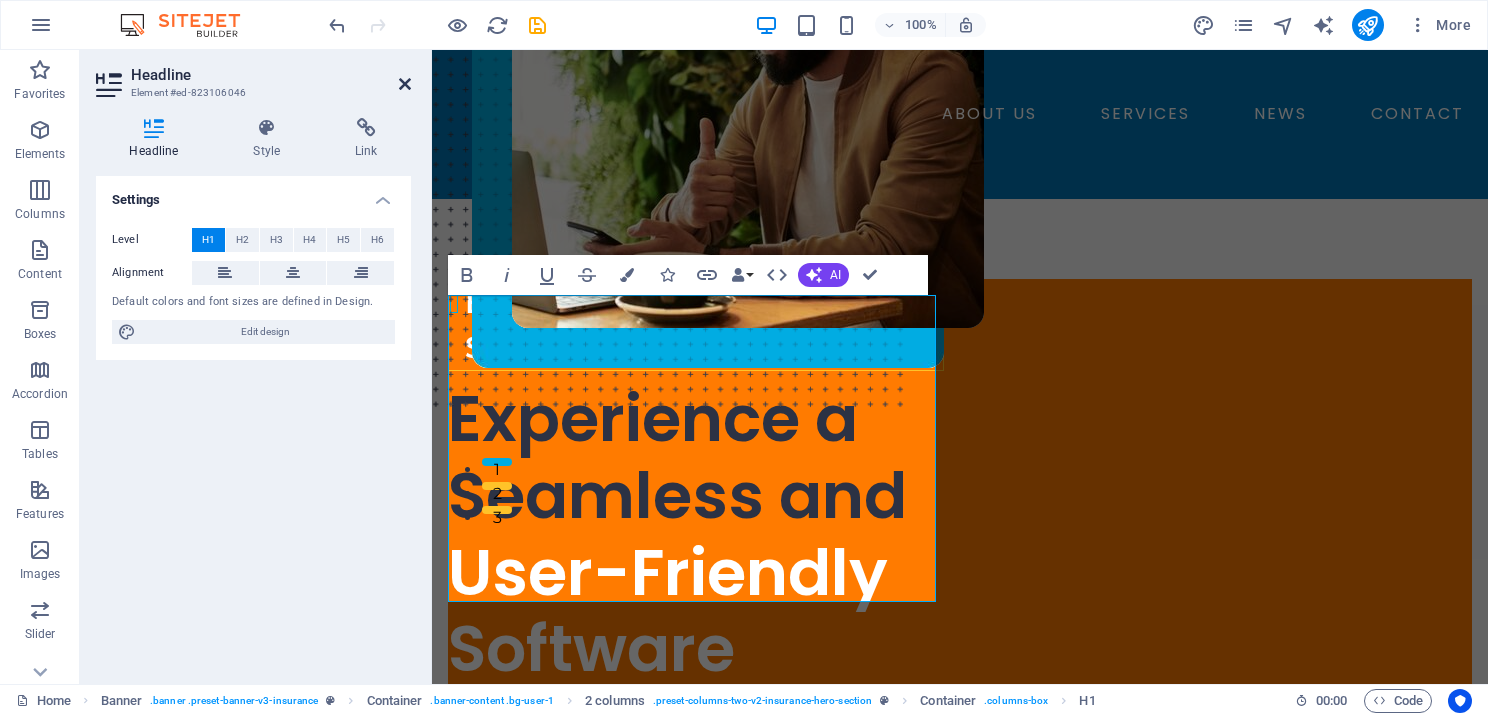 click at bounding box center (405, 84) 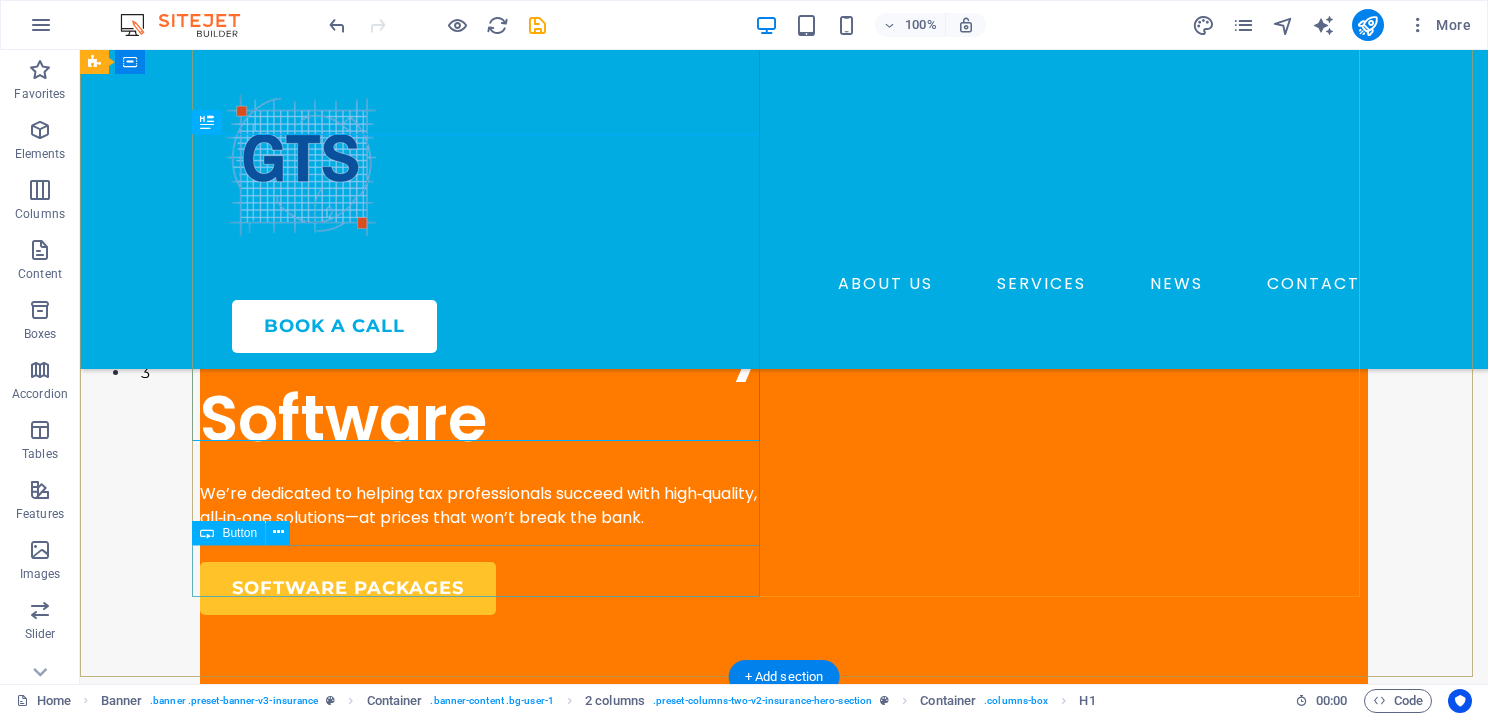 scroll, scrollTop: 294, scrollLeft: 0, axis: vertical 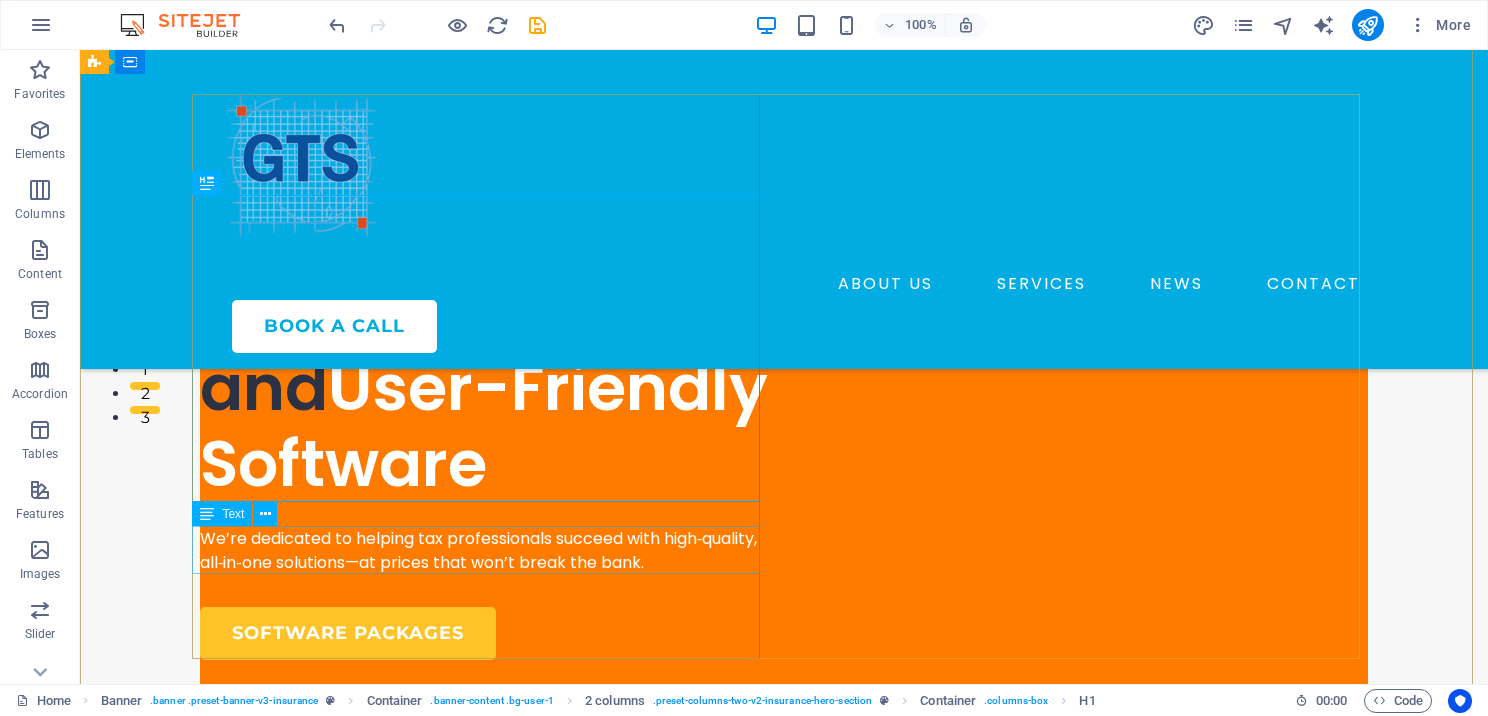 click on "We’re dedicated to helping tax professionals succeed with high‑quality, all‑in‑one solutions—at prices that won’t break the bank." at bounding box center [484, 551] 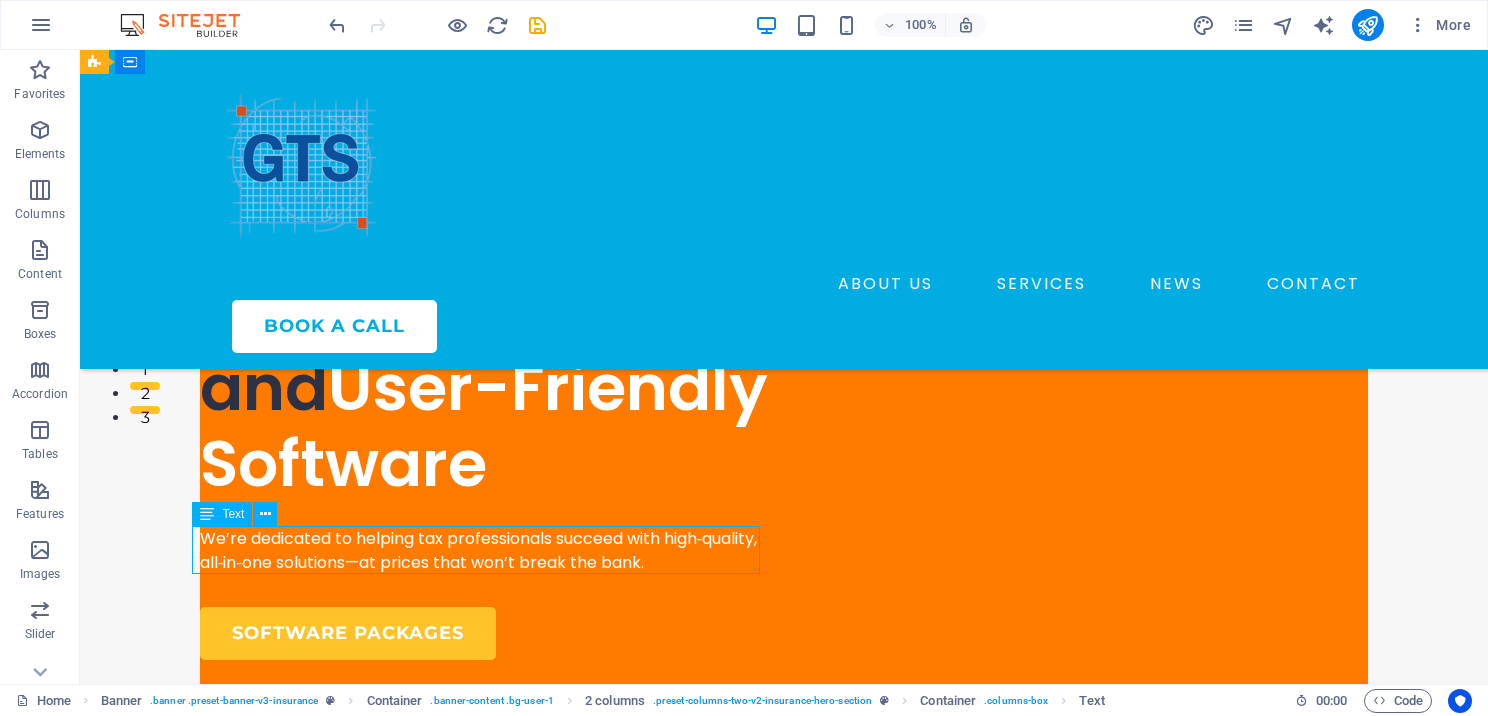click on "We’re dedicated to helping tax professionals succeed with high‑quality, all‑in‑one solutions—at prices that won’t break the bank." at bounding box center (484, 551) 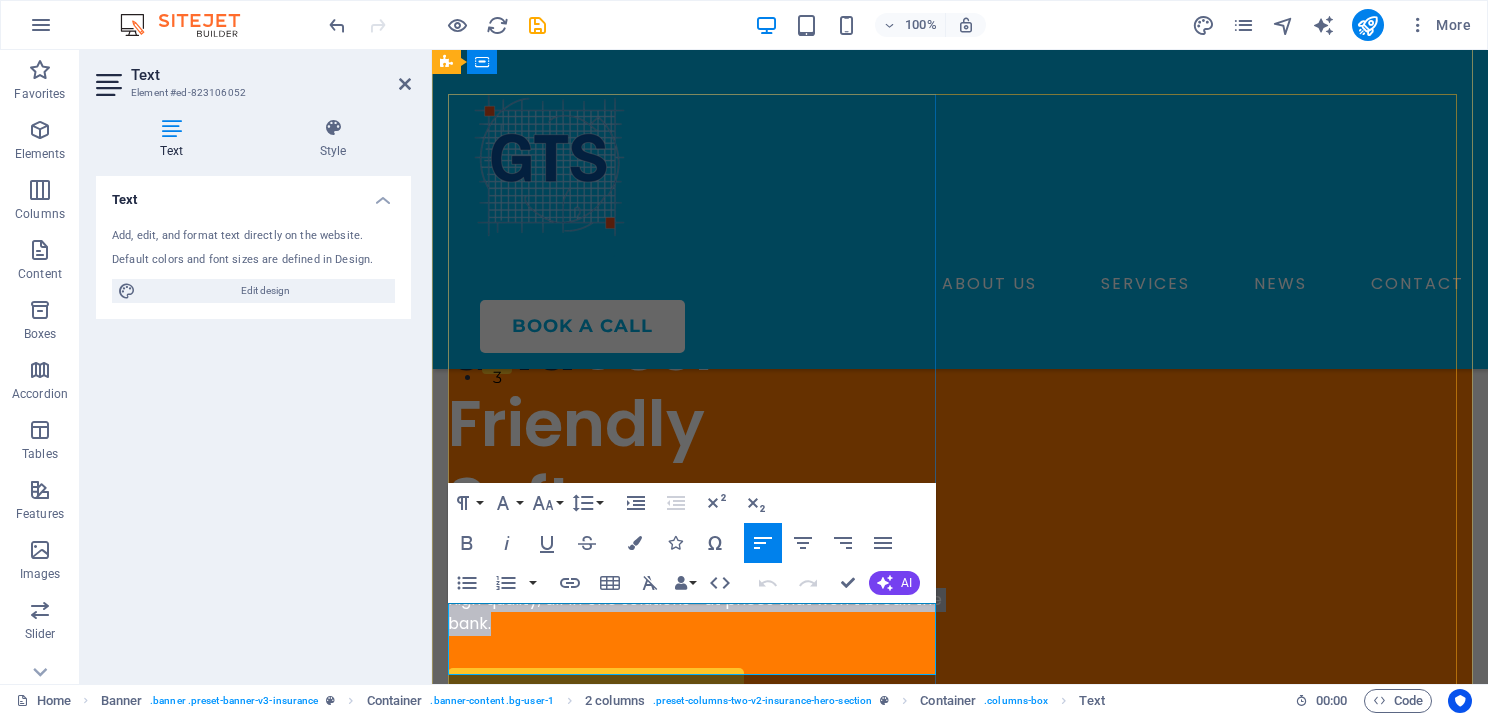 drag, startPoint x: 452, startPoint y: 608, endPoint x: 556, endPoint y: 672, distance: 122.1147 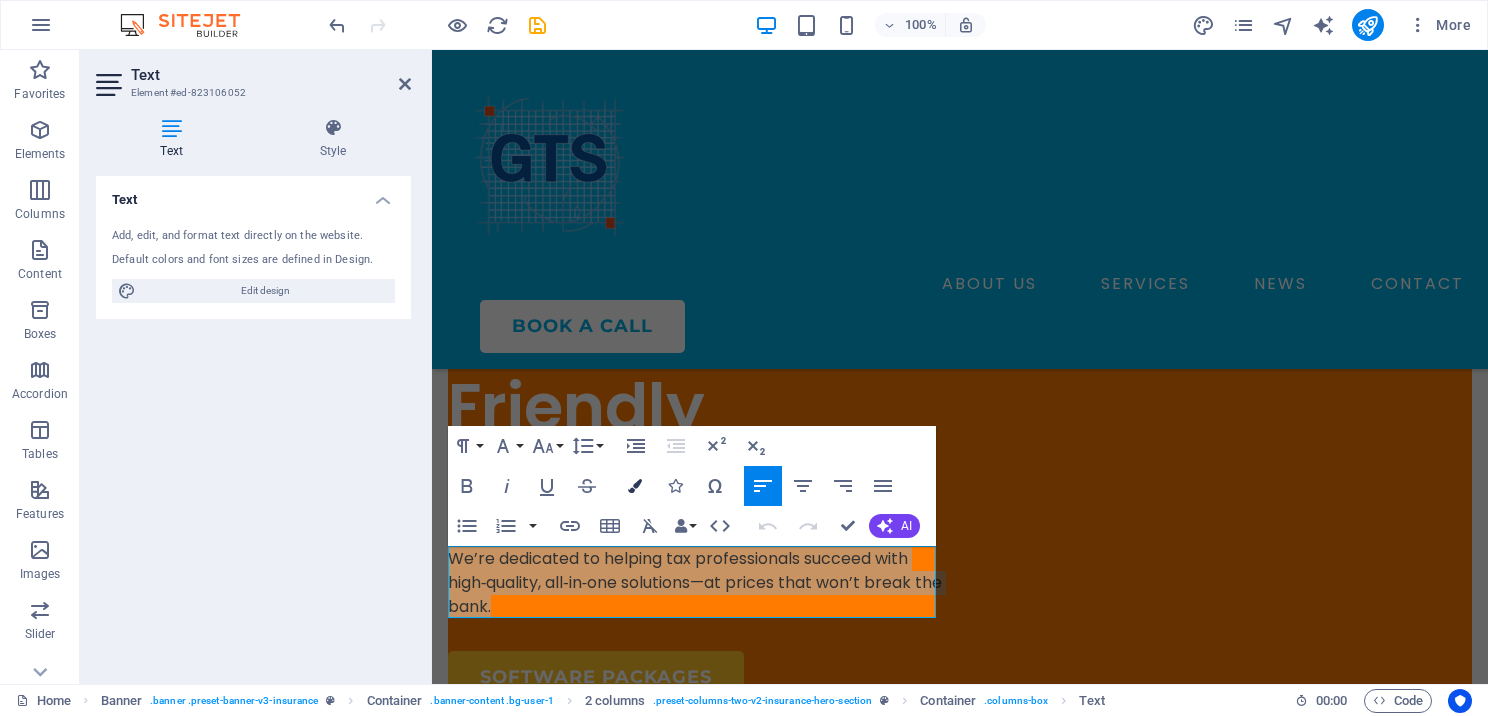click on "Colors" at bounding box center [635, 486] 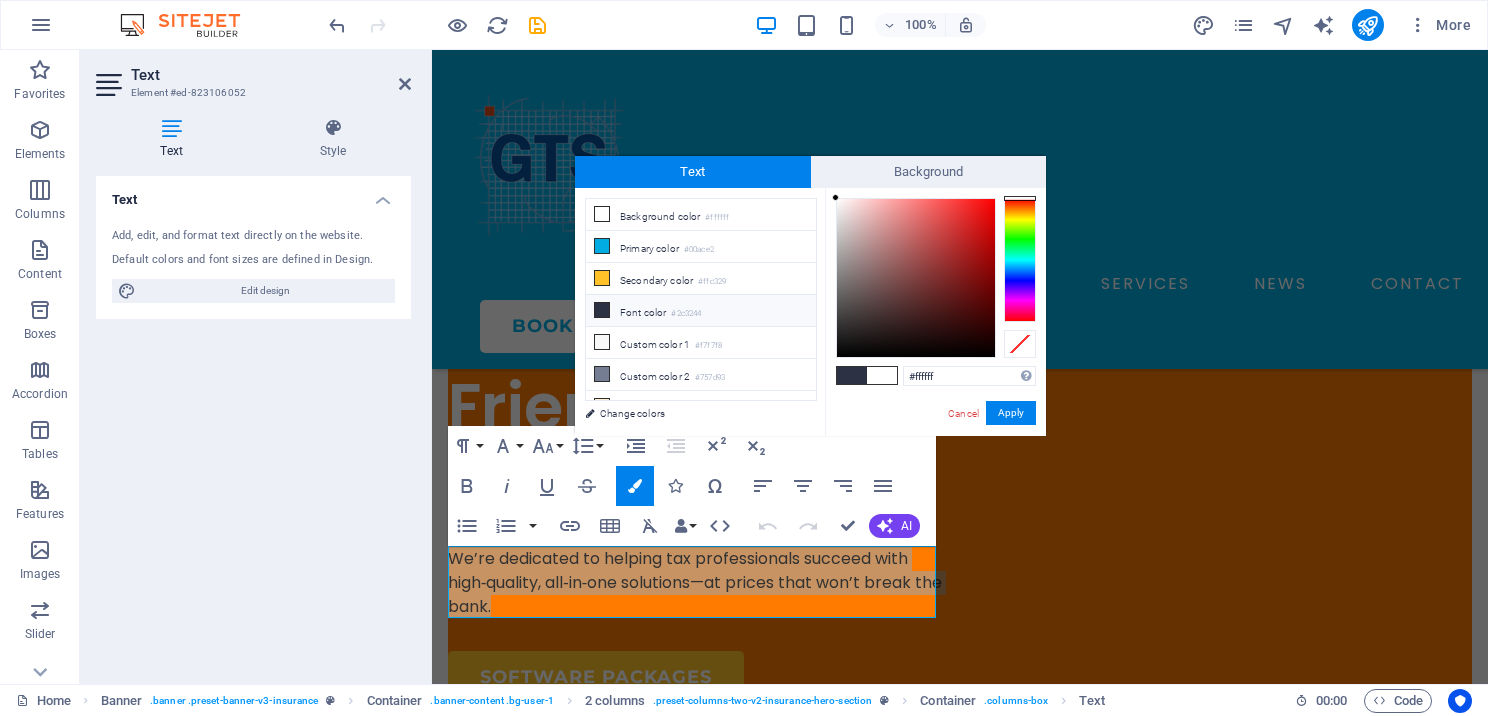 click at bounding box center [602, 310] 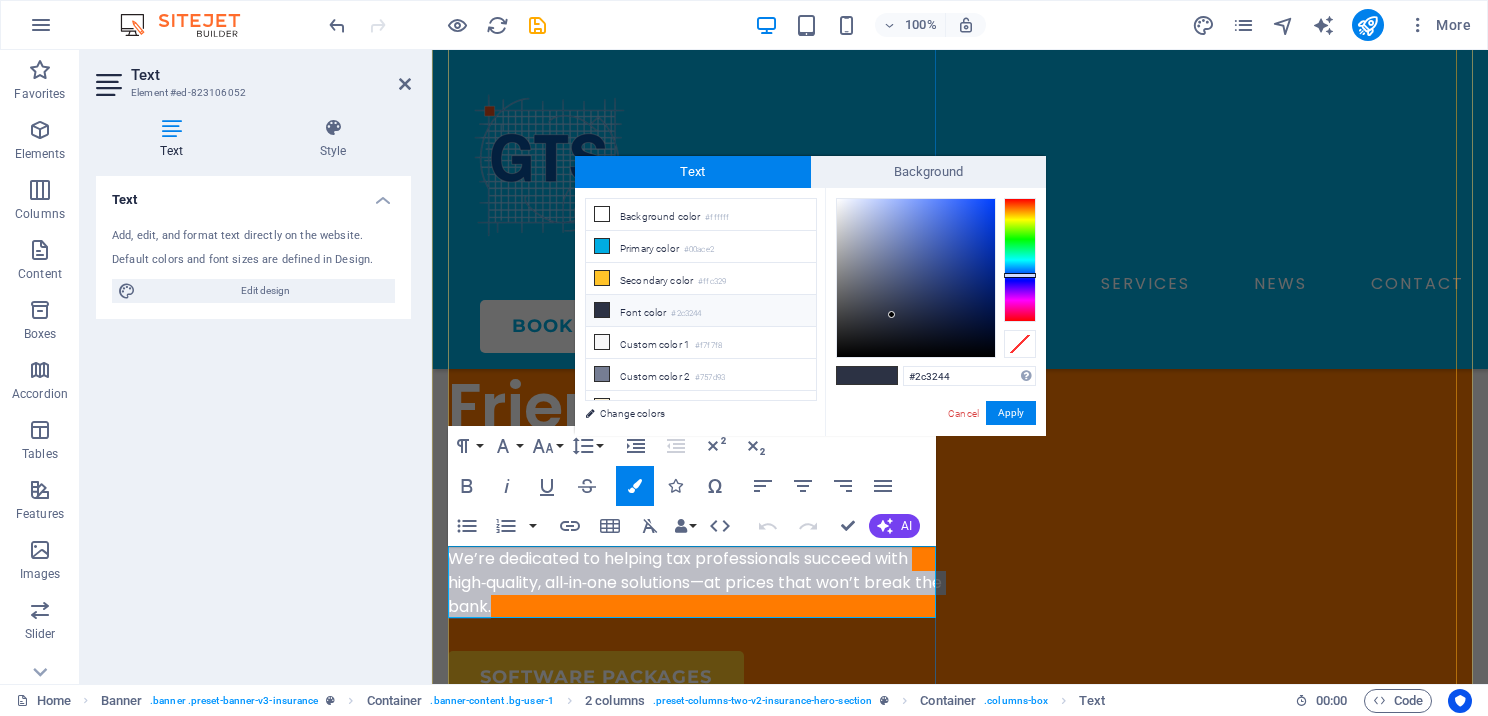click on "​ We’re dedicated to helping tax professionals succeed with high‑quality, all‑in‑one solutions—at prices that won’t break the bank. ​" at bounding box center (695, 582) 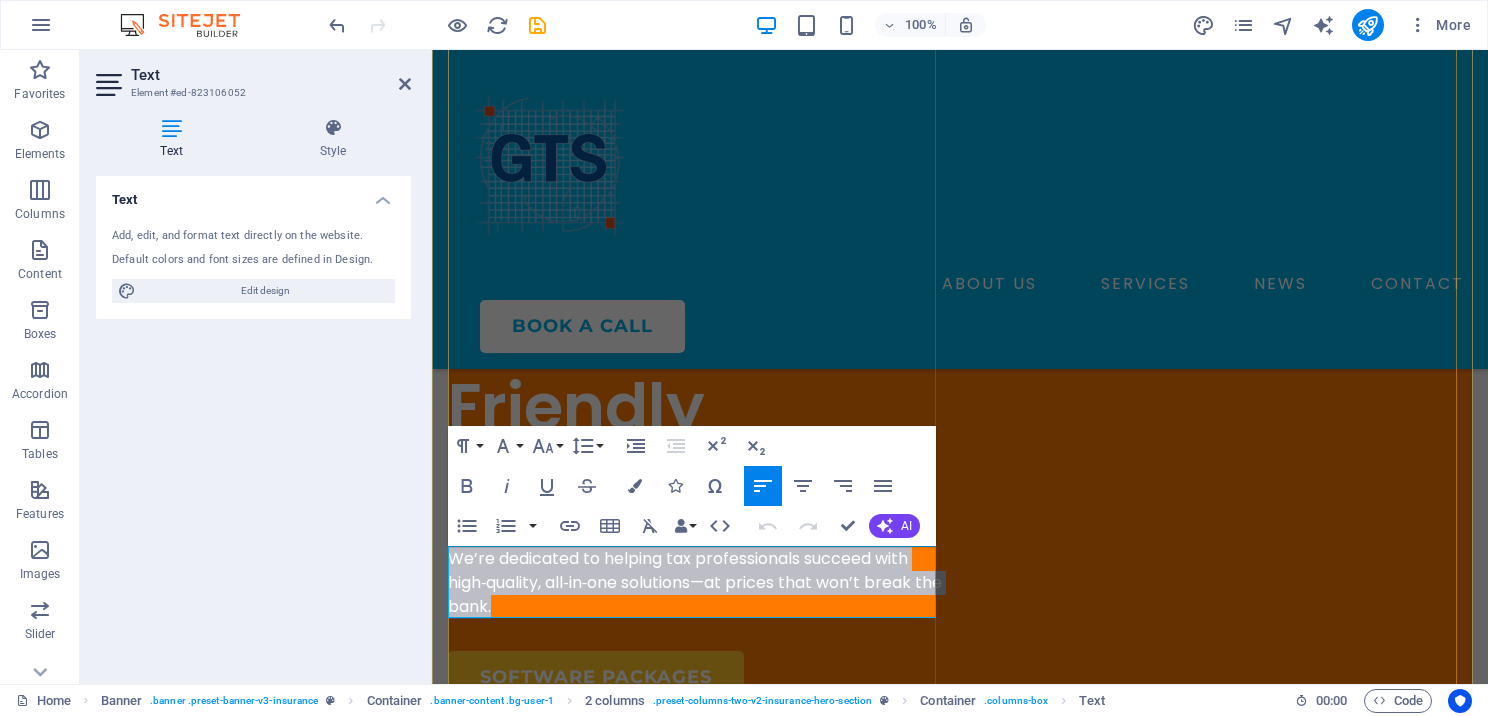 drag, startPoint x: 547, startPoint y: 608, endPoint x: 449, endPoint y: 559, distance: 109.56733 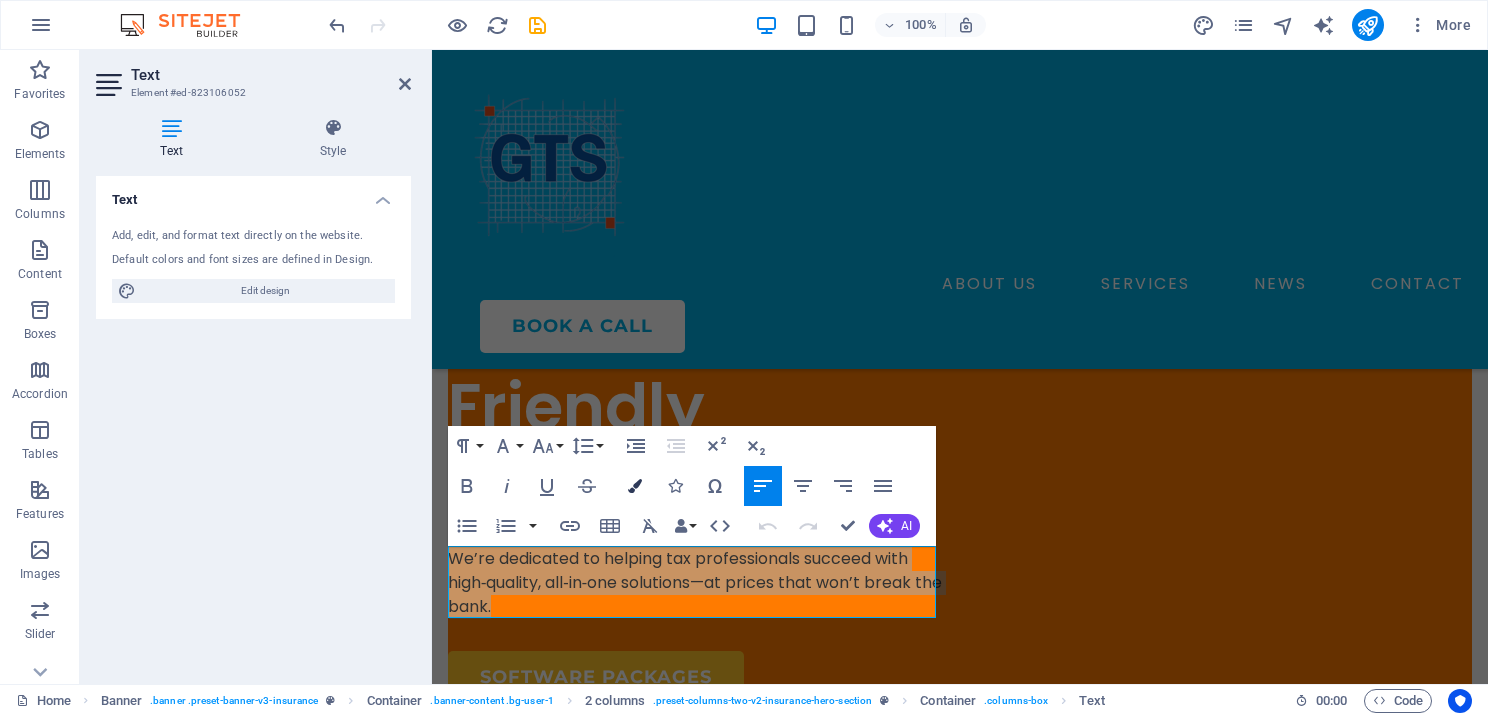 click at bounding box center [635, 486] 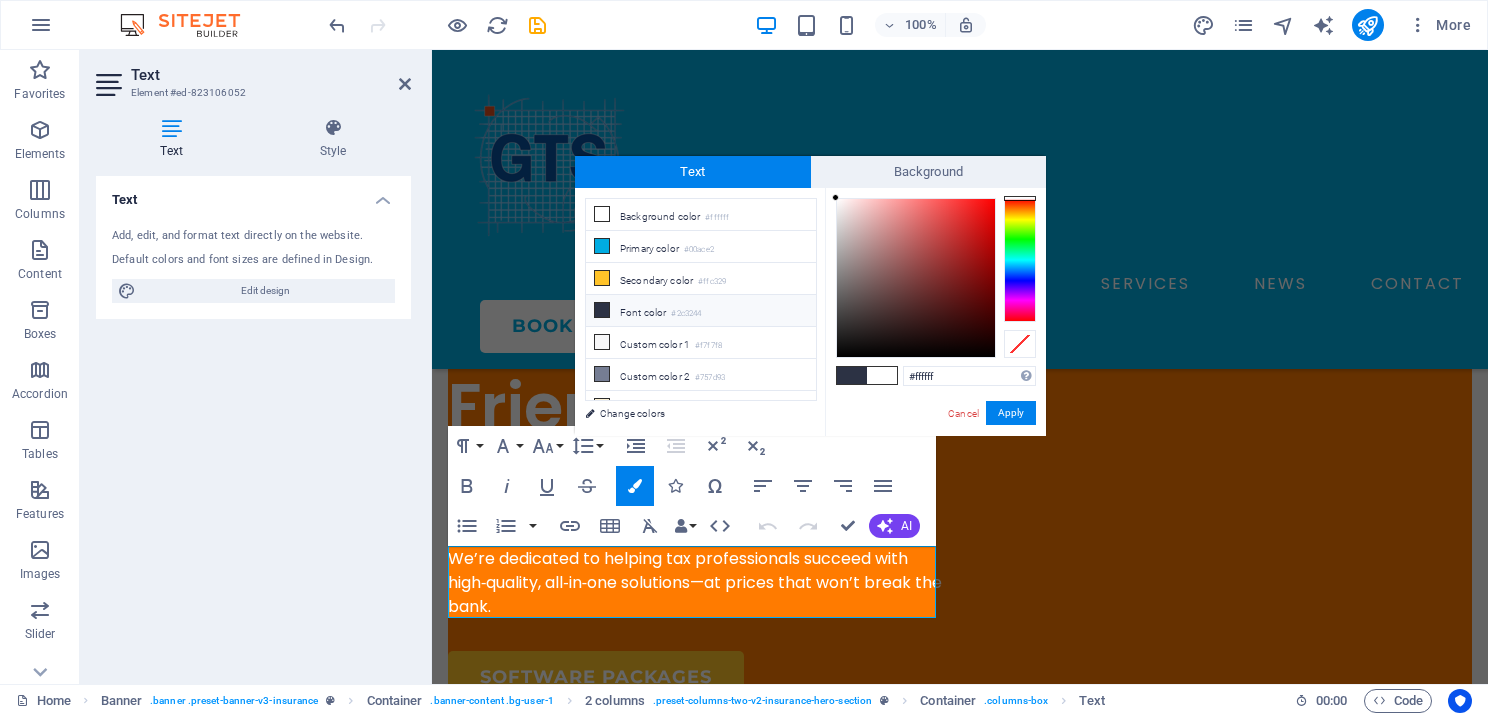 click at bounding box center (602, 310) 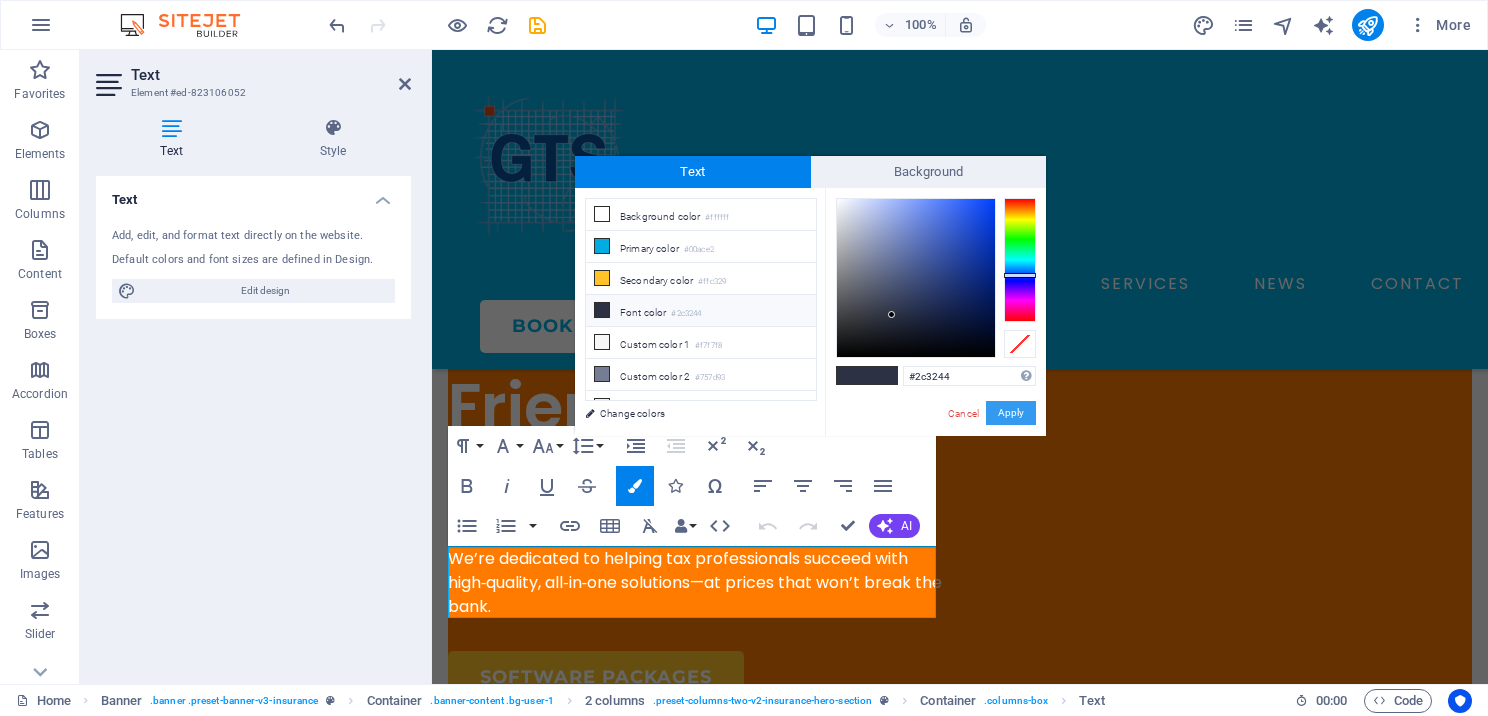 click on "Apply" at bounding box center (1011, 413) 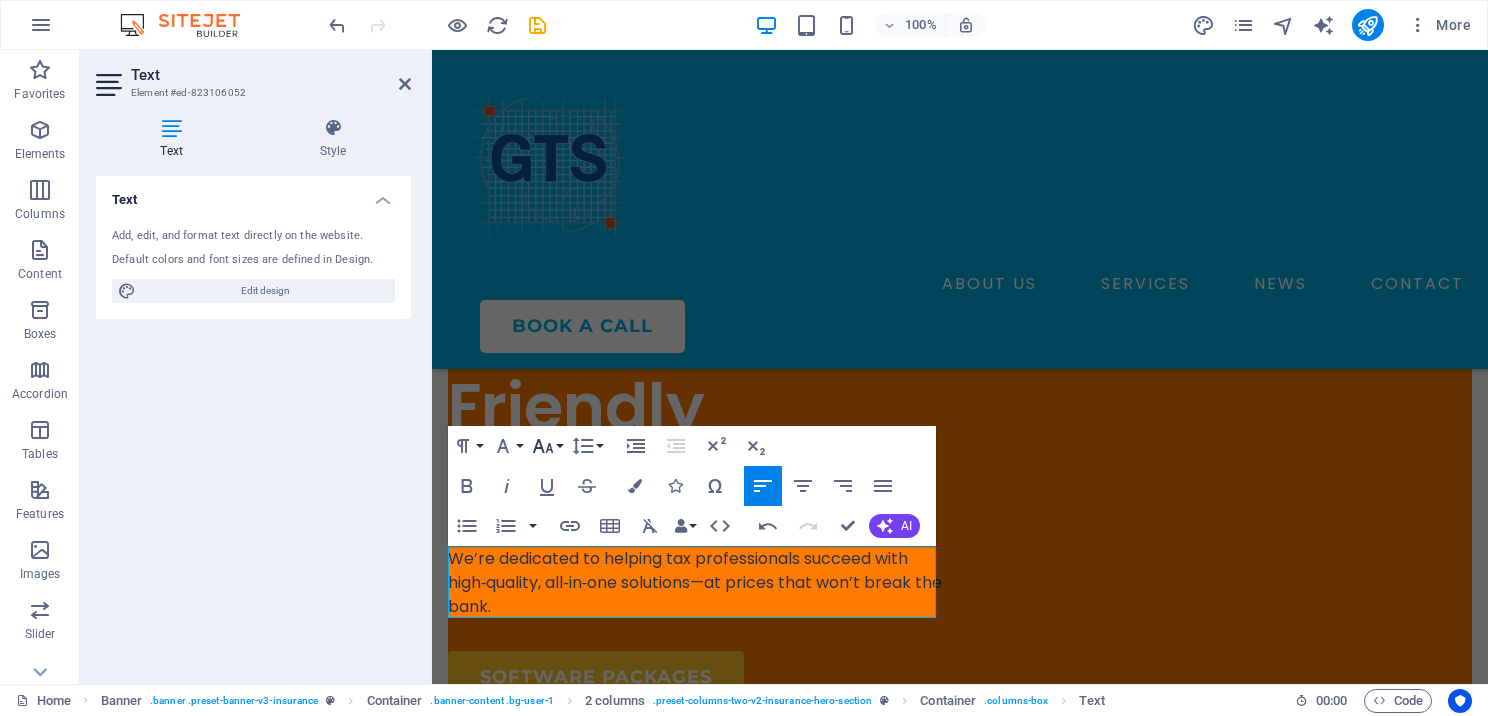 click 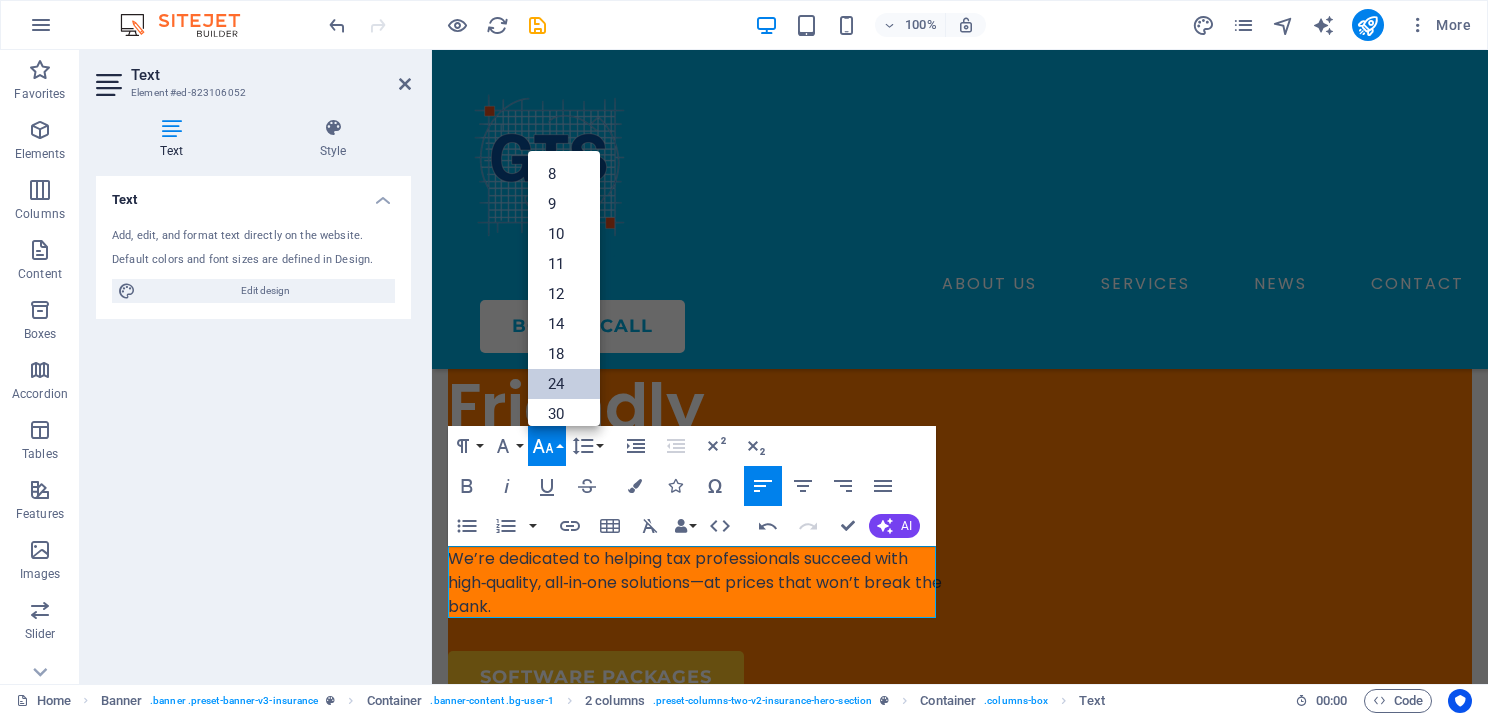 click on "24" at bounding box center [564, 384] 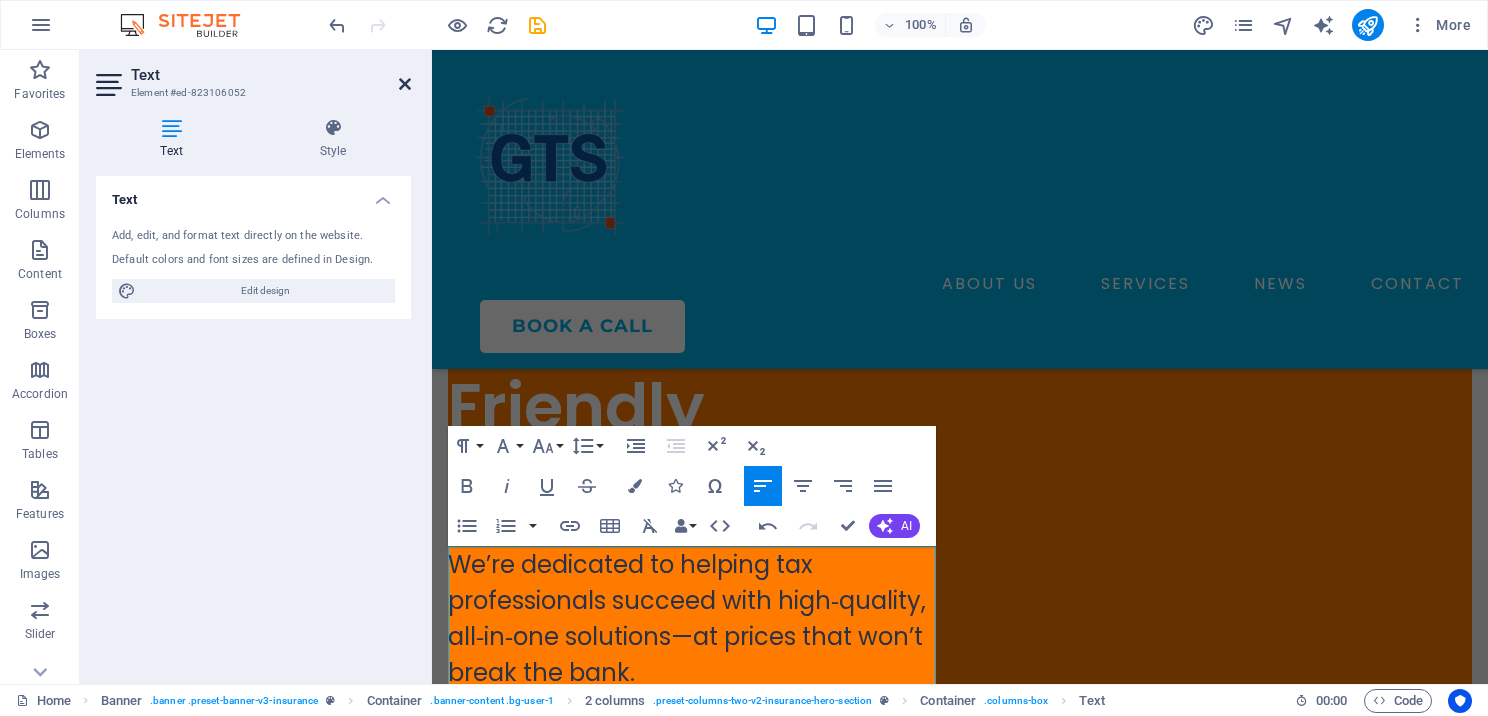 click at bounding box center [405, 84] 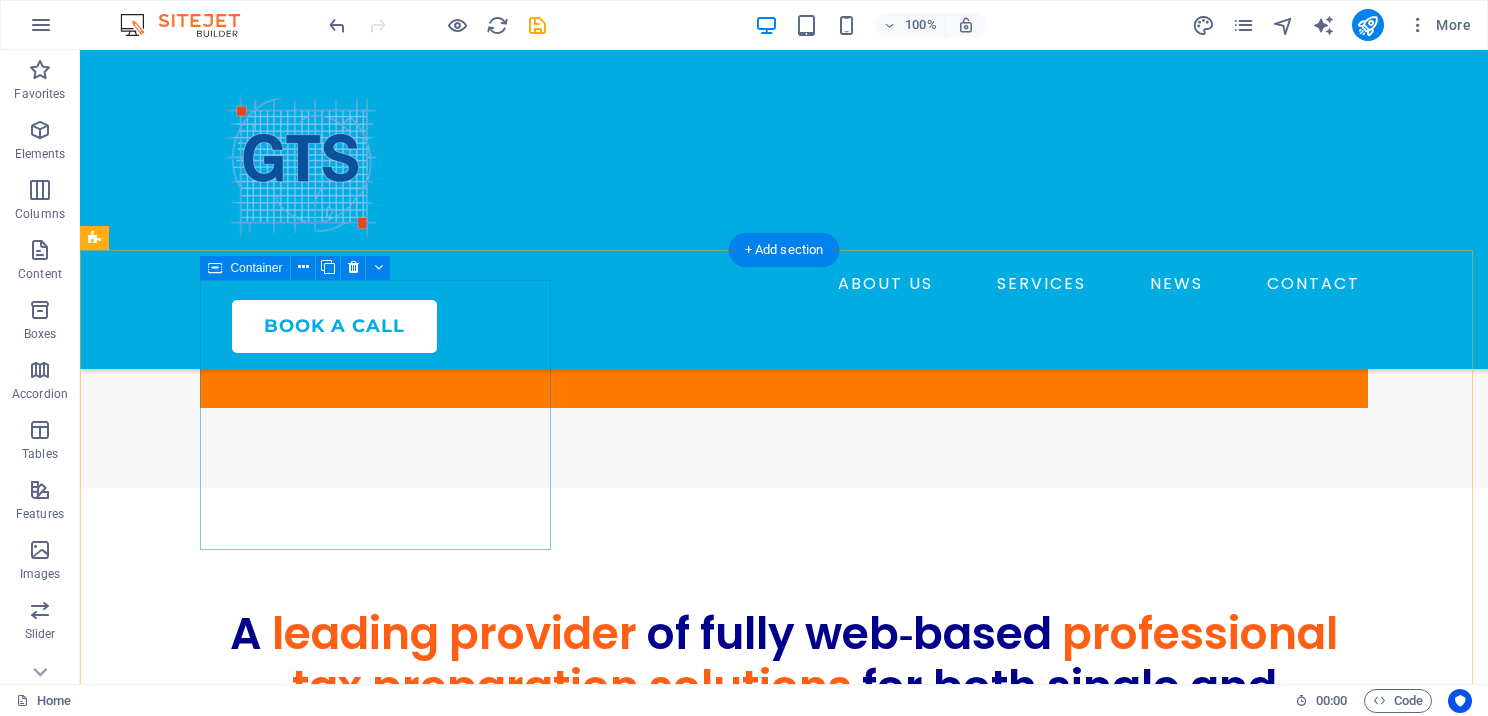 scroll, scrollTop: 1300, scrollLeft: 0, axis: vertical 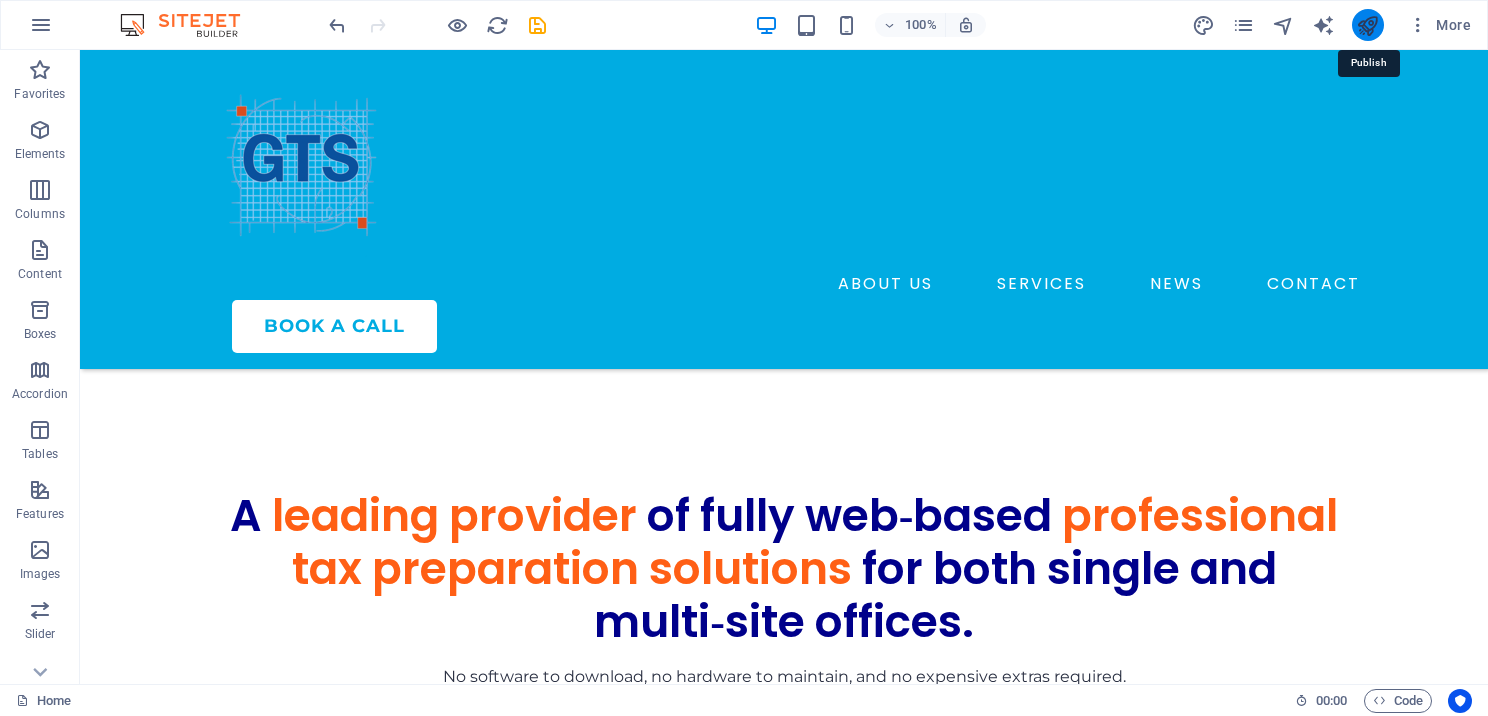 click at bounding box center [1367, 25] 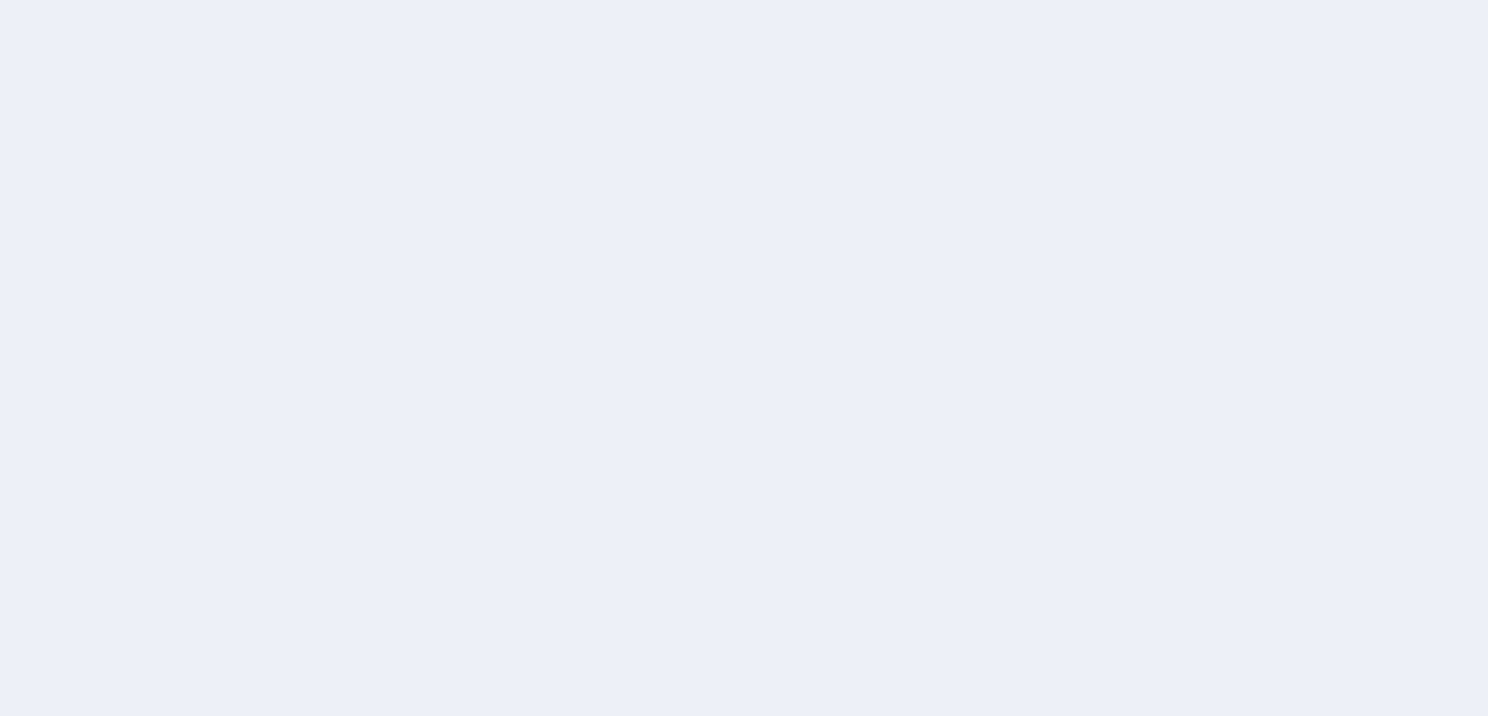 scroll, scrollTop: 0, scrollLeft: 0, axis: both 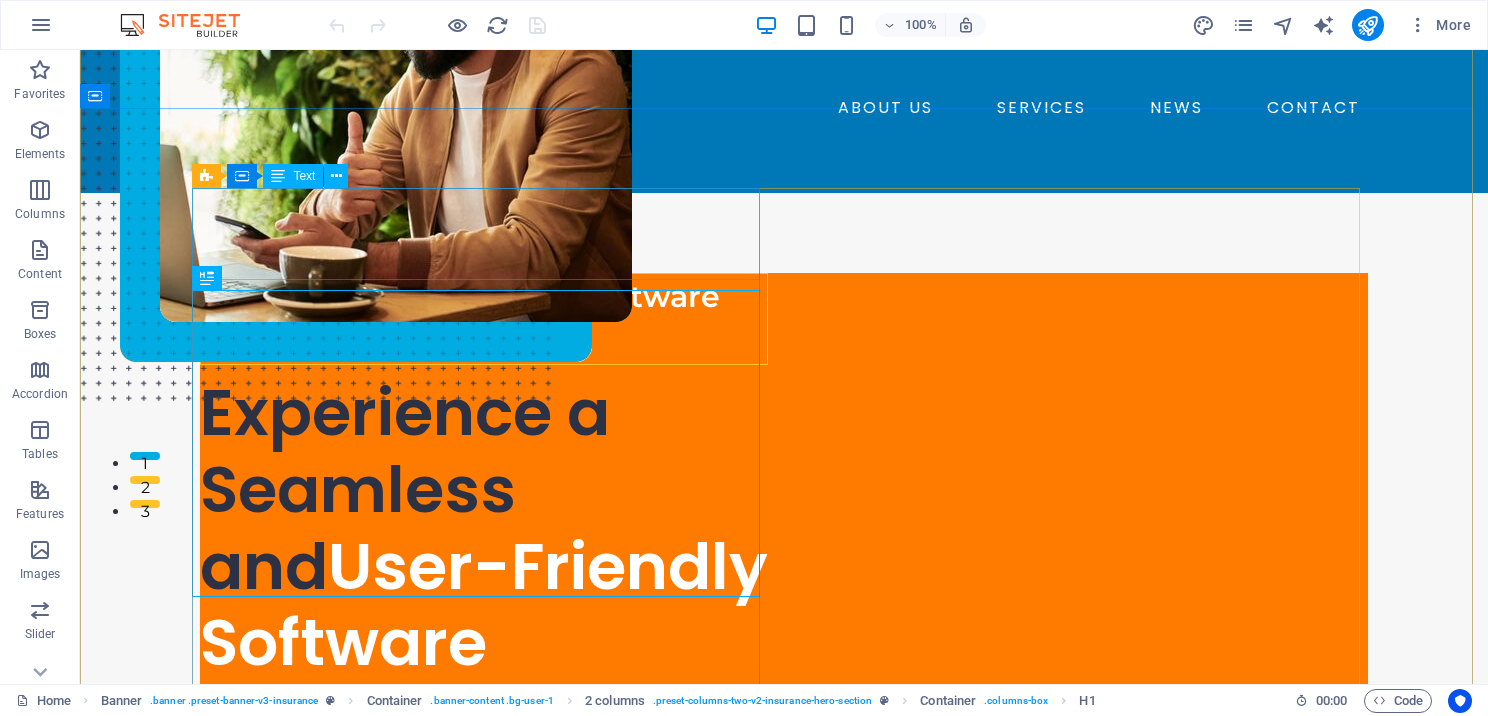 click on "Expert Tax Preparation Software for Professionals" at bounding box center [484, 319] 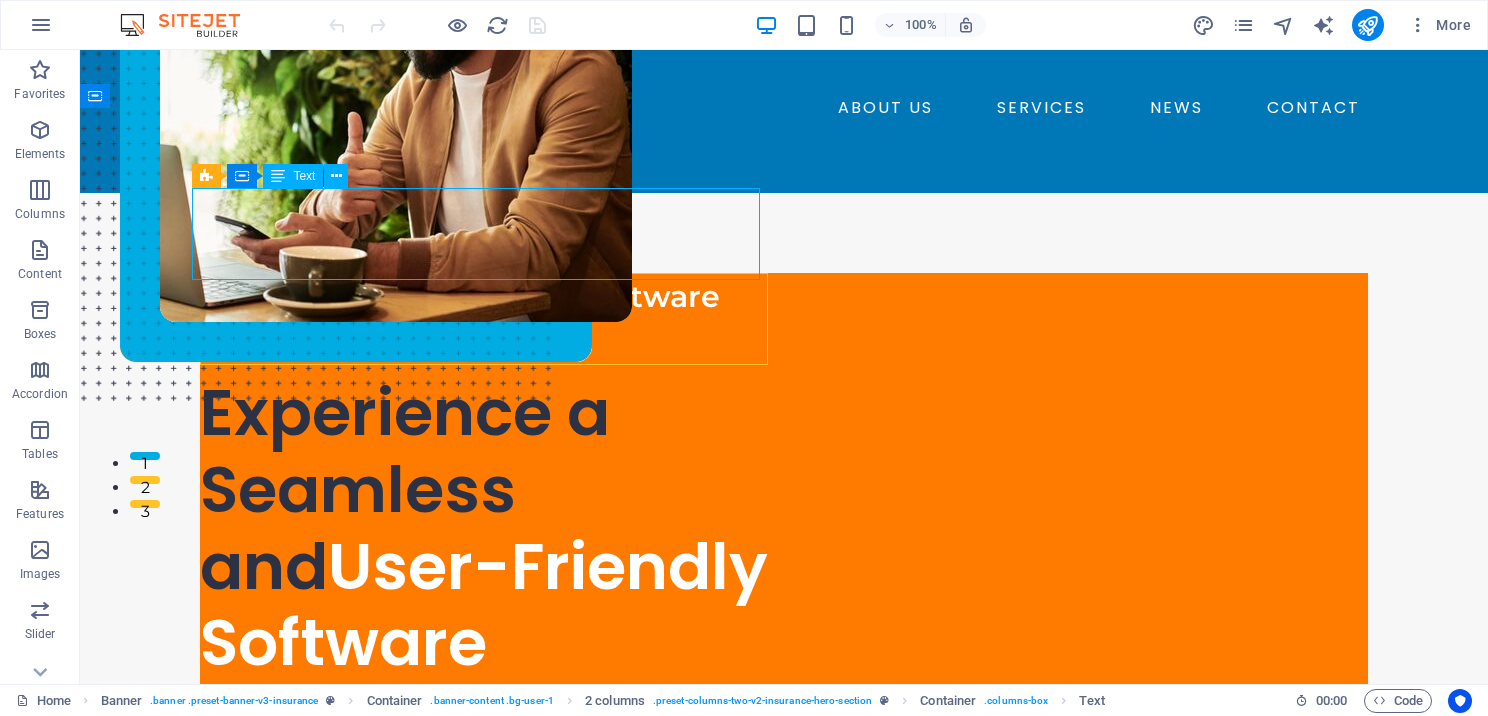 click on "Expert Tax Preparation Software for Professionals" at bounding box center (484, 319) 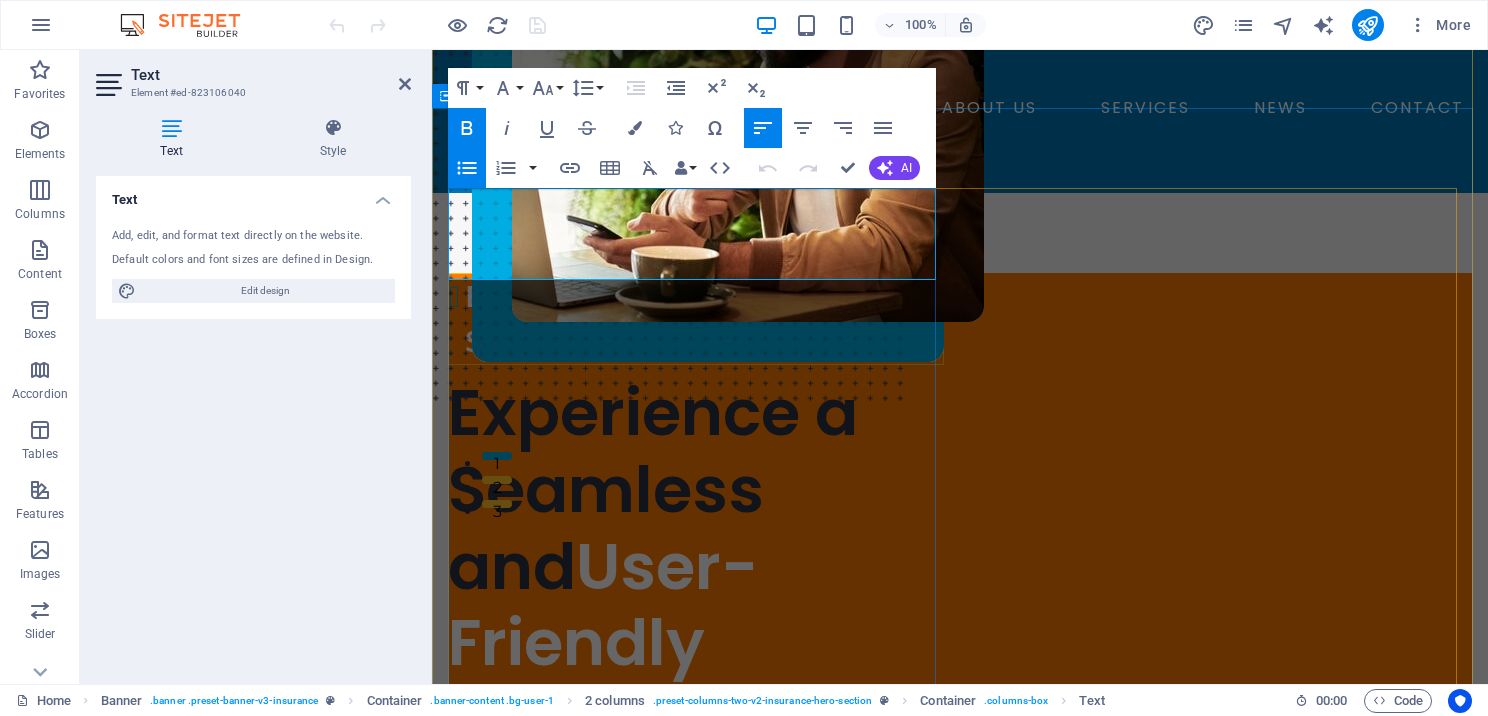 click on "Expert Tax Preparation Software for Professionals" at bounding box center (704, 319) 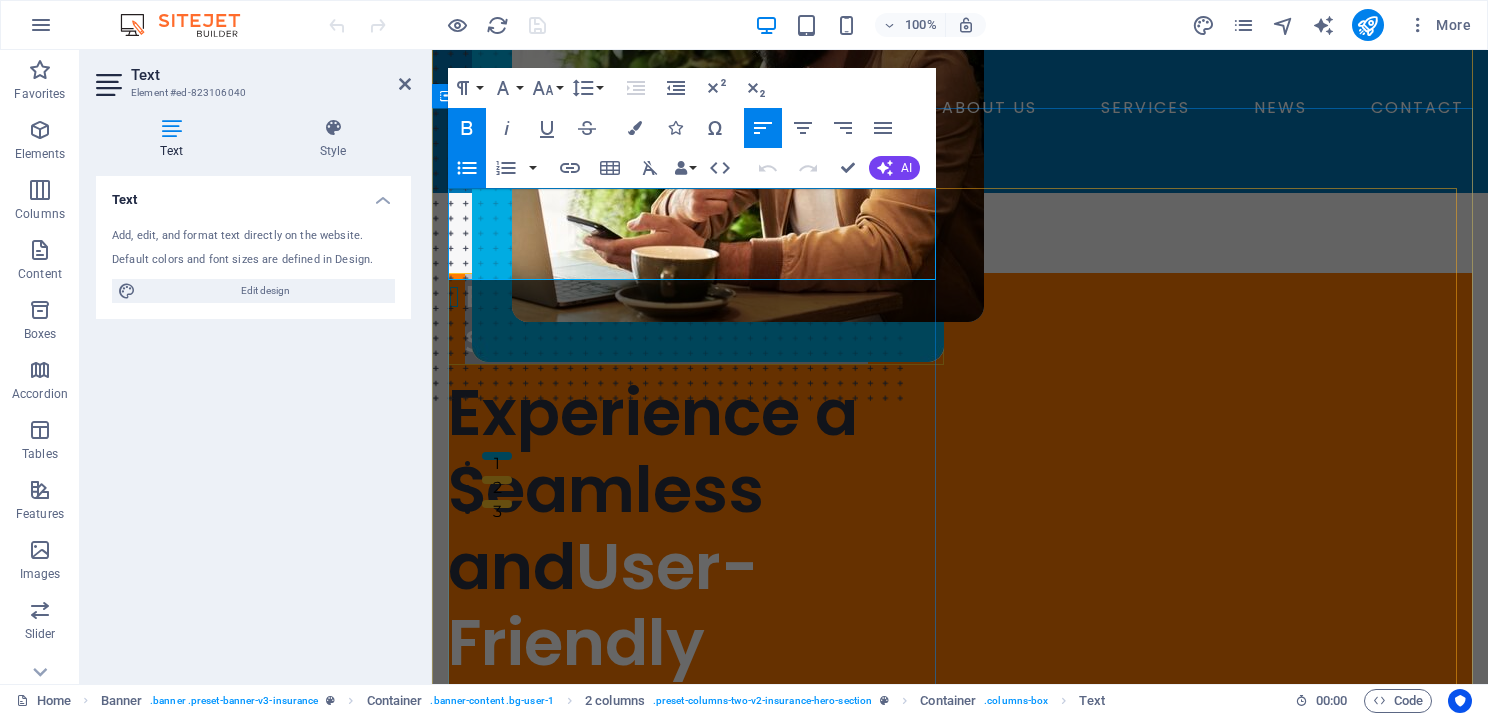 drag, startPoint x: 465, startPoint y: 208, endPoint x: 869, endPoint y: 266, distance: 408.14212 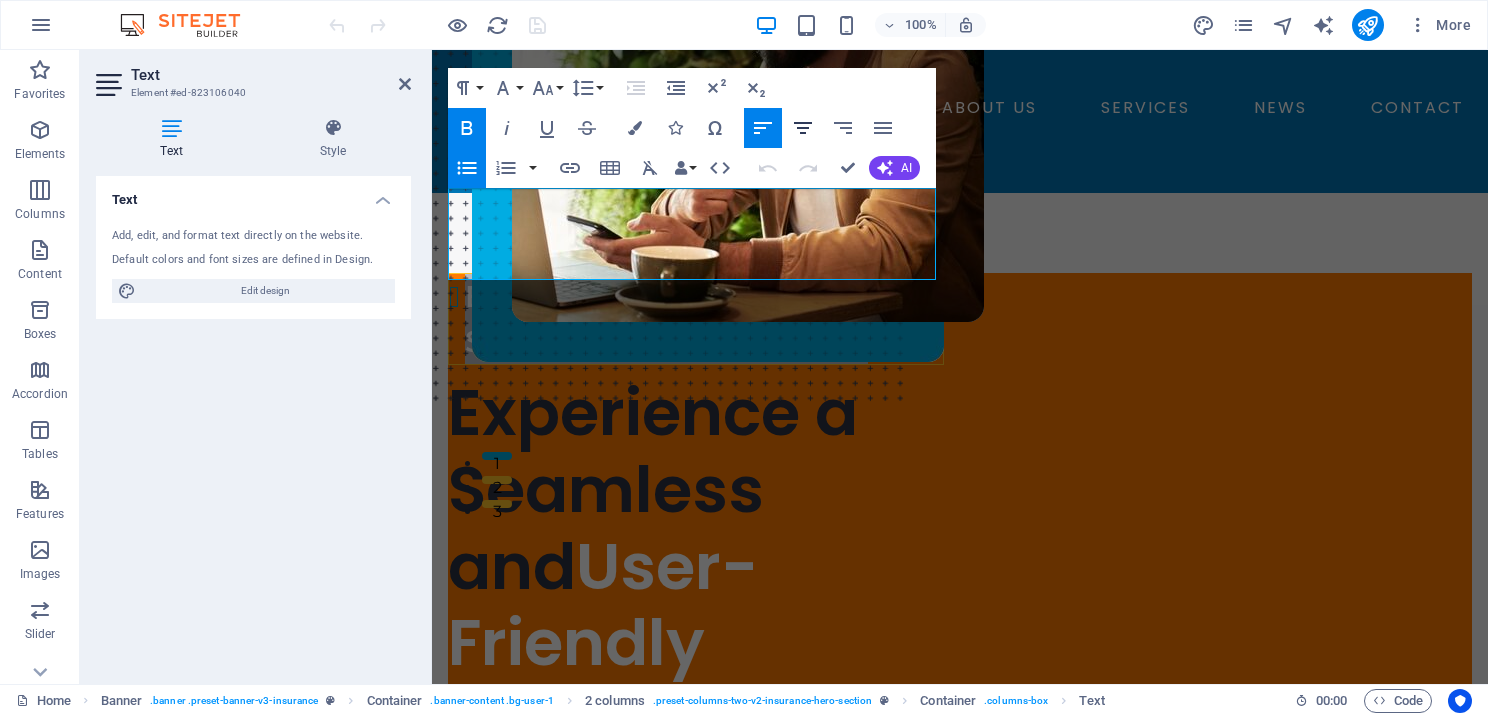 click 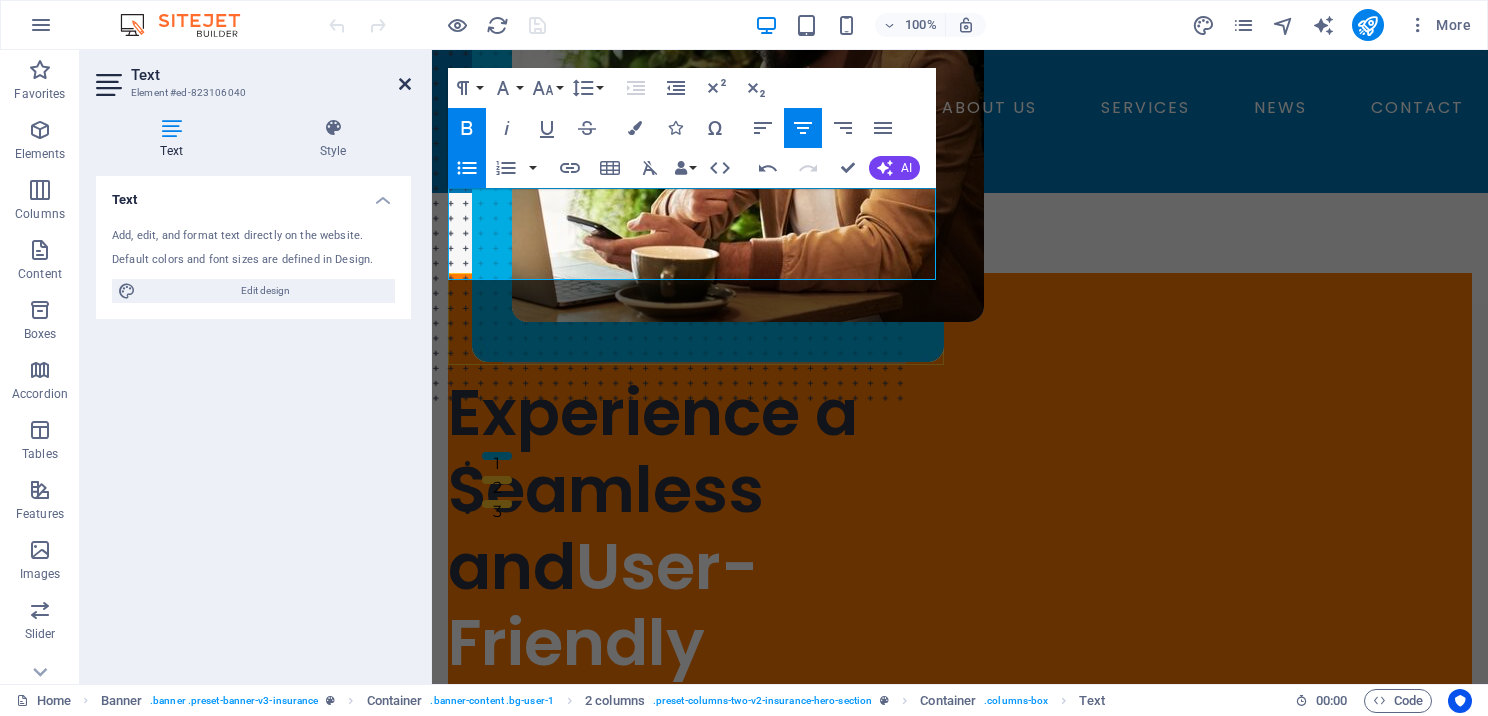 click at bounding box center [405, 84] 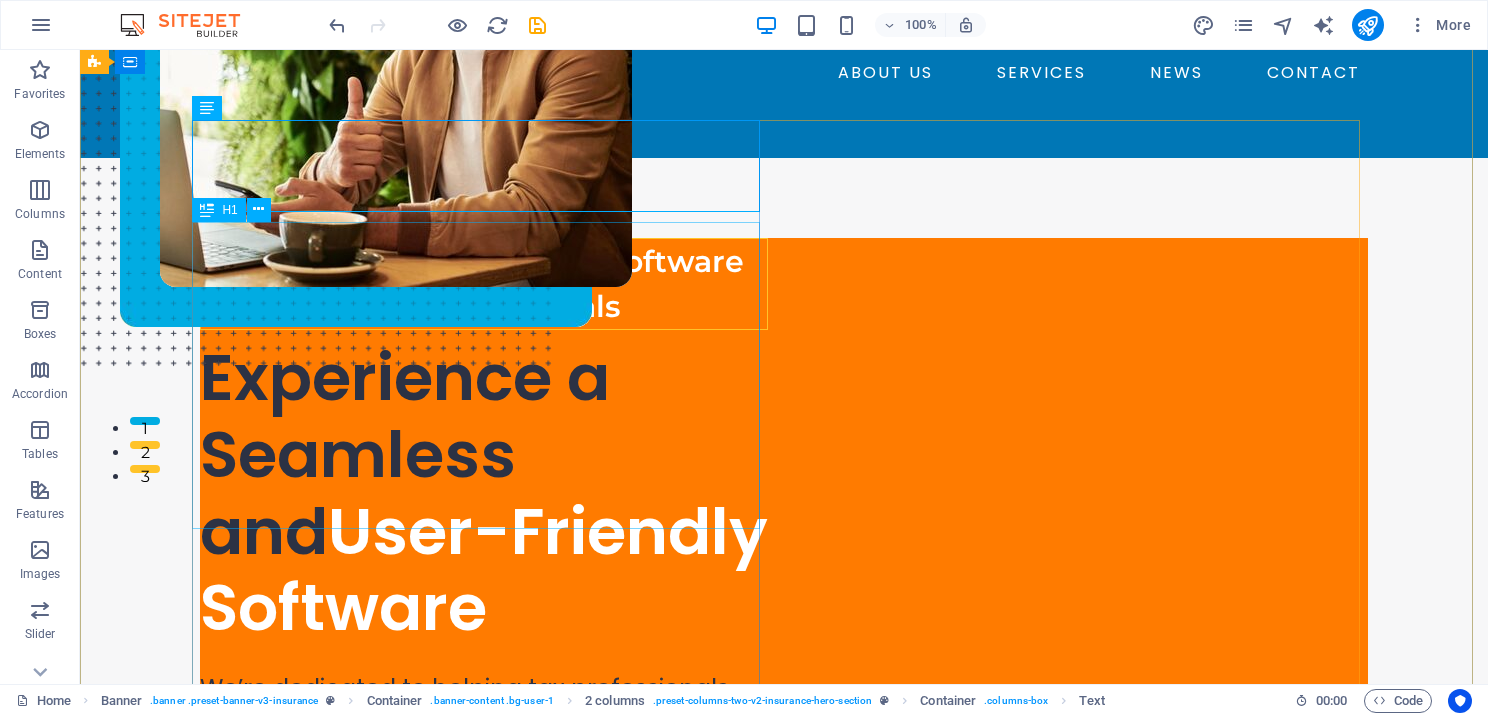 scroll, scrollTop: 200, scrollLeft: 0, axis: vertical 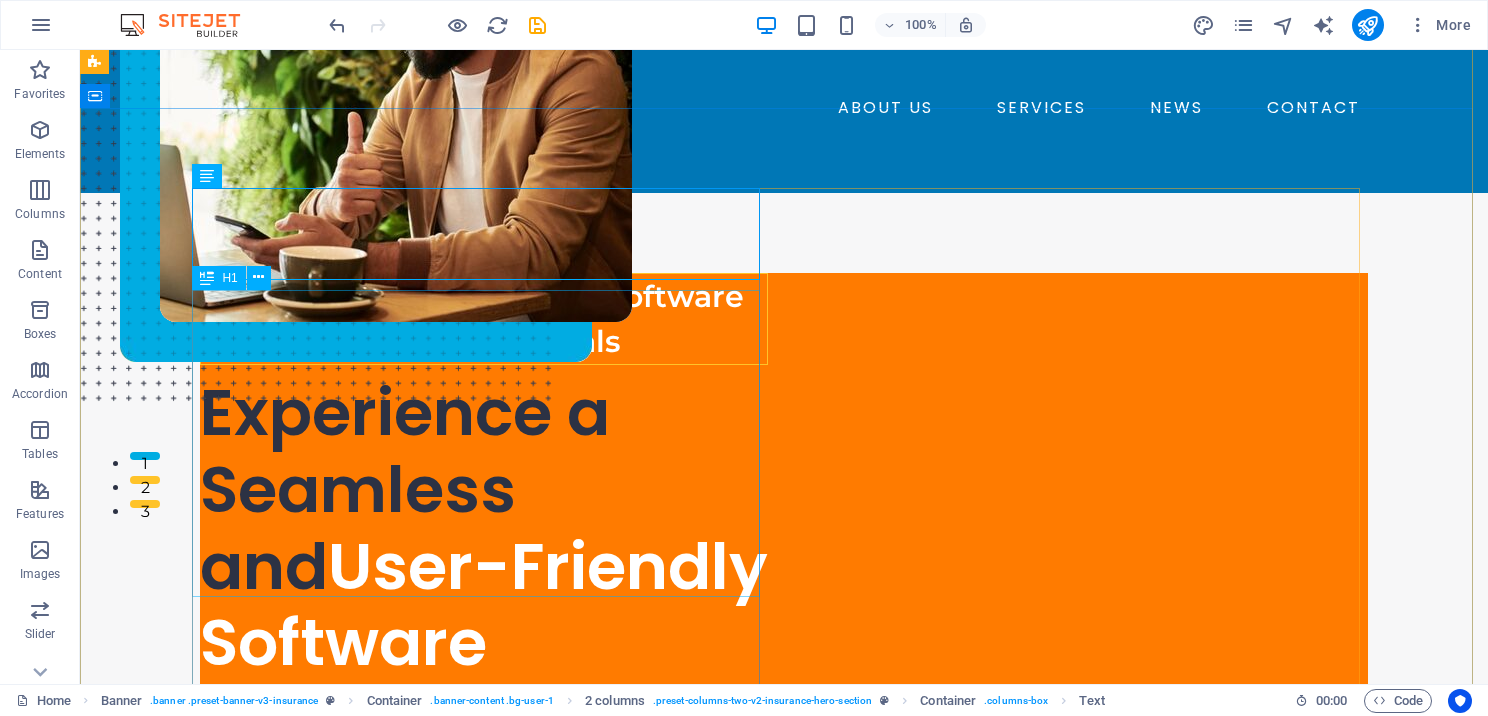 click on "Experience a Seamless and  User-Friendly Software" at bounding box center (484, 528) 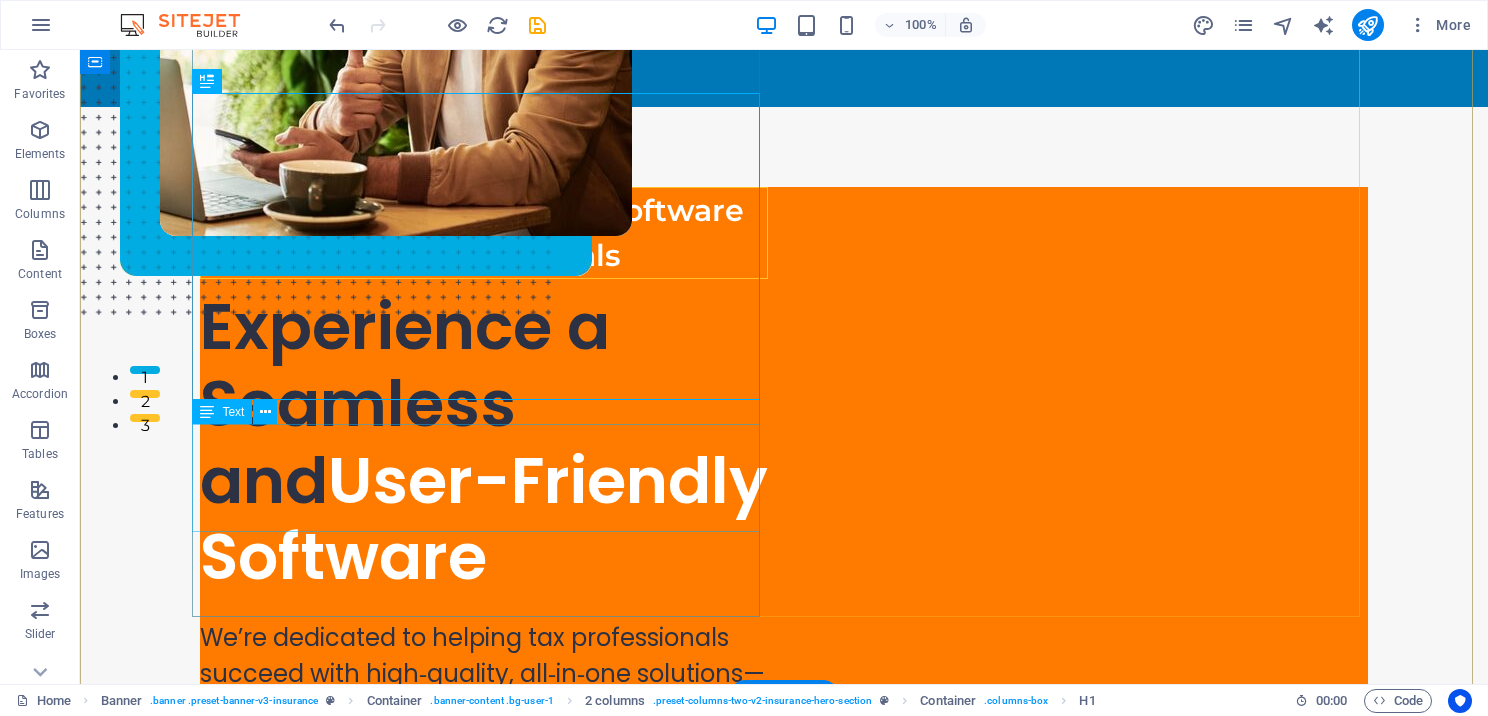 scroll, scrollTop: 400, scrollLeft: 0, axis: vertical 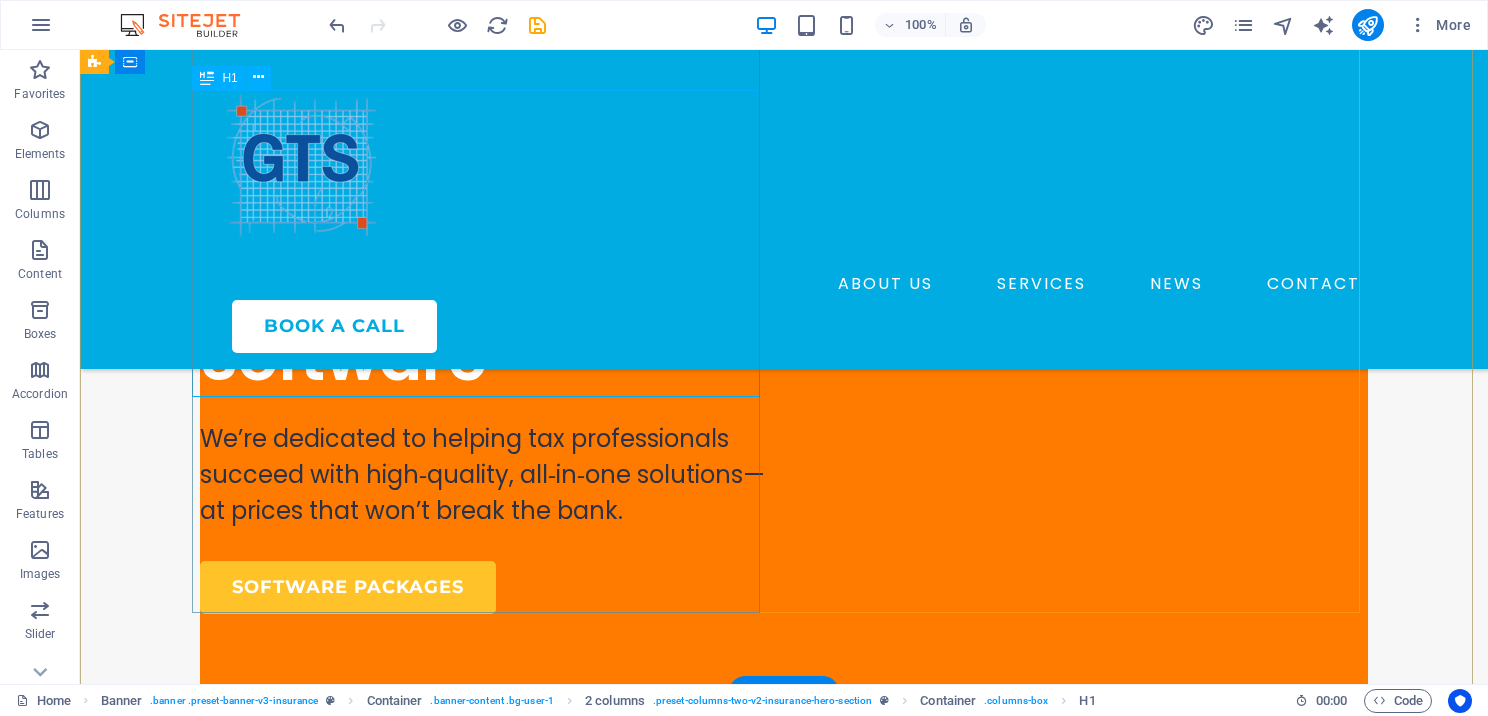 click on "Experience a Seamless and  User-Friendly Software" at bounding box center [484, 243] 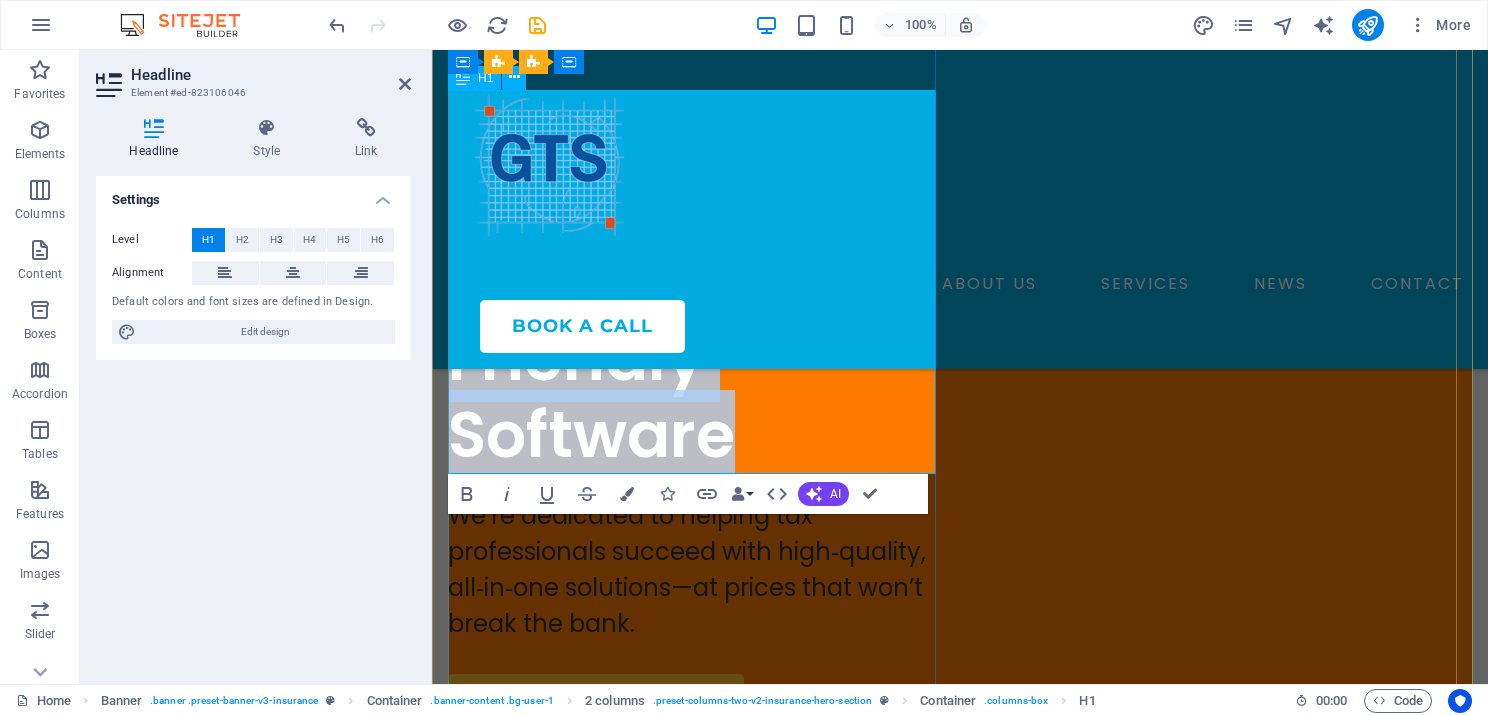 click on "User-Friendly Software" at bounding box center [603, 358] 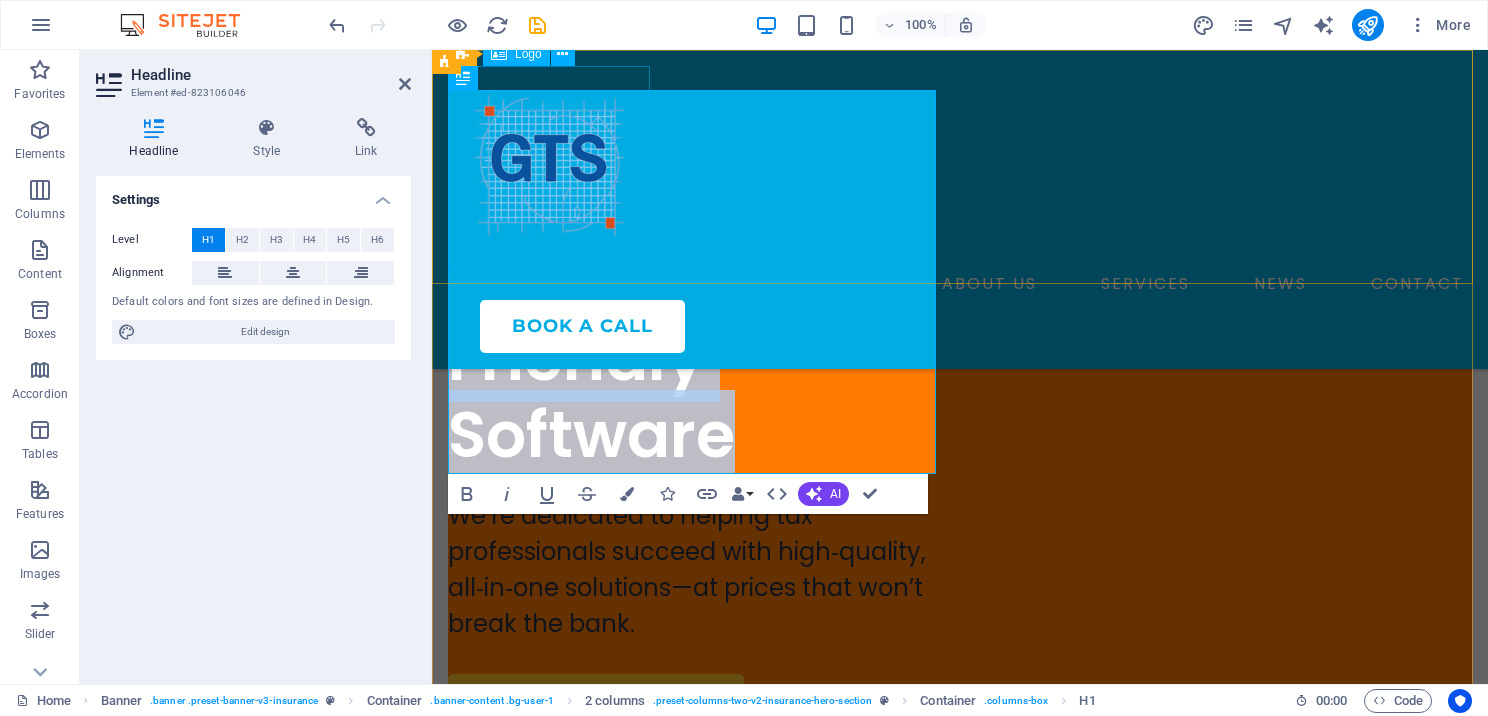 drag, startPoint x: 802, startPoint y: 442, endPoint x: 466, endPoint y: 253, distance: 385.50876 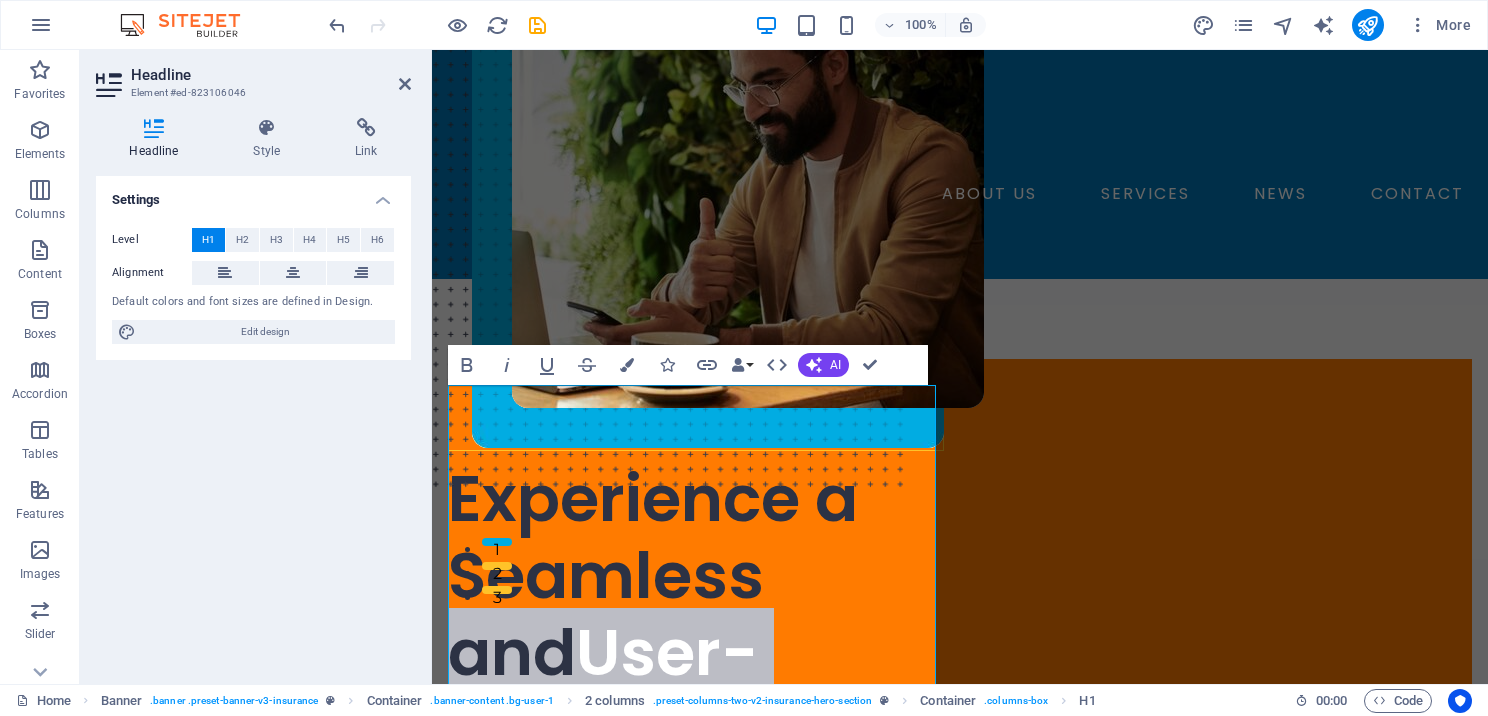 scroll, scrollTop: 100, scrollLeft: 0, axis: vertical 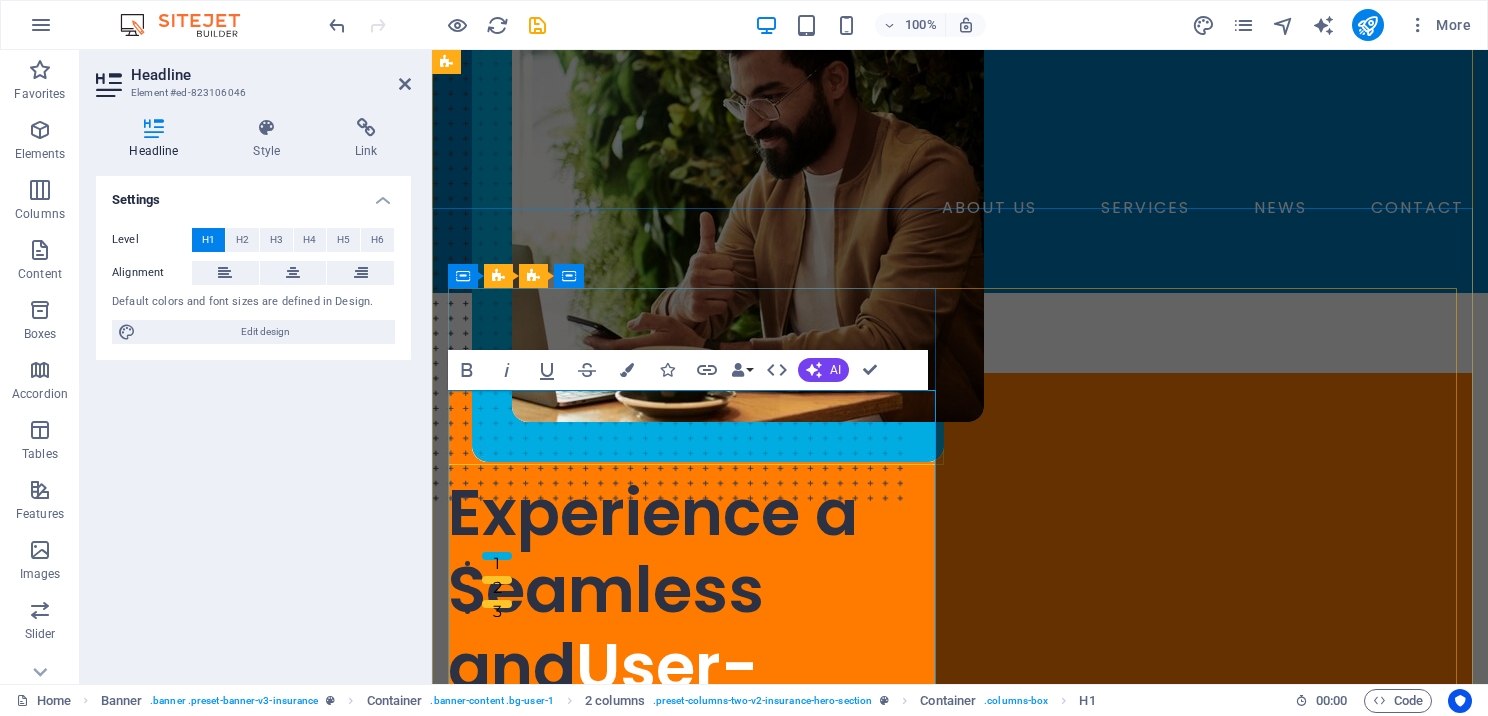 click on "Experience a Seamless and" at bounding box center [653, 589] 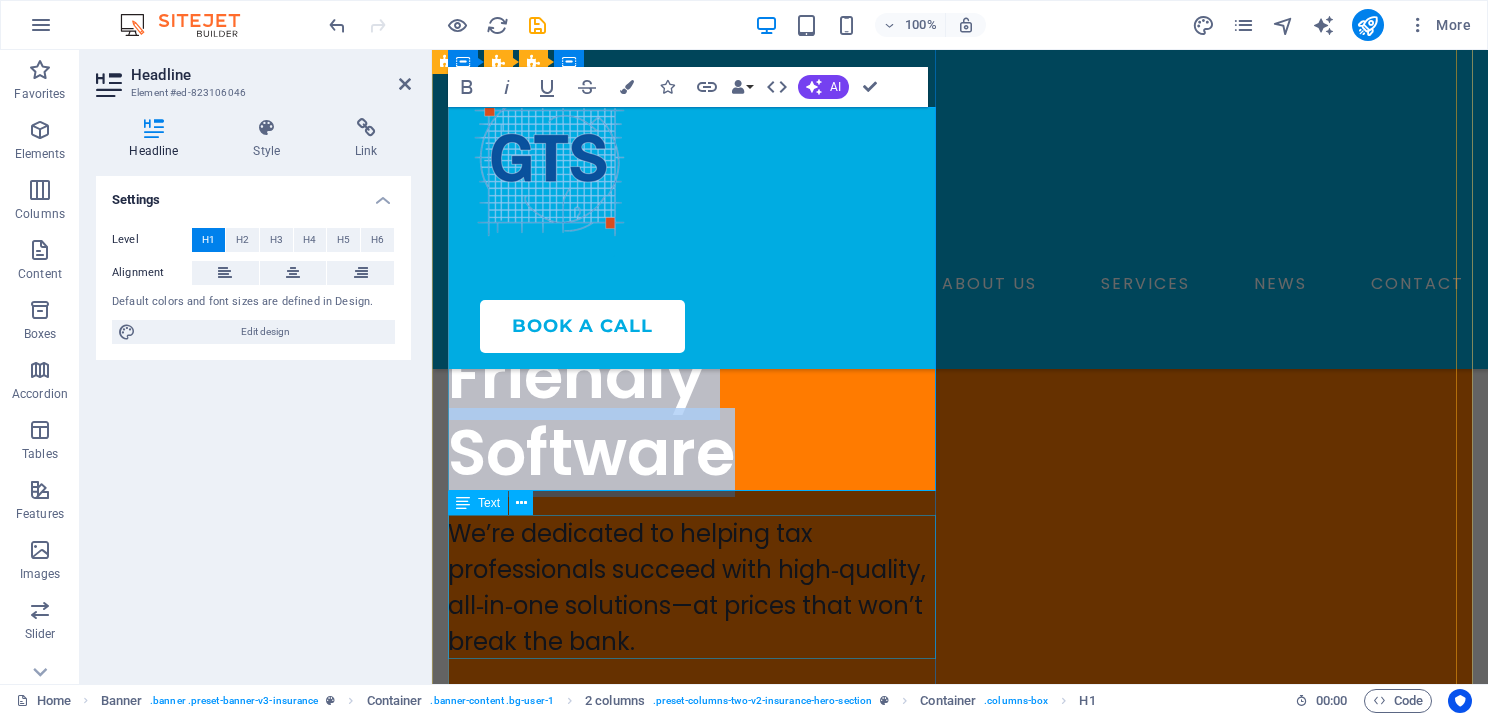 drag, startPoint x: 453, startPoint y: 418, endPoint x: 817, endPoint y: 556, distance: 389.2814 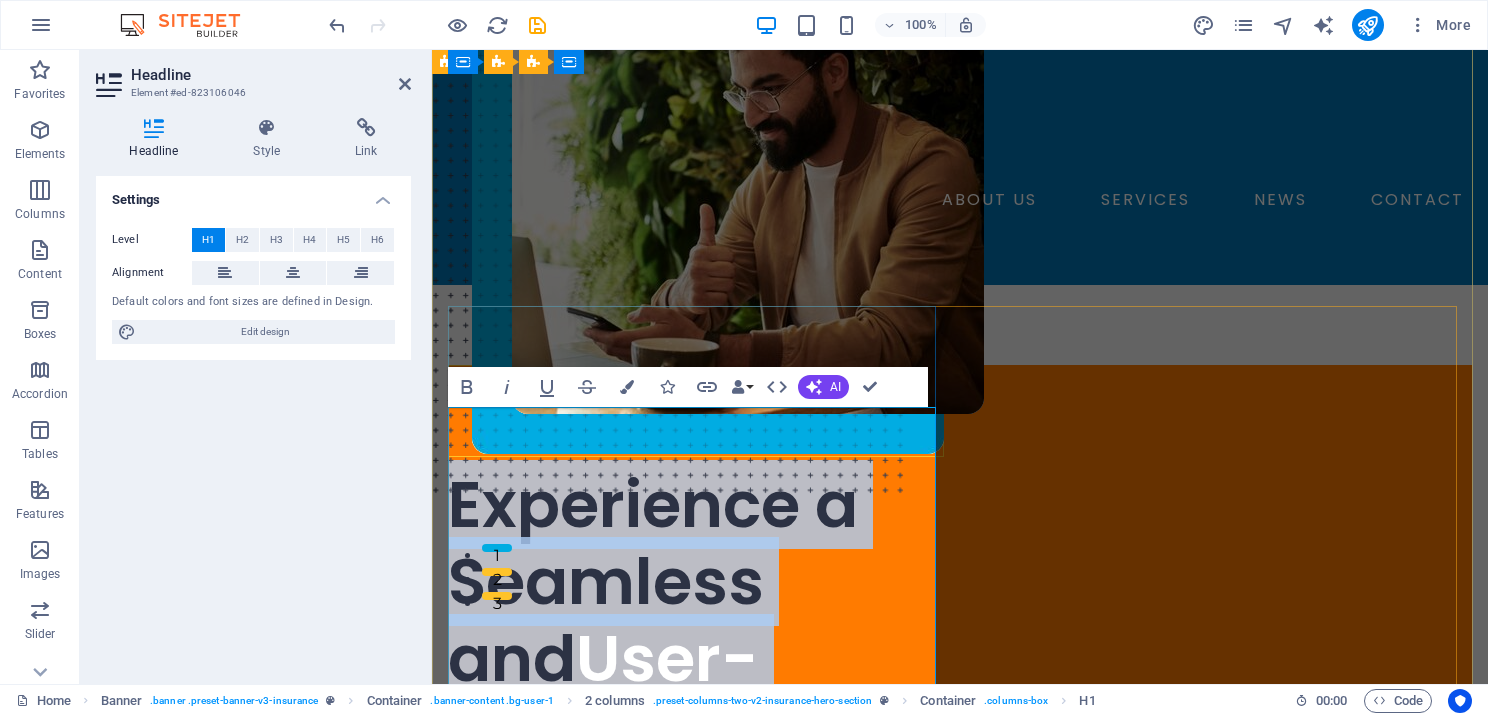 scroll, scrollTop: 82, scrollLeft: 0, axis: vertical 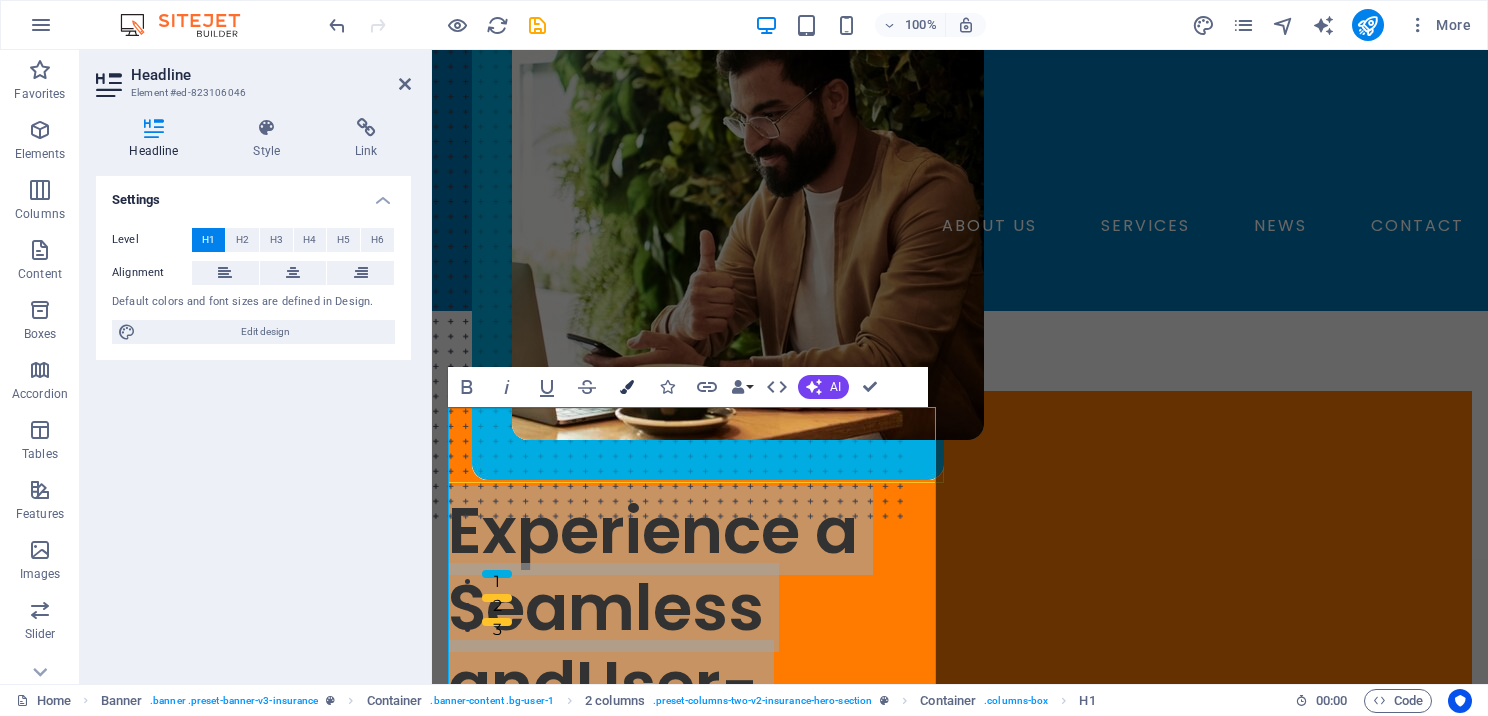 click at bounding box center [627, 387] 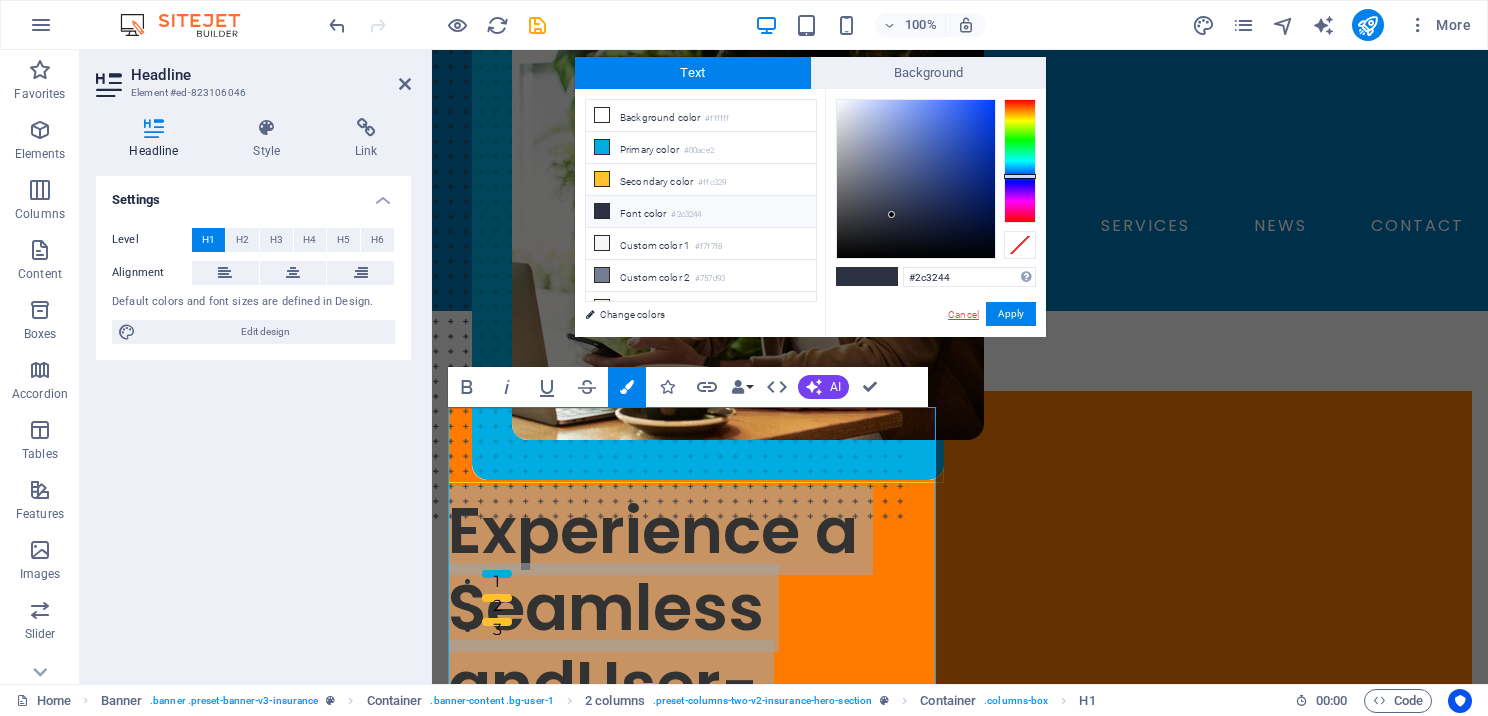 click on "Cancel" at bounding box center [963, 314] 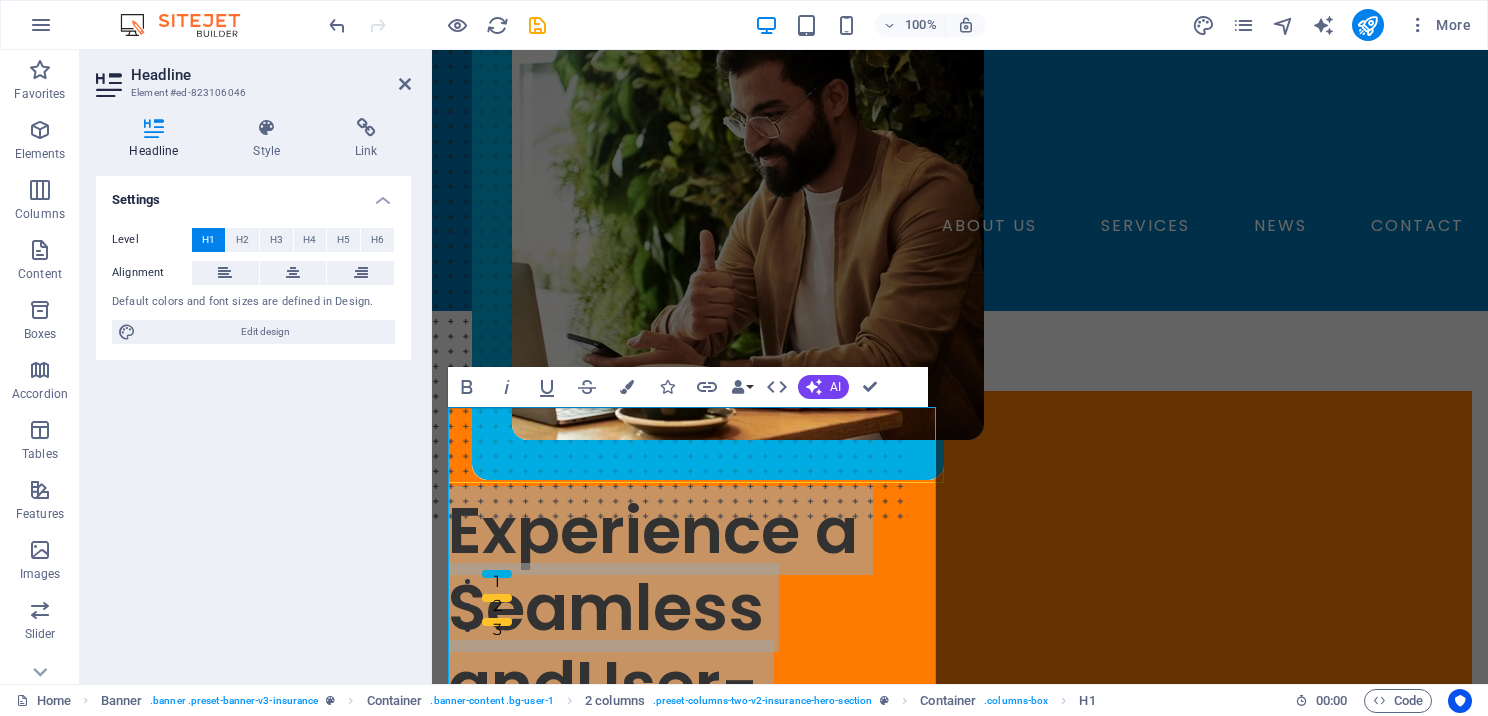 click at bounding box center [154, 128] 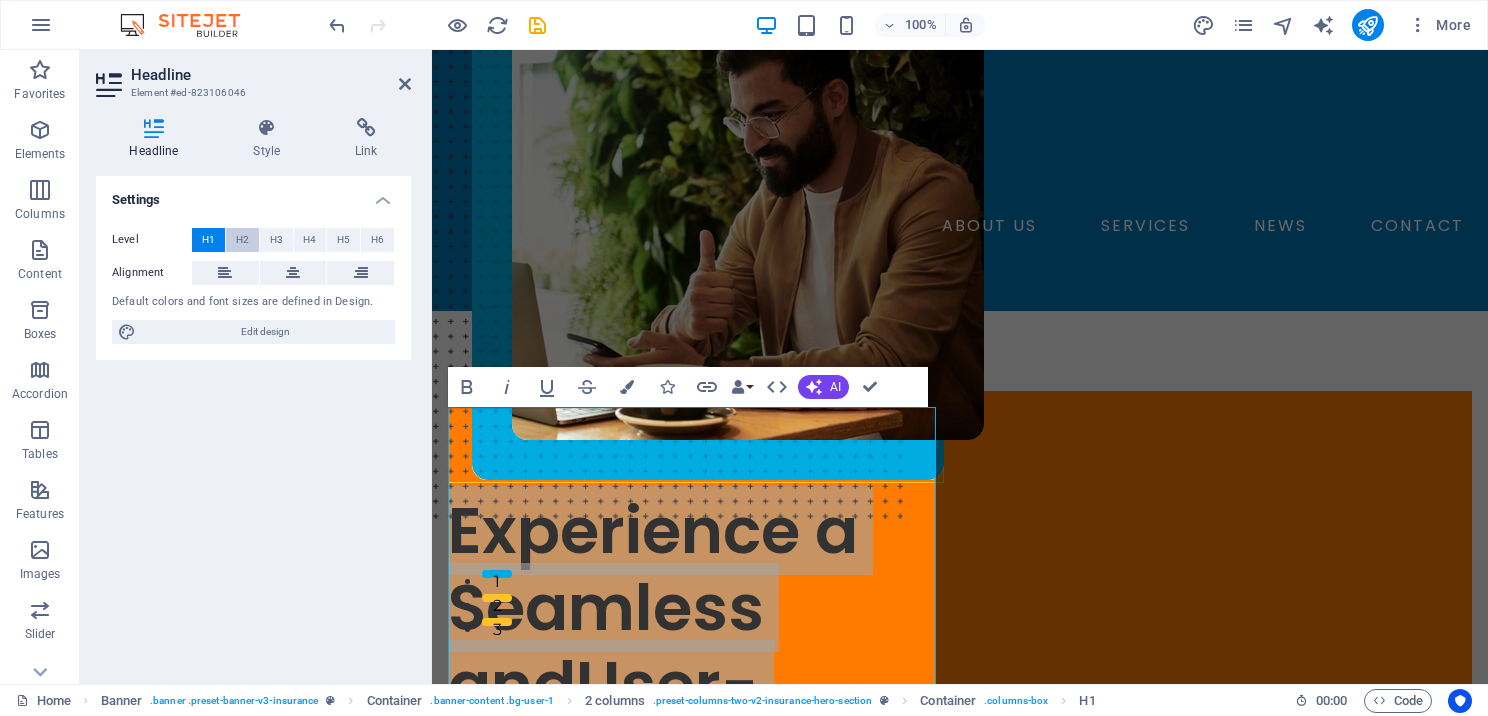 click on "H2" at bounding box center [242, 240] 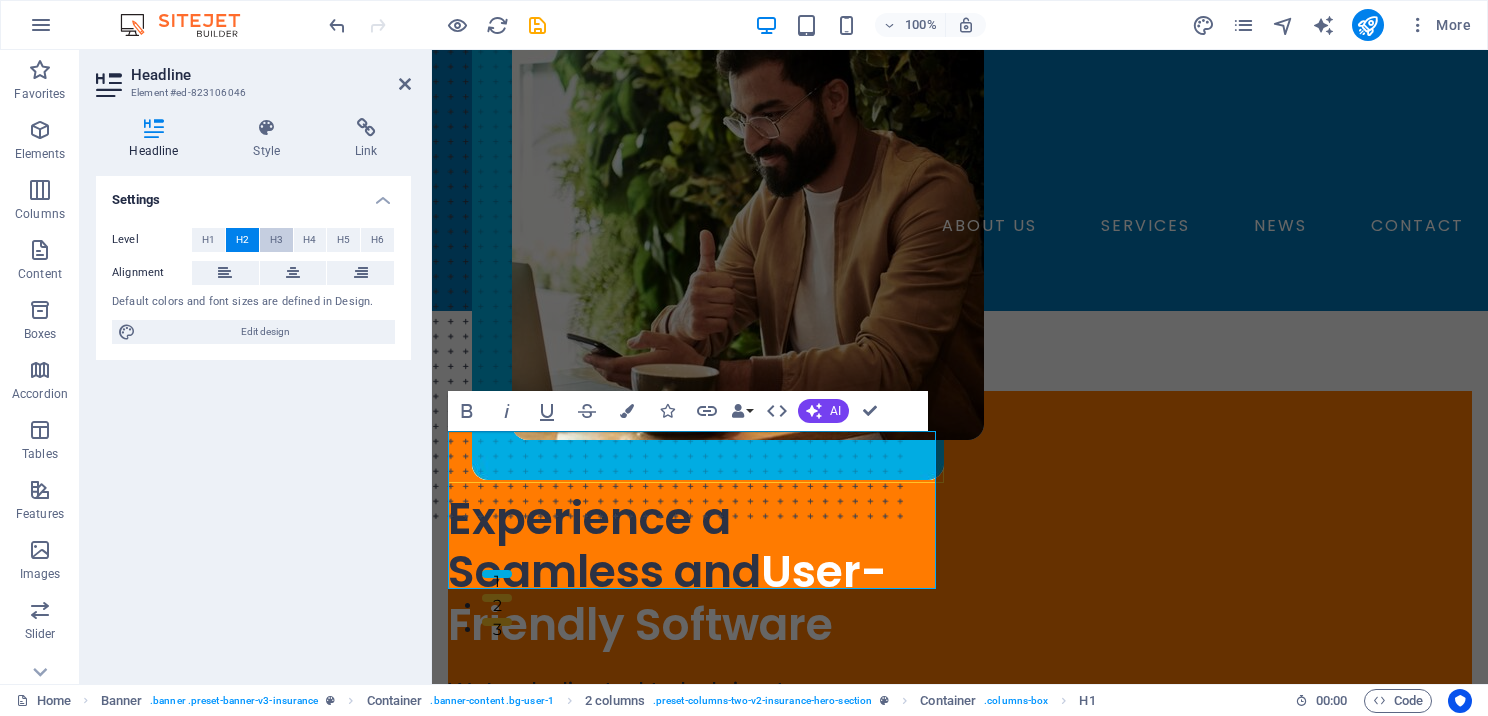 click on "H3" at bounding box center (276, 240) 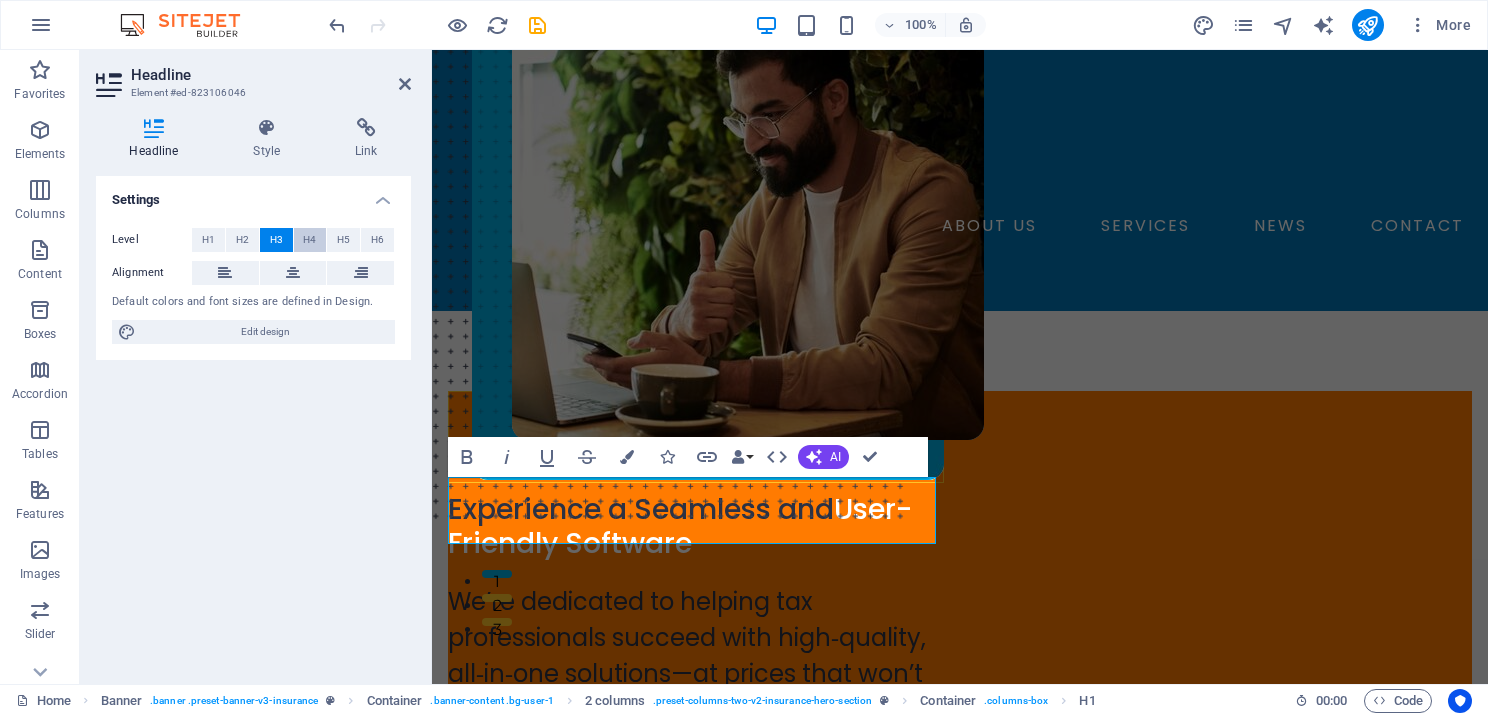 click on "H4" at bounding box center (310, 240) 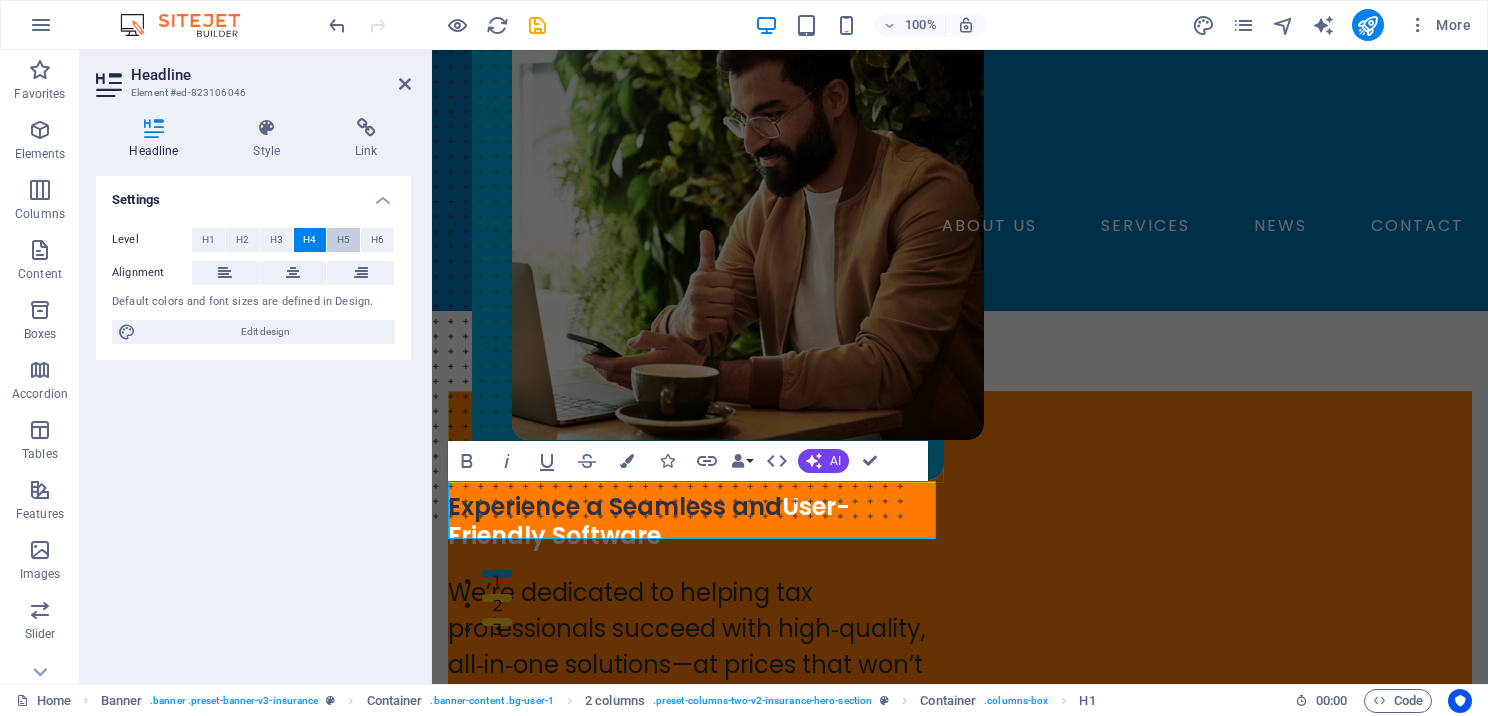click on "H5" at bounding box center (343, 240) 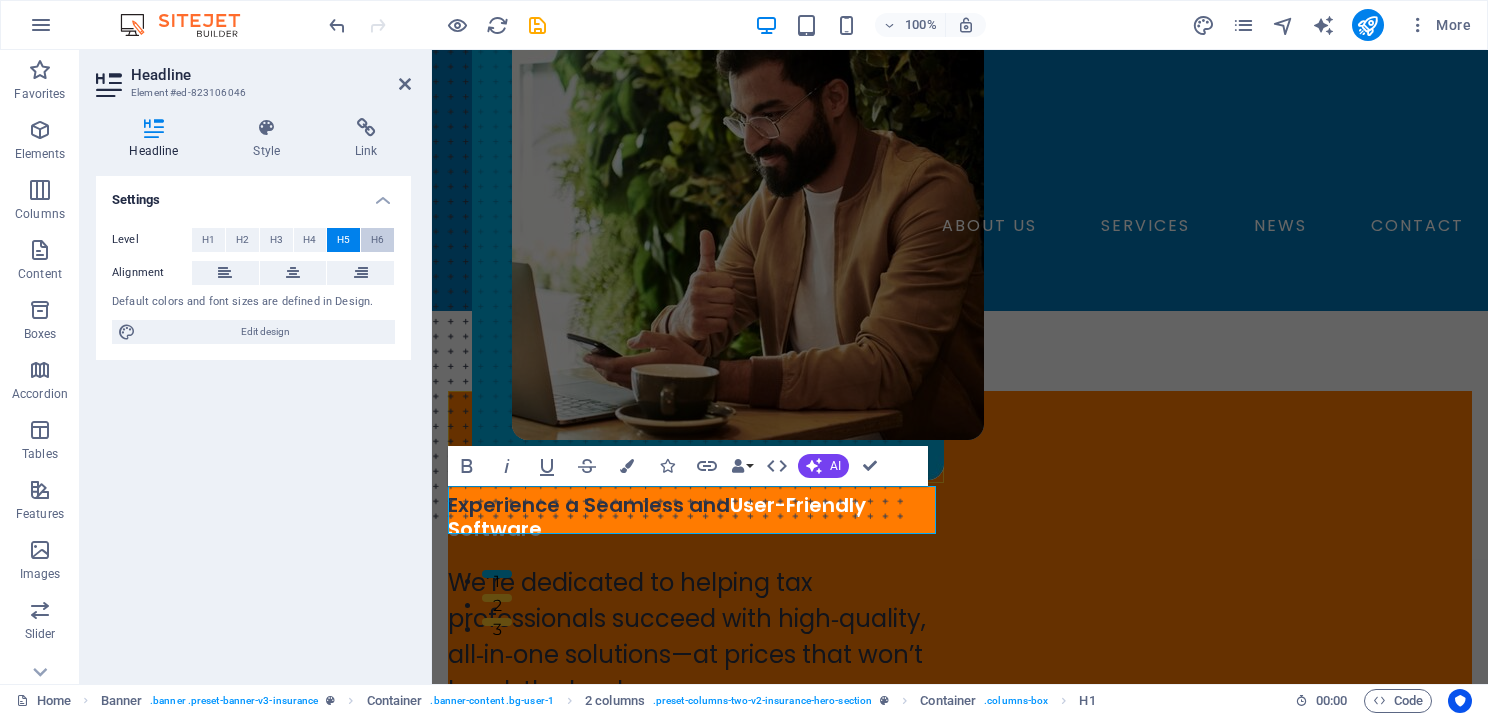 click on "H6" at bounding box center [377, 240] 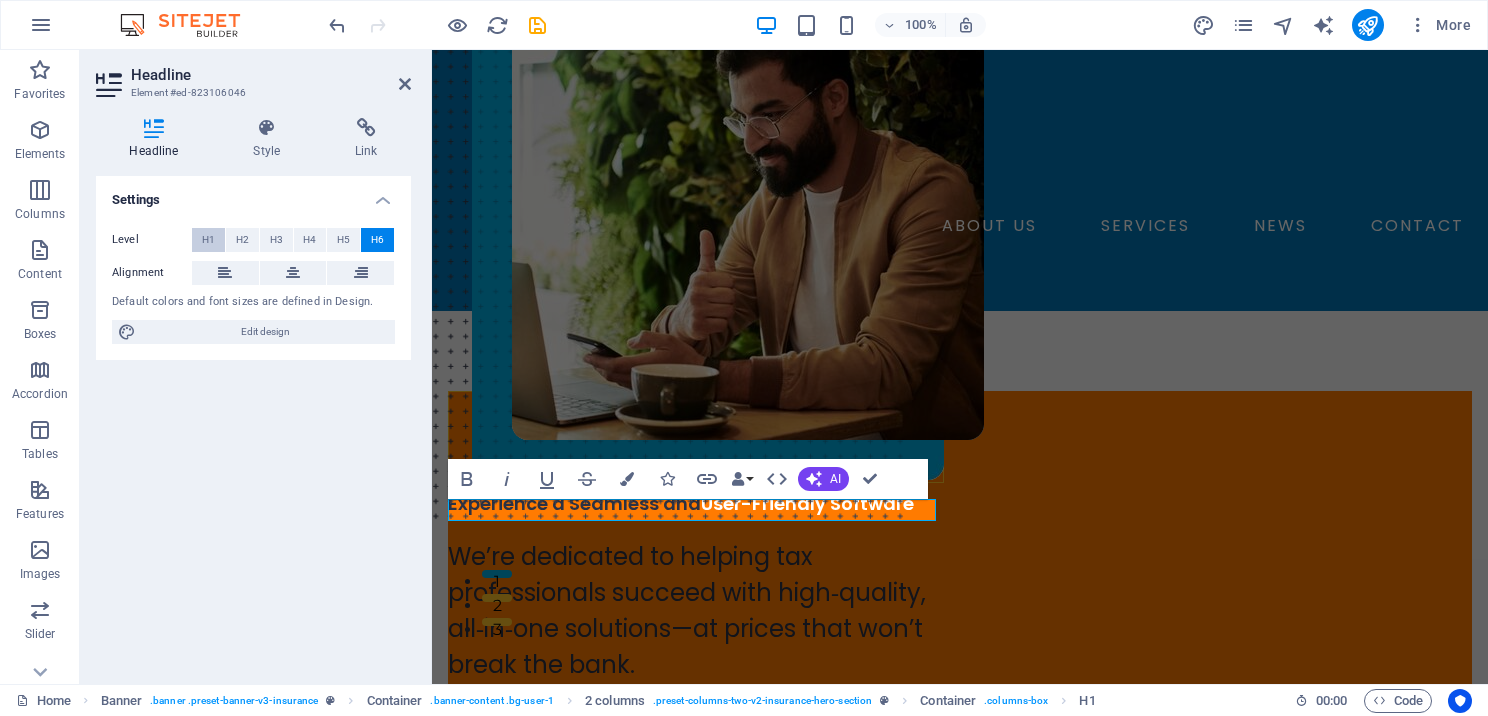 click on "H1" at bounding box center (208, 240) 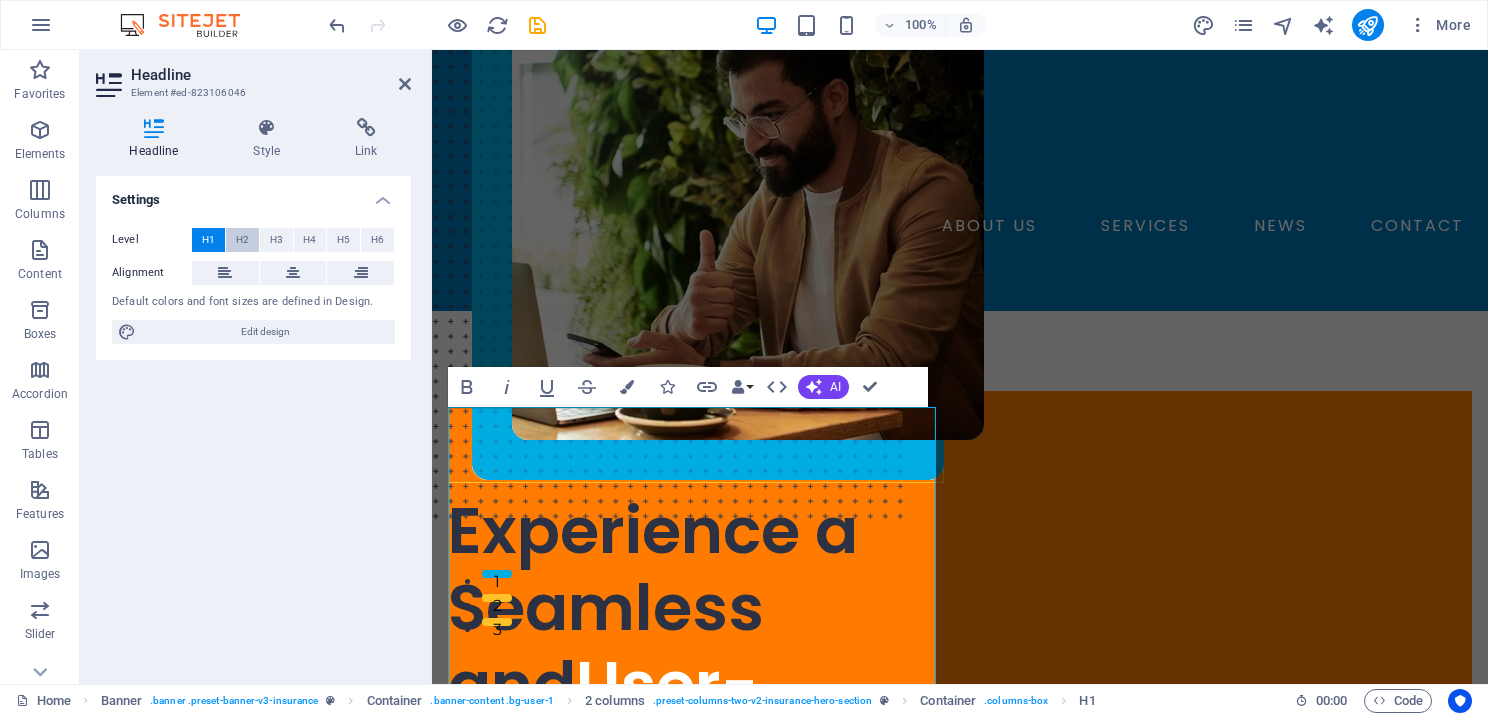 click on "H2" at bounding box center (242, 240) 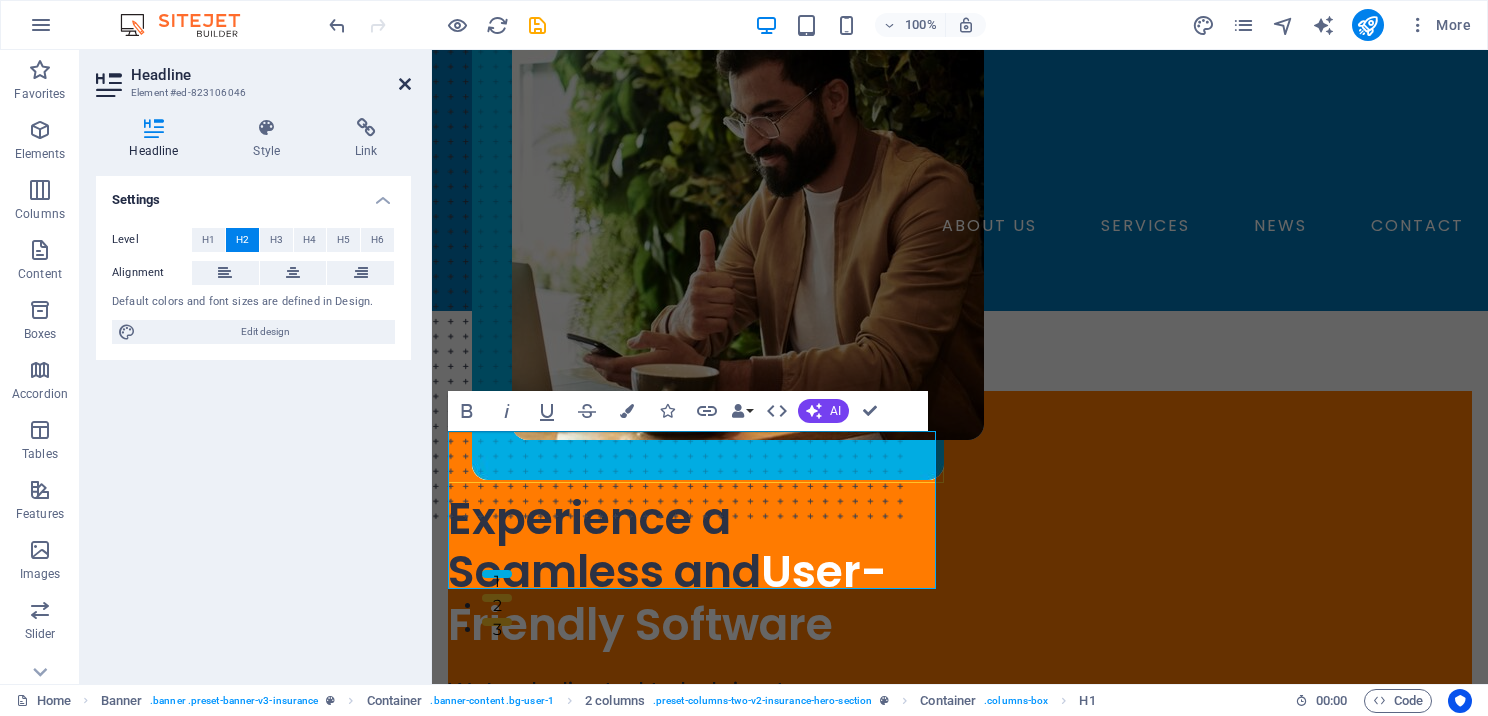 click at bounding box center [405, 84] 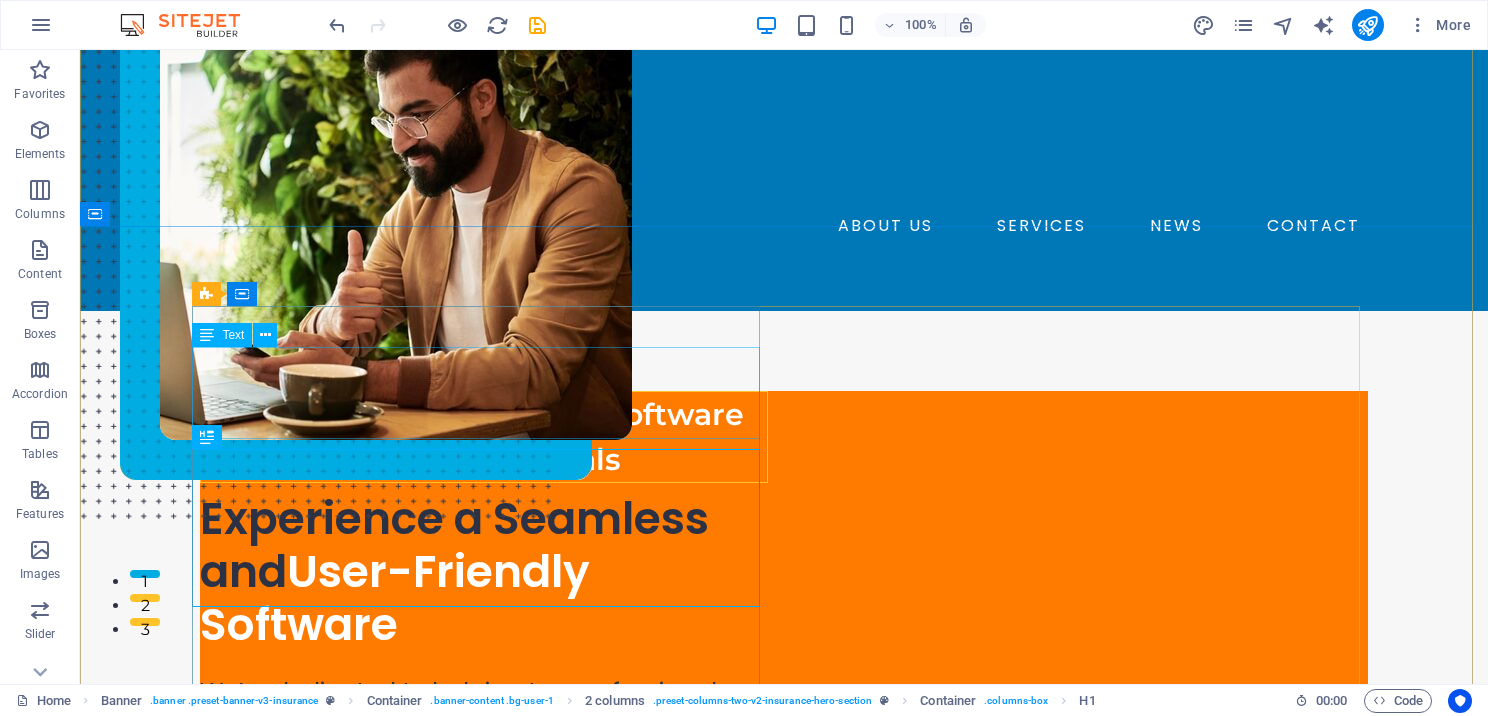 click on "Expert Tax Preparation Software for Professionals" at bounding box center (484, 437) 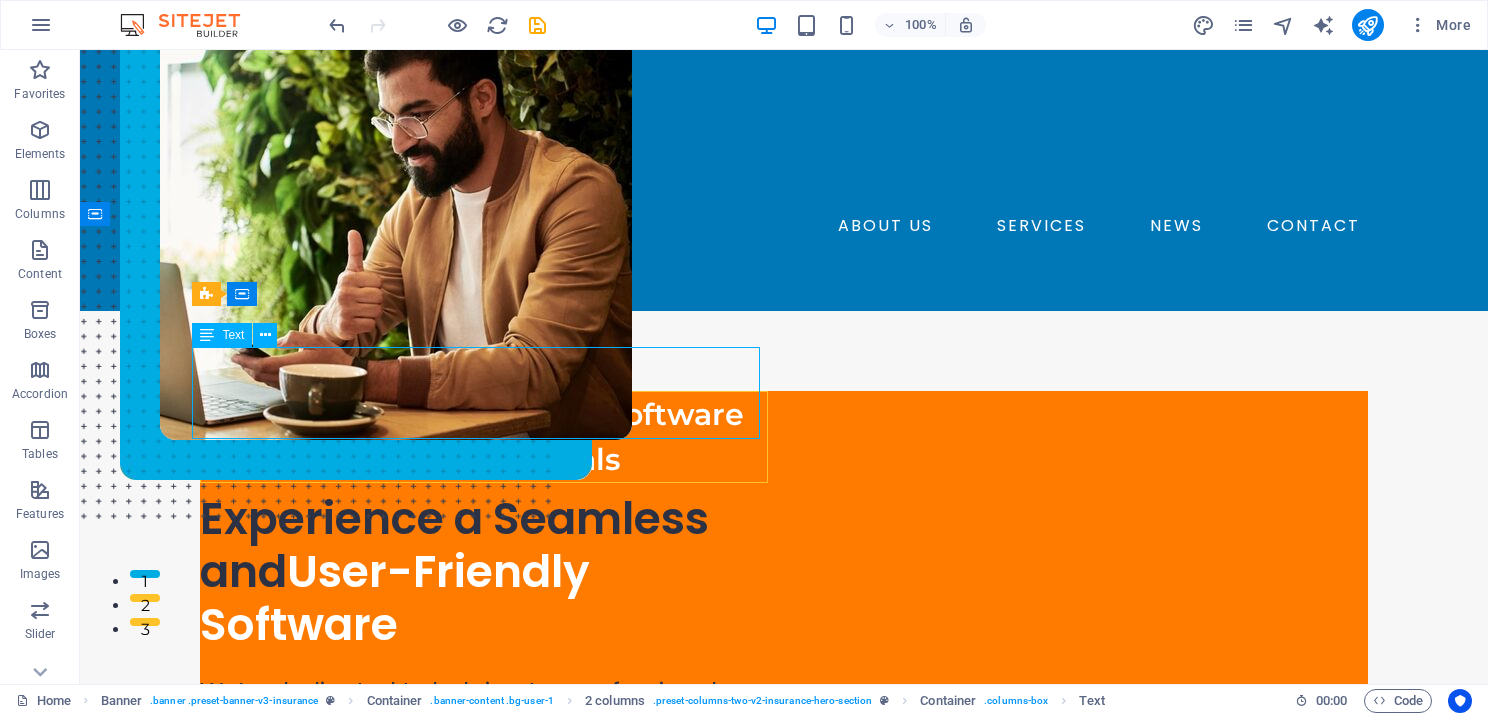 click on "Expert Tax Preparation Software for Professionals" at bounding box center (484, 437) 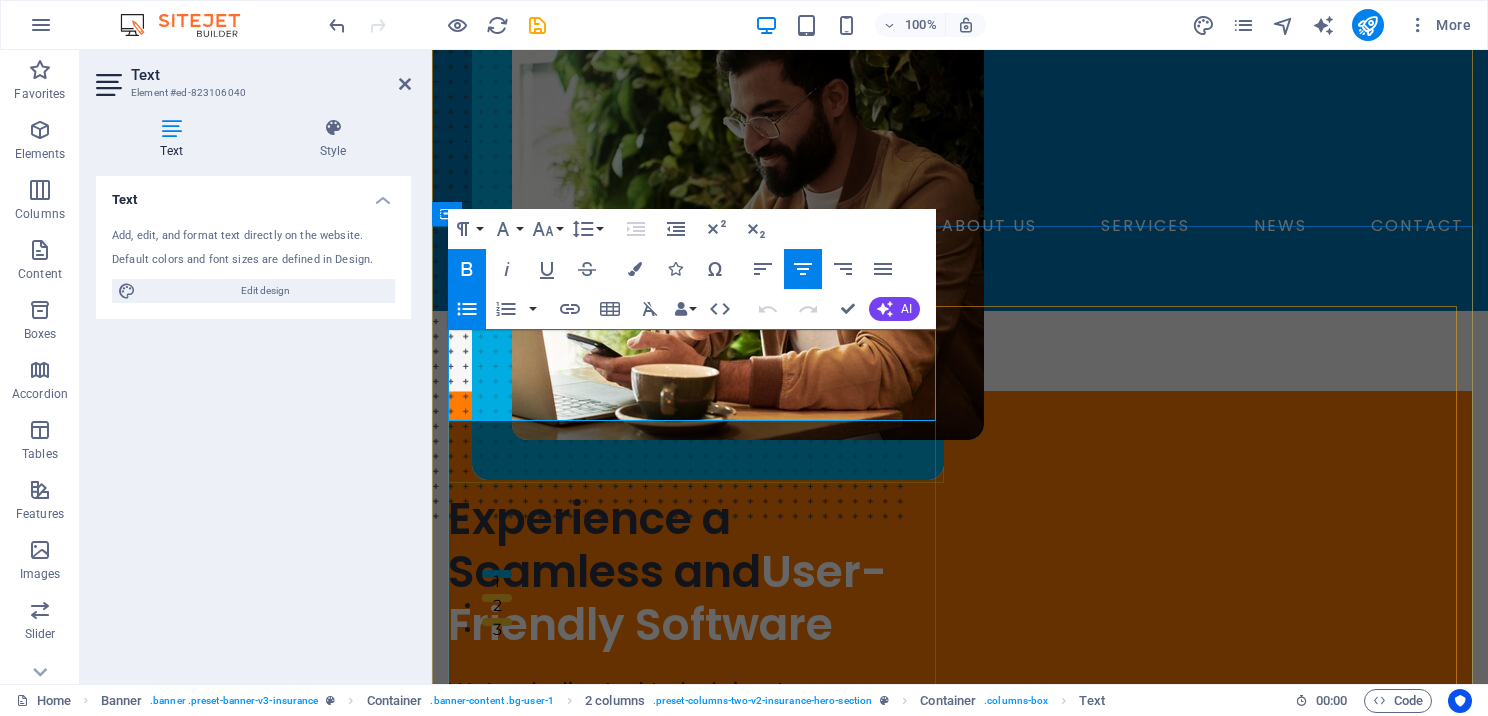 click on "Expert Tax Preparation Software for Professionals" at bounding box center (704, 437) 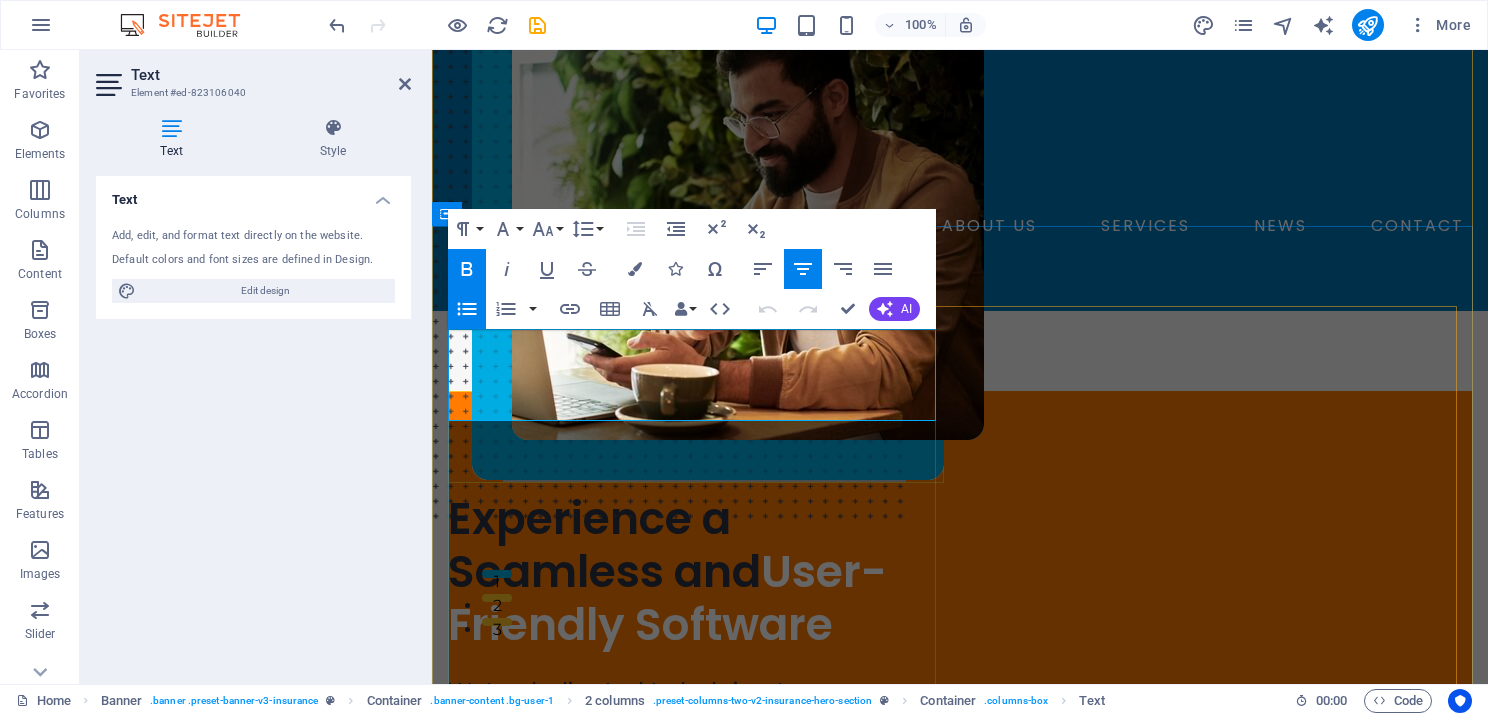 drag, startPoint x: 913, startPoint y: 406, endPoint x: 520, endPoint y: 344, distance: 397.86053 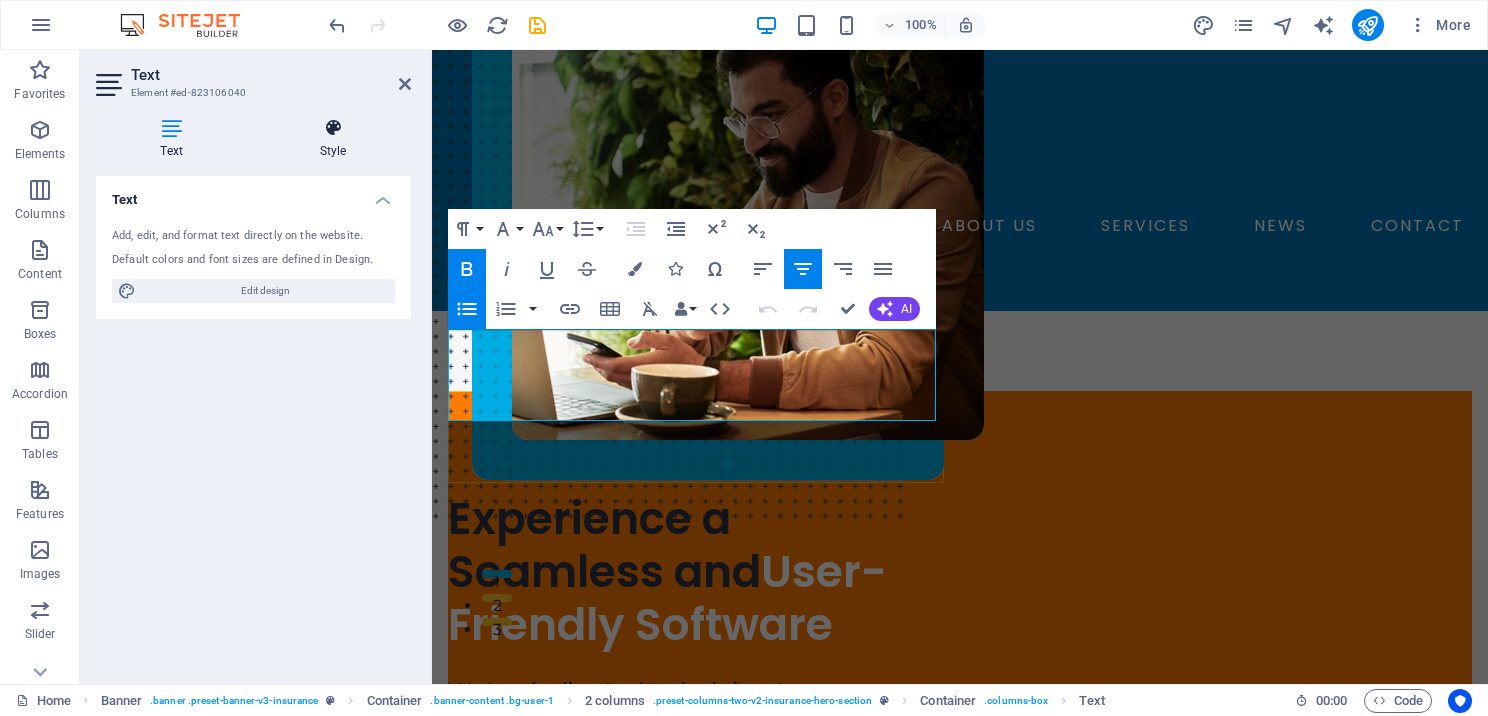 click at bounding box center (333, 128) 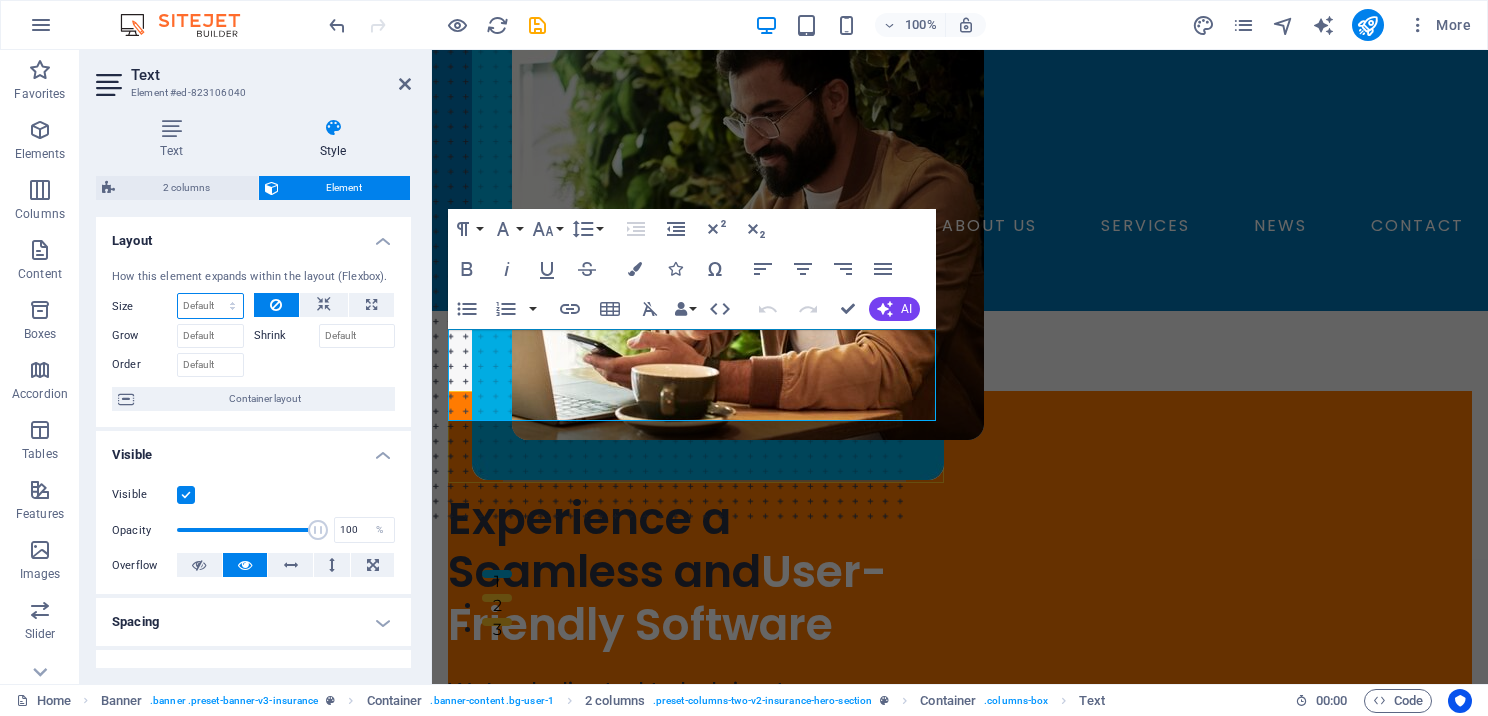 click on "Default auto px % 1/1 1/2 1/3 1/4 1/5 1/6 1/7 1/8 1/9 1/10" at bounding box center (210, 306) 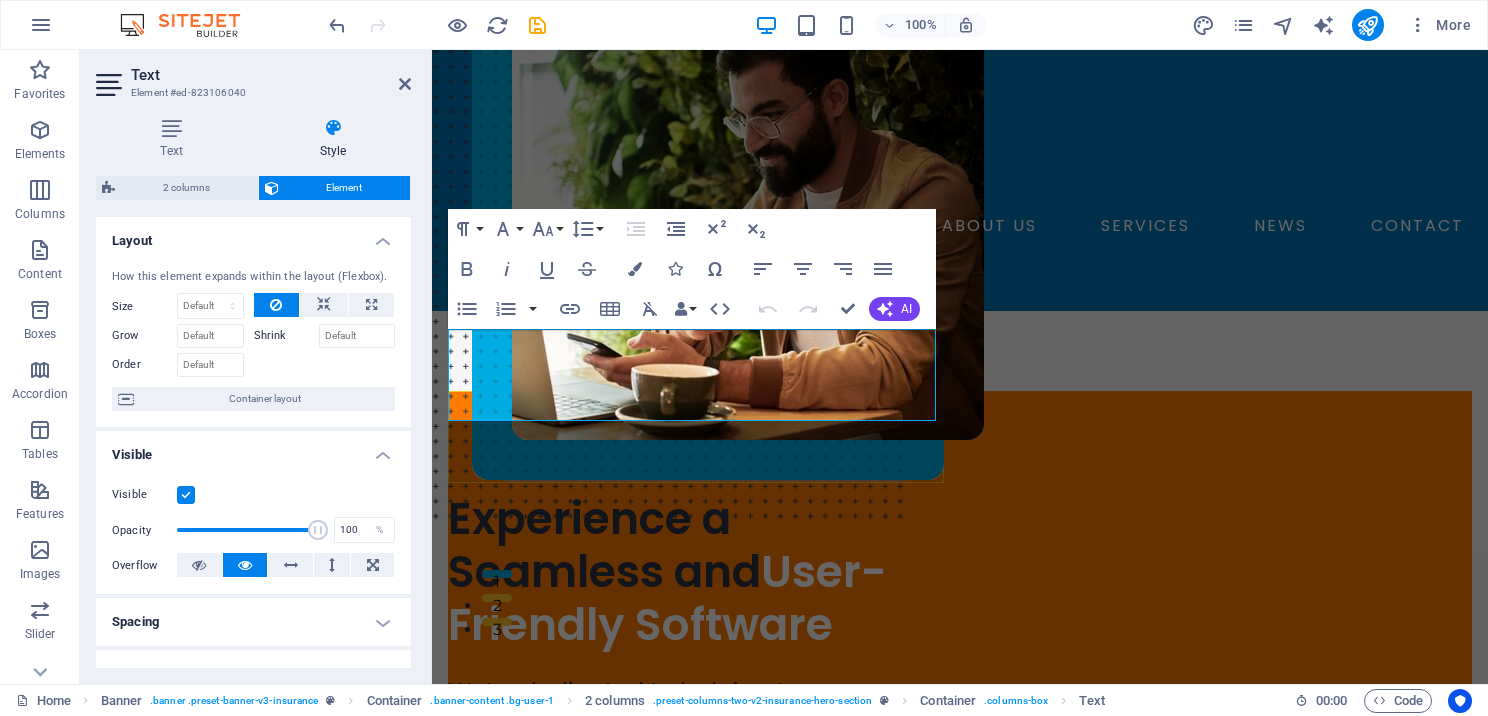 click on "Shrink" at bounding box center (286, 336) 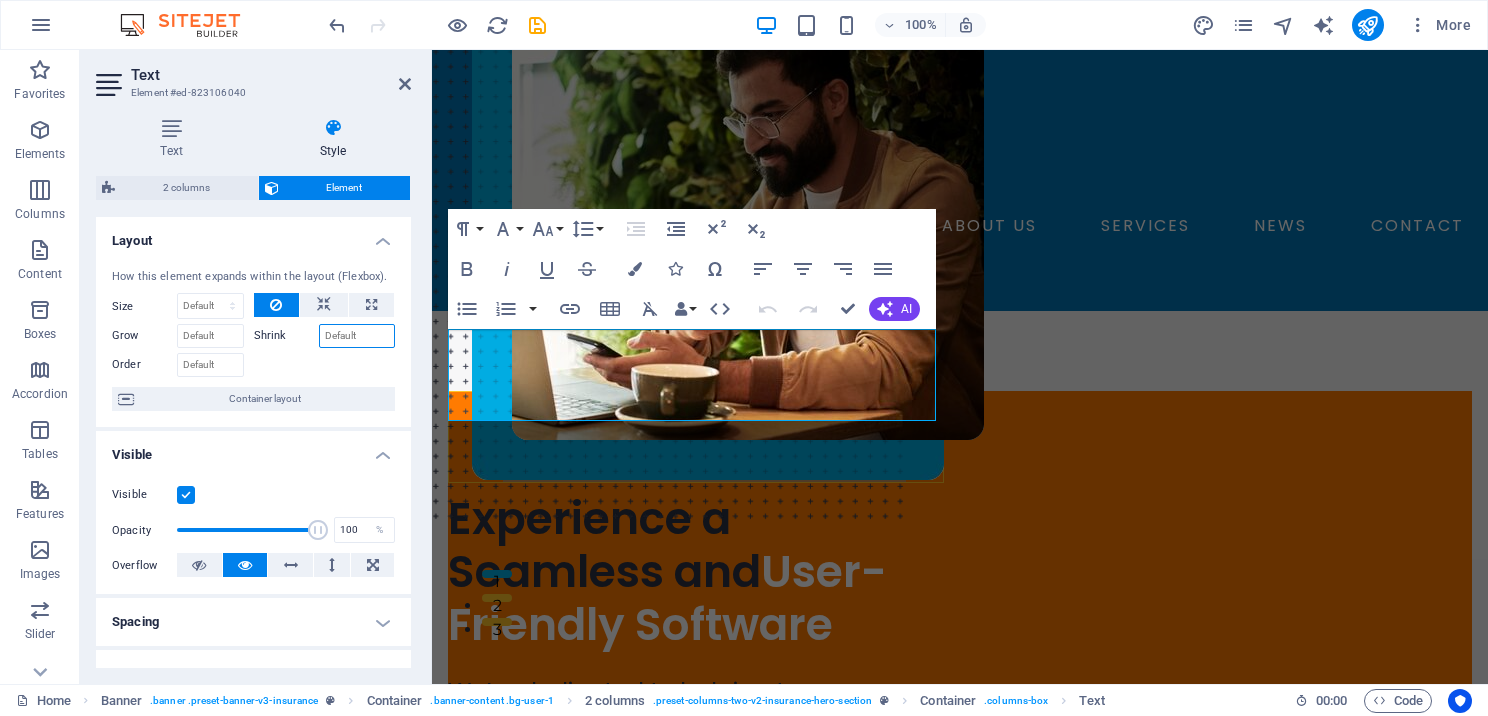 click on "Shrink" at bounding box center [357, 336] 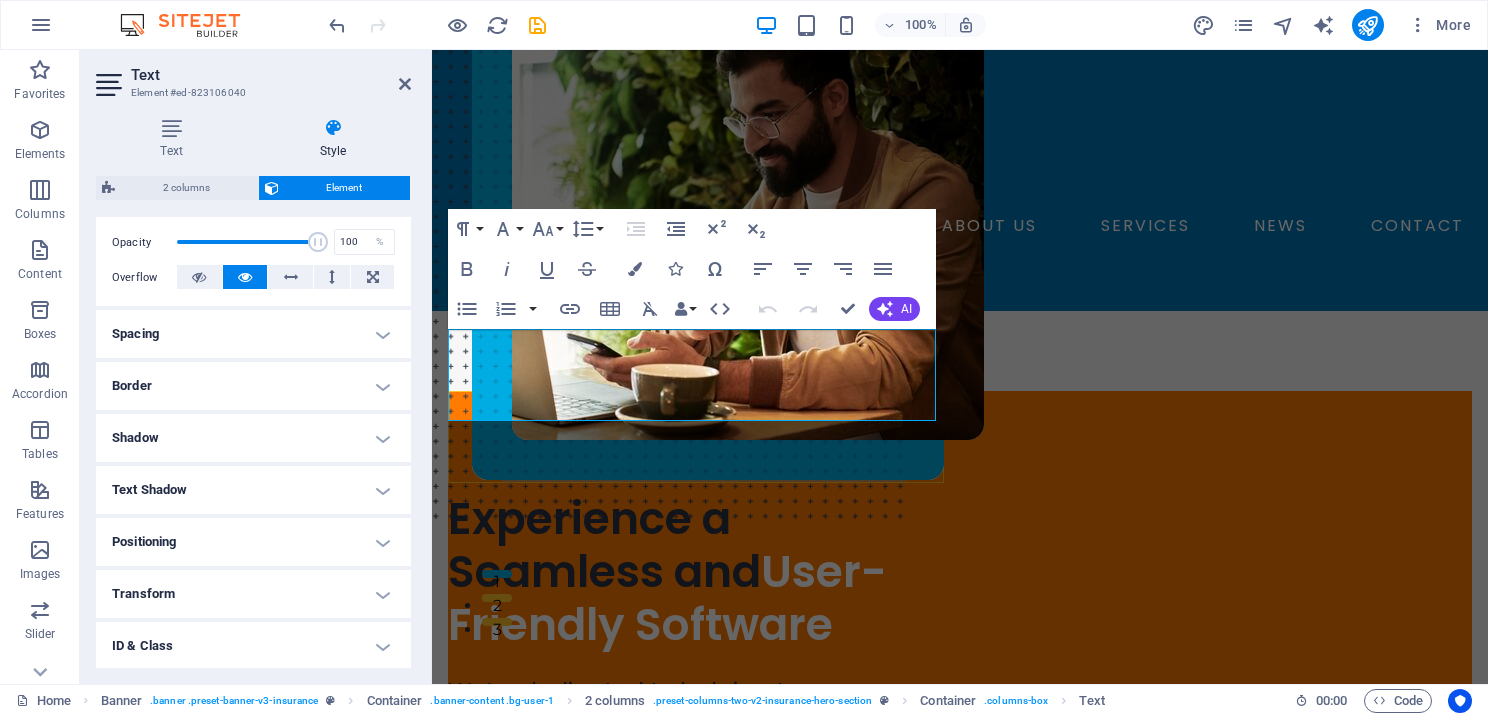 scroll, scrollTop: 300, scrollLeft: 0, axis: vertical 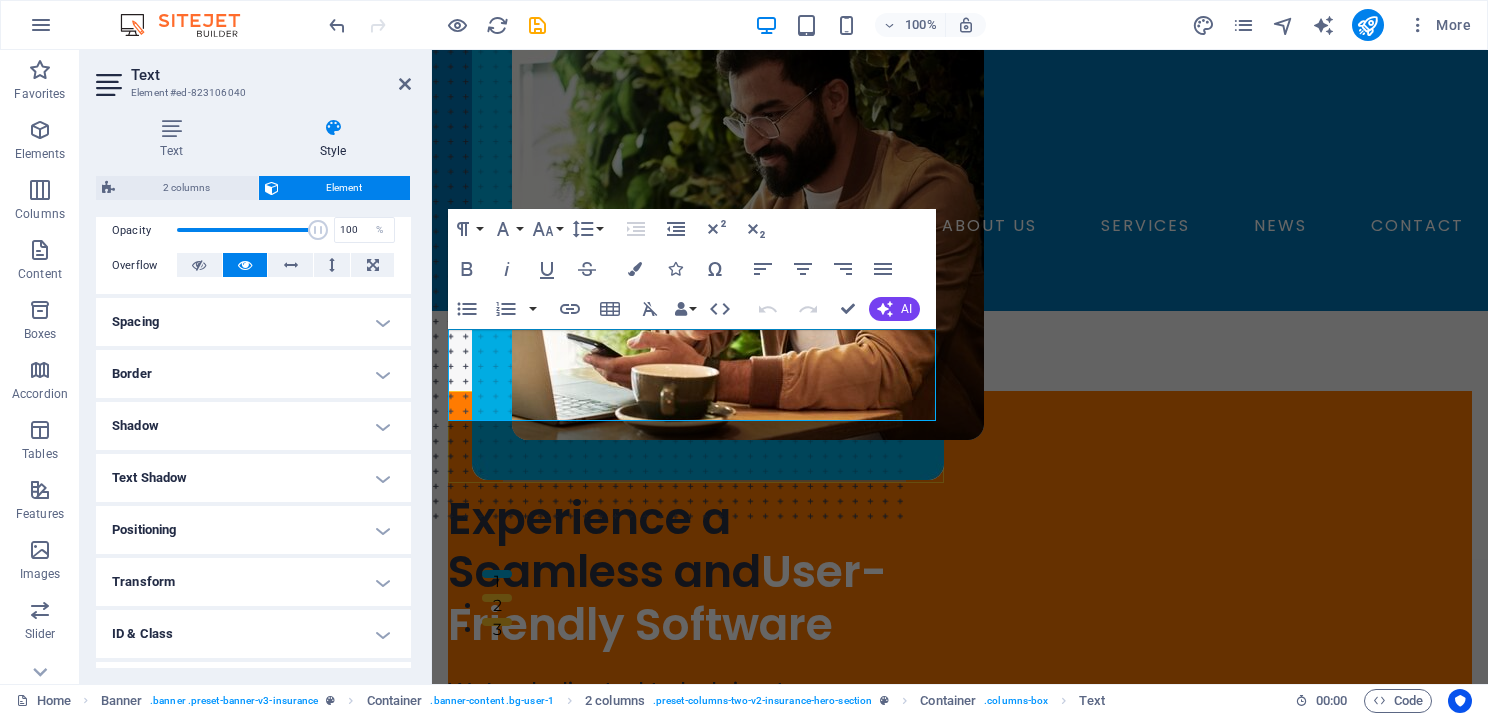 click on "Text Shadow" at bounding box center (253, 478) 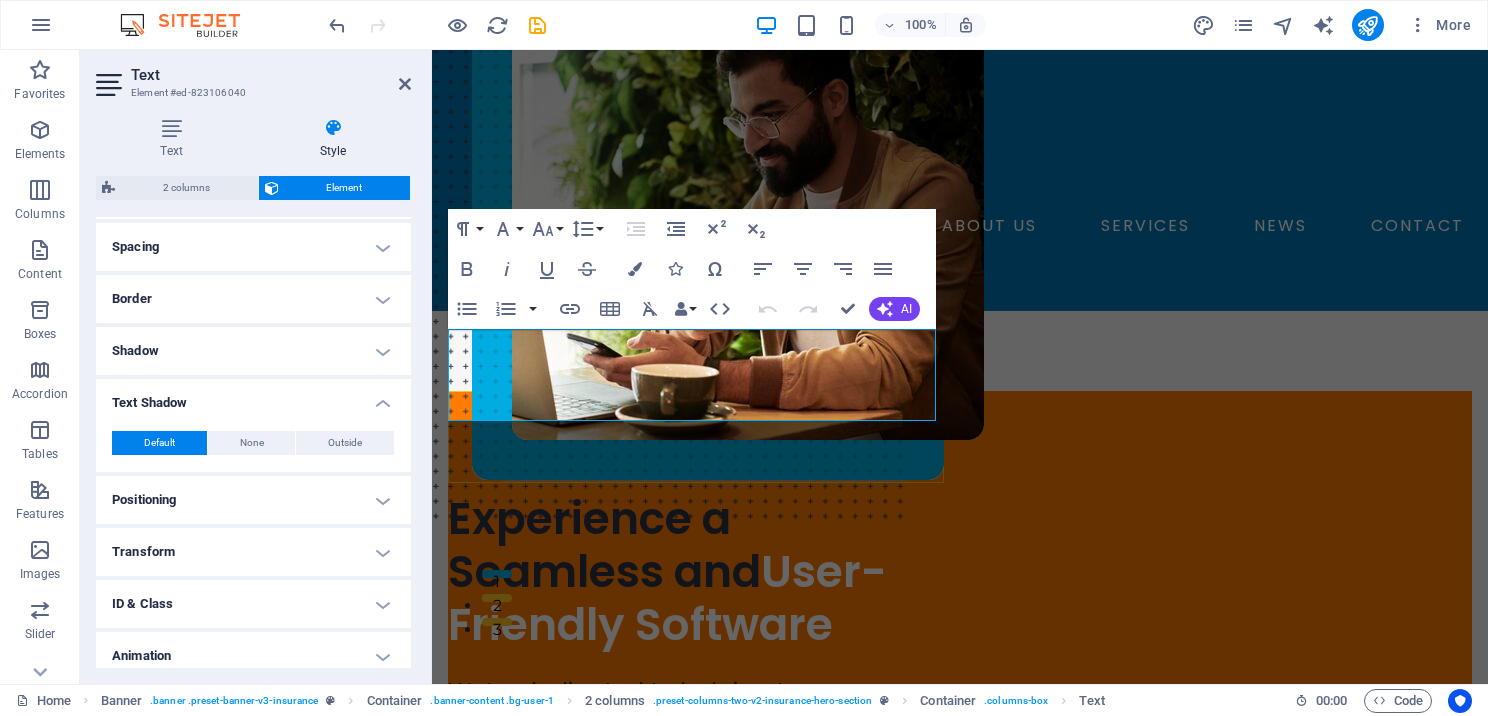 scroll, scrollTop: 438, scrollLeft: 0, axis: vertical 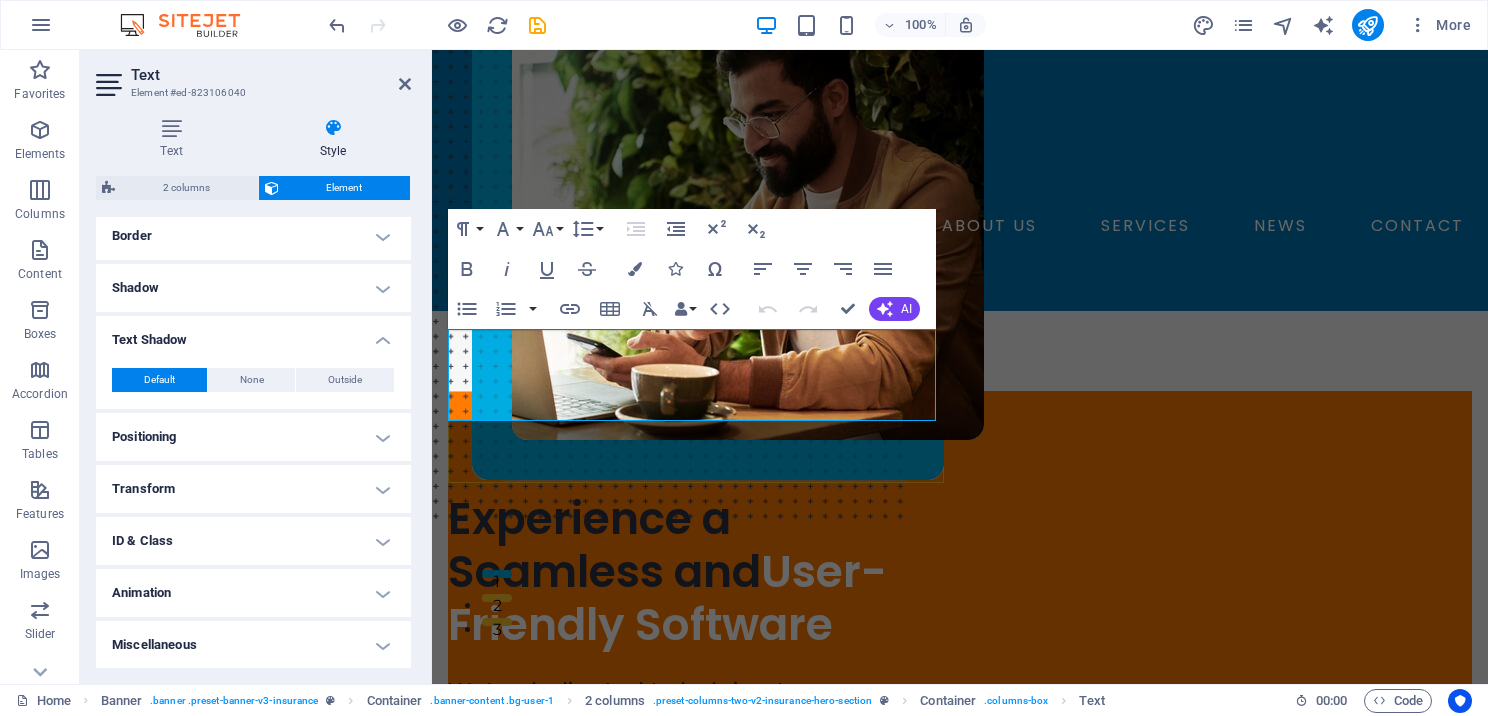 click on "Transform" at bounding box center (253, 489) 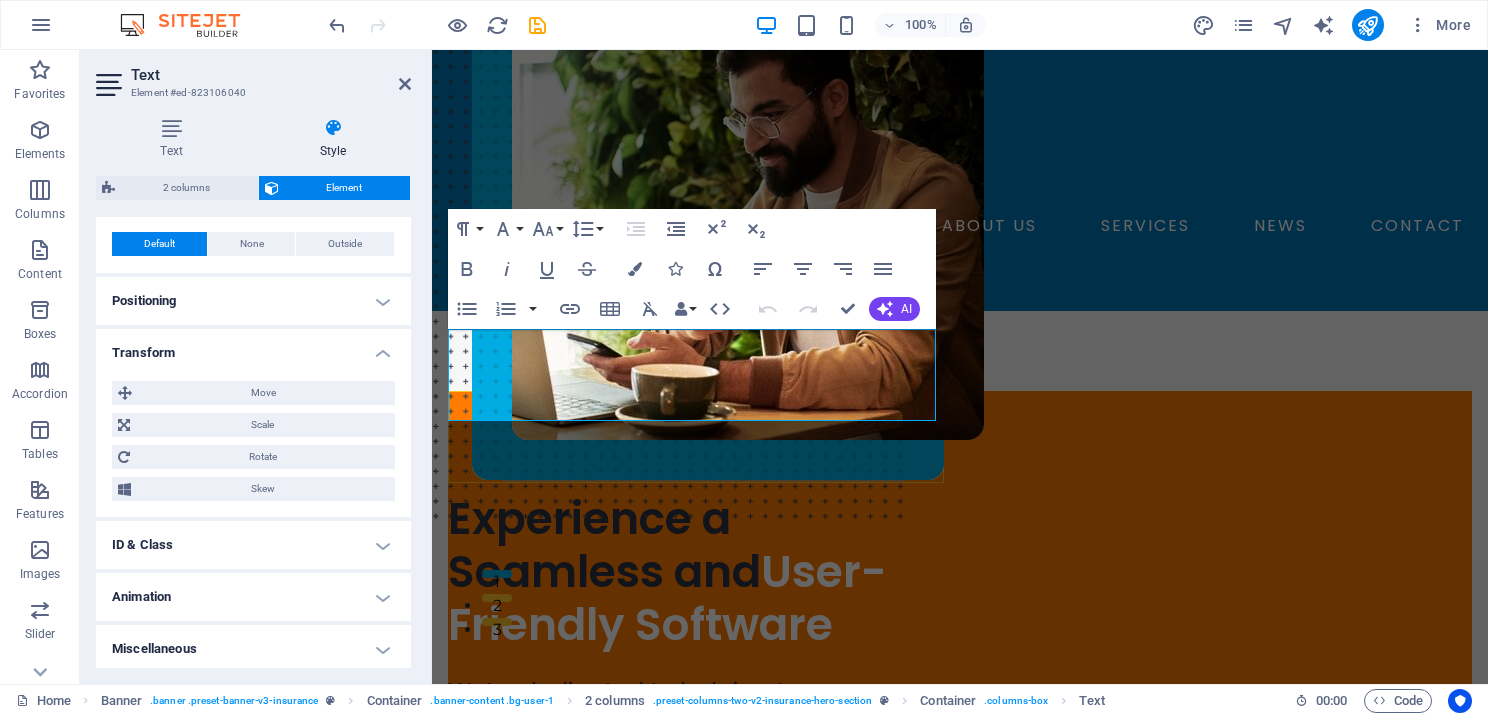 scroll, scrollTop: 578, scrollLeft: 0, axis: vertical 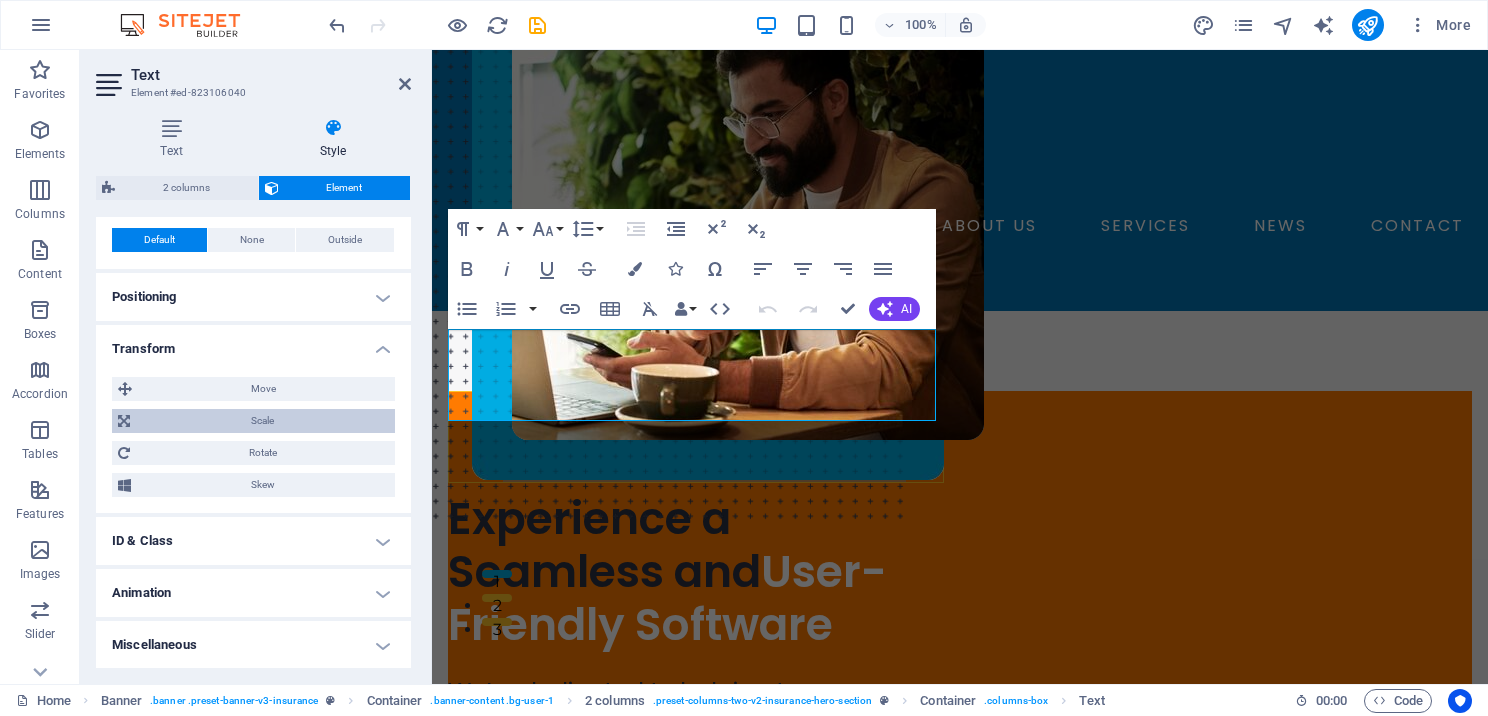 click on "Scale" at bounding box center [262, 421] 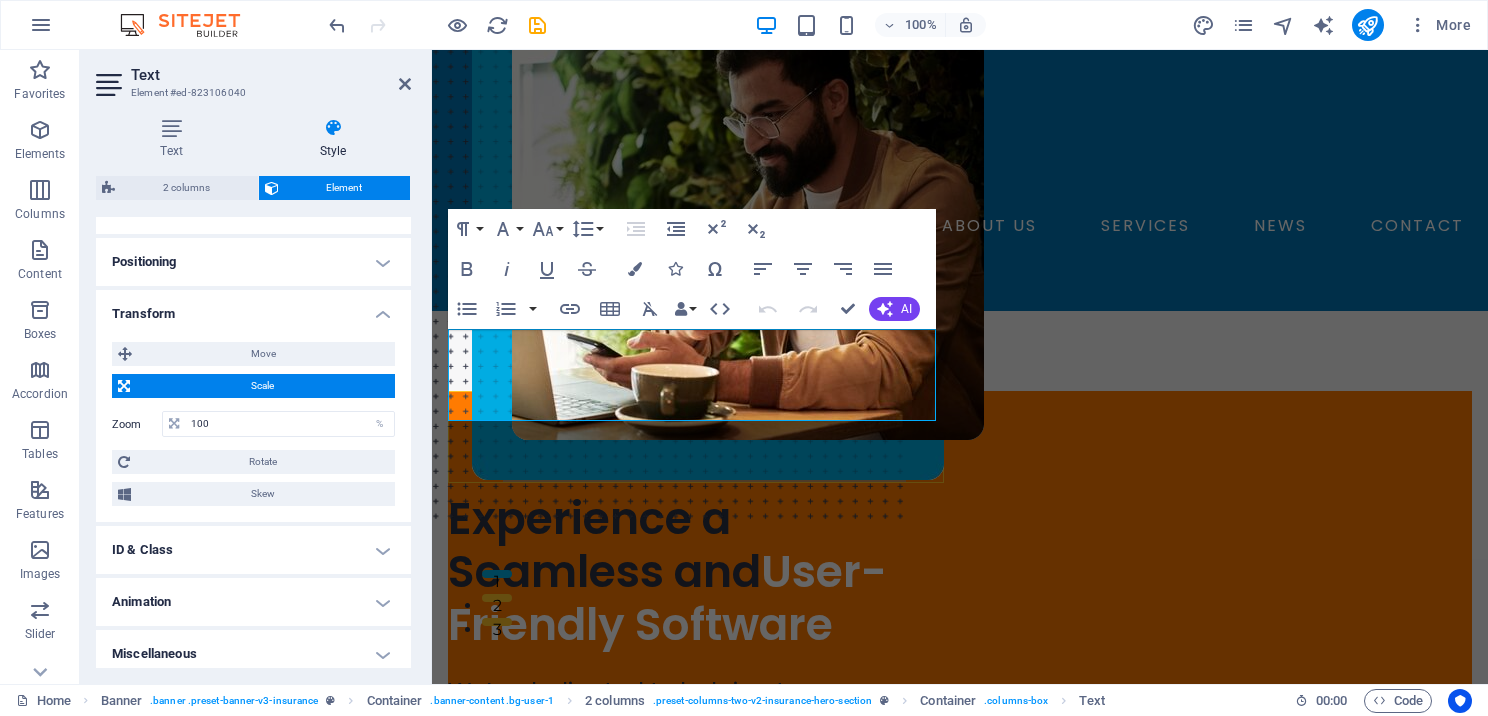 scroll, scrollTop: 622, scrollLeft: 0, axis: vertical 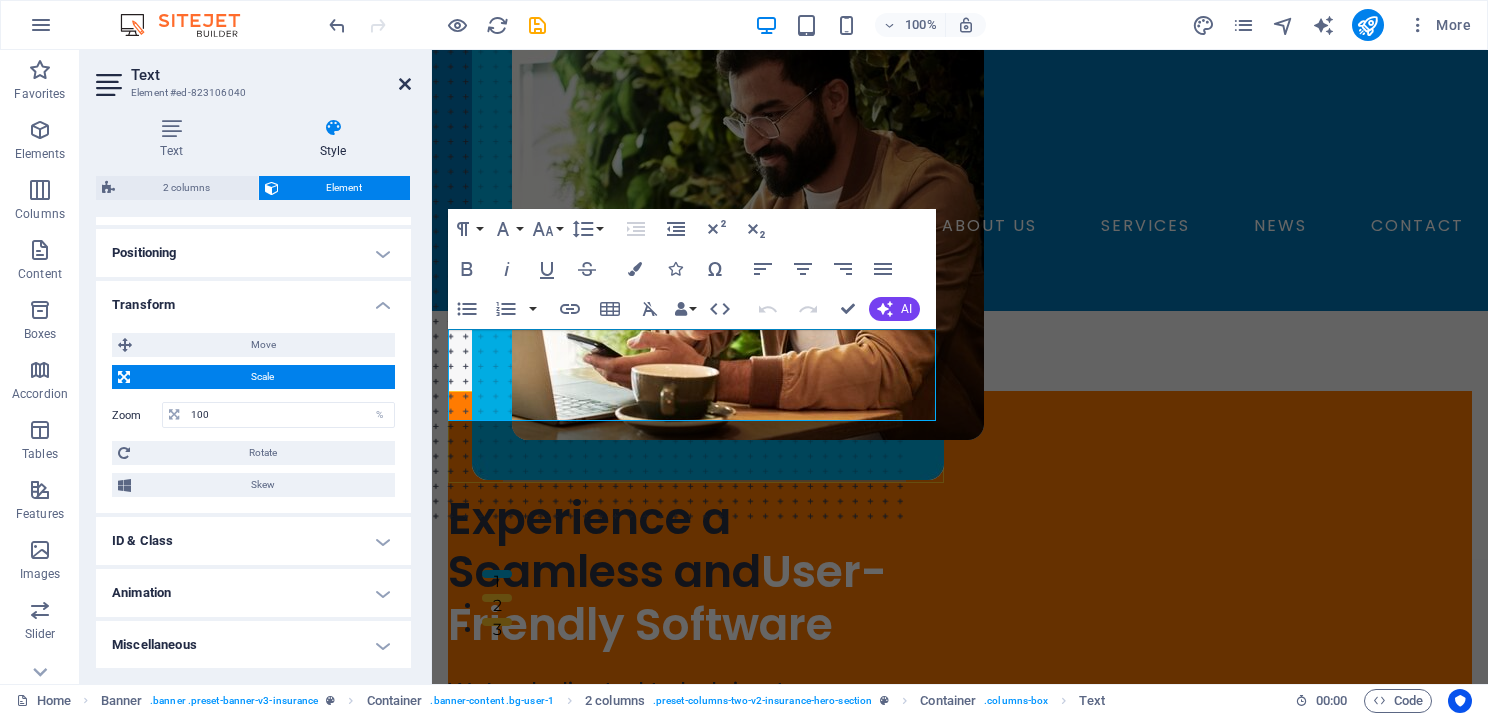 click at bounding box center [405, 84] 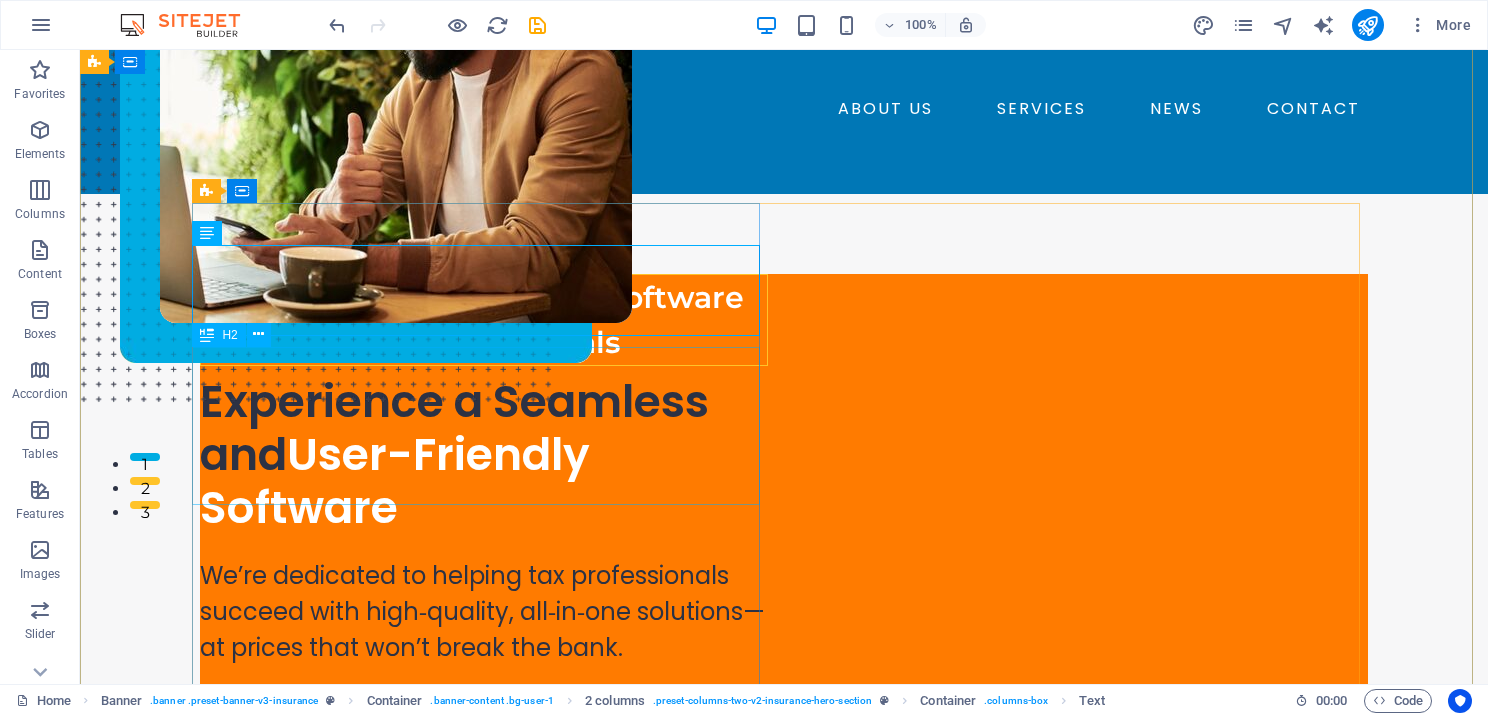 scroll, scrollTop: 182, scrollLeft: 0, axis: vertical 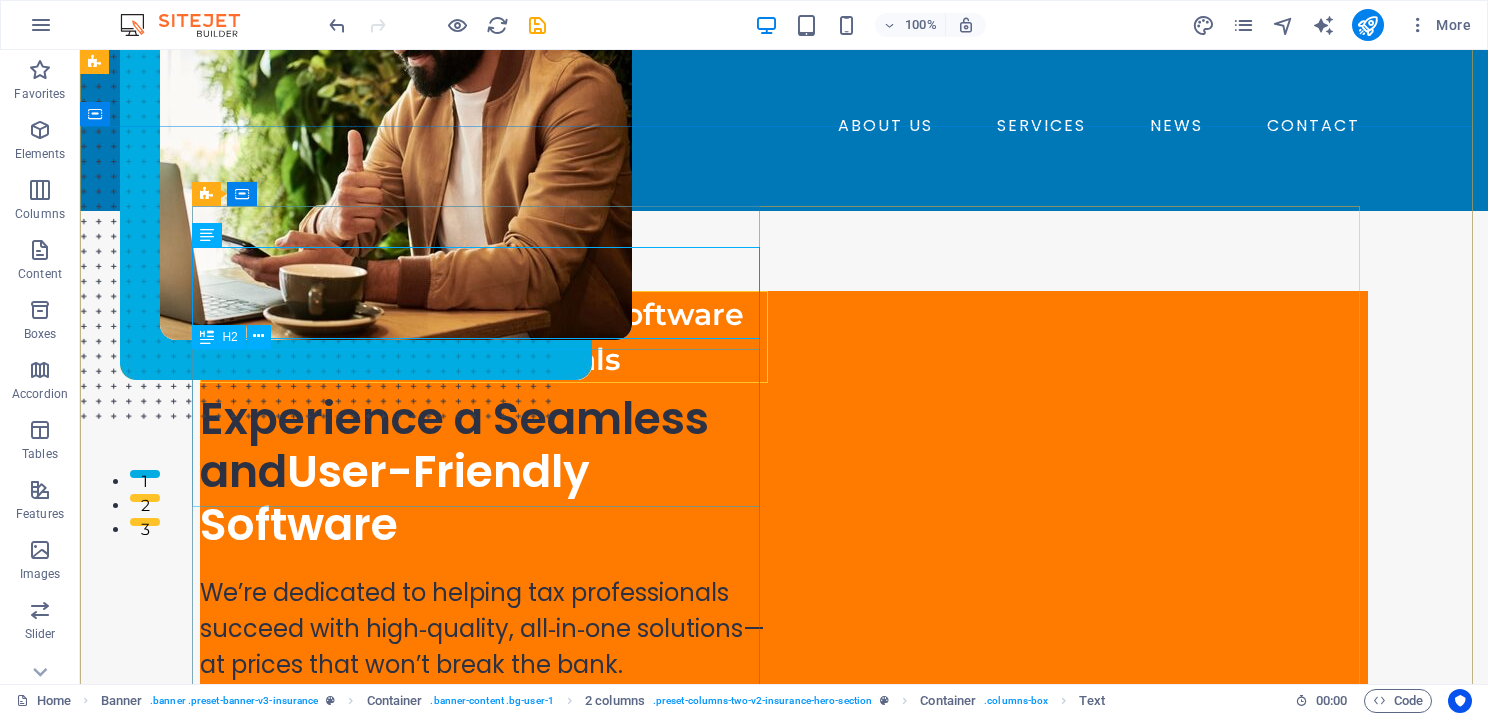 click on "Experience a Seamless and  User-Friendly Software" at bounding box center [484, 472] 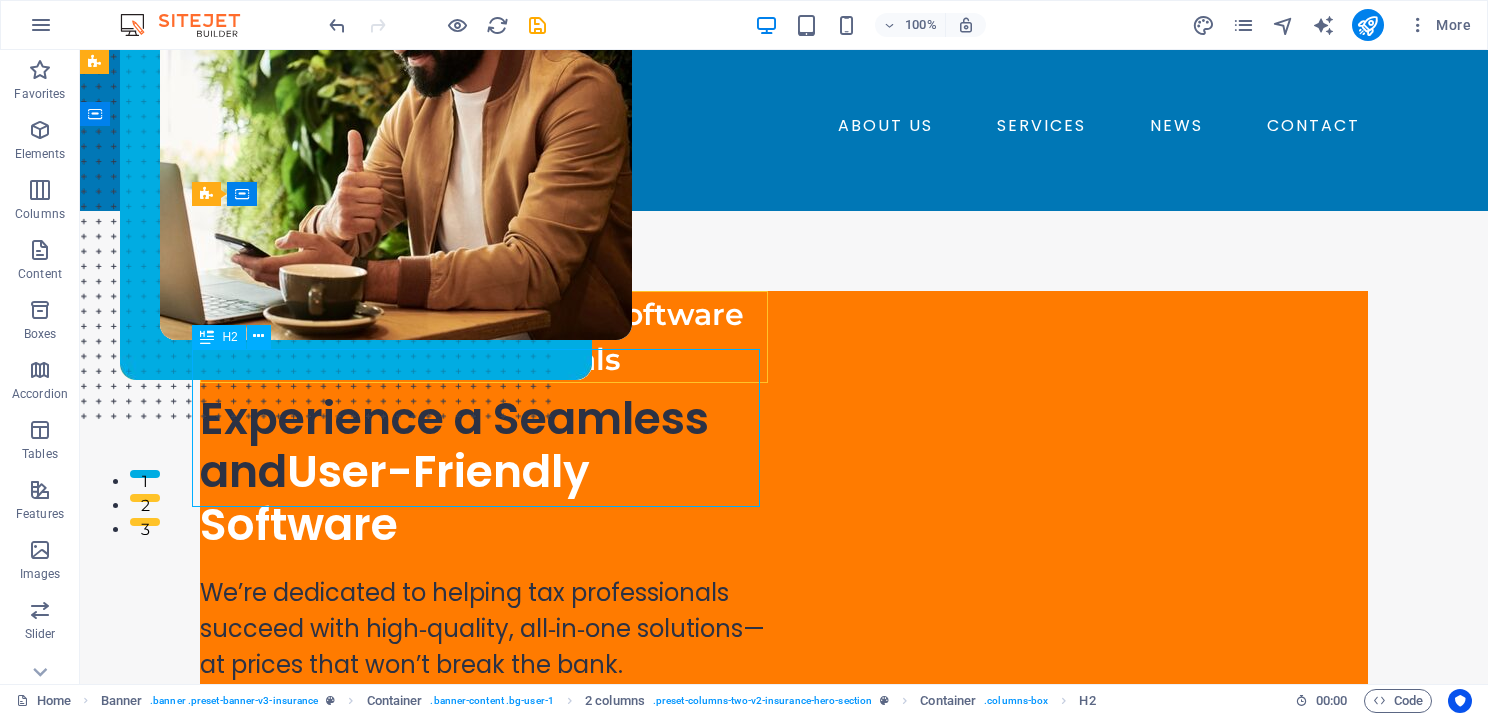click on "Experience a Seamless and  User-Friendly Software" at bounding box center (484, 472) 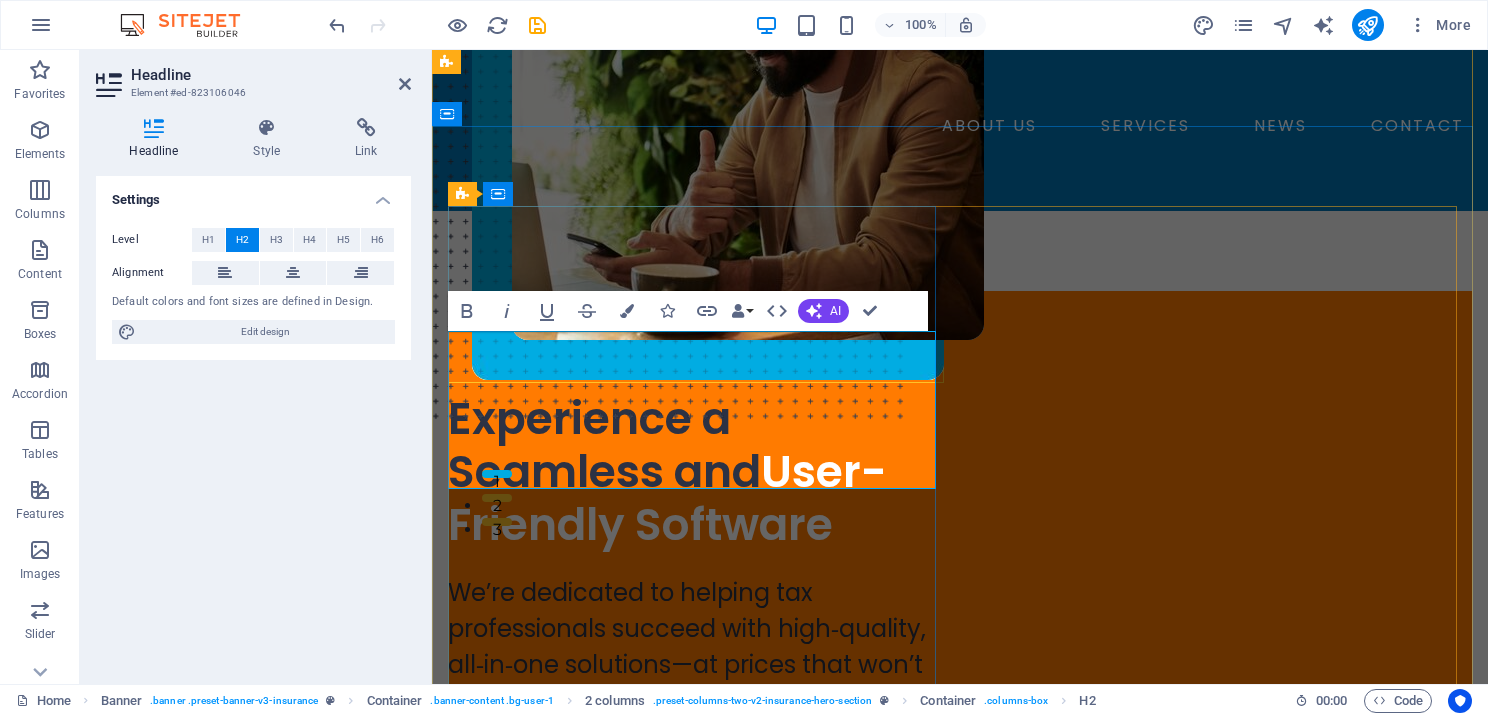 click on "Experience a Seamless and" at bounding box center (604, 445) 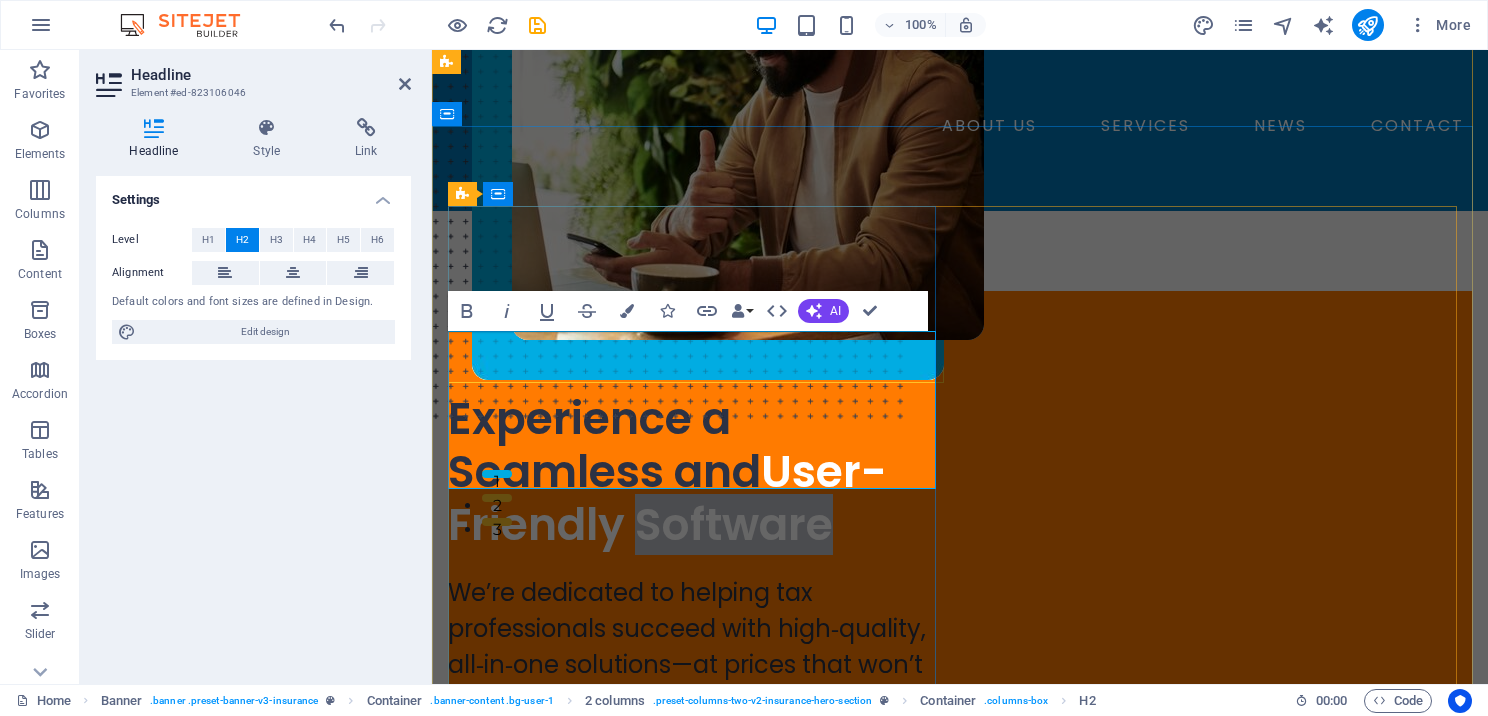 drag, startPoint x: 634, startPoint y: 458, endPoint x: 854, endPoint y: 457, distance: 220.00227 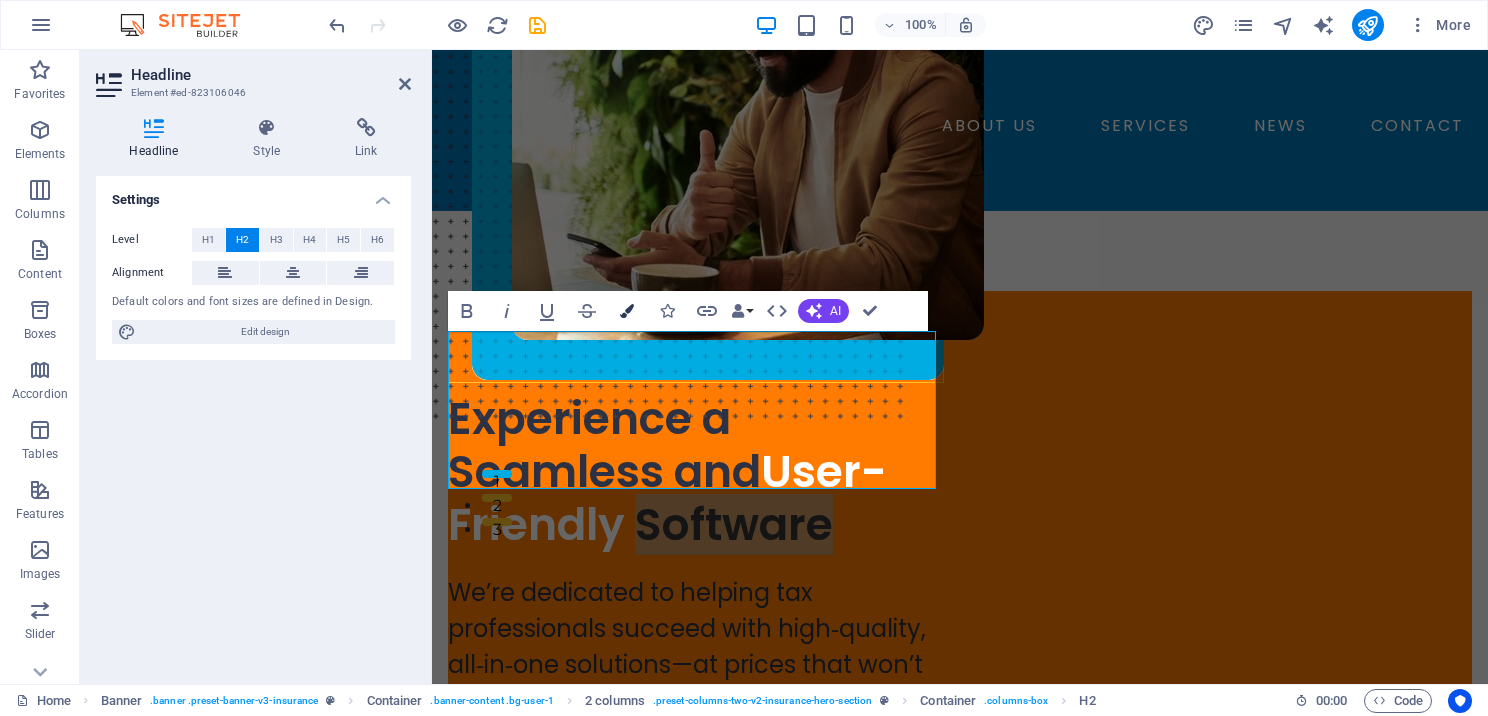 click at bounding box center (627, 311) 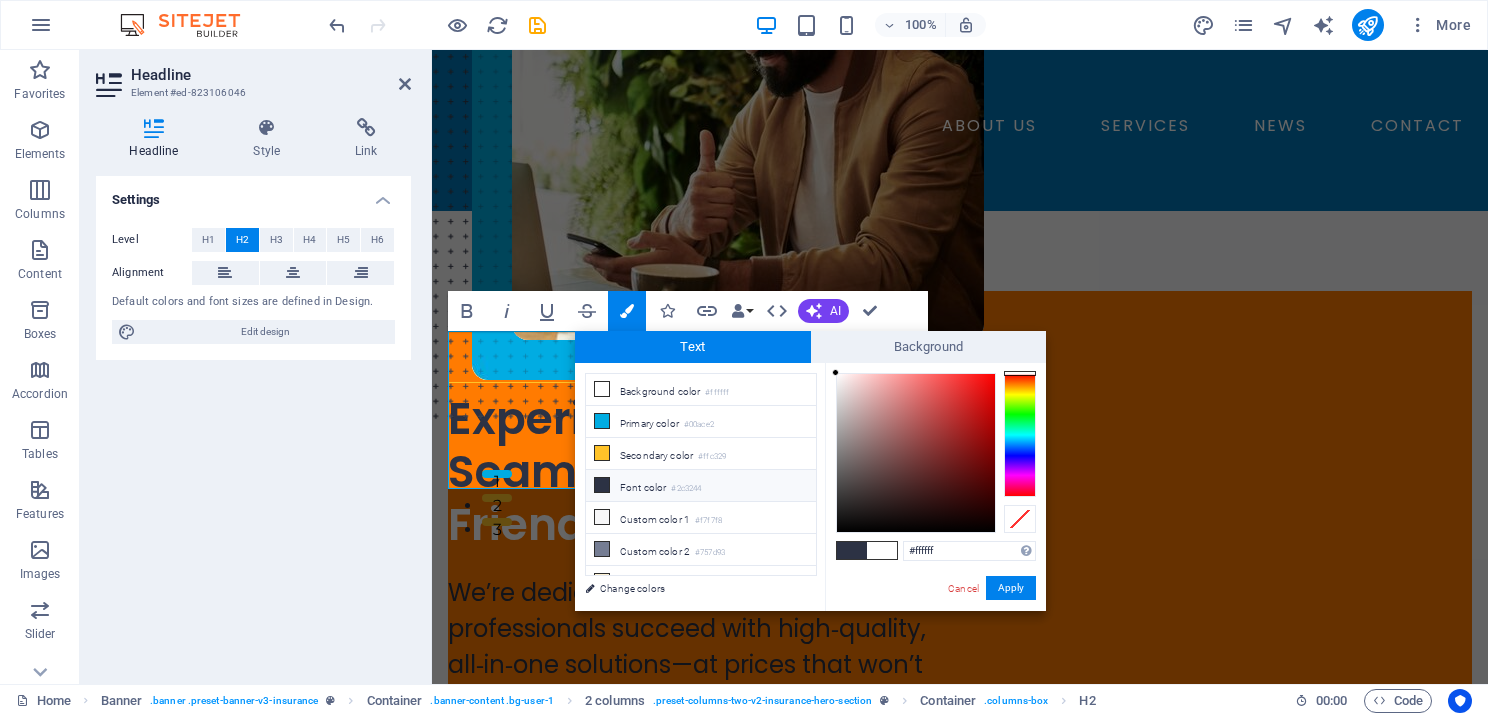 click at bounding box center [602, 485] 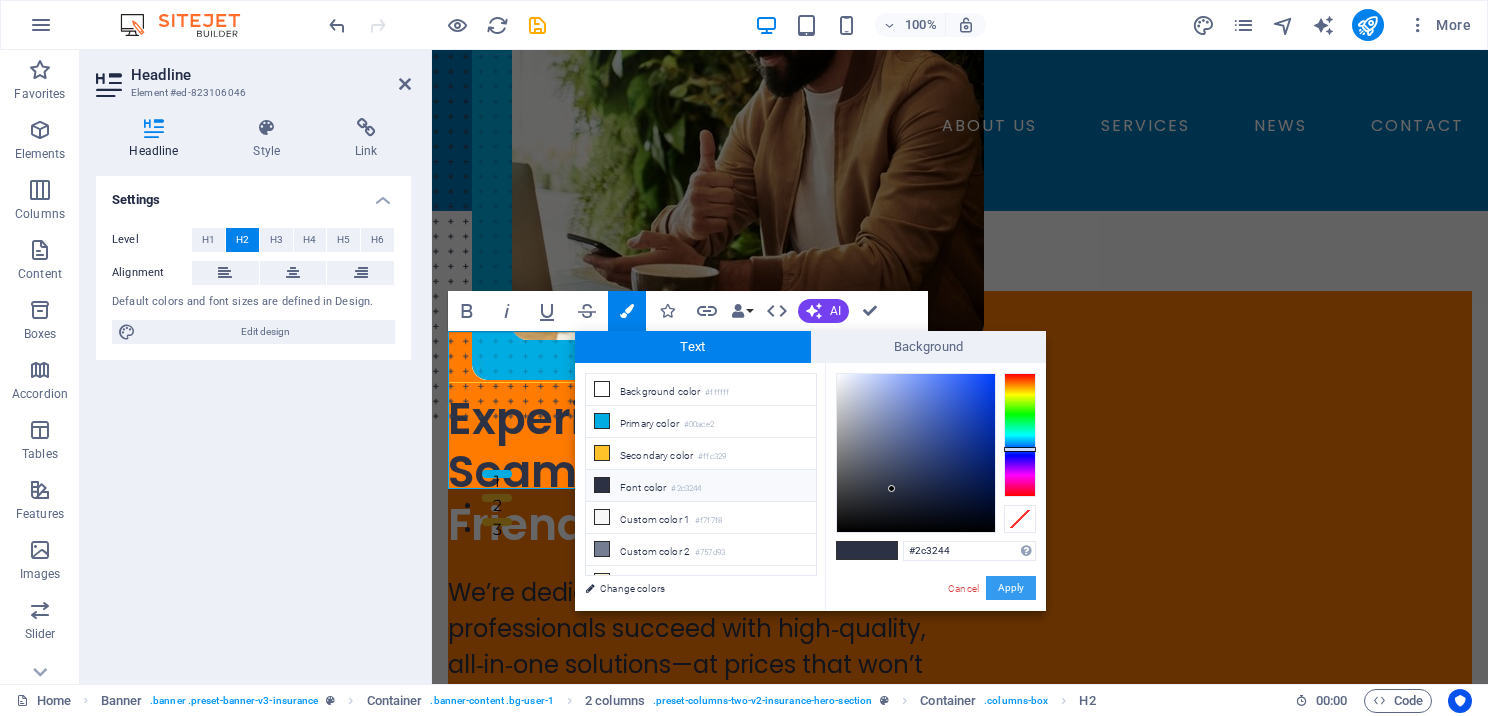 click on "Apply" at bounding box center (1011, 588) 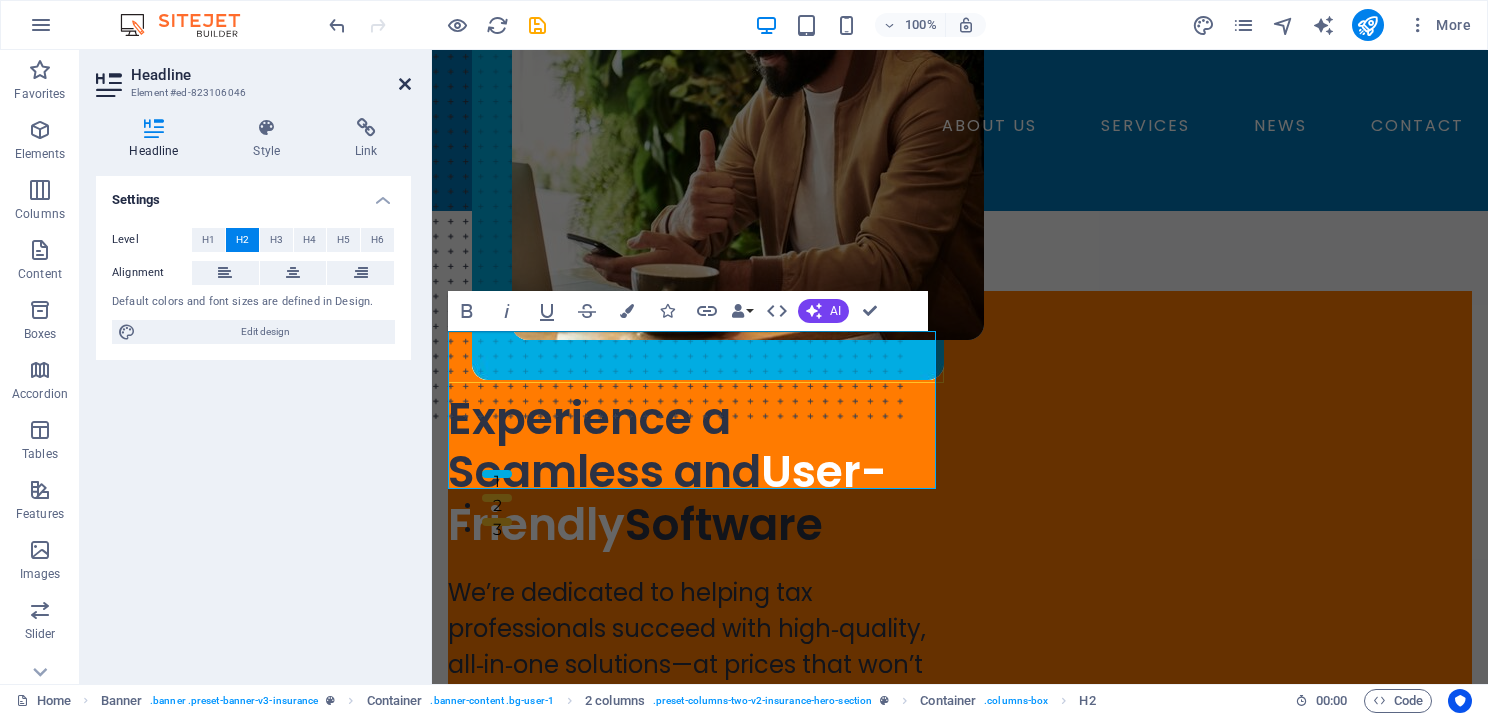 click at bounding box center [405, 84] 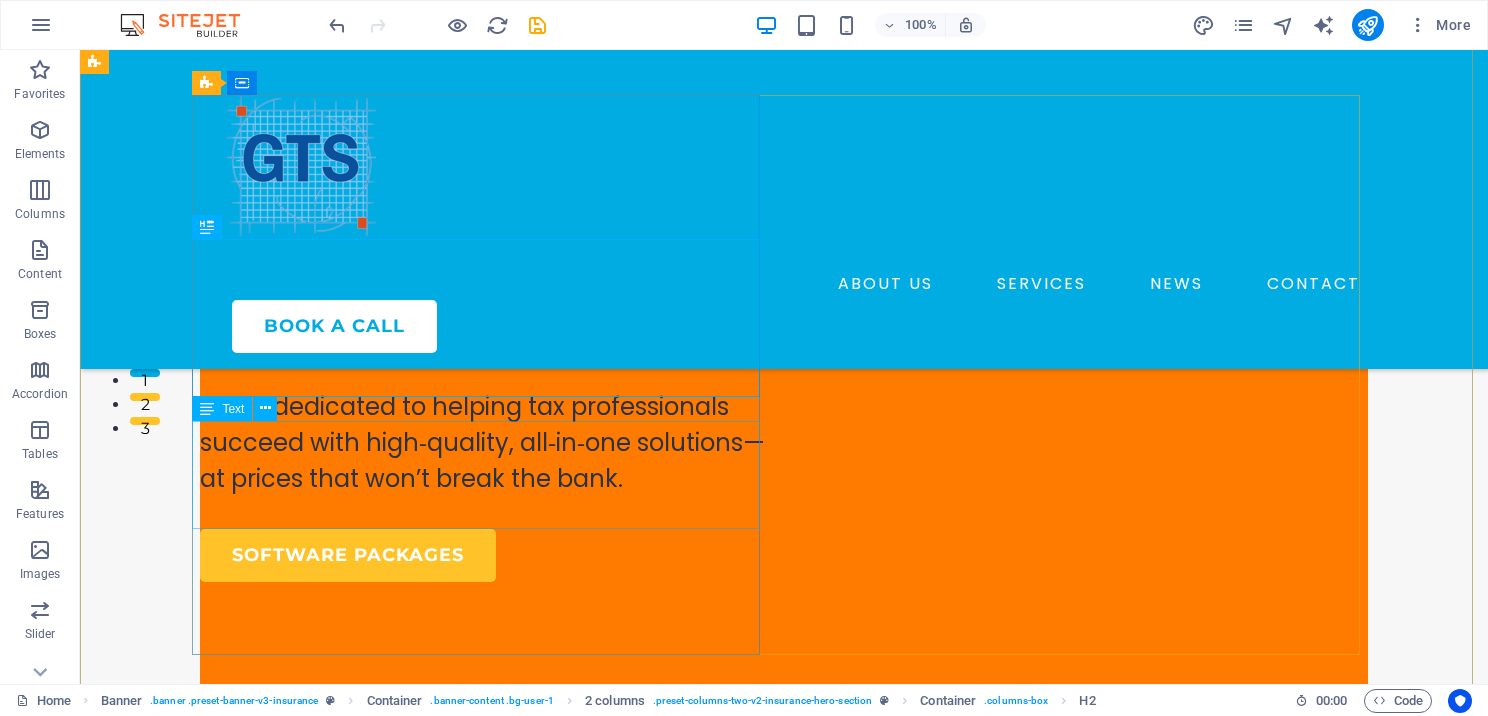 scroll, scrollTop: 300, scrollLeft: 0, axis: vertical 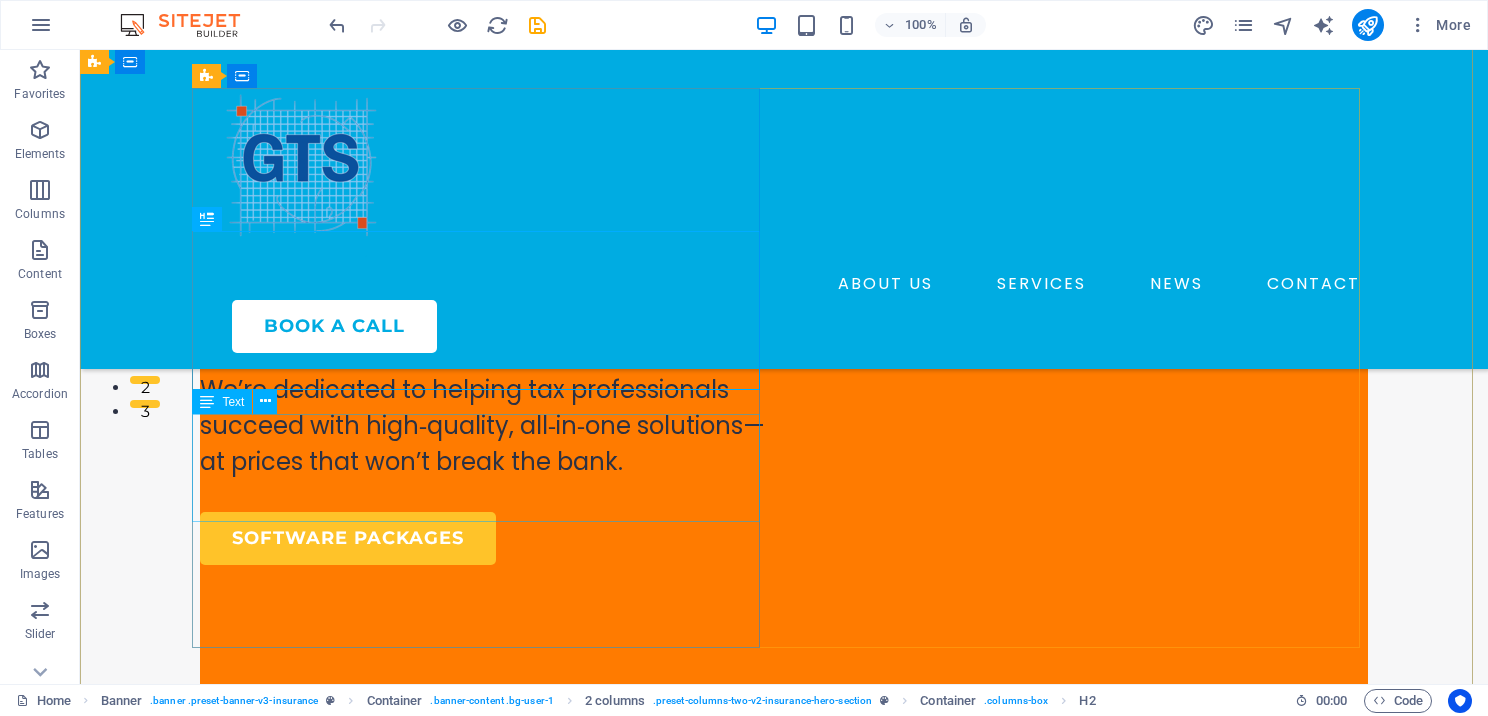 click on "We’re dedicated to helping tax professionals succeed with high‑quality, all‑in‑one solutions—at prices that won’t break the bank." at bounding box center (484, 426) 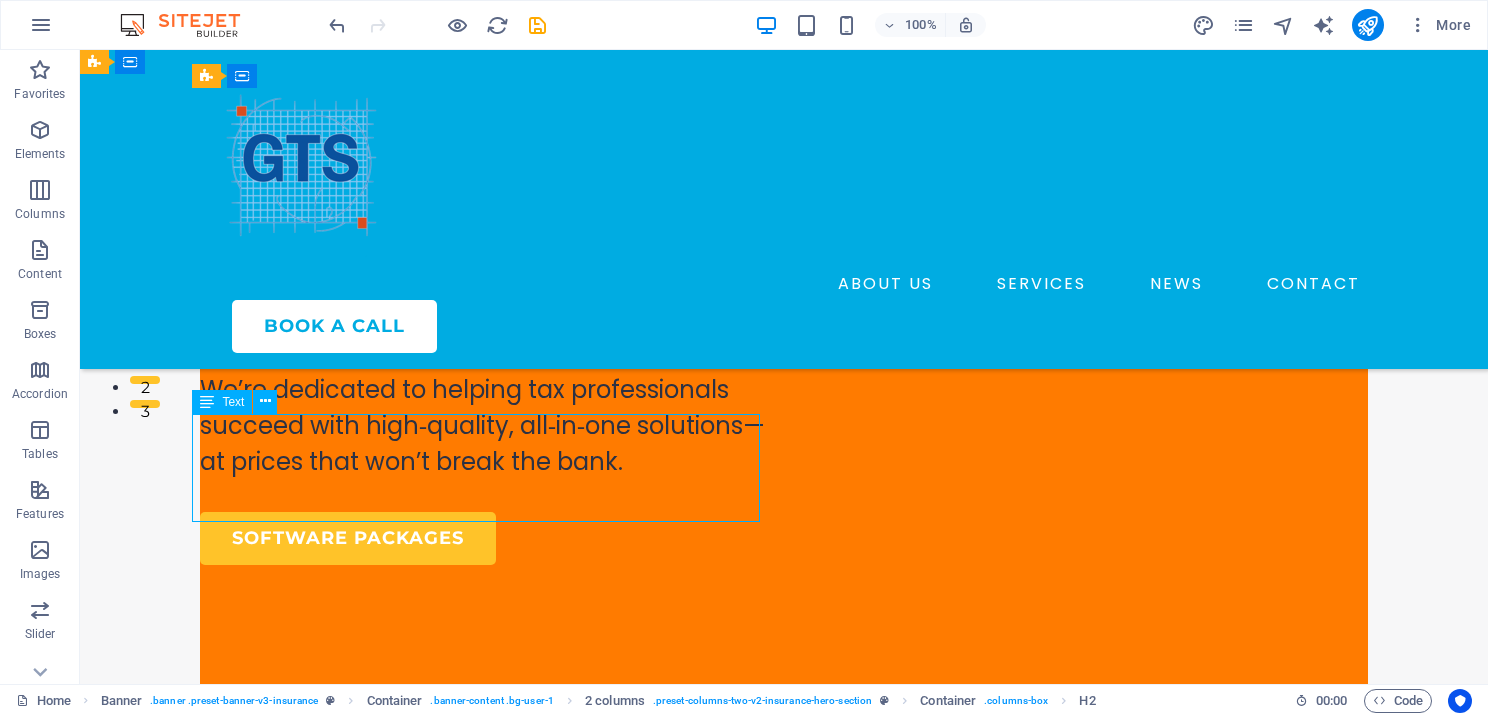 click on "We’re dedicated to helping tax professionals succeed with high‑quality, all‑in‑one solutions—at prices that won’t break the bank." at bounding box center (484, 426) 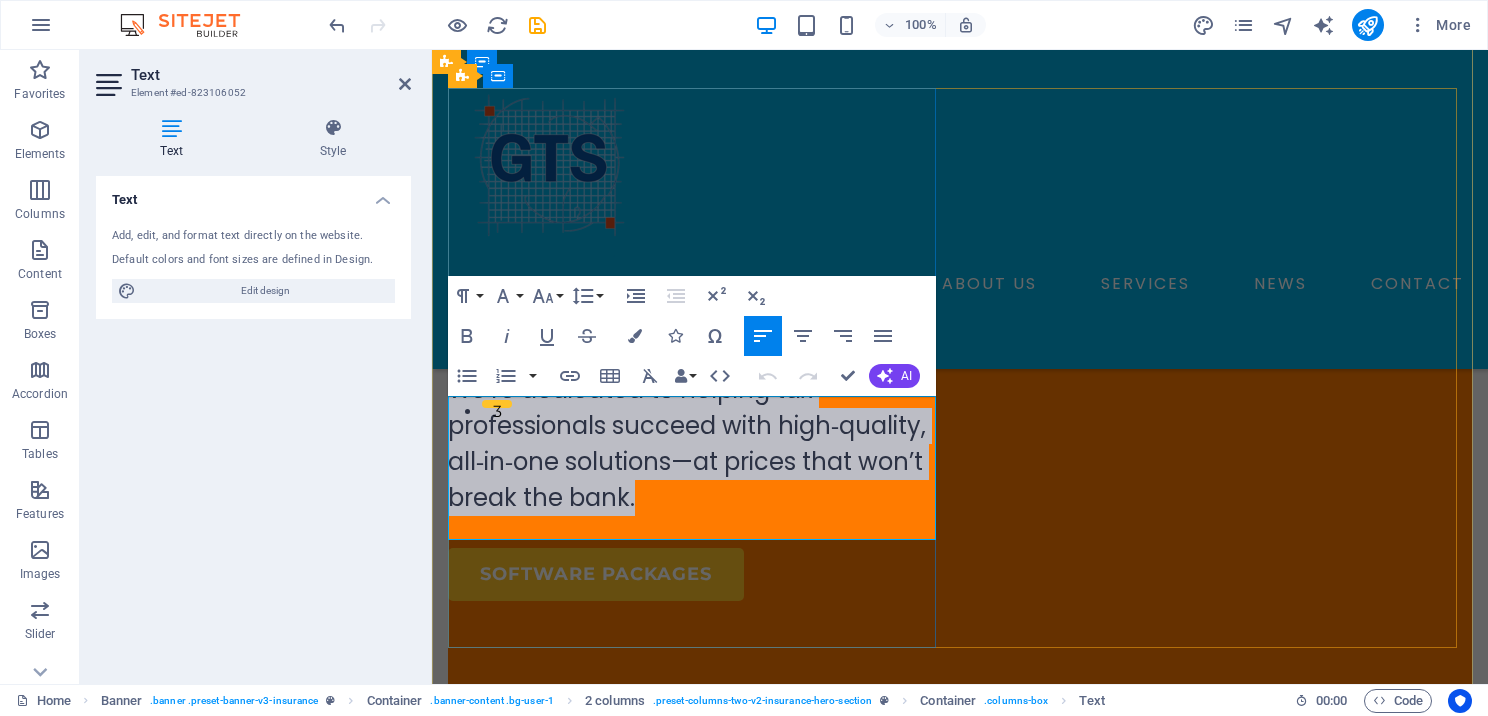 drag, startPoint x: 450, startPoint y: 409, endPoint x: 652, endPoint y: 519, distance: 230.0087 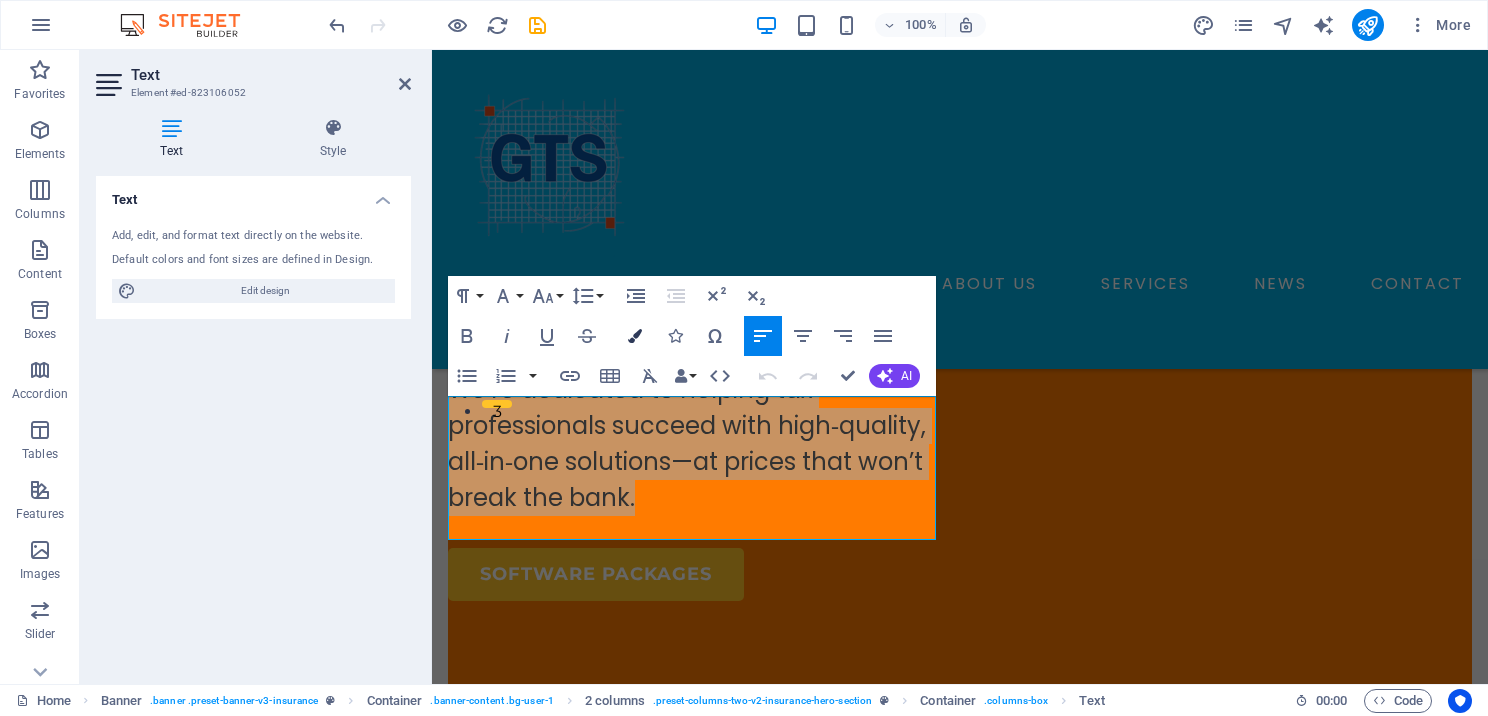 click at bounding box center (635, 336) 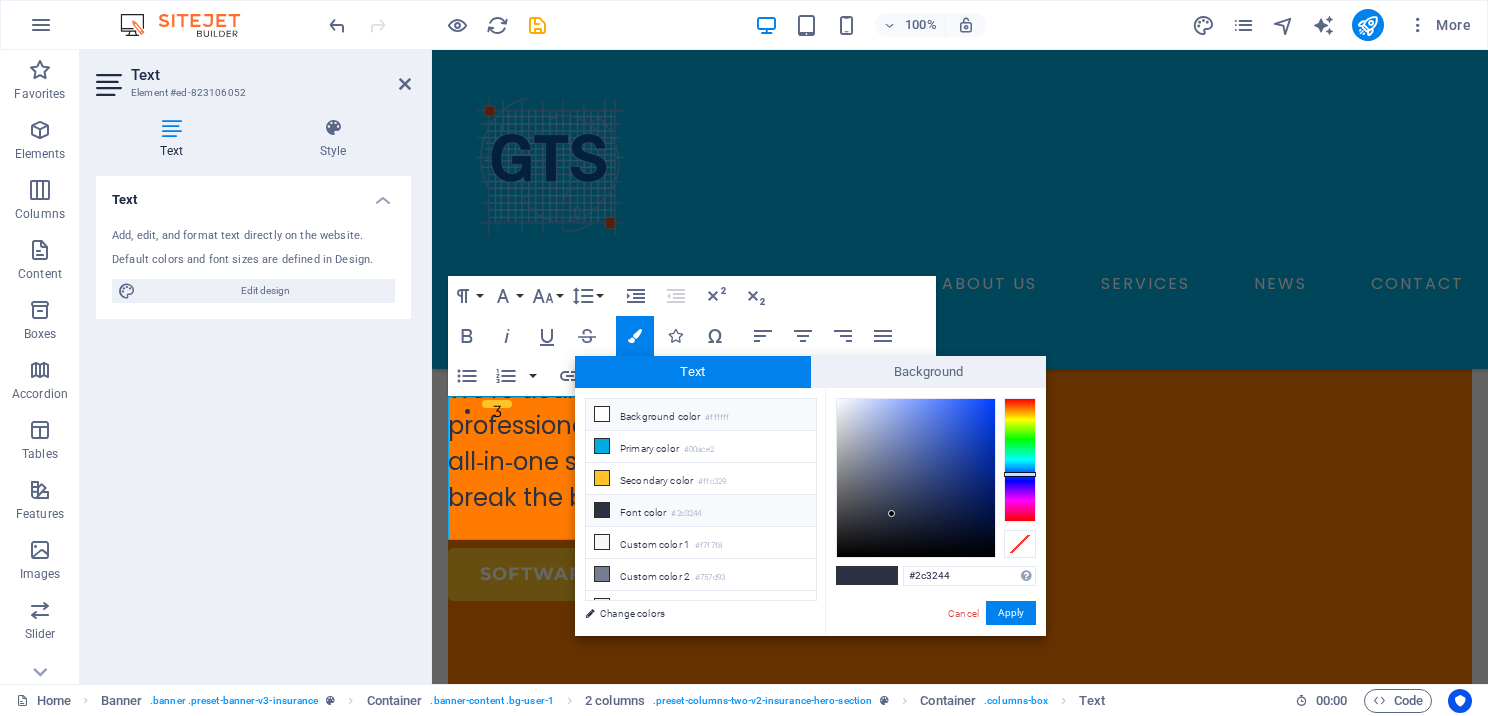 click at bounding box center (602, 414) 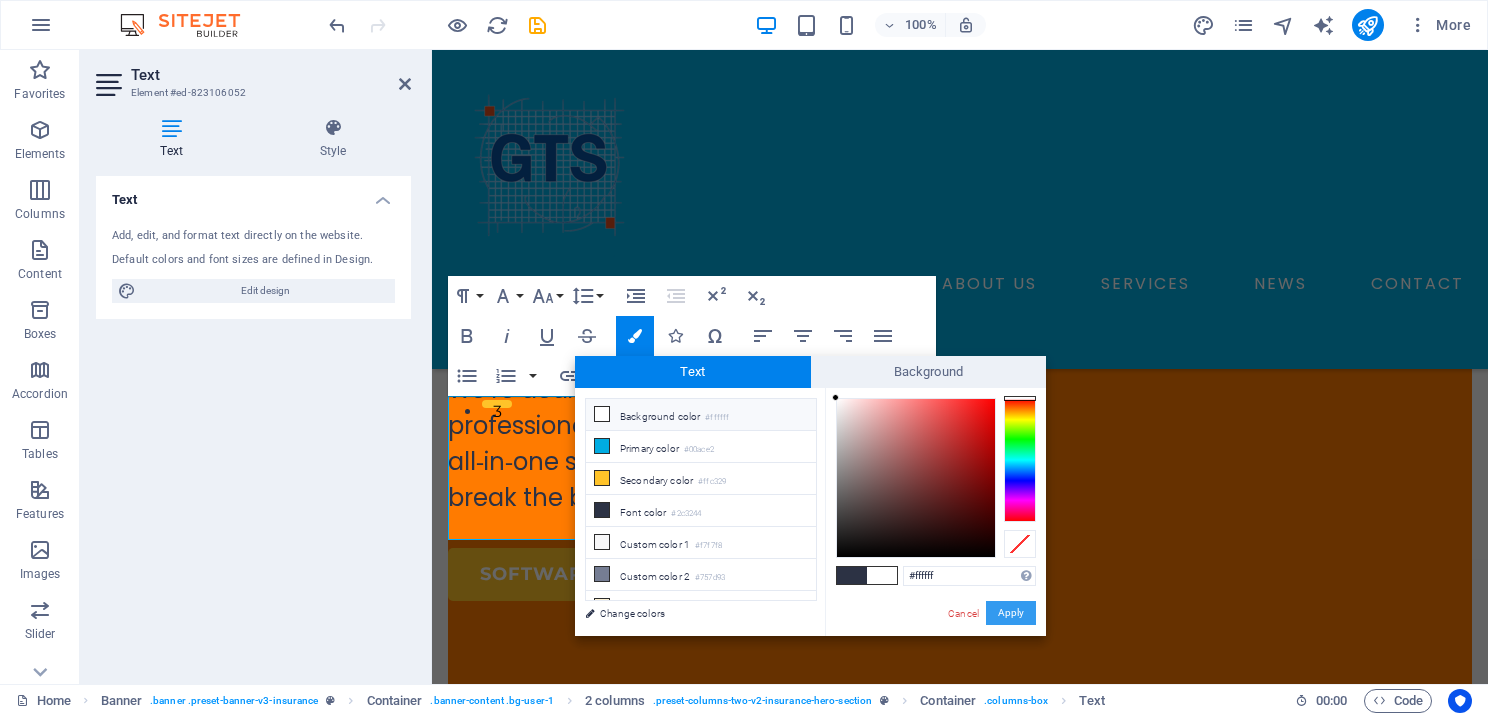 click on "Apply" at bounding box center [1011, 613] 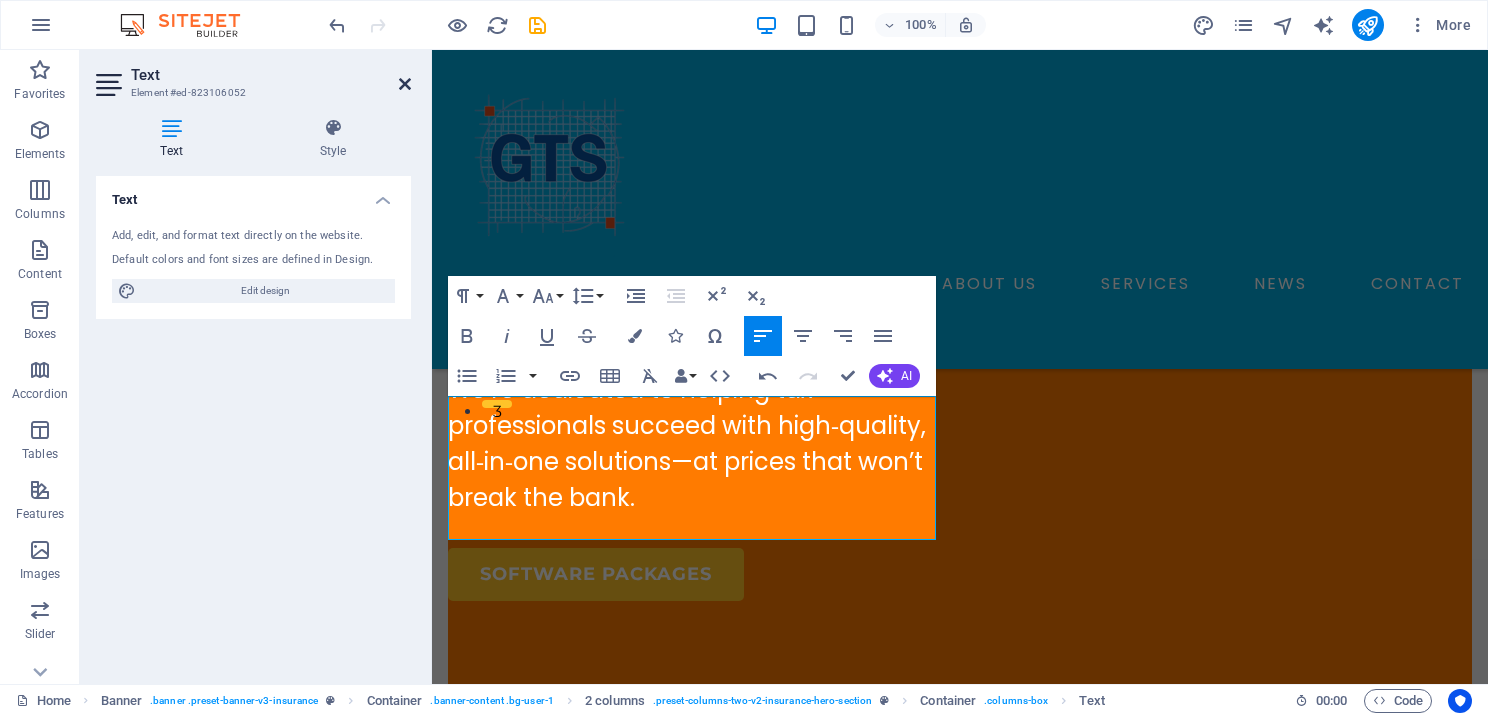 click at bounding box center (405, 84) 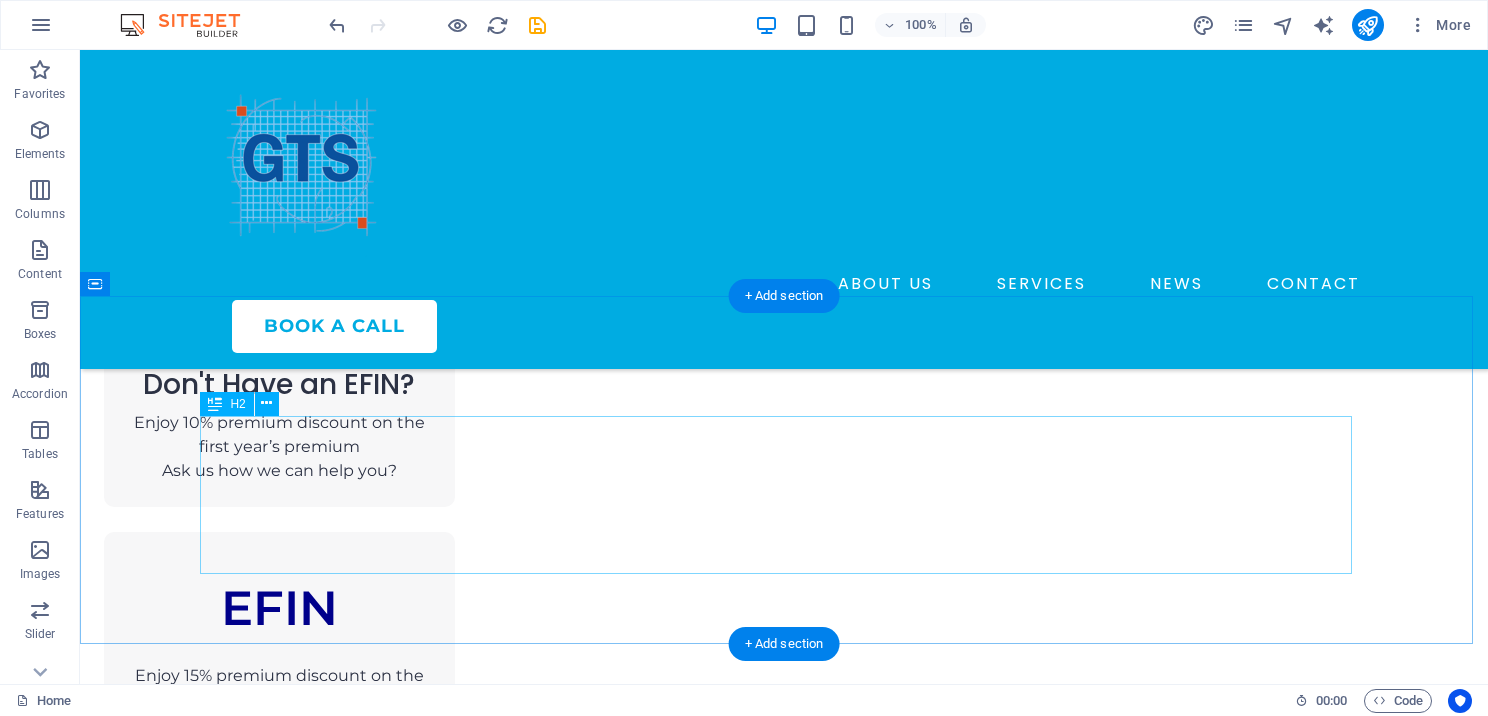 scroll, scrollTop: 1700, scrollLeft: 0, axis: vertical 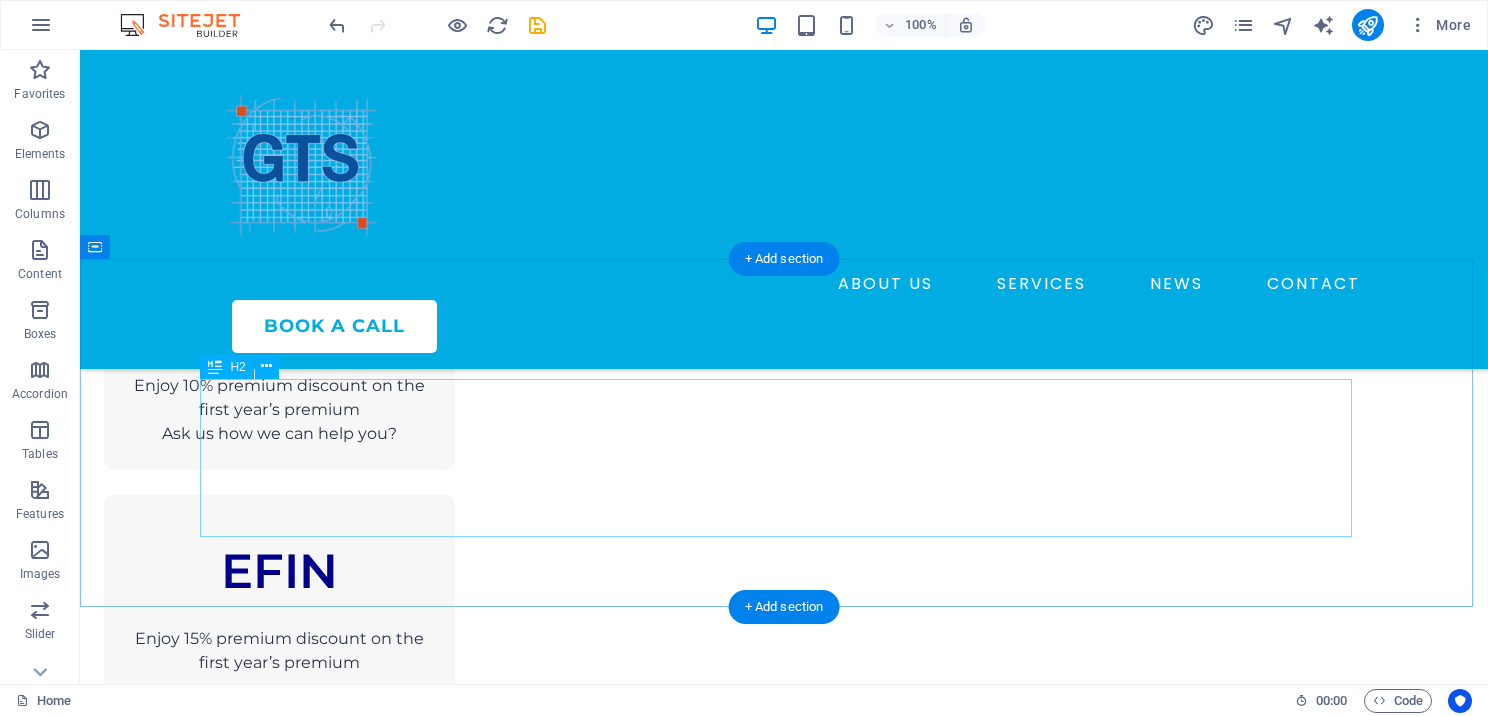 click on "We work alongside  both   aspiring tax preparers , providing step-by-step instruction,  and established experts." at bounding box center (784, 1377) 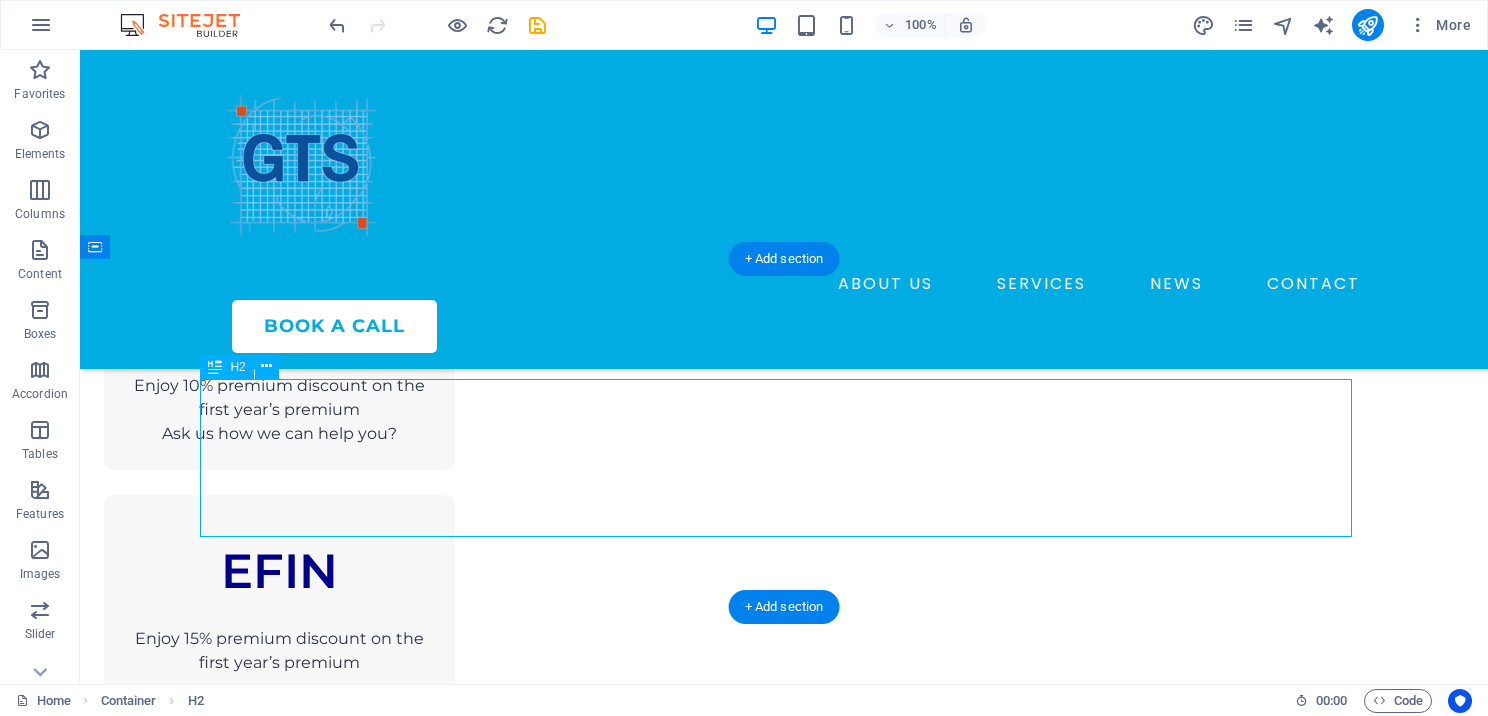 click on "We work alongside  both   aspiring tax preparers , providing step-by-step instruction,  and established experts." at bounding box center [784, 1377] 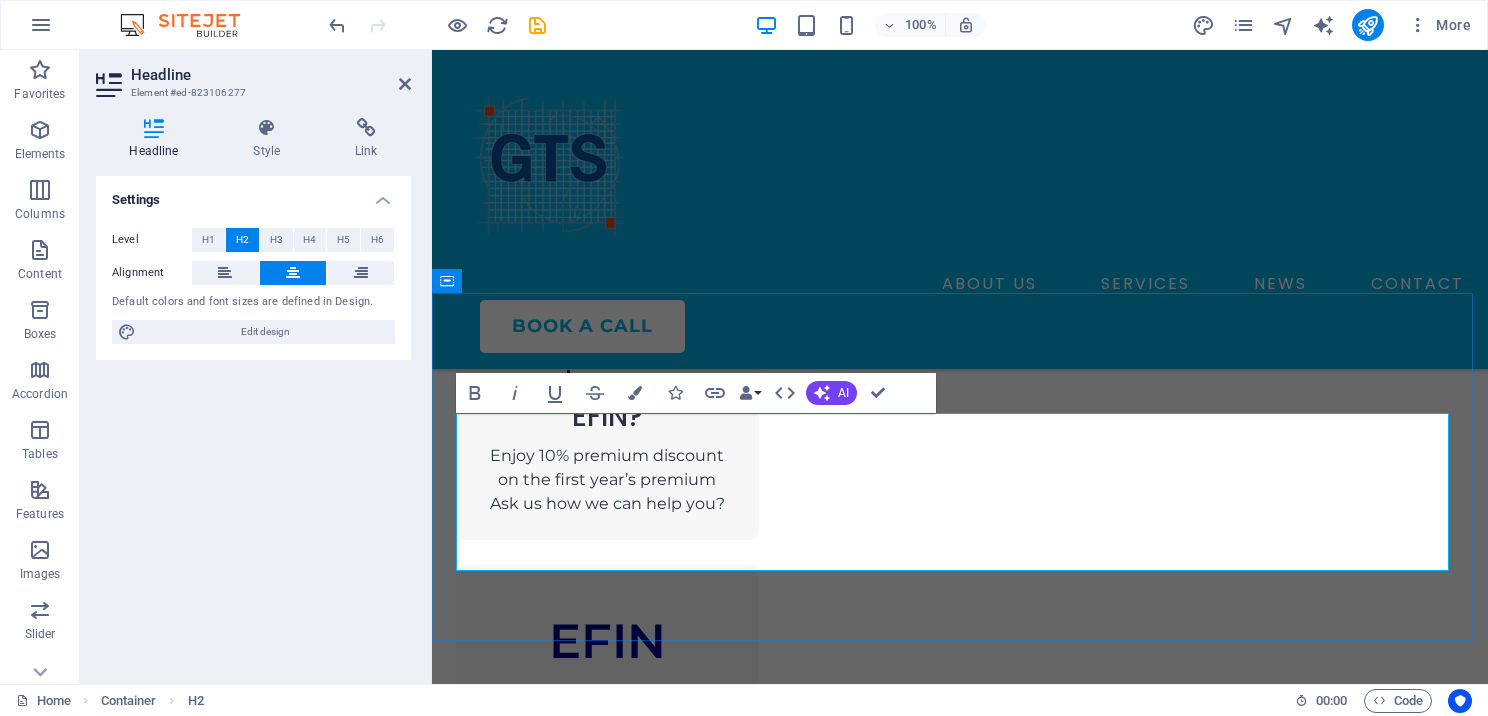 click on "We work alongside  both" at bounding box center (829, 1393) 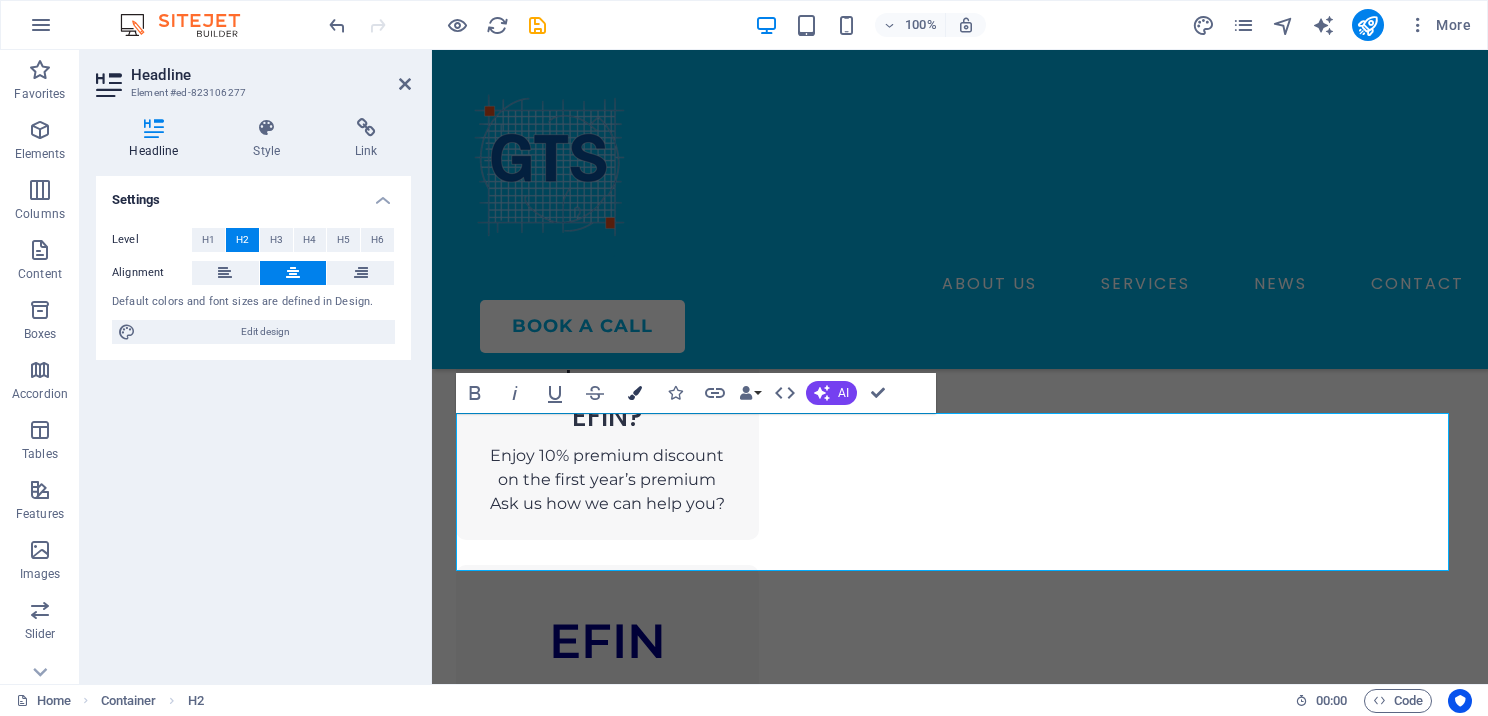 click at bounding box center (635, 393) 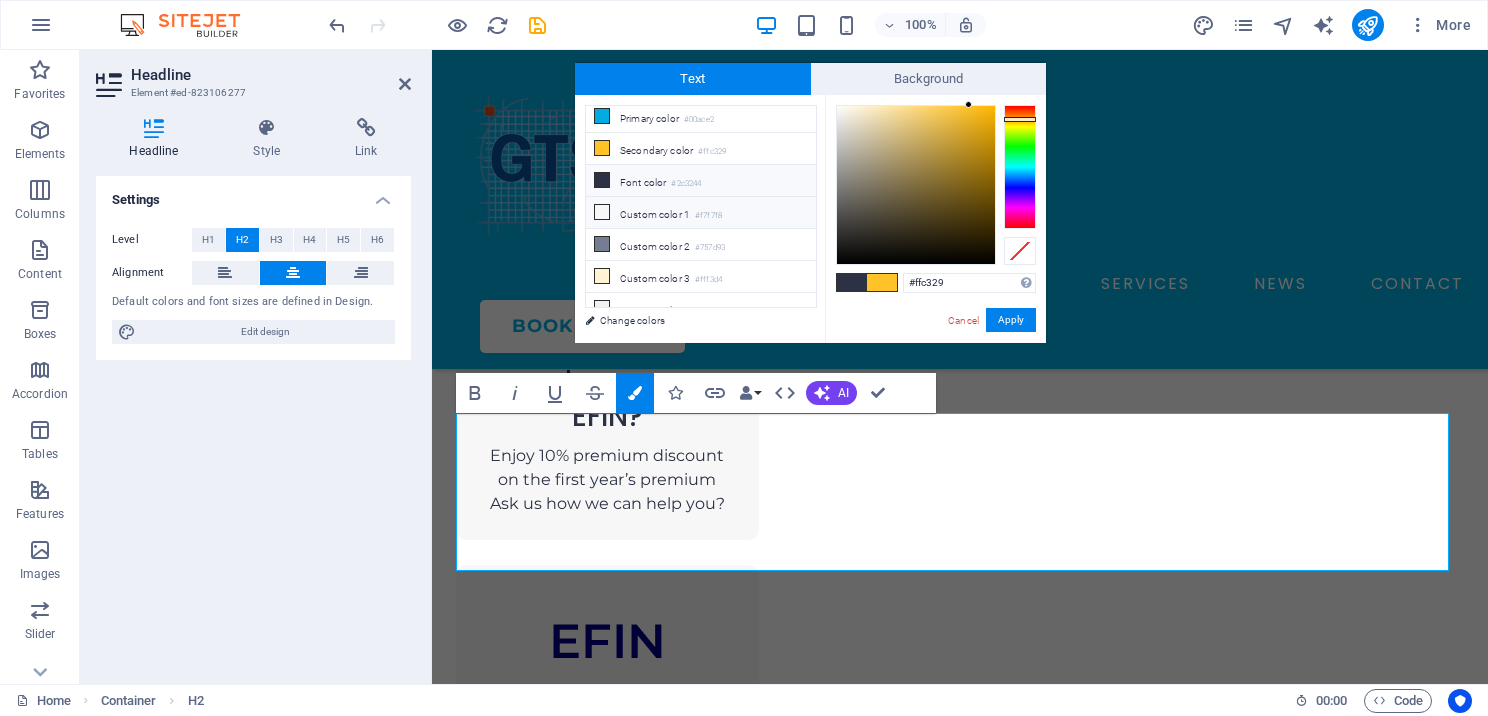 scroll, scrollTop: 44, scrollLeft: 0, axis: vertical 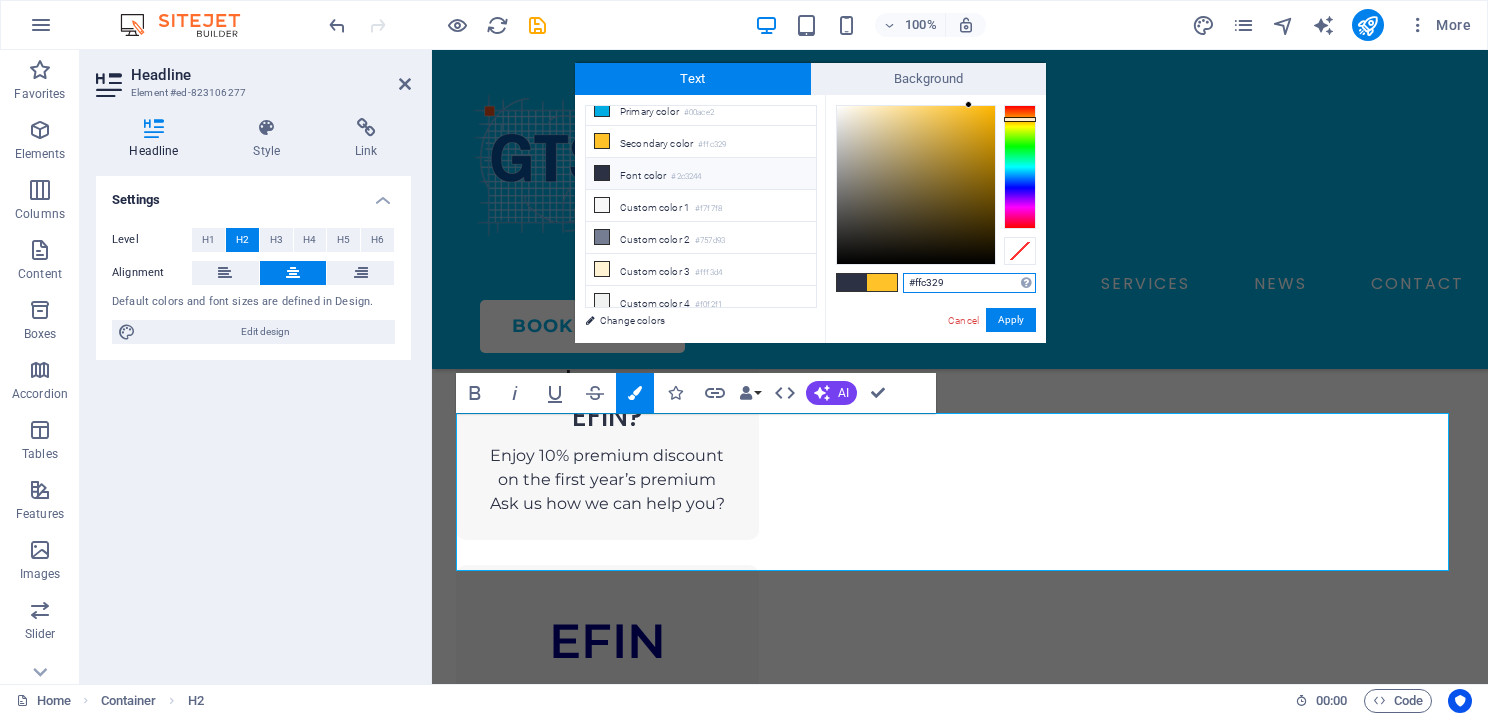 drag, startPoint x: 956, startPoint y: 283, endPoint x: 897, endPoint y: 282, distance: 59.008472 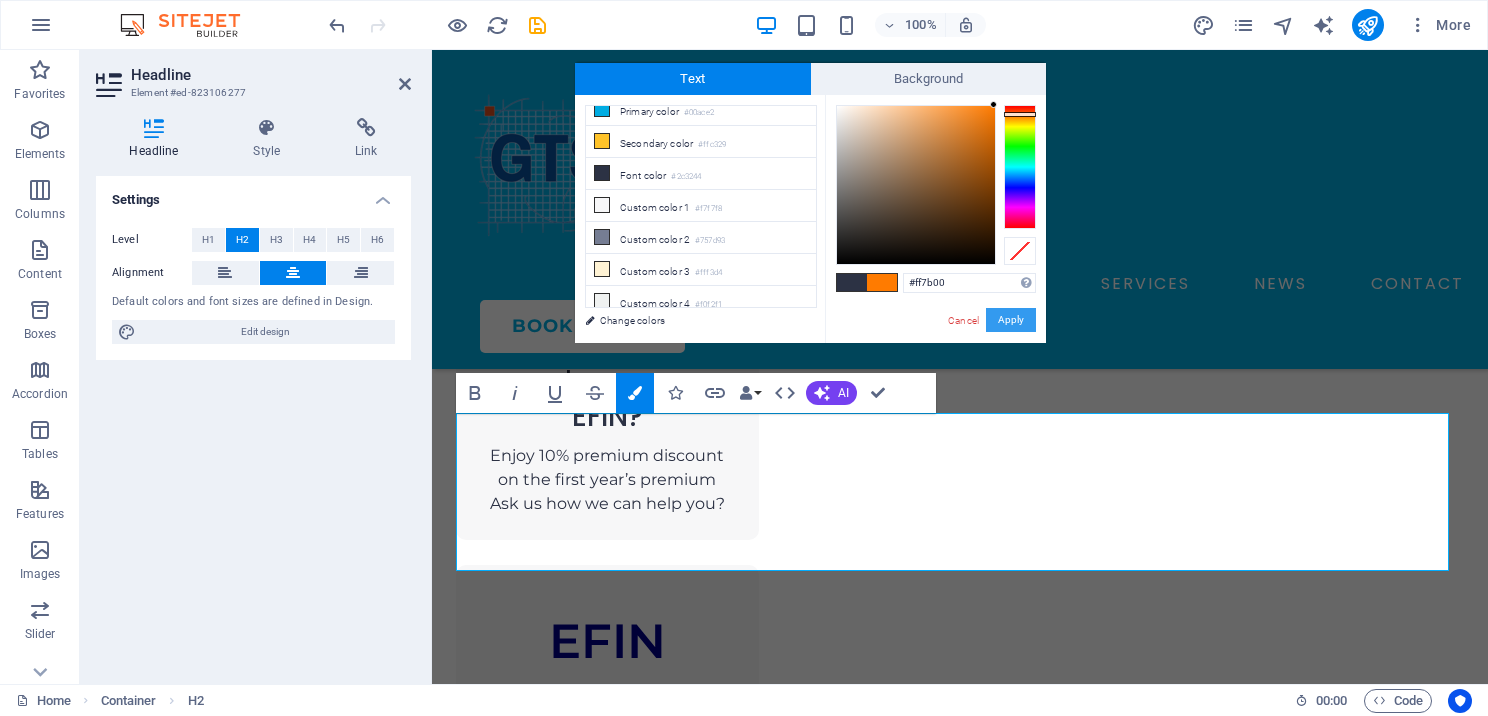 click on "Apply" at bounding box center [1011, 320] 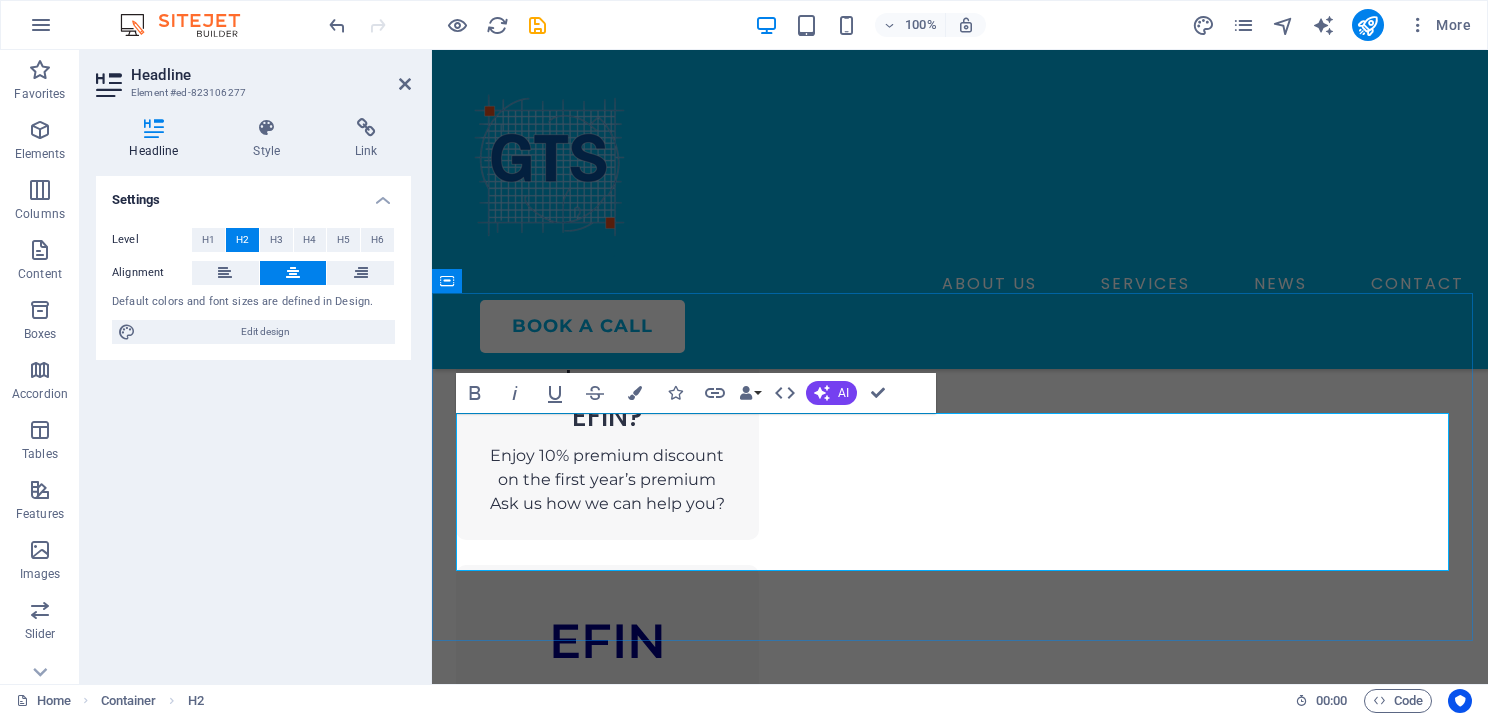 click on "both" at bounding box center (1034, 1393) 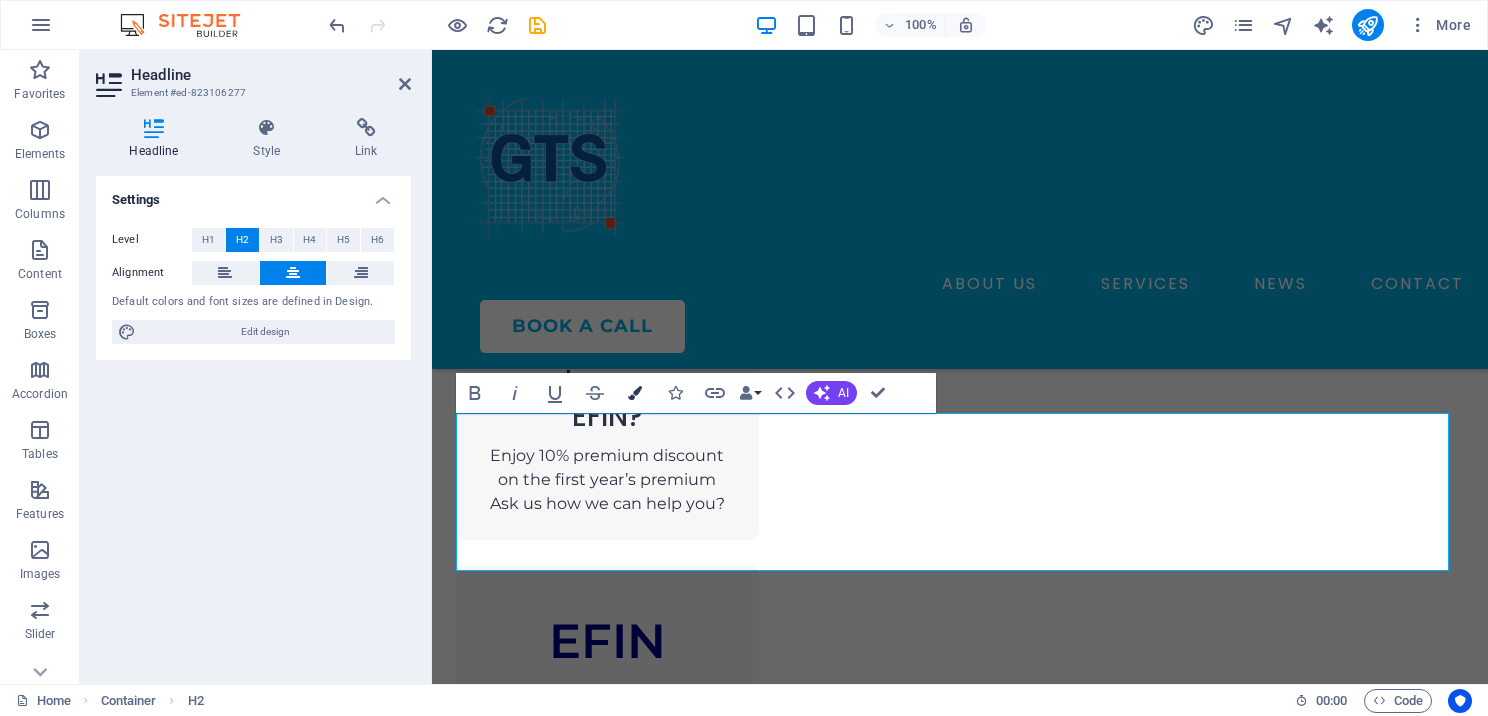 click at bounding box center [635, 393] 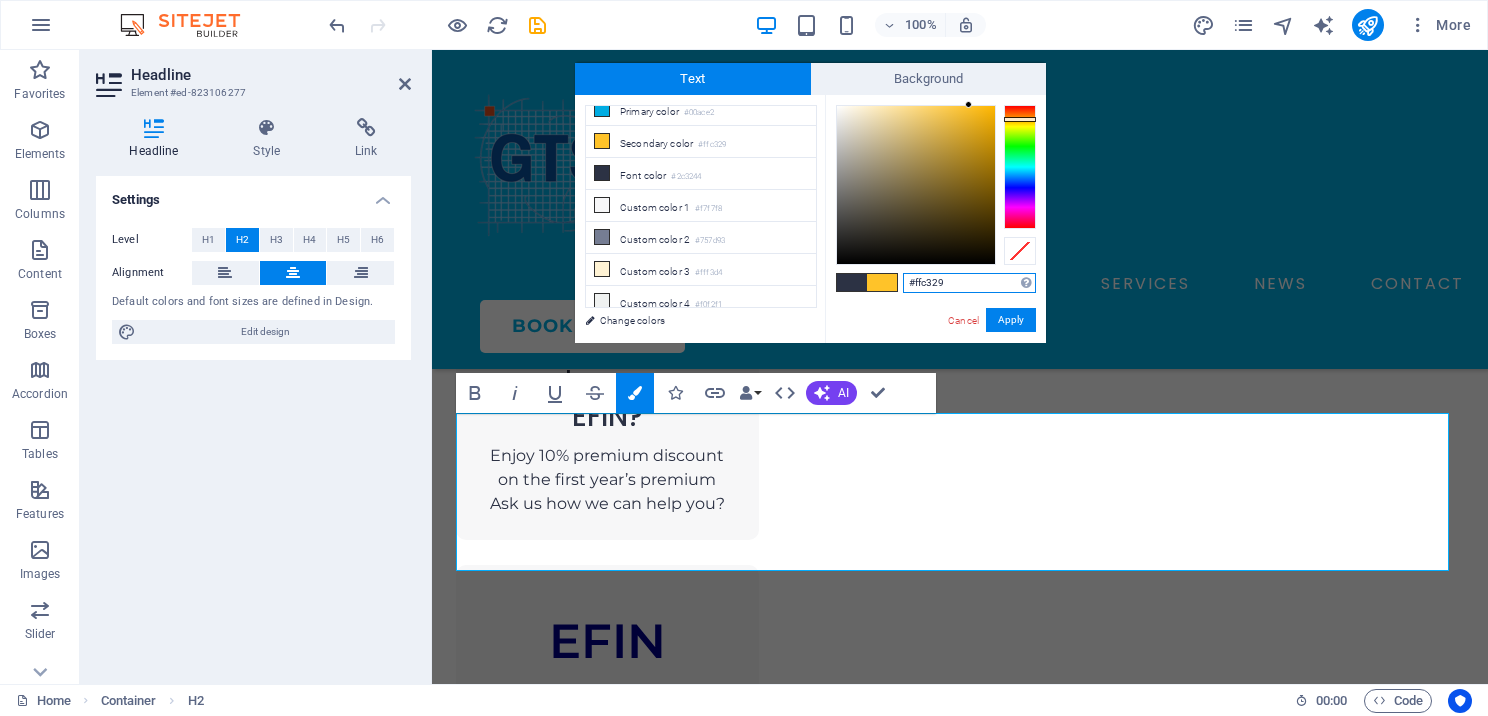 drag, startPoint x: 961, startPoint y: 281, endPoint x: 891, endPoint y: 272, distance: 70.5762 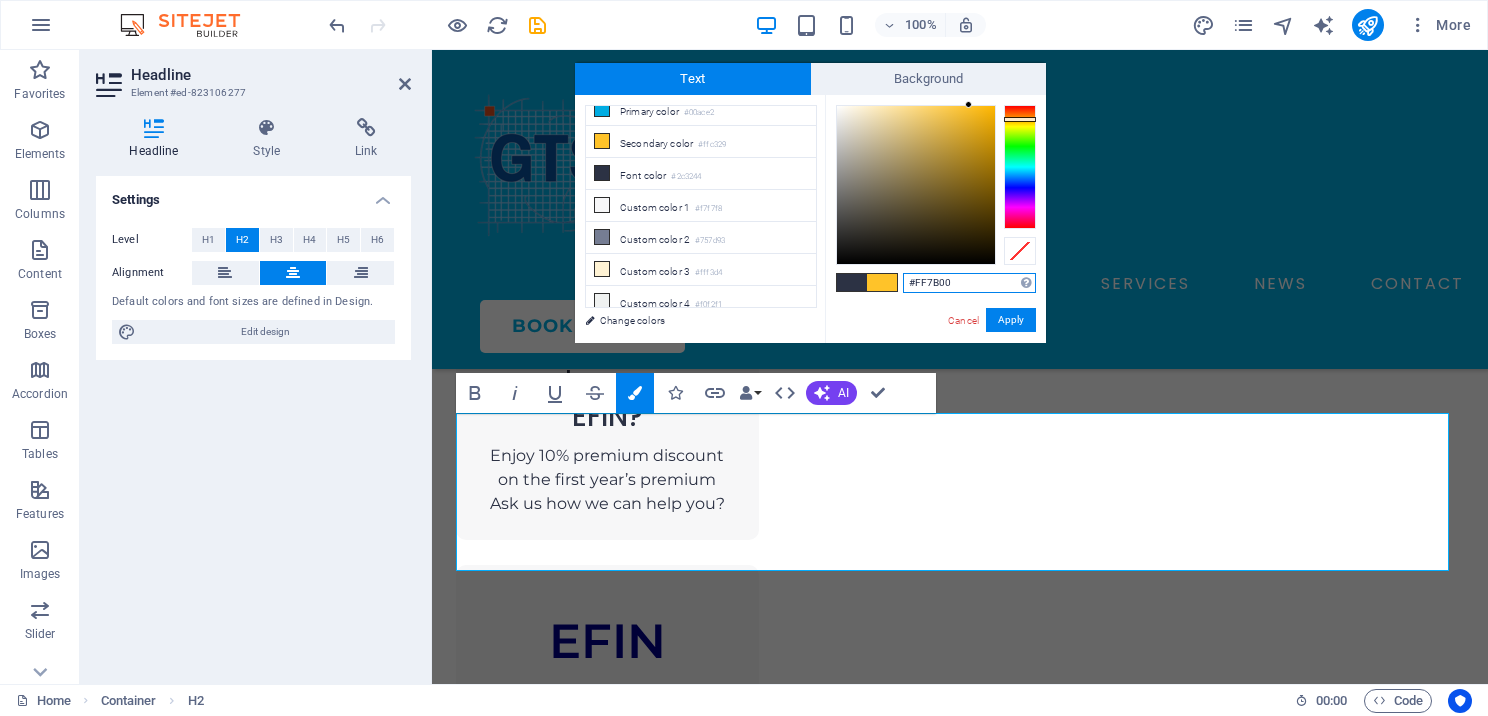 type on "#ff7b00" 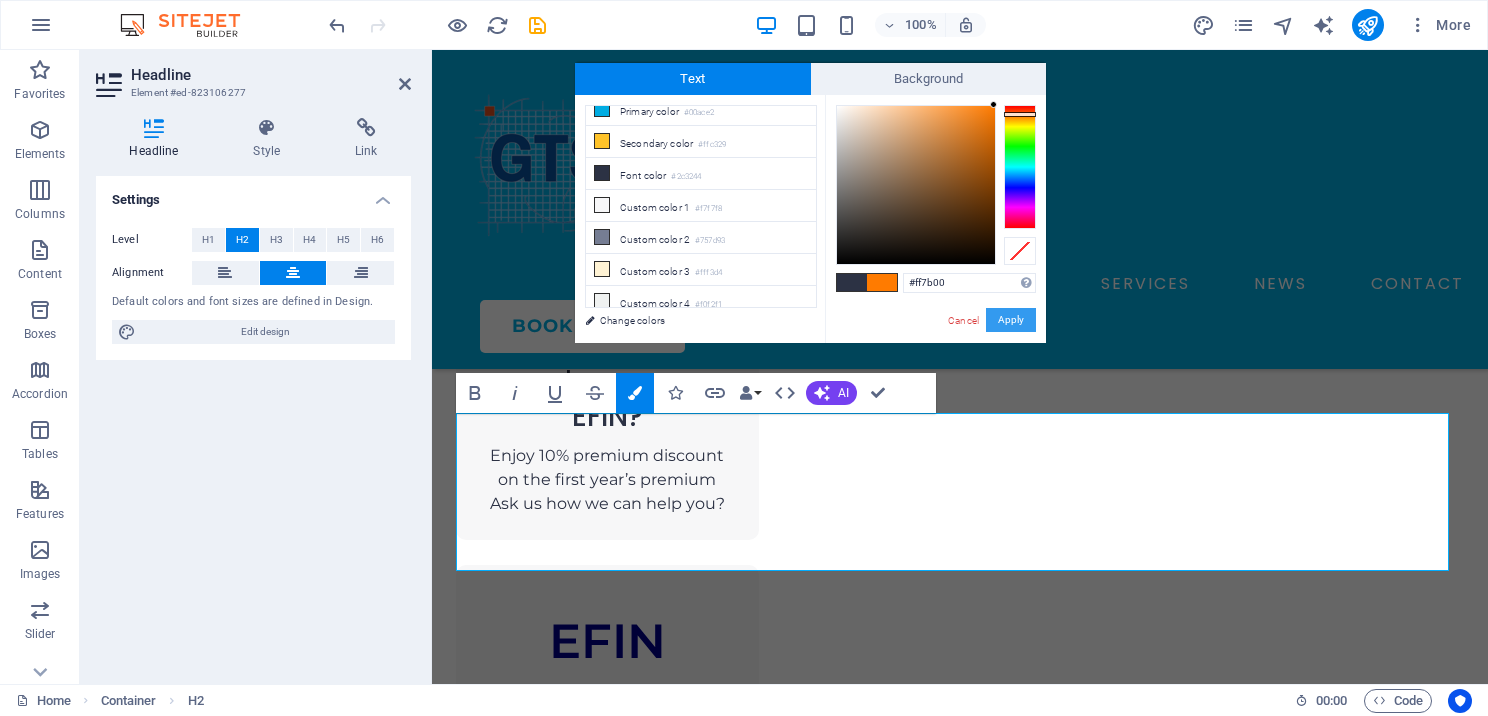 click on "Apply" at bounding box center (1011, 320) 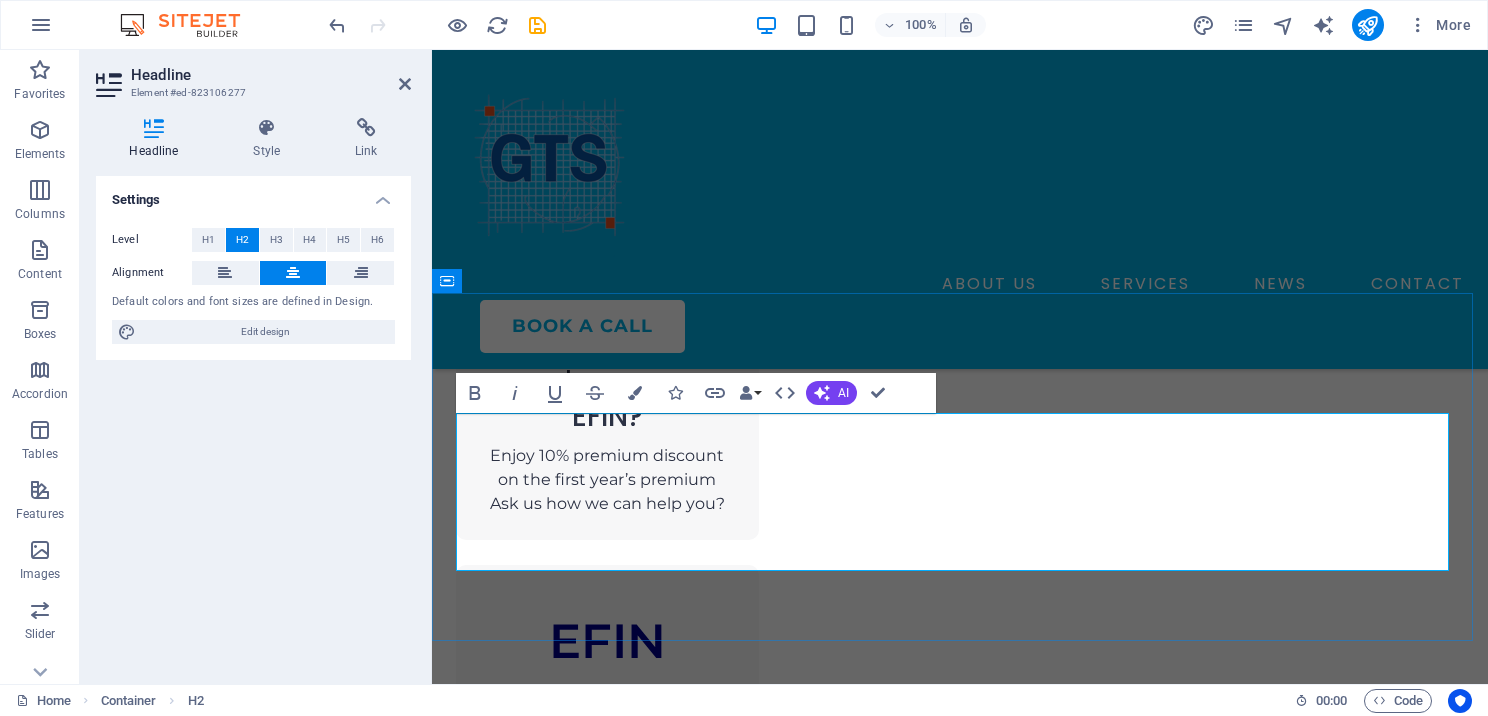 click on "and established experts." at bounding box center (1086, 1499) 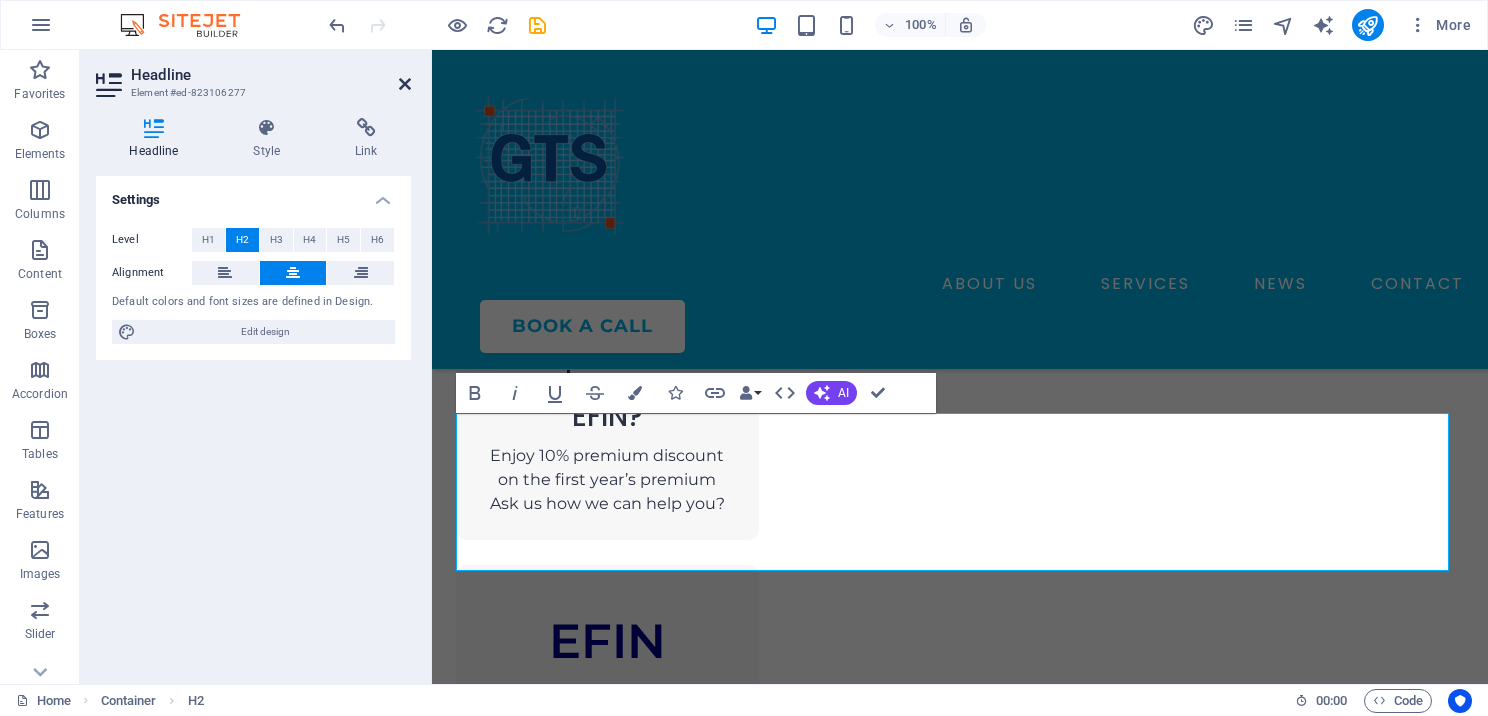 click at bounding box center [405, 84] 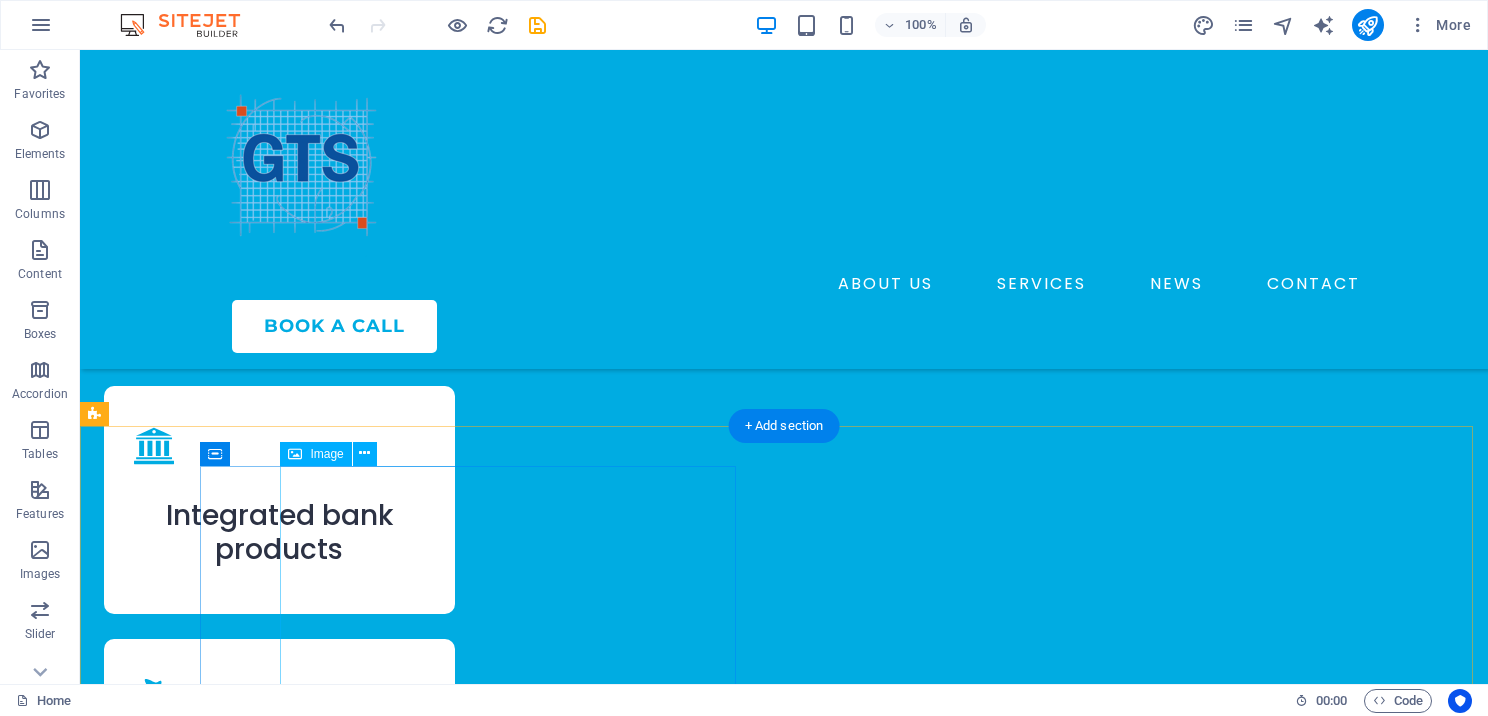 scroll, scrollTop: 4166, scrollLeft: 0, axis: vertical 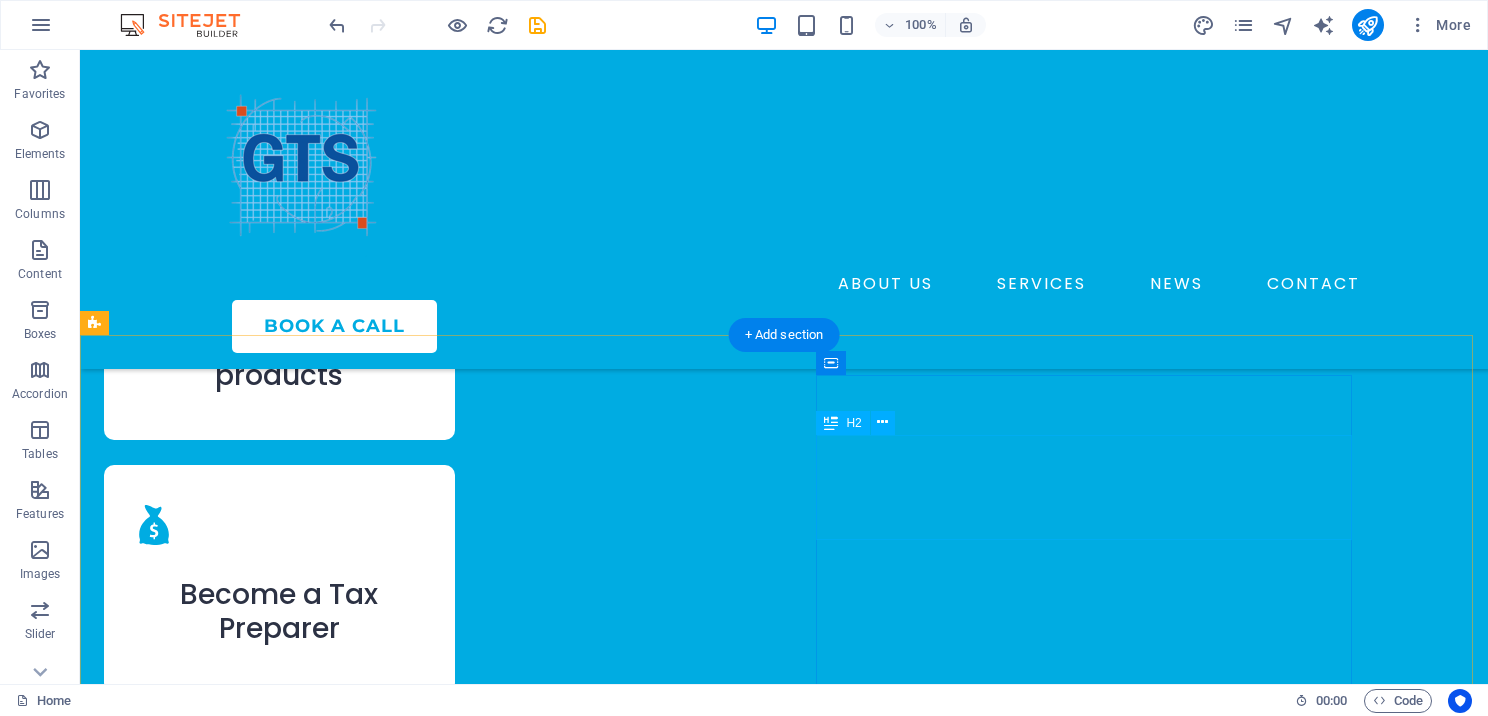 click on "One Provider,  Complete Tax Software Solutions" at bounding box center [372, 4154] 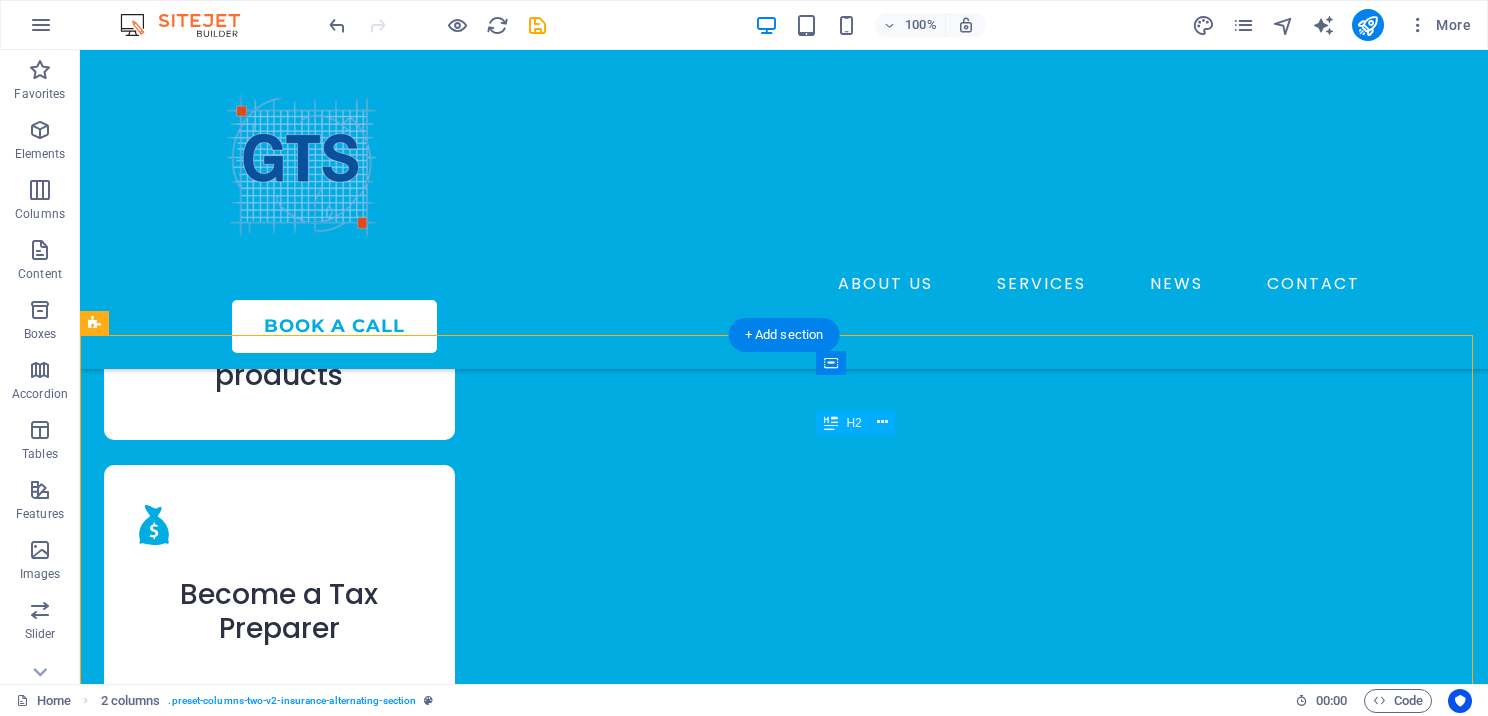 click on "One Provider,  Complete Tax Software Solutions" at bounding box center [372, 4154] 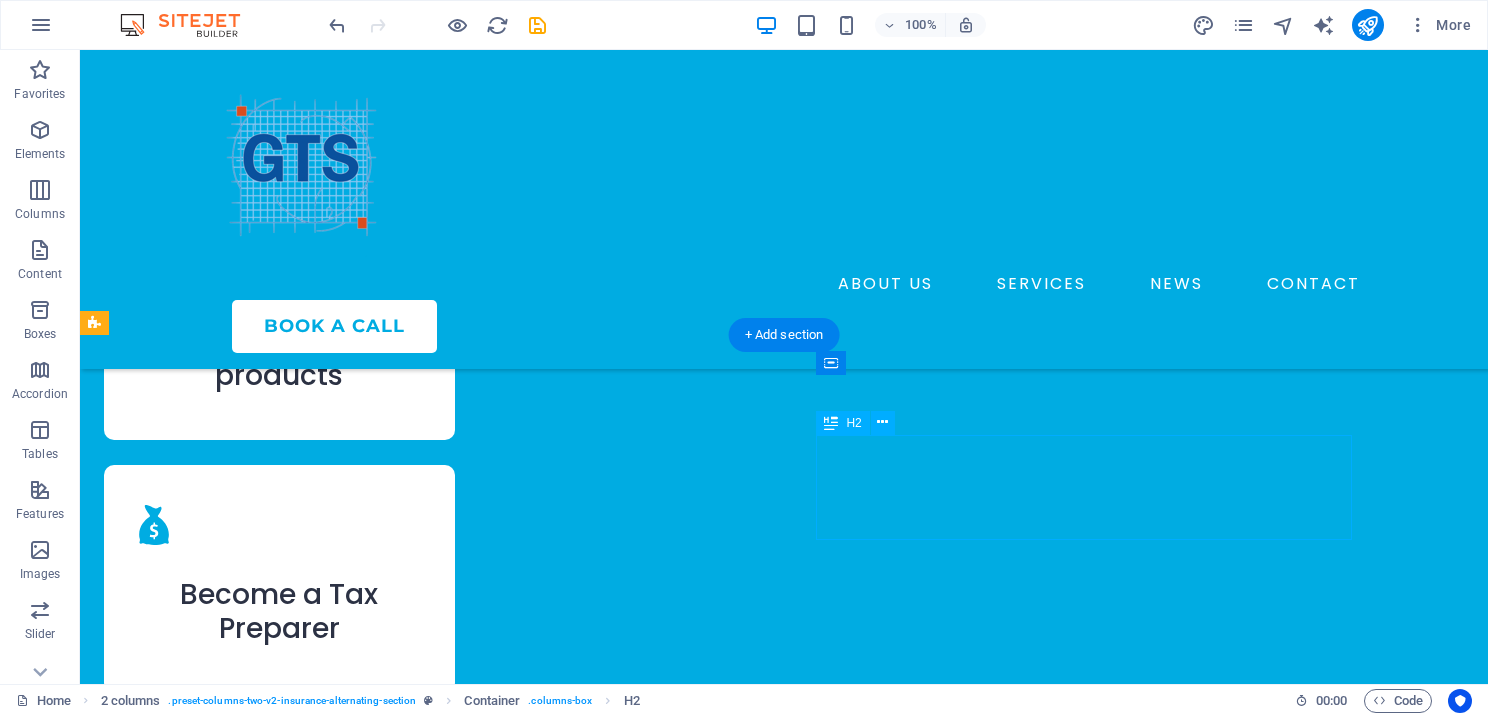 click on "One Provider,  Complete Tax Software Solutions" at bounding box center [372, 4154] 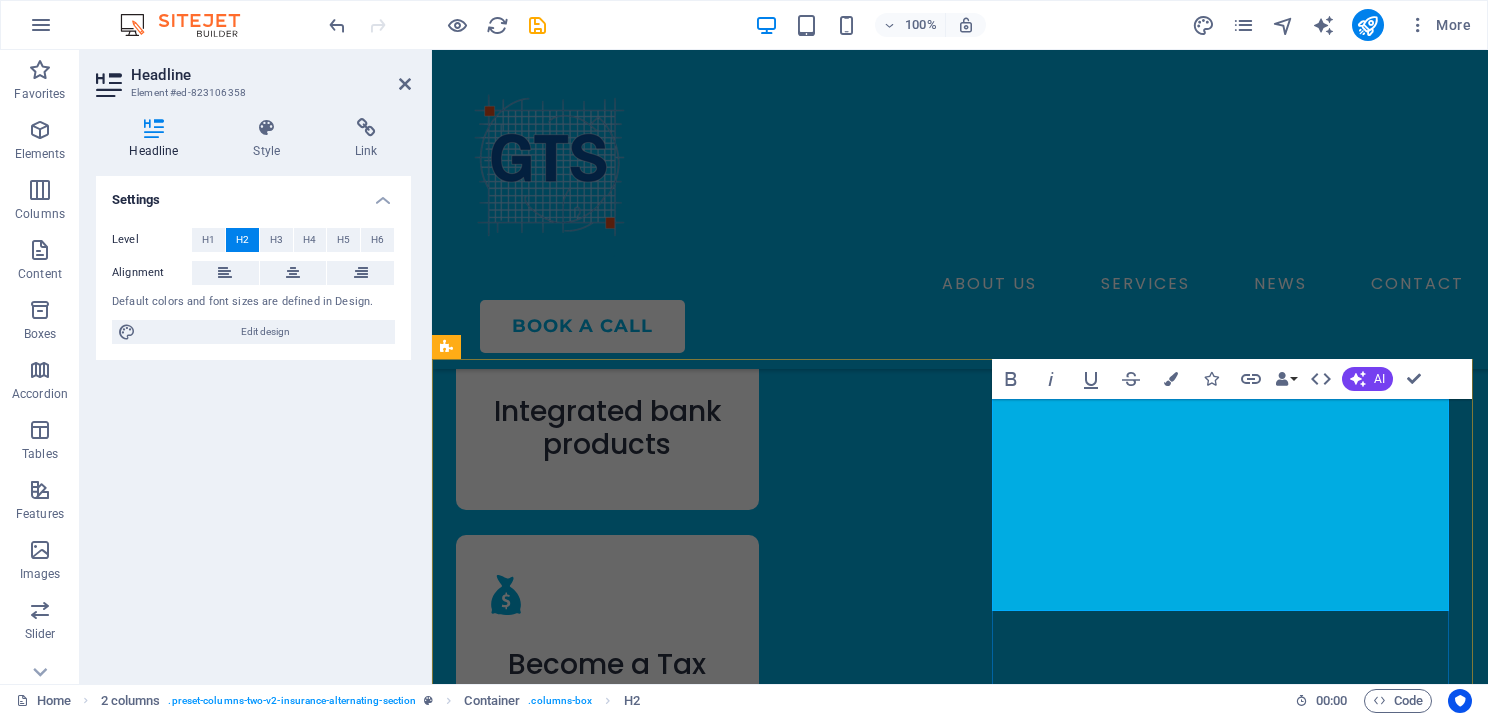 scroll, scrollTop: 4225, scrollLeft: 0, axis: vertical 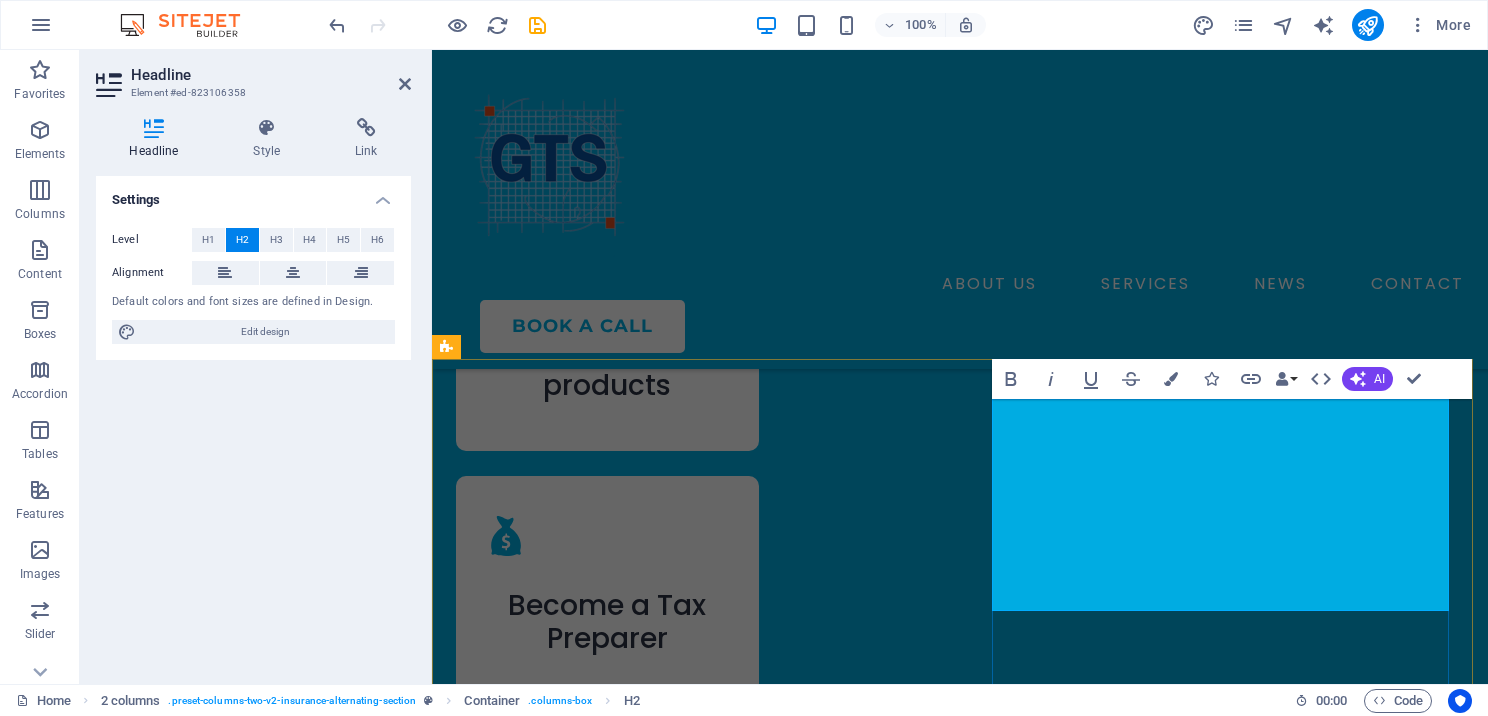 click on "One Provider," at bounding box center [554, 4236] 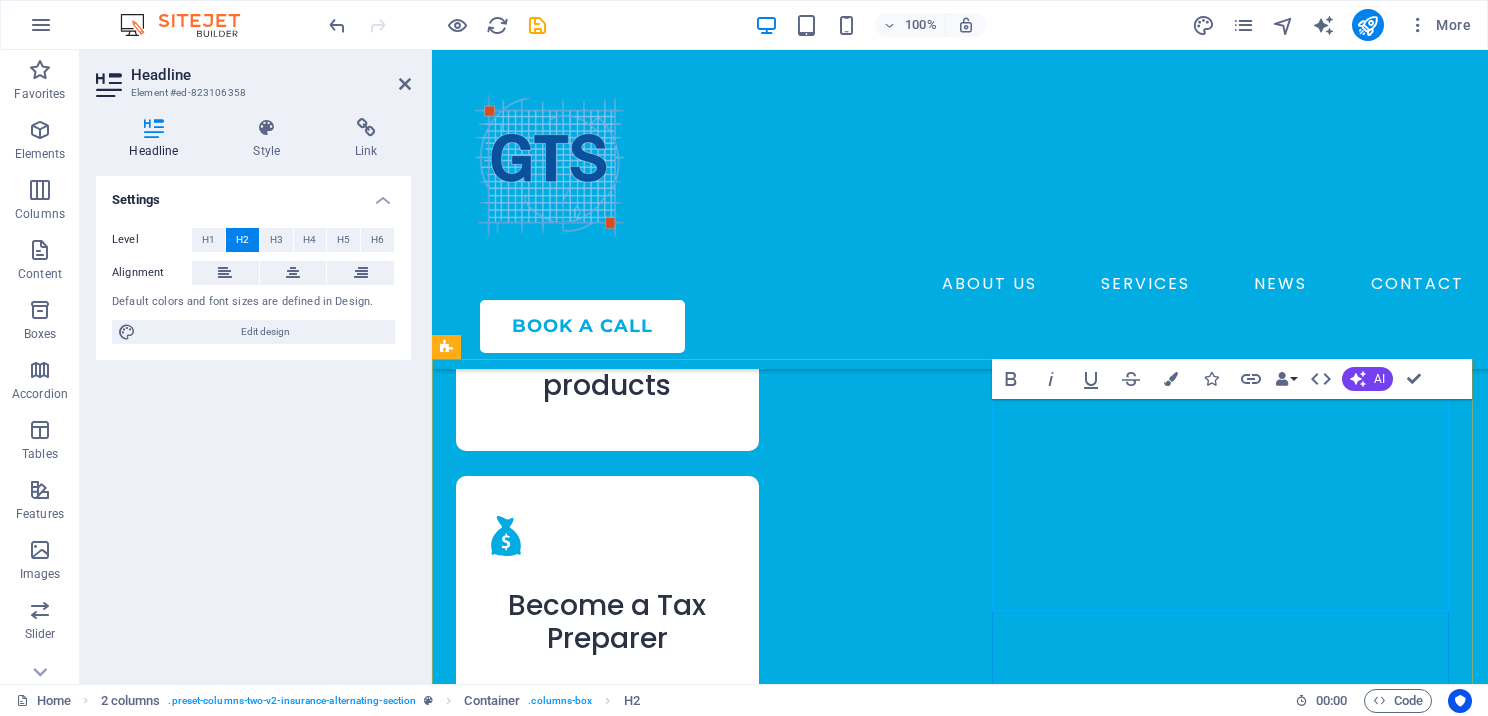 click on "One Provider," at bounding box center [554, 4236] 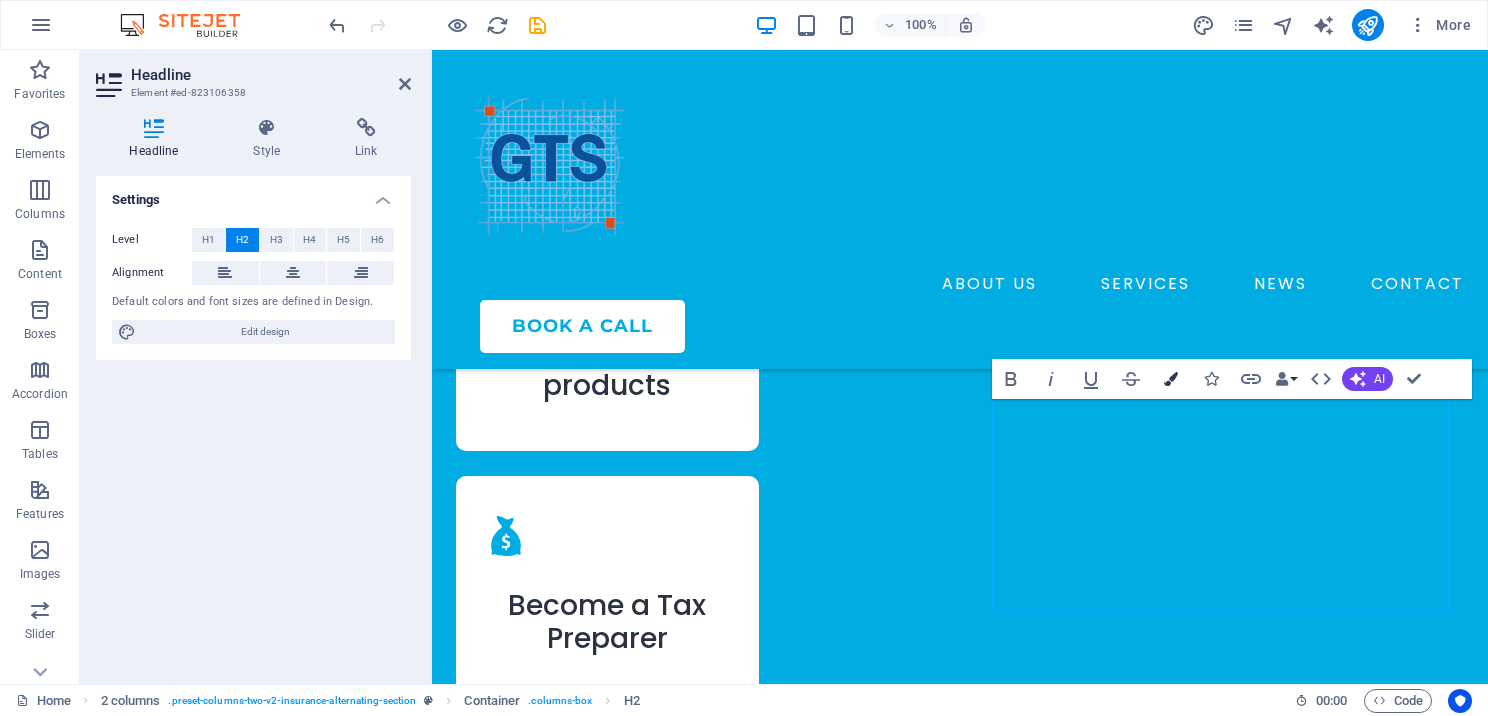 click at bounding box center [1171, 379] 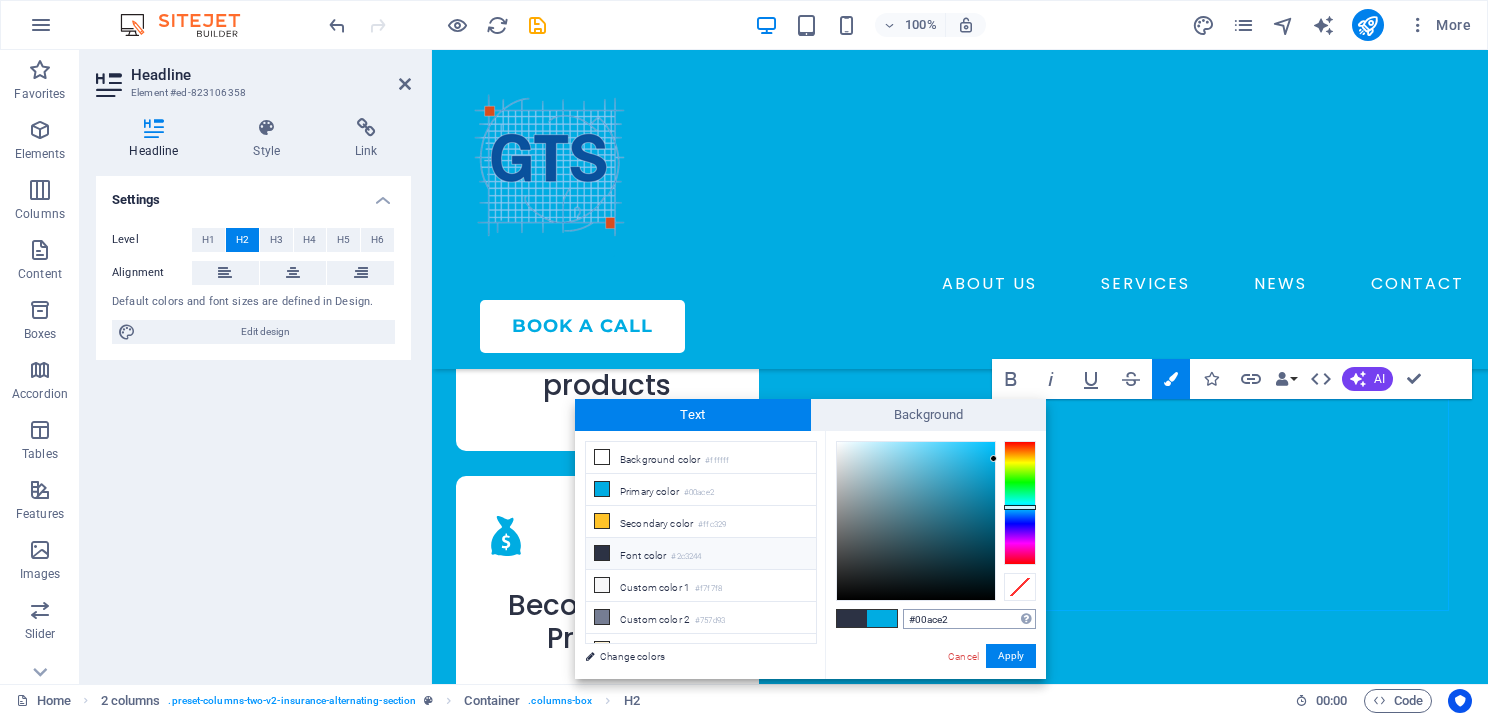 drag, startPoint x: 960, startPoint y: 613, endPoint x: 915, endPoint y: 621, distance: 45.705578 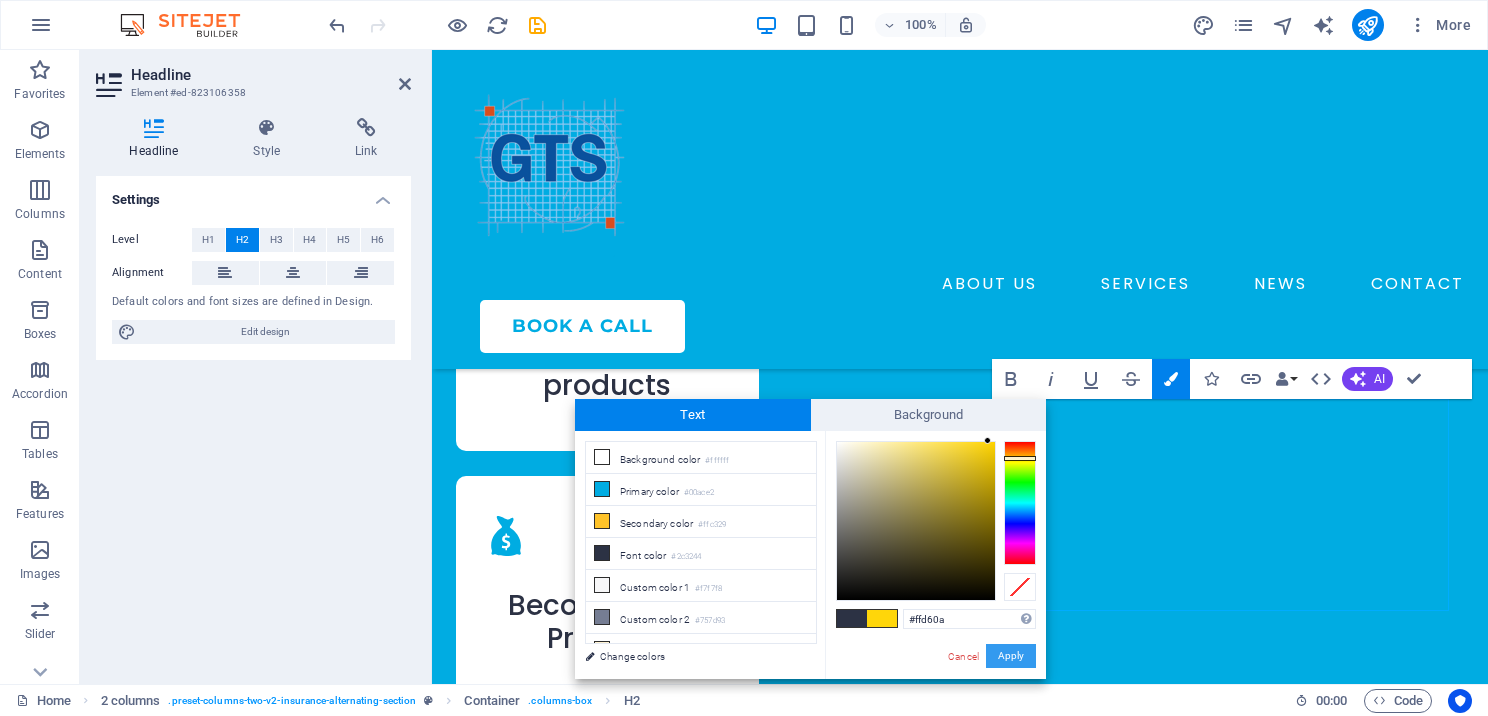 click on "Apply" at bounding box center [1011, 656] 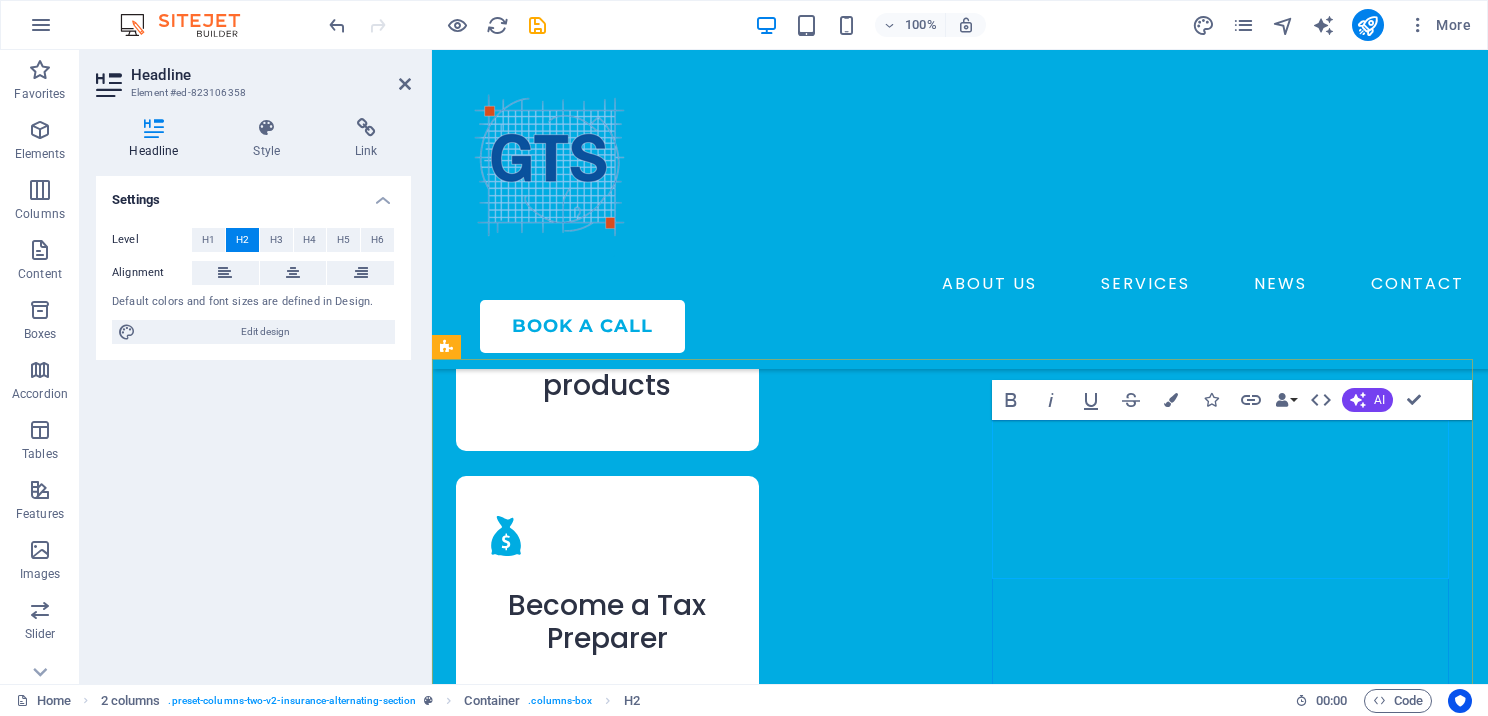 click on "Complete Tax Software Solutions" at bounding box center [663, 4289] 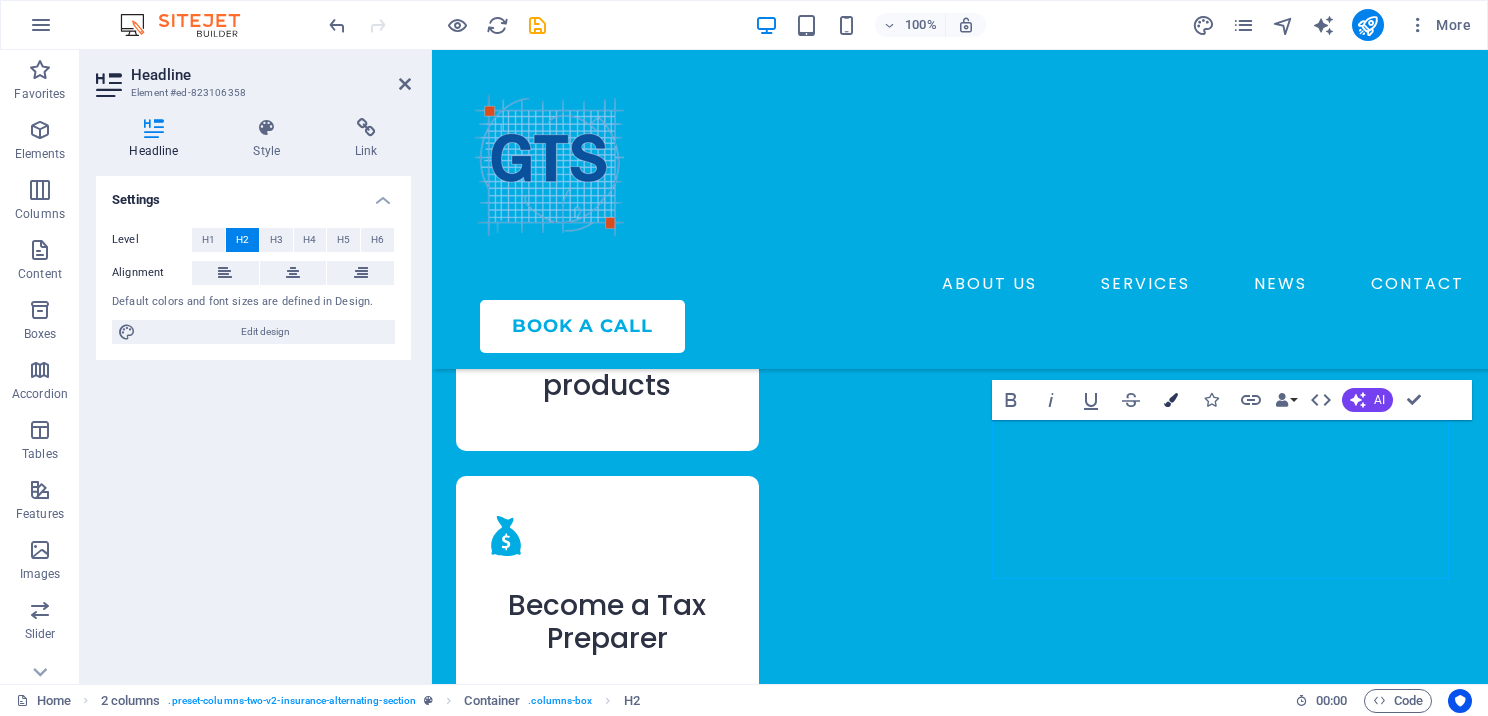 click at bounding box center (1171, 400) 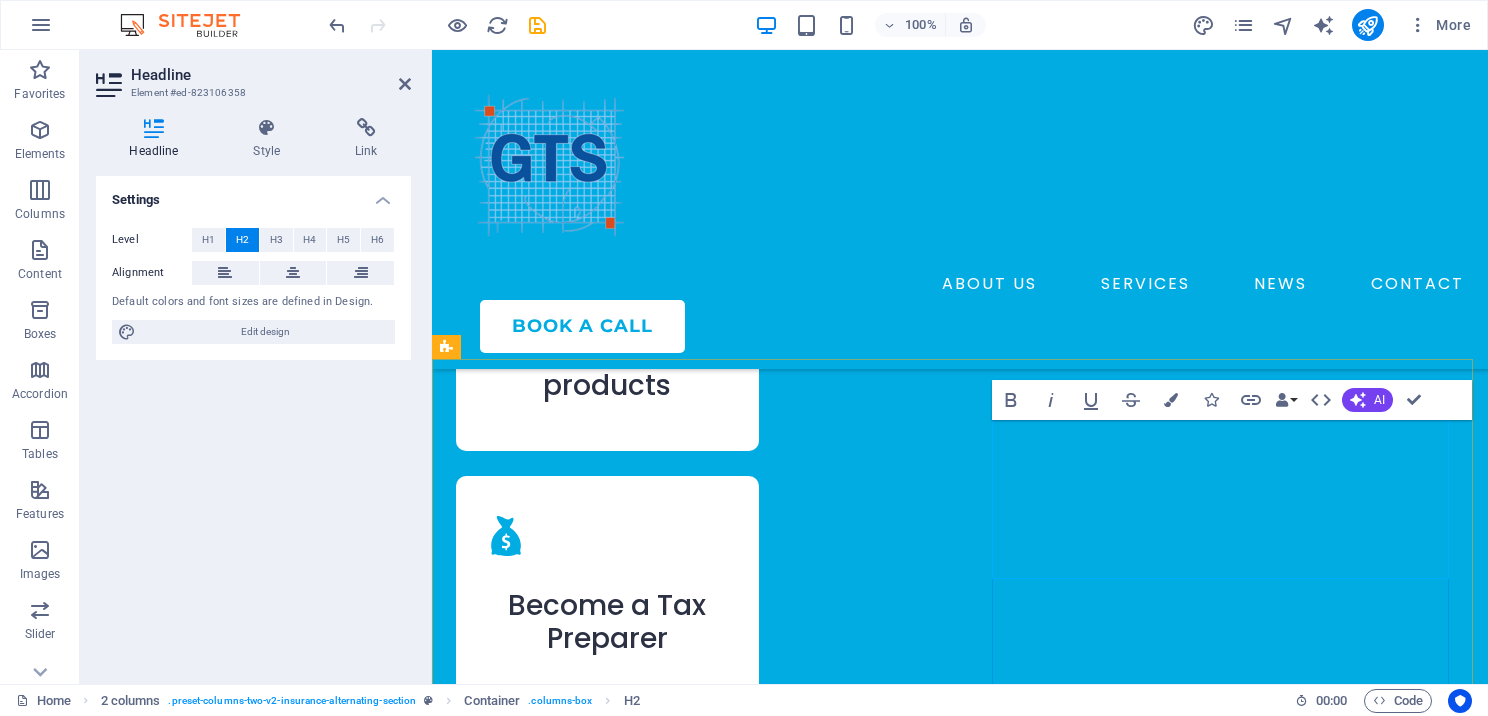 drag, startPoint x: 1064, startPoint y: 470, endPoint x: 1025, endPoint y: 486, distance: 42.154476 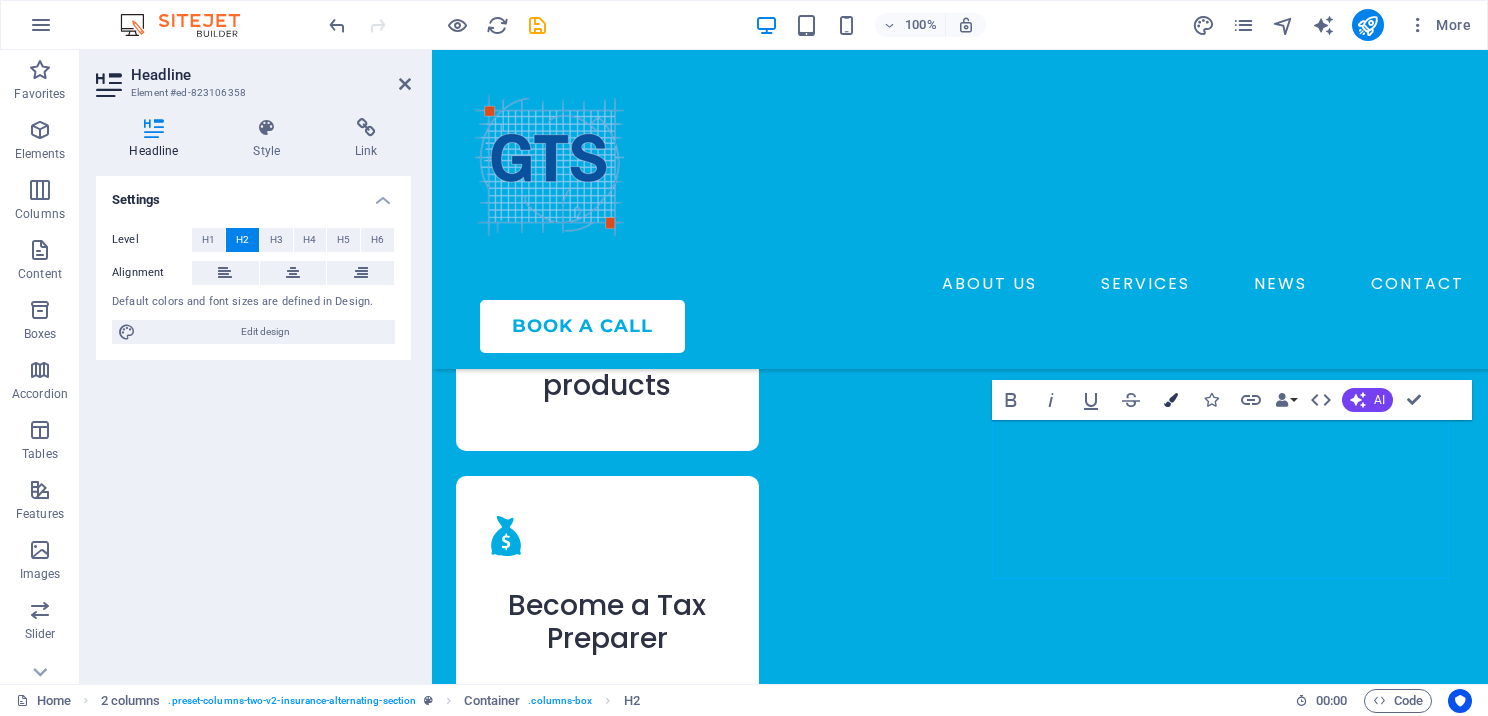 click on "Colors" at bounding box center (1171, 400) 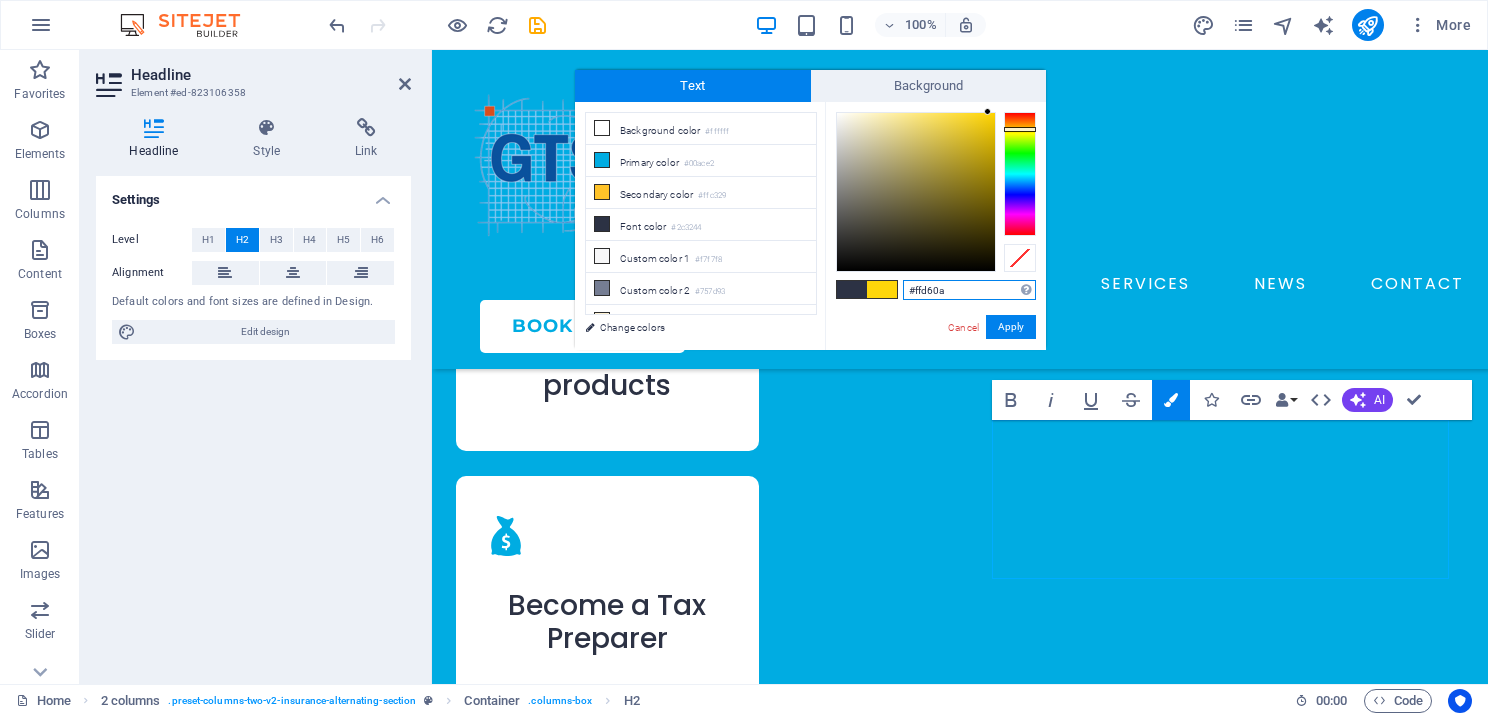 drag, startPoint x: 967, startPoint y: 292, endPoint x: 904, endPoint y: 288, distance: 63.126858 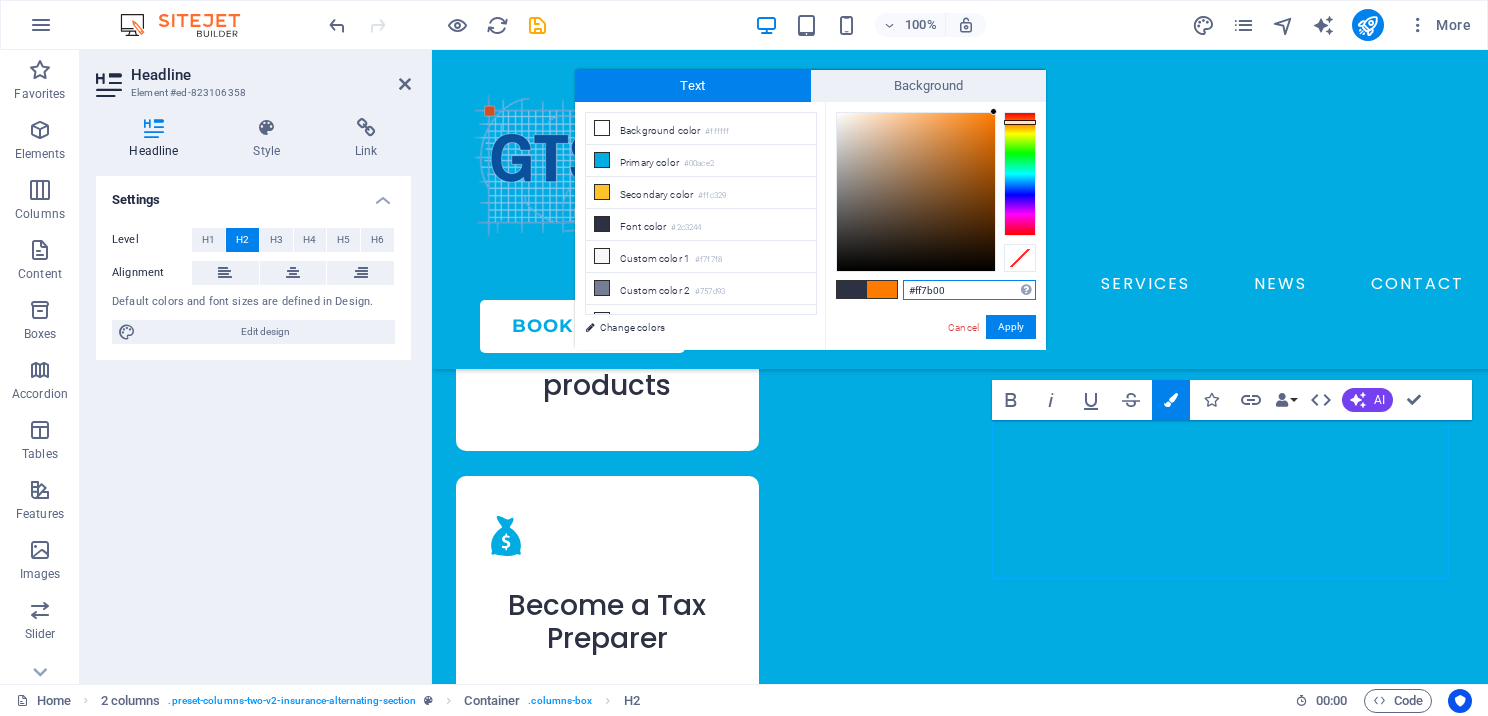 type on "#ff7b00" 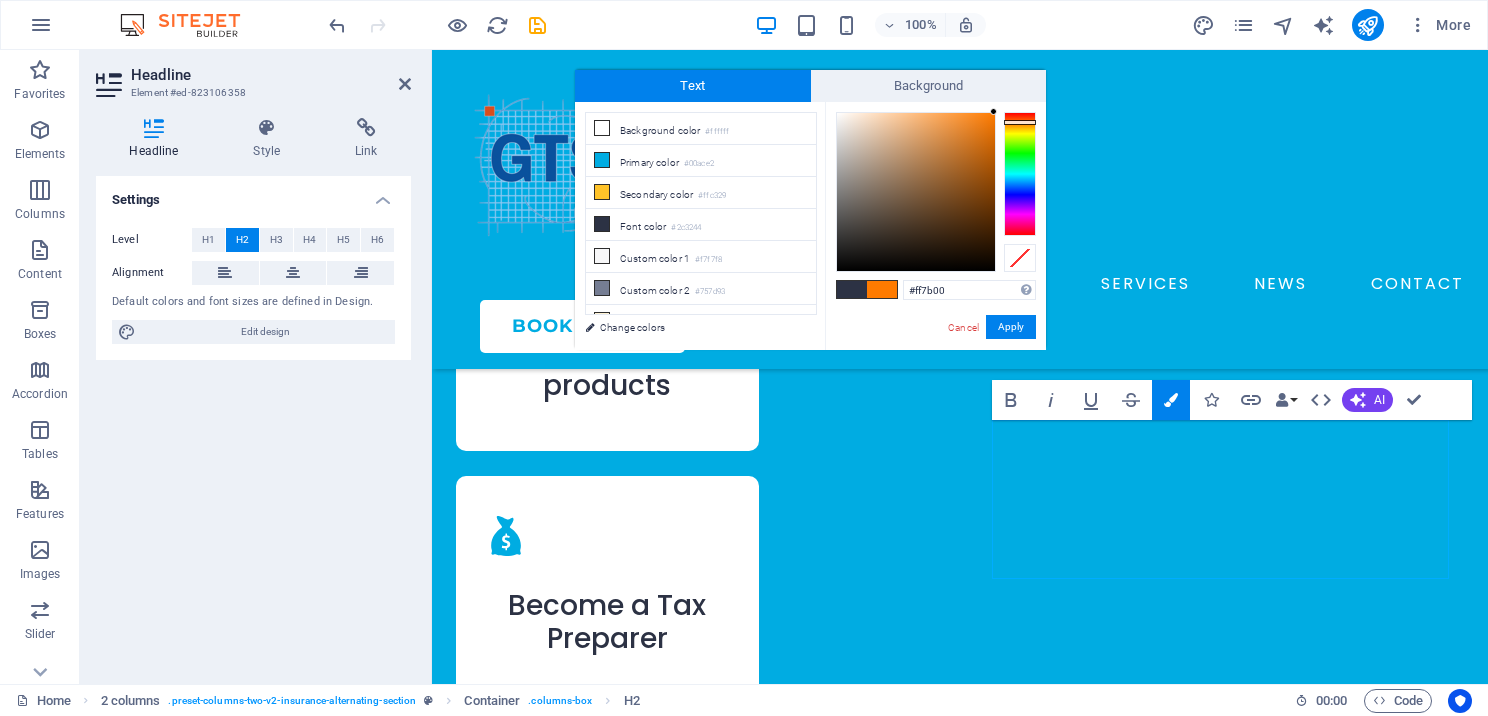click on "#ff7b00 Supported formats #0852ed rgb(8, 82, 237) rgba(8, 82, 237, 90%) hsv(221,97,93) hsl(221, 93%, 48%) Cancel Apply" at bounding box center [935, 371] 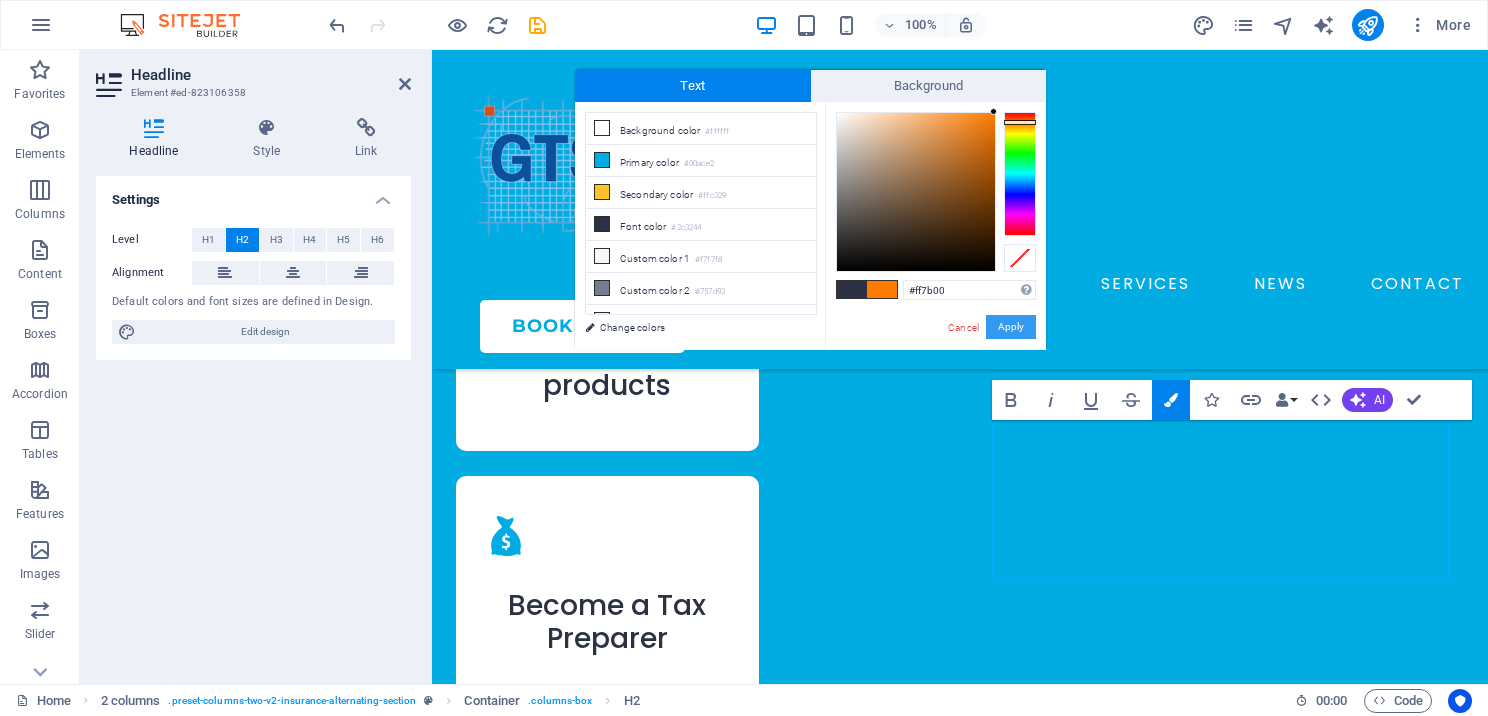 click on "Apply" at bounding box center [1011, 327] 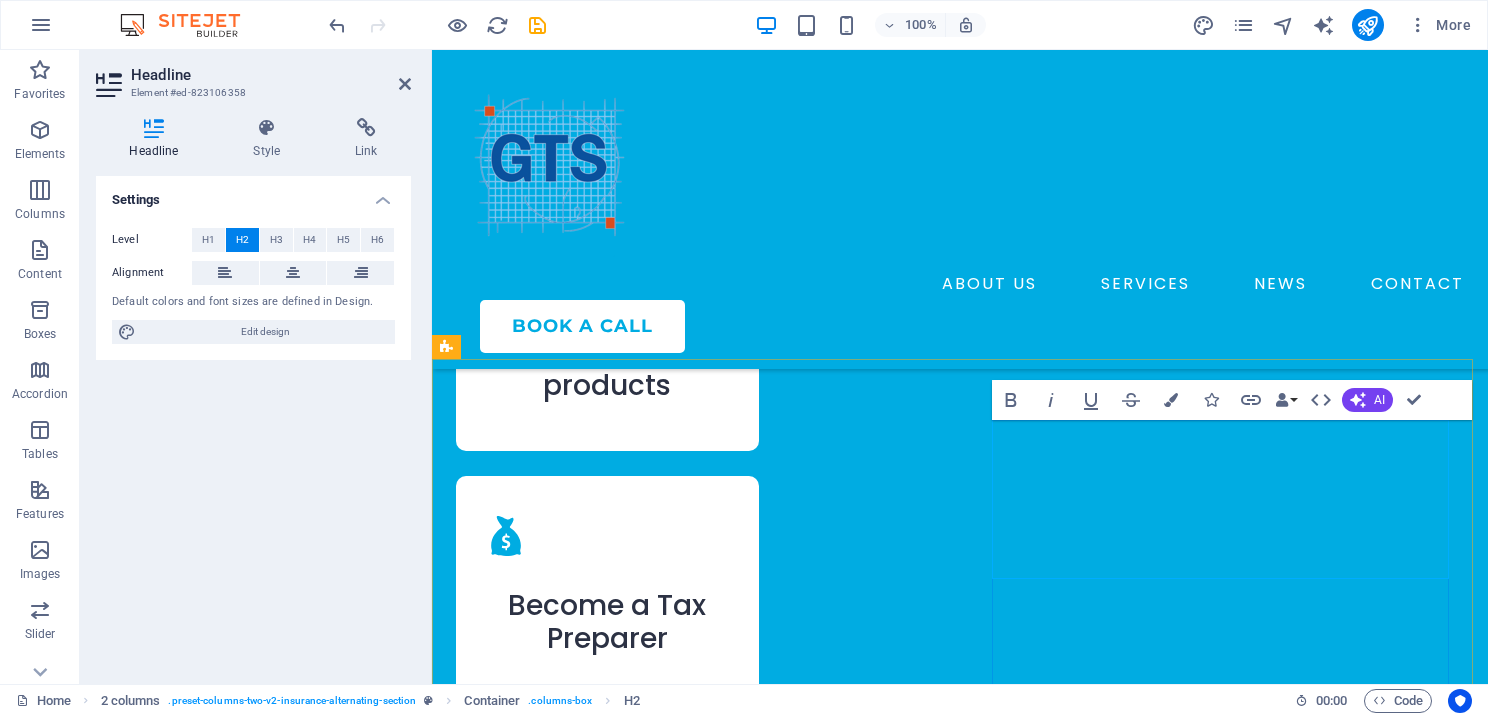 click on "Complete Tax Software Solutions" at bounding box center [663, 4289] 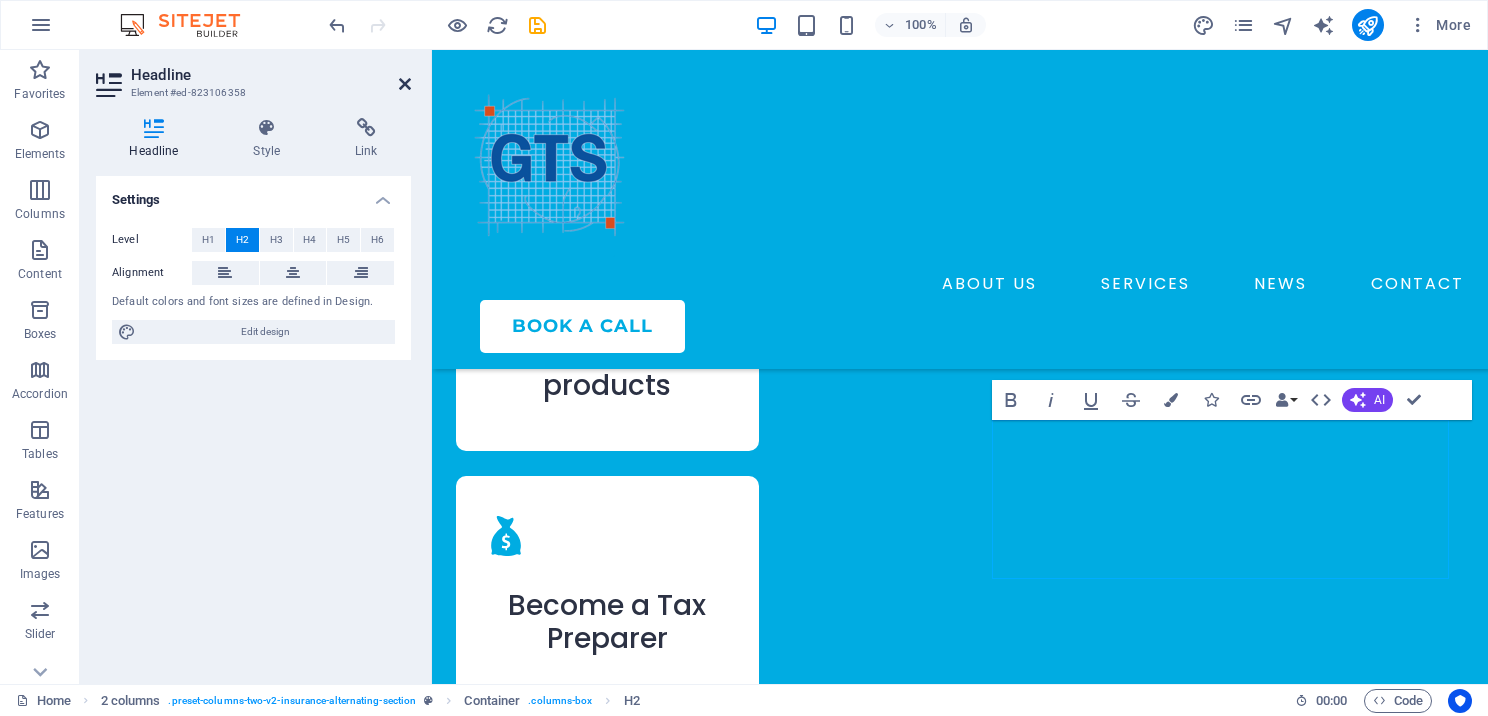 click at bounding box center [405, 84] 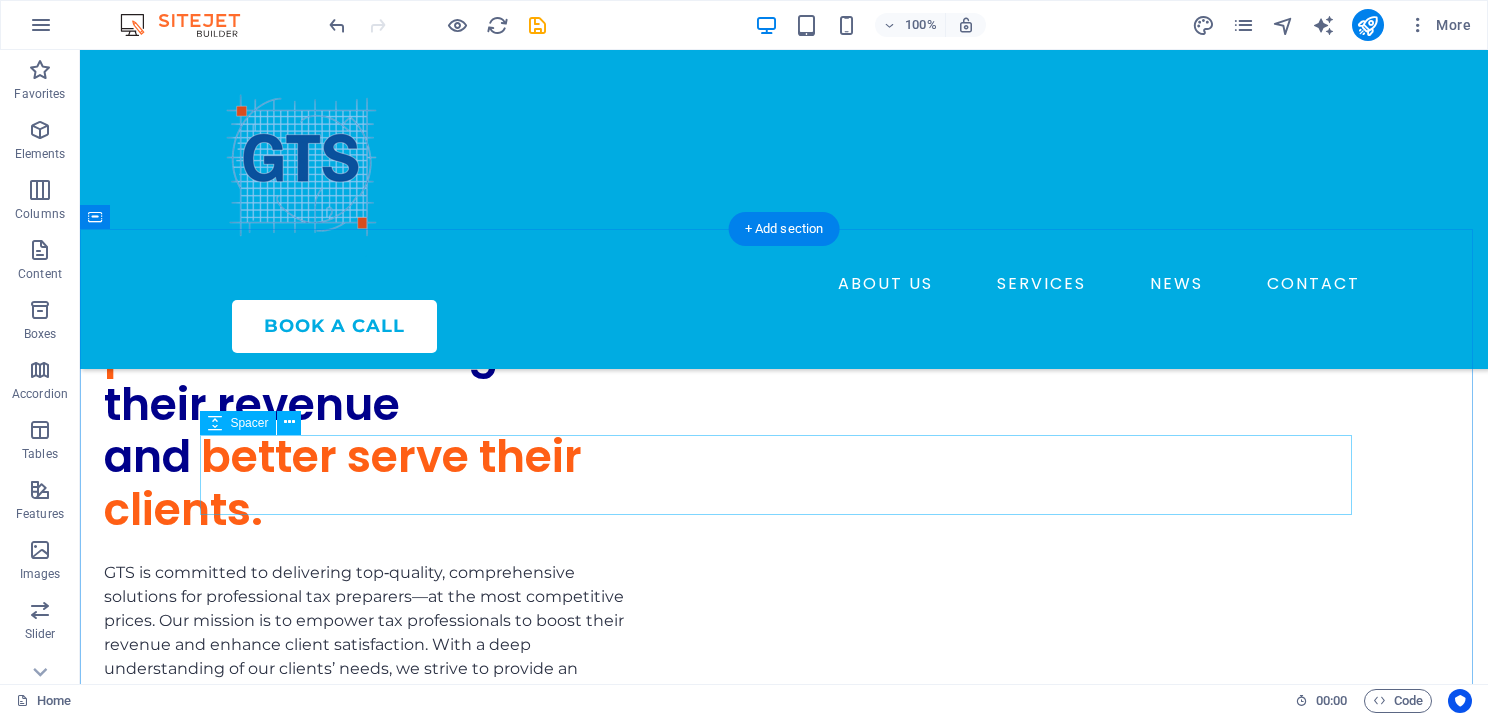 scroll, scrollTop: 5566, scrollLeft: 0, axis: vertical 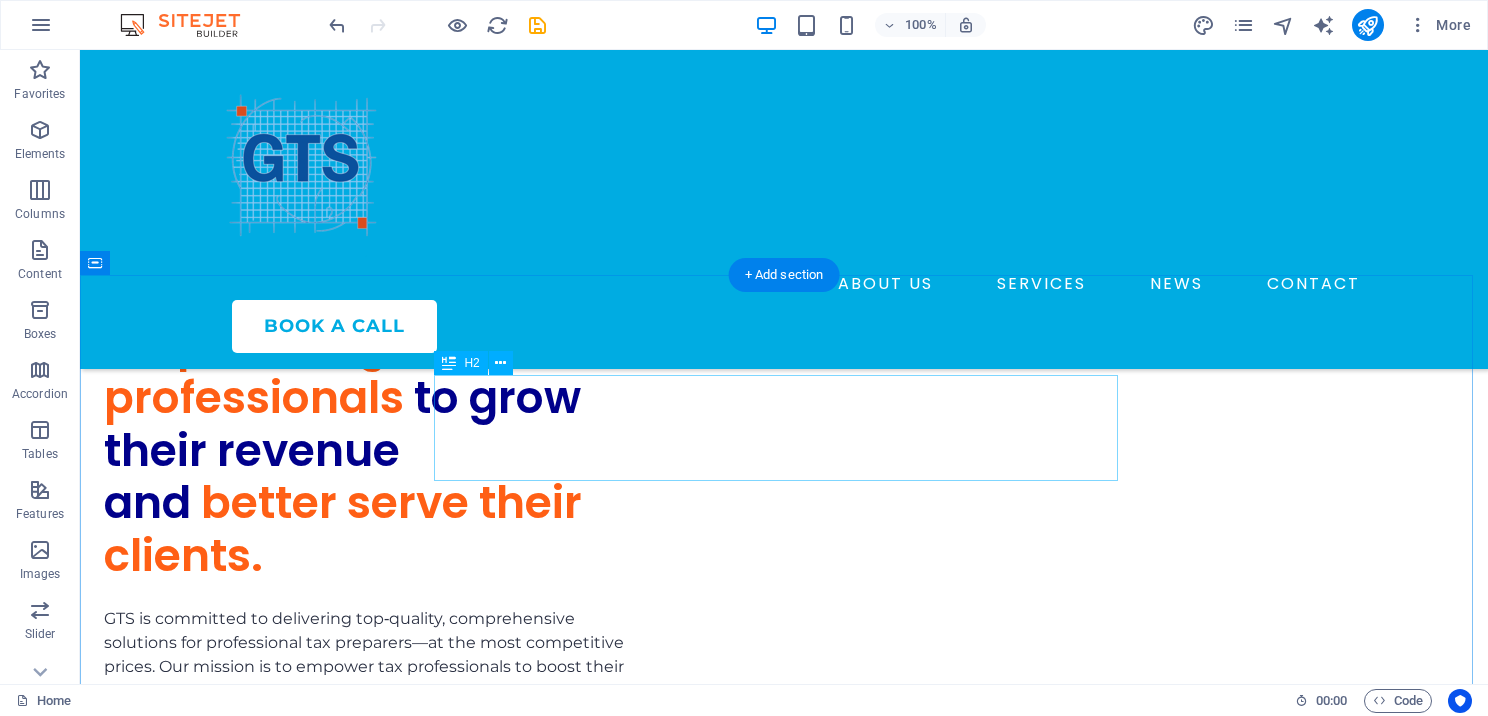 click on "What Our Customers are   Saying About Us" at bounding box center (784, 4524) 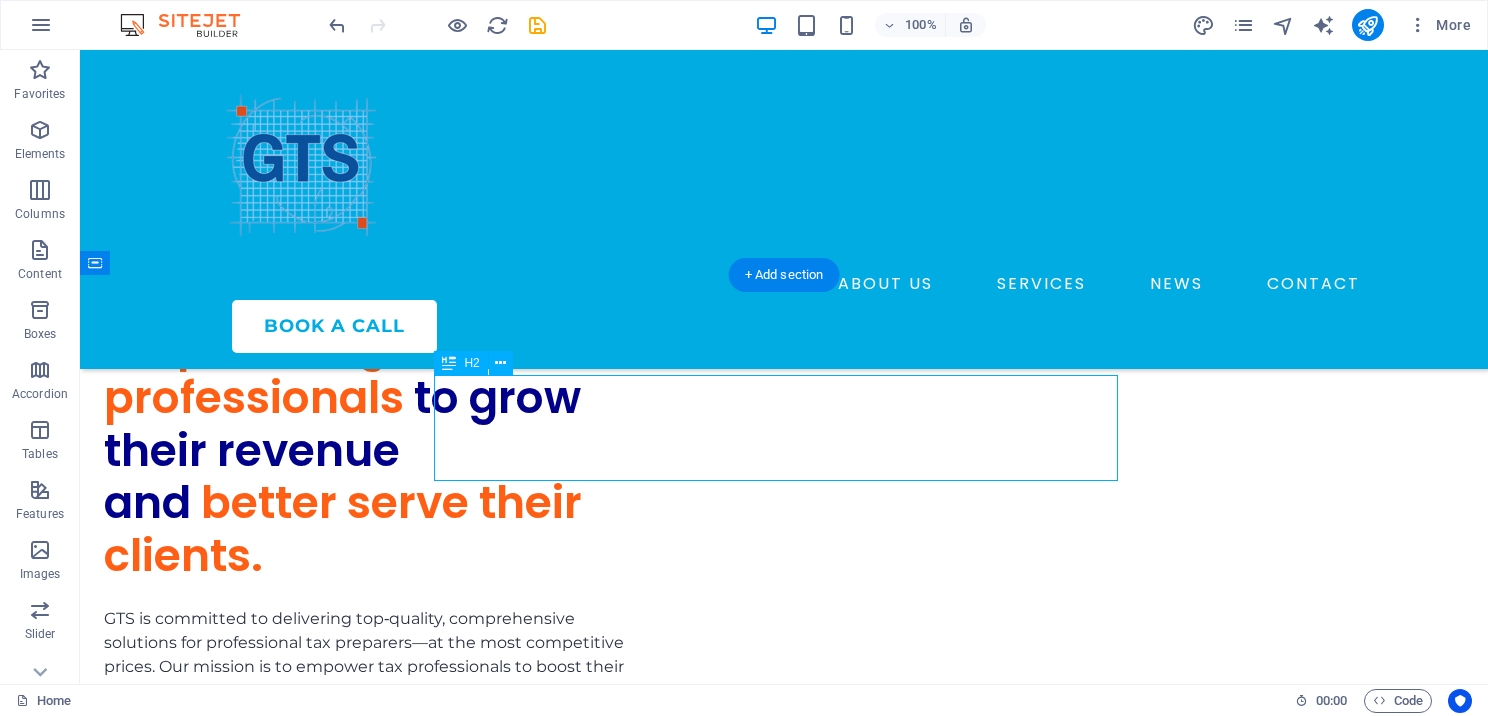click on "What Our Customers are   Saying About Us" at bounding box center [784, 4524] 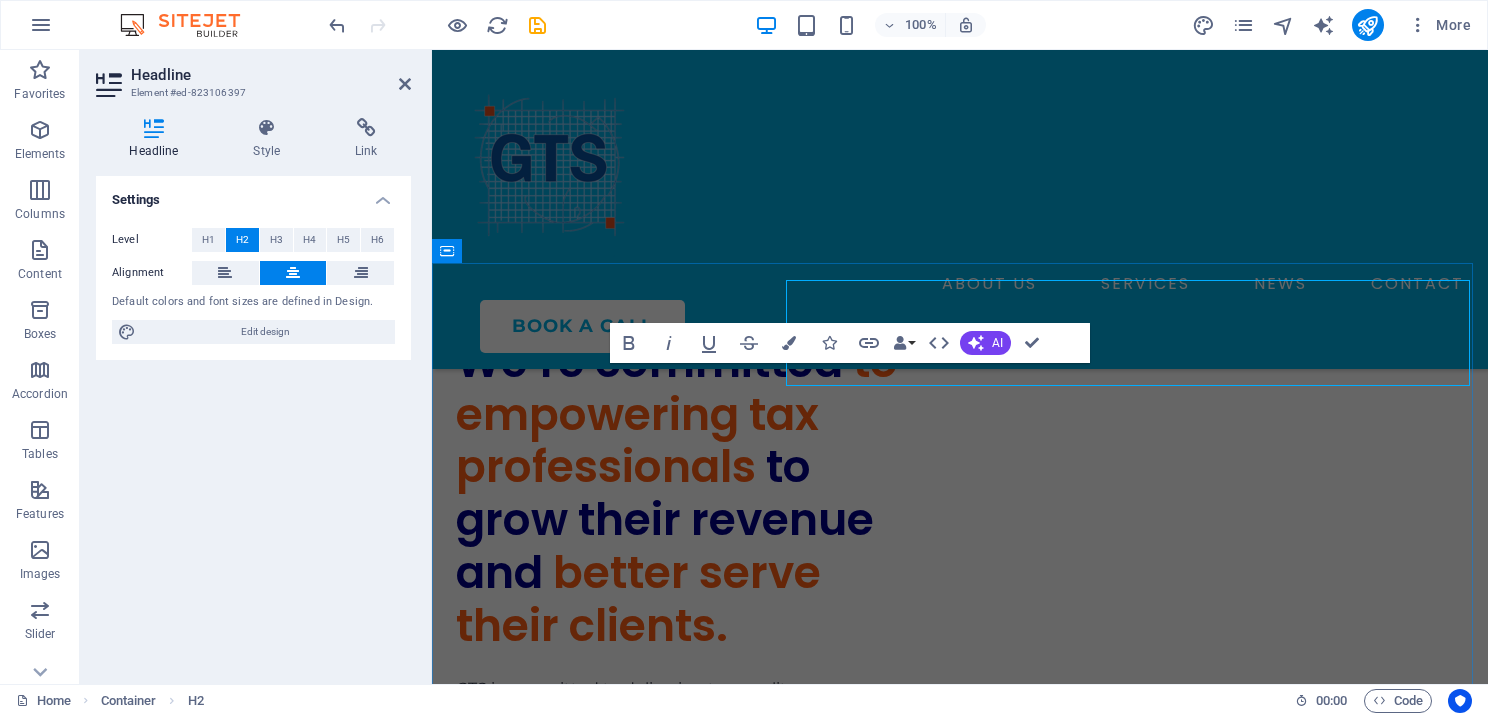 scroll, scrollTop: 5661, scrollLeft: 0, axis: vertical 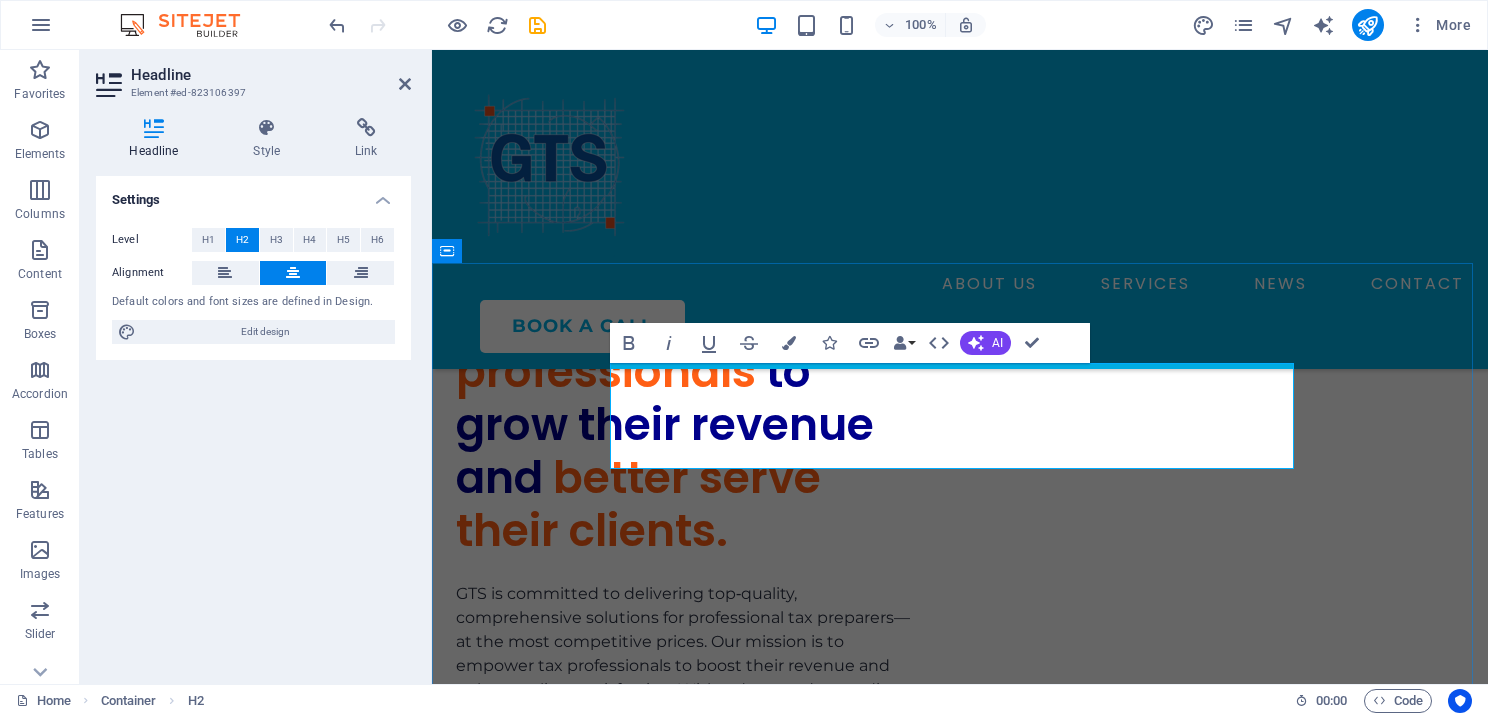 click on "What Our Customers are" at bounding box center [773, 4723] 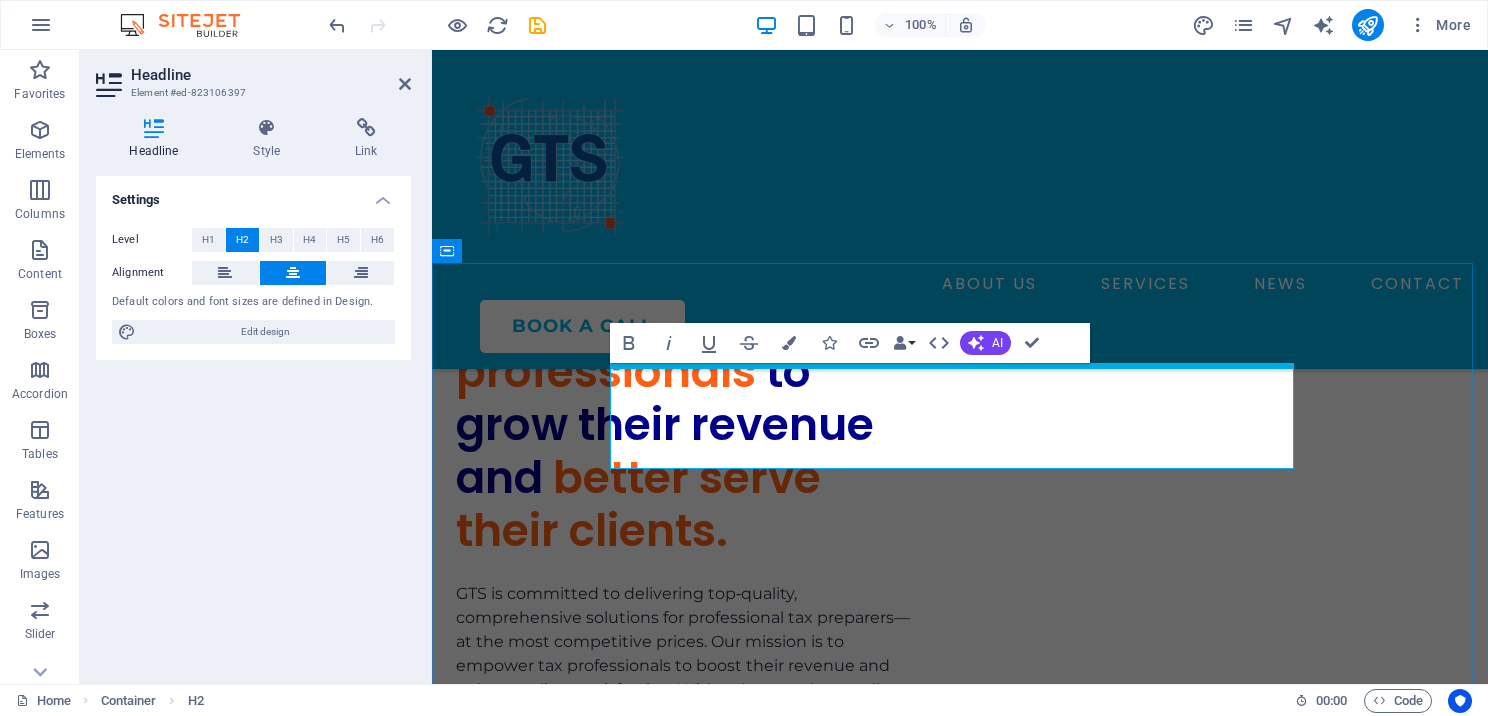 drag, startPoint x: 684, startPoint y: 381, endPoint x: 1227, endPoint y: 400, distance: 543.33234 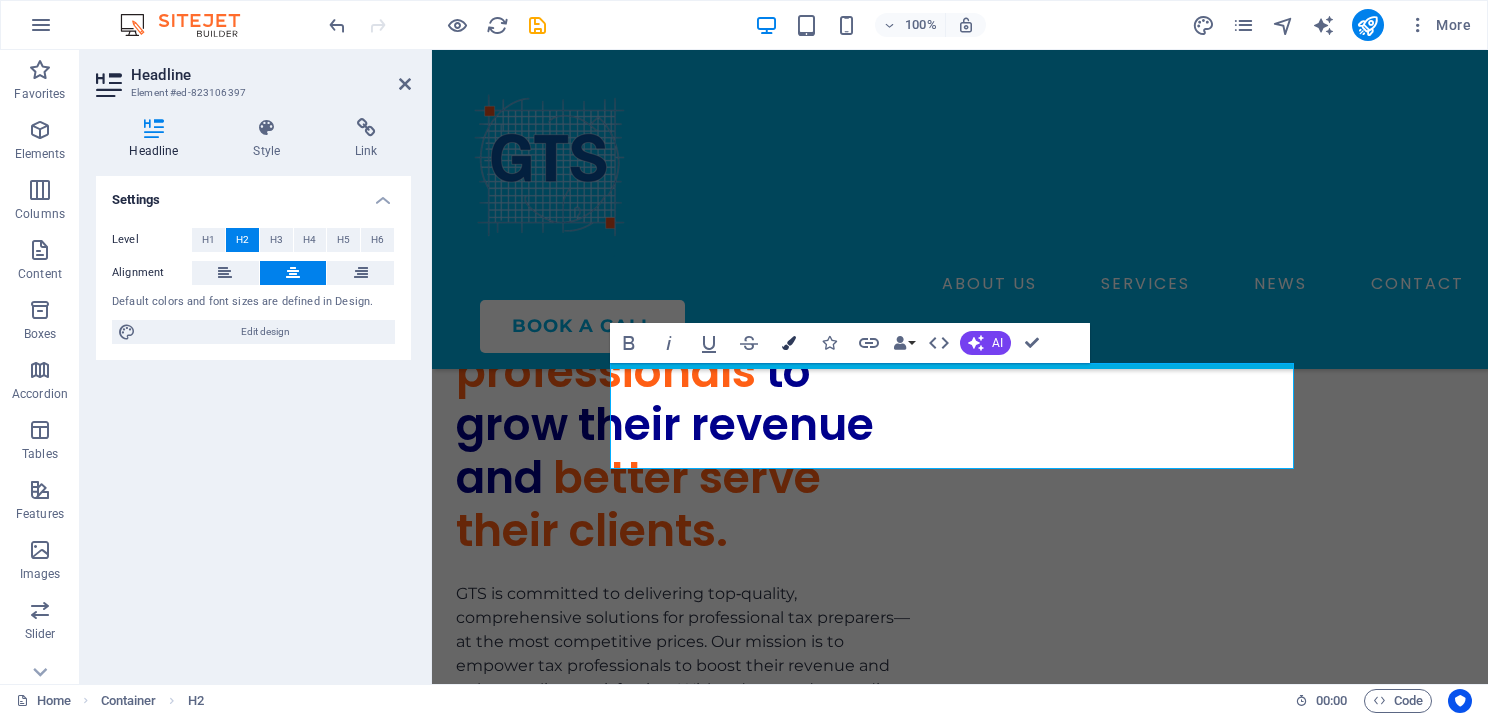 click on "Colors" at bounding box center (789, 343) 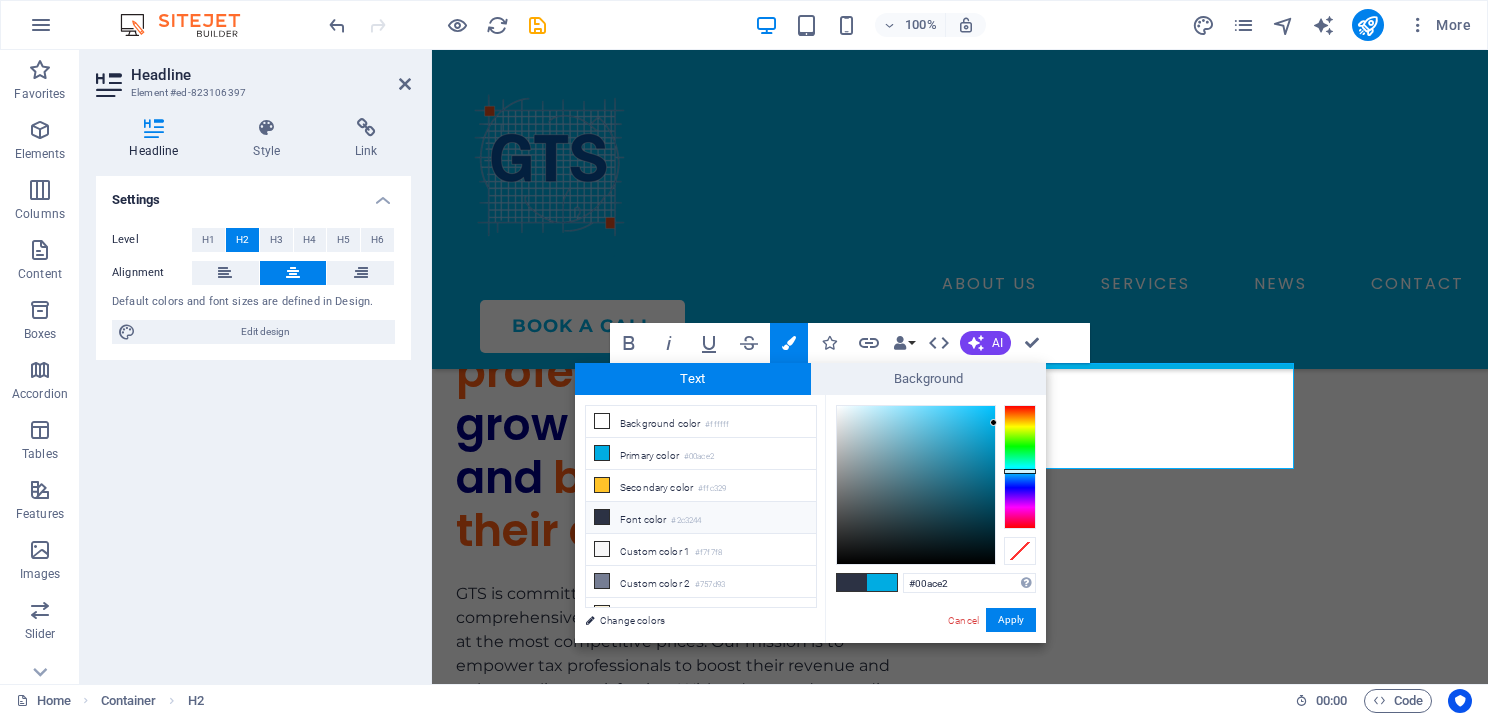 click at bounding box center [602, 517] 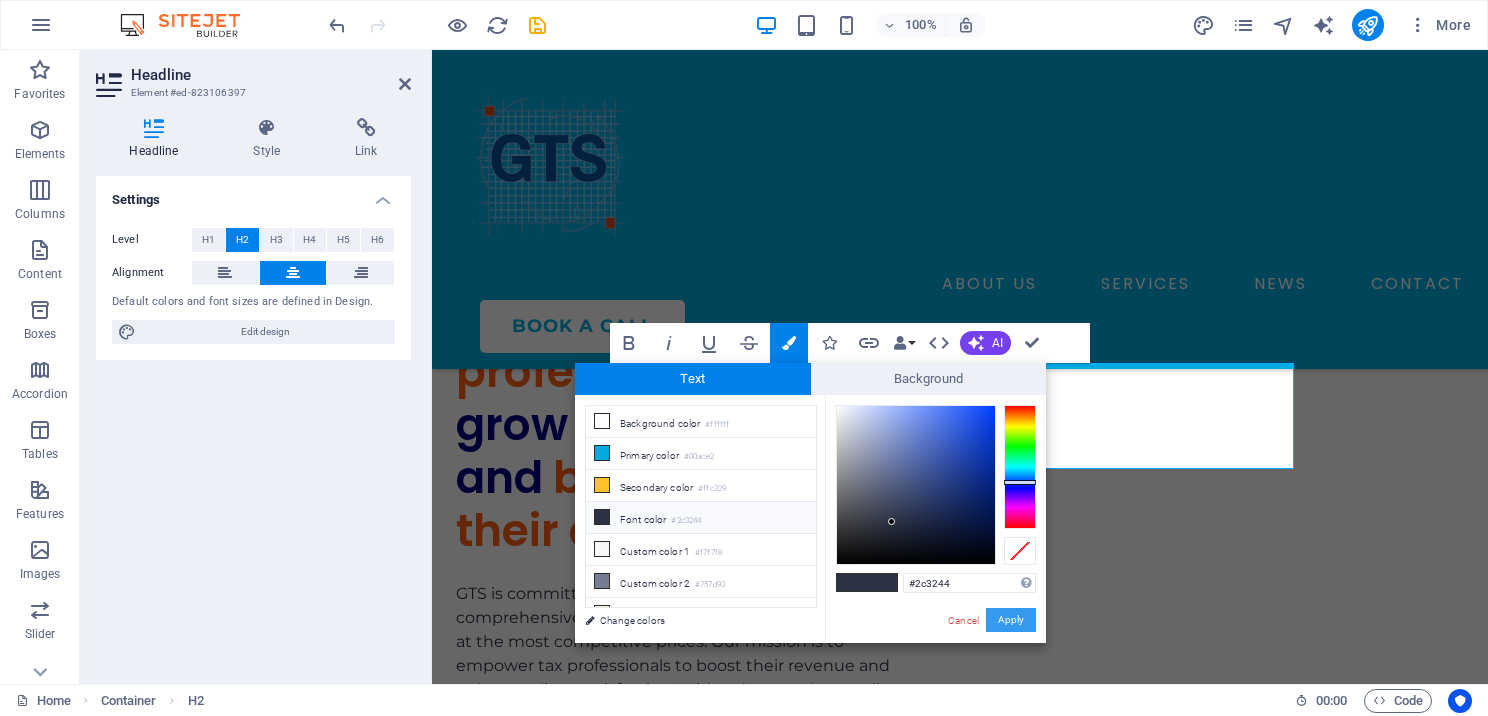 click on "Apply" at bounding box center (1011, 620) 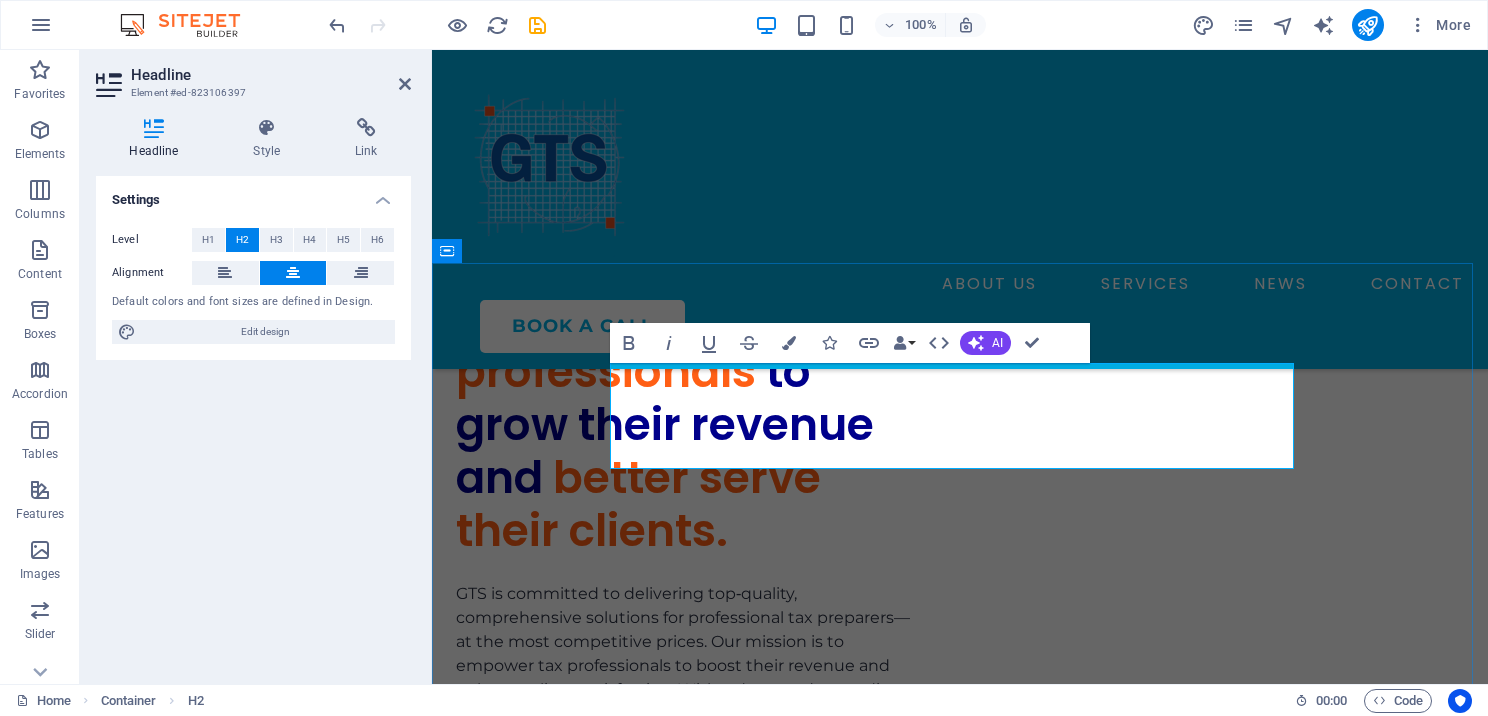 click on "Saying About Us" at bounding box center (1242, 4723) 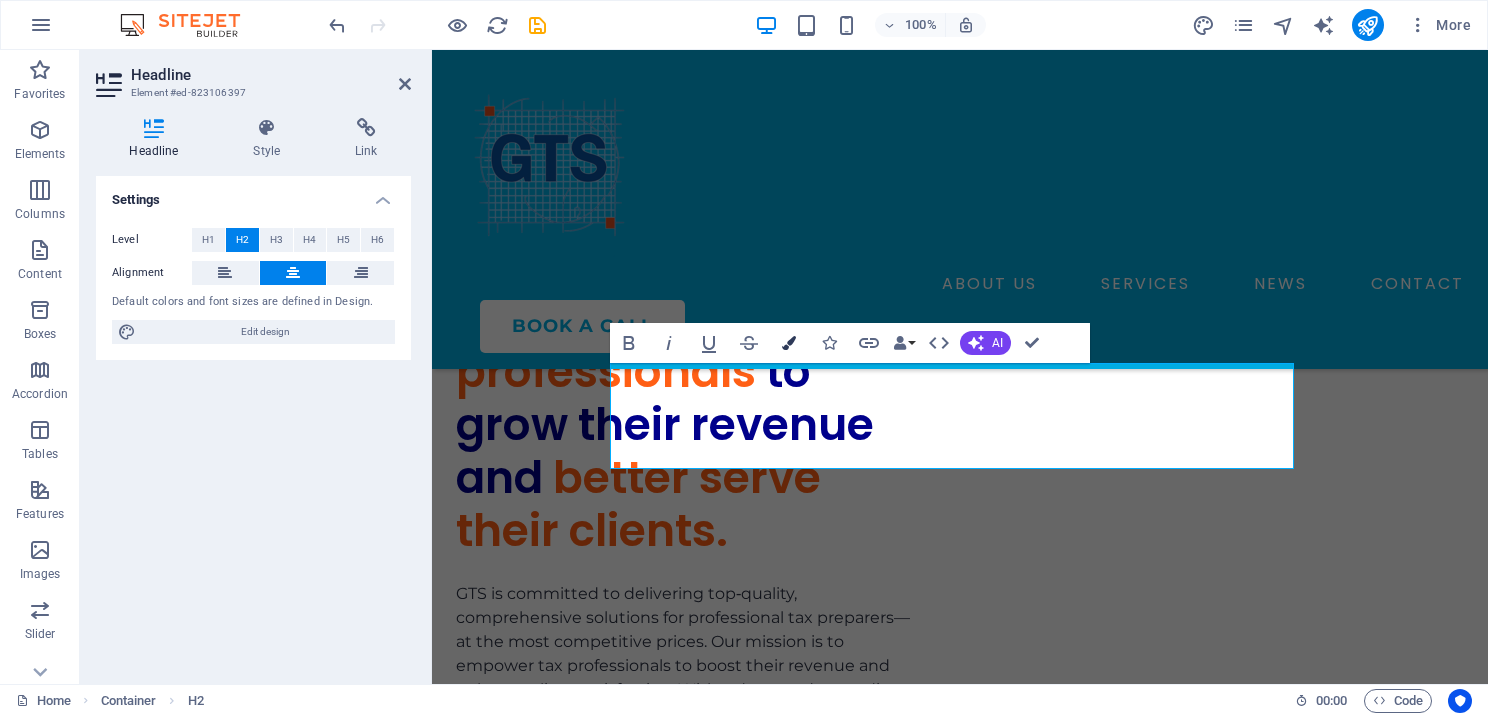 click on "Colors" at bounding box center (789, 343) 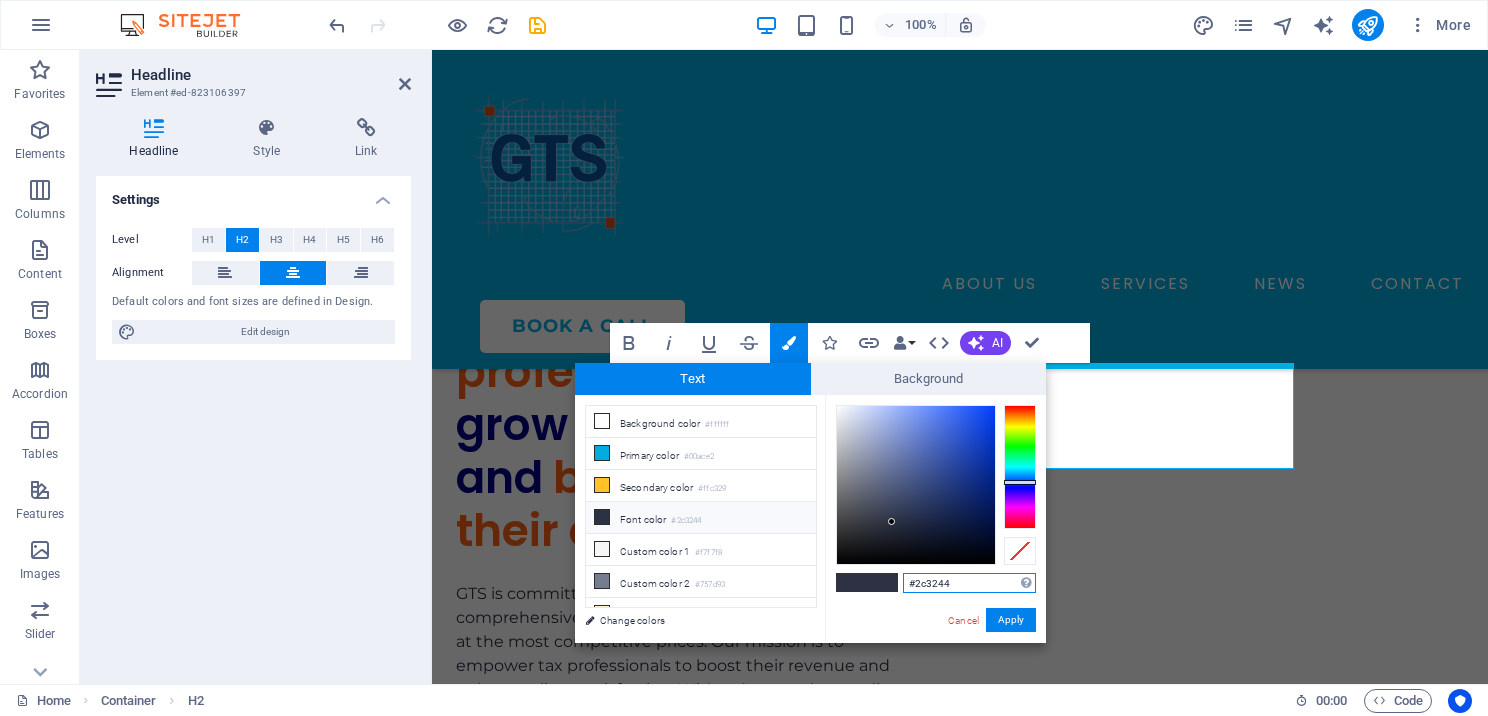 drag, startPoint x: 976, startPoint y: 589, endPoint x: 891, endPoint y: 574, distance: 86.313385 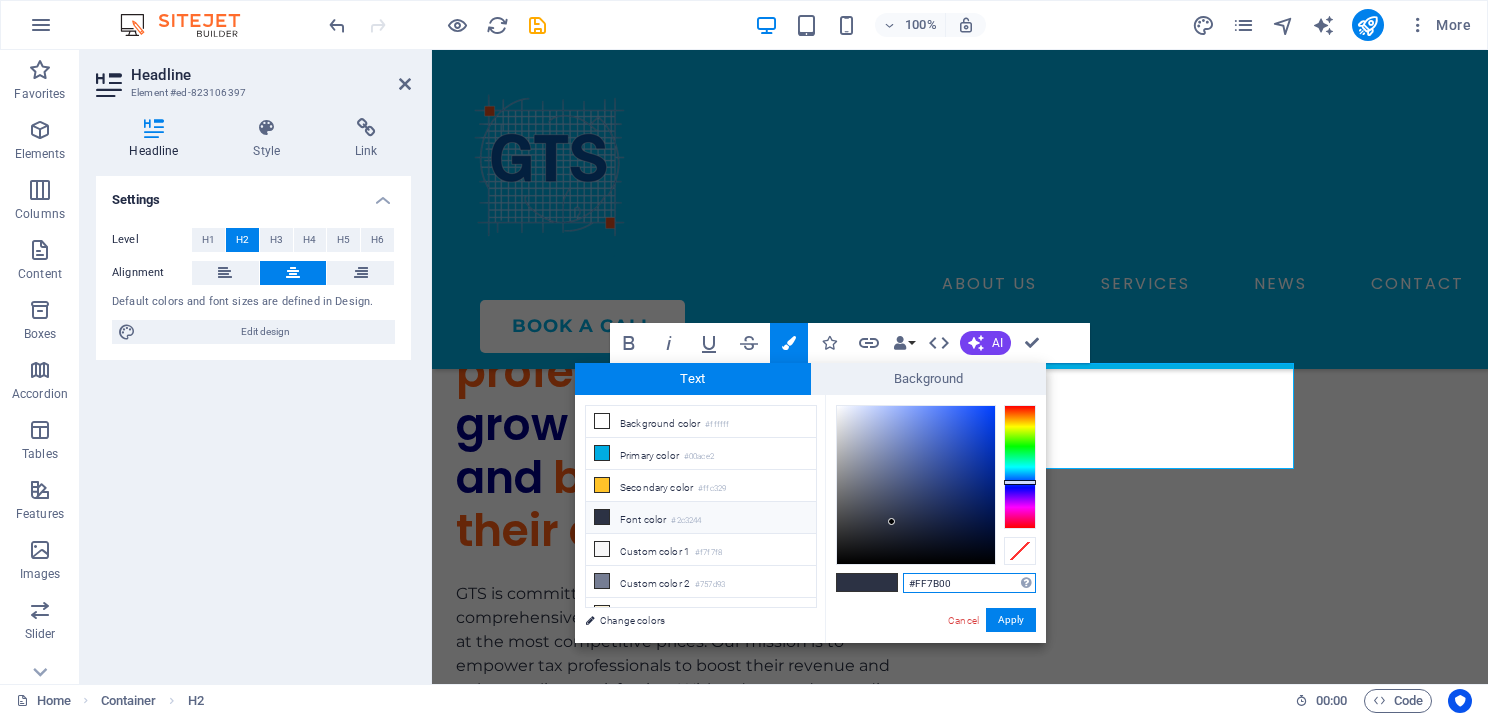 type on "#ff7b00" 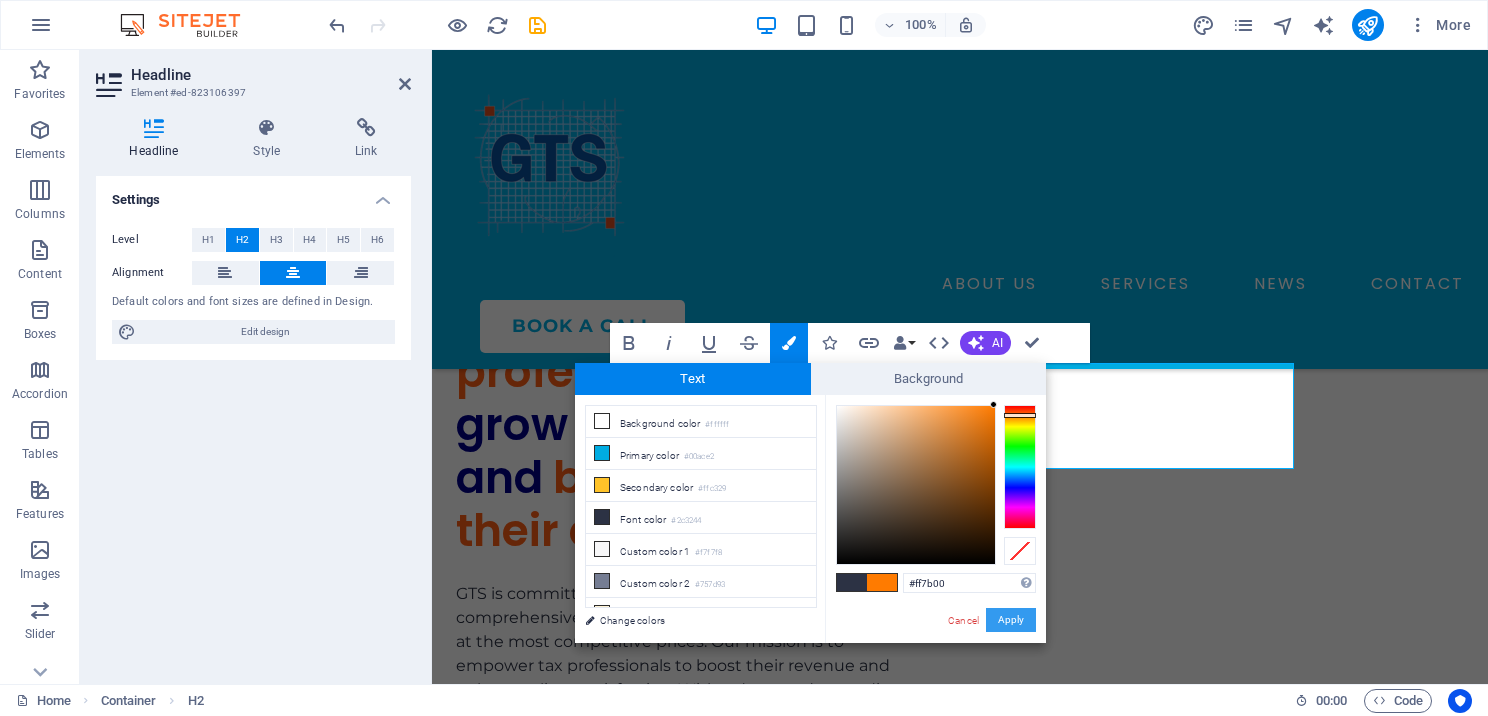 click on "Apply" at bounding box center (1011, 620) 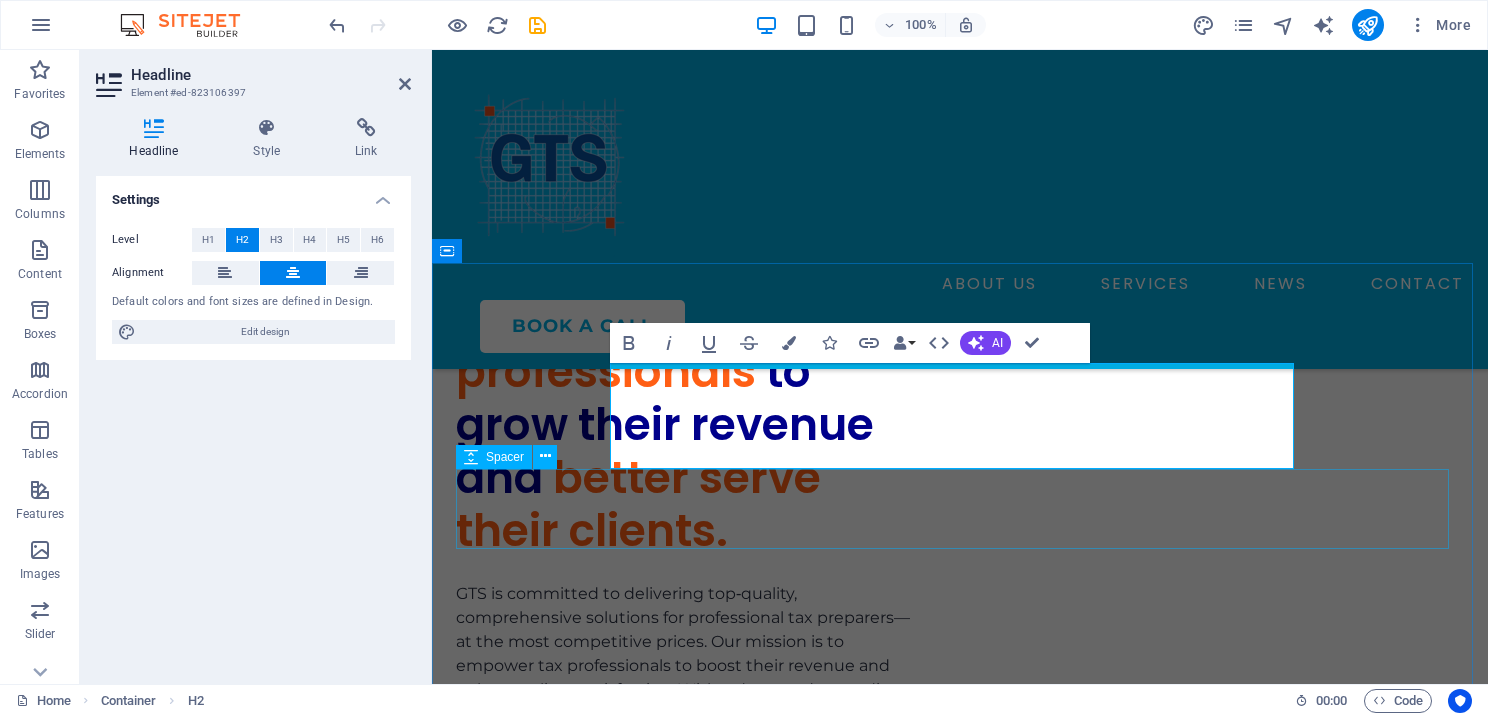 click at bounding box center [960, 4791] 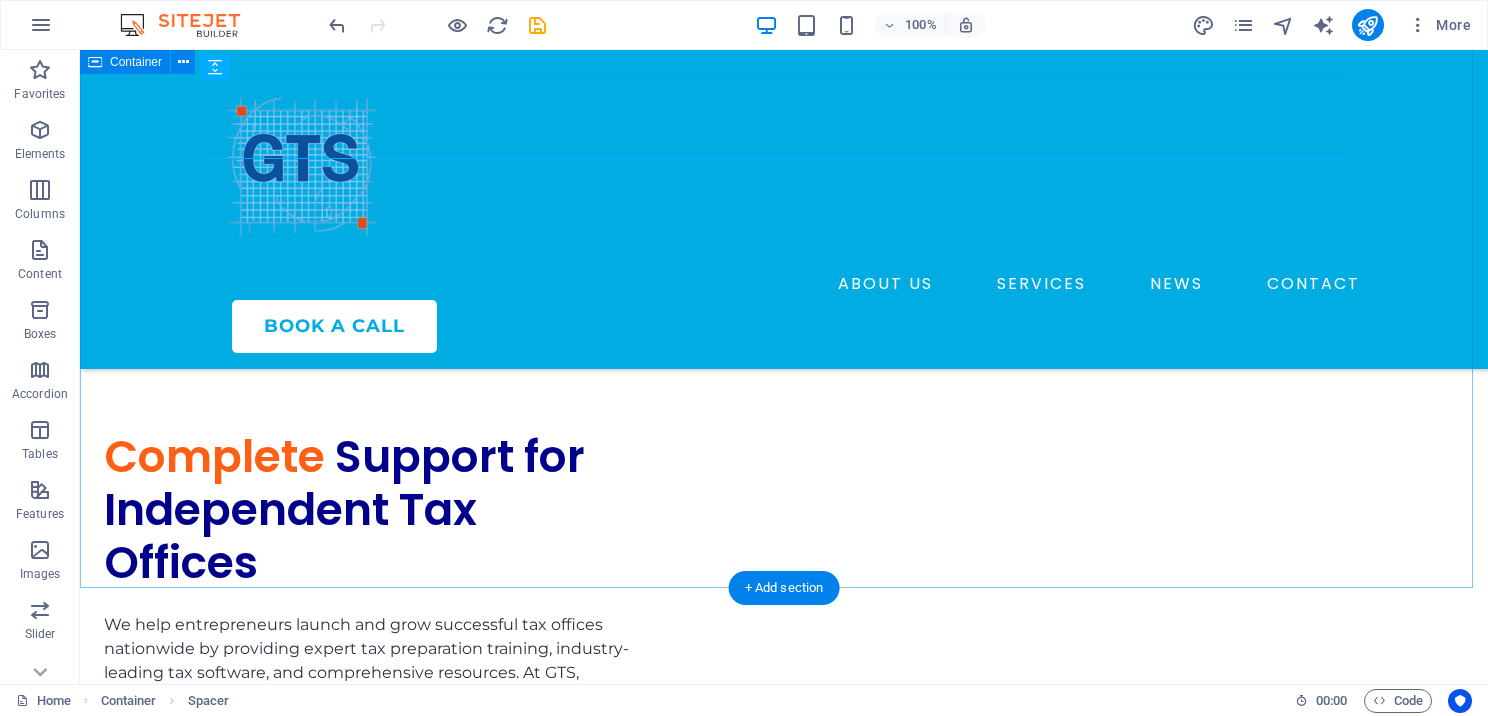scroll, scrollTop: 6366, scrollLeft: 0, axis: vertical 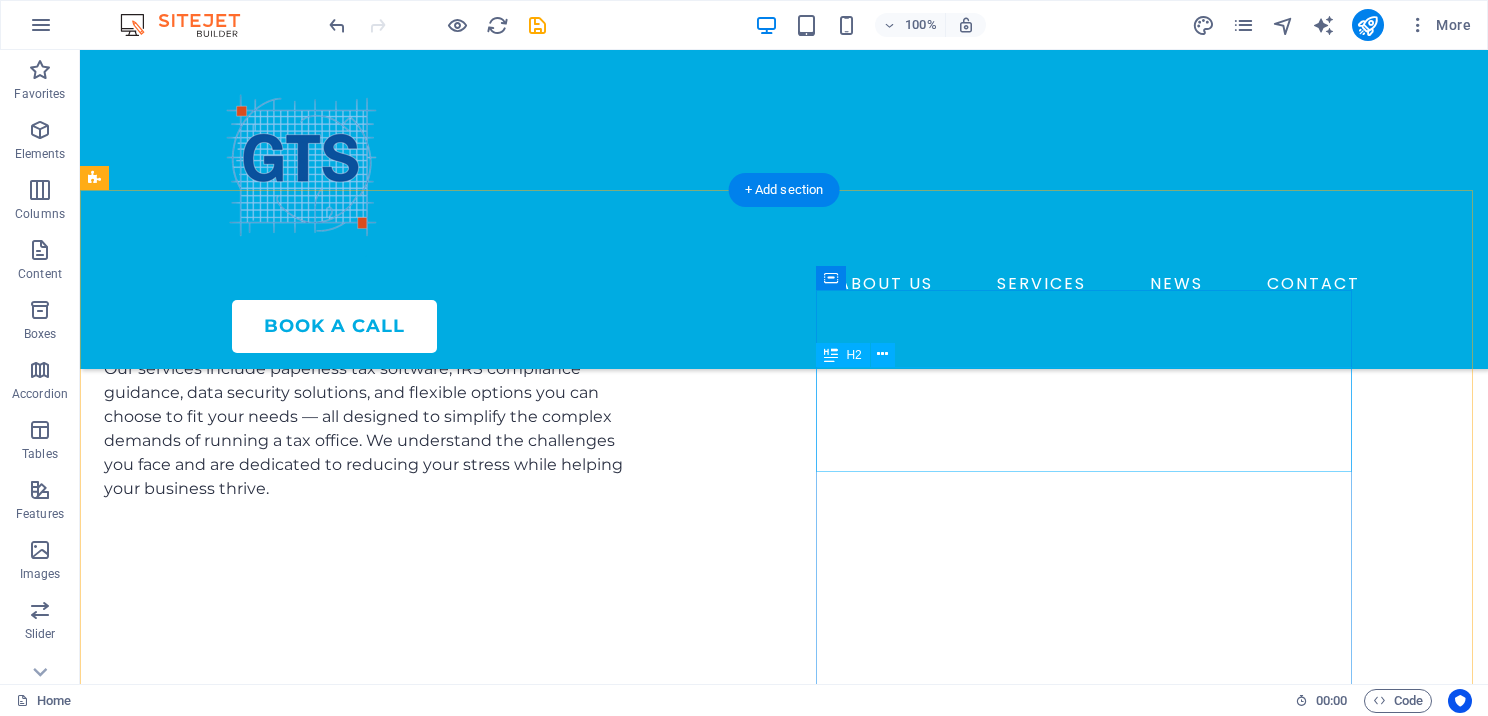 click on "Book Your Consultation   Today" at bounding box center (372, 5097) 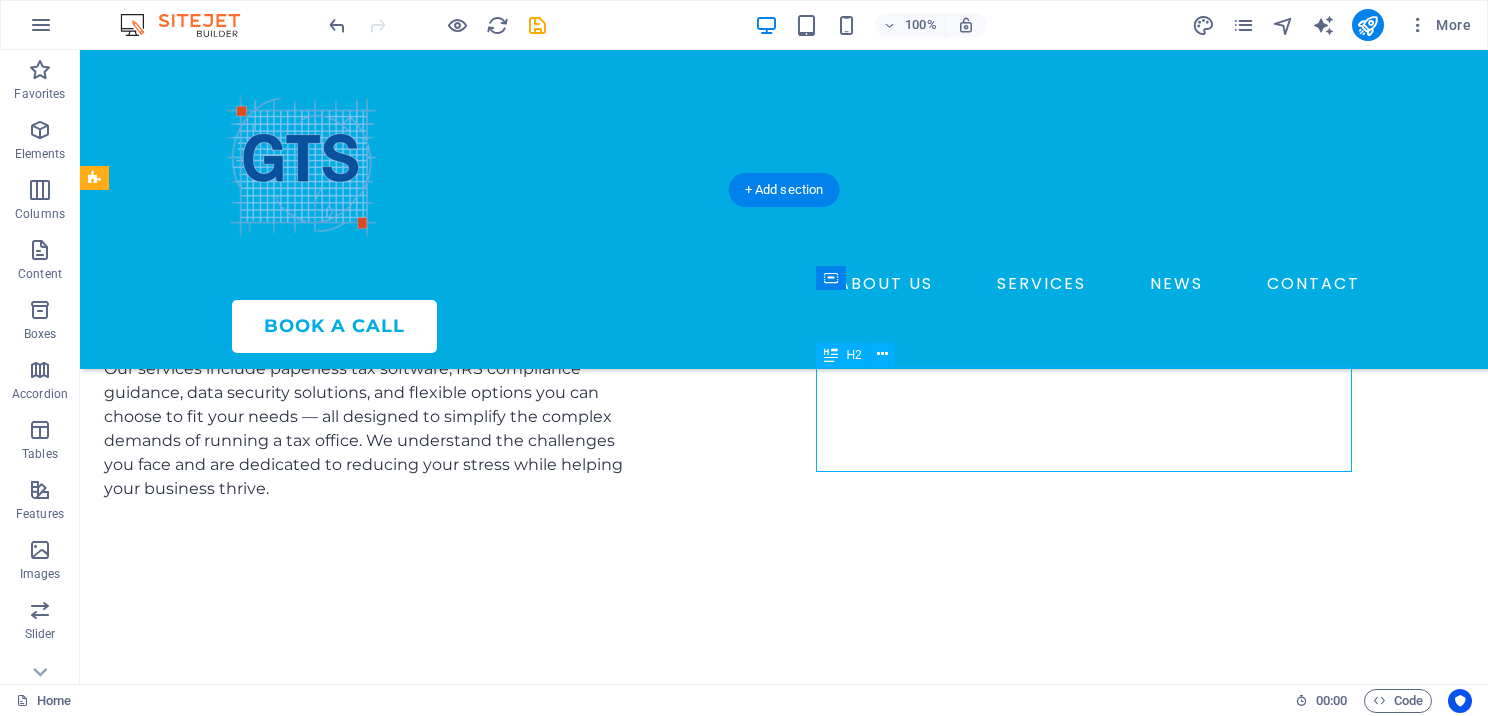 click on "Book Your Consultation   Today" at bounding box center (372, 5097) 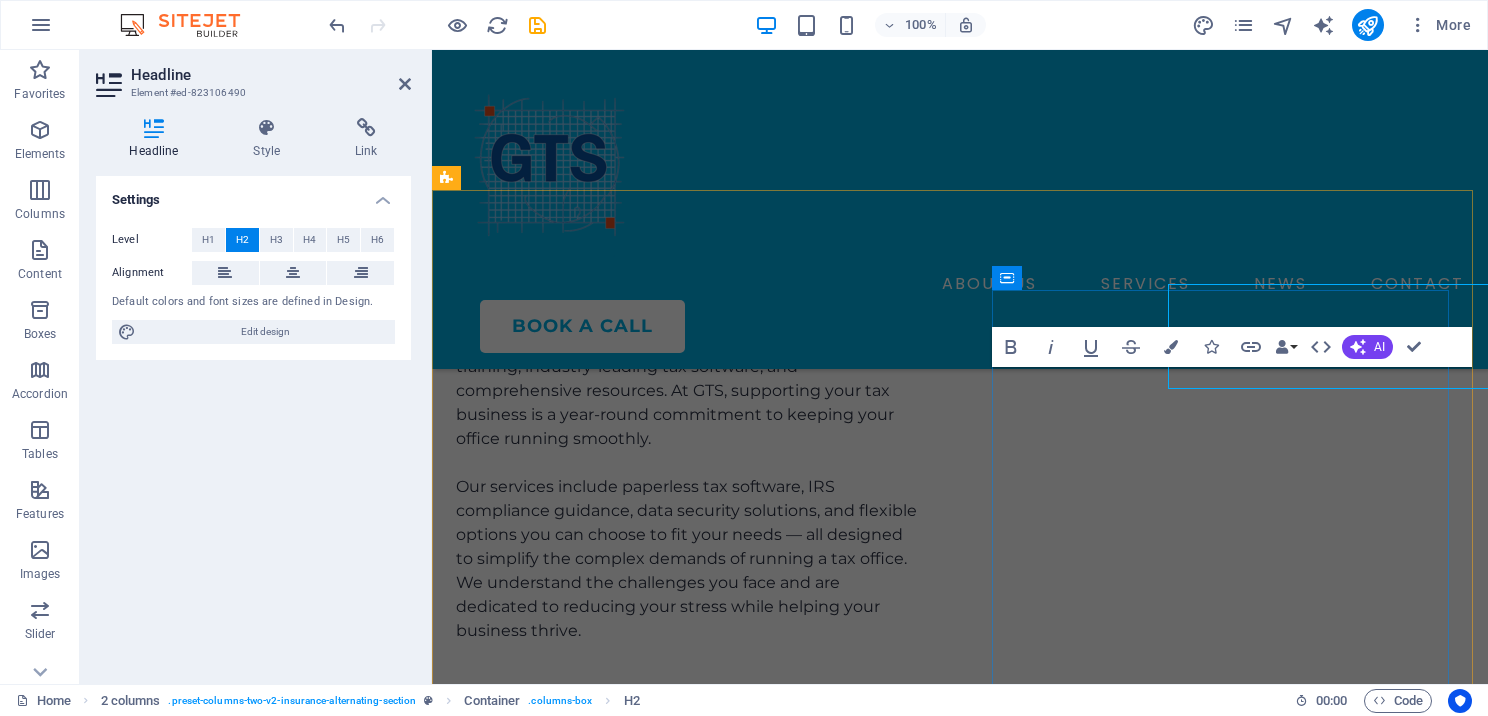 scroll, scrollTop: 6449, scrollLeft: 0, axis: vertical 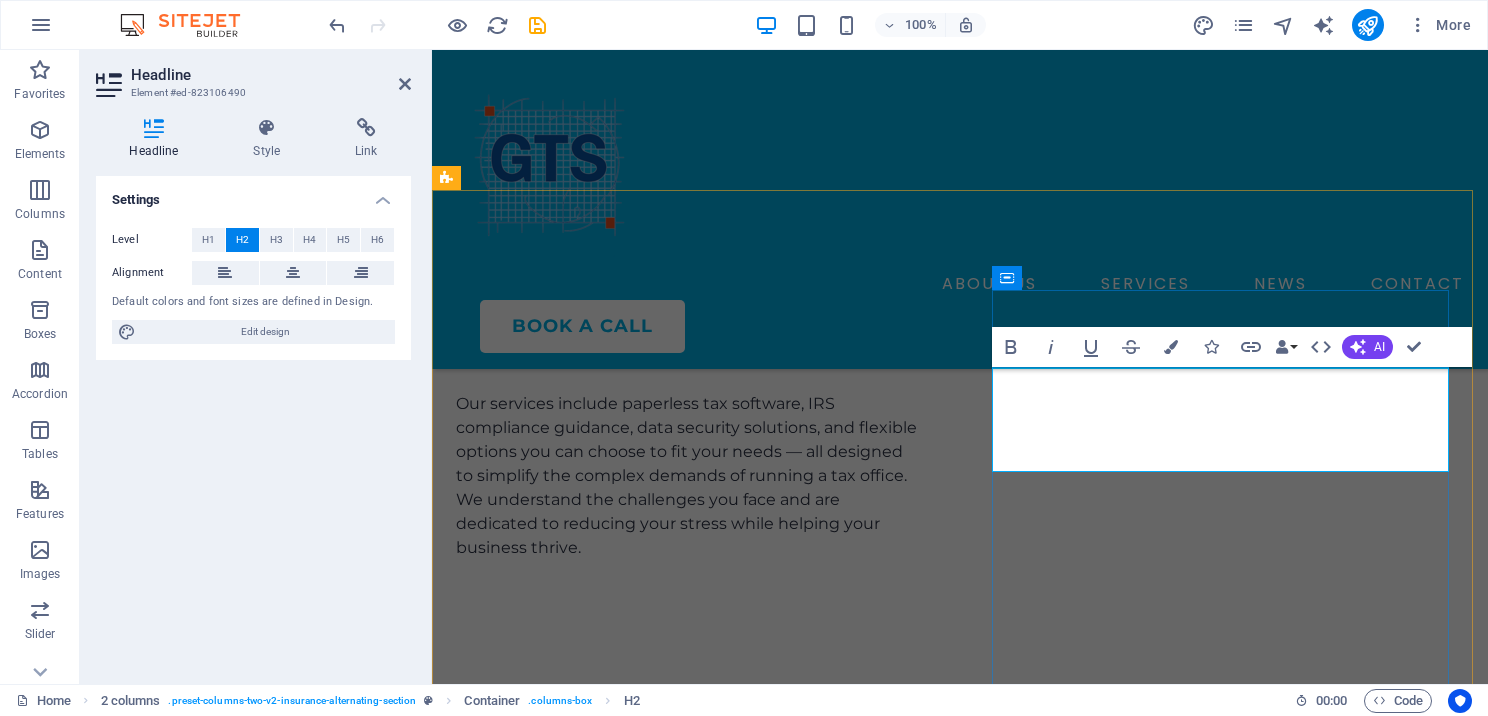 click on "Consultation" at bounding box center (600, 5334) 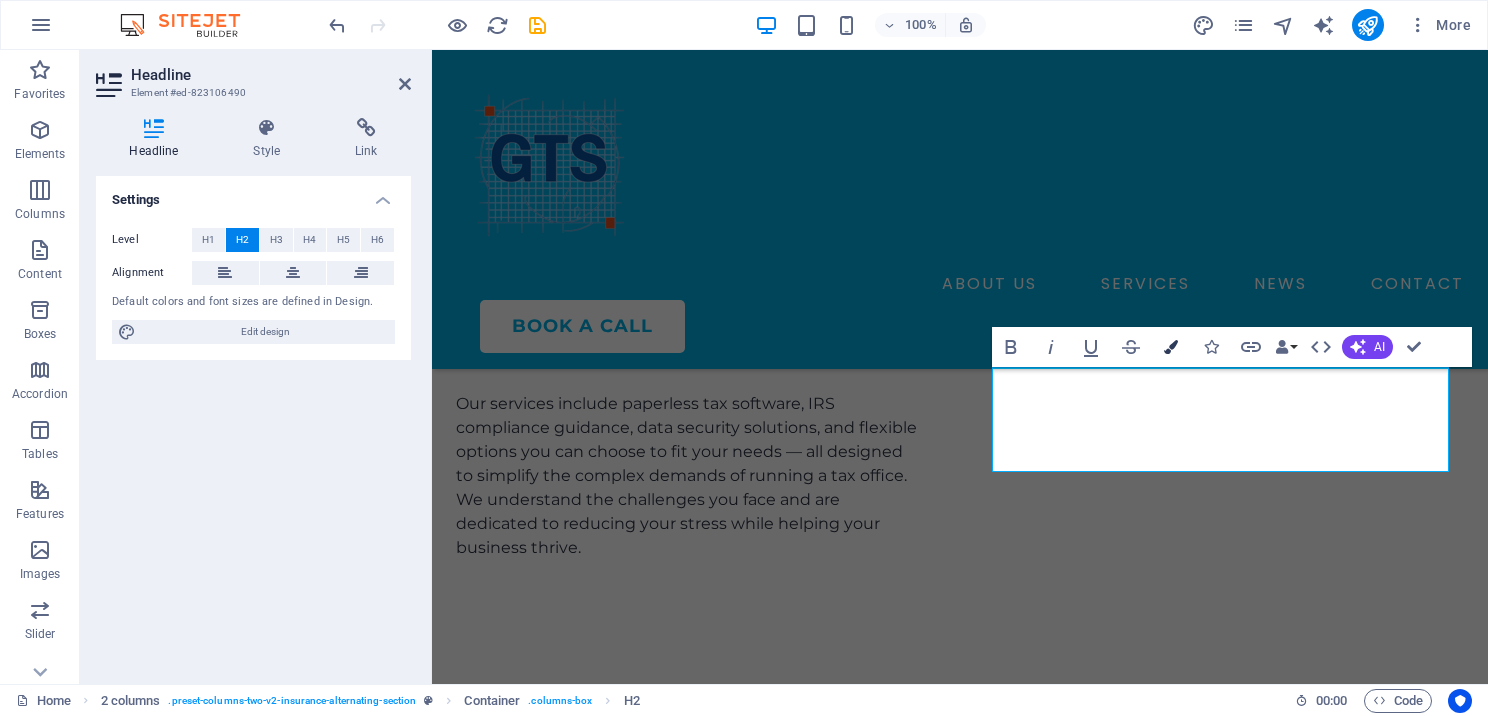 click on "Colors" at bounding box center [1171, 347] 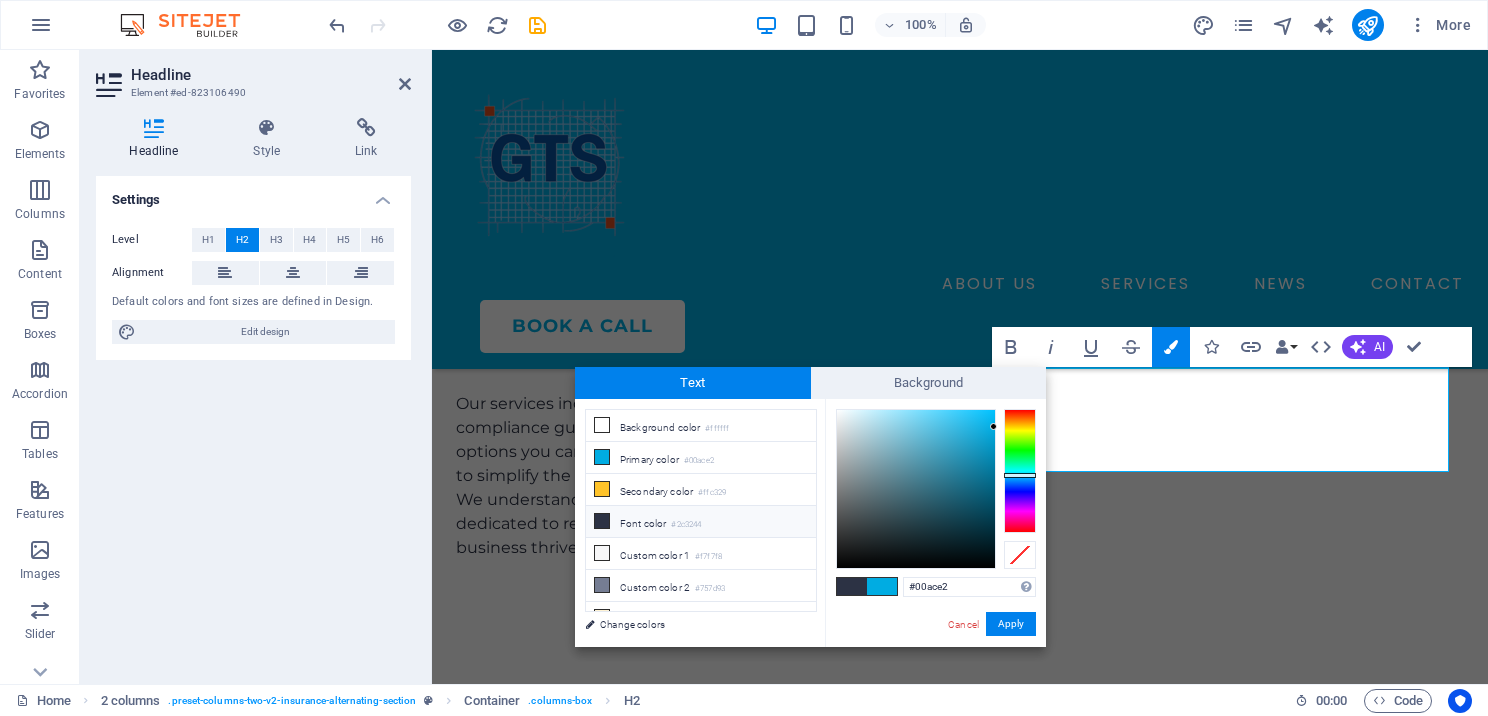 drag, startPoint x: 953, startPoint y: 585, endPoint x: 901, endPoint y: 586, distance: 52.009613 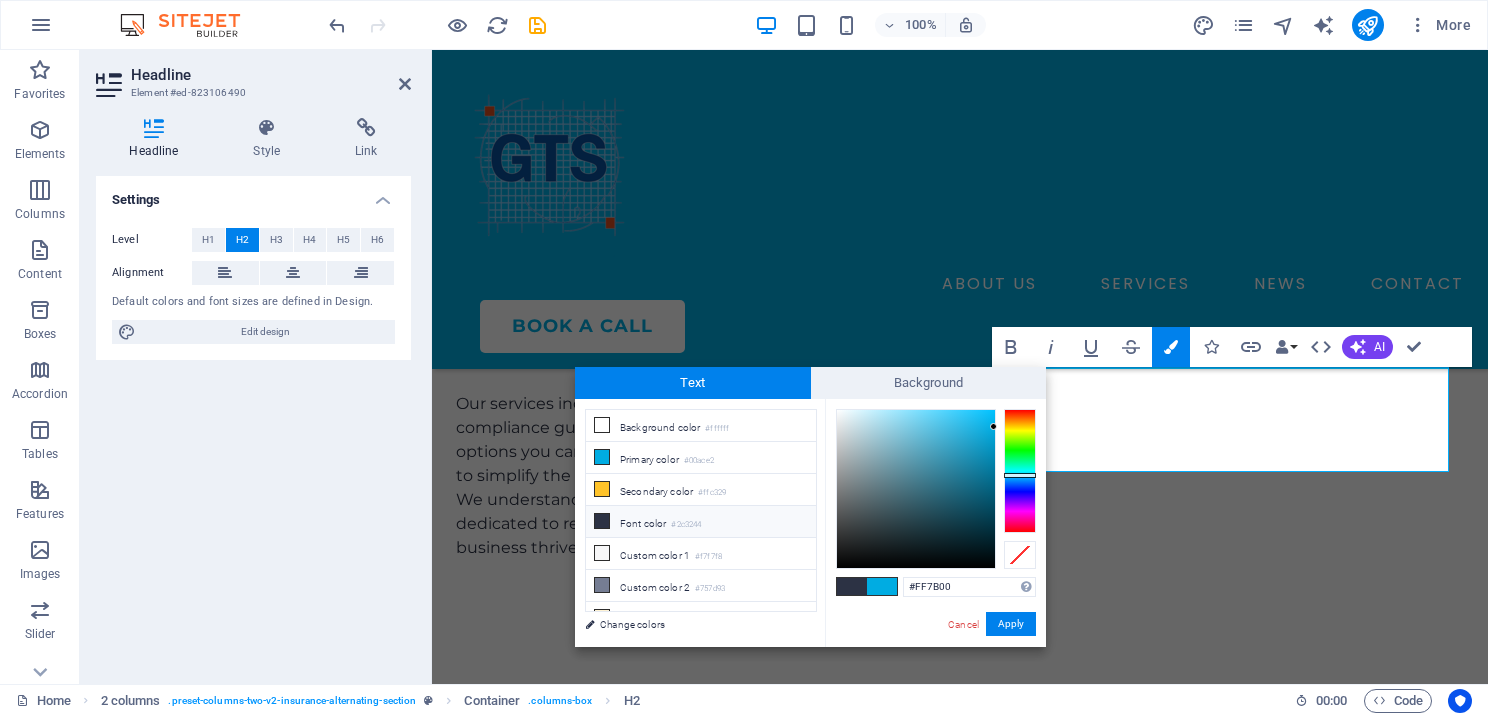 type on "#ff7b00" 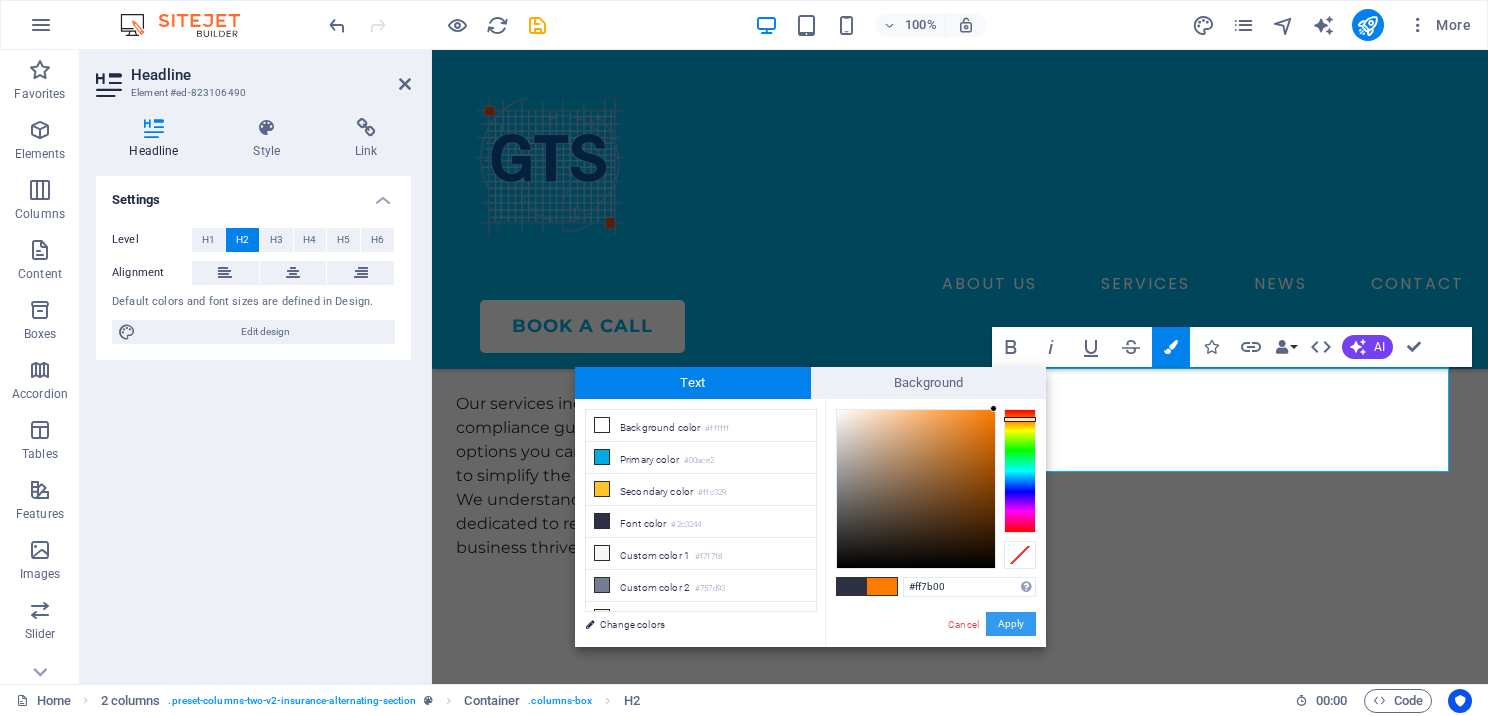 click on "Apply" at bounding box center [1011, 624] 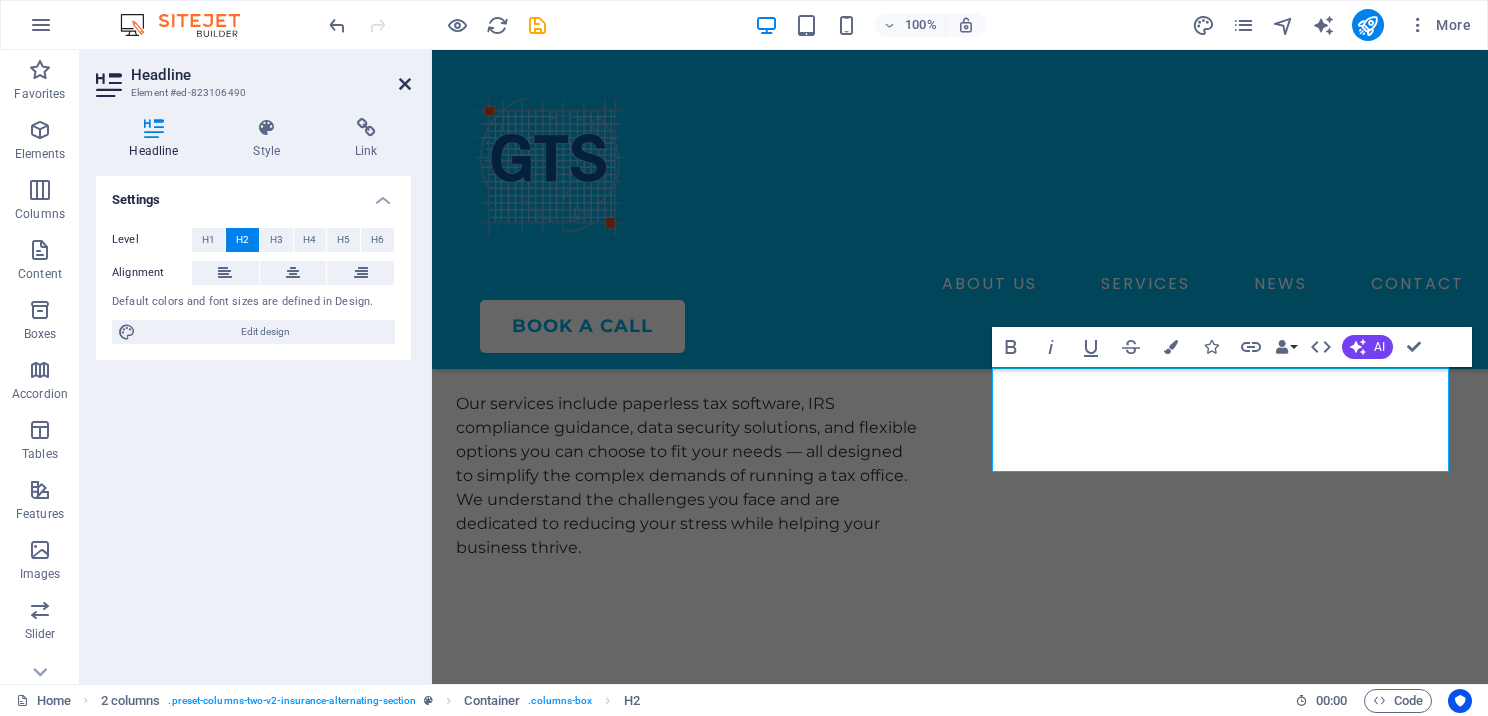 click at bounding box center [405, 84] 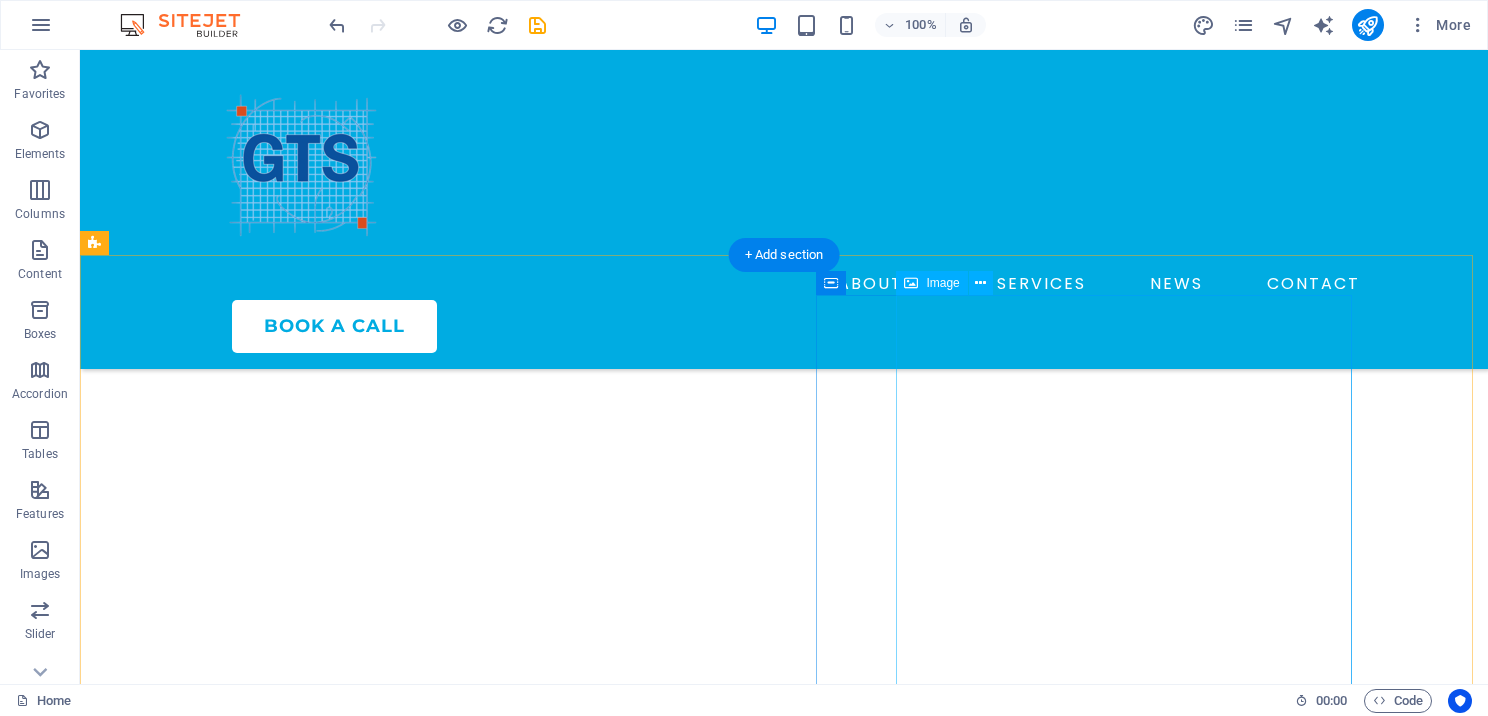 scroll, scrollTop: 4866, scrollLeft: 0, axis: vertical 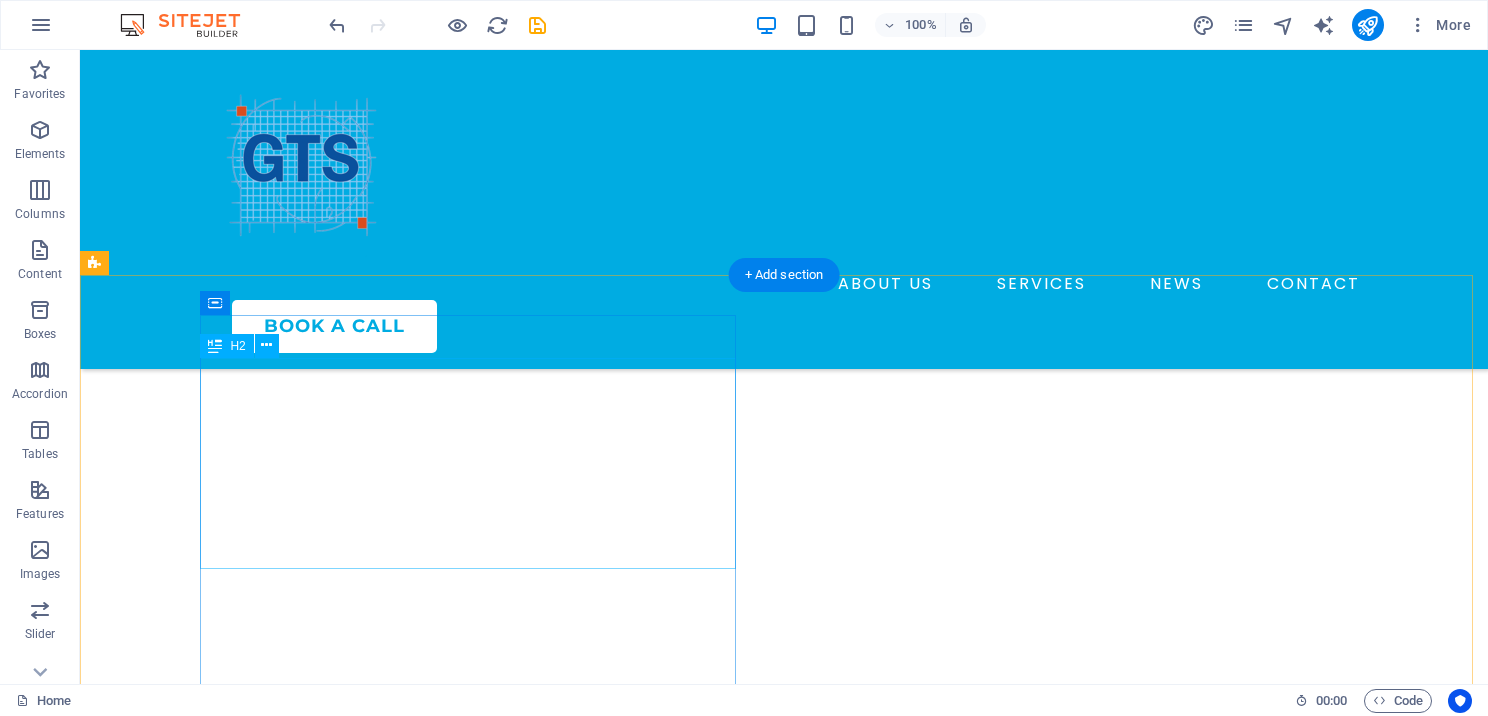 click on "Excellent   Value   for Money –   Affordable   Solutions   for Every Tax Season" at bounding box center (372, 4028) 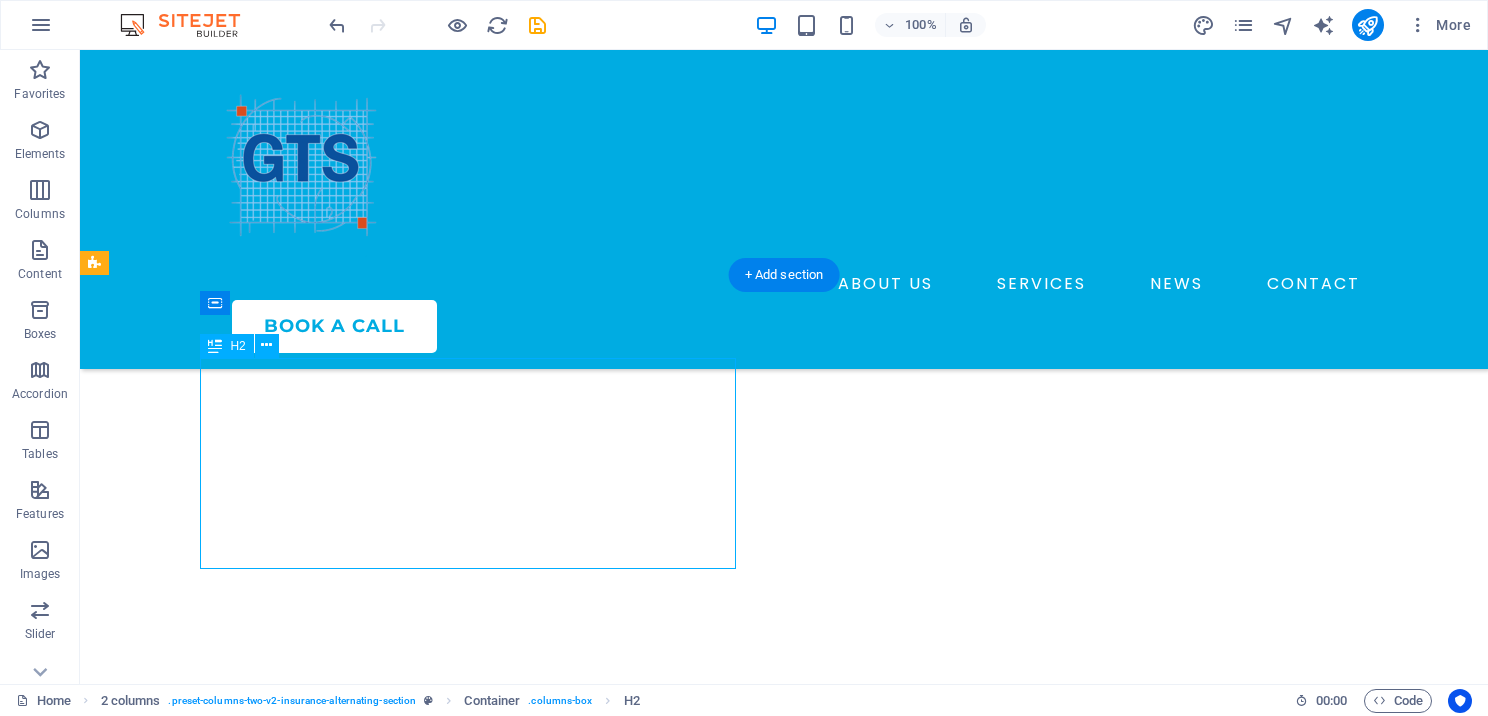 click on "Excellent   Value   for Money –   Affordable   Solutions   for Every Tax Season" at bounding box center [372, 4028] 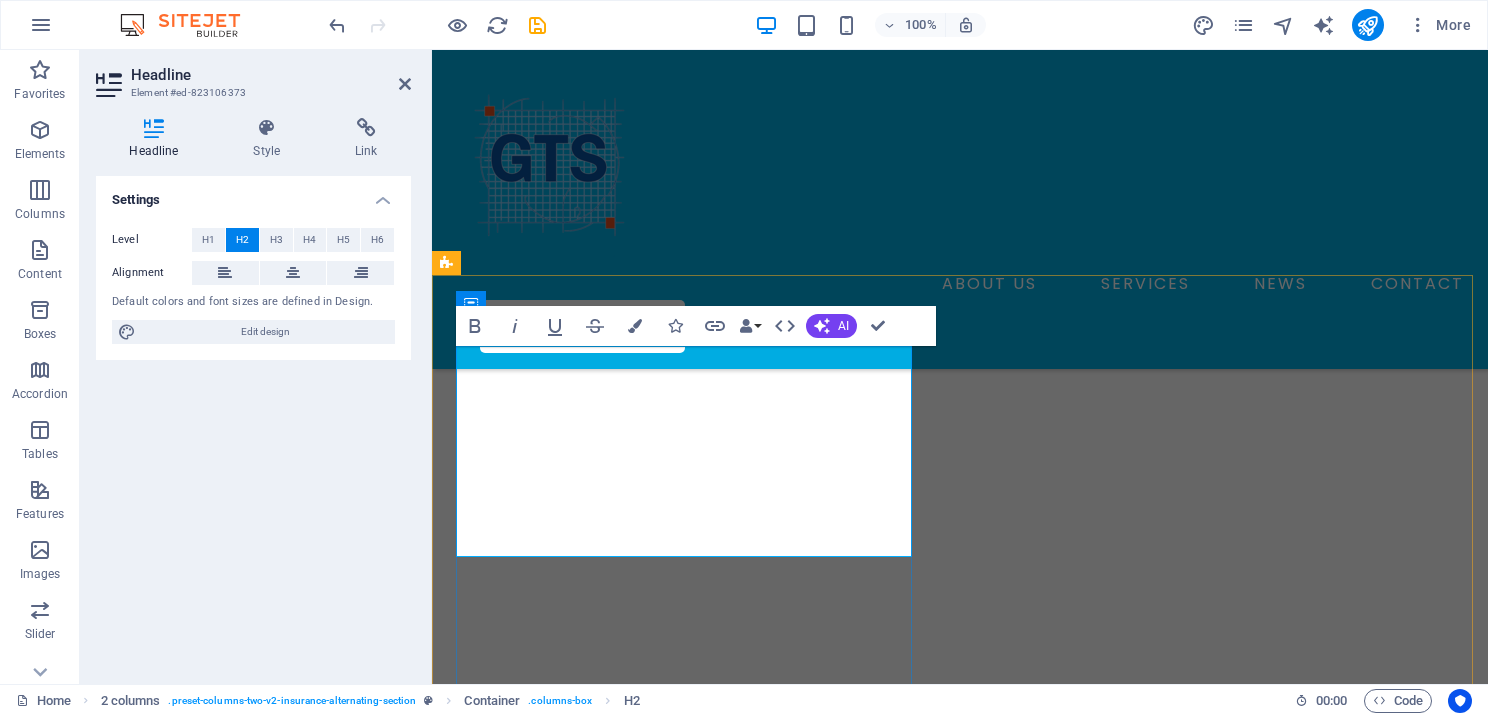 scroll, scrollTop: 4949, scrollLeft: 0, axis: vertical 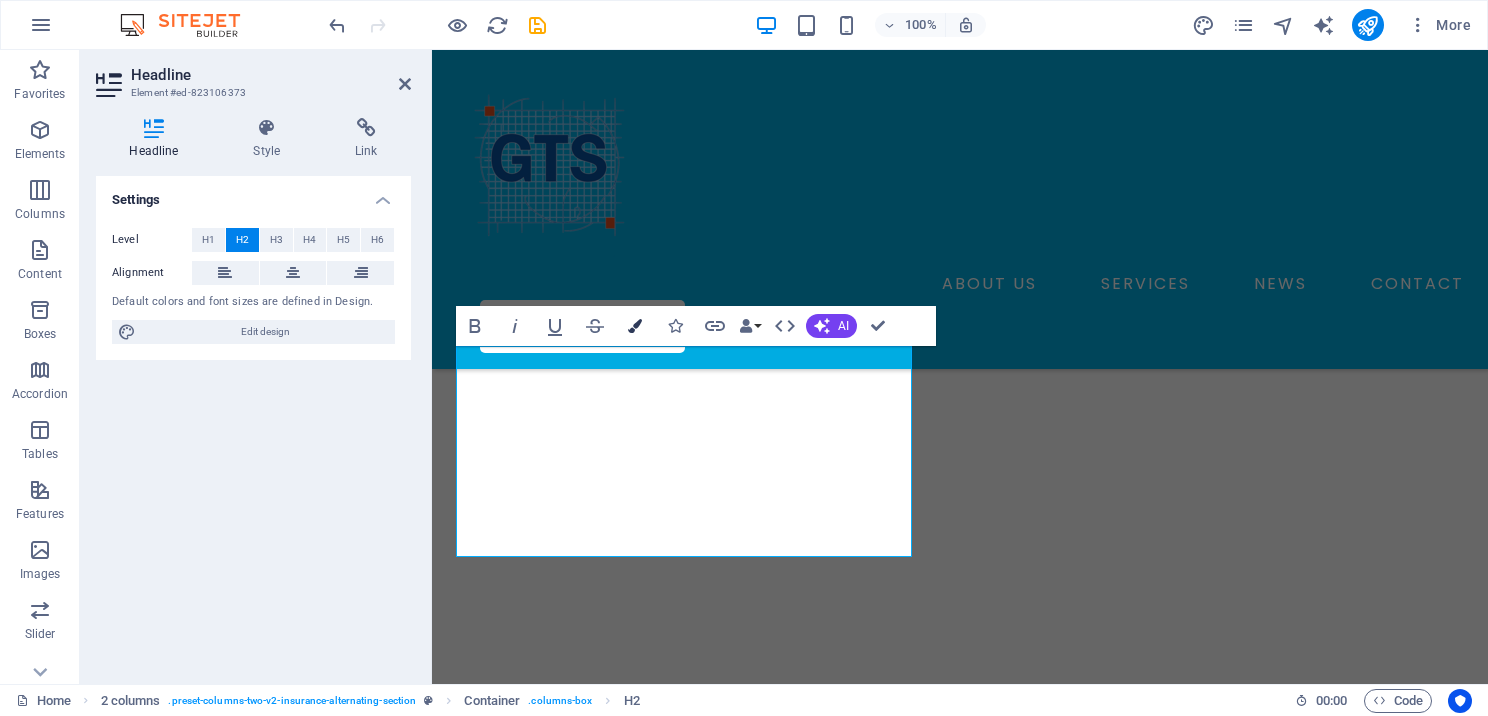 click at bounding box center (635, 326) 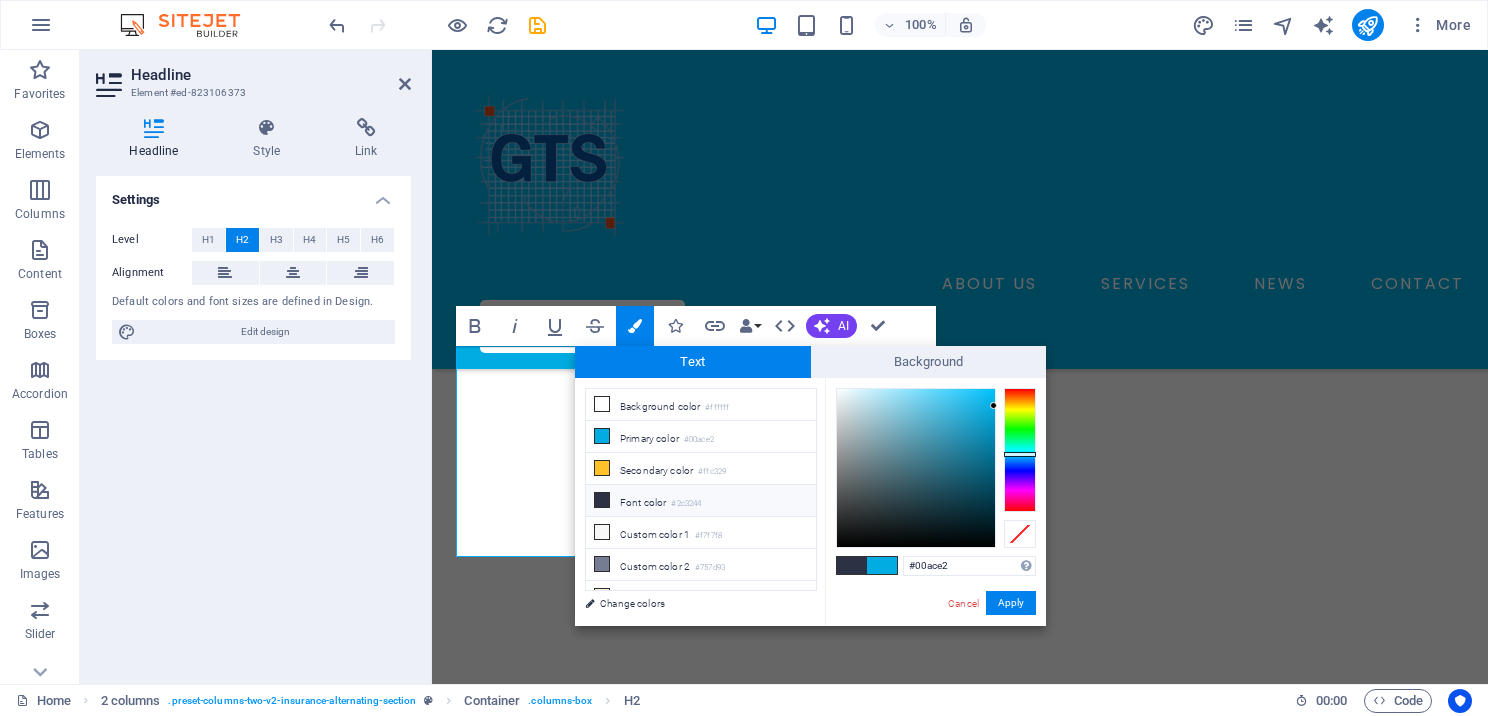 drag, startPoint x: 962, startPoint y: 572, endPoint x: 891, endPoint y: 567, distance: 71.17584 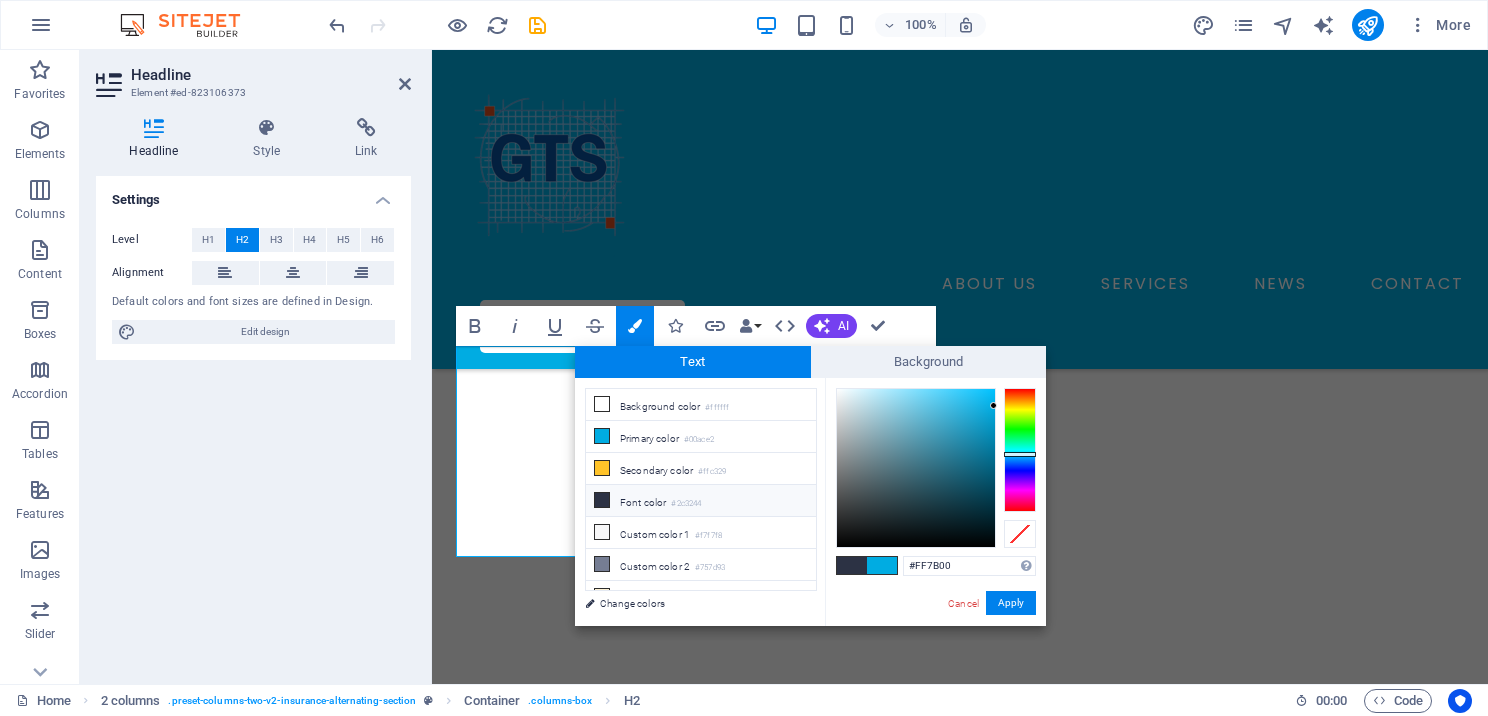 type on "#ff7b00" 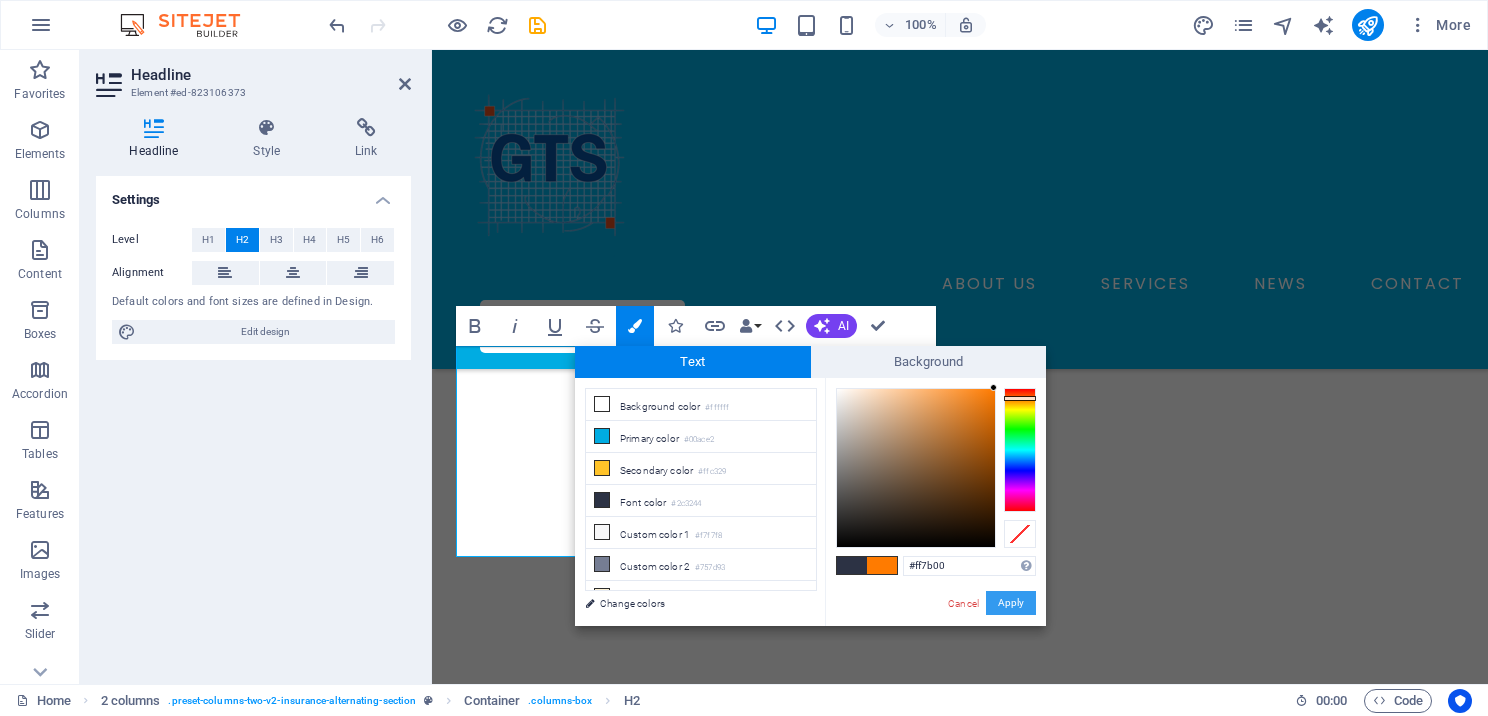click on "Apply" at bounding box center [1011, 603] 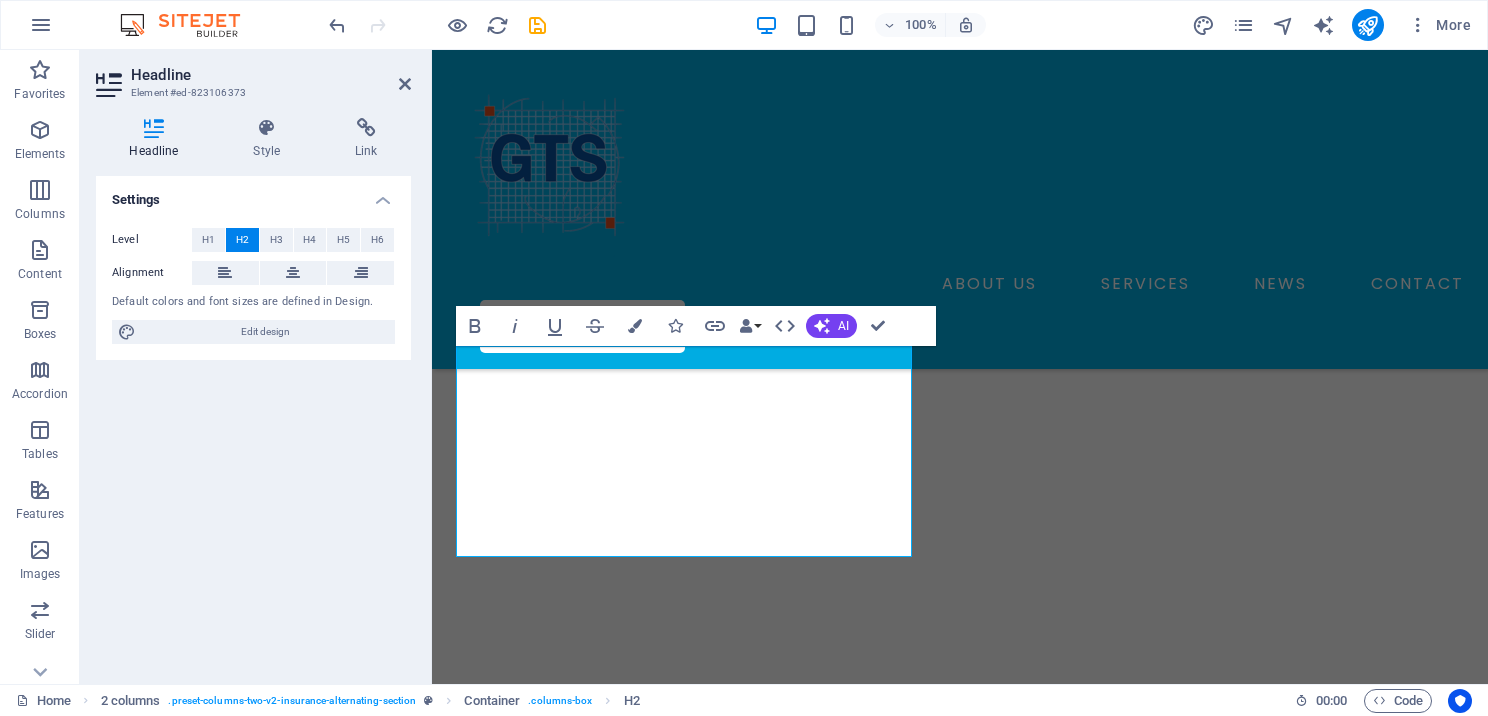 click on "Headline Element #ed-823106373 Headline Style Link Settings Level H1 H2 H3 H4 H5 H6 Alignment Default colors and font sizes are defined in Design. Edit design 2 columns Element Layout How this element expands within the layout (Flexbox). Size Default auto px % 1/1 1/2 1/3 1/4 1/5 1/6 1/7 1/8 1/9 1/10 Grow Shrink Order Container layout Visible Visible Opacity 100 % Overflow Spacing Margin Default auto px % rem vw vh Custom Custom auto px % rem vw vh auto px % rem vw vh auto px % rem vw vh auto px % rem vw vh Padding Default px rem % vh vw Custom Custom px rem % vh vw px rem % vh vw px rem % vh vw px rem % vh vw Border Style              - Width 1 auto px rem % vh vw Custom Custom 1 auto px rem % vh vw 1 auto px rem % vh vw 1 auto px rem % vh vw 1 auto px rem % vh vw  - Color Round corners Default px rem % vh vw Custom Custom px rem % vh vw px rem % vh vw px rem % vh vw px rem % vh vw Shadow Default None Outside Inside Color X offset 0 px rem vh vw Y offset 0 px rem vh vw Blur 0 px rem % vh vw Spread" at bounding box center (256, 367) 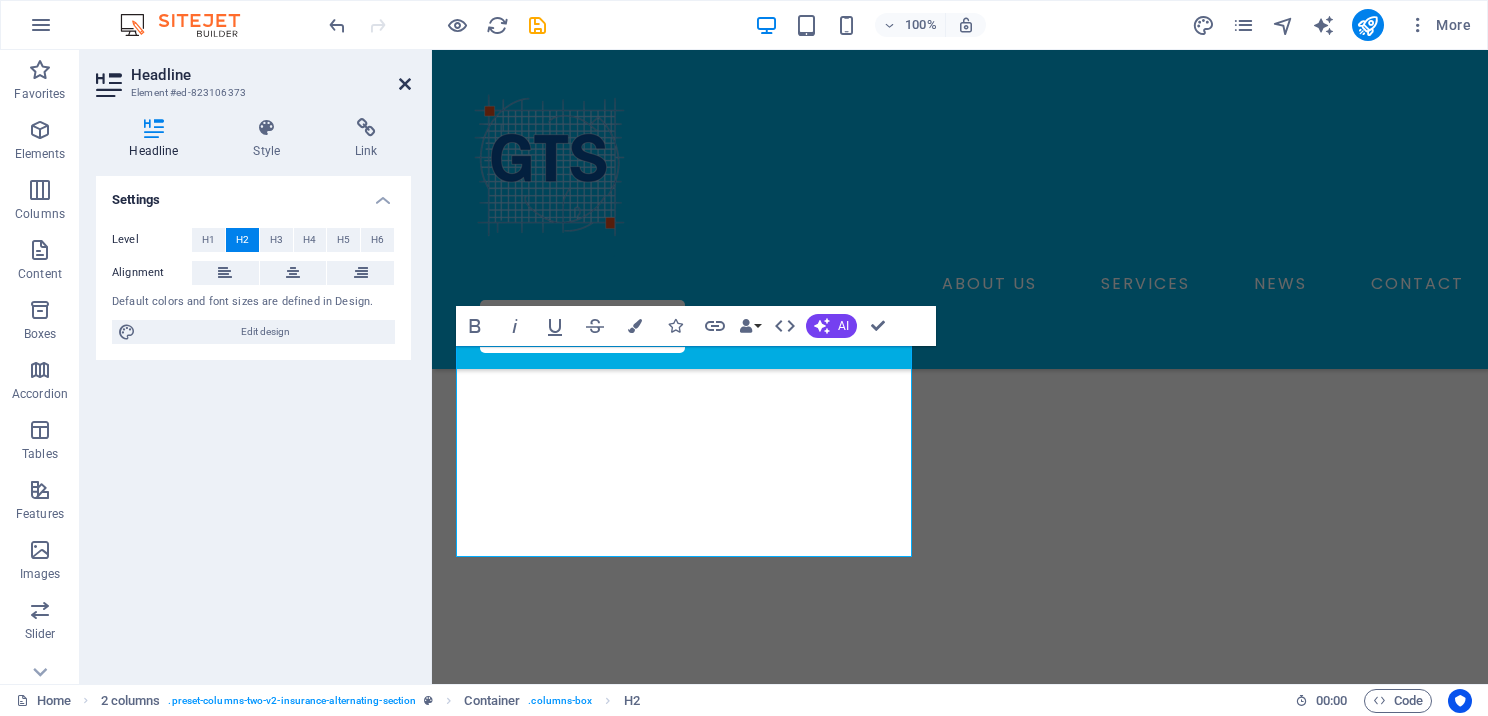 click at bounding box center (405, 84) 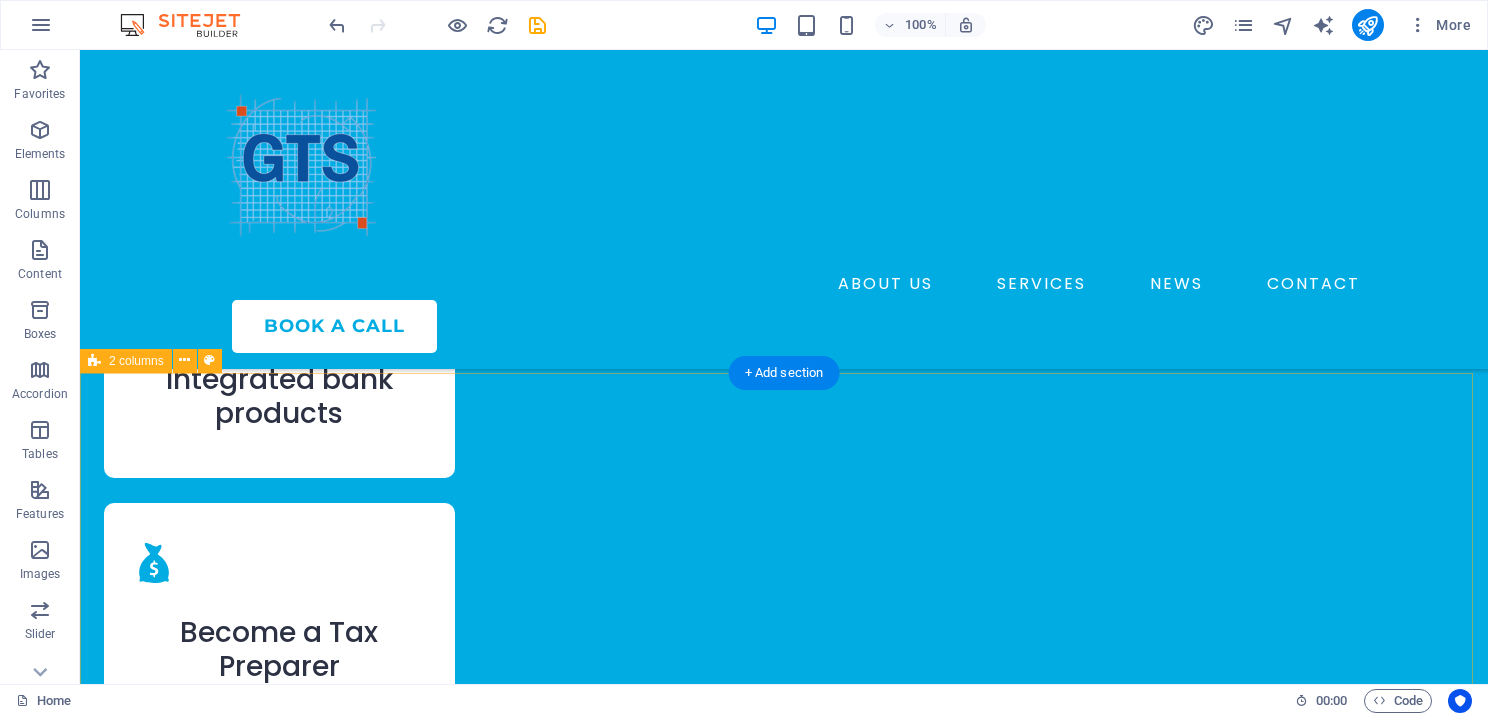 scroll, scrollTop: 4166, scrollLeft: 0, axis: vertical 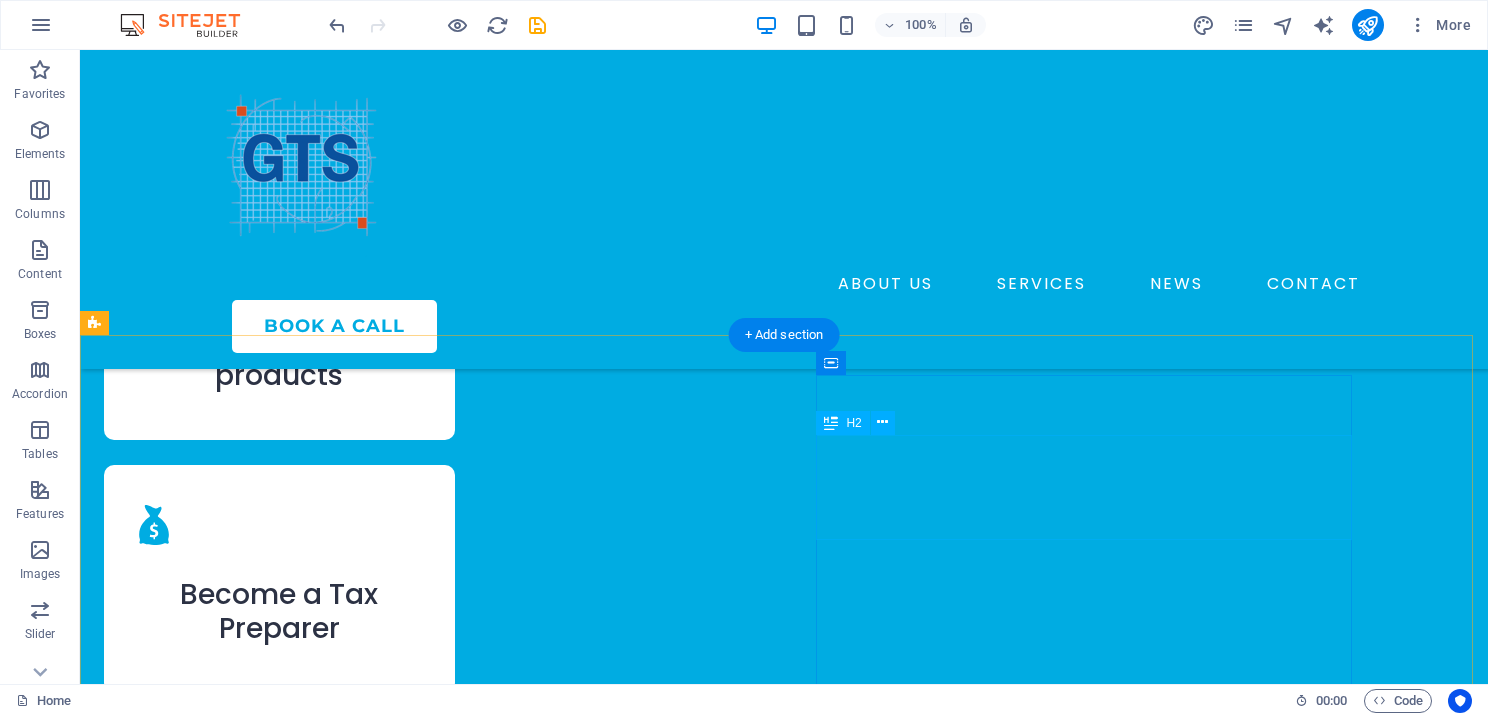 click on "One Provider,  Complete Tax Software Solutions" at bounding box center (372, 4154) 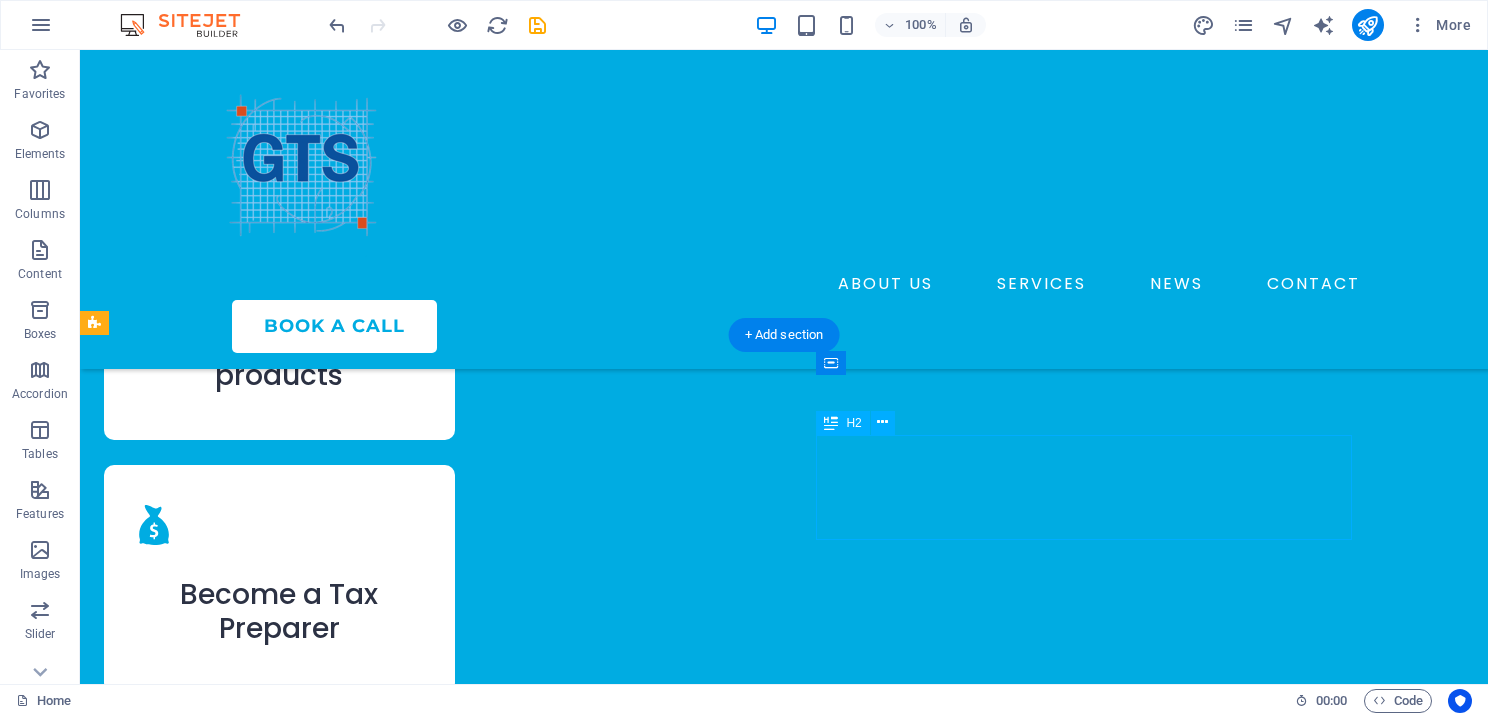 click on "One Provider,  Complete Tax Software Solutions" at bounding box center (372, 4154) 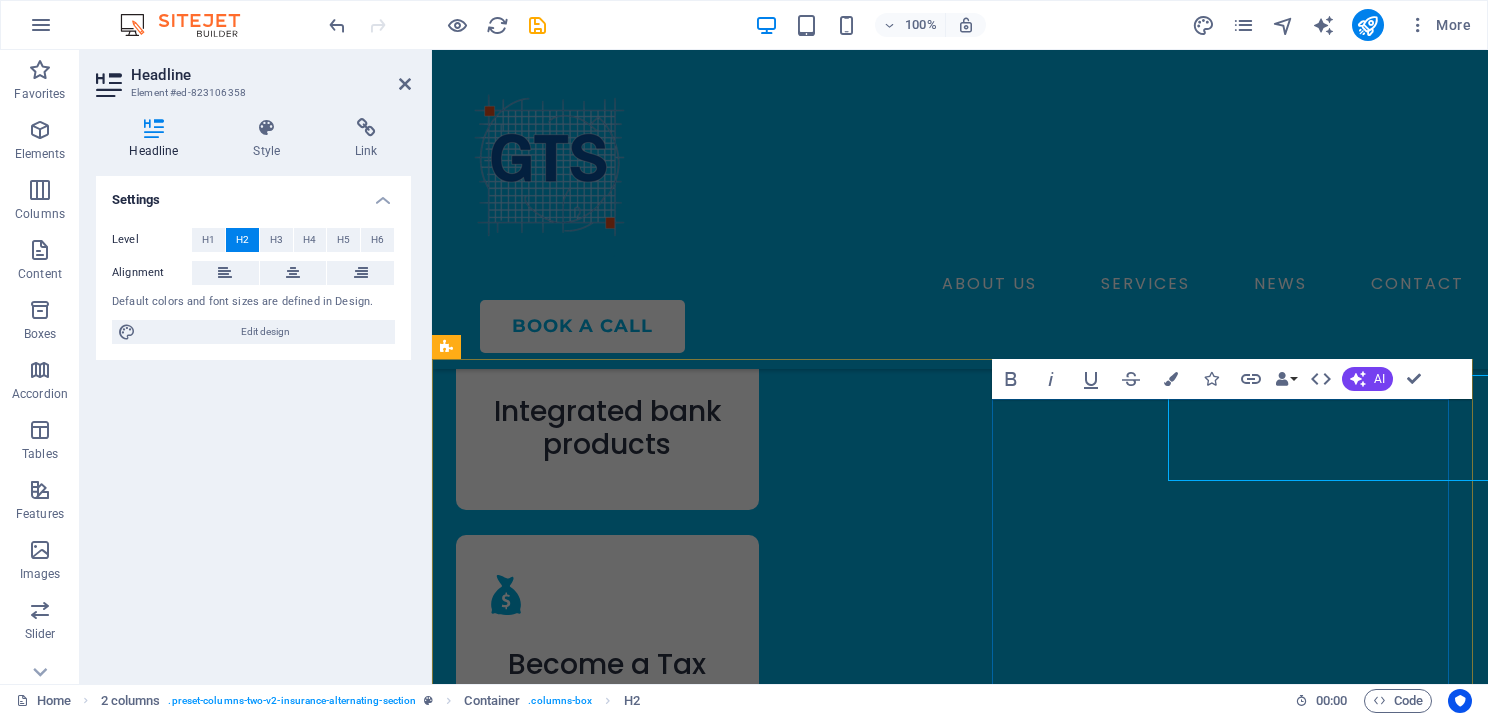 scroll, scrollTop: 4225, scrollLeft: 0, axis: vertical 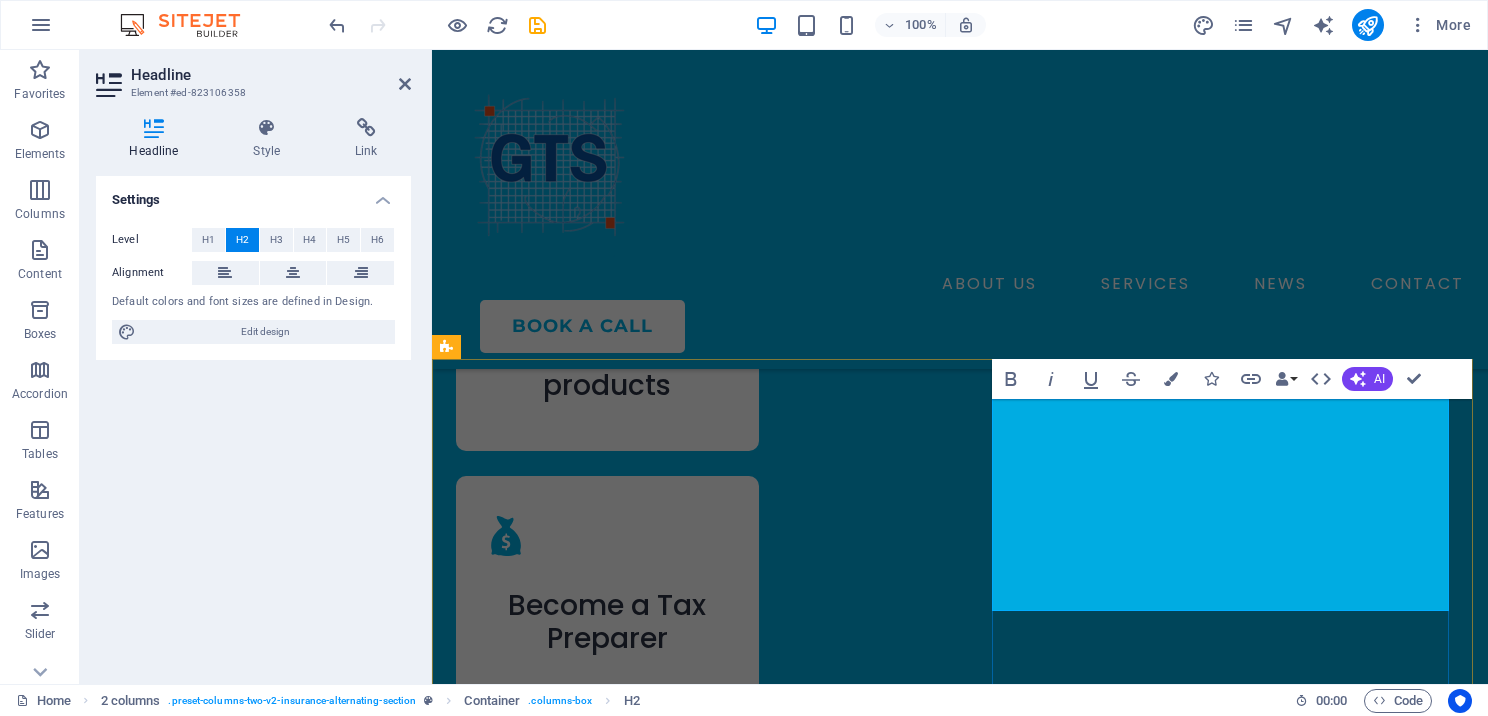 click on "One Provider," at bounding box center [554, 4236] 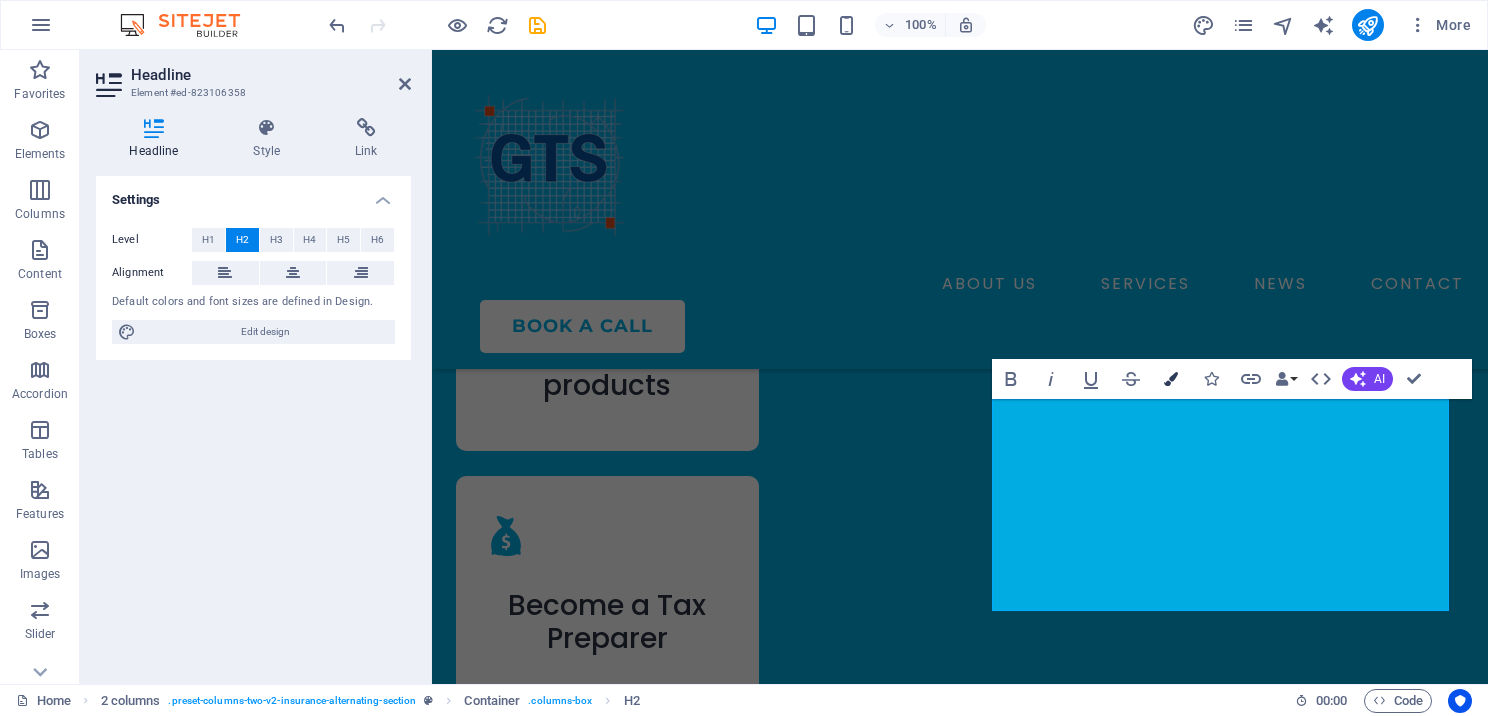 click on "Colors" at bounding box center (1171, 379) 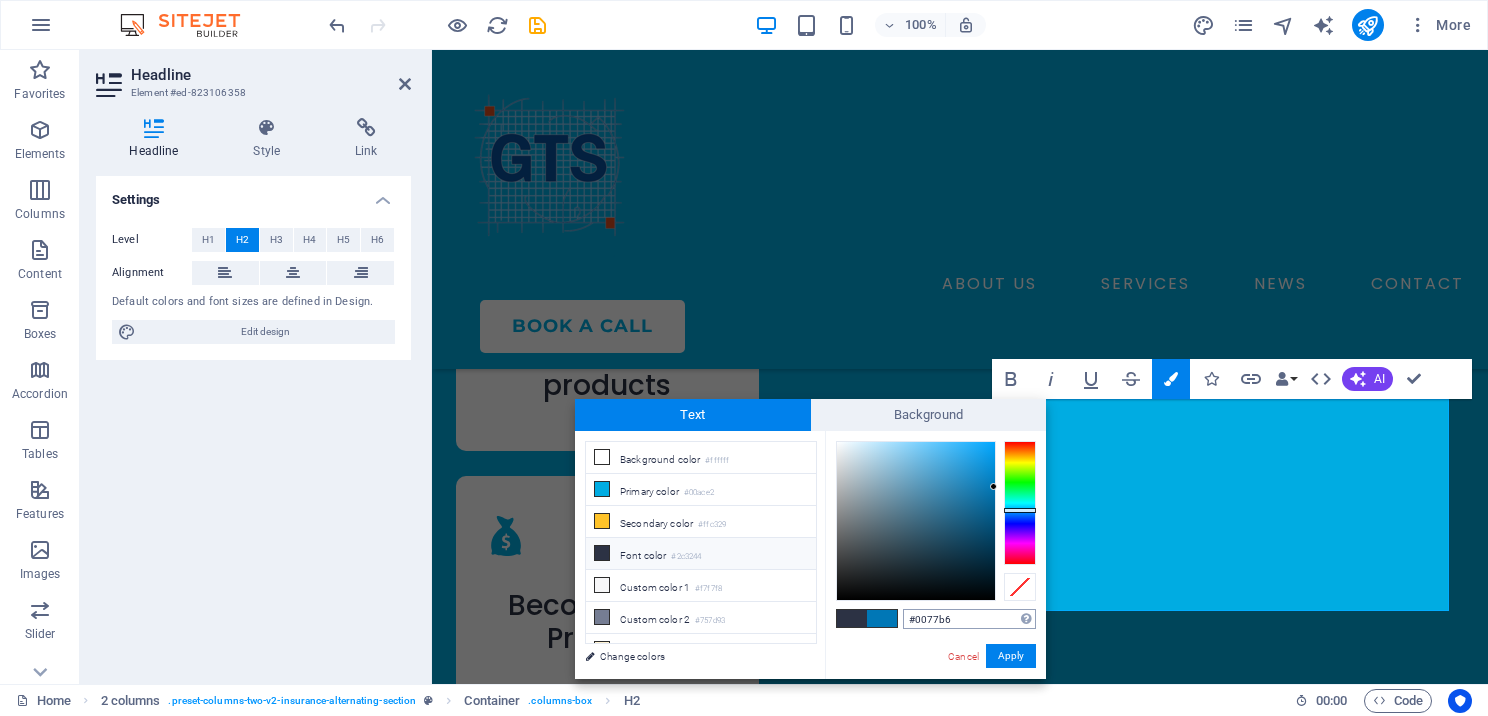 drag, startPoint x: 958, startPoint y: 614, endPoint x: 912, endPoint y: 614, distance: 46 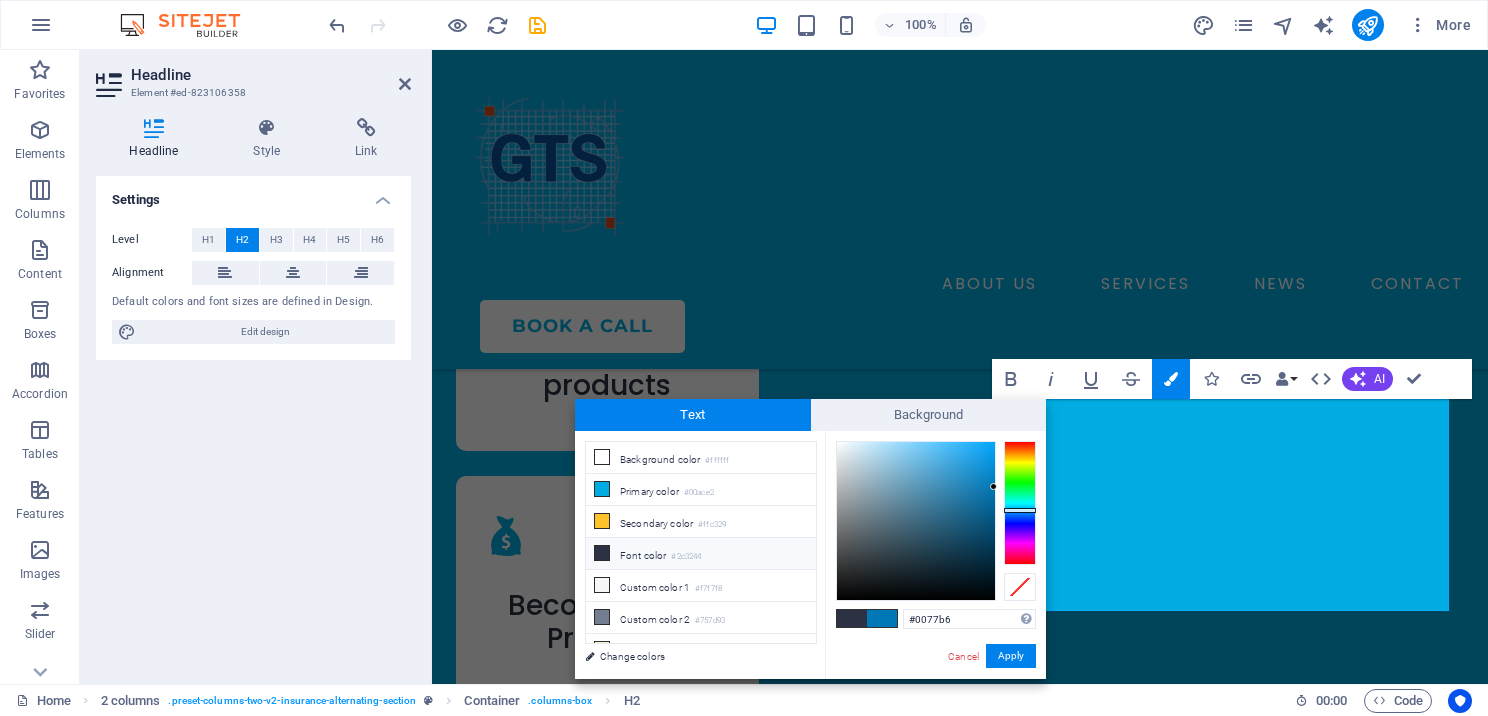 drag, startPoint x: 973, startPoint y: 619, endPoint x: 896, endPoint y: 618, distance: 77.00649 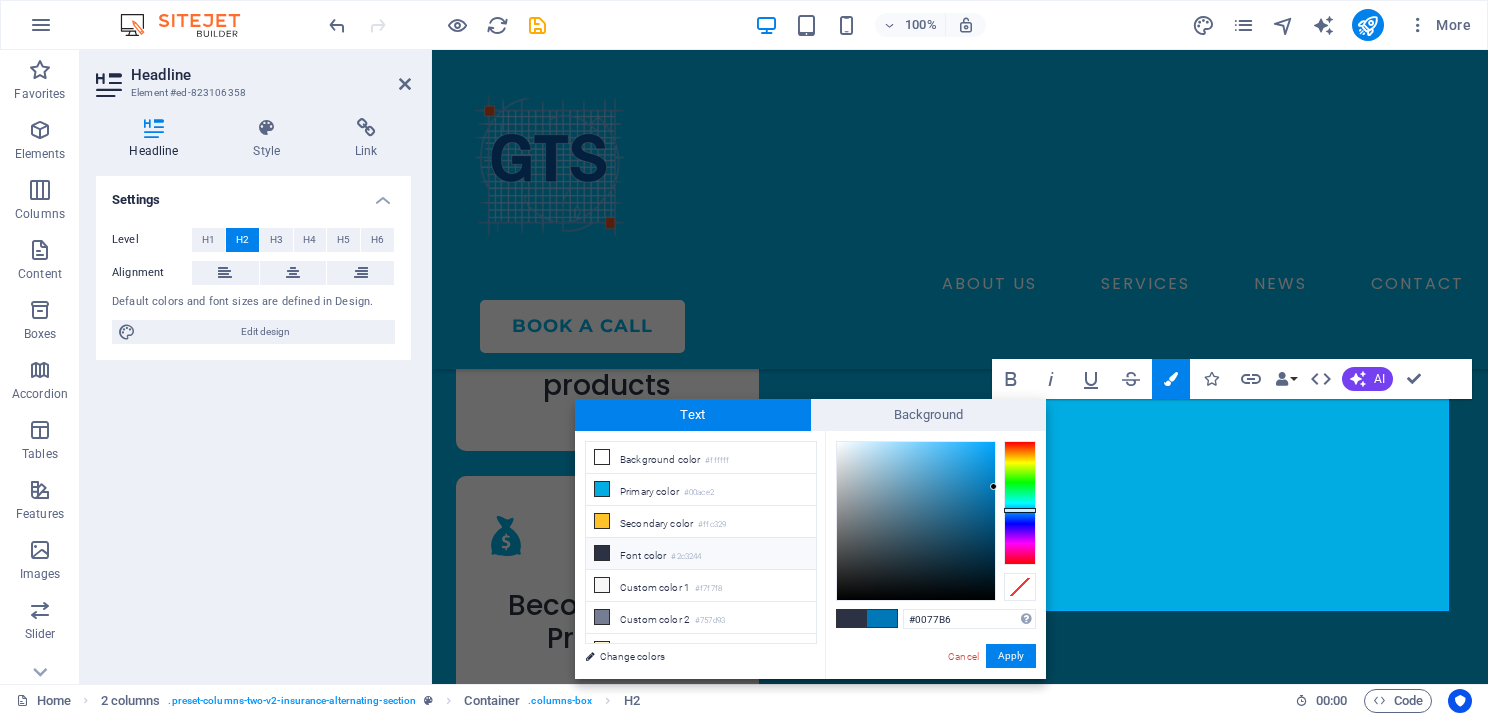 type on "#0077b6" 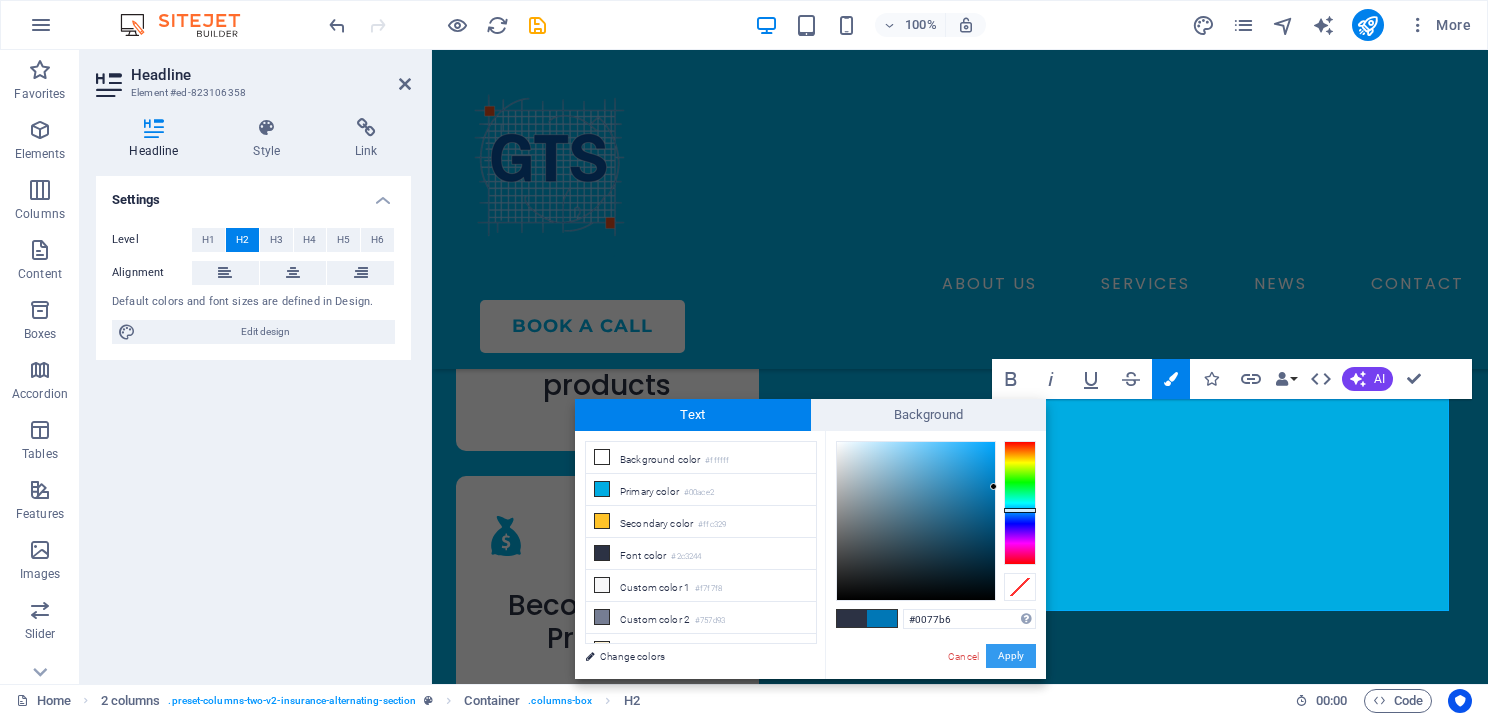 click on "Apply" at bounding box center (1011, 656) 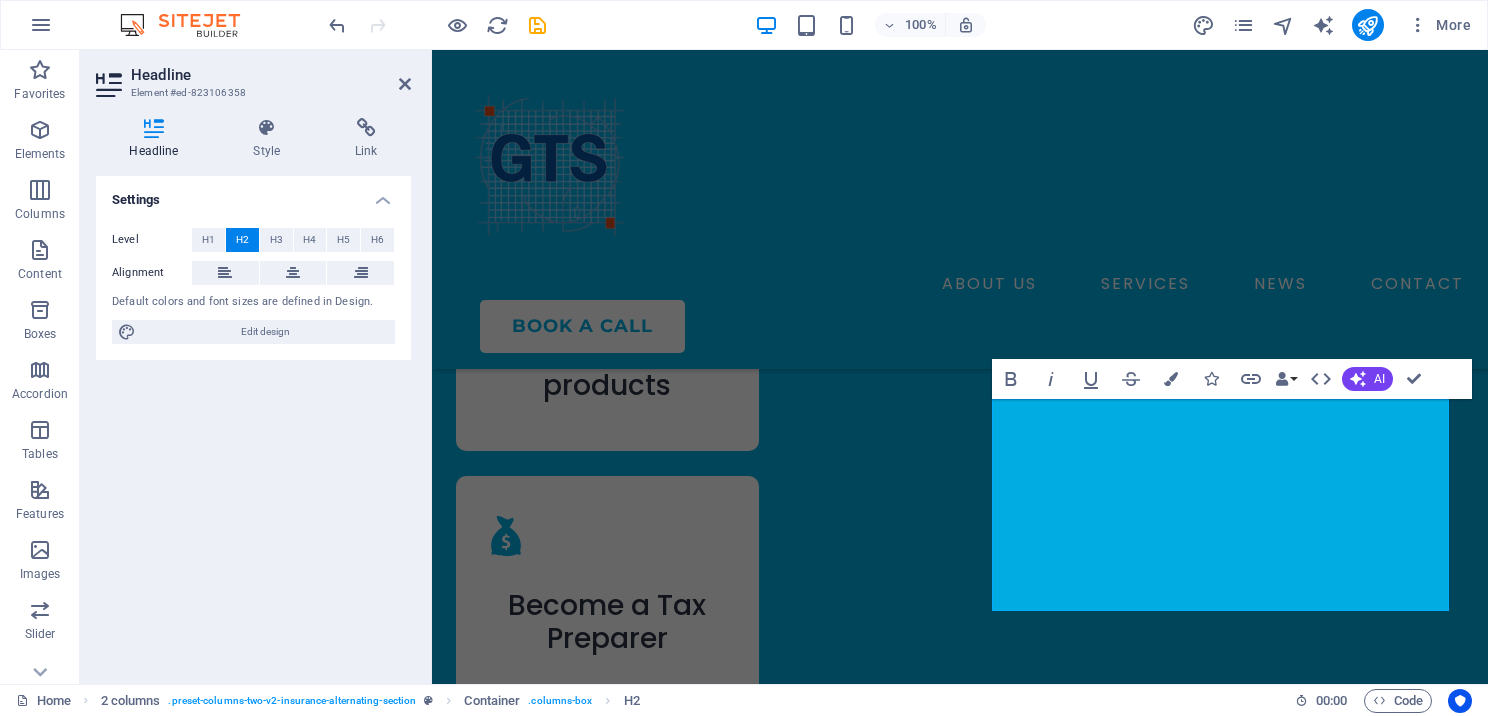 click on "Headline Element #ed-823106358 Headline Style Link Settings Level H1 H2 H3 H4 H5 H6 Alignment Default colors and font sizes are defined in Design. Edit design 2 columns Element Layout How this element expands within the layout (Flexbox). Size Default auto px % 1/1 1/2 1/3 1/4 1/5 1/6 1/7 1/8 1/9 1/10 Grow Shrink Order Container layout Visible Visible Opacity 100 % Overflow Spacing Margin Default auto px % rem vw vh Custom Custom auto px % rem vw vh auto px % rem vw vh auto px % rem vw vh auto px % rem vw vh Padding Default px rem % vh vw Custom Custom px rem % vh vw px rem % vh vw px rem % vh vw px rem % vh vw Border Style              - Width 1 auto px rem % vh vw Custom Custom 1 auto px rem % vh vw 1 auto px rem % vh vw 1 auto px rem % vh vw 1 auto px rem % vh vw  - Color Round corners Default px rem % vh vw Custom Custom px rem % vh vw px rem % vh vw px rem % vh vw px rem % vh vw Shadow Default None Outside Inside Color X offset 0 px rem vh vw Y offset 0 px rem vh vw Blur 0 px rem % vh vw Spread" at bounding box center (256, 367) 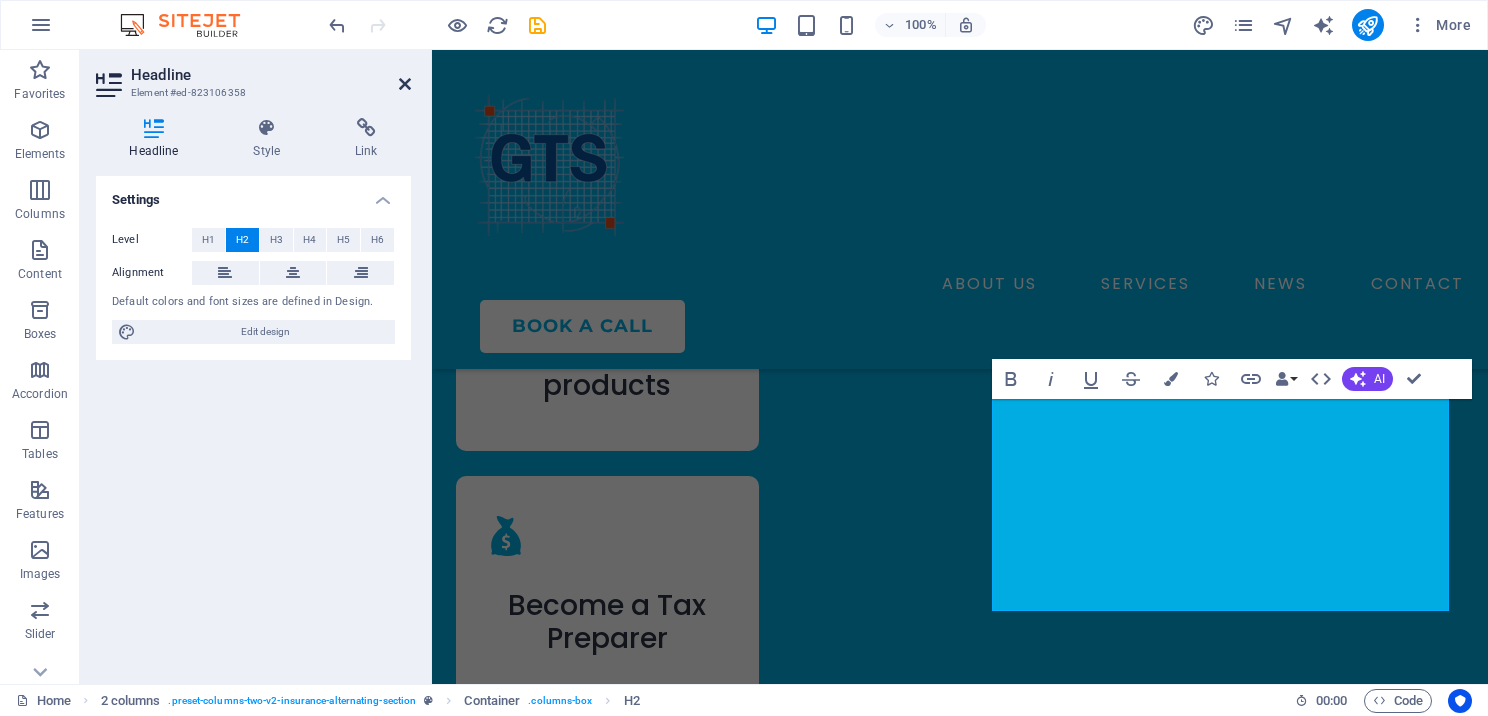 click at bounding box center (405, 84) 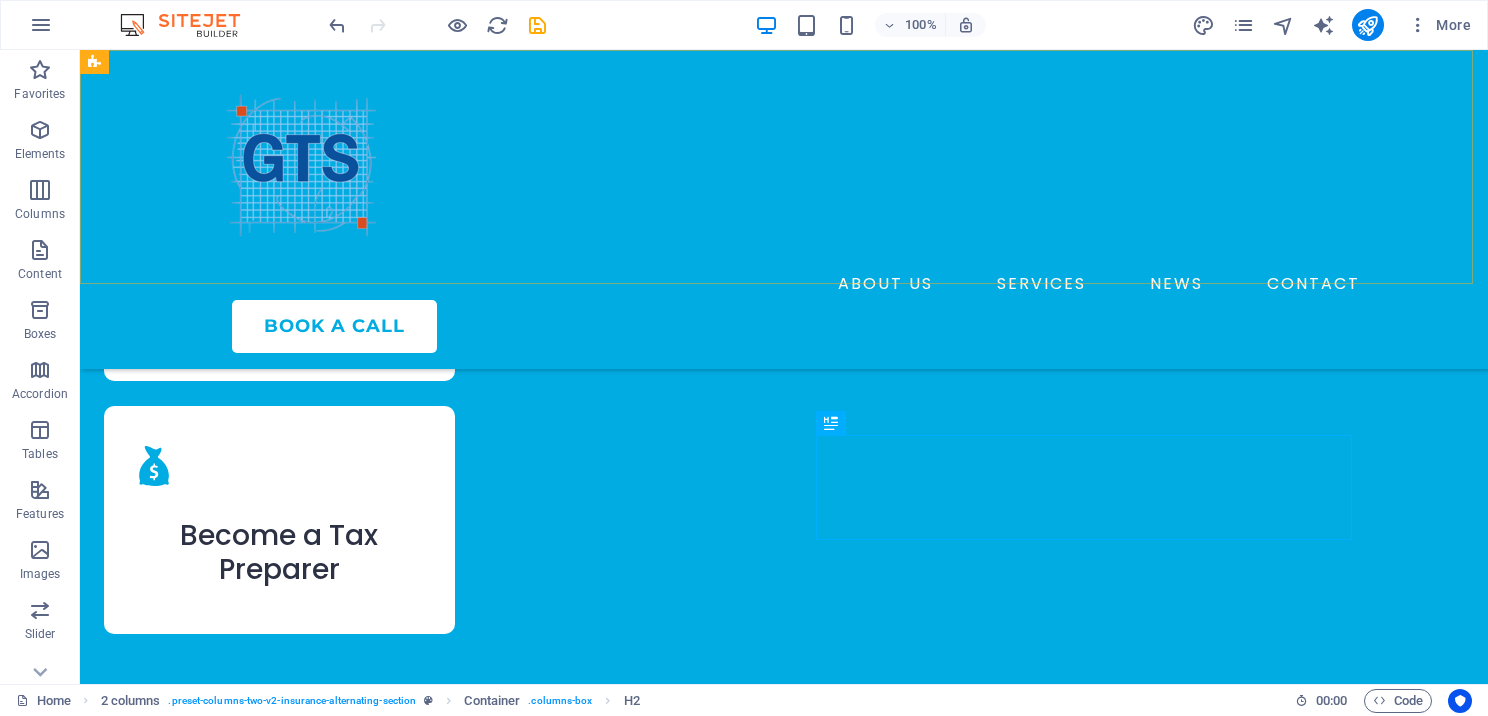 scroll, scrollTop: 4166, scrollLeft: 0, axis: vertical 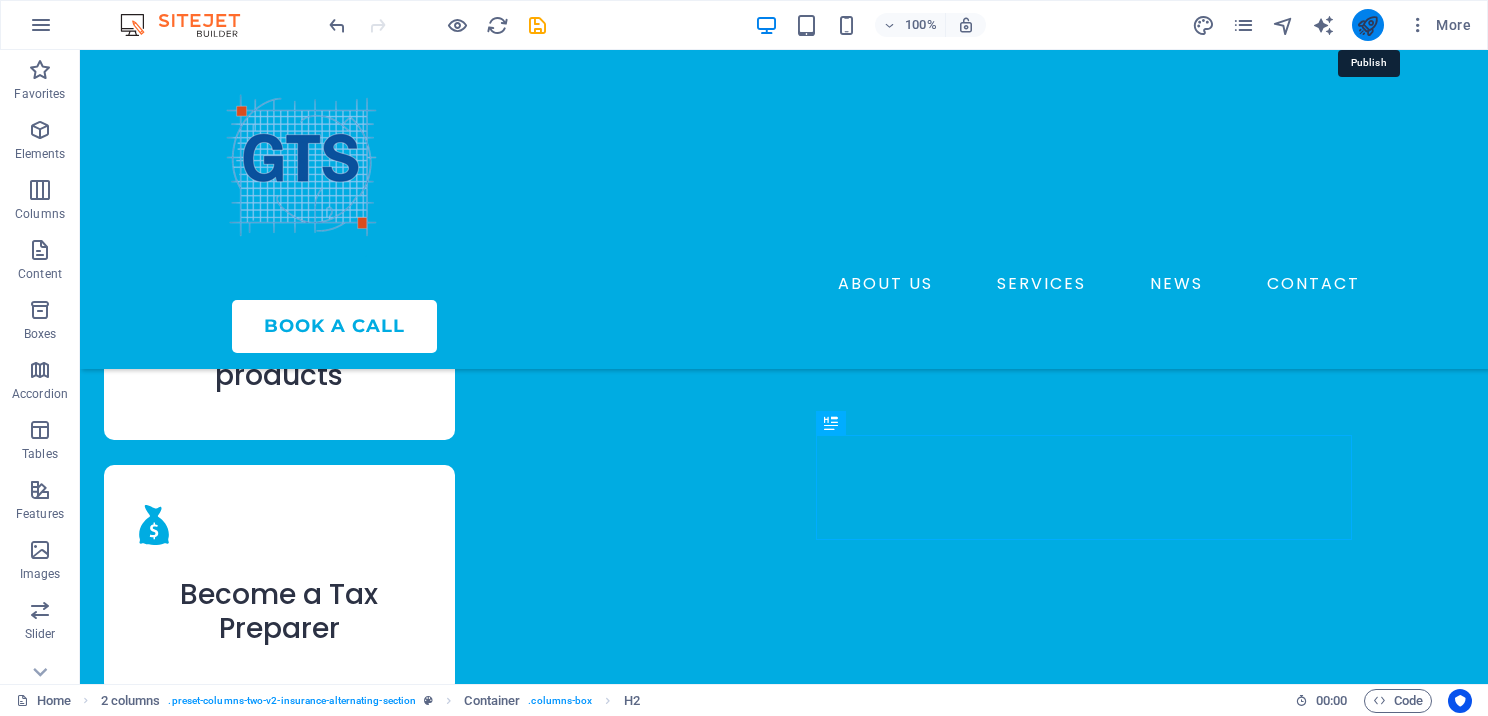 click at bounding box center (1367, 25) 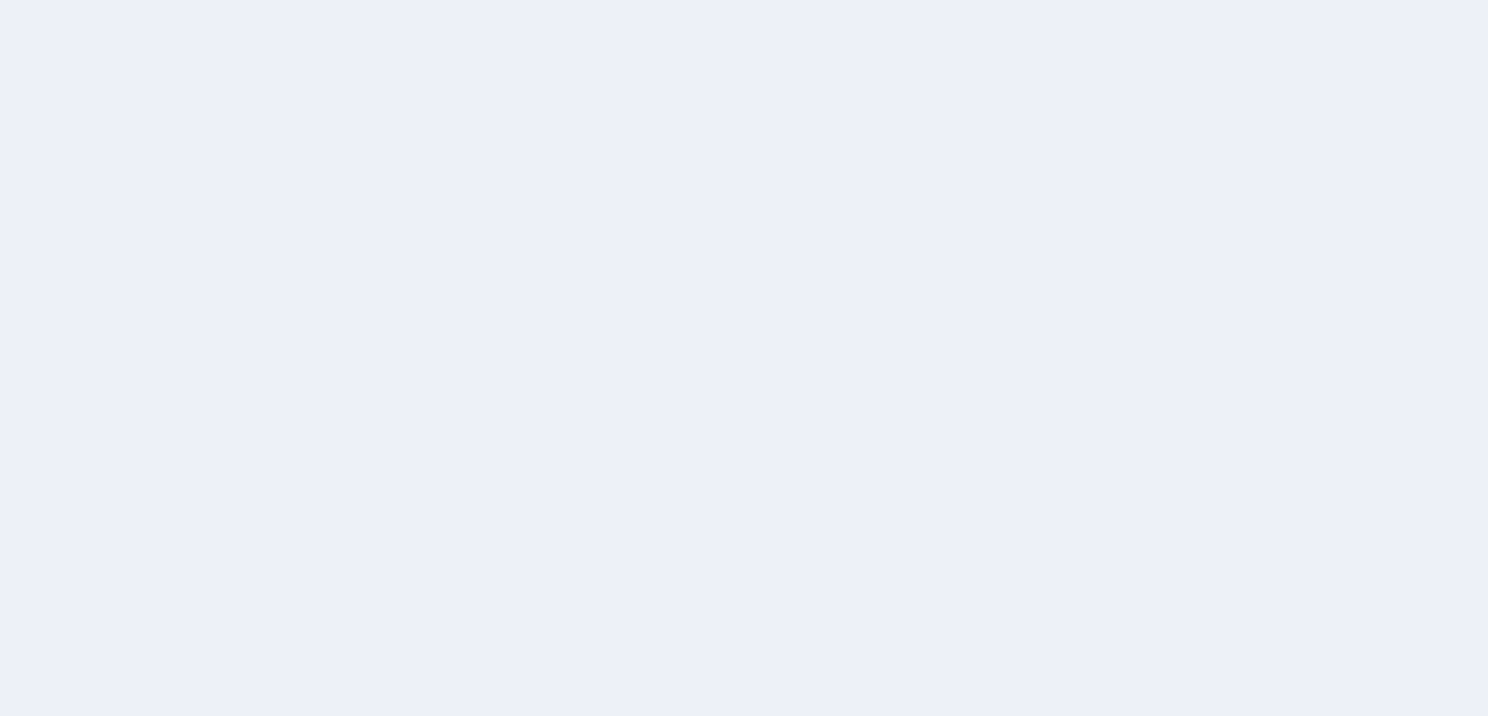 scroll, scrollTop: 0, scrollLeft: 0, axis: both 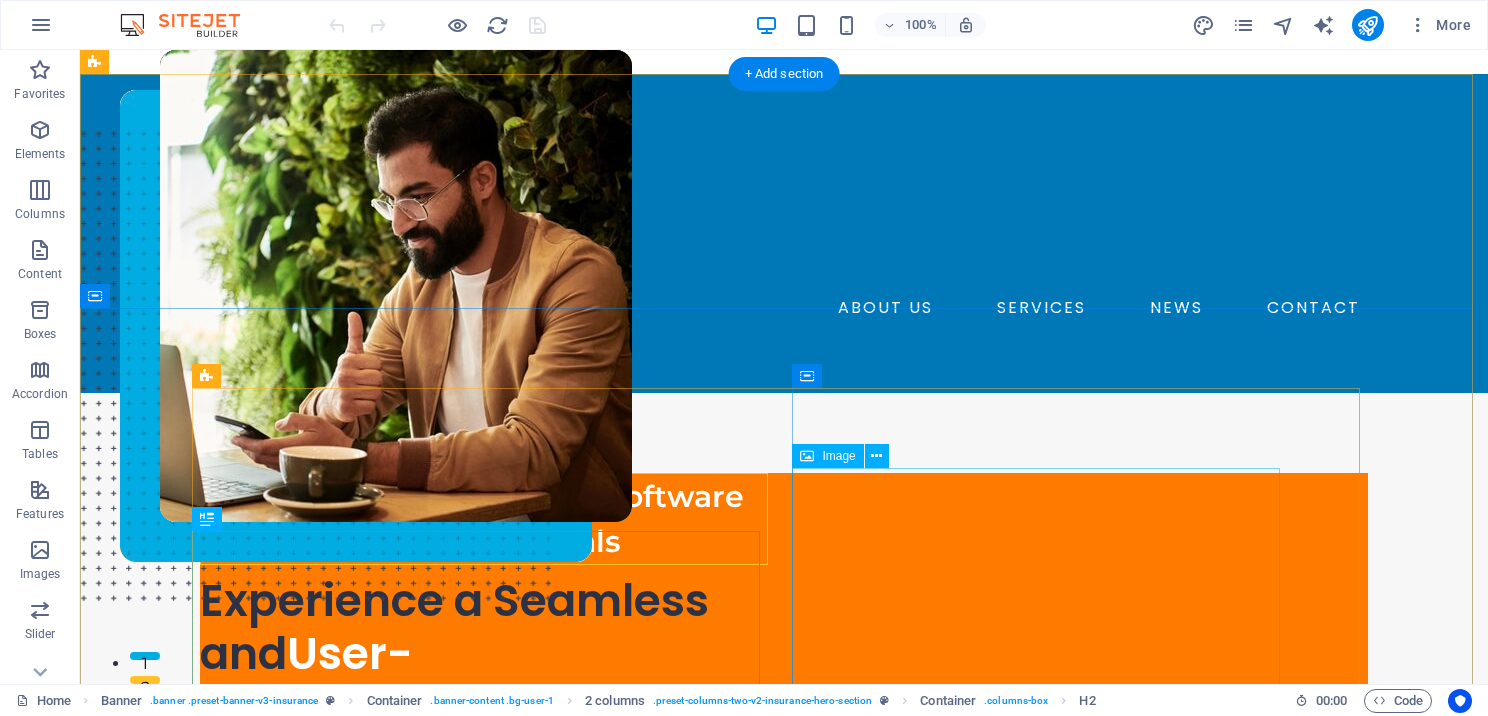 click at bounding box center (744, 407) 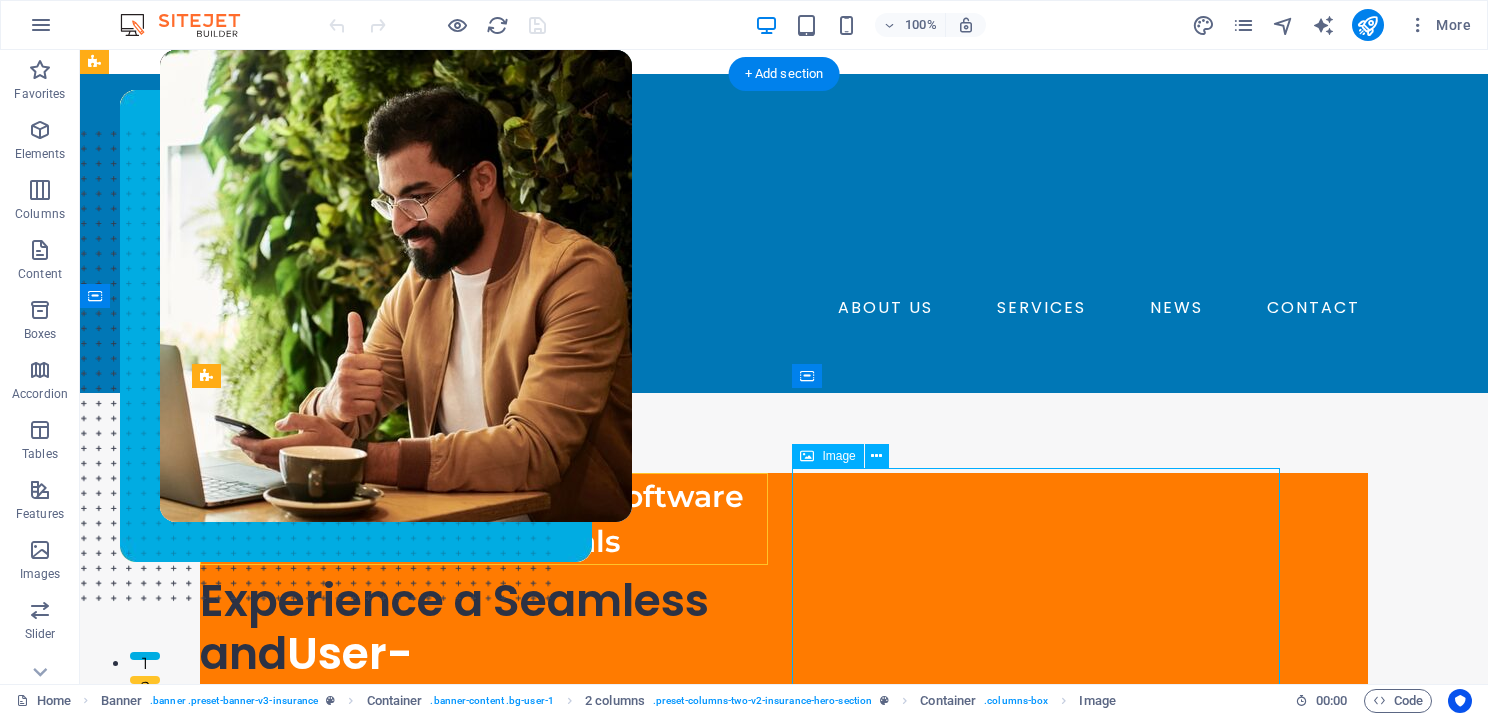 click at bounding box center (744, 407) 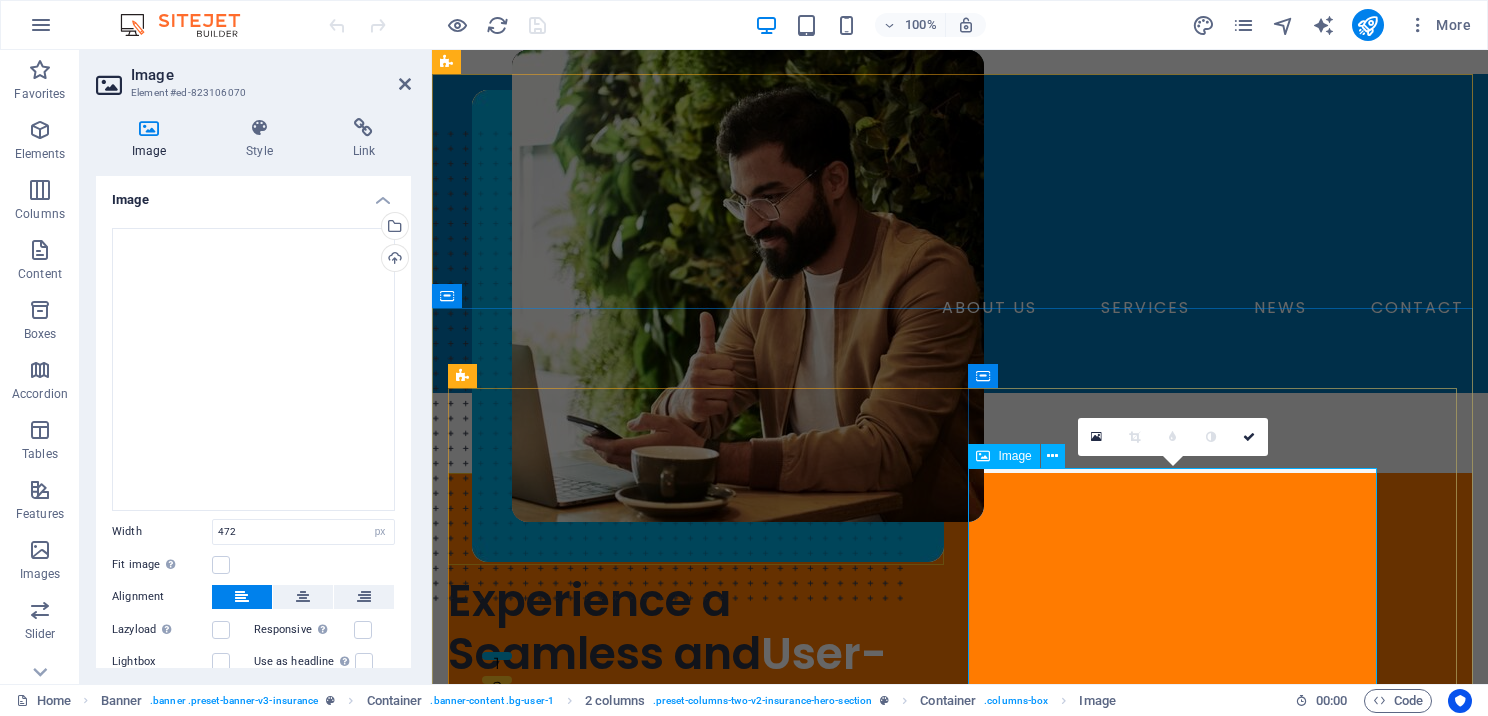 click at bounding box center (920, 407) 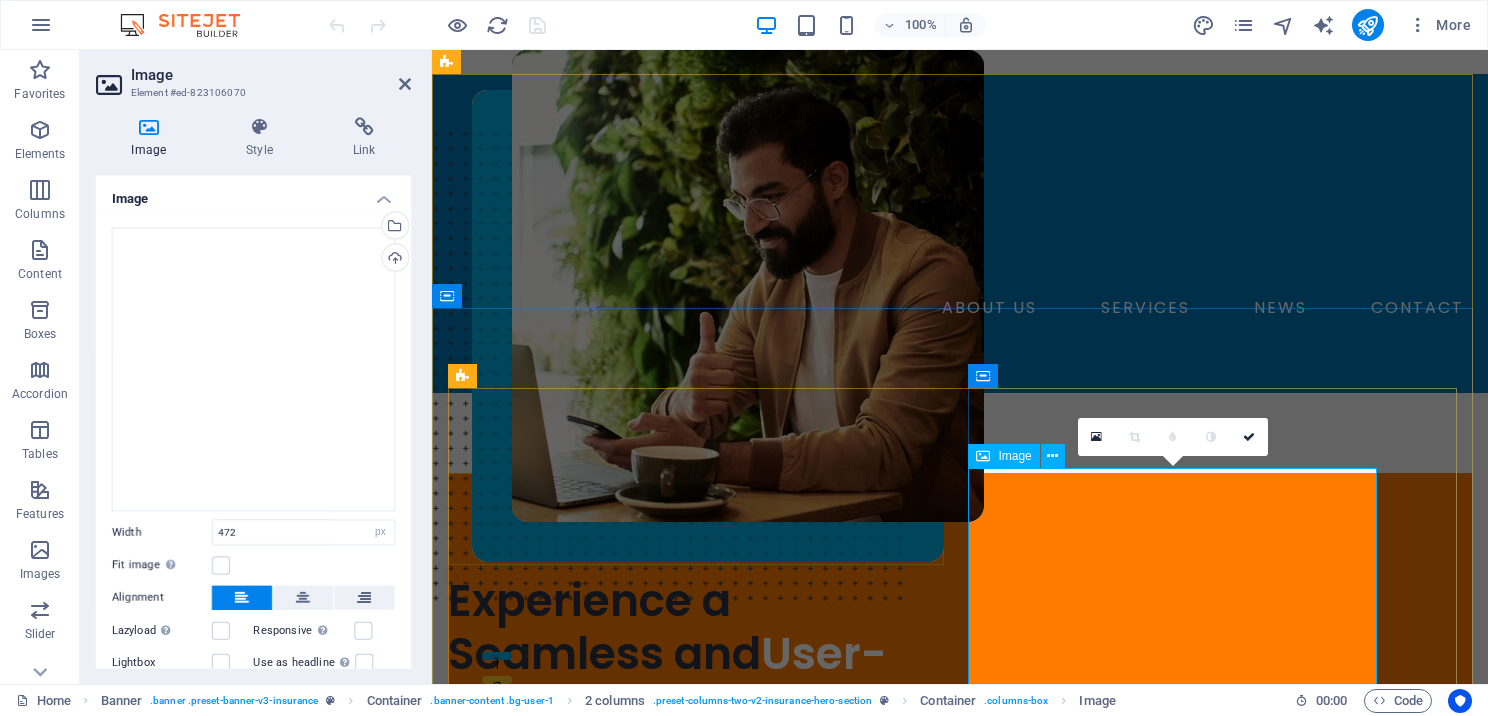 click at bounding box center (920, 407) 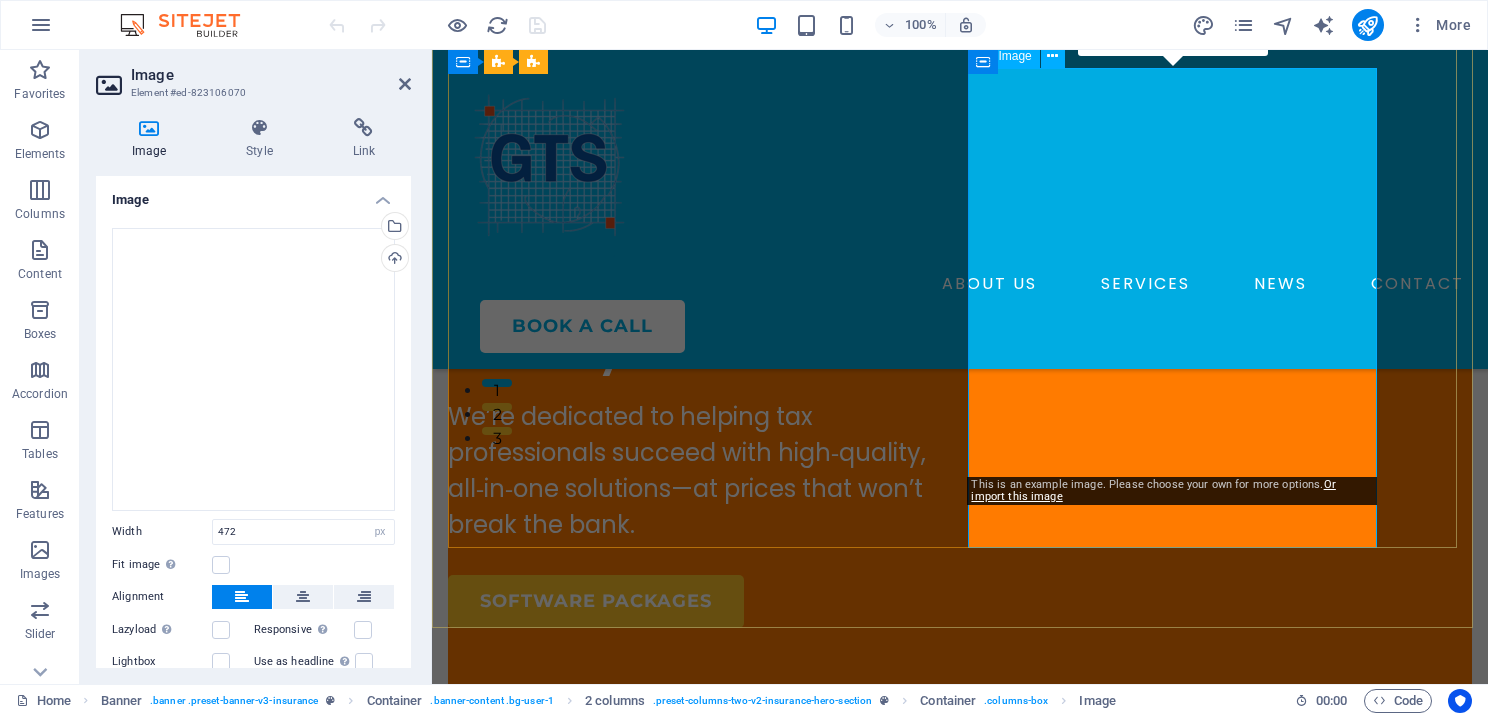 scroll, scrollTop: 200, scrollLeft: 0, axis: vertical 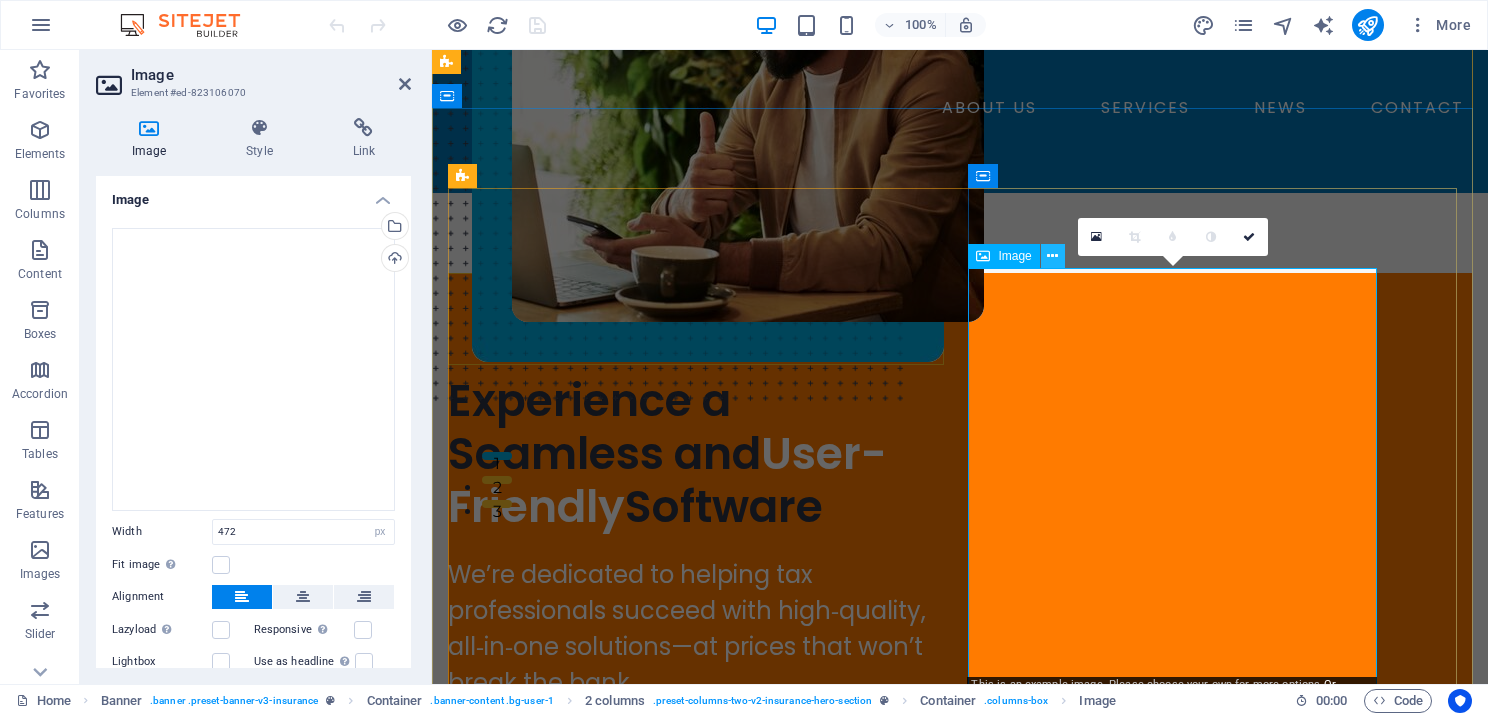 click at bounding box center [1053, 256] 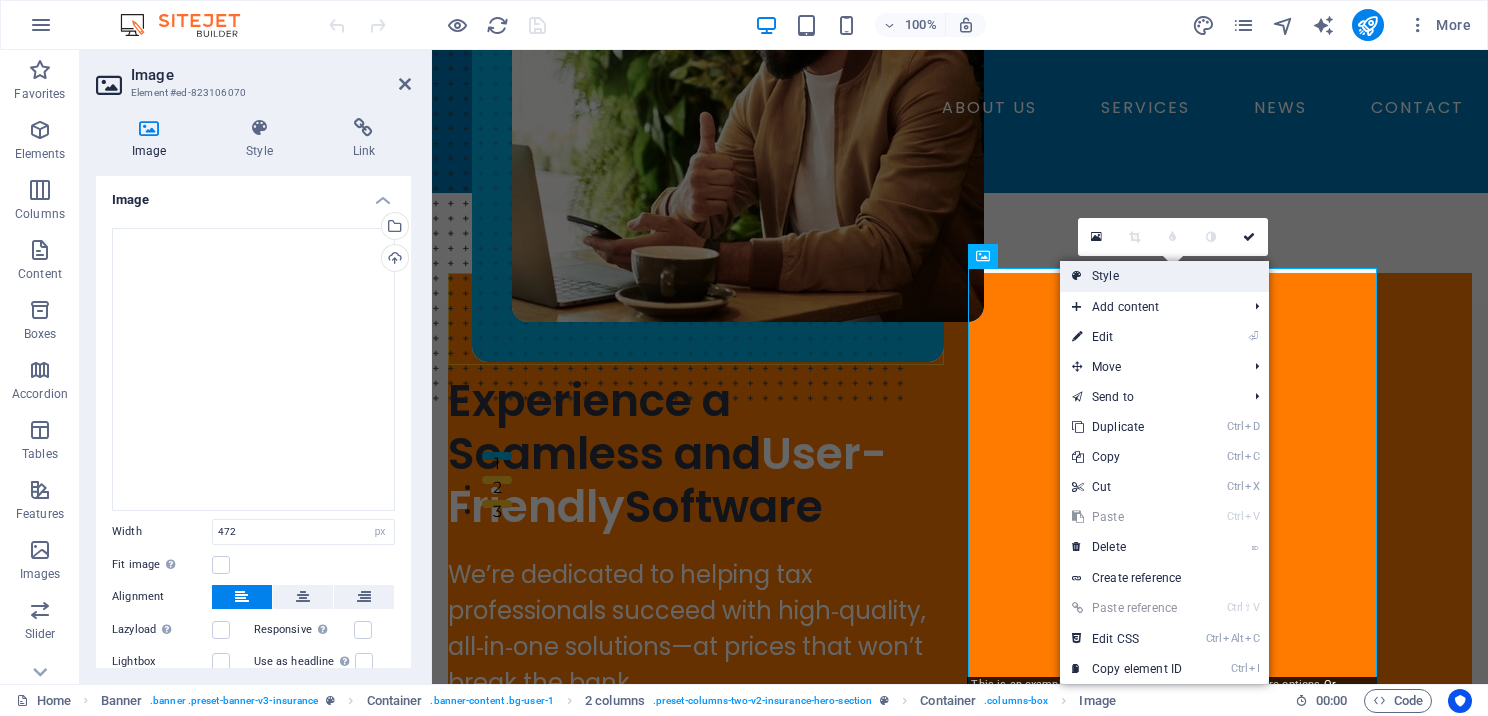 drag, startPoint x: 622, startPoint y: 239, endPoint x: 1109, endPoint y: 272, distance: 488.1168 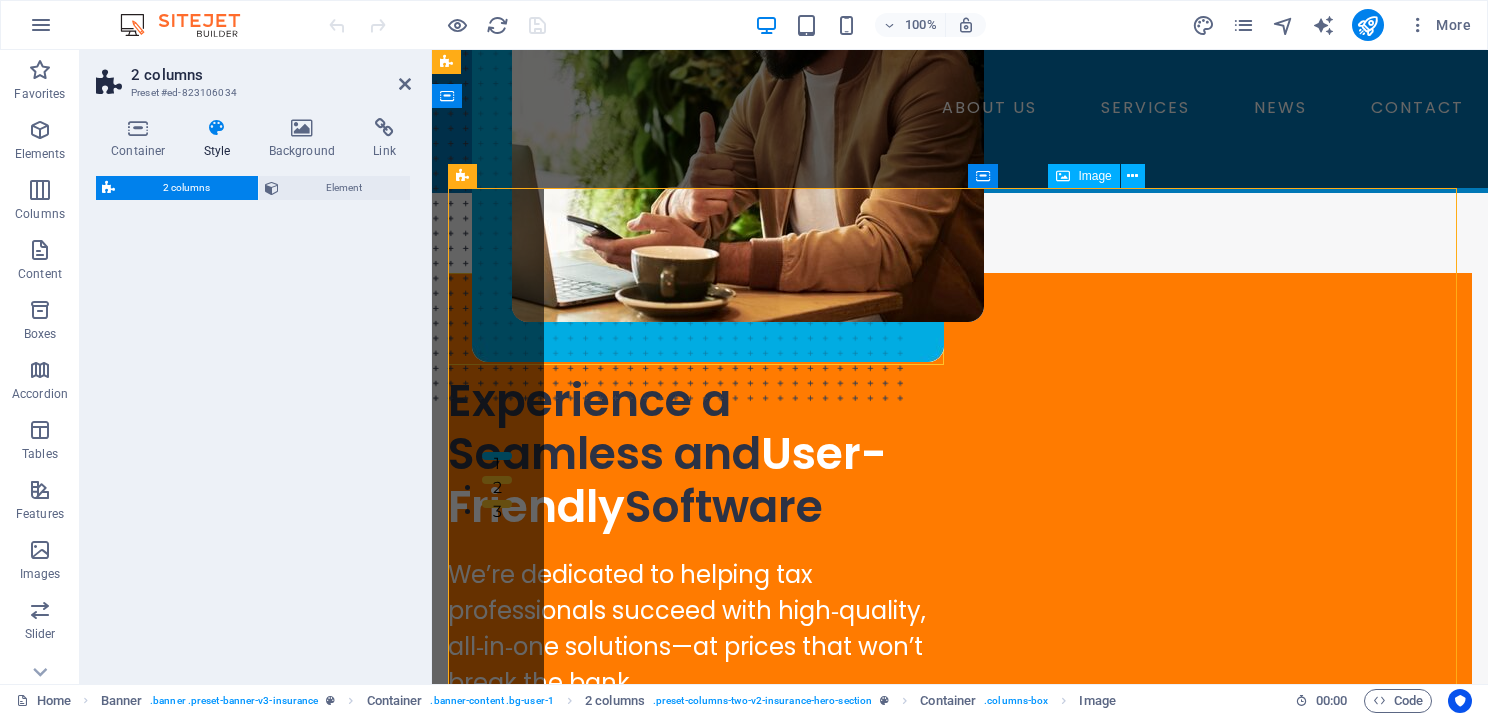 select on "rem" 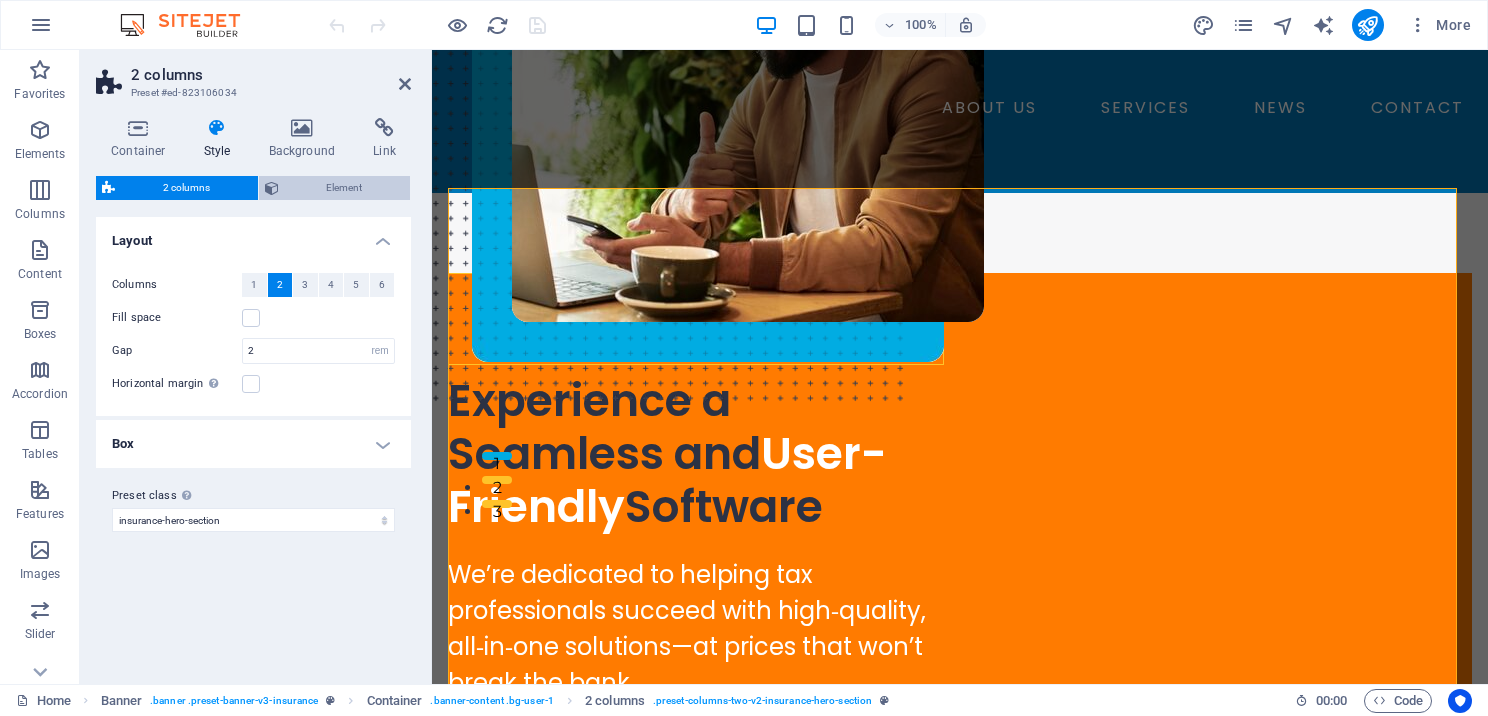 click on "Element" at bounding box center (345, 188) 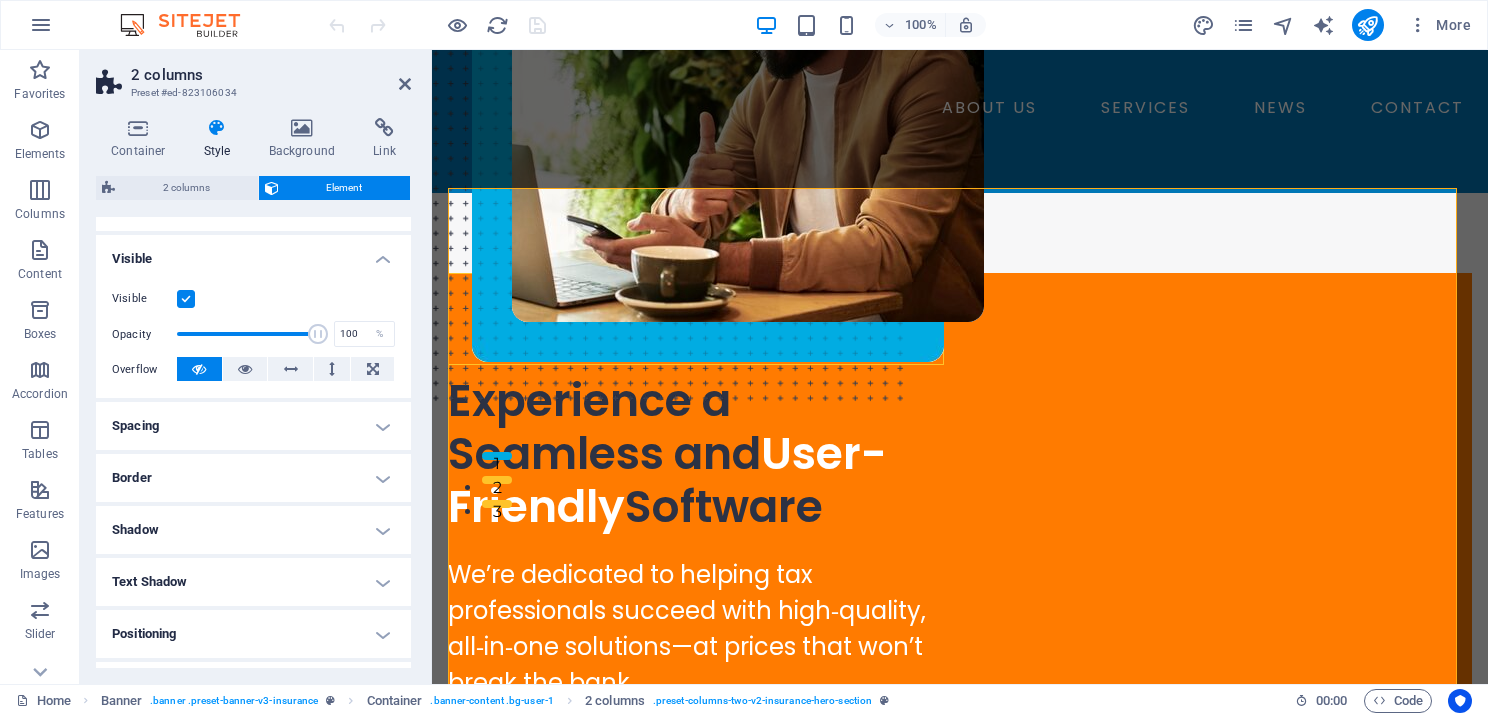 scroll, scrollTop: 200, scrollLeft: 0, axis: vertical 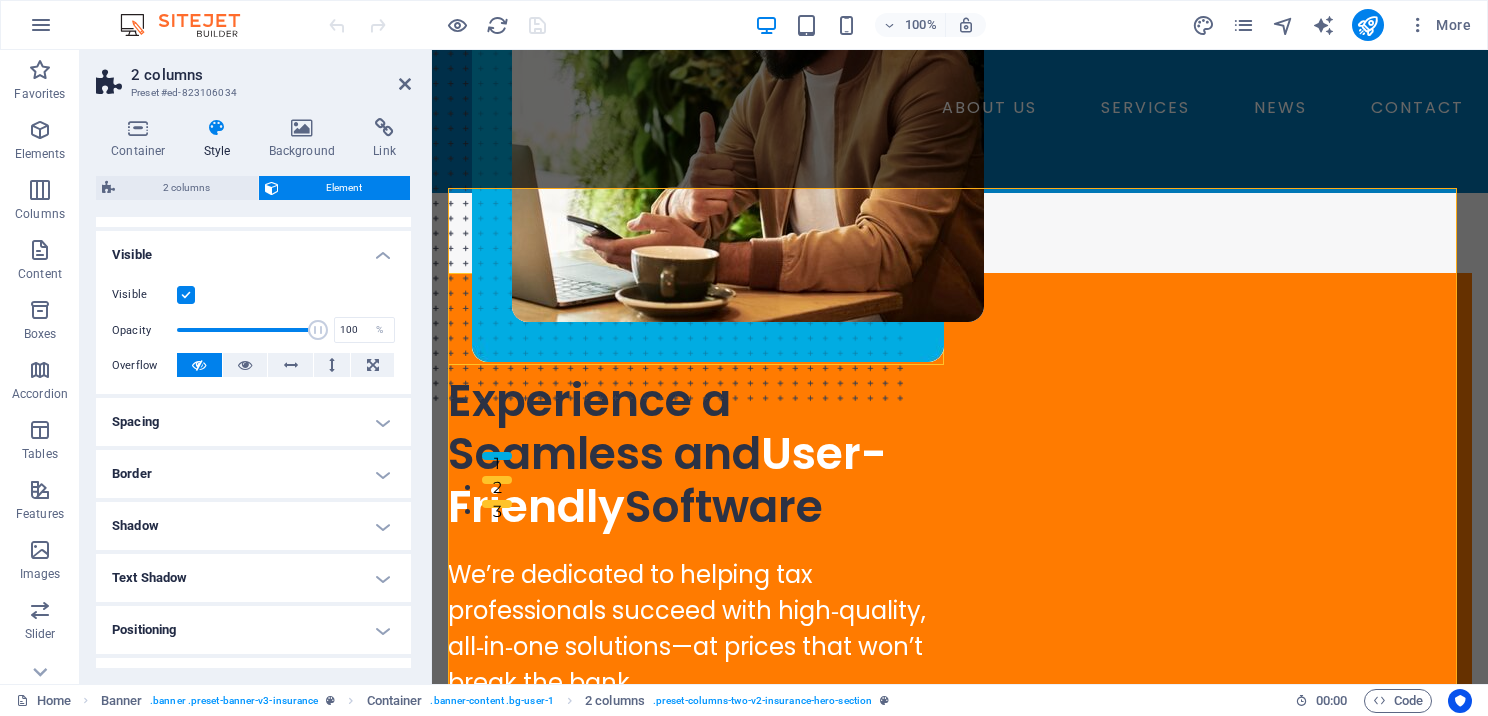 click on "Border" at bounding box center (253, 474) 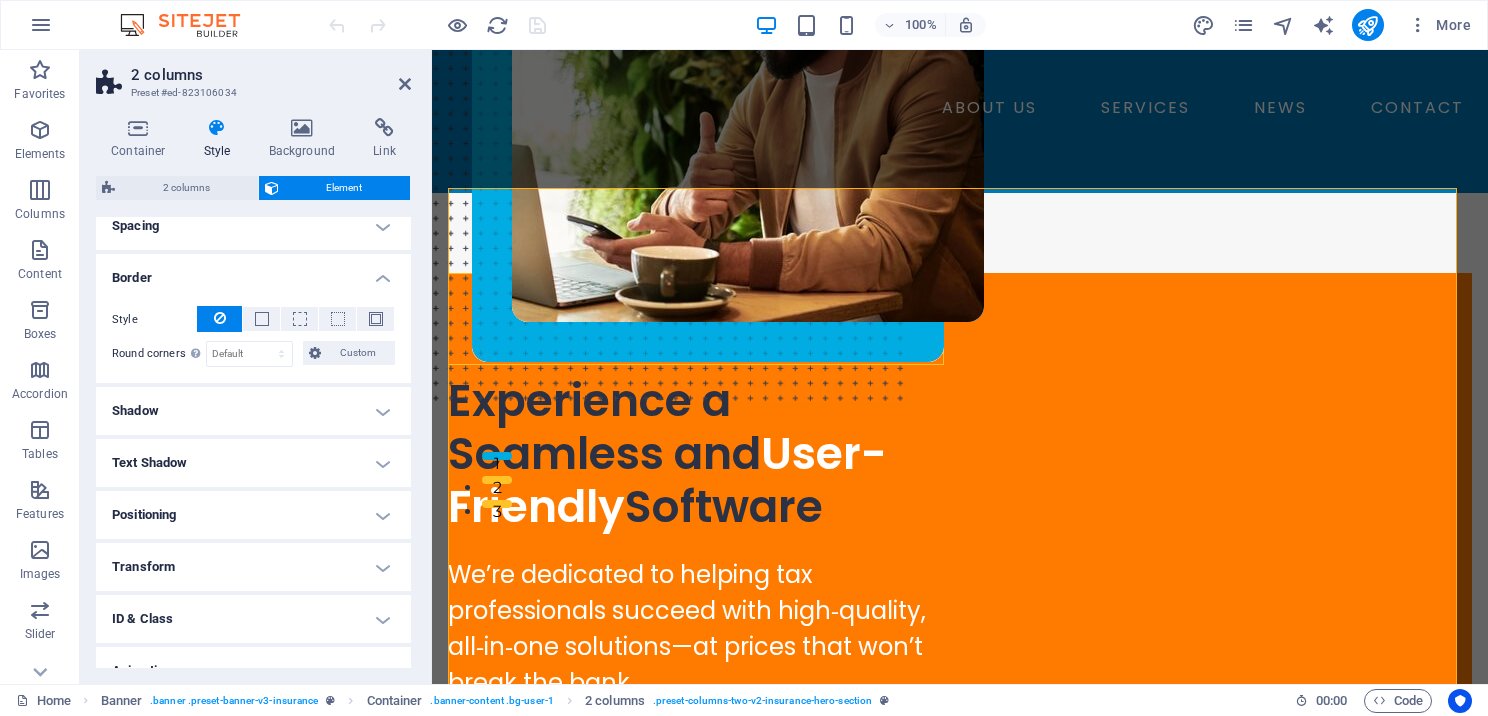 scroll, scrollTop: 400, scrollLeft: 0, axis: vertical 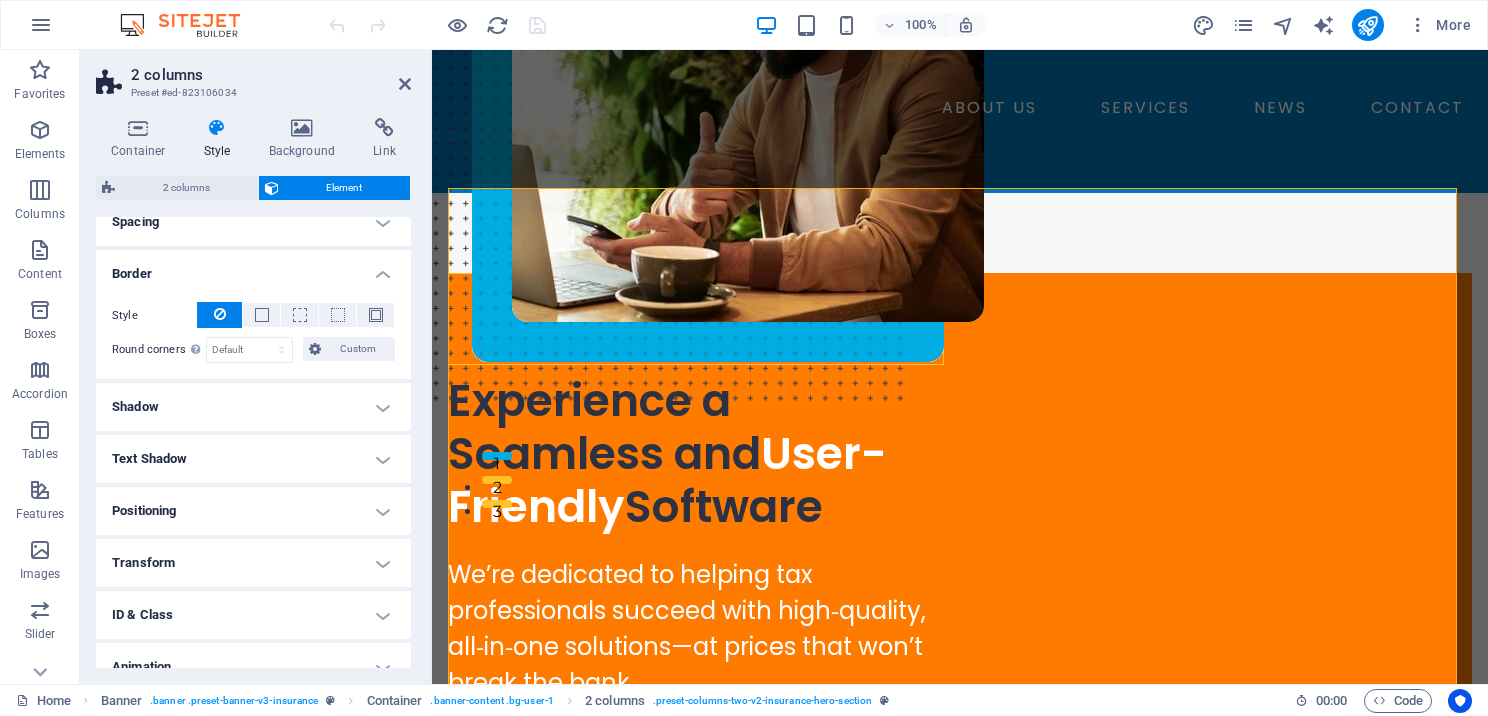 click on "Style" at bounding box center [253, 315] 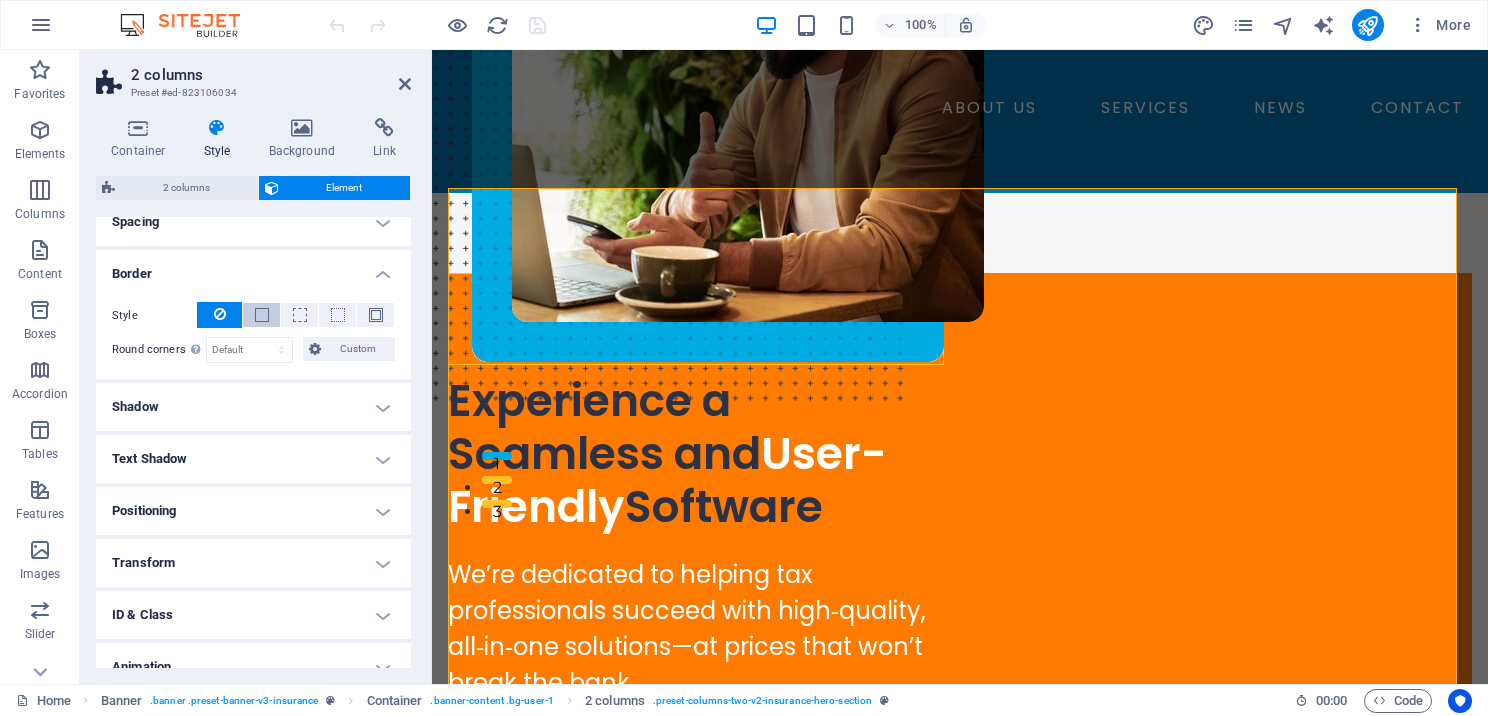 click at bounding box center (262, 315) 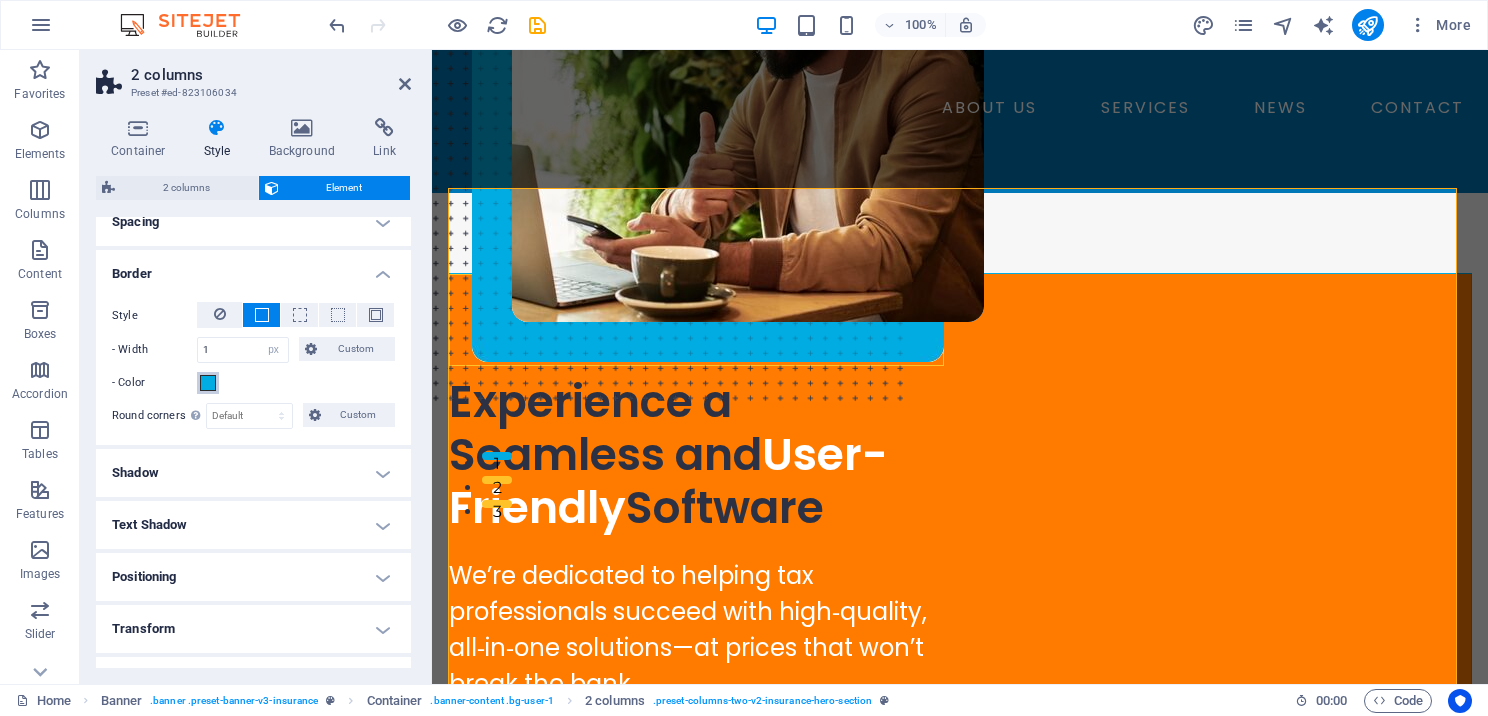 click at bounding box center (208, 383) 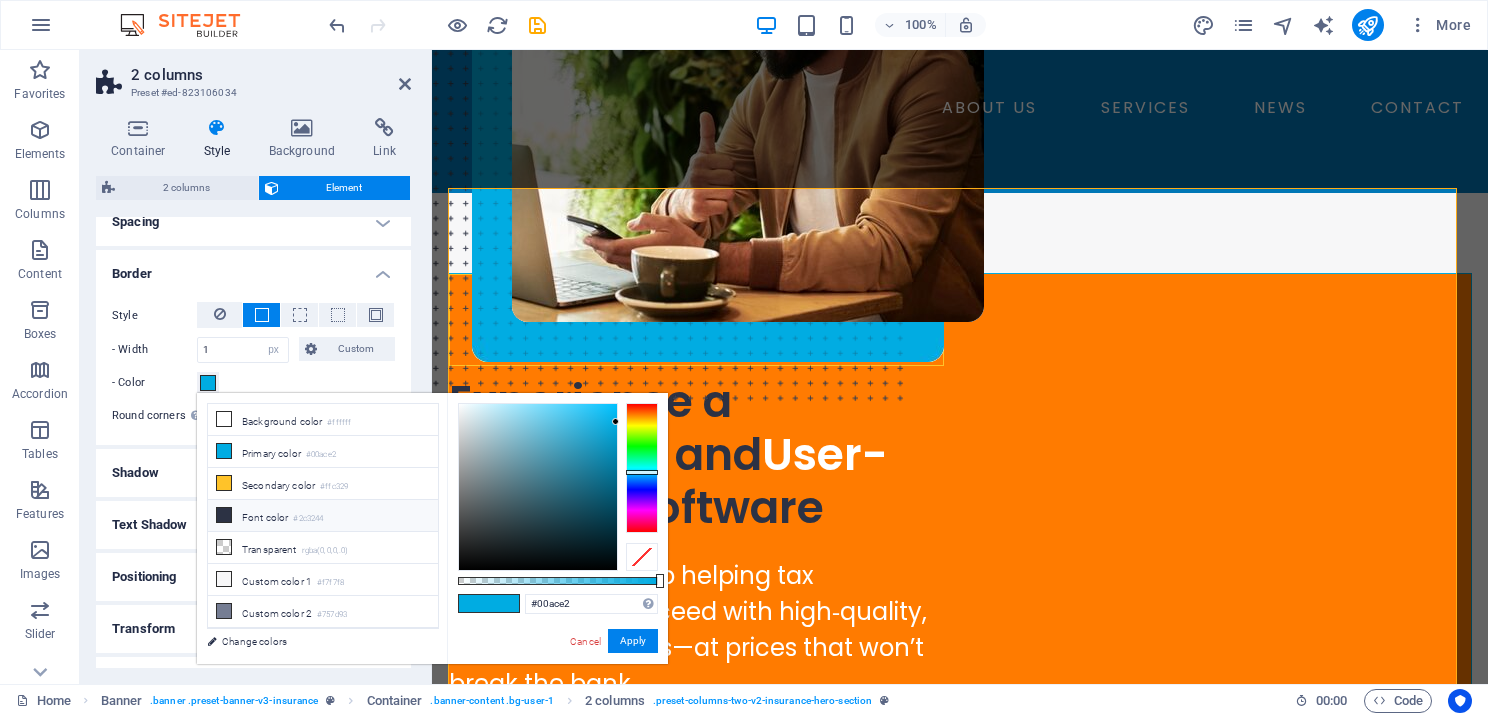 click at bounding box center [224, 515] 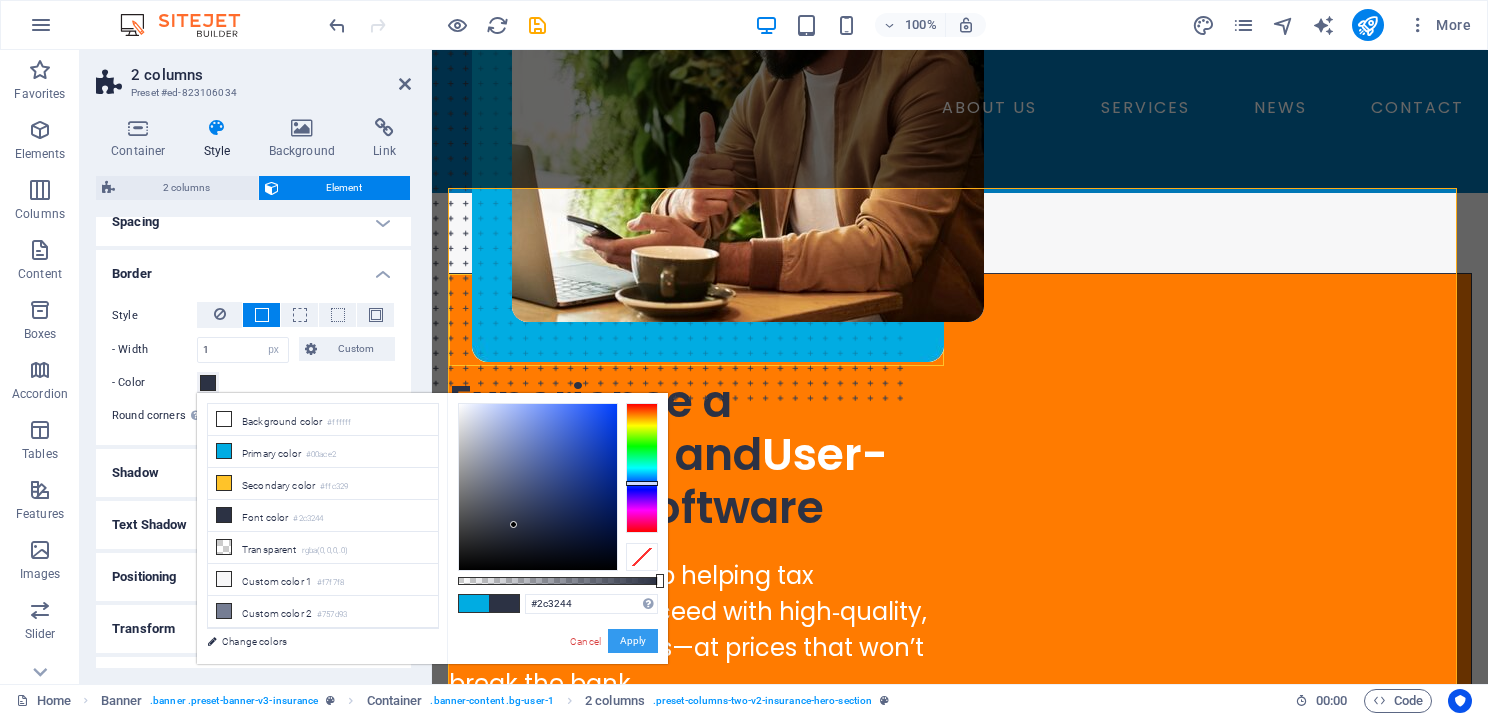 click on "Apply" at bounding box center [633, 641] 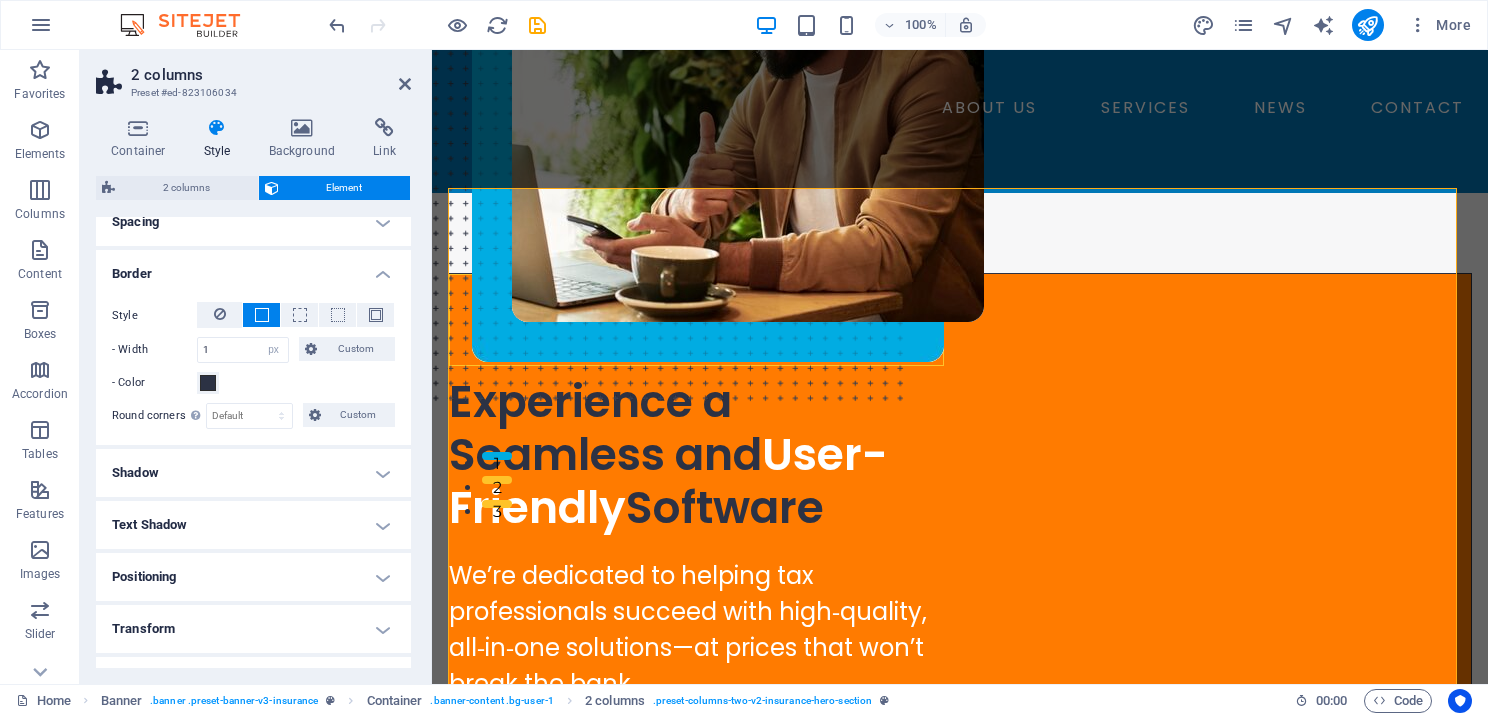 scroll, scrollTop: 539, scrollLeft: 0, axis: vertical 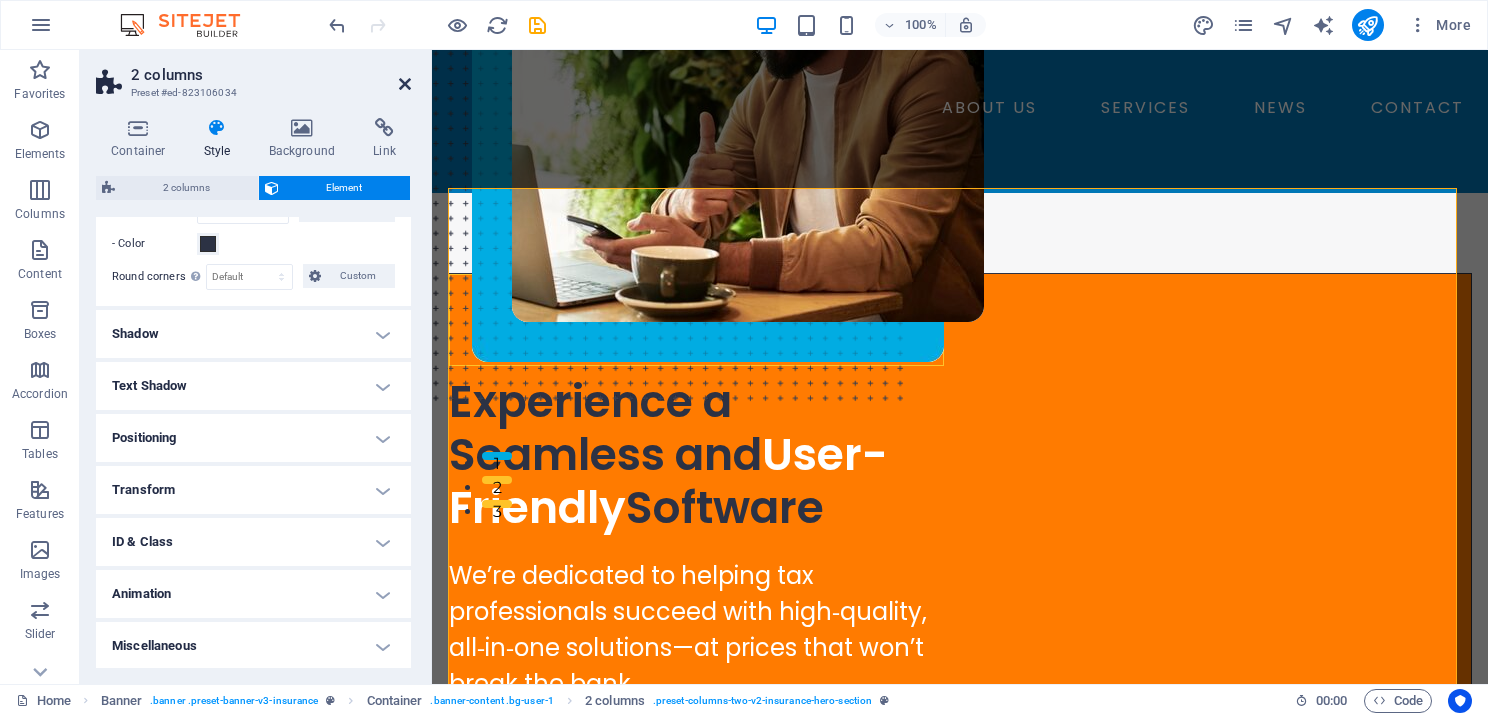 click at bounding box center (405, 84) 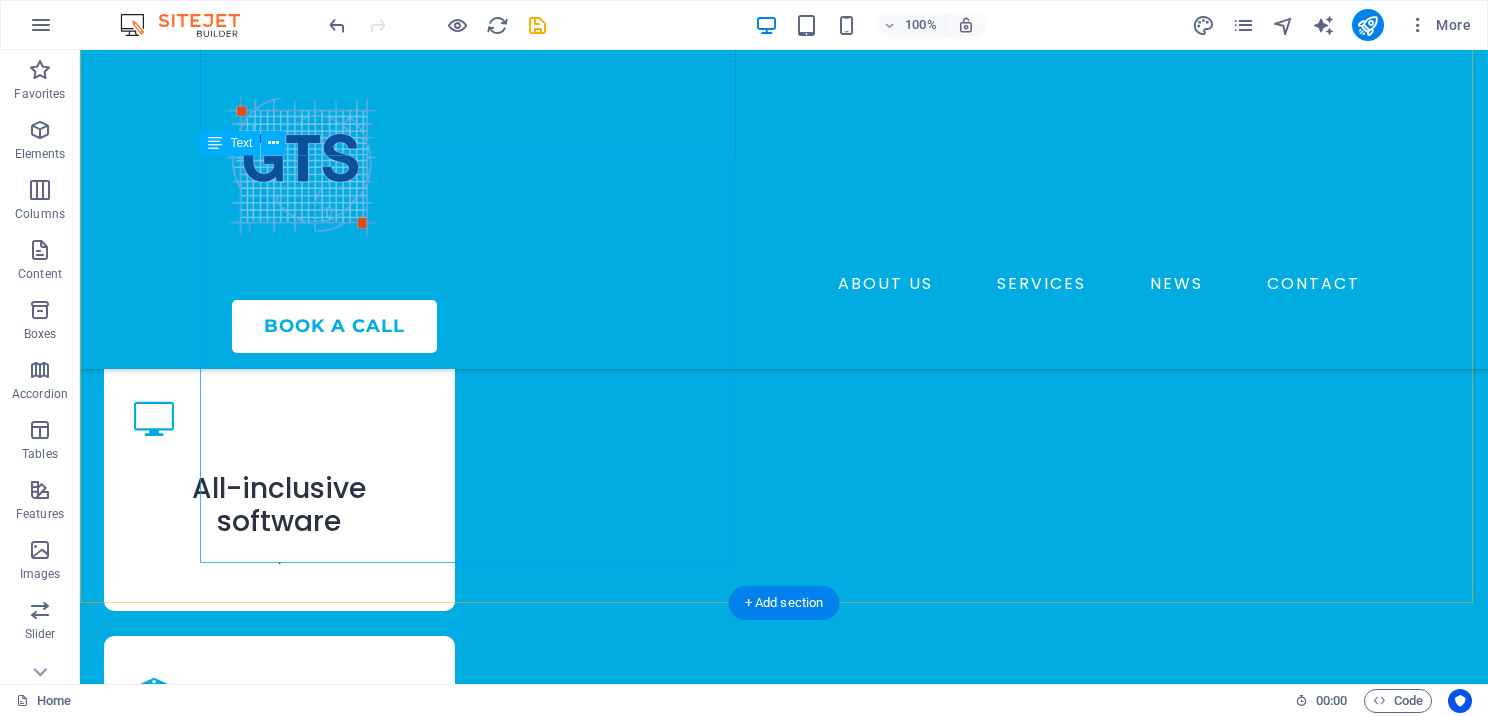 scroll, scrollTop: 3900, scrollLeft: 0, axis: vertical 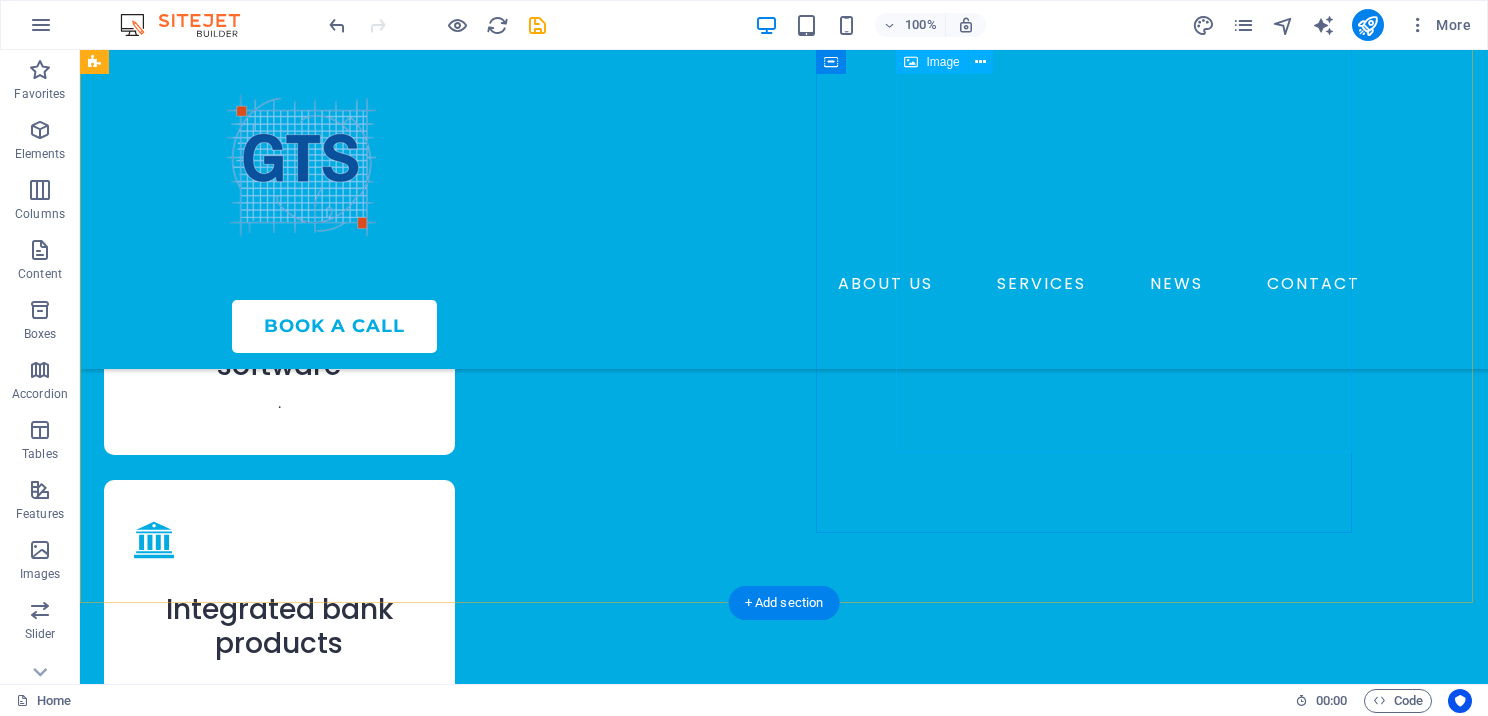 click at bounding box center (396, -3573) 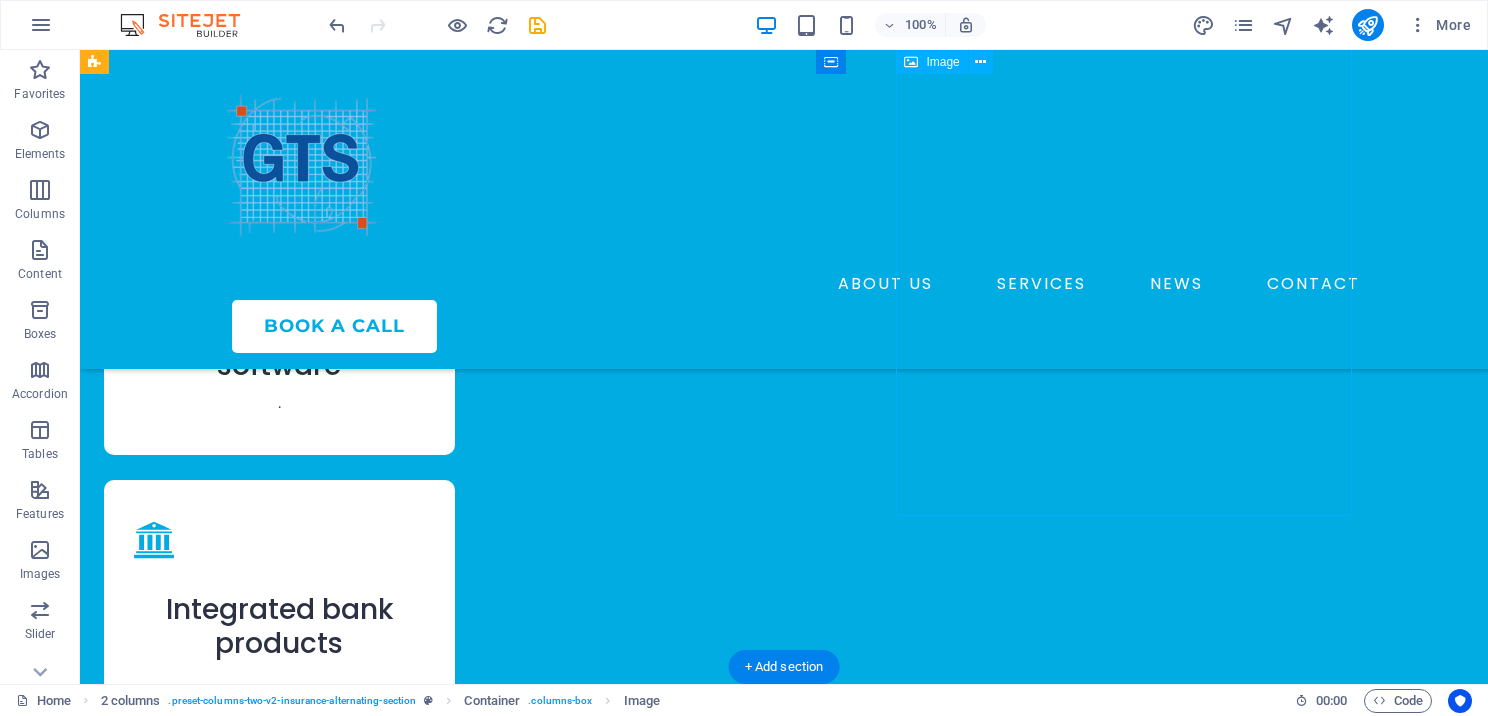 scroll, scrollTop: 3700, scrollLeft: 0, axis: vertical 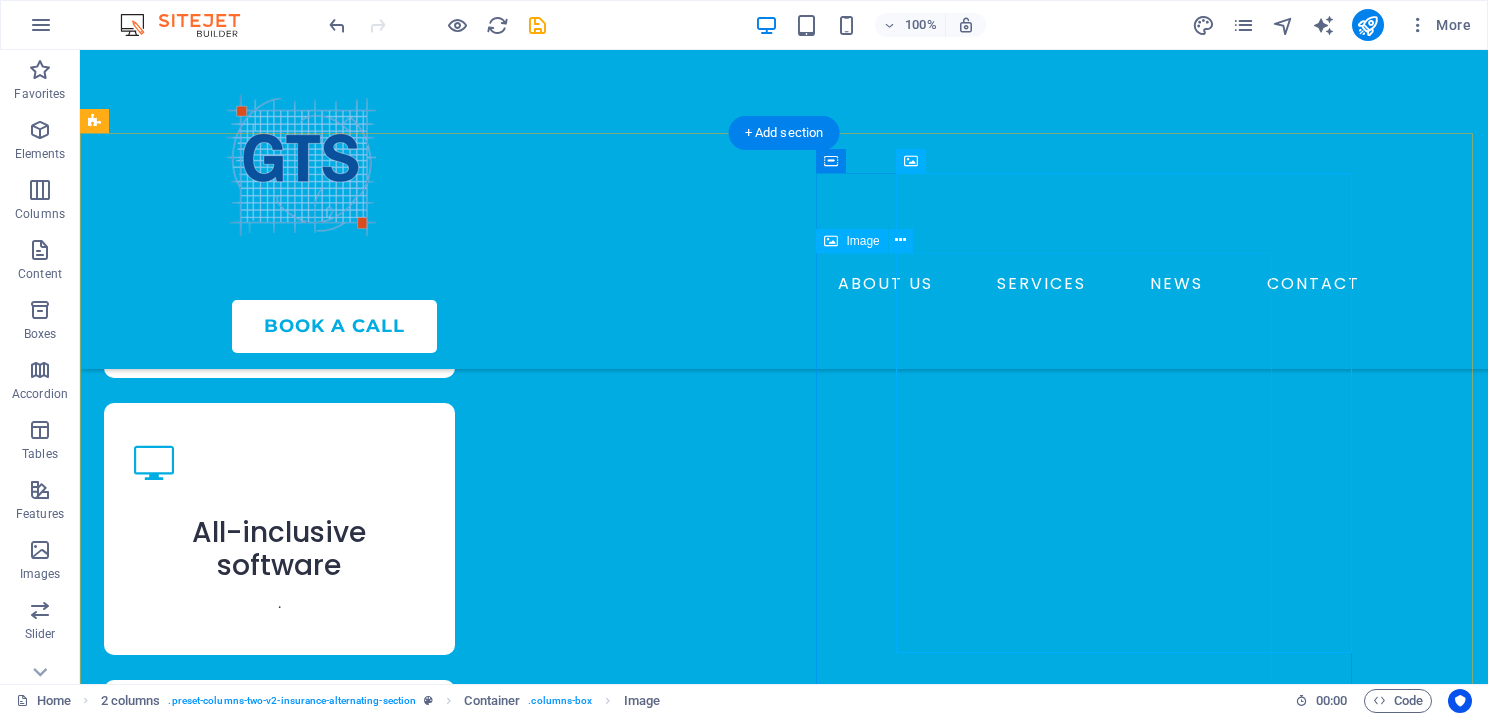 click at bounding box center (744, -3293) 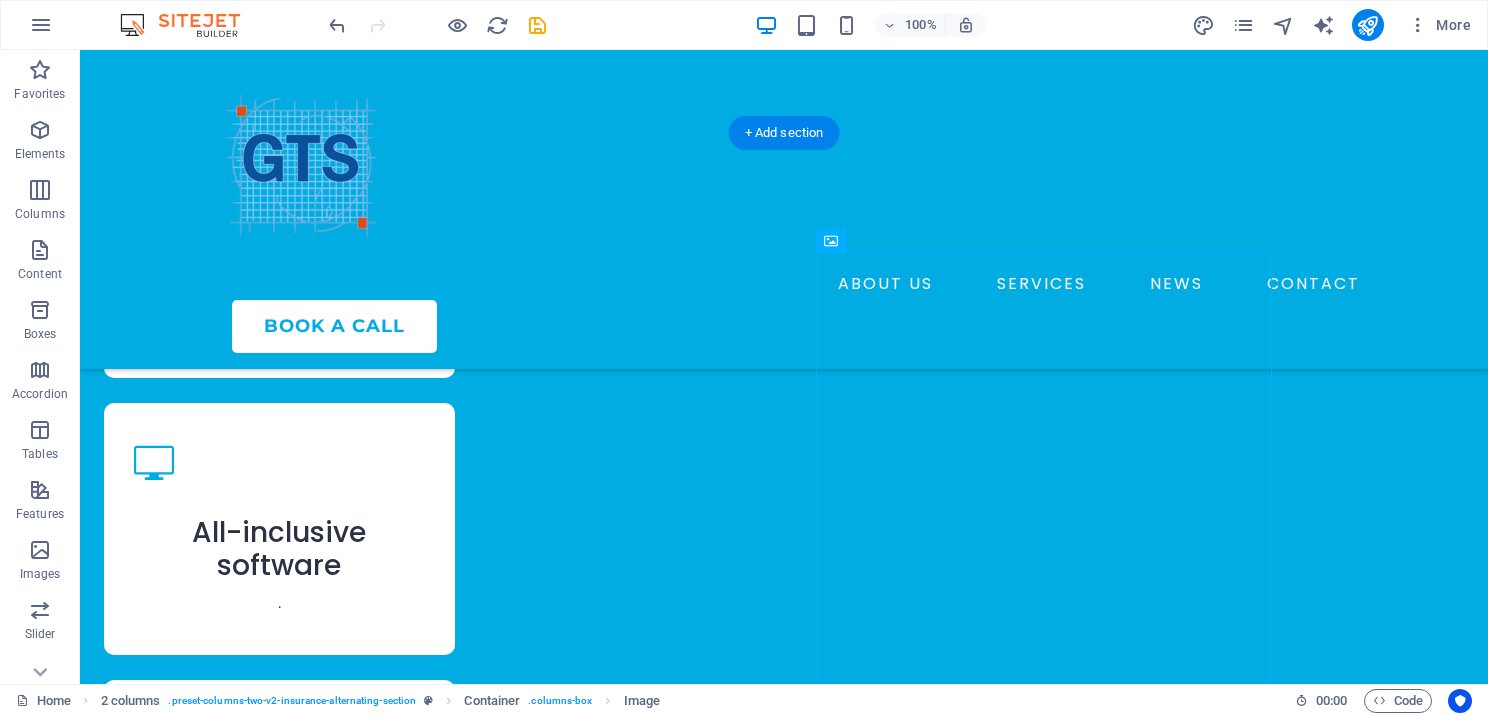 drag, startPoint x: 887, startPoint y: 510, endPoint x: 778, endPoint y: 524, distance: 109.89541 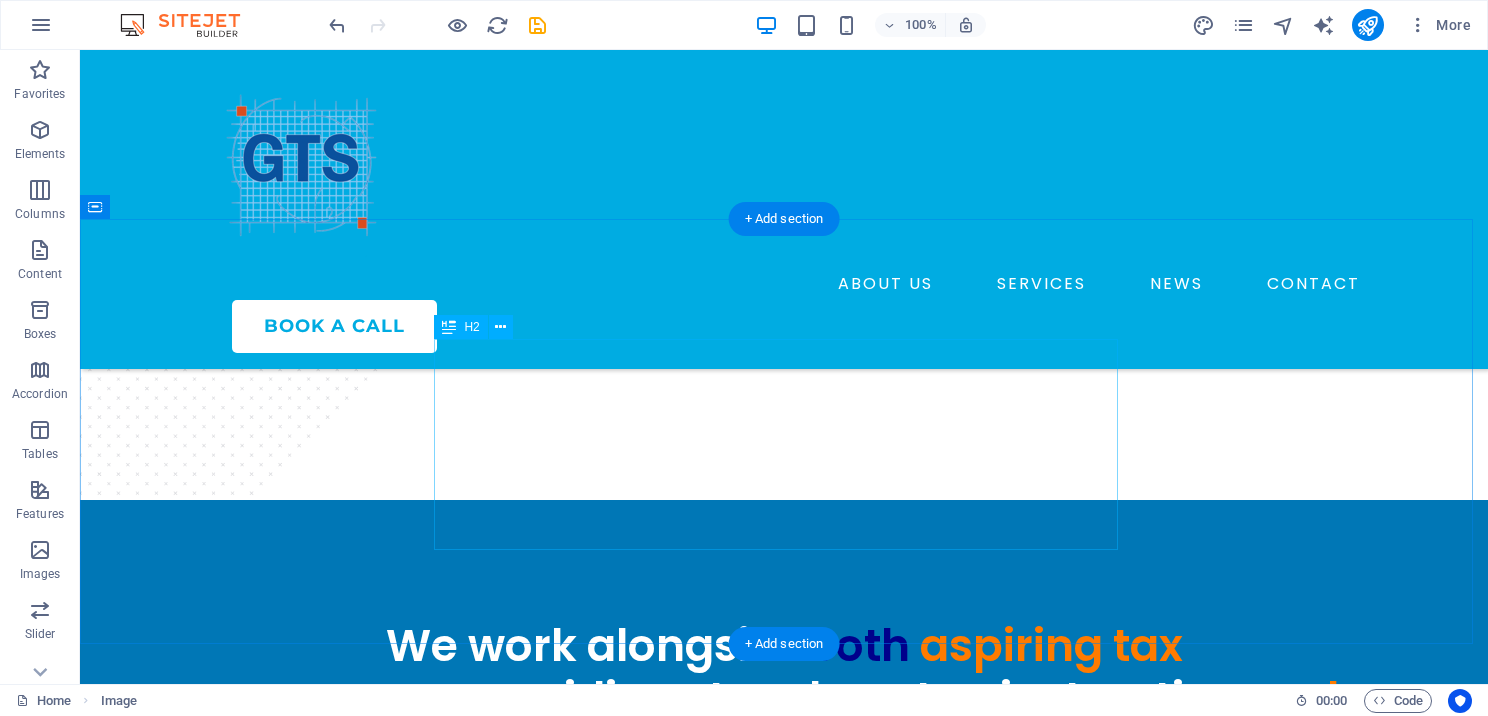 scroll, scrollTop: 40, scrollLeft: 0, axis: vertical 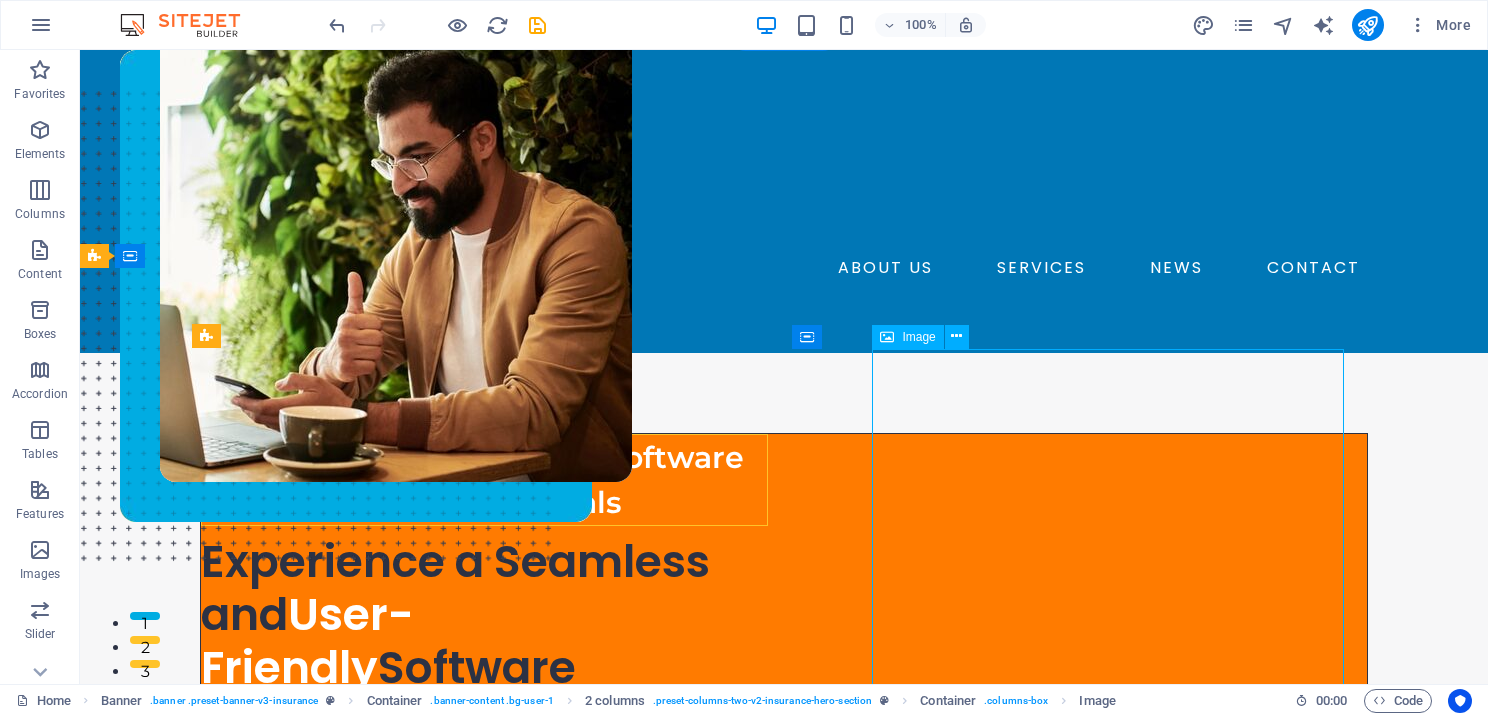 click at bounding box center [396, 287] 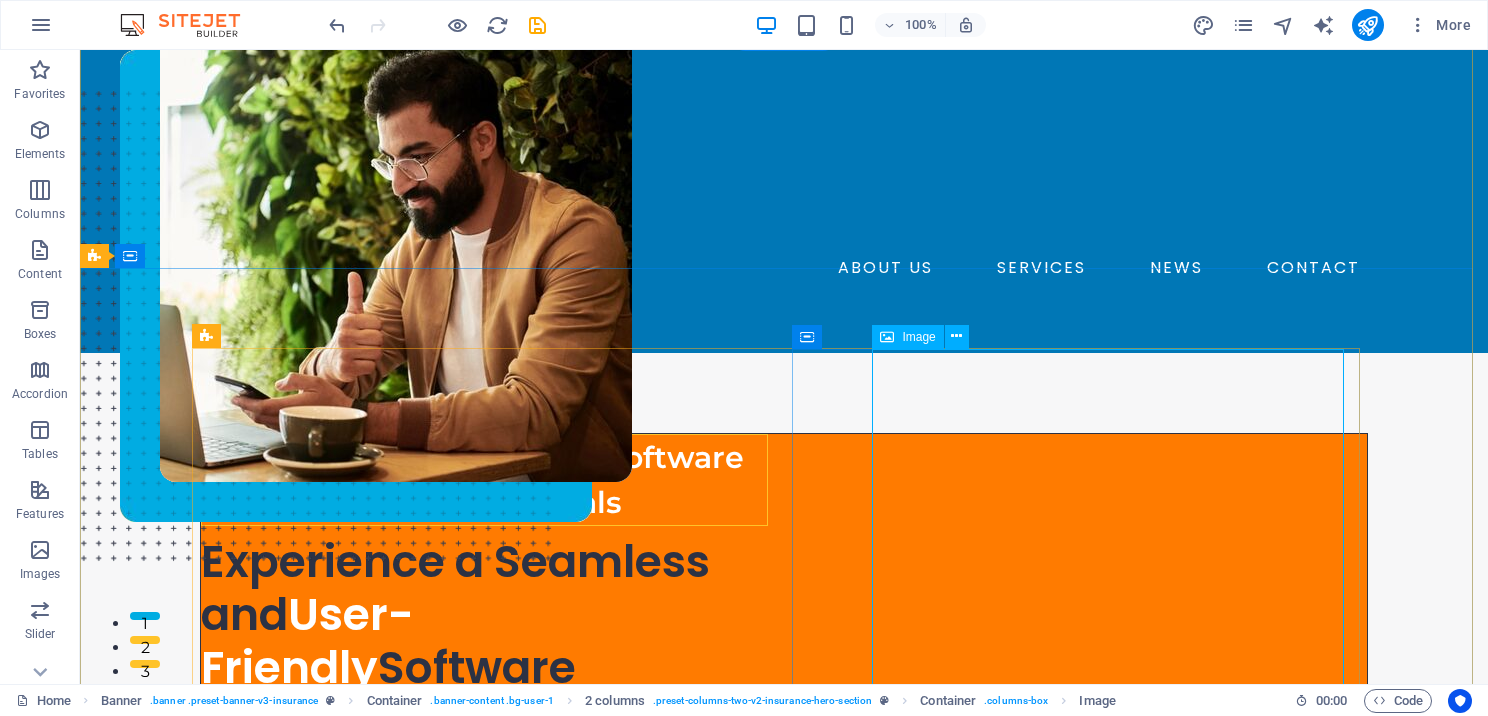 click at bounding box center (396, 287) 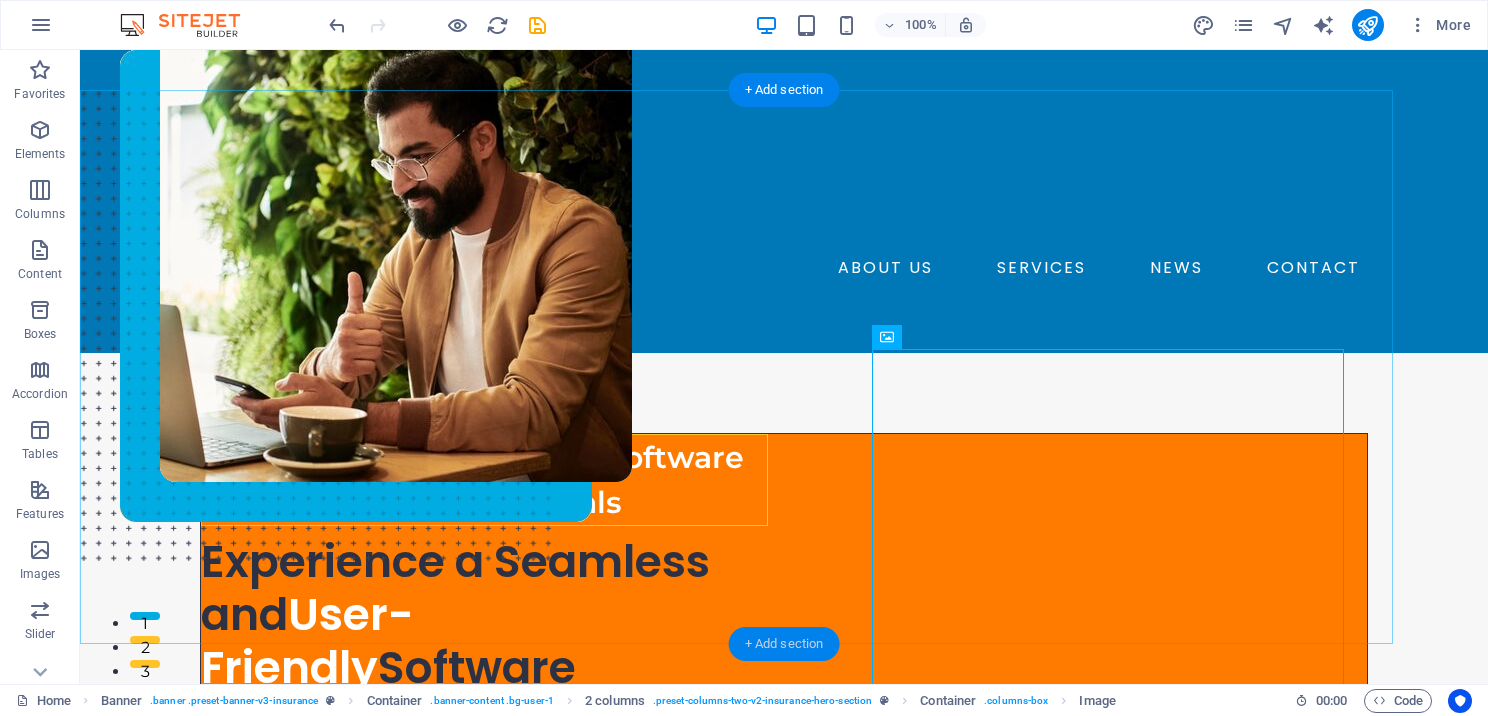 click on "+ Add section" at bounding box center [784, 644] 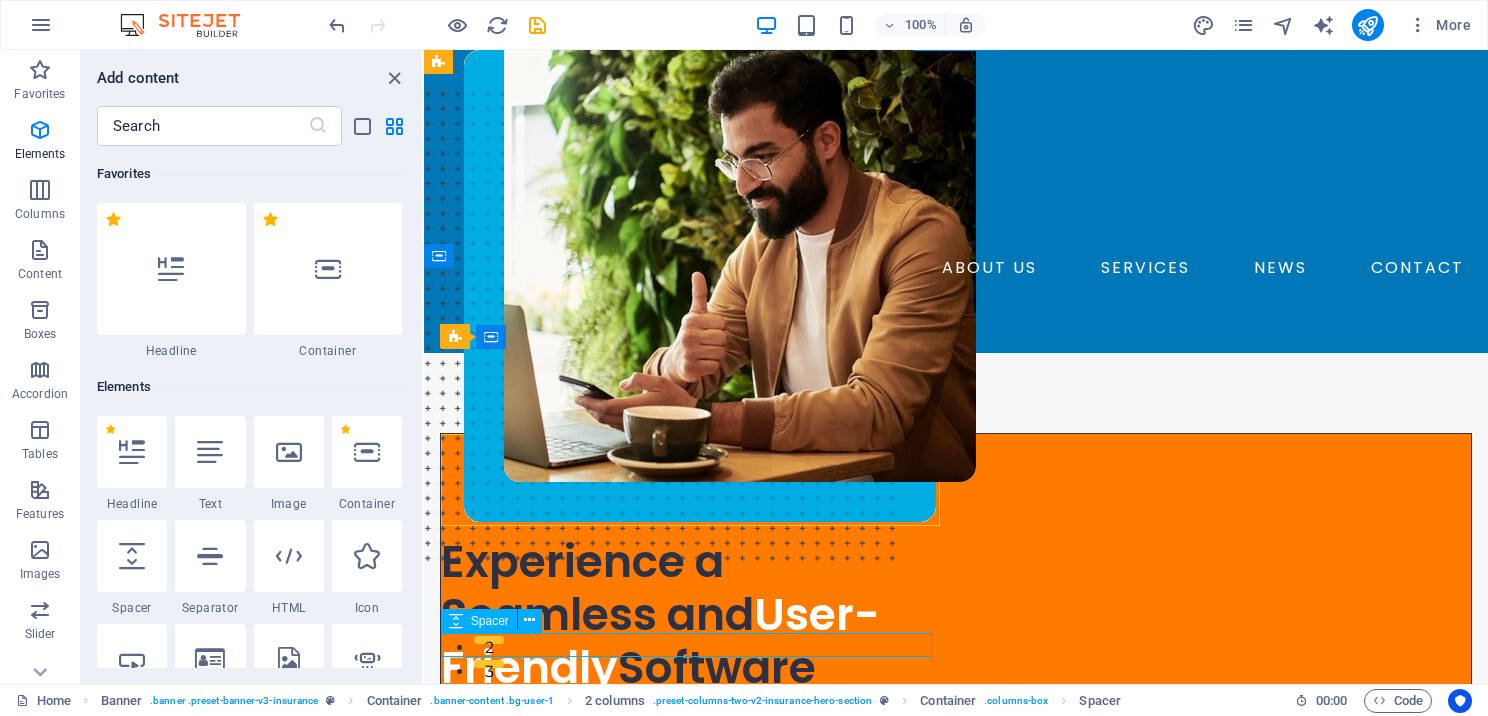 scroll, scrollTop: 3499, scrollLeft: 0, axis: vertical 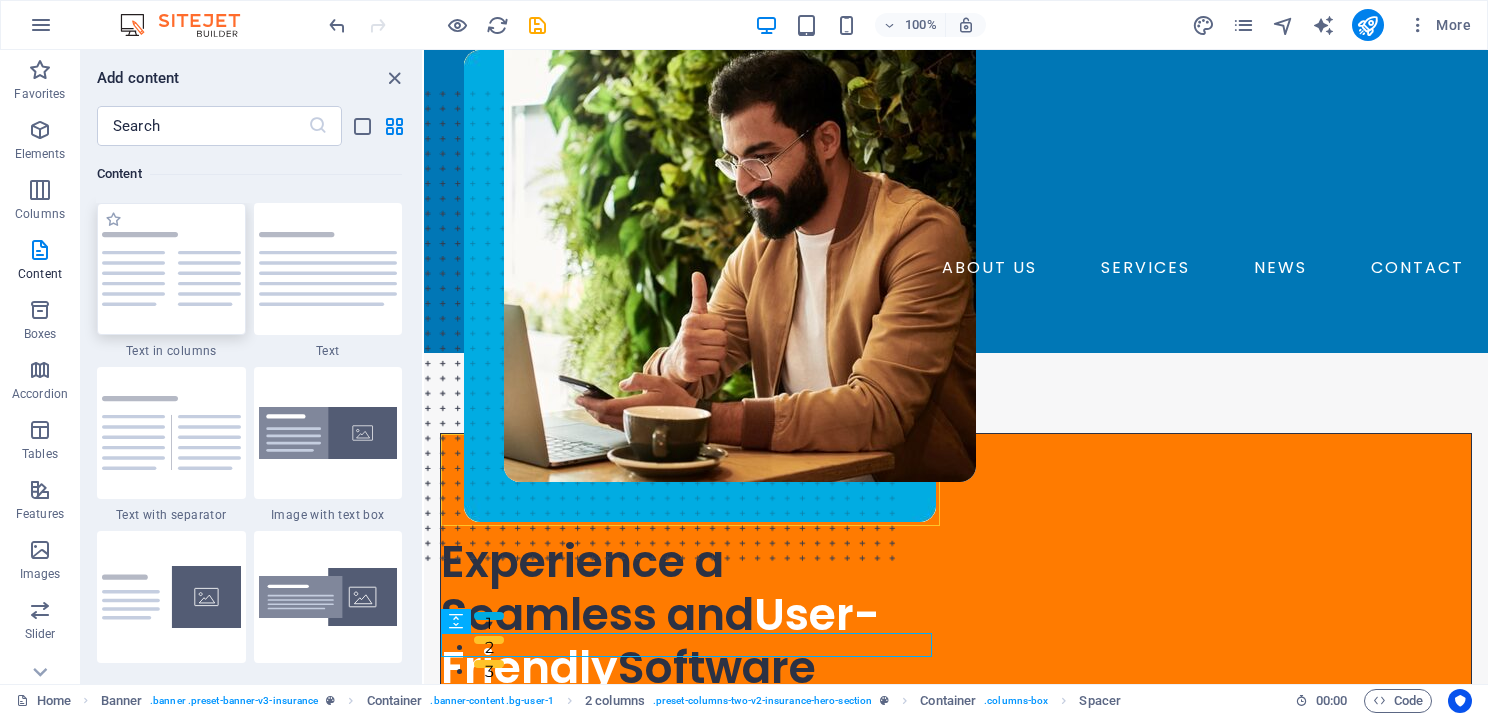 click at bounding box center (171, 269) 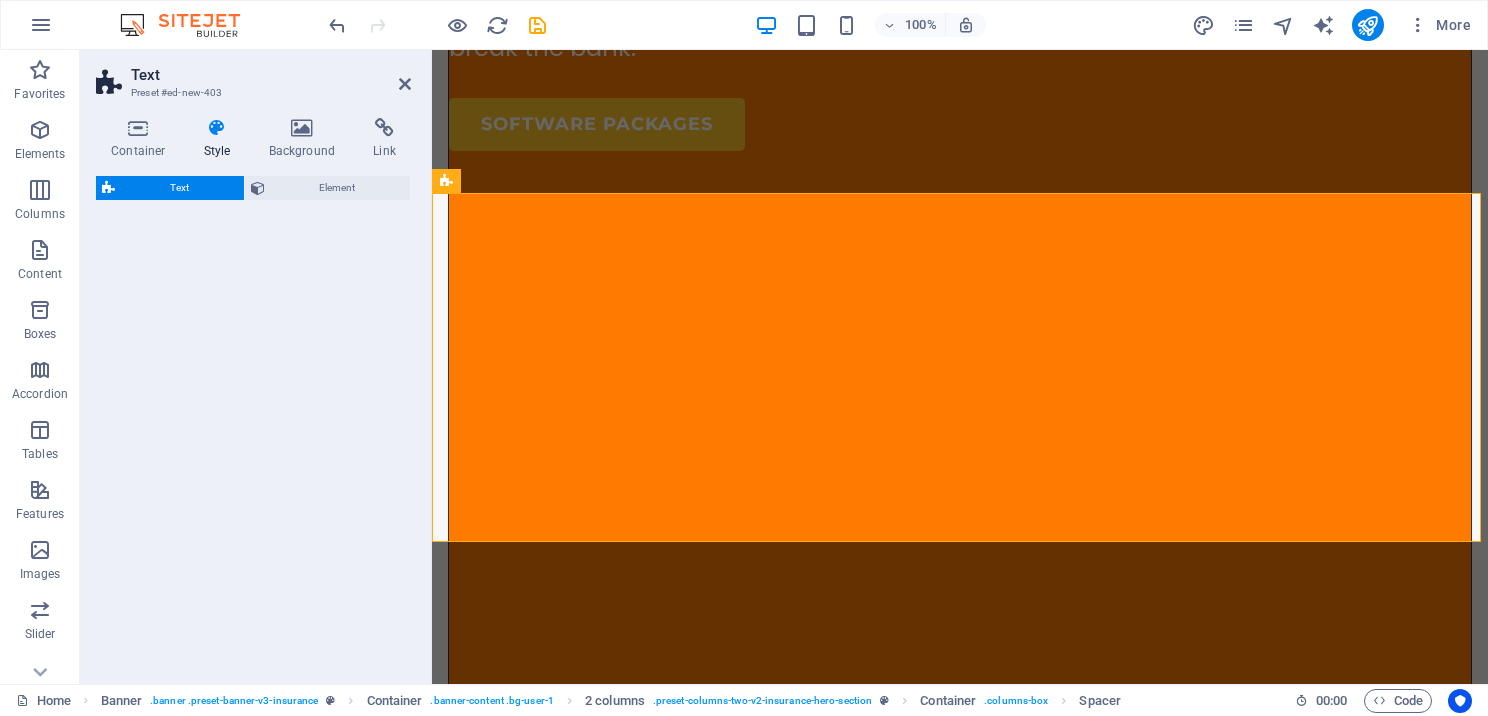 select on "rem" 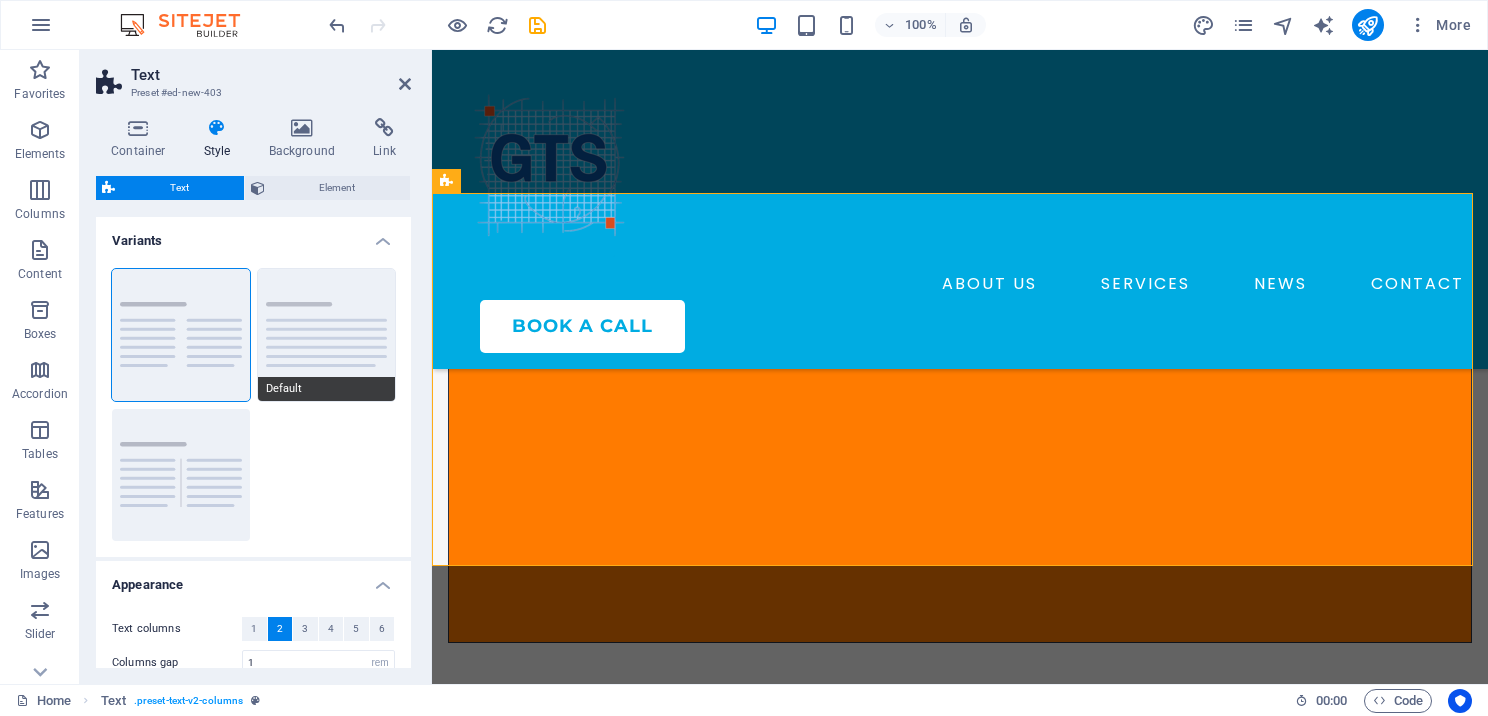 click on "Default" at bounding box center (327, 335) 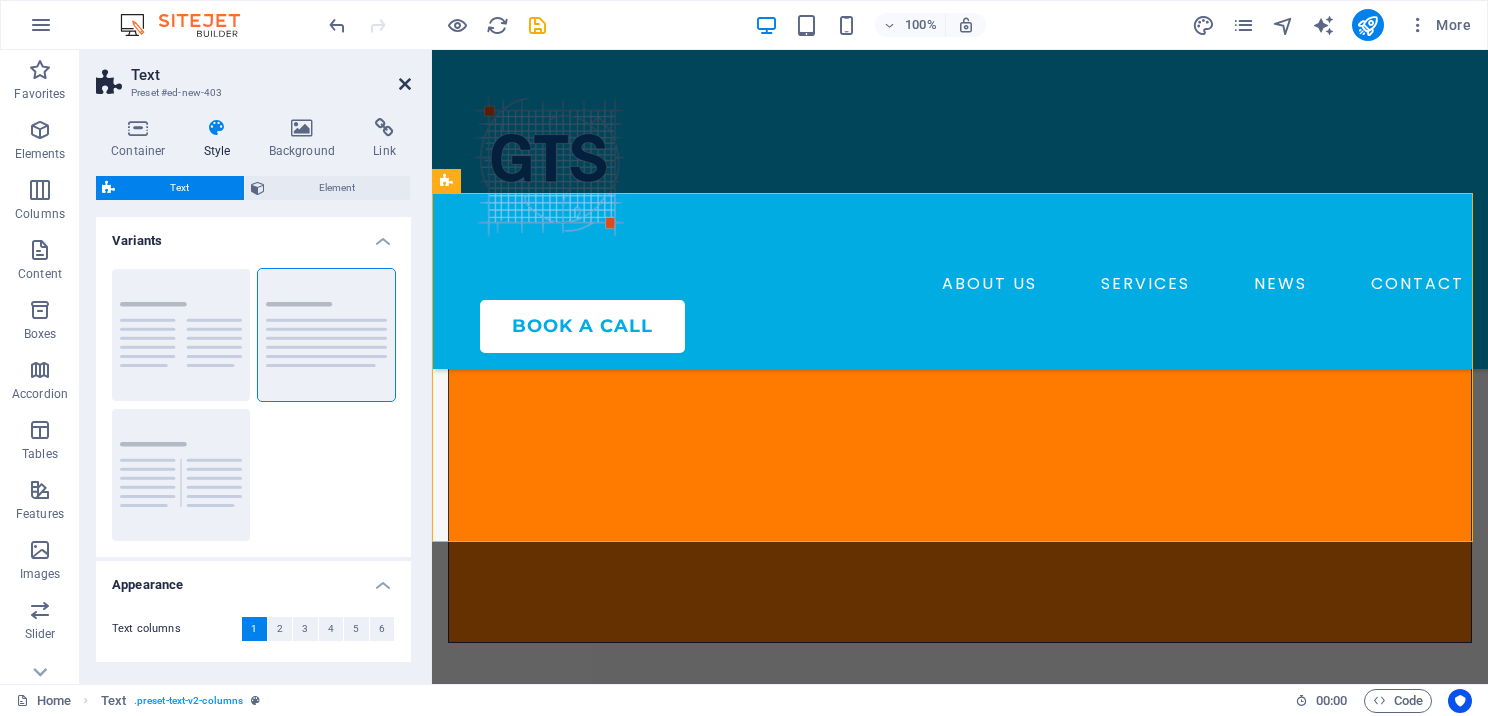 click at bounding box center [405, 84] 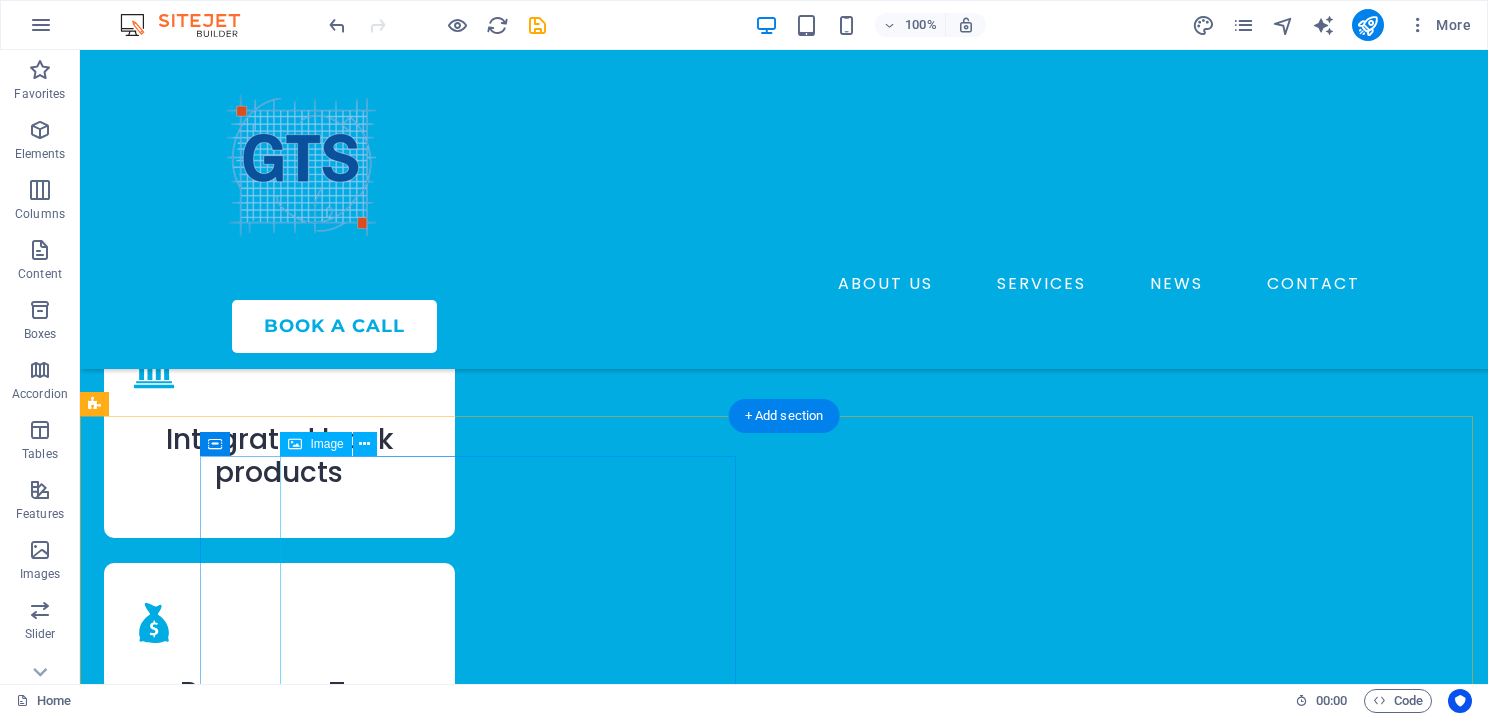 scroll, scrollTop: 4919, scrollLeft: 0, axis: vertical 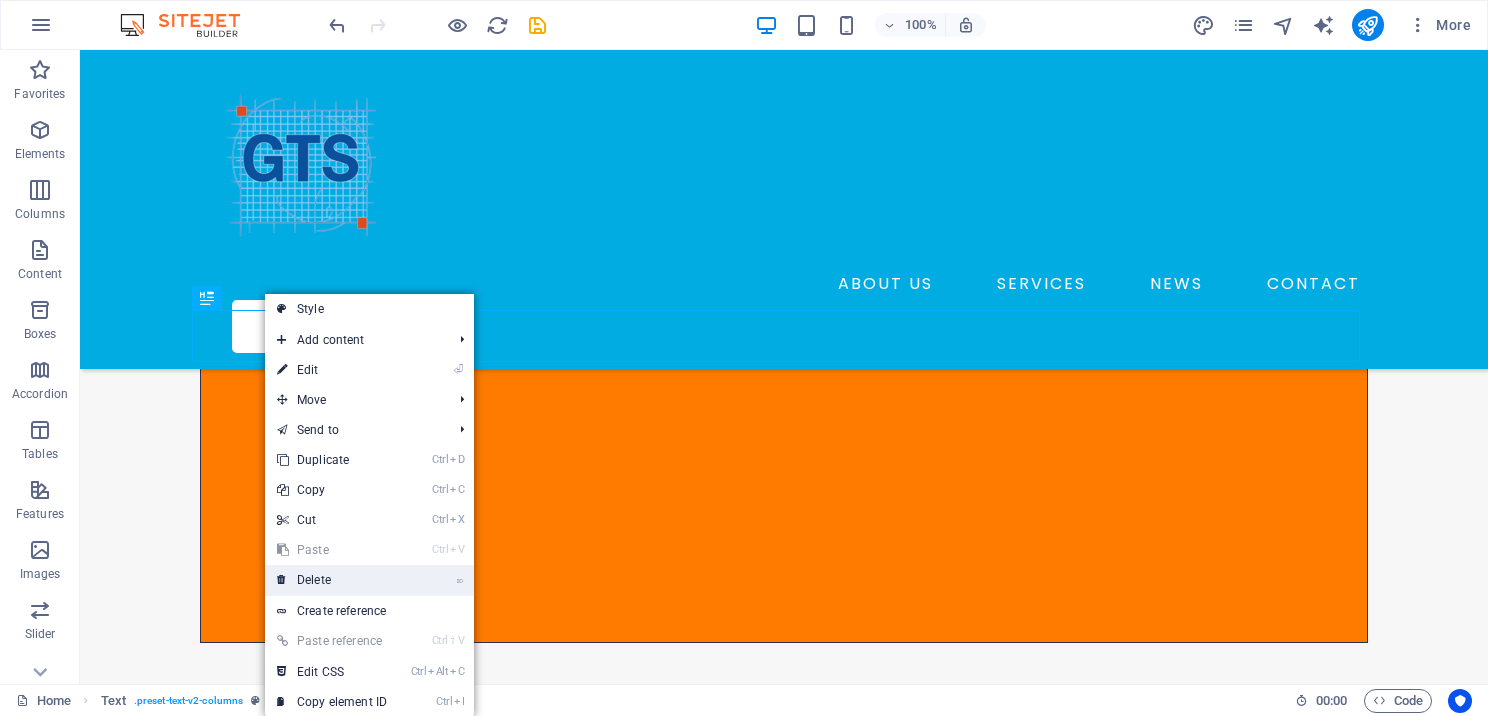 click on "⌦  Delete" at bounding box center [332, 580] 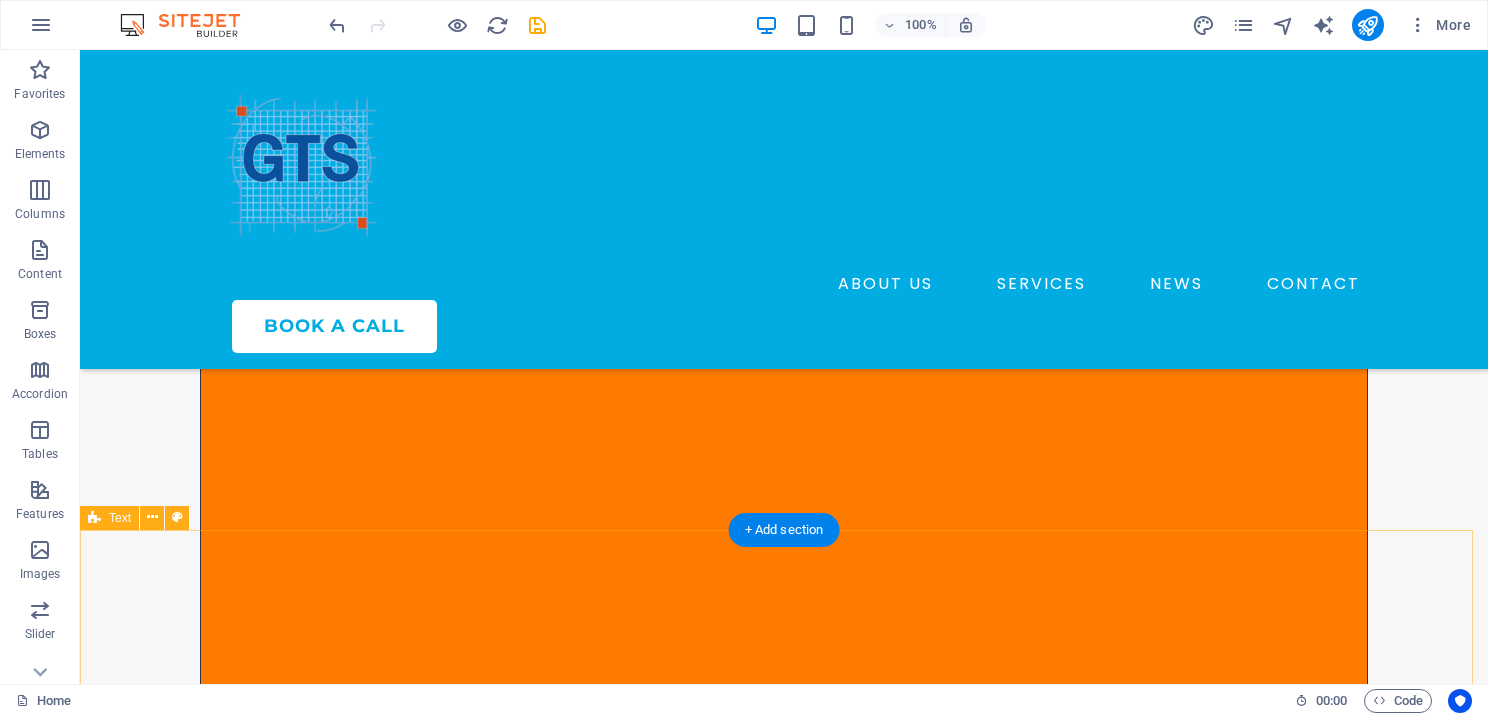 click on "Lorem ipsum dolor sitope amet, consectetur adipisicing elitip. Massumenda, dolore, cum vel modi asperiores consequatur suscipit quidem ducimus eveniet iure expedita consecteture odiogil voluptatum similique fugit voluptates atem accusamus quae quas dolorem tenetur facere tempora maiores adipisci reiciendis accusantium voluptatibus id voluptate tempore dolor harum nisi amet! Nobis, eaque. Aenean commodo ligula eget dolor. Lorem ipsum dolor sit amet, consectetuer adipiscing elit leget odiogil voluptatum similique fugit voluptates dolor. Libero assumenda, dolore, cum vel modi asperiores consequatur." at bounding box center [784, 1171] 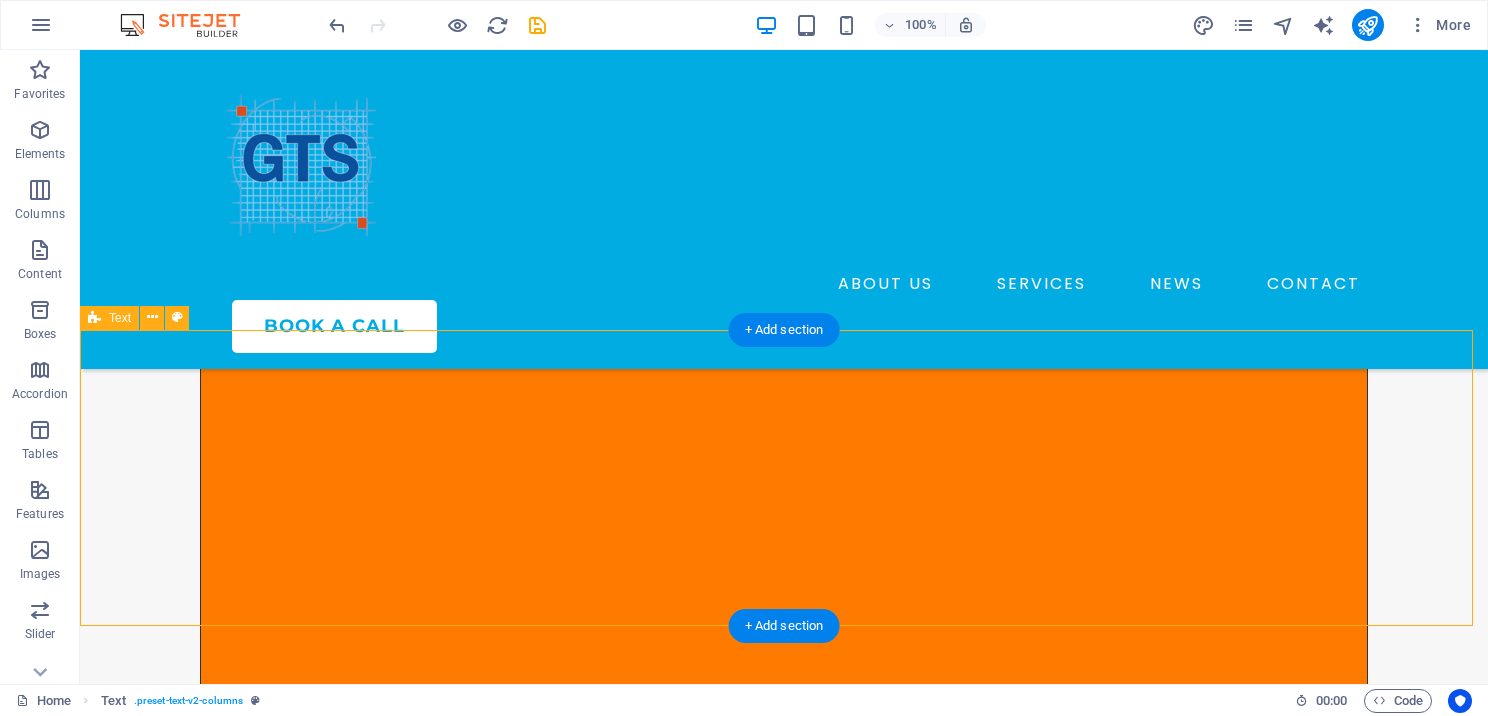 scroll, scrollTop: 700, scrollLeft: 0, axis: vertical 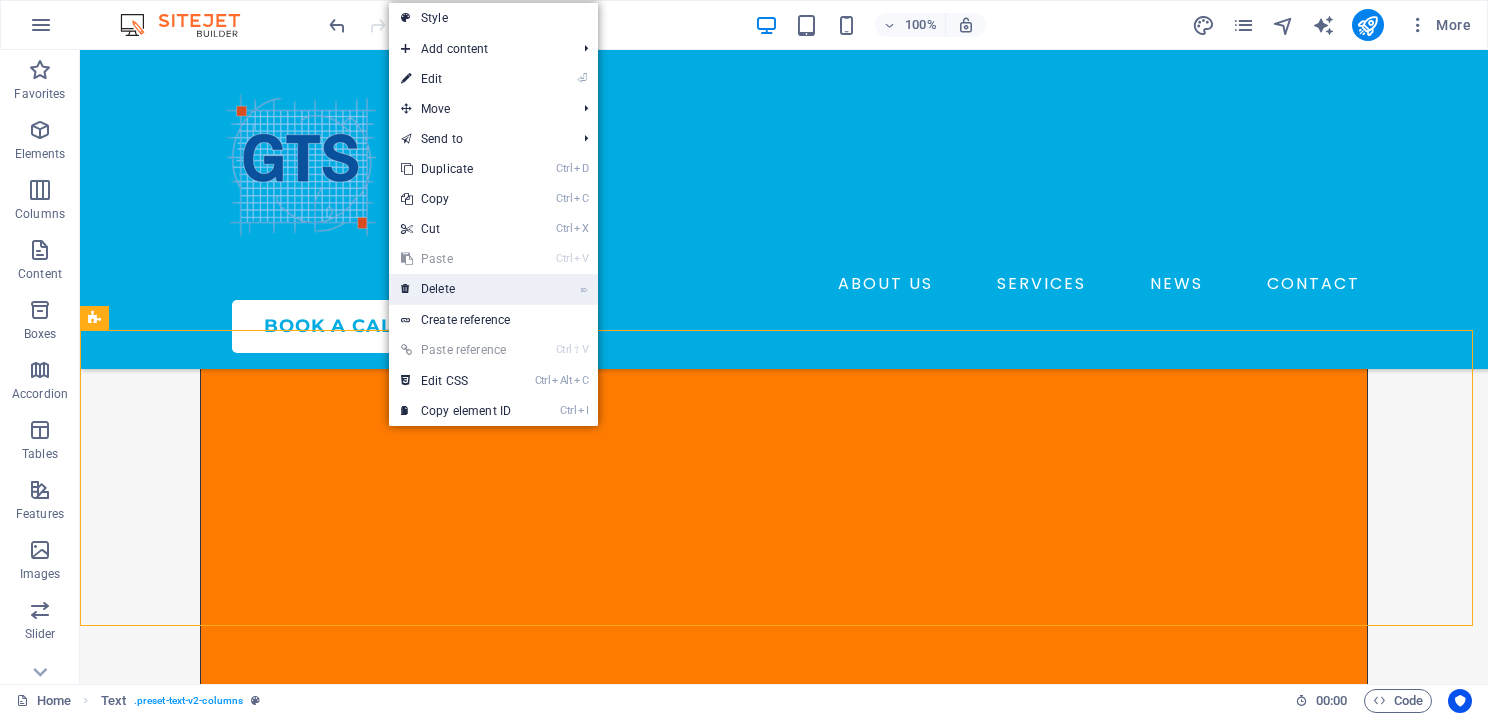 click on "⌦  Delete" at bounding box center [456, 289] 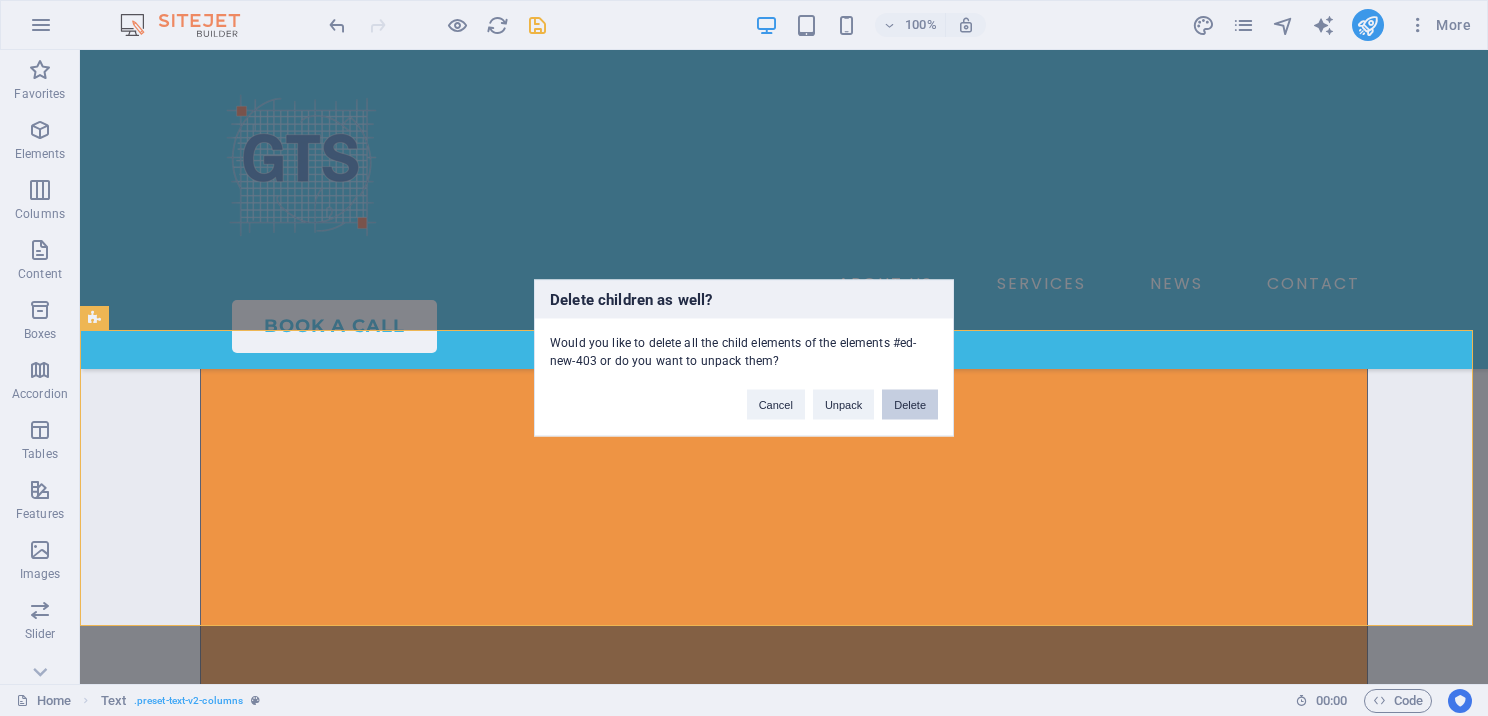 click on "Delete" at bounding box center [910, 405] 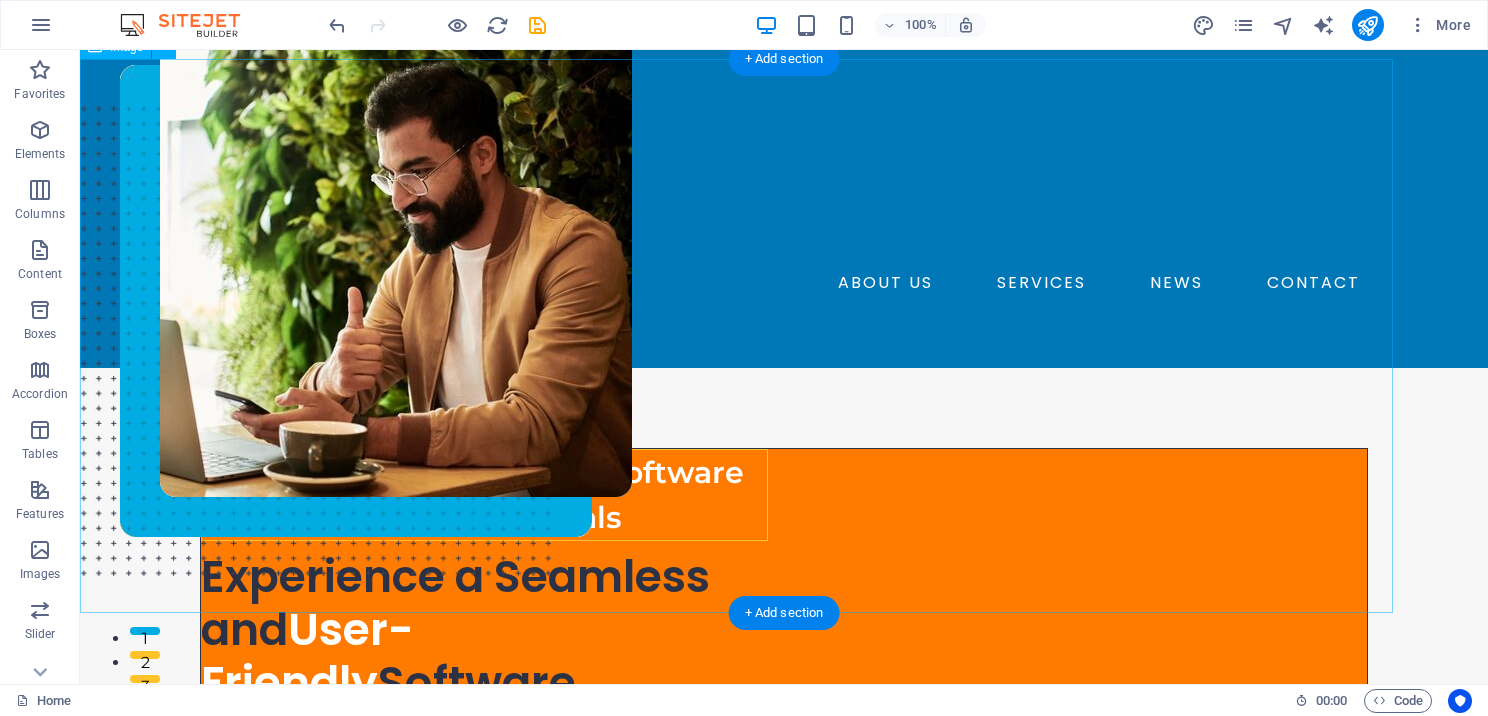 scroll, scrollTop: 0, scrollLeft: 0, axis: both 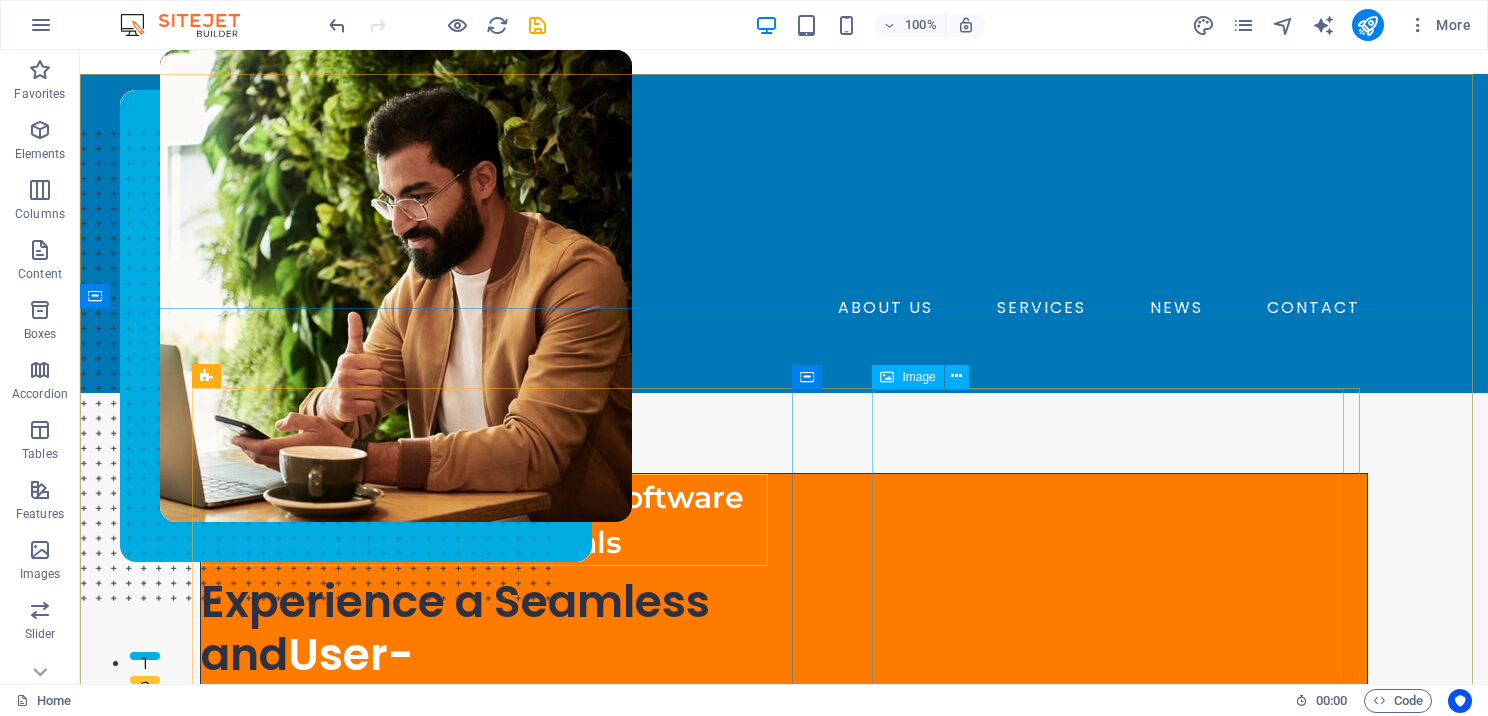 click on "Image" at bounding box center (918, 377) 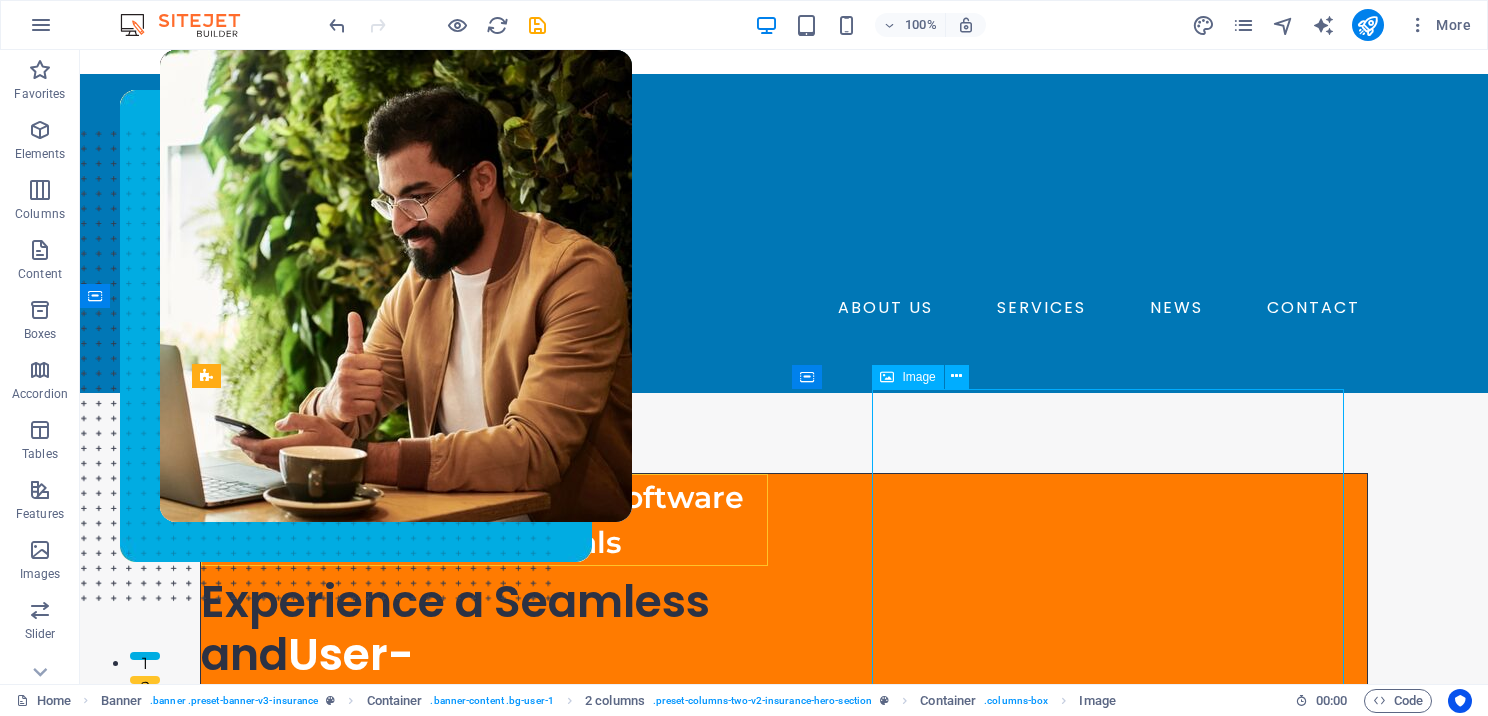 click at bounding box center [887, 377] 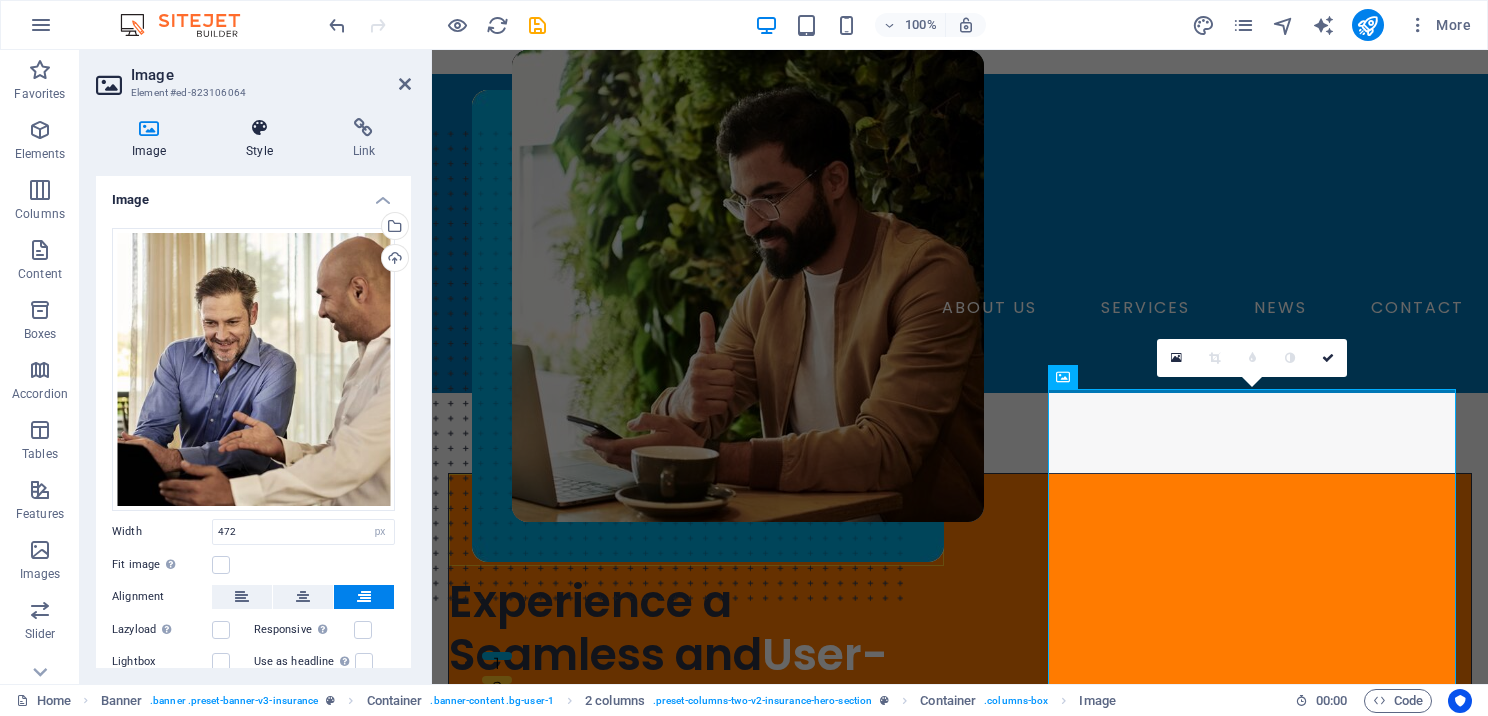 click at bounding box center [259, 128] 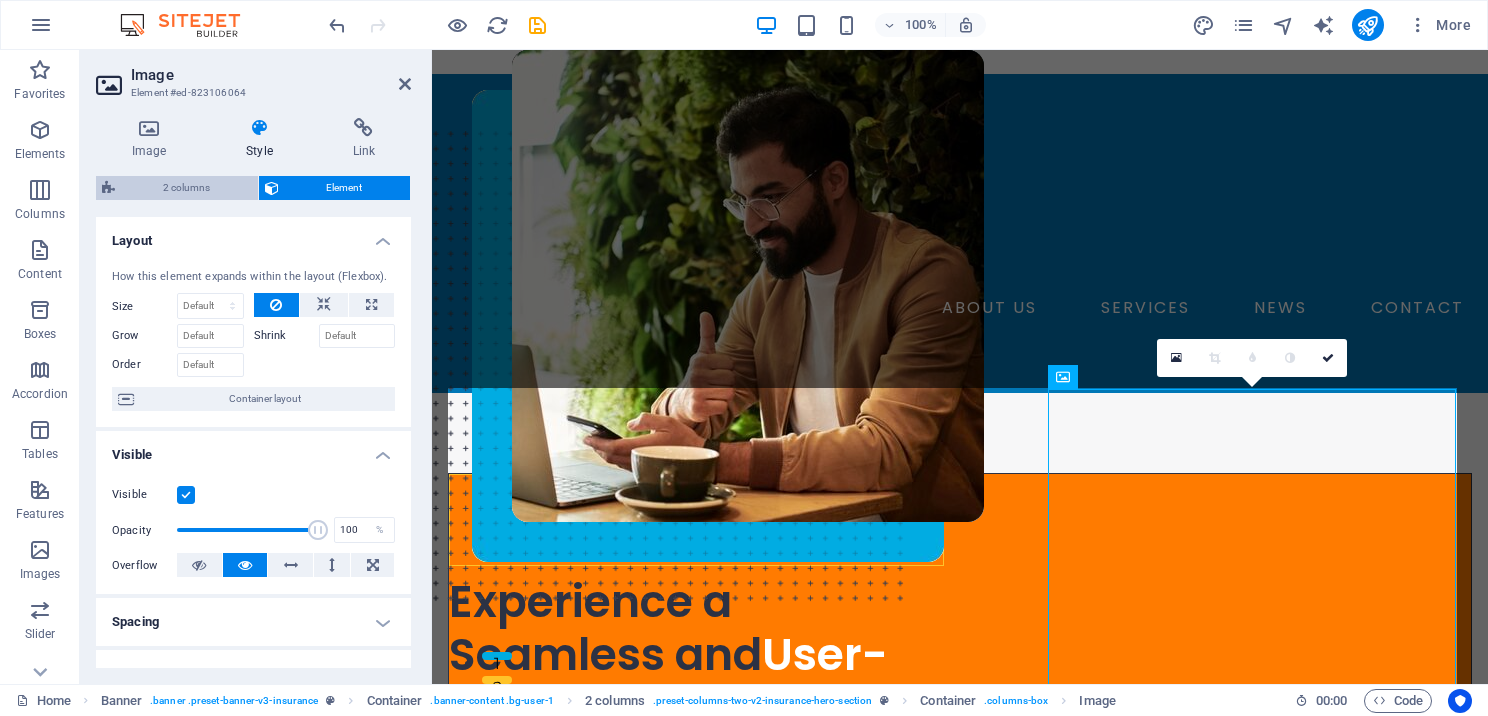 click on "2 columns" at bounding box center (186, 188) 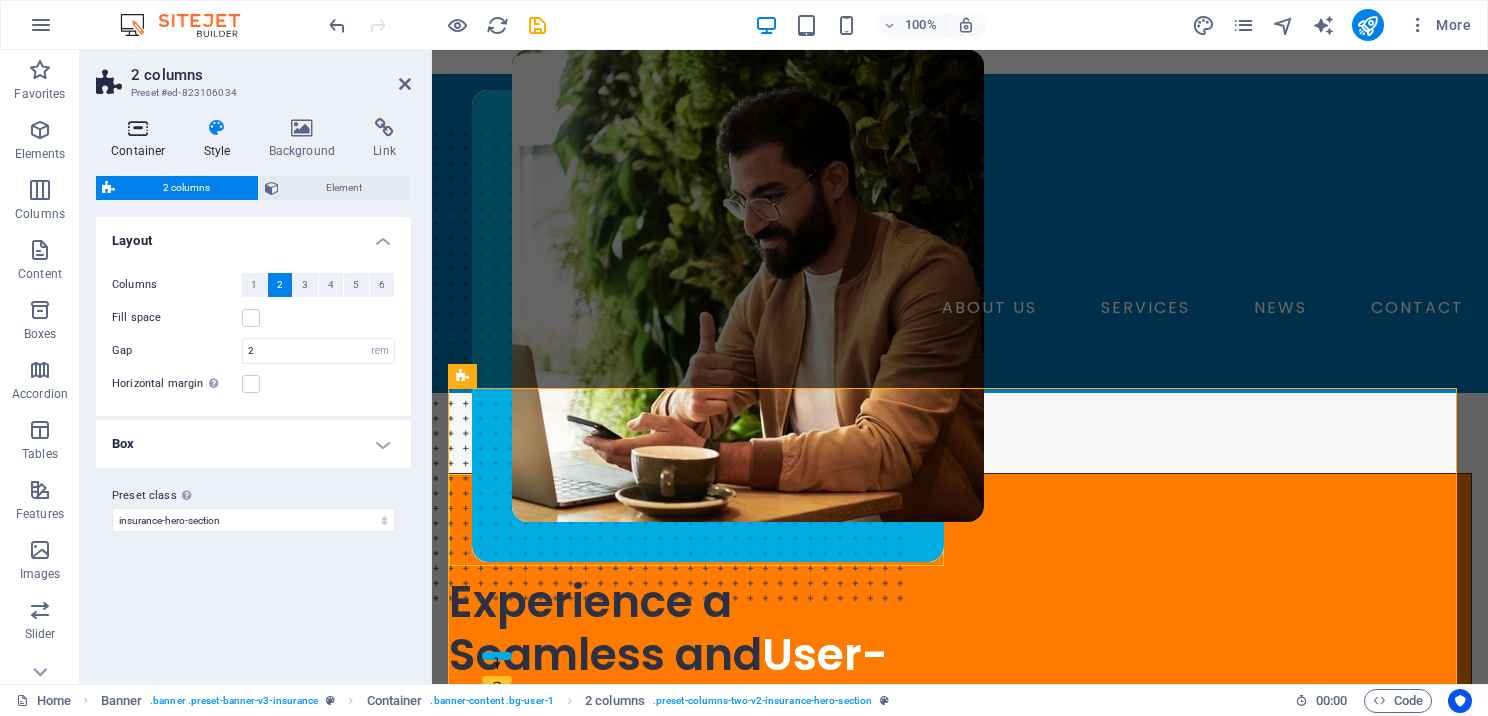 click on "Container" at bounding box center (142, 139) 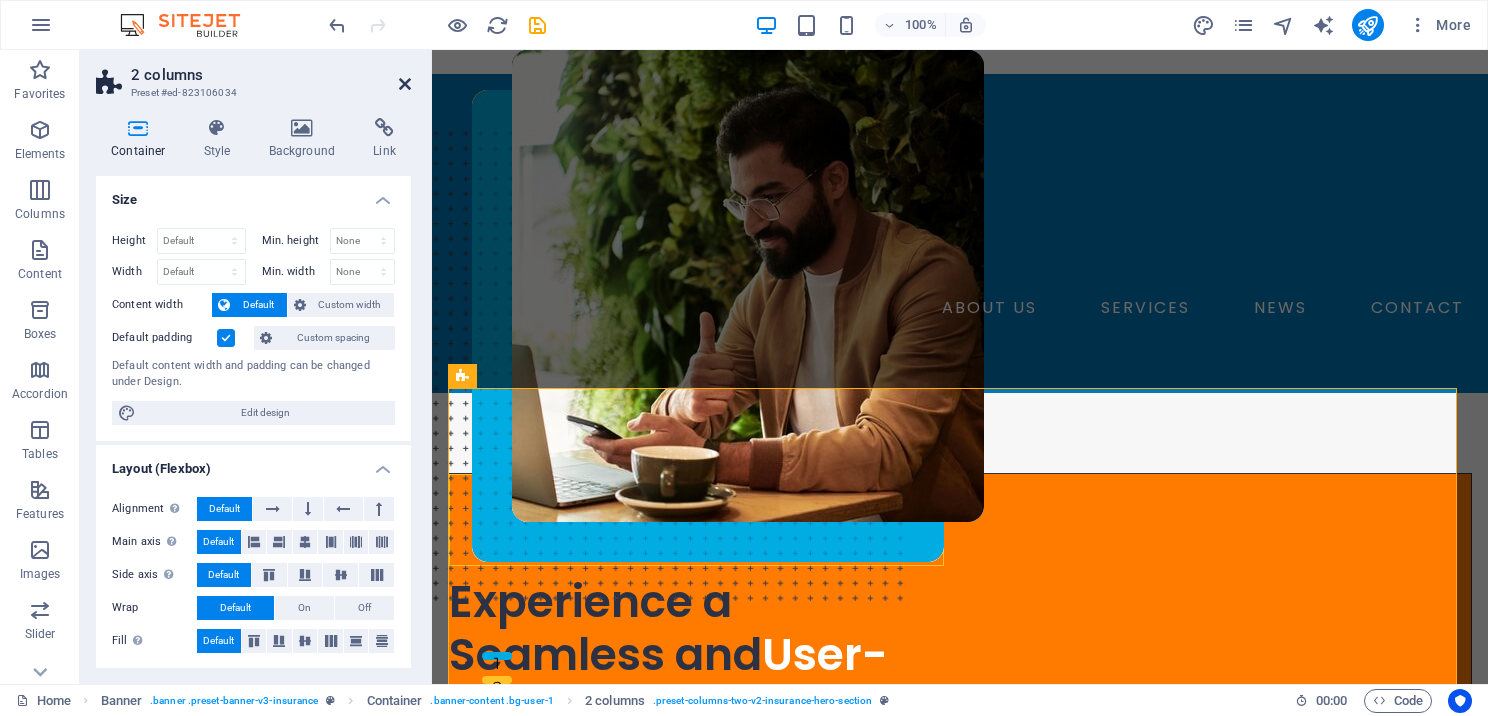 click at bounding box center (405, 84) 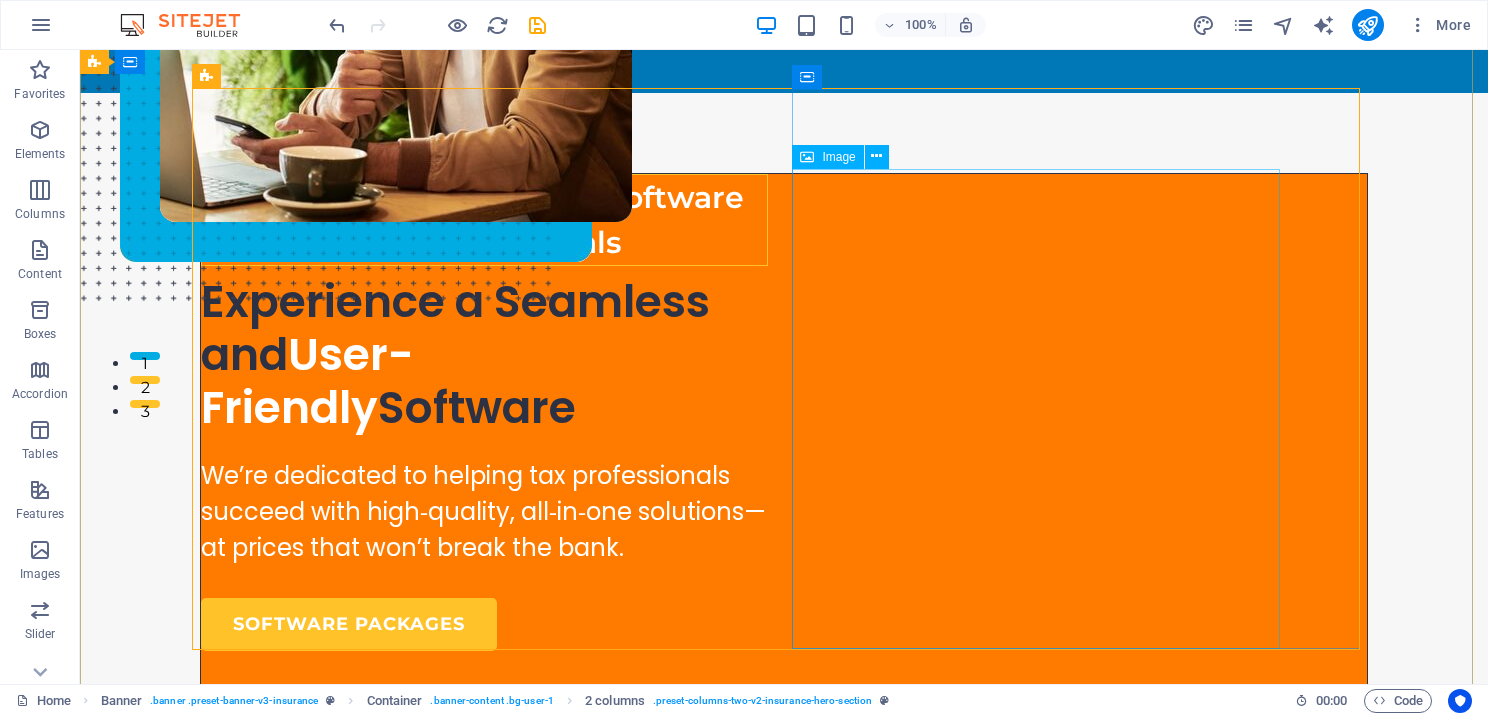 scroll, scrollTop: 100, scrollLeft: 0, axis: vertical 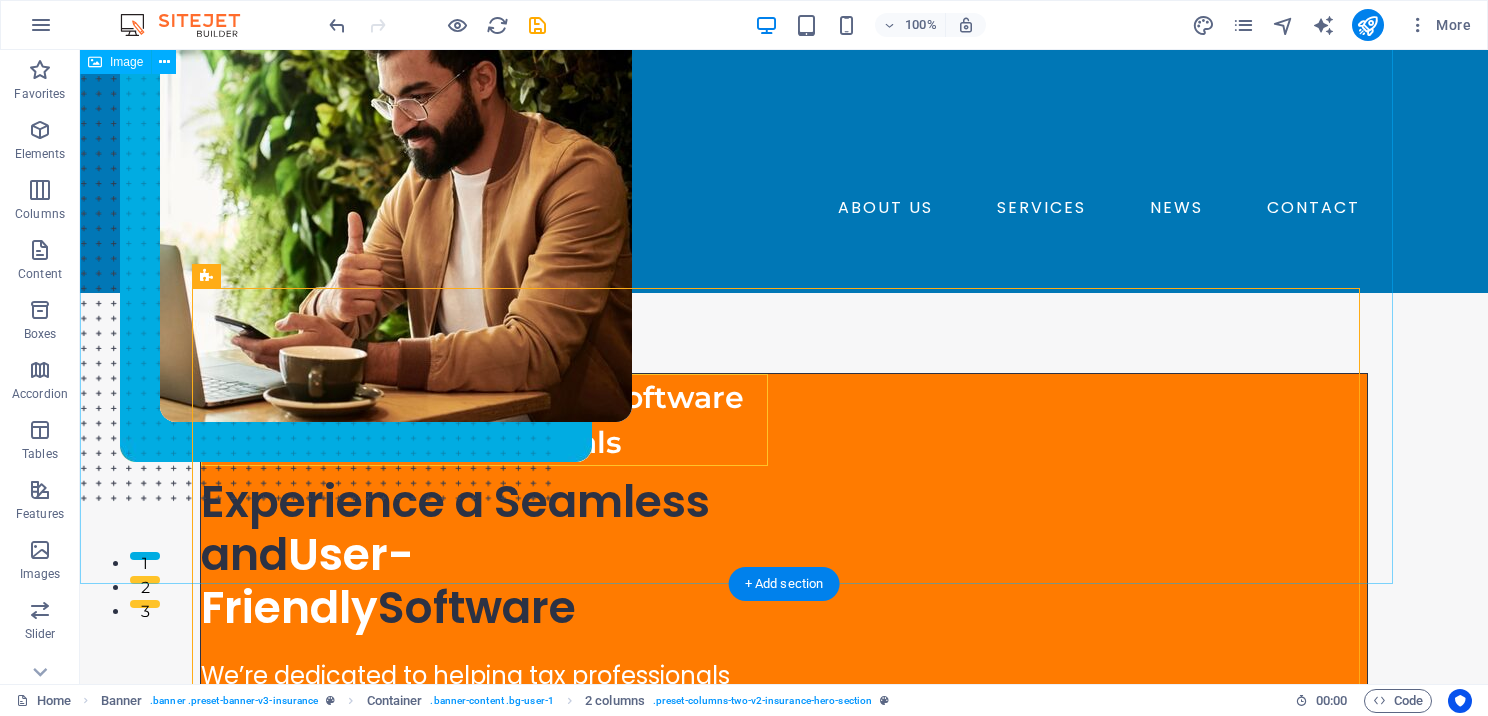 click at bounding box center [744, 307] 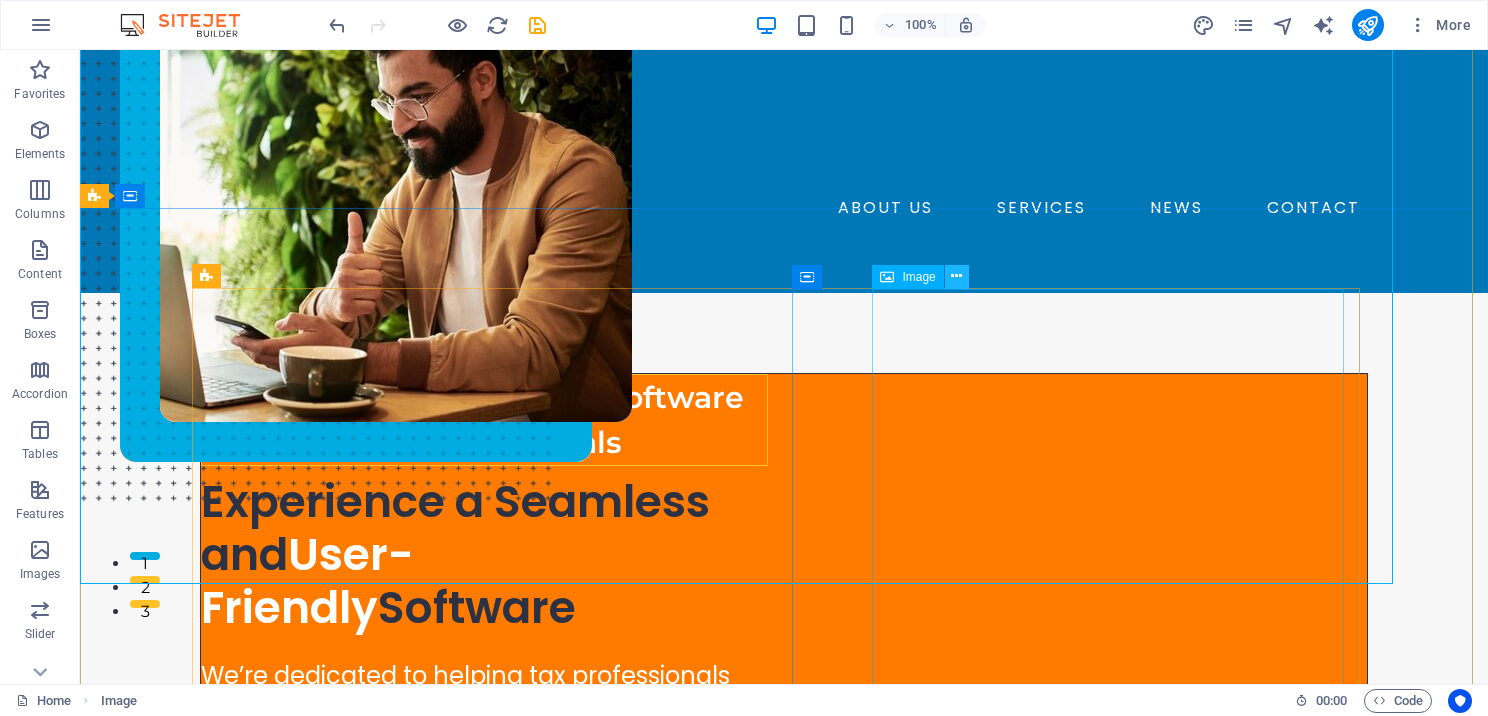 click at bounding box center [956, 276] 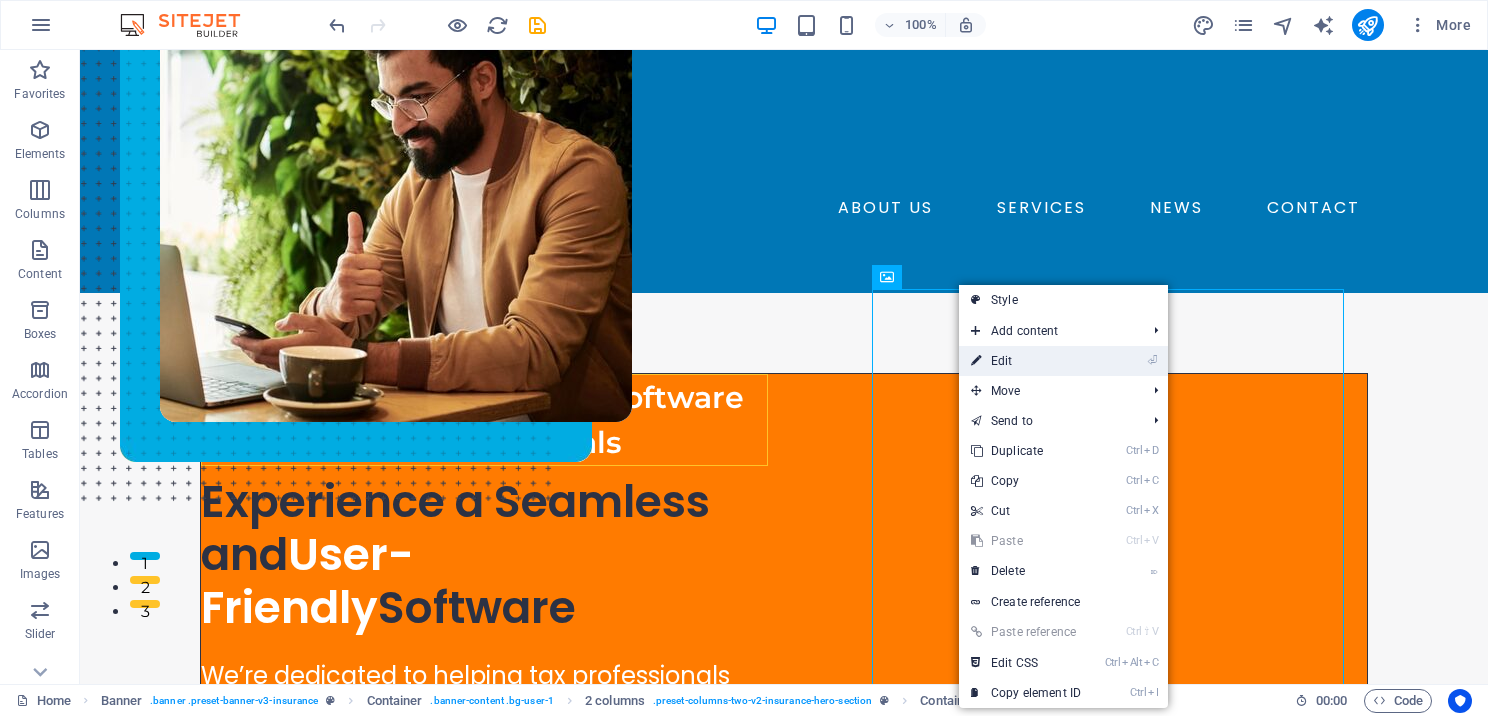 click on "⏎  Edit" at bounding box center [1026, 361] 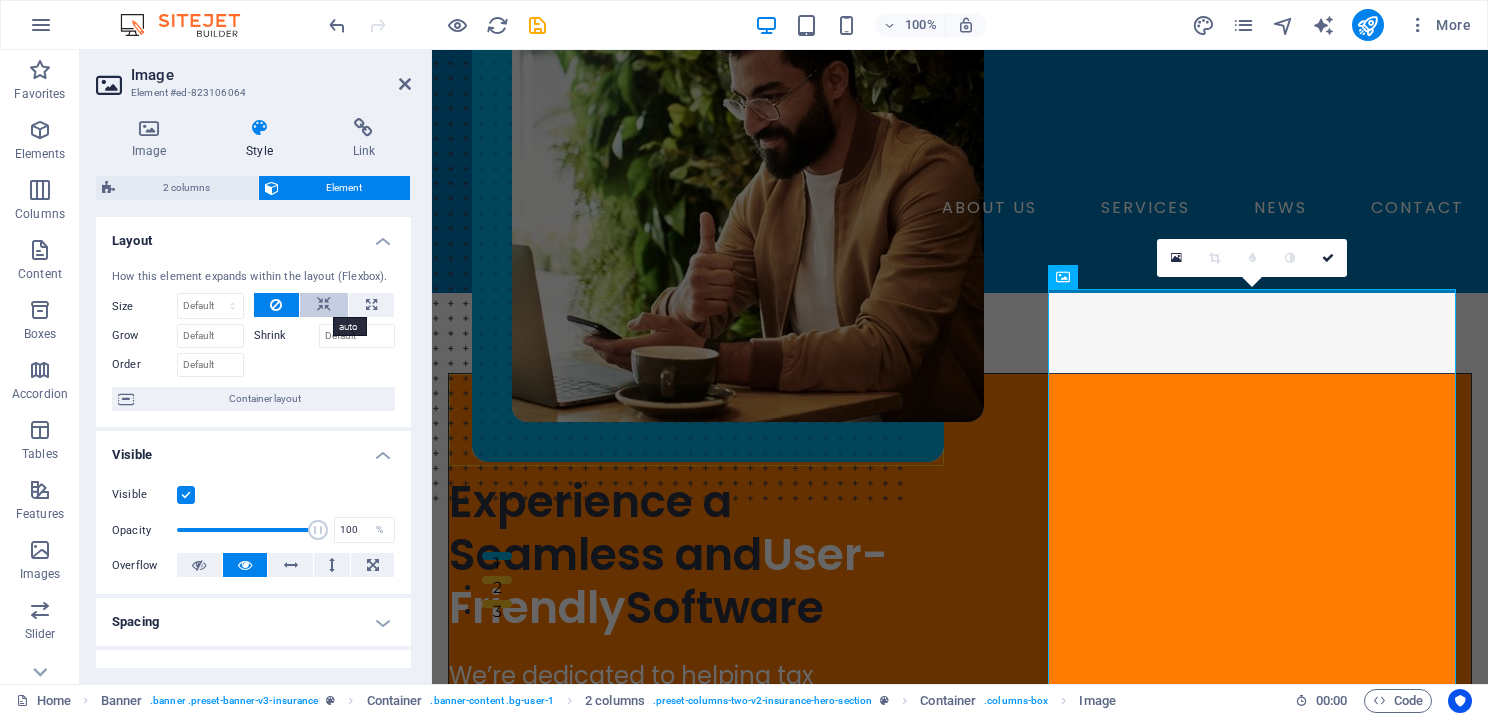 click at bounding box center [324, 305] 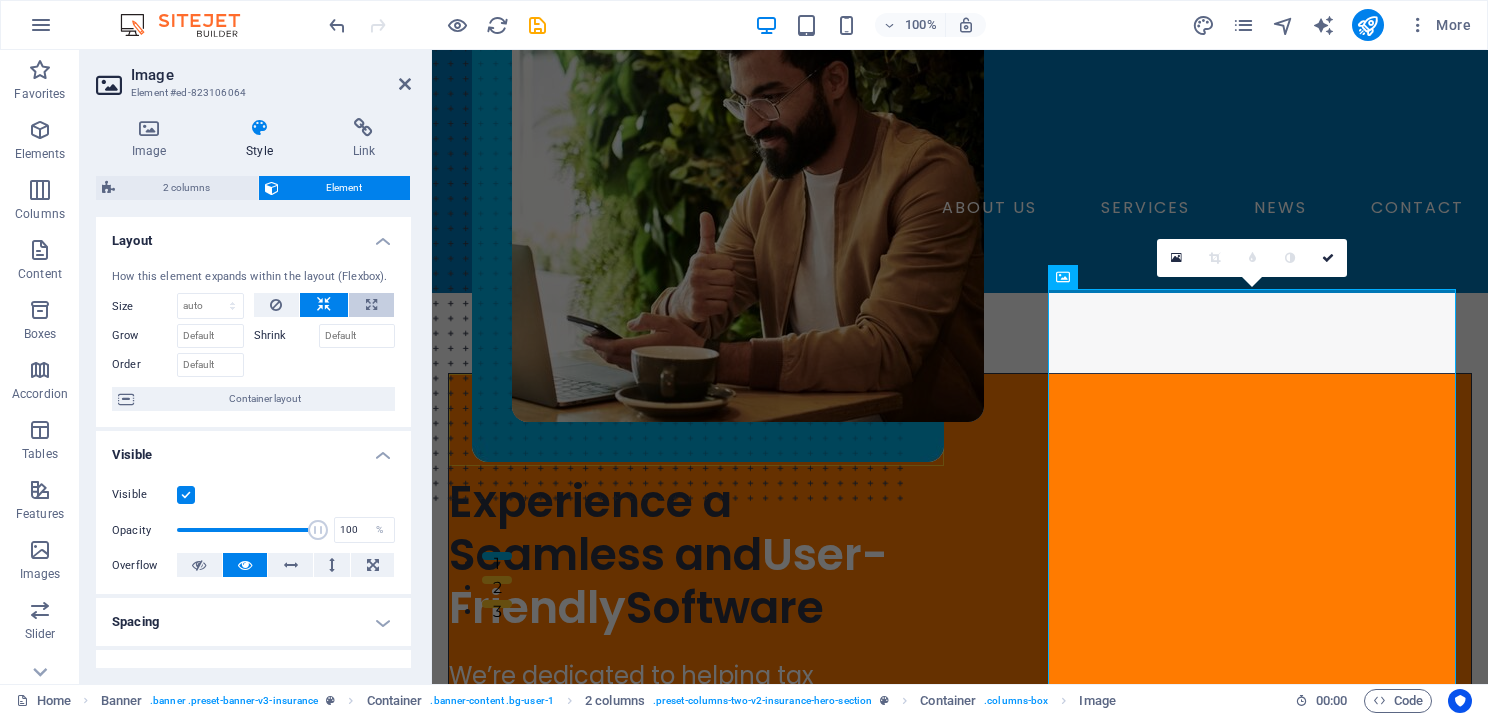 click at bounding box center (371, 305) 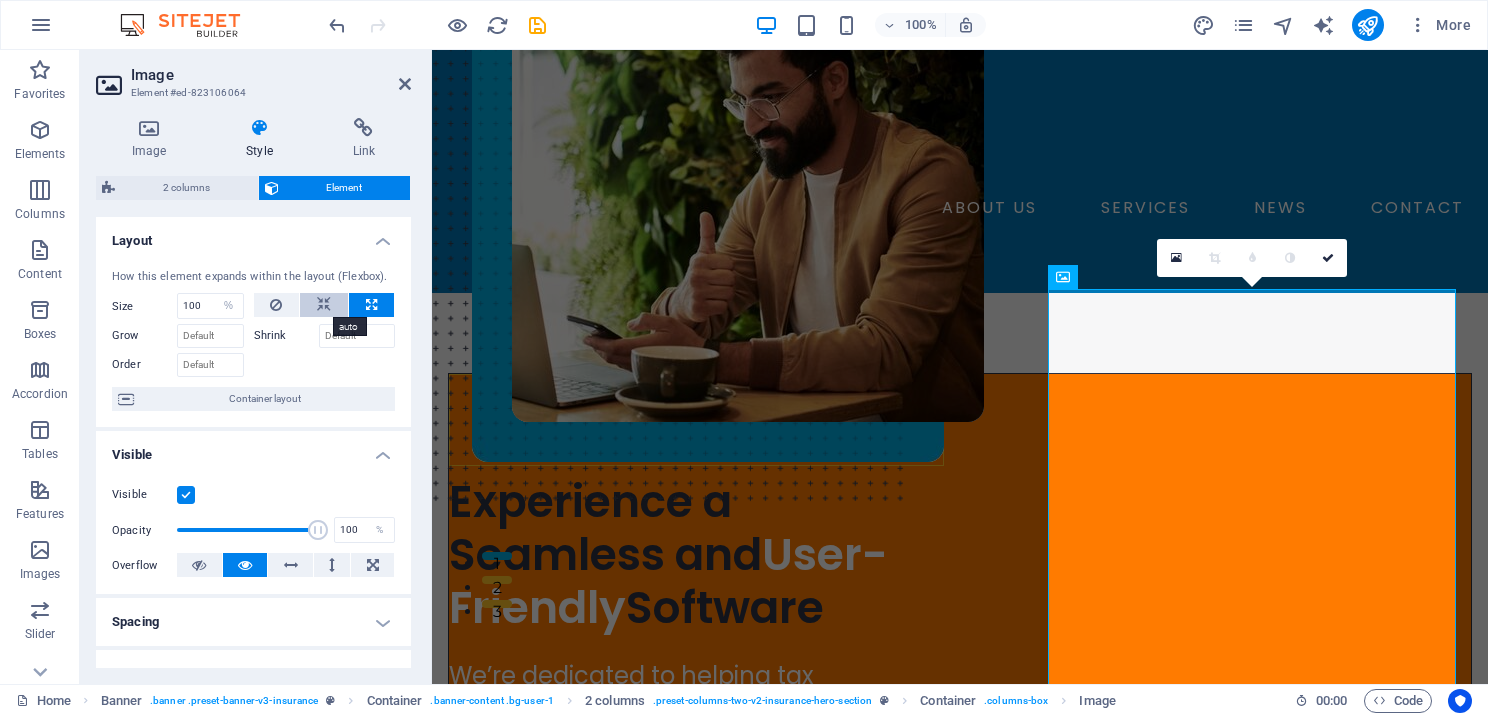 click at bounding box center [324, 305] 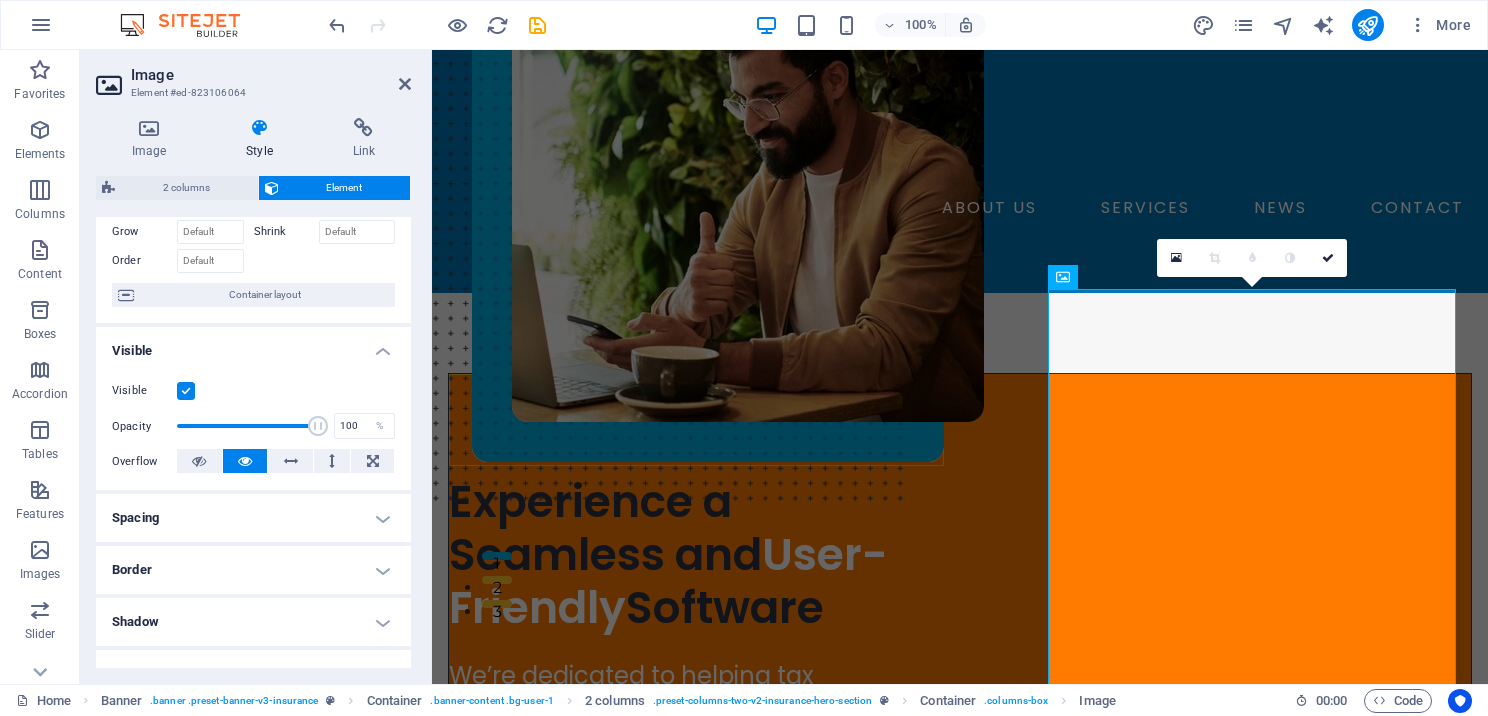 scroll, scrollTop: 200, scrollLeft: 0, axis: vertical 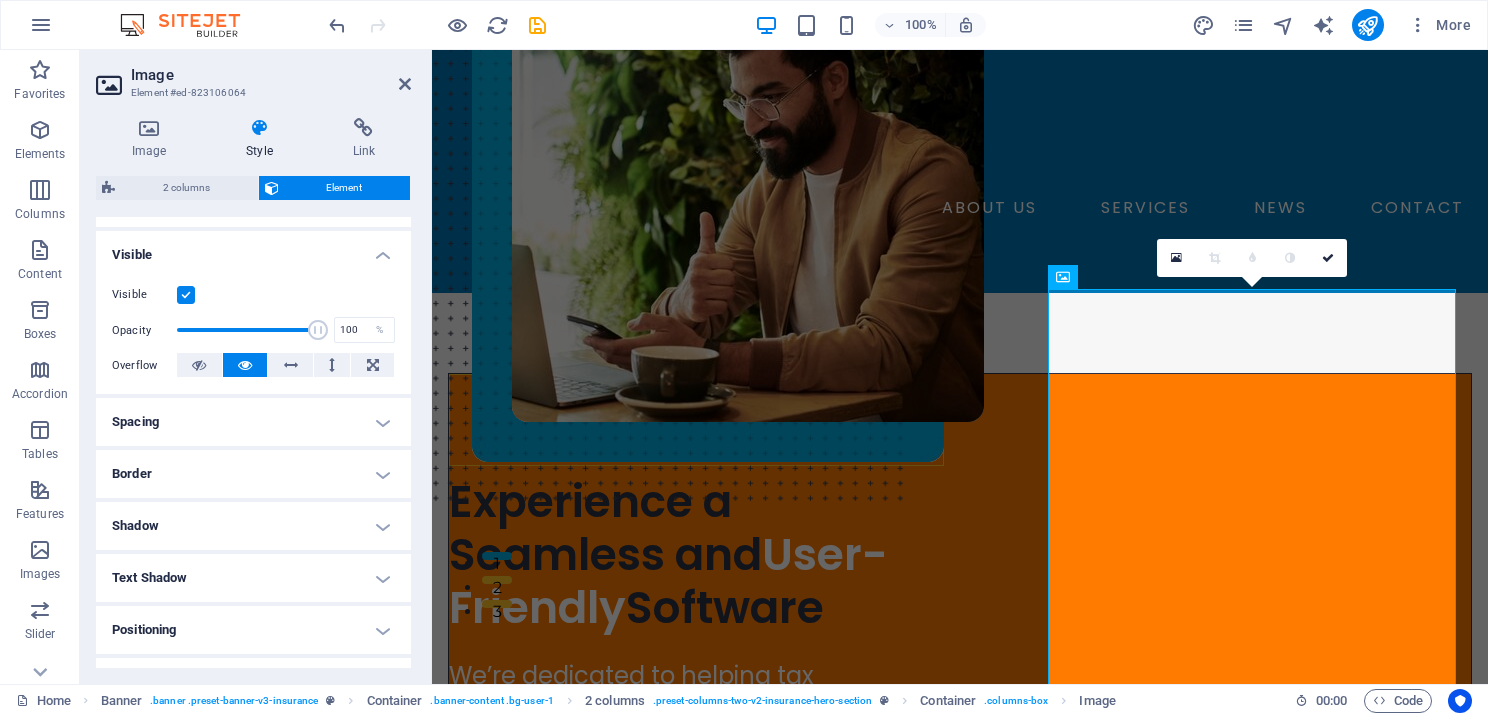 click on "Border" at bounding box center [253, 474] 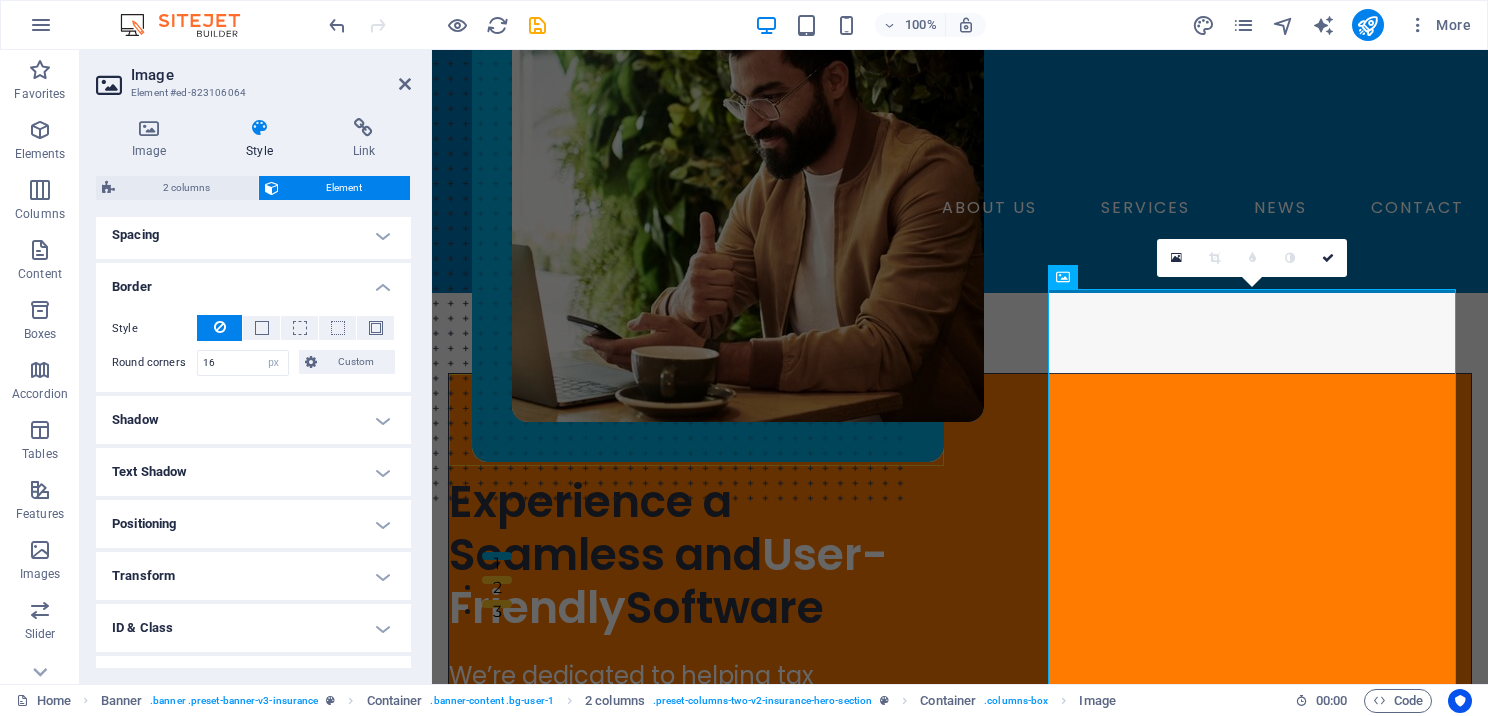 scroll, scrollTop: 400, scrollLeft: 0, axis: vertical 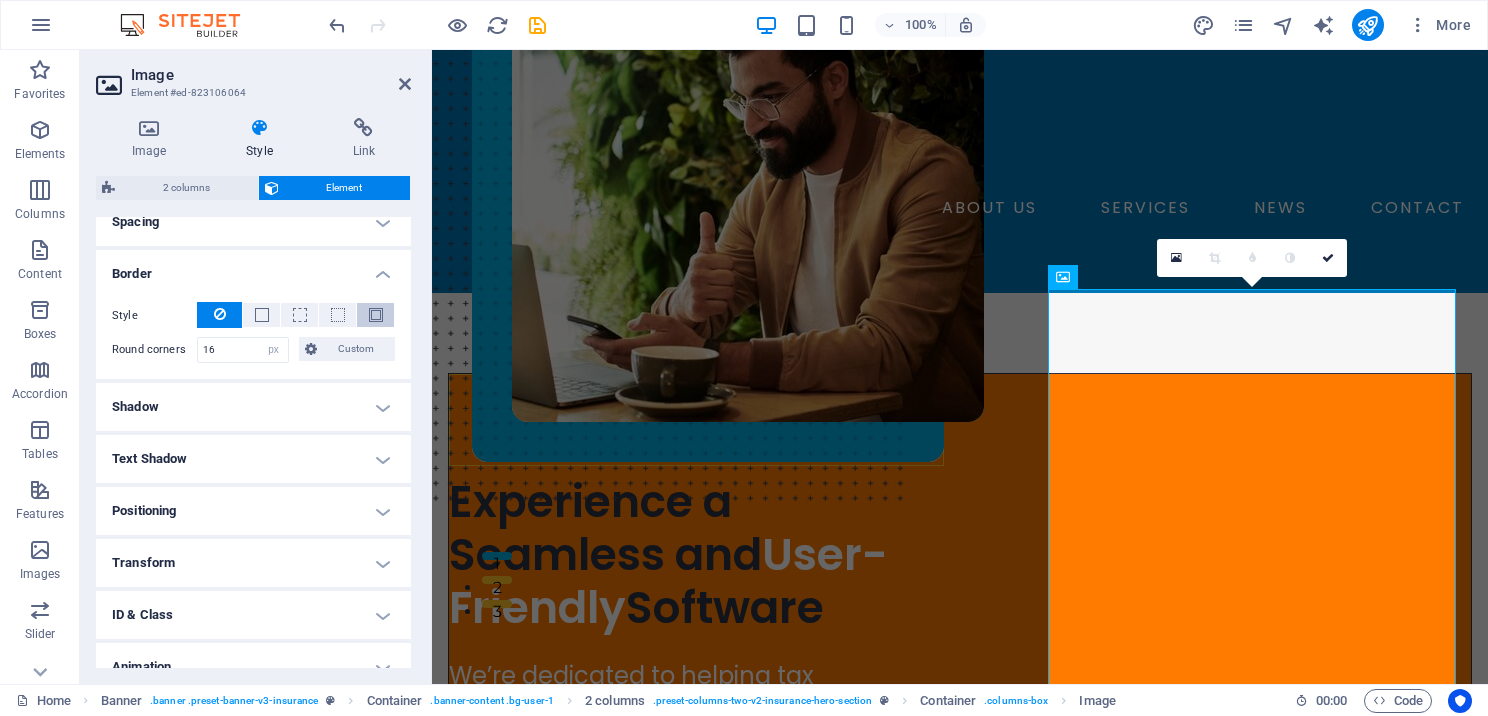 click at bounding box center [376, 315] 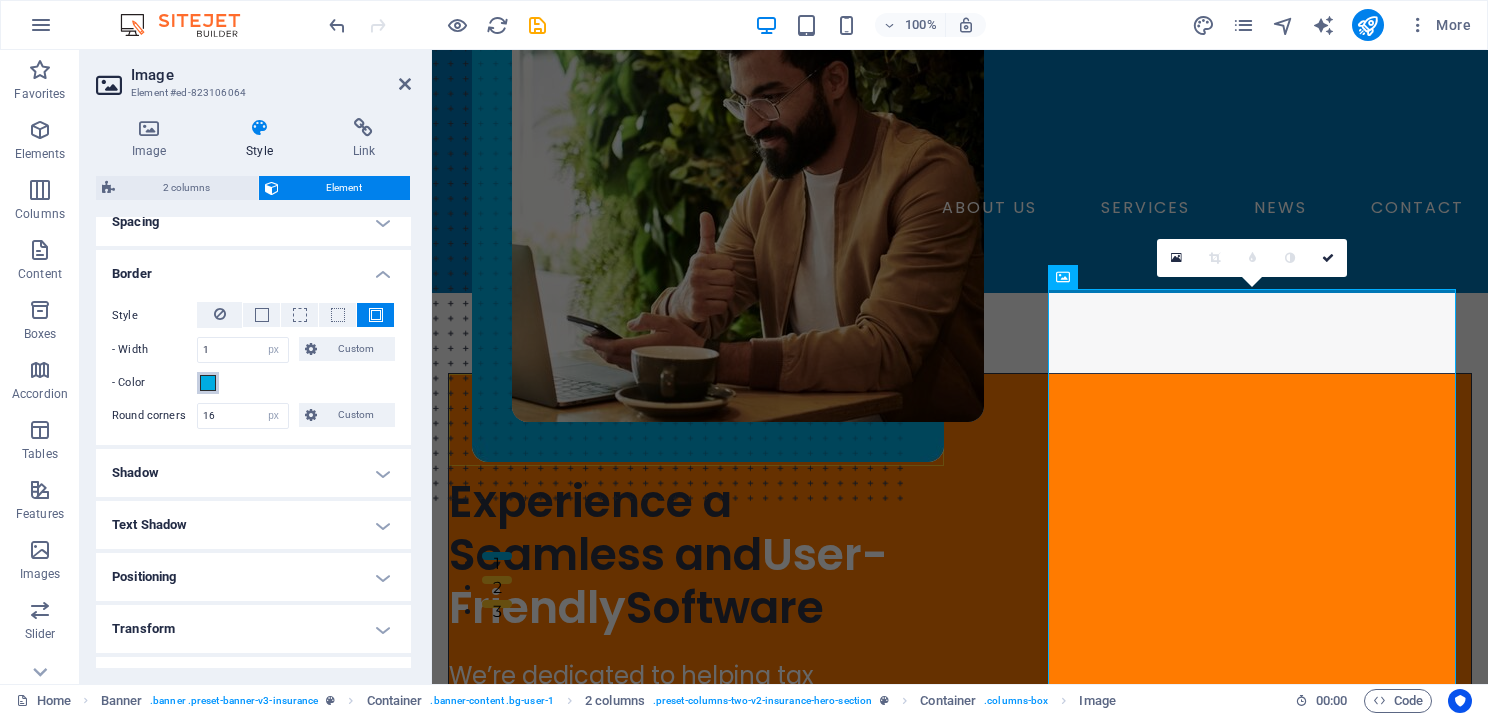 click at bounding box center [208, 383] 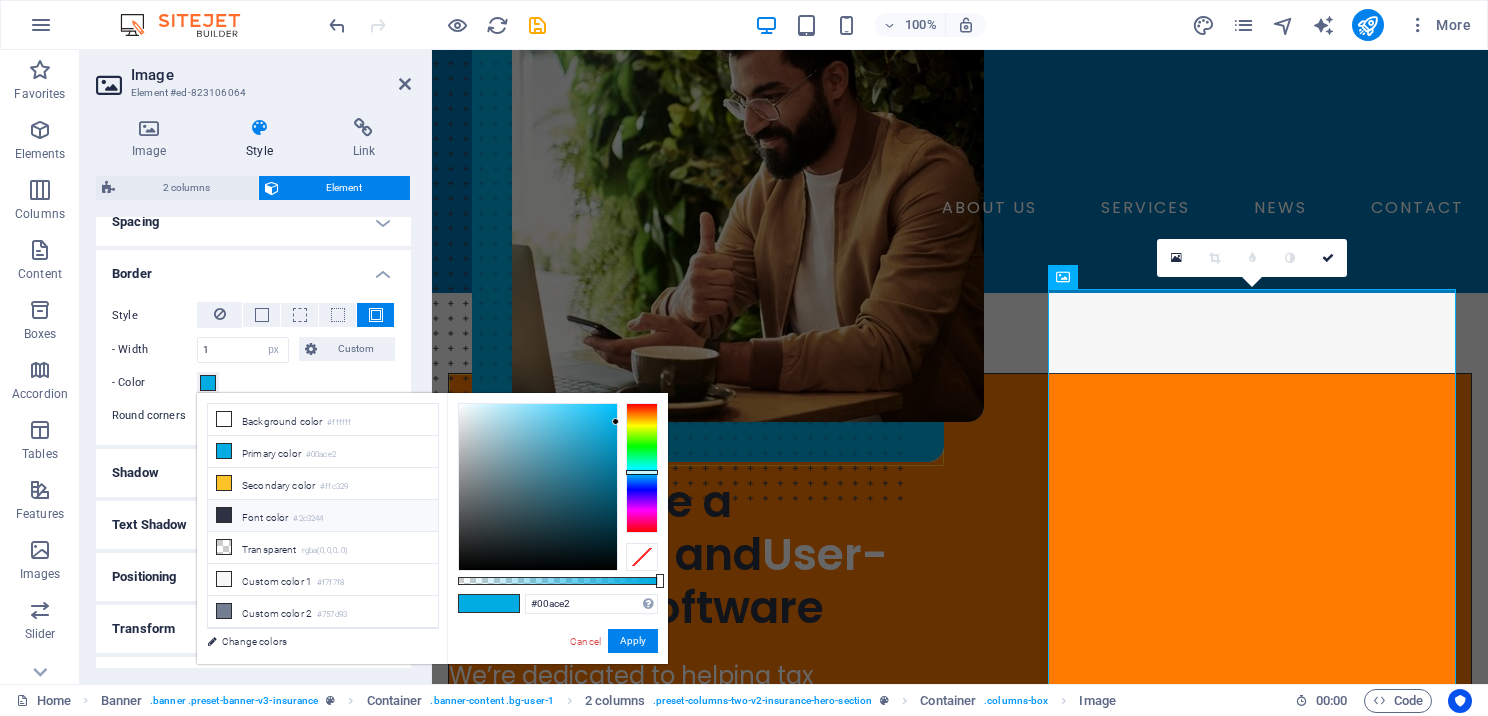 click at bounding box center [224, 515] 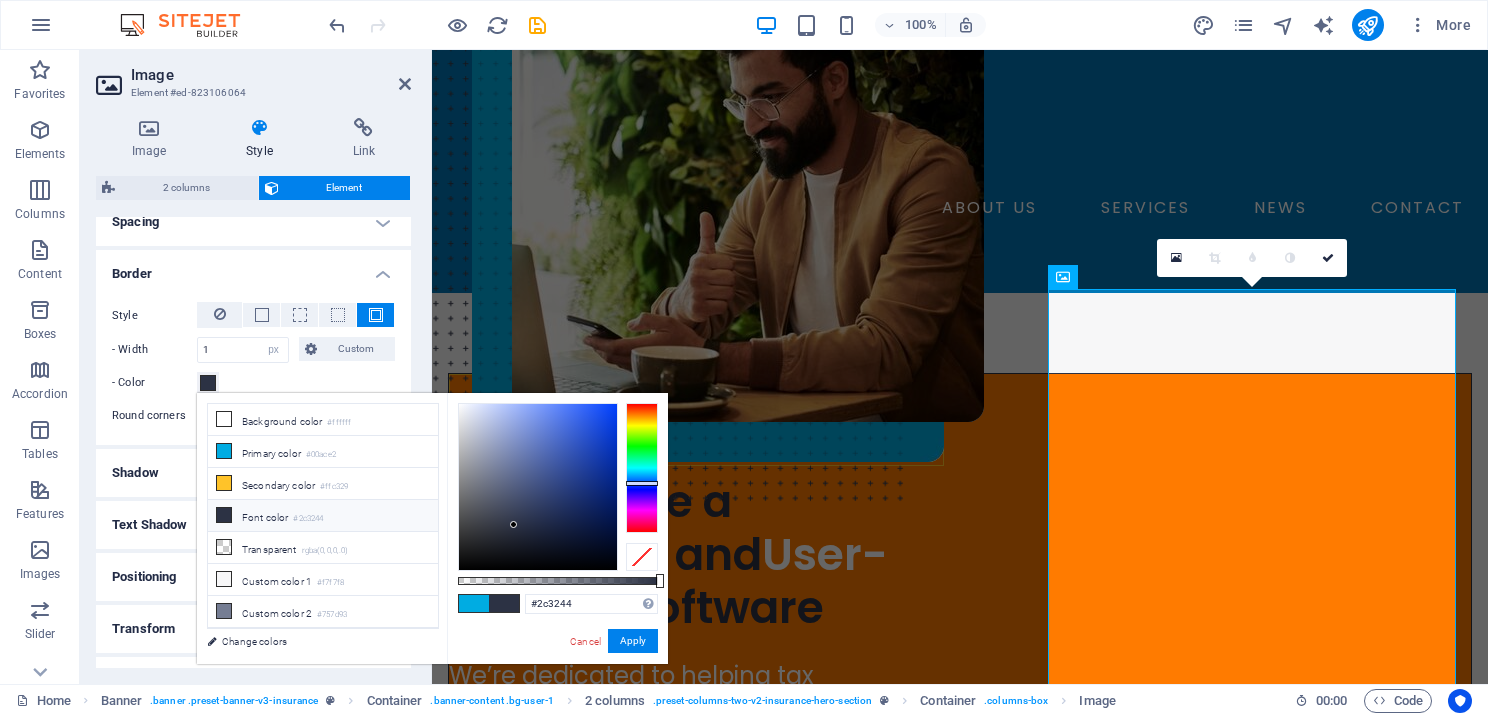click at bounding box center (224, 515) 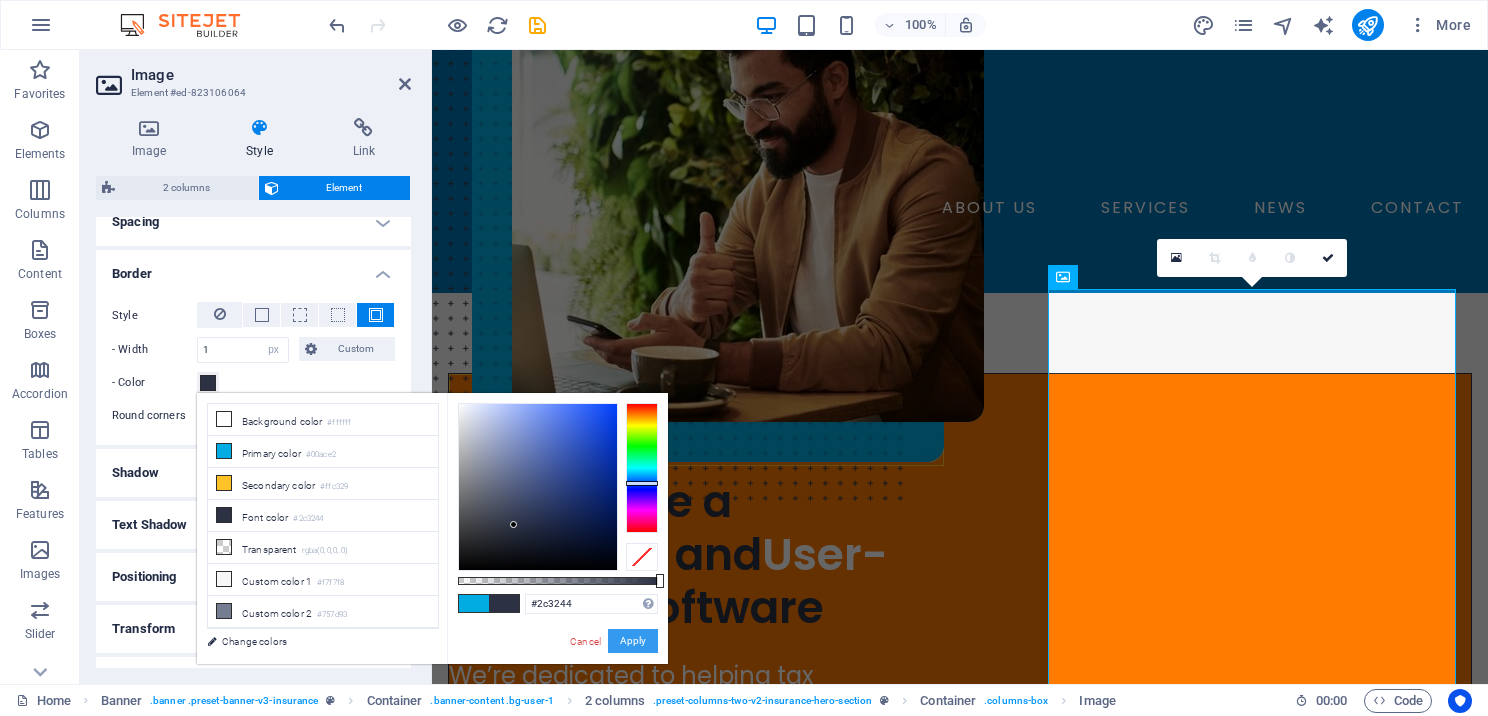 click on "Apply" at bounding box center [633, 641] 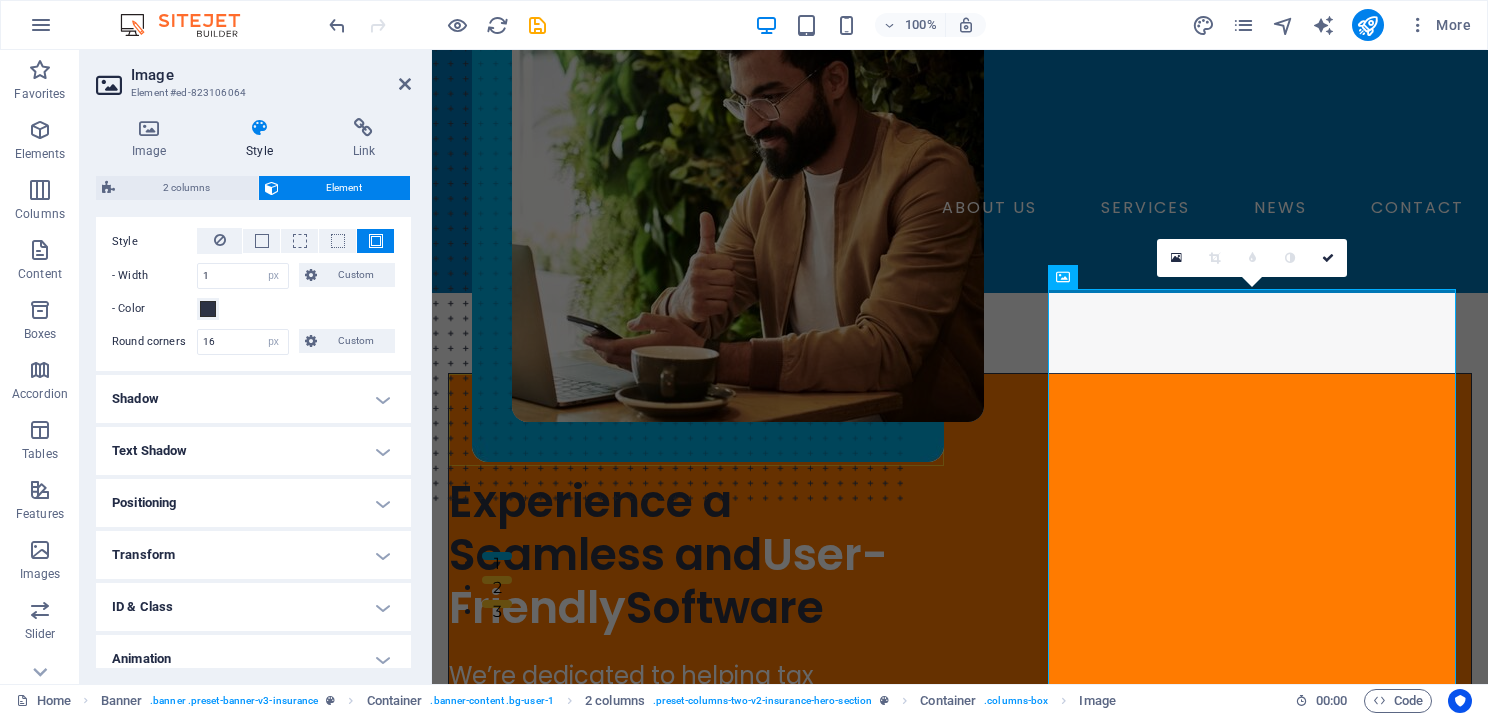 scroll, scrollTop: 500, scrollLeft: 0, axis: vertical 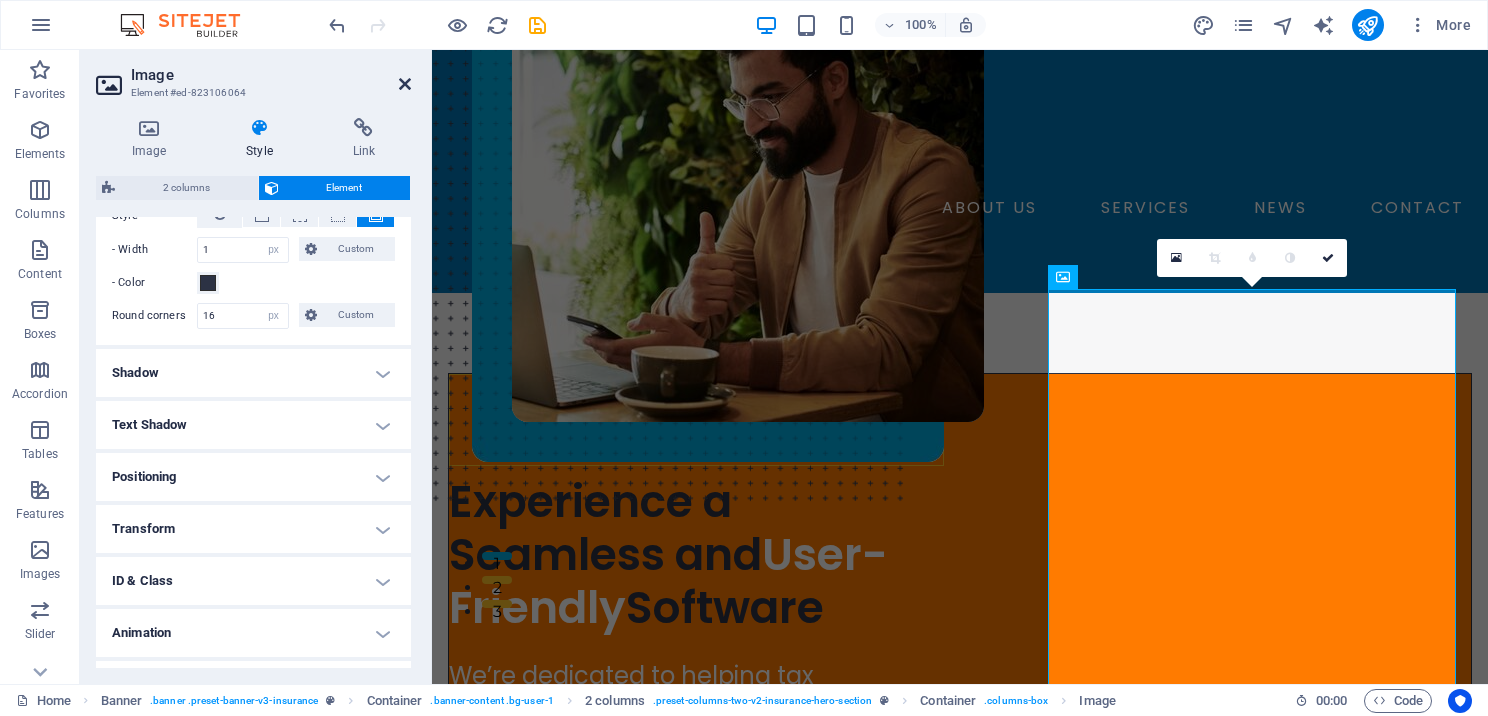 click at bounding box center (405, 84) 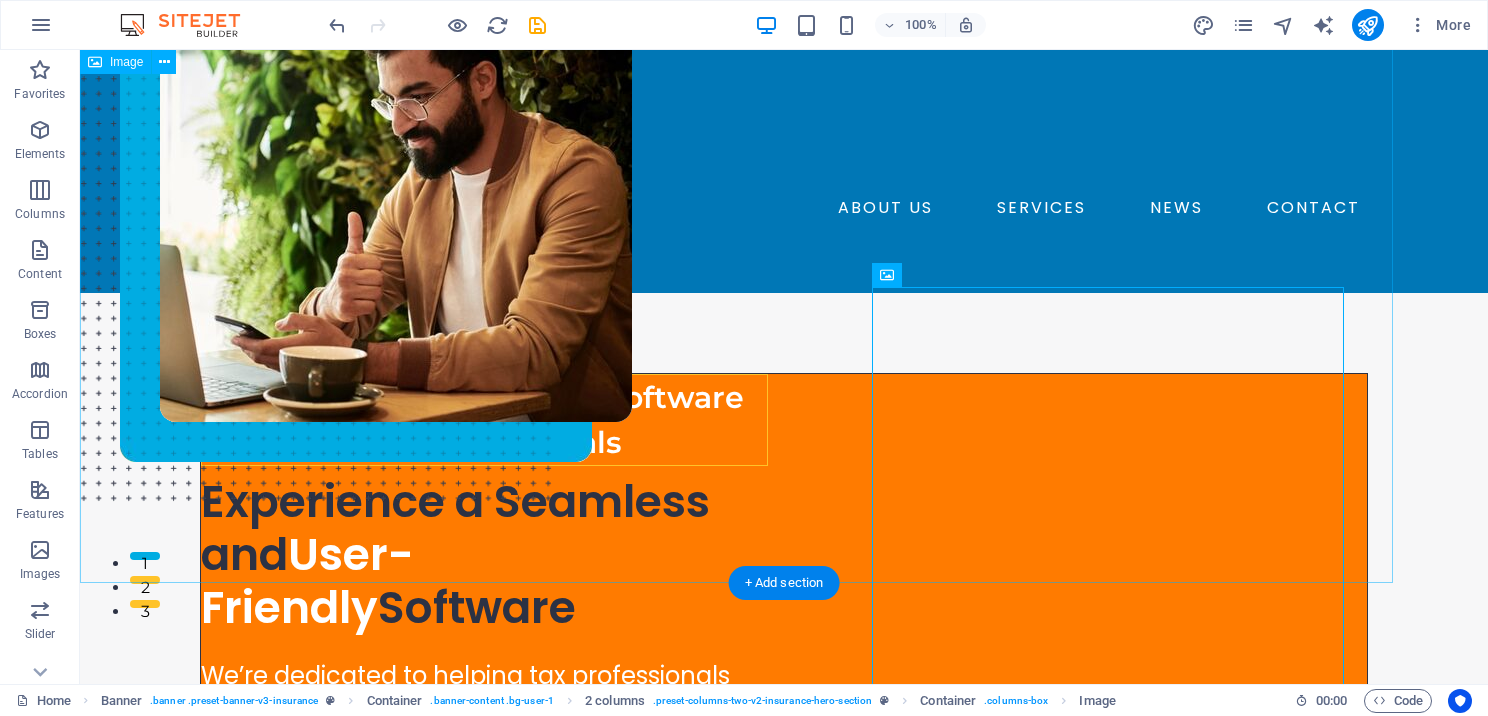 scroll, scrollTop: 300, scrollLeft: 0, axis: vertical 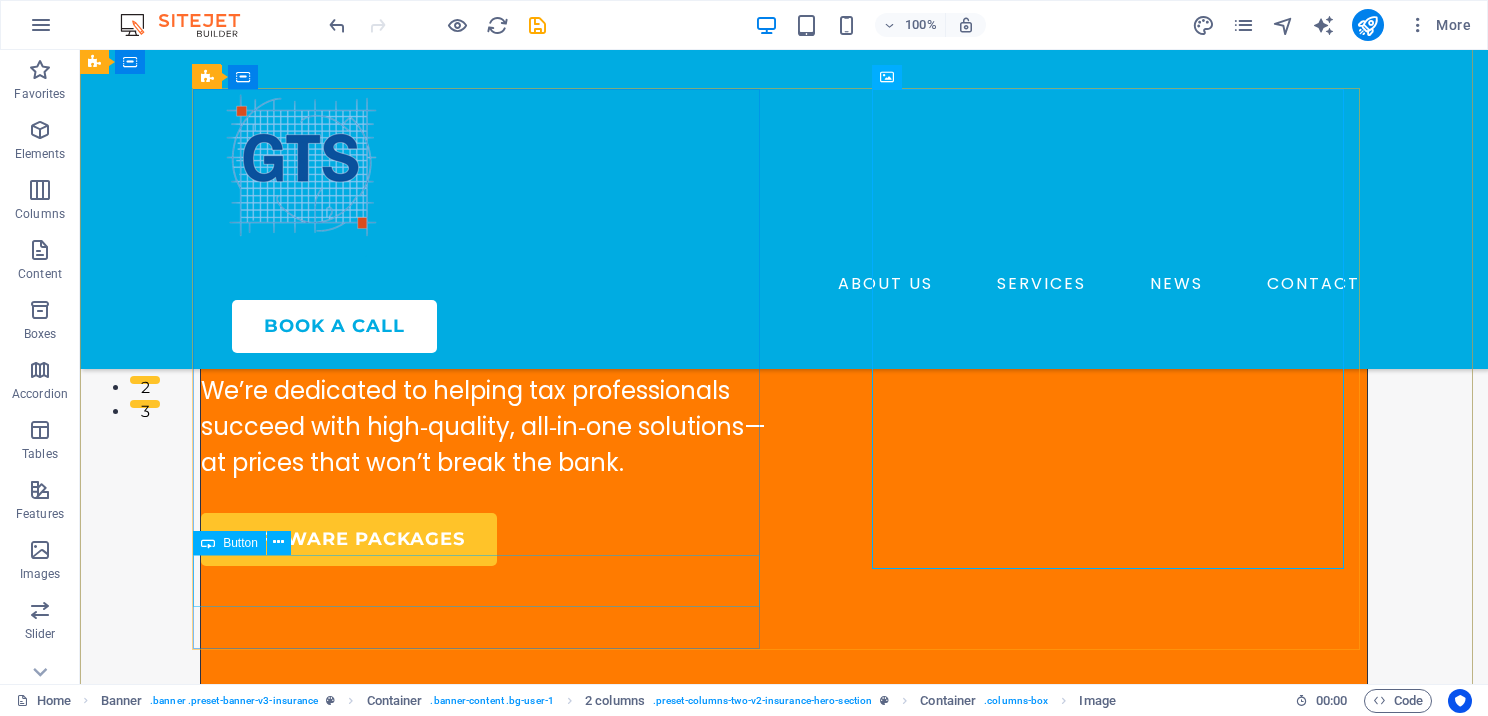 click on "SOFTWARE PACKAGES" at bounding box center (484, 539) 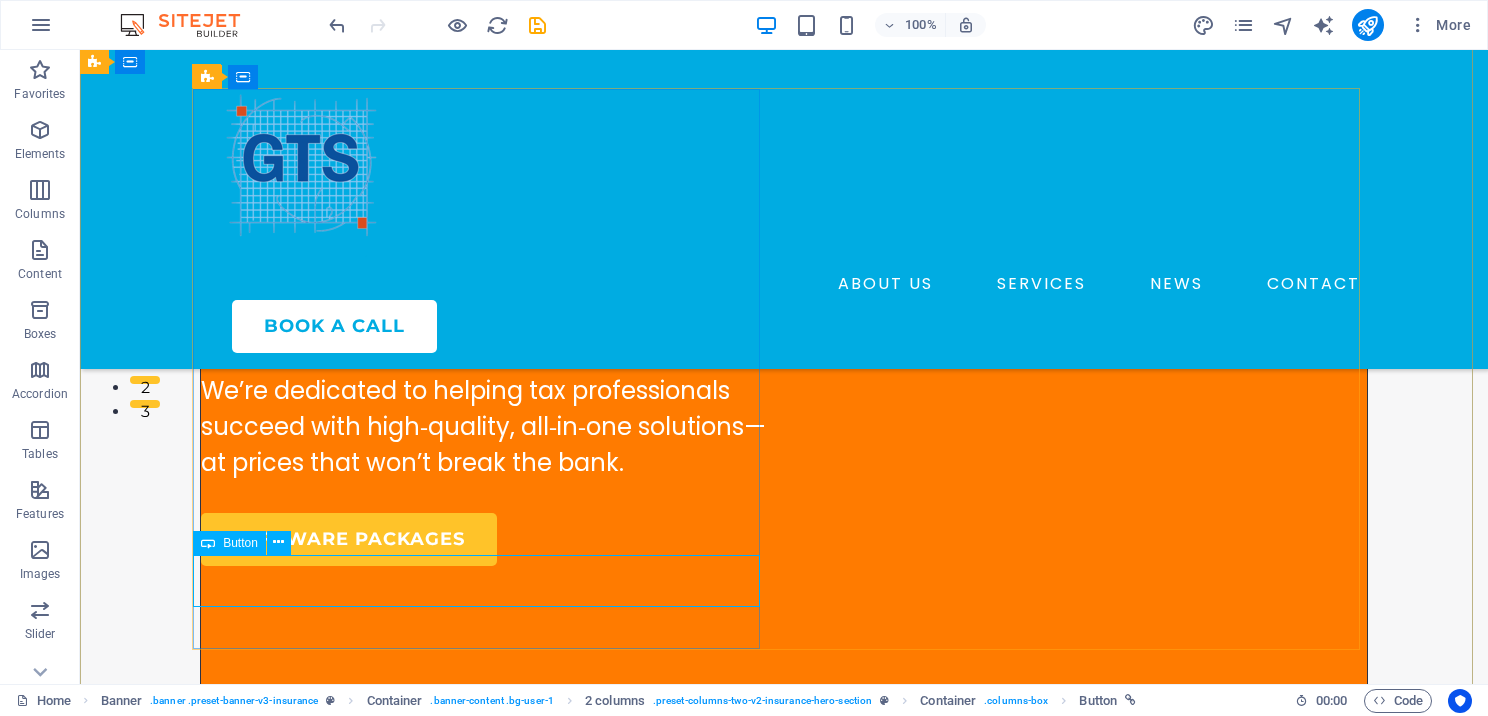 click on "Button" at bounding box center [240, 543] 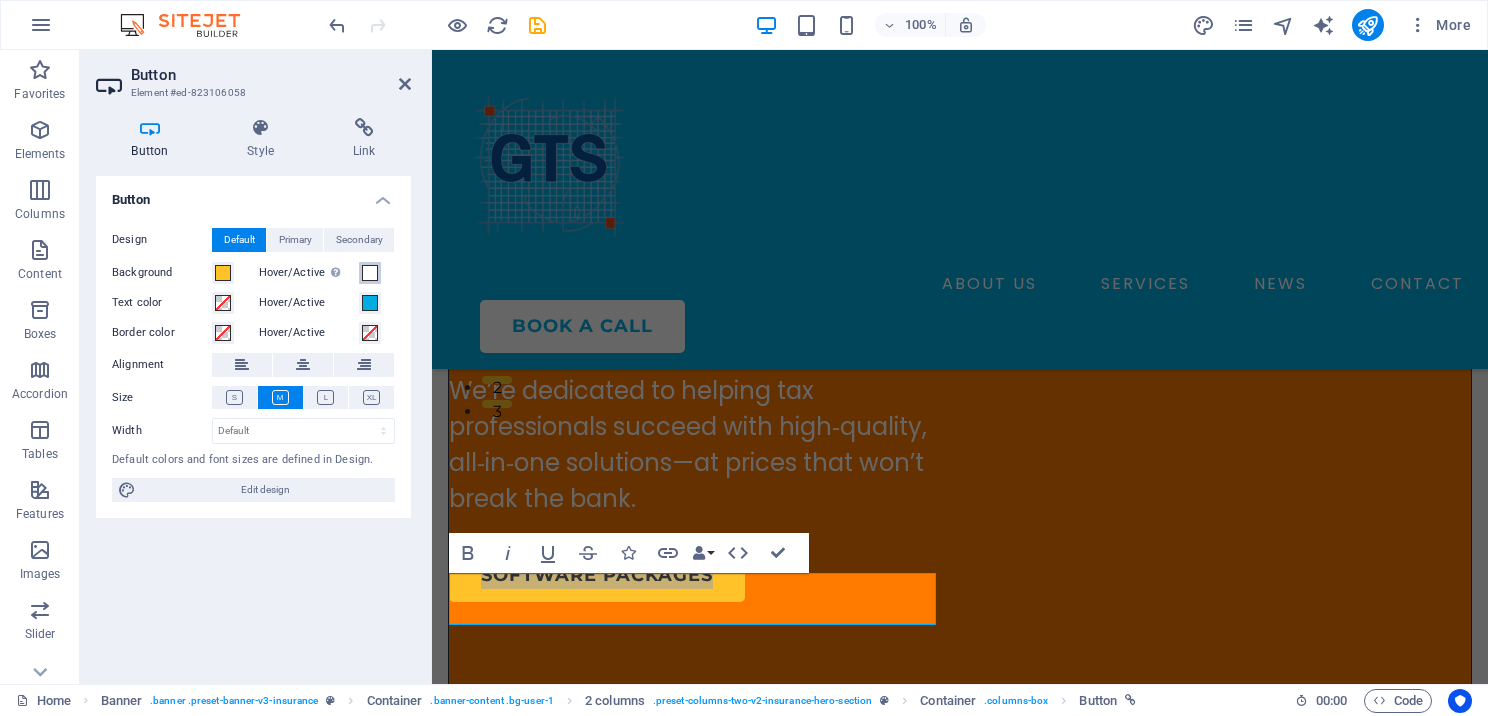 click at bounding box center (370, 273) 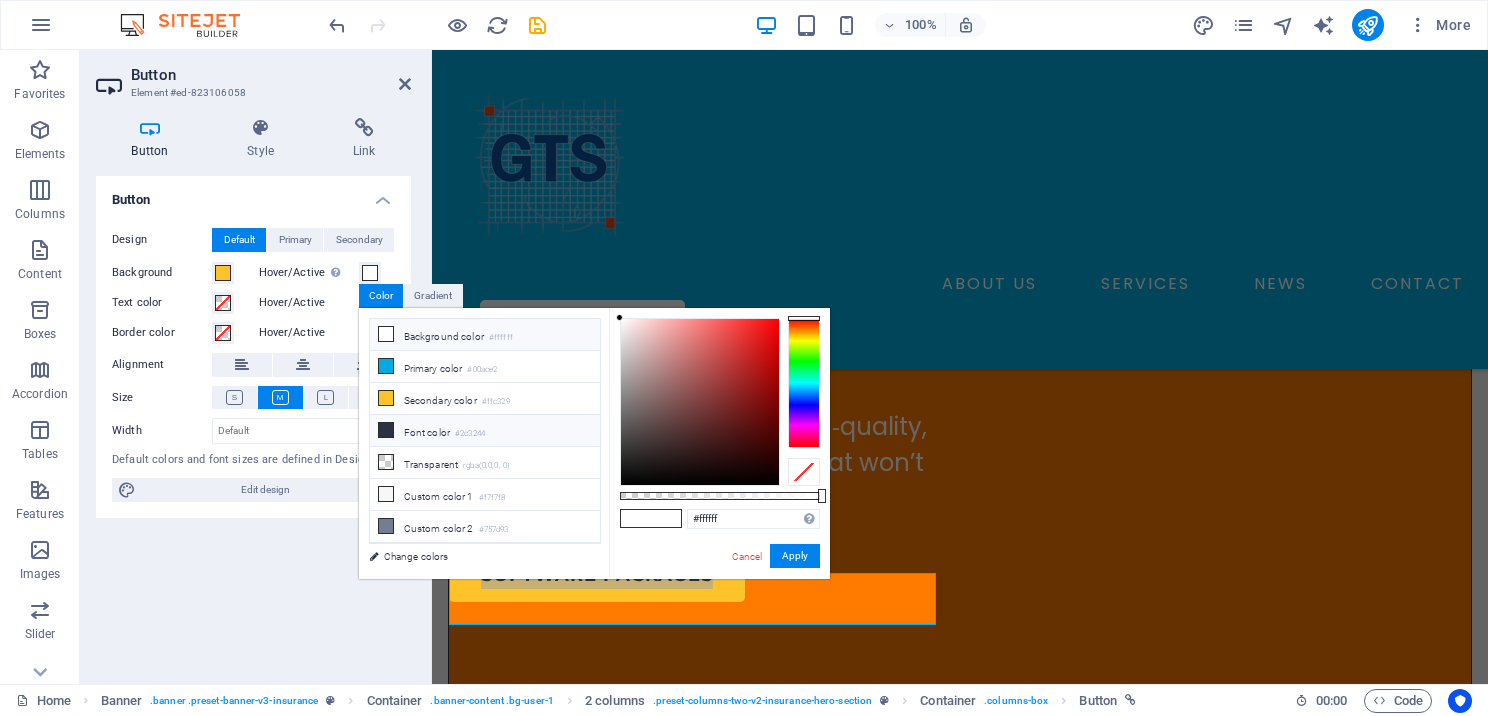 click at bounding box center (386, 430) 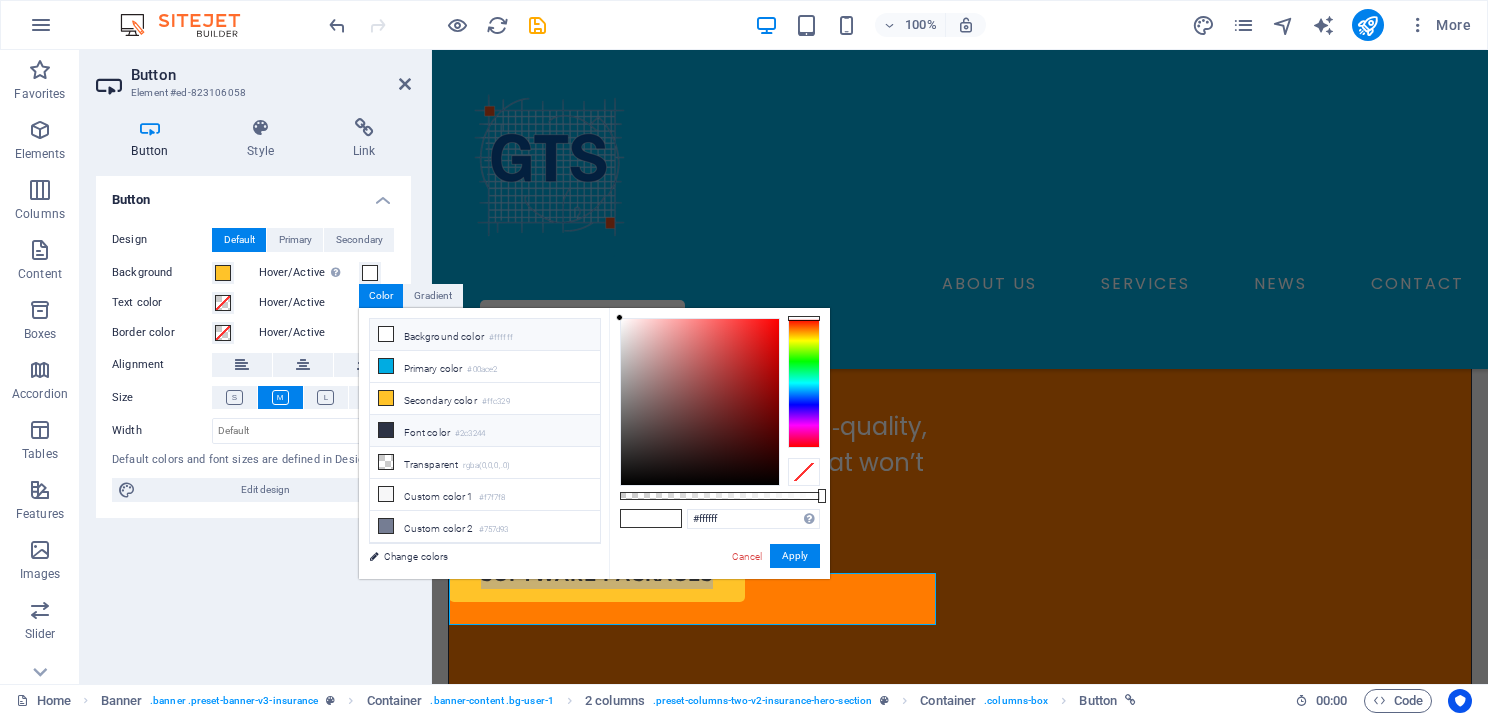 type on "#2c3244" 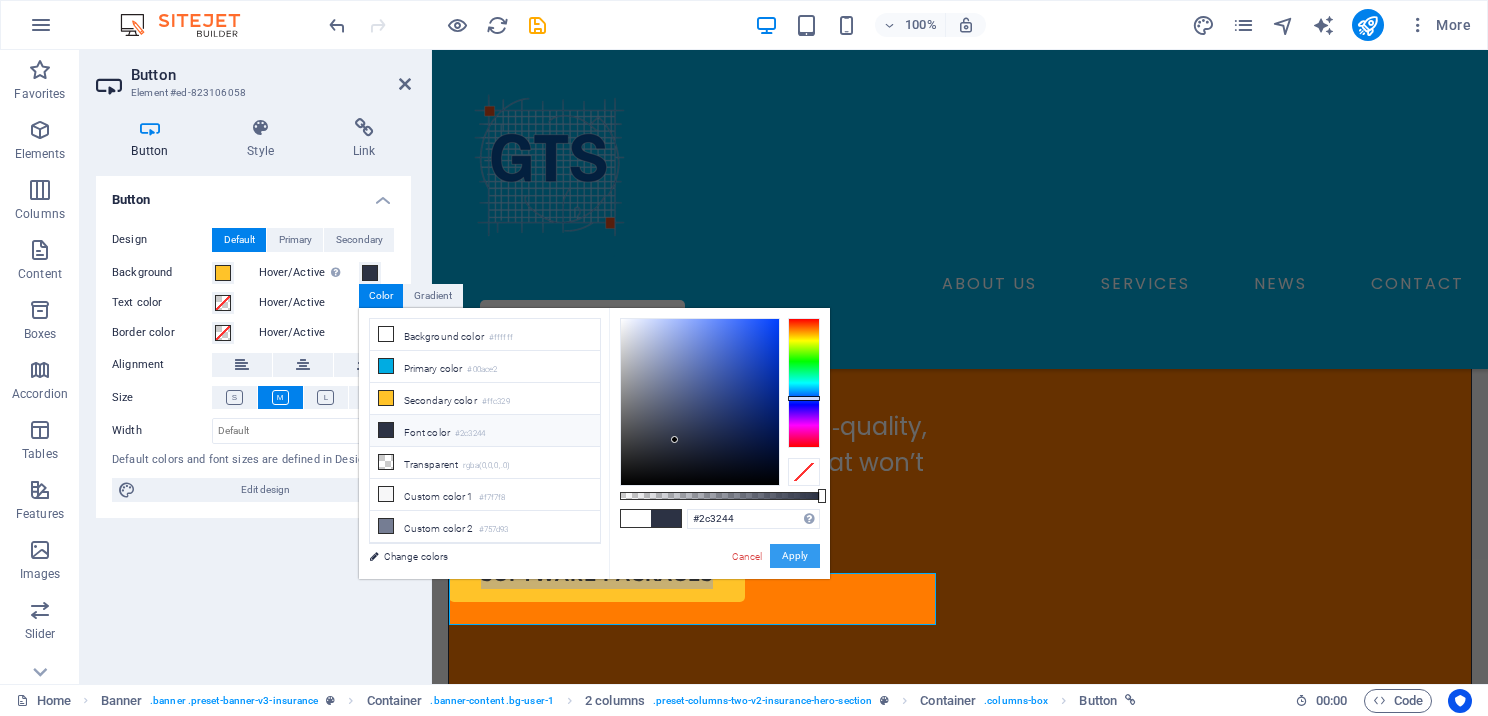 click on "Apply" at bounding box center (795, 556) 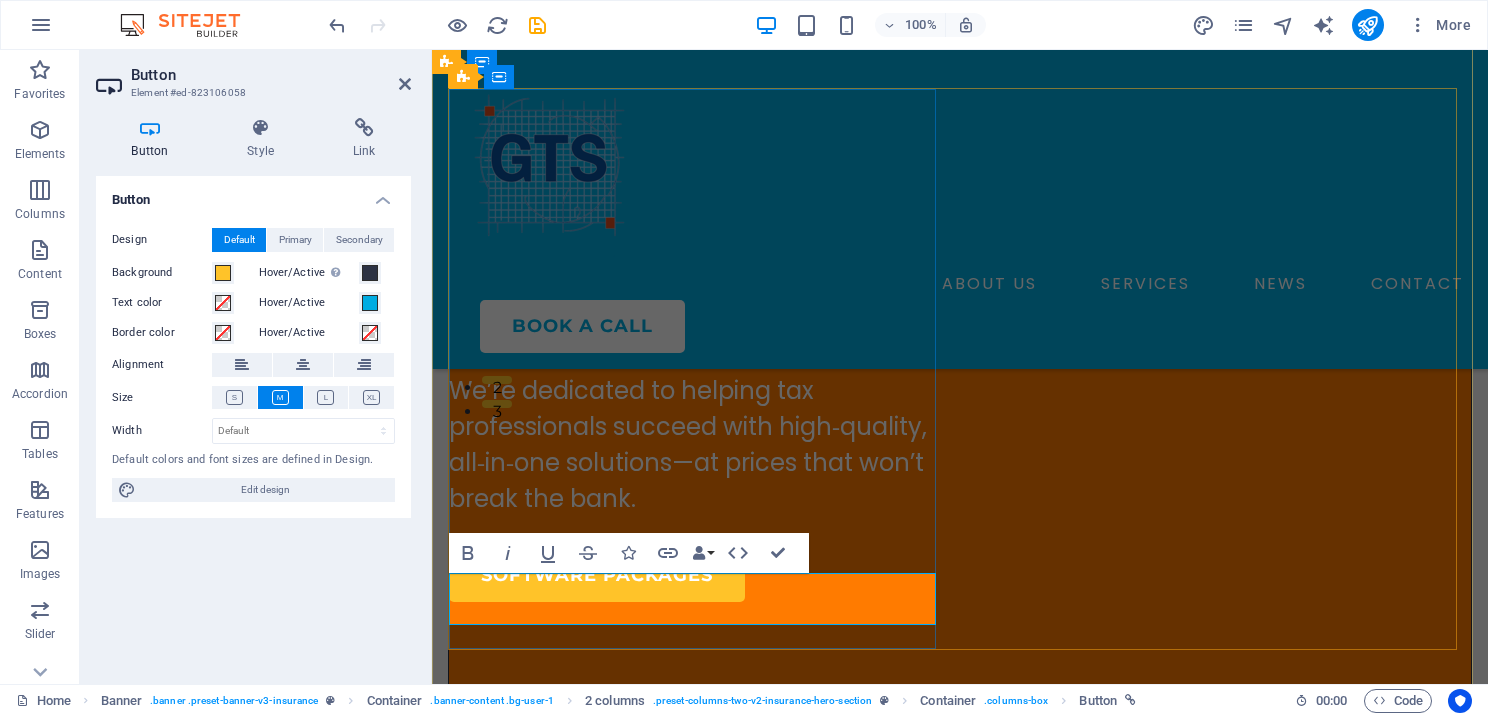 click on "SOFTWARE PACKAGES" at bounding box center (696, 575) 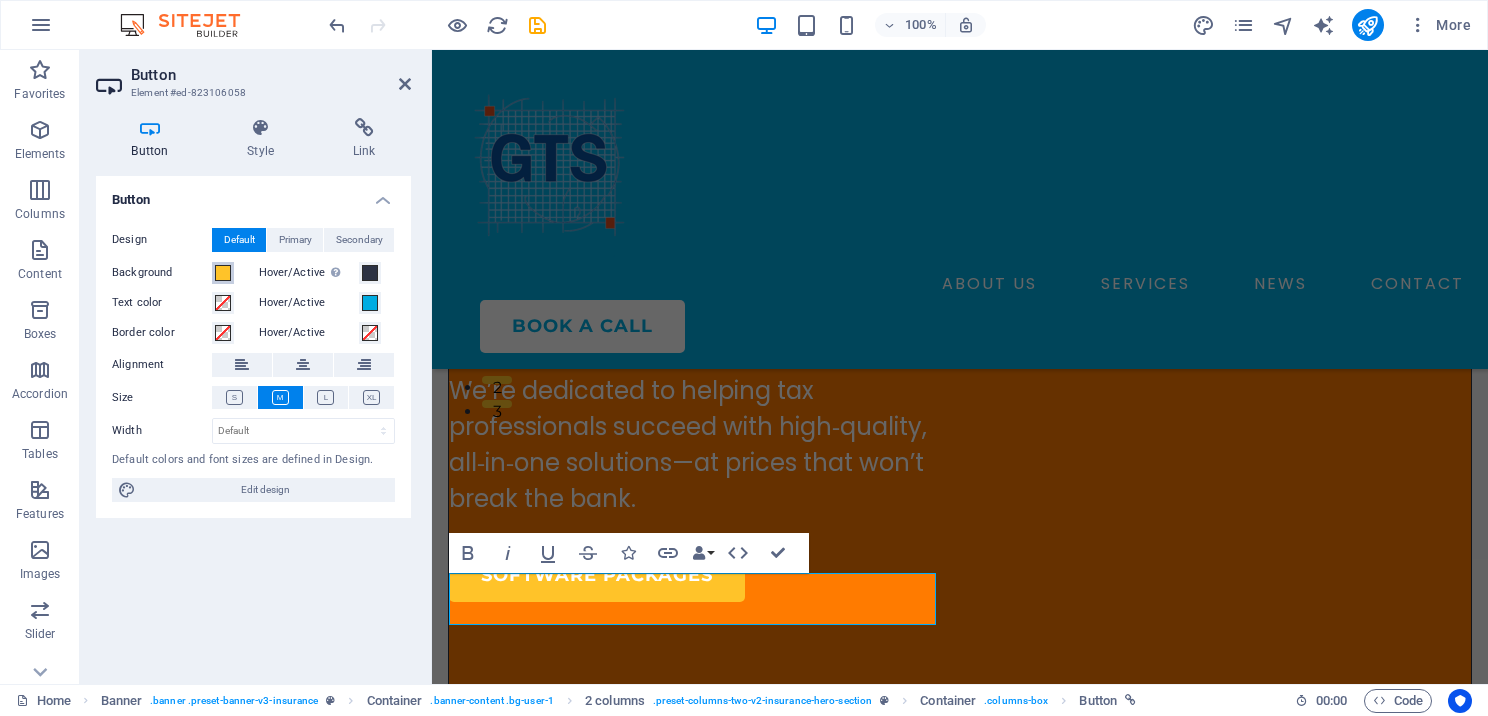 click at bounding box center (223, 273) 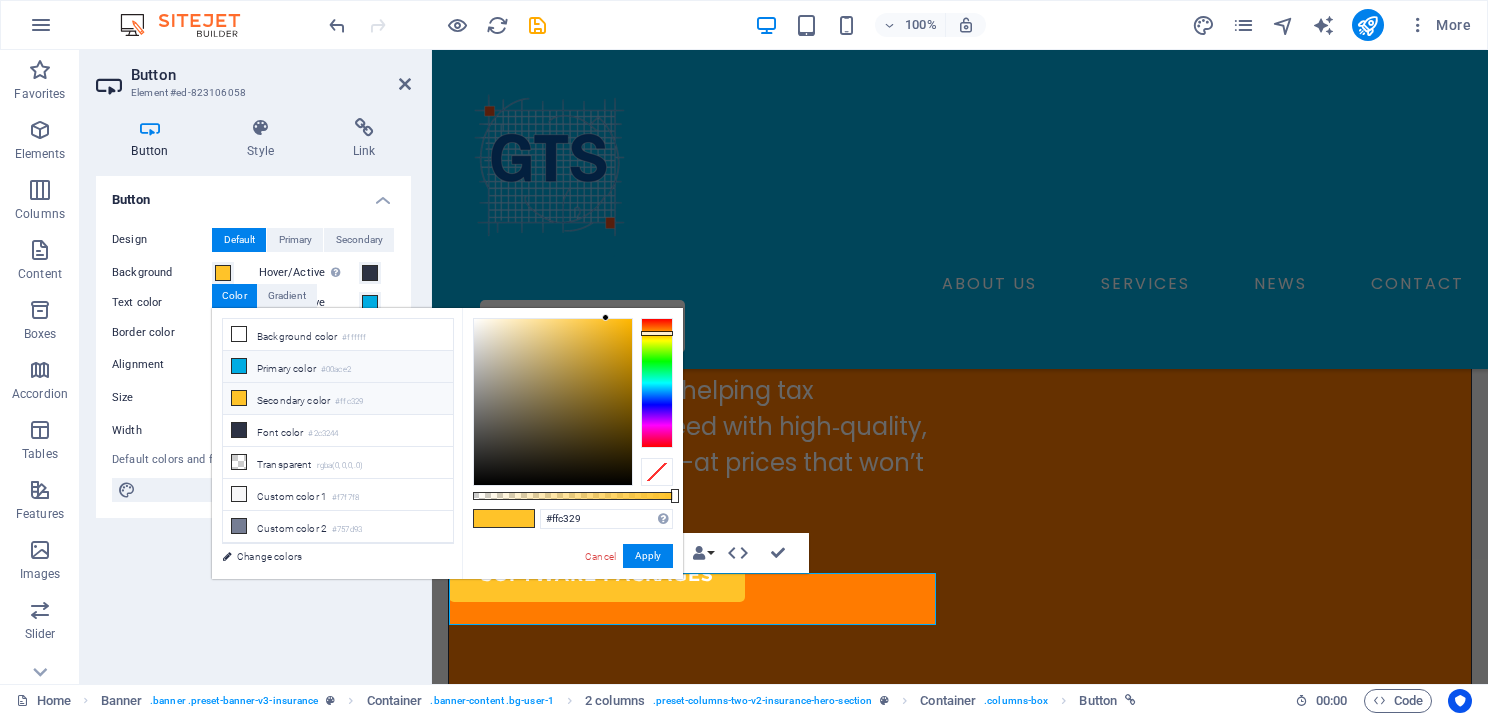 click at bounding box center [239, 366] 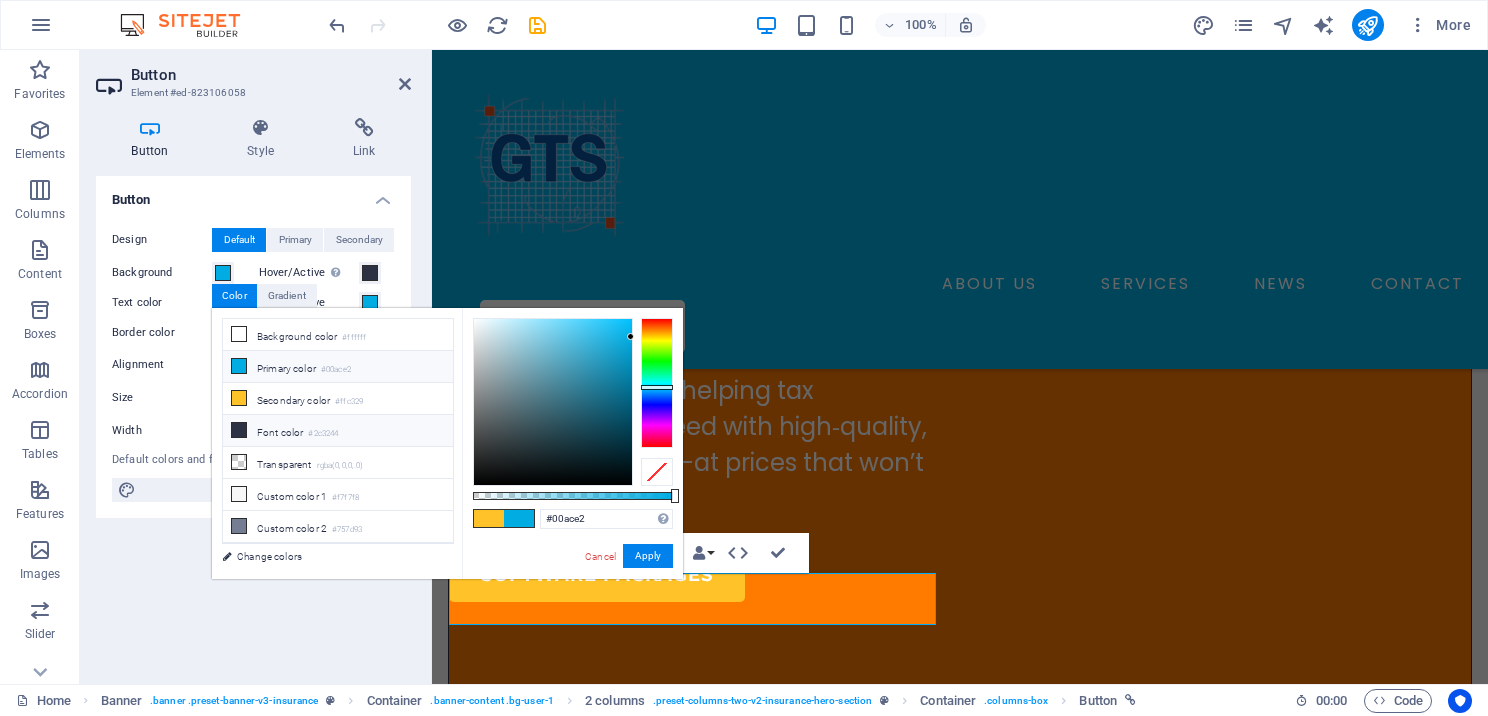 click at bounding box center [239, 430] 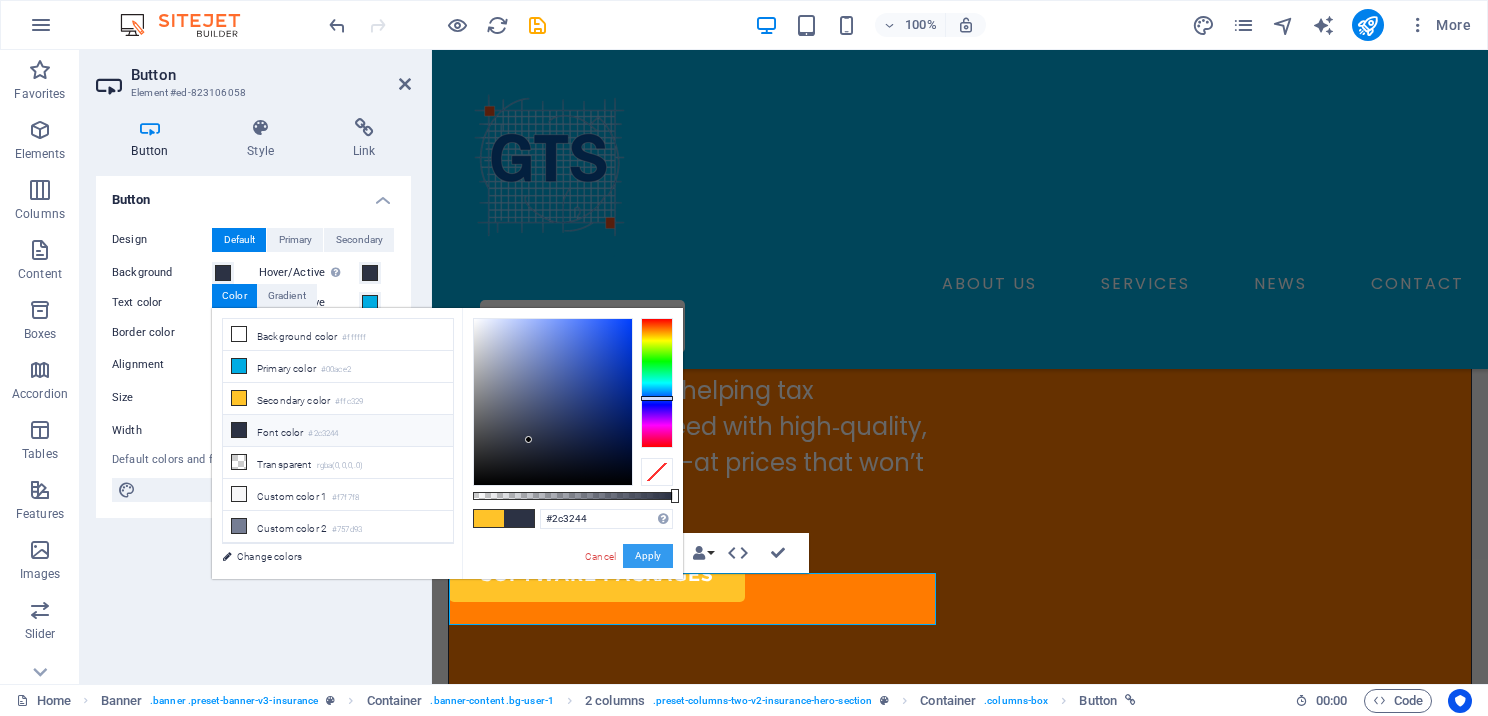 click on "Apply" at bounding box center (648, 556) 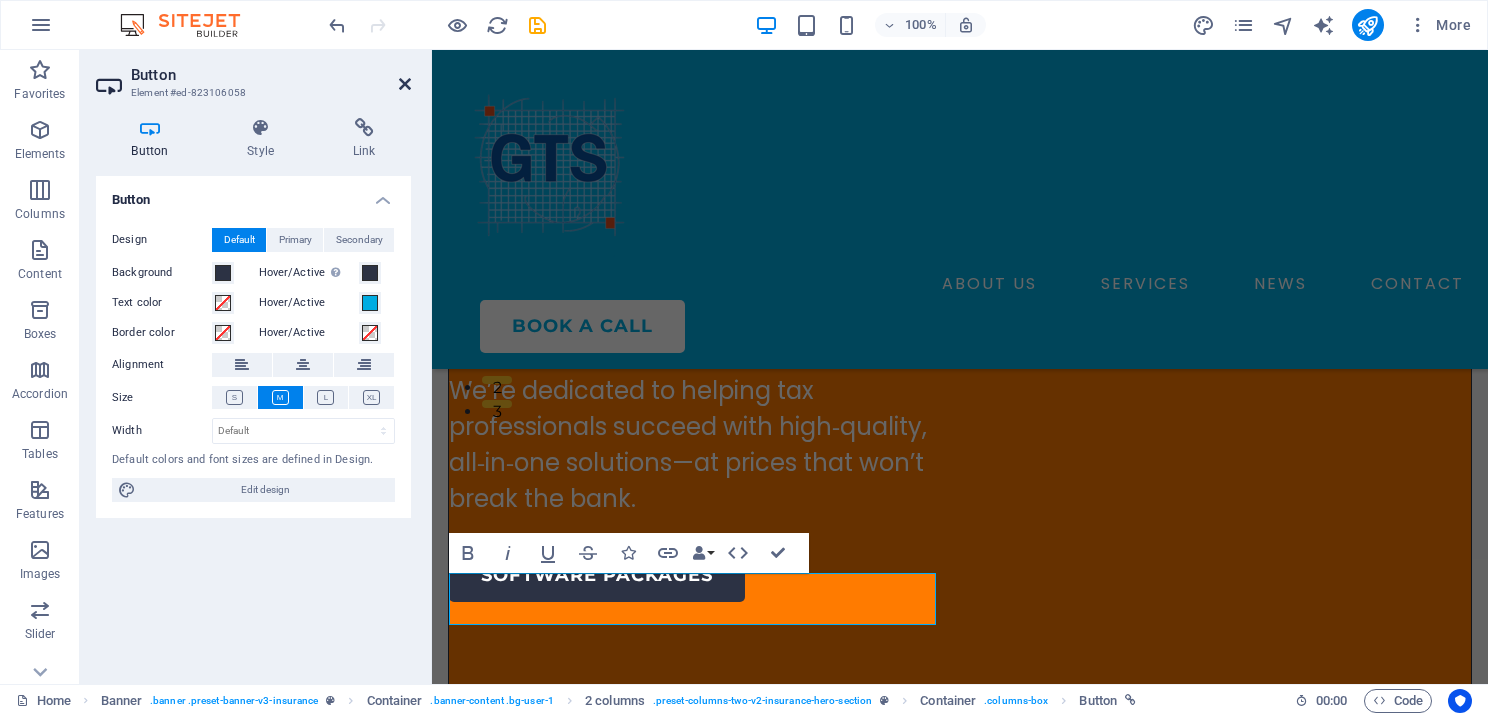 click at bounding box center [405, 84] 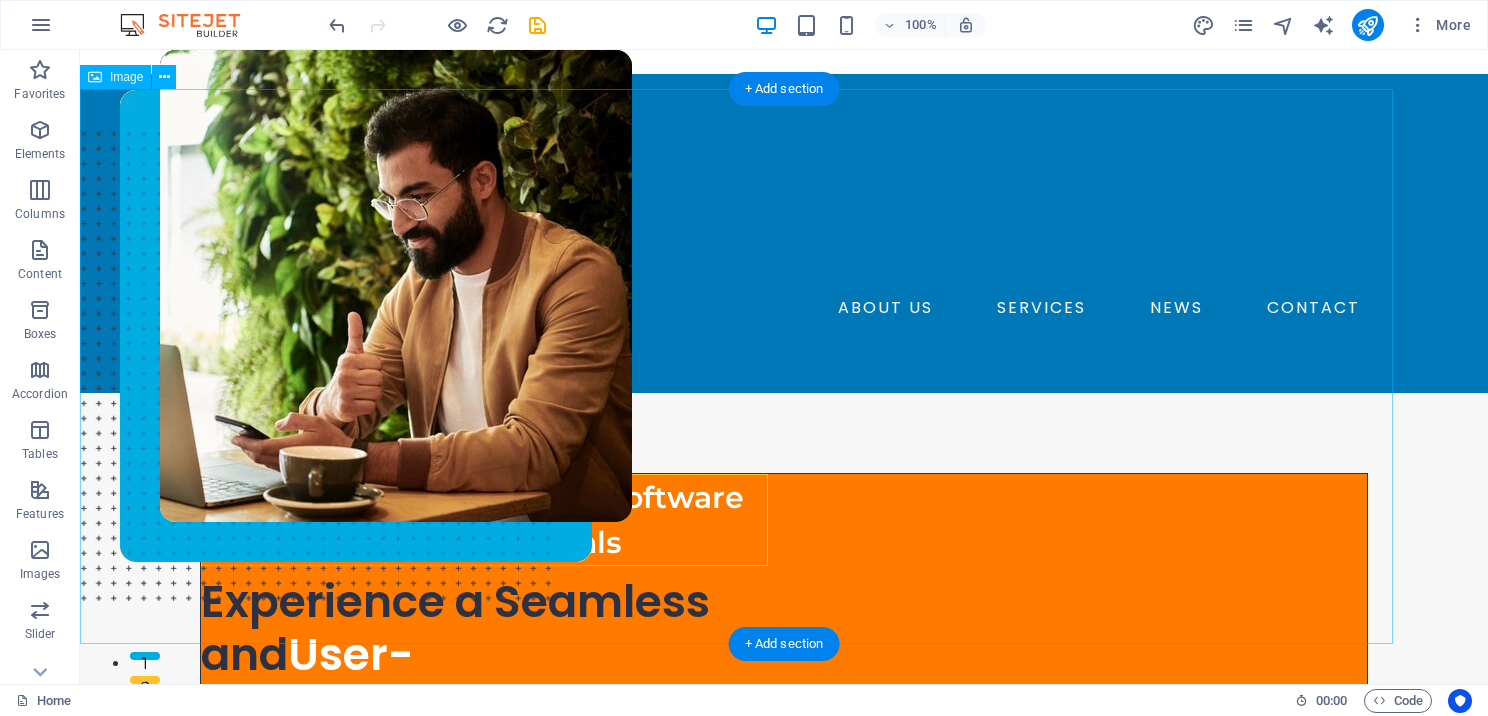 scroll, scrollTop: 200, scrollLeft: 0, axis: vertical 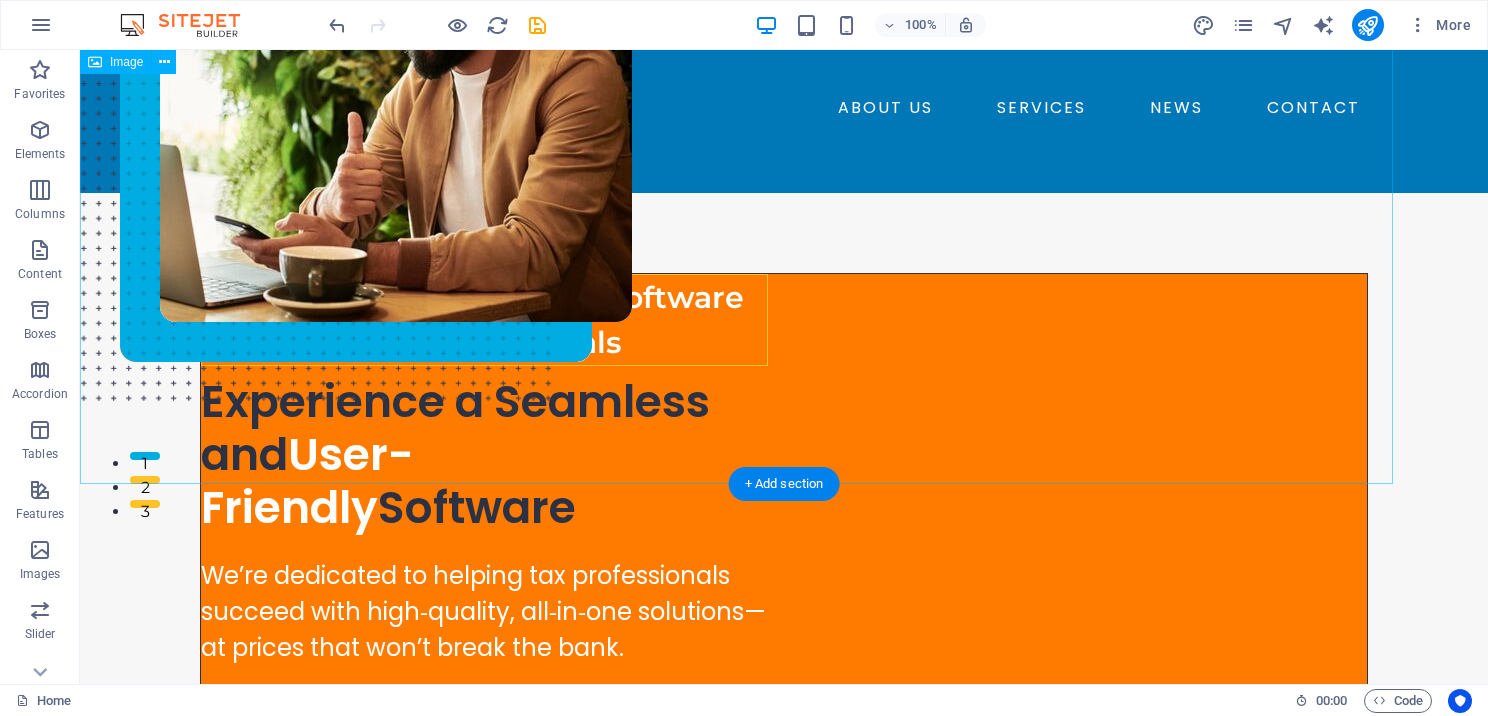 click at bounding box center (744, 207) 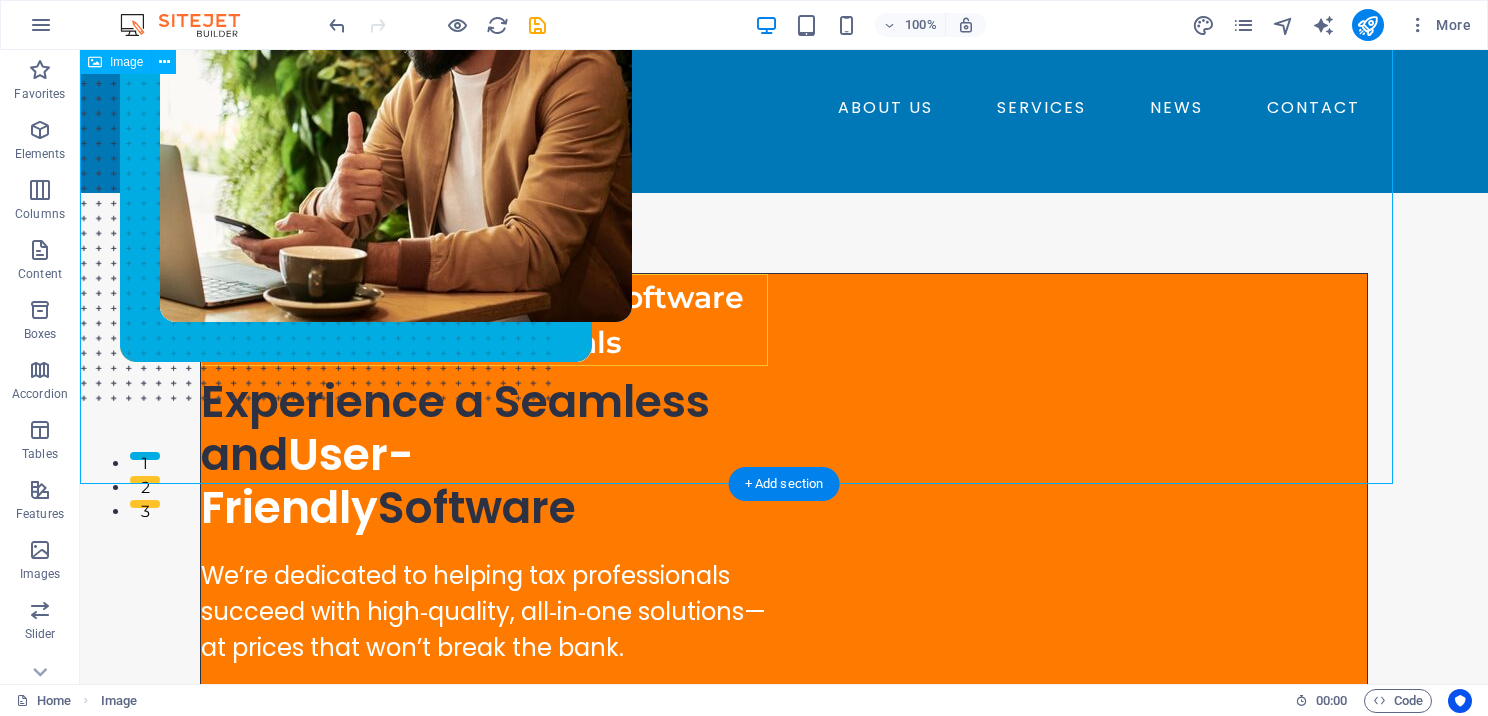 click at bounding box center (744, 207) 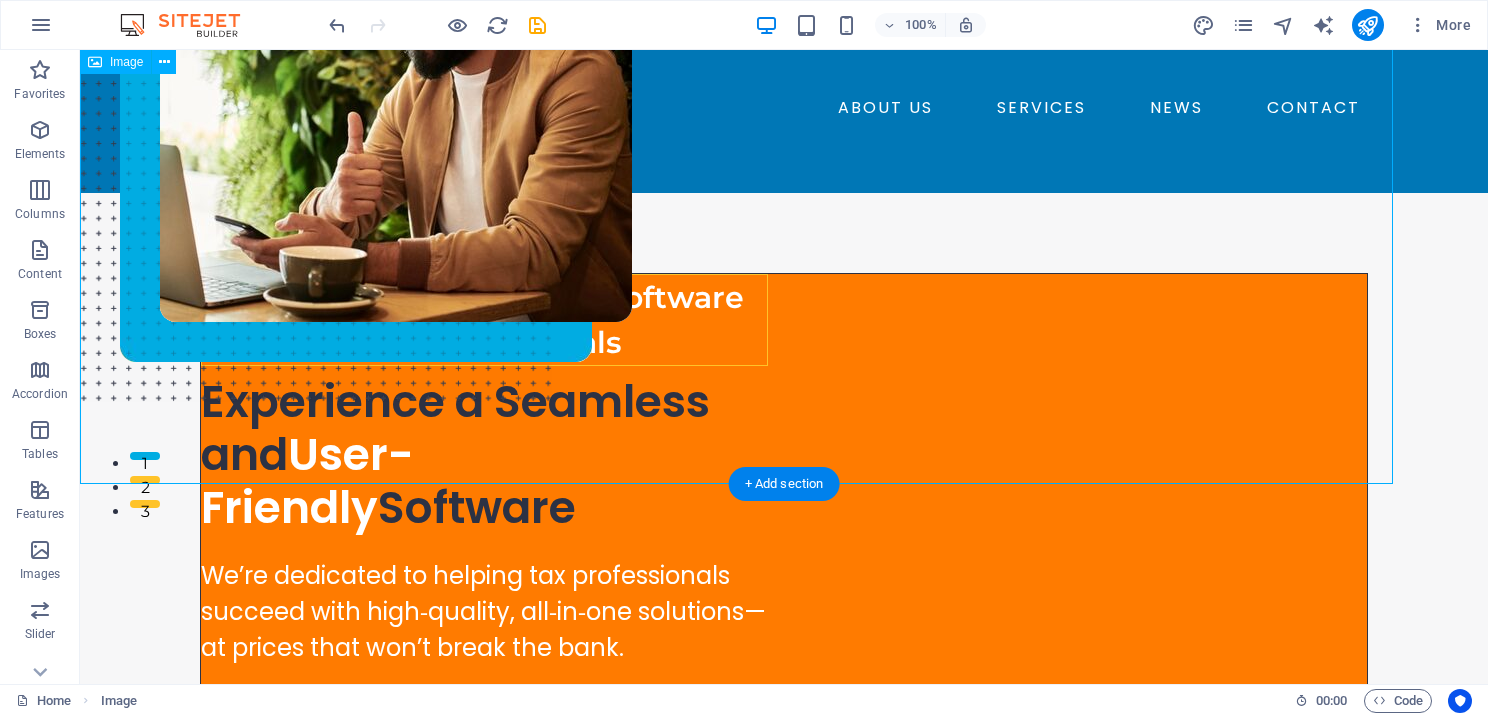 select on "px" 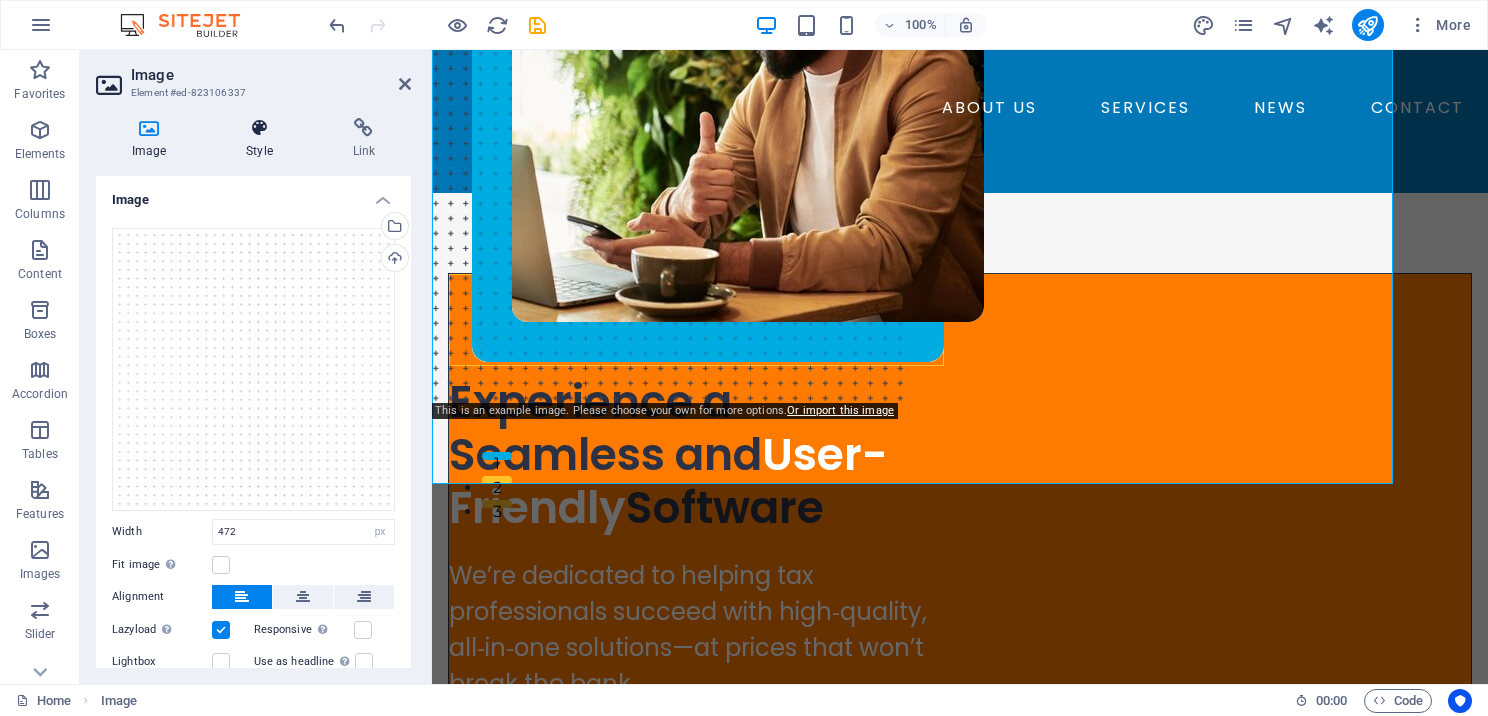 click on "Style" at bounding box center (263, 139) 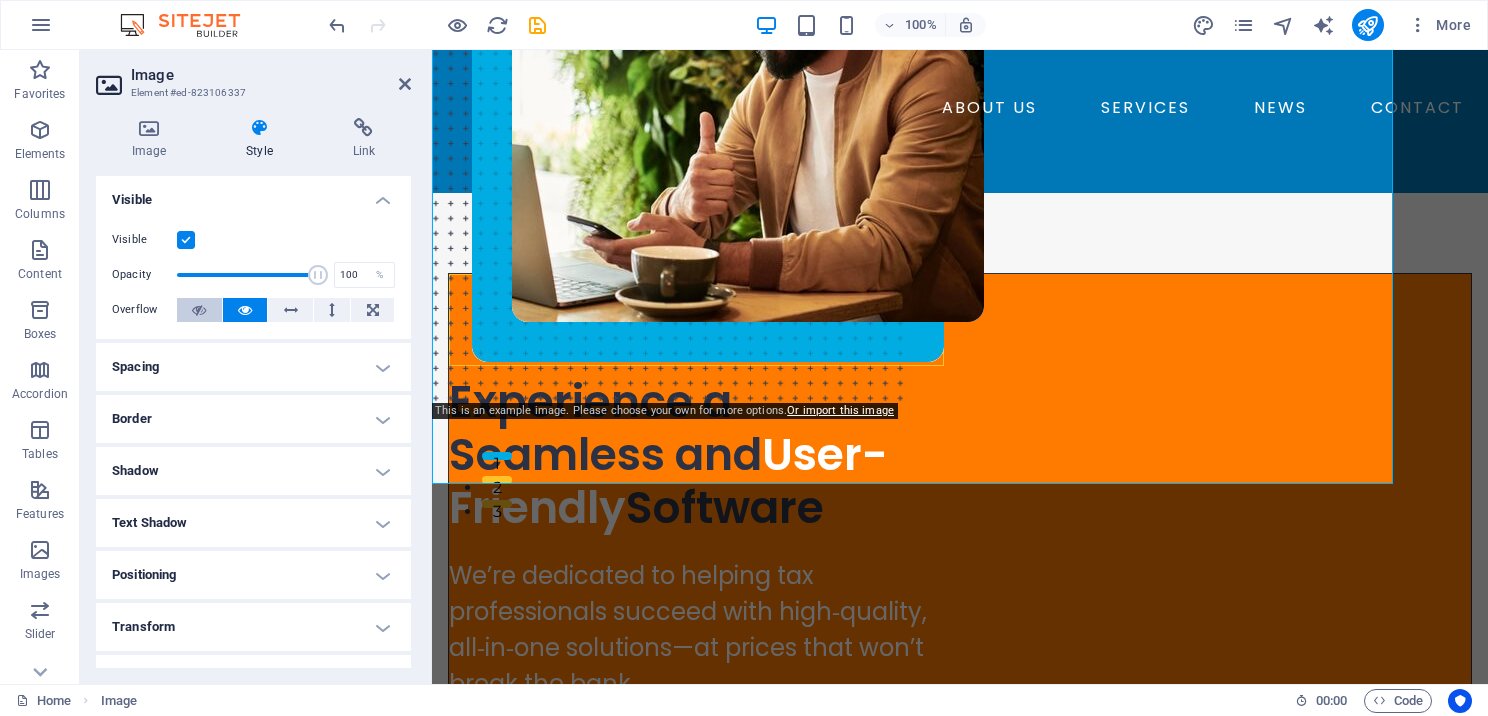 click at bounding box center [199, 310] 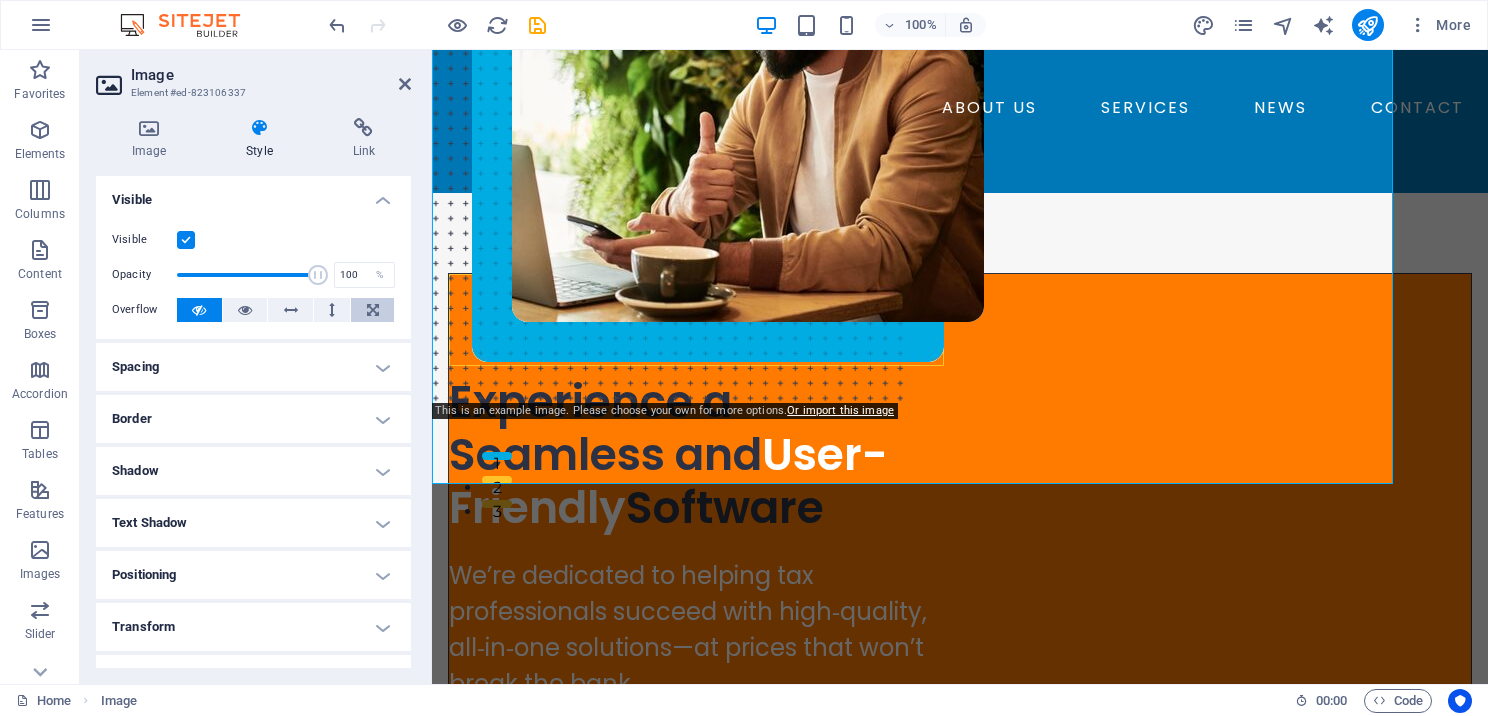 click at bounding box center [372, 310] 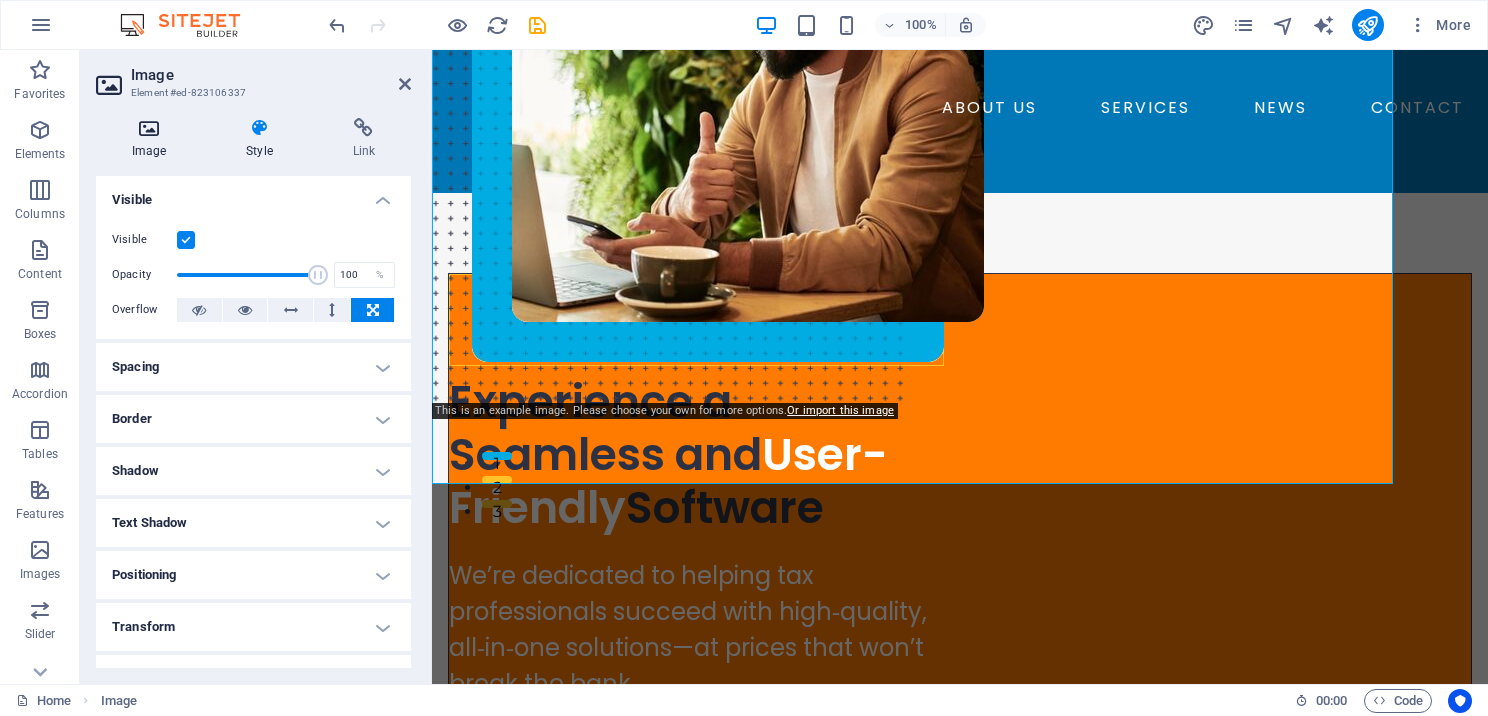 click on "Image" at bounding box center (153, 139) 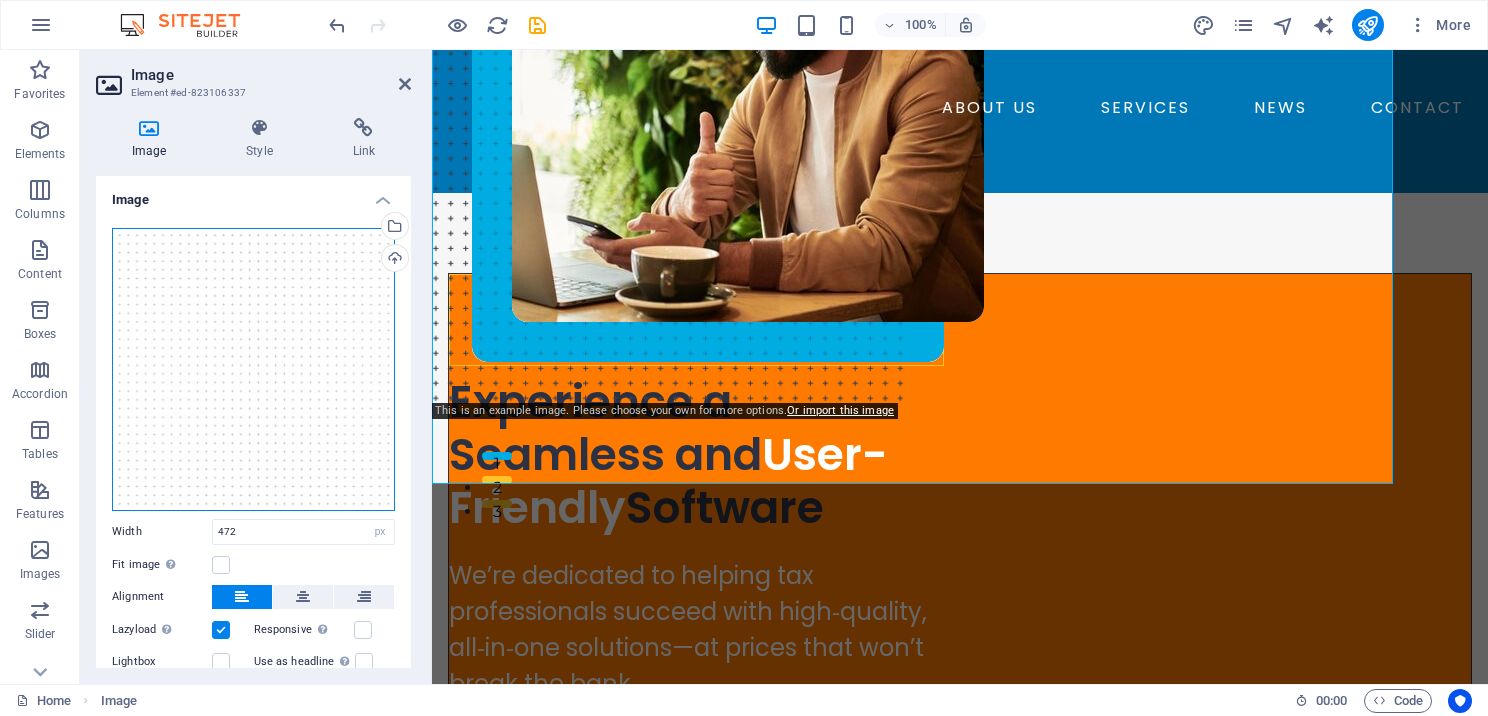 click on "Drag files here, click to choose files or select files from Files or our free stock photos & videos" at bounding box center (253, 369) 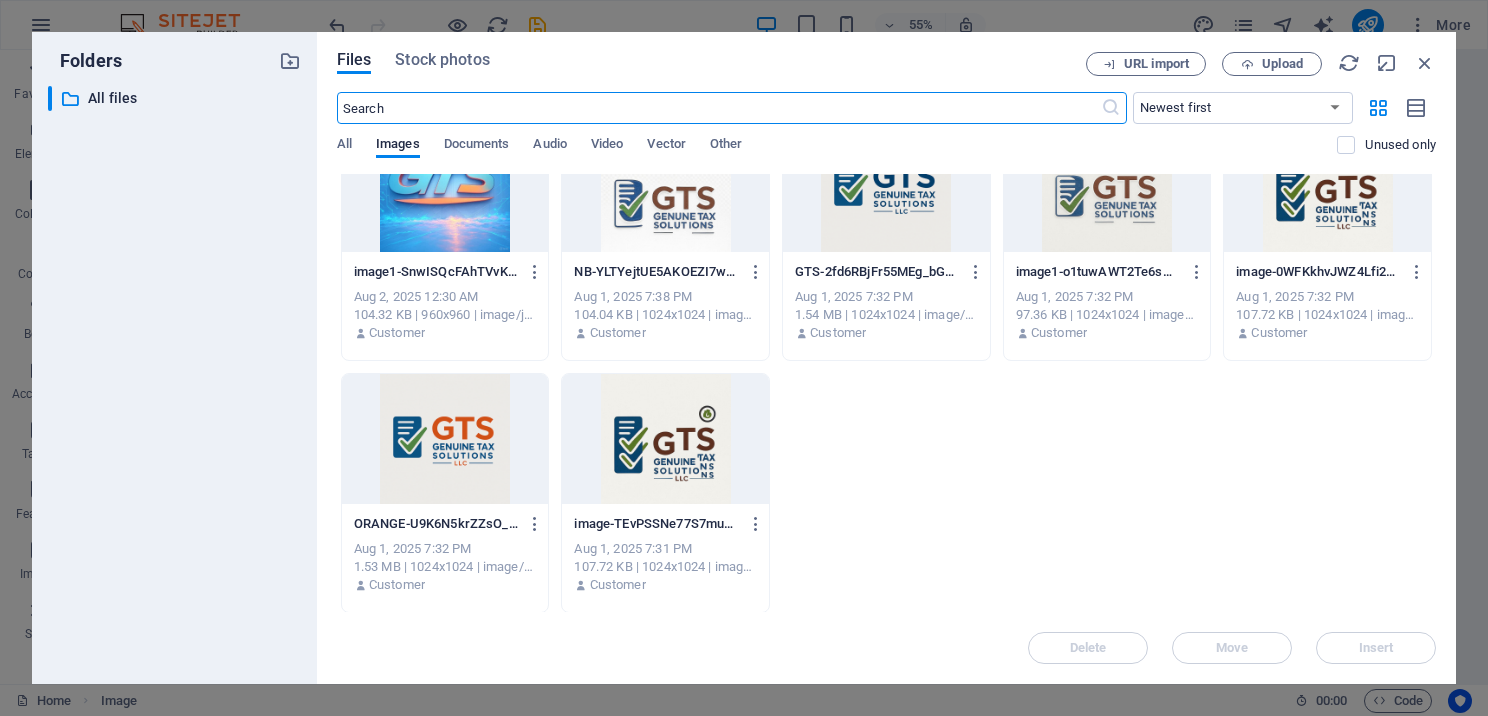 scroll, scrollTop: 0, scrollLeft: 0, axis: both 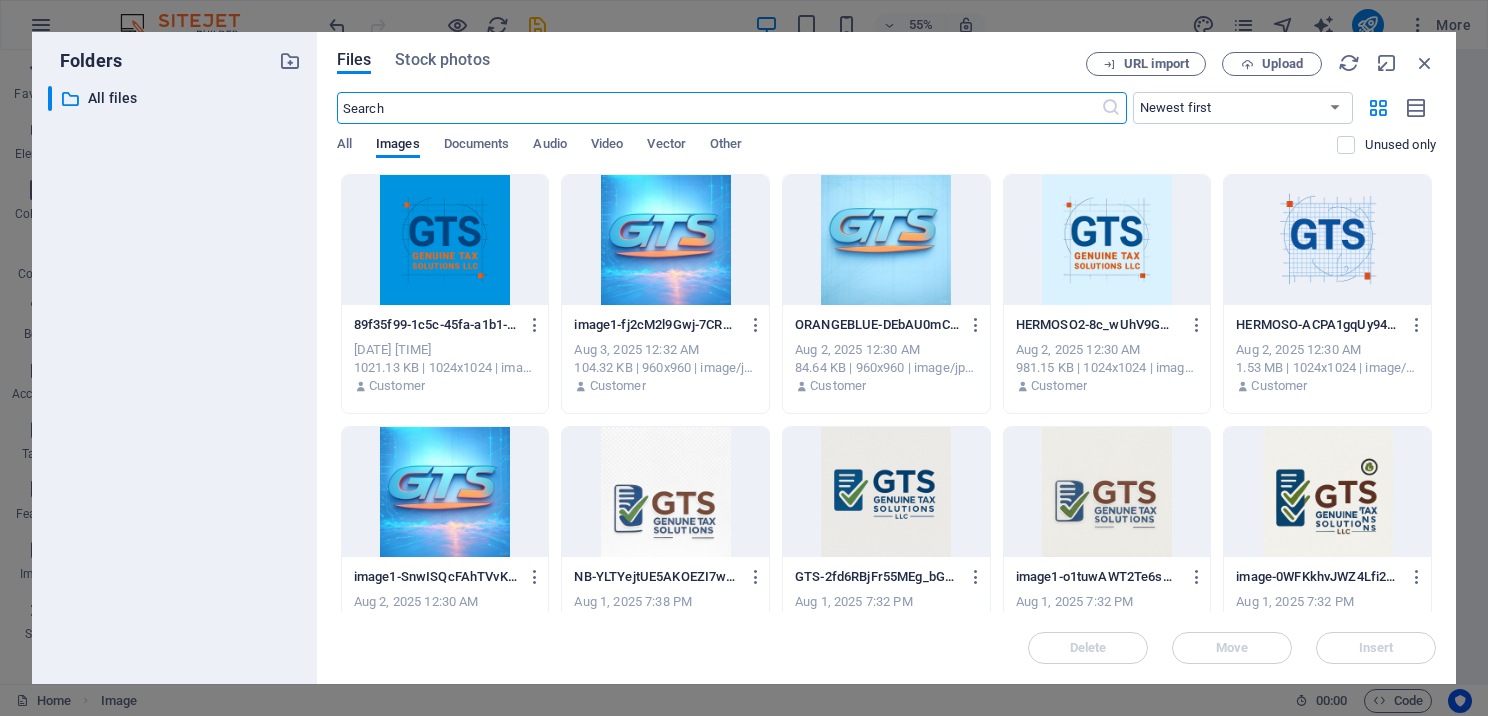 click at bounding box center (1107, 240) 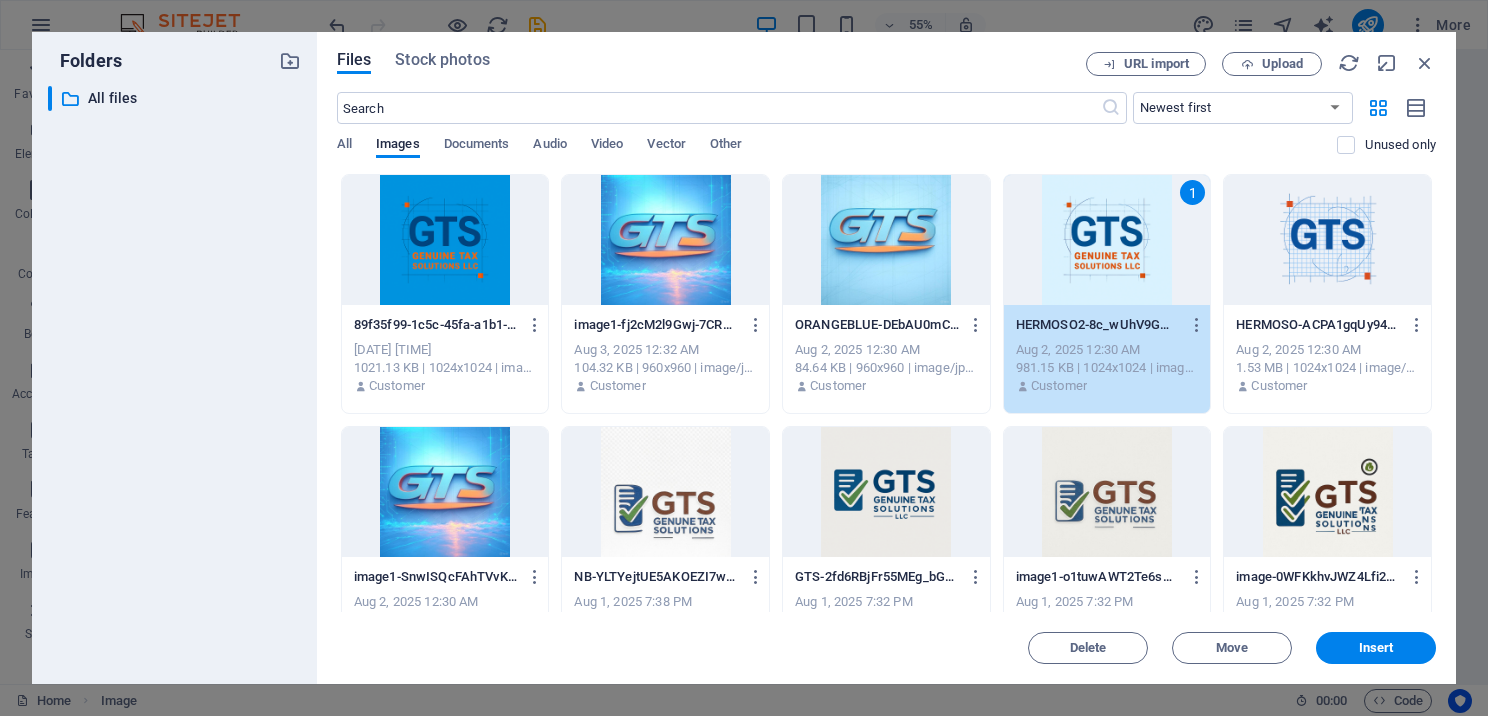 click on "1" at bounding box center (1107, 240) 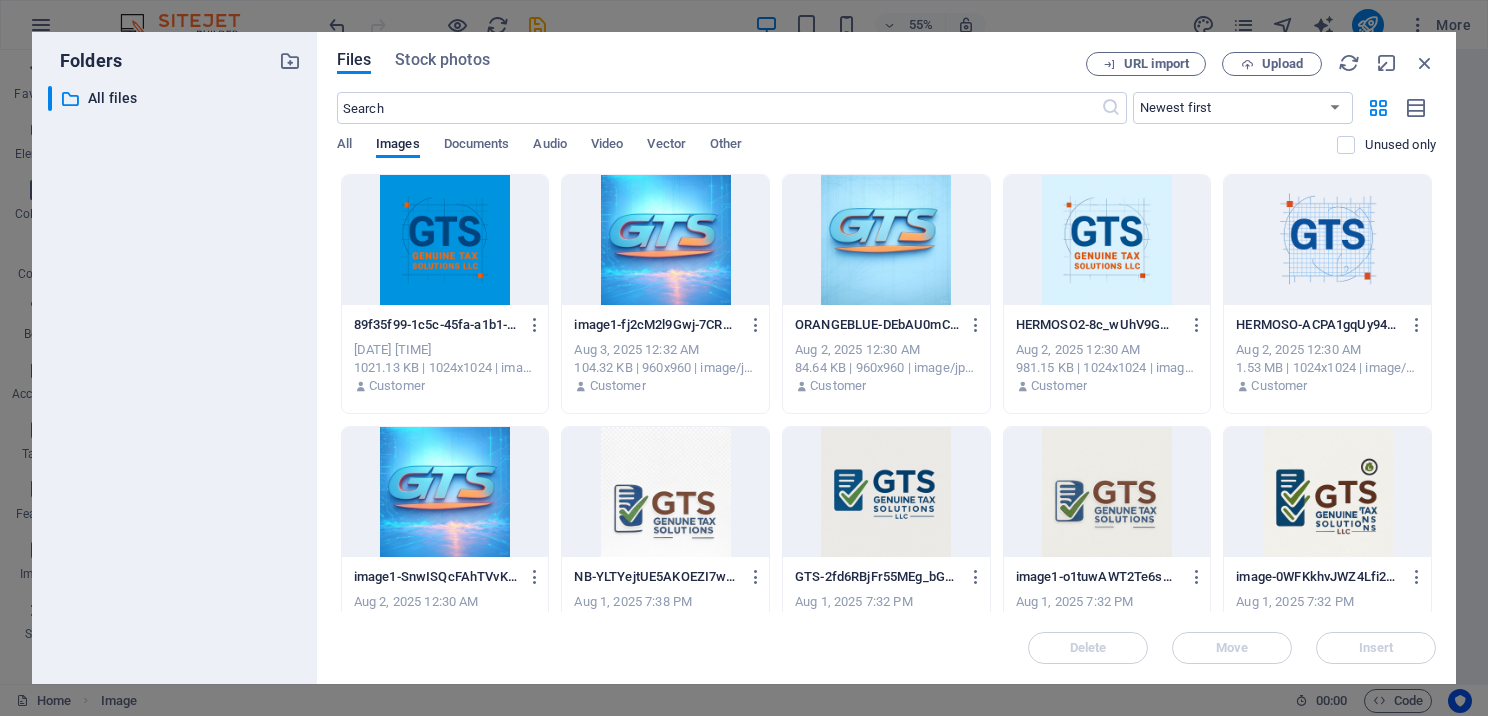 click at bounding box center (1107, 240) 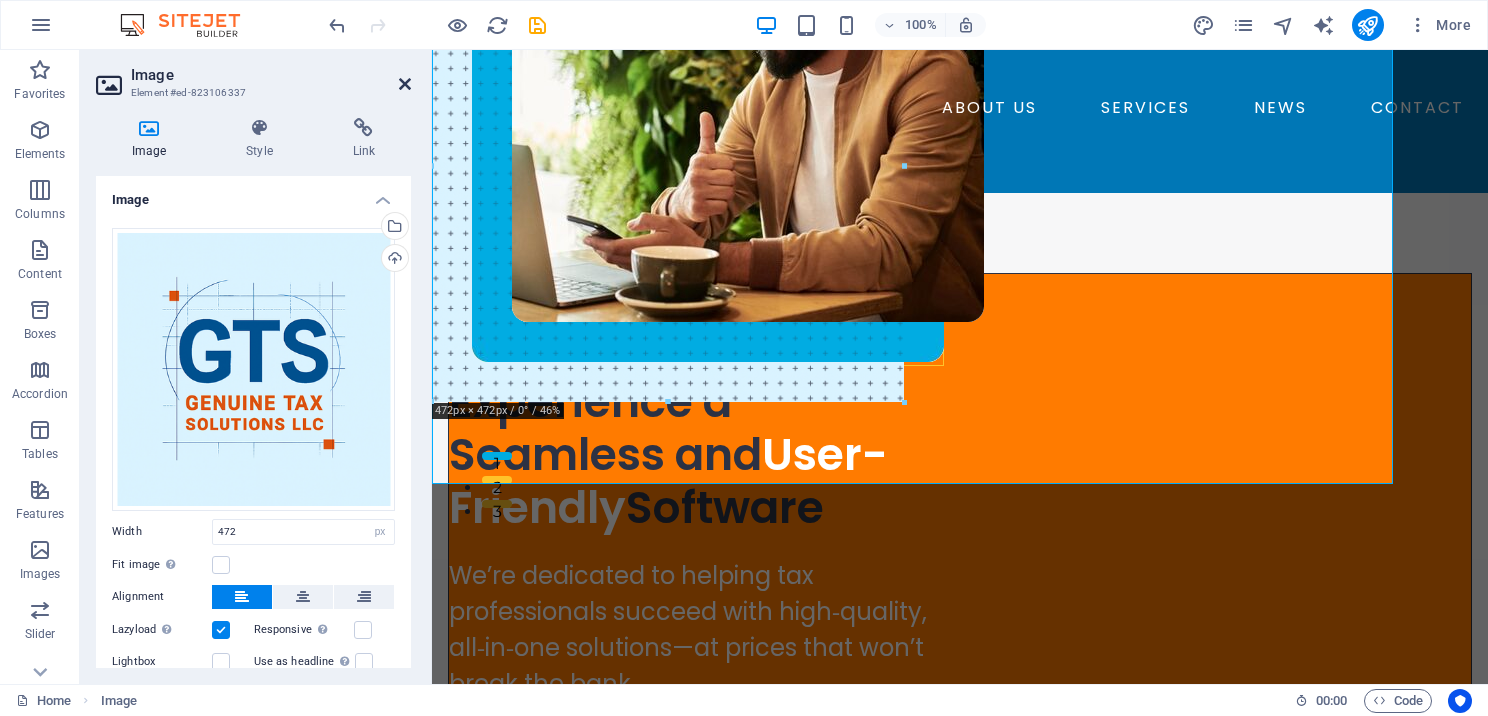 drag, startPoint x: 328, startPoint y: 34, endPoint x: 408, endPoint y: 84, distance: 94.33981 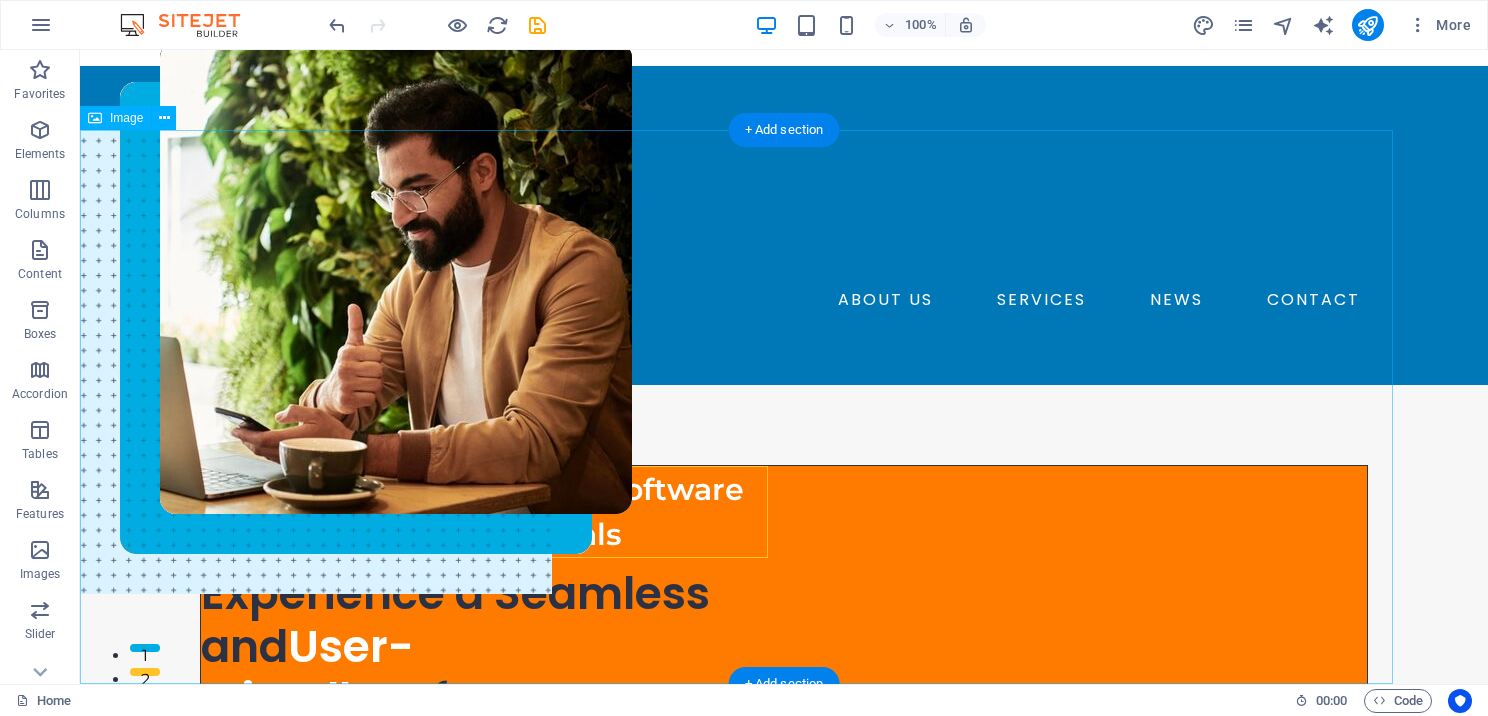 scroll, scrollTop: 0, scrollLeft: 0, axis: both 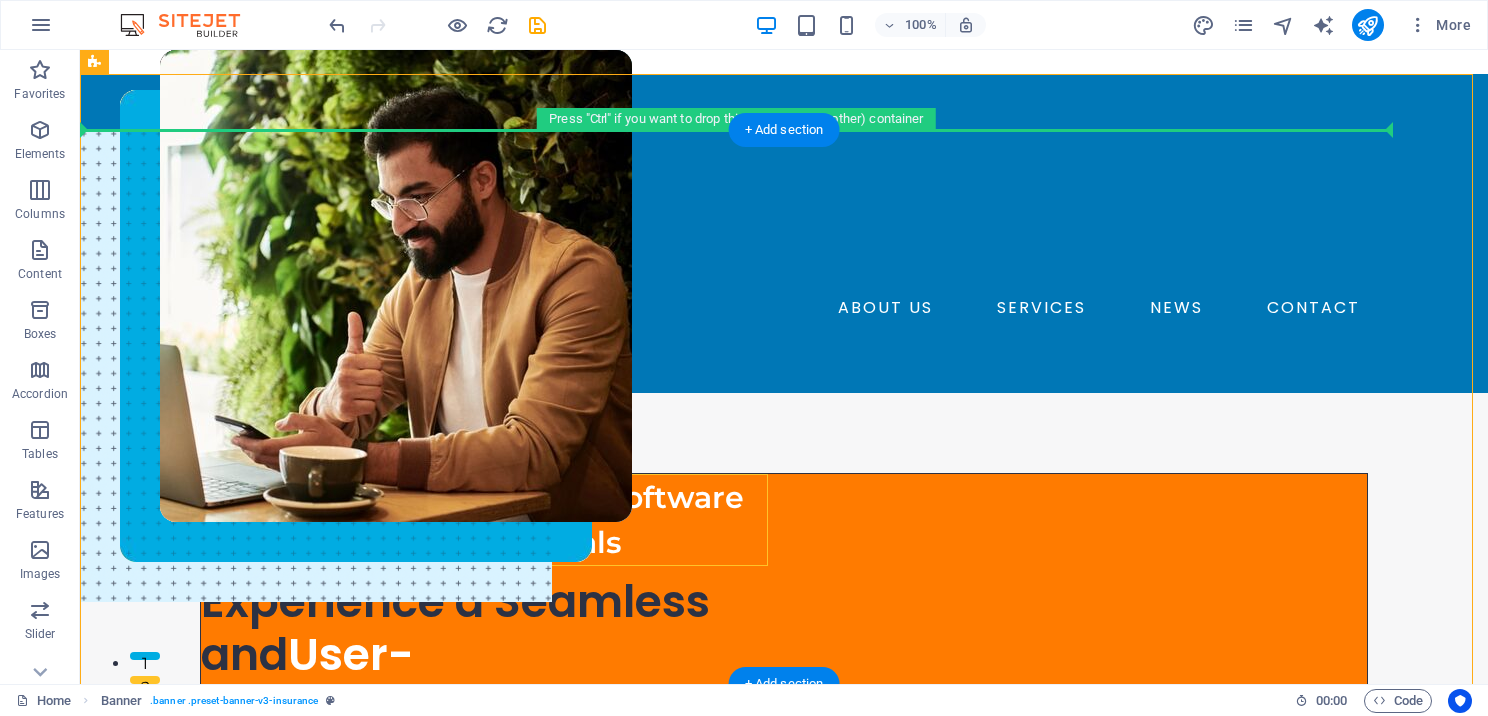 drag, startPoint x: 427, startPoint y: 268, endPoint x: 692, endPoint y: 333, distance: 272.8553 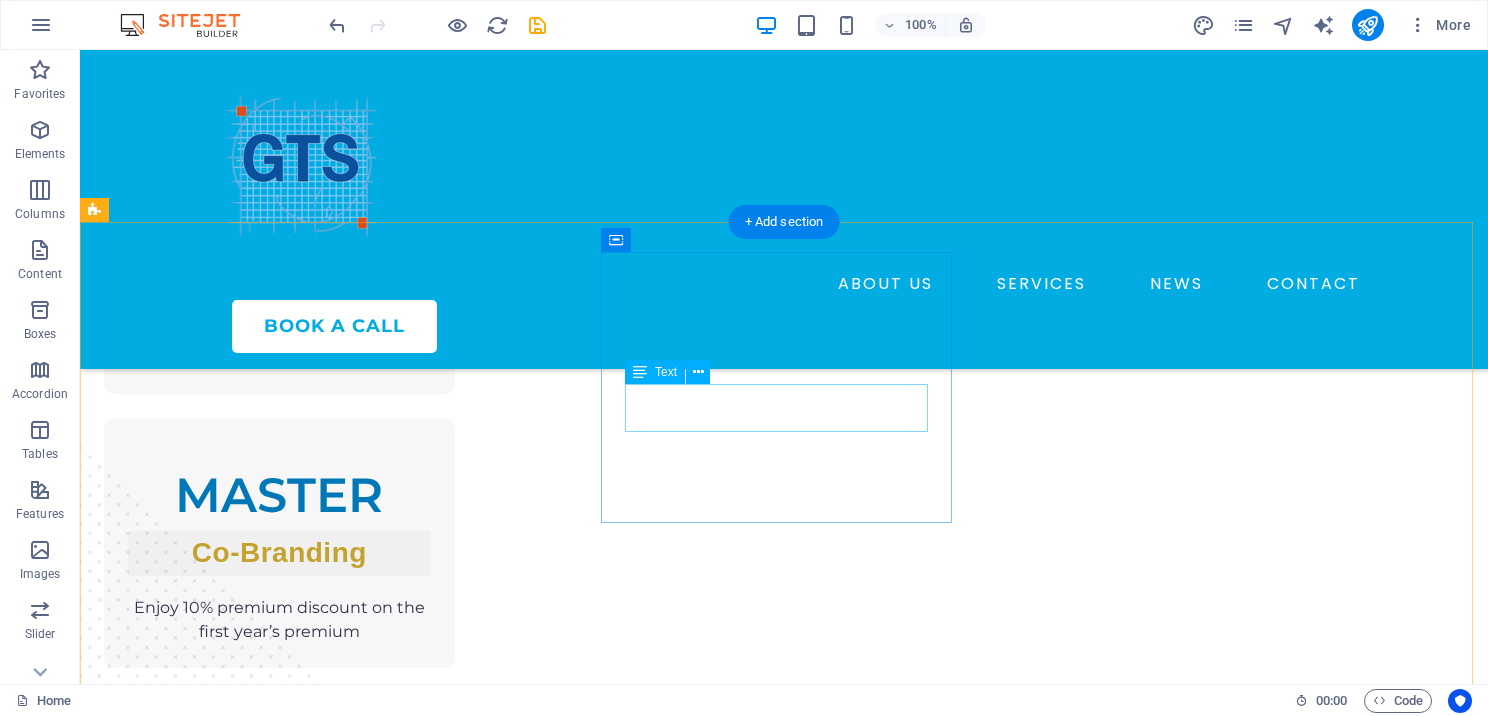 scroll, scrollTop: 0, scrollLeft: 0, axis: both 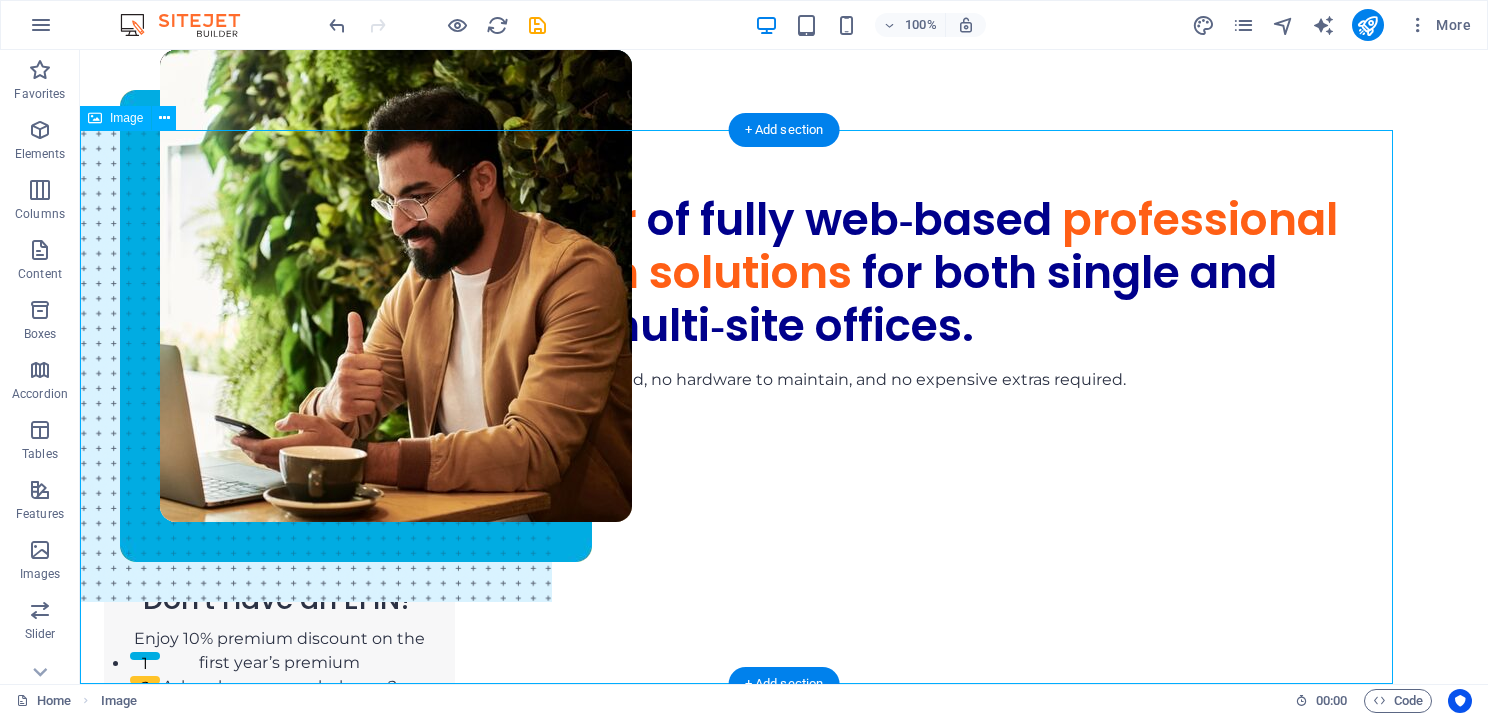 drag, startPoint x: 353, startPoint y: 342, endPoint x: 1111, endPoint y: 307, distance: 758.8076 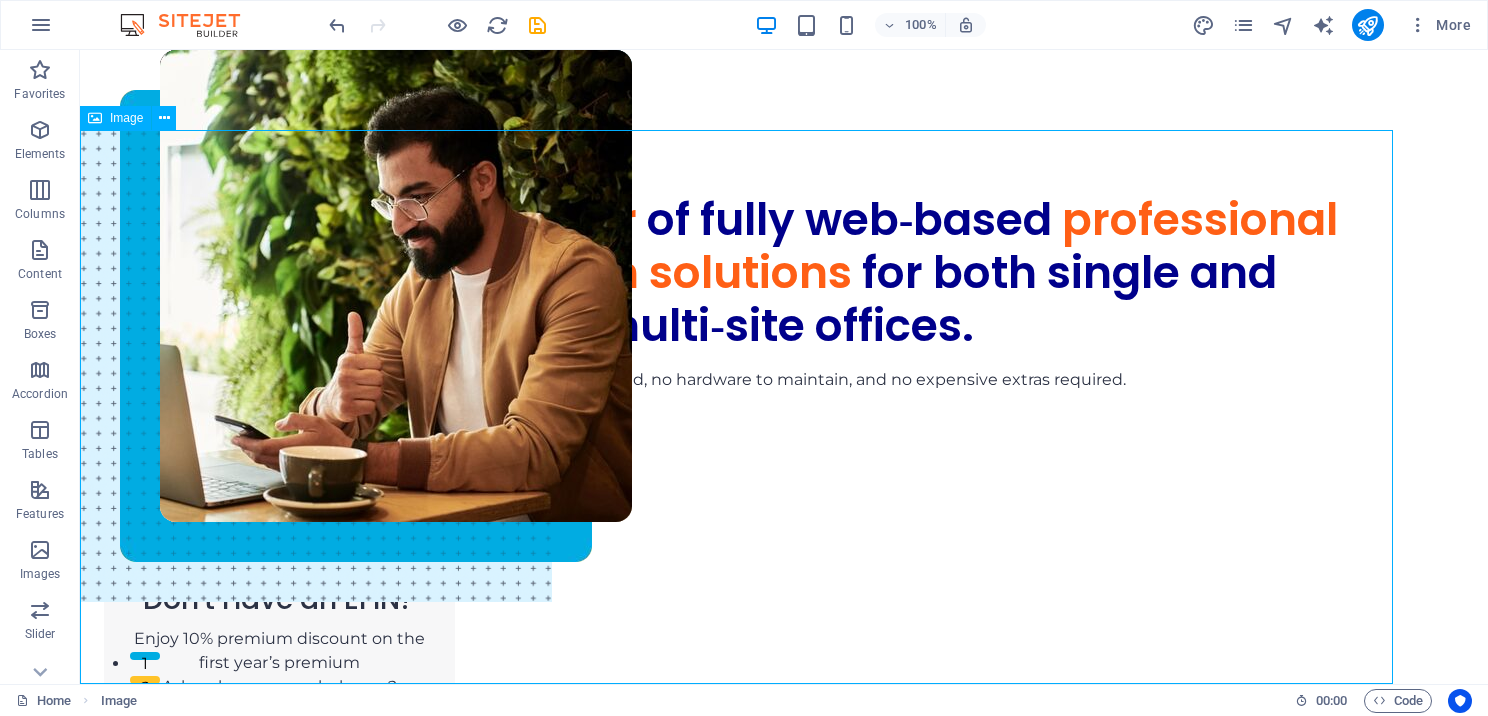 click on "Image" at bounding box center (126, 118) 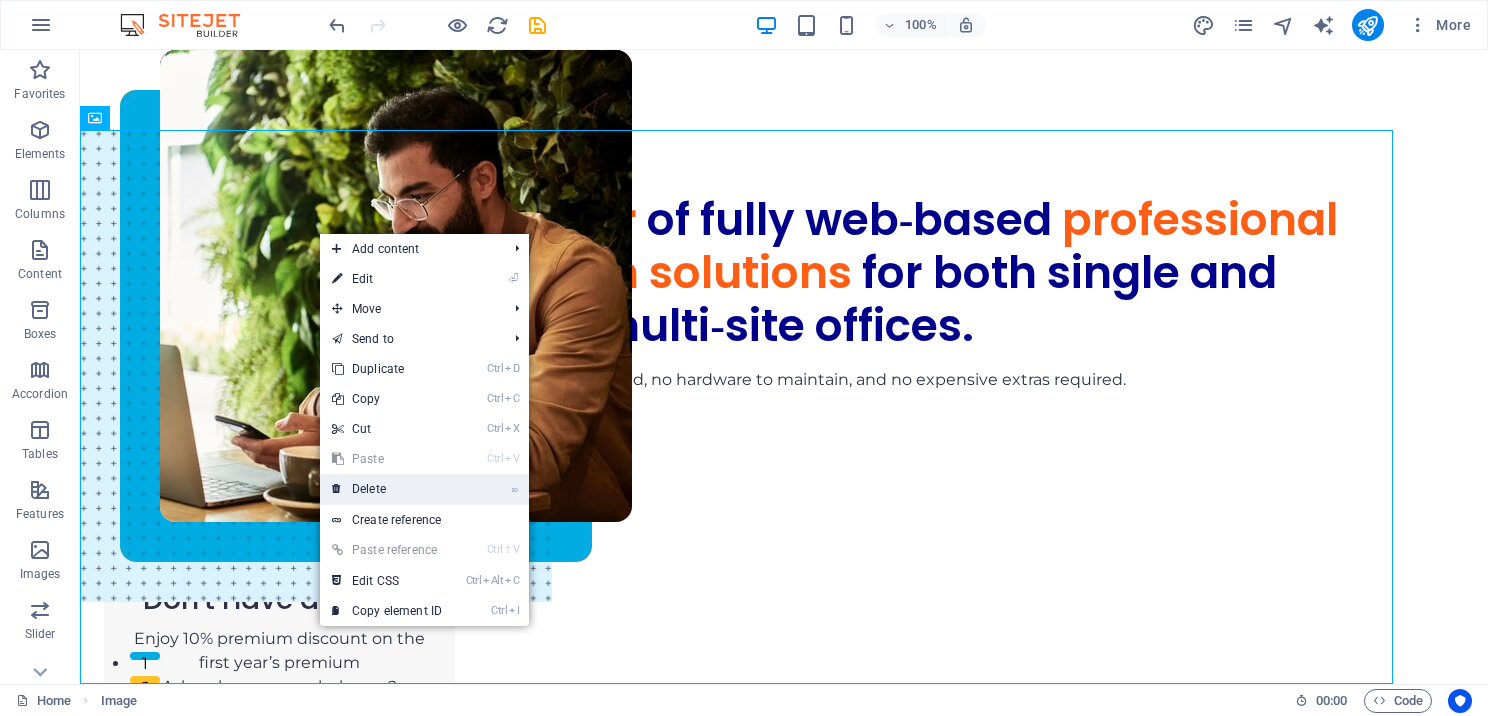 click on "⌦  Delete" at bounding box center (387, 489) 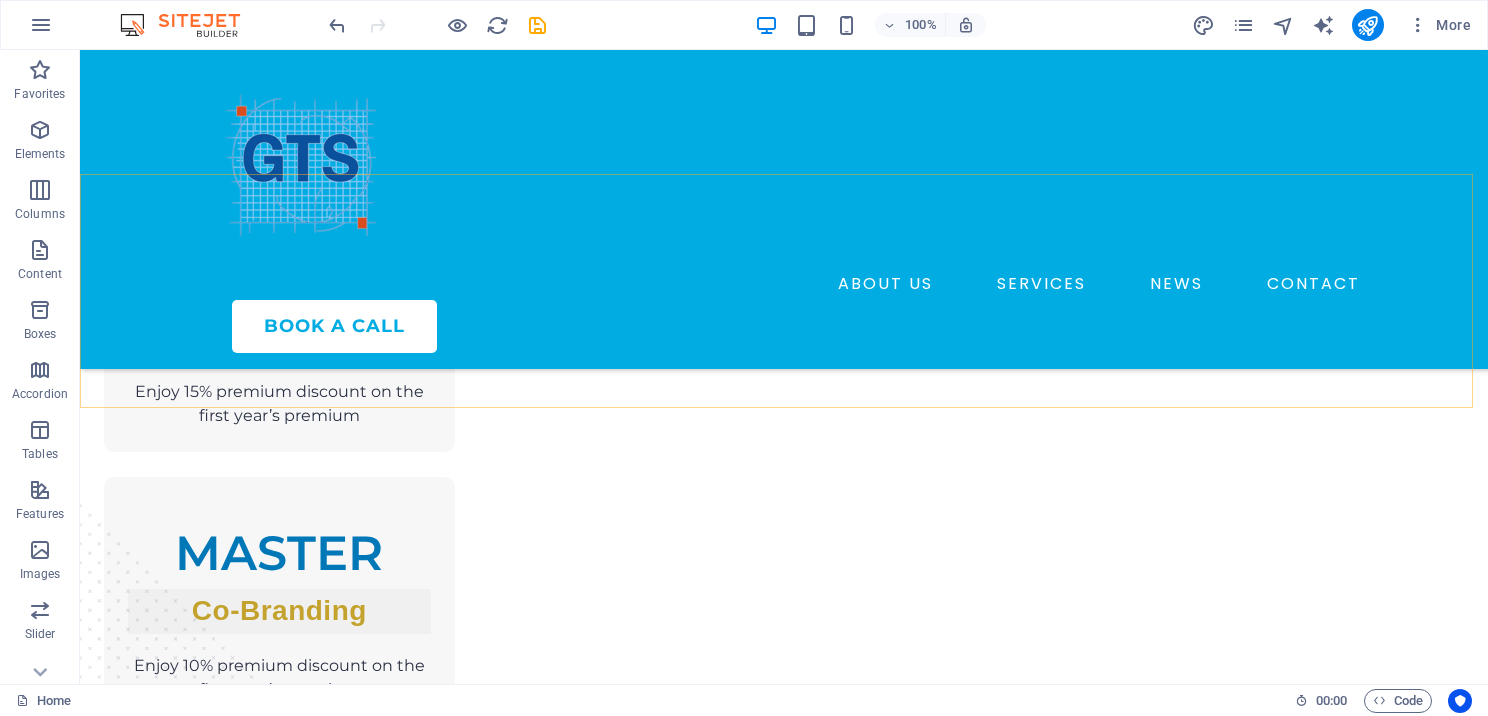 scroll, scrollTop: 0, scrollLeft: 0, axis: both 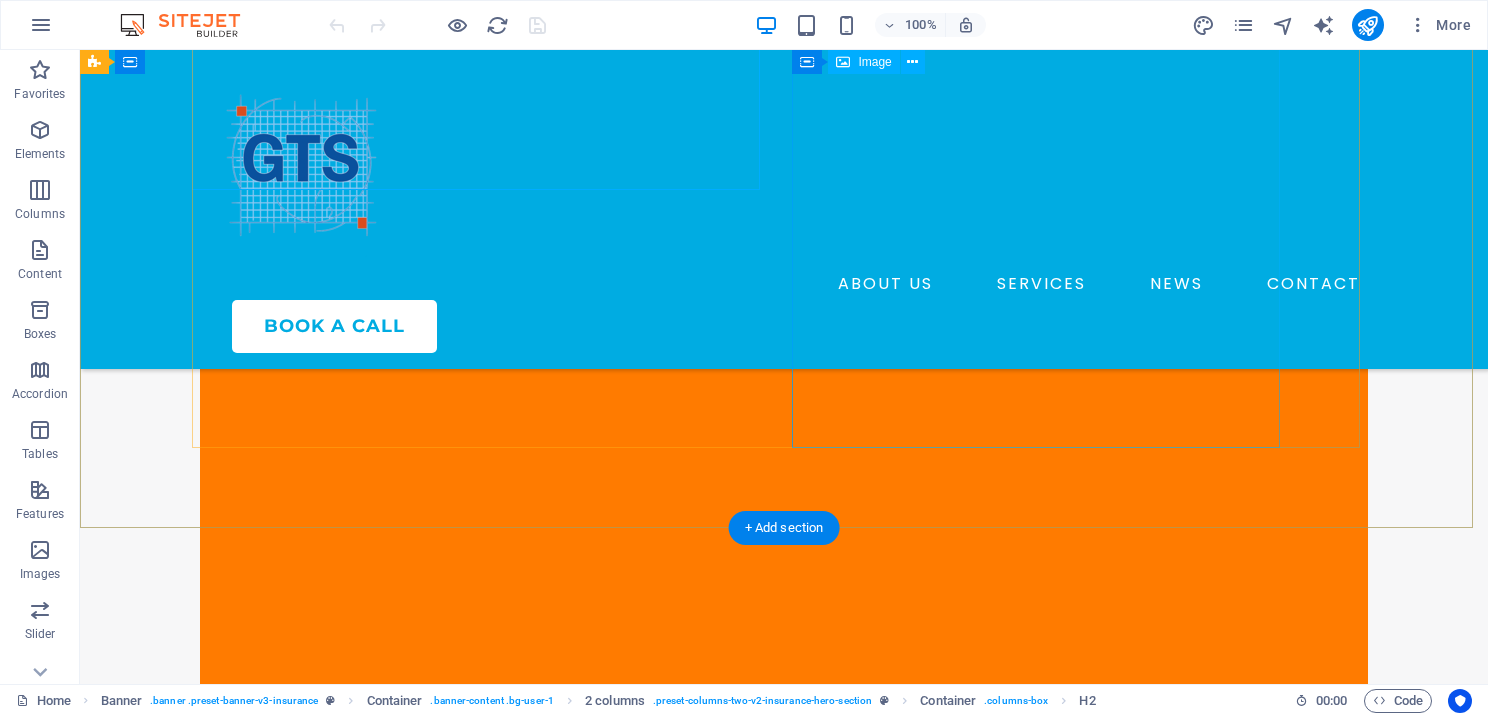 click at bounding box center [744, -93] 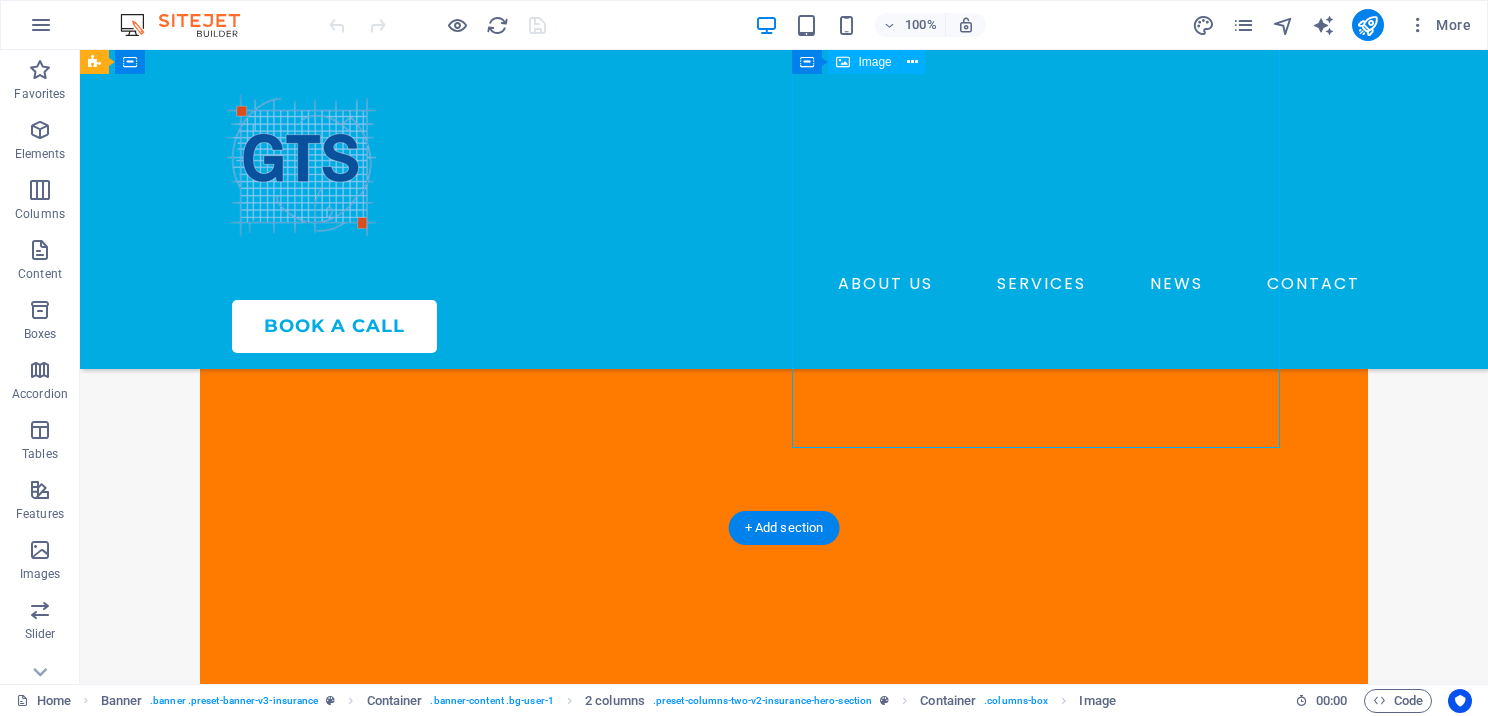 click at bounding box center (744, -93) 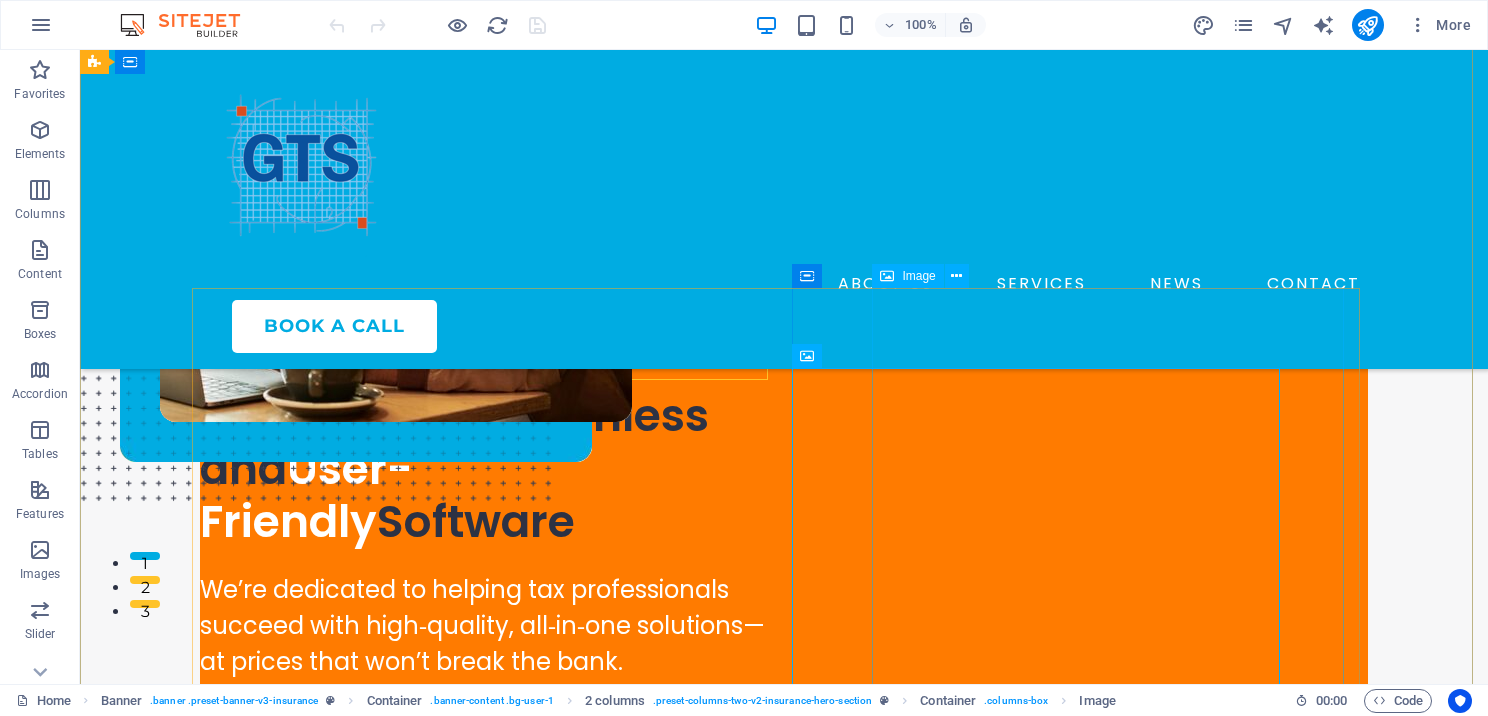 scroll, scrollTop: 100, scrollLeft: 0, axis: vertical 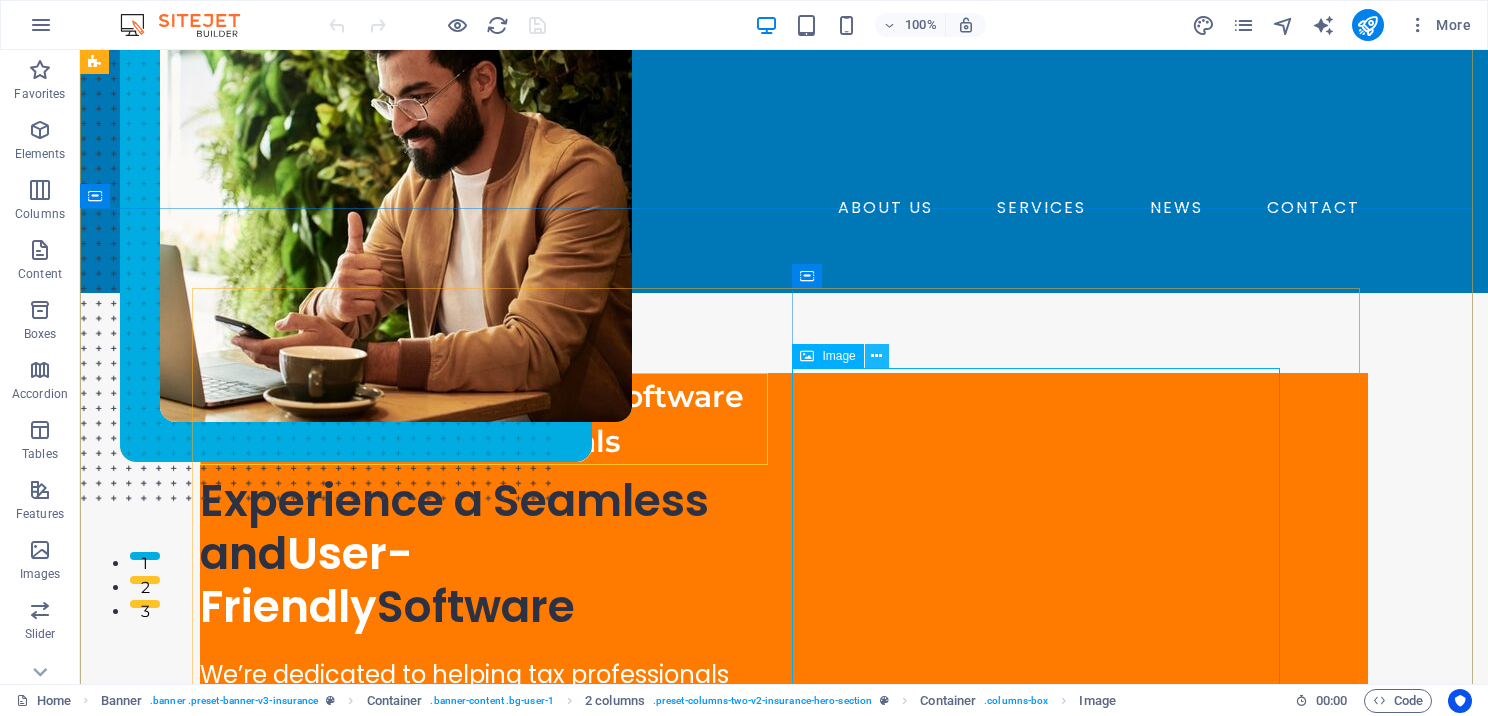 click at bounding box center [876, 356] 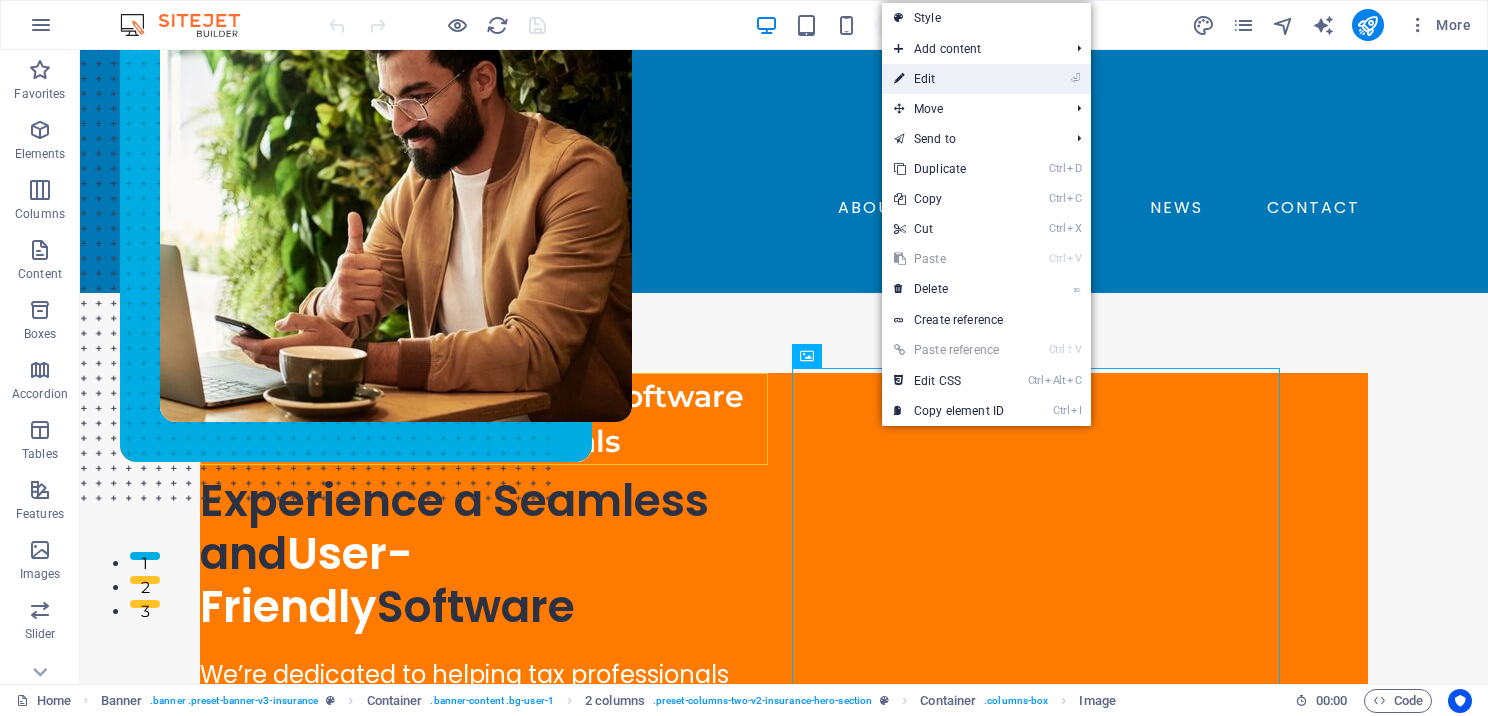 click on "⏎  Edit" at bounding box center (949, 79) 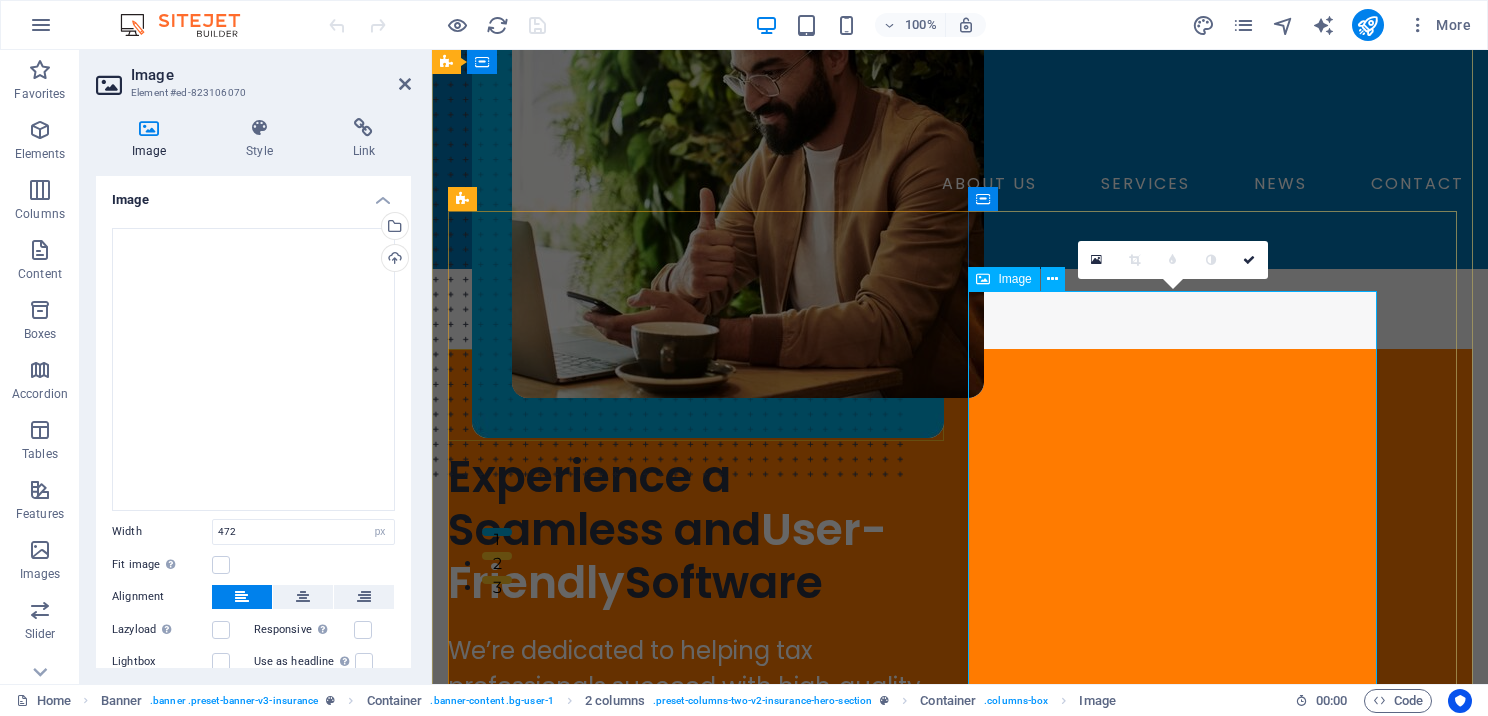scroll, scrollTop: 100, scrollLeft: 0, axis: vertical 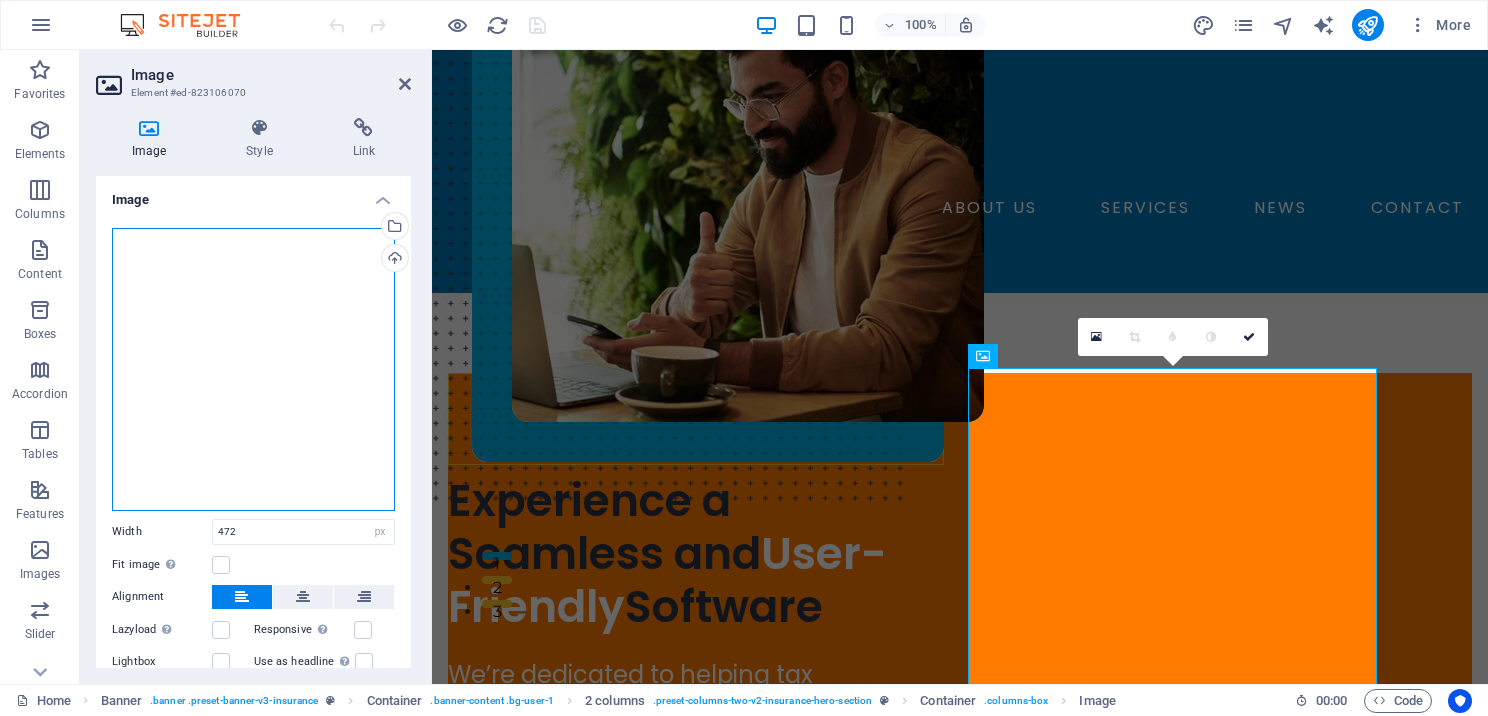 click on "Drag files here, click to choose files or select files from Files or our free stock photos & videos" at bounding box center (253, 369) 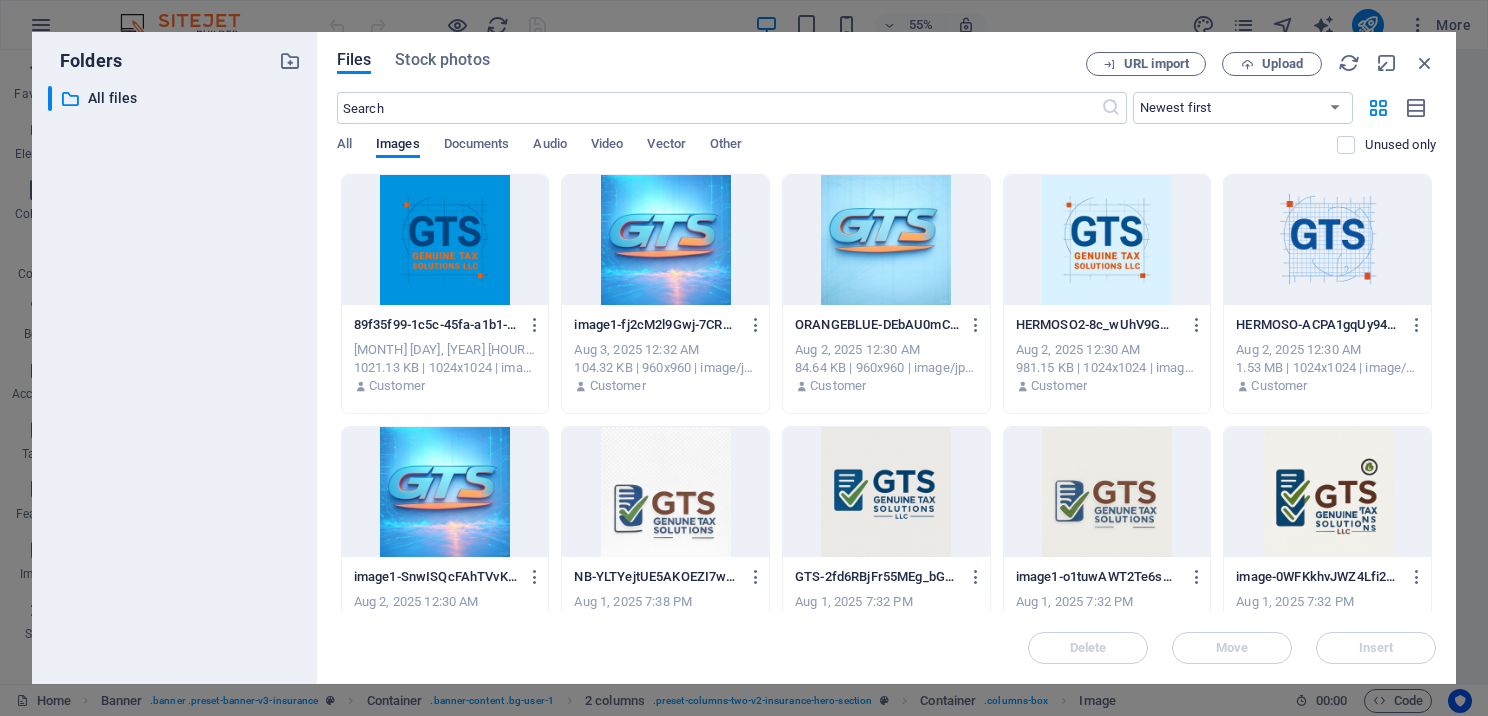 click at bounding box center (1107, 240) 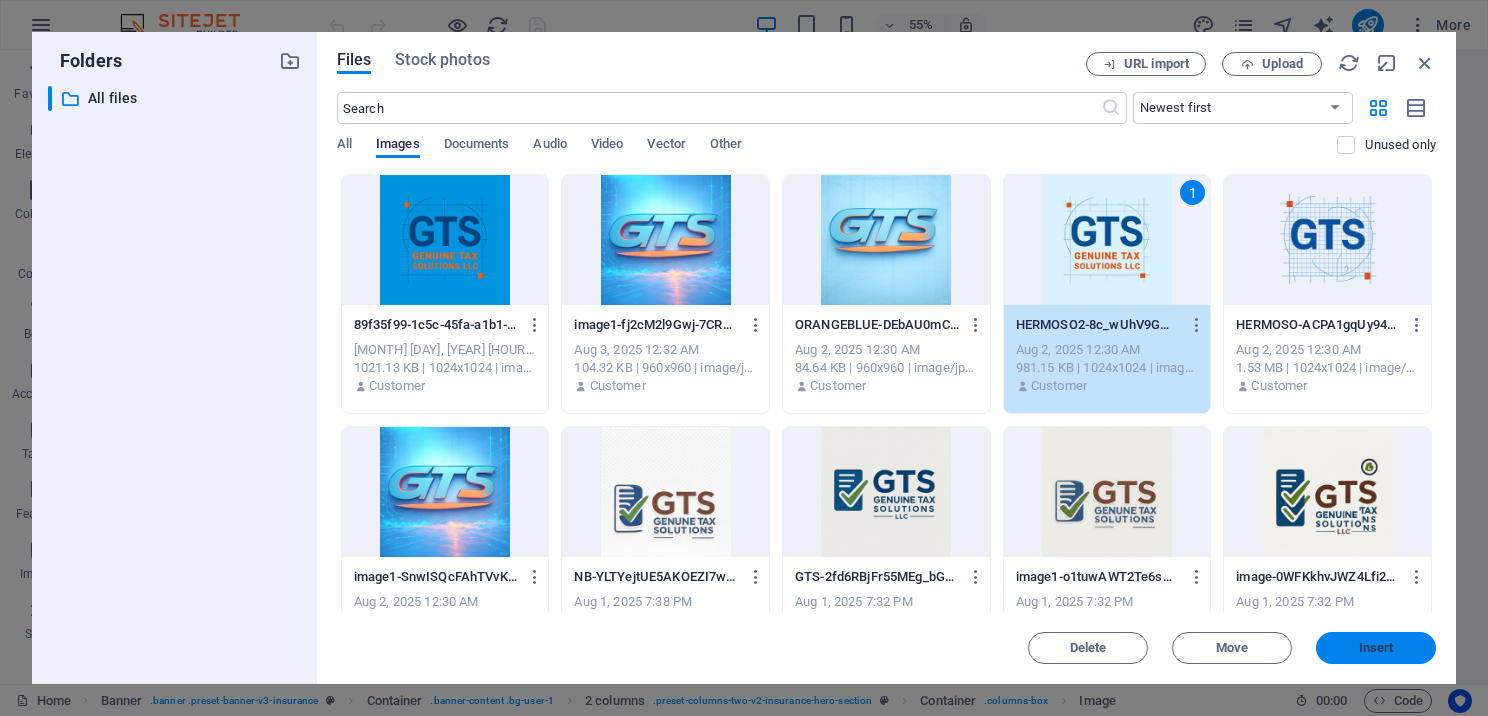 click on "Insert" at bounding box center [1376, 648] 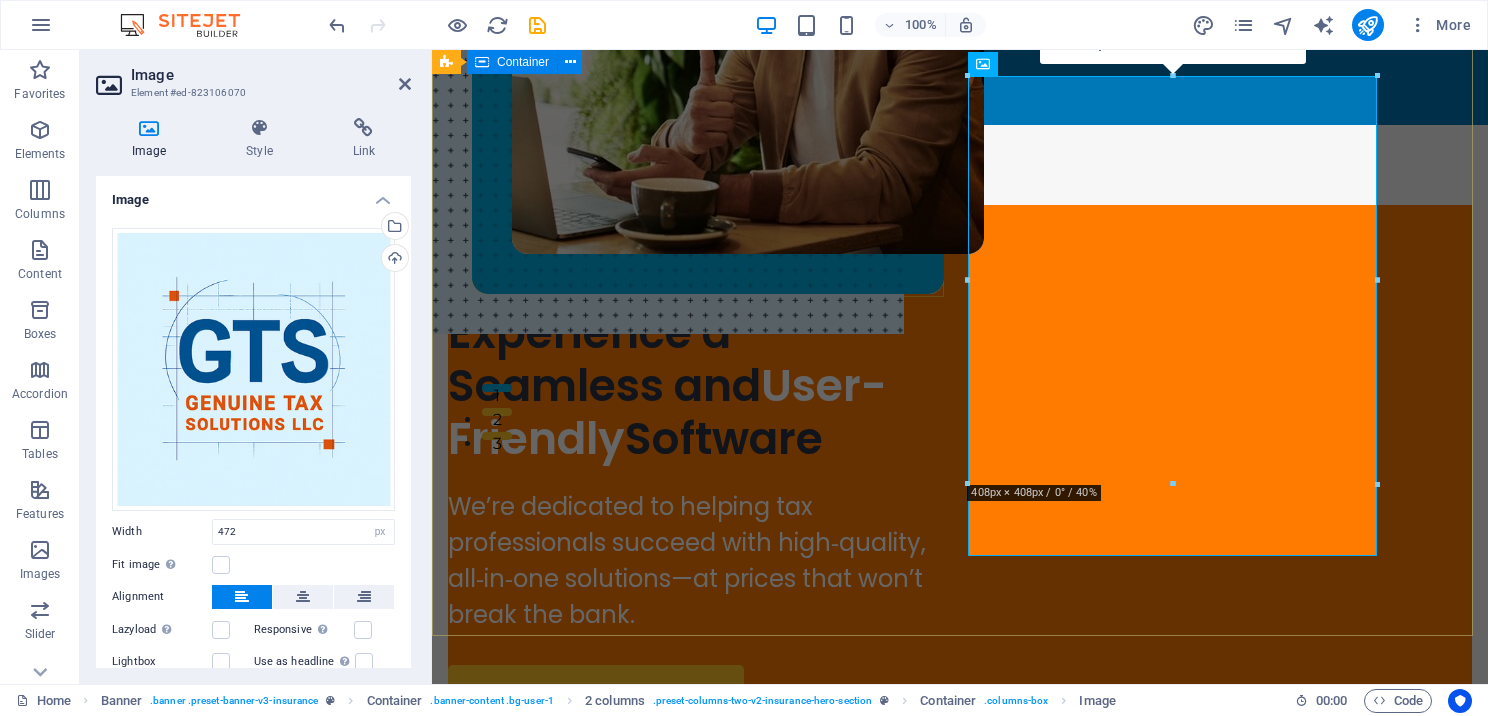 scroll, scrollTop: 400, scrollLeft: 0, axis: vertical 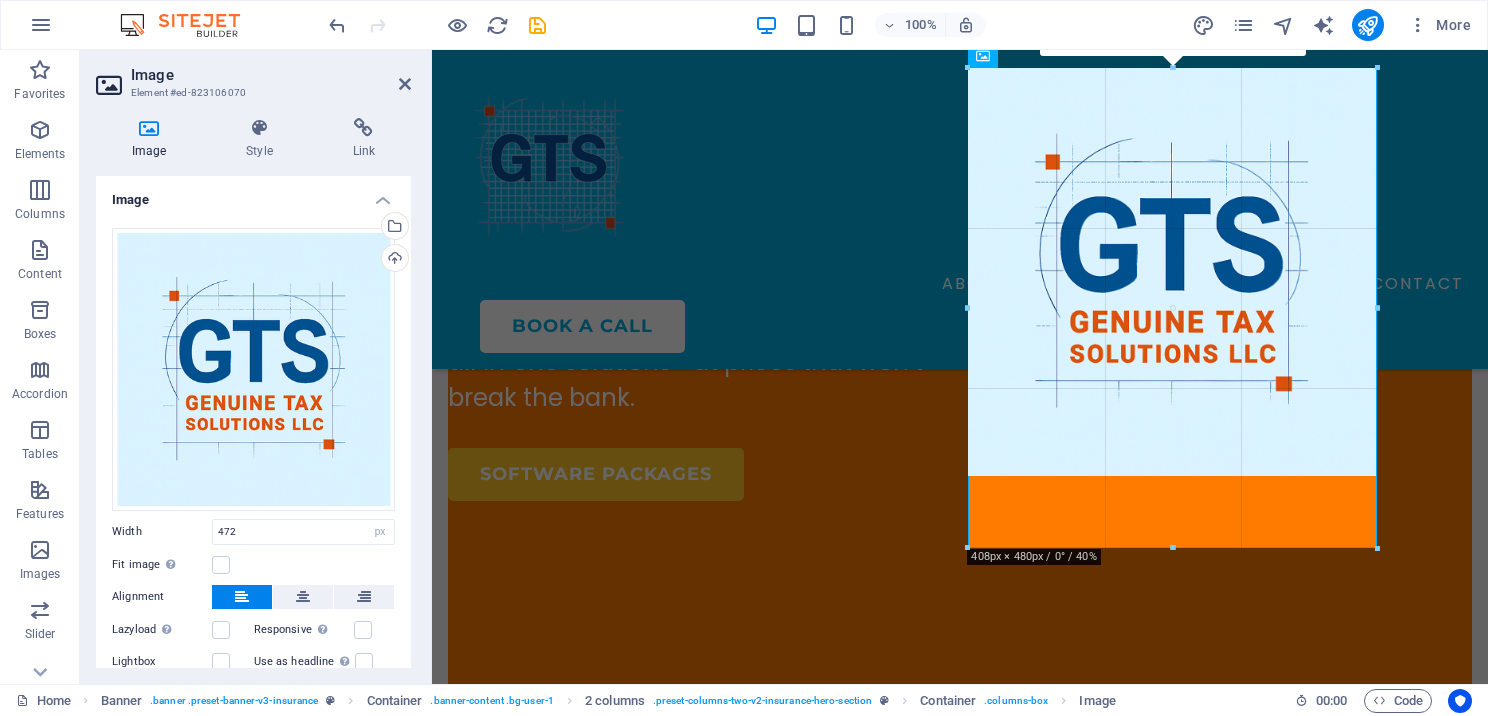 drag, startPoint x: 1170, startPoint y: 478, endPoint x: 1171, endPoint y: 544, distance: 66.007576 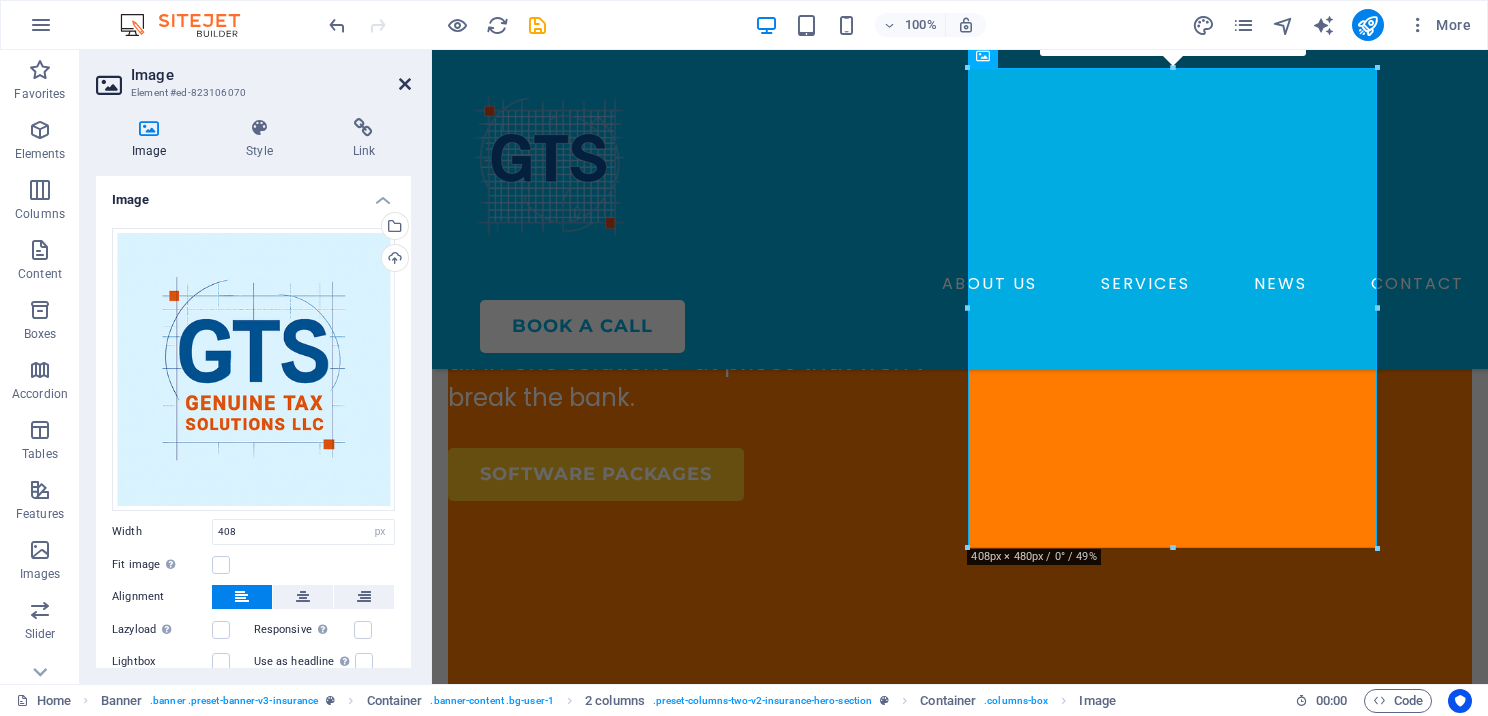 click at bounding box center [405, 84] 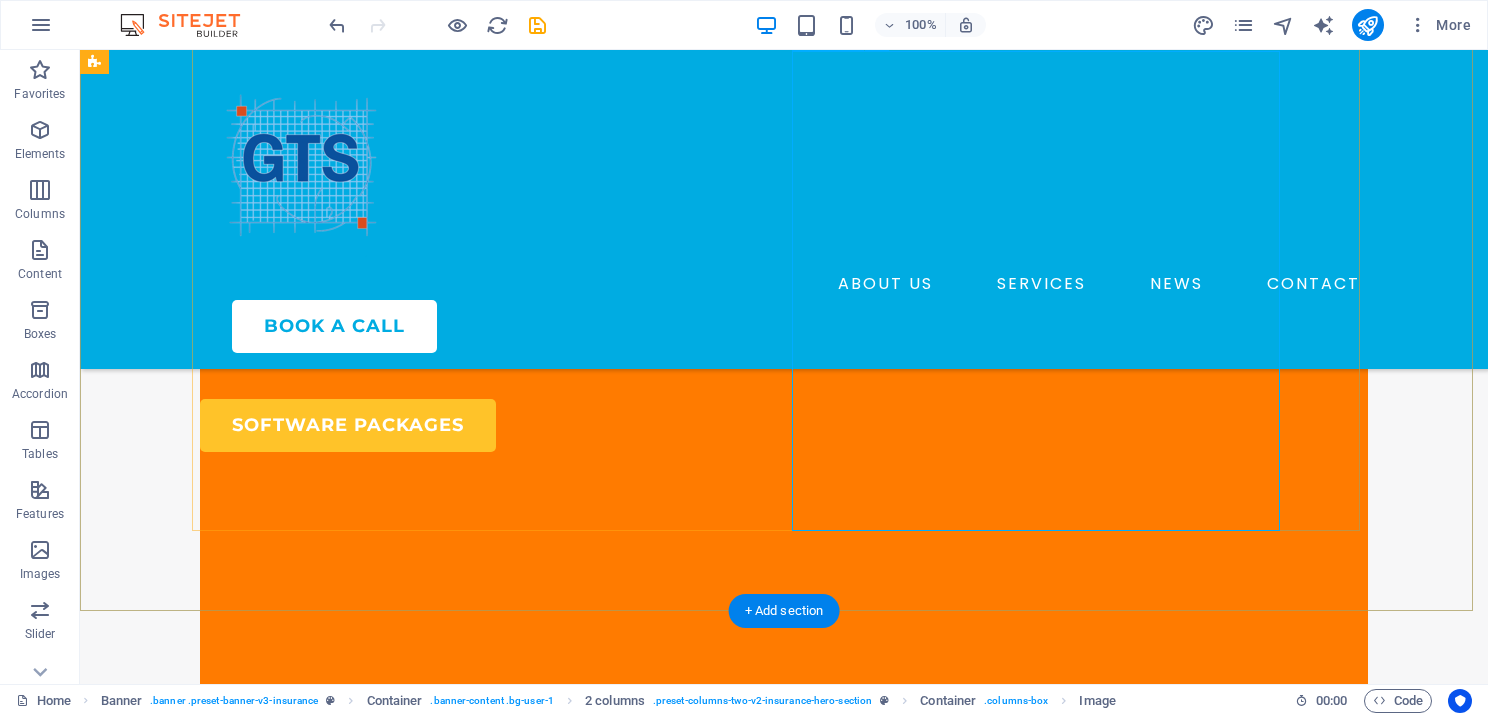 scroll, scrollTop: 418, scrollLeft: 0, axis: vertical 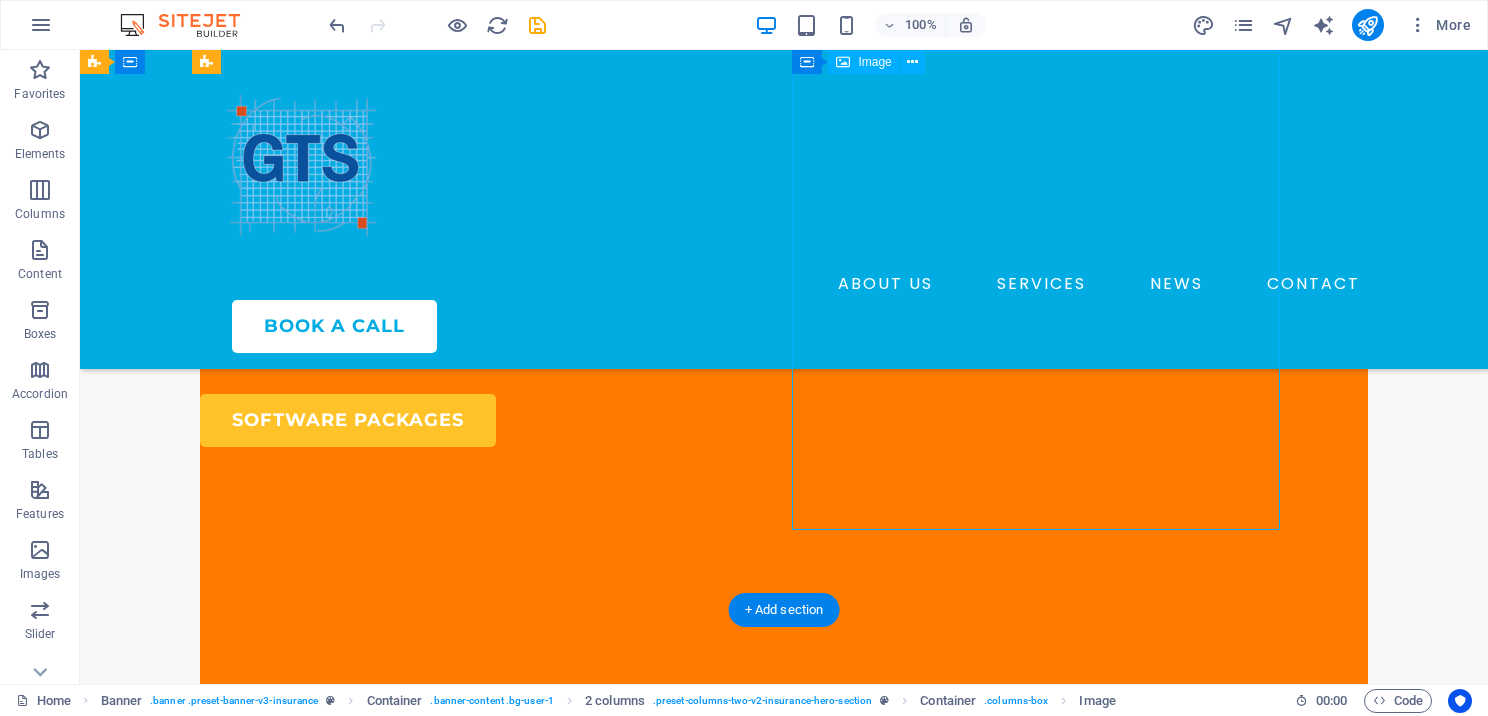drag, startPoint x: 838, startPoint y: 400, endPoint x: 819, endPoint y: 452, distance: 55.362442 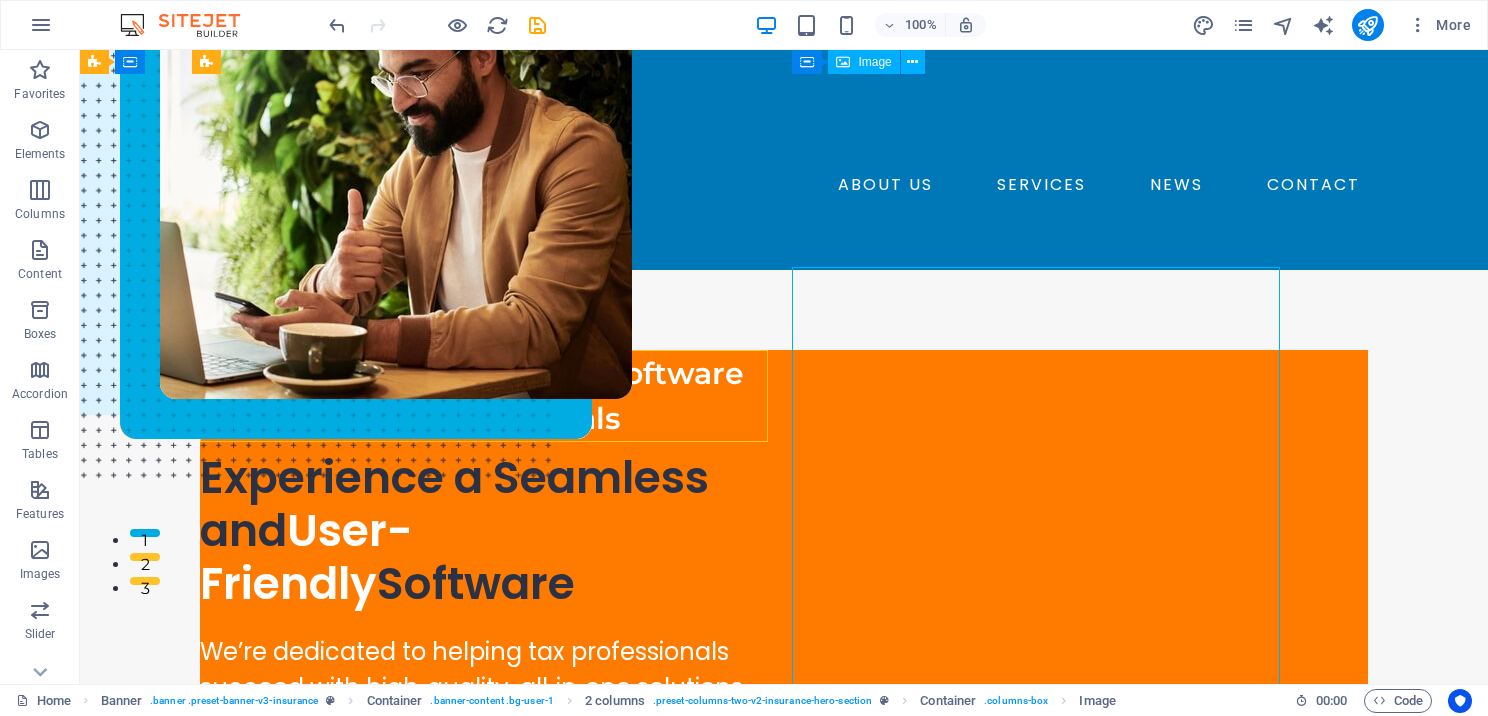scroll, scrollTop: 118, scrollLeft: 0, axis: vertical 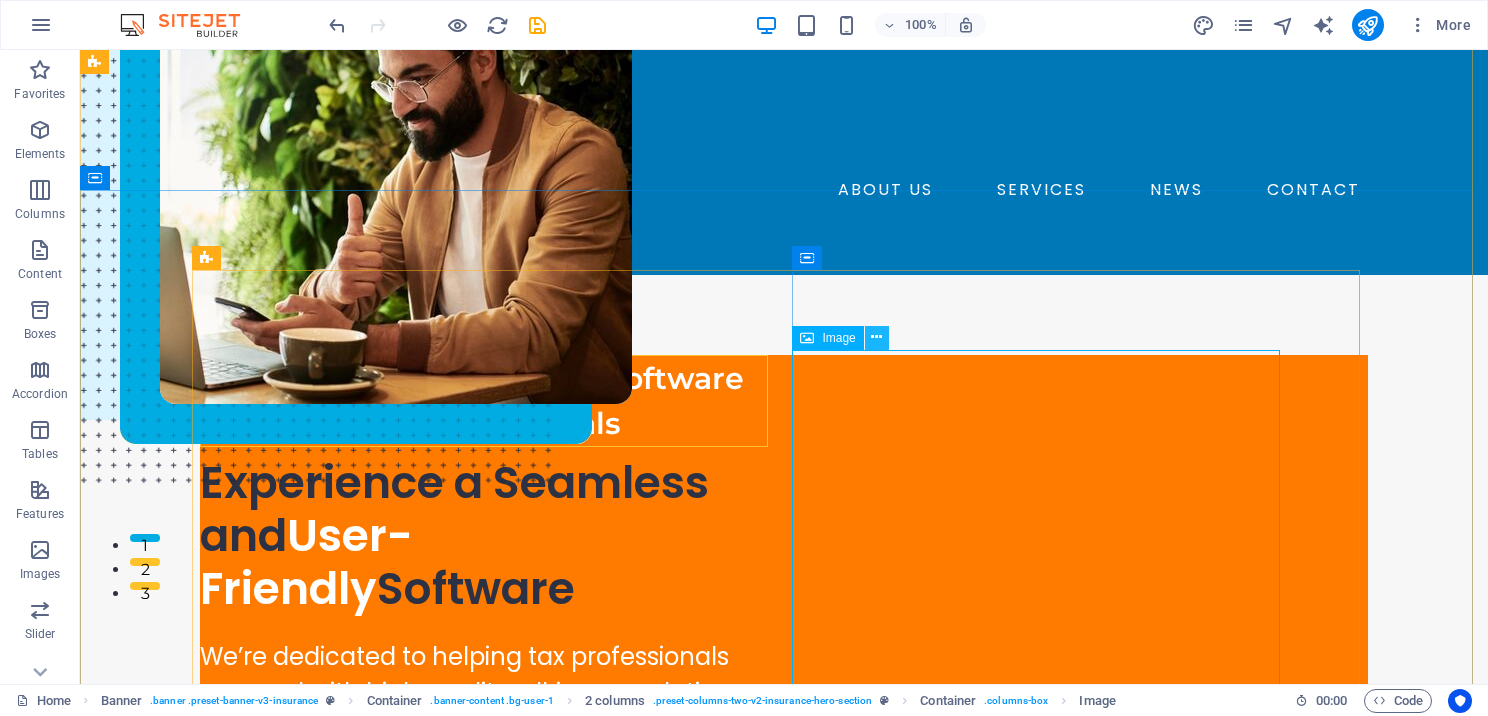 click at bounding box center (877, 338) 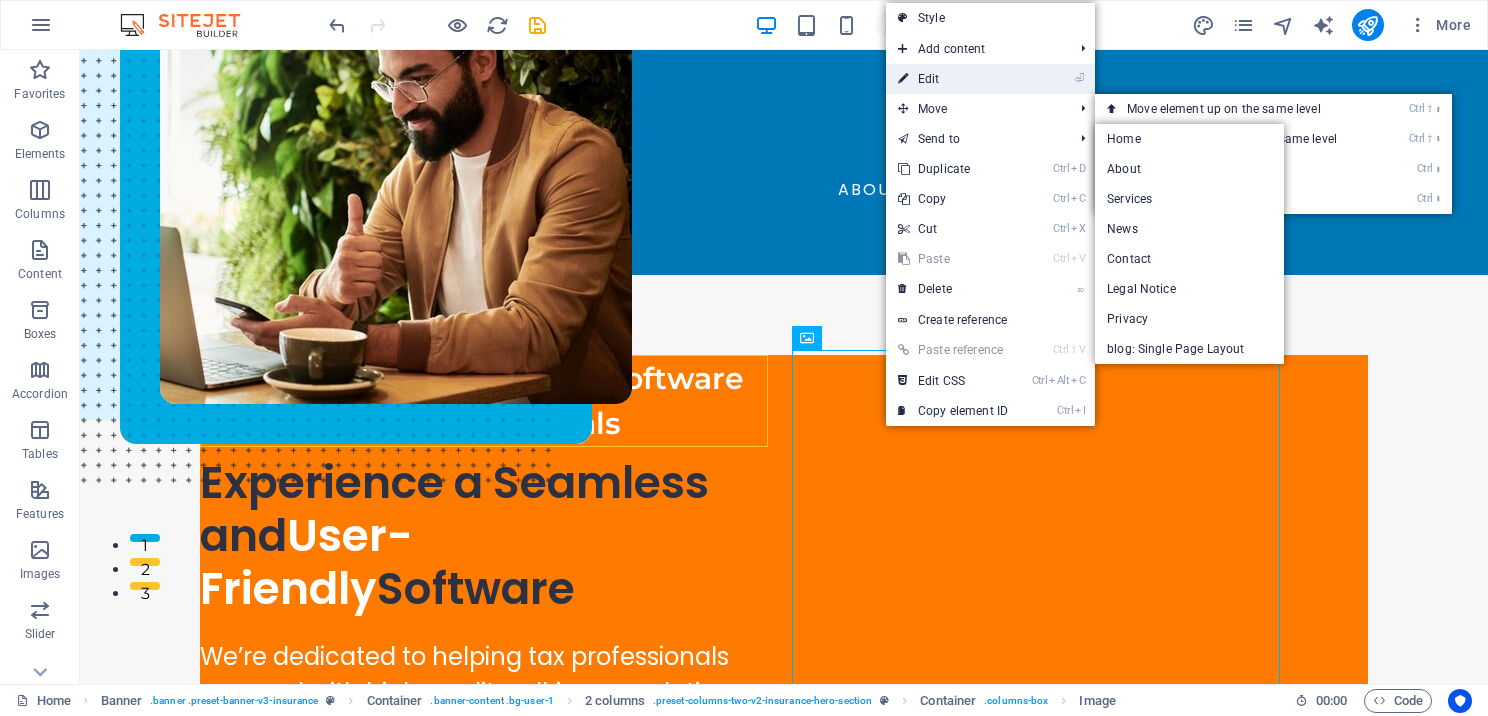 click on "⏎  Edit" at bounding box center [953, 79] 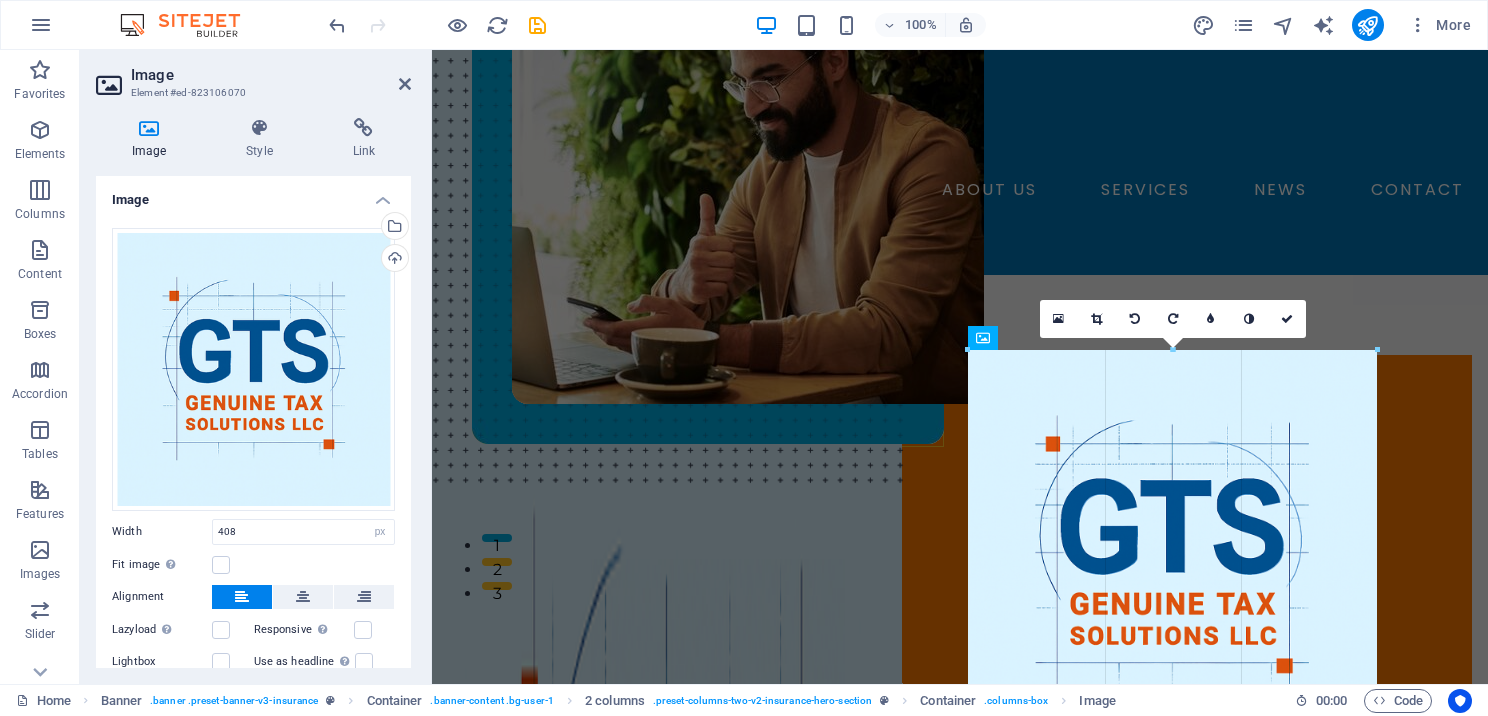 drag, startPoint x: 1377, startPoint y: 351, endPoint x: 1439, endPoint y: 309, distance: 74.88658 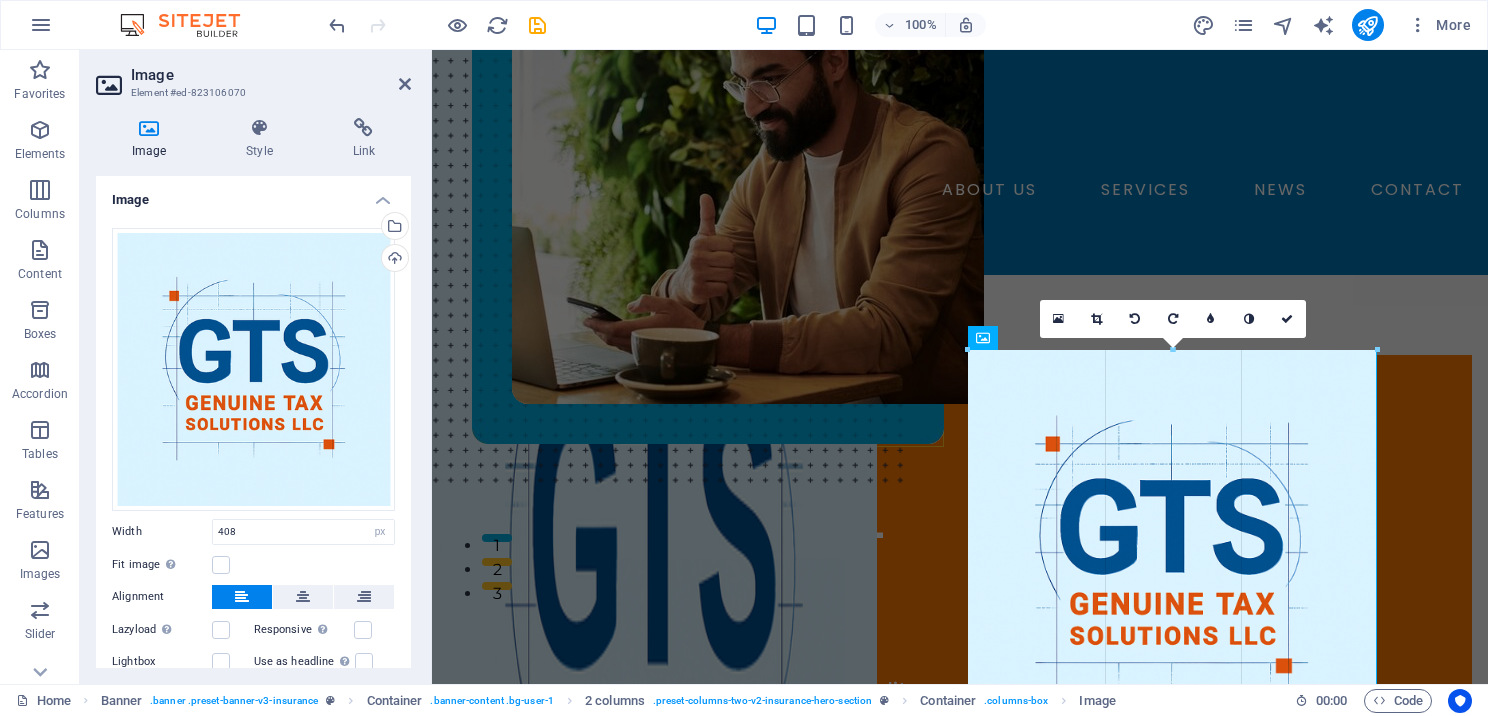 drag, startPoint x: 1376, startPoint y: 352, endPoint x: 1397, endPoint y: 332, distance: 29 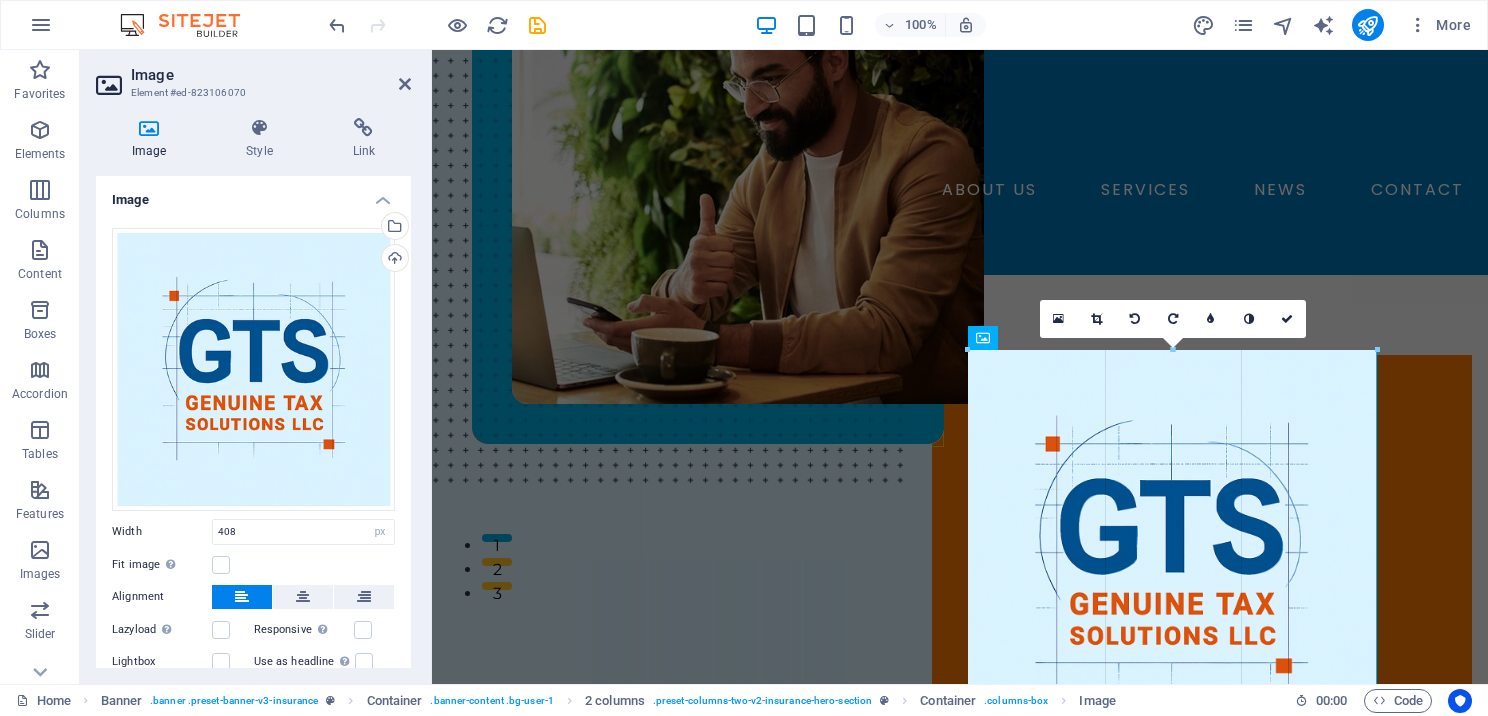 drag, startPoint x: 1376, startPoint y: 350, endPoint x: 1468, endPoint y: 408, distance: 108.75661 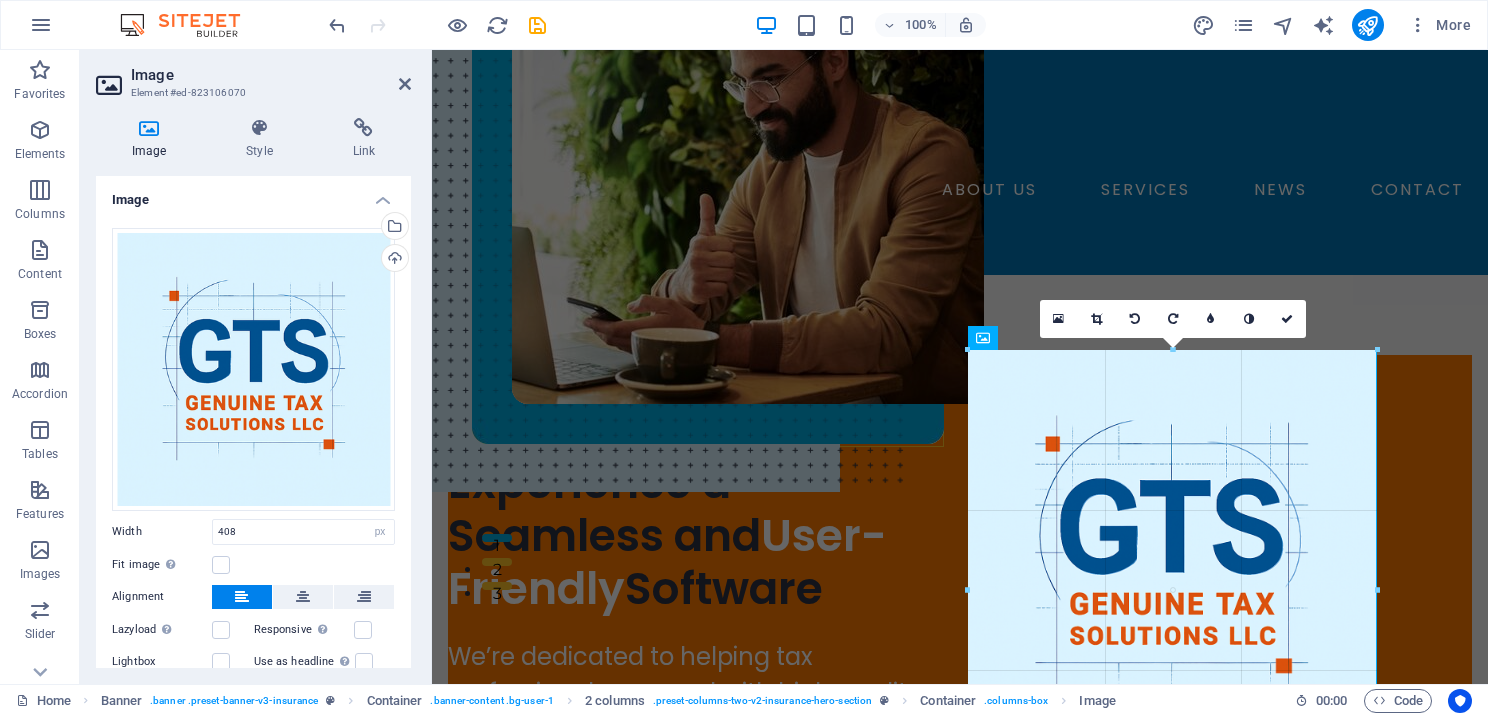 drag, startPoint x: 967, startPoint y: 348, endPoint x: 639, endPoint y: 399, distance: 331.94125 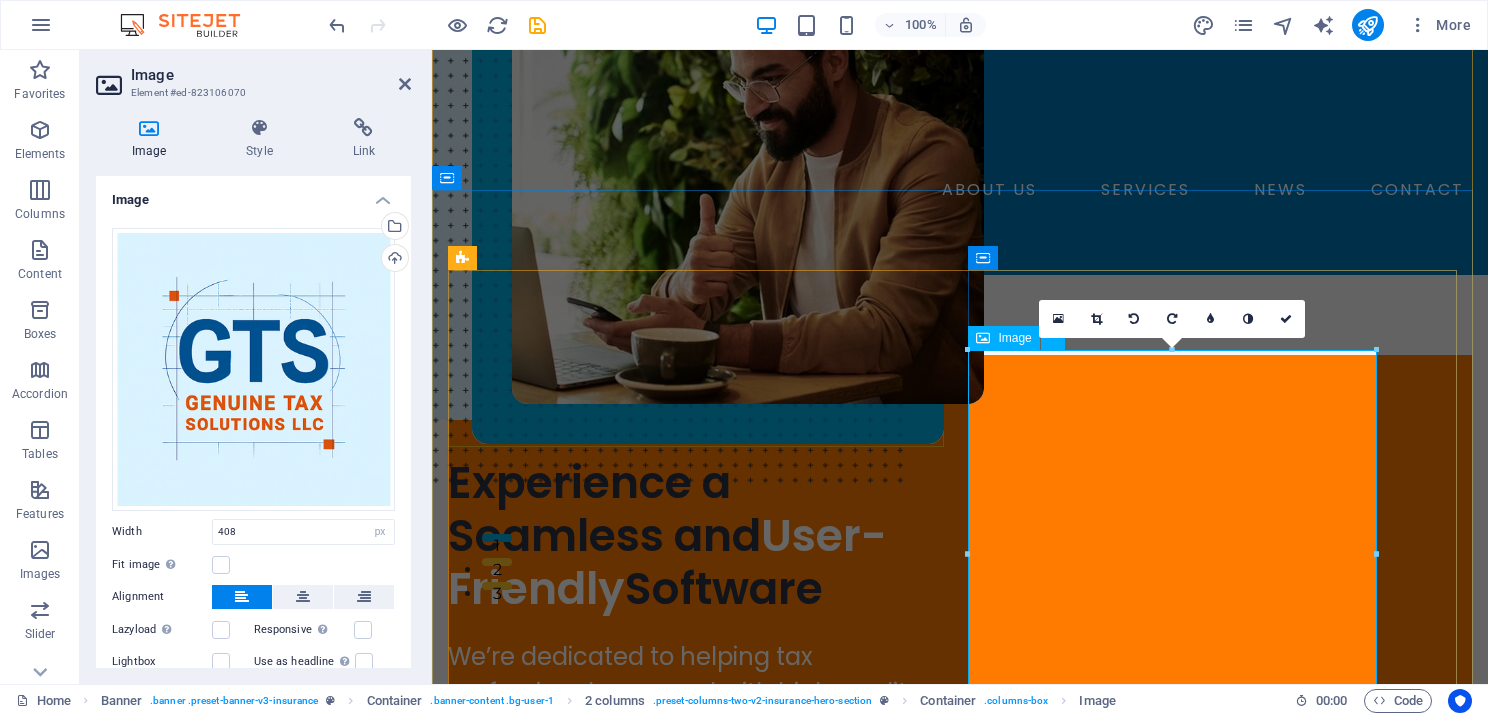 click at bounding box center [920, 289] 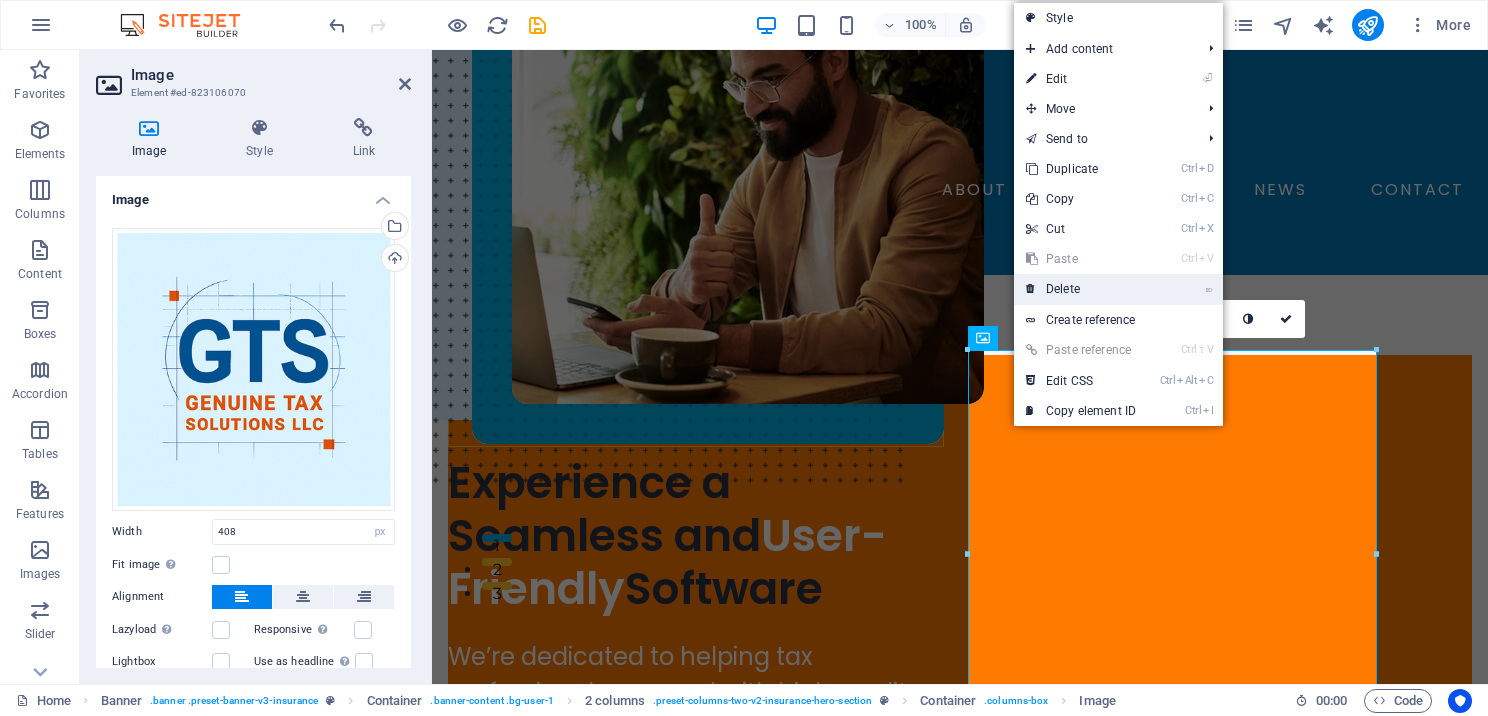 click on "⌦  Delete" at bounding box center (1081, 289) 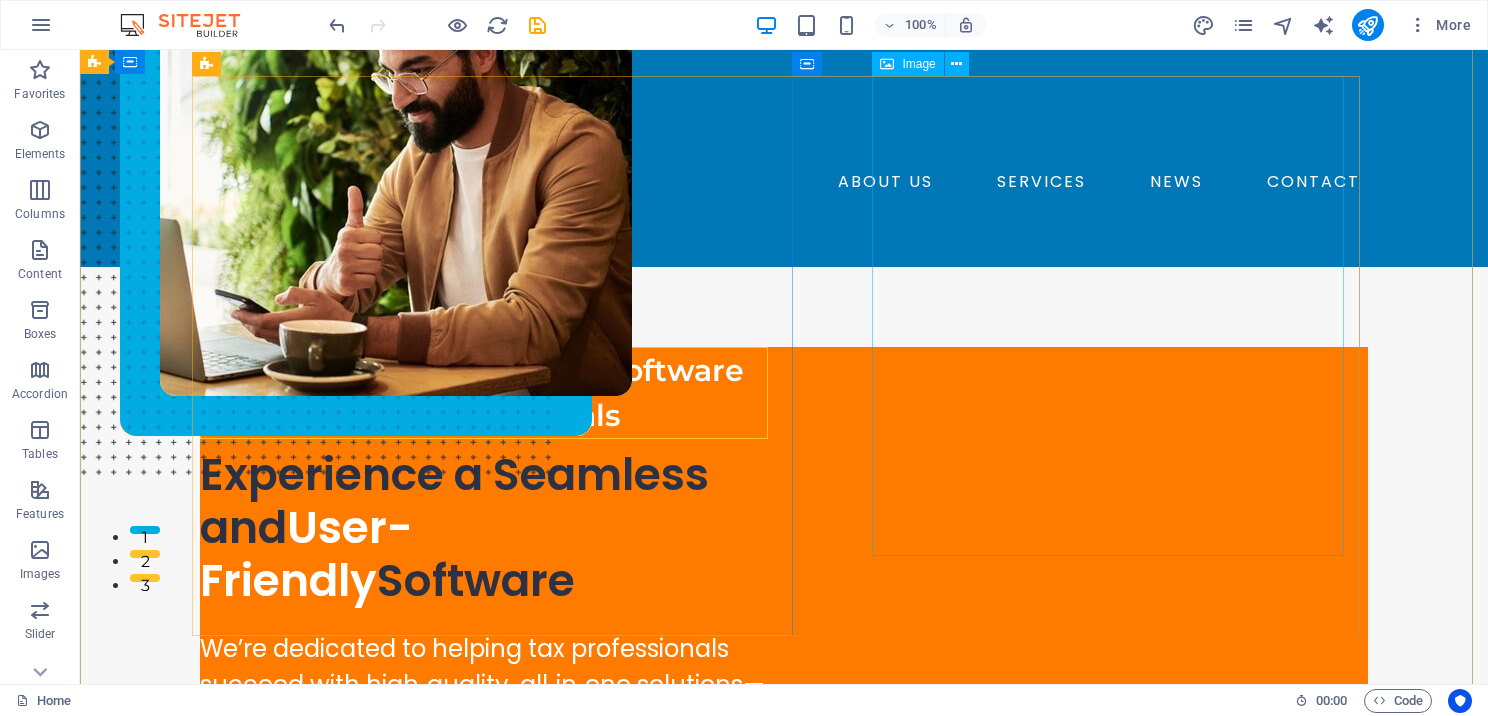 scroll, scrollTop: 0, scrollLeft: 0, axis: both 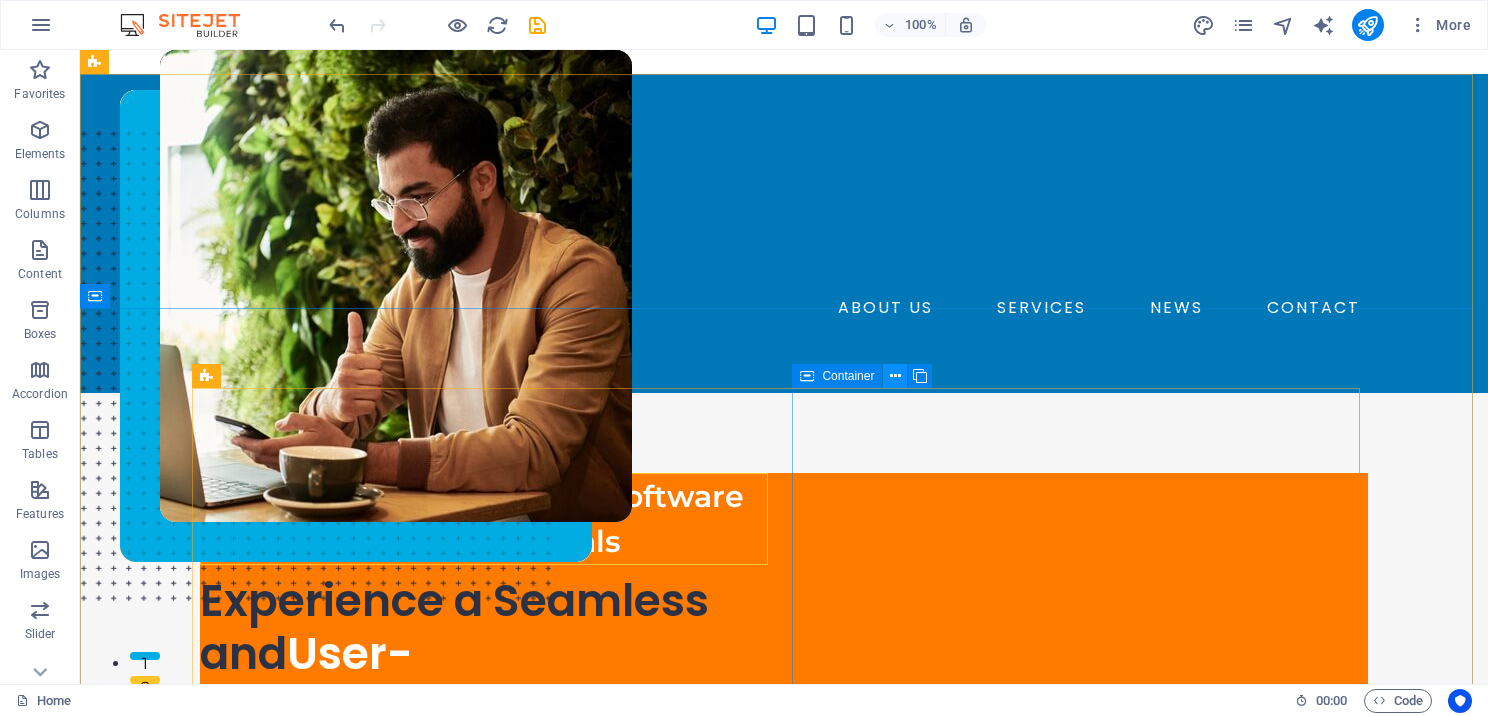 click at bounding box center [895, 376] 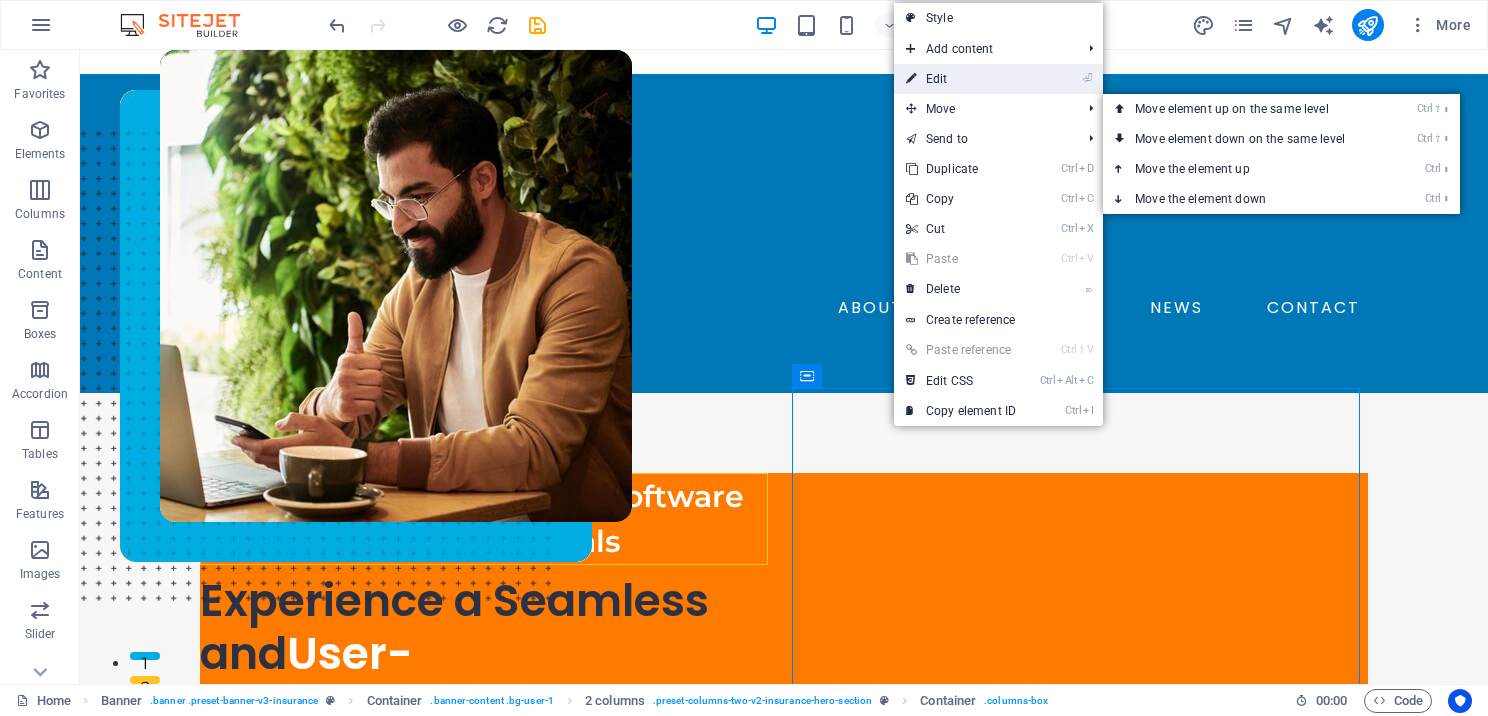 click on "⏎  Edit" at bounding box center [961, 79] 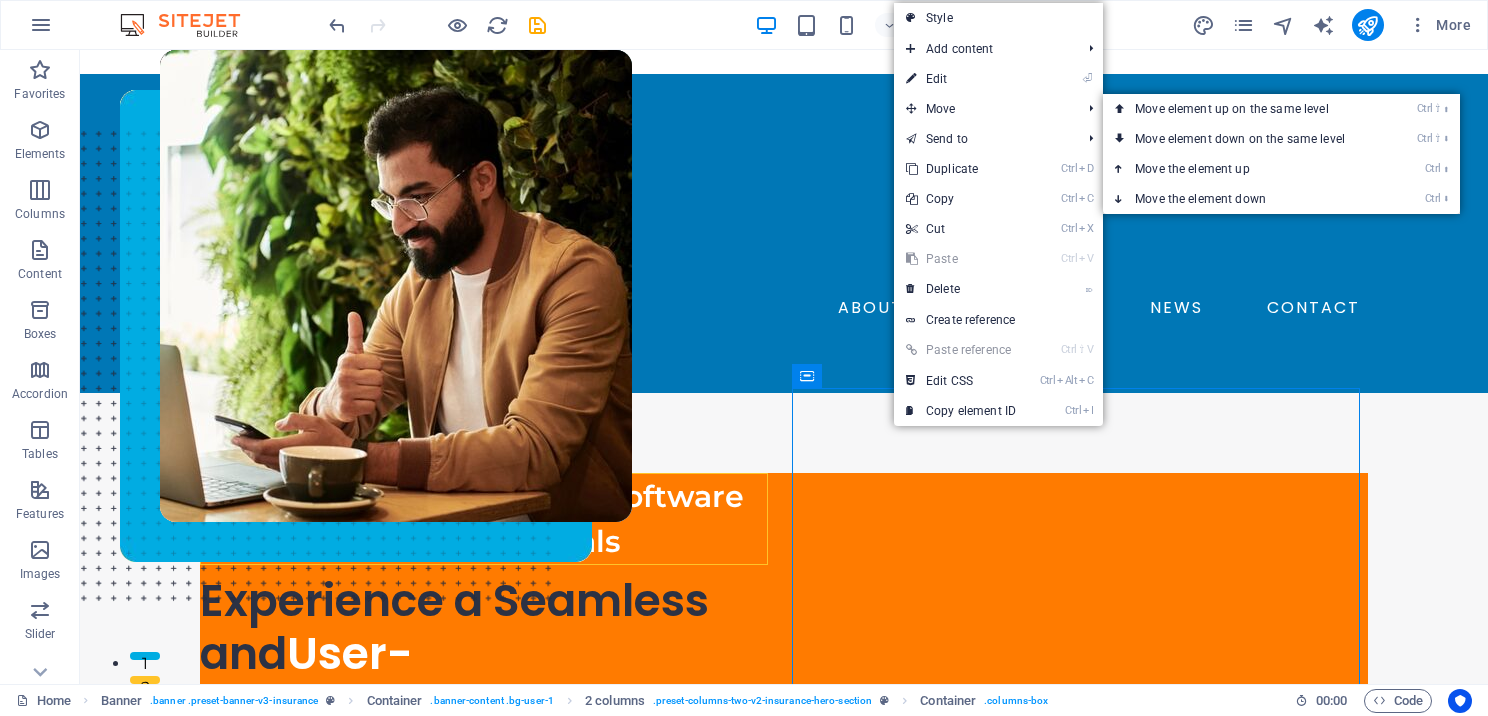 select on "px" 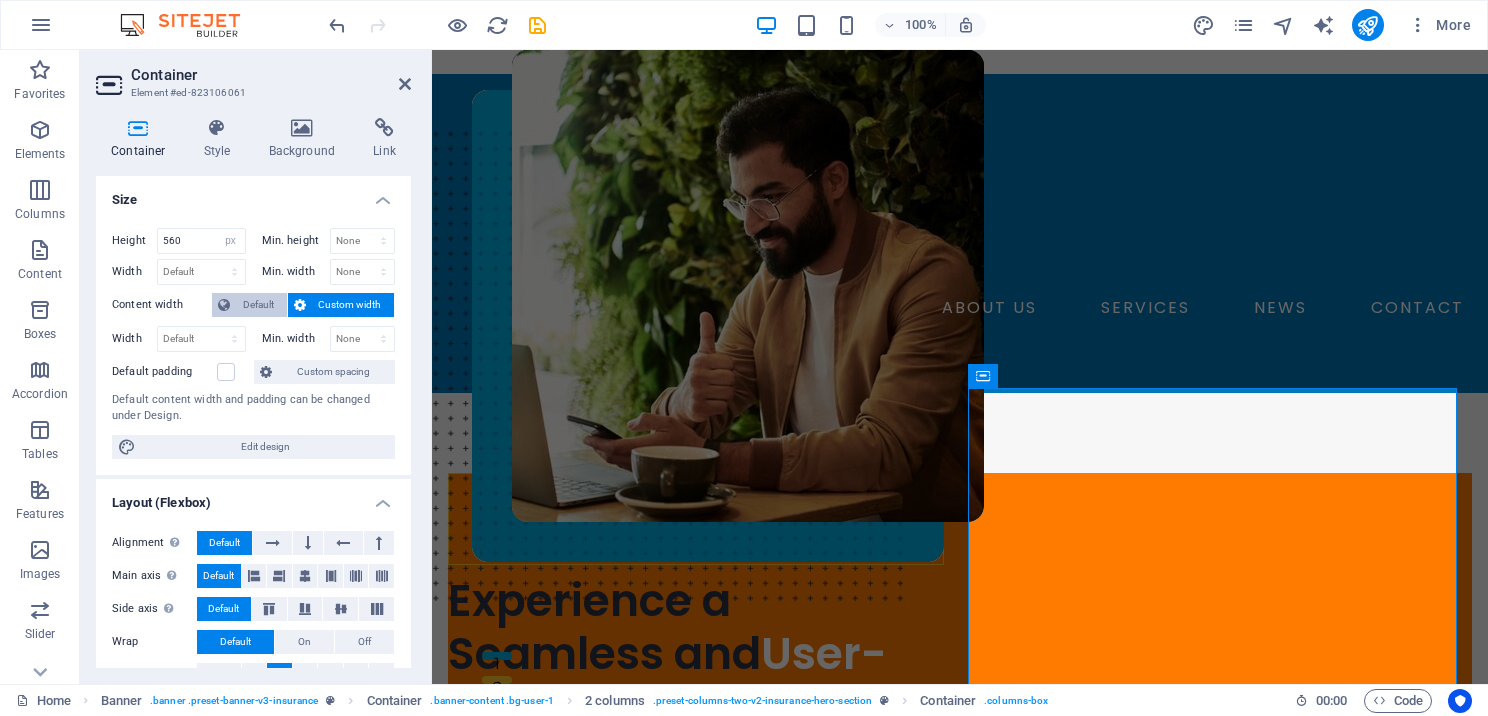 click on "Default" at bounding box center [258, 305] 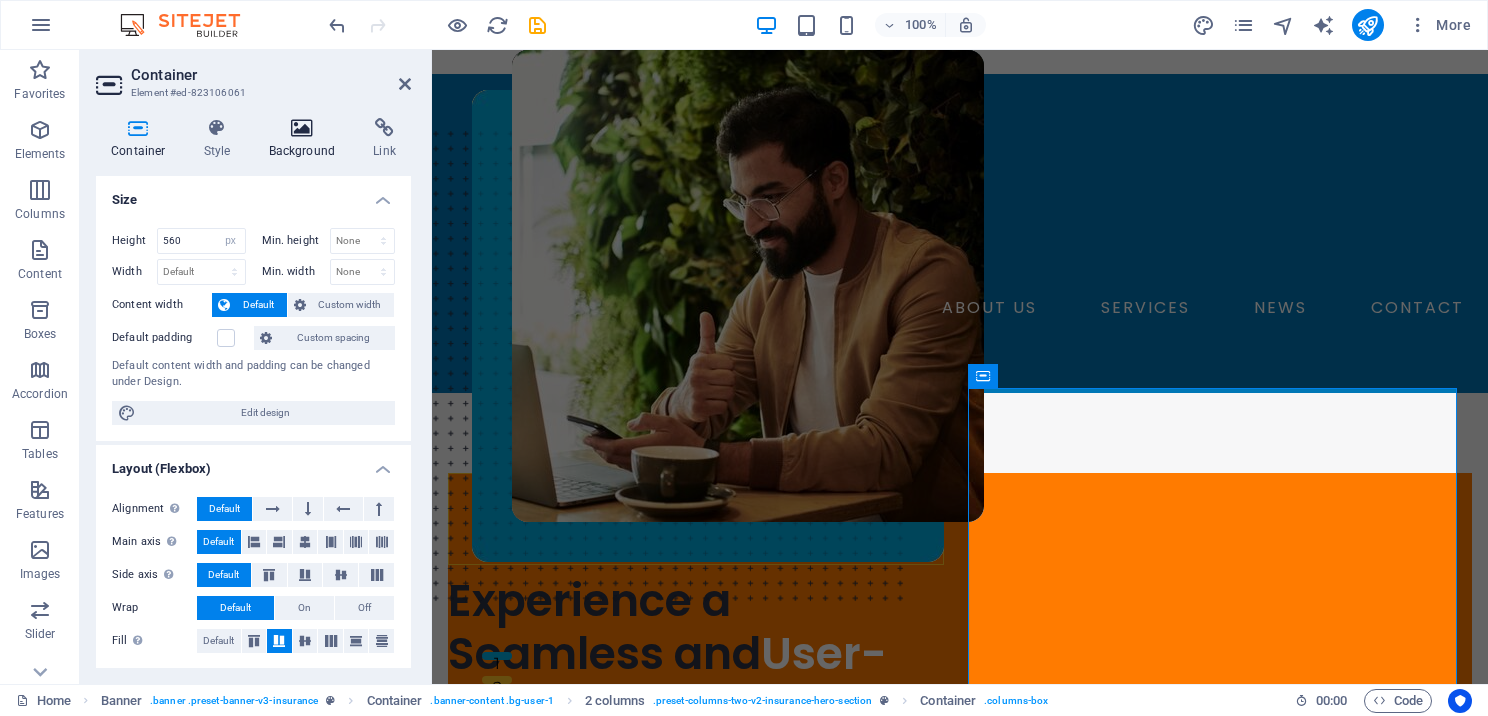 click on "Background" at bounding box center [306, 139] 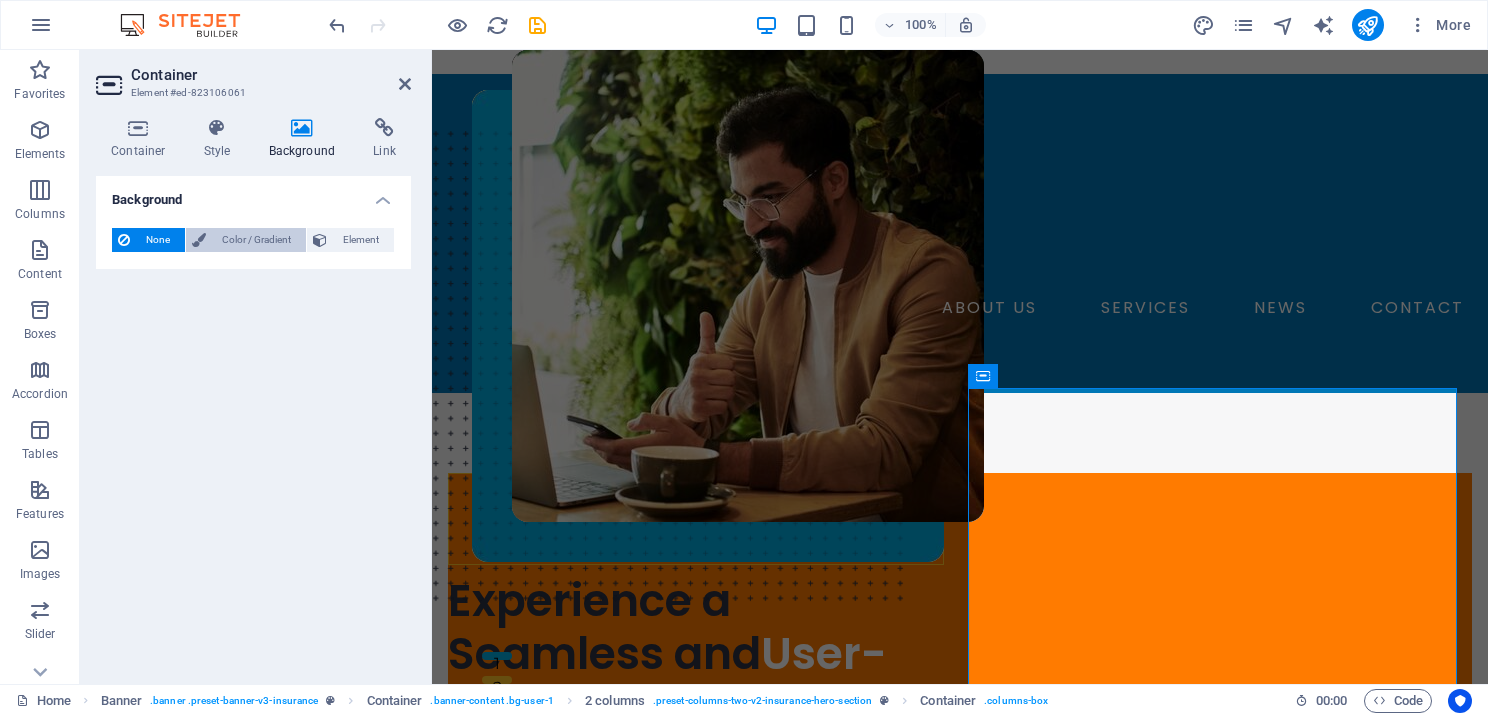 click on "Color / Gradient" at bounding box center [256, 240] 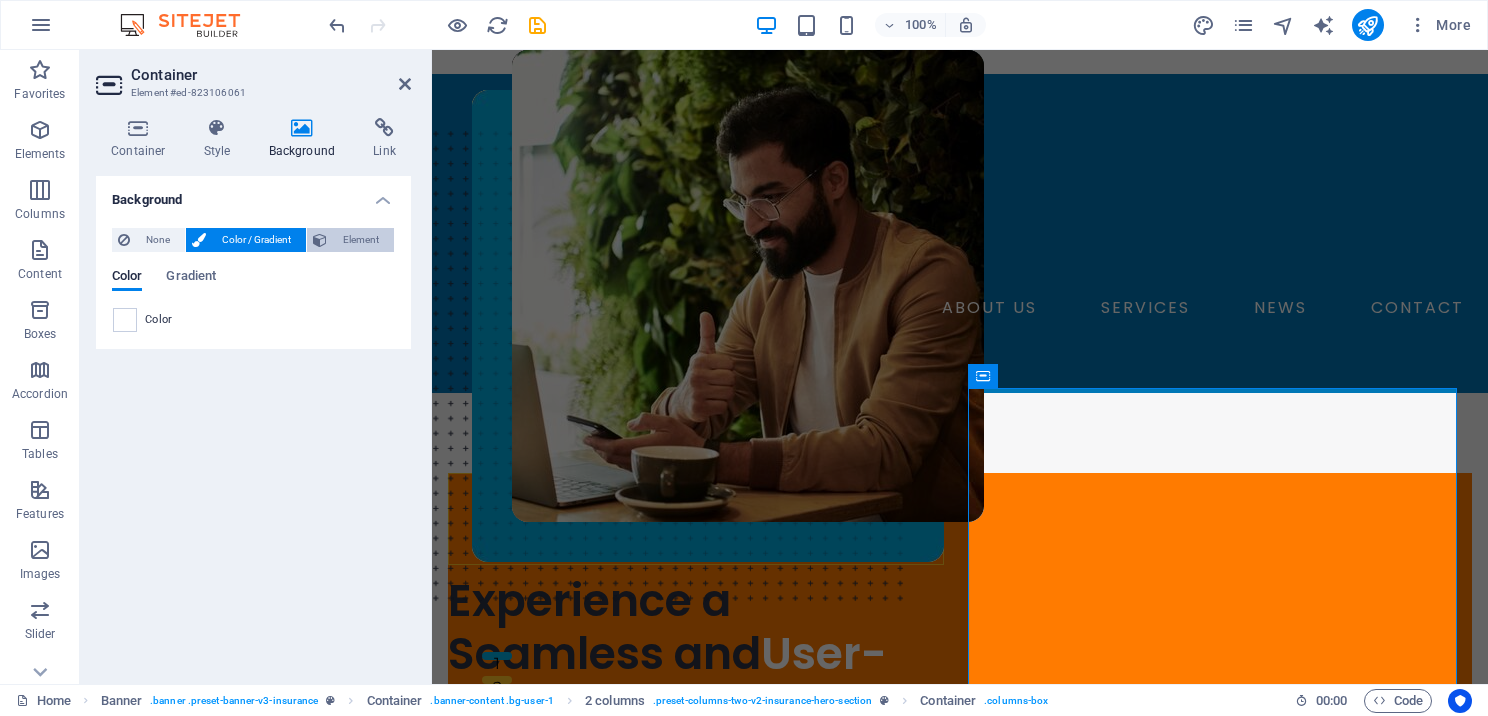 click on "Element" at bounding box center (360, 240) 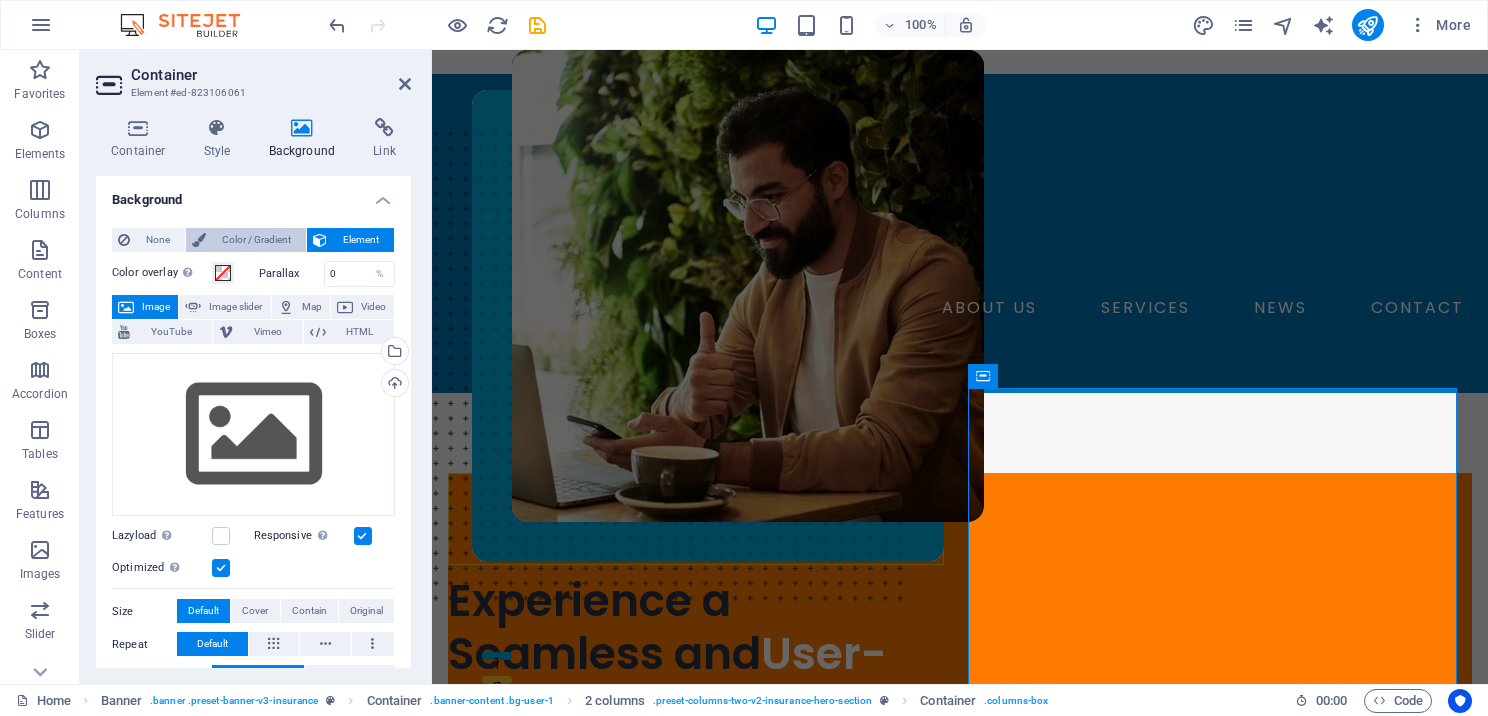 click on "Color / Gradient" at bounding box center (256, 240) 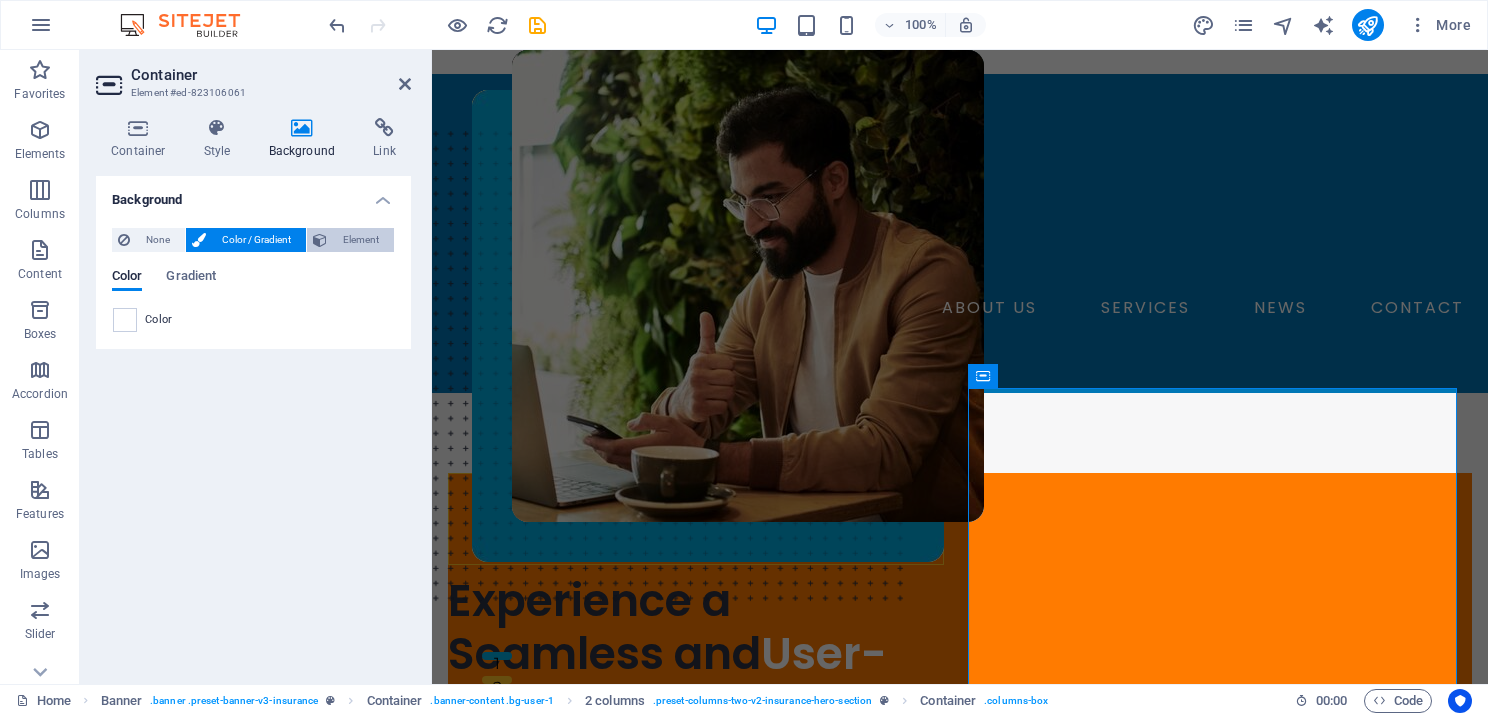 click on "Element" at bounding box center [360, 240] 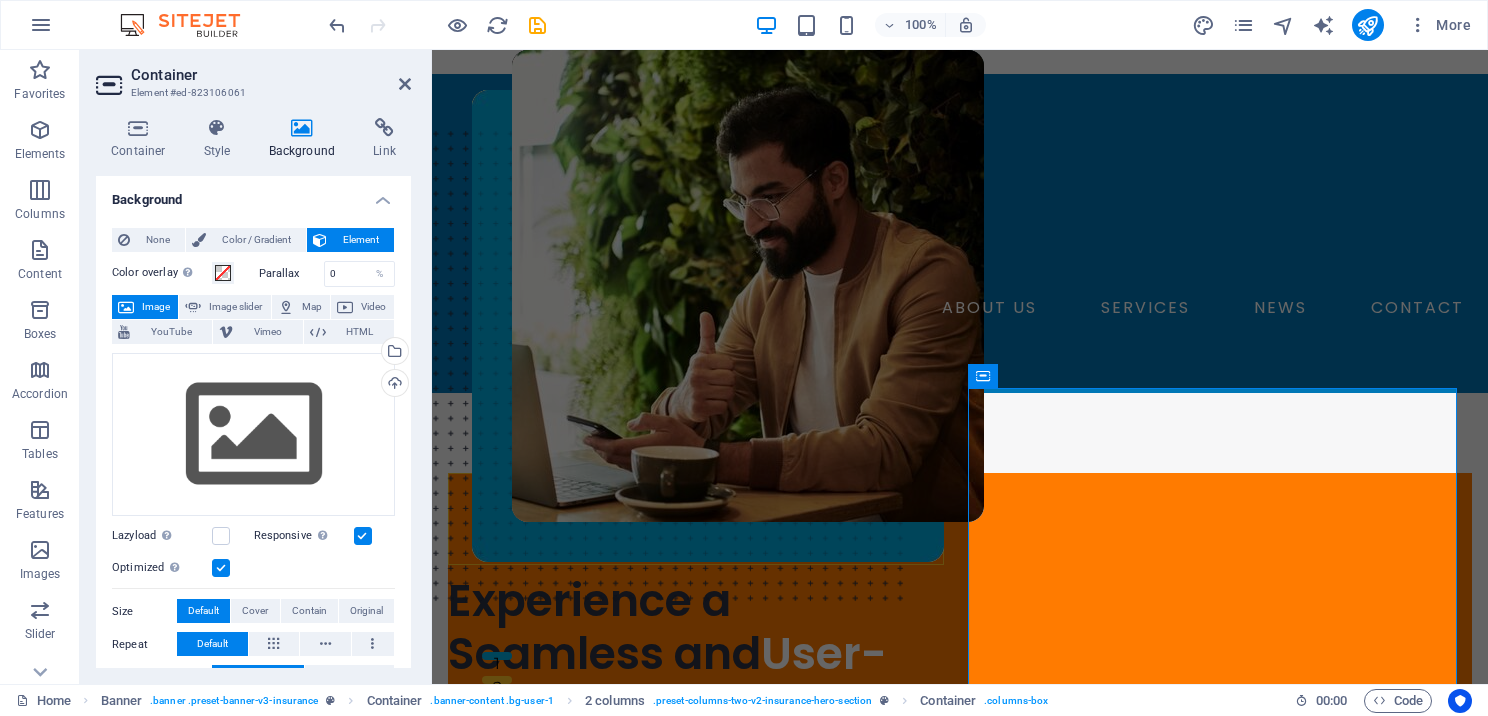 click on "Parallax" at bounding box center (291, 273) 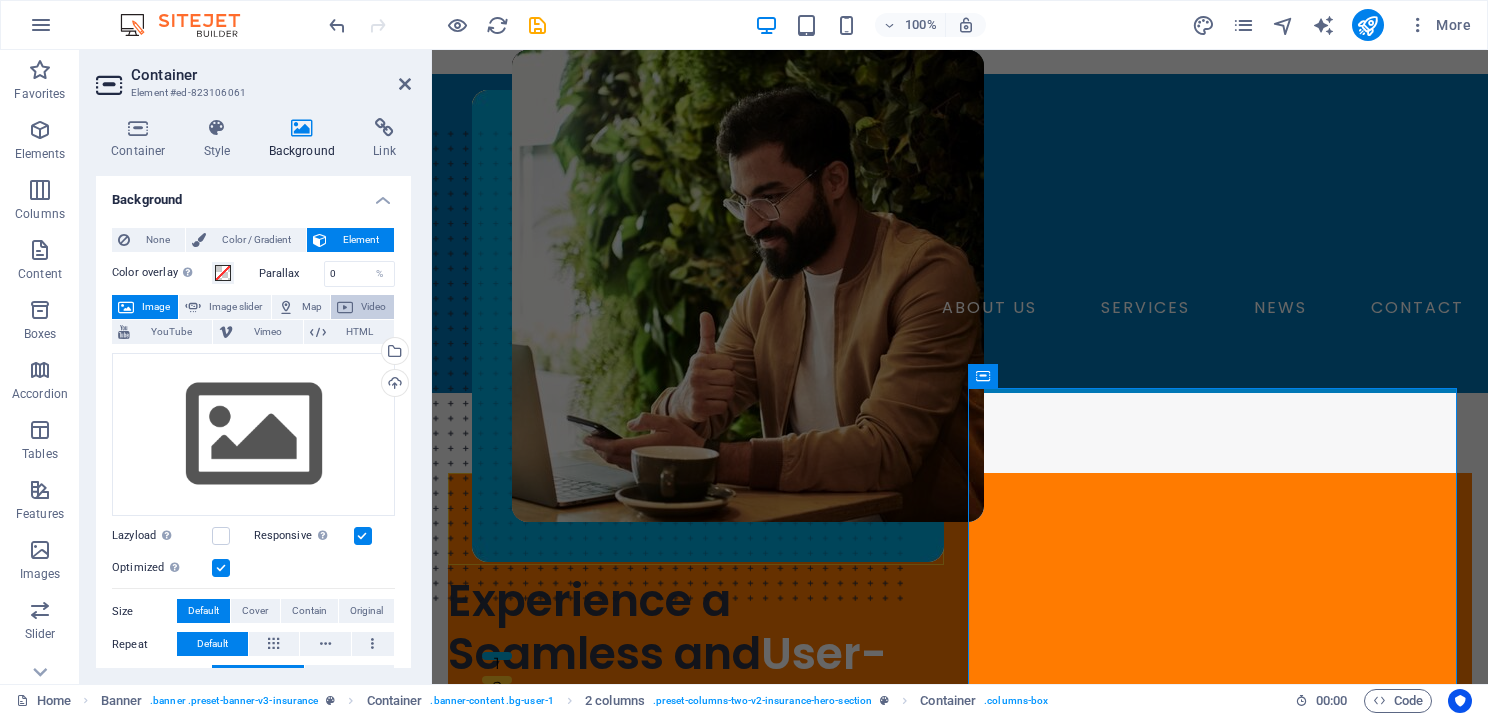 click on "Video" at bounding box center (373, 307) 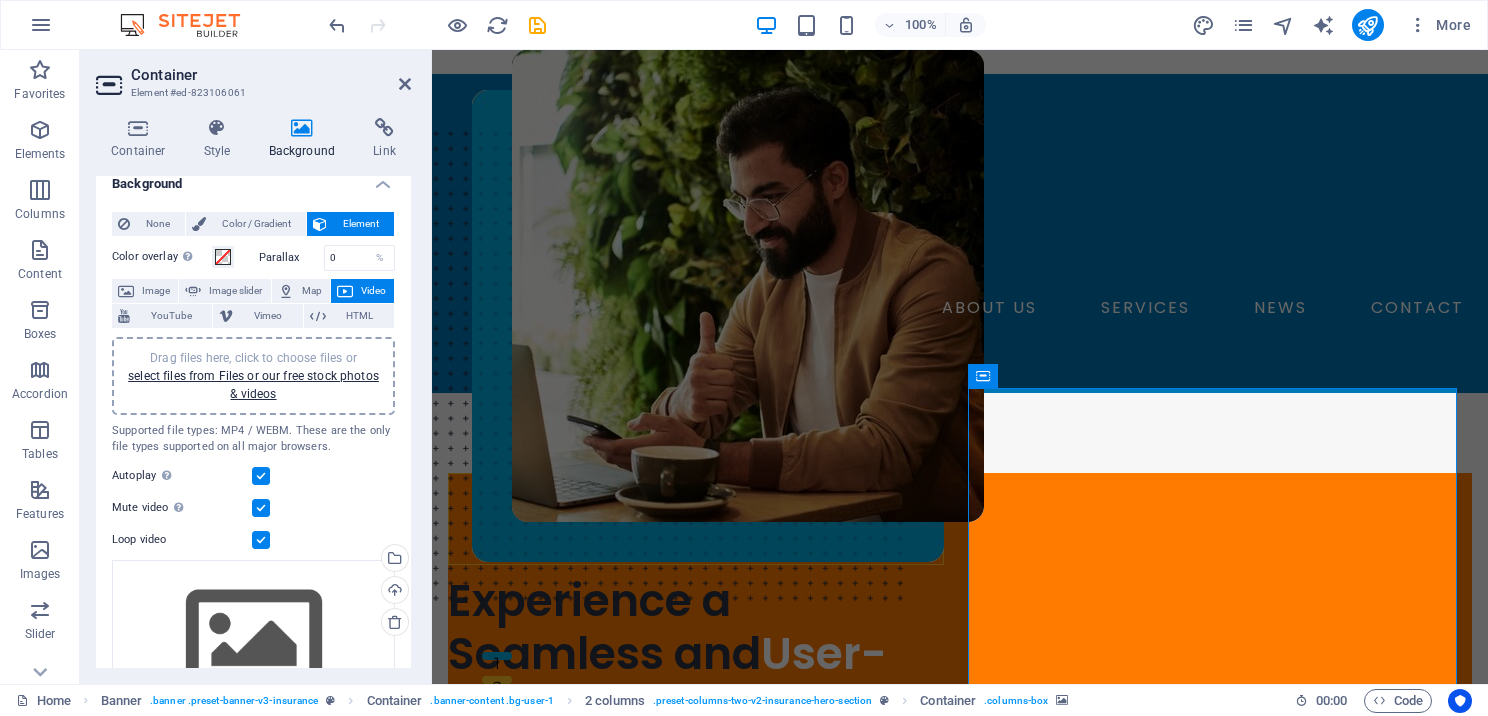 scroll, scrollTop: 0, scrollLeft: 0, axis: both 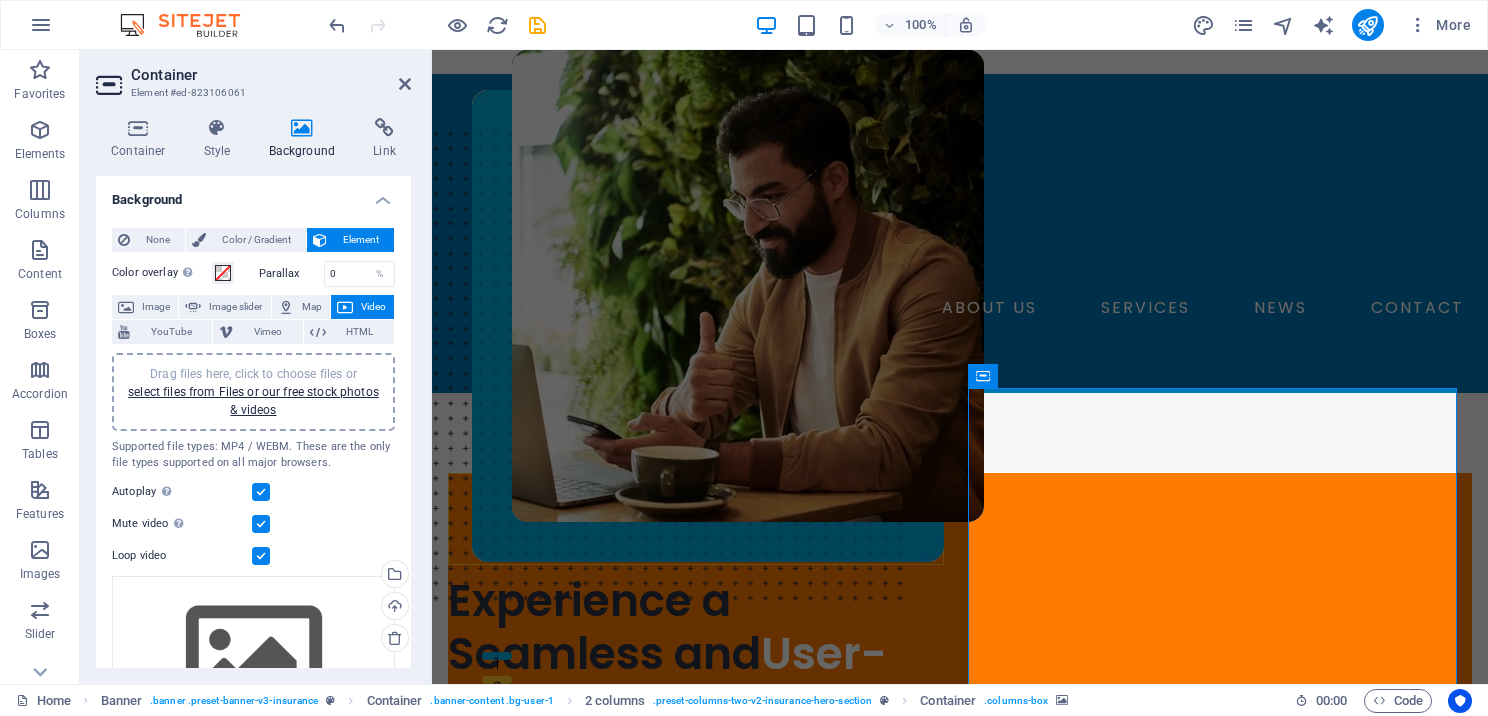 click on "Drag files here, click to choose files or select files from Files or our free stock photos & videos" at bounding box center [253, 392] 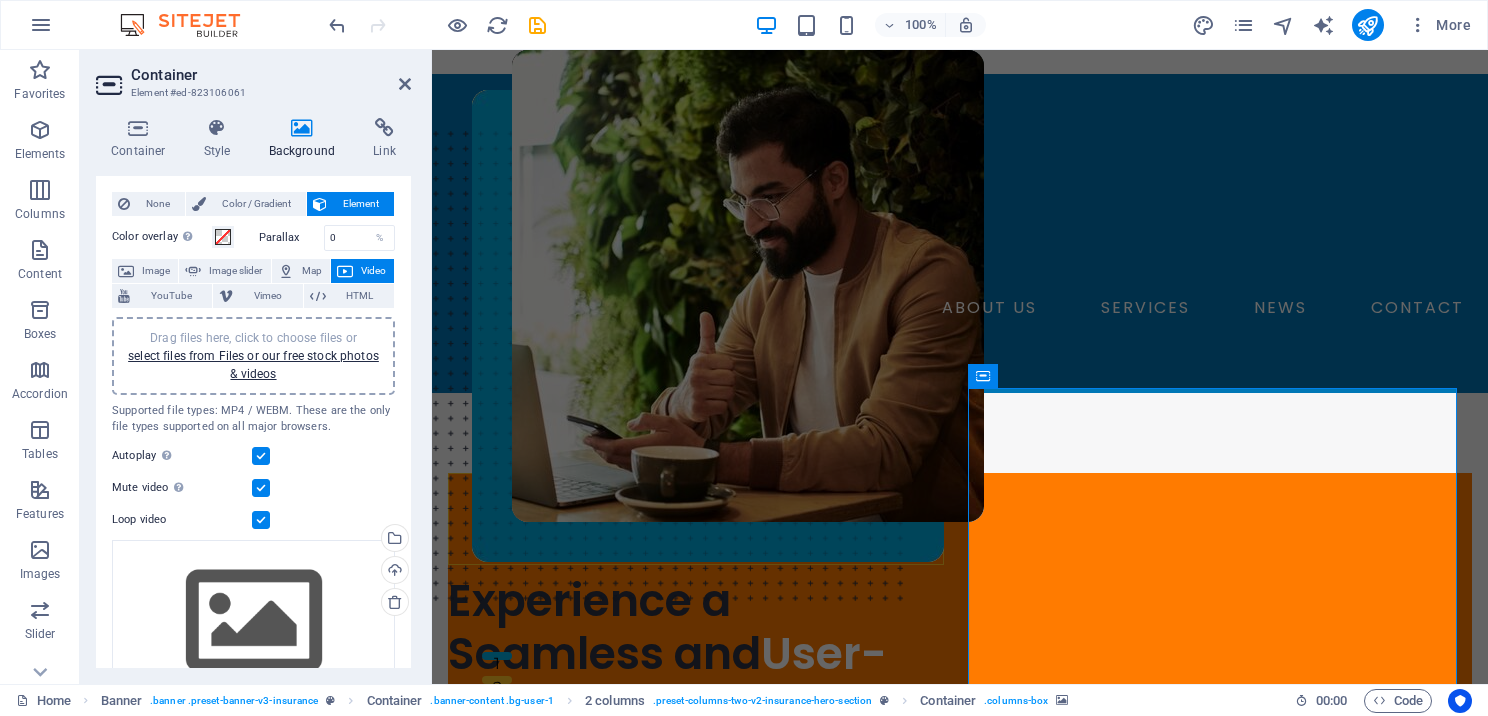 scroll, scrollTop: 0, scrollLeft: 0, axis: both 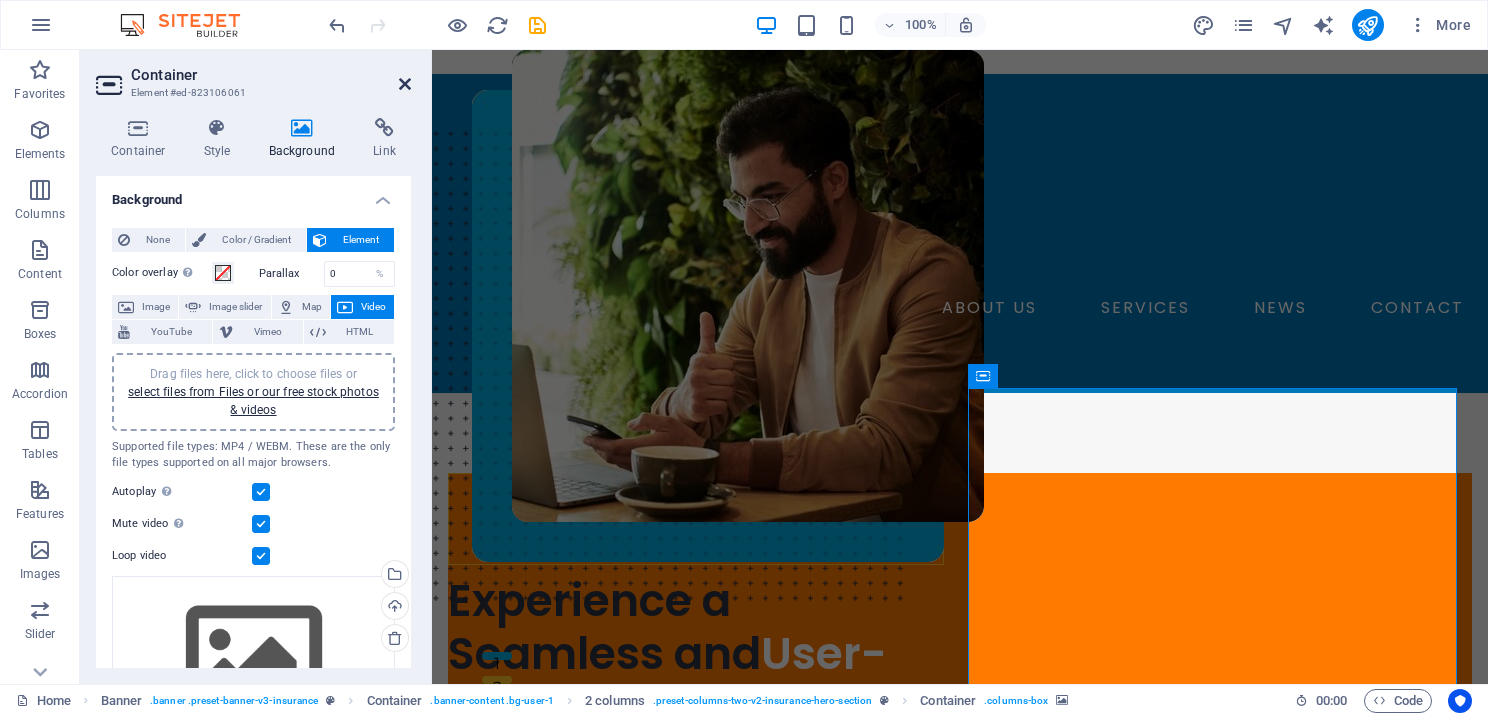 click at bounding box center (405, 84) 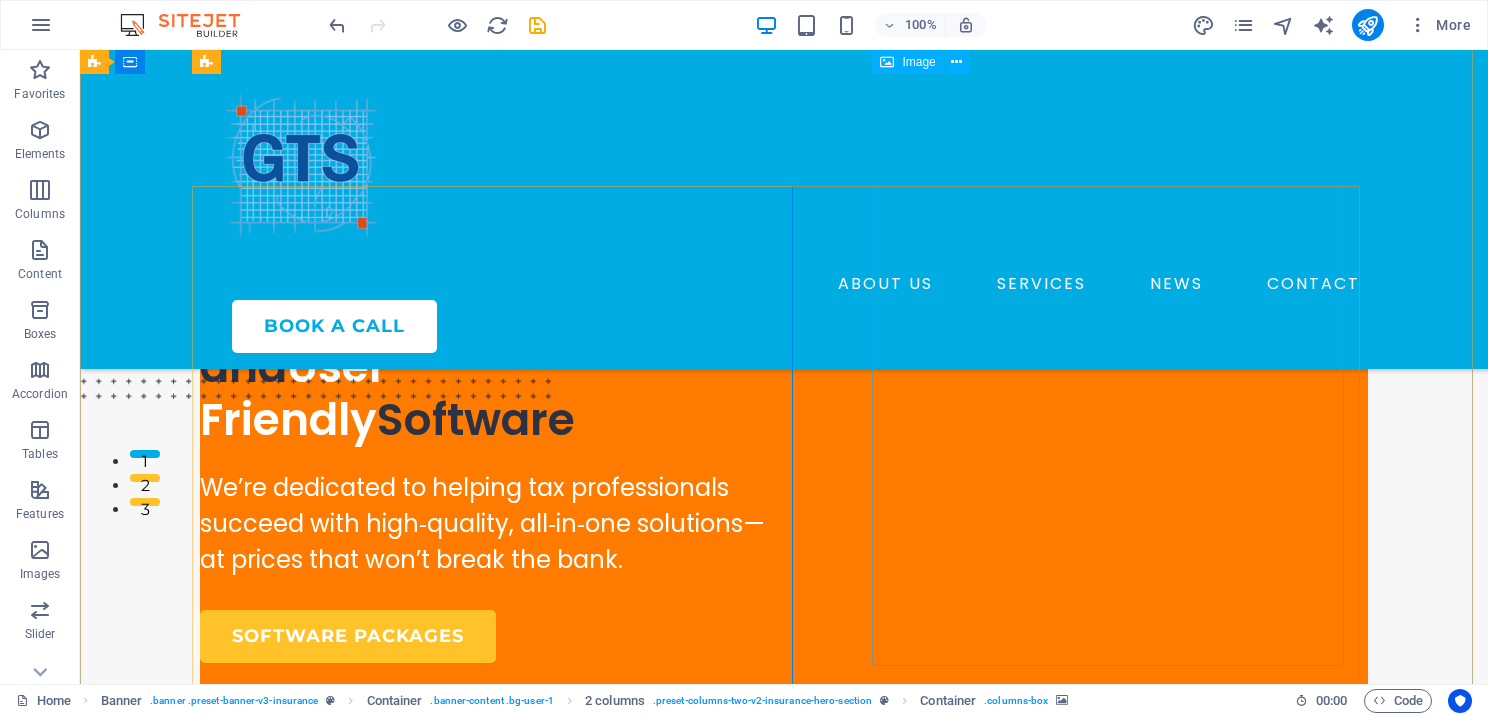 scroll, scrollTop: 200, scrollLeft: 0, axis: vertical 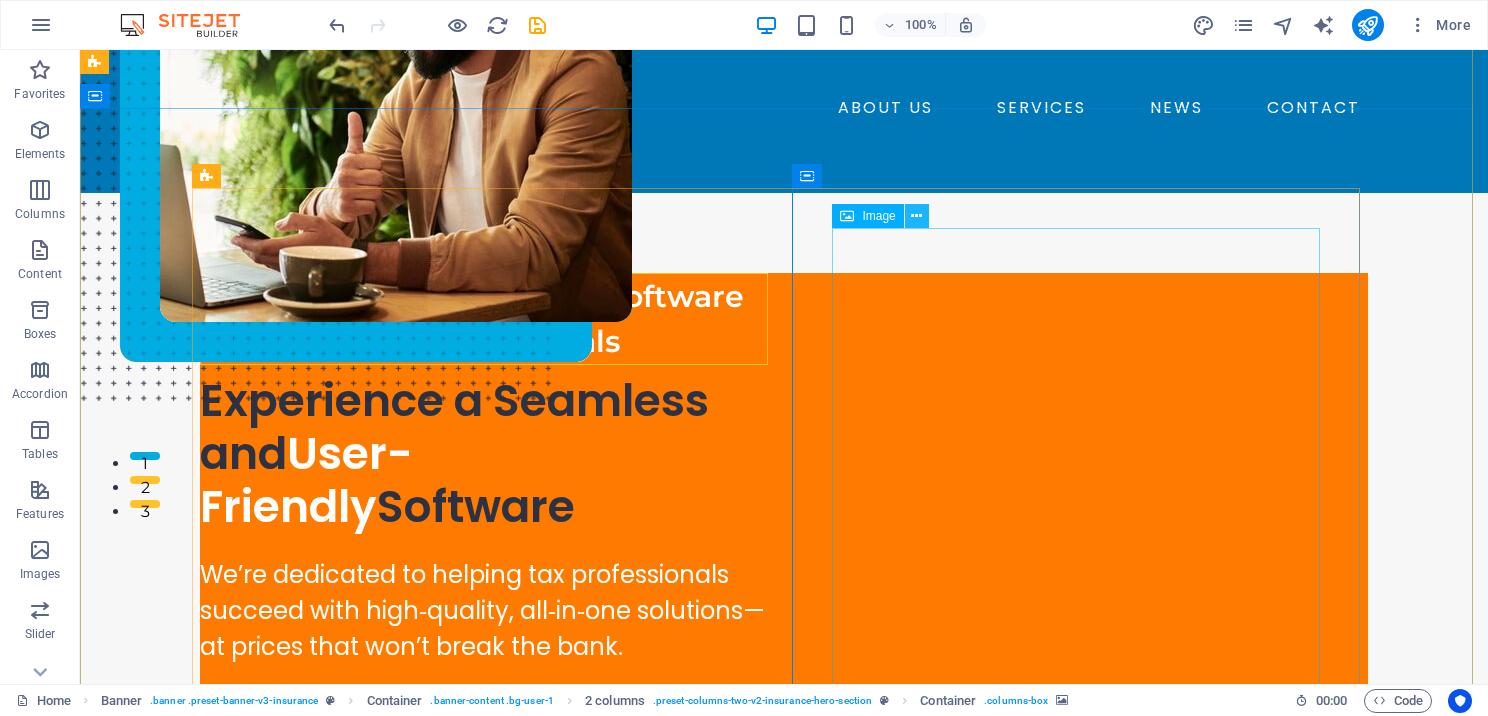 click at bounding box center [916, 216] 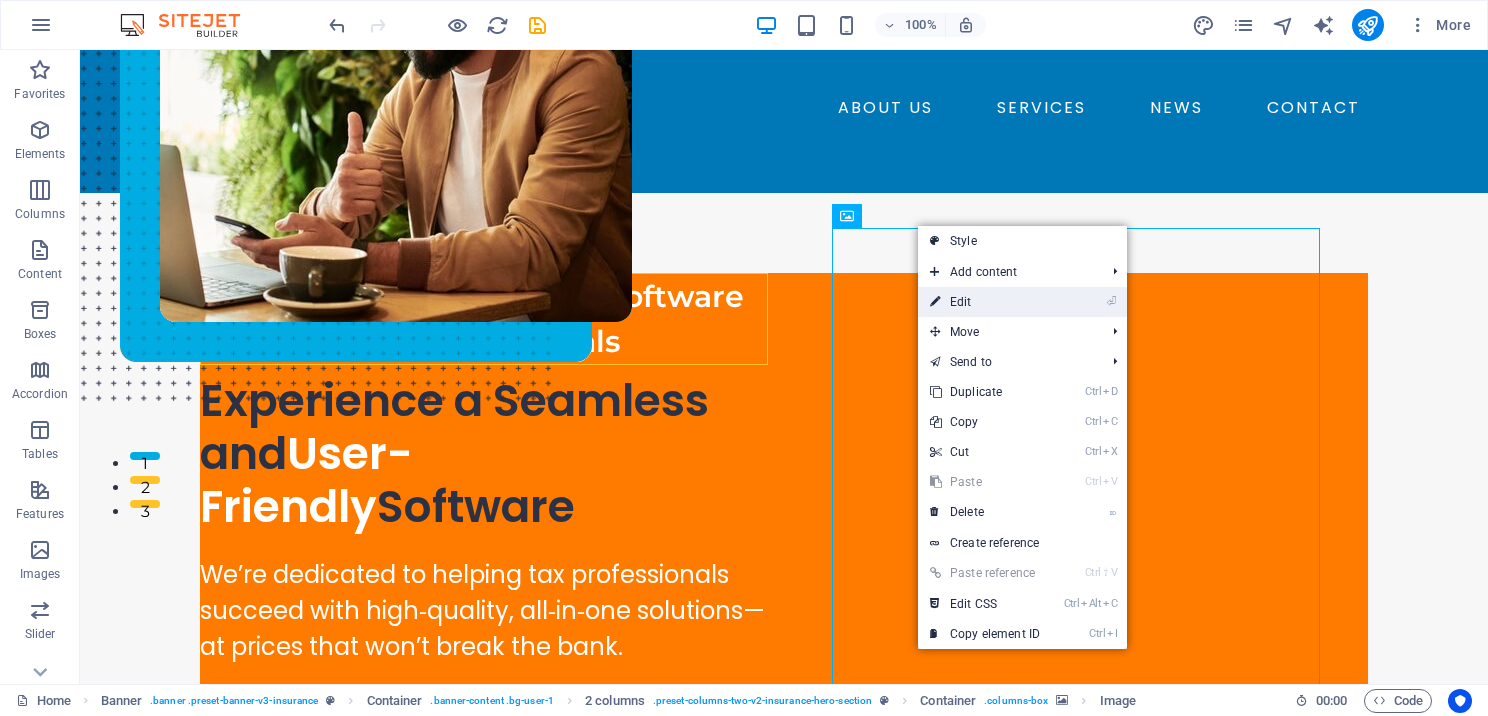 click on "⏎  Edit" at bounding box center [985, 302] 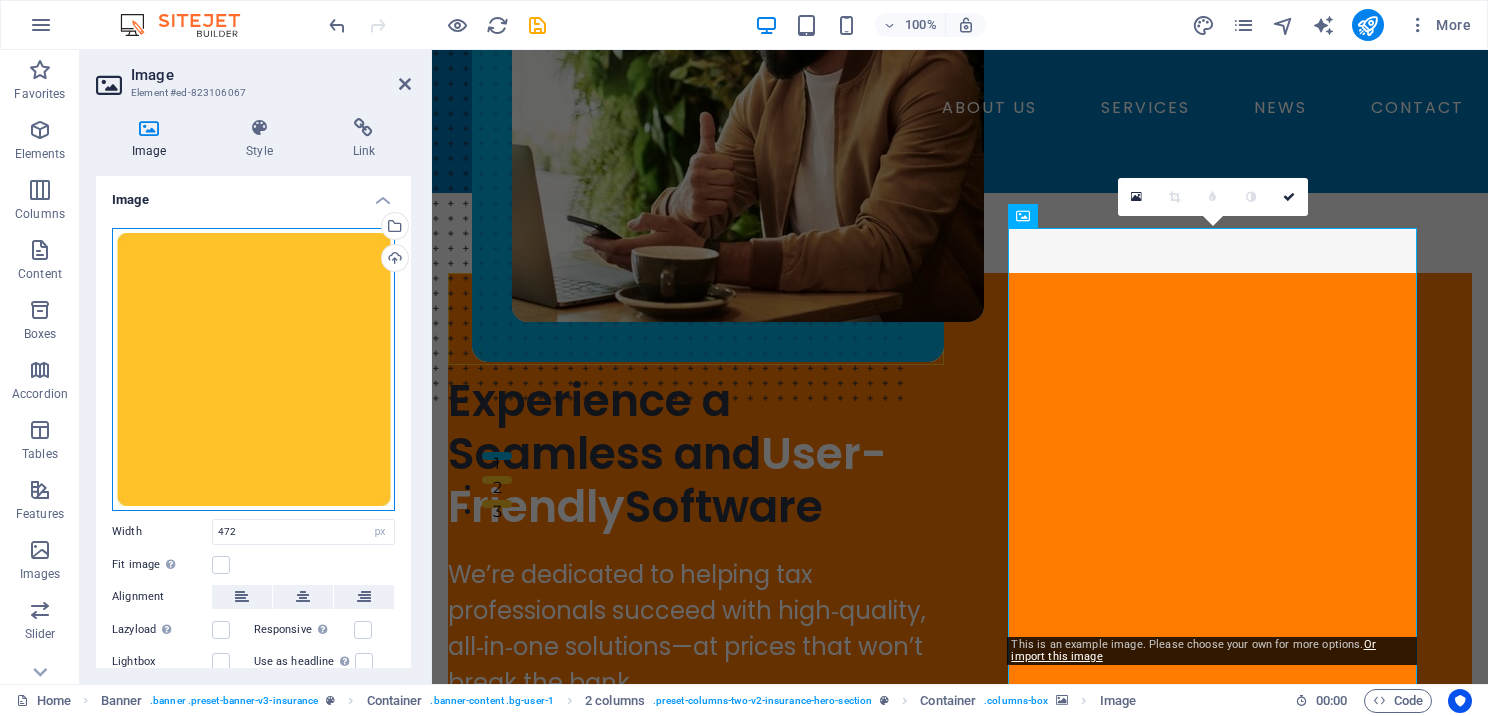 click on "Drag files here, click to choose files or select files from Files or our free stock photos & videos" at bounding box center [253, 369] 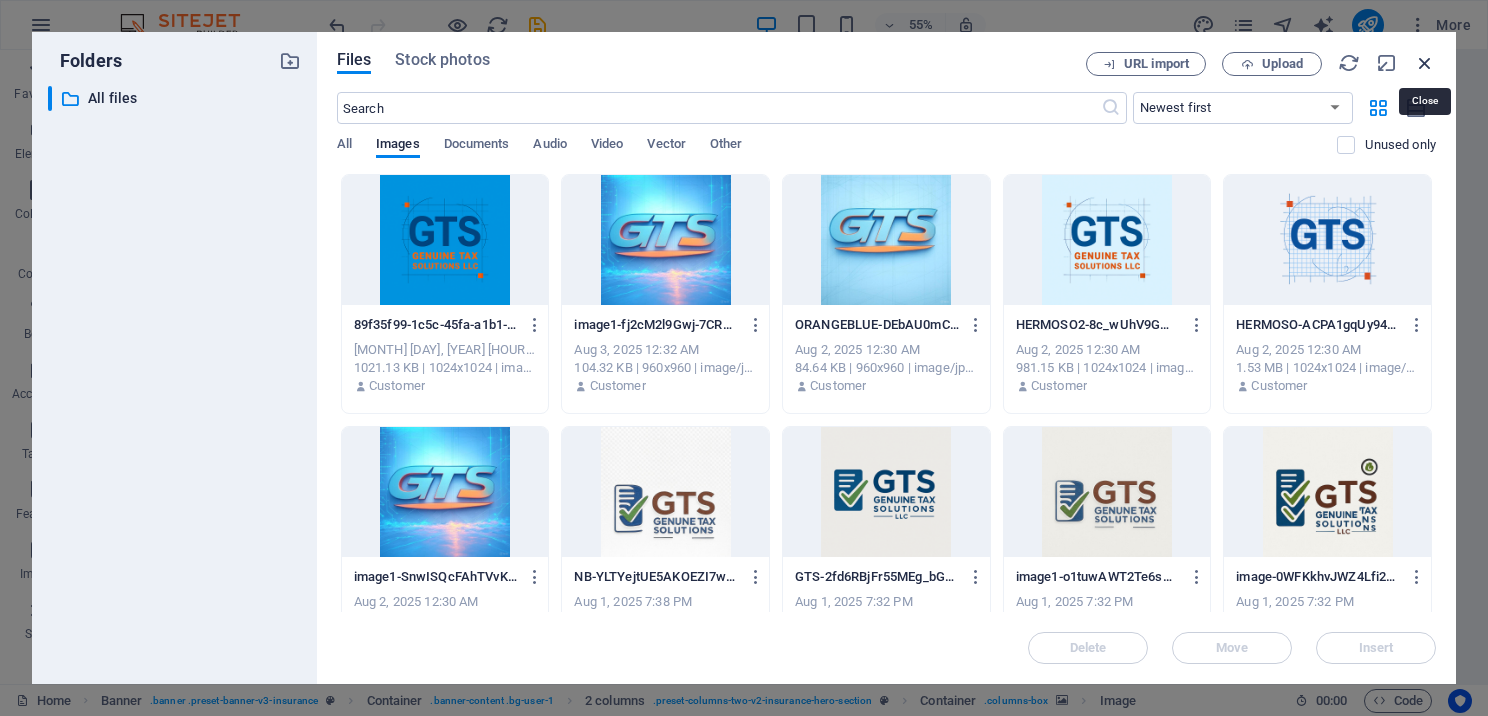 click at bounding box center [1425, 63] 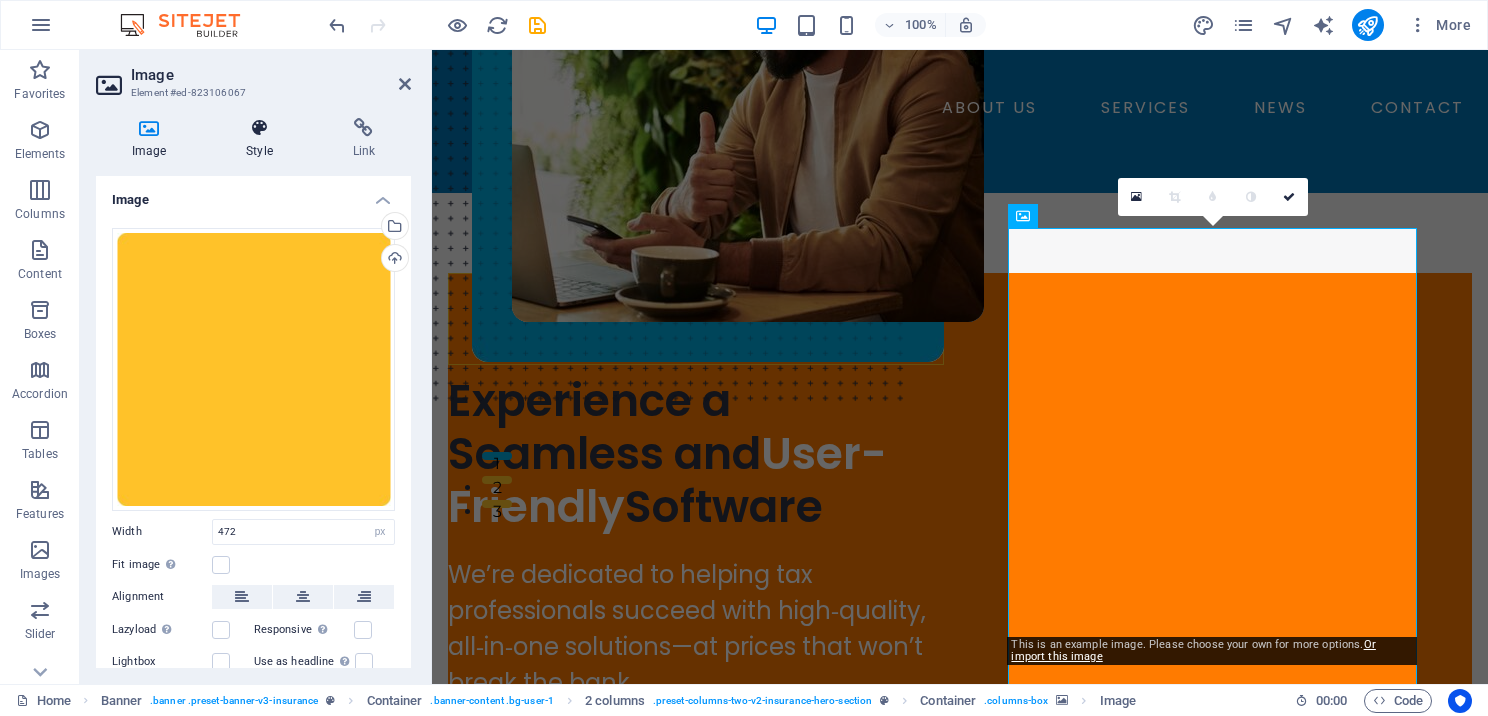 click on "Style" at bounding box center [263, 139] 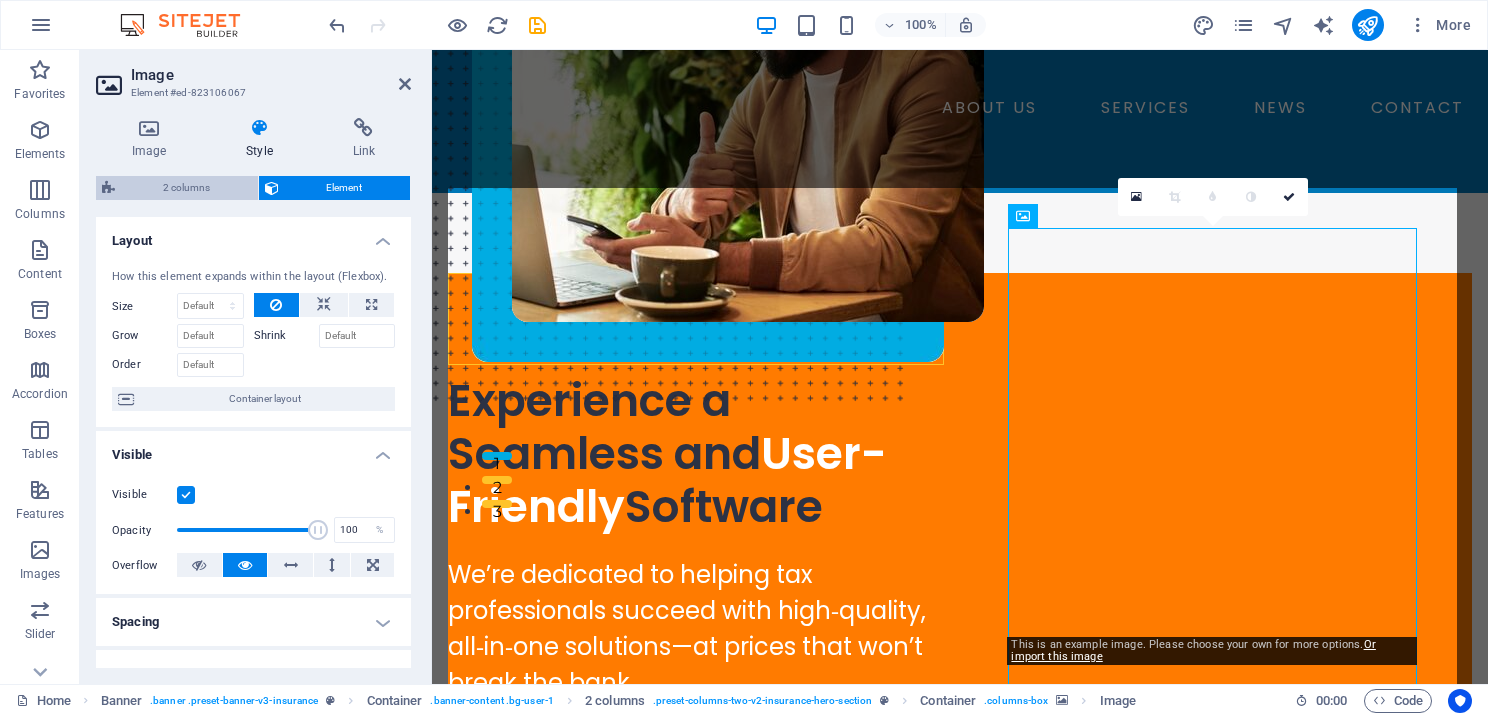 click on "2 columns" at bounding box center [186, 188] 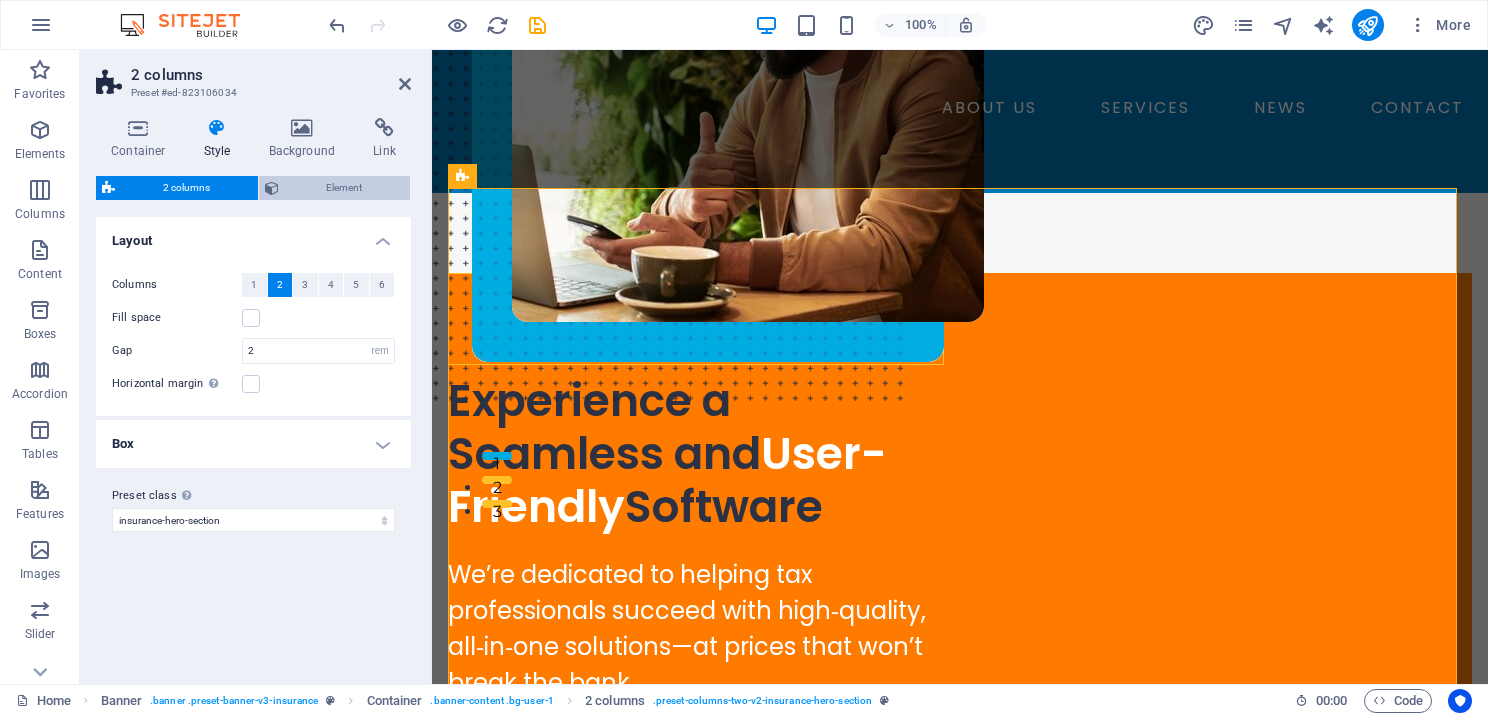 click on "Element" at bounding box center (345, 188) 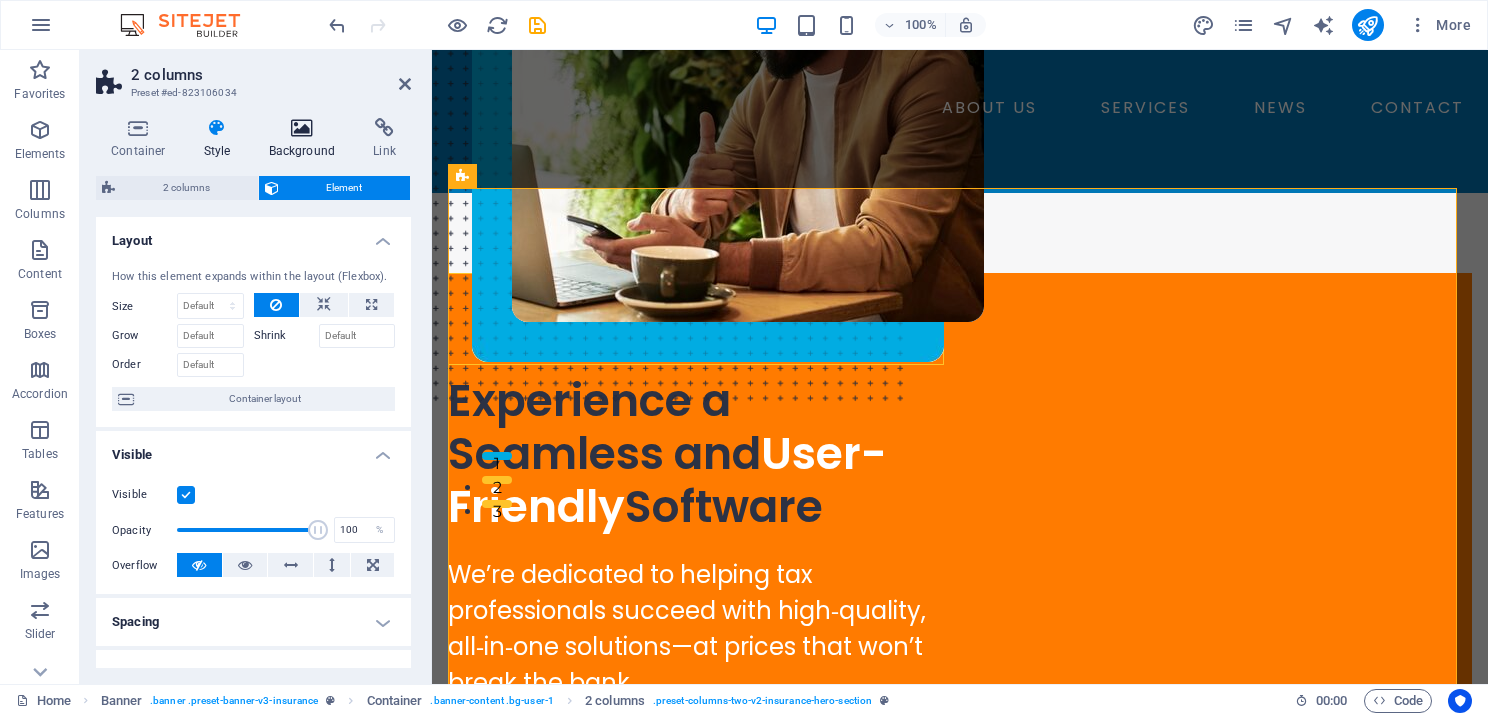 click at bounding box center [302, 128] 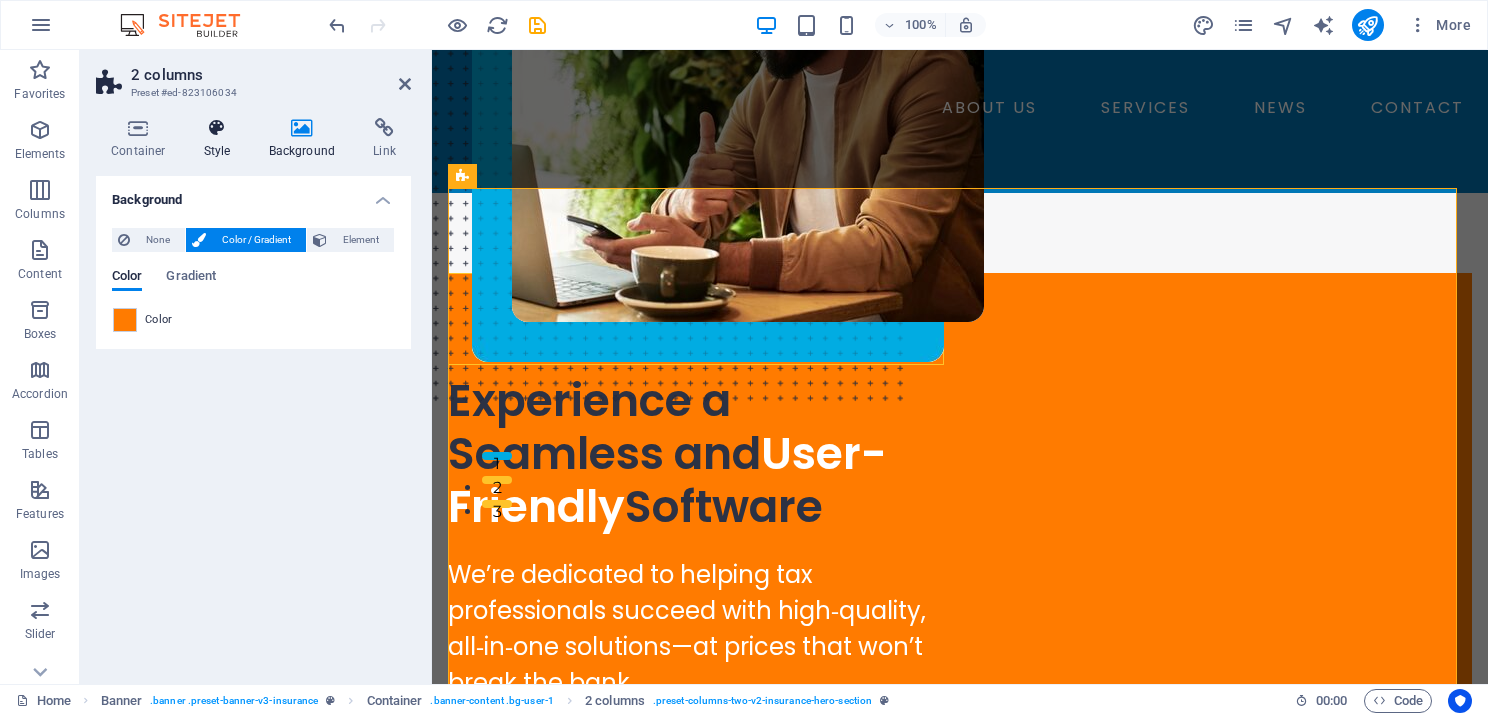 click on "Style" at bounding box center [221, 139] 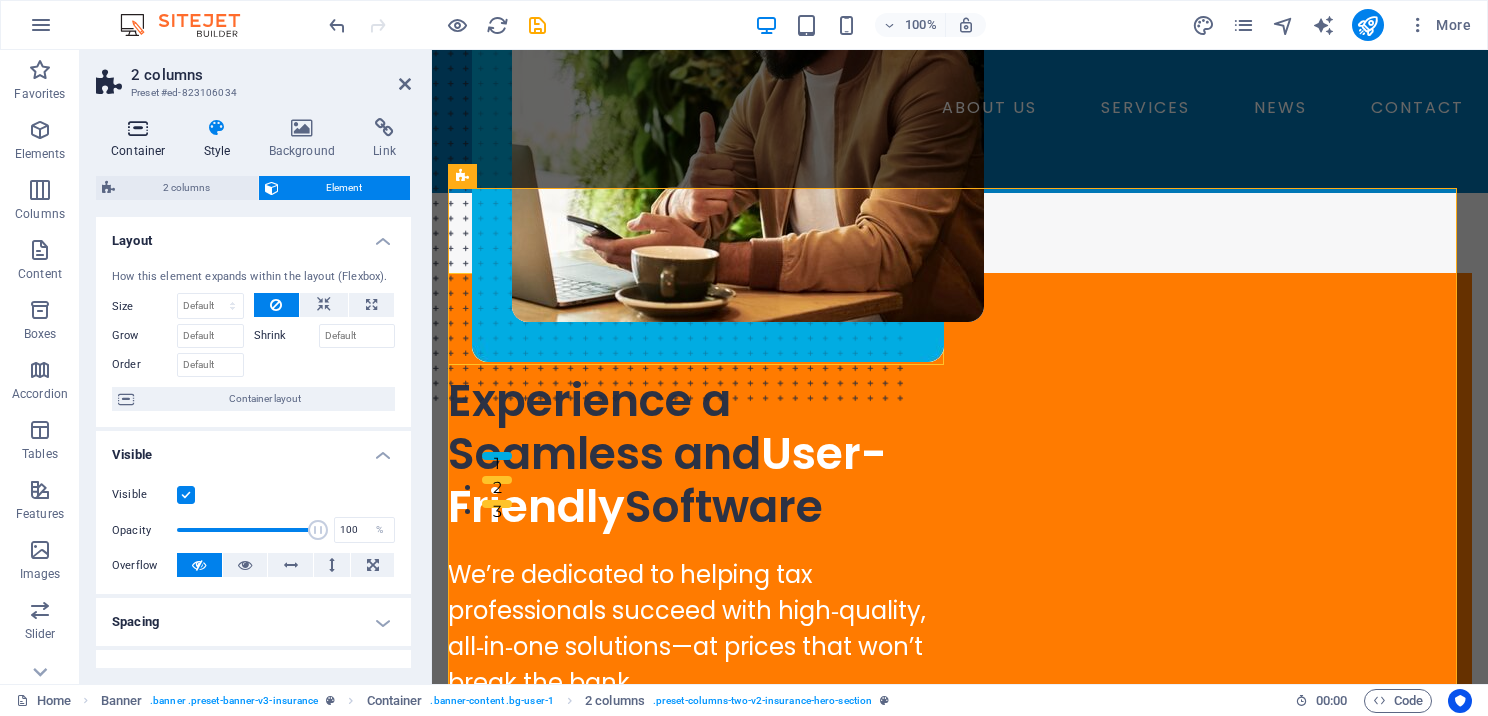 click on "Container" at bounding box center [142, 139] 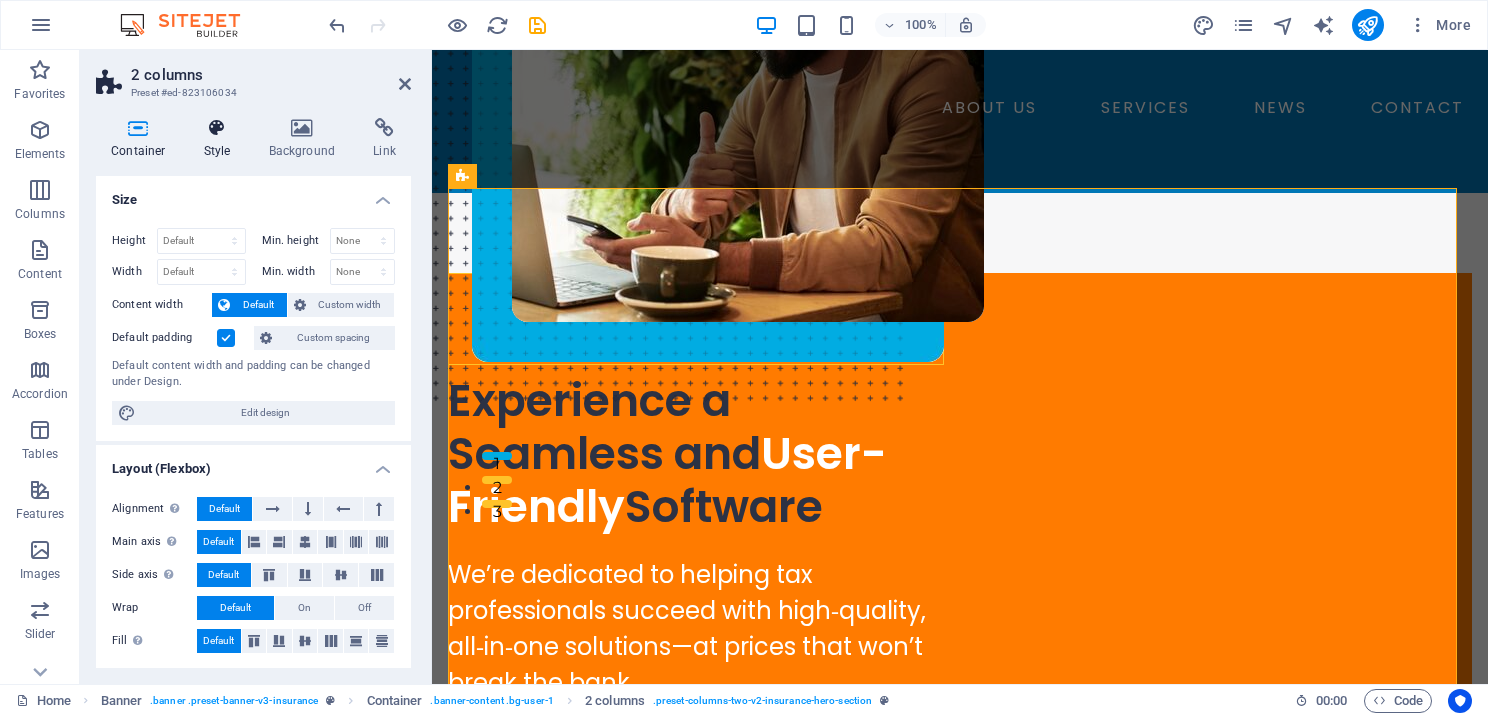 click at bounding box center [217, 128] 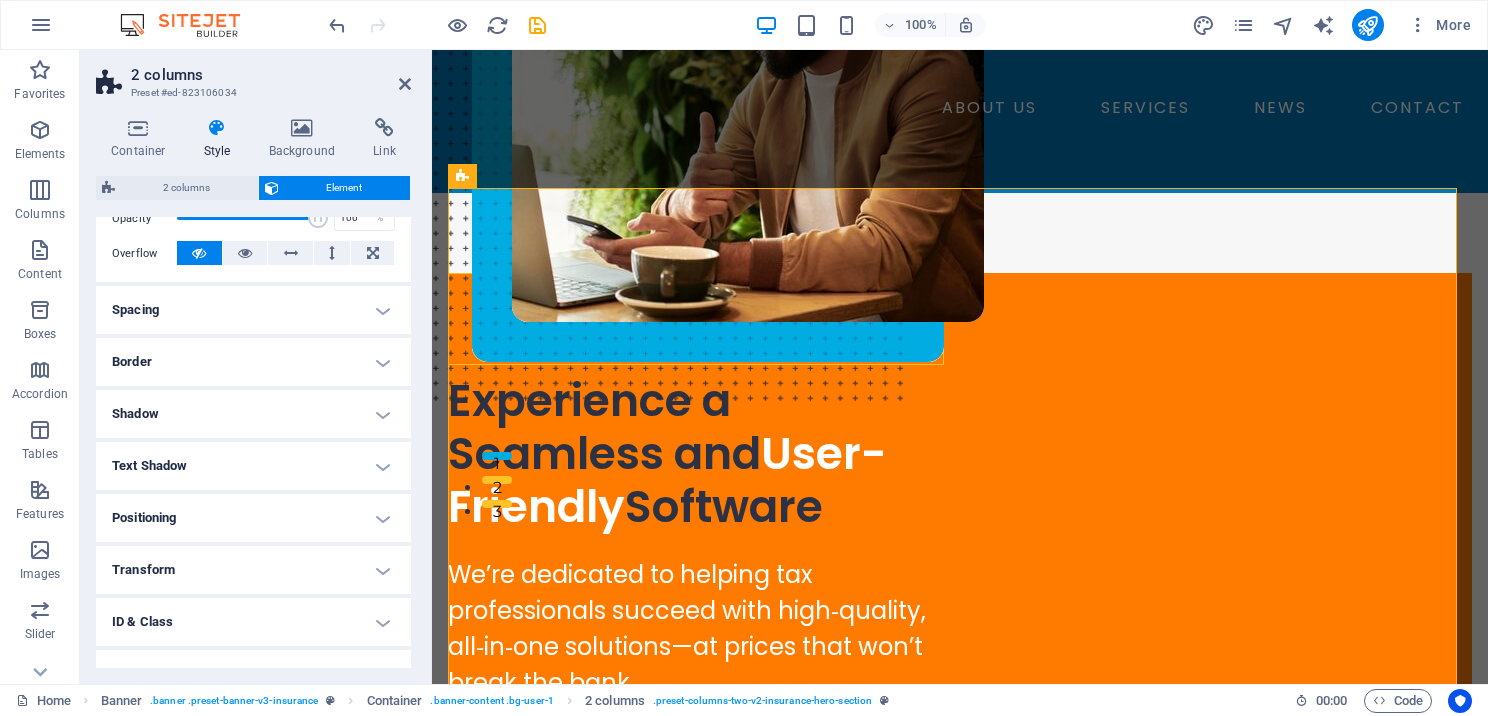 scroll, scrollTop: 393, scrollLeft: 0, axis: vertical 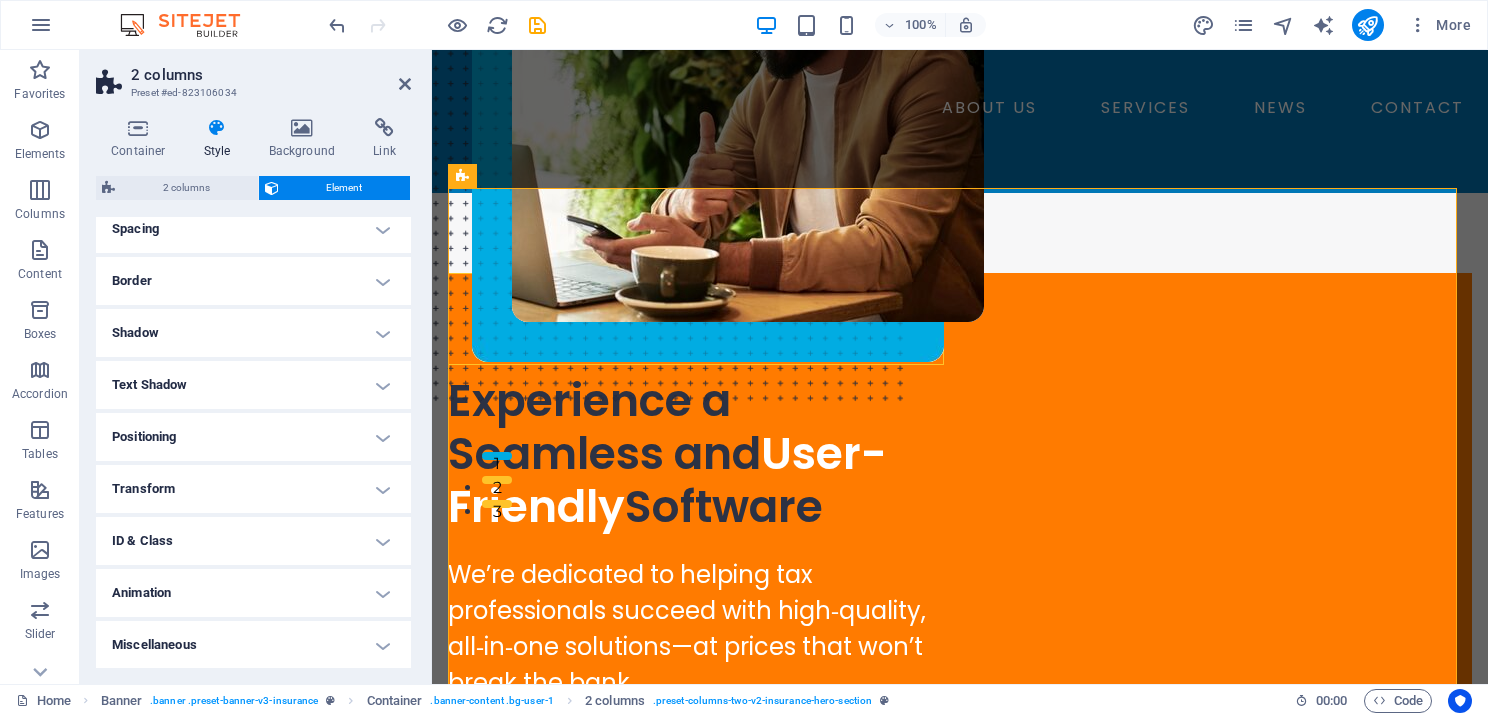 click on "Shadow" at bounding box center [253, 333] 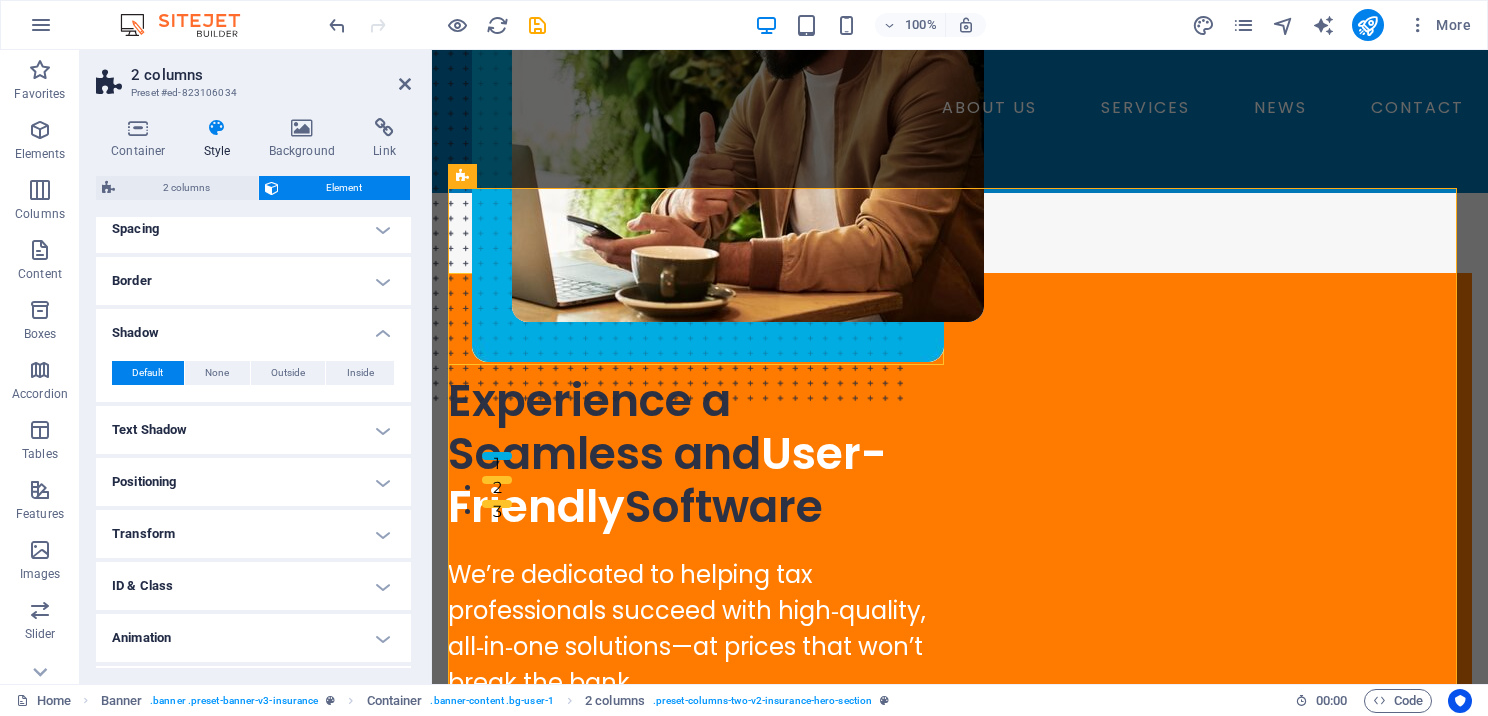 click on "2 columns Preset #ed-823106034
Container Style Background Link Size Height Default px rem % vh vw Min. height None px rem % vh vw Width Default px rem % em vh vw Min. width None px rem % vh vw Content width Default Custom width Width Default px rem % em vh vw Min. width None px rem % vh vw Default padding Custom spacing Default content width and padding can be changed under Design. Edit design Layout (Flexbox) Alignment Determines the flex direction. Default Main axis Determine how elements should behave along the main axis inside this container (justify content). Default Side axis Control the vertical direction of the element inside of the container (align items). Default Wrap Default On Off Fill Controls the distances and direction of elements on the y-axis across several lines (align content). Default Accessibility ARIA helps assistive technologies (like screen readers) to understand the role, state, and behavior of web elements Role The ARIA role defines the purpose of an element.  None %" at bounding box center (256, 367) 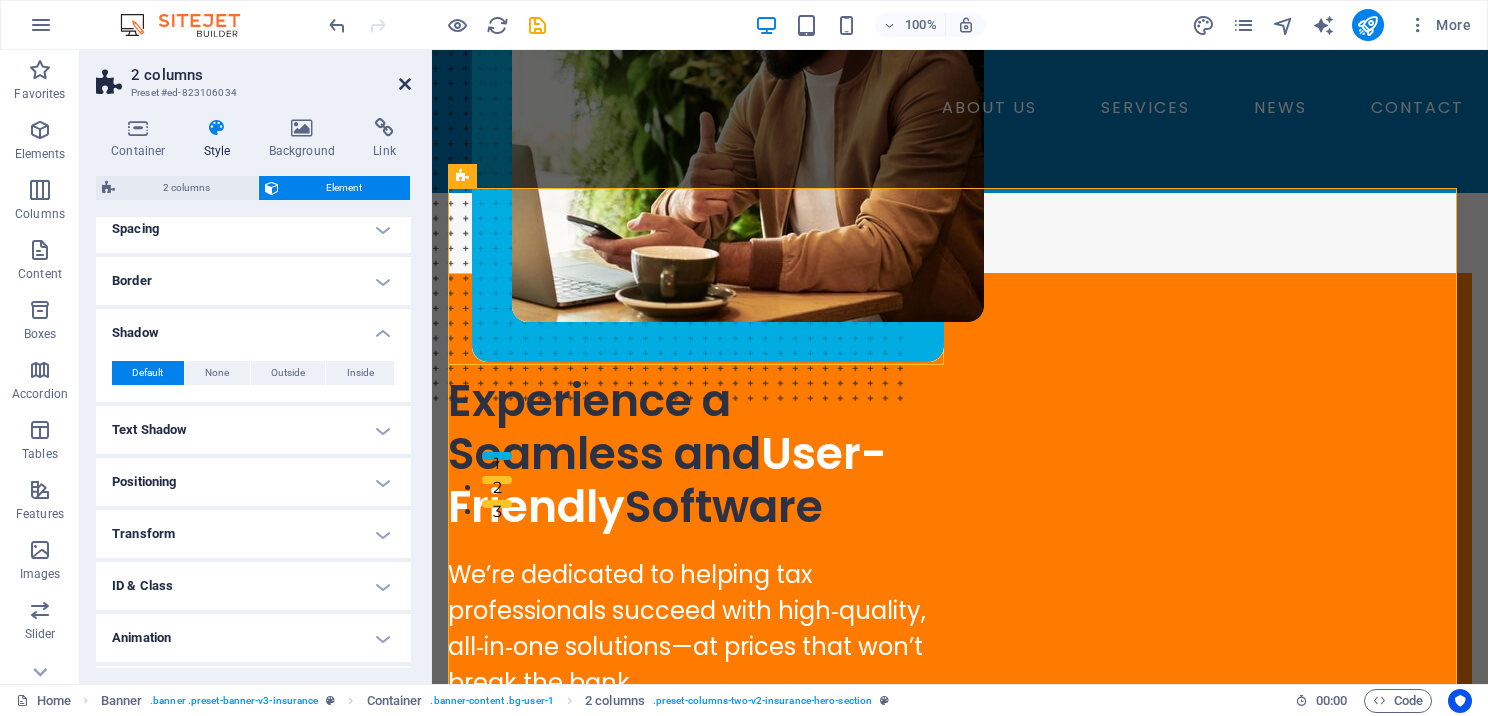 click at bounding box center [405, 84] 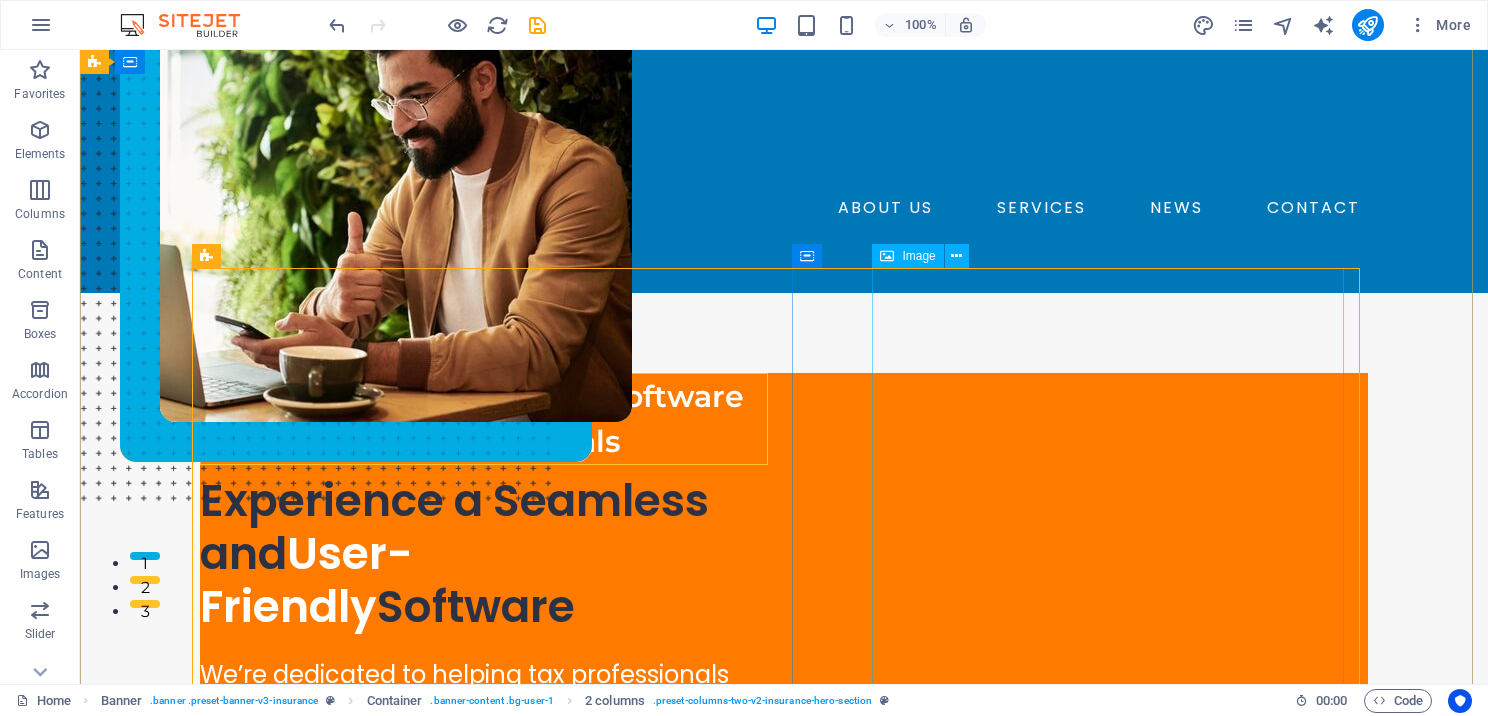scroll, scrollTop: 100, scrollLeft: 0, axis: vertical 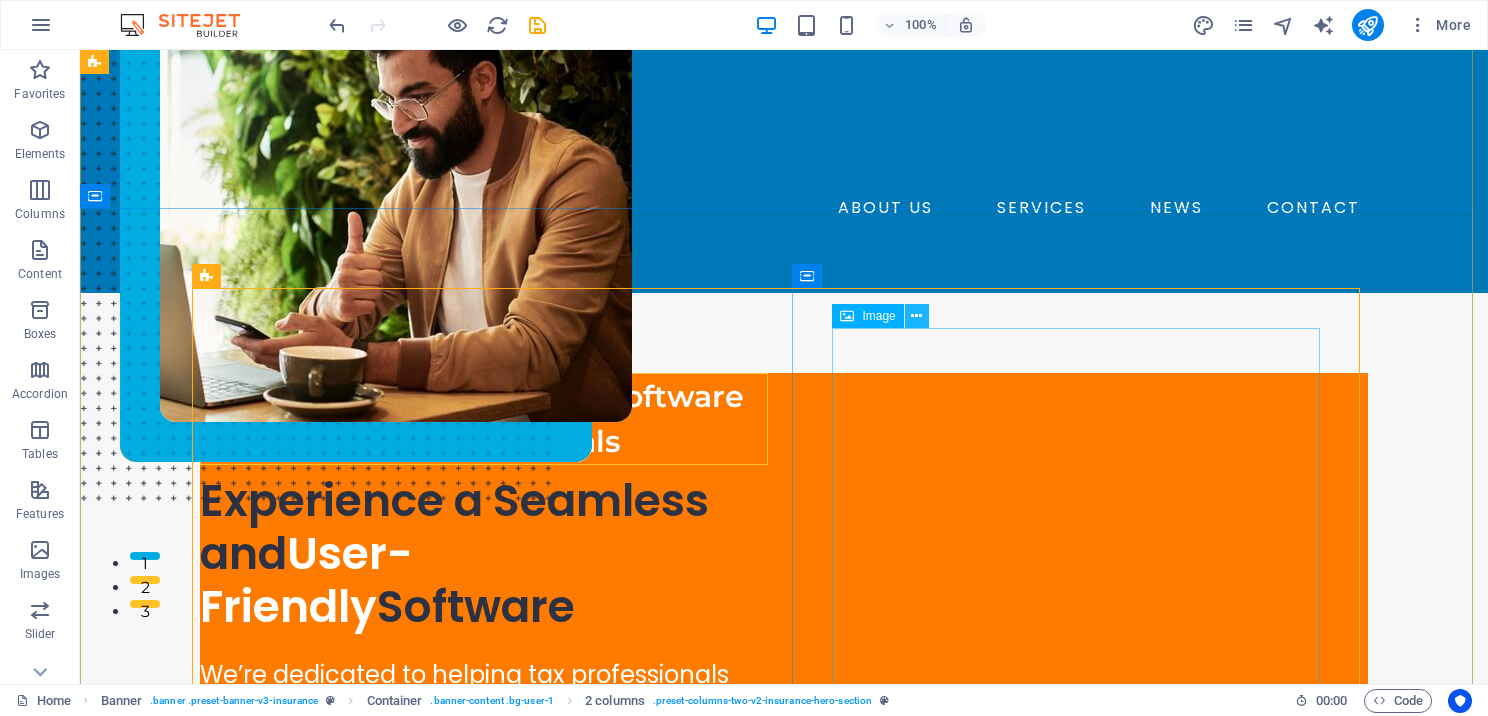 click at bounding box center [916, 316] 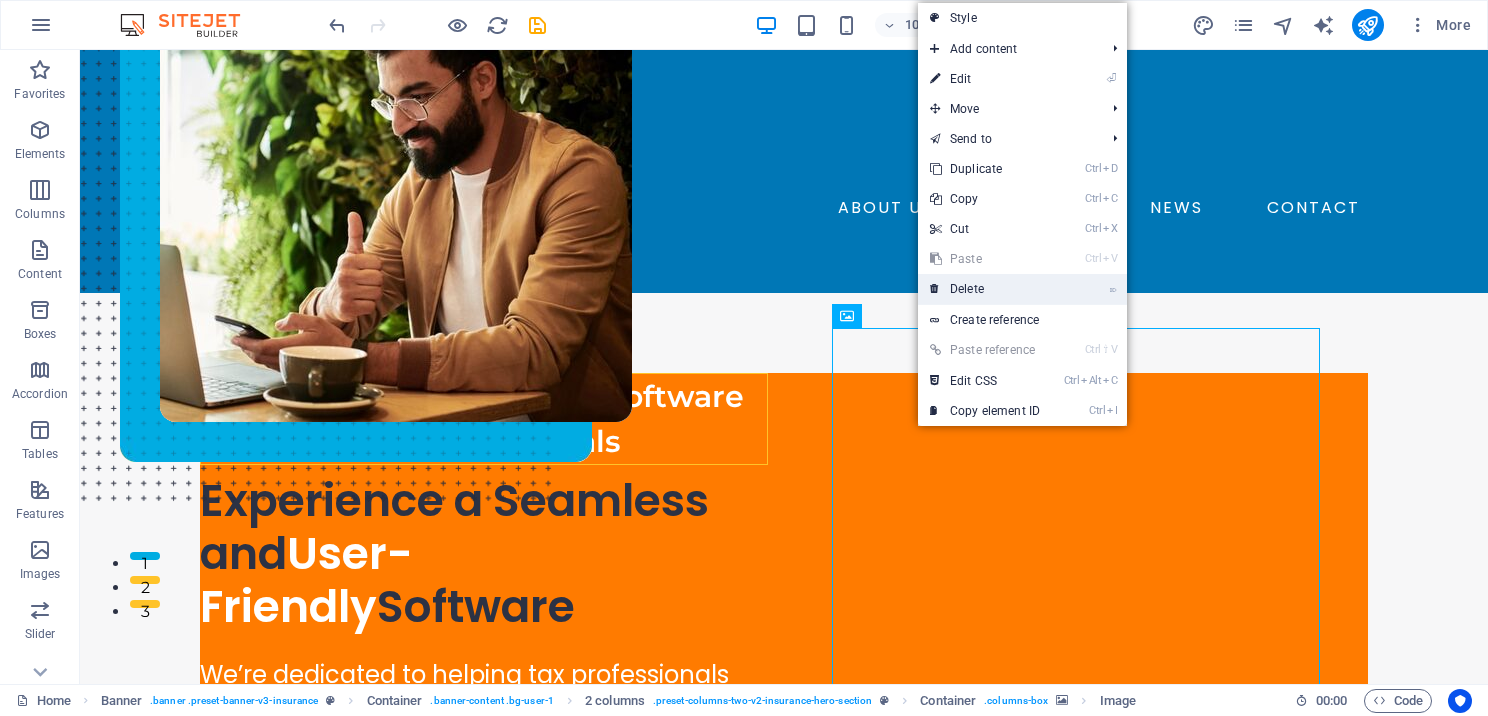 click on "⌦  Delete" at bounding box center (985, 289) 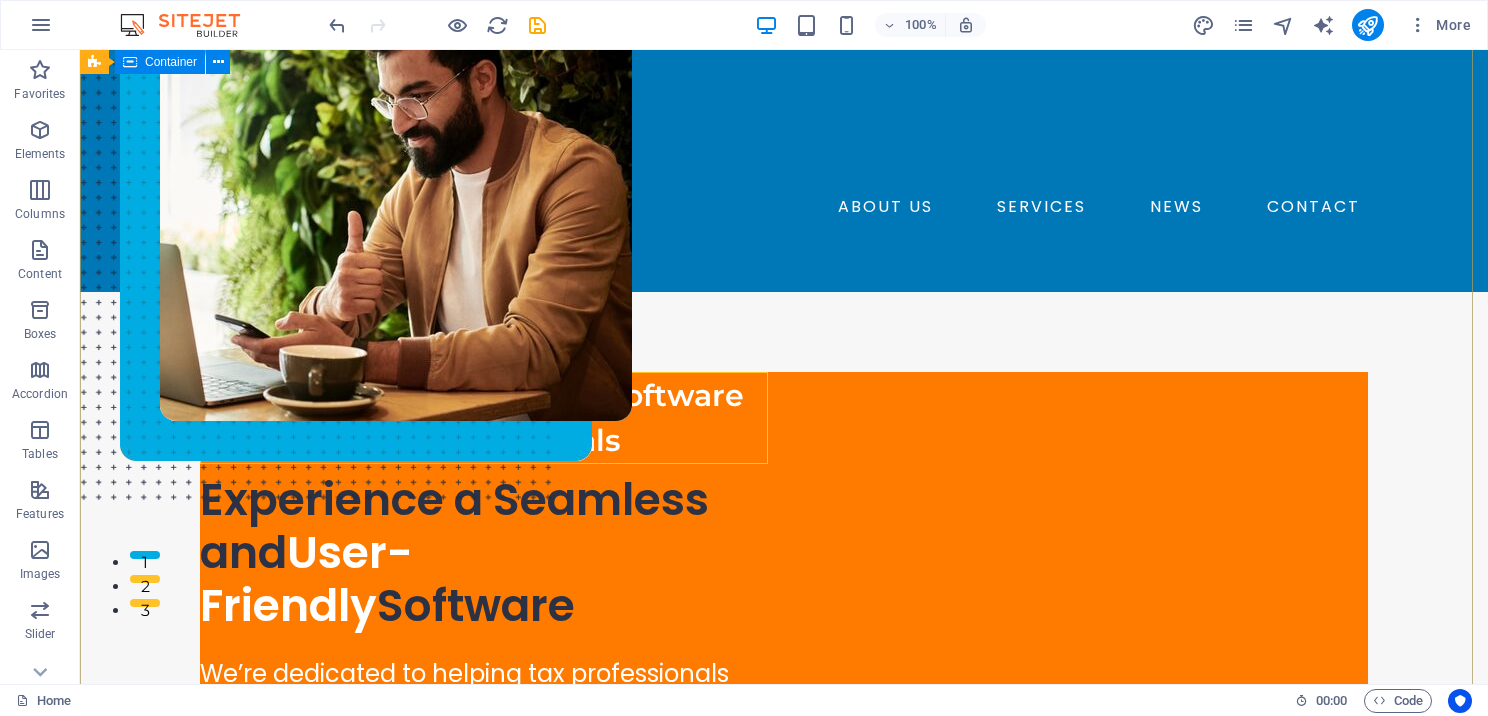 scroll, scrollTop: 100, scrollLeft: 0, axis: vertical 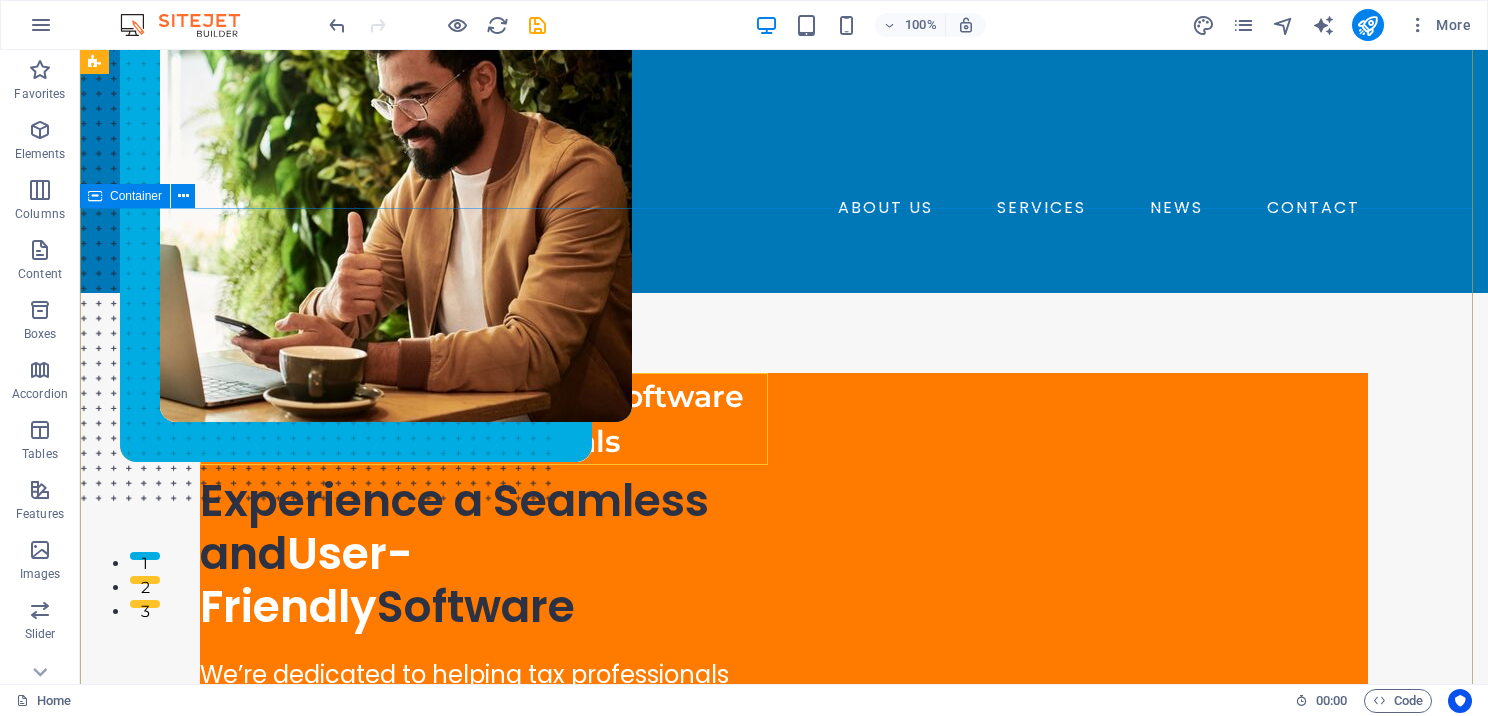 click at bounding box center (484, 1146) 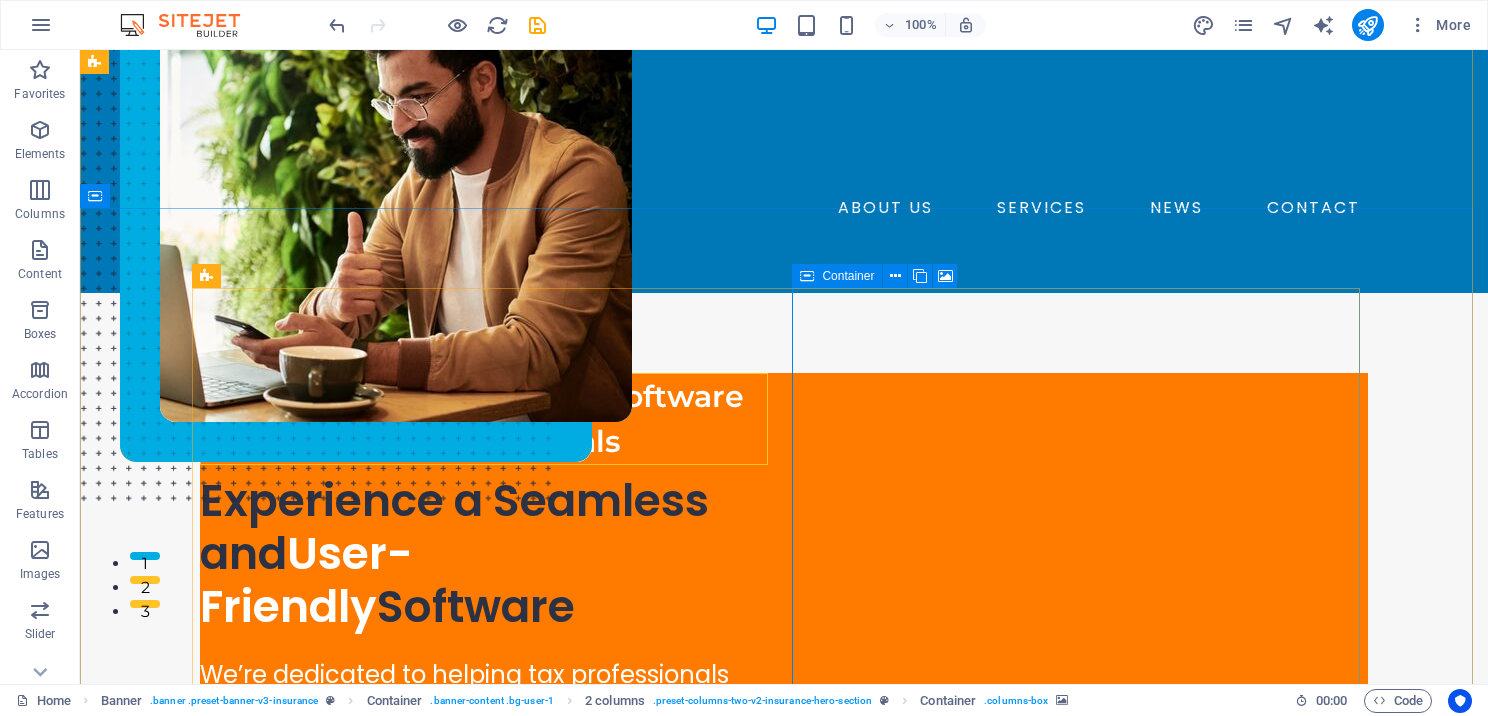 click at bounding box center (807, 276) 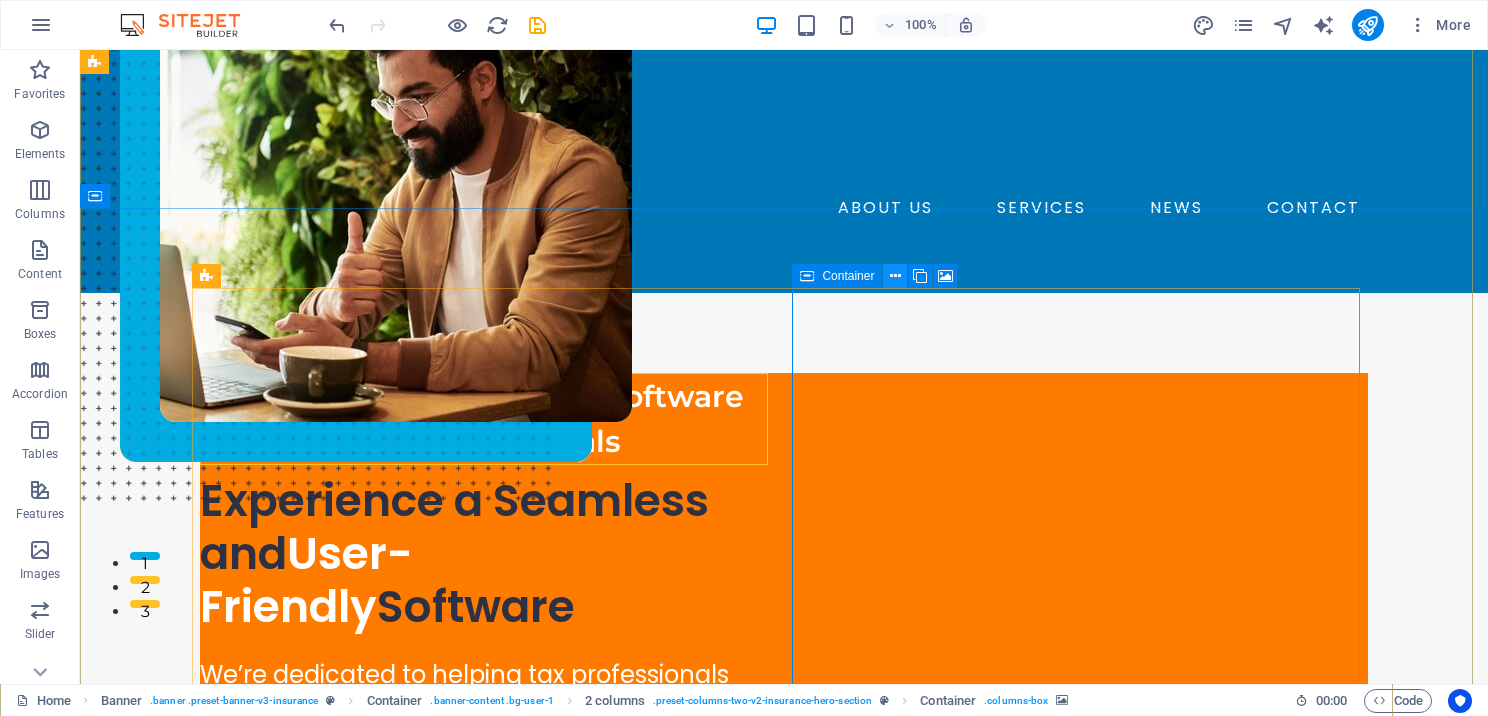click at bounding box center [895, 276] 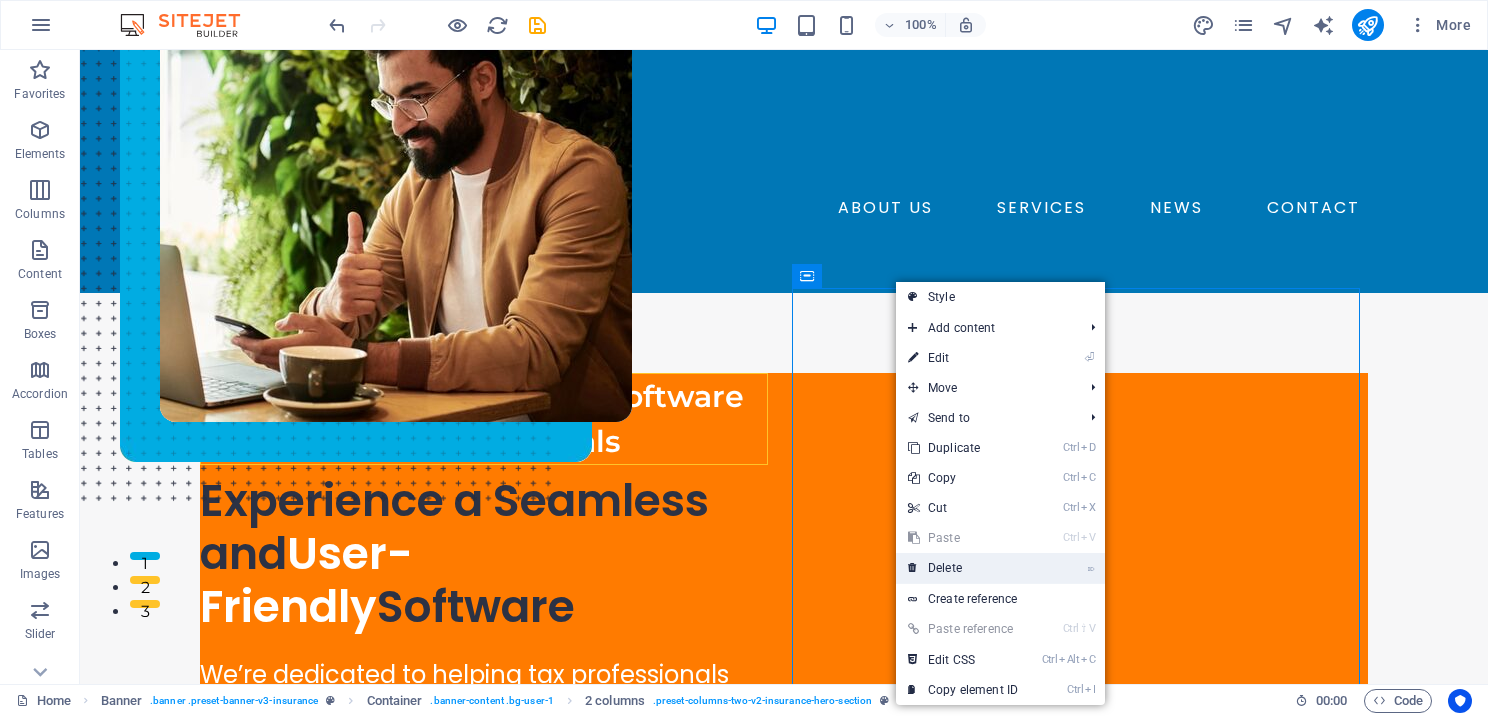 click on "⌦  Delete" at bounding box center (963, 568) 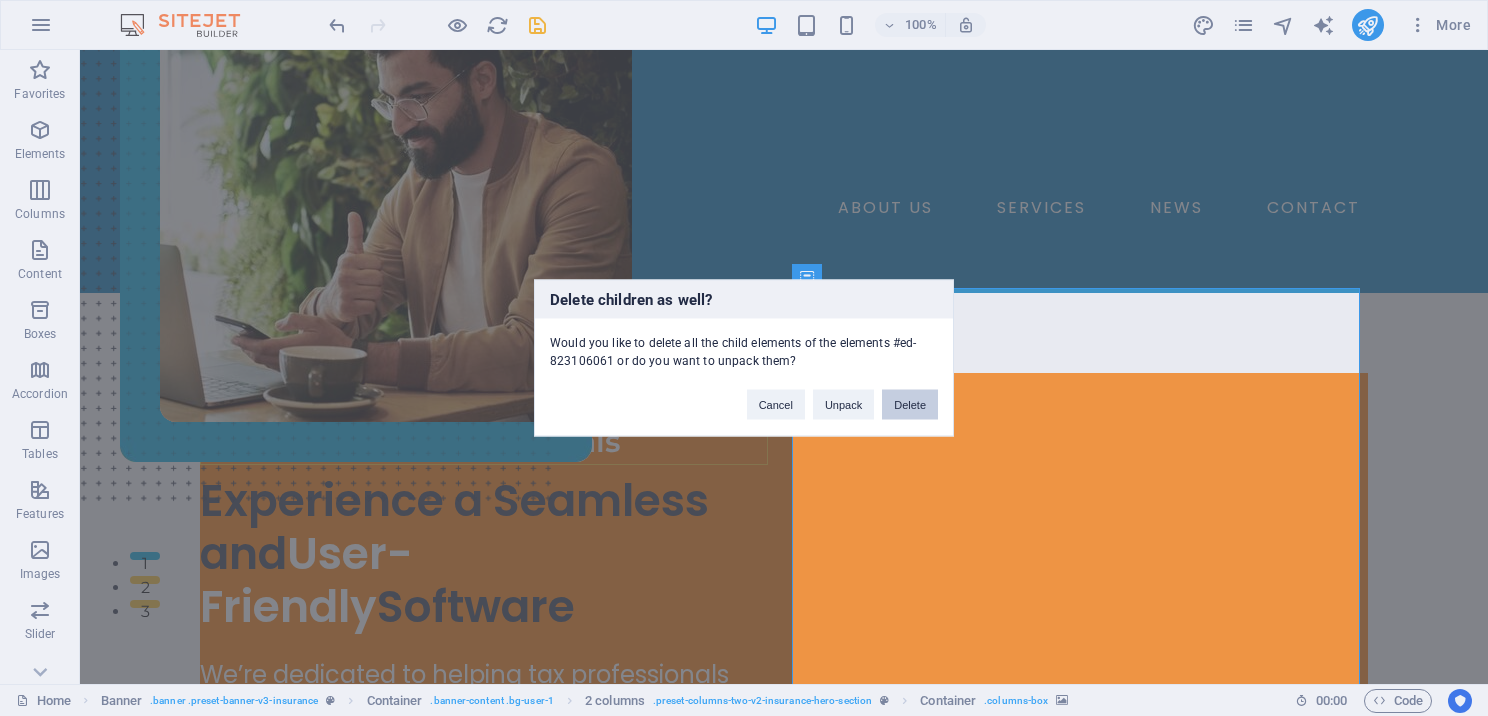 click on "Delete" at bounding box center (910, 405) 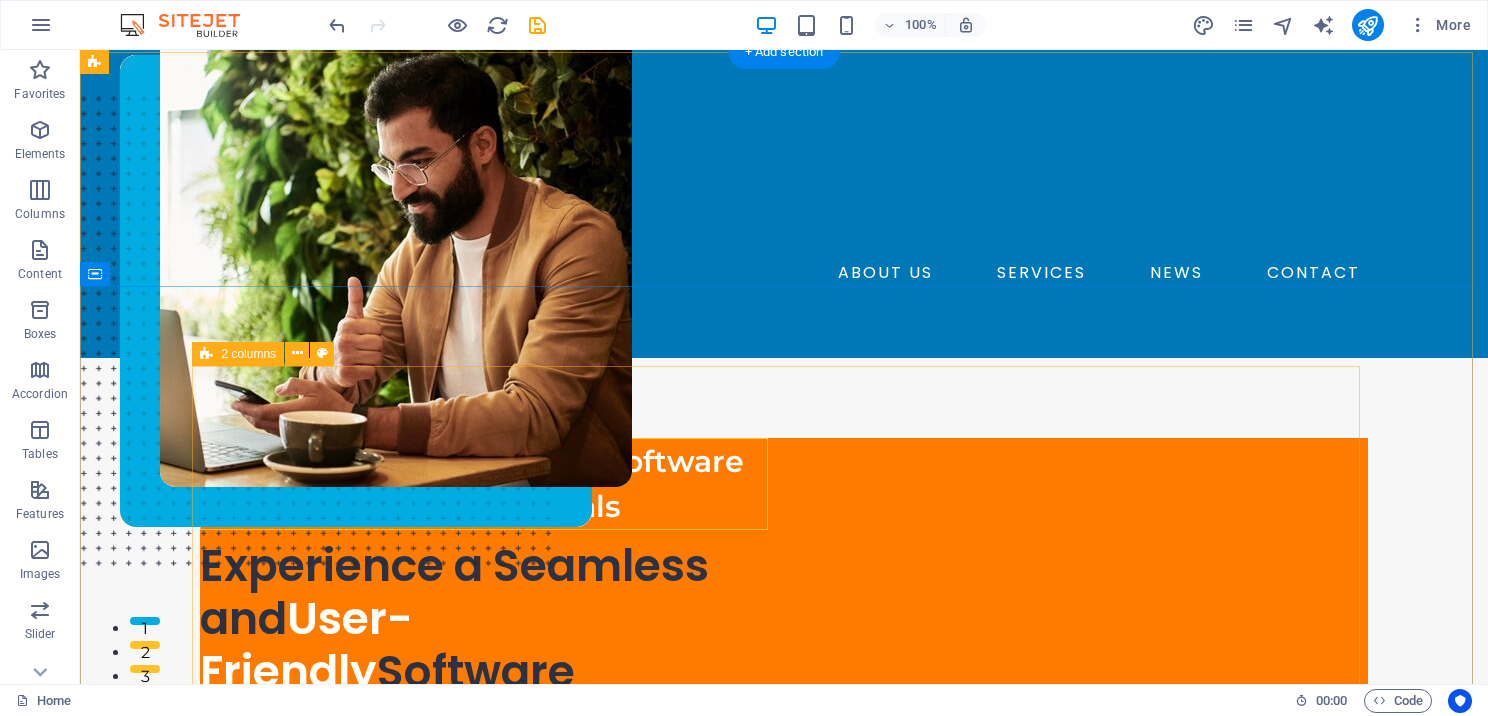 scroll, scrollTop: 0, scrollLeft: 0, axis: both 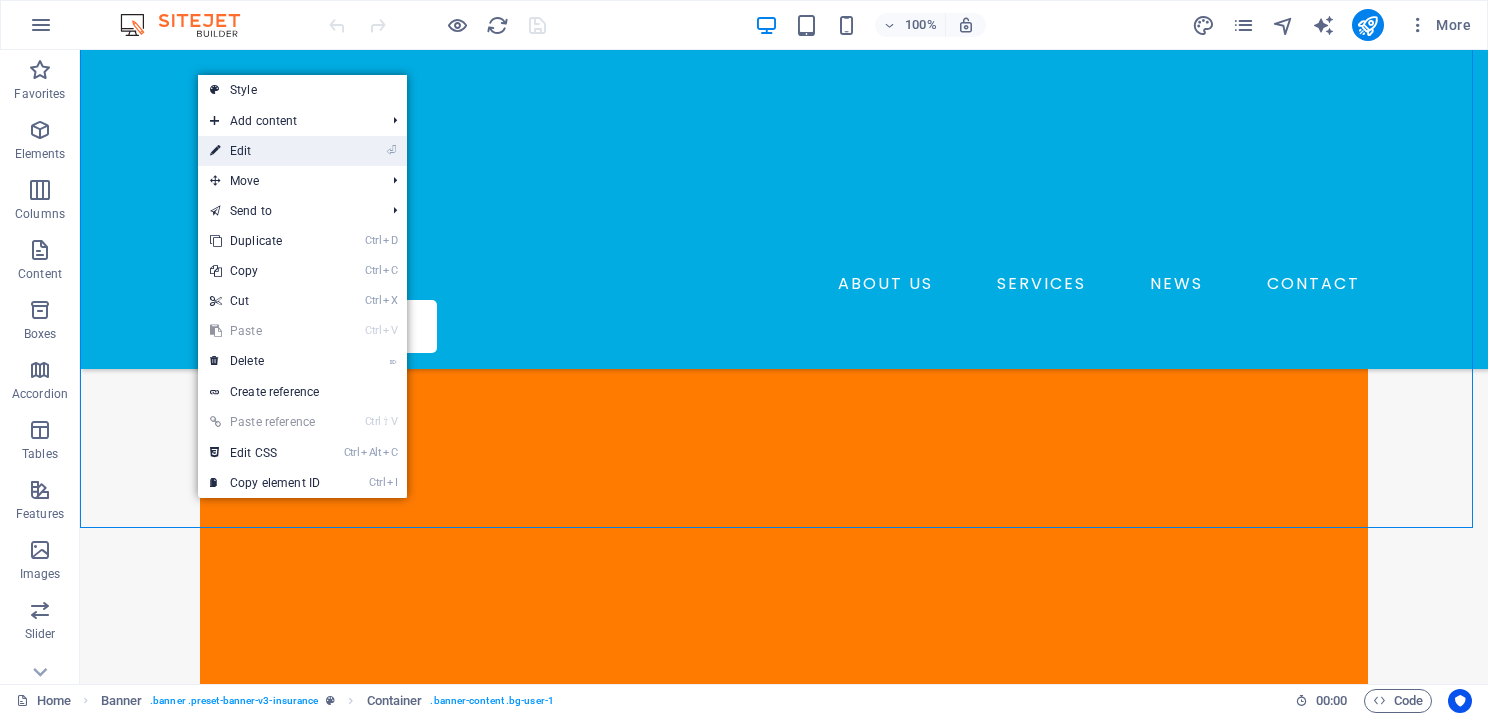 click on "⏎  Edit" at bounding box center [265, 151] 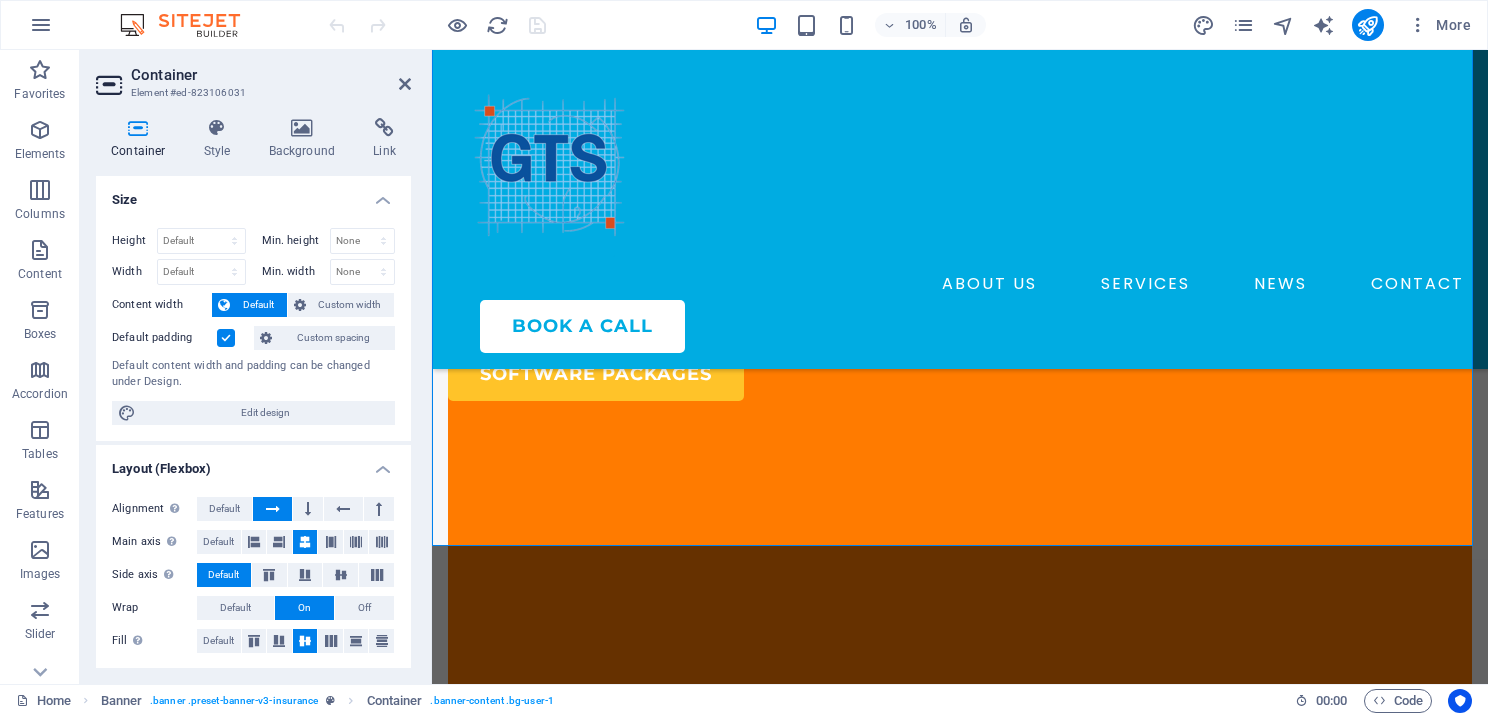 scroll, scrollTop: 481, scrollLeft: 0, axis: vertical 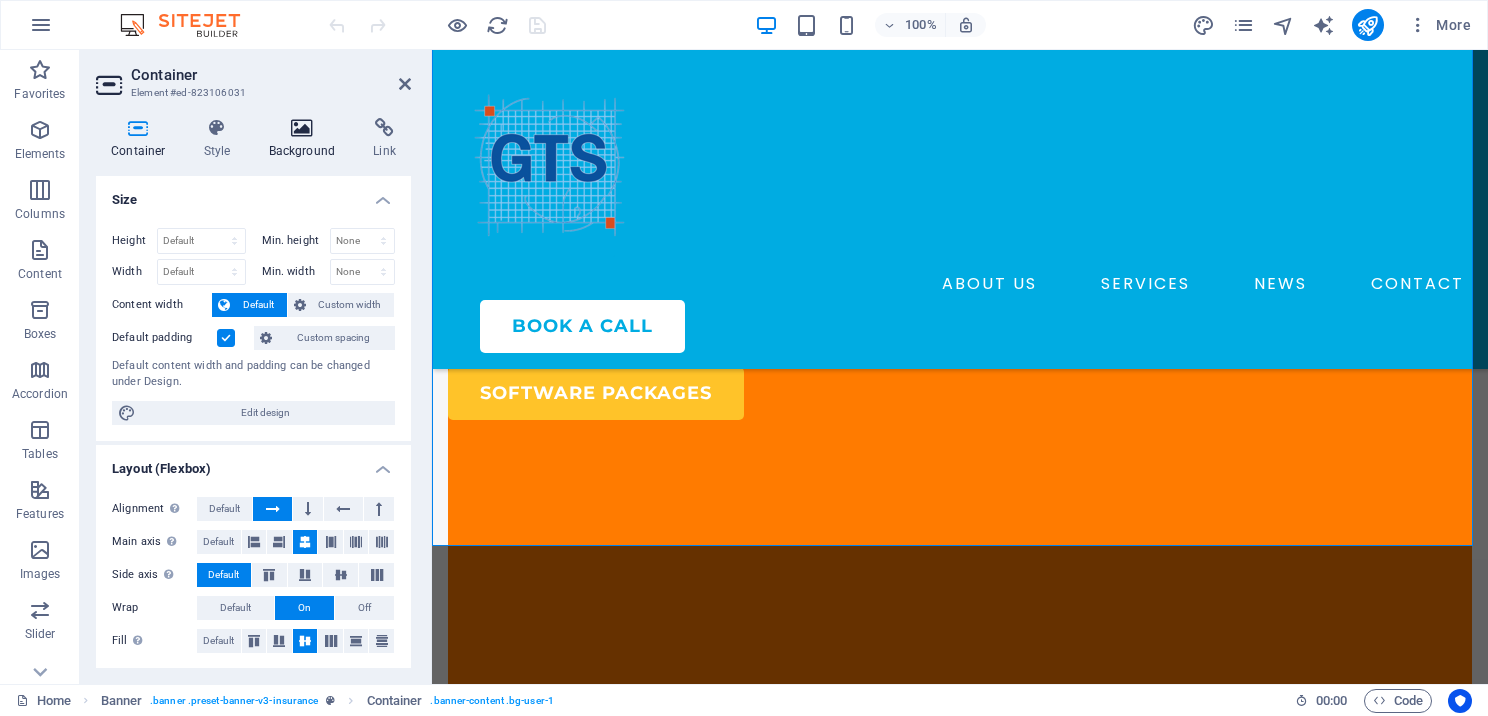 click on "Background" at bounding box center (306, 139) 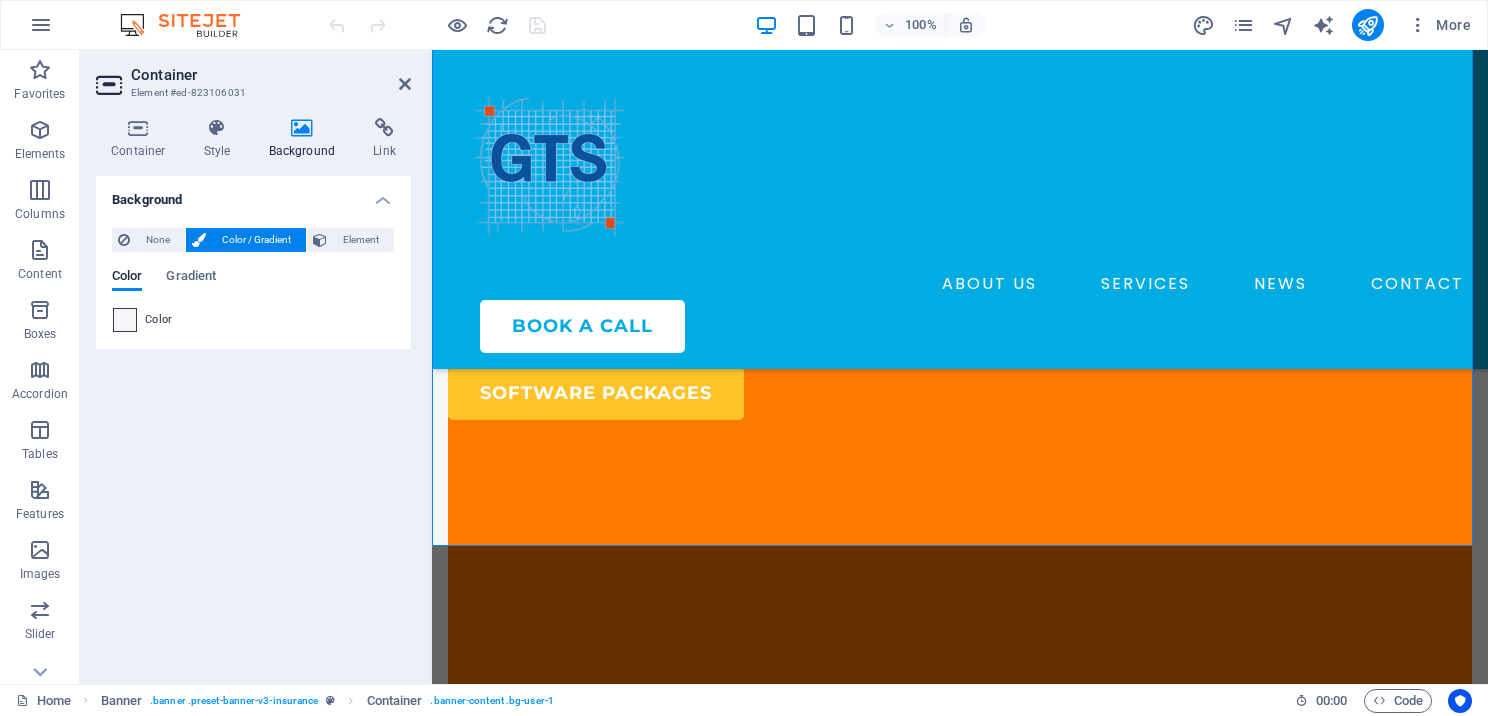 click at bounding box center [125, 320] 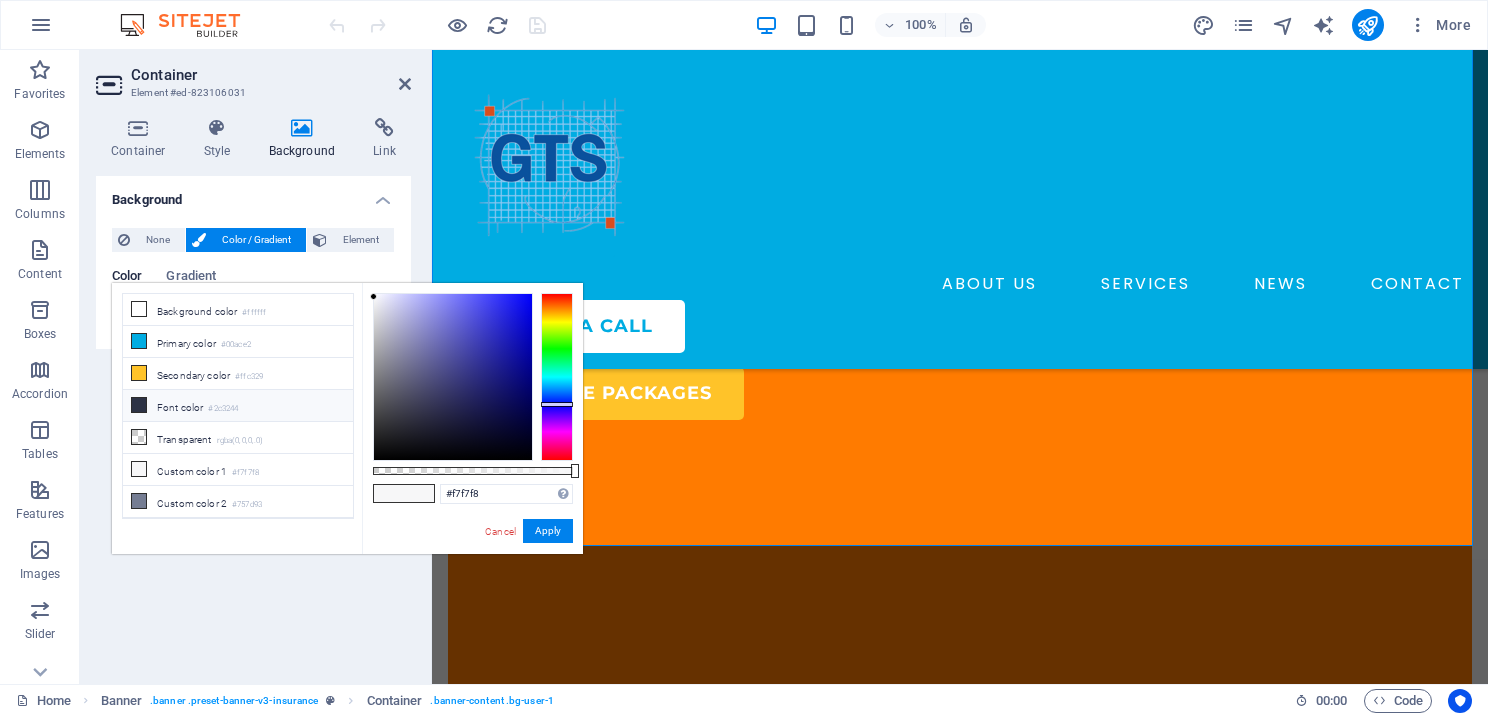 click at bounding box center (139, 405) 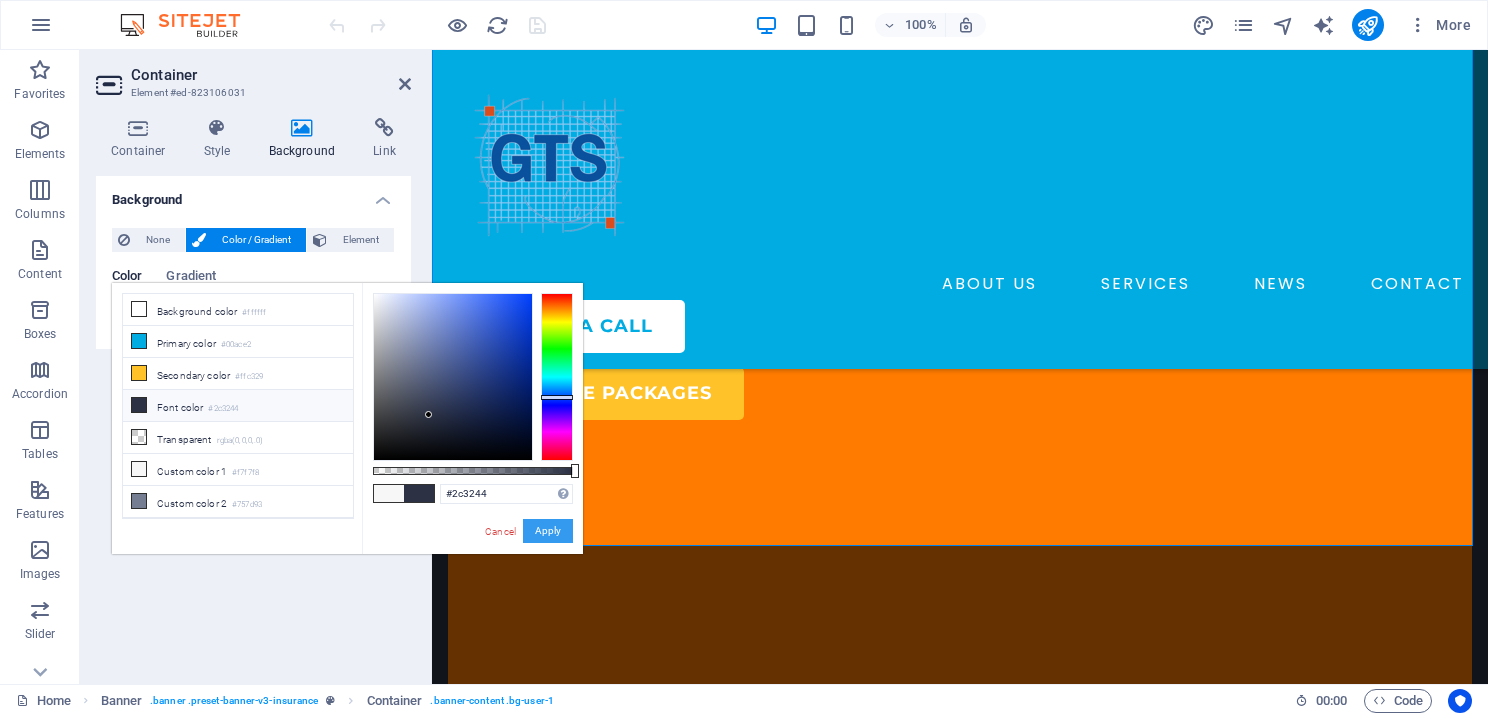 click on "Apply" at bounding box center (548, 531) 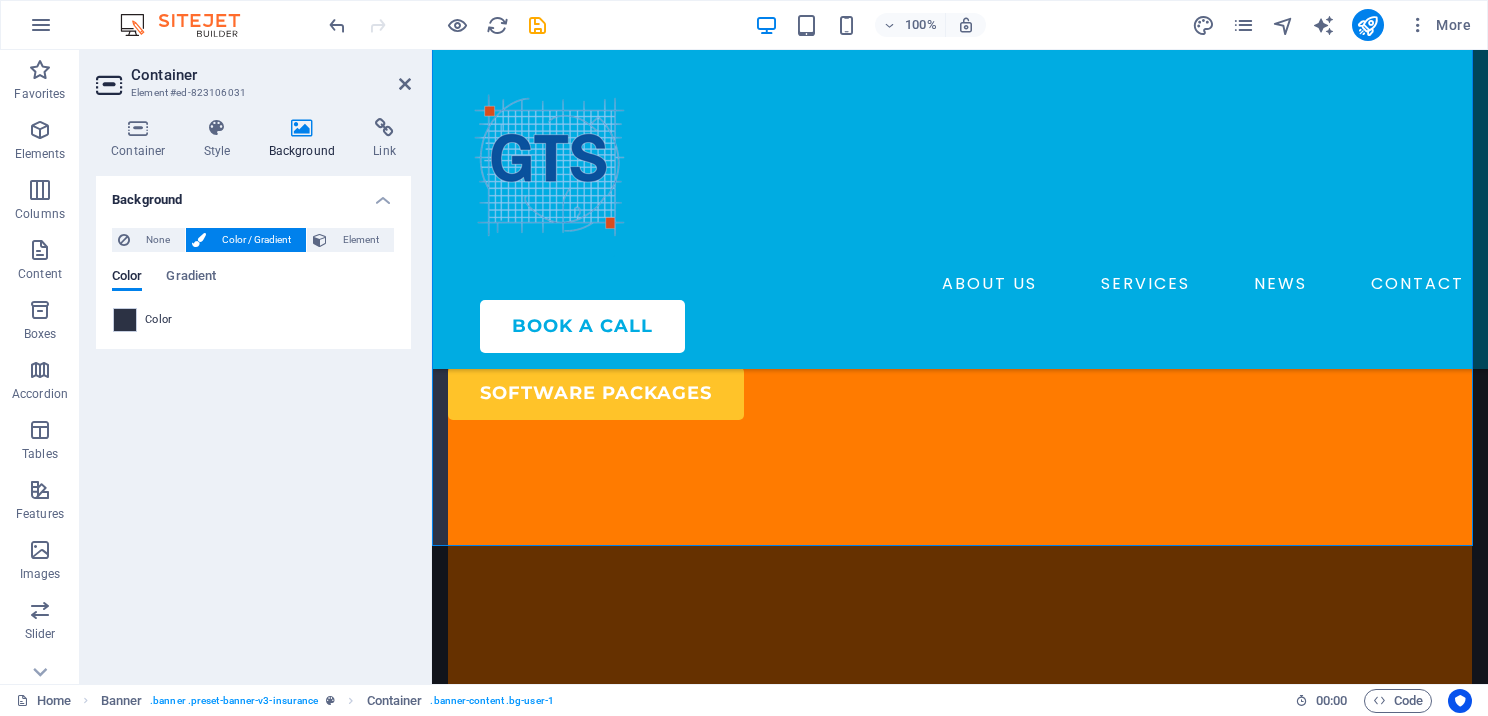 click on "Container Element #ed-[ID]
Container Style Background Link Size Height Default px rem % vh vw Min. height None px rem % vh vw Width Default px rem % em vh vw Min. width None px rem % vh vw Content width Default Custom width Width Default px rem % em vh vw Min. width None px rem % vh vw Default padding Custom spacing Default content width and padding can be changed under Design. Edit design Layout (Flexbox) Alignment Determines the flex direction. Default Main axis Determine how elements should behave along the main axis inside this container (justify content). Default Side axis Control the vertical direction of the element inside of the container (align items). Default Wrap Default On Off Fill Controls the distances and direction of elements on the y-axis across several lines (align content). Default Accessibility ARIA helps assistive technologies (like screen readers) to understand the role, state, and behavior of web elements Role The ARIA role defines the purpose of an element.  None" at bounding box center (256, 367) 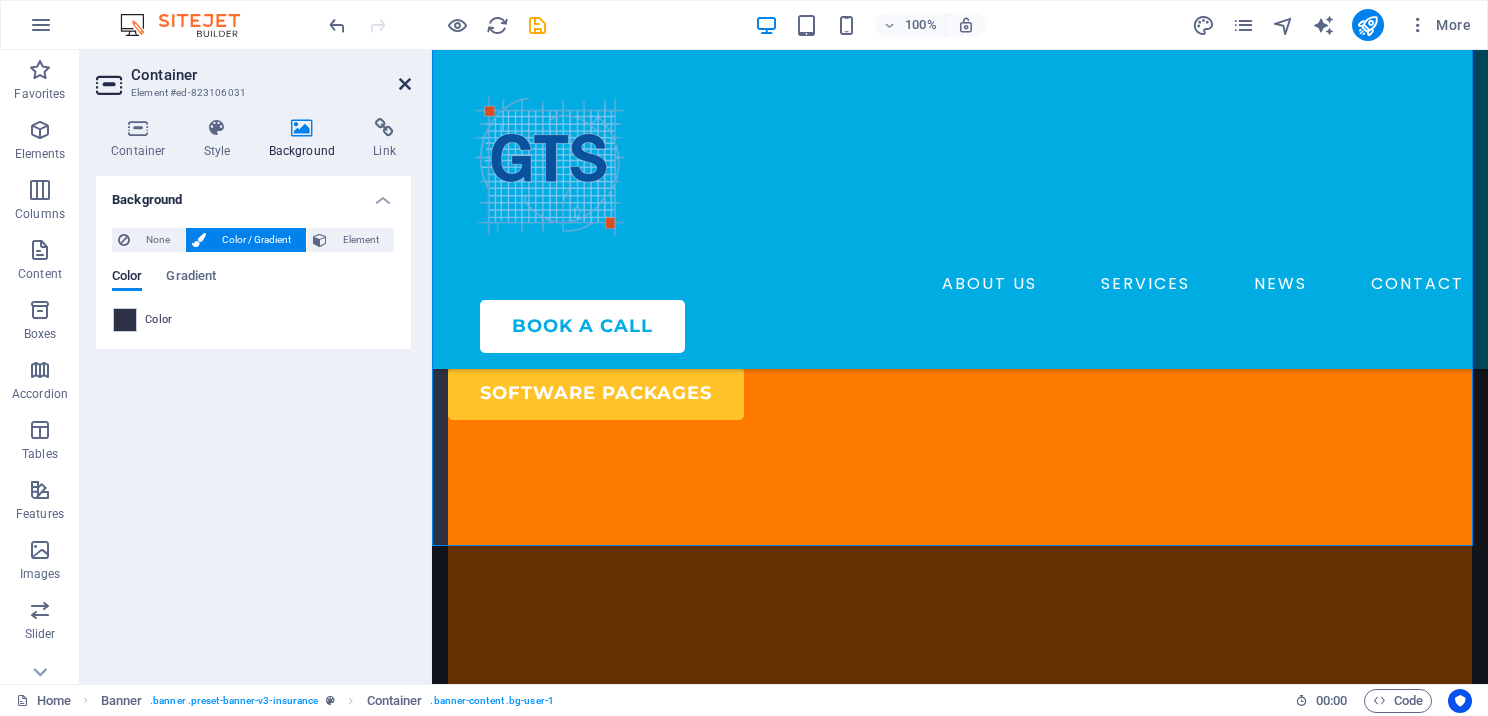click at bounding box center (405, 84) 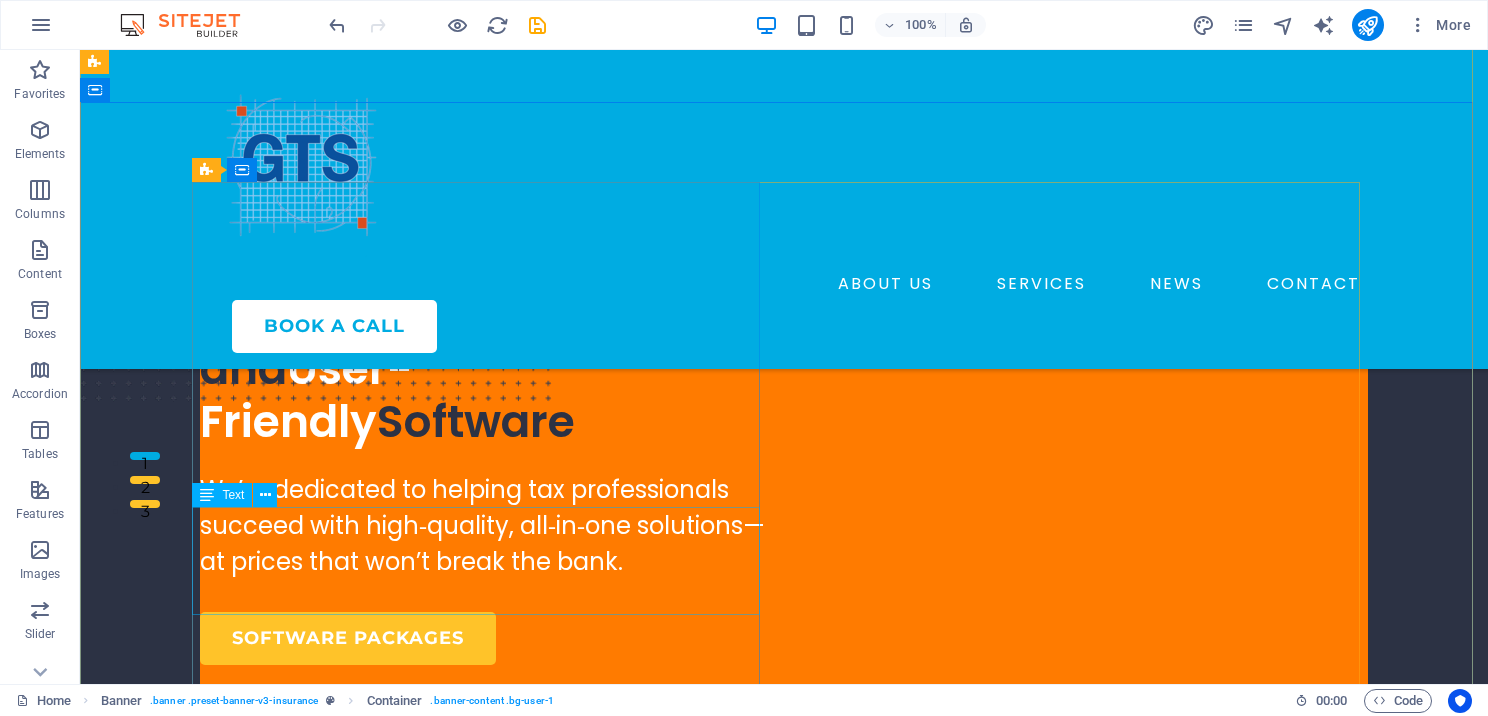 scroll, scrollTop: 400, scrollLeft: 0, axis: vertical 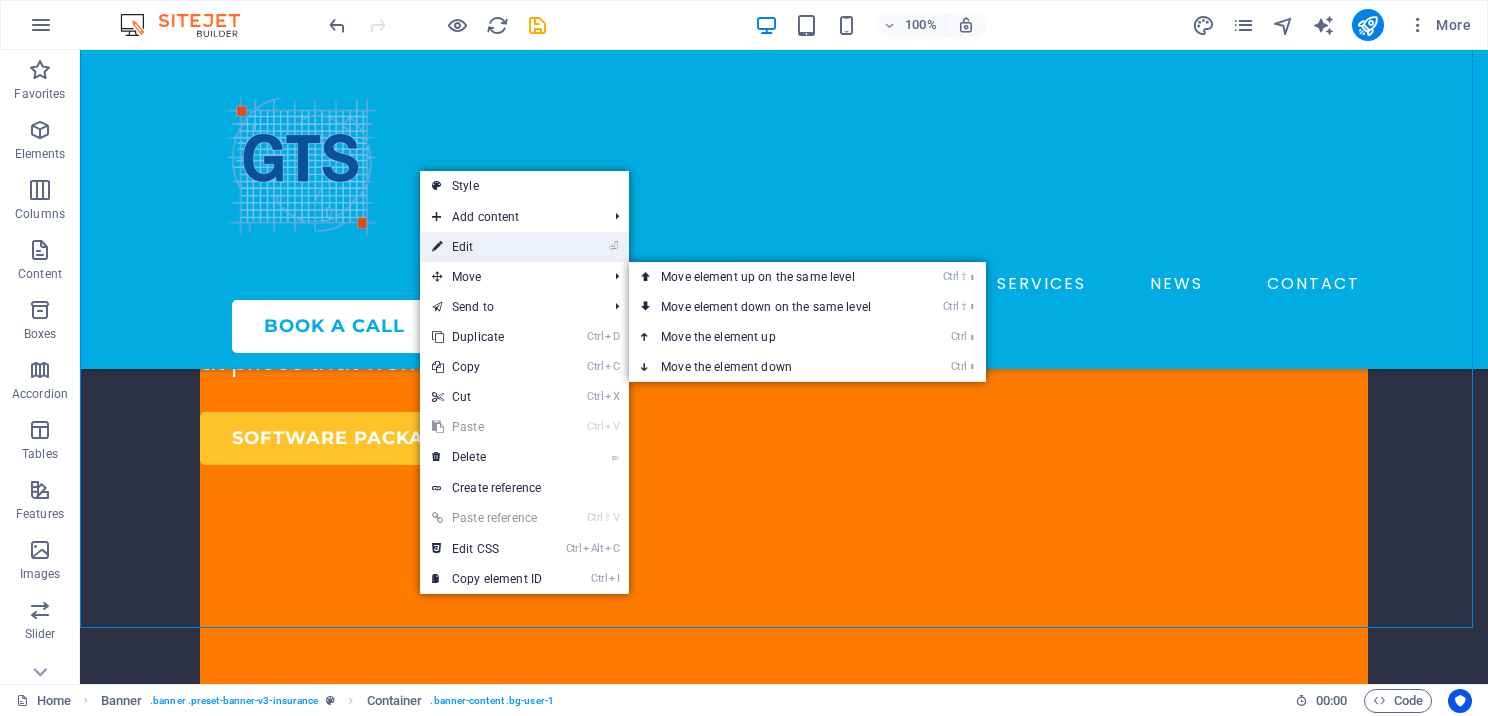 click on "⏎  Edit" at bounding box center (487, 247) 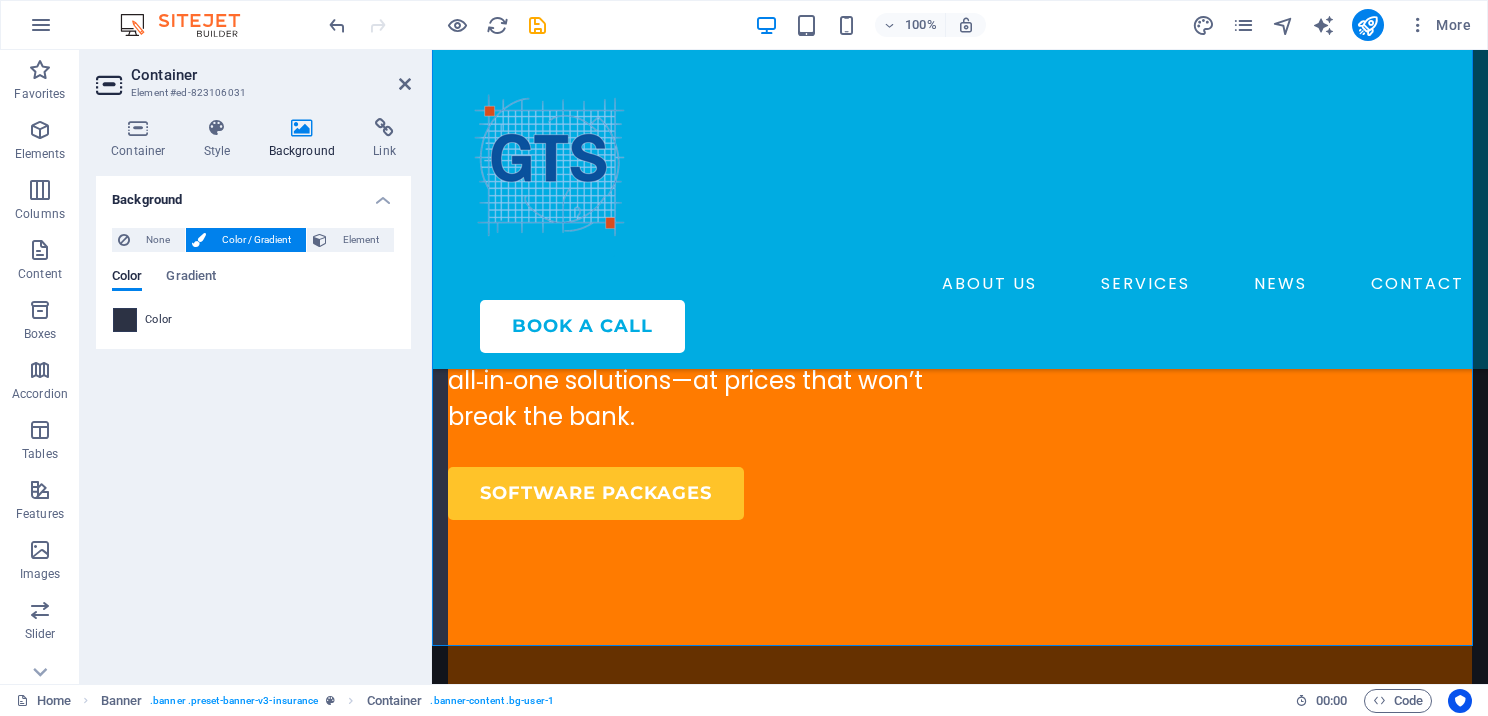 click at bounding box center (125, 320) 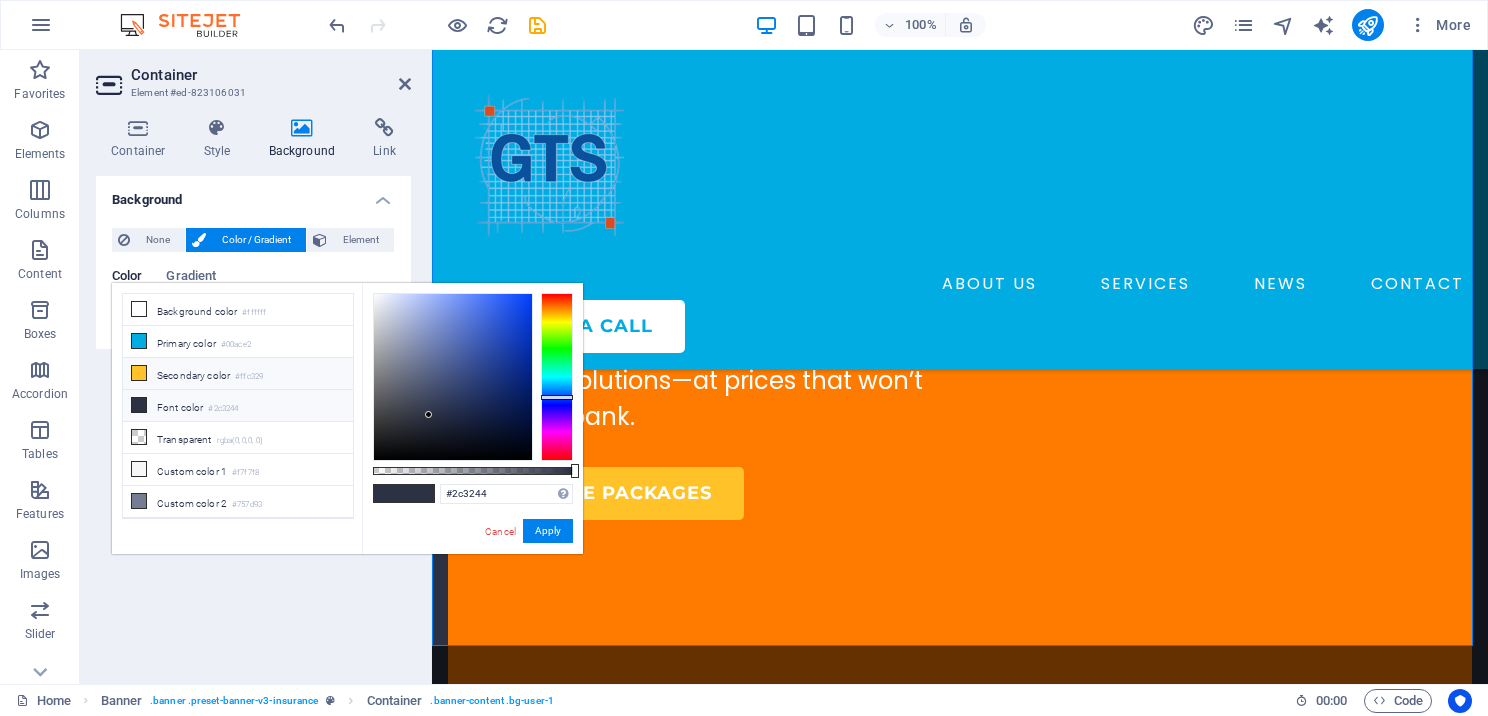 click at bounding box center [139, 373] 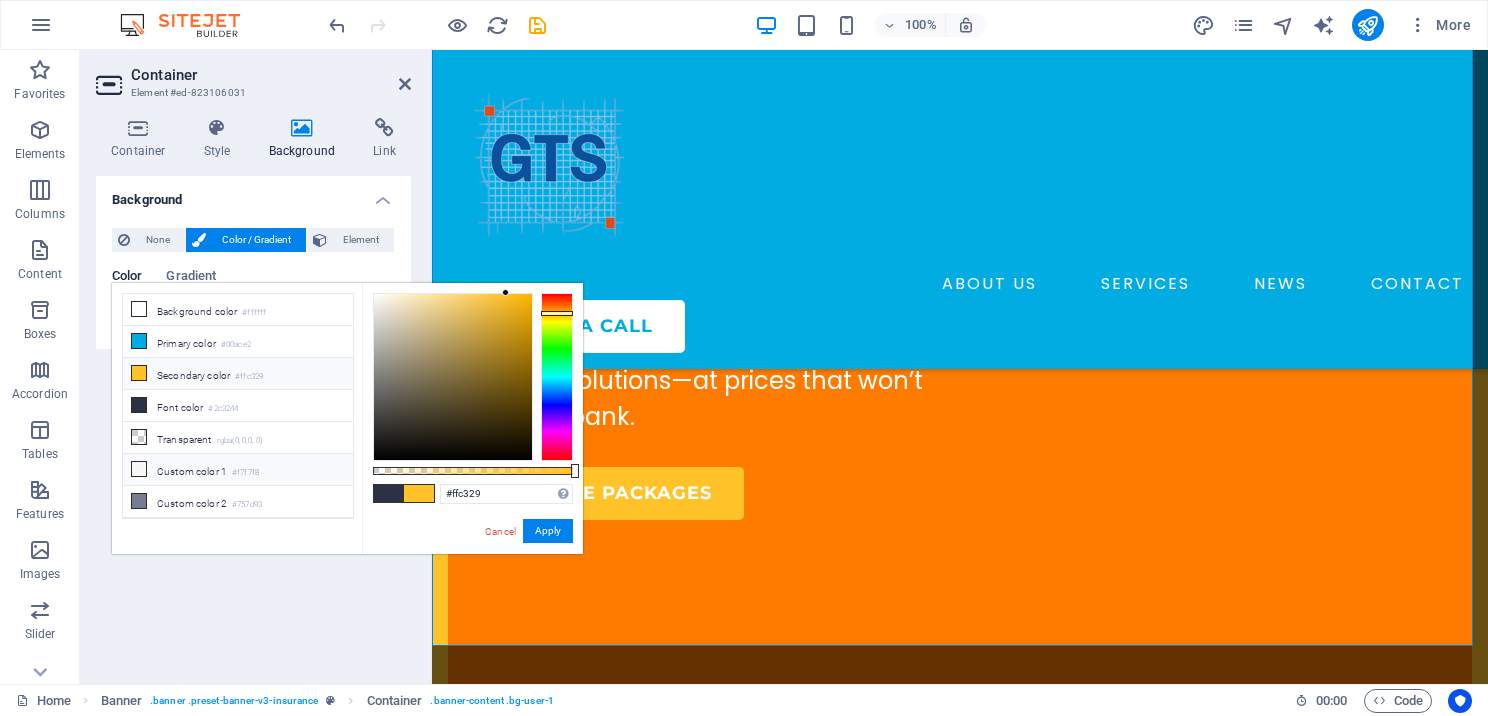click at bounding box center (139, 469) 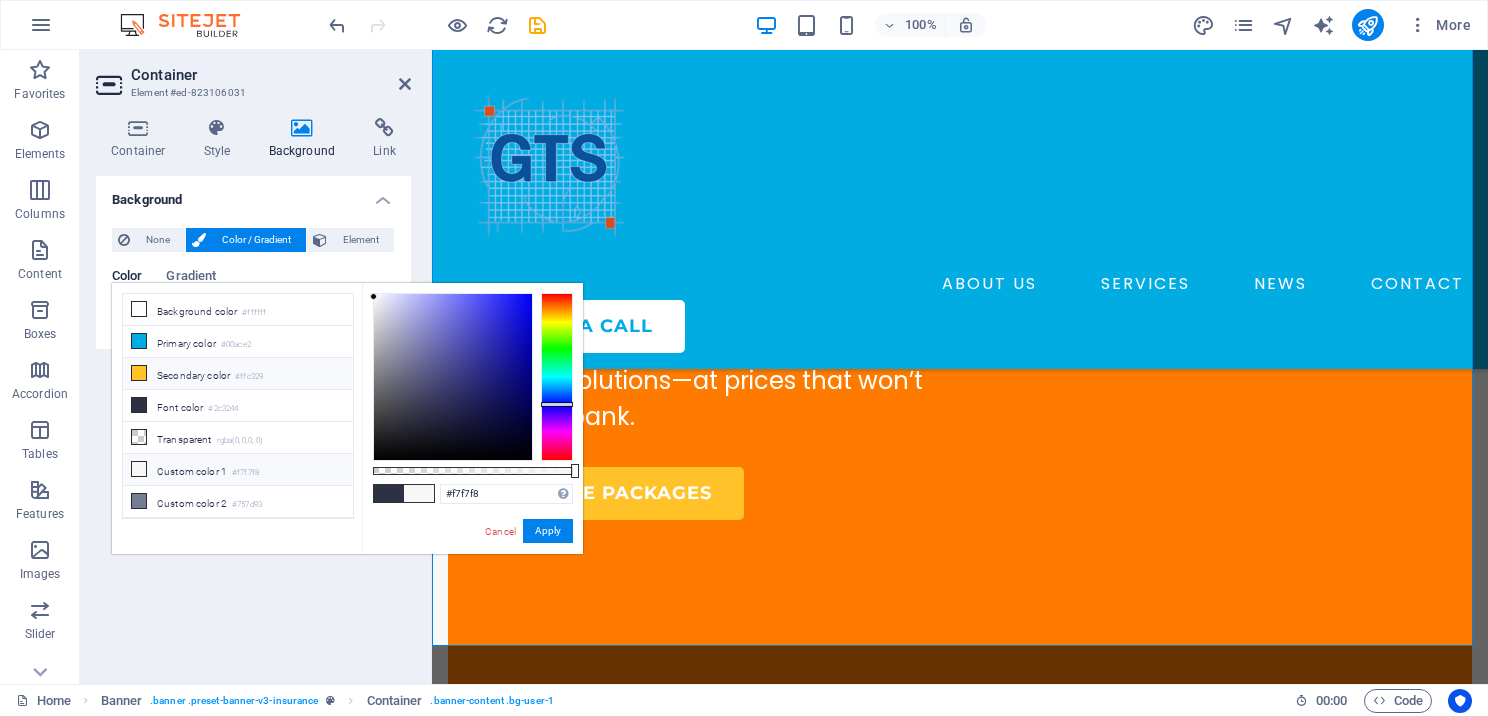 click at bounding box center [139, 373] 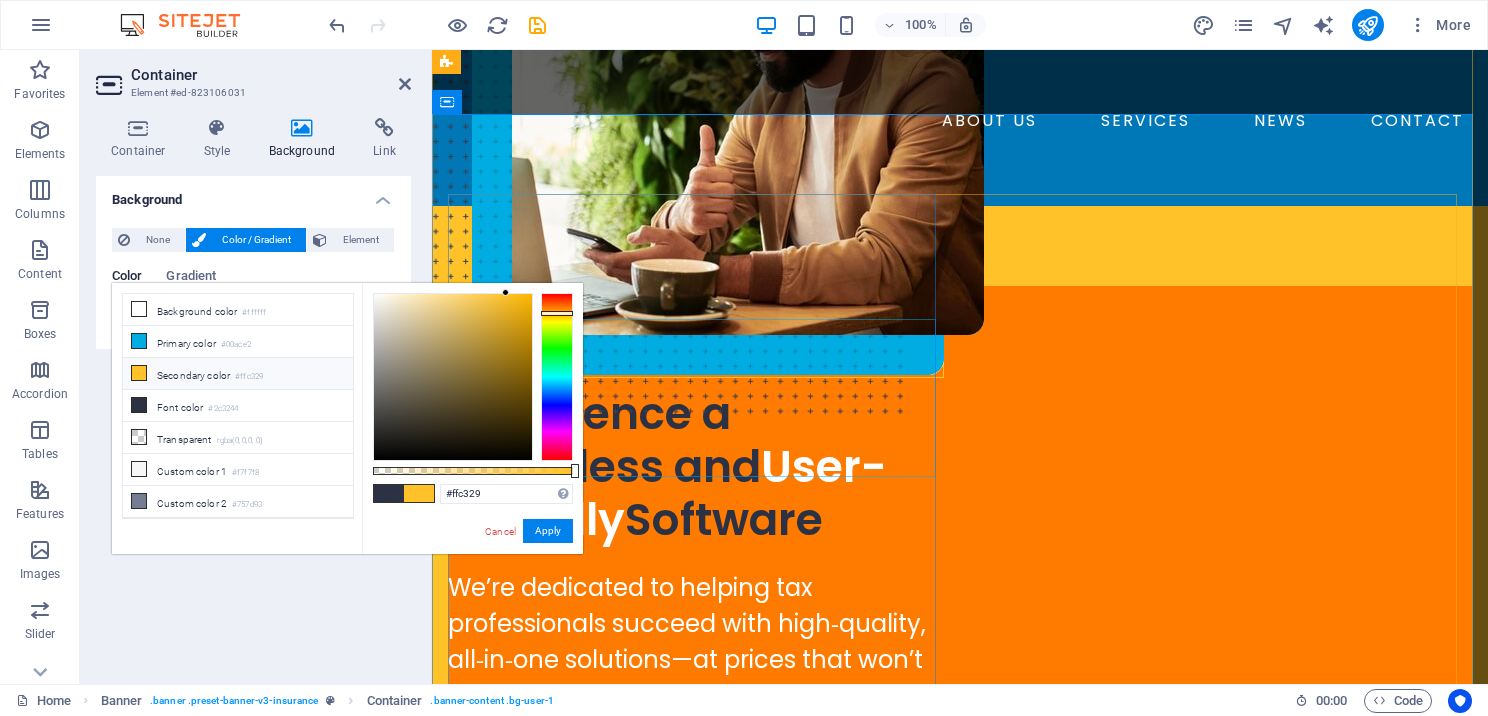 scroll, scrollTop: 200, scrollLeft: 0, axis: vertical 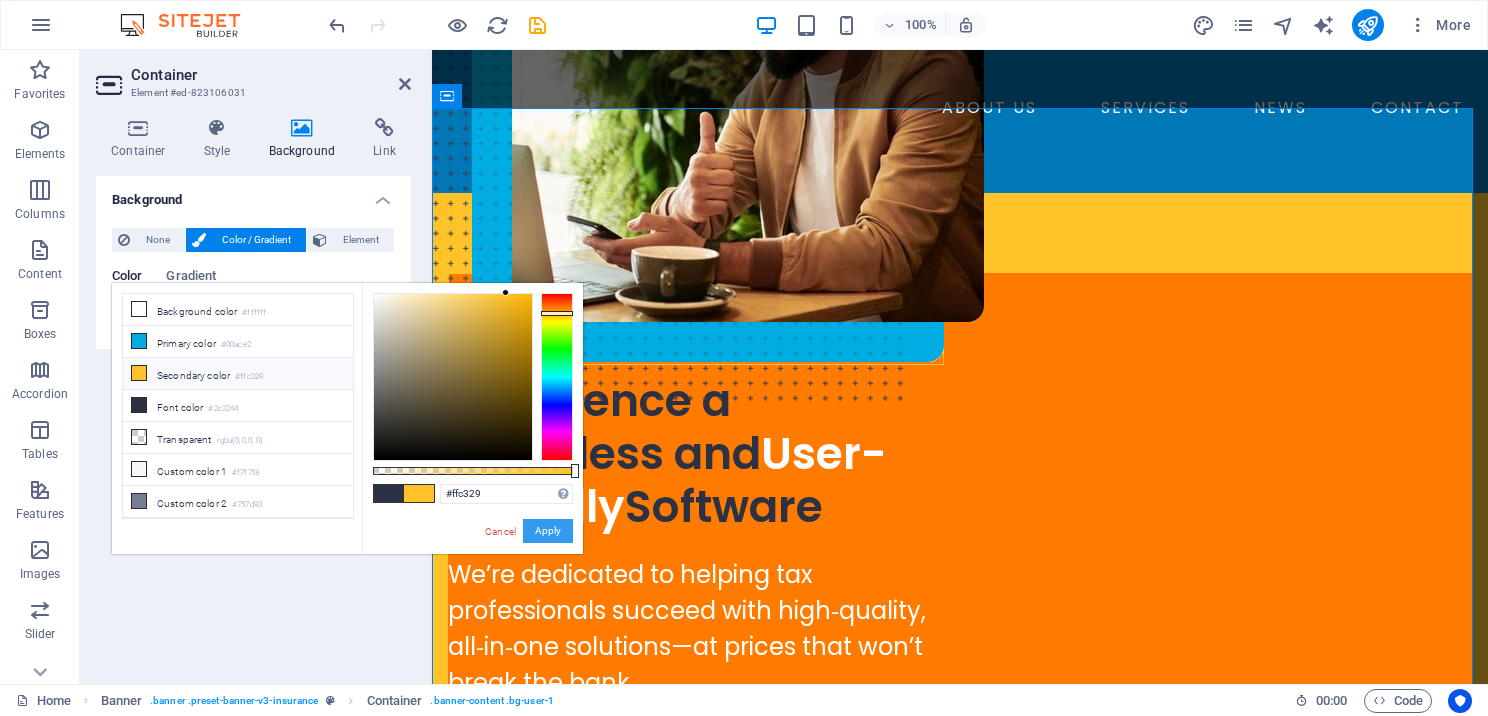 click on "Apply" at bounding box center (548, 531) 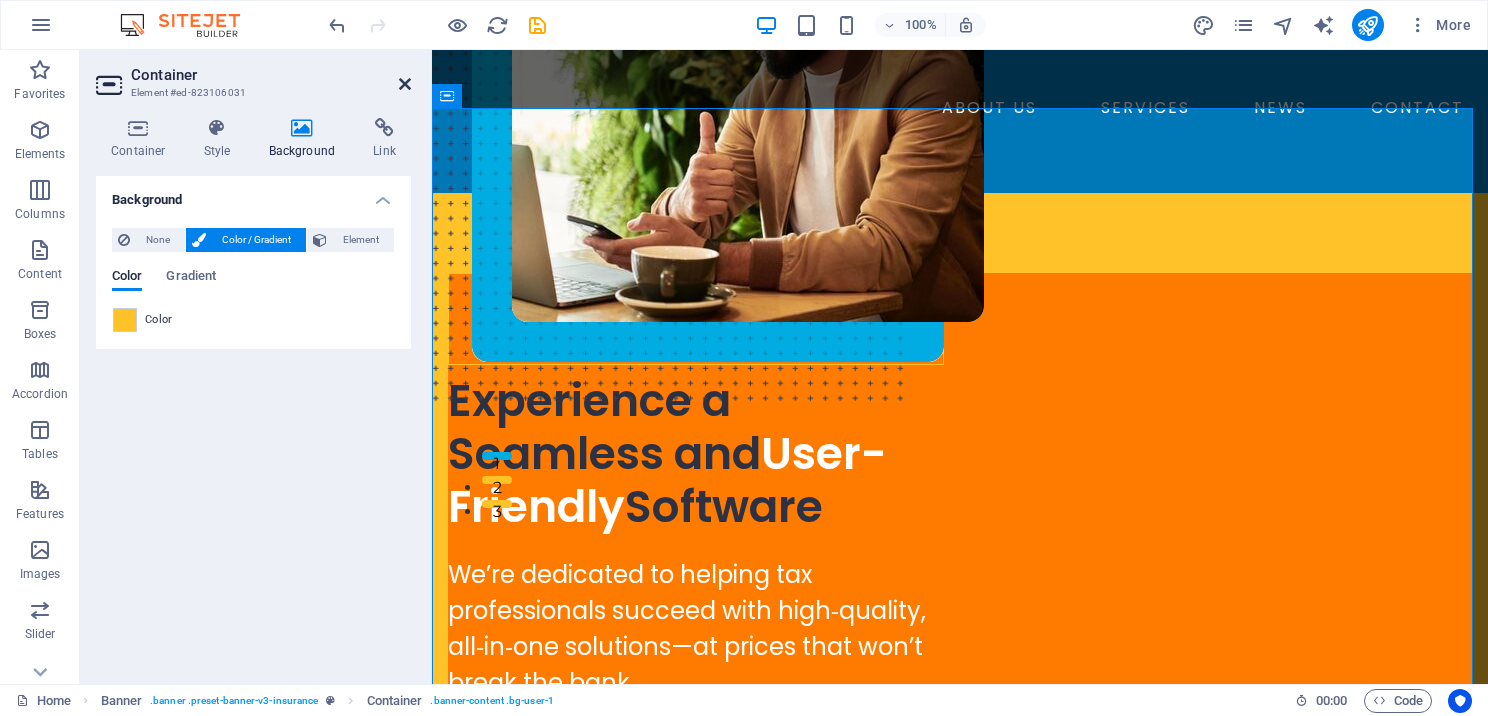 click at bounding box center (405, 84) 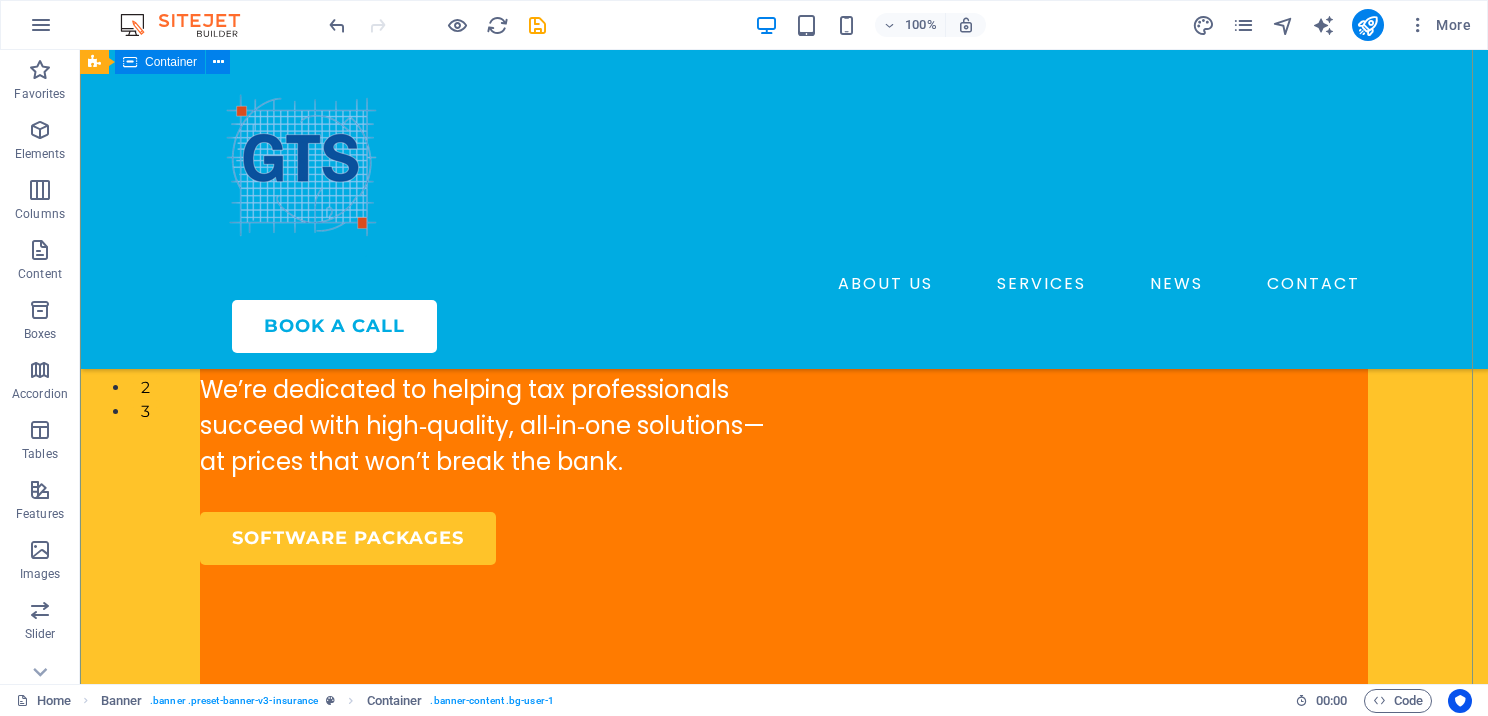 scroll, scrollTop: 100, scrollLeft: 0, axis: vertical 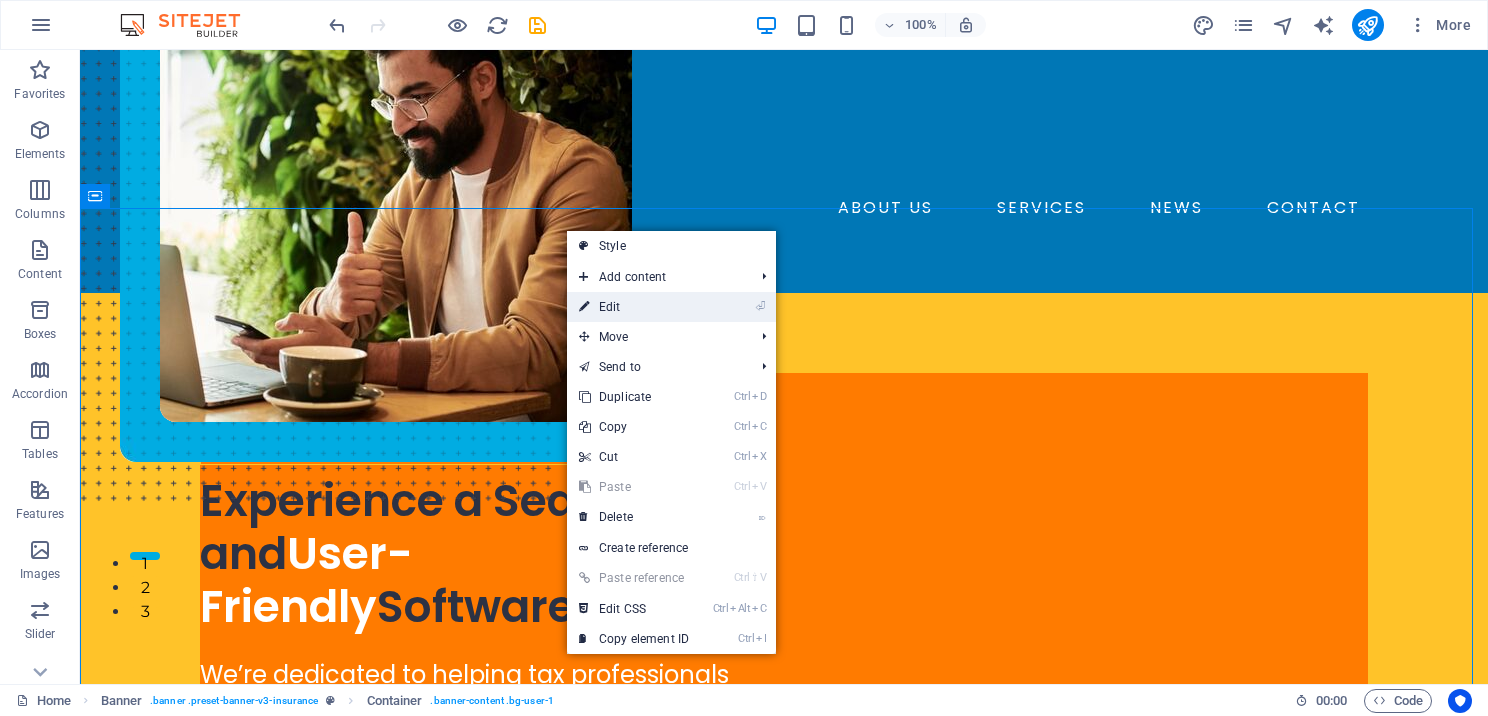 click on "⏎  Edit" at bounding box center (634, 307) 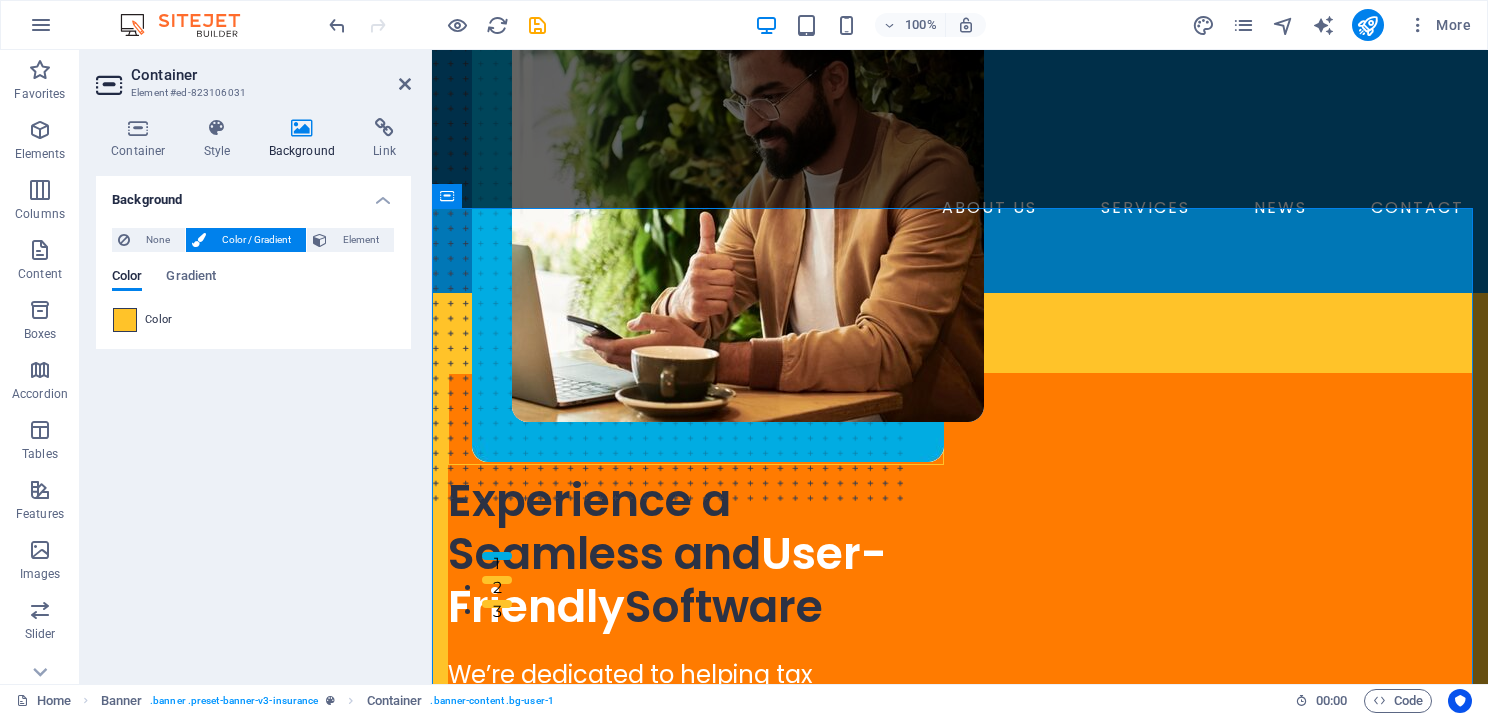 click at bounding box center (125, 320) 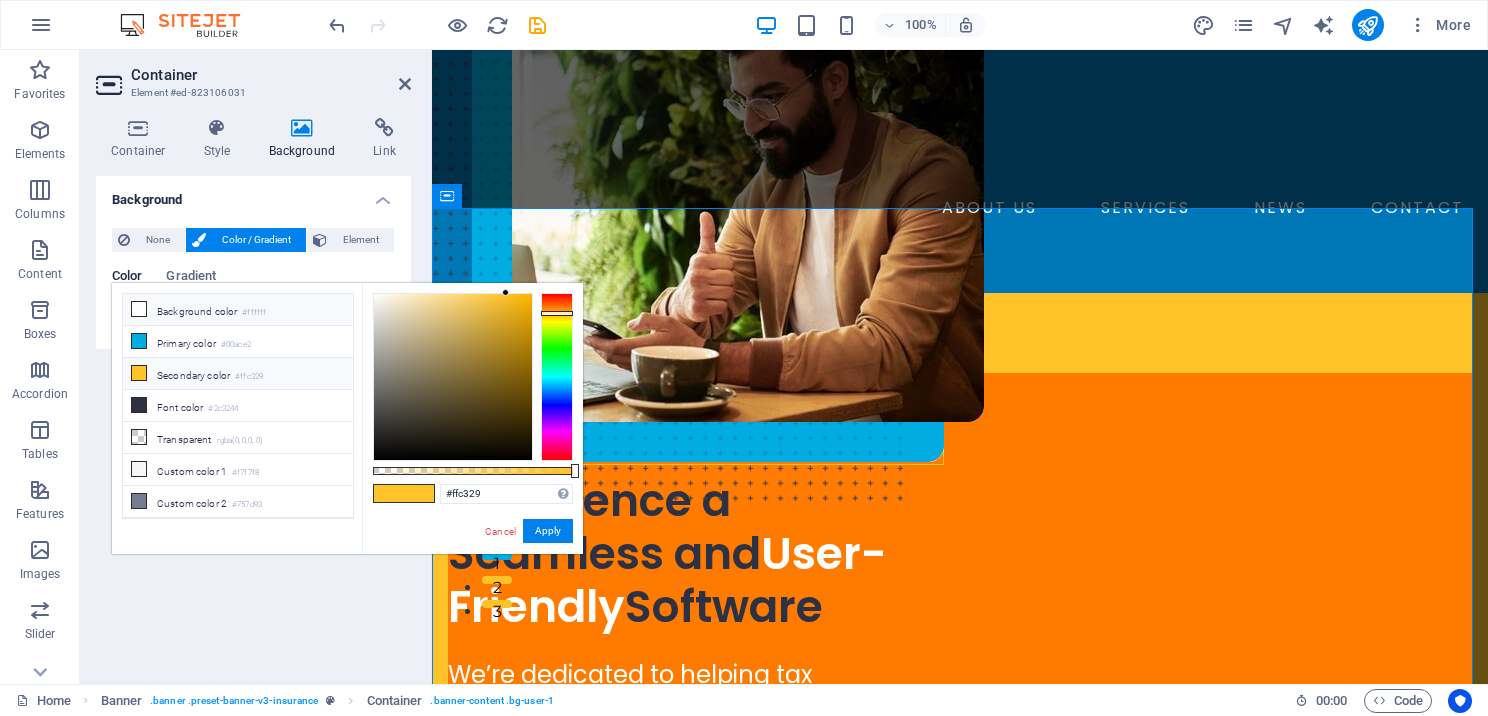 click at bounding box center [139, 309] 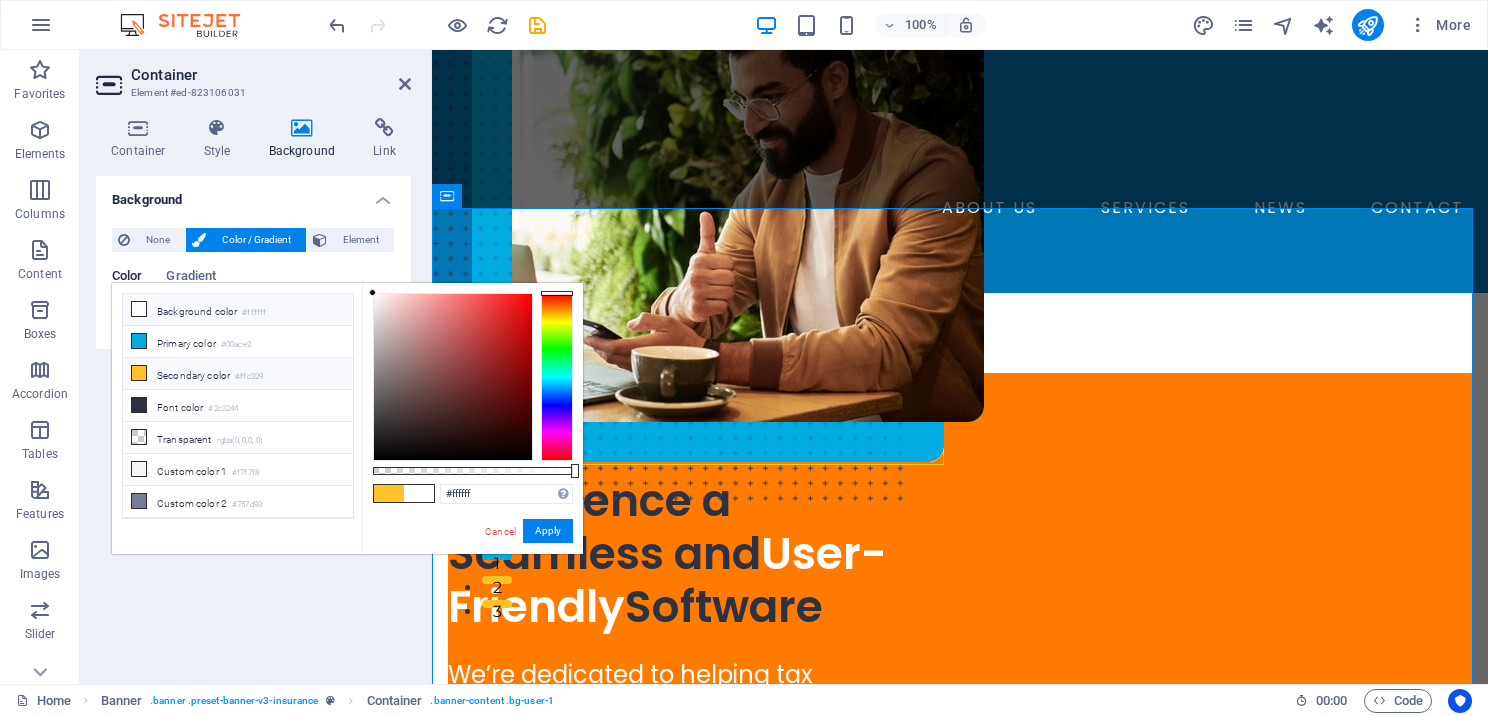 click at bounding box center [139, 373] 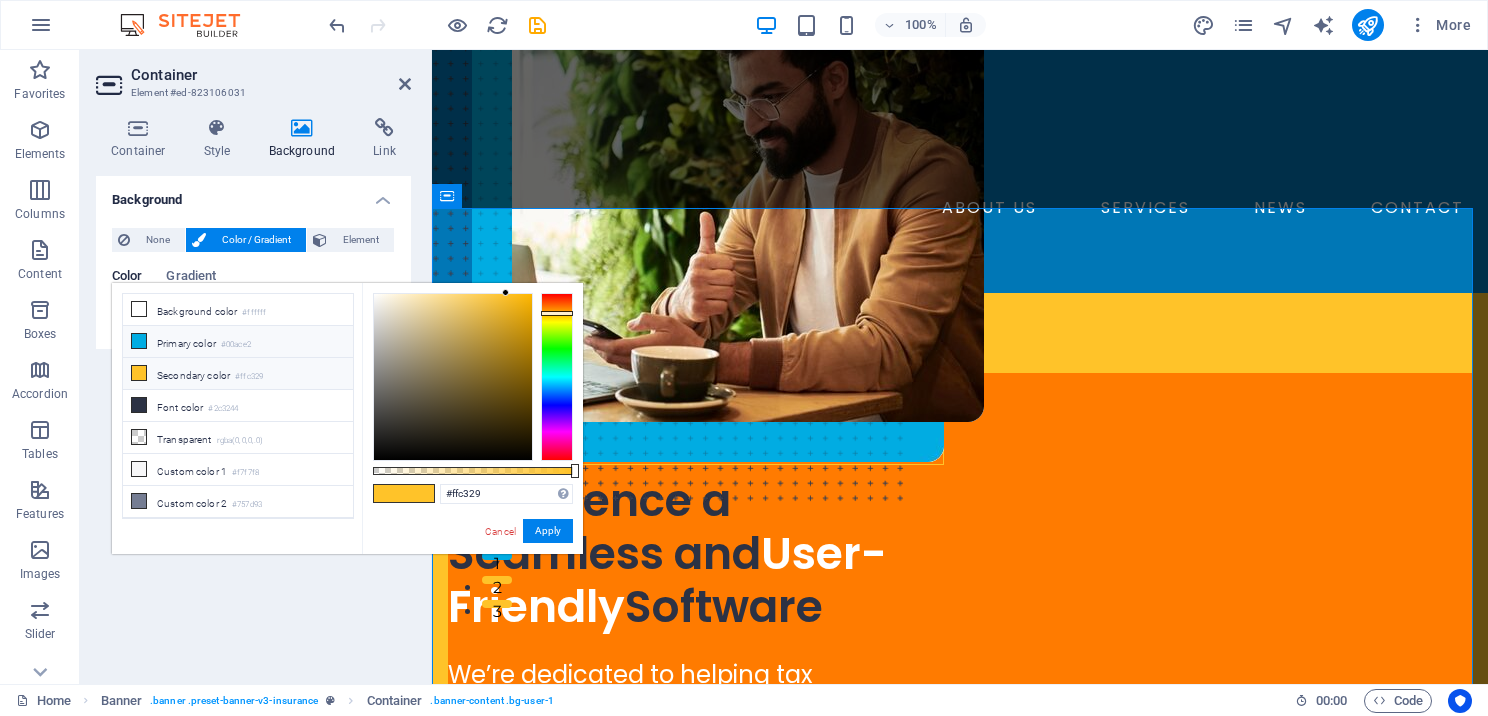 click at bounding box center [139, 341] 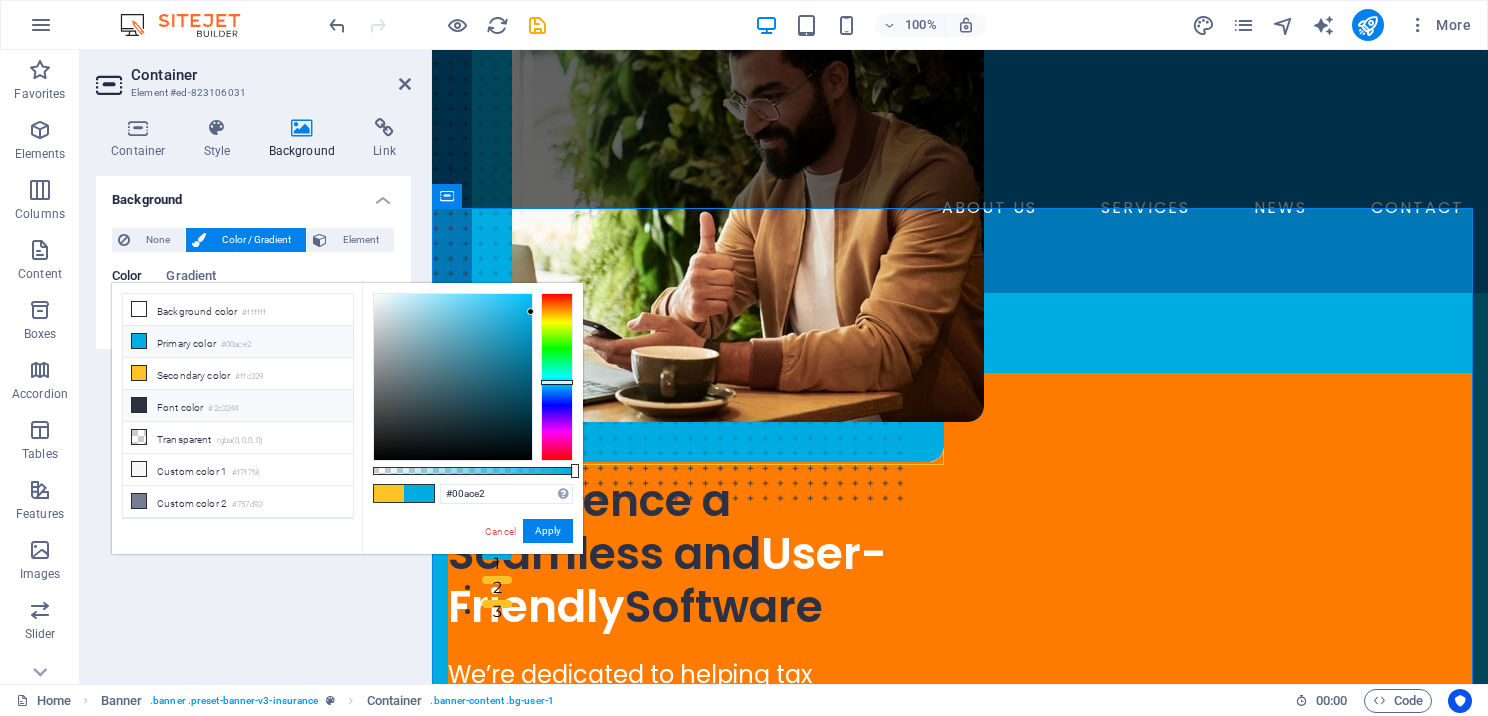 click at bounding box center [139, 405] 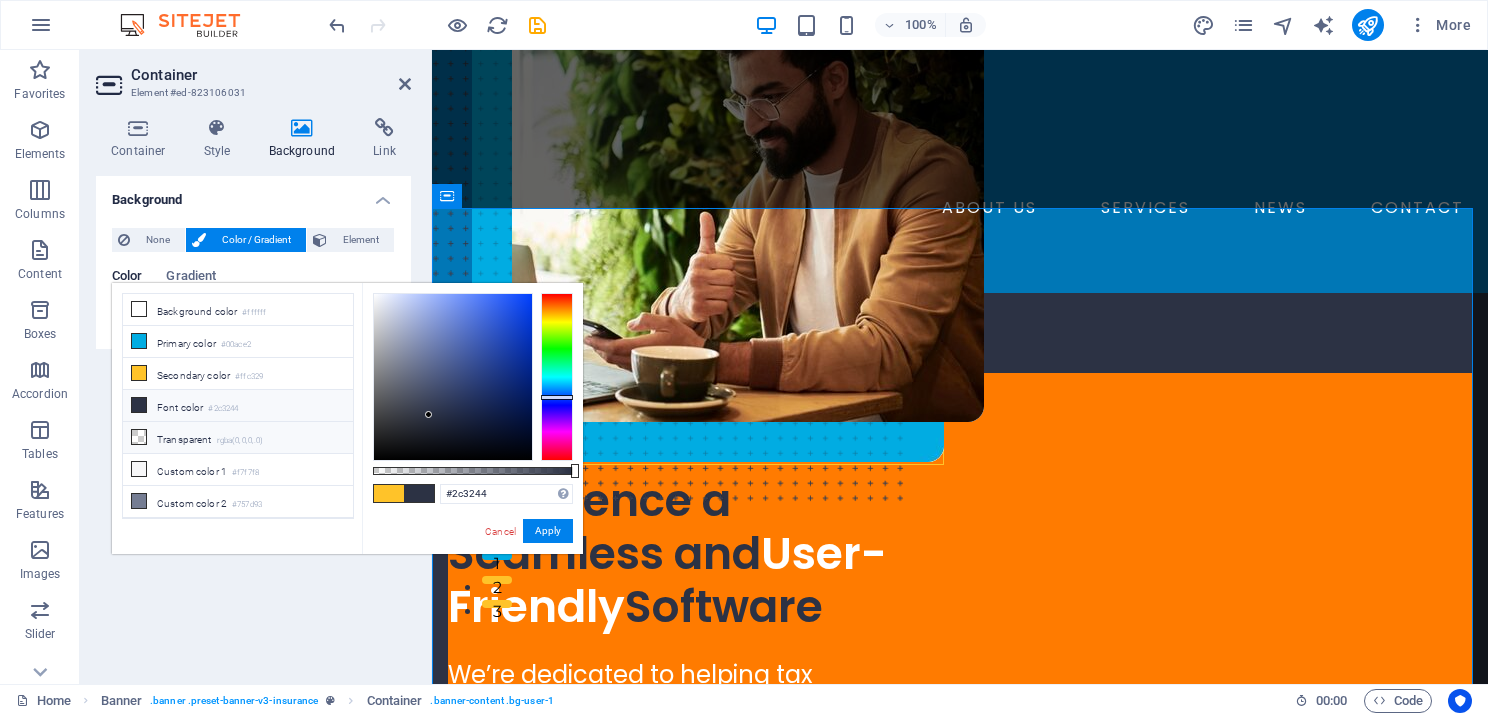 click at bounding box center (139, 437) 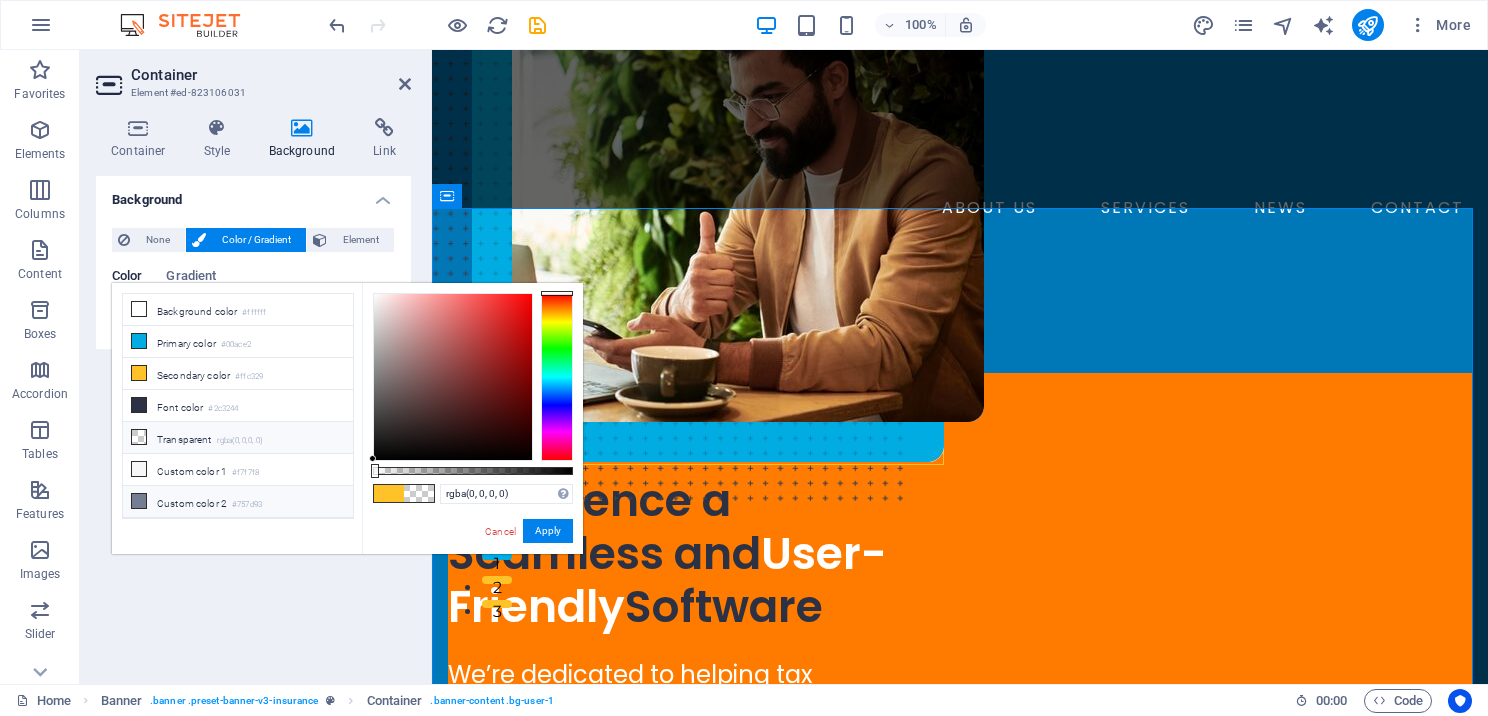 click at bounding box center [139, 501] 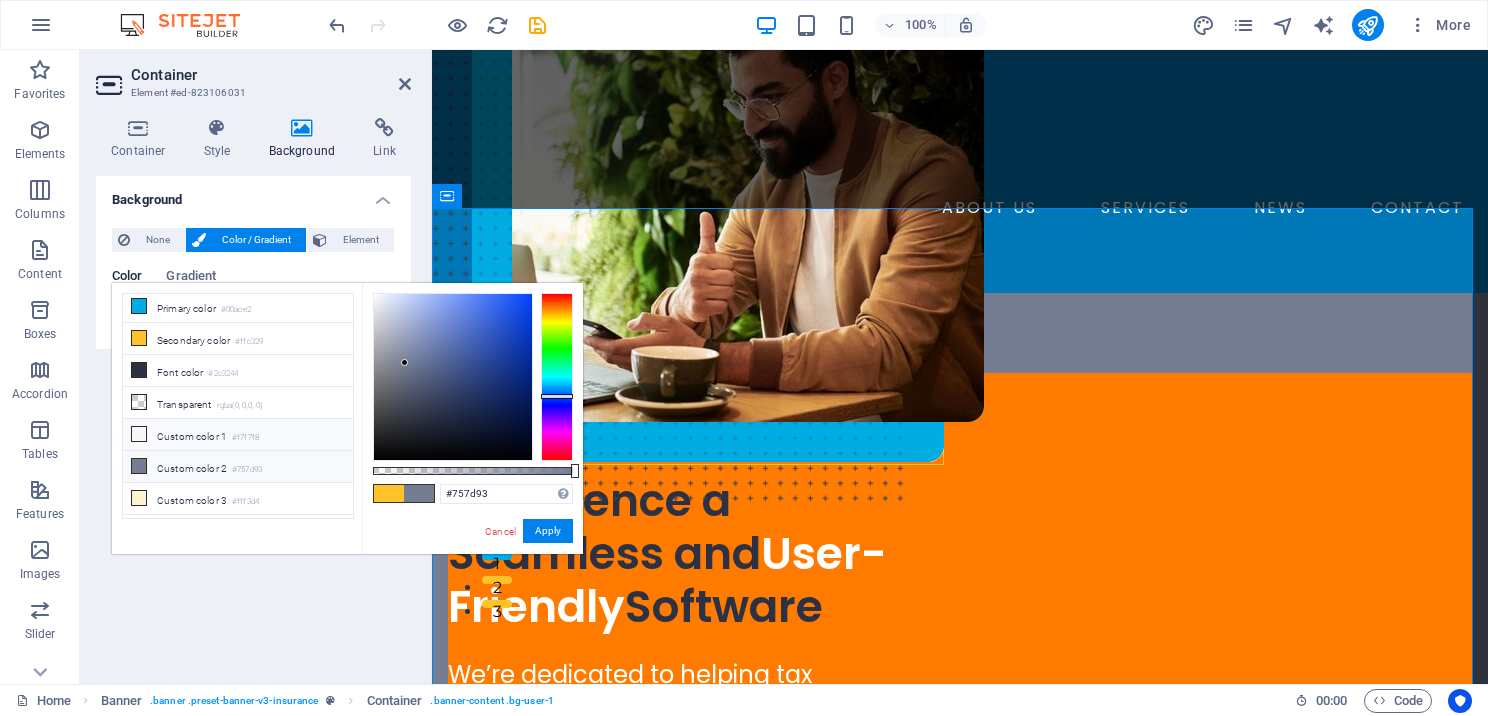 scroll, scrollTop: 52, scrollLeft: 0, axis: vertical 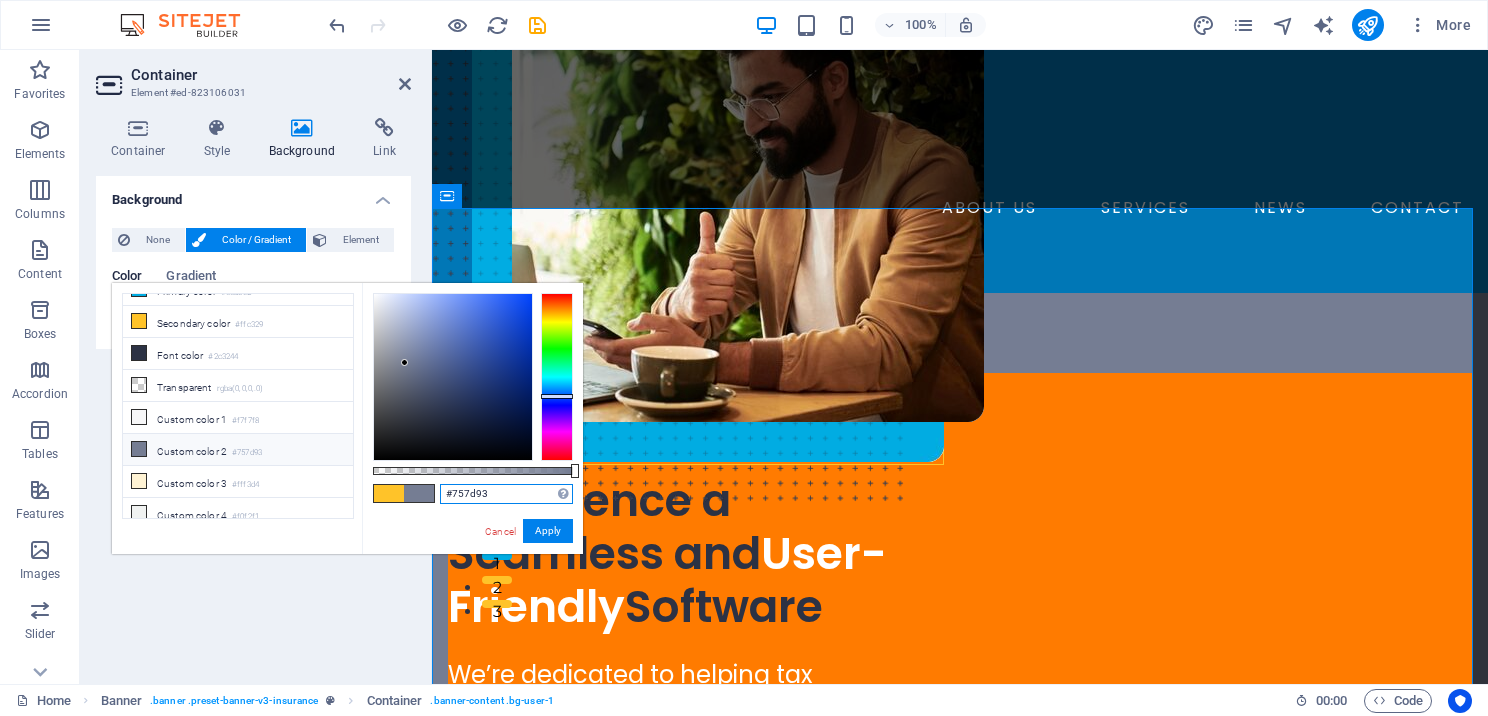 drag, startPoint x: 502, startPoint y: 496, endPoint x: 433, endPoint y: 496, distance: 69 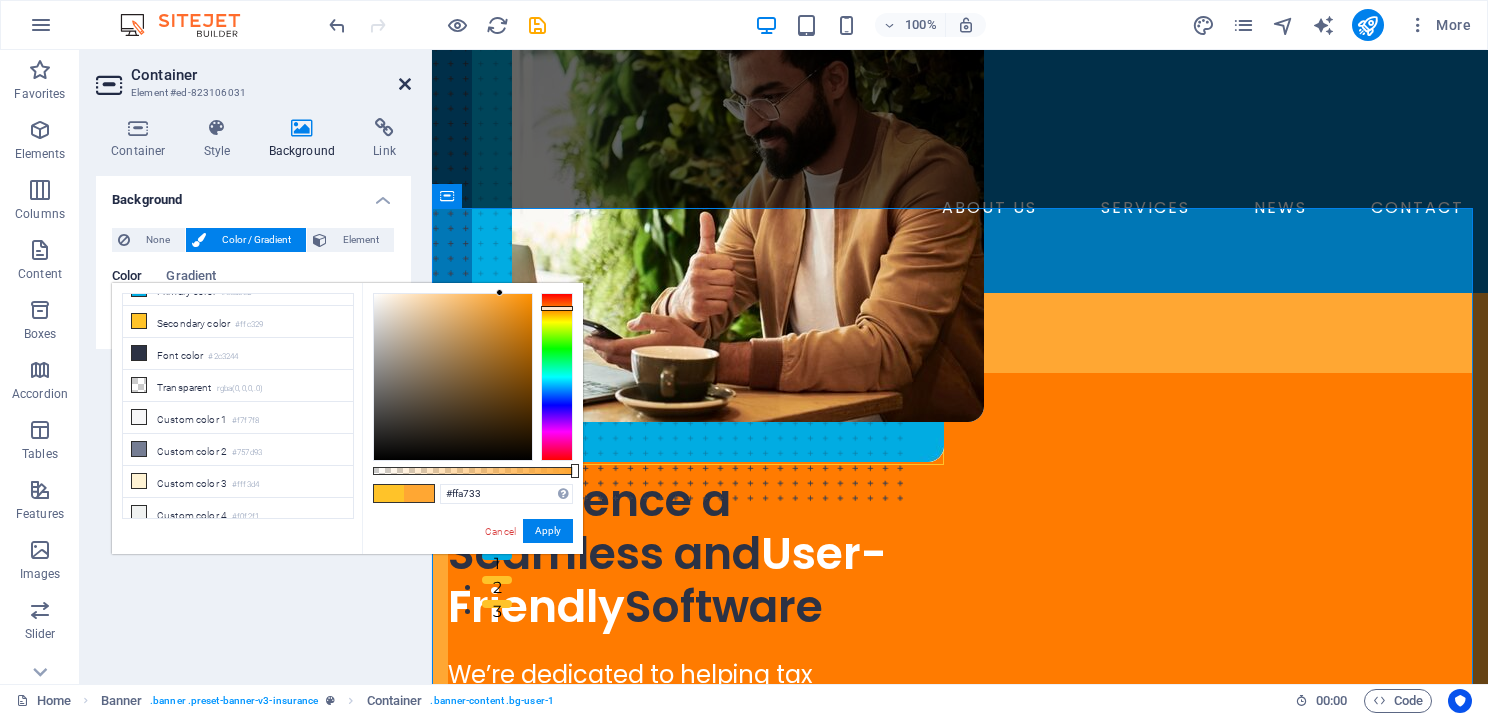 click at bounding box center [405, 84] 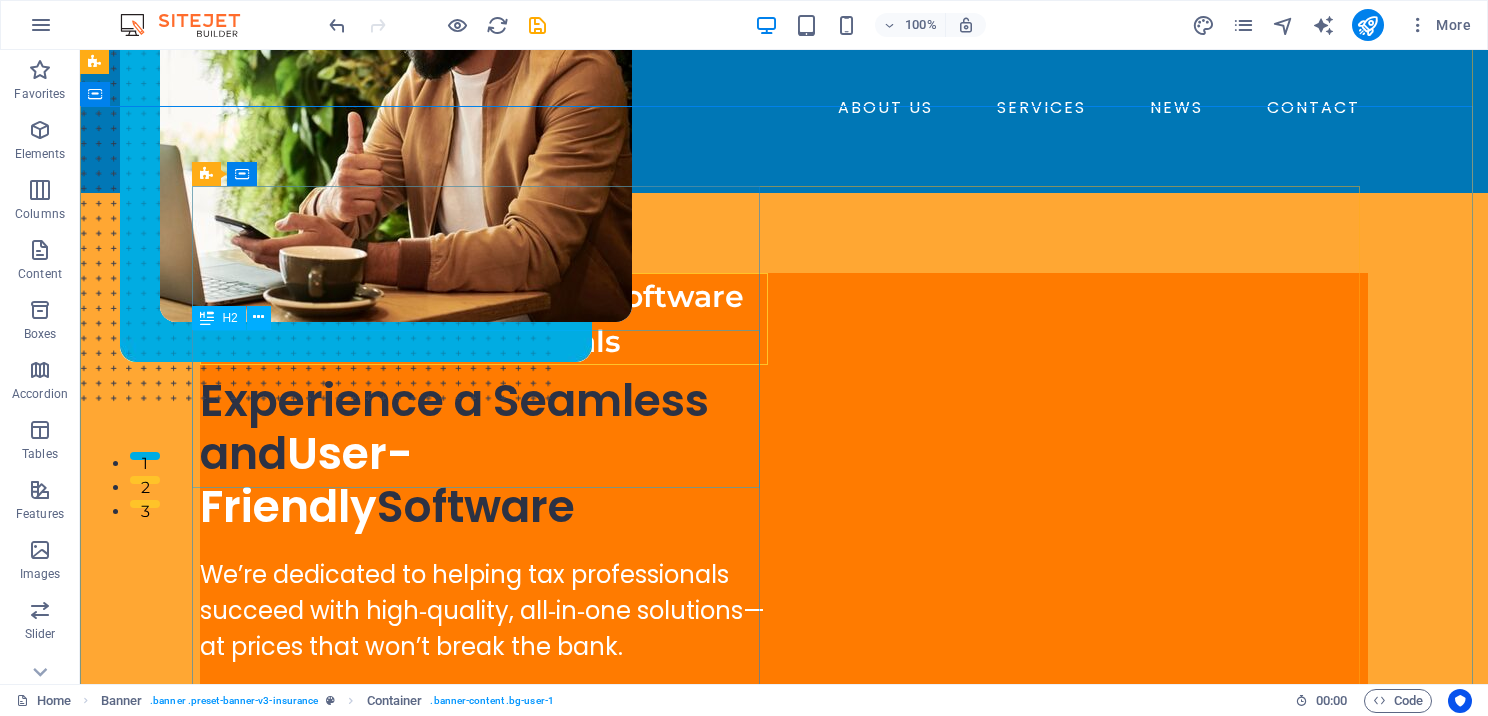 scroll, scrollTop: 400, scrollLeft: 0, axis: vertical 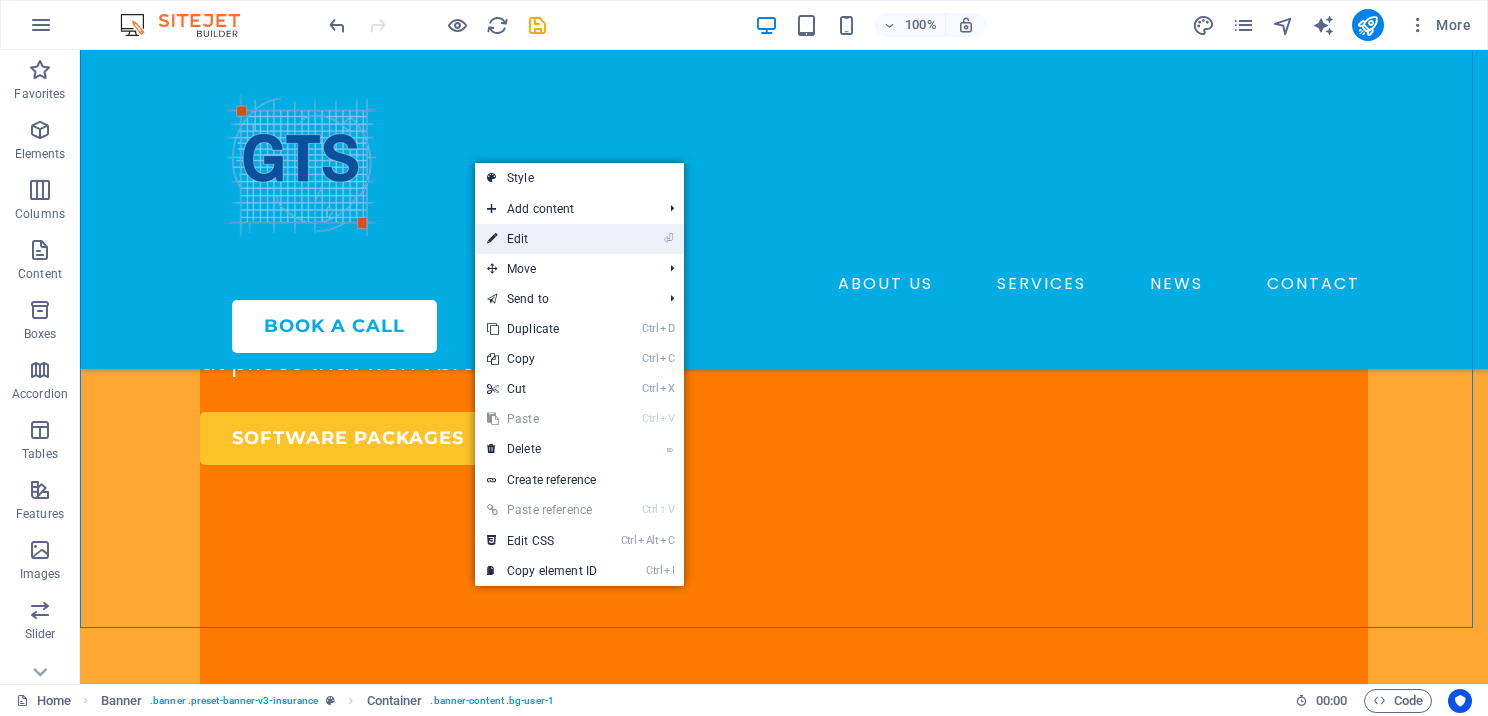 click on "⏎  Edit" at bounding box center (542, 239) 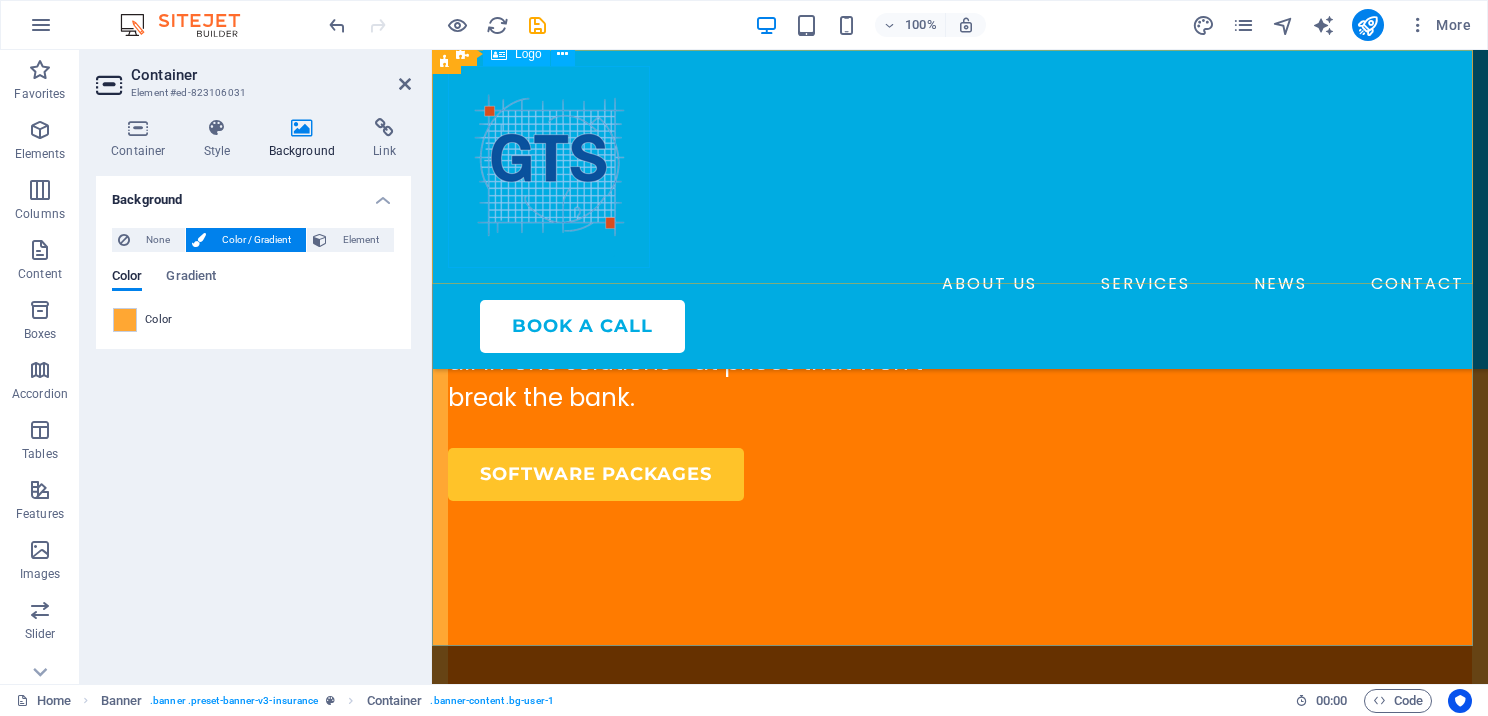 scroll, scrollTop: 381, scrollLeft: 0, axis: vertical 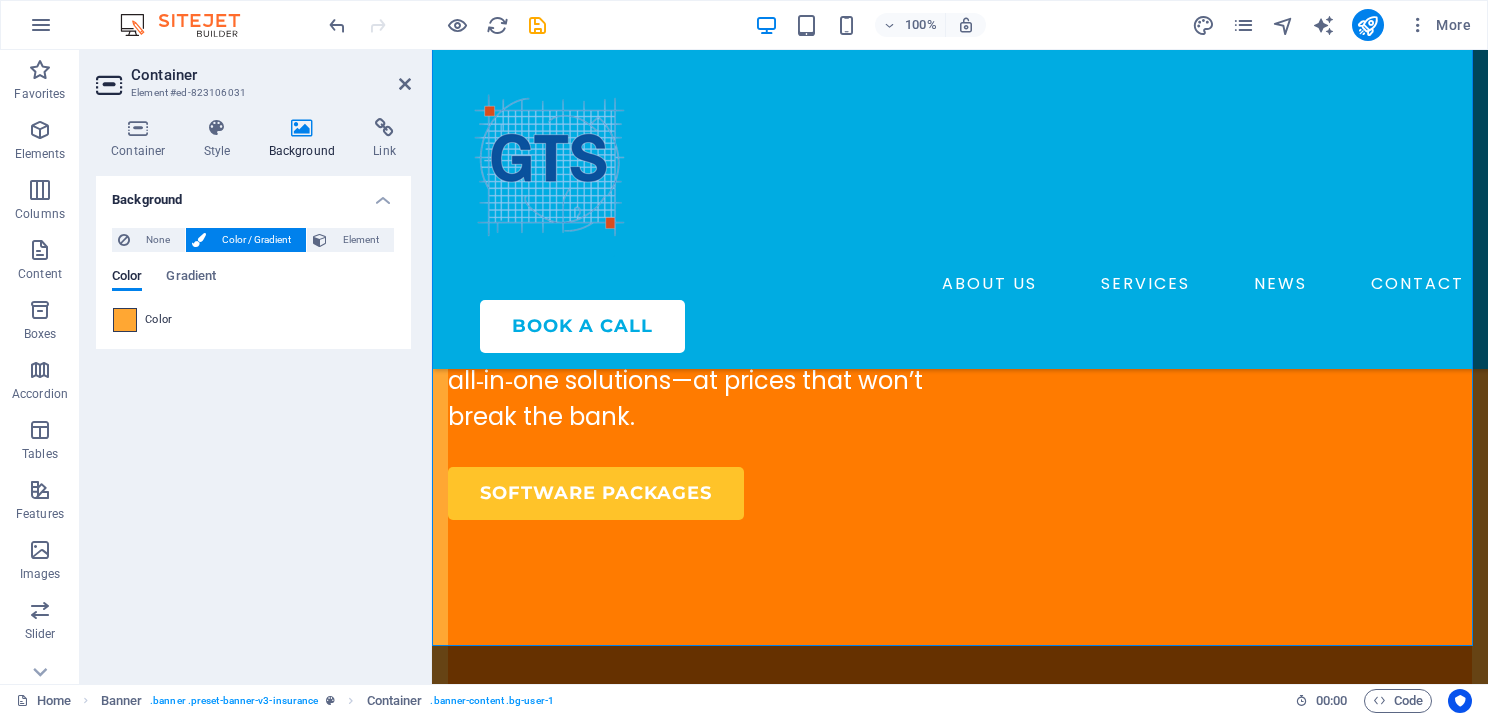 click at bounding box center [125, 320] 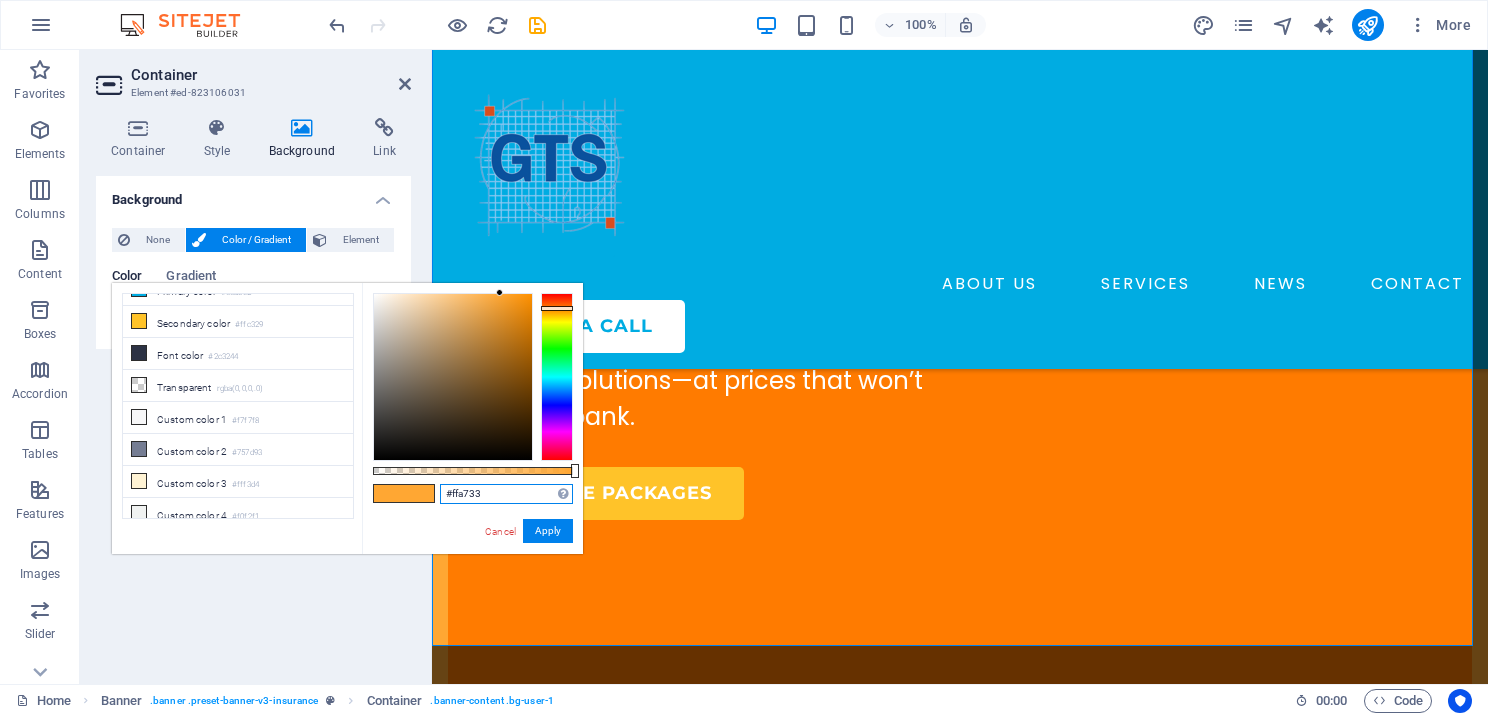 drag, startPoint x: 493, startPoint y: 490, endPoint x: 440, endPoint y: 488, distance: 53.037724 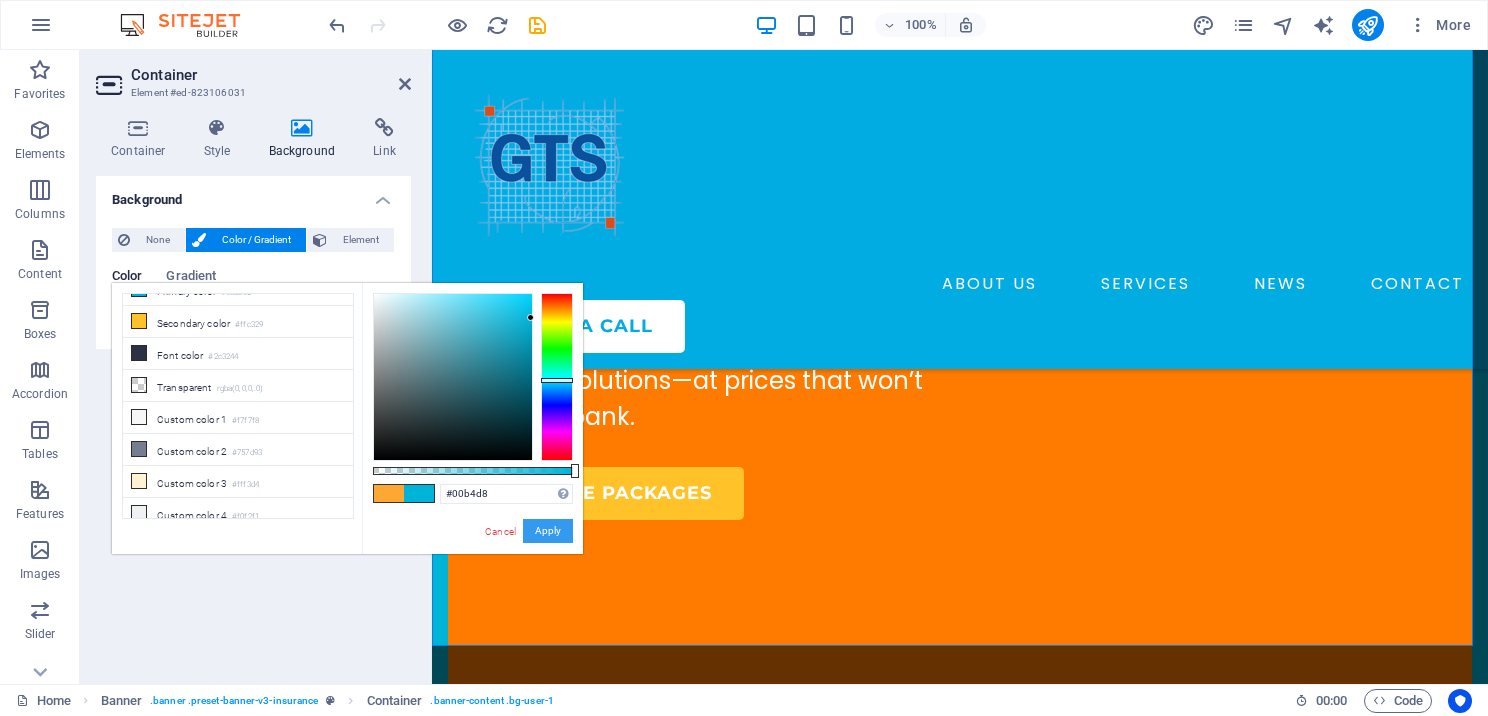 click on "Apply" at bounding box center [548, 531] 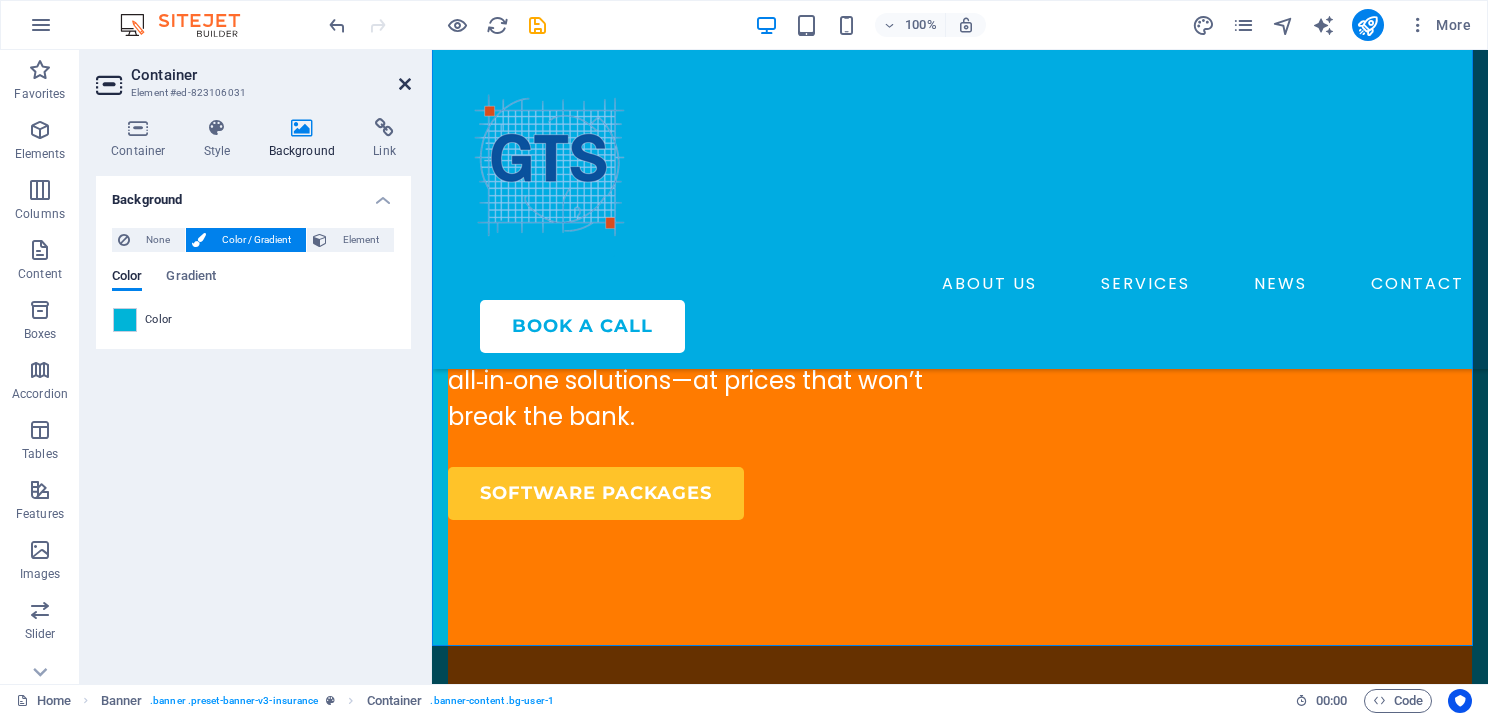 click at bounding box center (405, 84) 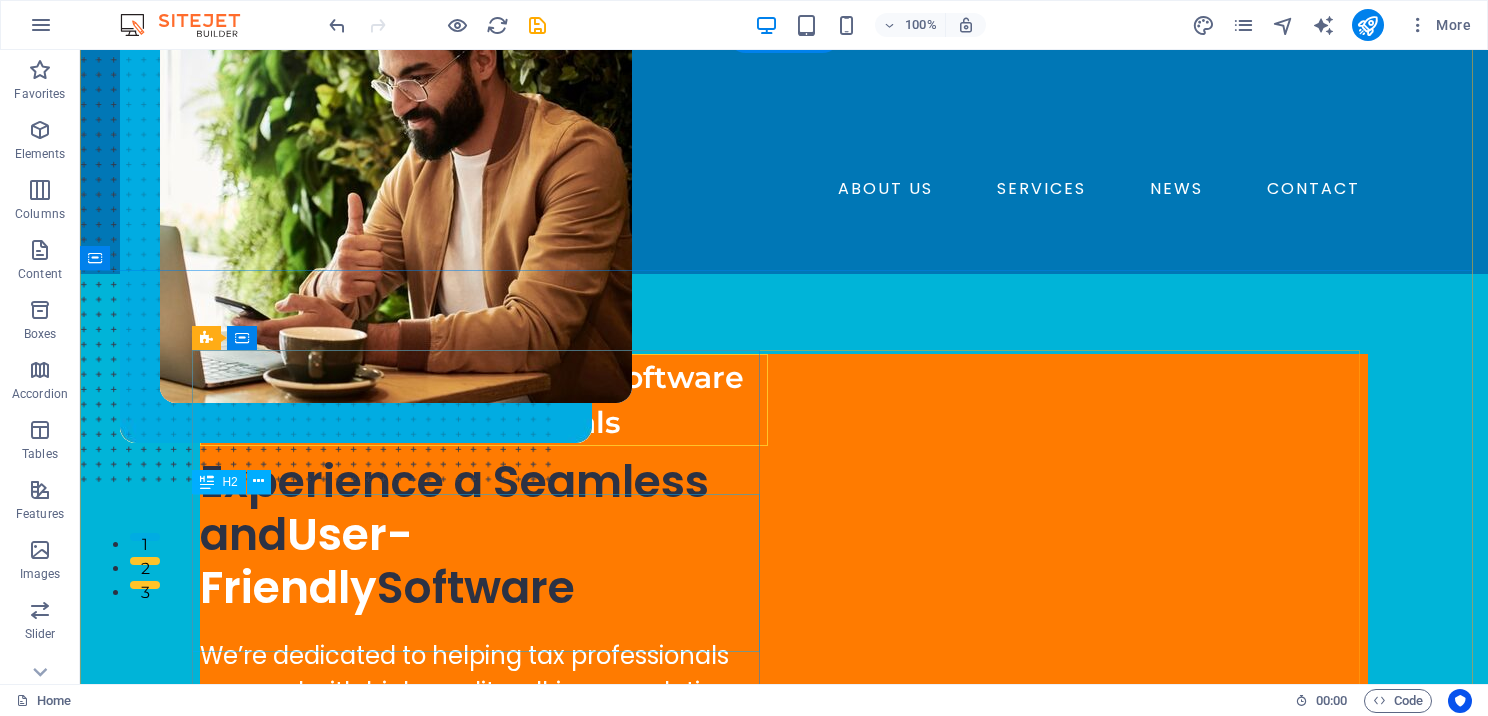 scroll, scrollTop: 300, scrollLeft: 0, axis: vertical 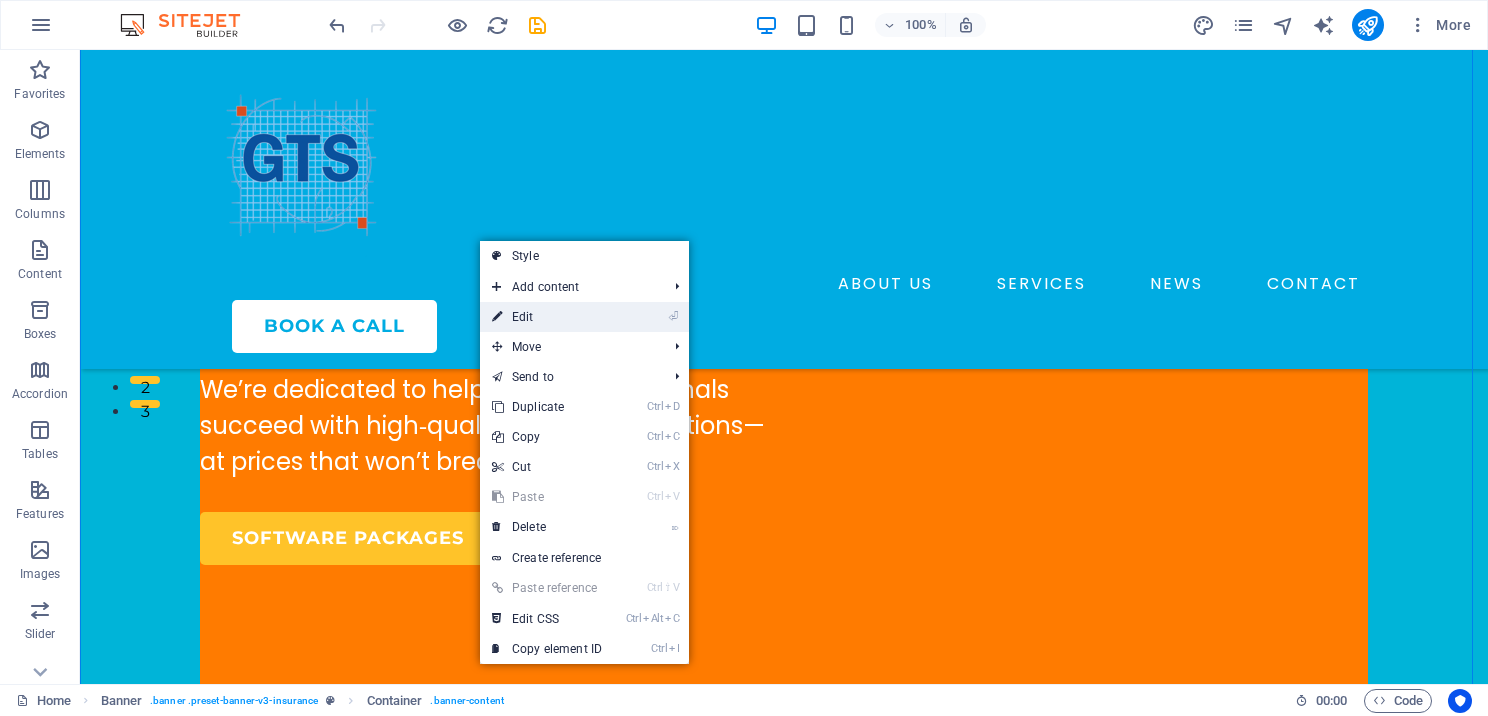 click on "⏎  Edit" at bounding box center (547, 317) 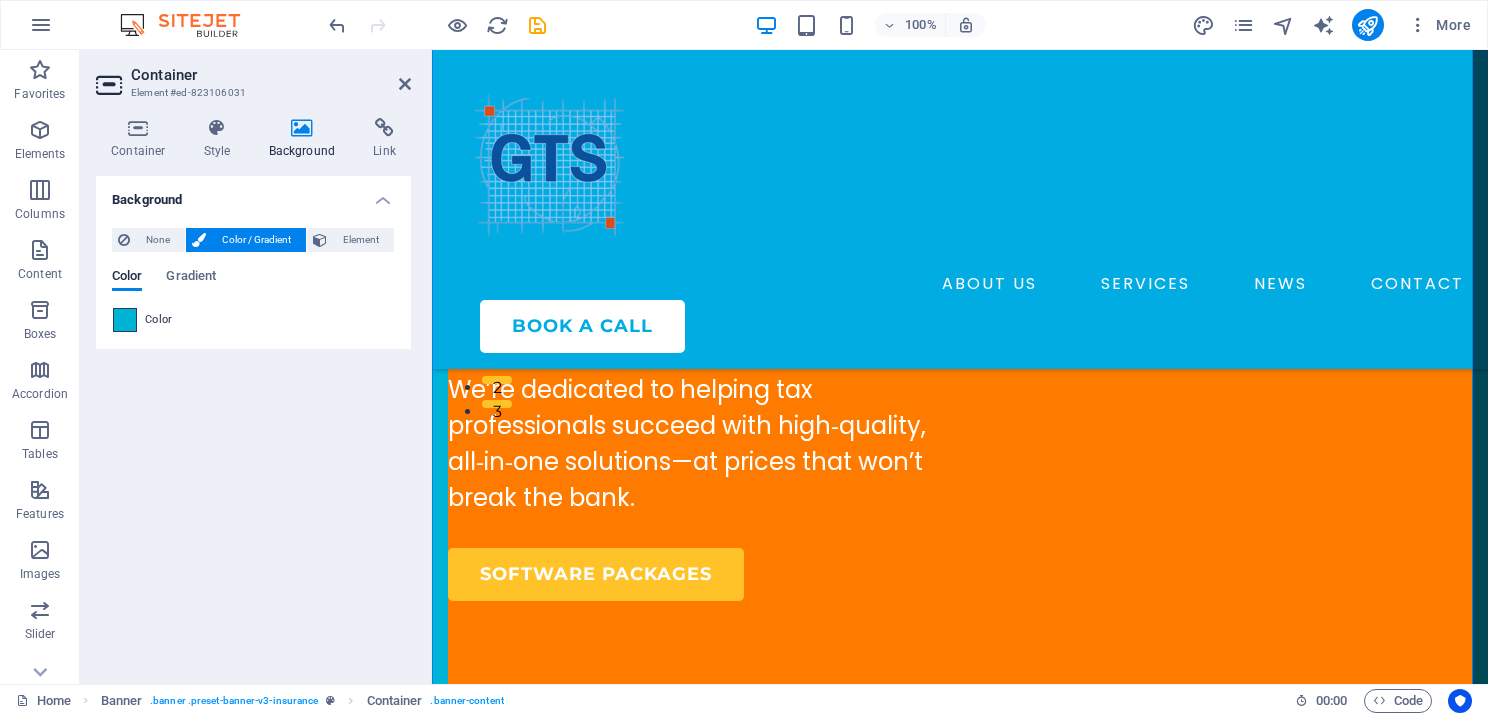 click at bounding box center [125, 320] 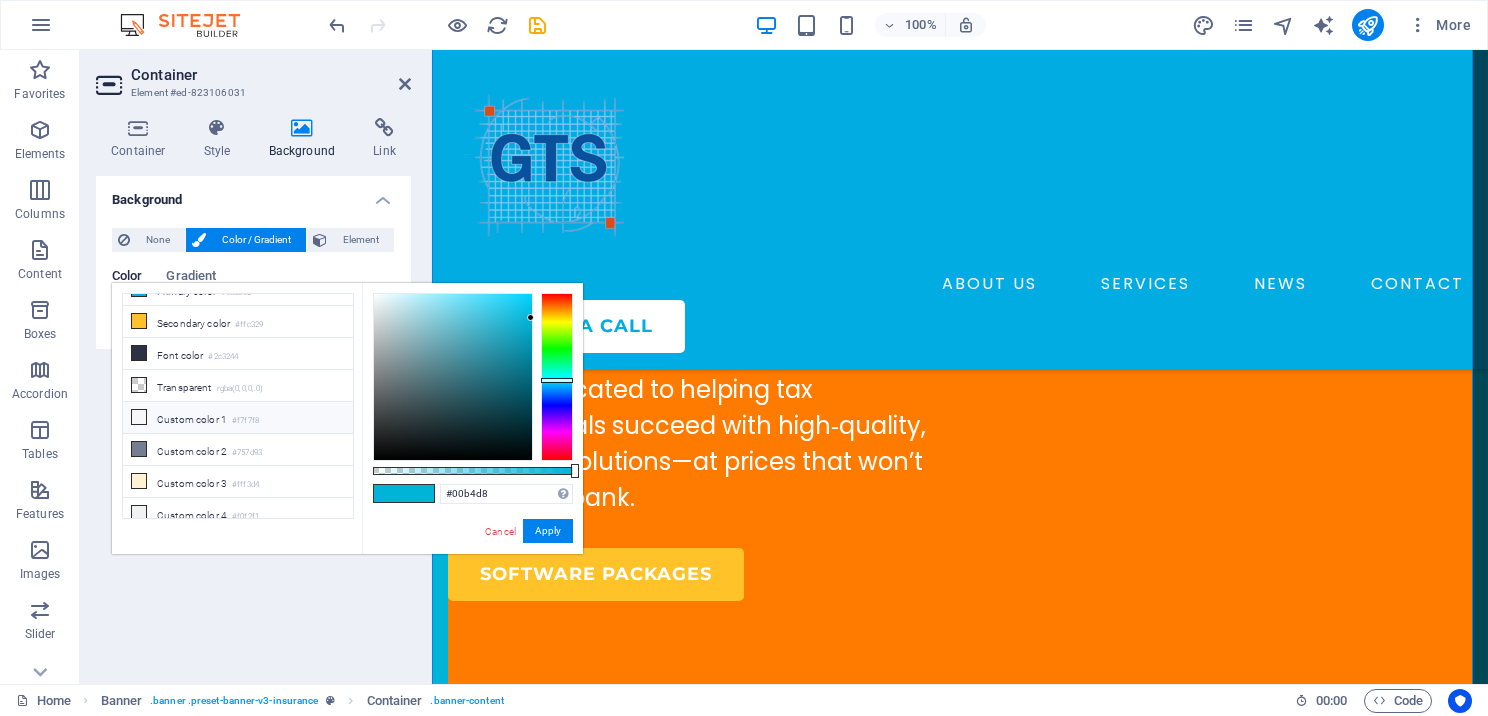 click at bounding box center [139, 417] 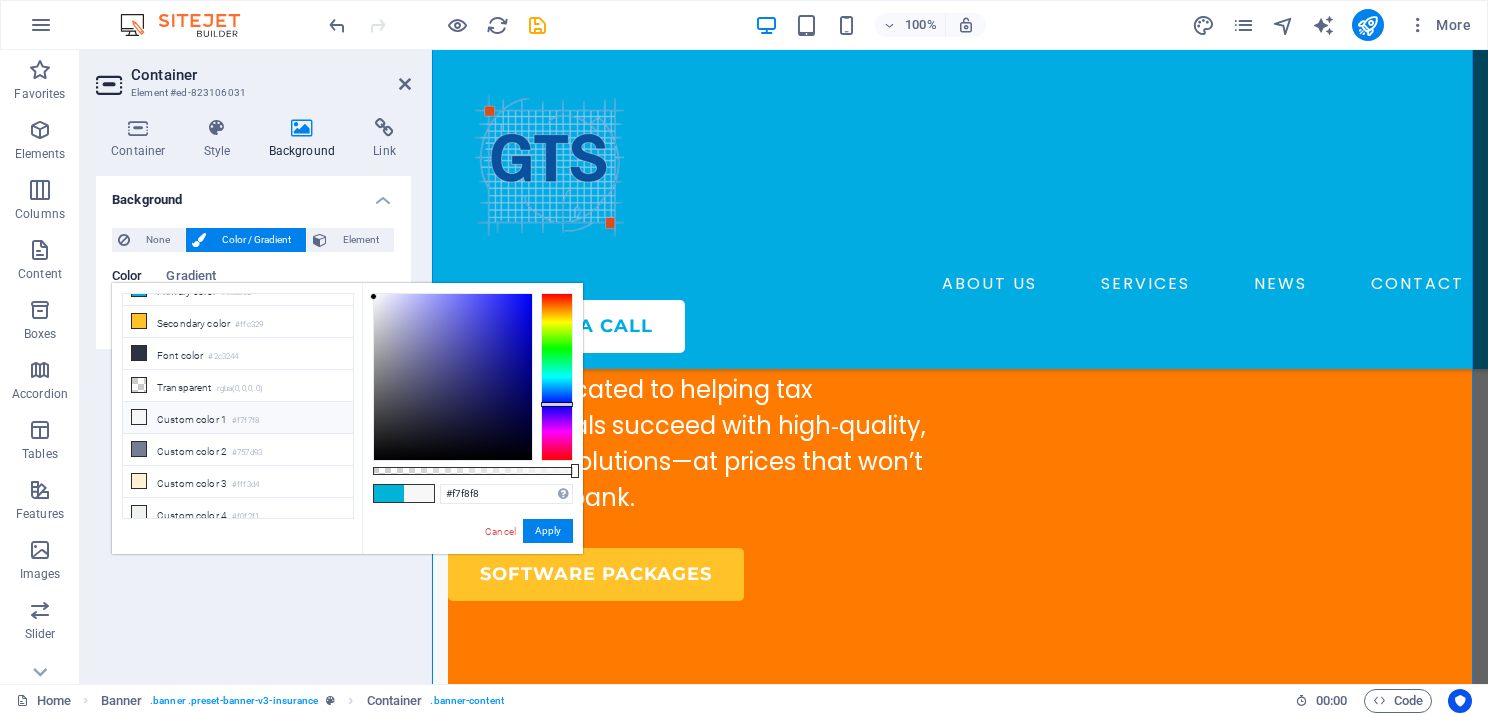 click at bounding box center [557, 377] 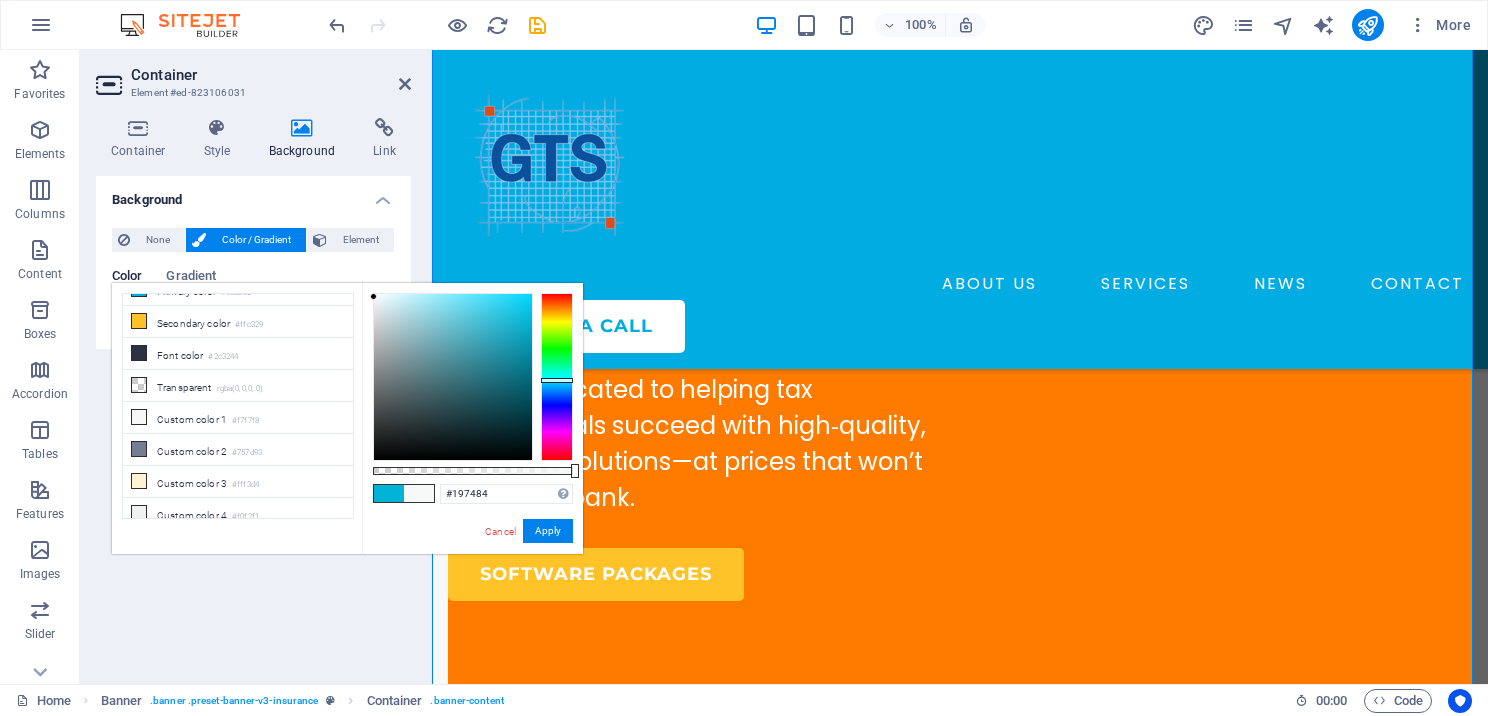 click at bounding box center (453, 377) 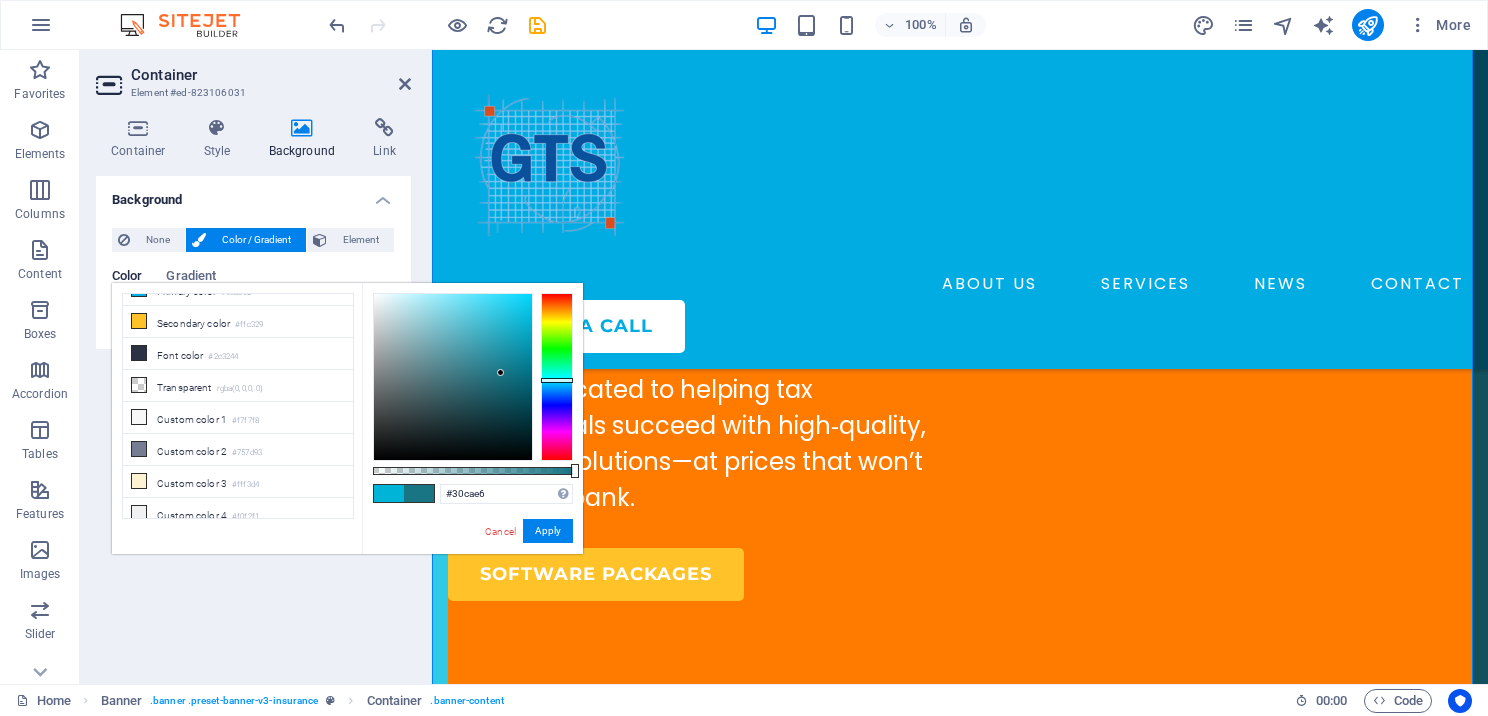 click at bounding box center (453, 377) 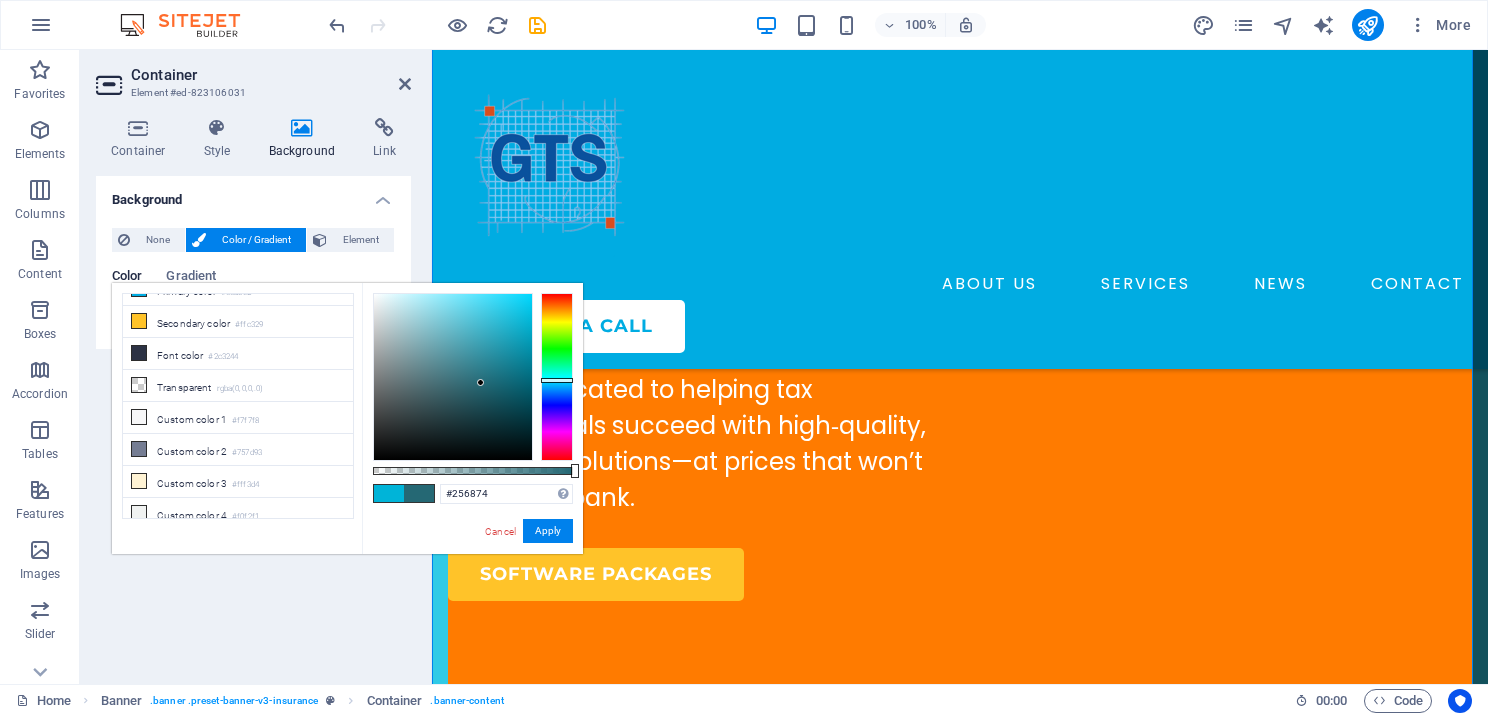 click at bounding box center [453, 377] 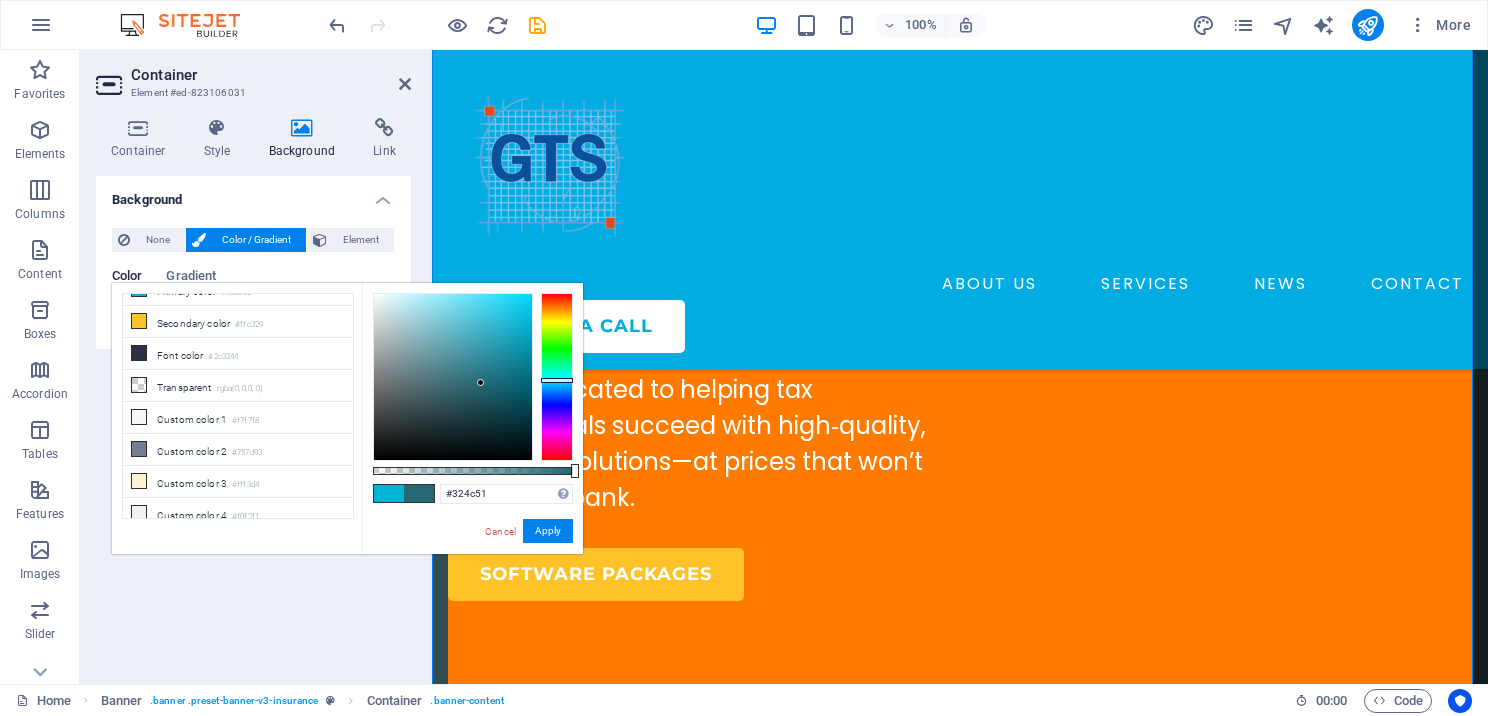 click at bounding box center [453, 377] 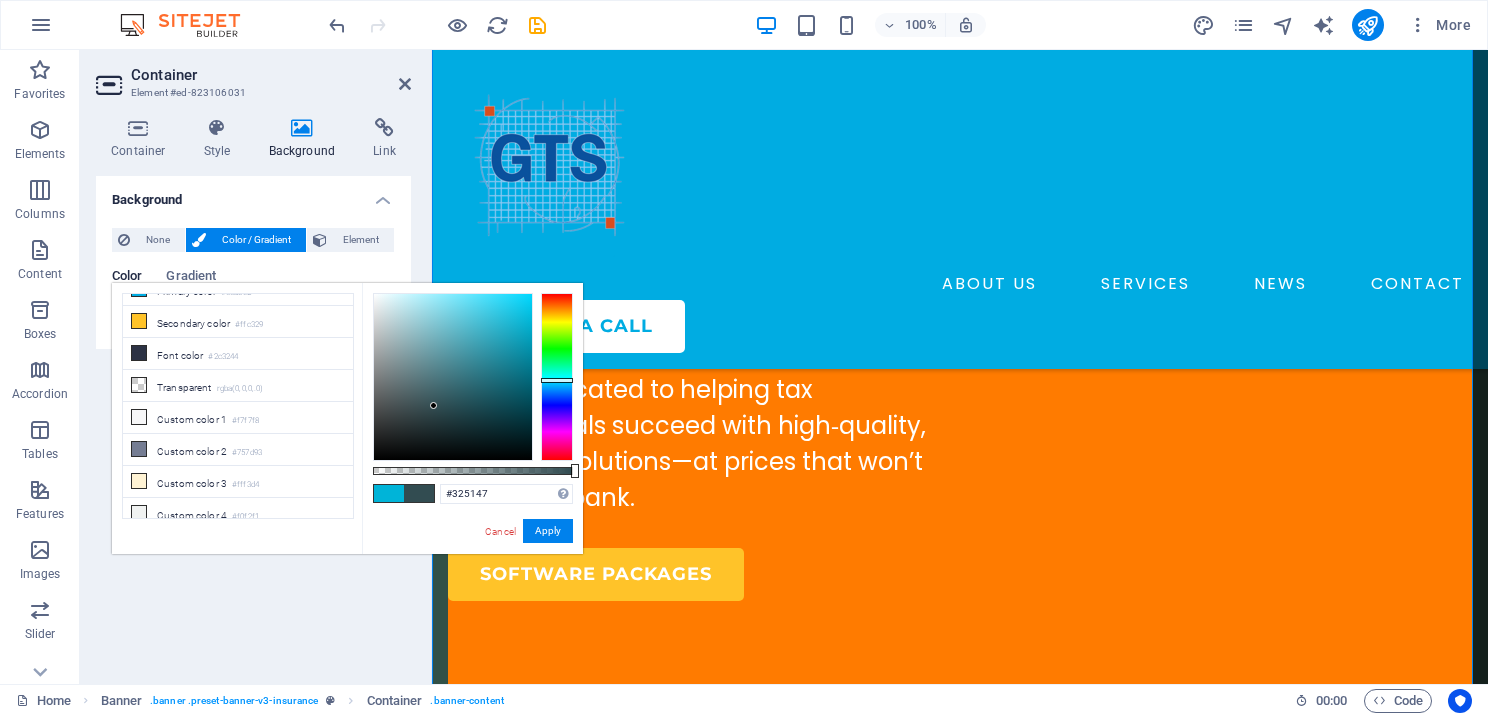 click at bounding box center (557, 377) 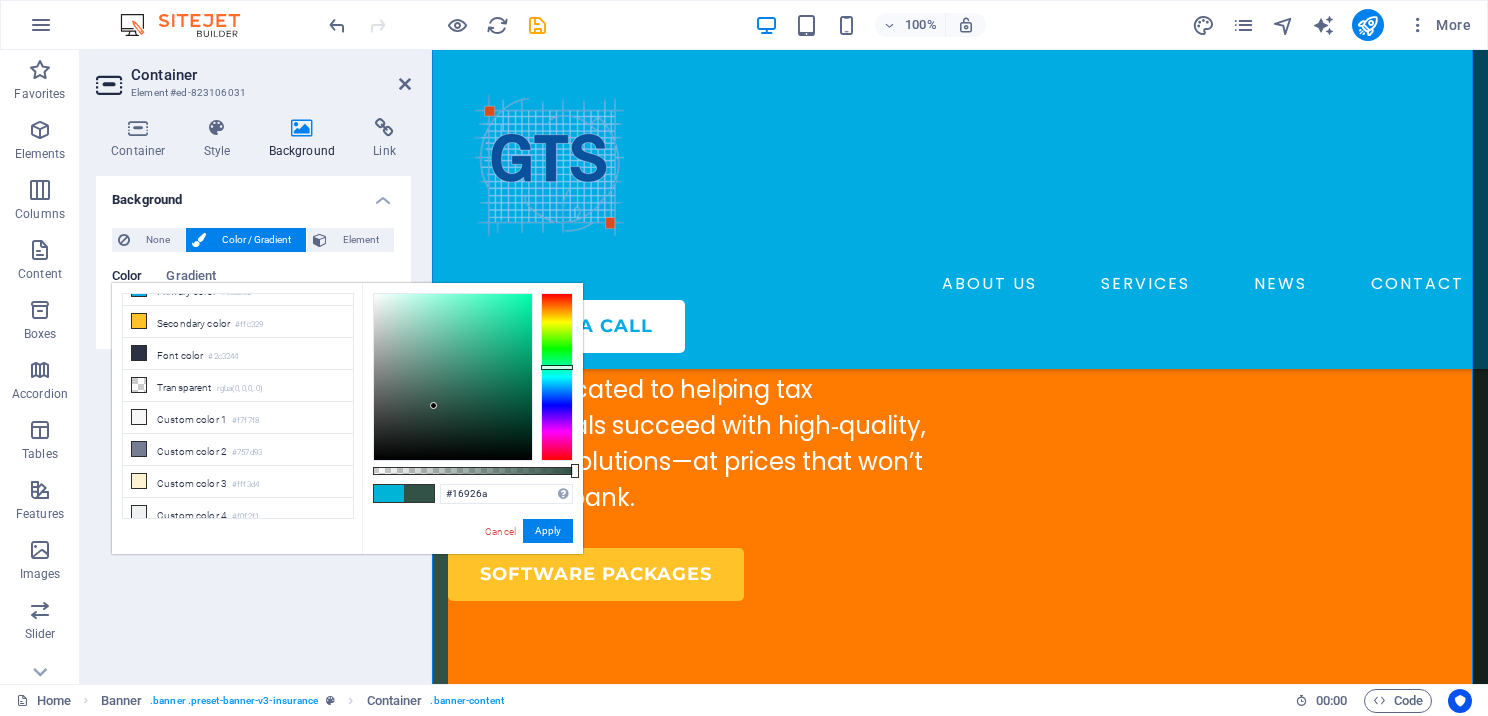 click at bounding box center [453, 377] 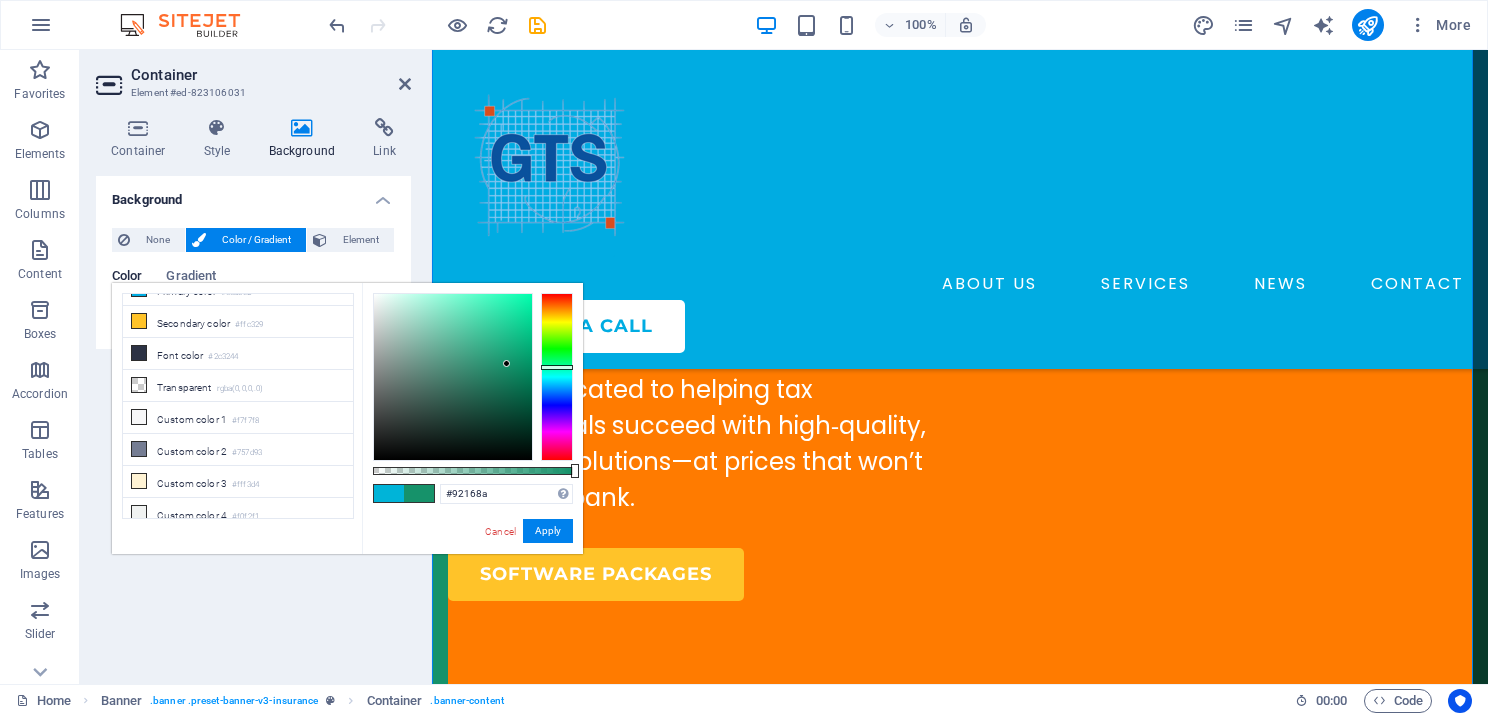click at bounding box center (557, 377) 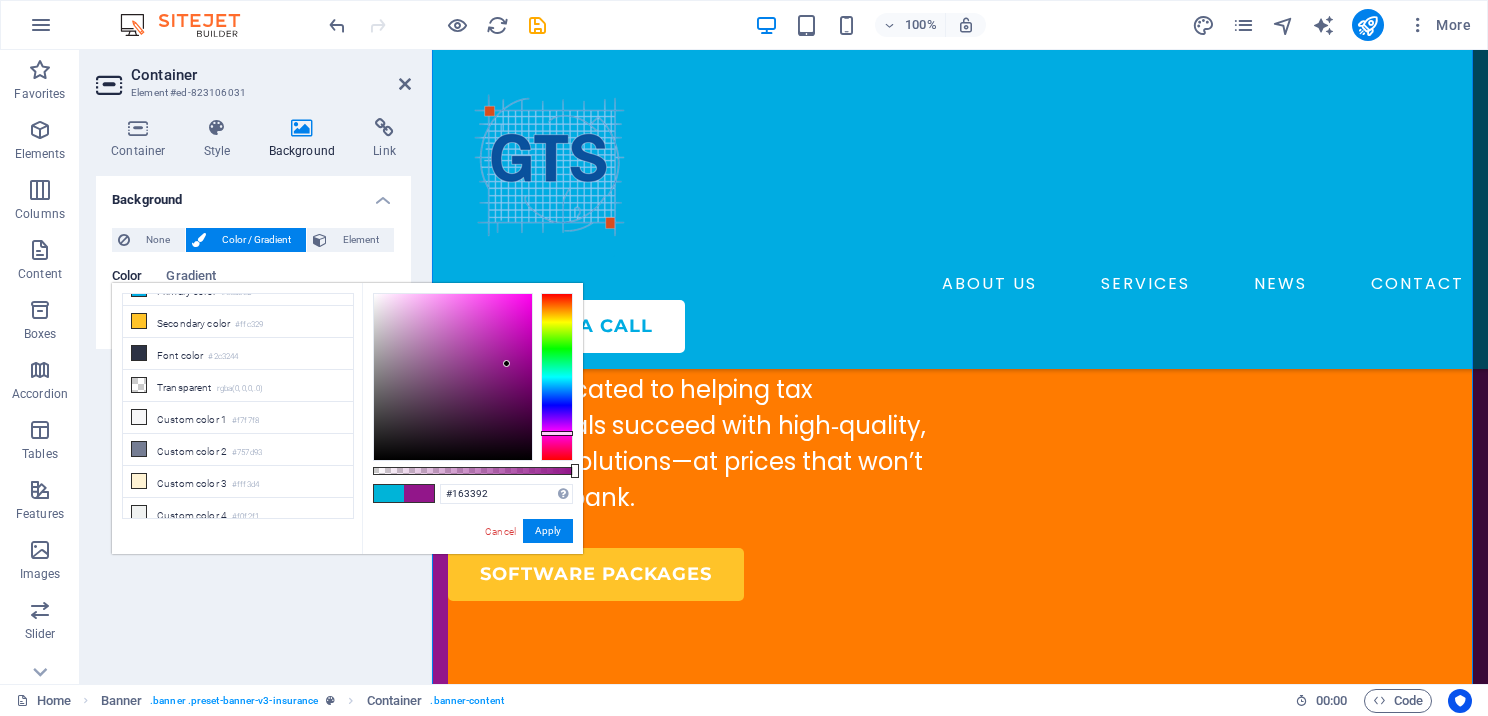 click at bounding box center [557, 377] 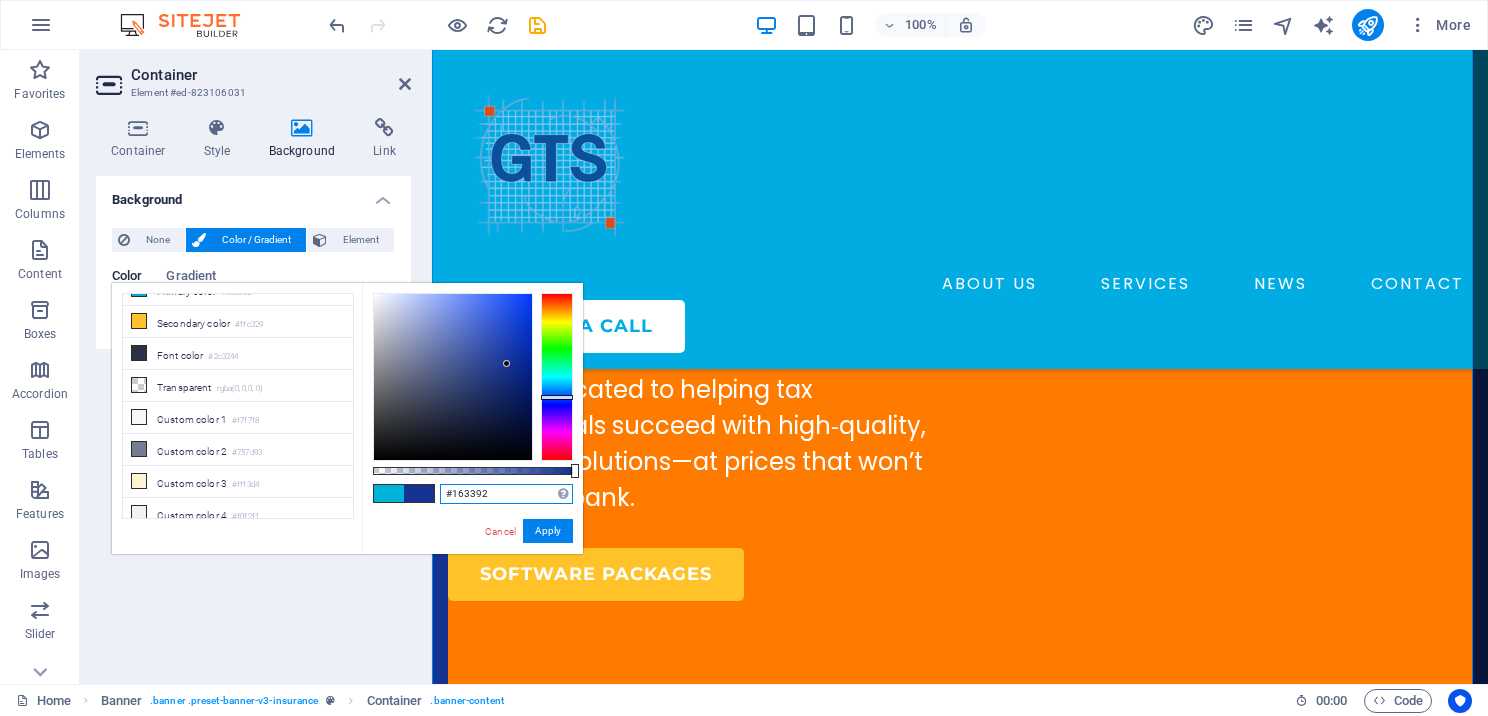 drag, startPoint x: 498, startPoint y: 489, endPoint x: 445, endPoint y: 489, distance: 53 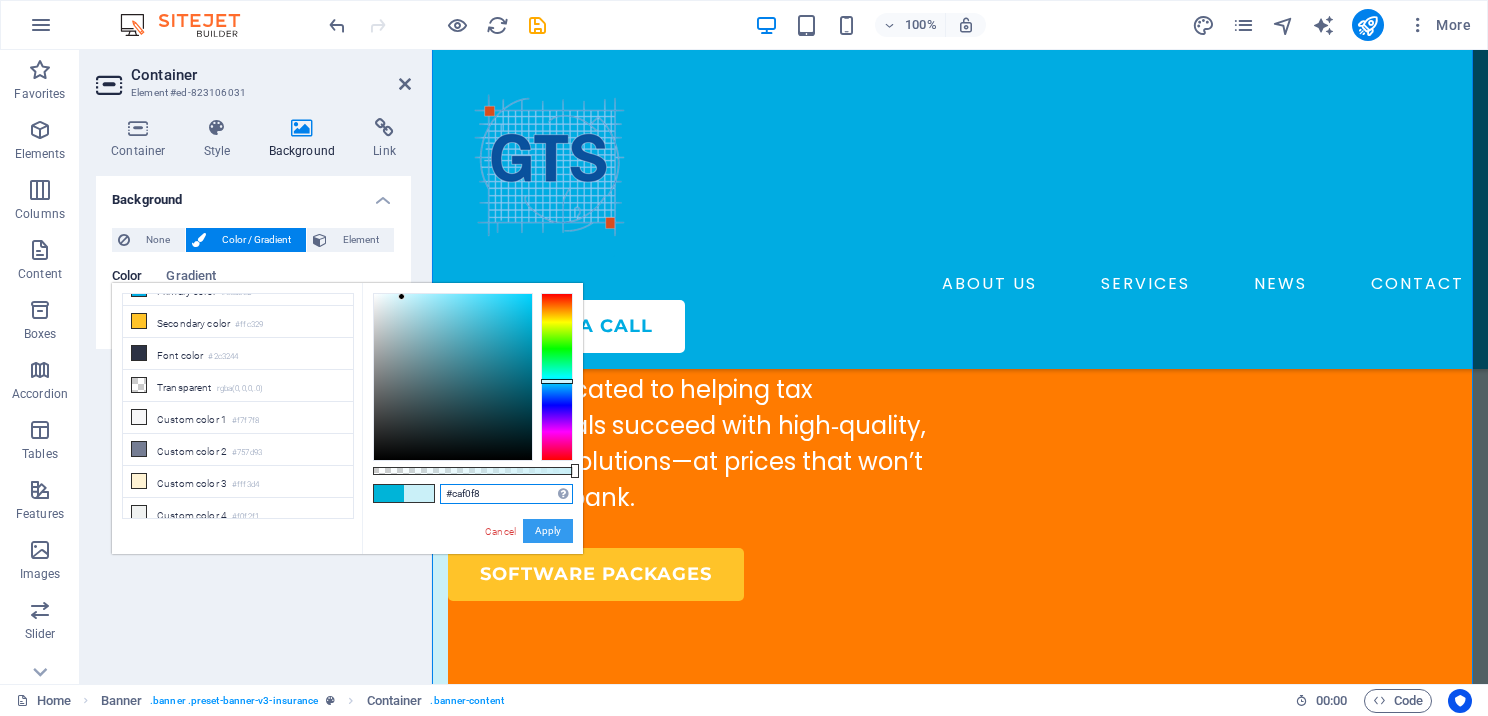 type on "#caf0f8" 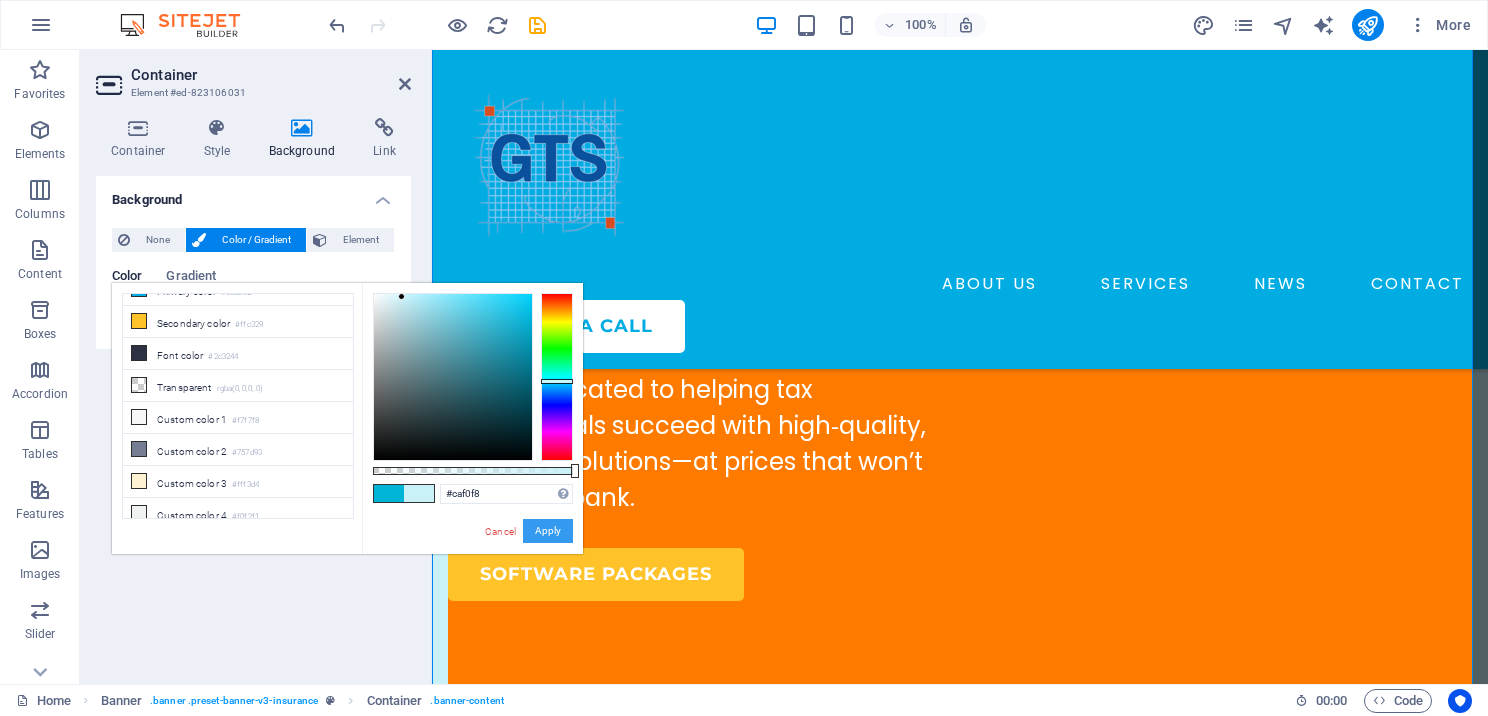click on "Apply" at bounding box center (548, 531) 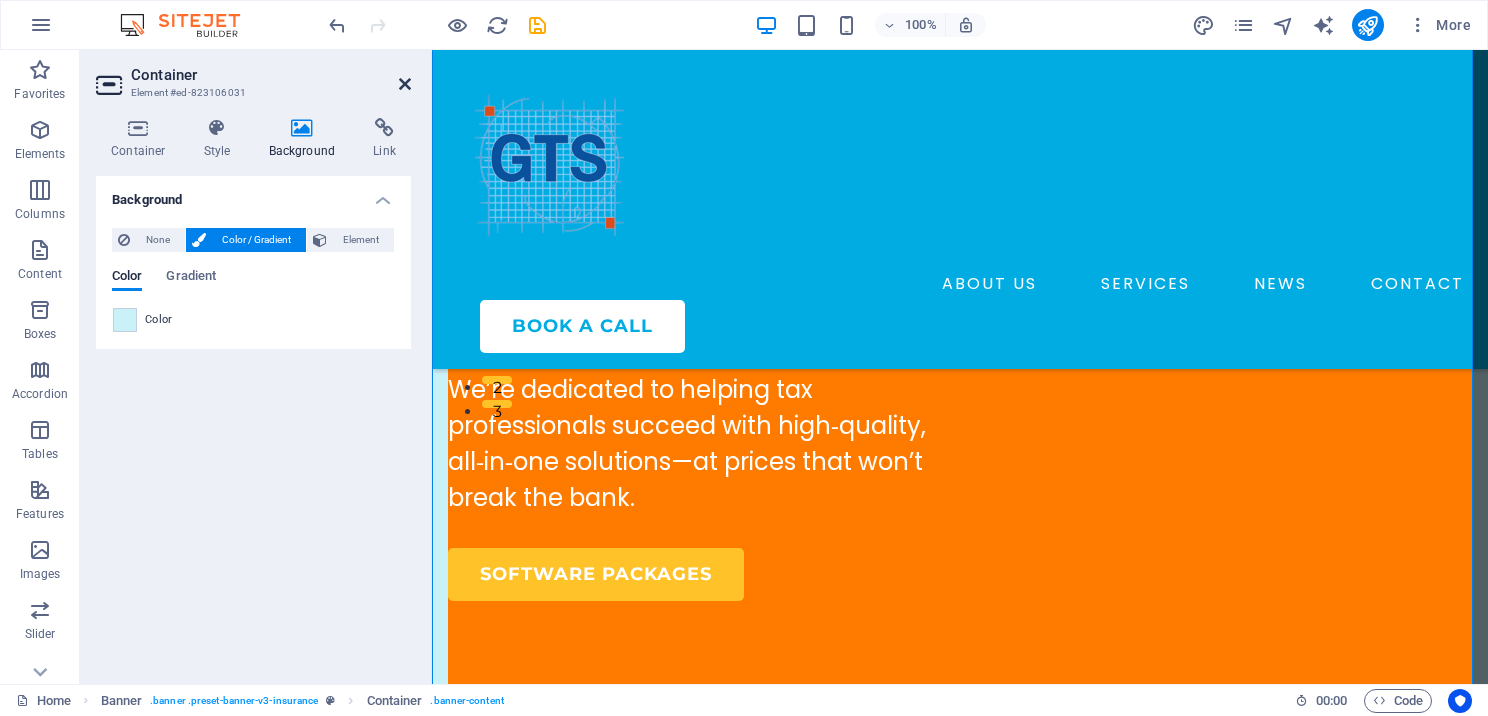 click at bounding box center (405, 84) 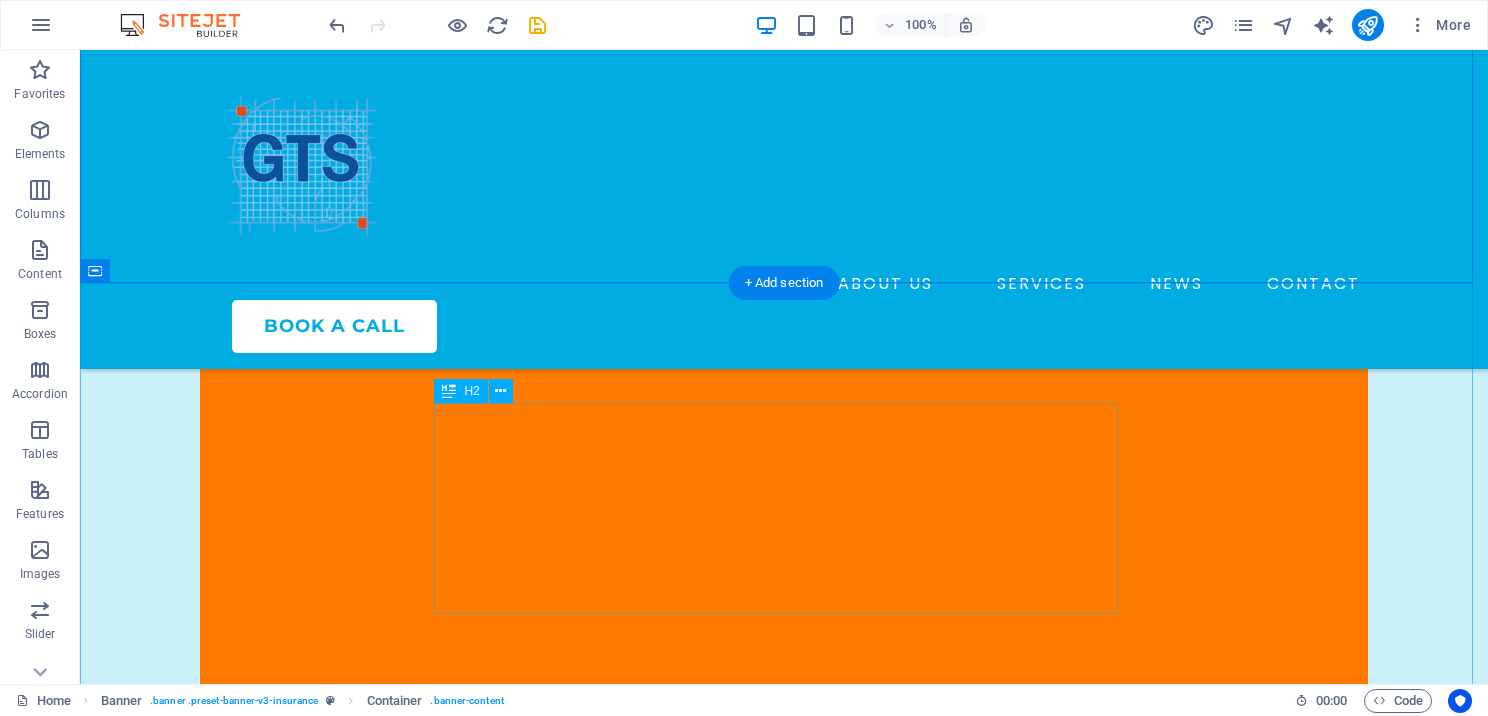 scroll, scrollTop: 700, scrollLeft: 0, axis: vertical 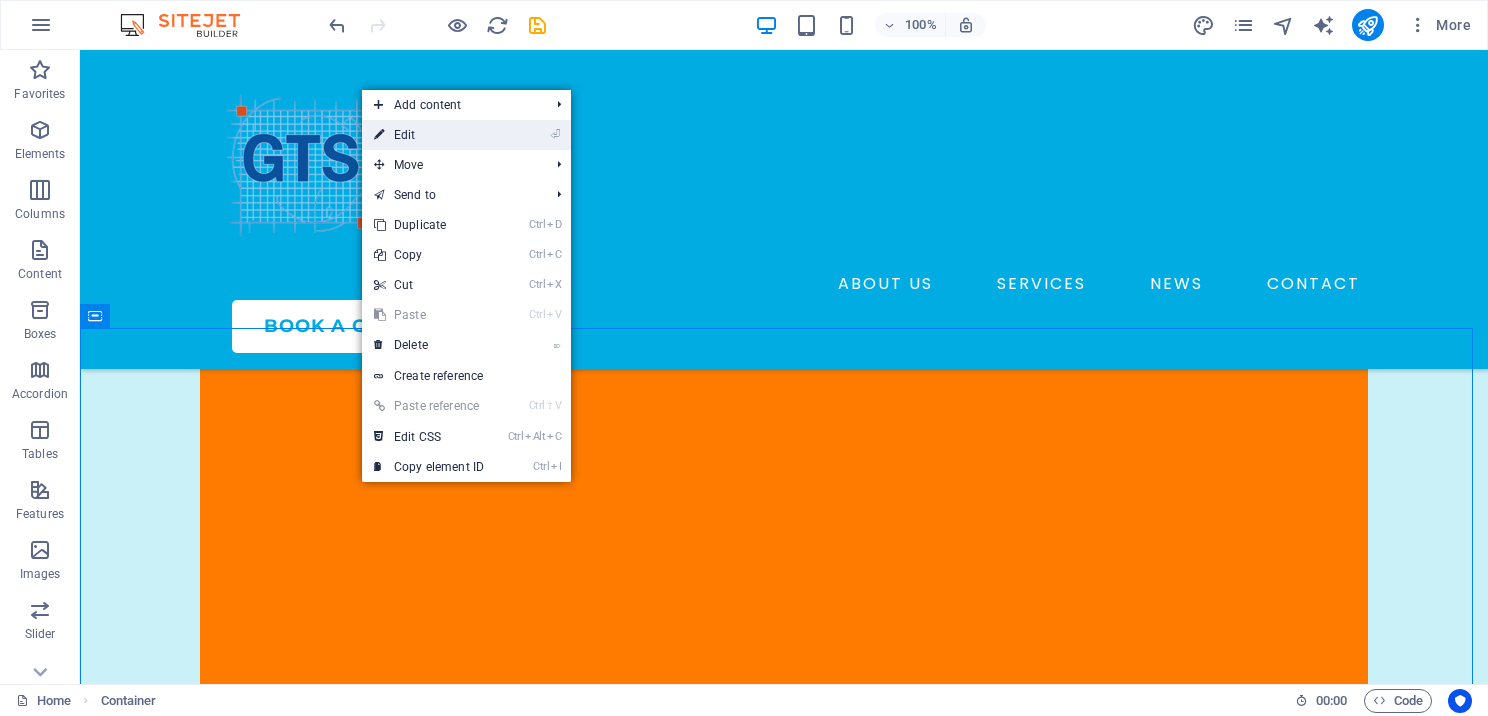 click on "⏎  Edit" at bounding box center (429, 135) 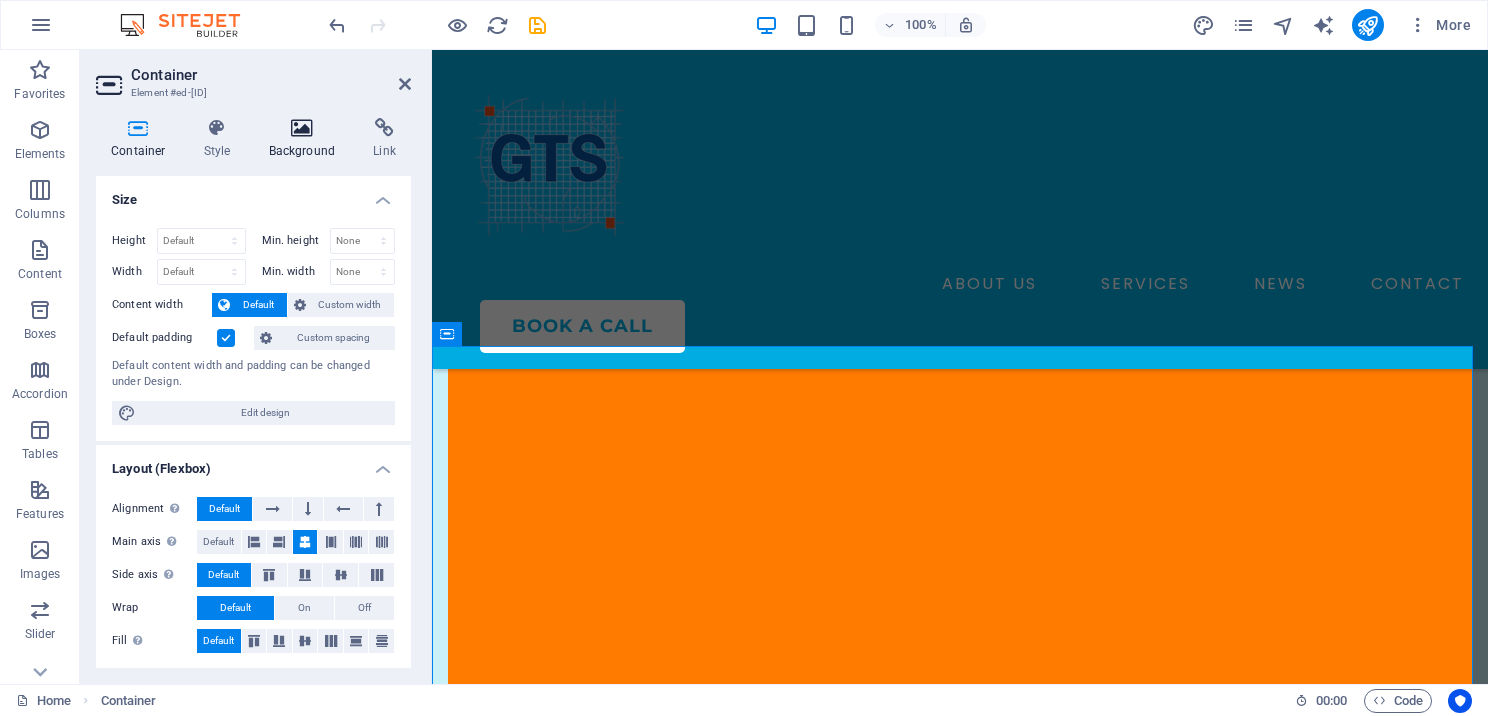 click on "Background" at bounding box center (306, 139) 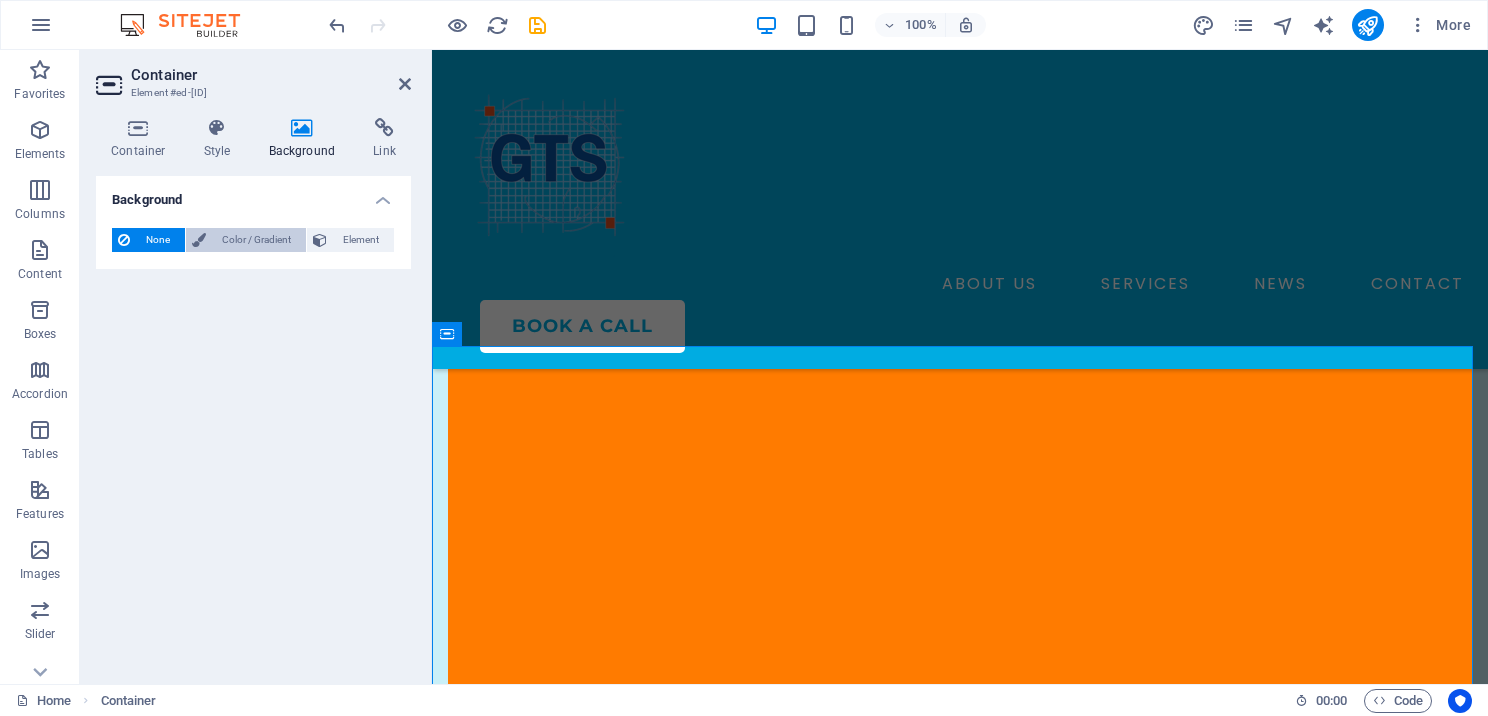 click on "Color / Gradient" at bounding box center [256, 240] 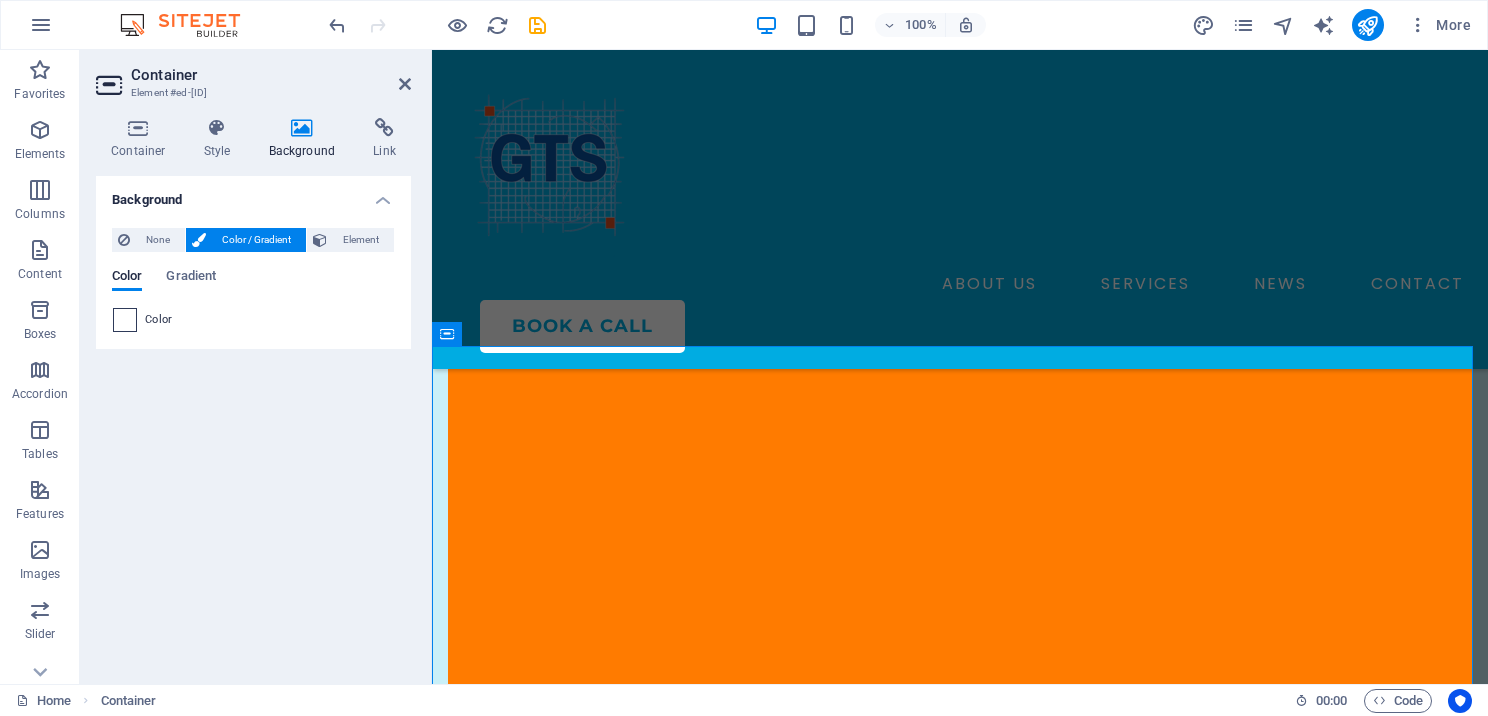click at bounding box center [125, 320] 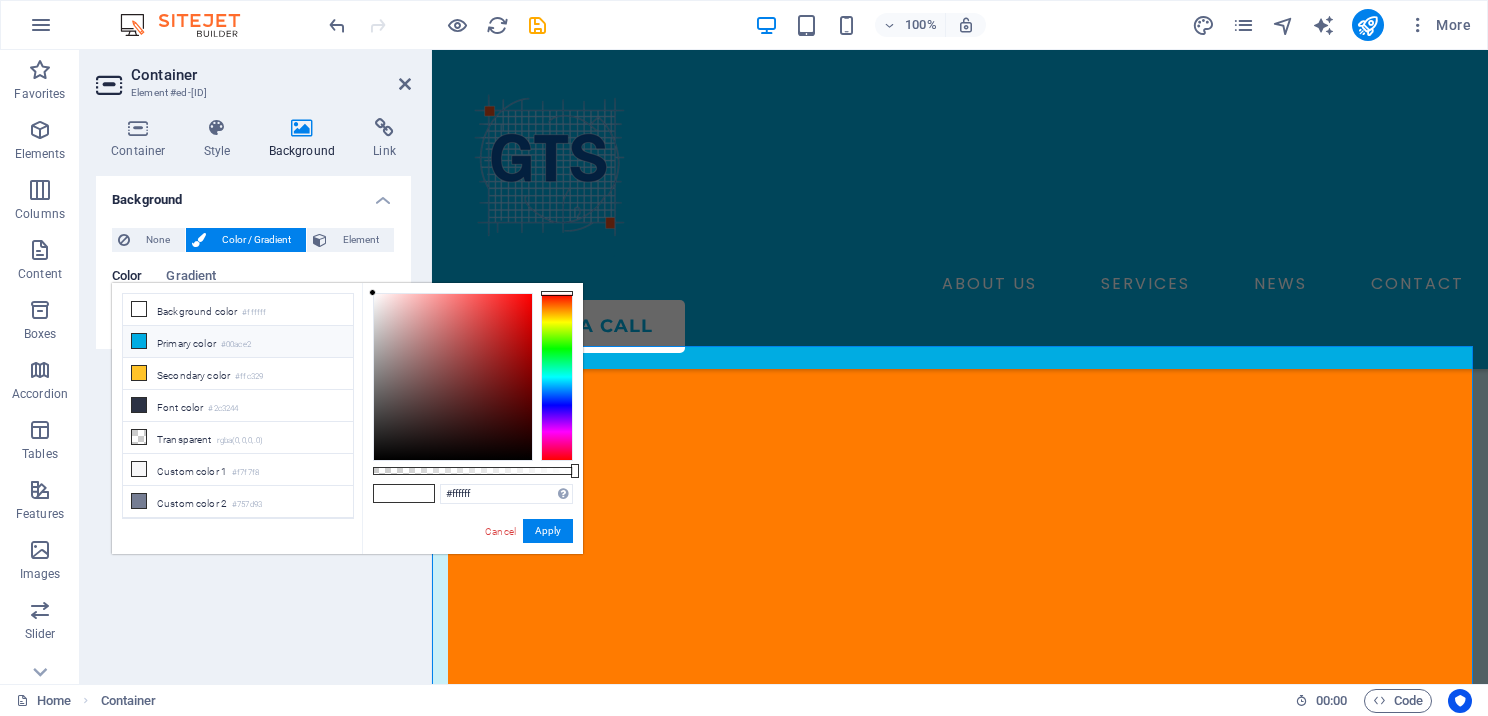 click at bounding box center (139, 341) 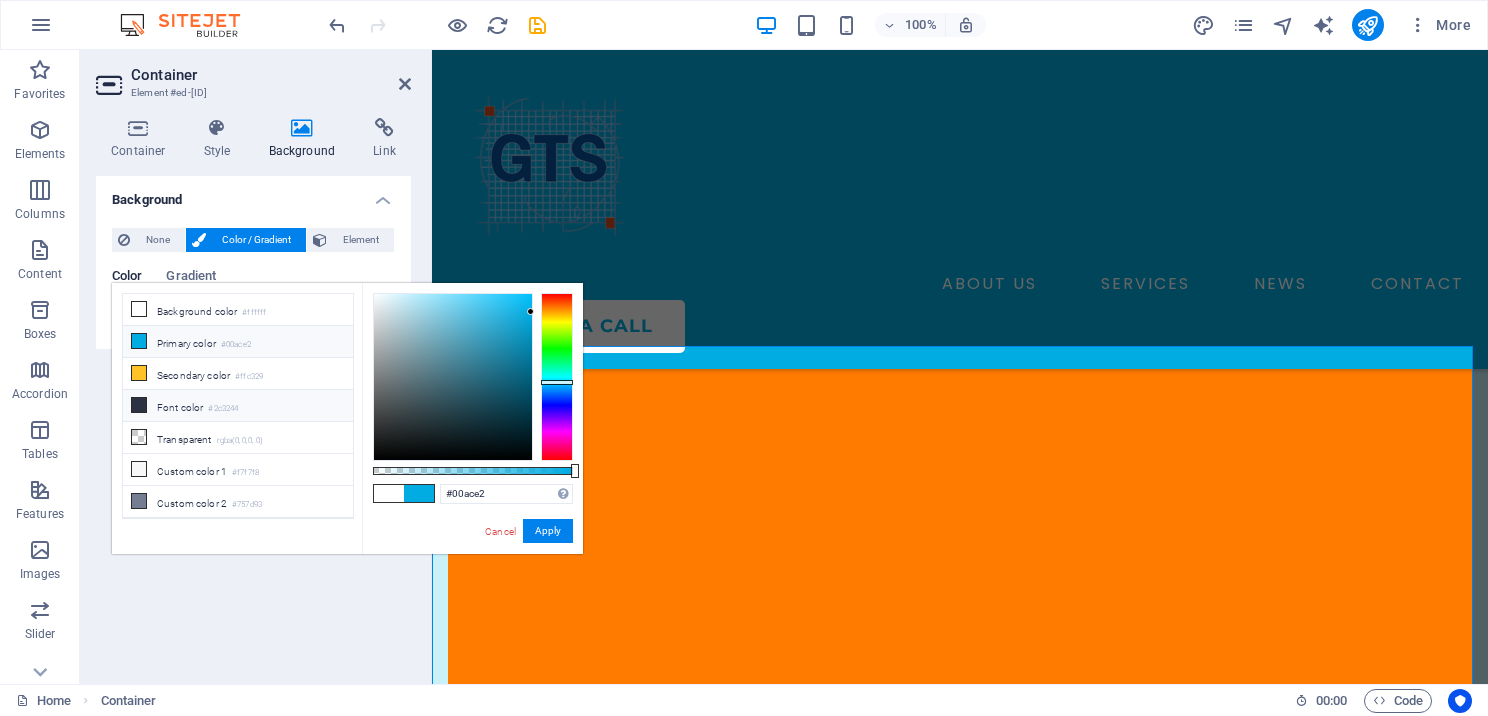 click at bounding box center (139, 405) 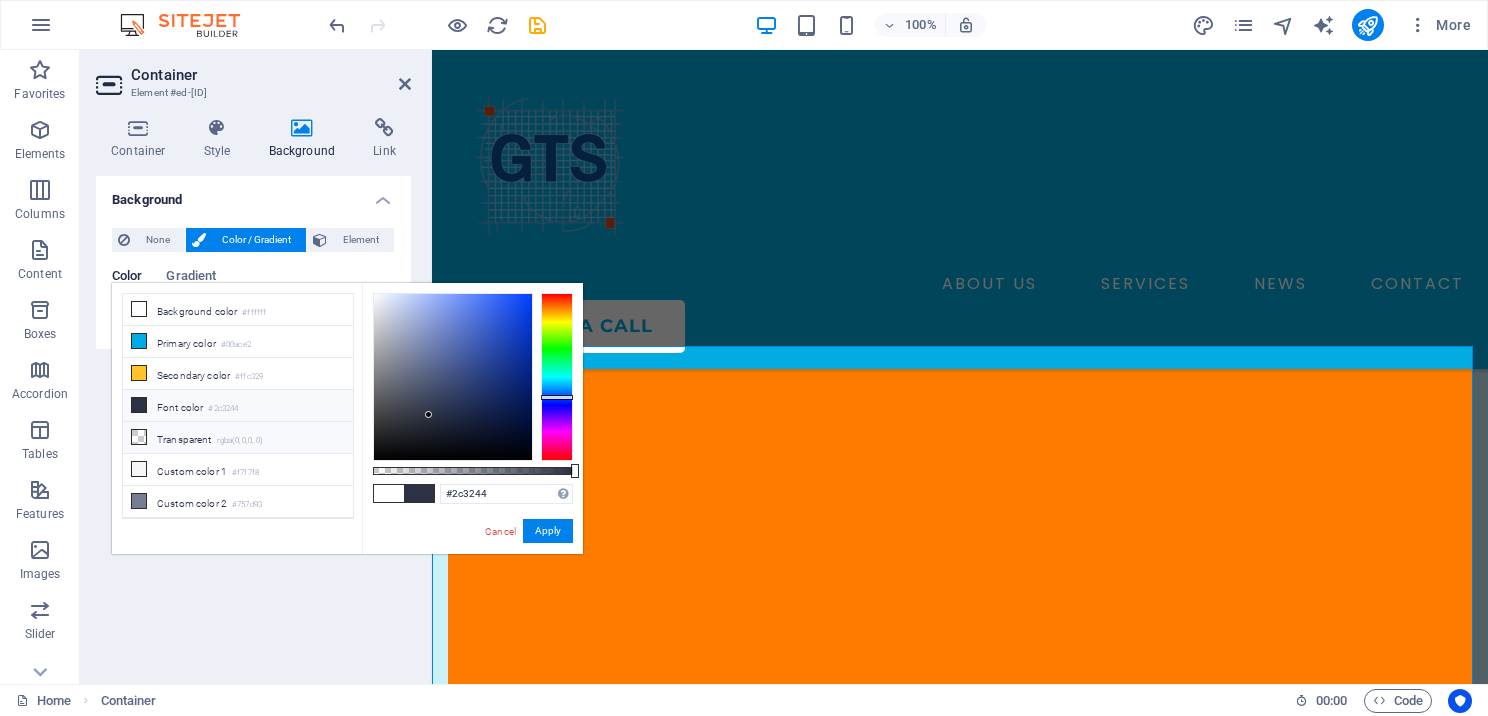click at bounding box center [139, 437] 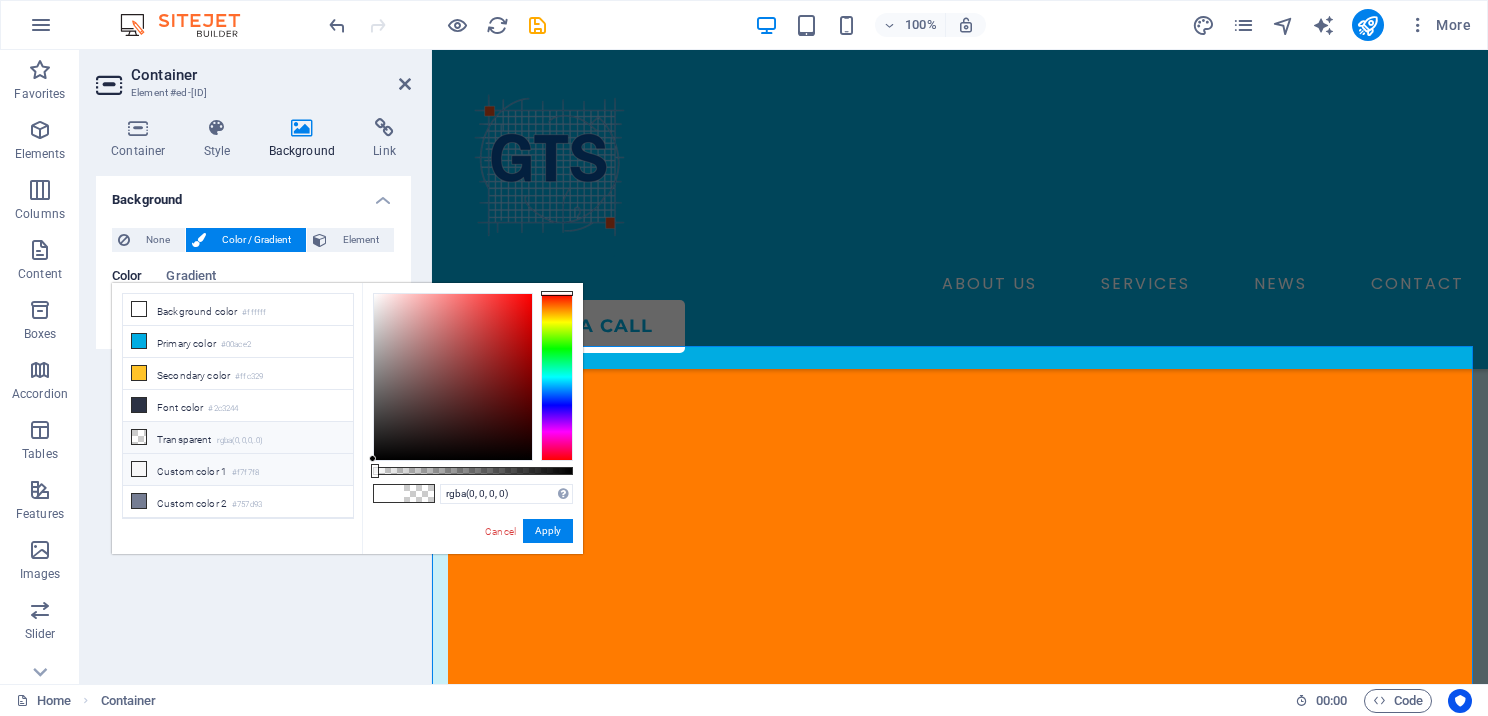 click at bounding box center [139, 469] 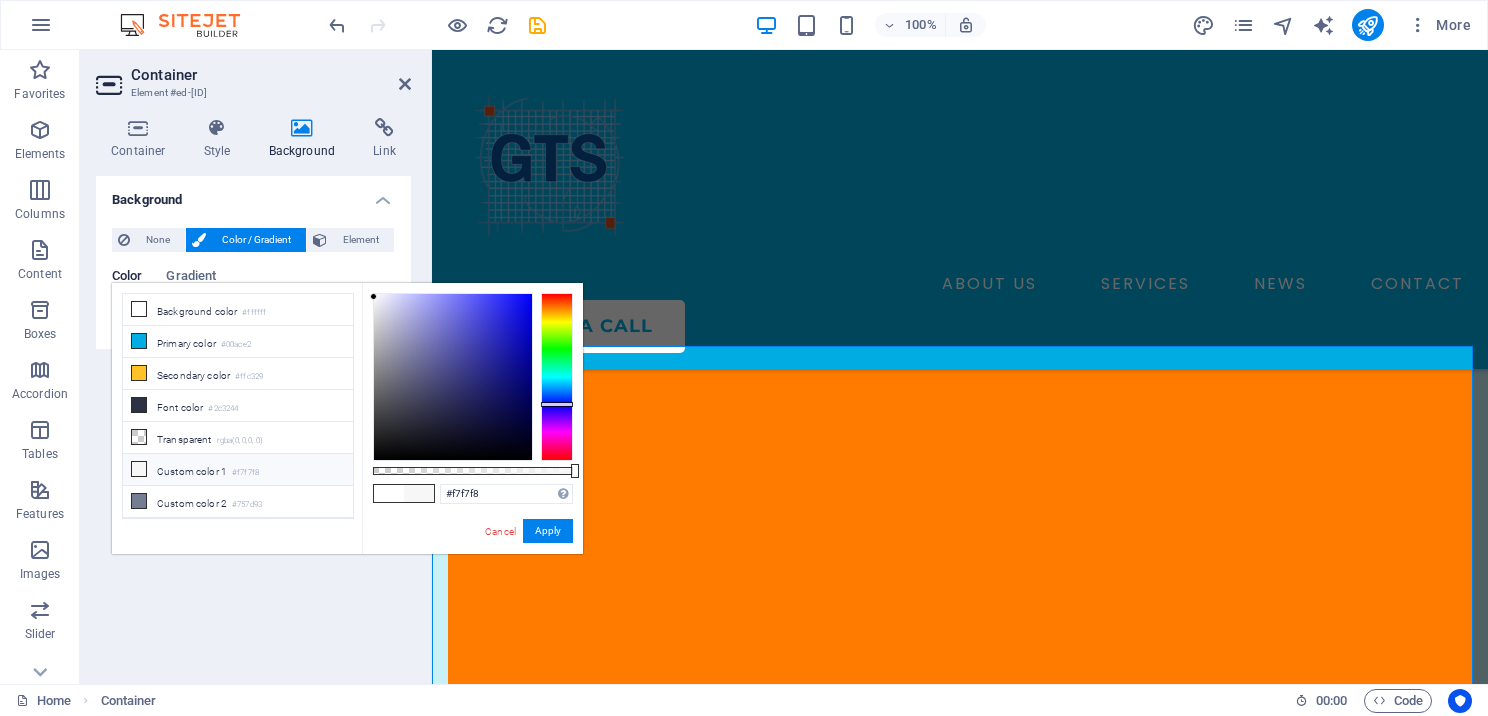 scroll, scrollTop: 52, scrollLeft: 0, axis: vertical 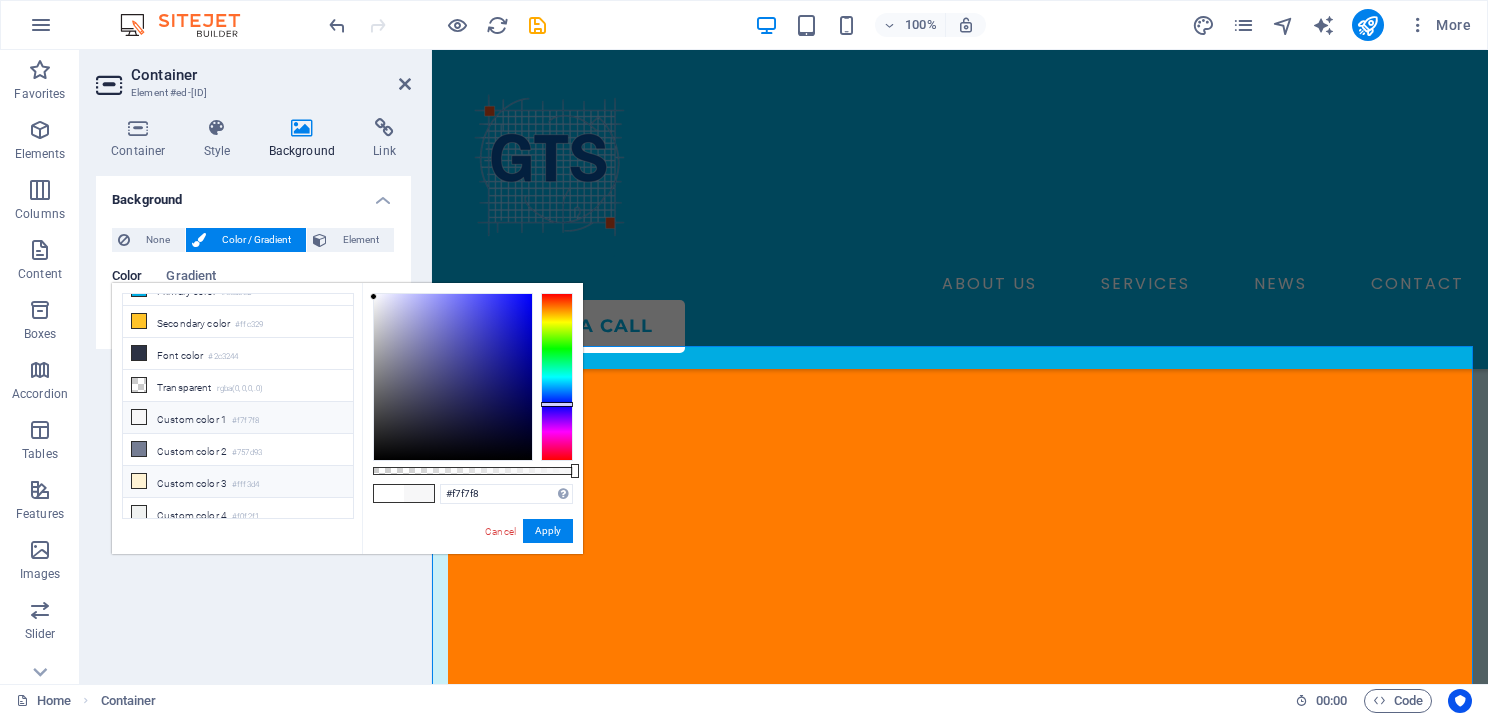 click at bounding box center [139, 481] 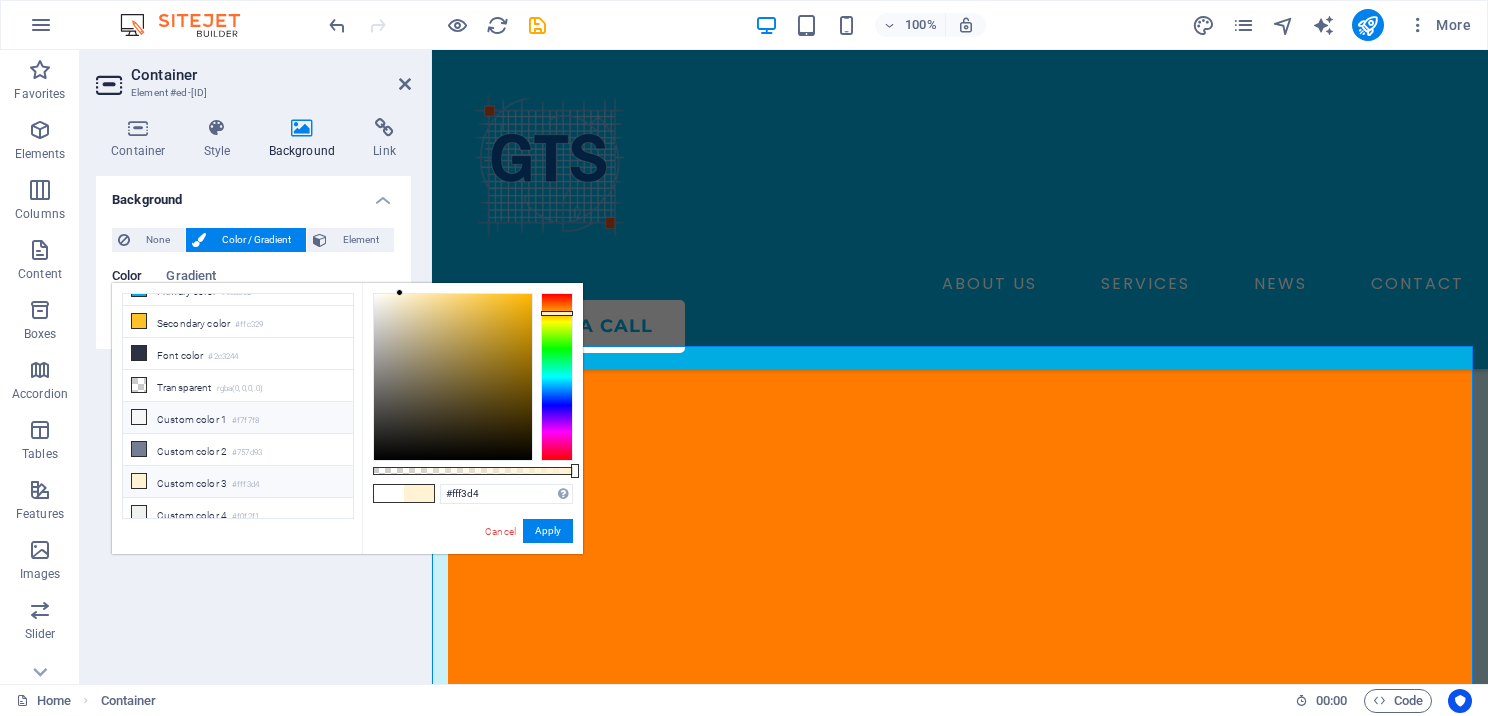 click at bounding box center [139, 417] 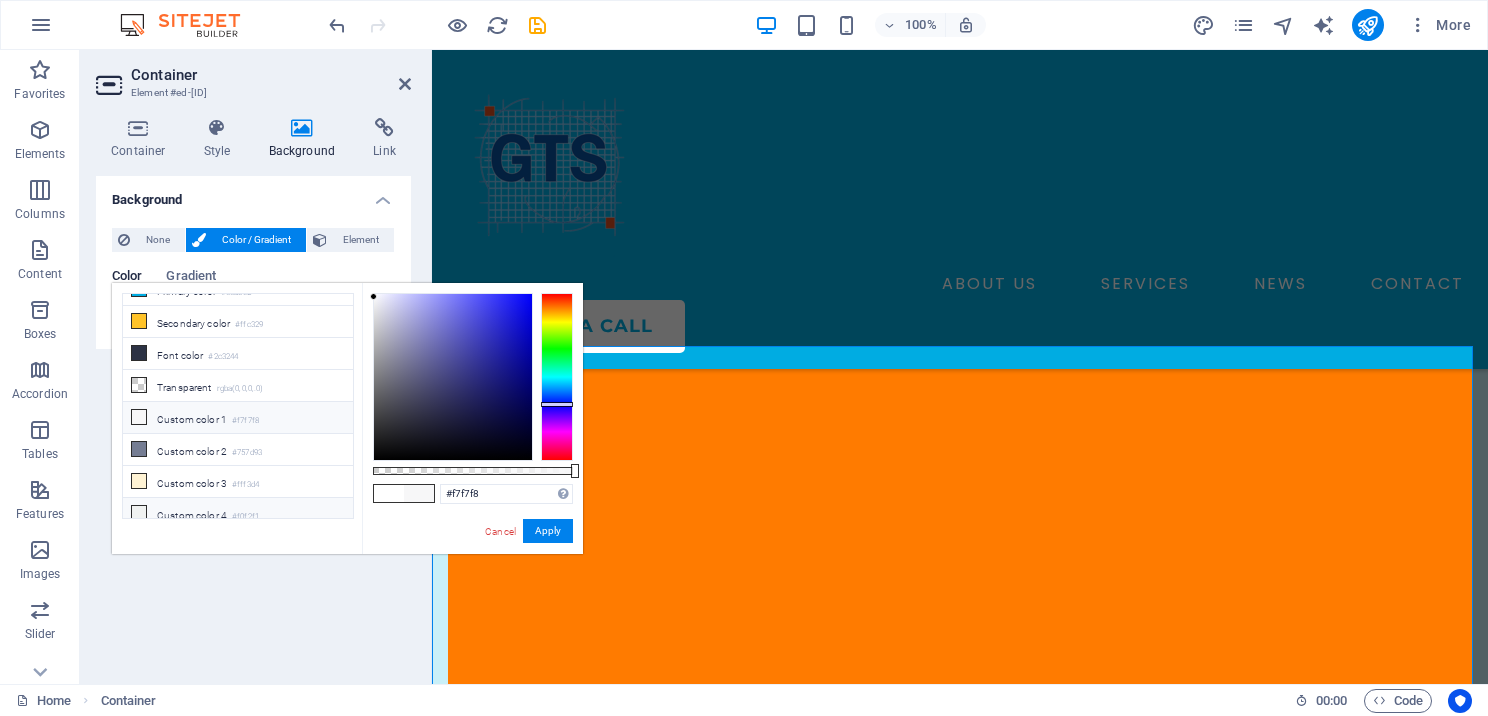 click at bounding box center [139, 513] 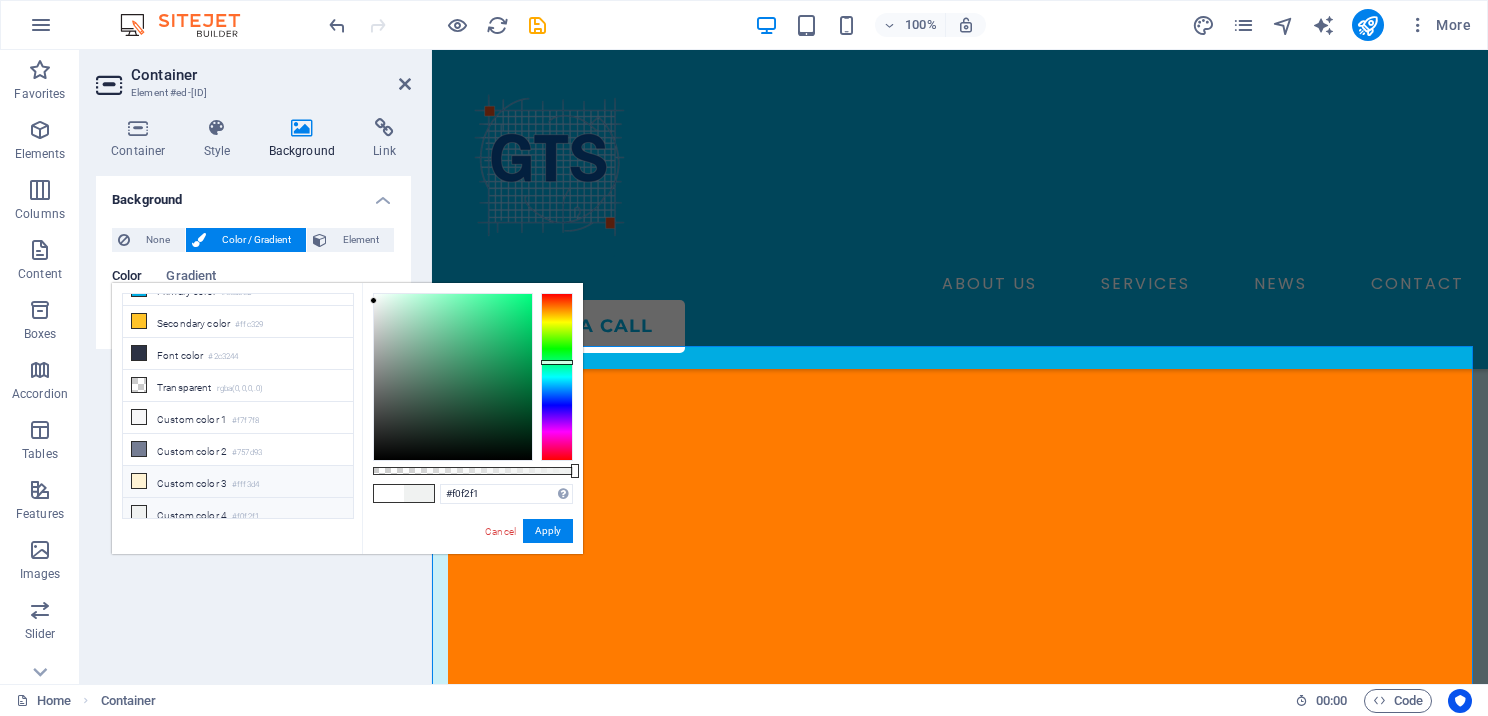 click on "Custom color 3
#fff3d4" at bounding box center [238, 482] 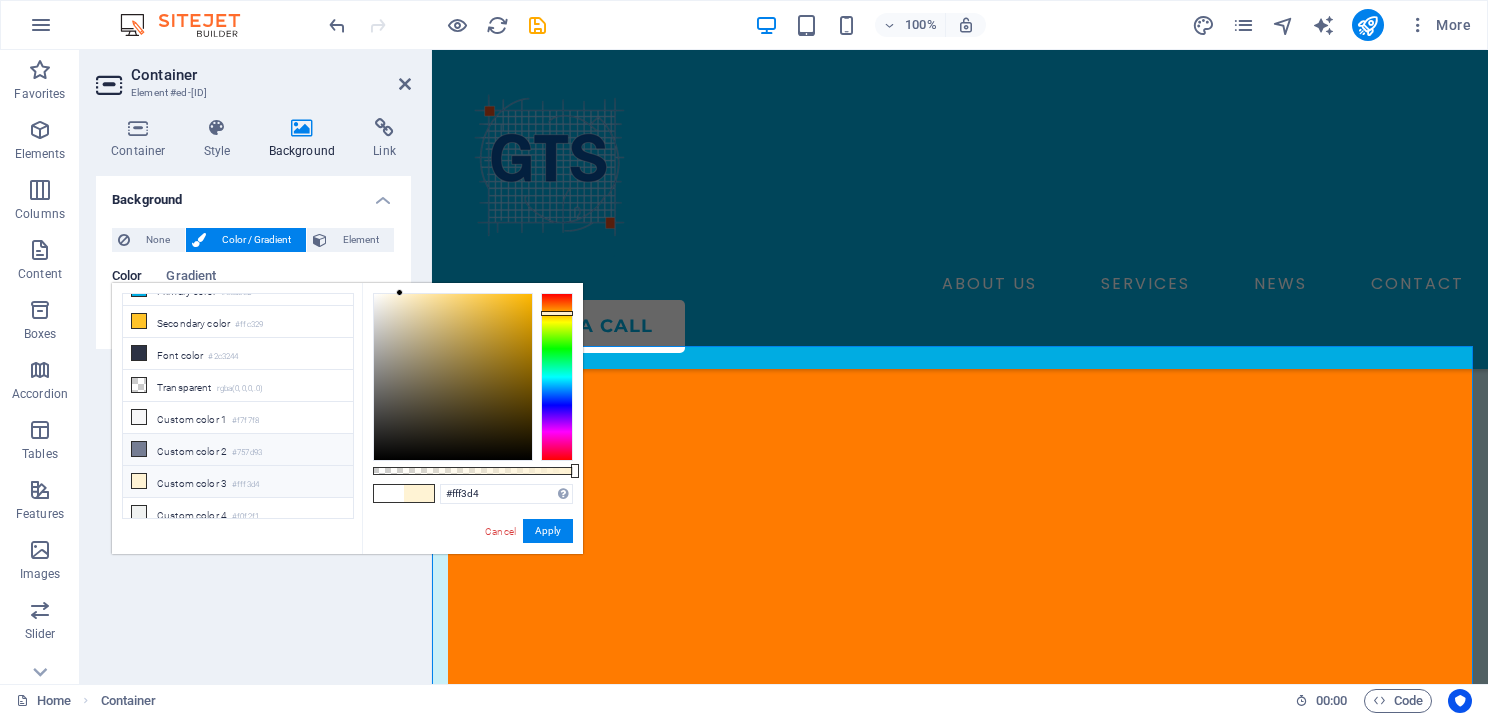 click at bounding box center (139, 449) 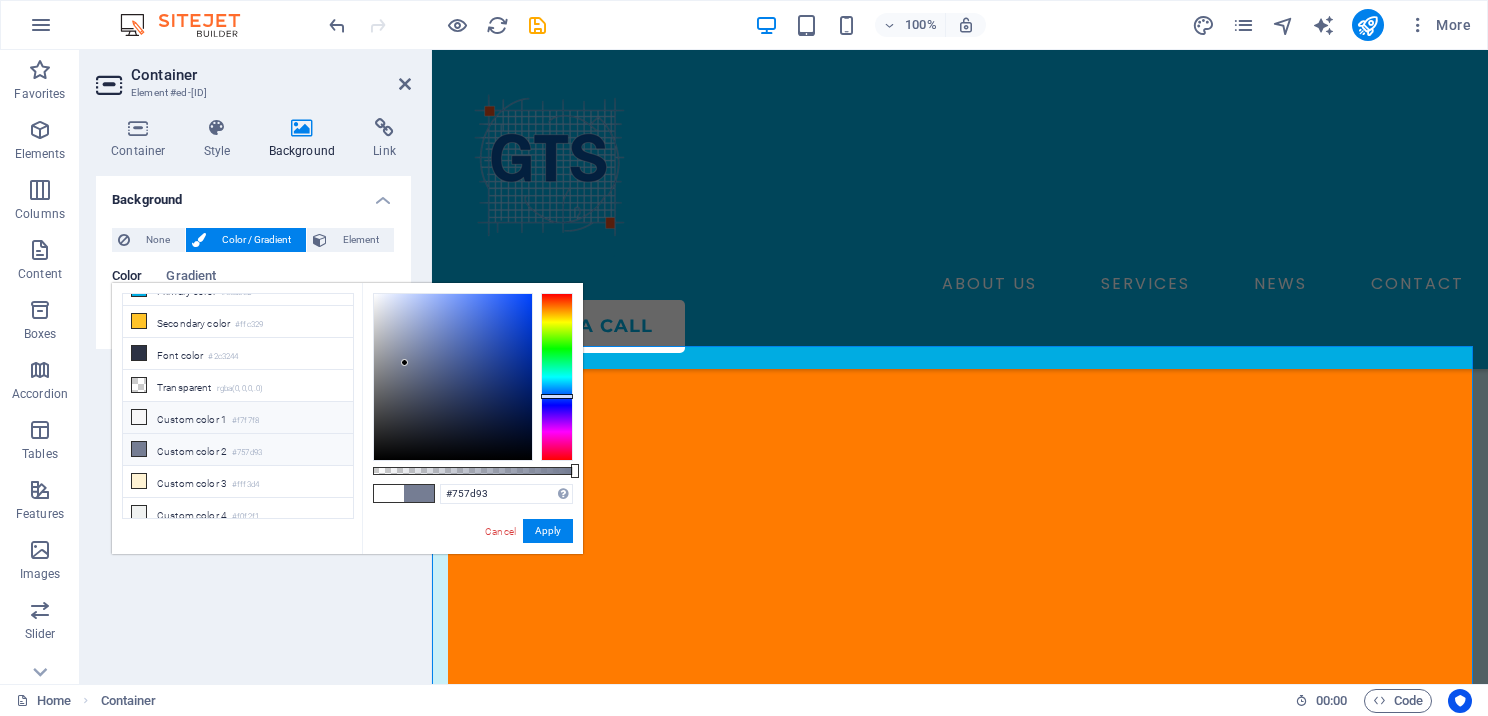 click at bounding box center [139, 417] 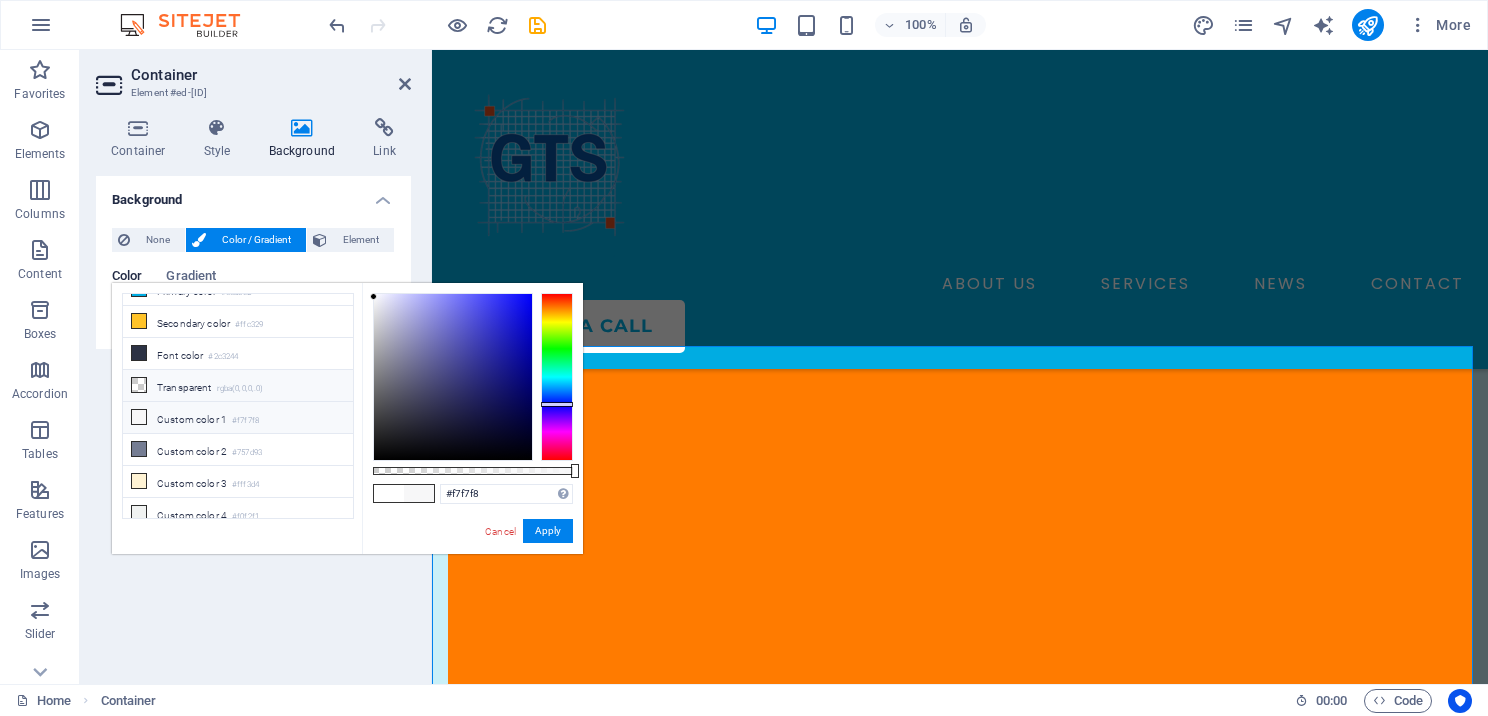 click at bounding box center (139, 385) 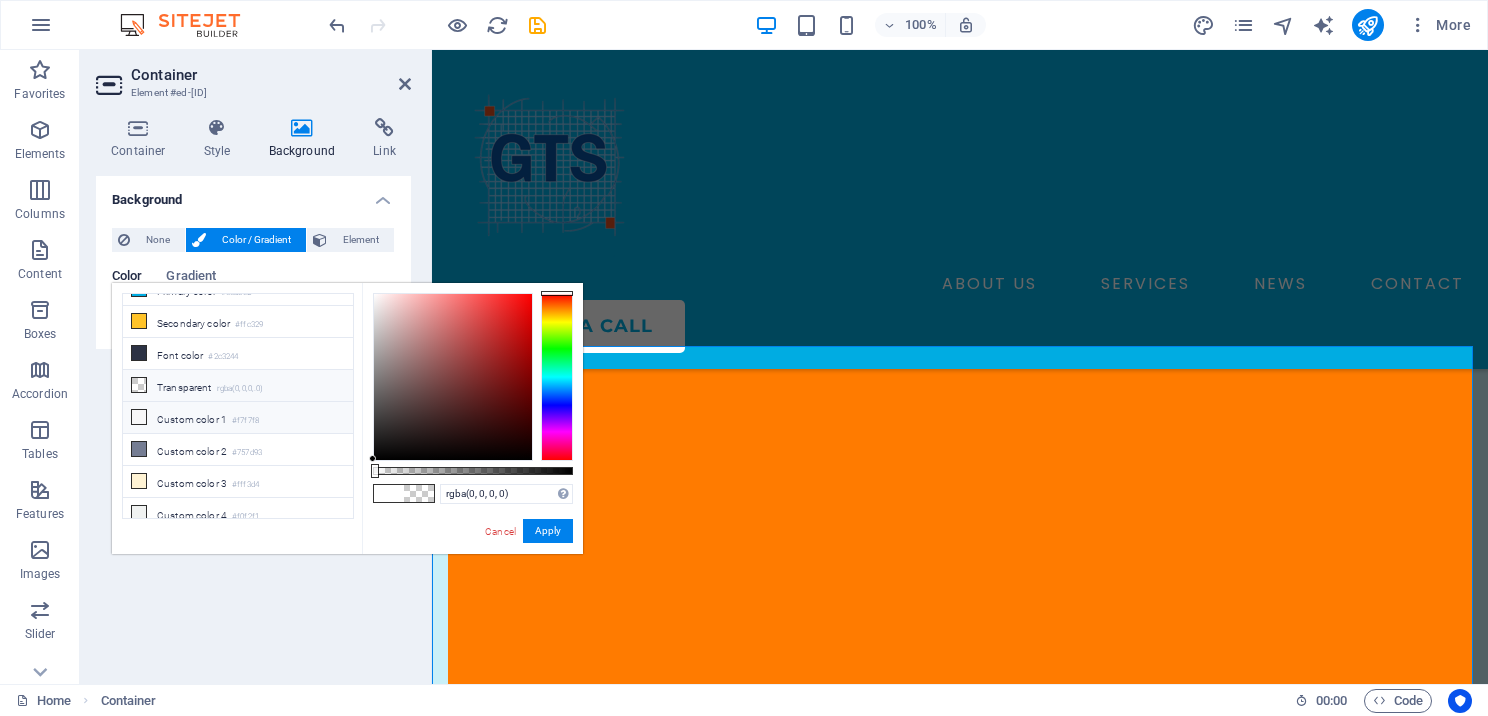 click at bounding box center [139, 417] 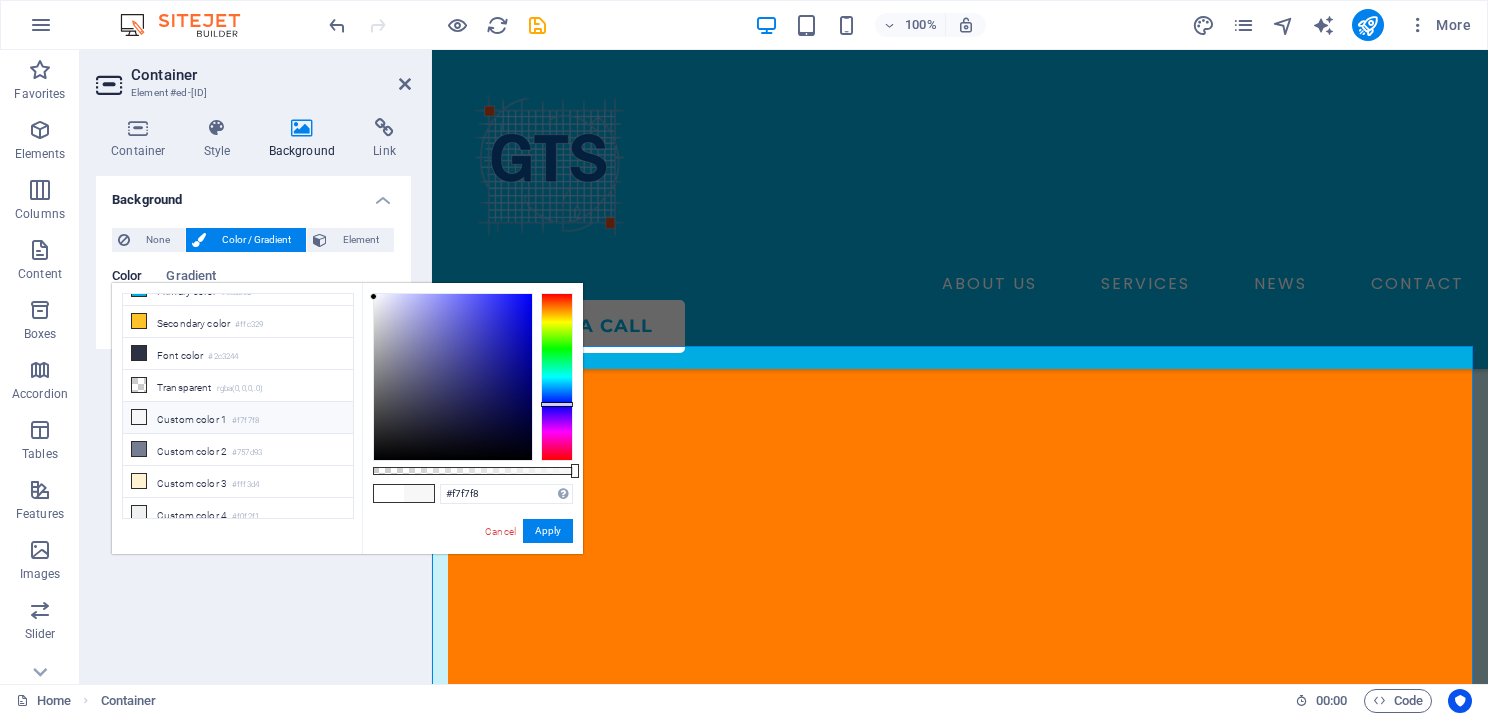 click on "Container" at bounding box center (271, 75) 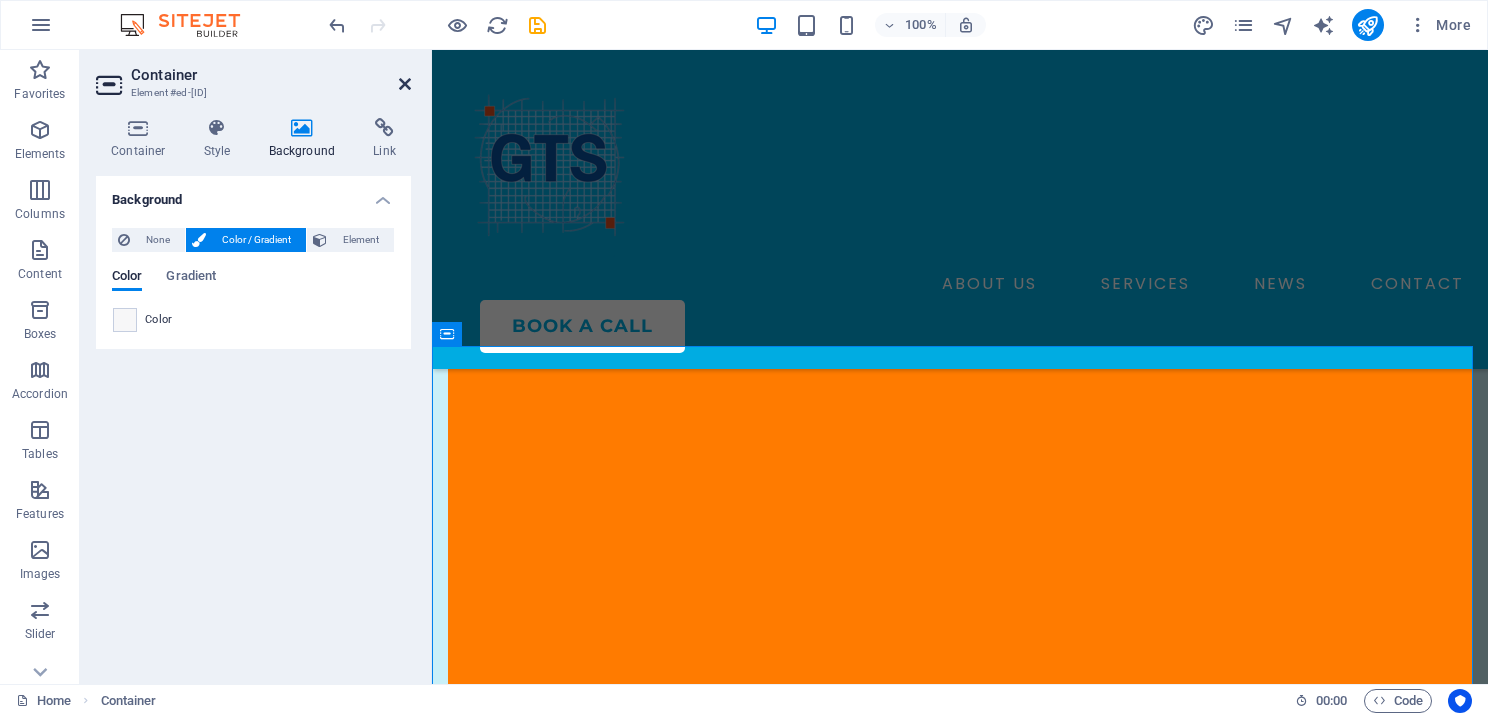 click at bounding box center [405, 84] 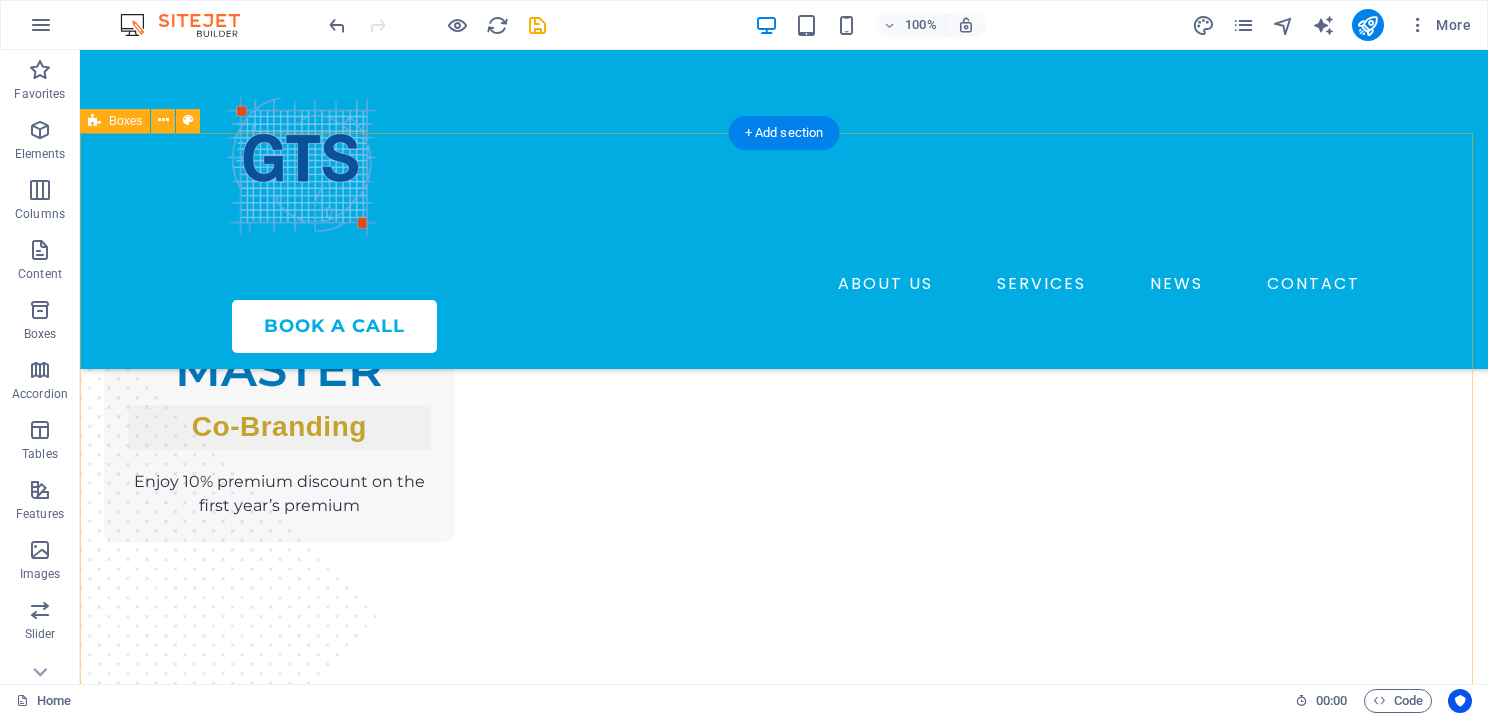 scroll, scrollTop: 2100, scrollLeft: 0, axis: vertical 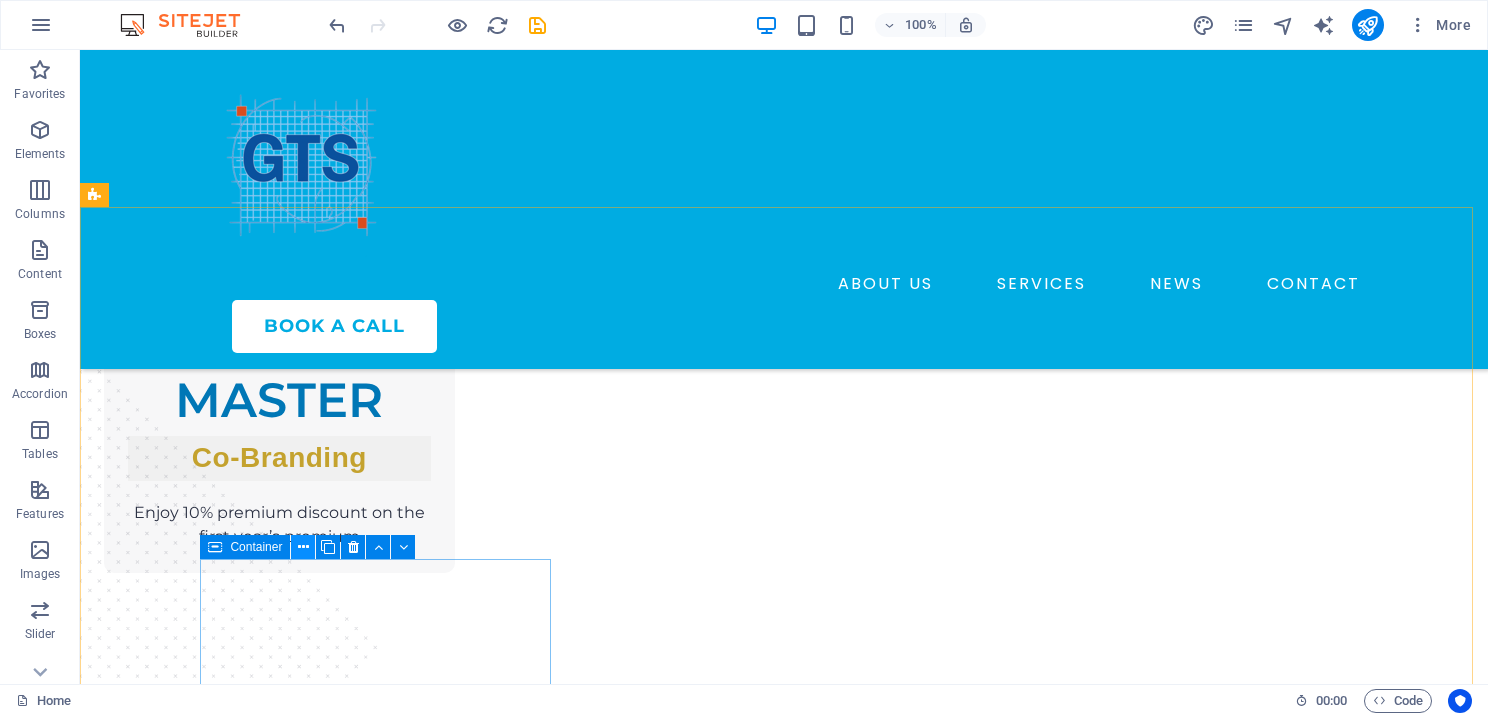 click at bounding box center [303, 547] 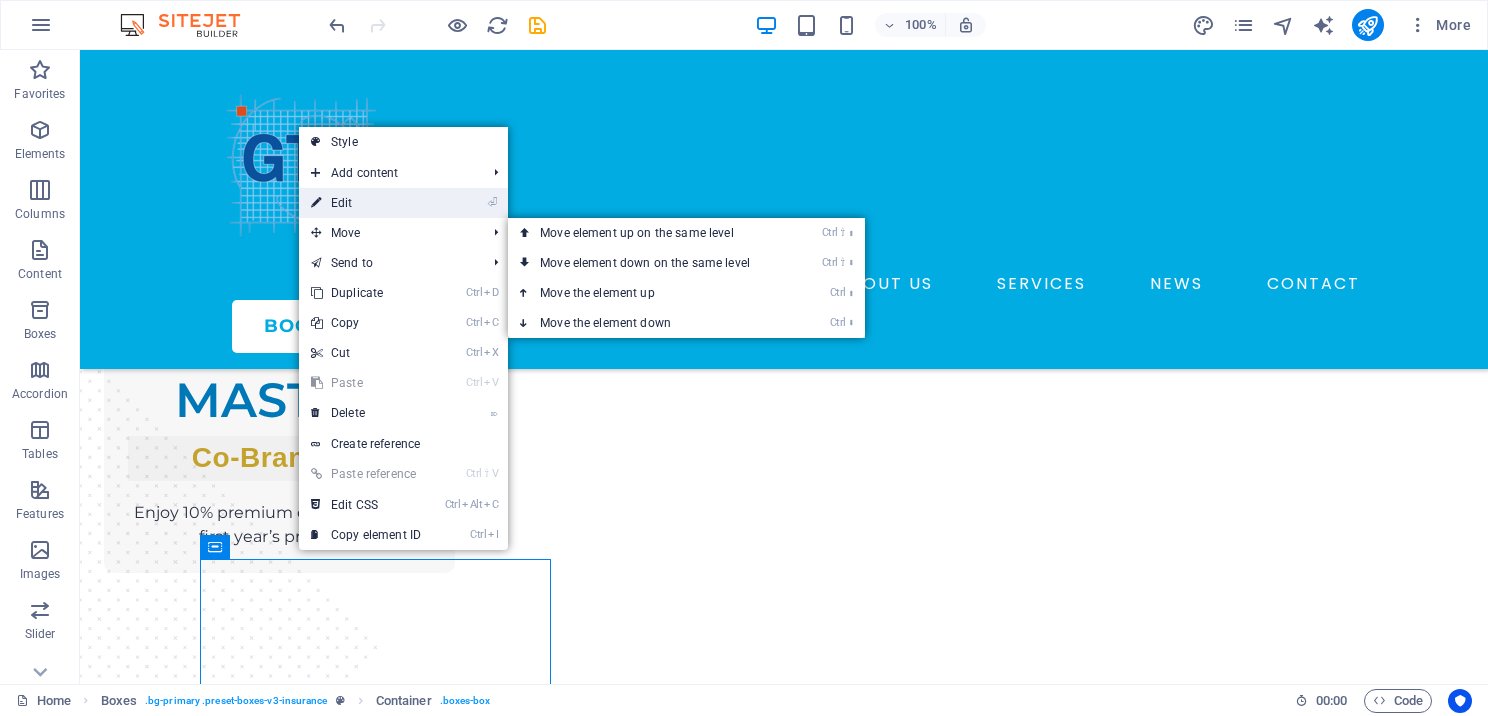 click on "⏎  Edit" at bounding box center [366, 203] 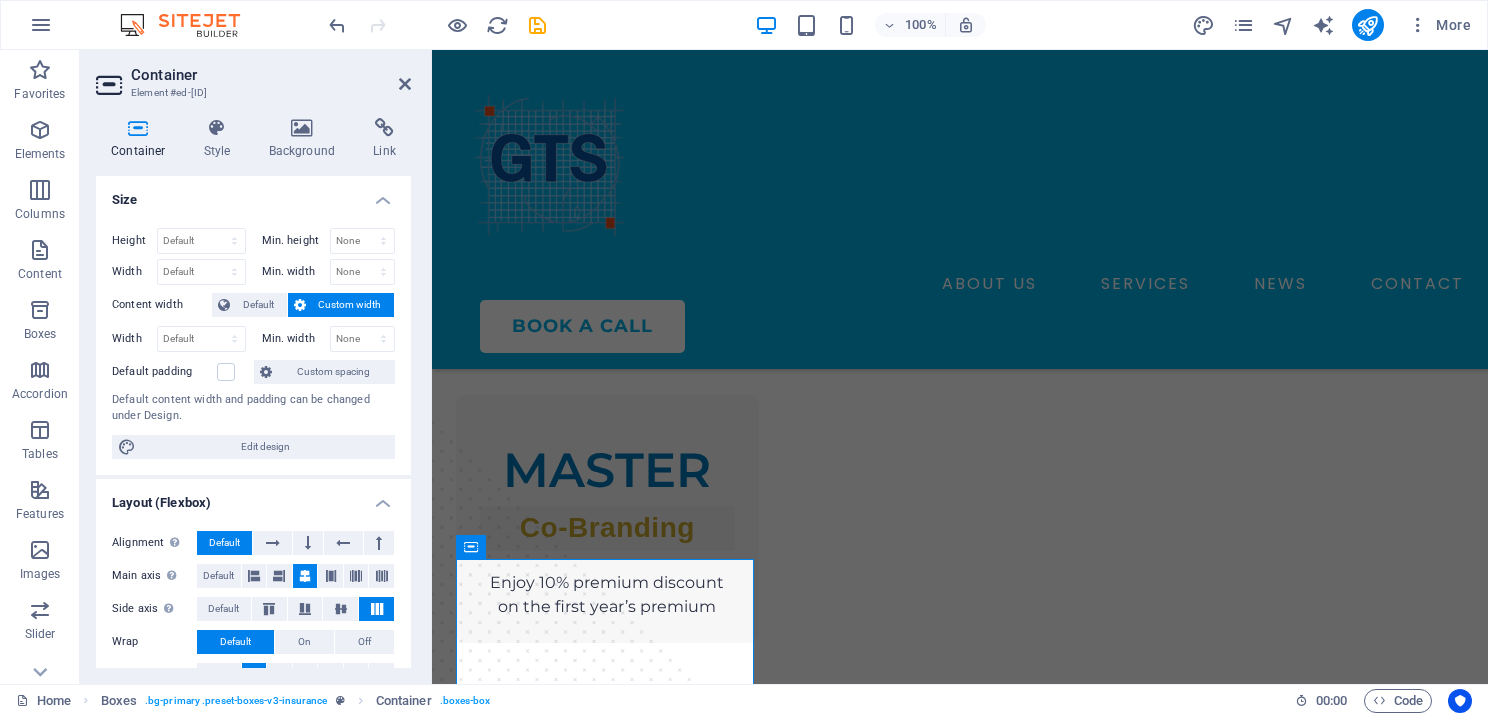 scroll, scrollTop: 2133, scrollLeft: 0, axis: vertical 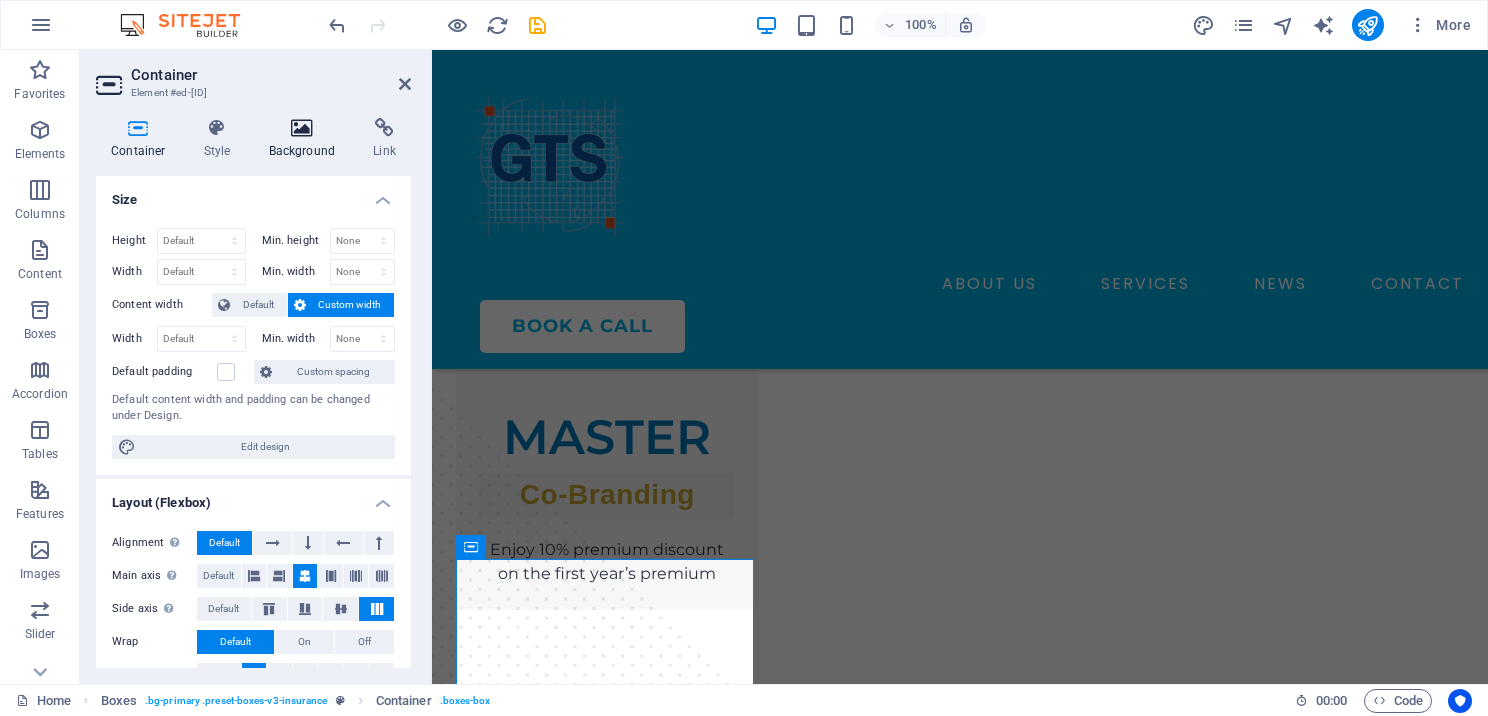click on "Background" at bounding box center [306, 139] 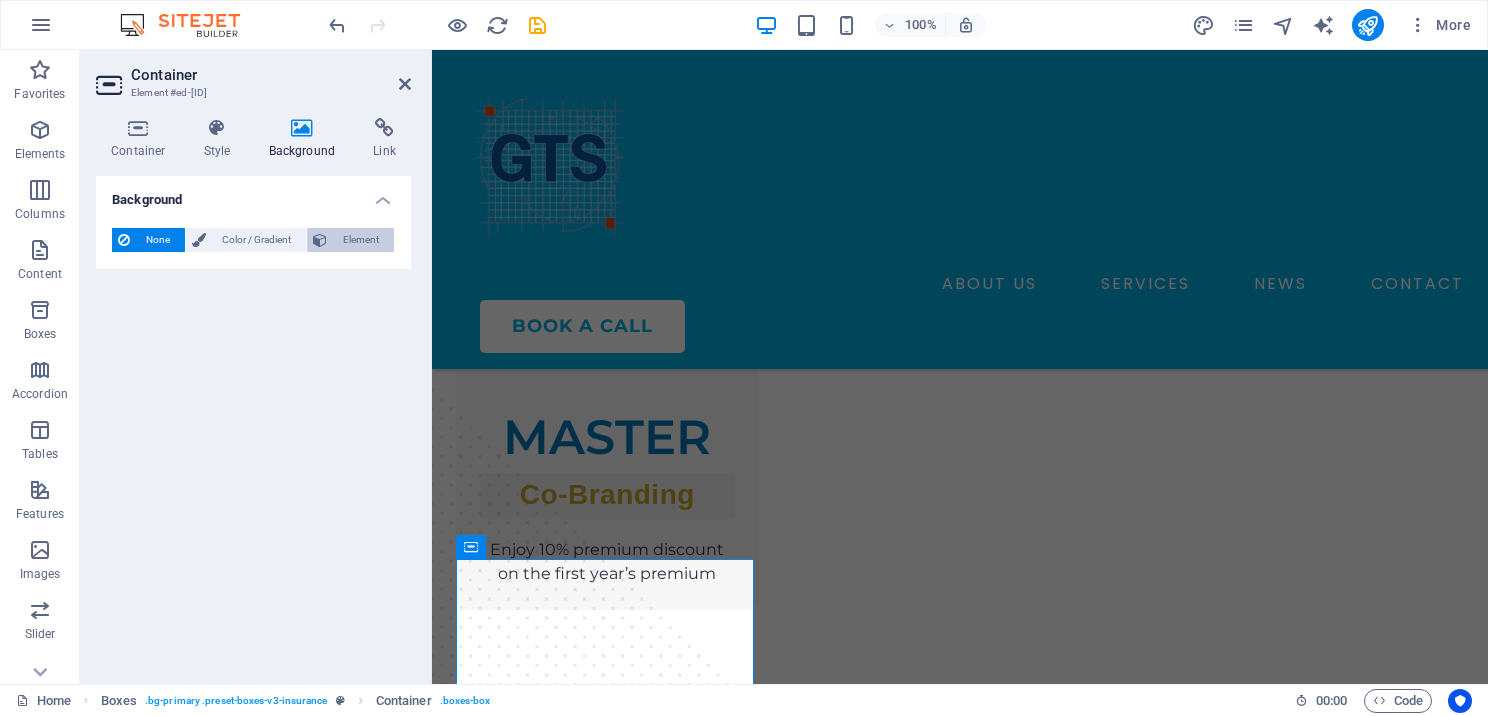 click on "Element" at bounding box center [360, 240] 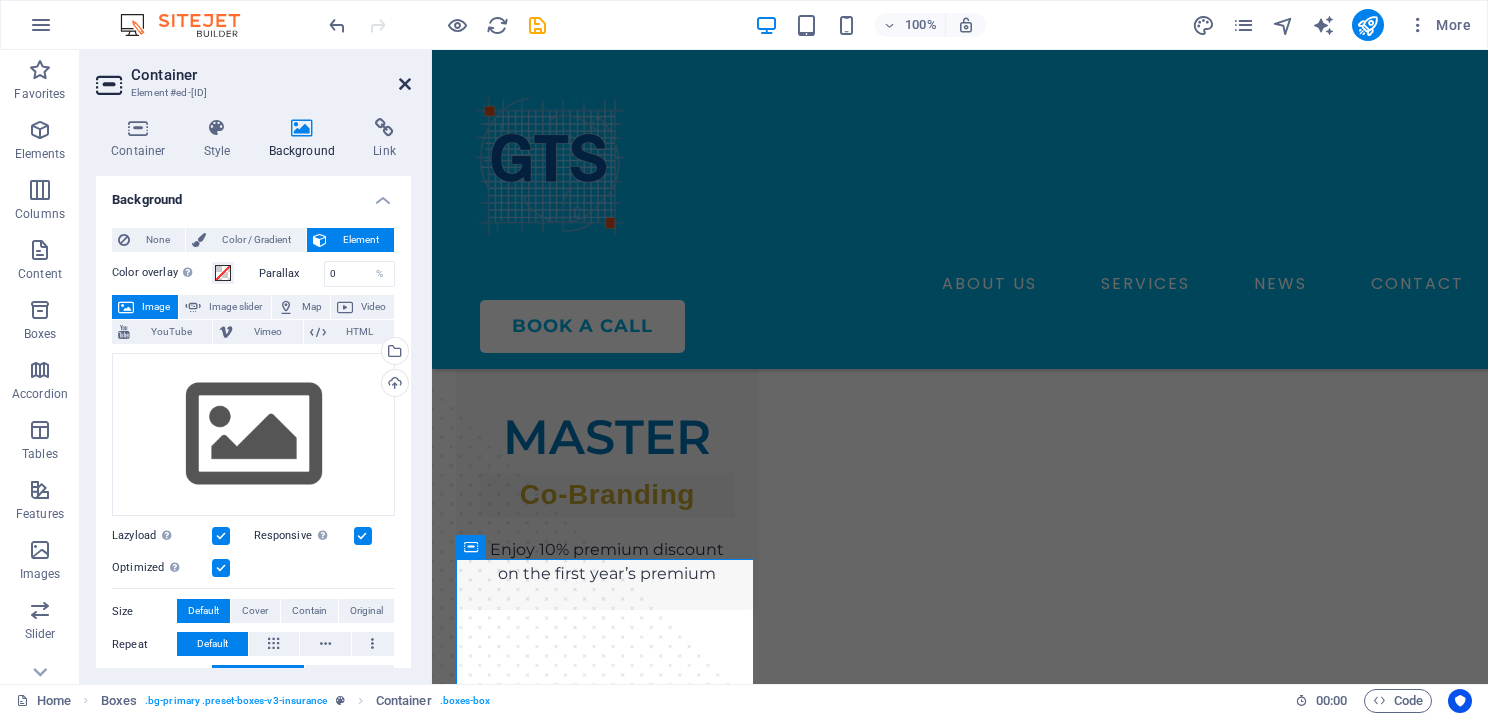 click at bounding box center (405, 84) 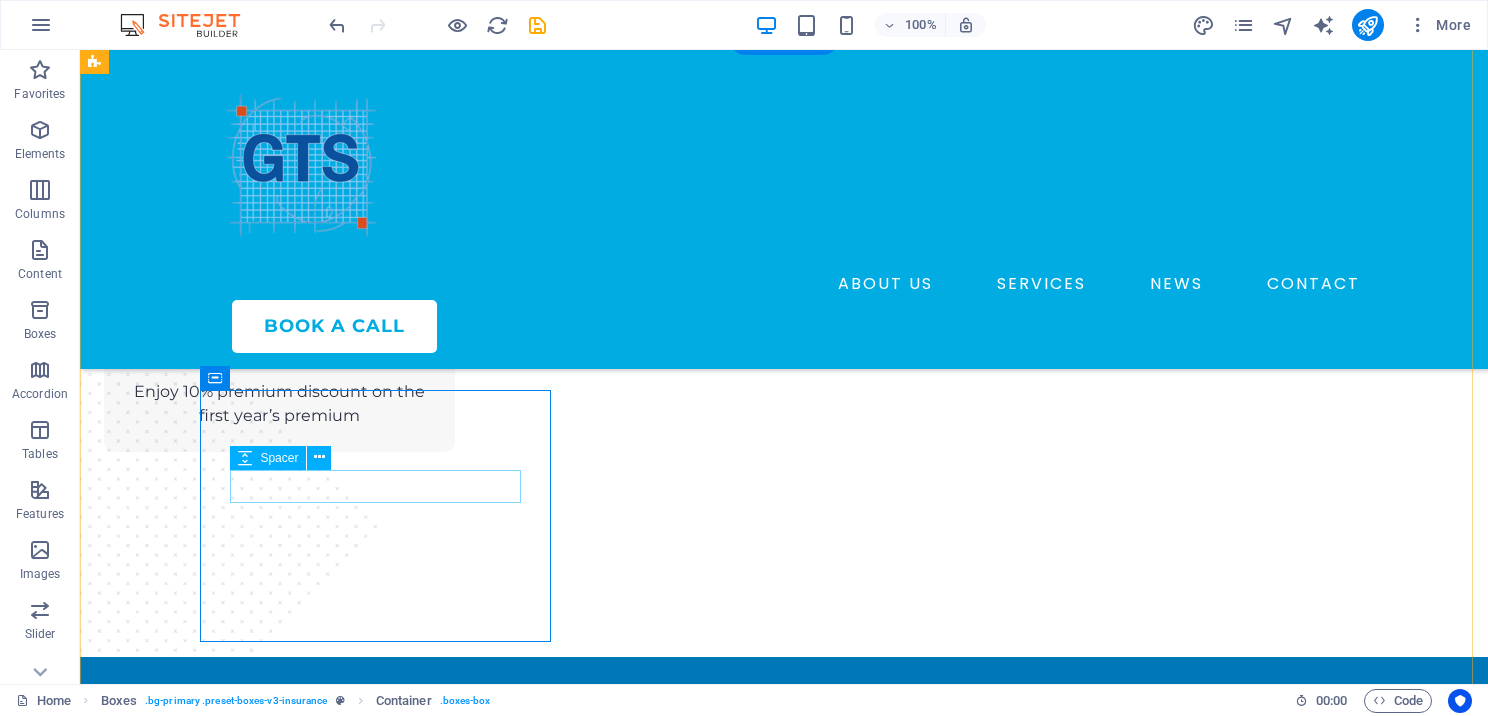 scroll, scrollTop: 2200, scrollLeft: 0, axis: vertical 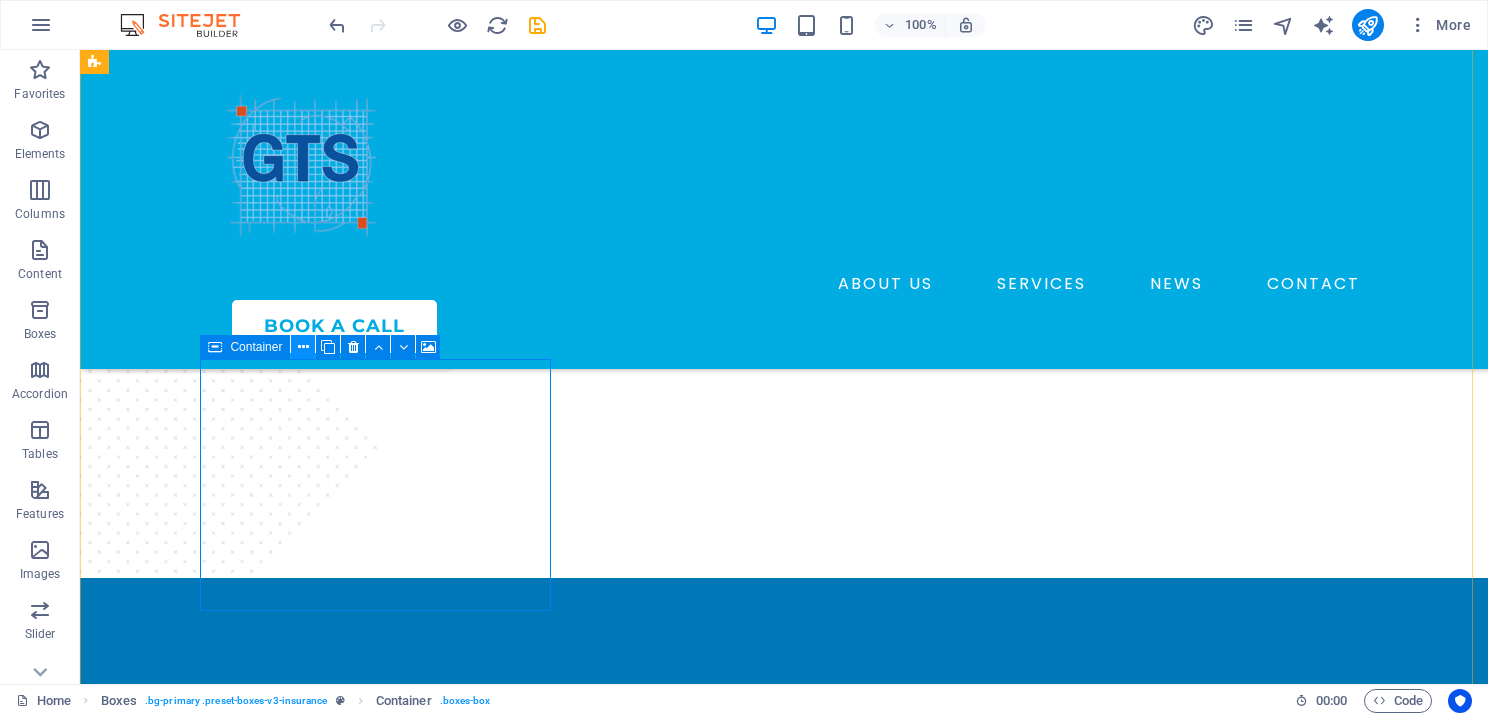 click at bounding box center [303, 347] 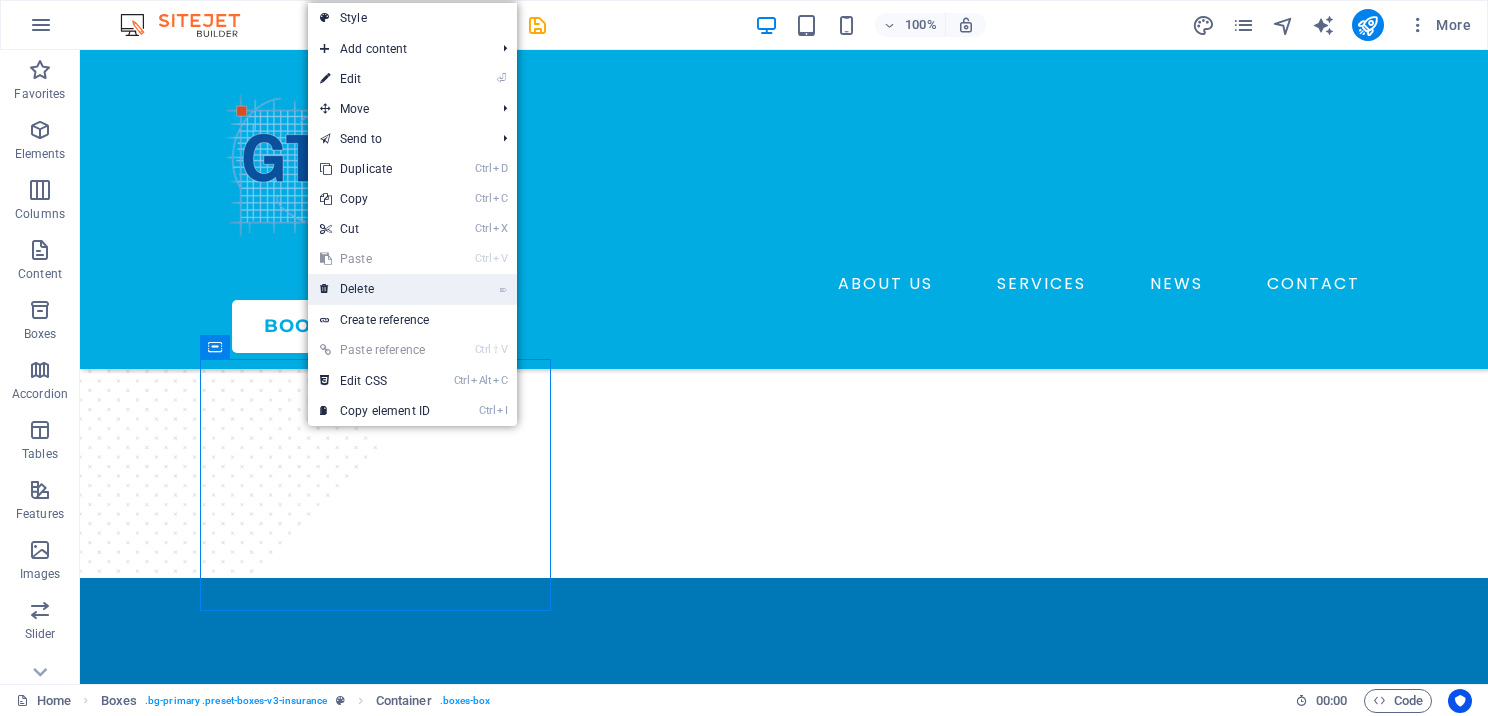 click on "⌦  Delete" at bounding box center (375, 289) 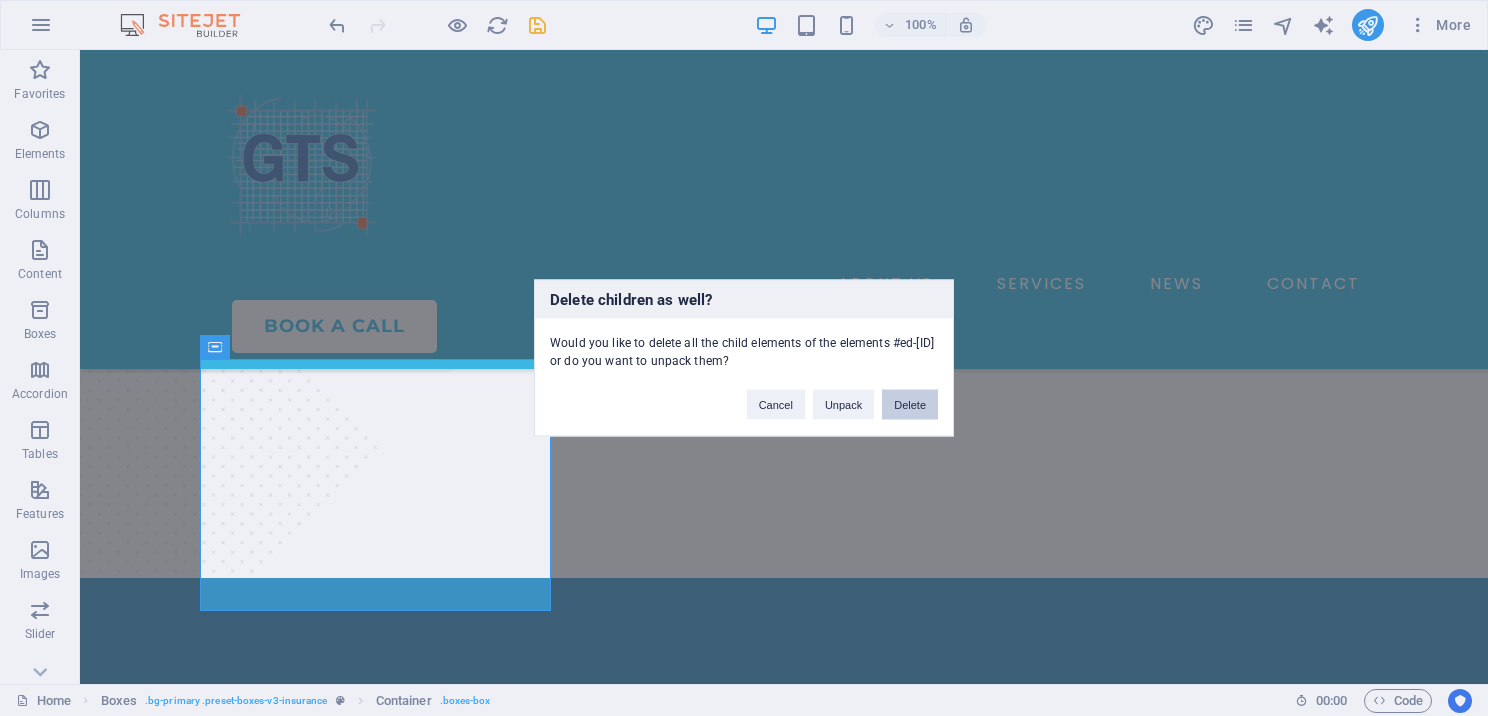 click on "Delete" at bounding box center [910, 405] 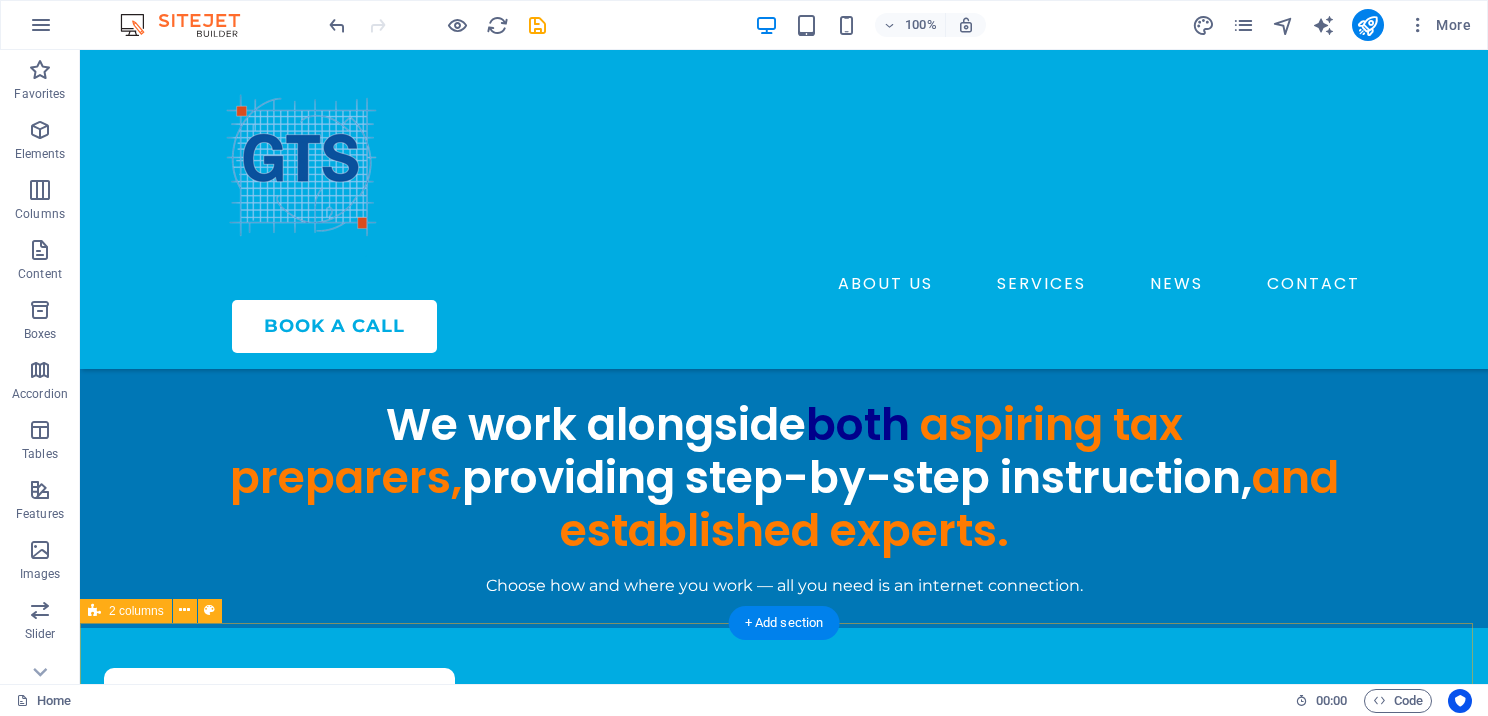 scroll, scrollTop: 2600, scrollLeft: 0, axis: vertical 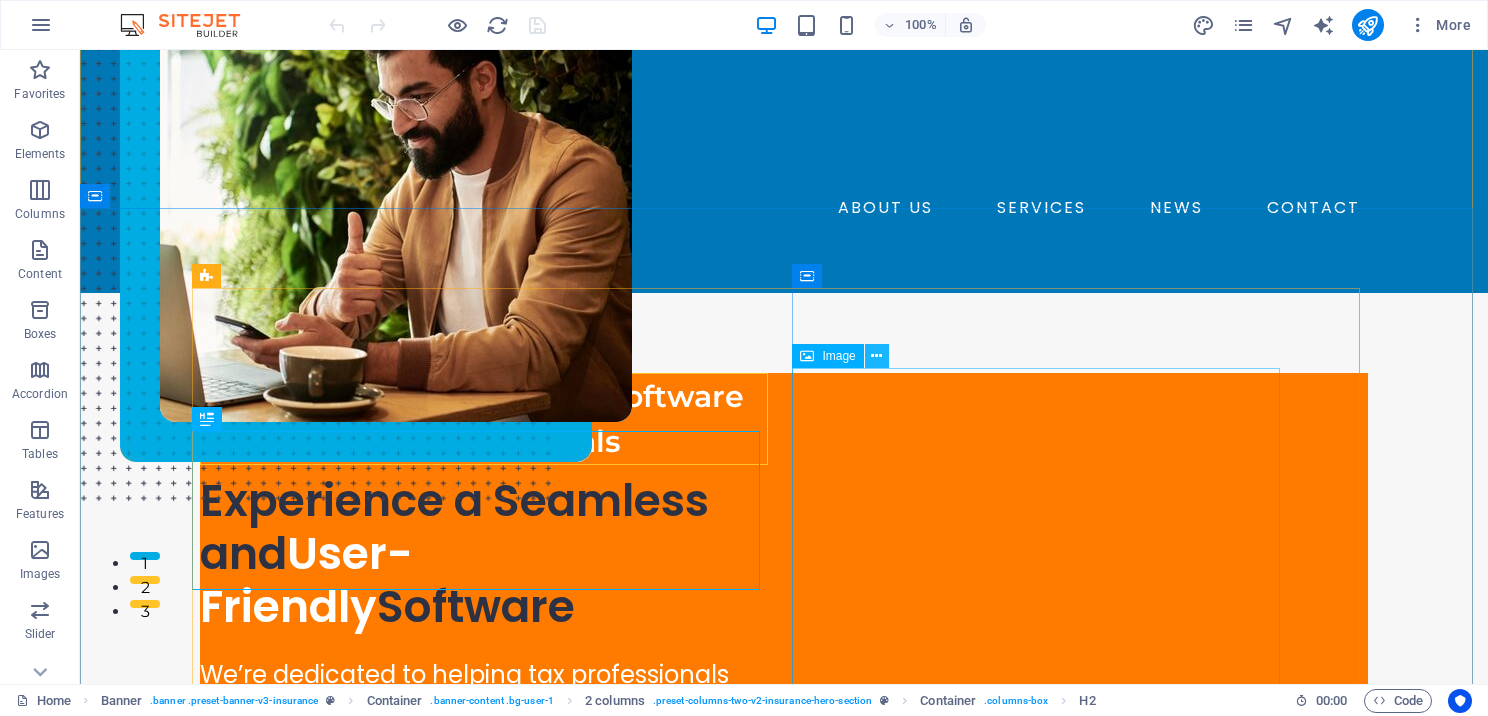 click at bounding box center (876, 356) 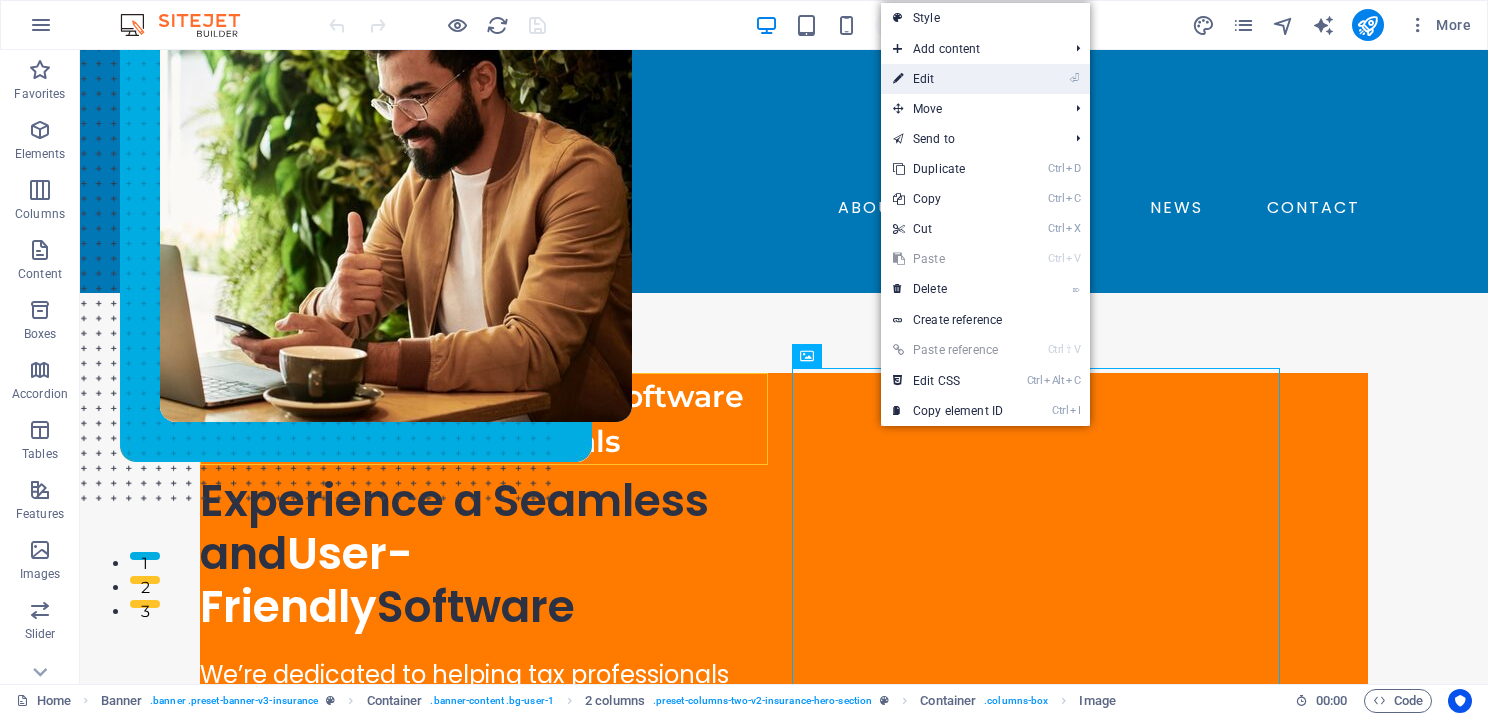 click on "⏎  Edit" at bounding box center [948, 79] 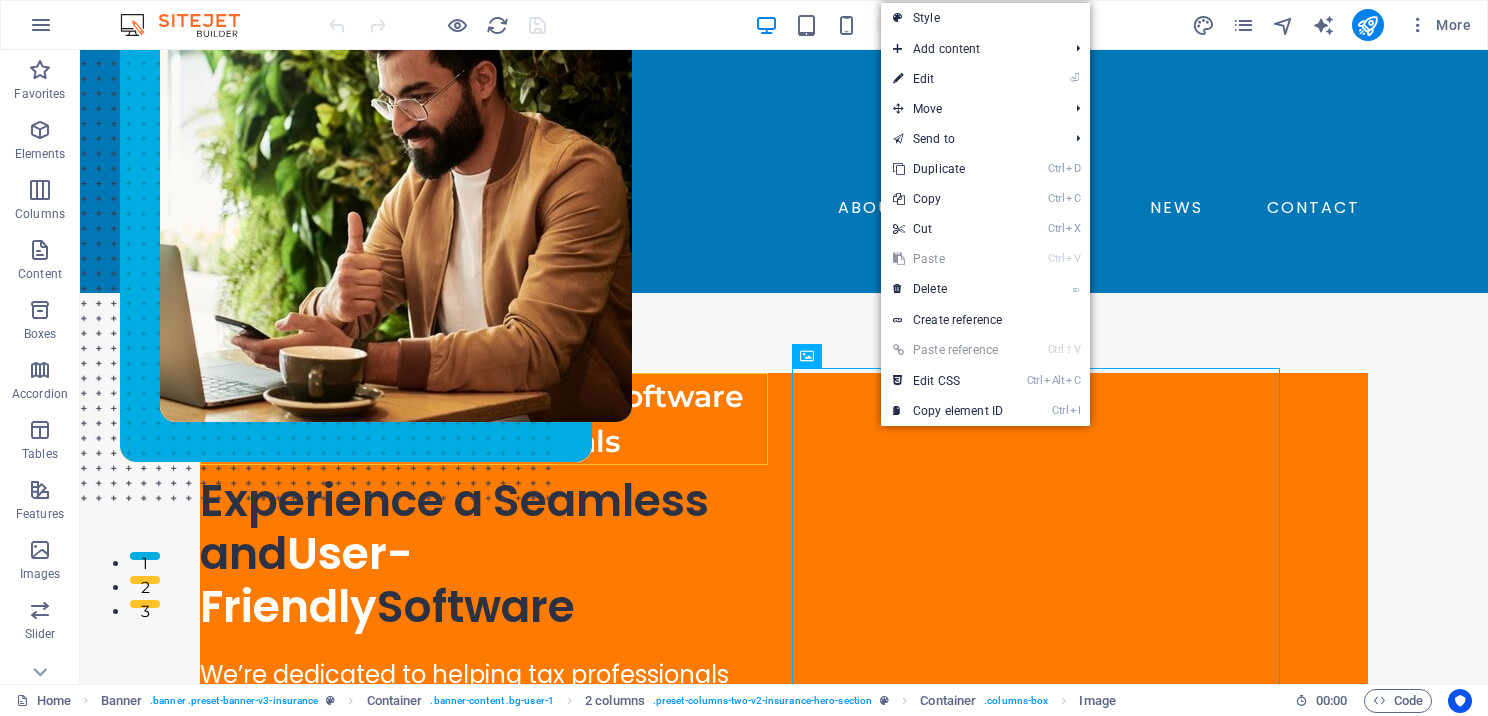 select on "px" 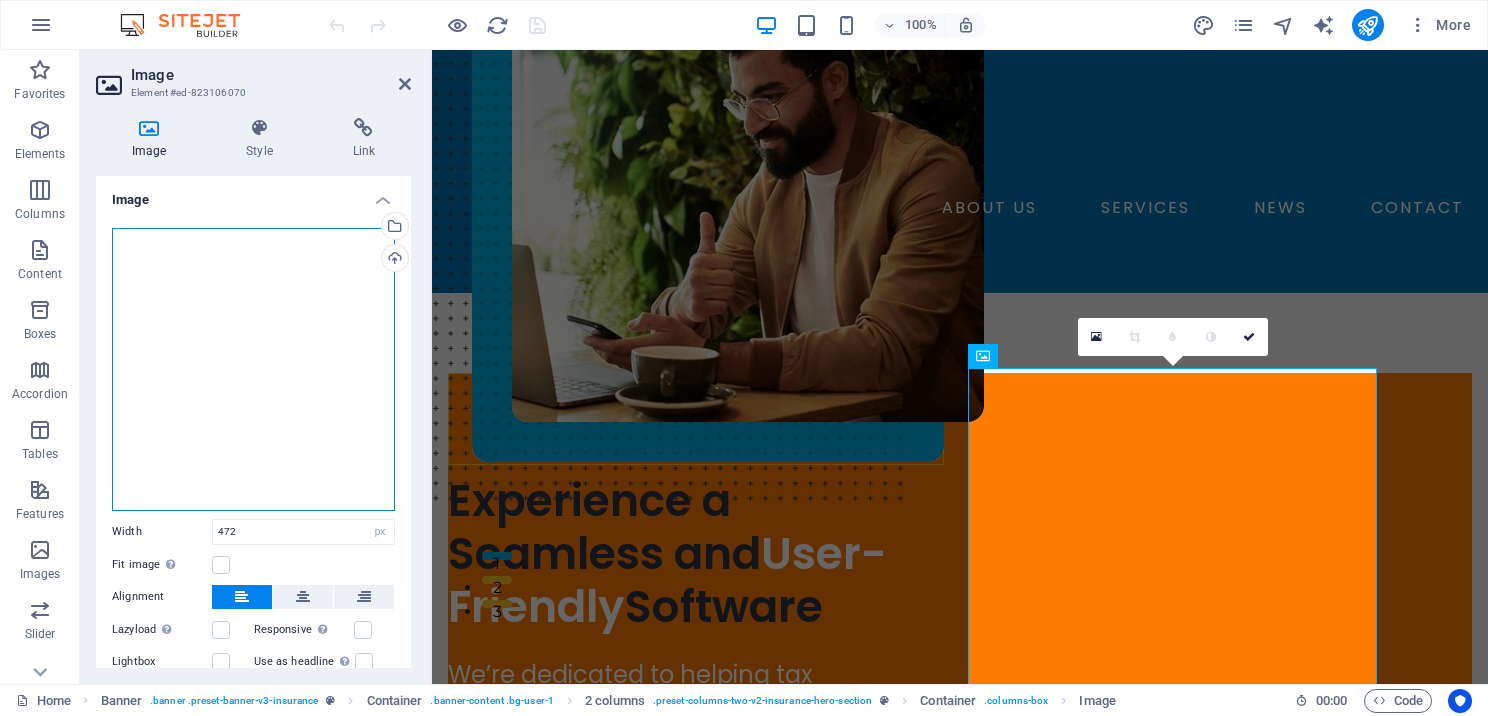 click on "Drag files here, click to choose files or select files from Files or our free stock photos & videos" at bounding box center [253, 369] 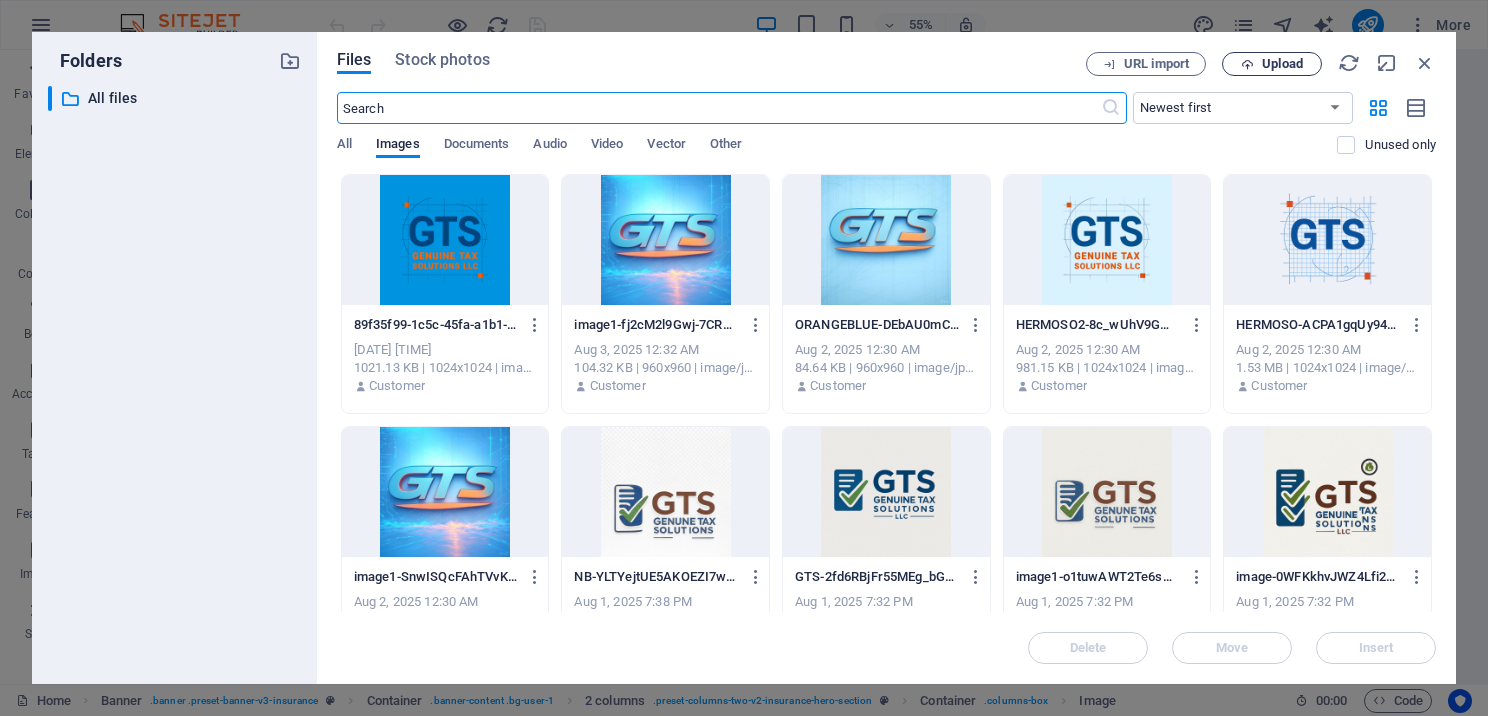click on "Upload" at bounding box center (1282, 64) 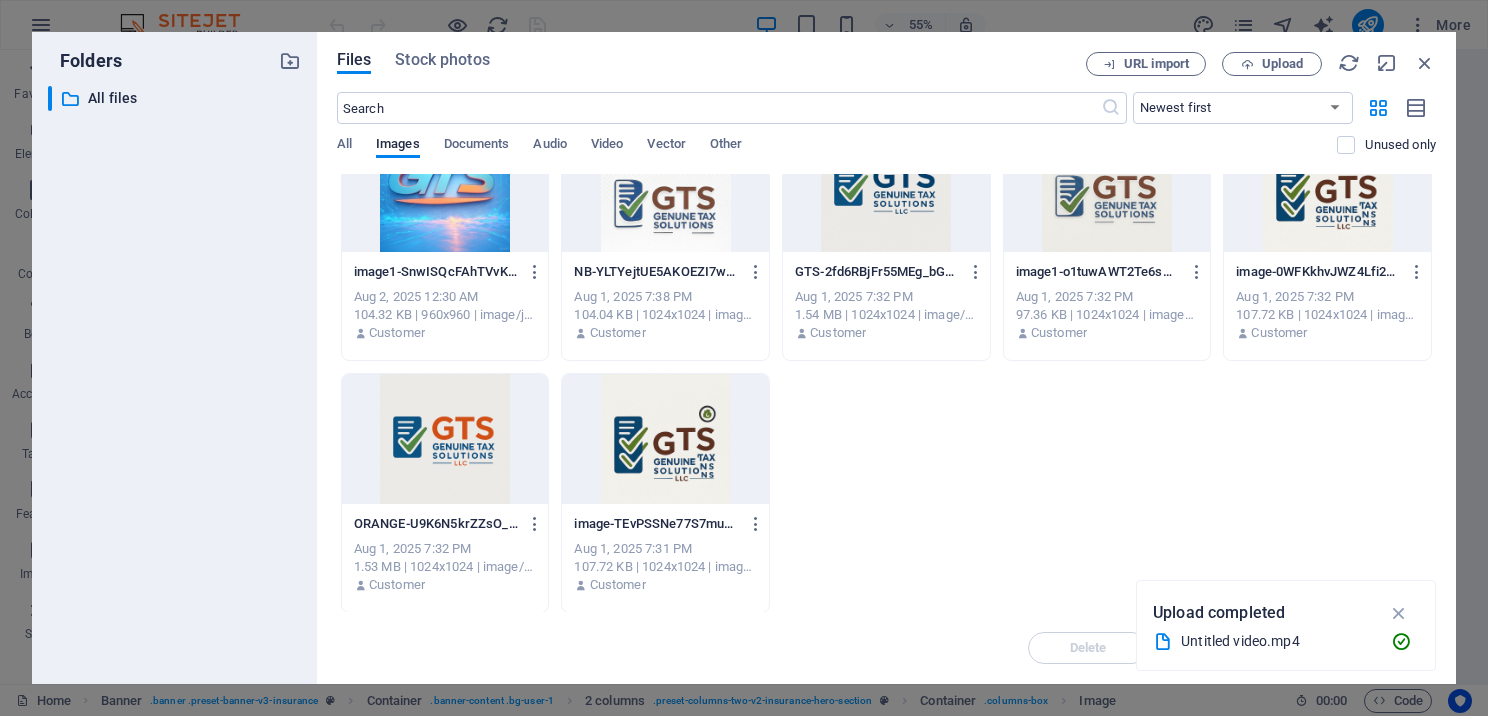 scroll, scrollTop: 0, scrollLeft: 0, axis: both 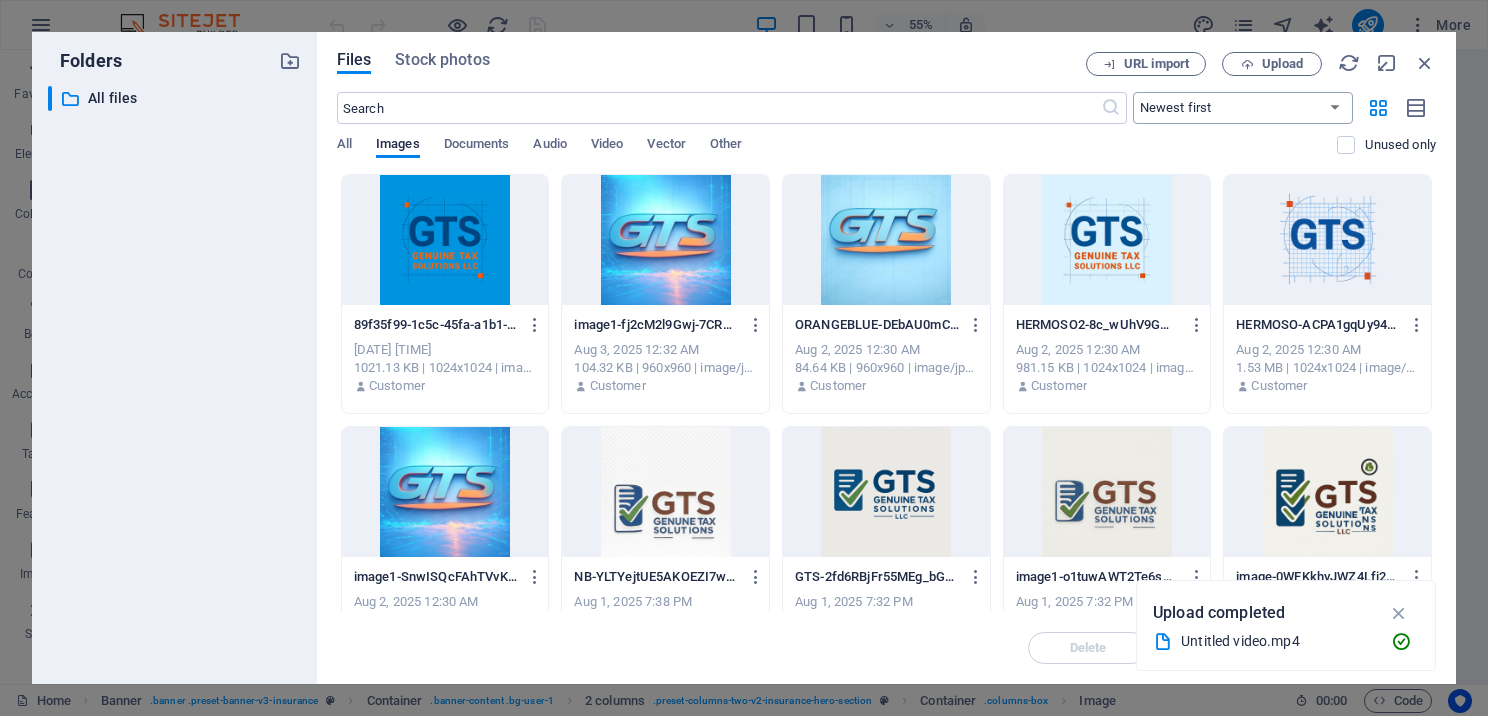click on "Newest first Oldest first Name (A-Z) Name (Z-A) Size (0-9) Size (9-0) Resolution (0-9) Resolution (9-0)" at bounding box center (1243, 108) 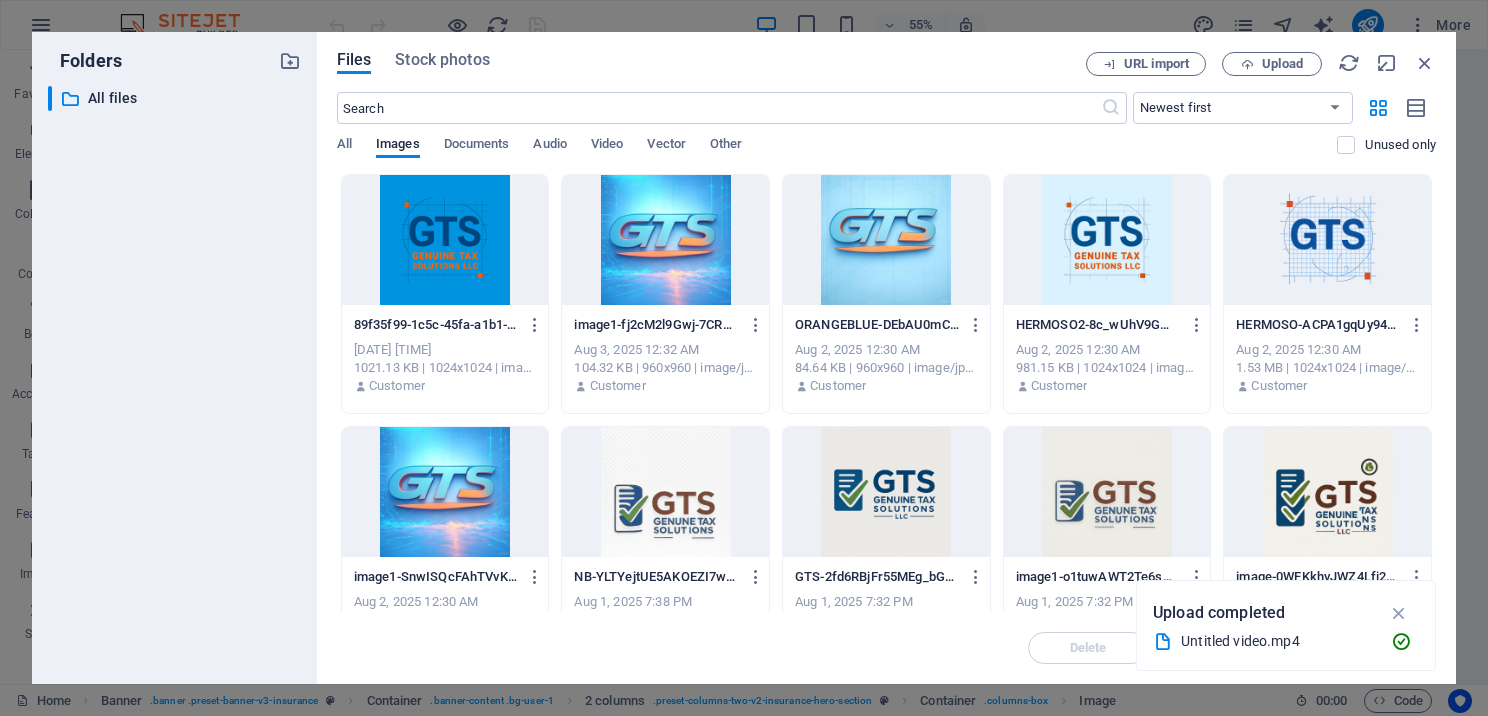 click on "​ Newest first Oldest first Name (A-Z) Name (Z-A) Size (0-9) Size (9-0) Resolution (0-9) Resolution (9-0) All Images Documents Audio Video Vector Other Unused only" at bounding box center [886, 133] 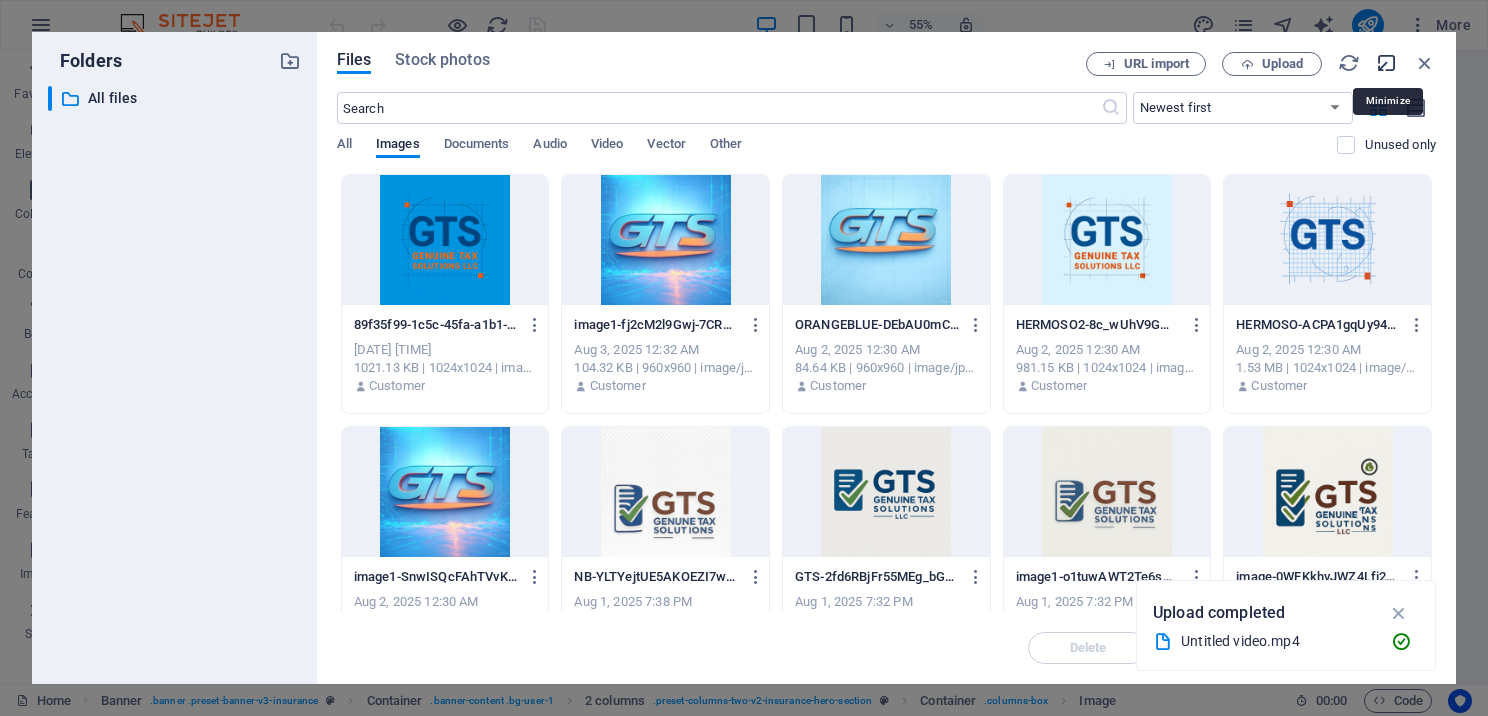 click at bounding box center [1387, 63] 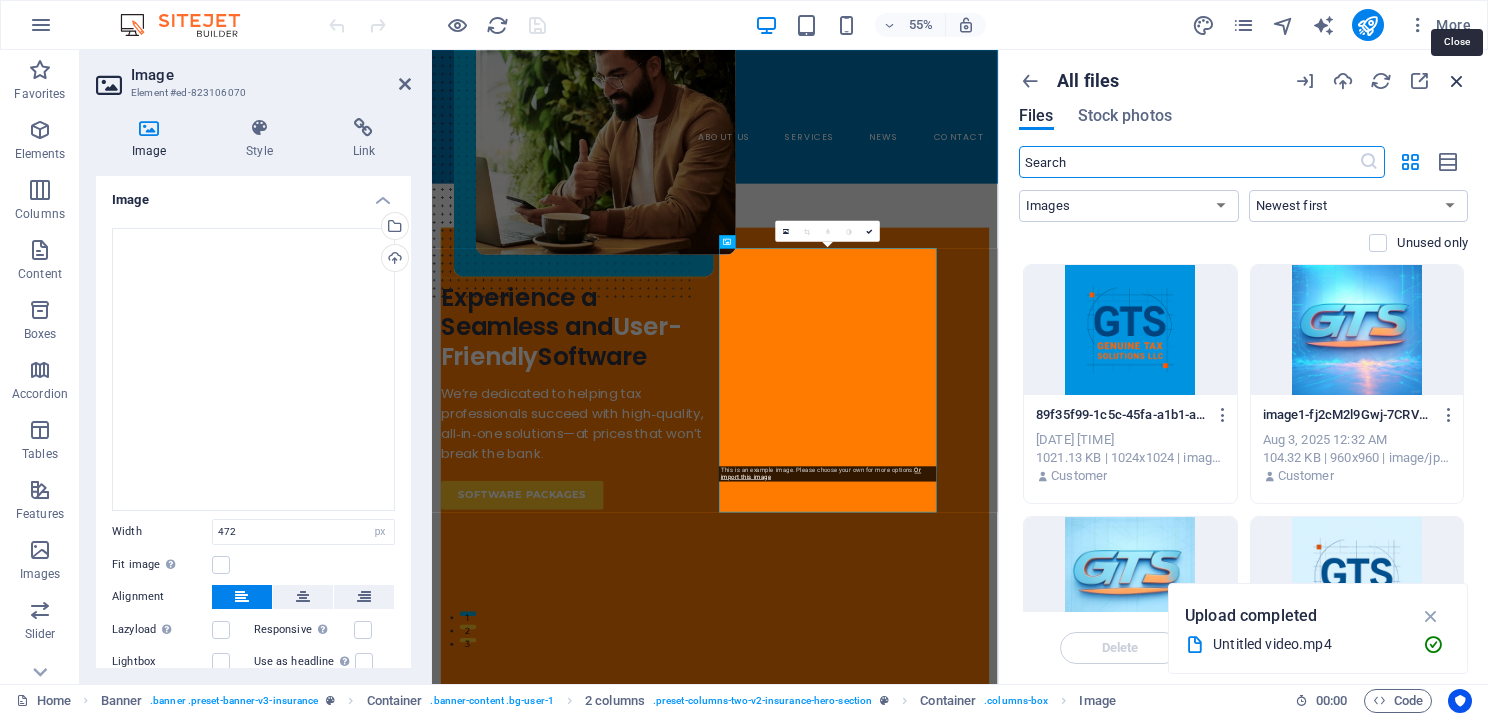 click at bounding box center [1457, 81] 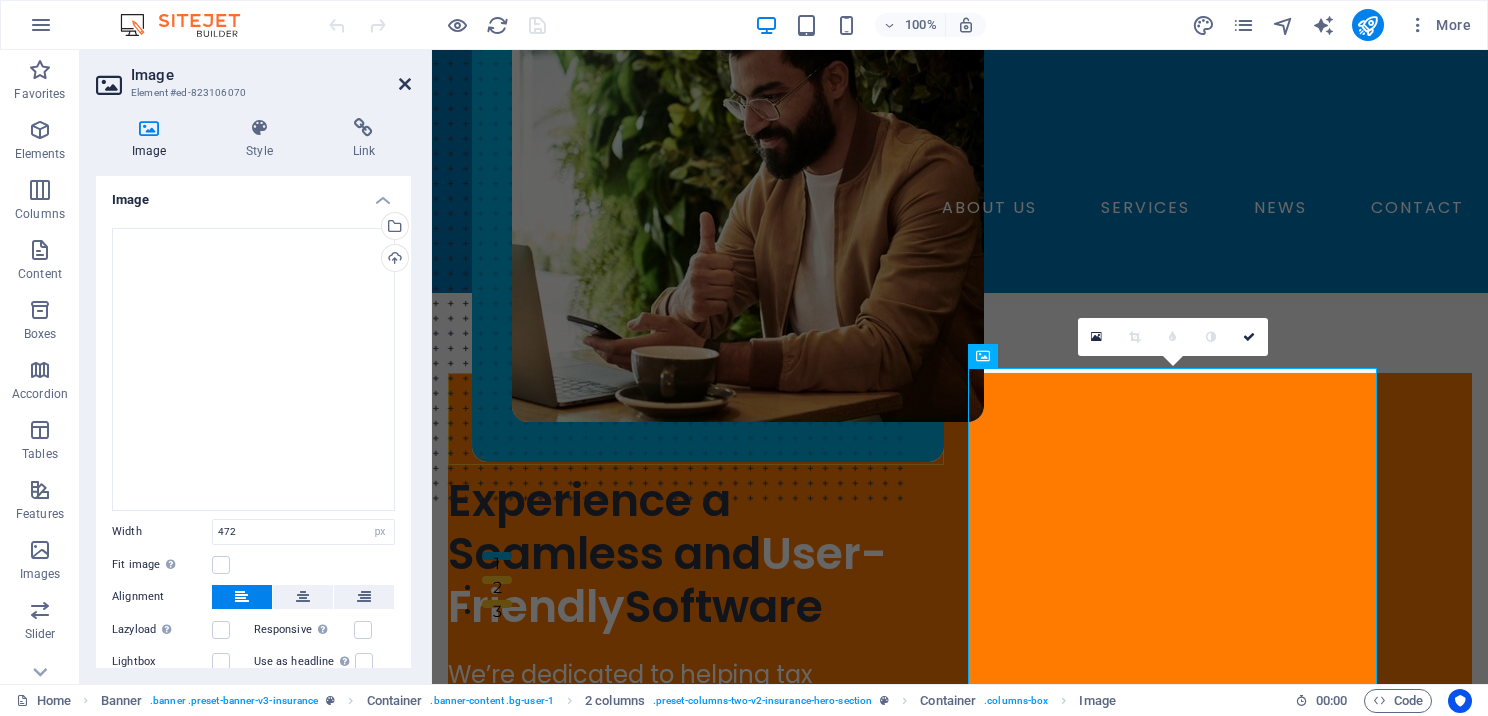 click at bounding box center [405, 84] 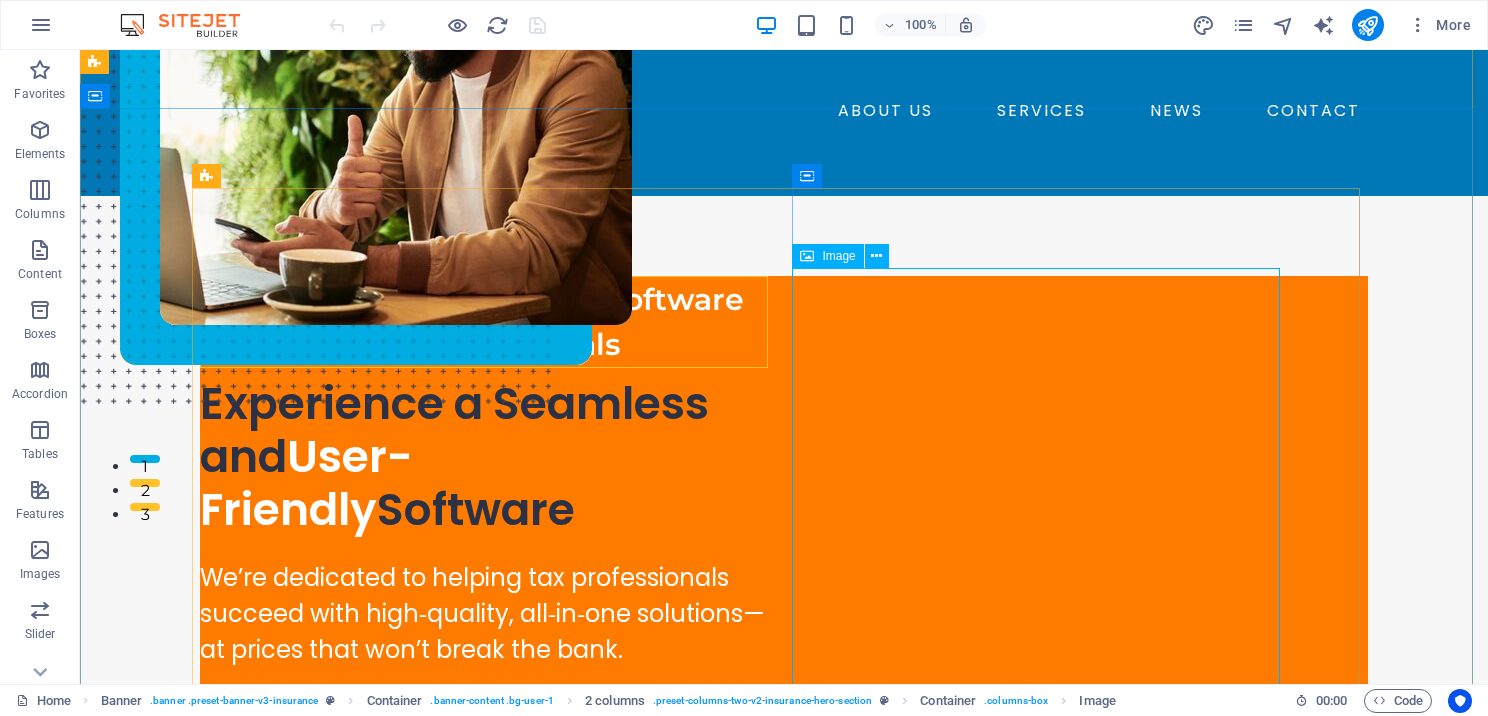 scroll, scrollTop: 200, scrollLeft: 0, axis: vertical 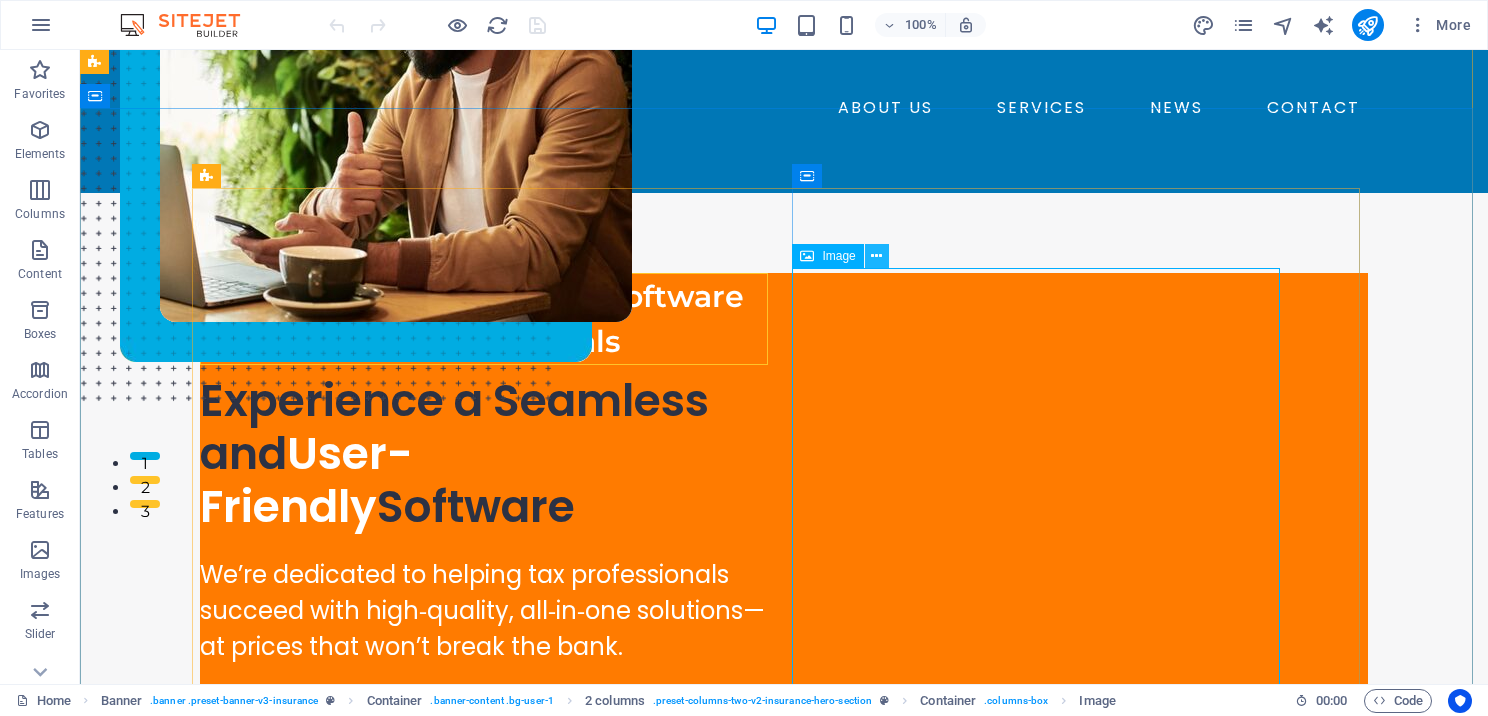 click at bounding box center [877, 256] 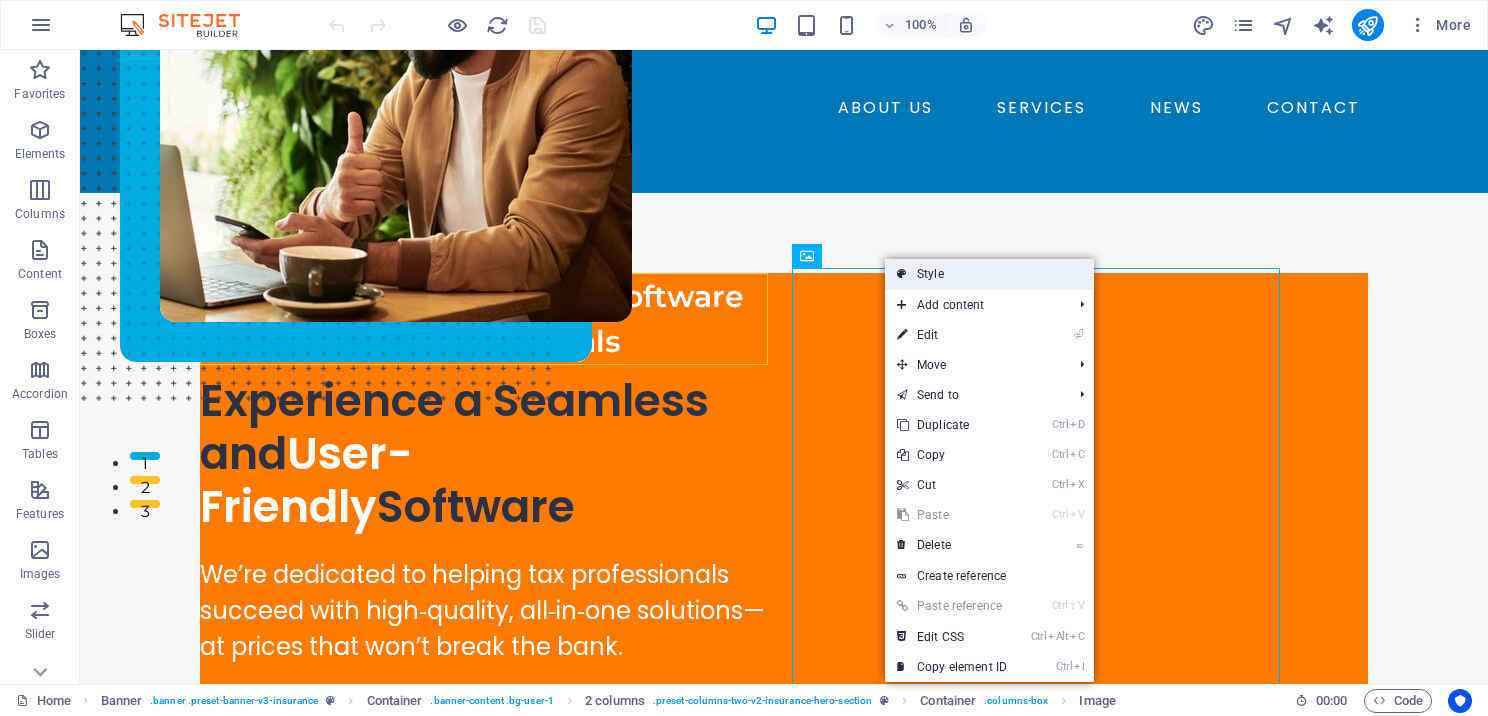 click on "Style" at bounding box center [989, 274] 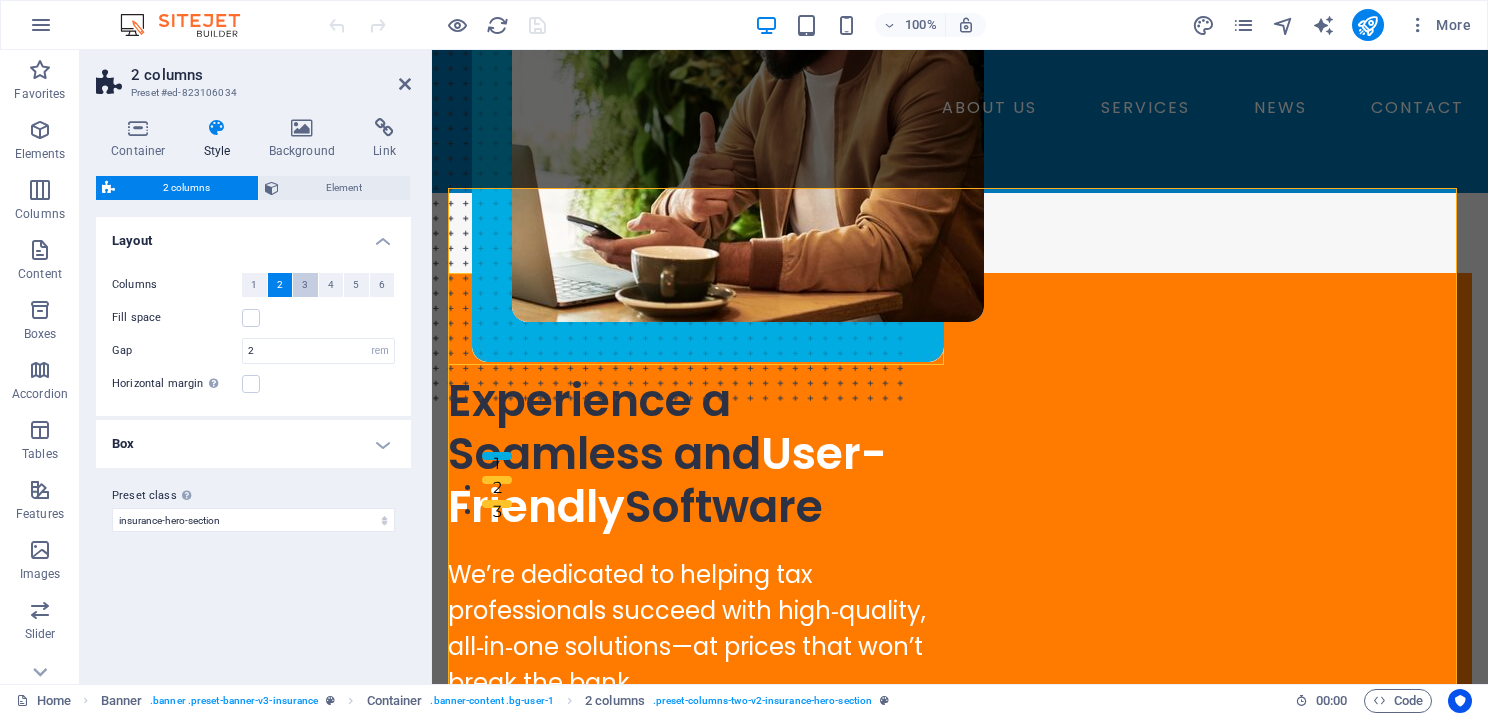 click on "3" at bounding box center (305, 285) 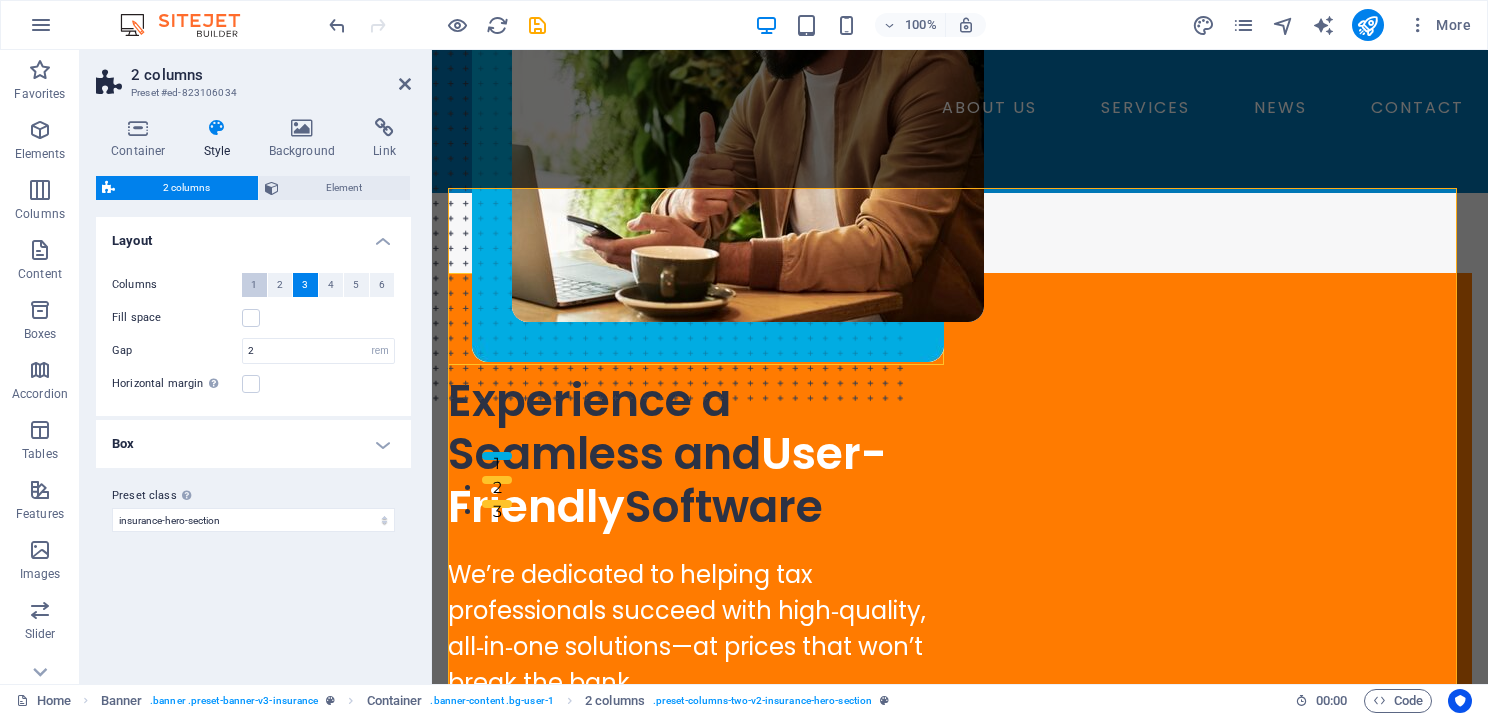 click on "1" at bounding box center (254, 285) 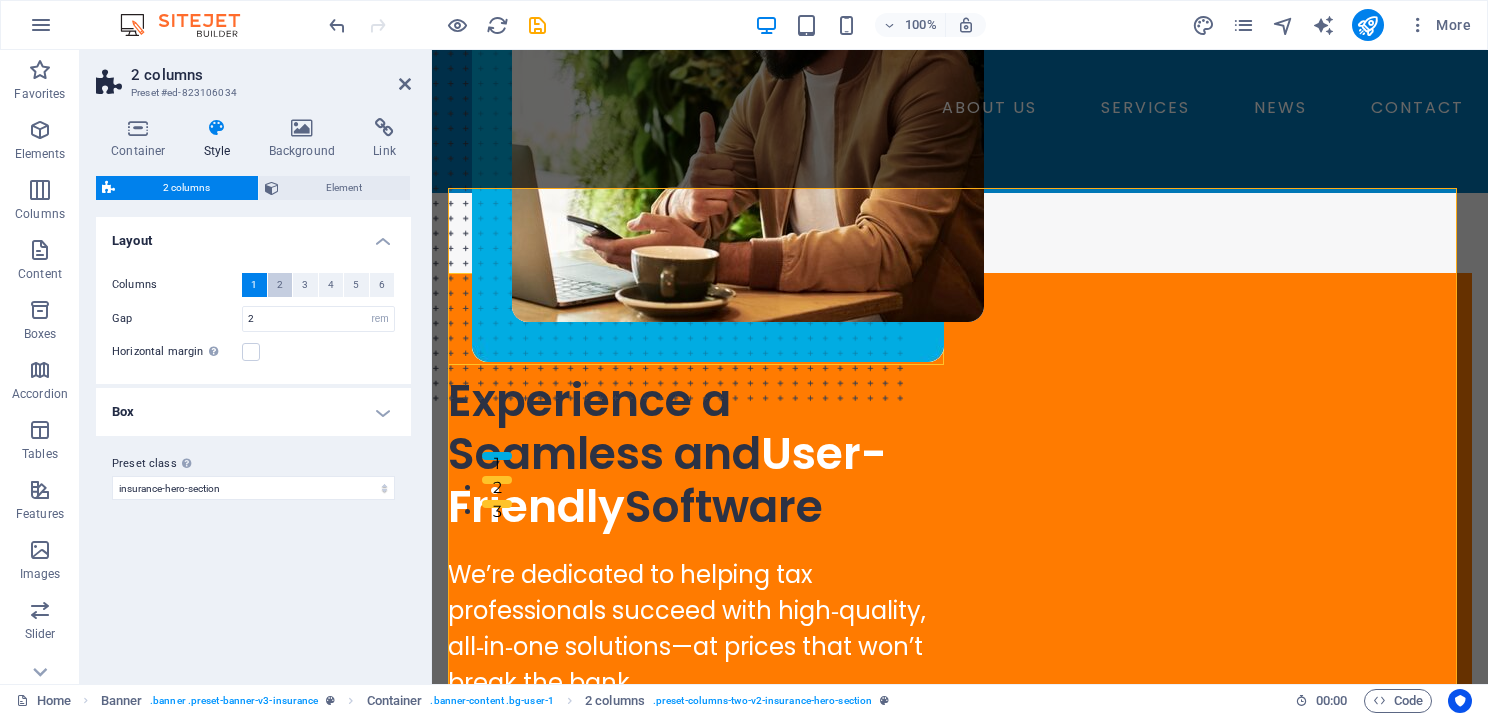 click on "2" at bounding box center [280, 285] 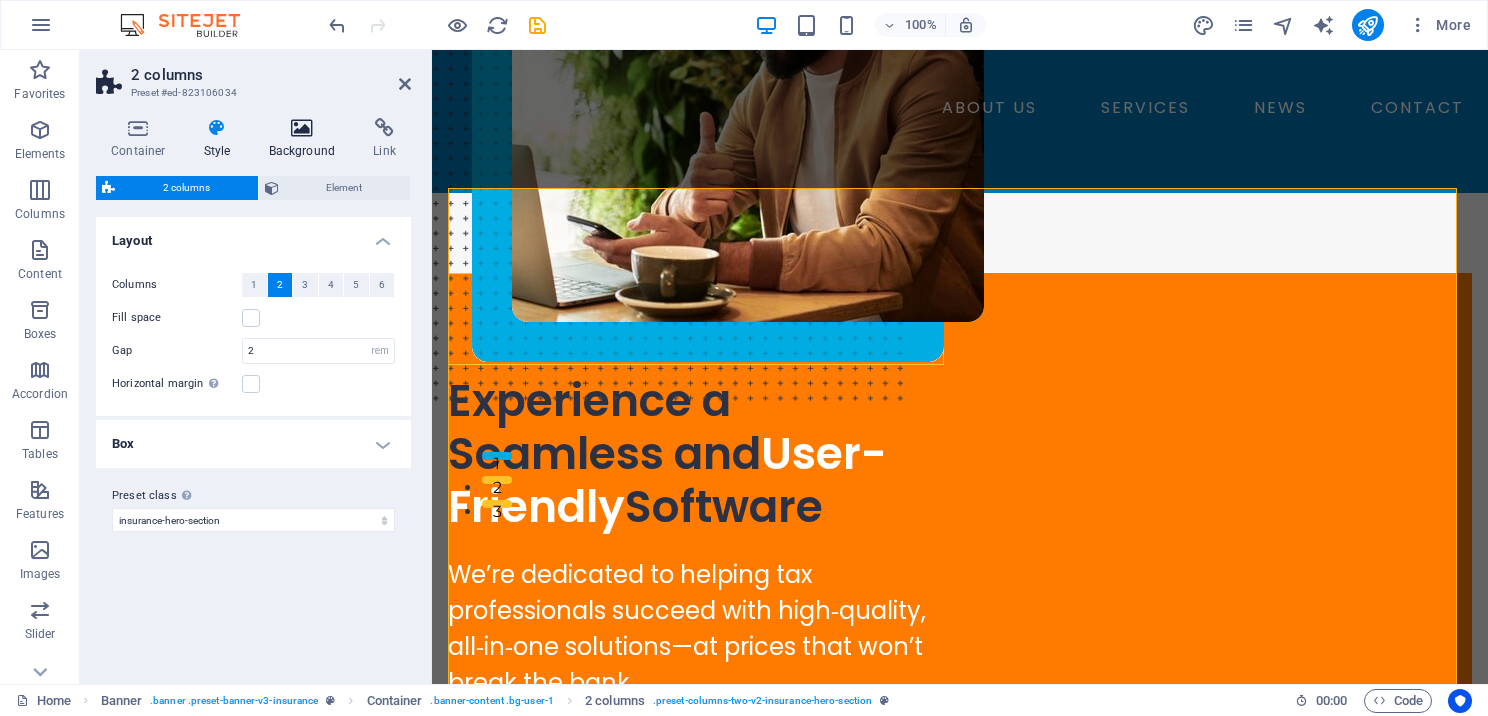 click on "Background" at bounding box center (306, 139) 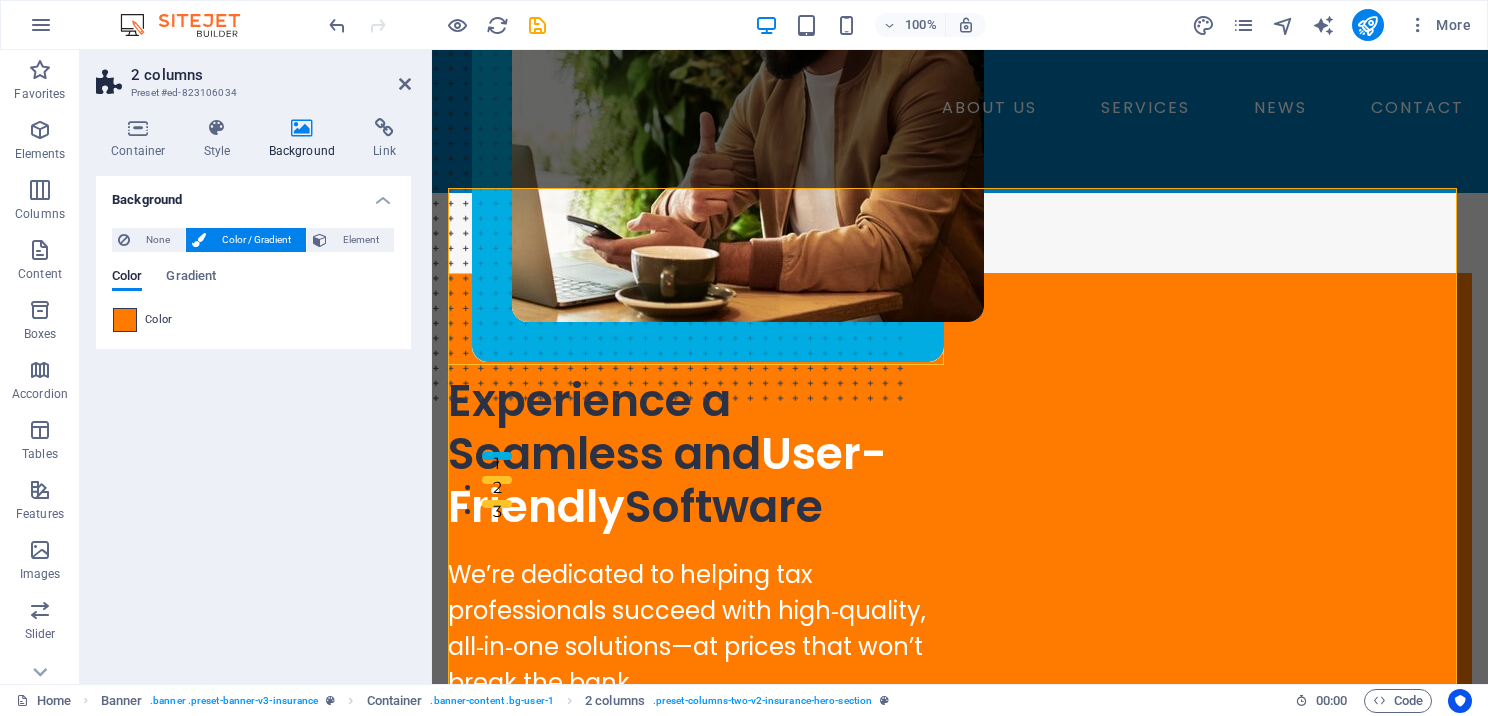 click at bounding box center [125, 320] 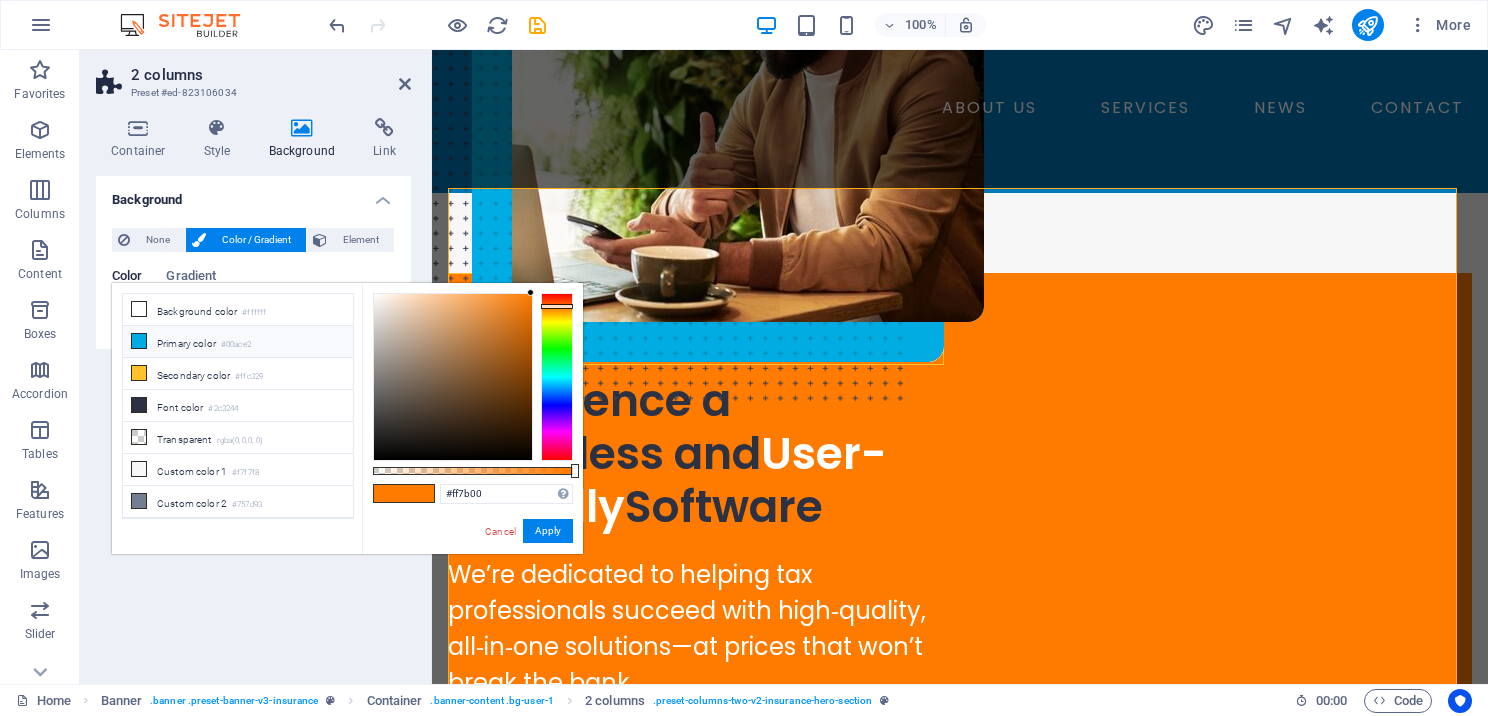 click at bounding box center (139, 341) 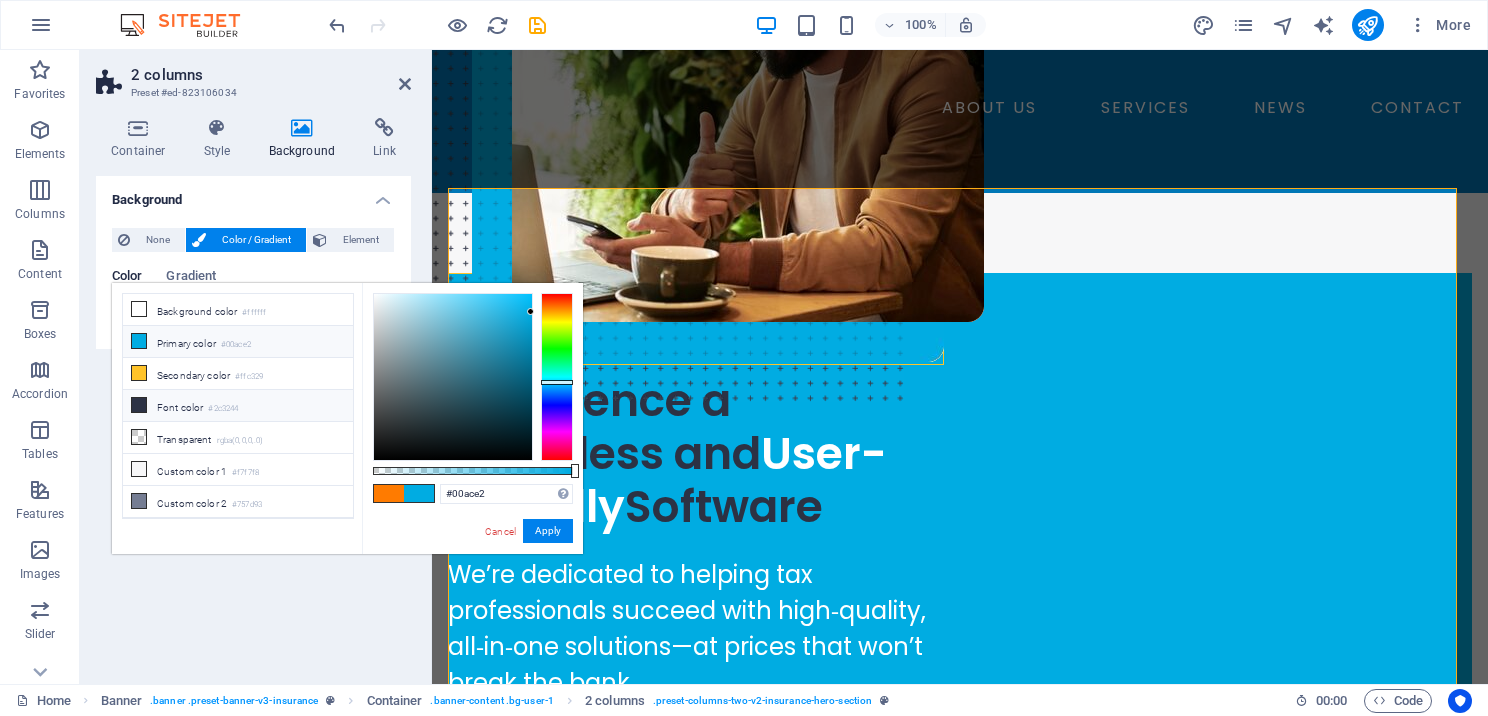 click at bounding box center (139, 405) 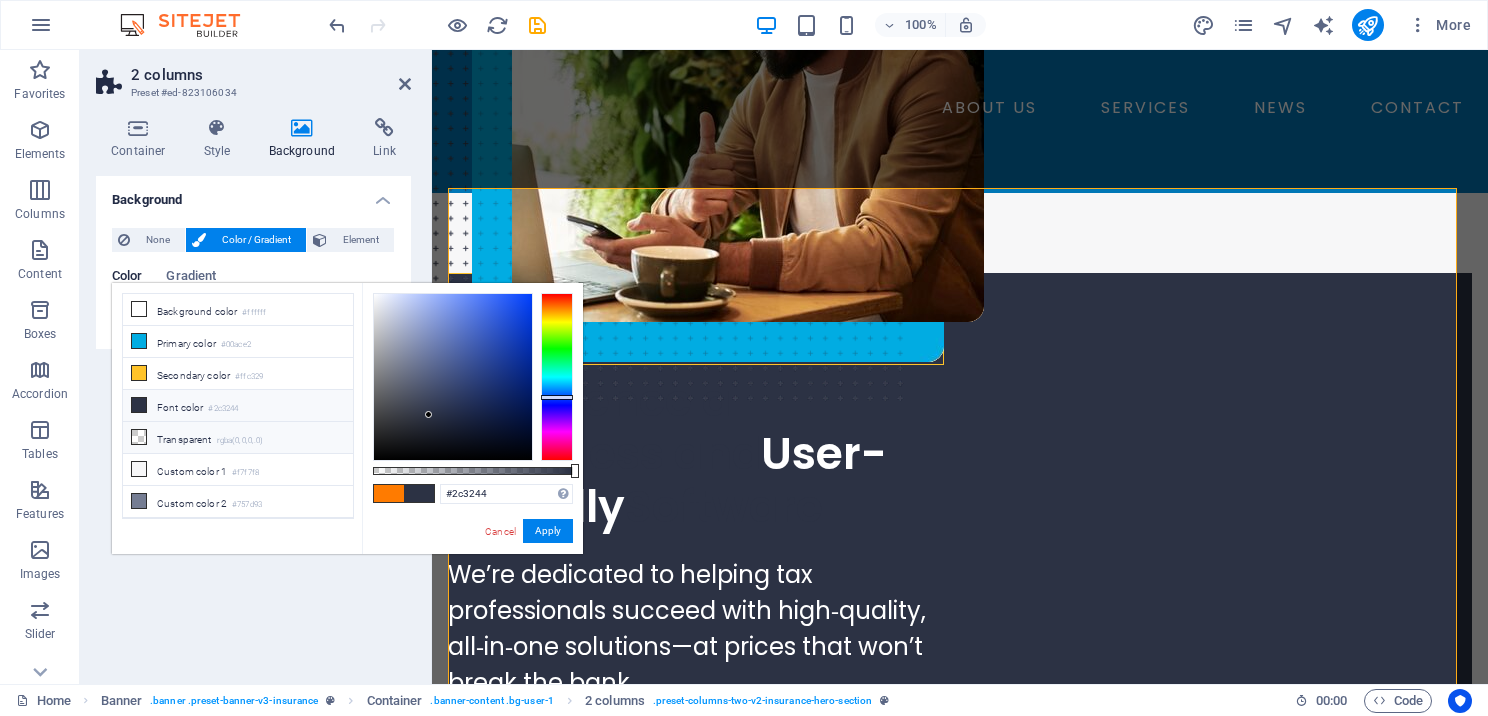 click at bounding box center (139, 437) 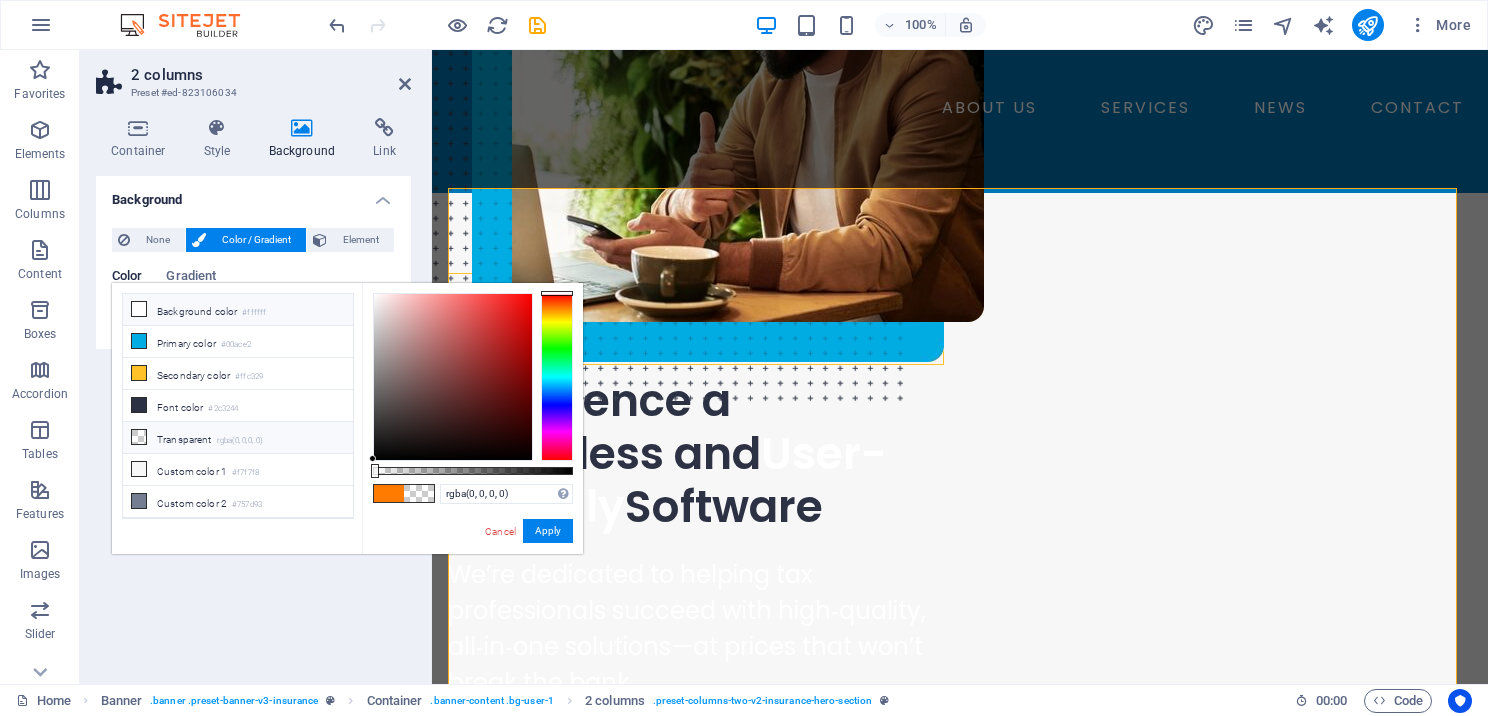 click at bounding box center [139, 309] 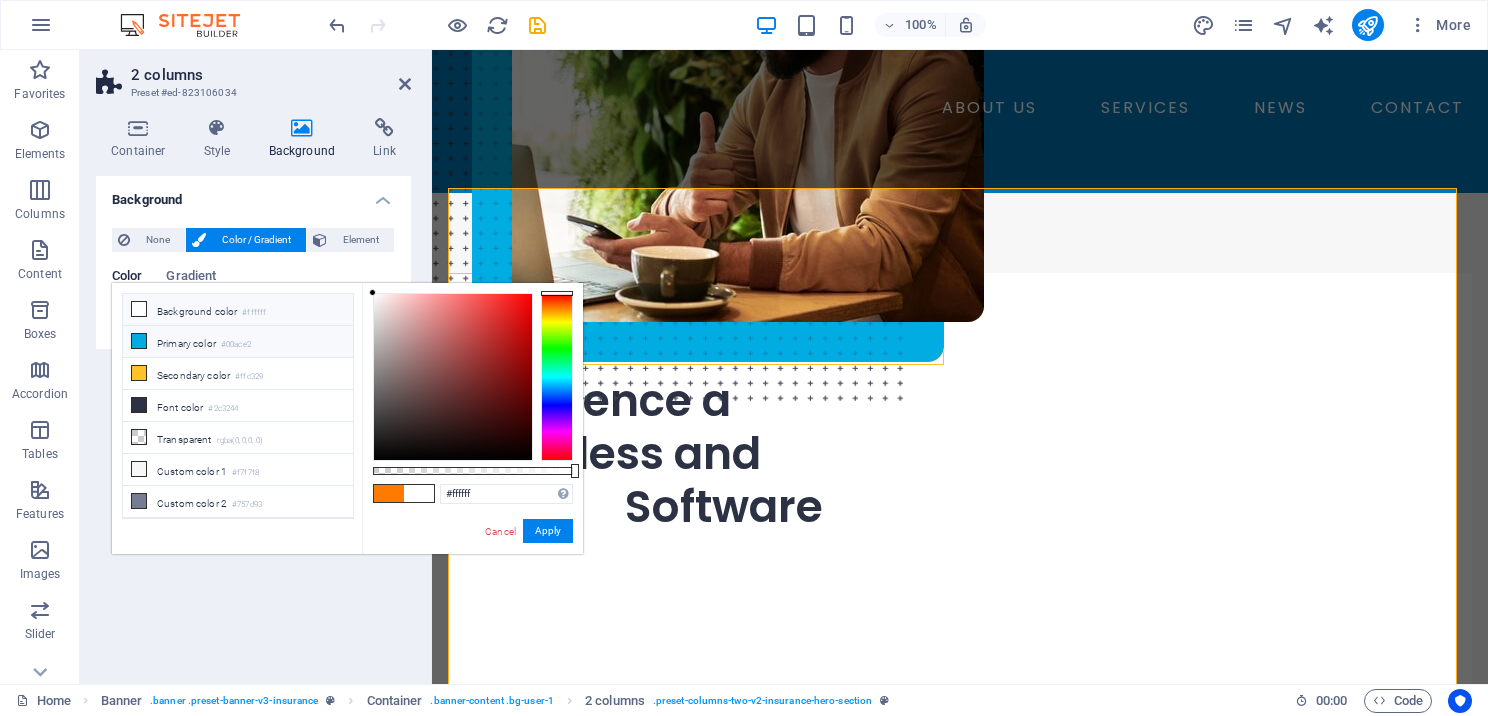 click at bounding box center (139, 341) 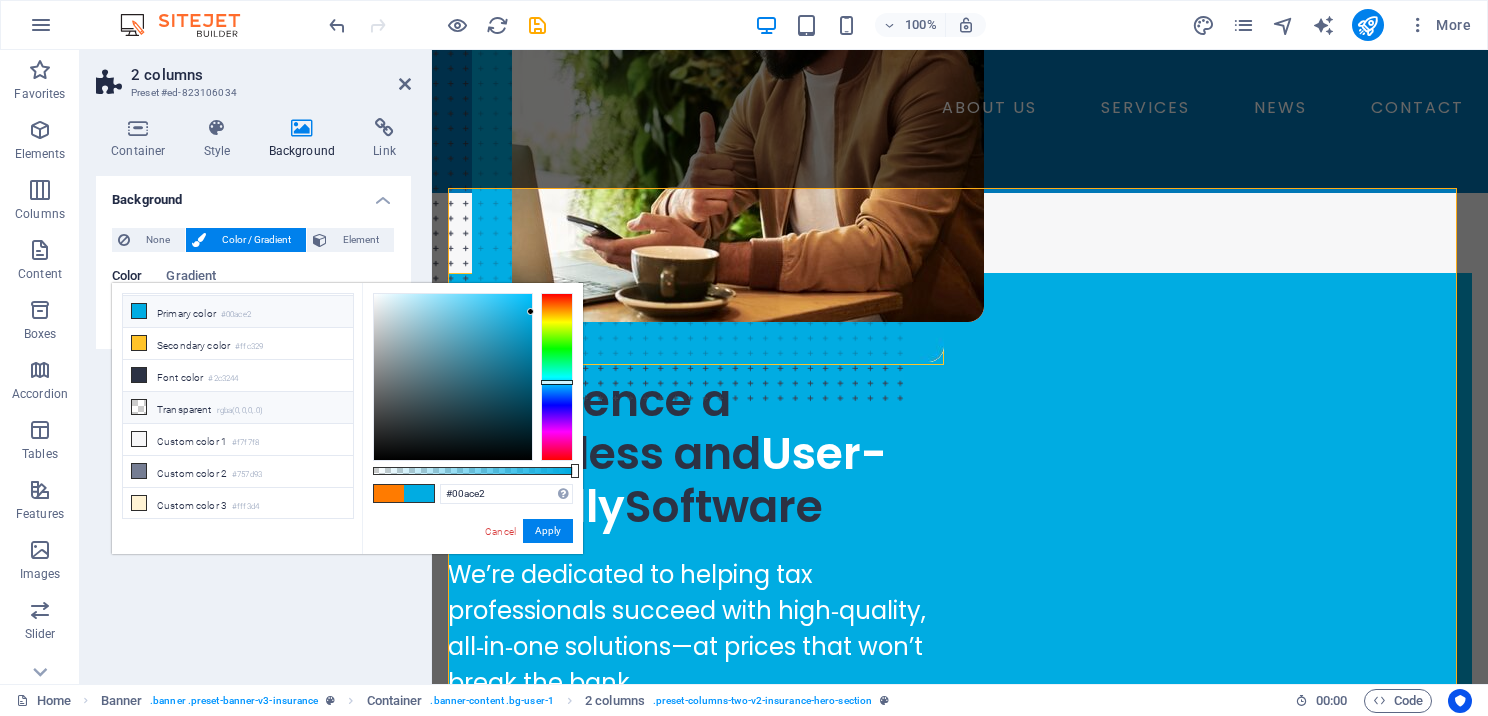scroll, scrollTop: 52, scrollLeft: 0, axis: vertical 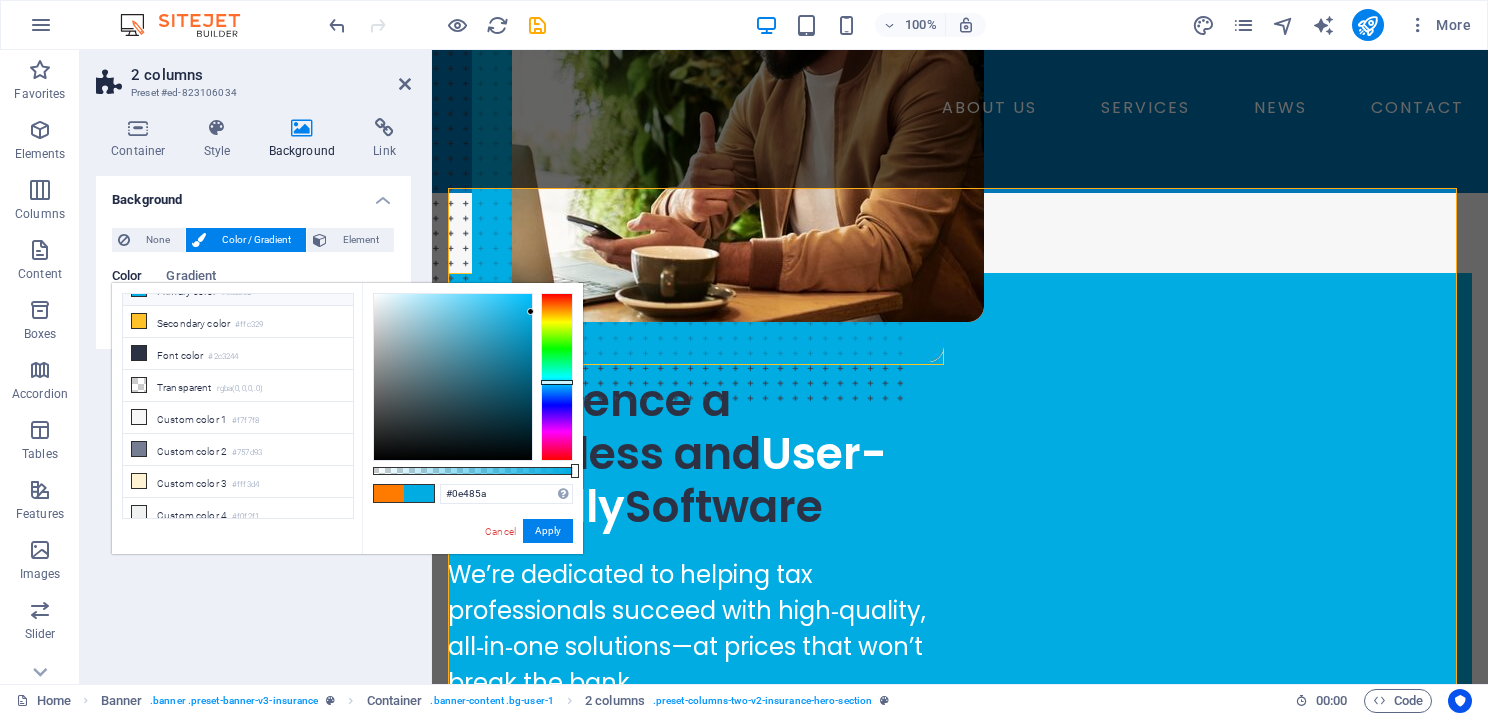click at bounding box center (453, 377) 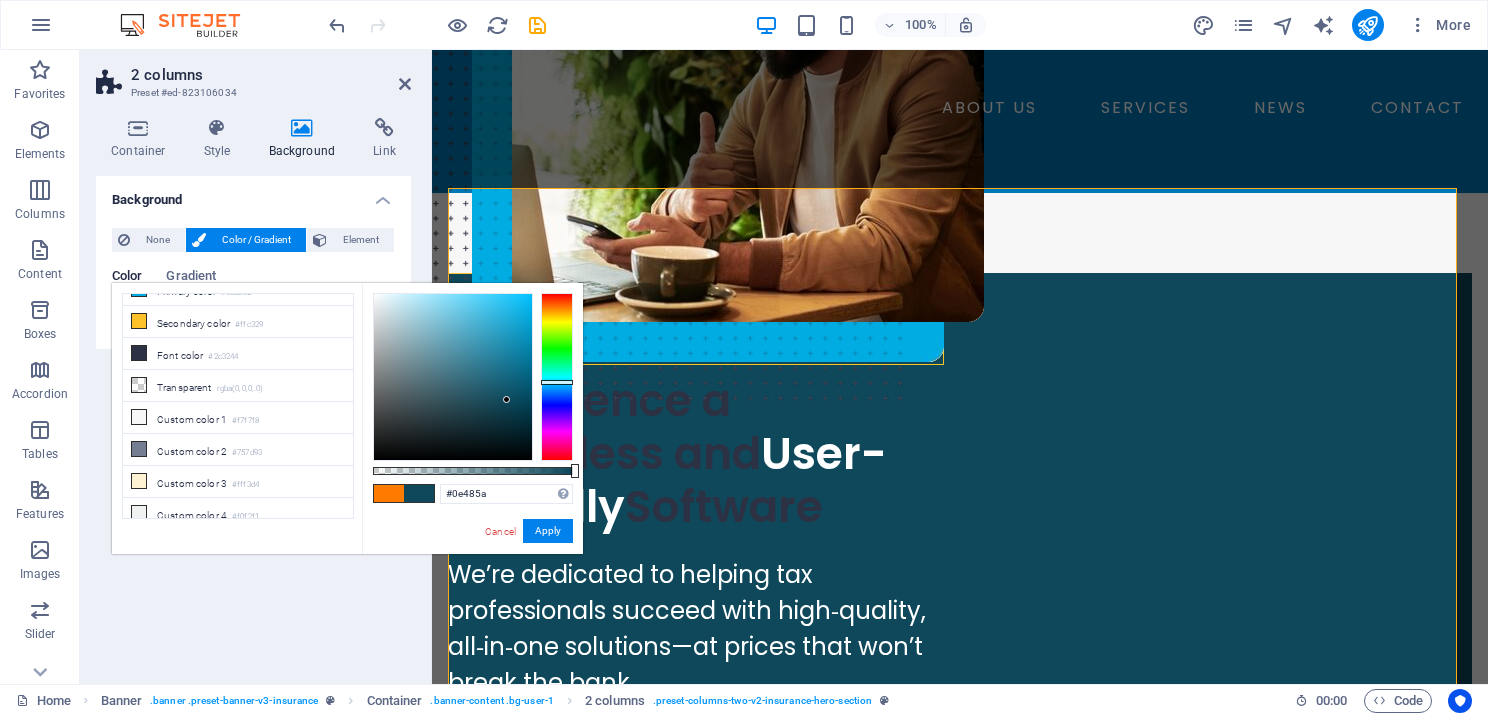 click on "#0e485a Supported formats #0852ed rgb(8, 82, 237) rgba(8, 82, 237, 90%) hsv(221,97,93) hsl(221, 93%, 48%) Cancel Apply" at bounding box center [472, 563] 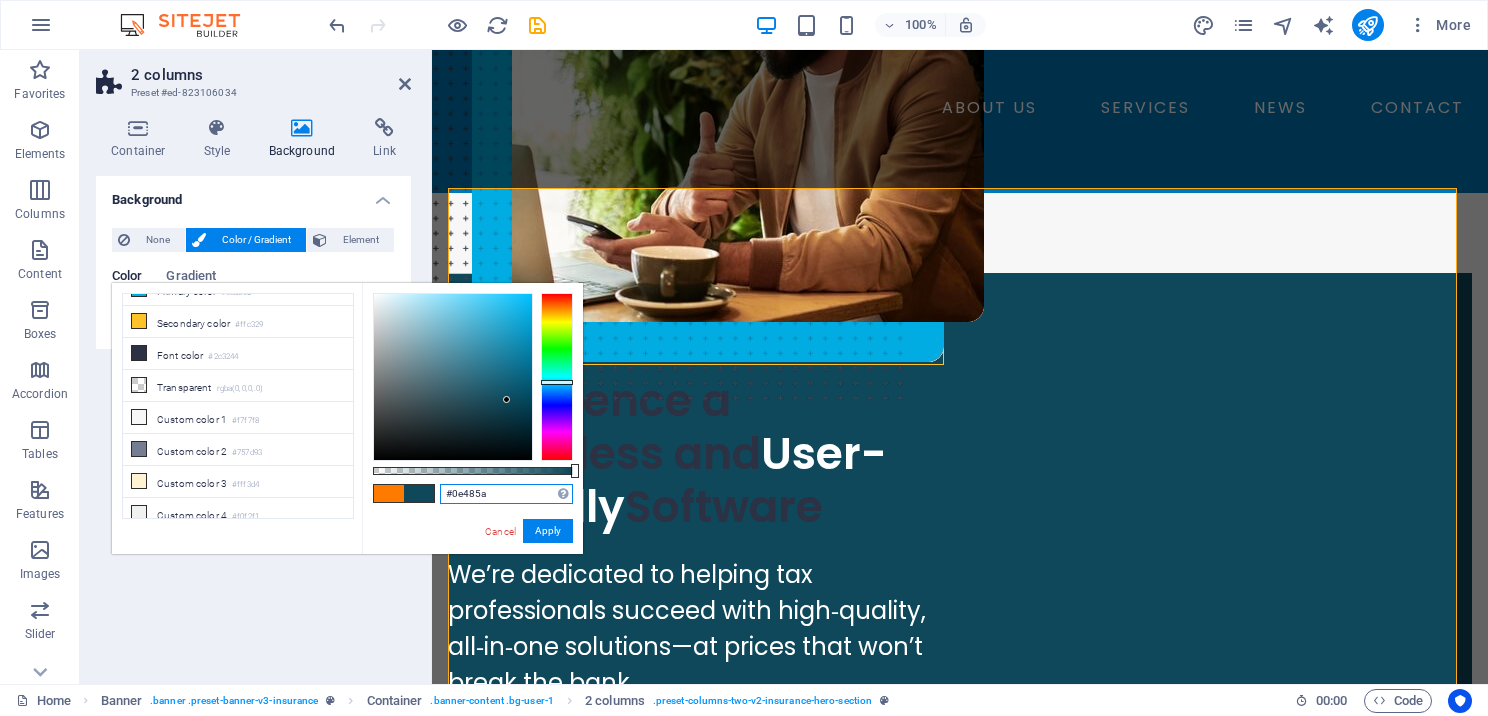drag, startPoint x: 503, startPoint y: 494, endPoint x: 447, endPoint y: 491, distance: 56.0803 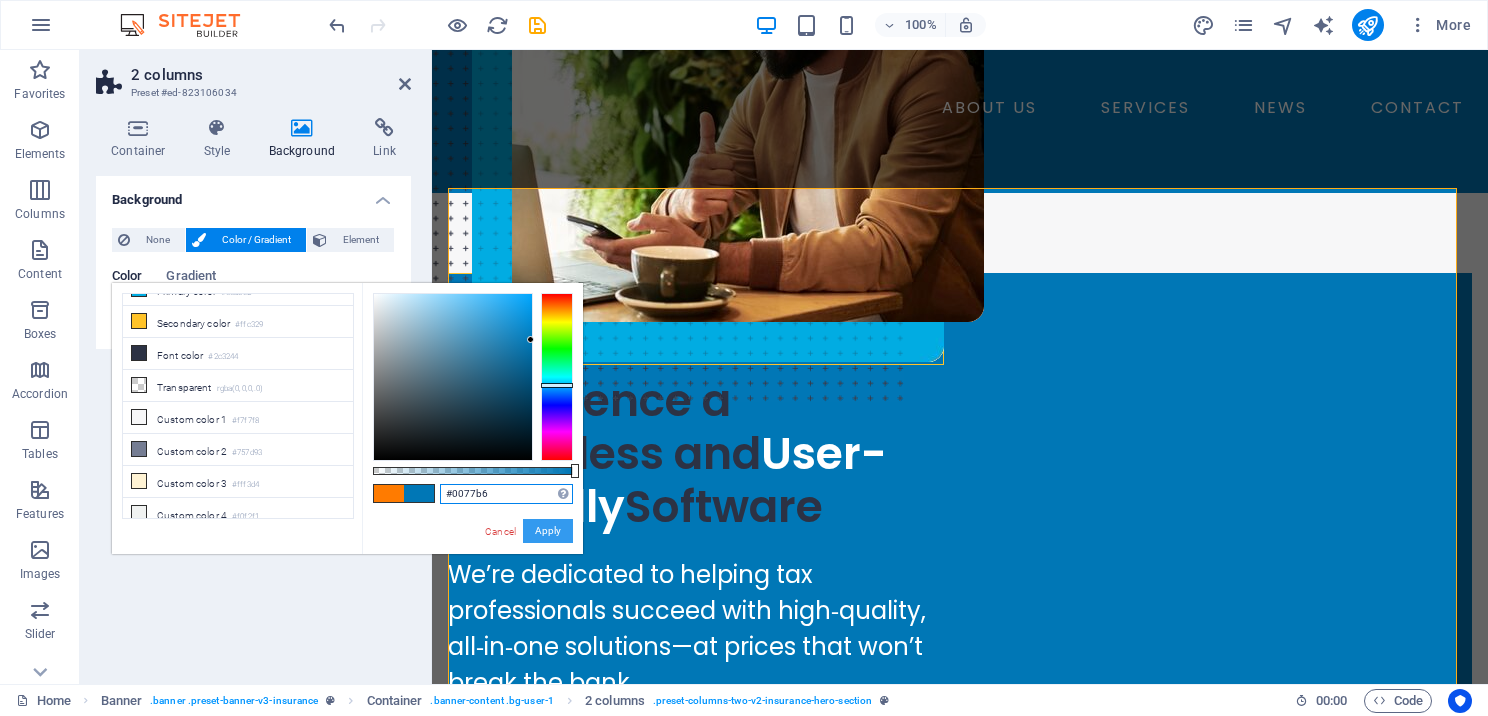 type on "#0077b6" 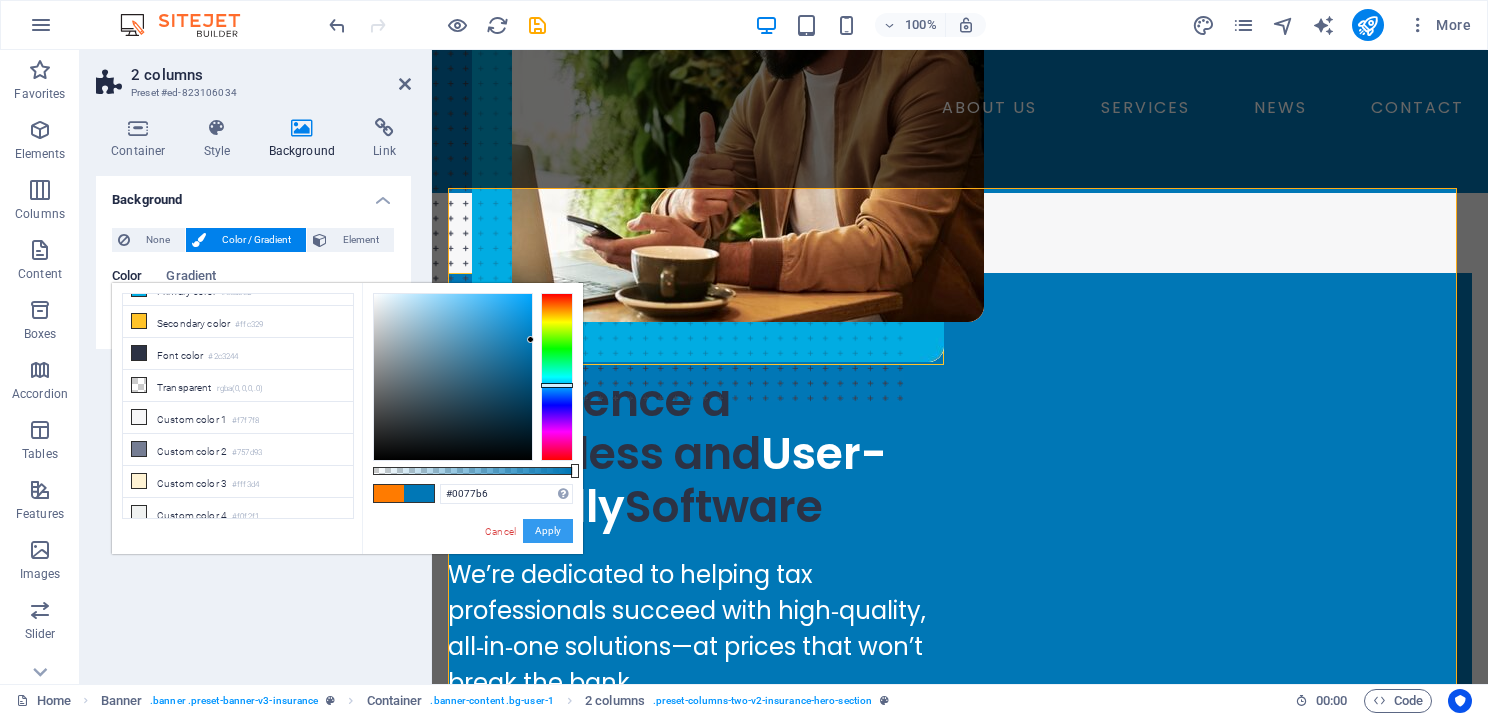 click on "Apply" at bounding box center [548, 531] 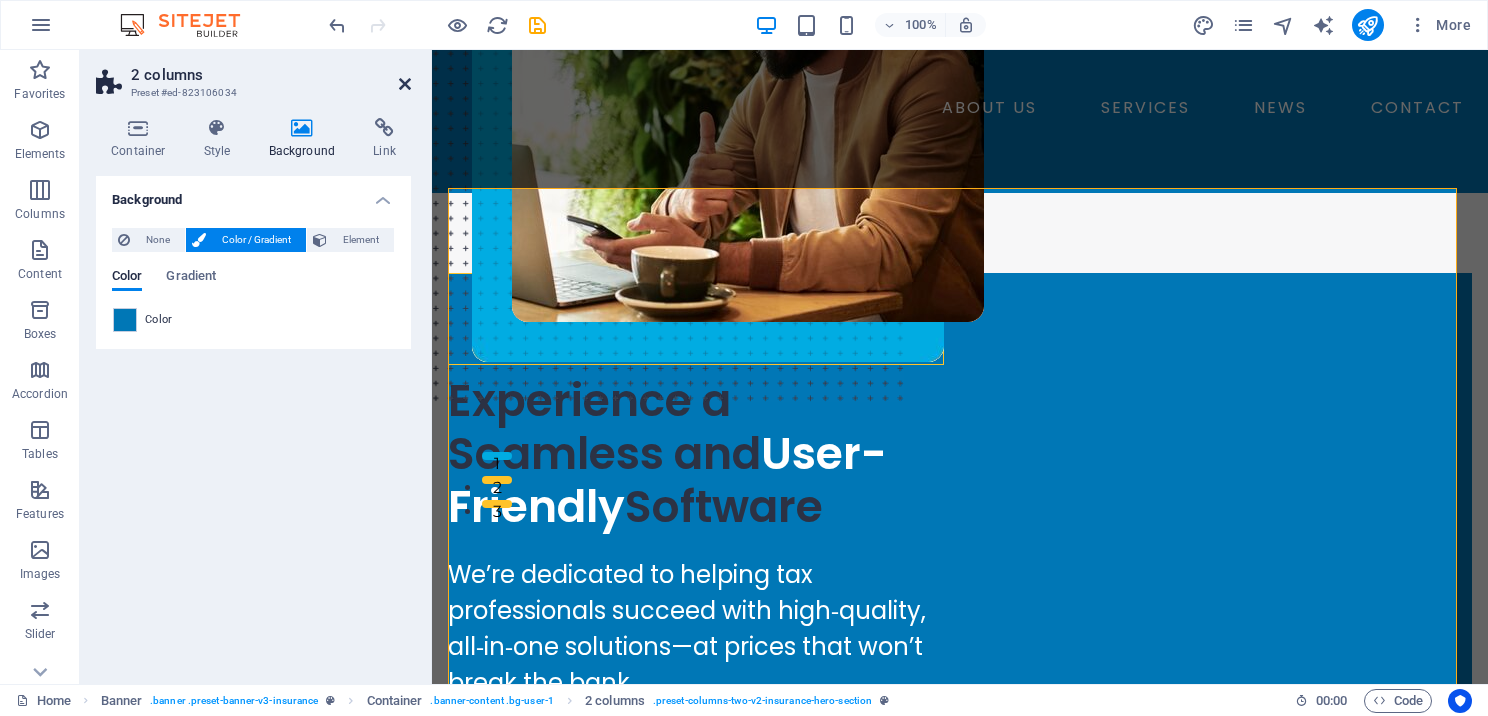 click at bounding box center [405, 84] 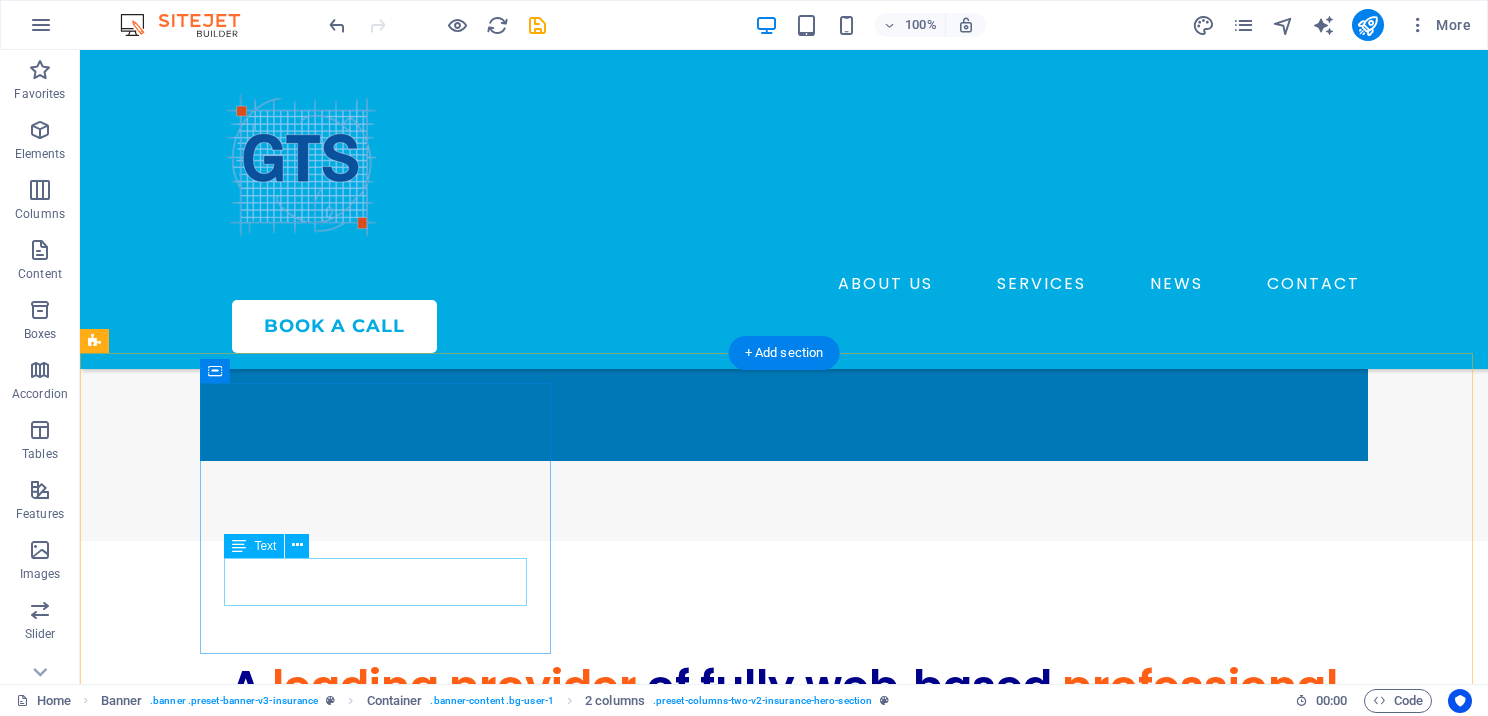scroll, scrollTop: 1100, scrollLeft: 0, axis: vertical 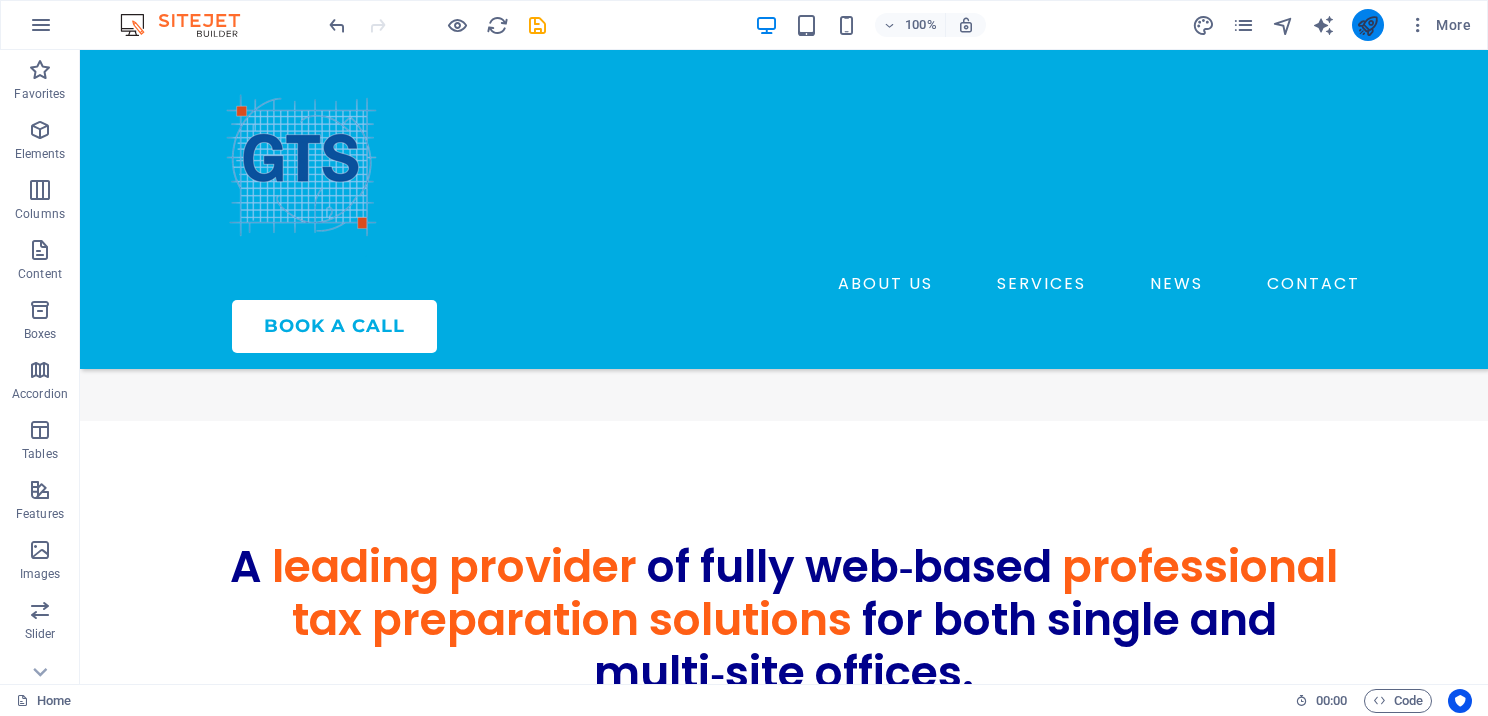 click at bounding box center (1367, 25) 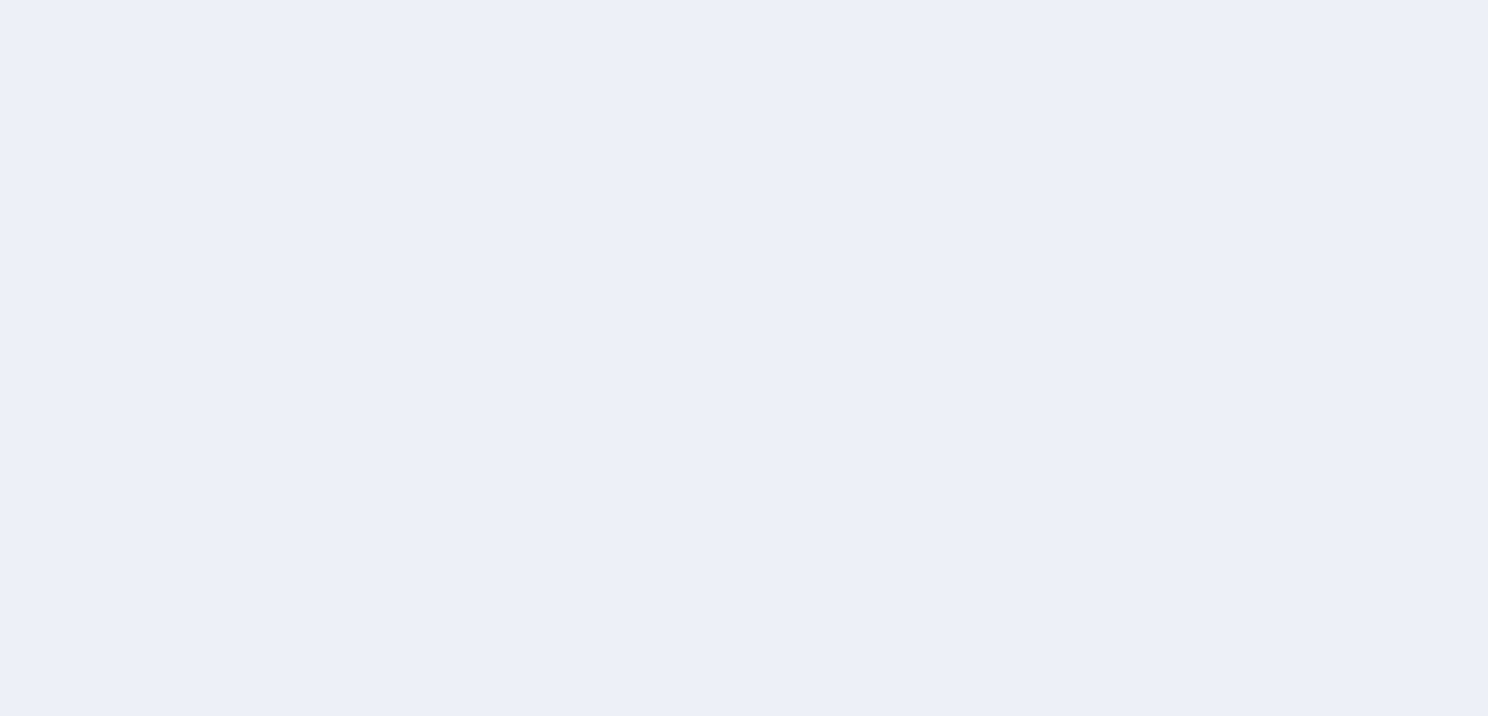 scroll, scrollTop: 0, scrollLeft: 0, axis: both 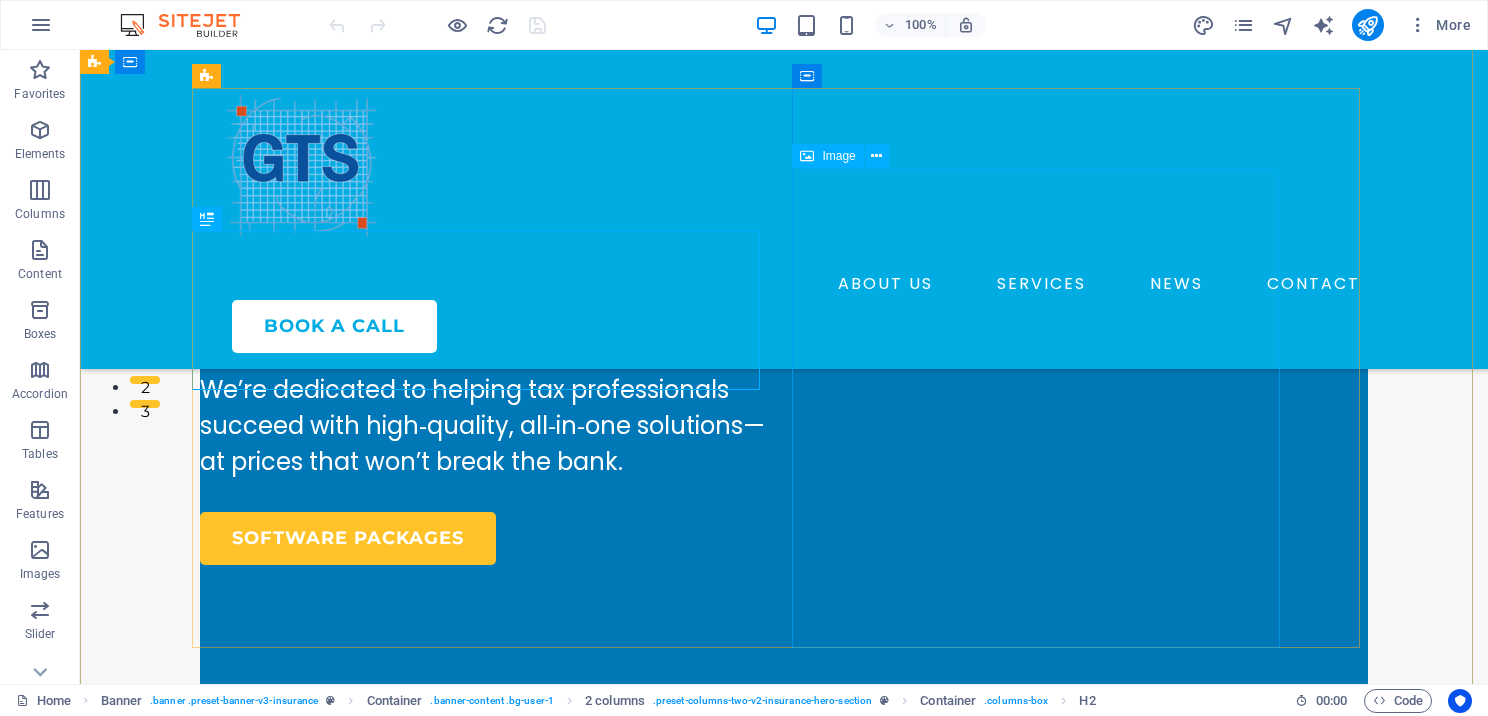 click at bounding box center [744, 107] 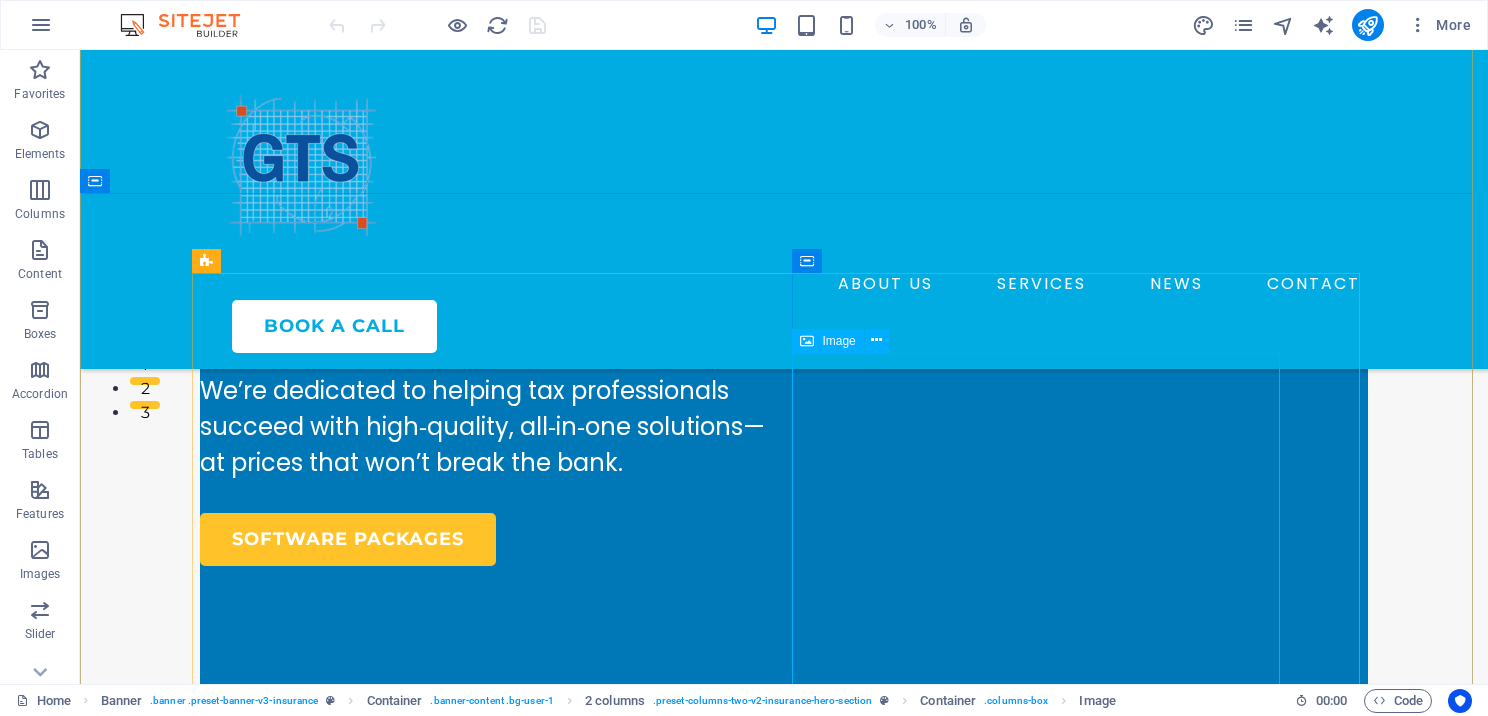 scroll, scrollTop: 300, scrollLeft: 0, axis: vertical 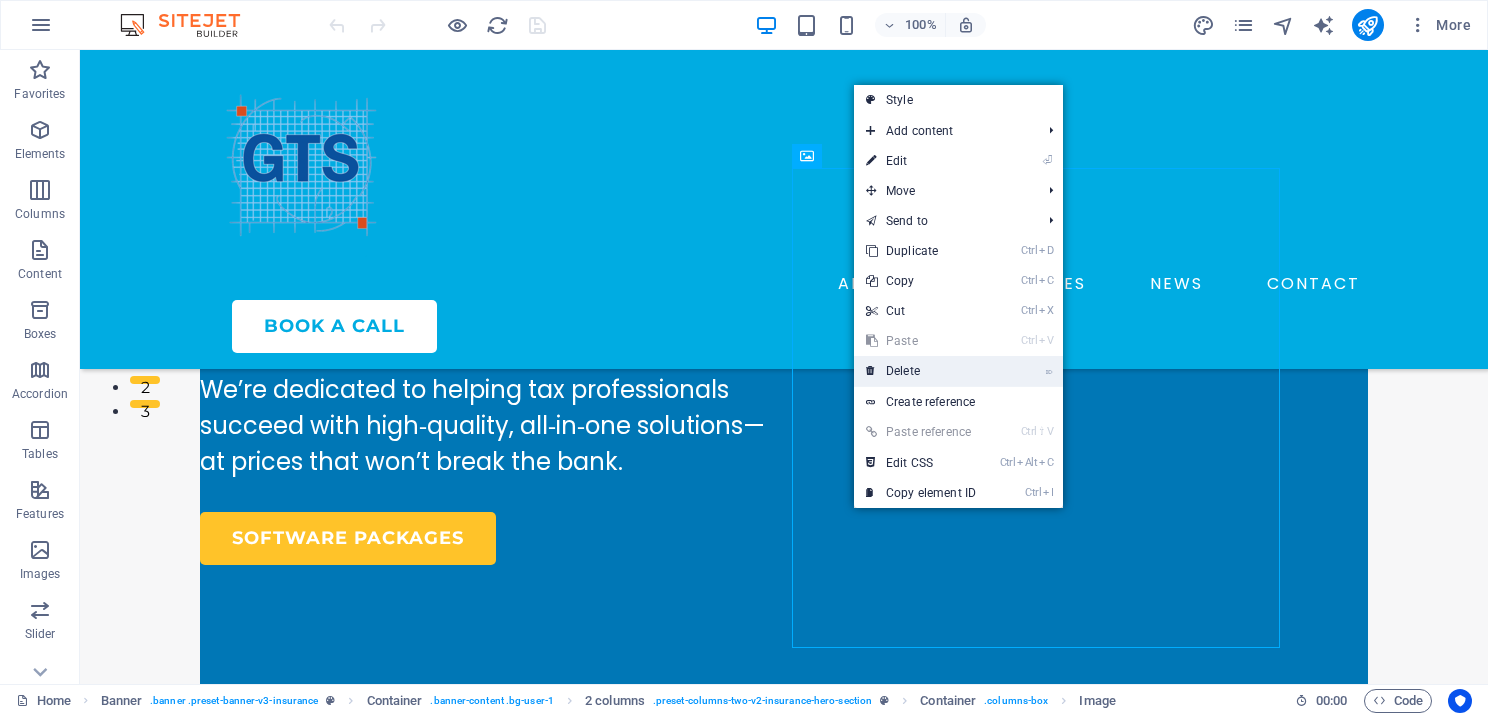click on "⌦  Delete" at bounding box center [921, 371] 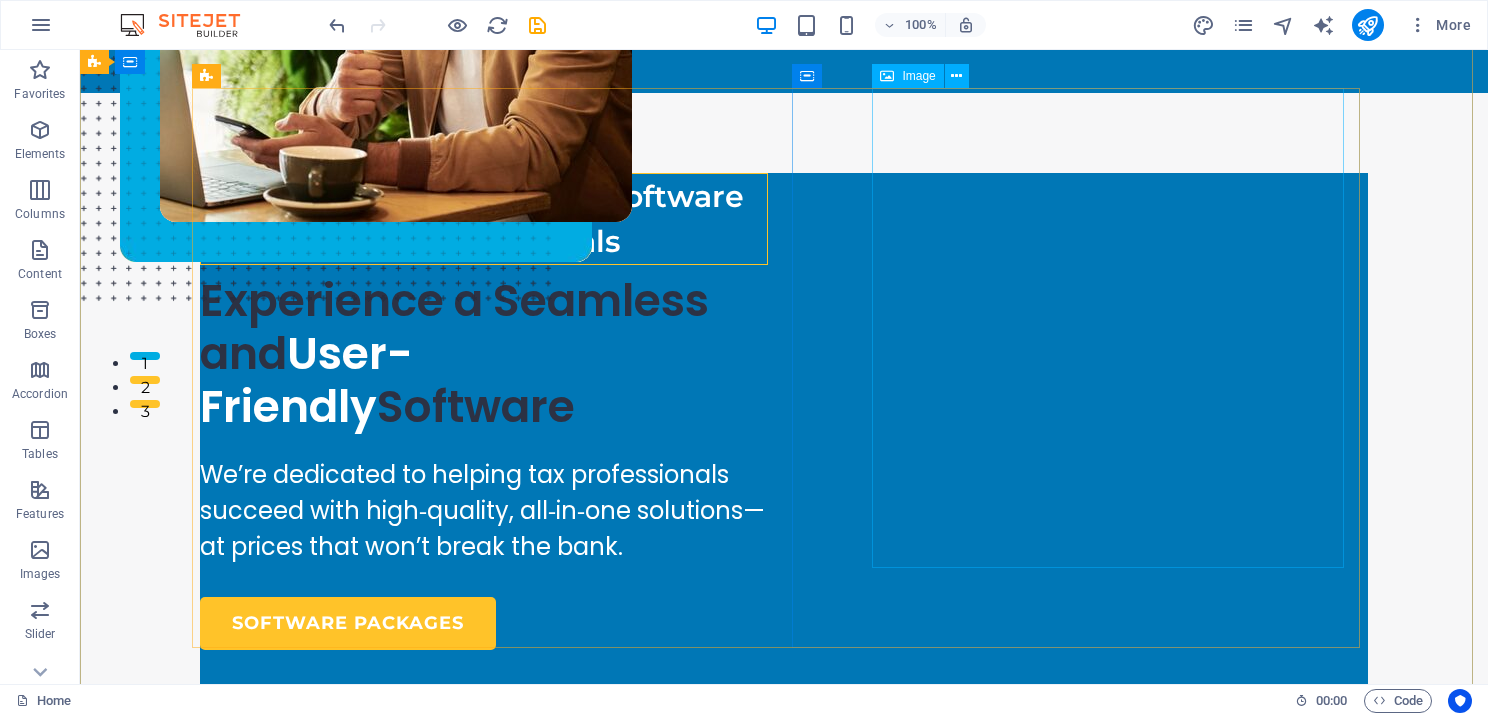 scroll, scrollTop: 0, scrollLeft: 0, axis: both 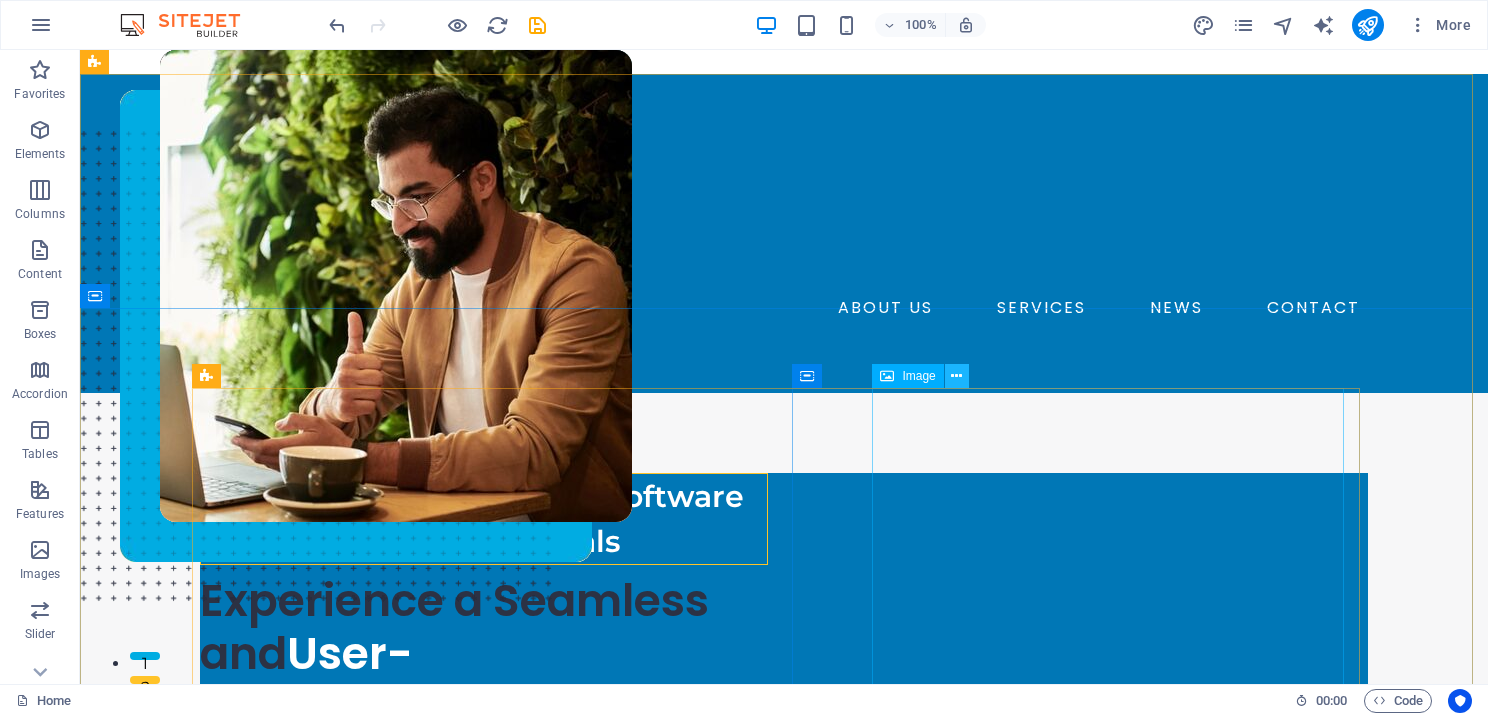 click at bounding box center (956, 376) 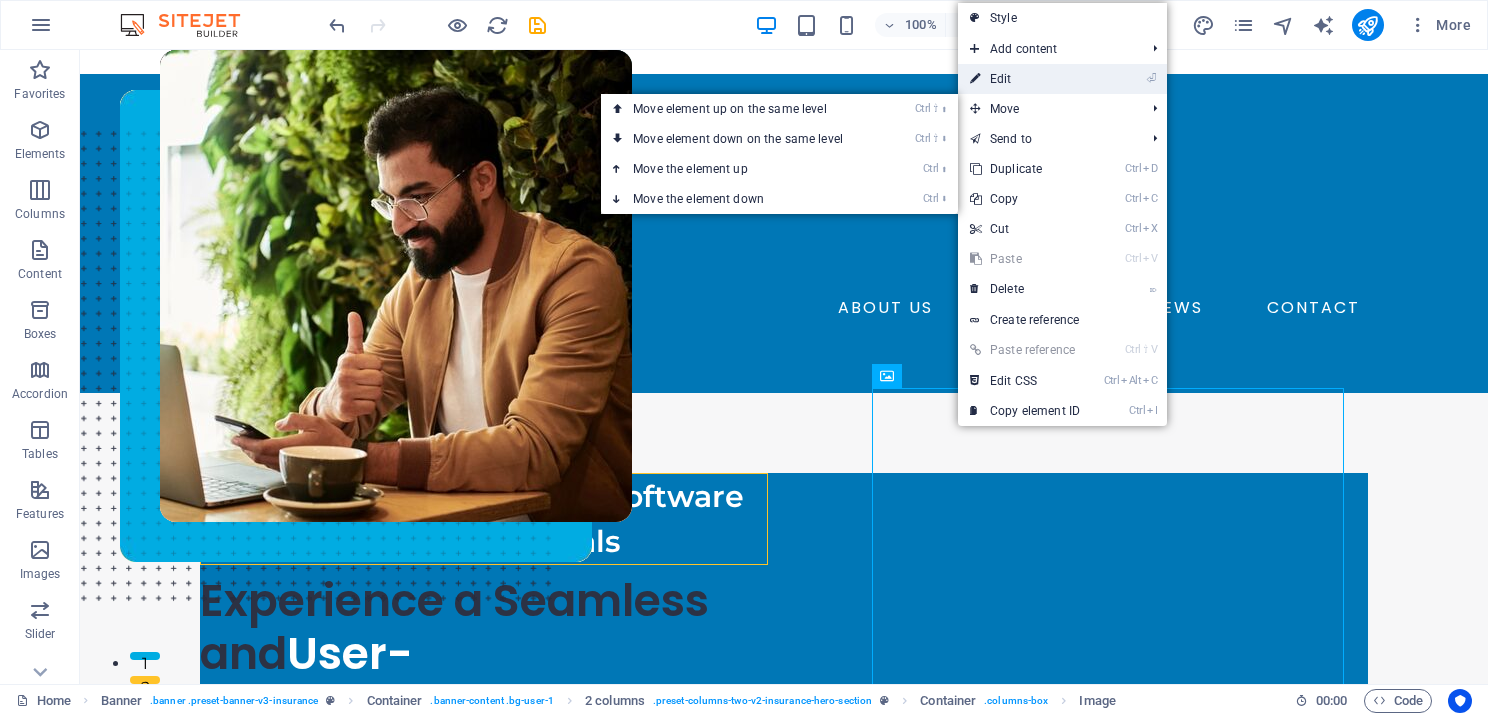 click on "⏎  Edit" at bounding box center [1025, 79] 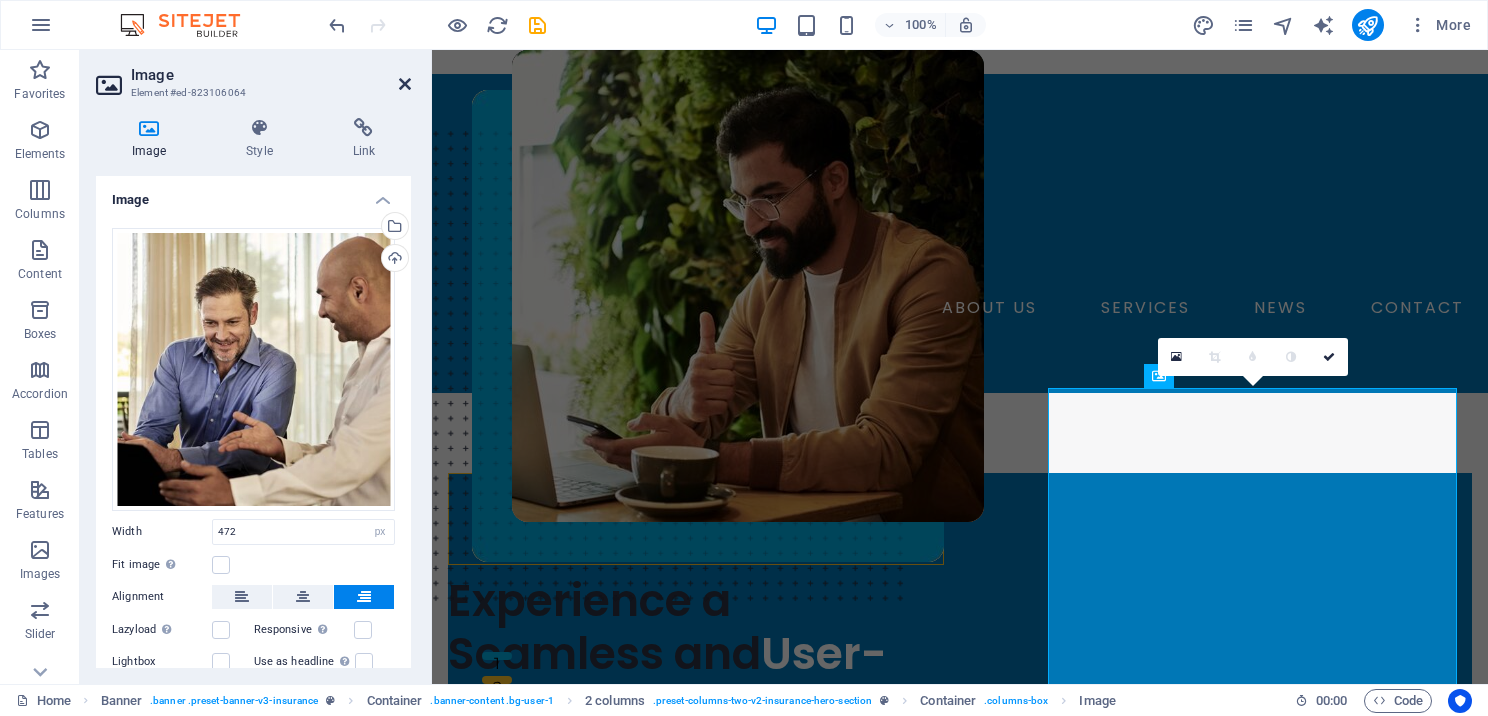 click at bounding box center (405, 84) 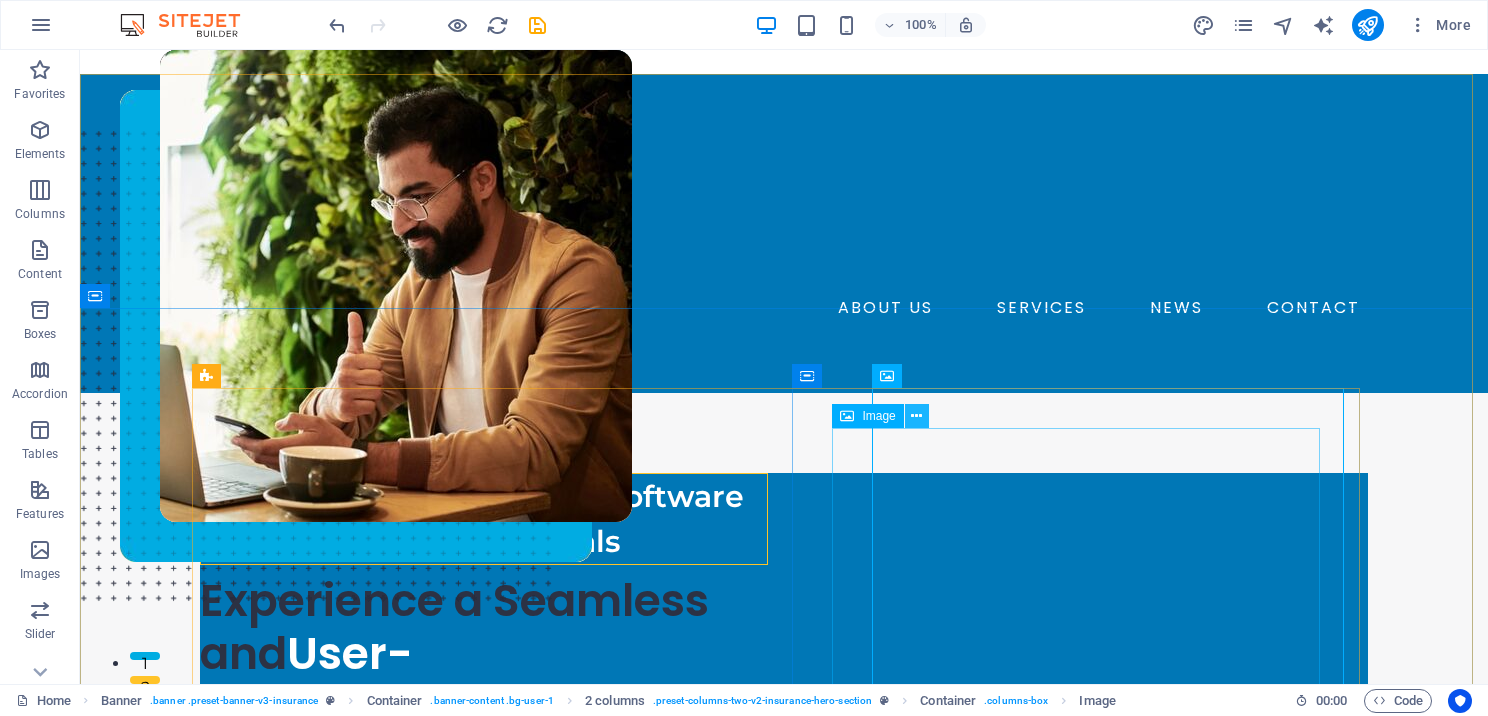 click at bounding box center (916, 416) 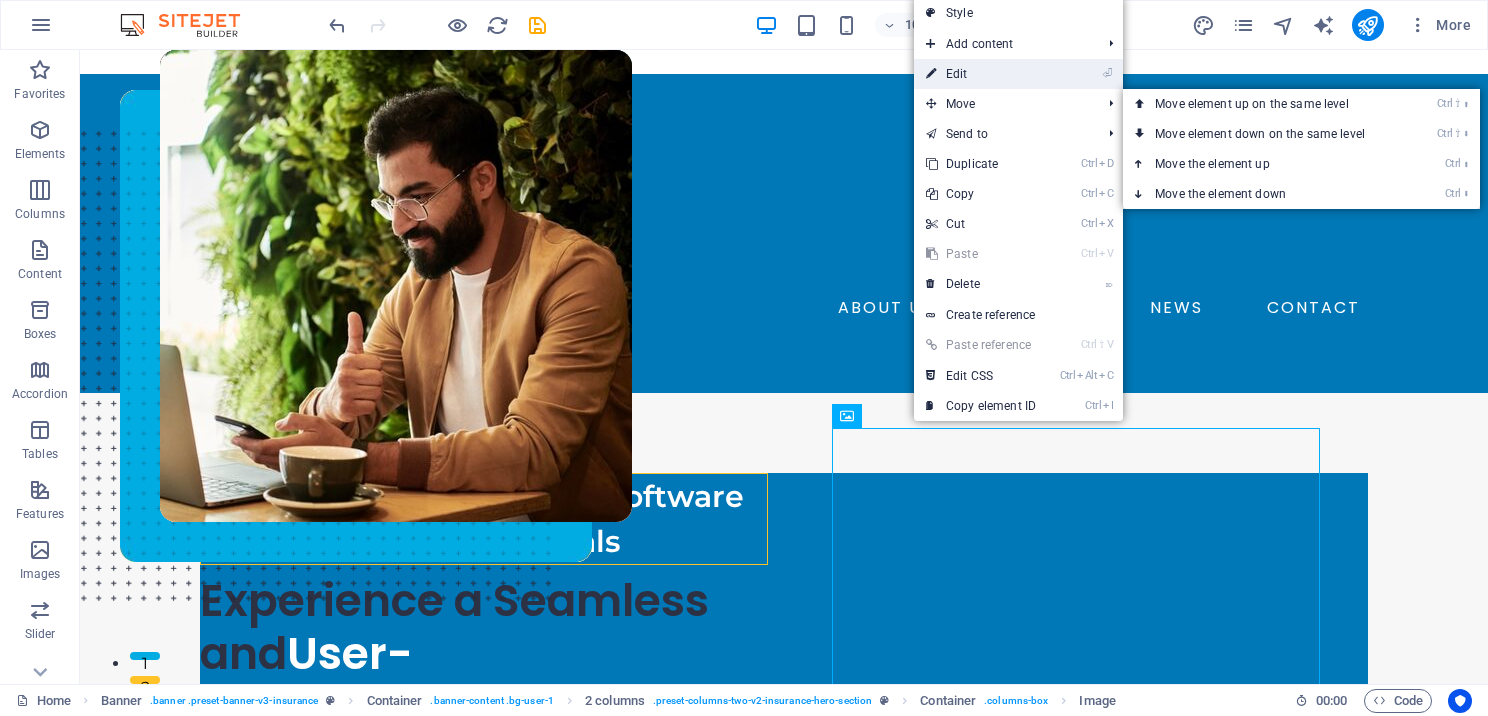 click on "⏎  Edit" at bounding box center [981, 74] 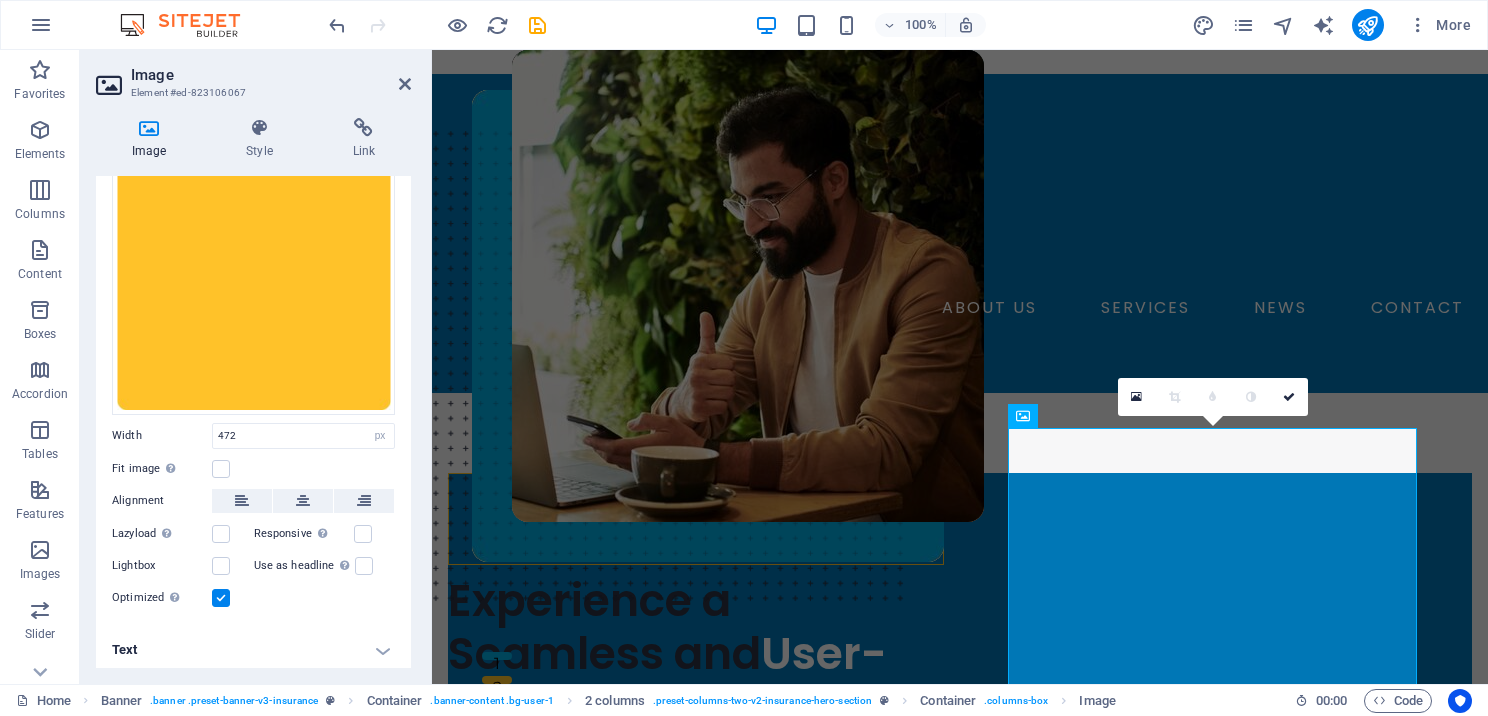 scroll, scrollTop: 0, scrollLeft: 0, axis: both 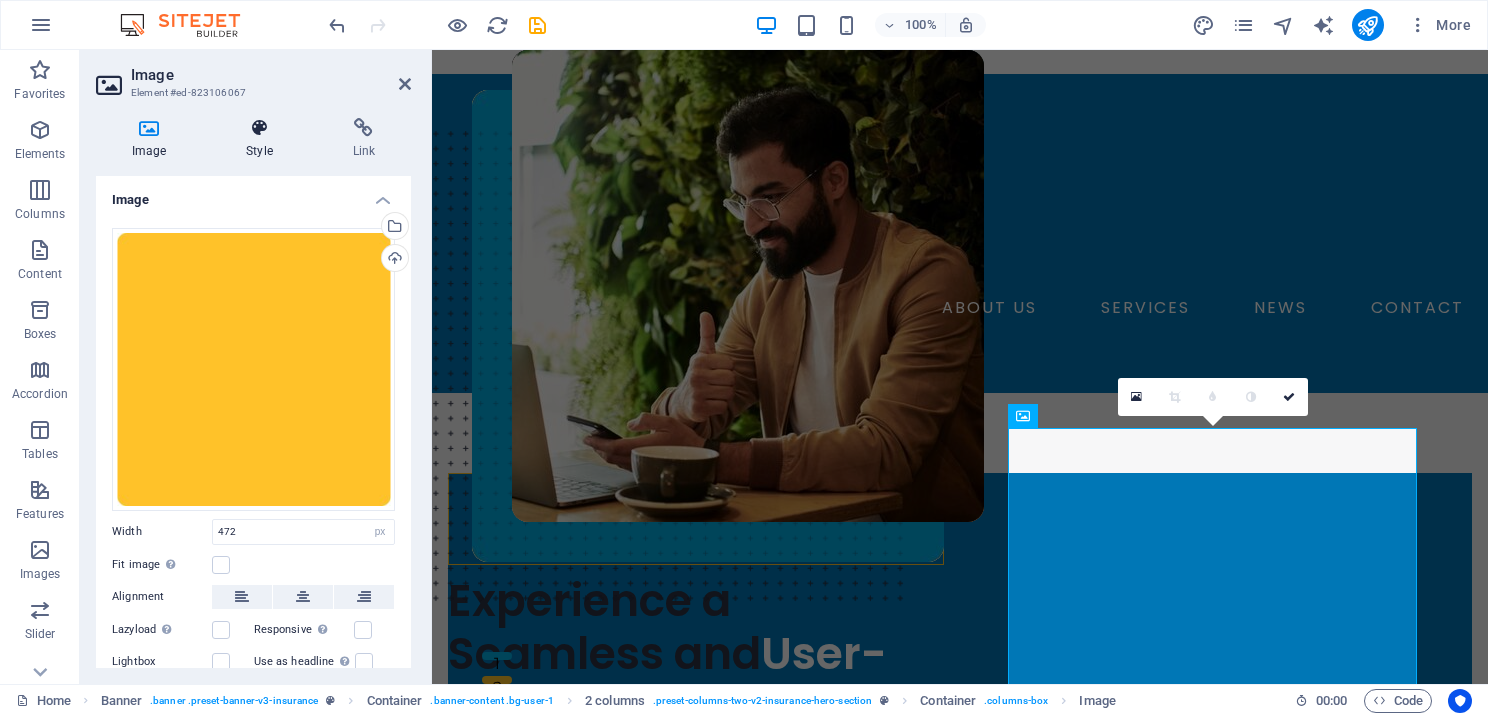drag, startPoint x: 304, startPoint y: 280, endPoint x: 266, endPoint y: 143, distance: 142.17242 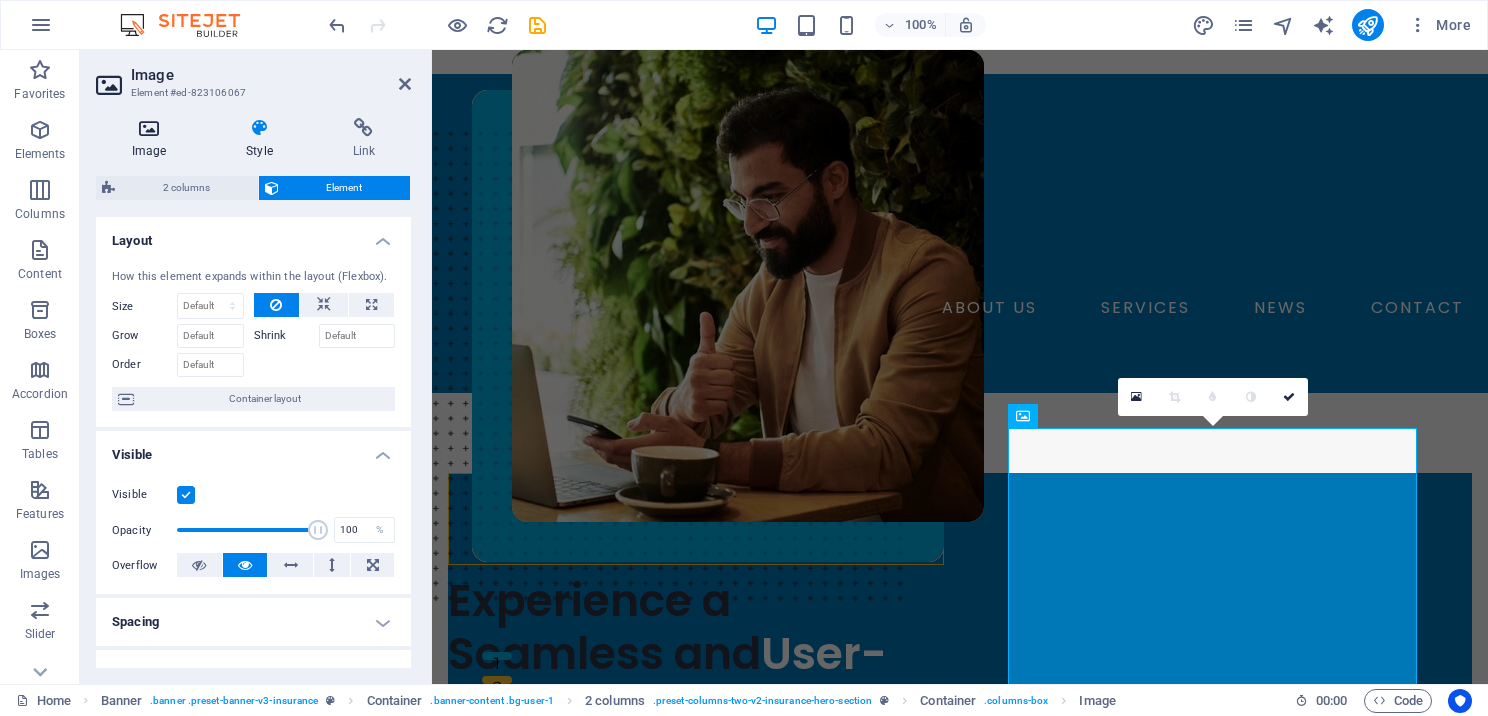 click on "Image" at bounding box center (153, 139) 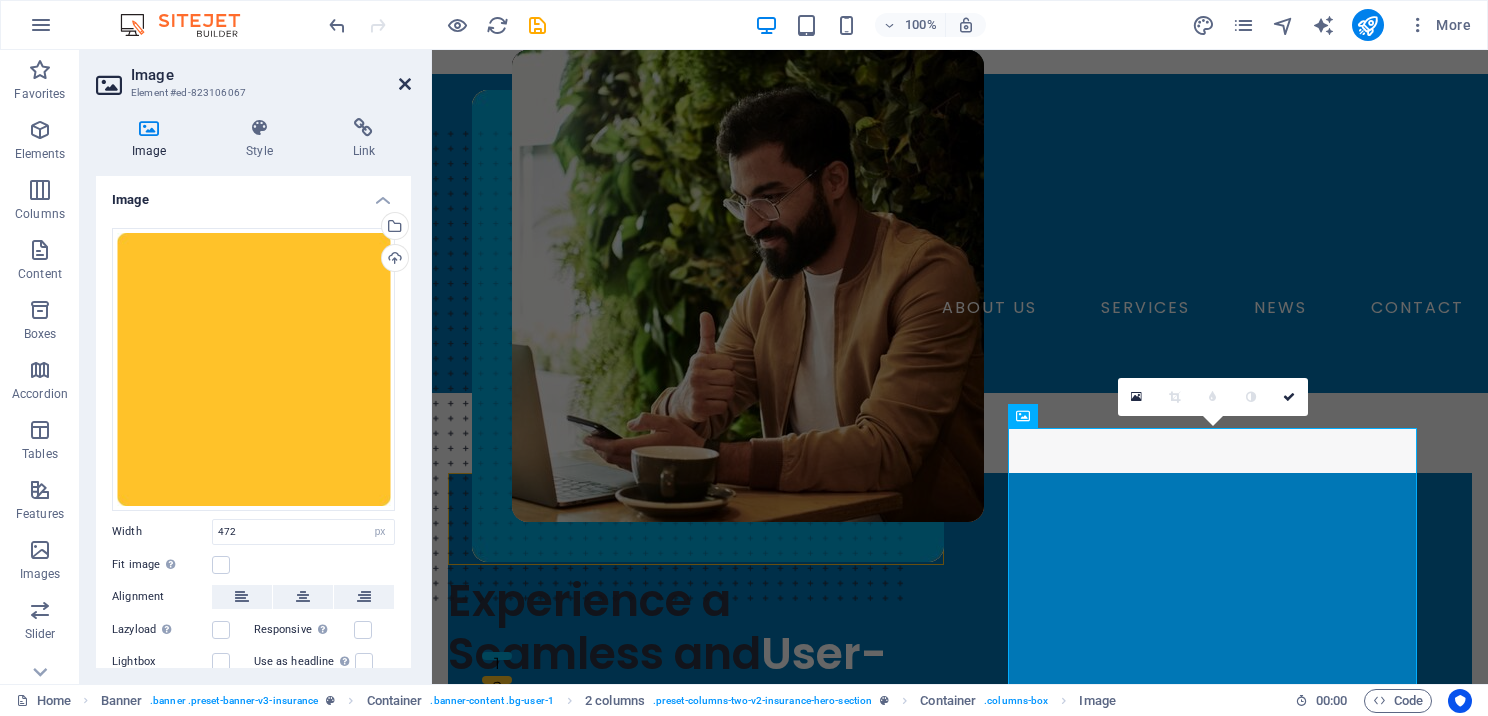 click at bounding box center [405, 84] 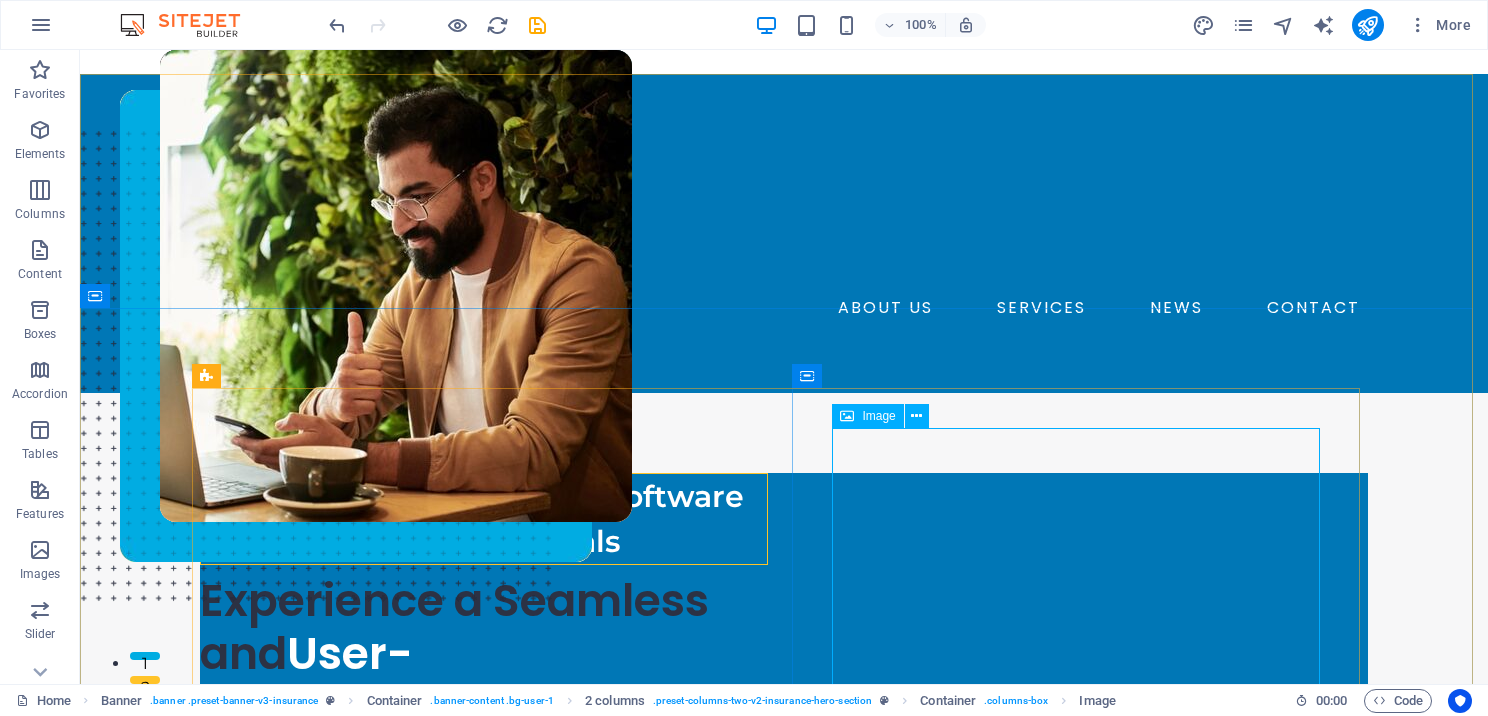 click at bounding box center (847, 416) 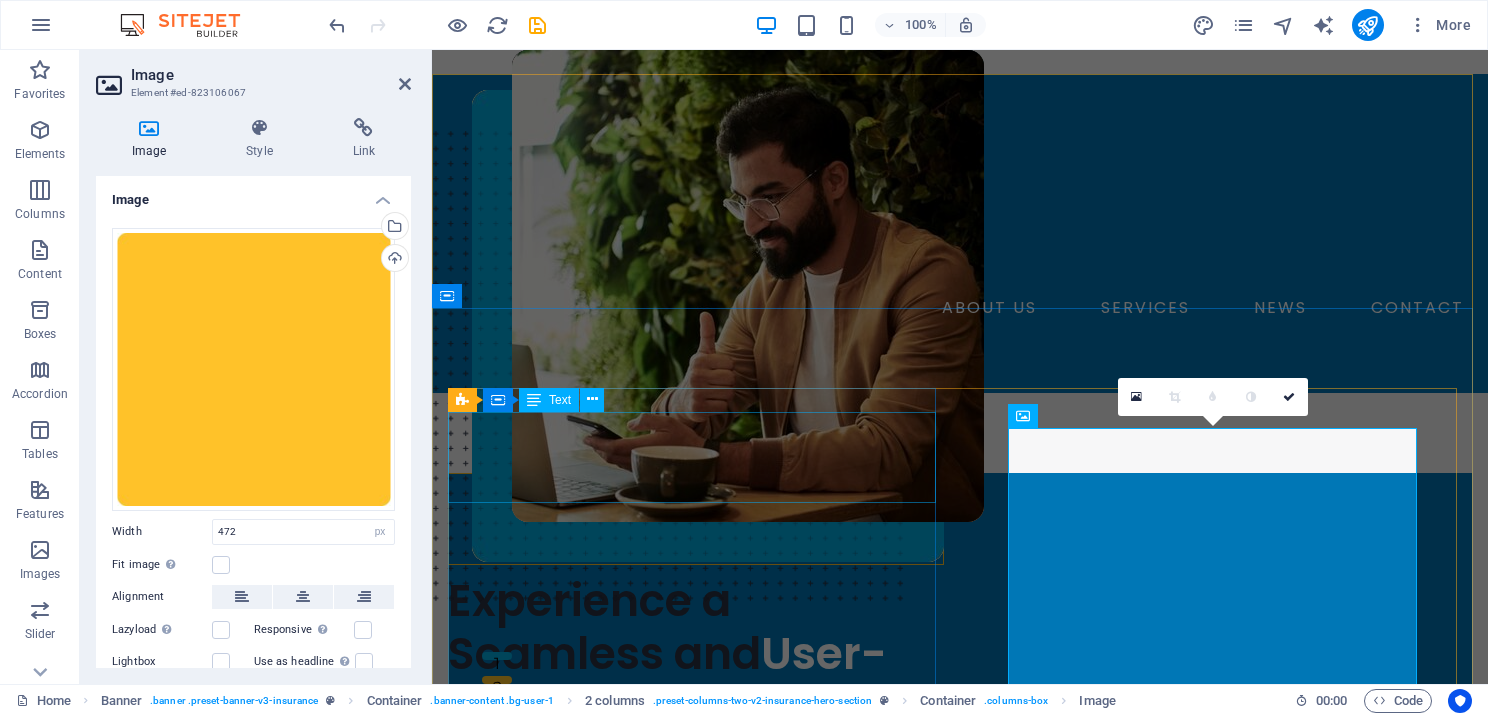 click on "Expert Tax Preparation Software for Professionals" at bounding box center (696, 519) 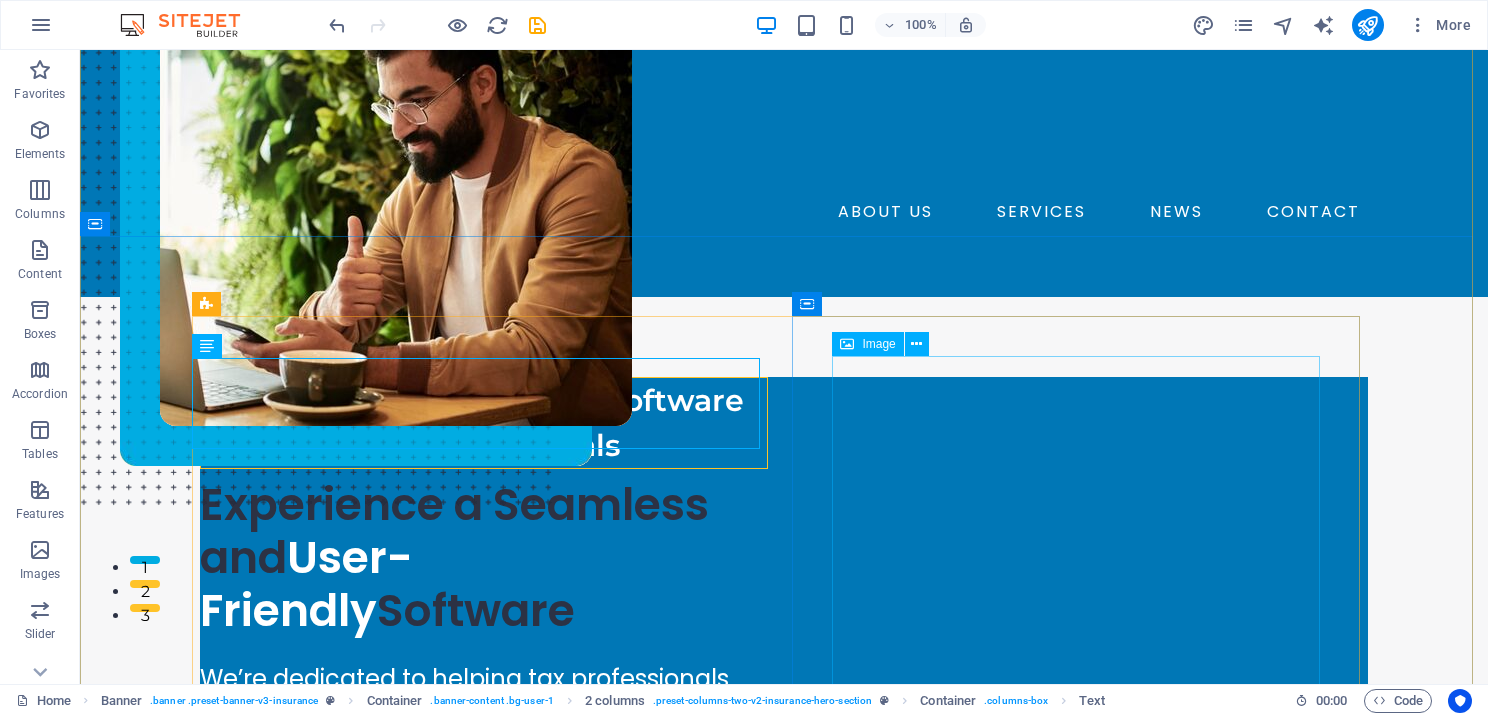 scroll, scrollTop: 200, scrollLeft: 0, axis: vertical 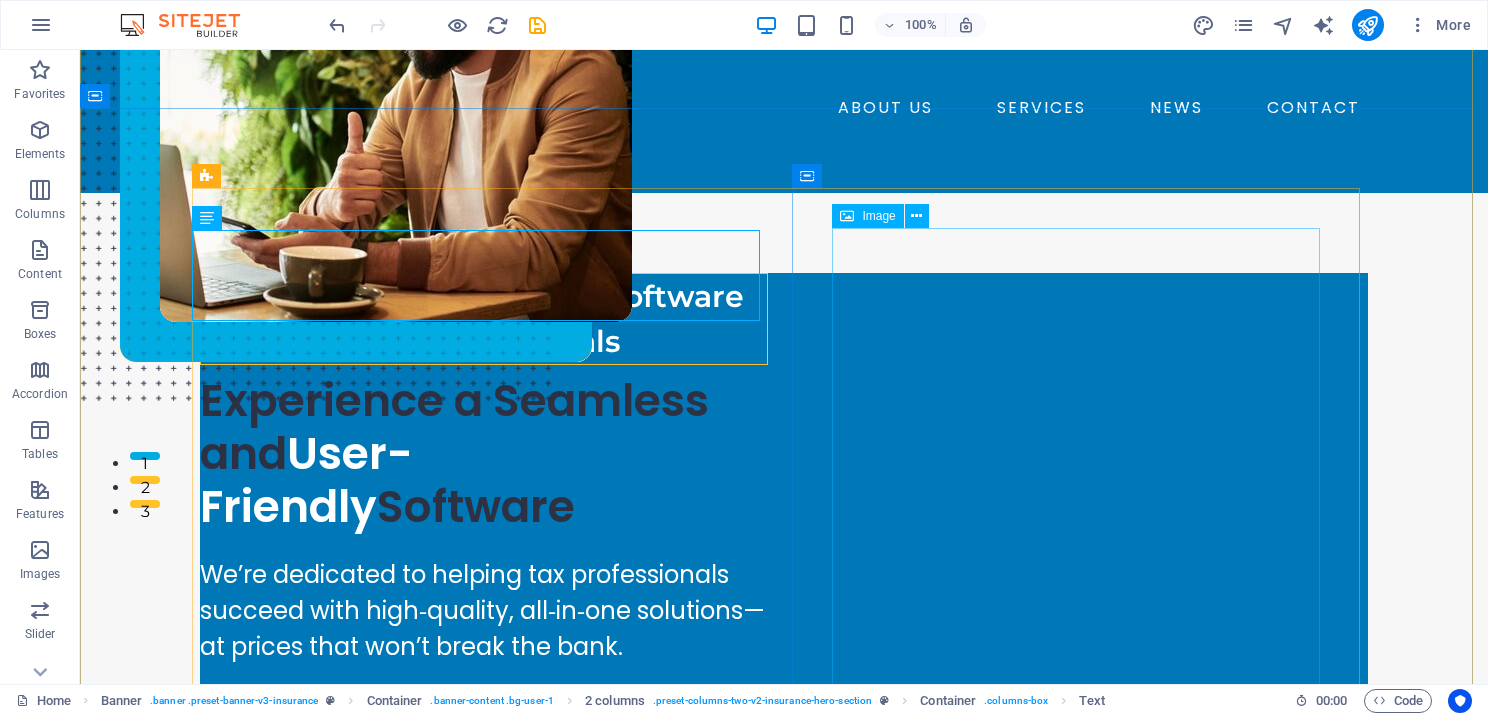 click at bounding box center [784, 167] 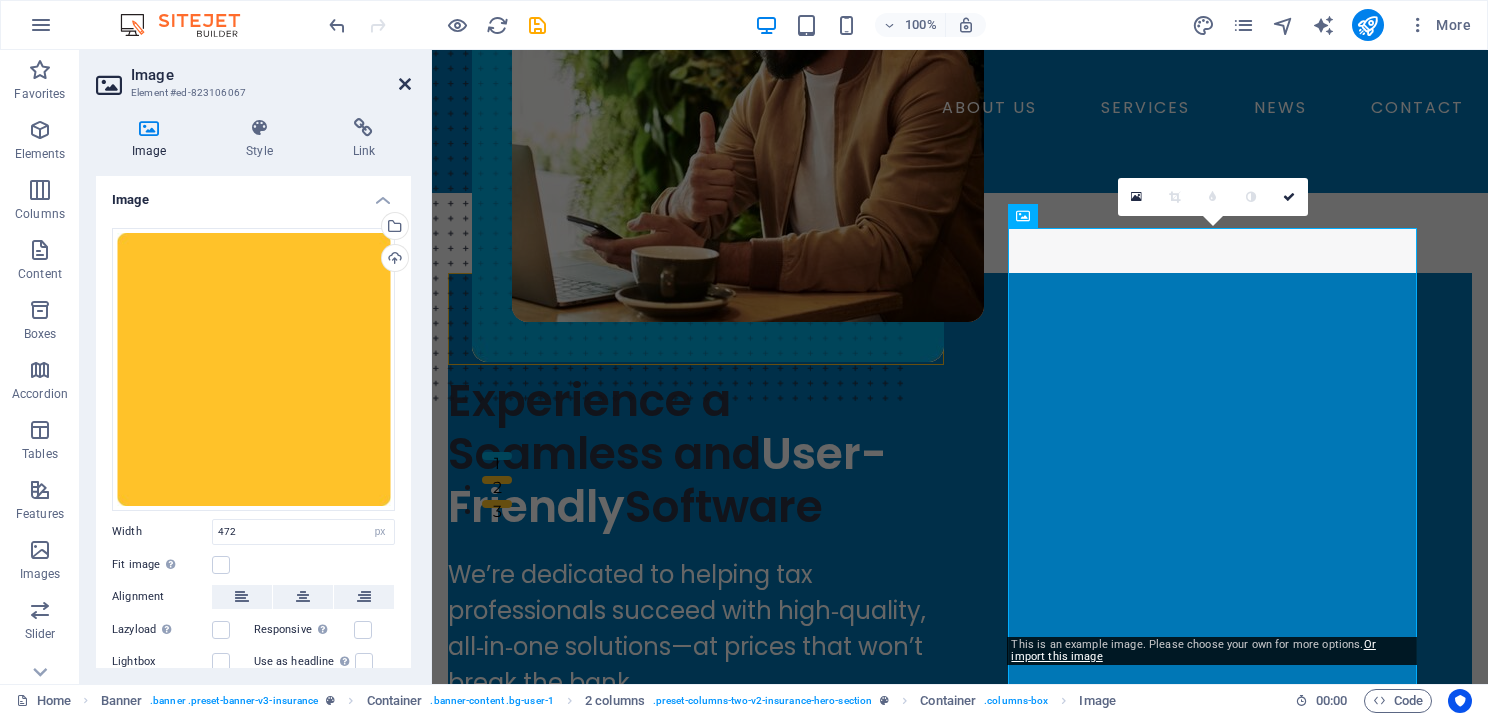 click at bounding box center (405, 84) 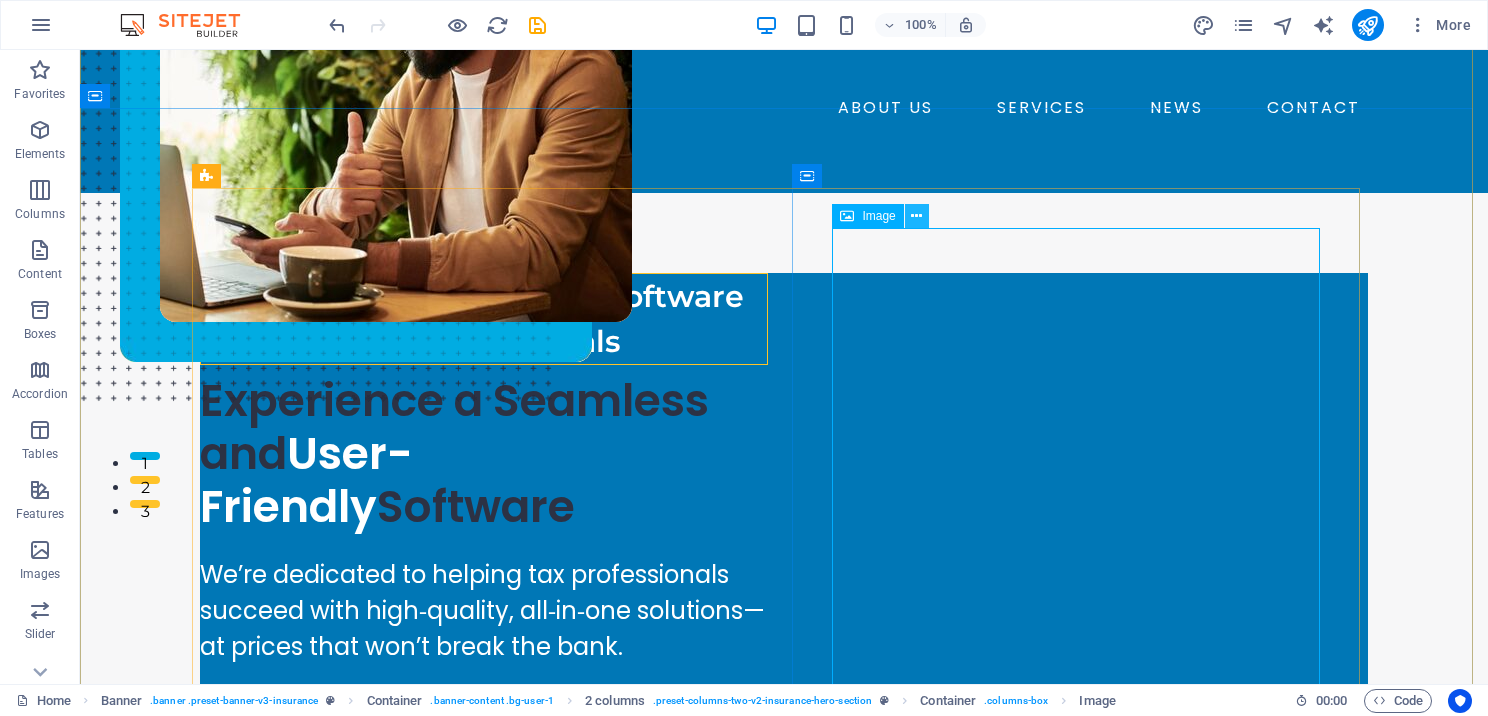 click at bounding box center (916, 216) 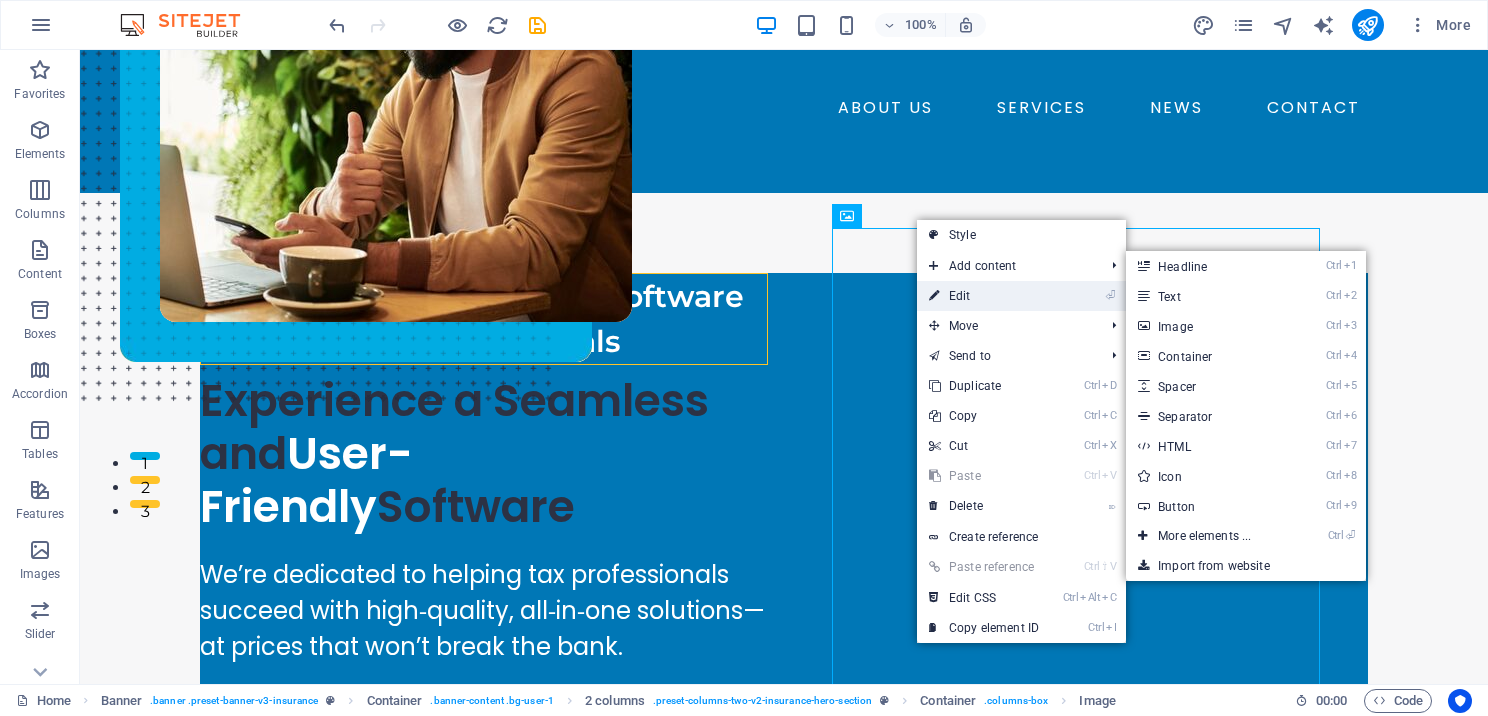 click on "⏎  Edit" at bounding box center (984, 296) 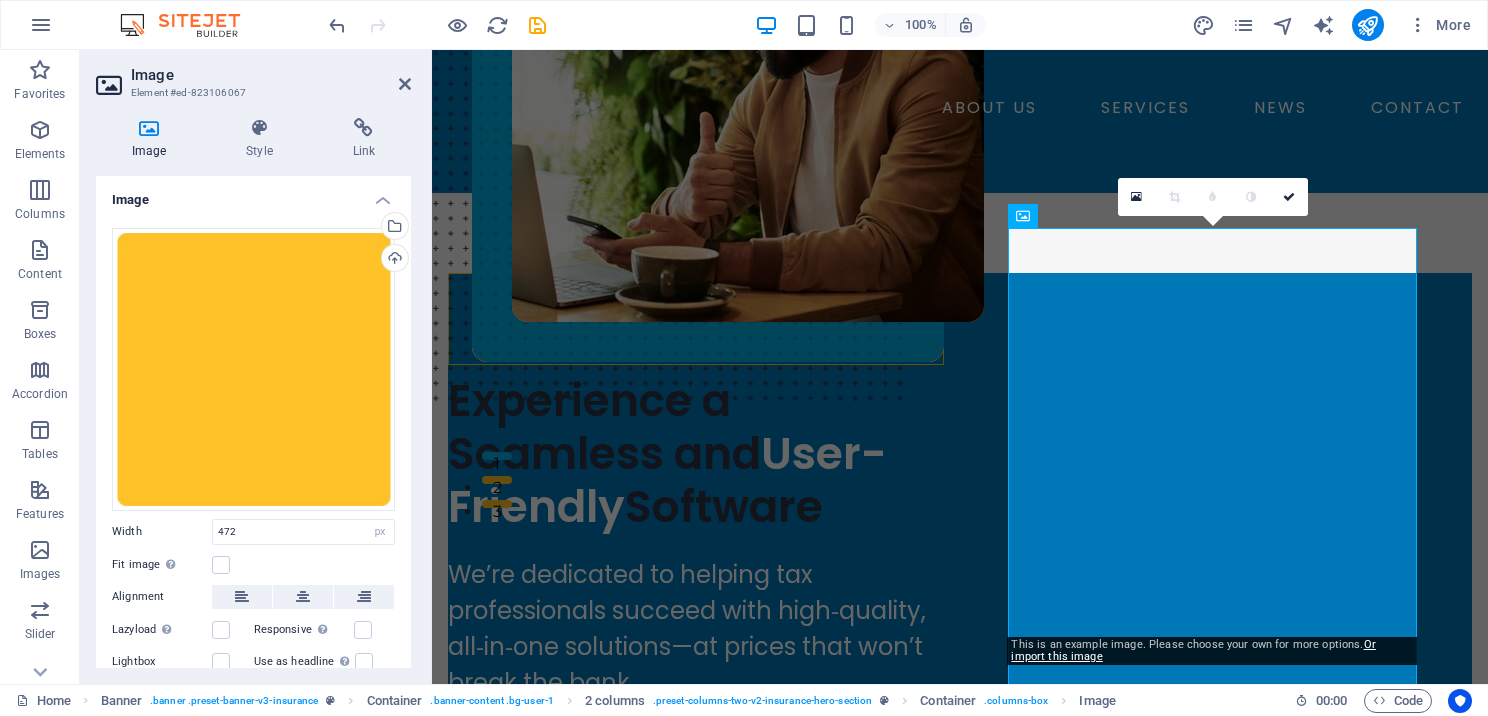 scroll, scrollTop: 96, scrollLeft: 0, axis: vertical 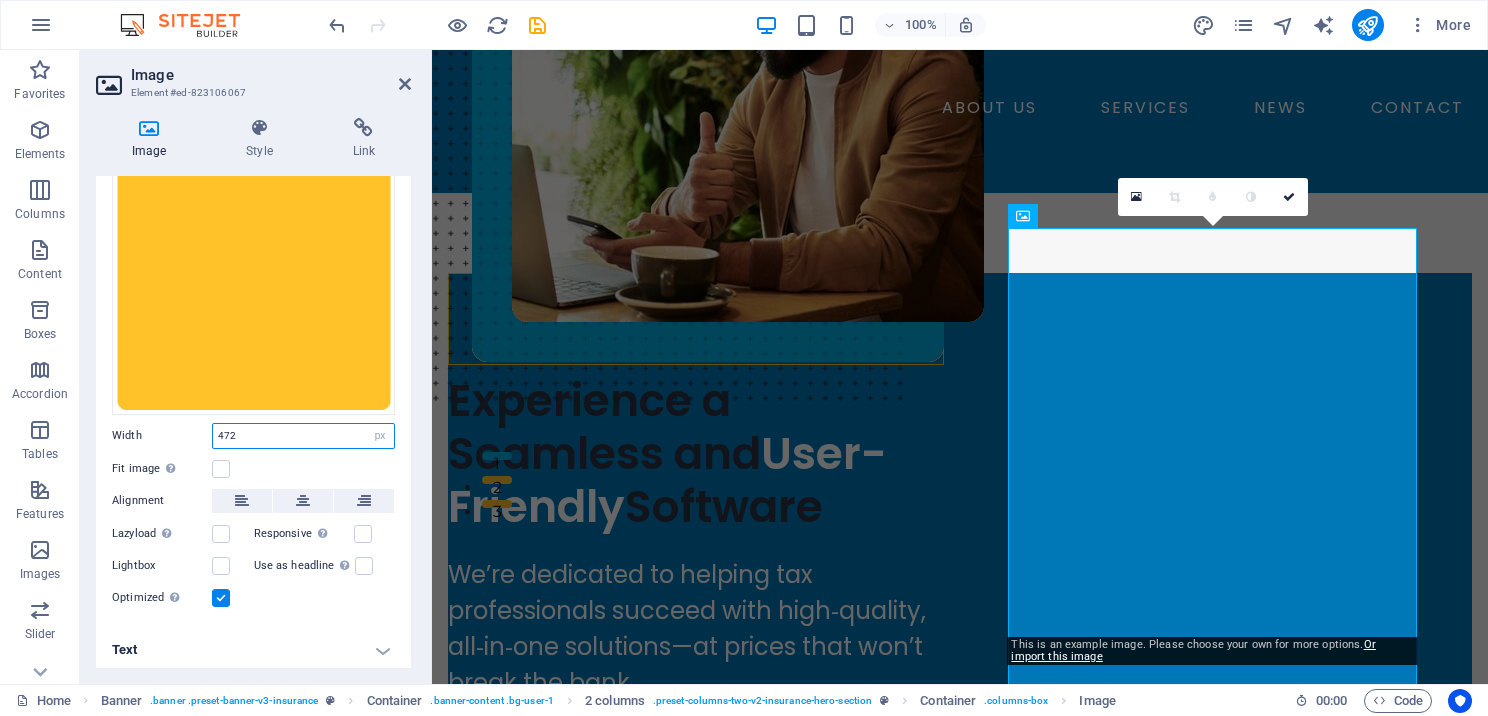 drag, startPoint x: 248, startPoint y: 430, endPoint x: 197, endPoint y: 427, distance: 51.088158 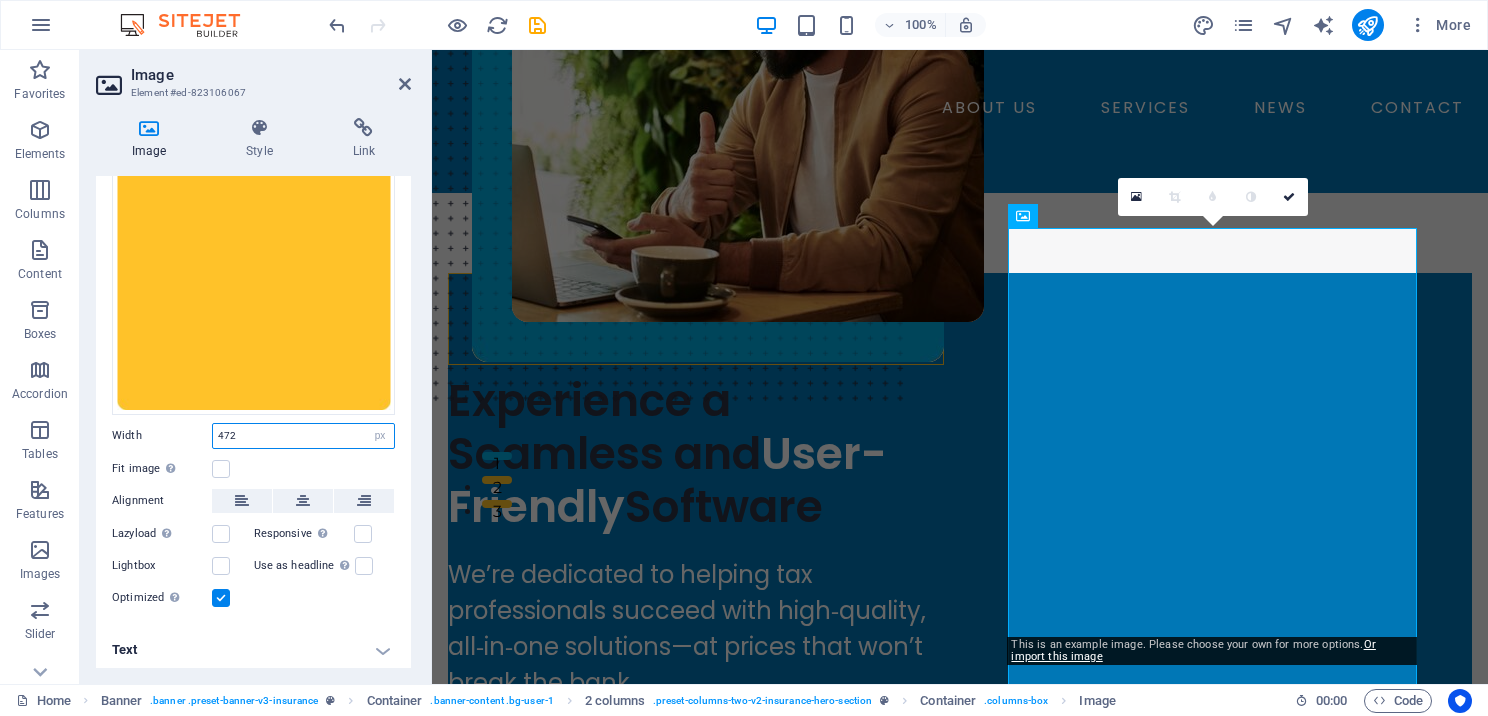 paste on "00776" 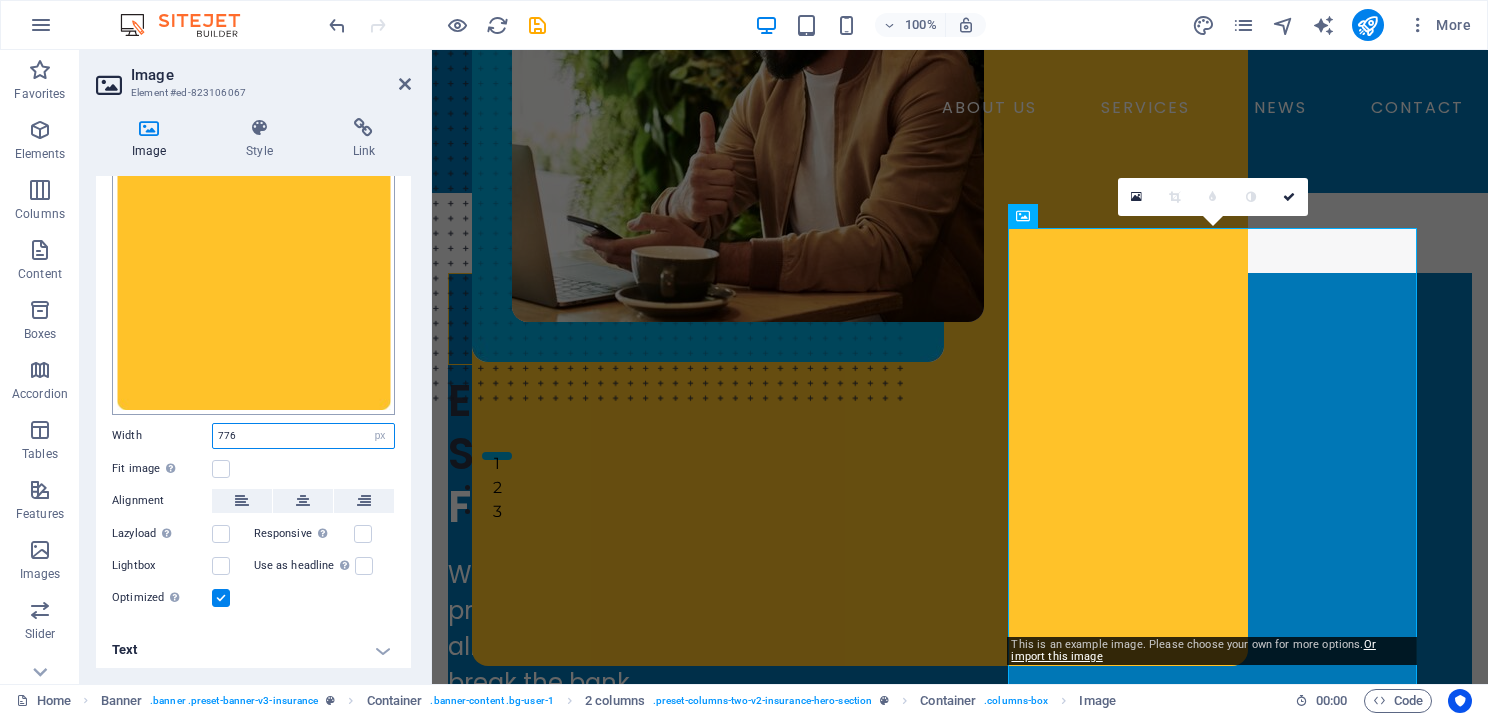 scroll, scrollTop: 0, scrollLeft: 0, axis: both 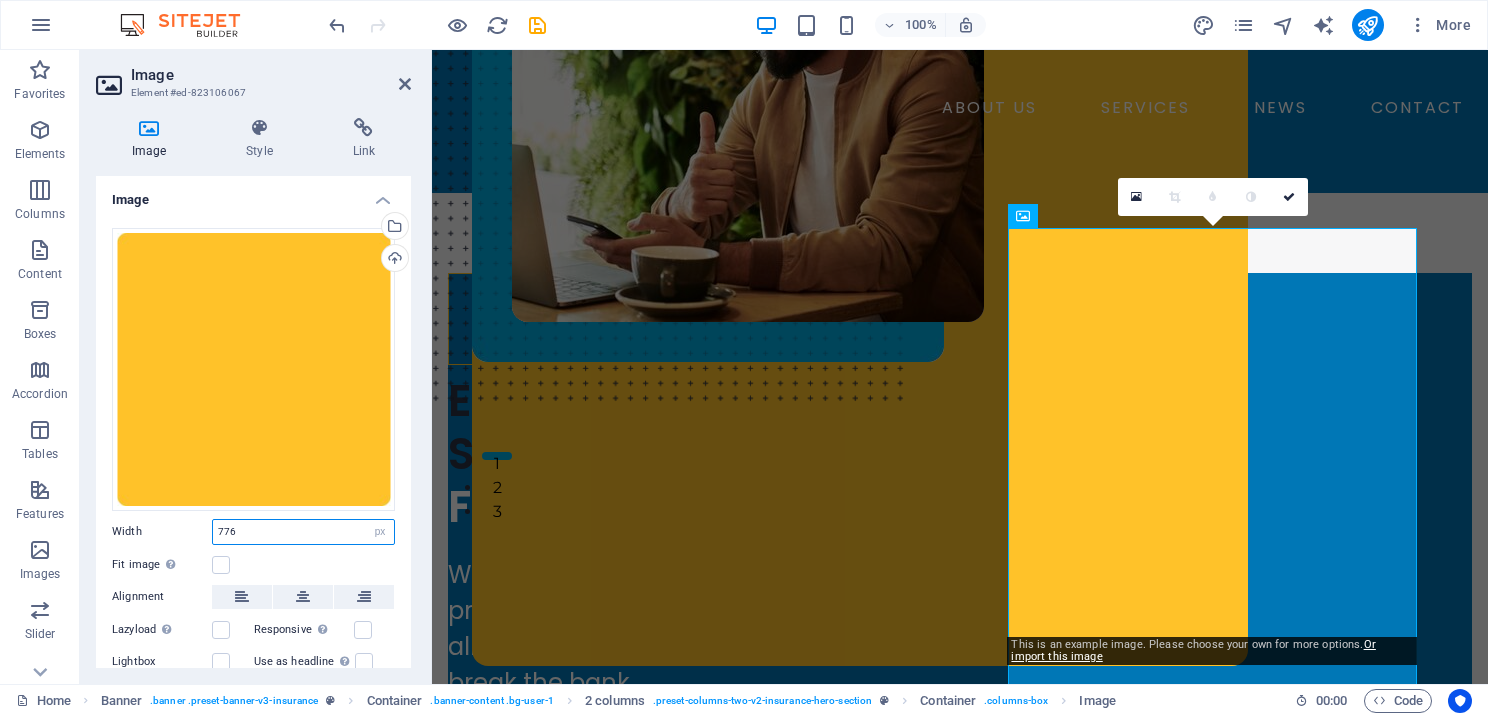 type on "776" 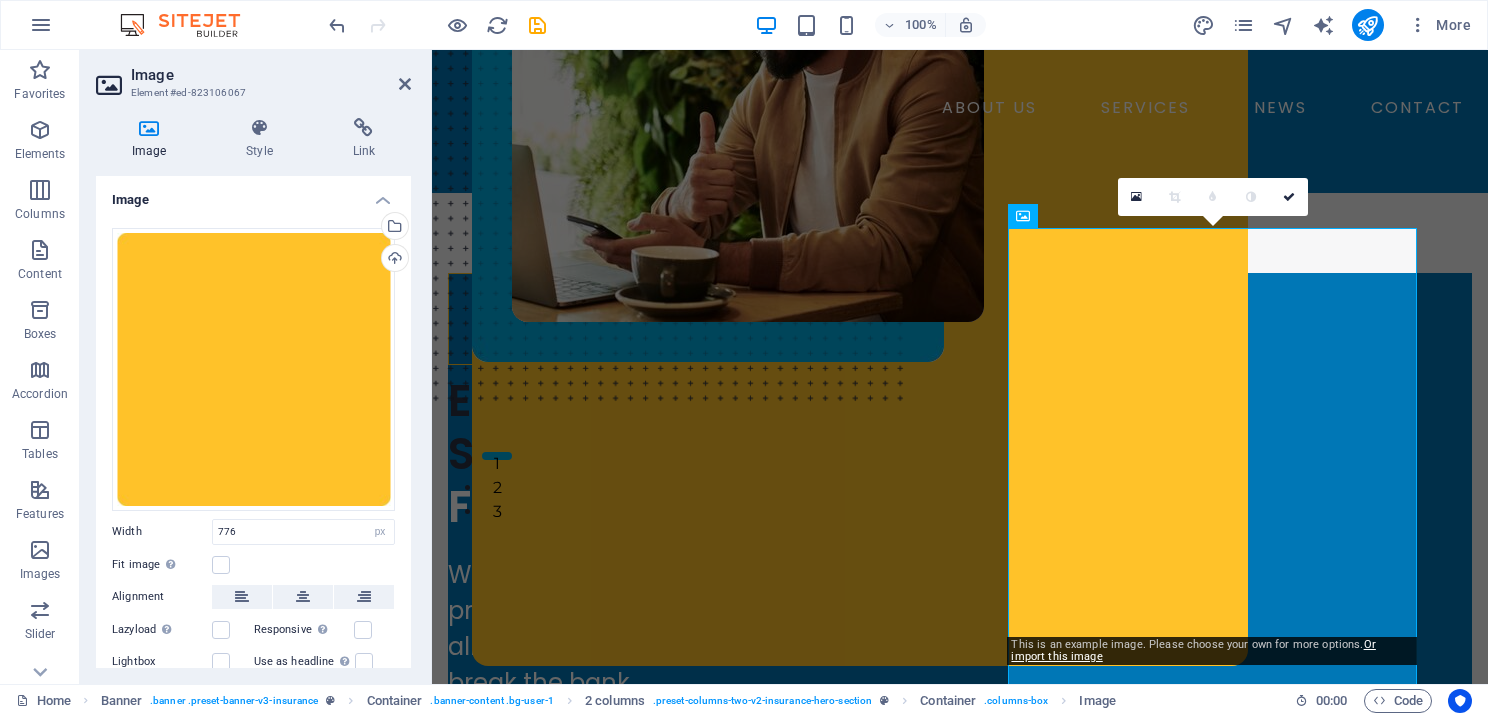 click on "Image" at bounding box center (153, 139) 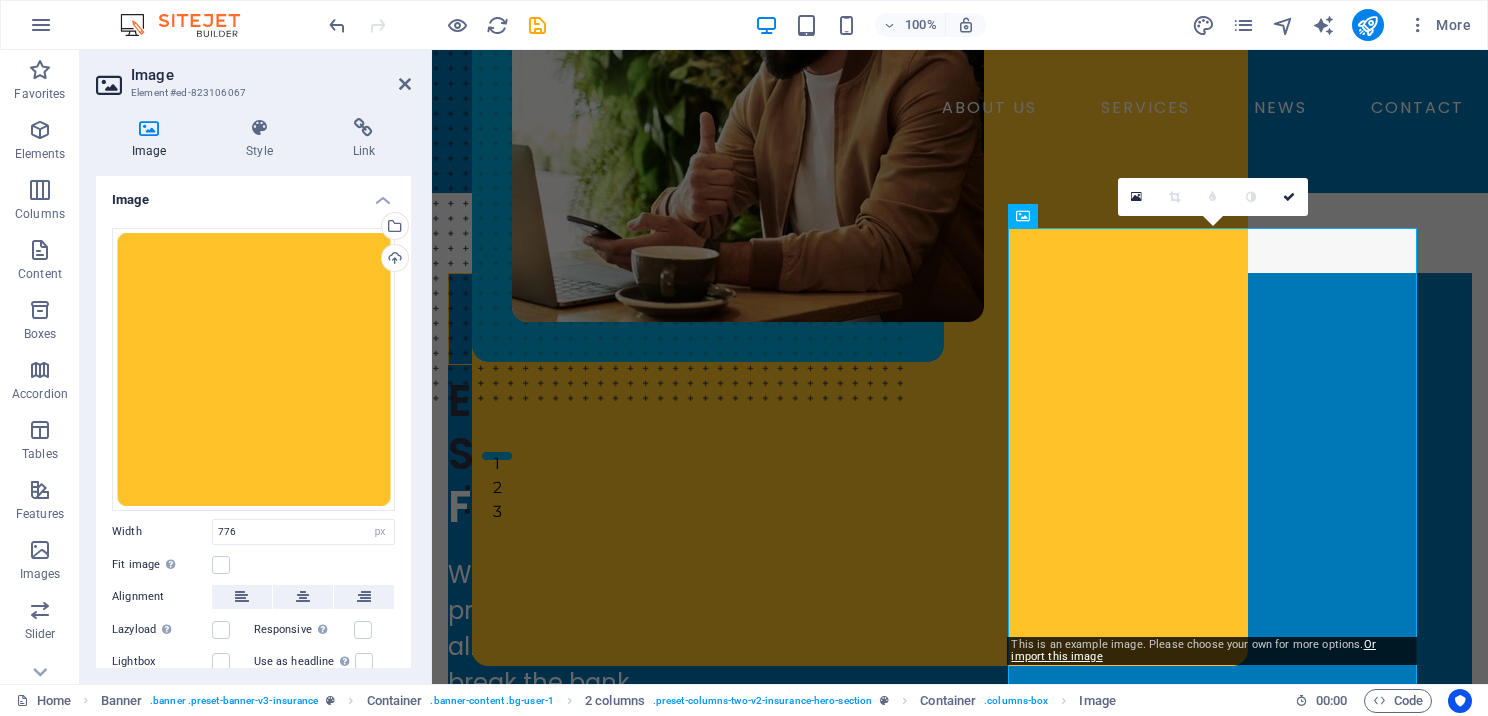 click on "Image" at bounding box center (153, 139) 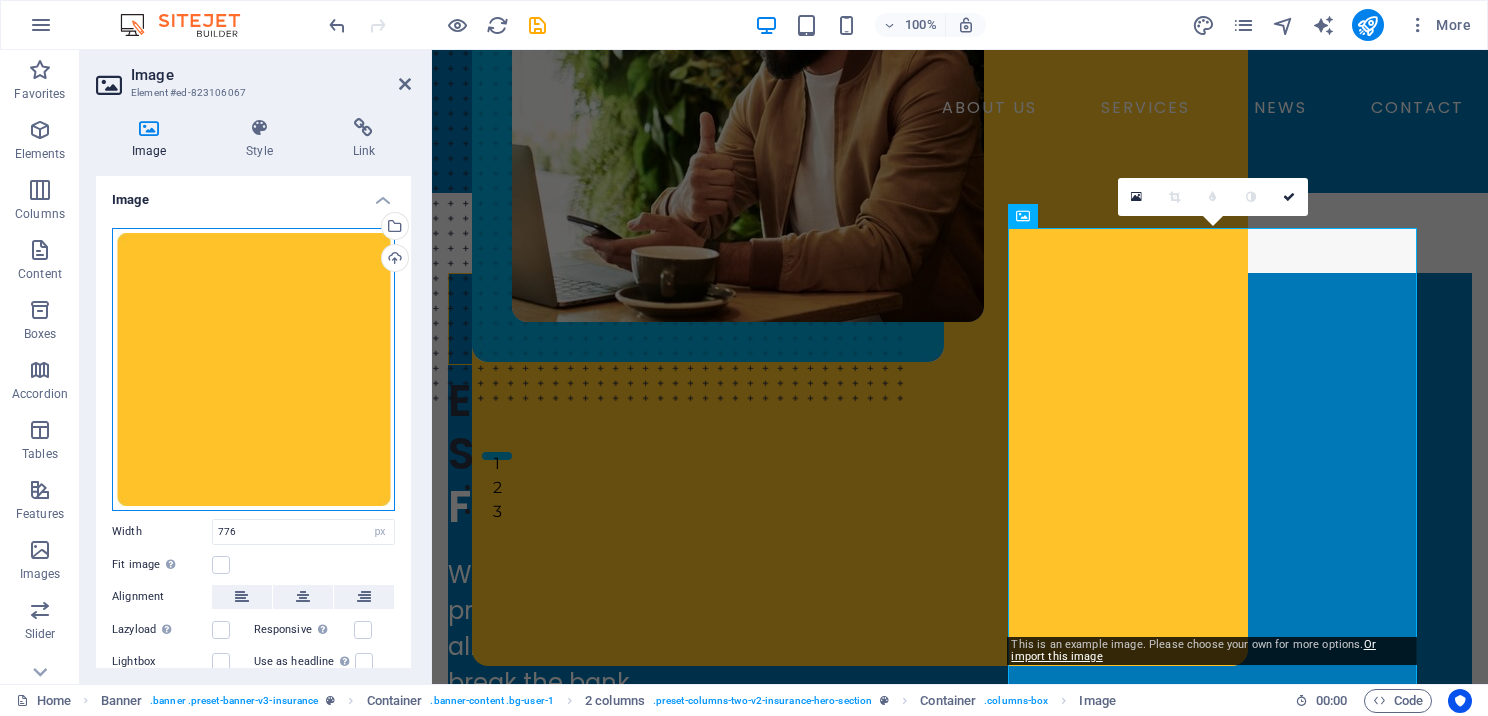 click on "Drag files here, click to choose files or select files from Files or our free stock photos & videos" at bounding box center (253, 369) 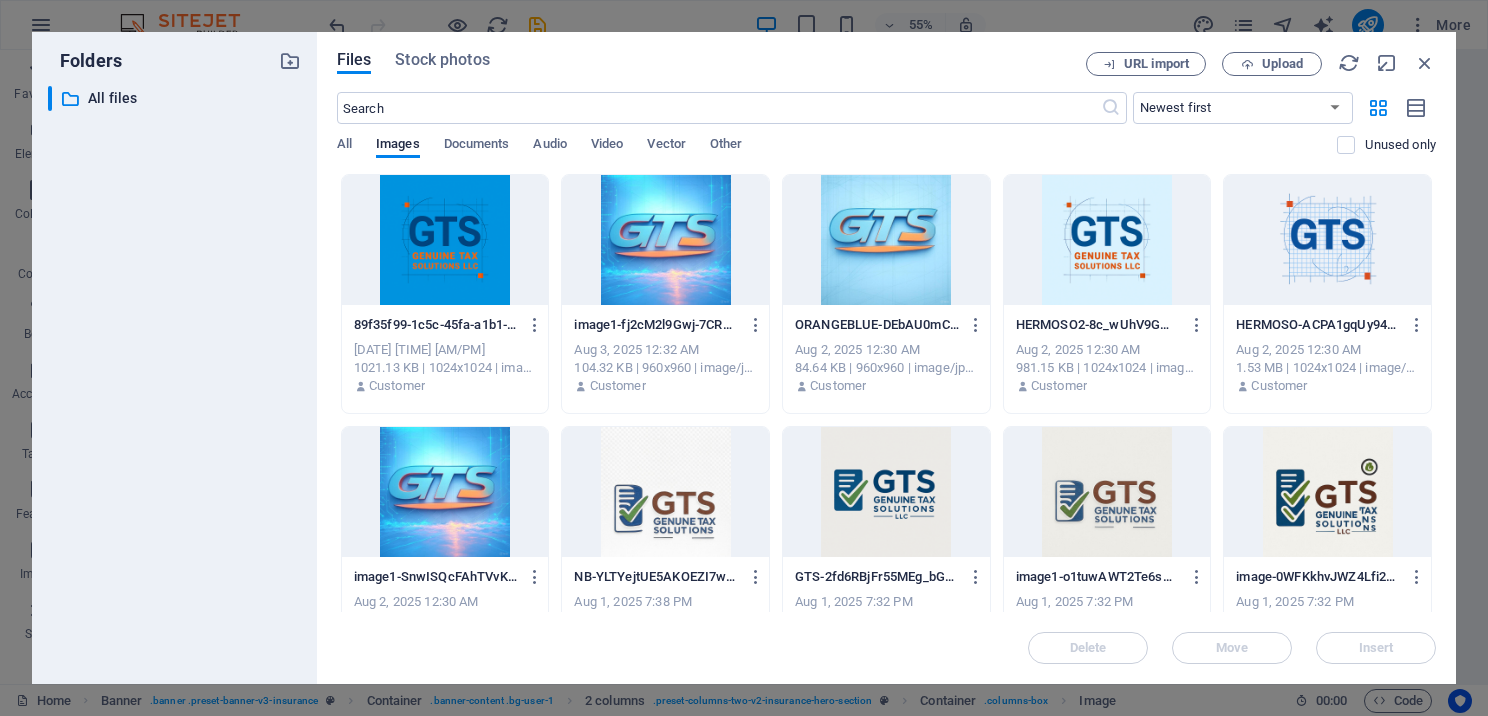 click at bounding box center [665, 240] 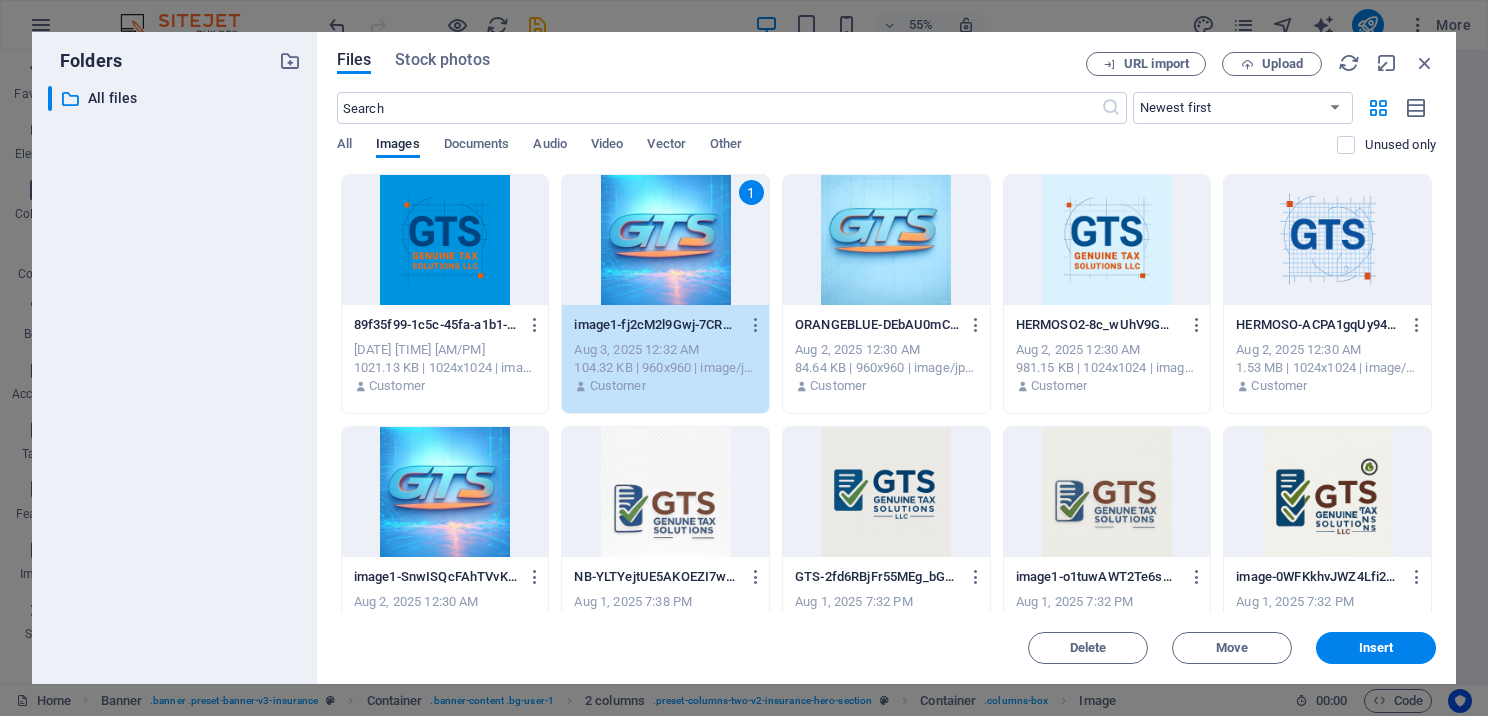 click on "1" at bounding box center [665, 240] 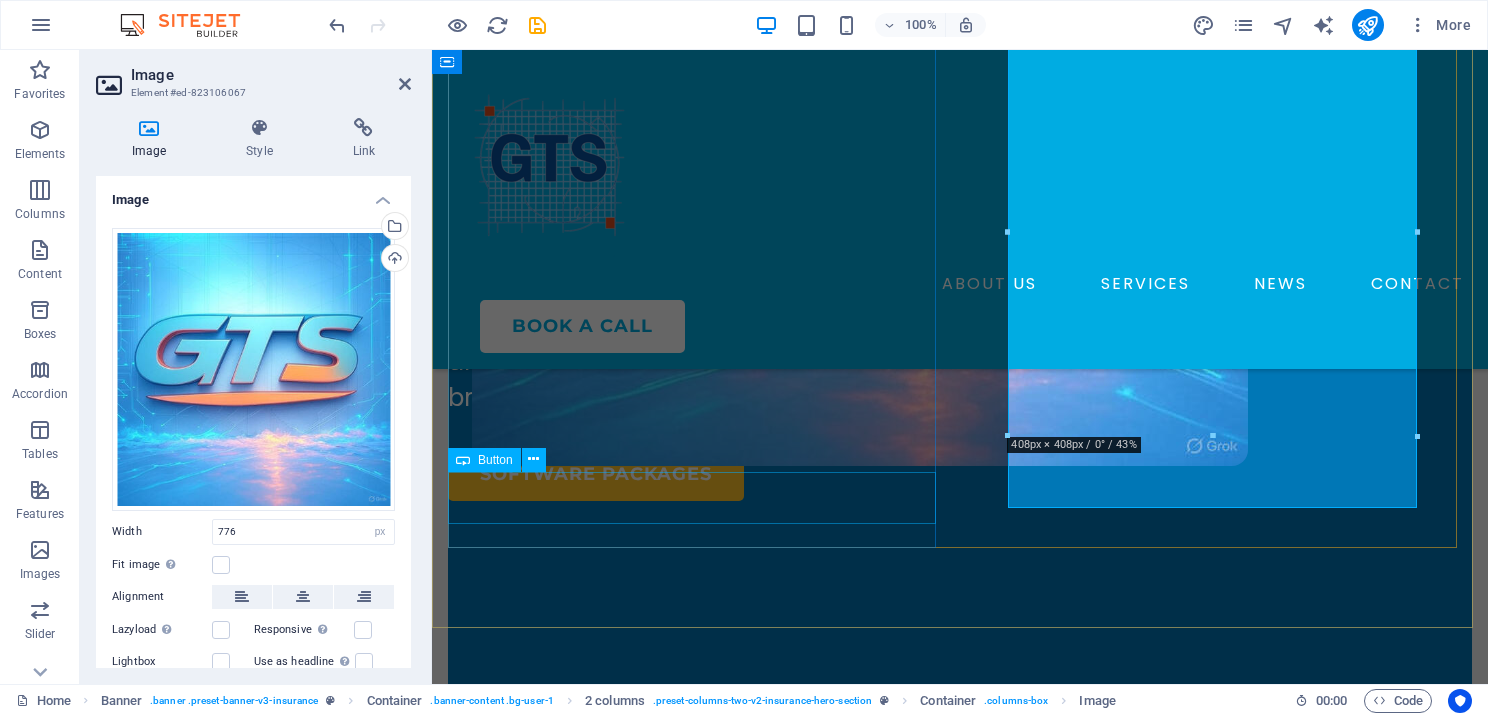 scroll, scrollTop: 100, scrollLeft: 0, axis: vertical 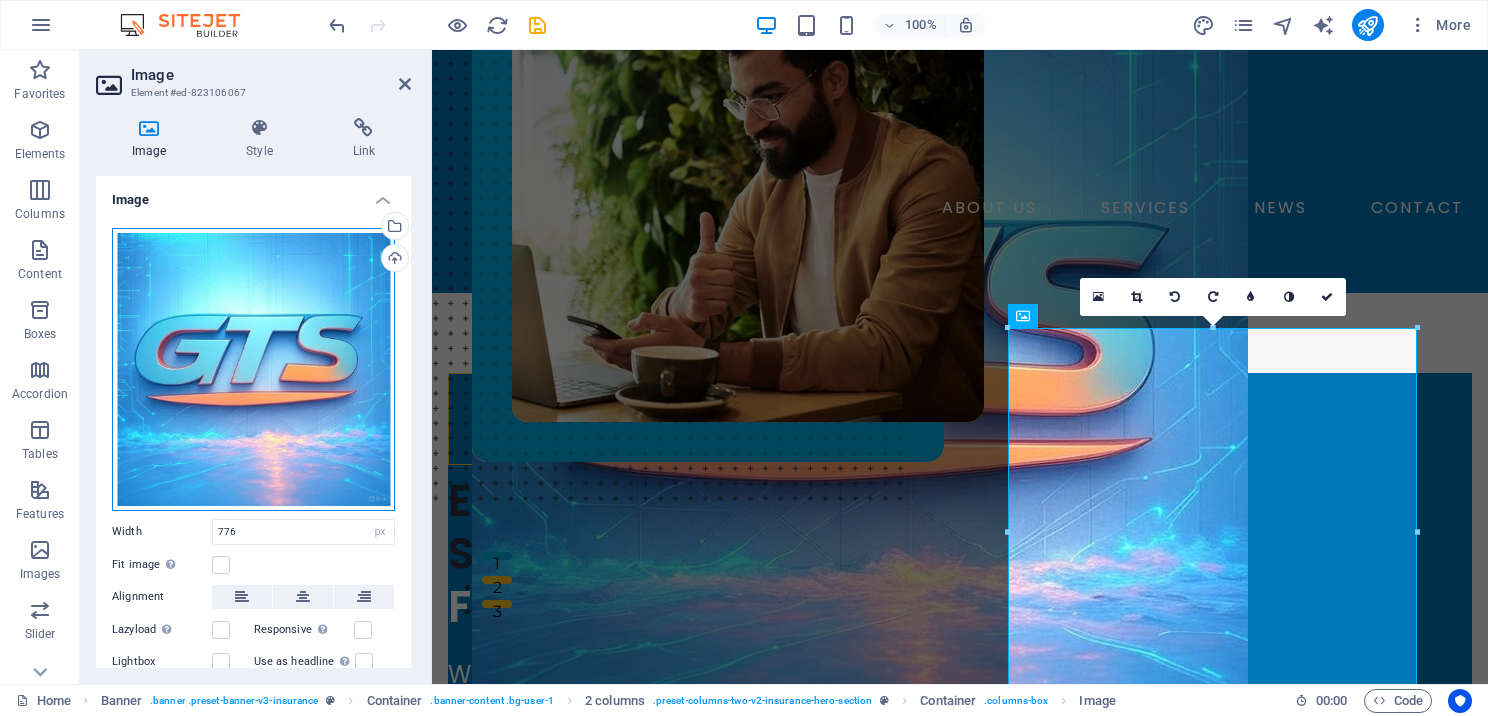 click on "Drag files here, click to choose files or select files from Files or our free stock photos & videos" at bounding box center [253, 369] 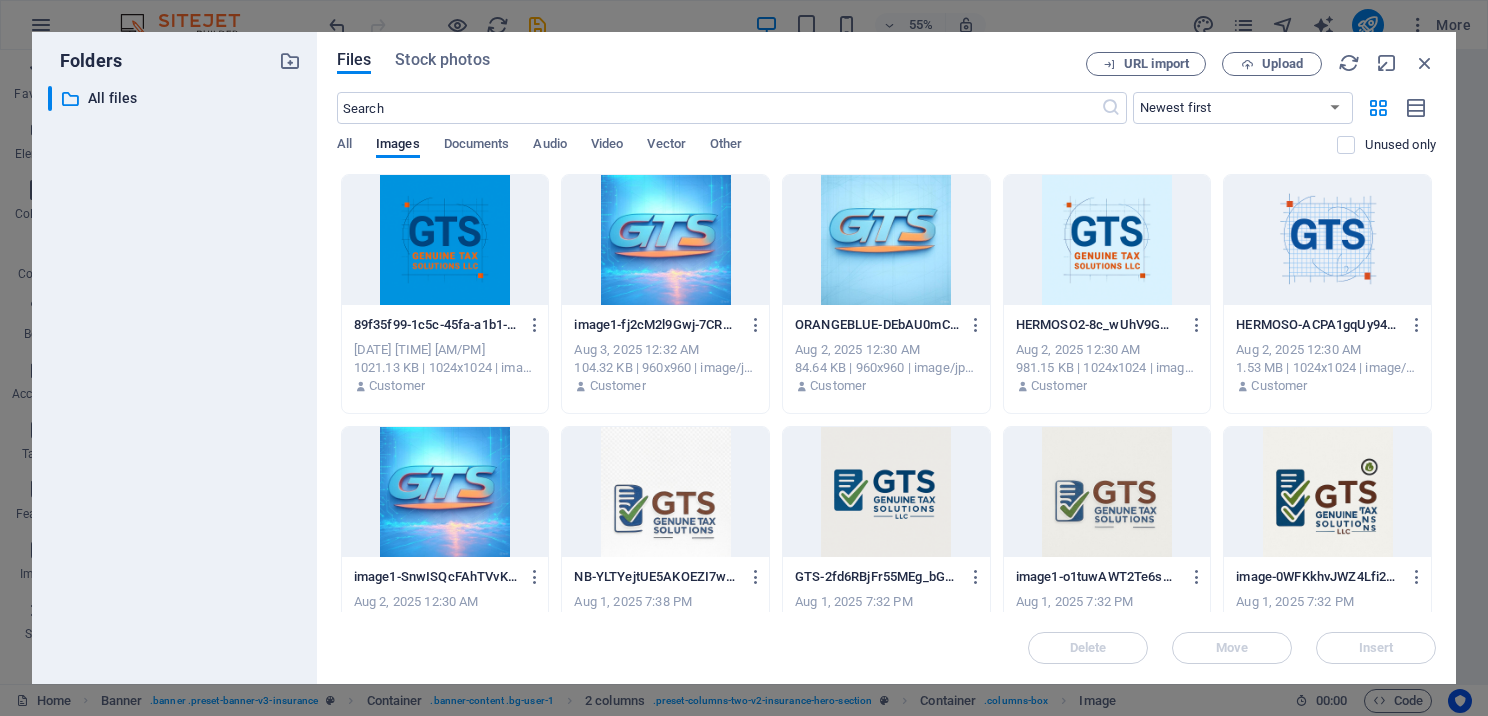 click at bounding box center (1327, 240) 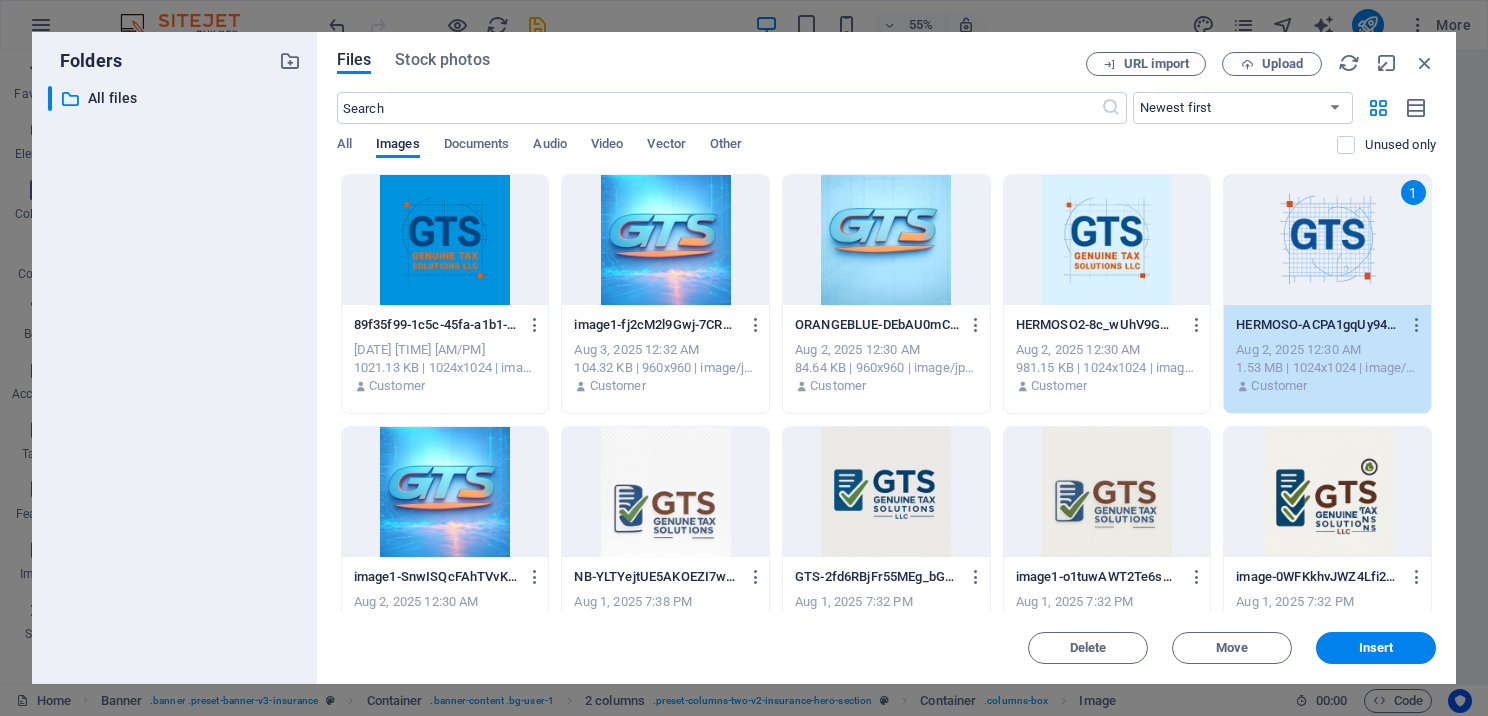 click on "1" at bounding box center [1327, 240] 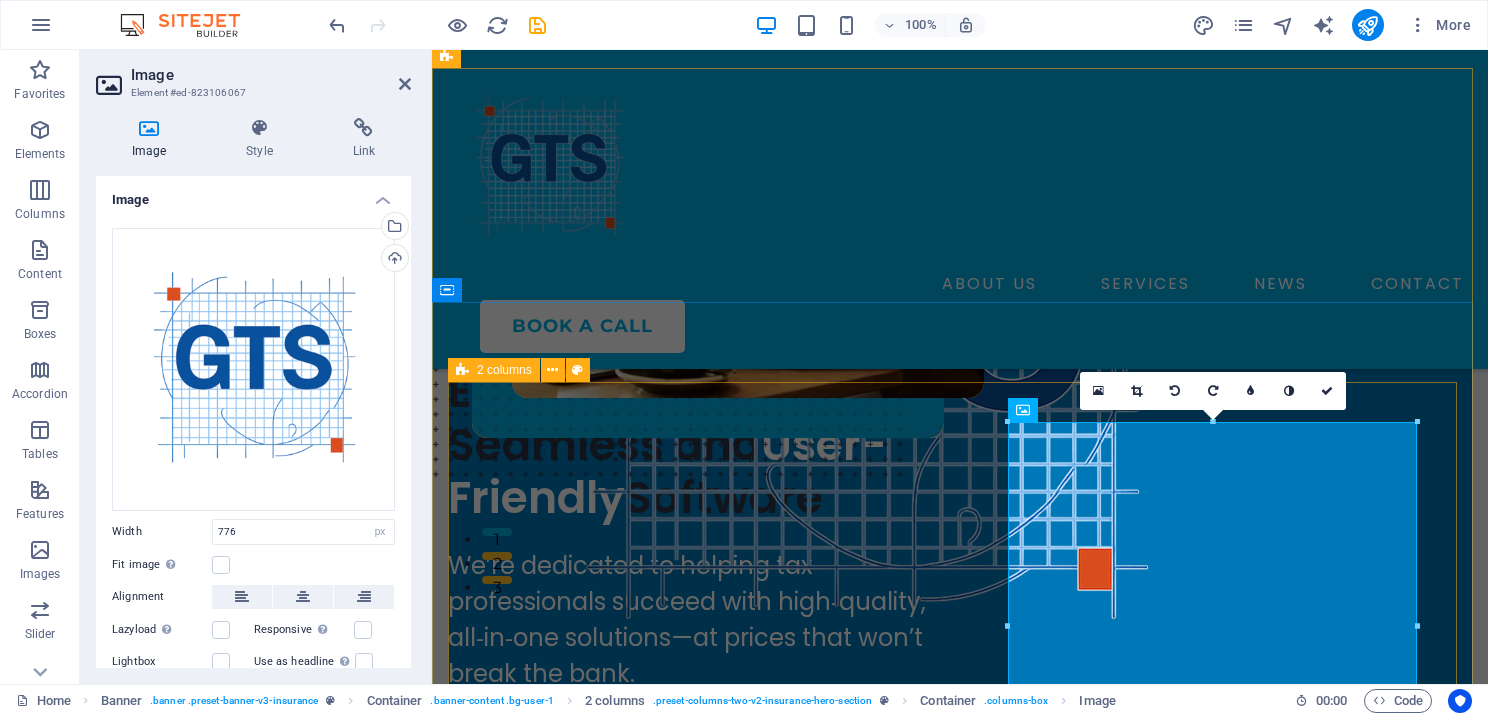 scroll, scrollTop: 300, scrollLeft: 0, axis: vertical 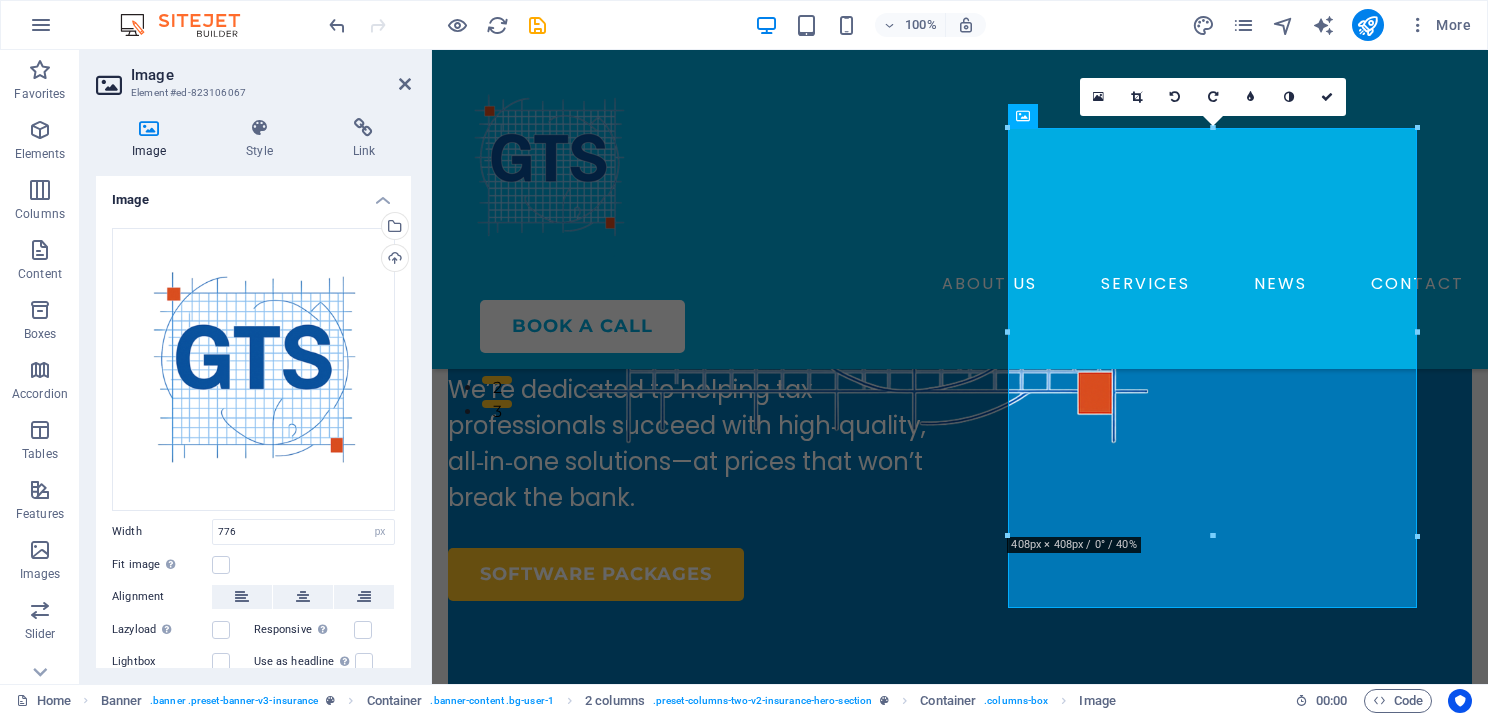 click on "Image Element #ed-823106067" at bounding box center (253, 76) 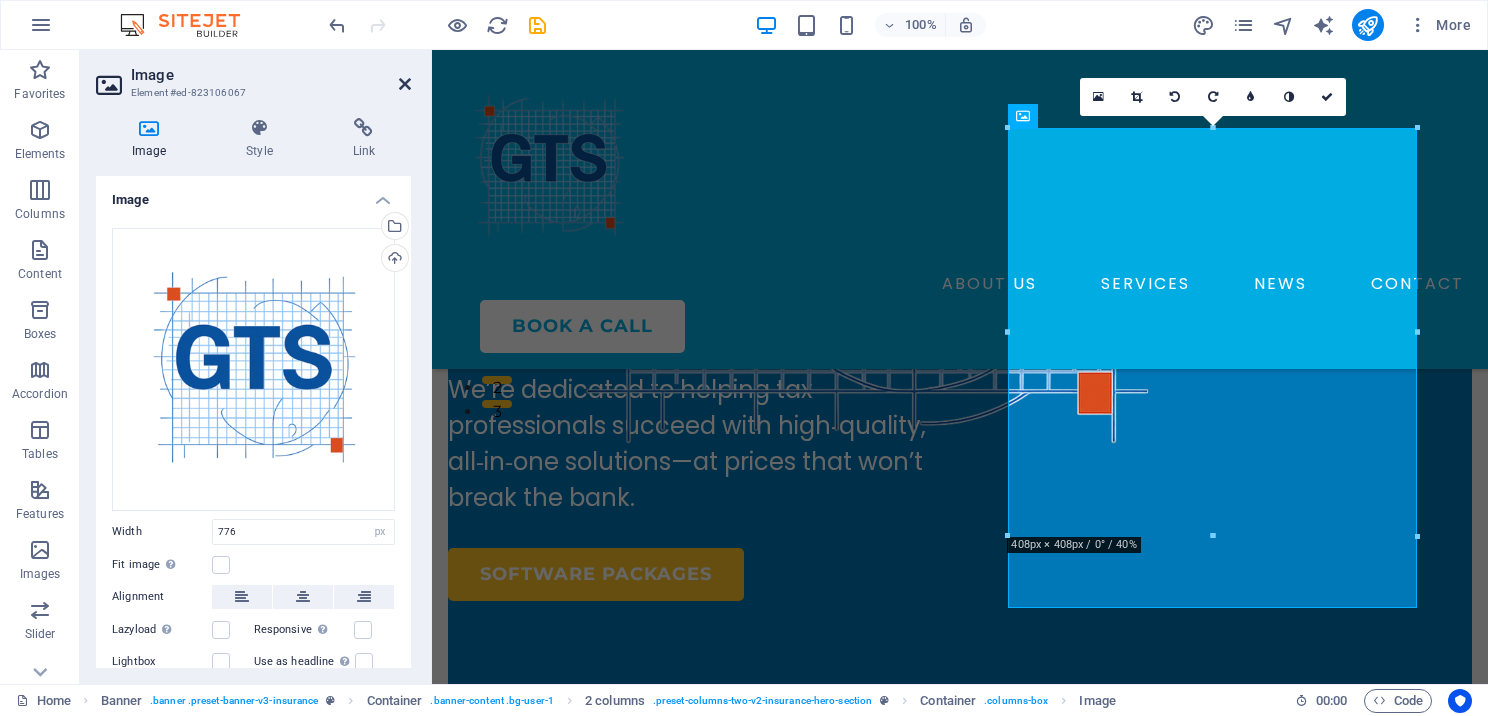 click at bounding box center (405, 84) 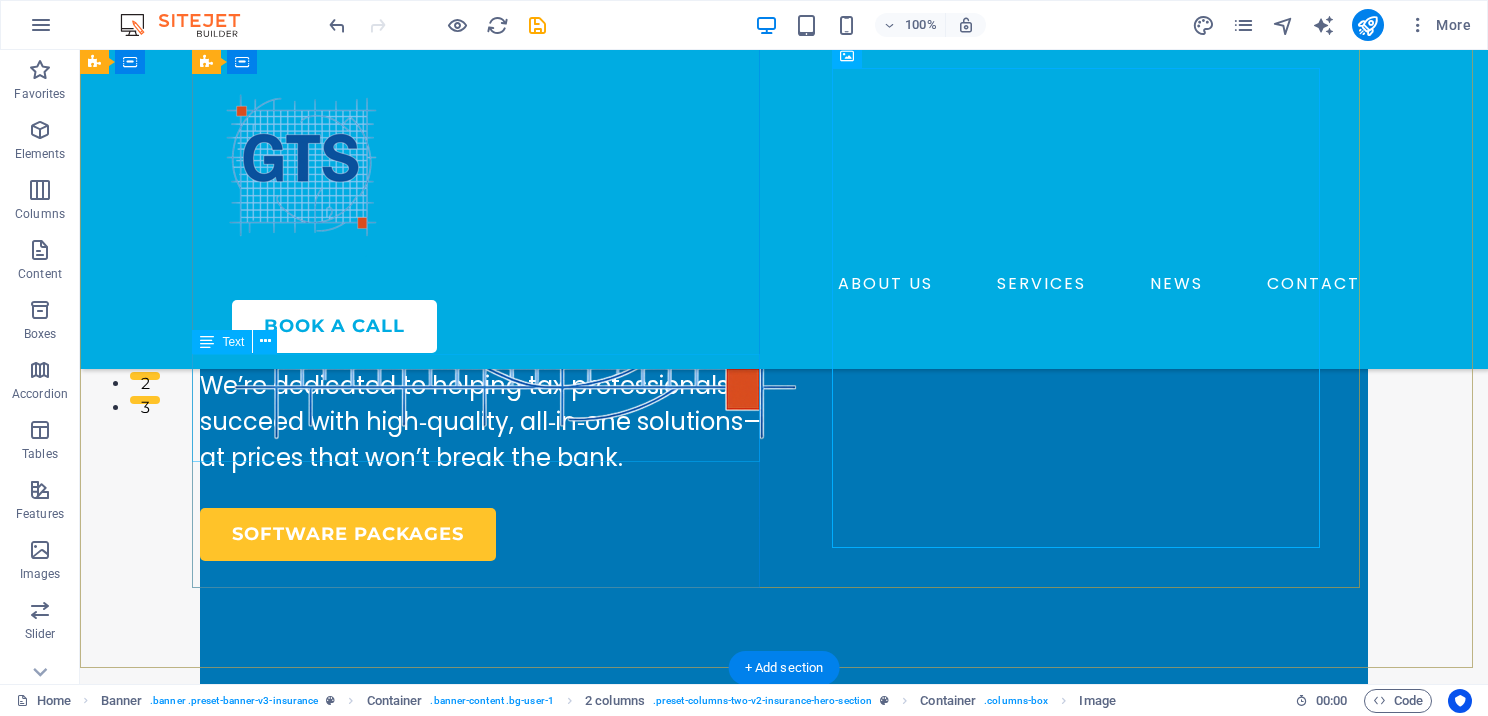 scroll, scrollTop: 300, scrollLeft: 0, axis: vertical 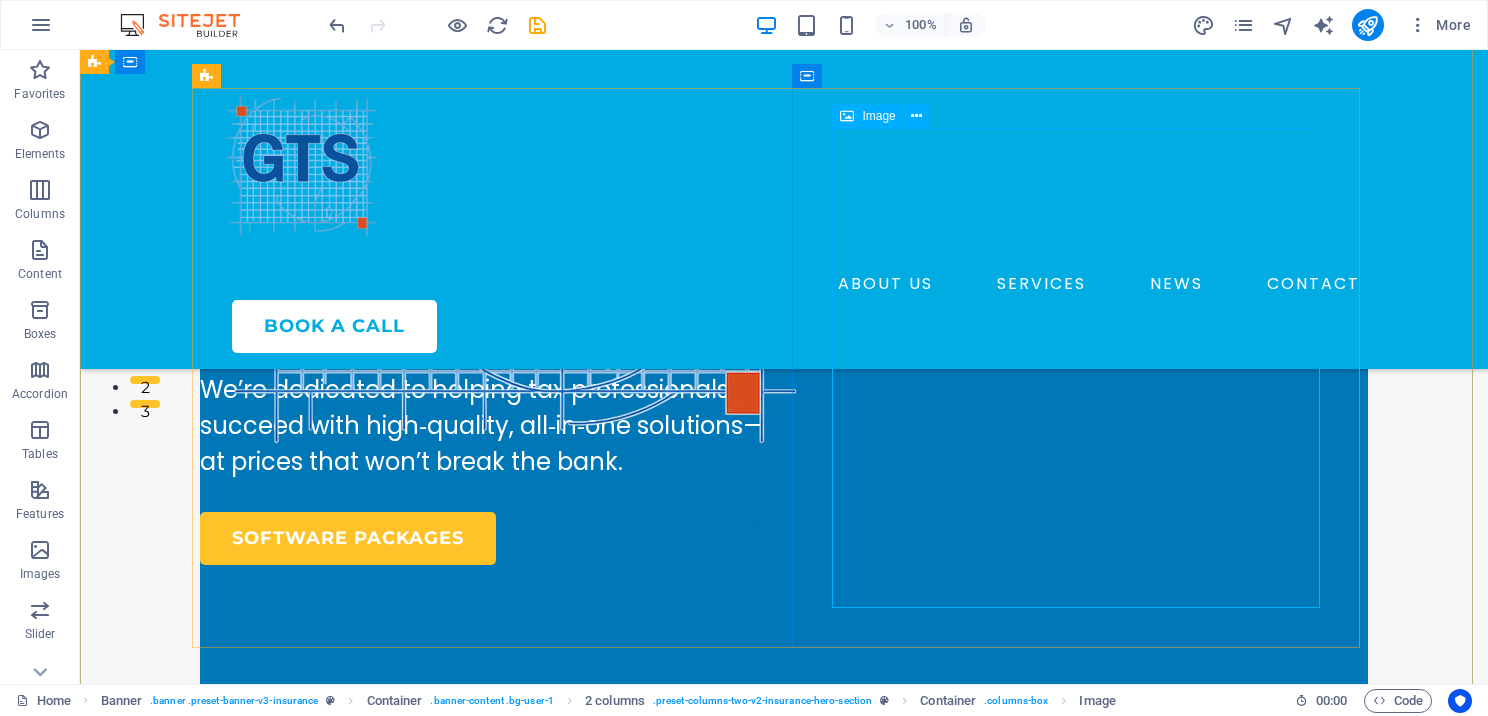 click at bounding box center (784, 67) 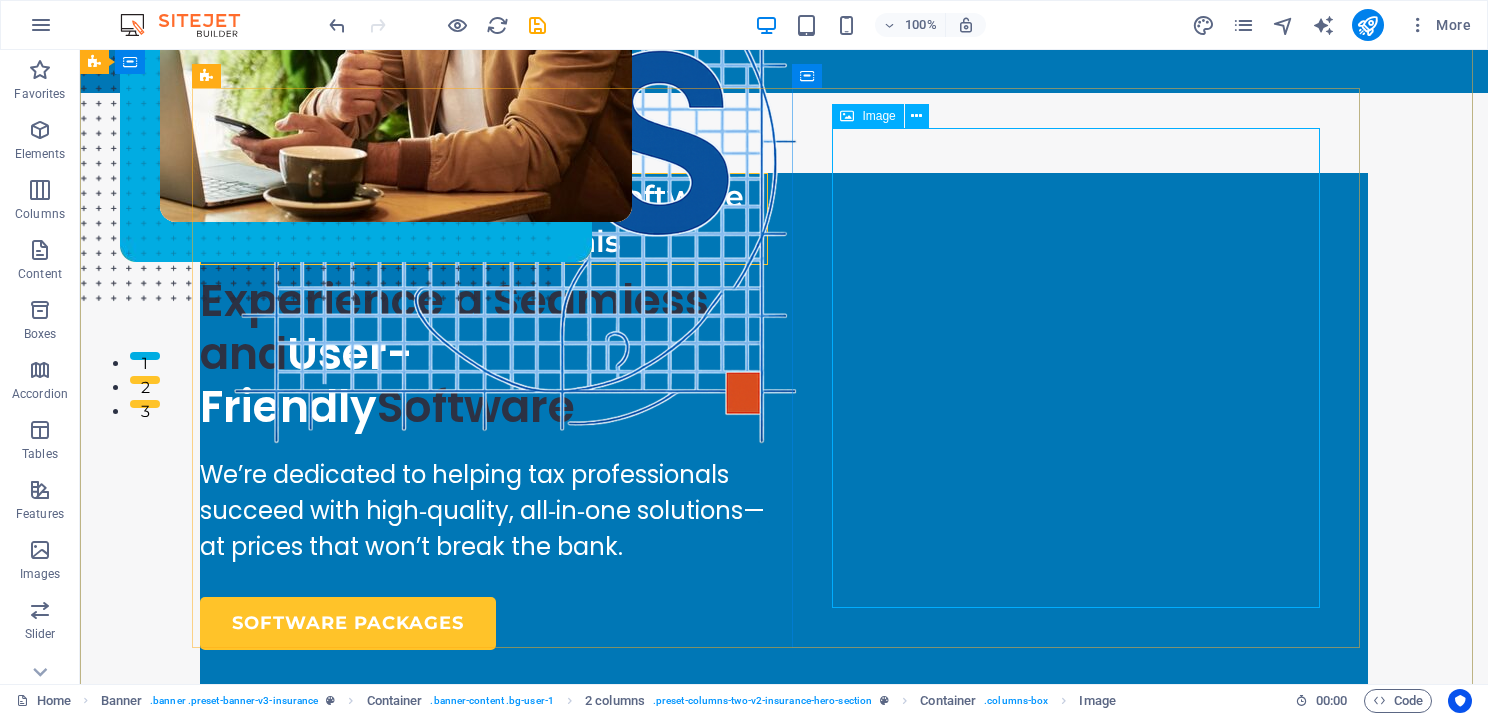 scroll, scrollTop: 0, scrollLeft: 0, axis: both 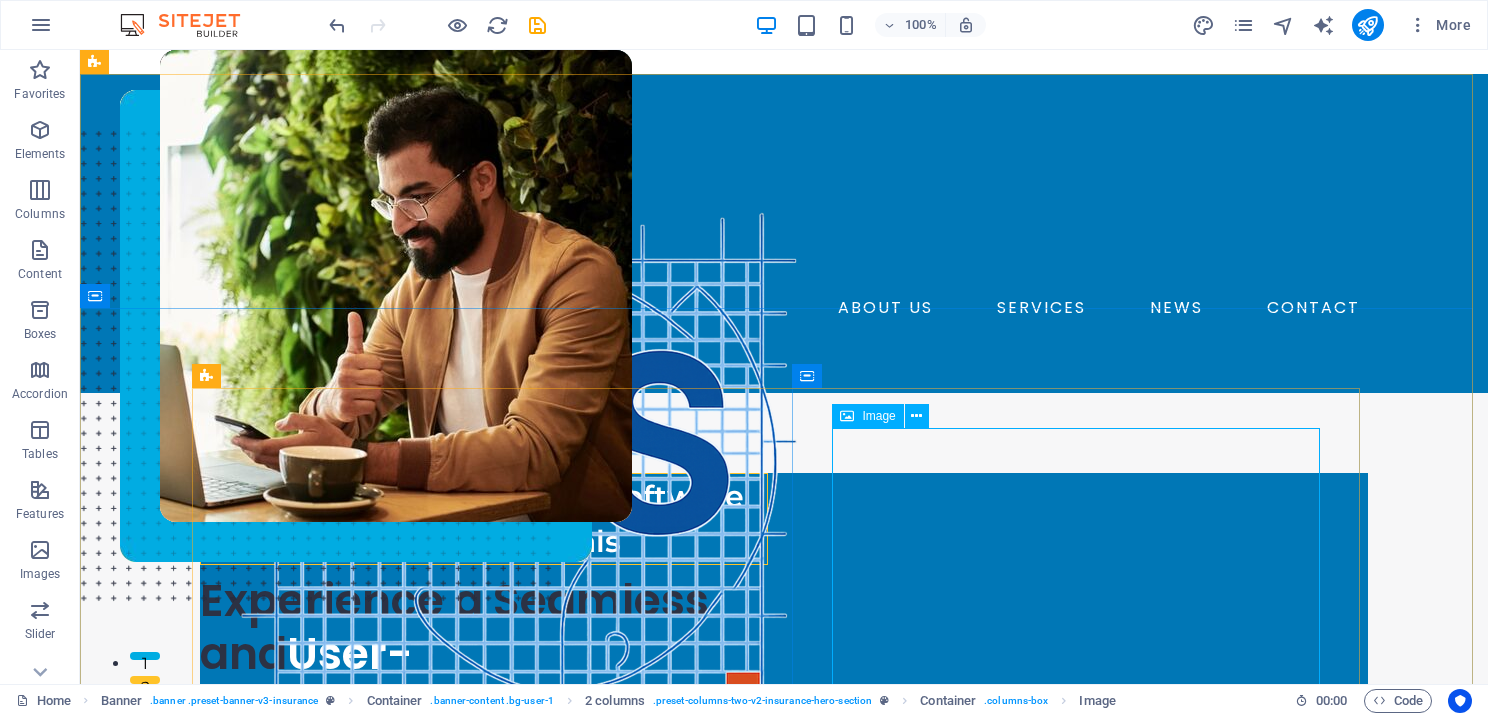 click at bounding box center (847, 416) 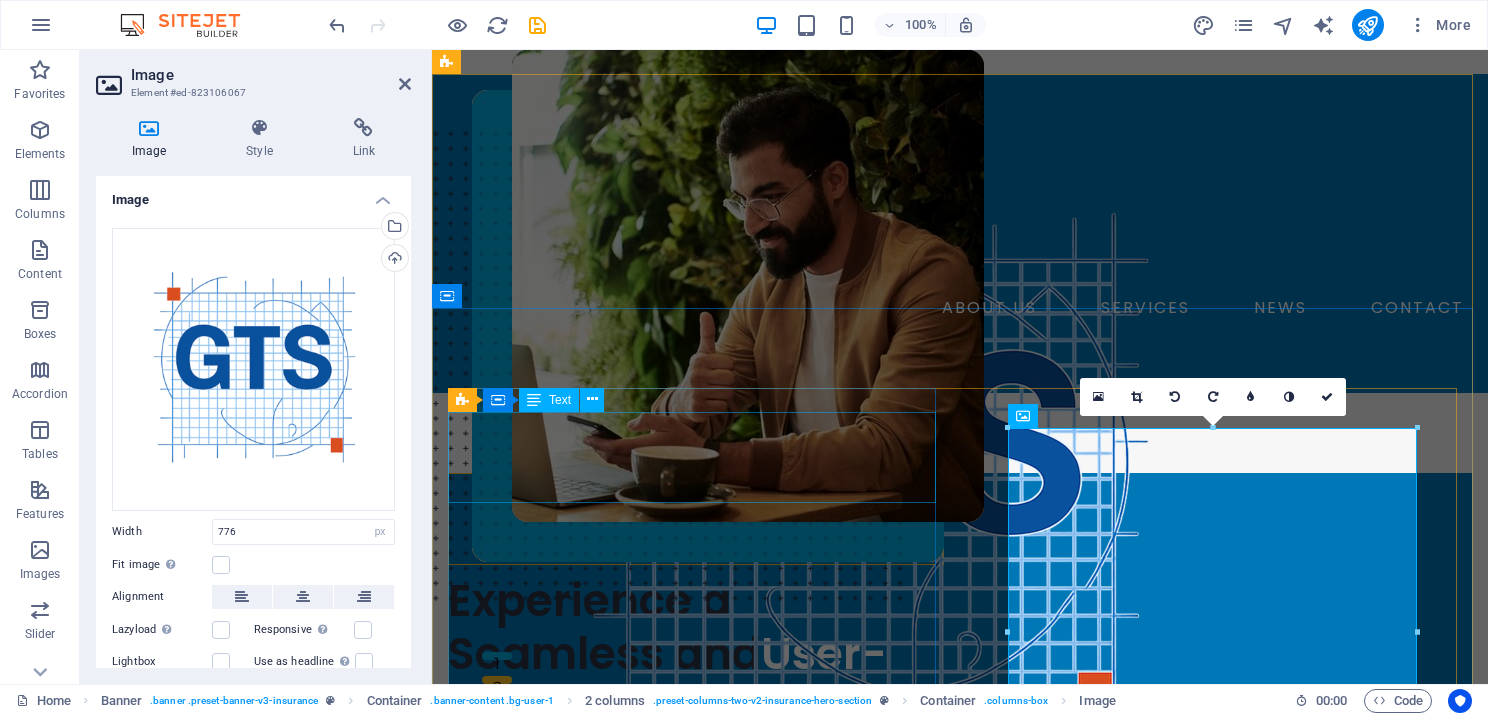 click on "Expert Tax Preparation Software for Professionals" at bounding box center [696, 519] 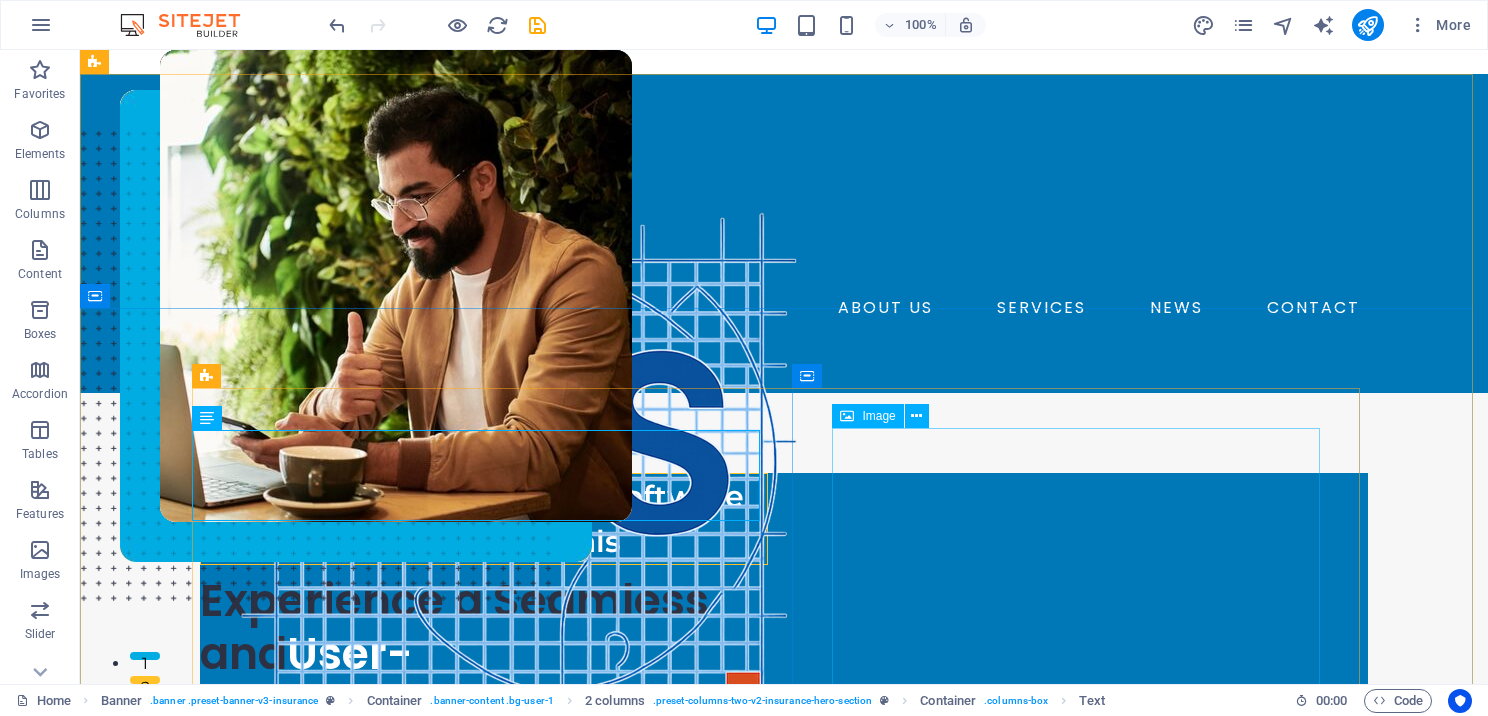 click at bounding box center (847, 416) 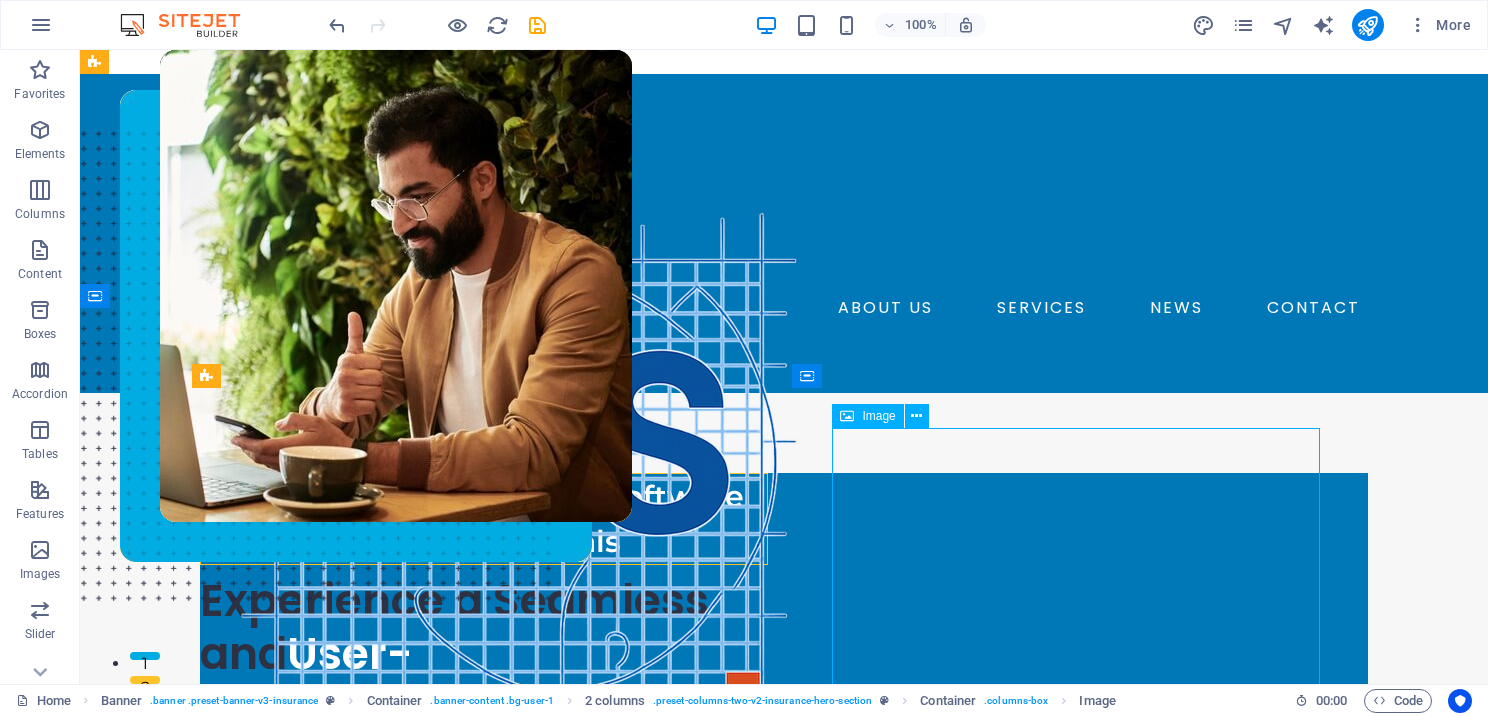 click at bounding box center [847, 416] 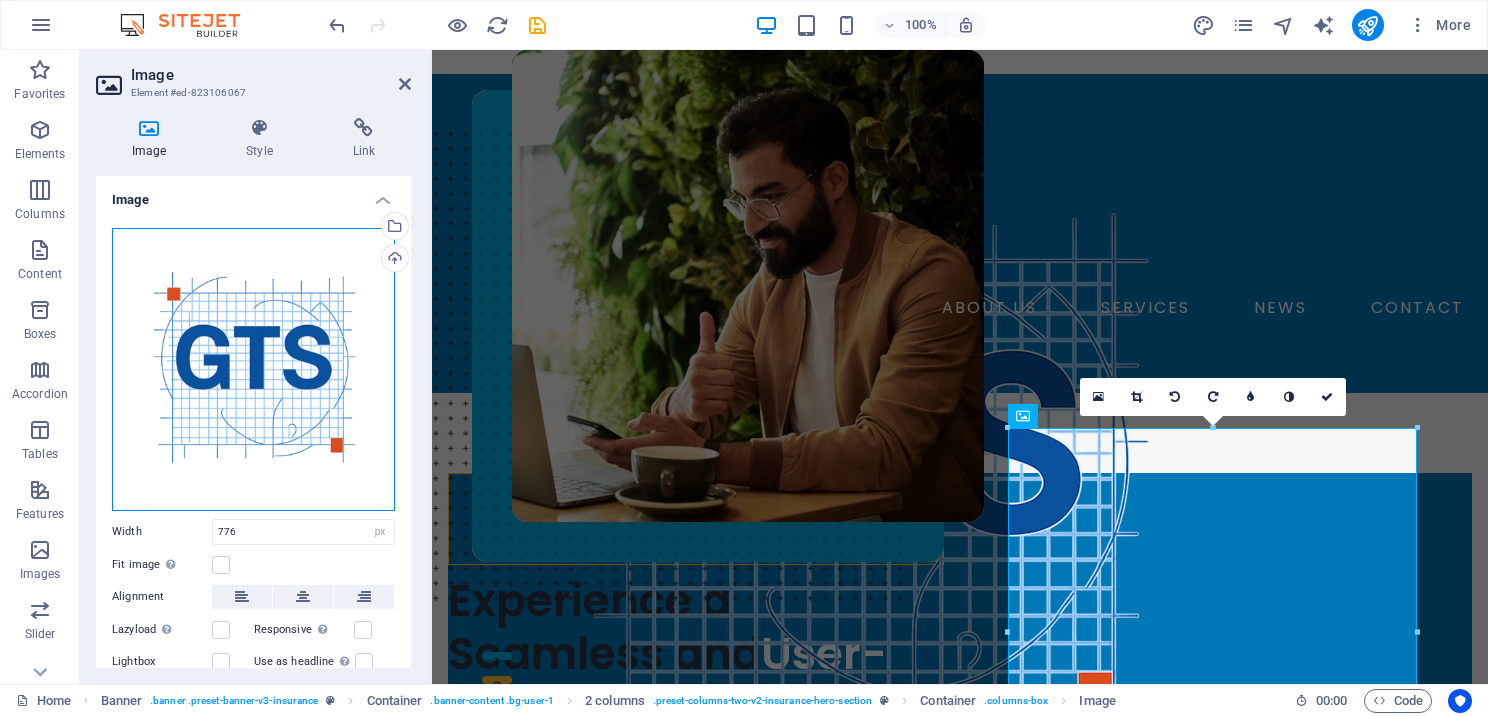 click on "Drag files here, click to choose files or select files from Files or our free stock photos & videos" at bounding box center [253, 369] 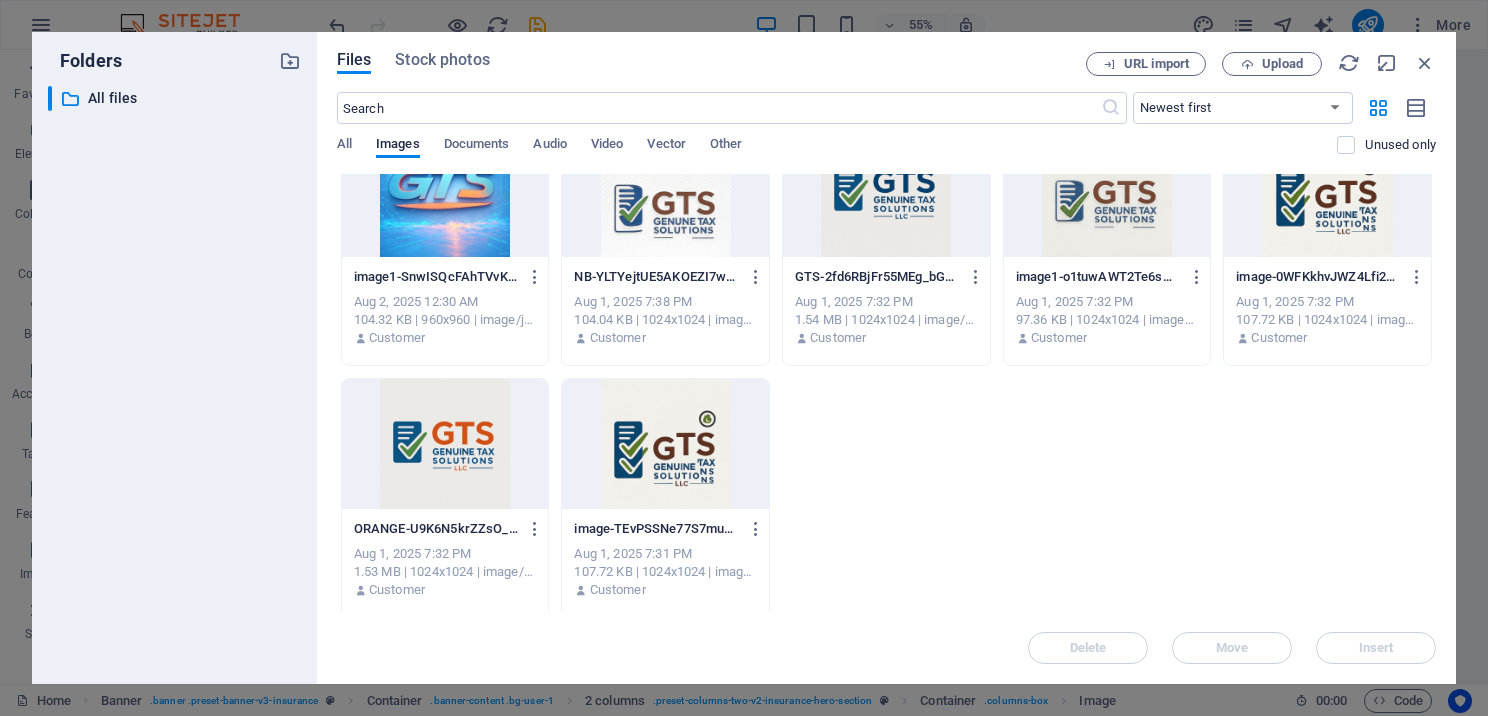 scroll, scrollTop: 0, scrollLeft: 0, axis: both 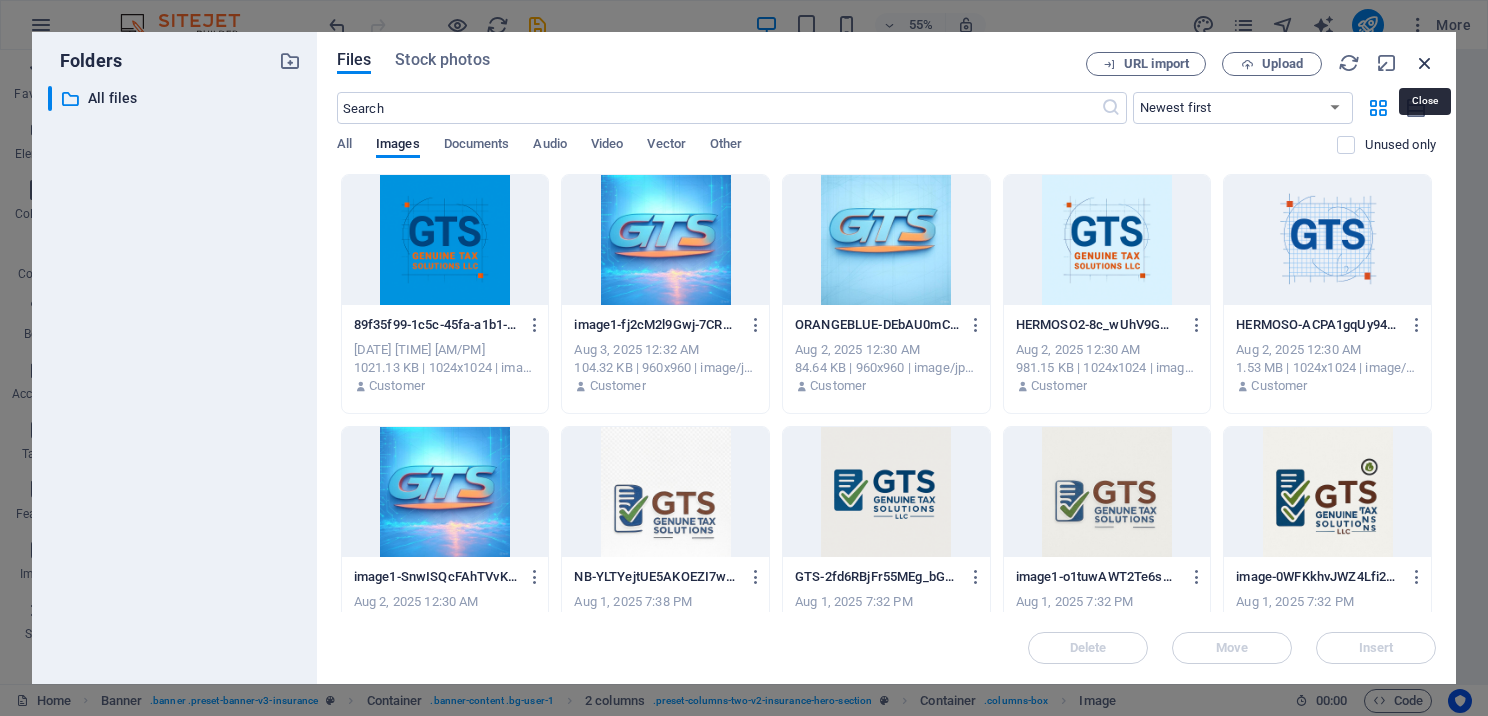click at bounding box center (1425, 63) 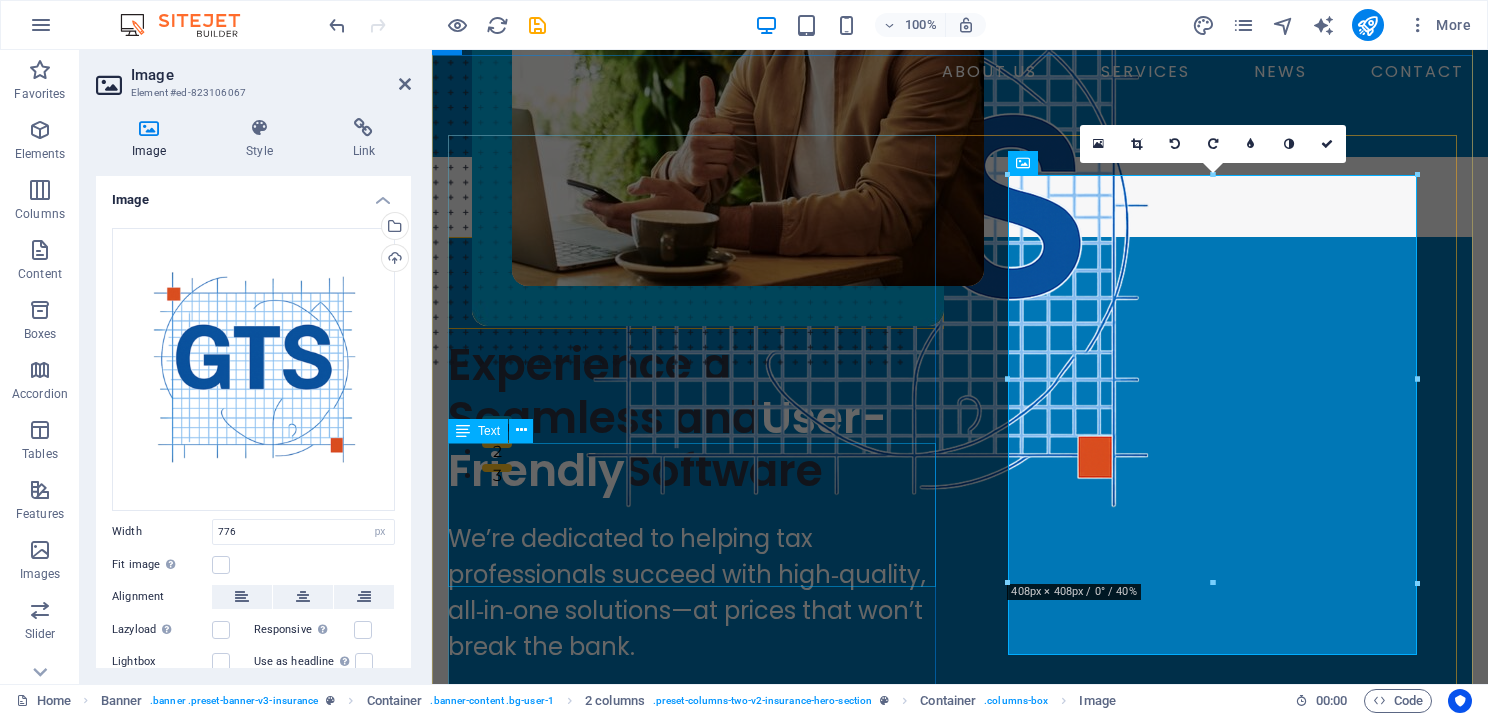 scroll, scrollTop: 300, scrollLeft: 0, axis: vertical 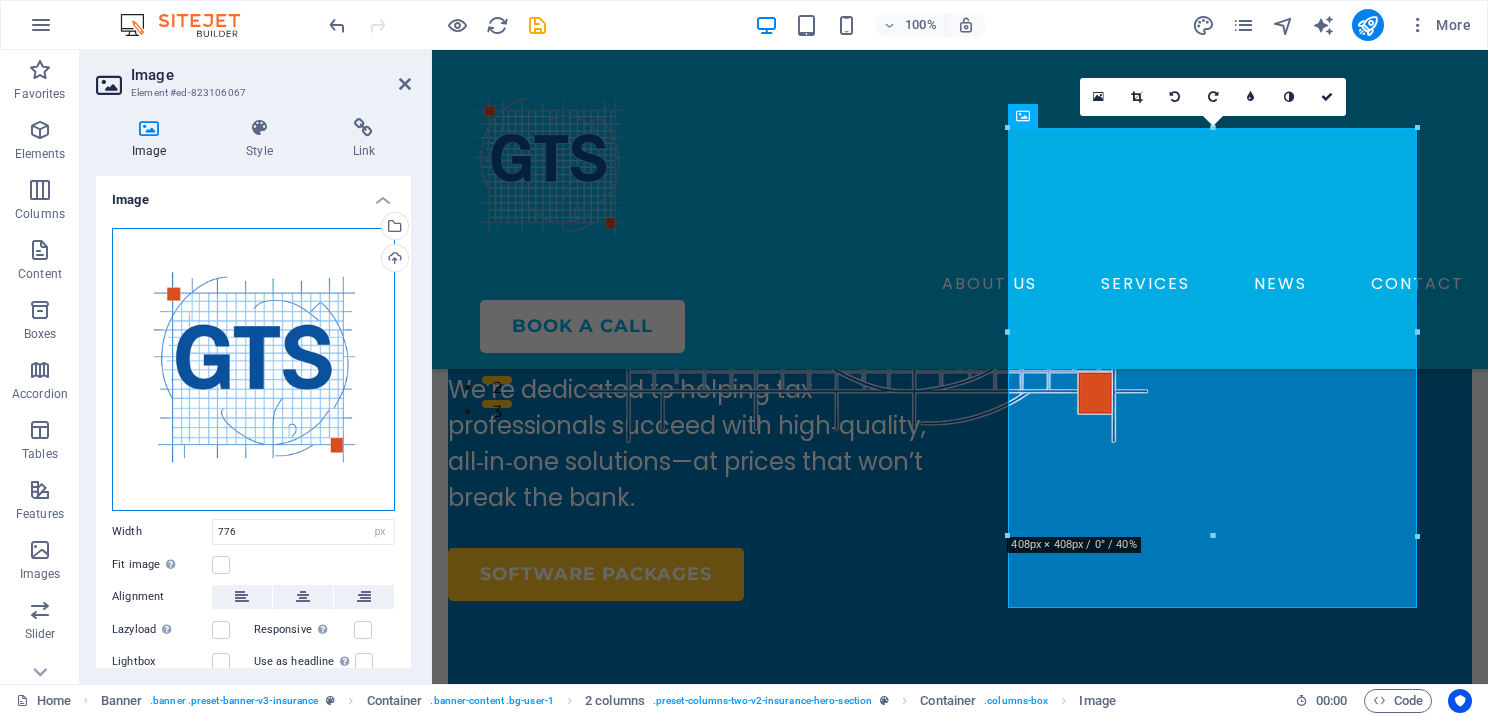 click on "Drag files here, click to choose files or select files from Files or our free stock photos & videos" at bounding box center [253, 369] 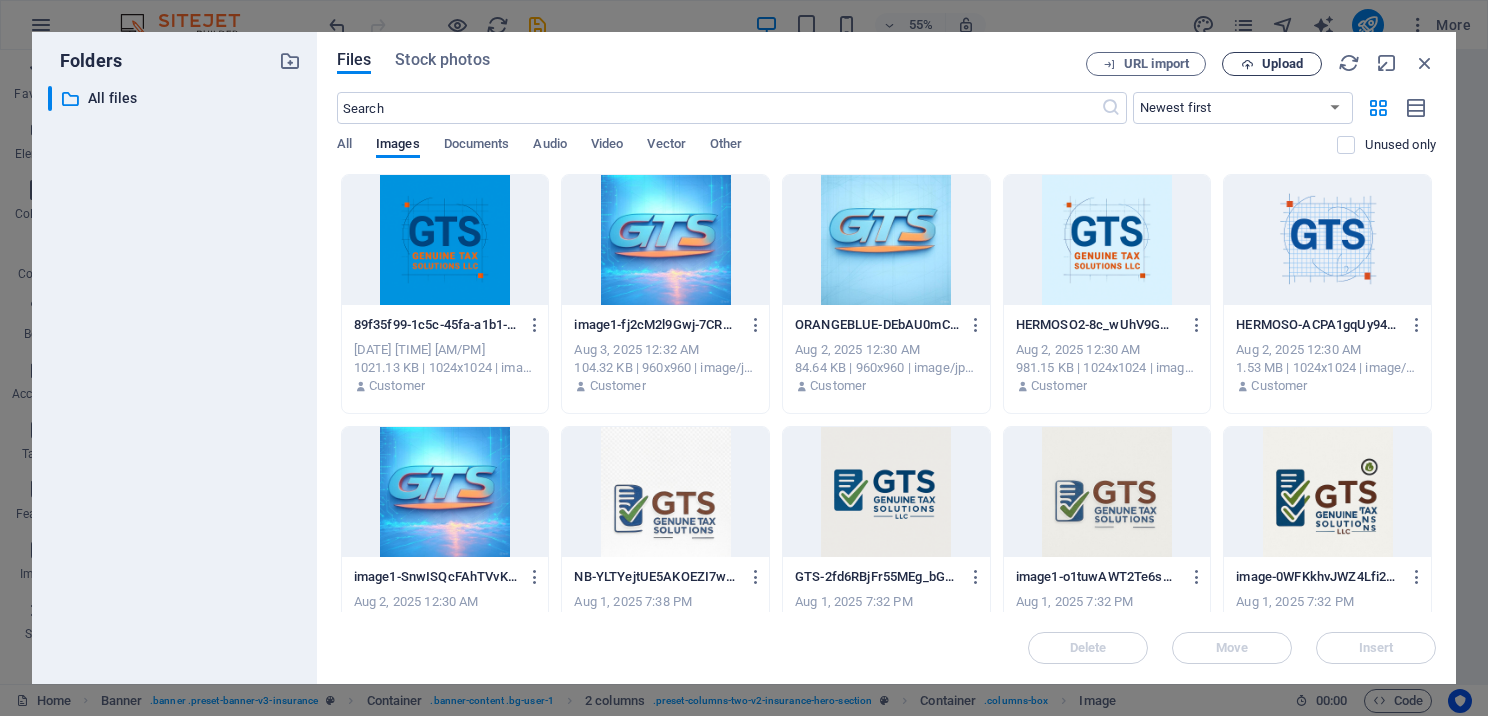click on "Upload" at bounding box center [1282, 64] 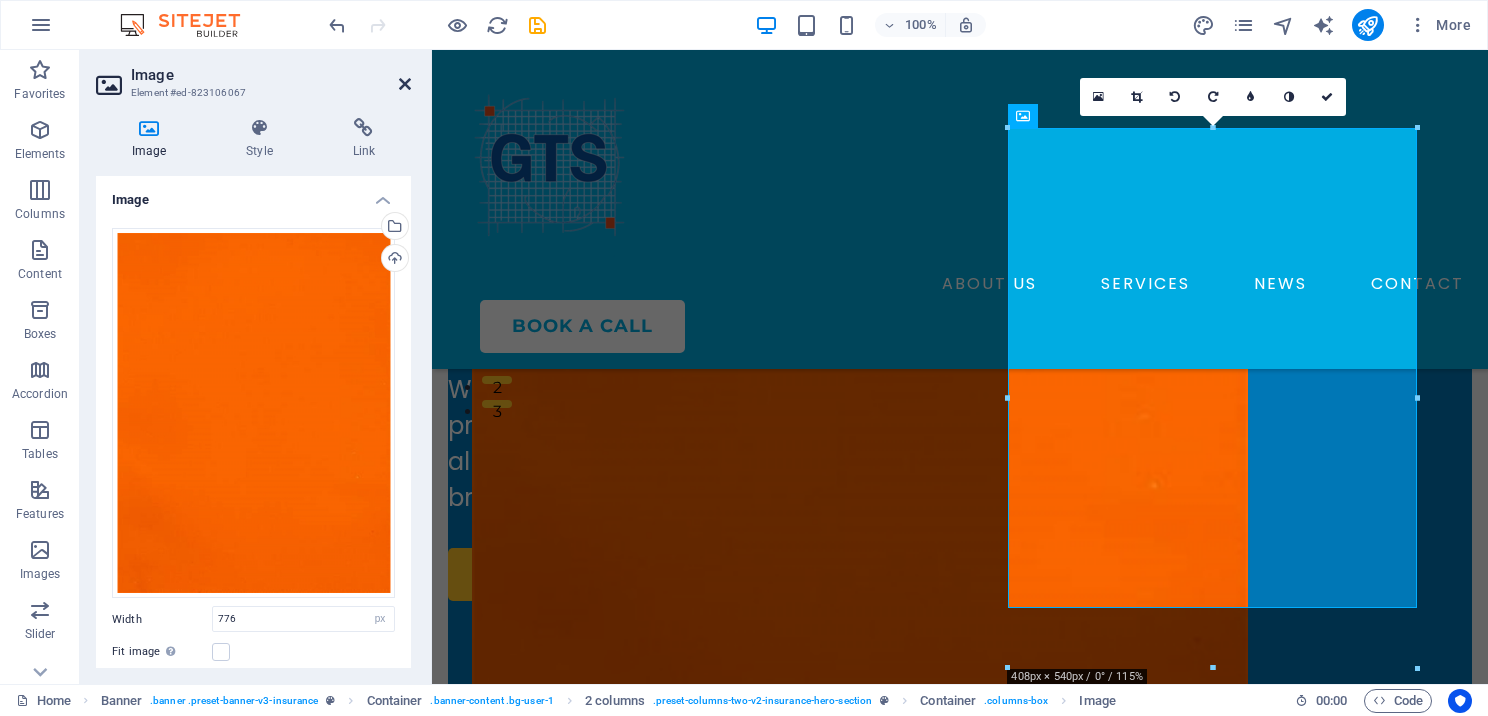 click at bounding box center (405, 84) 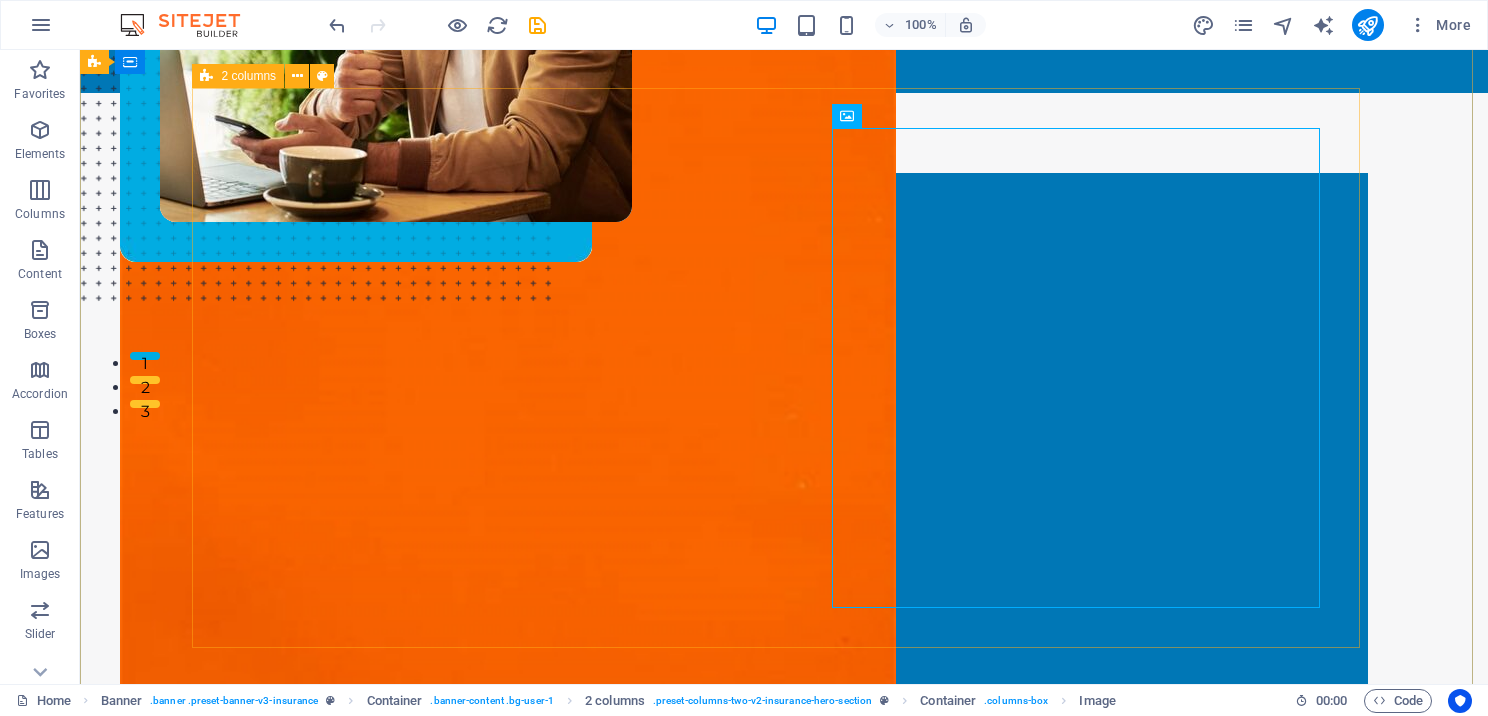 scroll, scrollTop: 0, scrollLeft: 0, axis: both 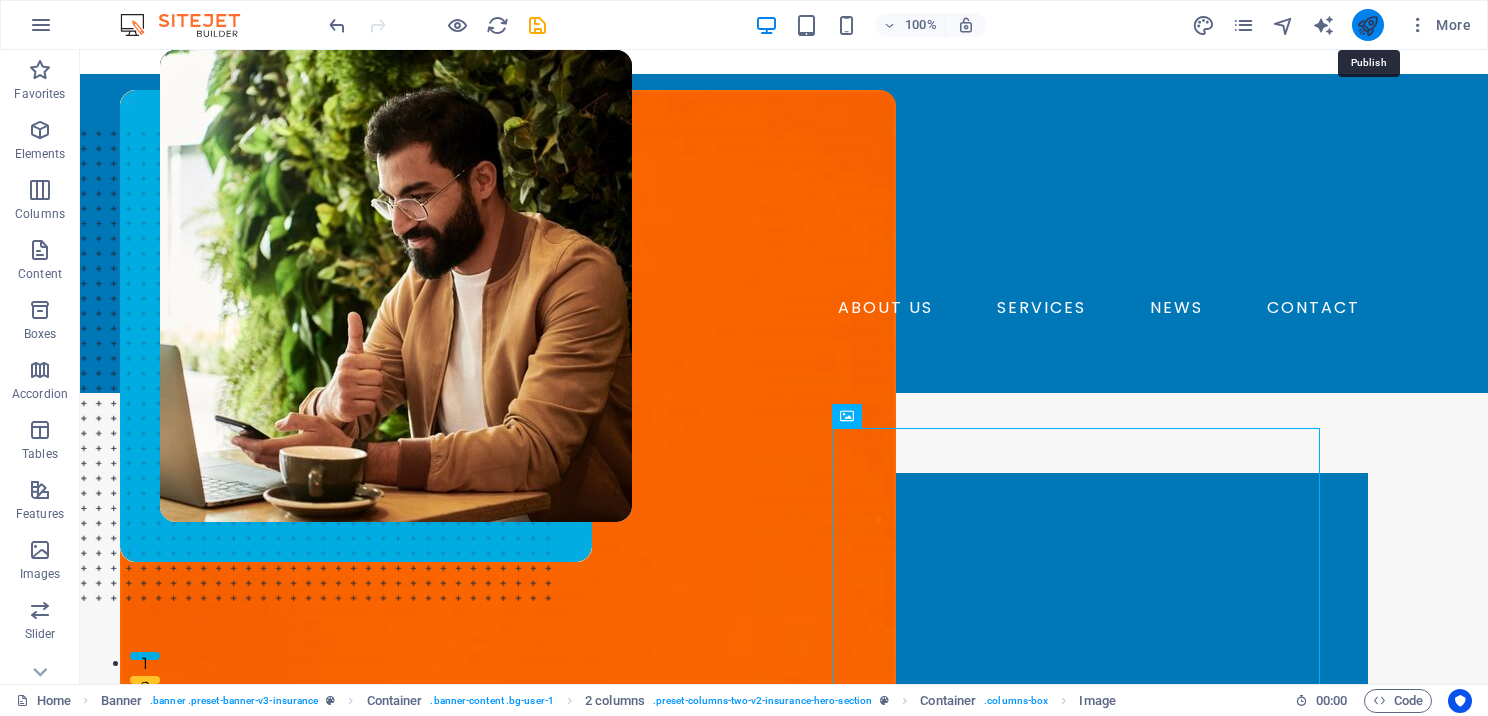 click at bounding box center (1367, 25) 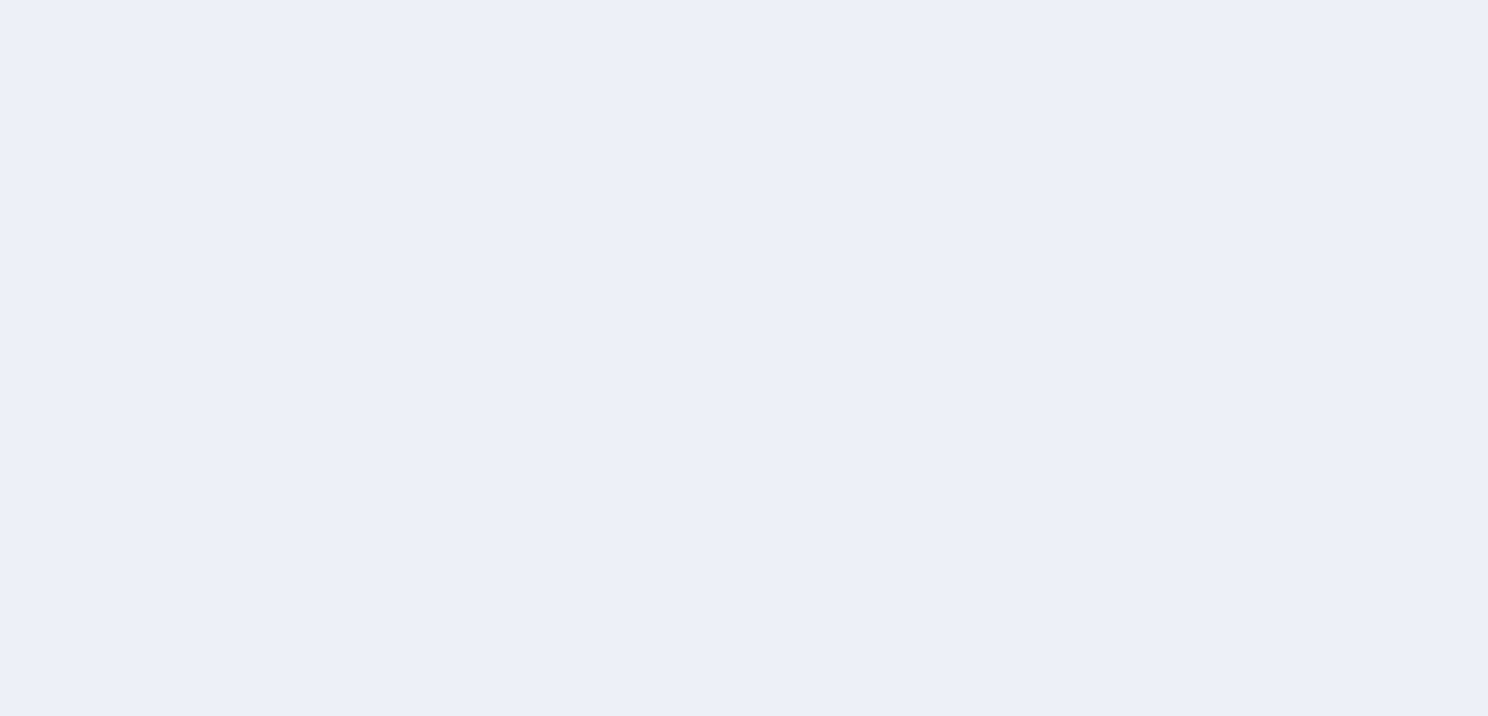 scroll, scrollTop: 0, scrollLeft: 0, axis: both 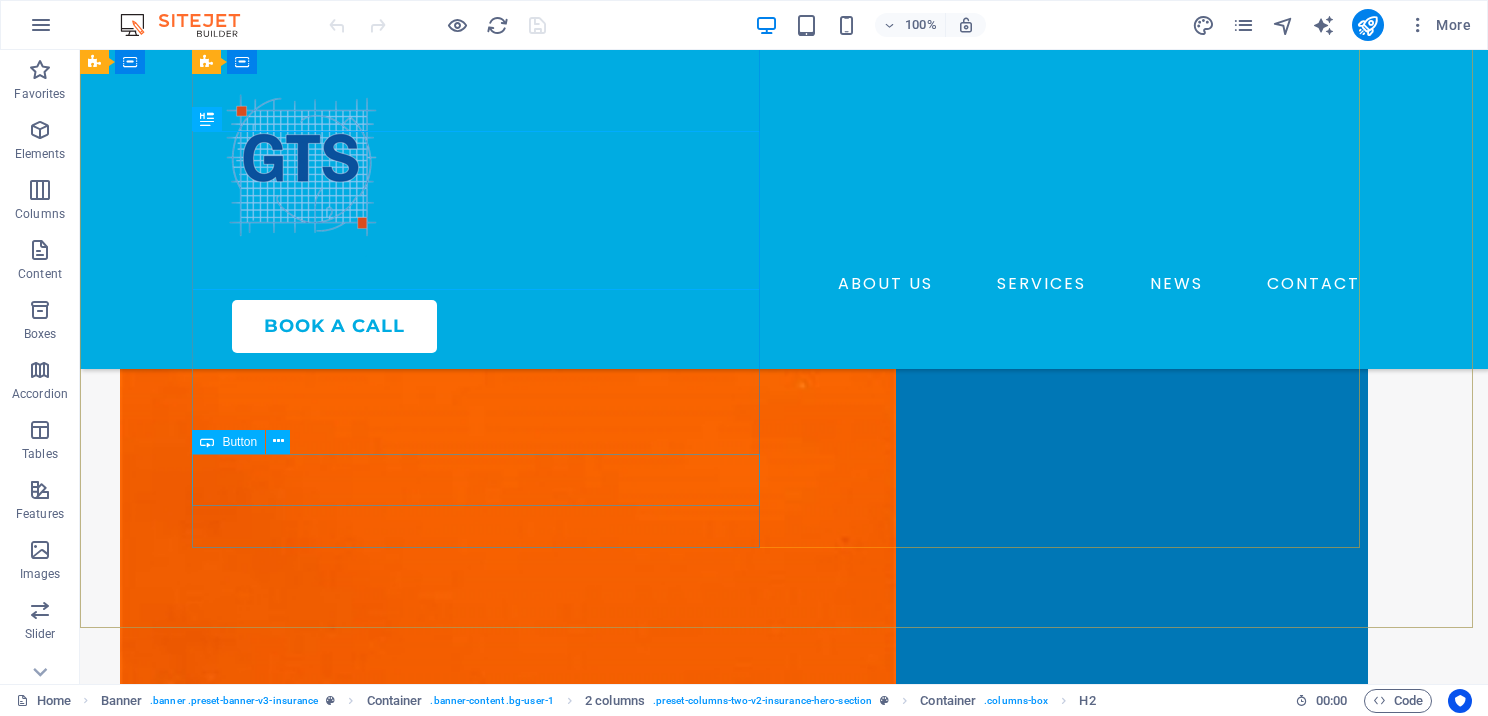 click on "Button" at bounding box center [239, 442] 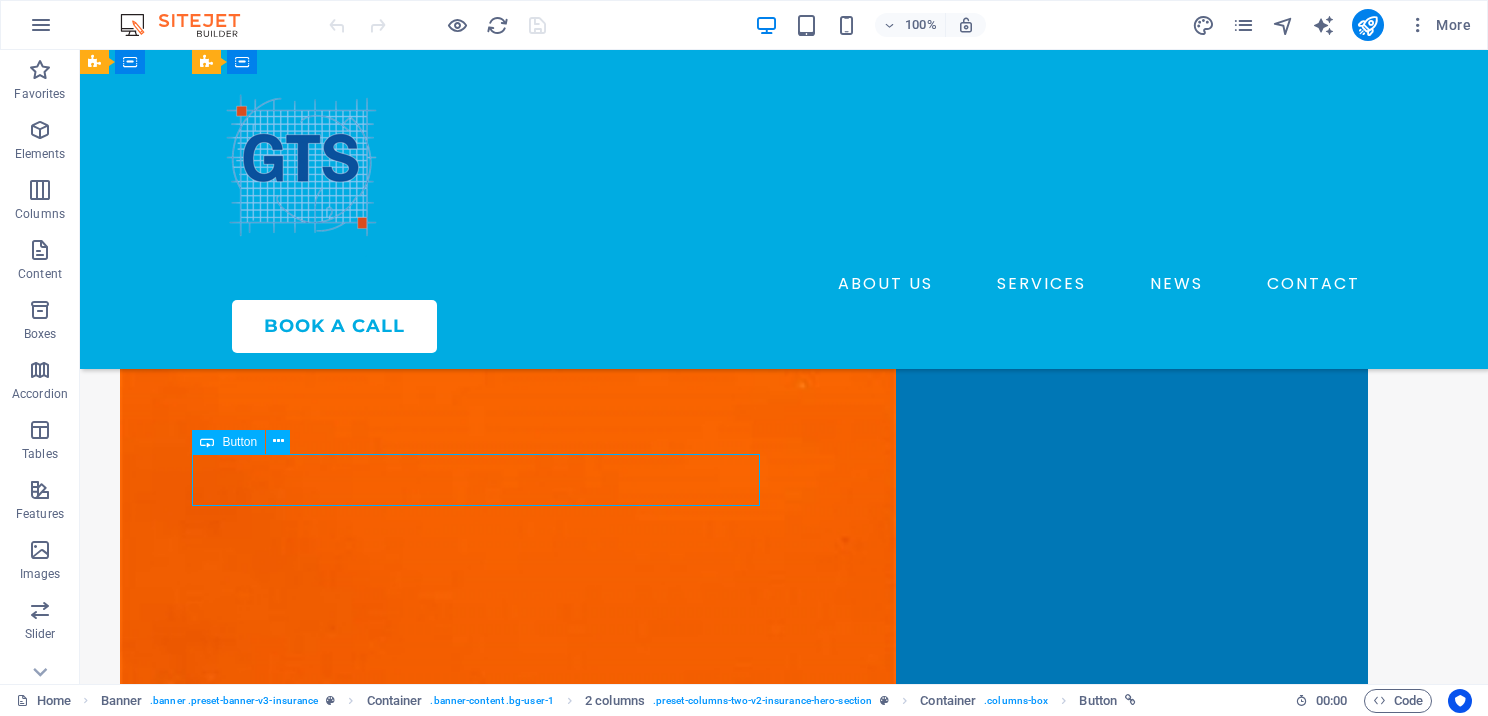click on "Button" at bounding box center [239, 442] 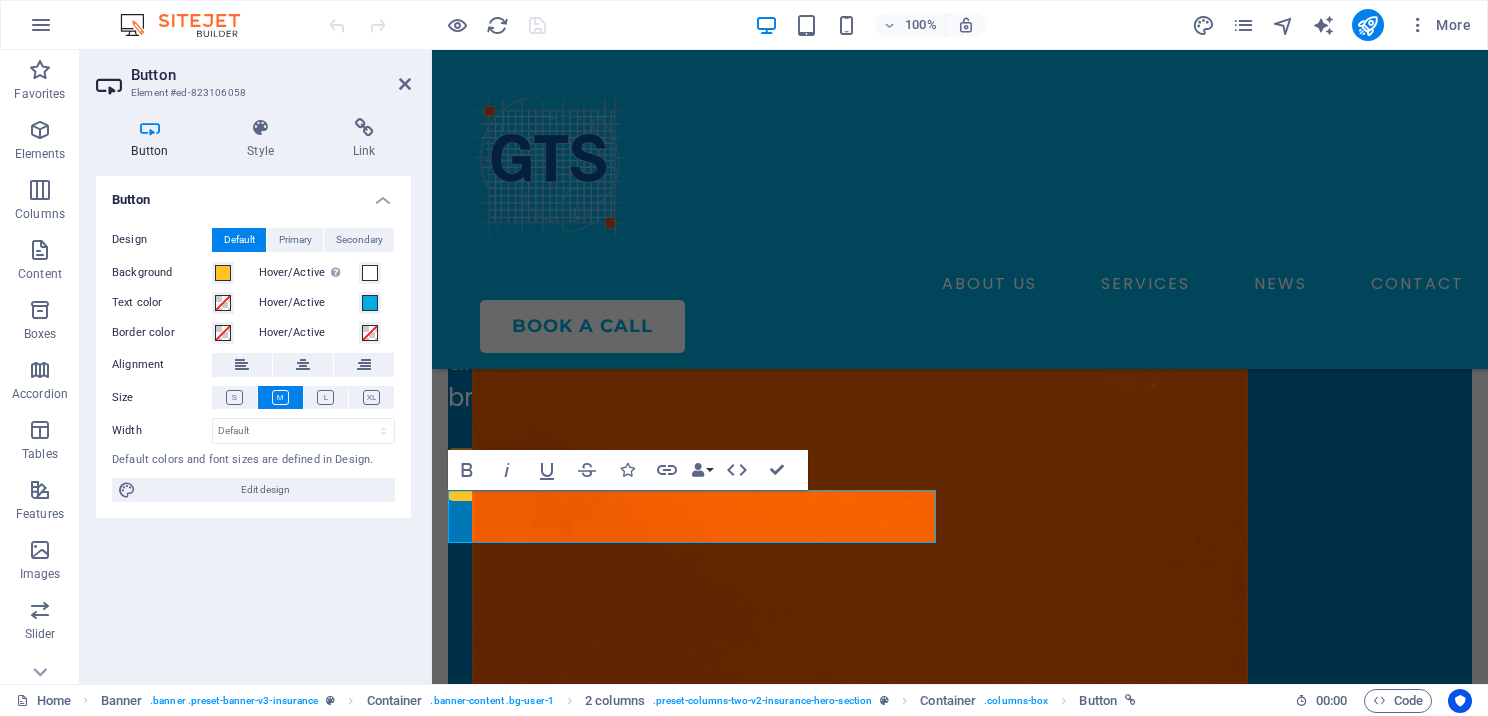 scroll, scrollTop: 381, scrollLeft: 0, axis: vertical 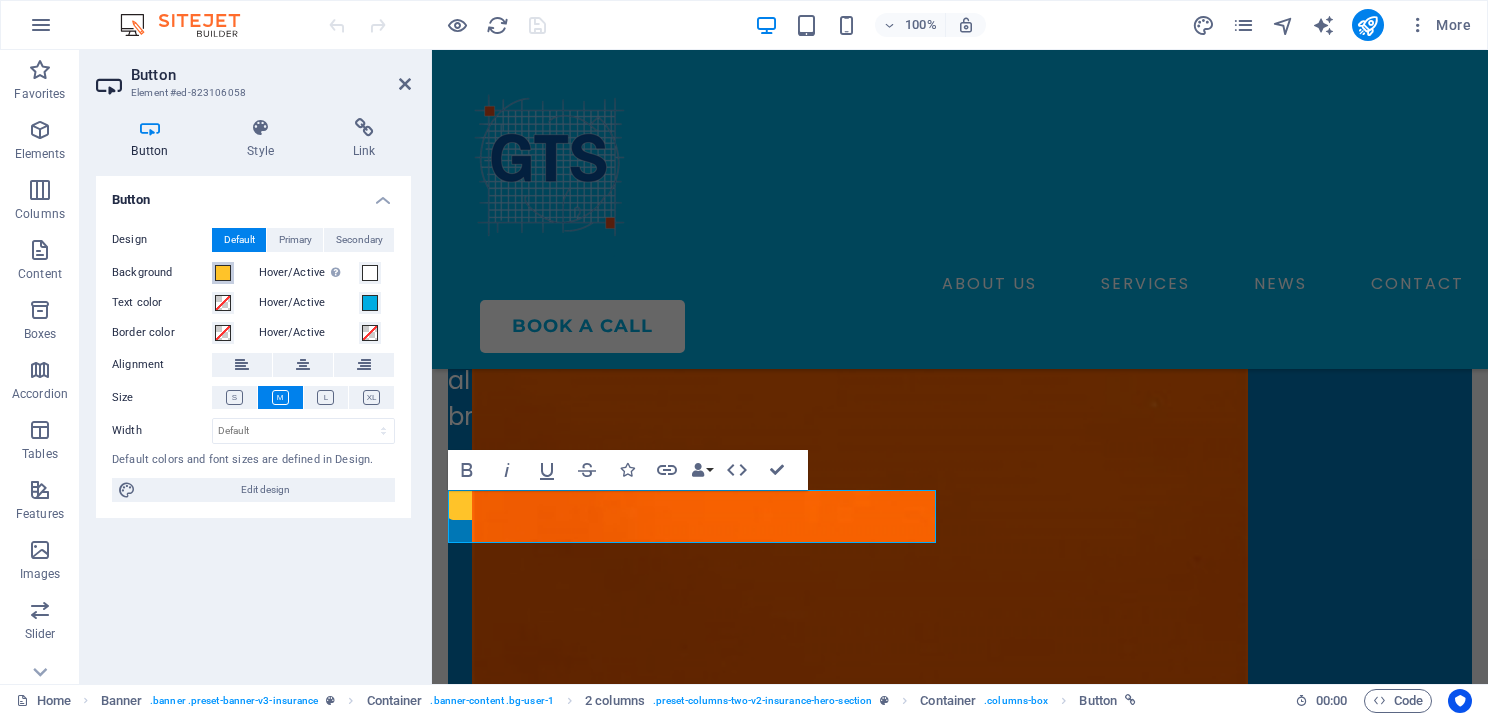 click at bounding box center [223, 273] 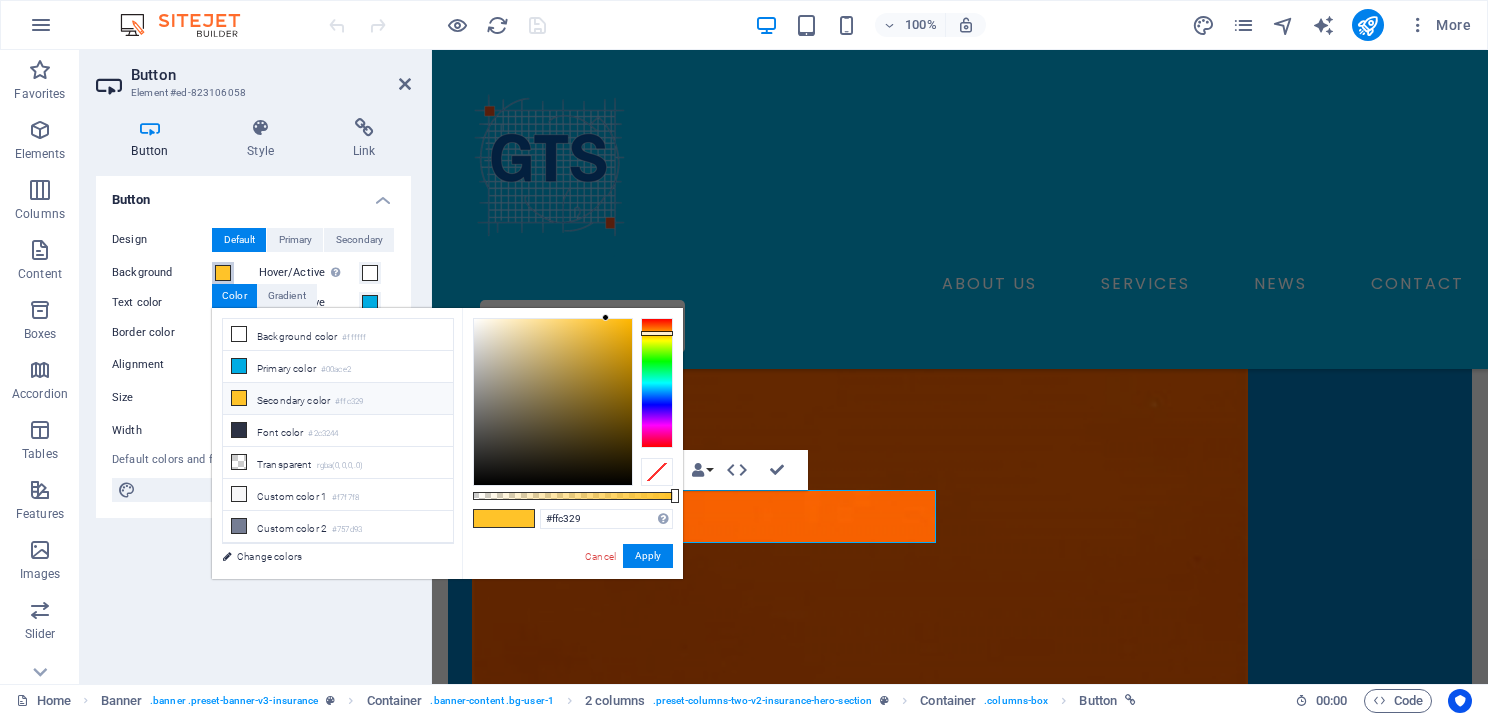 click at bounding box center (223, 273) 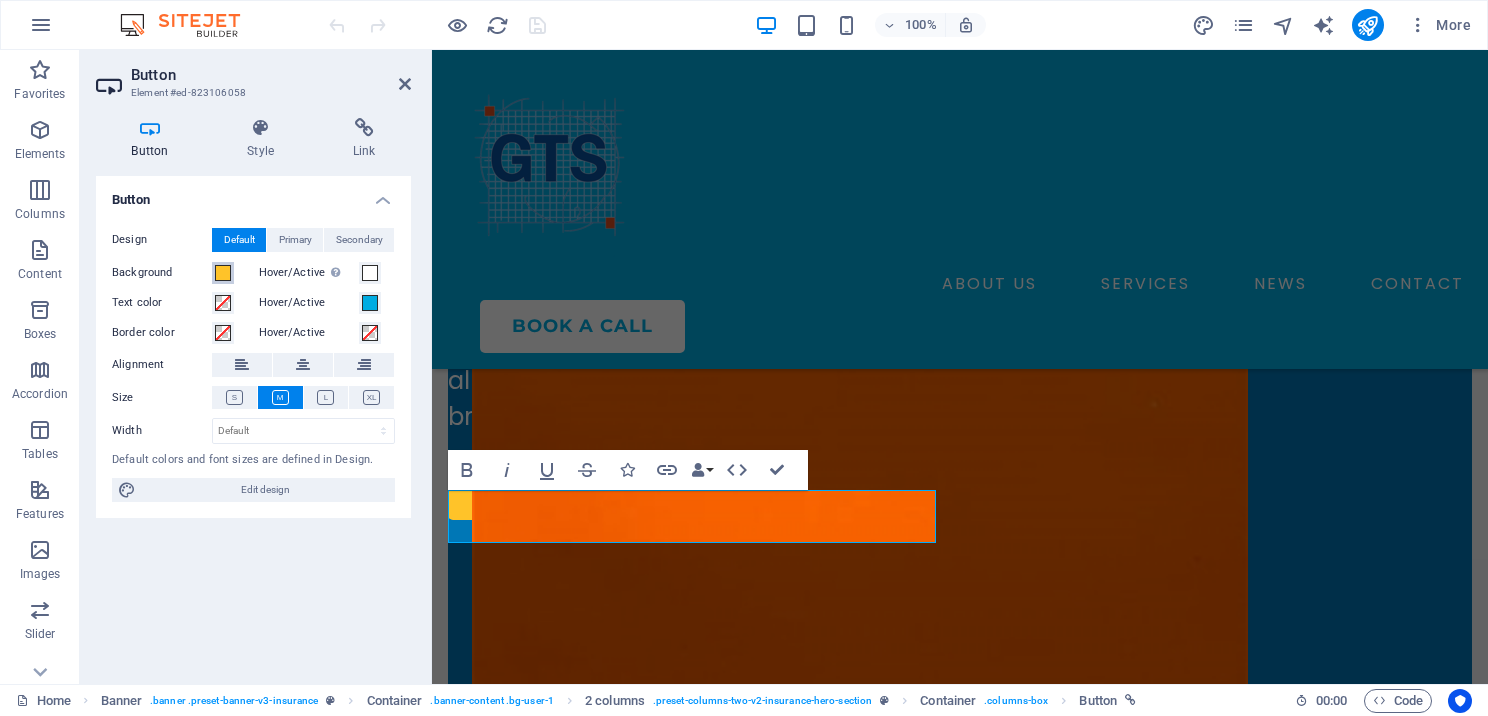 click at bounding box center [223, 273] 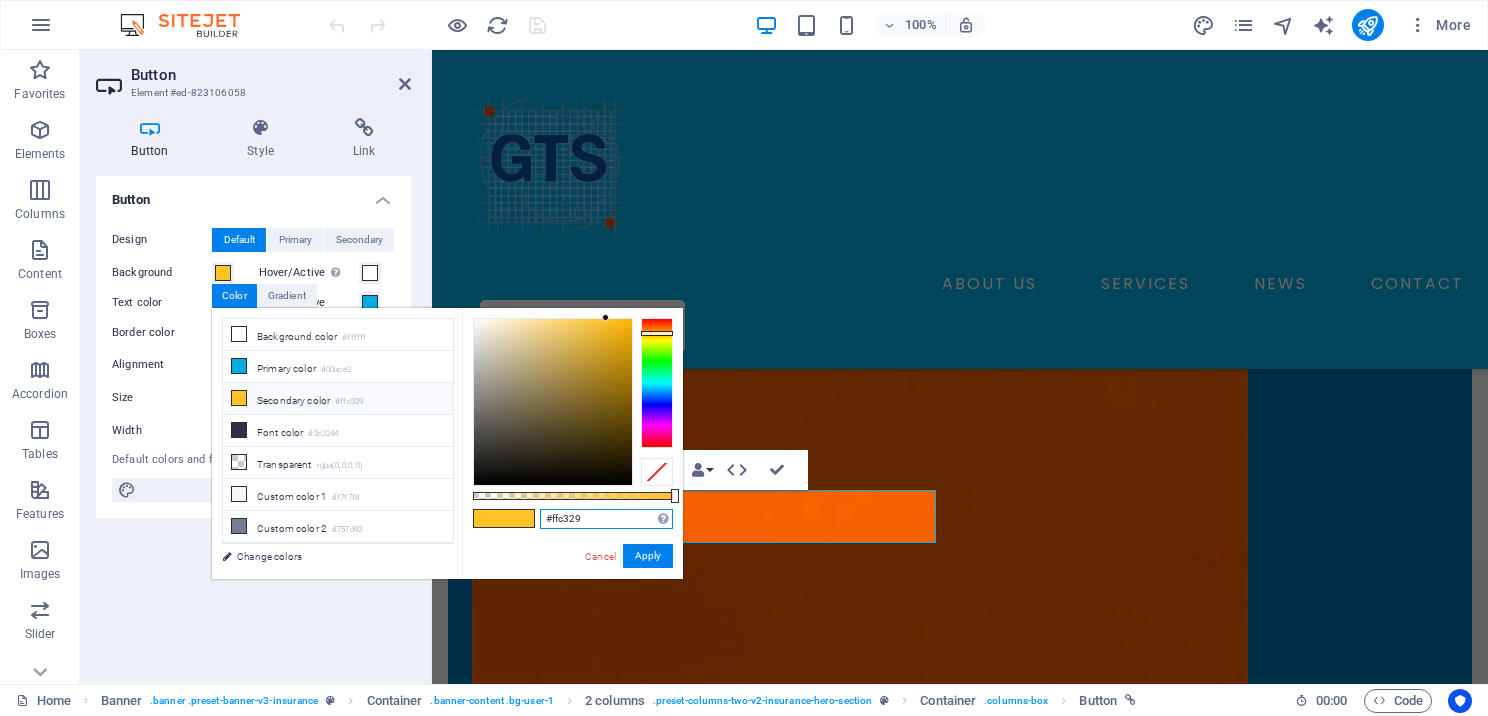 click on "#ffc329" at bounding box center [606, 519] 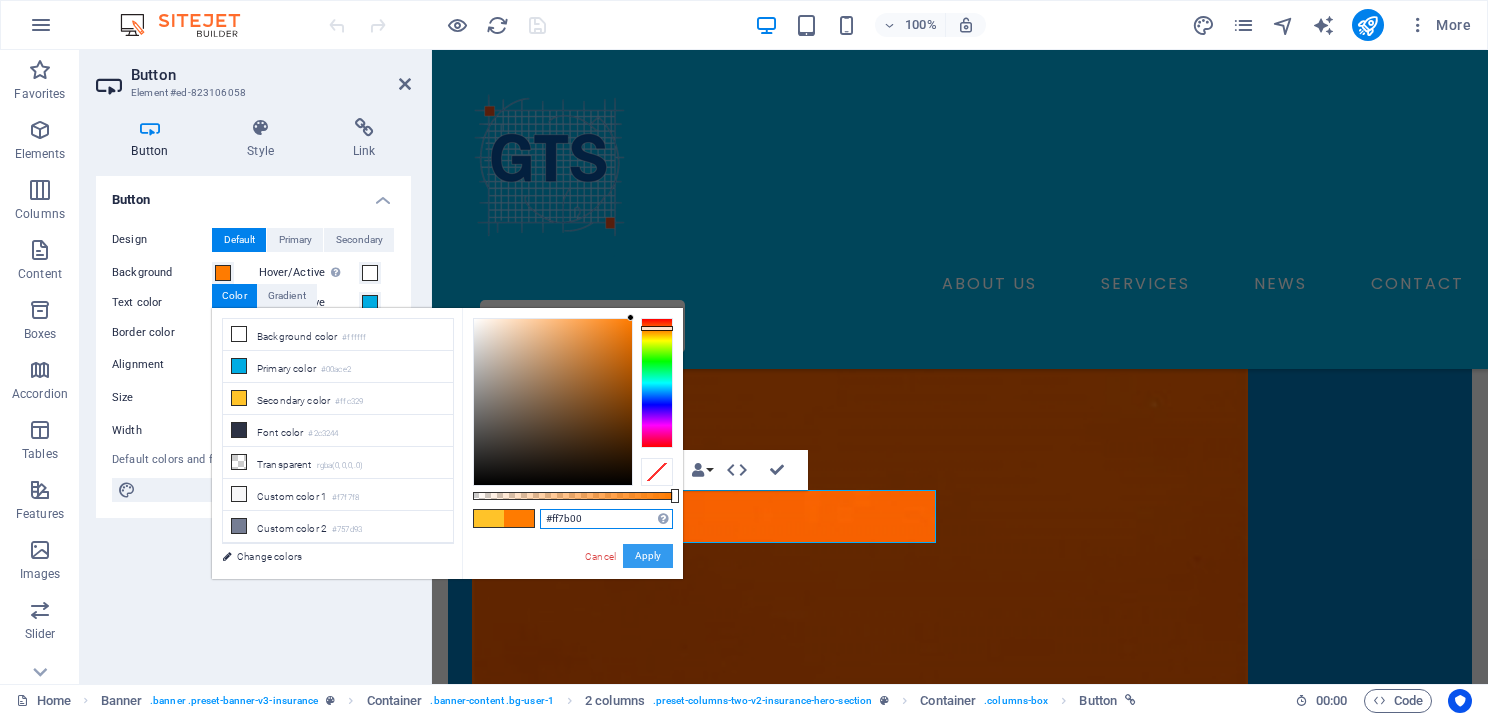 type on "#ff7b00" 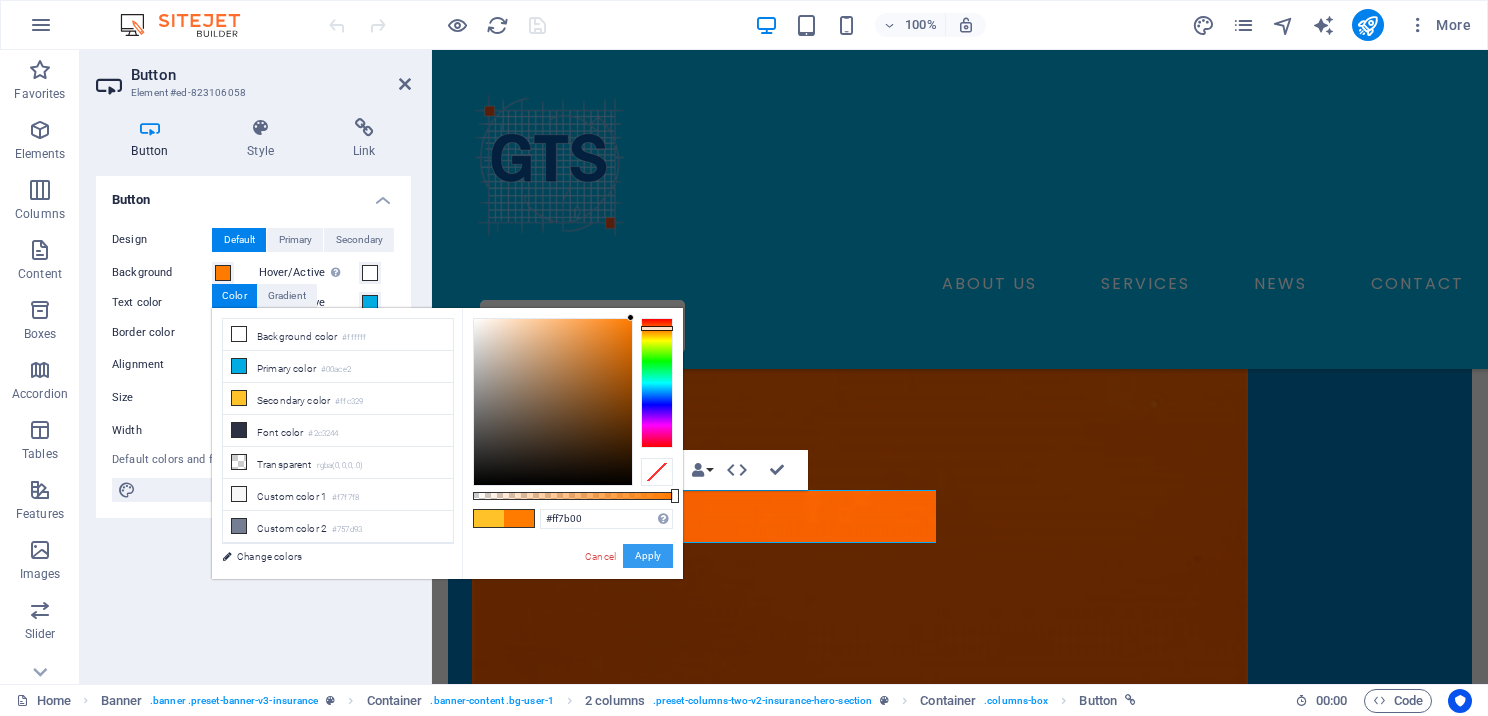 click on "Apply" at bounding box center [648, 556] 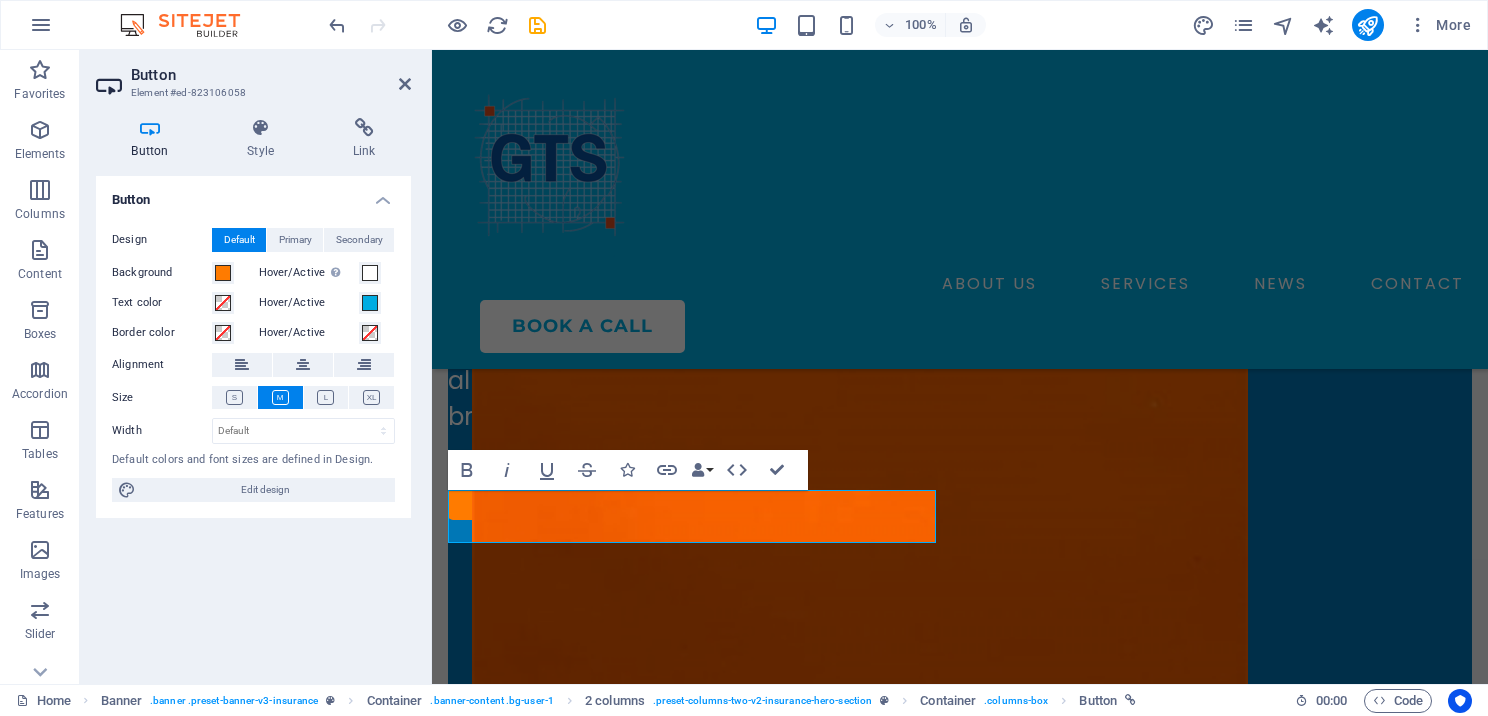 click on "Button" at bounding box center [271, 75] 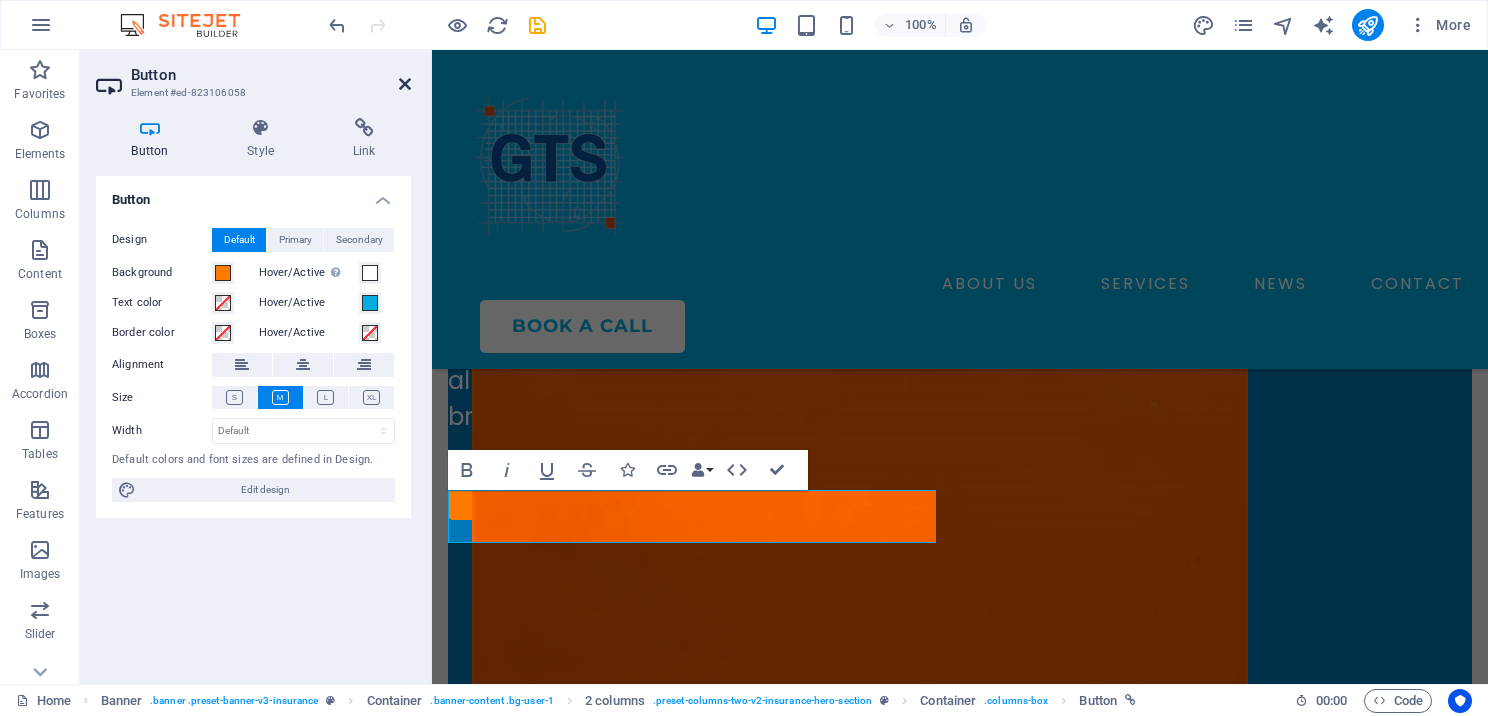 click at bounding box center [405, 84] 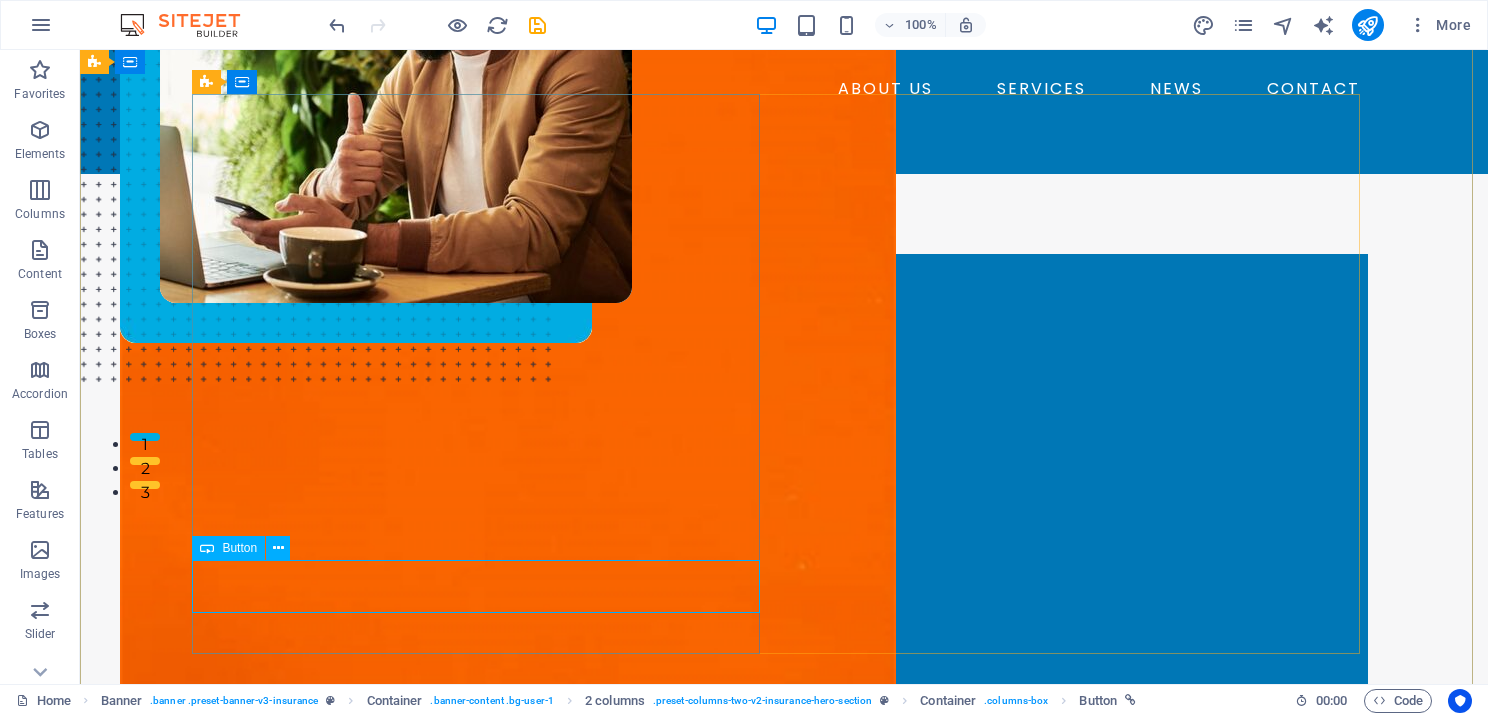 scroll, scrollTop: 200, scrollLeft: 0, axis: vertical 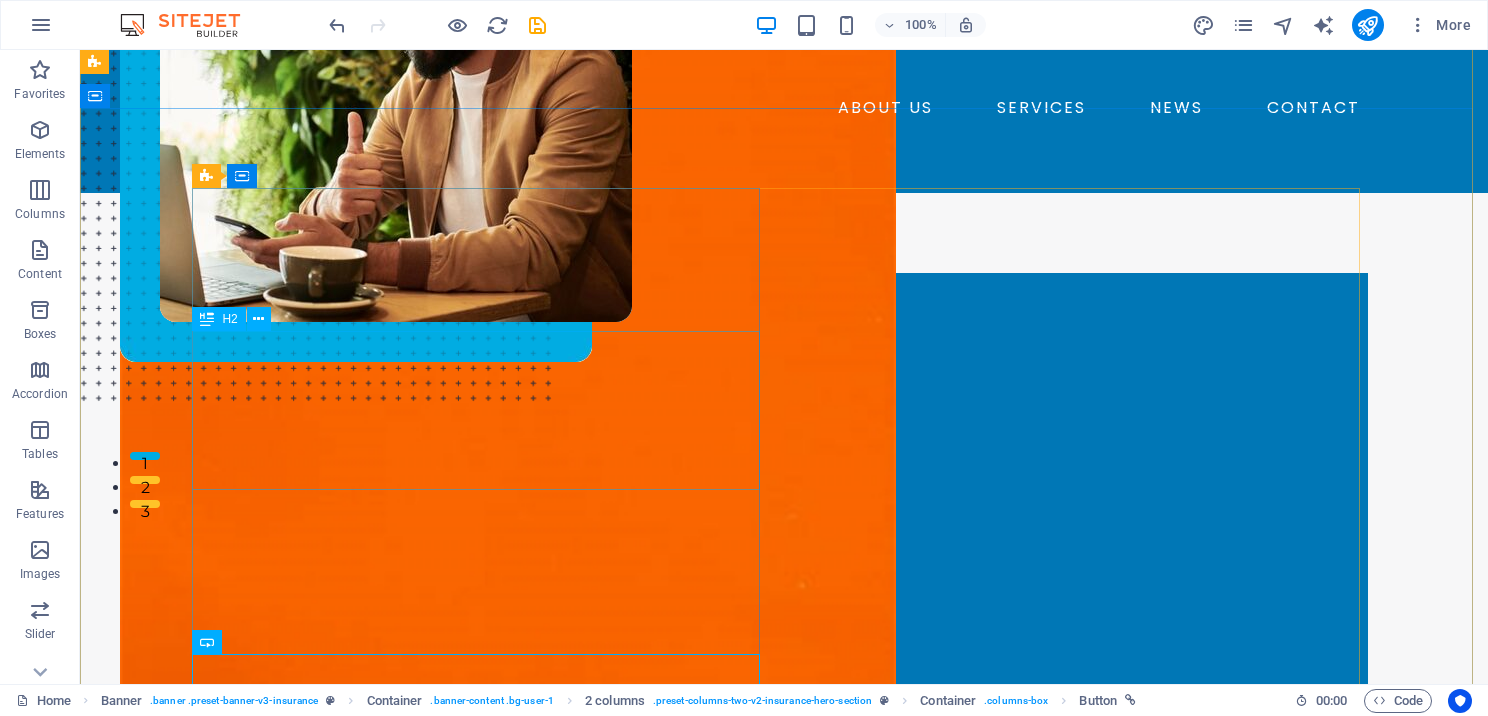 click on "Experience a Seamless and  User-Friendly  Software" at bounding box center (484, 454) 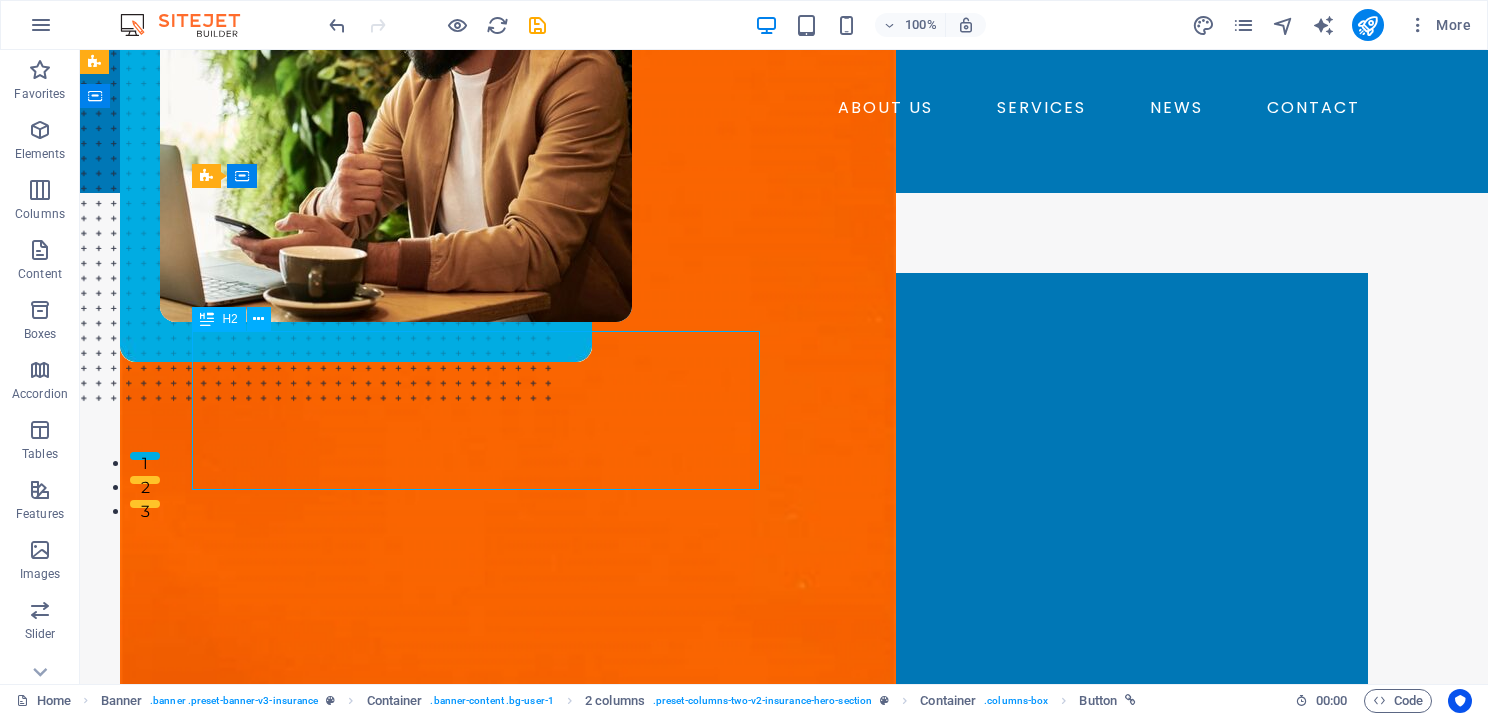 click on "Experience a Seamless and  User-Friendly  Software" at bounding box center (484, 454) 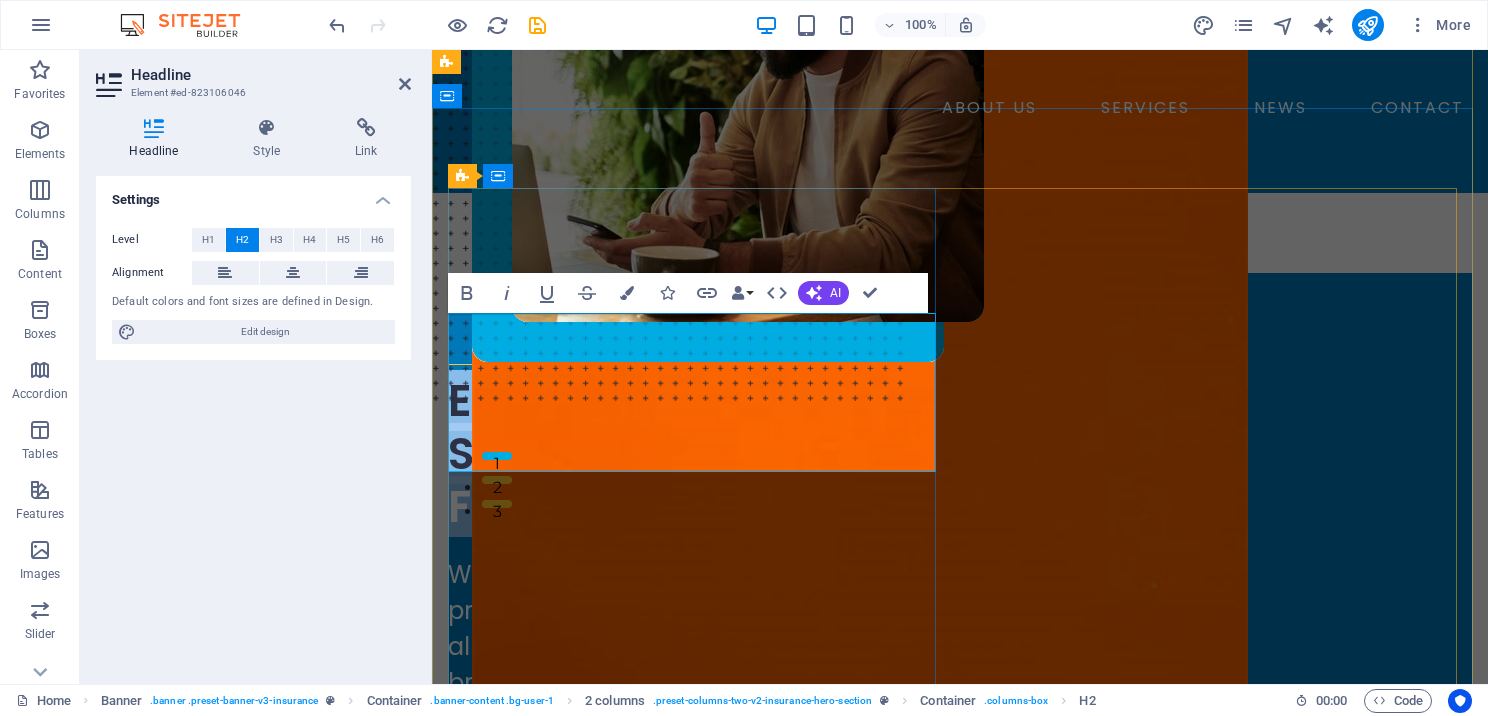 click on "Experience a Seamless and" at bounding box center [604, 427] 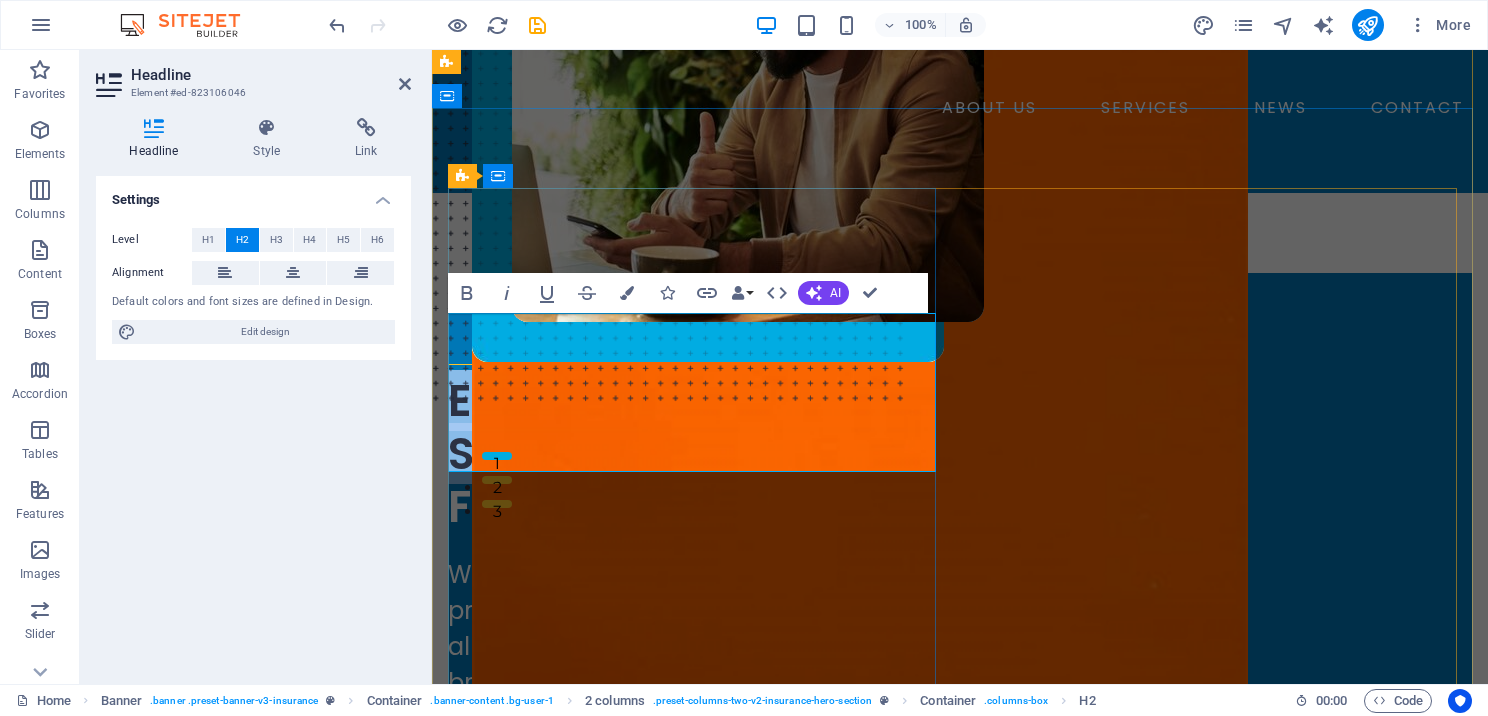 drag, startPoint x: 452, startPoint y: 332, endPoint x: 758, endPoint y: 408, distance: 315.2967 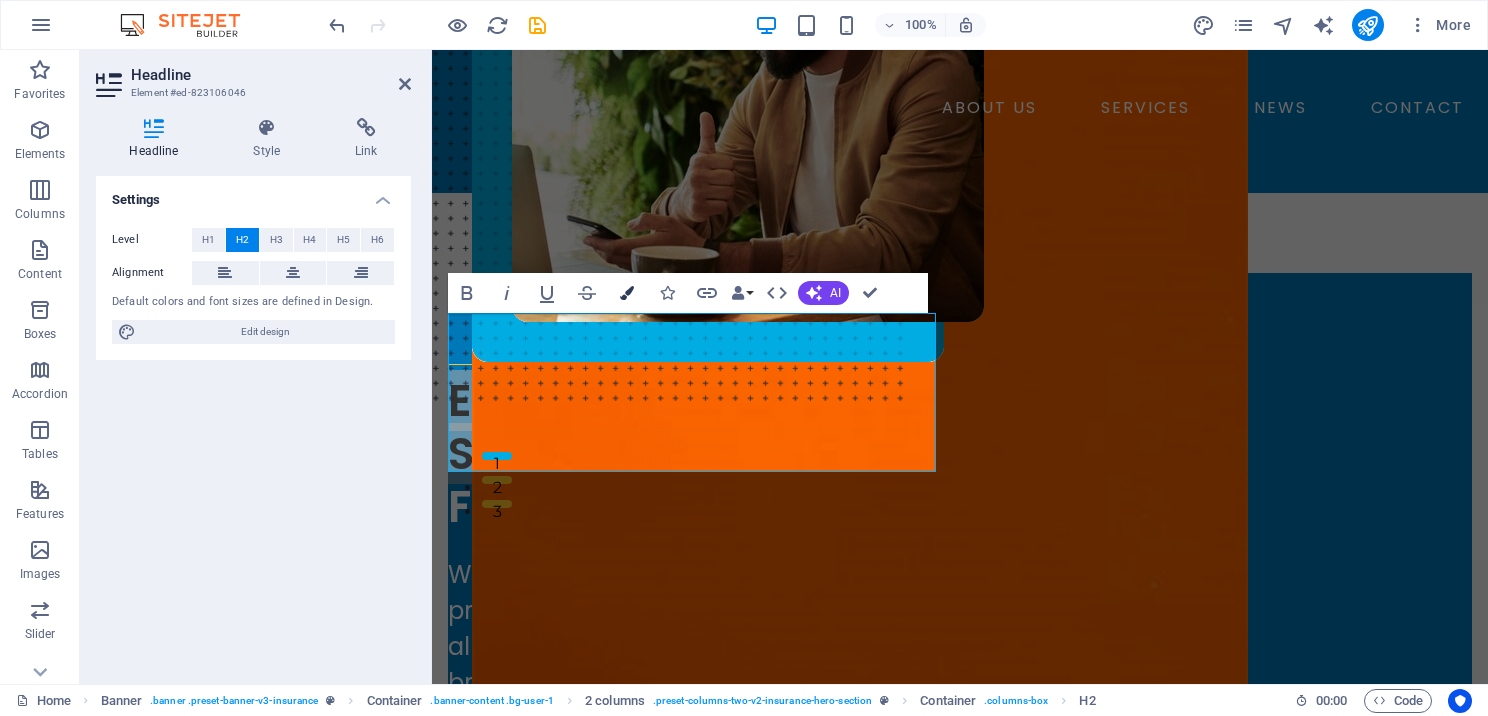 click at bounding box center [627, 293] 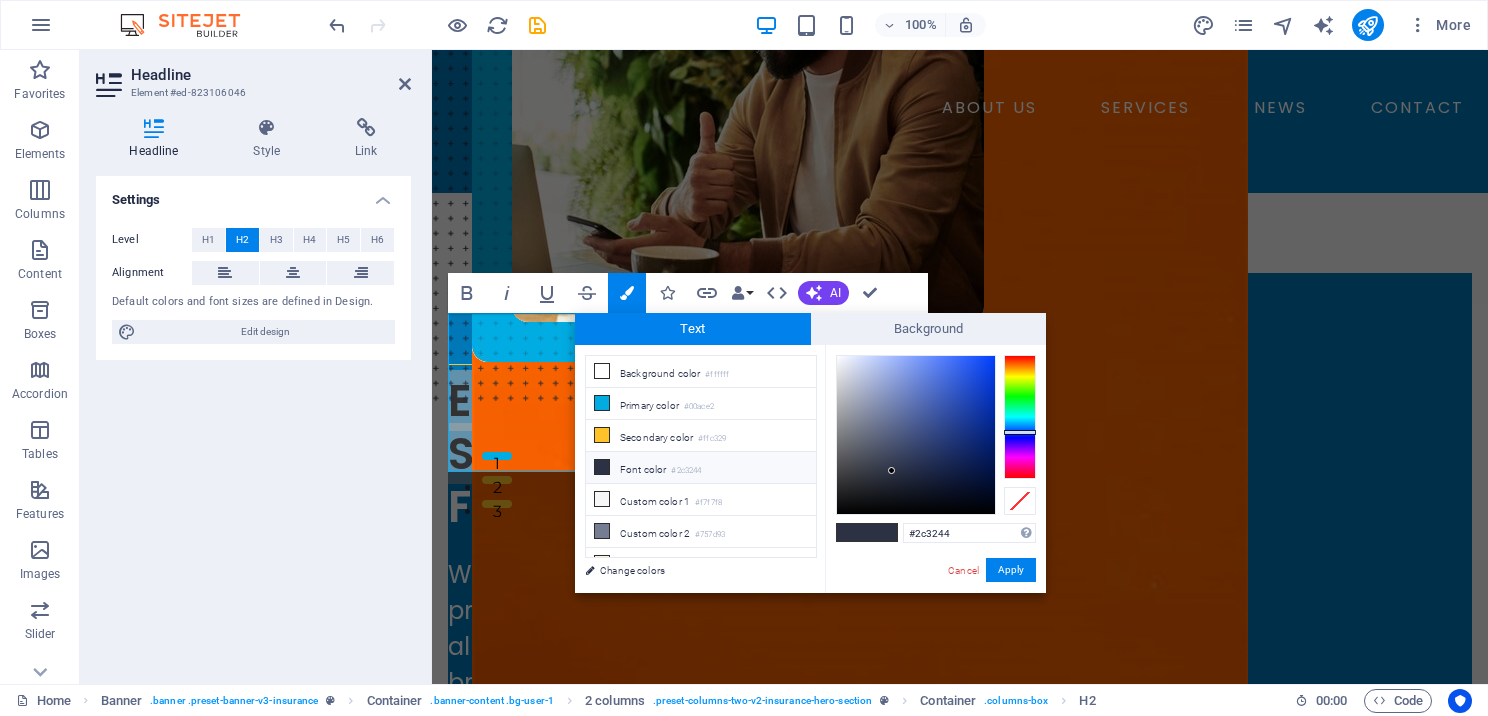 drag, startPoint x: 961, startPoint y: 540, endPoint x: 896, endPoint y: 537, distance: 65.06919 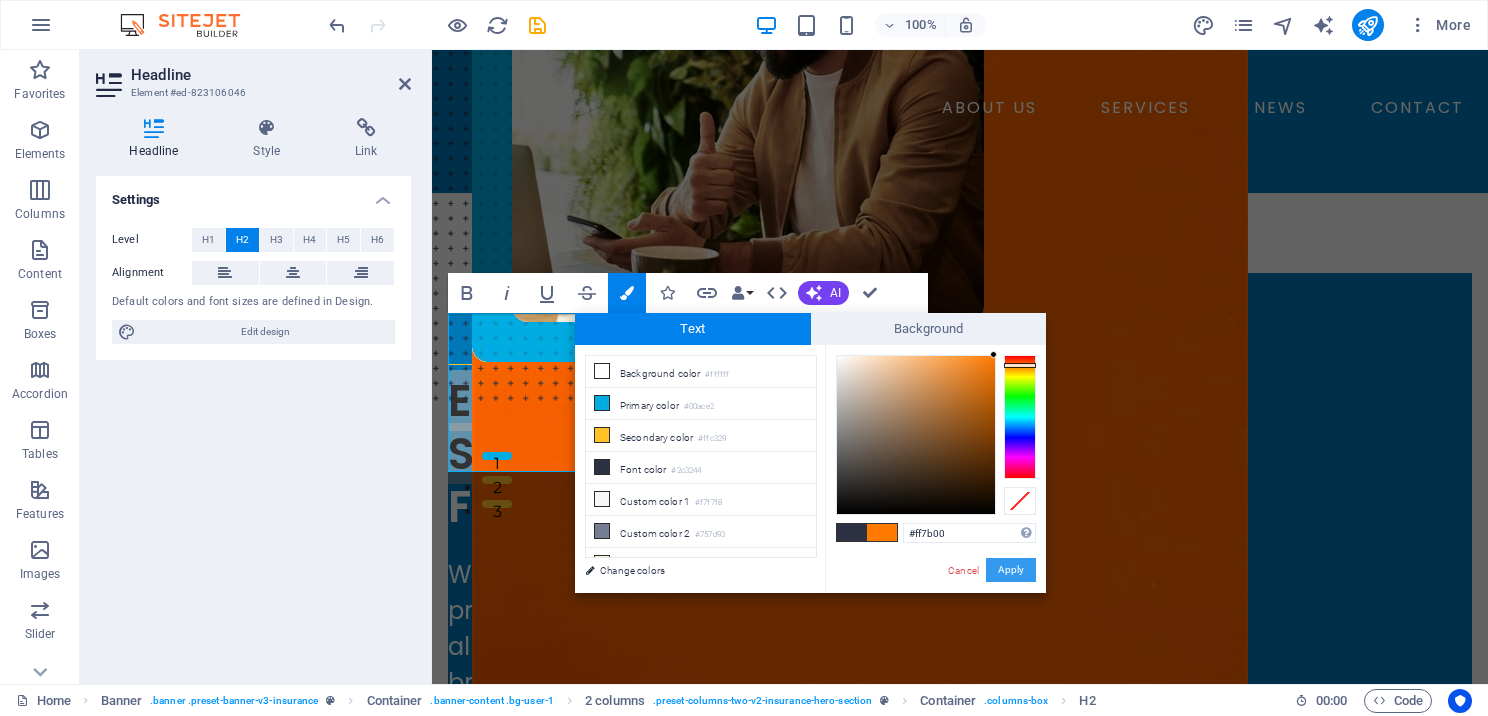 click on "Apply" at bounding box center (1011, 570) 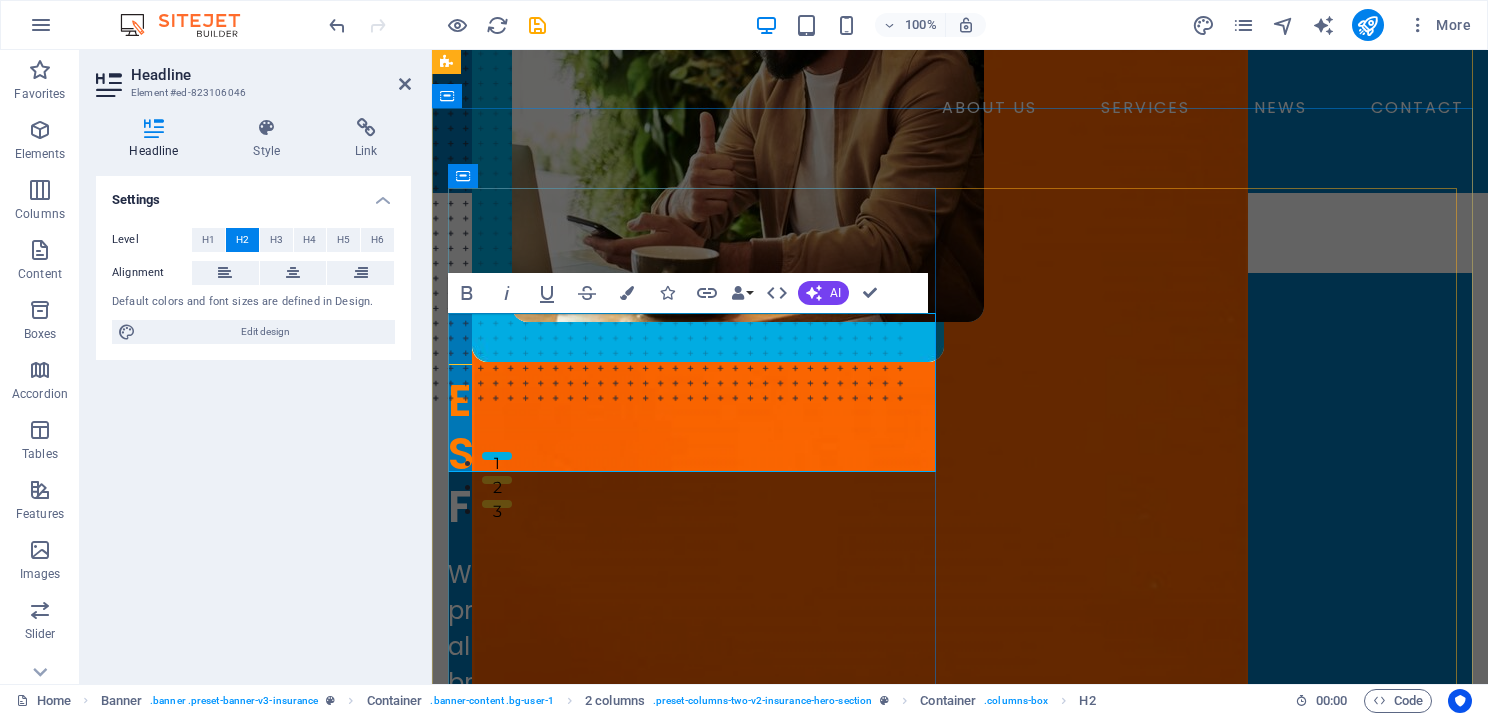 click on "User-Friendly  Software" at bounding box center [672, 480] 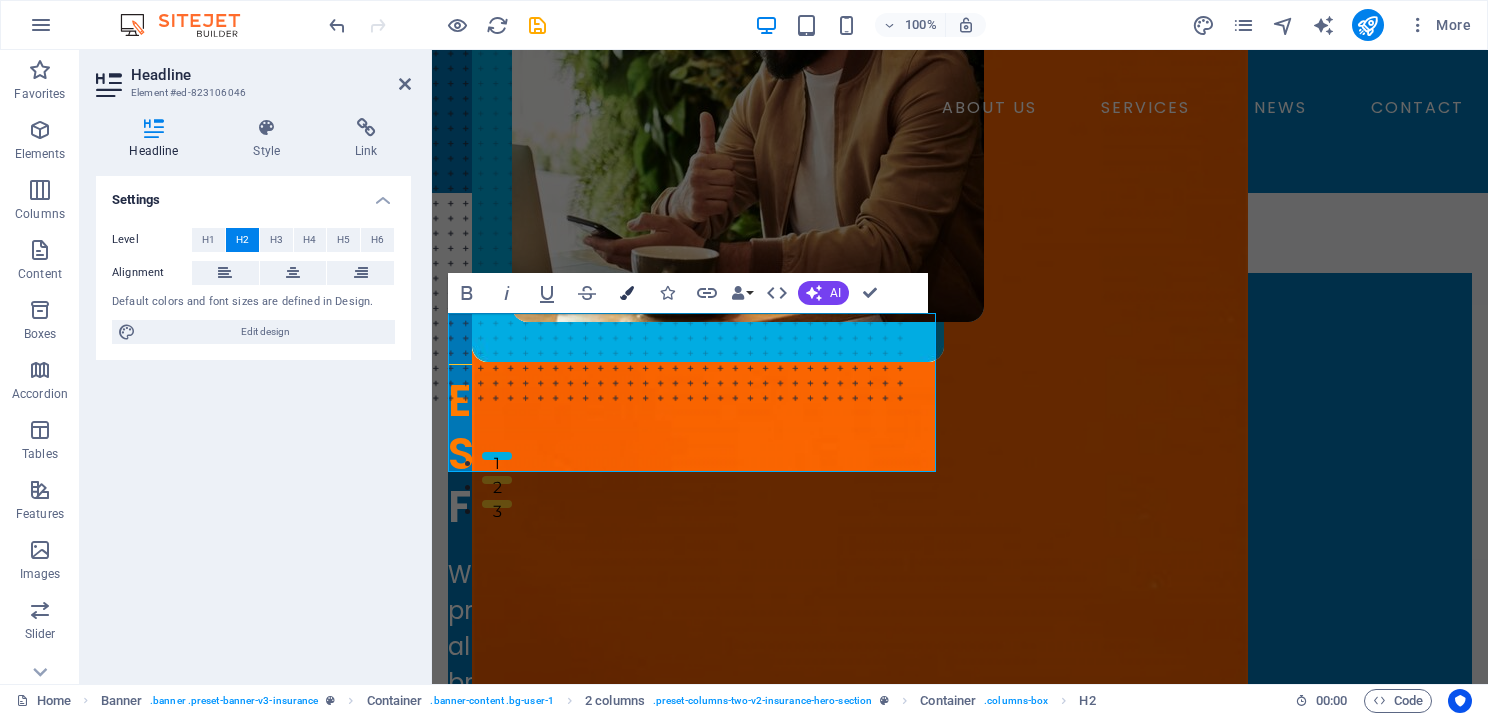 click at bounding box center (627, 293) 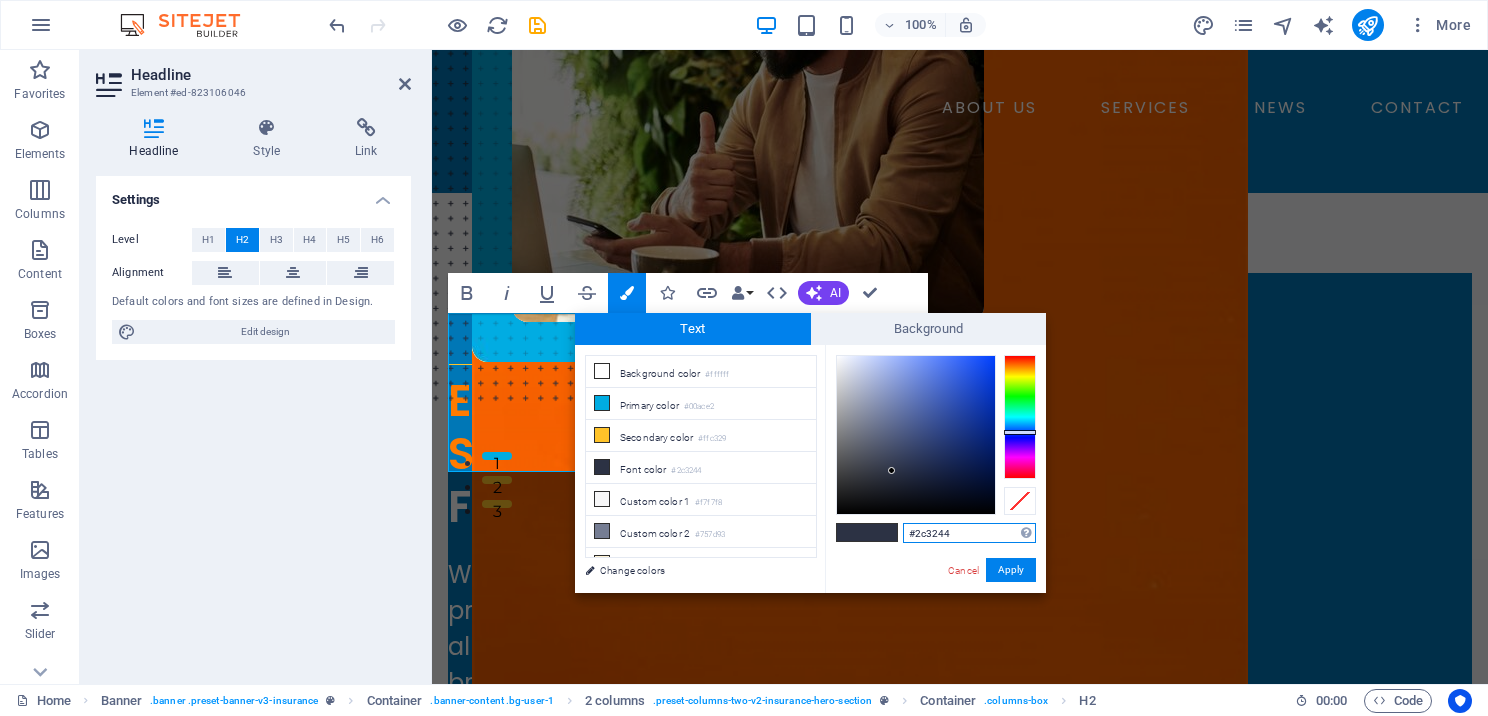 drag, startPoint x: 962, startPoint y: 529, endPoint x: 902, endPoint y: 531, distance: 60.033325 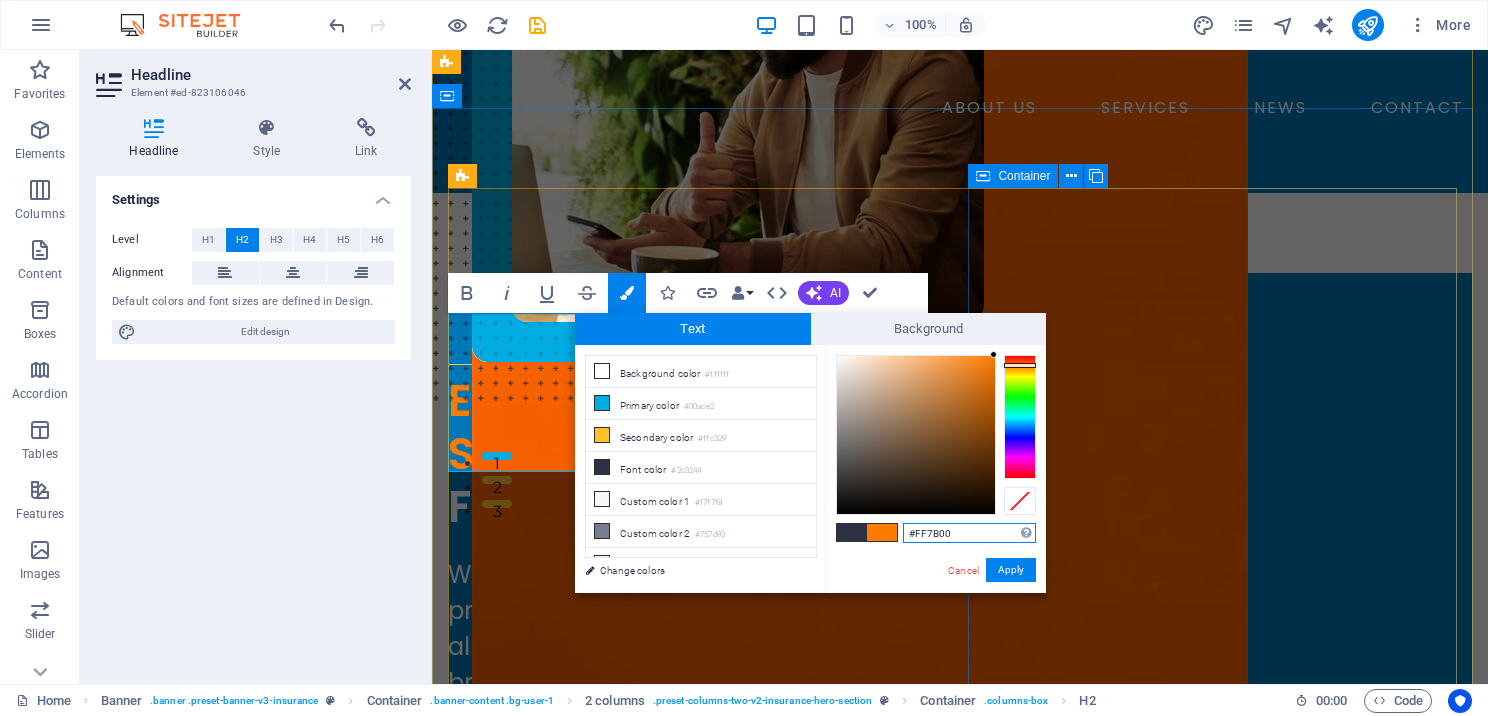 type on "#ff7b00" 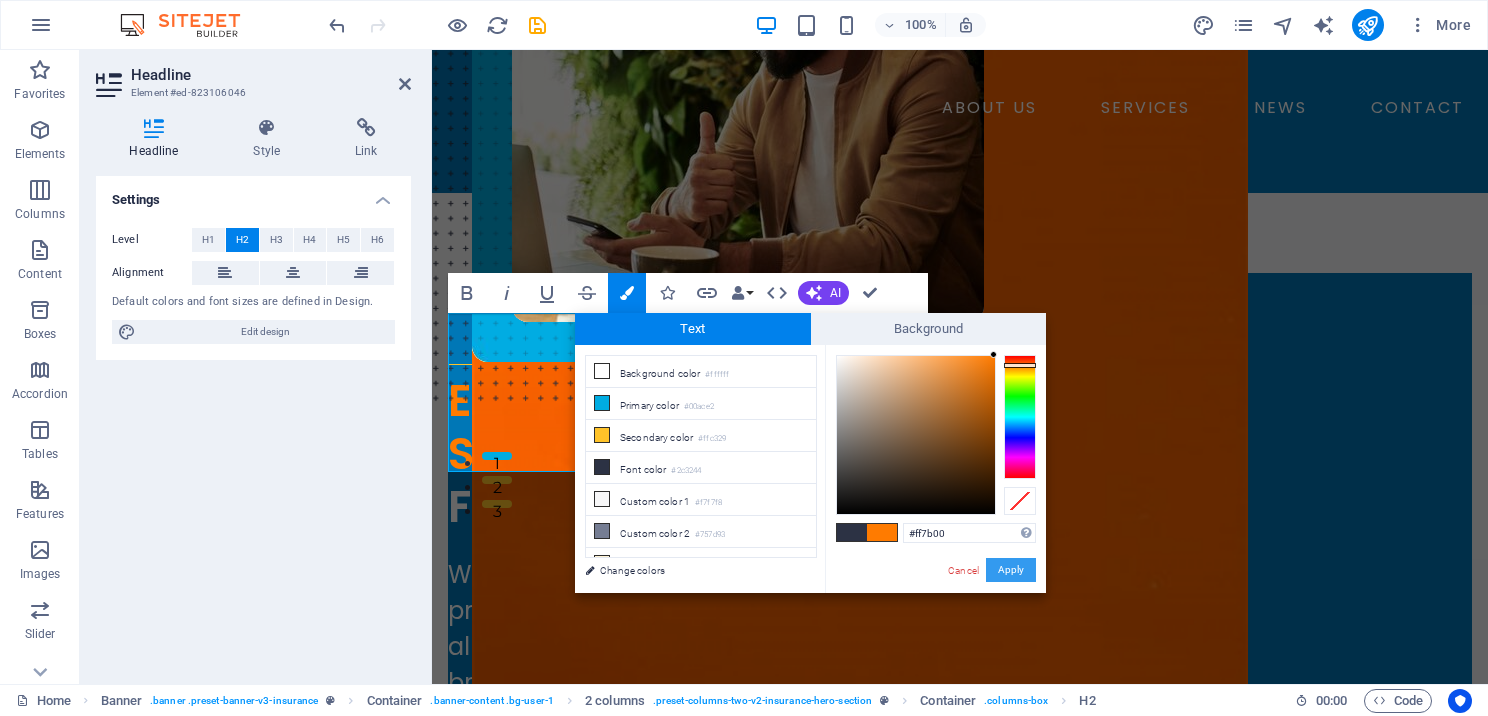 click on "Apply" at bounding box center (1011, 570) 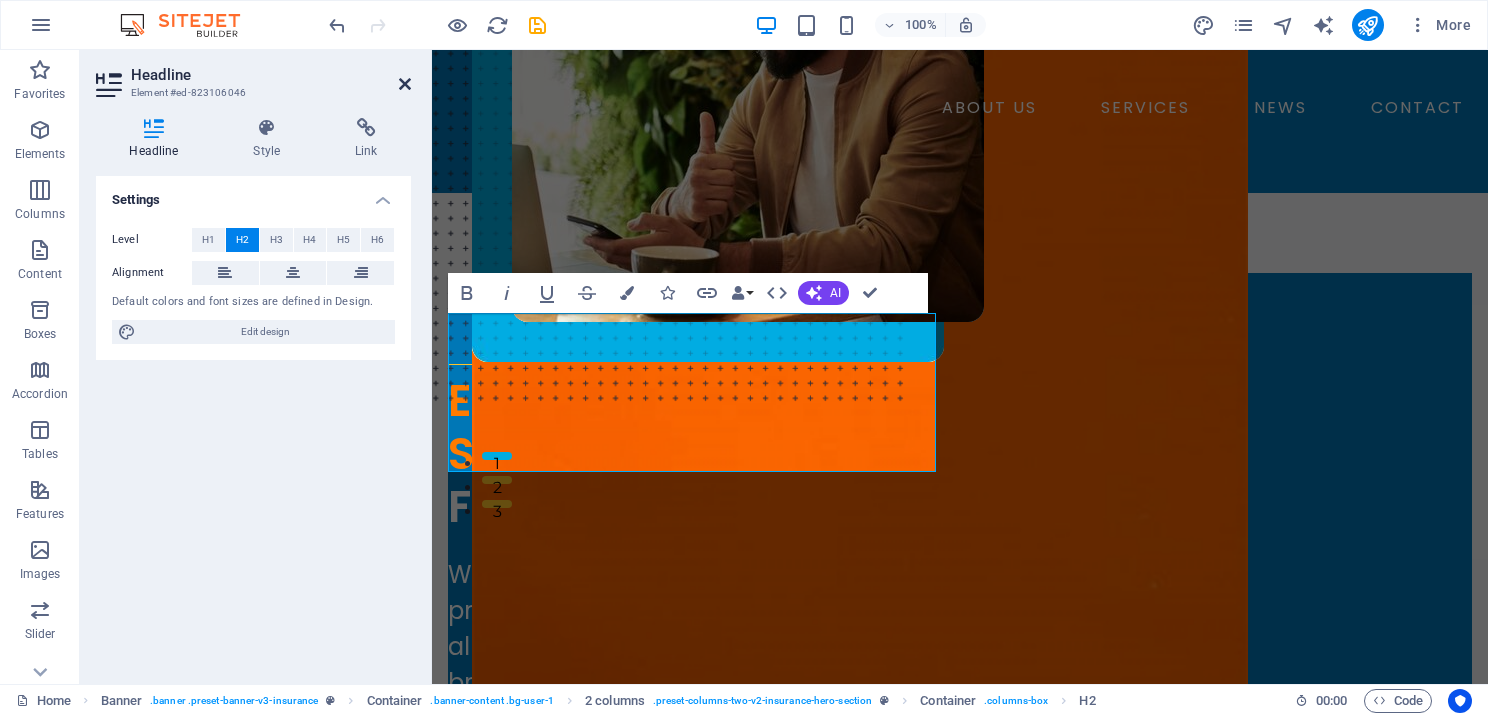 click at bounding box center (405, 84) 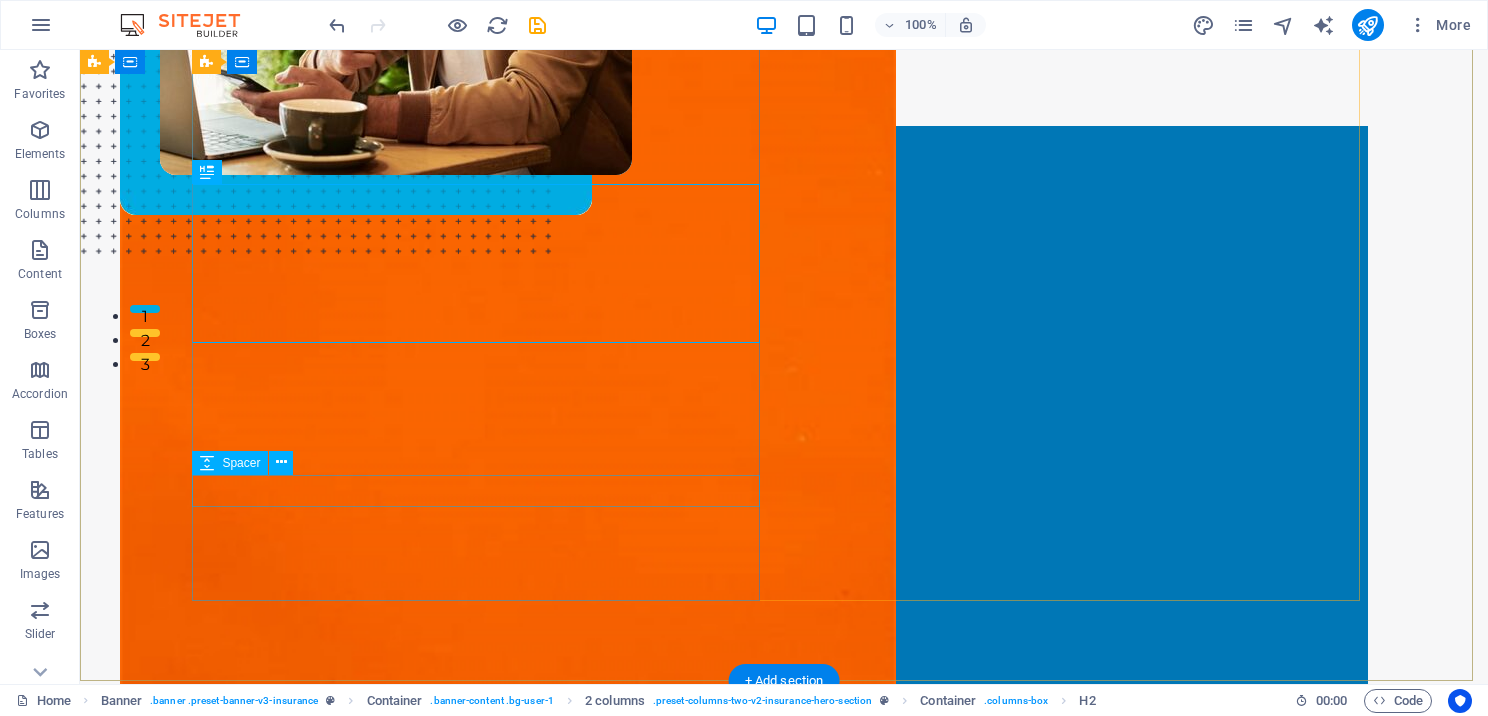scroll, scrollTop: 200, scrollLeft: 0, axis: vertical 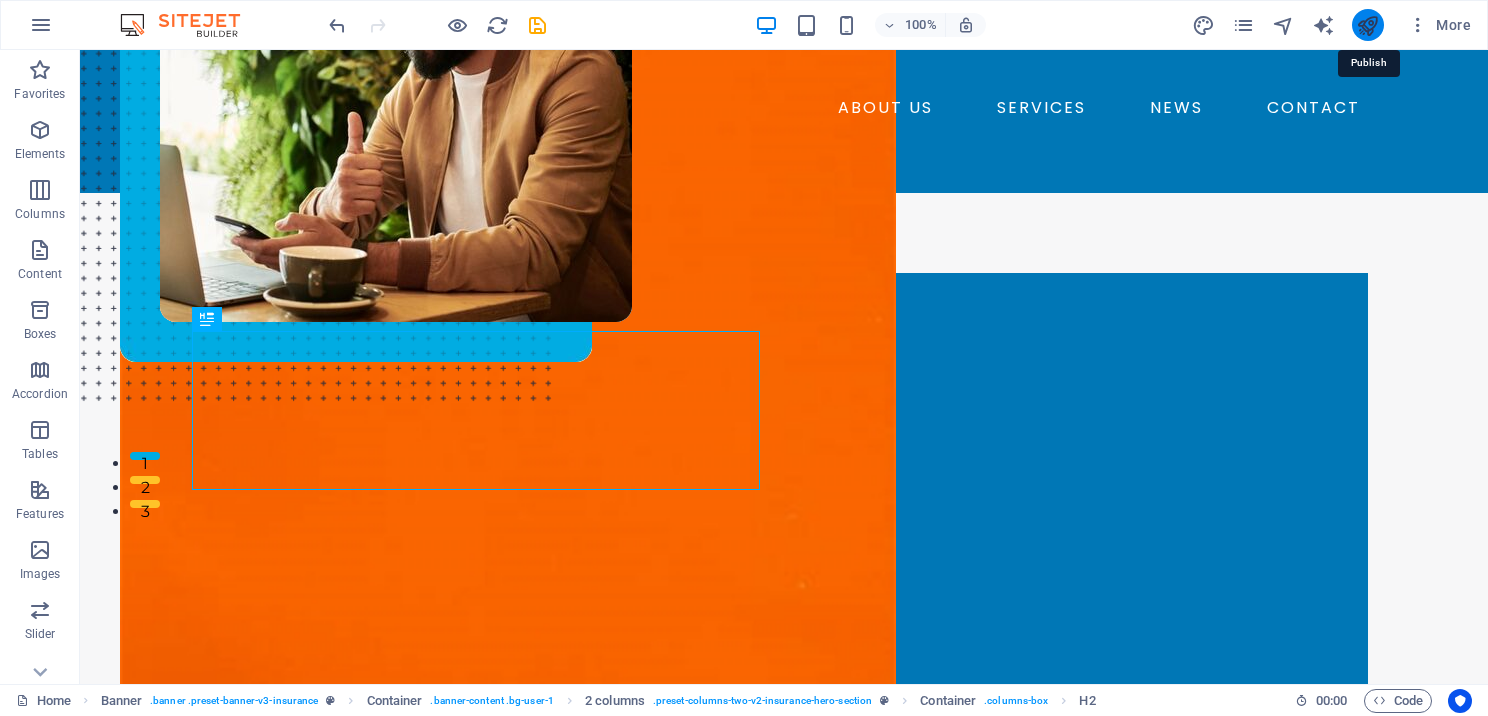 click at bounding box center [1367, 25] 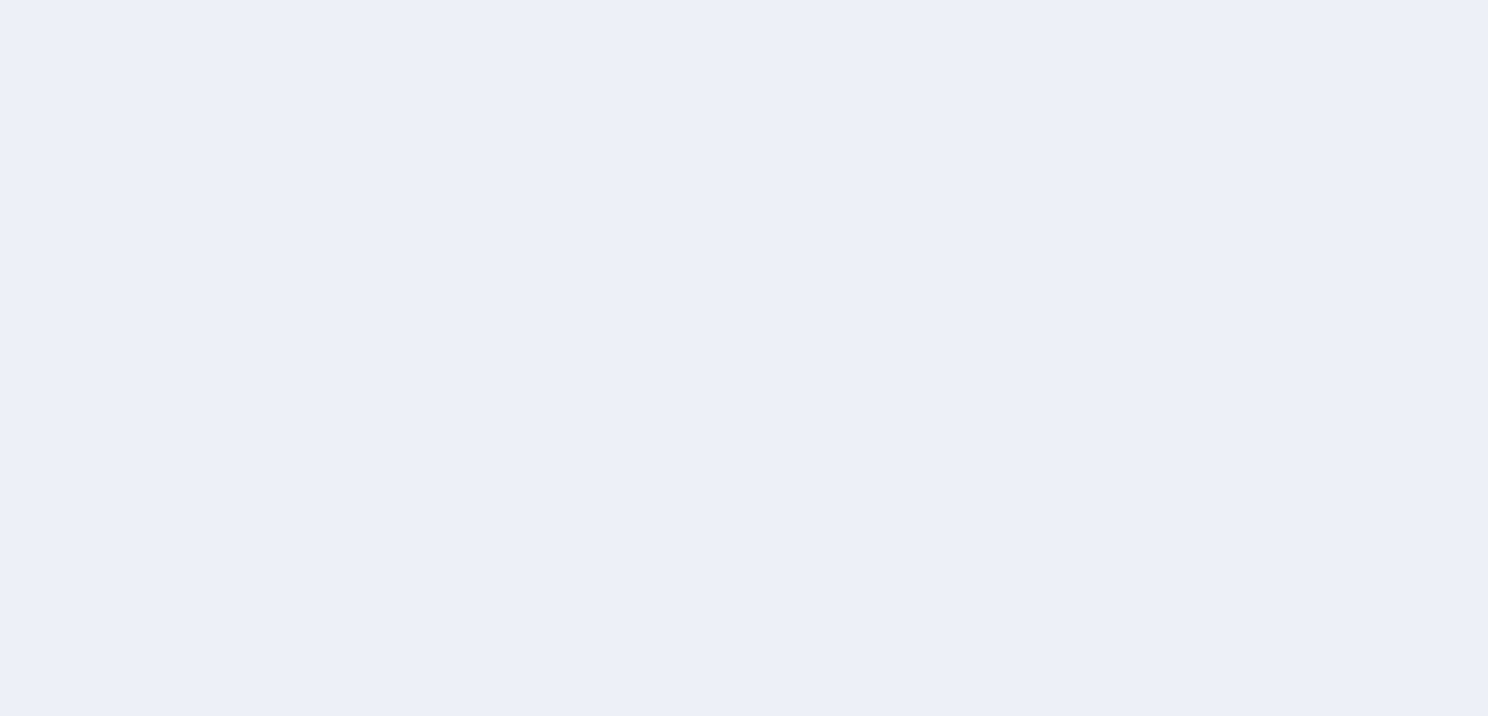 scroll, scrollTop: 0, scrollLeft: 0, axis: both 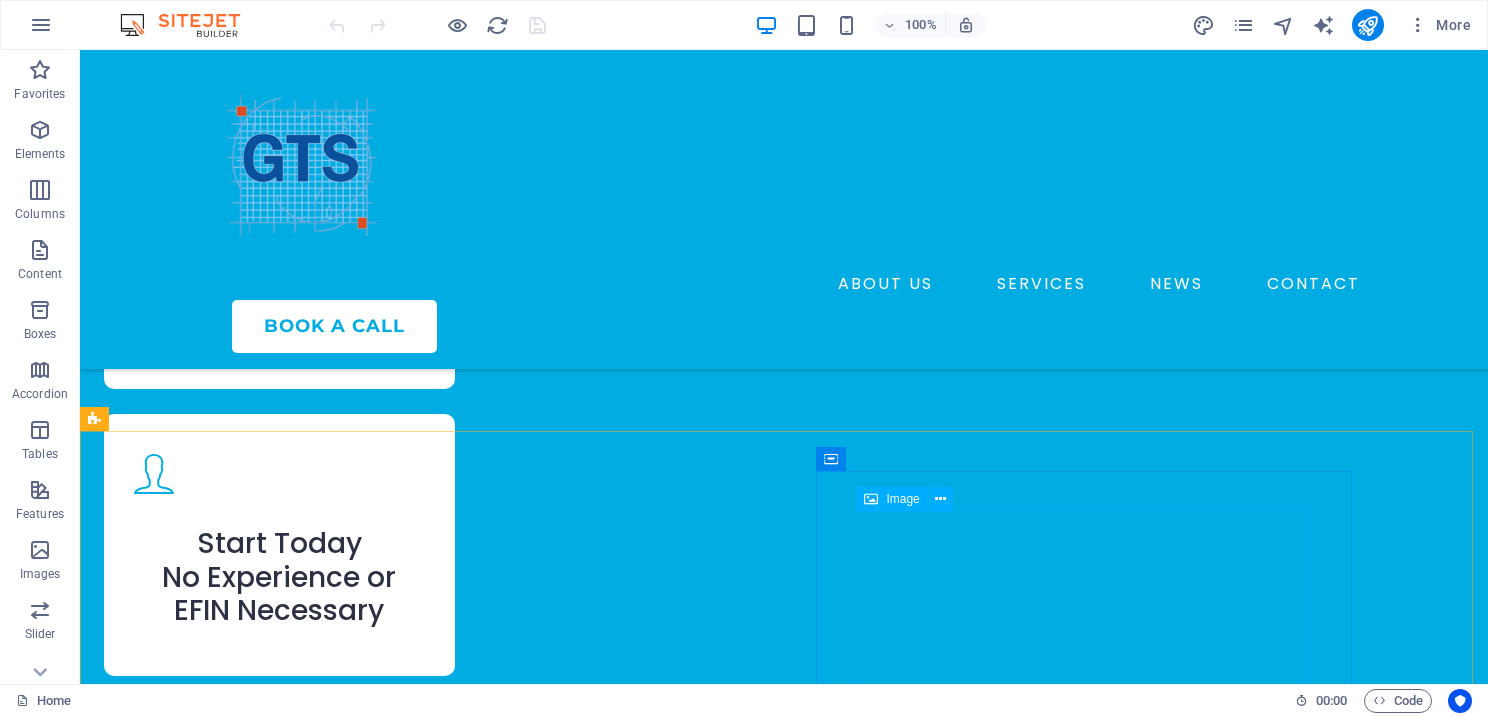 click at bounding box center [871, 499] 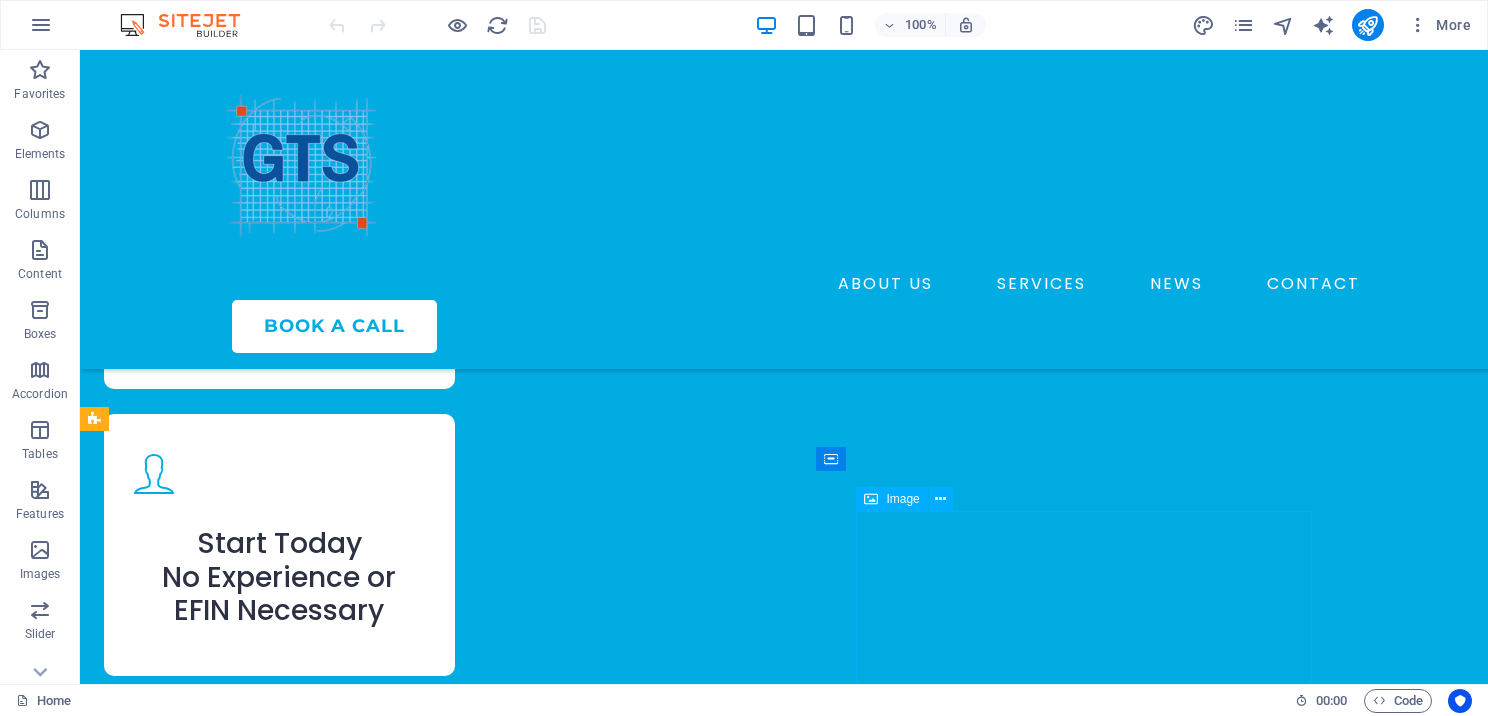 click at bounding box center (871, 499) 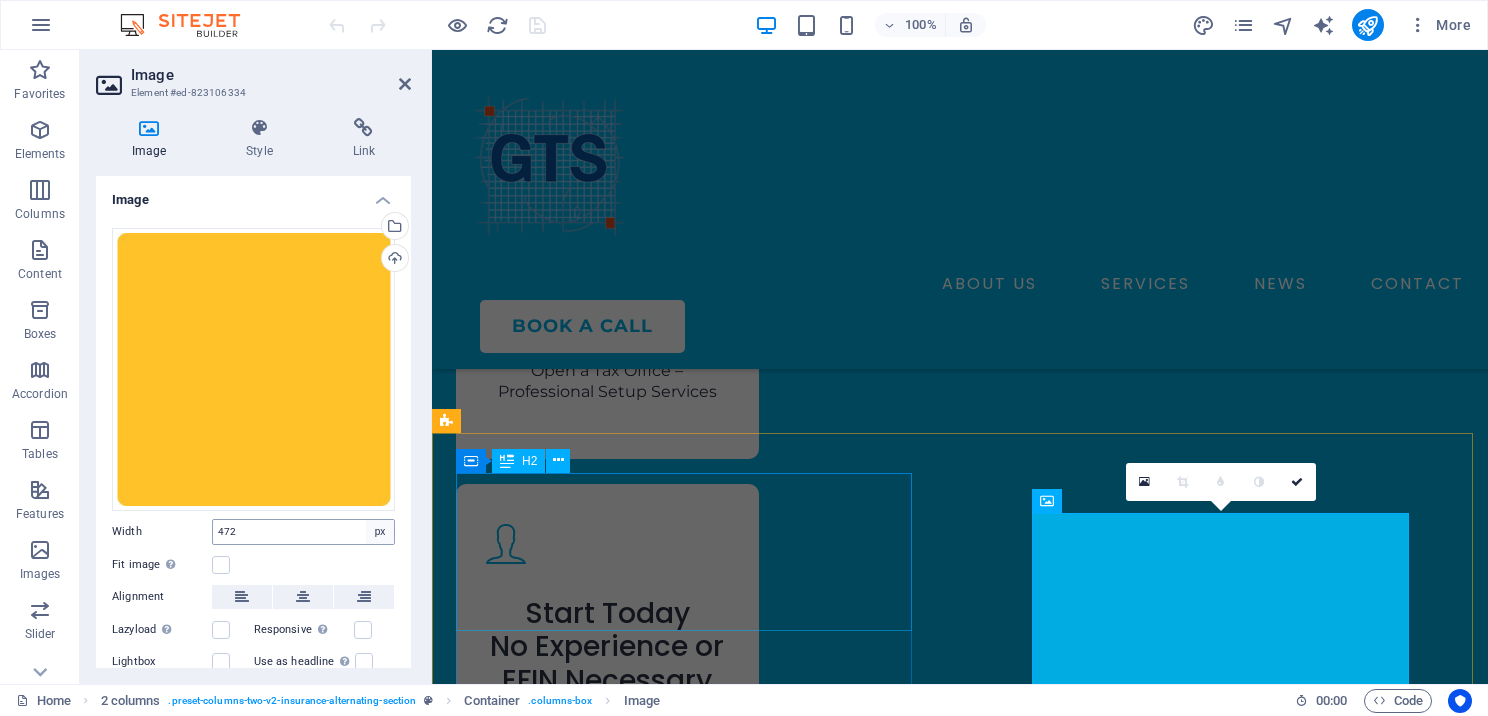 scroll, scrollTop: 3433, scrollLeft: 0, axis: vertical 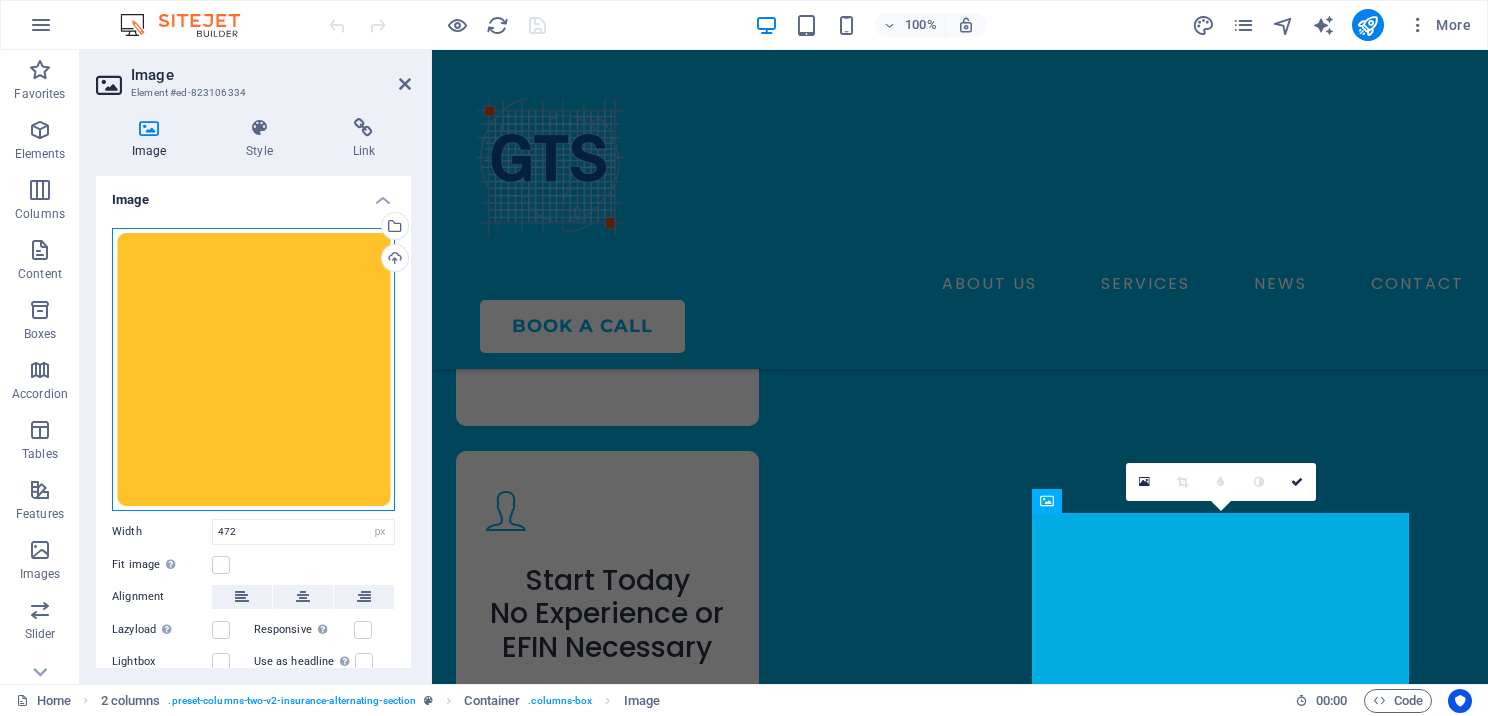 click on "Drag files here, click to choose files or select files from Files or our free stock photos & videos" at bounding box center [253, 369] 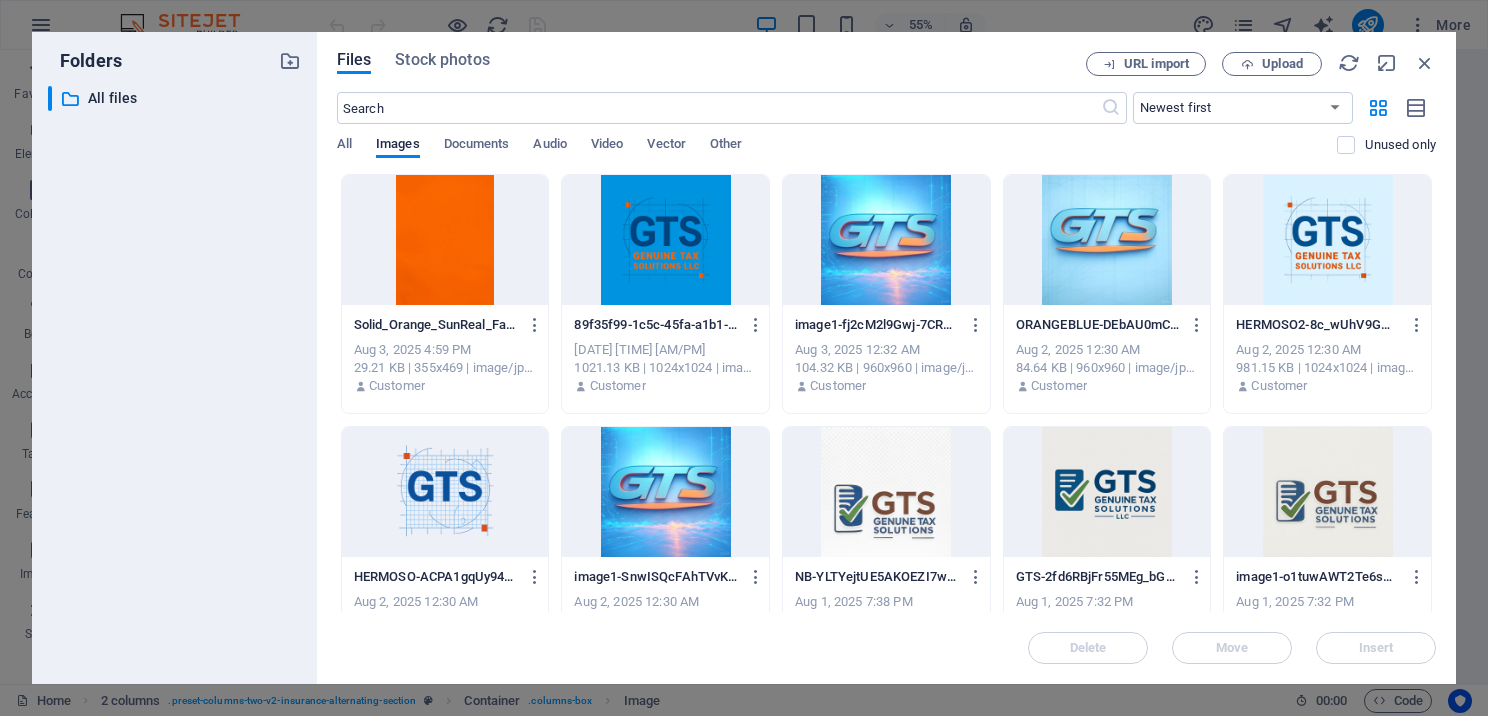 scroll, scrollTop: 3550, scrollLeft: 0, axis: vertical 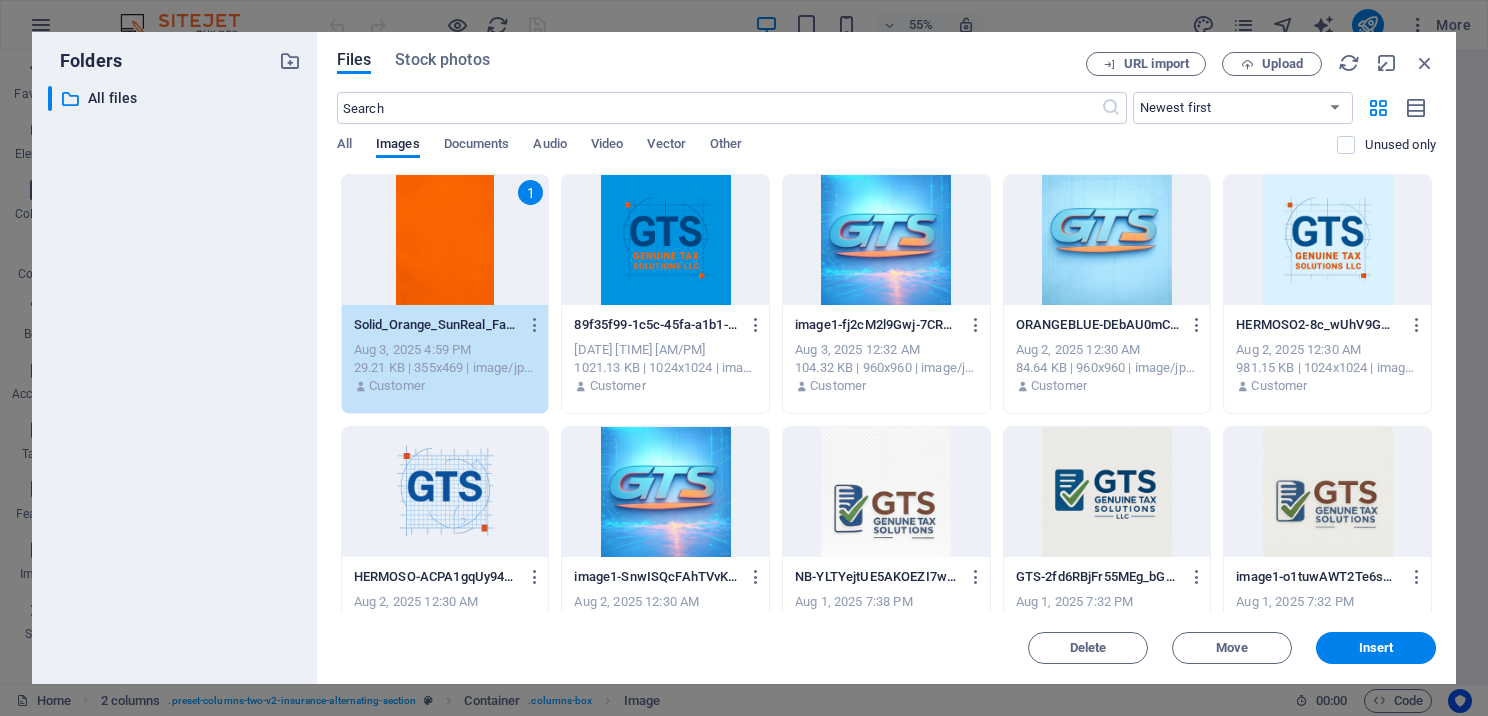 click on "1" at bounding box center [445, 240] 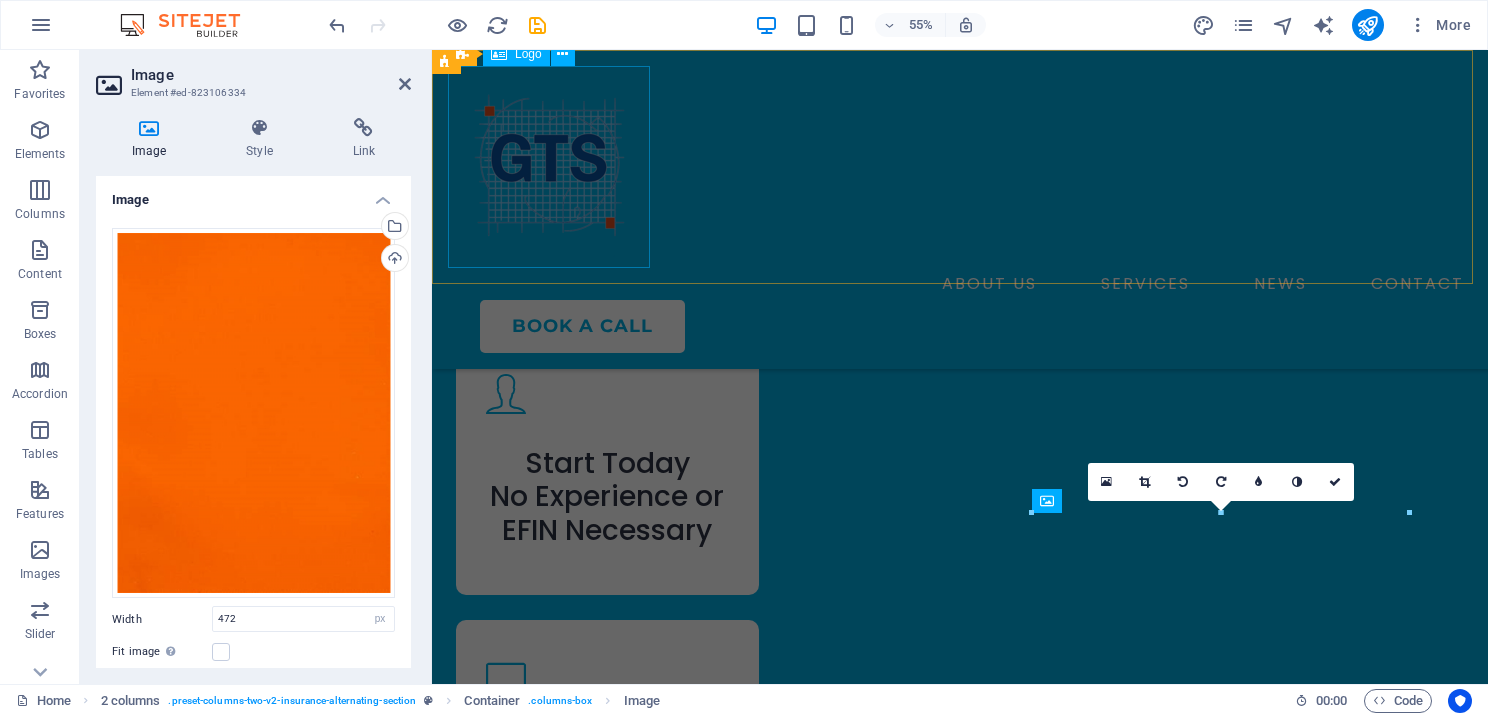 scroll, scrollTop: 3433, scrollLeft: 0, axis: vertical 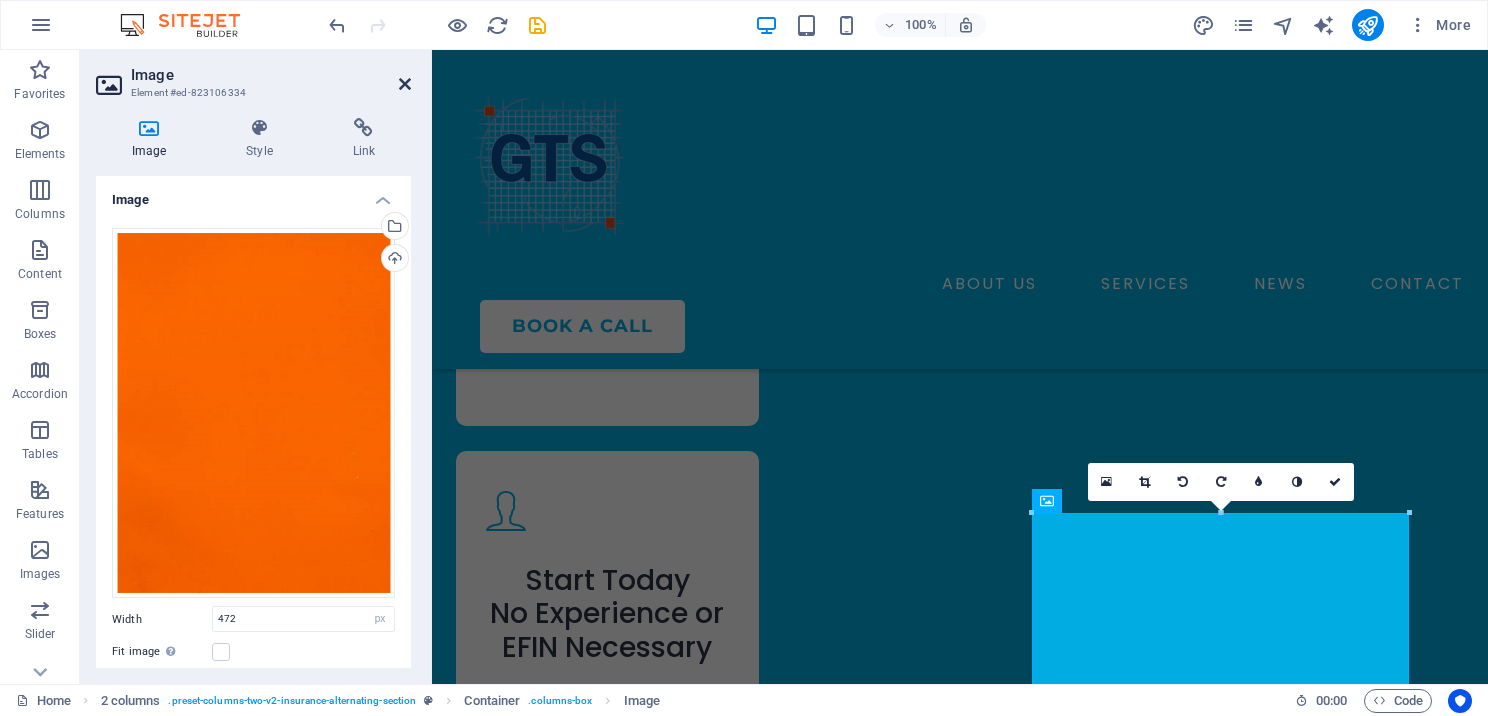 click at bounding box center [405, 84] 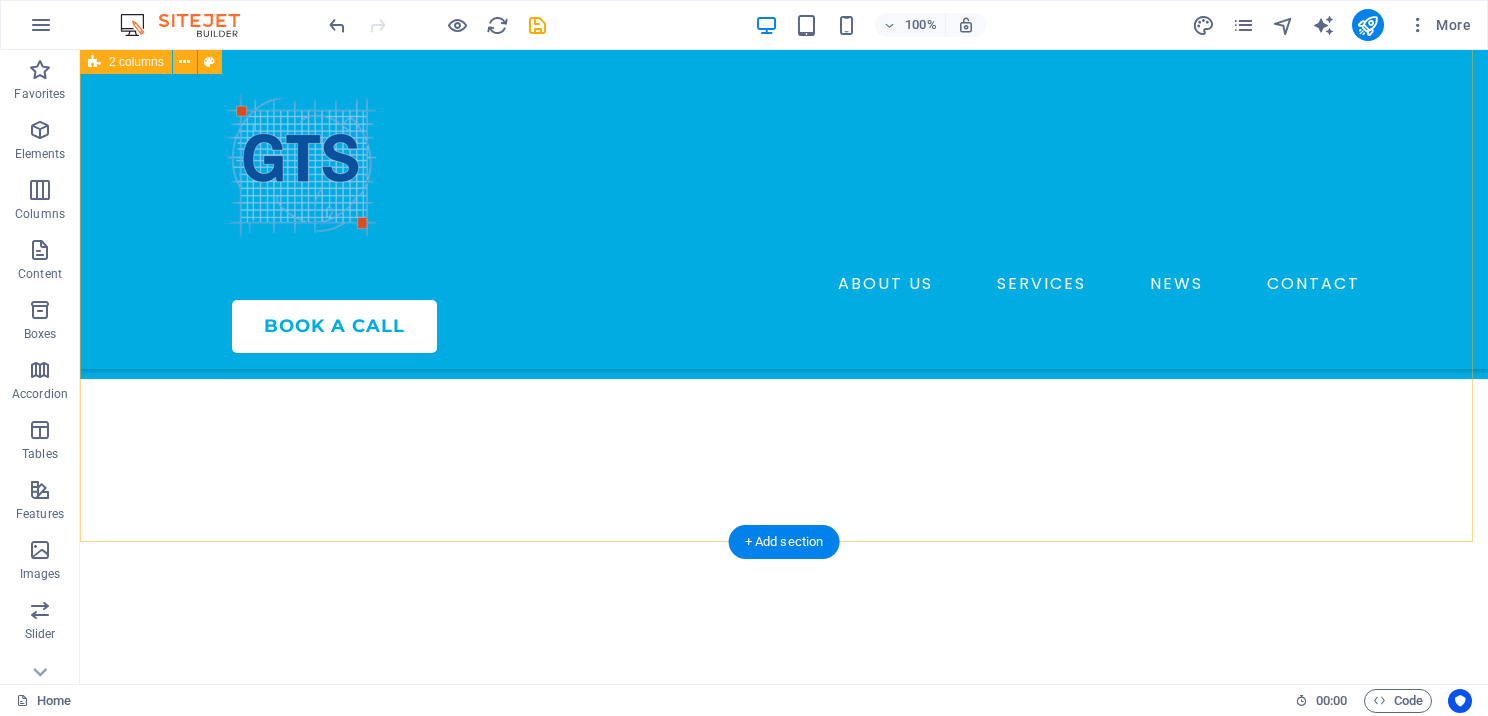 scroll, scrollTop: 4700, scrollLeft: 0, axis: vertical 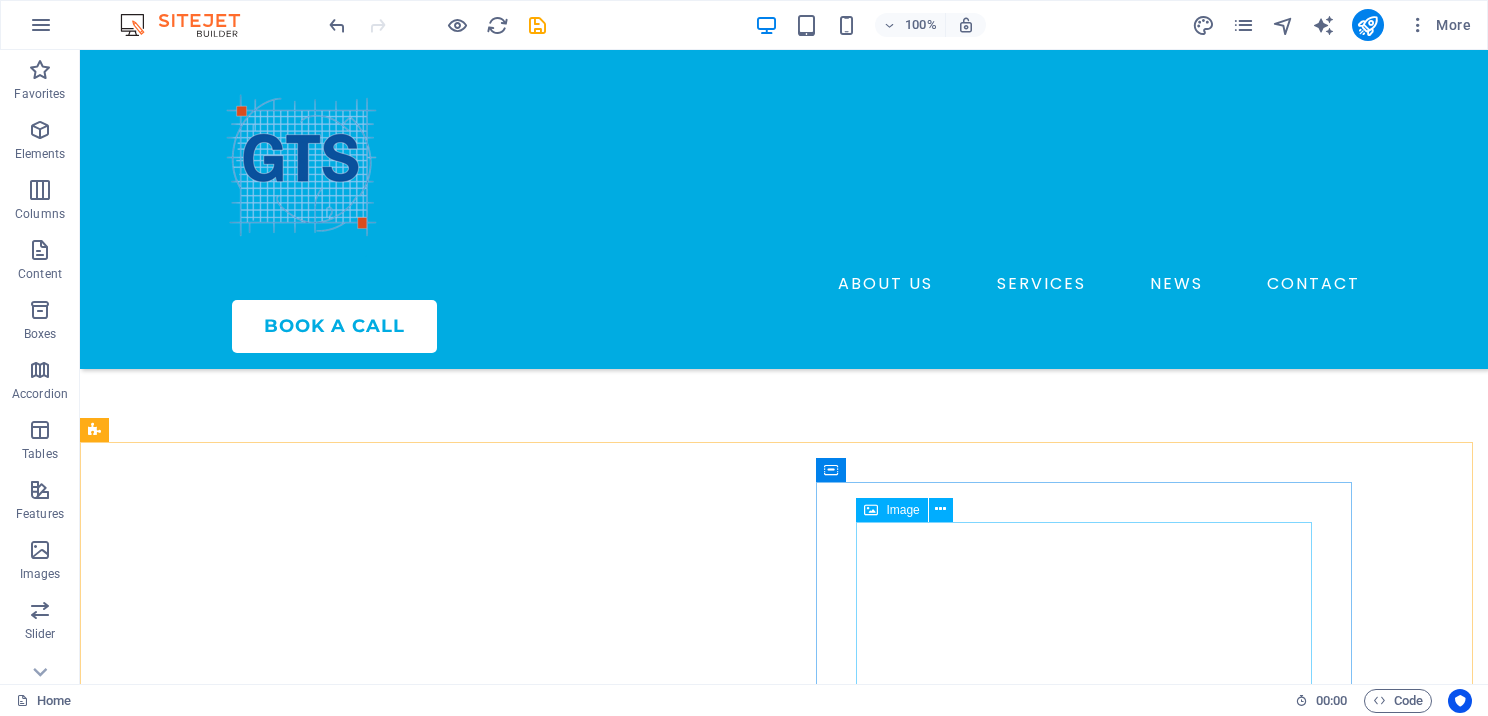click at bounding box center (871, 510) 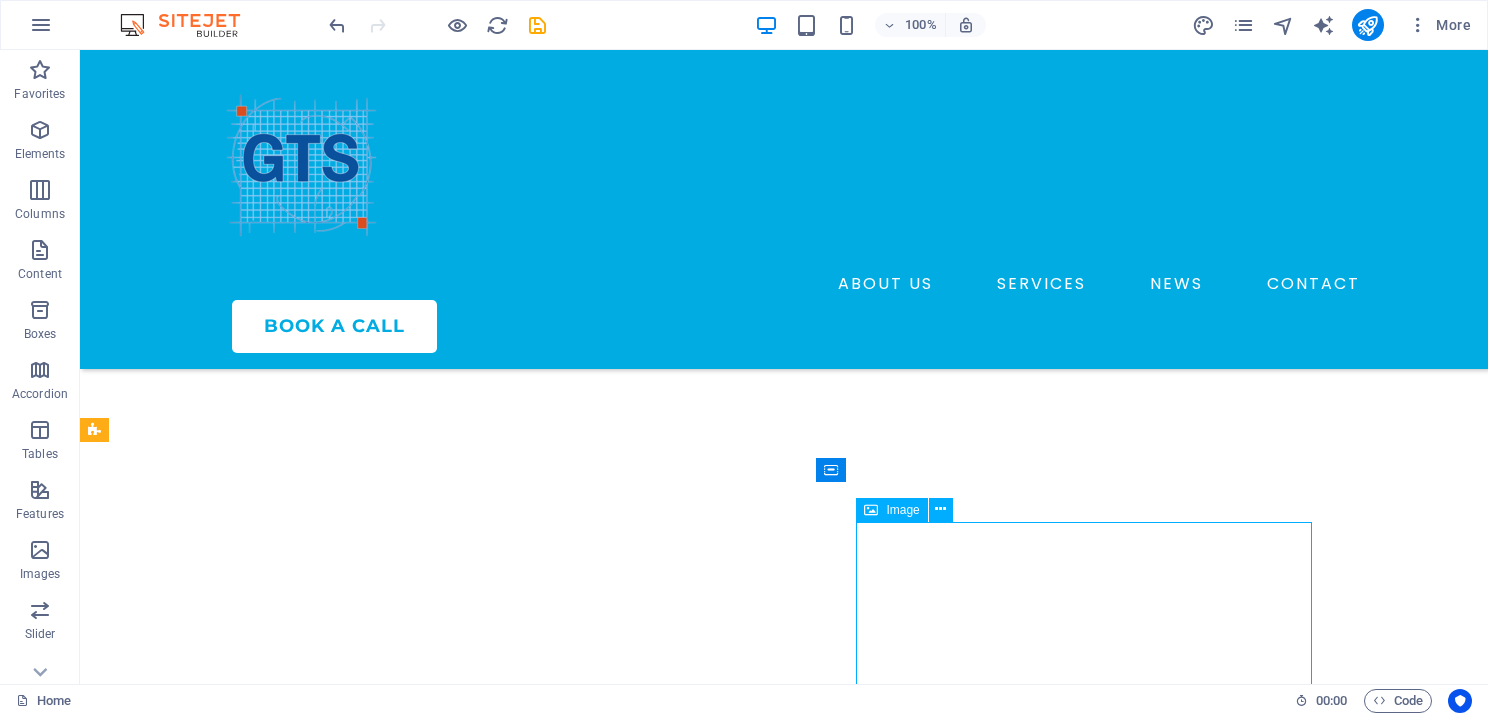 click at bounding box center [871, 510] 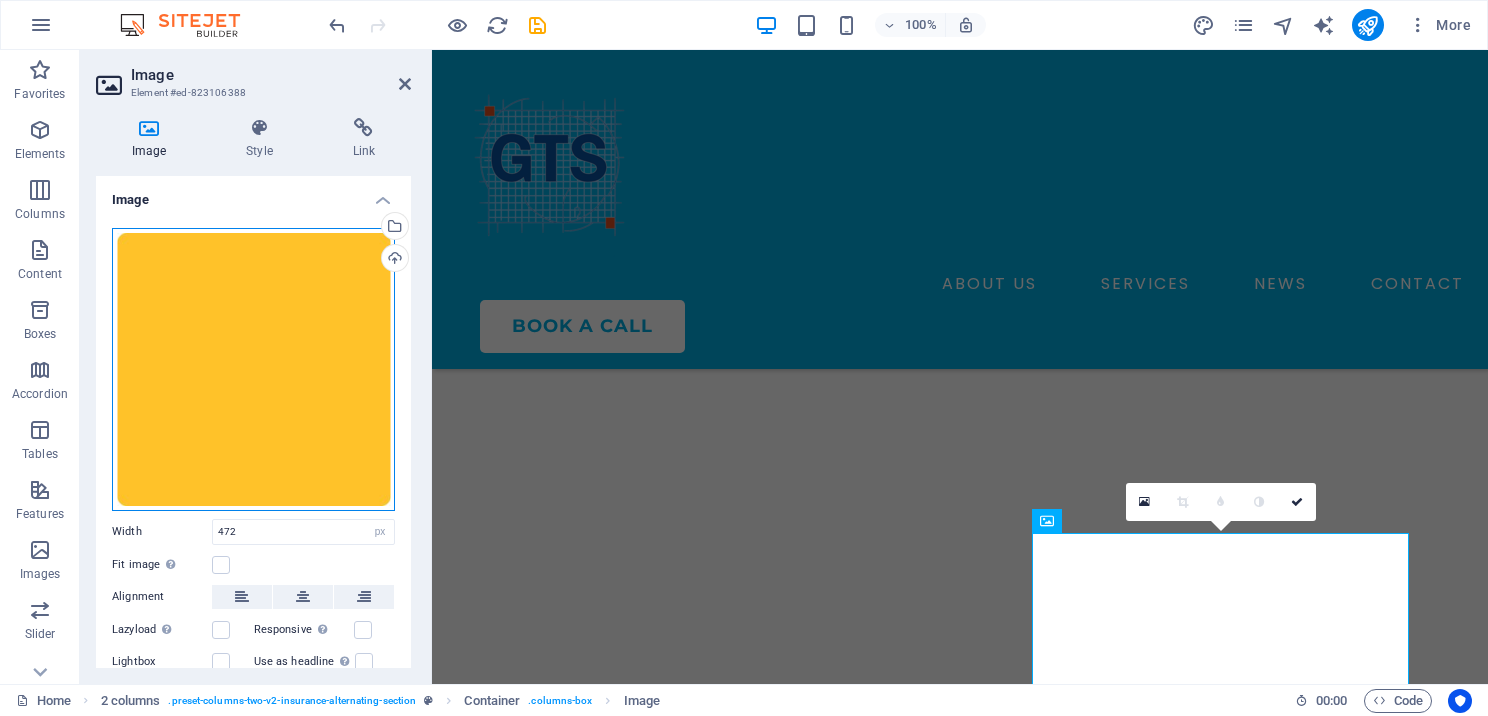 click on "Drag files here, click to choose files or select files from Files or our free stock photos & videos" at bounding box center [253, 369] 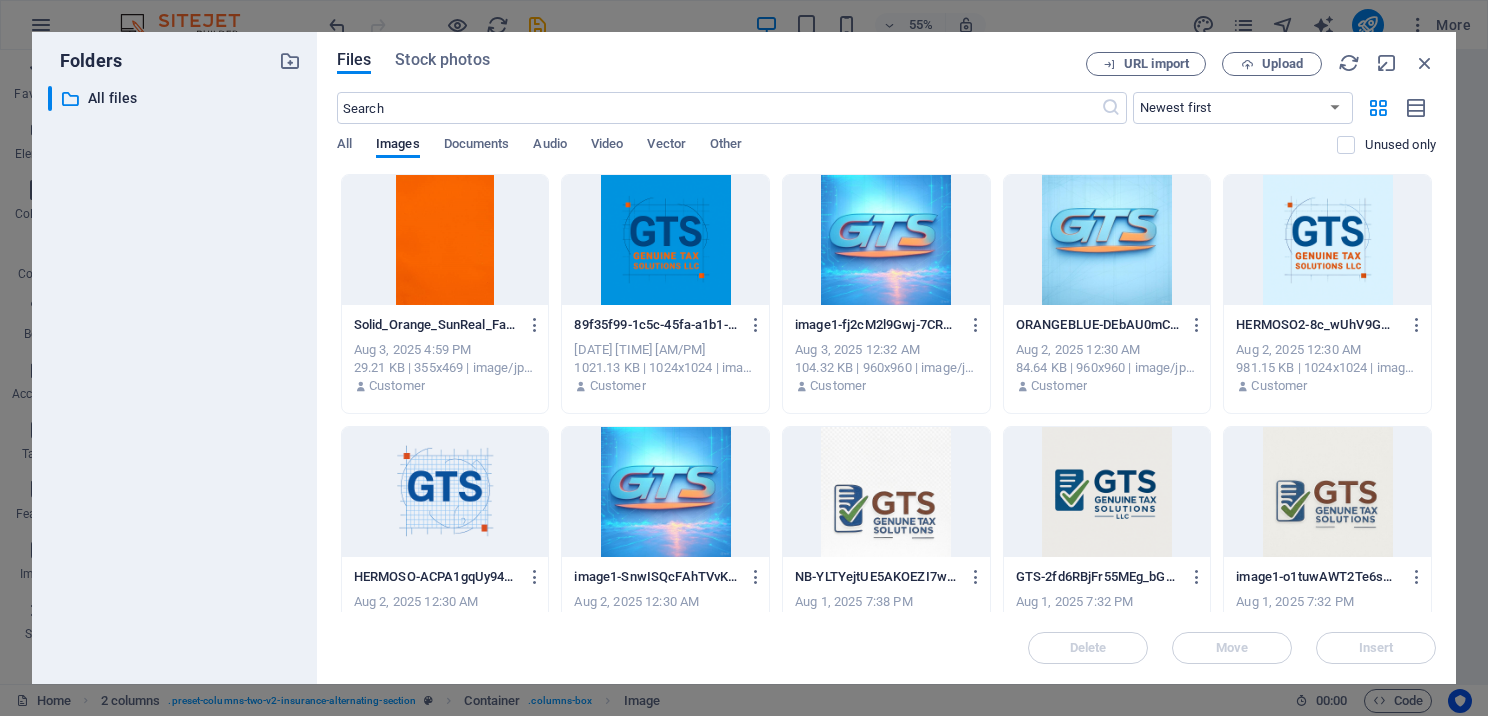 drag, startPoint x: 268, startPoint y: 269, endPoint x: 450, endPoint y: 230, distance: 186.13167 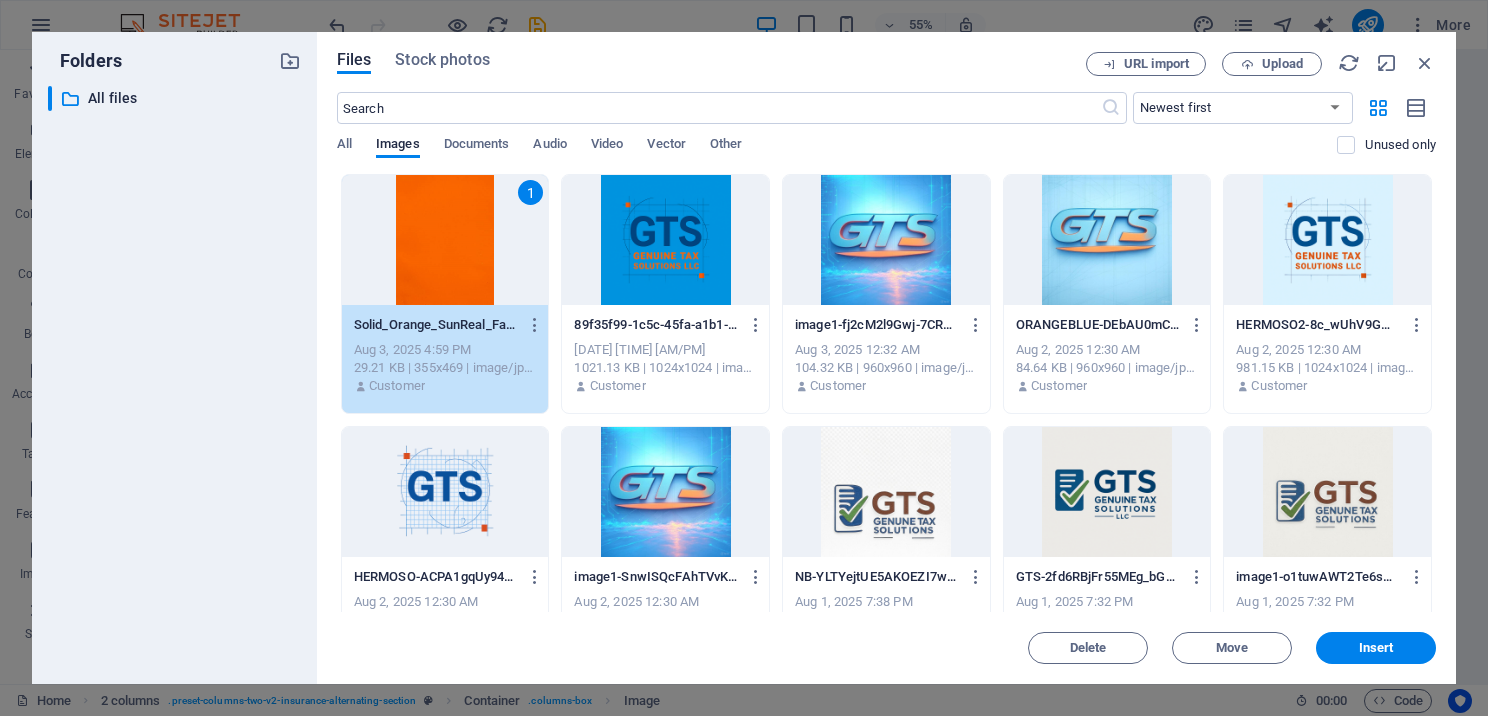 click on "1" at bounding box center [445, 240] 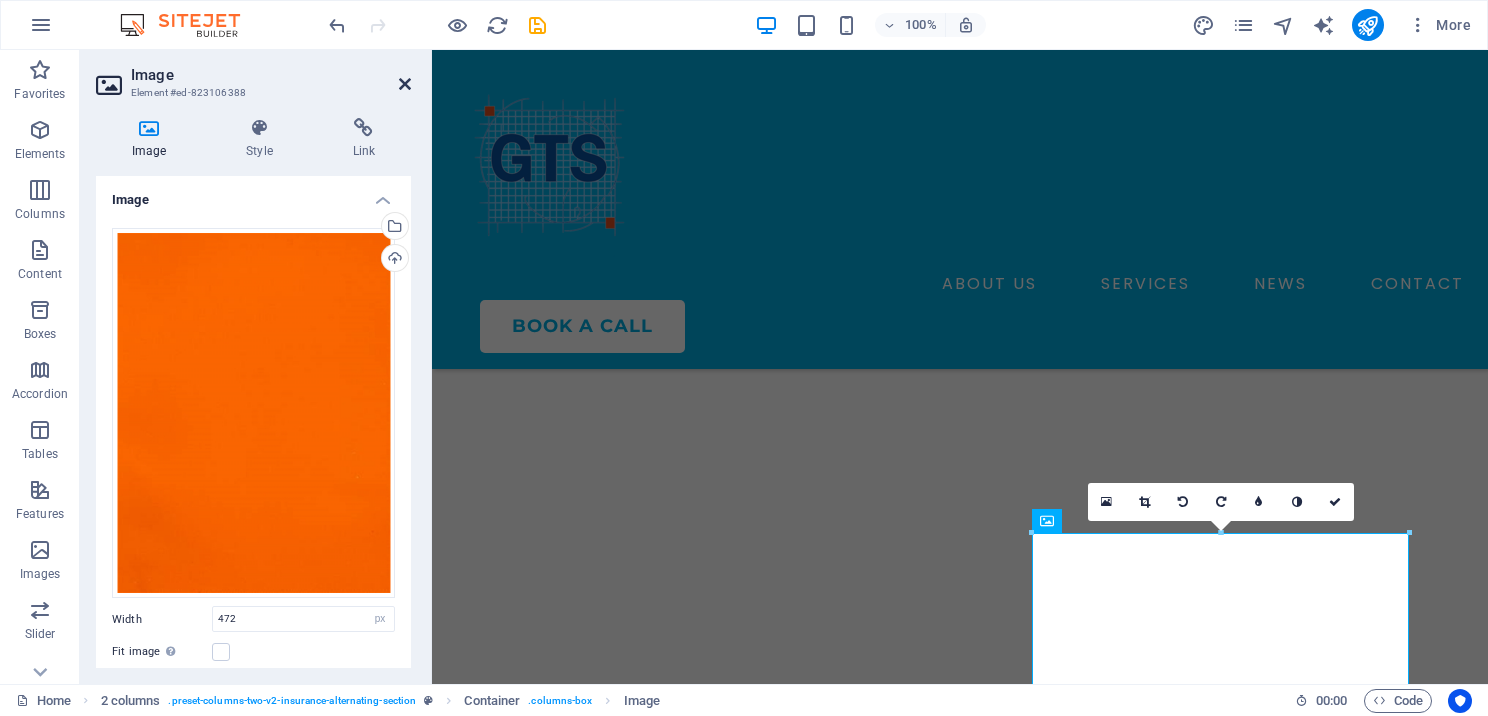click at bounding box center [405, 84] 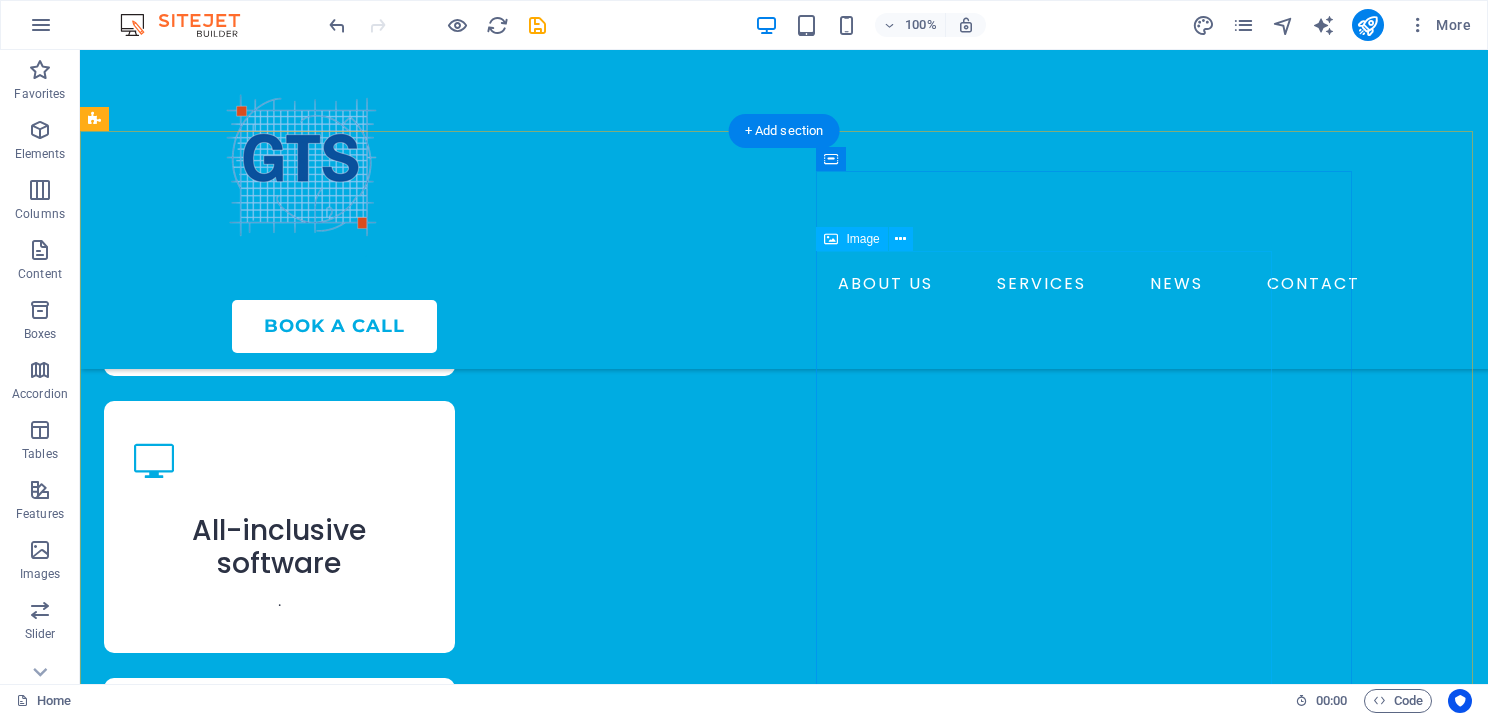 scroll, scrollTop: 3600, scrollLeft: 0, axis: vertical 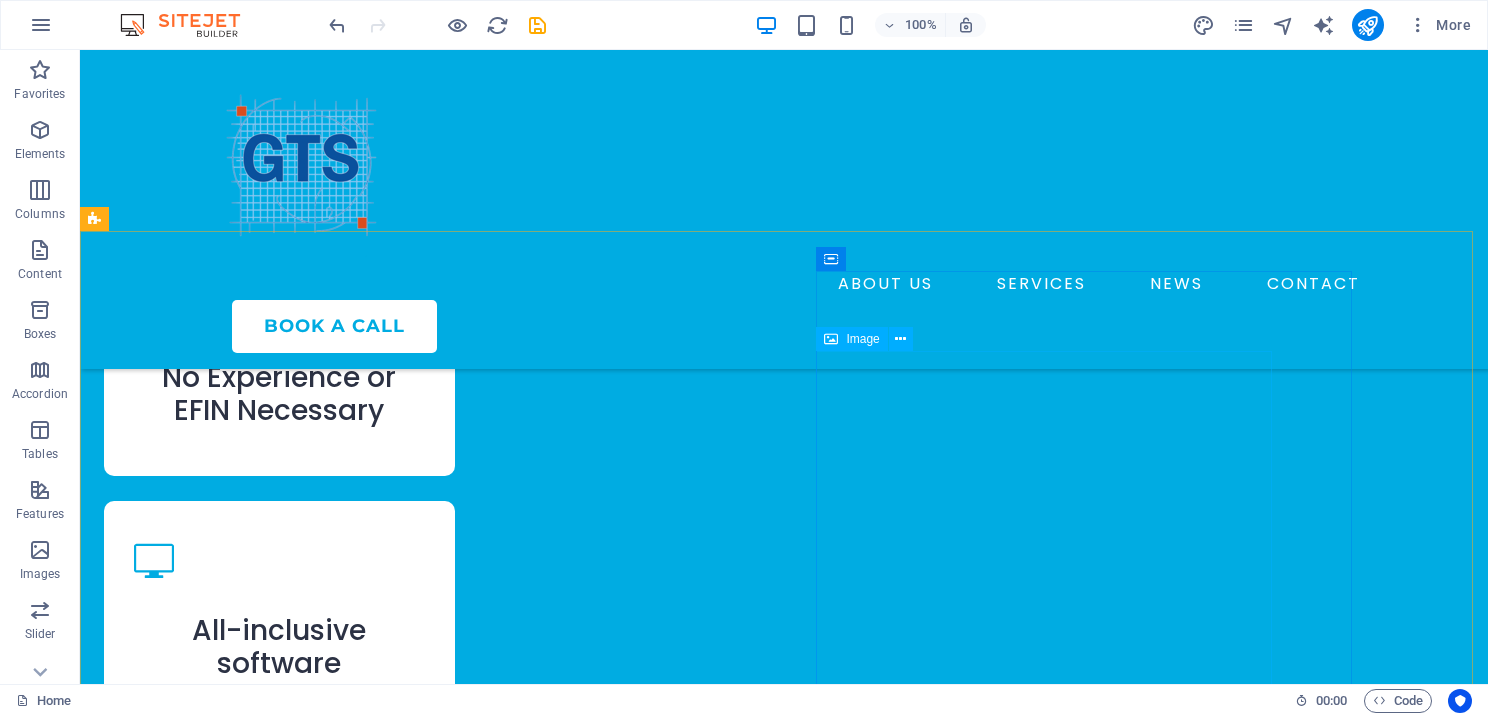 click at bounding box center (831, 339) 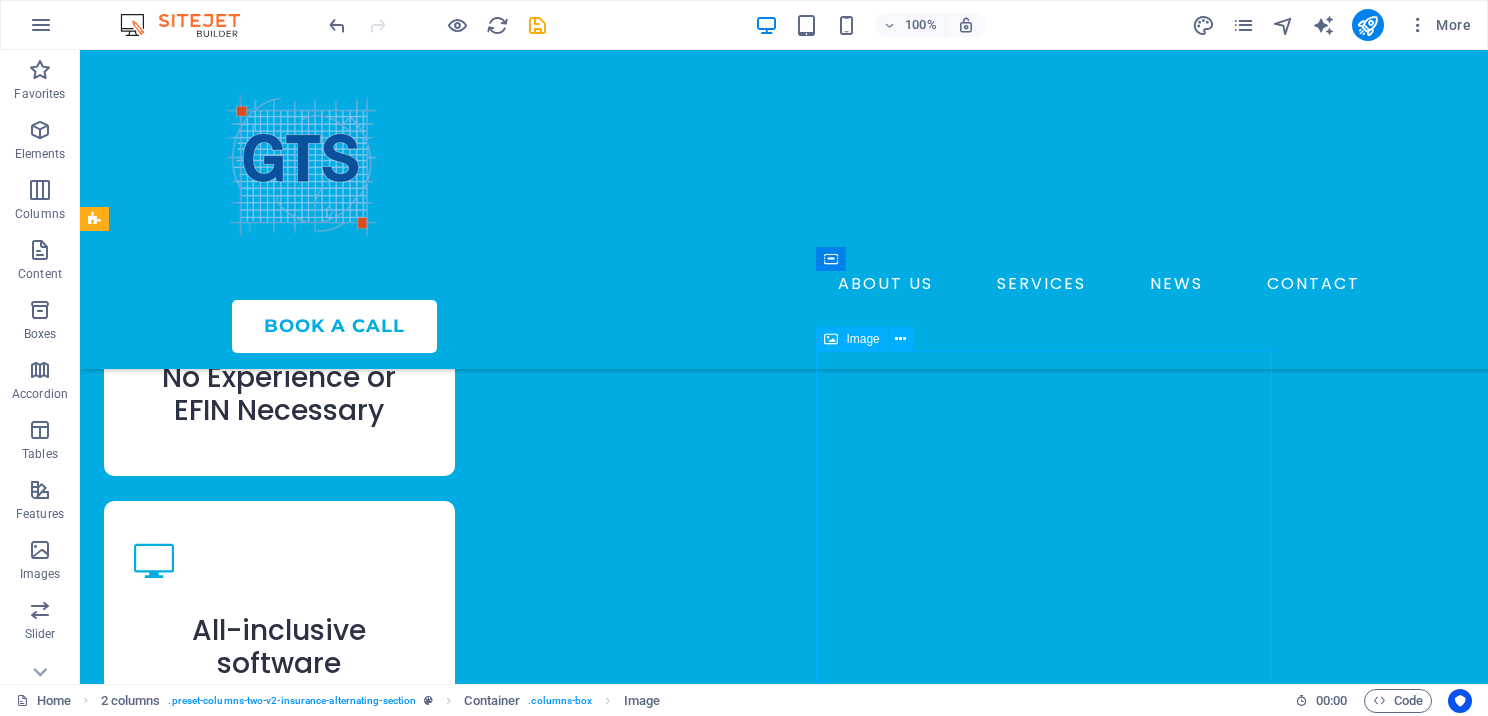 click at bounding box center (831, 339) 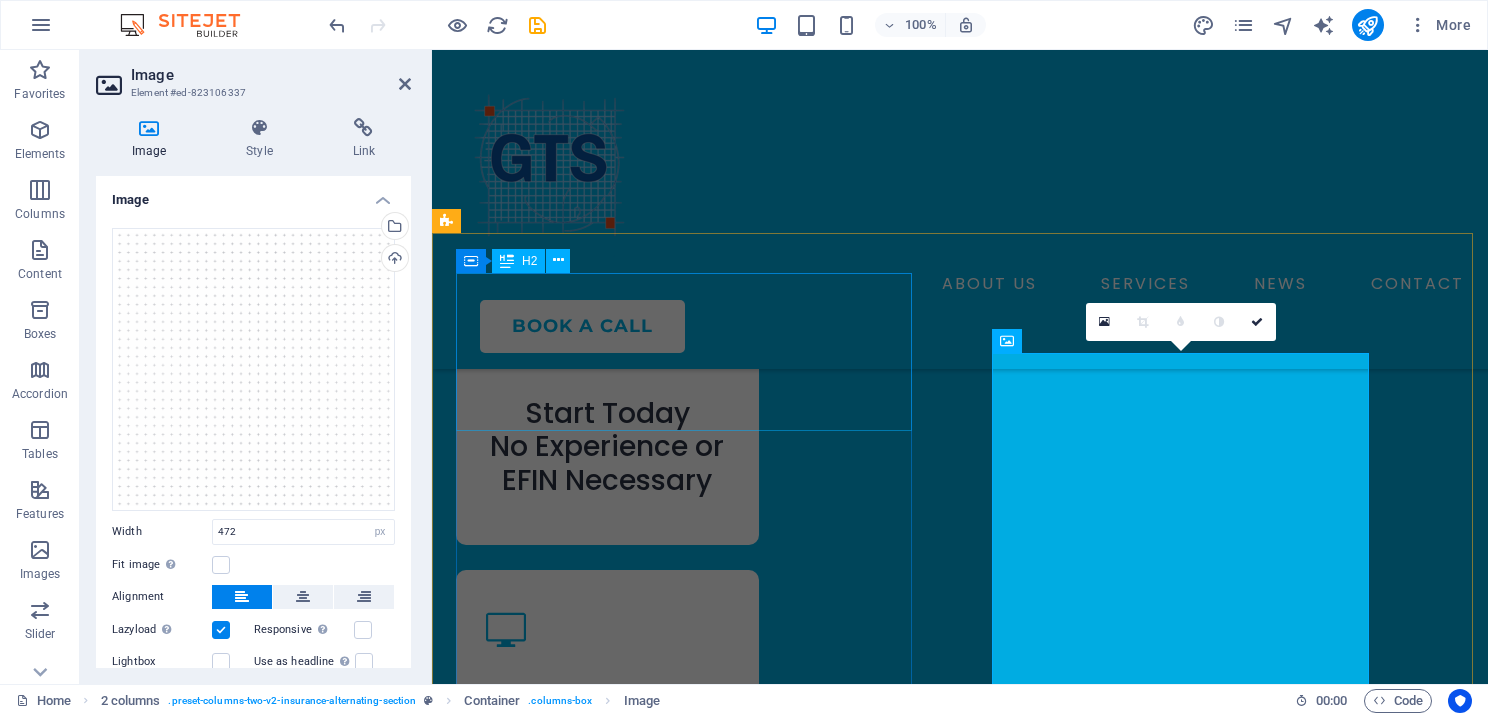 scroll, scrollTop: 3633, scrollLeft: 0, axis: vertical 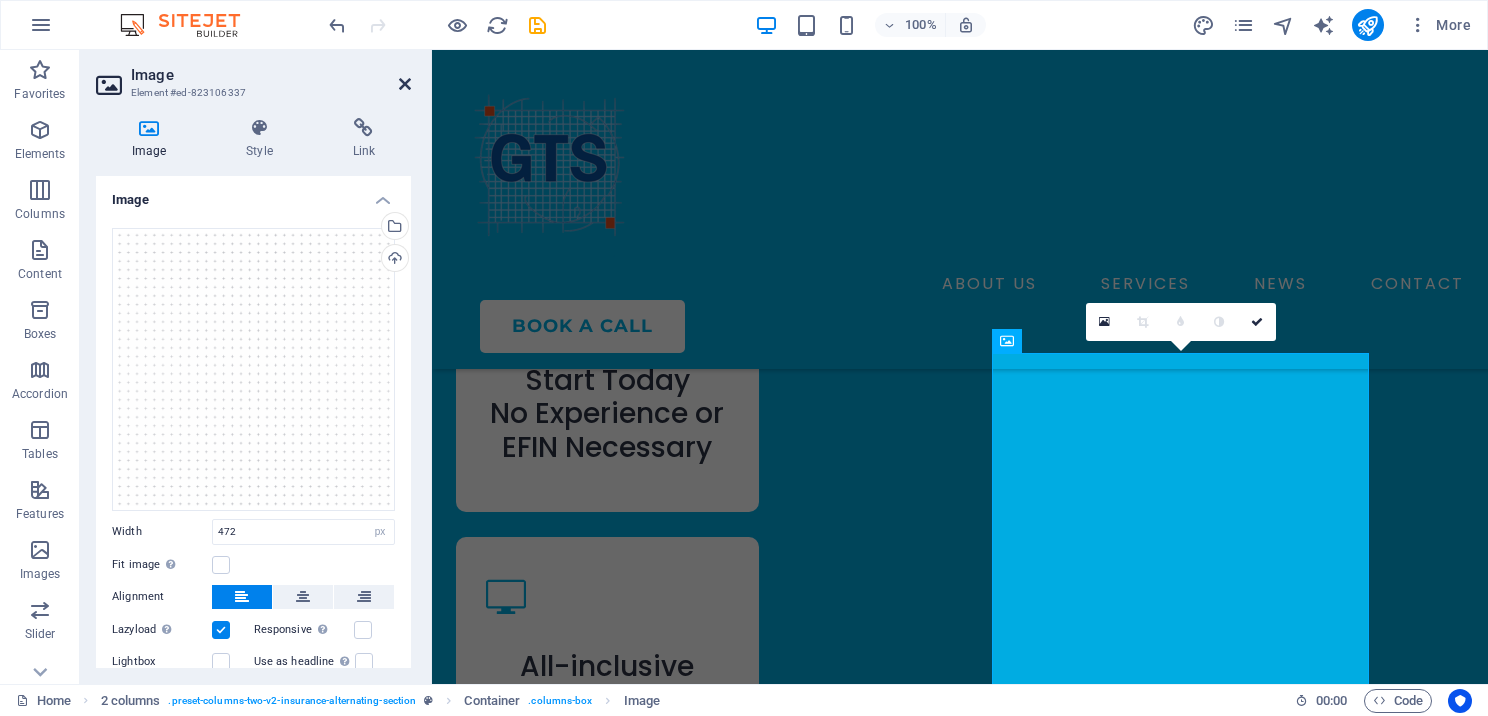 click at bounding box center [405, 84] 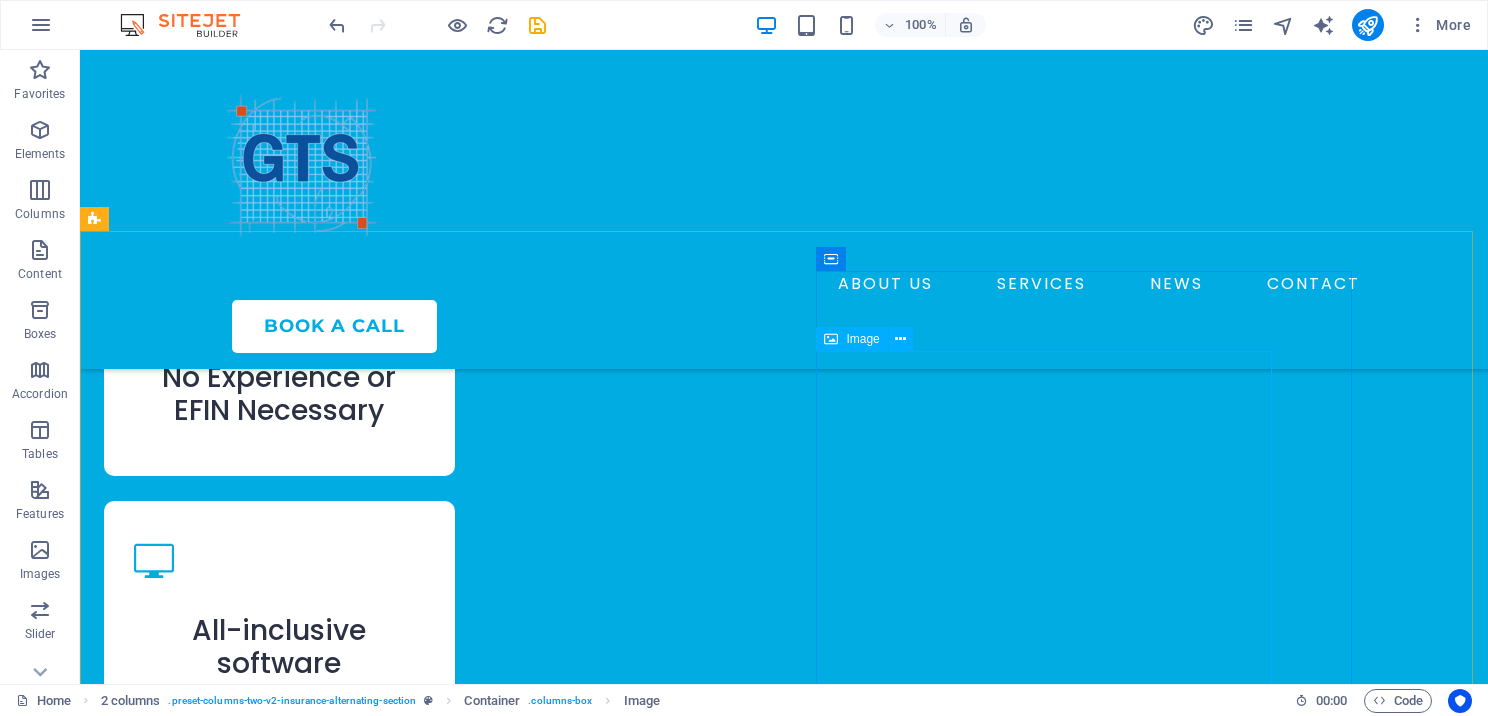 click at bounding box center [831, 339] 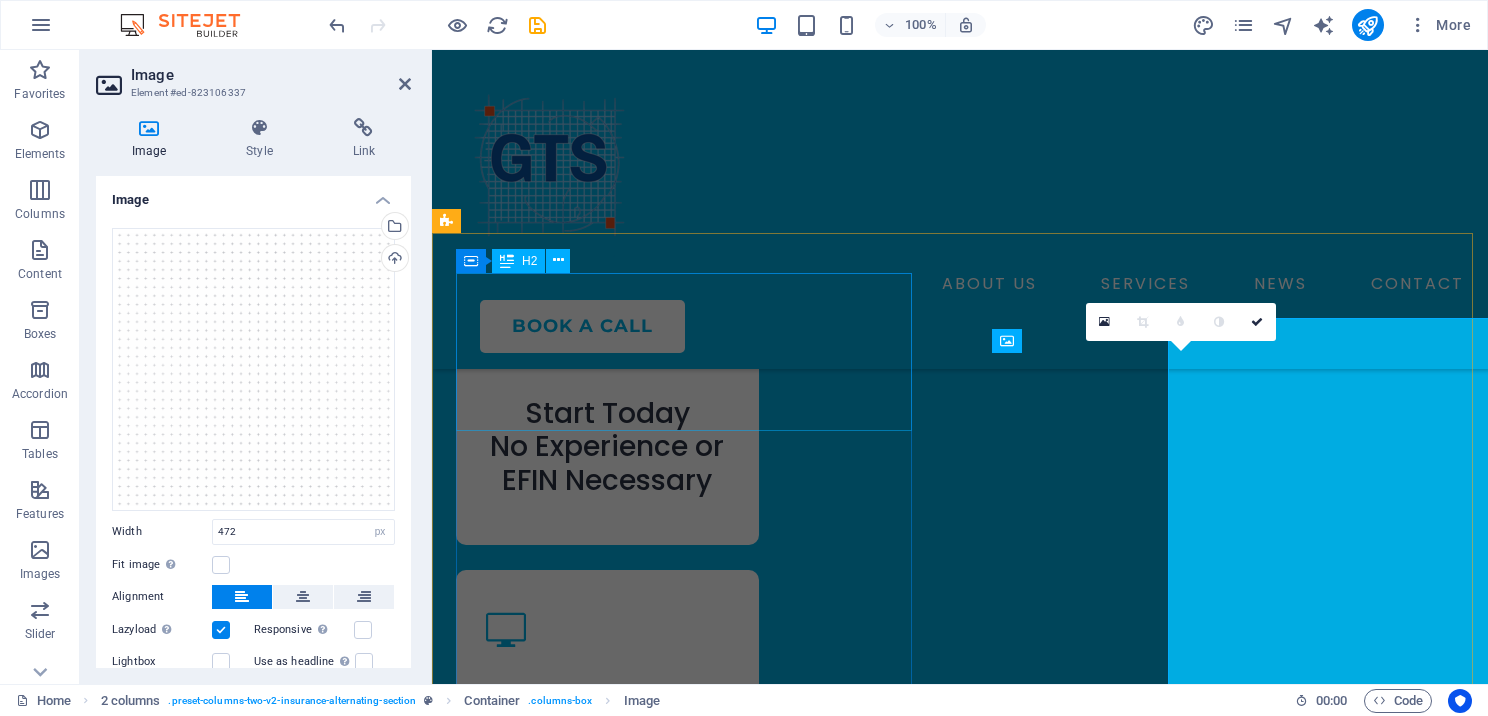 scroll, scrollTop: 3633, scrollLeft: 0, axis: vertical 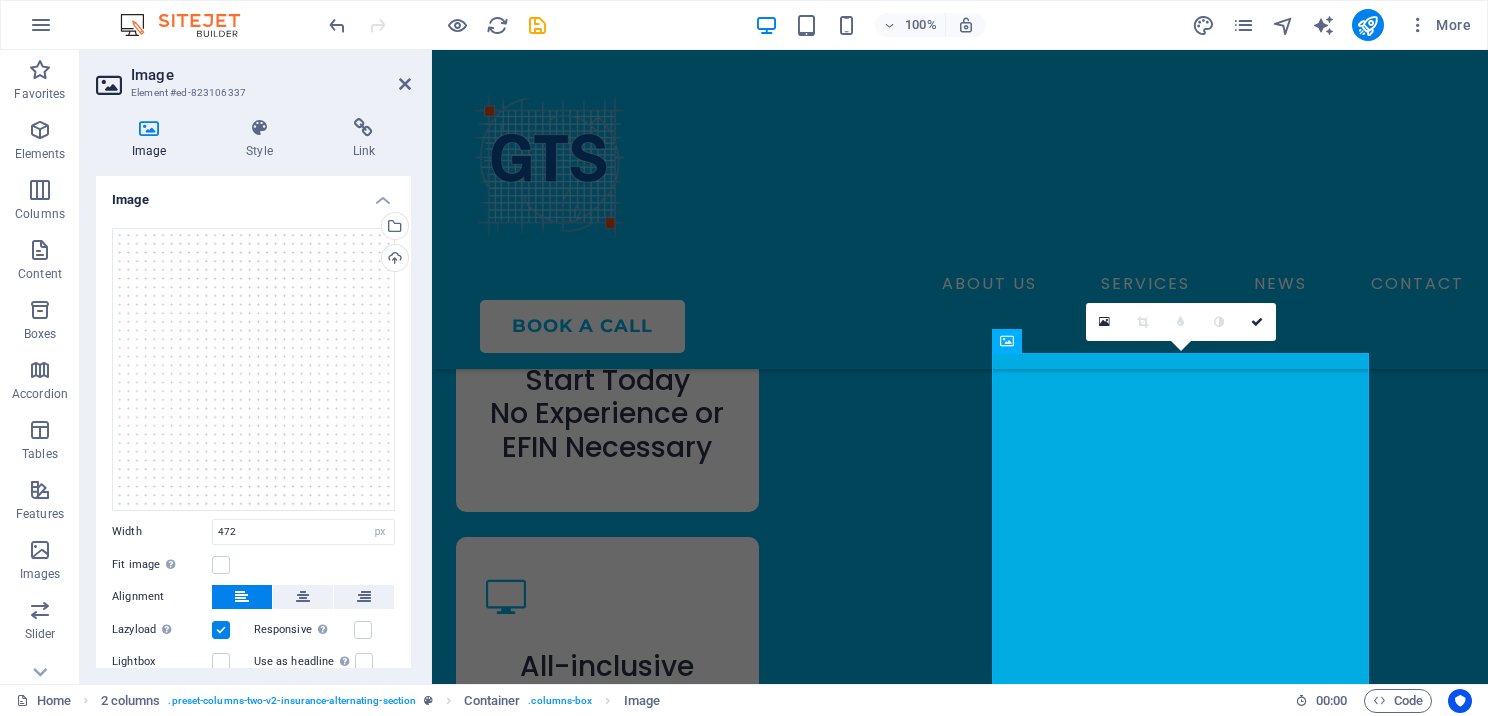 click on "Image" at bounding box center (153, 139) 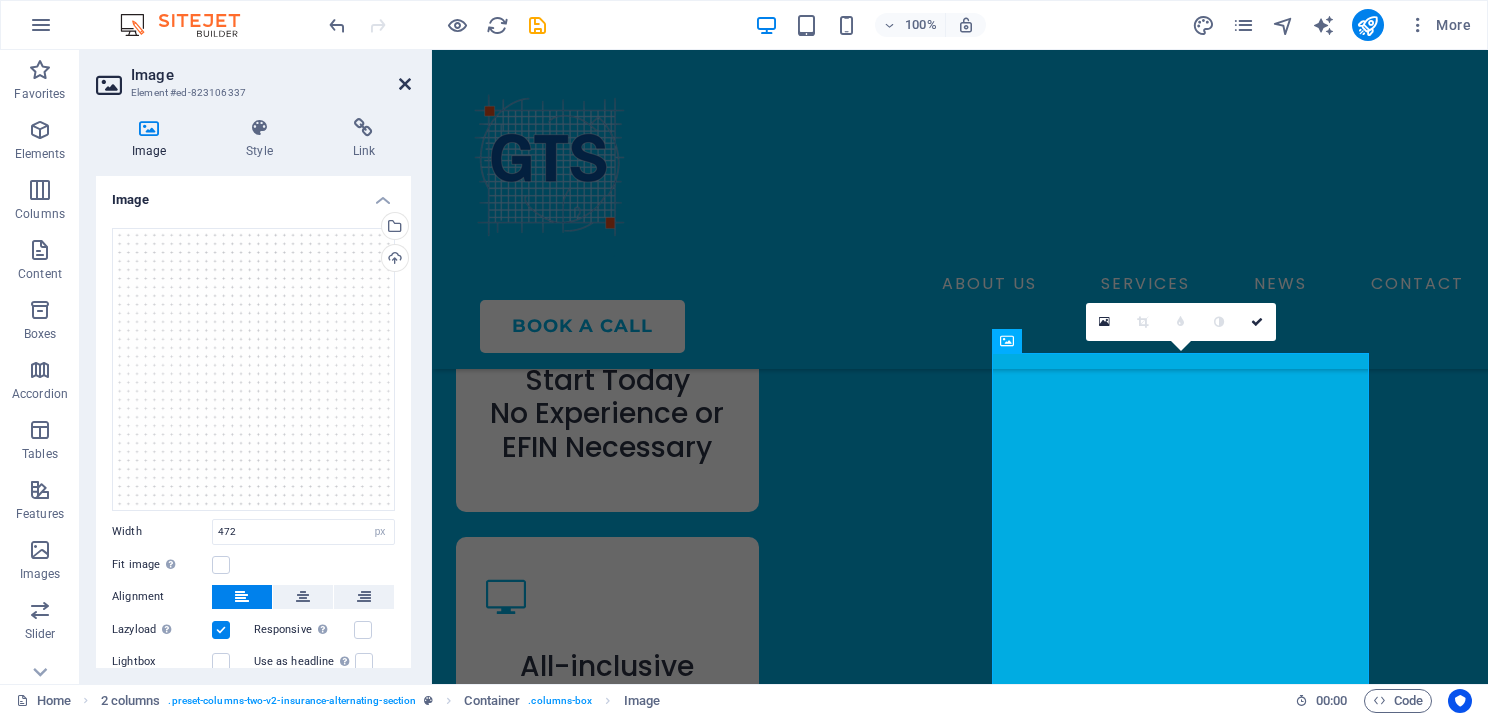click at bounding box center (405, 84) 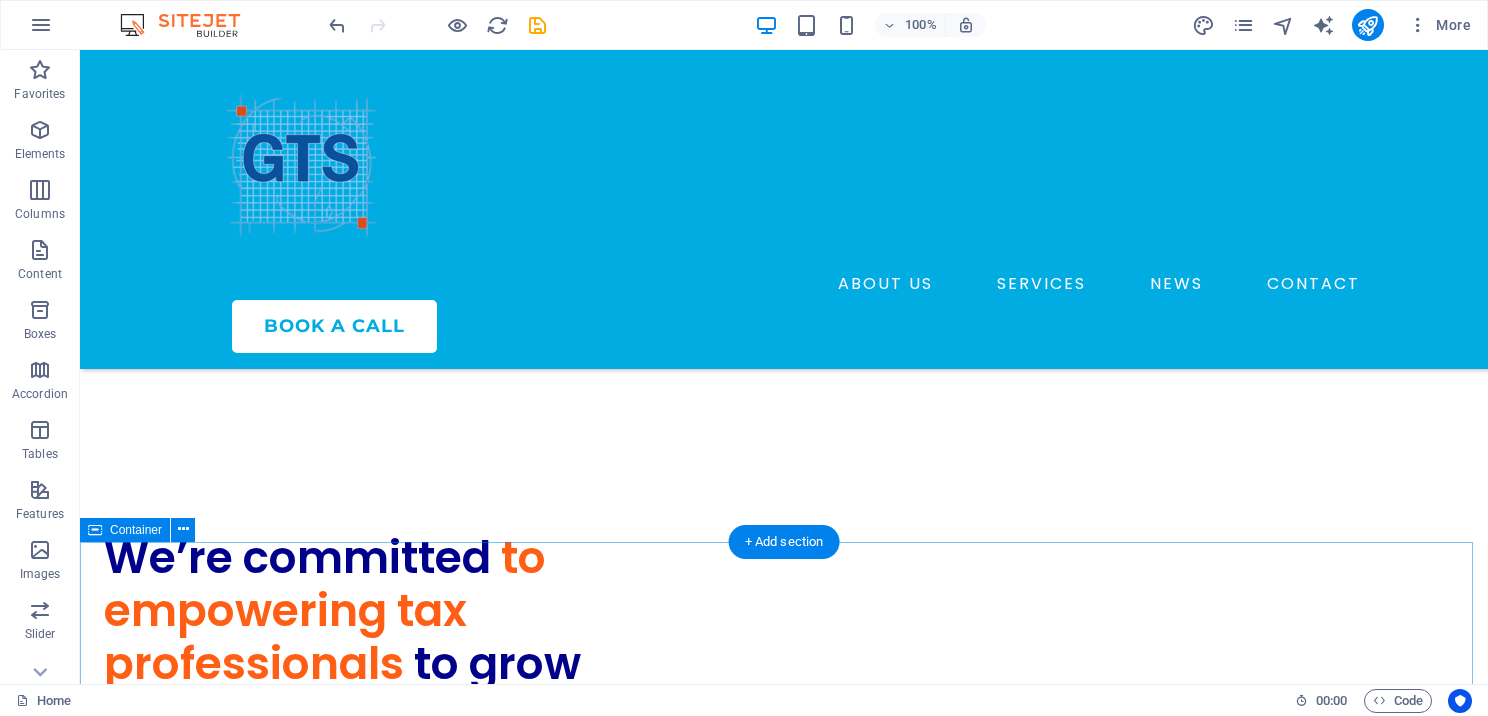 scroll, scrollTop: 4800, scrollLeft: 0, axis: vertical 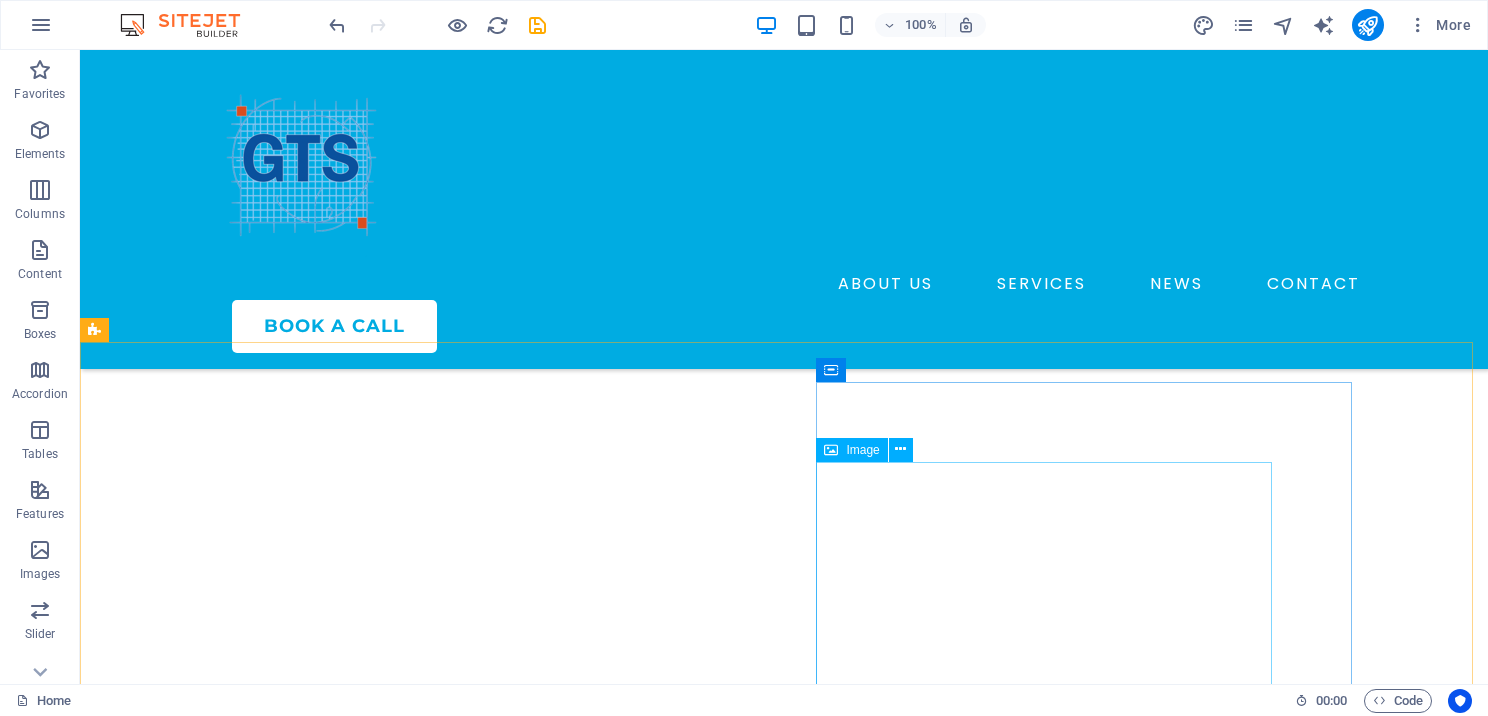 click at bounding box center [831, 450] 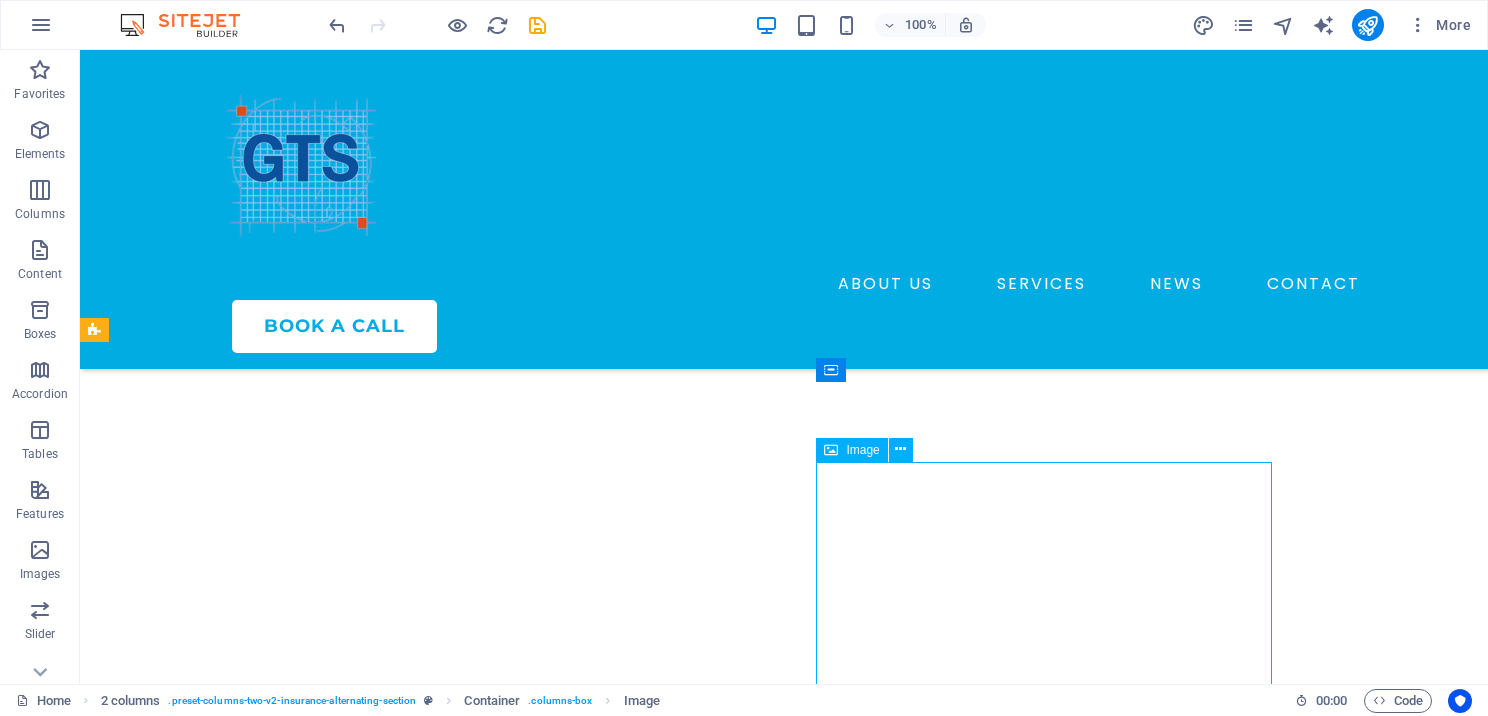 click at bounding box center (831, 450) 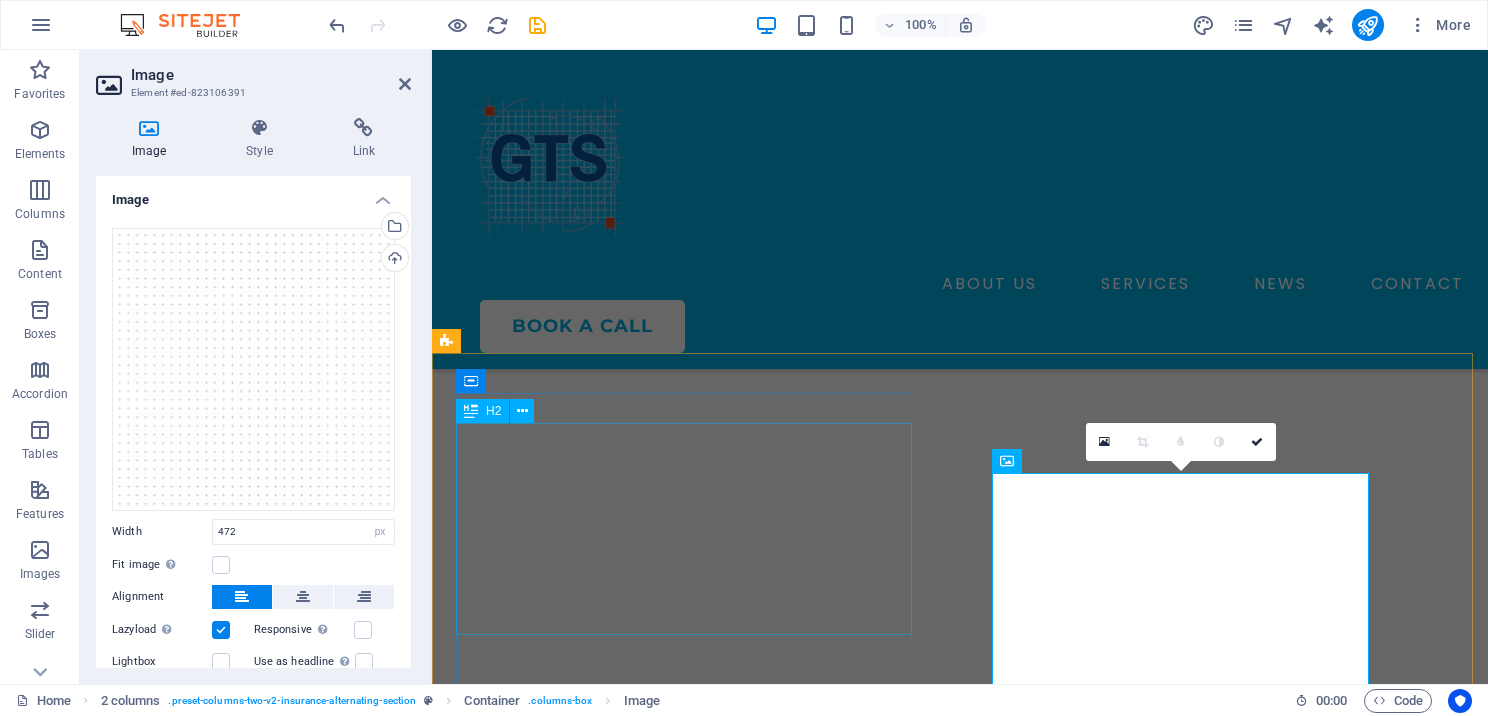 scroll, scrollTop: 4883, scrollLeft: 0, axis: vertical 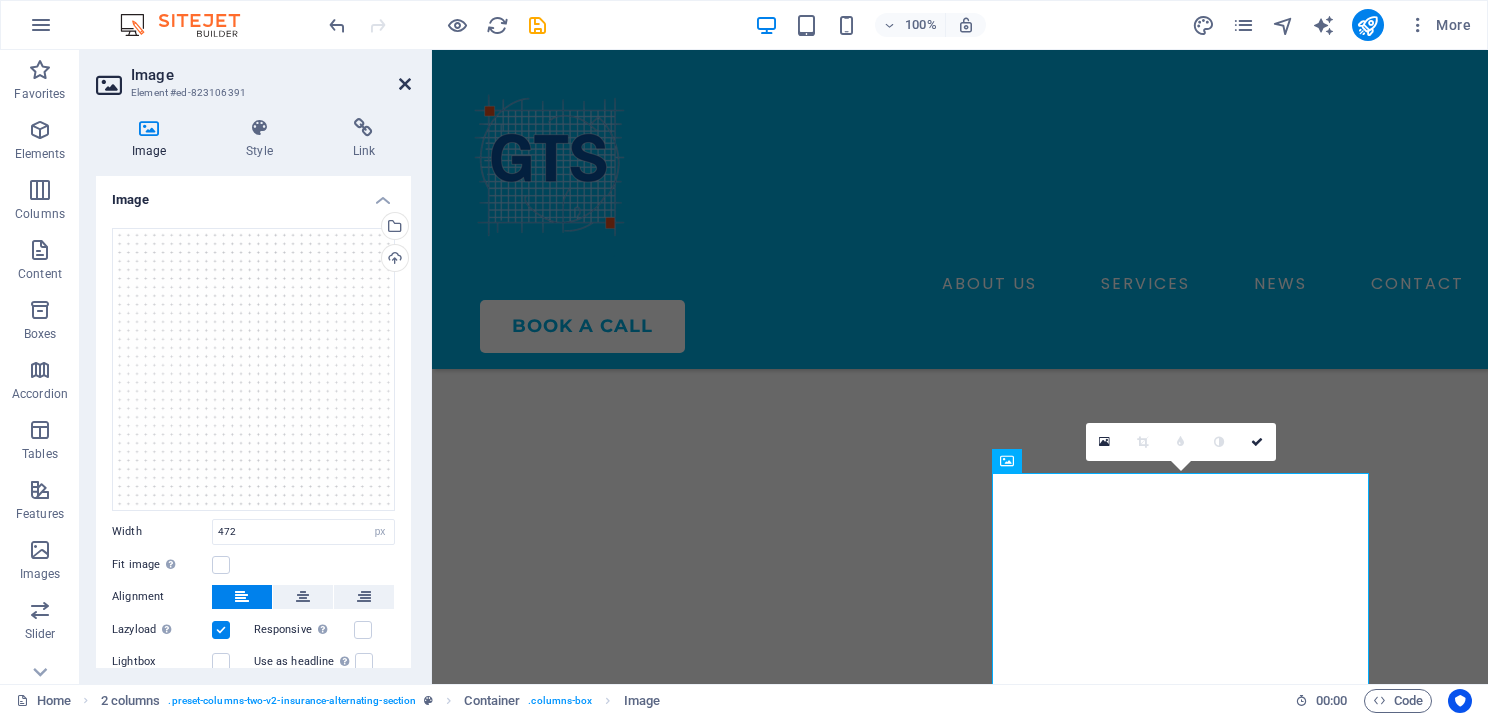 click at bounding box center [405, 84] 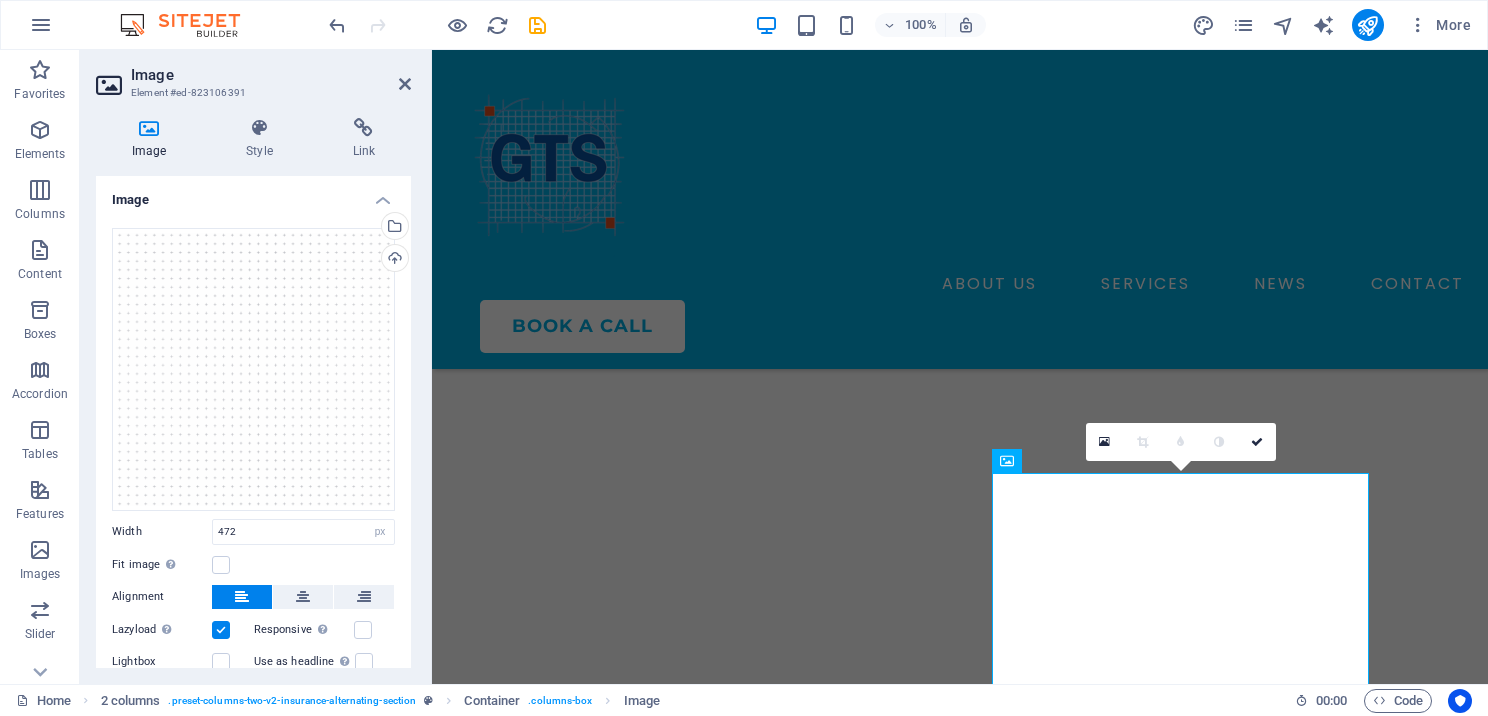 scroll, scrollTop: 4800, scrollLeft: 0, axis: vertical 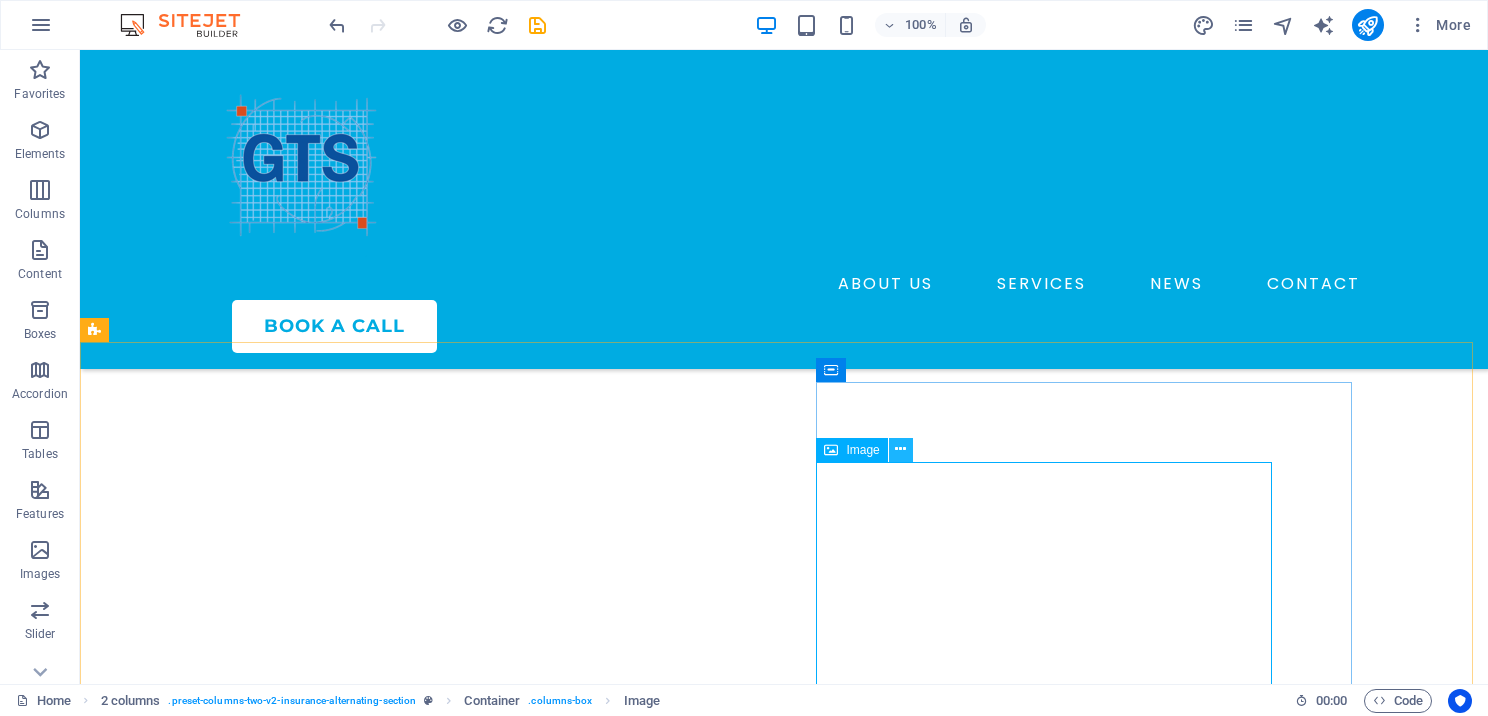 click at bounding box center (900, 449) 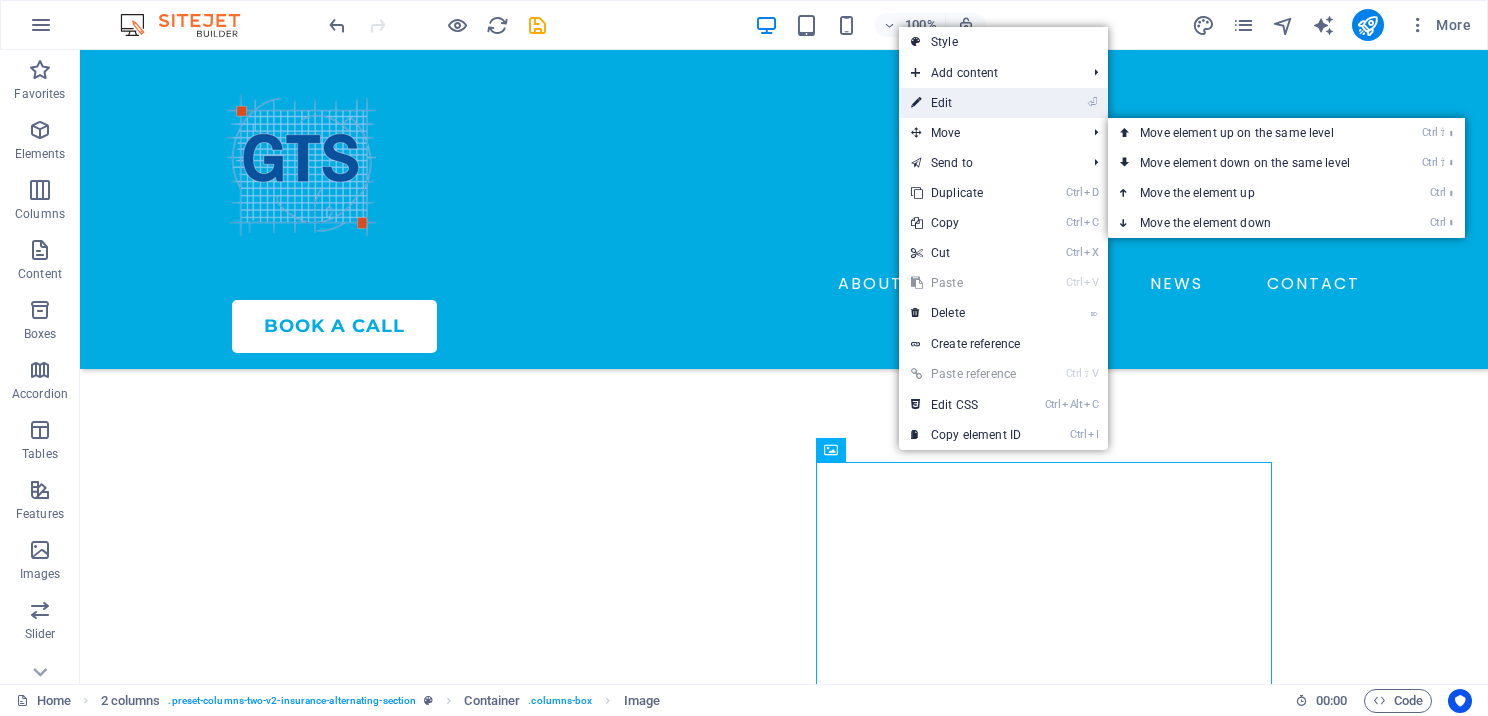 click on "⏎  Edit" at bounding box center [966, 103] 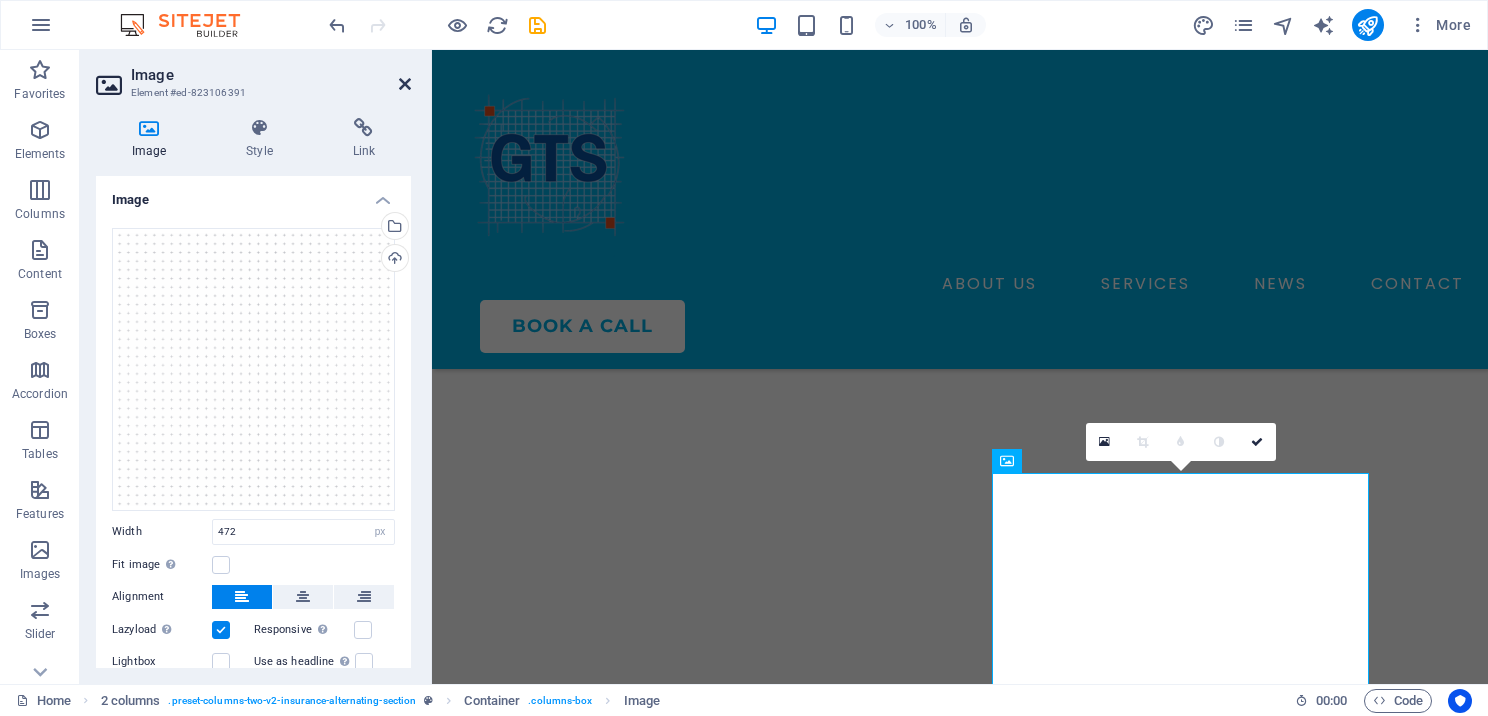 click at bounding box center [405, 84] 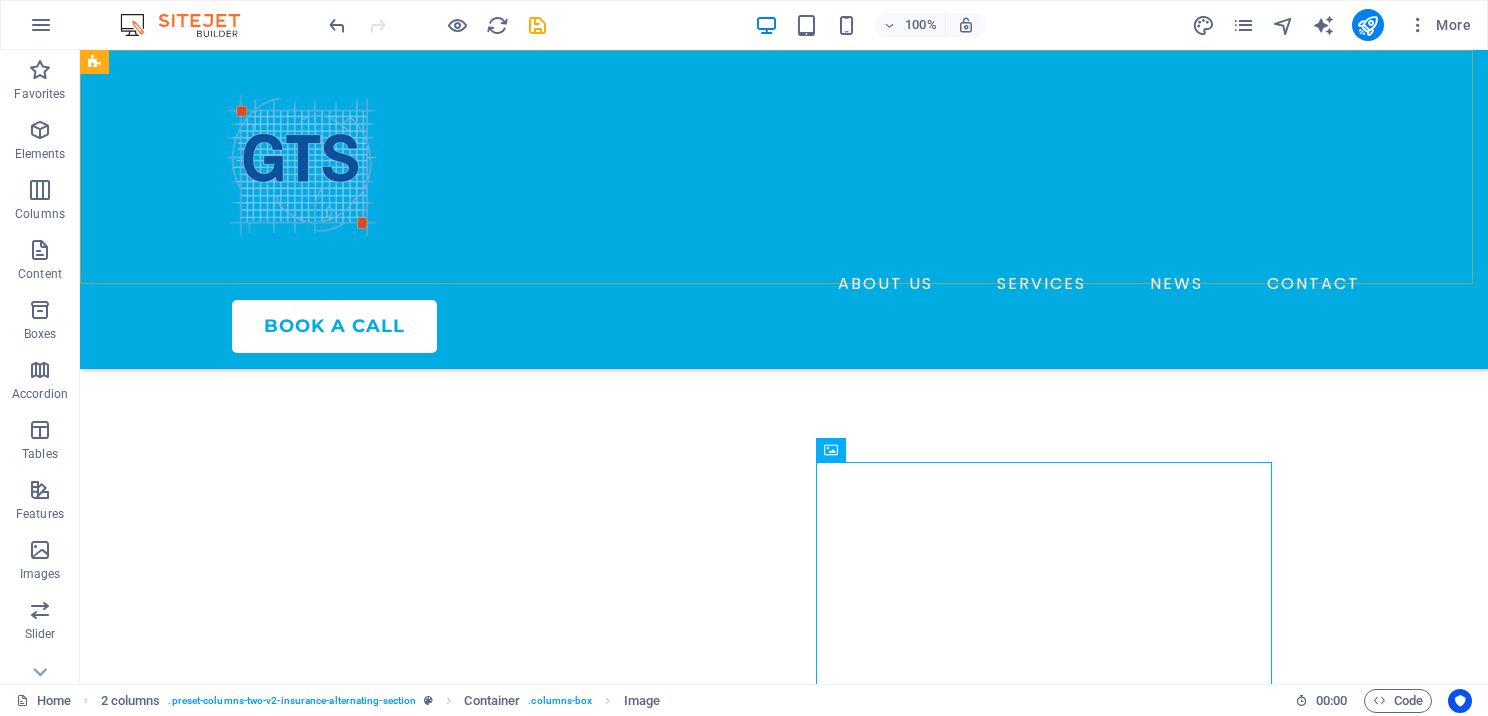 scroll, scrollTop: 4800, scrollLeft: 0, axis: vertical 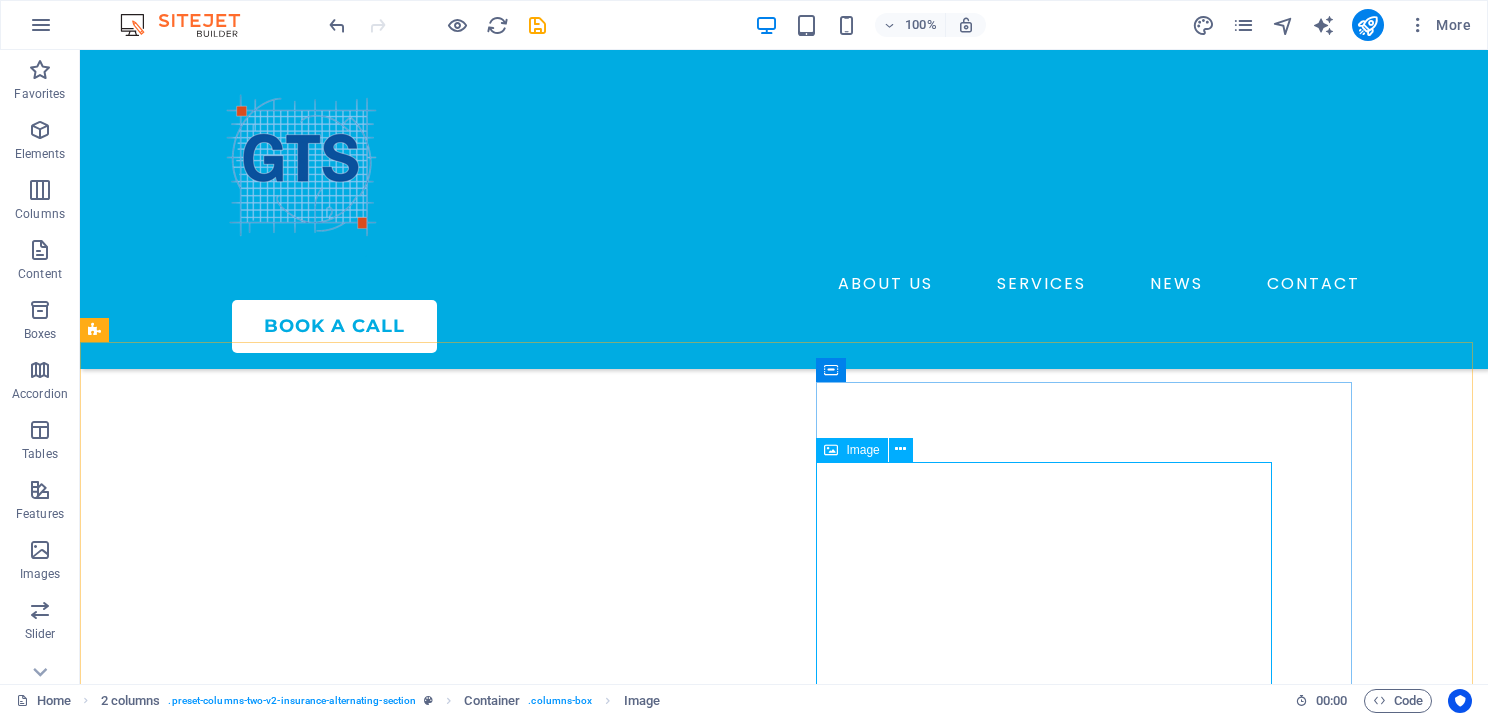 click at bounding box center [831, 450] 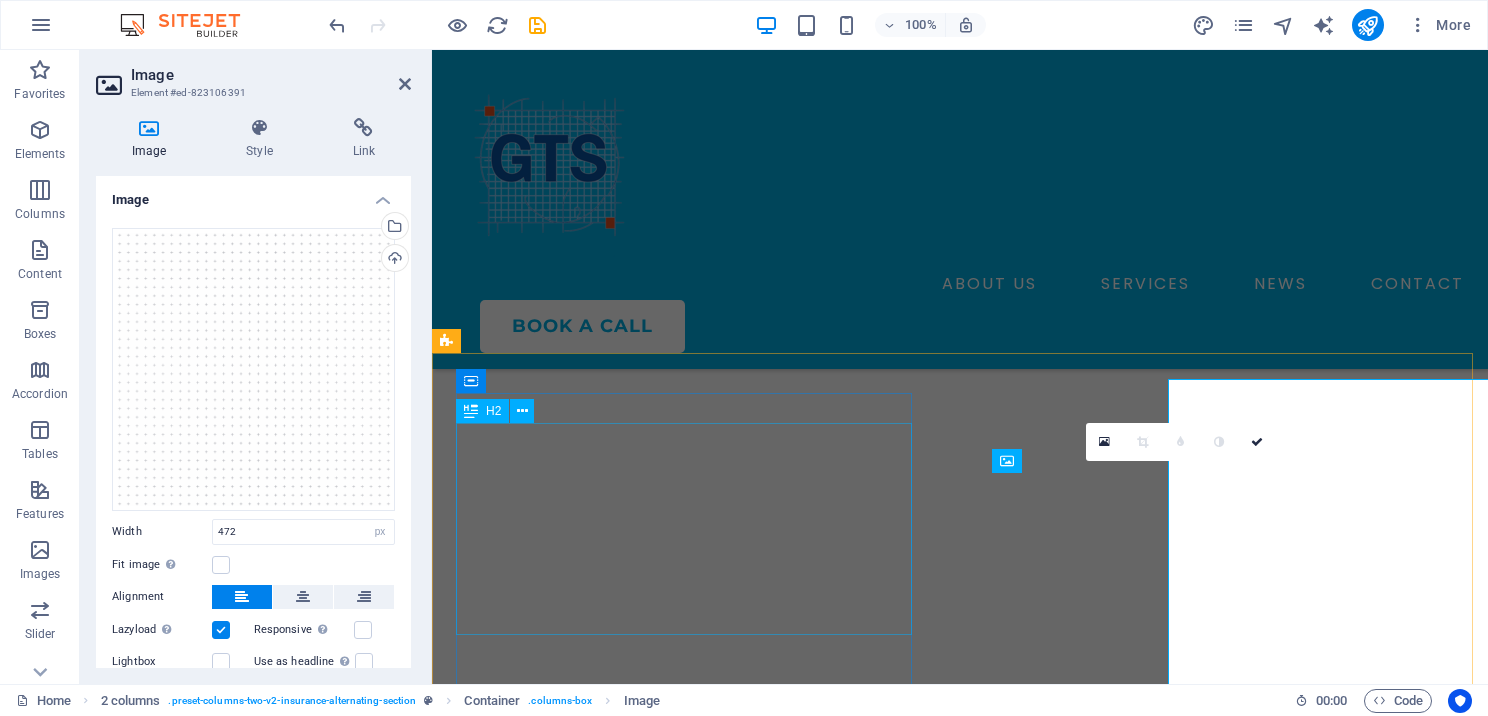 scroll, scrollTop: 4883, scrollLeft: 0, axis: vertical 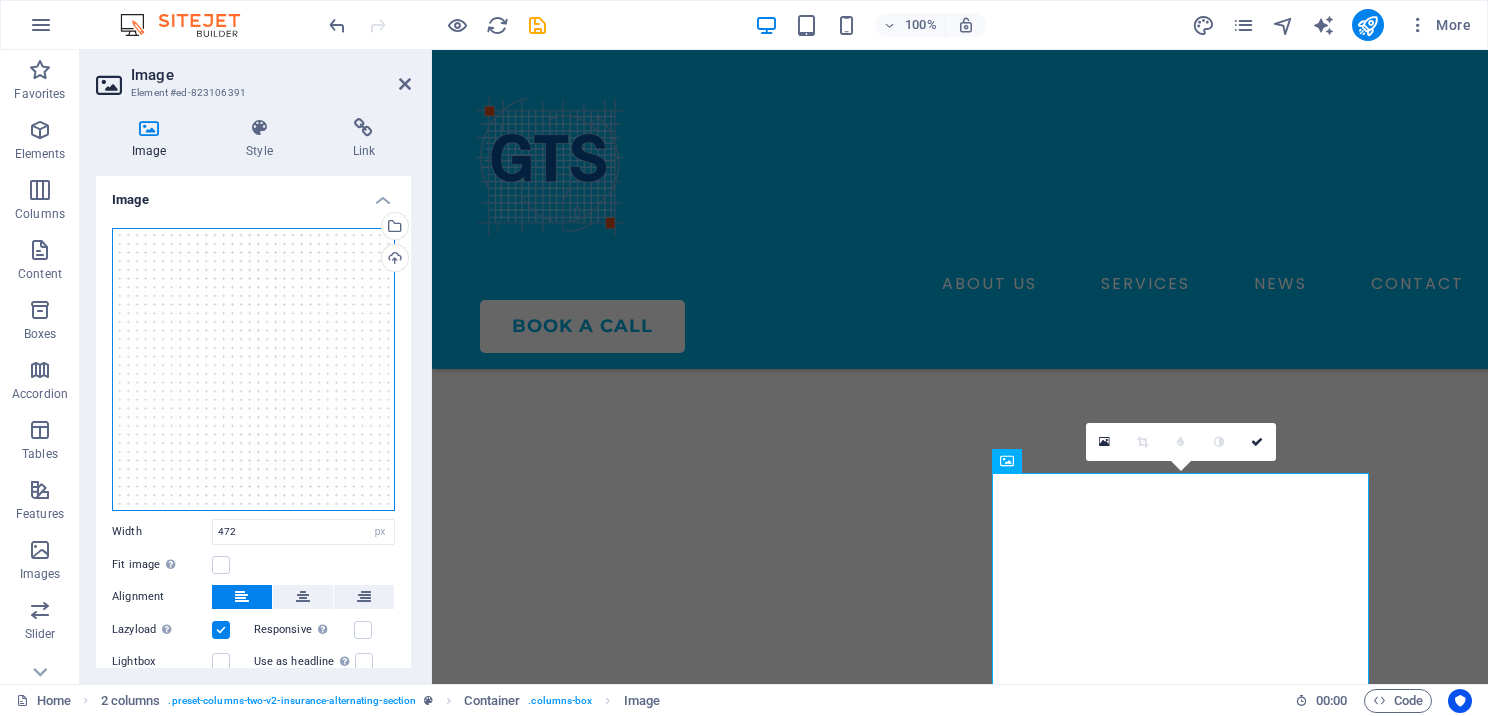 click on "Drag files here, click to choose files or select files from Files or our free stock photos & videos" at bounding box center (253, 369) 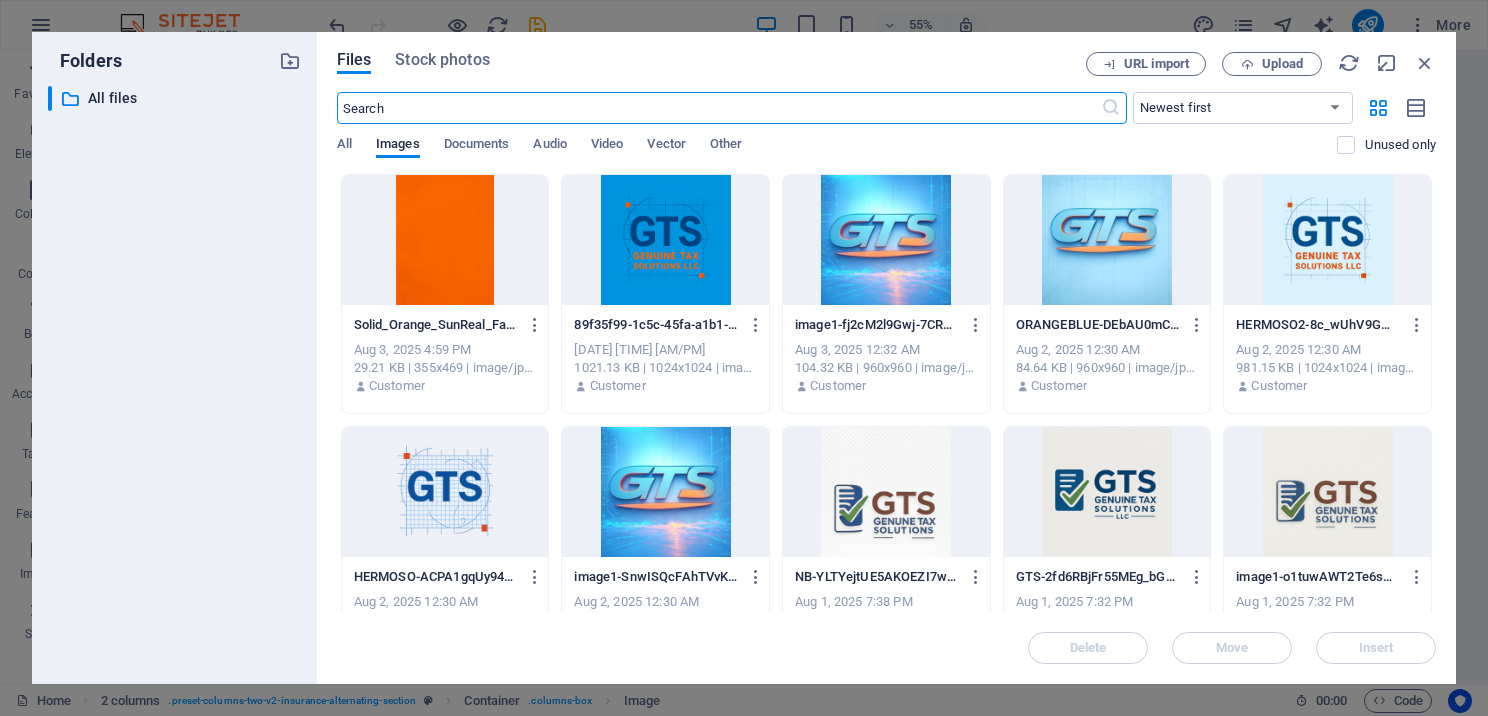 scroll, scrollTop: 5076, scrollLeft: 0, axis: vertical 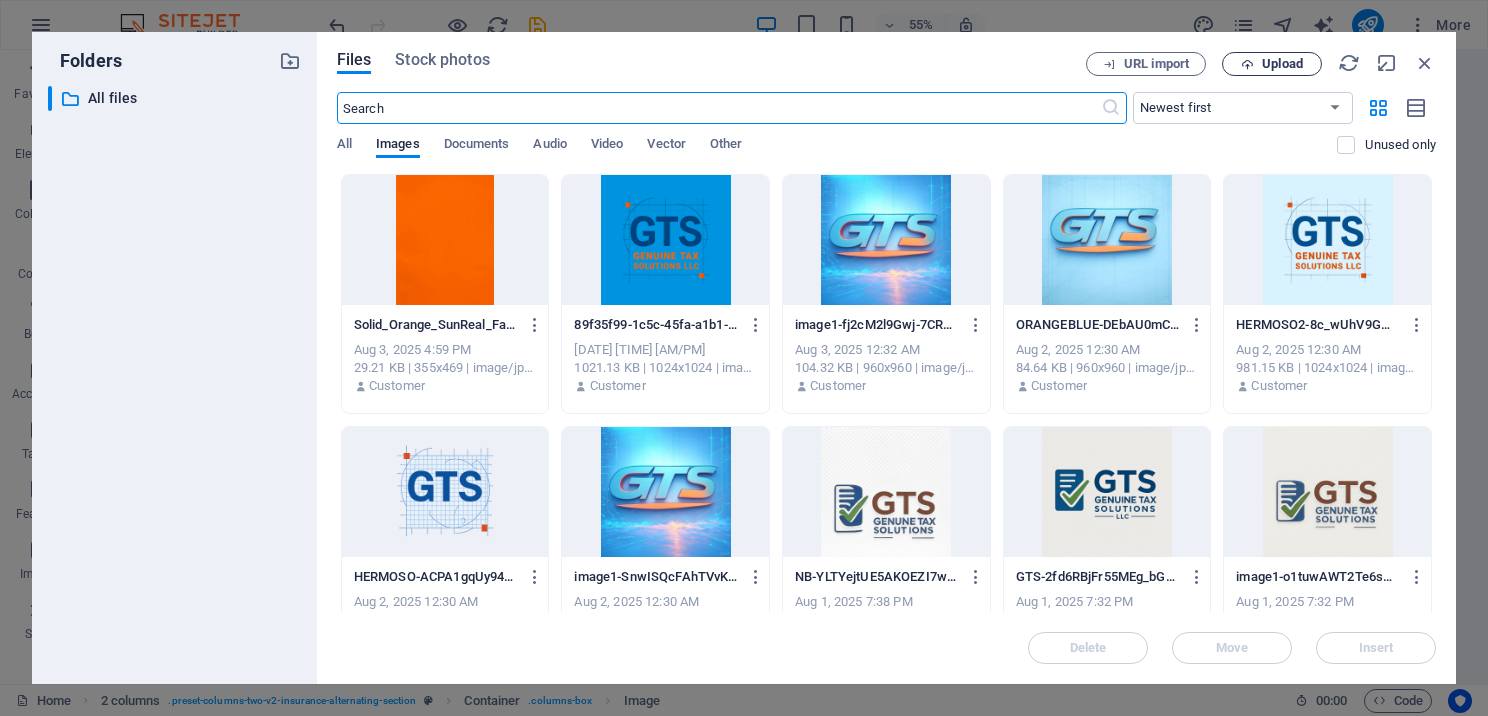 click on "Upload" at bounding box center [1282, 64] 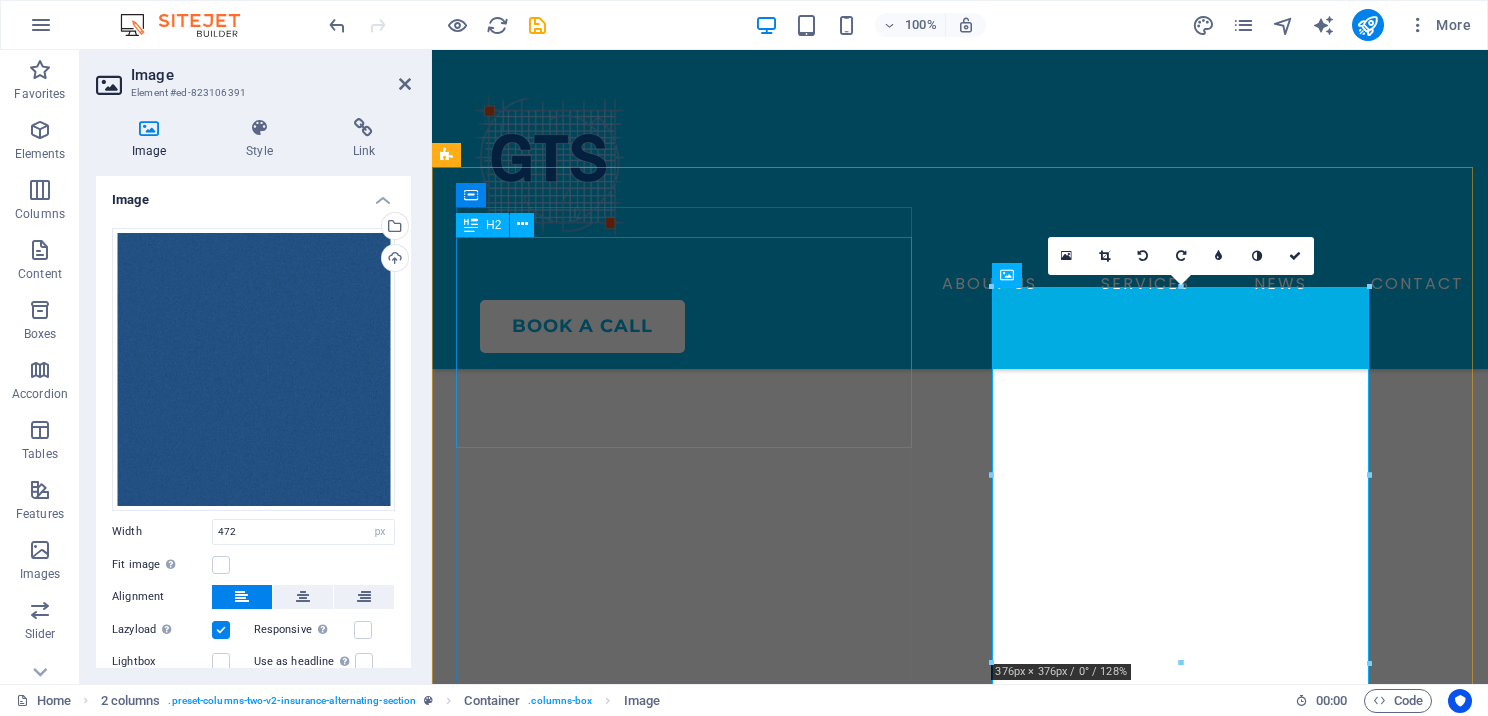 scroll, scrollTop: 5183, scrollLeft: 0, axis: vertical 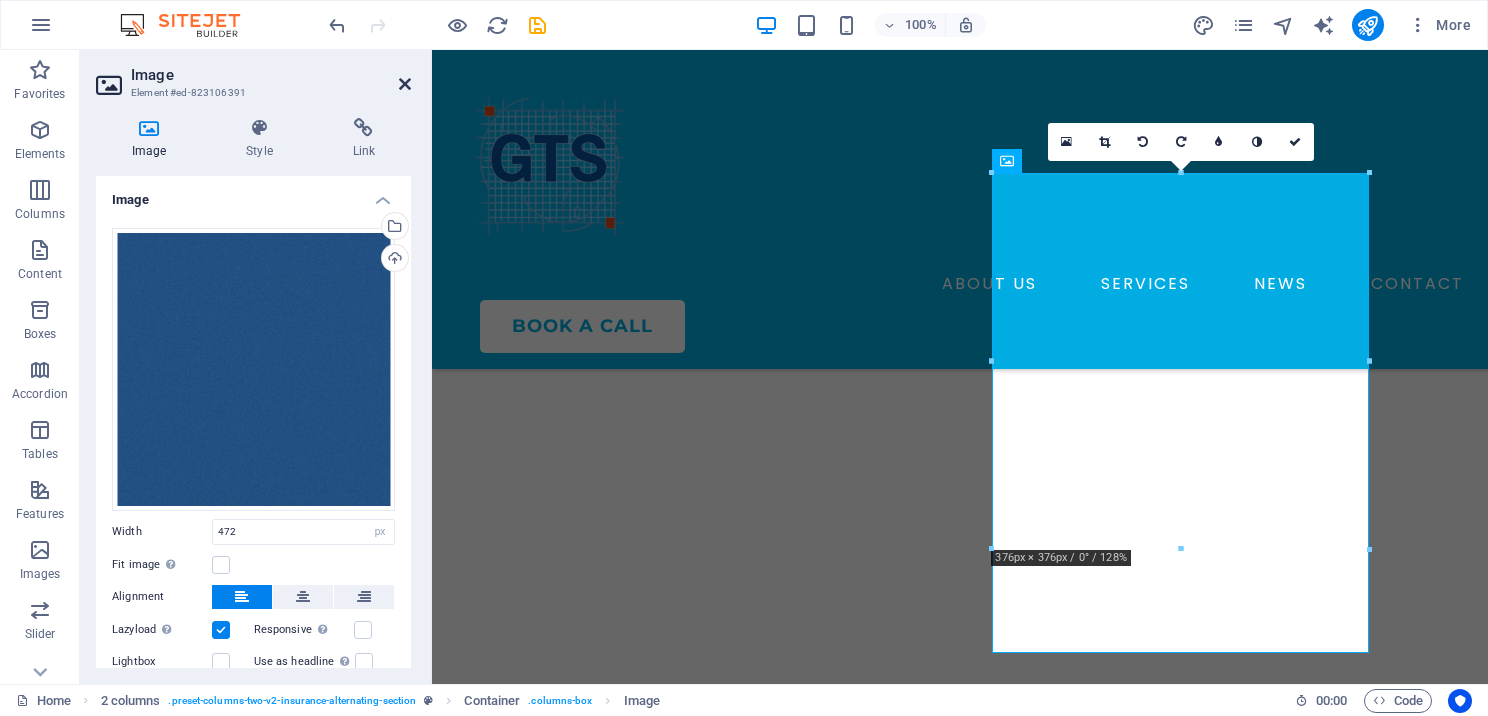 click at bounding box center (405, 84) 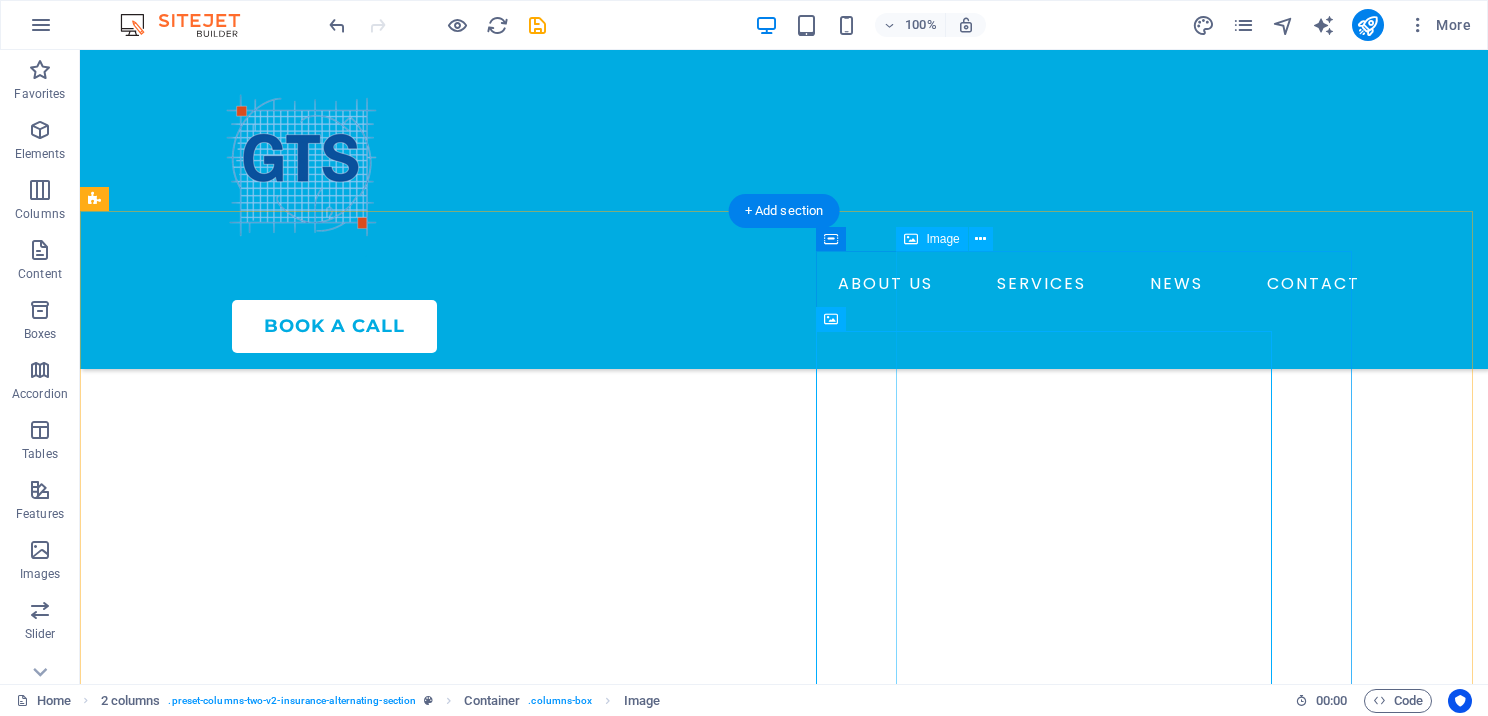 scroll, scrollTop: 4700, scrollLeft: 0, axis: vertical 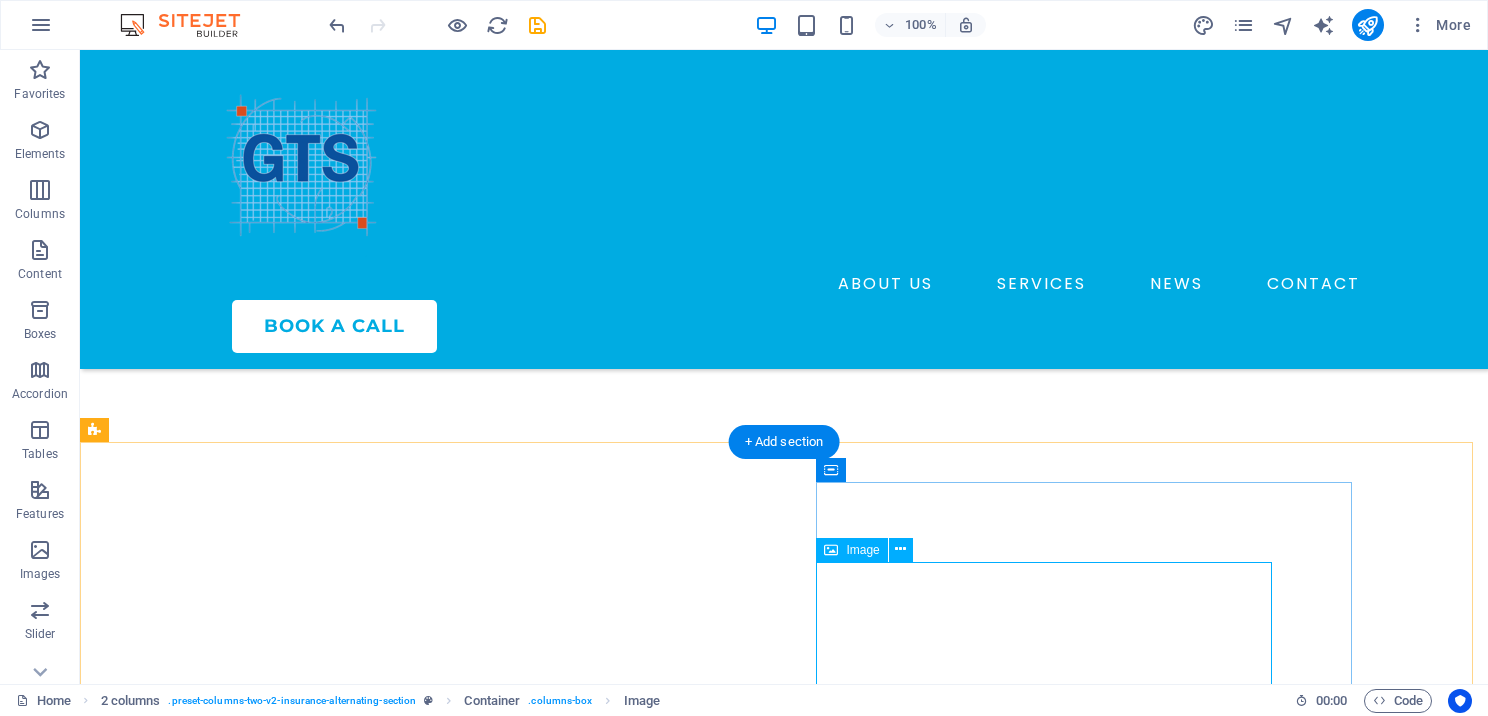 click at bounding box center (744, -4293) 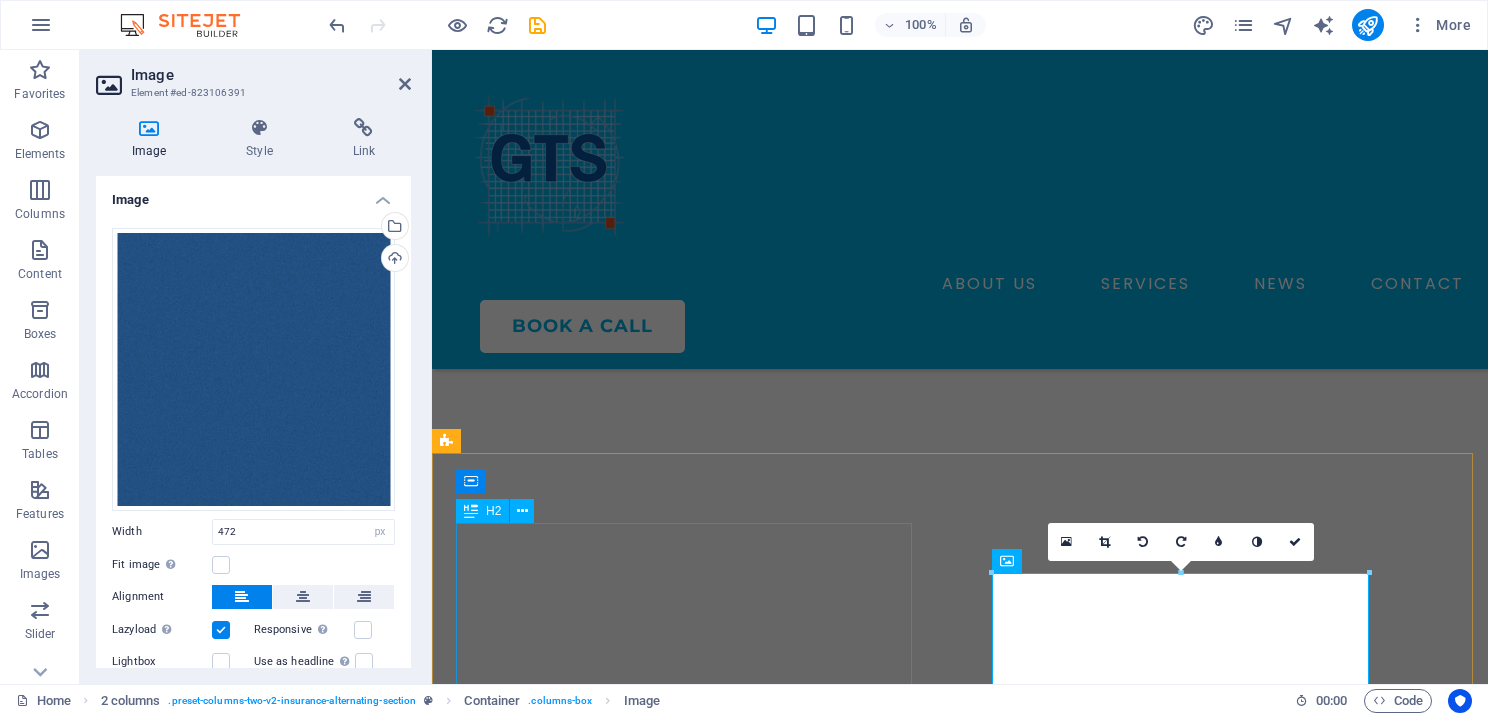 click on "Excellent   Value   for Money –   Affordable Solutions   for Every Tax Season" at bounding box center [688, 4382] 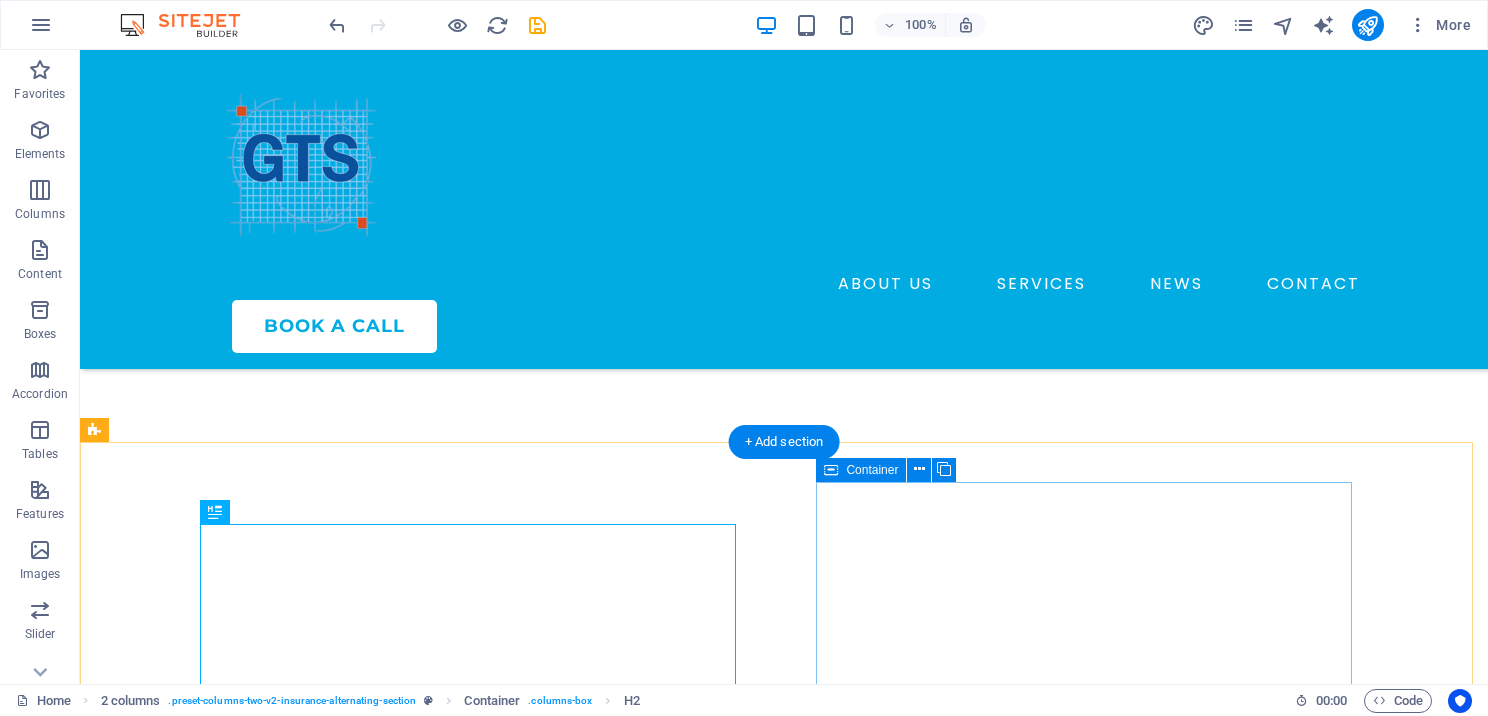 scroll, scrollTop: 4900, scrollLeft: 0, axis: vertical 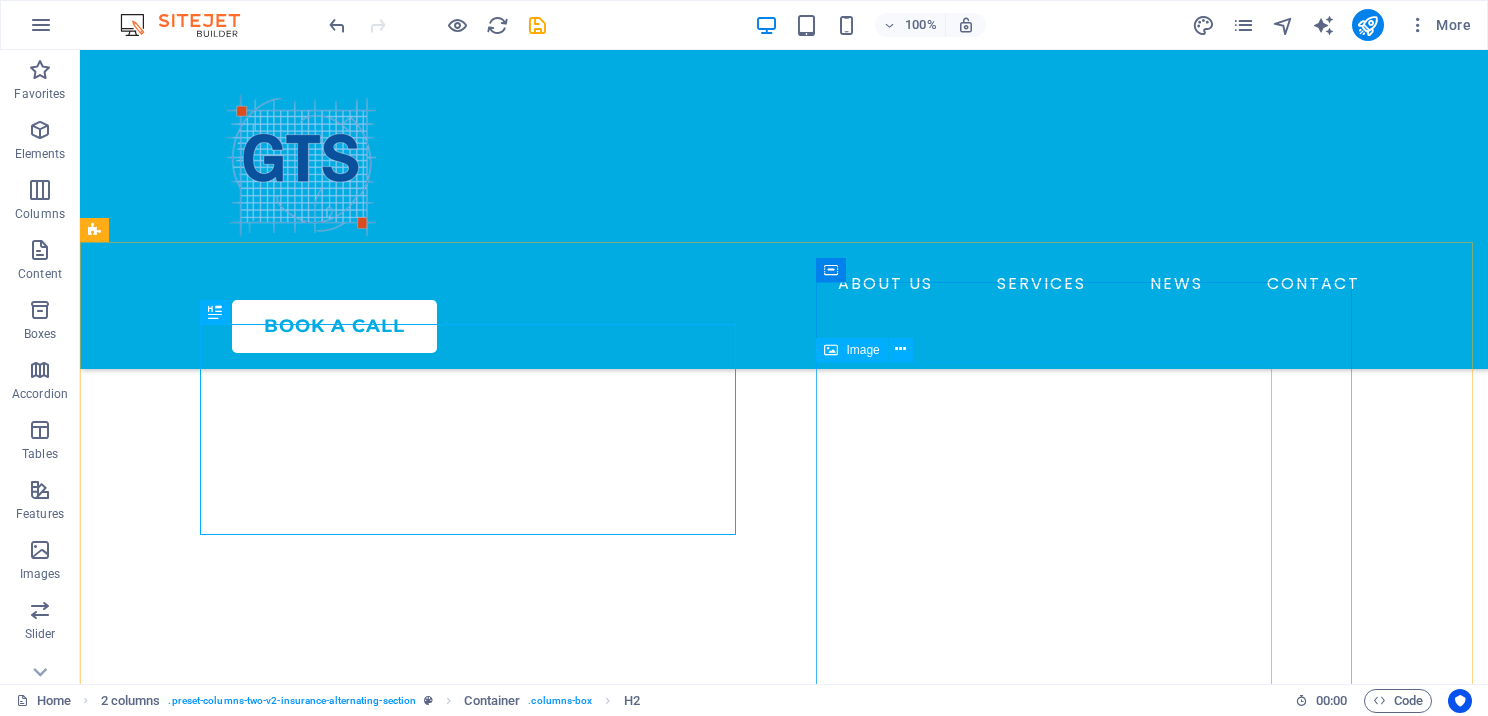 click at bounding box center (831, 350) 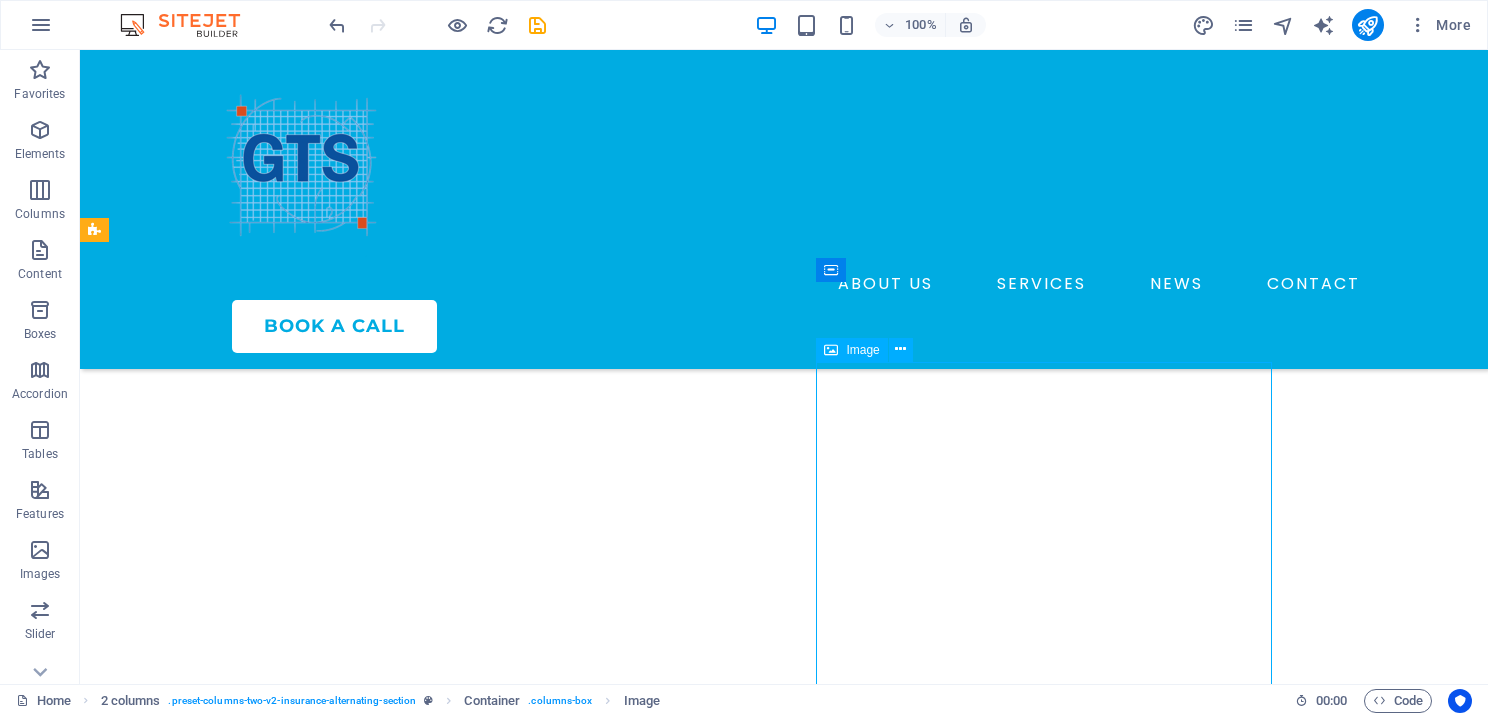 click at bounding box center (831, 350) 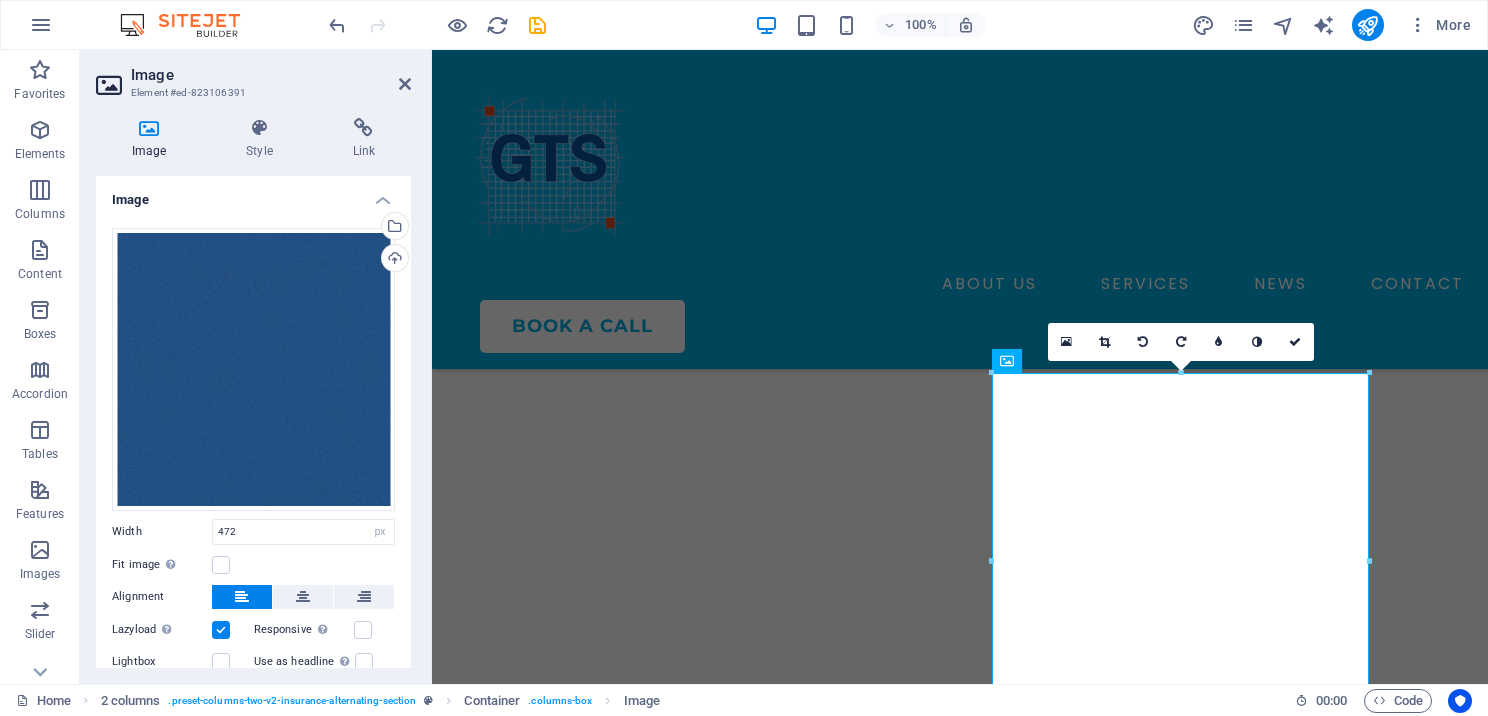 click at bounding box center [149, 128] 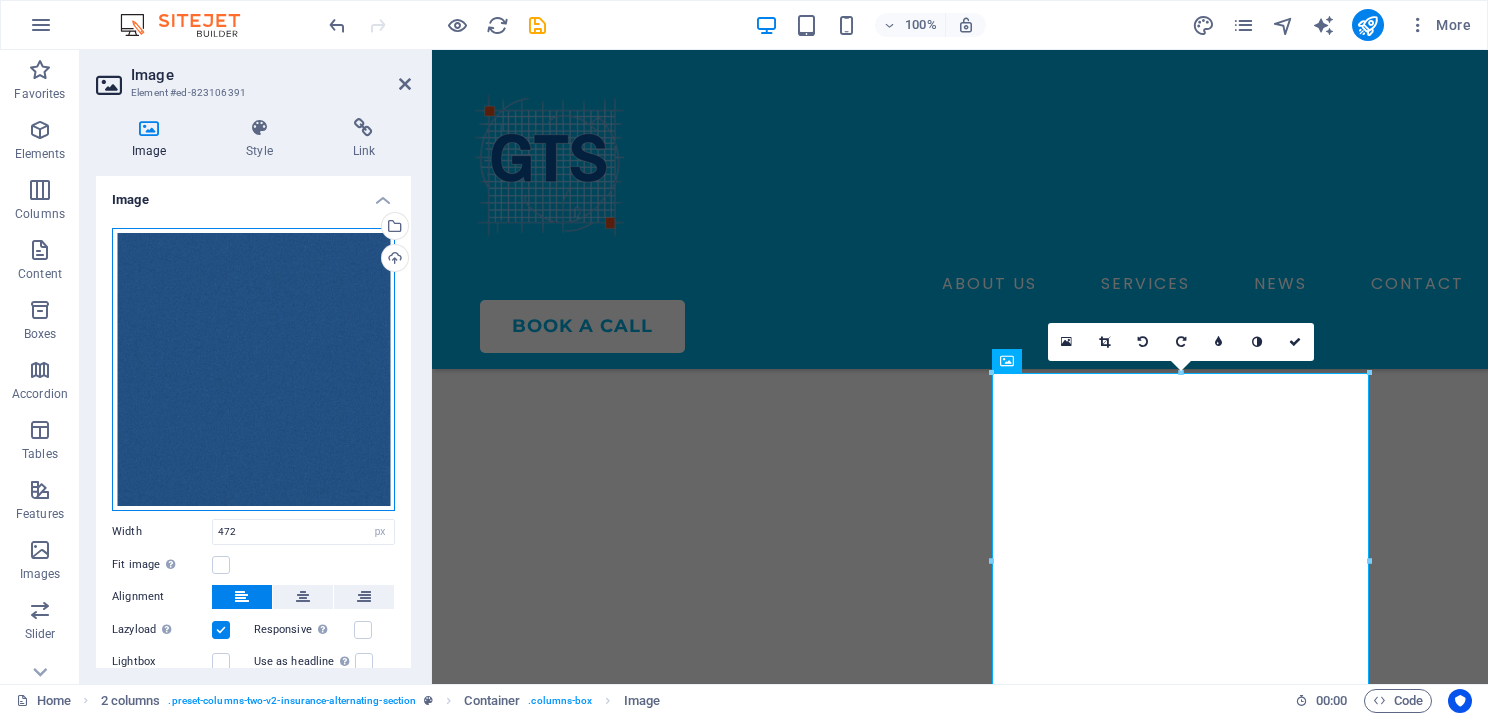 click on "Drag files here, click to choose files or select files from Files or our free stock photos & videos" at bounding box center [253, 369] 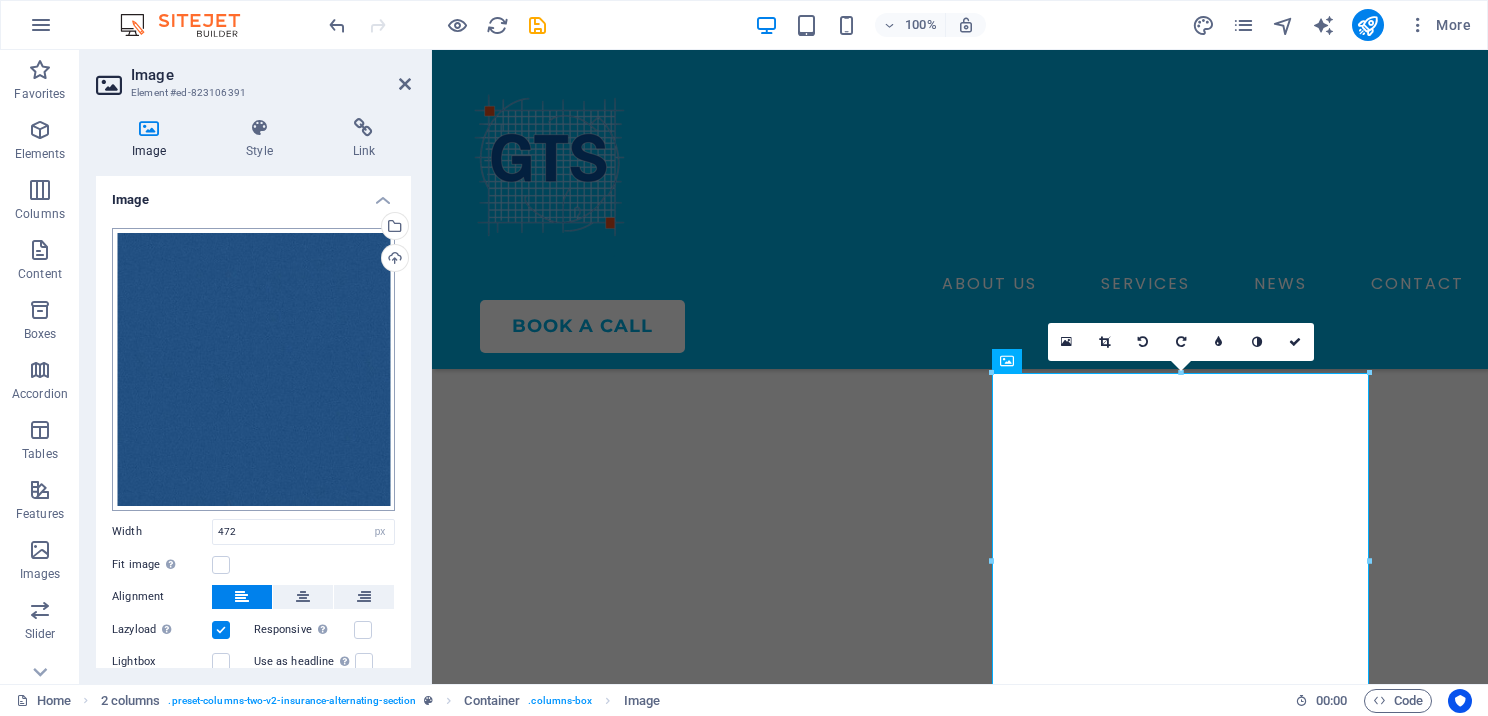 scroll, scrollTop: 5176, scrollLeft: 0, axis: vertical 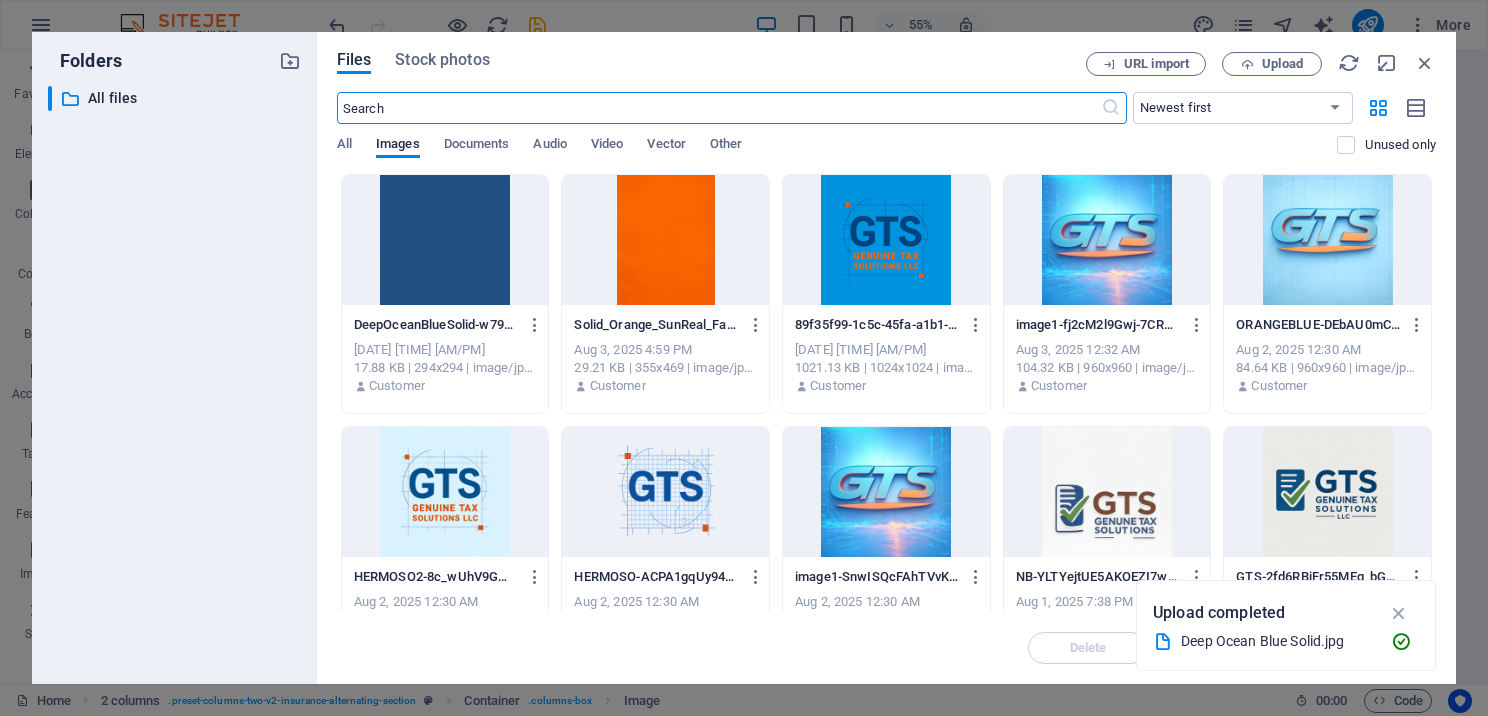 click at bounding box center [665, 240] 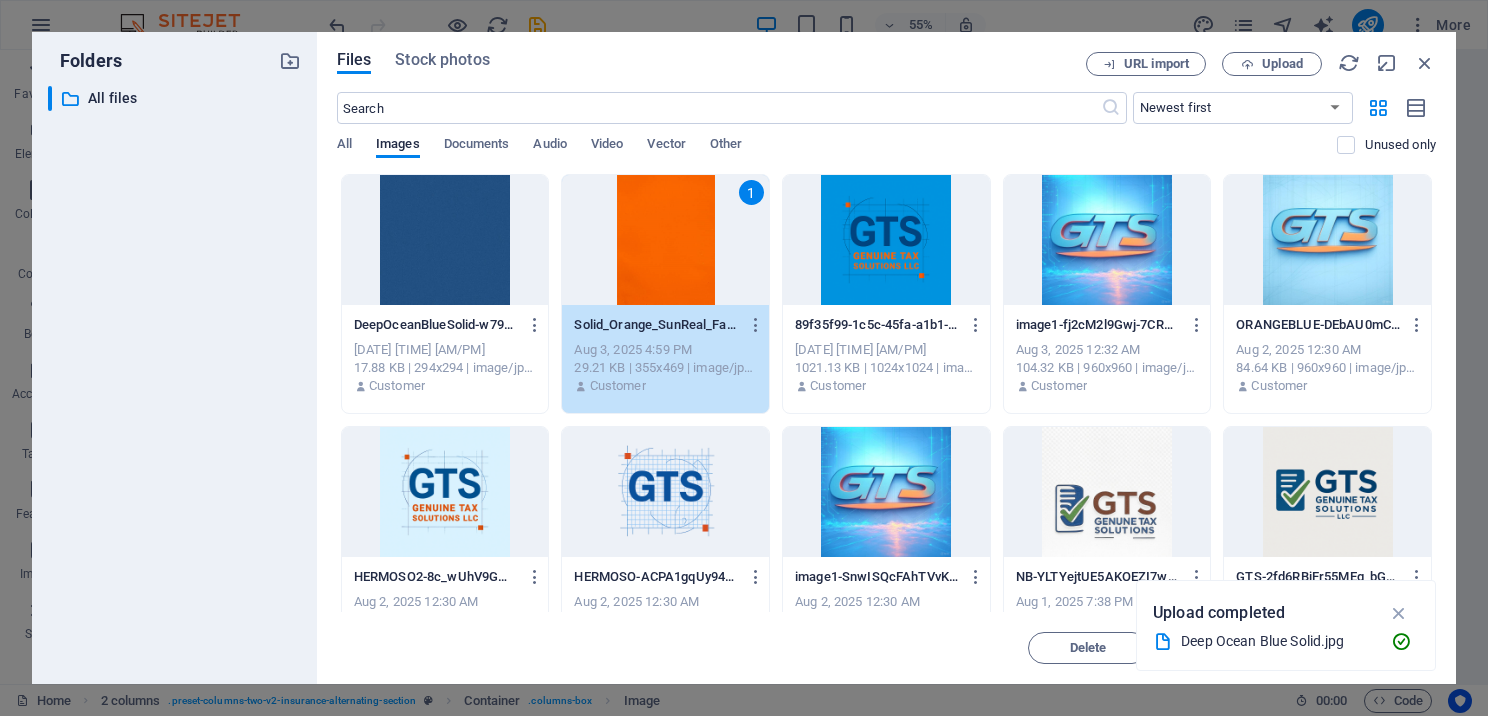 click on "1" at bounding box center [665, 240] 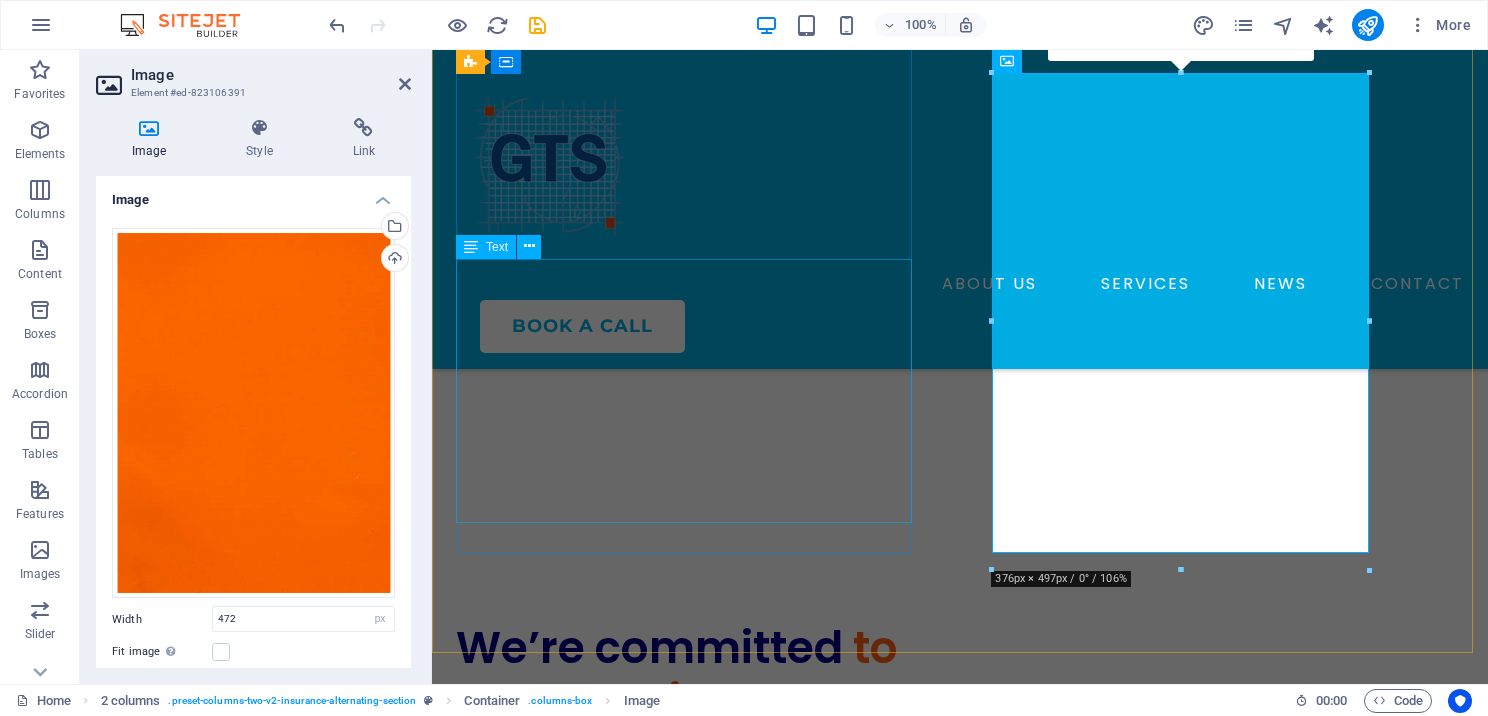 scroll, scrollTop: 5283, scrollLeft: 0, axis: vertical 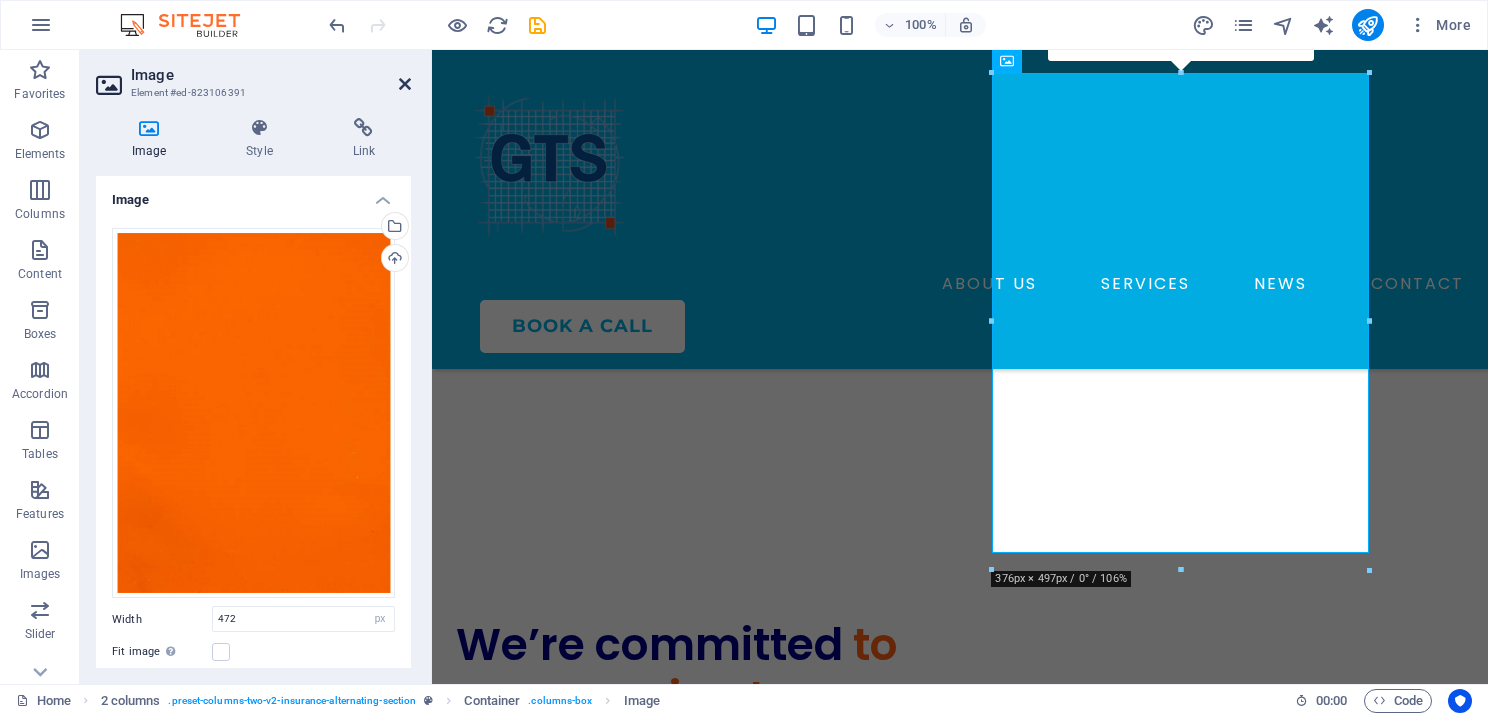 click at bounding box center (405, 84) 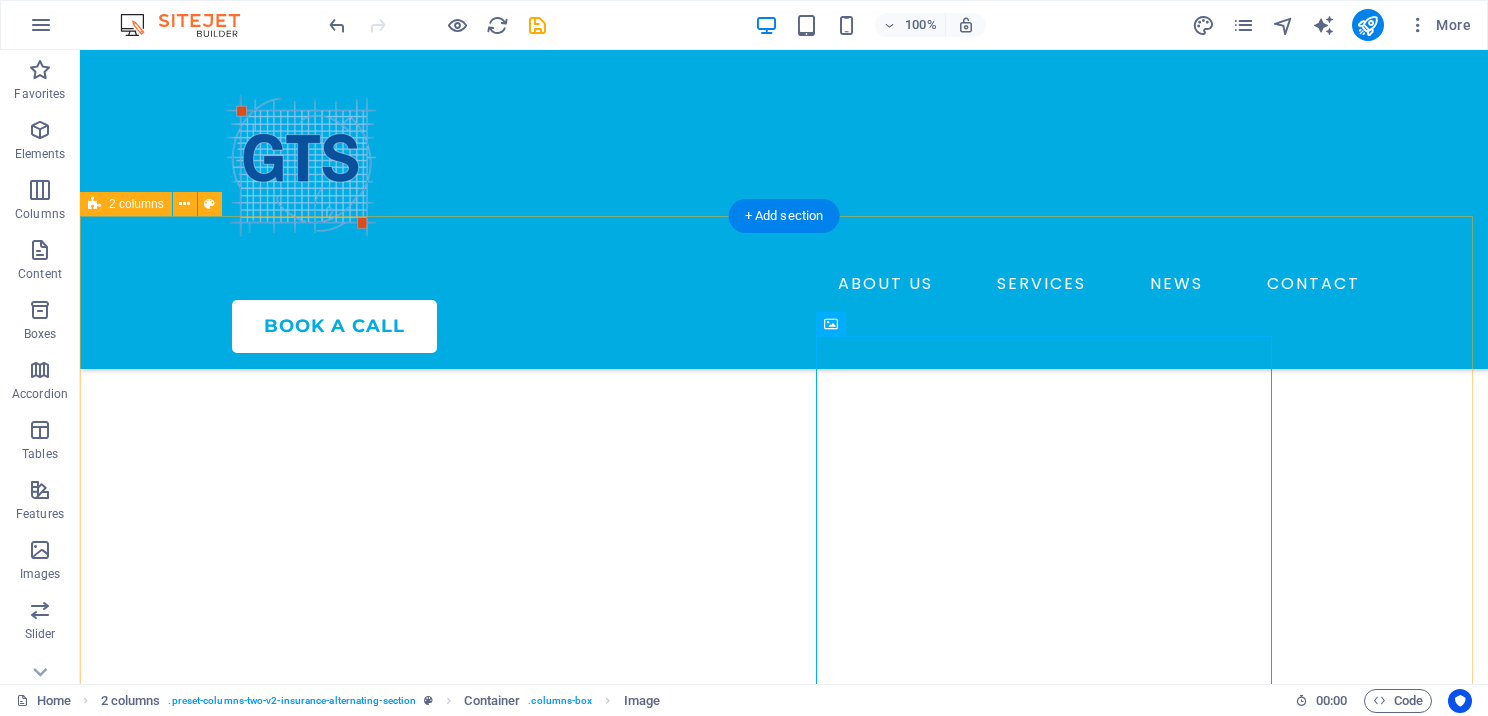 scroll, scrollTop: 4800, scrollLeft: 0, axis: vertical 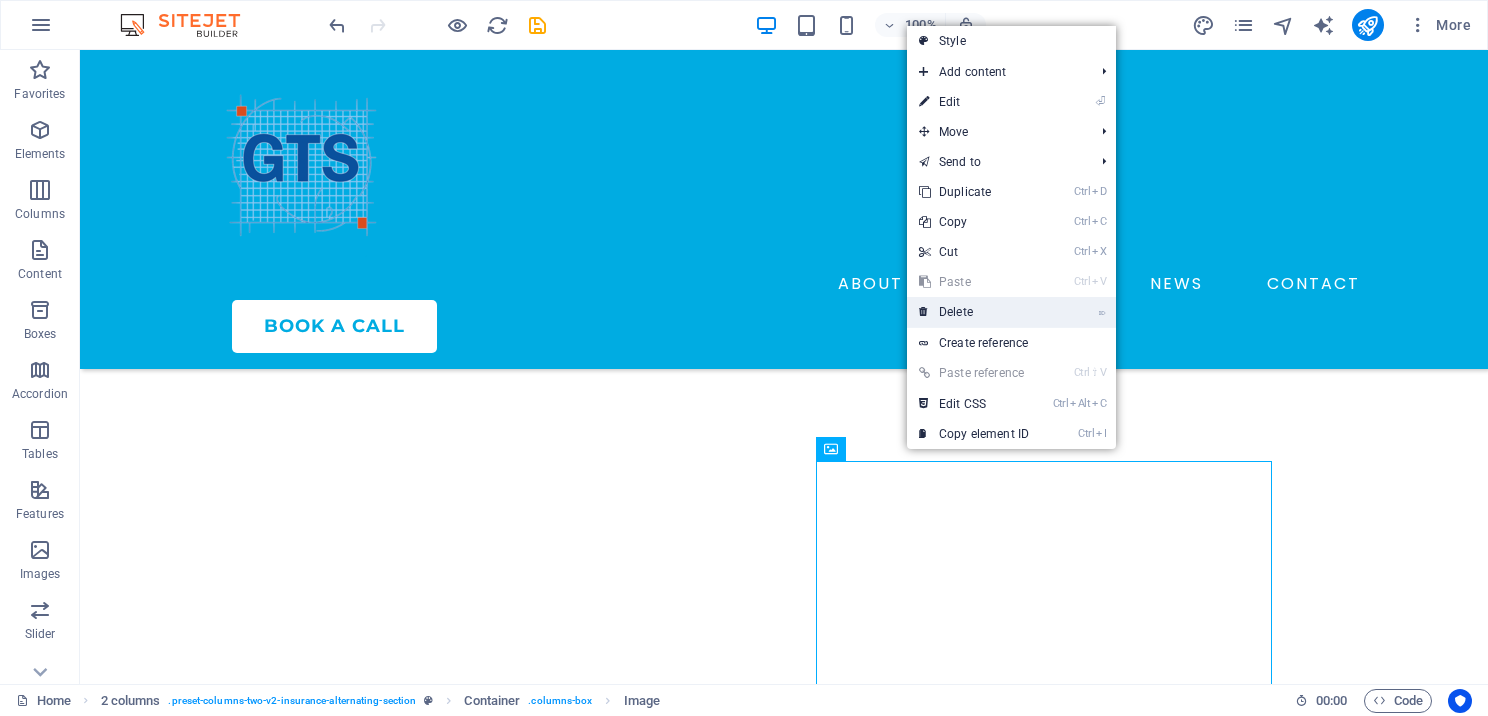 click on "⌦  Delete" at bounding box center (974, 312) 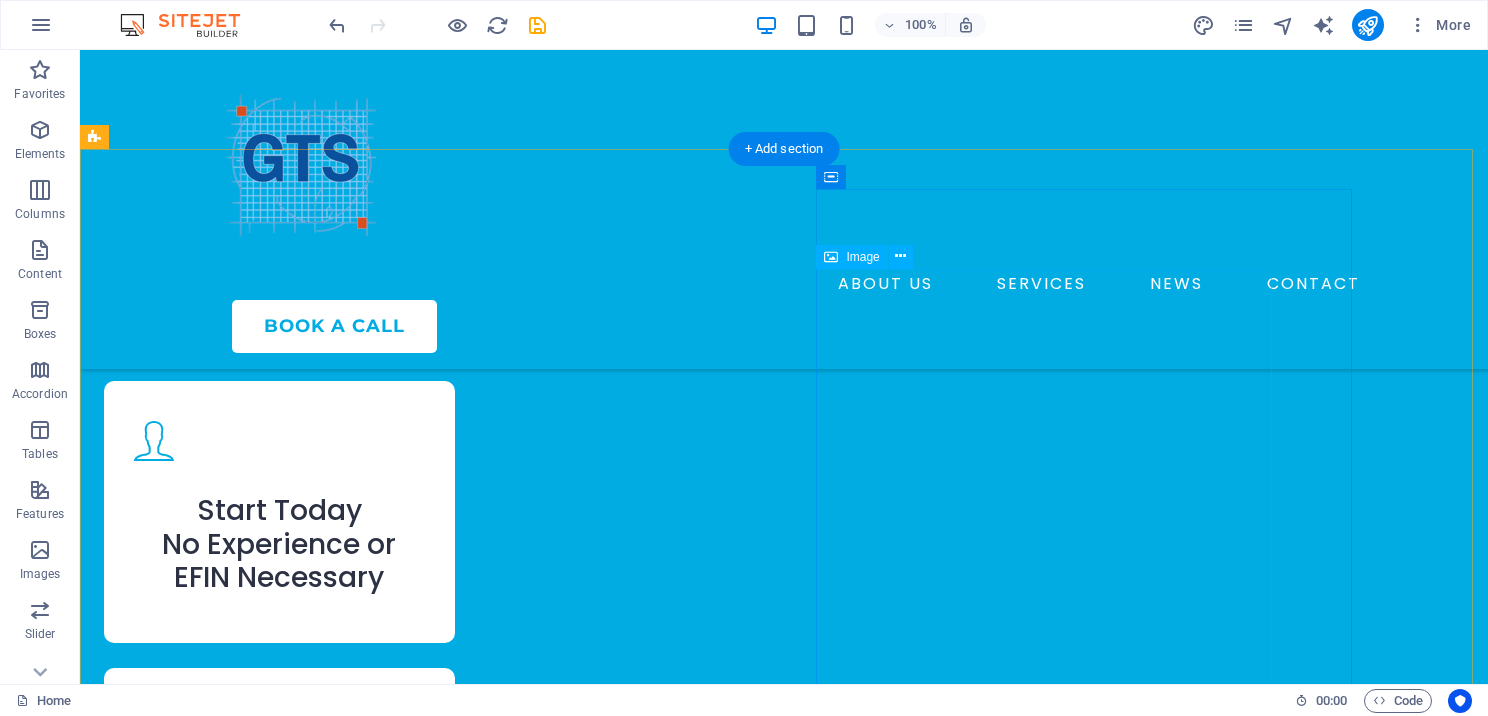 scroll, scrollTop: 3300, scrollLeft: 0, axis: vertical 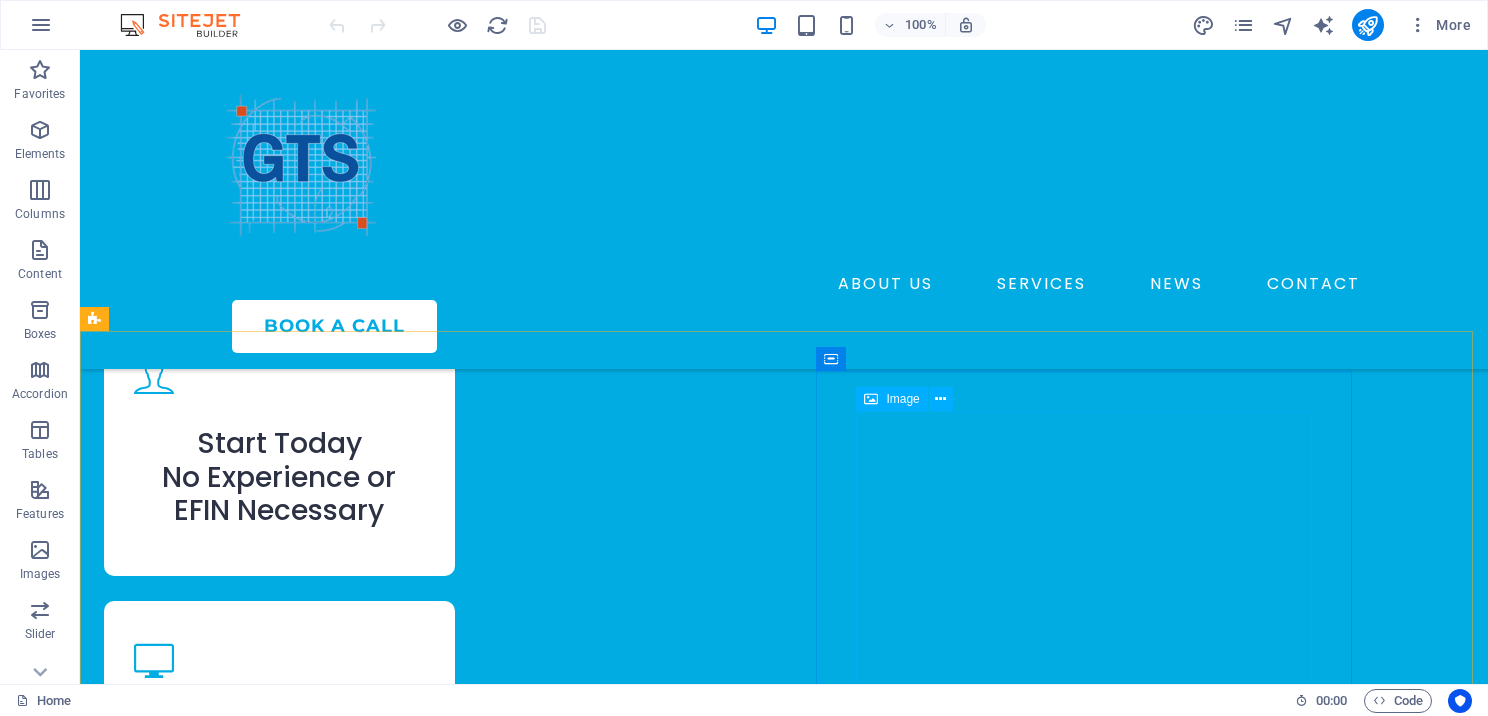 click at bounding box center [871, 399] 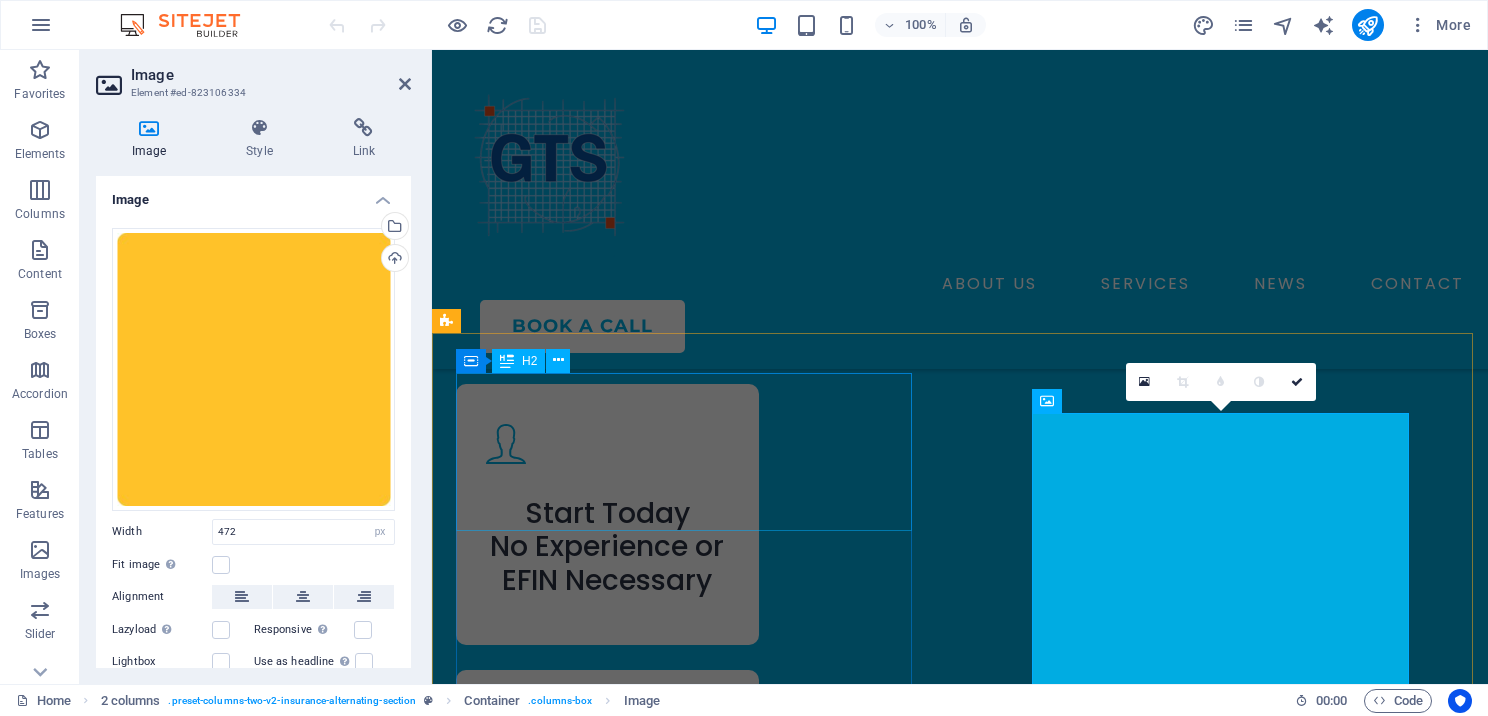 scroll, scrollTop: 3533, scrollLeft: 0, axis: vertical 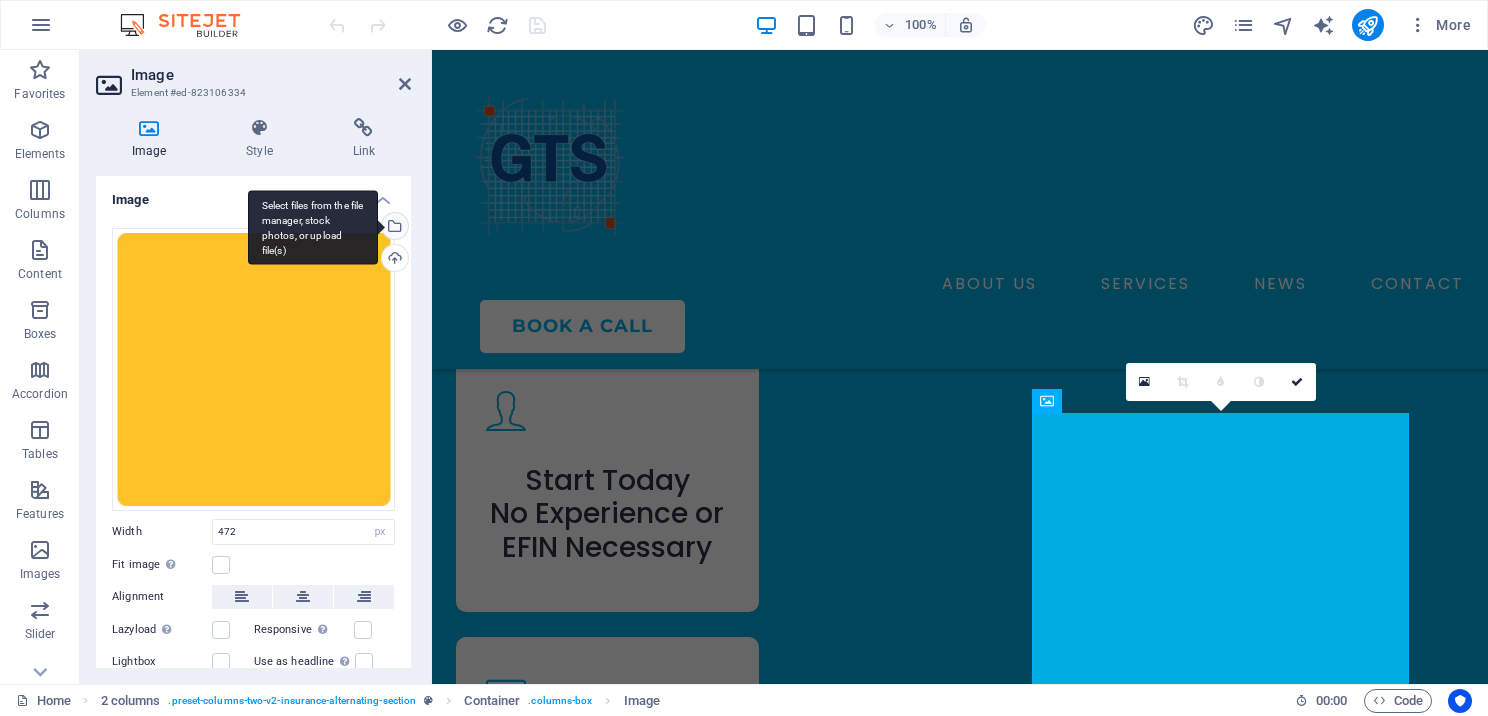 click on "Select files from the file manager, stock photos, or upload file(s)" at bounding box center [313, 227] 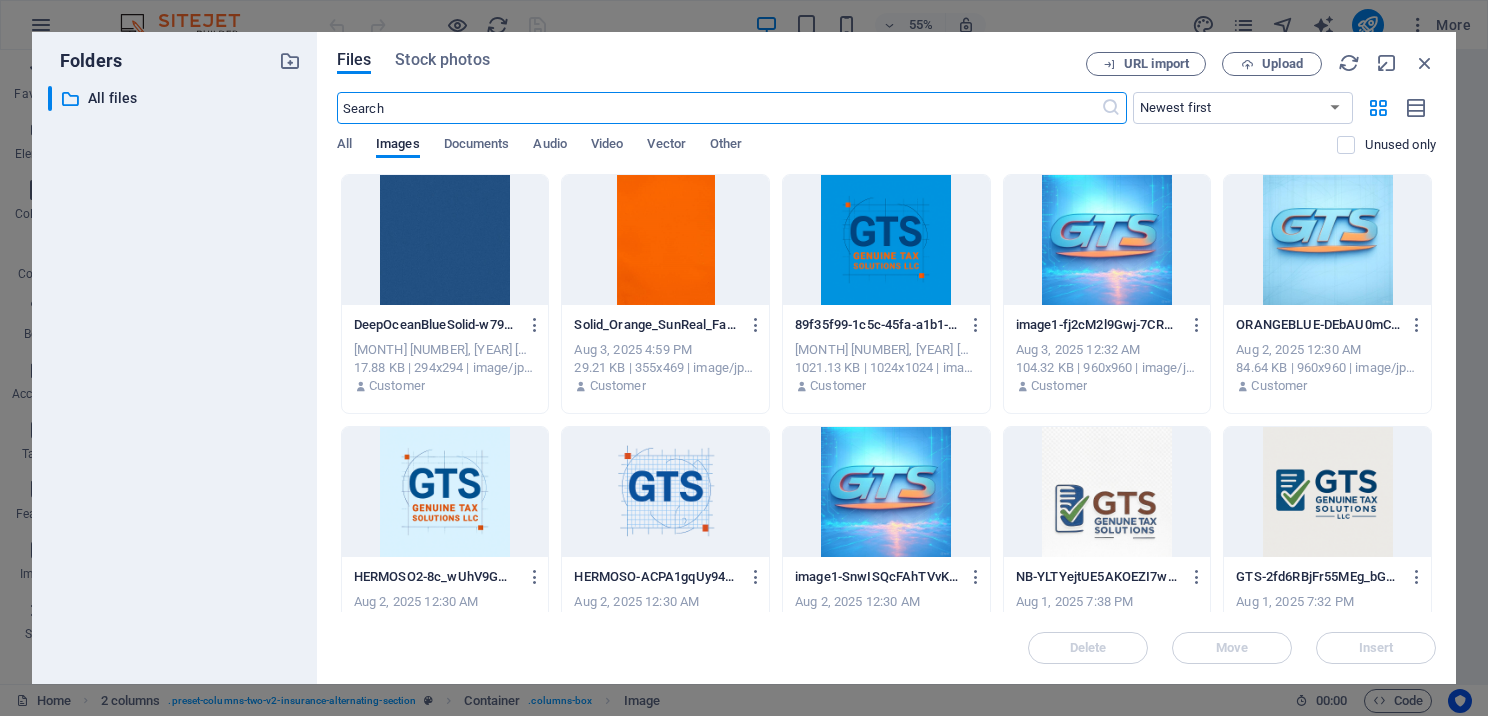 click on "Files Stock photos URL import Upload ​ Newest first Oldest first Name (A-Z) Name (Z-A) Size (0-9) Size (9-0) Resolution (0-9) Resolution (9-0) All Images Documents Audio Video Vector Other Unused only Drop files here to upload them instantly DeepOceanBlueSolid-w79Up8j-jT1q4fWKj3lMng.jpg DeepOceanBlueSolid-w79Up8j-jT1q4fWKj3lMng.jpg Aug 3, 2025 5:12 PM 17.88 KB | 294x294 | image/jpeg Customer Solid_Orange_SunReal_Fabric-q-6xe4qsb8QjJTyG8PO2pQ.jfif Solid_Orange_SunReal_Fabric-q-6xe4qsb8QjJTyG8PO2pQ.jfif Aug 3, 2025 4:59 PM 29.21 KB | 355x469 | image/jpeg Customer 89f35f99-1c5c-45fa-a1b1-af3d6df8bf46-lTEAfAED6m7FszIAToBFZw.png 89f35f99-1c5c-45fa-a1b1-af3d6df8bf46-lTEAfAED6m7FszIAToBFZw.png Aug 3, 2025 12:34 AM 1021.13 KB | 1024x1024 | image/png Customer image1-fj2cM2l9Gwj-7CRVqk98vQ.jpg image1-fj2cM2l9Gwj-7CRVqk98vQ.jpg Aug 3, 2025 12:32 AM 104.32 KB | 960x960 | image/jpeg Customer ORANGEBLUE-DEbAU0mCTWNxDICbqw6NLA.jpg ORANGEBLUE-DEbAU0mCTWNxDICbqw6NLA.jpg Aug 2, 2025 12:30 AM 84.64 KB | 960x960 | image/jpeg" at bounding box center (886, 358) 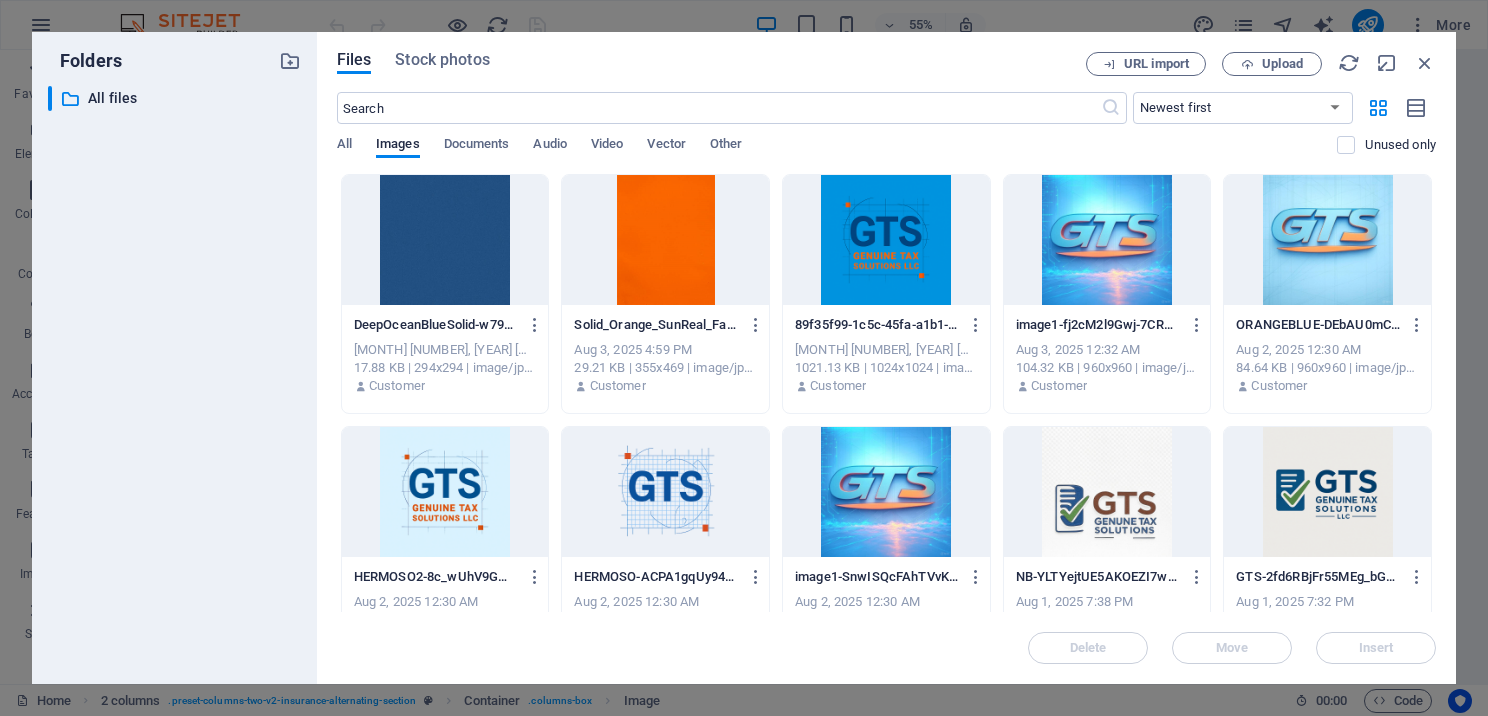 scroll, scrollTop: 3650, scrollLeft: 0, axis: vertical 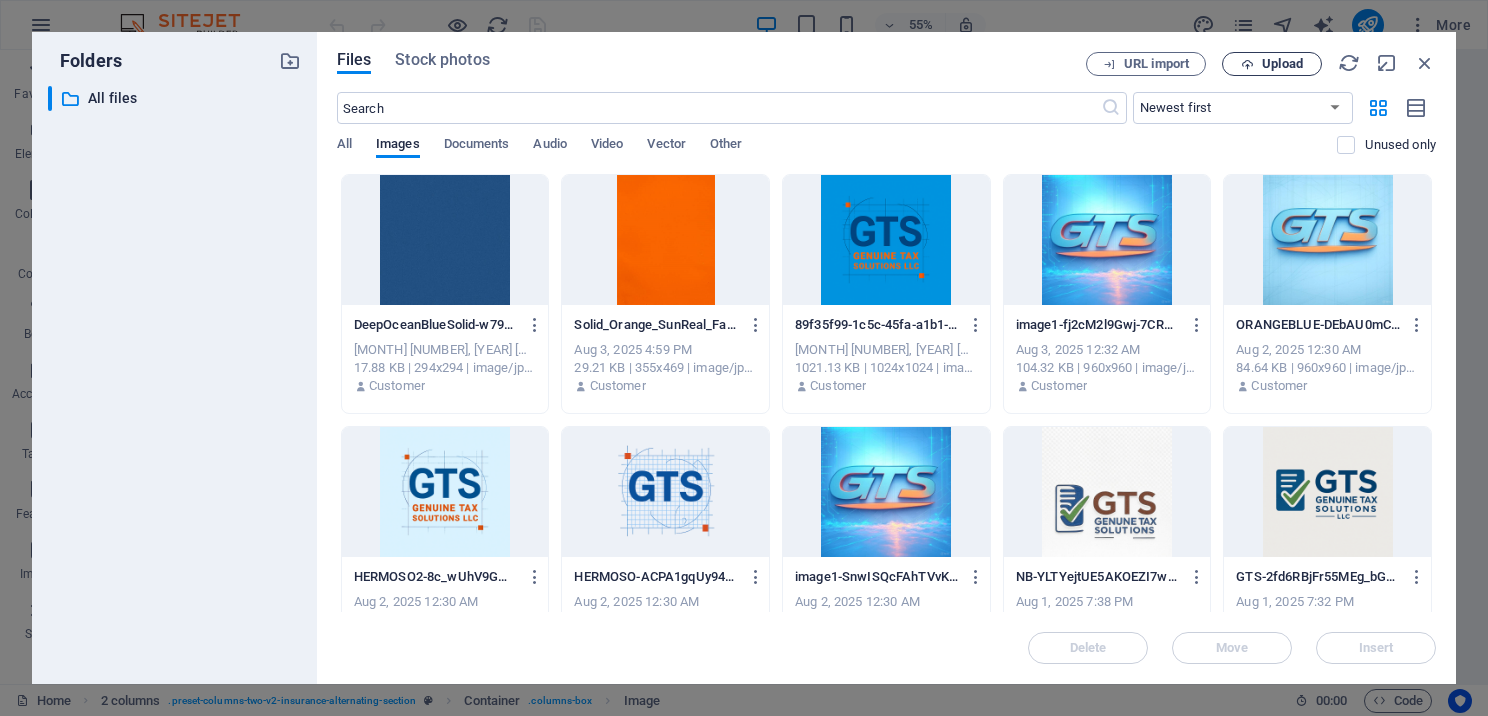 click on "Upload" at bounding box center [1282, 64] 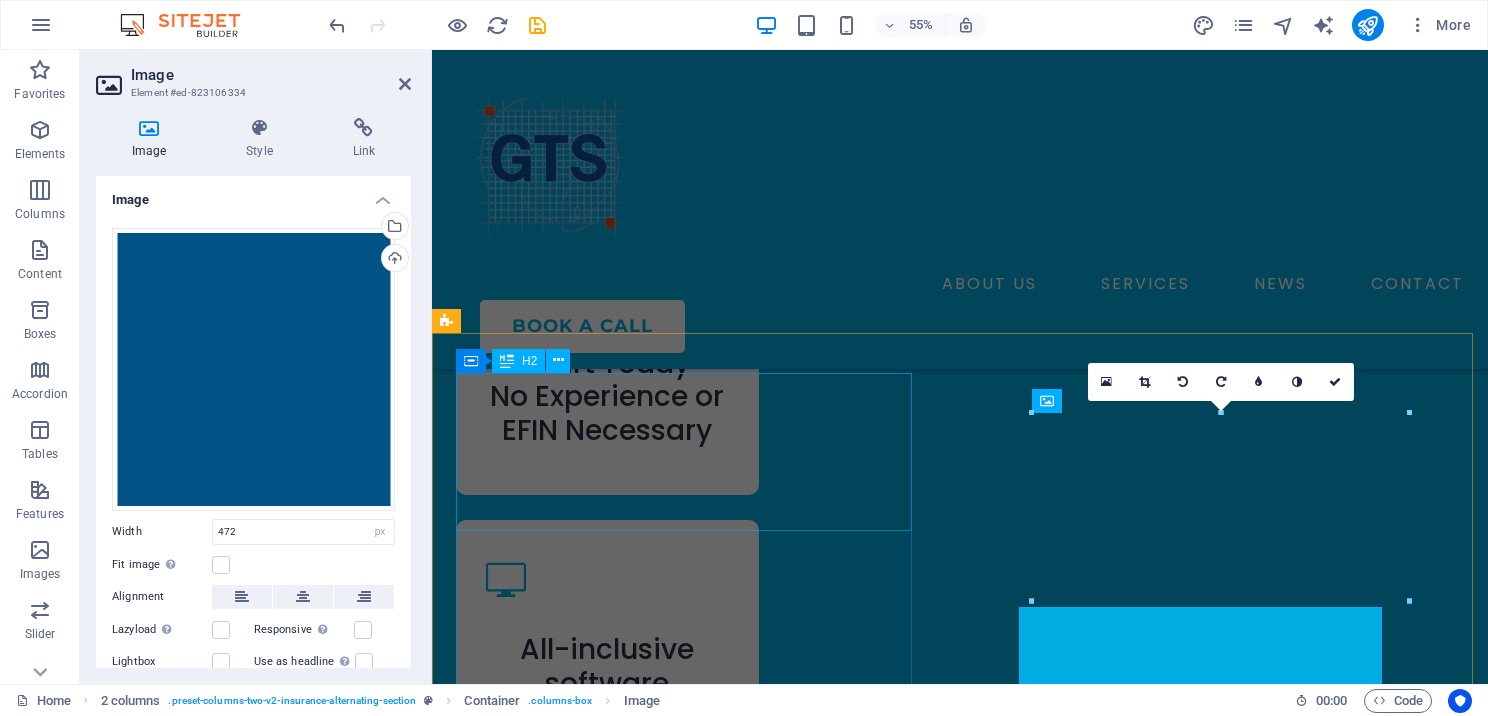 scroll, scrollTop: 3533, scrollLeft: 0, axis: vertical 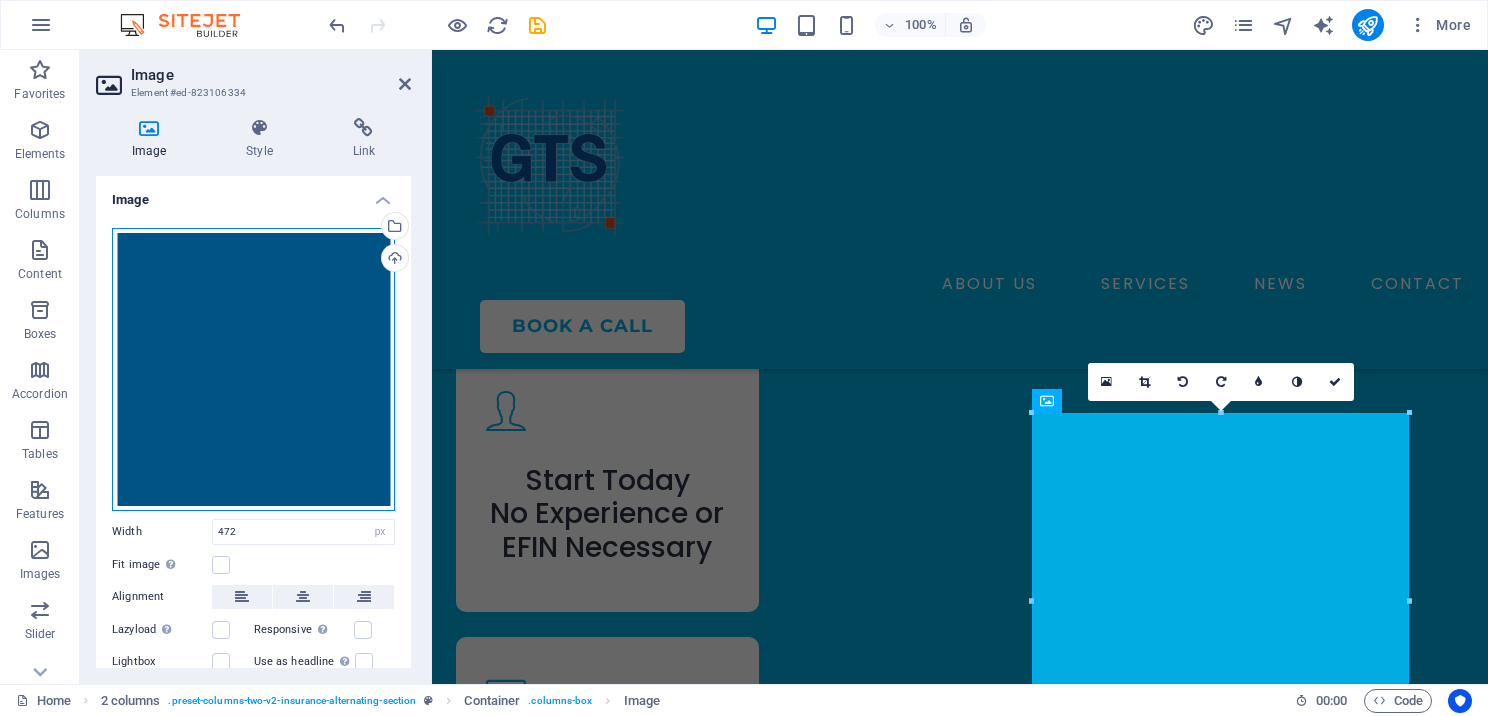 click on "Drag files here, click to choose files or select files from Files or our free stock photos & videos" at bounding box center (253, 369) 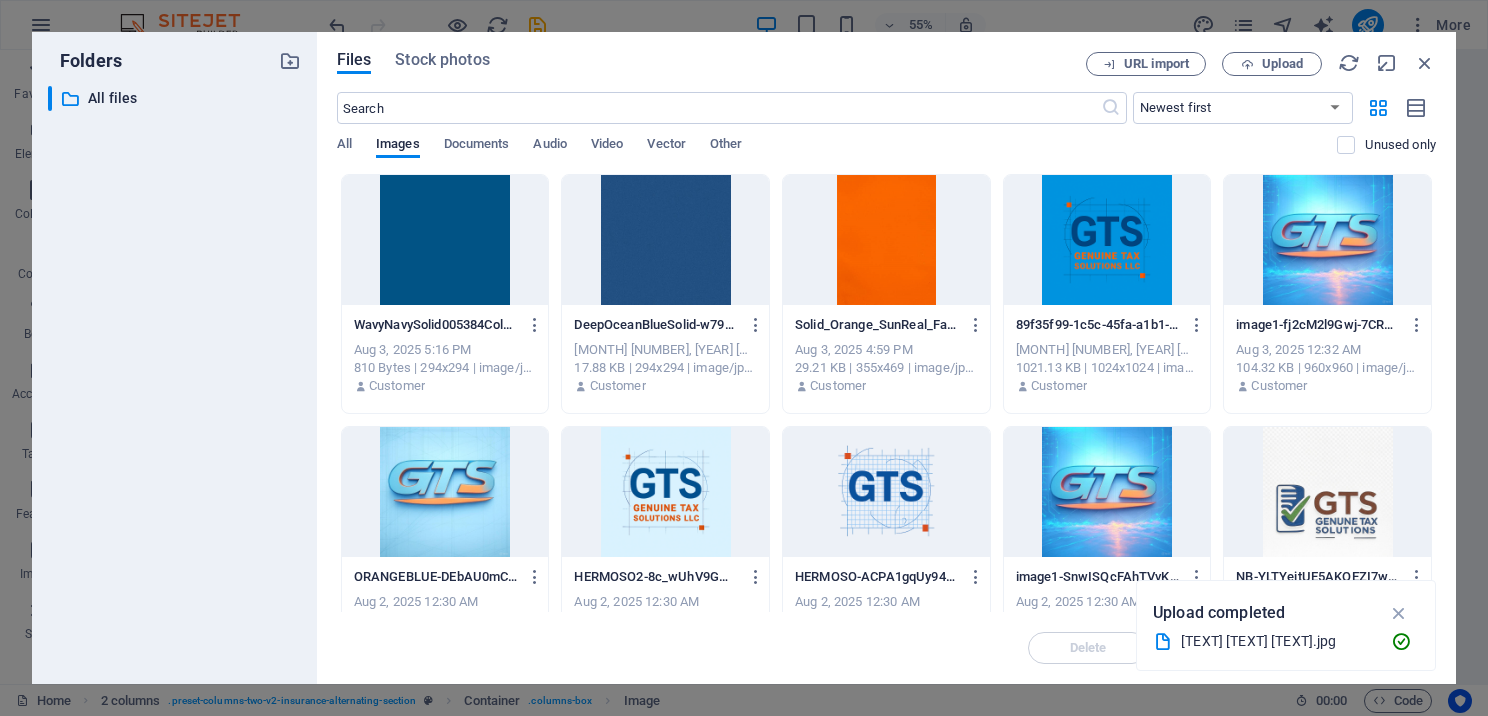 click at bounding box center [445, 240] 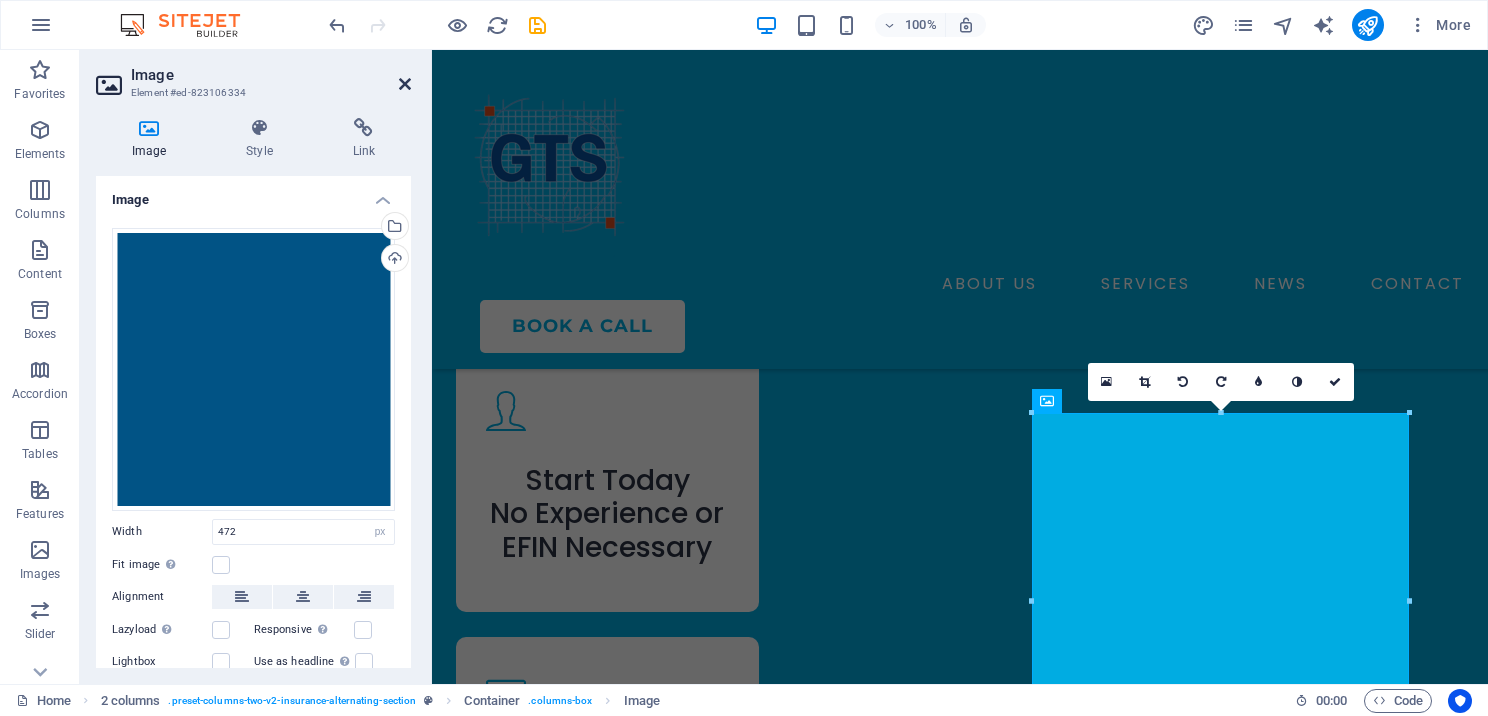 click at bounding box center (405, 84) 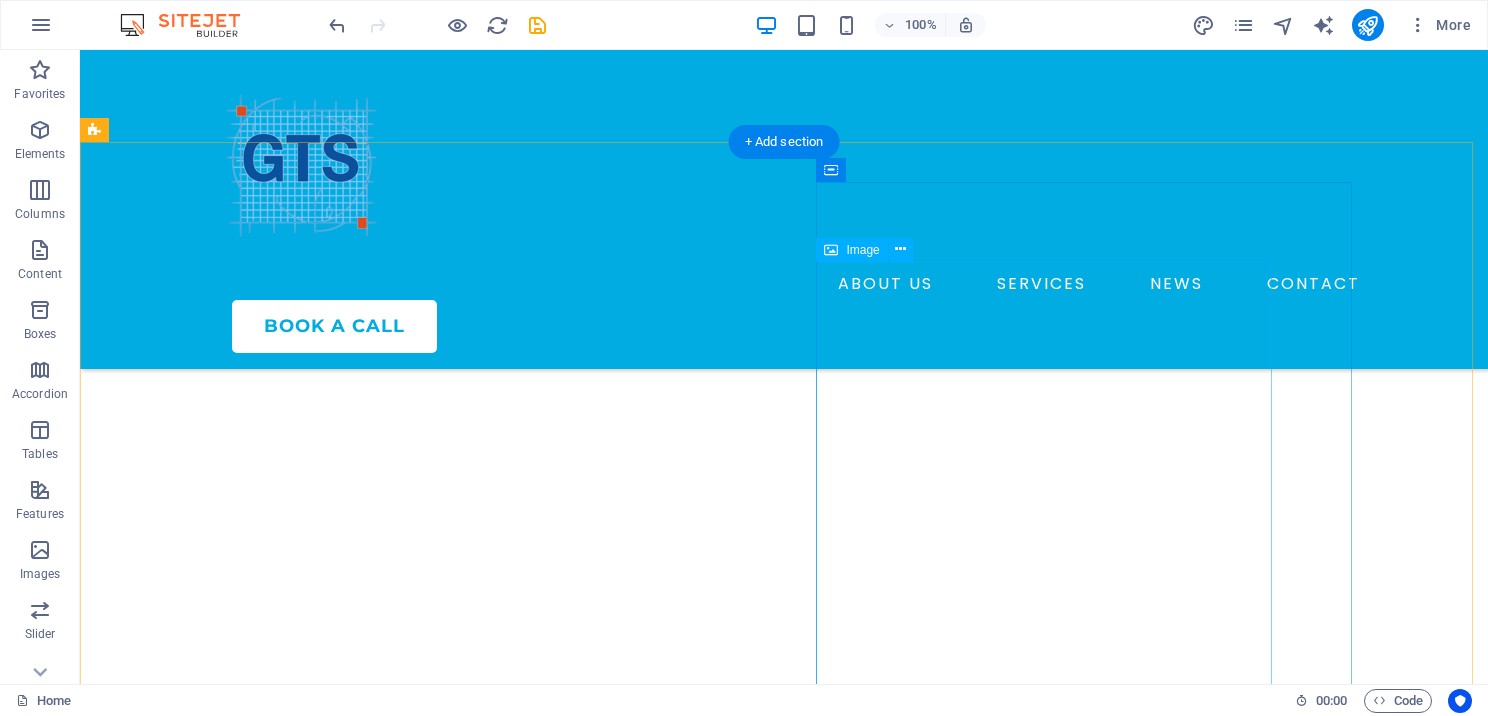 scroll, scrollTop: 4900, scrollLeft: 0, axis: vertical 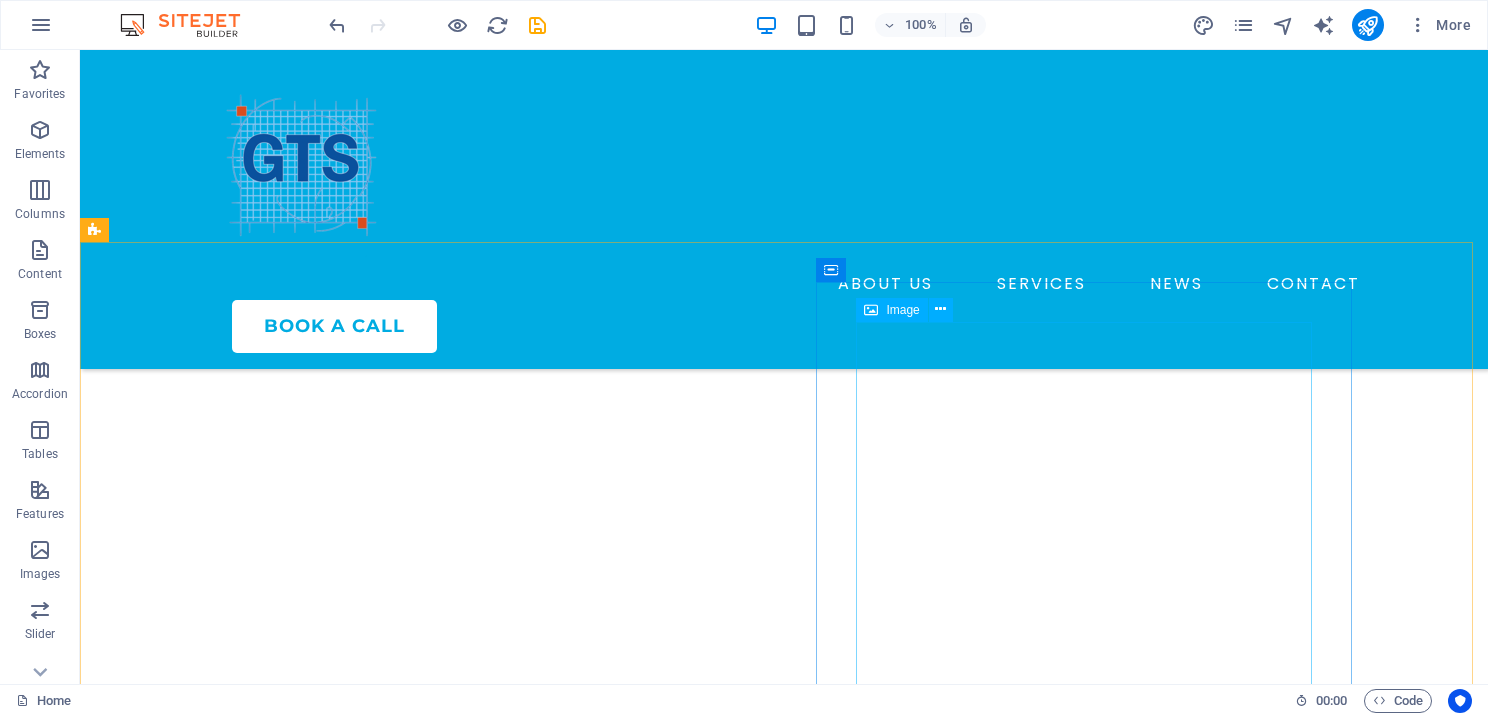 click at bounding box center (871, 310) 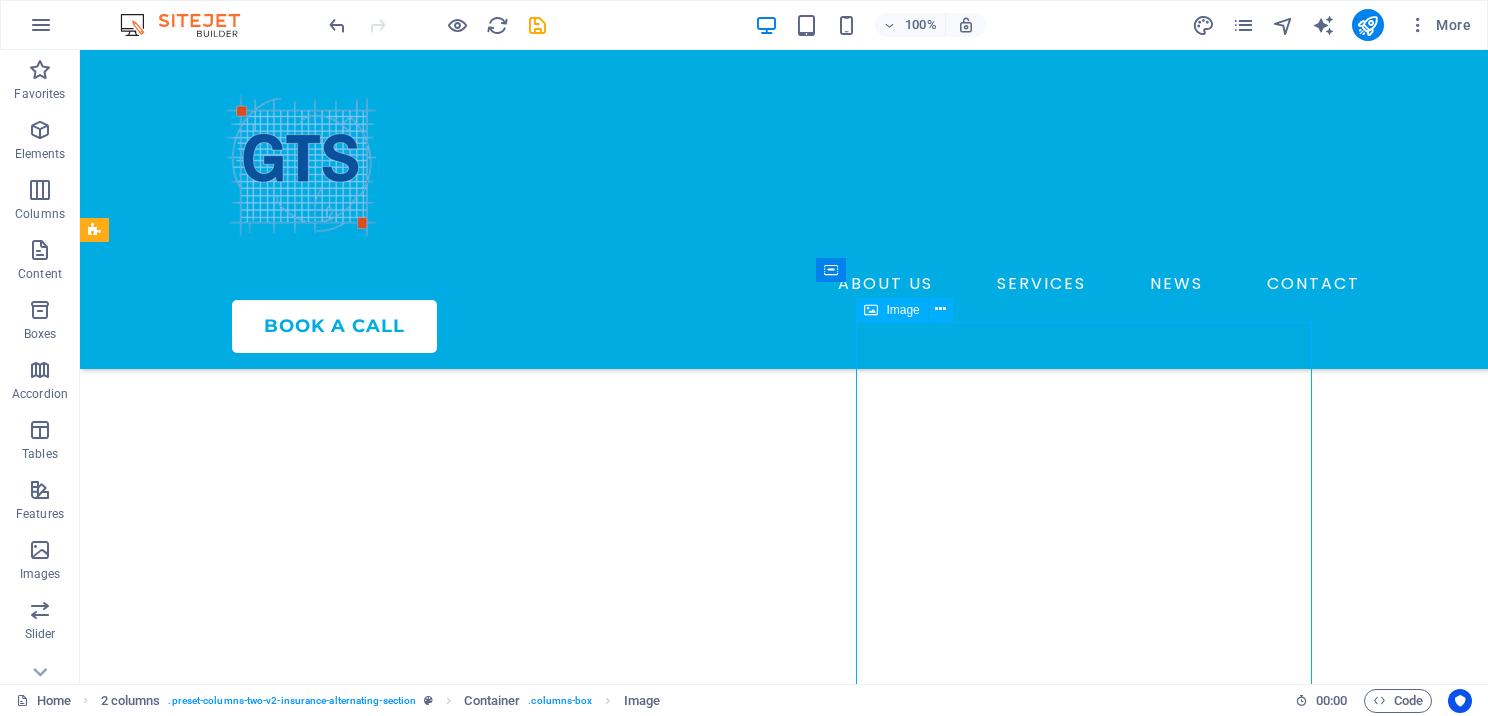click at bounding box center (871, 310) 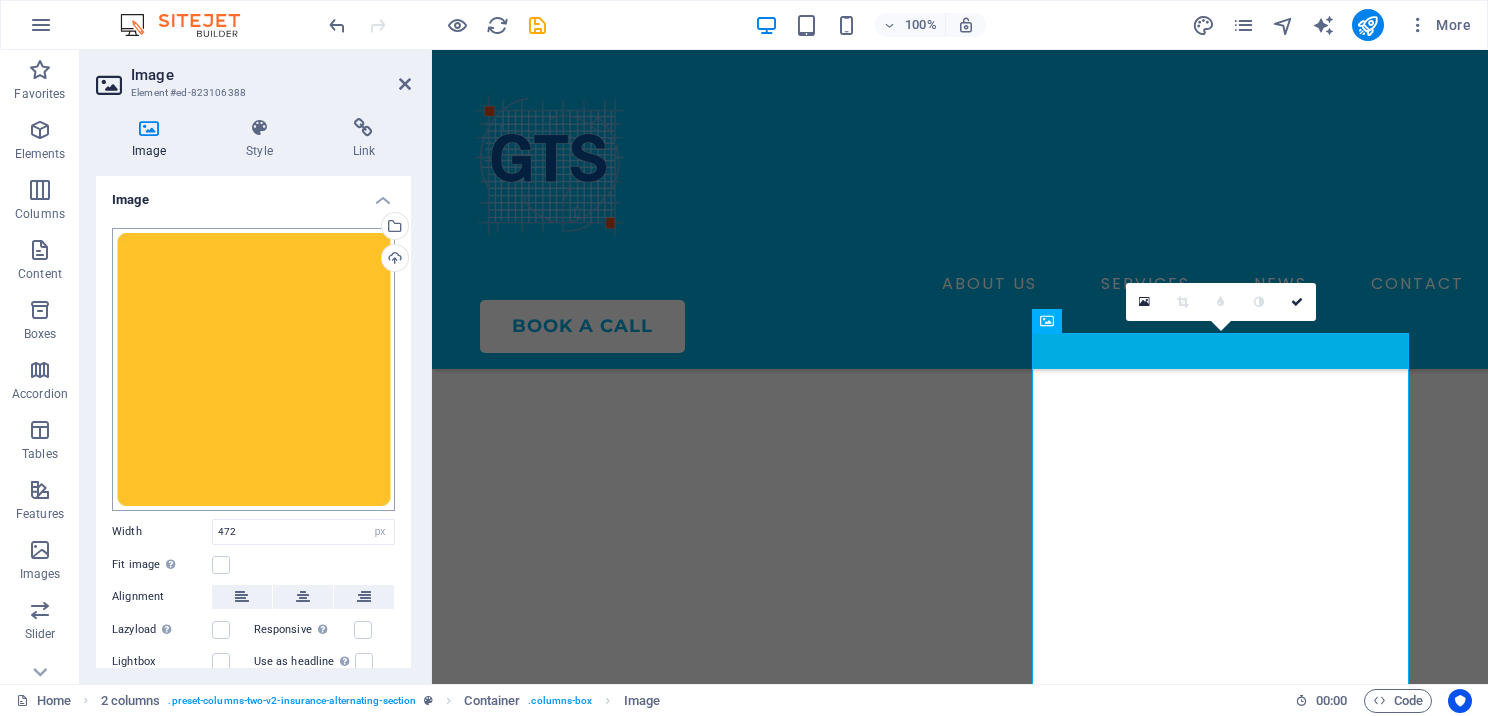 scroll, scrollTop: 4983, scrollLeft: 0, axis: vertical 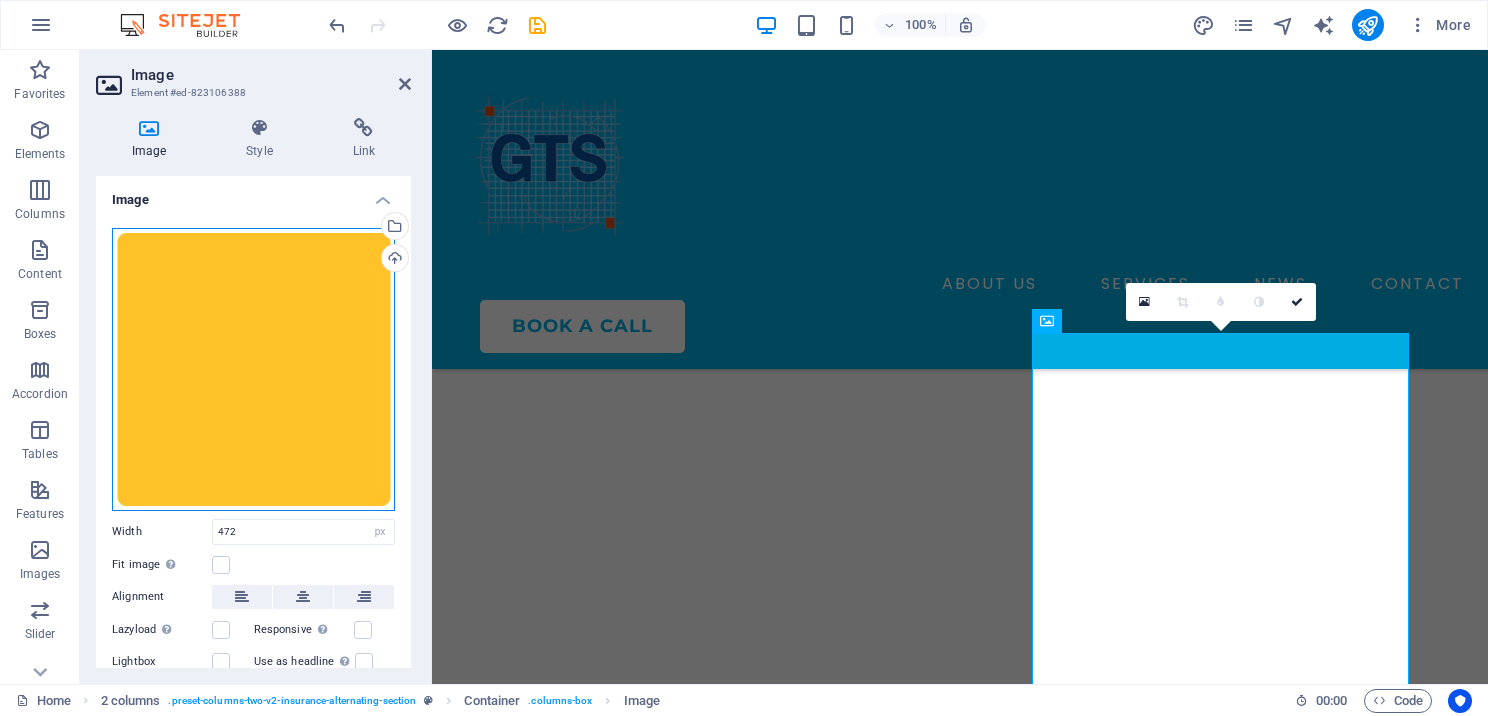 click on "Drag files here, click to choose files or select files from Files or our free stock photos & videos" at bounding box center (253, 369) 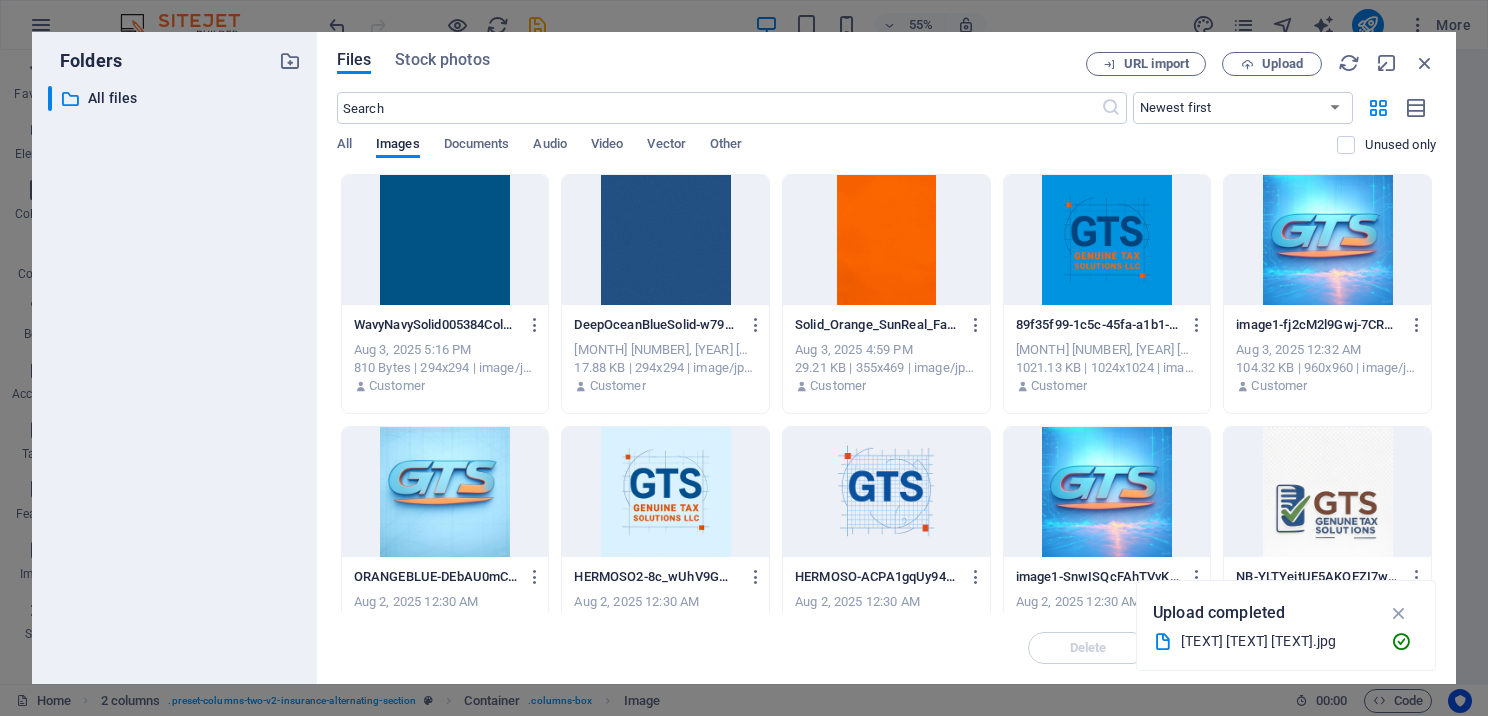 scroll, scrollTop: 5176, scrollLeft: 0, axis: vertical 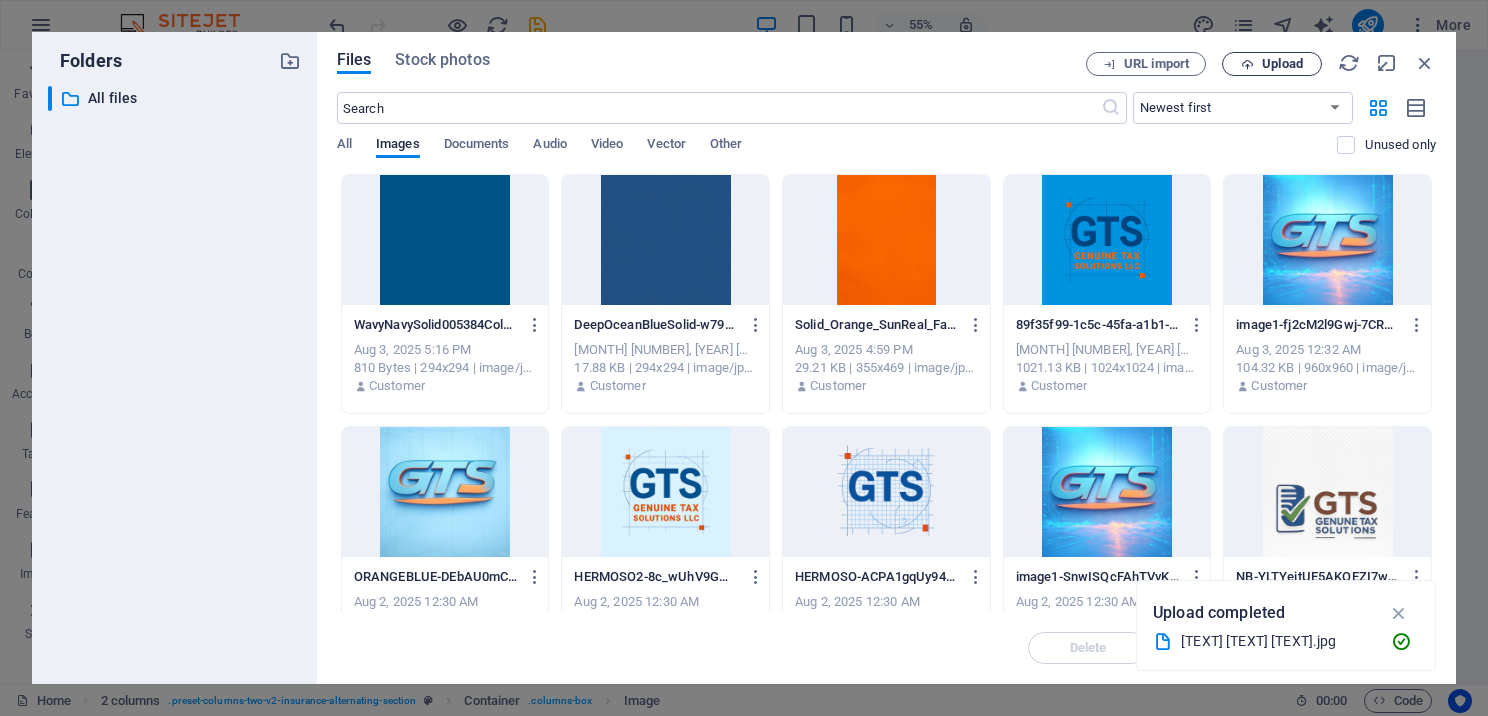 click on "Upload" at bounding box center (1282, 64) 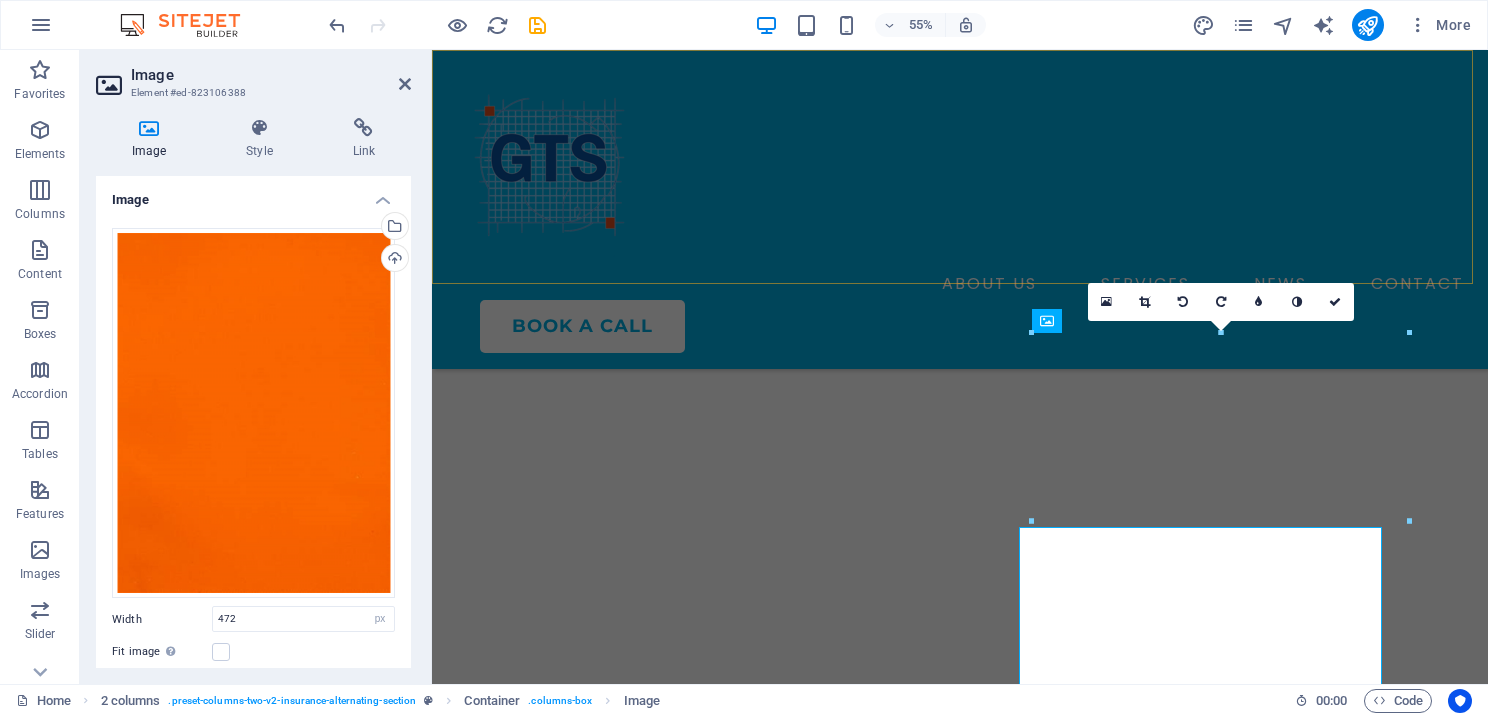 scroll, scrollTop: 4983, scrollLeft: 0, axis: vertical 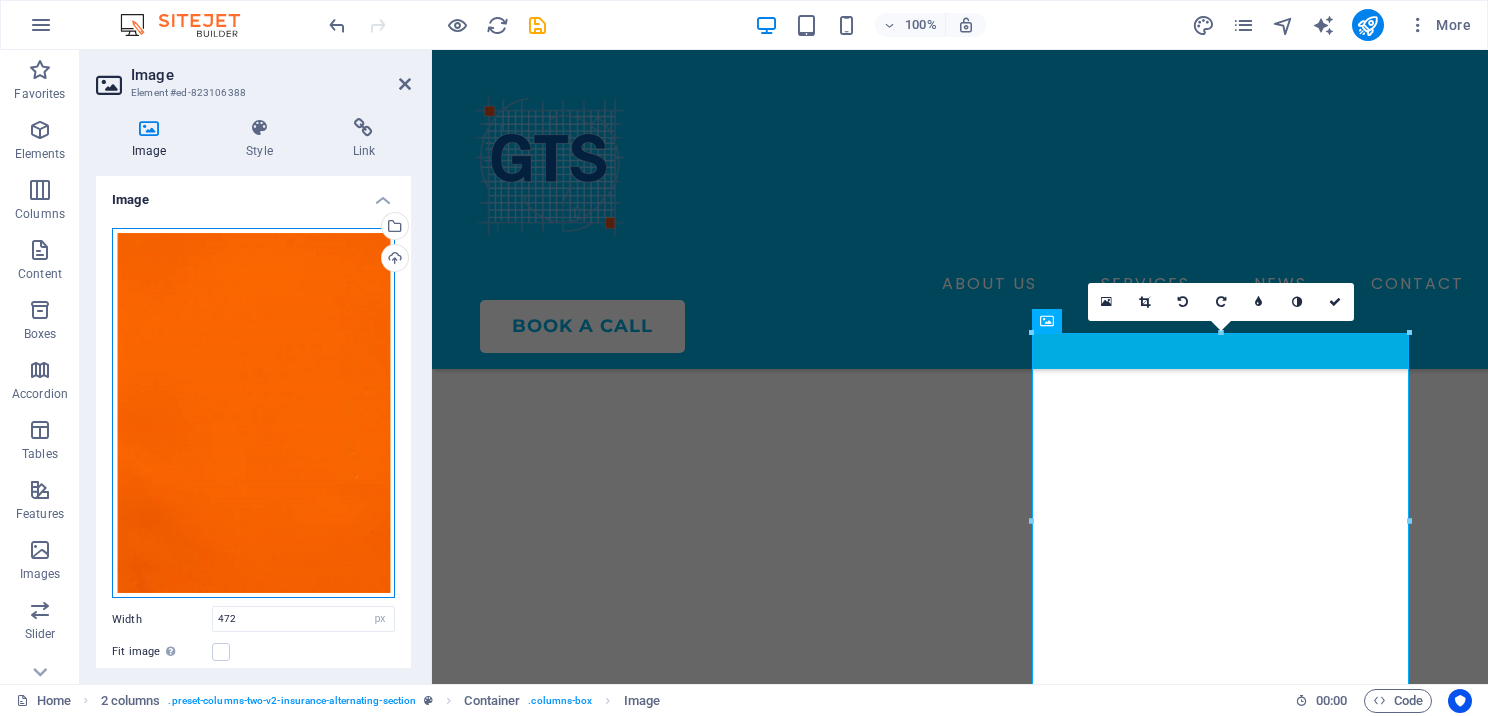 click on "Drag files here, click to choose files or select files from Files or our free stock photos & videos" at bounding box center (253, 413) 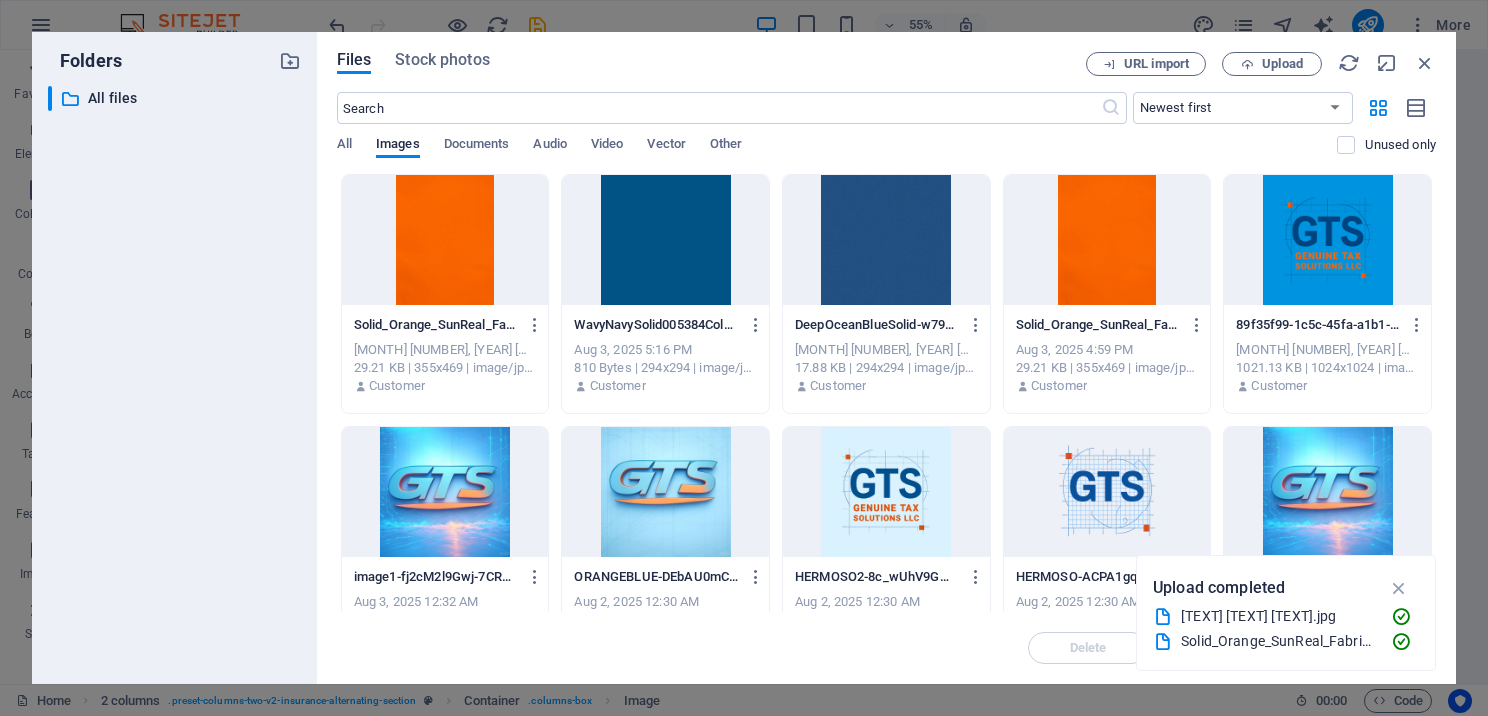 scroll, scrollTop: 5176, scrollLeft: 0, axis: vertical 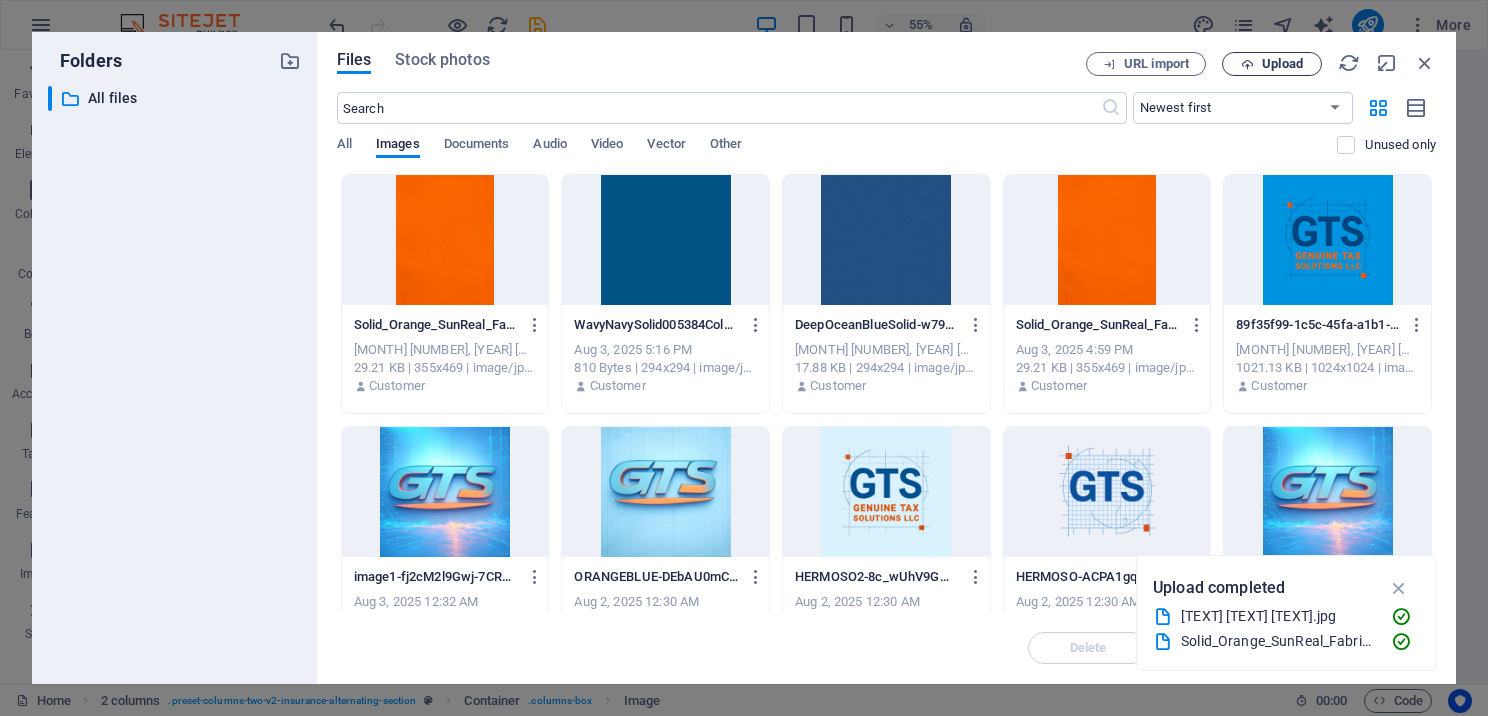 click on "Upload" at bounding box center [1282, 64] 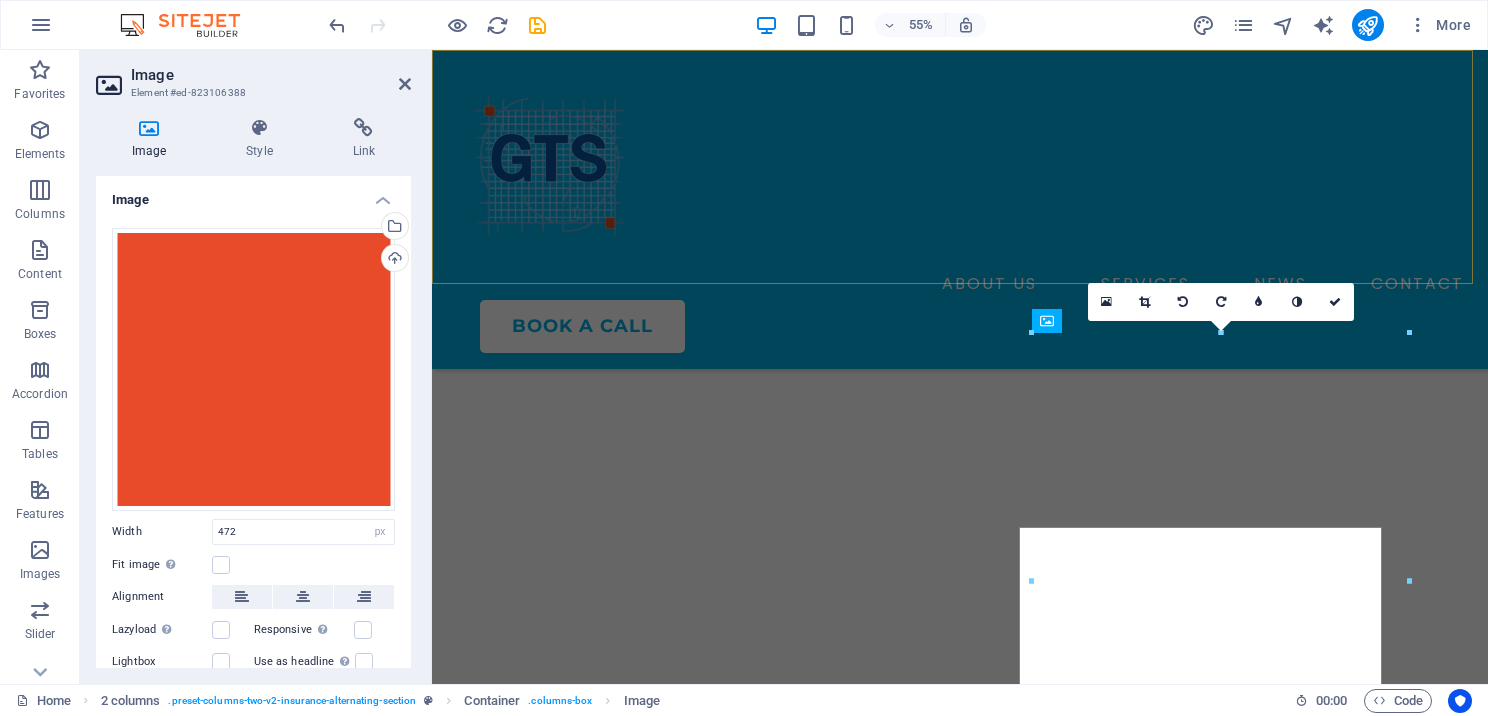 scroll, scrollTop: 4983, scrollLeft: 0, axis: vertical 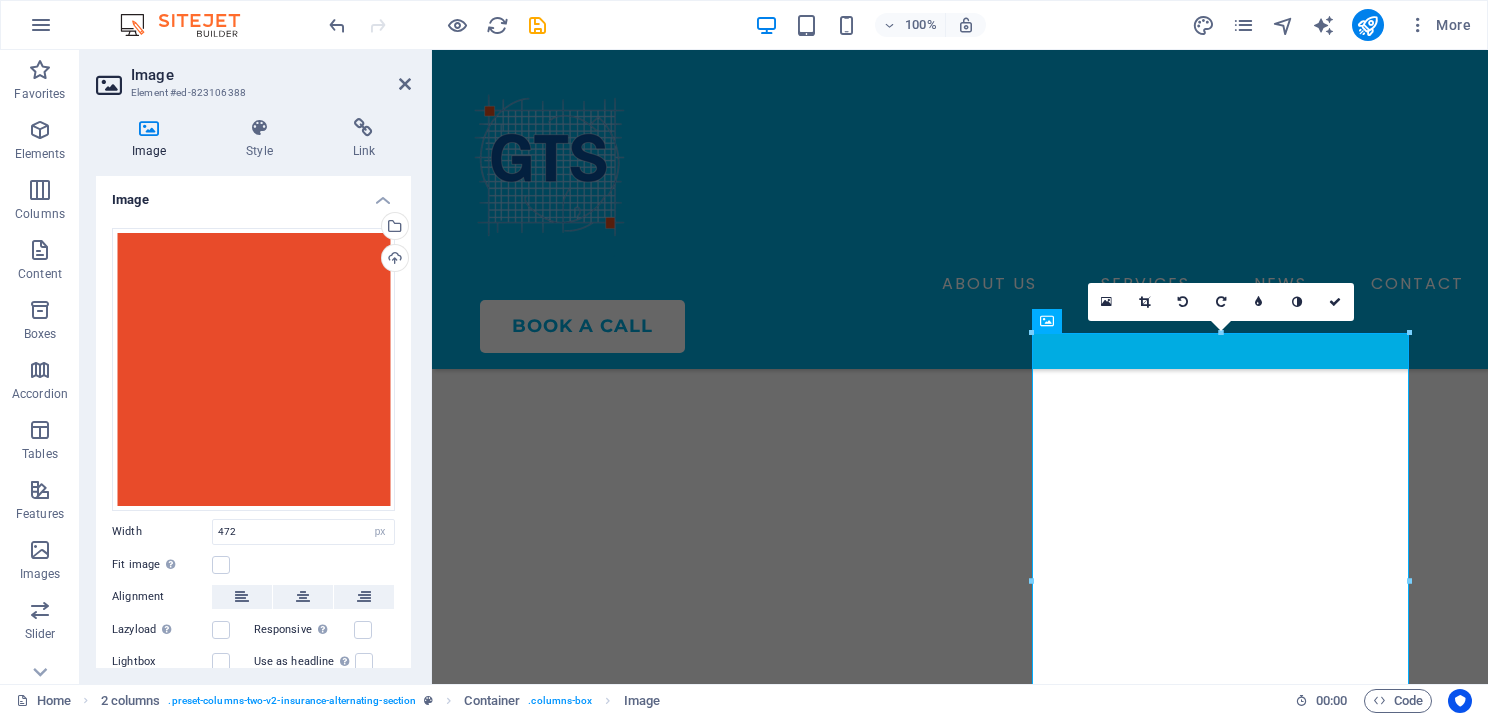 click on "Image Element #ed-823106388 Image Style Link Image Drag files here, click to choose files or select files from Files or our free stock photos & videos Select files from the file manager, stock photos, or upload file(s) Upload Width 472 Default auto px rem % em vh vw Fit image Automatically fit image to a fixed width and height Height Default auto px Alignment Lazyload Loading images after the page loads improves page speed. Responsive Automatically load retina image and smartphone optimized sizes. Lightbox Use as headline The image will be wrapped in an H1 headline tag. Useful for giving alternative text the weight of an H1 headline, e.g. for the logo. Leave unchecked if uncertain. Optimized Images are compressed to improve page speed. Position Direction Custom X offset 50 px rem % vh vw Y offset 50 px rem % vh vw Text Float No float Image left Image right Determine how text should behave around the image. Text Alternative text Image caption Paragraph Format Normal Heading 1 Heading 2 Heading 3 Heading 4 Code" at bounding box center (256, 367) 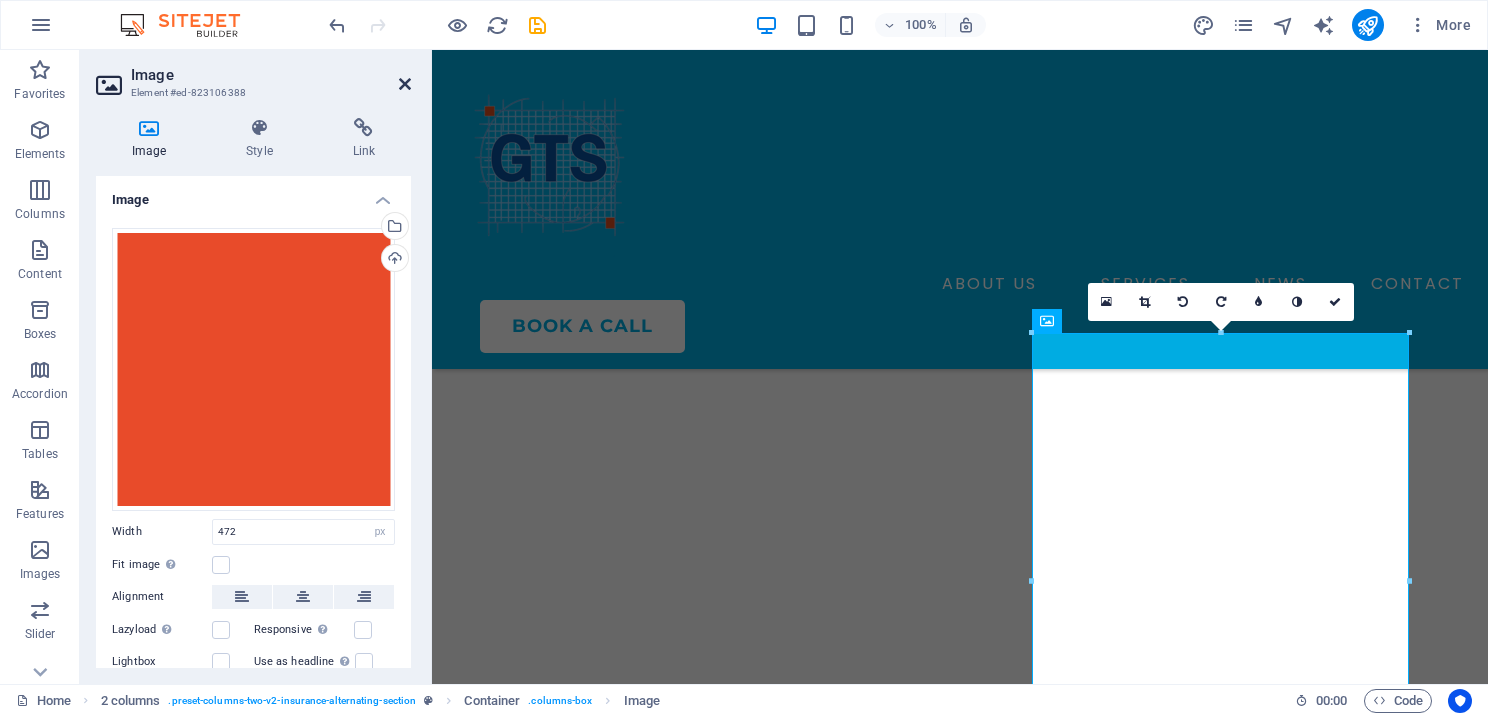 click at bounding box center [405, 84] 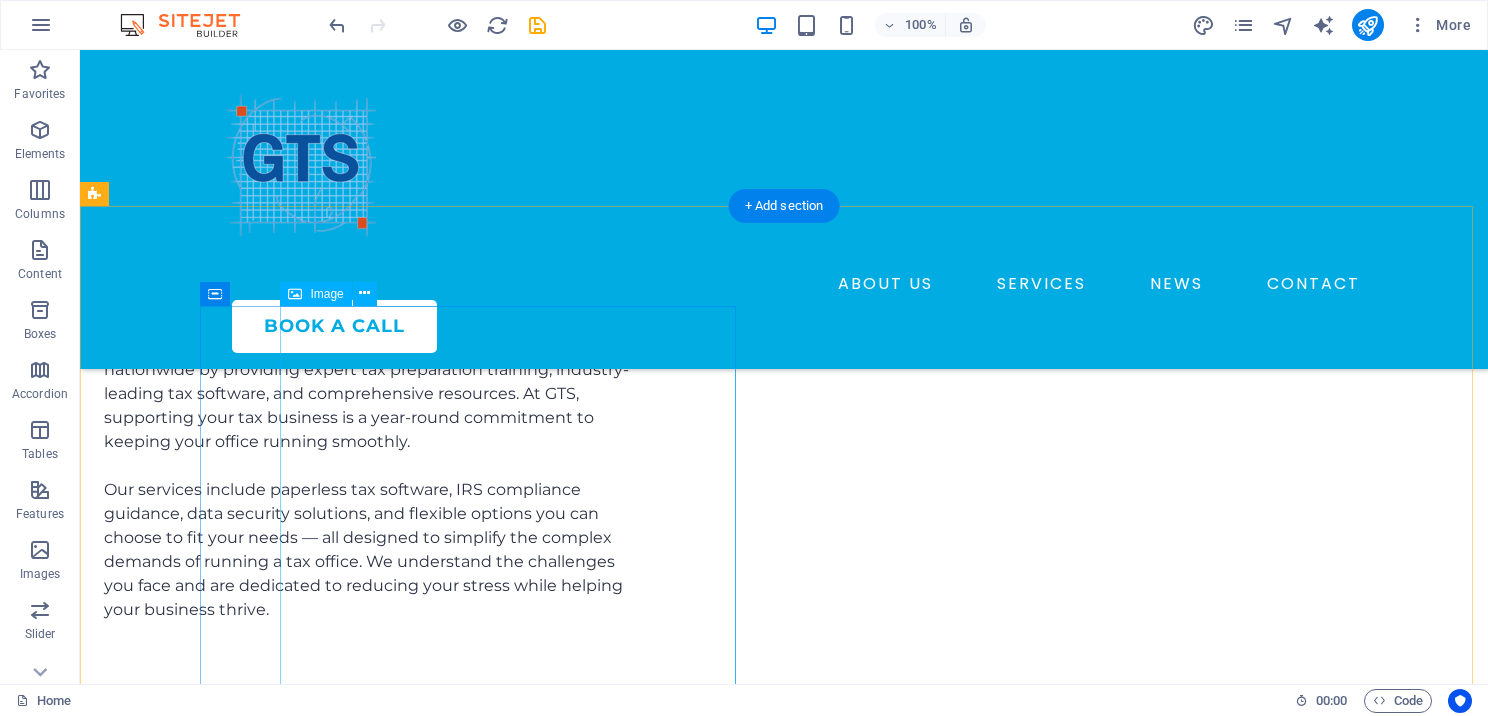 scroll, scrollTop: 6200, scrollLeft: 0, axis: vertical 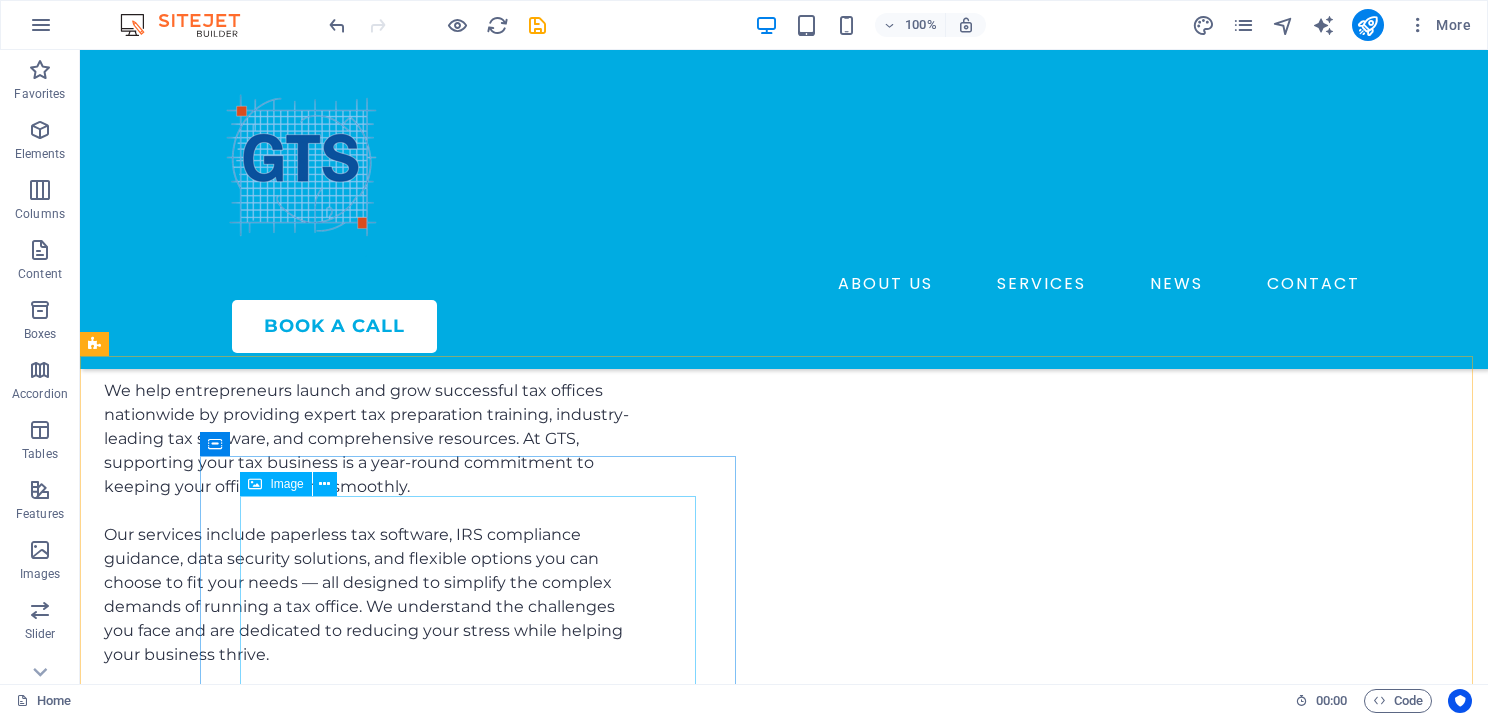 click at bounding box center (255, 484) 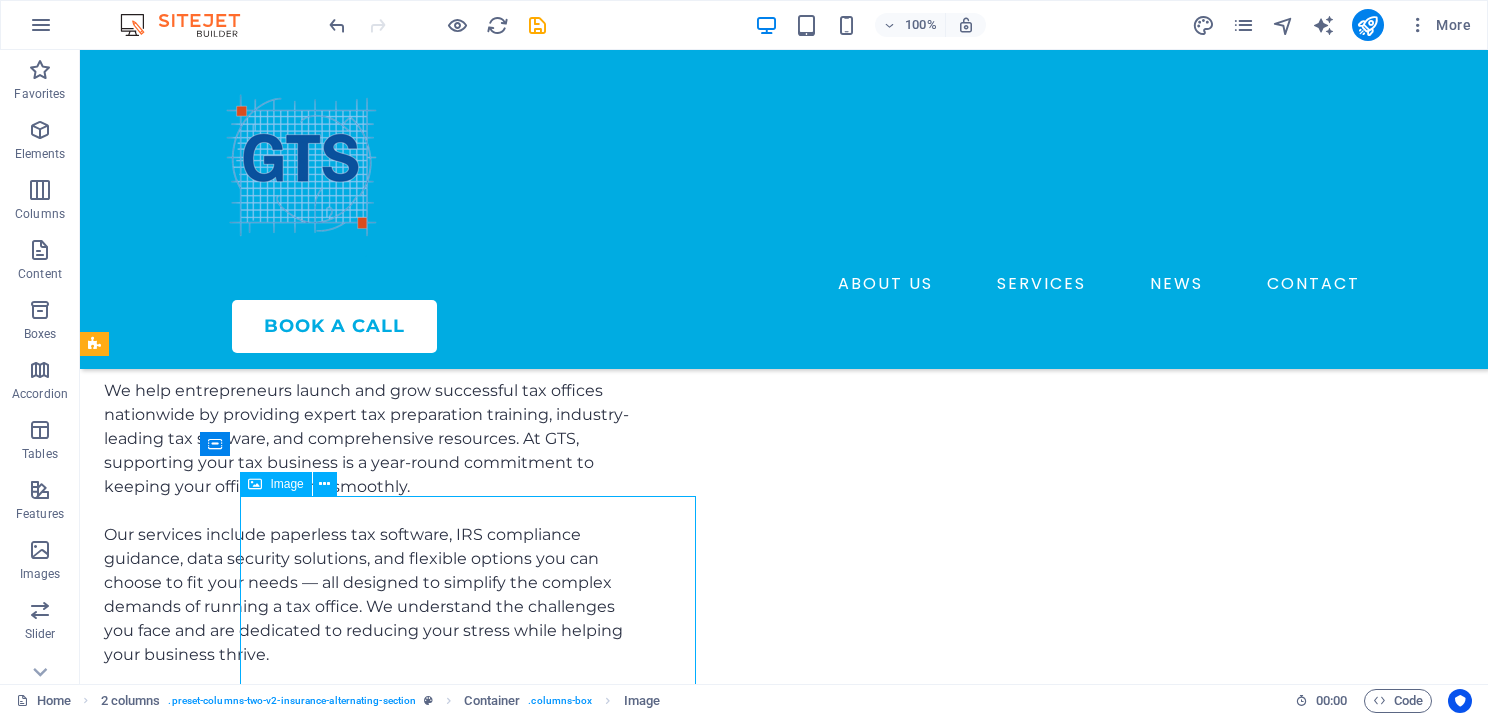 click at bounding box center [255, 484] 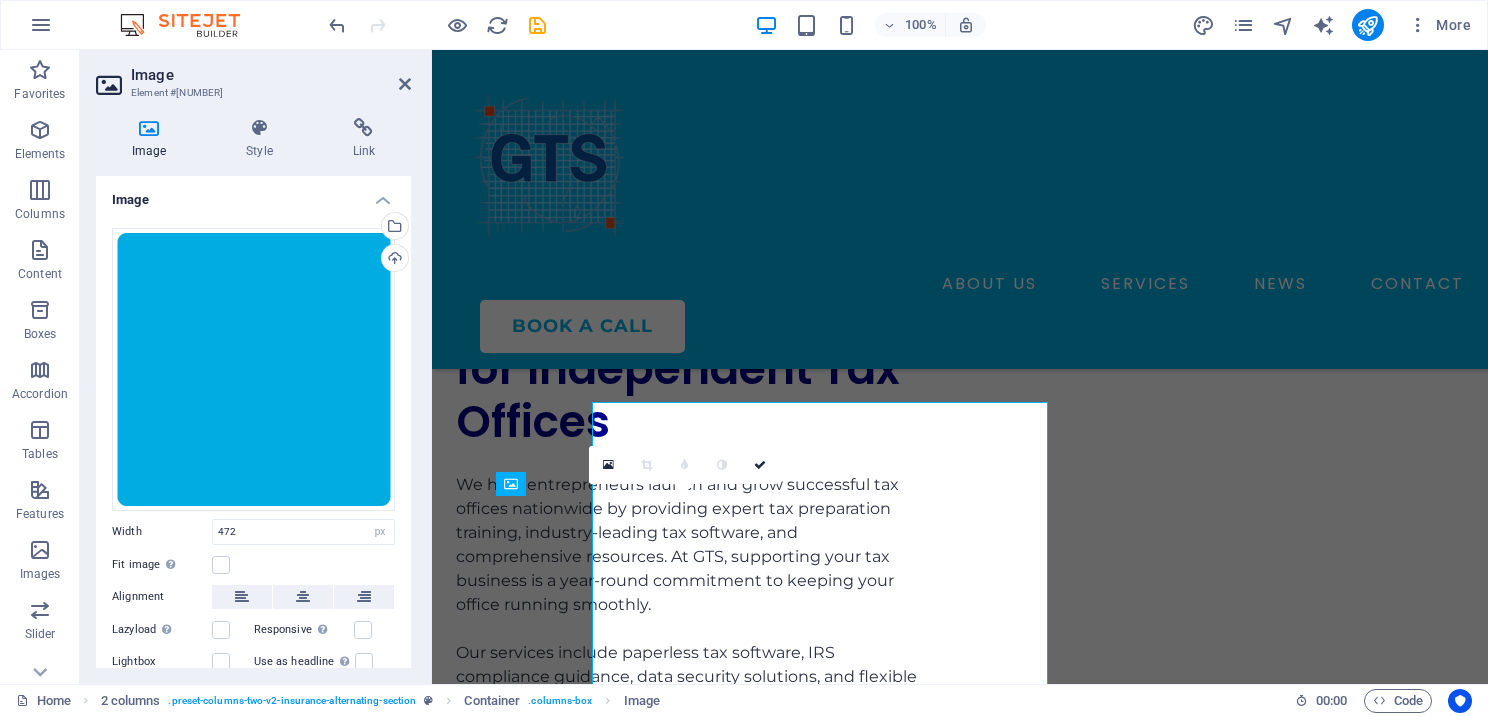 scroll, scrollTop: 6294, scrollLeft: 0, axis: vertical 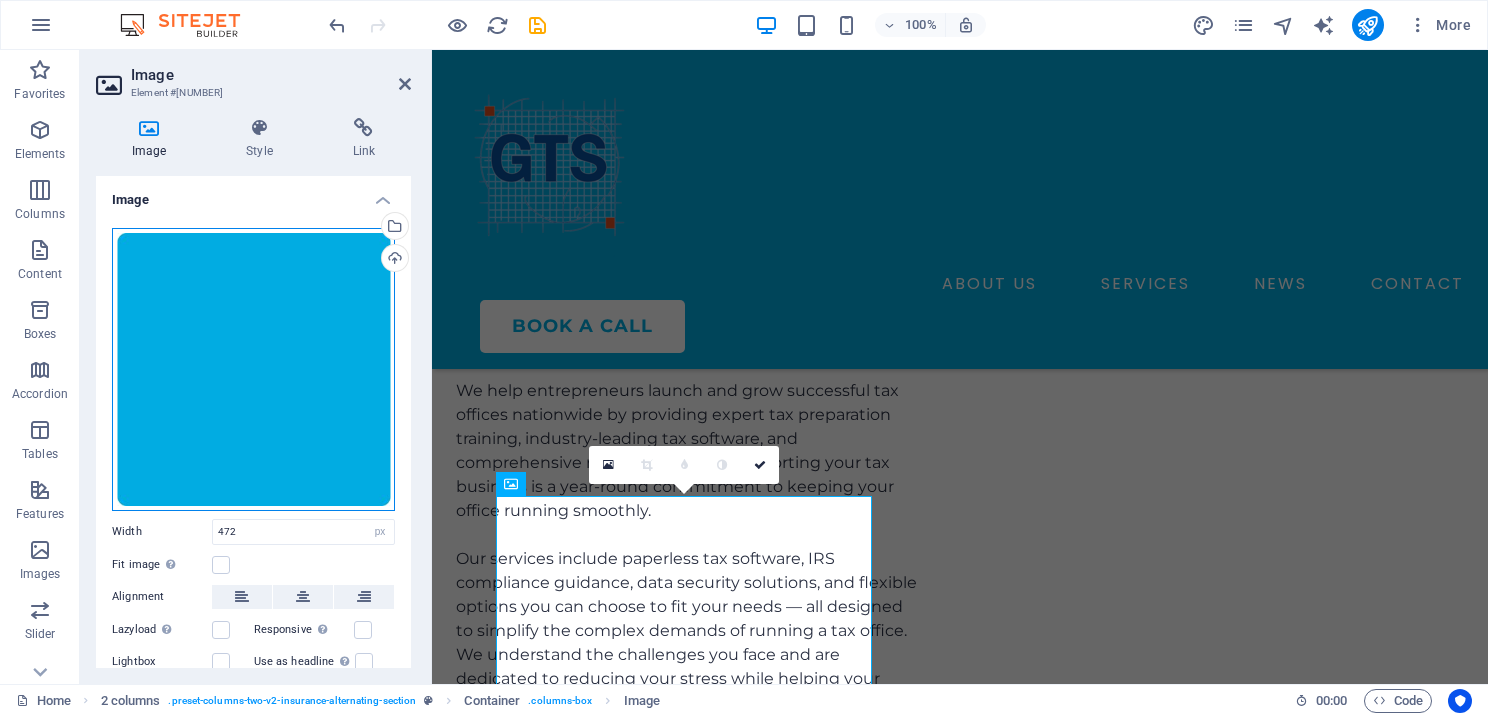 click on "Drag files here, click to choose files or select files from Files or our free stock photos & videos" at bounding box center (253, 369) 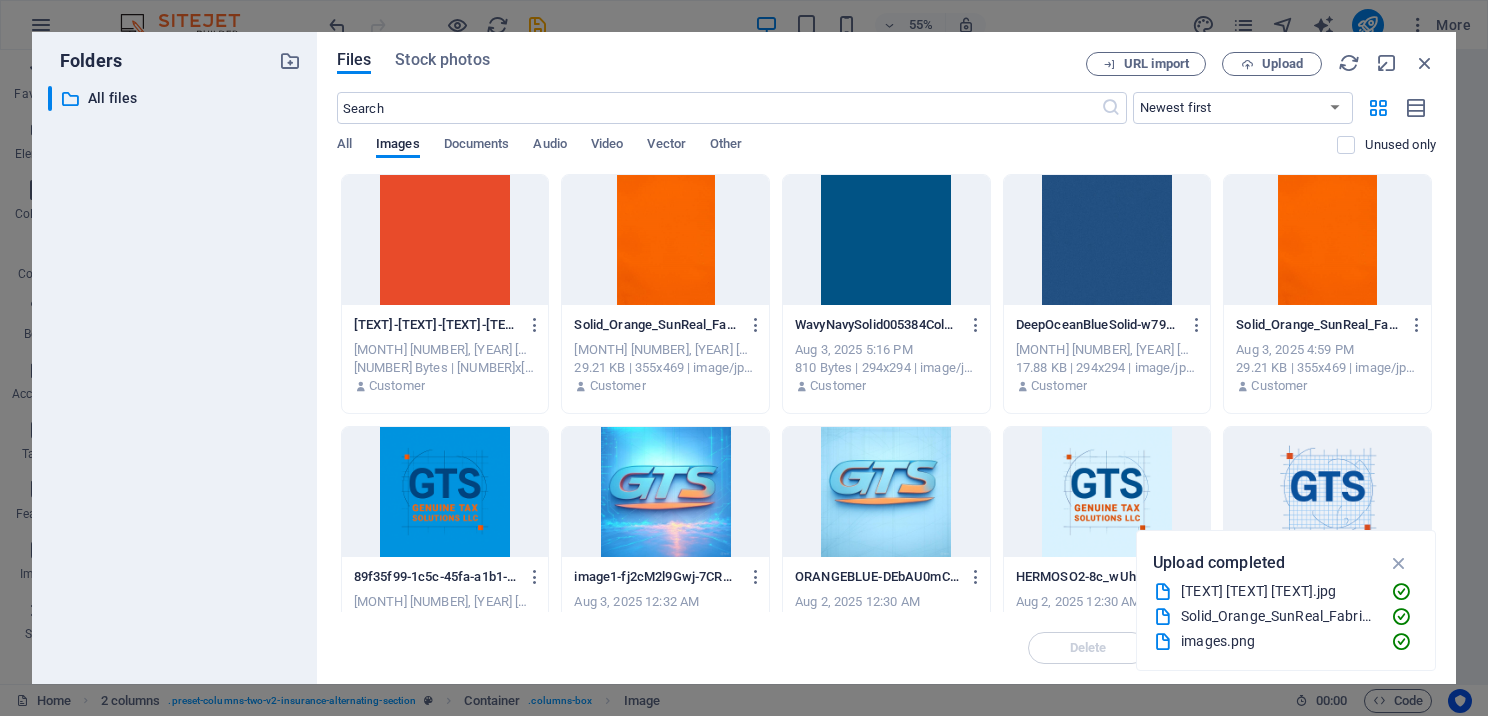 scroll, scrollTop: 6488, scrollLeft: 0, axis: vertical 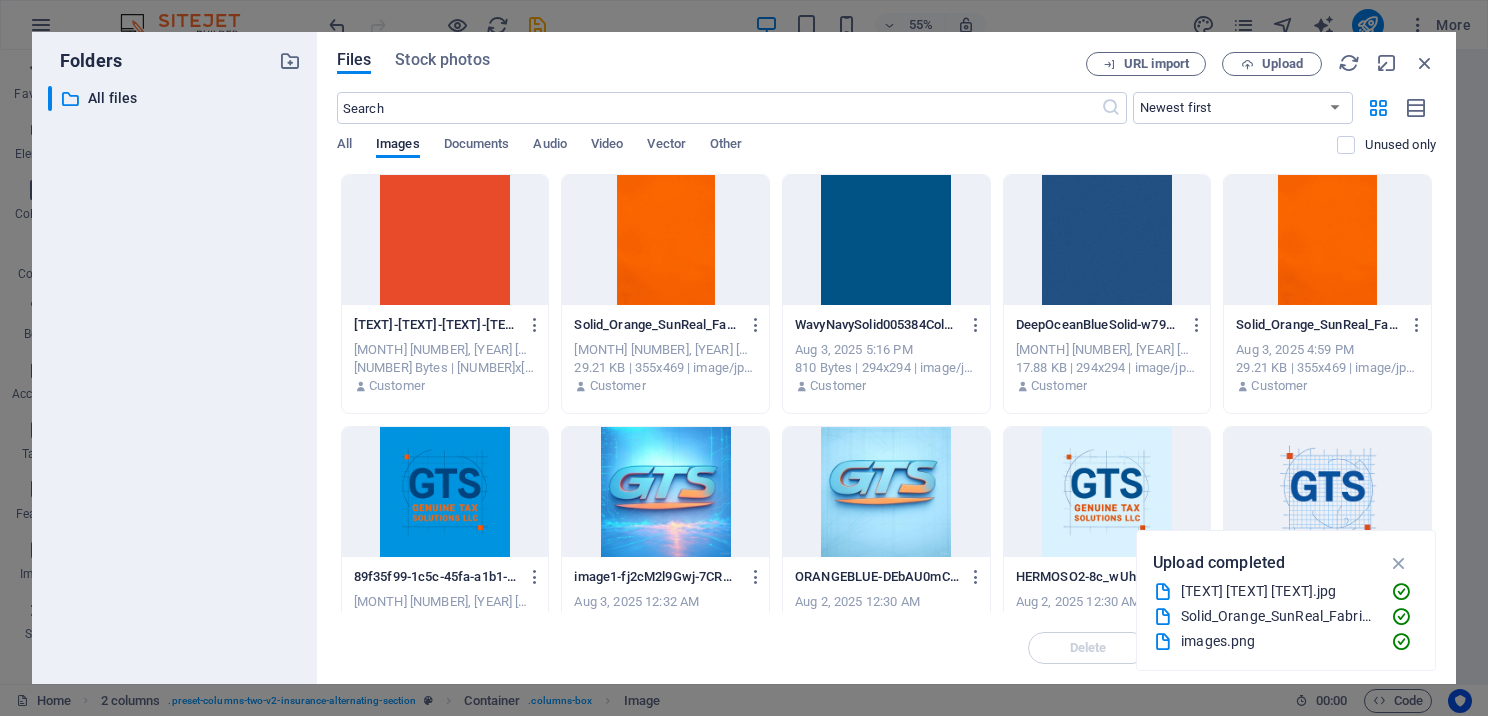 drag, startPoint x: 267, startPoint y: 355, endPoint x: 454, endPoint y: 282, distance: 200.74362 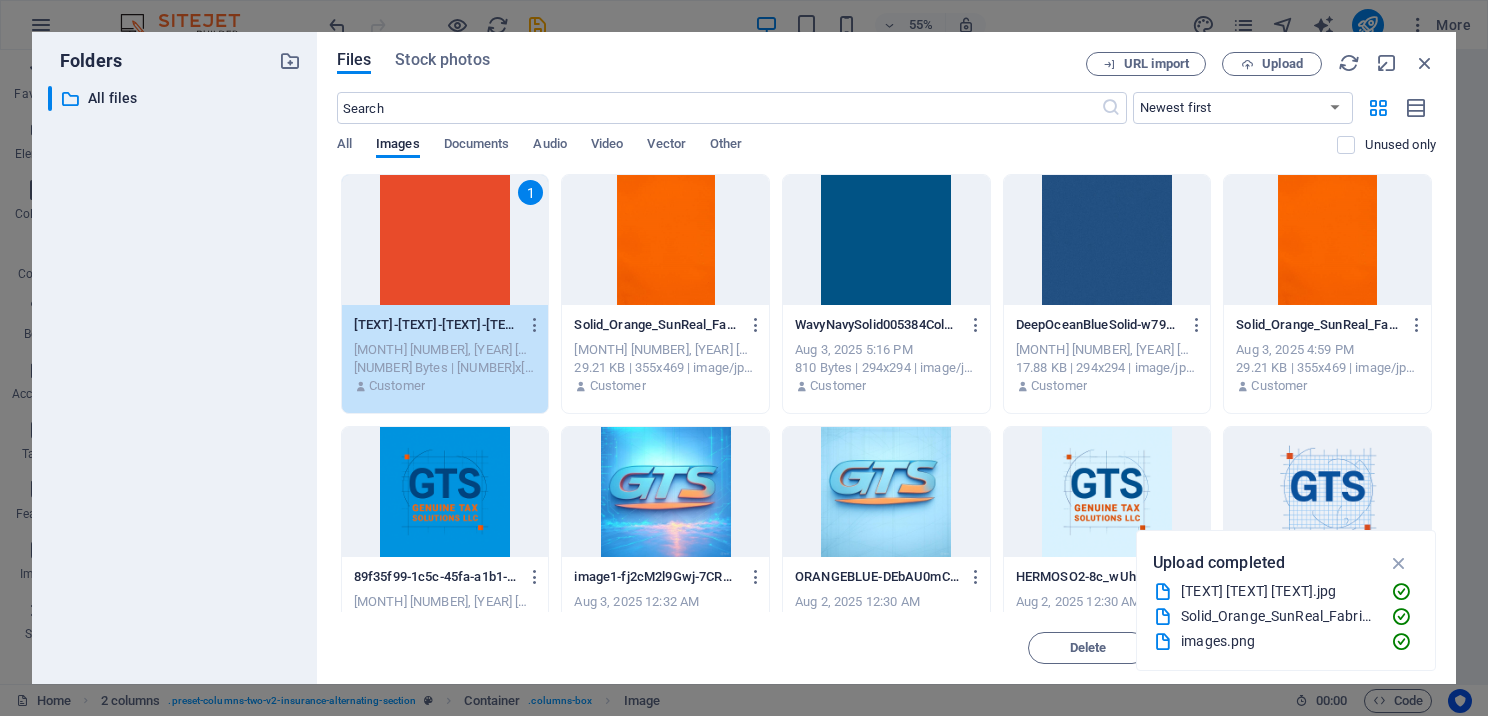 click on "1" at bounding box center [445, 240] 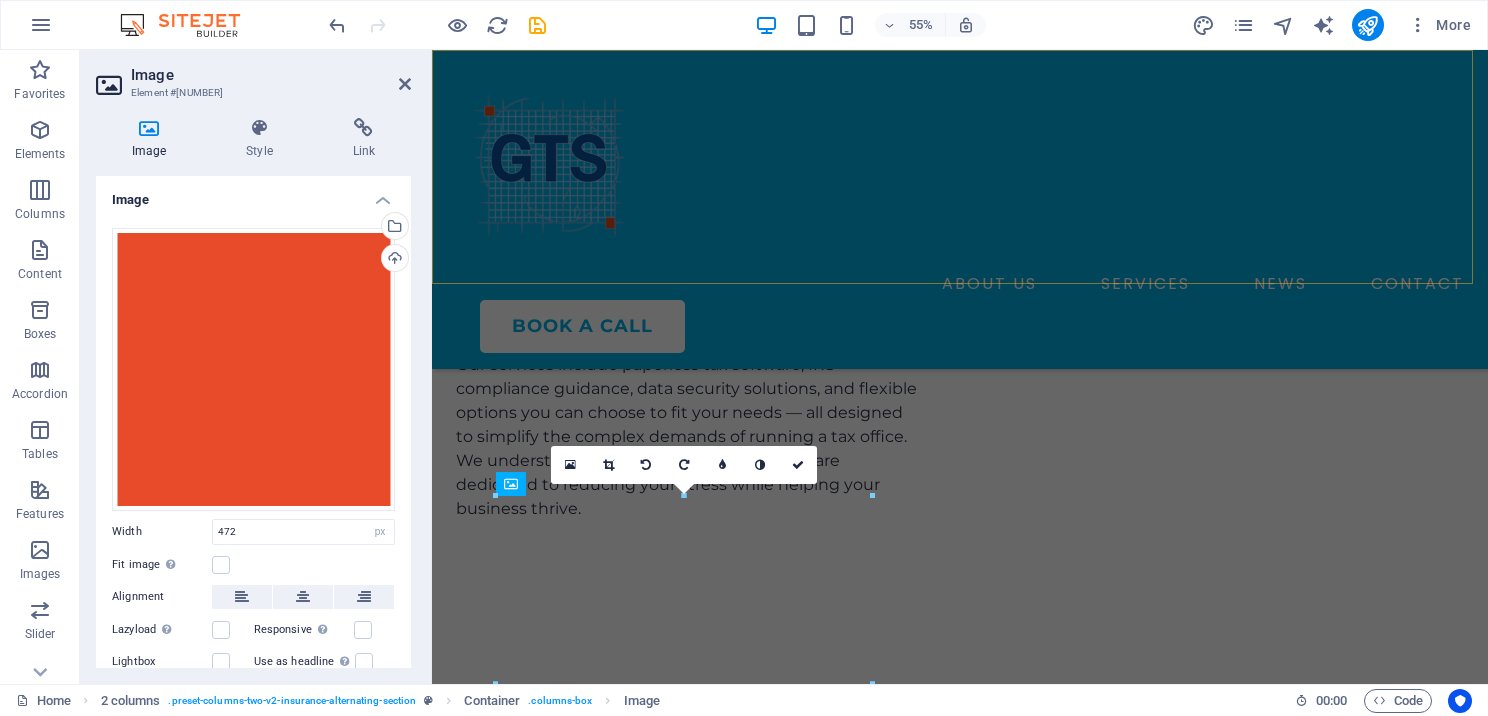 scroll, scrollTop: 6294, scrollLeft: 0, axis: vertical 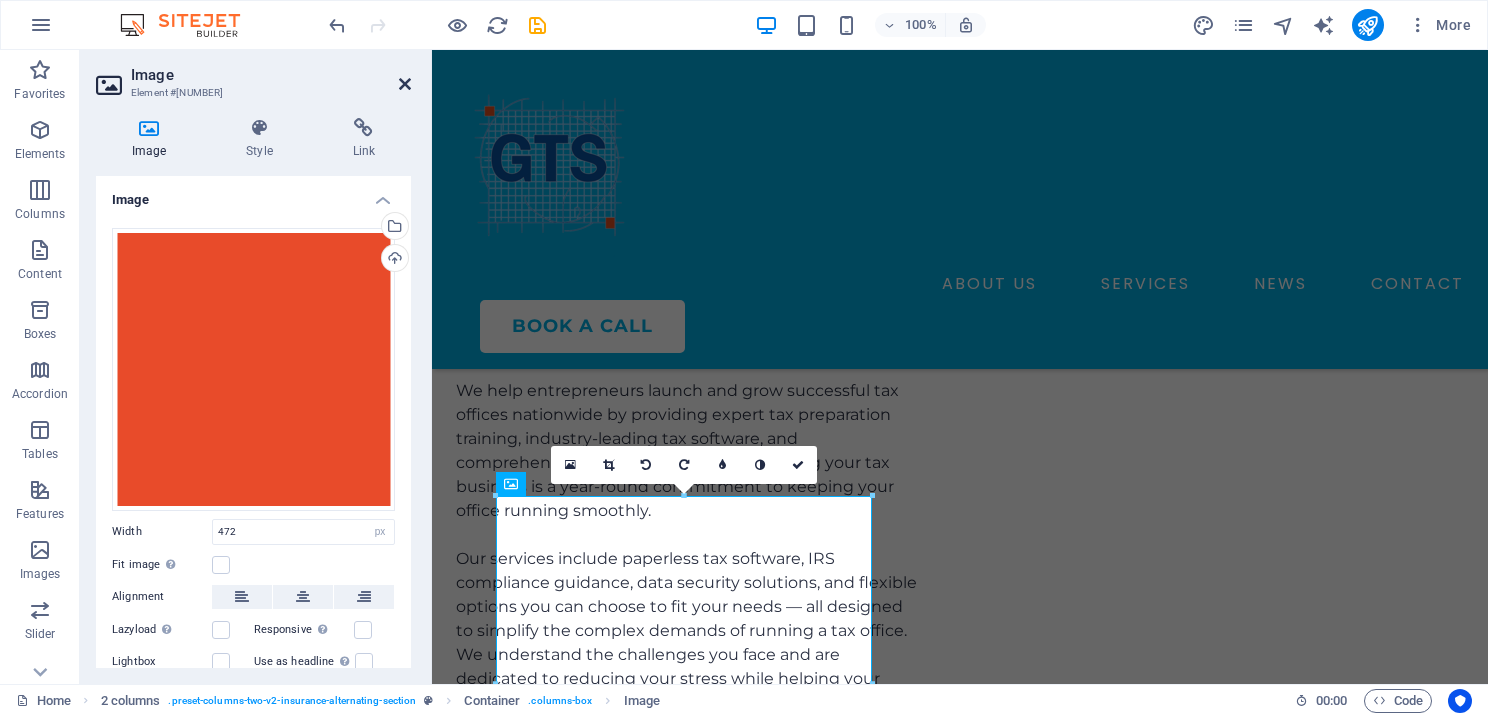 click at bounding box center [405, 84] 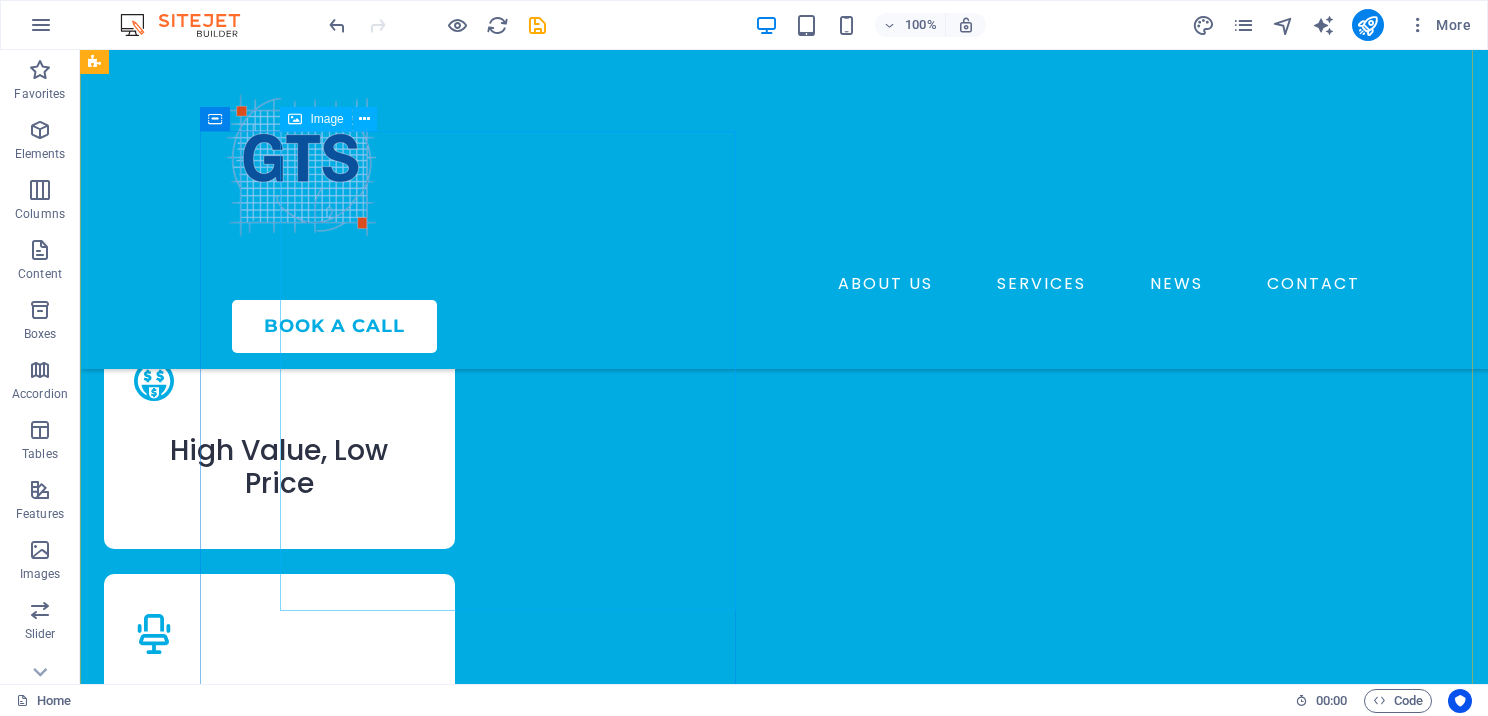 scroll, scrollTop: 2808, scrollLeft: 0, axis: vertical 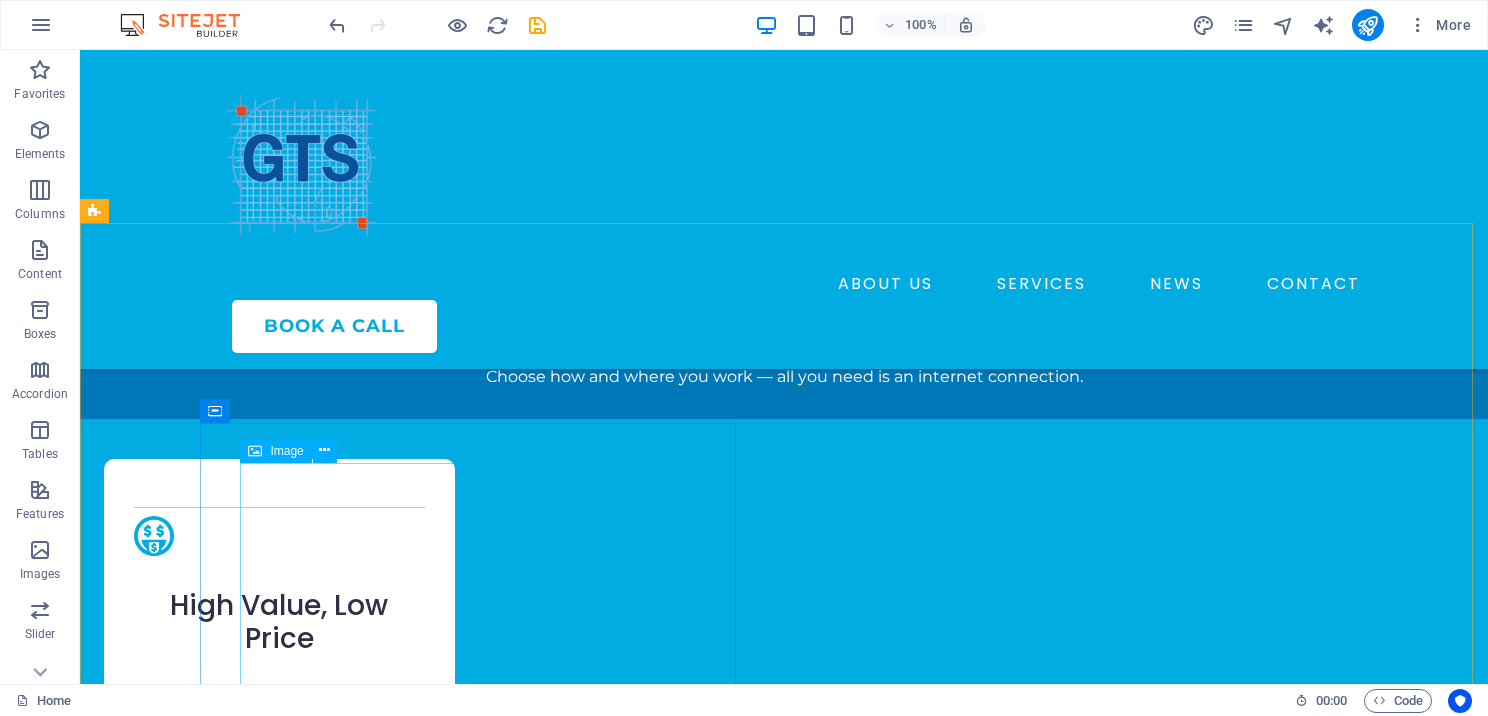 click at bounding box center (255, 451) 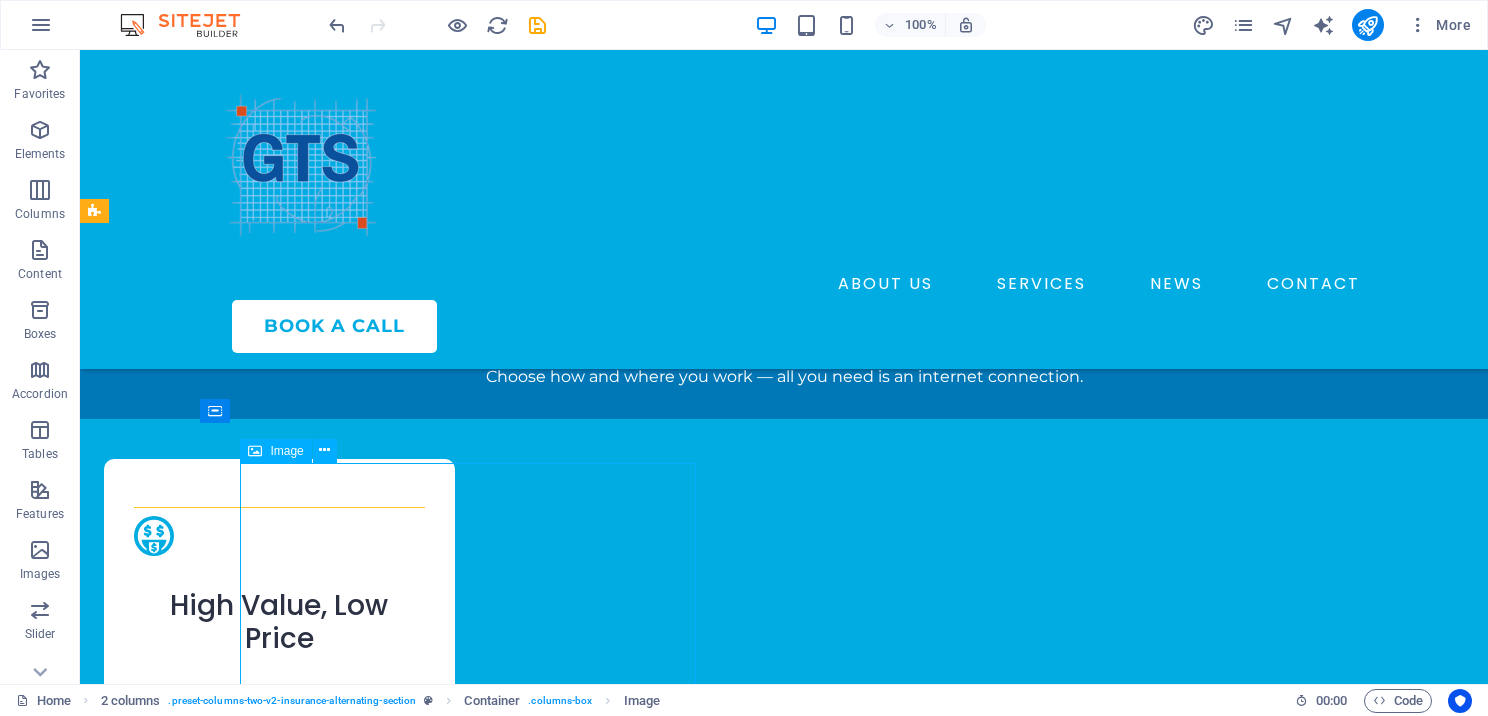 click at bounding box center [255, 451] 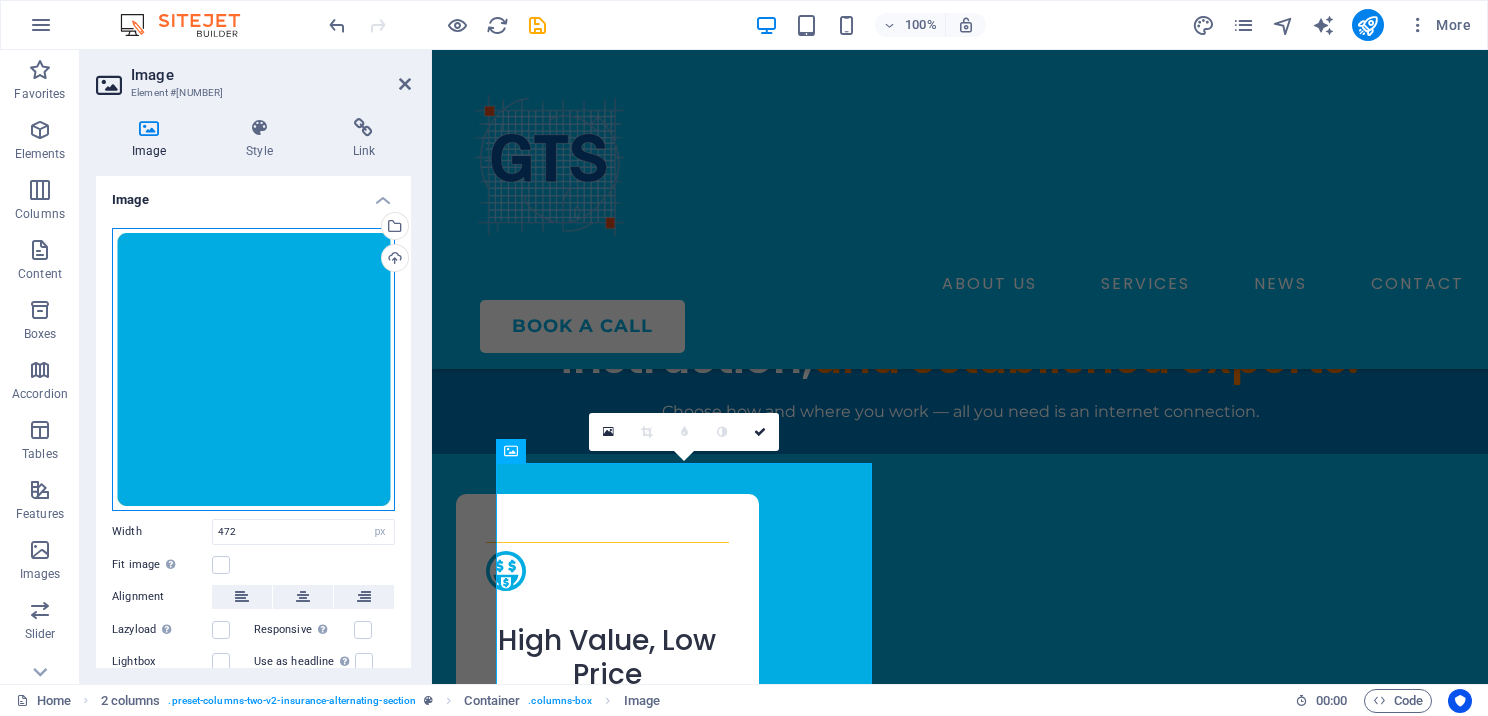 click on "Drag files here, click to choose files or select files from Files or our free stock photos & videos" at bounding box center [253, 369] 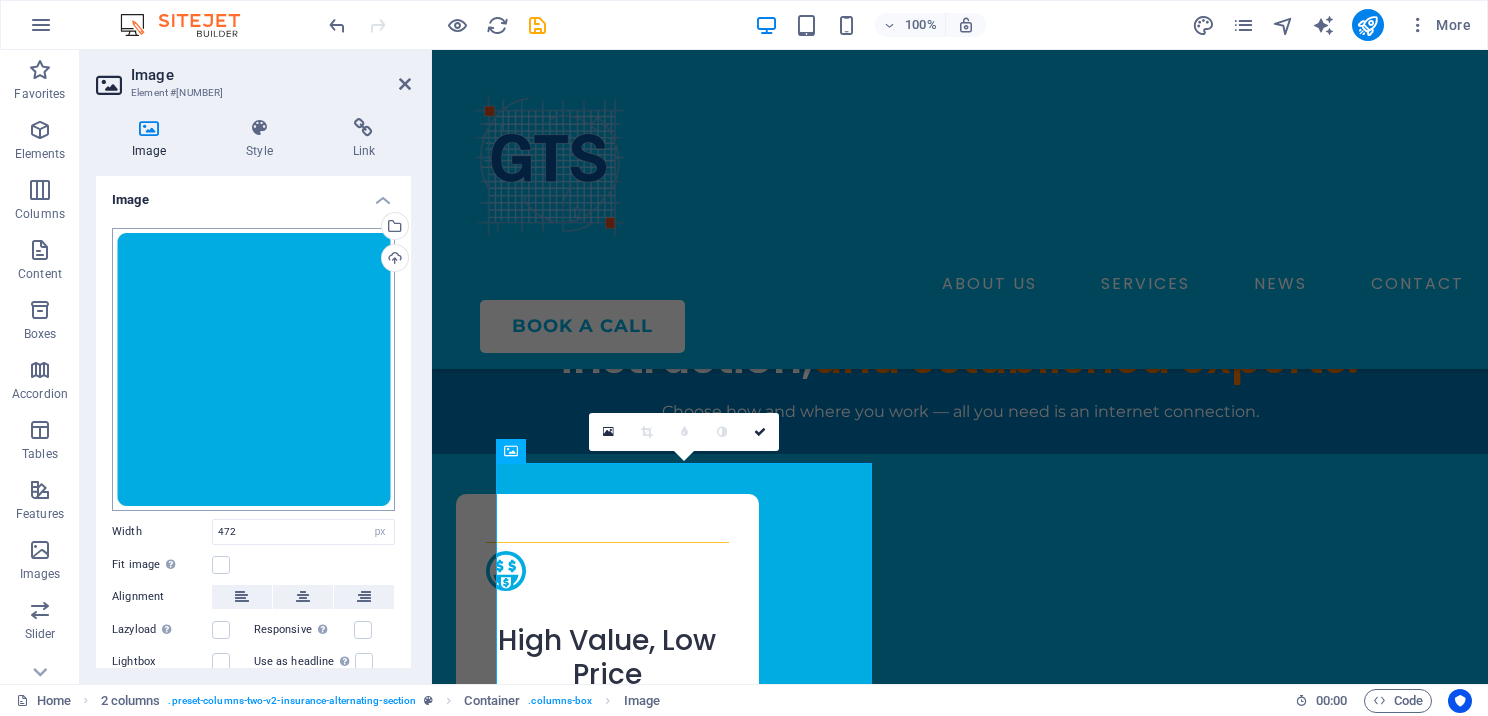 click on "genuinetaxsolutions.com Home Favorites Elements Columns Content Boxes Accordion Tables Features Images Slider Header Footer Forms Marketing Collections Image Element #ed-823106295 Image Style Link Image Drag files here, click to choose files or select files from Files or our free stock photos & videos Select files from the file manager, stock photos, or upload file(s) Upload Width 472 Default auto px rem % em vh vw Fit image Automatically fit image to a fixed width and height Height Default auto px Alignment Lazyload Loading images after the page loads improves page speed. Responsive Automatically load retina image and smartphone optimized sizes. Lightbox Use as headline The image will be wrapped in an H1 headline tag. Useful for giving alternative text the weight of an H1 headline, e.g. for the logo. Leave unchecked if uncertain. Optimized Images are compressed to improve page speed. Position Direction Custom X offset 50 px rem %" at bounding box center (744, 358) 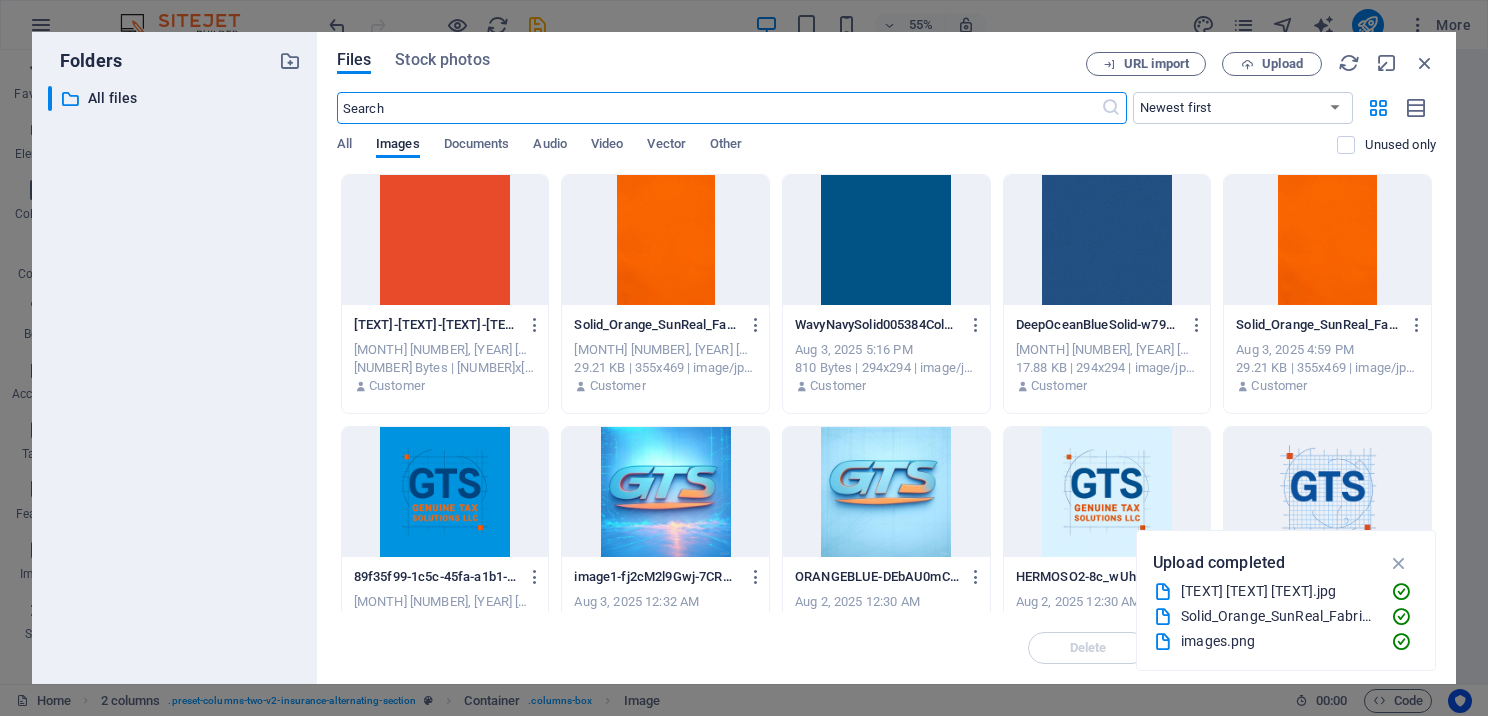 scroll, scrollTop: 2959, scrollLeft: 0, axis: vertical 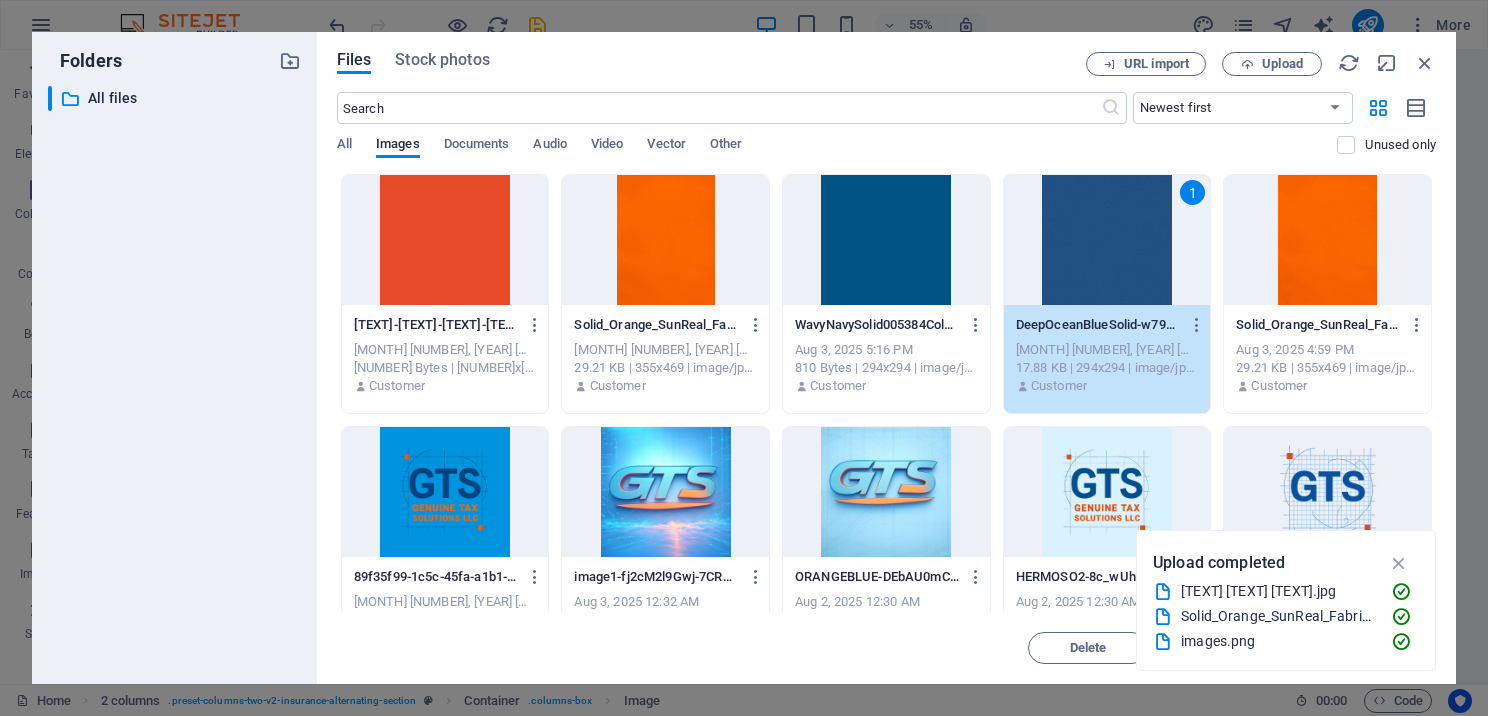 click on "1" at bounding box center (1107, 240) 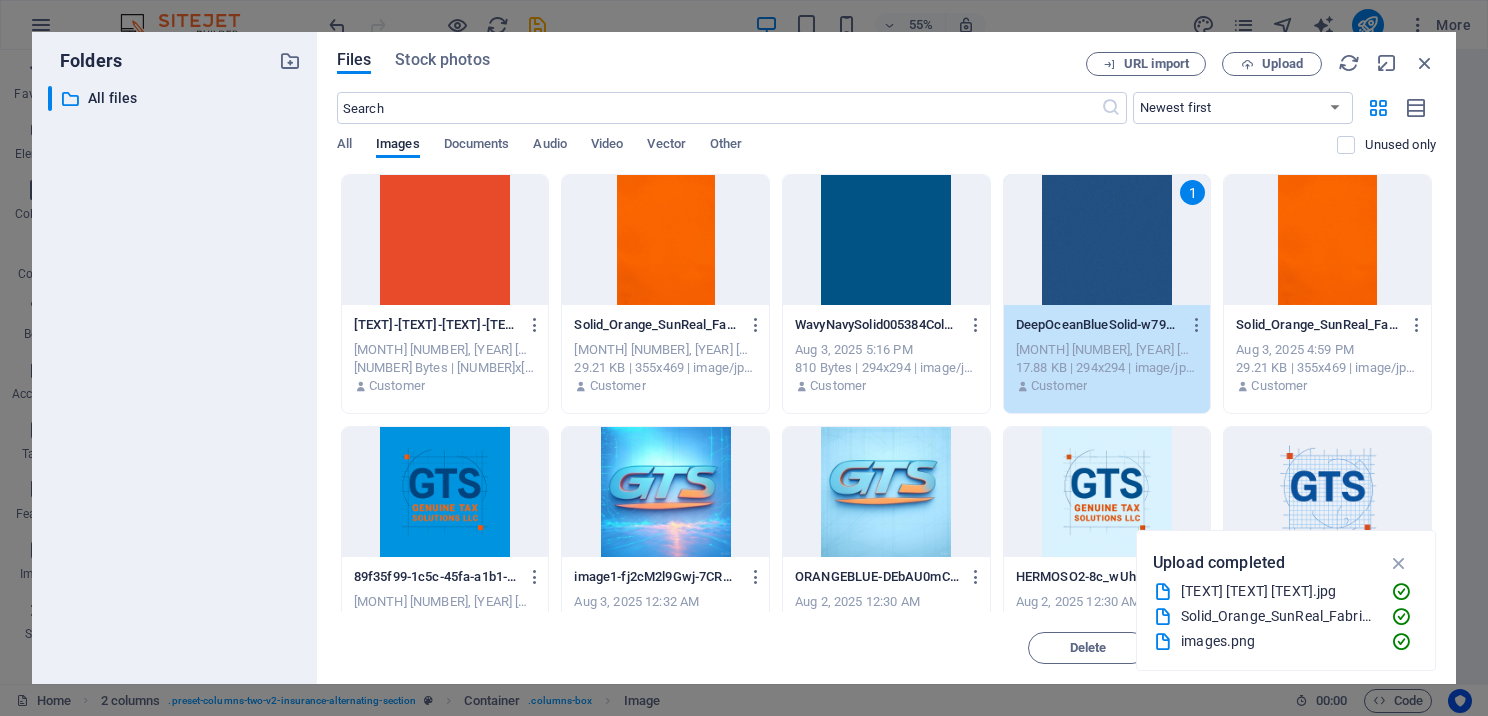 scroll, scrollTop: 2842, scrollLeft: 0, axis: vertical 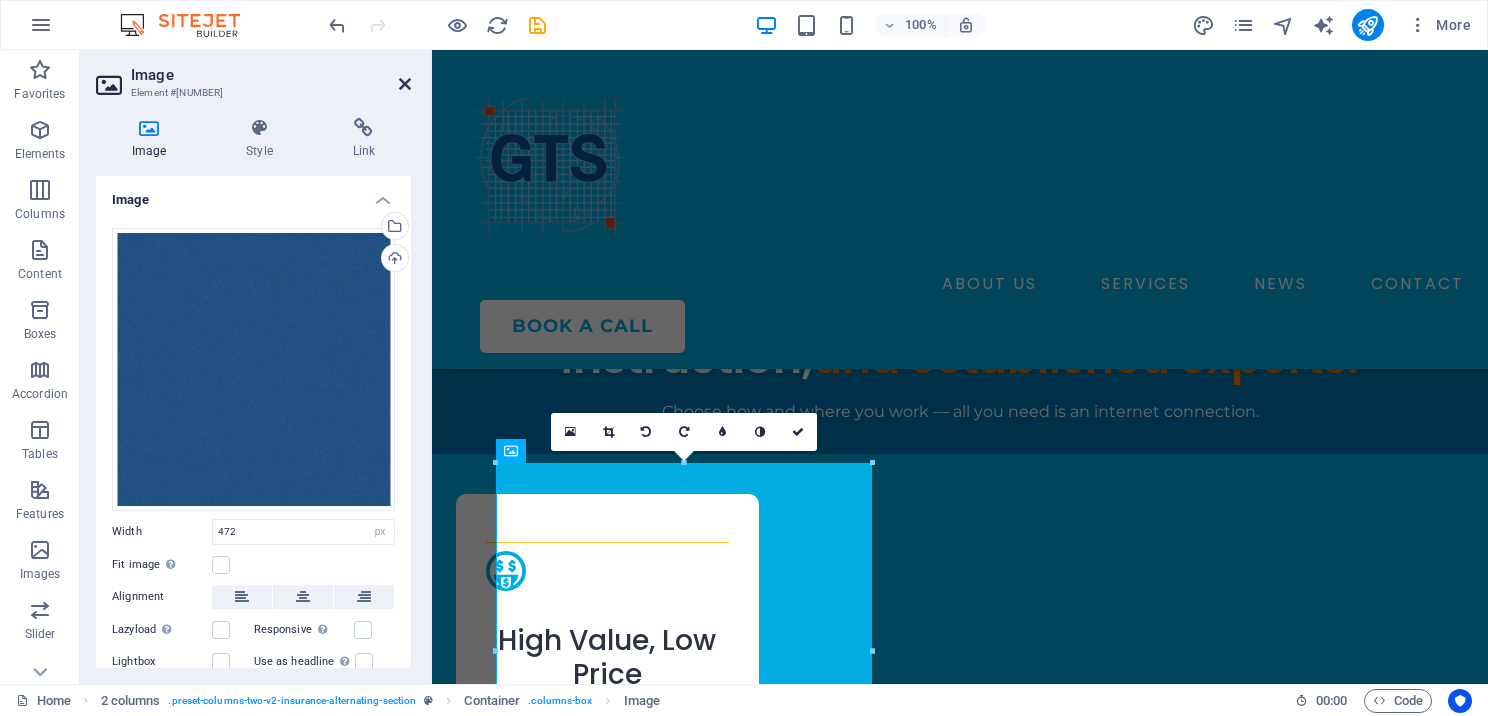click at bounding box center [405, 84] 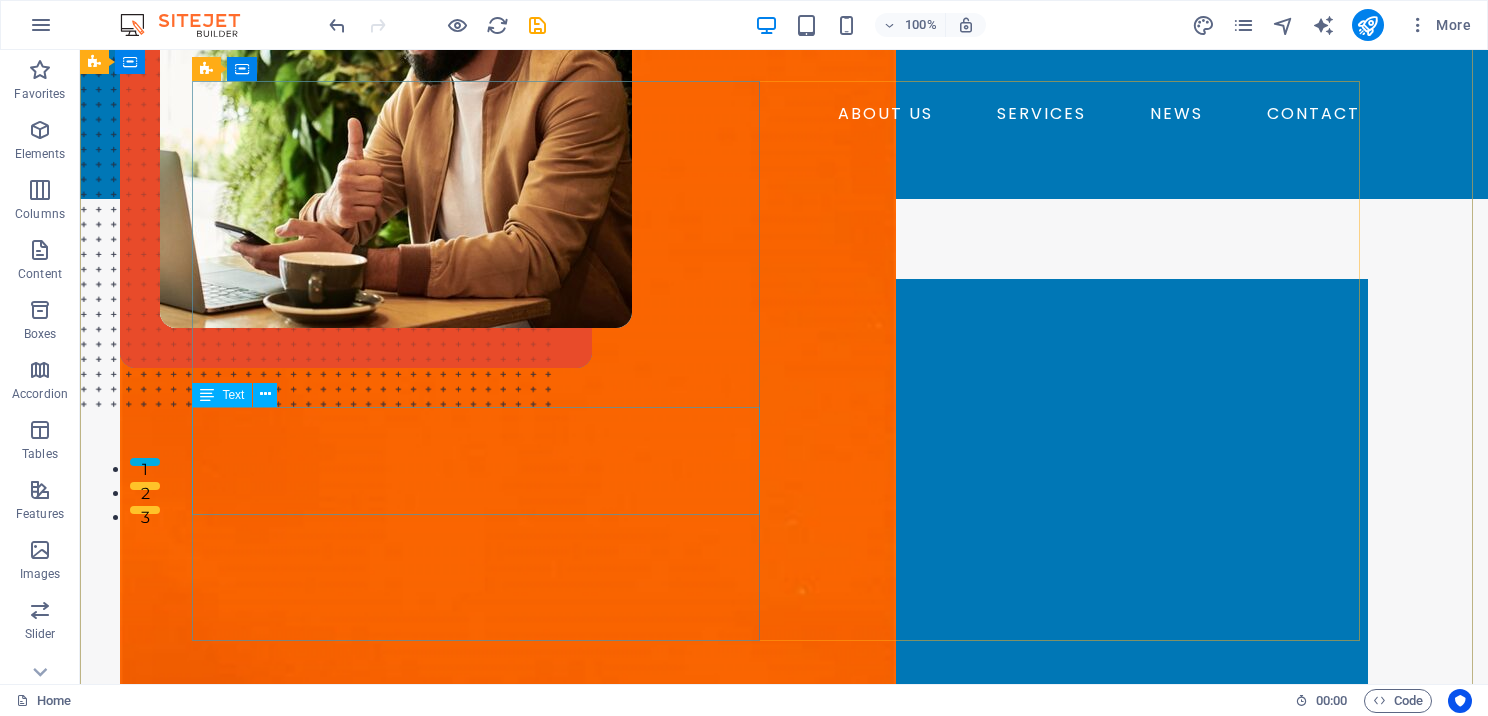 scroll, scrollTop: 0, scrollLeft: 0, axis: both 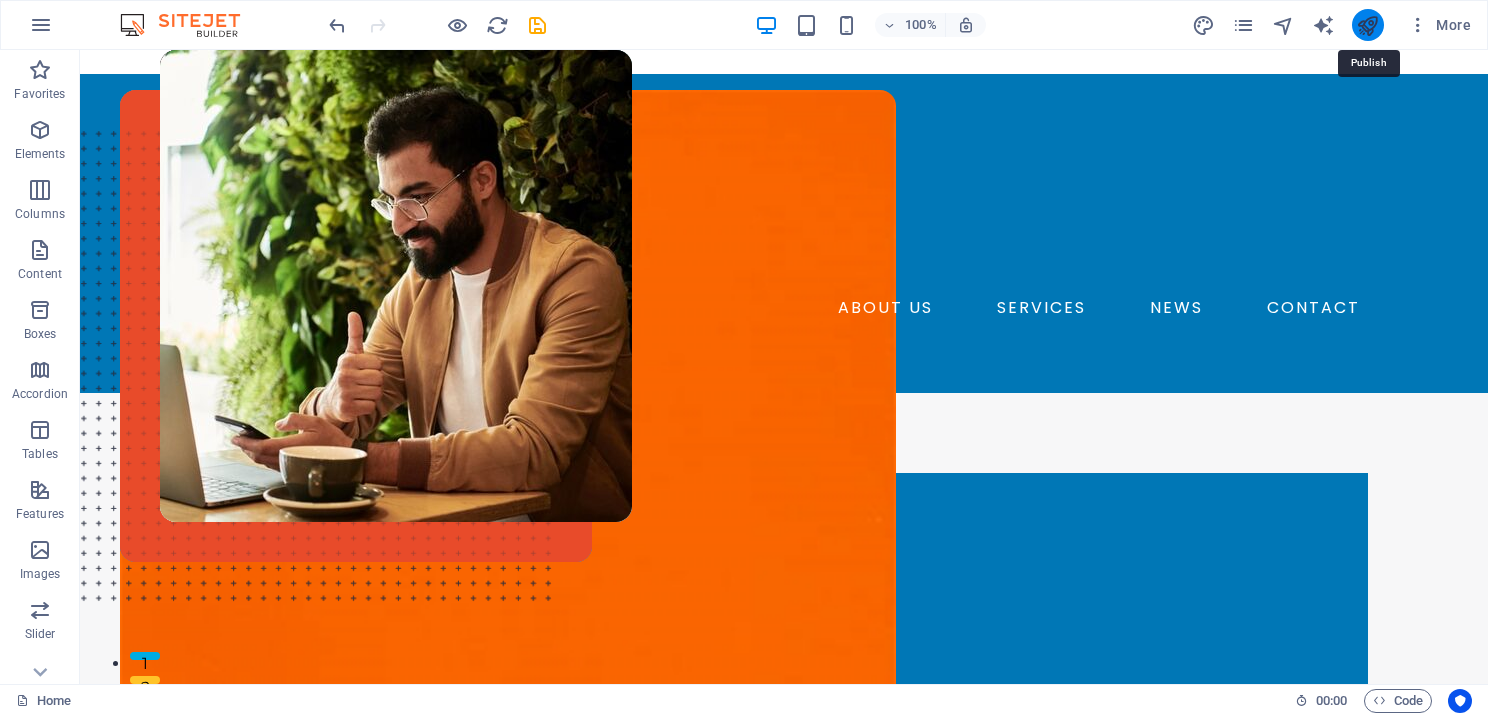 click at bounding box center [1367, 25] 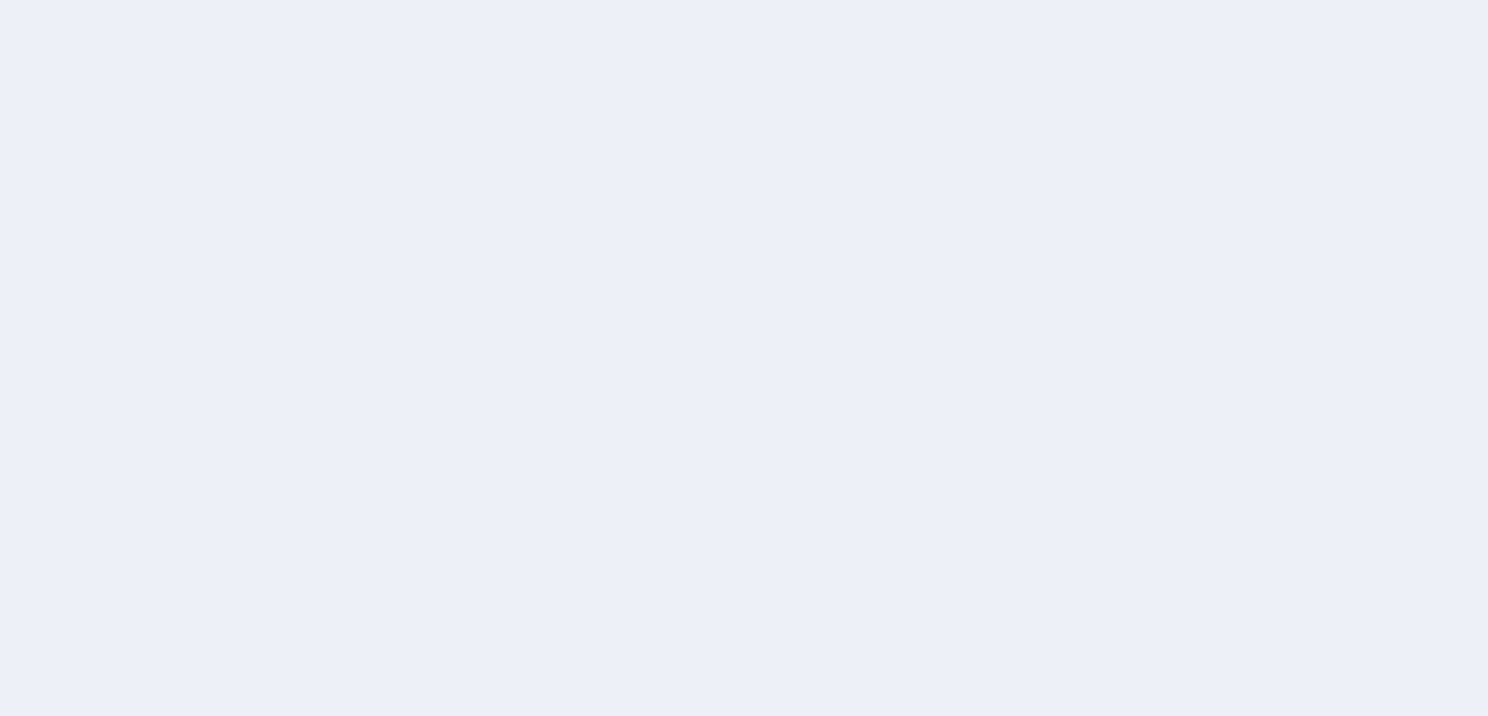 scroll, scrollTop: 0, scrollLeft: 0, axis: both 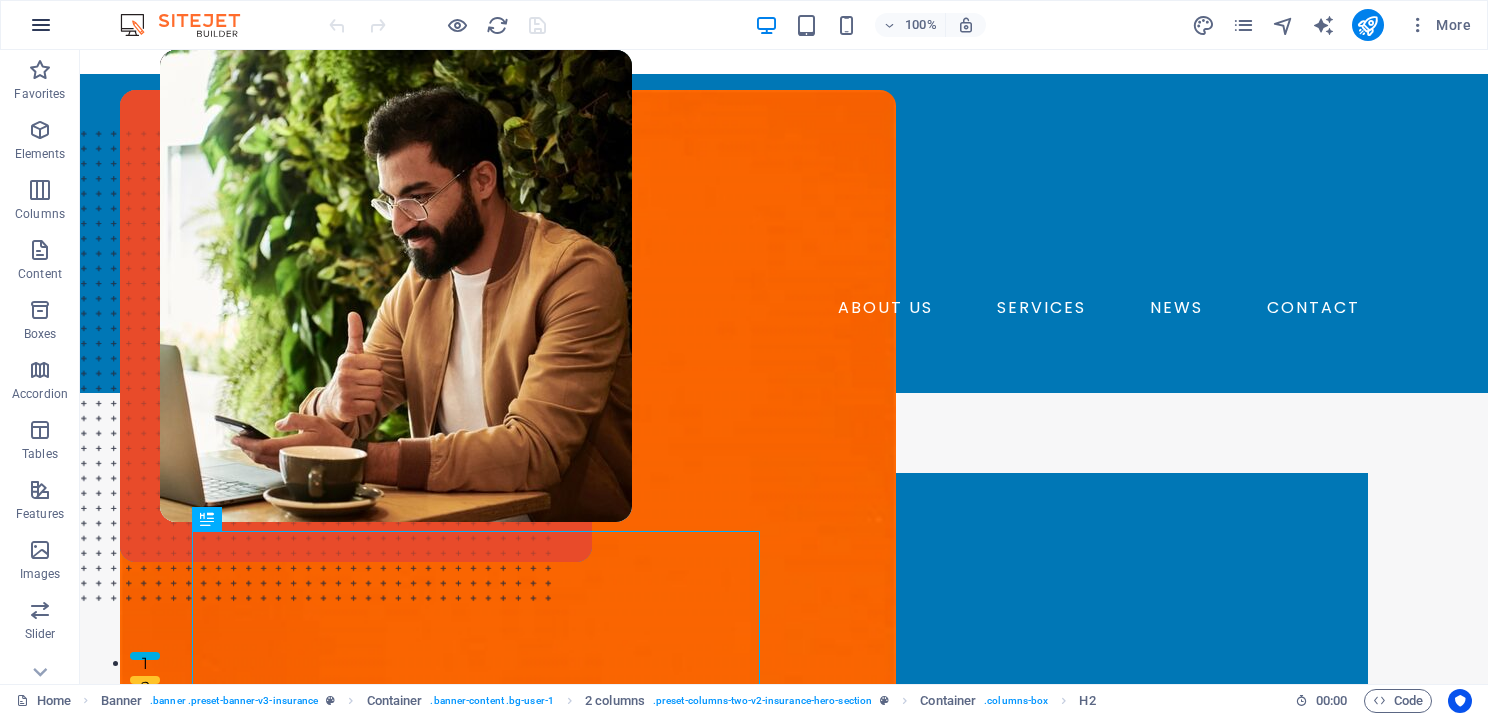 click at bounding box center (41, 25) 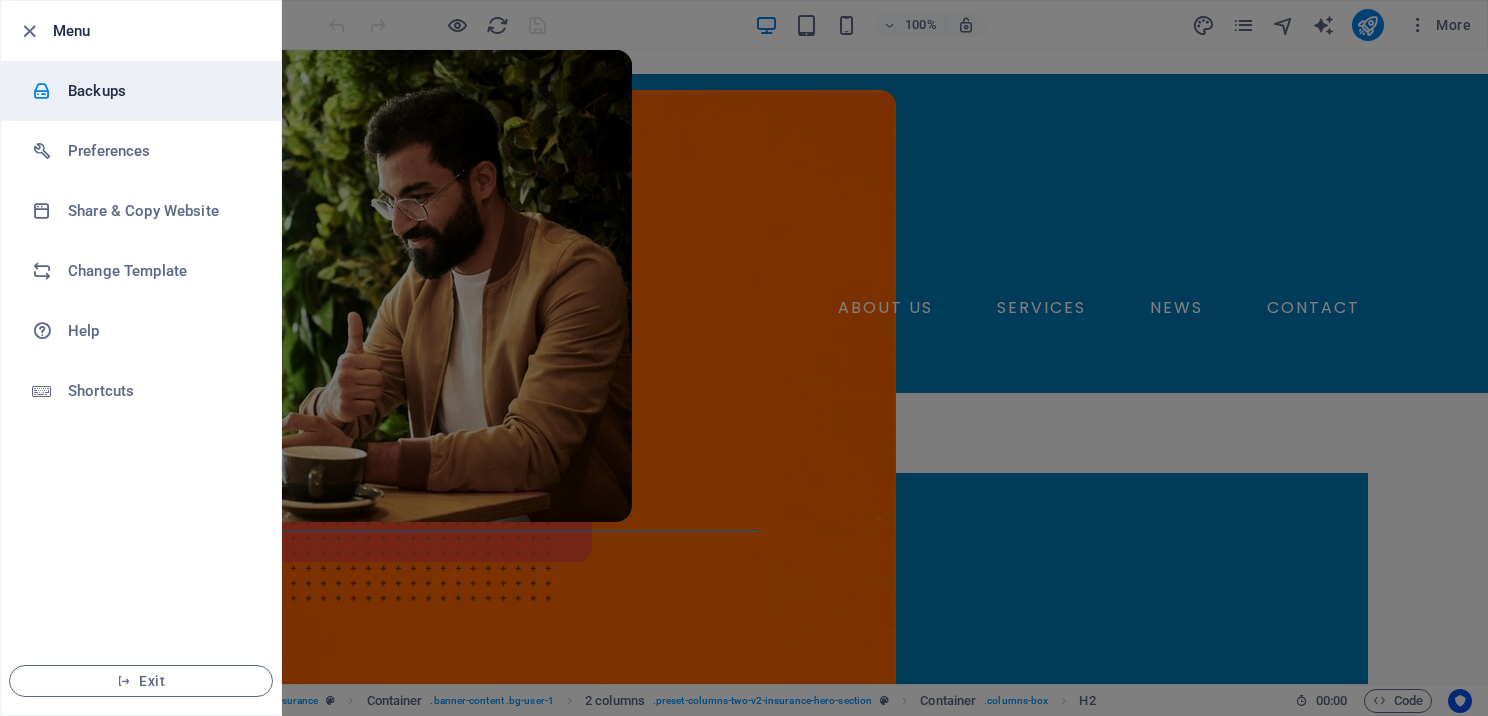 click on "Backups" at bounding box center [141, 91] 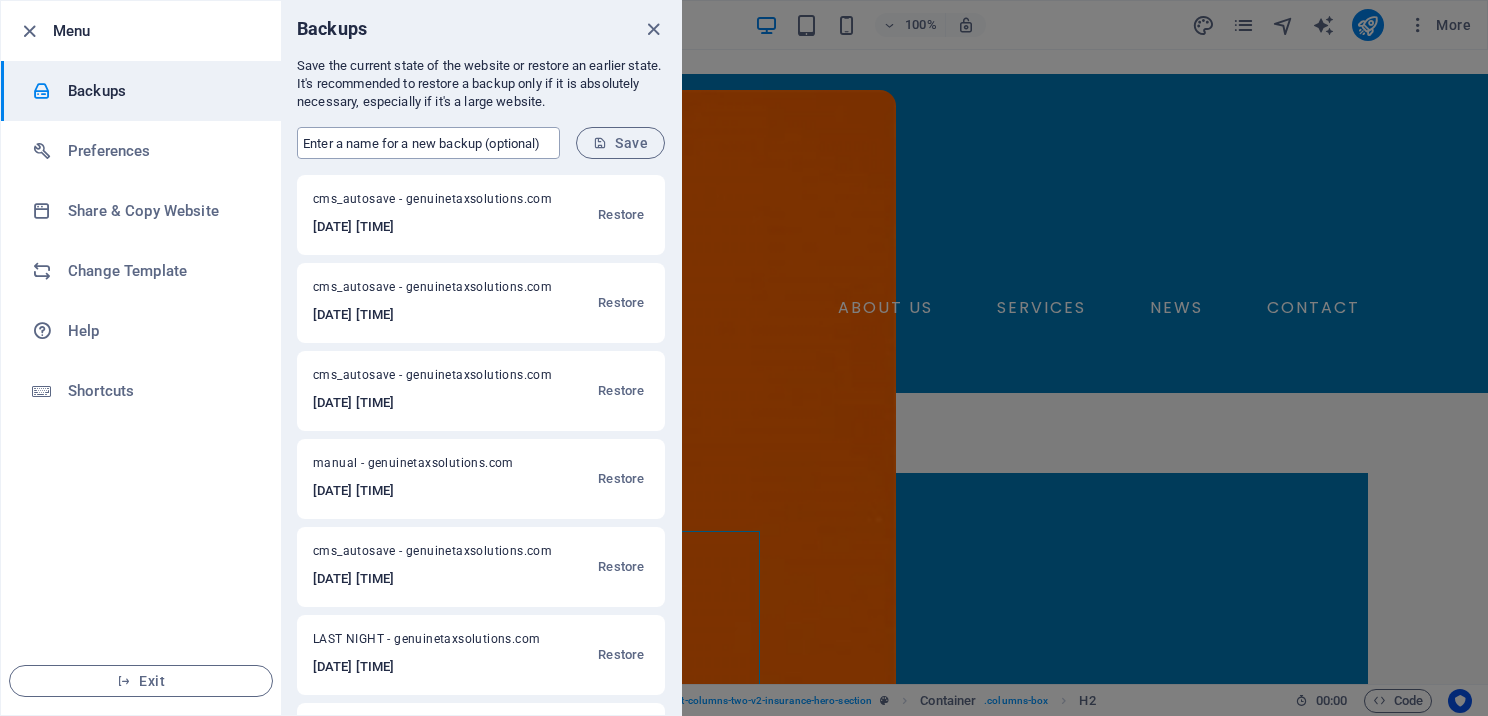 click at bounding box center (428, 143) 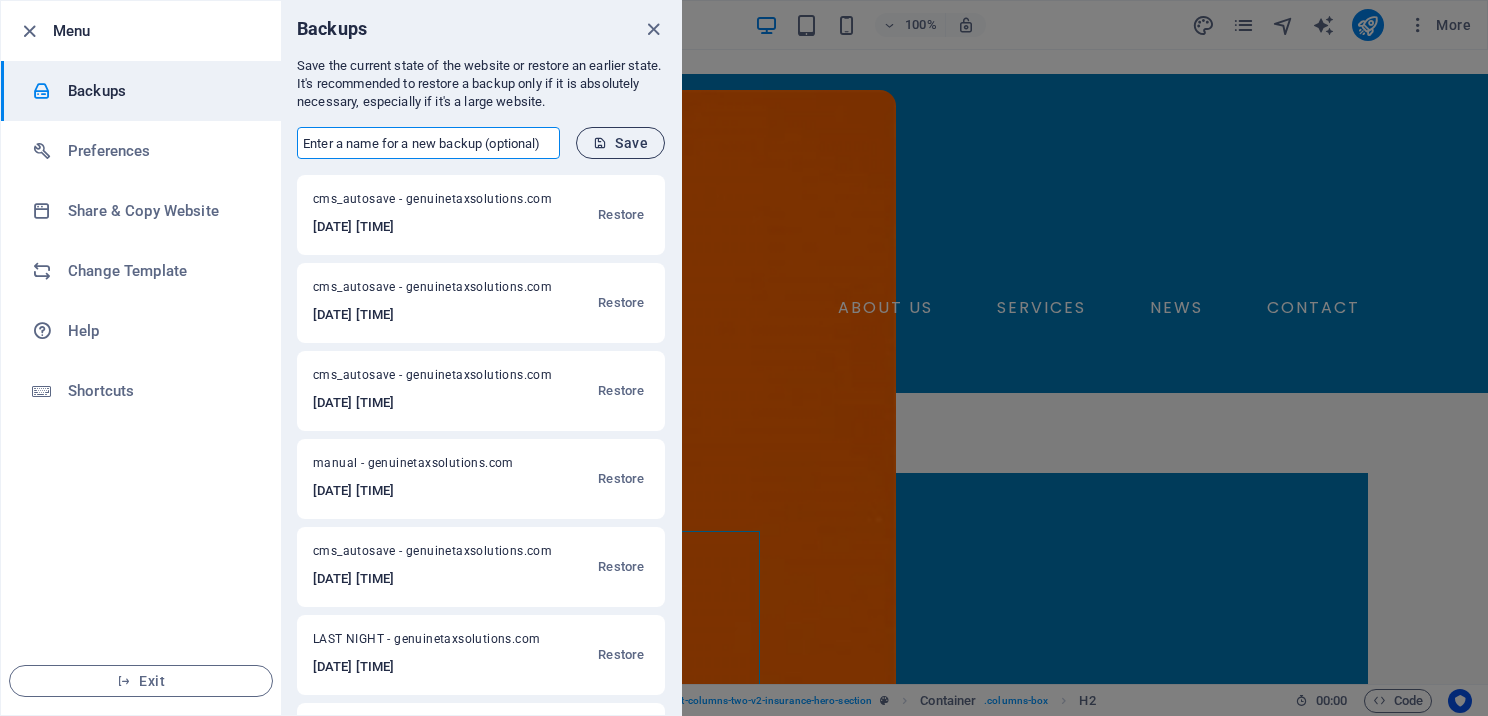 click at bounding box center [600, 143] 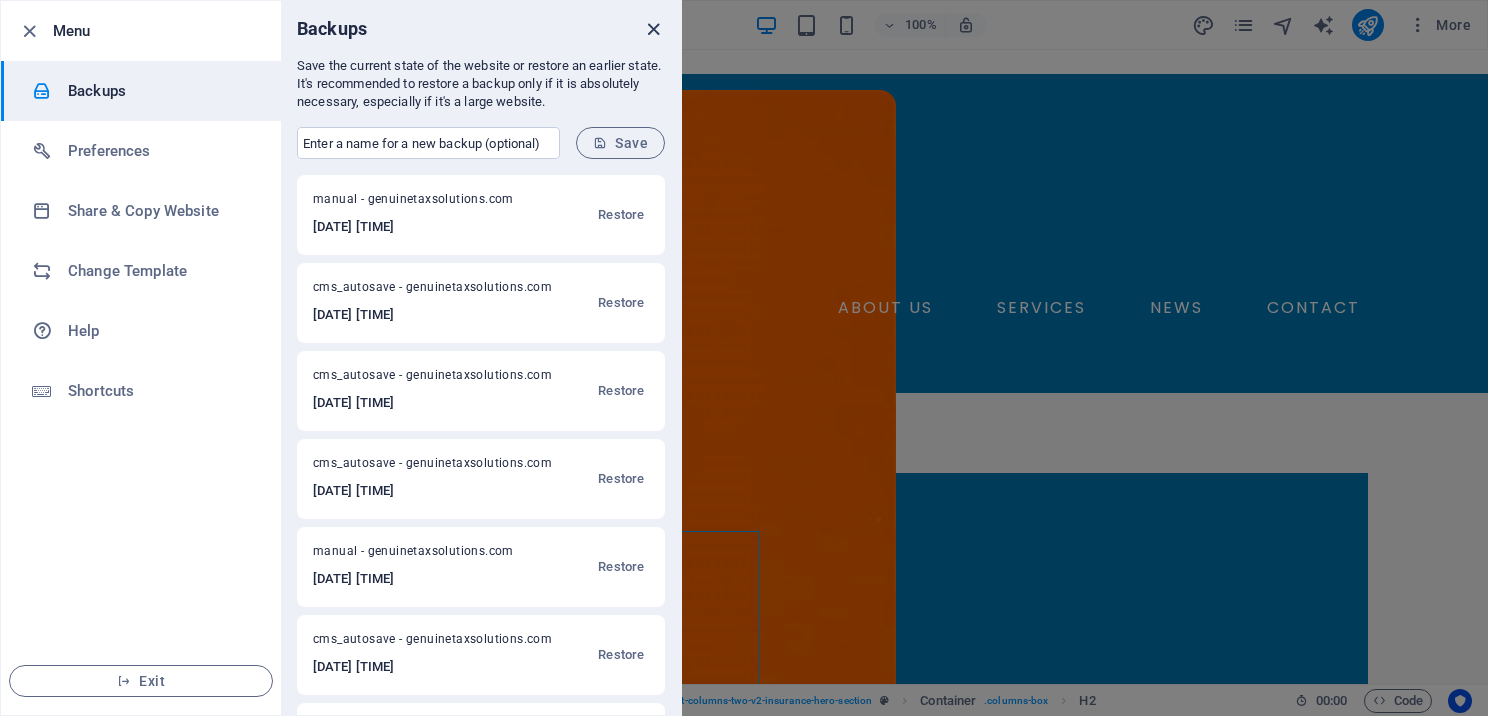 click at bounding box center (653, 29) 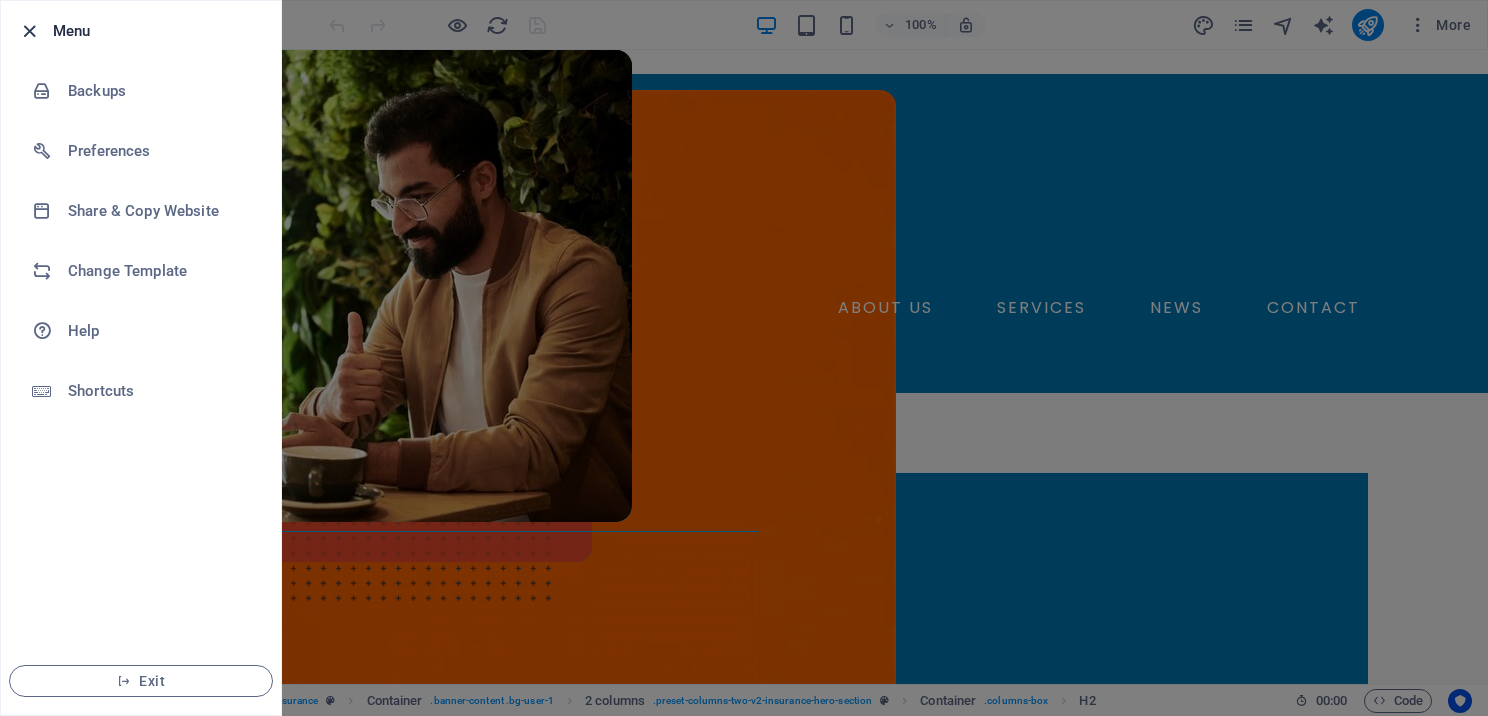 click at bounding box center [29, 31] 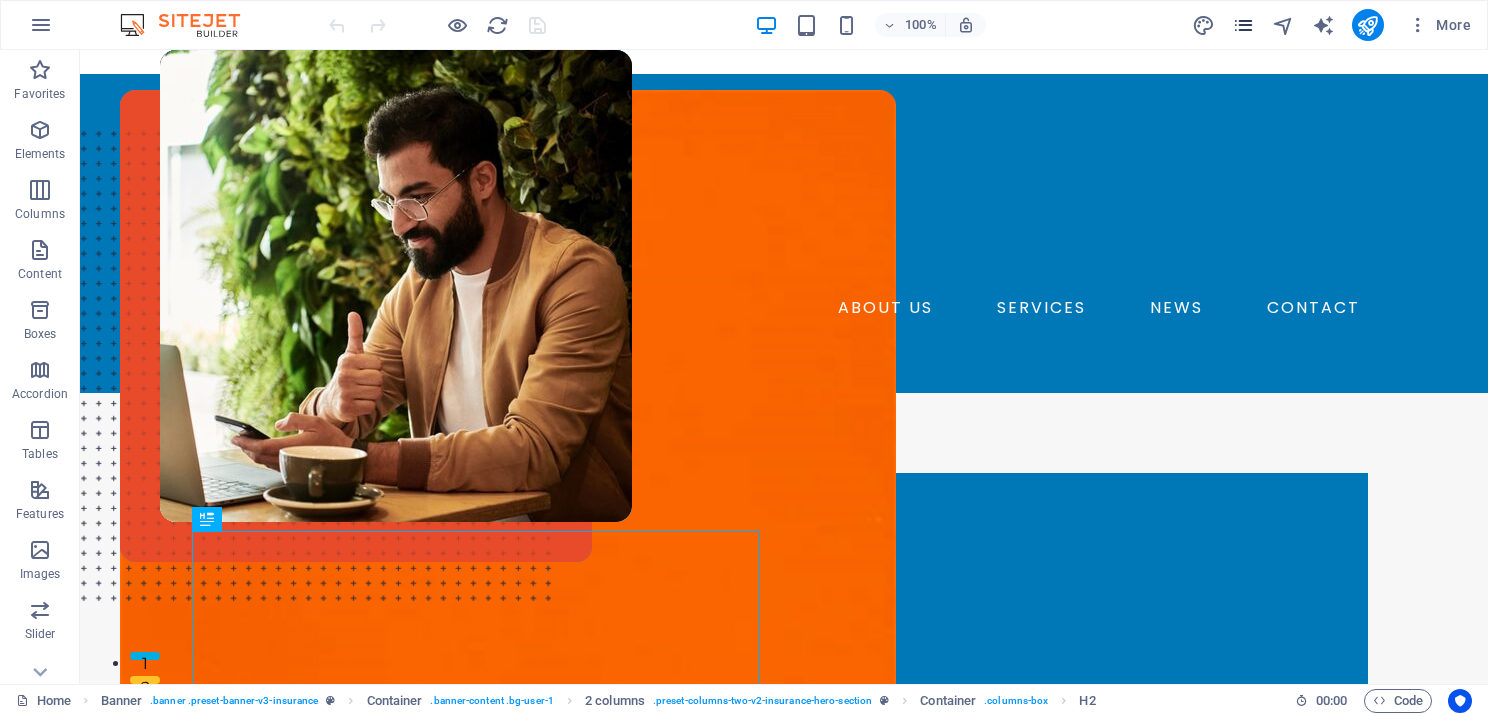 click at bounding box center [1243, 25] 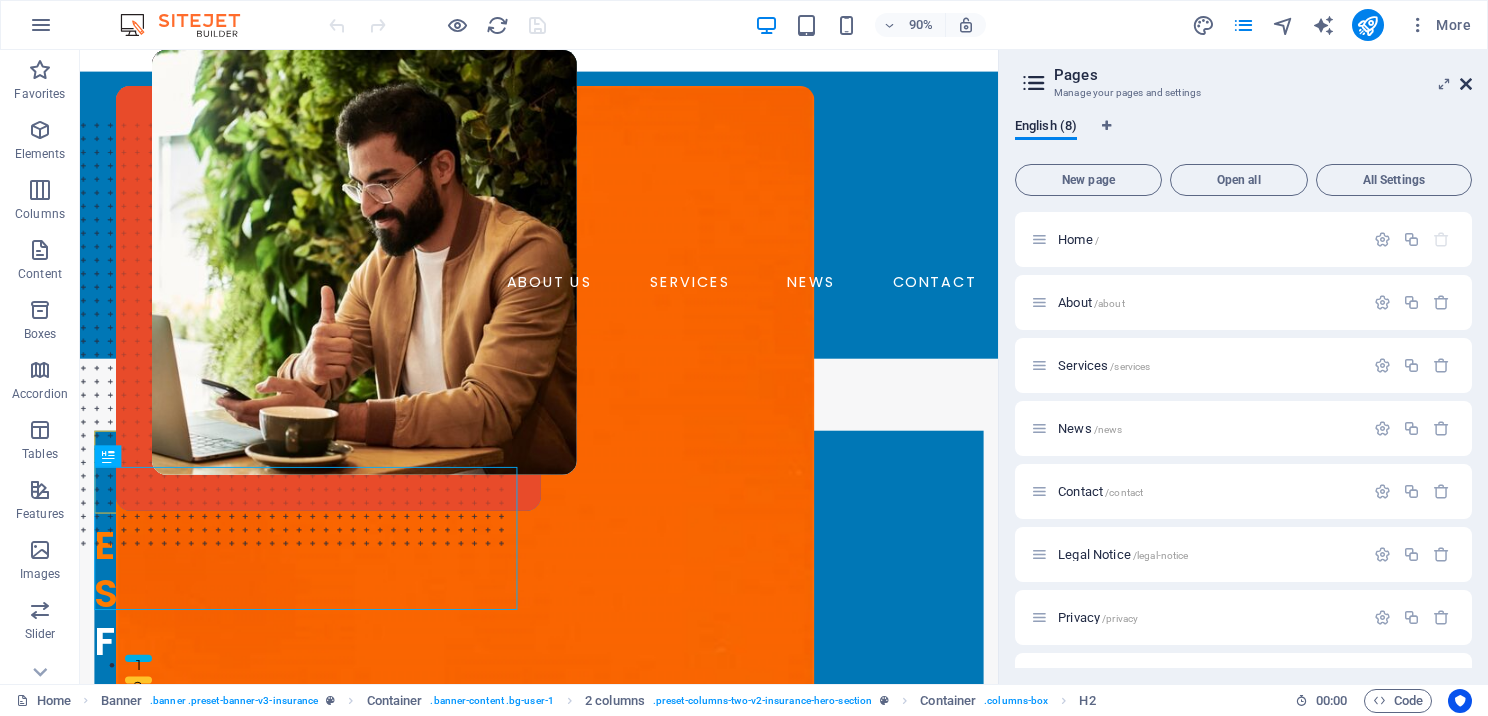 click at bounding box center (1466, 84) 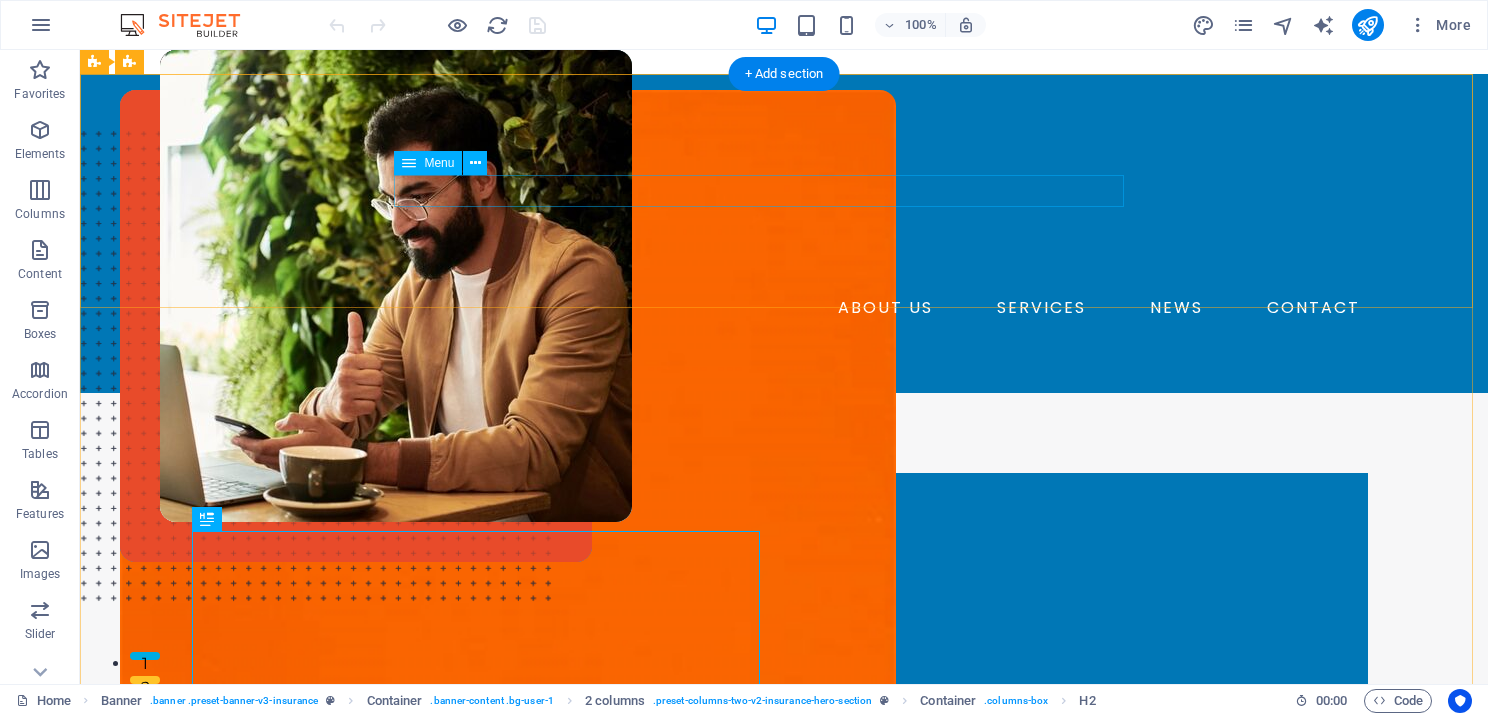 click on "ABOUT US SERVICES NEWS CONTACT" at bounding box center (784, 308) 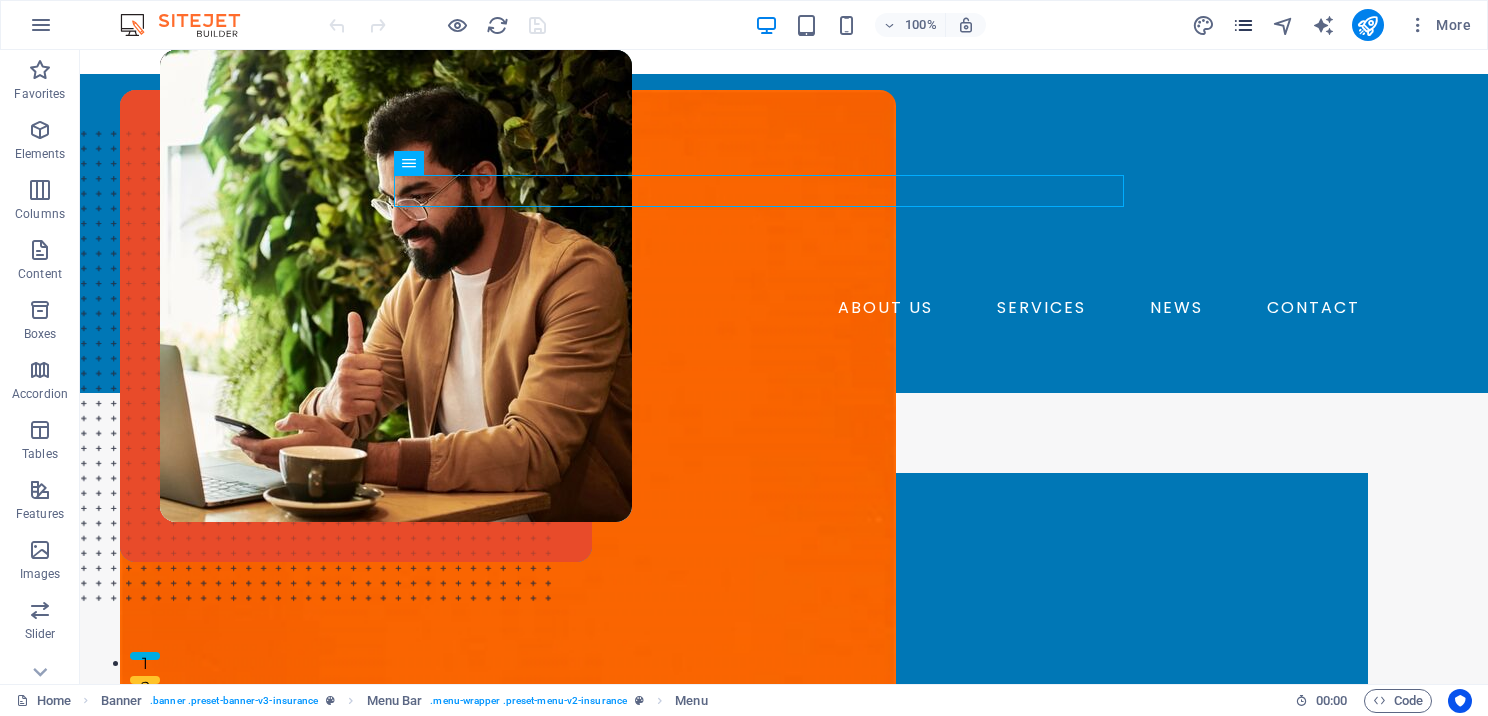 click at bounding box center [1243, 25] 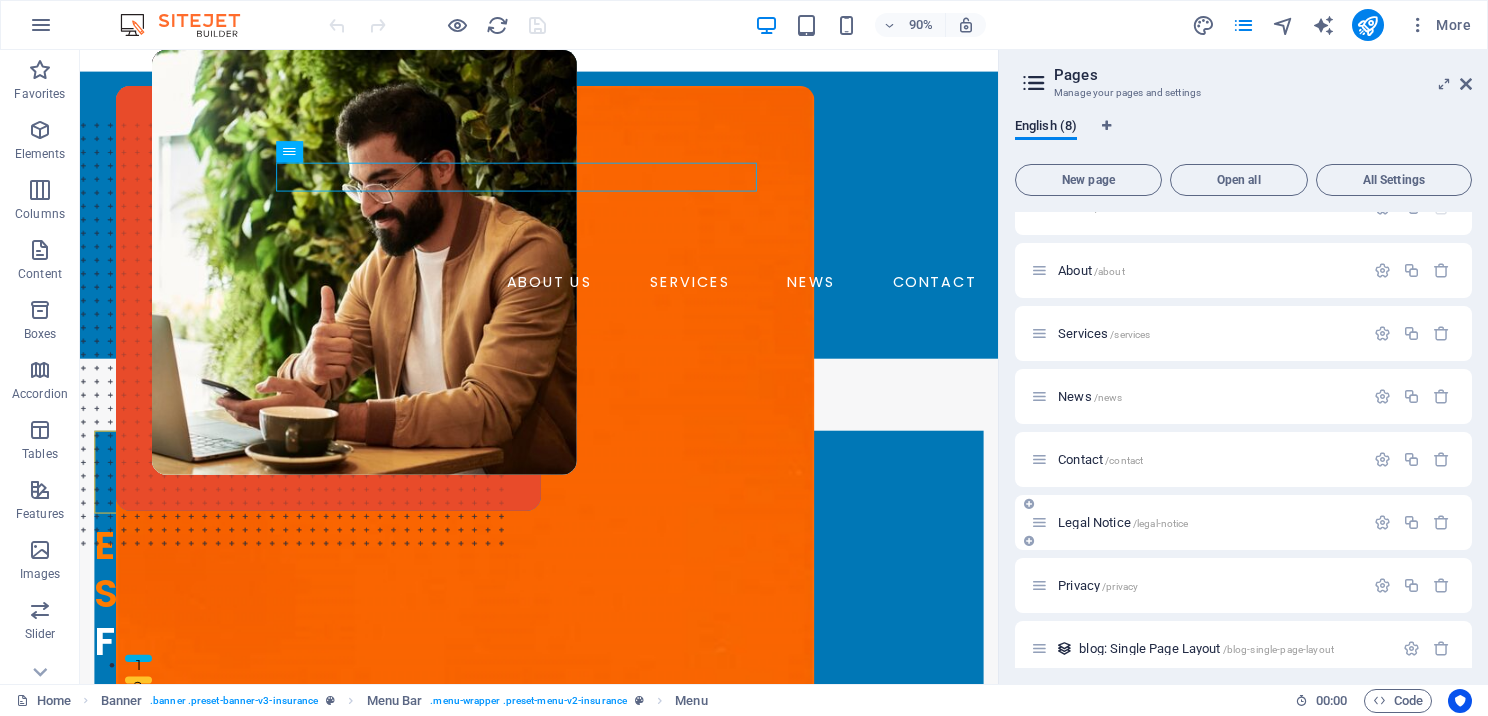 scroll, scrollTop: 48, scrollLeft: 0, axis: vertical 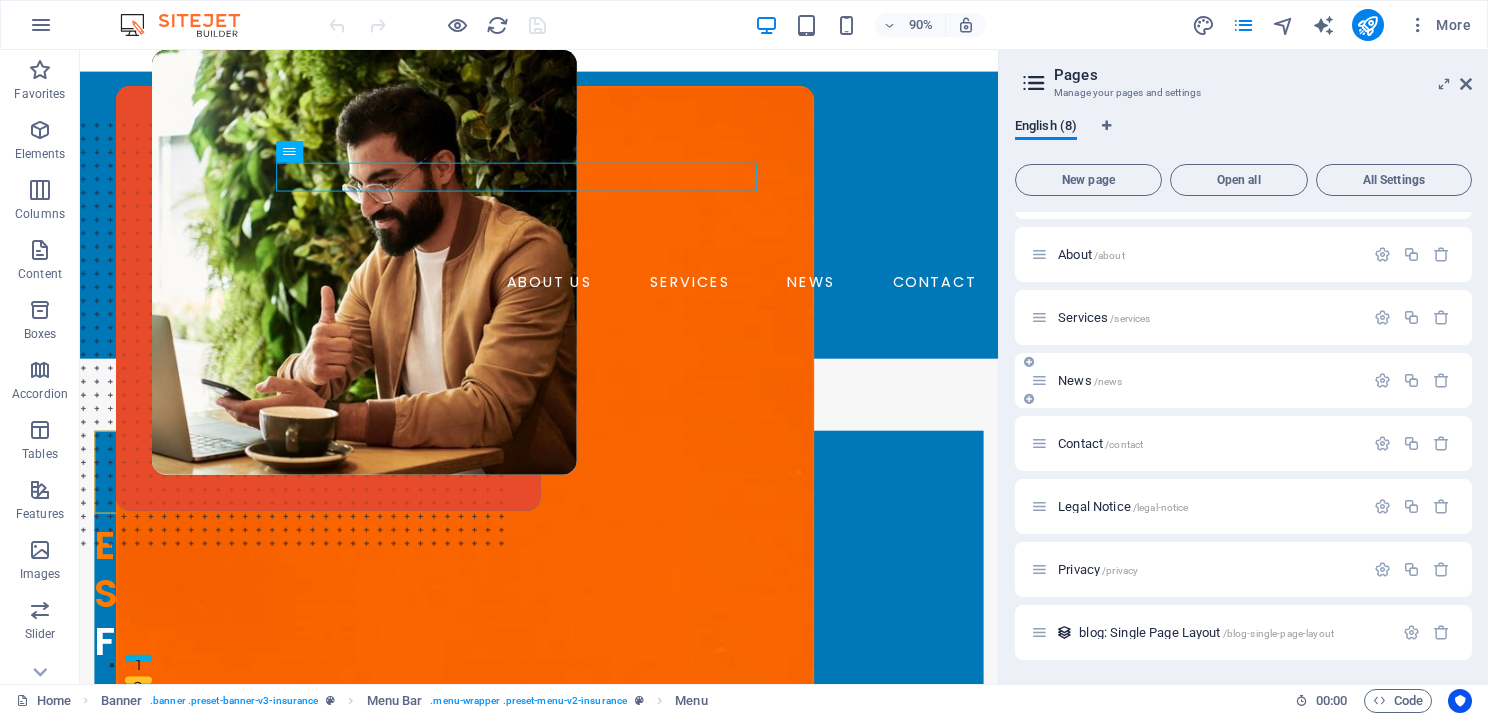 click on "News /news" at bounding box center (1090, 380) 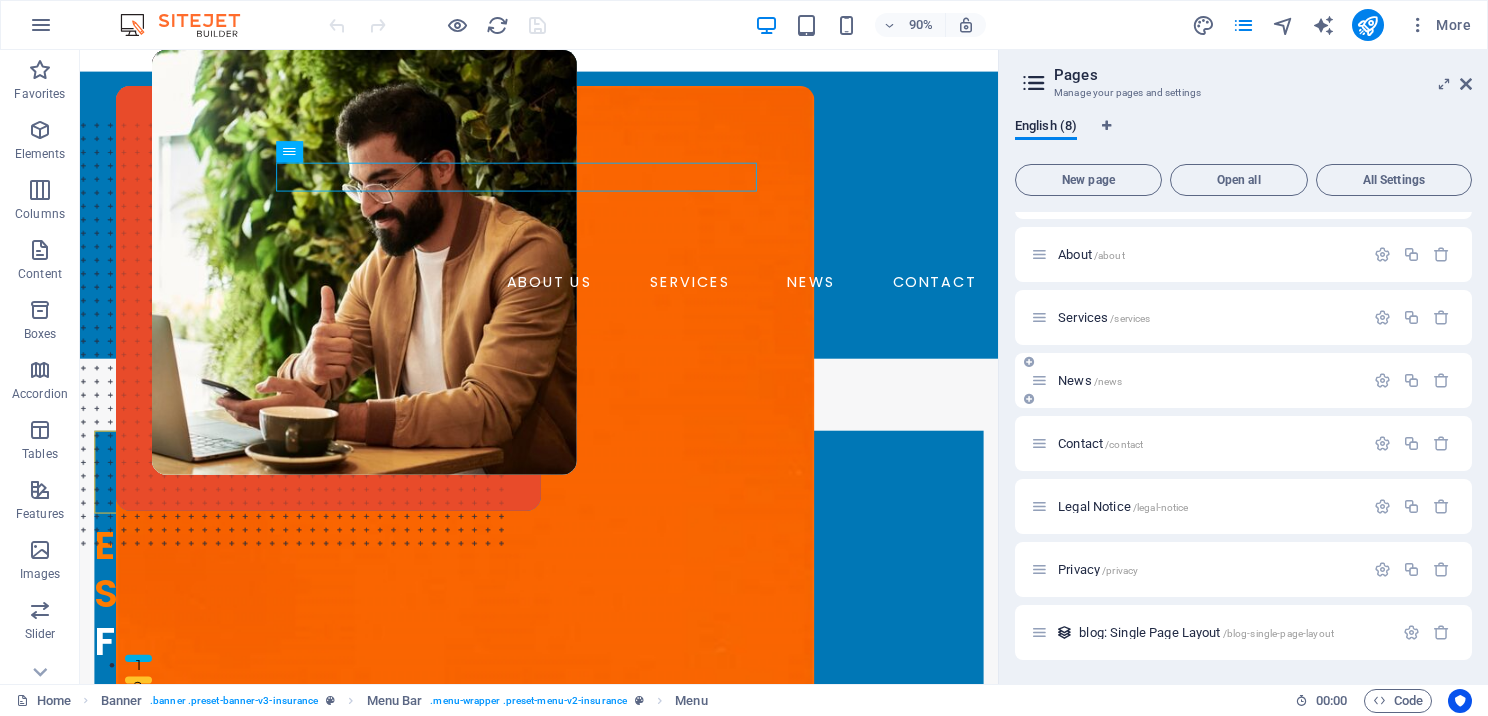 scroll, scrollTop: 0, scrollLeft: 0, axis: both 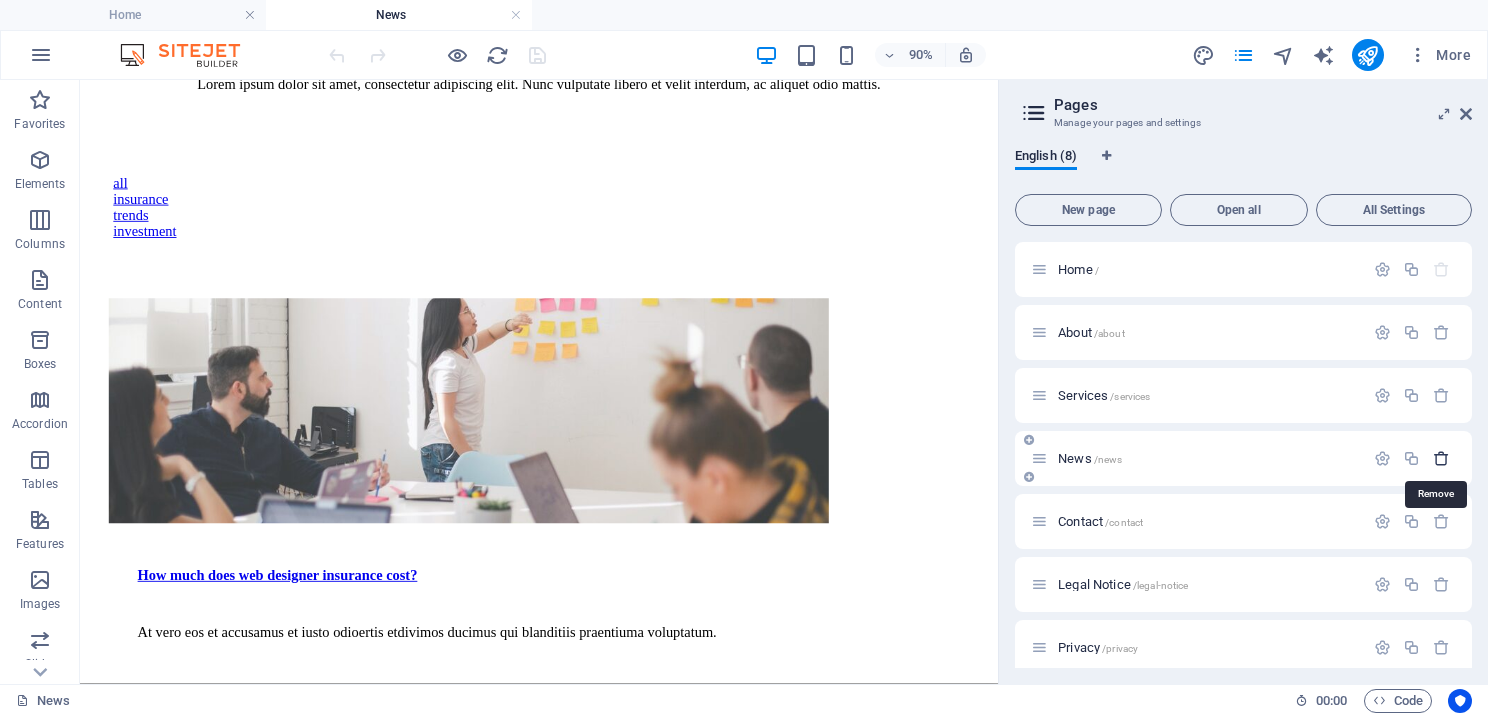 click at bounding box center [1441, 458] 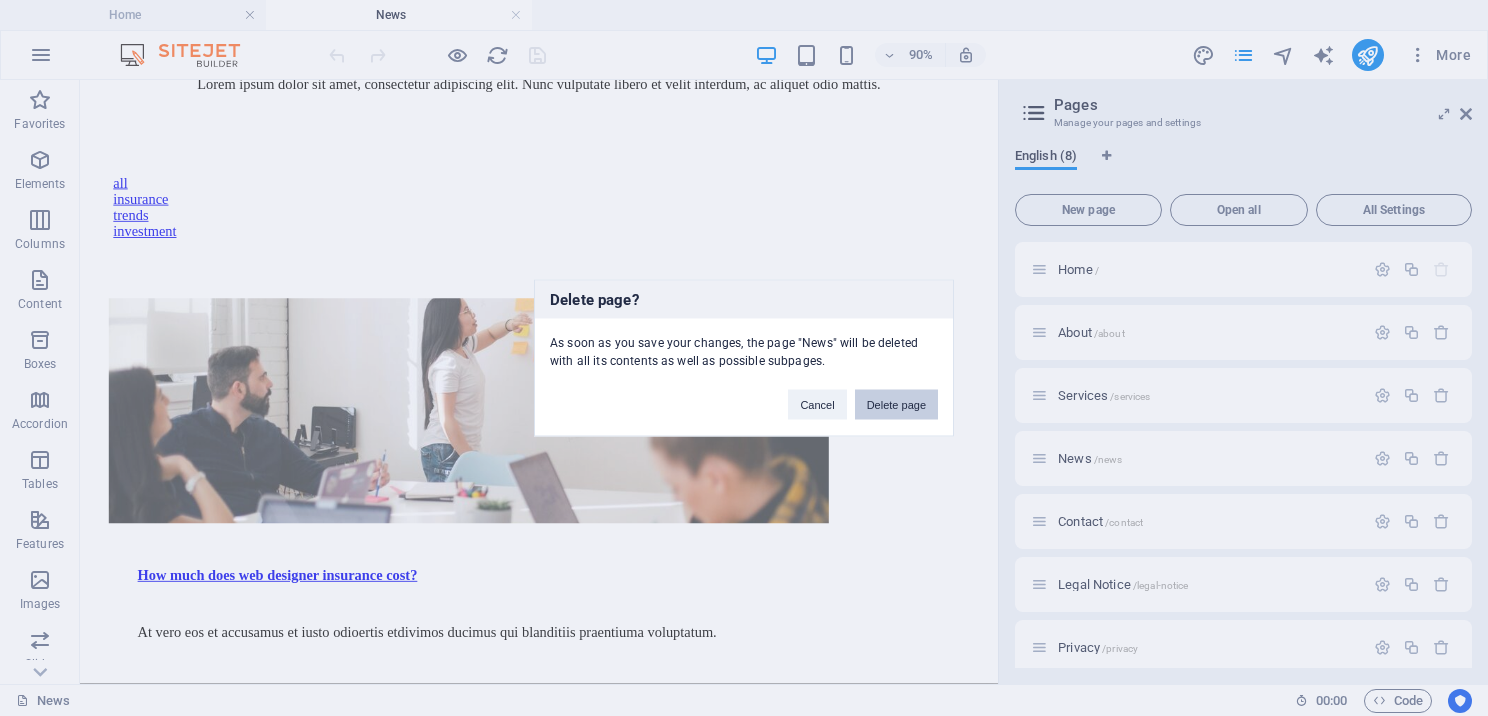click on "Delete page" at bounding box center [896, 405] 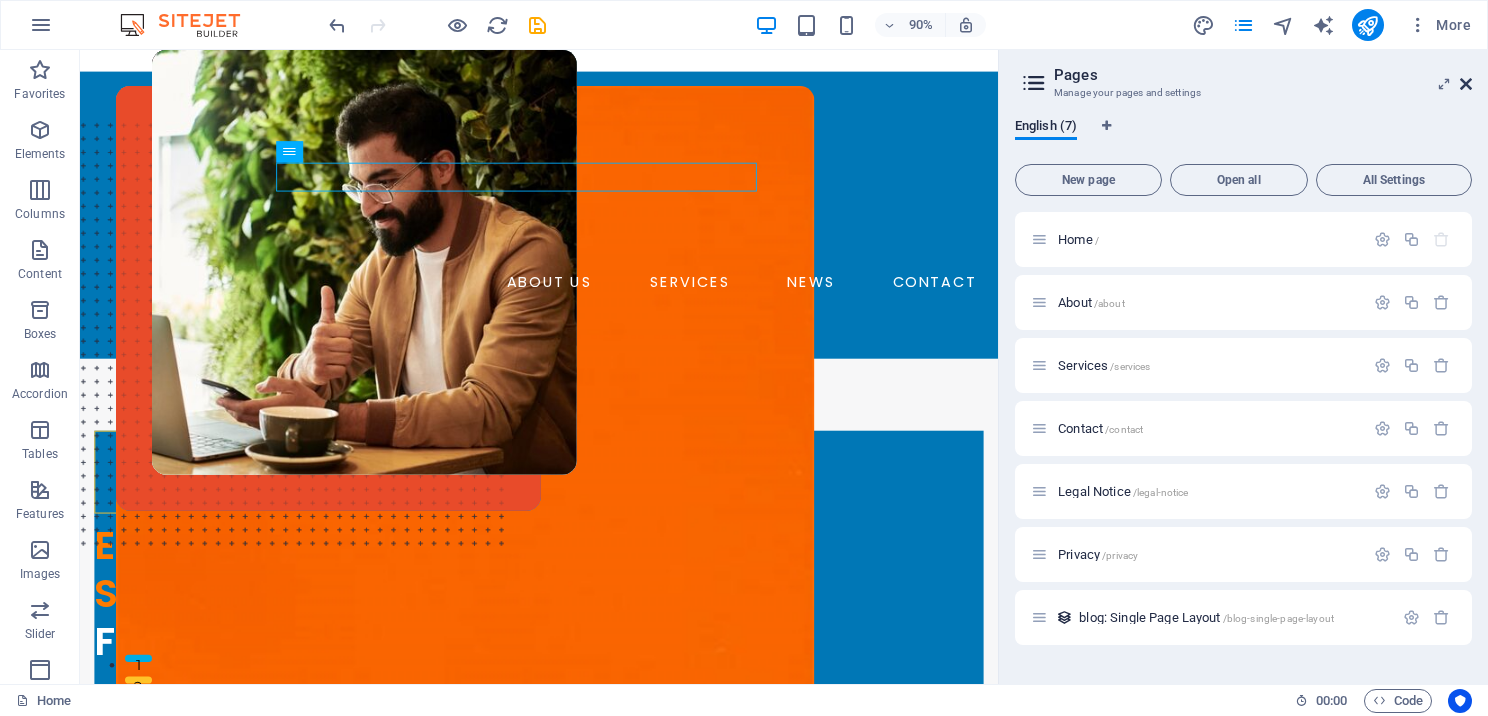 click at bounding box center (1466, 84) 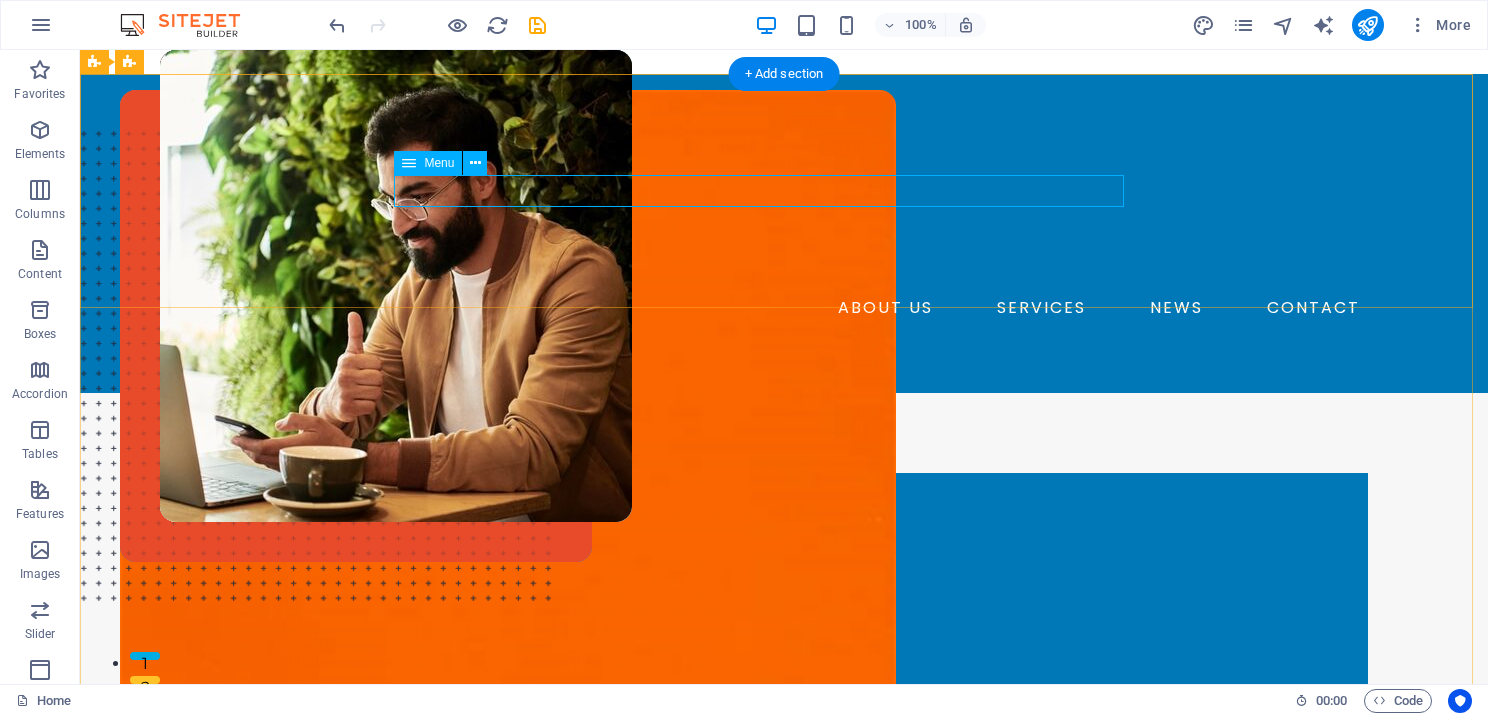 click on "ABOUT US SERVICES NEWS CONTACT" at bounding box center (784, 308) 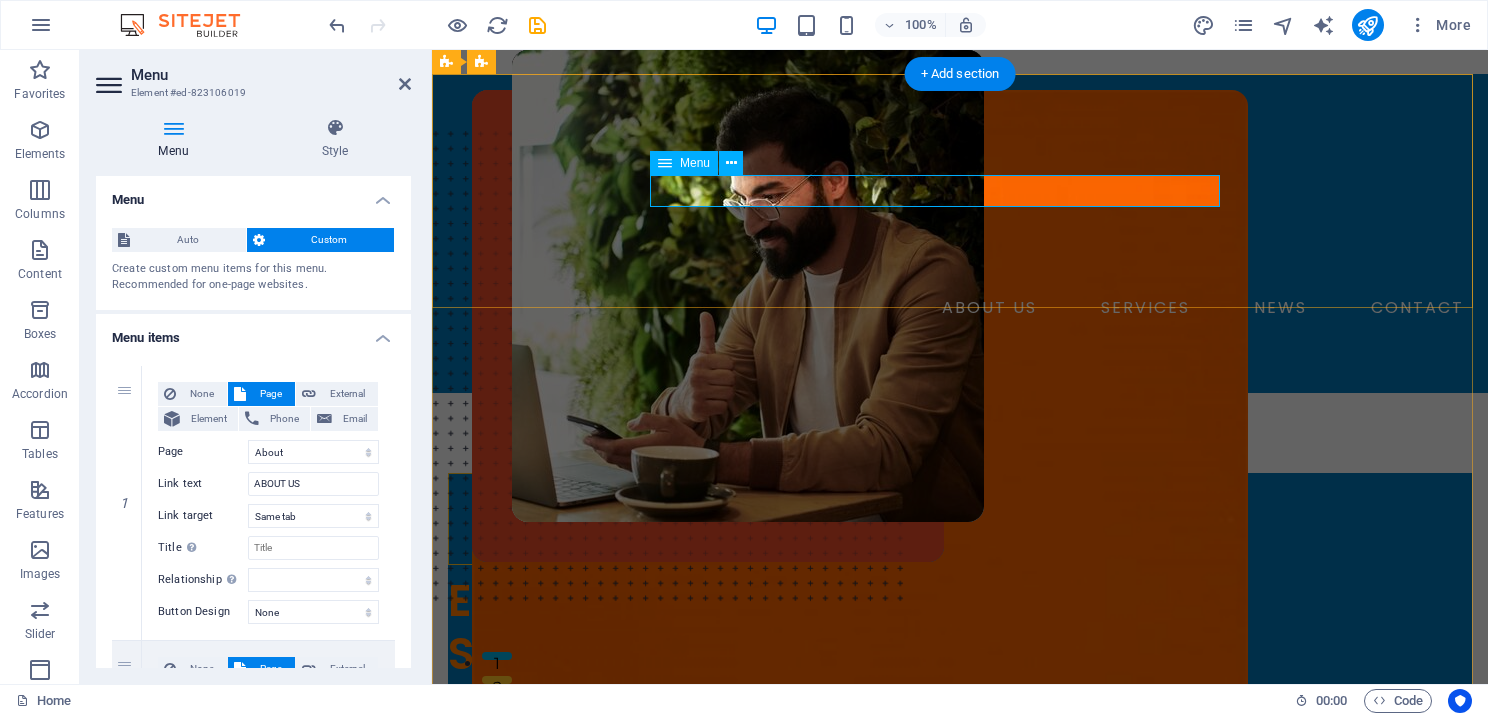 click on "ABOUT US SERVICES NEWS CONTACT" at bounding box center [960, 308] 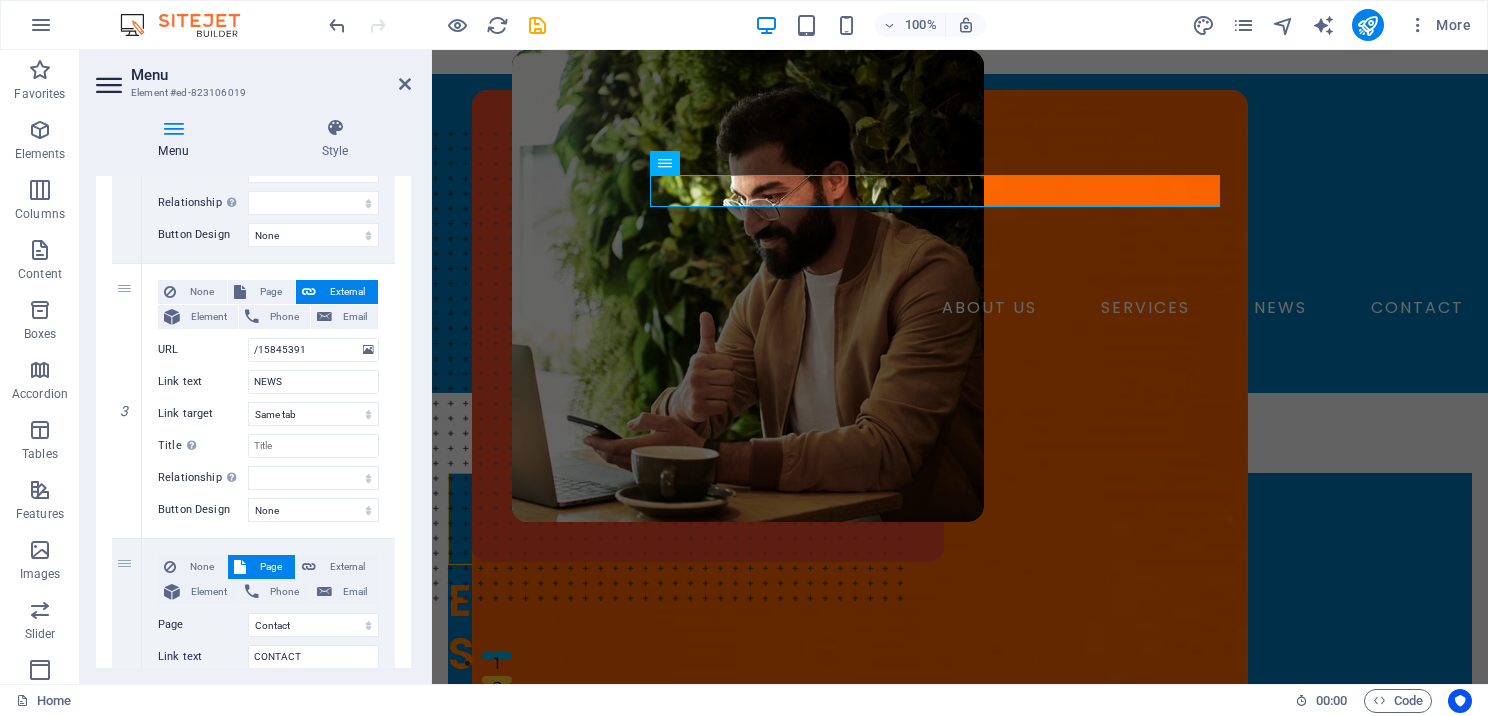 scroll, scrollTop: 700, scrollLeft: 0, axis: vertical 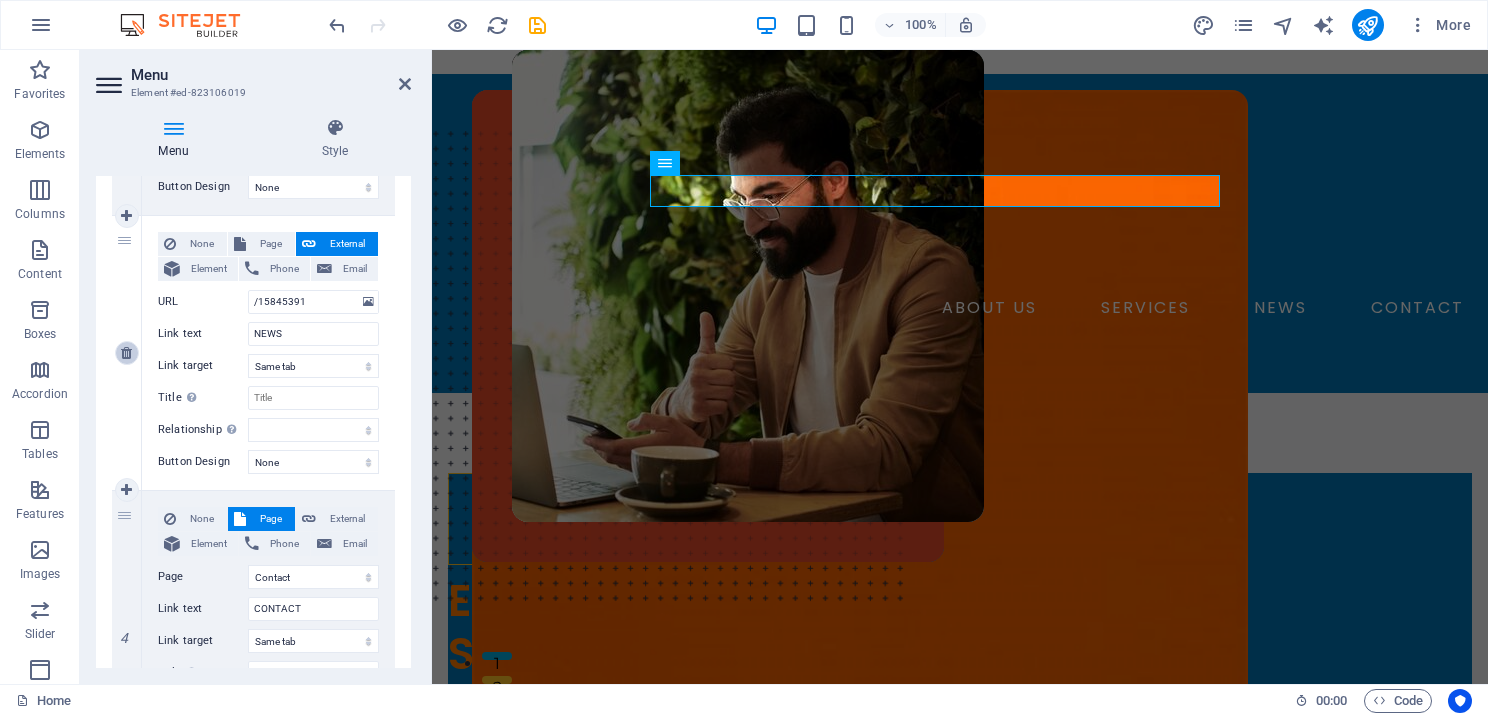 click at bounding box center [127, 353] 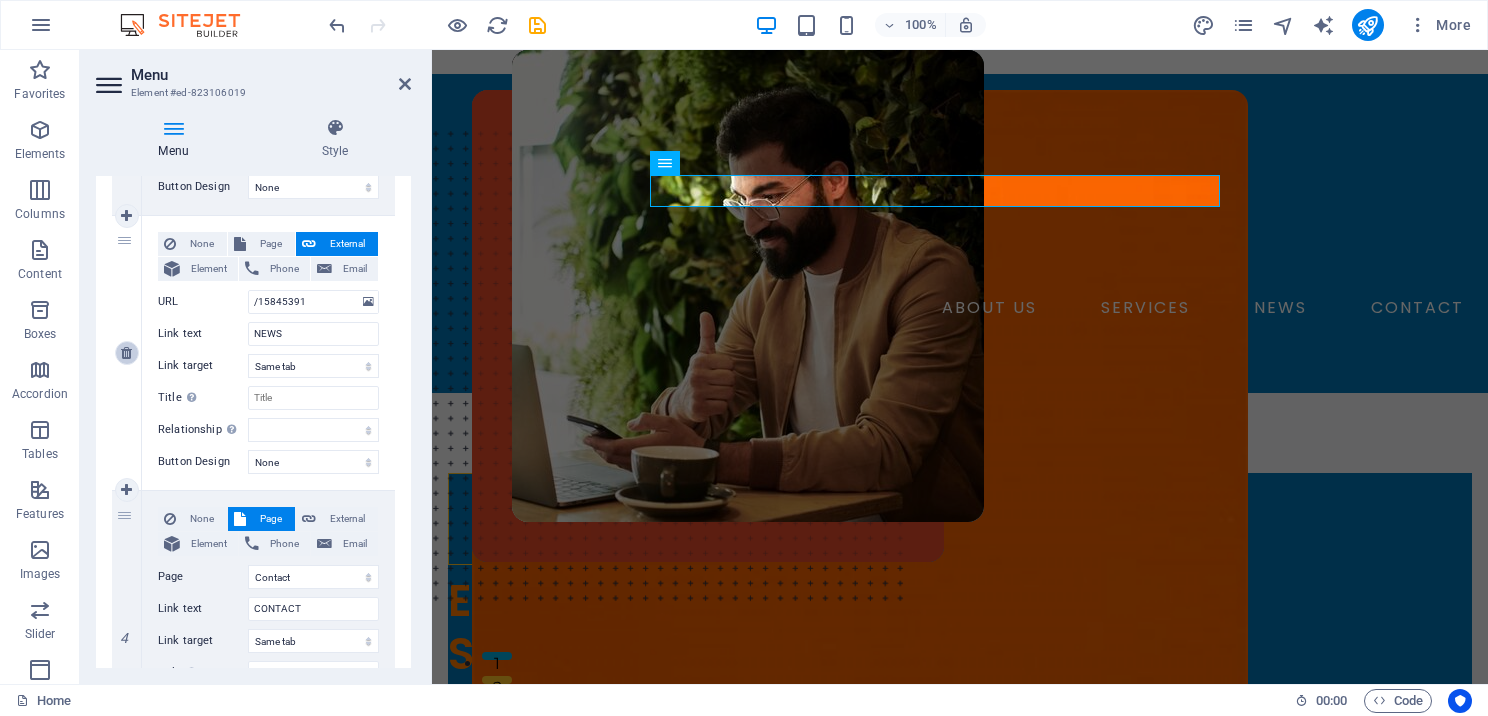 type on "CONTACT" 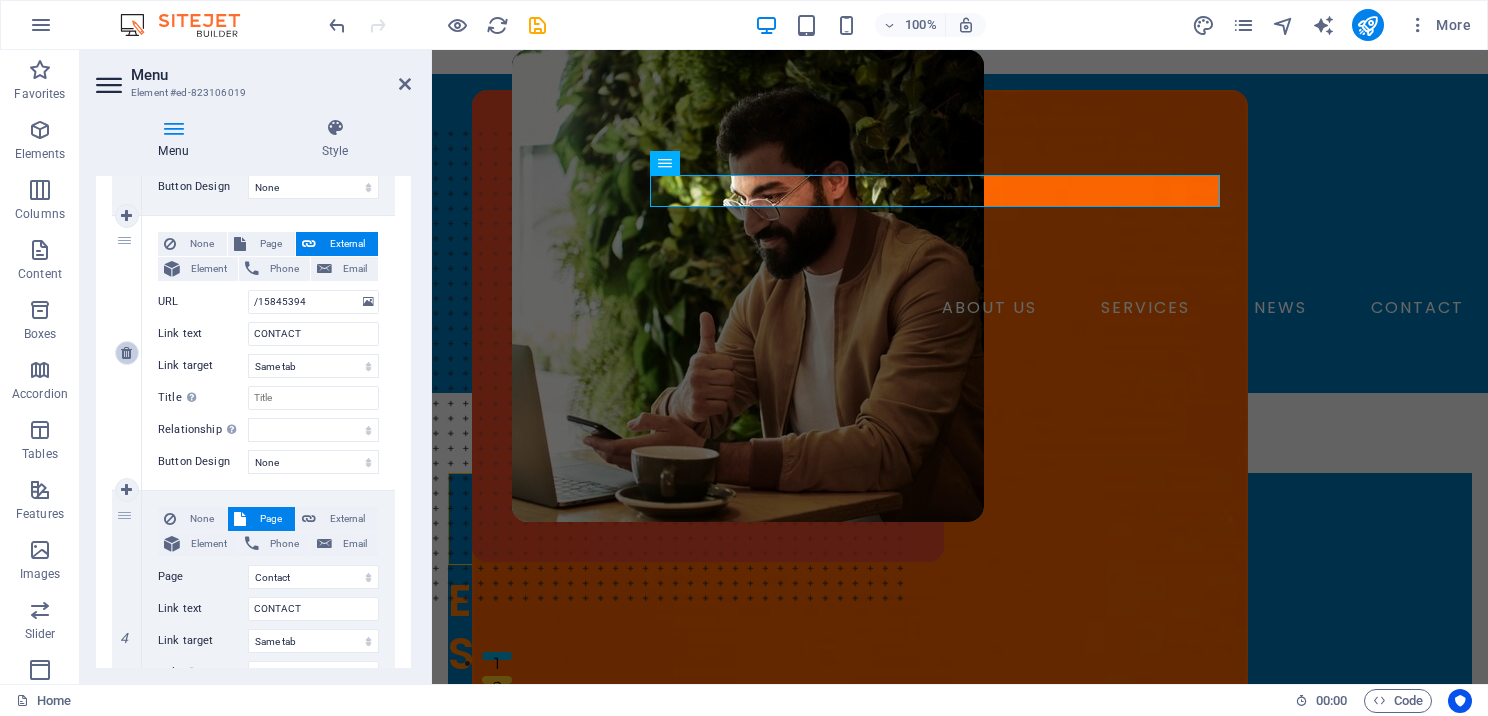 select 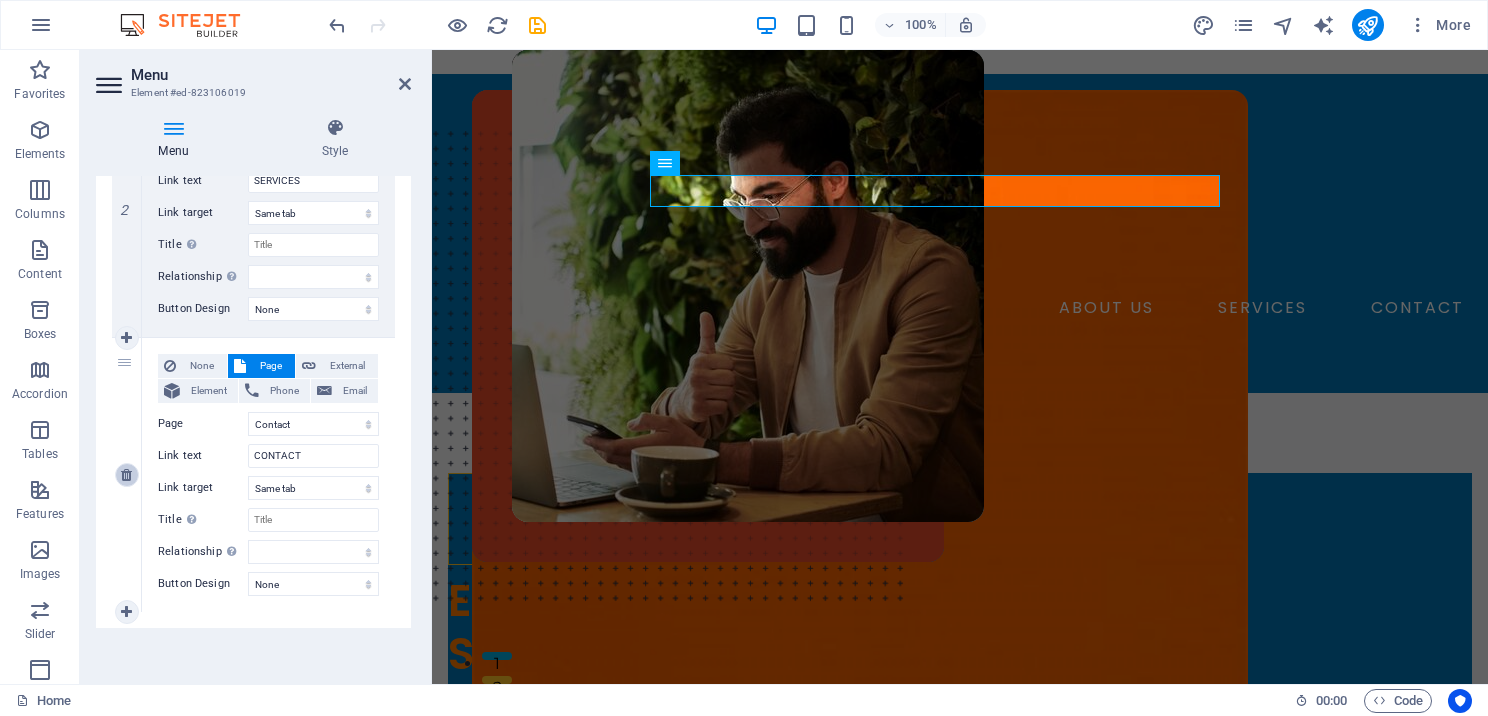 scroll, scrollTop: 577, scrollLeft: 0, axis: vertical 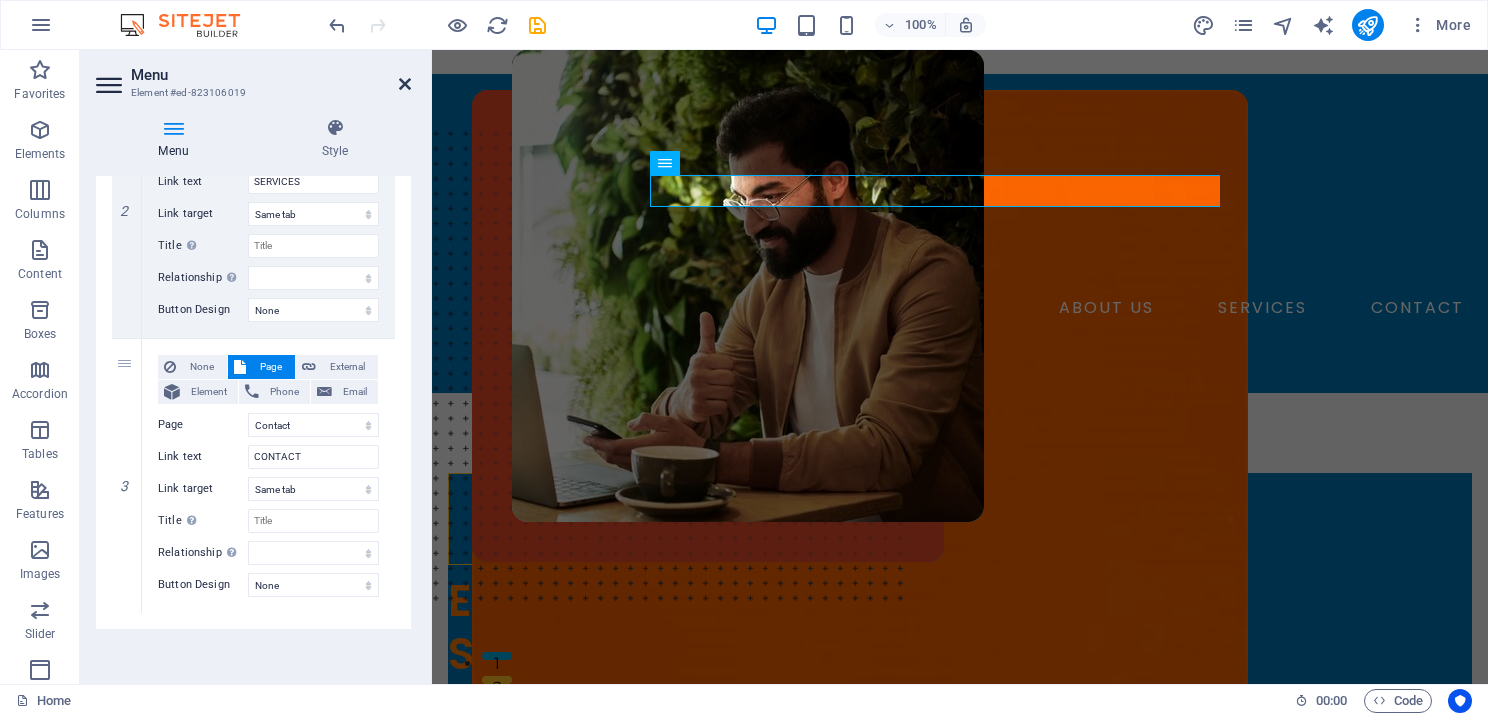 click at bounding box center (405, 84) 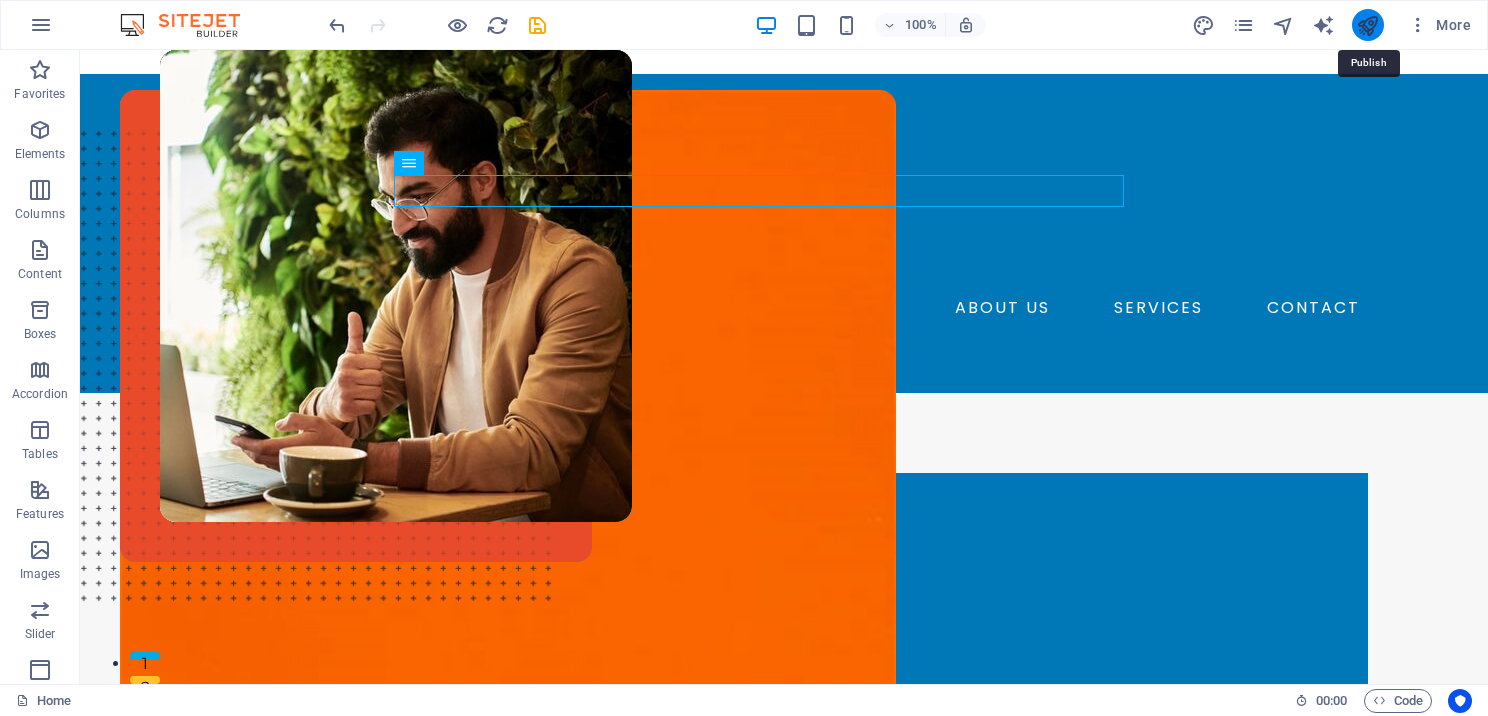 click at bounding box center (1367, 25) 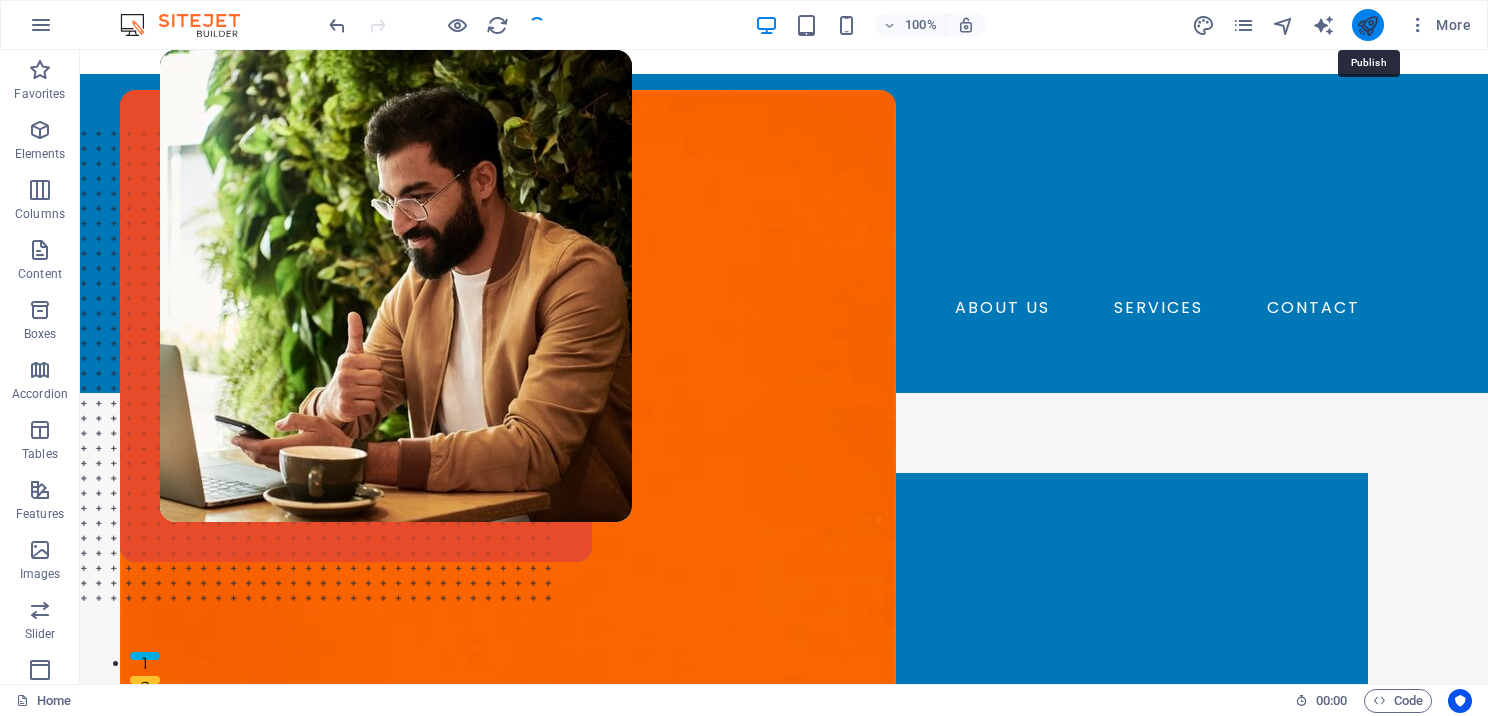 click at bounding box center [1367, 25] 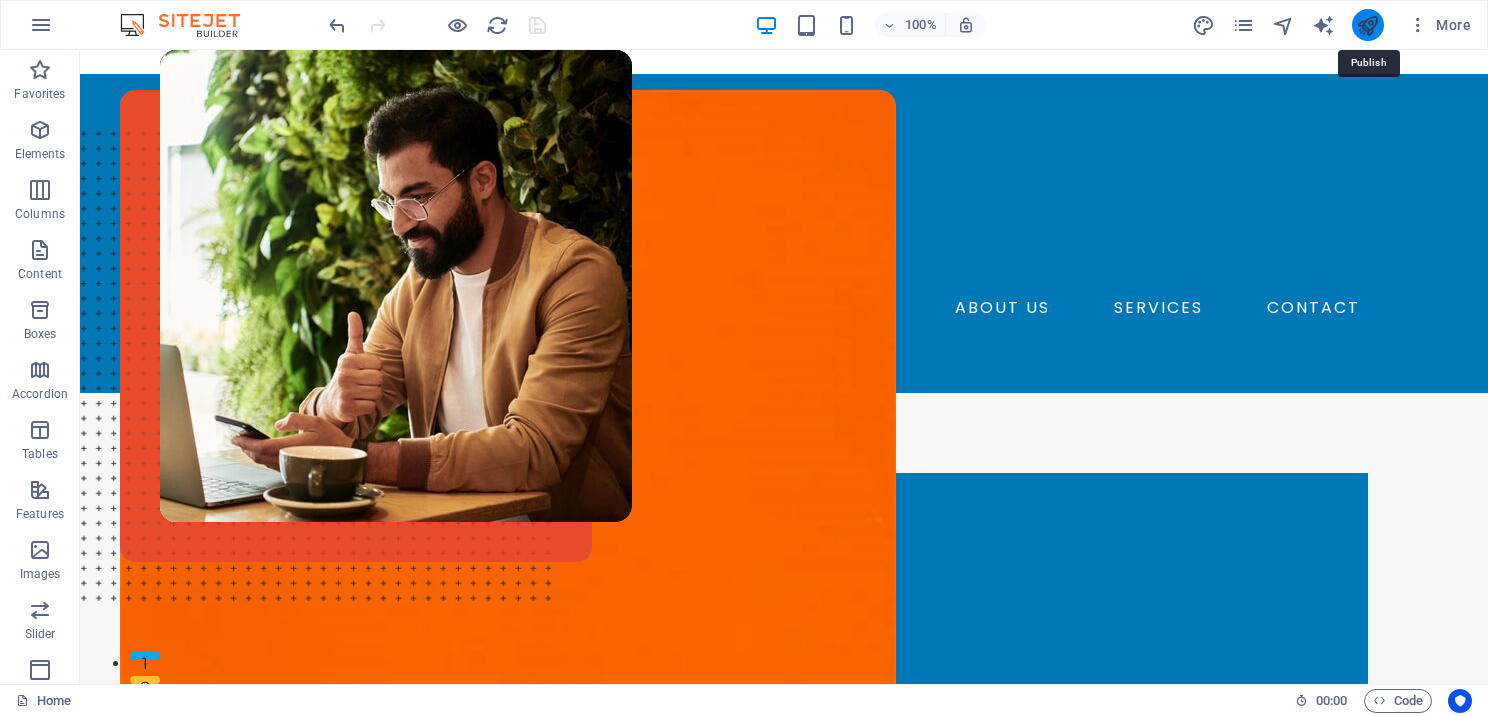 click at bounding box center [1367, 25] 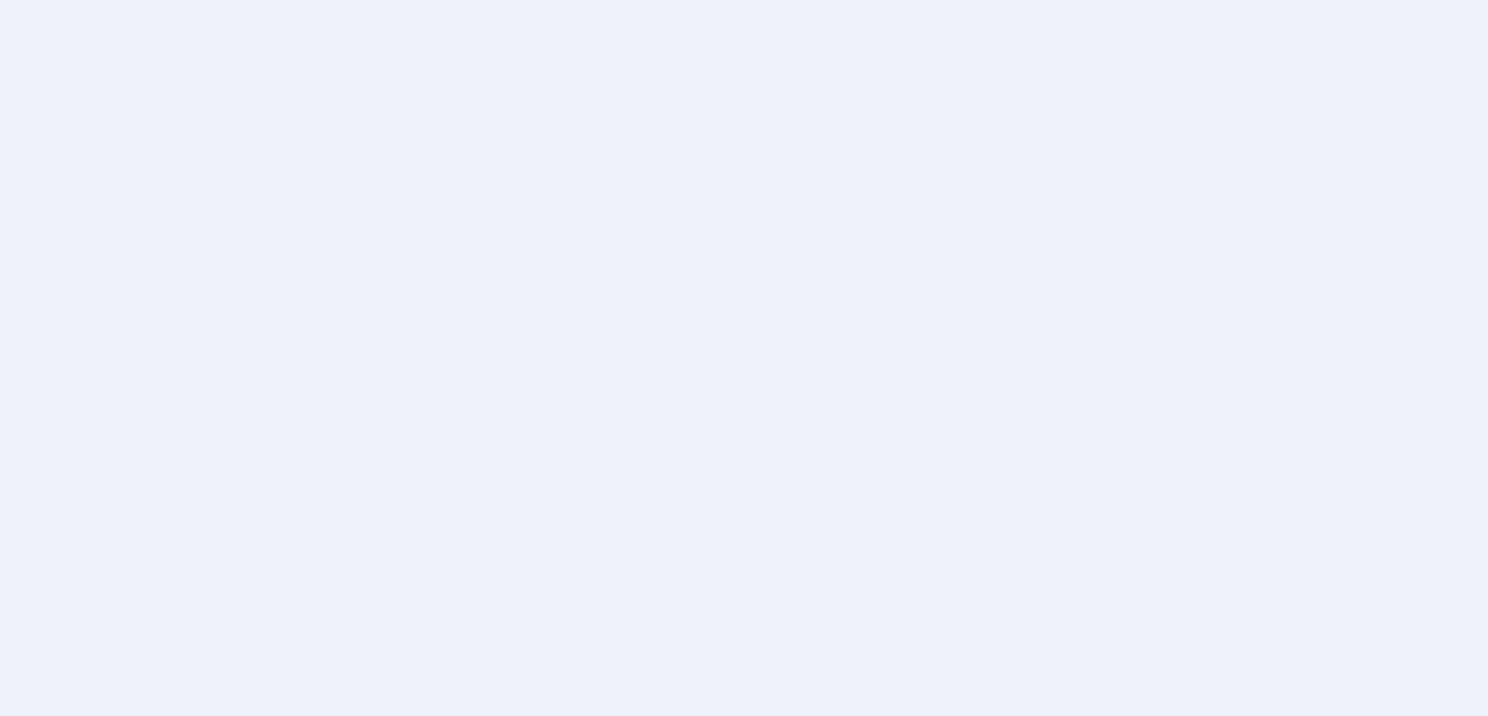 scroll, scrollTop: 0, scrollLeft: 0, axis: both 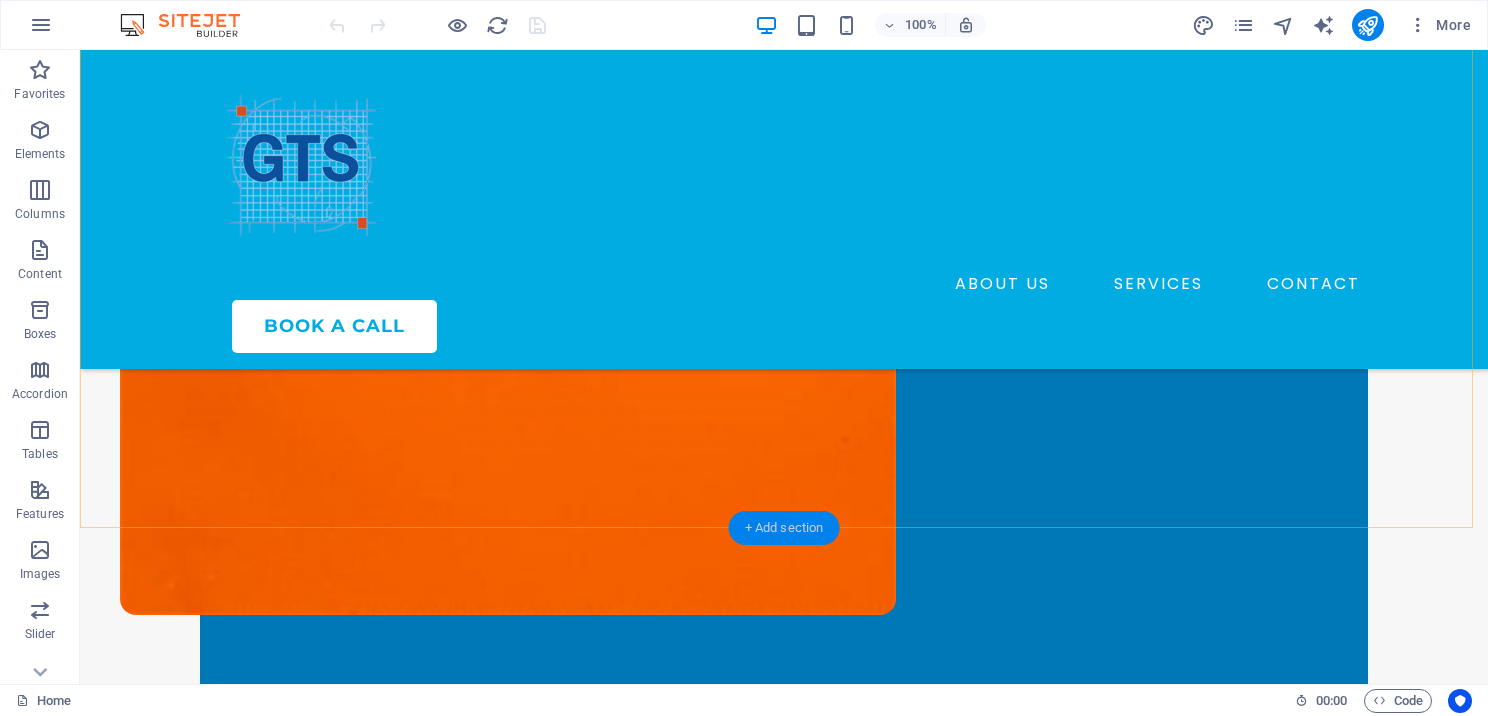 click on "+ Add section" at bounding box center (784, 528) 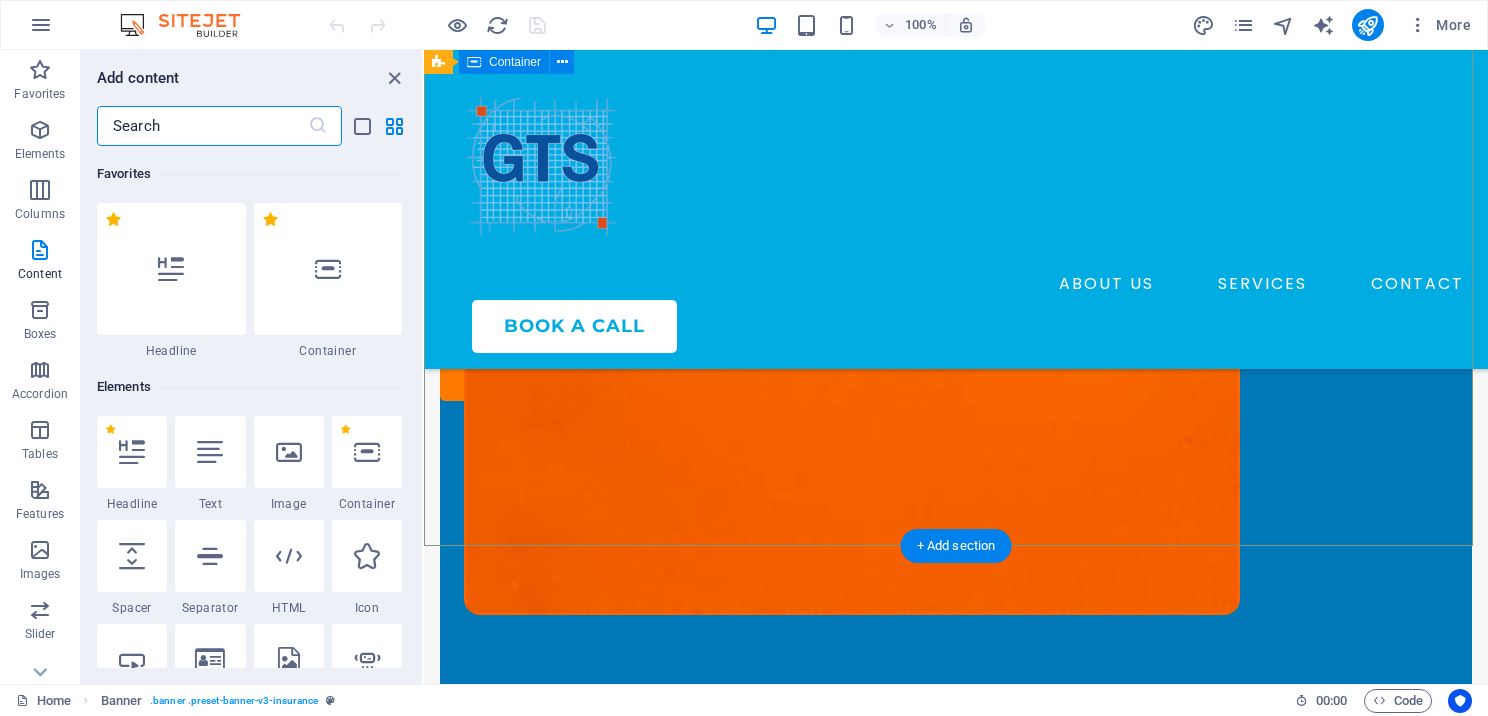 scroll, scrollTop: 481, scrollLeft: 0, axis: vertical 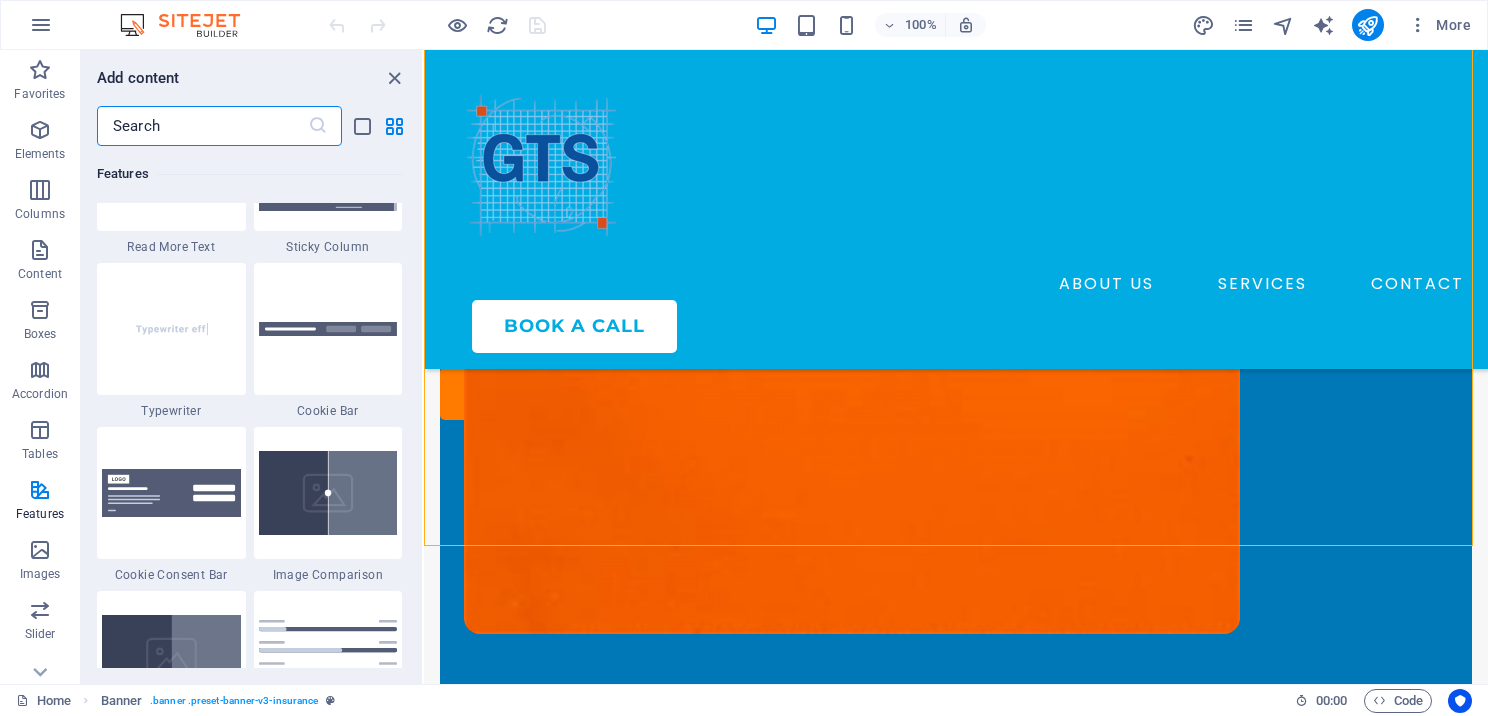 click at bounding box center [202, 126] 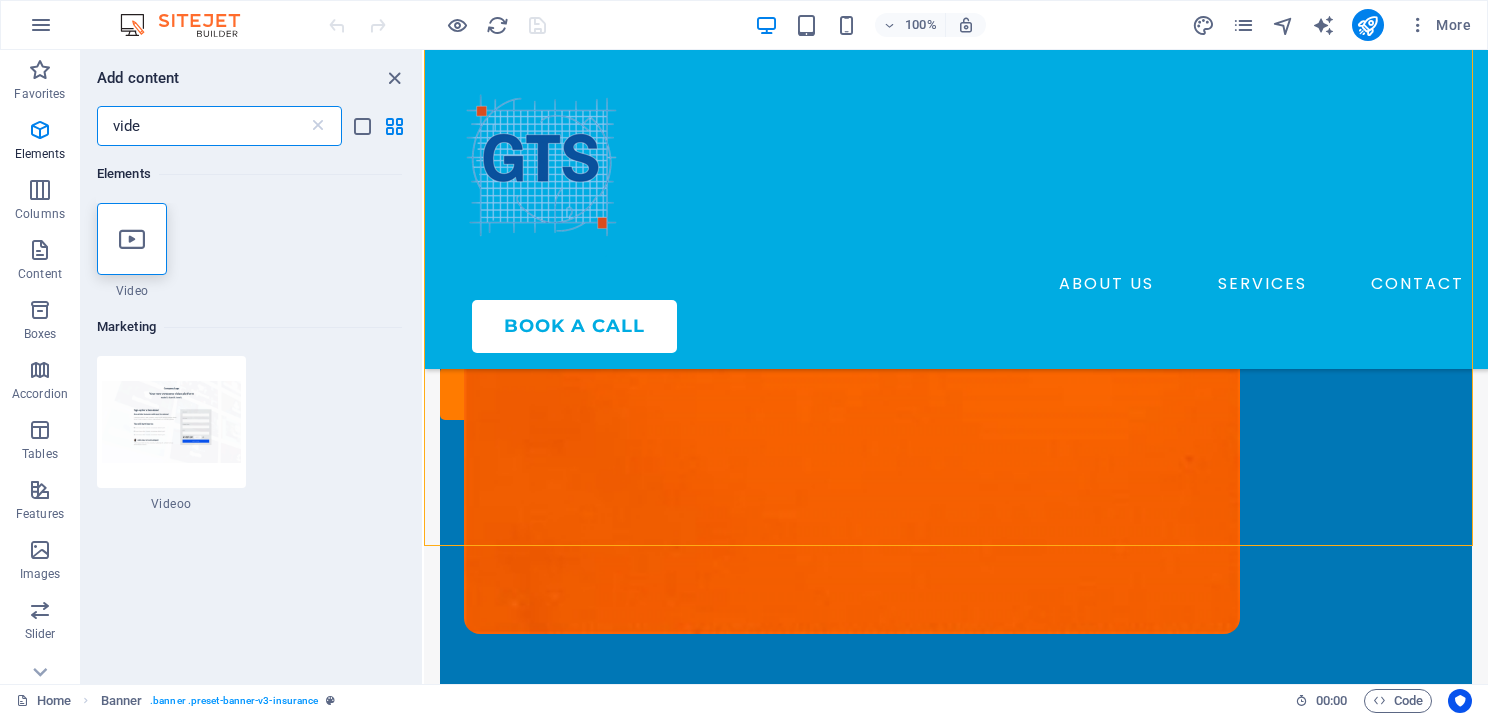 scroll, scrollTop: 0, scrollLeft: 0, axis: both 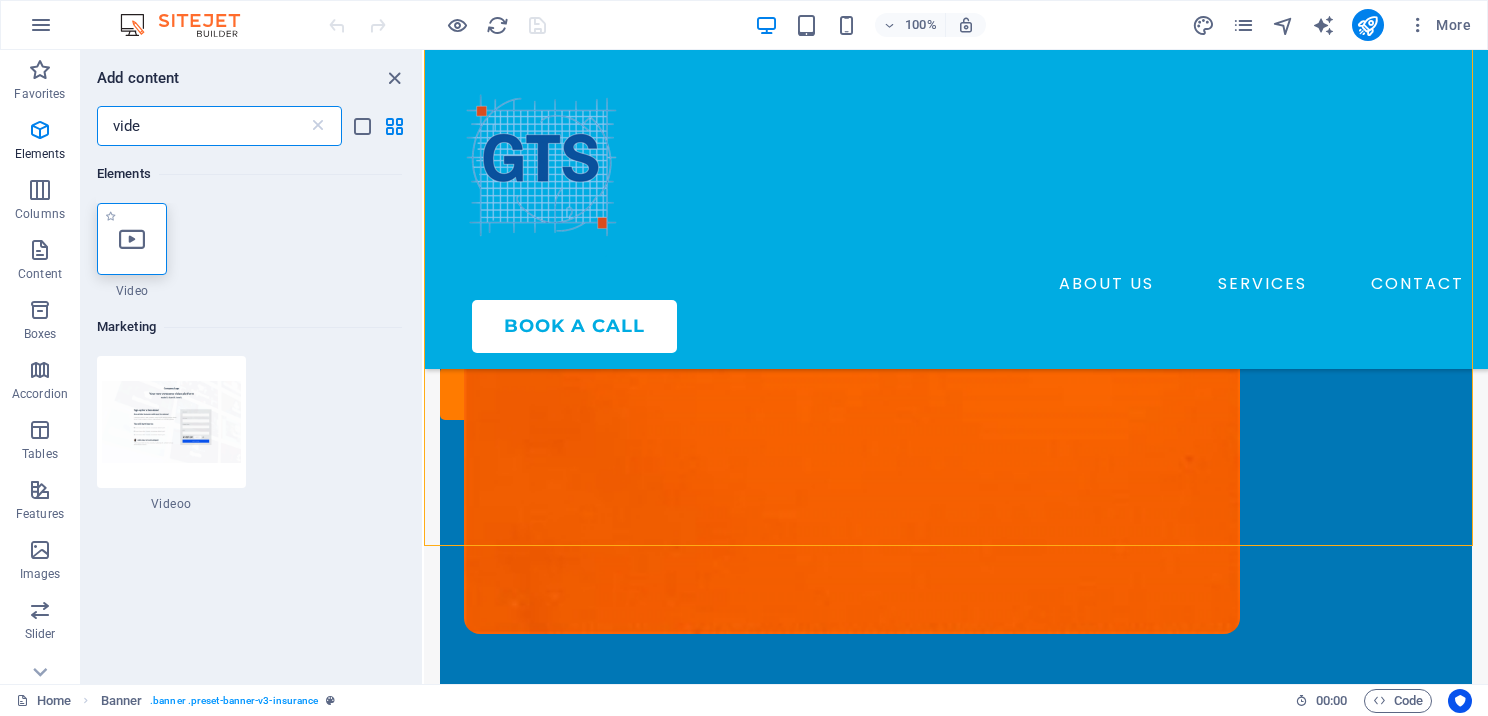 type on "vide" 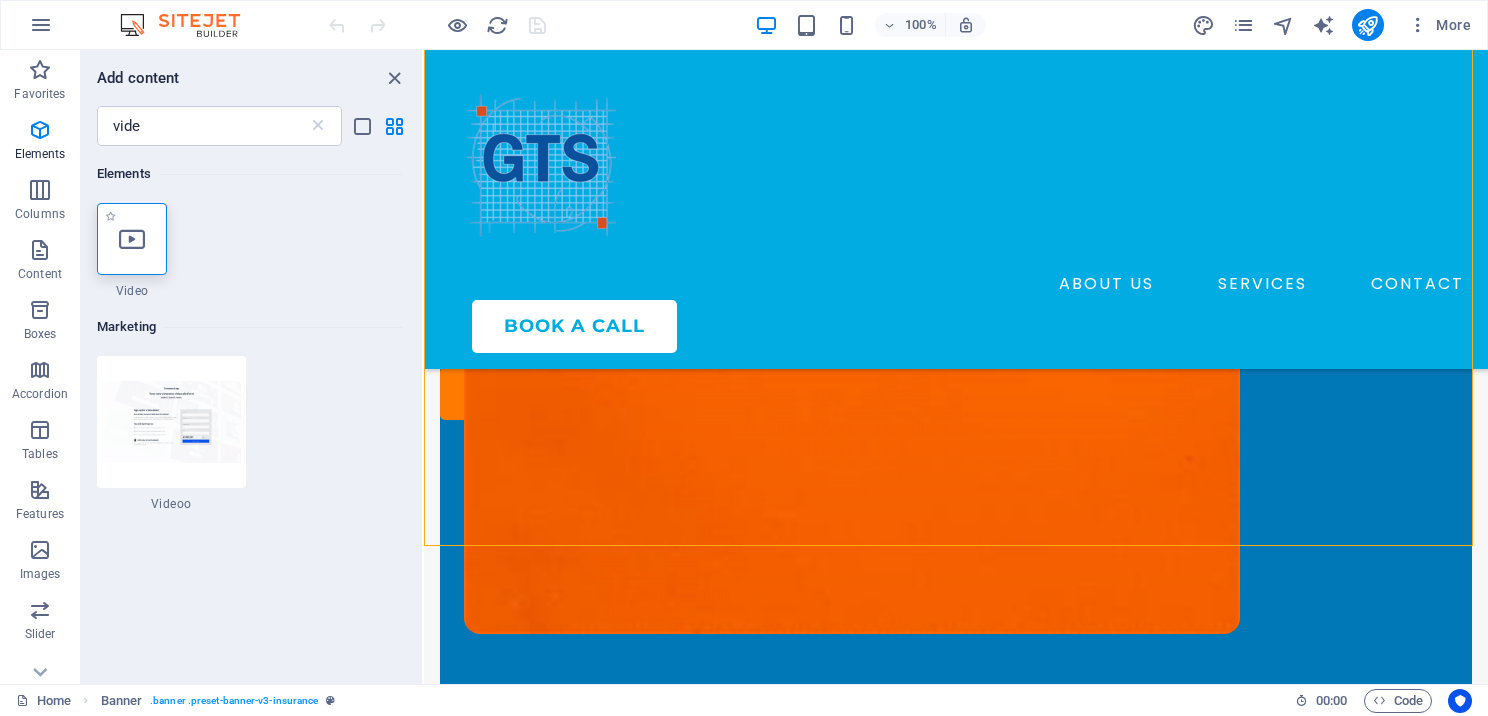 click at bounding box center [132, 239] 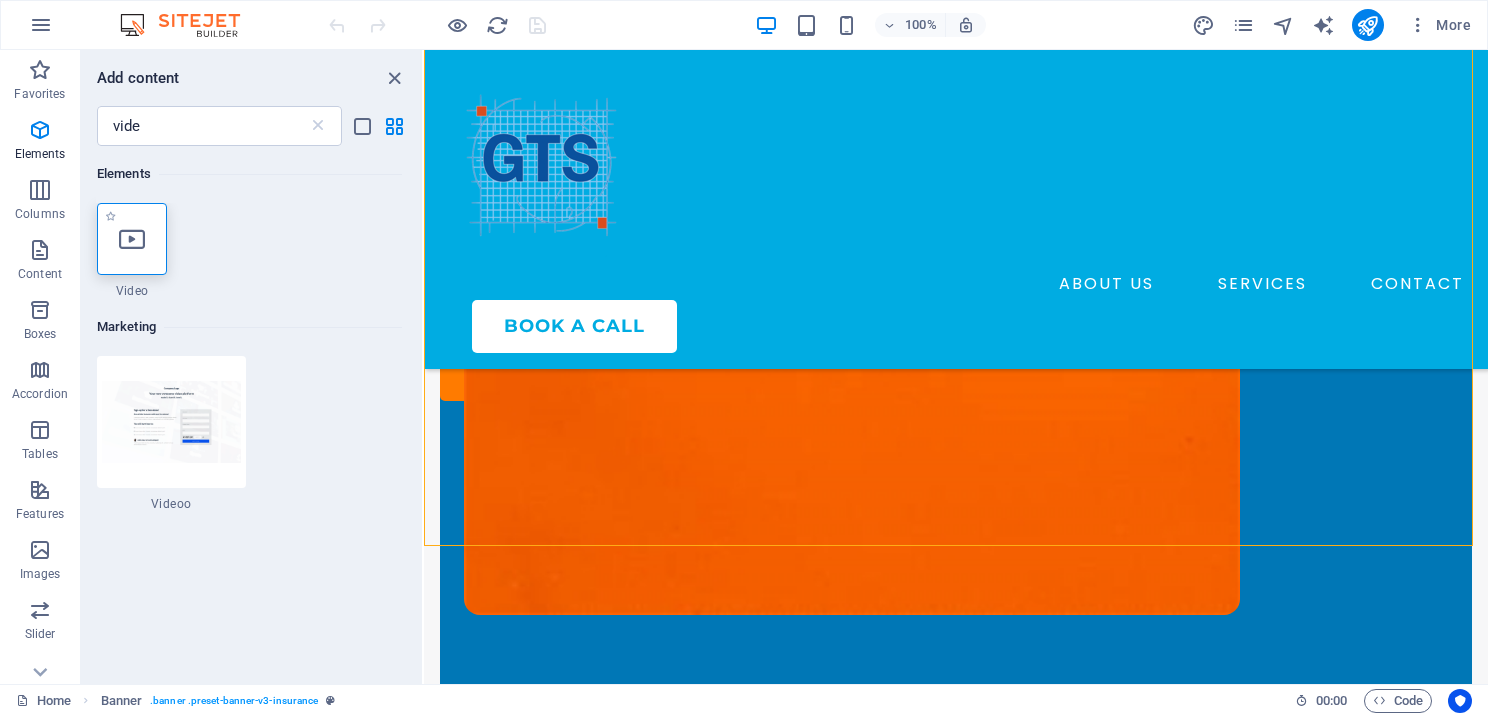 select on "%" 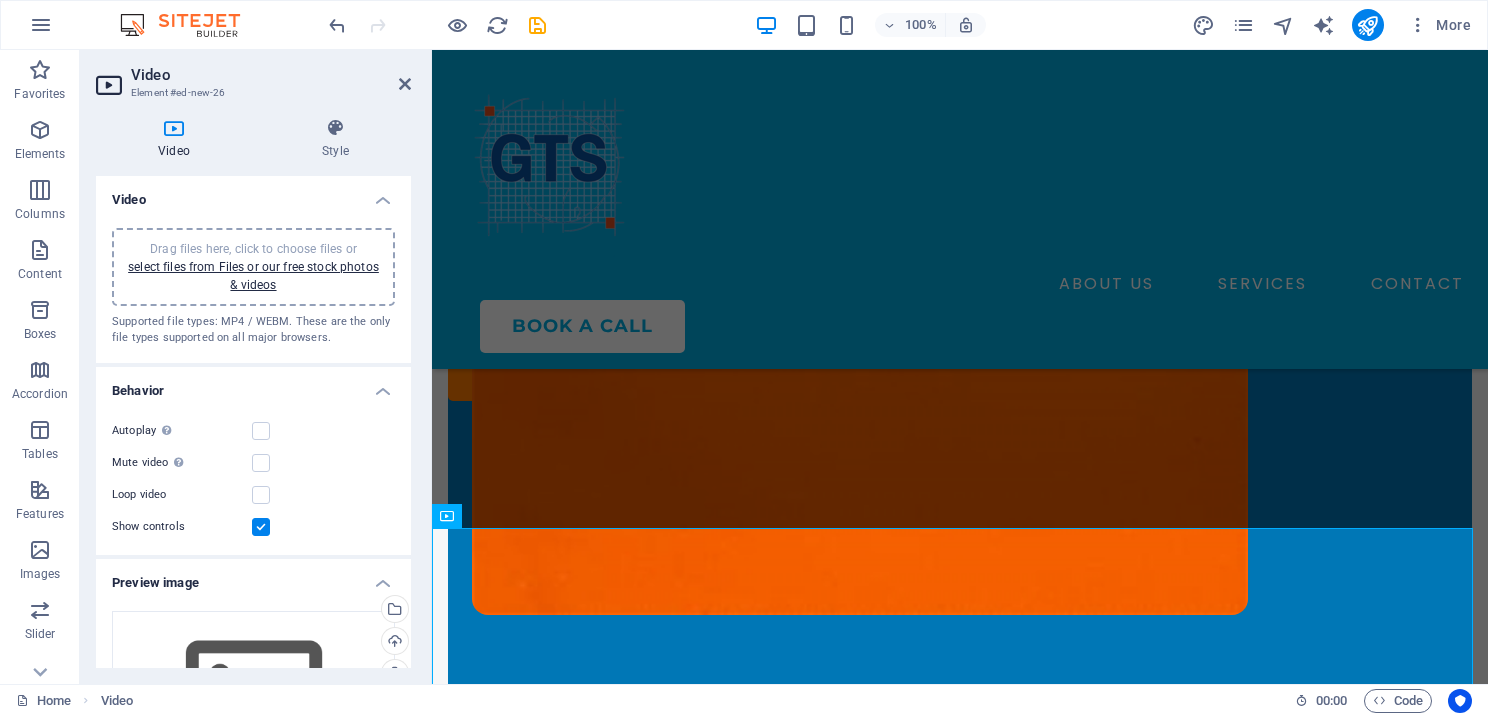 click on "Drag files here, click to choose files or select files from Files or our free stock photos & videos" at bounding box center (253, 267) 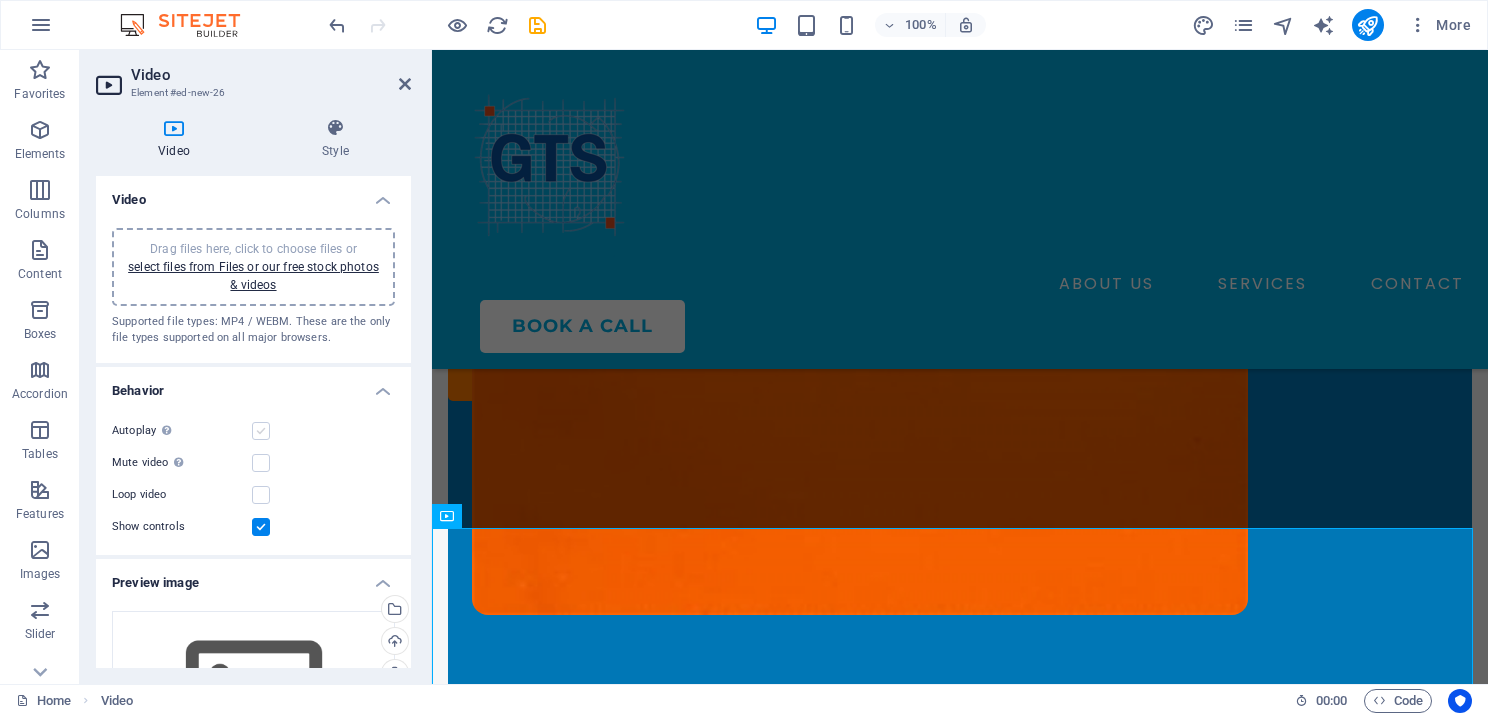click at bounding box center (261, 431) 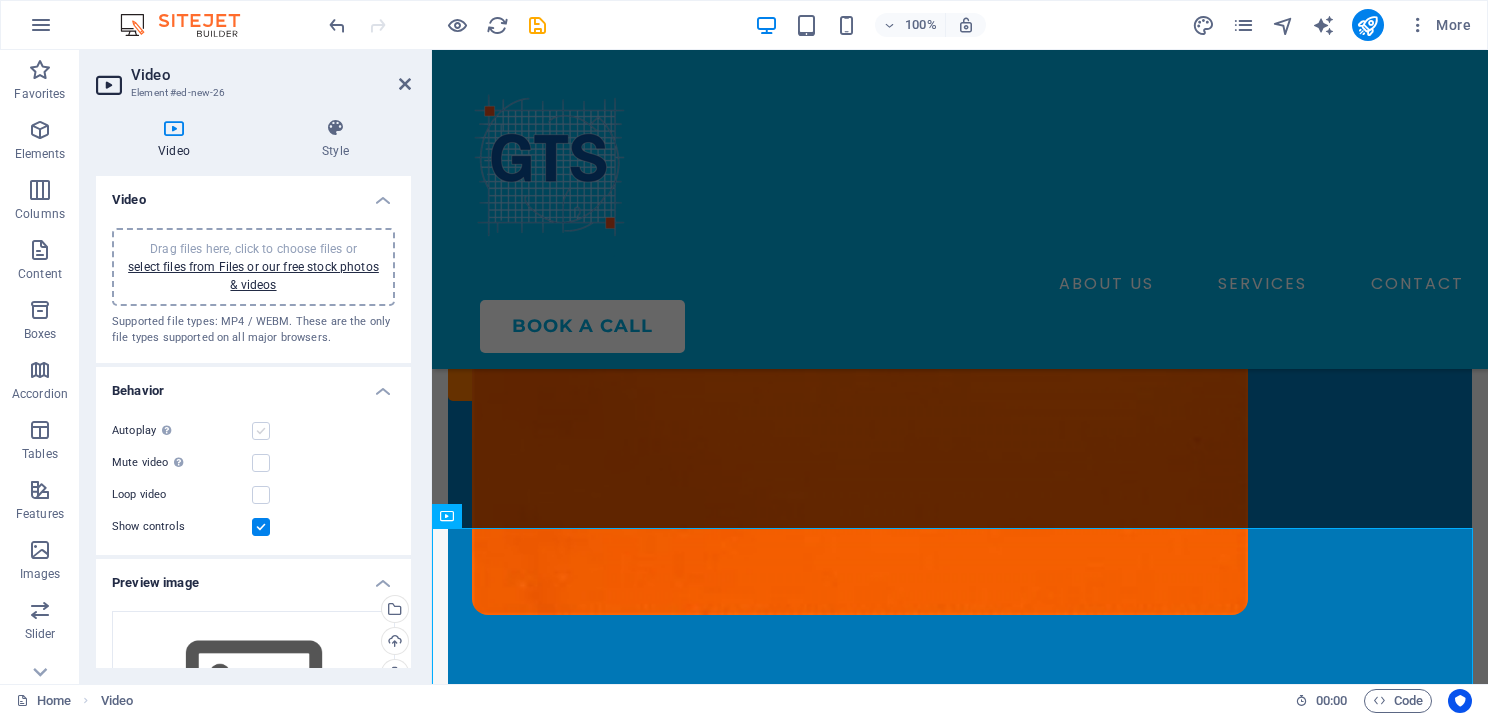 click at bounding box center (261, 431) 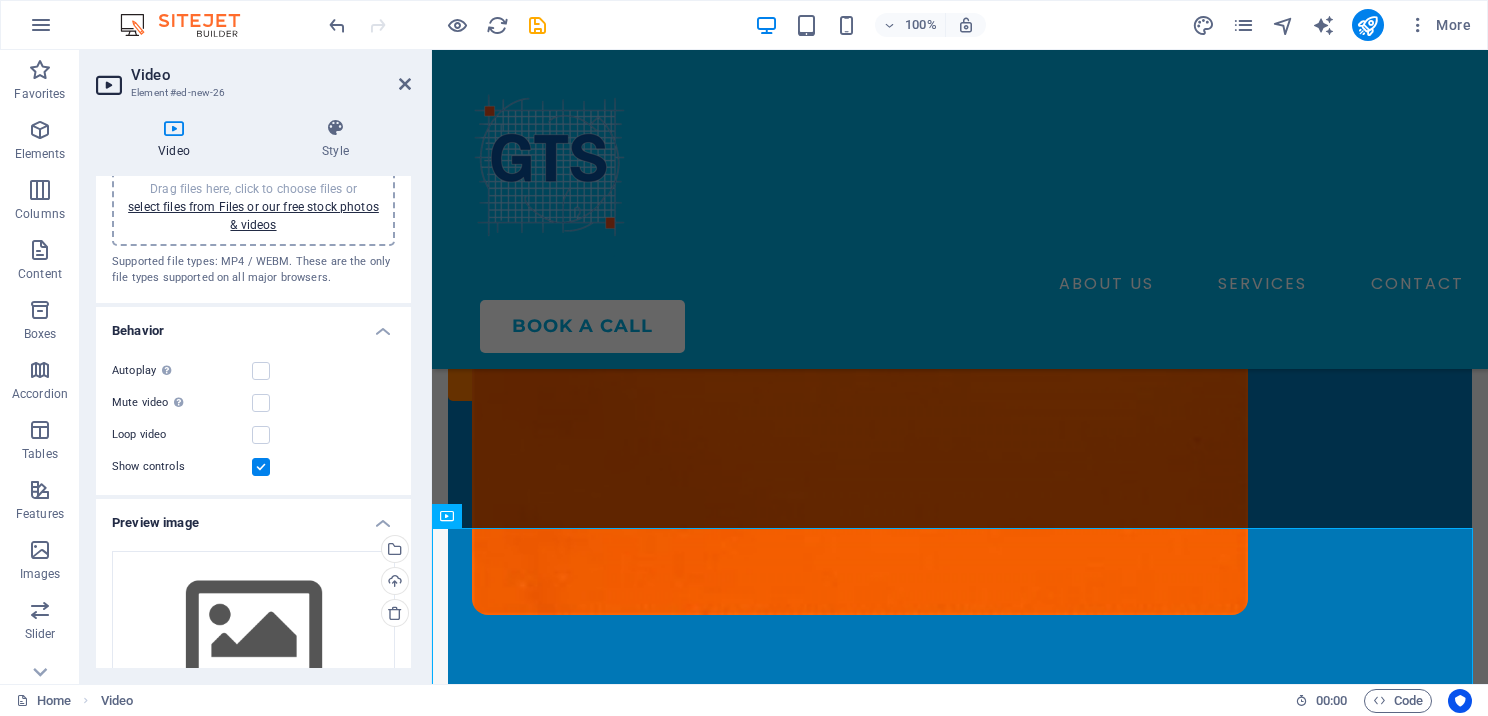 scroll, scrollTop: 100, scrollLeft: 0, axis: vertical 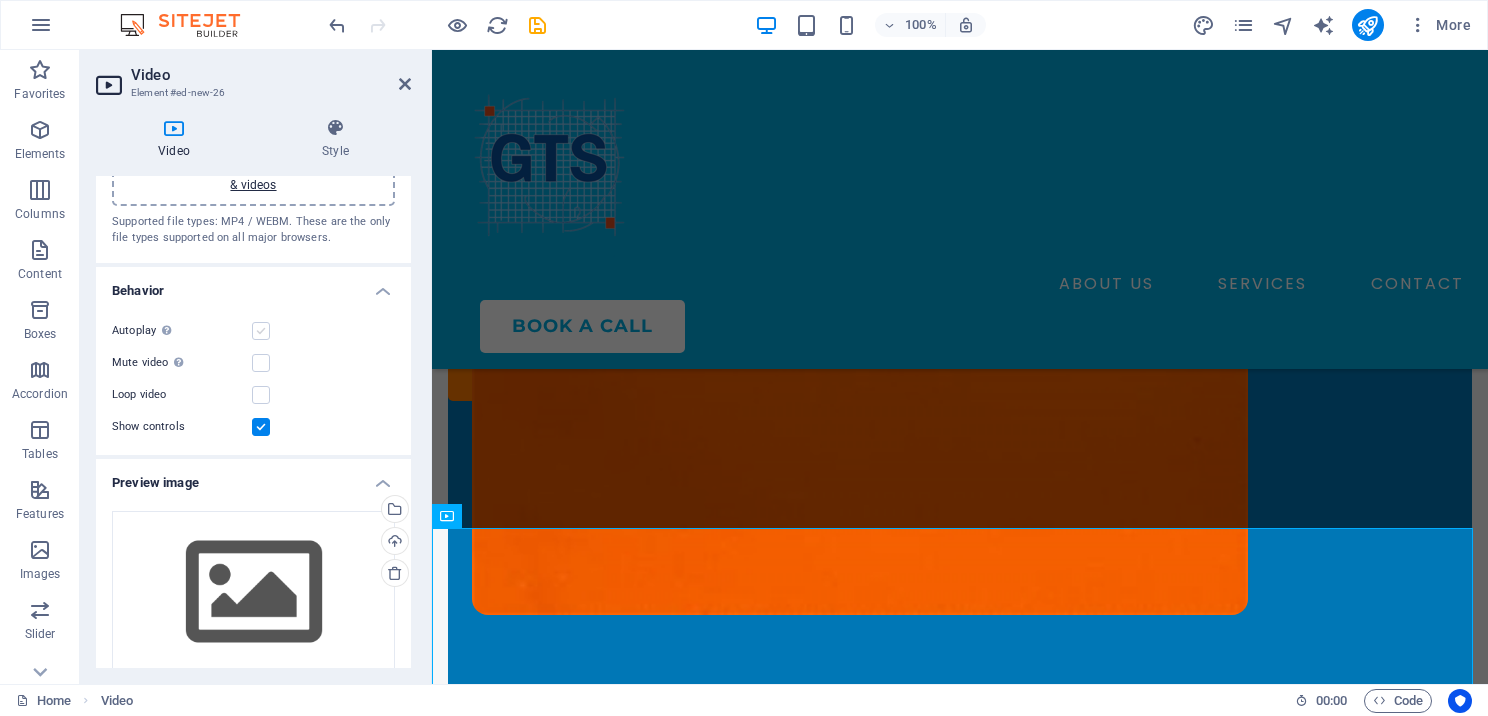 click at bounding box center (261, 331) 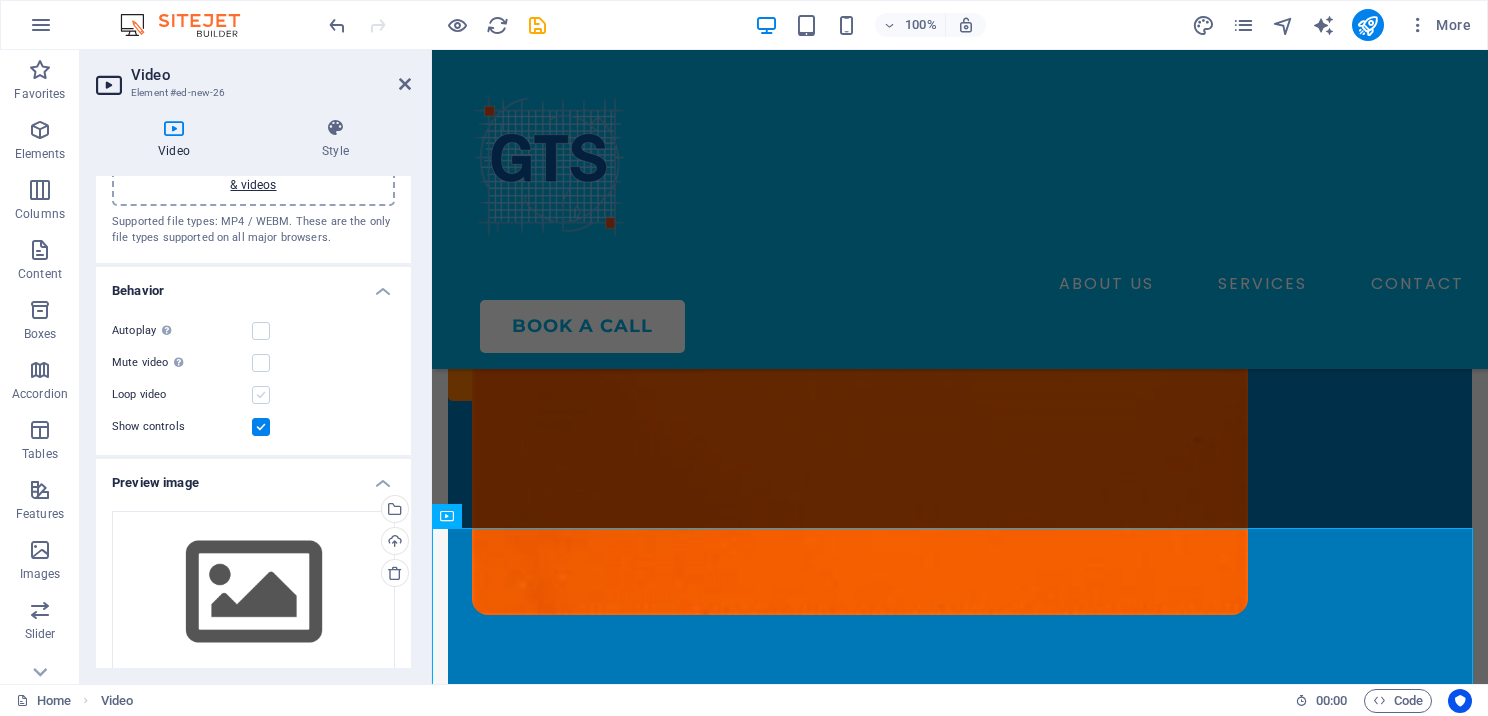 click at bounding box center [261, 395] 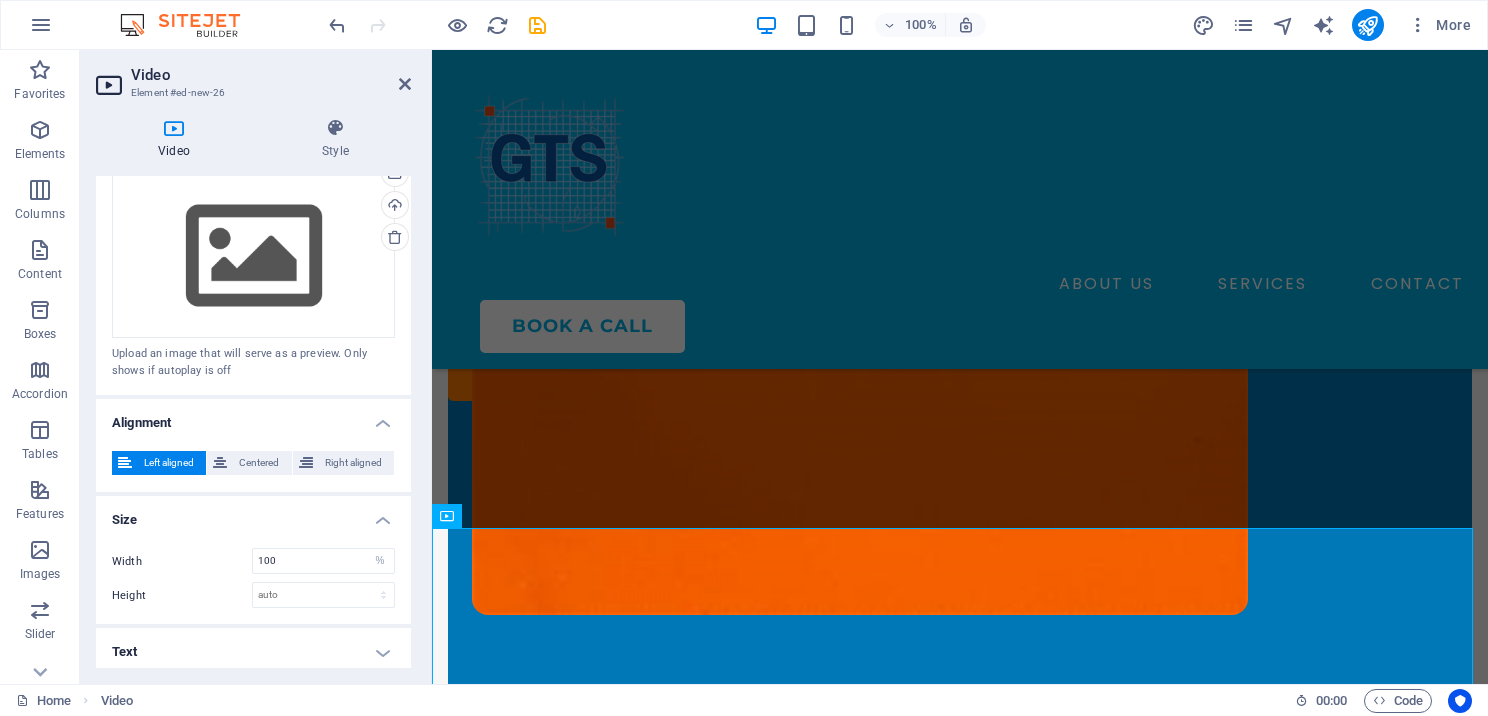 scroll, scrollTop: 440, scrollLeft: 0, axis: vertical 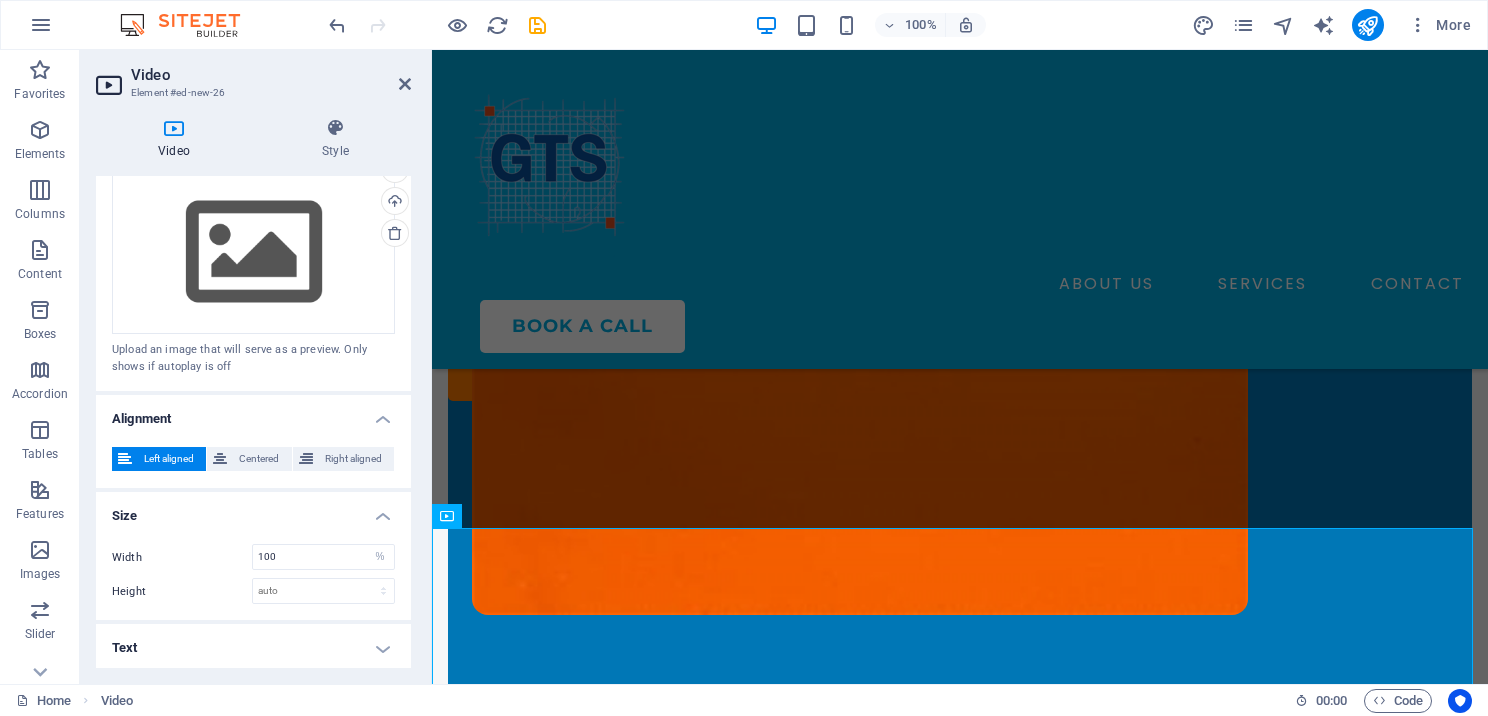 click on "Video Element #ed-new-26 Video Style Video Drag files here, click to choose files or select files from Files or our free stock photos & videos Supported file types: MP4 / WEBM. These are the only file types supported on all major browsers. Behavior Autoplay Autoplay is only available if muted is checked Mute video Autoplay will be available if muted is checked Loop video Show controls Preview image Drag files here, click to choose files or select files from Files or our free stock photos & videos Select files from the file manager, stock photos, or upload file(s) Upload Upload an image that will serve as a preview. Only shows if autoplay is off Alignment Left aligned Centered Right aligned Size Width 100 auto px % Height auto px Text Alternative text The alternative text is used by devices that cannot display videos and should be added to every video to improve website accessibility. Paragraph Format Normal Heading 1 Heading 2 Heading 3 Heading 4 Heading 5 Heading 6 Code Font Family Arial Georgia Impact 8 9 %" at bounding box center [256, 367] 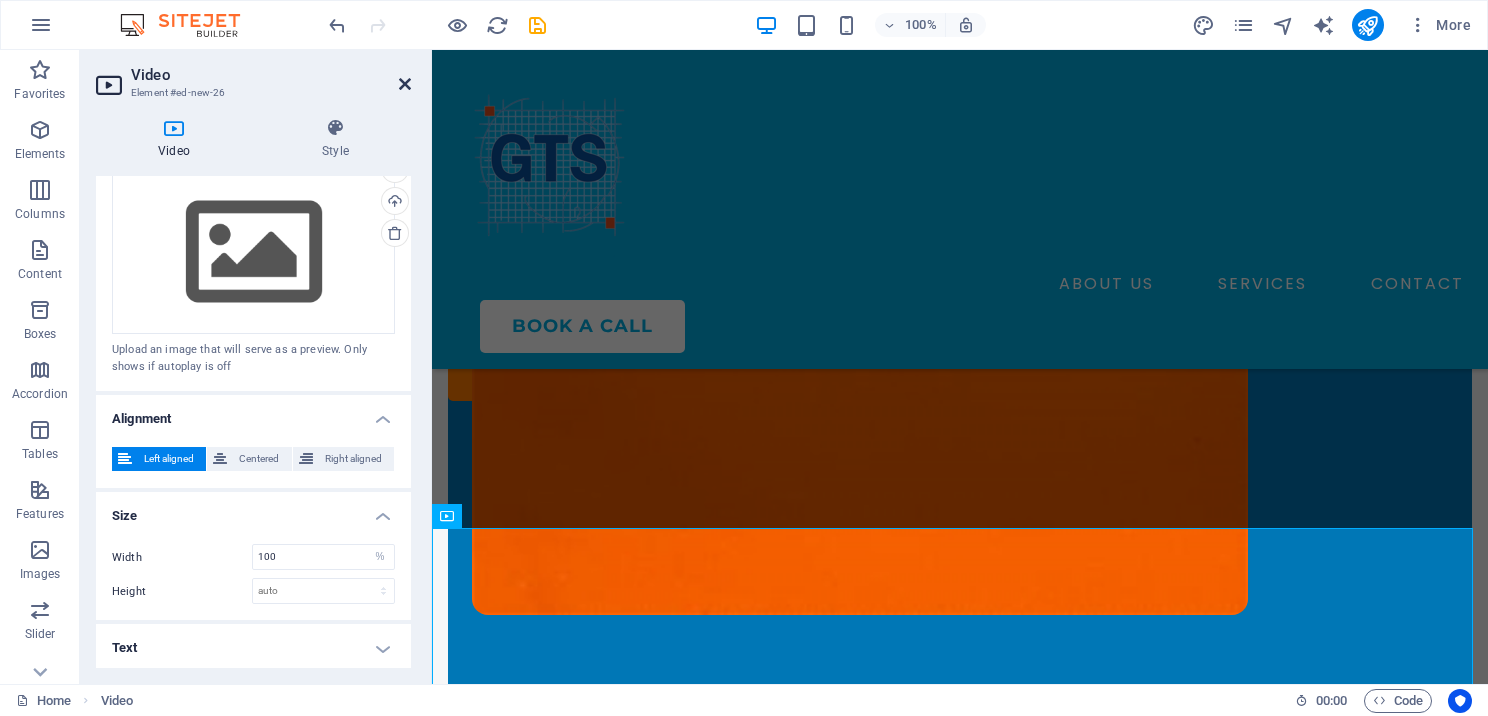 click at bounding box center (405, 84) 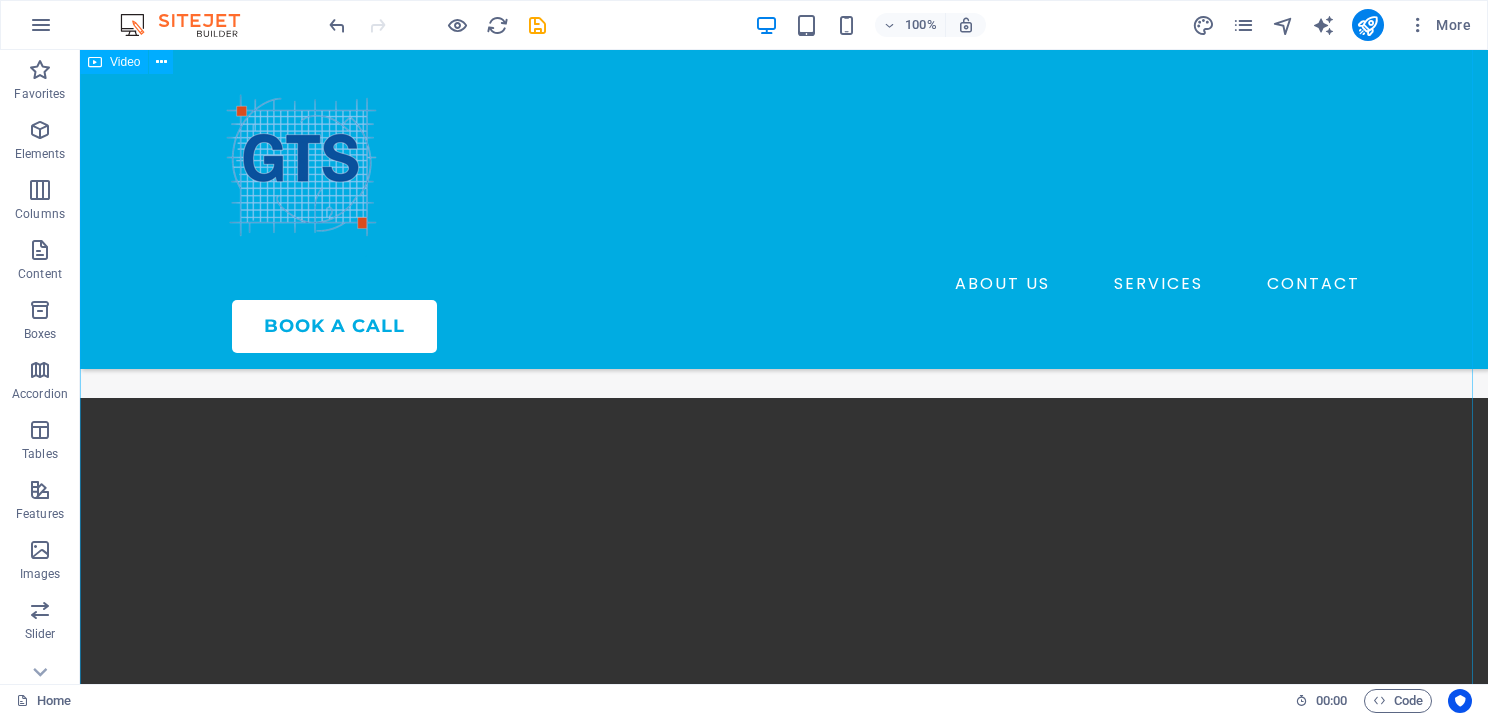 scroll, scrollTop: 1100, scrollLeft: 0, axis: vertical 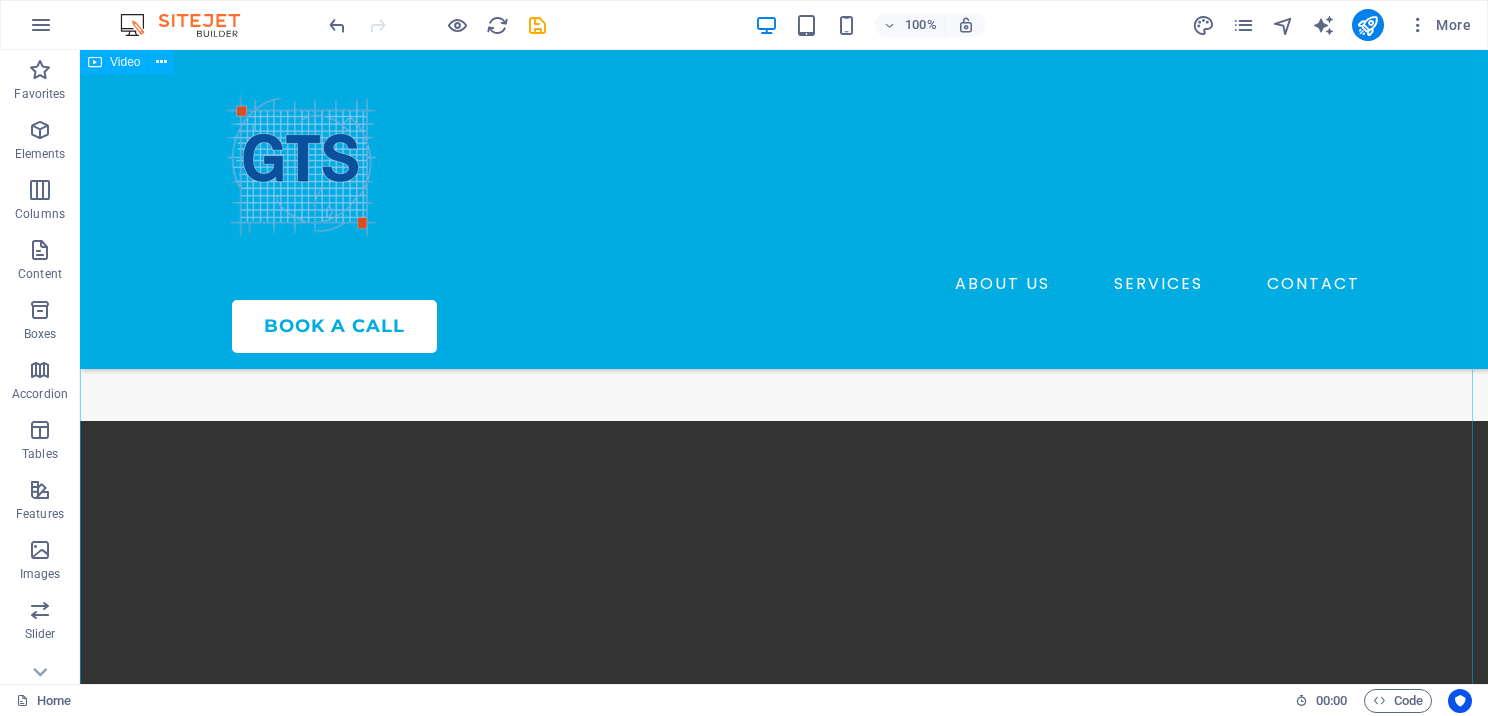 click at bounding box center (784, 773) 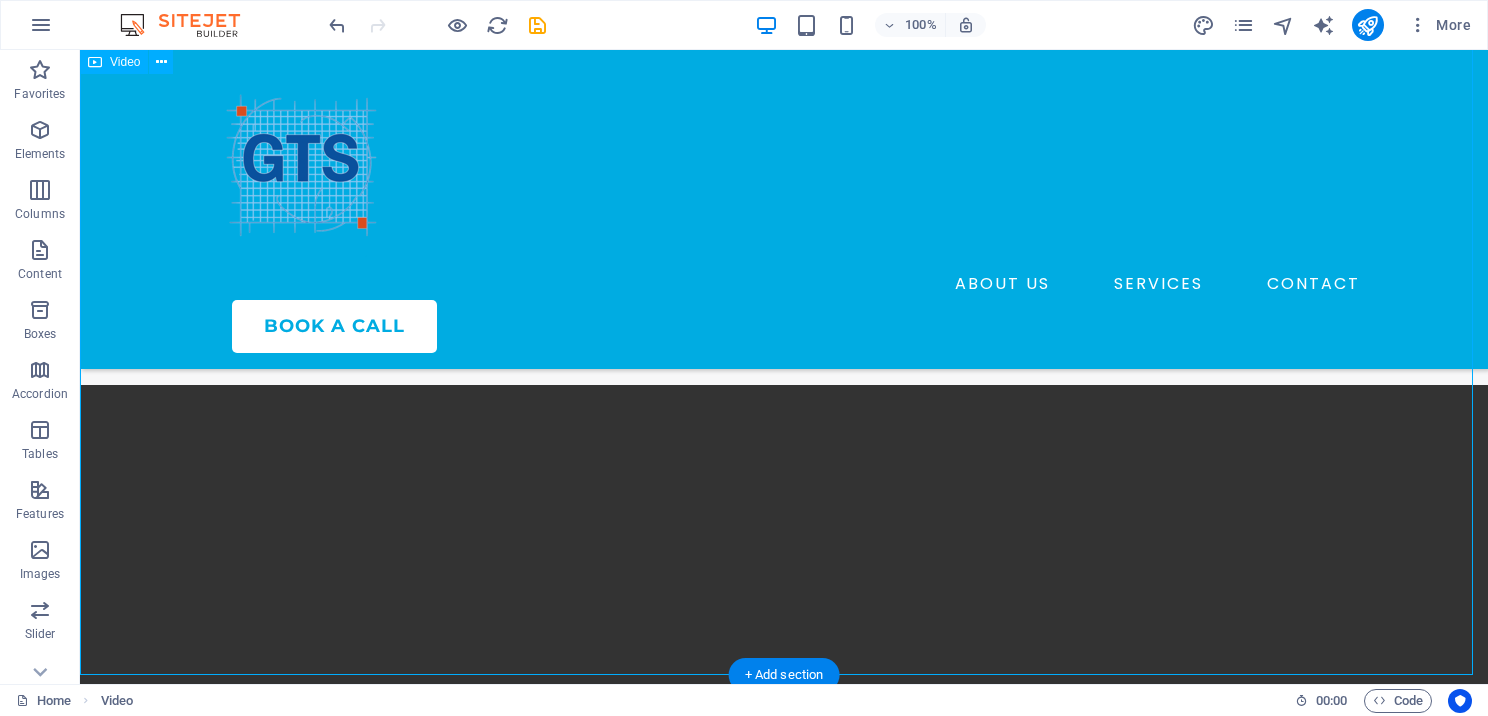 click at bounding box center (784, 737) 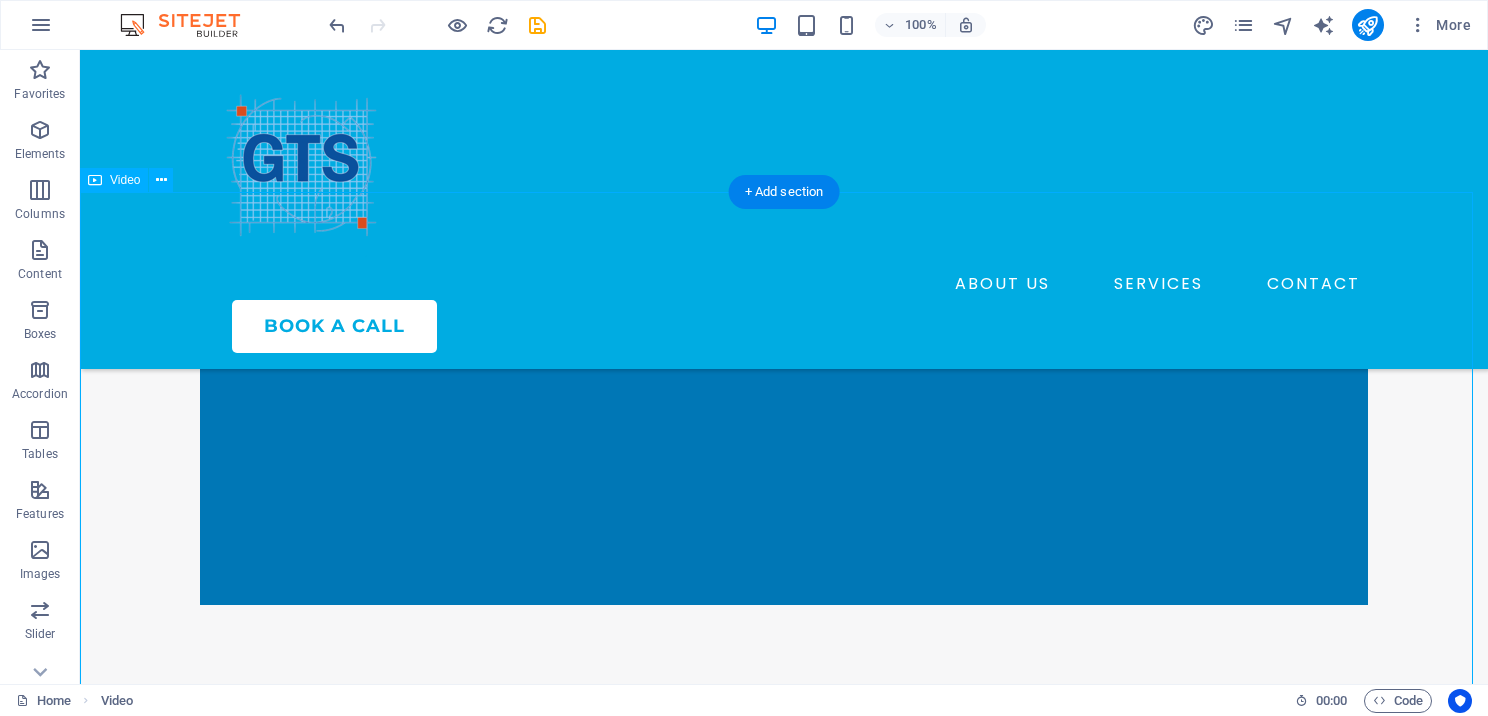 scroll, scrollTop: 636, scrollLeft: 0, axis: vertical 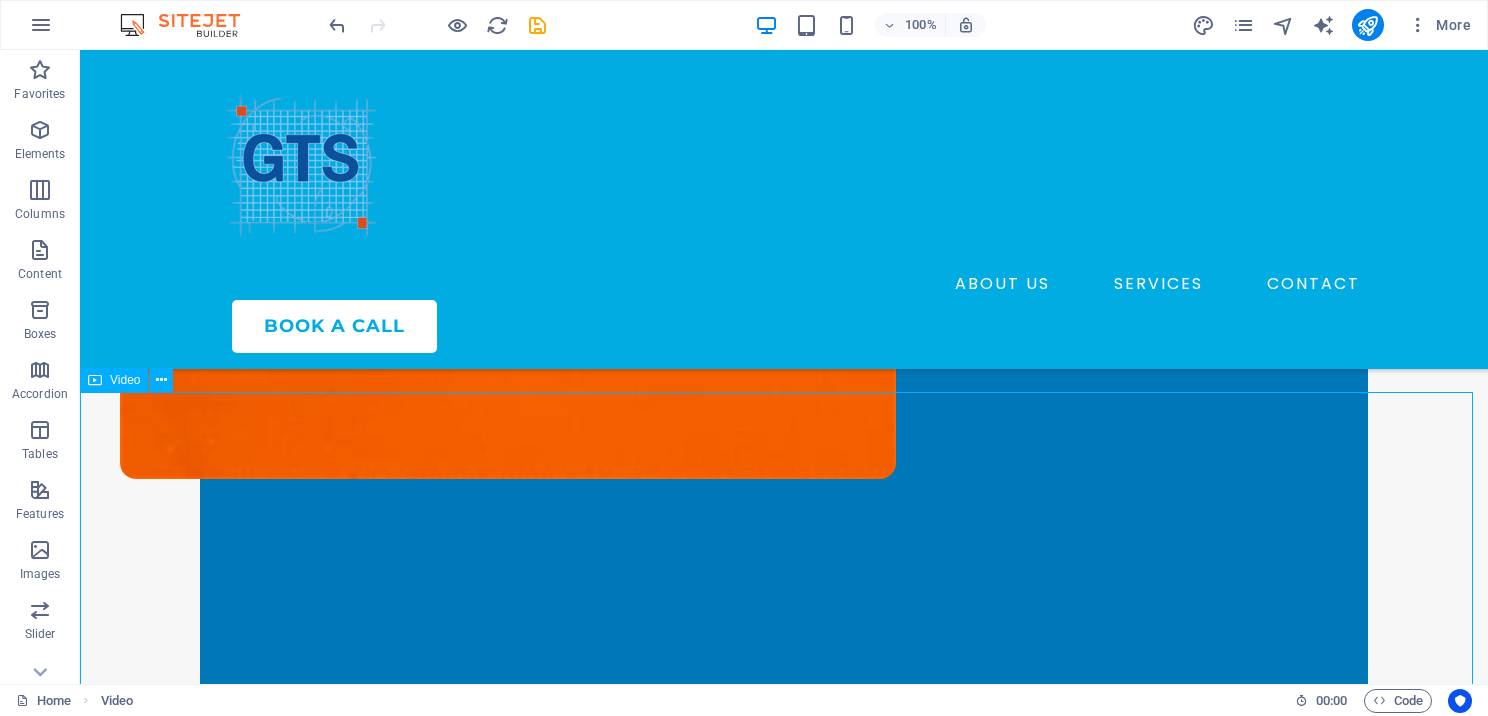 click at bounding box center (95, 380) 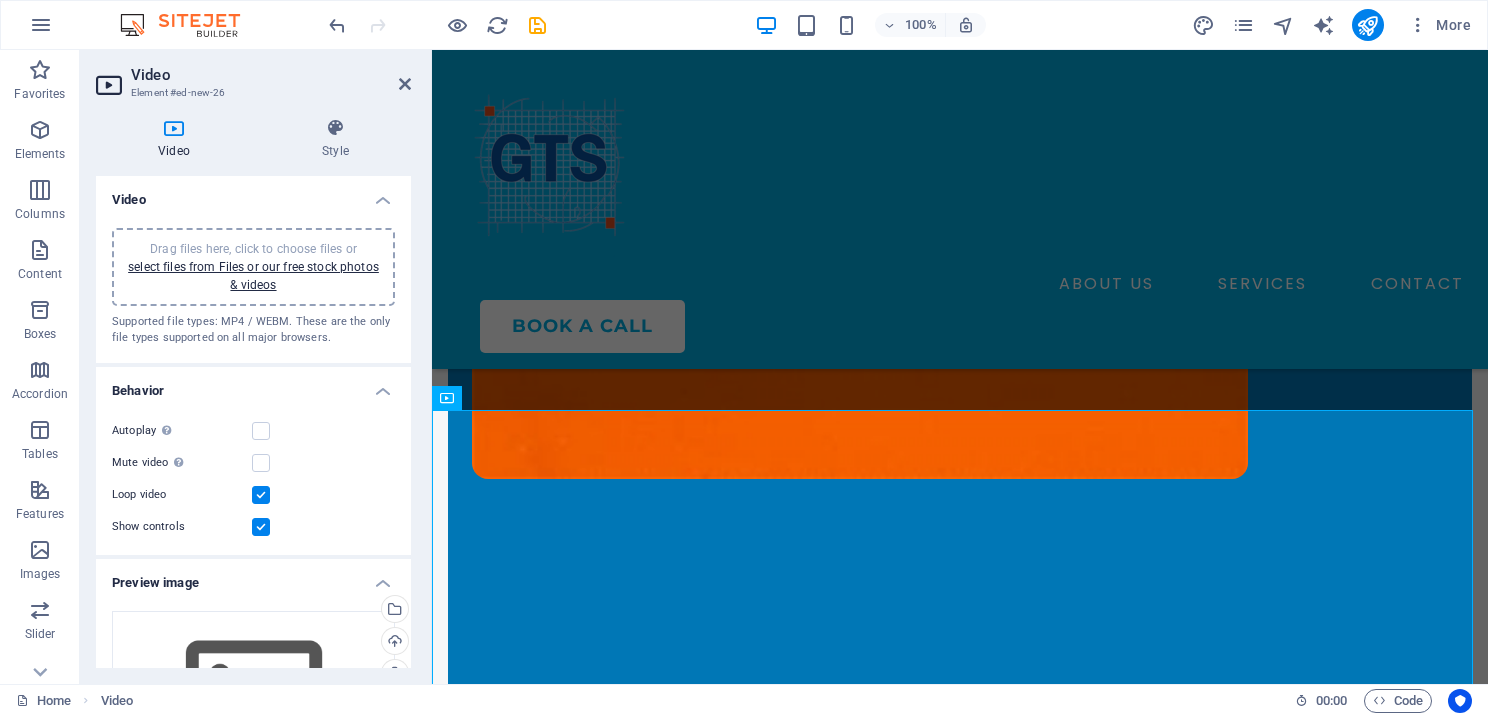 scroll, scrollTop: 617, scrollLeft: 0, axis: vertical 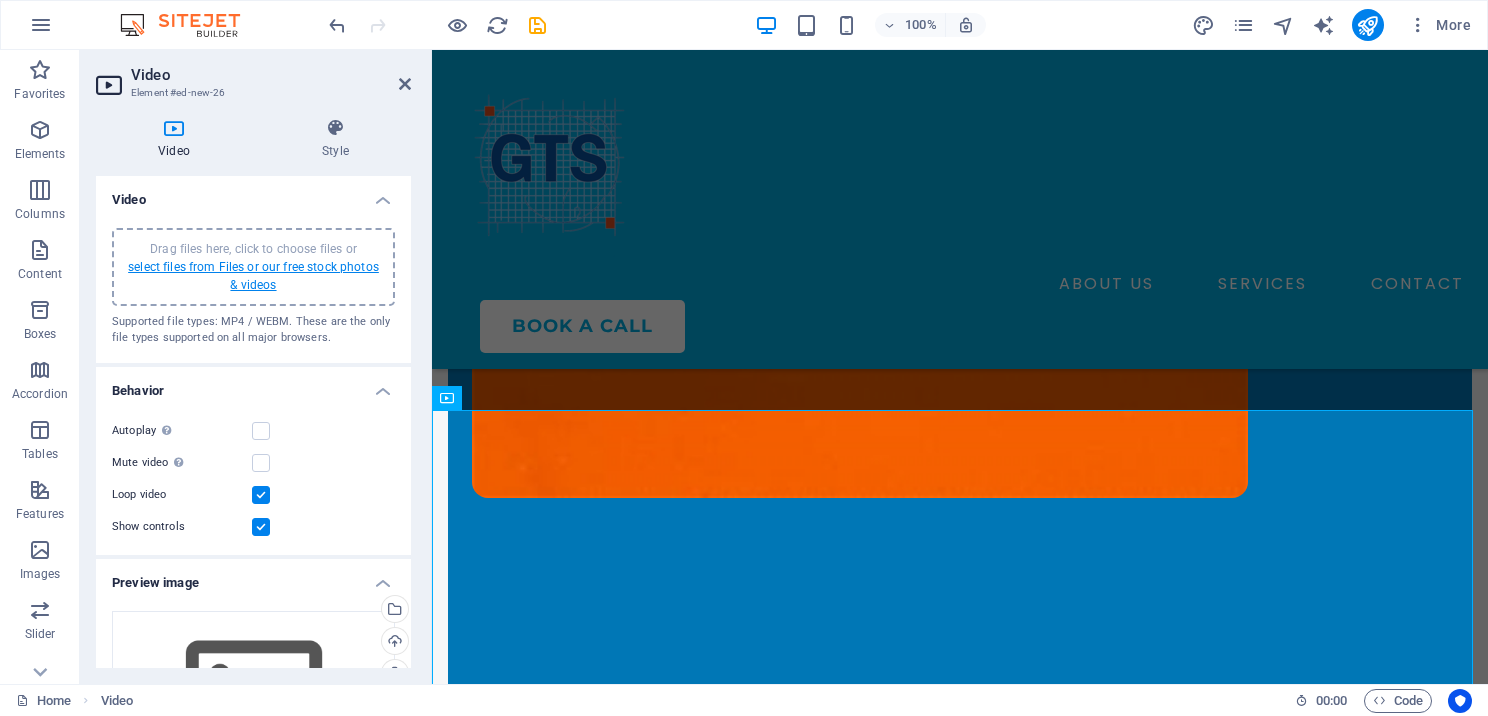 click on "select files from Files or our free stock photos & videos" at bounding box center (253, 276) 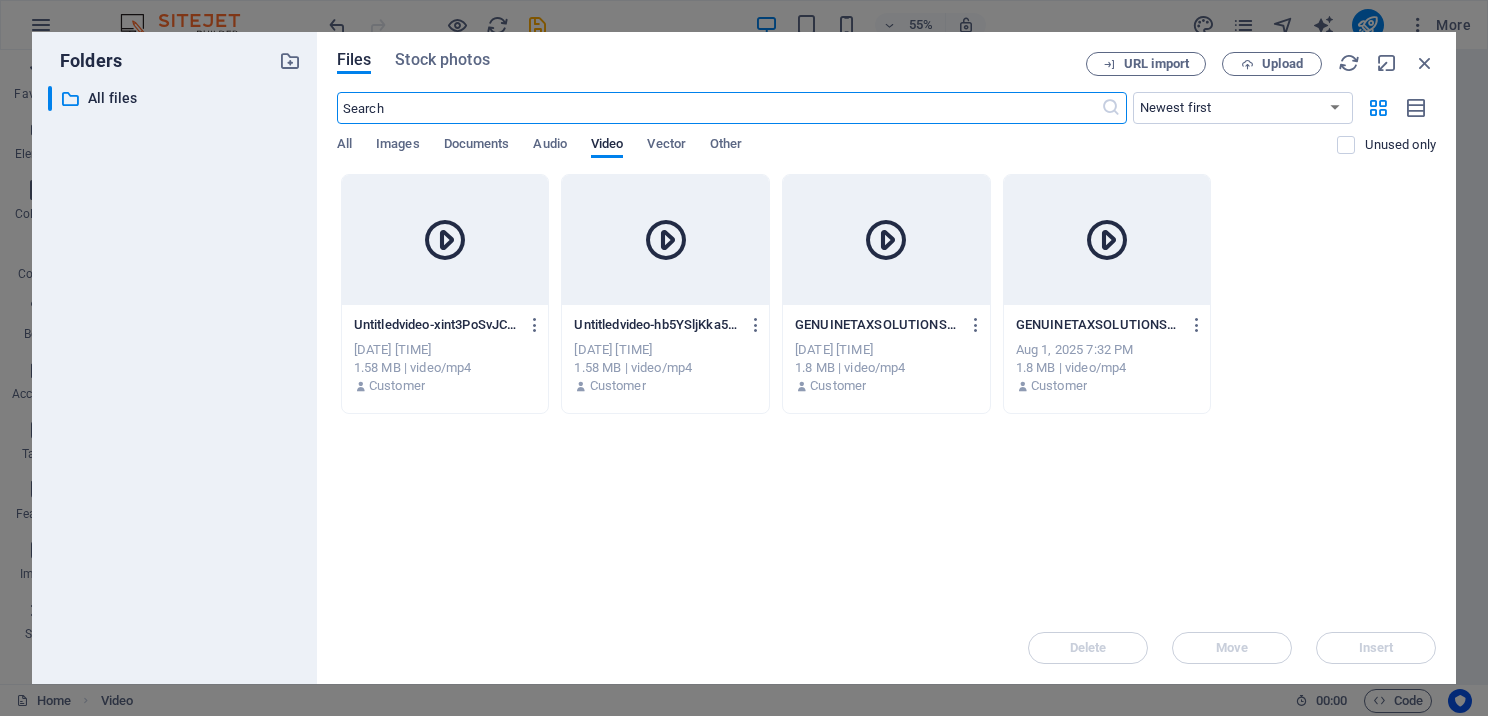 click at bounding box center (445, 240) 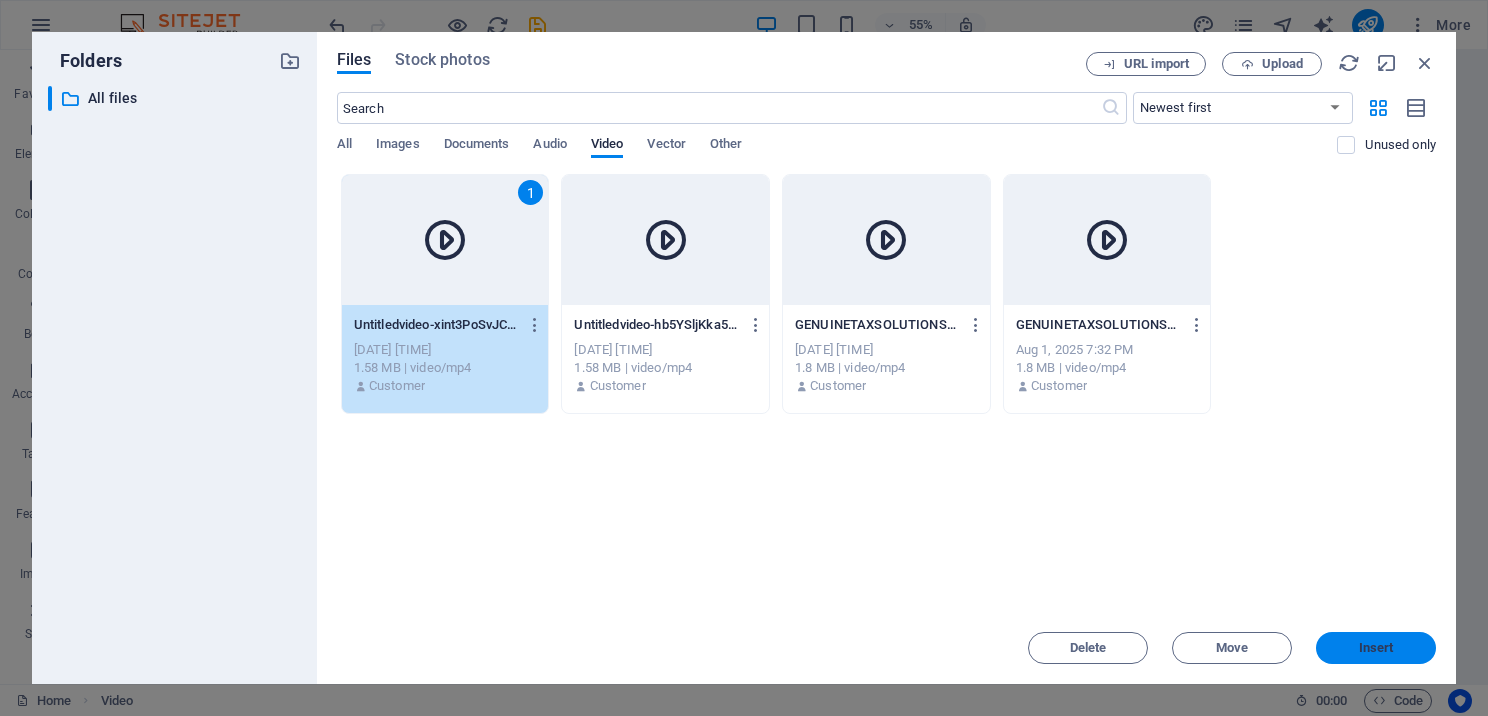 click on "Insert" at bounding box center (1376, 648) 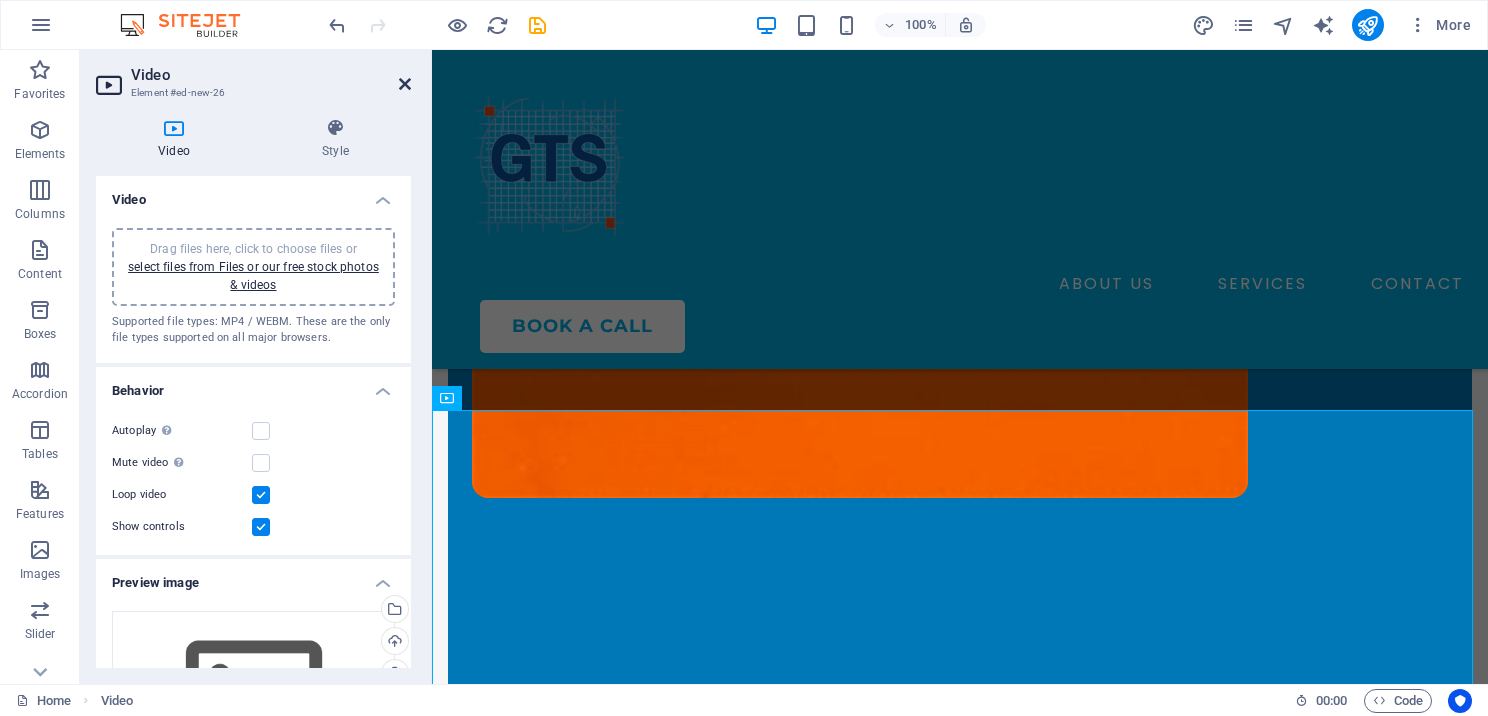 click at bounding box center [405, 84] 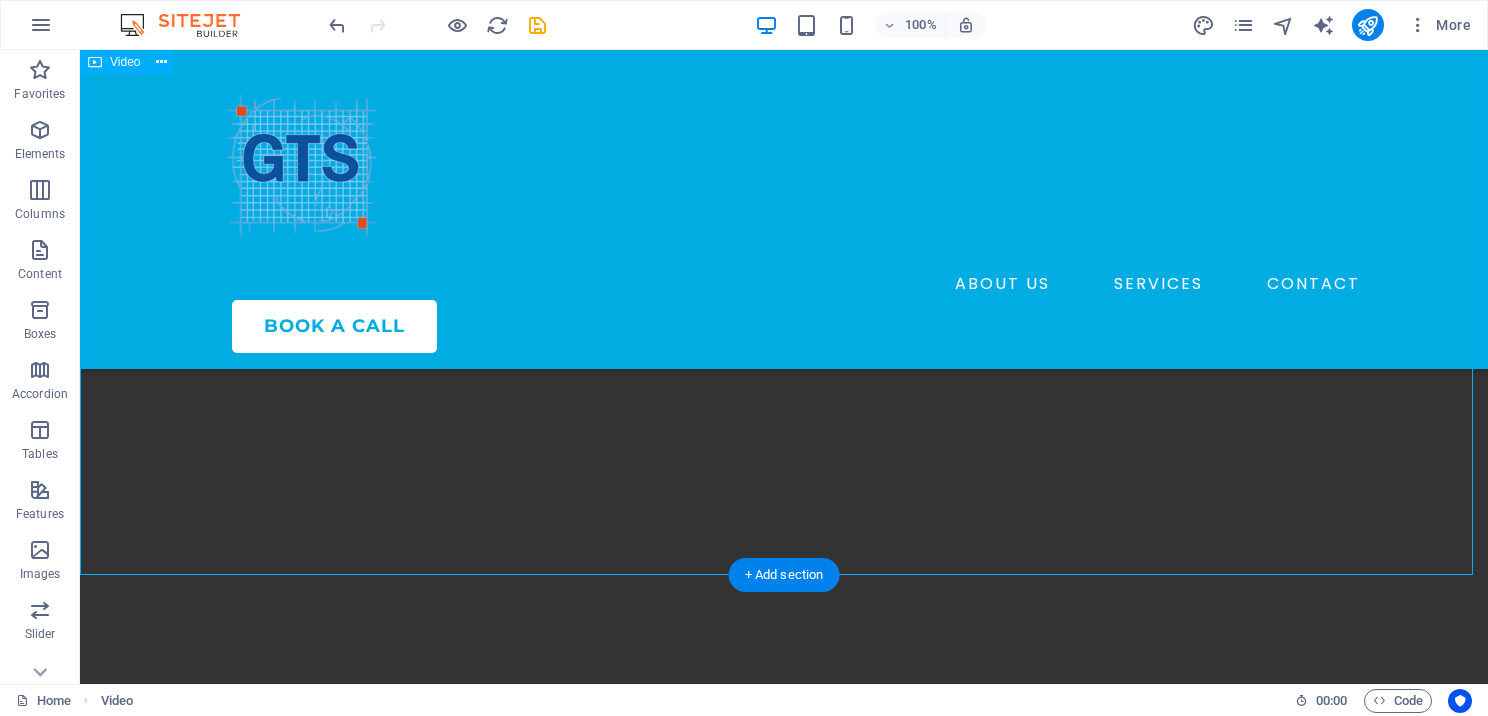 scroll, scrollTop: 1236, scrollLeft: 0, axis: vertical 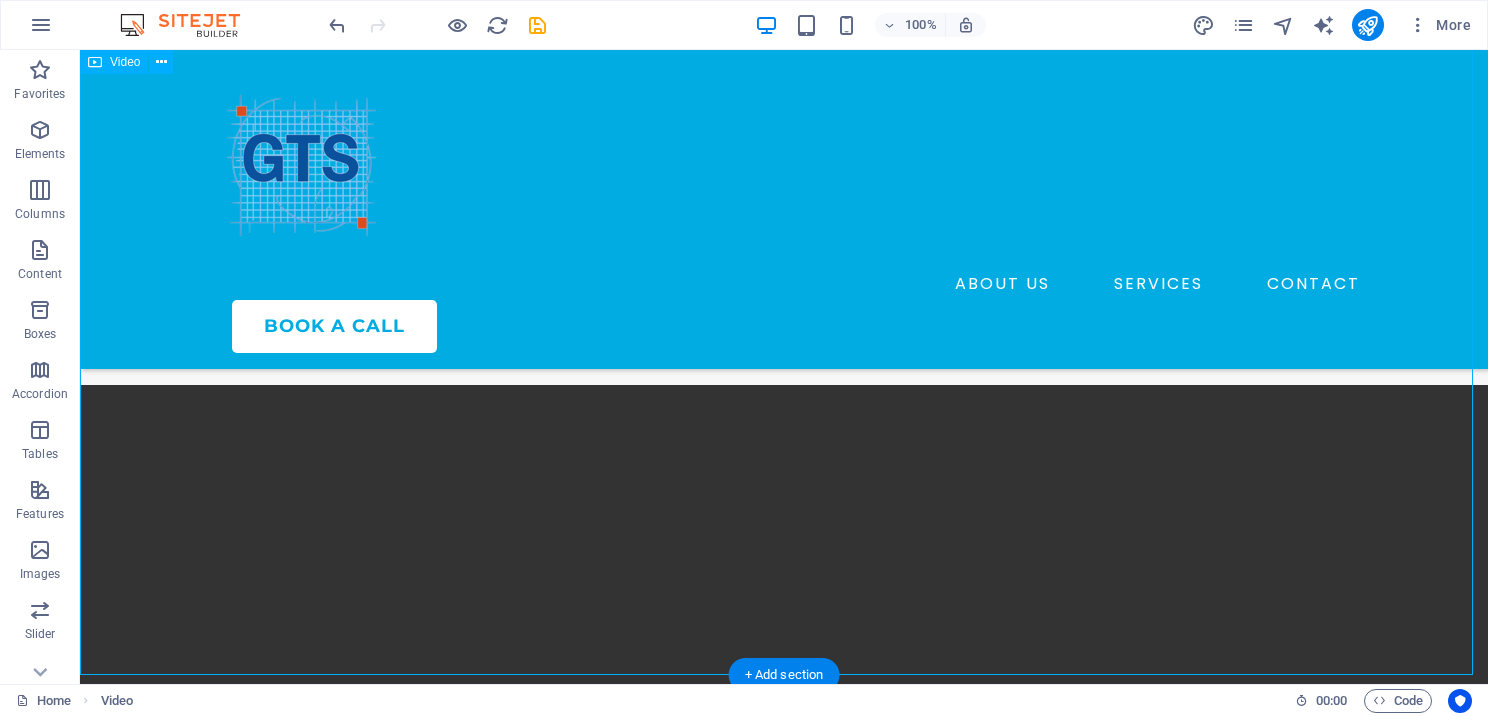 click at bounding box center [784, 737] 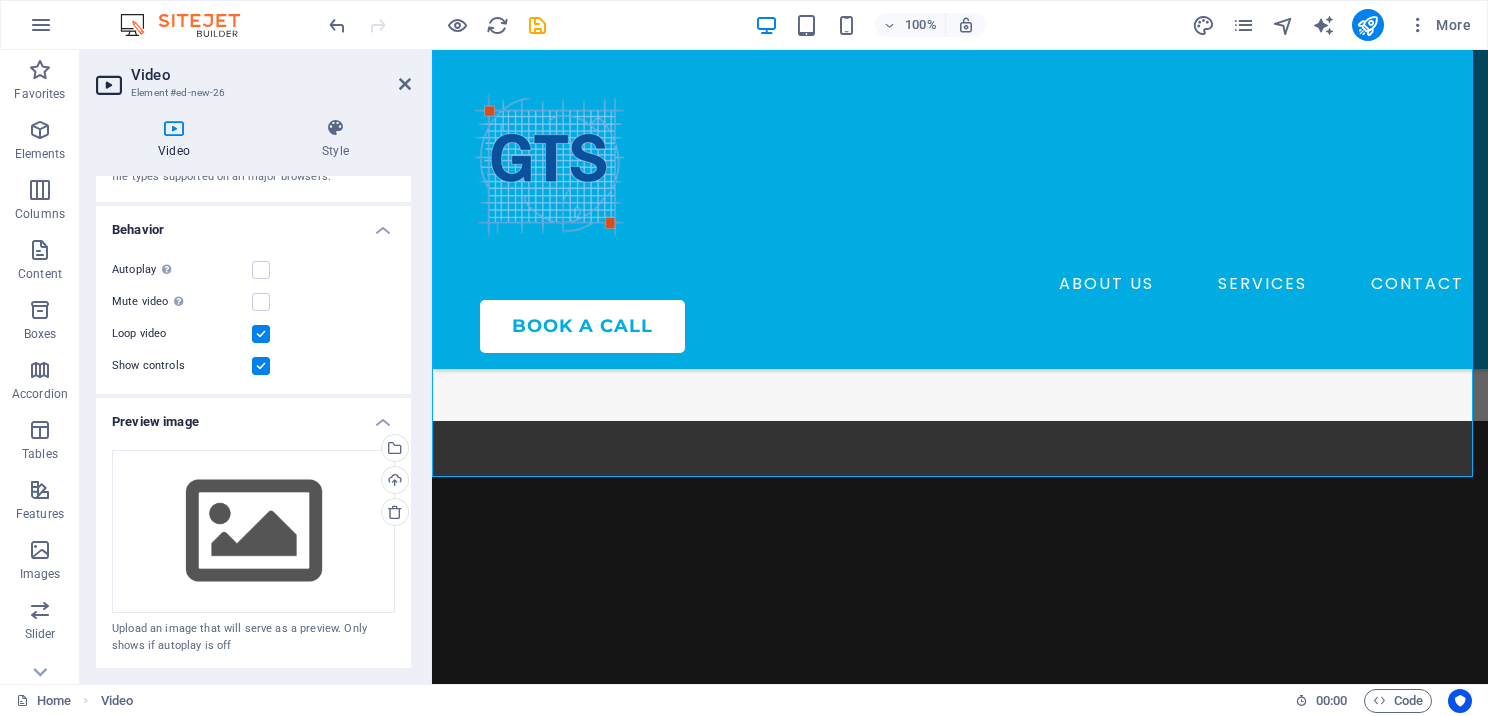 scroll, scrollTop: 400, scrollLeft: 0, axis: vertical 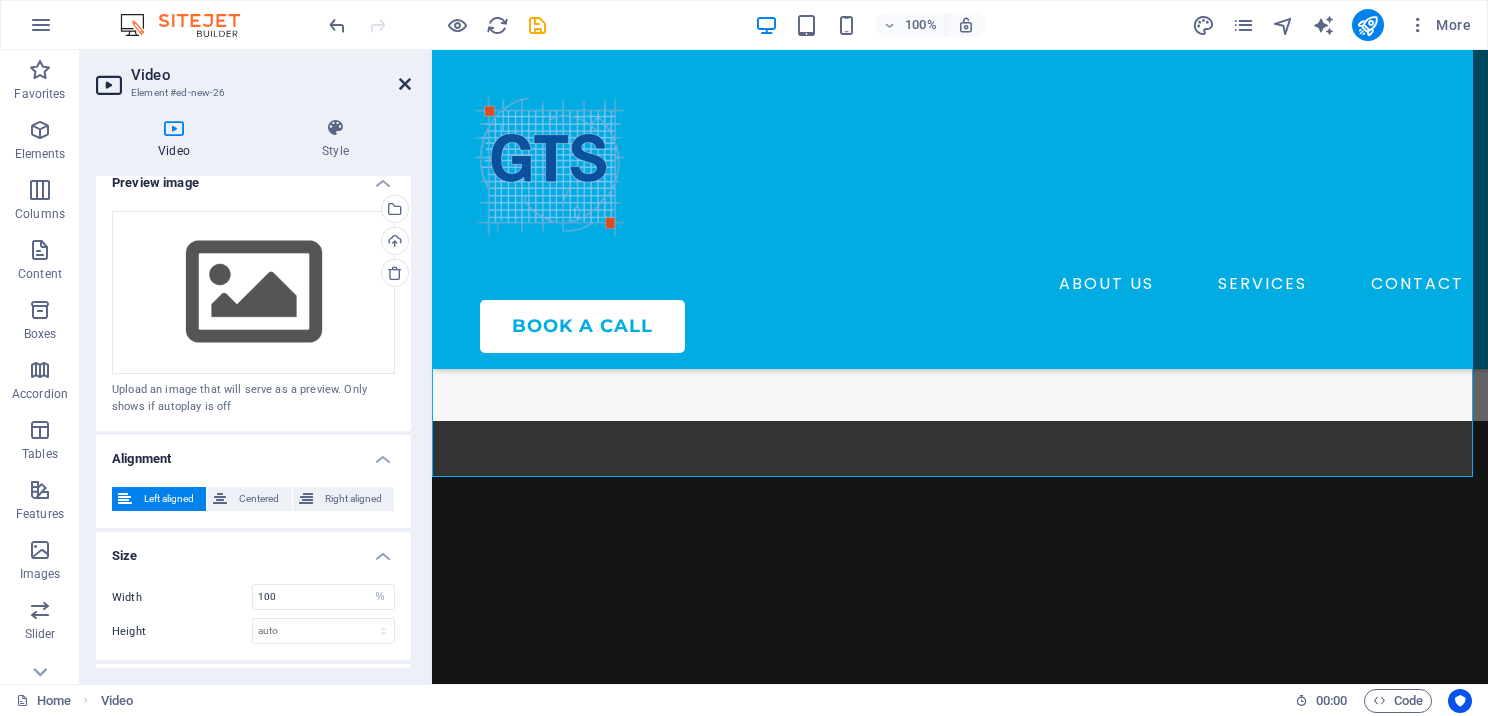 click at bounding box center (405, 84) 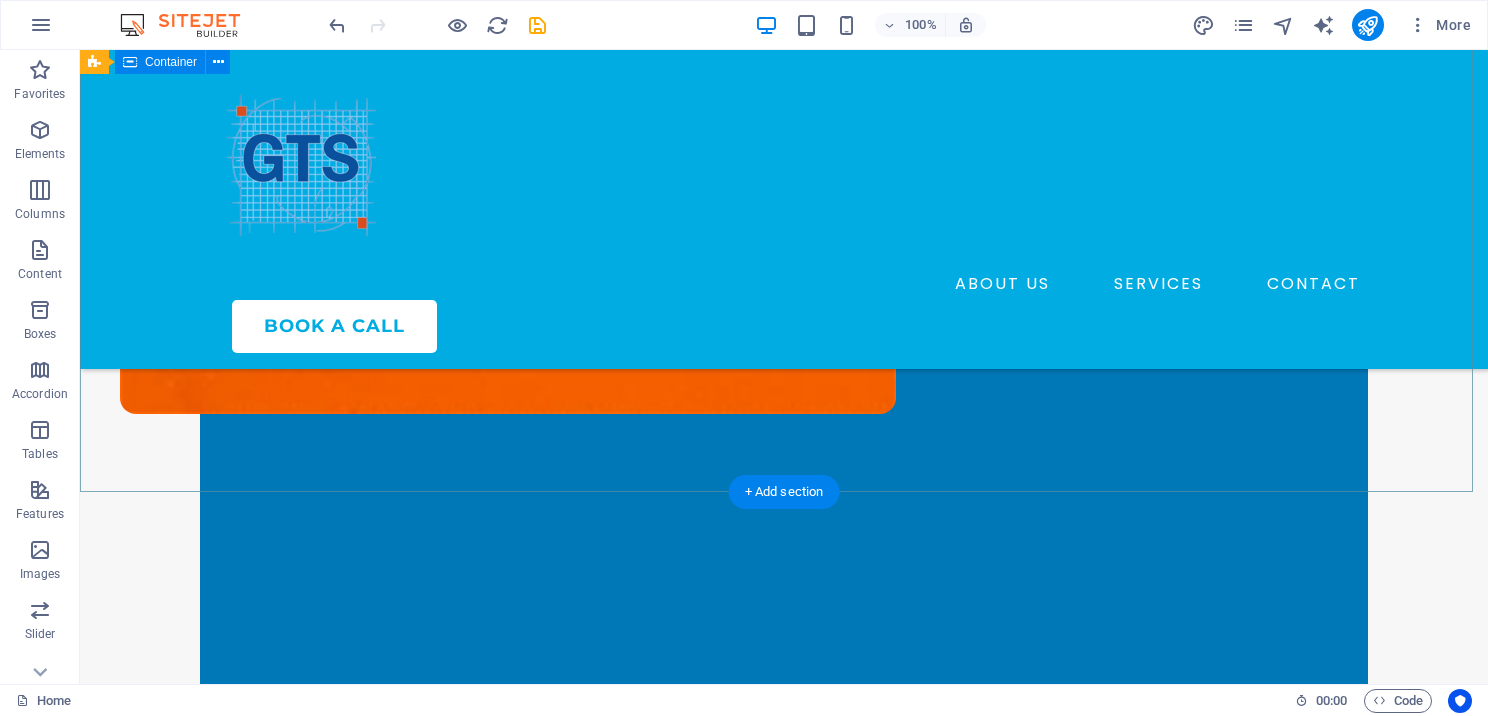 scroll, scrollTop: 536, scrollLeft: 0, axis: vertical 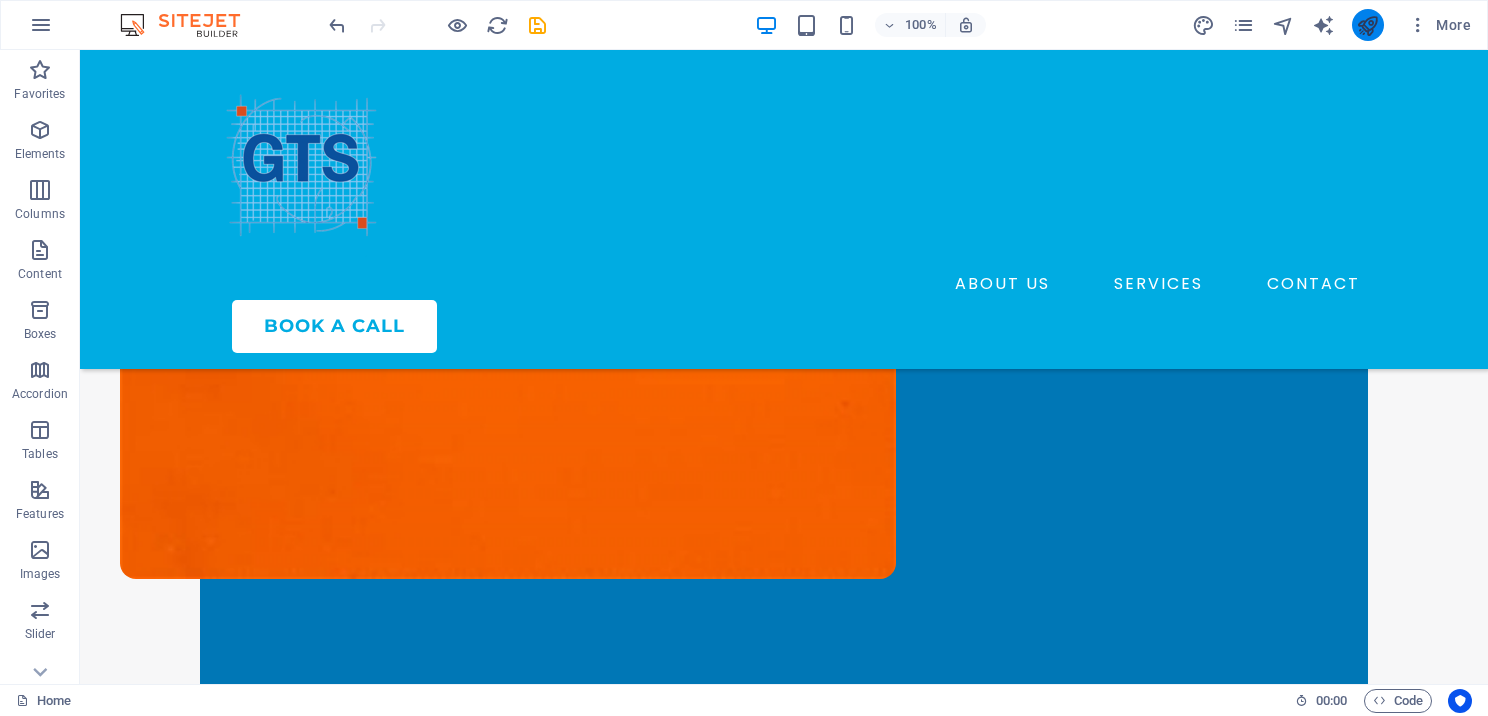 click at bounding box center (1368, 25) 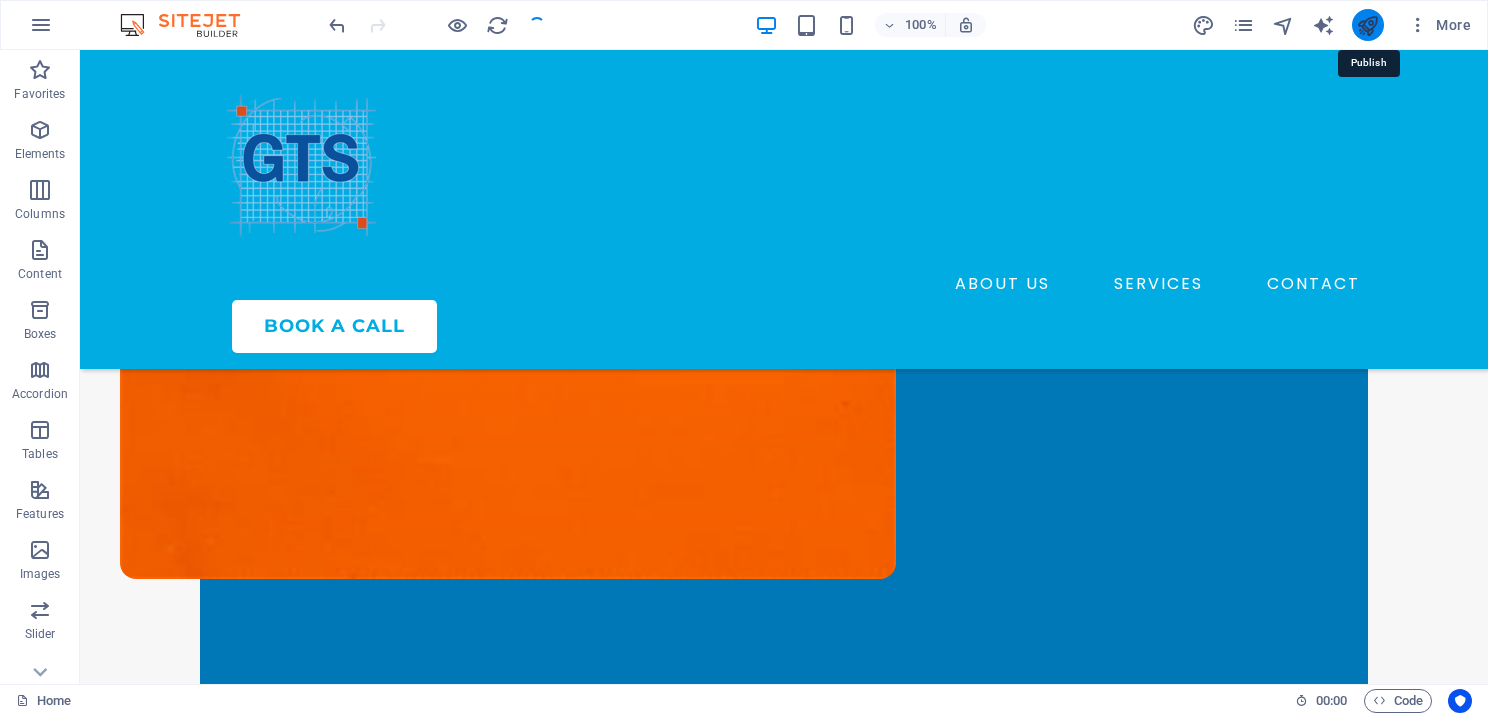 click at bounding box center (1367, 25) 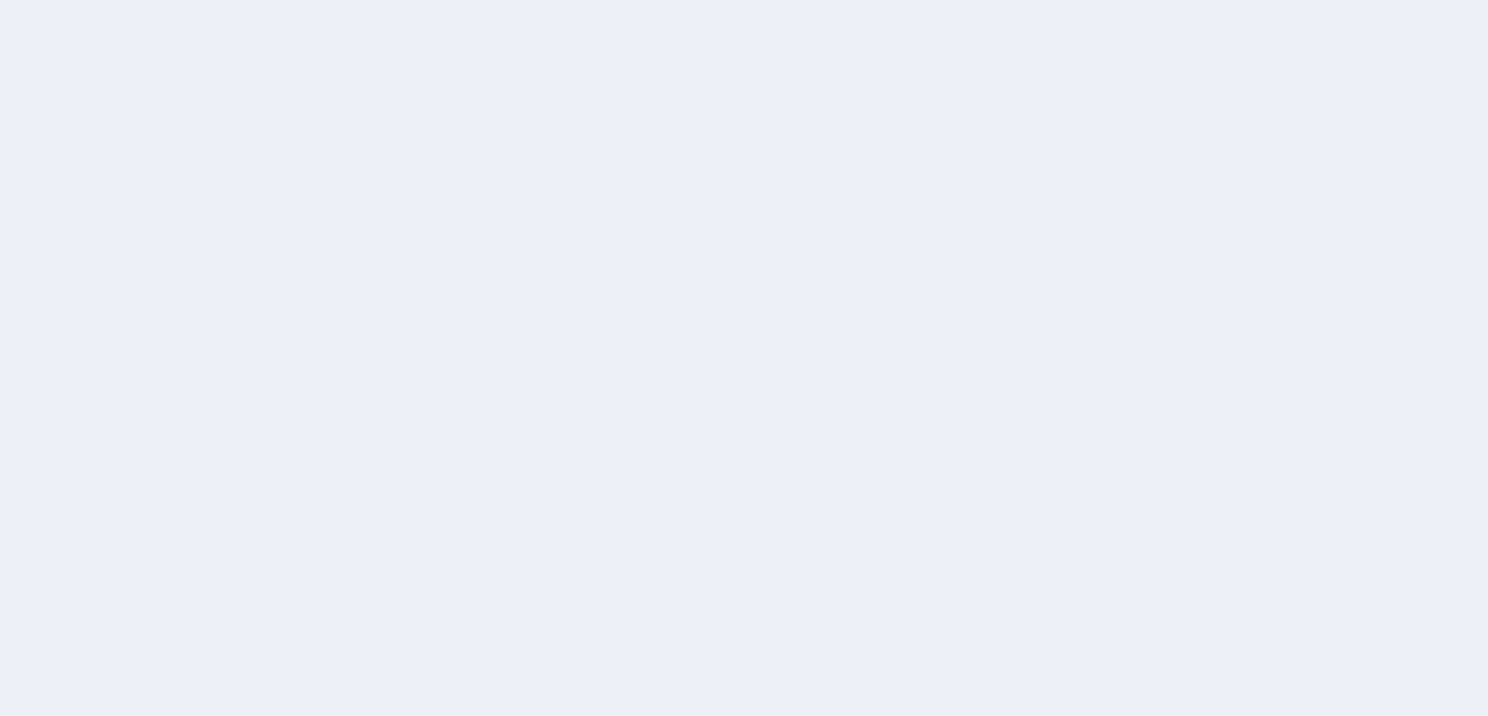 scroll, scrollTop: 0, scrollLeft: 0, axis: both 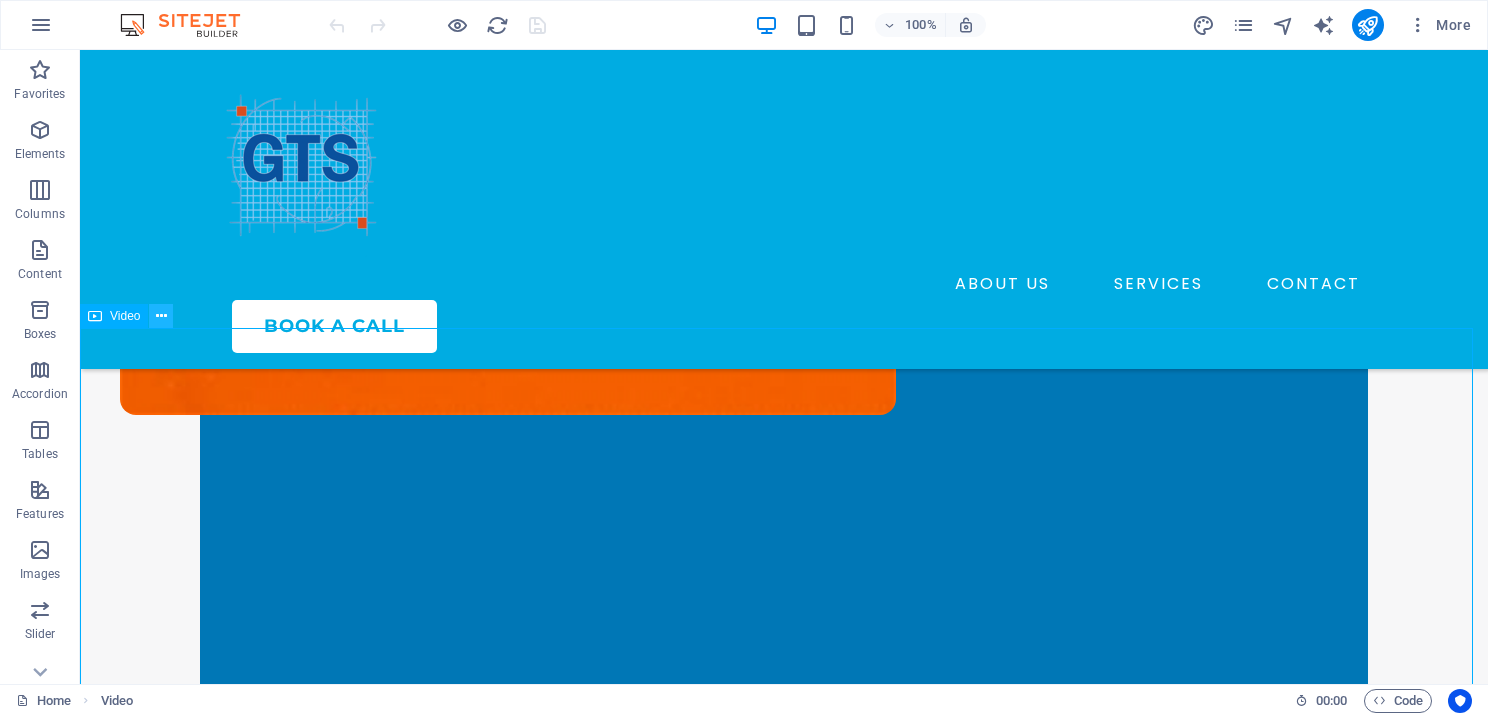 click on "Video" at bounding box center (133, 316) 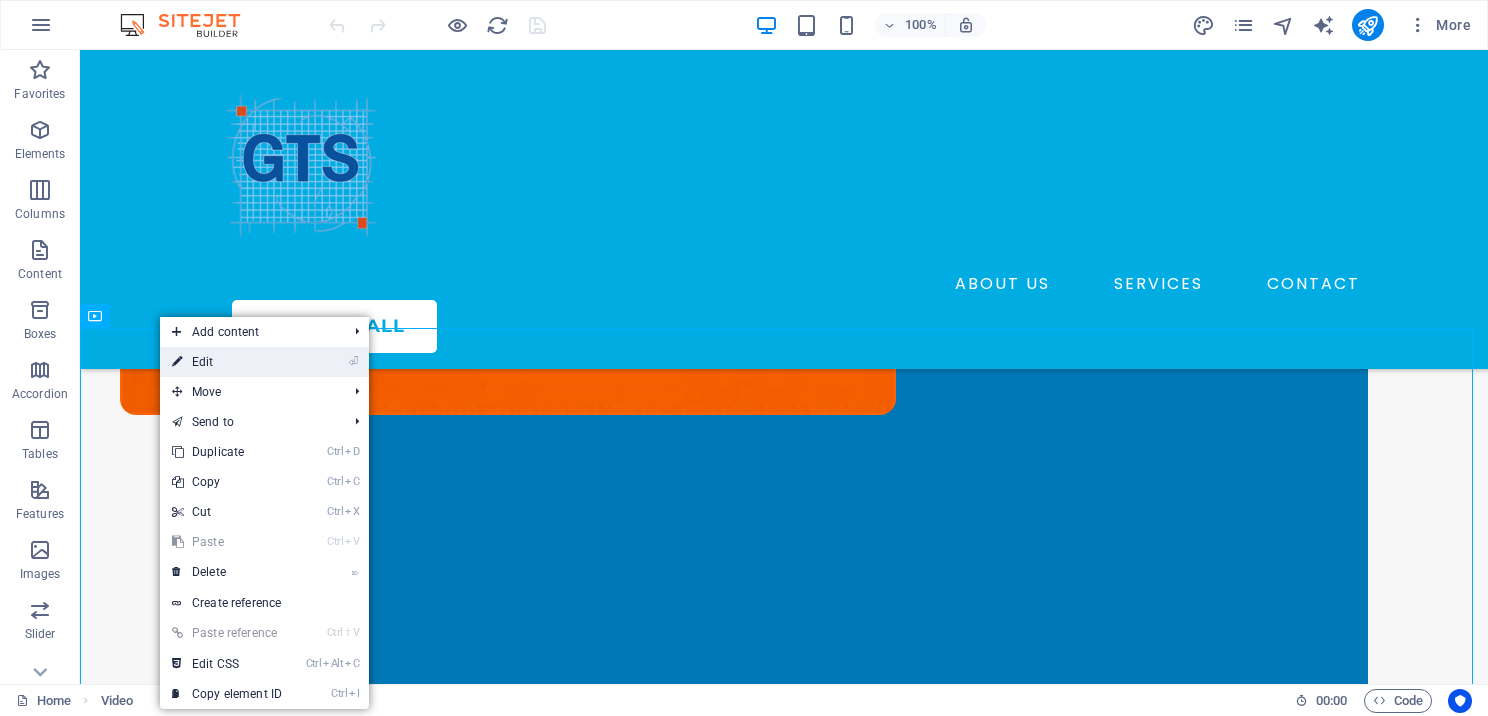 click on "⏎  Edit" at bounding box center [227, 362] 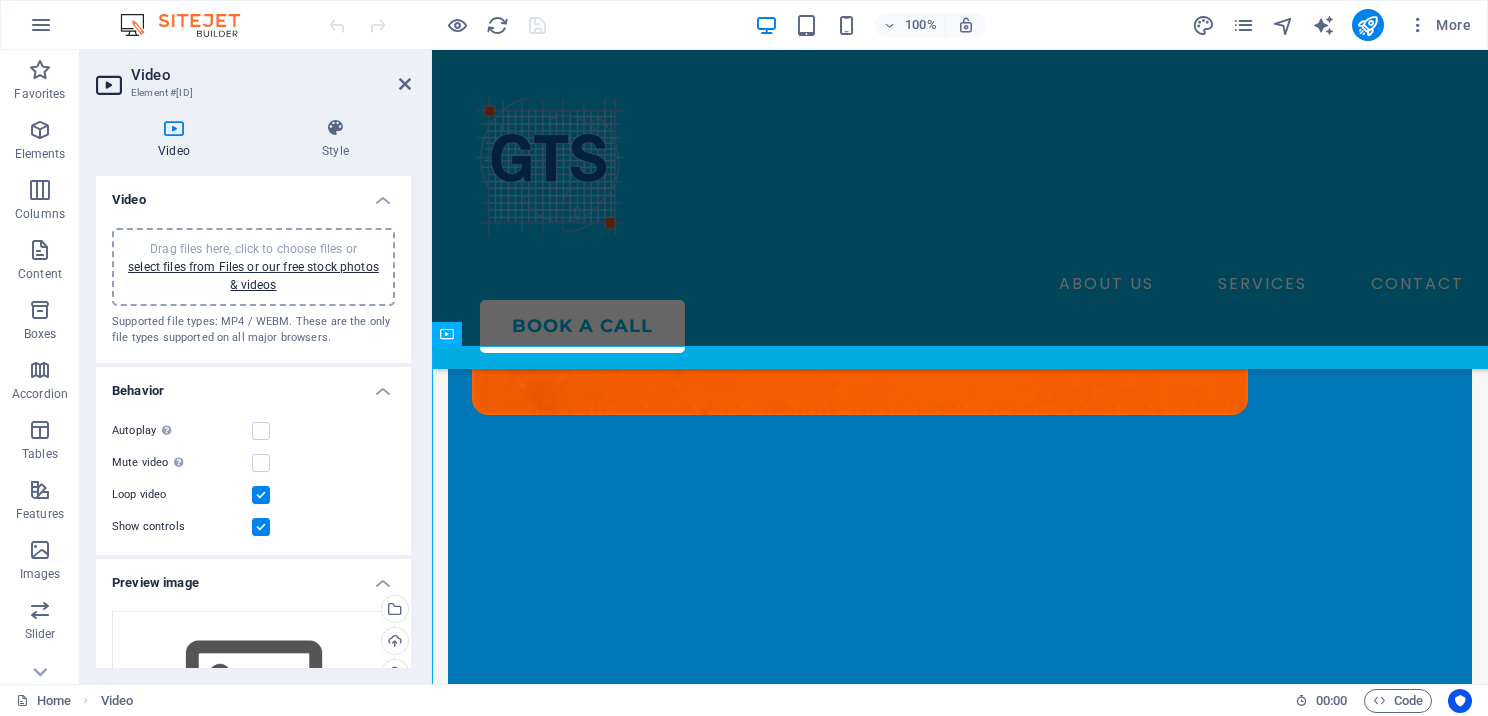 scroll, scrollTop: 681, scrollLeft: 0, axis: vertical 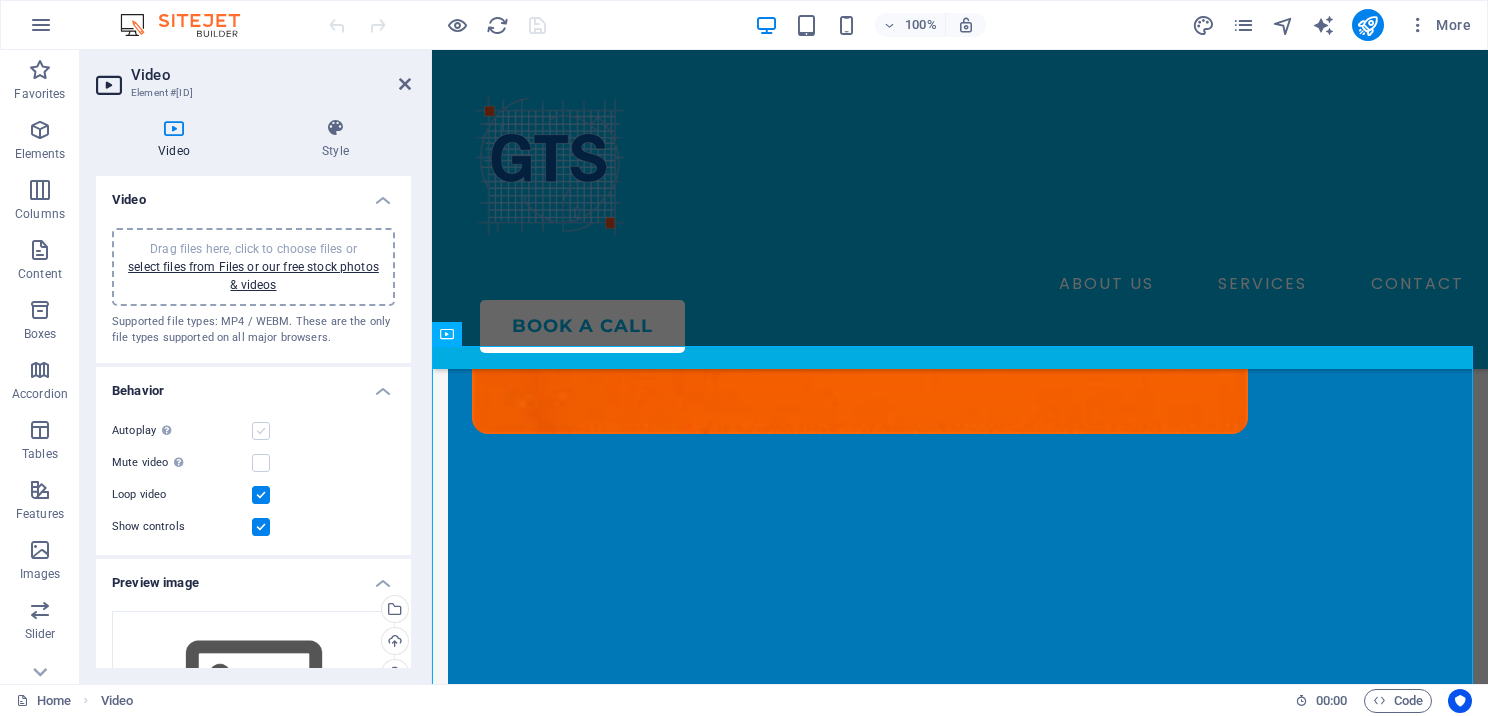 click at bounding box center (261, 431) 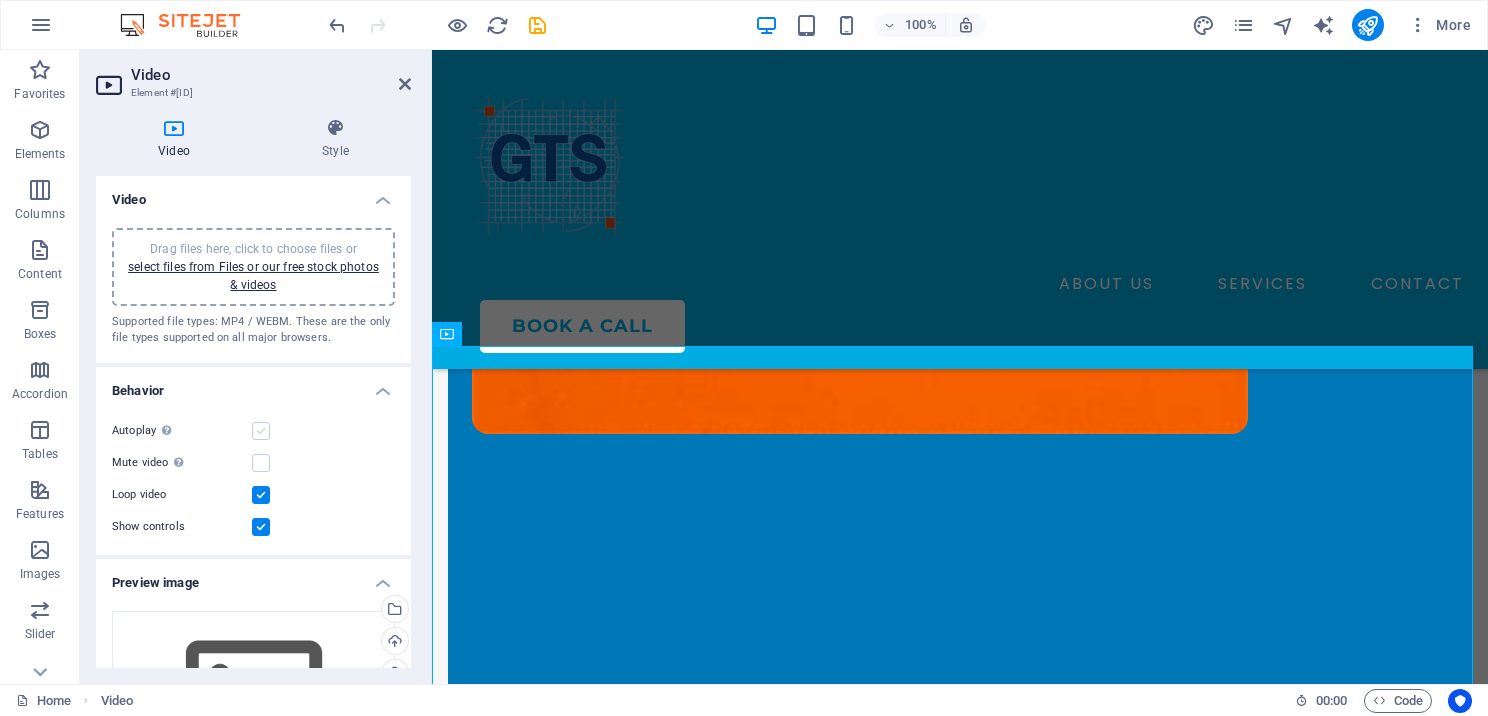 click at bounding box center [261, 431] 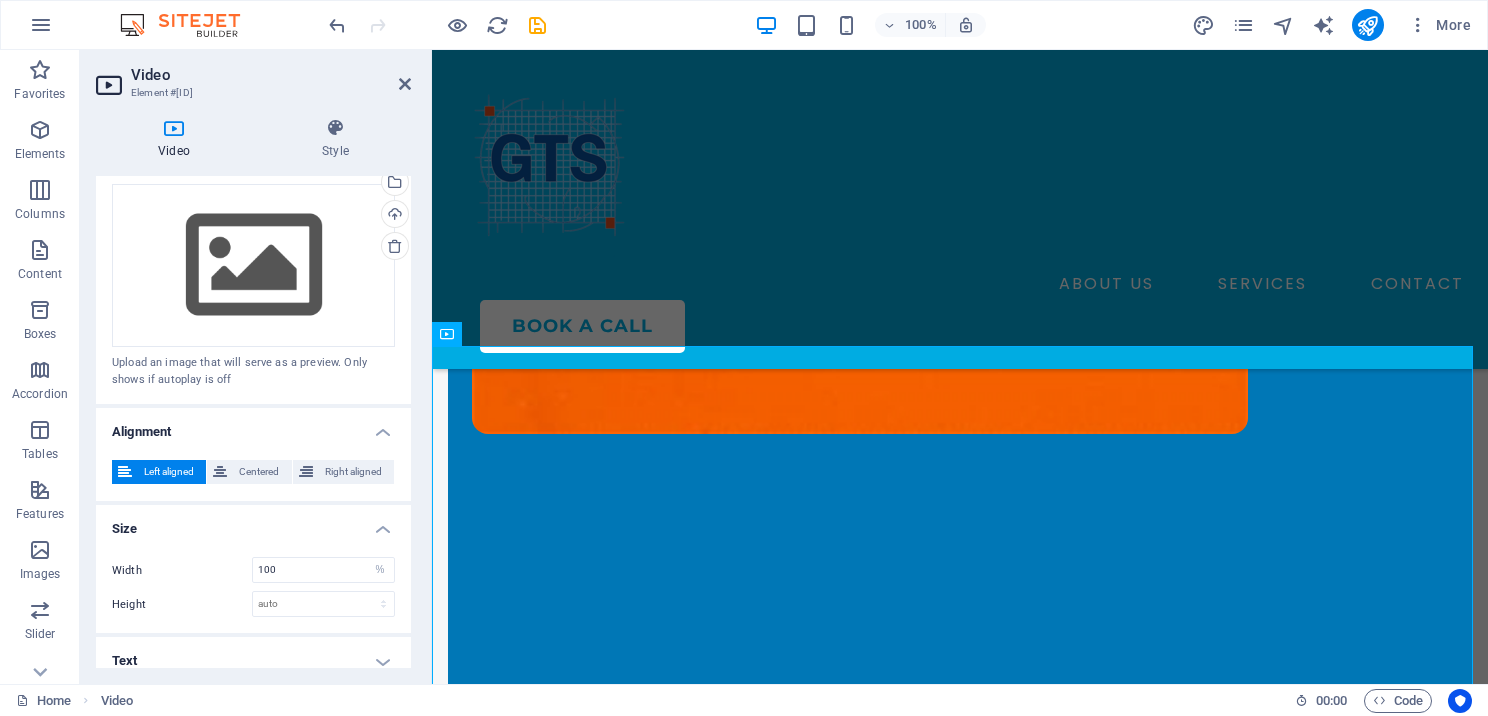 scroll, scrollTop: 440, scrollLeft: 0, axis: vertical 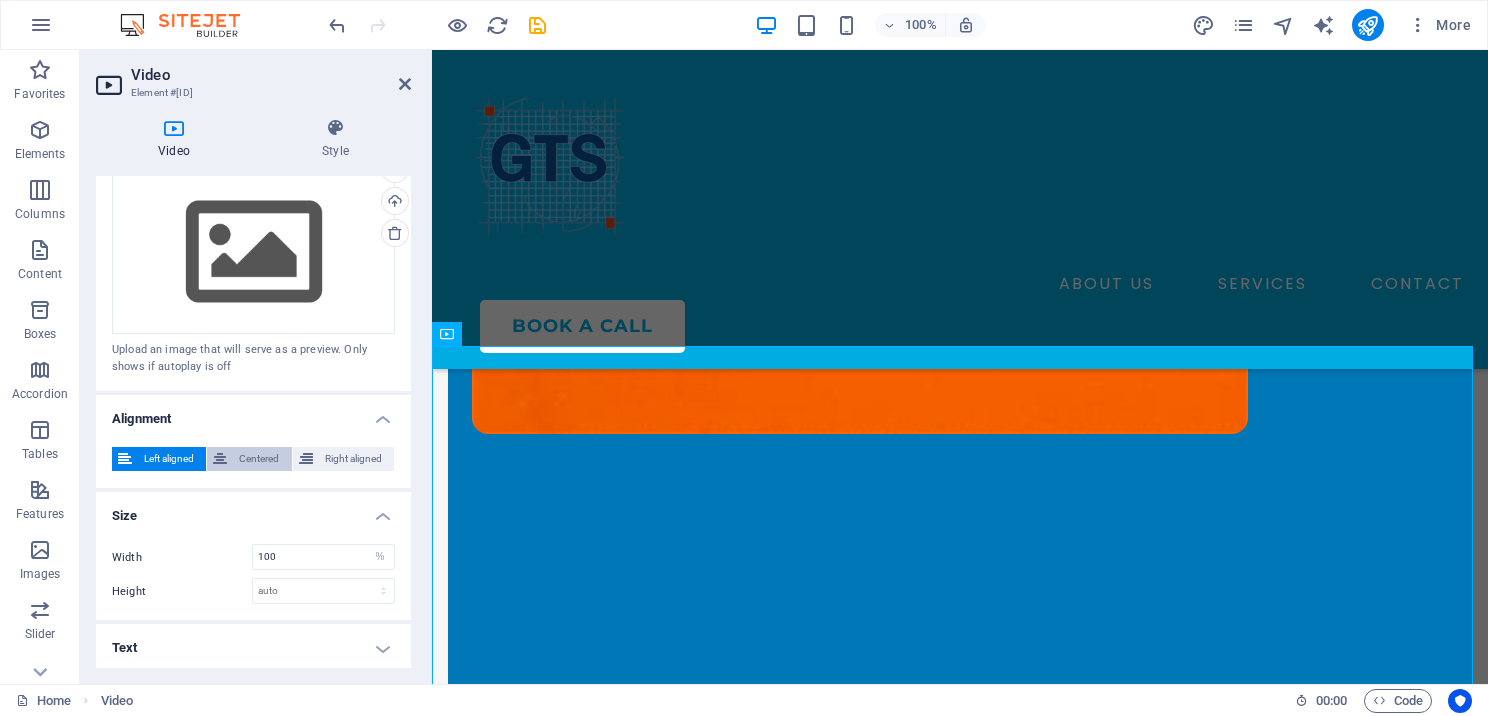 click on "Centered" at bounding box center [259, 459] 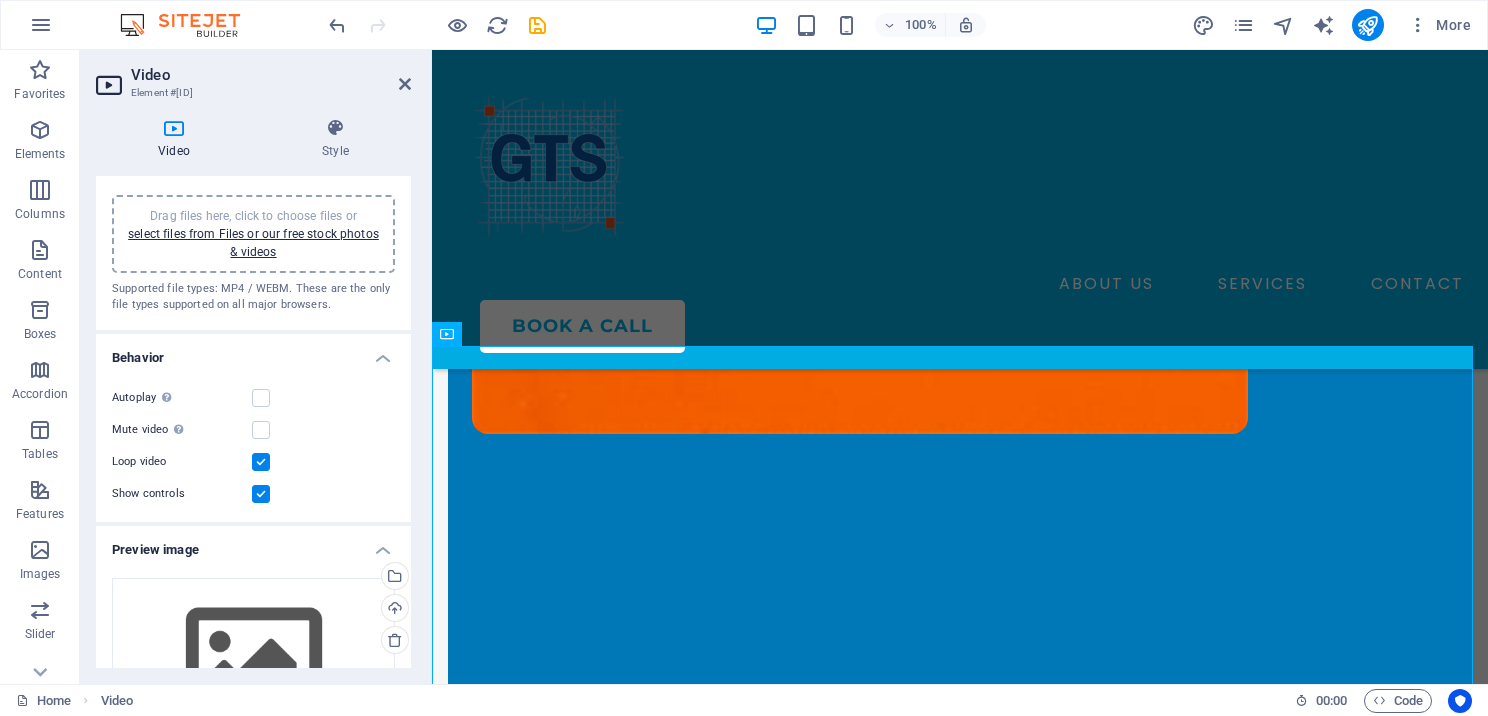 scroll, scrollTop: 0, scrollLeft: 0, axis: both 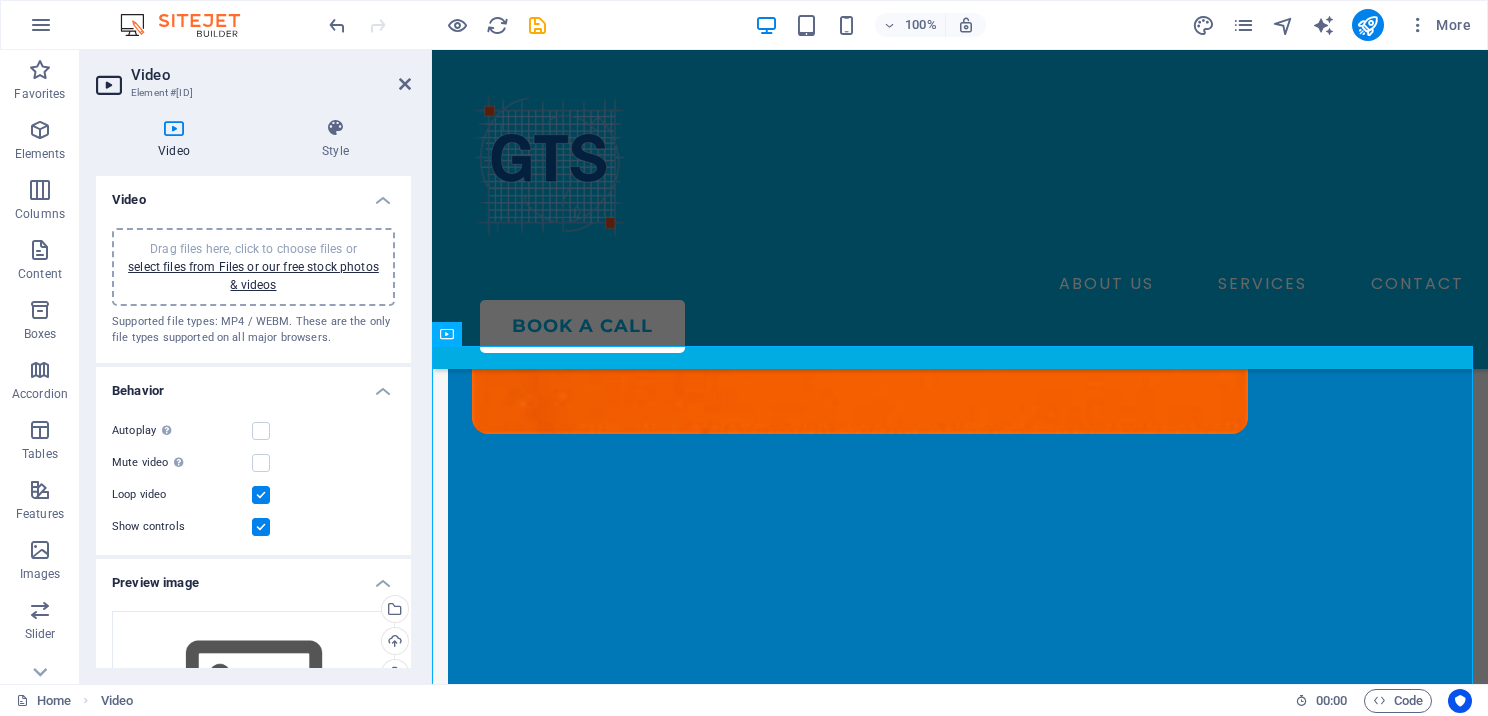 click at bounding box center [261, 527] 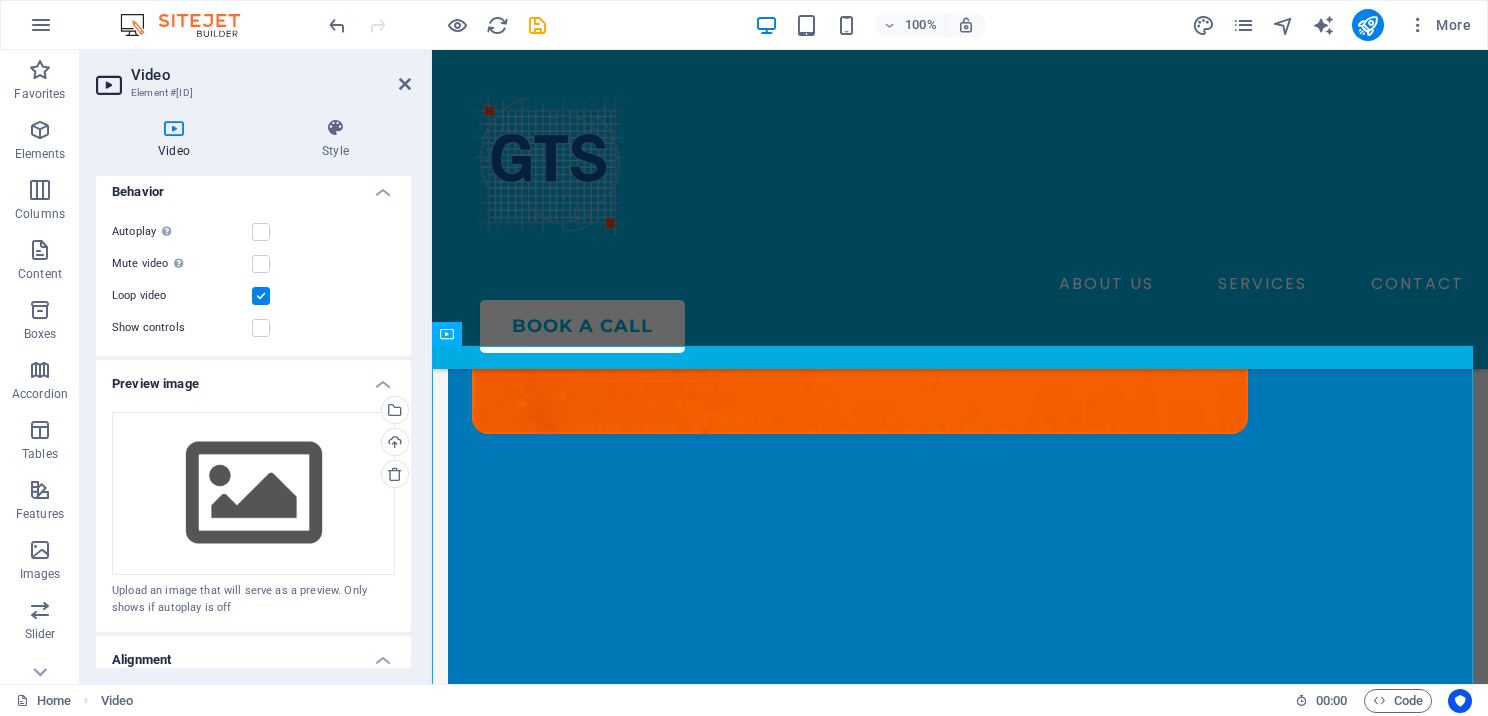 scroll, scrollTop: 200, scrollLeft: 0, axis: vertical 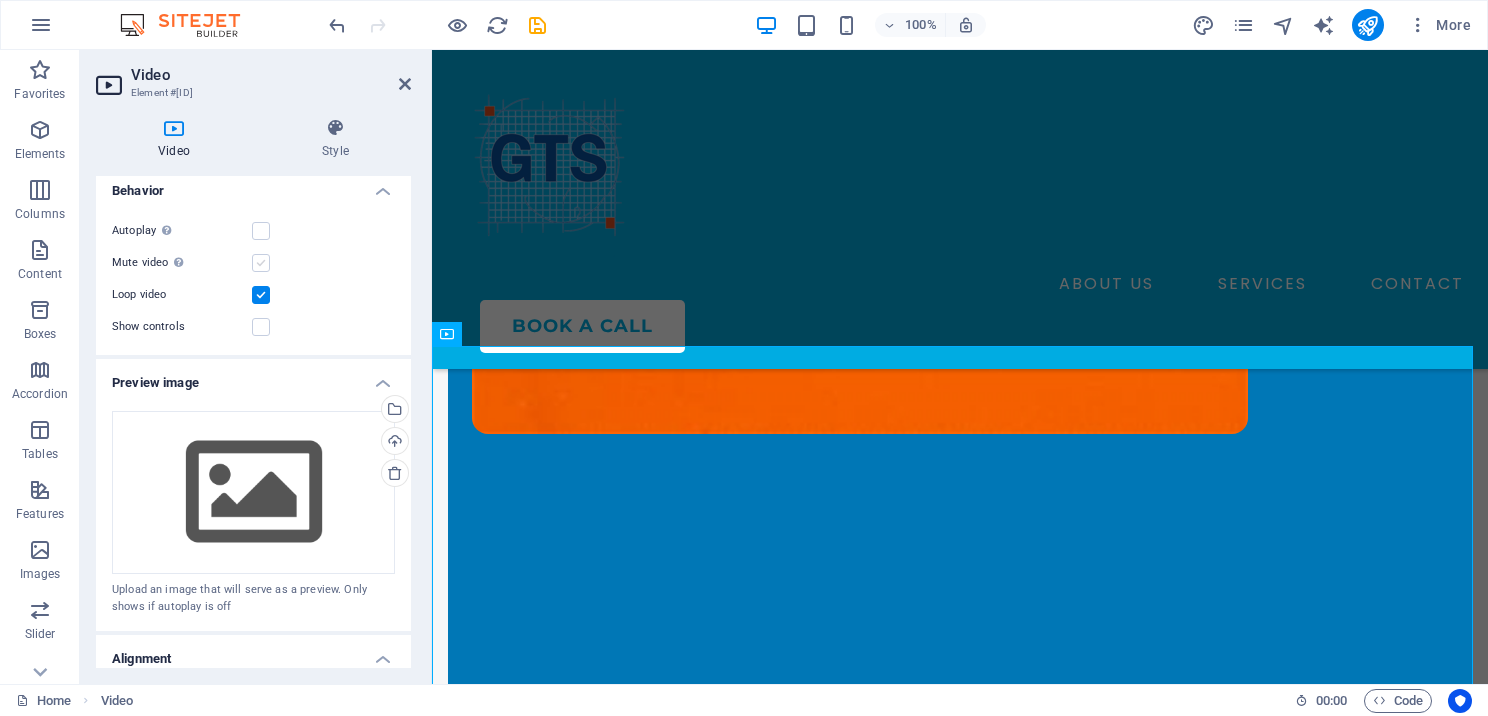 click at bounding box center [261, 263] 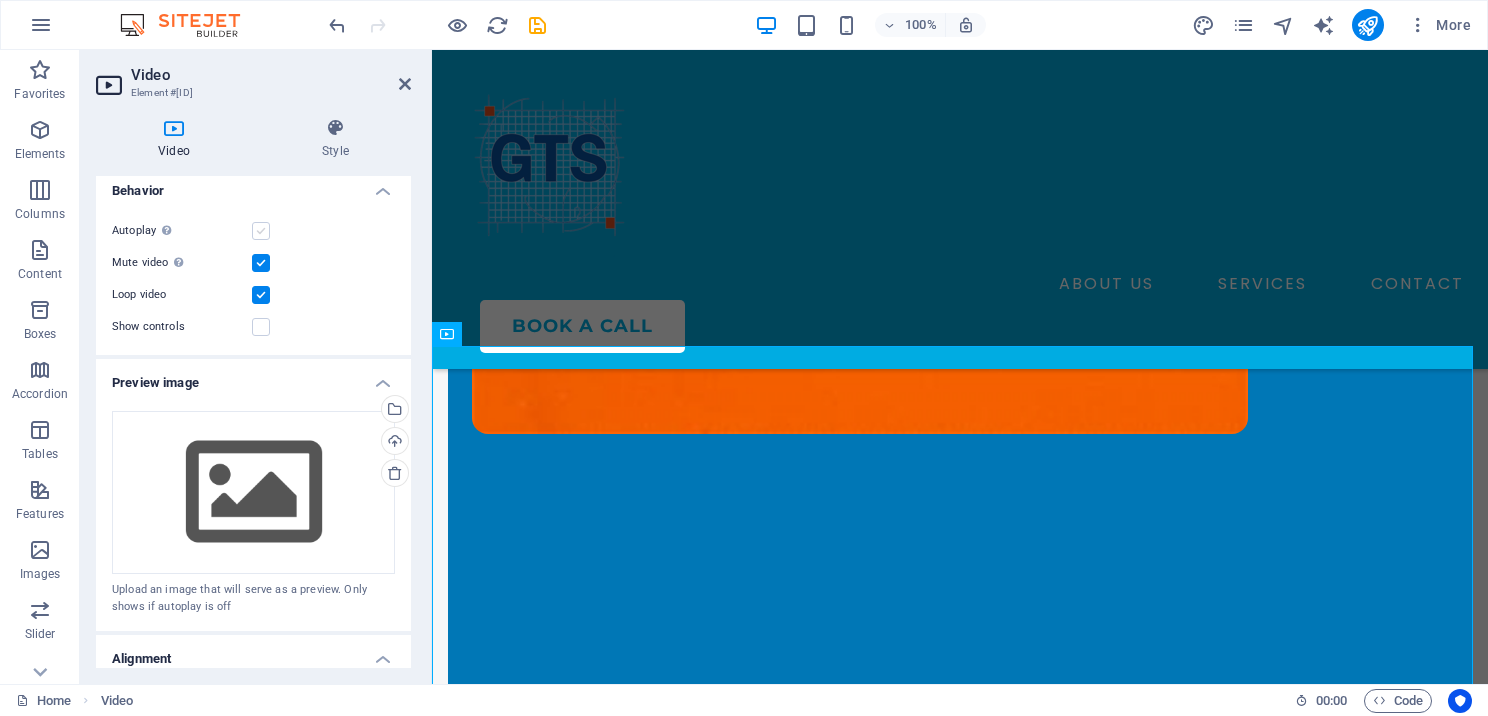 click at bounding box center (261, 231) 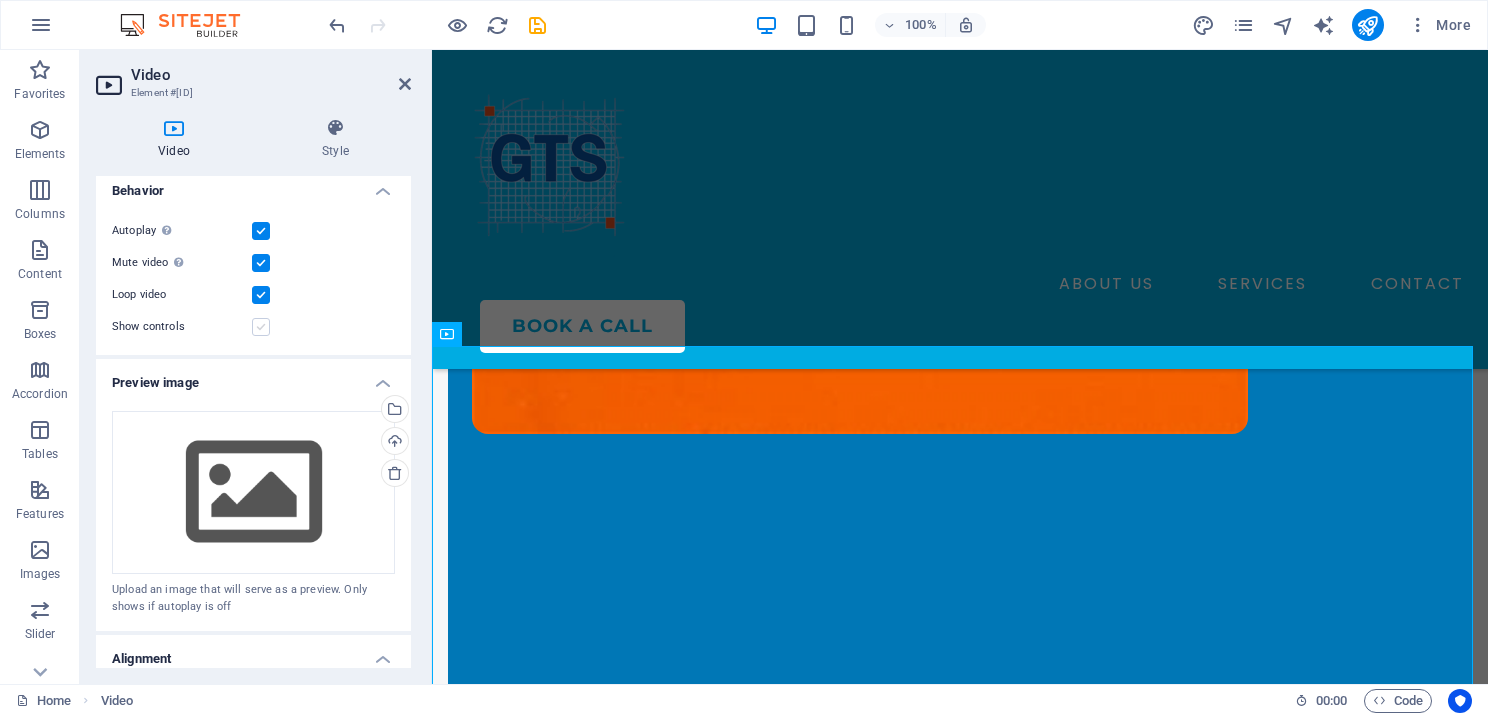 click at bounding box center [261, 327] 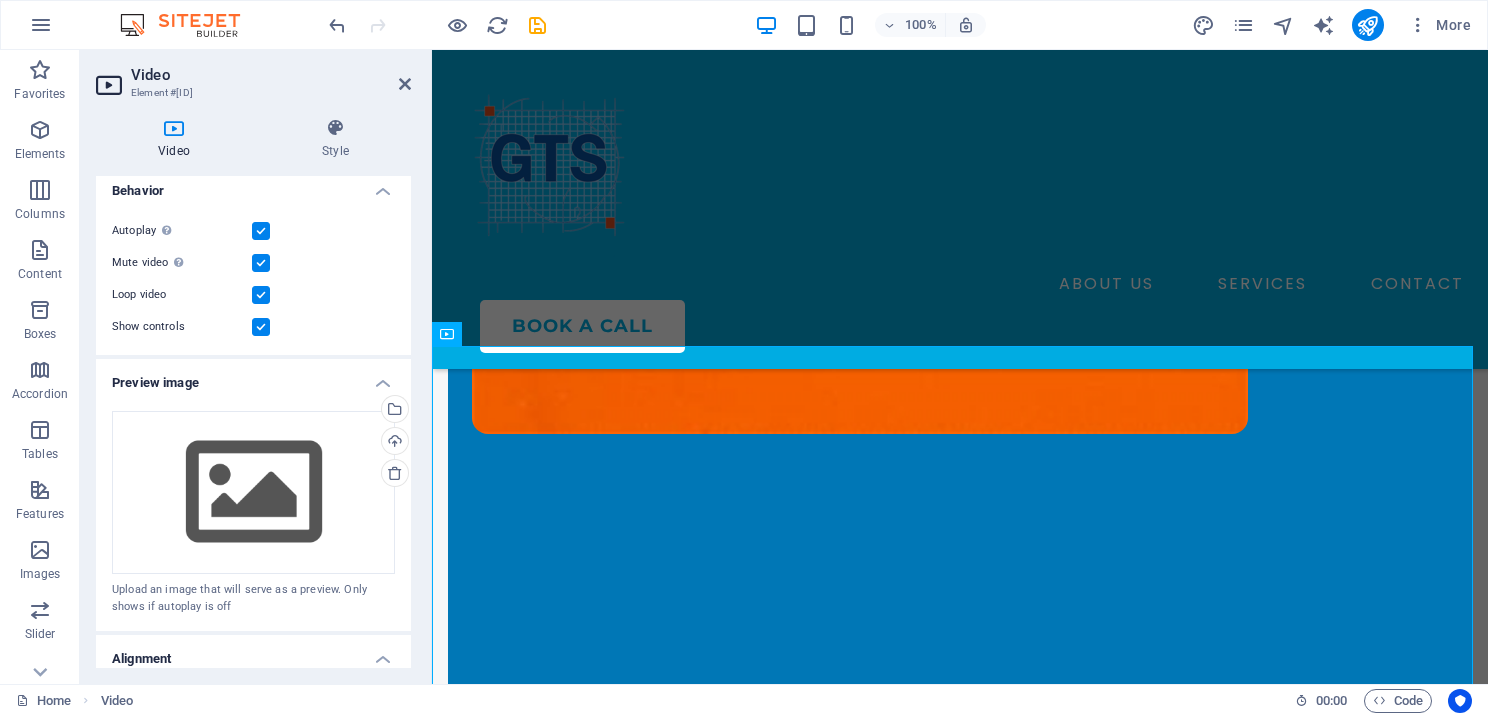 click on "Video Element #ed-825623660 Video Style Video Drag files here, click to choose files or select files from Files or our free stock photos & videos Supported file types: MP4 / WEBM. These are the only file types supported on all major browsers. Behavior Autoplay Autoplay is only available if muted is checked Mute video Autoplay will be available if muted is checked Loop video Show controls Preview image Drag files here, click to choose files or select files from Files or our free stock photos & videos Select files from the file manager, stock photos, or upload file(s) Upload Upload an image that will serve as a preview. Only shows if autoplay is off Alignment Left aligned Centered Right aligned Size Width 100 auto px % Height auto px Text Alternative text The alternative text is used by devices that cannot display videos and should be added to every video to improve website accessibility. Paragraph Format Normal Heading 1 Heading 2 Heading 3 Heading 4 Heading 5 Heading 6 Code Font Family Arial Georgia Impact 8" at bounding box center [256, 367] 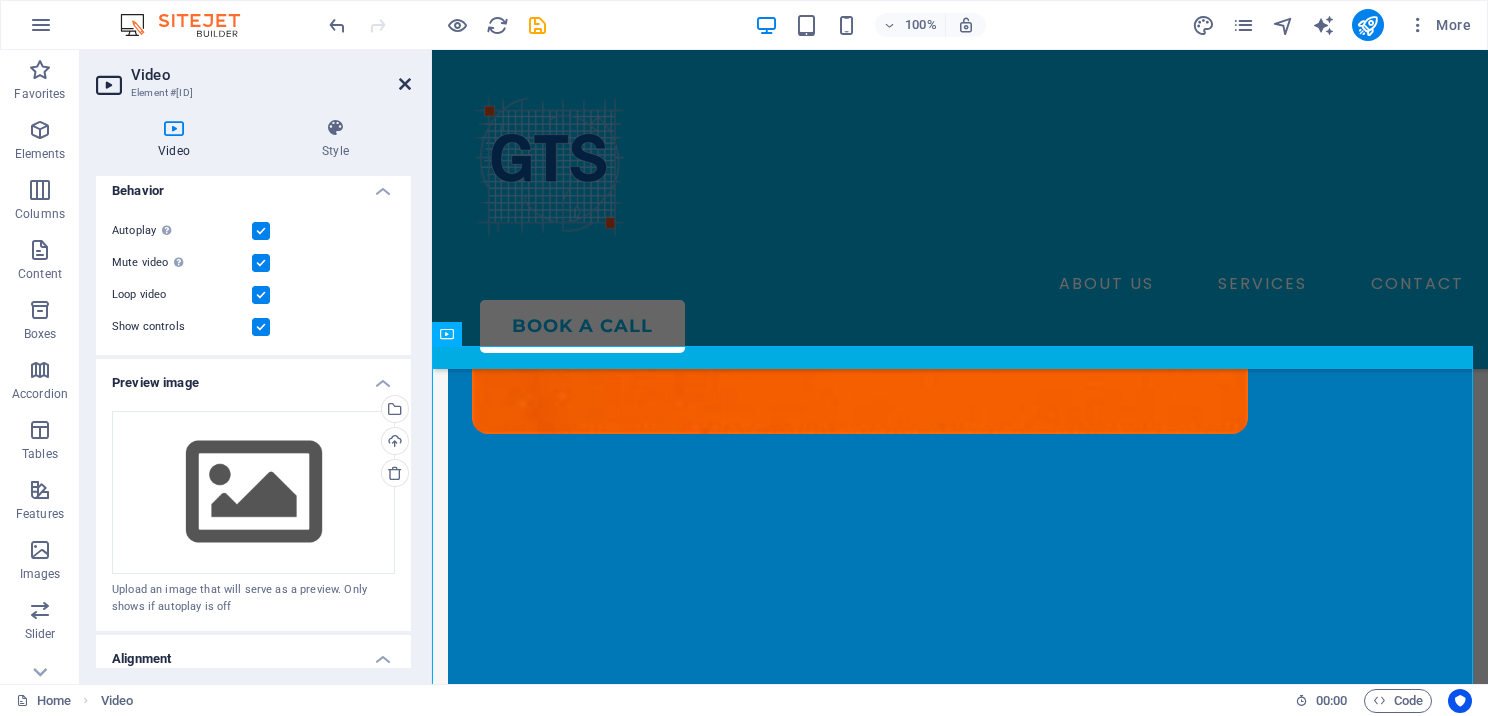 click at bounding box center [405, 84] 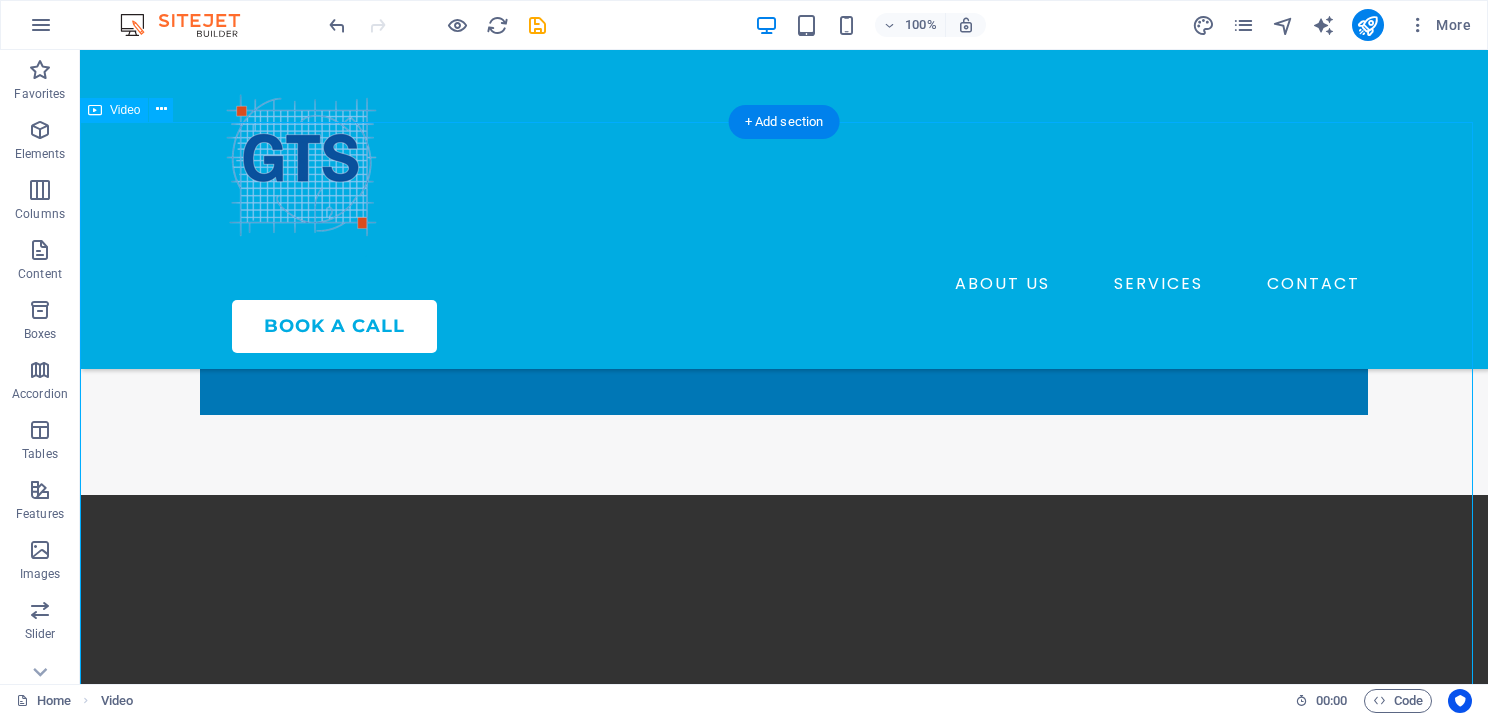 scroll, scrollTop: 1200, scrollLeft: 0, axis: vertical 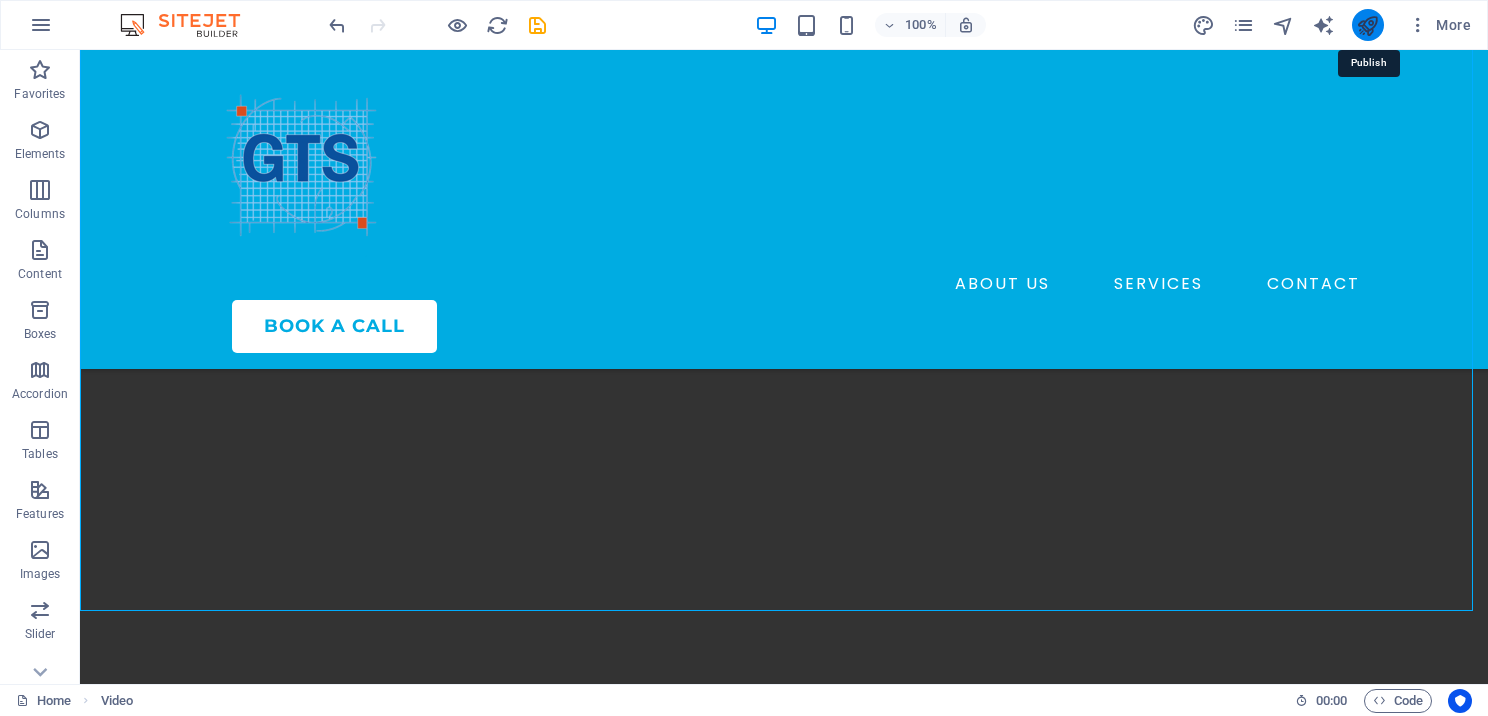 click at bounding box center [1367, 25] 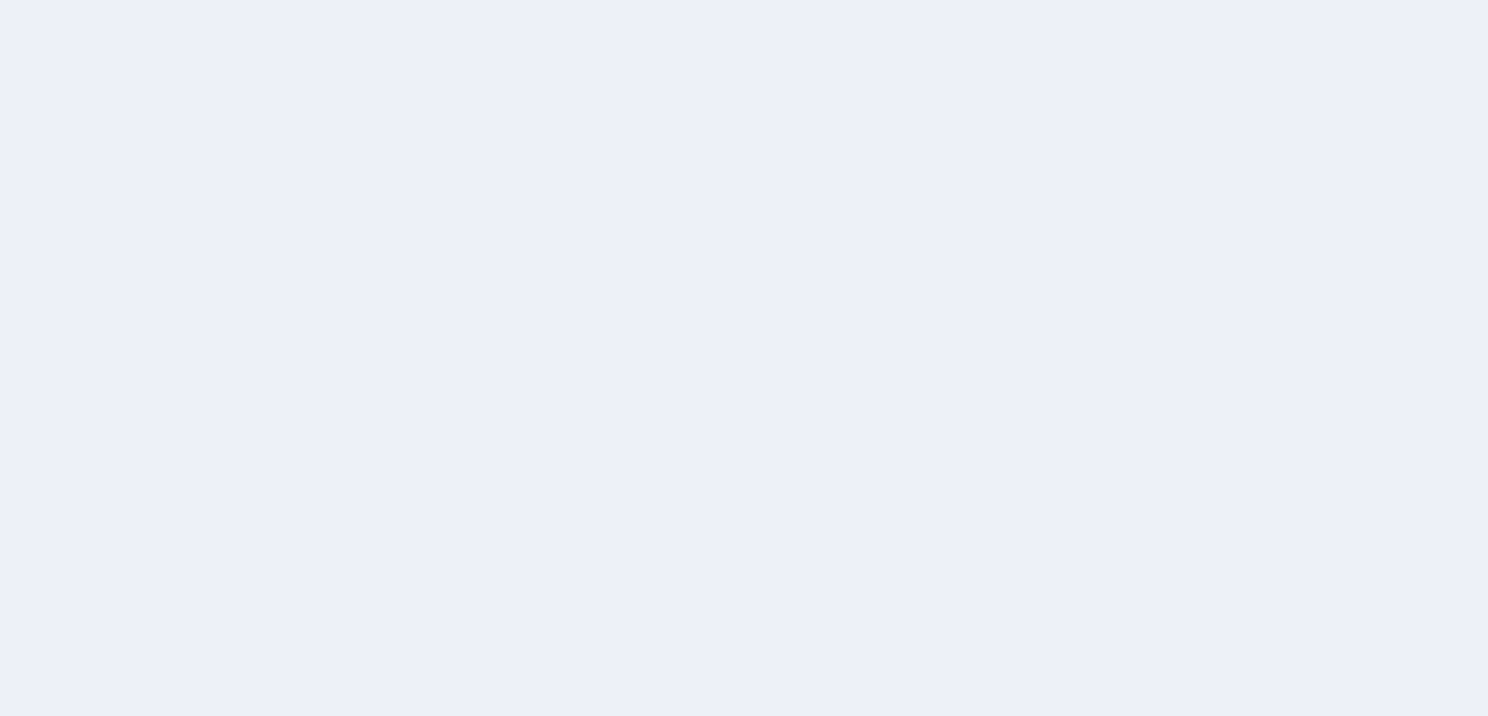 scroll, scrollTop: 0, scrollLeft: 0, axis: both 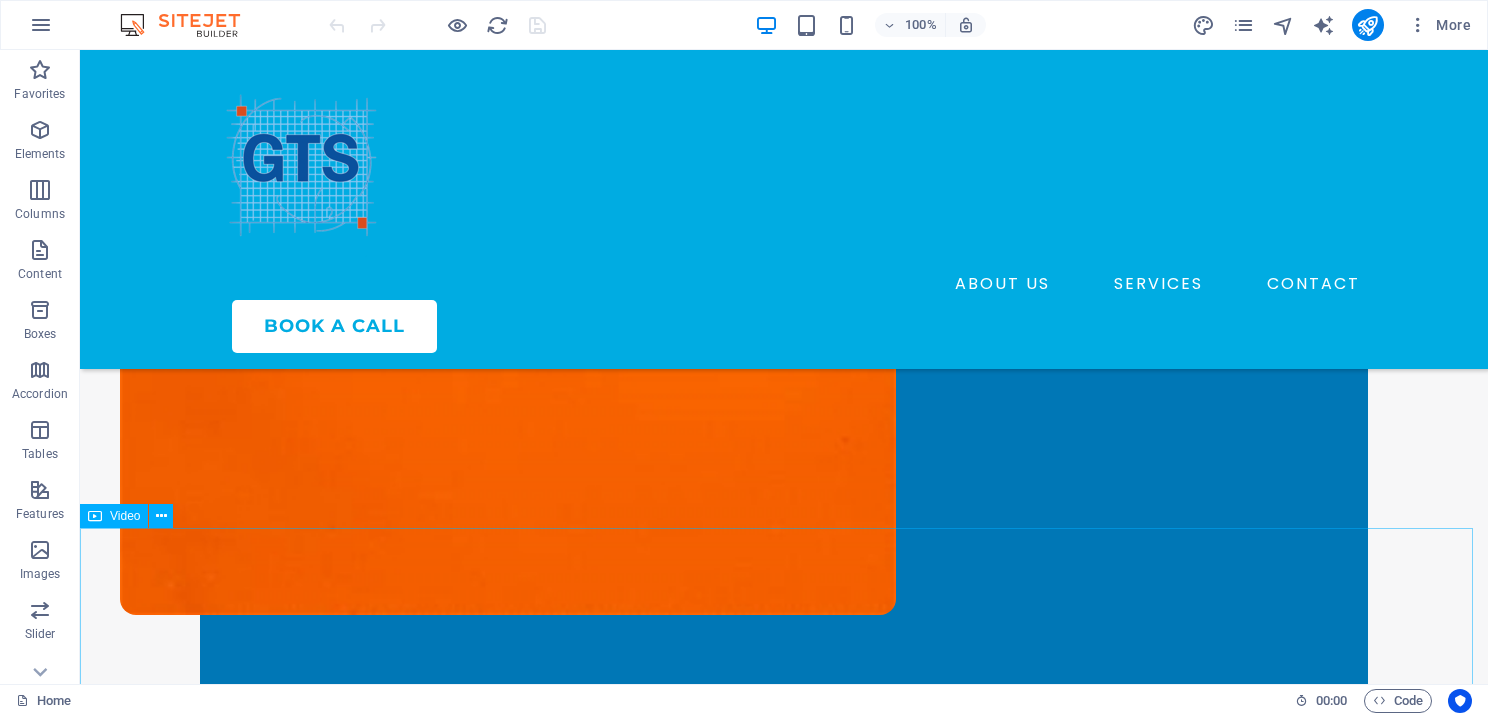 click on "Video" at bounding box center [125, 516] 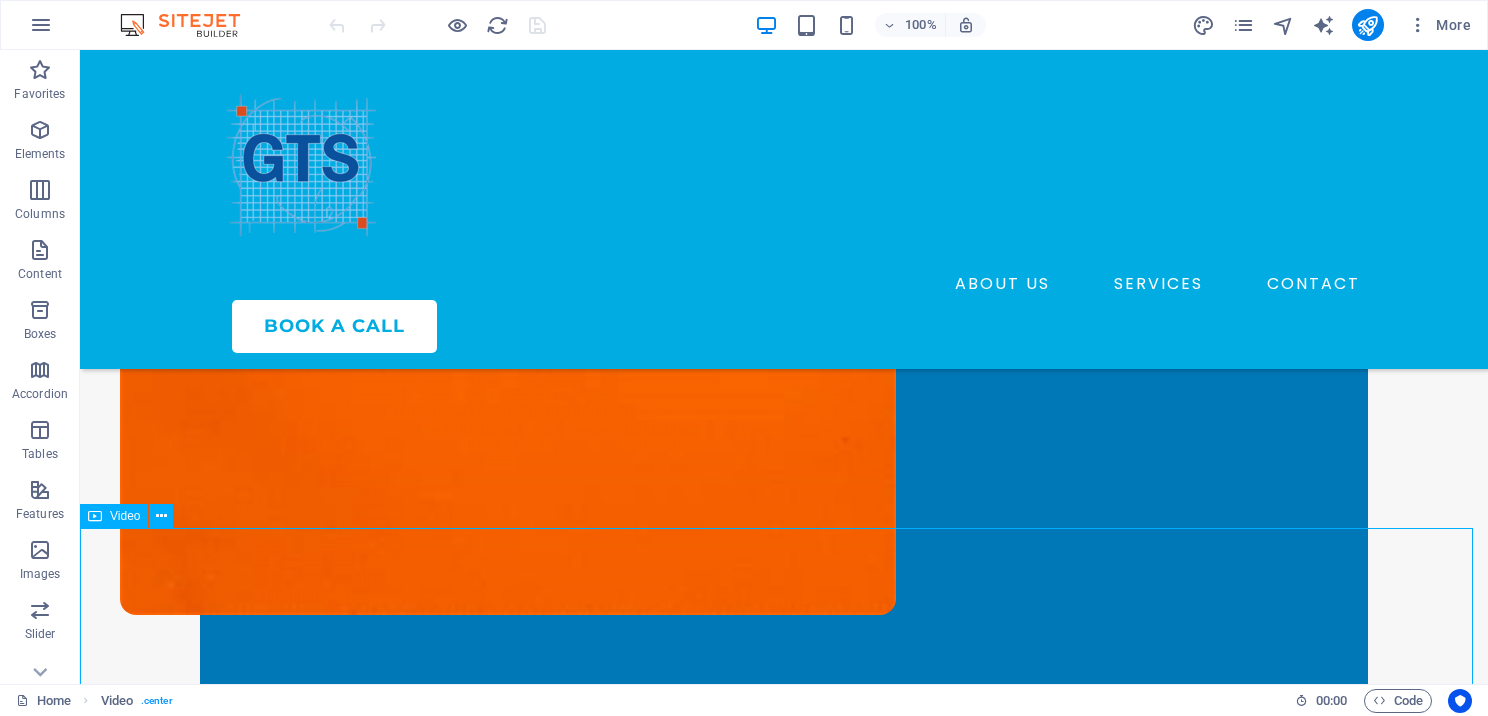 click on "Video" at bounding box center (125, 516) 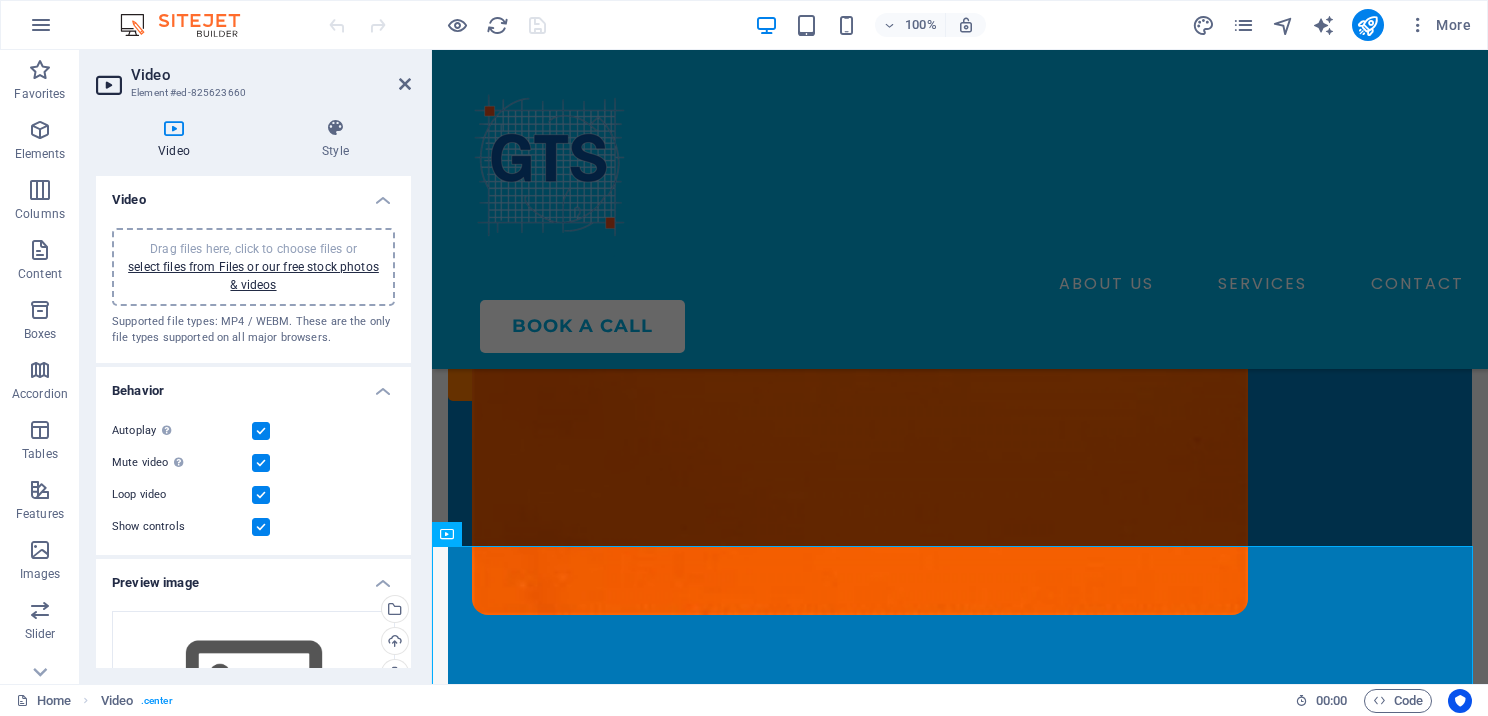 scroll, scrollTop: 481, scrollLeft: 0, axis: vertical 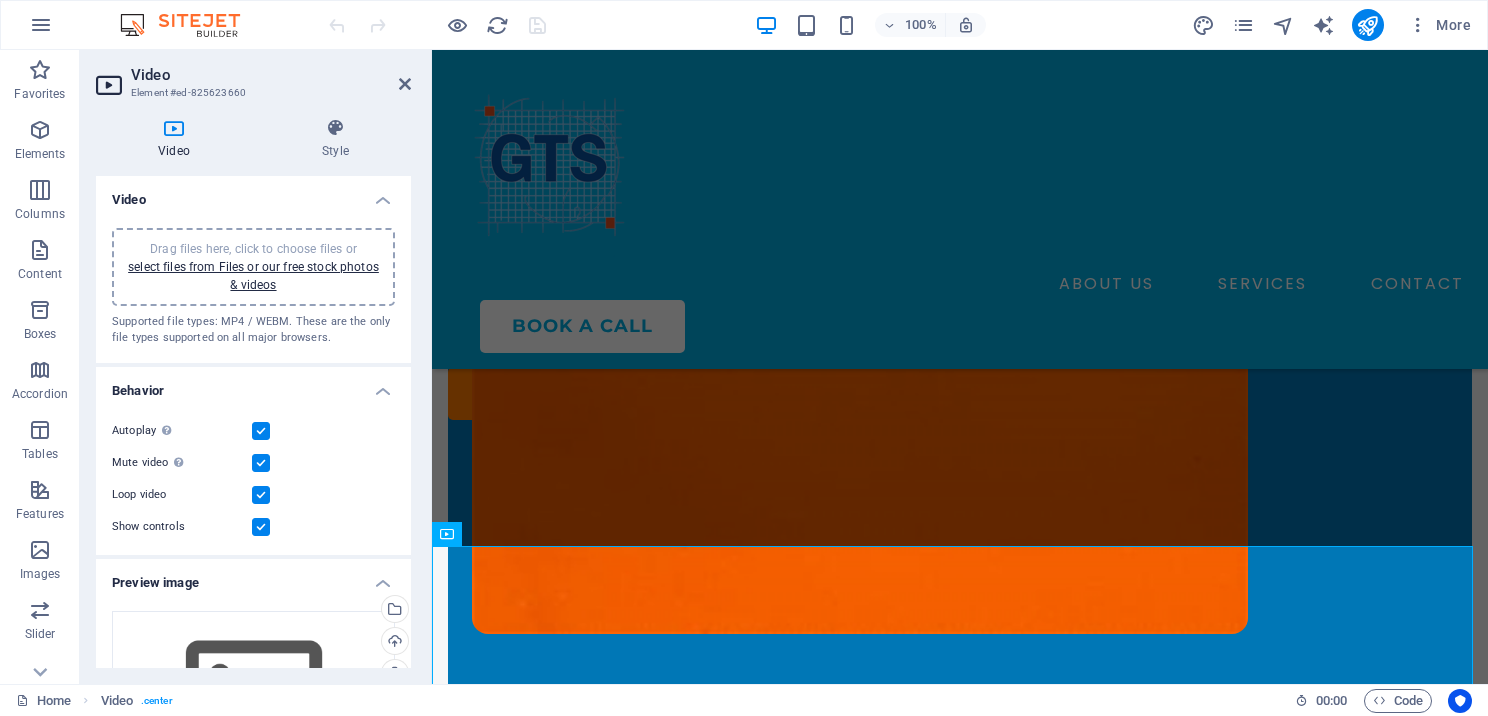 click at bounding box center [261, 527] 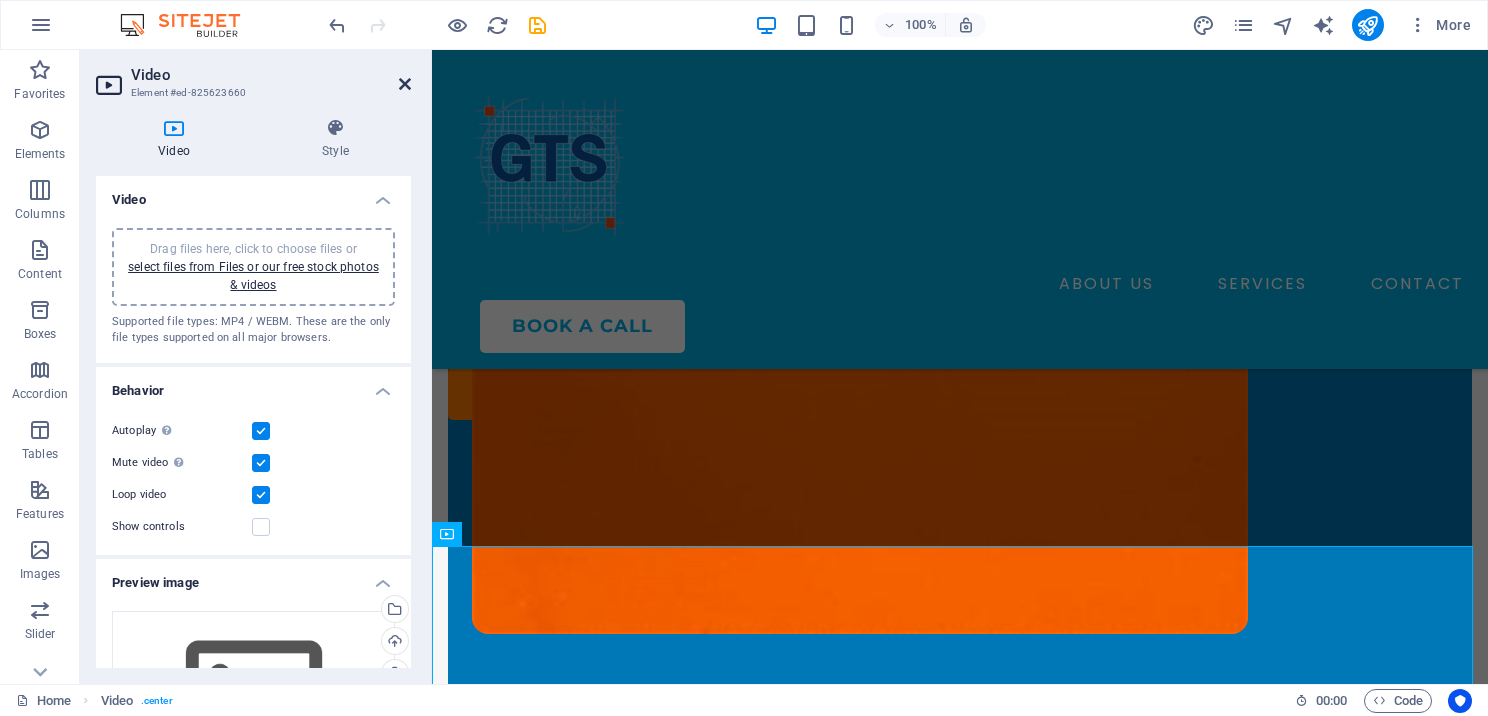 drag, startPoint x: 408, startPoint y: 85, endPoint x: 328, endPoint y: 34, distance: 94.873604 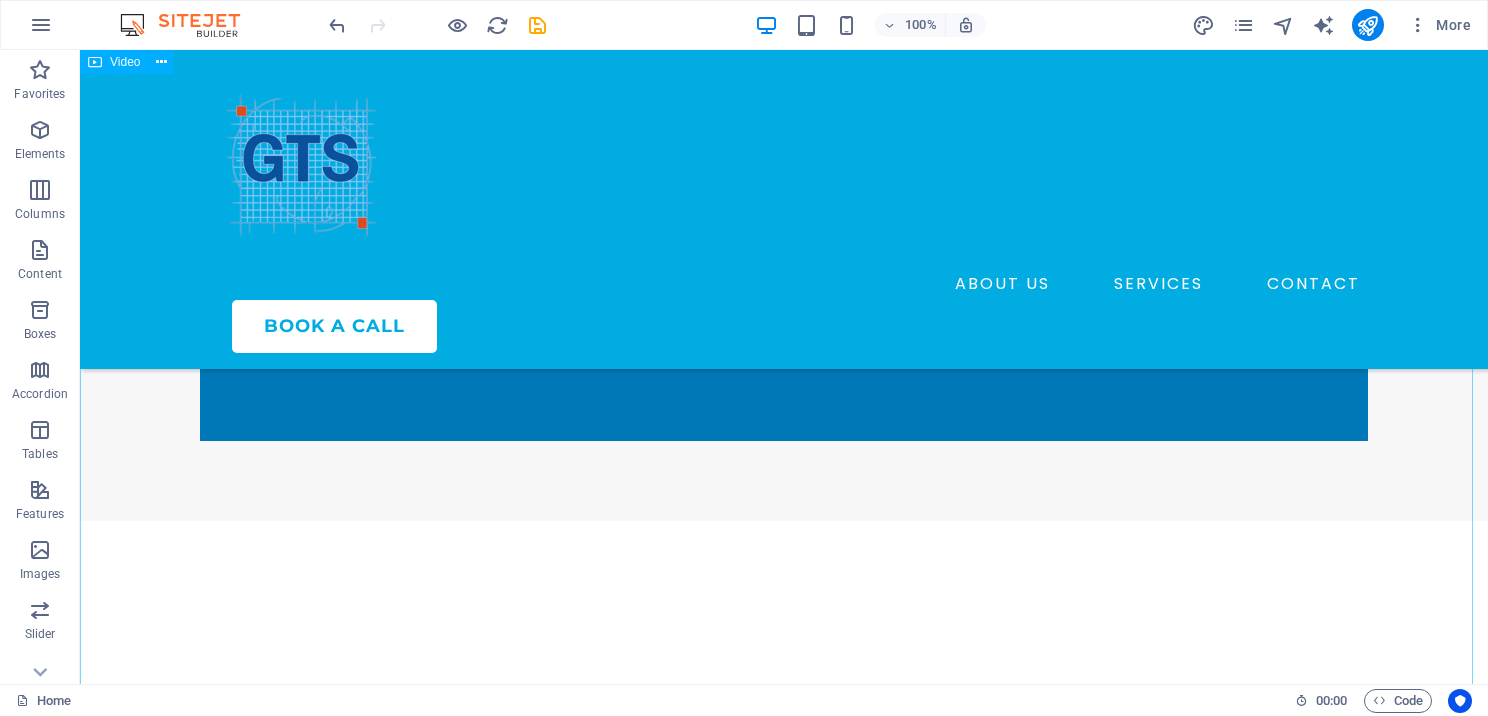 scroll, scrollTop: 1300, scrollLeft: 0, axis: vertical 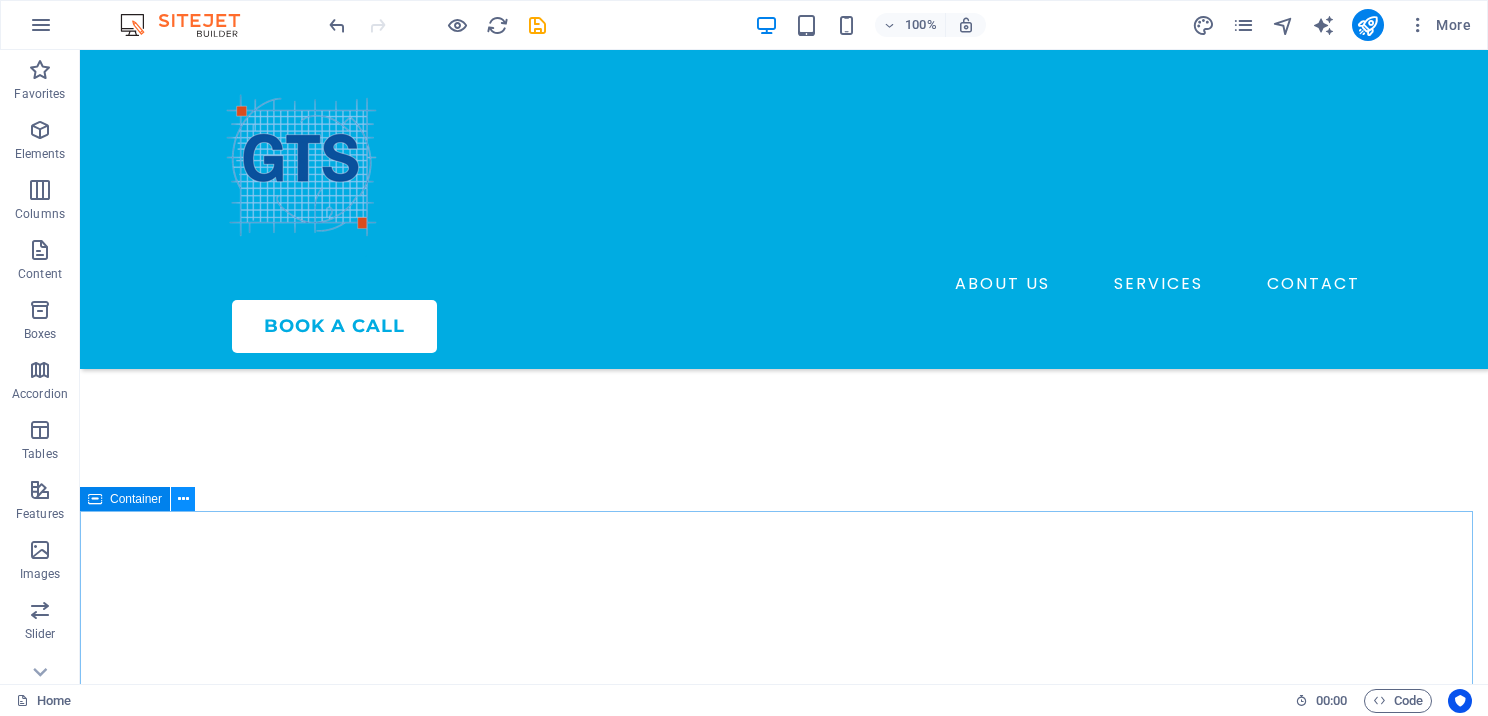 click at bounding box center [183, 499] 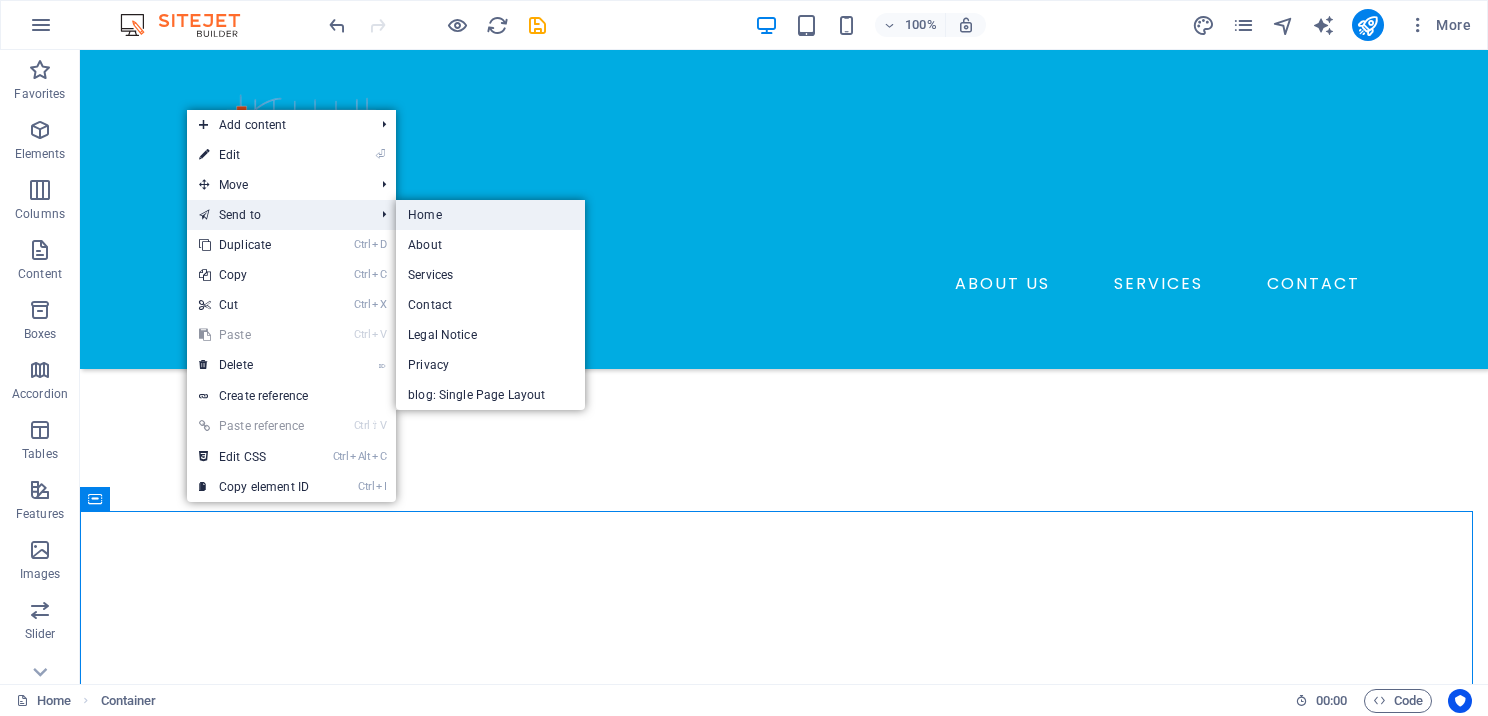 click on "Home" at bounding box center (490, 215) 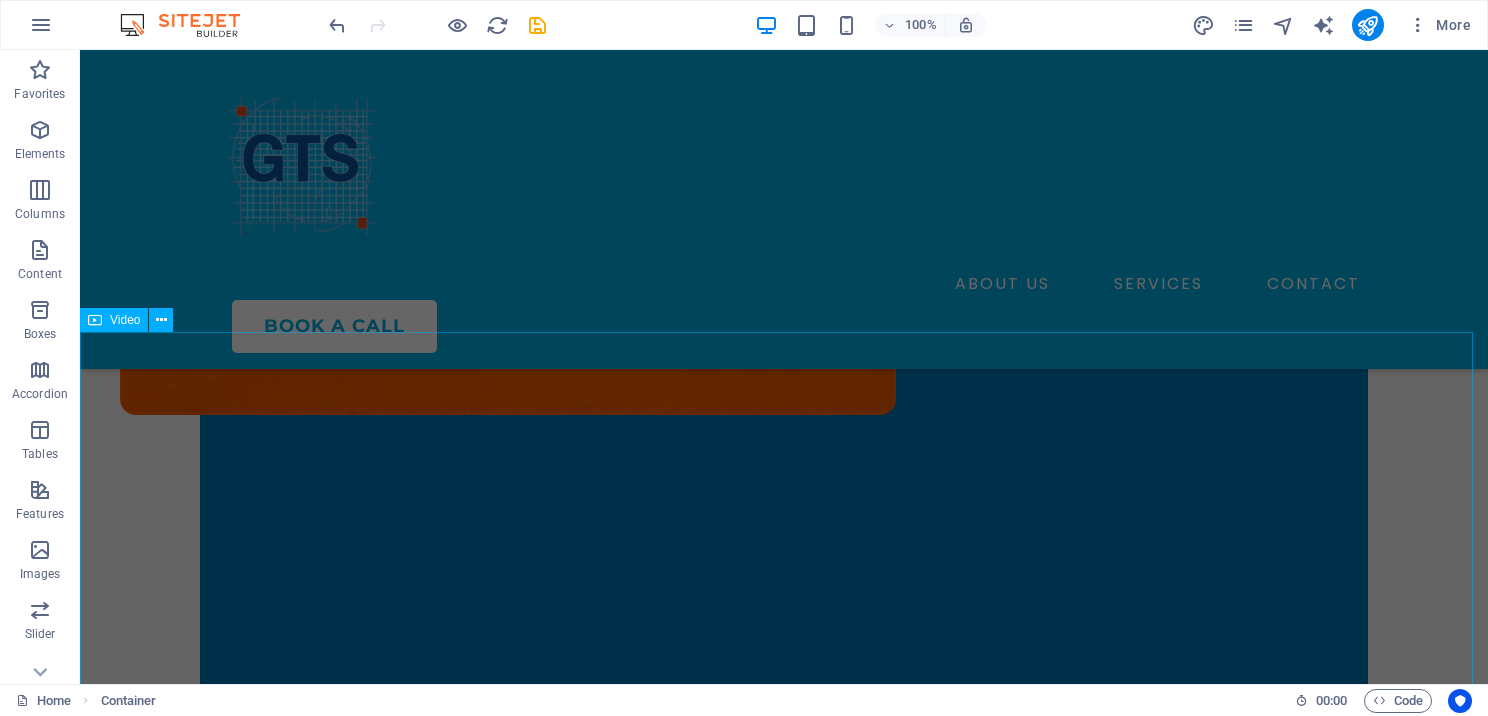 scroll, scrollTop: 900, scrollLeft: 0, axis: vertical 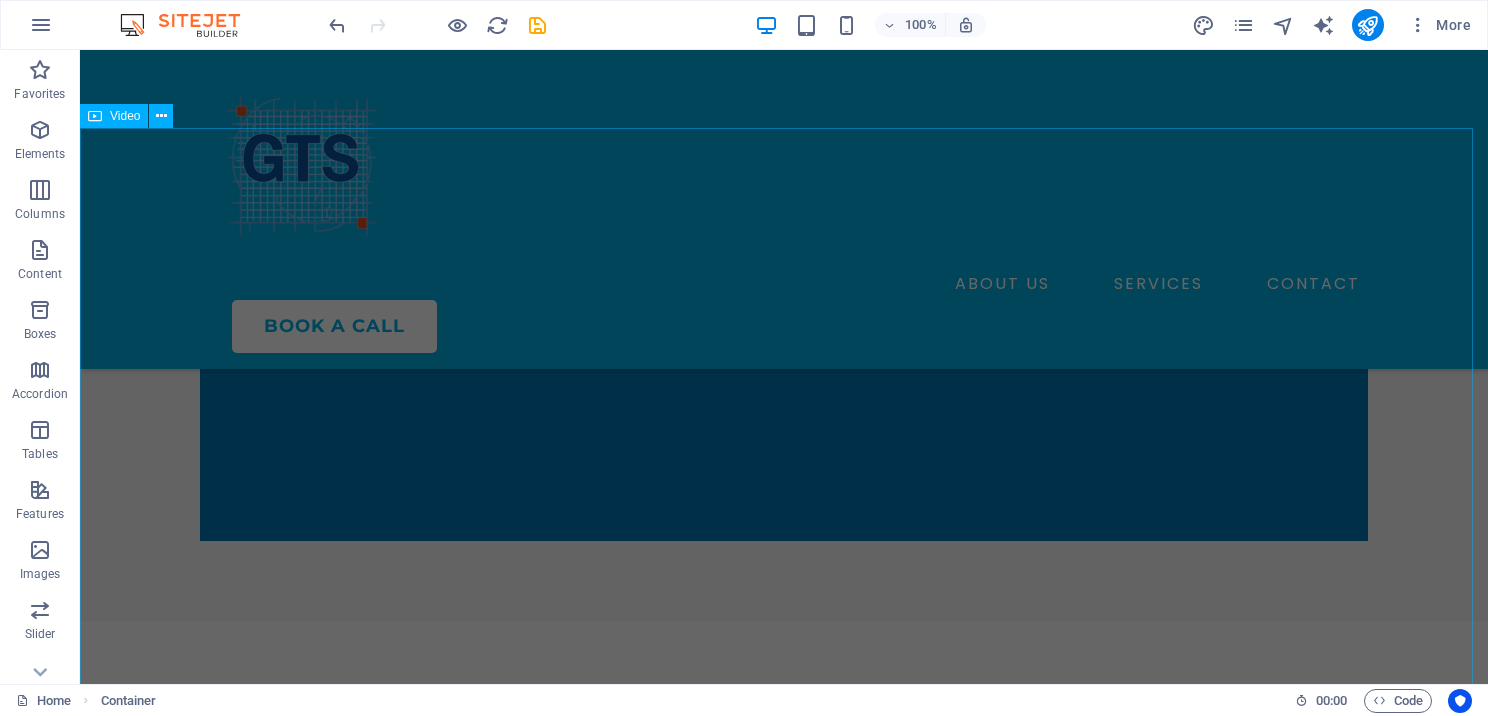 click at bounding box center (784, 973) 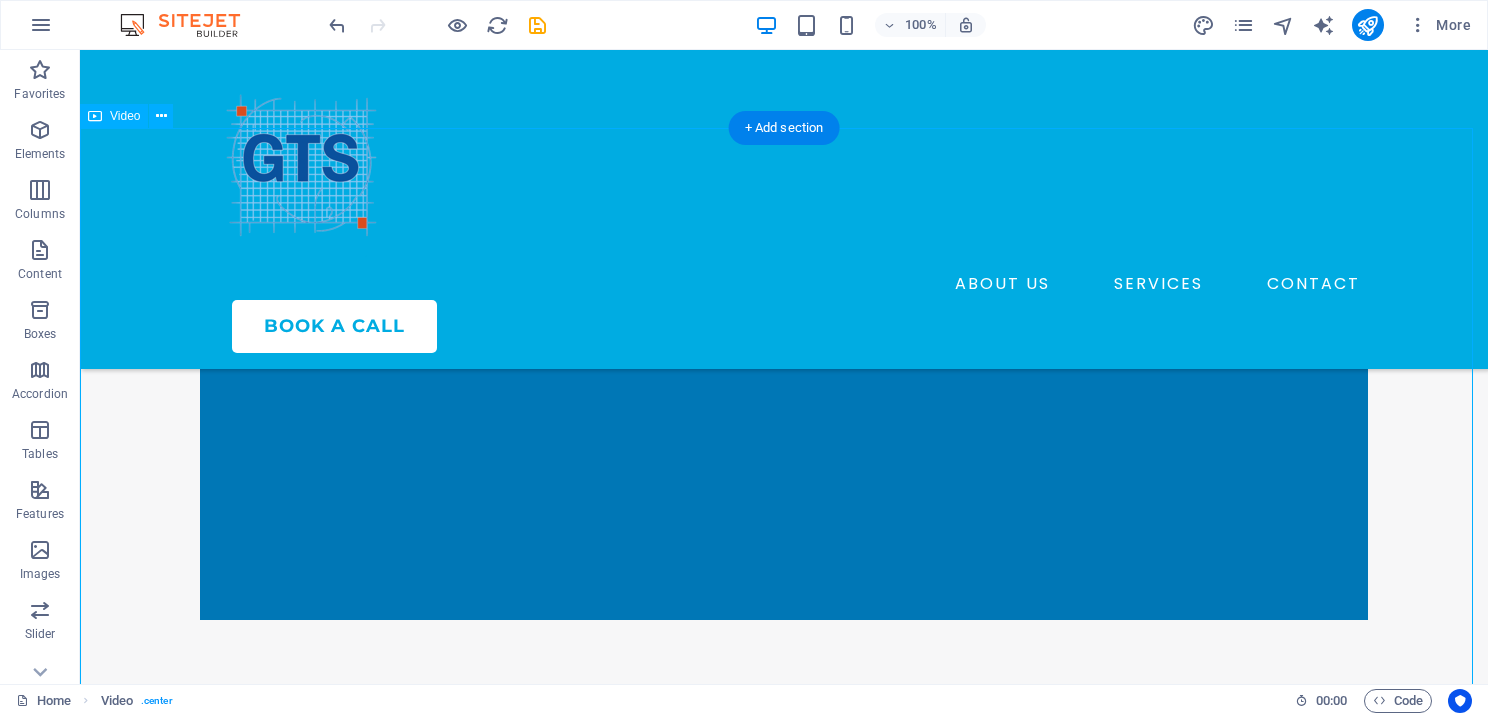 scroll, scrollTop: 600, scrollLeft: 0, axis: vertical 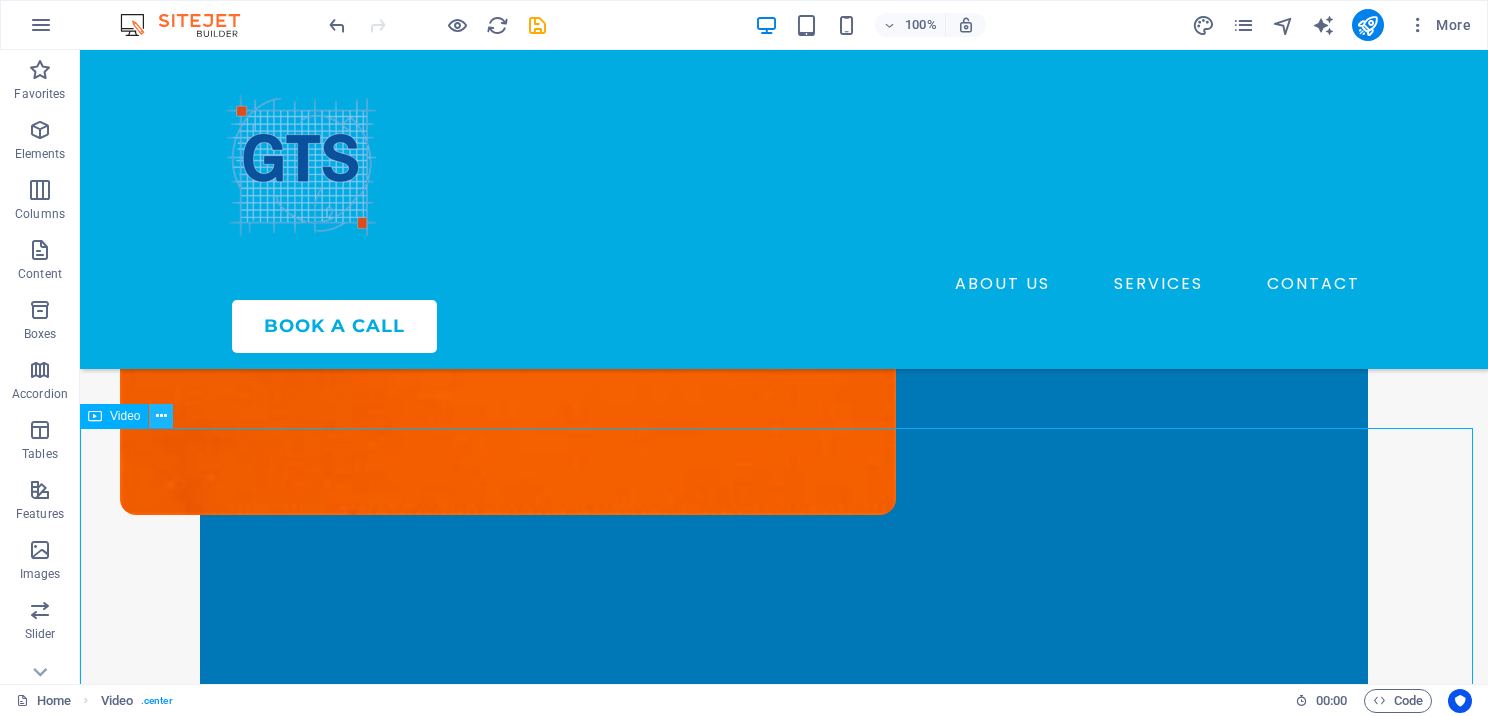 click at bounding box center (161, 416) 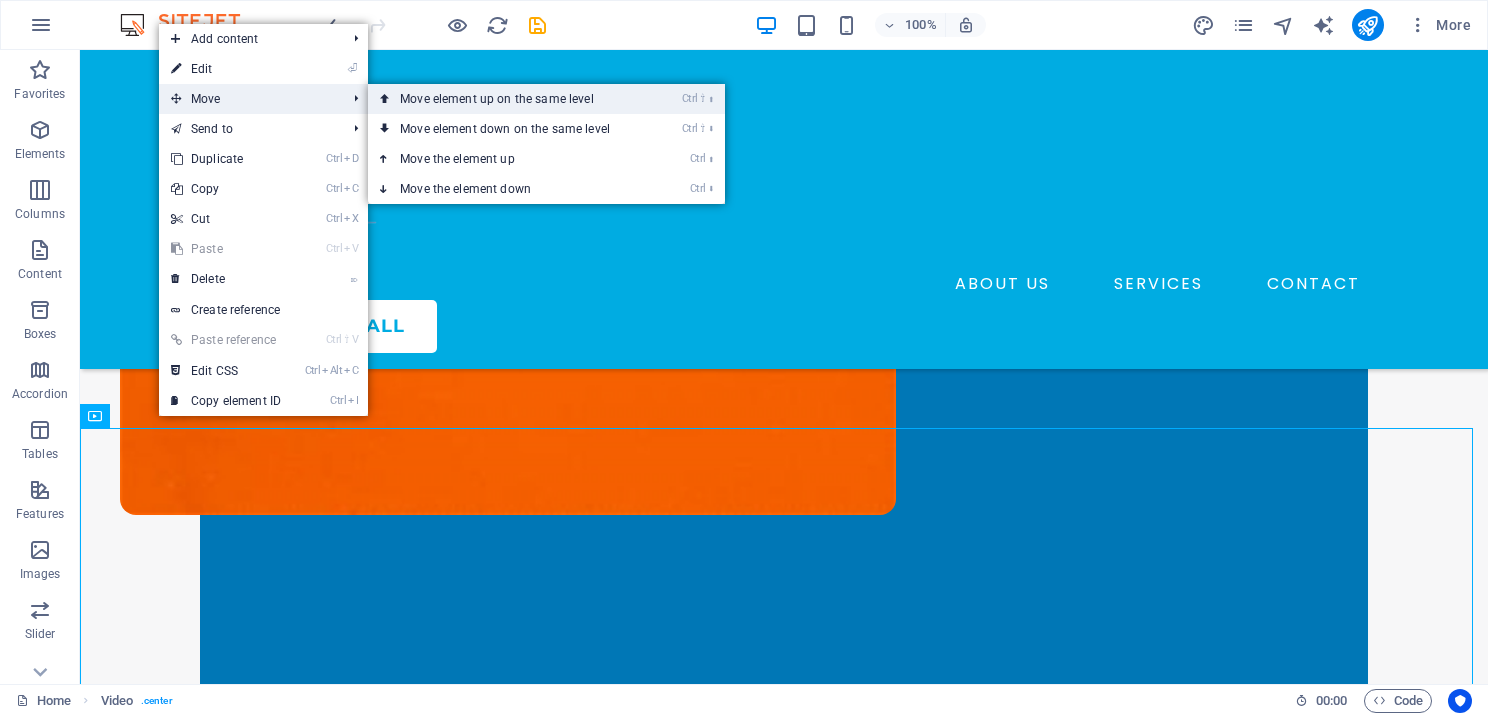 click on "Ctrl ⇧ ⬆  Move element up on the same level" at bounding box center [509, 99] 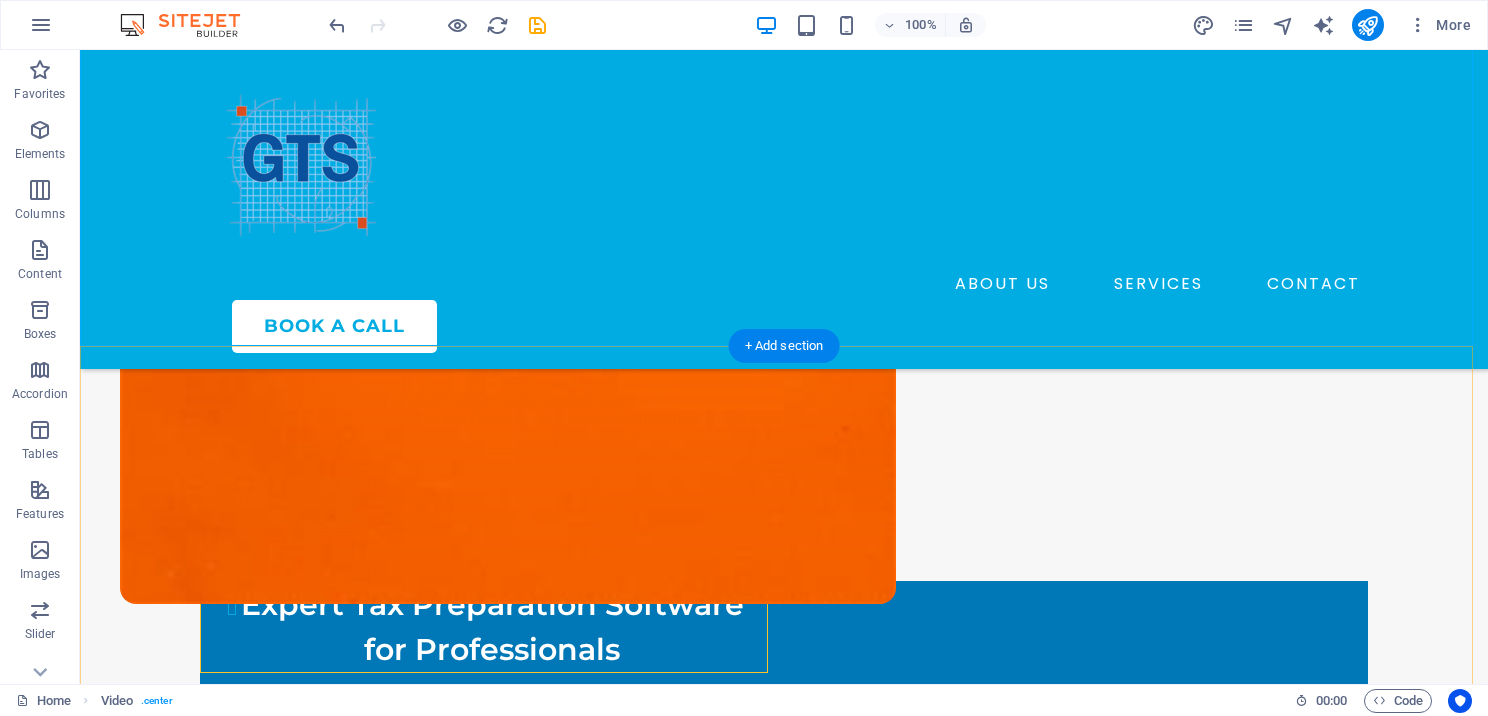 scroll, scrollTop: 98, scrollLeft: 0, axis: vertical 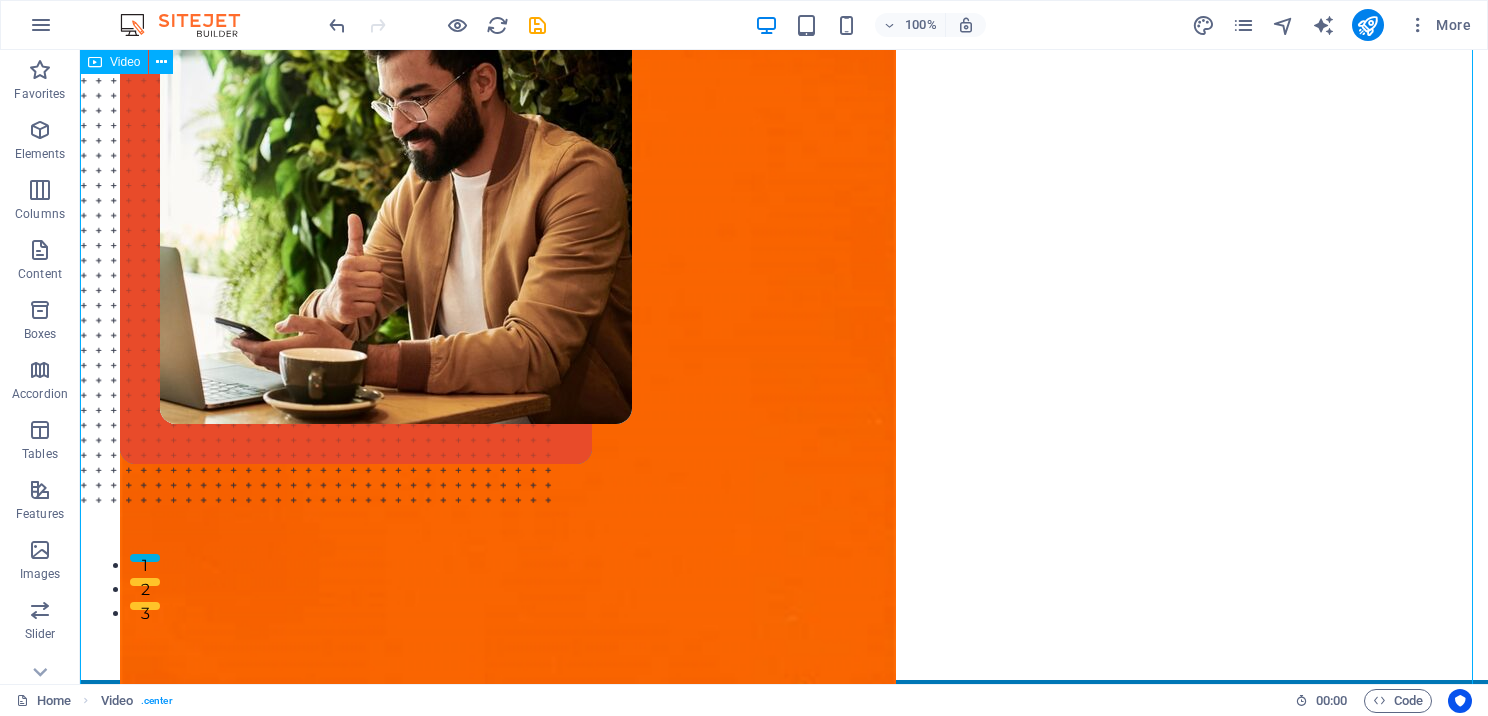 drag, startPoint x: 236, startPoint y: 439, endPoint x: 252, endPoint y: 285, distance: 154.82893 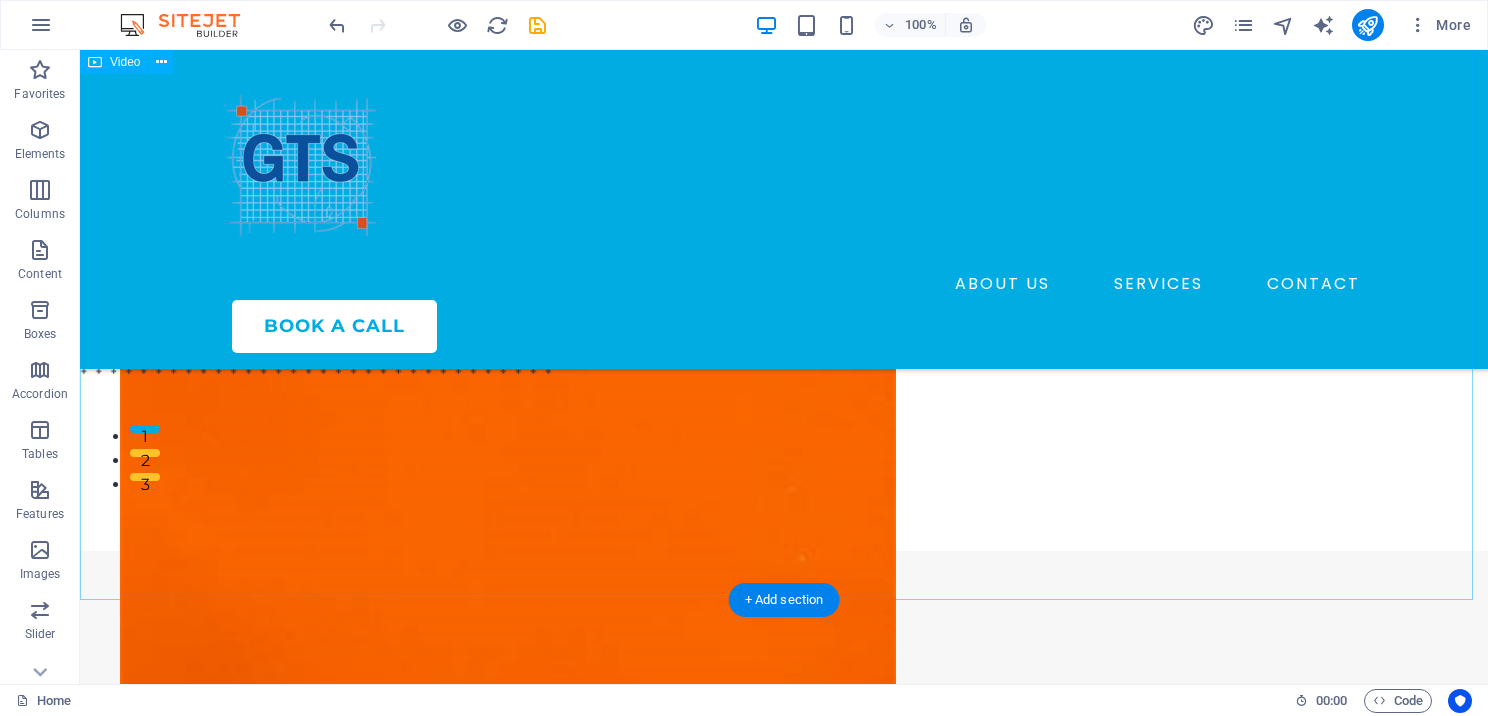 scroll, scrollTop: 200, scrollLeft: 0, axis: vertical 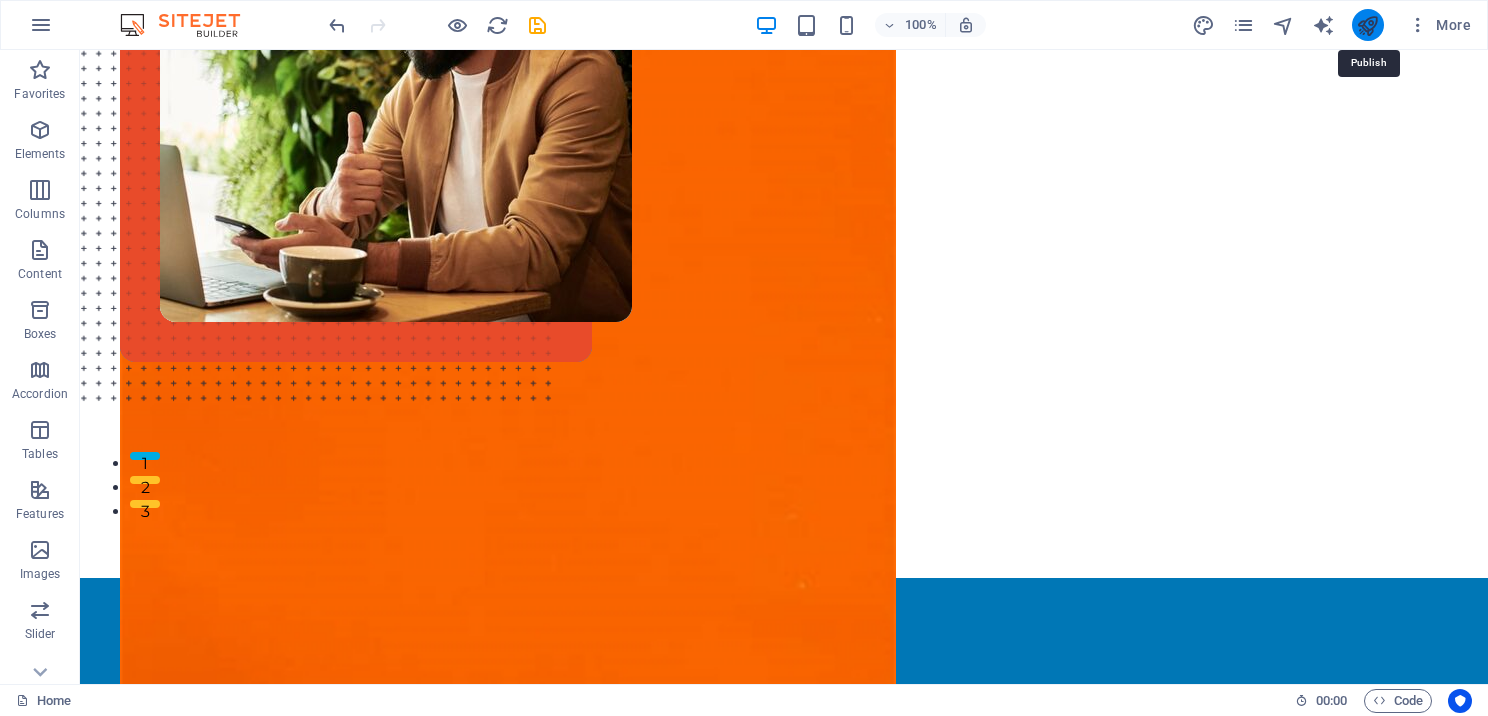 click at bounding box center [1367, 25] 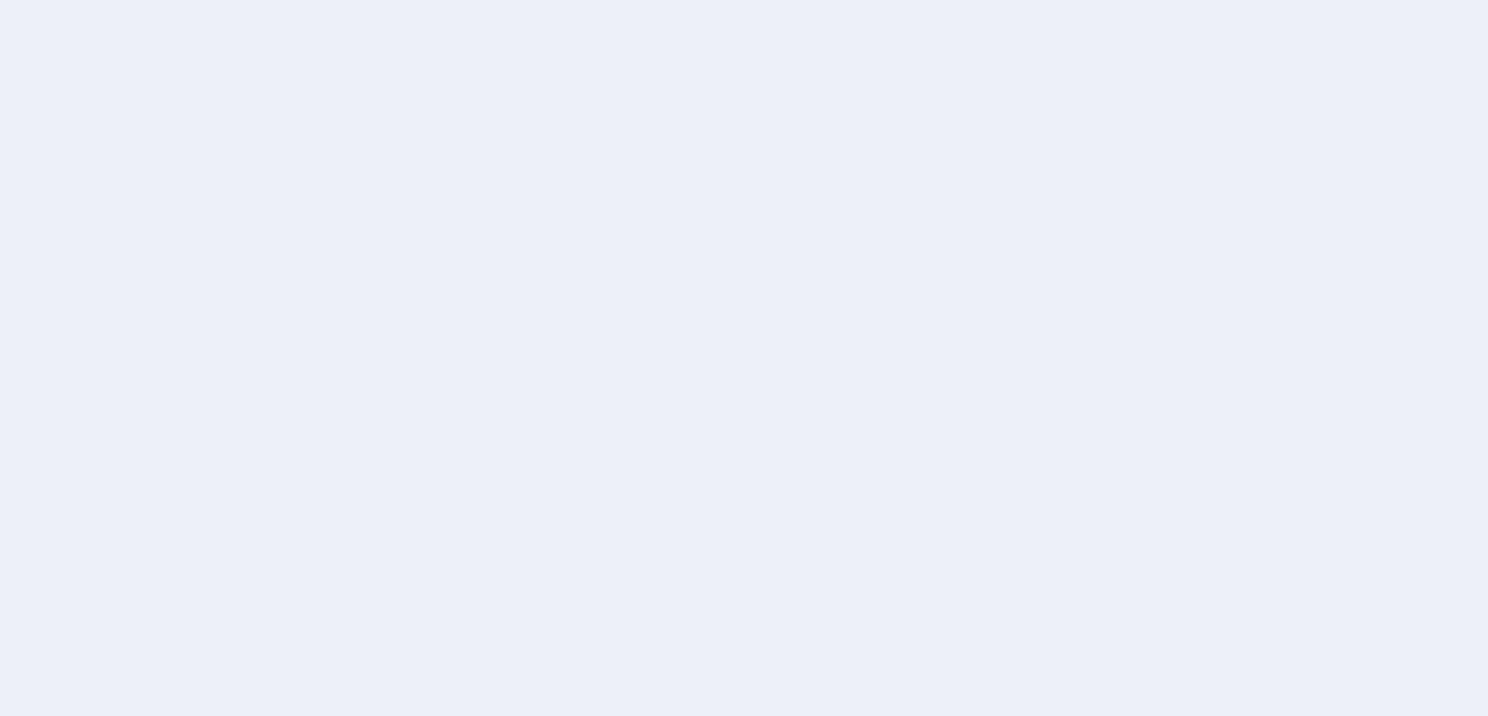 scroll, scrollTop: 0, scrollLeft: 0, axis: both 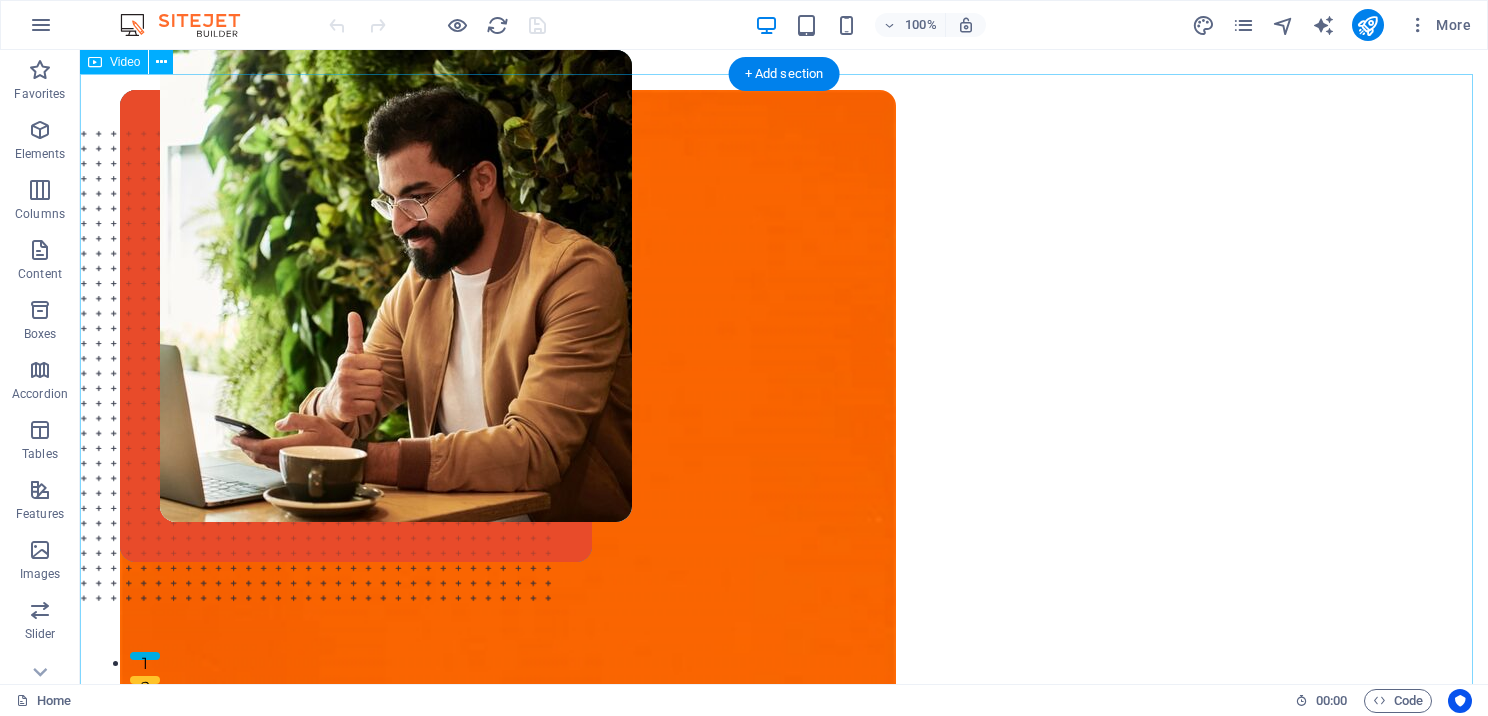 click at bounding box center [784, 426] 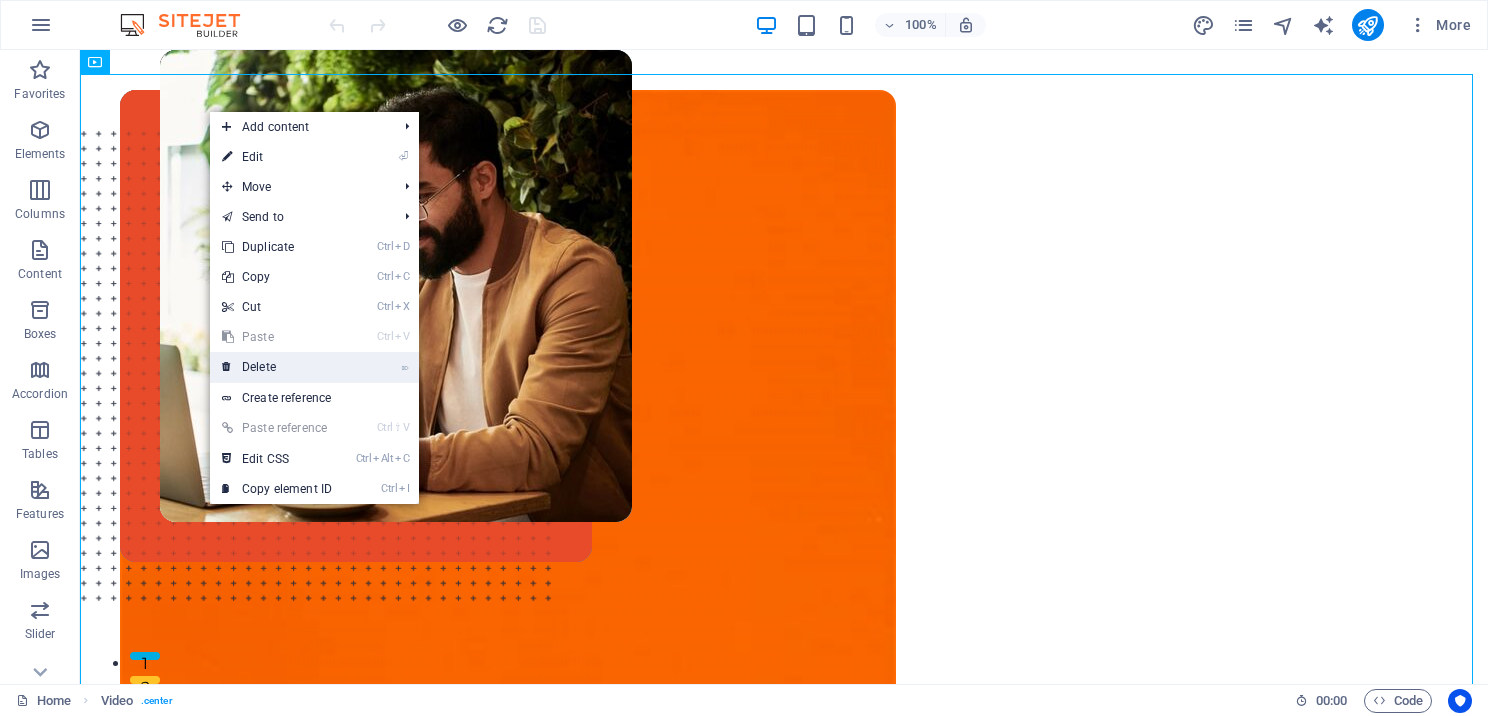 click on "⌦  Delete" at bounding box center [277, 367] 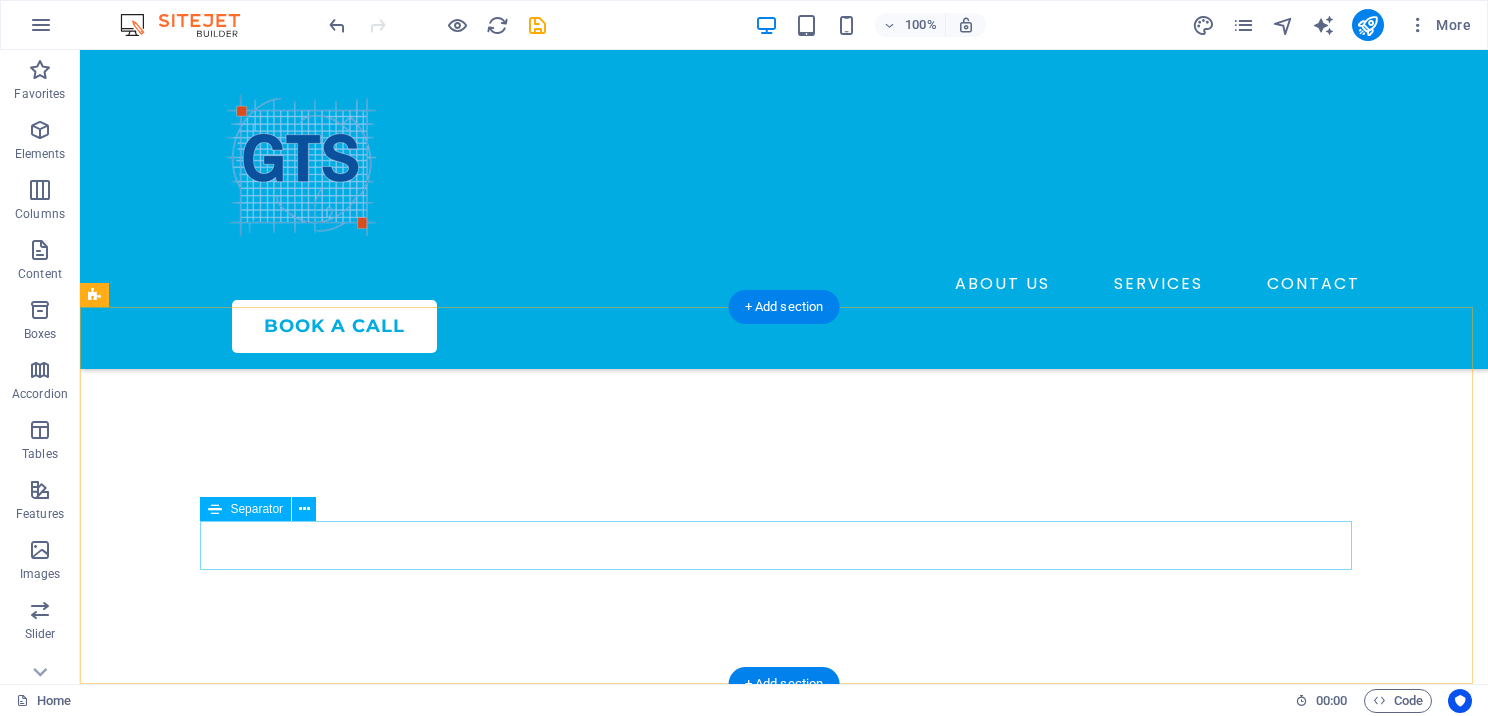 scroll, scrollTop: 6684, scrollLeft: 0, axis: vertical 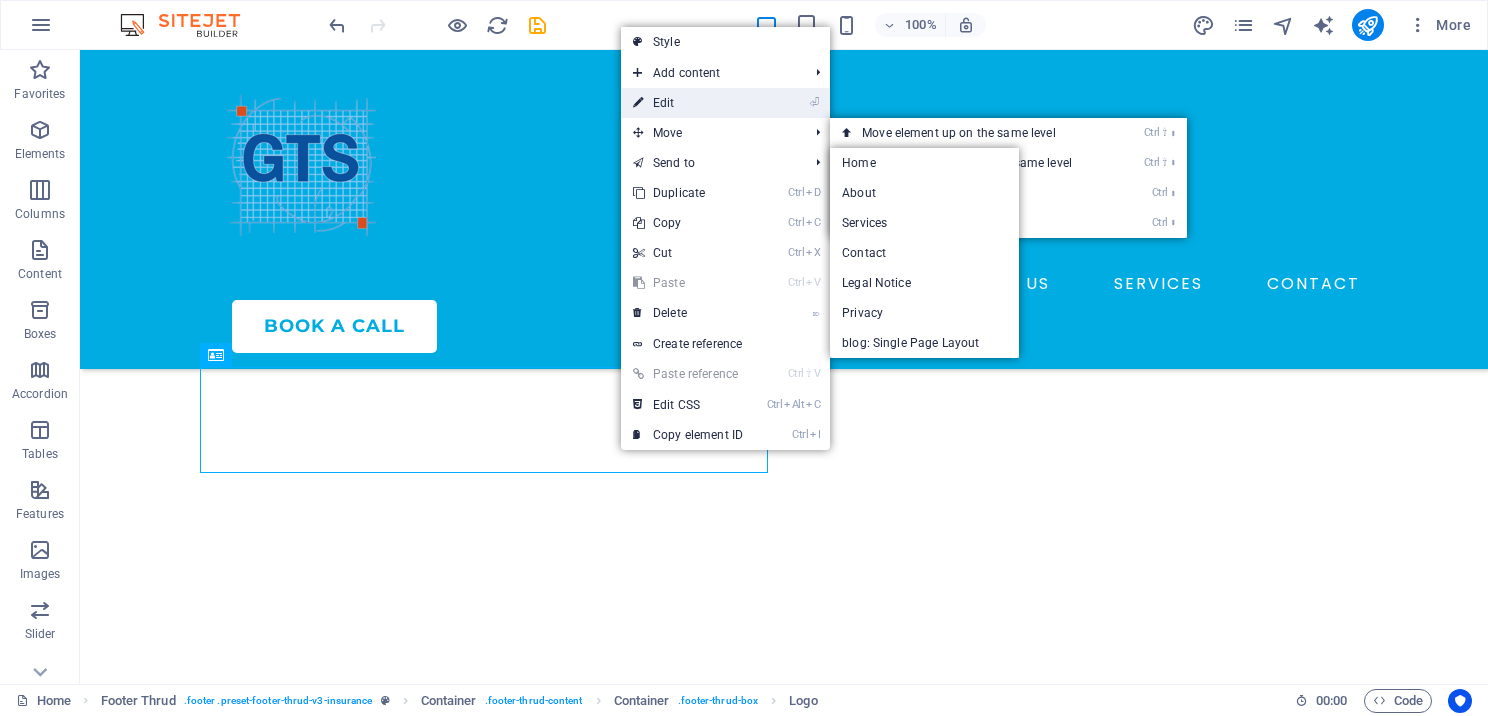 click on "⏎  Edit" at bounding box center [688, 103] 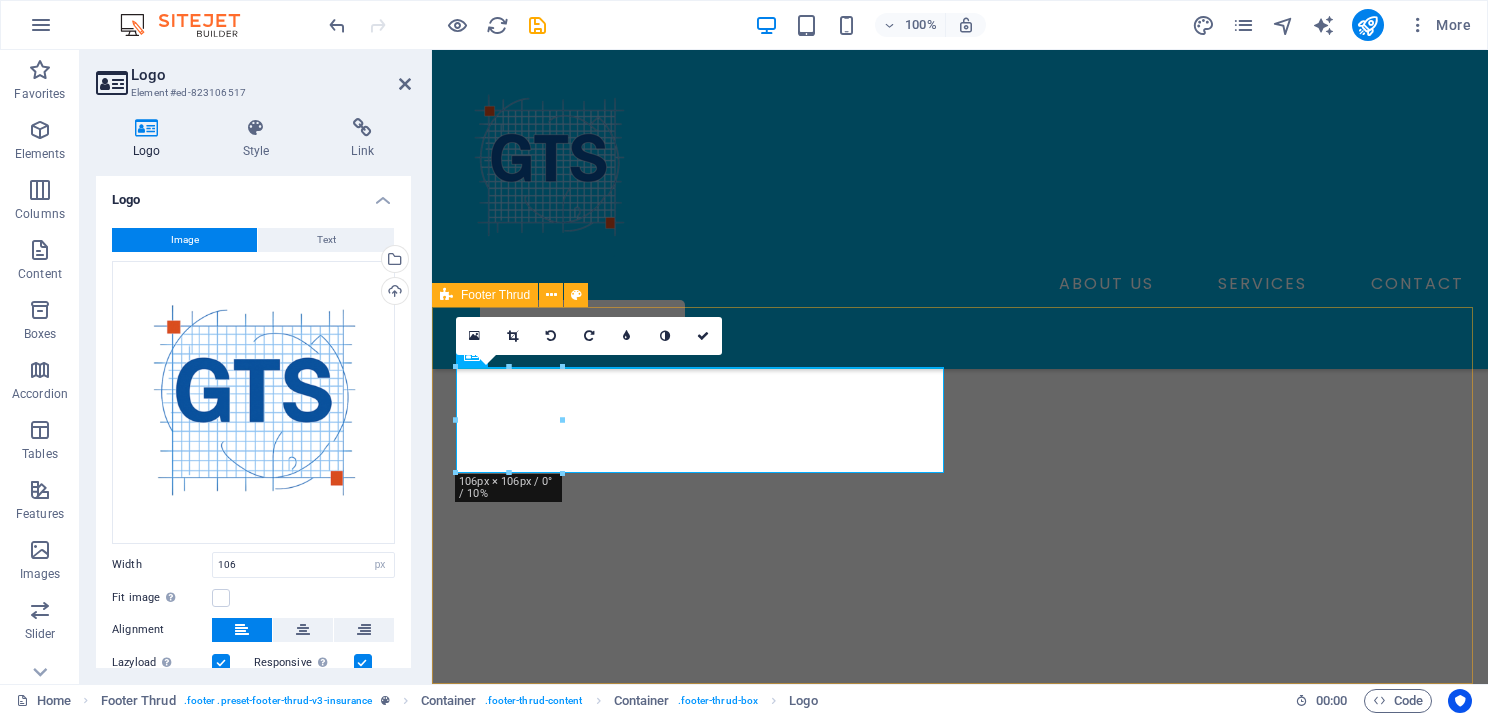scroll, scrollTop: 6778, scrollLeft: 0, axis: vertical 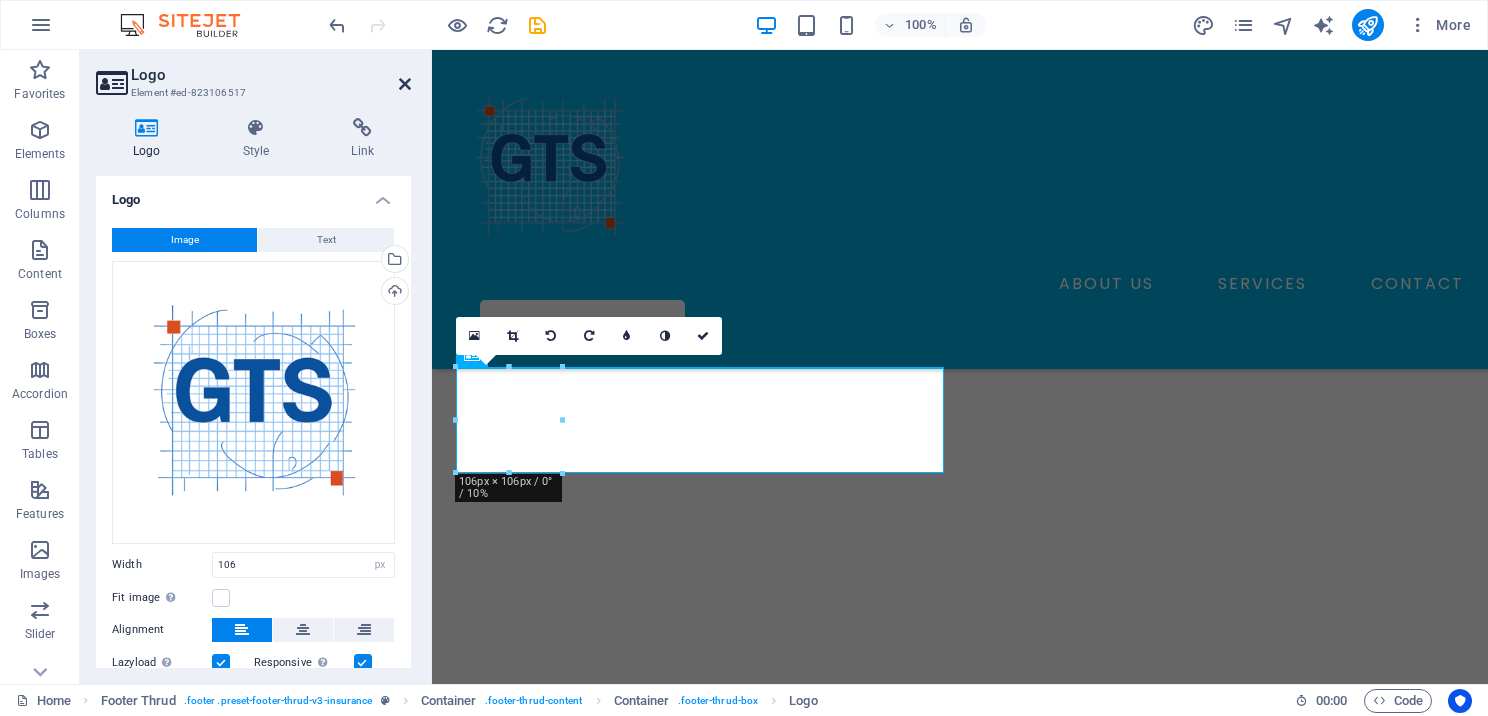 click at bounding box center (405, 84) 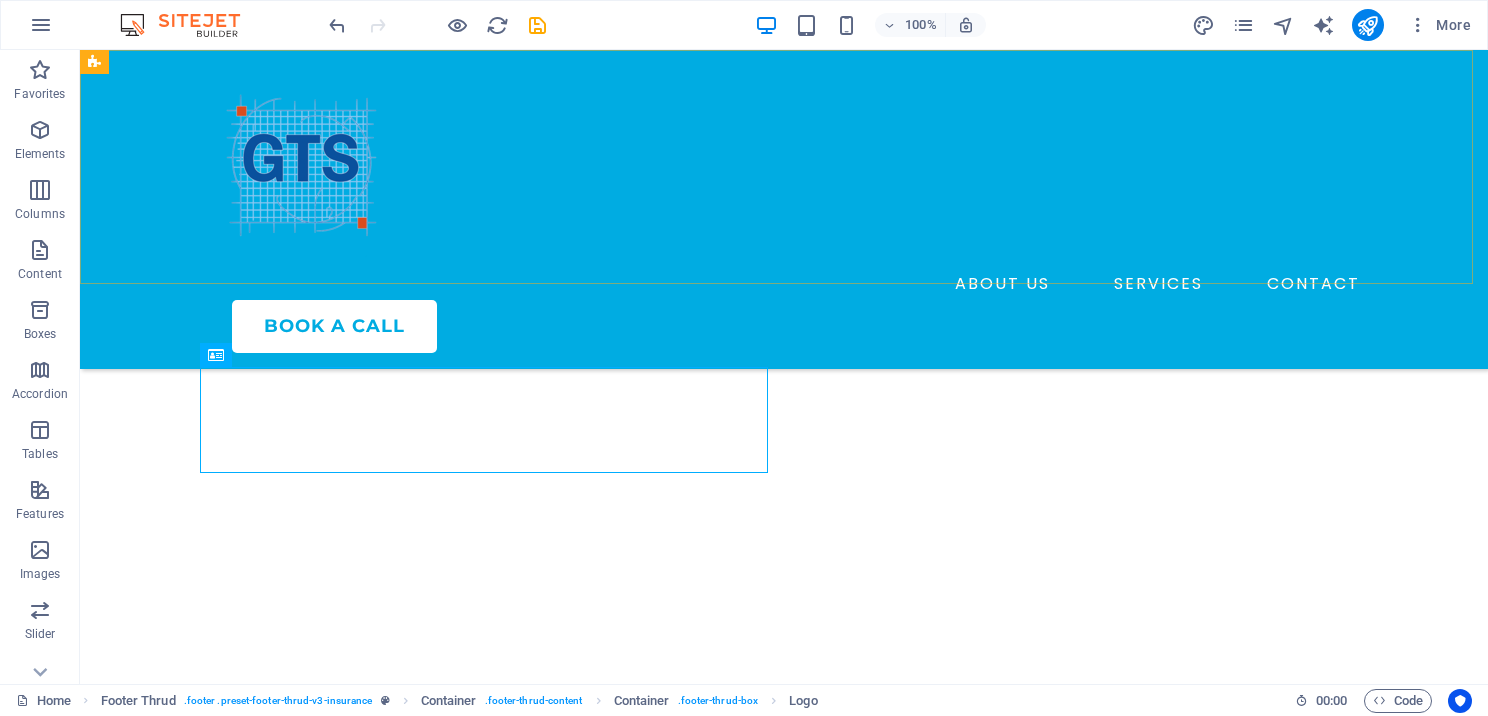 scroll, scrollTop: 6684, scrollLeft: 0, axis: vertical 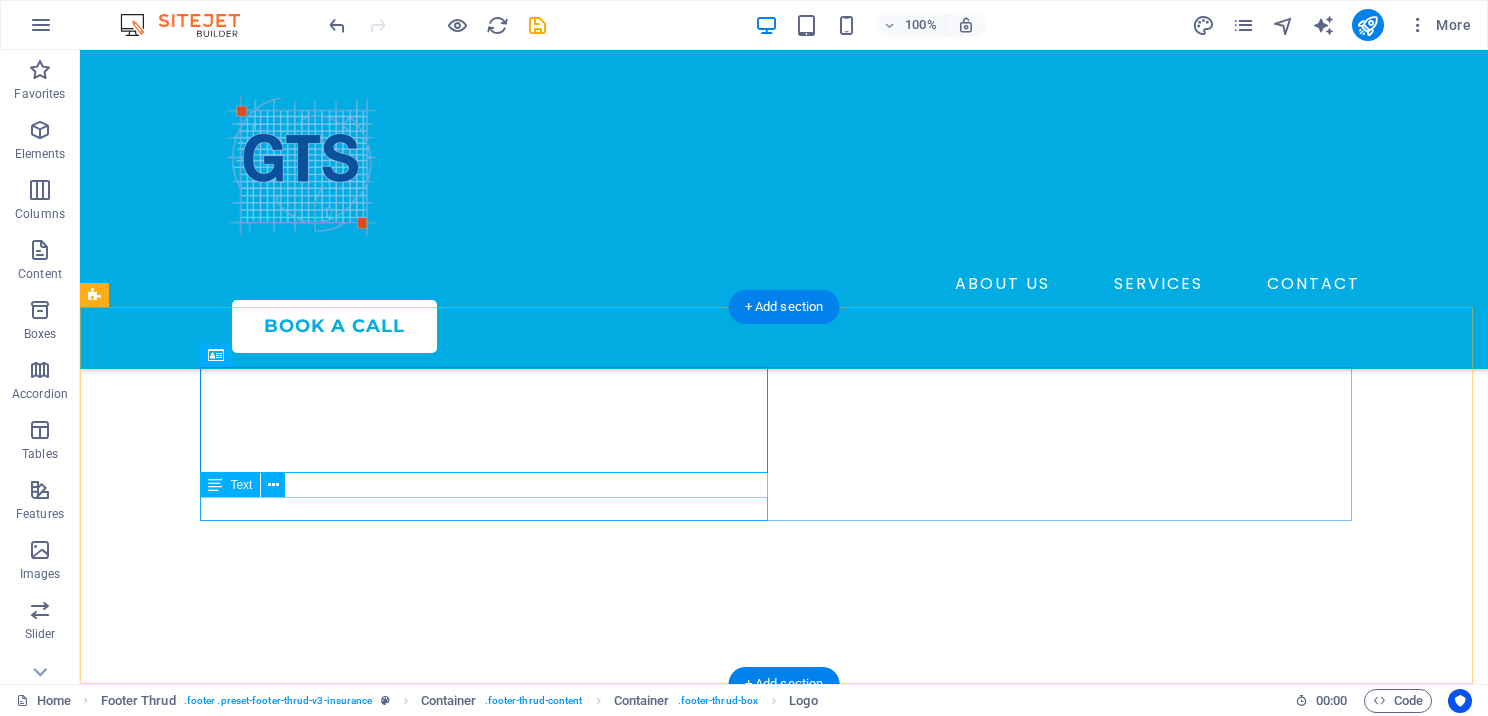 click on "Privacy Policy         Legal Notice" at bounding box center (492, 5186) 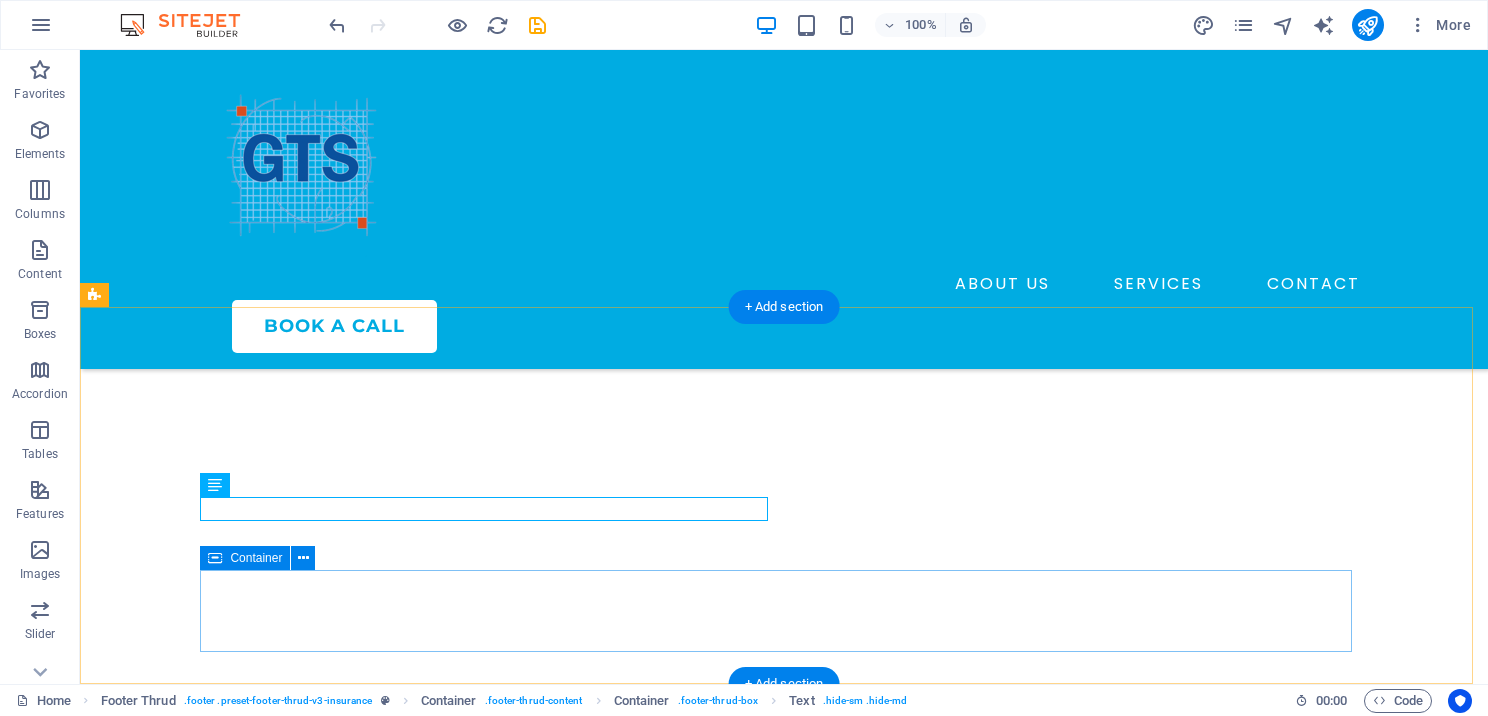 click on "2023  genuinetaxsolutions.com  All rights reserved" at bounding box center (784, 5476) 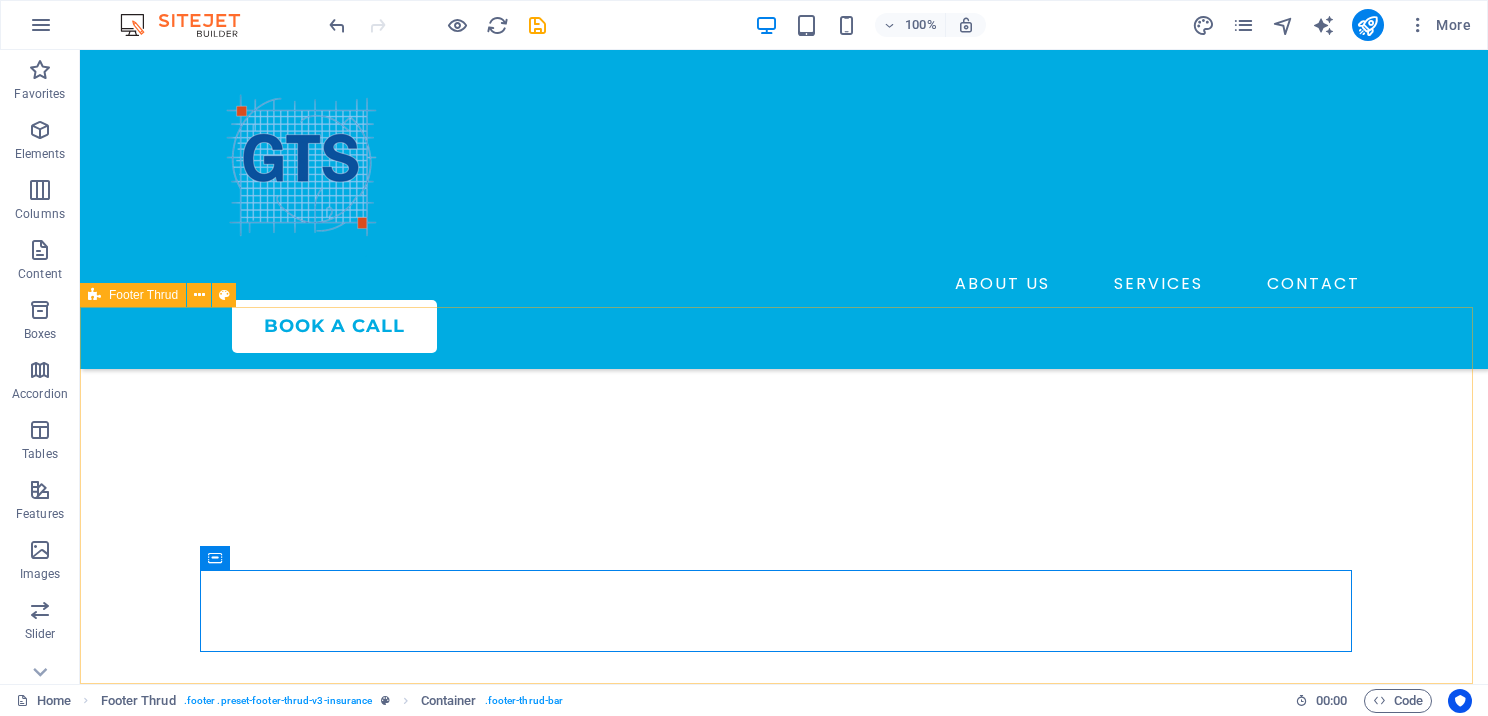 click at bounding box center [94, 295] 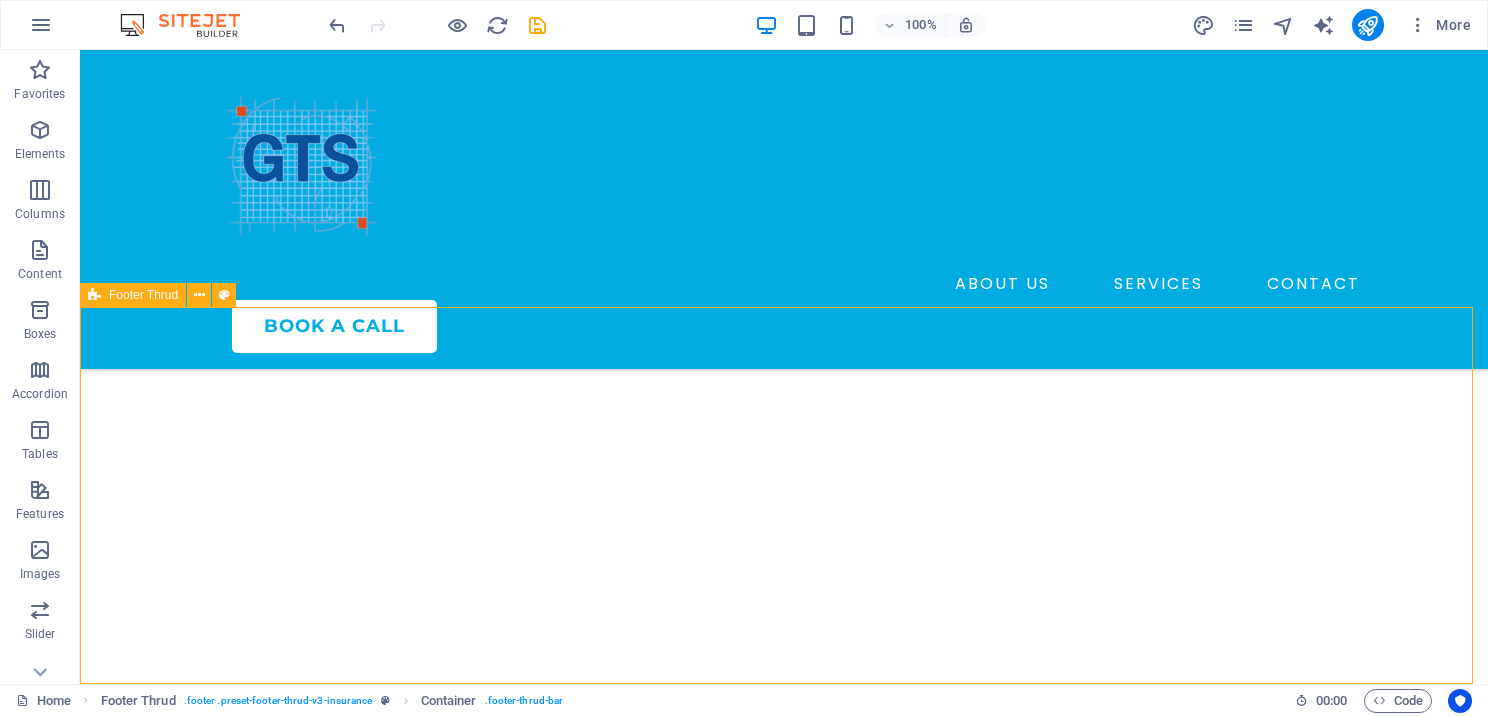 click at bounding box center [94, 295] 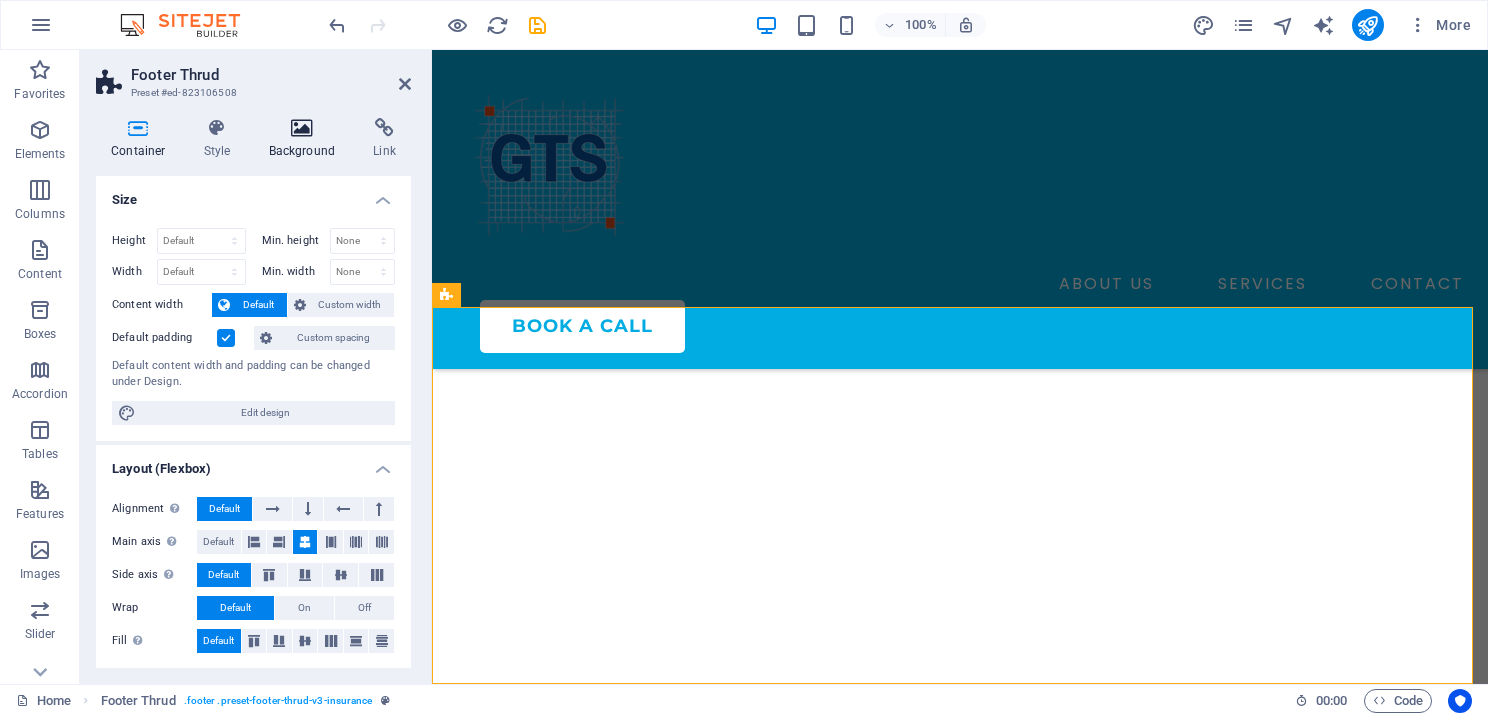 scroll, scrollTop: 6778, scrollLeft: 0, axis: vertical 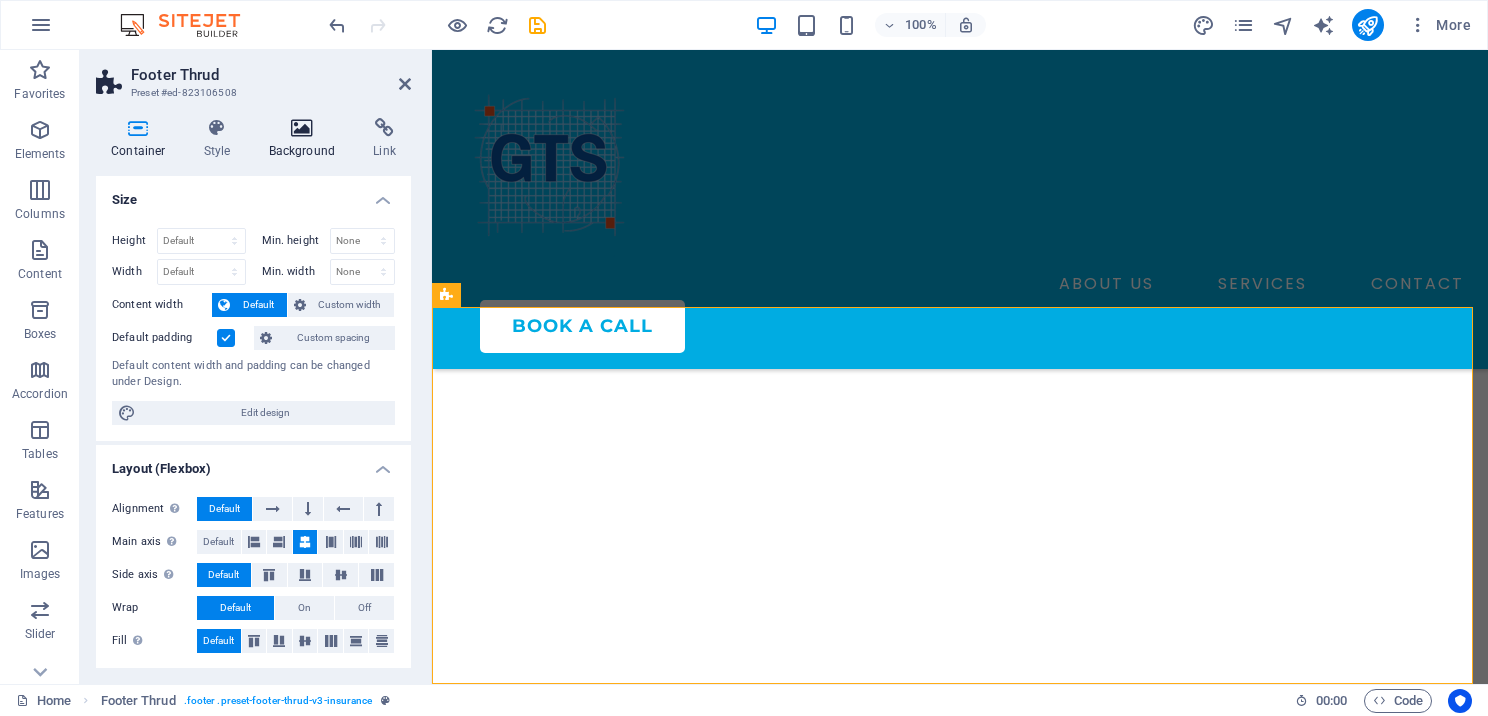 click on "Background" at bounding box center [306, 139] 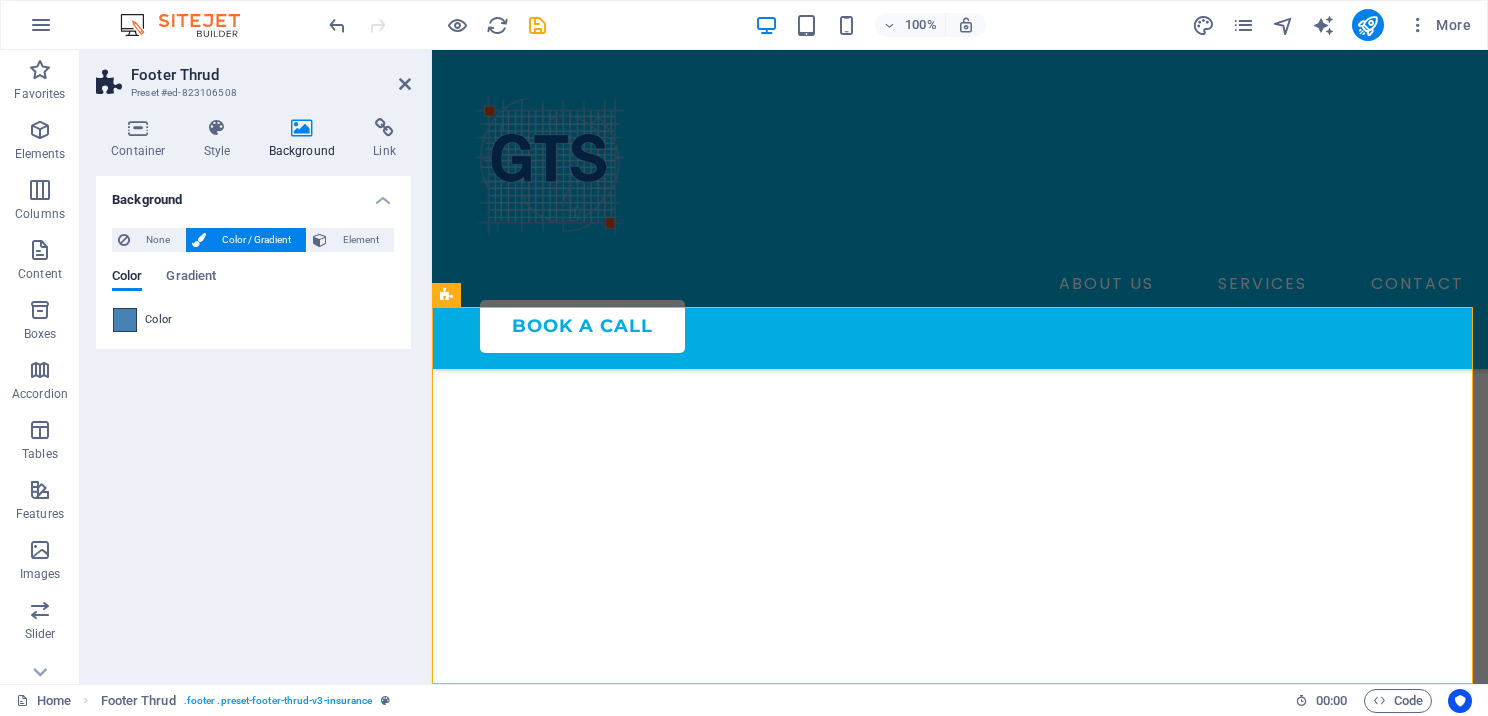 click at bounding box center [125, 320] 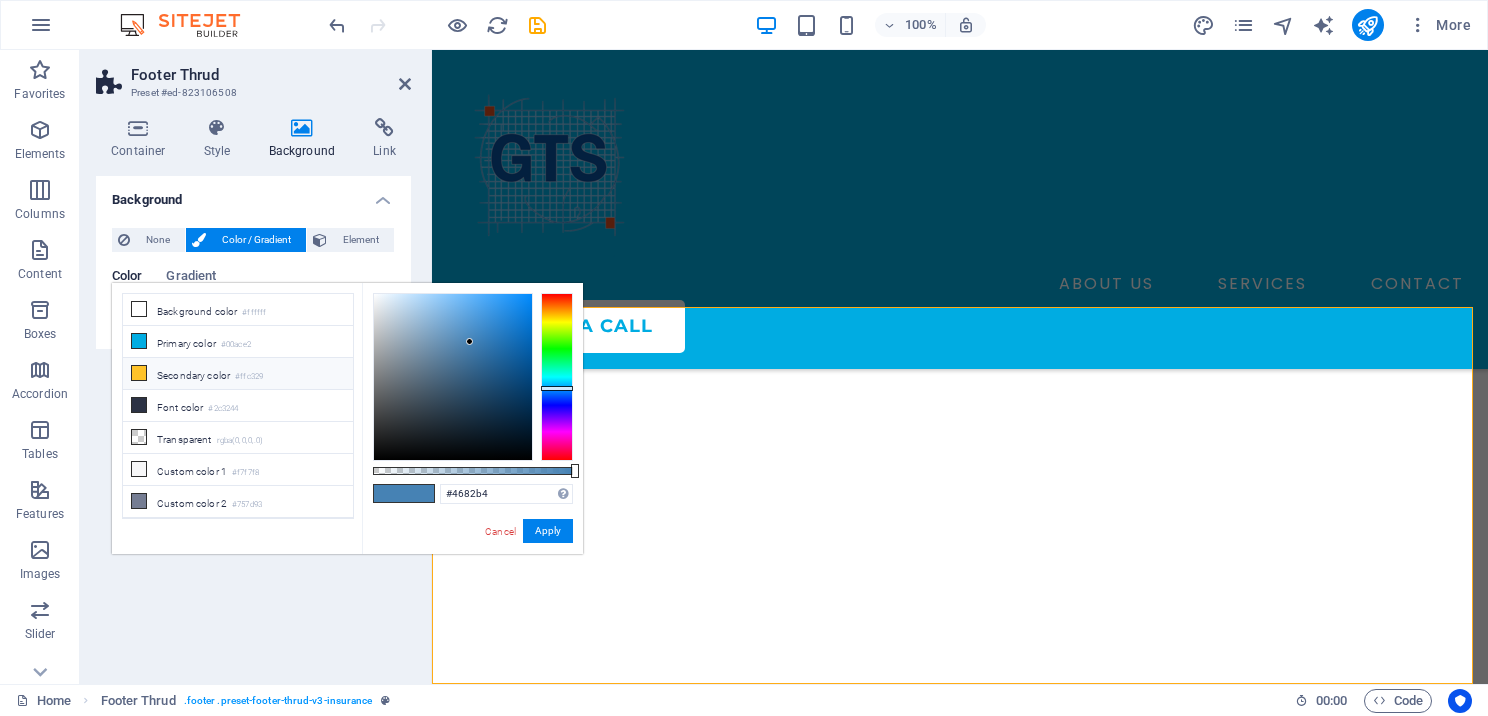 click on "Secondary color
#ffc329" at bounding box center (238, 374) 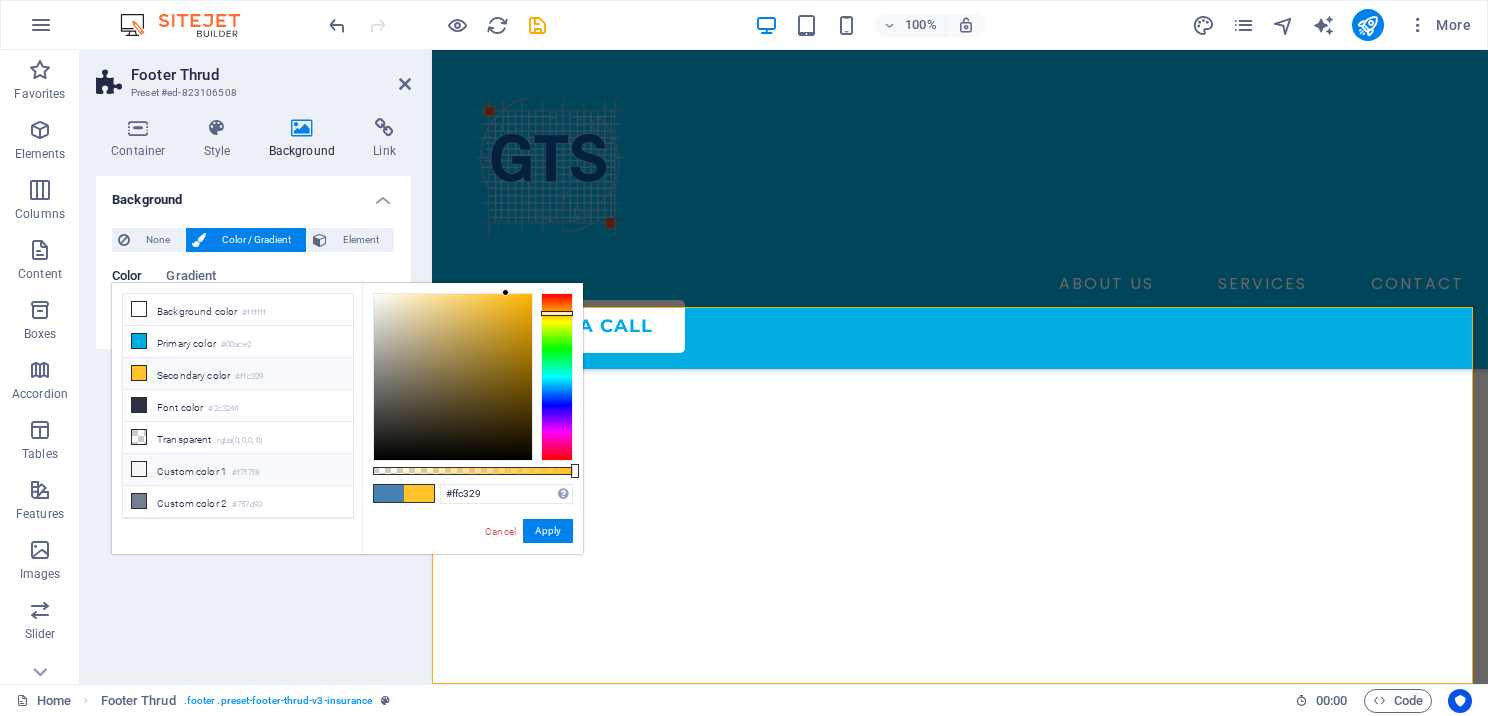 click at bounding box center (139, 469) 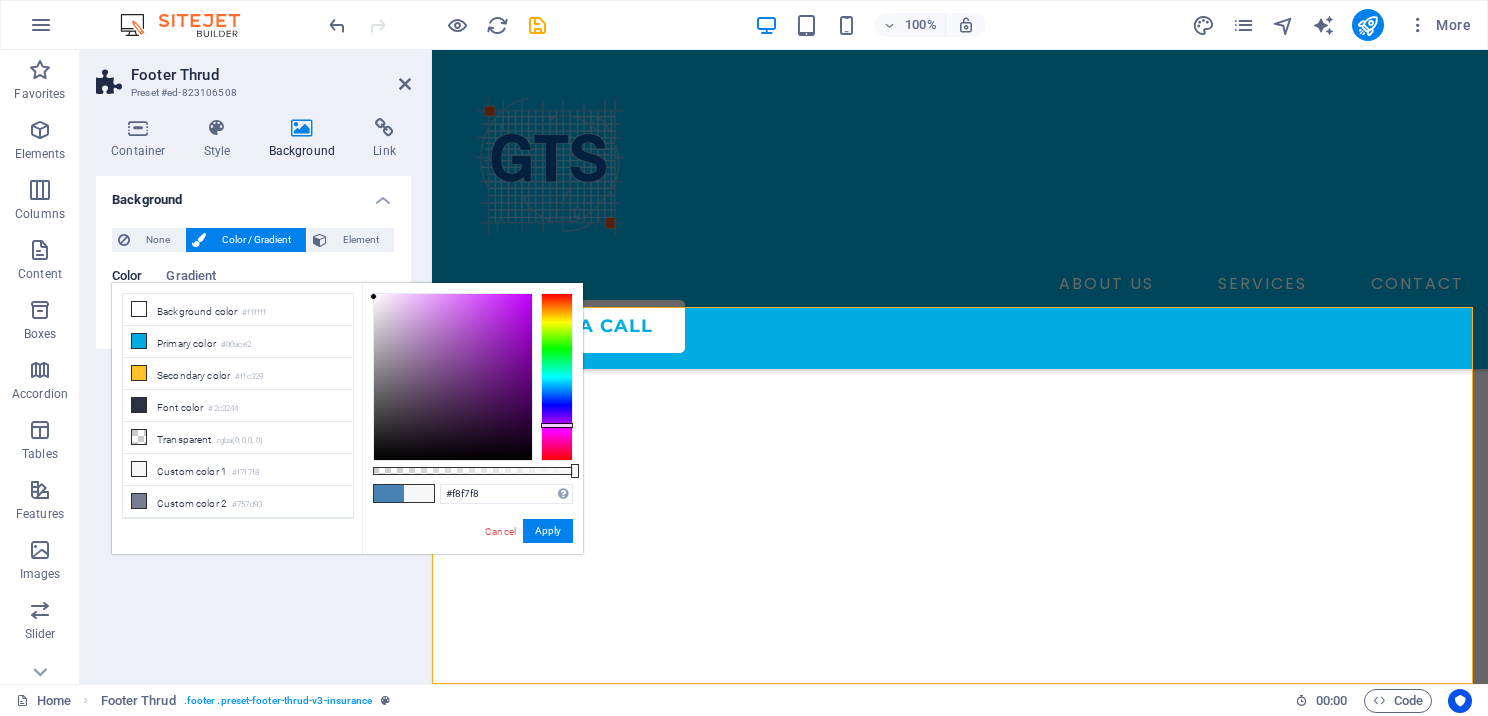 click at bounding box center (557, 377) 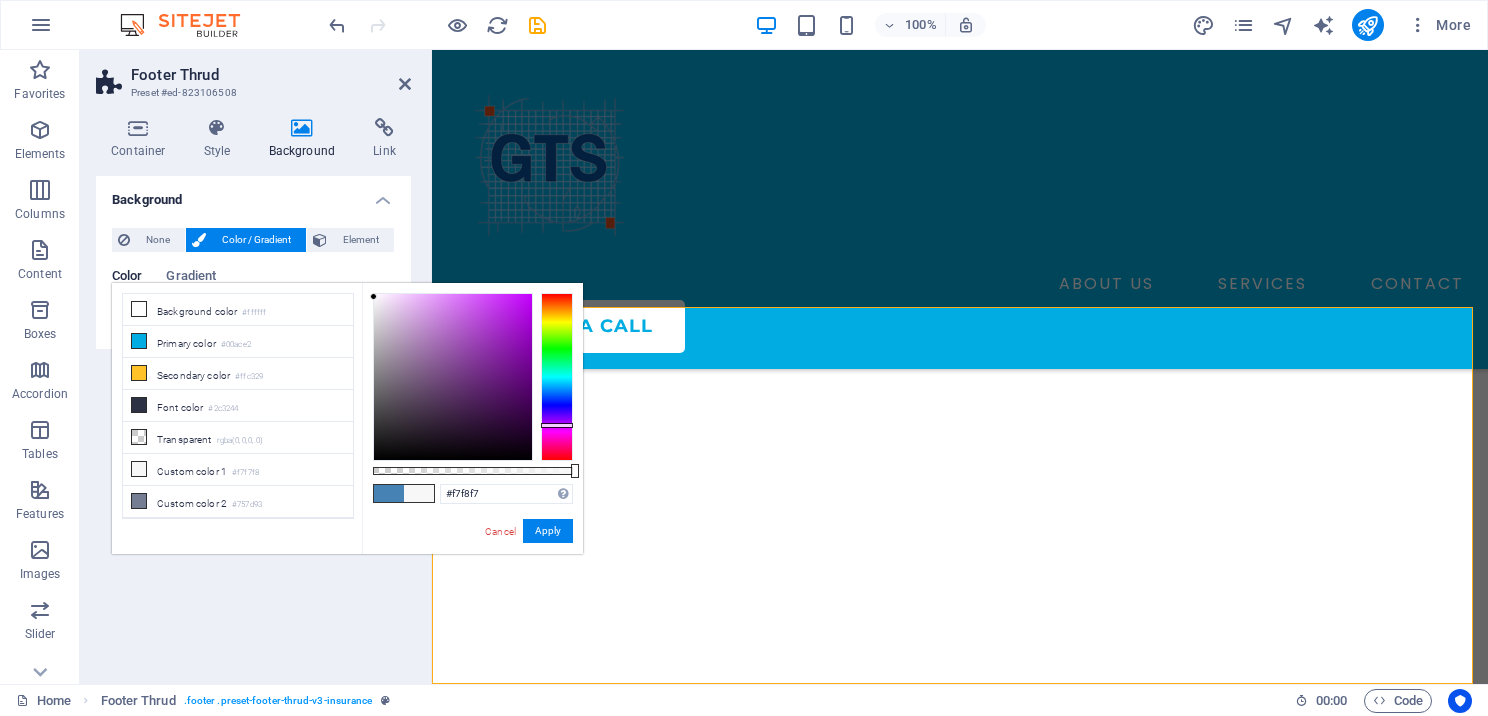 click at bounding box center [557, 377] 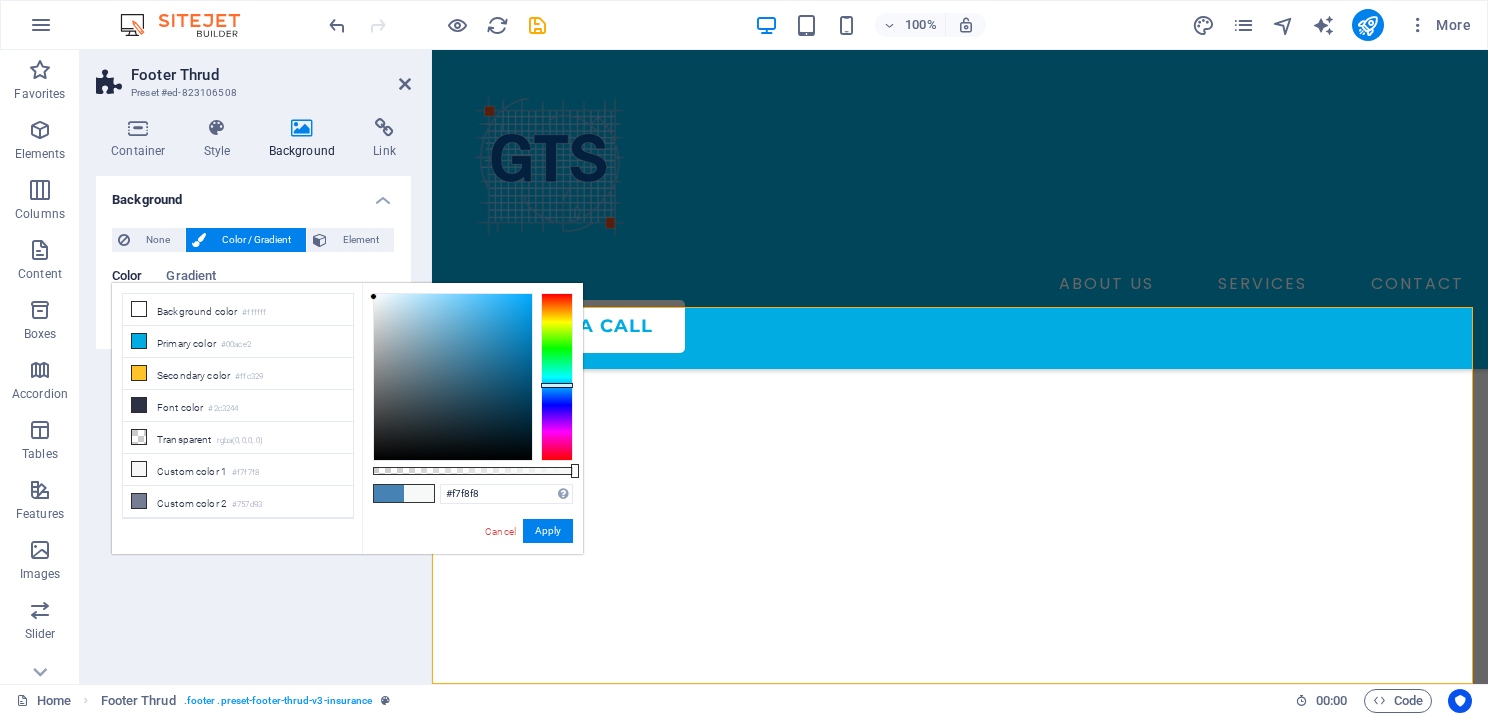 click at bounding box center [557, 377] 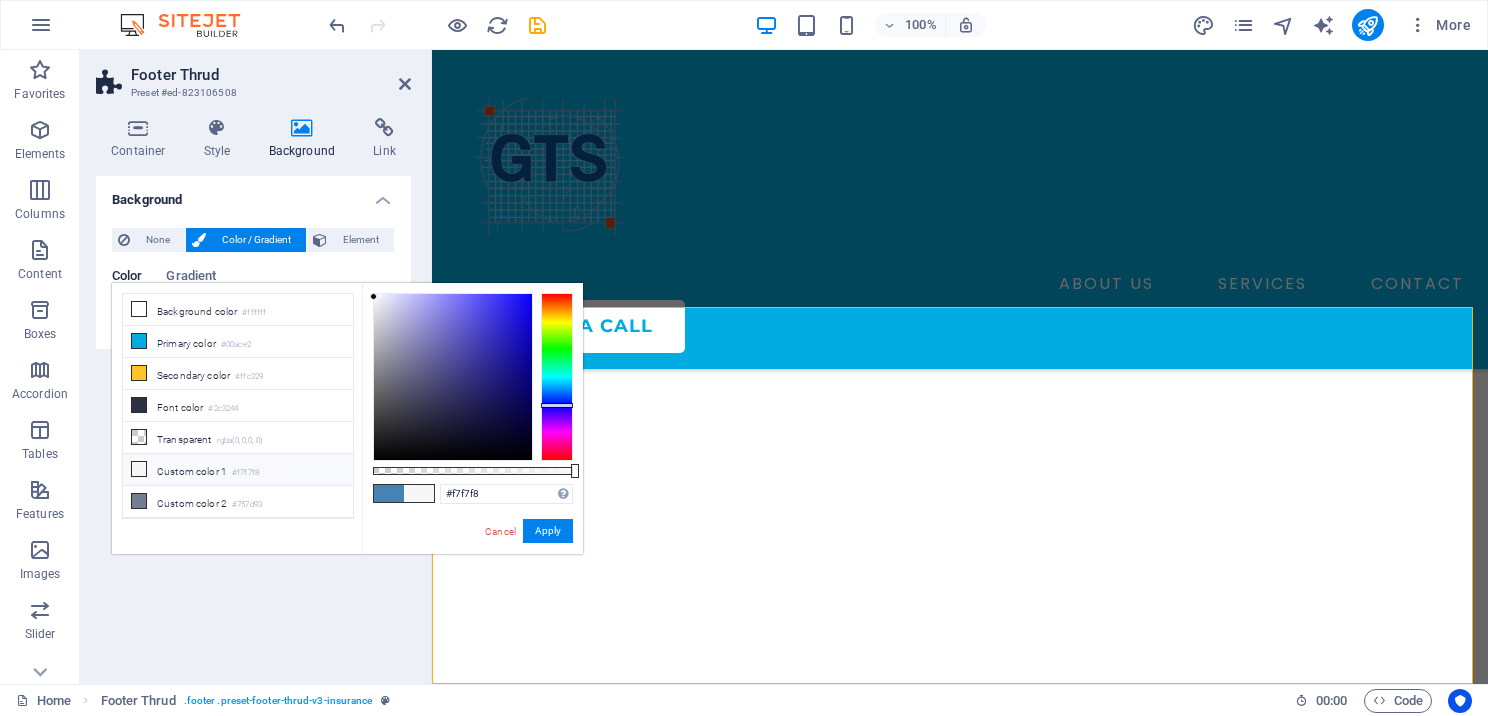 click at bounding box center (557, 377) 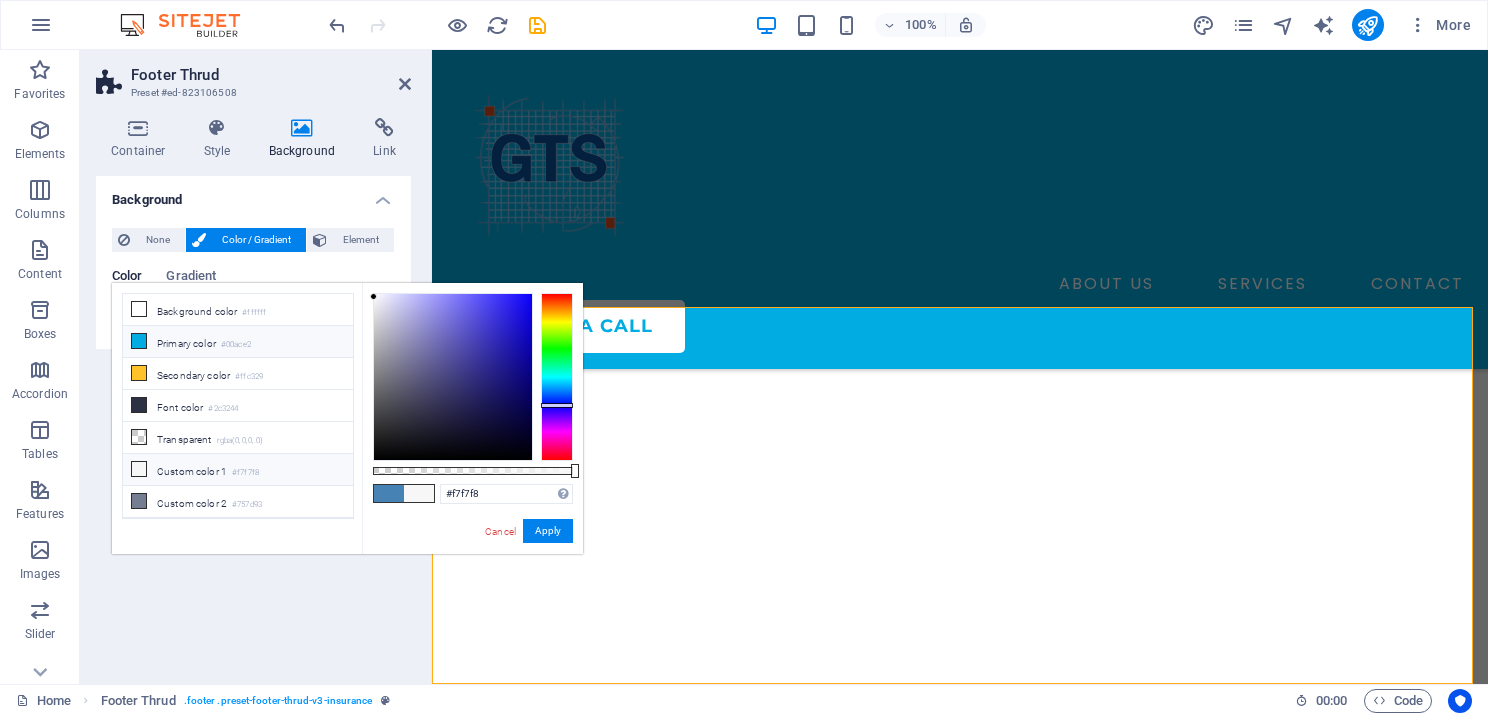 click at bounding box center (139, 341) 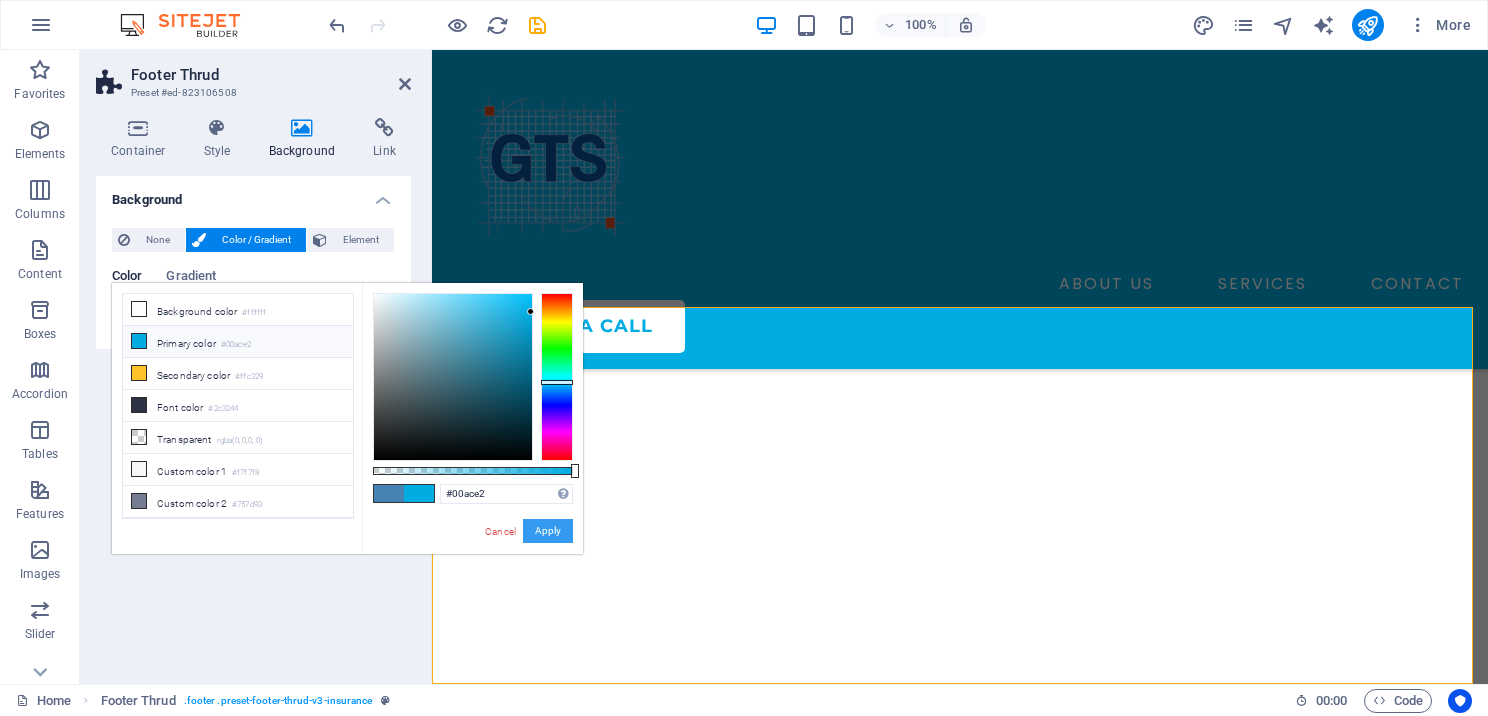 click on "Apply" at bounding box center [548, 531] 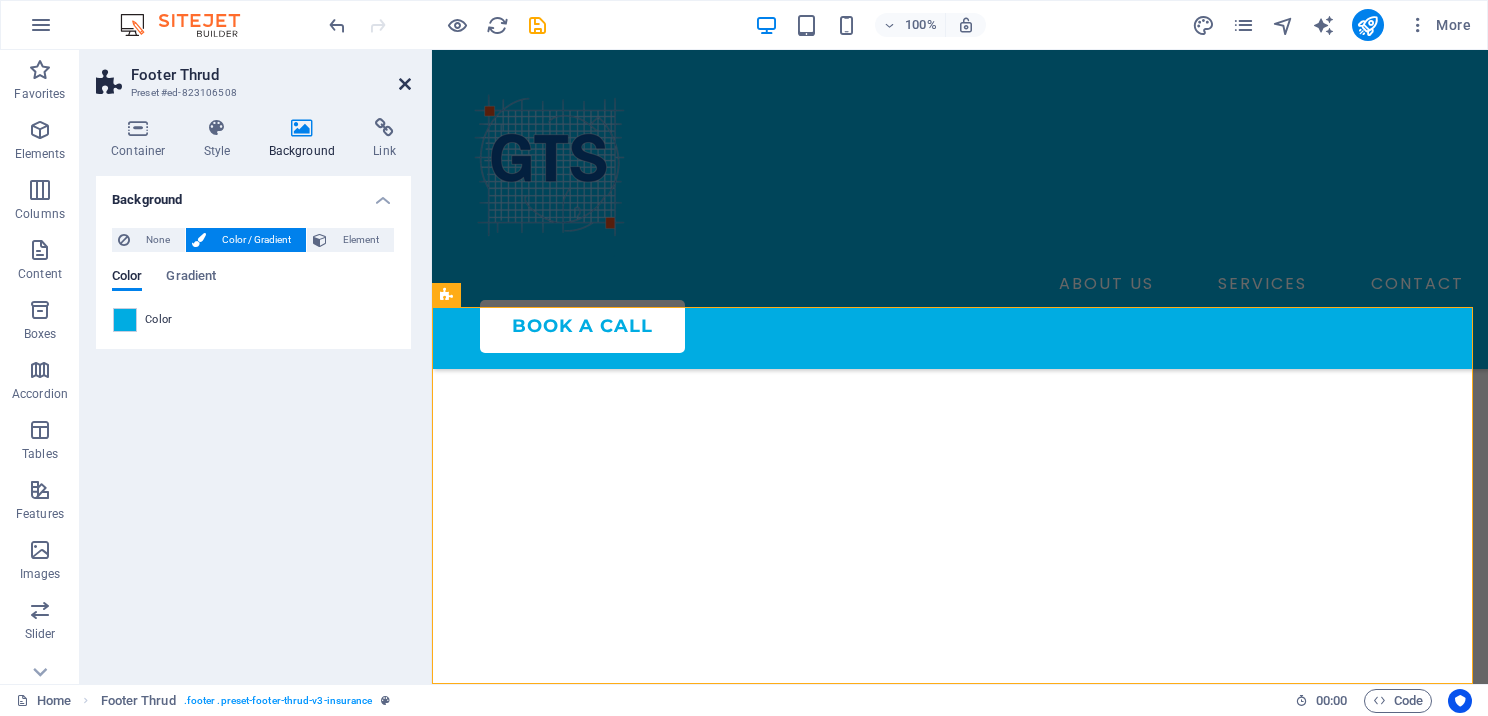 click at bounding box center (405, 84) 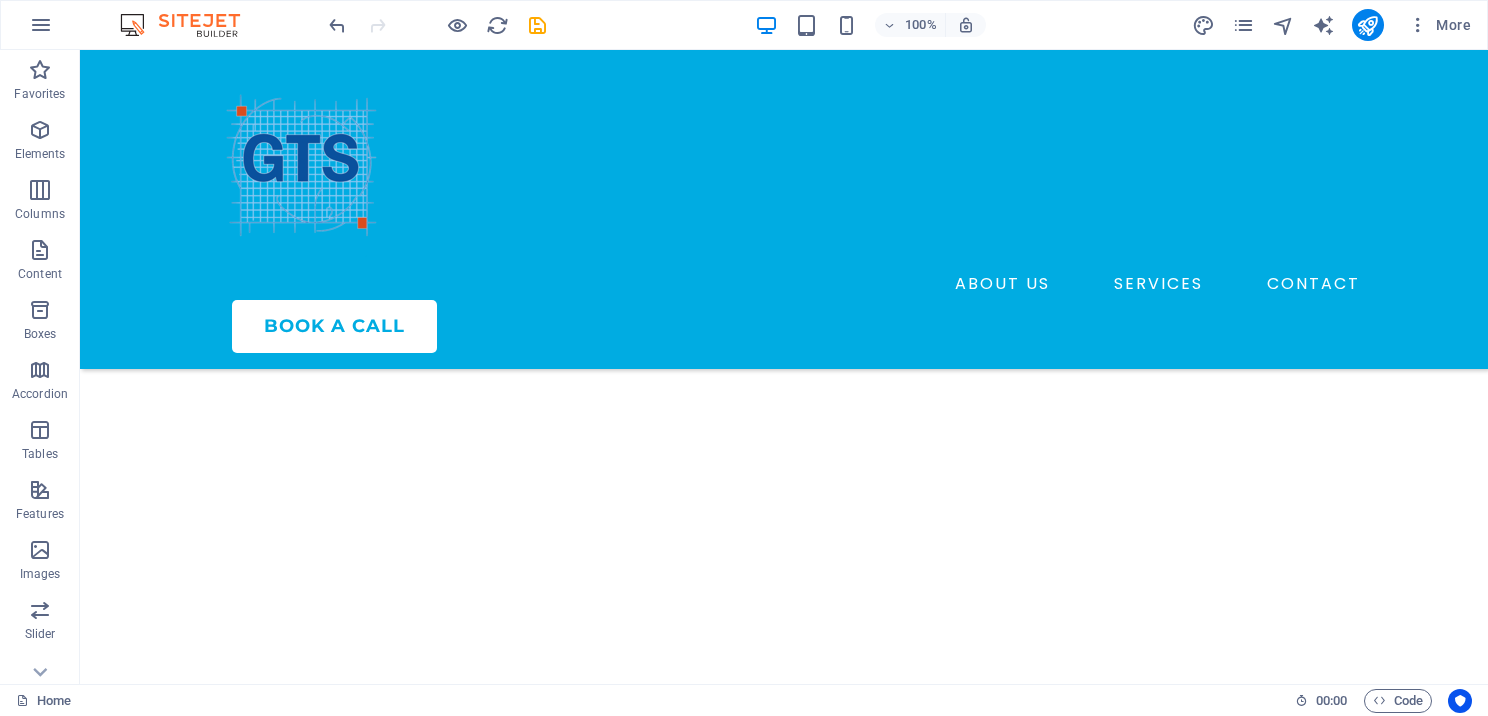 scroll, scrollTop: 6684, scrollLeft: 0, axis: vertical 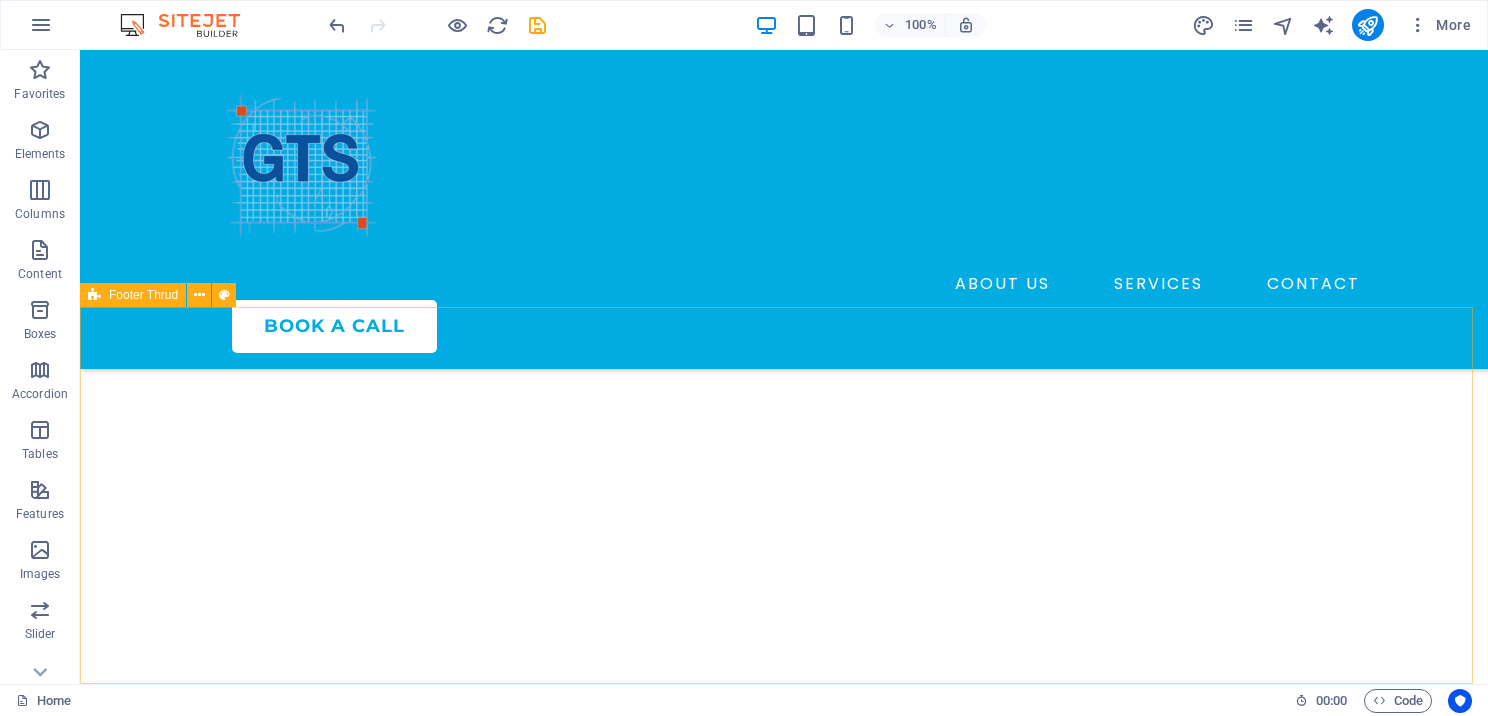 click on "Footer Thrud" at bounding box center [133, 295] 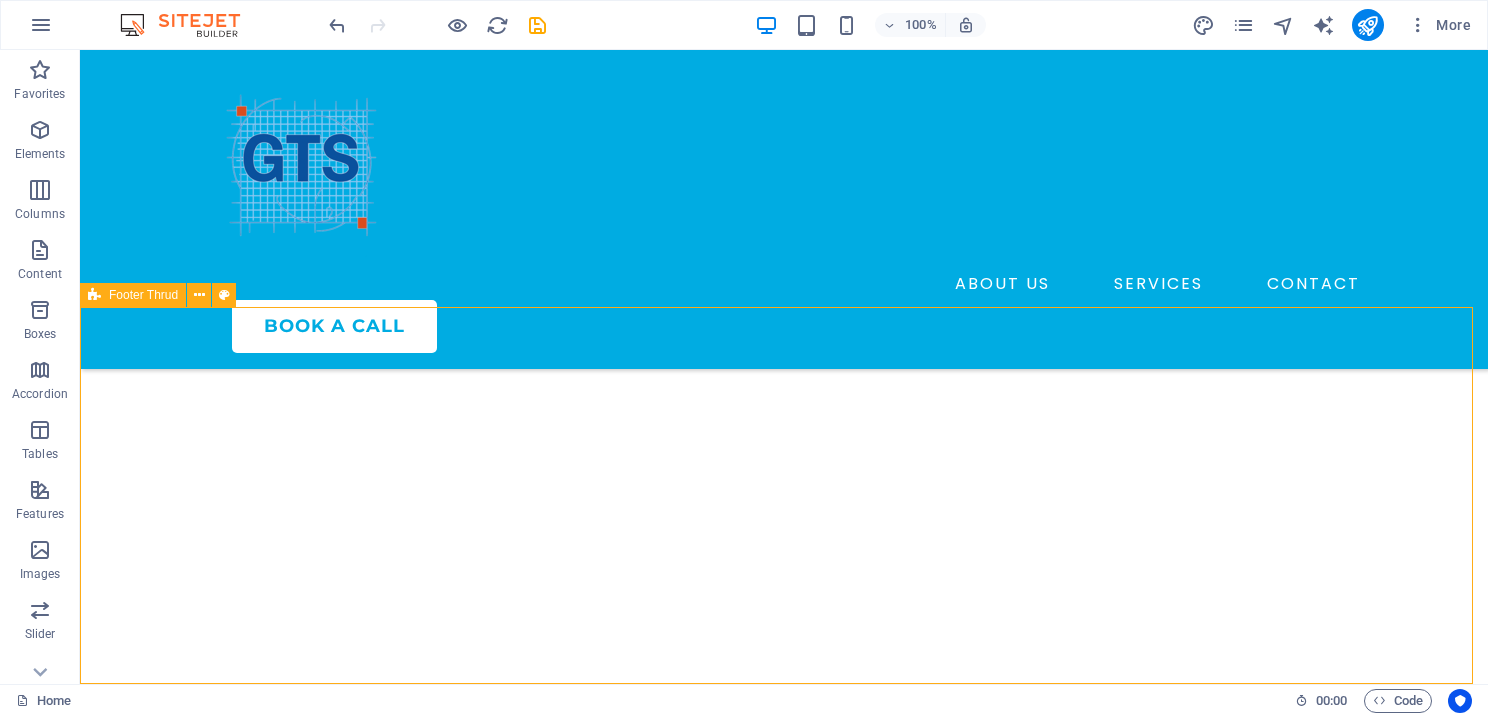 click on "Footer Thrud" at bounding box center [133, 295] 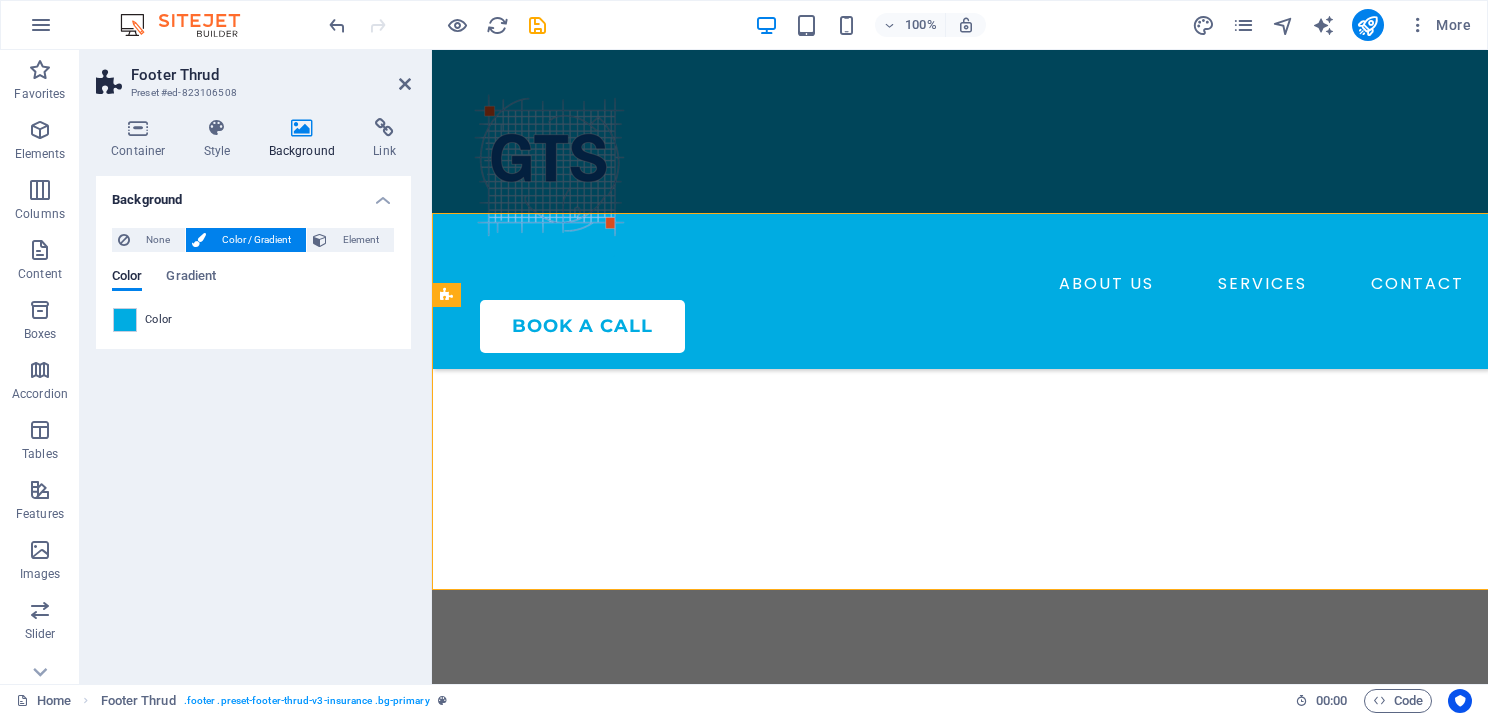 scroll, scrollTop: 6778, scrollLeft: 0, axis: vertical 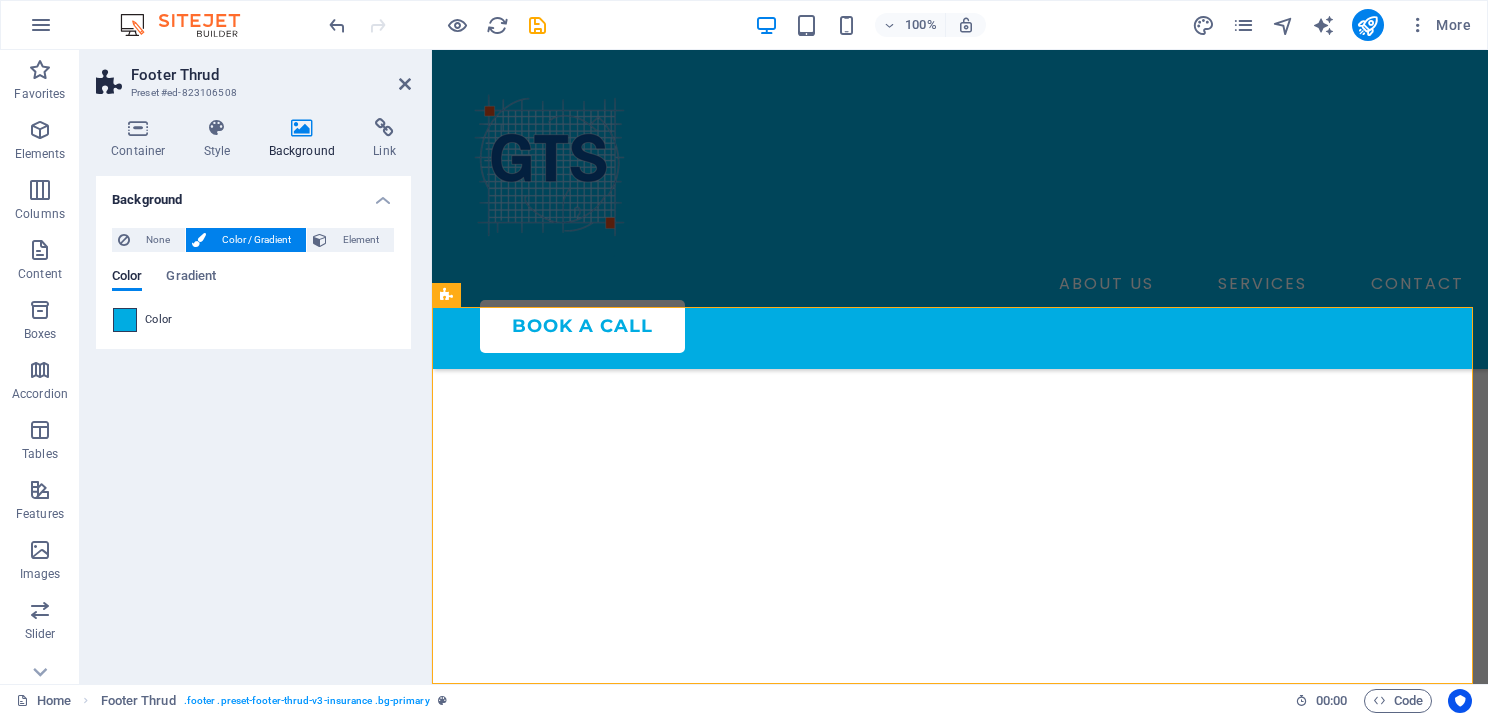 click at bounding box center (125, 320) 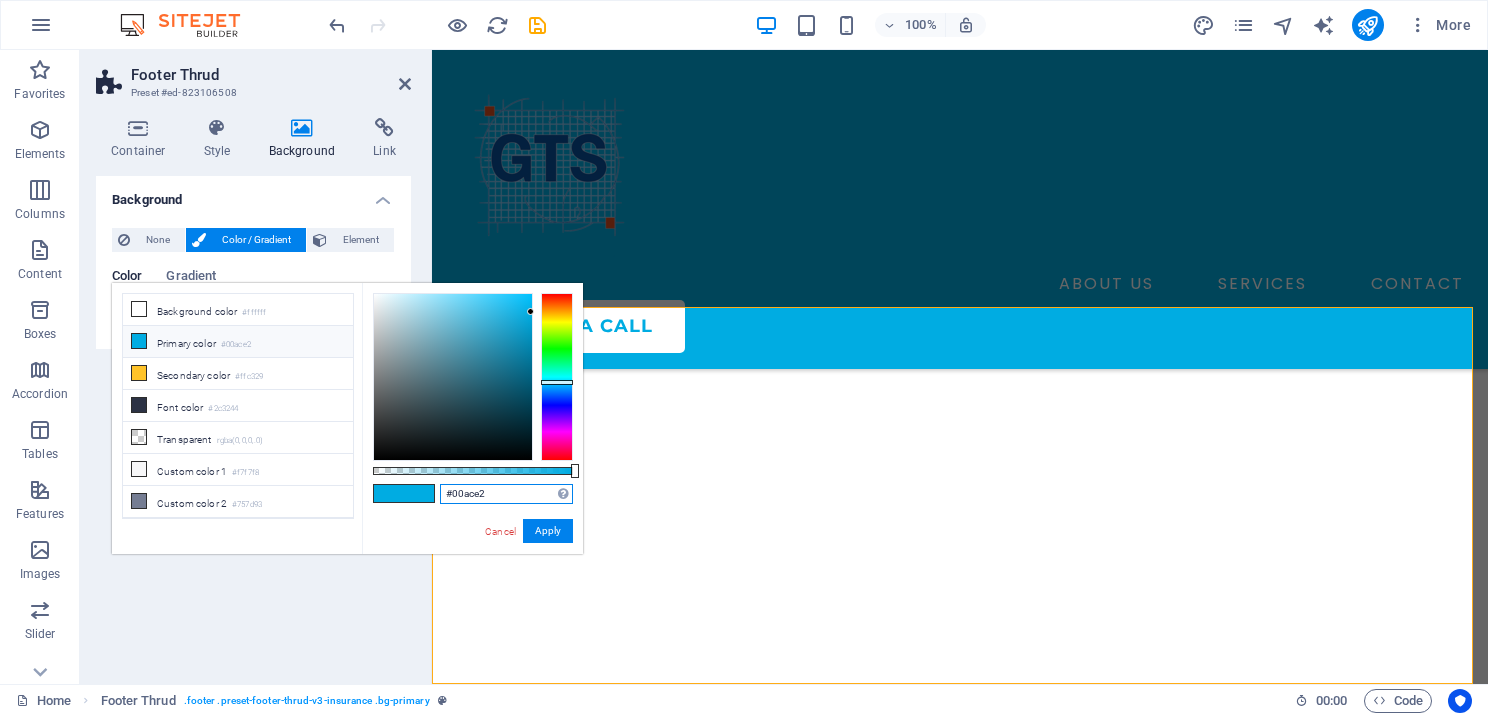 drag, startPoint x: 498, startPoint y: 499, endPoint x: 445, endPoint y: 494, distance: 53.235325 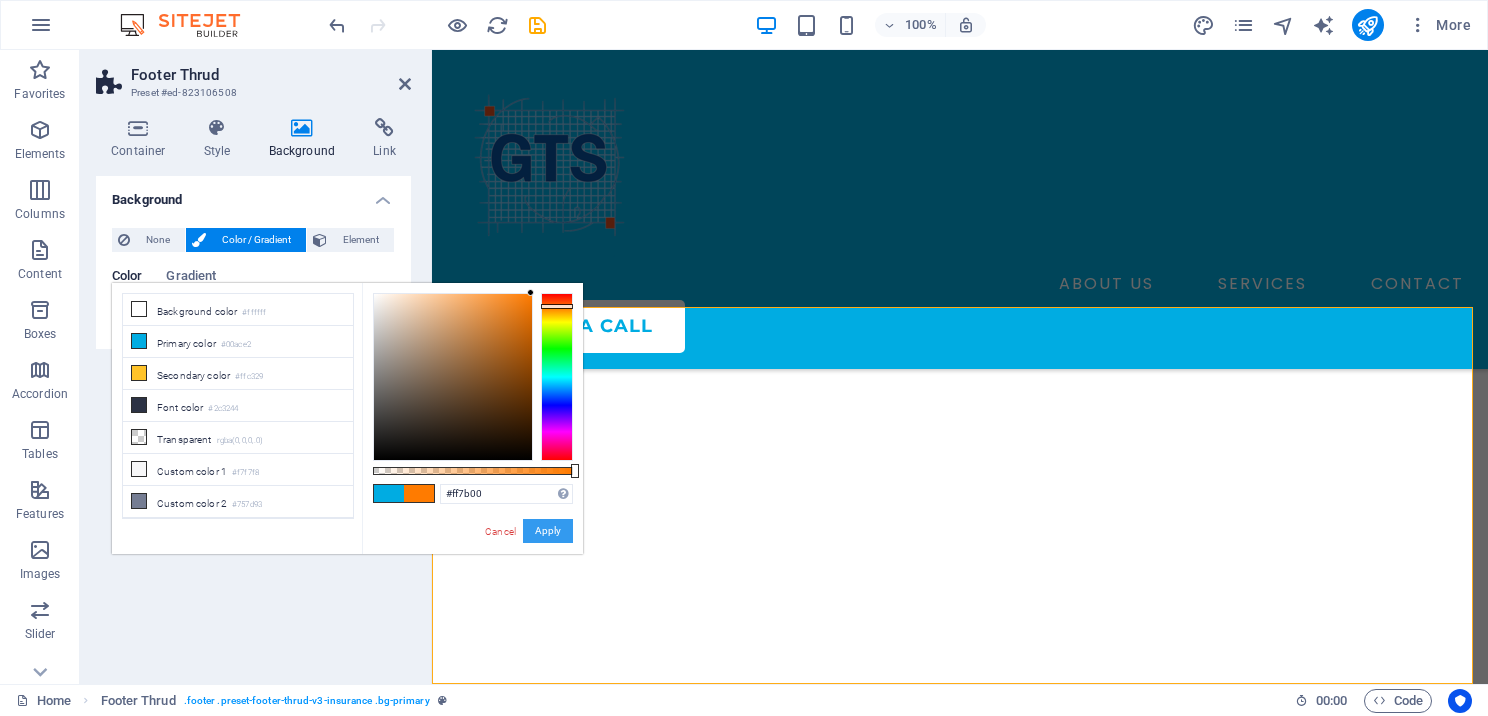 click on "Apply" at bounding box center [548, 531] 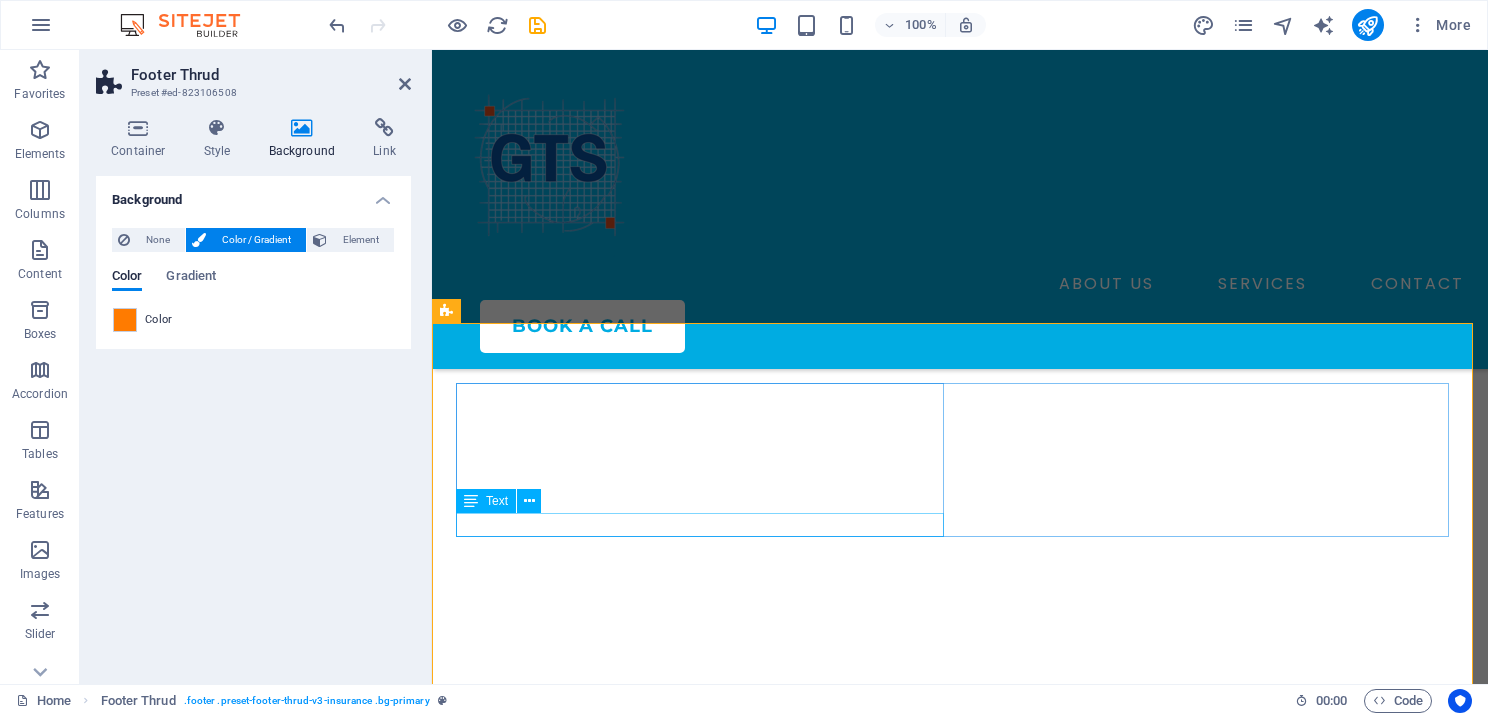 scroll, scrollTop: 6378, scrollLeft: 0, axis: vertical 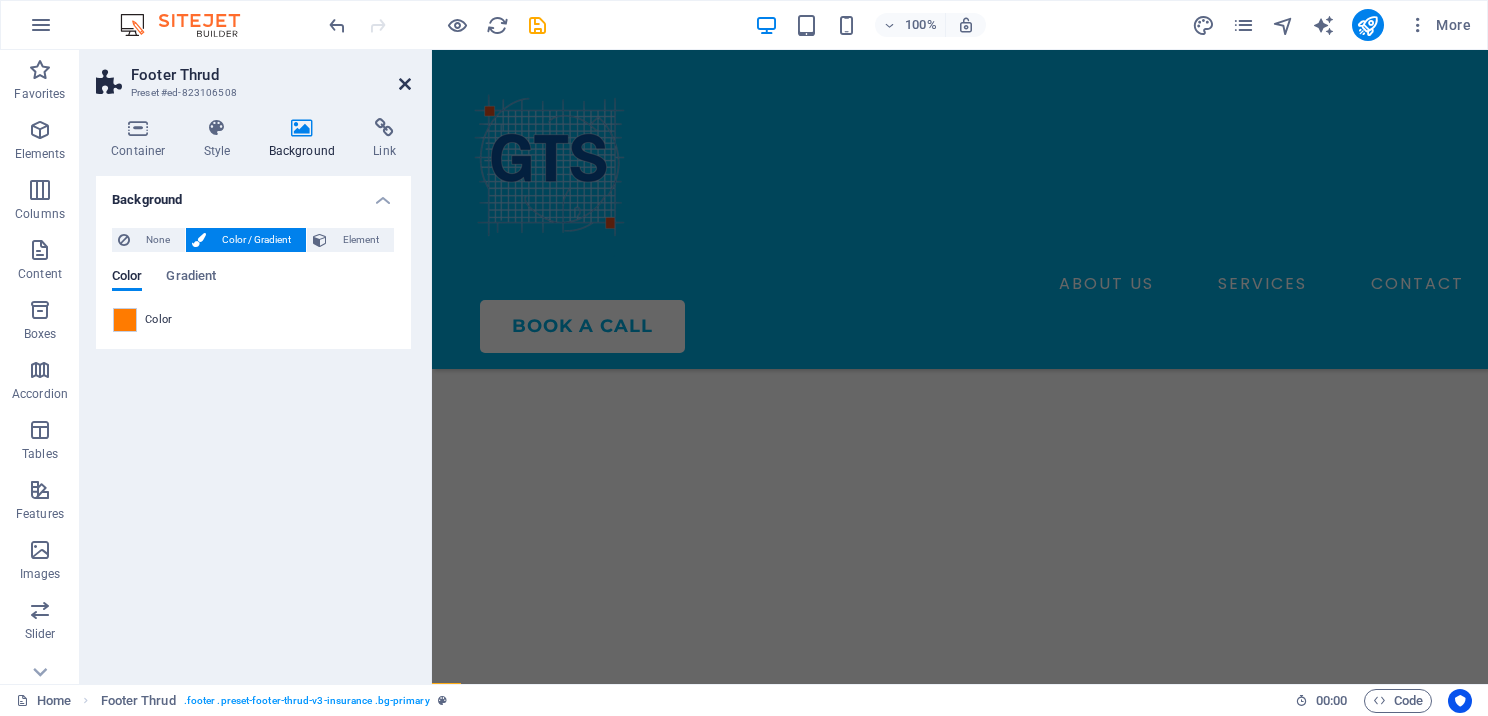 click at bounding box center [405, 84] 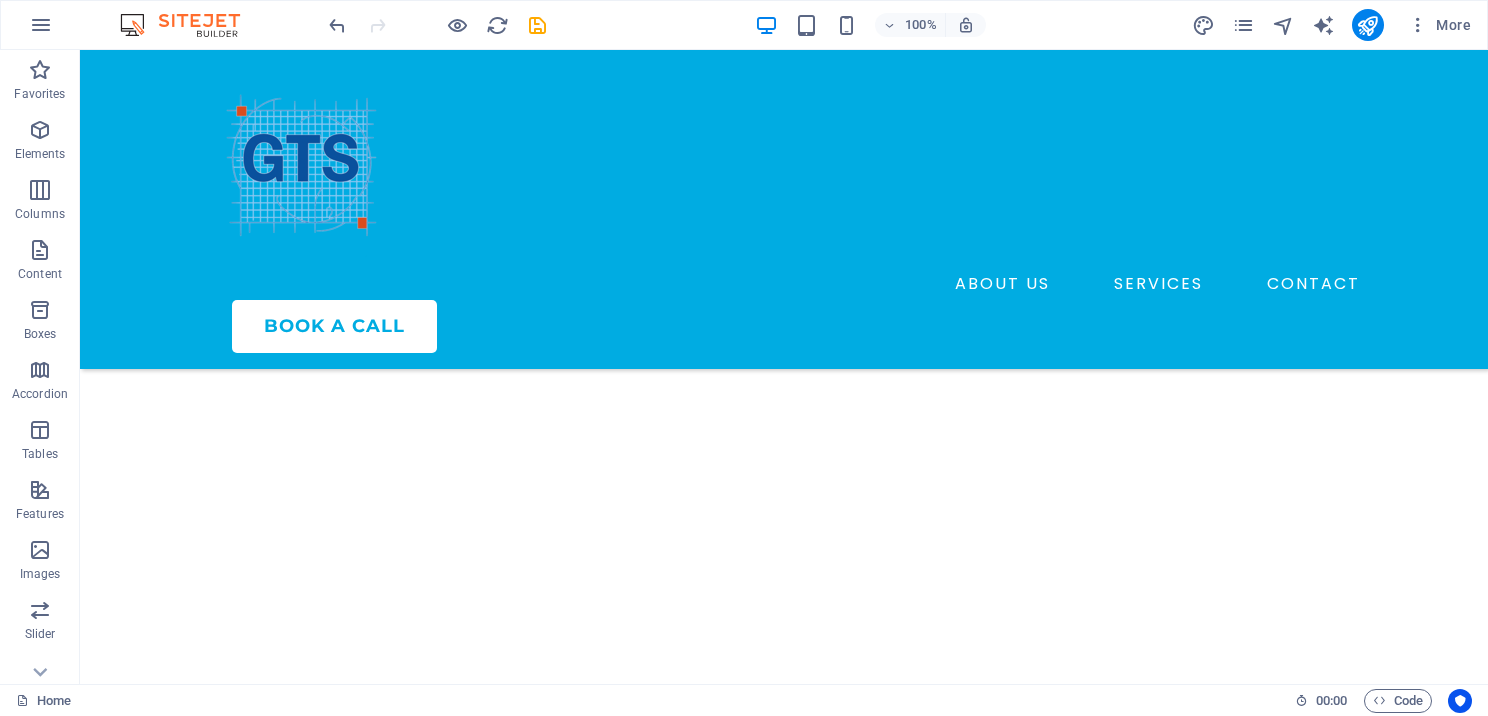 scroll, scrollTop: 6684, scrollLeft: 0, axis: vertical 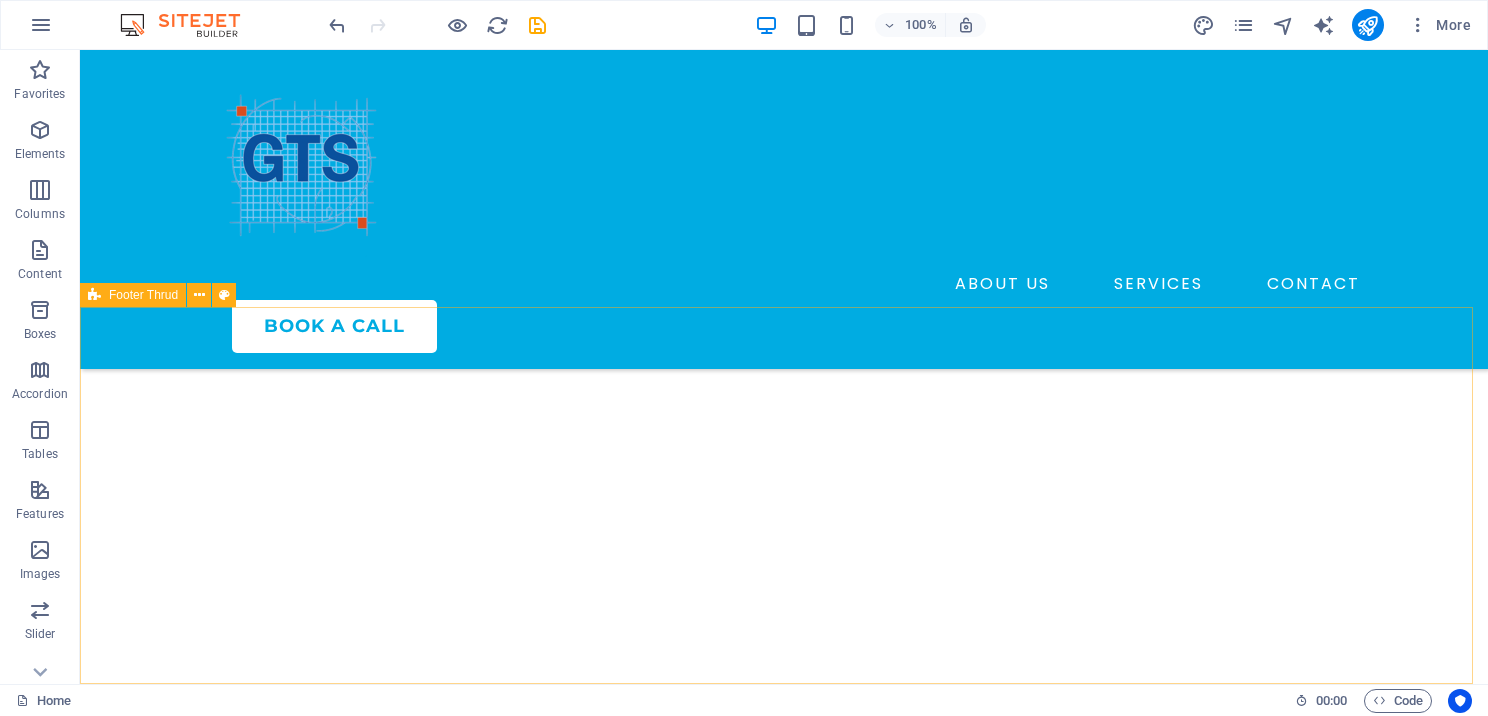 click at bounding box center [94, 295] 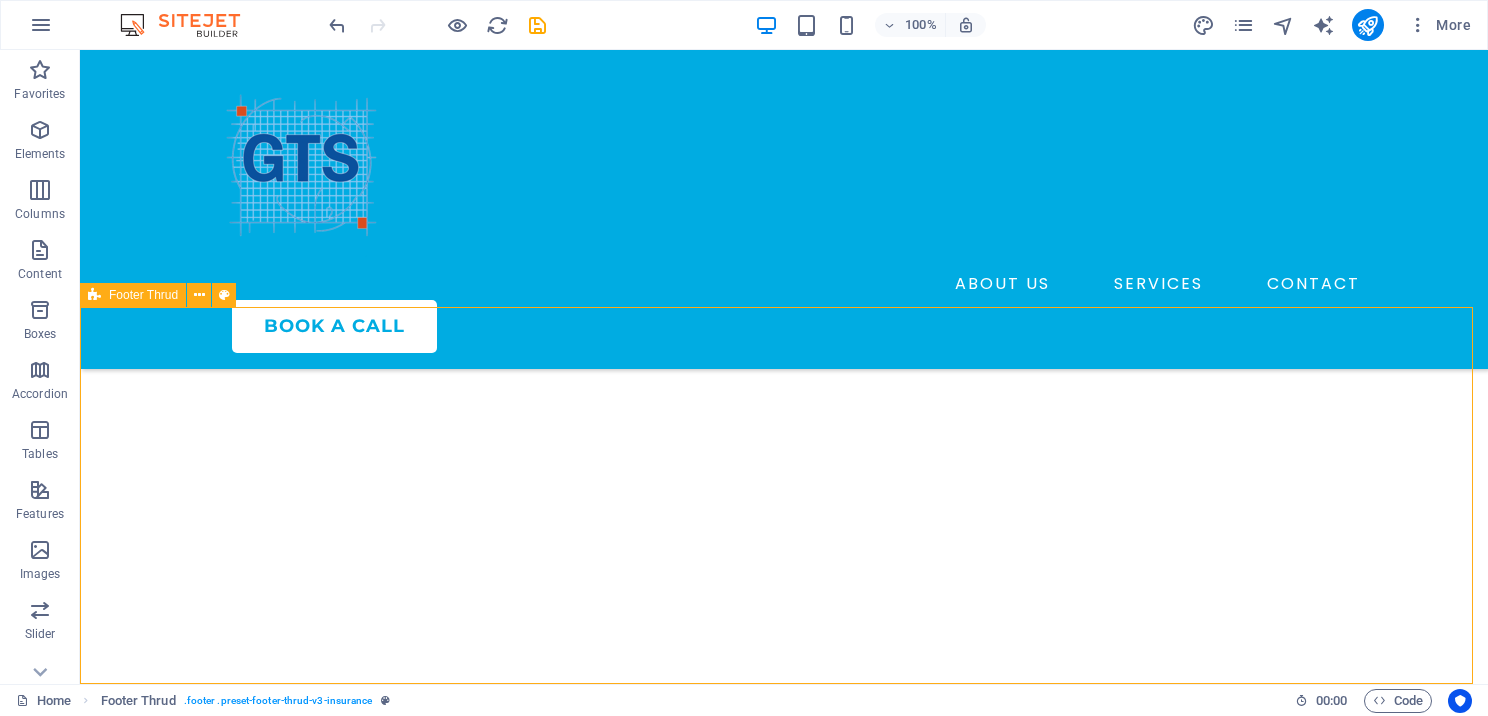 click at bounding box center (94, 295) 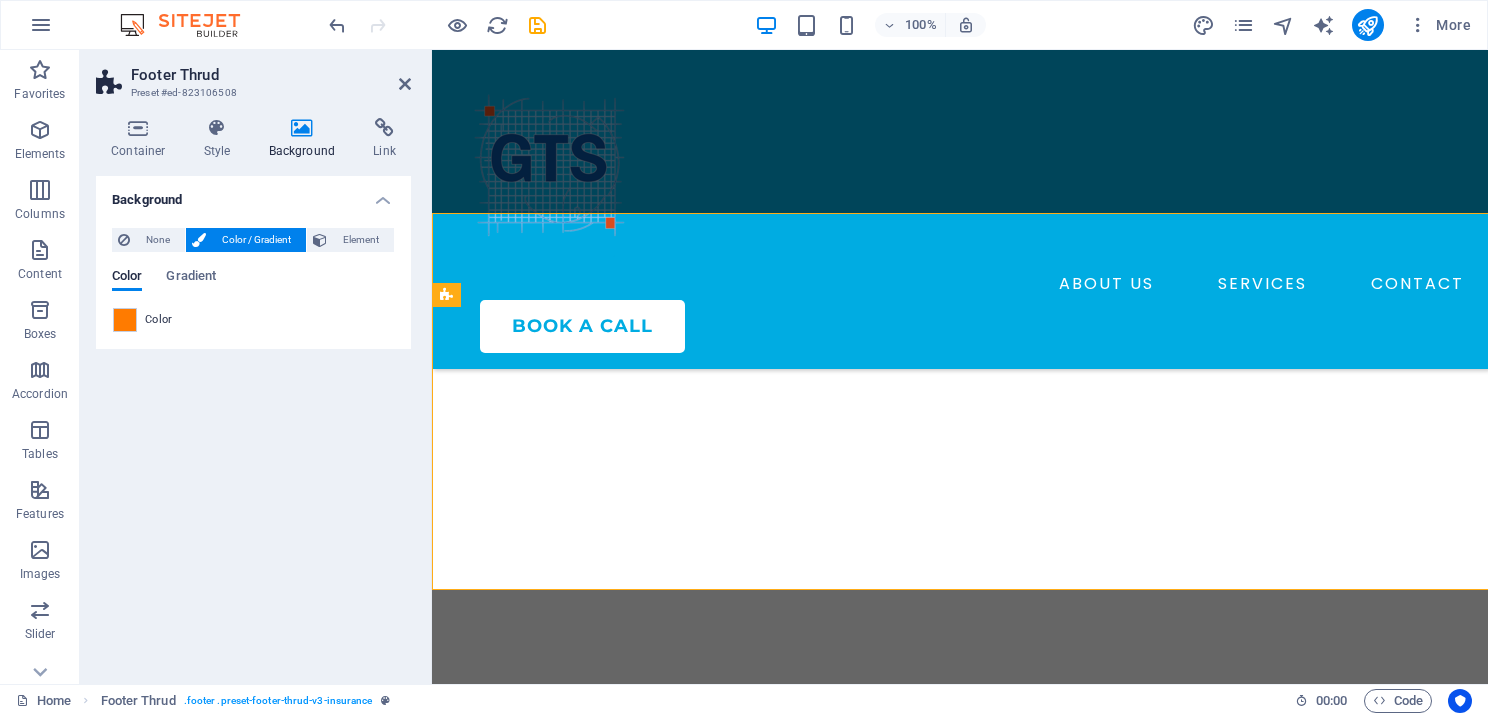scroll, scrollTop: 6778, scrollLeft: 0, axis: vertical 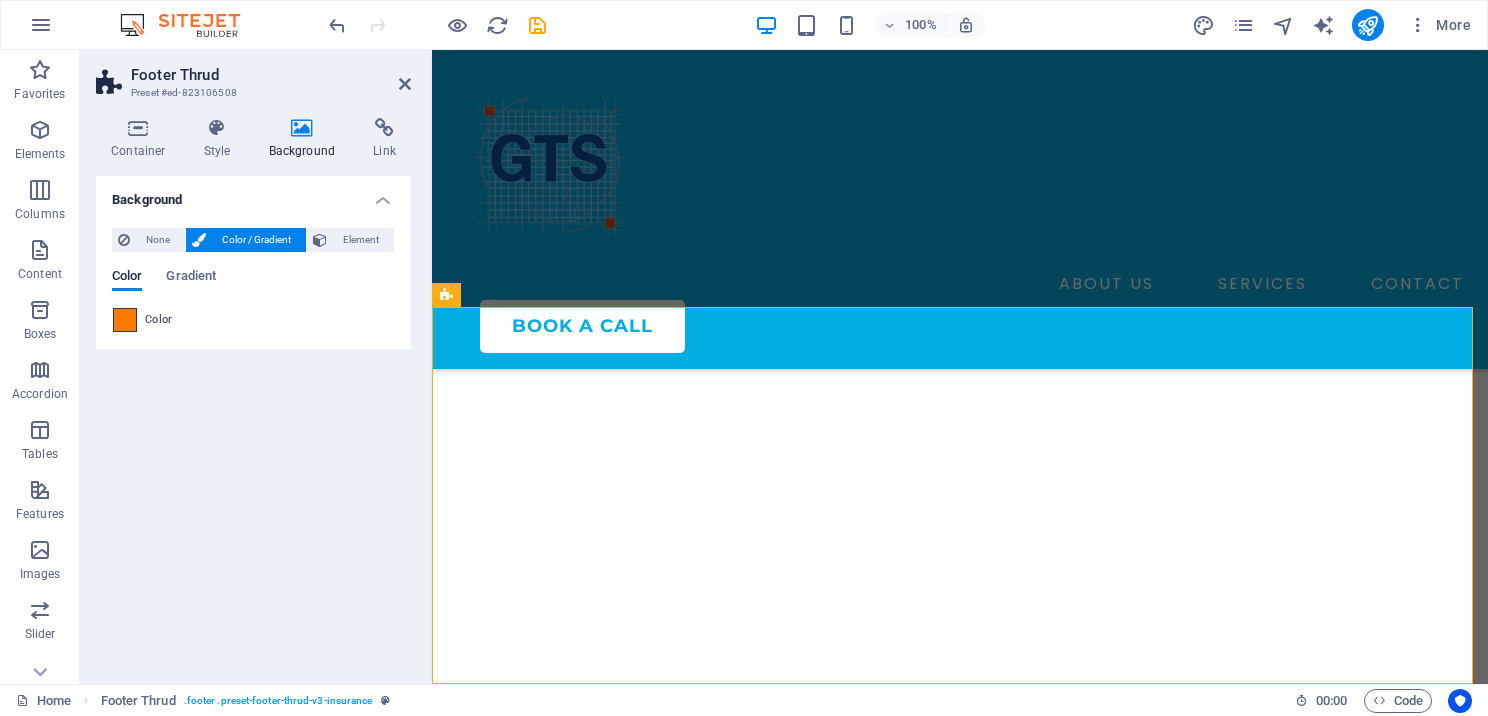 click at bounding box center (125, 320) 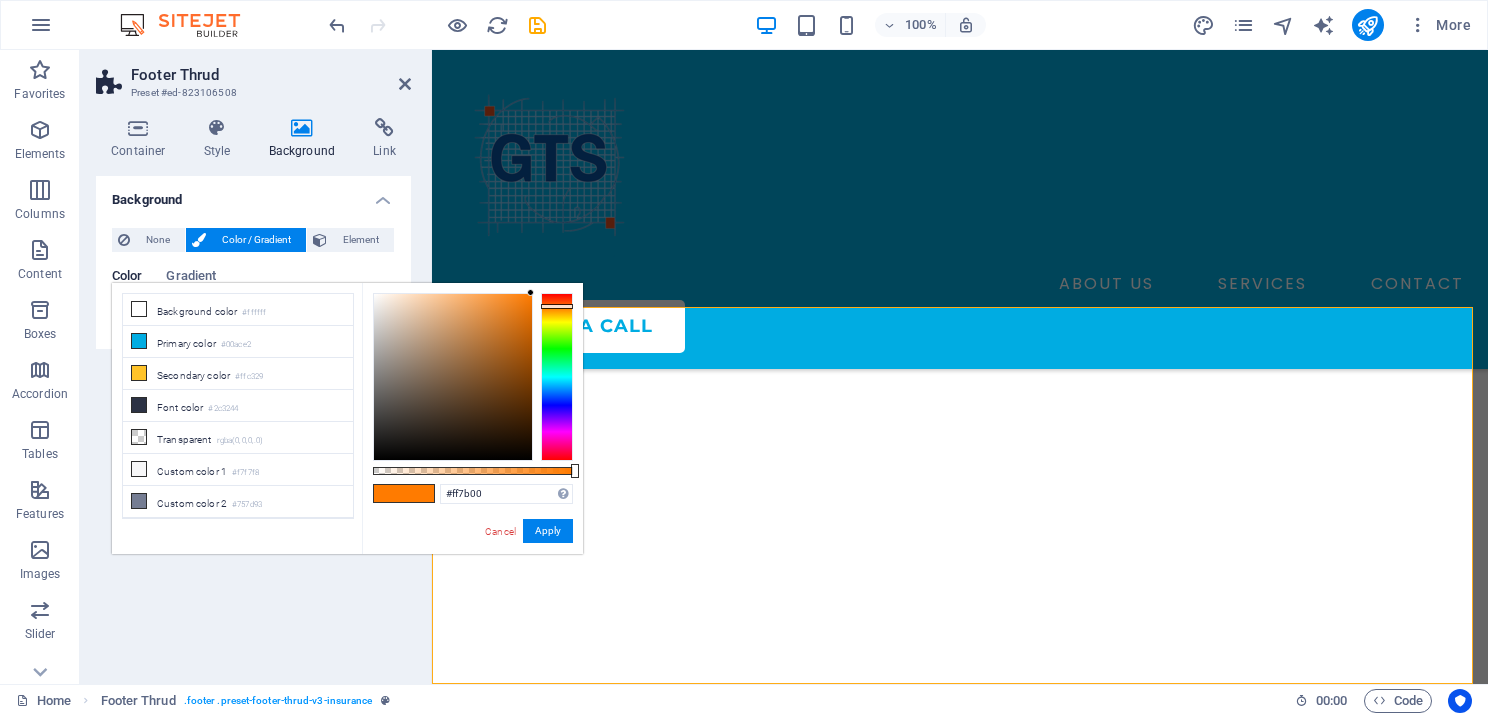 click on "Background color
#ffffff" at bounding box center (238, 310) 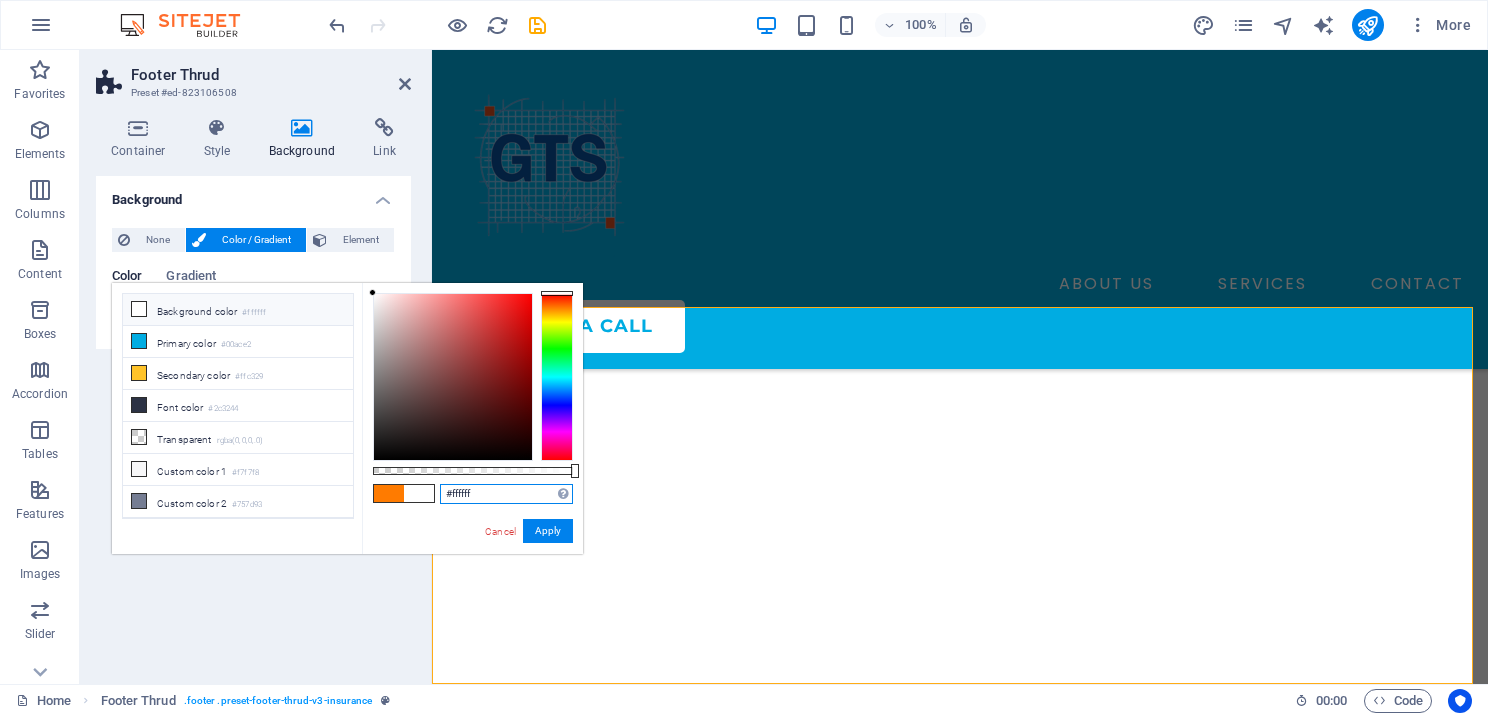 drag, startPoint x: 478, startPoint y: 492, endPoint x: 444, endPoint y: 492, distance: 34 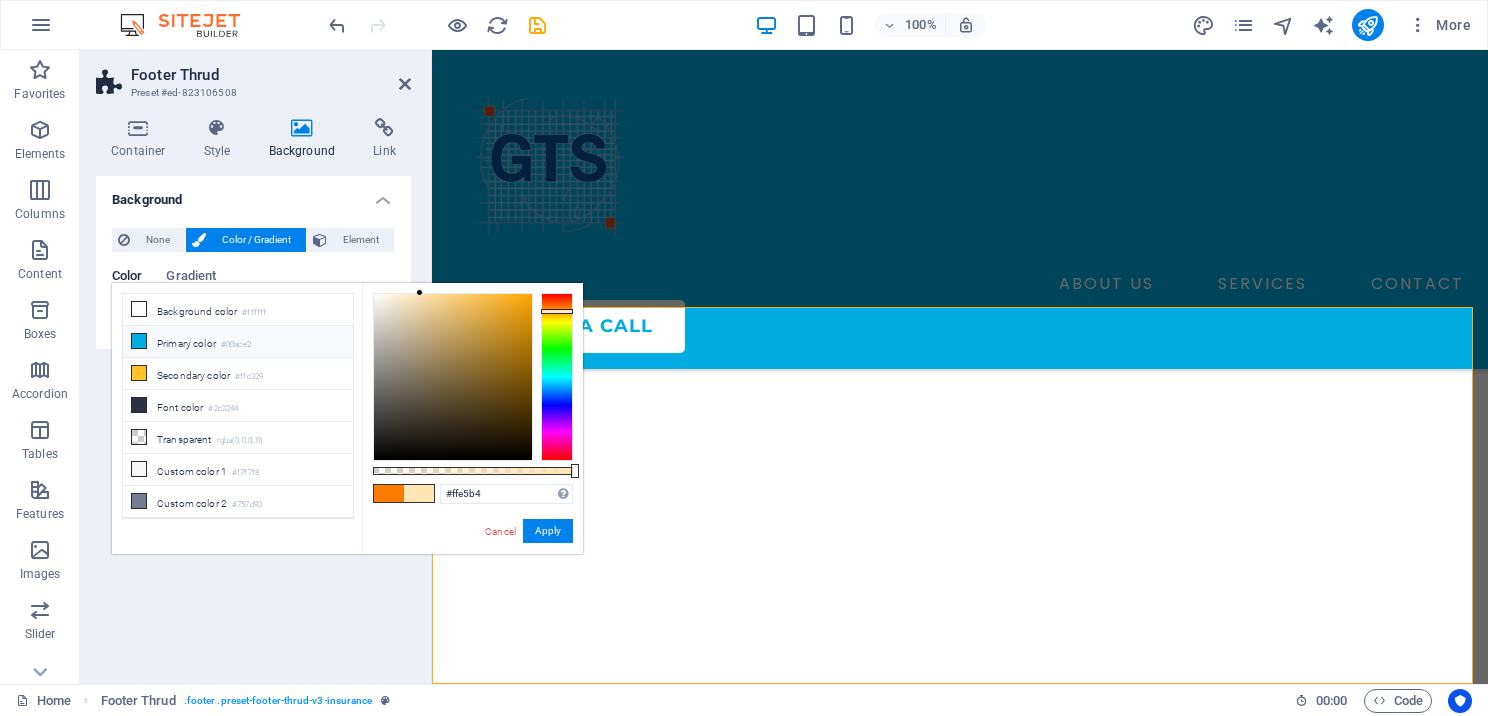 click at bounding box center (139, 341) 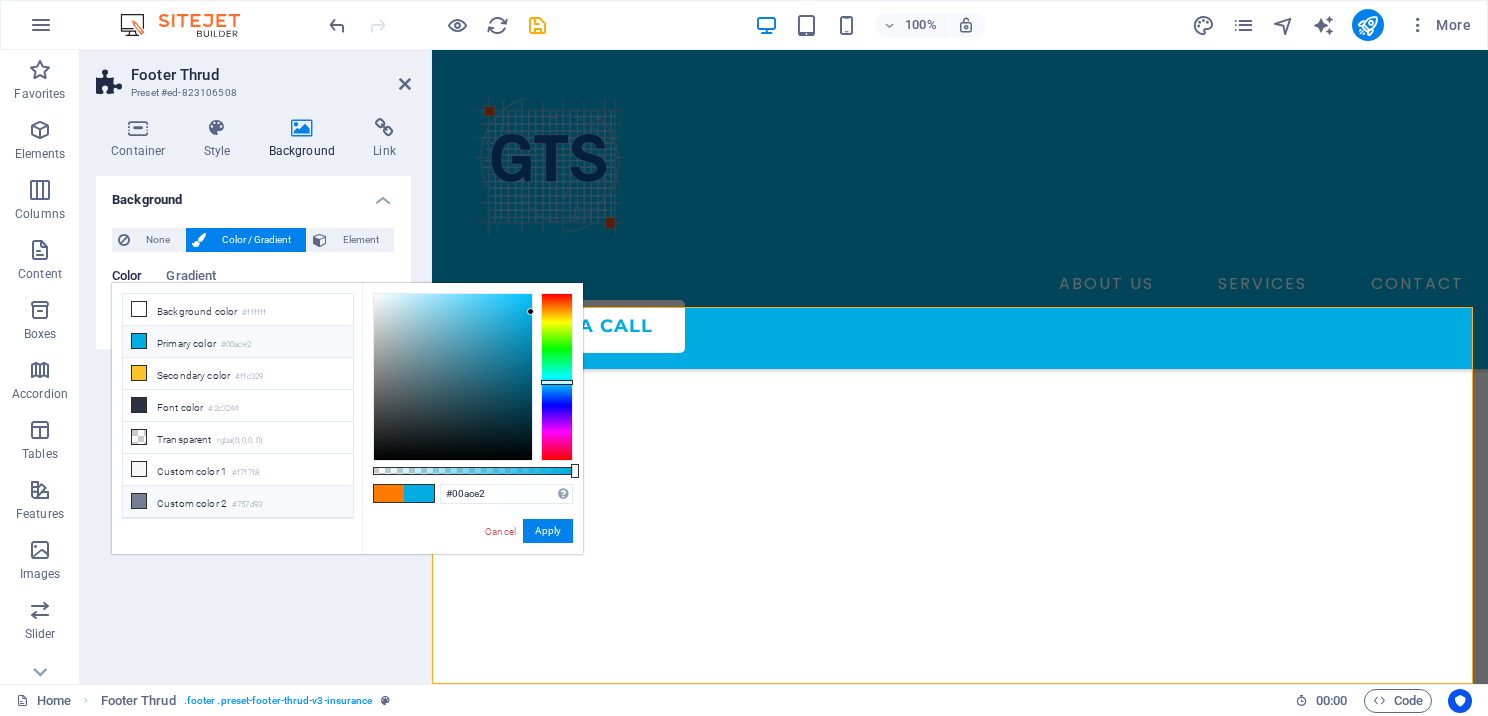 click at bounding box center (139, 501) 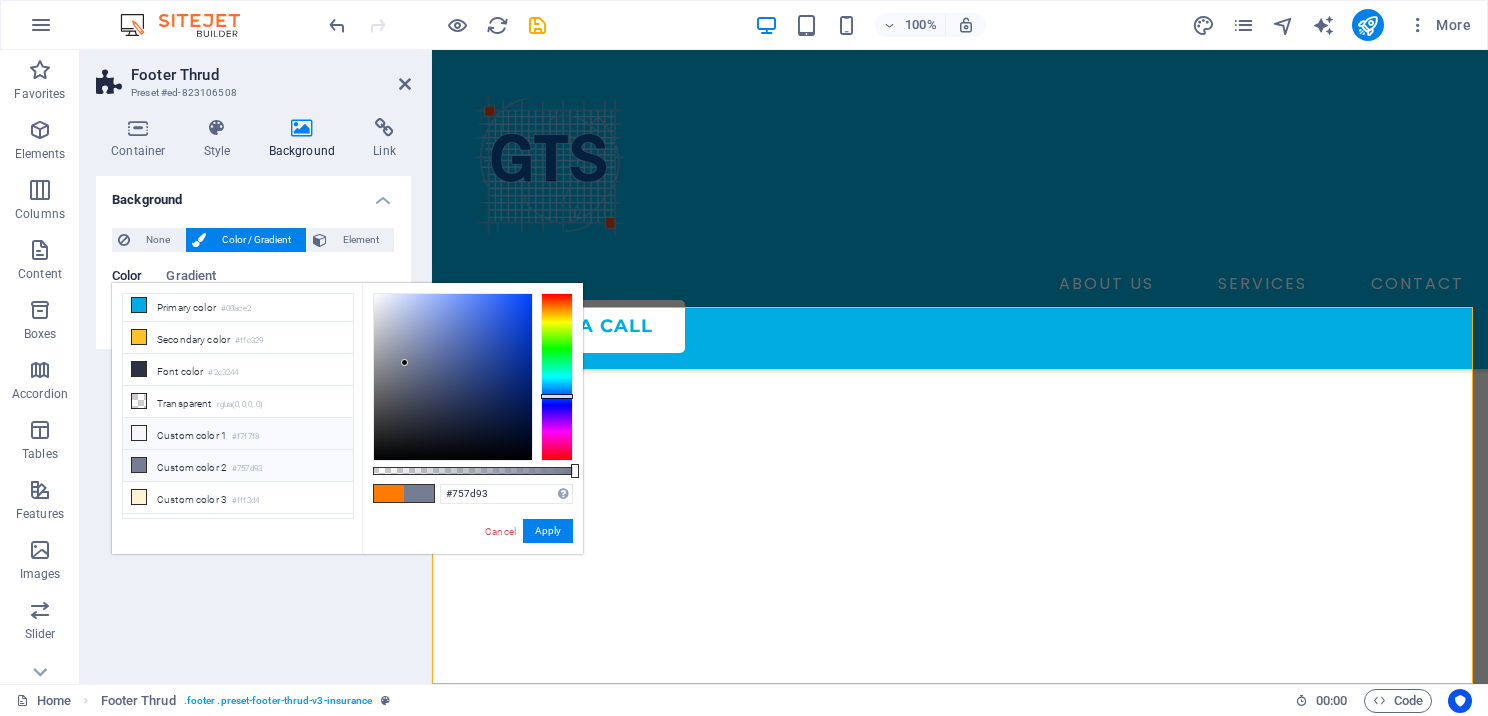 scroll, scrollTop: 52, scrollLeft: 0, axis: vertical 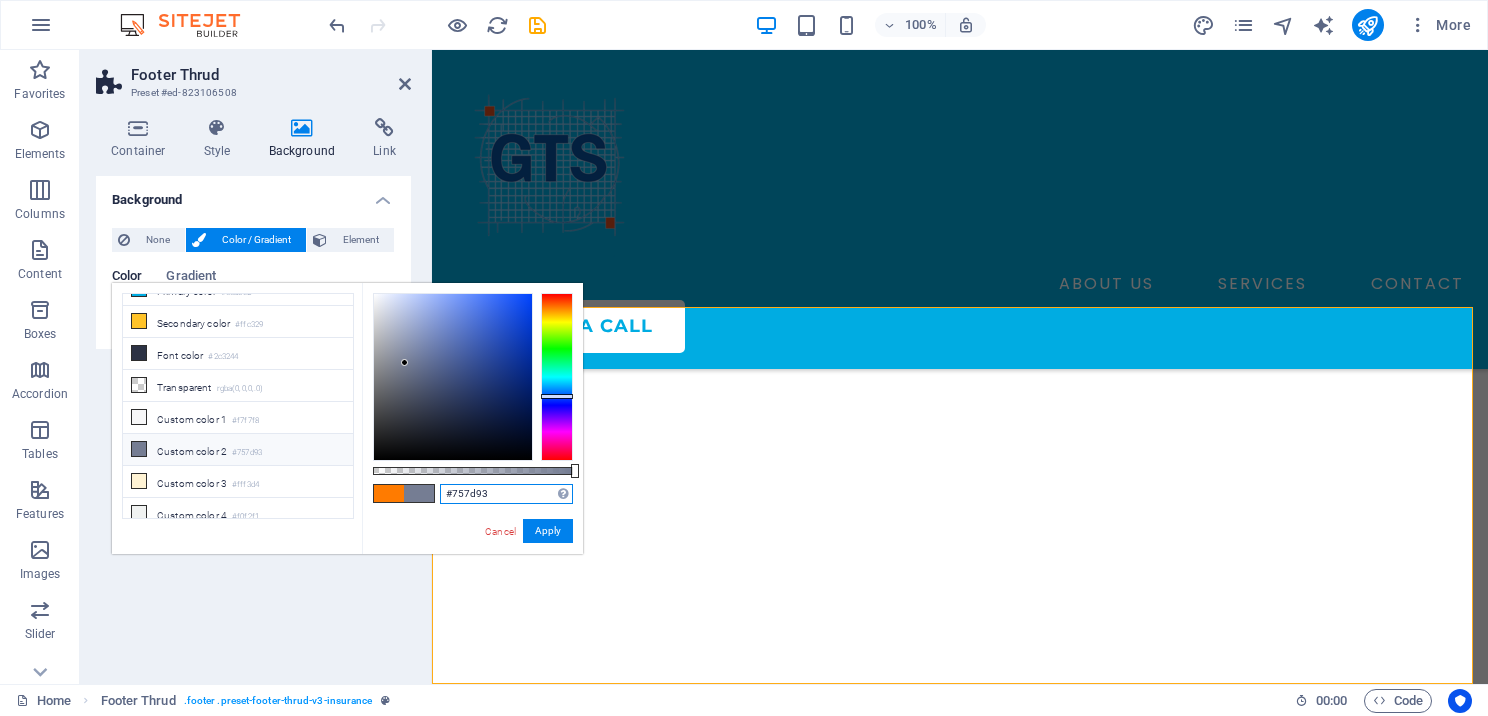 drag, startPoint x: 493, startPoint y: 497, endPoint x: 445, endPoint y: 491, distance: 48.373547 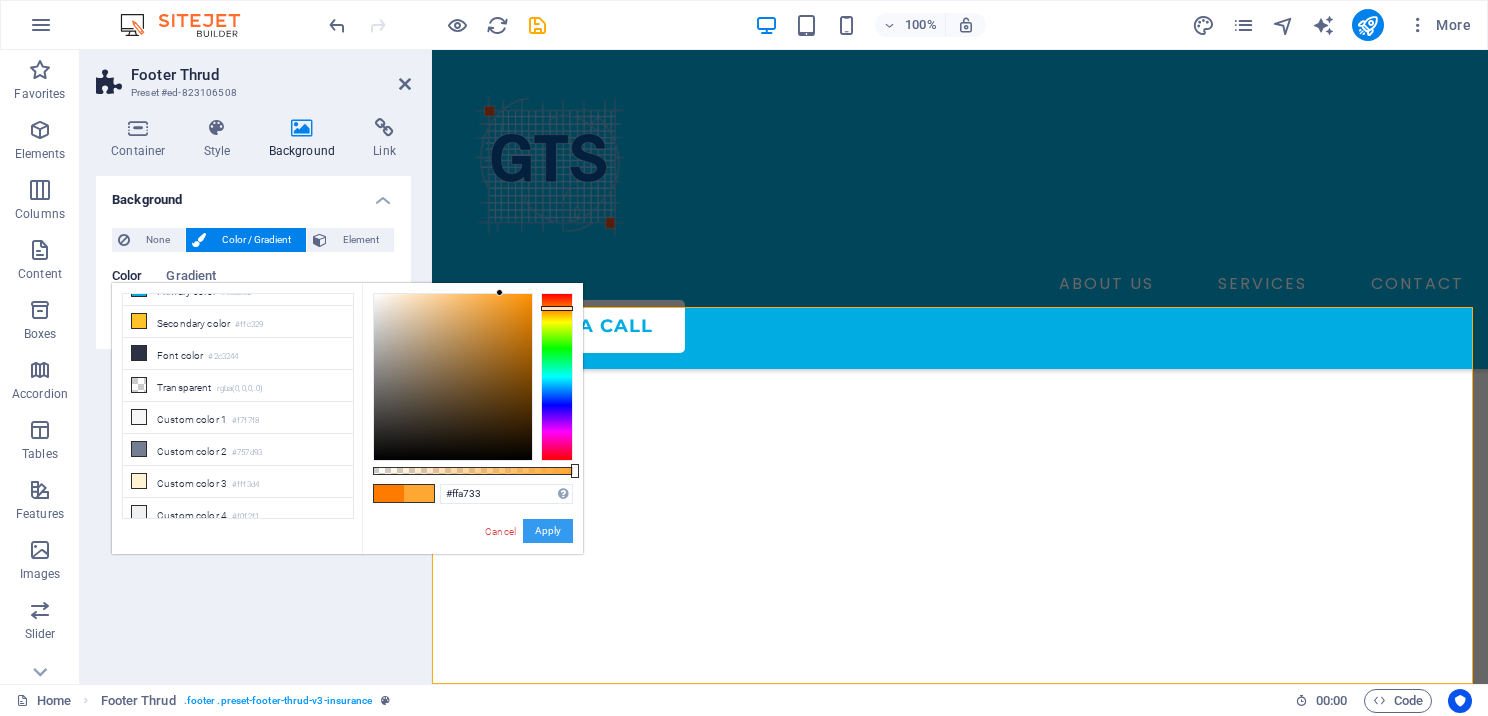 click on "Apply" at bounding box center (548, 531) 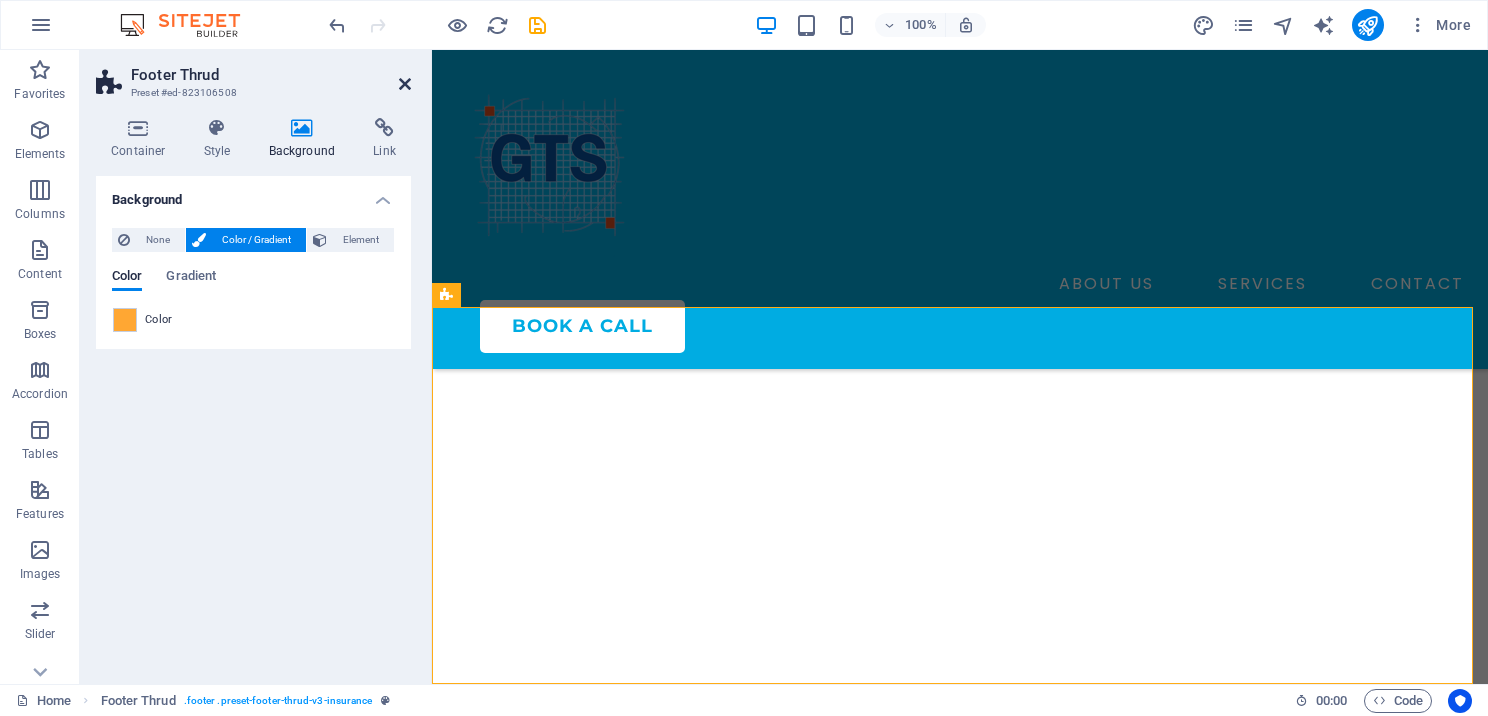 click at bounding box center [405, 84] 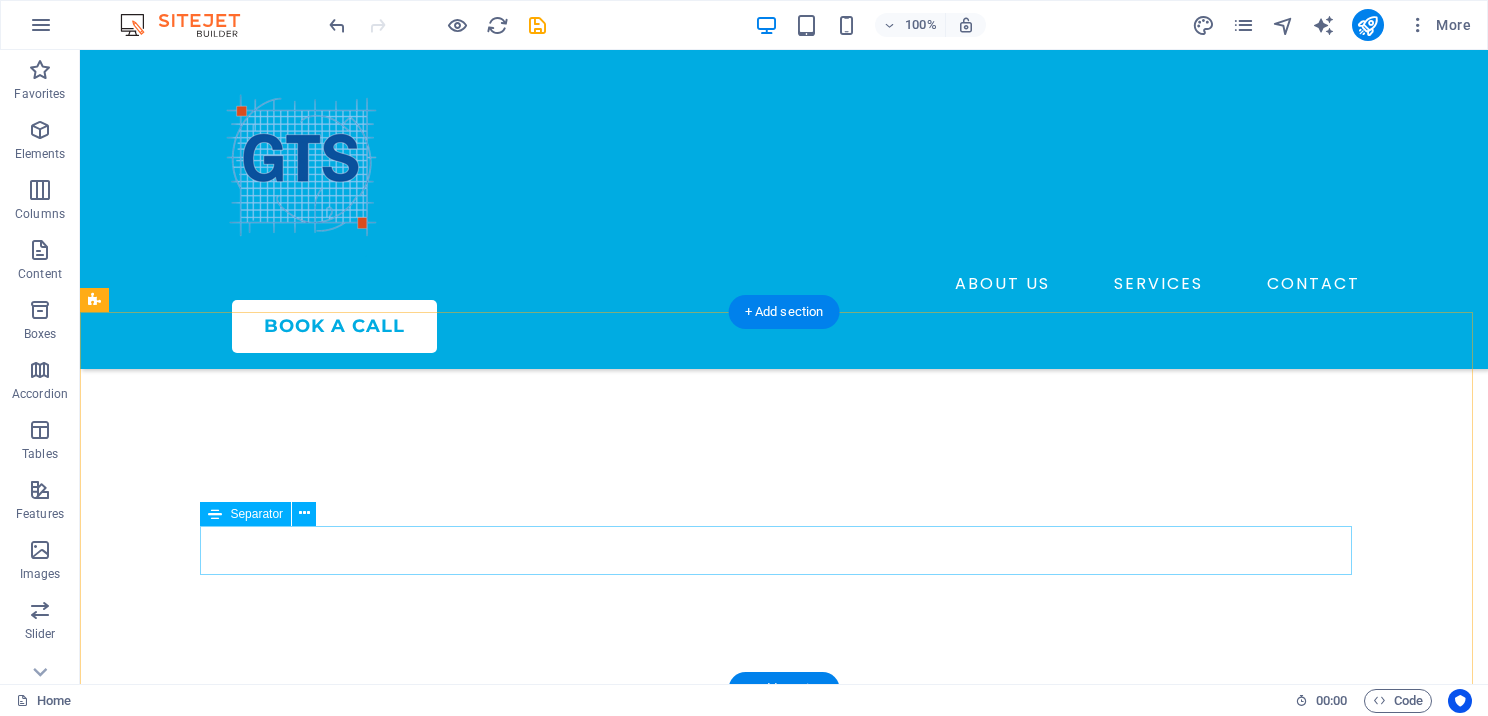 scroll, scrollTop: 6684, scrollLeft: 0, axis: vertical 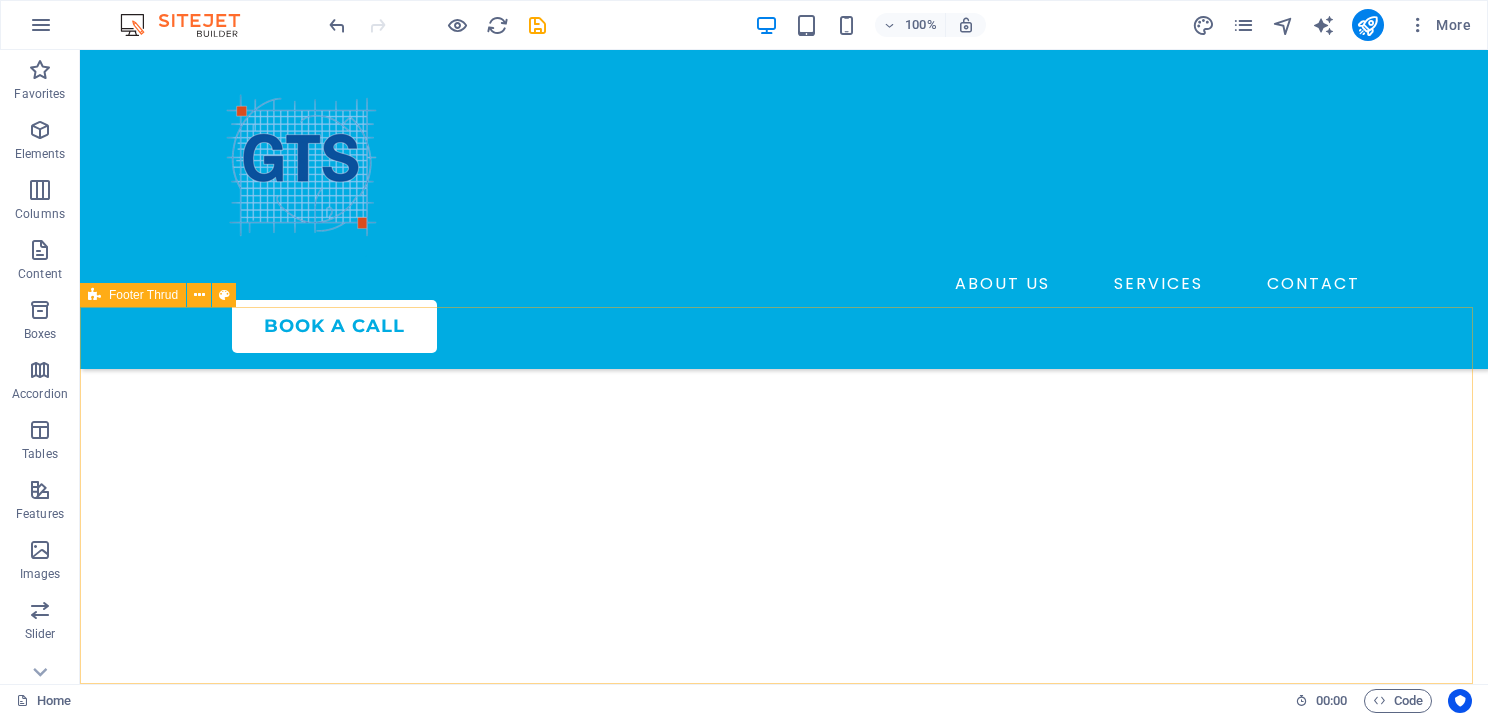 click at bounding box center (94, 295) 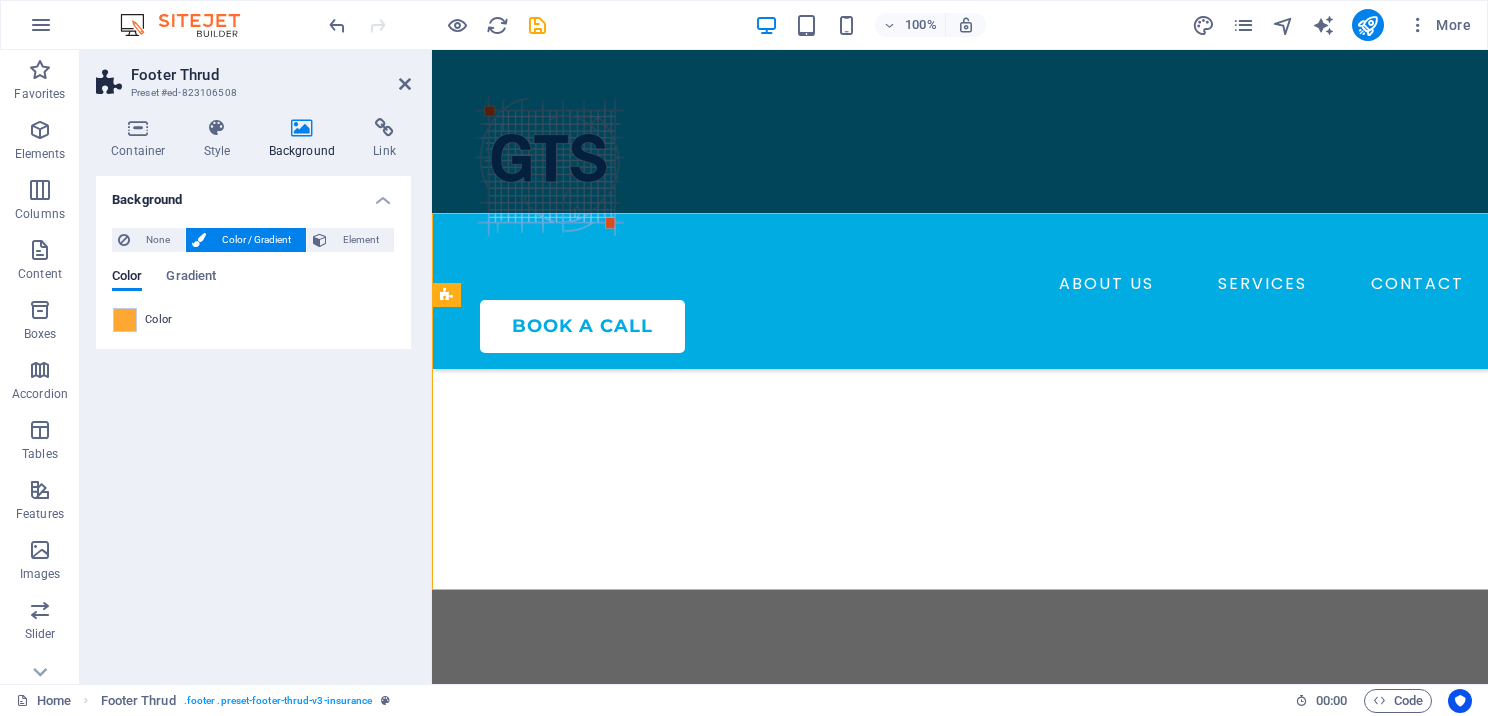 scroll, scrollTop: 6778, scrollLeft: 0, axis: vertical 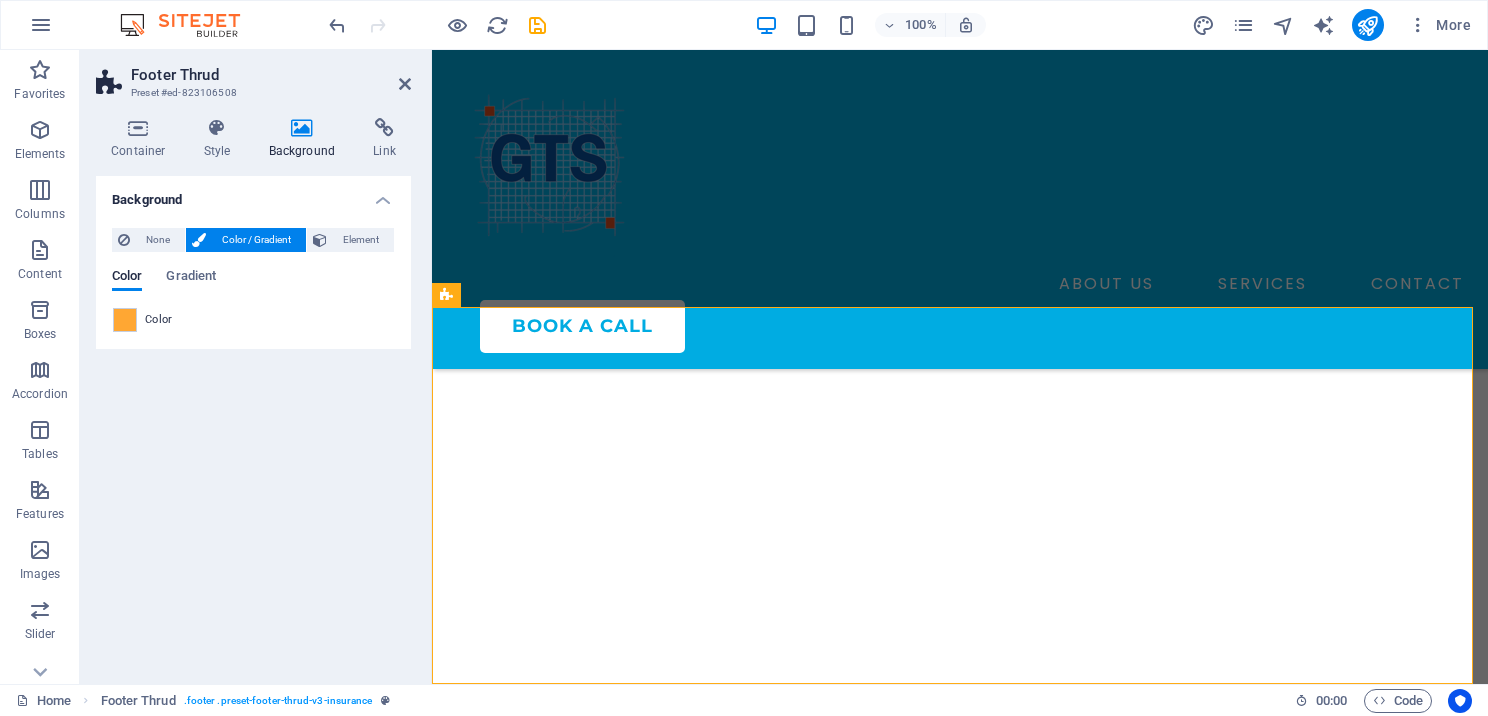 click on "Color" at bounding box center [253, 320] 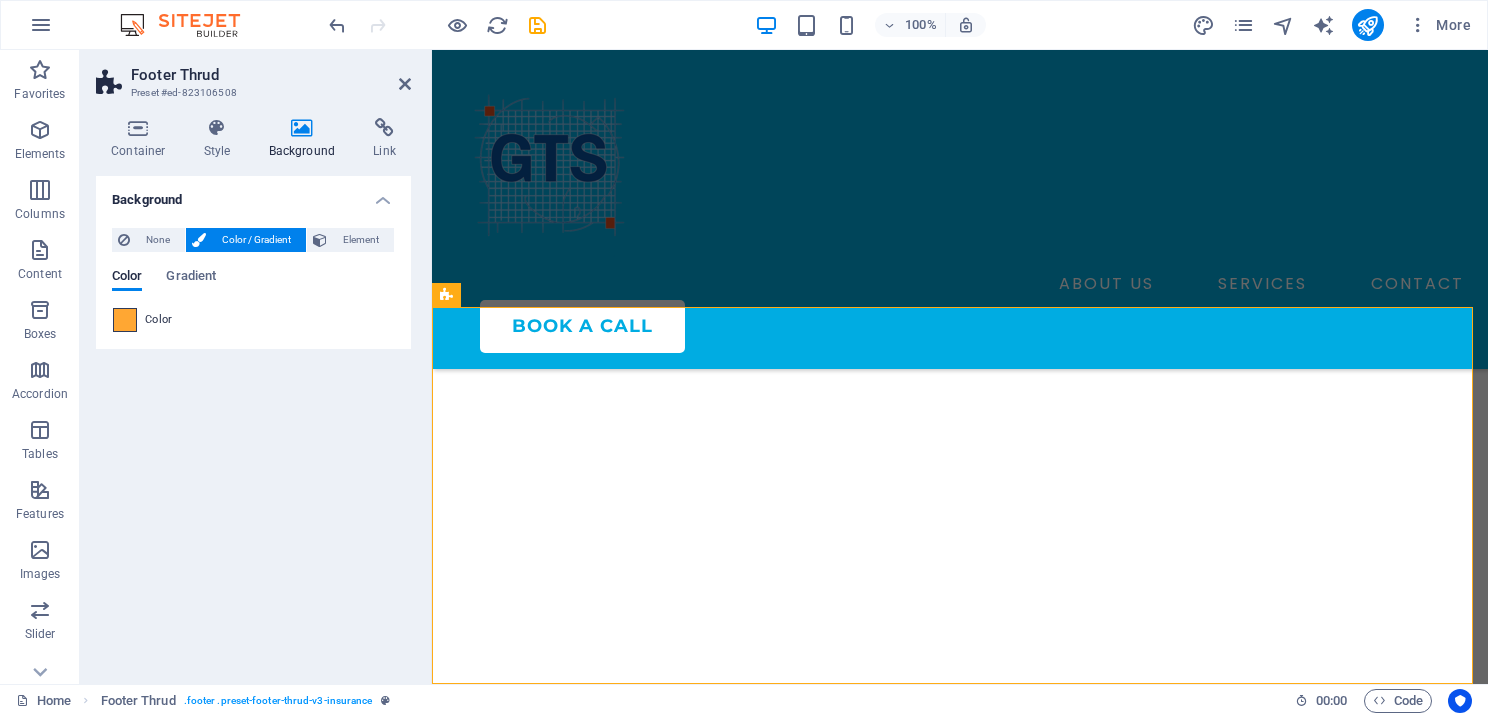 click at bounding box center [125, 320] 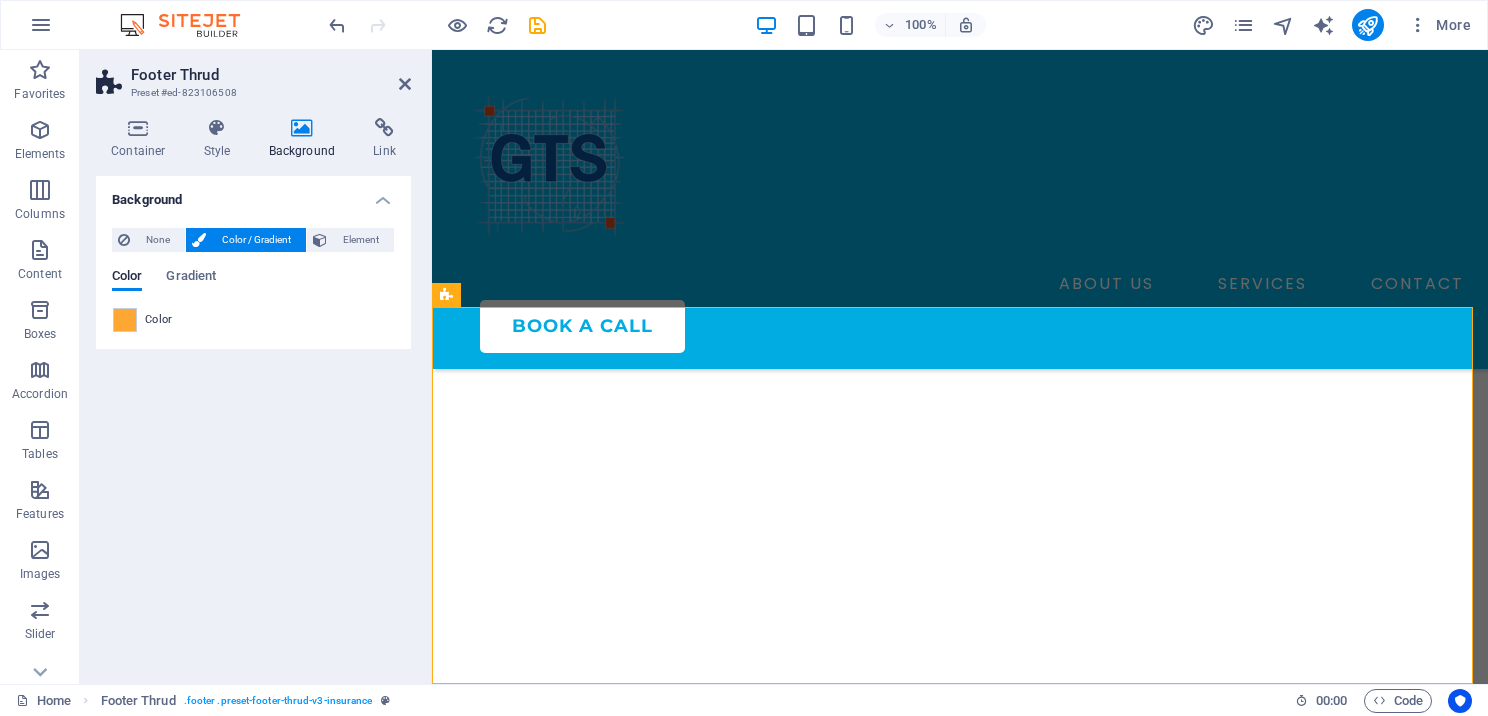click on "less
Background color
#ffffff
Primary color
#00ace2
Secondary color
#ffc329
Font color
#ffa733" at bounding box center [0, 0] 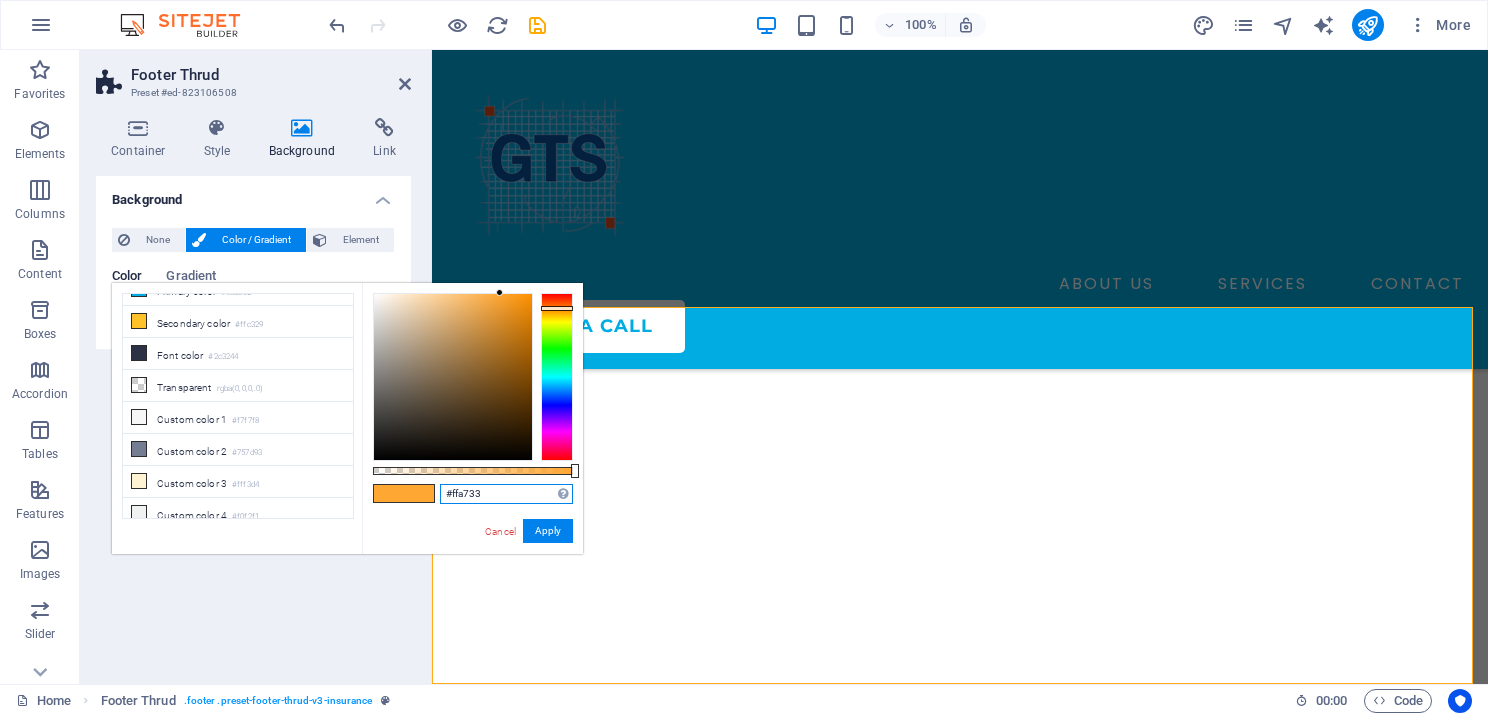drag, startPoint x: 498, startPoint y: 499, endPoint x: 447, endPoint y: 493, distance: 51.351727 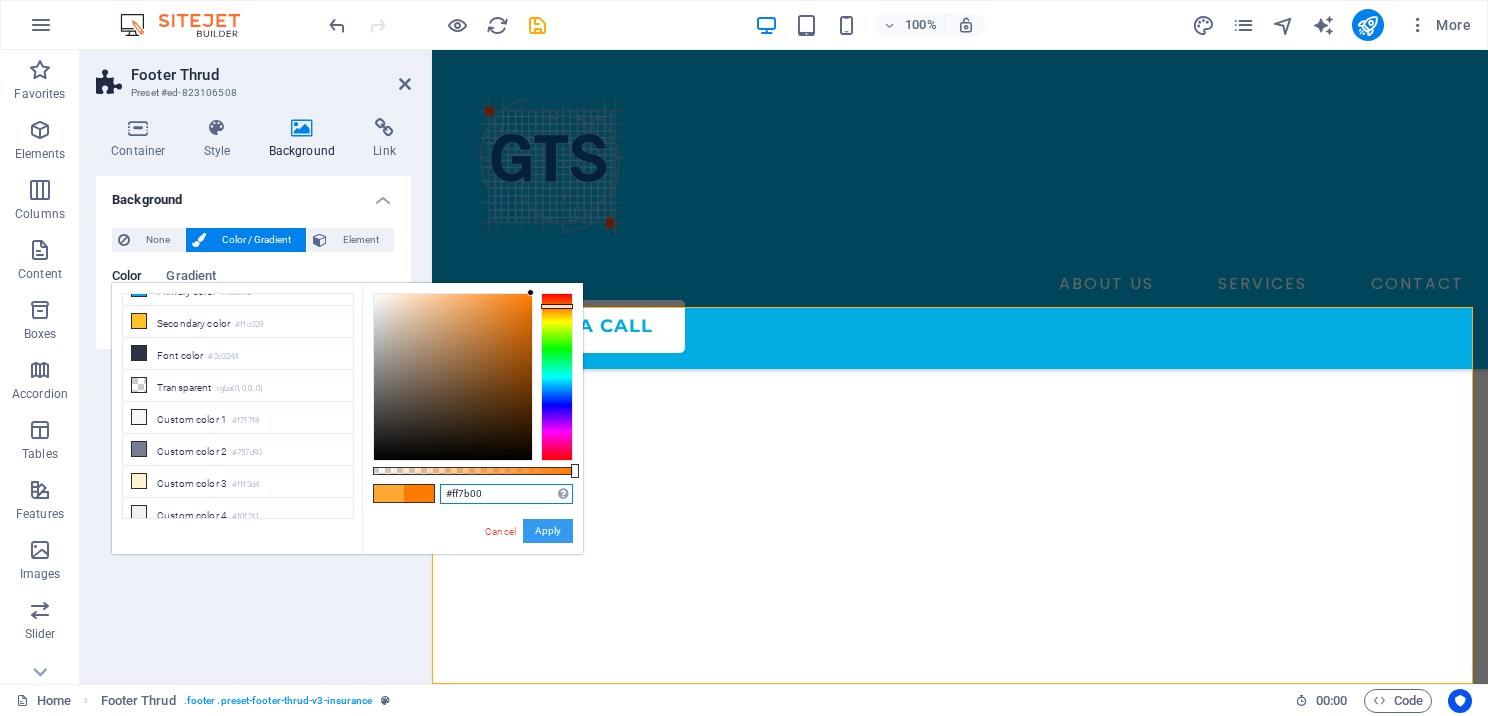 type on "#ff7b00" 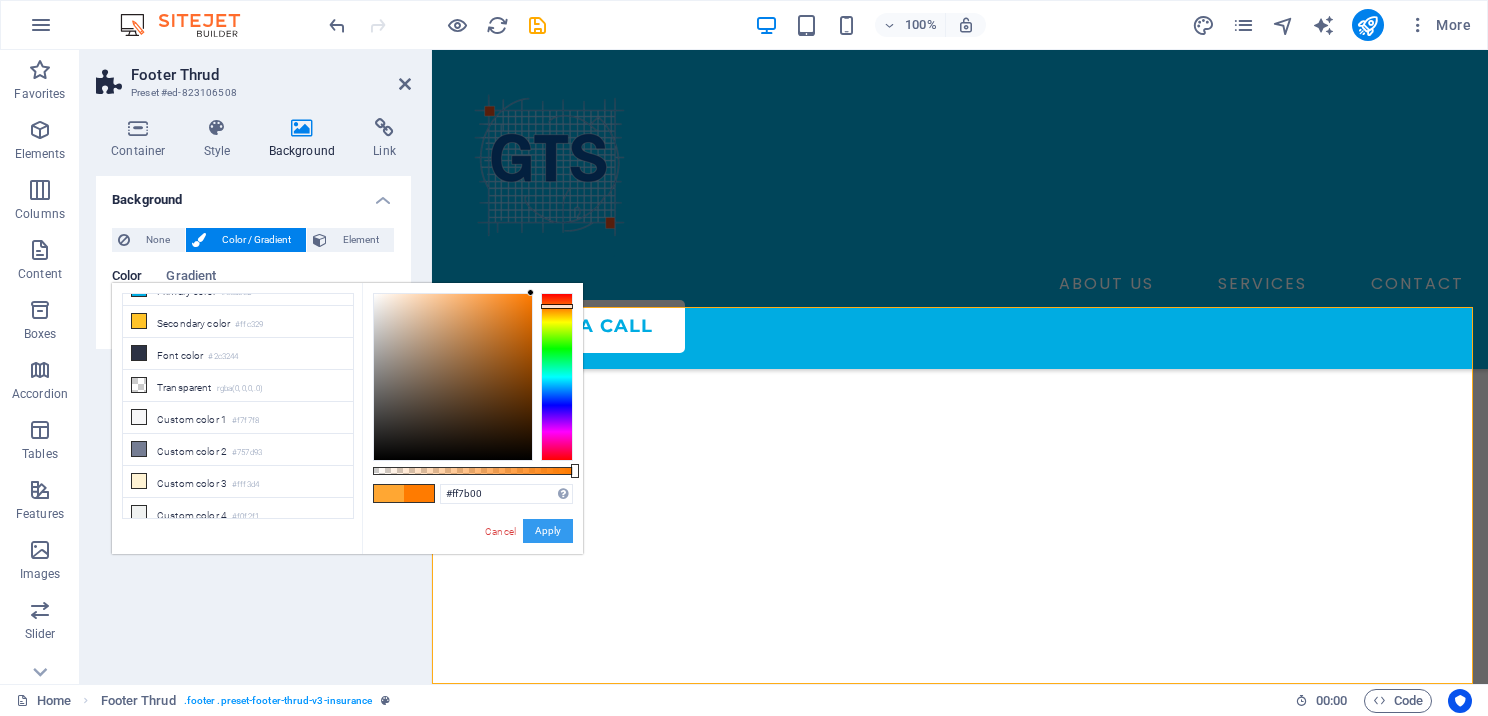 click on "Apply" at bounding box center [548, 531] 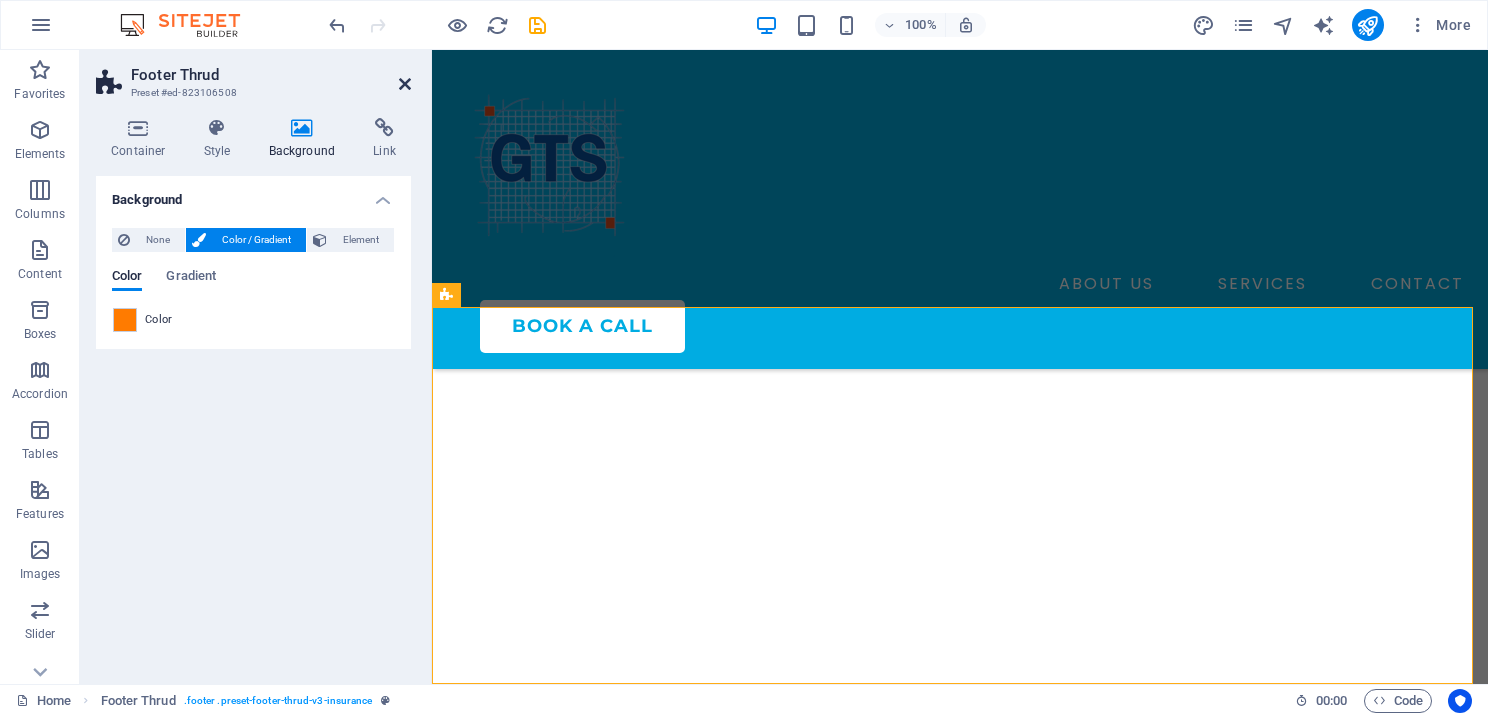 click at bounding box center [405, 84] 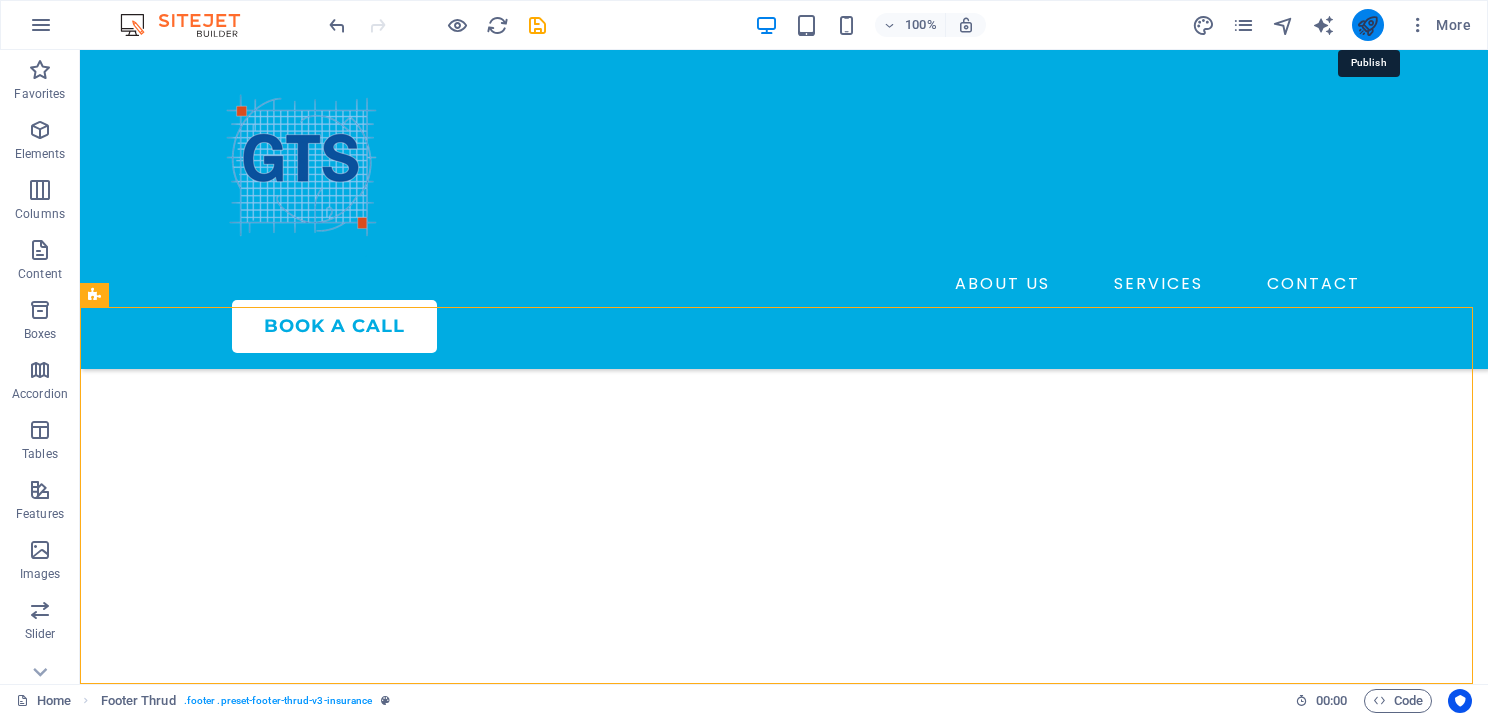 click at bounding box center [1367, 25] 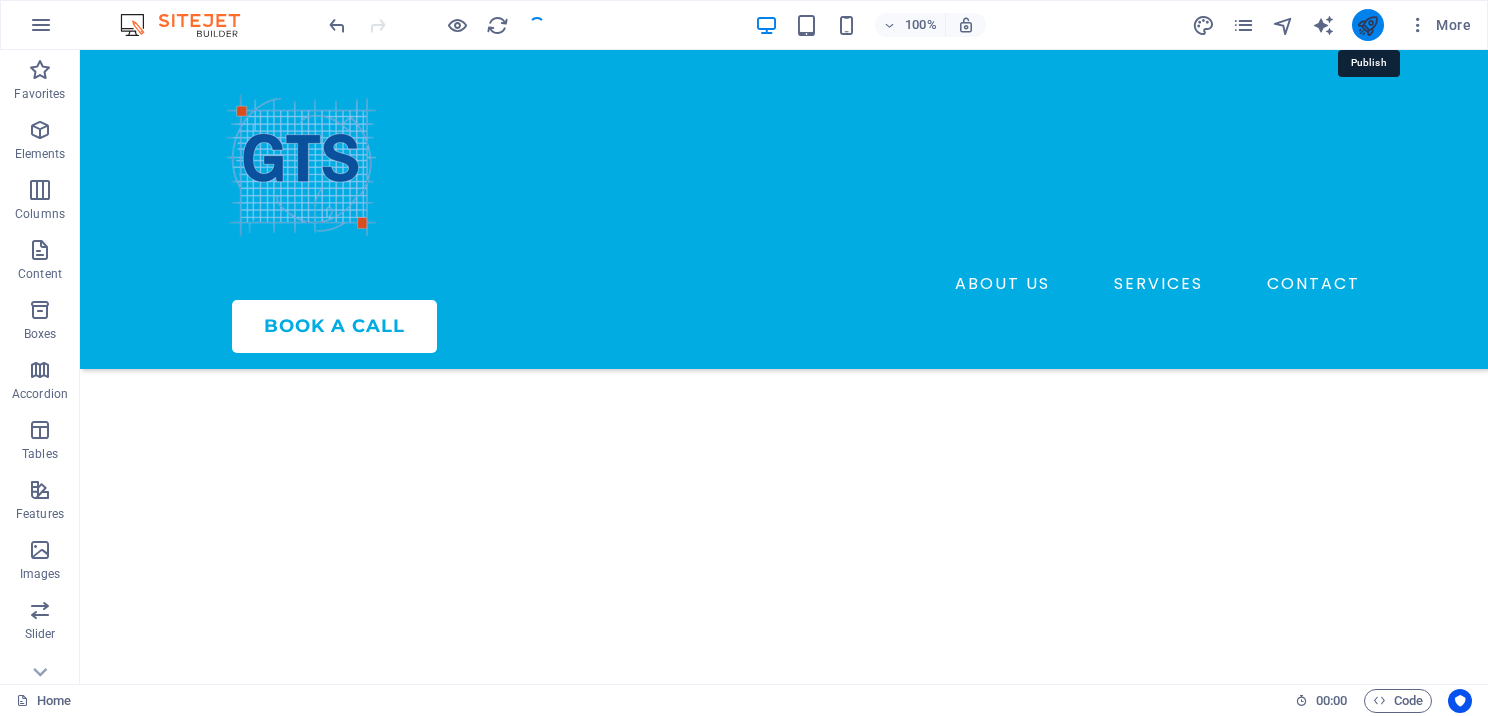 click at bounding box center (1367, 25) 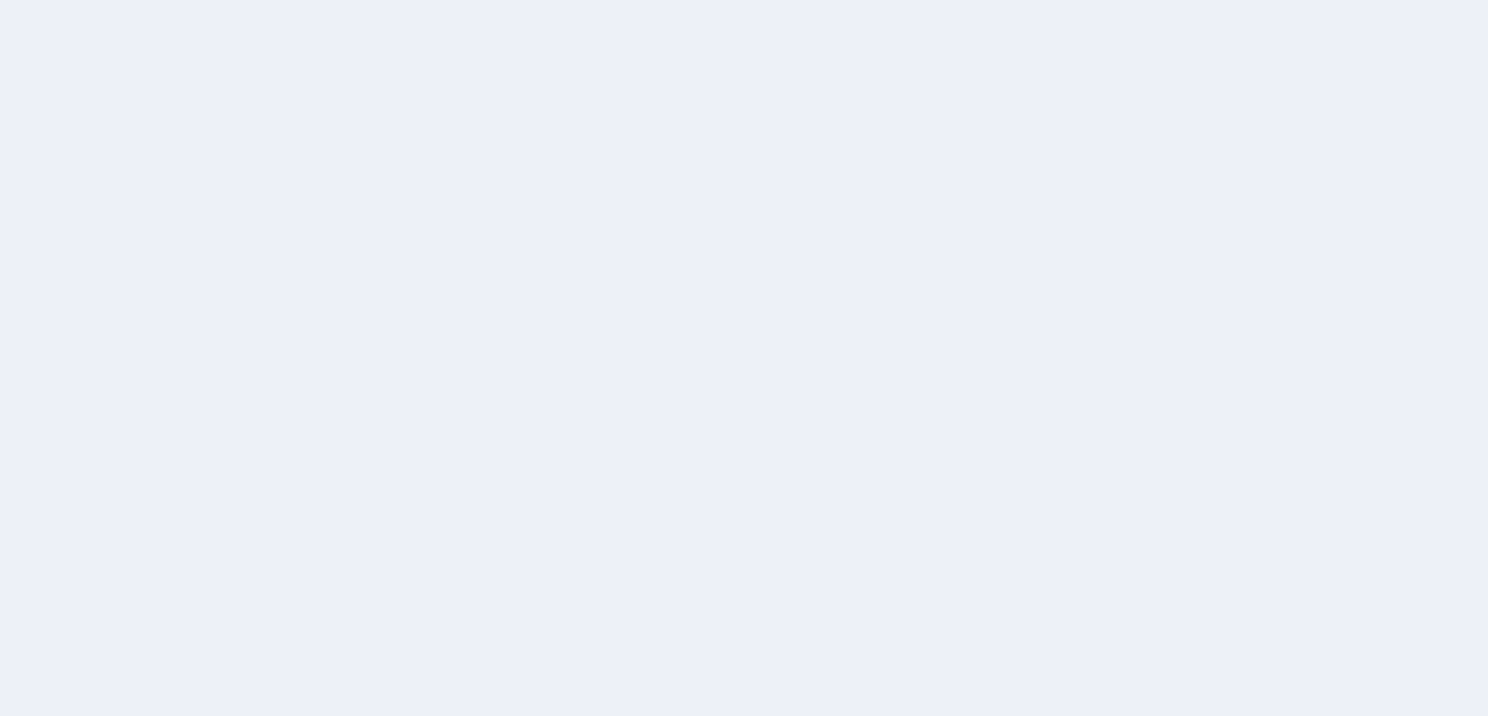 scroll, scrollTop: 0, scrollLeft: 0, axis: both 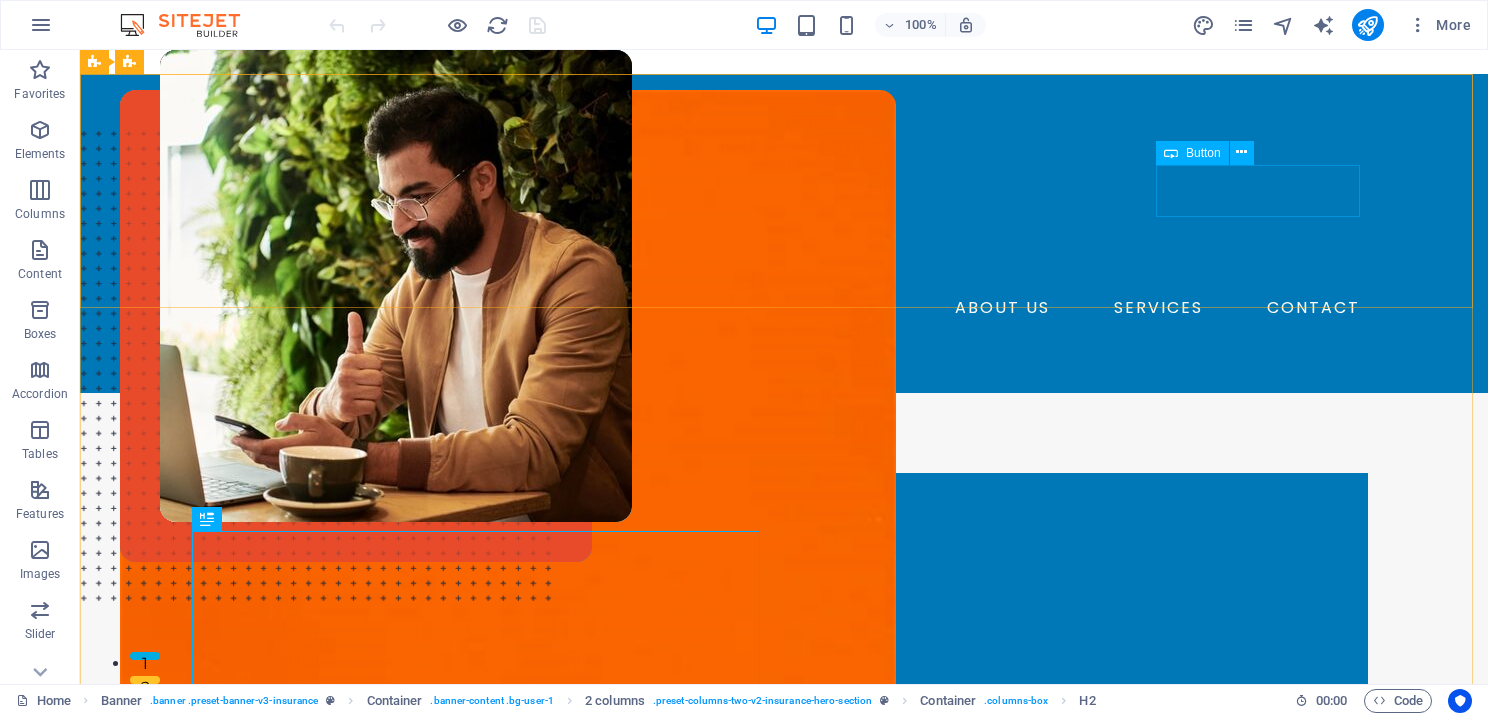 click on "Button" at bounding box center (1203, 153) 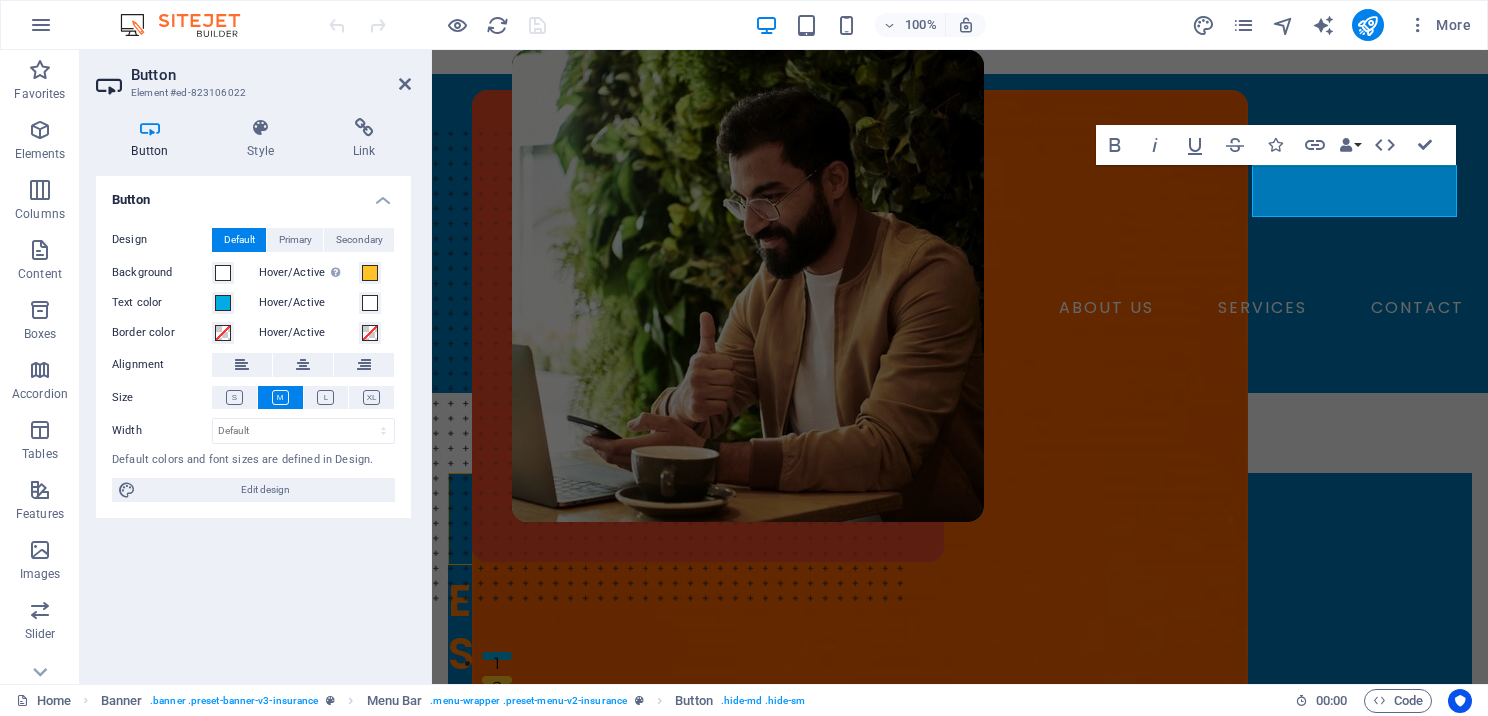 click on "Button" at bounding box center (154, 139) 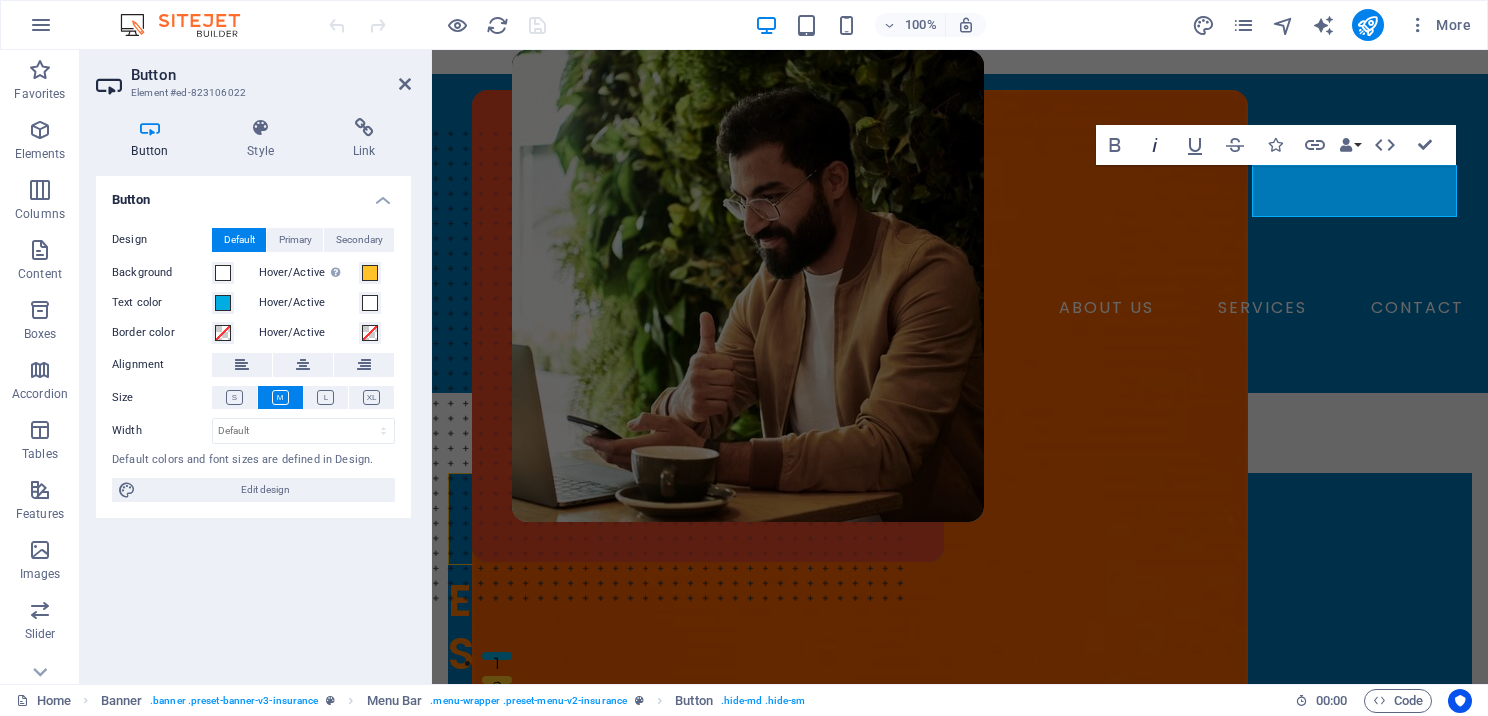 click 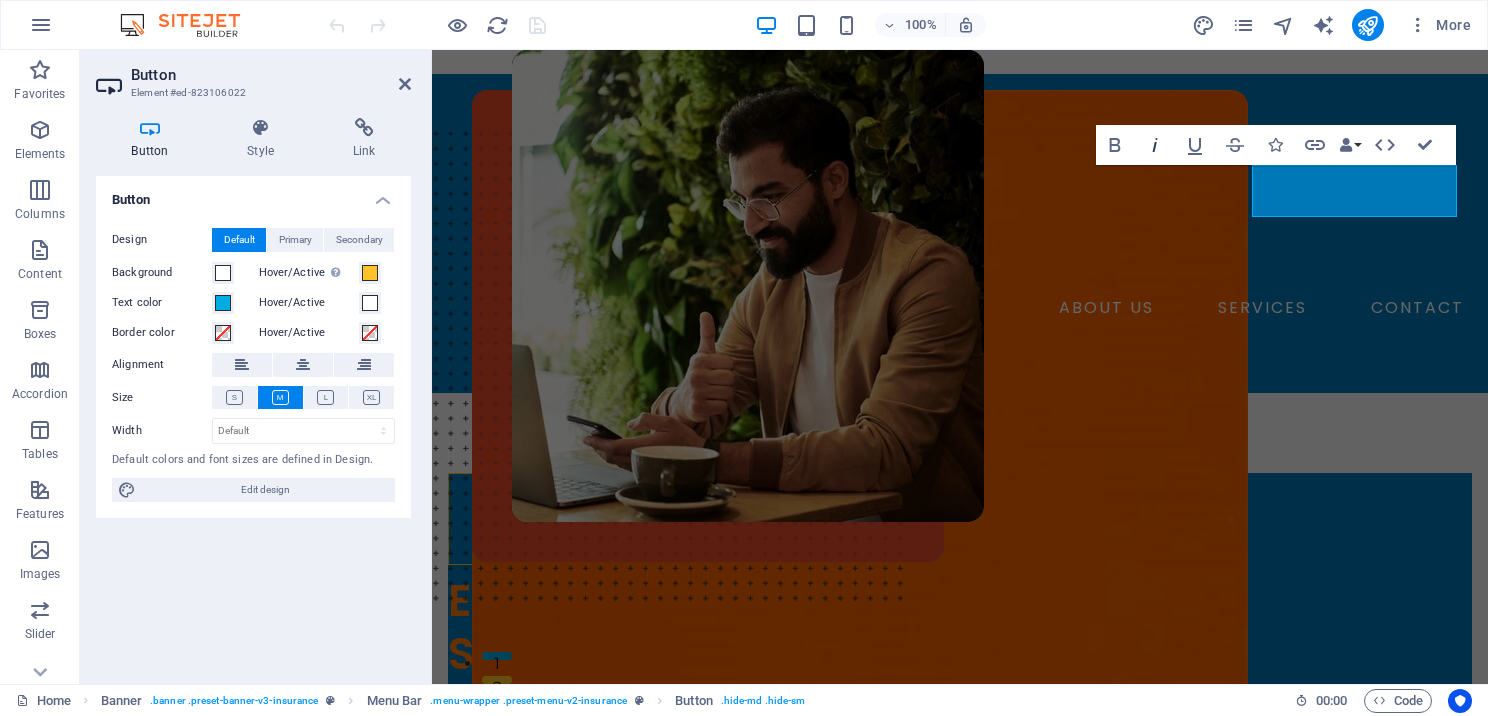 click 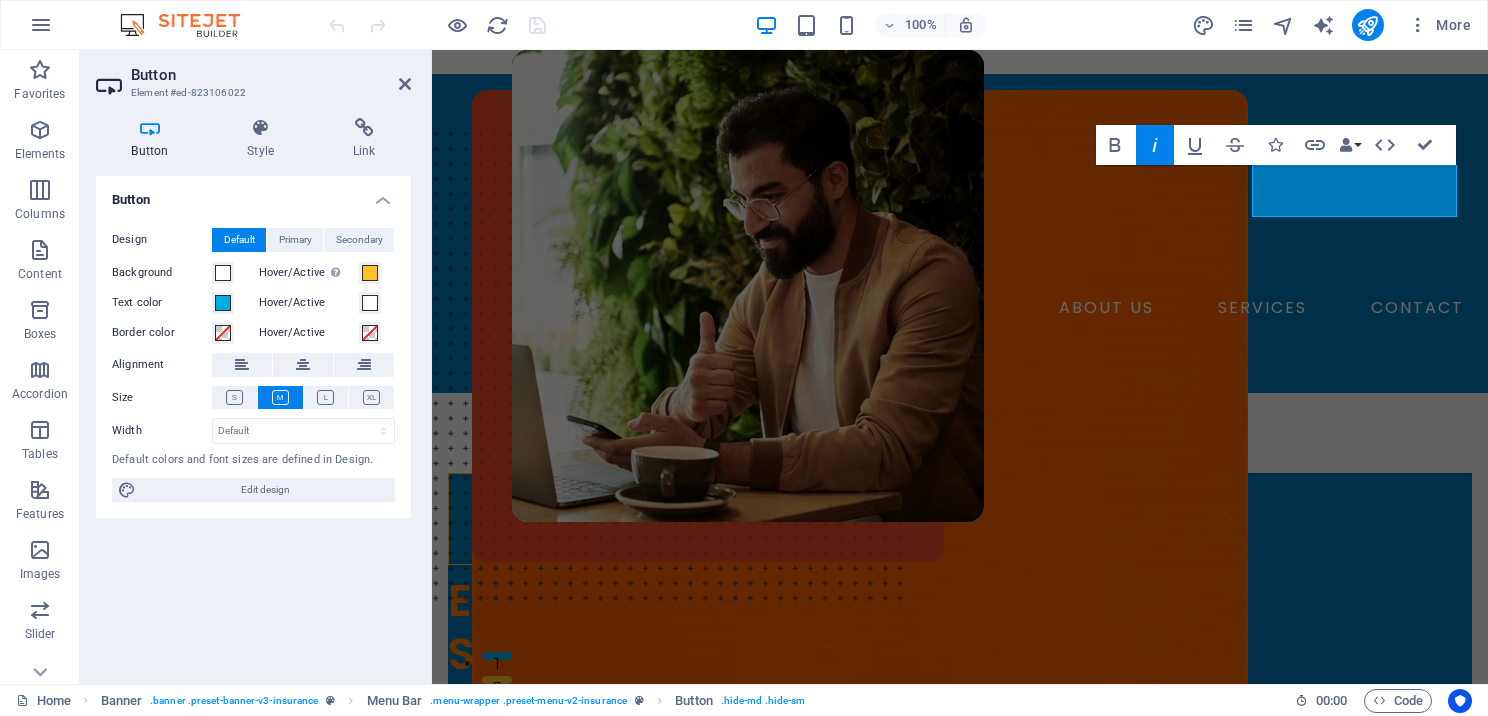 click 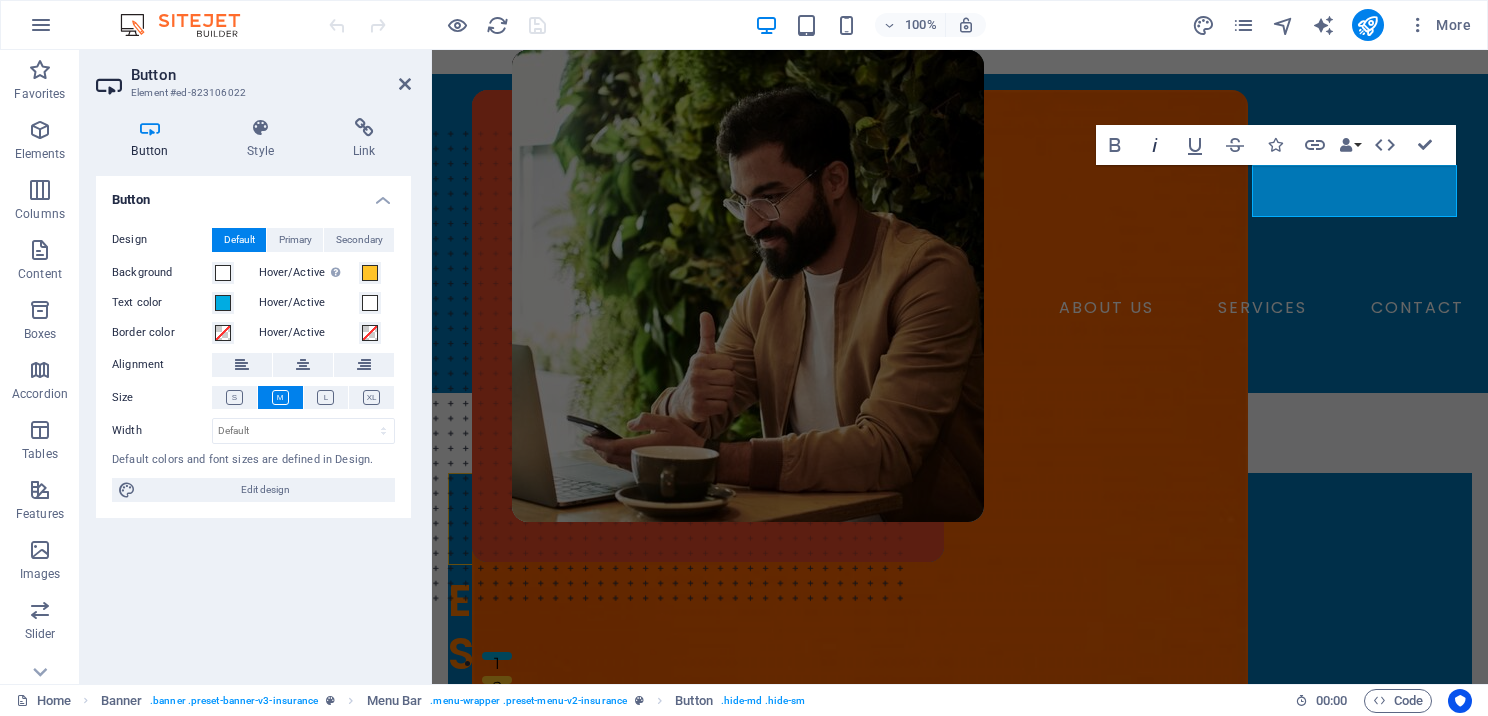 click 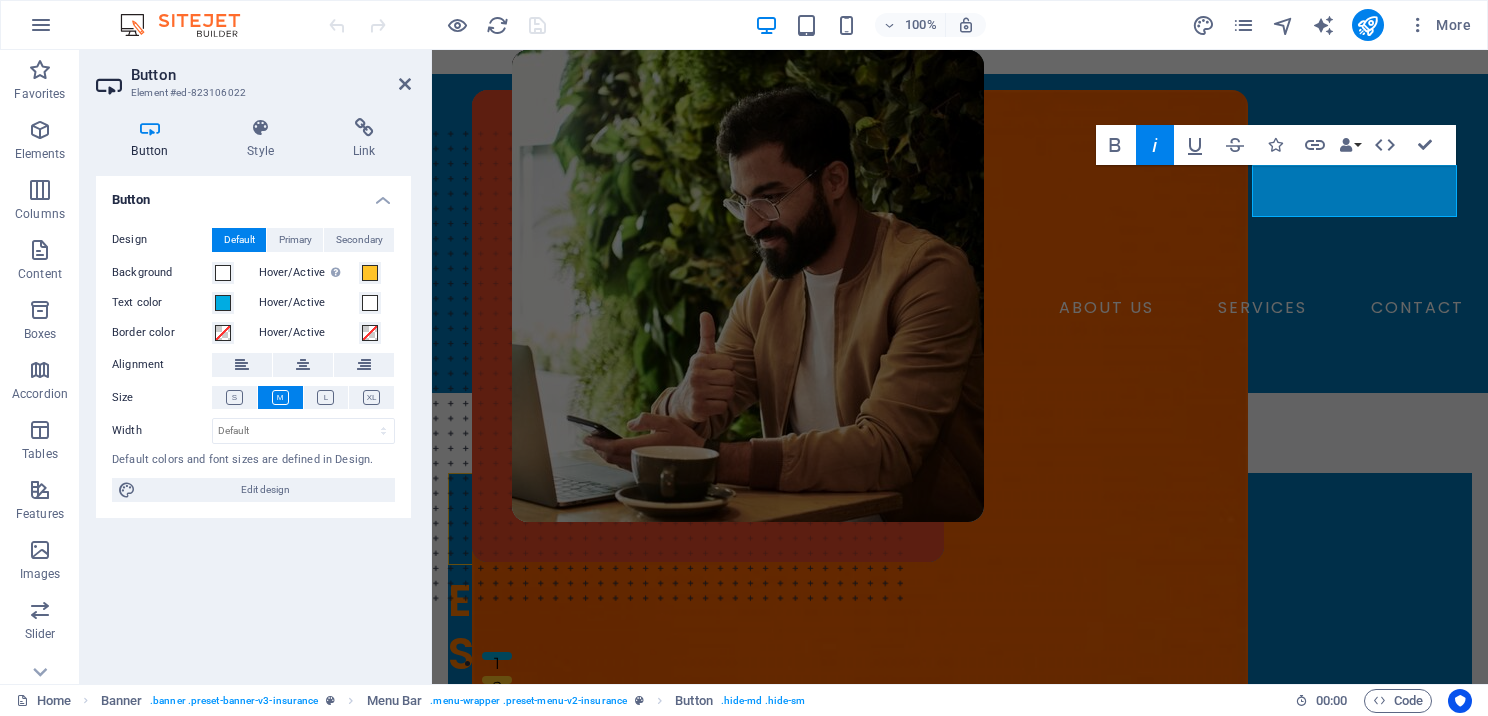 click 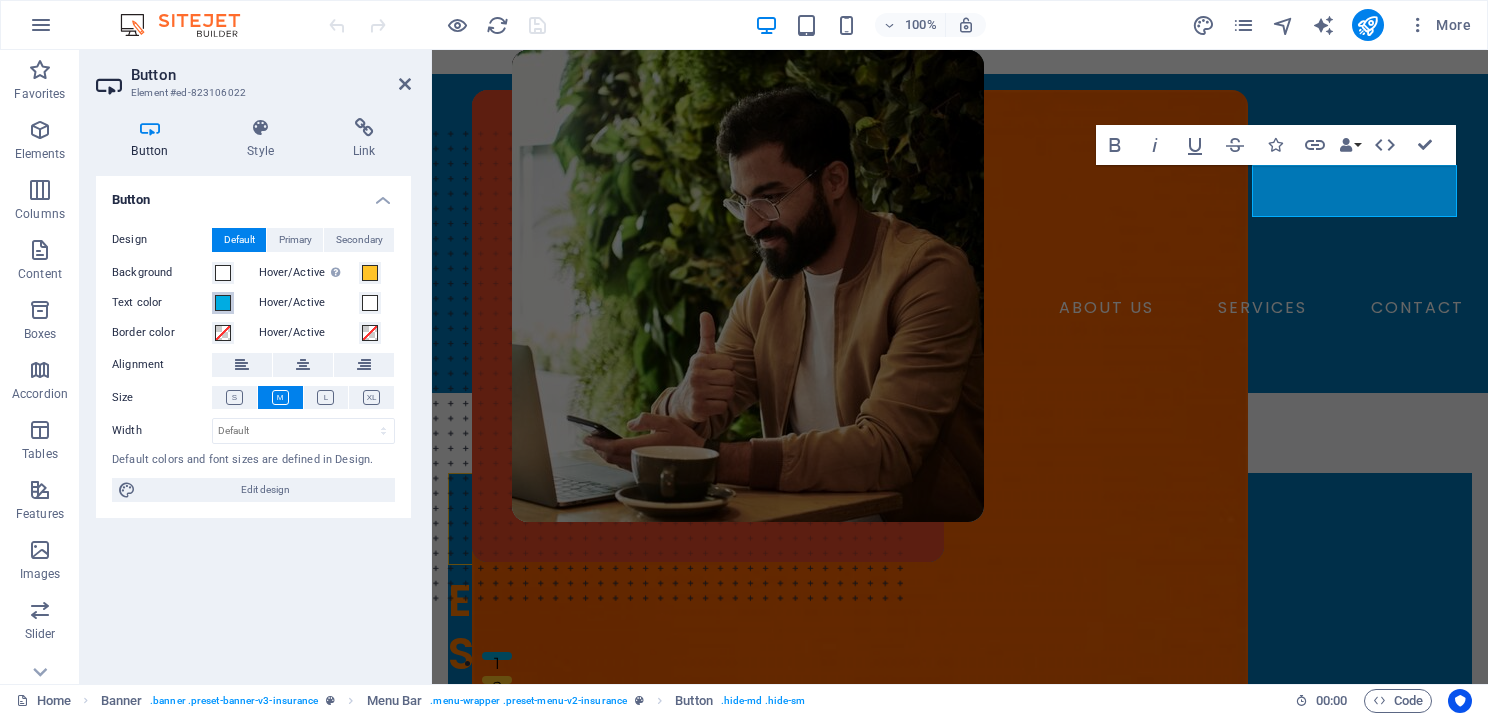 click at bounding box center (223, 303) 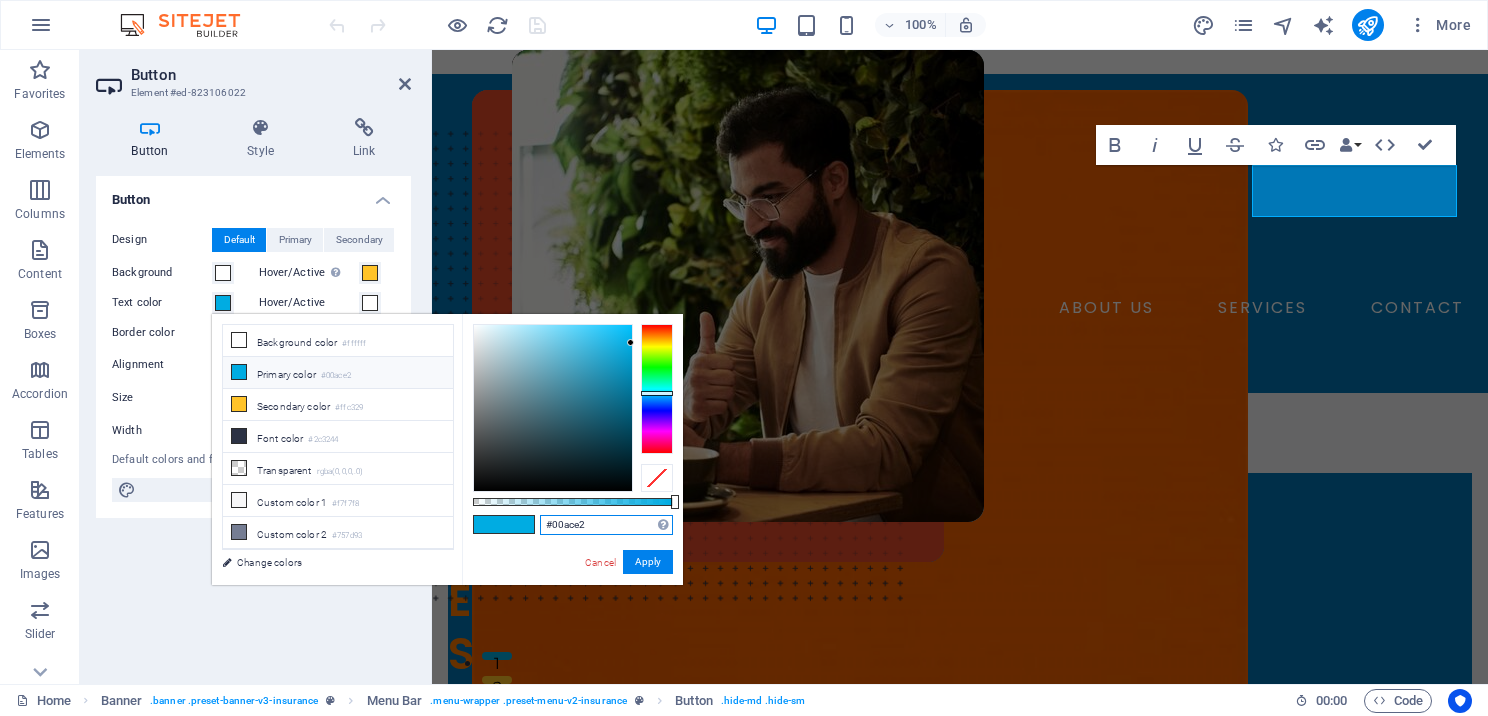 drag, startPoint x: 603, startPoint y: 519, endPoint x: 534, endPoint y: 521, distance: 69.02898 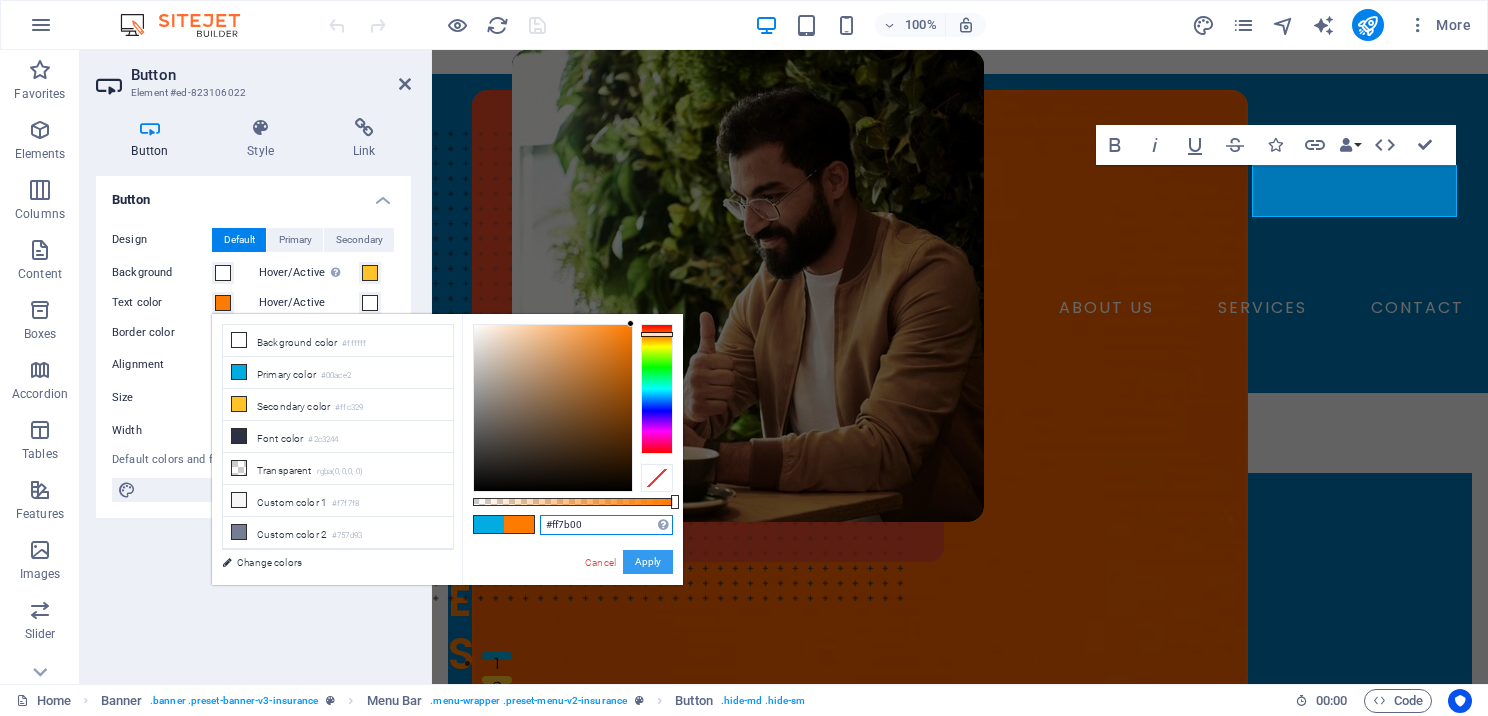 type on "#ff7b00" 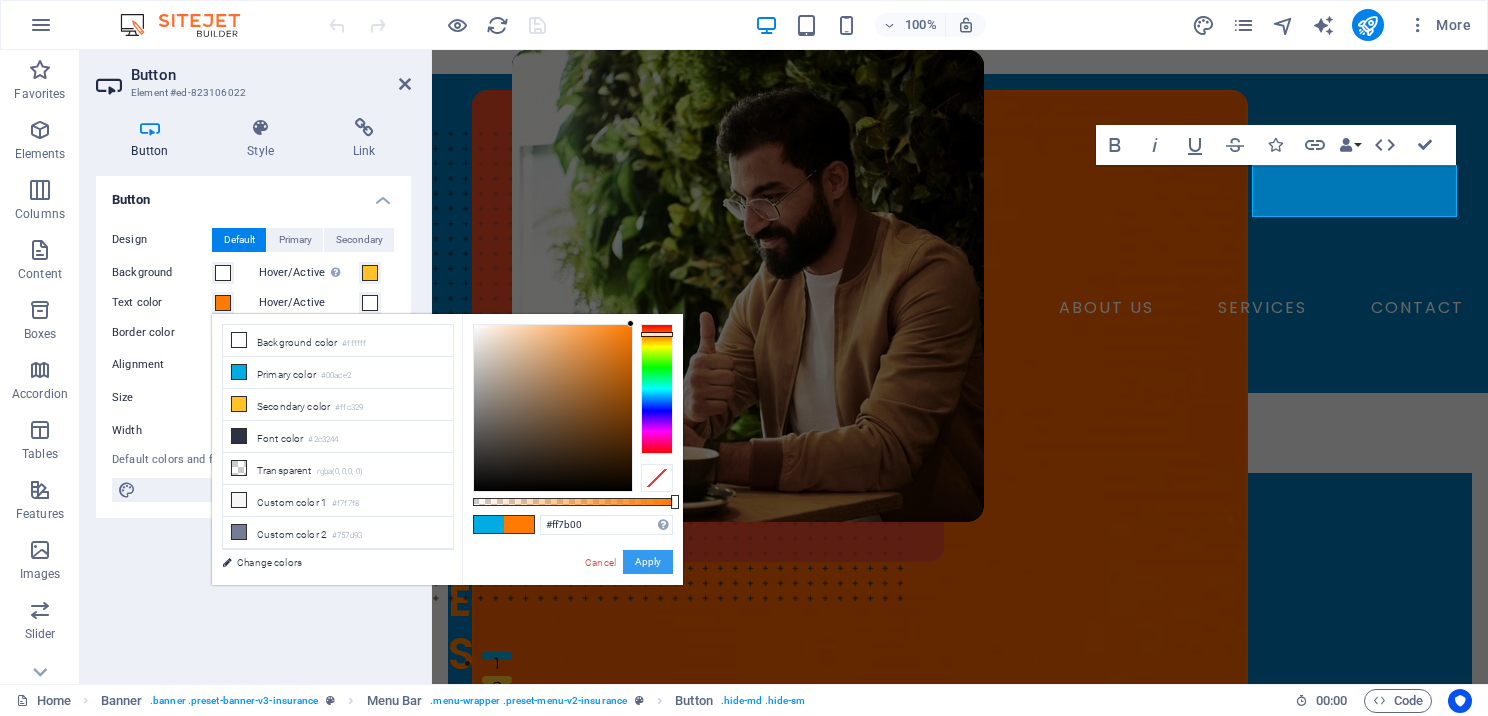 drag, startPoint x: 646, startPoint y: 560, endPoint x: 214, endPoint y: 502, distance: 435.87613 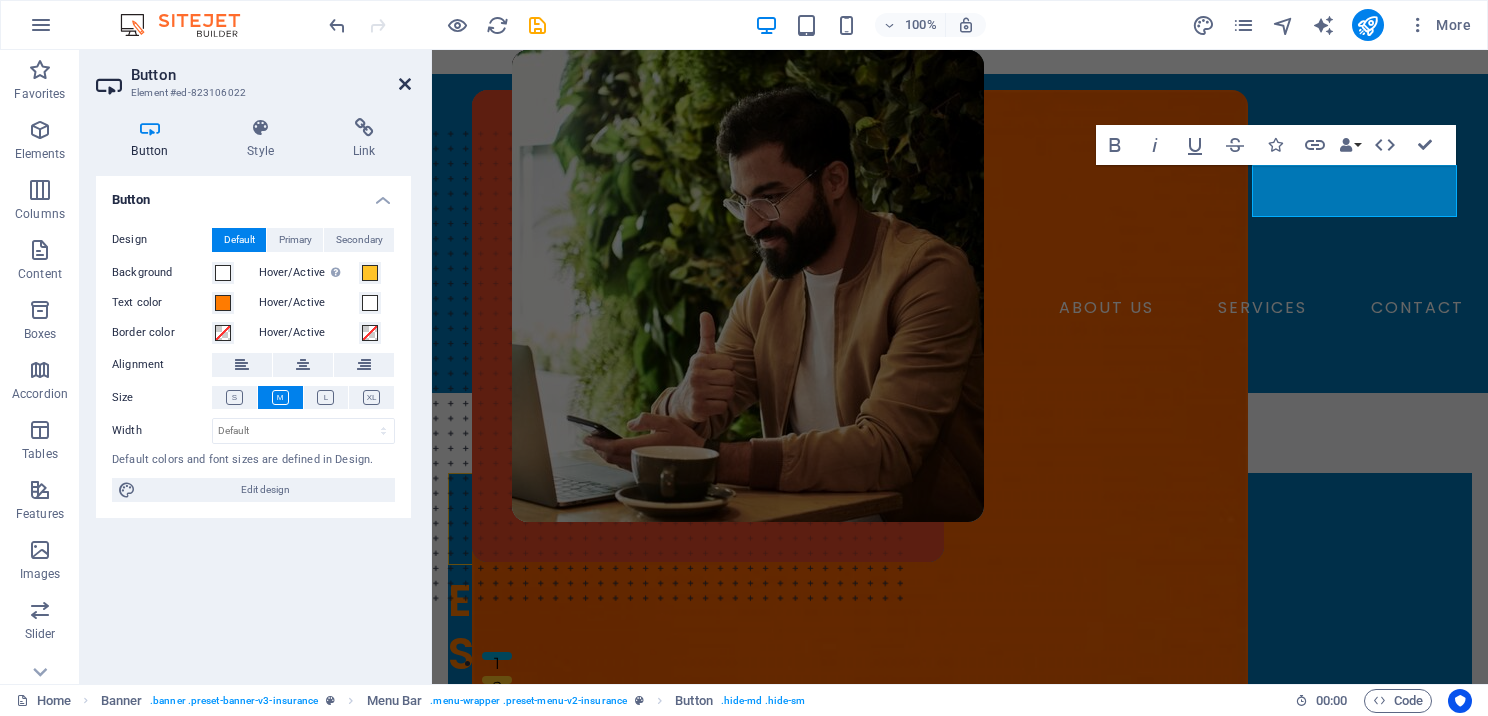 click at bounding box center (405, 84) 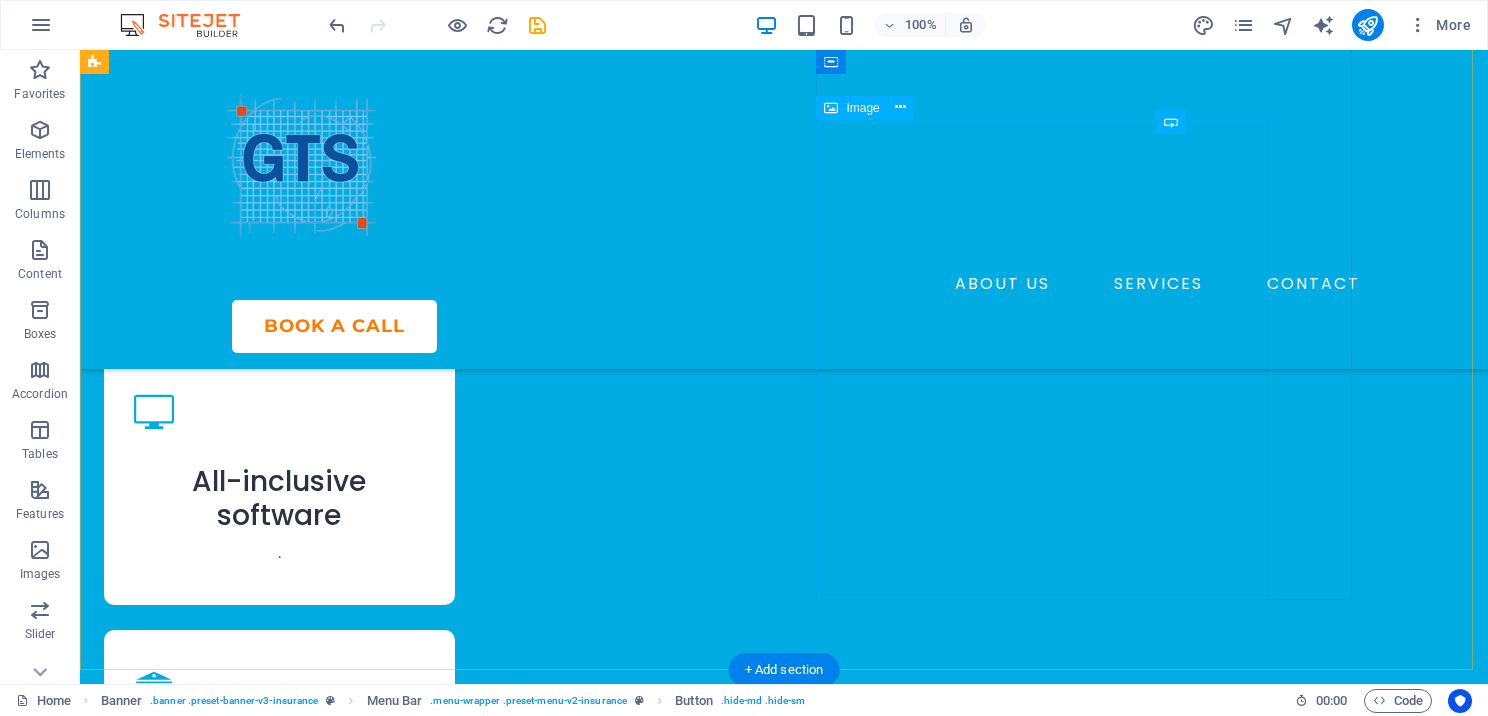 scroll, scrollTop: 3800, scrollLeft: 0, axis: vertical 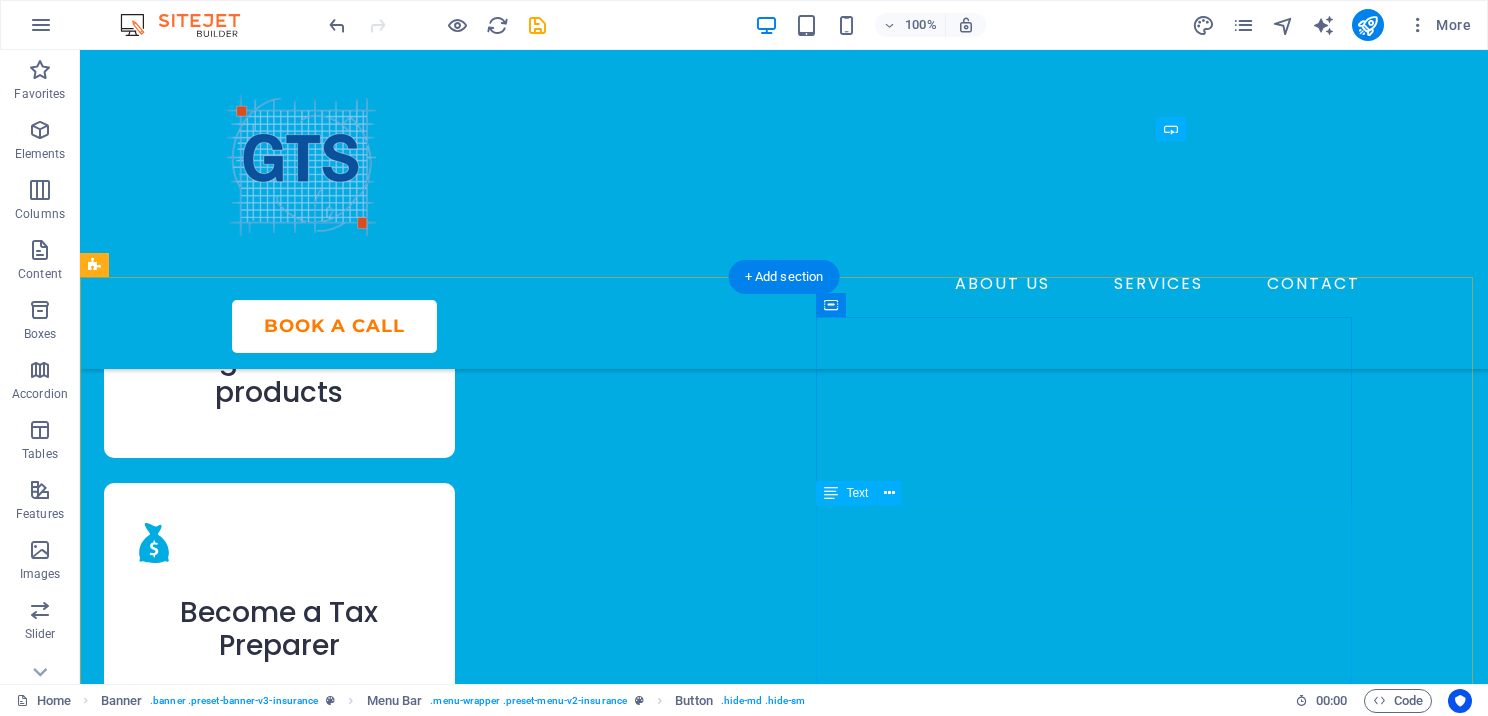 click on "GTS provides professional-grade tax preparation software paired with bank products, along with top-tier technical and tax support. Covering everything from individual Form 1040 returns to business filings like Form 1120, GTS equips you with the tools needed to grow and streamline your tax preparation business.  By integrating bank products, GTS offers significant software discounts while allowing tax professionals to deduct preparation fees directly from clients’ refunds.  Additionally, those using GTS’s preferred banking partners may qualify to offer taxpayer cash advances, creating more value for their customers." at bounding box center [372, 4405] 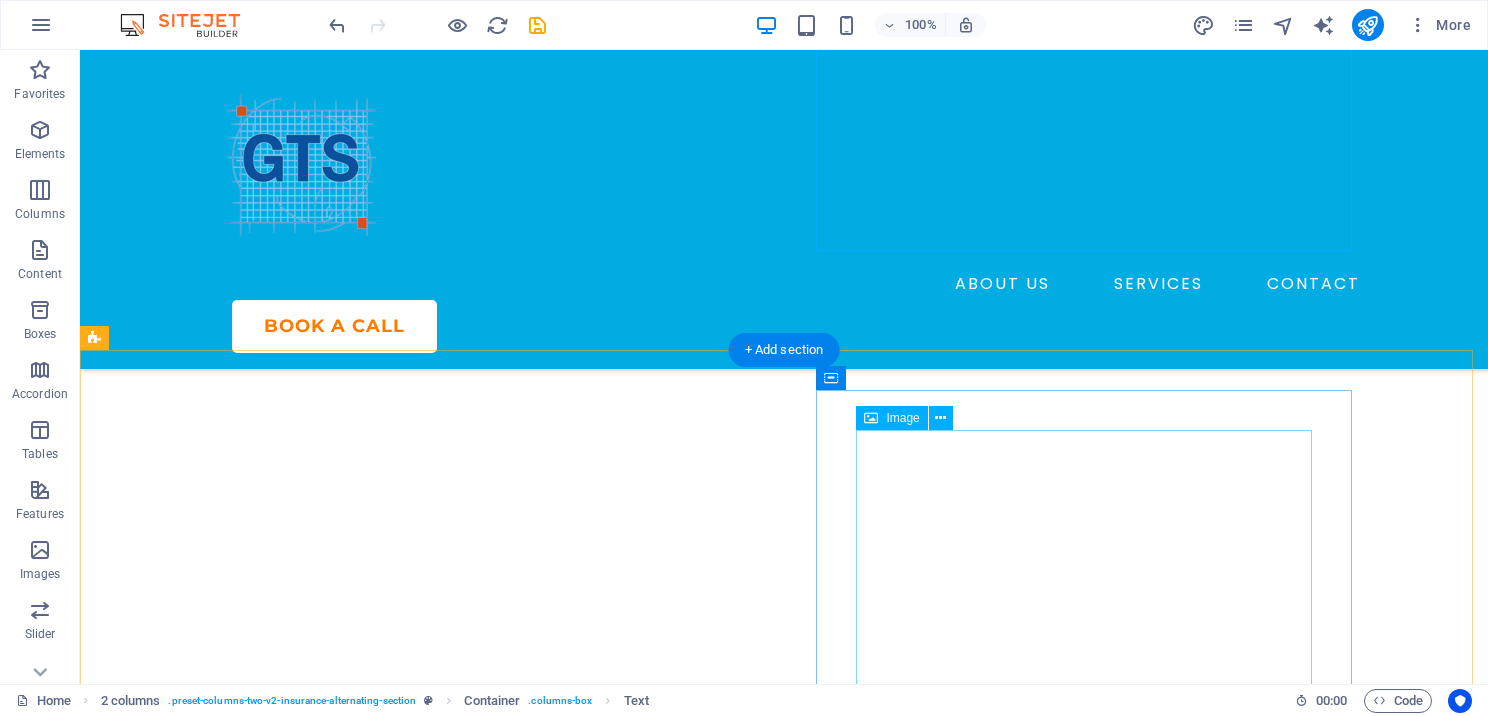 scroll, scrollTop: 4400, scrollLeft: 0, axis: vertical 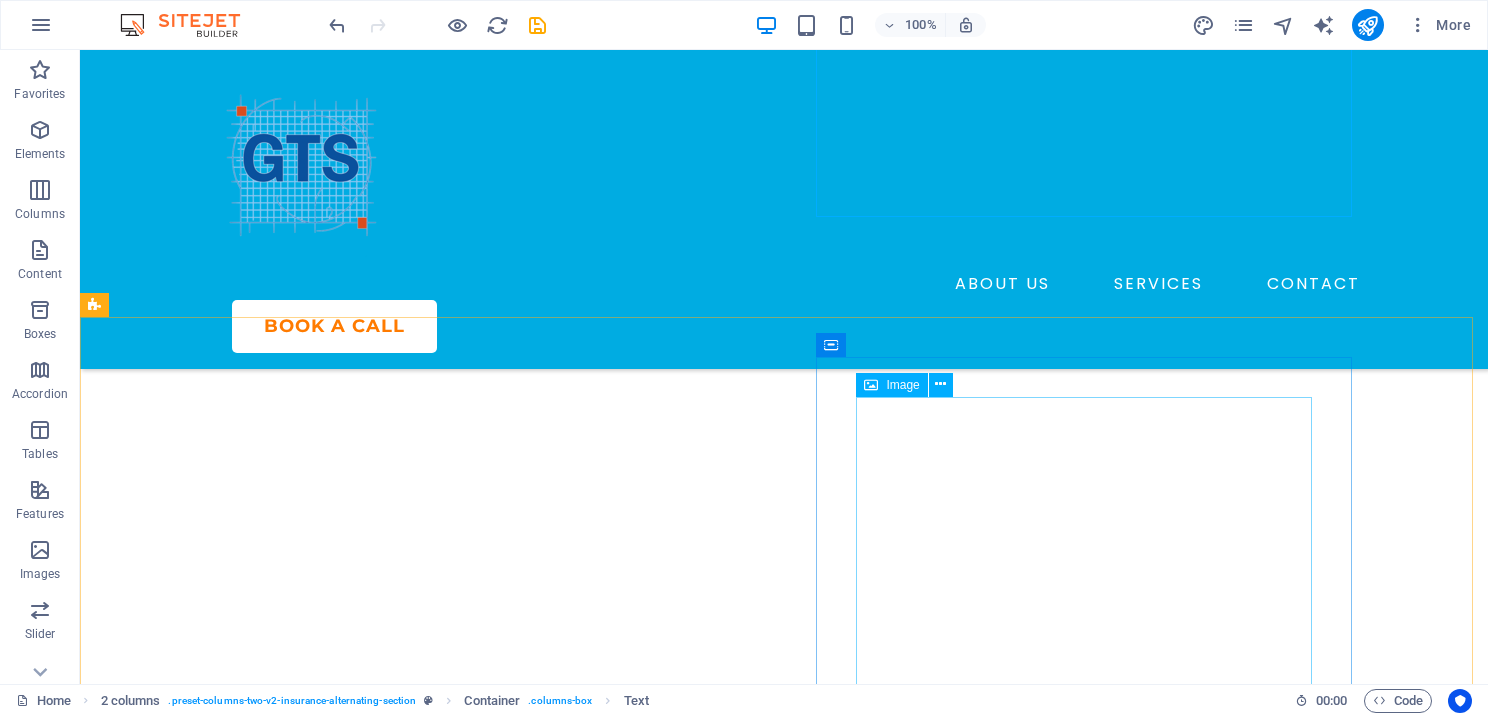 click at bounding box center [871, 385] 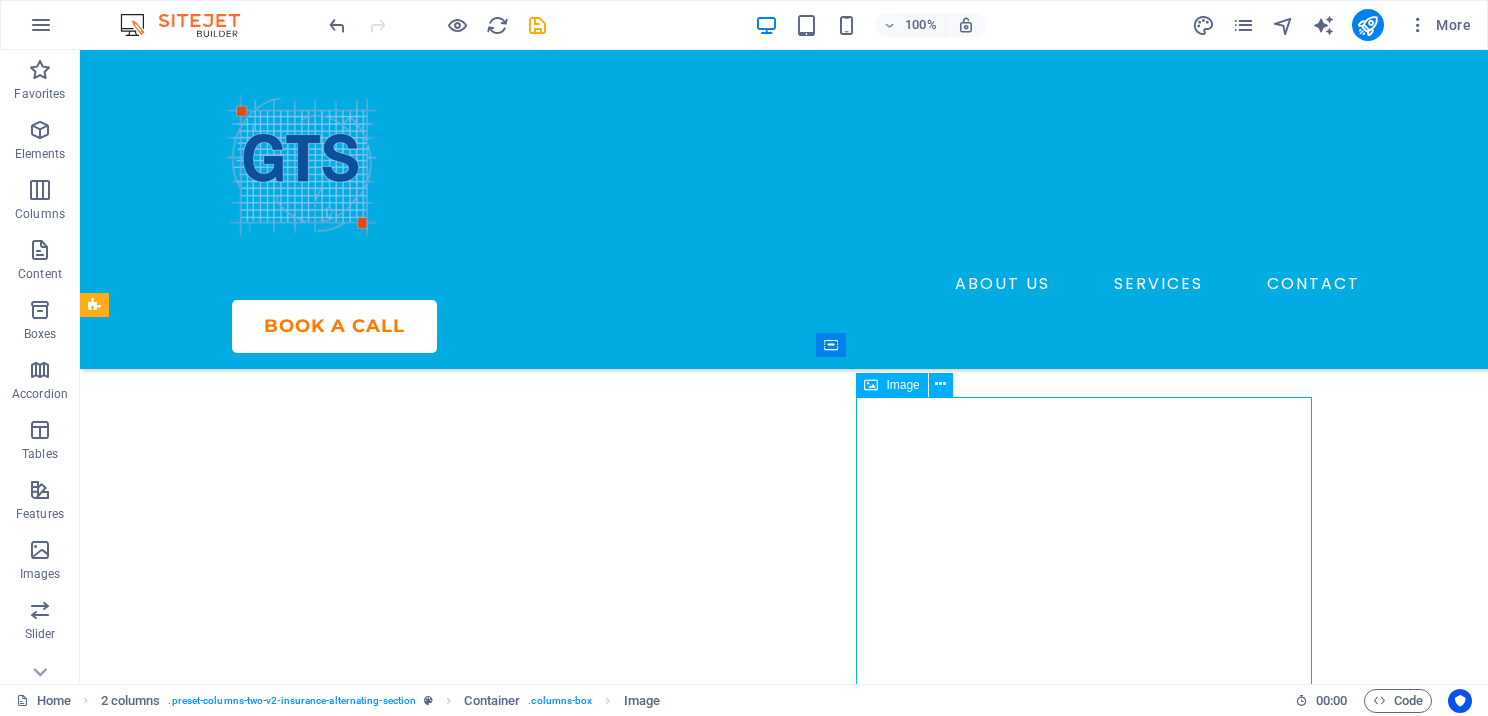 click at bounding box center [871, 385] 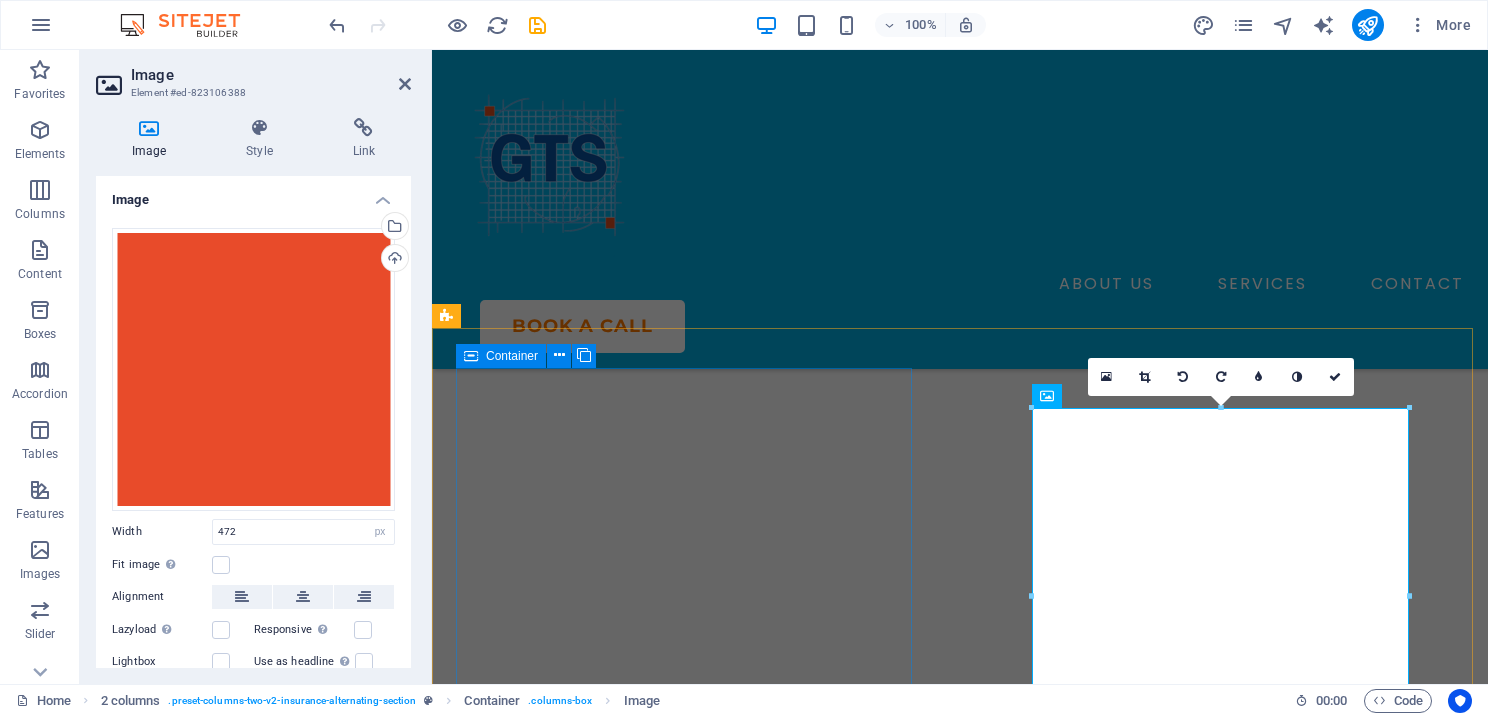 scroll, scrollTop: 4483, scrollLeft: 0, axis: vertical 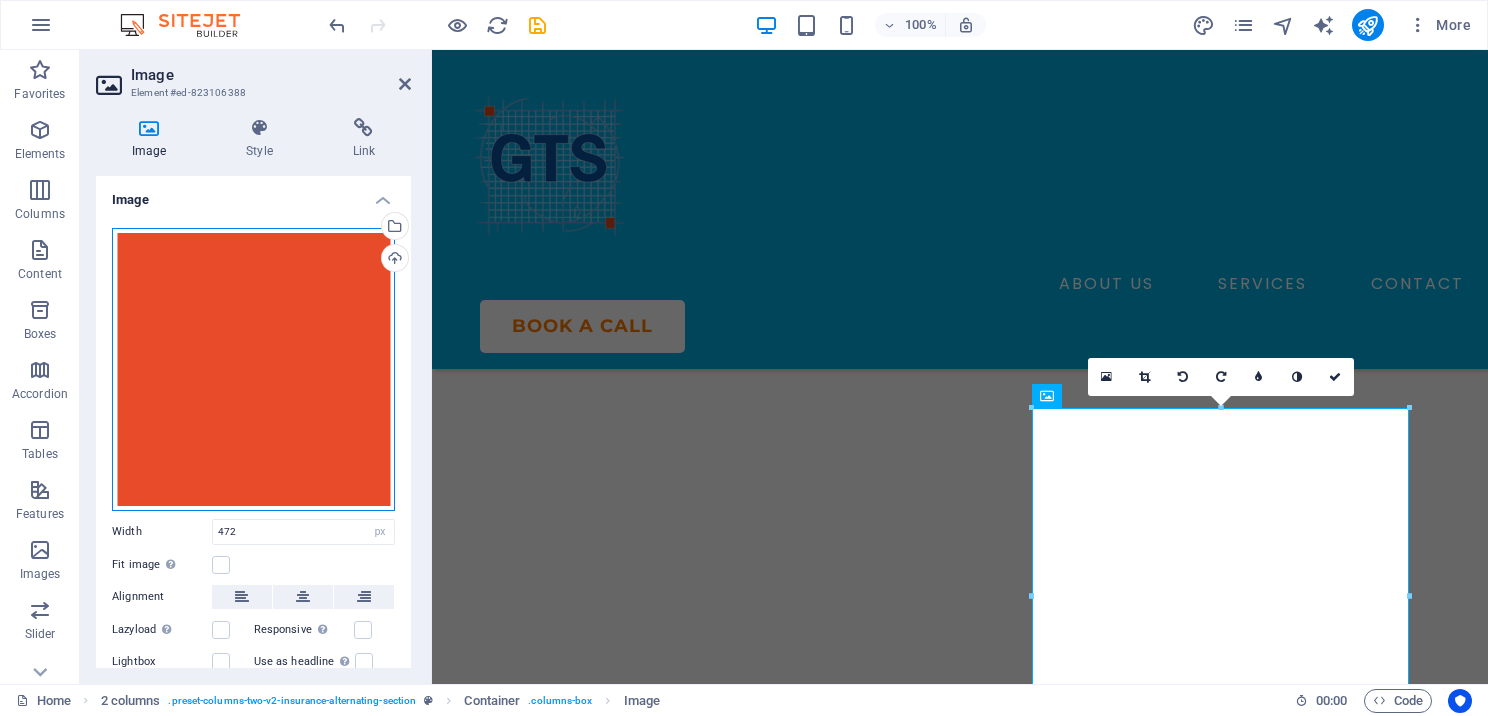 click on "Drag files here, click to choose files or select files from Files or our free stock photos & videos" at bounding box center (253, 369) 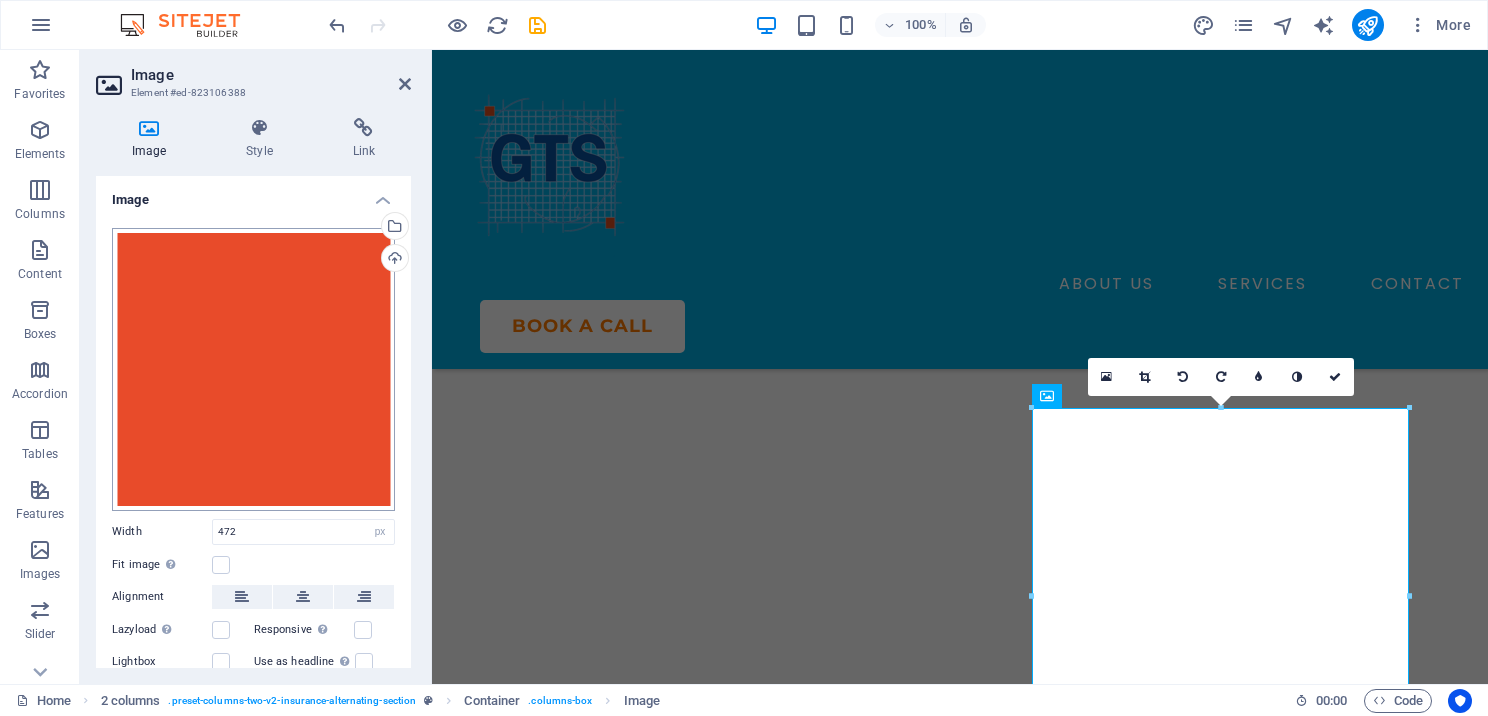 scroll, scrollTop: 4677, scrollLeft: 0, axis: vertical 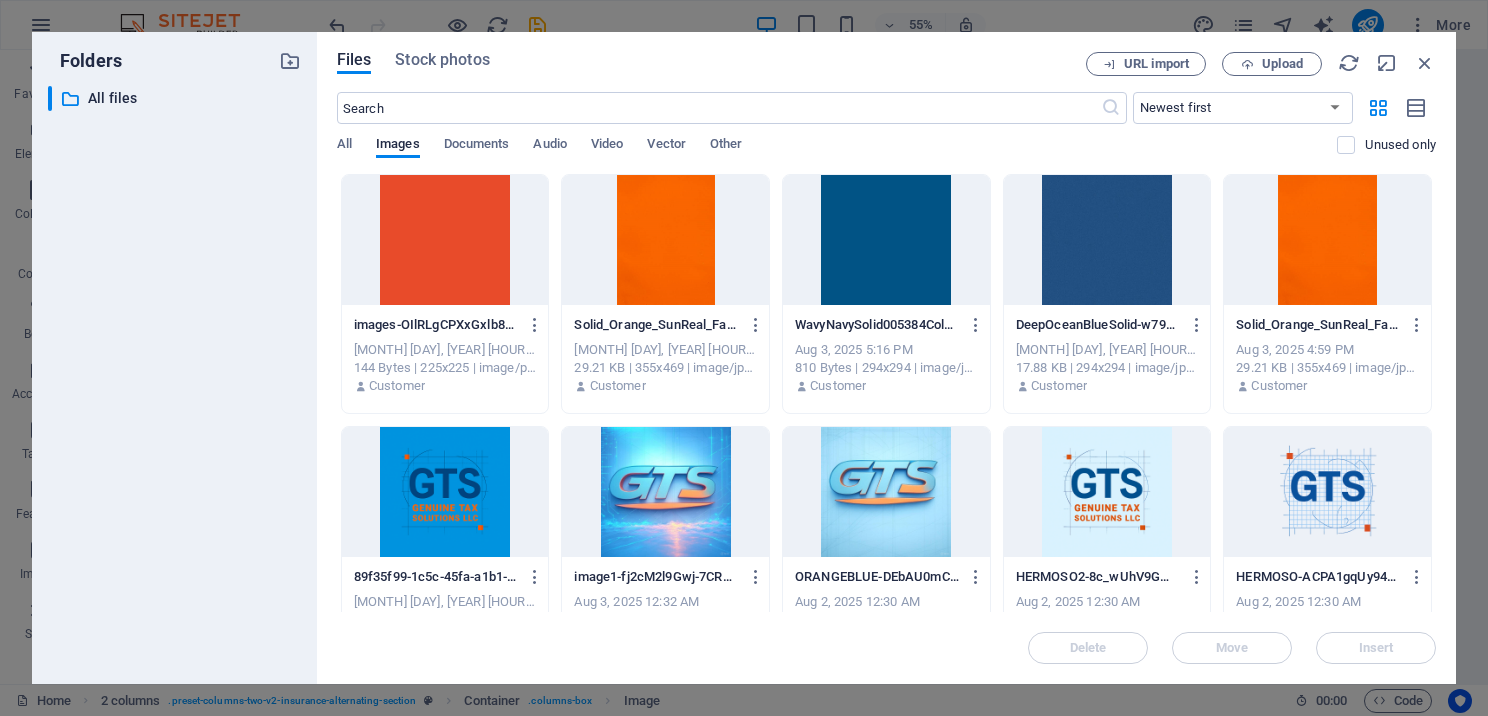 drag, startPoint x: 264, startPoint y: 372, endPoint x: 473, endPoint y: 276, distance: 229.99348 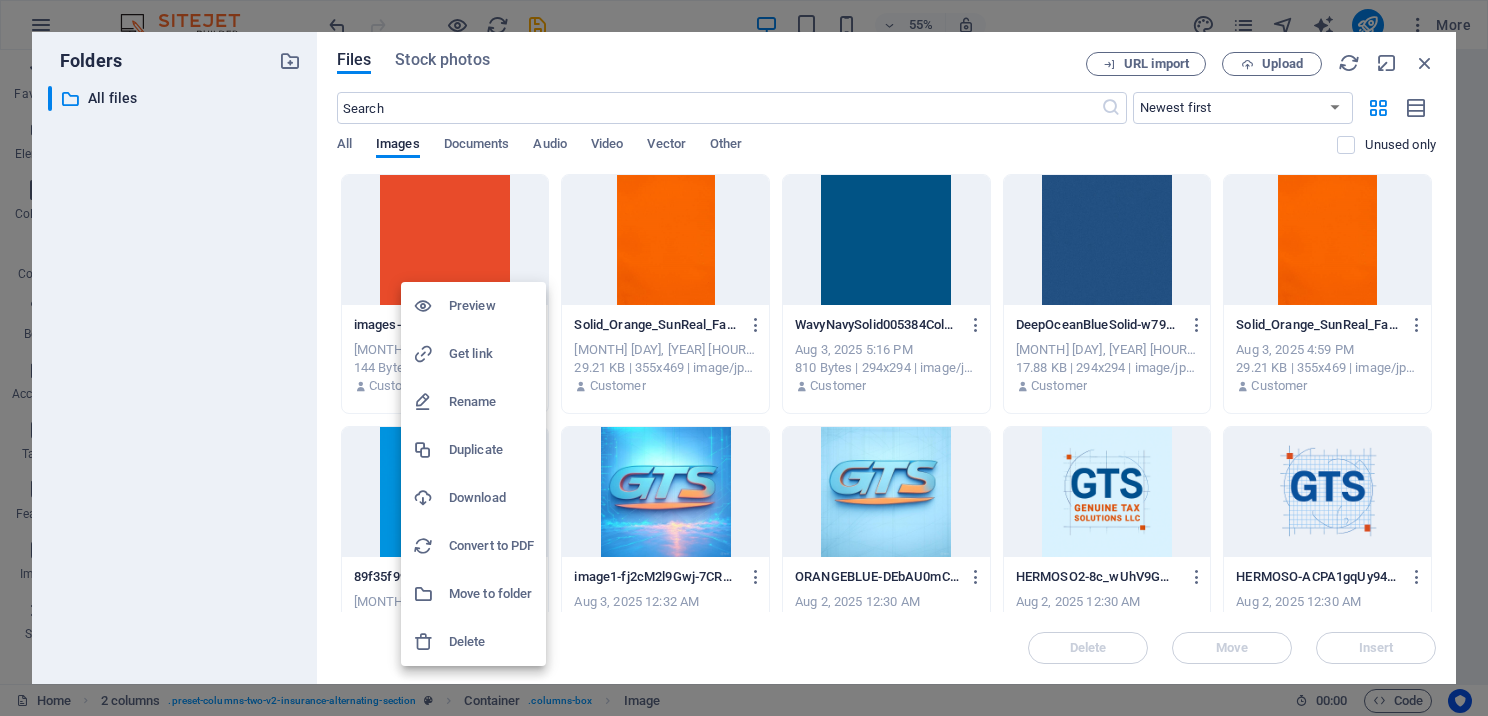 click on "Delete" at bounding box center (491, 642) 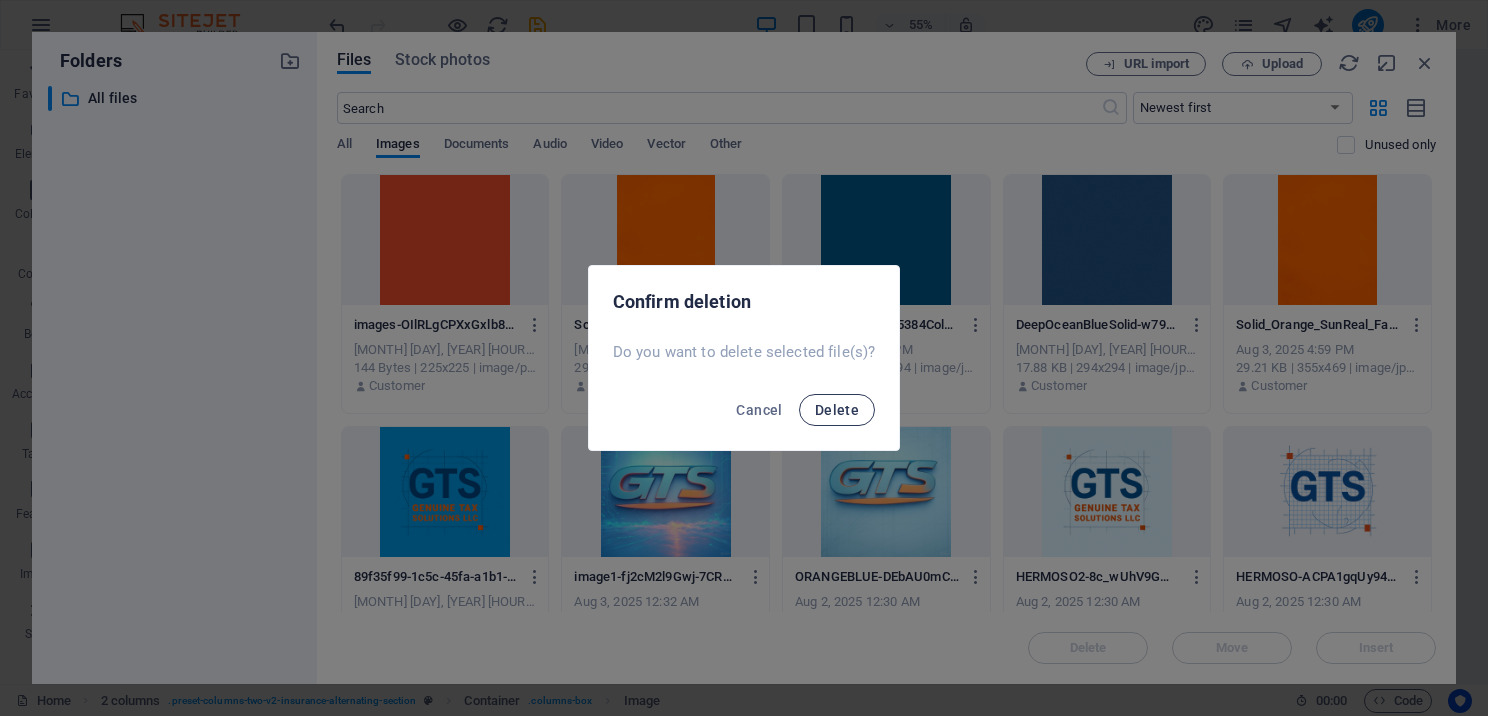 click on "Delete" at bounding box center [837, 410] 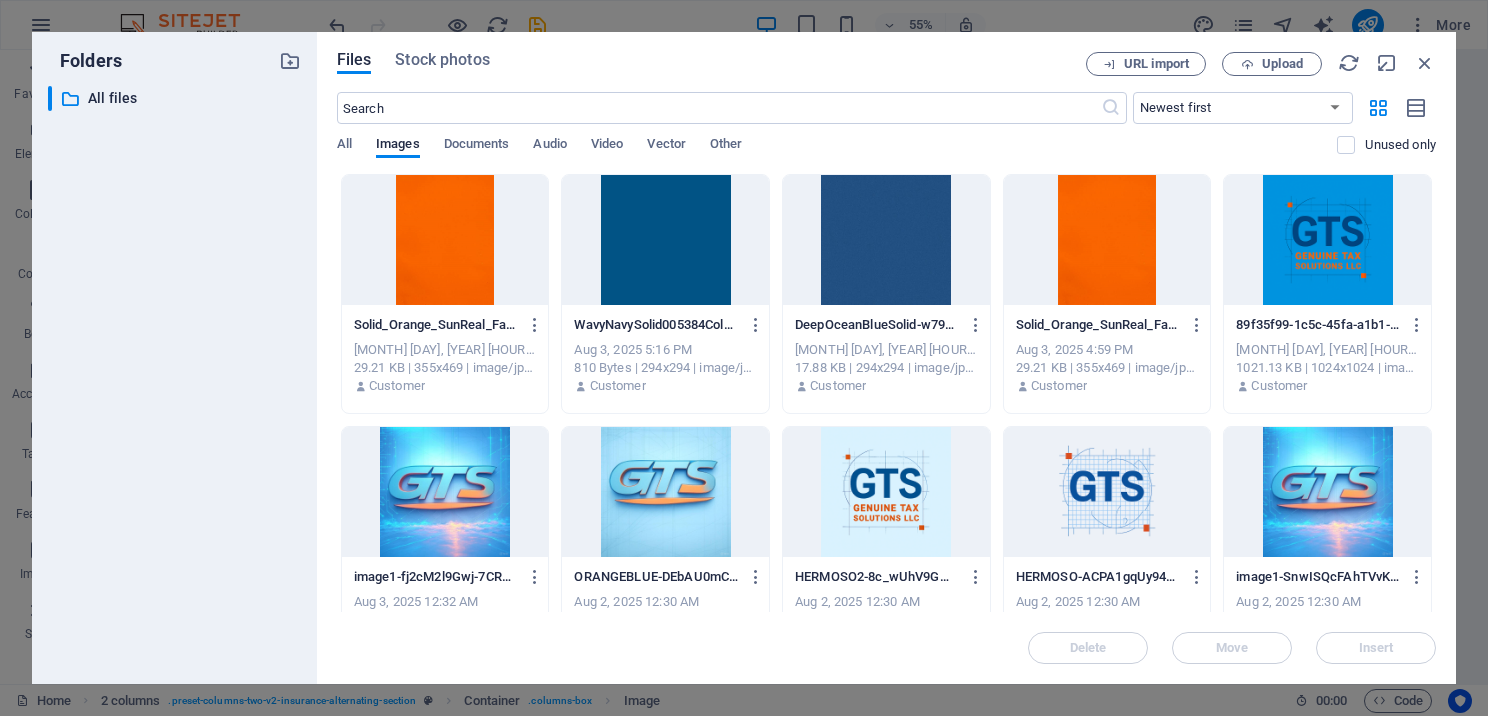 click at bounding box center [445, 240] 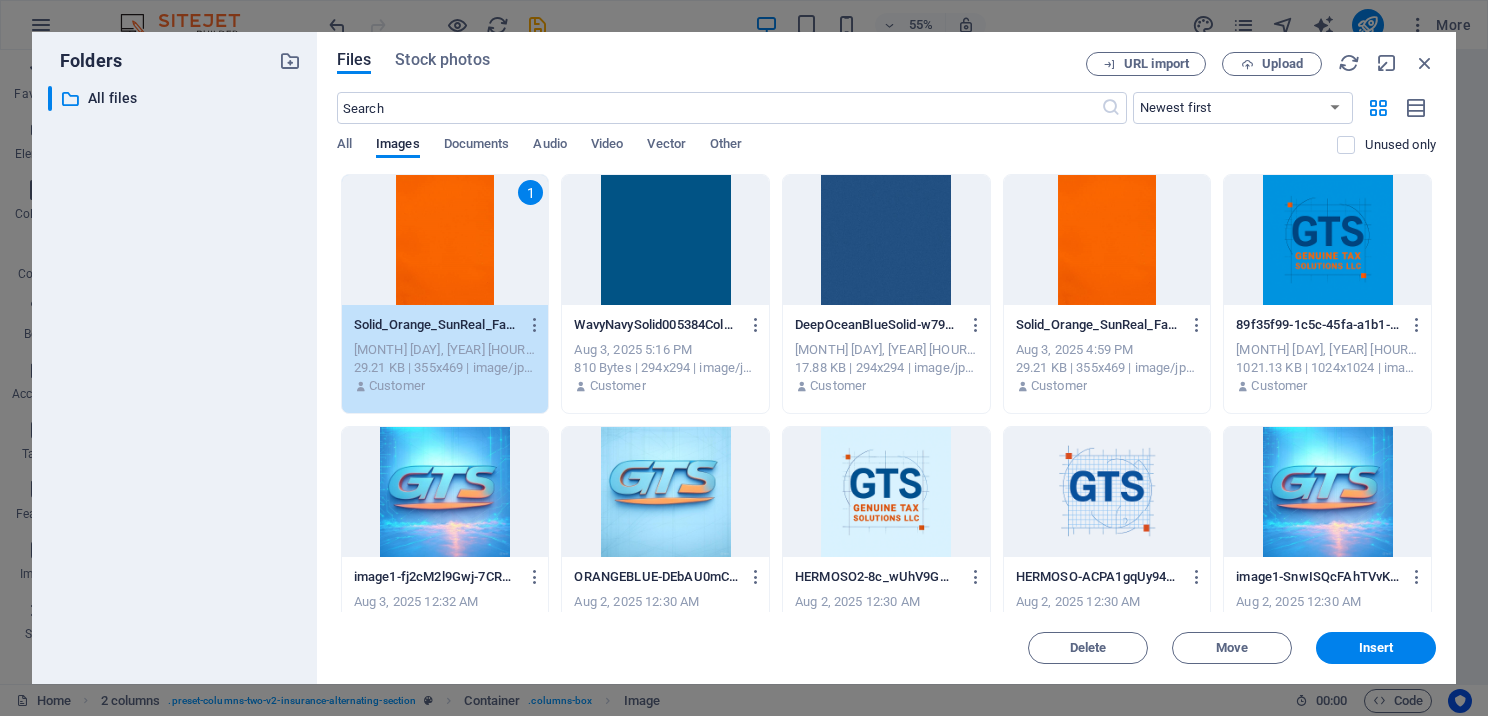 click on "1" at bounding box center (445, 240) 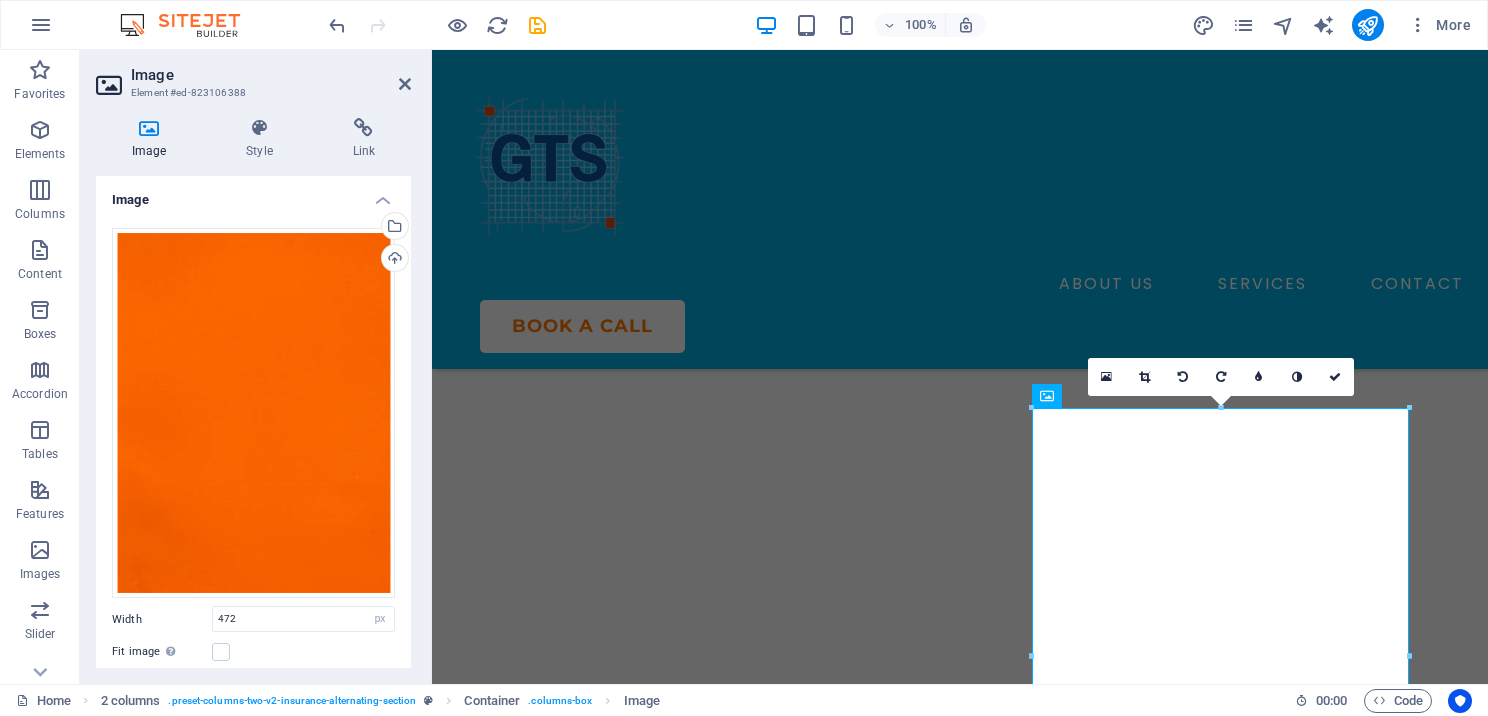 click on "Image" at bounding box center (271, 75) 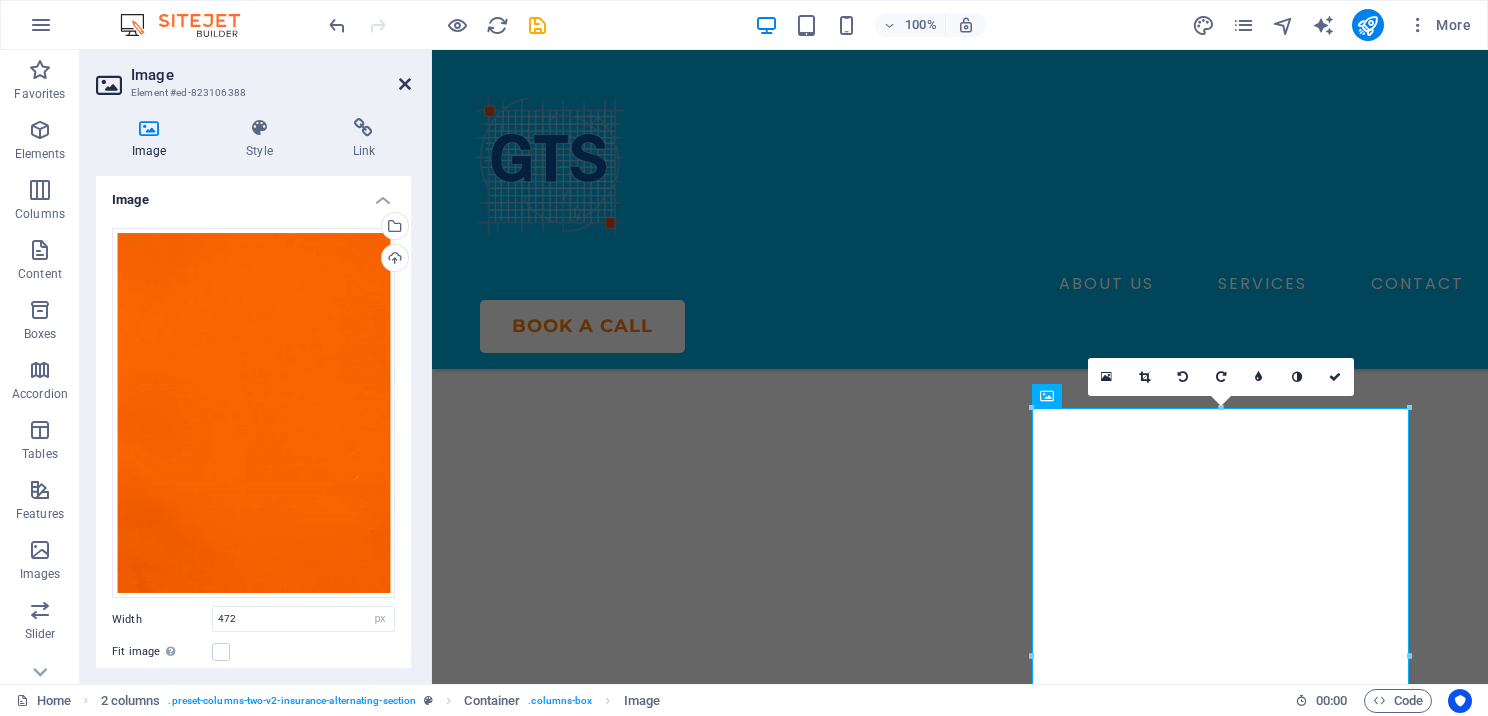 click at bounding box center [405, 84] 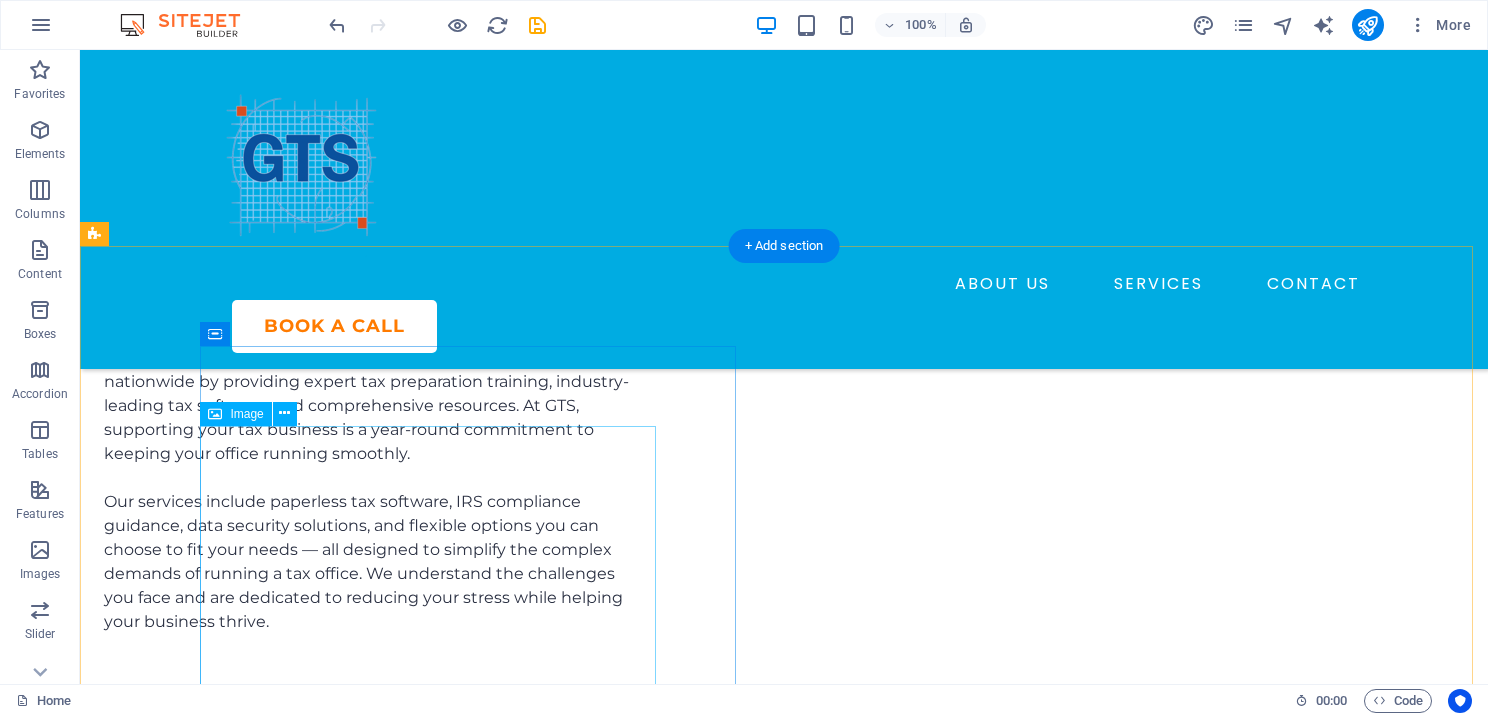 scroll, scrollTop: 5800, scrollLeft: 0, axis: vertical 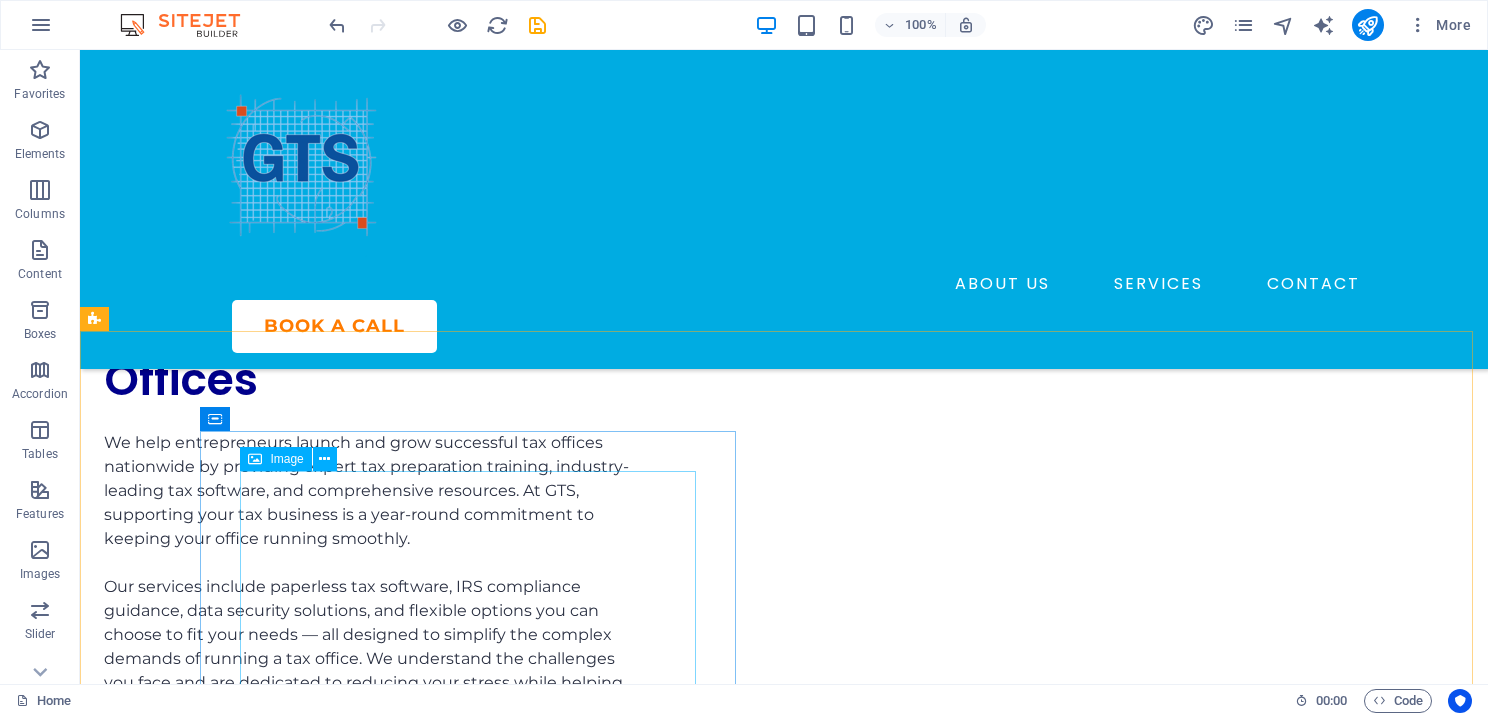 click at bounding box center [255, 459] 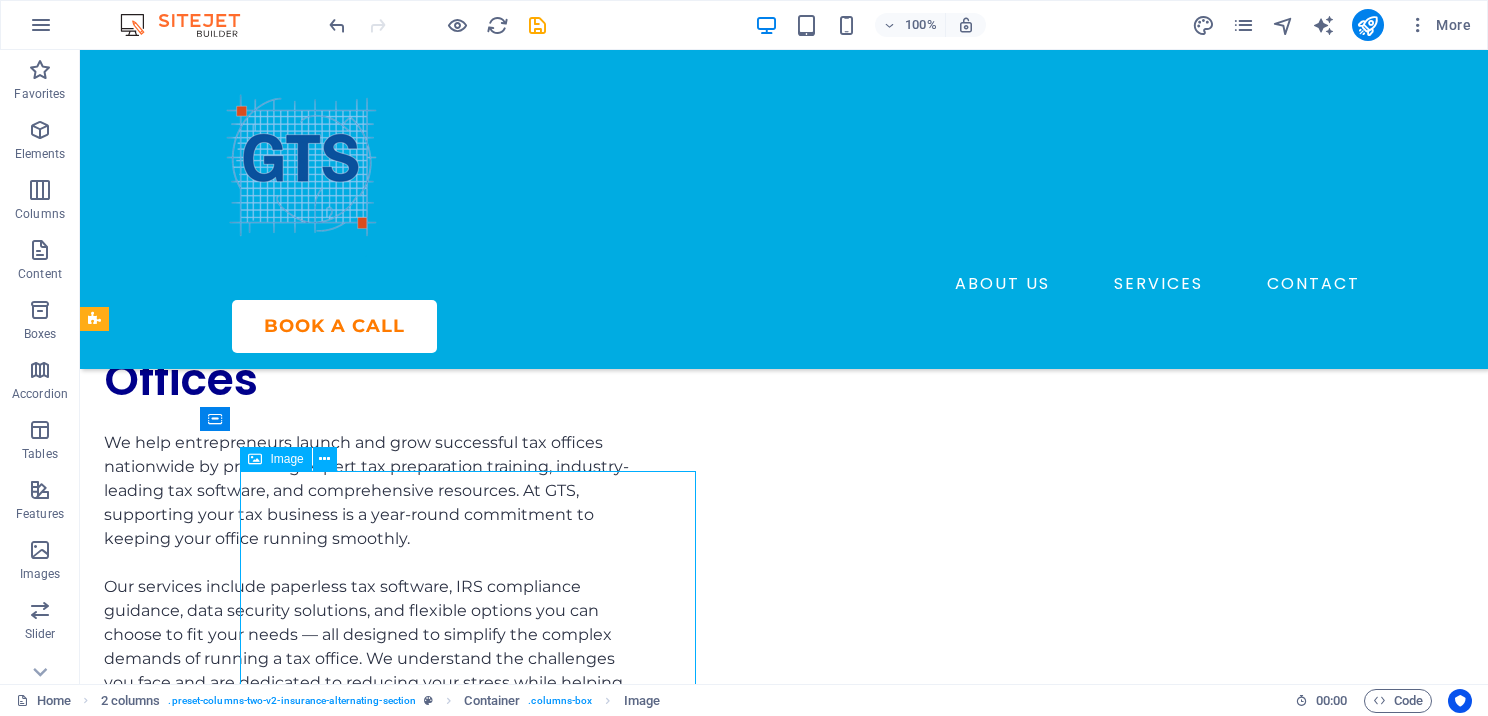 click at bounding box center [255, 459] 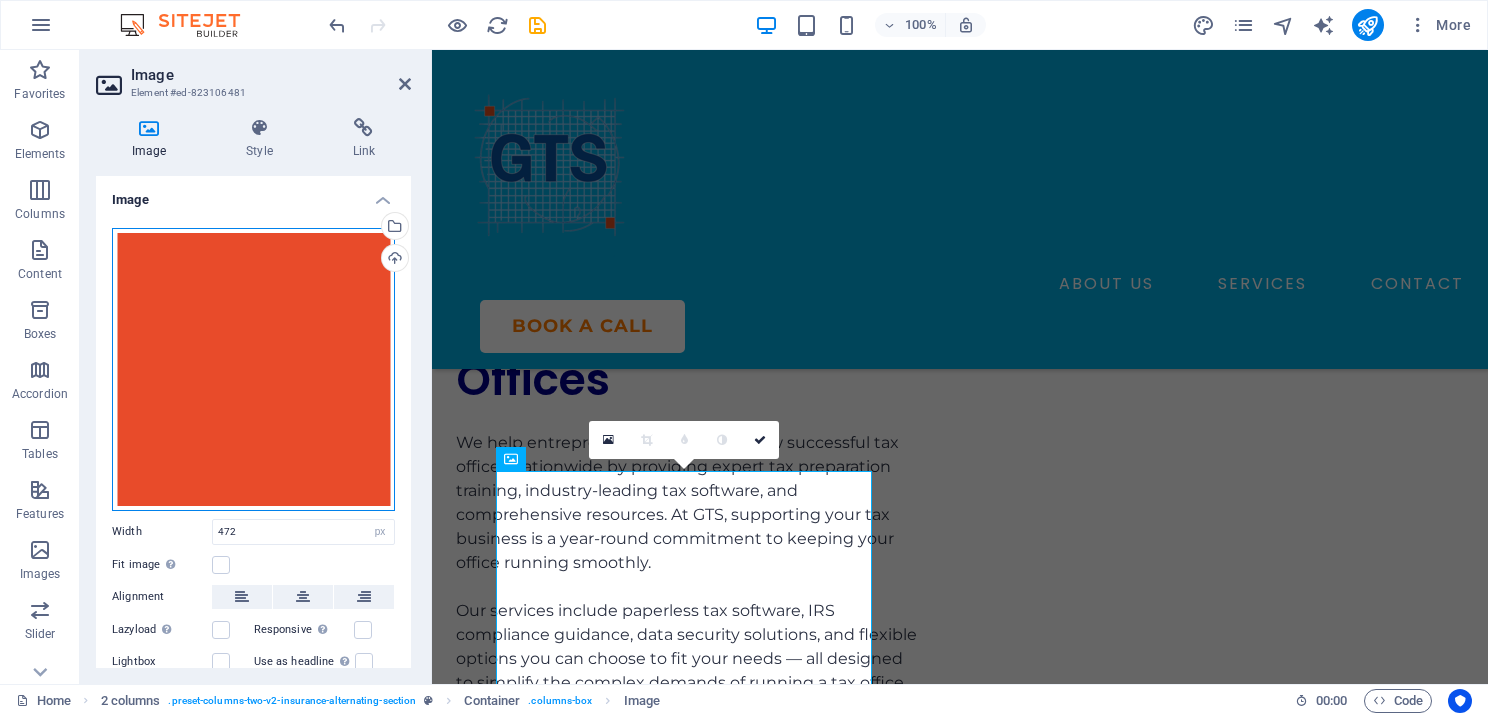 click on "Drag files here, click to choose files or select files from Files or our free stock photos & videos" at bounding box center [253, 369] 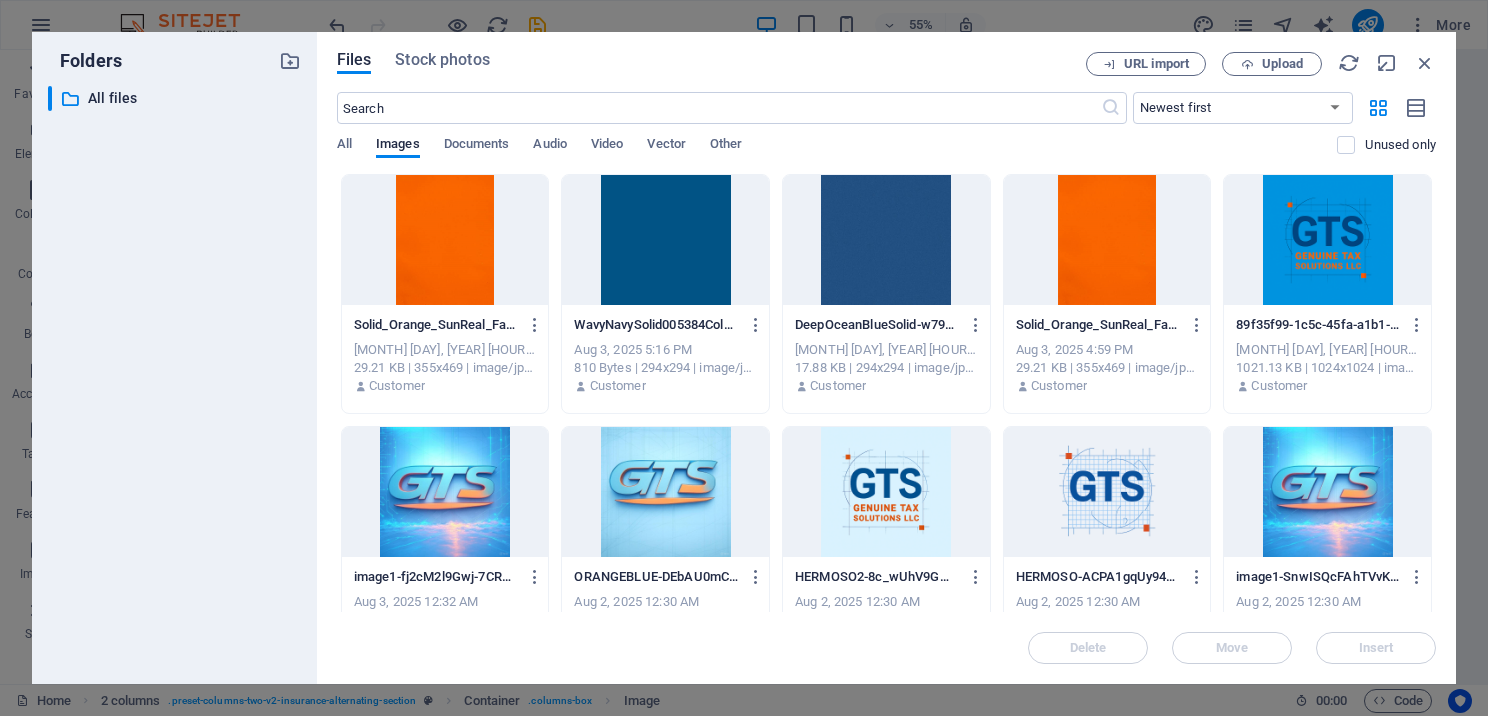 scroll, scrollTop: 6088, scrollLeft: 0, axis: vertical 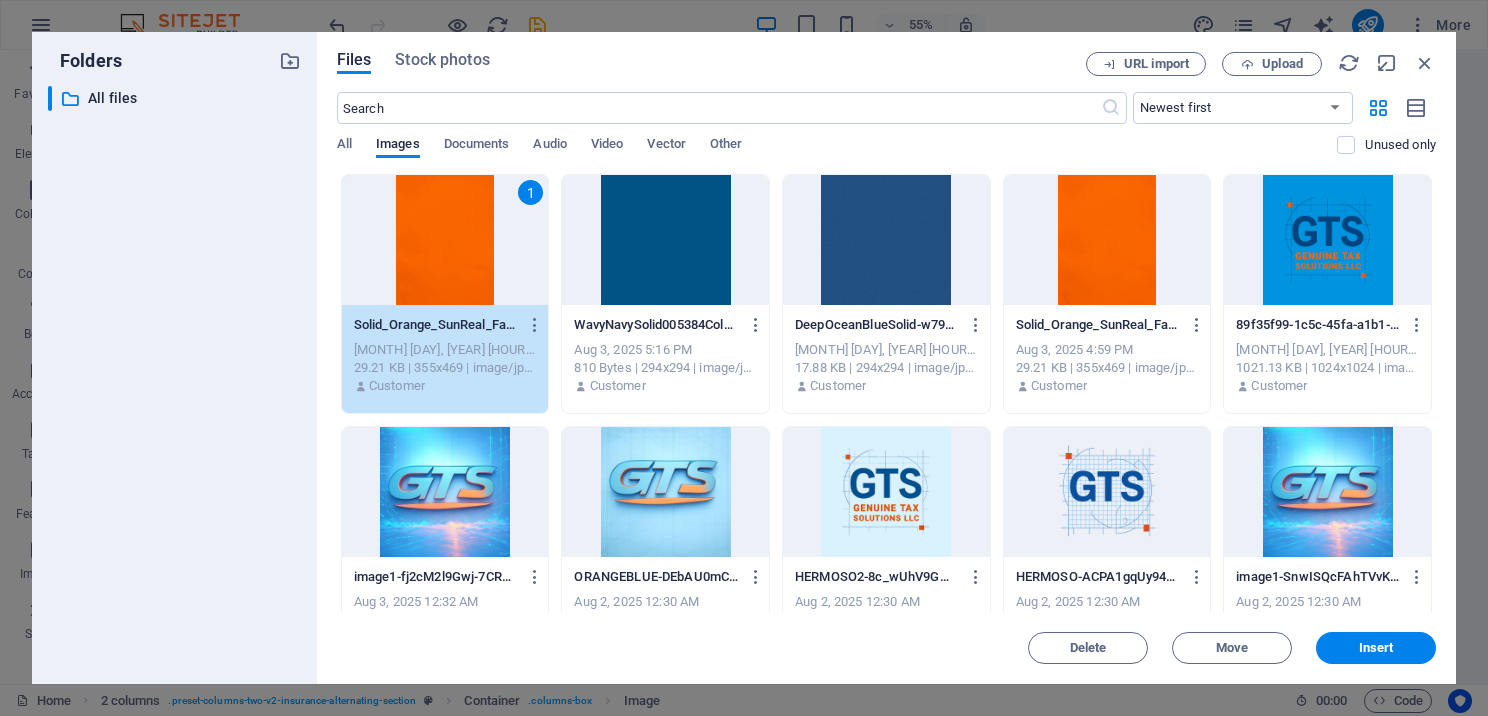 click on "1" at bounding box center (445, 240) 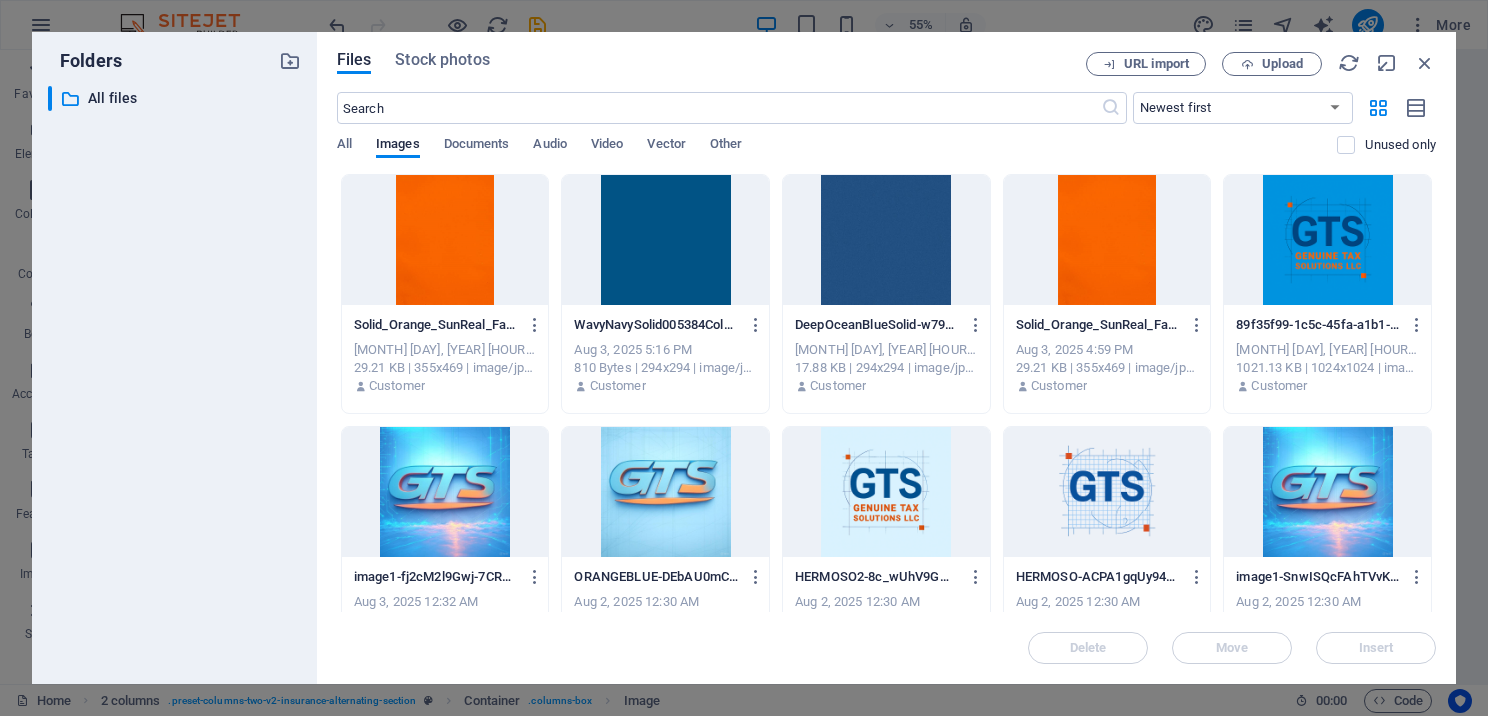 click at bounding box center (445, 240) 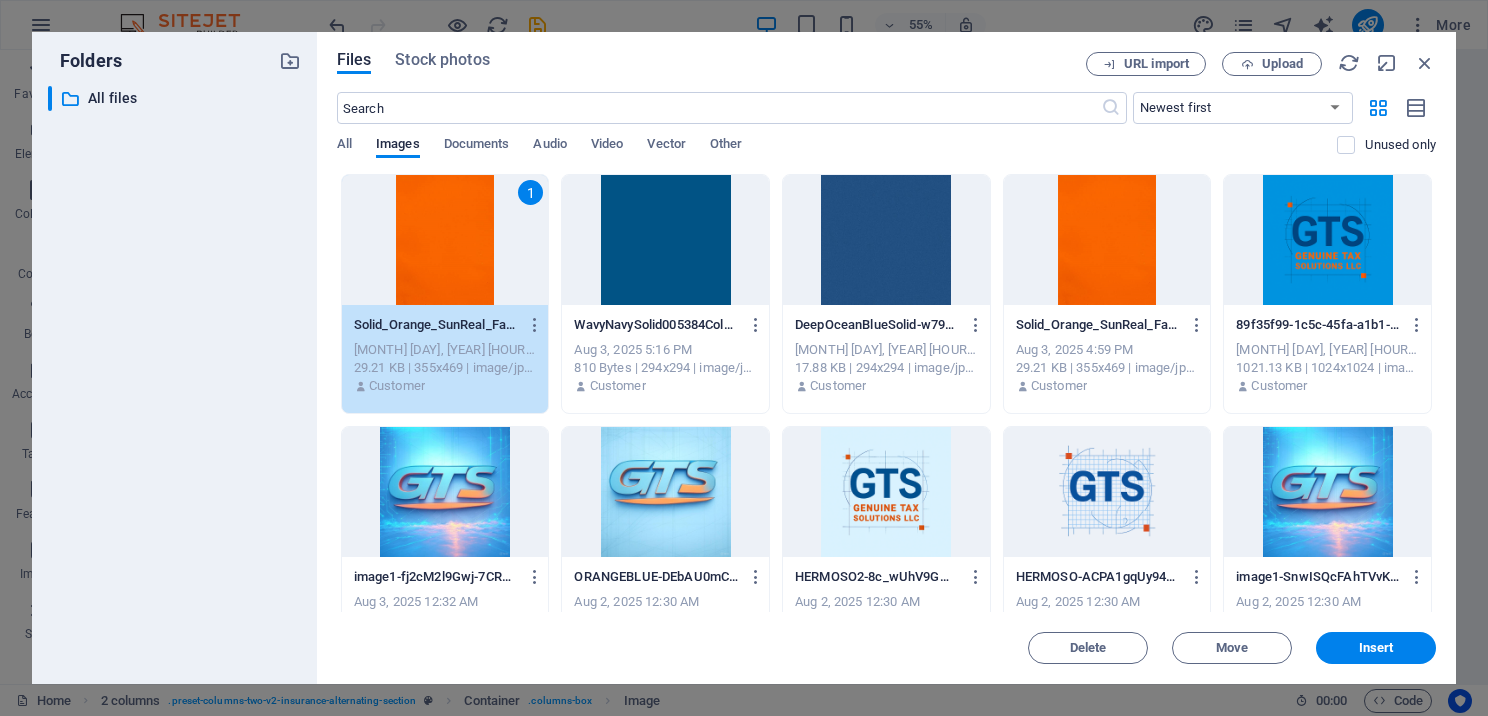 click on "1" at bounding box center [445, 240] 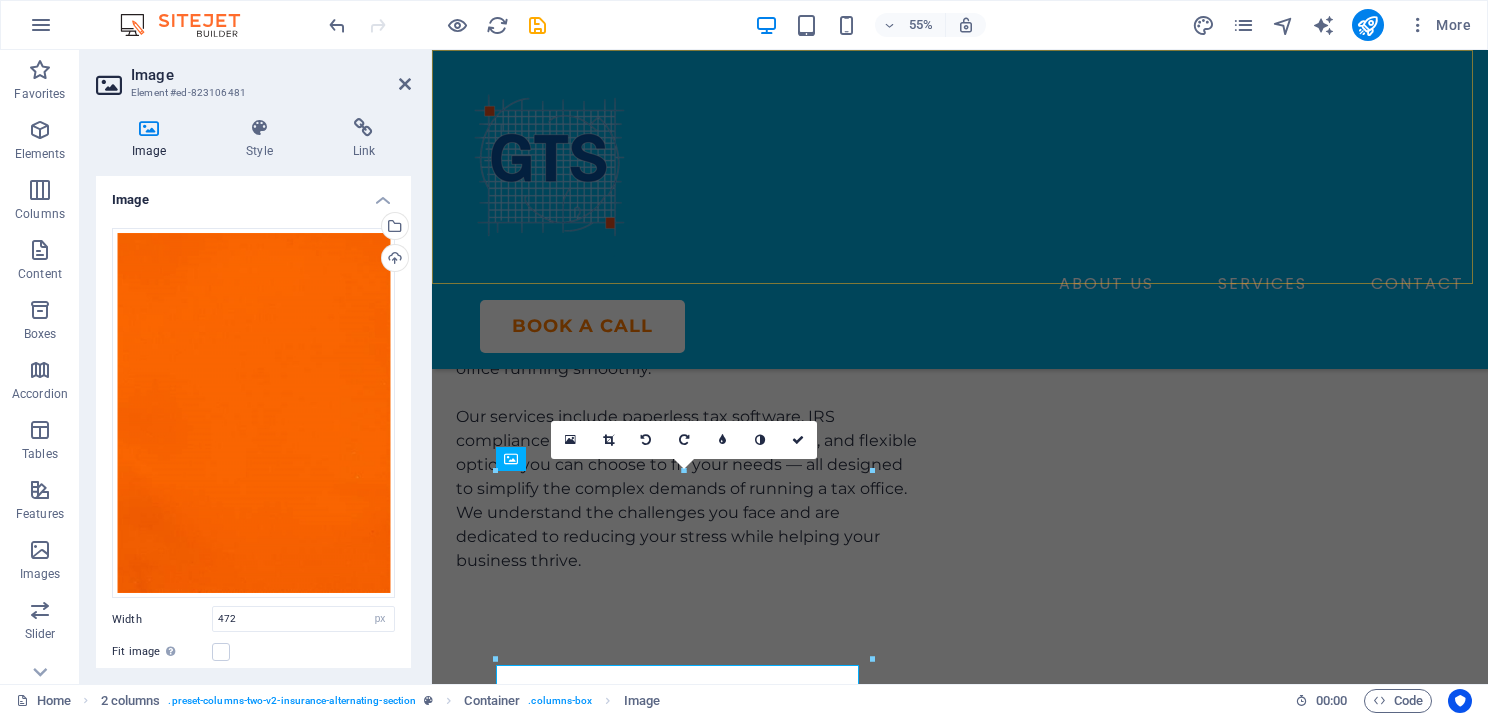 scroll, scrollTop: 5894, scrollLeft: 0, axis: vertical 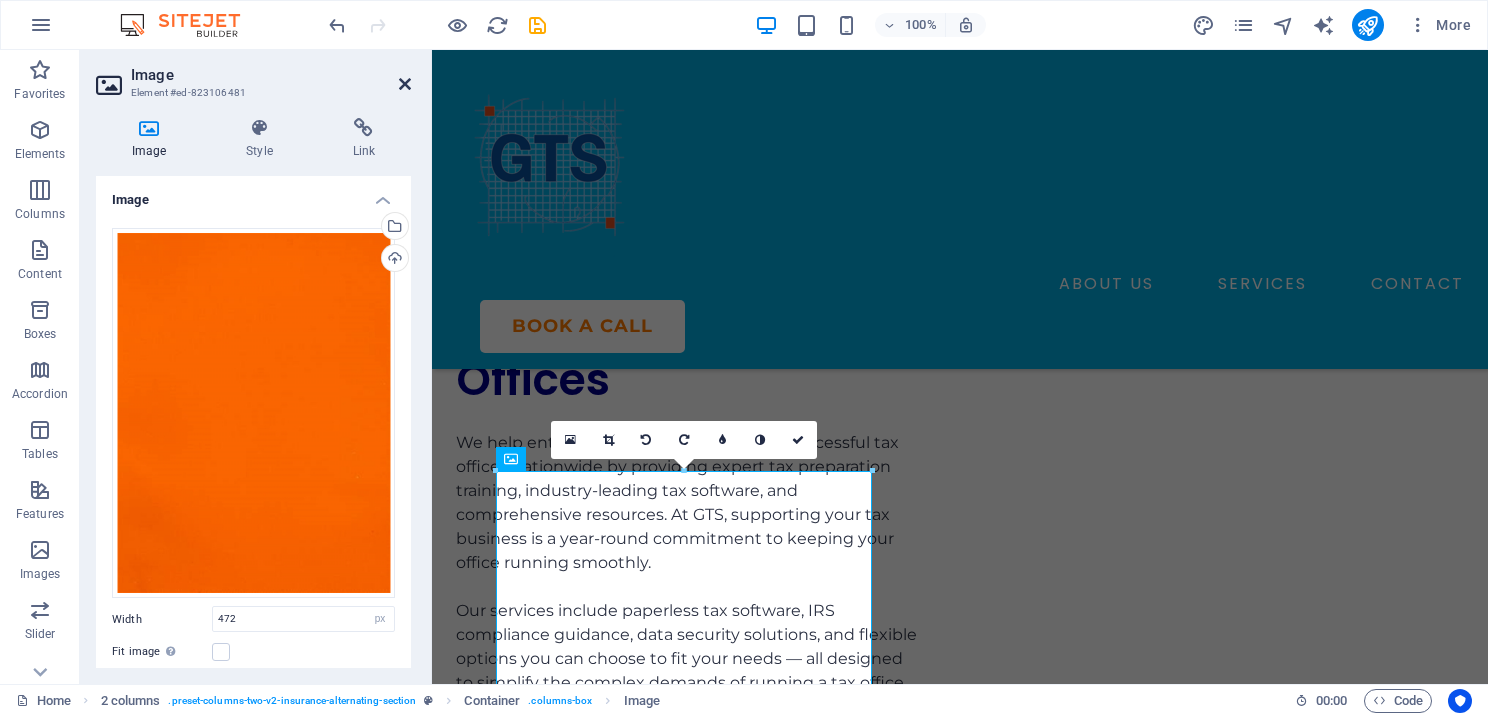 click at bounding box center [405, 84] 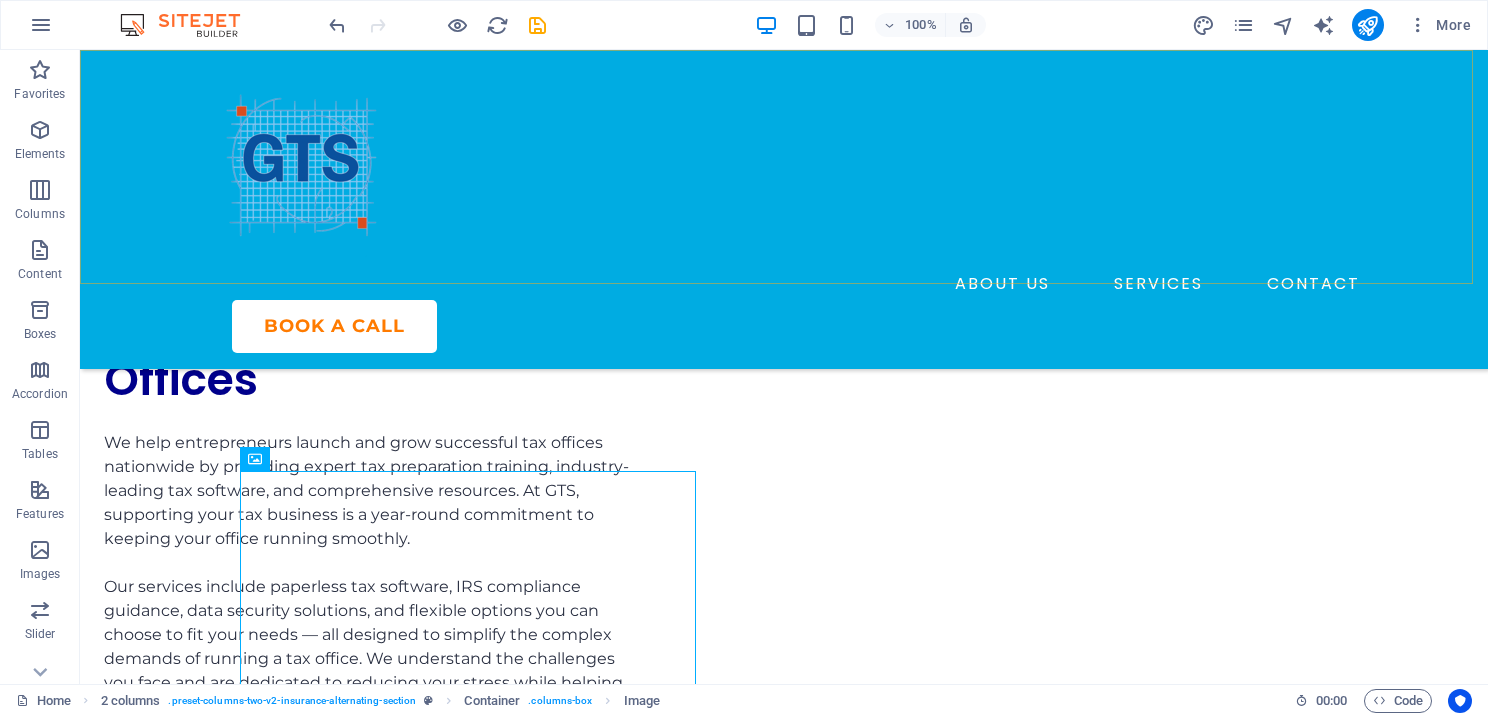 click on "ABOUT US SERVICES CONTACT BOOK A CALL" at bounding box center (784, 209) 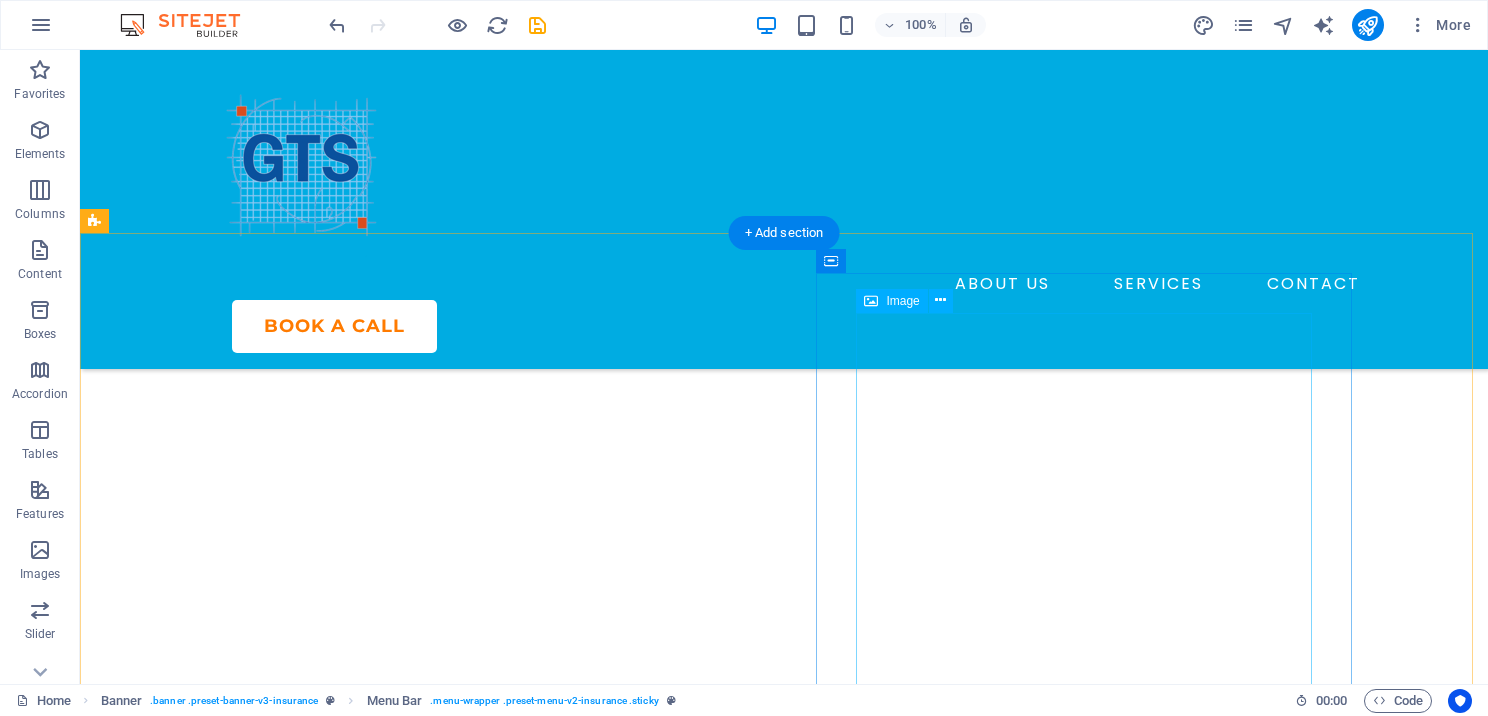 scroll, scrollTop: 4284, scrollLeft: 0, axis: vertical 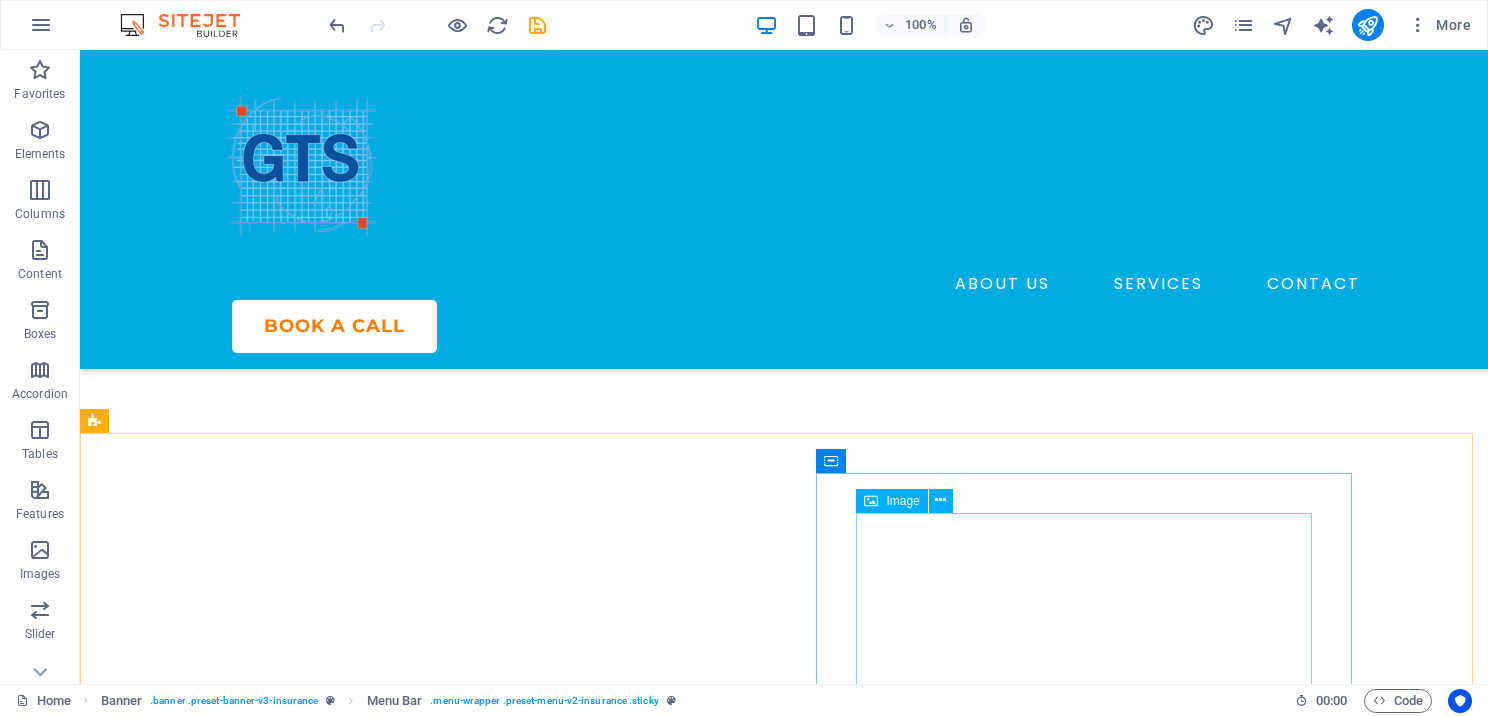 click at bounding box center [871, 501] 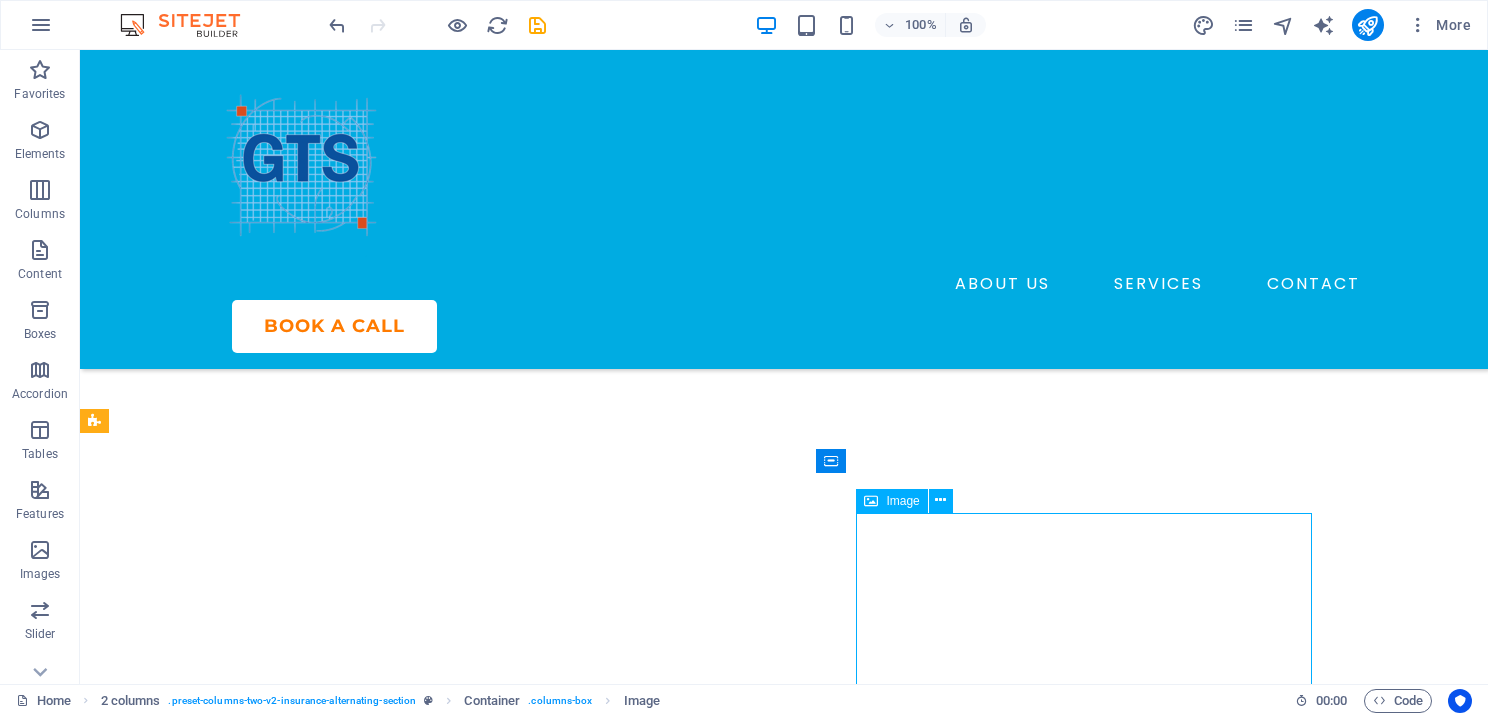 click at bounding box center (871, 501) 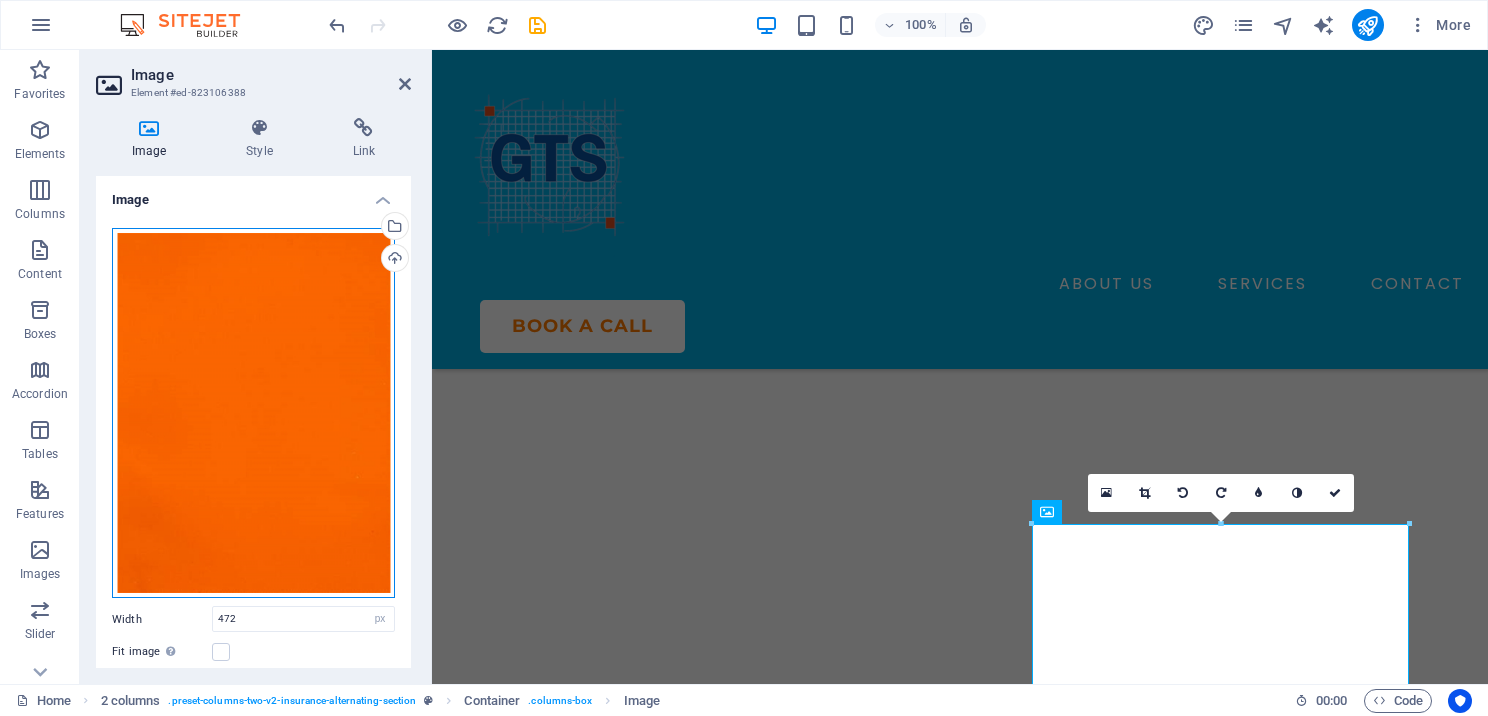 click on "Drag files here, click to choose files or select files from Files or our free stock photos & videos" at bounding box center [253, 413] 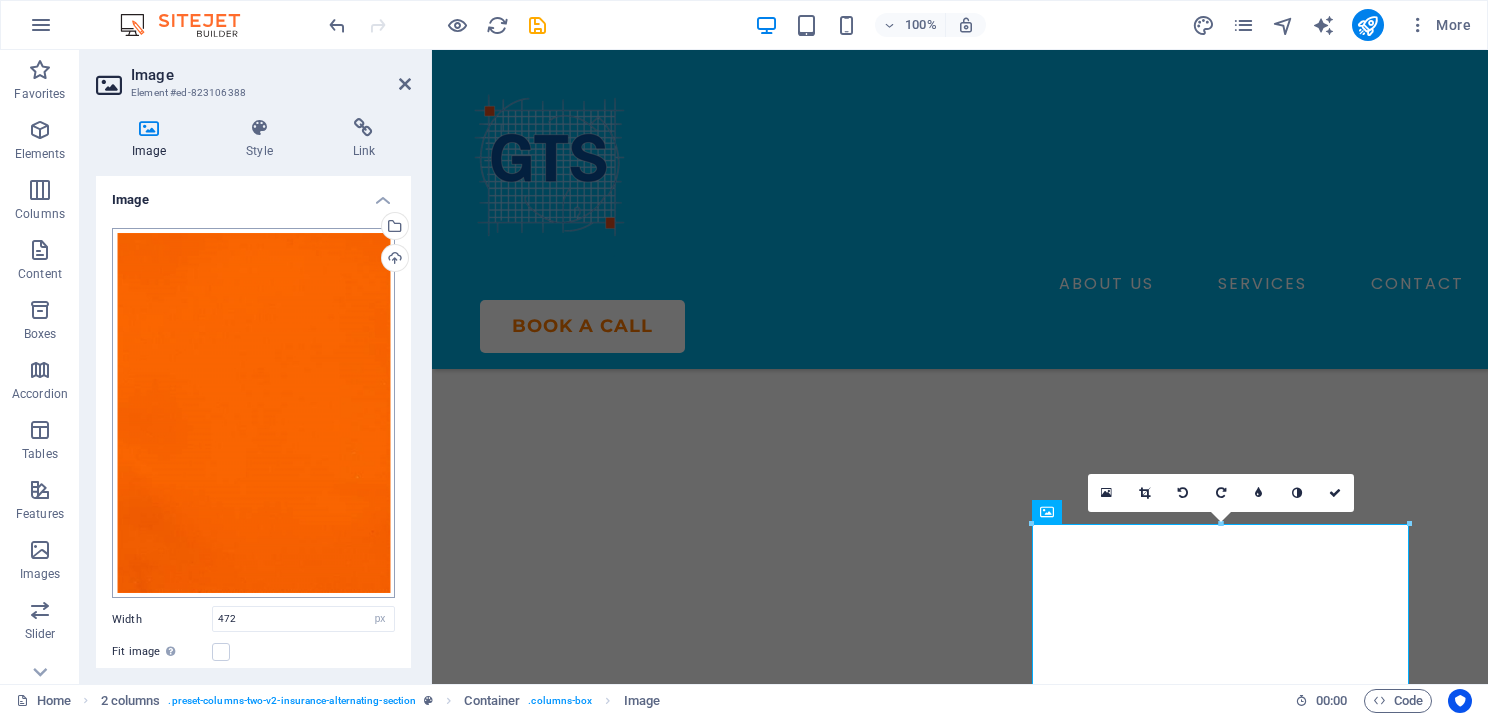 scroll, scrollTop: 4561, scrollLeft: 0, axis: vertical 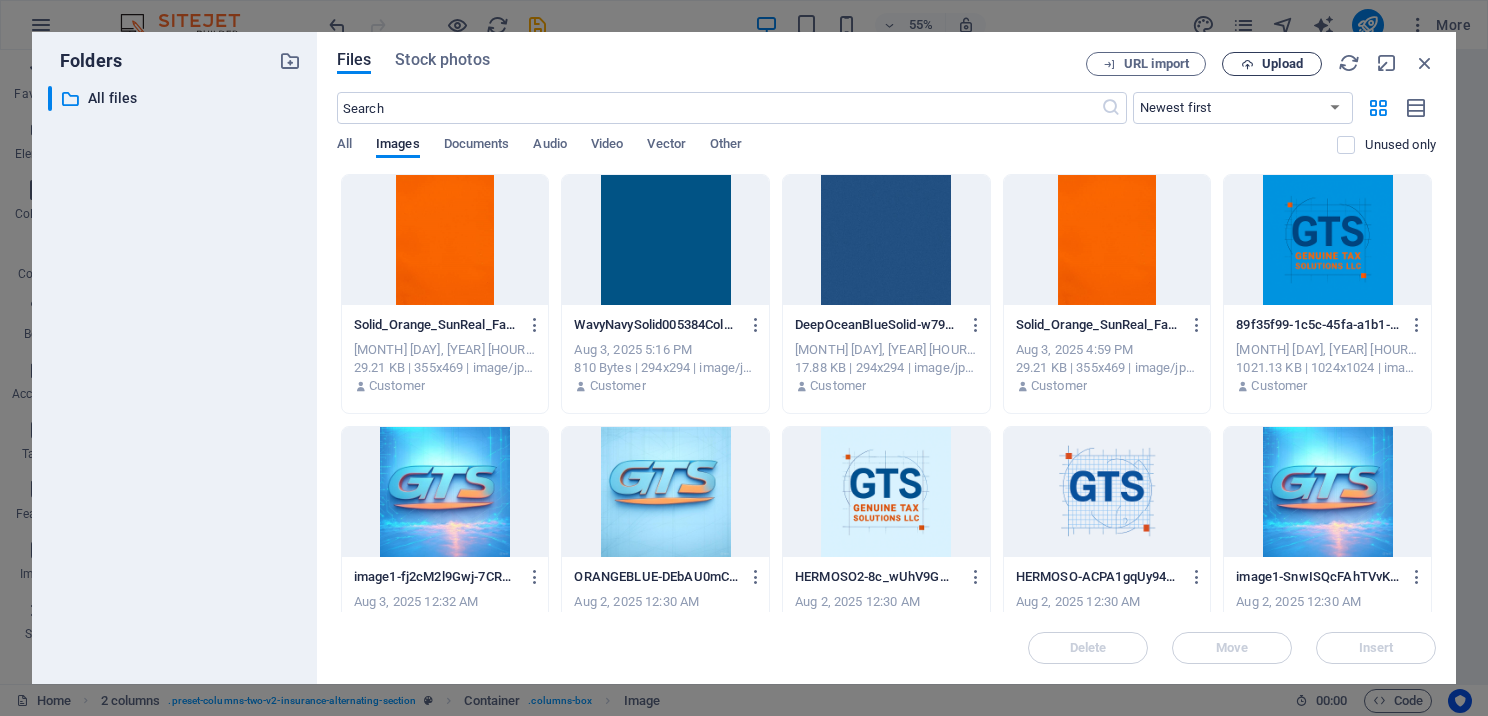 click on "Upload" at bounding box center [1282, 64] 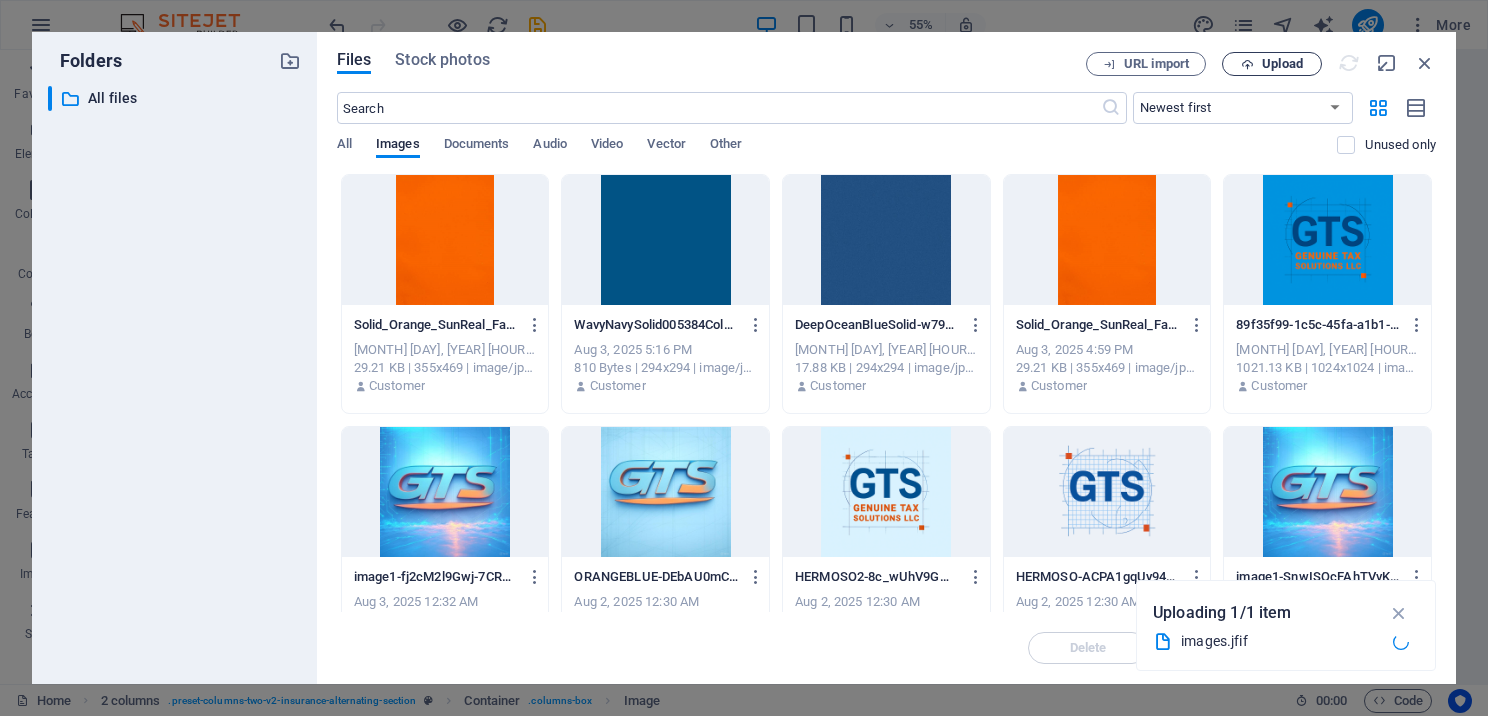 click on "Upload" at bounding box center [1282, 64] 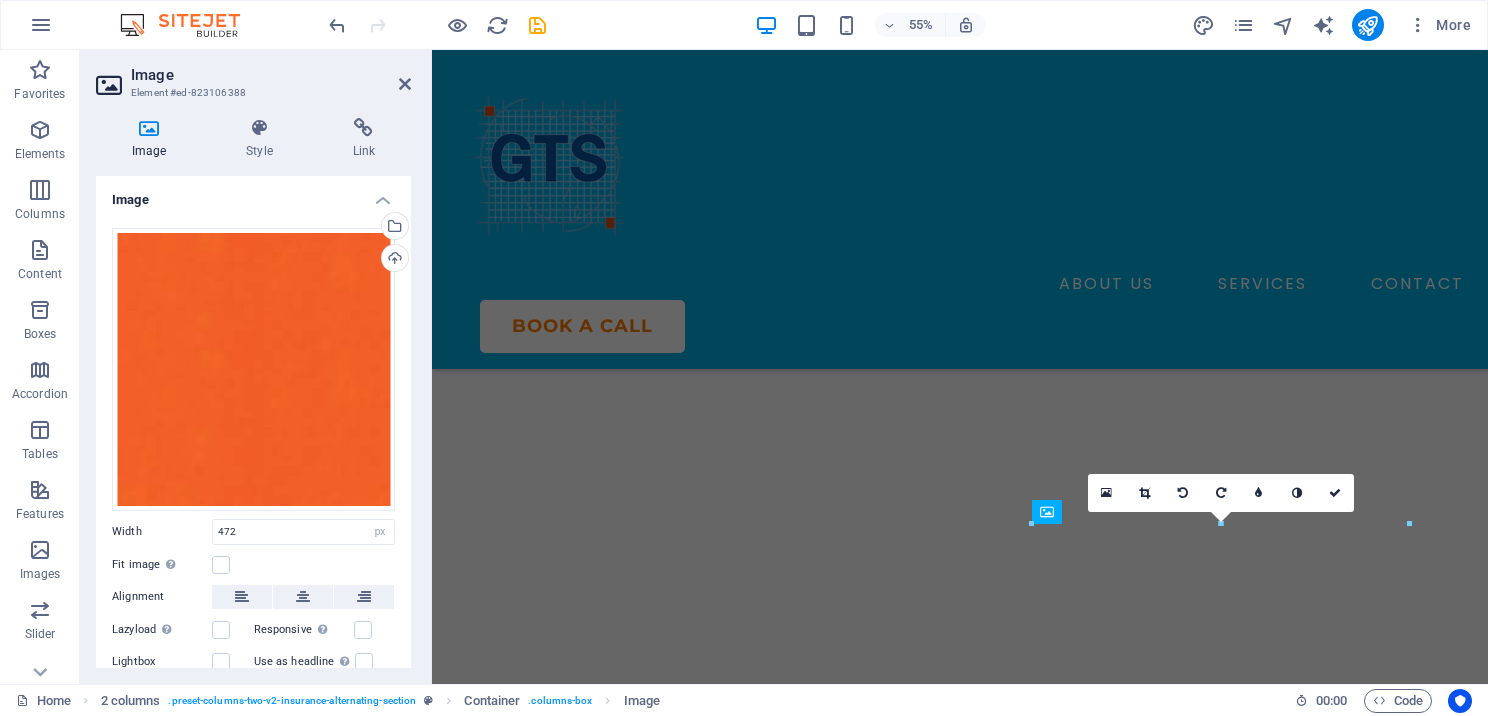 scroll, scrollTop: 4367, scrollLeft: 0, axis: vertical 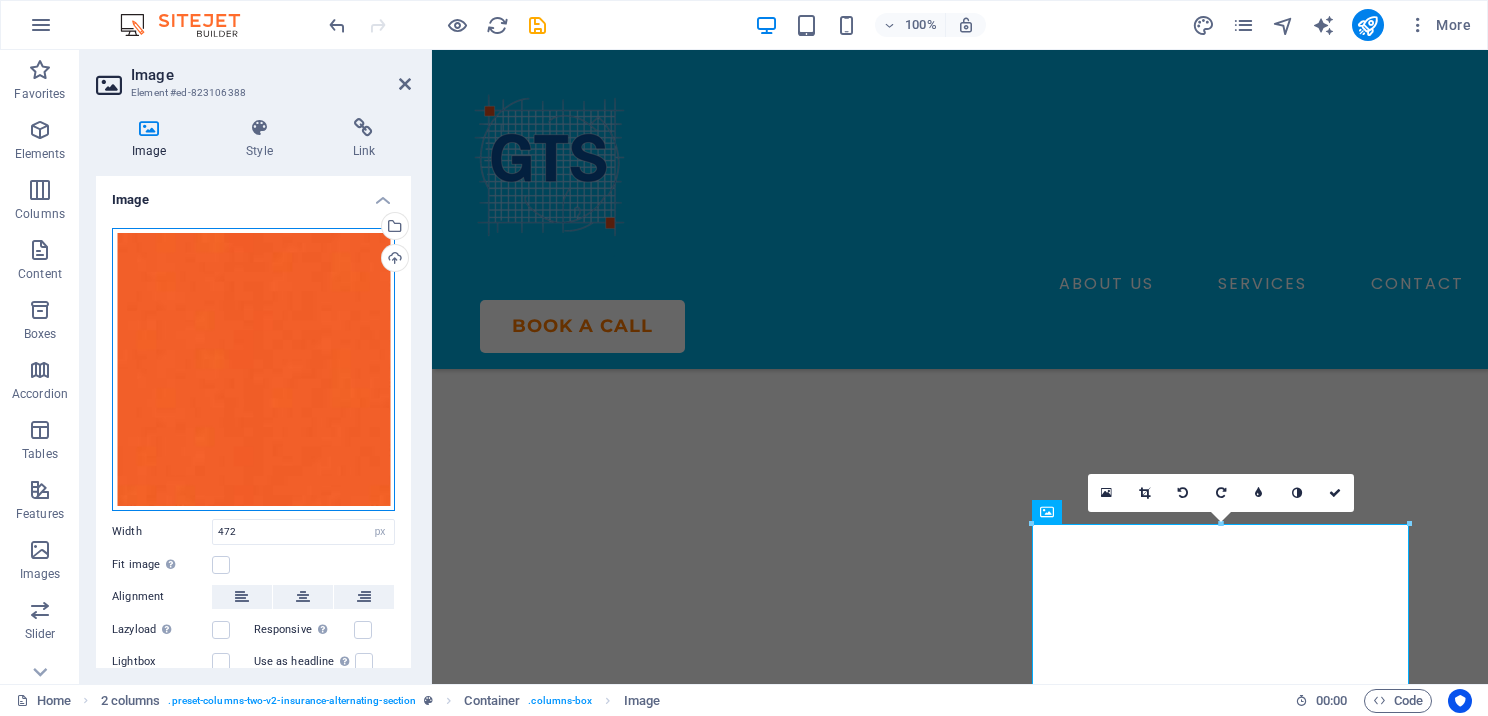 click on "Drag files here, click to choose files or select files from Files or our free stock photos & videos" at bounding box center (253, 369) 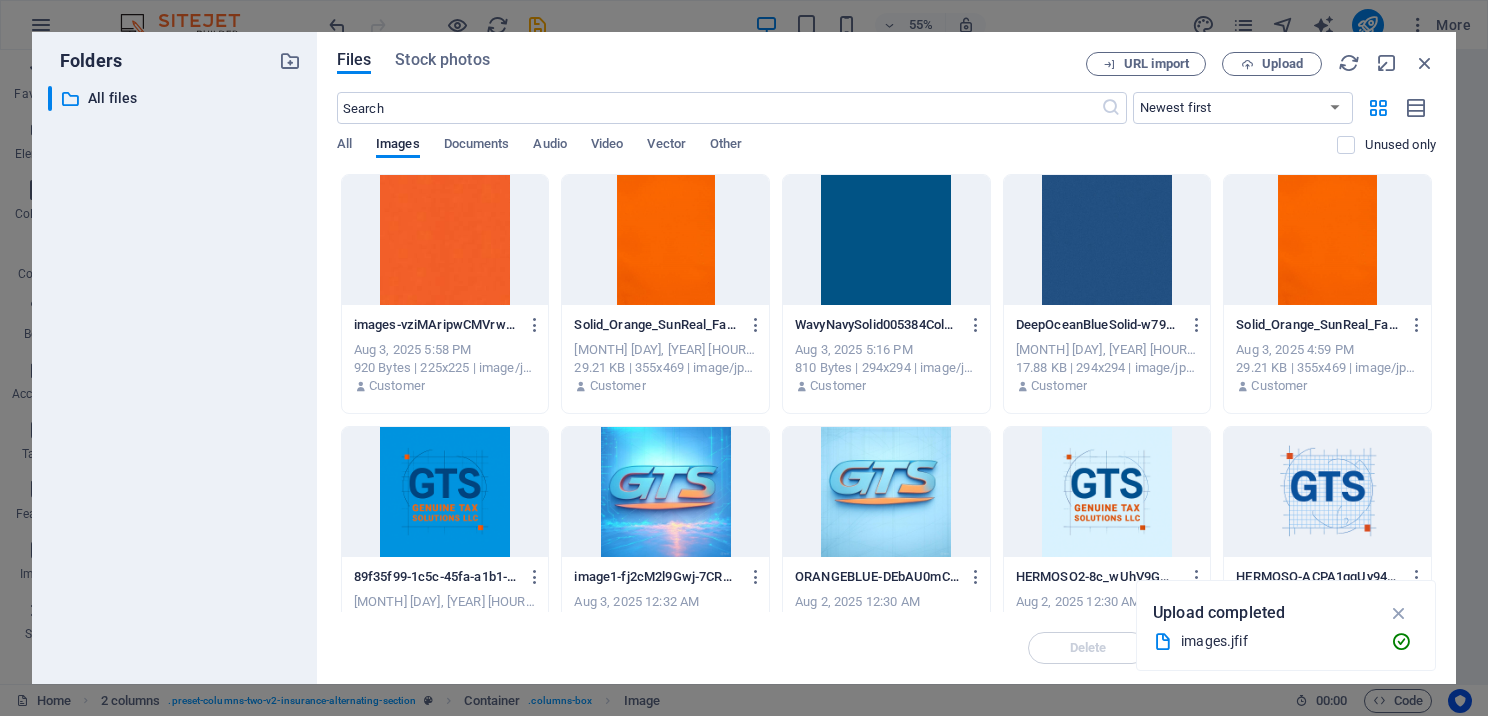 scroll, scrollTop: 4561, scrollLeft: 0, axis: vertical 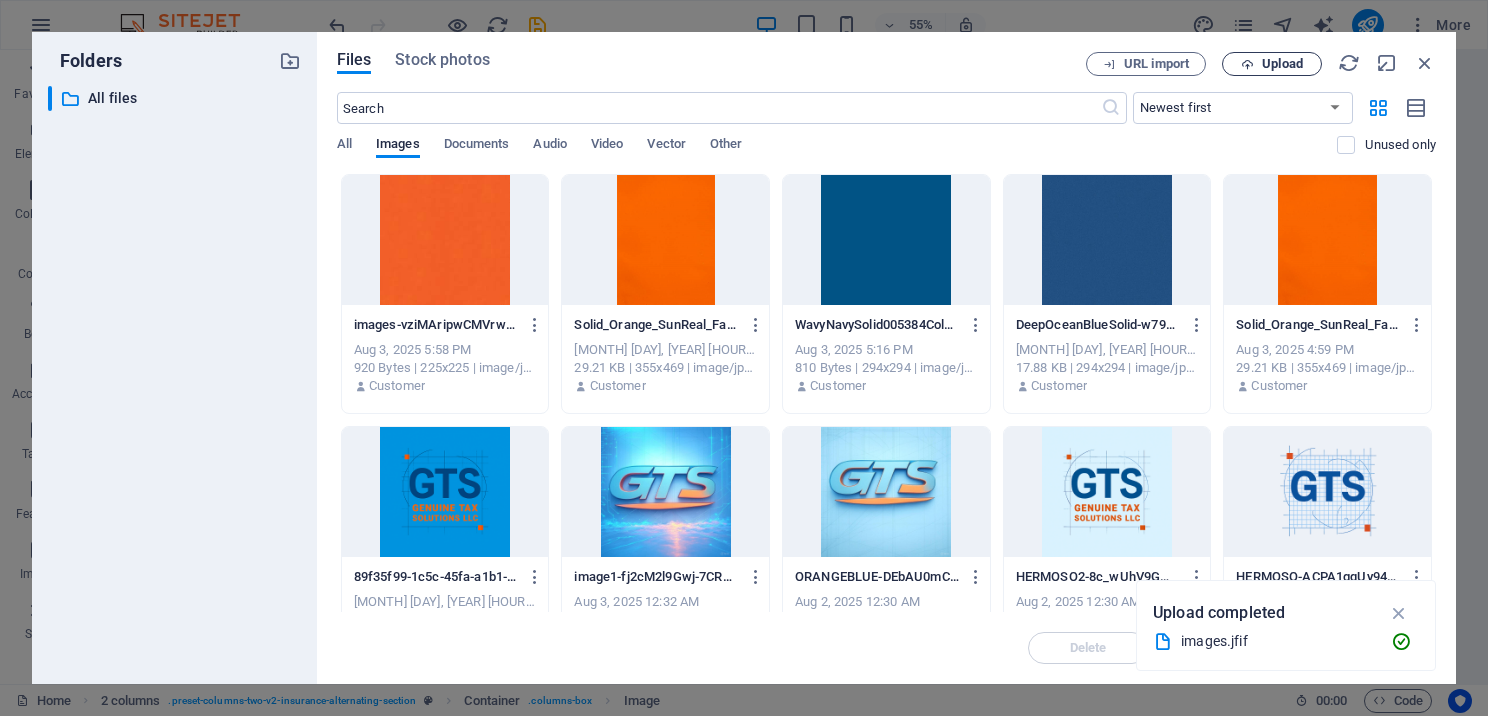click on "Upload" at bounding box center [1272, 64] 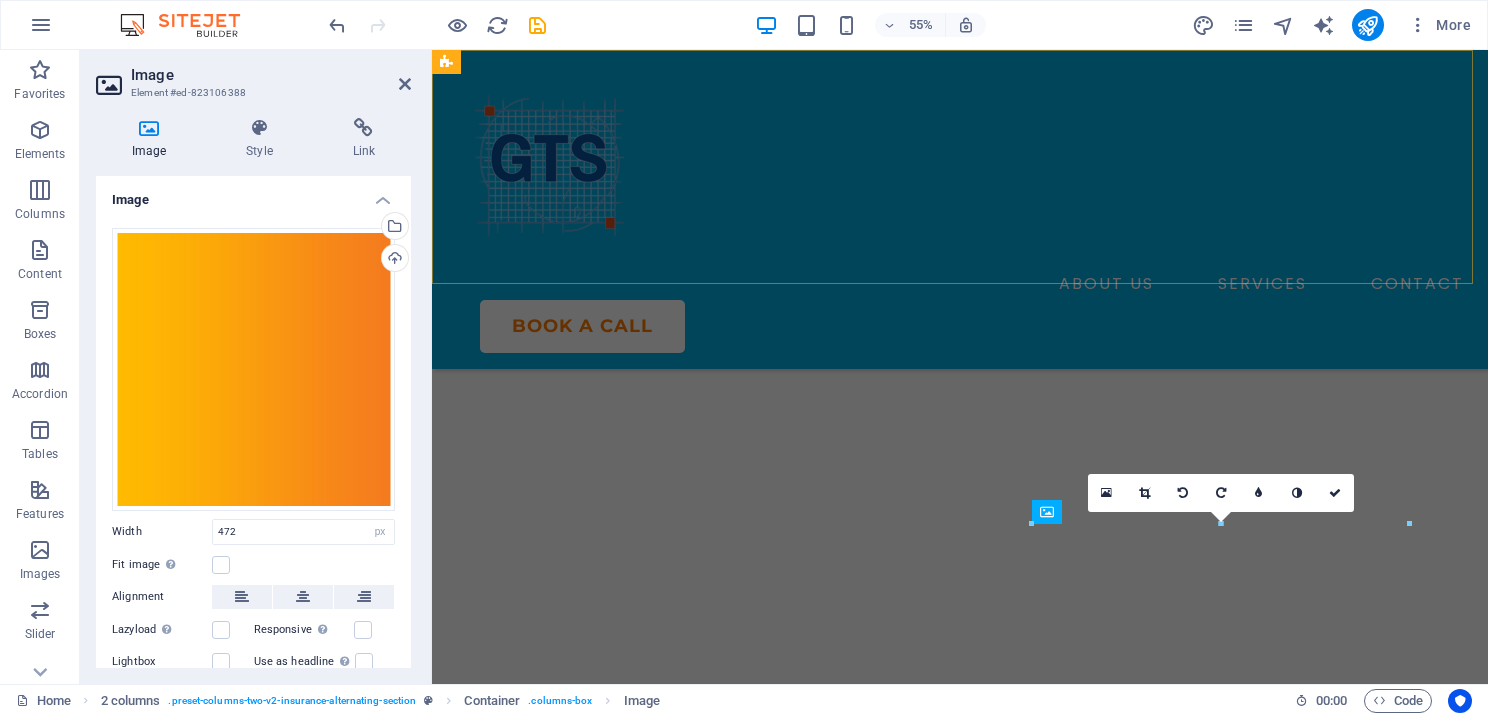 scroll, scrollTop: 4367, scrollLeft: 0, axis: vertical 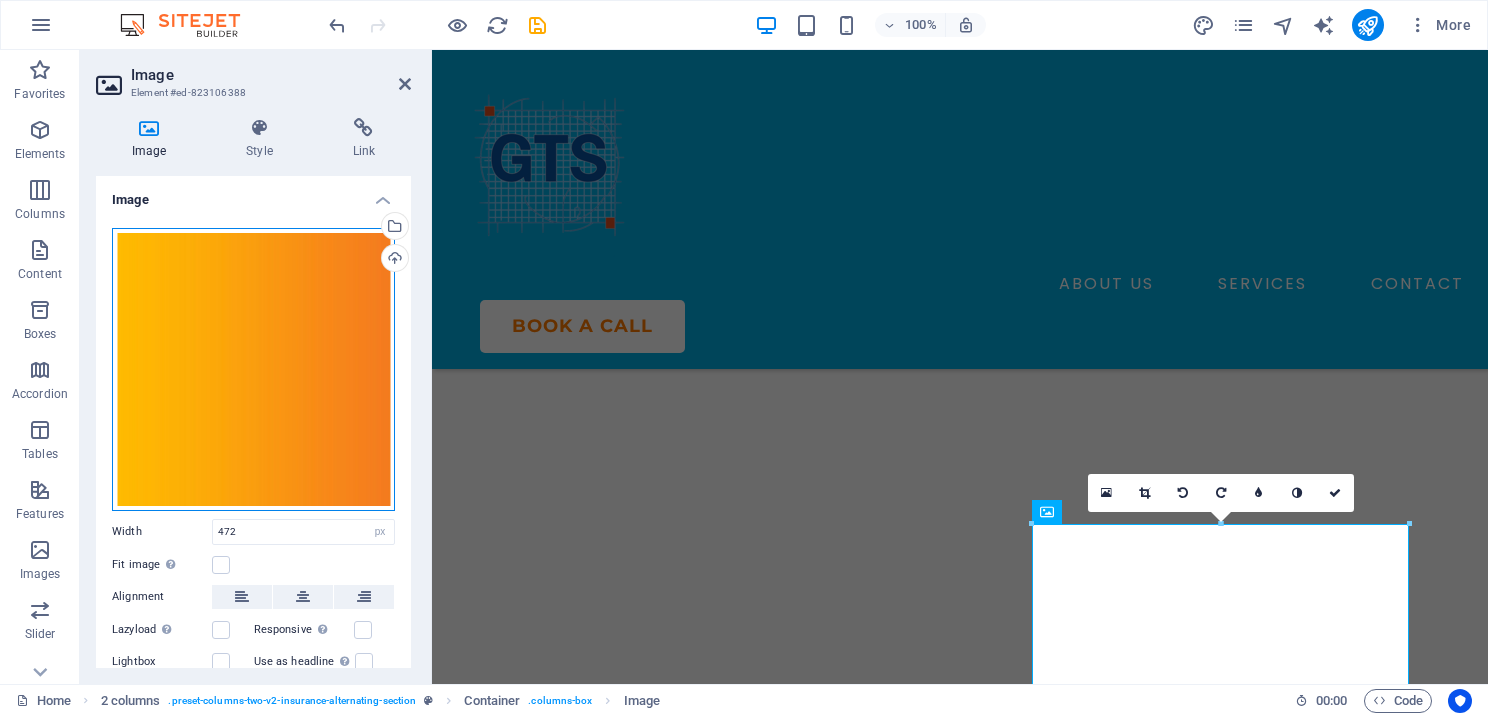 click on "Drag files here, click to choose files or select files from Files or our free stock photos & videos" at bounding box center (253, 369) 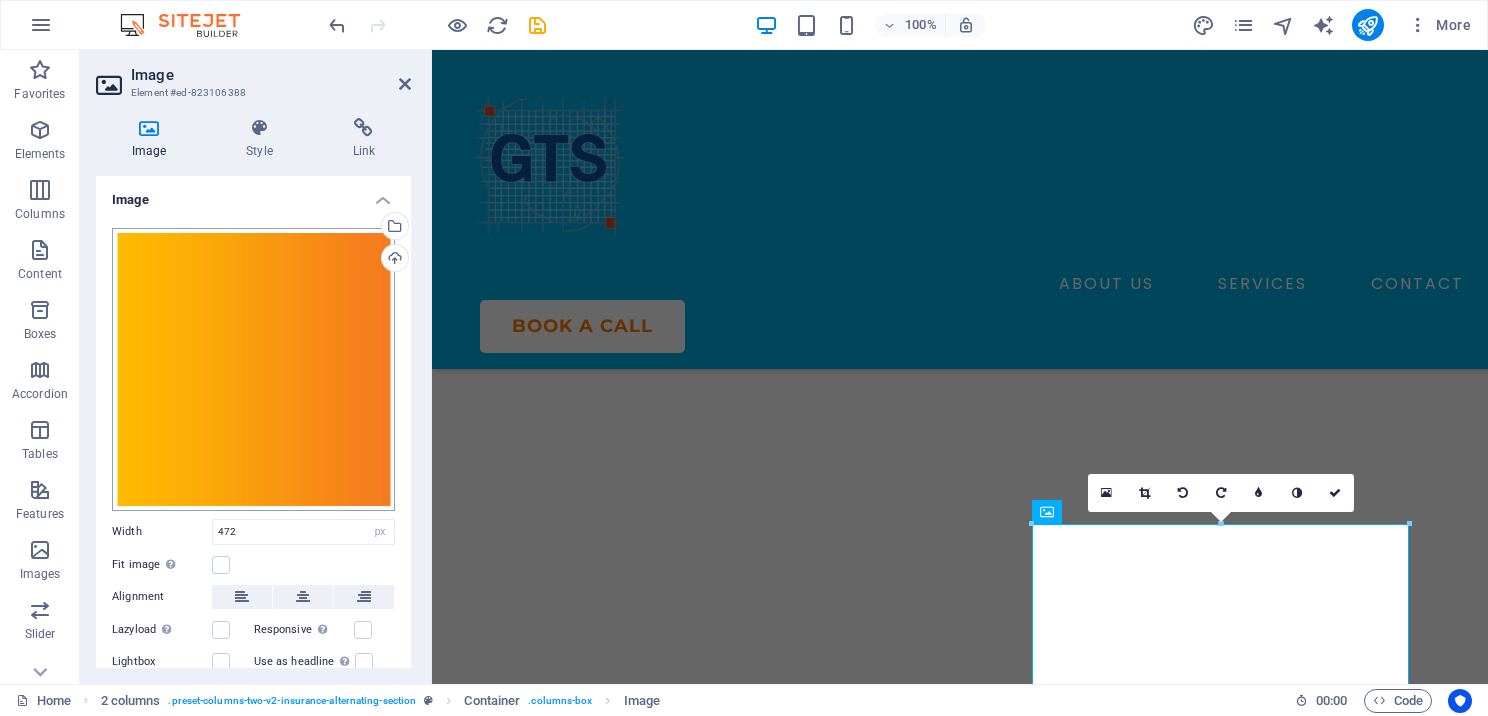 click on "genuinetaxsolutions.com Home Favorites Elements Columns Content Boxes Accordion Tables Features Images Slider Header Footer Forms Marketing Collections Image Element #ed-823106388 Image Style Link Image Drag files here, click to choose files or select files from Files or our free stock photos & videos Select files from the file manager, stock photos, or upload file(s) Upload Width 472 Default auto px rem % em vh vw Fit image Automatically fit image to a fixed width and height Height Default auto px Alignment Lazyload Loading images after the page loads improves page speed. Responsive Automatically load retina image and smartphone optimized sizes. Lightbox Use as headline The image will be wrapped in an H1 headline tag. Useful for giving alternative text the weight of an H1 headline, e.g. for the logo. Leave unchecked if uncertain. Optimized Images are compressed to improve page speed. Position Direction Custom X offset 50 px rem %" at bounding box center [744, 358] 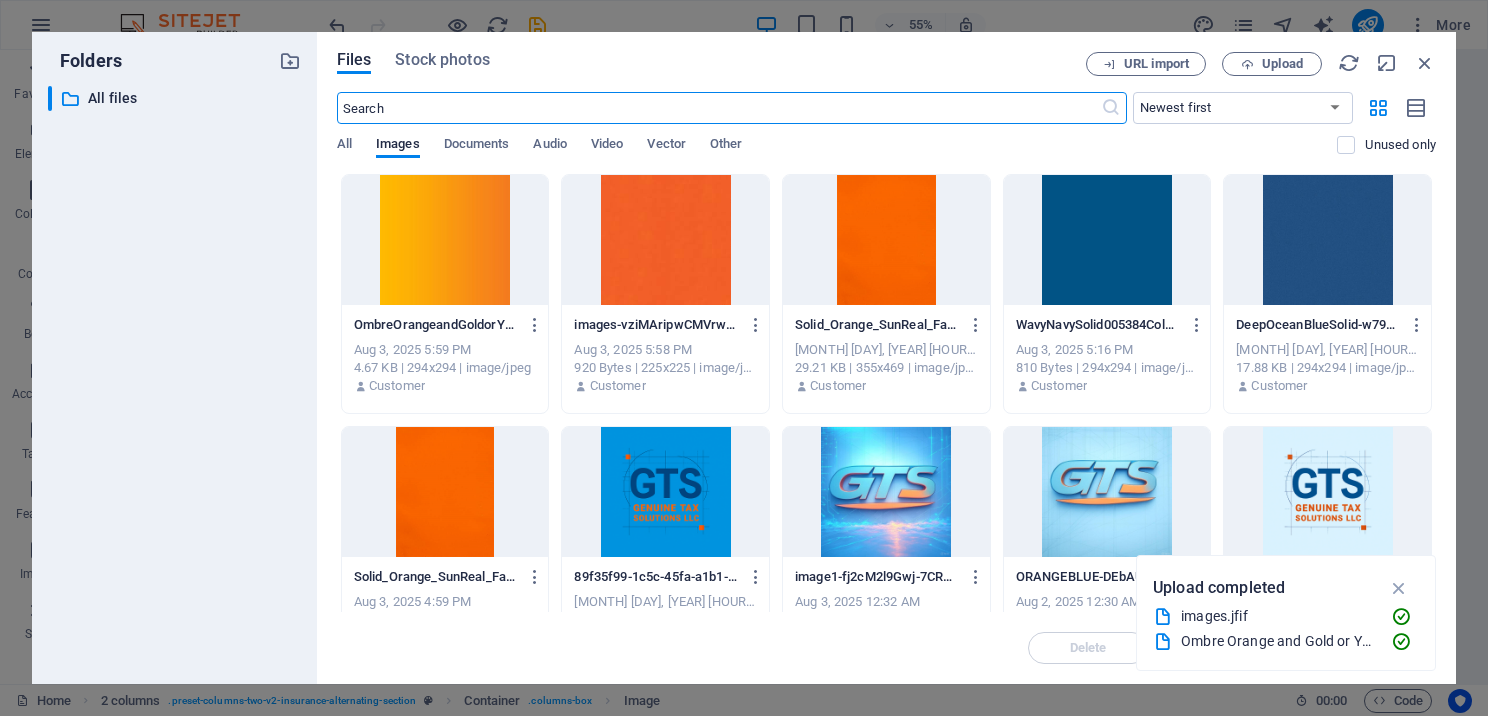 scroll, scrollTop: 4561, scrollLeft: 0, axis: vertical 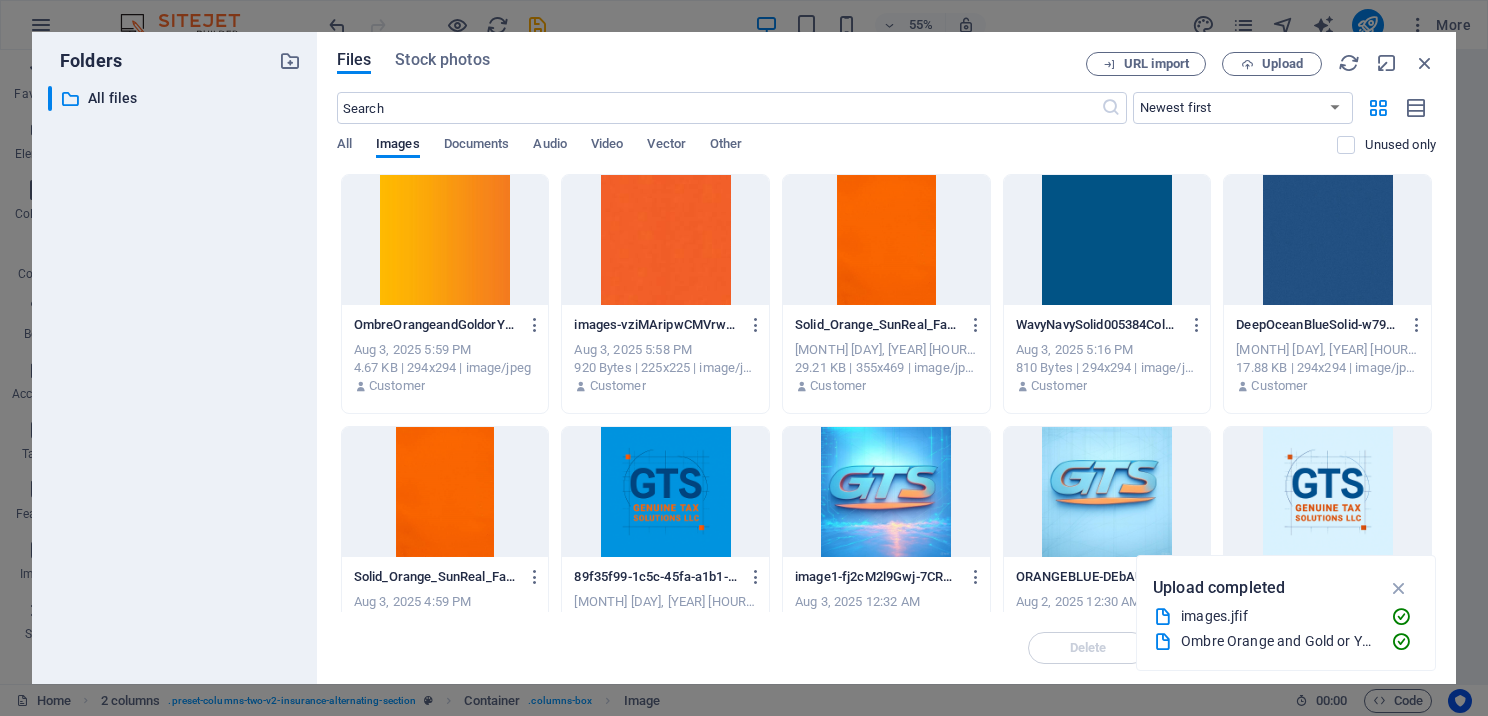 click at bounding box center [445, 240] 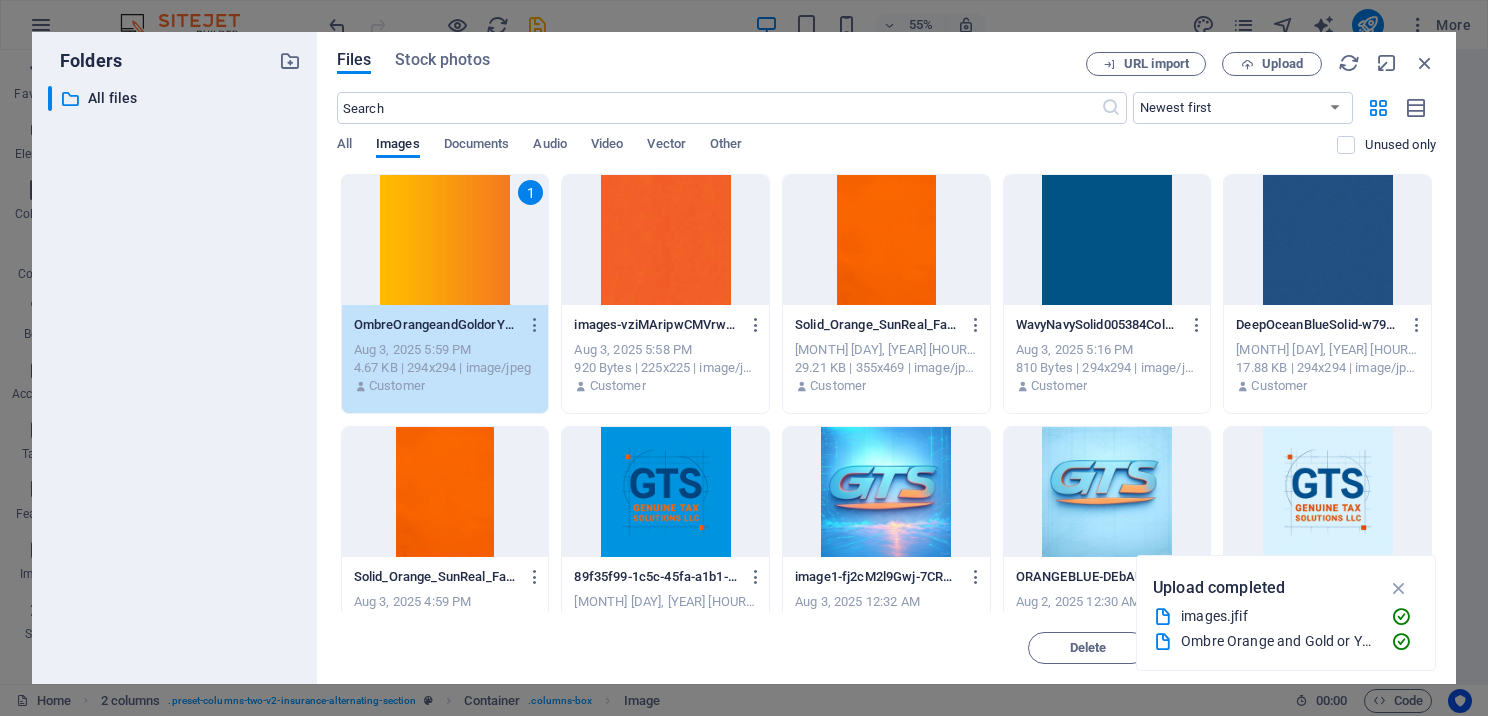 click on "1" at bounding box center (445, 240) 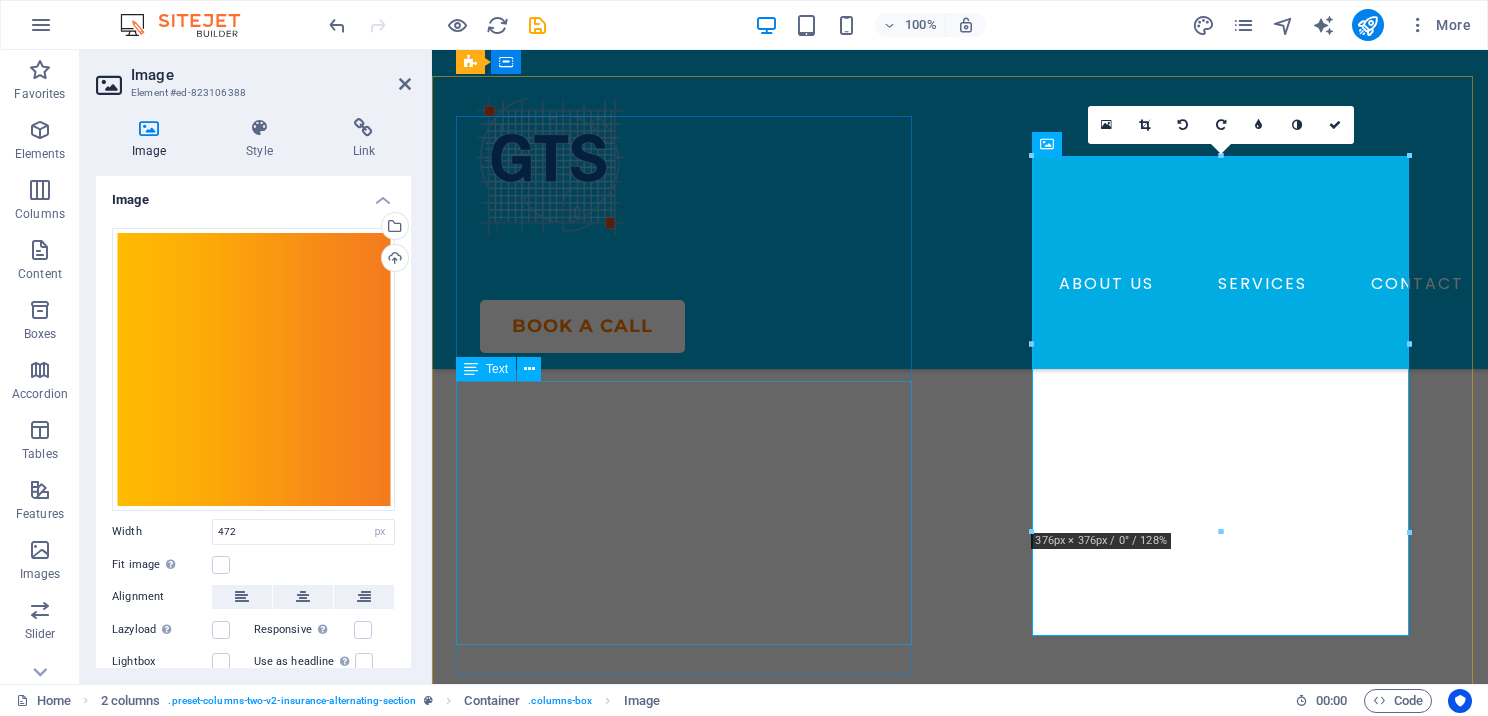 scroll, scrollTop: 4567, scrollLeft: 0, axis: vertical 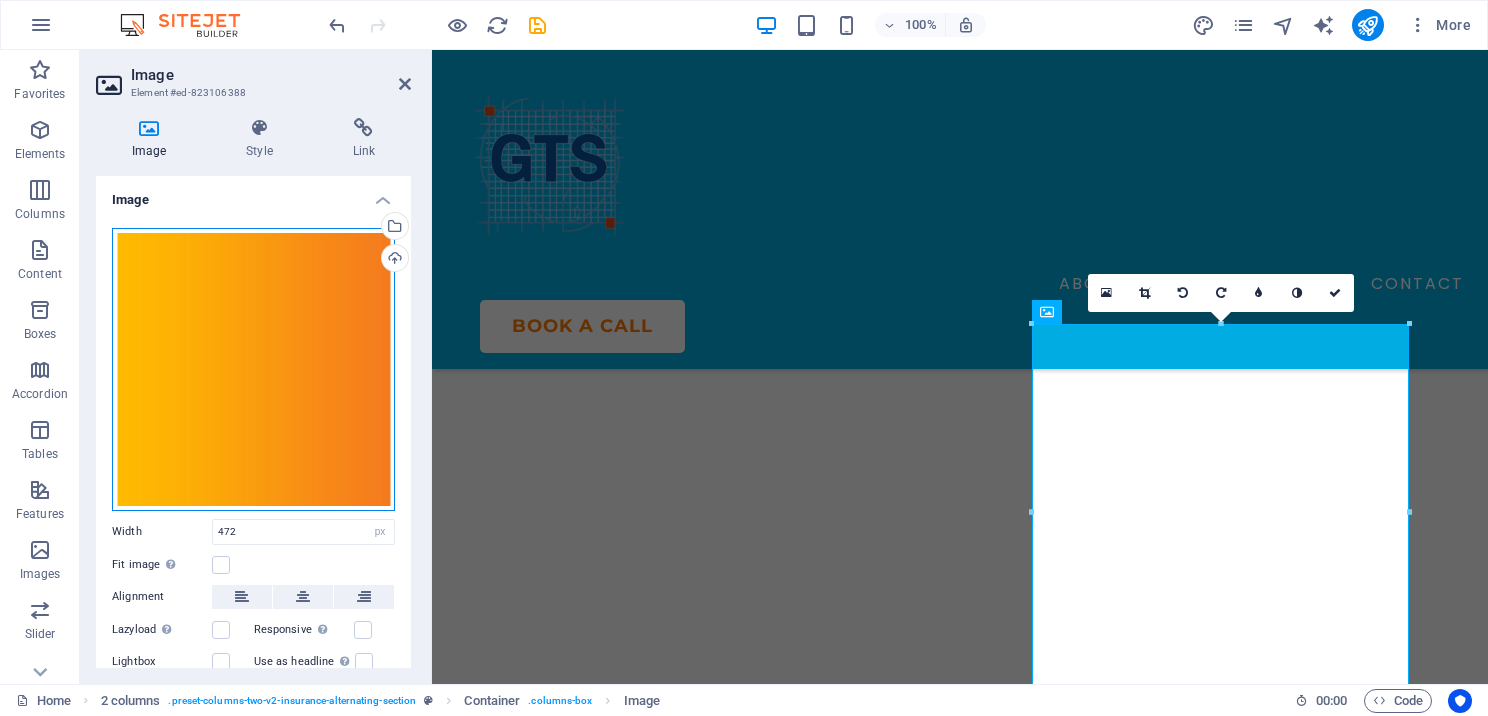 click on "Drag files here, click to choose files or select files from Files or our free stock photos & videos" at bounding box center (253, 369) 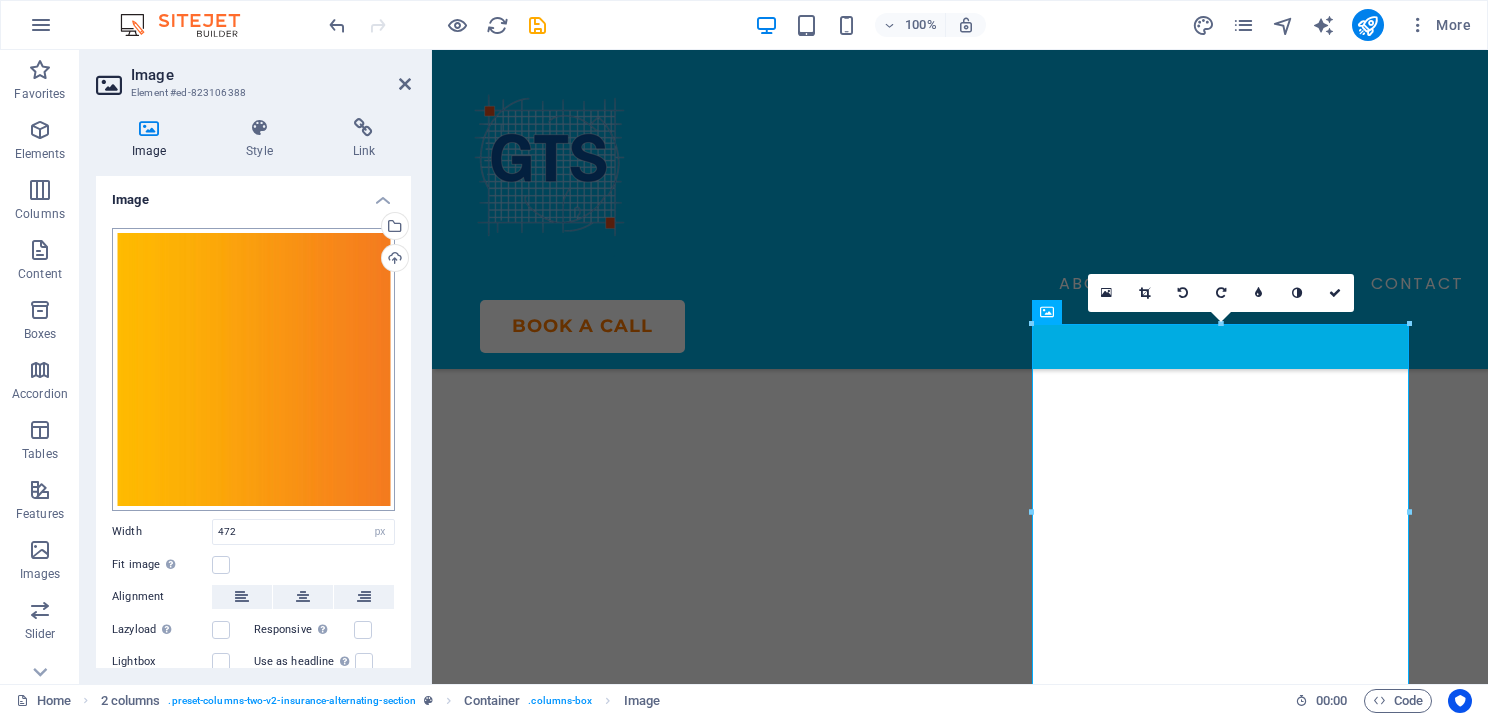 click on "genuinetaxsolutions.com Home Favorites Elements Columns Content Boxes Accordion Tables Features Images Slider Header Footer Forms Marketing Collections Image Element #ed-823106388 Image Style Link Image Drag files here, click to choose files or select files from Files or our free stock photos & videos Select files from the file manager, stock photos, or upload file(s) Upload Width 472 Default auto px rem % em vh vw Fit image Automatically fit image to a fixed width and height Height Default auto px Alignment Lazyload Loading images after the page loads improves page speed. Responsive Automatically load retina image and smartphone optimized sizes. Lightbox Use as headline The image will be wrapped in an H1 headline tag. Useful for giving alternative text the weight of an H1 headline, e.g. for the logo. Leave unchecked if uncertain. Optimized Images are compressed to improve page speed. Position Direction Custom X offset 50 px rem %" at bounding box center [744, 358] 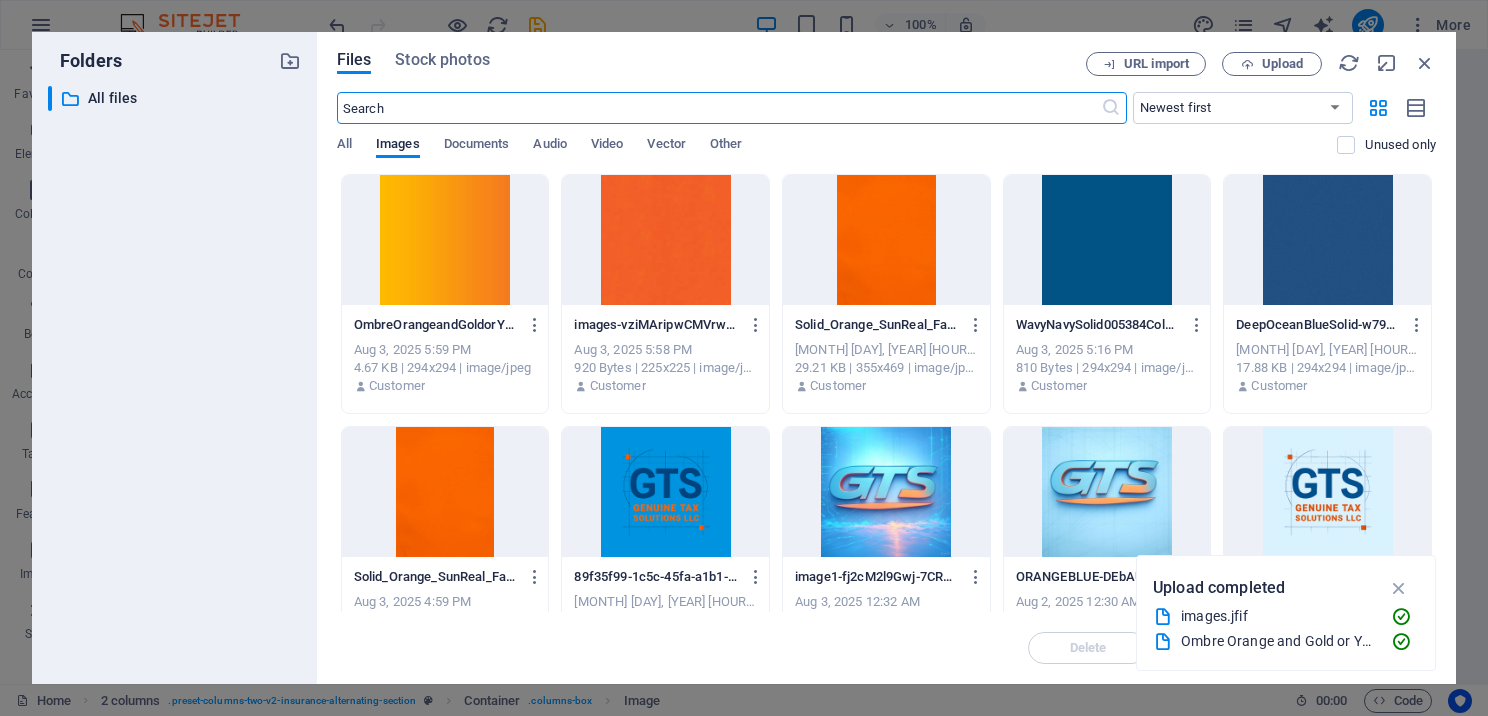scroll, scrollTop: 4761, scrollLeft: 0, axis: vertical 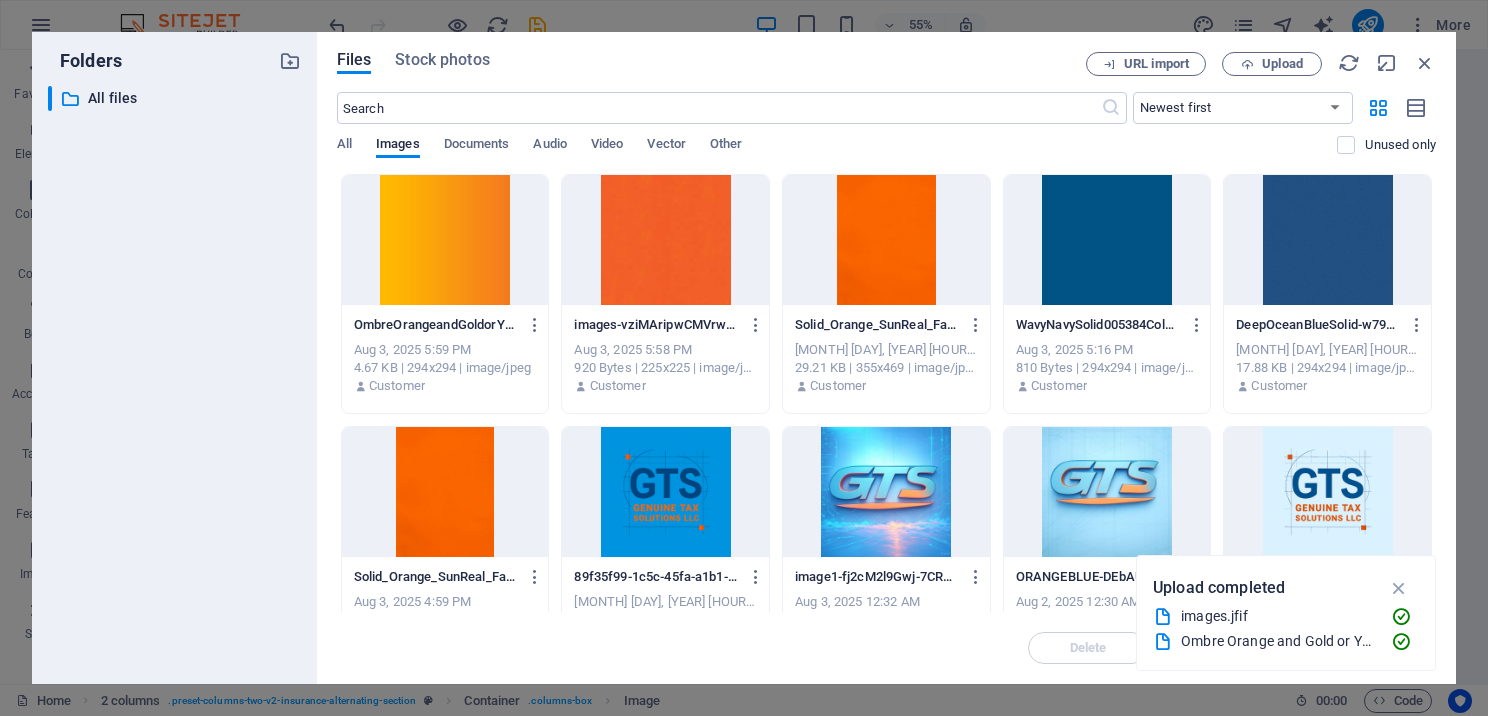 click at bounding box center [665, 240] 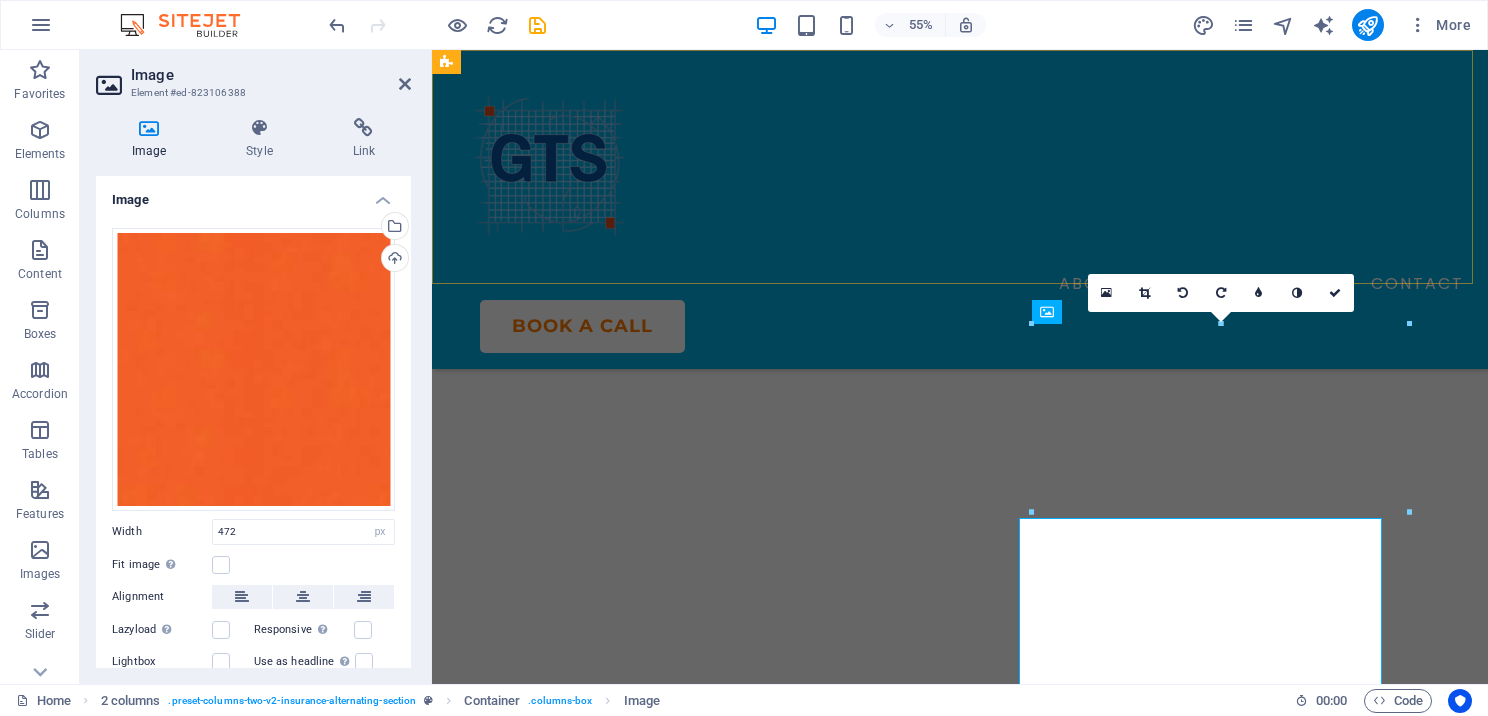 scroll, scrollTop: 4567, scrollLeft: 0, axis: vertical 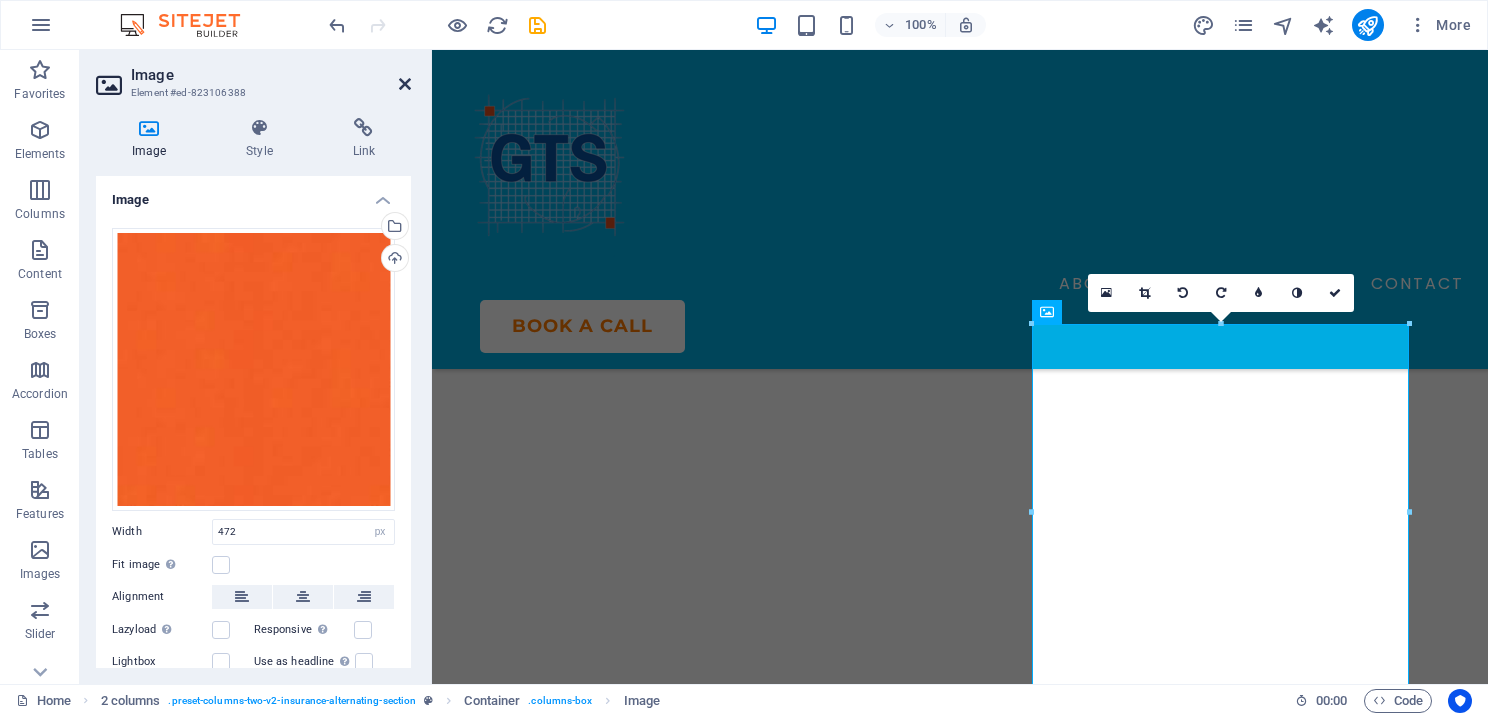 click at bounding box center [405, 84] 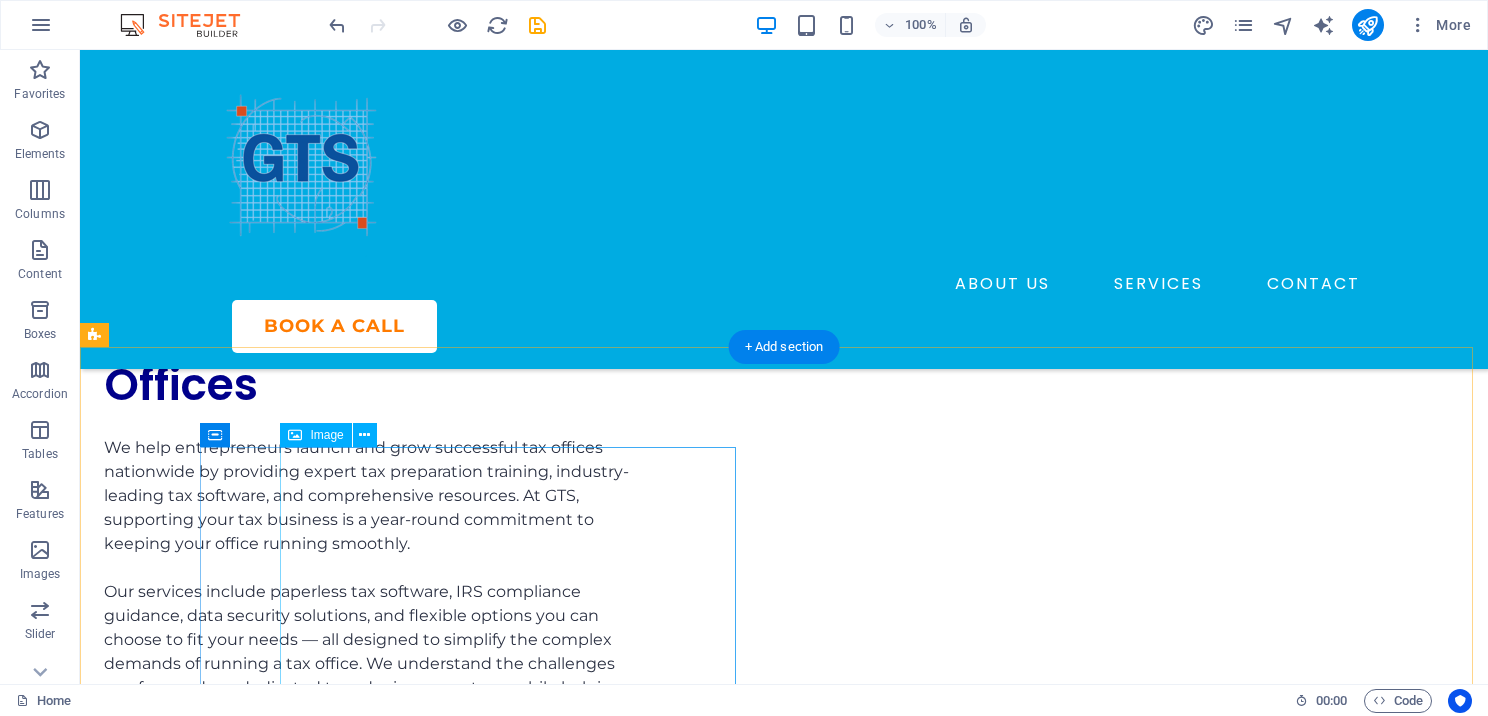 scroll, scrollTop: 5784, scrollLeft: 0, axis: vertical 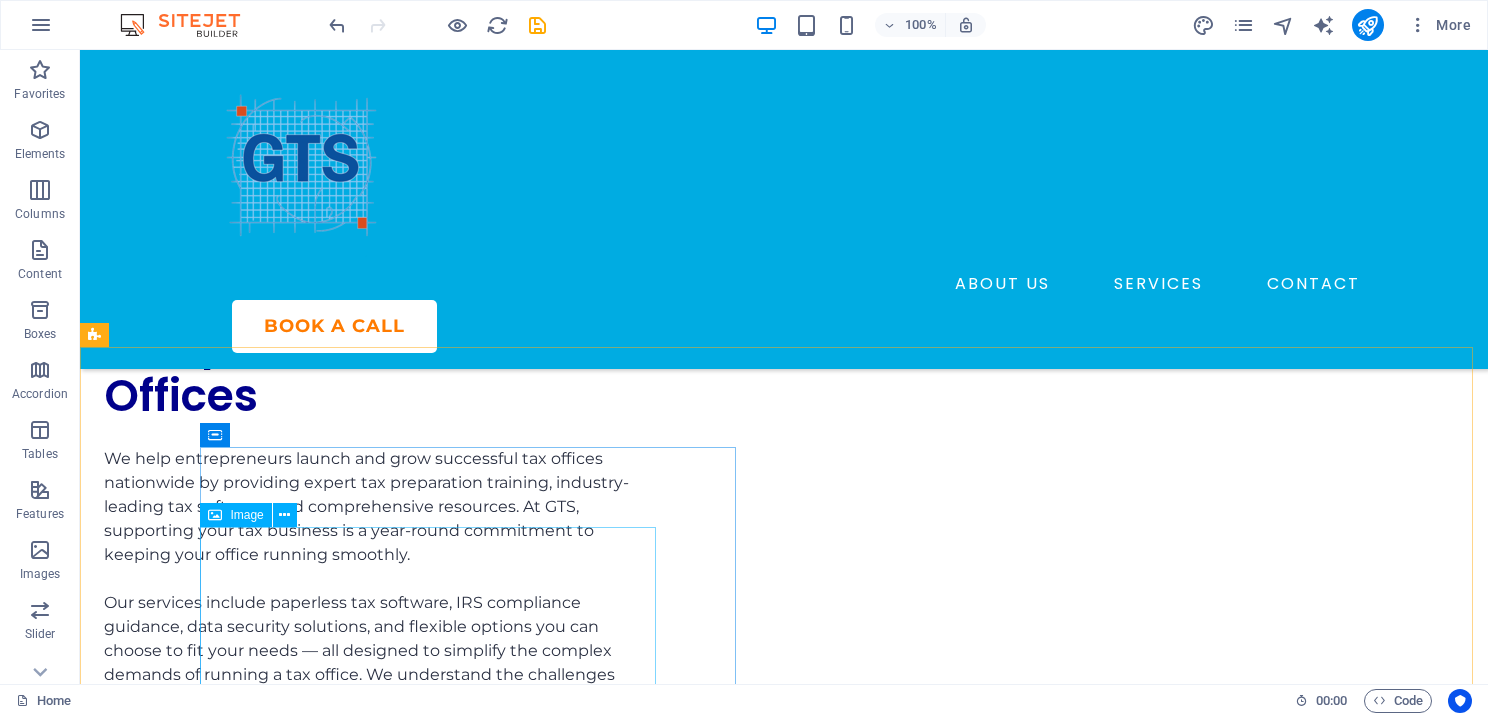 click at bounding box center [215, 515] 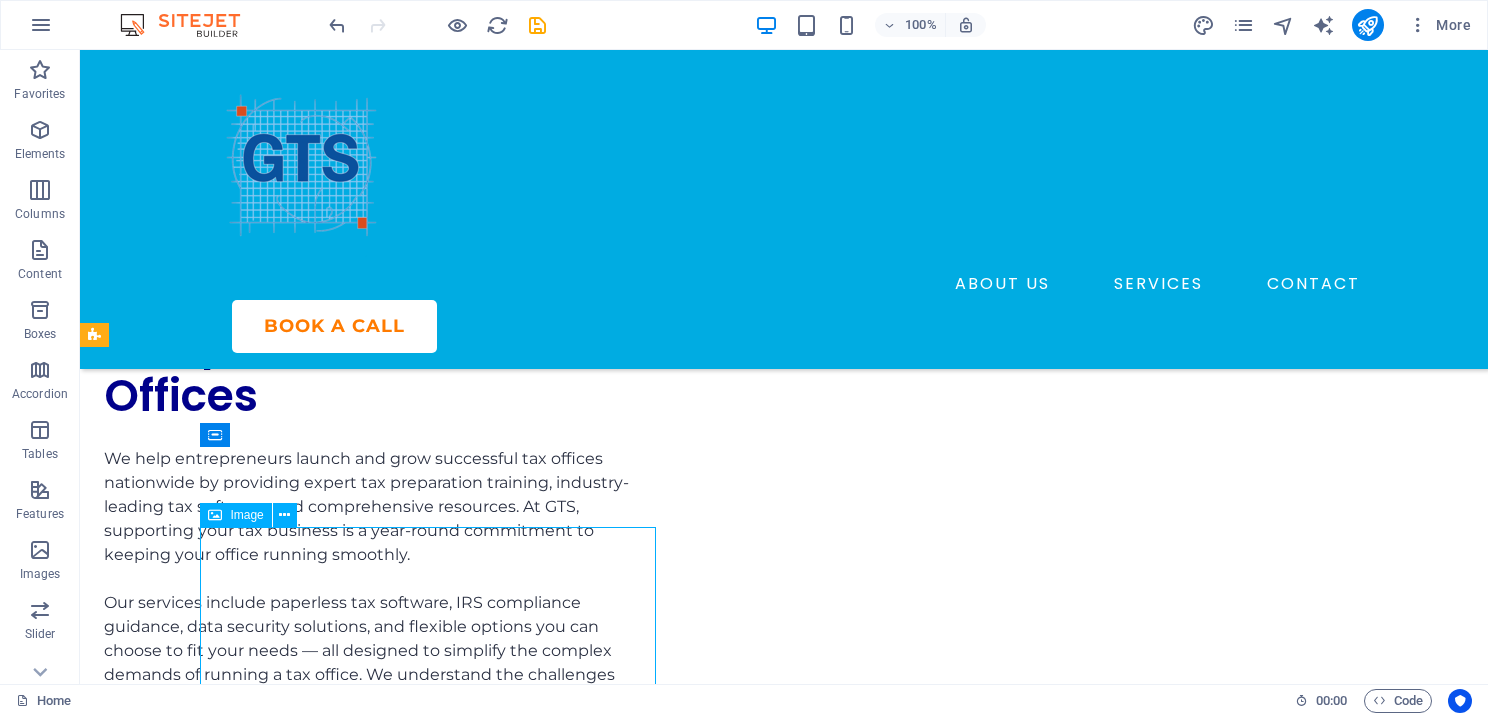click at bounding box center (215, 515) 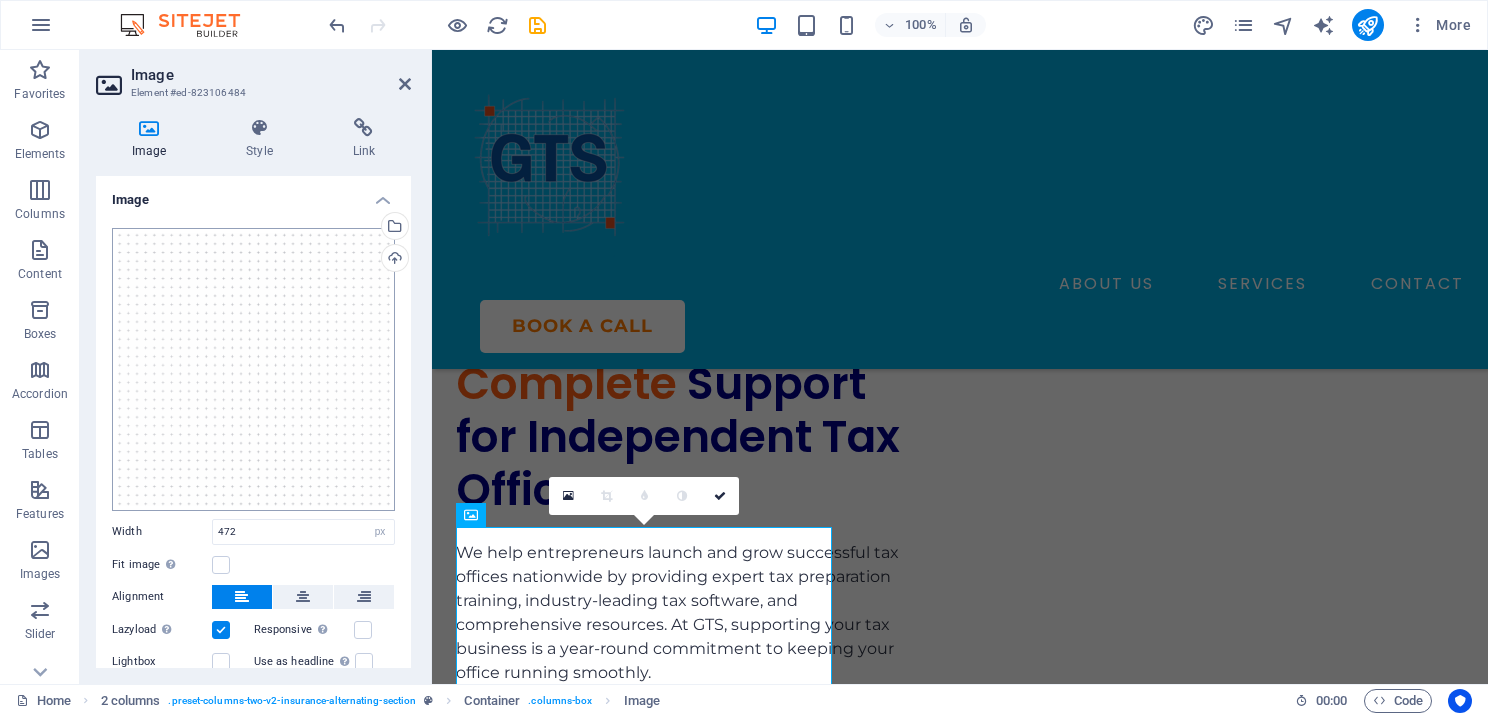 scroll, scrollTop: 5878, scrollLeft: 0, axis: vertical 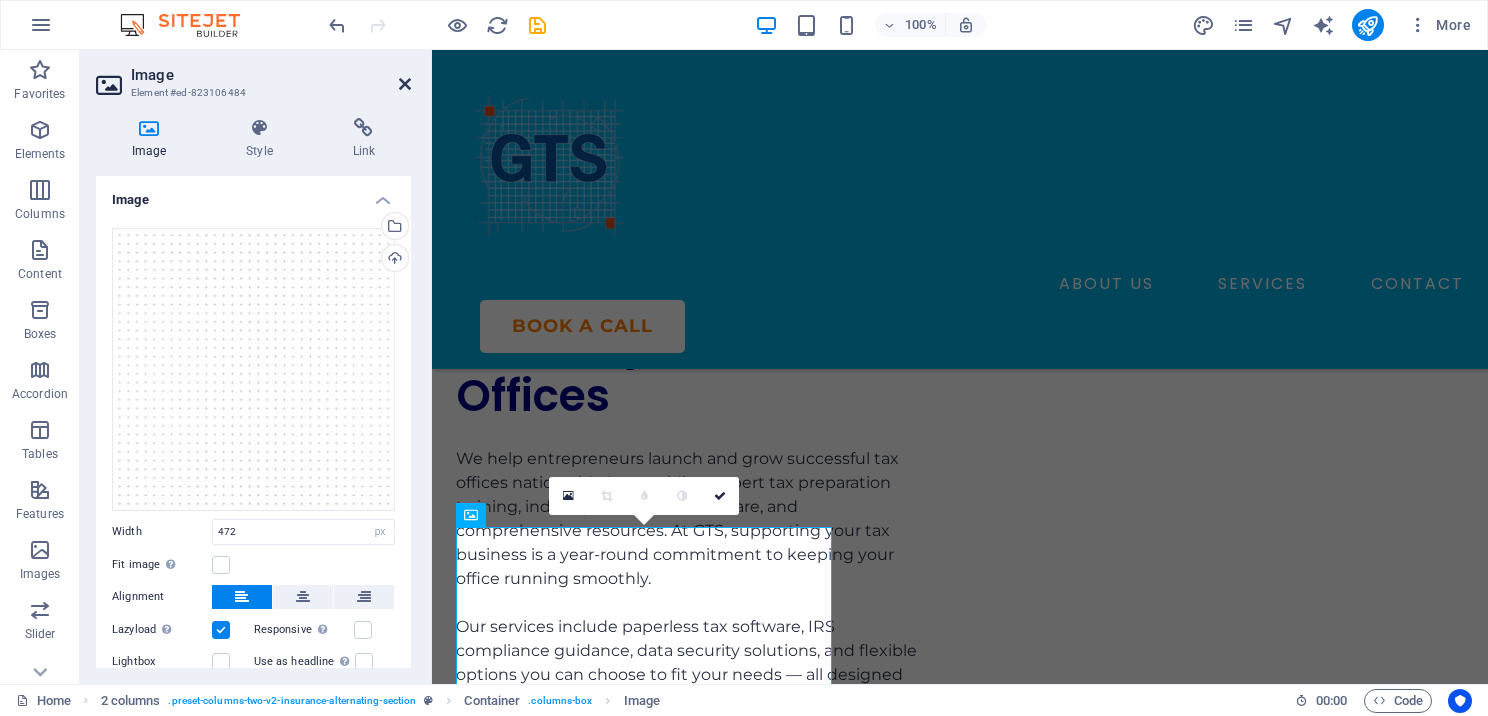 click at bounding box center (405, 84) 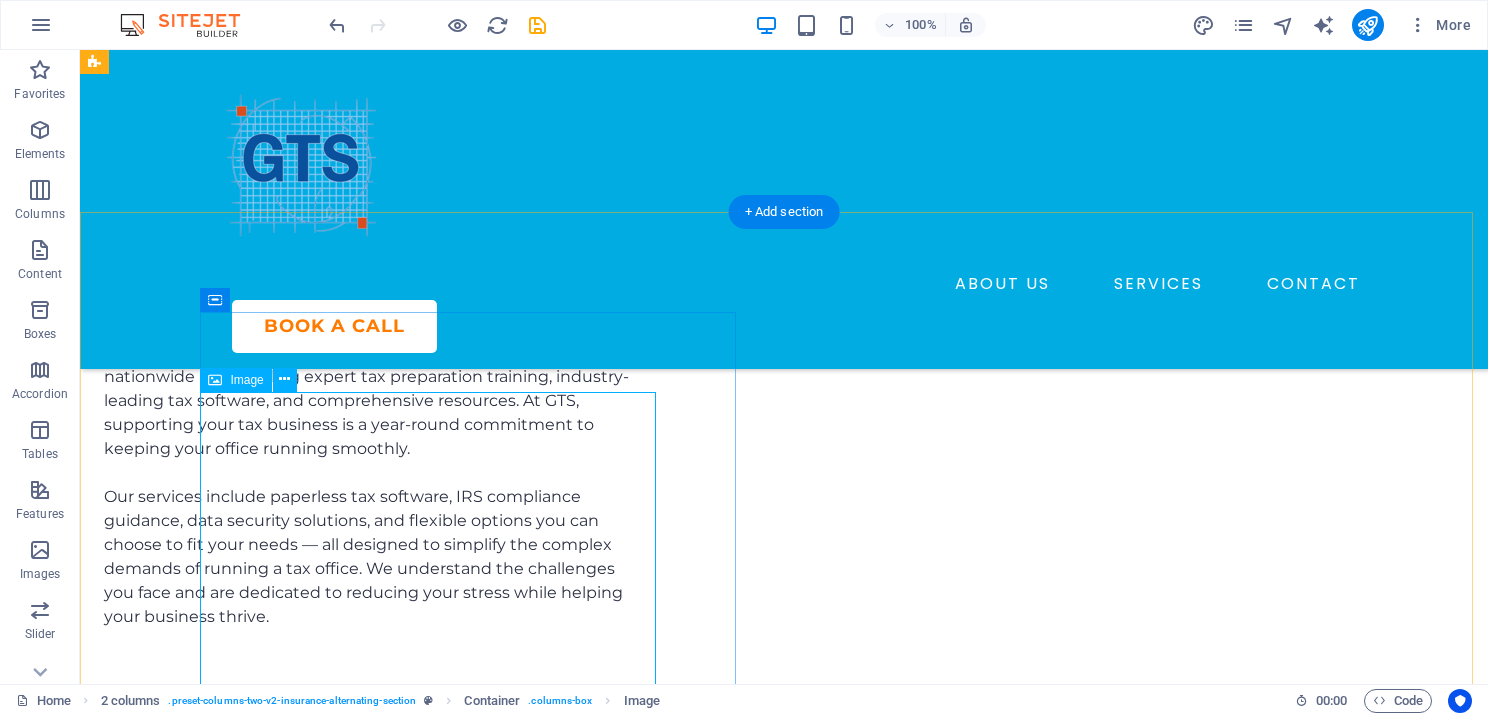 scroll, scrollTop: 5884, scrollLeft: 0, axis: vertical 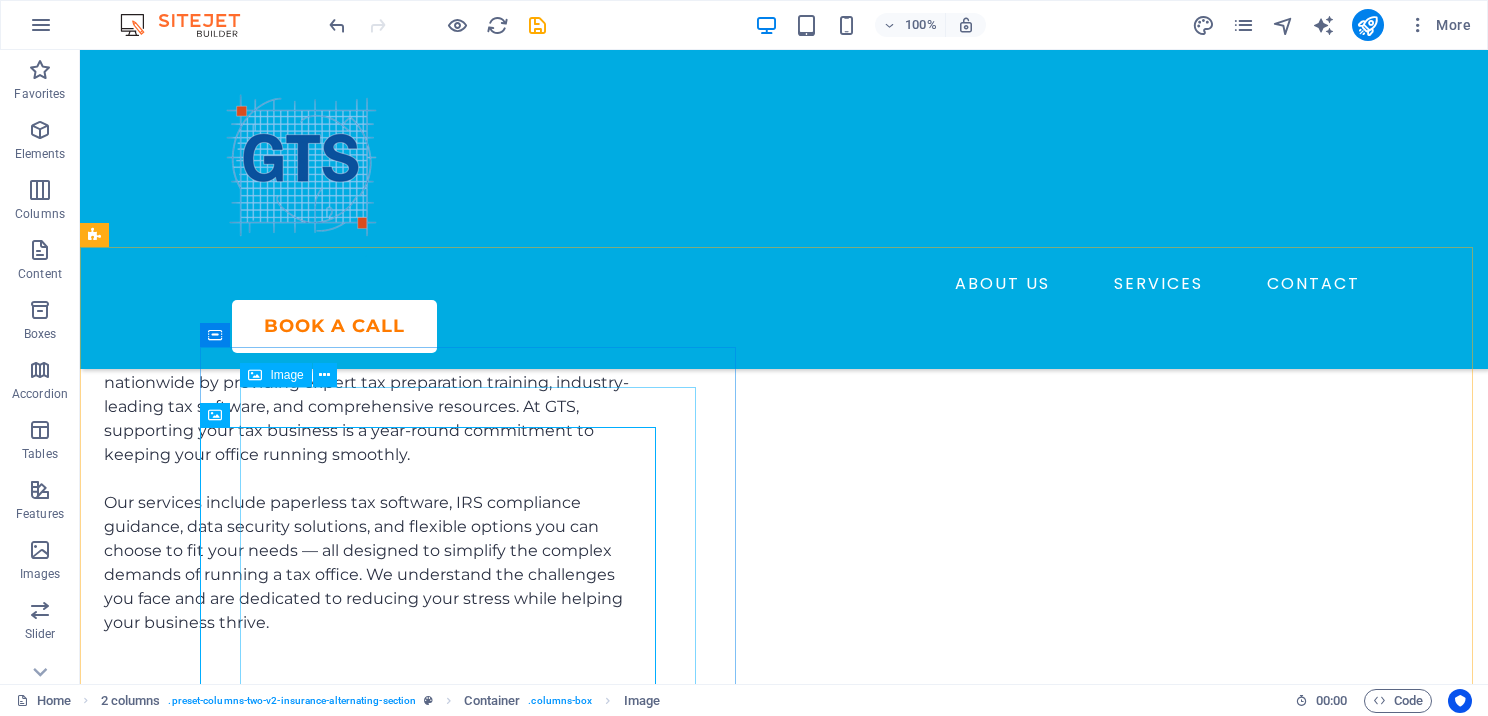 click at bounding box center (255, 375) 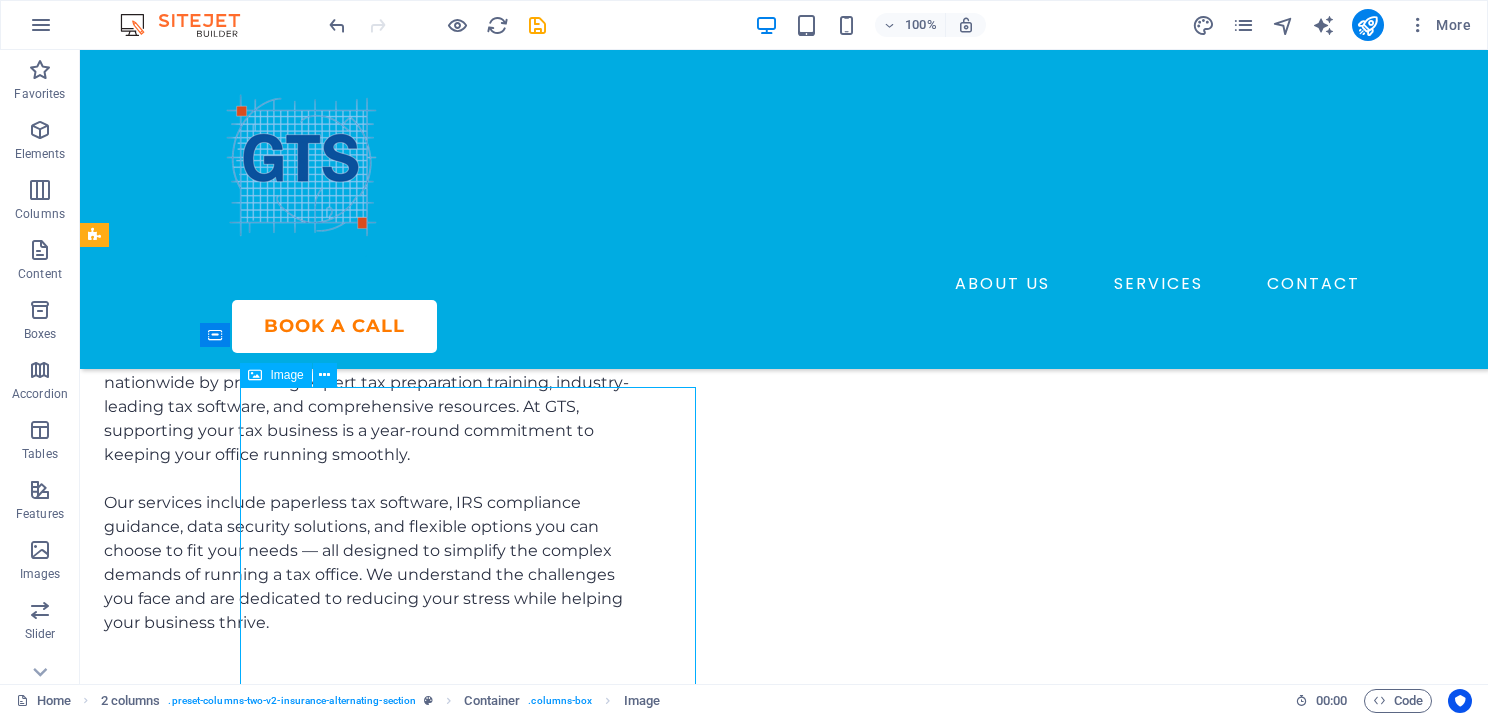 click at bounding box center [255, 375] 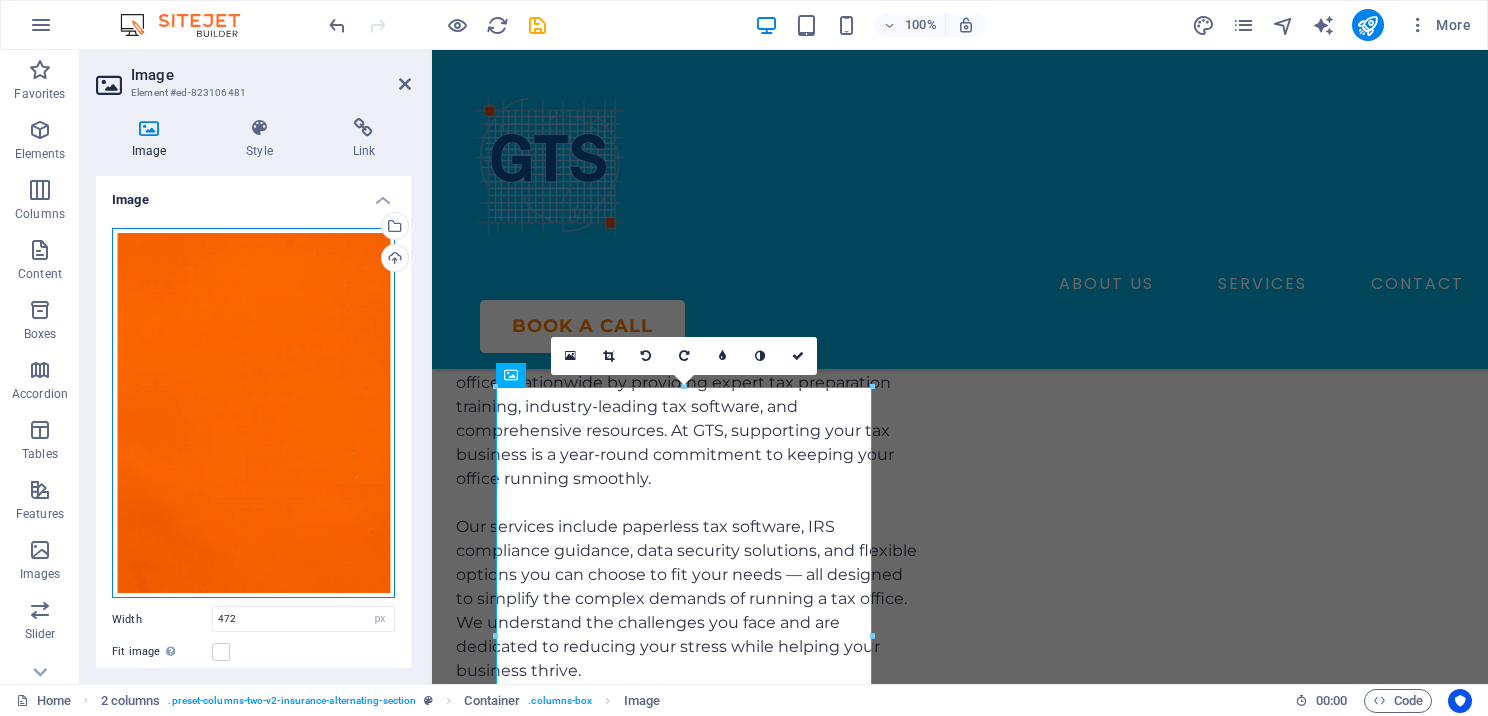 click on "Drag files here, click to choose files or select files from Files or our free stock photos & videos" at bounding box center (253, 413) 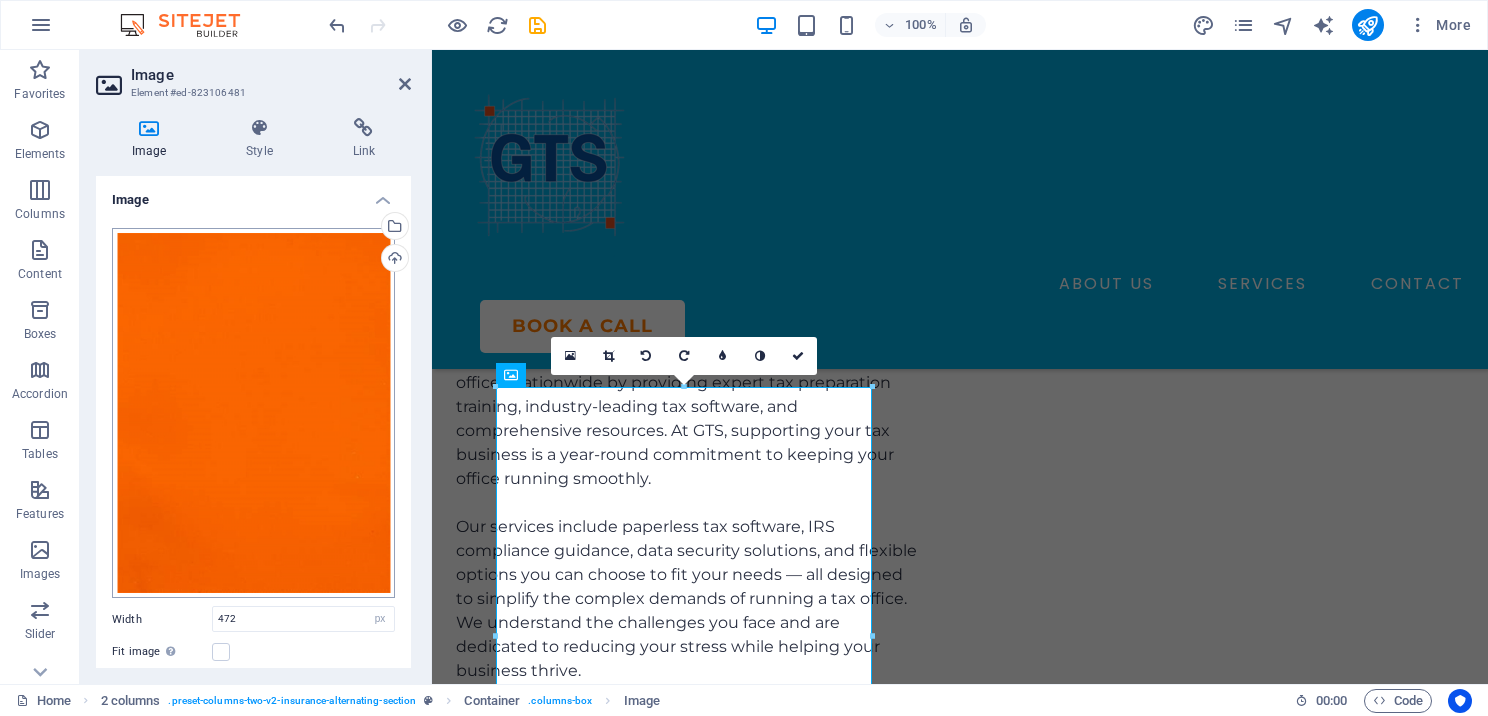 click on "genuinetaxsolutions.com Home Favorites Elements Columns Content Boxes Accordion Tables Features Images Slider Header Footer Forms Marketing Collections Image Element #ed-823106481 Image Style Link Image Drag files here, click to choose files or select files from Files or our free stock photos & videos Select files from the file manager, stock photos, or upload file(s) Upload Width 472 Default auto px rem % em vh vw Fit image Automatically fit image to a fixed width and height Height Default auto px Alignment Lazyload Loading images after the page loads improves page speed. Responsive Automatically load retina image and smartphone optimized sizes. Lightbox Use as headline The image will be wrapped in an H1 headline tag. Useful for giving alternative text the weight of an H1 headline, e.g. for the logo. Leave unchecked if uncertain. Optimized Images are compressed to improve page speed. Position Direction Custom X offset 50 px rem %" at bounding box center [744, 358] 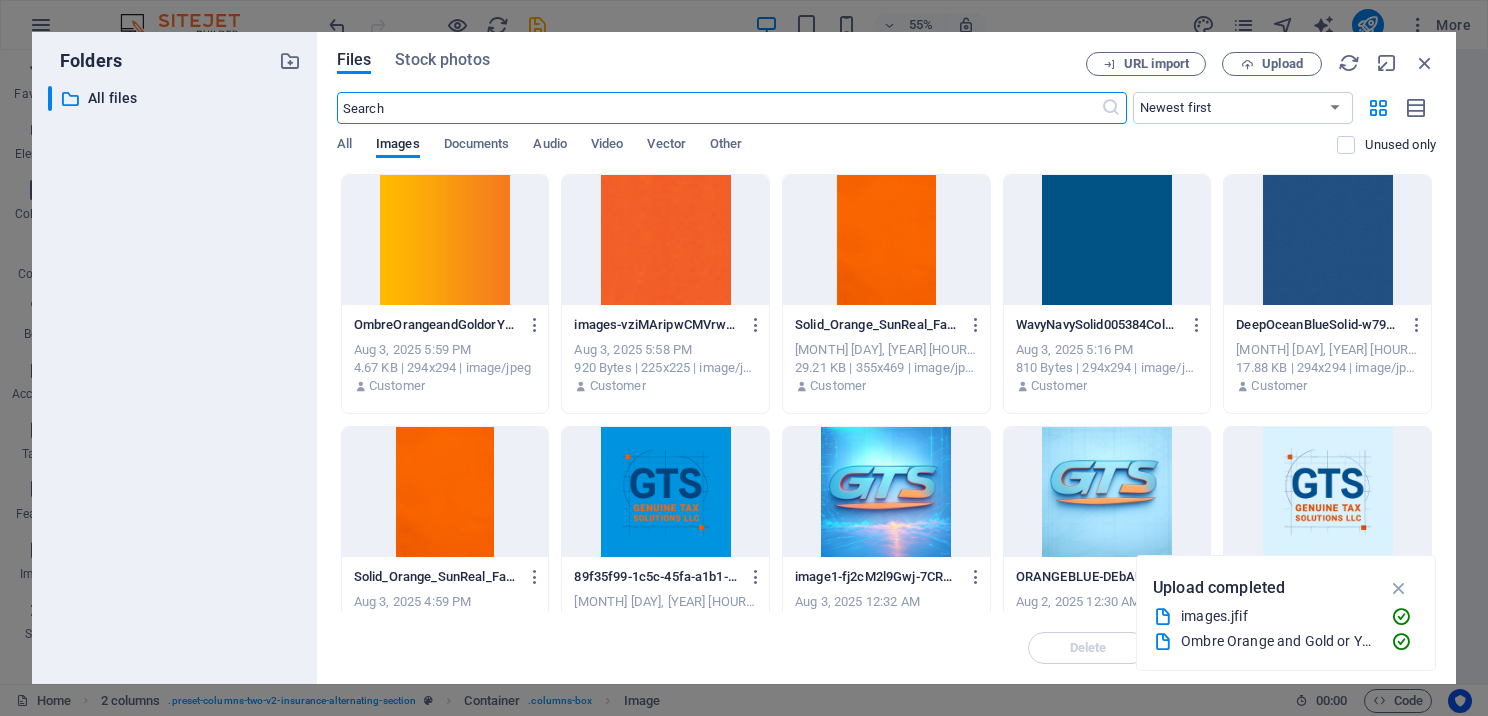 scroll, scrollTop: 6172, scrollLeft: 0, axis: vertical 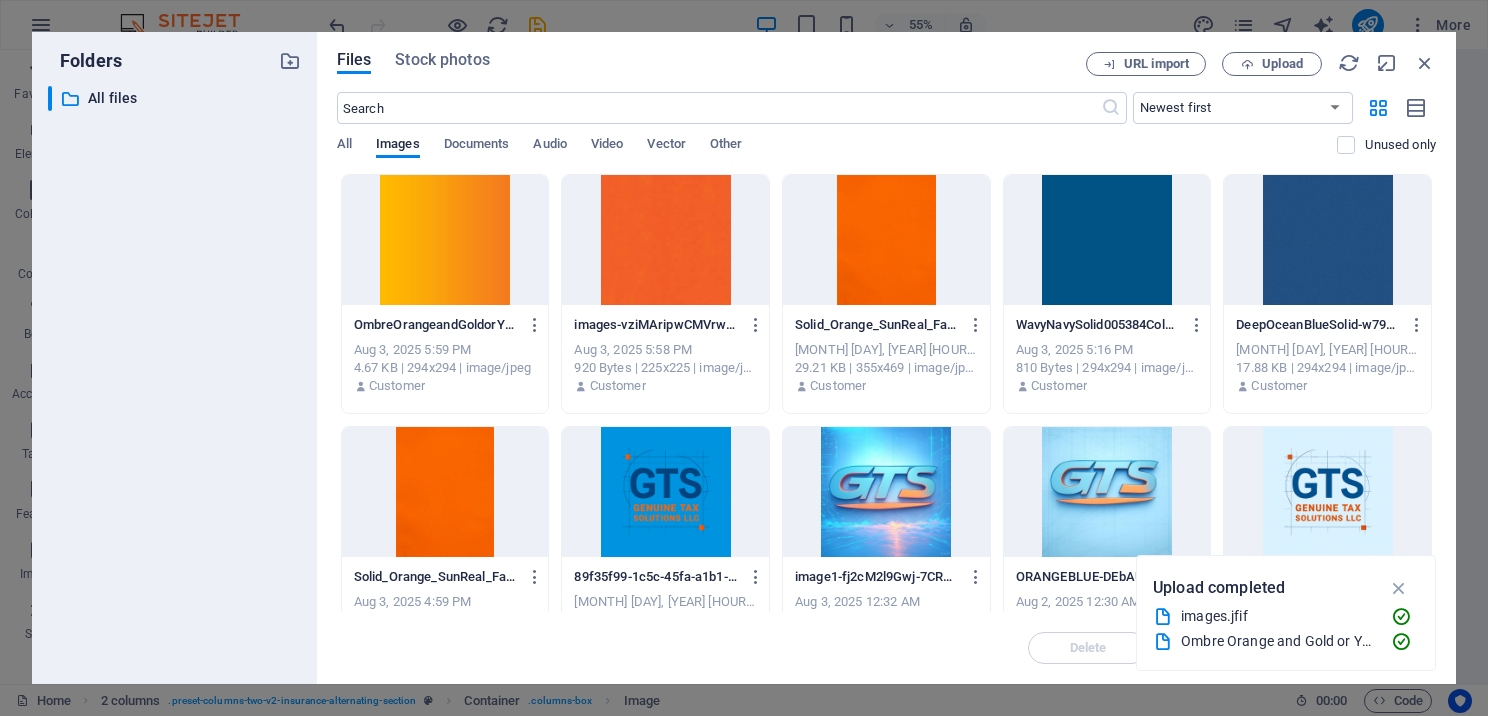 click at bounding box center (665, 240) 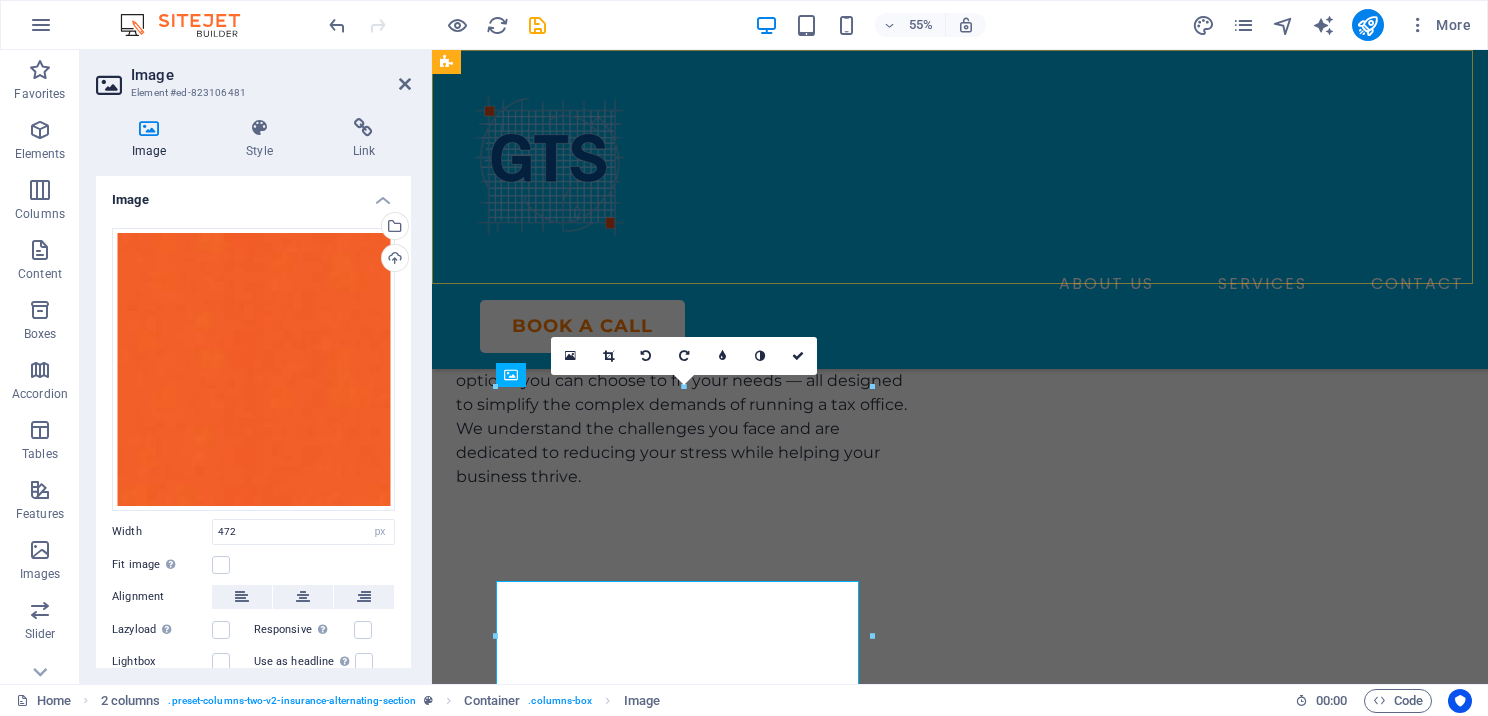 scroll, scrollTop: 5978, scrollLeft: 0, axis: vertical 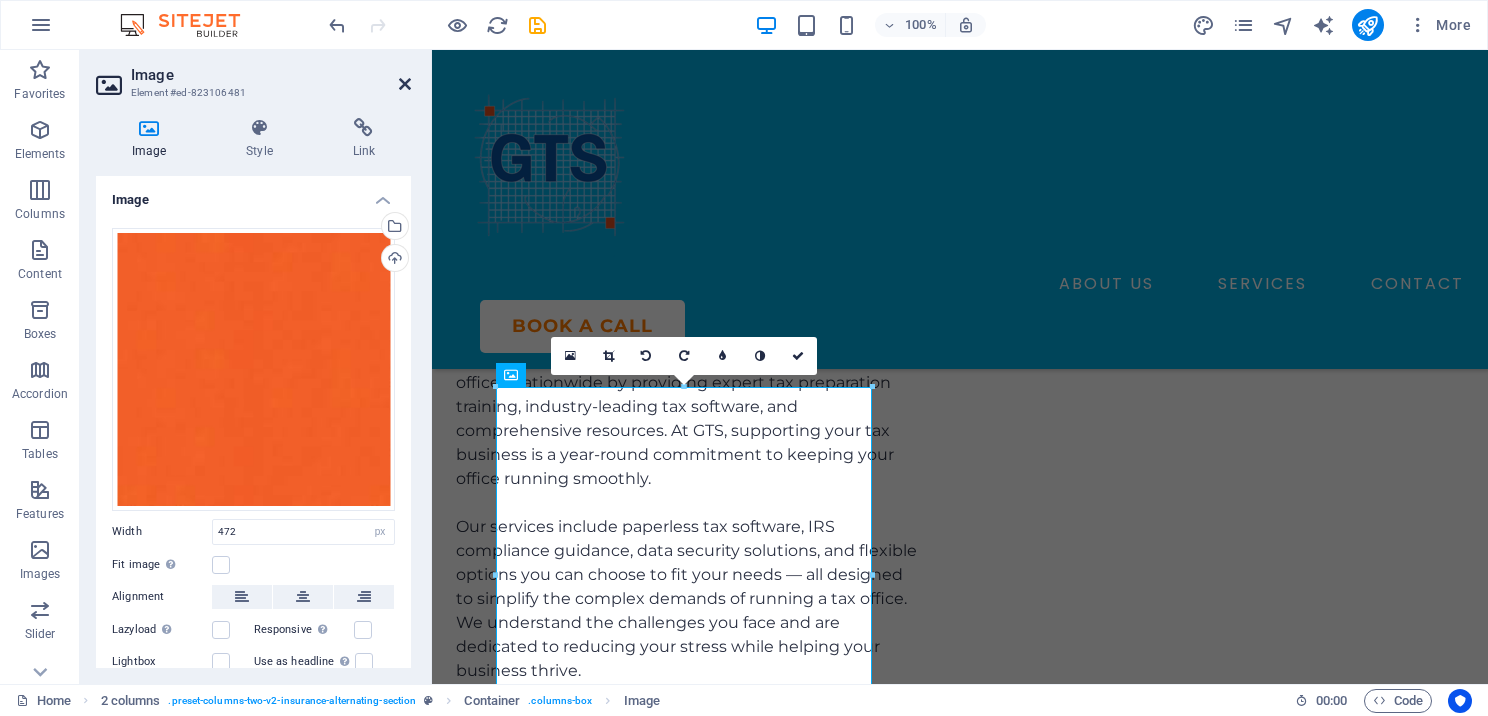 click at bounding box center [405, 84] 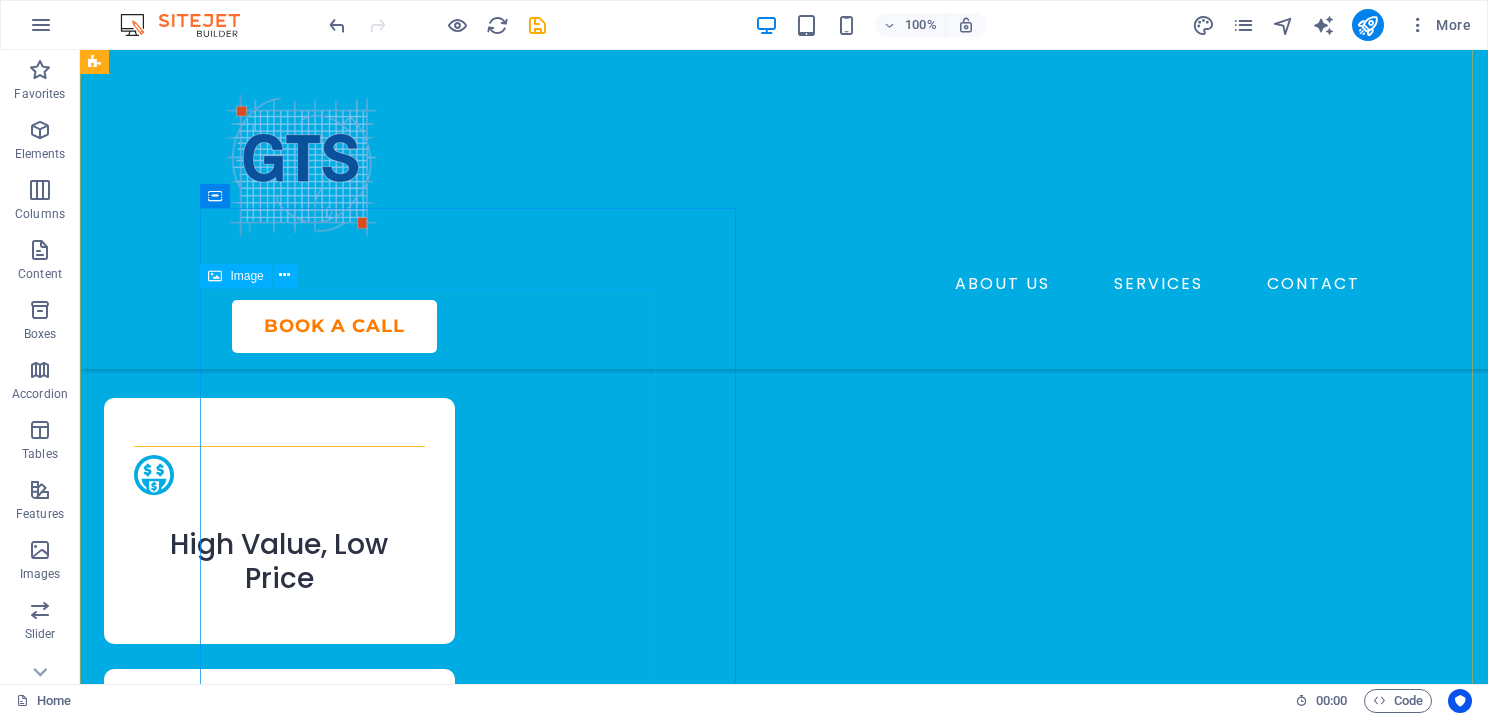 scroll, scrollTop: 2400, scrollLeft: 0, axis: vertical 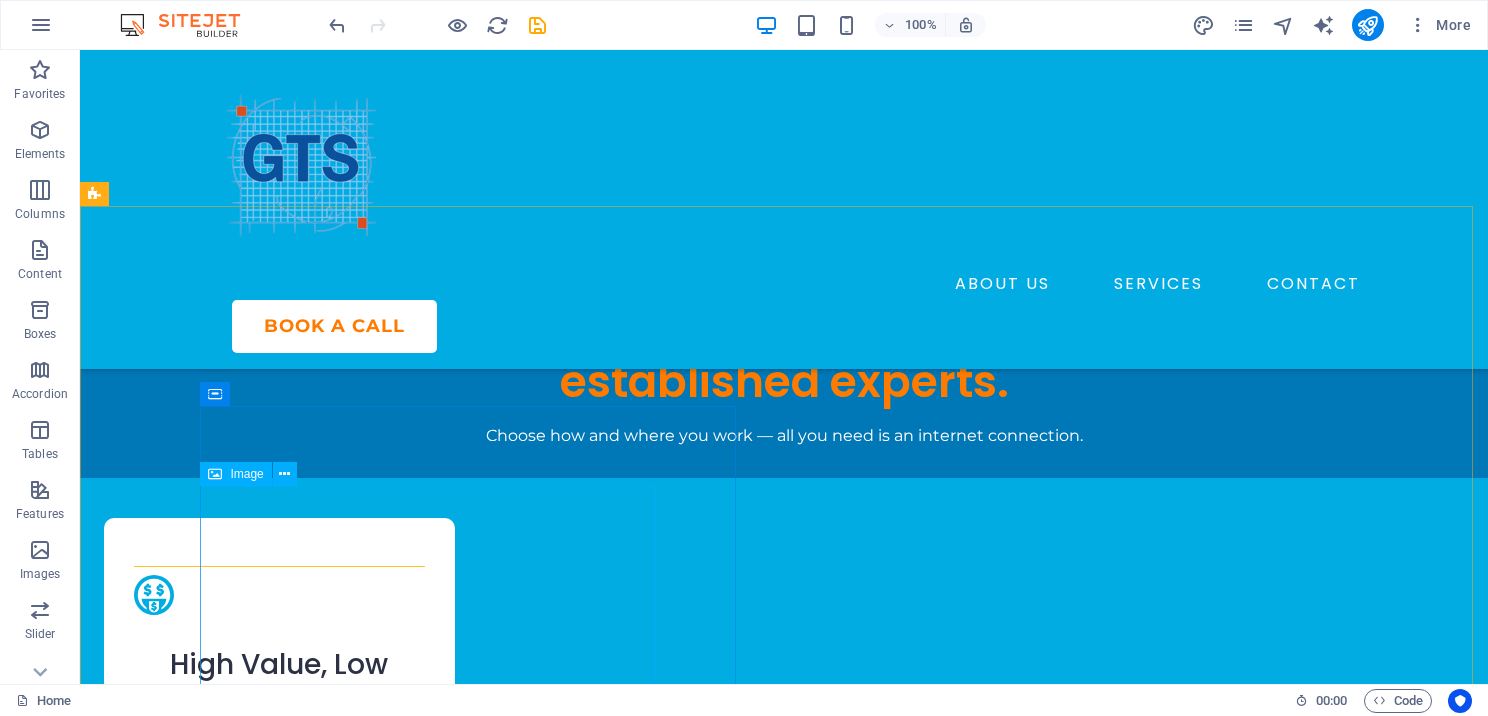click at bounding box center (215, 474) 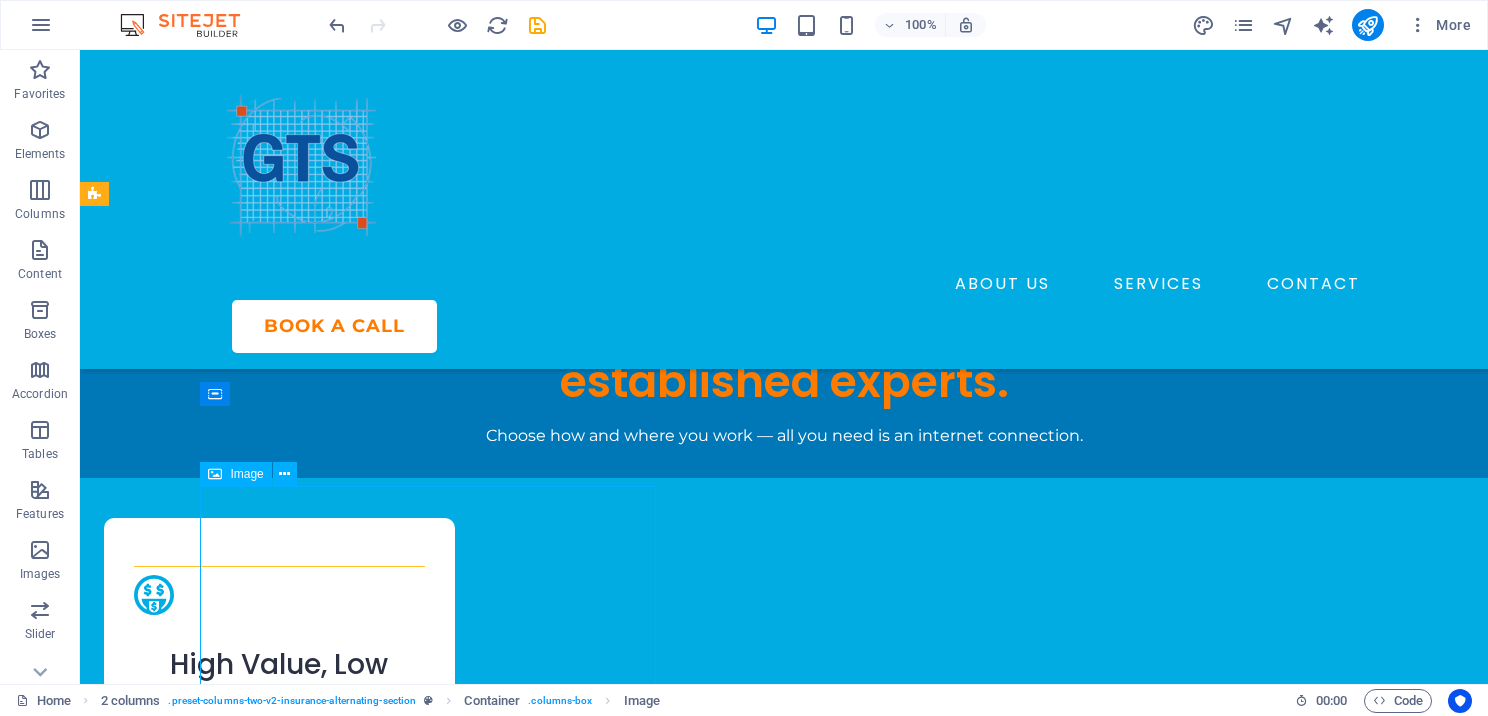 click at bounding box center [215, 474] 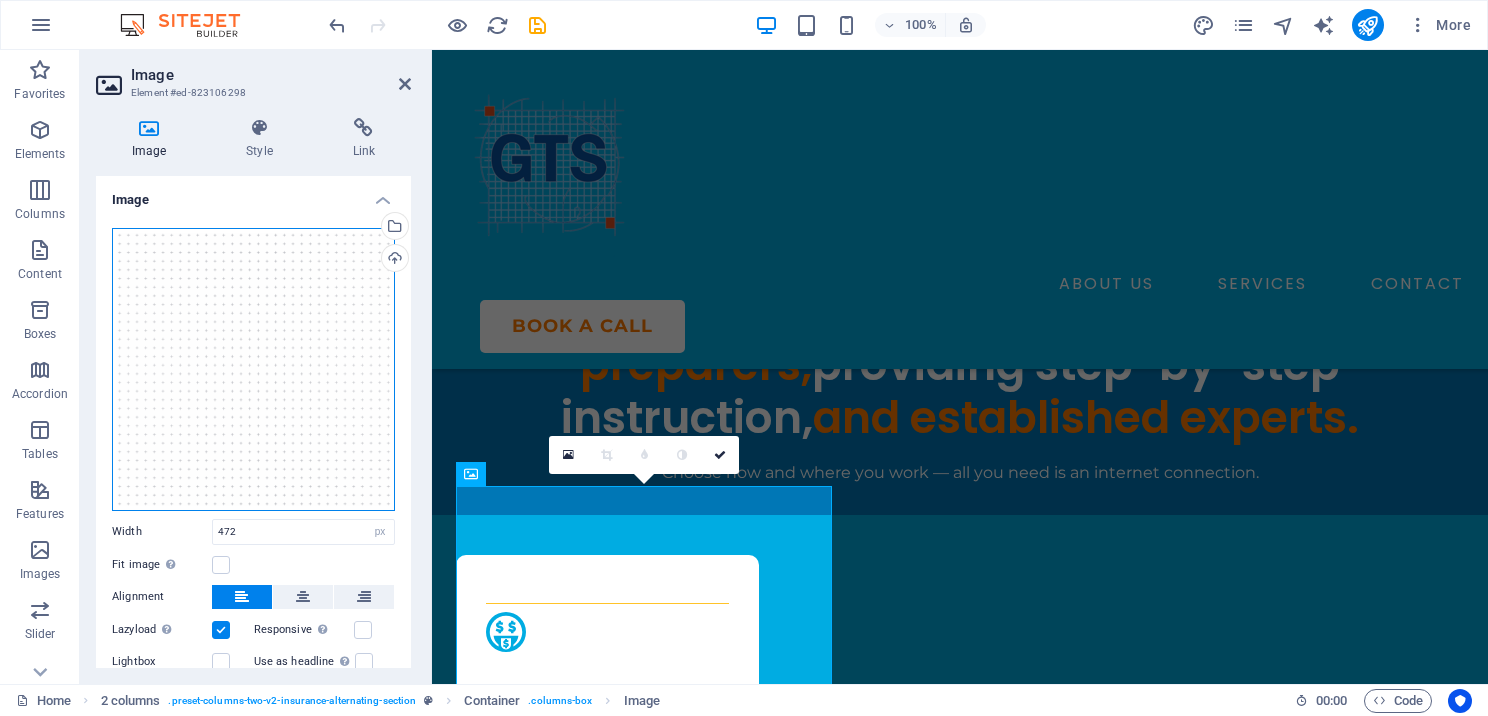 click on "Drag files here, click to choose files or select files from Files or our free stock photos & videos" at bounding box center (253, 369) 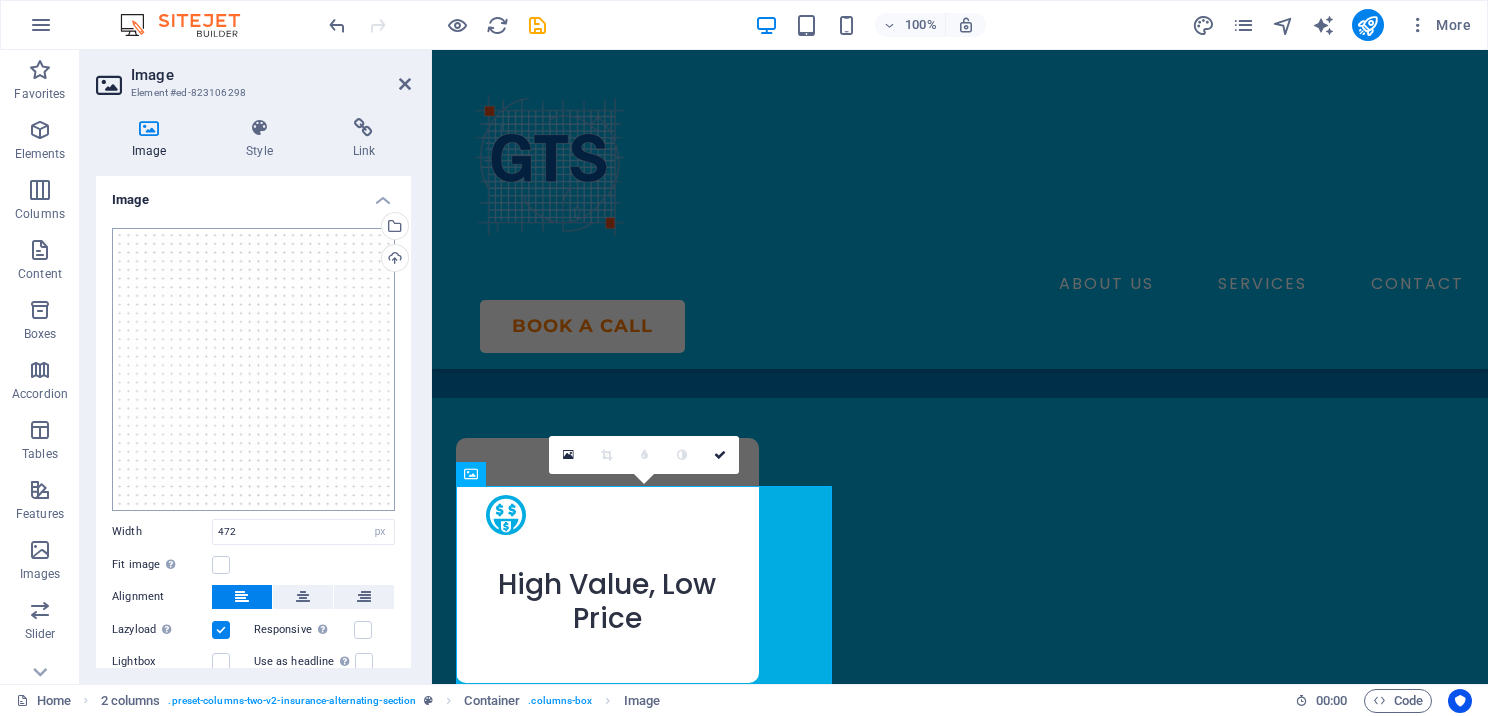 click on "genuinetaxsolutions.com Home Favorites Elements Columns Content Boxes Accordion Tables Features Images Slider Header Footer Forms Marketing Collections Image Element #ed-823106298 Image Style Link Image Drag files here, click to choose files or select files from Files or our free stock photos & videos Select files from the file manager, stock photos, or upload file(s) Upload Width 472 Default auto px rem % em vh vw Fit image Automatically fit image to a fixed width and height Height Default auto px Alignment Lazyload Loading images after the page loads improves page speed. Responsive Automatically load retina image and smartphone optimized sizes. Lightbox Use as headline The image will be wrapped in an H1 headline tag. Useful for giving alternative text the weight of an H1 headline, e.g. for the logo. Leave unchecked if uncertain. Optimized Images are compressed to improve page speed. Position Direction Custom X offset 50 px rem %" at bounding box center (744, 358) 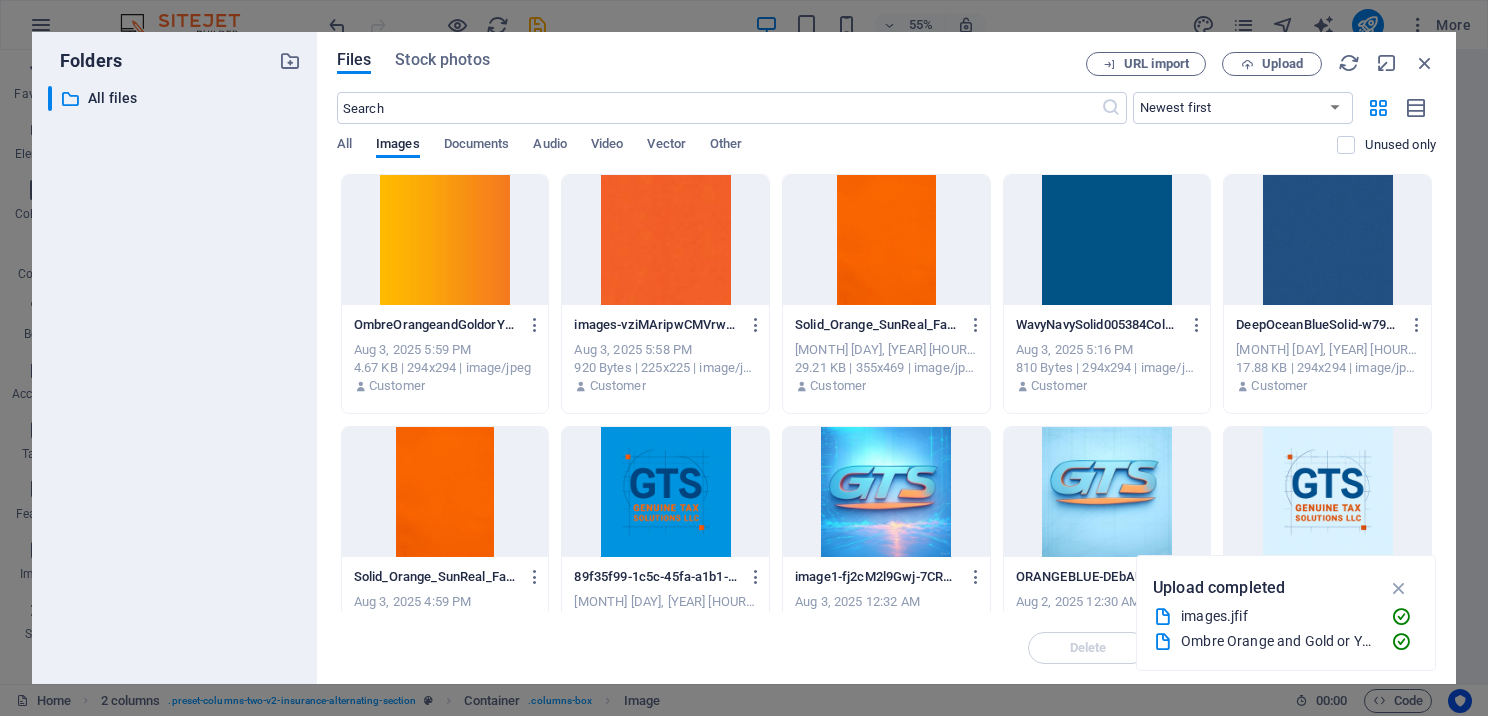 click at bounding box center (1107, 240) 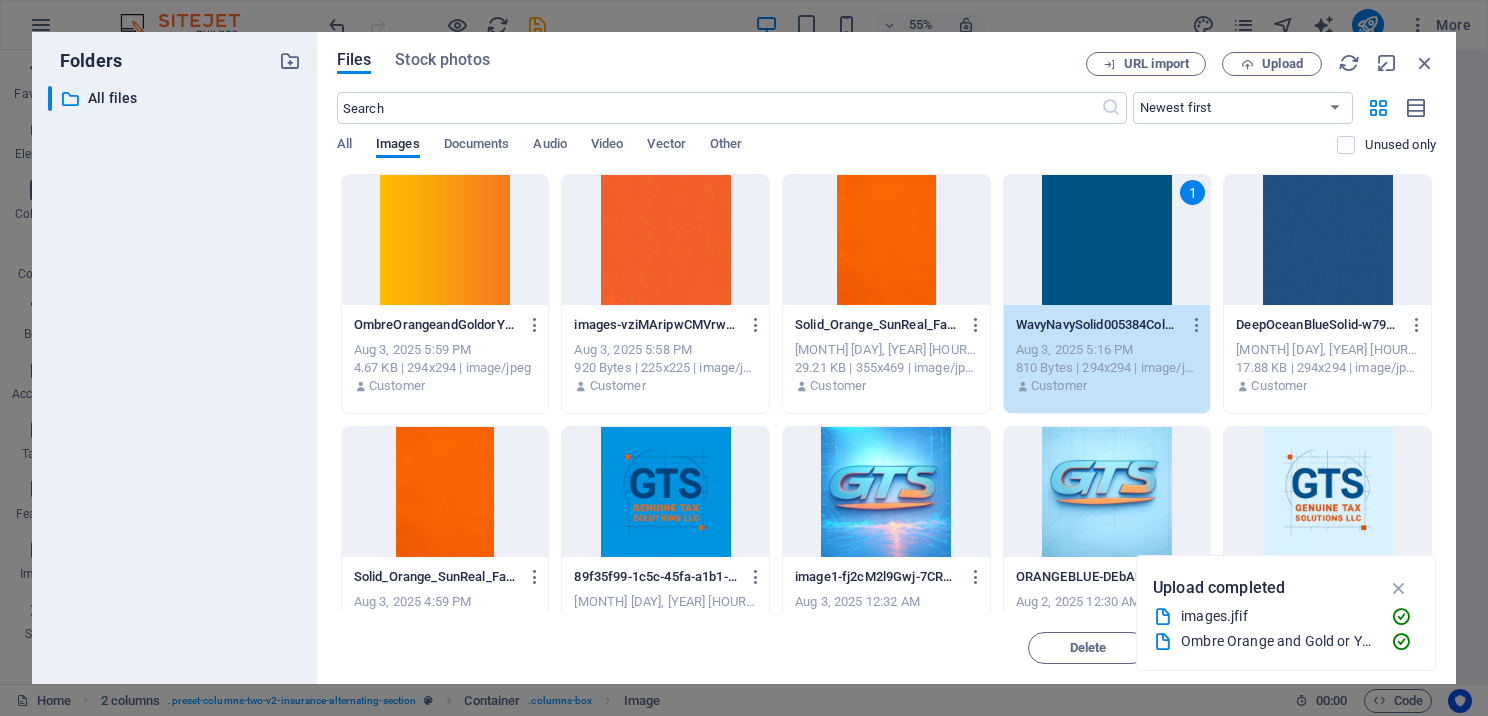 click on "1" at bounding box center [1107, 240] 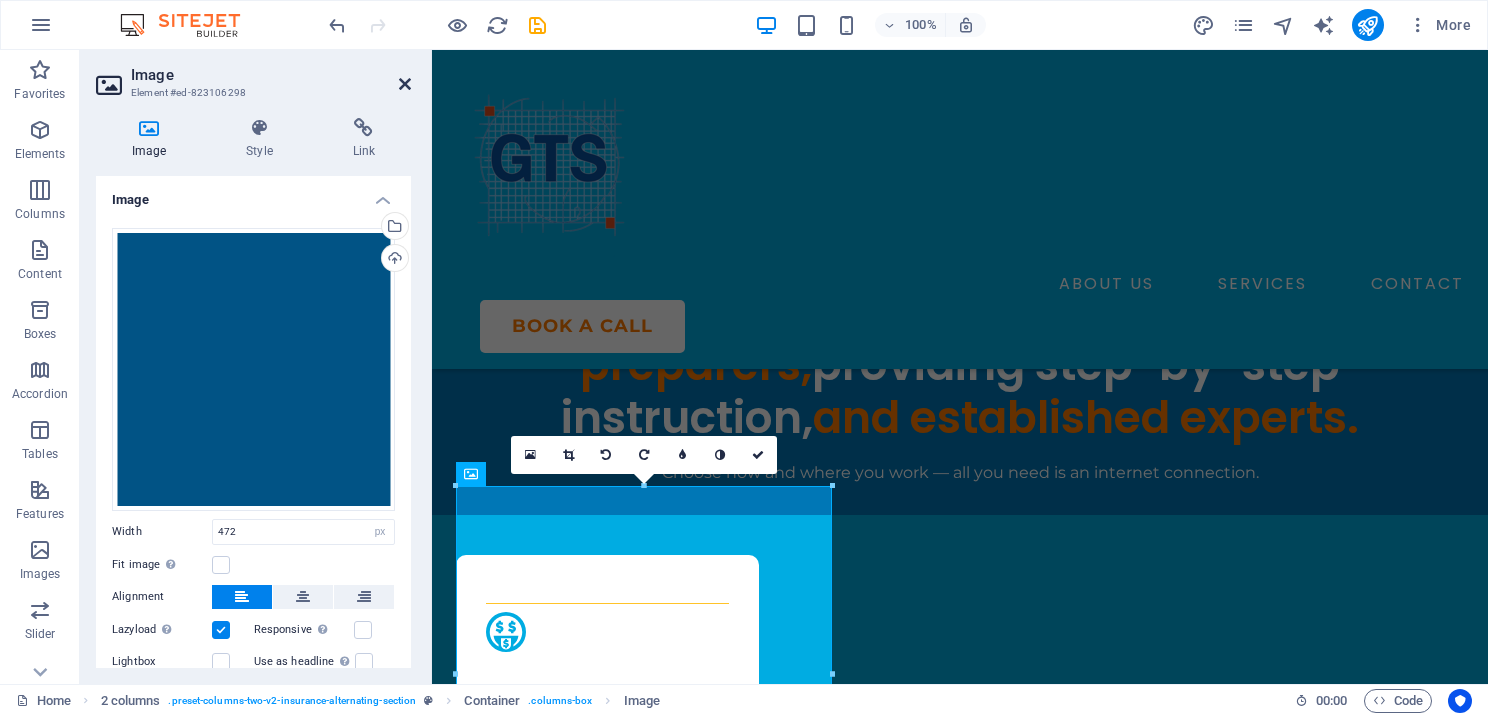 click at bounding box center (405, 84) 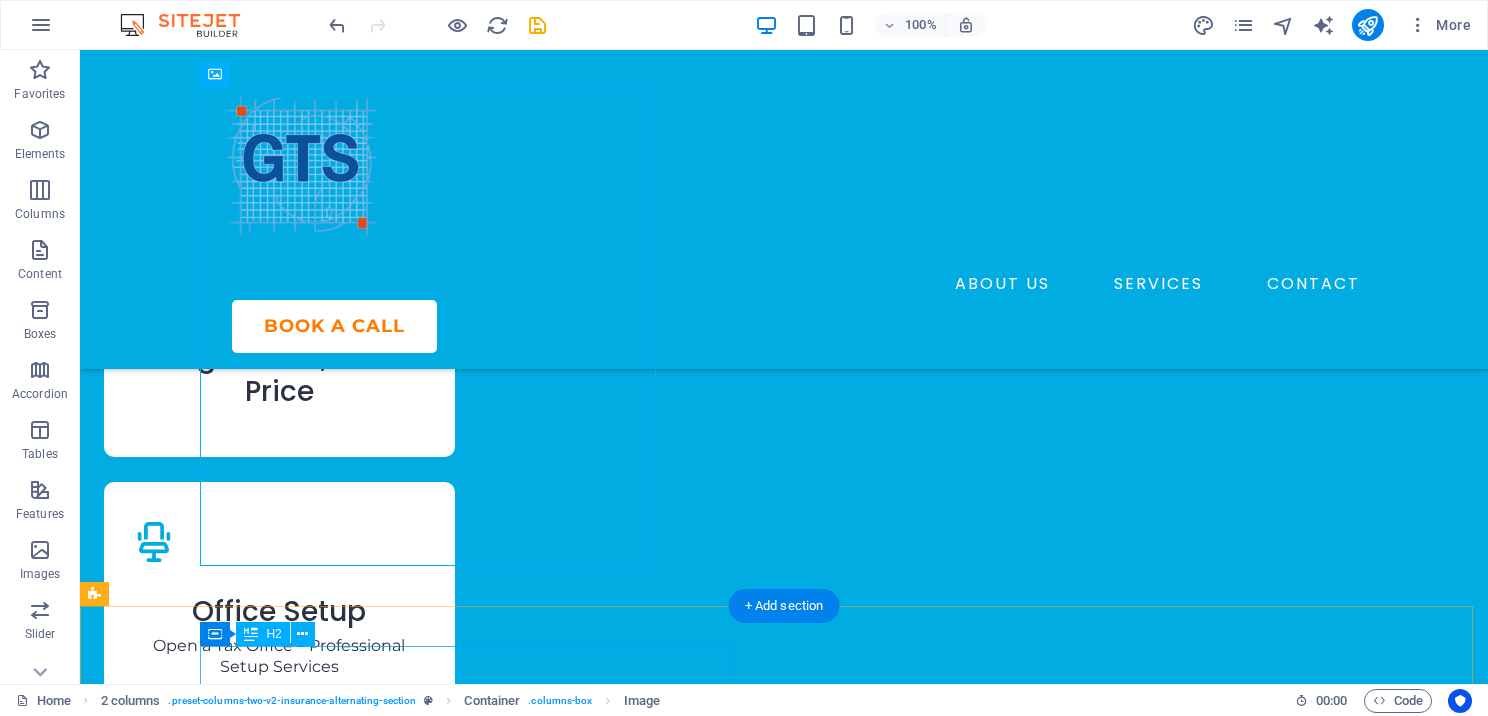 scroll, scrollTop: 2500, scrollLeft: 0, axis: vertical 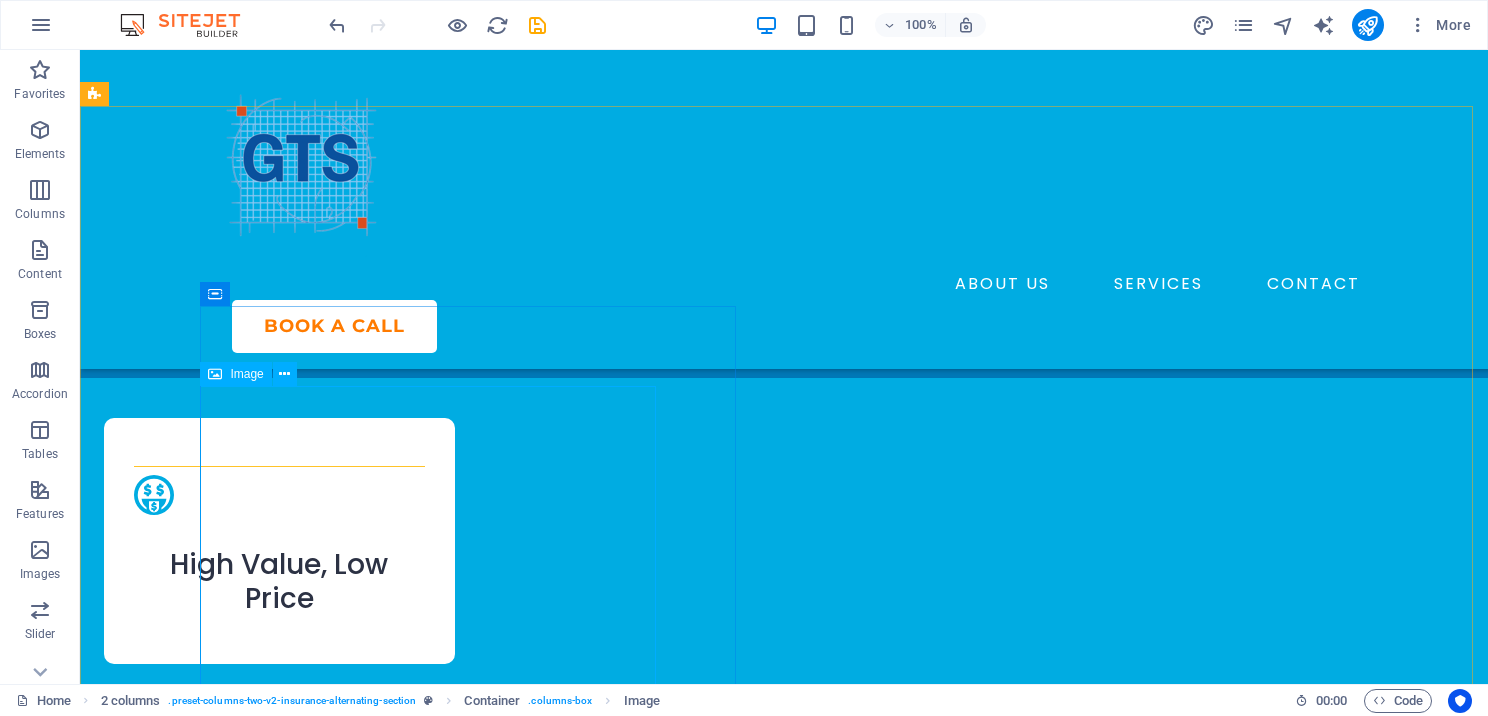 click at bounding box center [215, 374] 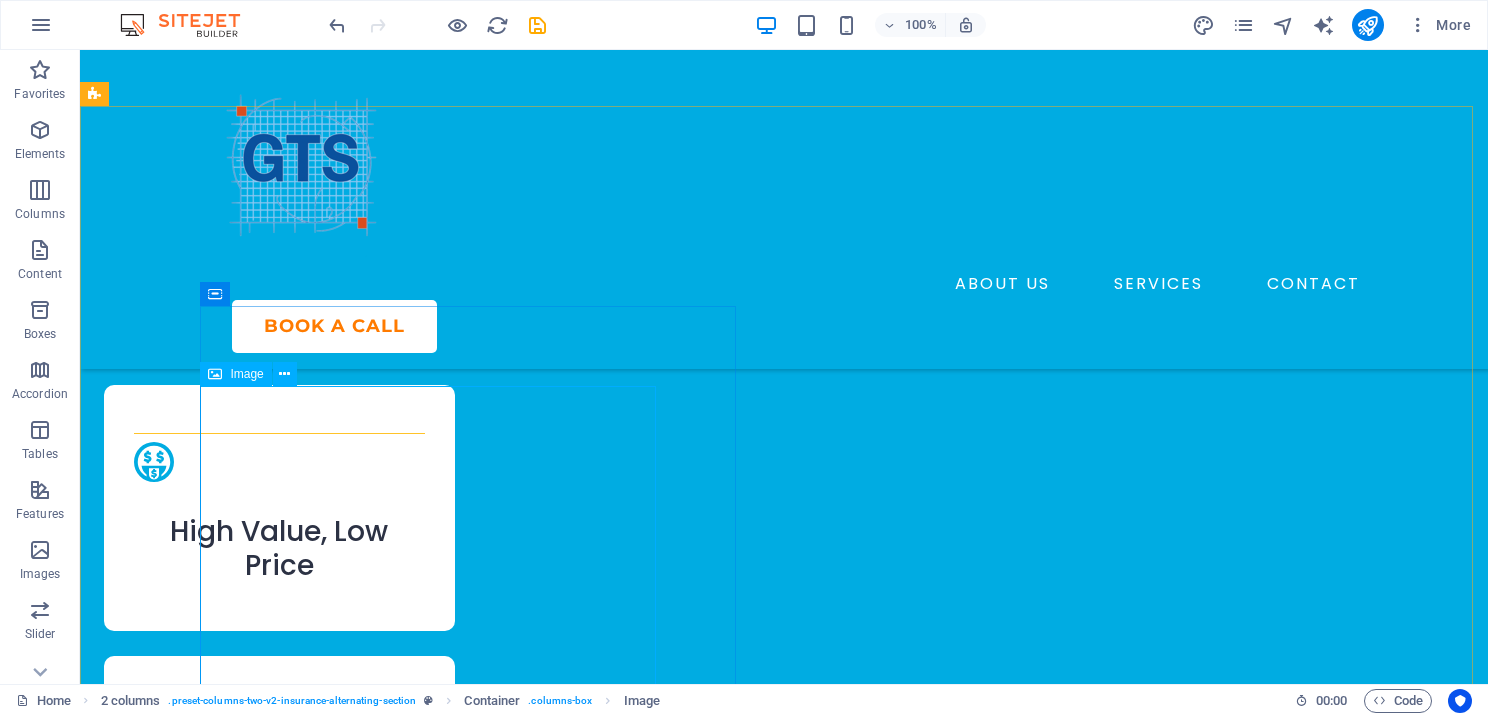 select on "px" 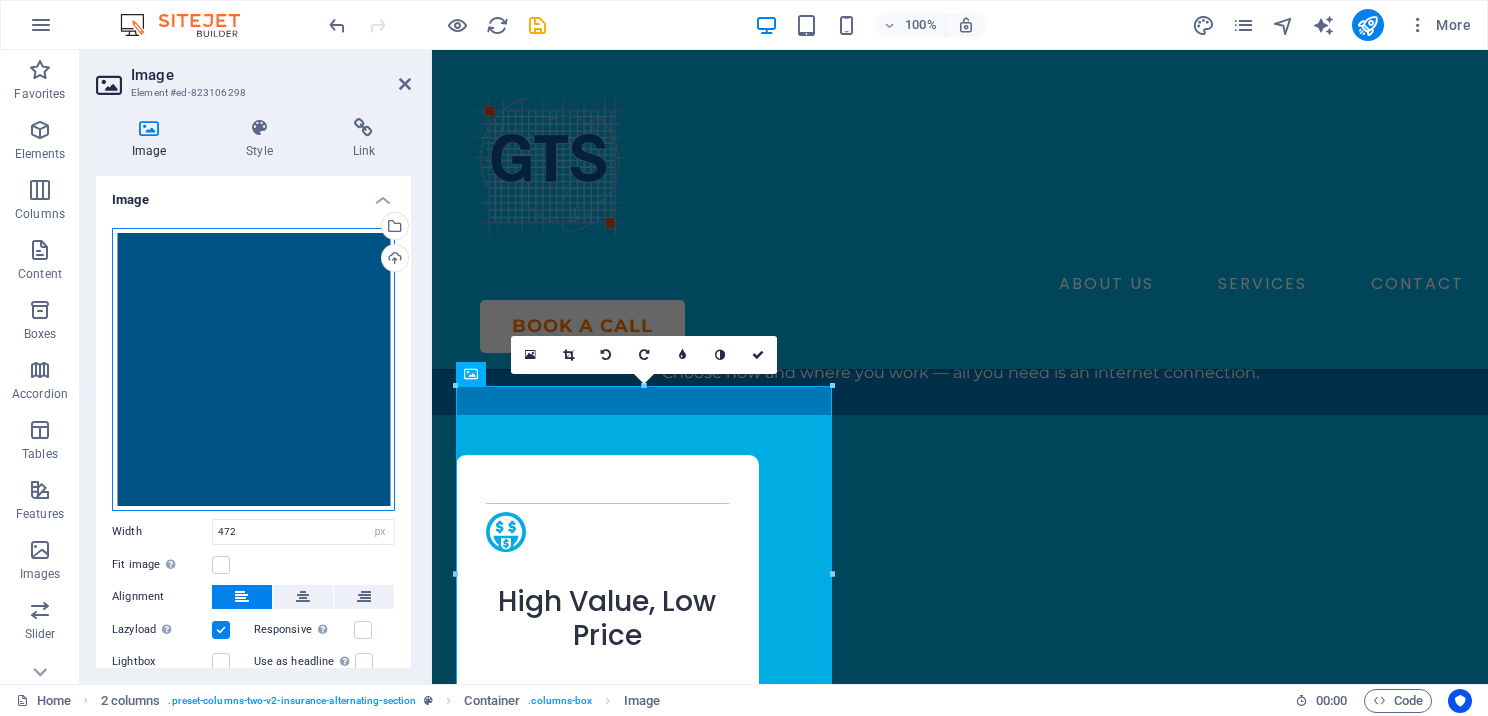 click on "Drag files here, click to choose files or select files from Files or our free stock photos & videos" at bounding box center [253, 369] 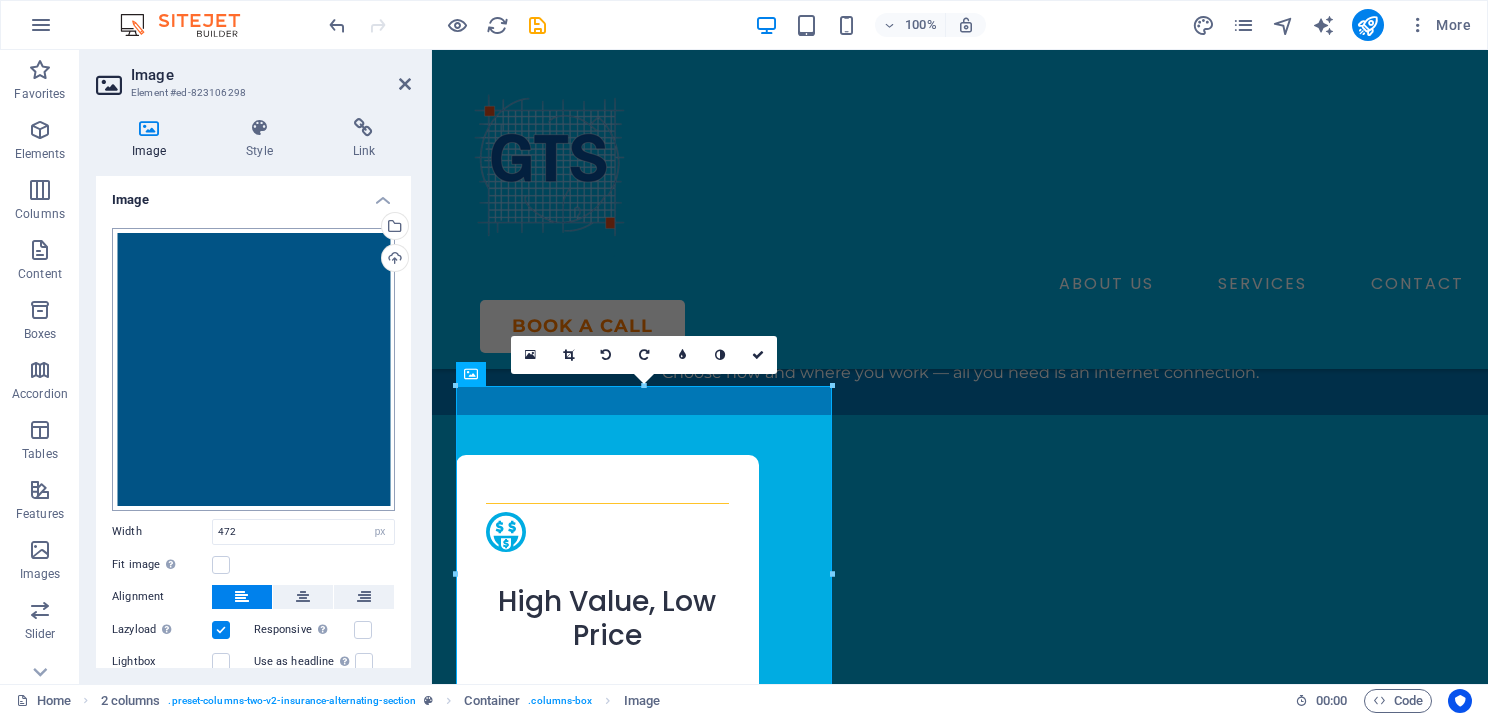 click on "genuinetaxsolutions.com Home Favorites Elements Columns Content Boxes Accordion Tables Features Images Slider Header Footer Forms Marketing Collections Image Element #ed-823106298 Image Style Link Image Drag files here, click to choose files or select files from Files or our free stock photos & videos Select files from the file manager, stock photos, or upload file(s) Upload Width 472 Default auto px rem % em vh vw Fit image Automatically fit image to a fixed width and height Height Default auto px Alignment Lazyload Loading images after the page loads improves page speed. Responsive Automatically load retina image and smartphone optimized sizes. Lightbox Use as headline The image will be wrapped in an H1 headline tag. Useful for giving alternative text the weight of an H1 headline, e.g. for the logo. Leave unchecked if uncertain. Optimized Images are compressed to improve page speed. Position Direction Custom X offset 50 px rem %" at bounding box center (744, 358) 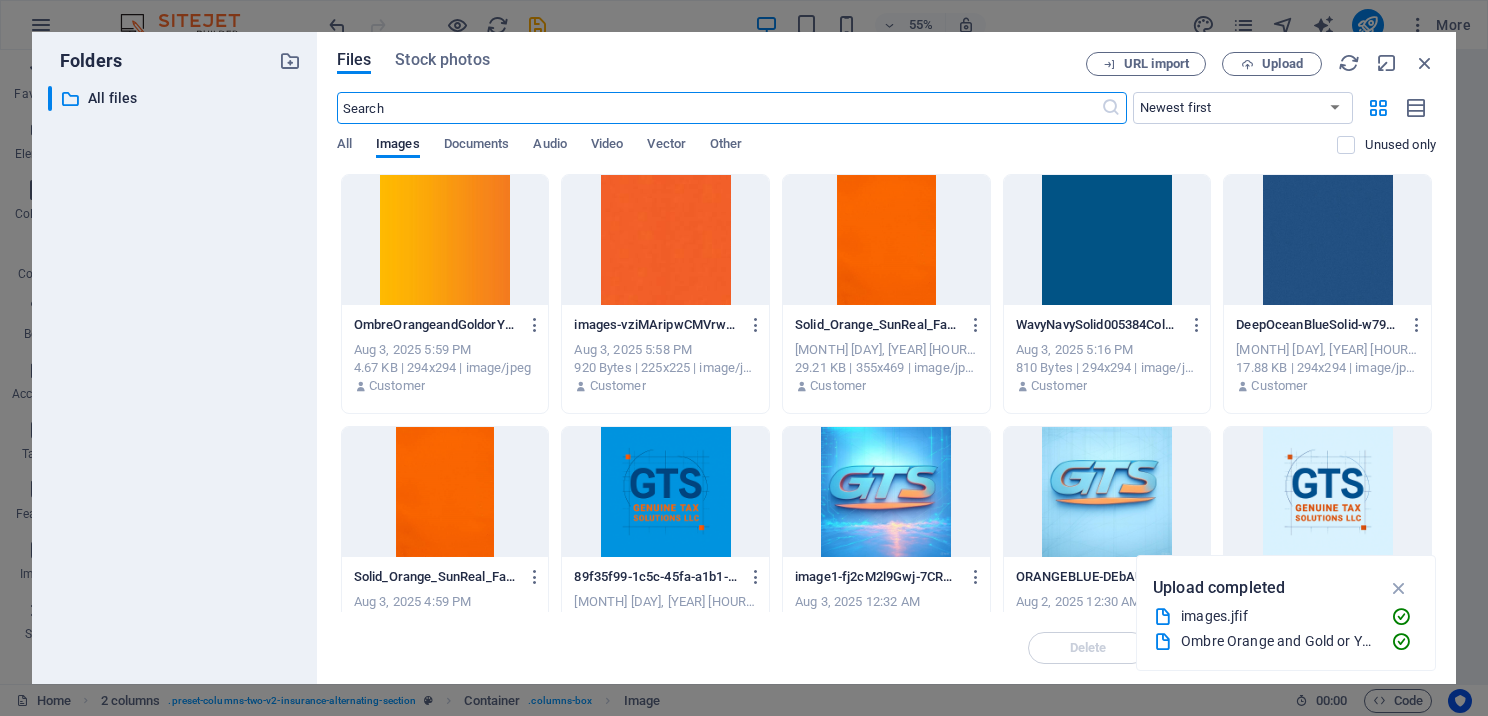 click at bounding box center (886, 240) 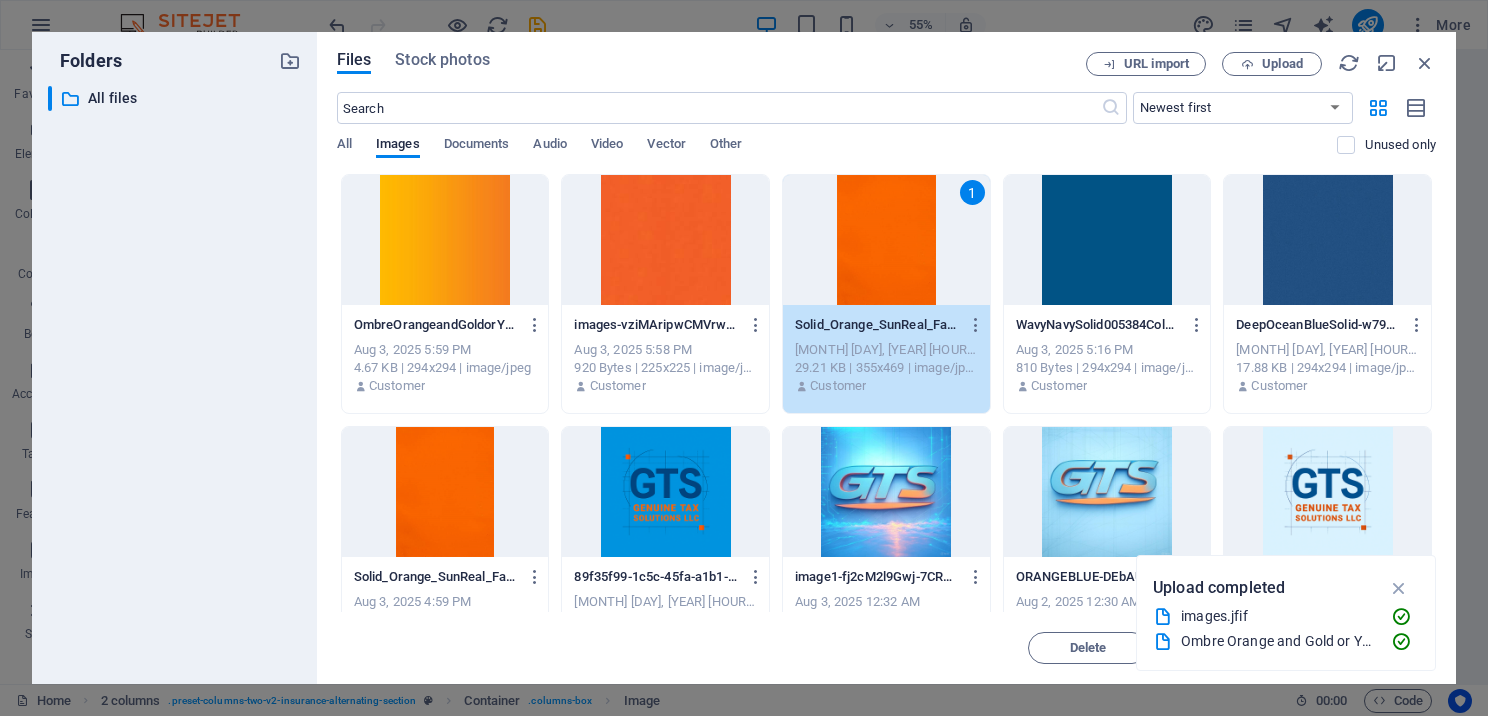 click on "1" at bounding box center [886, 240] 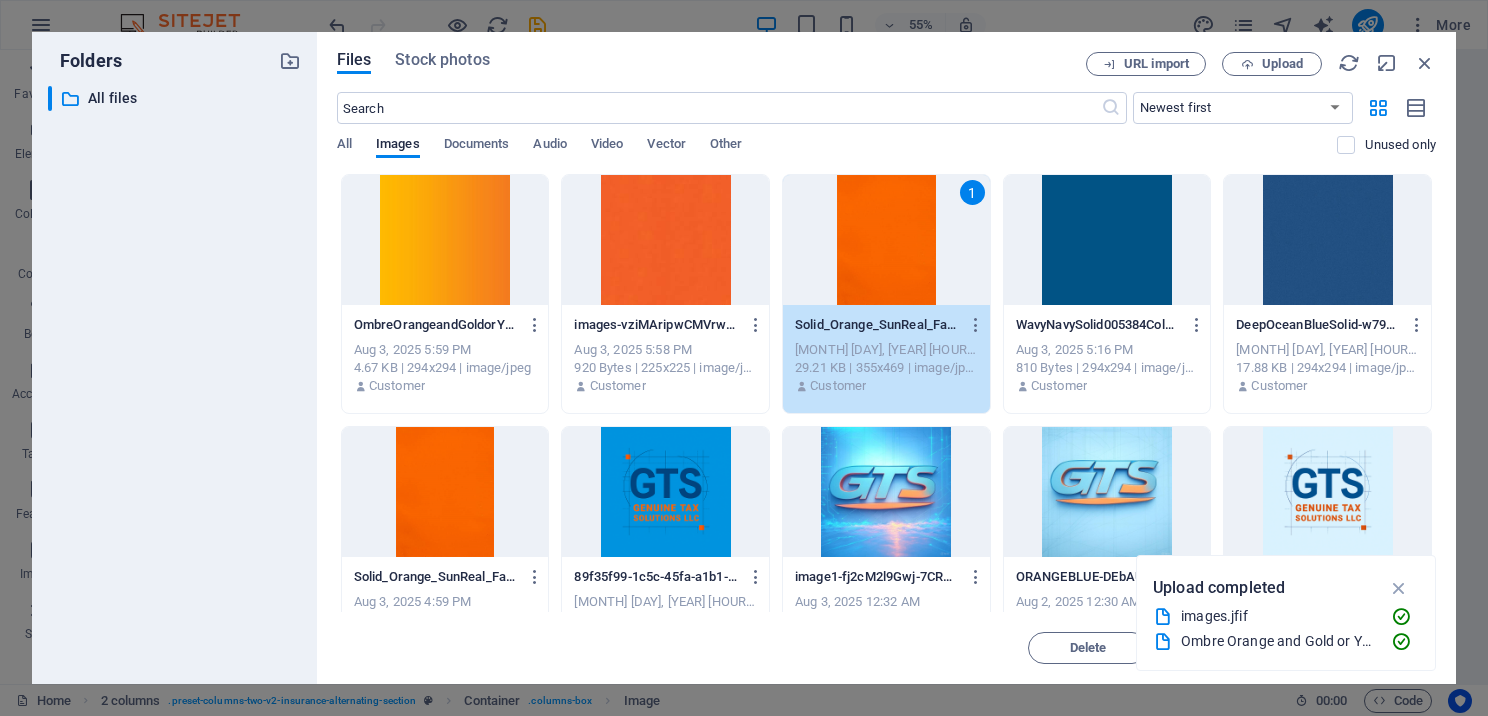 scroll, scrollTop: 2533, scrollLeft: 0, axis: vertical 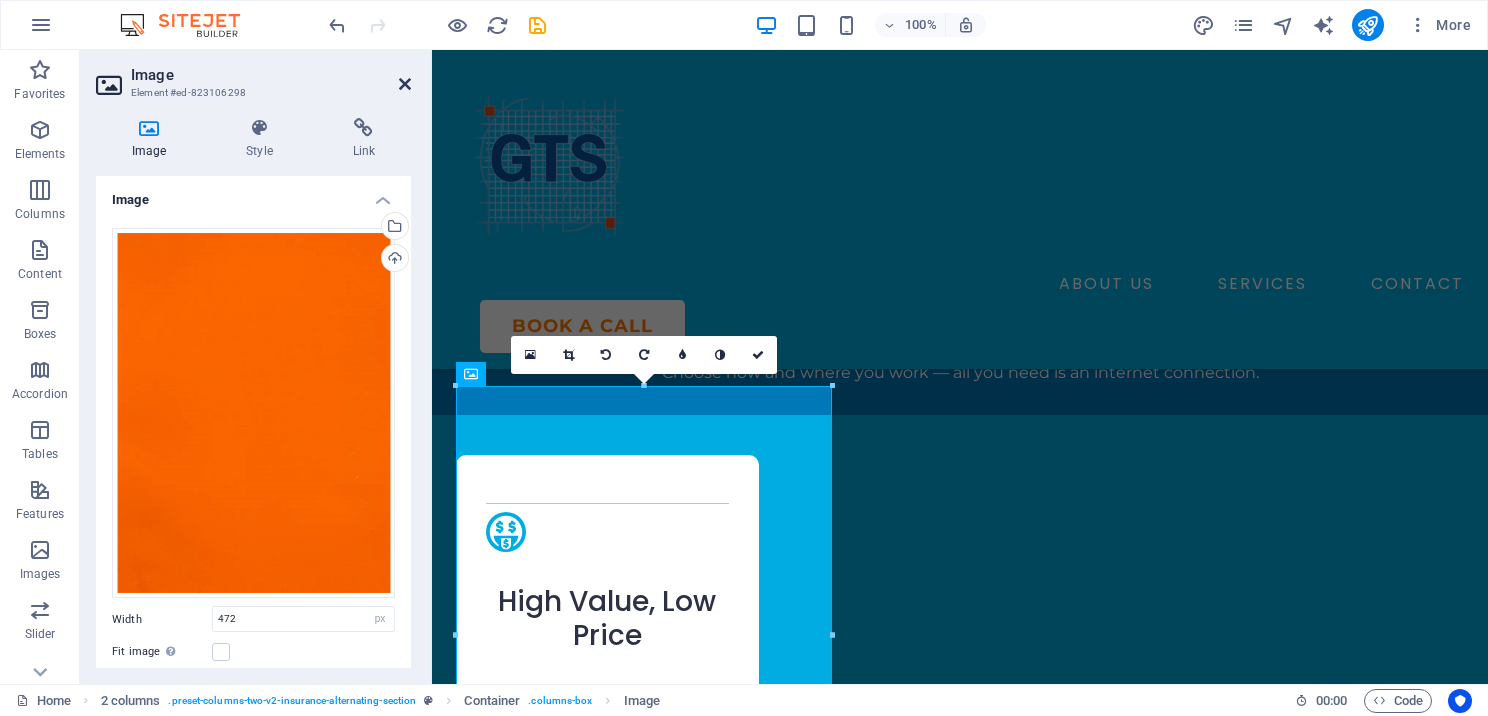 click at bounding box center [405, 84] 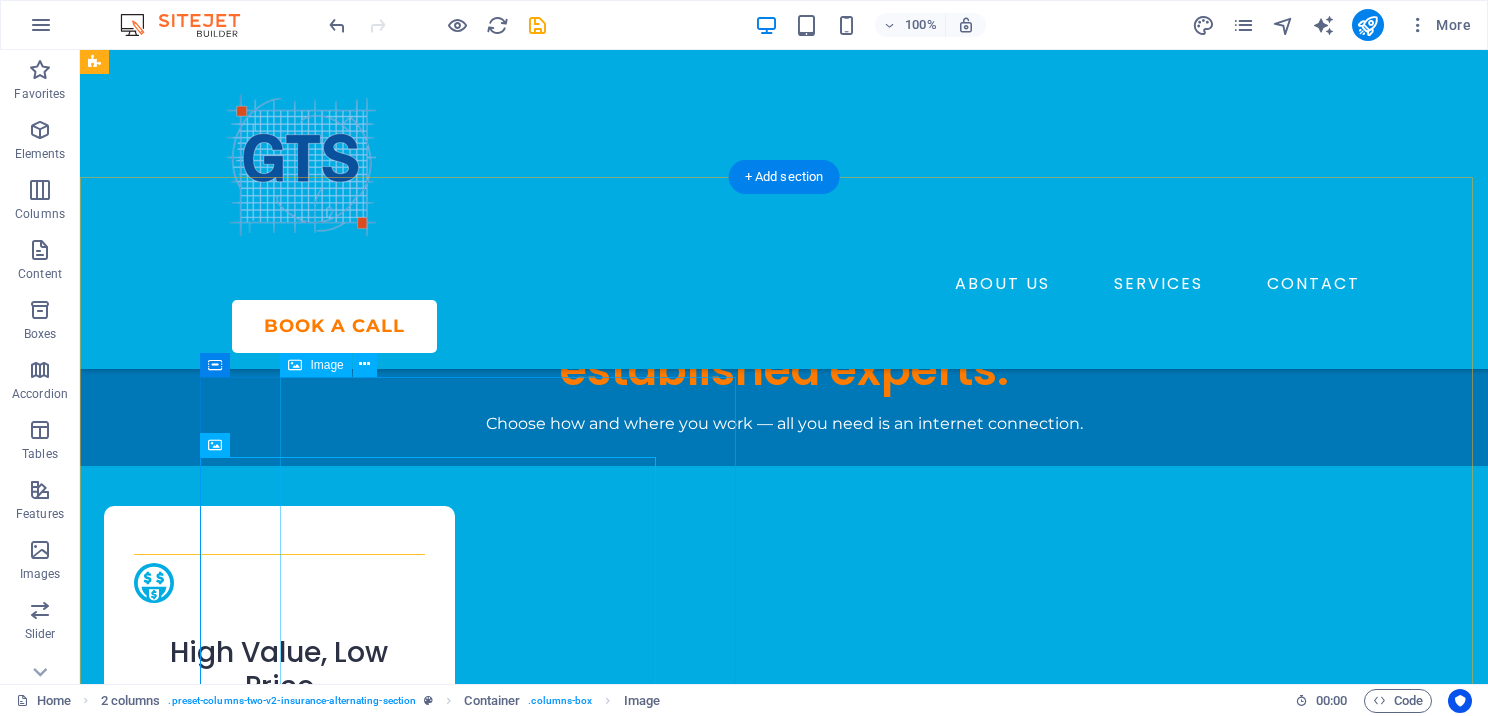 scroll, scrollTop: 2400, scrollLeft: 0, axis: vertical 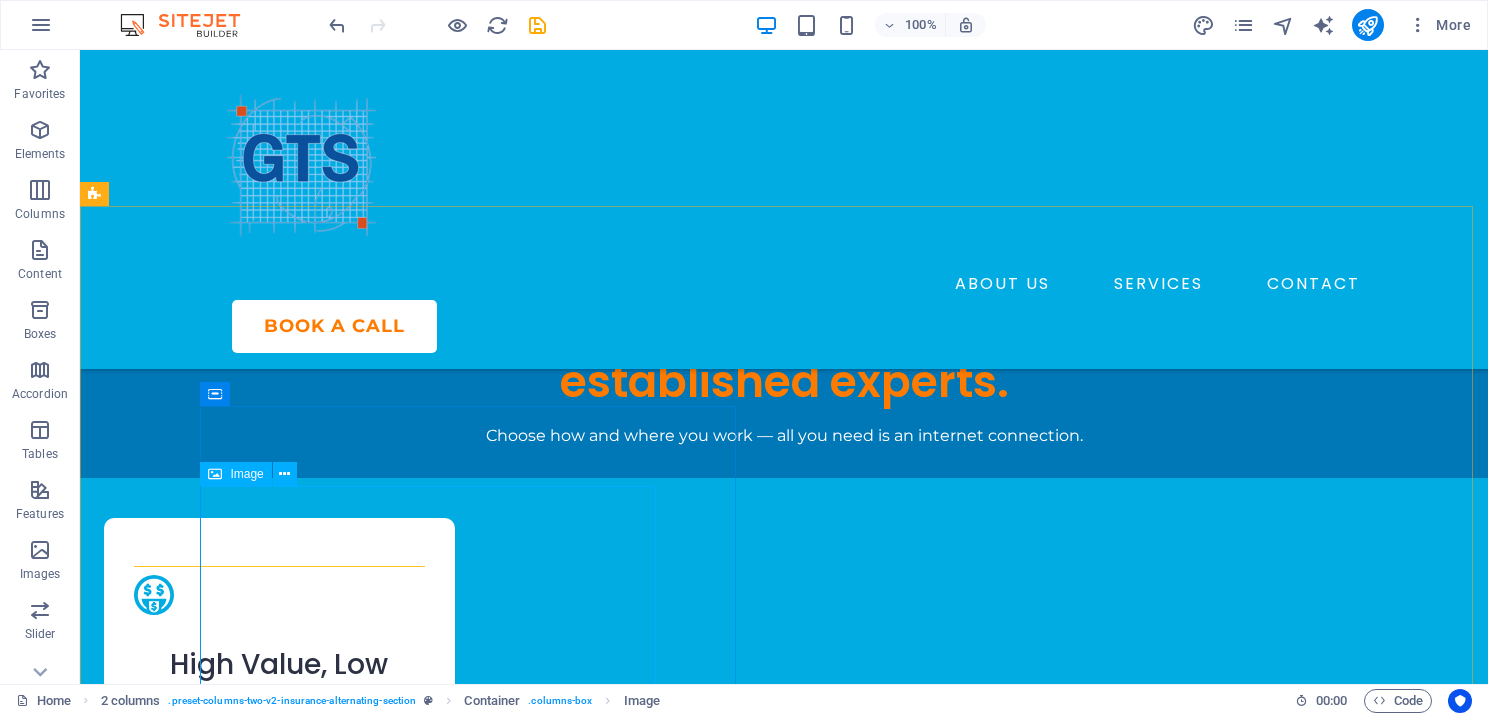 click at bounding box center [215, 474] 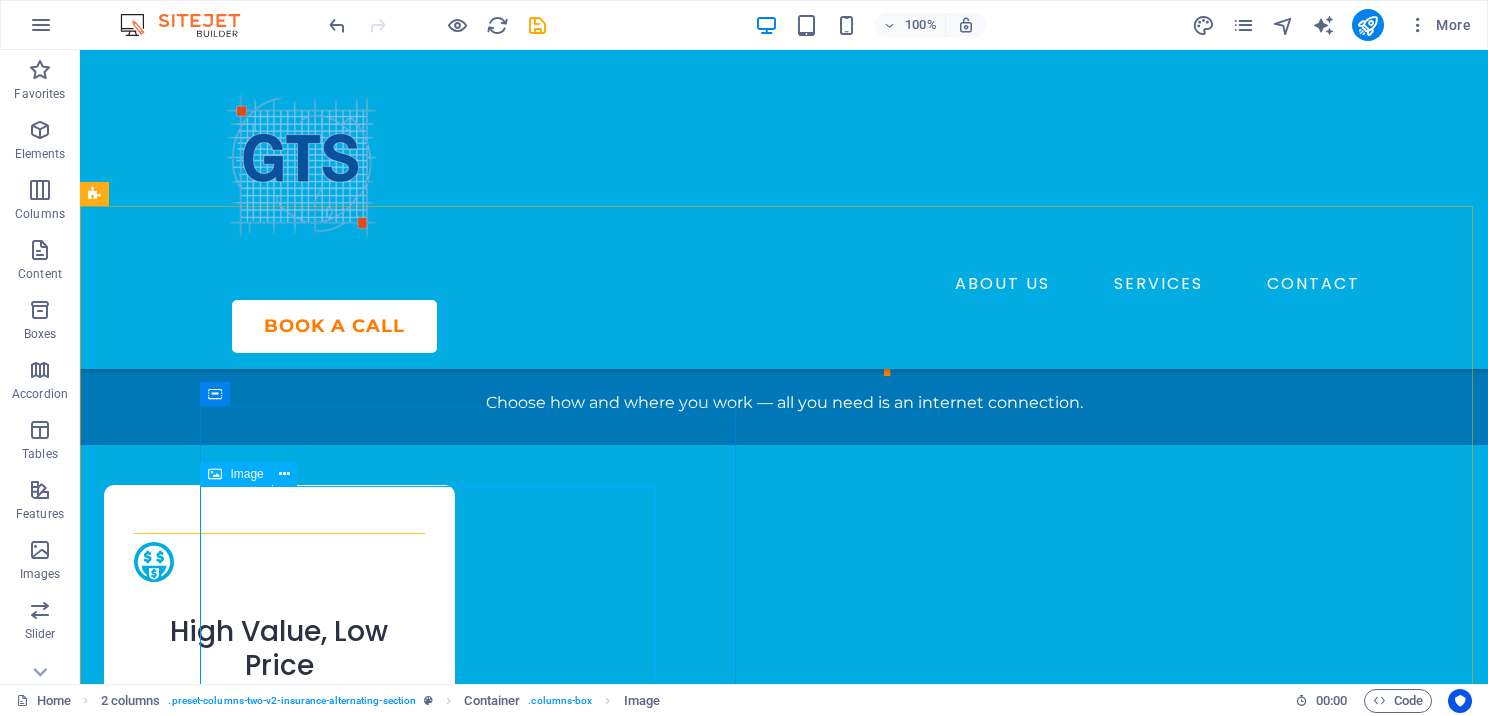 select on "px" 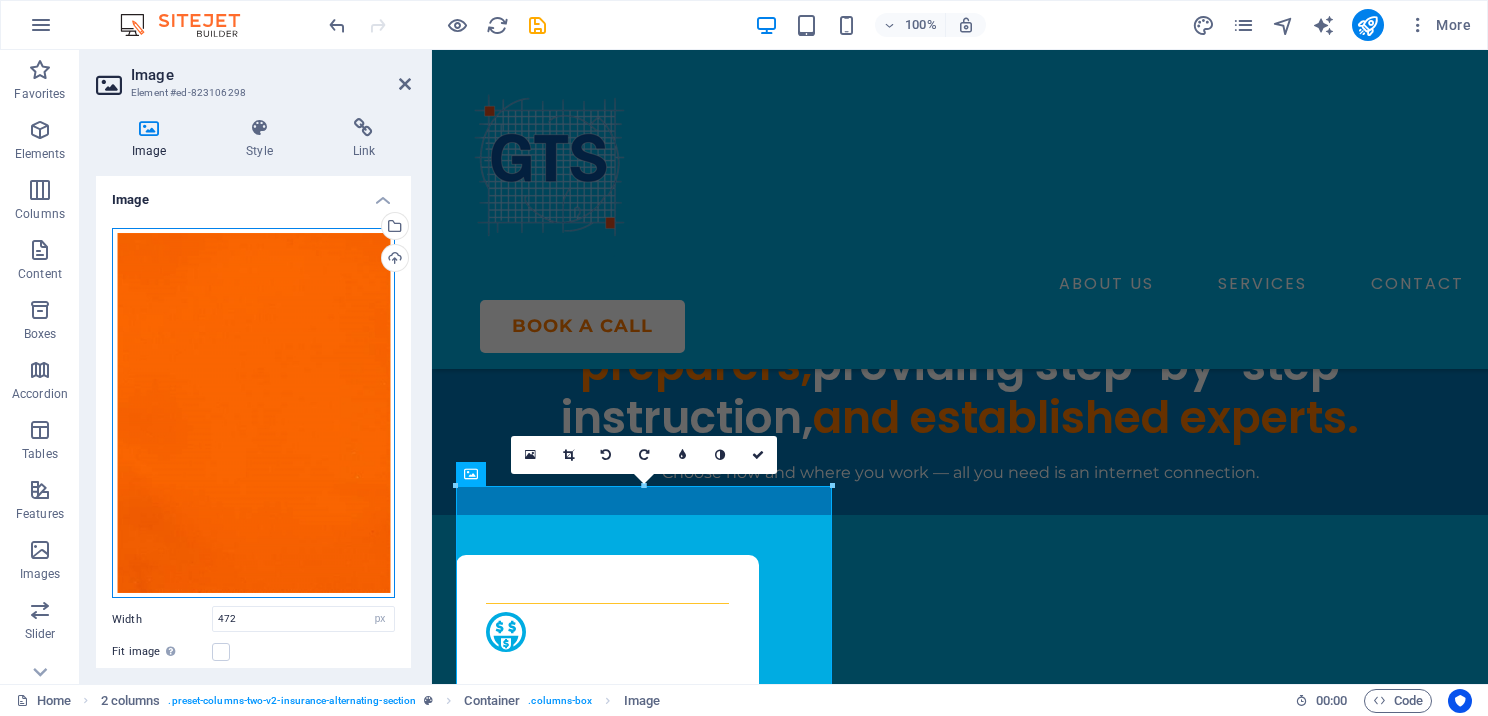 click on "Drag files here, click to choose files or select files from Files or our free stock photos & videos" at bounding box center (253, 413) 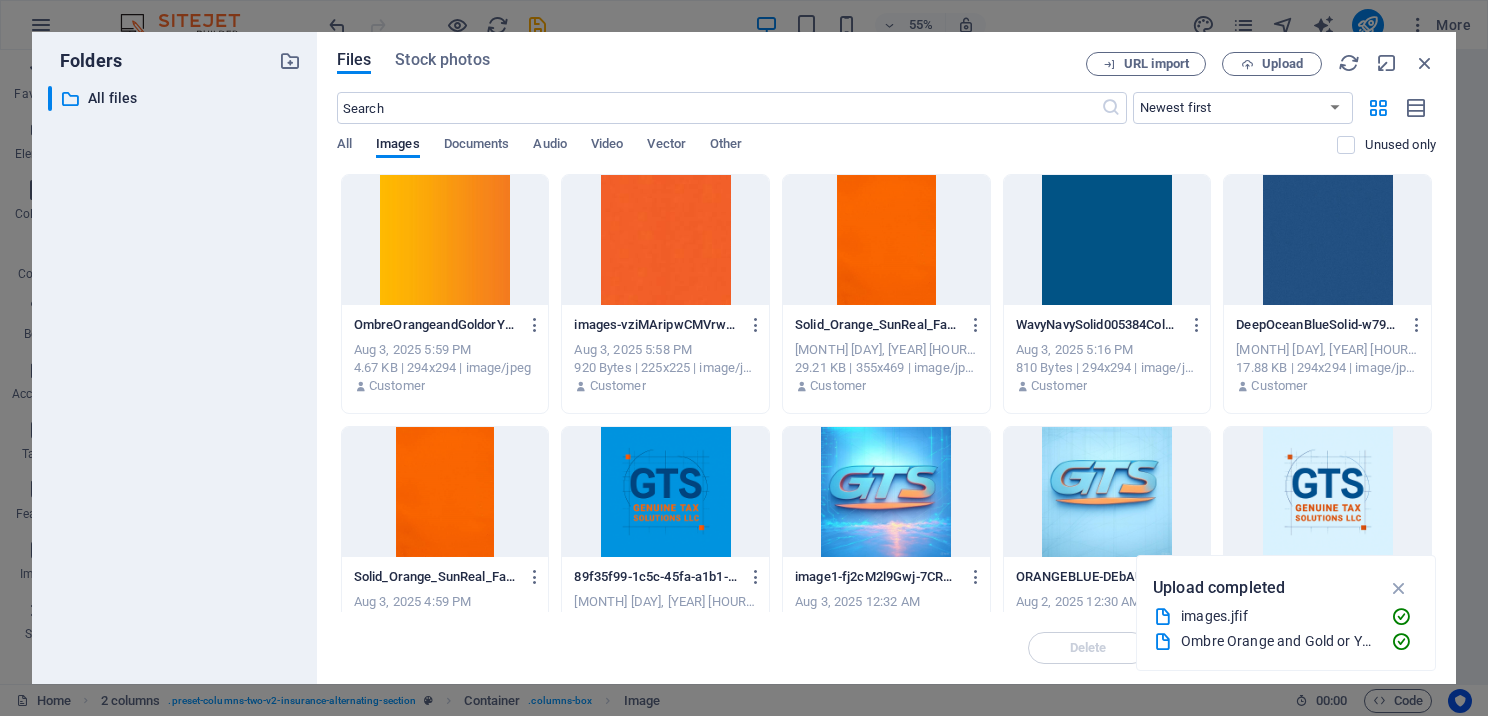scroll, scrollTop: 2550, scrollLeft: 0, axis: vertical 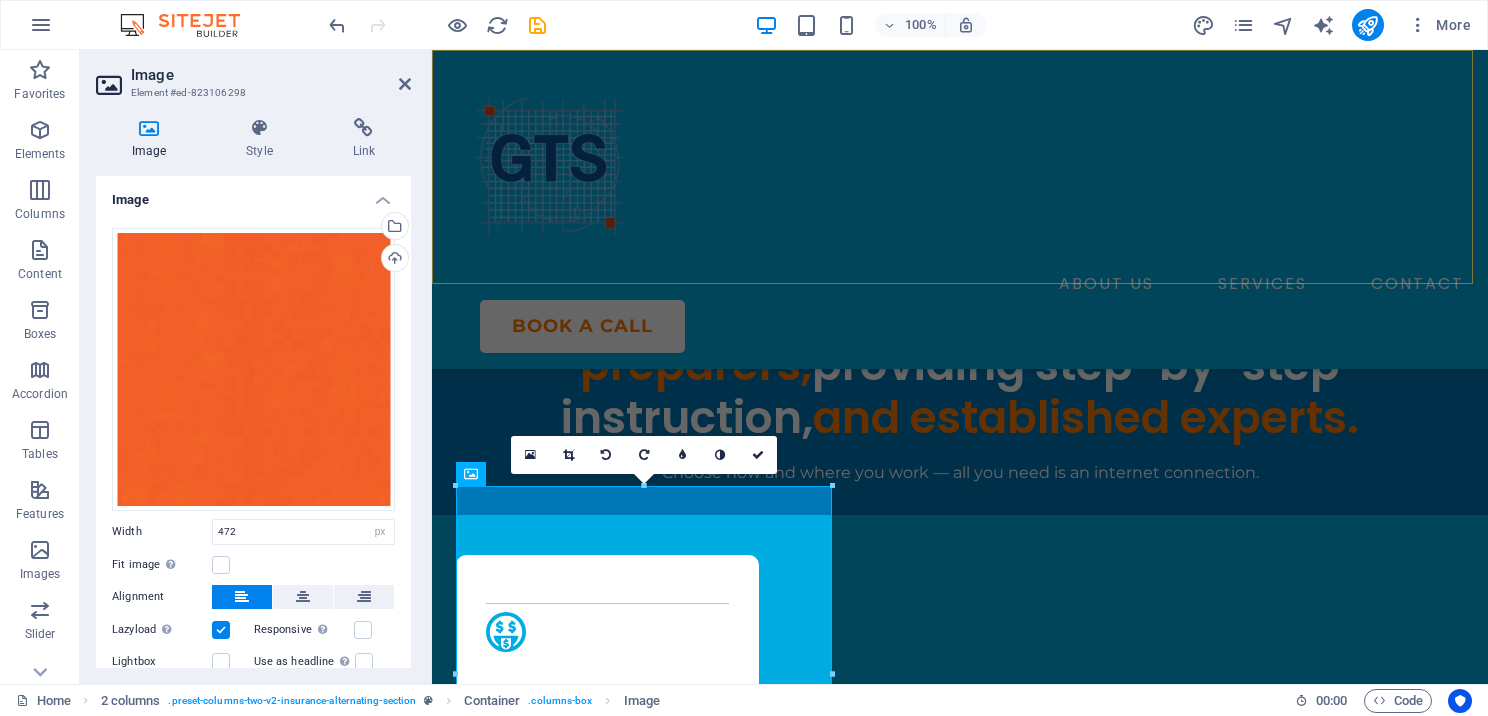 click on "ABOUT US SERVICES CONTACT BOOK A CALL" at bounding box center [960, 209] 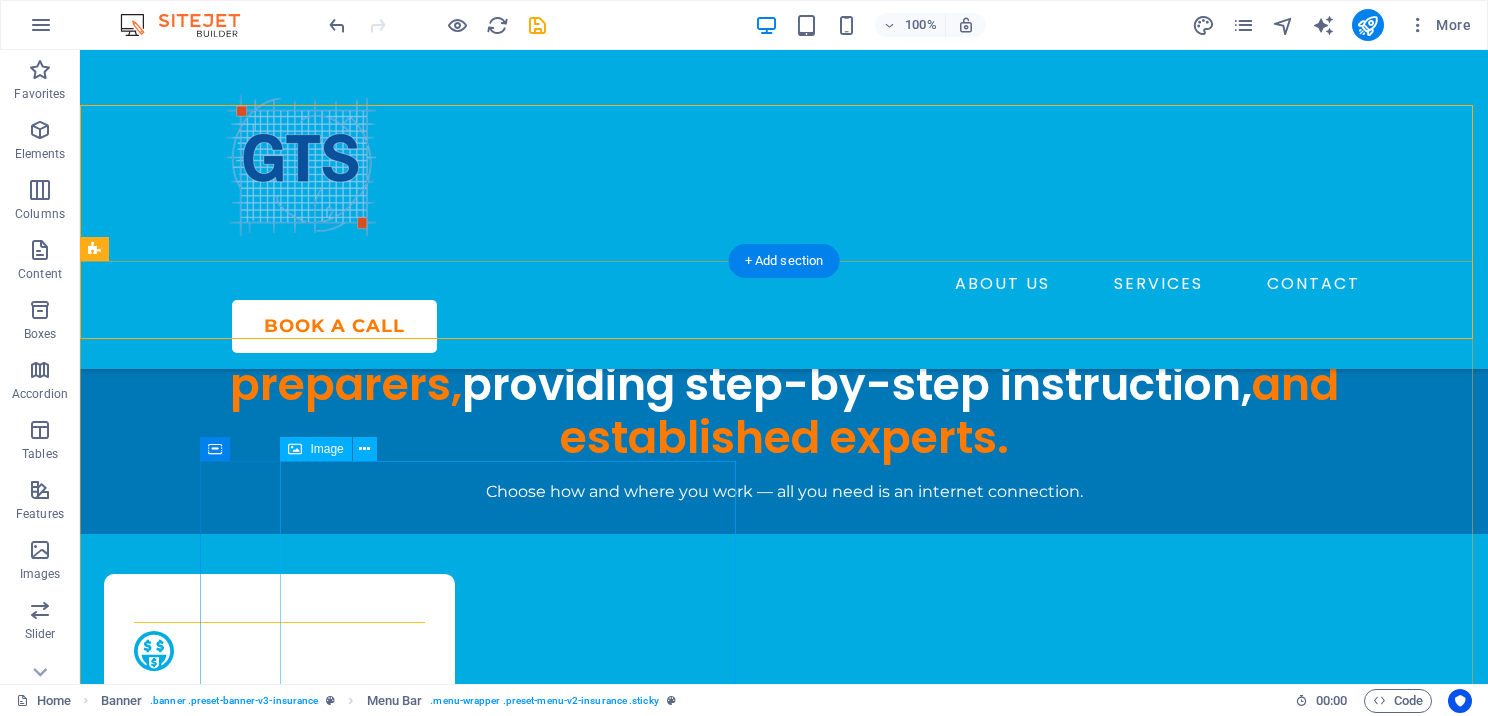scroll, scrollTop: 2500, scrollLeft: 0, axis: vertical 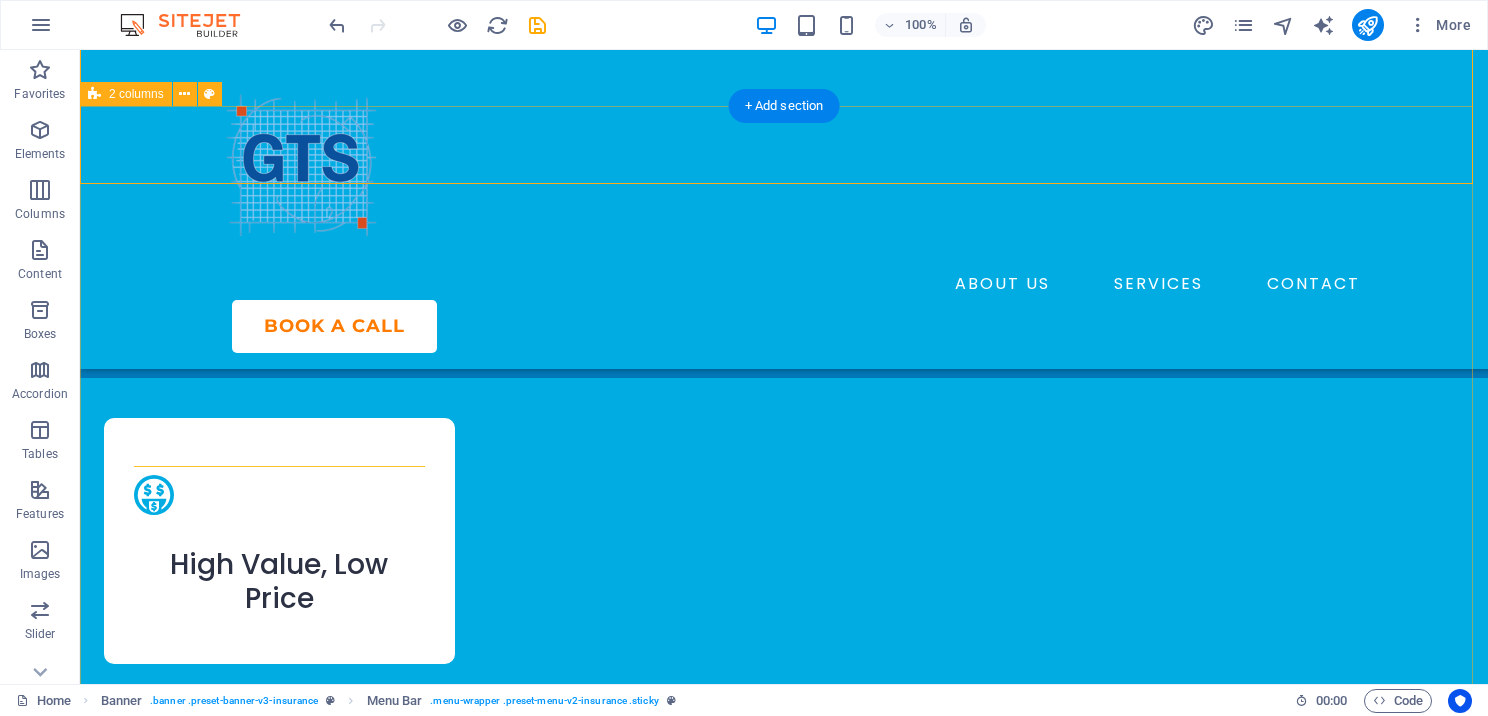 click on "We’re committed   to empowering tax professionals   to grow their revenue and   better serve their clients. GTS is committed to delivering top‑quality, comprehensive solutions for professional tax preparers—at the most competitive prices. Our mission is to empower tax professionals to boost their revenue and enhance client satisfaction. With a deep understanding of our clients’ needs, we strive to provide an exceptional, unmatched experience every step of the way." at bounding box center [784, 2820] 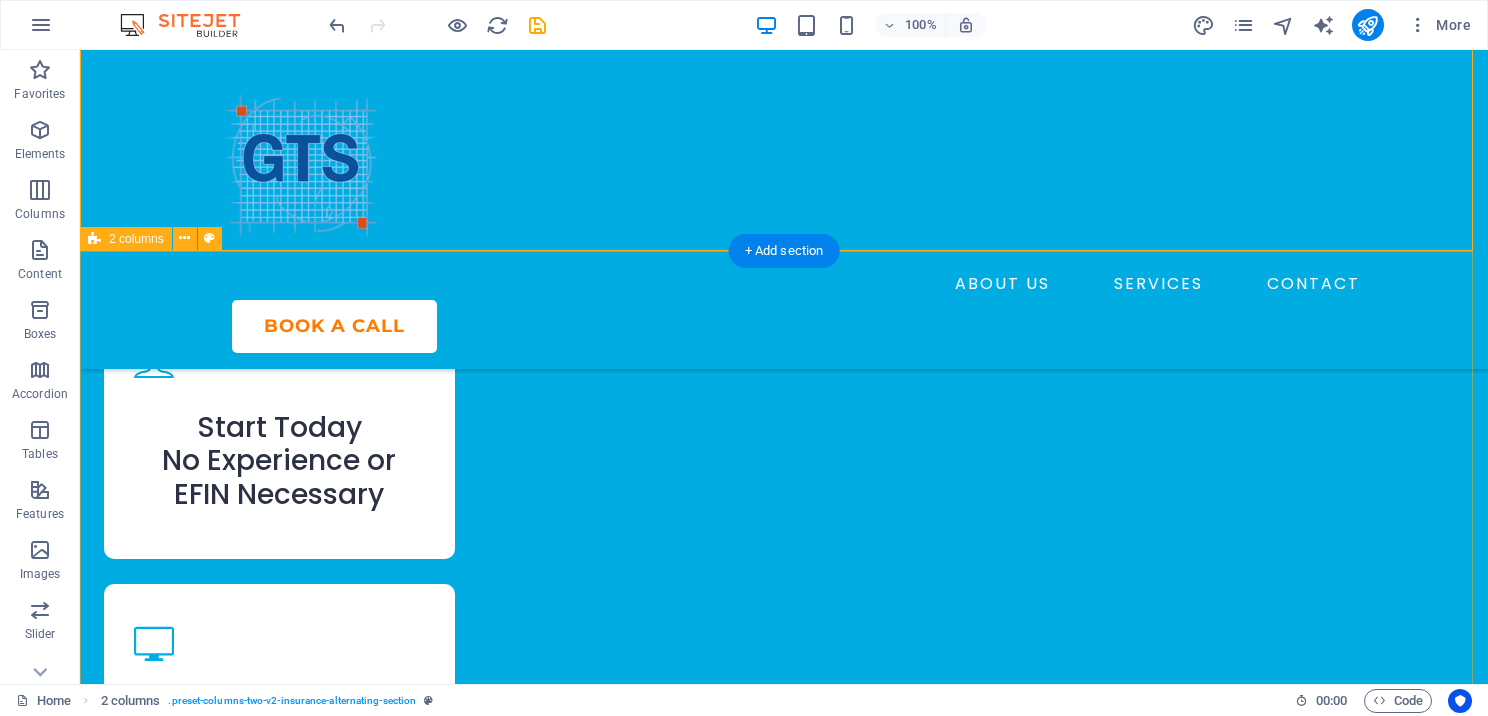 scroll, scrollTop: 3200, scrollLeft: 0, axis: vertical 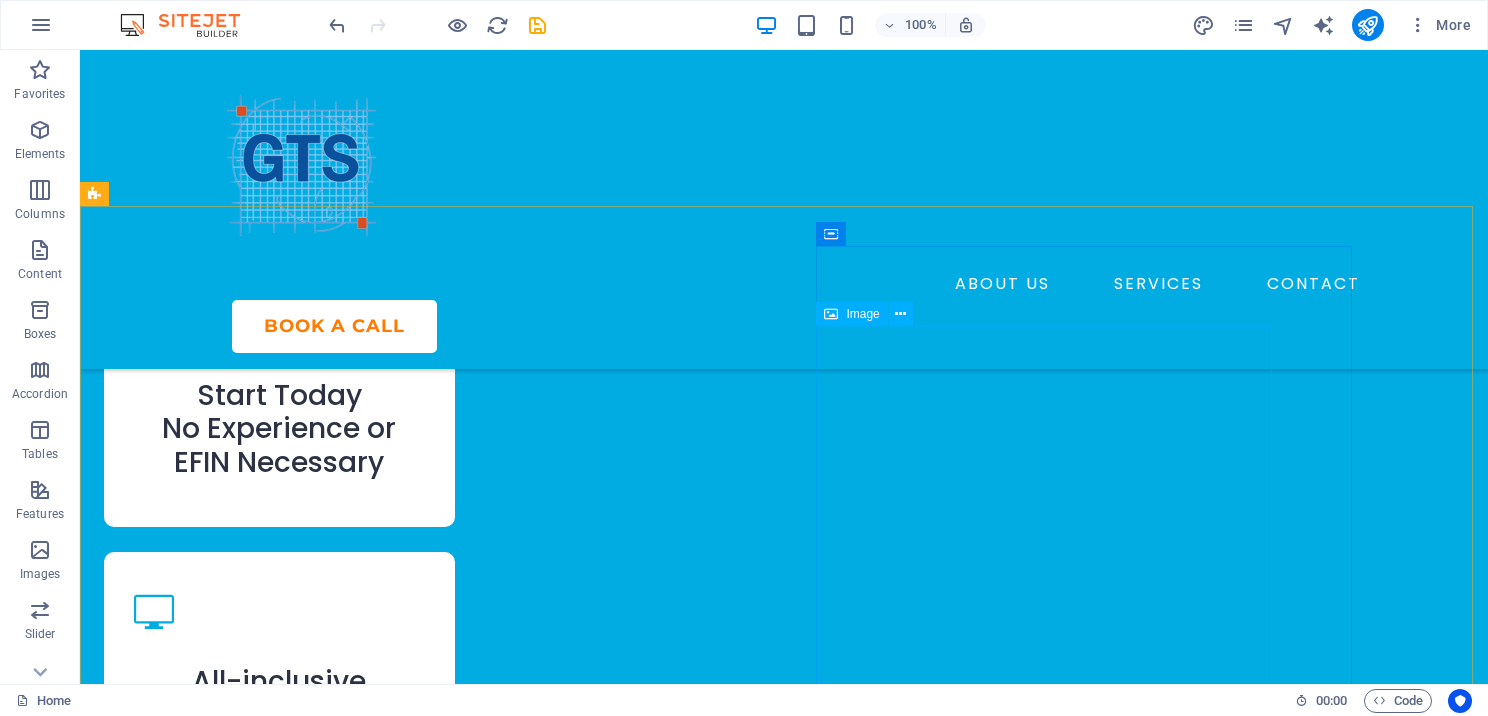 click at bounding box center (831, 314) 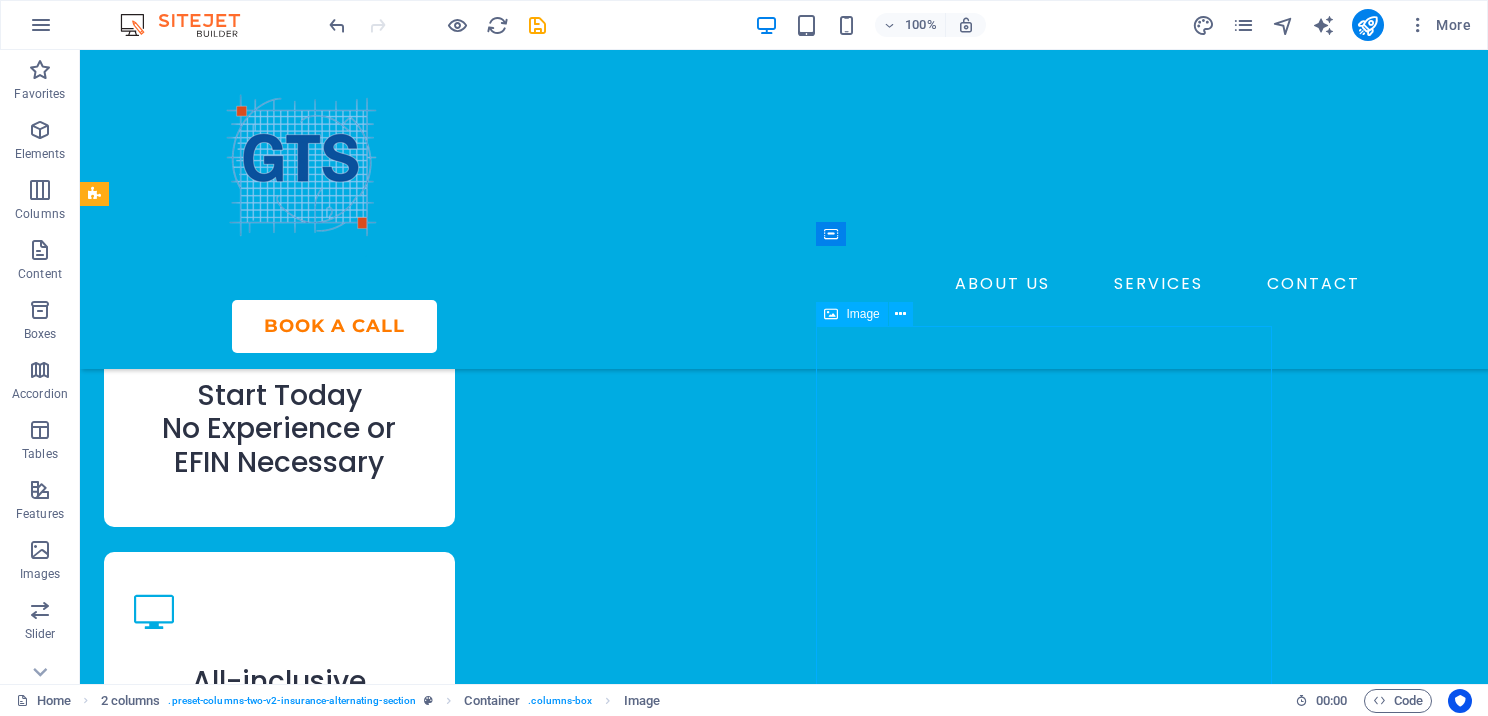 click at bounding box center [831, 314] 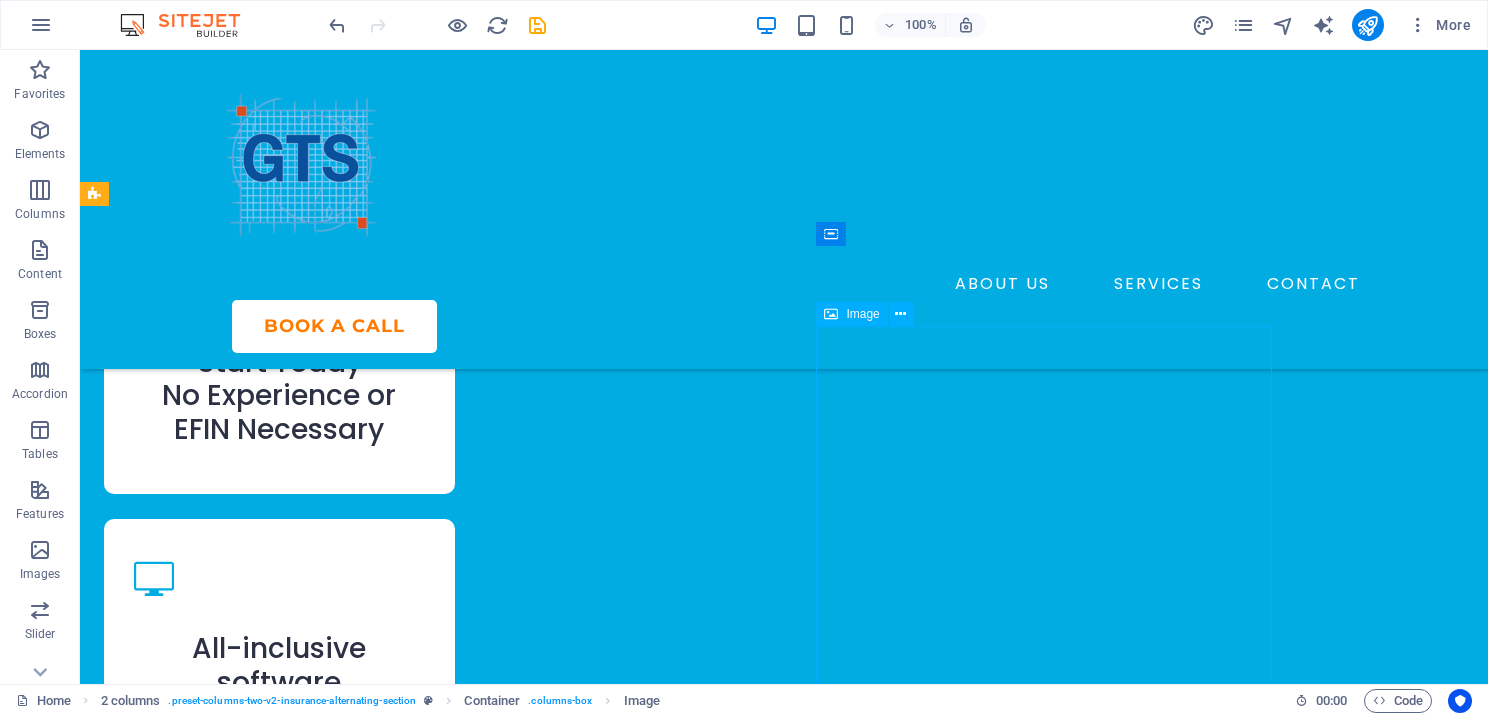 select on "px" 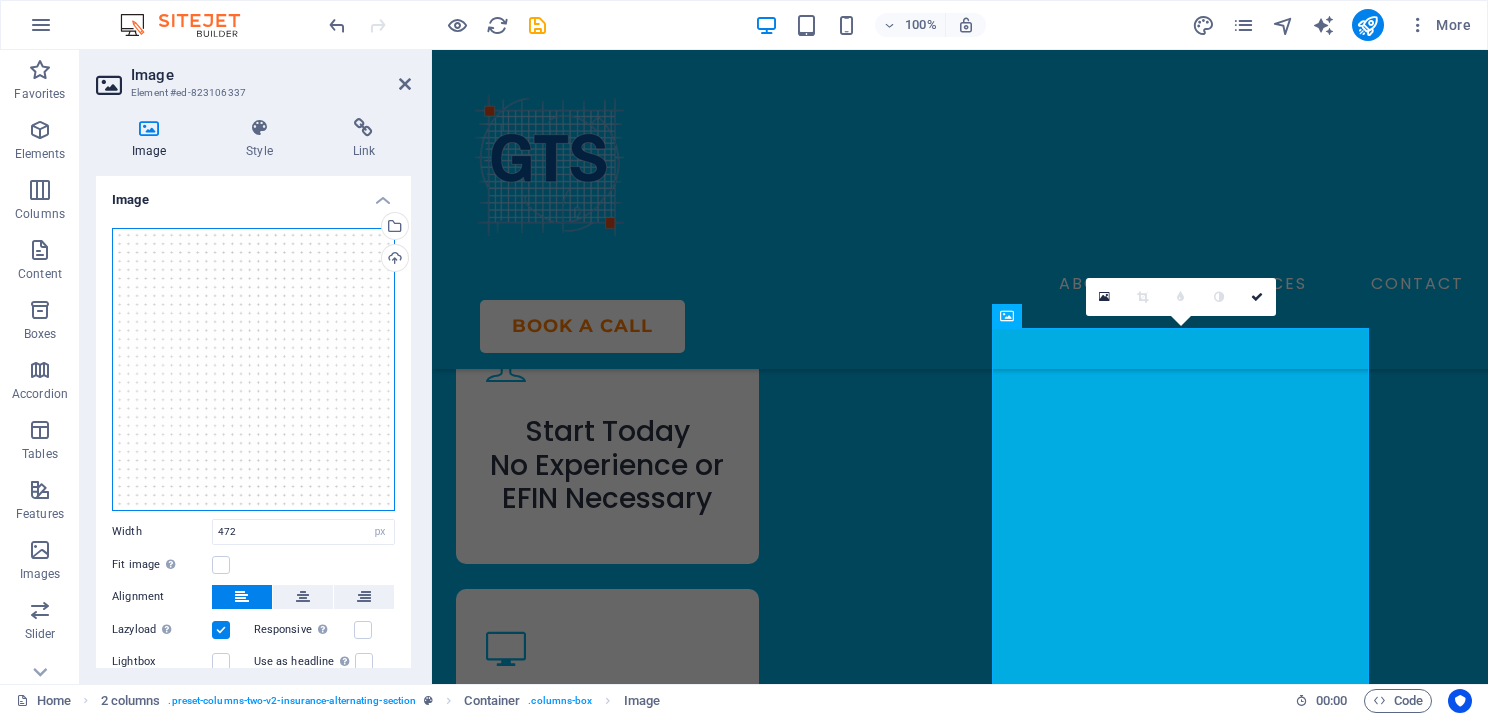 click on "Drag files here, click to choose files or select files from Files or our free stock photos & videos" at bounding box center [253, 369] 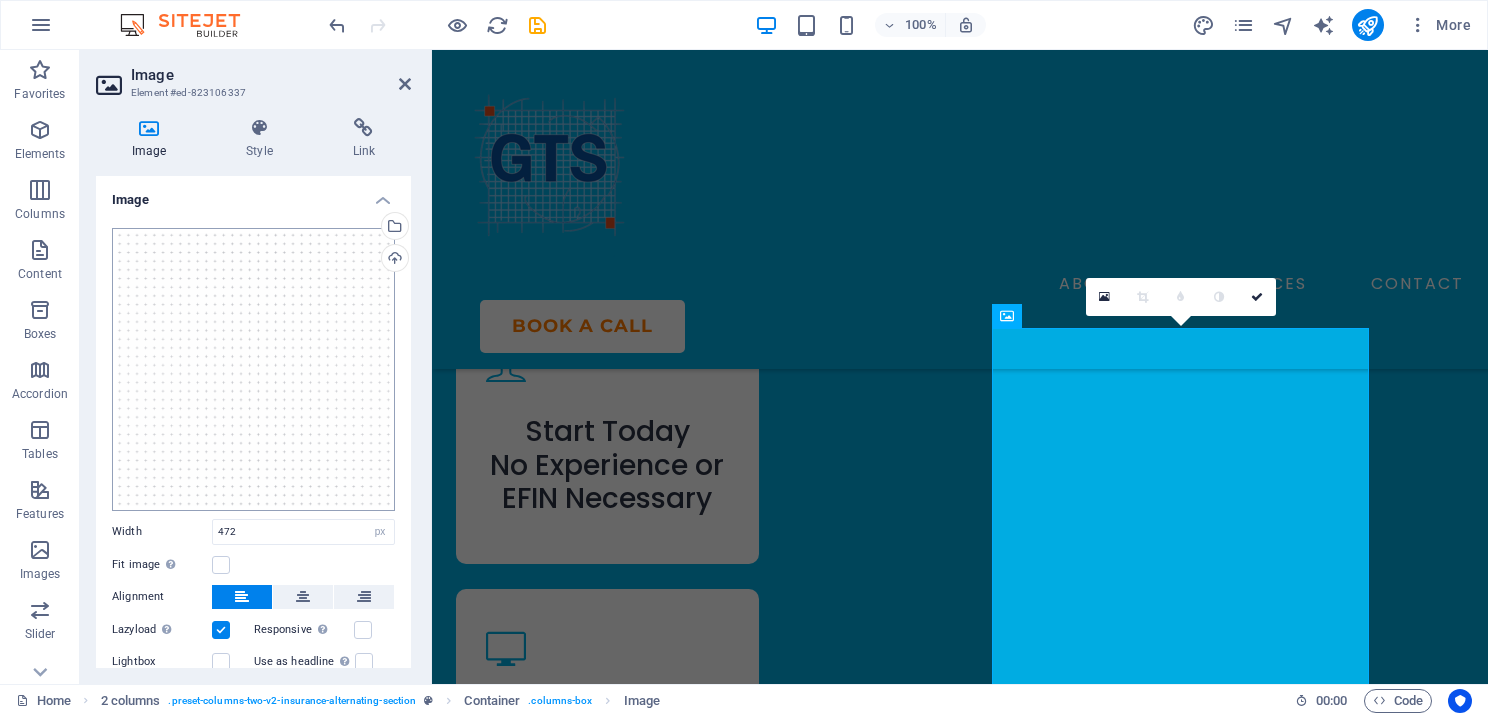 click on "genuinetaxsolutions.com Home Favorites Elements Columns Content Boxes Accordion Tables Features Images Slider Header Footer Forms Marketing Collections Image Element #ed-823106337 Image Style Link Image Drag files here, click to choose files or select files from Files or our free stock photos & videos Select files from the file manager, stock photos, or upload file(s) Upload Width 472 Default auto px rem % em vh vw Fit image Automatically fit image to a fixed width and height Height Default auto px Alignment Lazyload Loading images after the page loads improves page speed. Responsive Automatically load retina image and smartphone optimized sizes. Lightbox Use as headline The image will be wrapped in an H1 headline tag. Useful for giving alternative text the weight of an H1 headline, e.g. for the logo. Leave unchecked if uncertain. Optimized Images are compressed to improve page speed. Position Direction Custom X offset 50 px rem %" at bounding box center [744, 358] 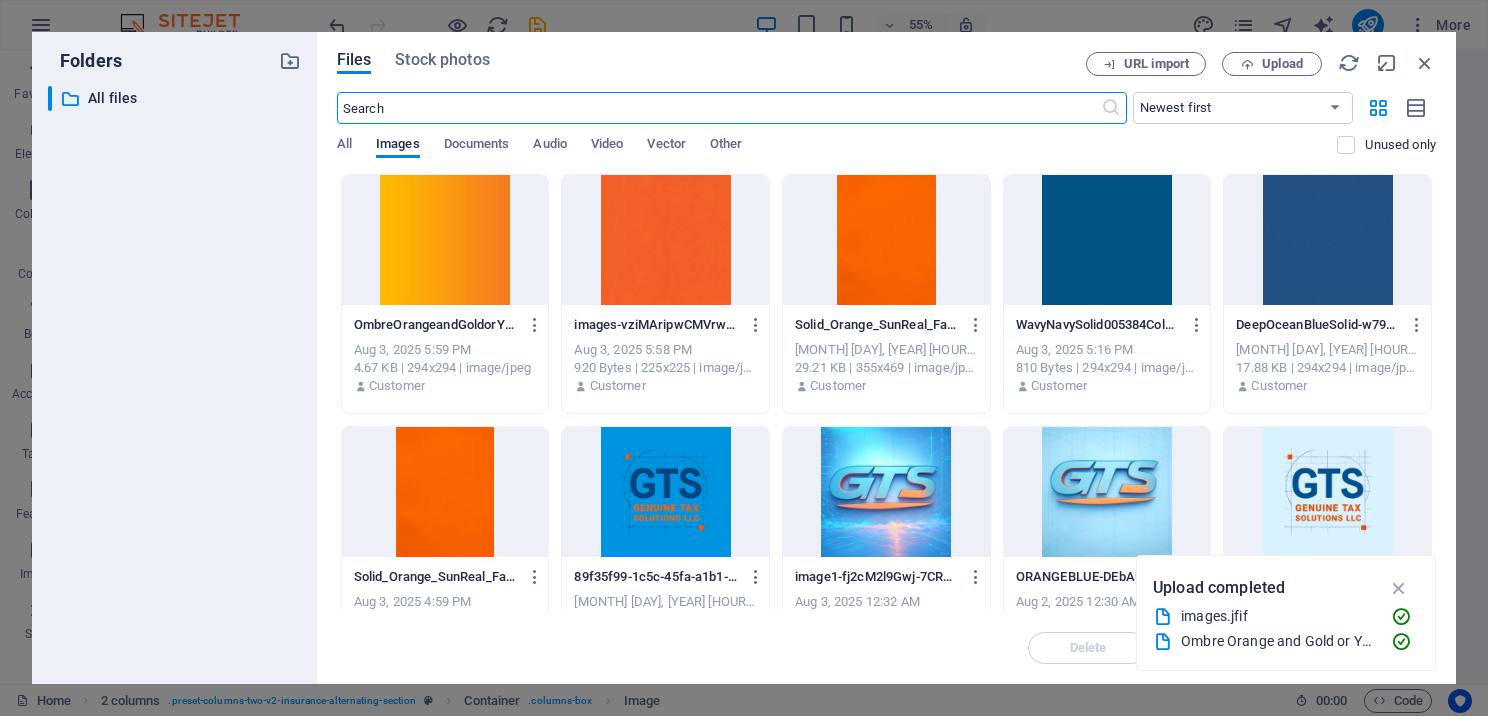 click at bounding box center (665, 240) 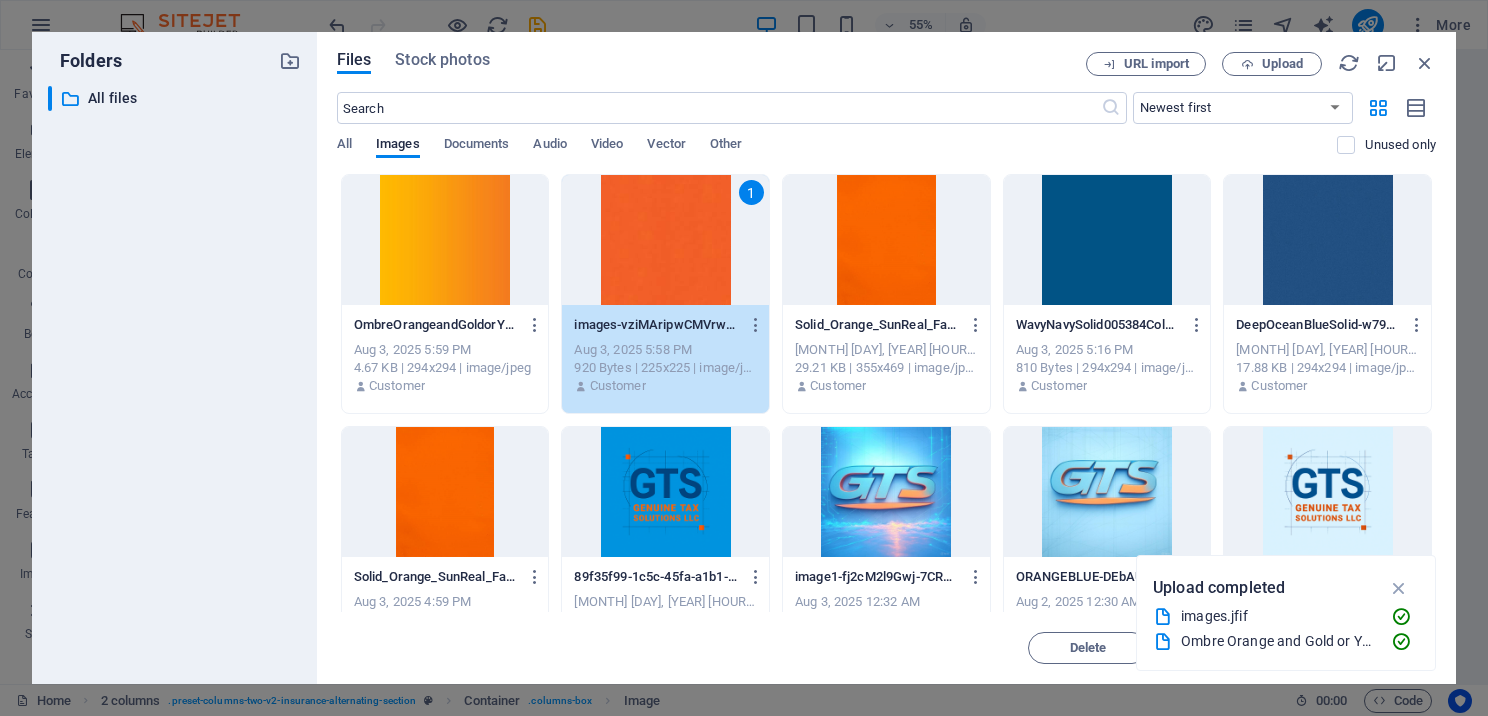 click on "1" at bounding box center [665, 240] 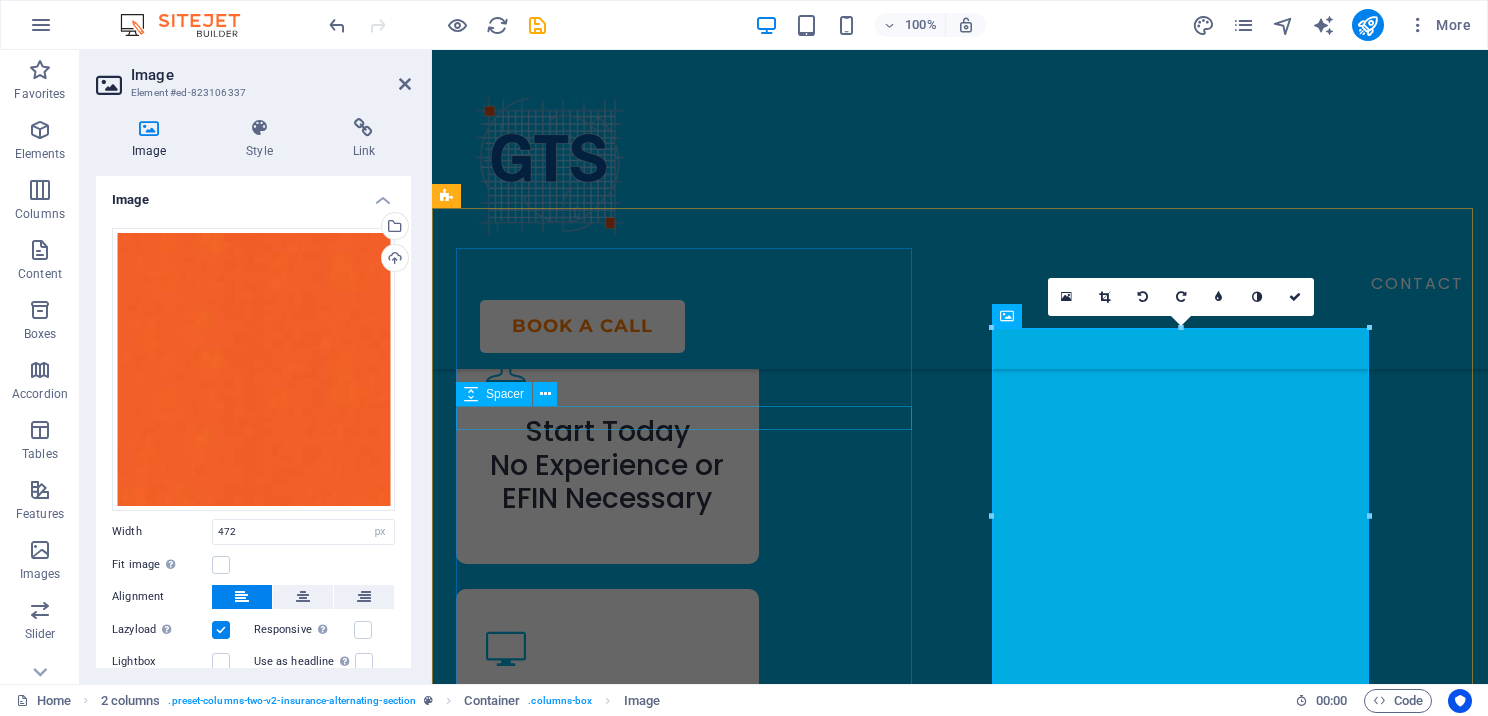 scroll, scrollTop: 3433, scrollLeft: 0, axis: vertical 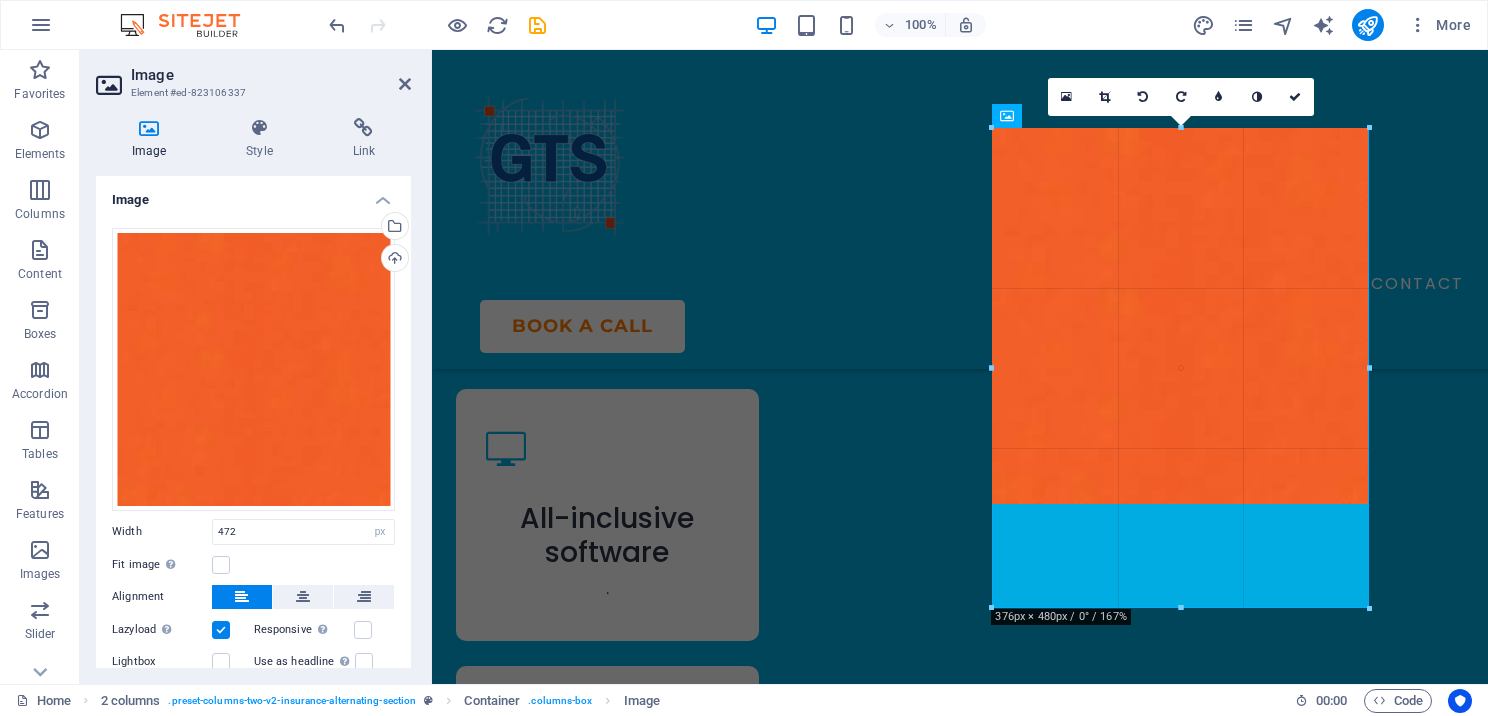 drag, startPoint x: 1368, startPoint y: 501, endPoint x: 1371, endPoint y: 600, distance: 99.04544 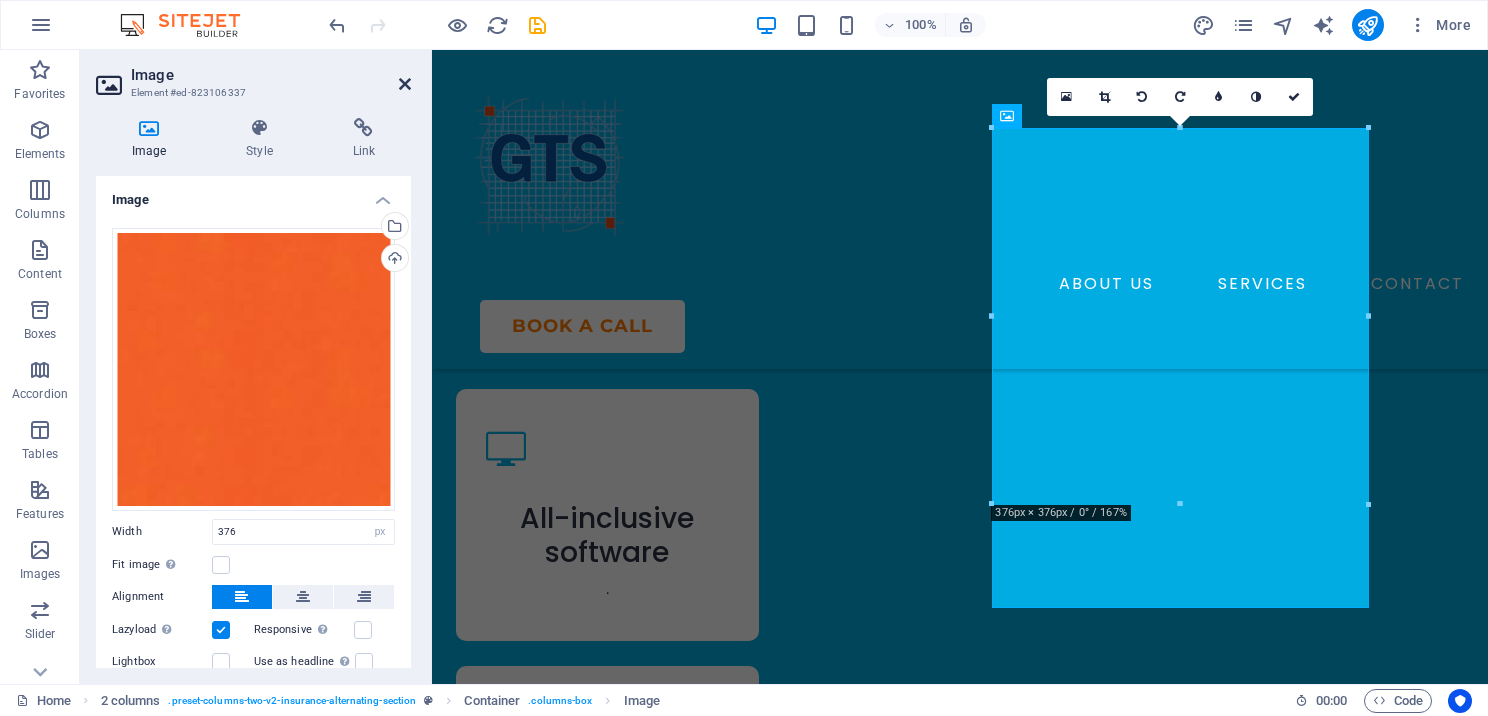 click at bounding box center [405, 84] 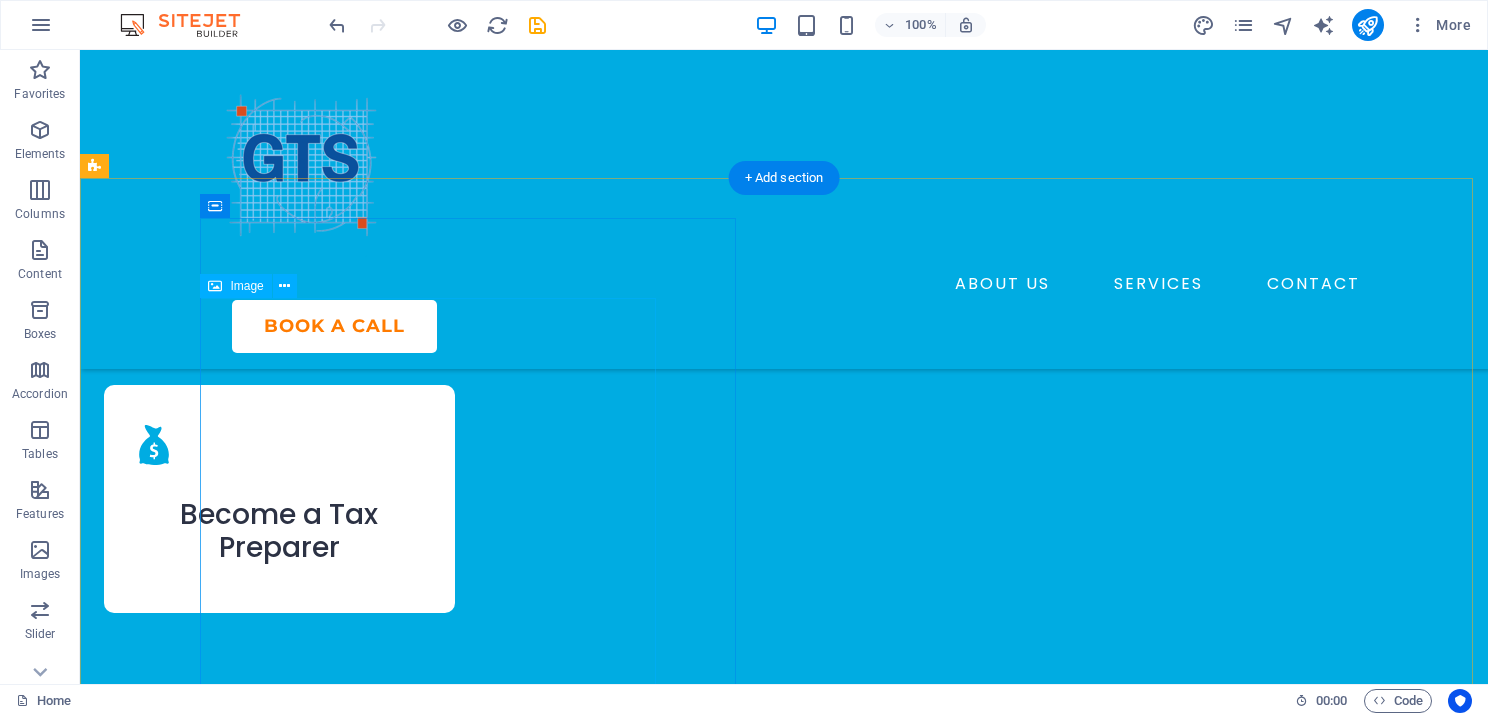 scroll, scrollTop: 3698, scrollLeft: 0, axis: vertical 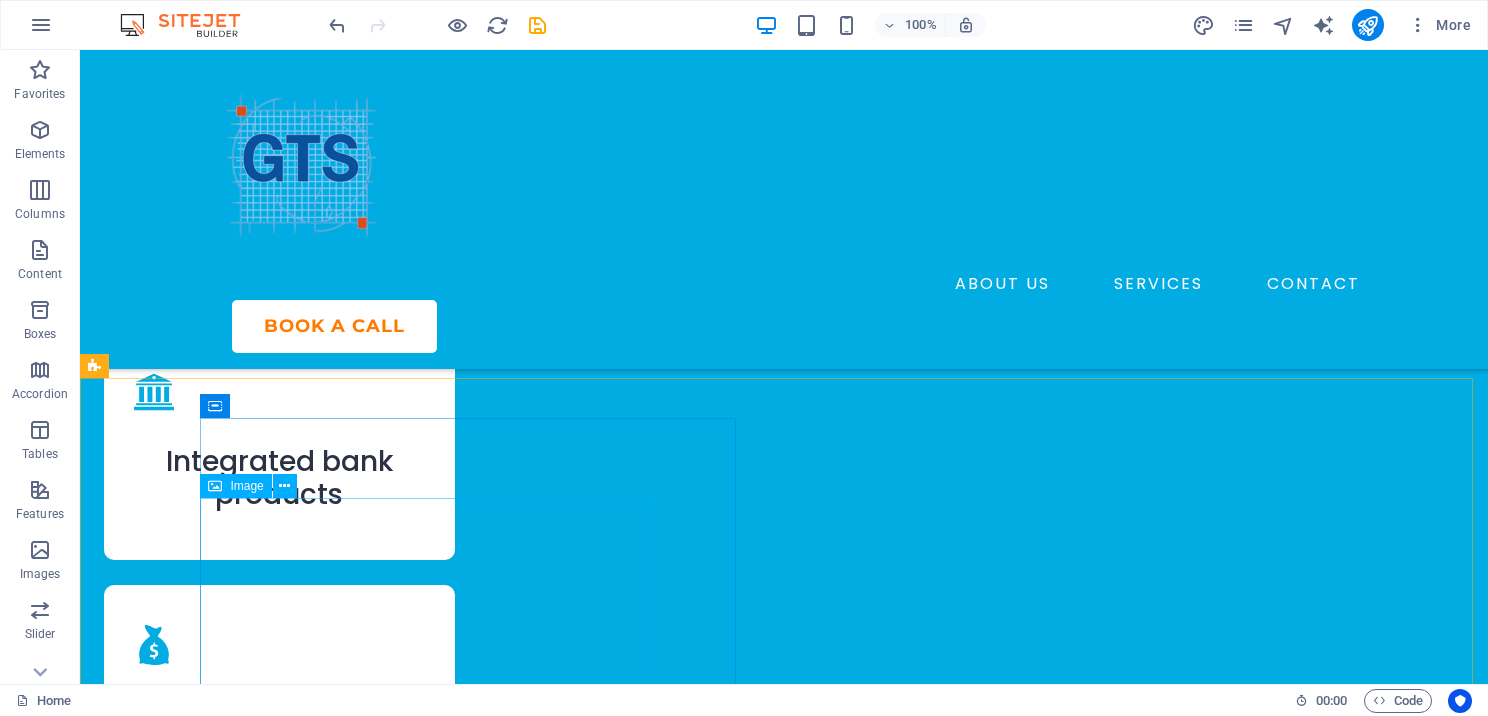 click at bounding box center [215, 486] 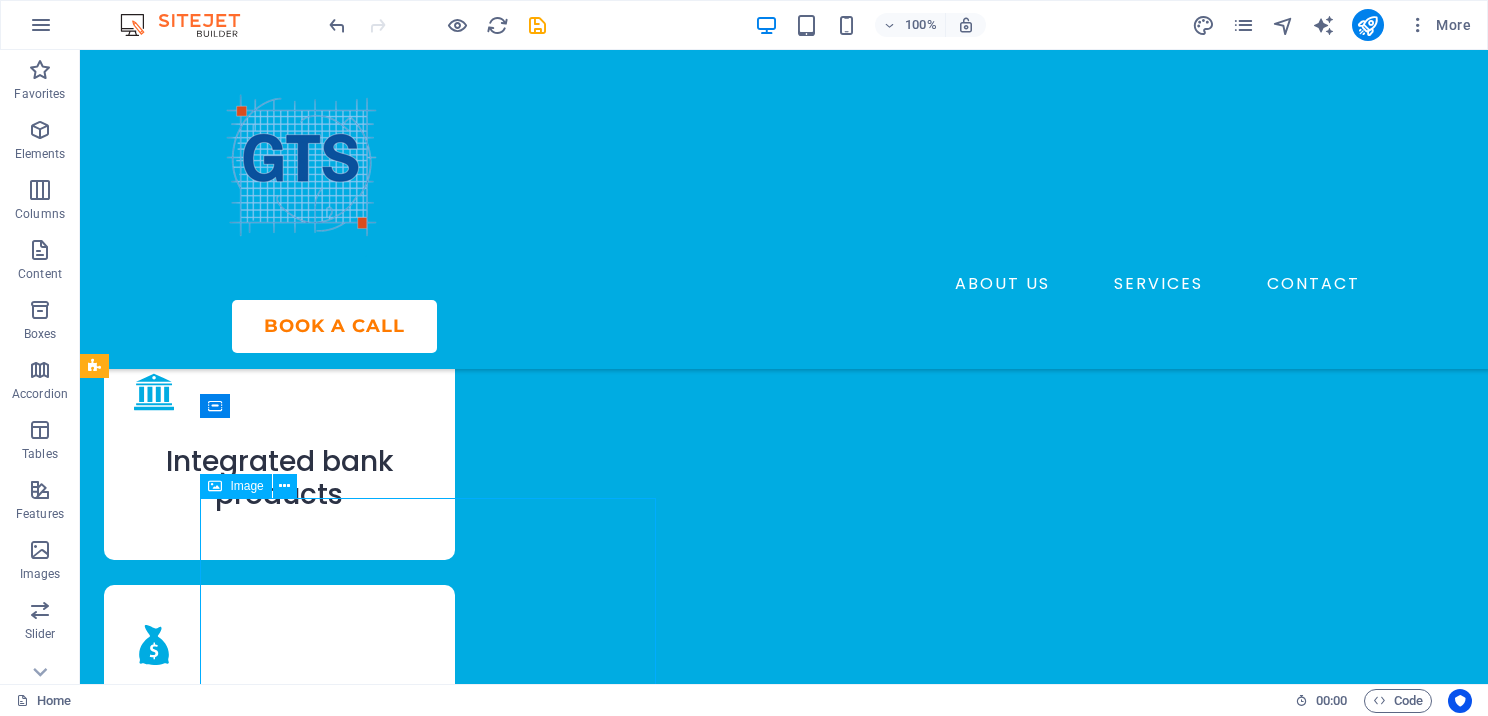 click at bounding box center (215, 486) 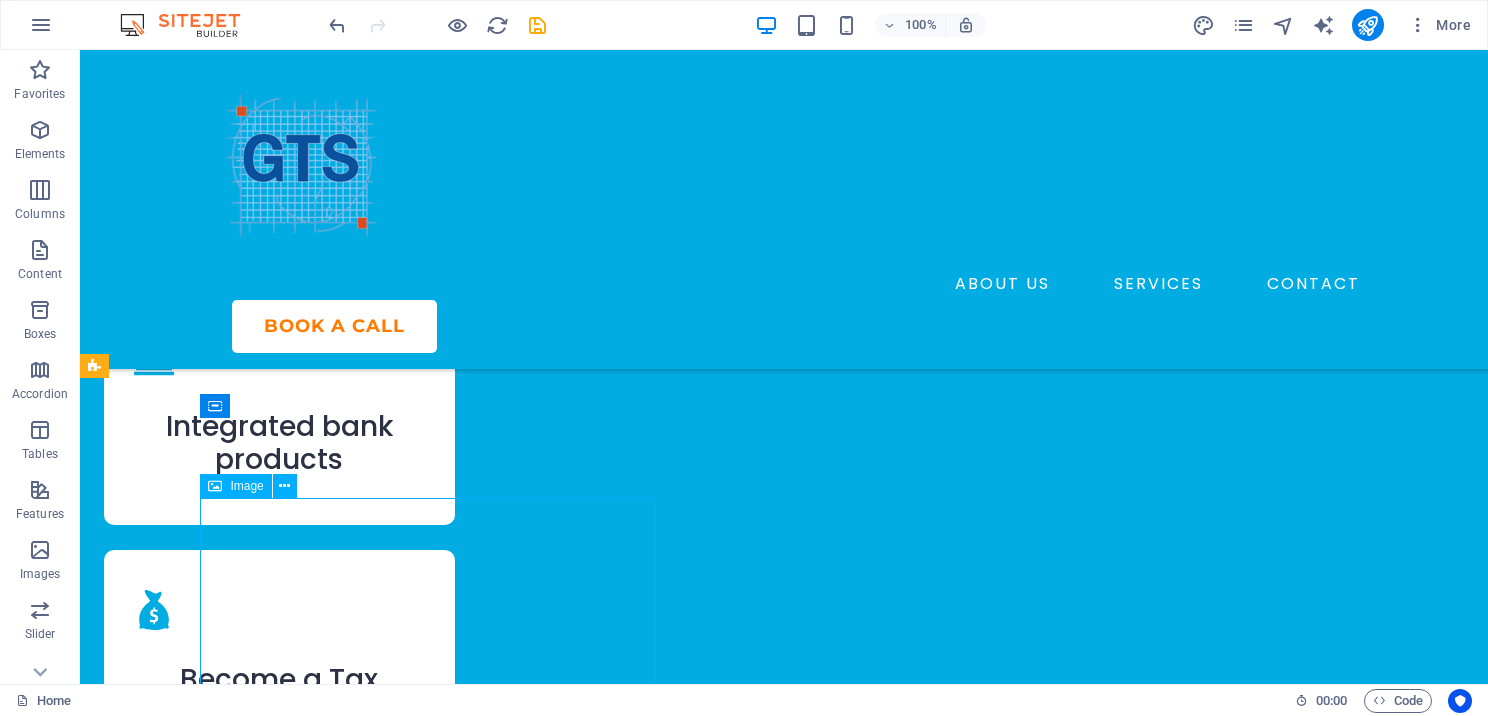 select on "px" 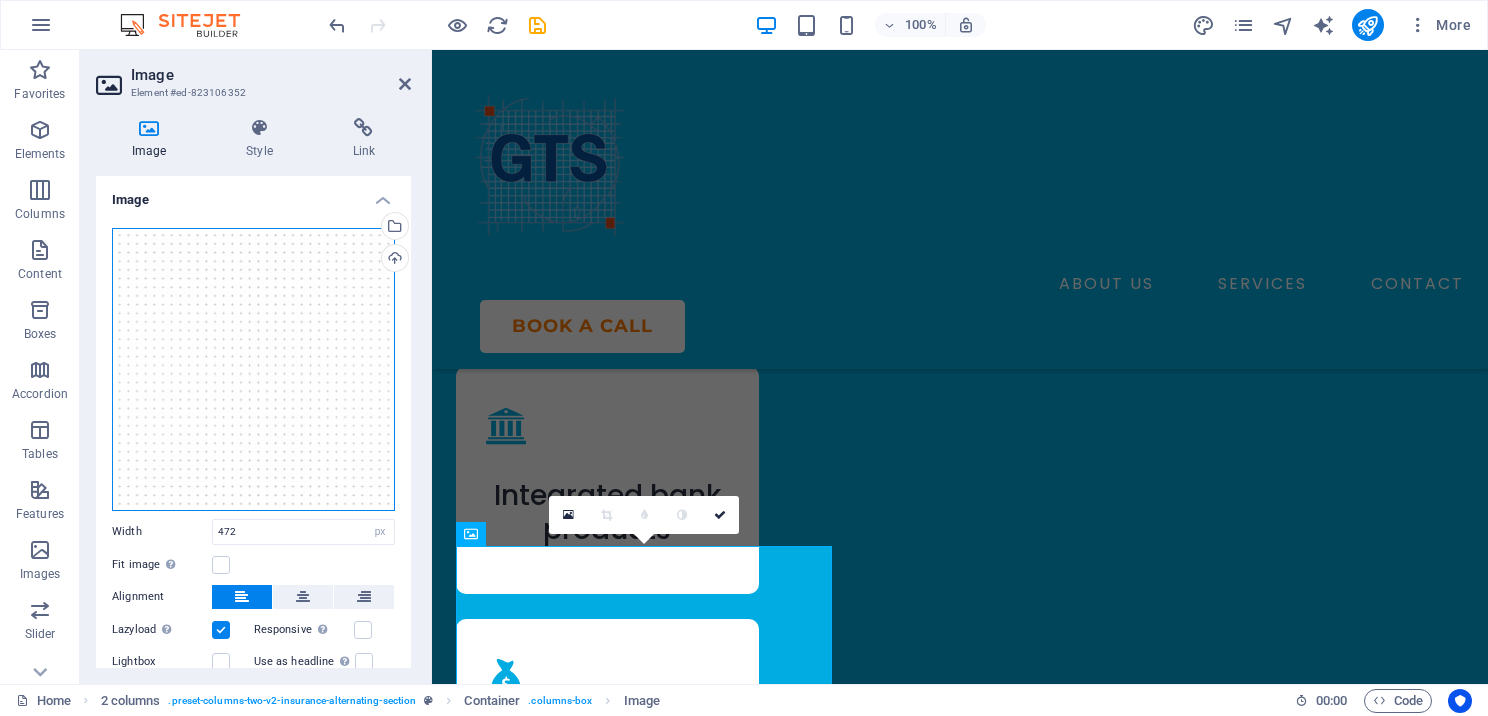 click on "Drag files here, click to choose files or select files from Files or our free stock photos & videos" at bounding box center (253, 369) 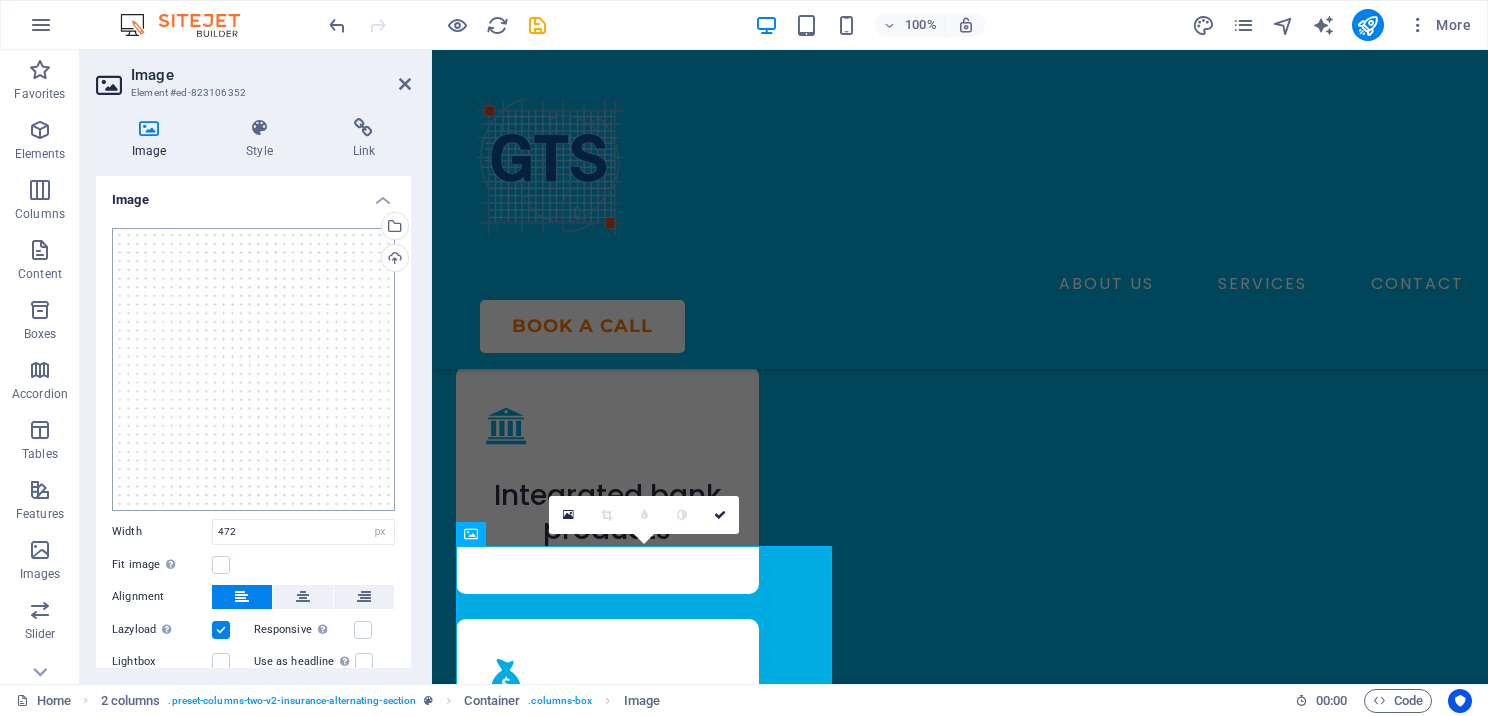 scroll, scrollTop: 3928, scrollLeft: 0, axis: vertical 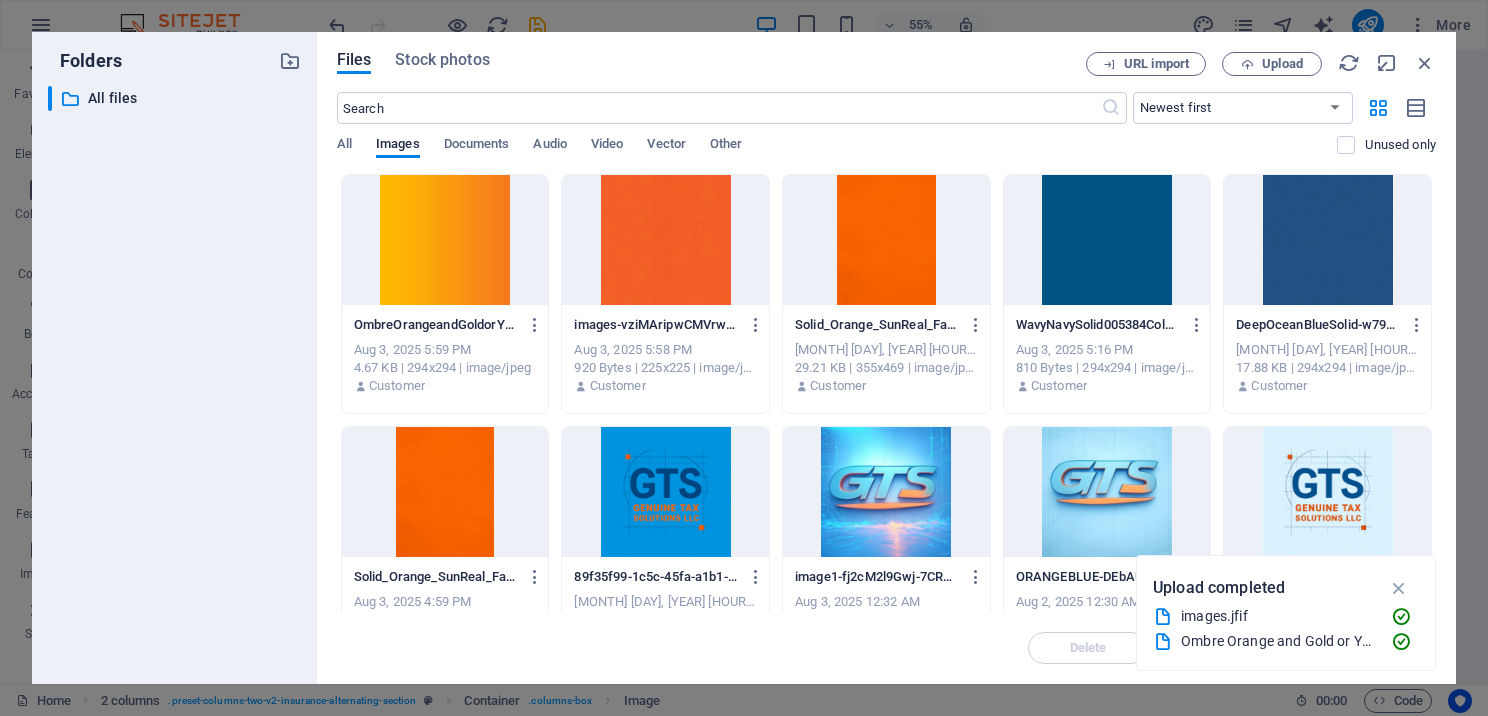 drag, startPoint x: 742, startPoint y: 276, endPoint x: 716, endPoint y: 256, distance: 32.80244 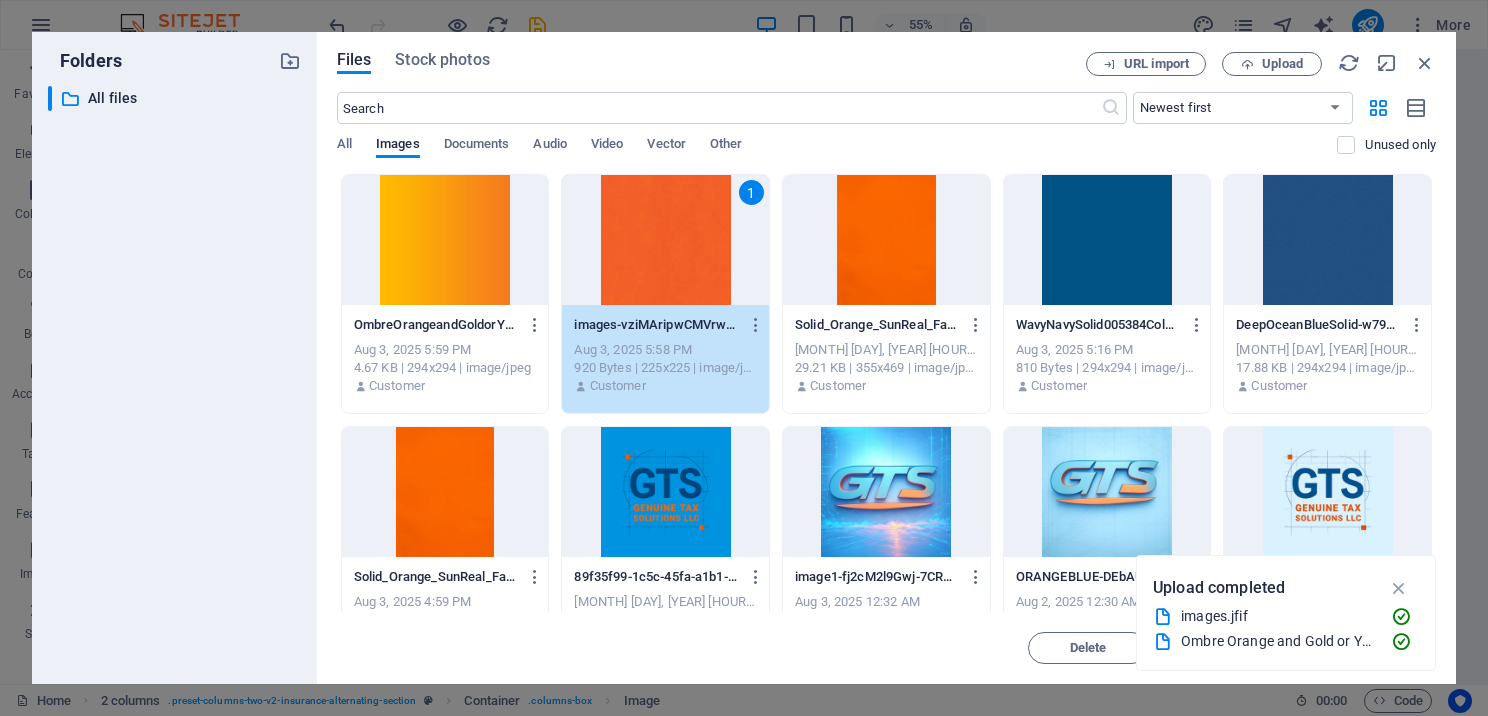 click on "1" at bounding box center (665, 240) 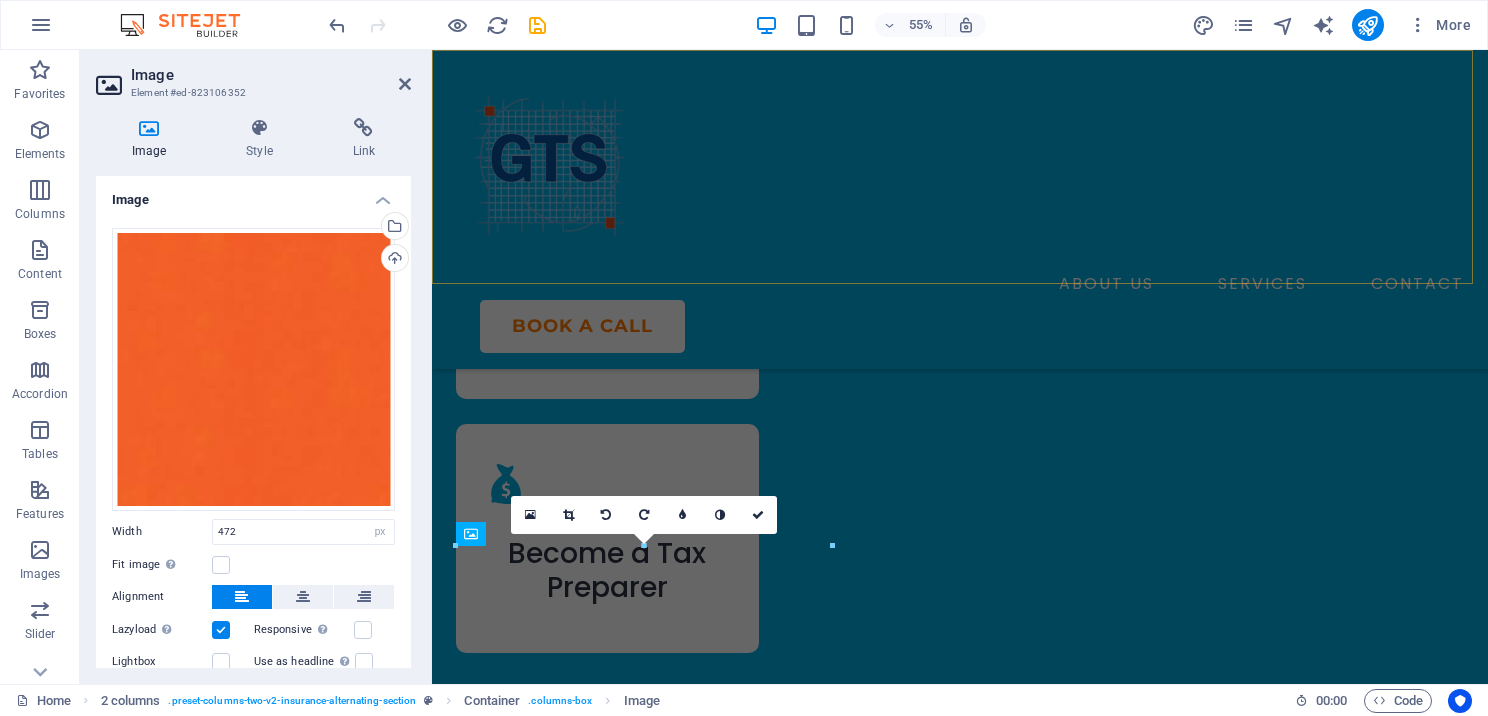 scroll, scrollTop: 3733, scrollLeft: 0, axis: vertical 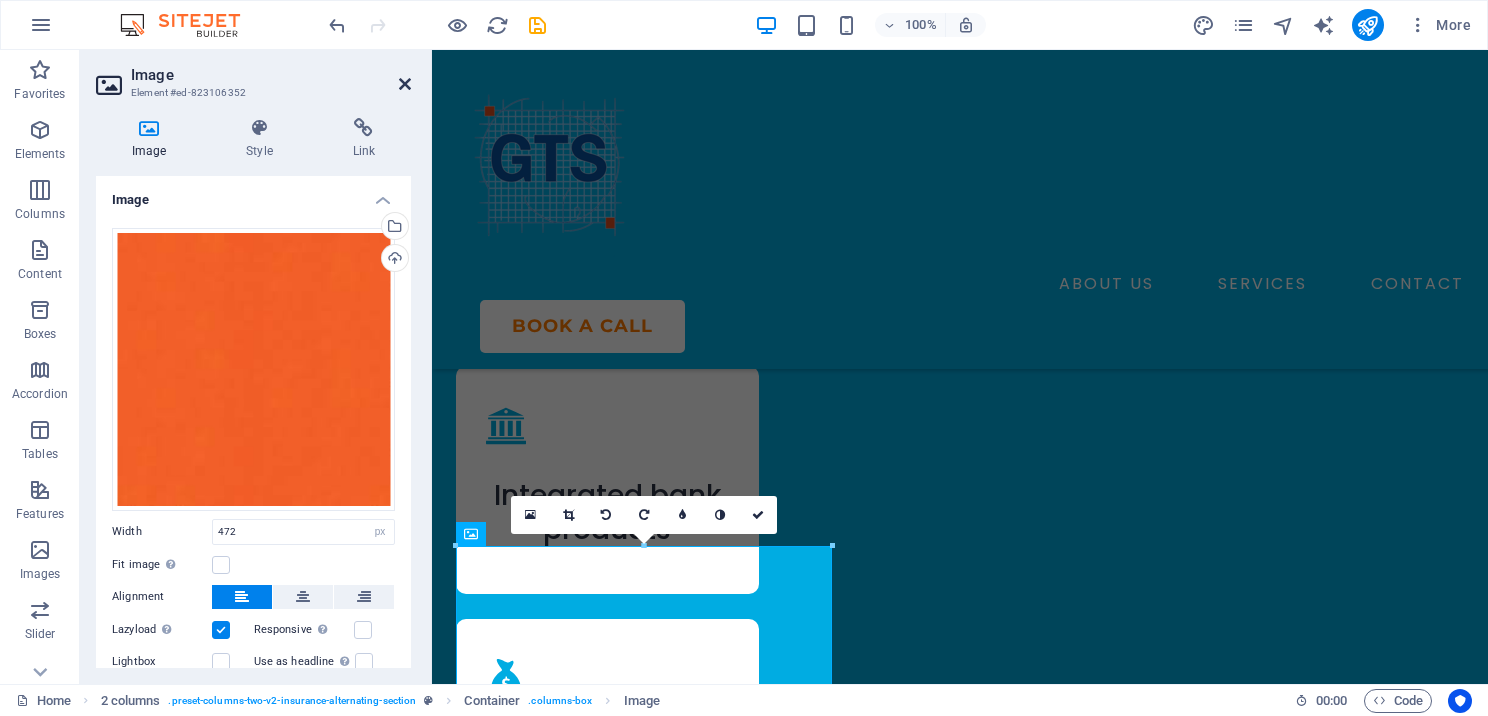 click at bounding box center [405, 84] 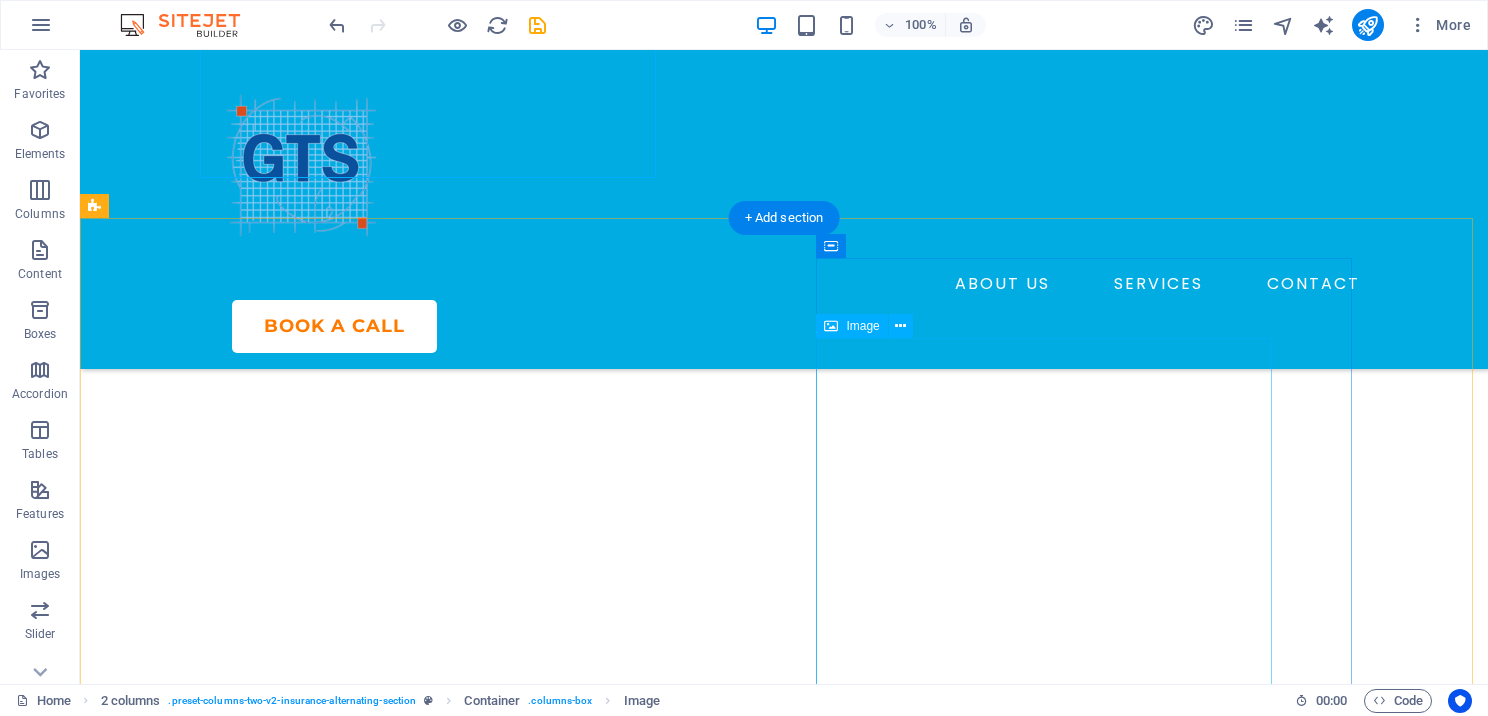 scroll, scrollTop: 4398, scrollLeft: 0, axis: vertical 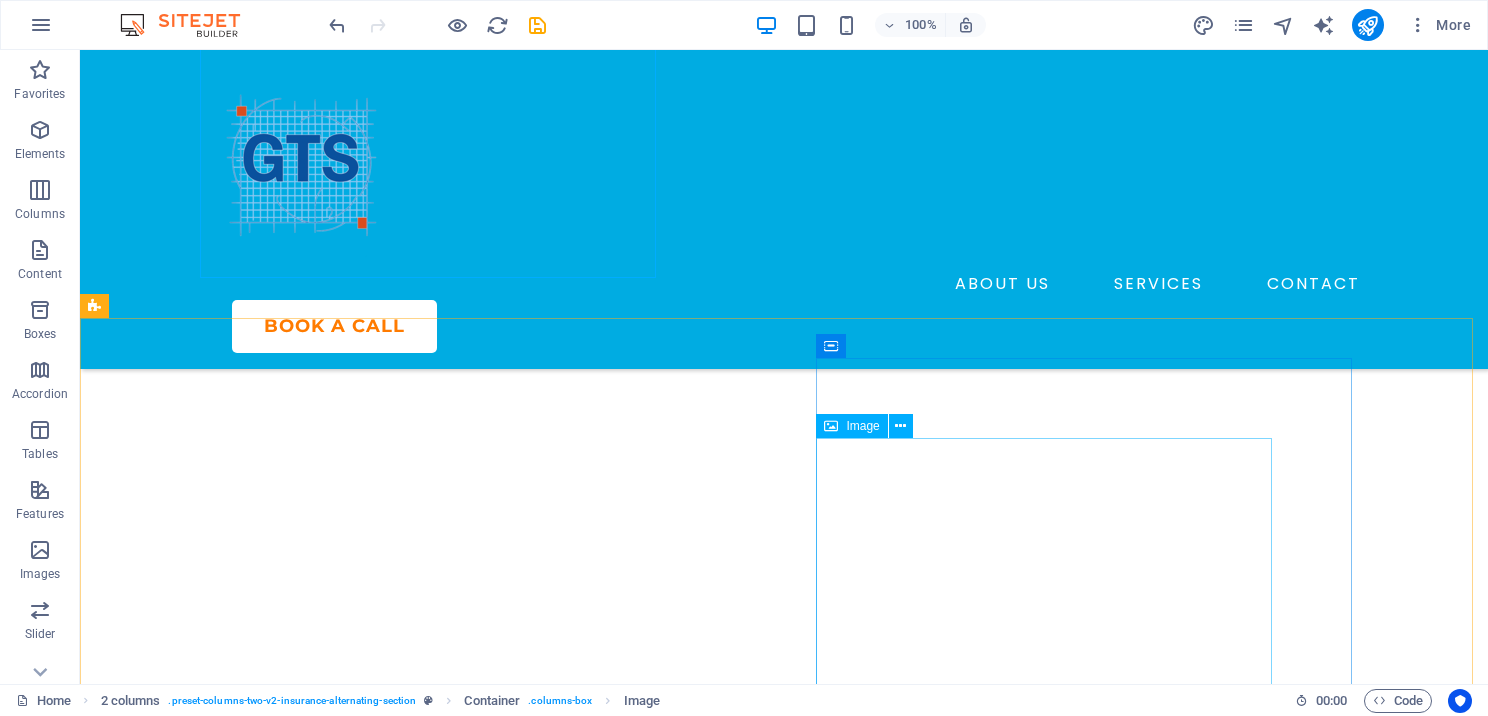 click at bounding box center [831, 426] 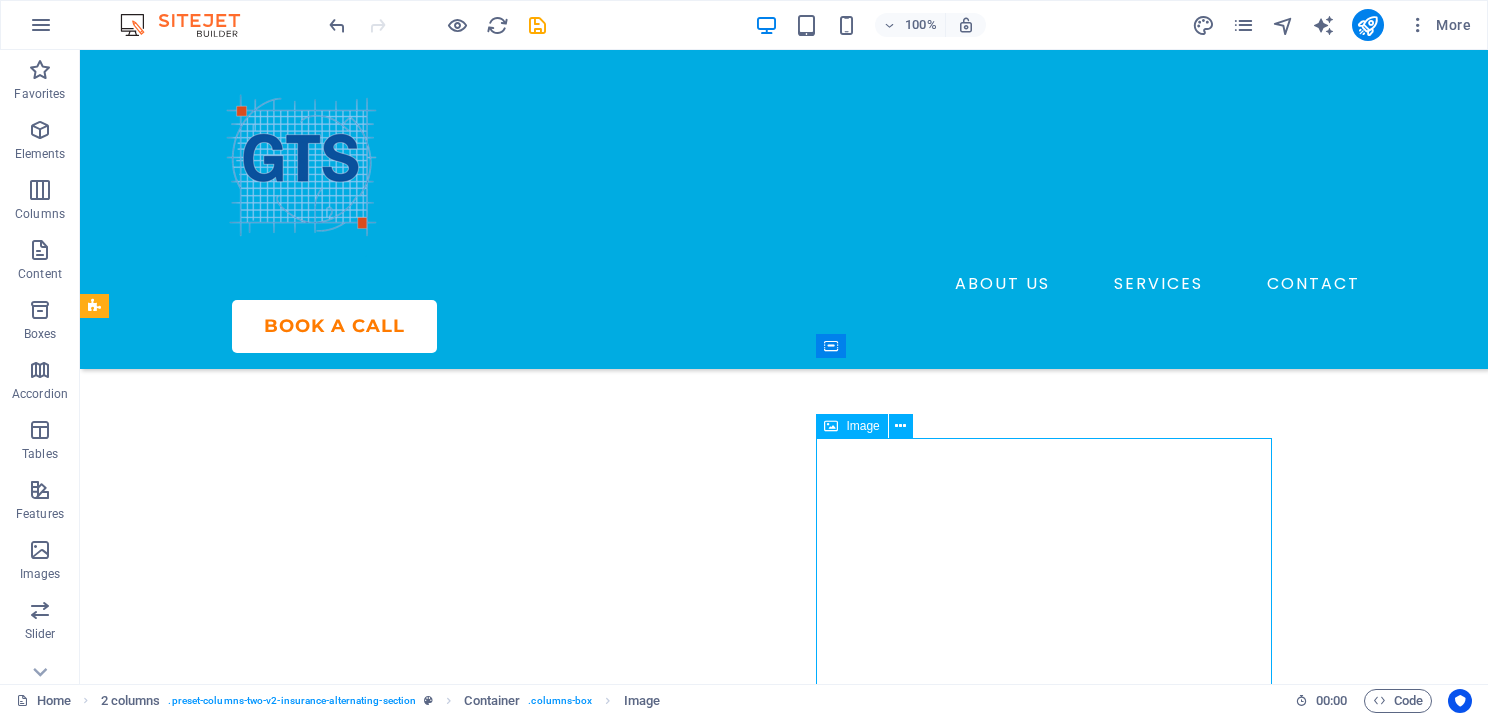 click at bounding box center (831, 426) 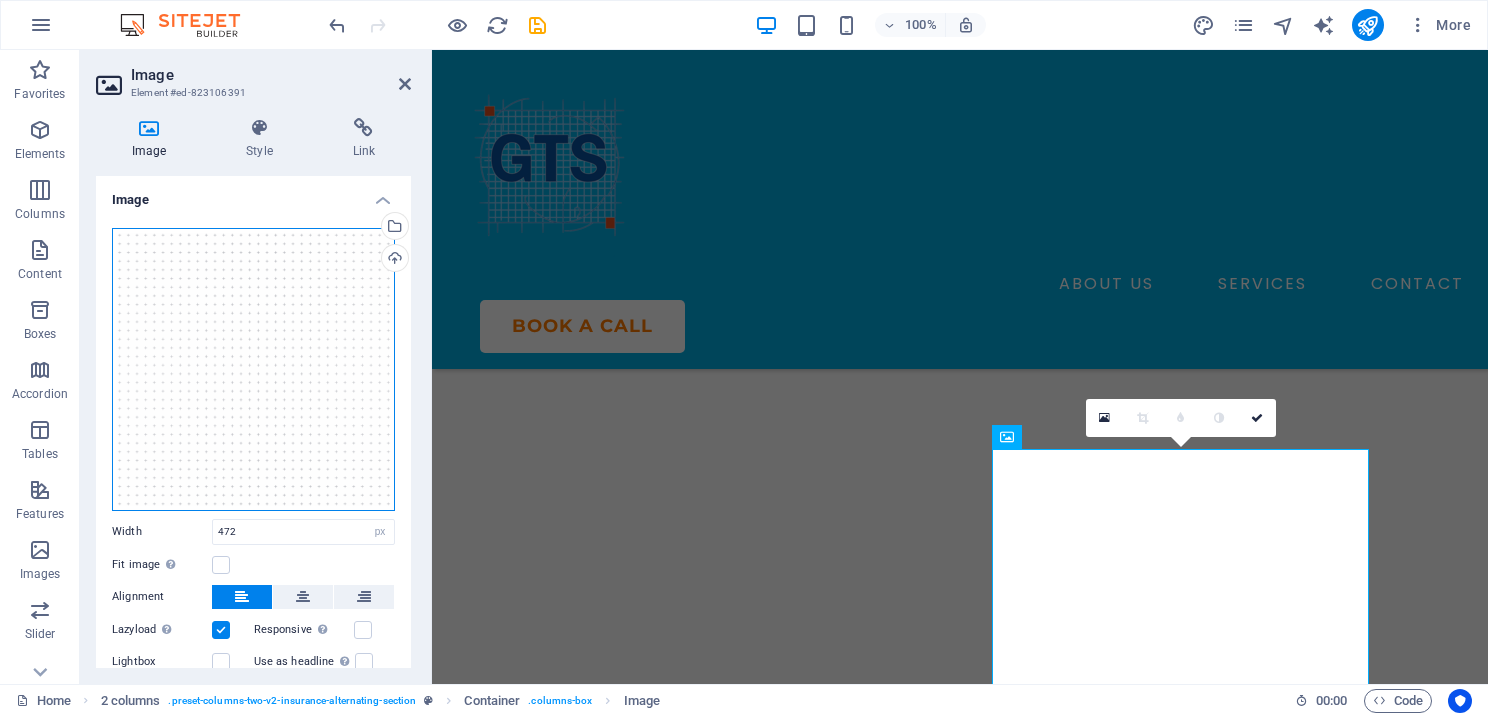 click on "Drag files here, click to choose files or select files from Files or our free stock photos & videos" at bounding box center [253, 369] 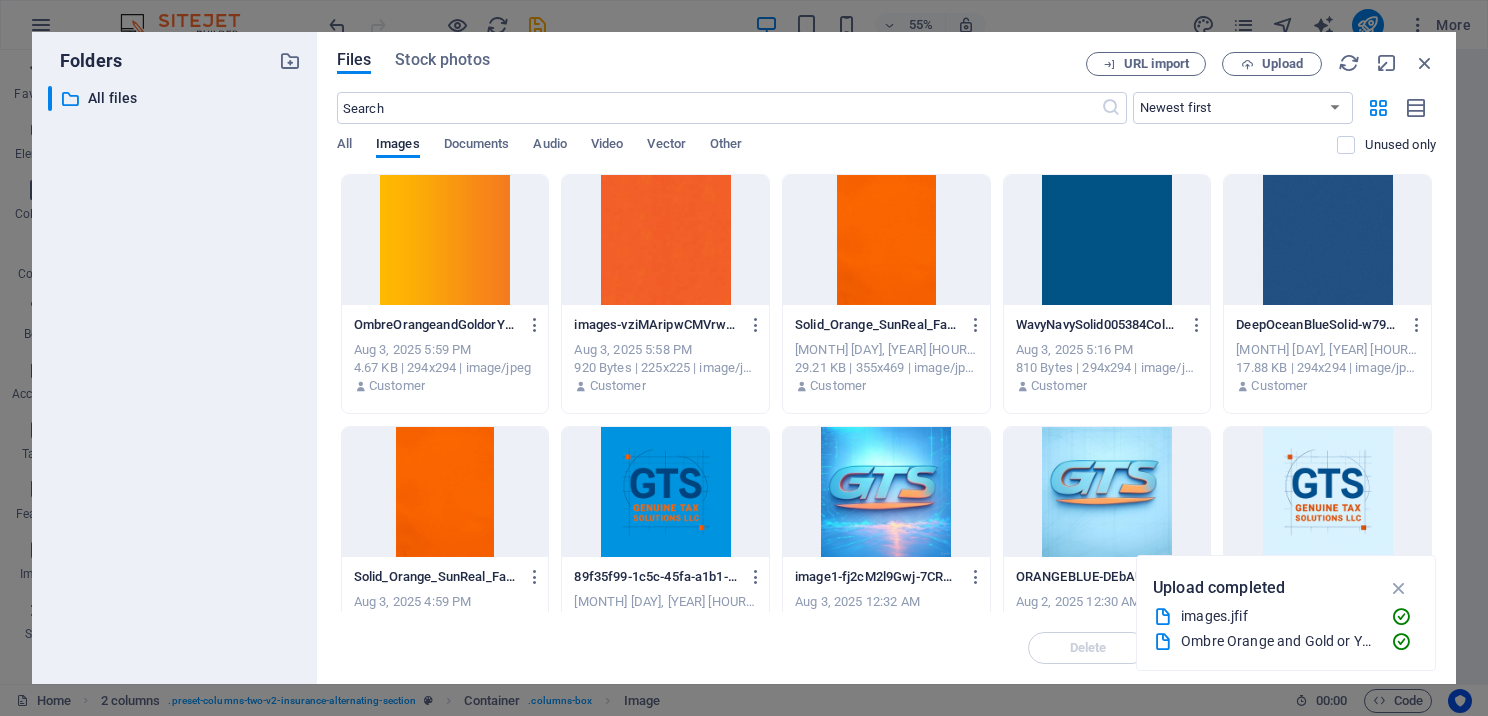 scroll, scrollTop: 4676, scrollLeft: 0, axis: vertical 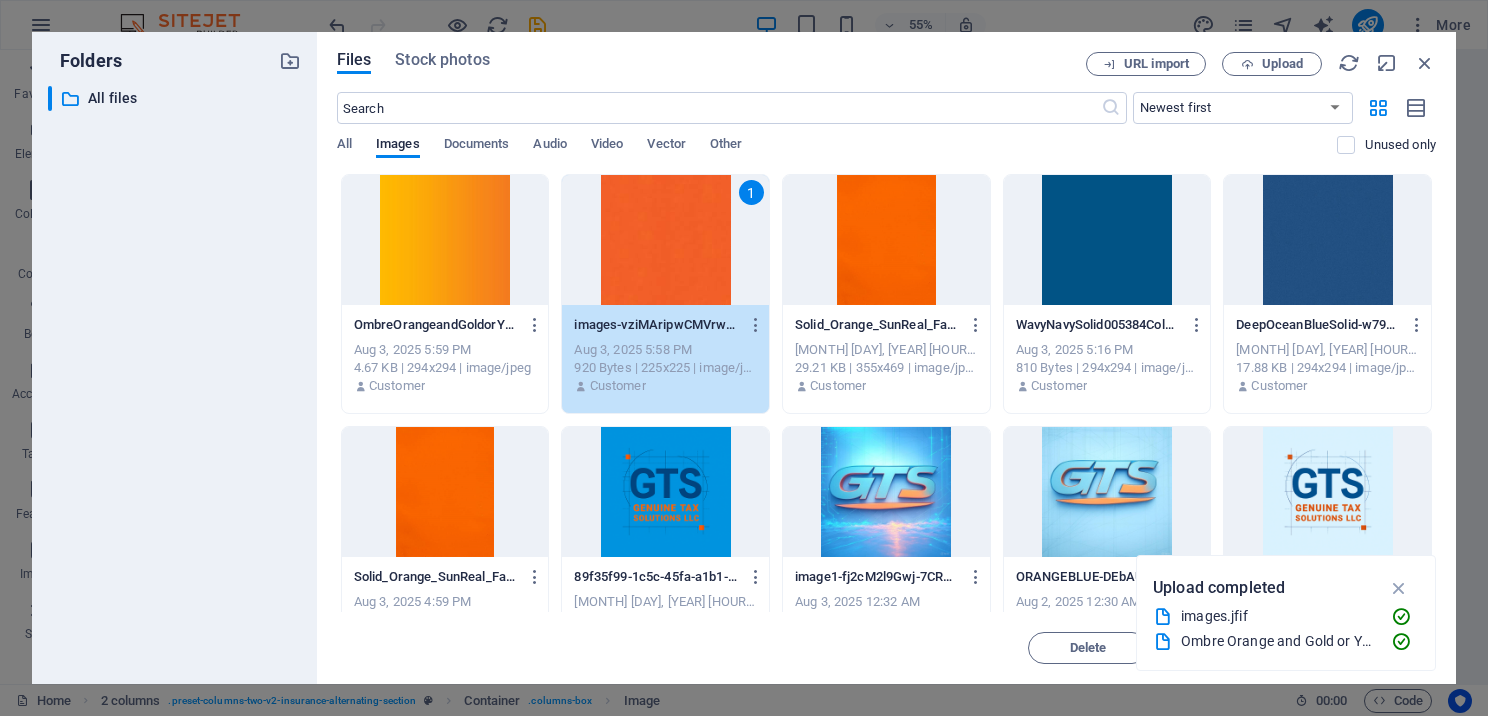 click on "1" at bounding box center (665, 240) 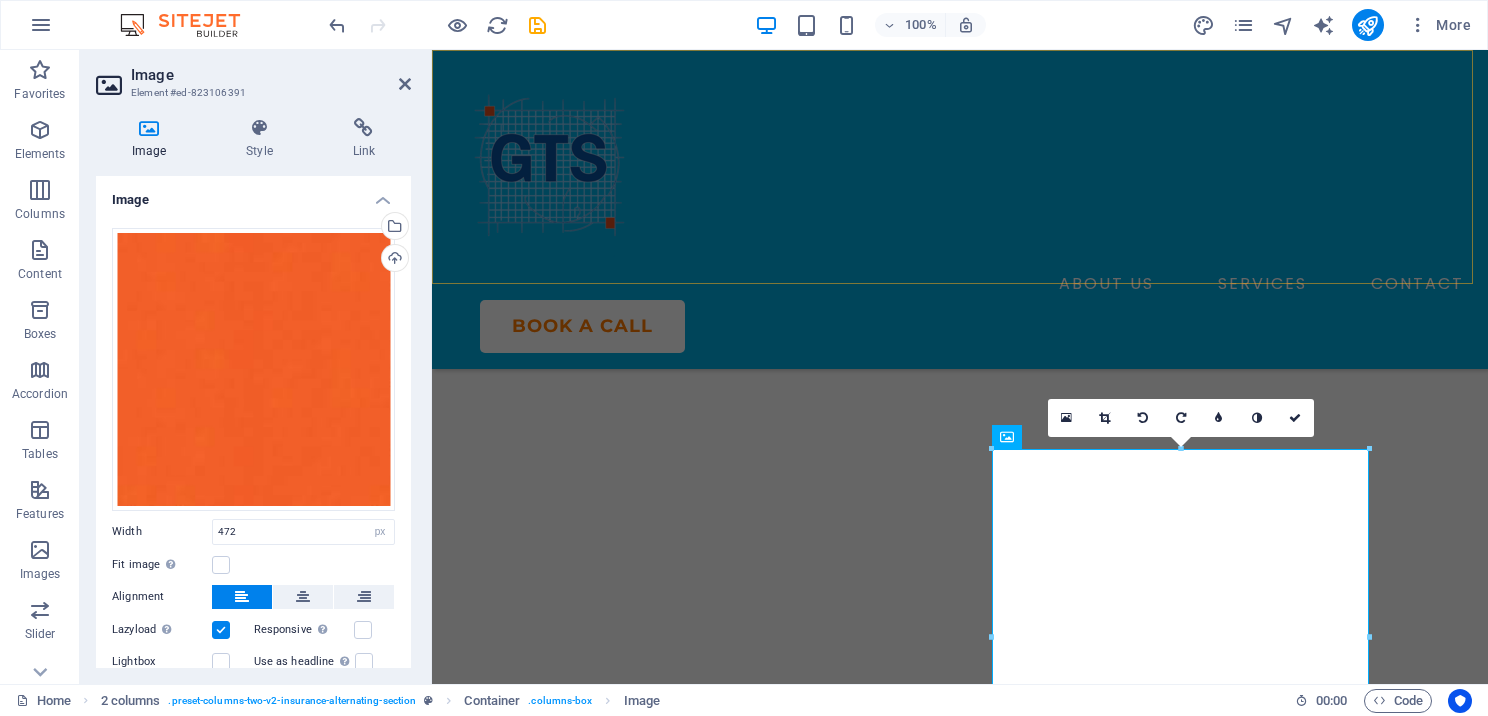 scroll, scrollTop: 4481, scrollLeft: 0, axis: vertical 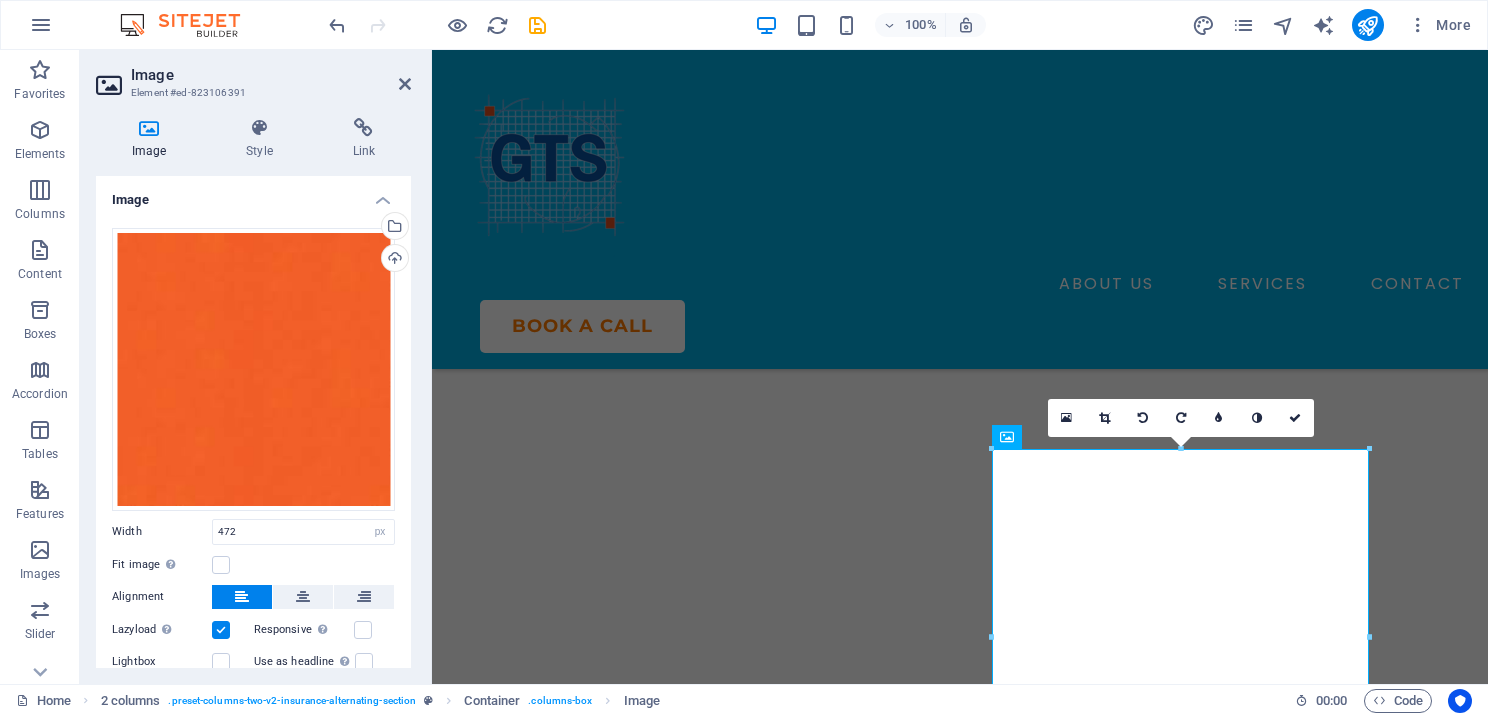 click on "Image" at bounding box center [271, 75] 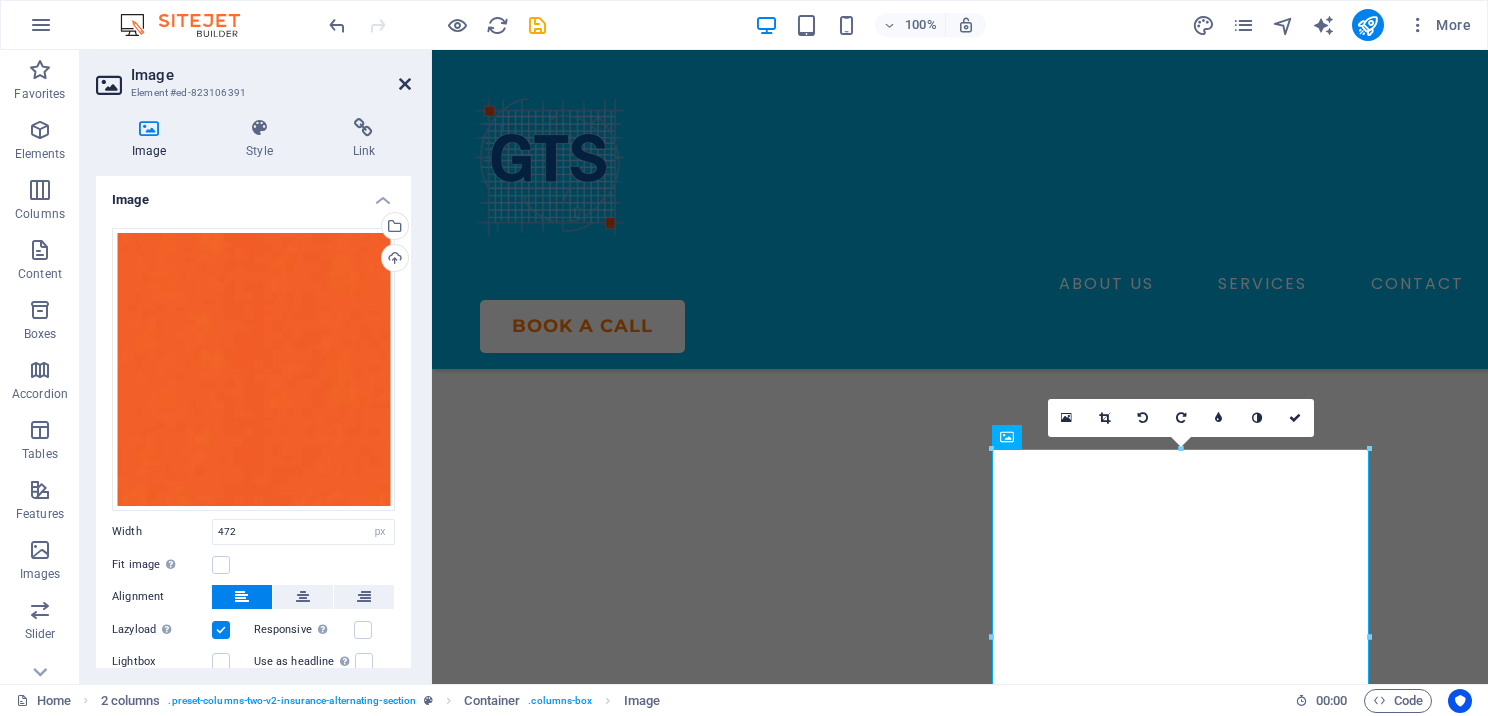 click at bounding box center (405, 84) 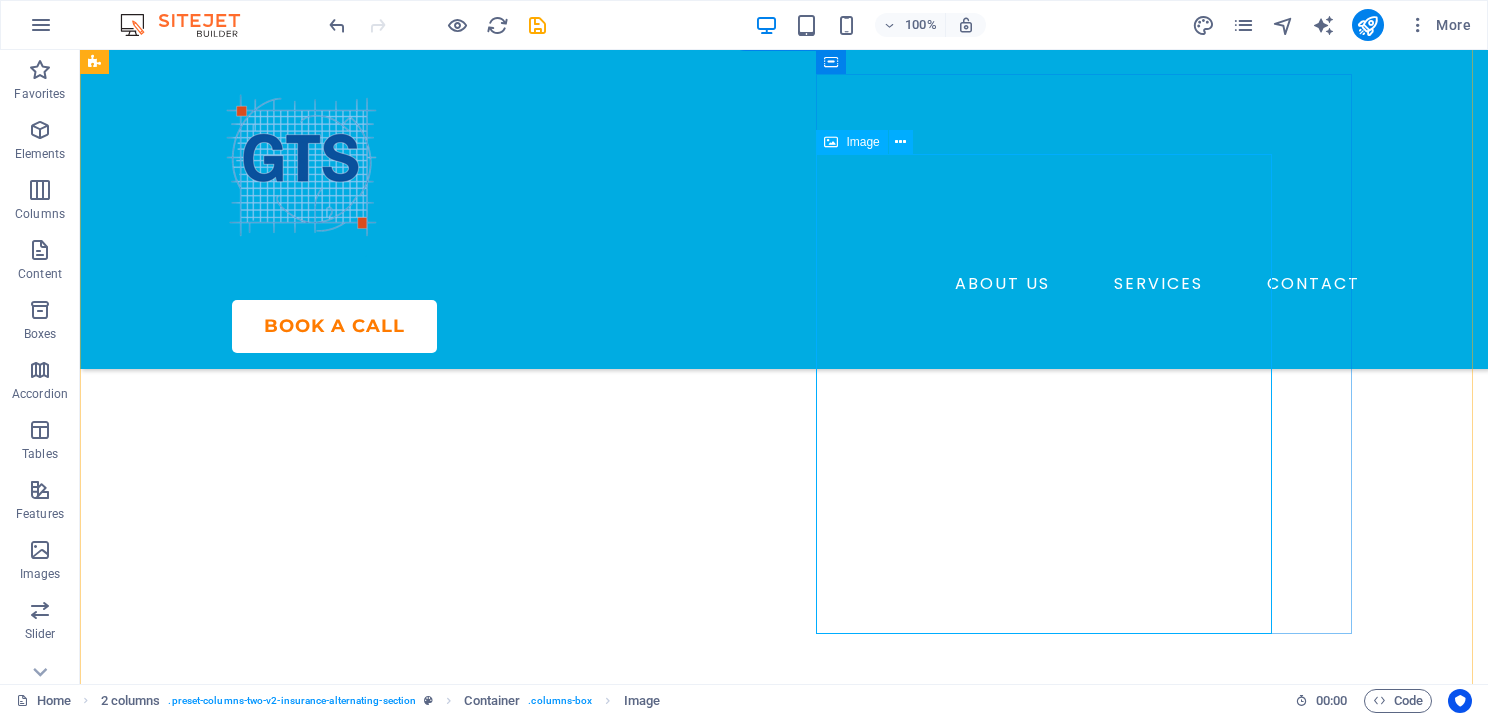 scroll, scrollTop: 4498, scrollLeft: 0, axis: vertical 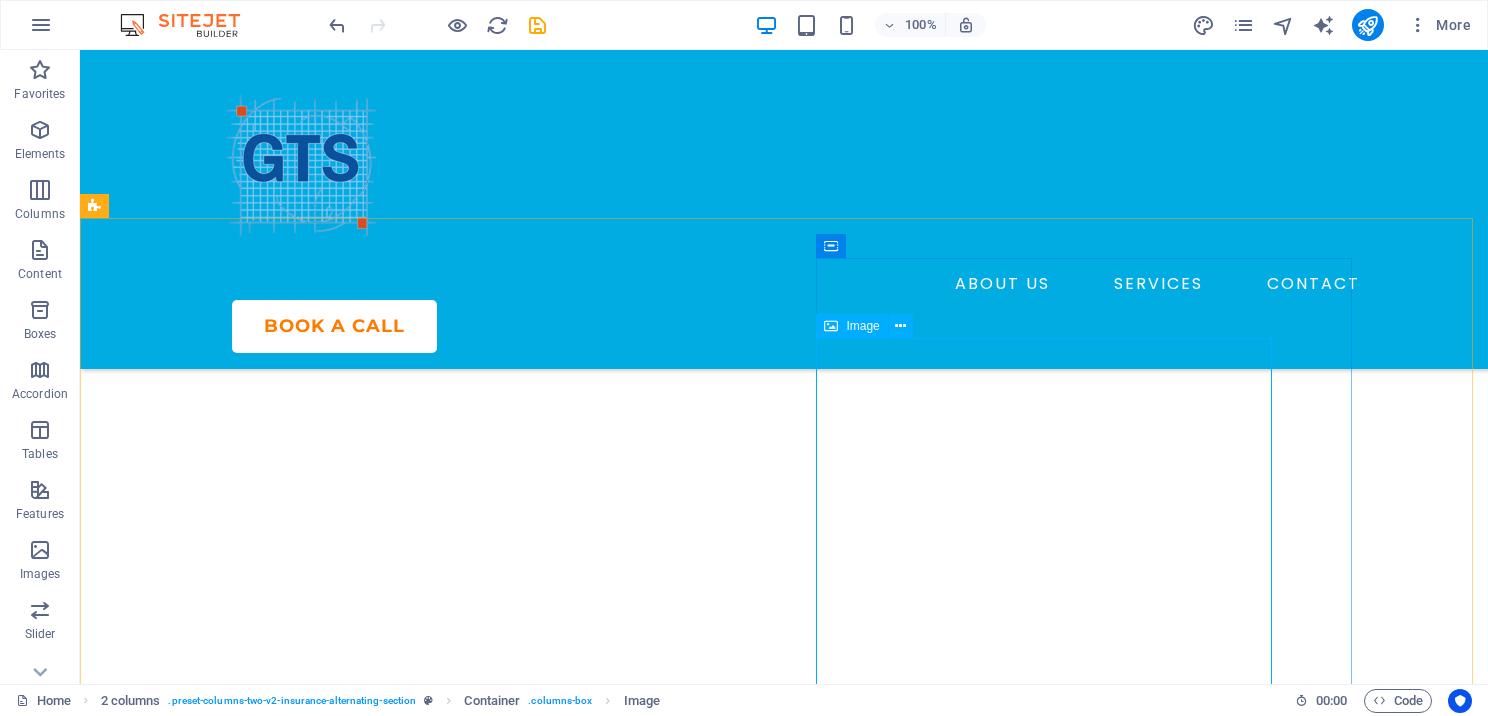 click at bounding box center (831, 326) 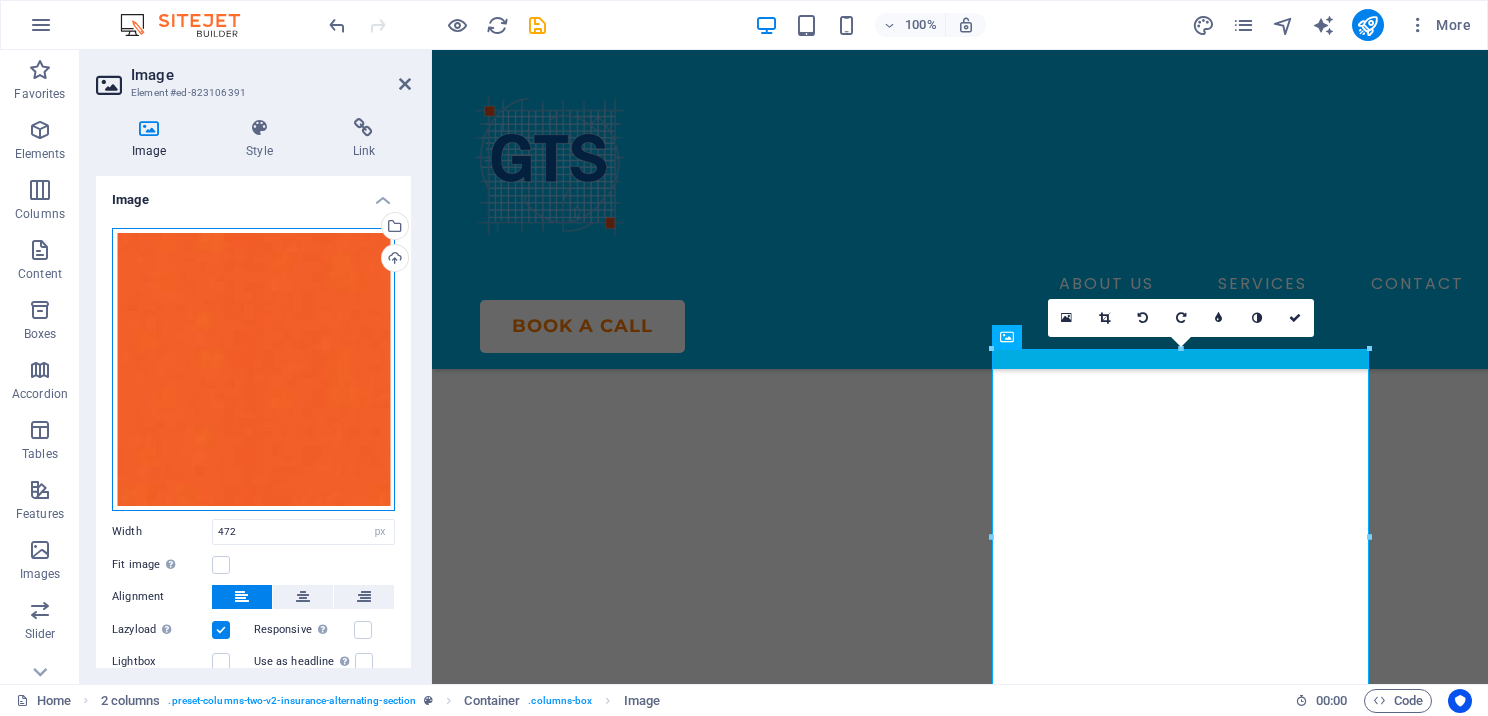 click on "Drag files here, click to choose files or select files from Files or our free stock photos & videos" at bounding box center (253, 369) 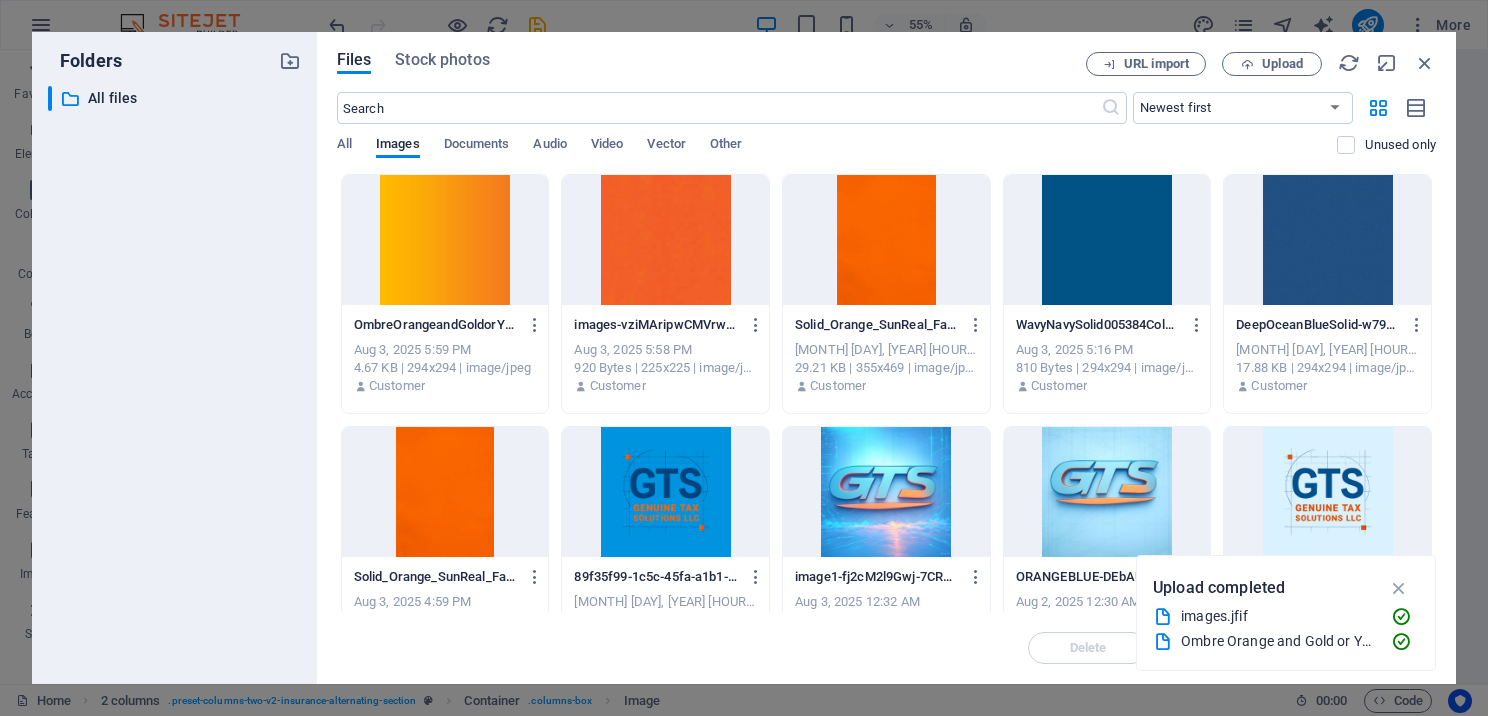 scroll, scrollTop: 4776, scrollLeft: 0, axis: vertical 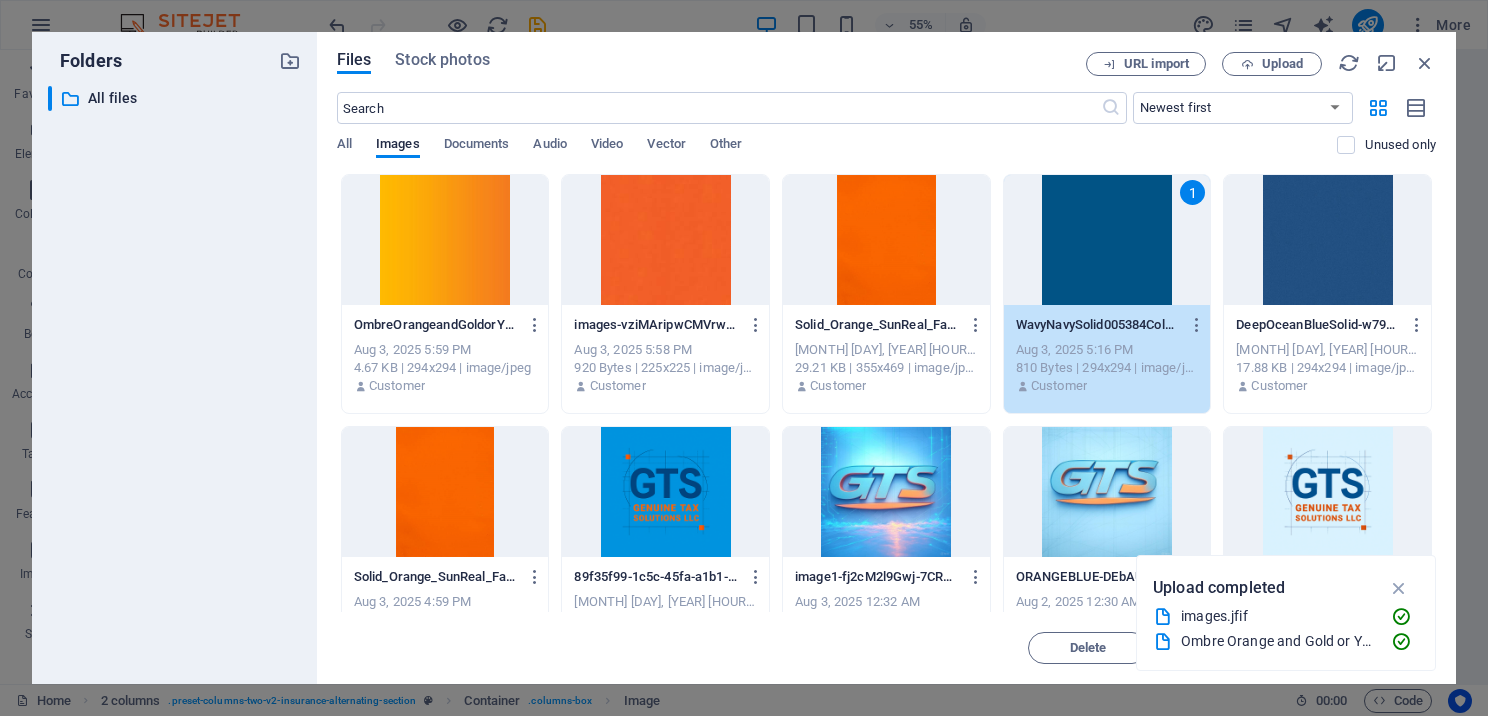 click on "1" at bounding box center (1107, 240) 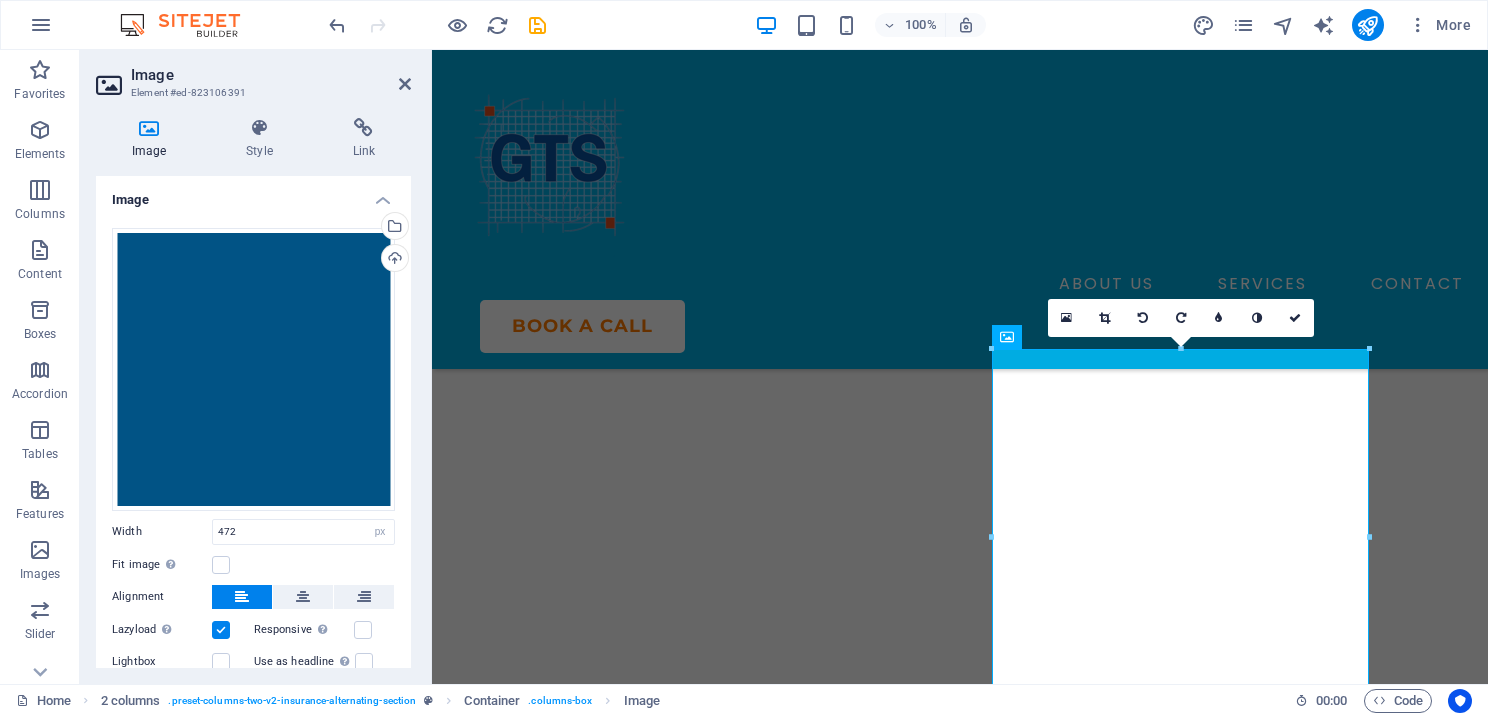 click on "Image" at bounding box center (271, 75) 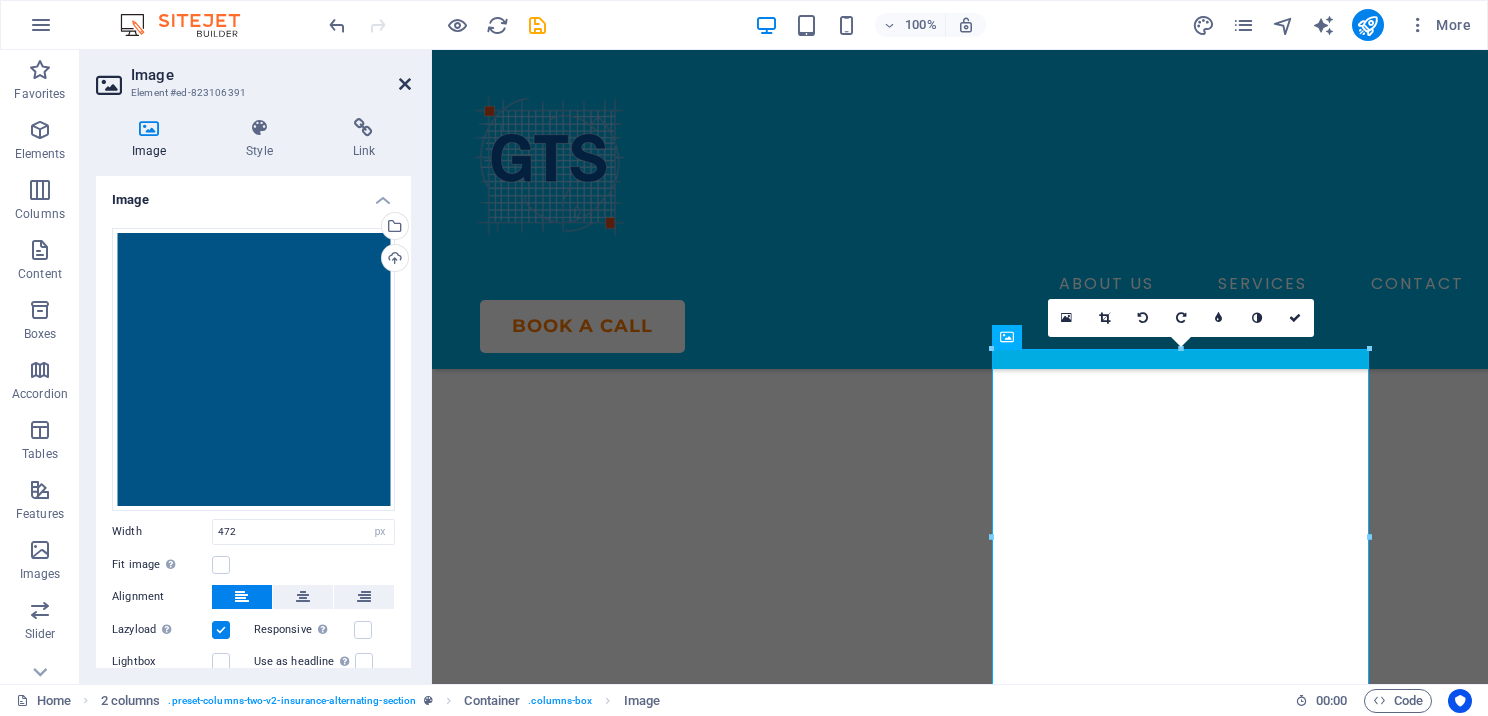 click at bounding box center (405, 84) 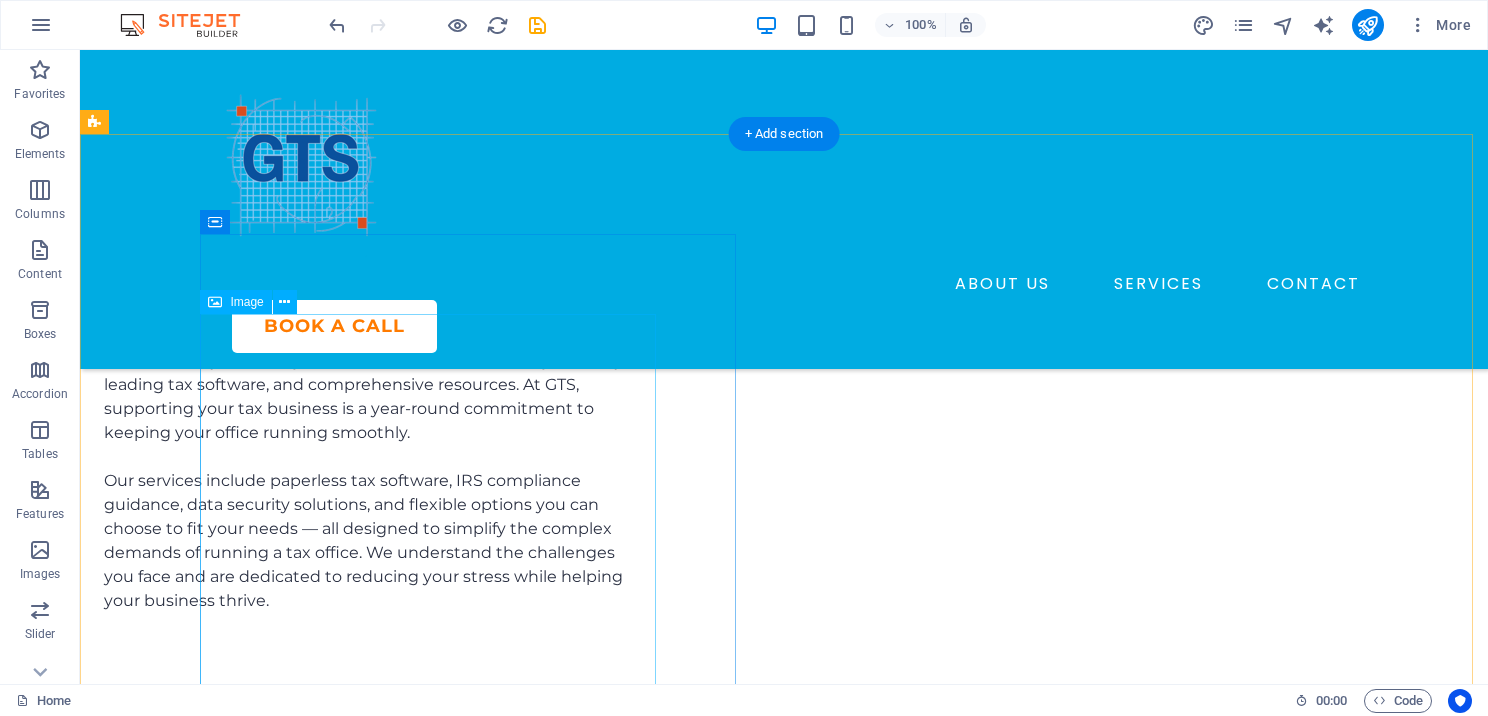 scroll, scrollTop: 5798, scrollLeft: 0, axis: vertical 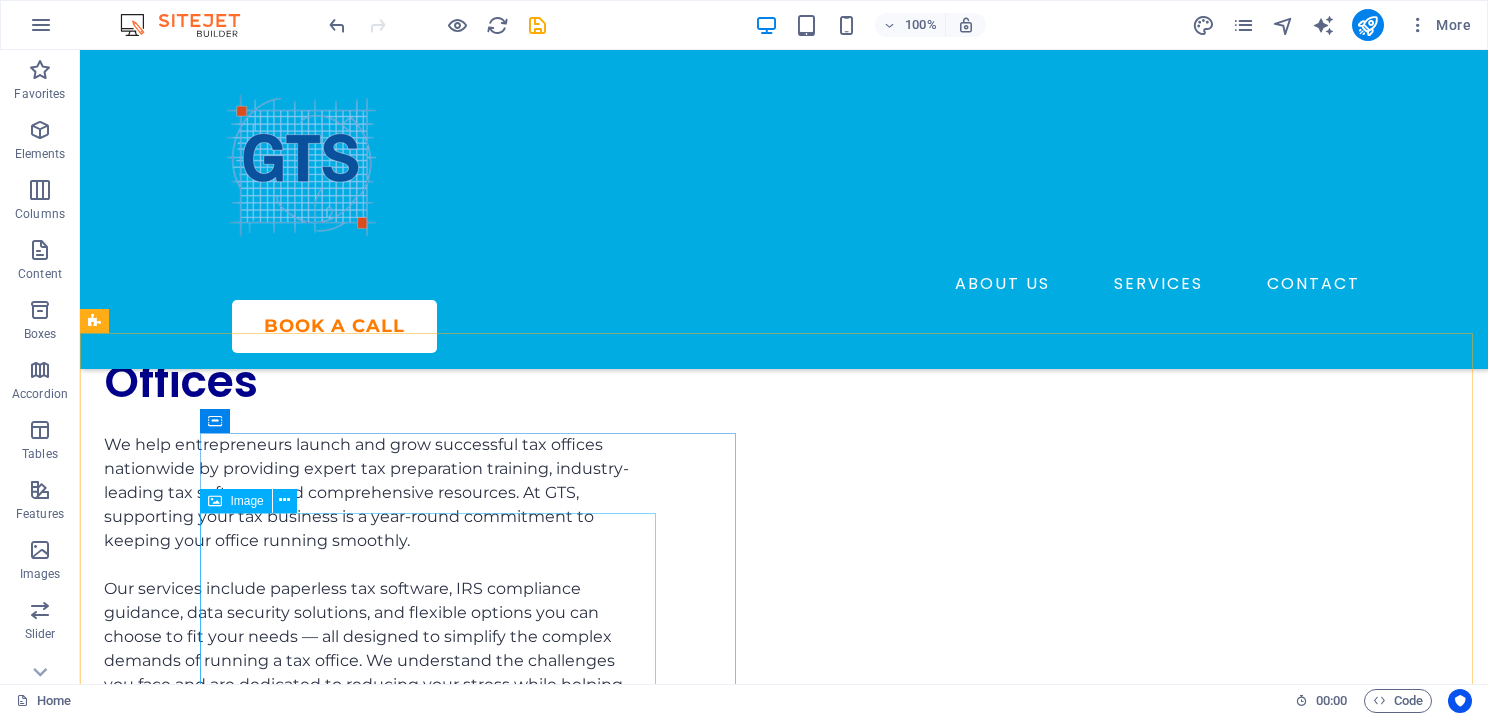 click at bounding box center (215, 501) 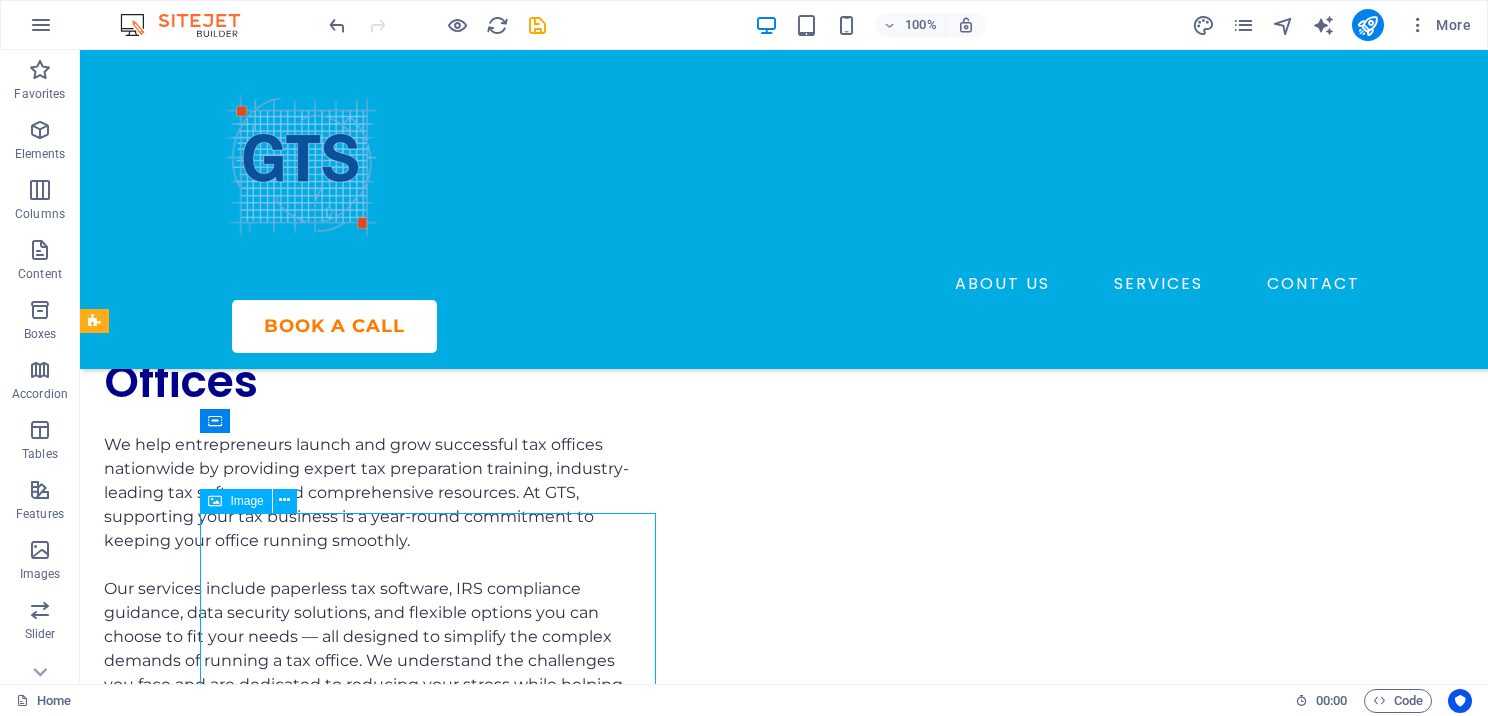 click at bounding box center [215, 501] 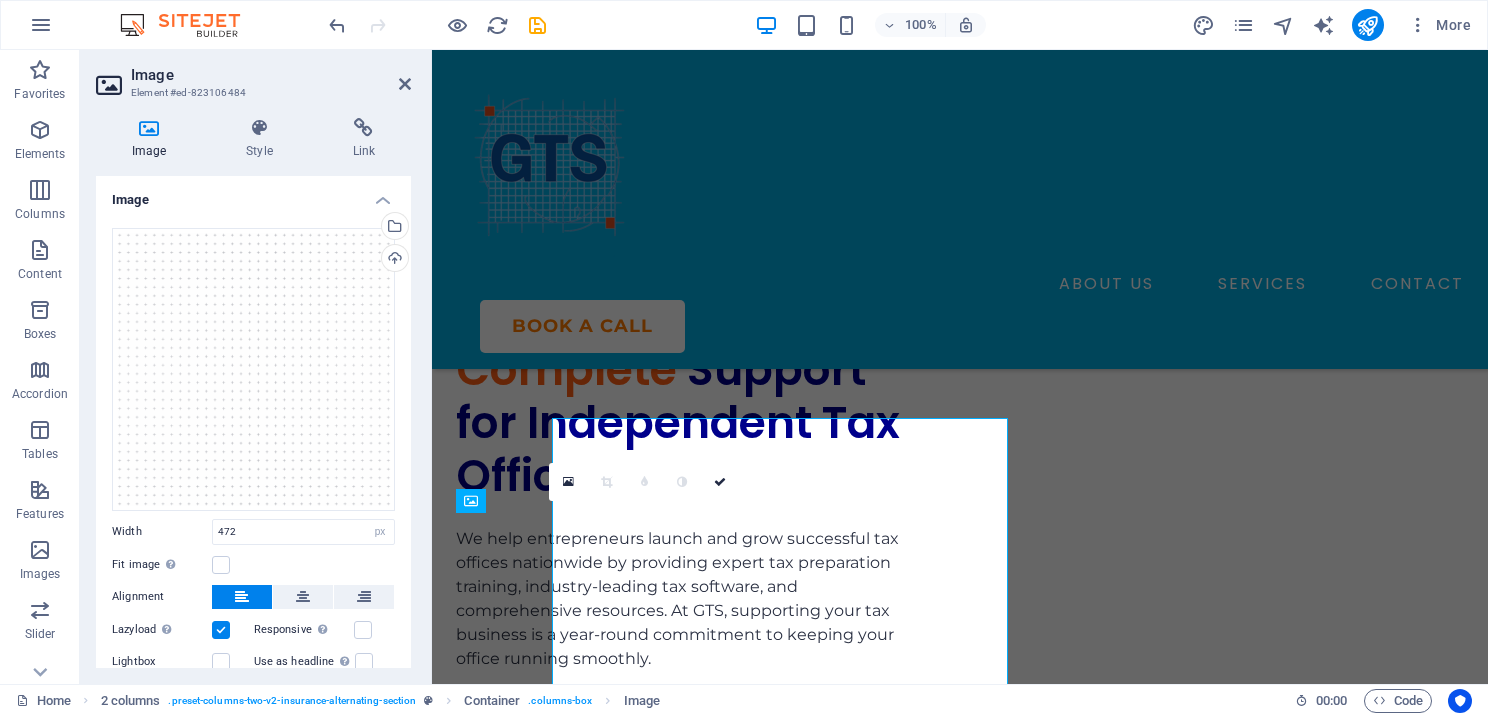 scroll, scrollTop: 5892, scrollLeft: 0, axis: vertical 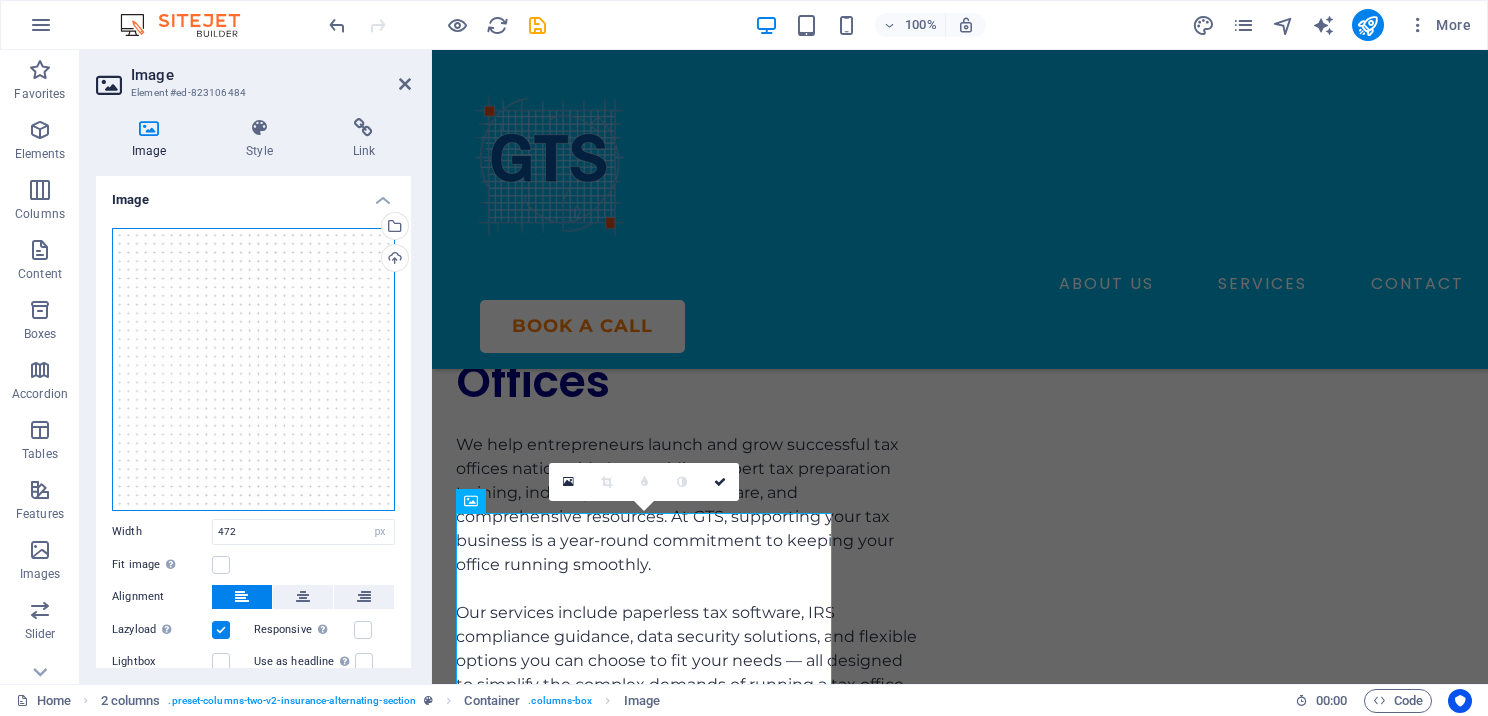 click on "Drag files here, click to choose files or select files from Files or our free stock photos & videos" at bounding box center [253, 369] 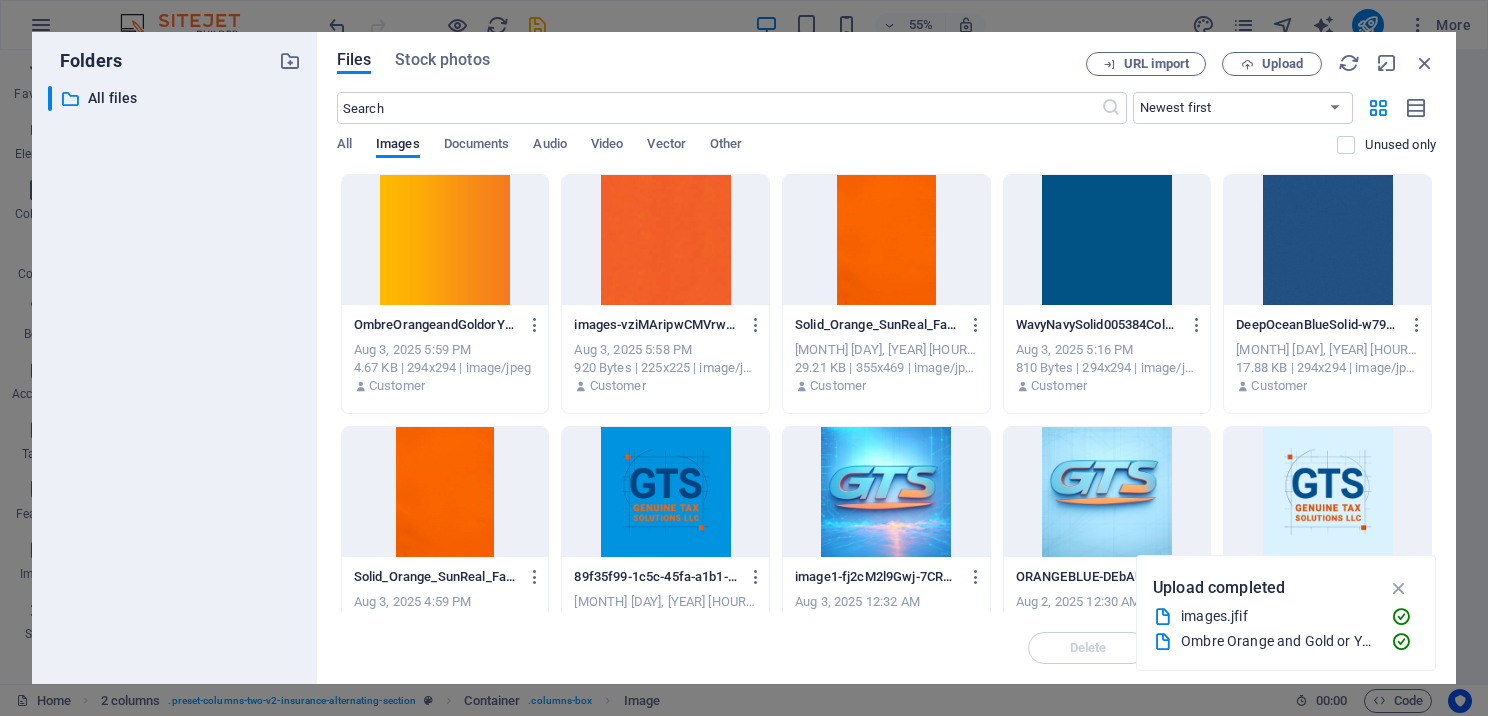 scroll, scrollTop: 6086, scrollLeft: 0, axis: vertical 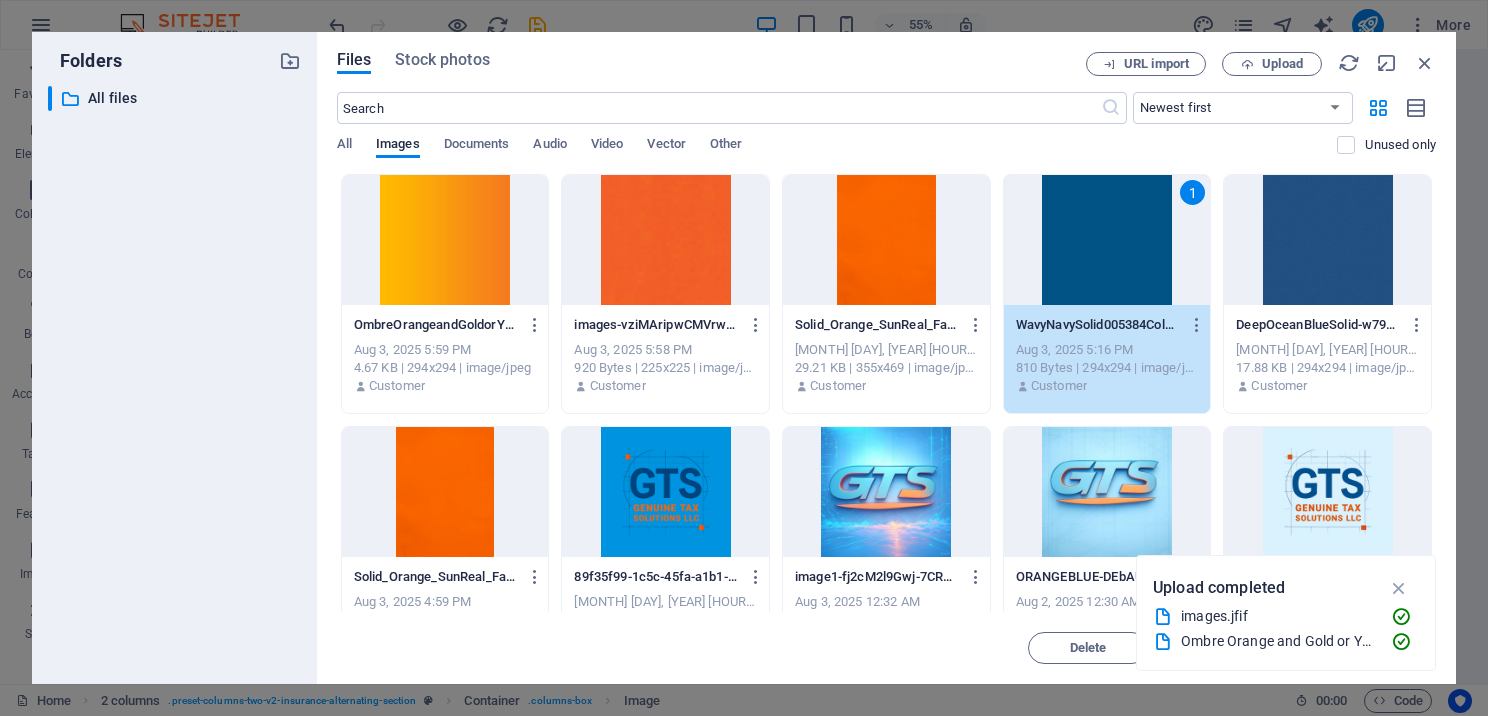 click on "1" at bounding box center [1107, 240] 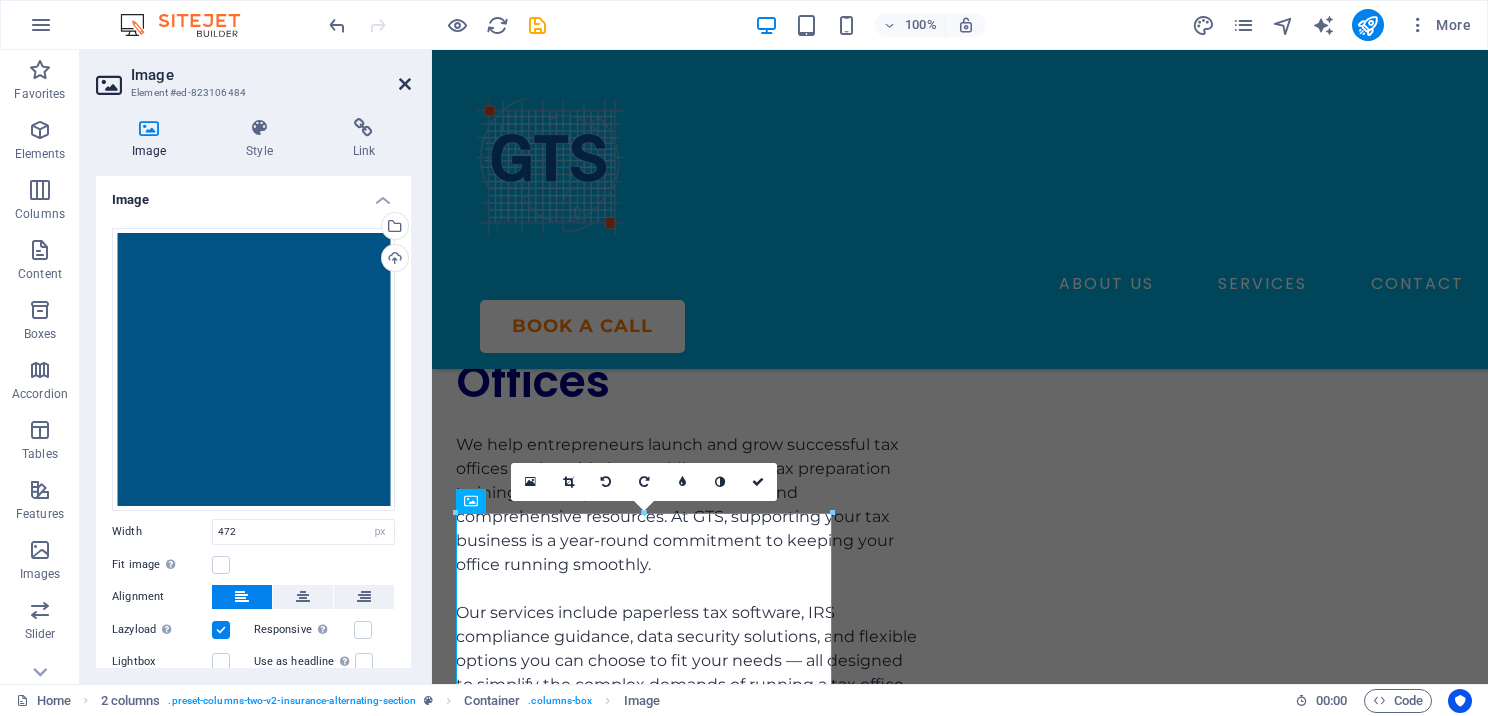 click on "Image Element #ed-823106484" at bounding box center (253, 76) 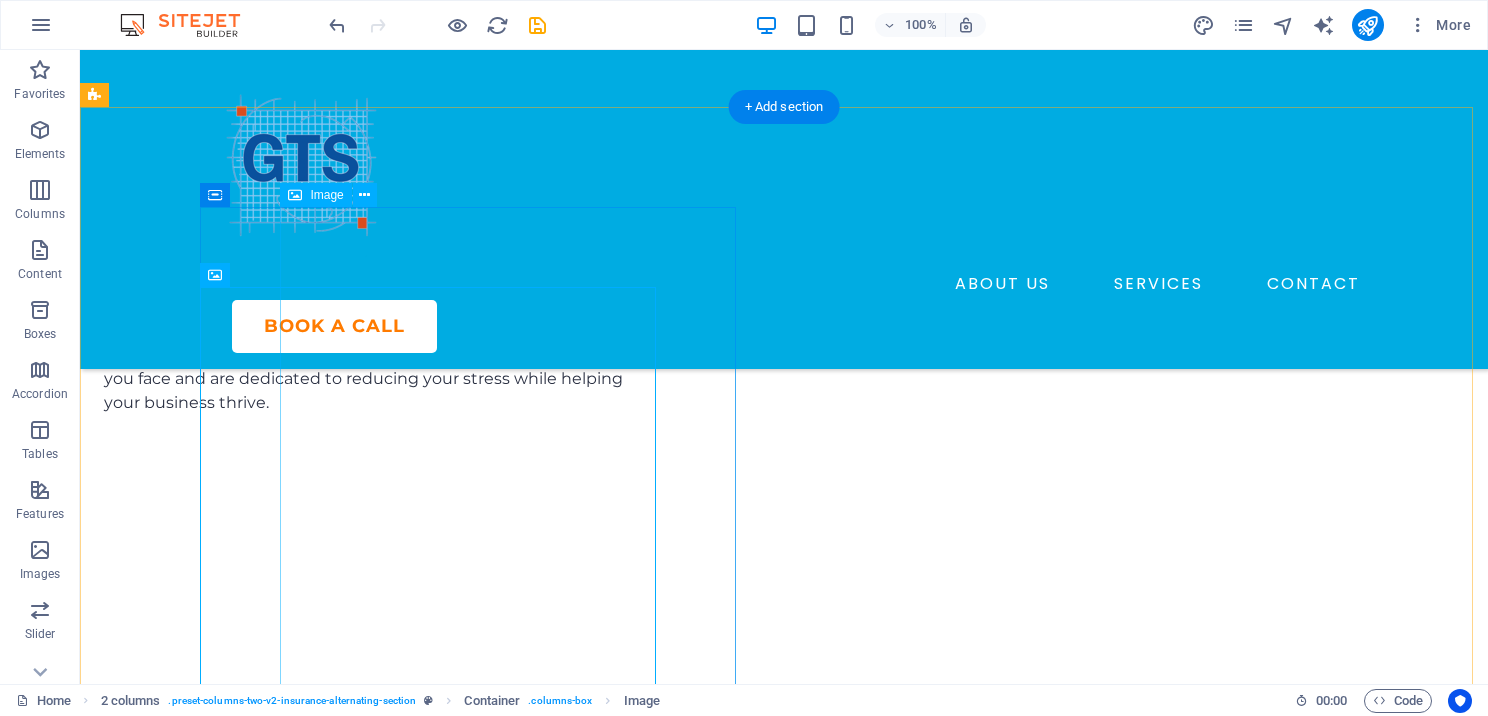 scroll, scrollTop: 6198, scrollLeft: 0, axis: vertical 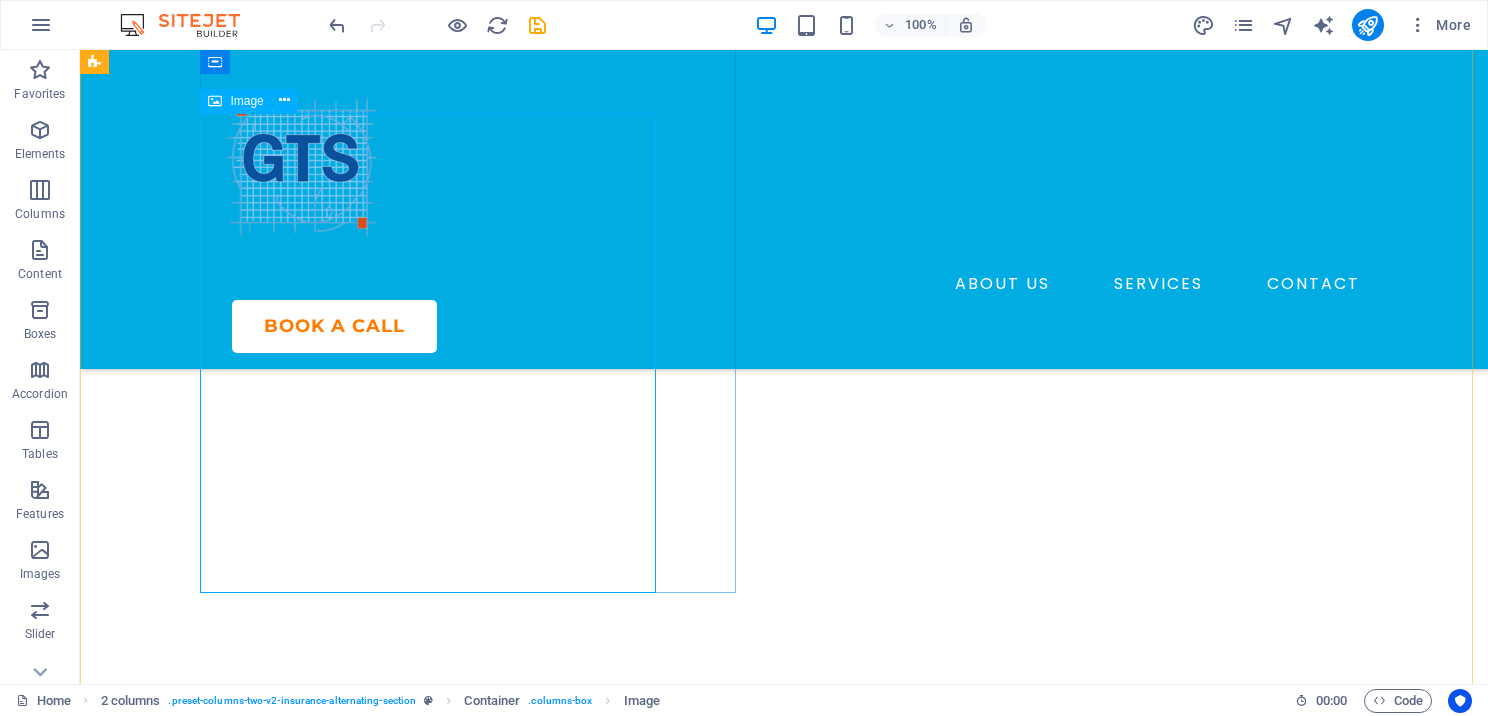 click at bounding box center [744, -5791] 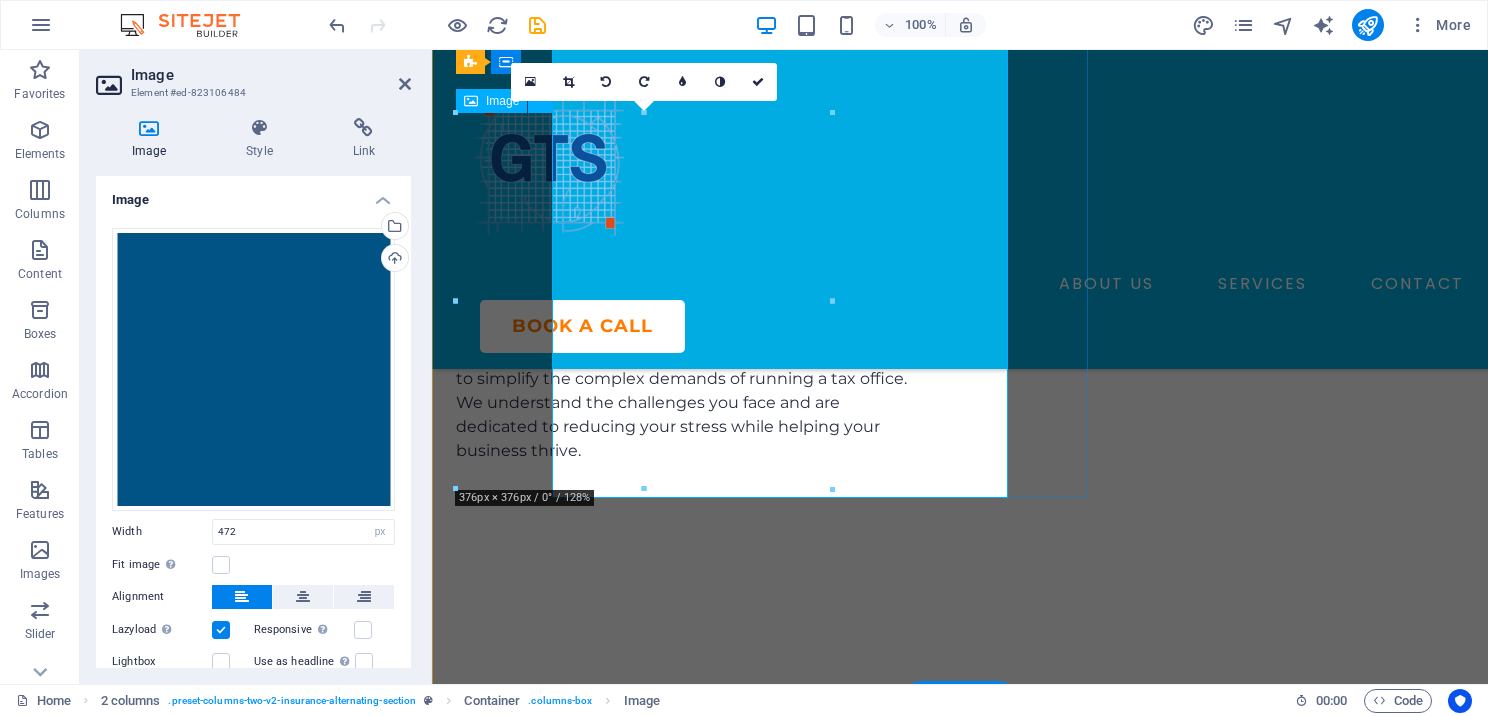 scroll, scrollTop: 6292, scrollLeft: 0, axis: vertical 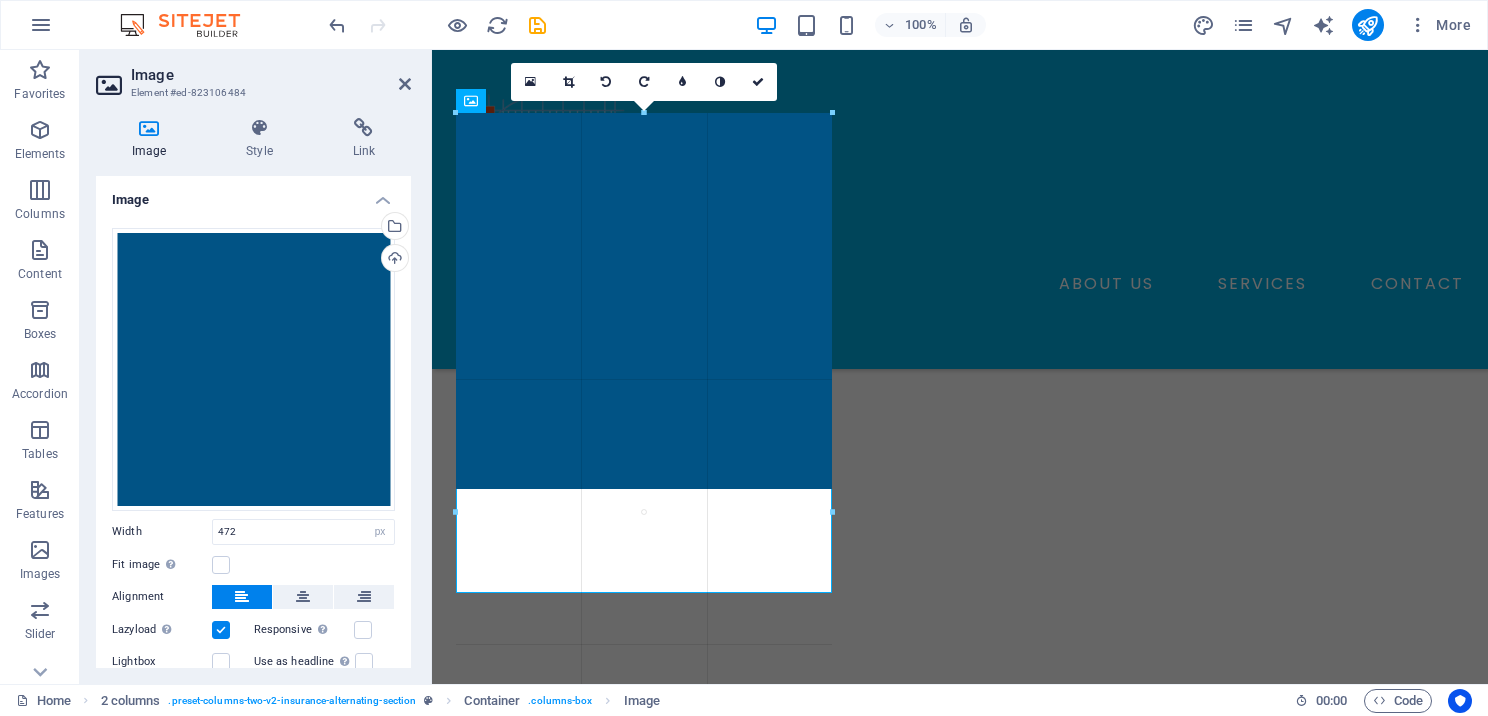 drag, startPoint x: 832, startPoint y: 489, endPoint x: 408, endPoint y: 478, distance: 424.14267 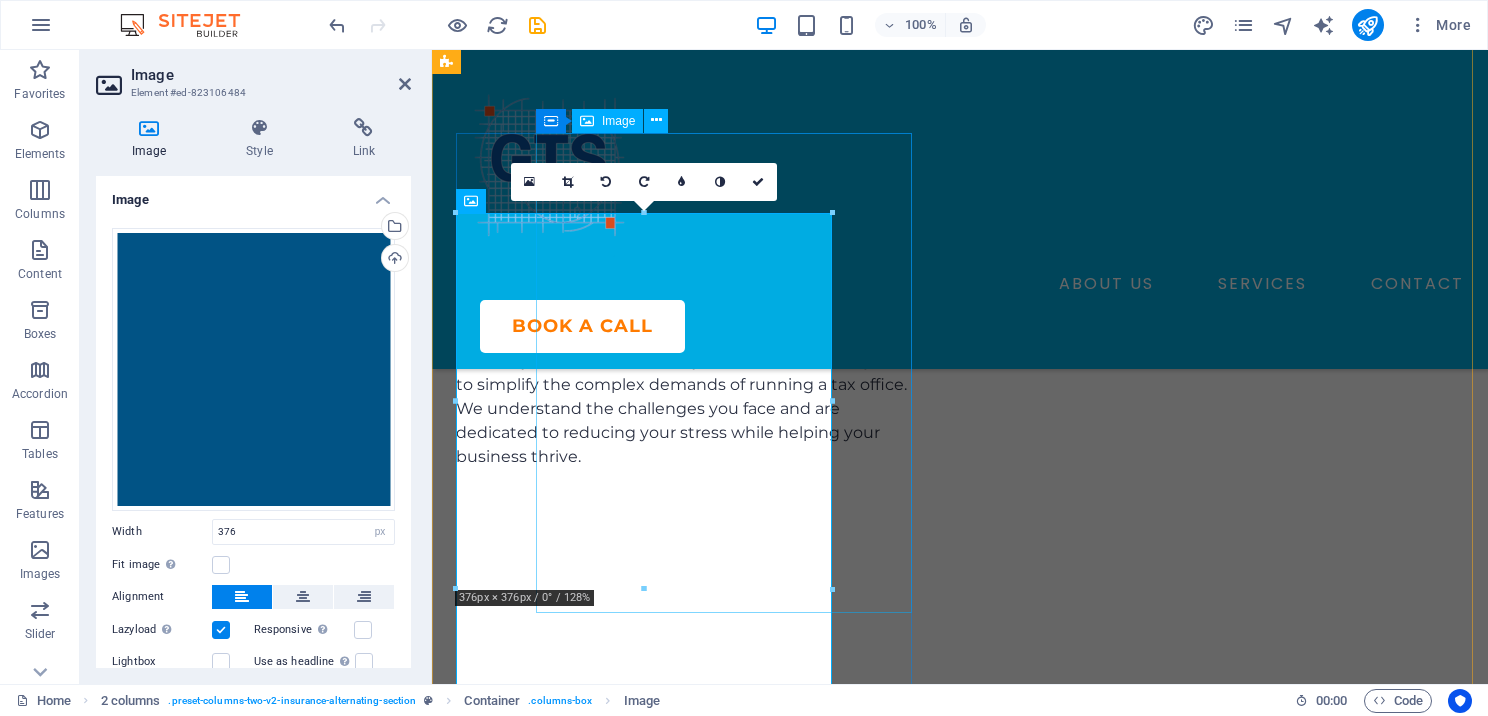 scroll, scrollTop: 6392, scrollLeft: 0, axis: vertical 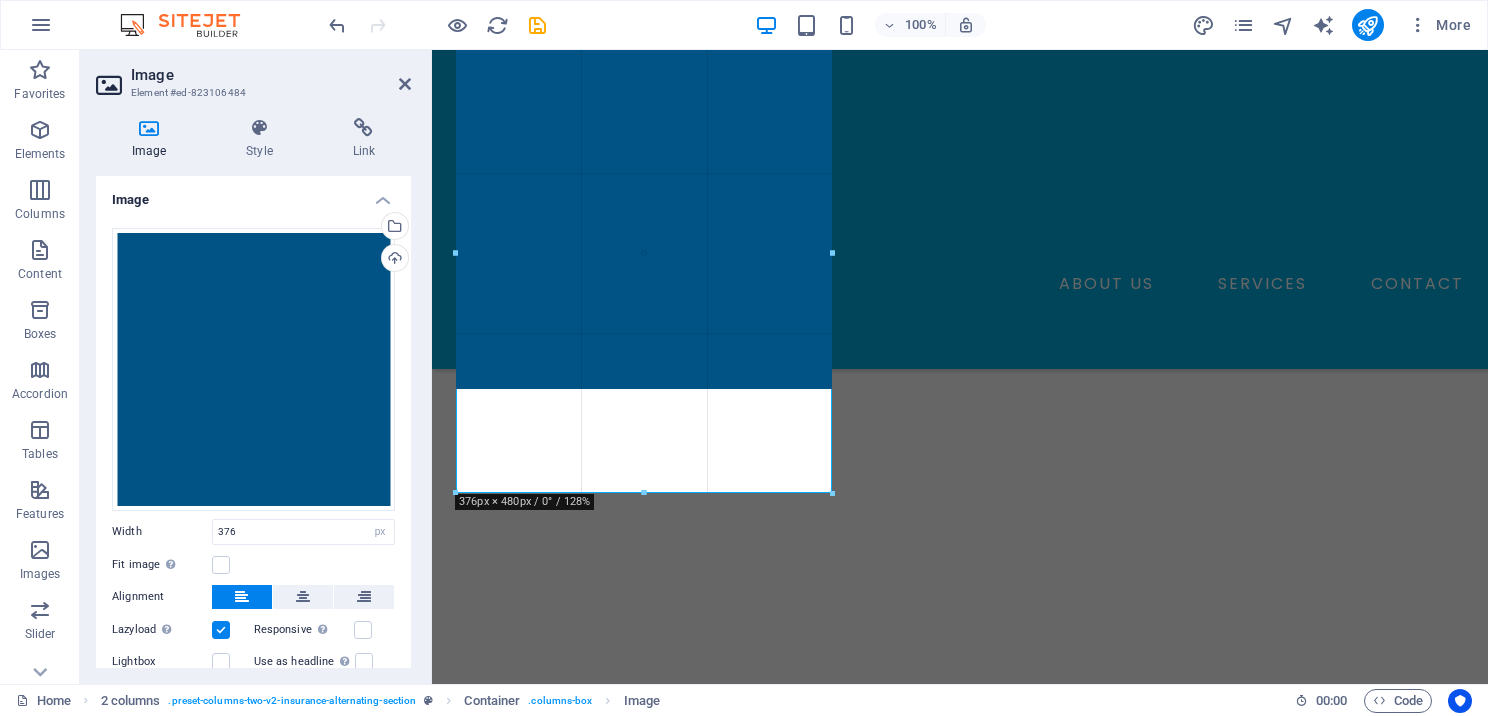 drag, startPoint x: 833, startPoint y: 386, endPoint x: 832, endPoint y: 485, distance: 99.00505 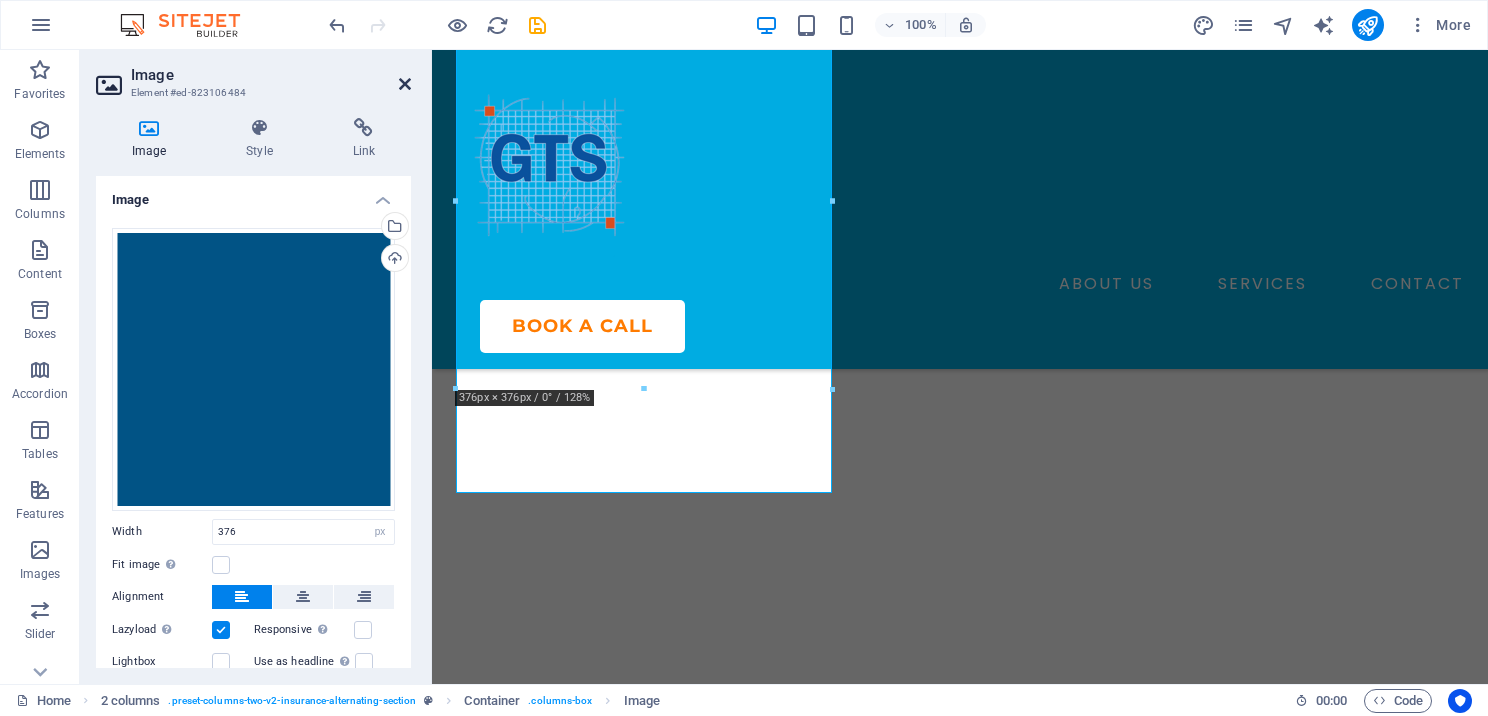 click at bounding box center [405, 84] 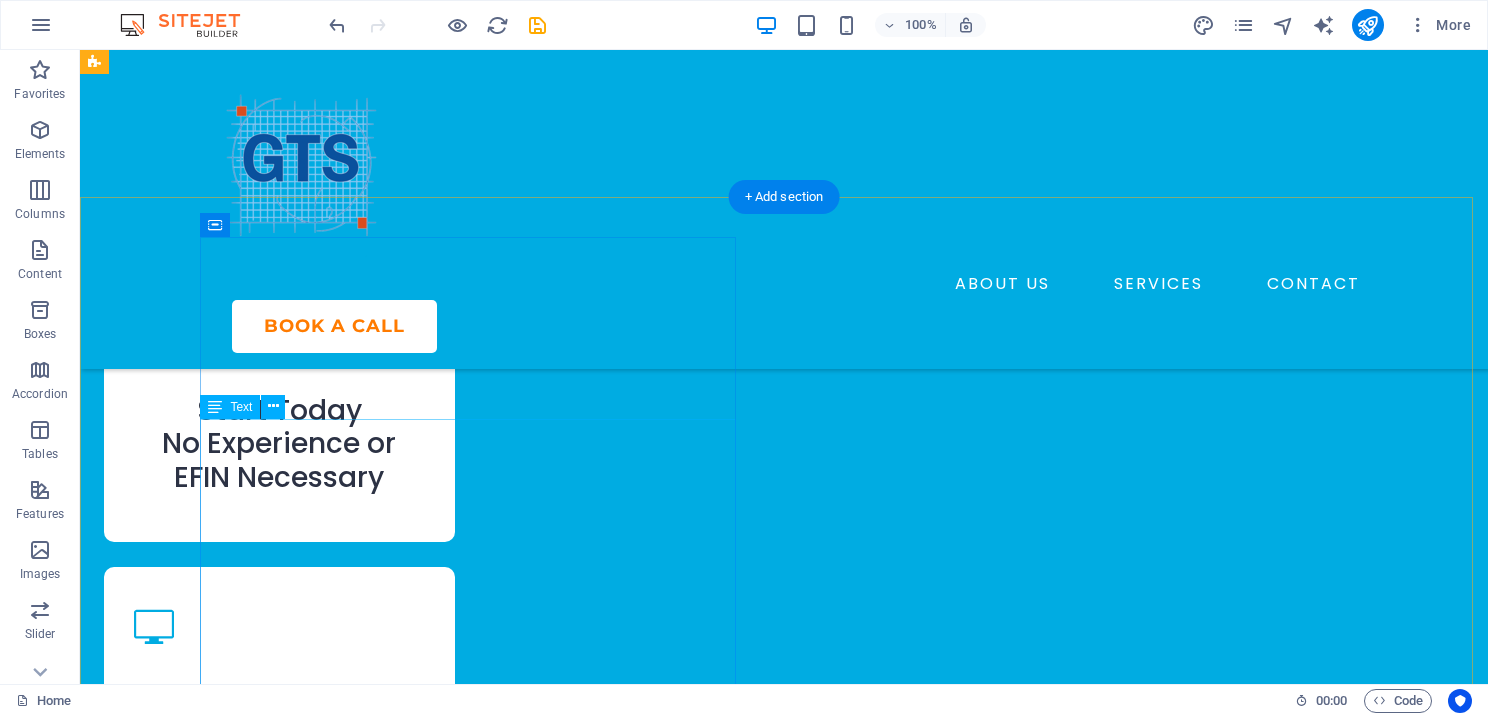 scroll, scrollTop: 3184, scrollLeft: 0, axis: vertical 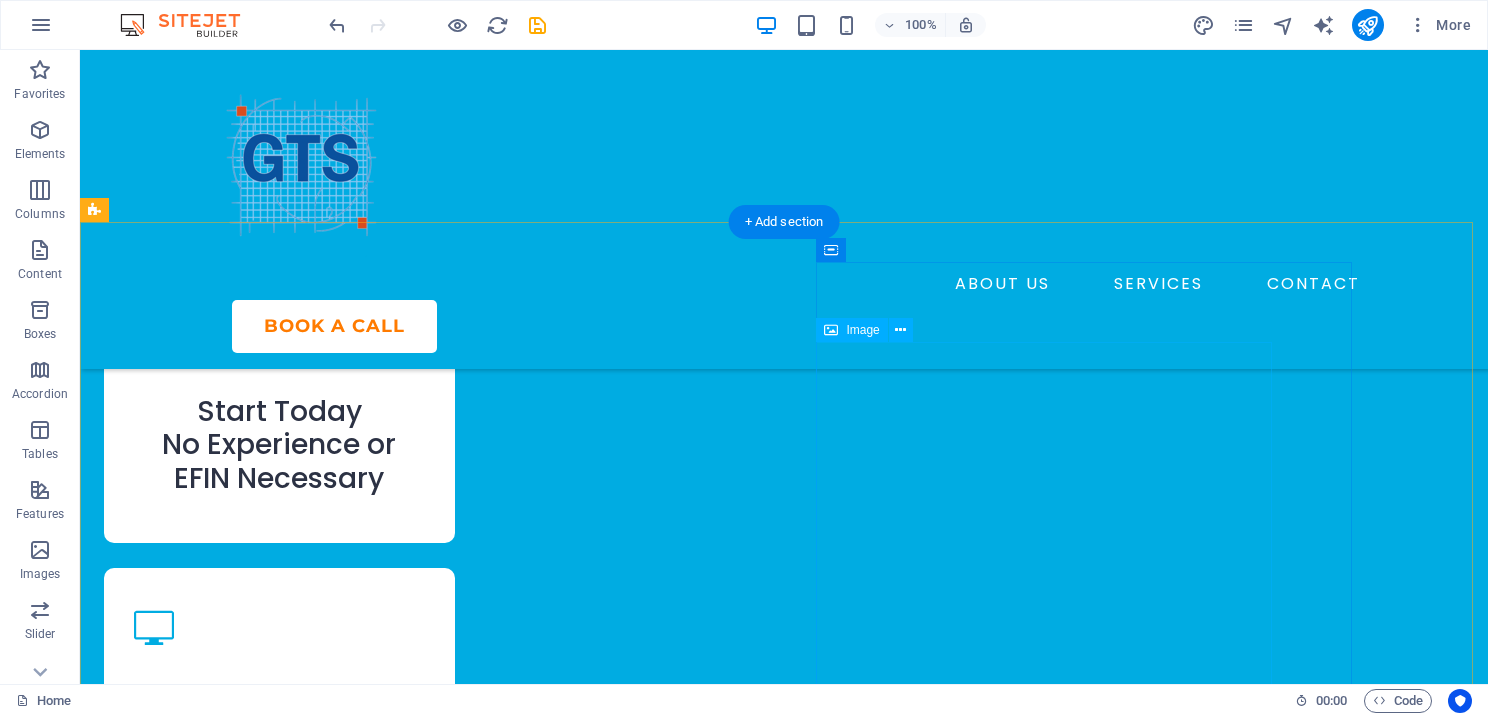 click at bounding box center [744, -2777] 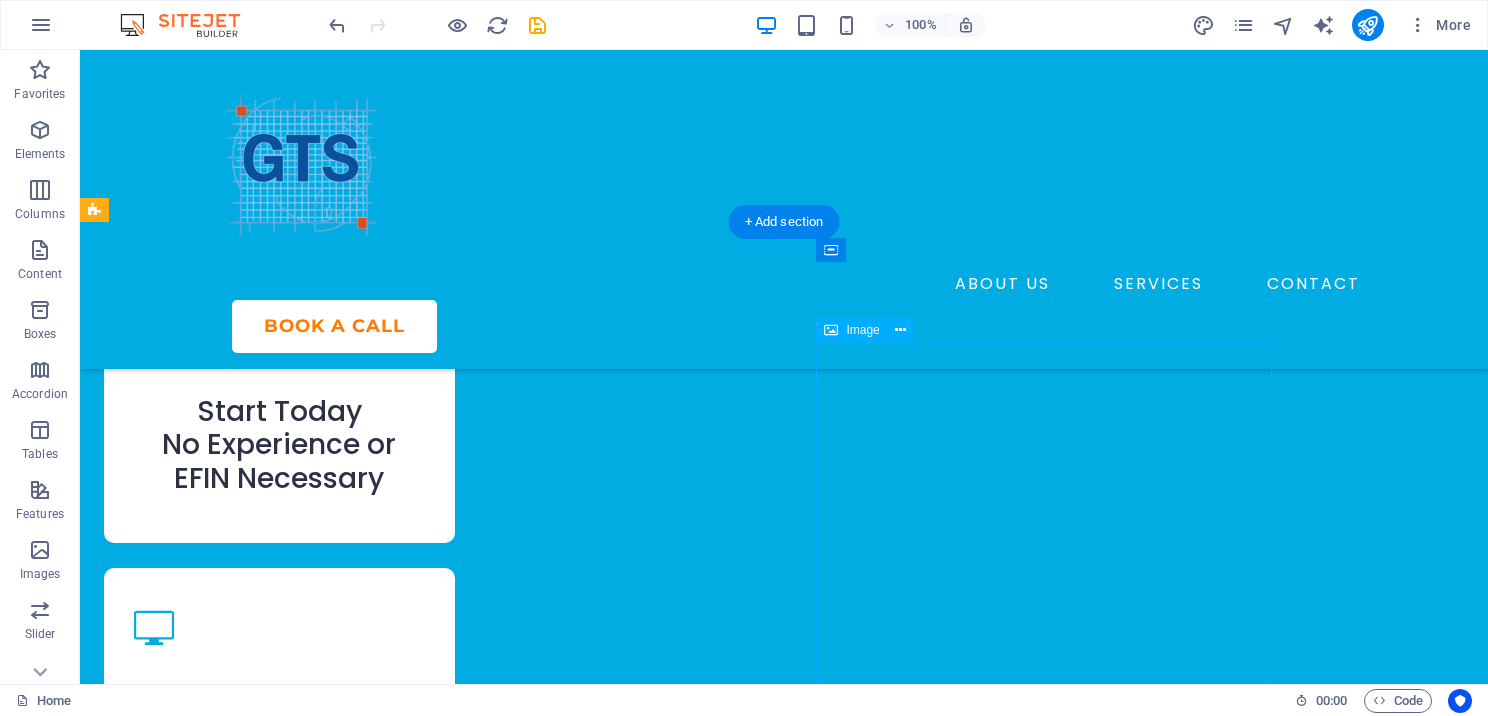 click at bounding box center [744, -2777] 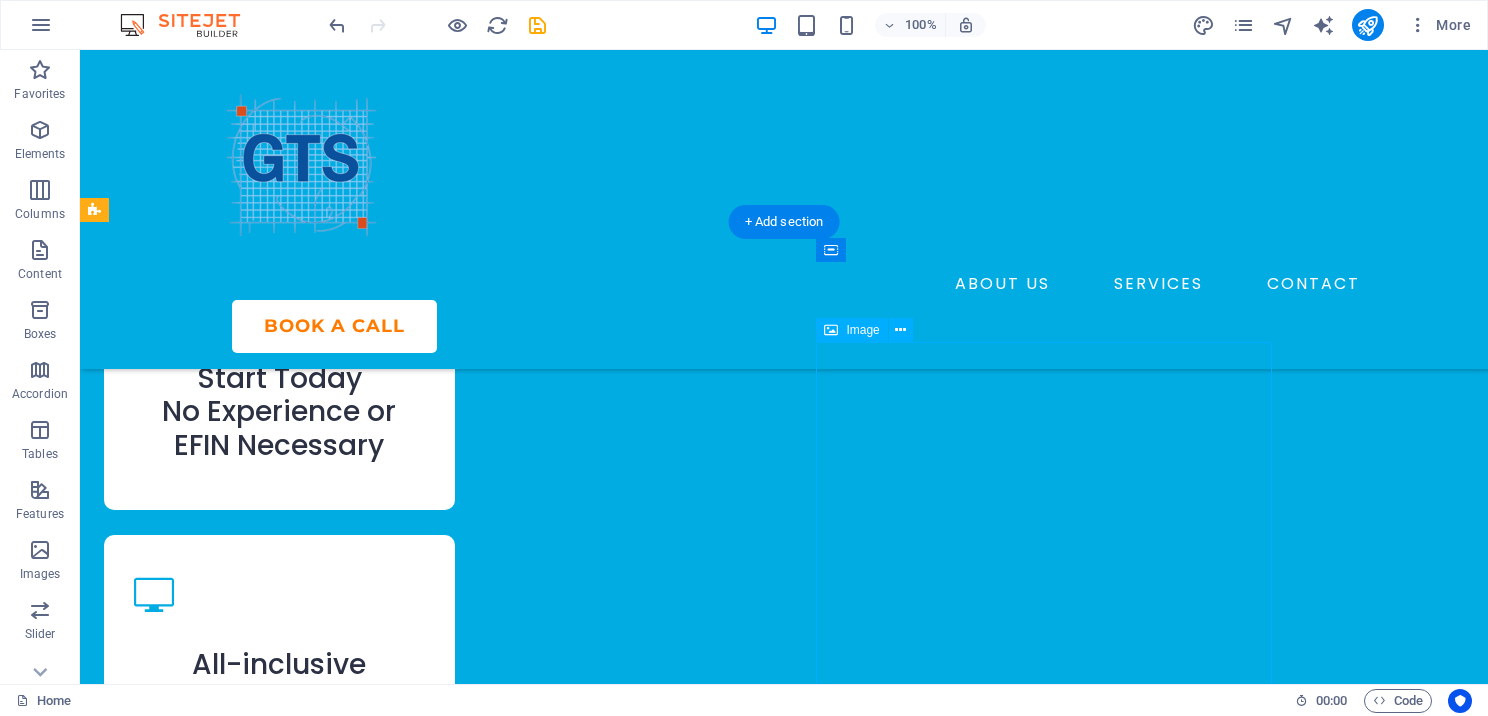 select on "px" 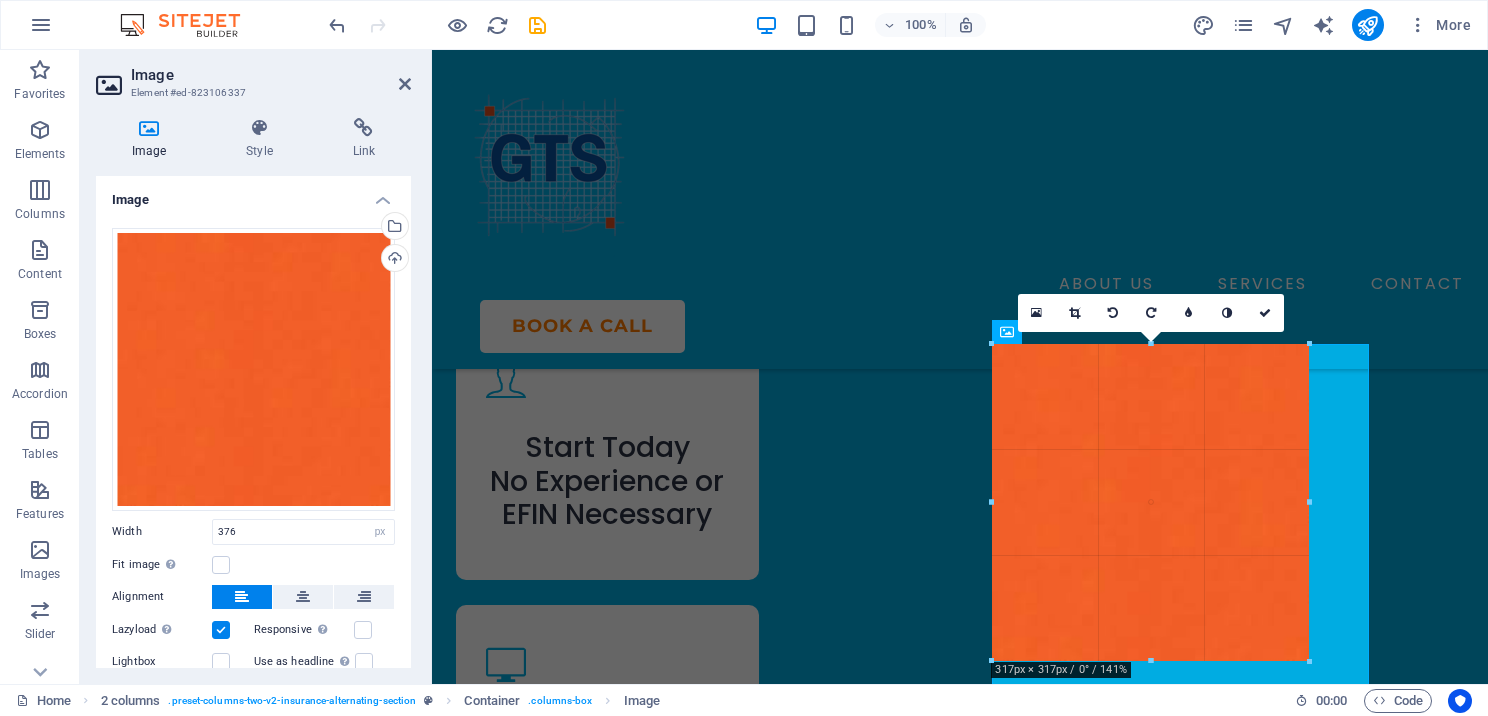 drag, startPoint x: 995, startPoint y: 532, endPoint x: 624, endPoint y: 482, distance: 374.3541 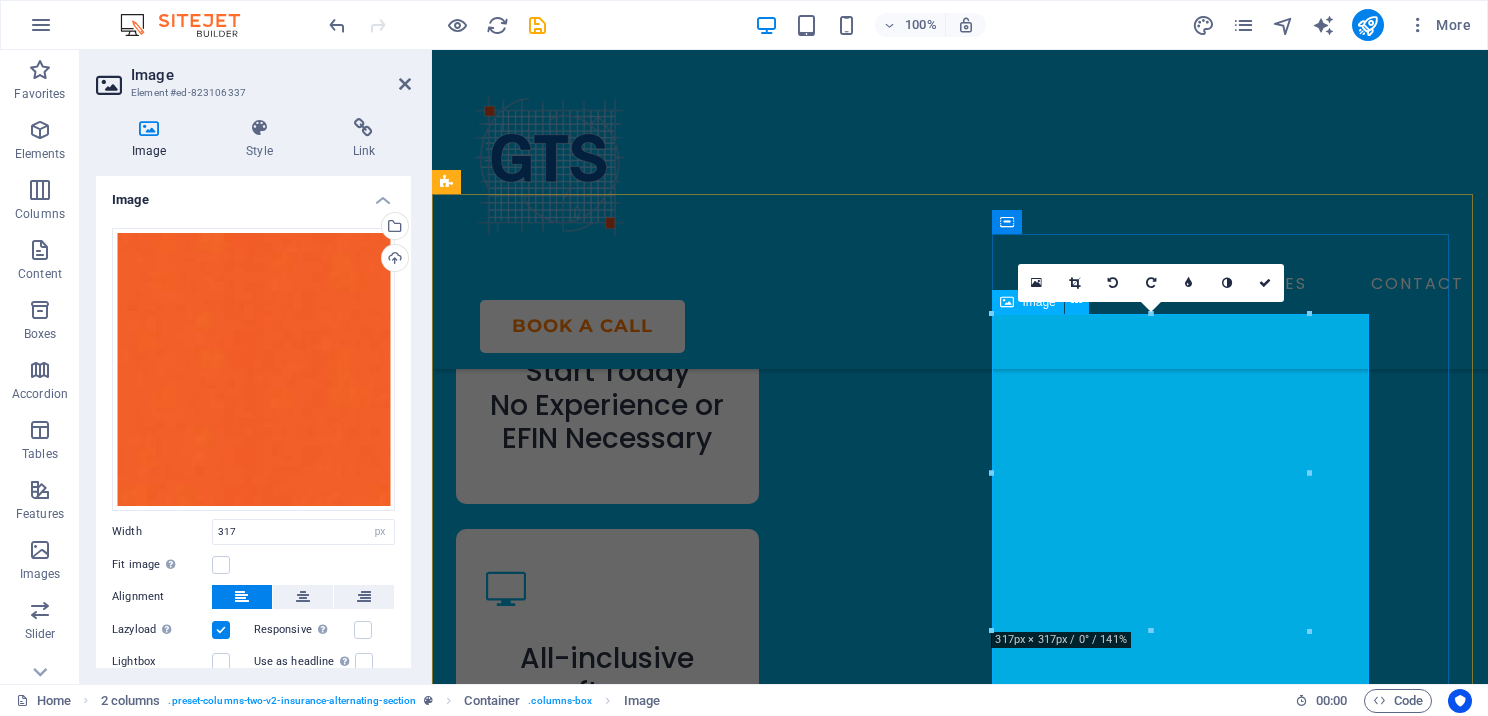 scroll, scrollTop: 3317, scrollLeft: 0, axis: vertical 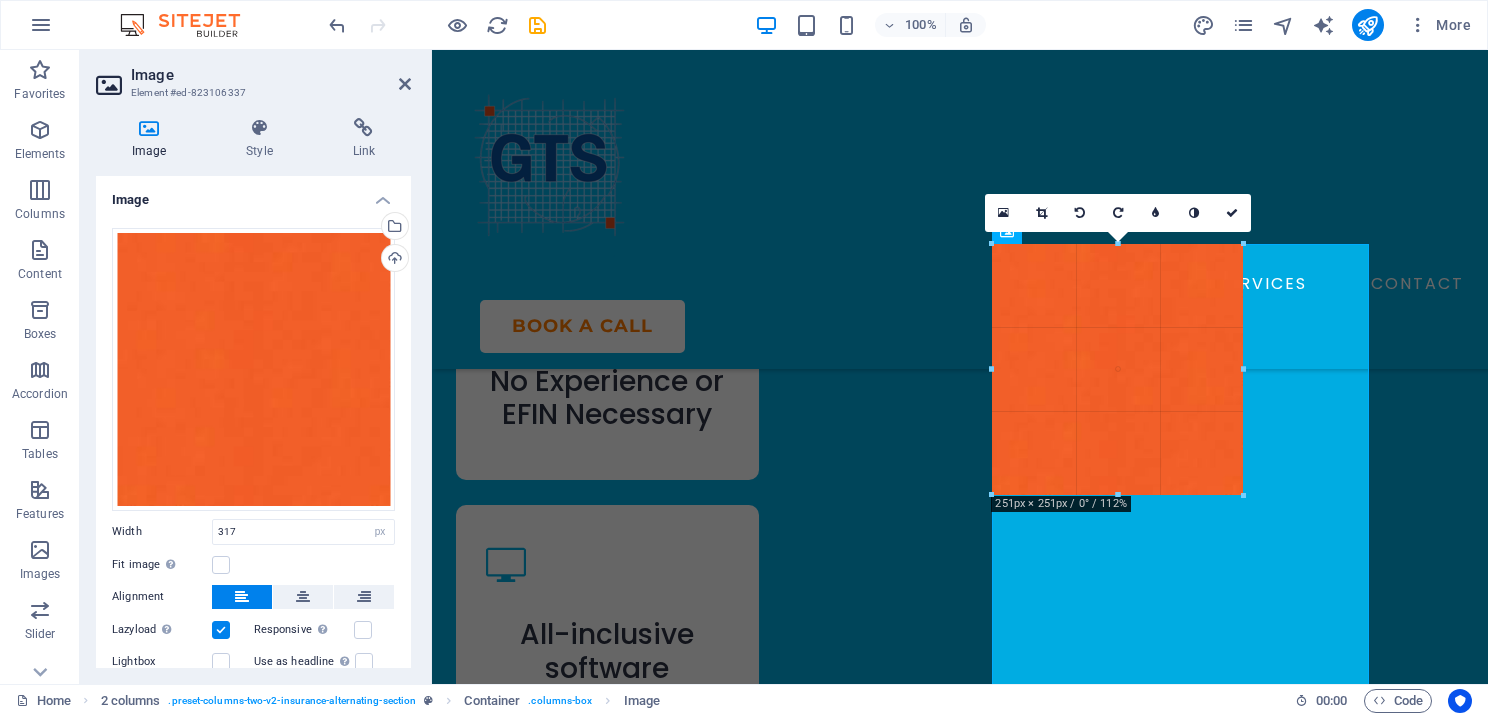 drag, startPoint x: 1309, startPoint y: 564, endPoint x: 1172, endPoint y: 489, distance: 156.18579 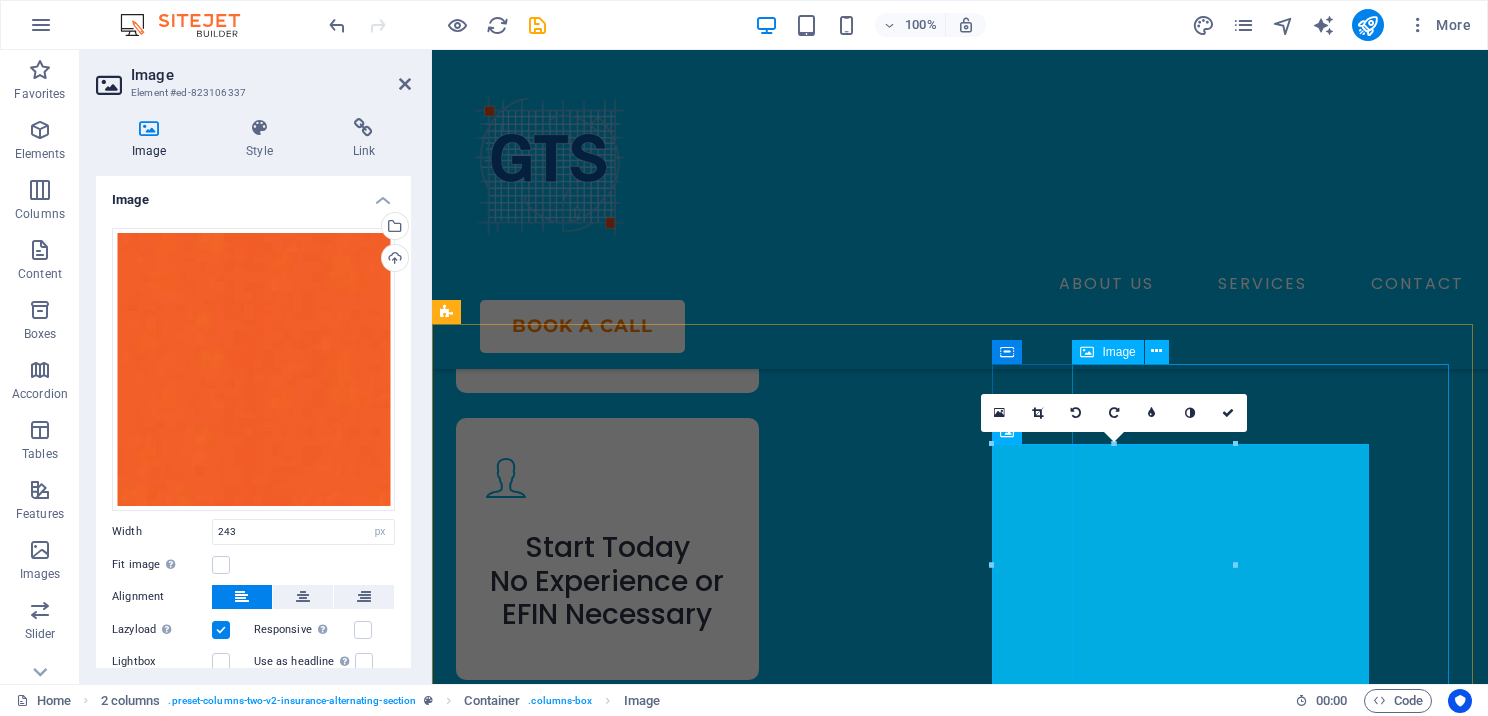 scroll, scrollTop: 3317, scrollLeft: 0, axis: vertical 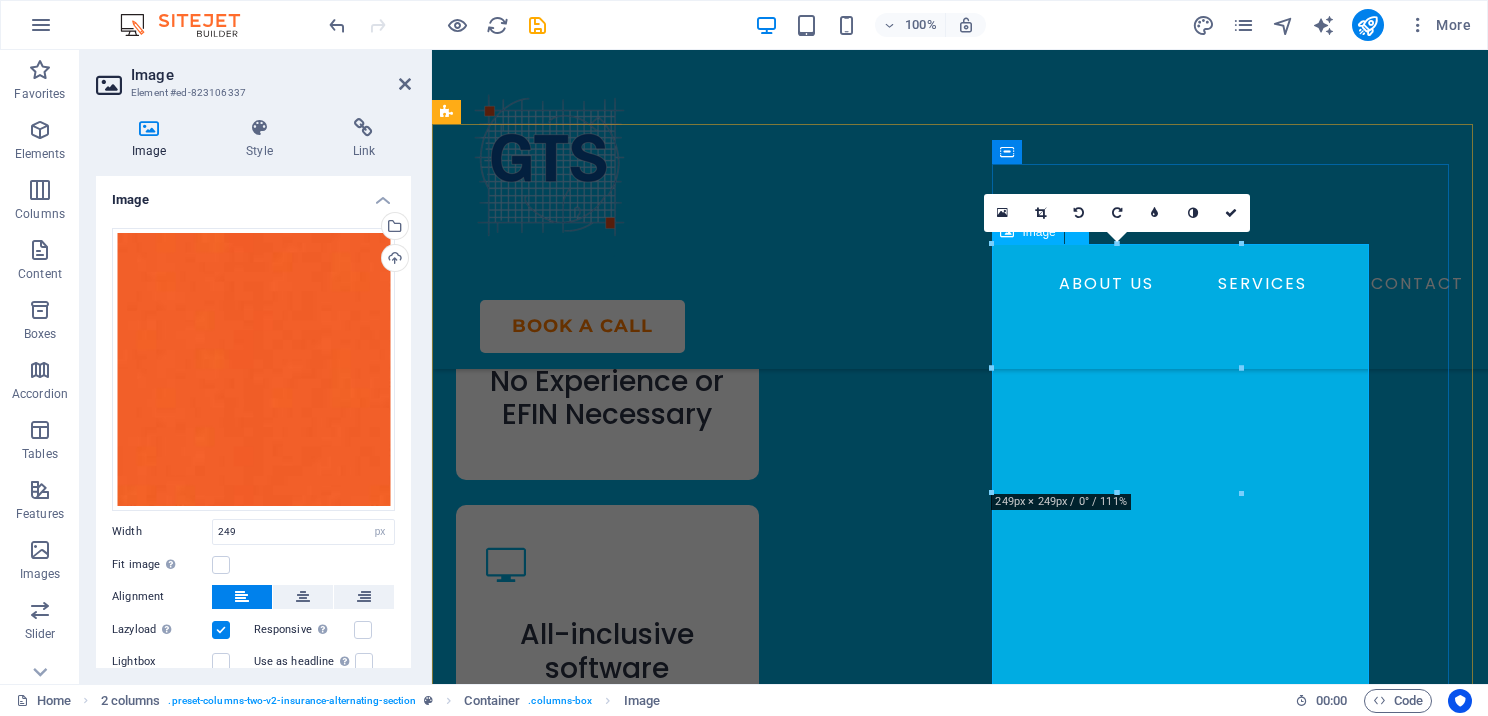 click at bounding box center [920, -2910] 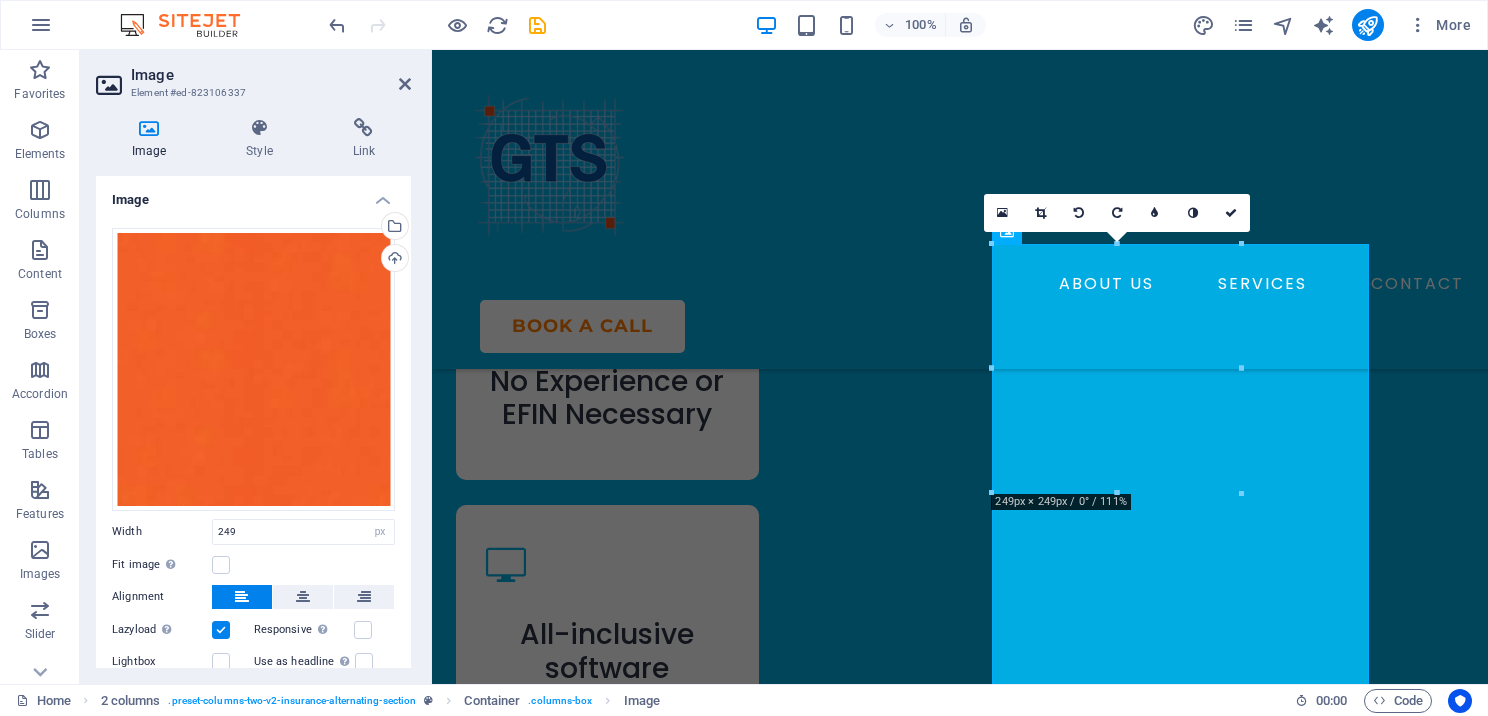 drag, startPoint x: 990, startPoint y: 364, endPoint x: 572, endPoint y: 312, distance: 421.22205 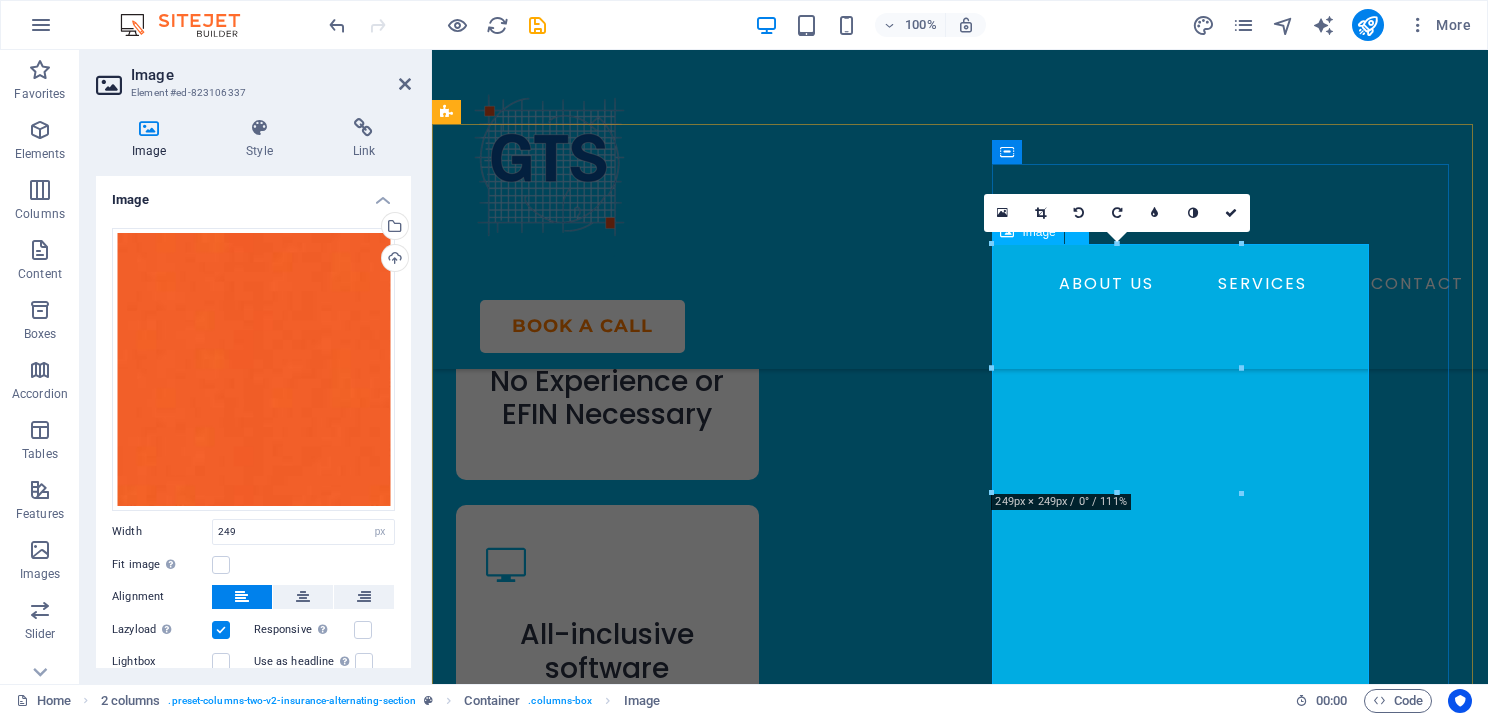 click at bounding box center [920, -2910] 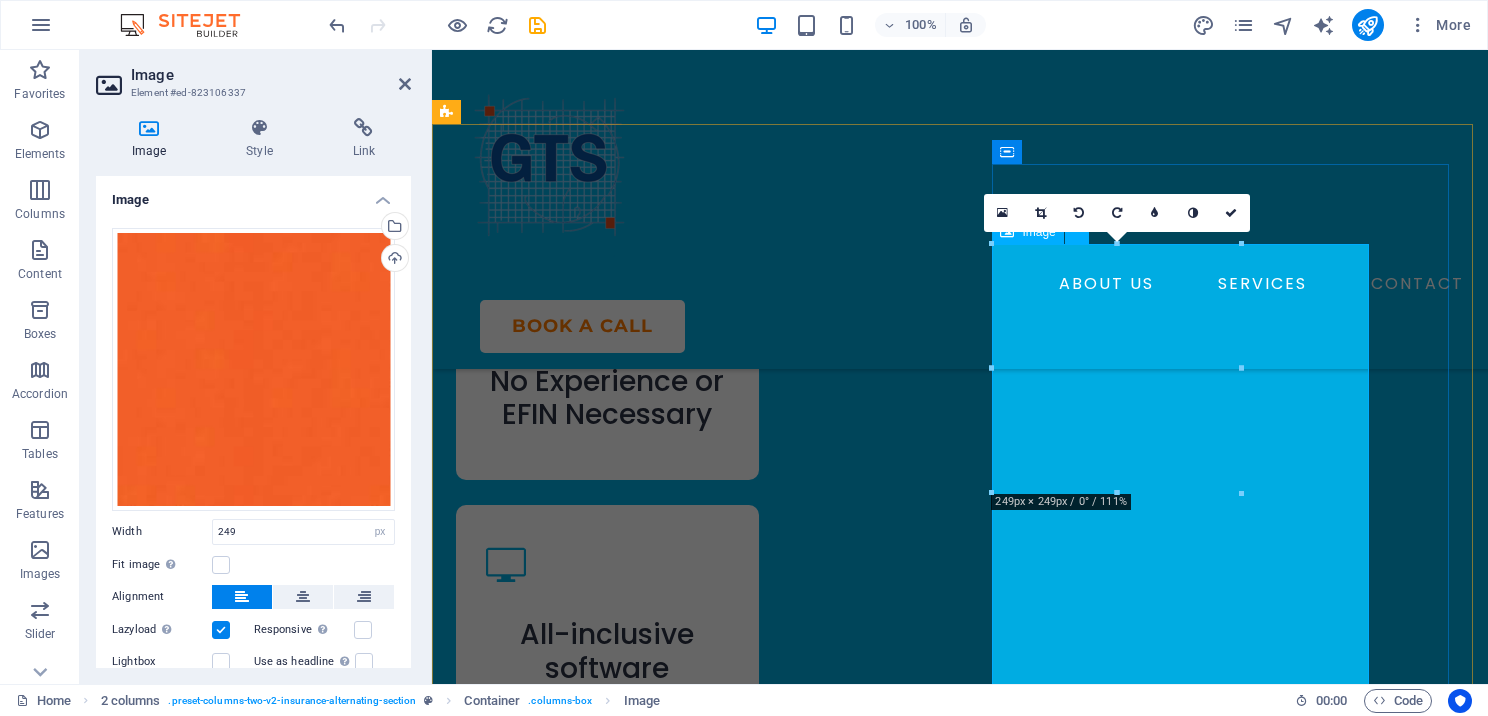 click at bounding box center [920, -2910] 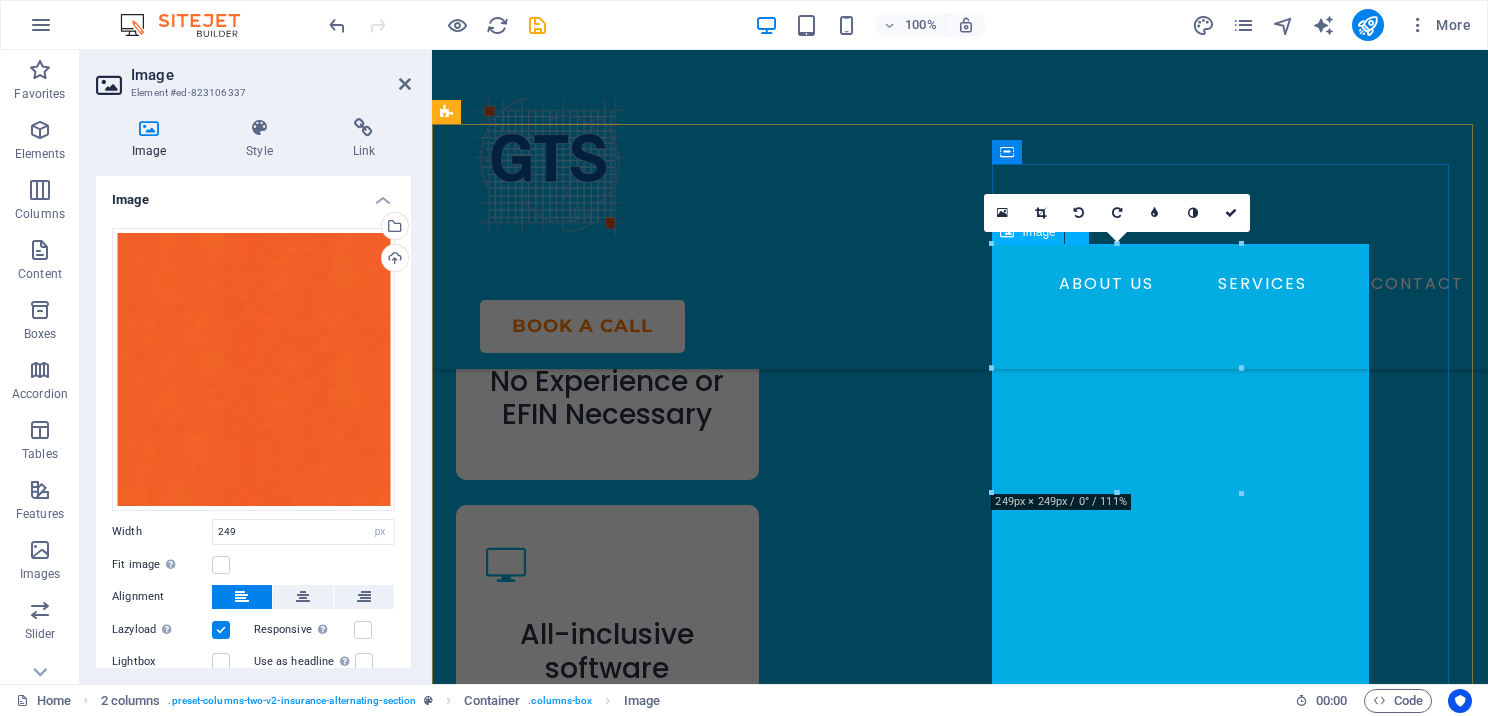 click at bounding box center [920, -2910] 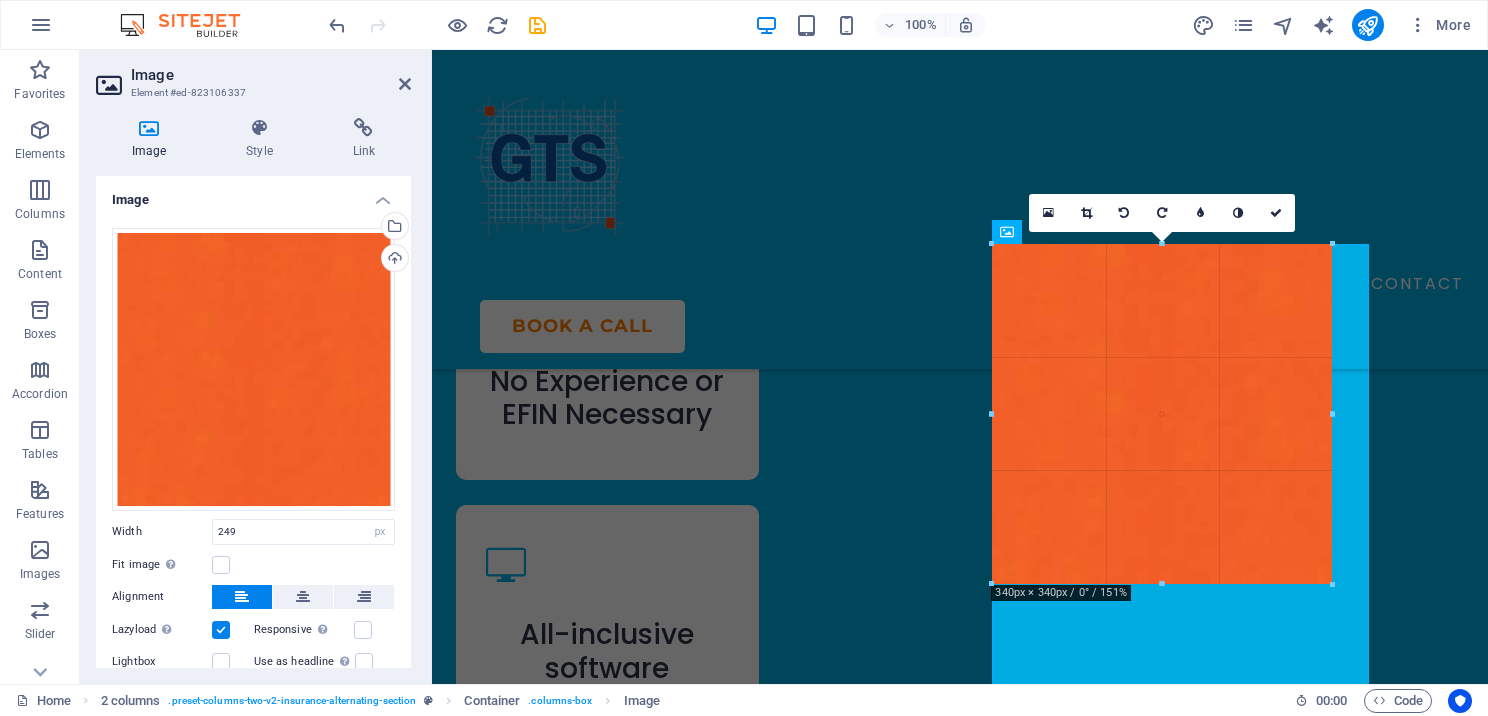 drag, startPoint x: 992, startPoint y: 489, endPoint x: 1015, endPoint y: 582, distance: 95.80188 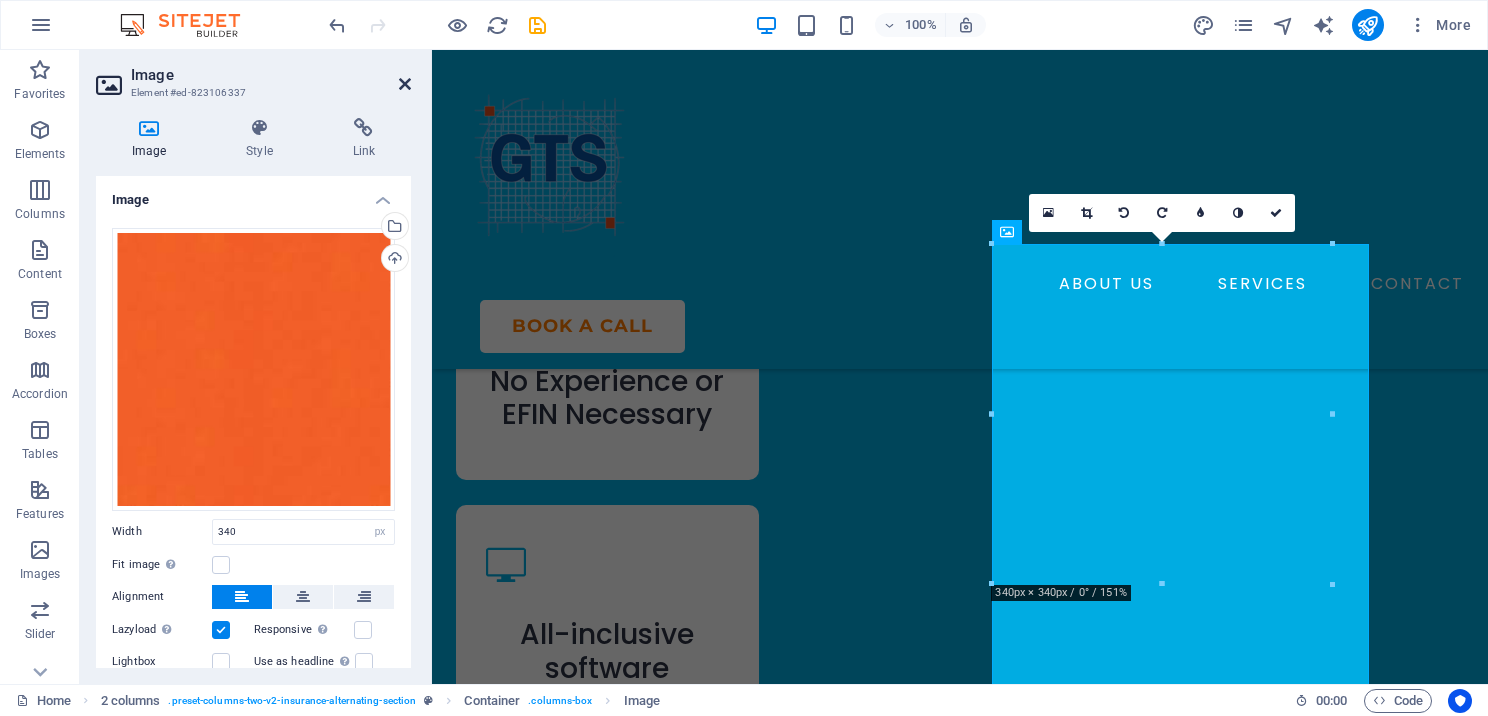 click at bounding box center [405, 84] 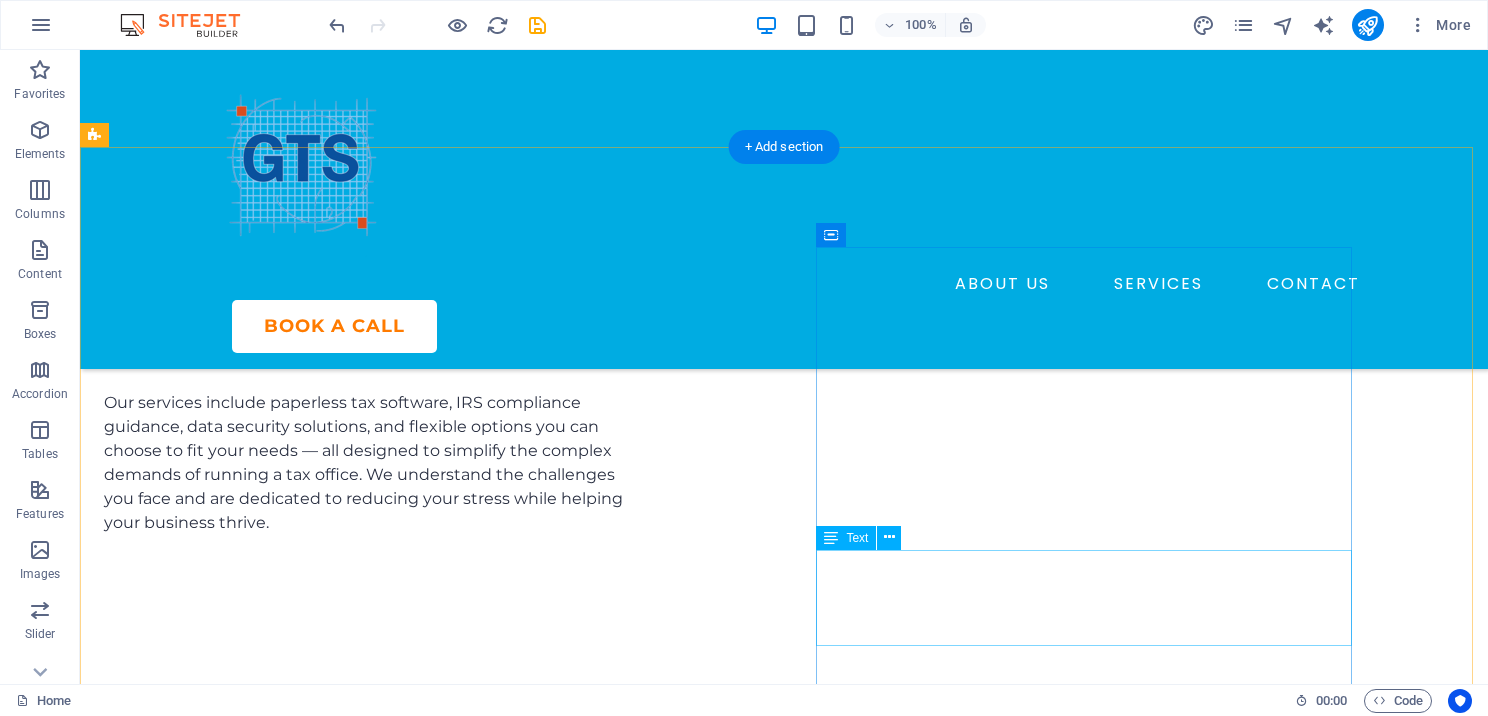 scroll, scrollTop: 6284, scrollLeft: 0, axis: vertical 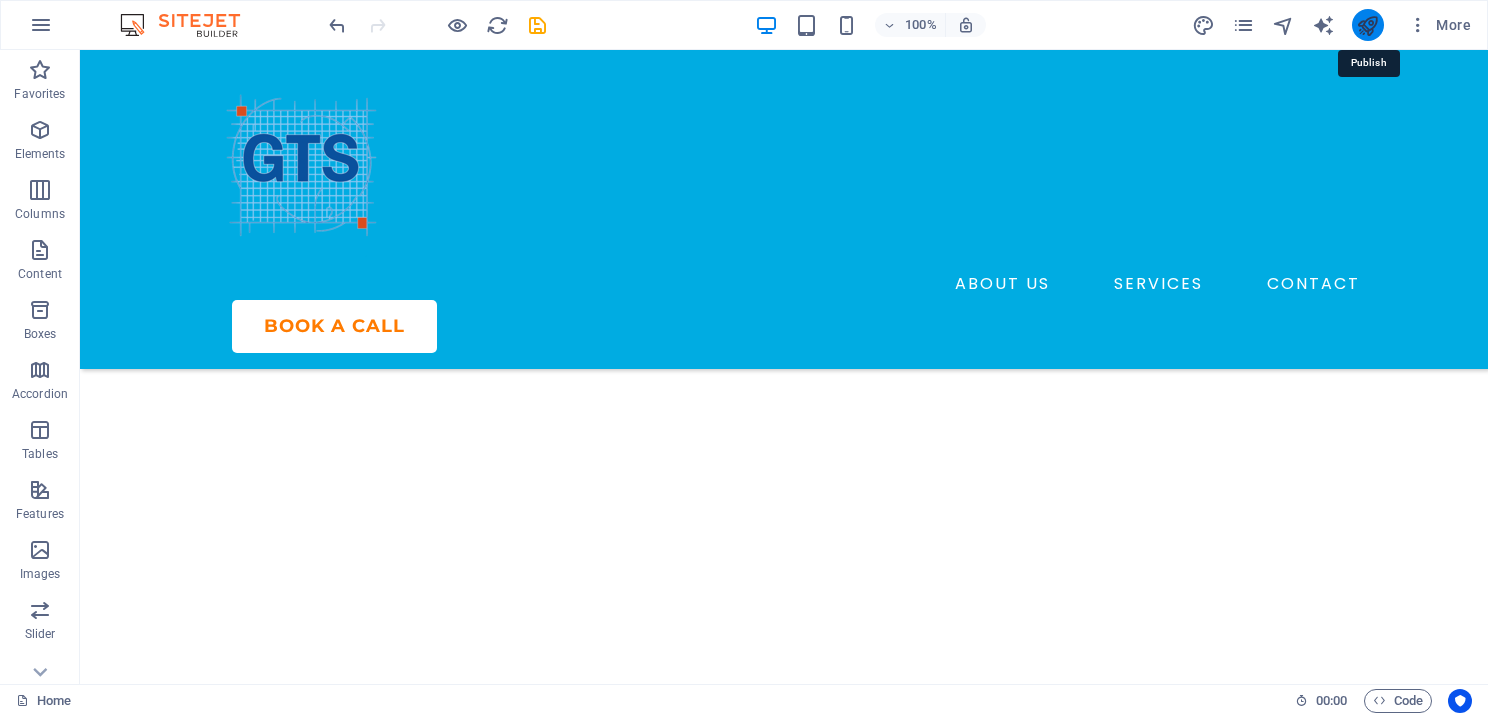 click at bounding box center (1367, 25) 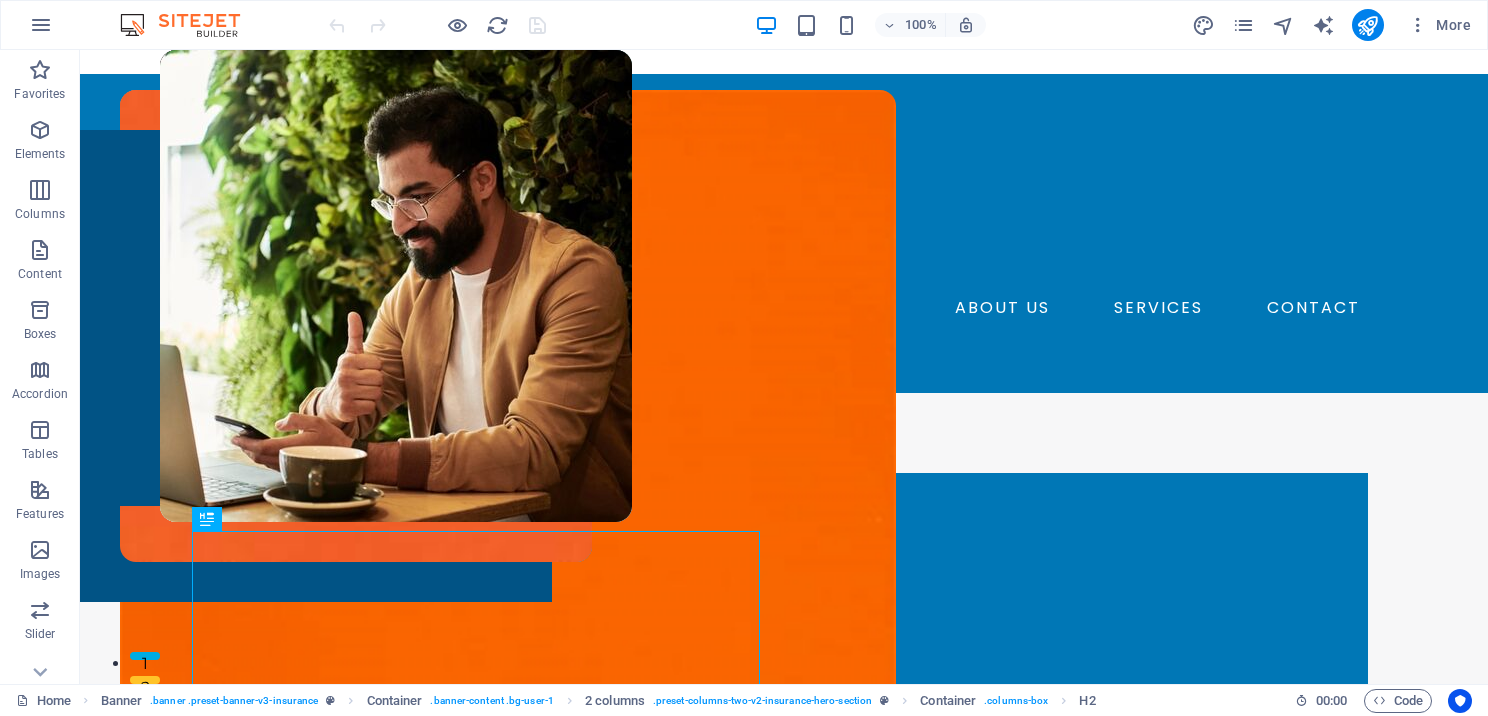 scroll, scrollTop: 0, scrollLeft: 0, axis: both 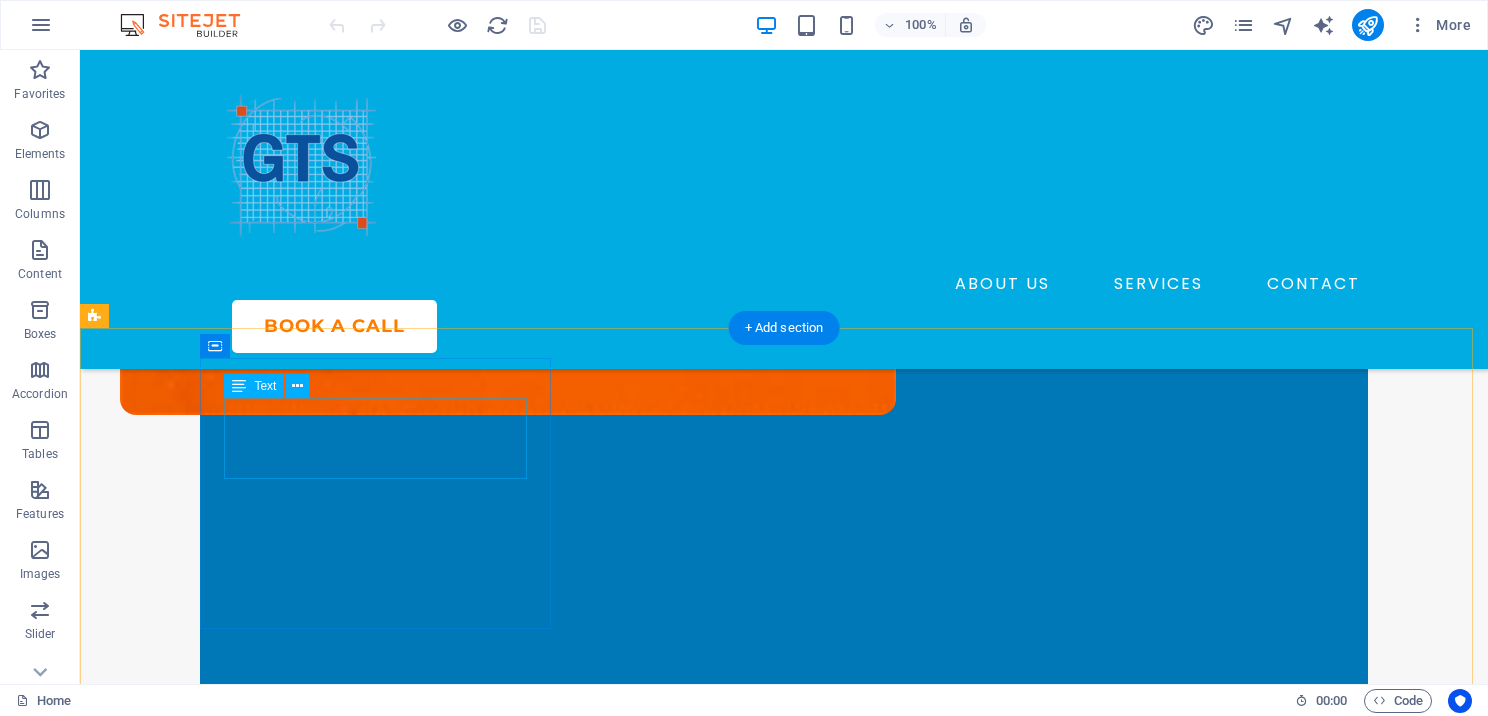 click on "PTIN" at bounding box center [279, 931] 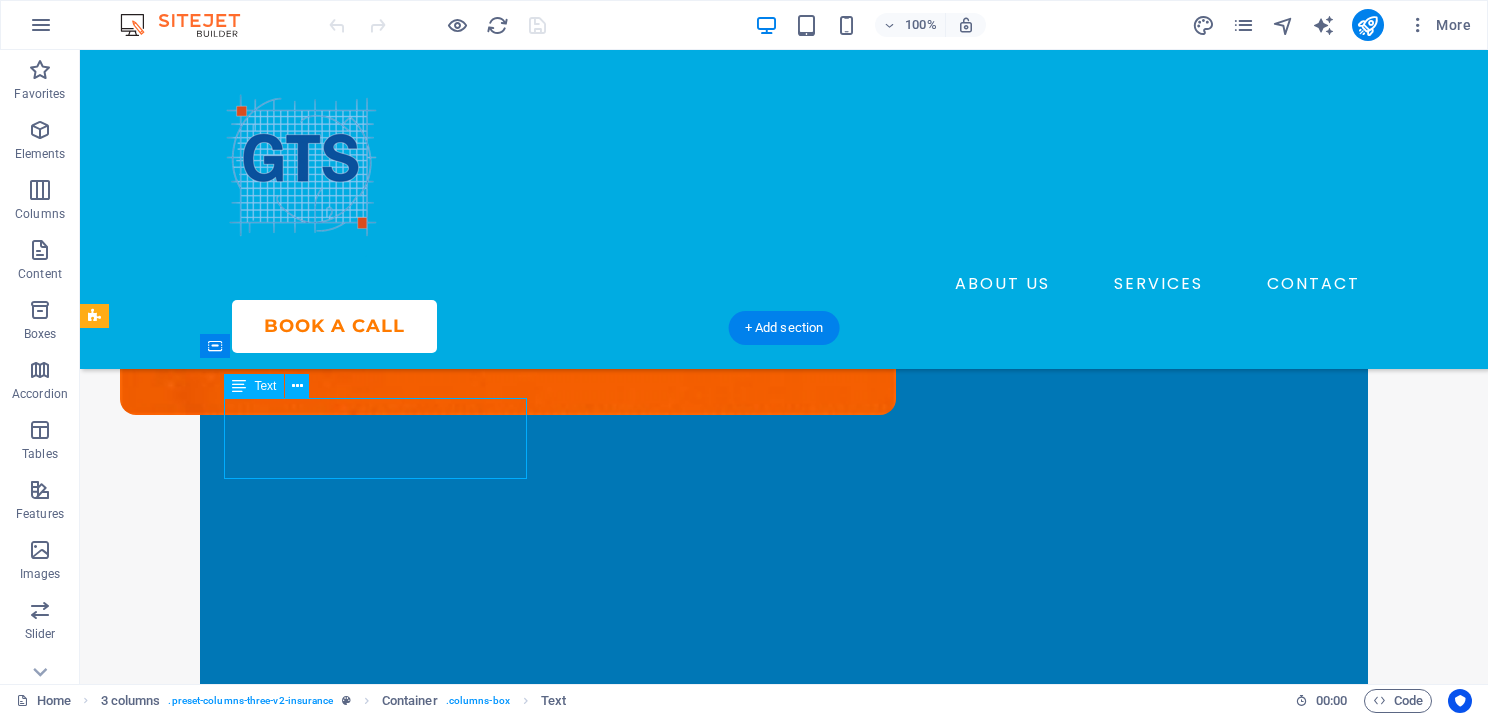 click on "PTIN" at bounding box center [279, 931] 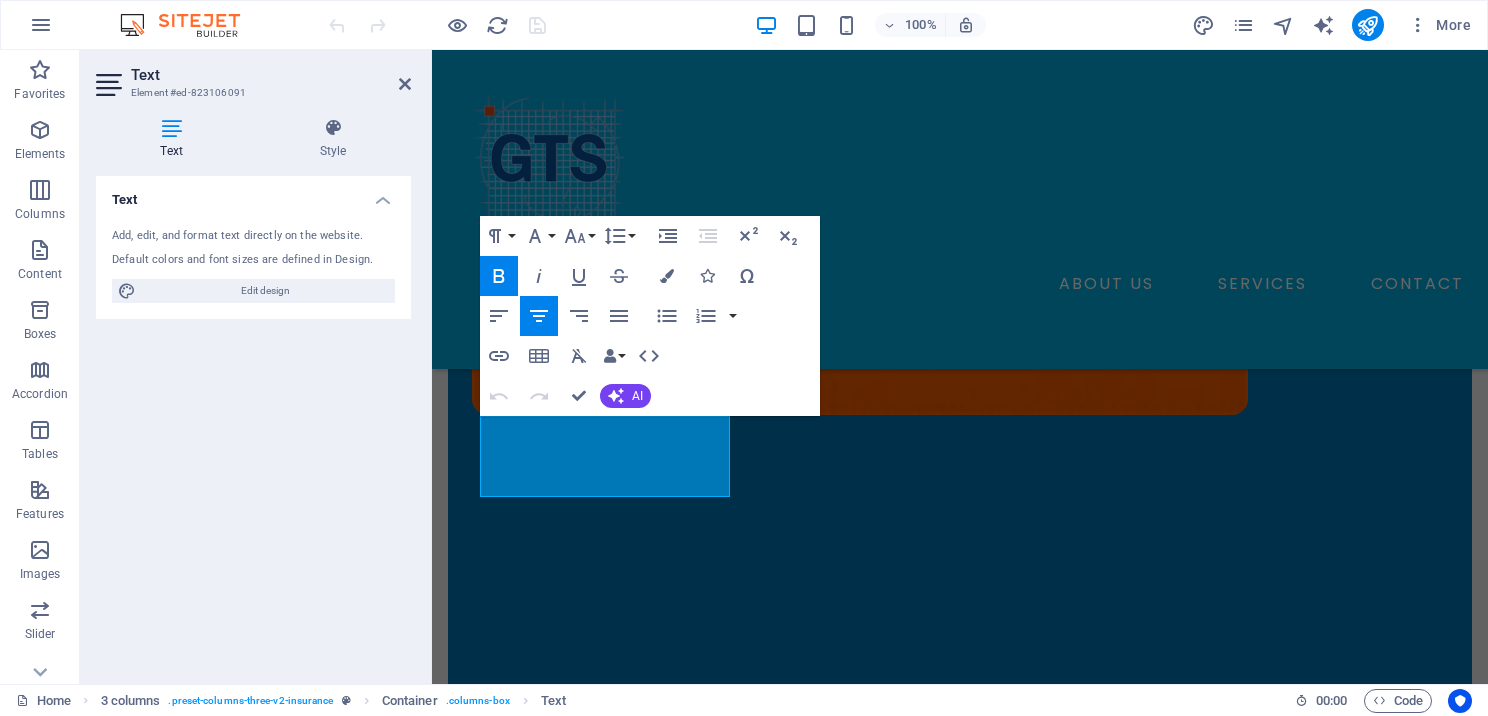 scroll, scrollTop: 681, scrollLeft: 0, axis: vertical 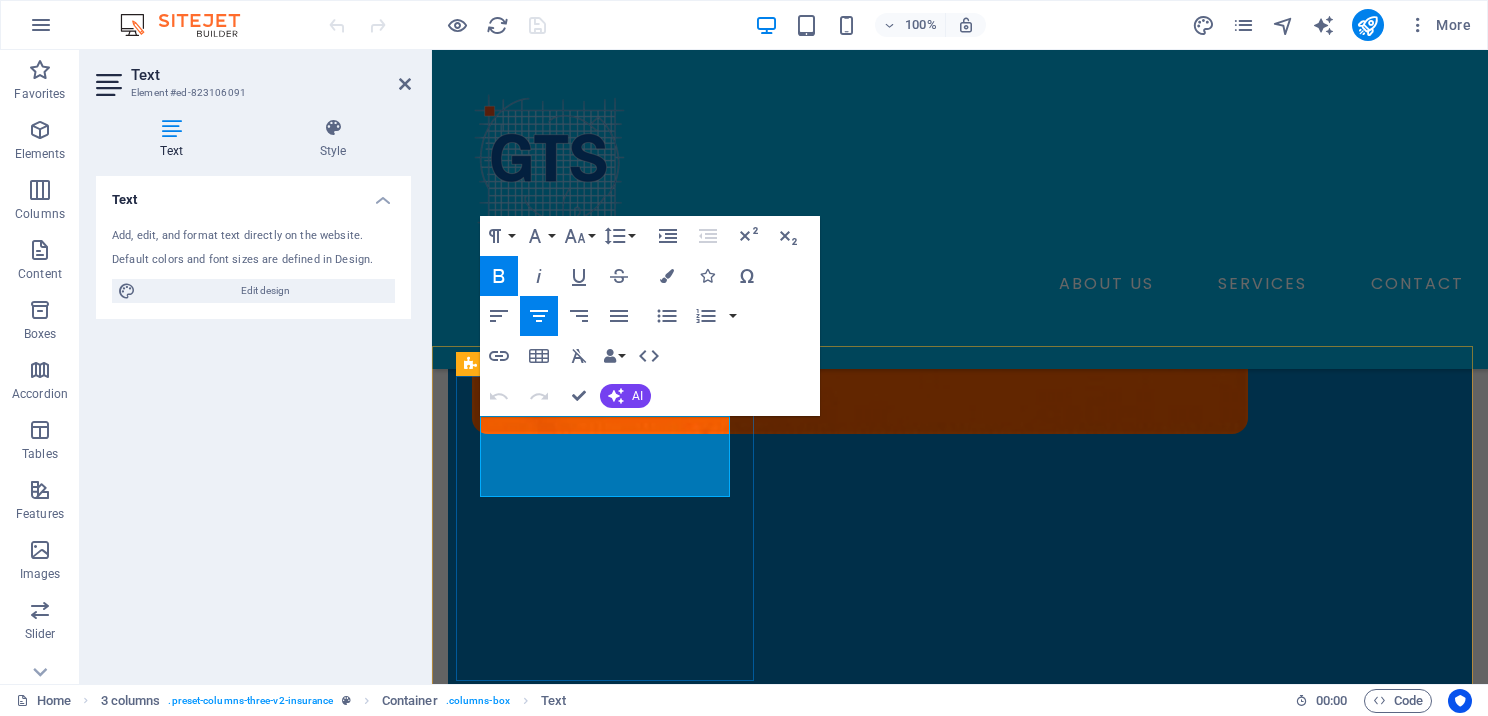drag, startPoint x: 674, startPoint y: 452, endPoint x: 554, endPoint y: 456, distance: 120.06665 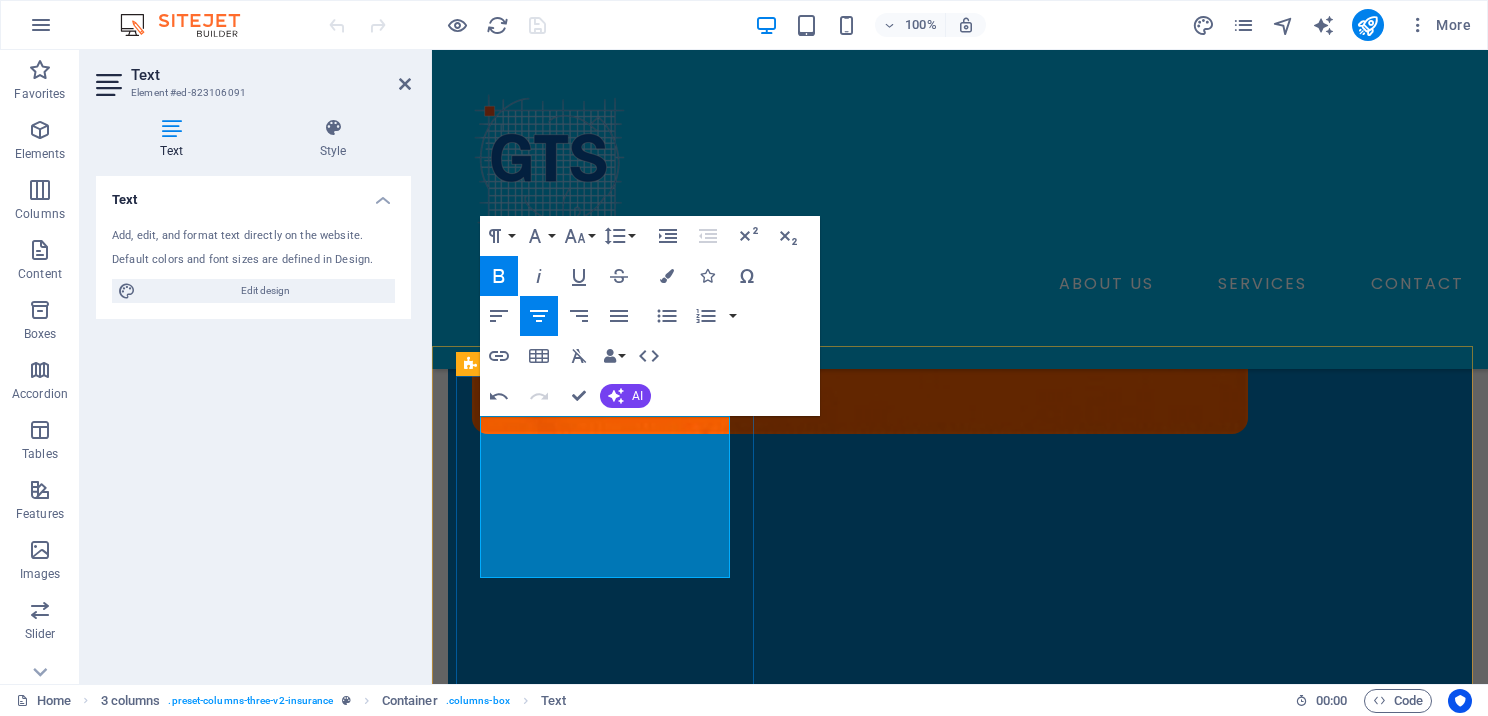 click on "PTIN" at bounding box center (607, 986) 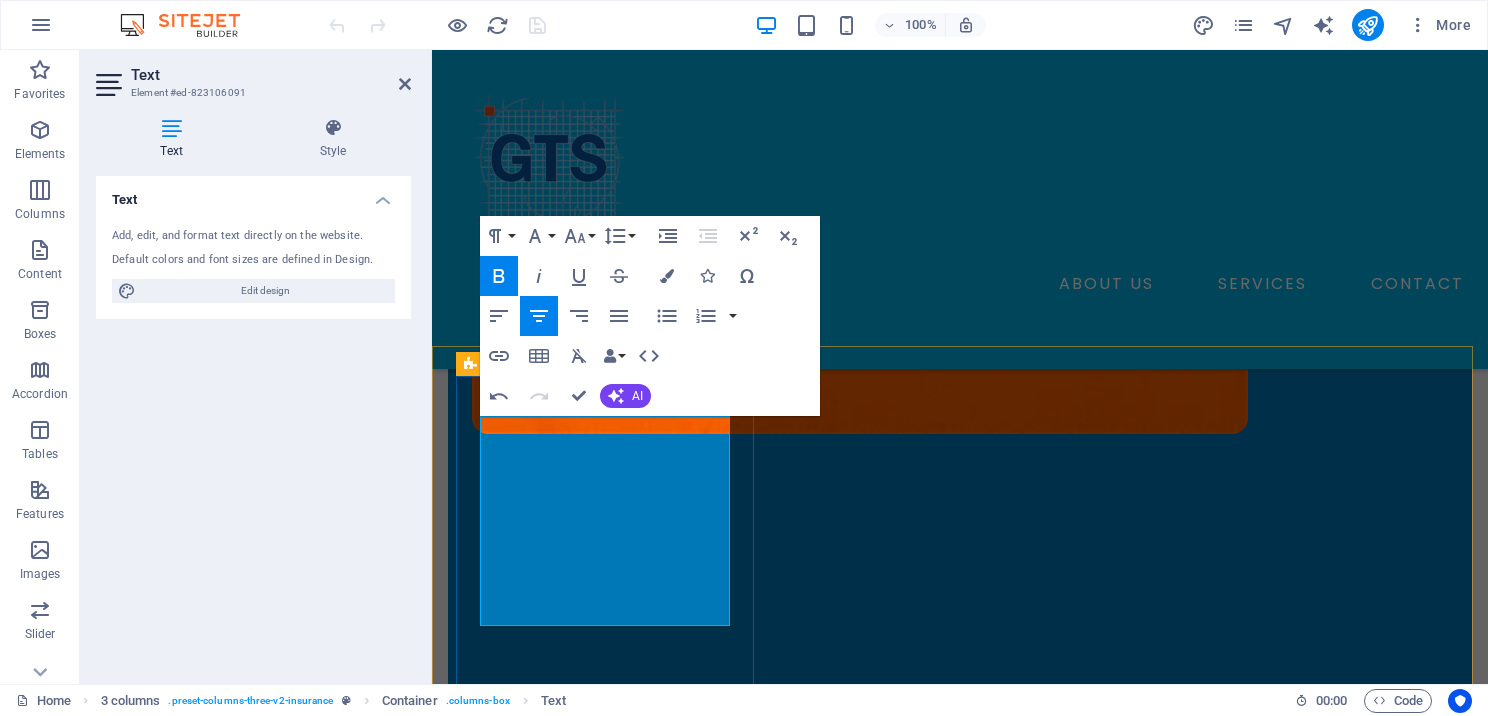 click at bounding box center [607, 982] 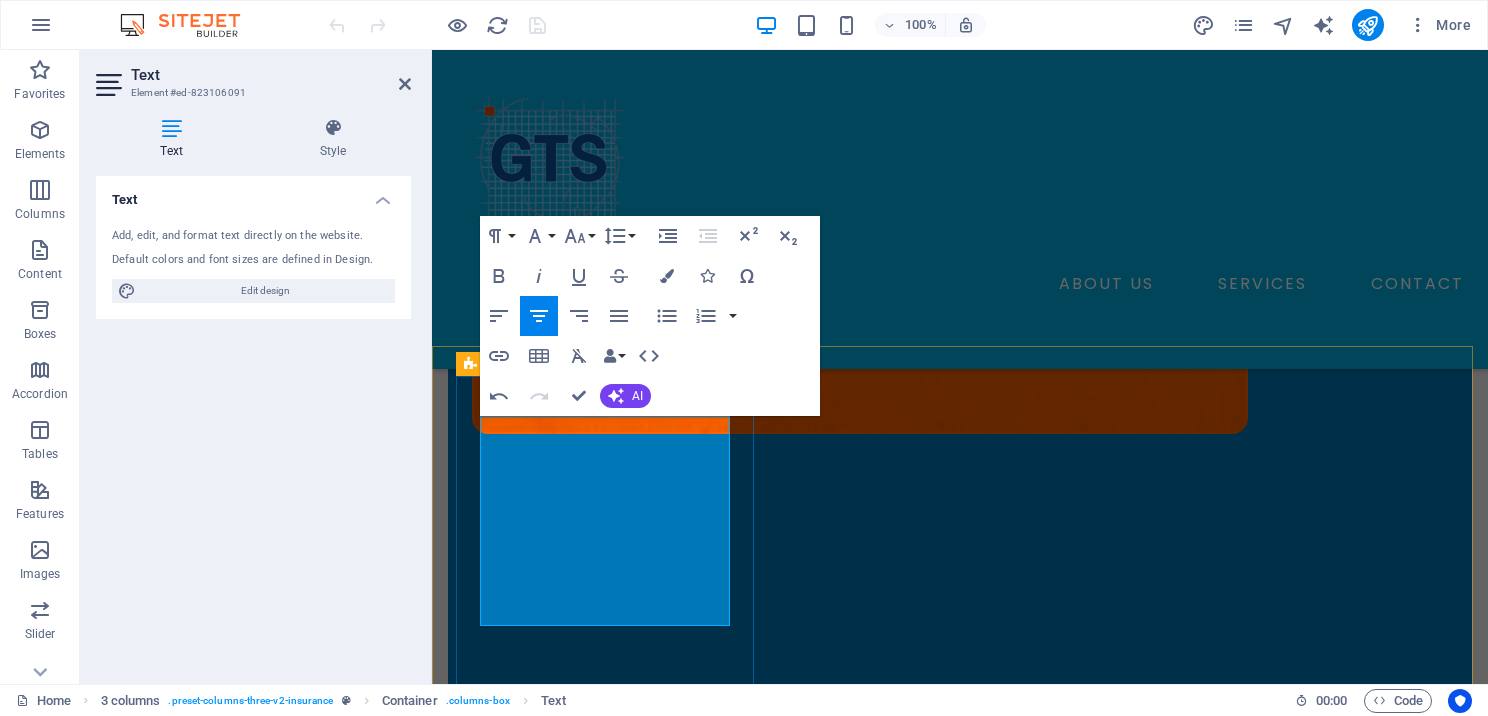 click on "​" at bounding box center [607, 1115] 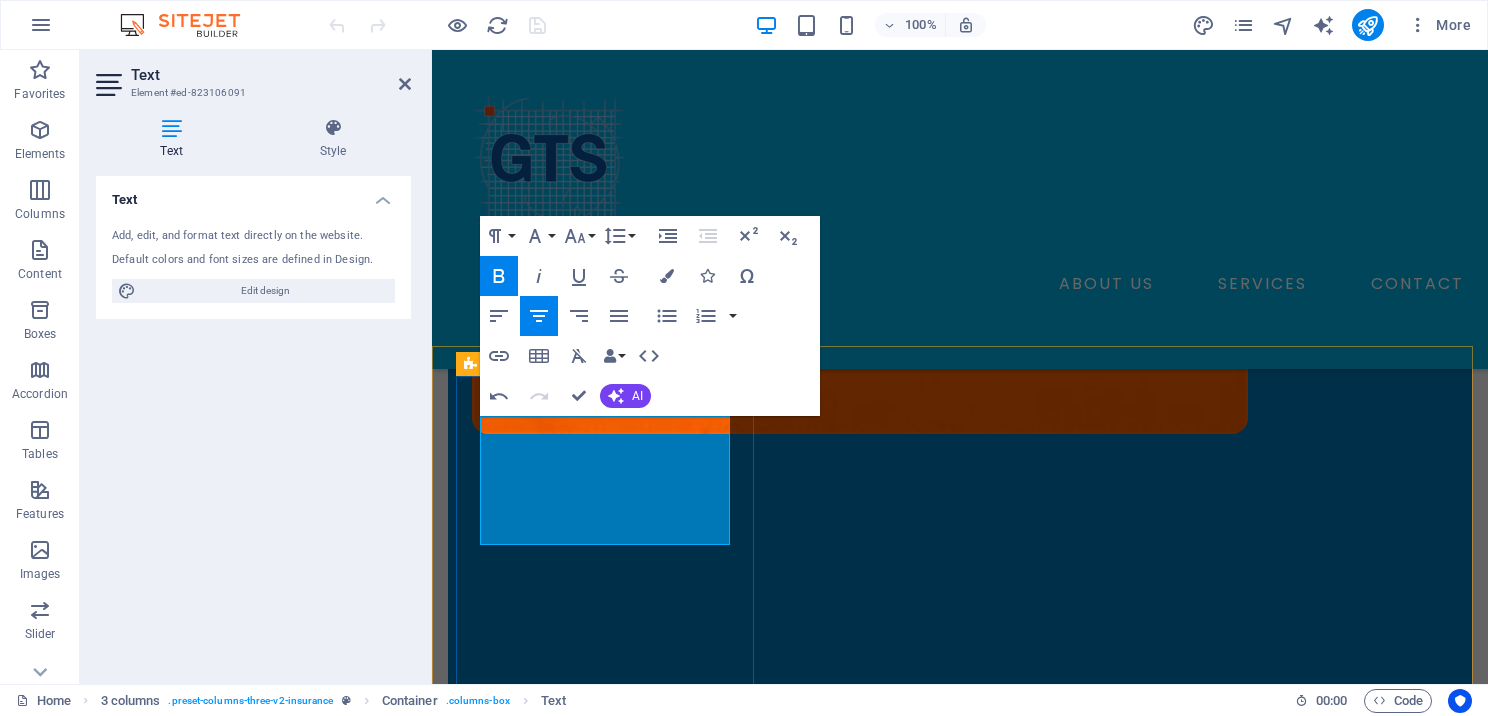 drag, startPoint x: 549, startPoint y: 456, endPoint x: 682, endPoint y: 456, distance: 133 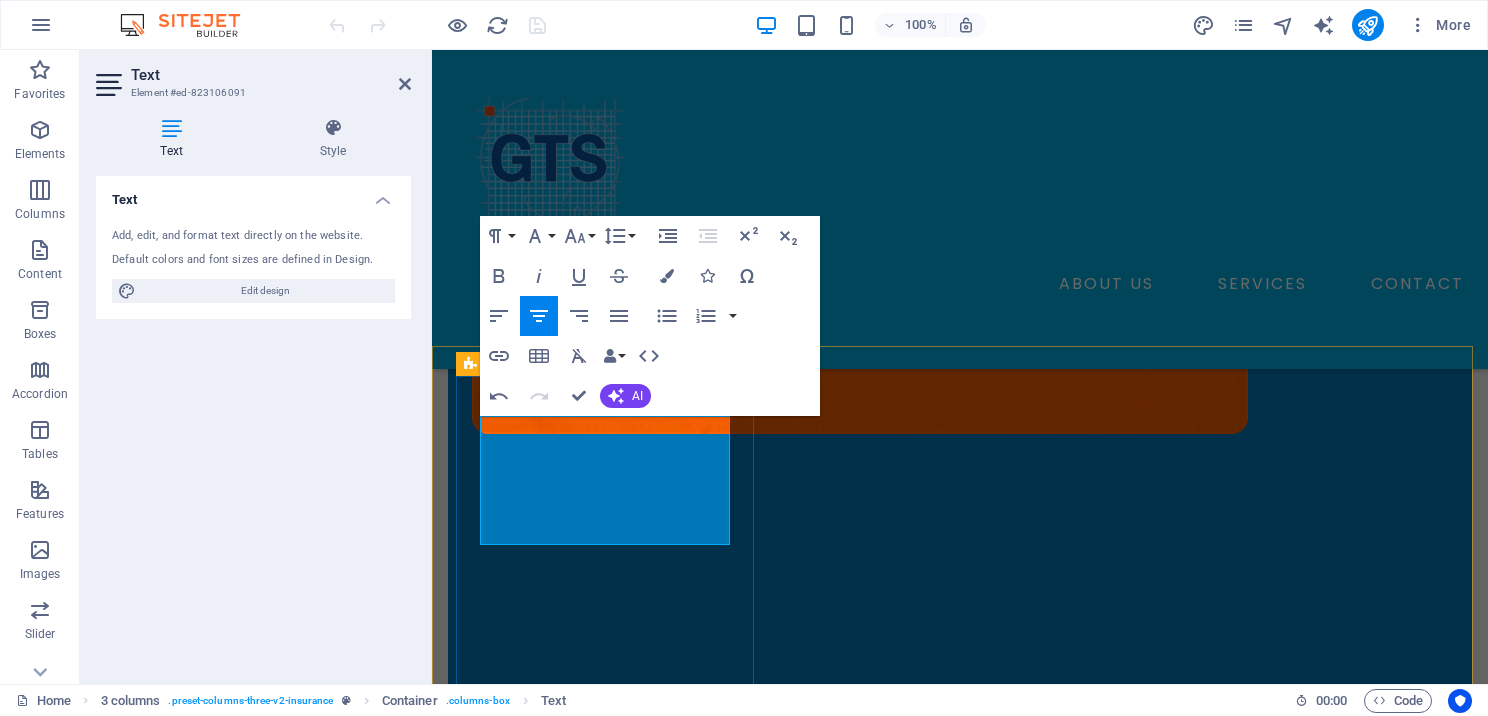 click on "SMART START" at bounding box center (607, 982) 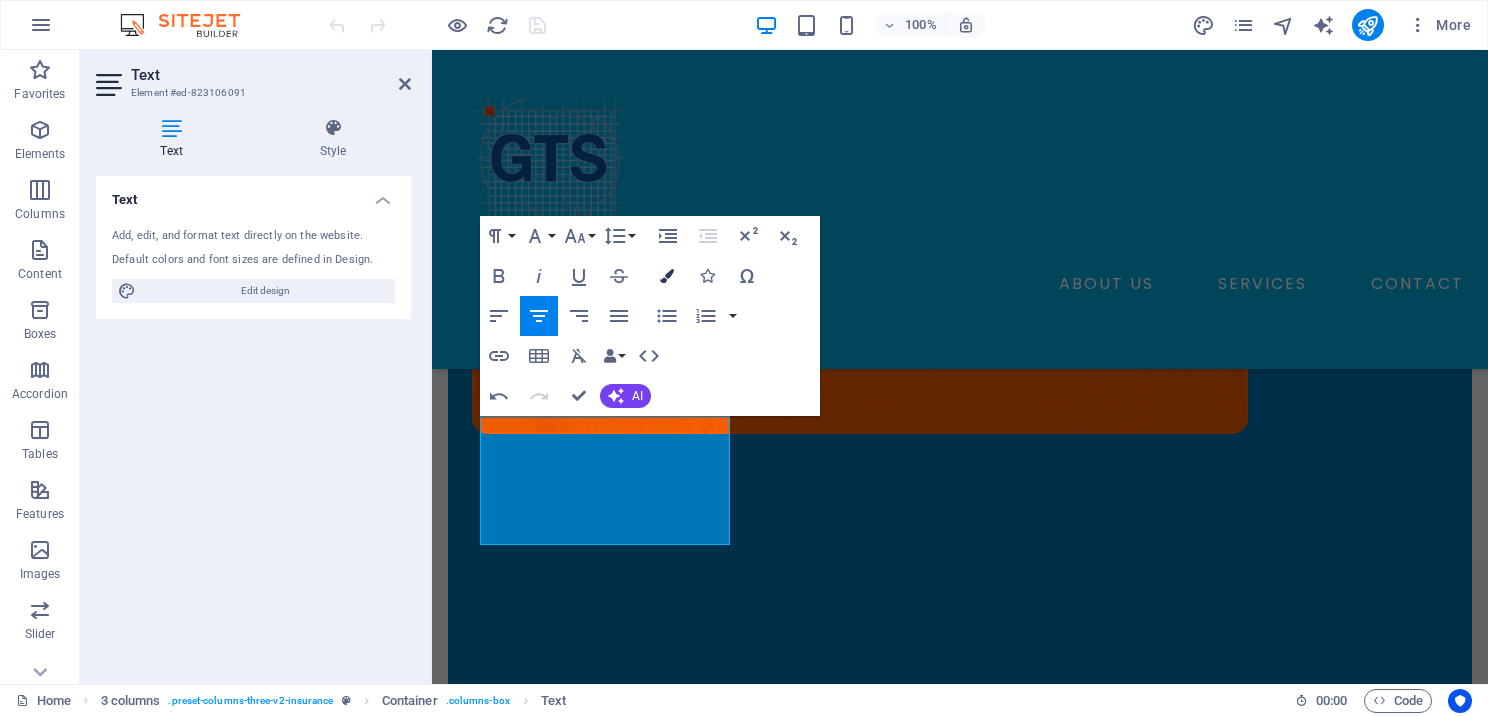 click on "Colors" at bounding box center [667, 276] 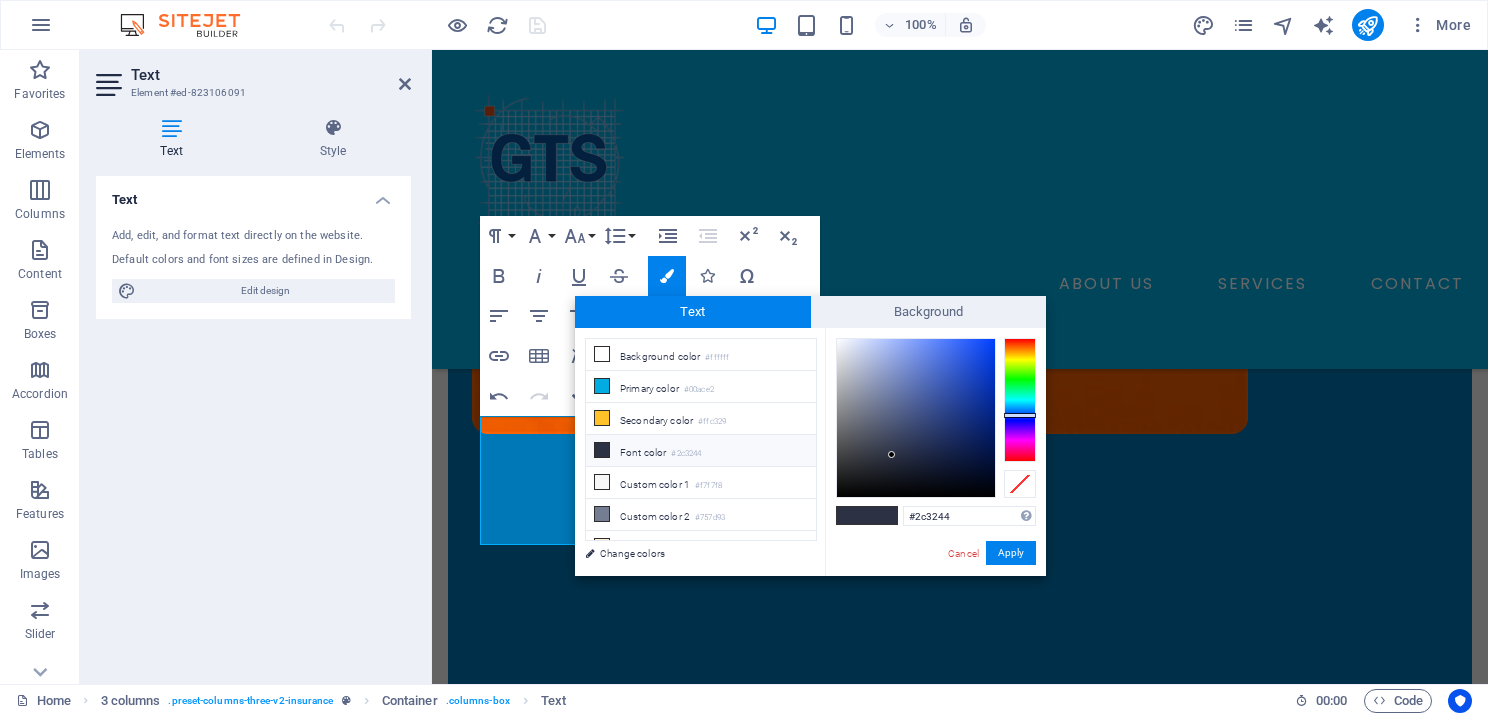 click at bounding box center (602, 450) 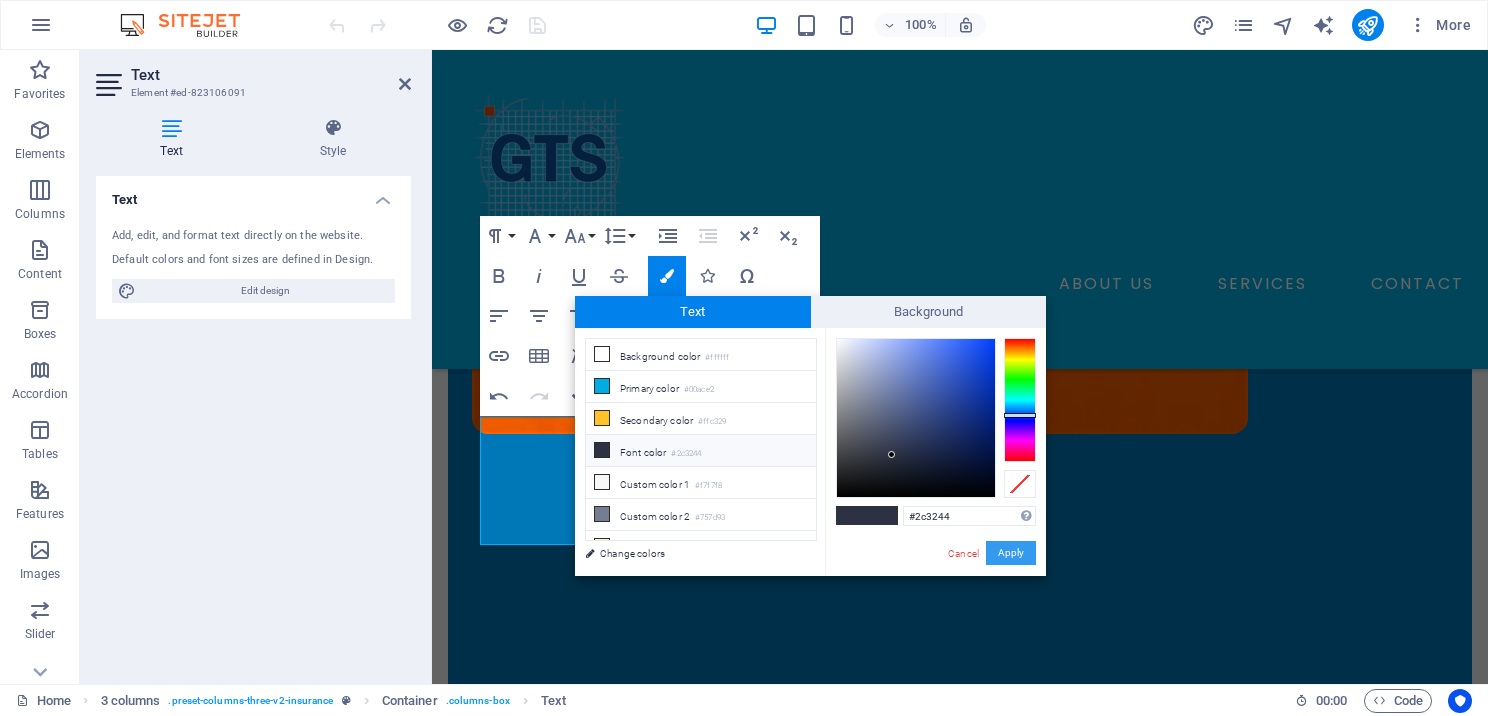 click on "Apply" at bounding box center (1011, 553) 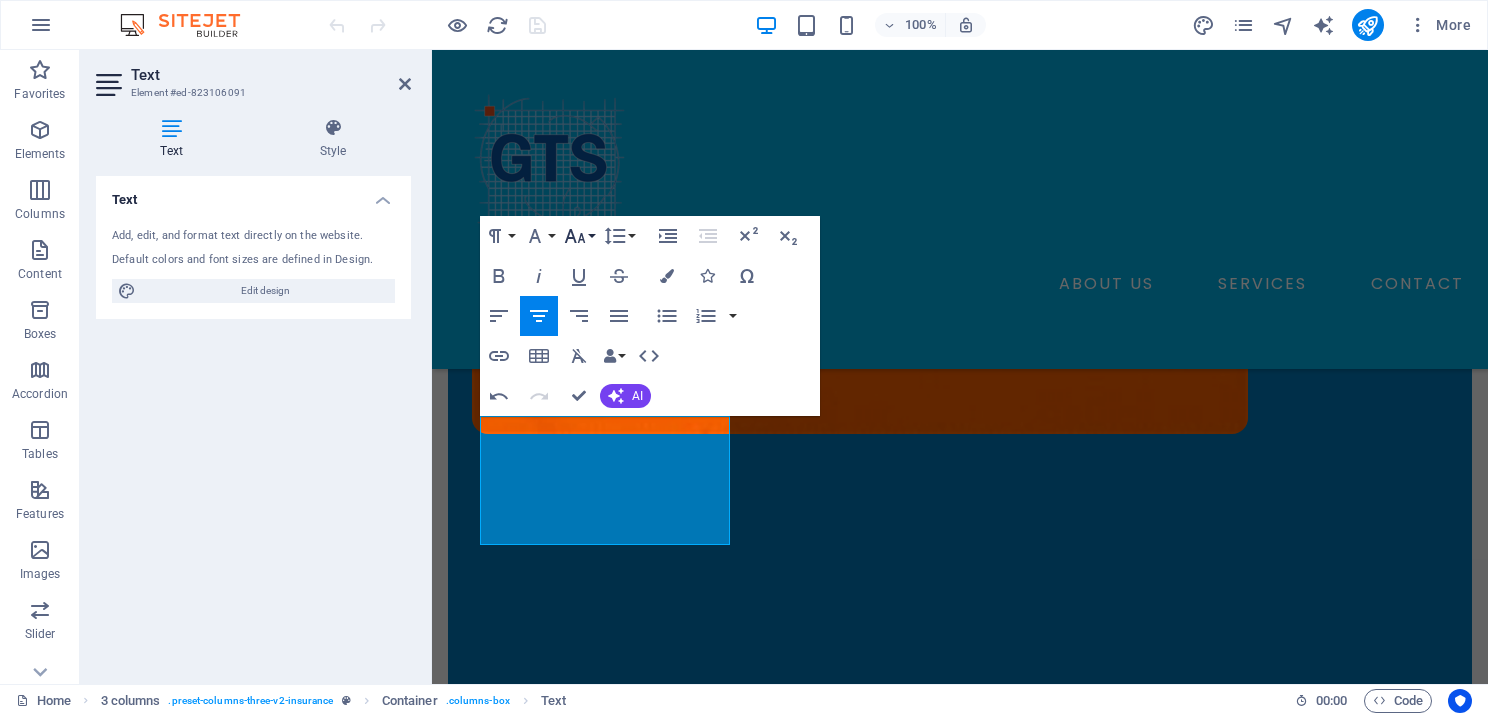 click 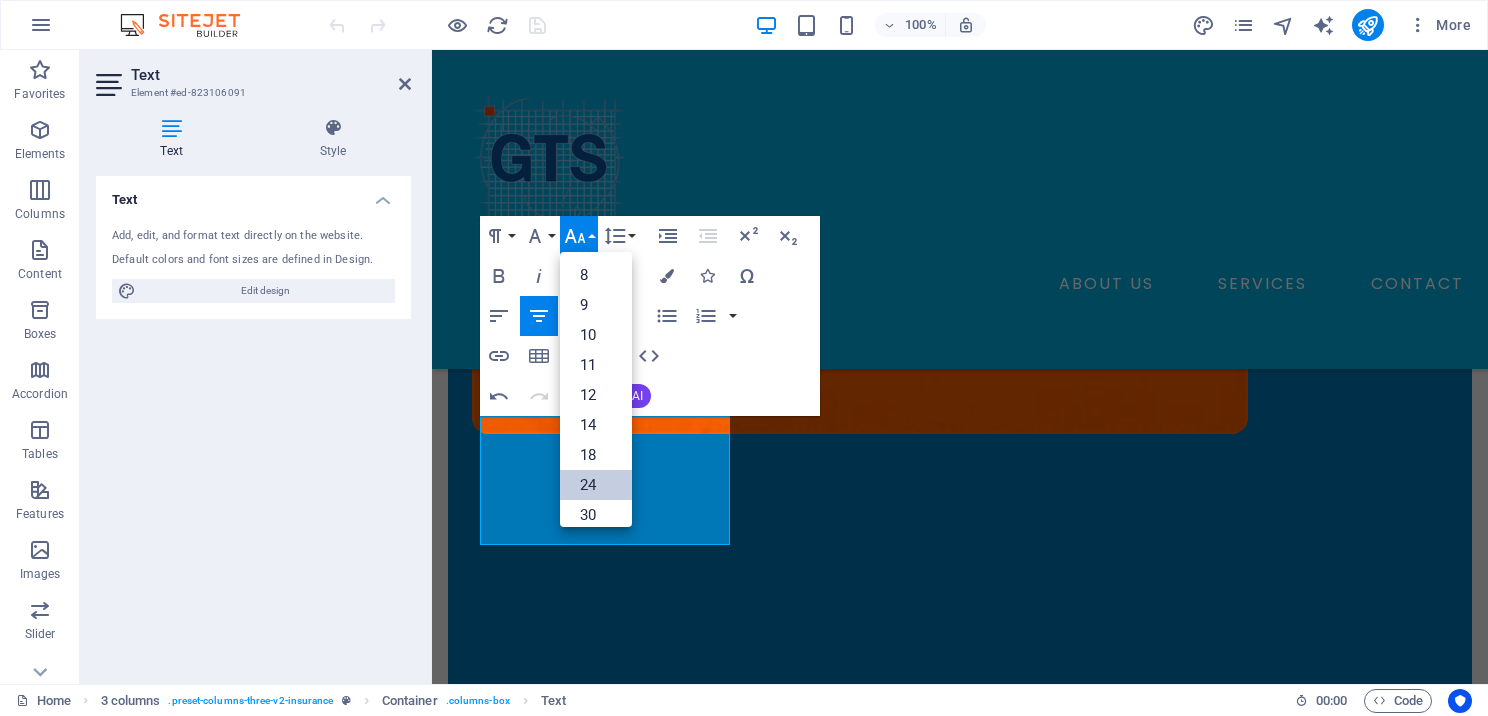 click on "24" at bounding box center [596, 485] 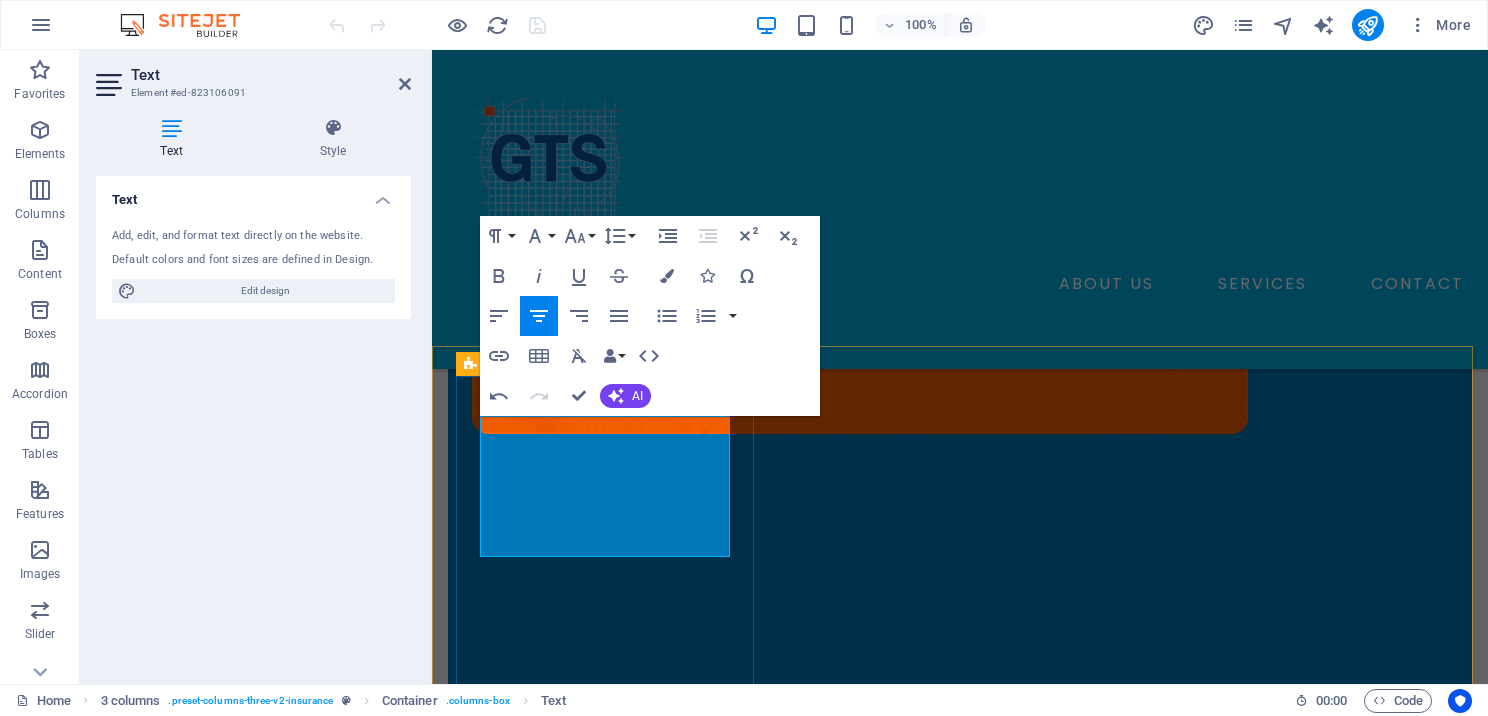 click on "PTIN" at bounding box center [607, 1046] 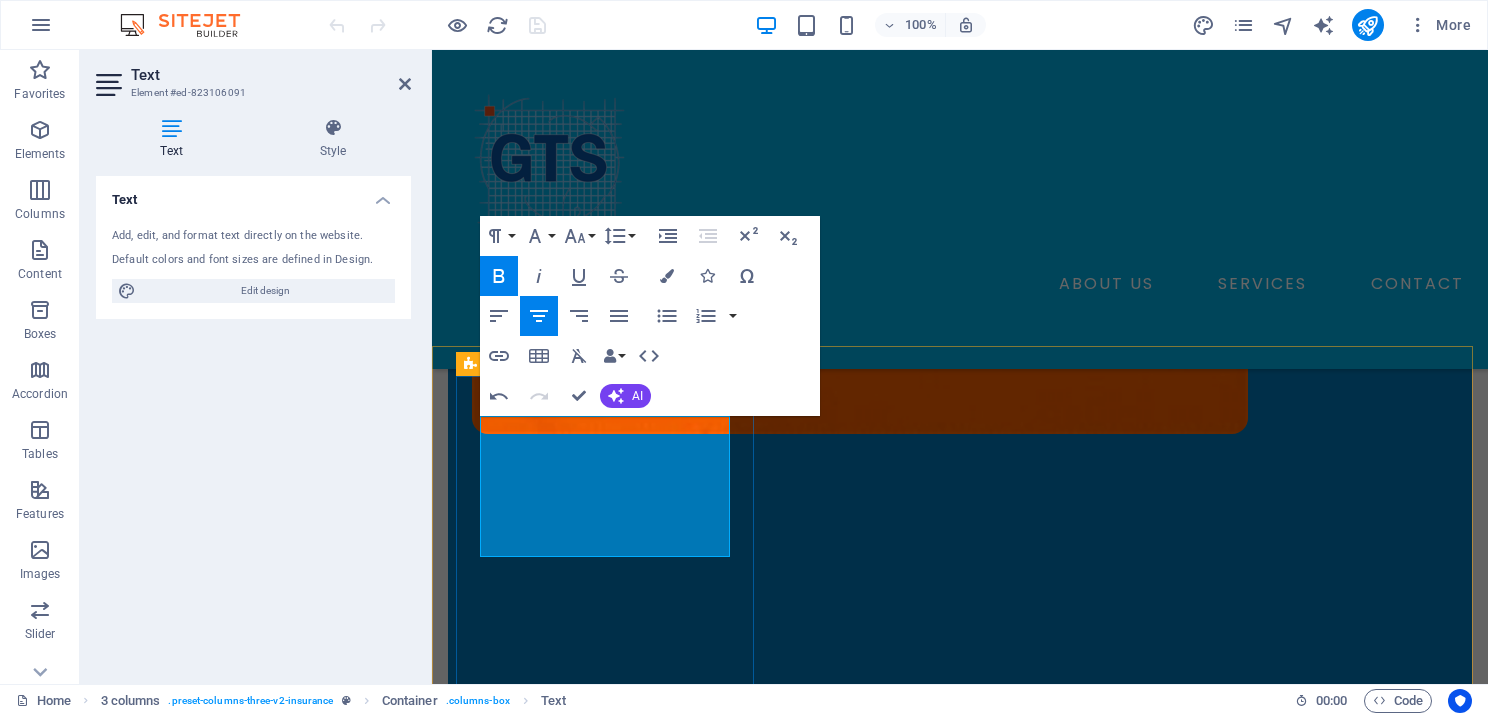drag, startPoint x: 486, startPoint y: 464, endPoint x: 721, endPoint y: 464, distance: 235 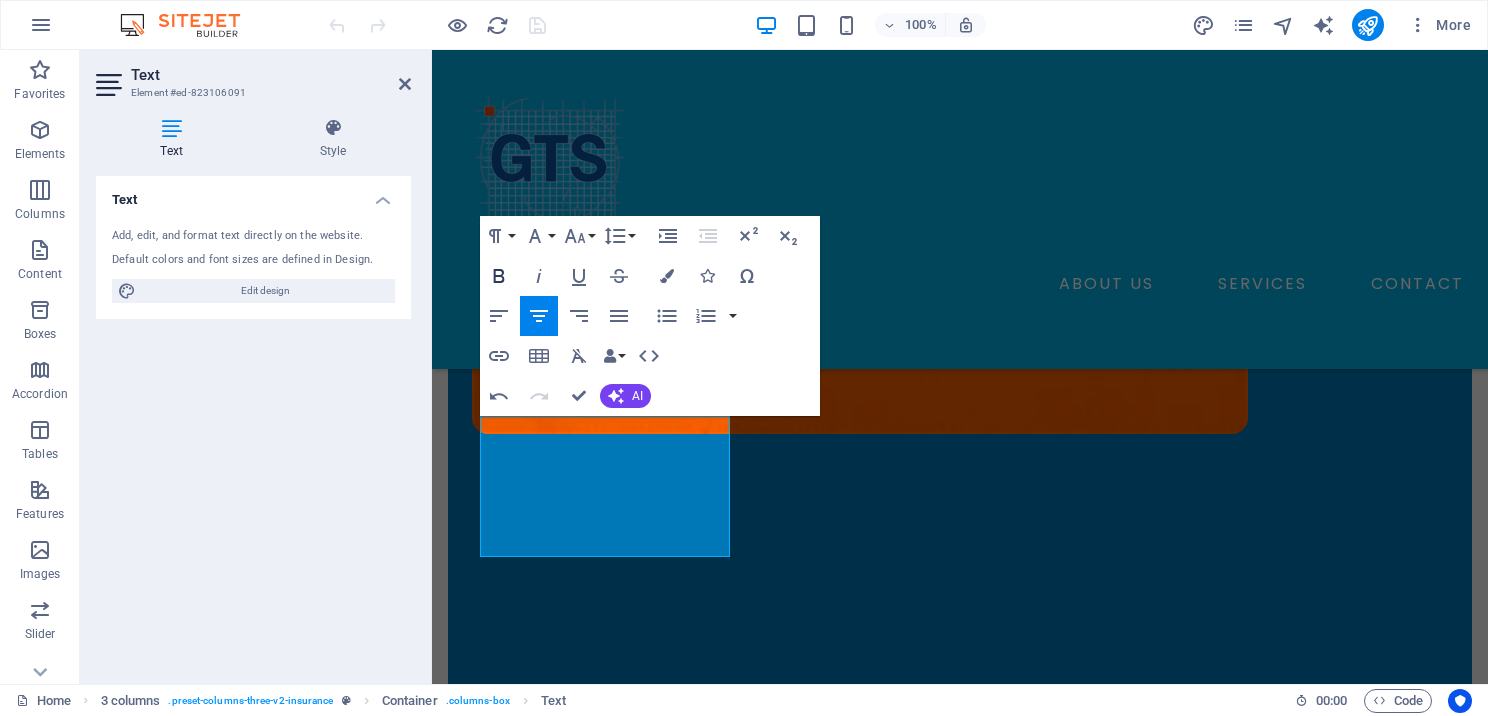 click 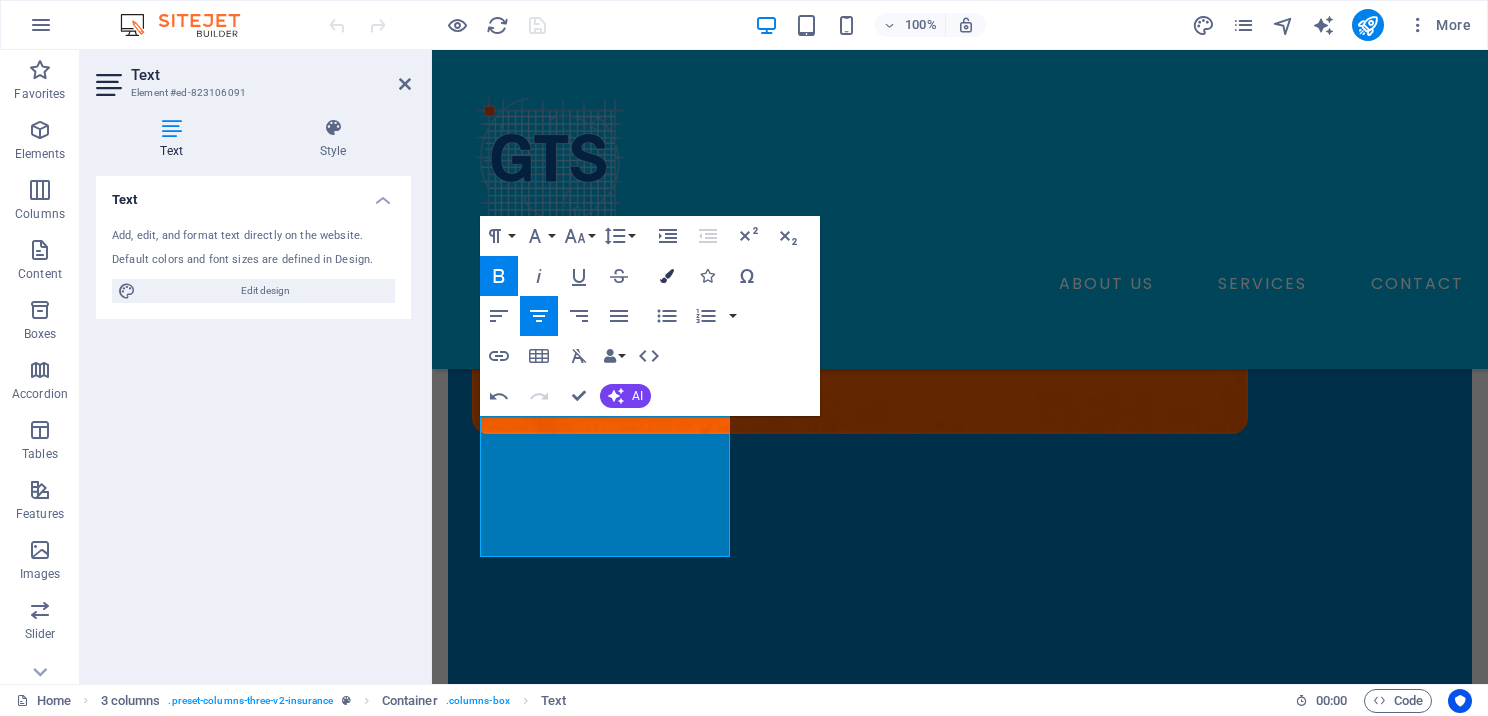 click at bounding box center [667, 276] 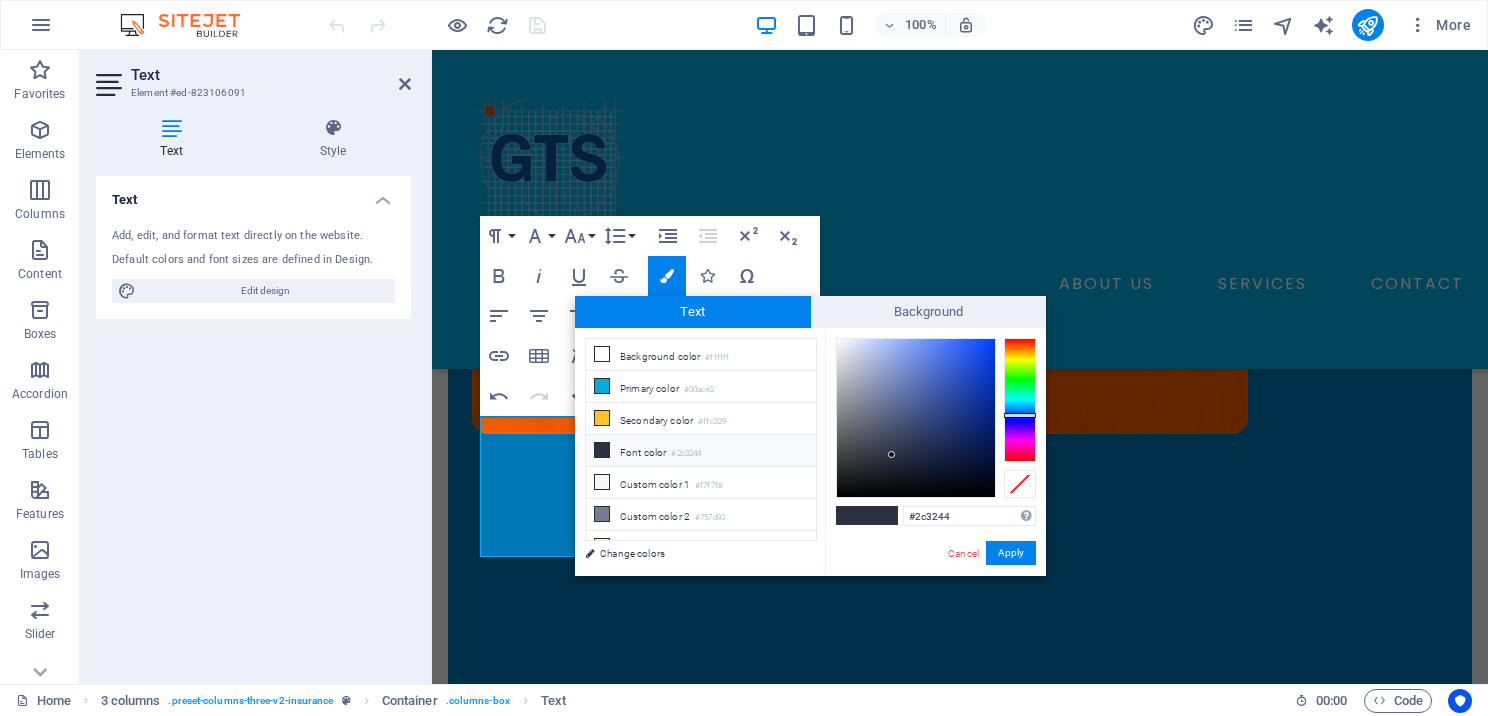 click at bounding box center (602, 450) 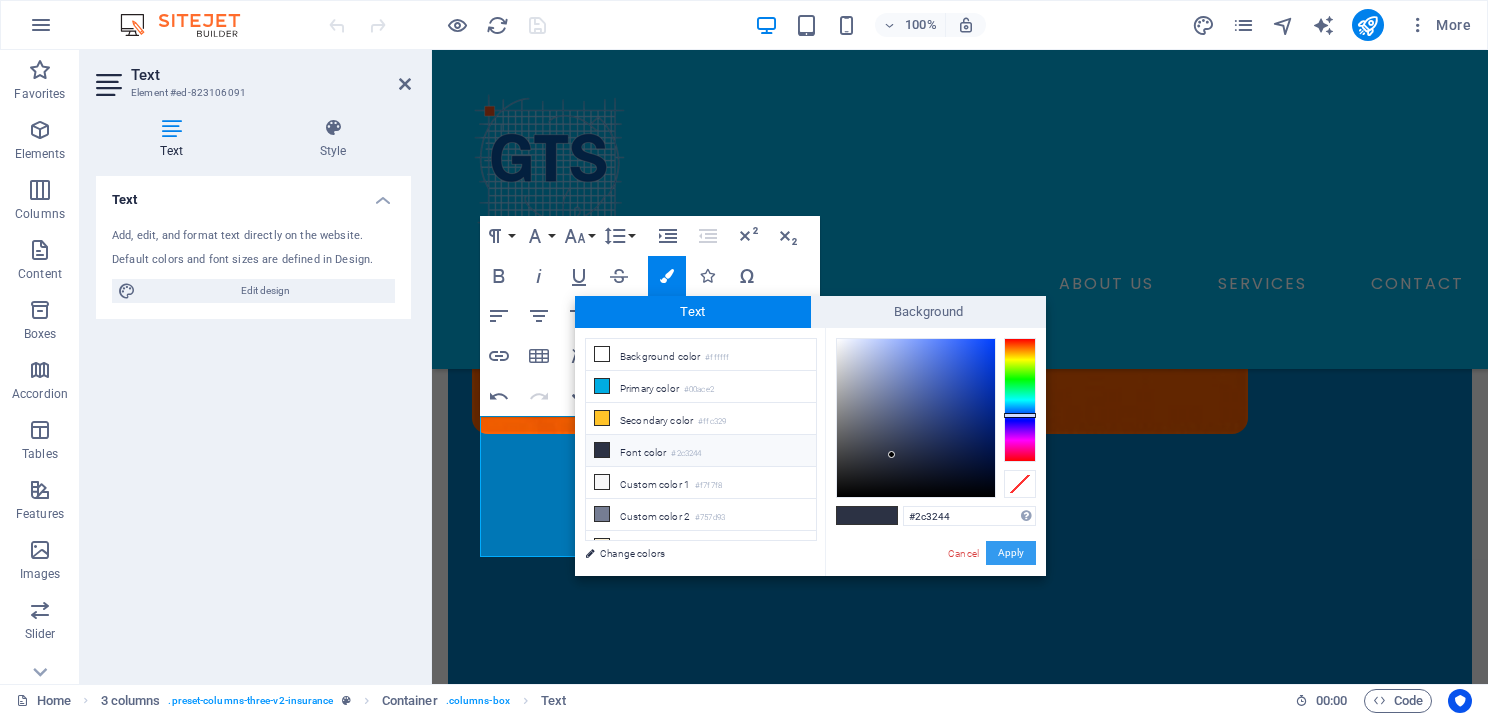 click on "Apply" at bounding box center [1011, 553] 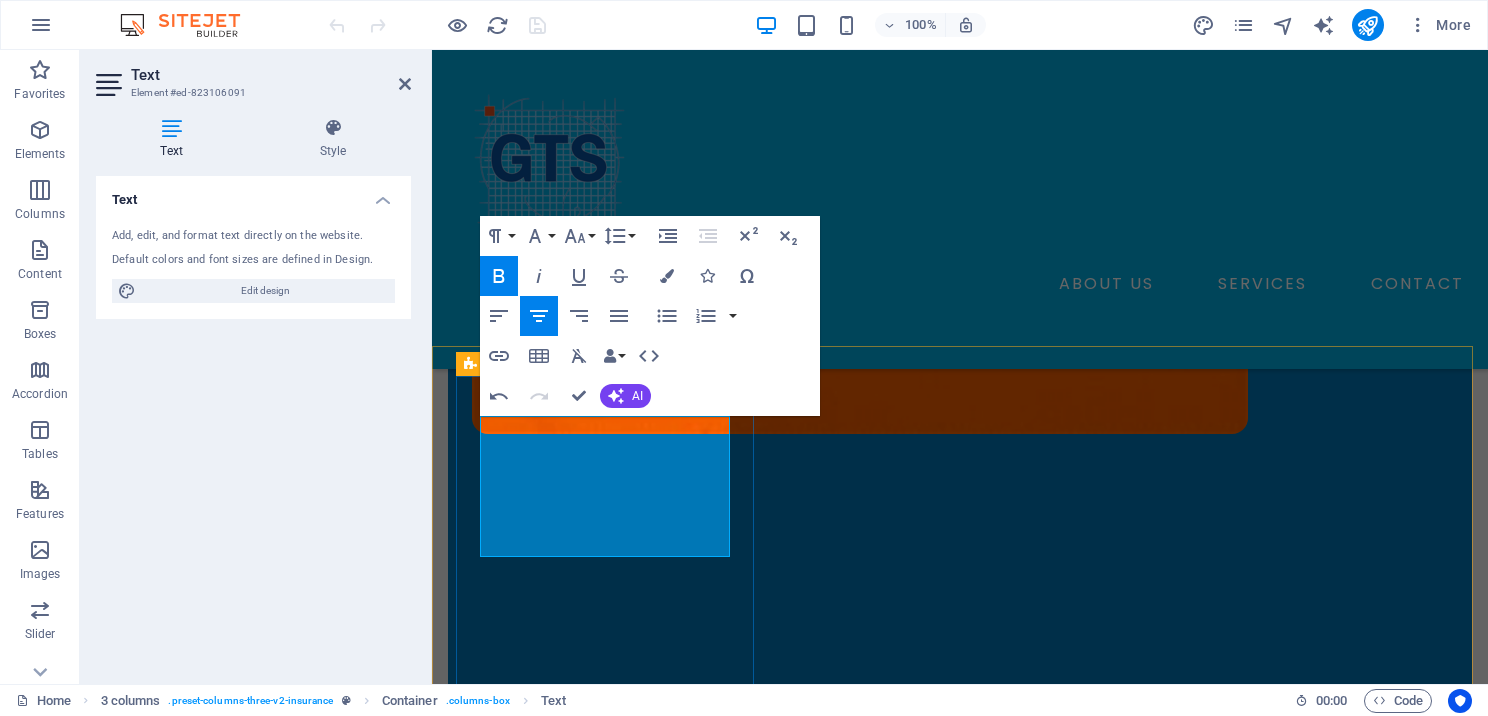 click on "PTIN ​" at bounding box center [607, 1046] 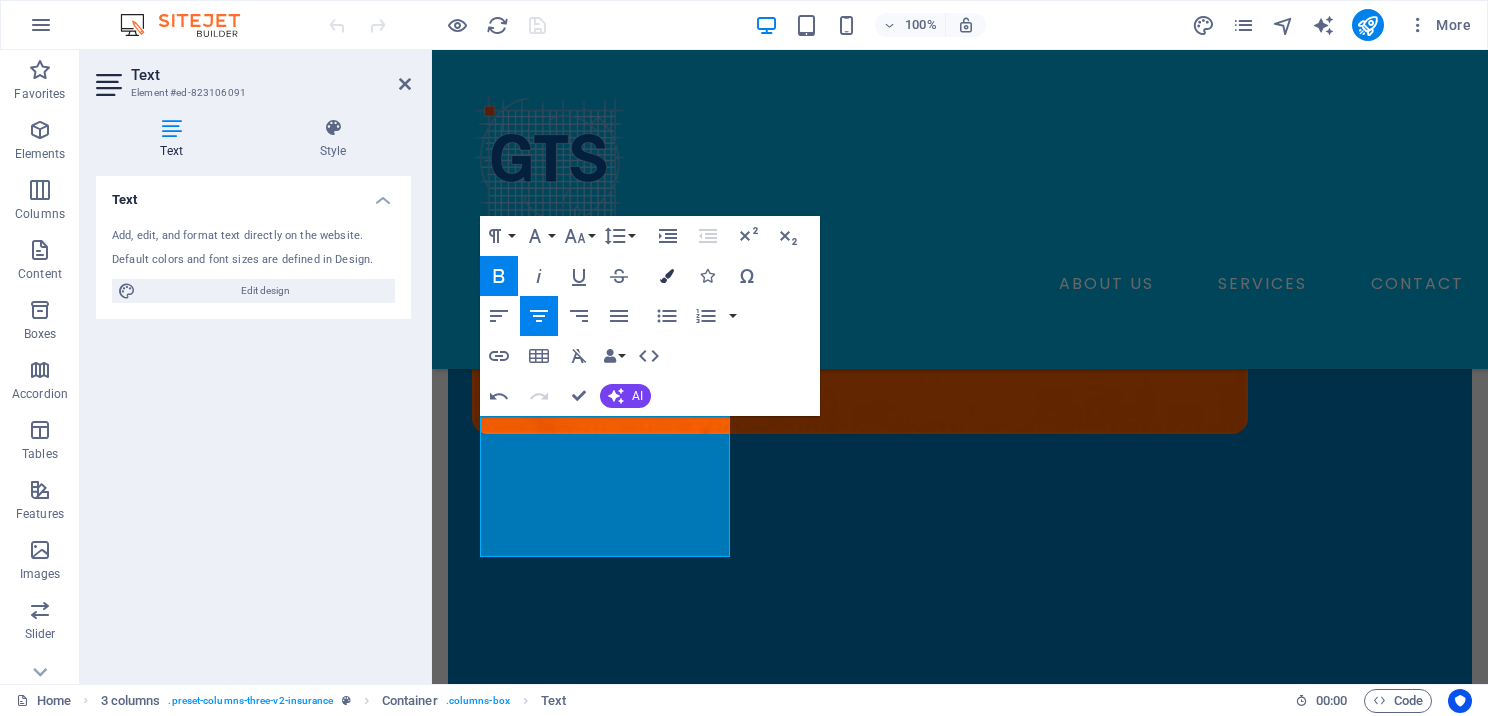 click on "Colors" at bounding box center (667, 276) 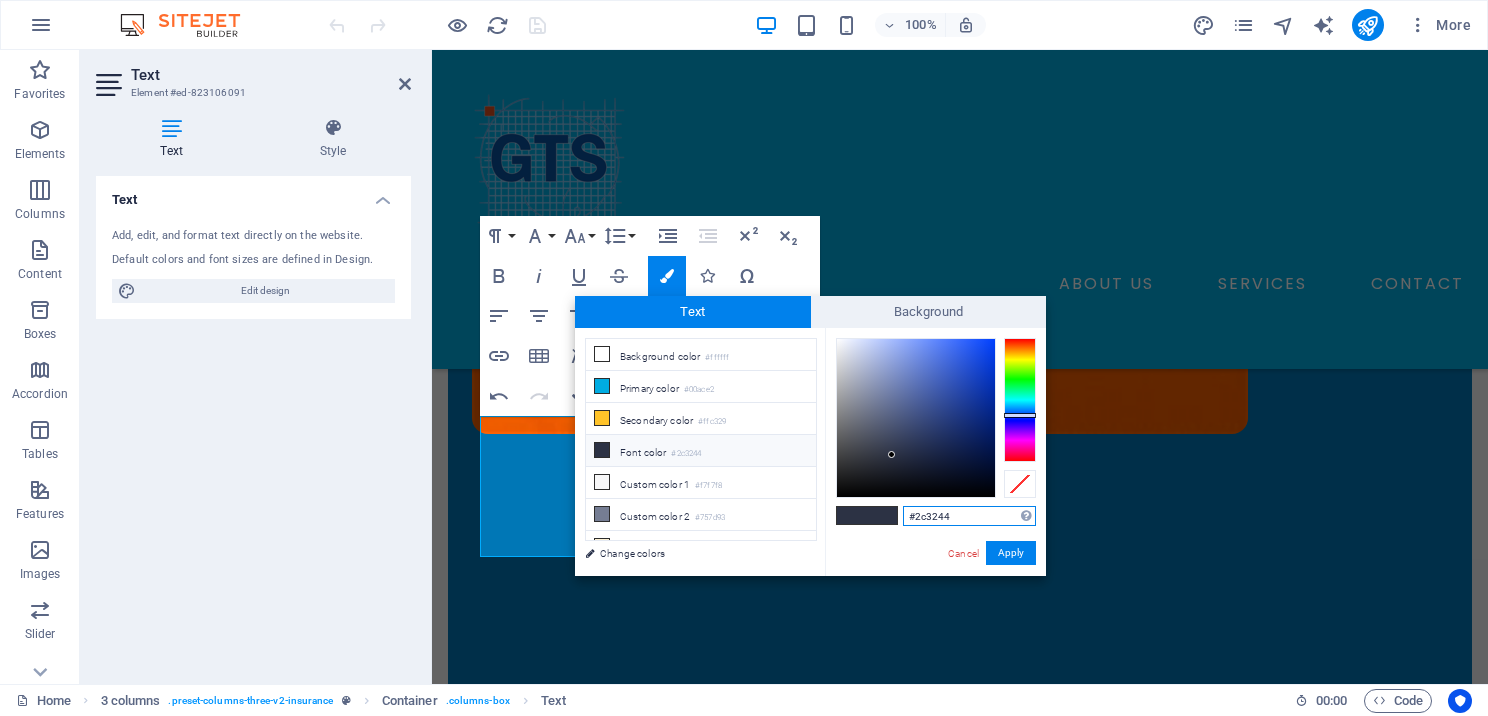 drag, startPoint x: 958, startPoint y: 520, endPoint x: 912, endPoint y: 519, distance: 46.010868 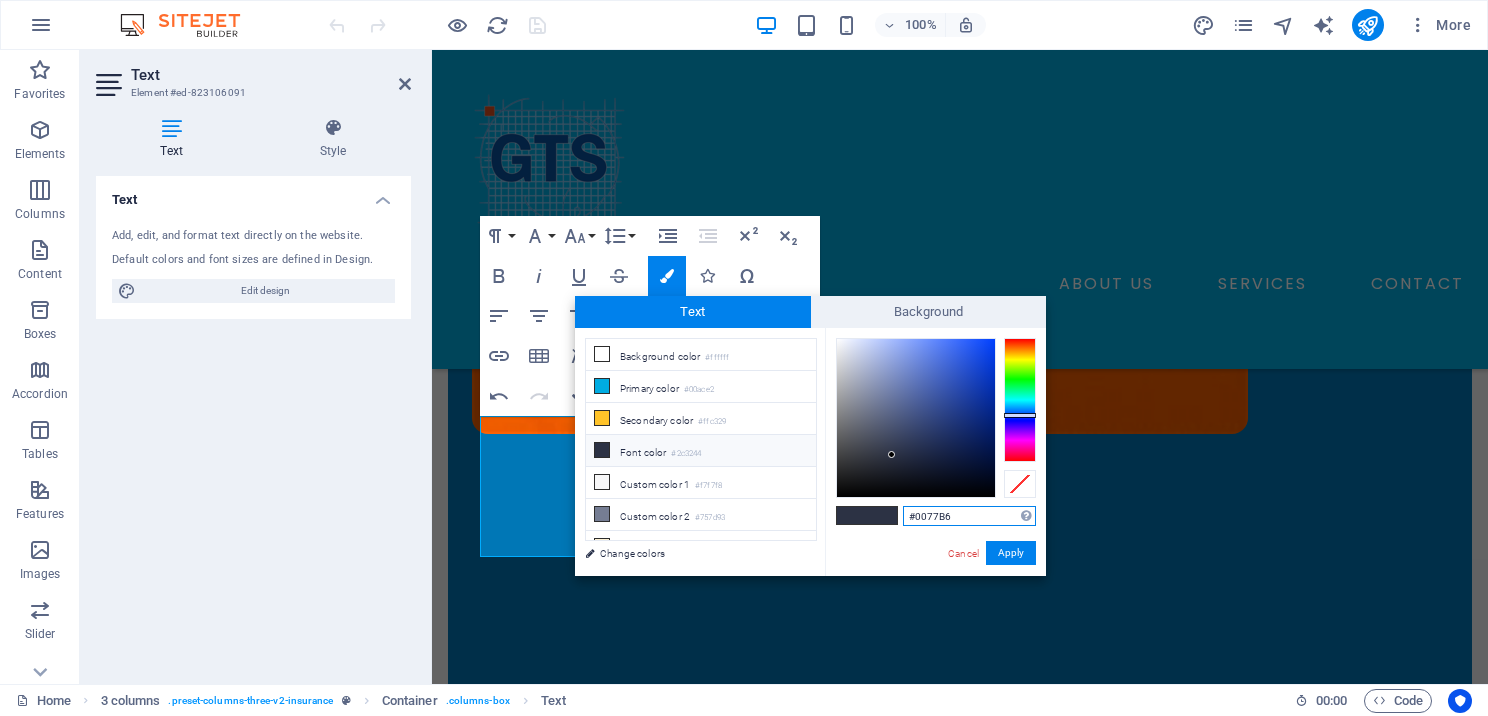 type on "#0077b6" 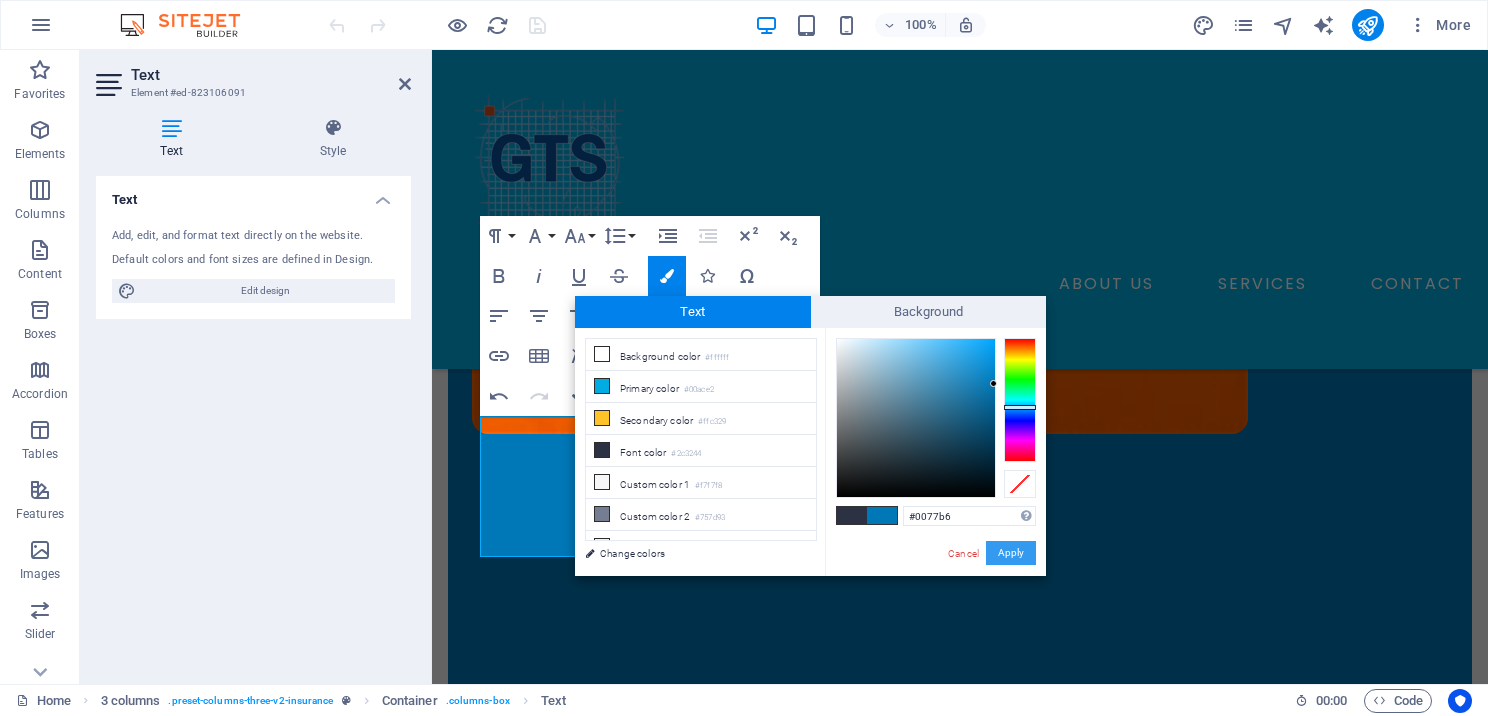 click on "Apply" at bounding box center (1011, 553) 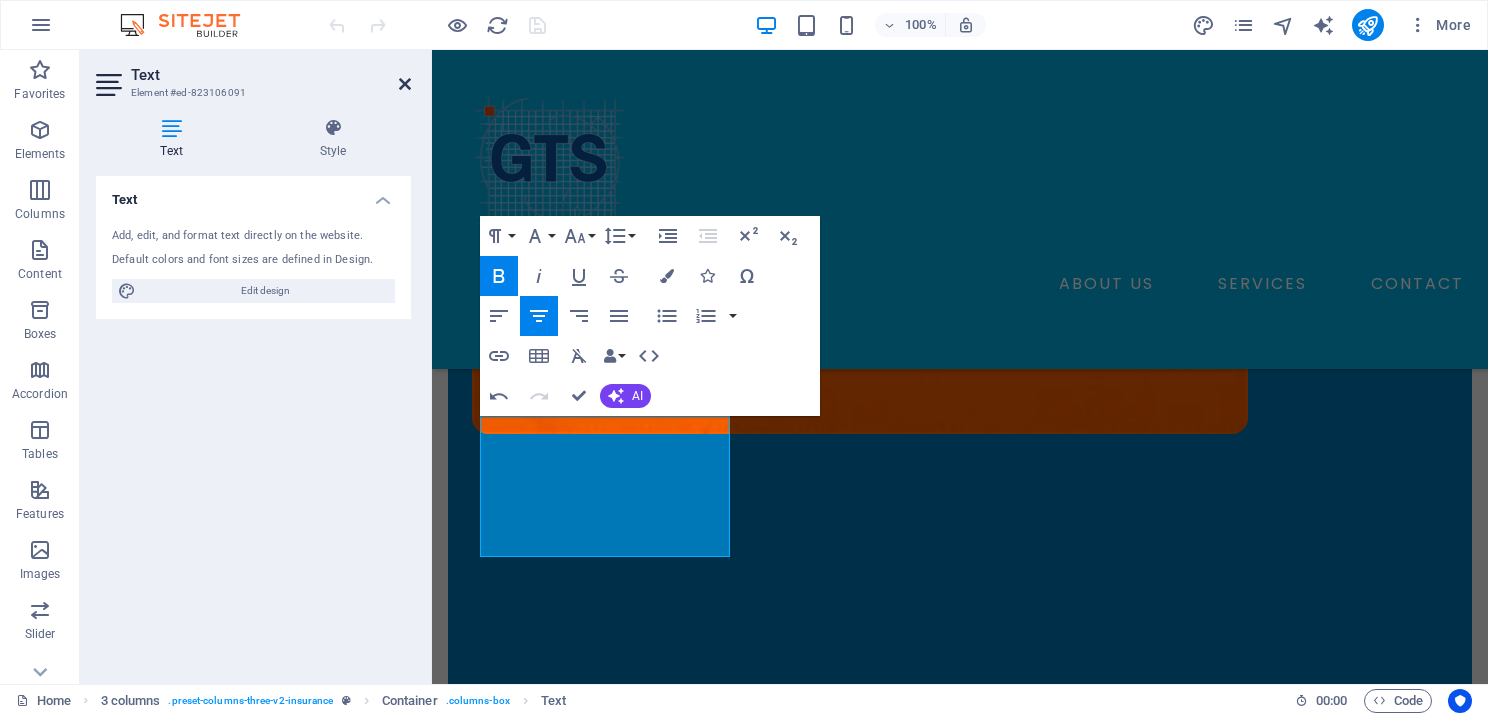 click at bounding box center (405, 84) 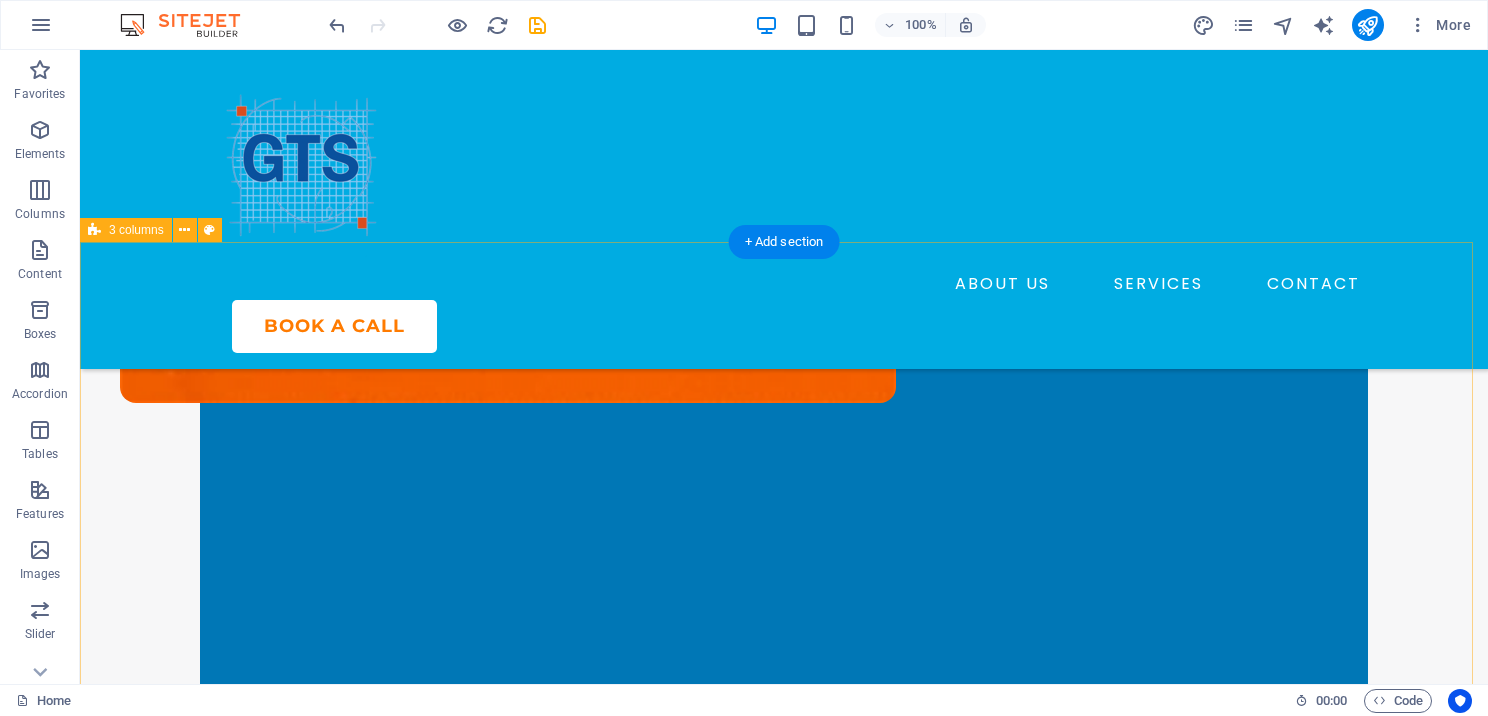 scroll, scrollTop: 700, scrollLeft: 0, axis: vertical 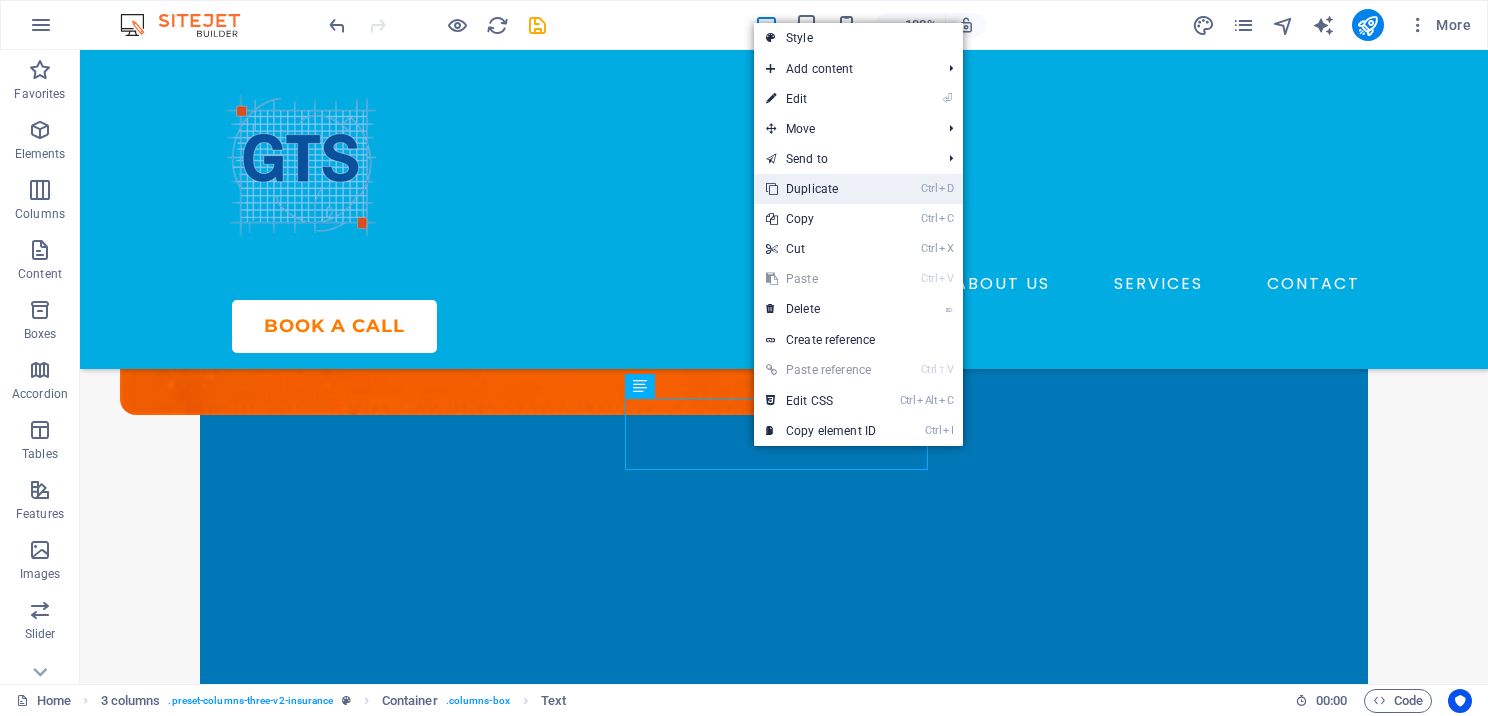 click on "Ctrl D  Duplicate" at bounding box center [821, 189] 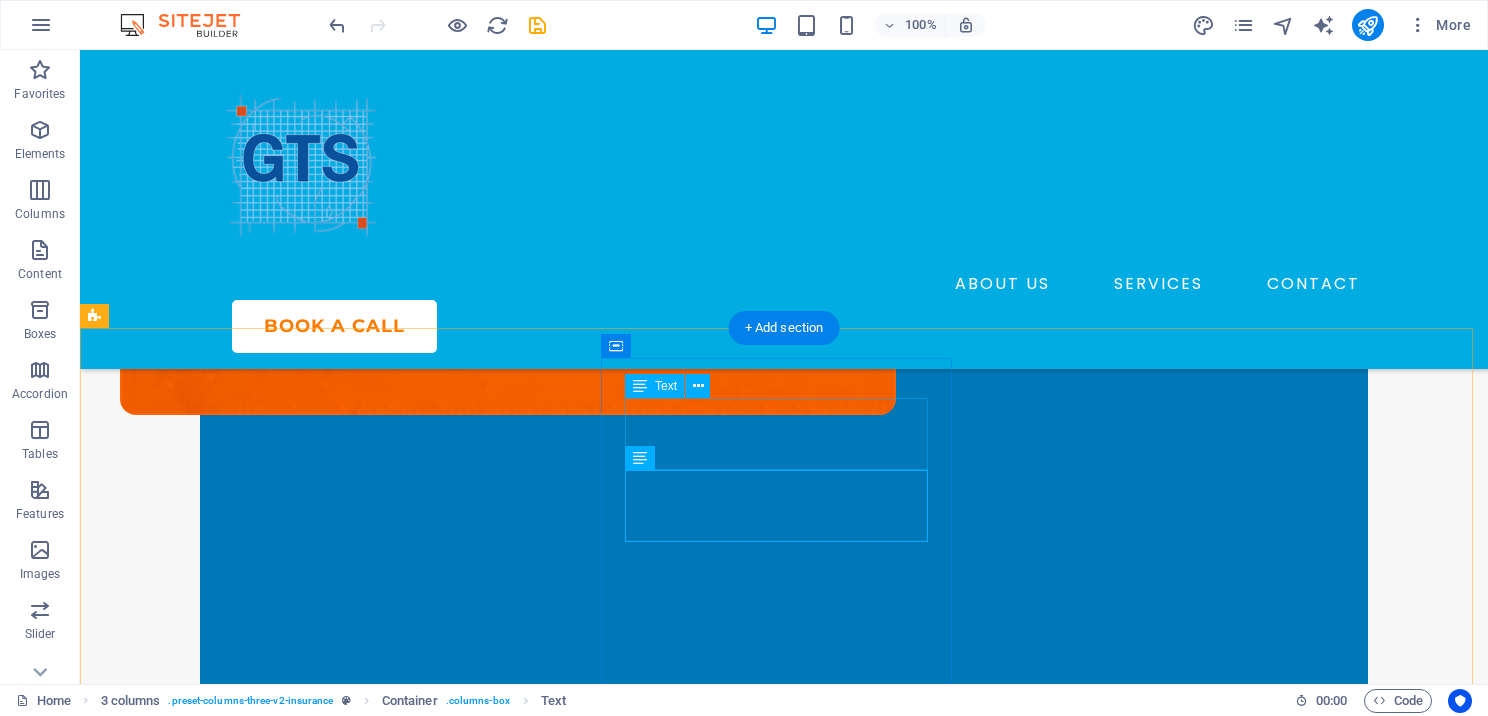 click on "EFIN" at bounding box center (279, 1283) 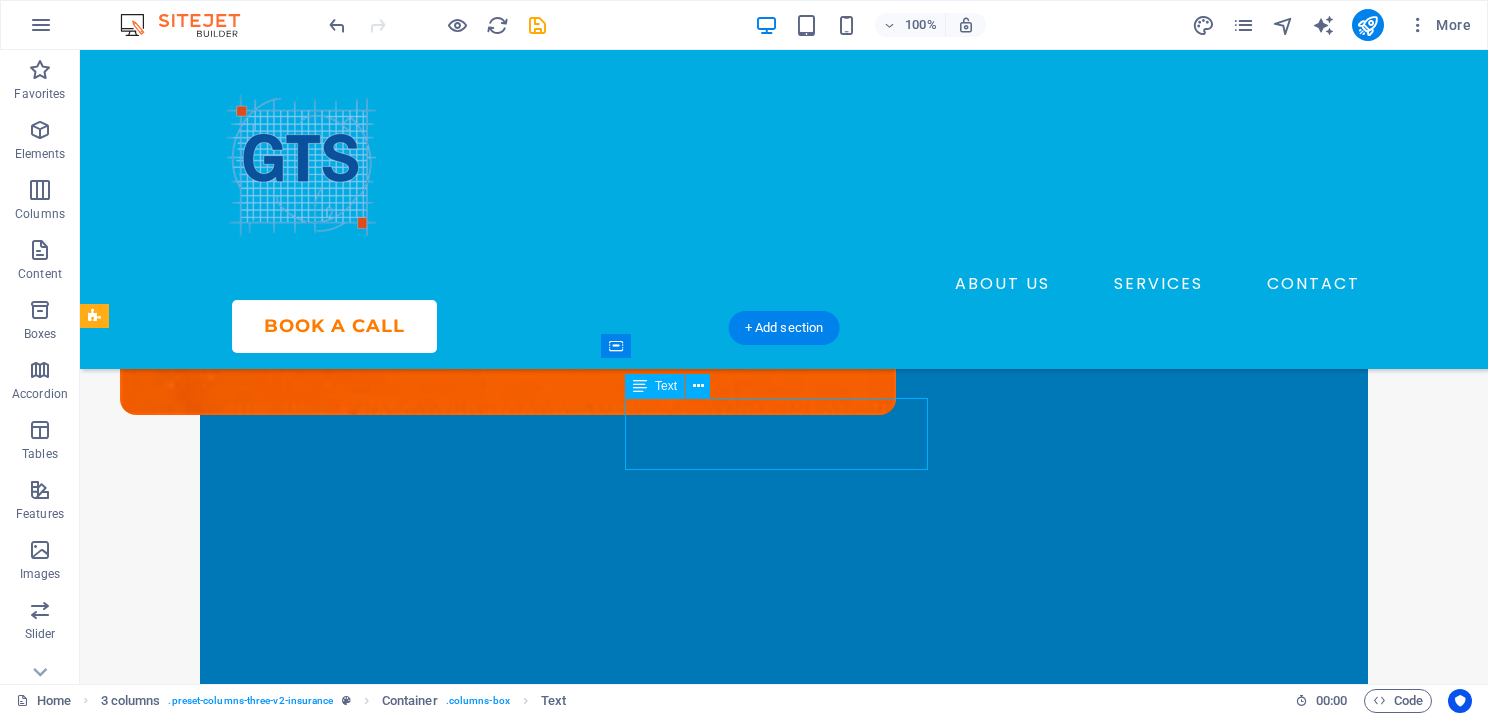 click on "EFIN" at bounding box center (279, 1283) 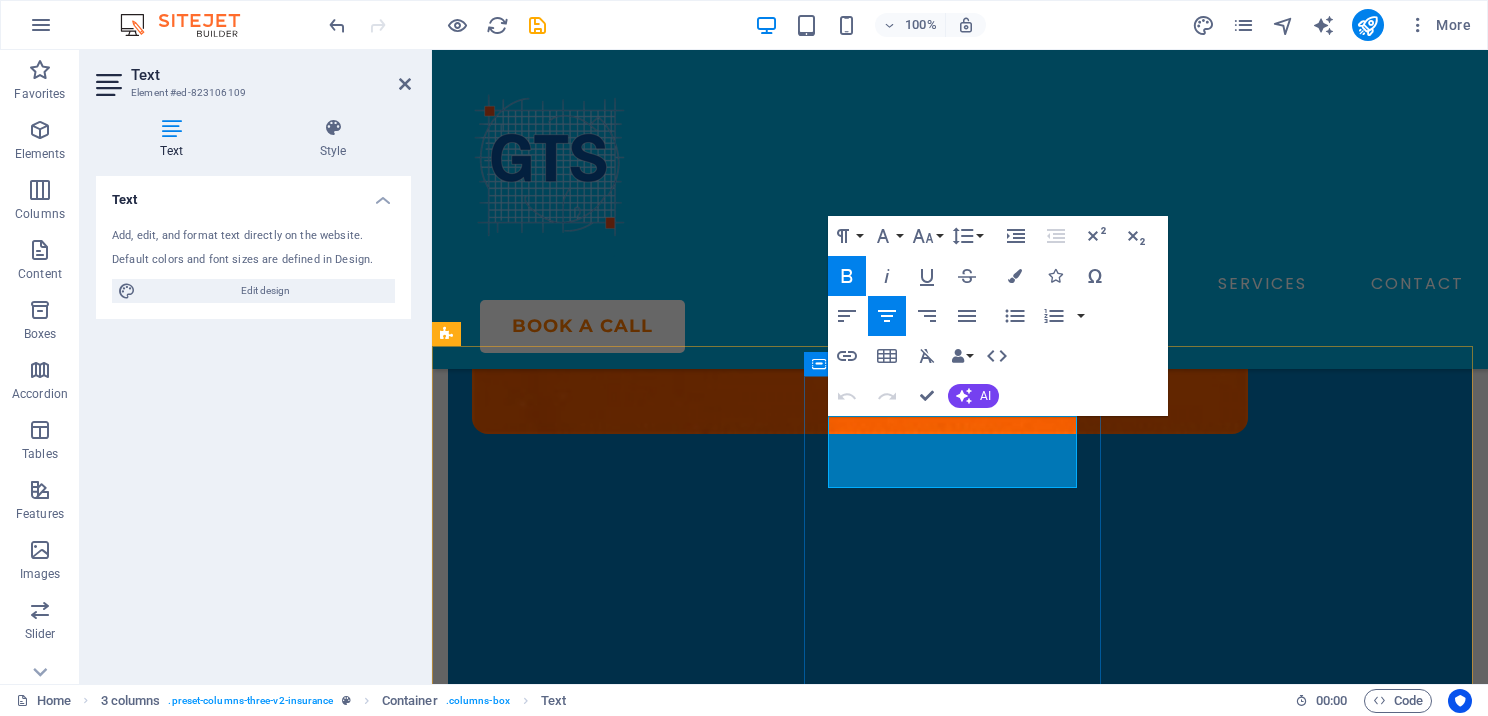 click on "EFIN" at bounding box center [607, 1372] 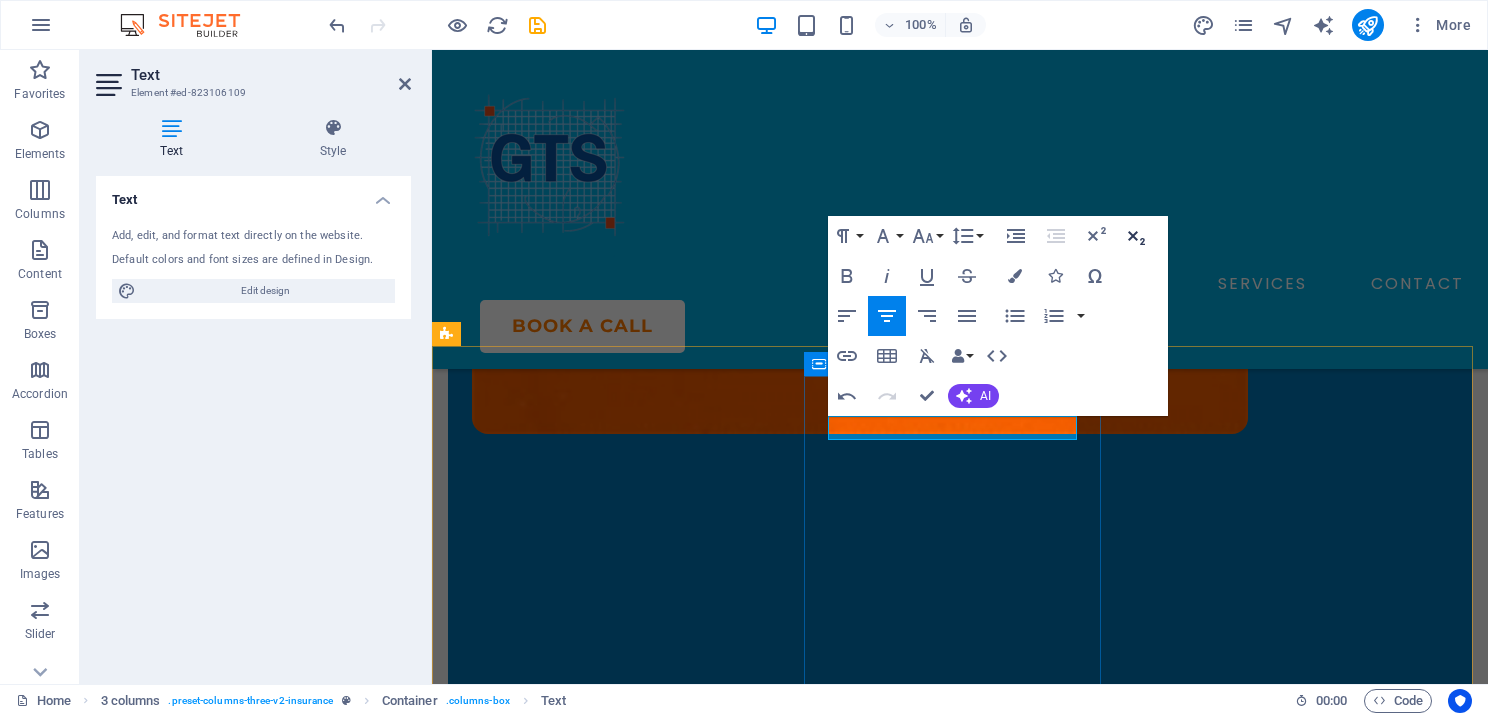click 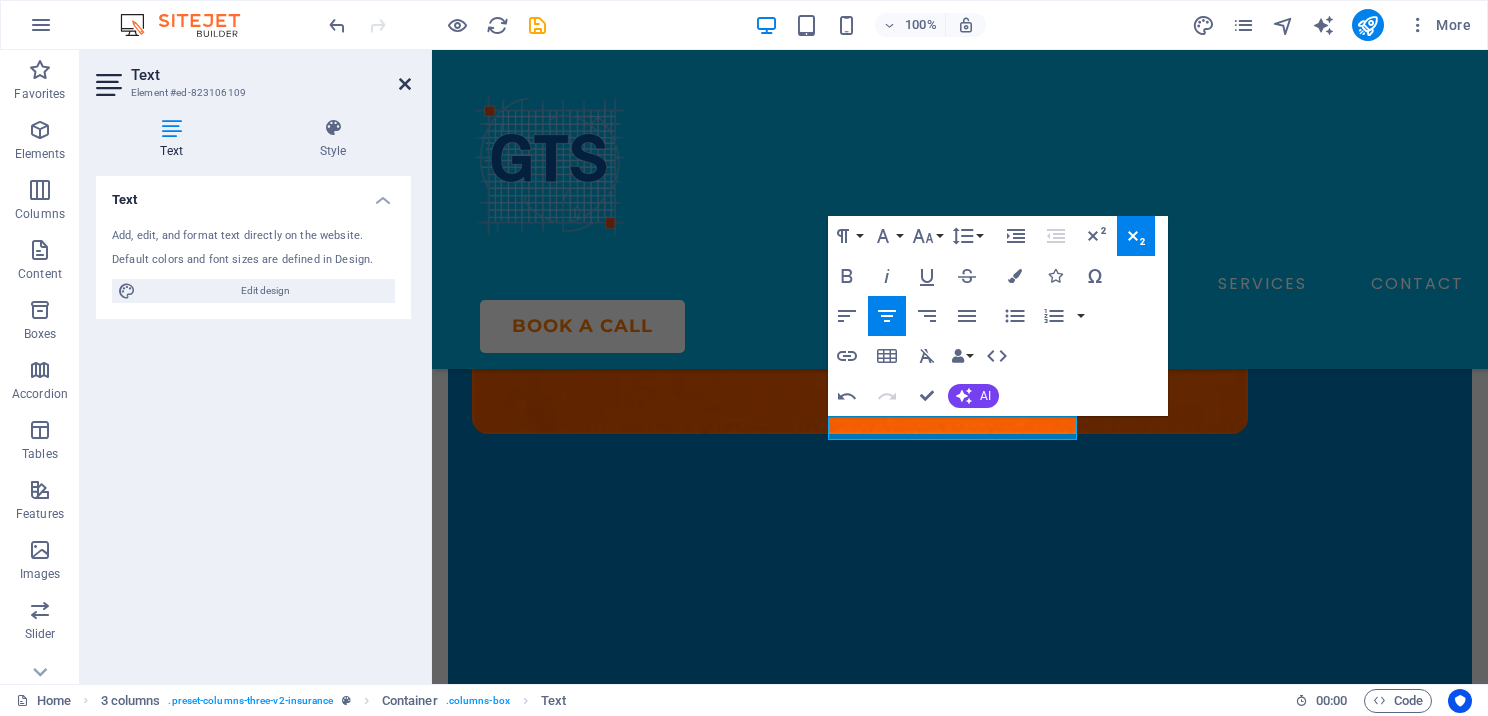 drag, startPoint x: 324, startPoint y: 34, endPoint x: 404, endPoint y: 85, distance: 94.873604 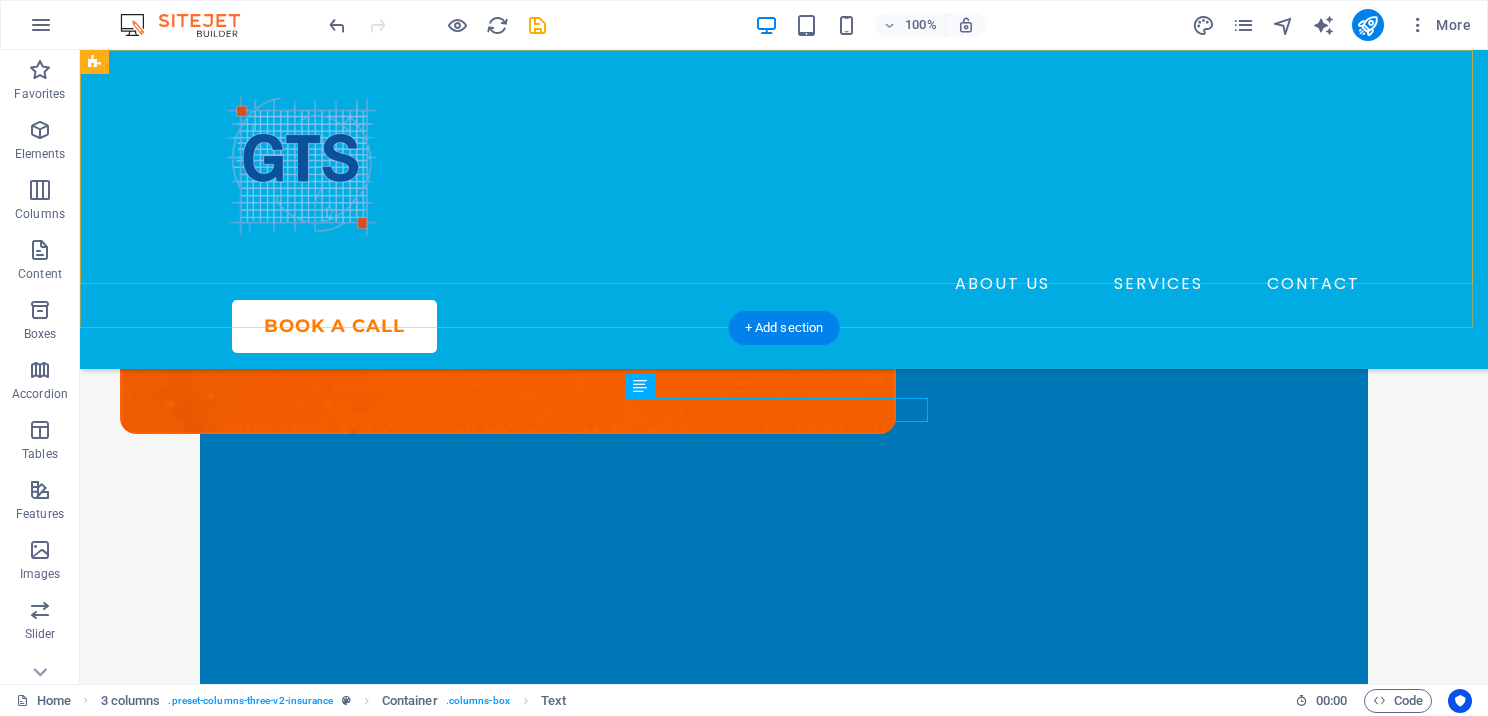 scroll, scrollTop: 700, scrollLeft: 0, axis: vertical 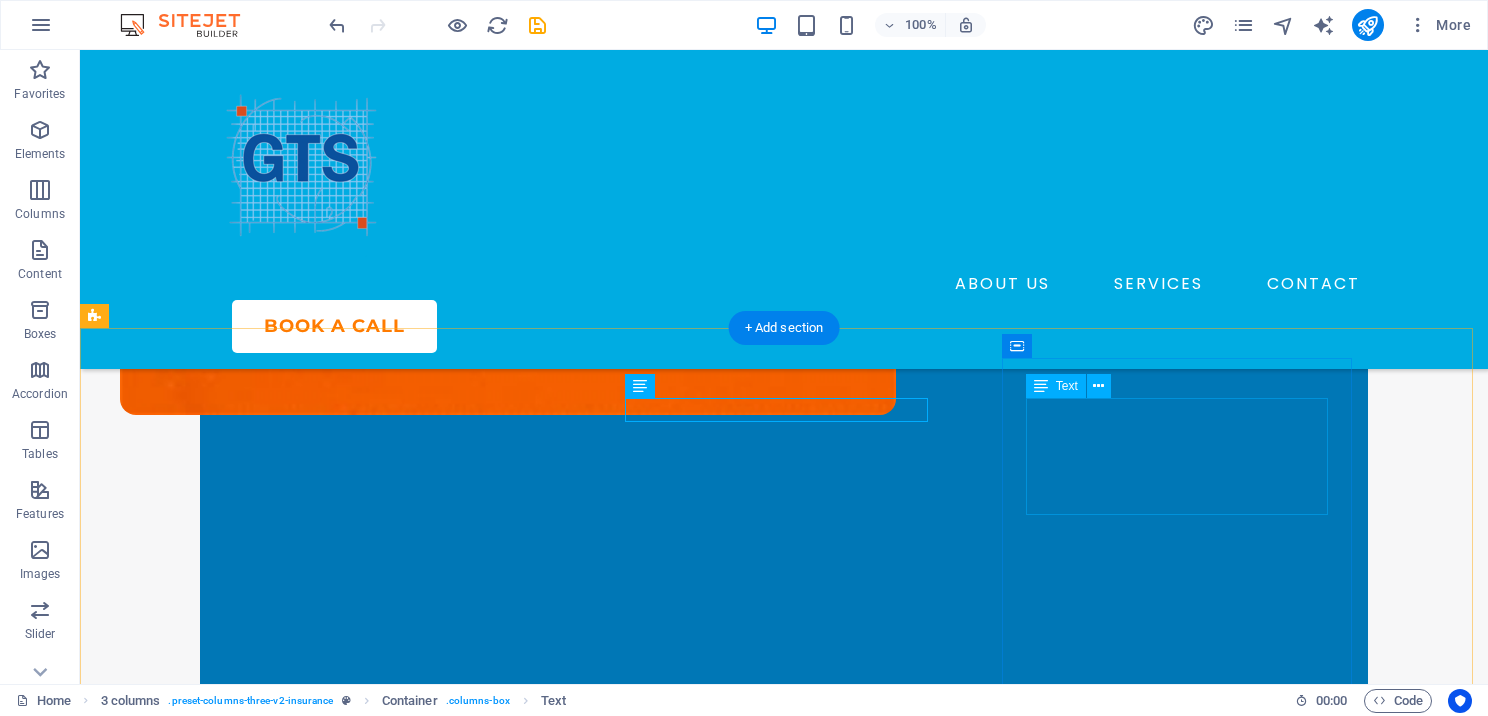 click on "MASTER Co-Branding" at bounding box center (279, 1558) 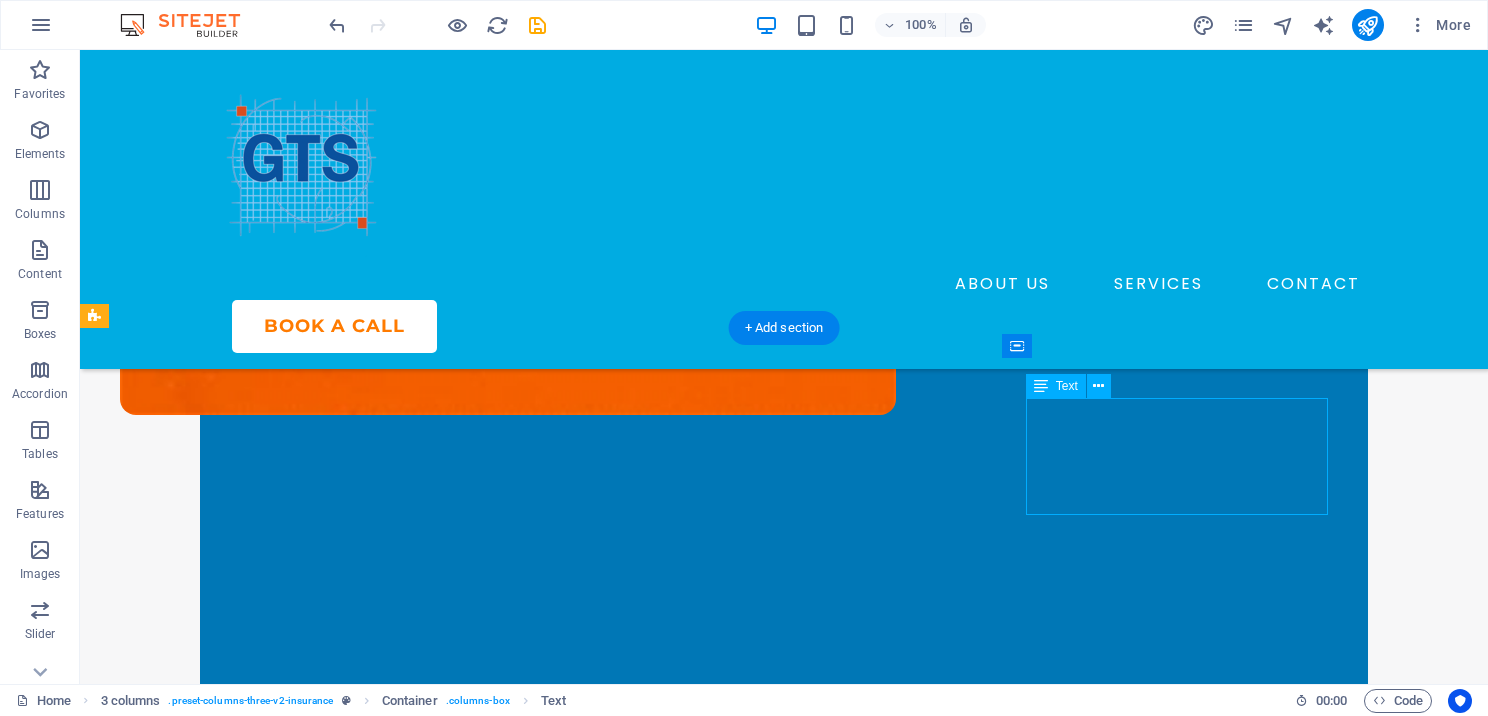 click on "MASTER Co-Branding" at bounding box center [279, 1558] 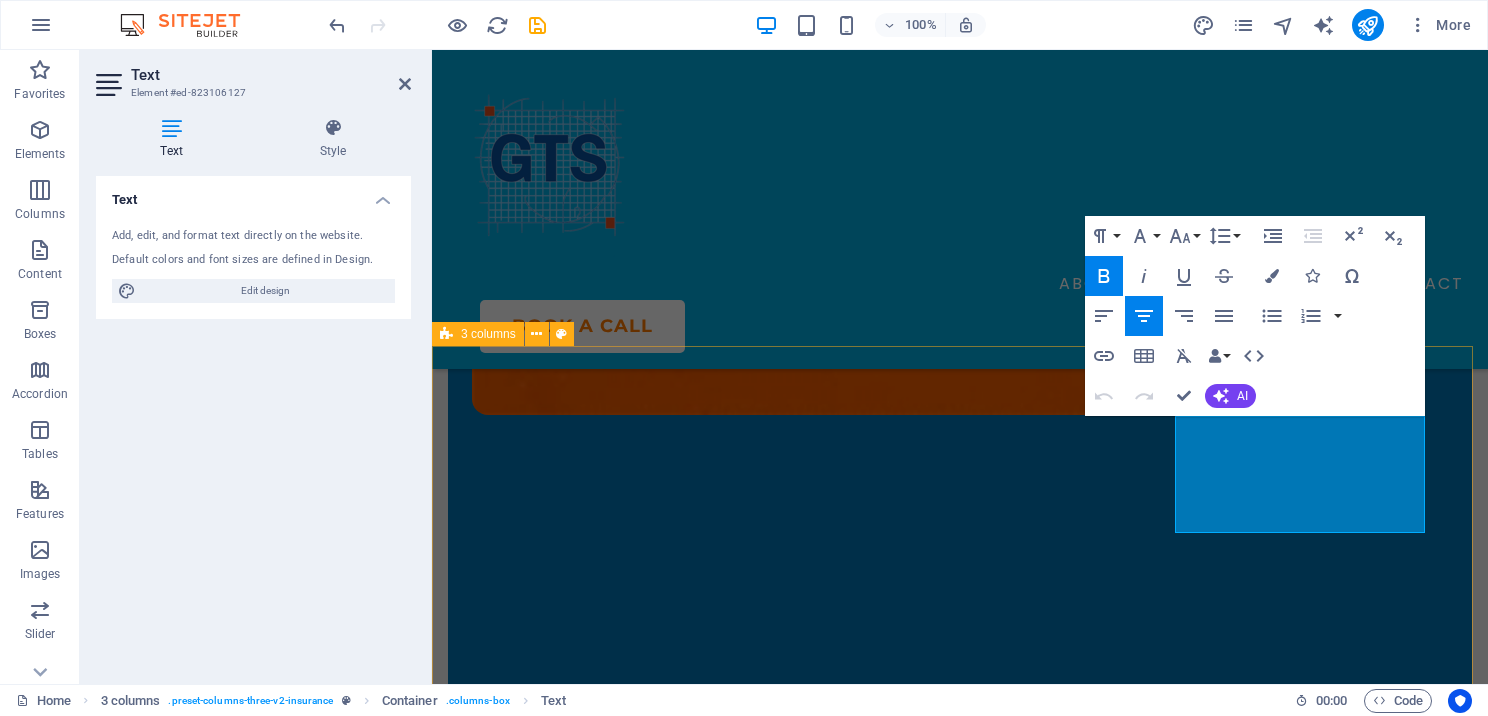 scroll, scrollTop: 681, scrollLeft: 0, axis: vertical 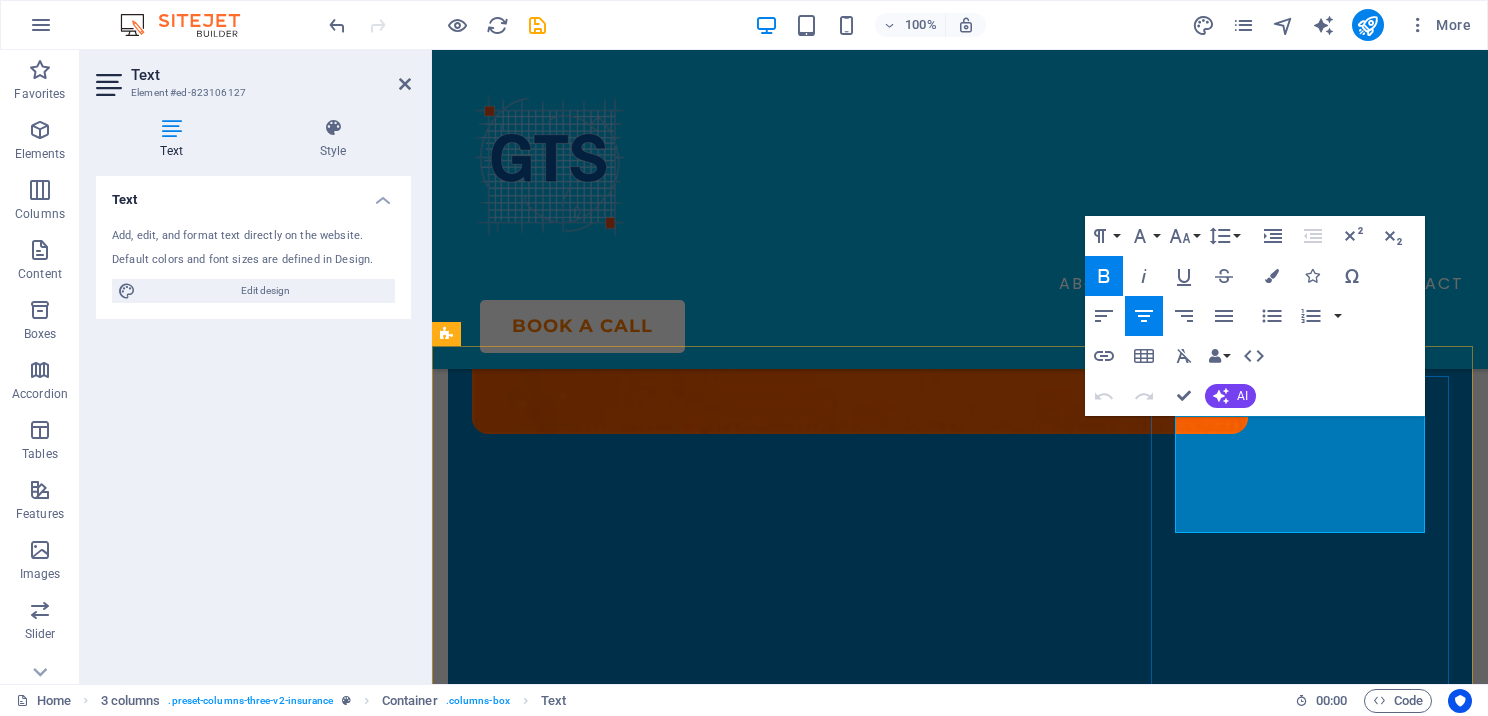 drag, startPoint x: 1201, startPoint y: 517, endPoint x: 1400, endPoint y: 521, distance: 199.04019 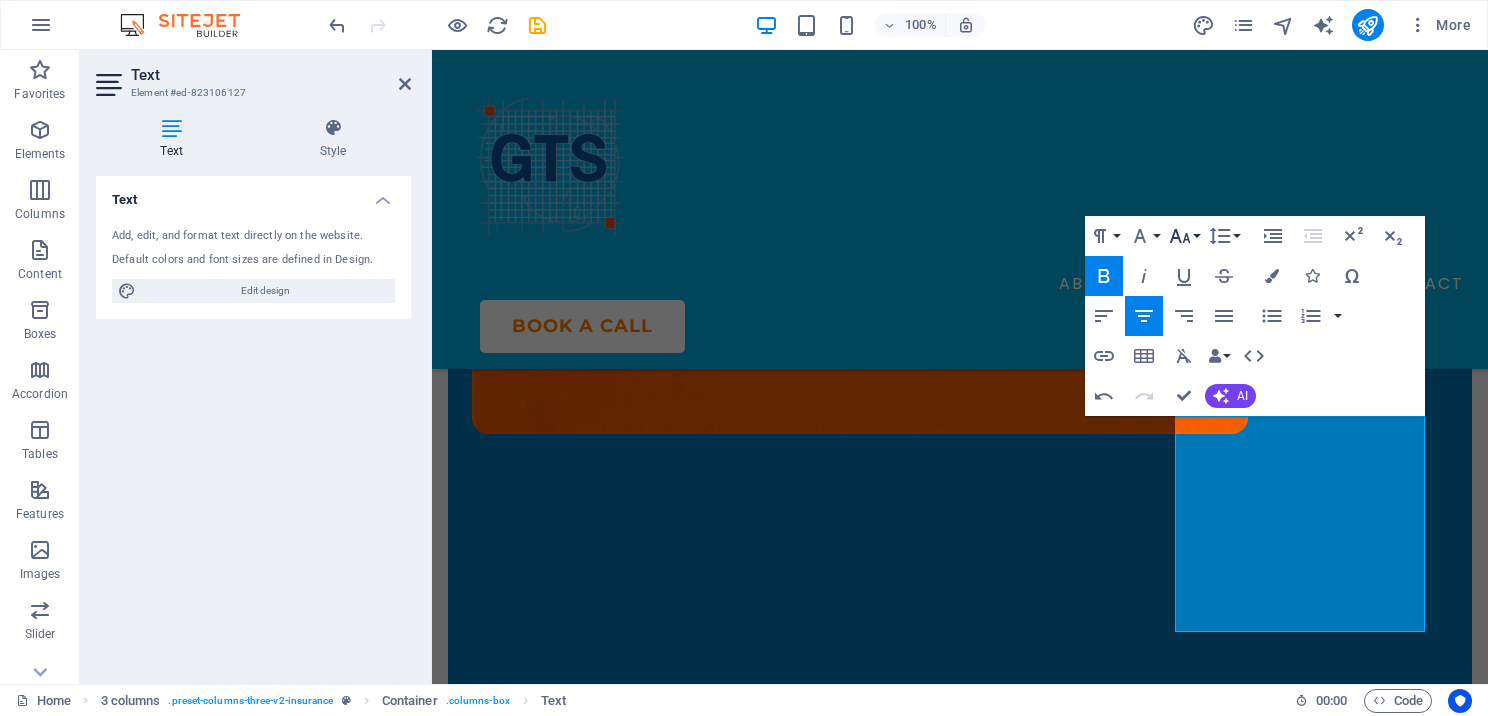 click on "Font Size" at bounding box center [1184, 236] 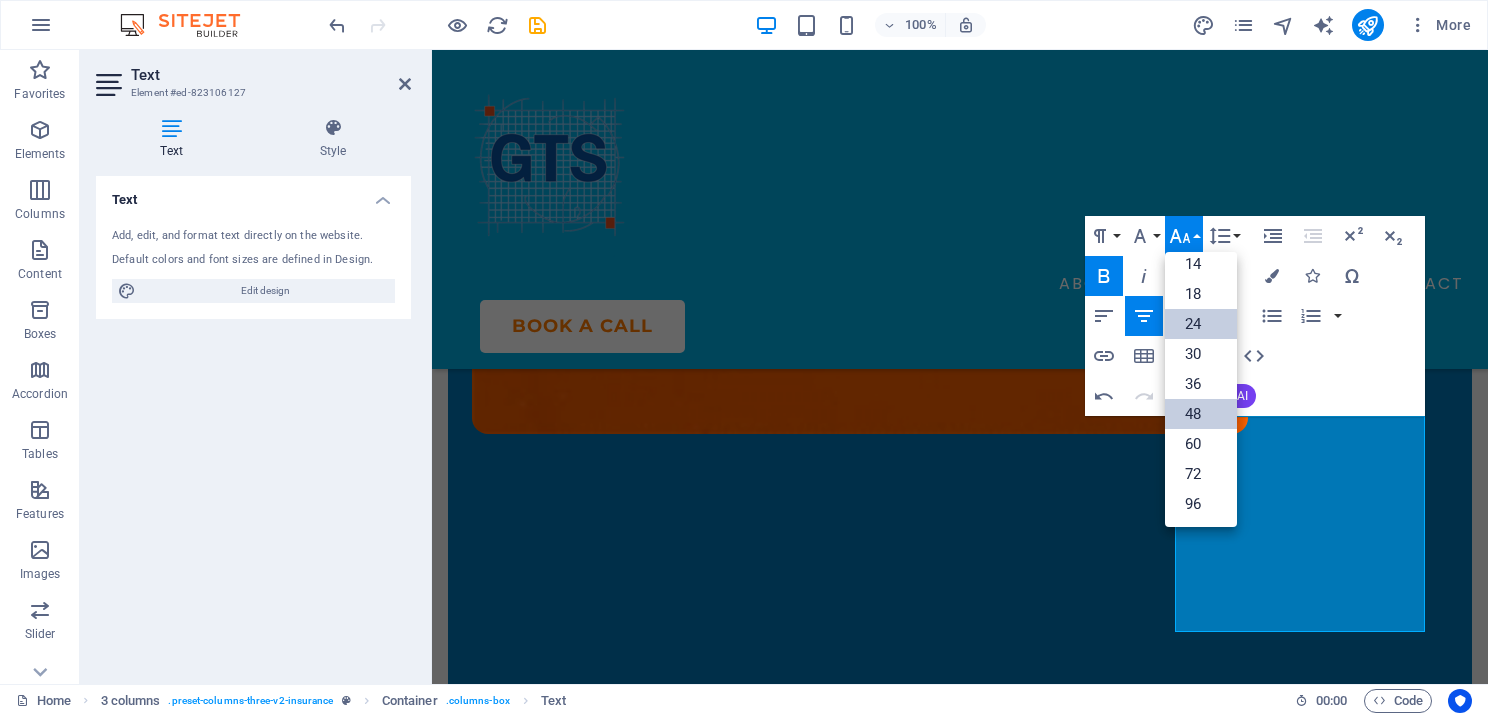 scroll, scrollTop: 160, scrollLeft: 0, axis: vertical 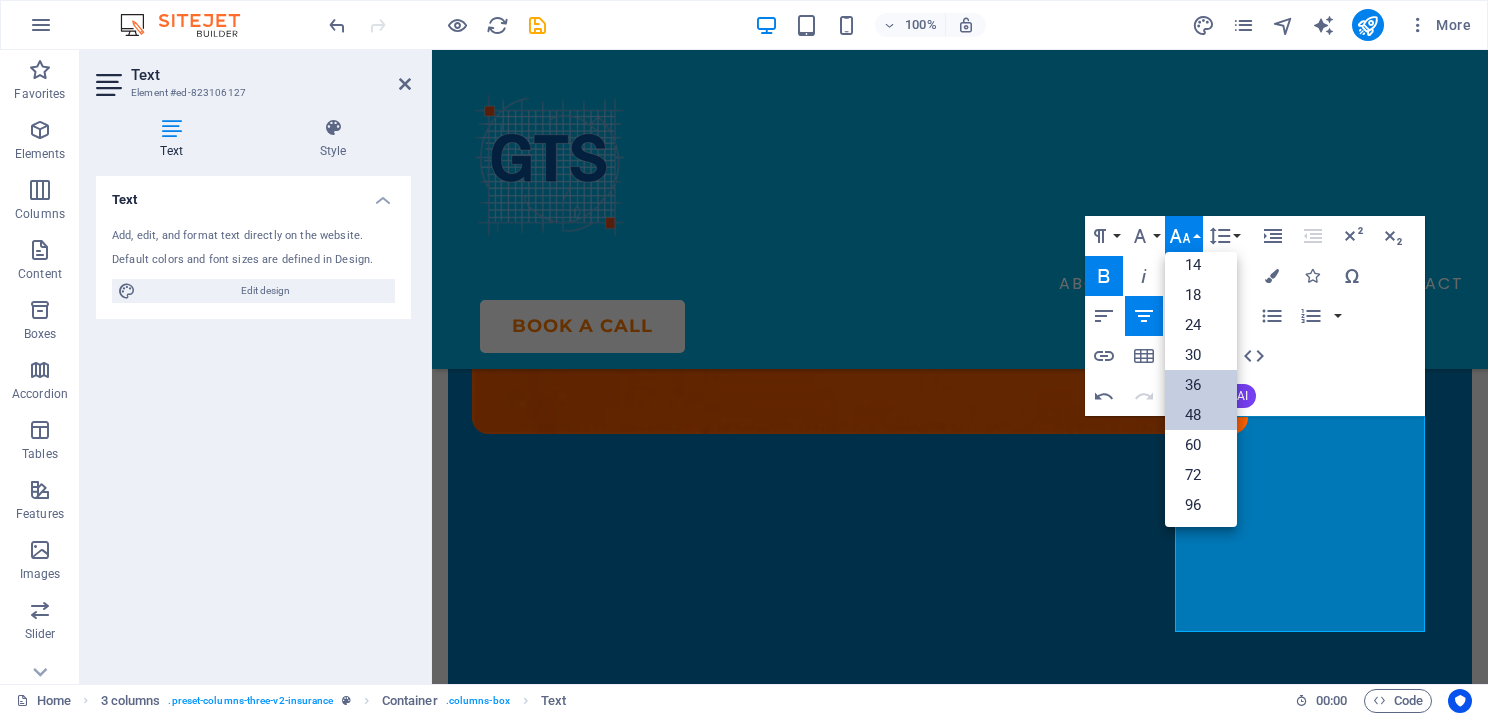 click on "36" at bounding box center (1201, 385) 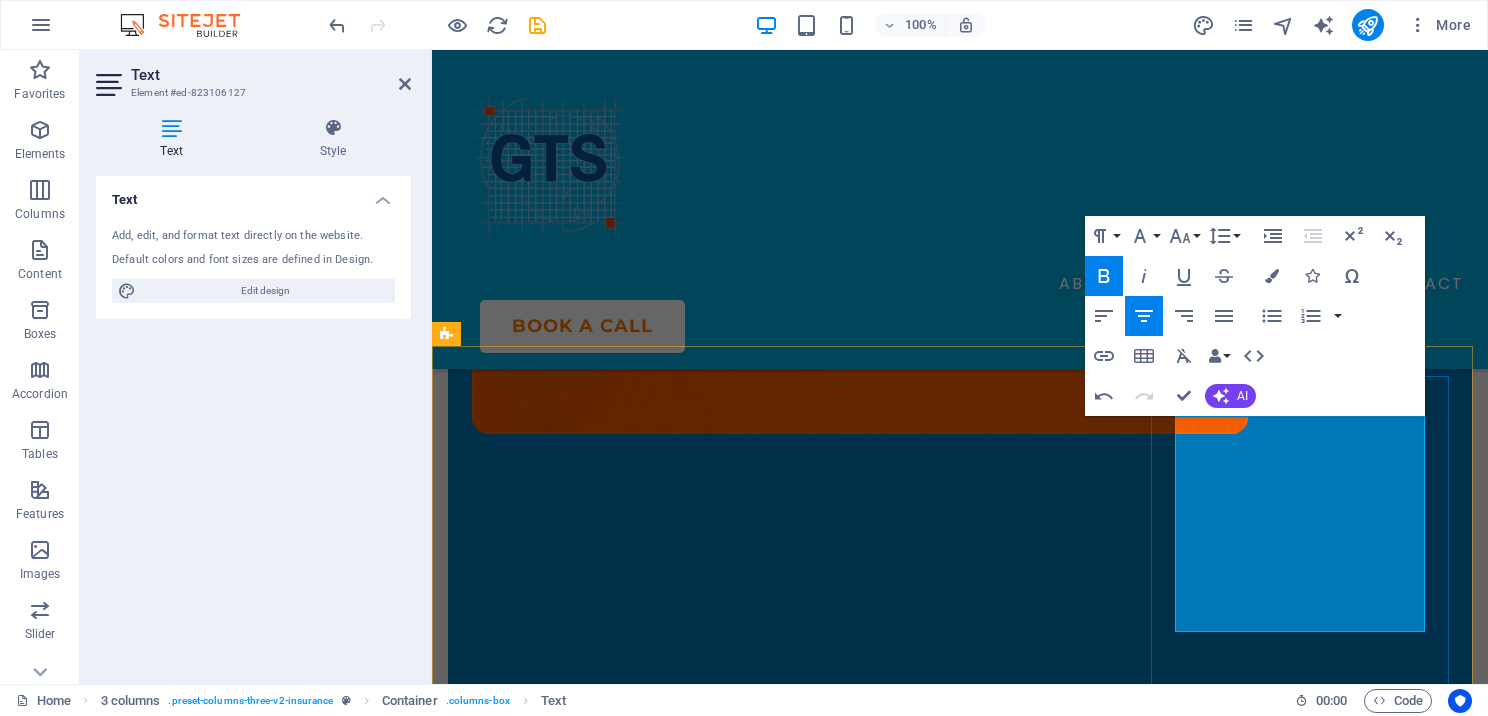 drag, startPoint x: 1328, startPoint y: 580, endPoint x: 1192, endPoint y: 475, distance: 171.81676 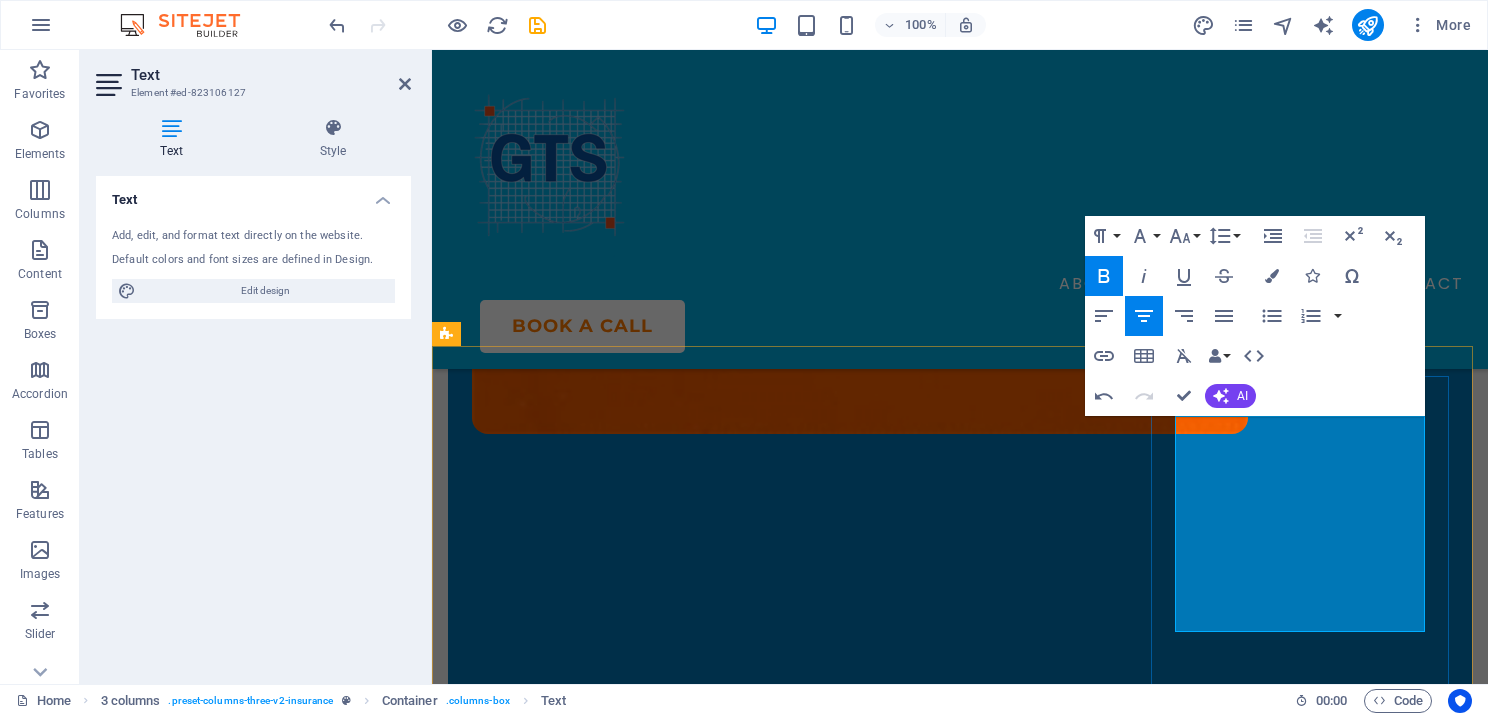click on "ULTIMATE ADVANTAGE" at bounding box center (607, 1697) 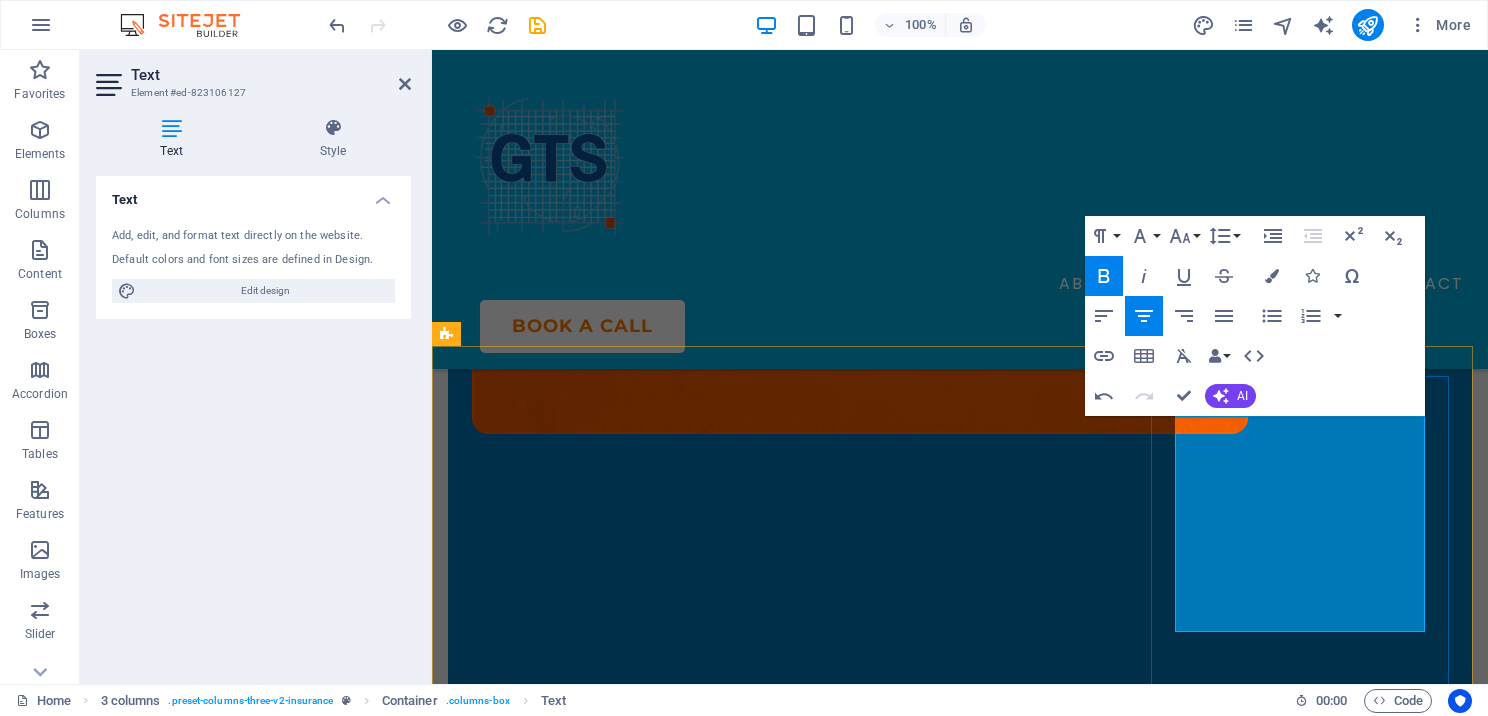 click on "ULTIMATE ADVANTAGE" at bounding box center (607, 1697) 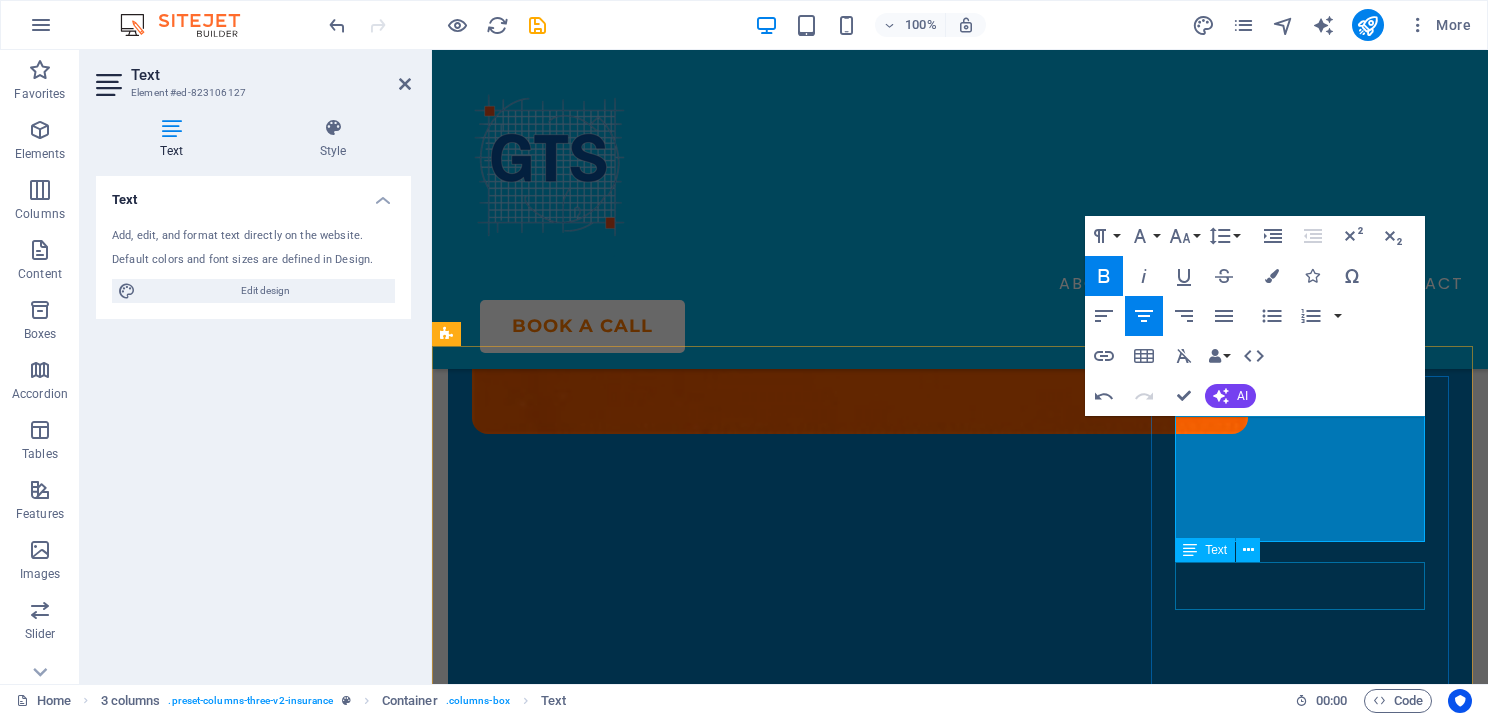 type 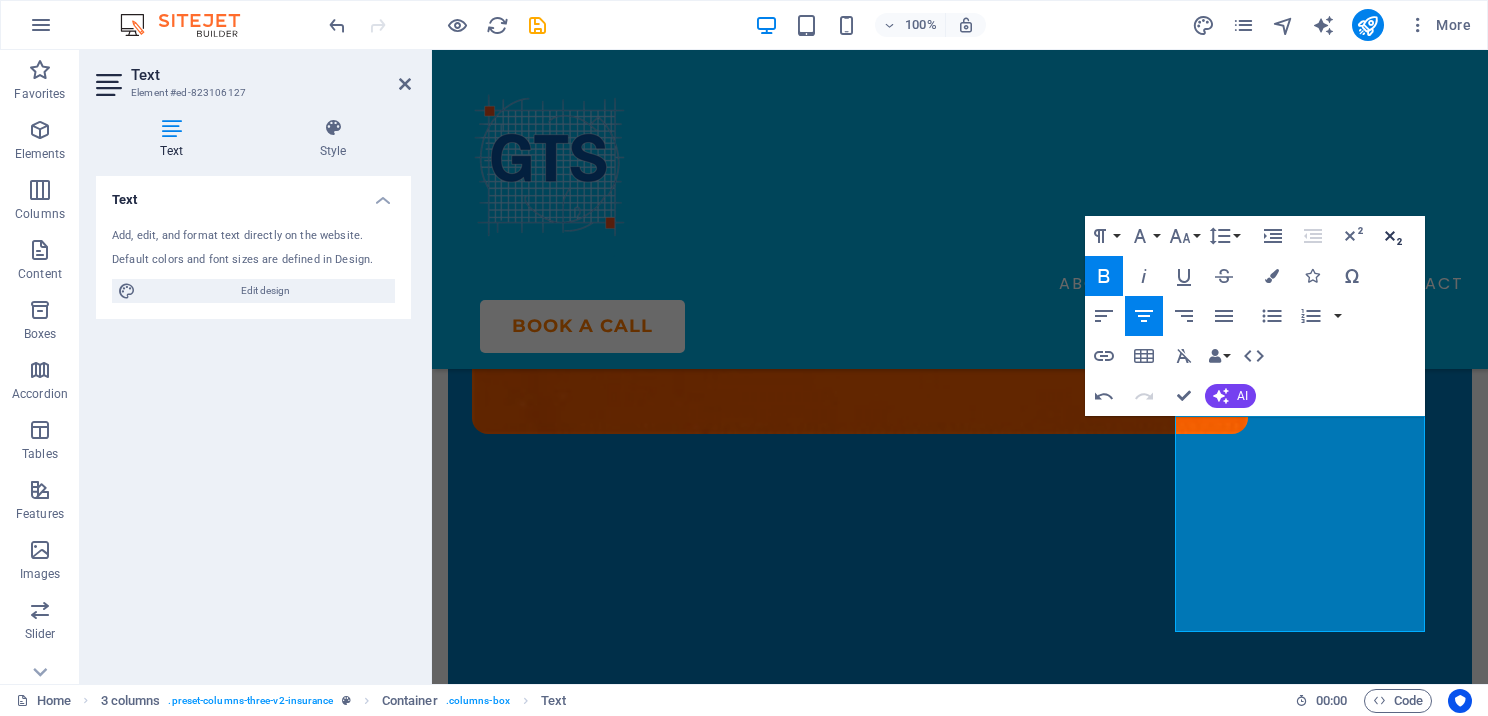 click 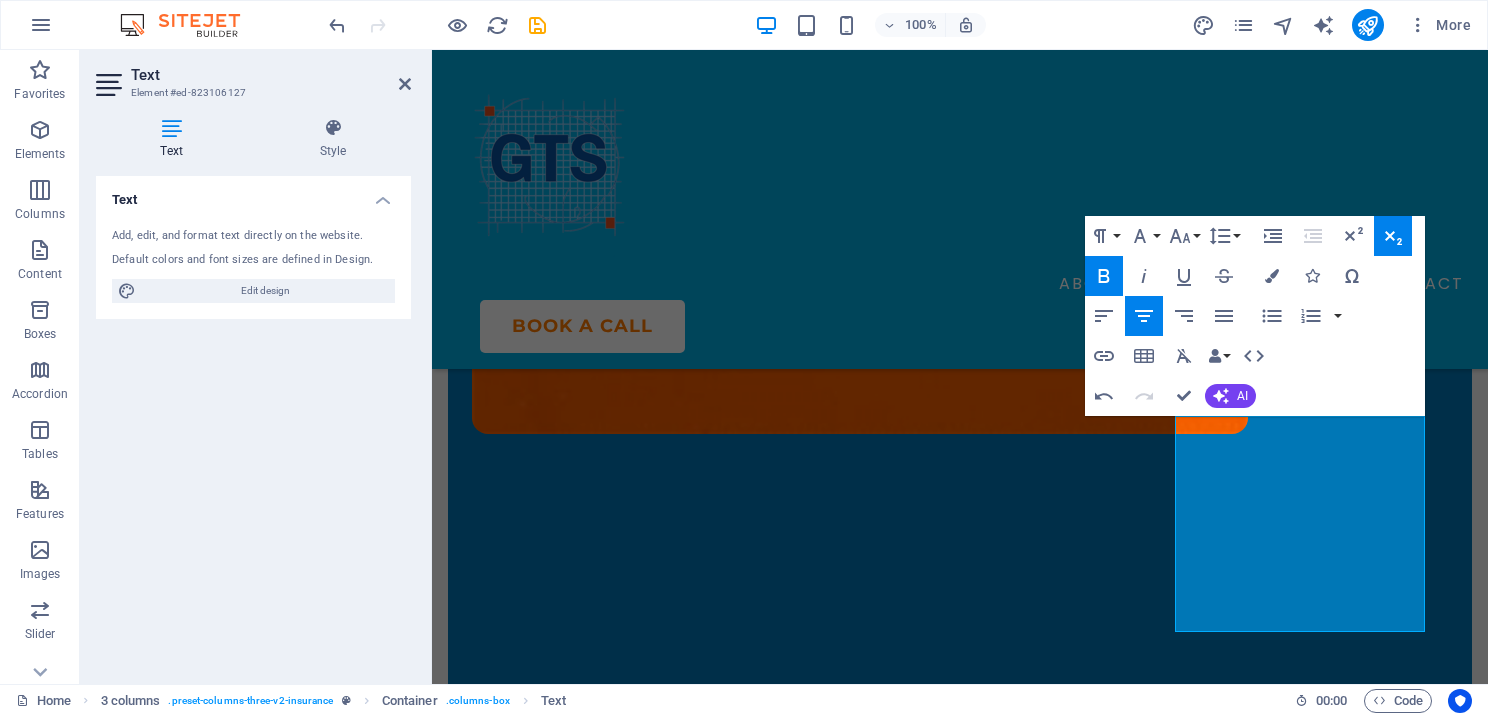 click 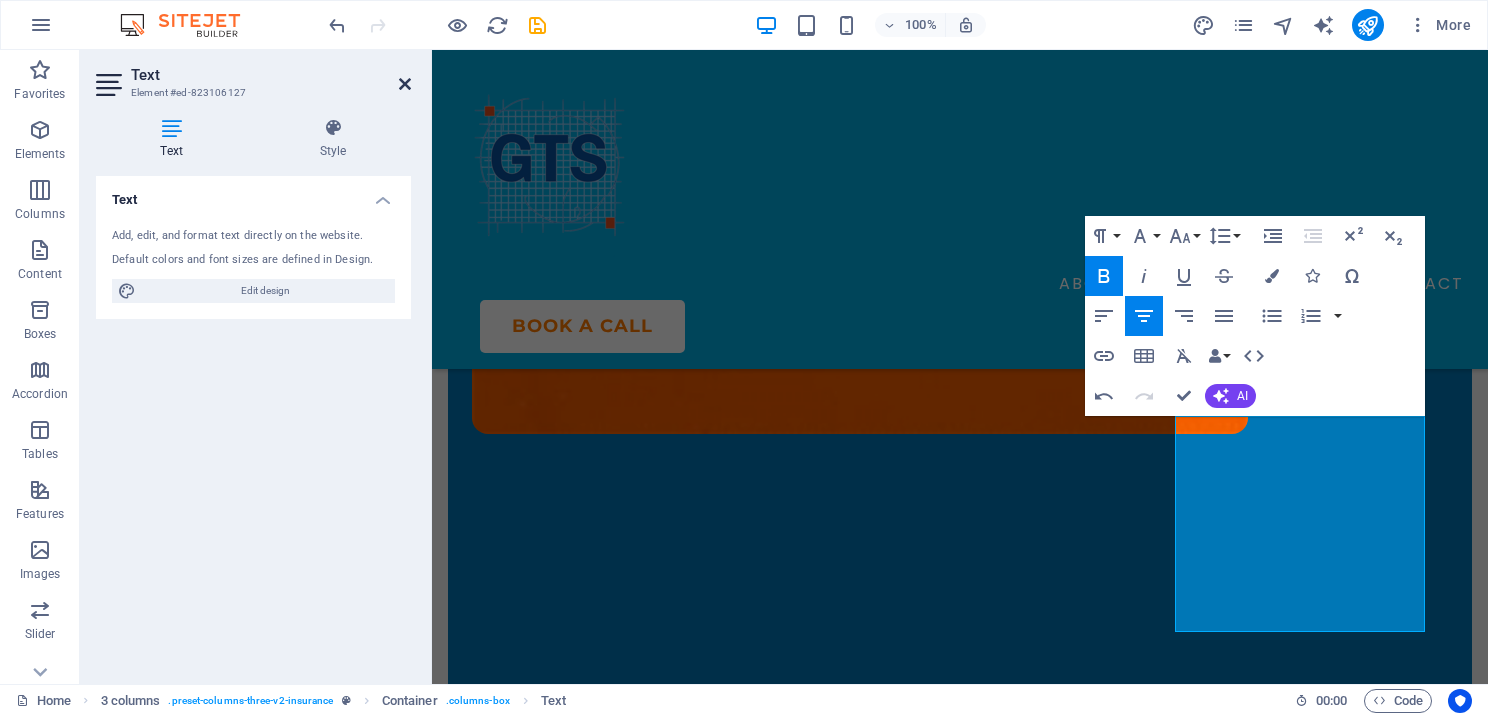 click at bounding box center [405, 84] 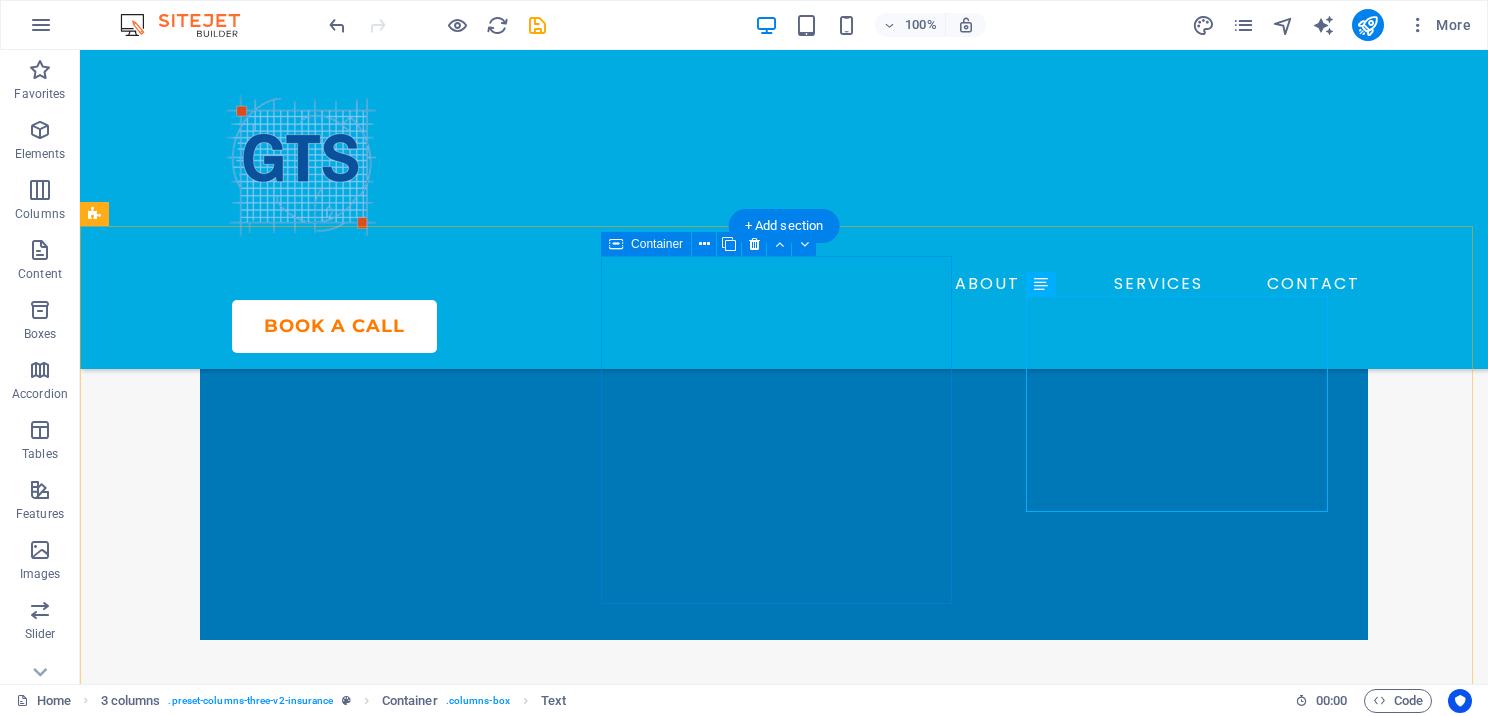 scroll, scrollTop: 700, scrollLeft: 0, axis: vertical 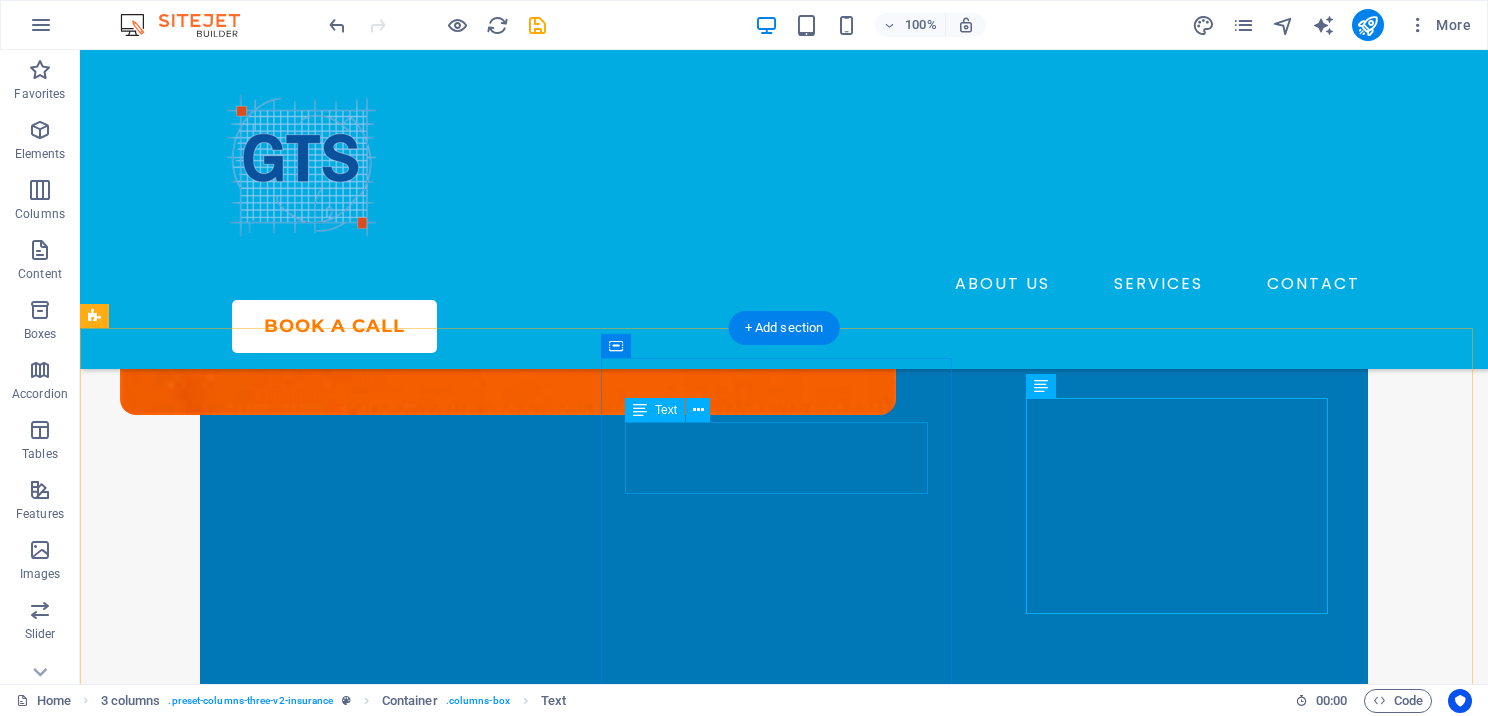 click on "EFIN" at bounding box center (279, 1307) 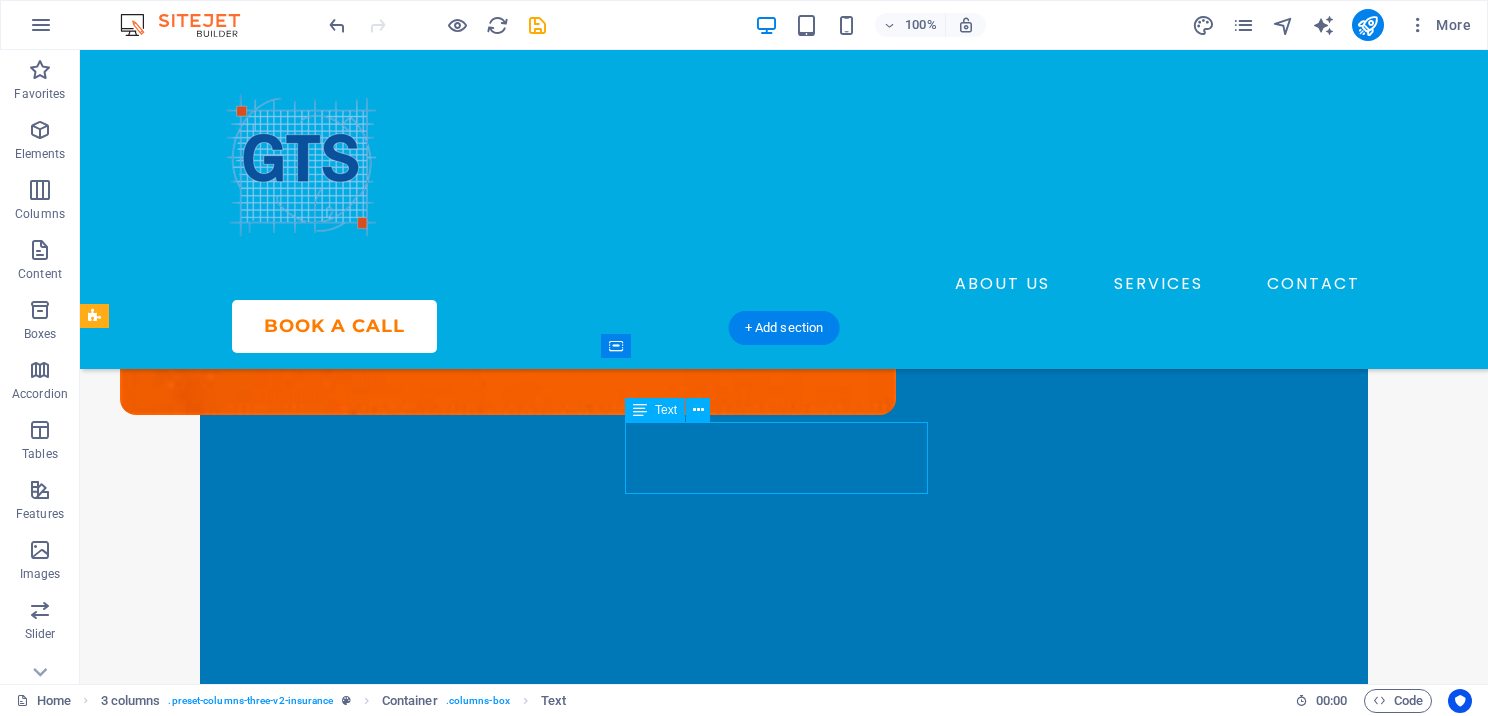 click on "EFIN" at bounding box center [279, 1307] 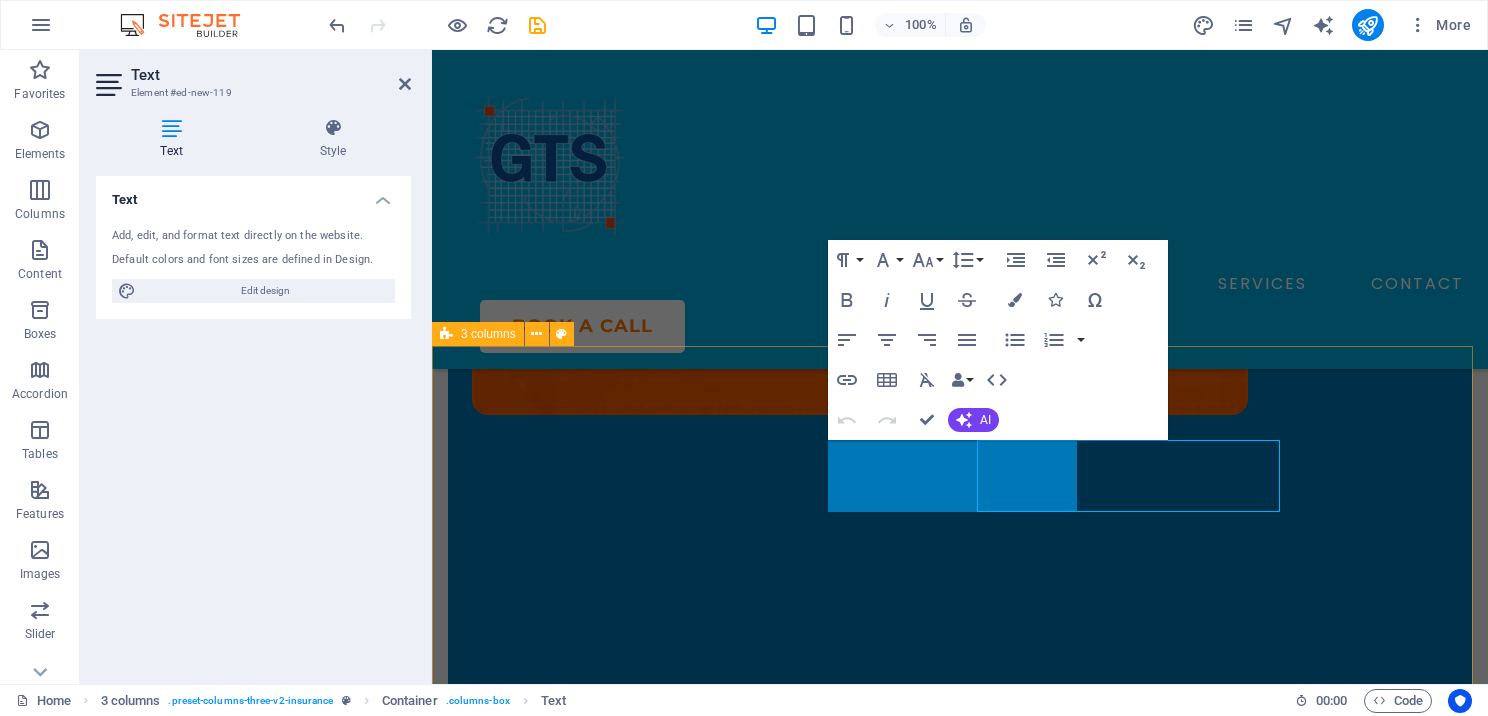 scroll, scrollTop: 681, scrollLeft: 0, axis: vertical 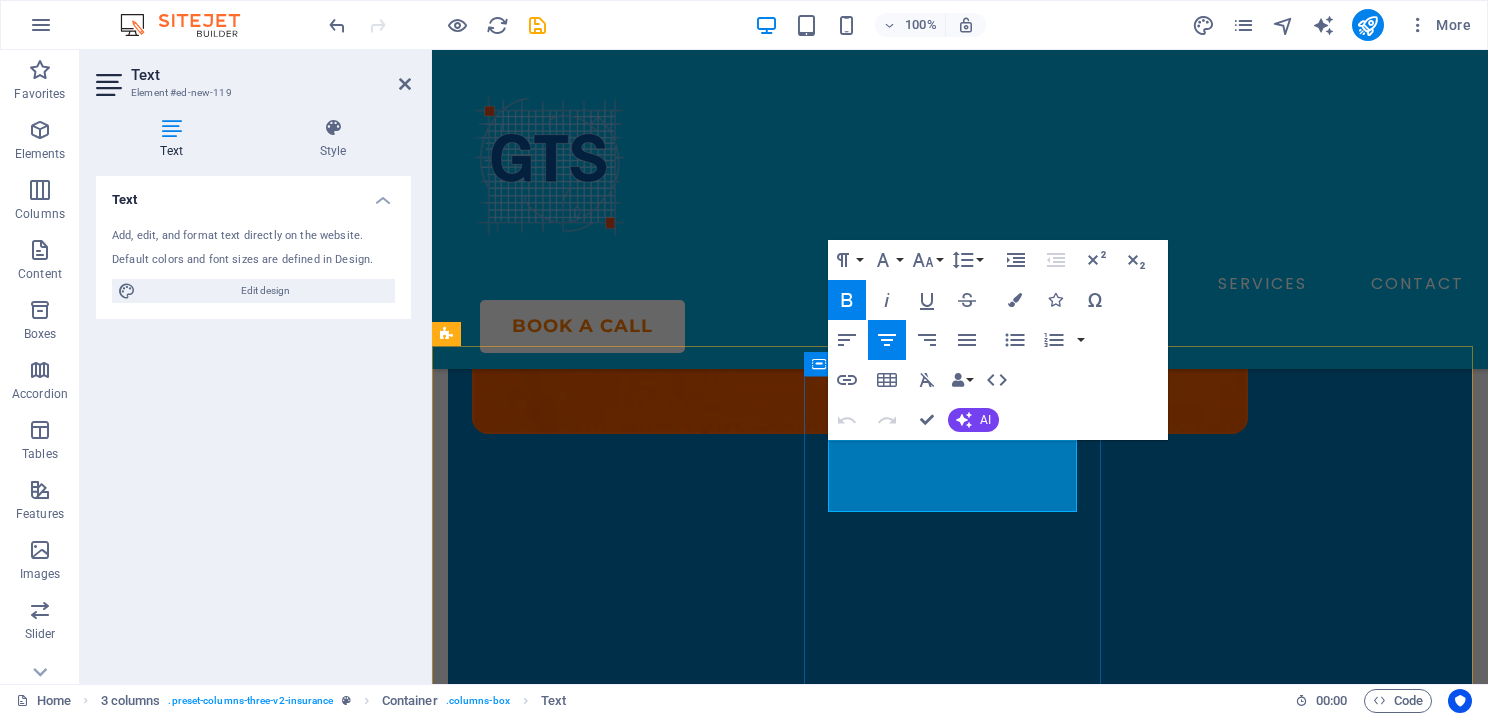 drag, startPoint x: 1016, startPoint y: 485, endPoint x: 904, endPoint y: 482, distance: 112.04017 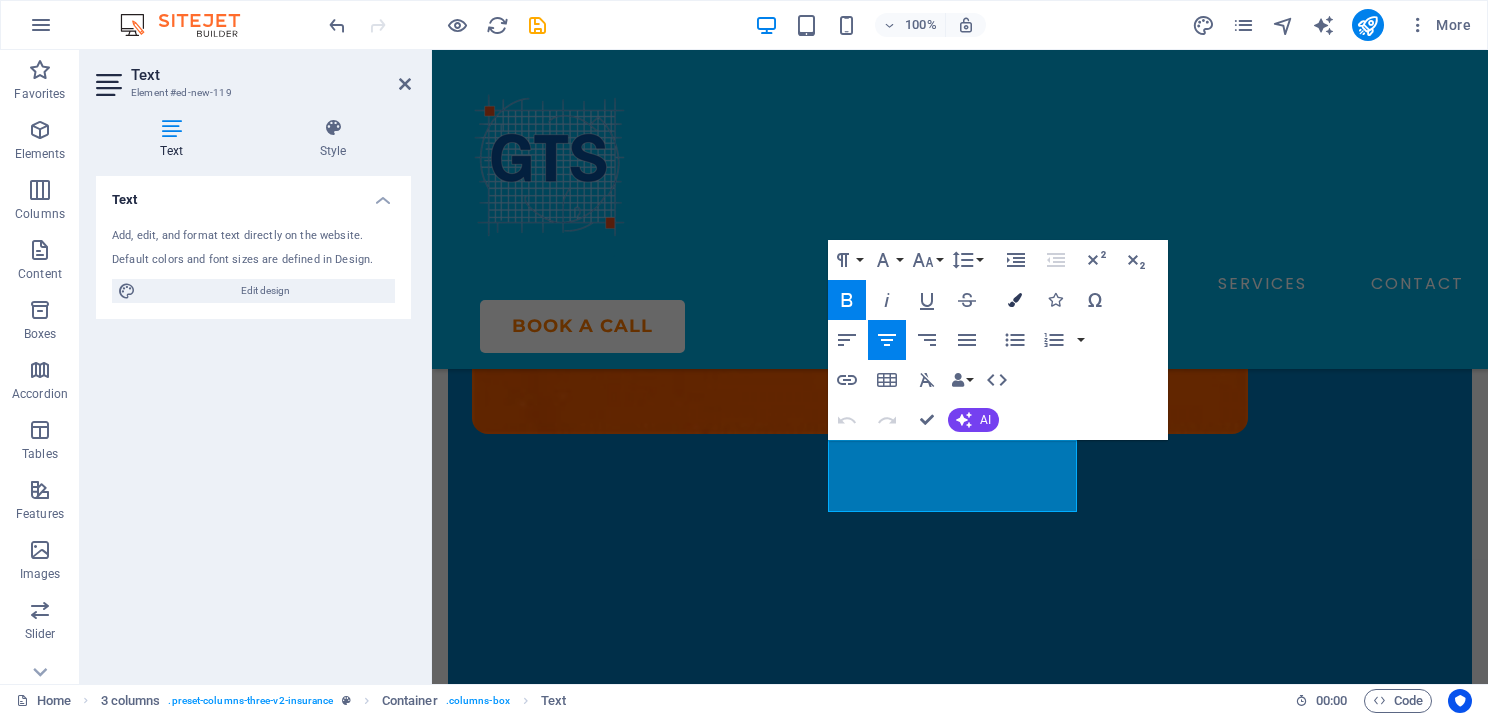 click on "Colors" at bounding box center [1015, 300] 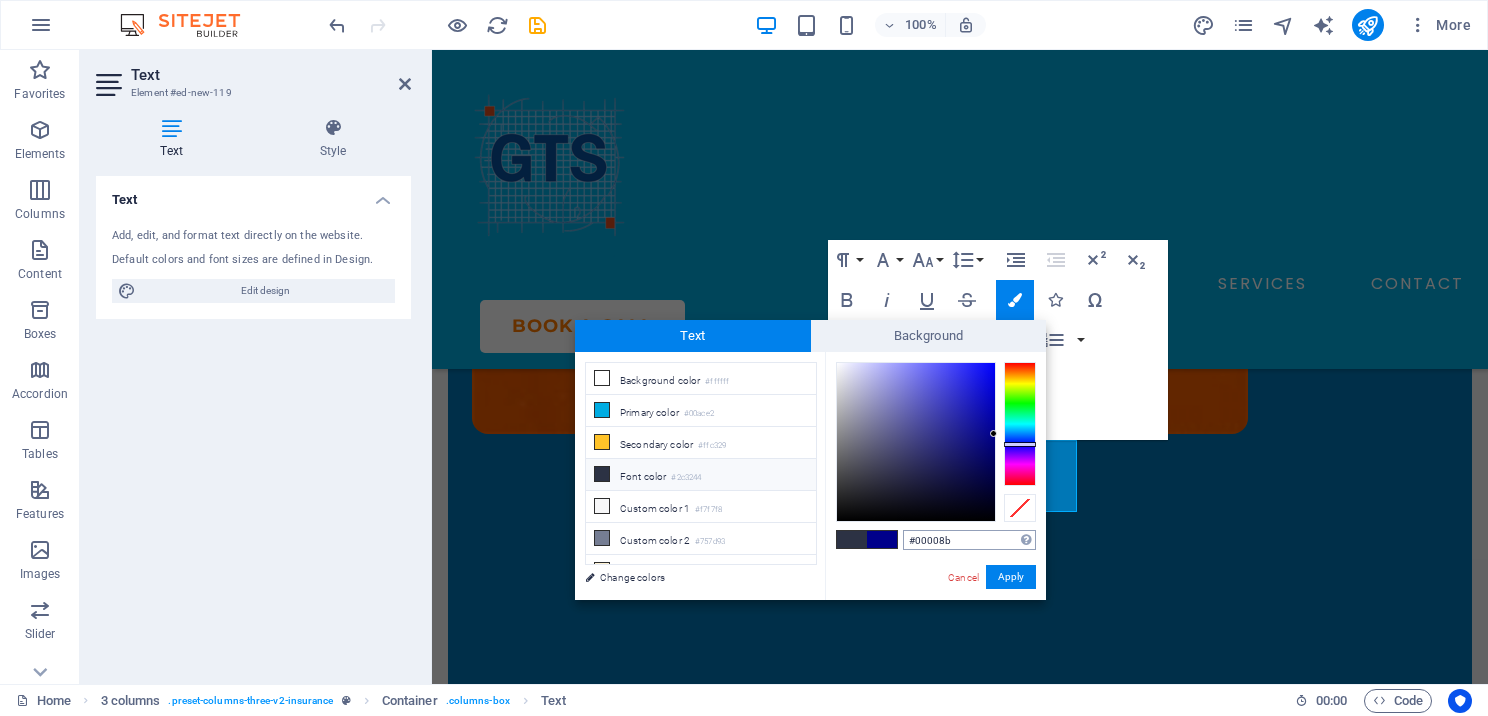 drag, startPoint x: 972, startPoint y: 542, endPoint x: 903, endPoint y: 540, distance: 69.02898 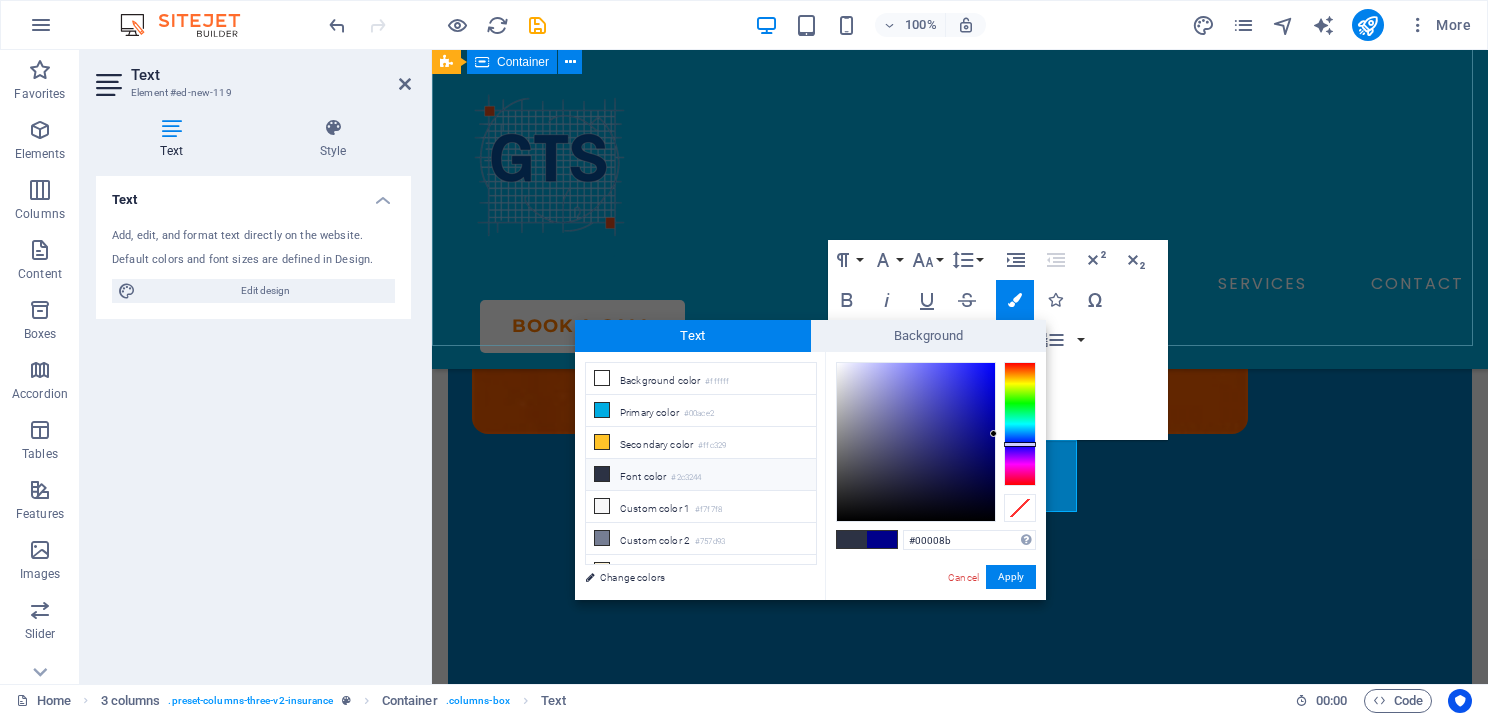 click on "Expert Tax Preparation Software for Professionals Experience a Seamless and   User-Friendly  Software We’re dedicated to helping tax professionals succeed with high‑quality, all‑in‑one solutions—at prices that won’t break the bank. SOFTWARE PACKAGES" at bounding box center (960, 134) 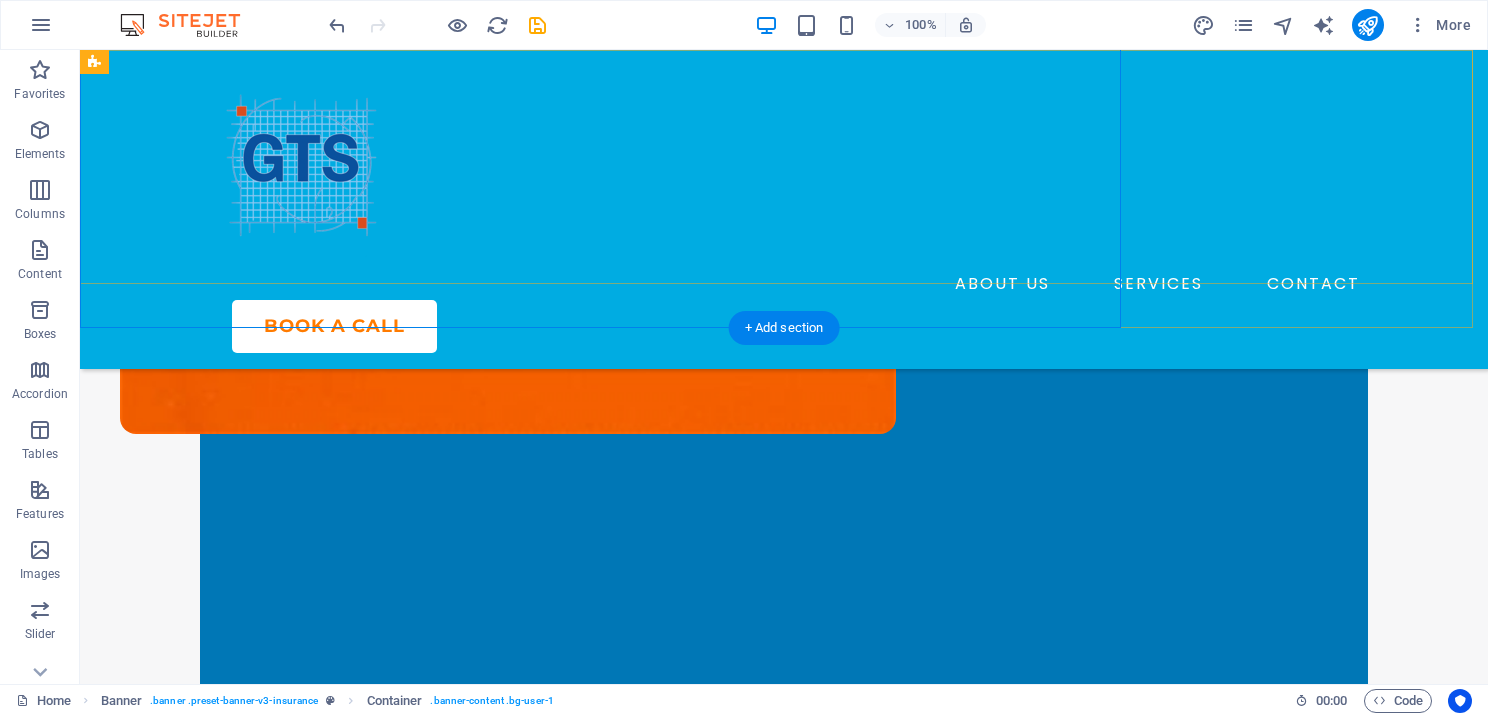 scroll, scrollTop: 700, scrollLeft: 0, axis: vertical 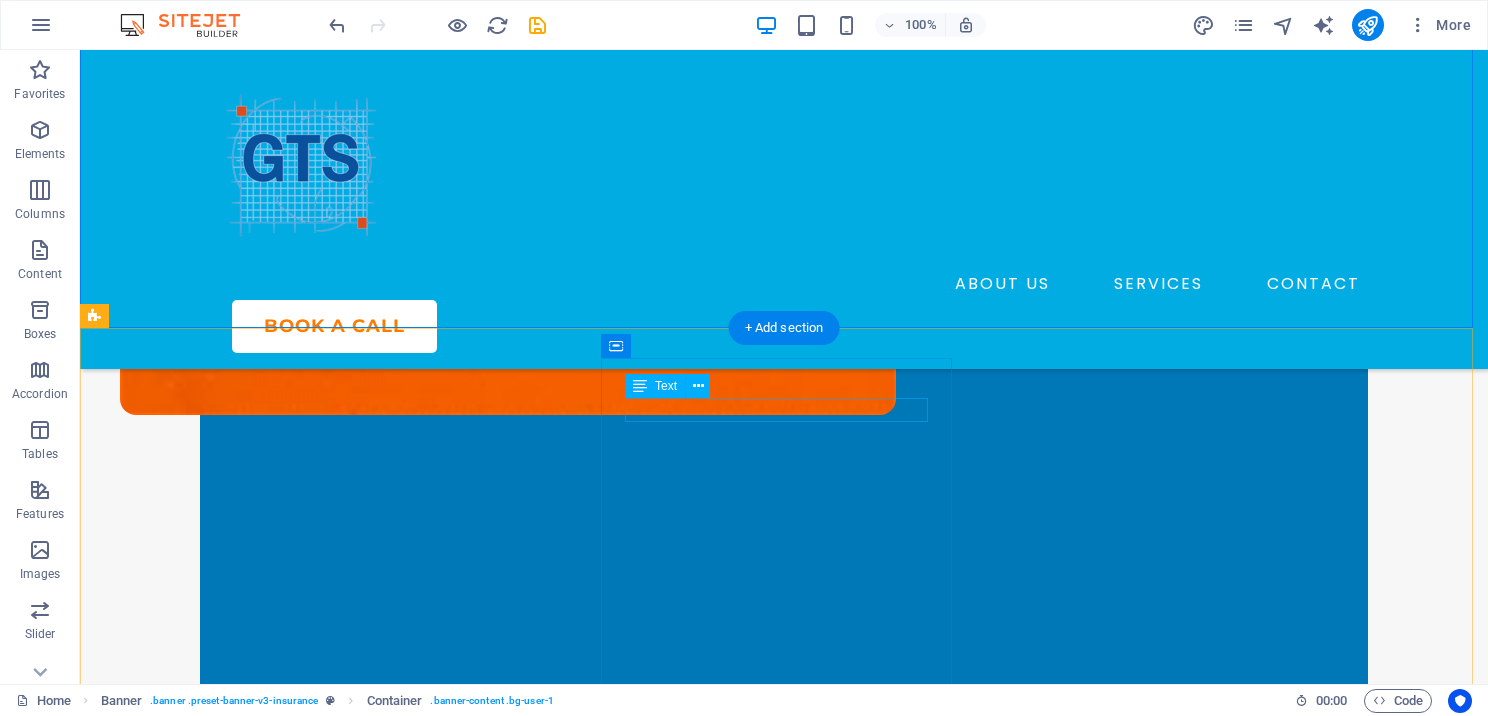 click on "POWER PLUS" at bounding box center [279, 1259] 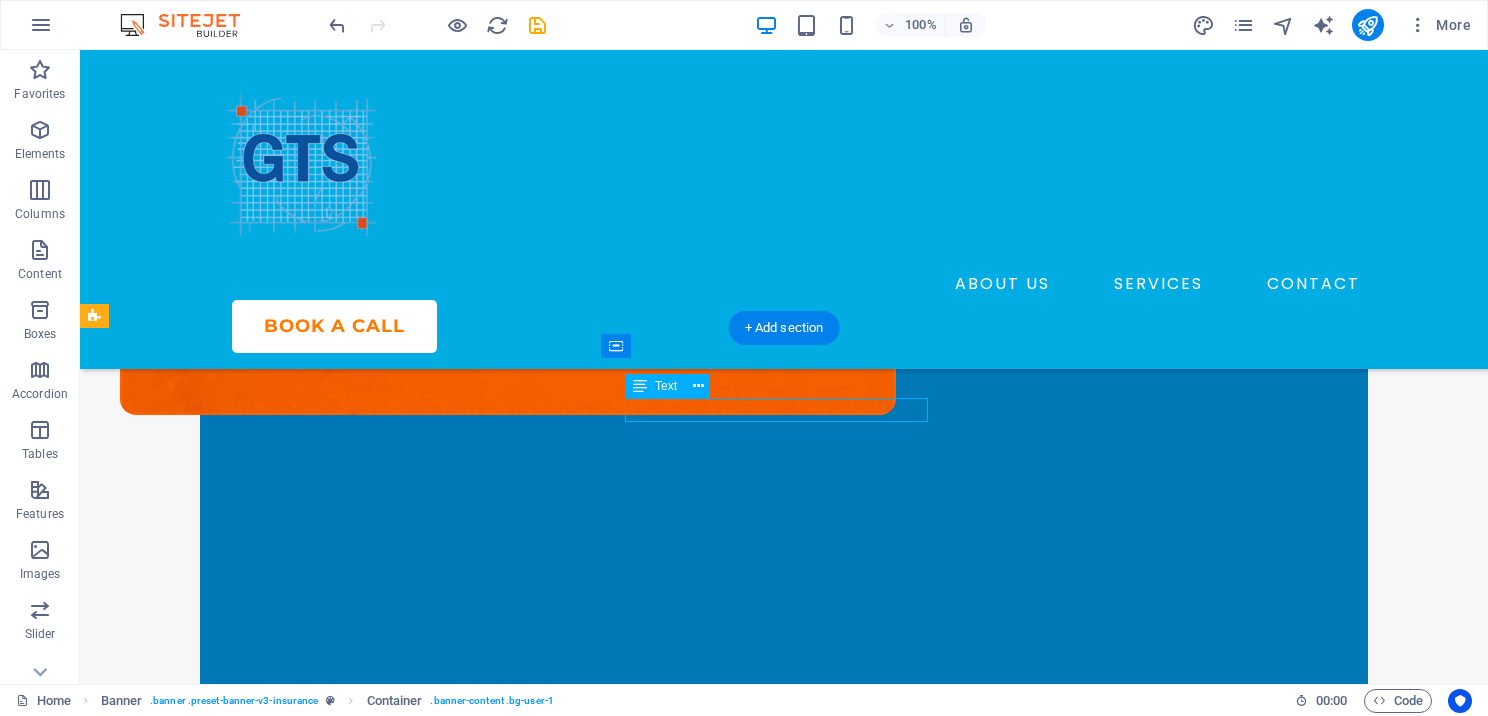 click on "POWER PLUS" at bounding box center (279, 1259) 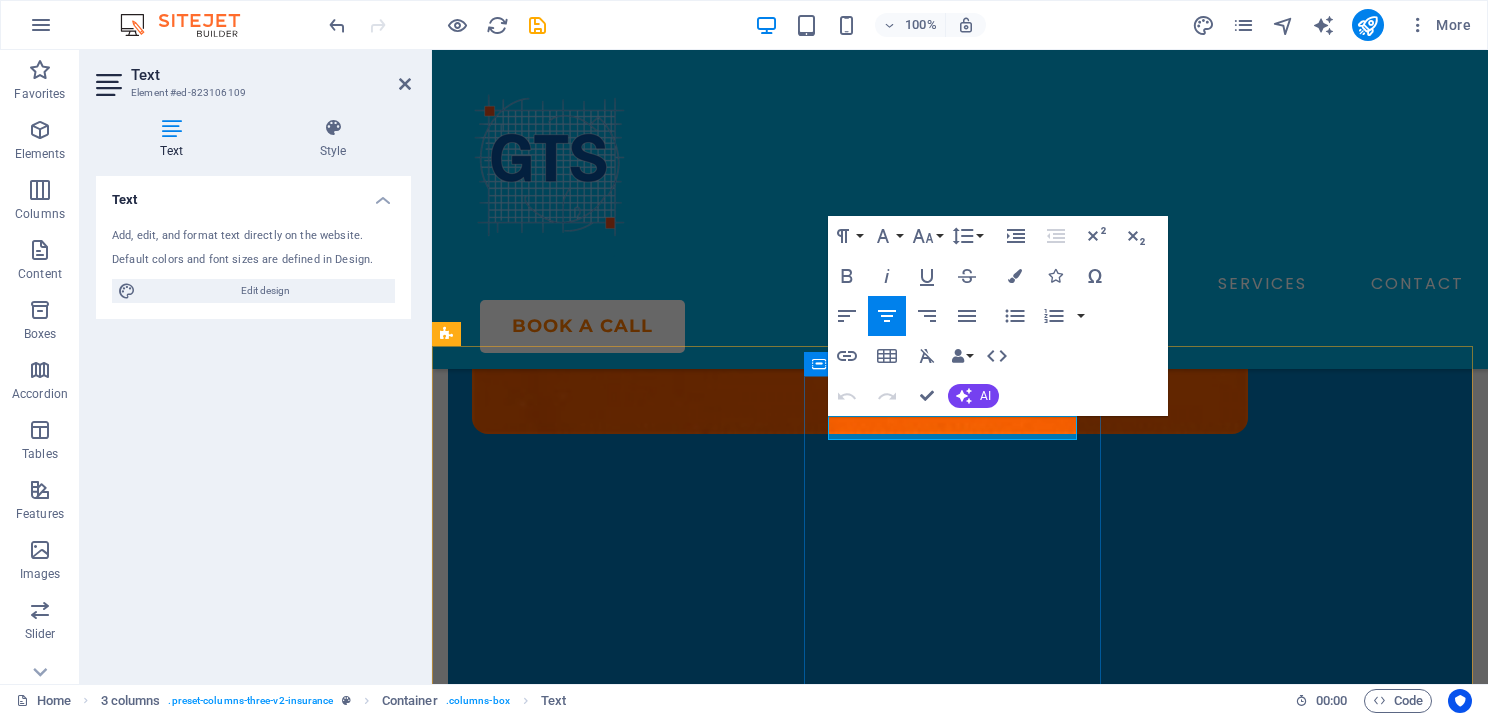 drag, startPoint x: 1015, startPoint y: 434, endPoint x: 890, endPoint y: 417, distance: 126.1507 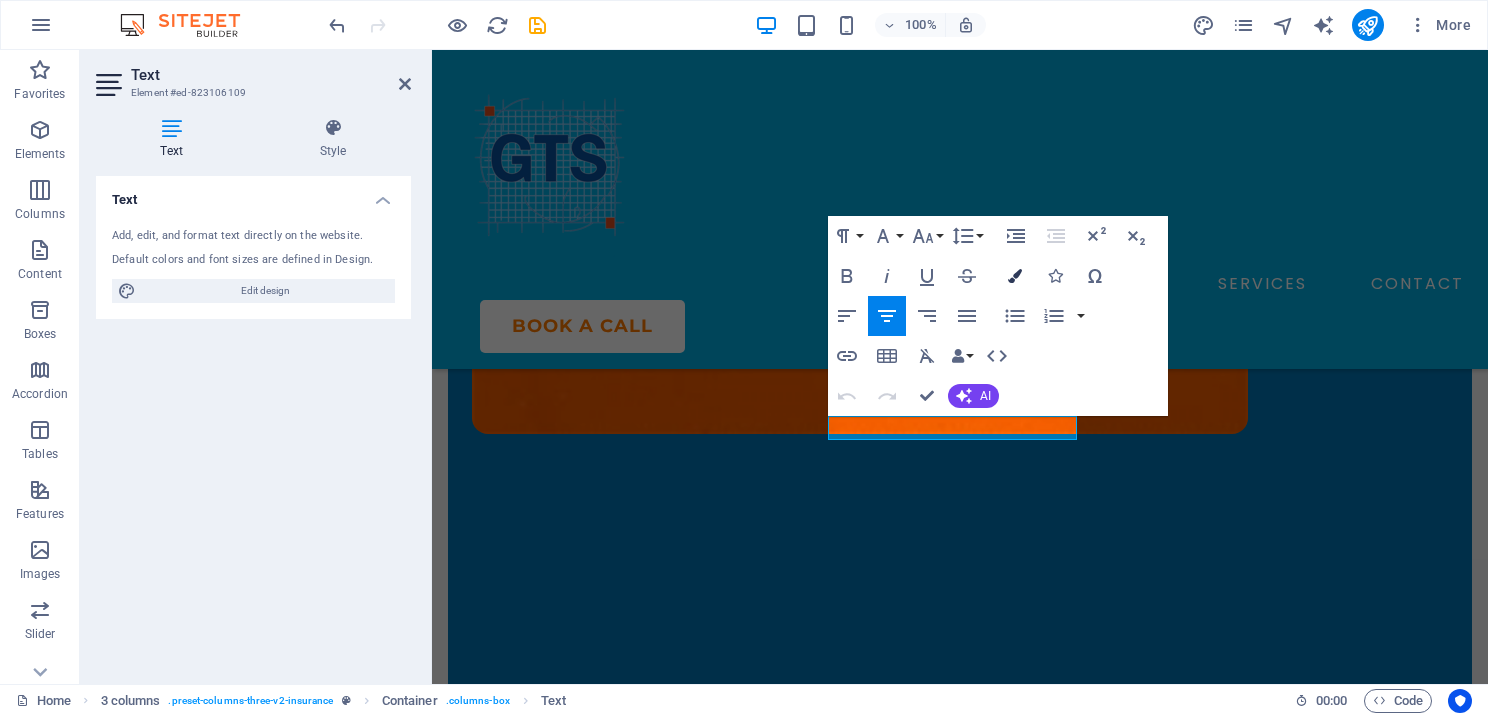 click at bounding box center (1015, 276) 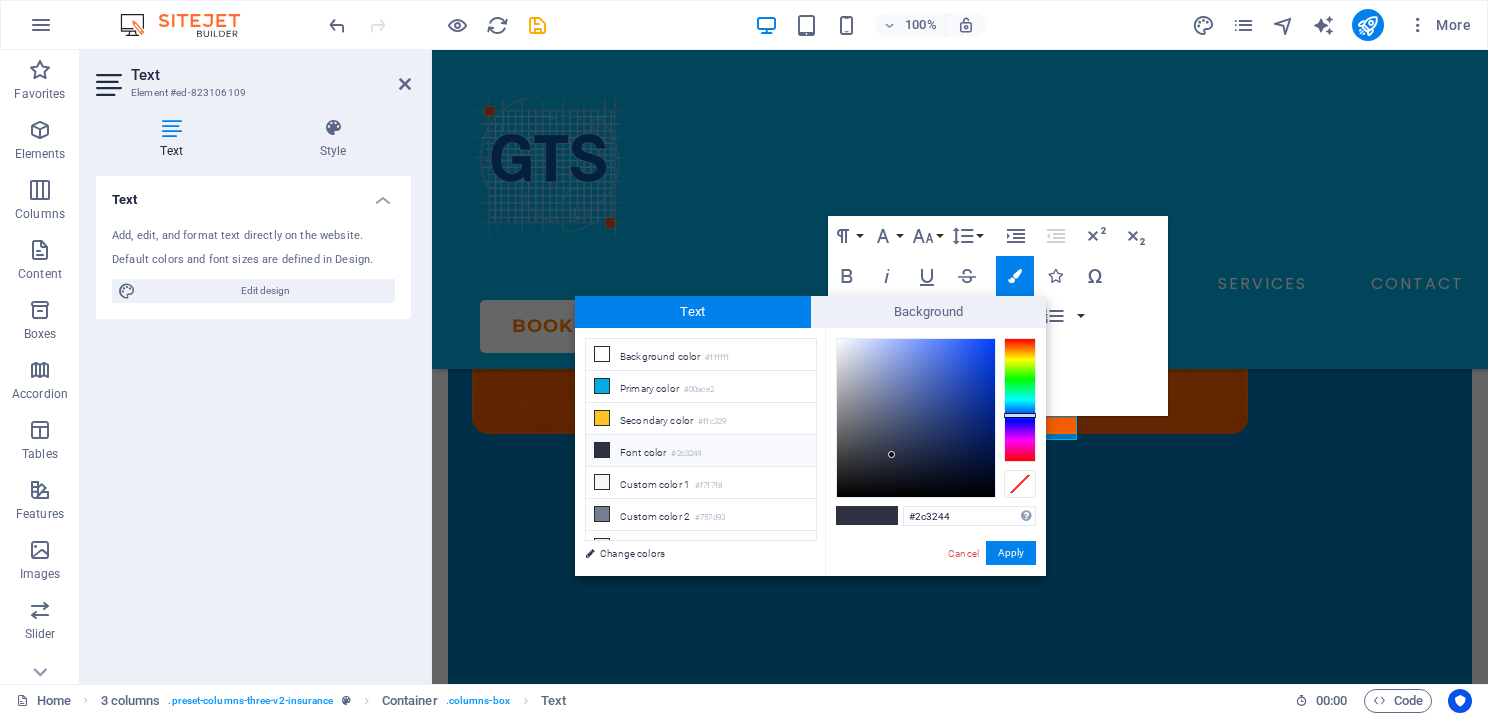 drag, startPoint x: 962, startPoint y: 516, endPoint x: 890, endPoint y: 520, distance: 72.11102 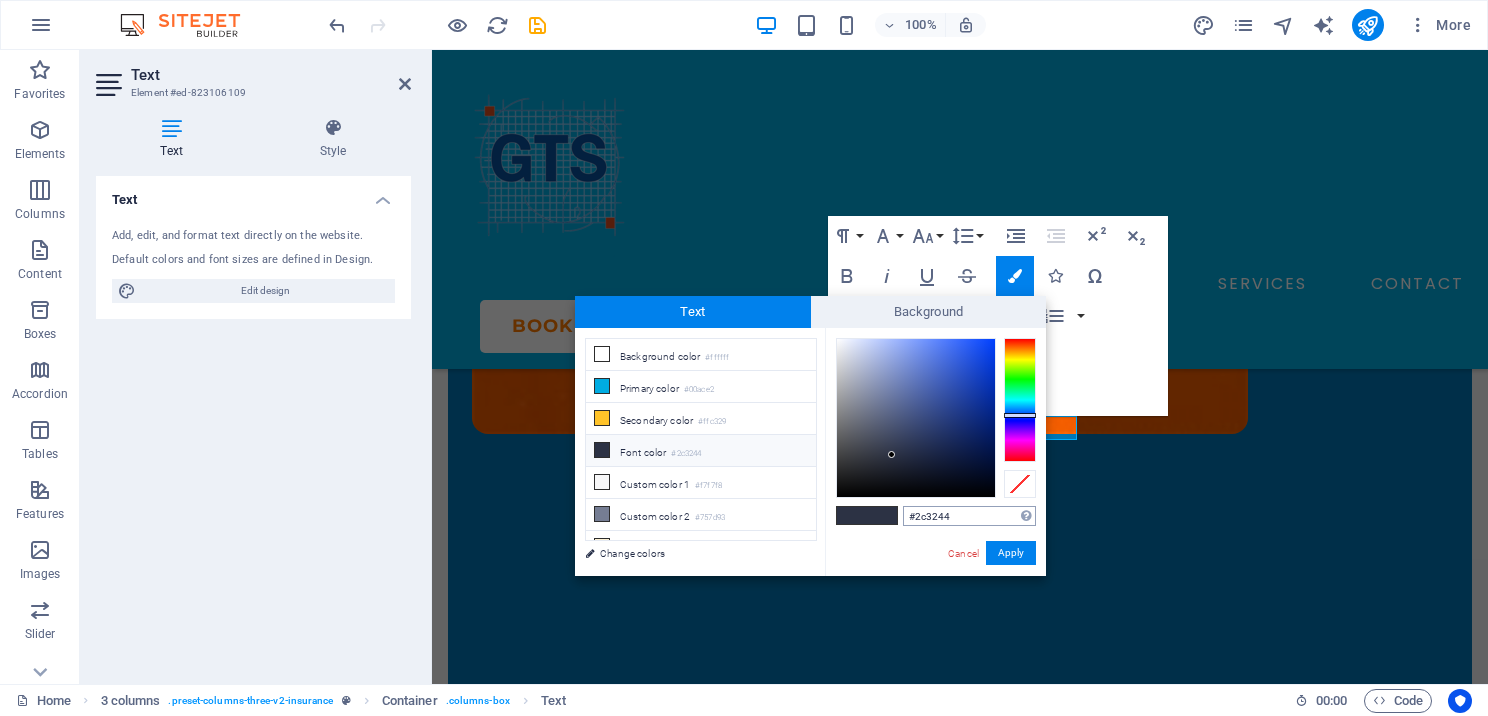 type on "#00008b" 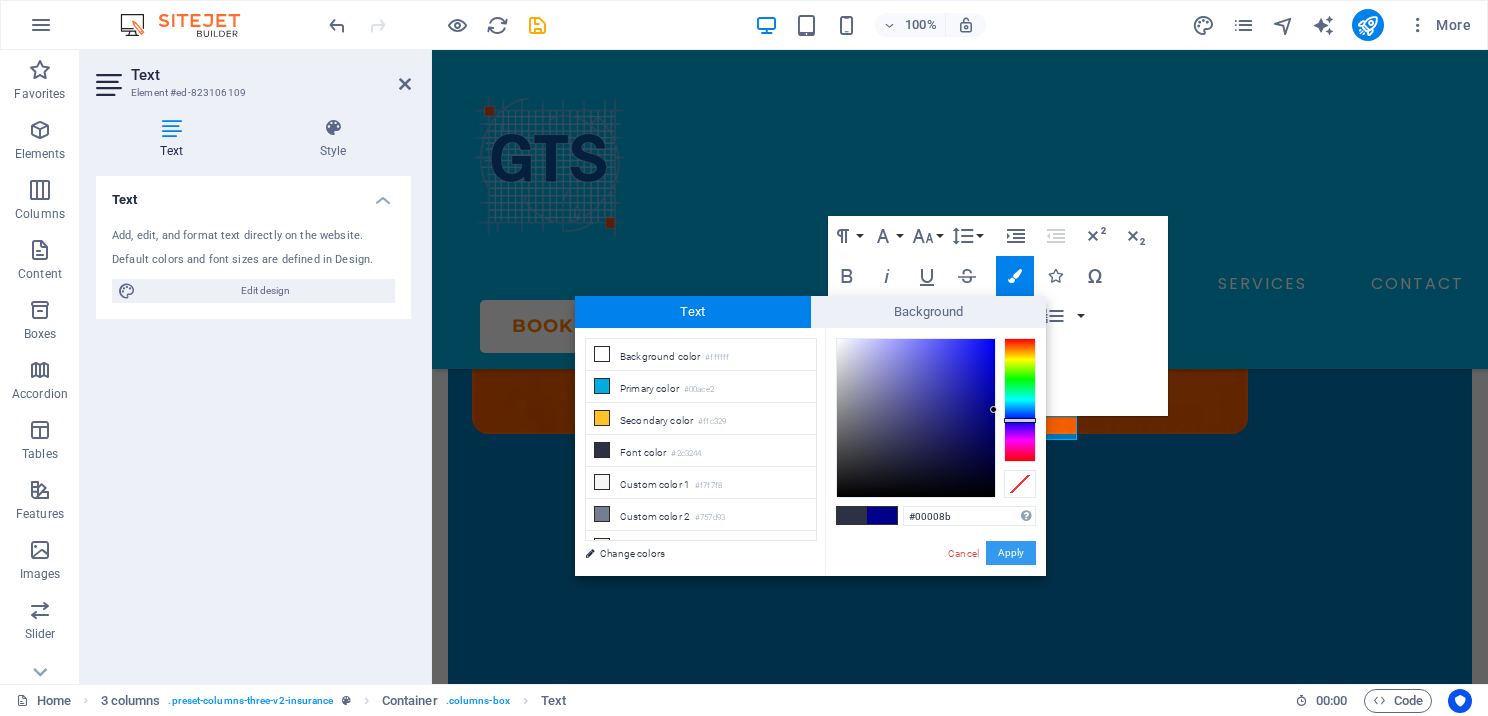 click on "Apply" at bounding box center [1011, 553] 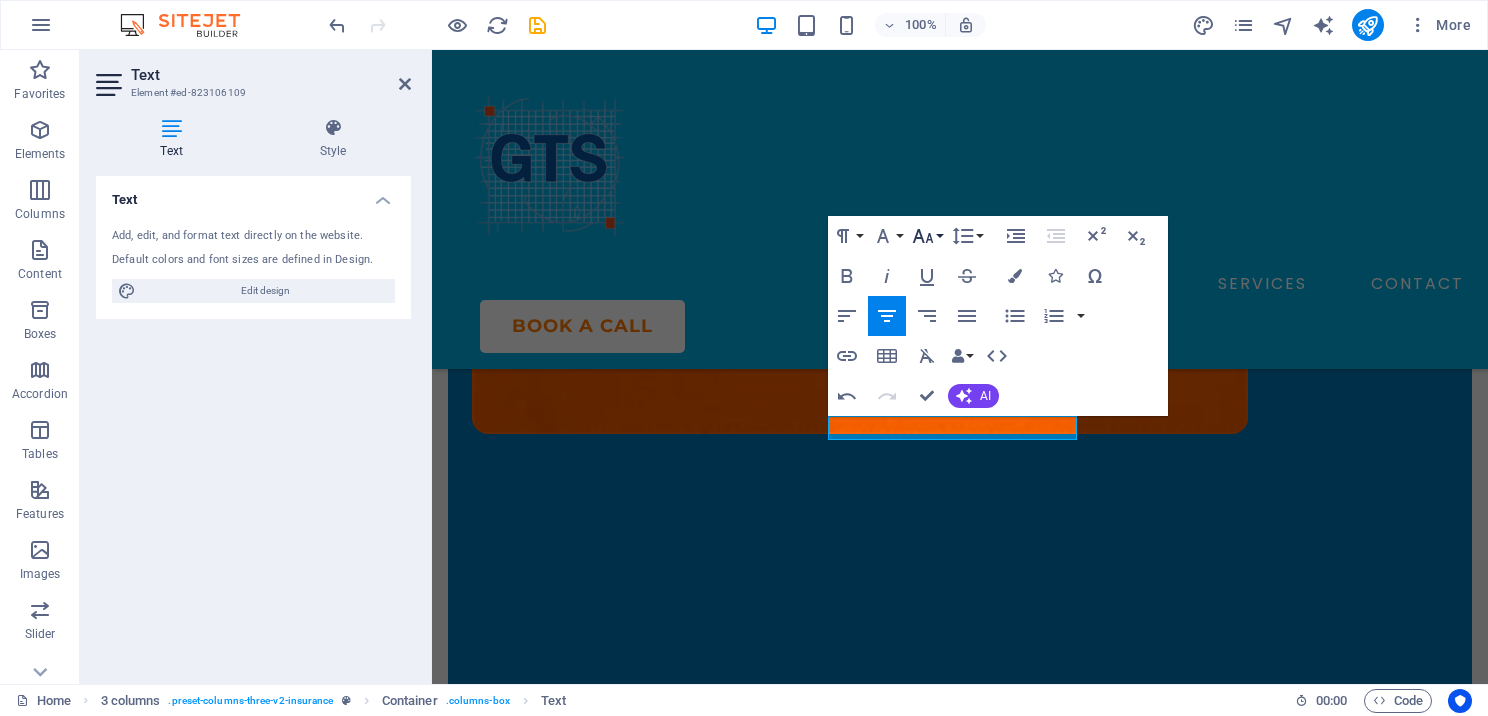 click on "Font Size" at bounding box center [927, 236] 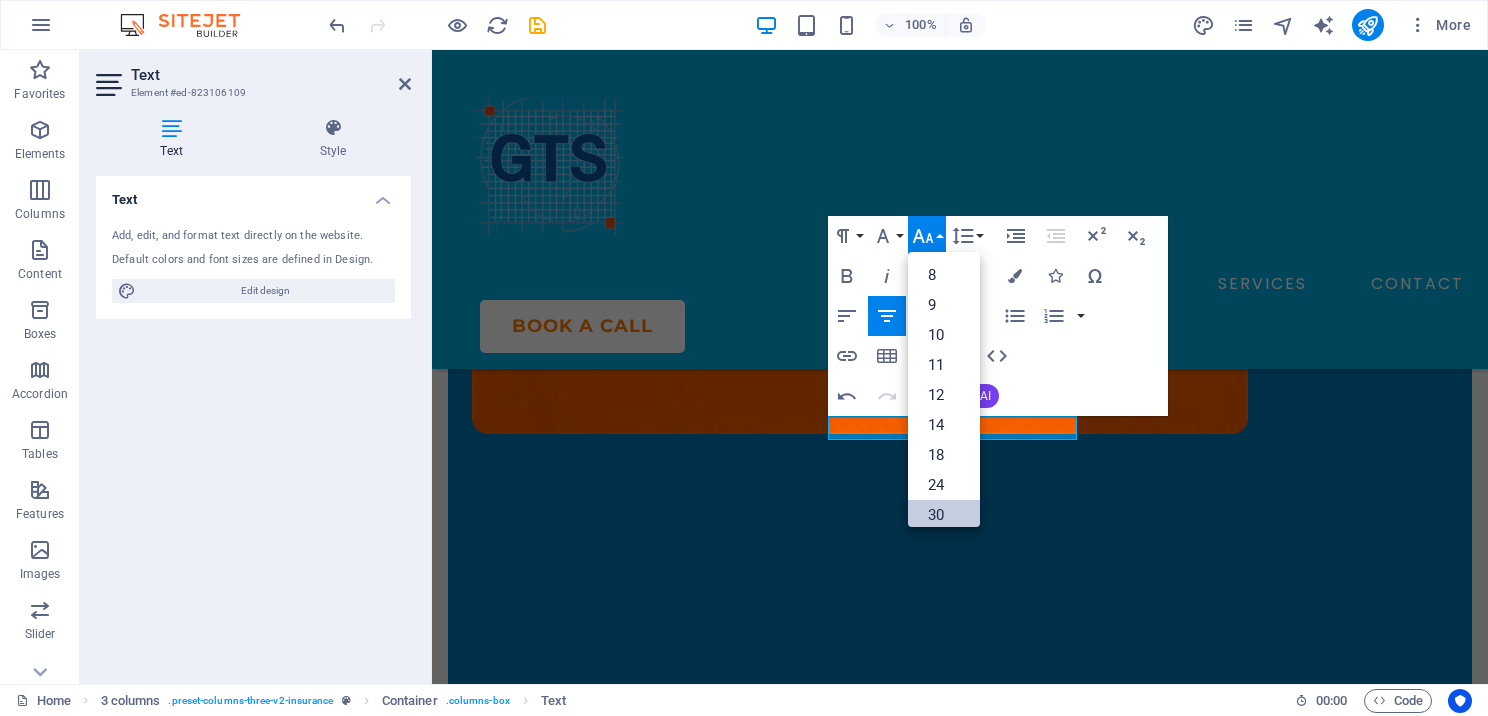 click on "30" at bounding box center [944, 515] 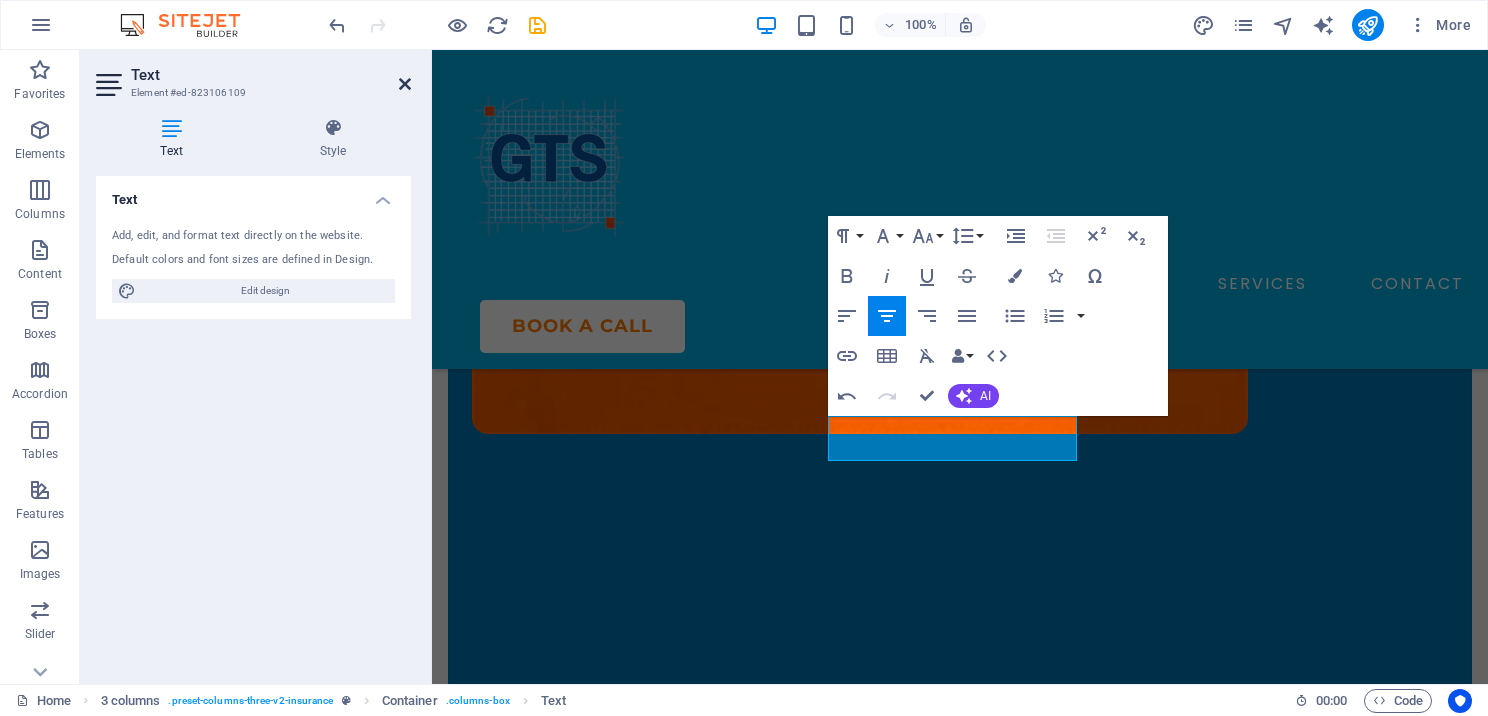click at bounding box center (405, 84) 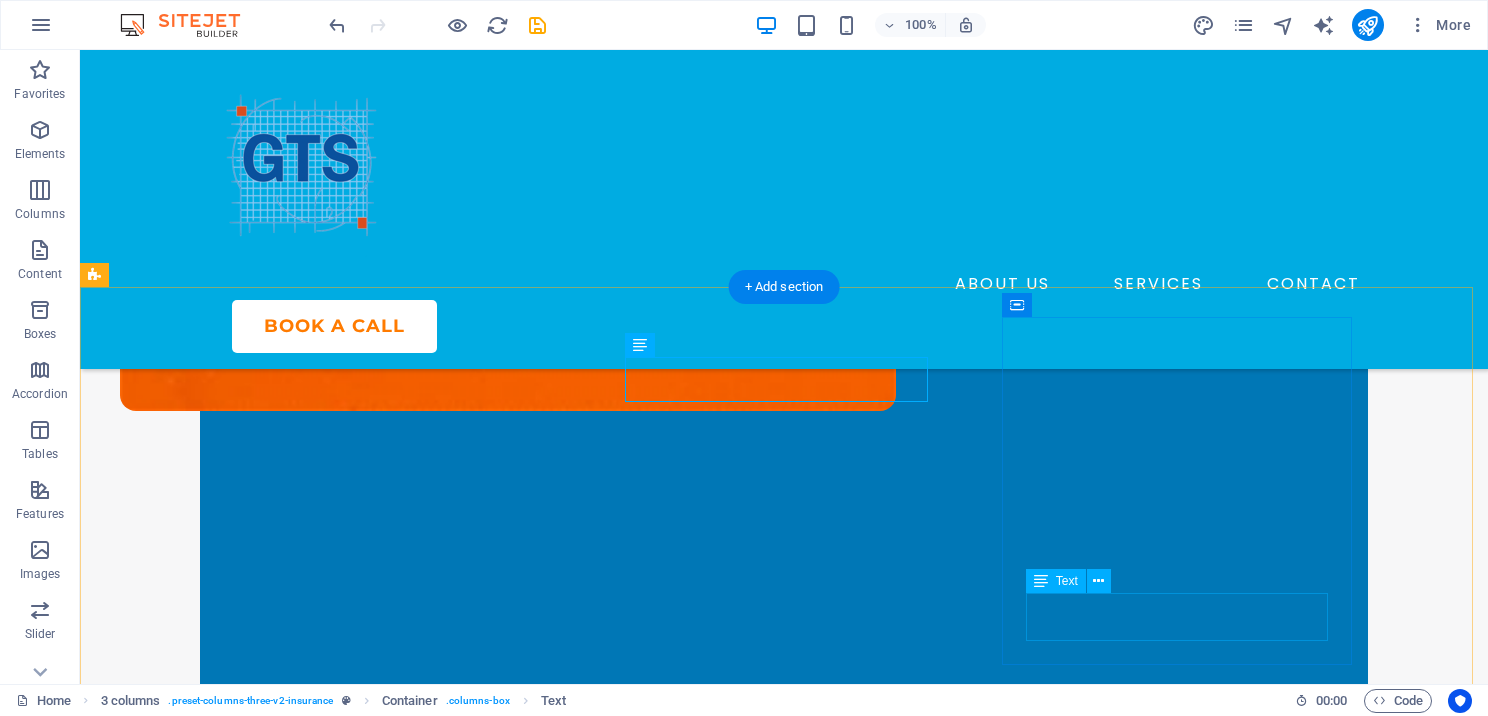 scroll, scrollTop: 700, scrollLeft: 0, axis: vertical 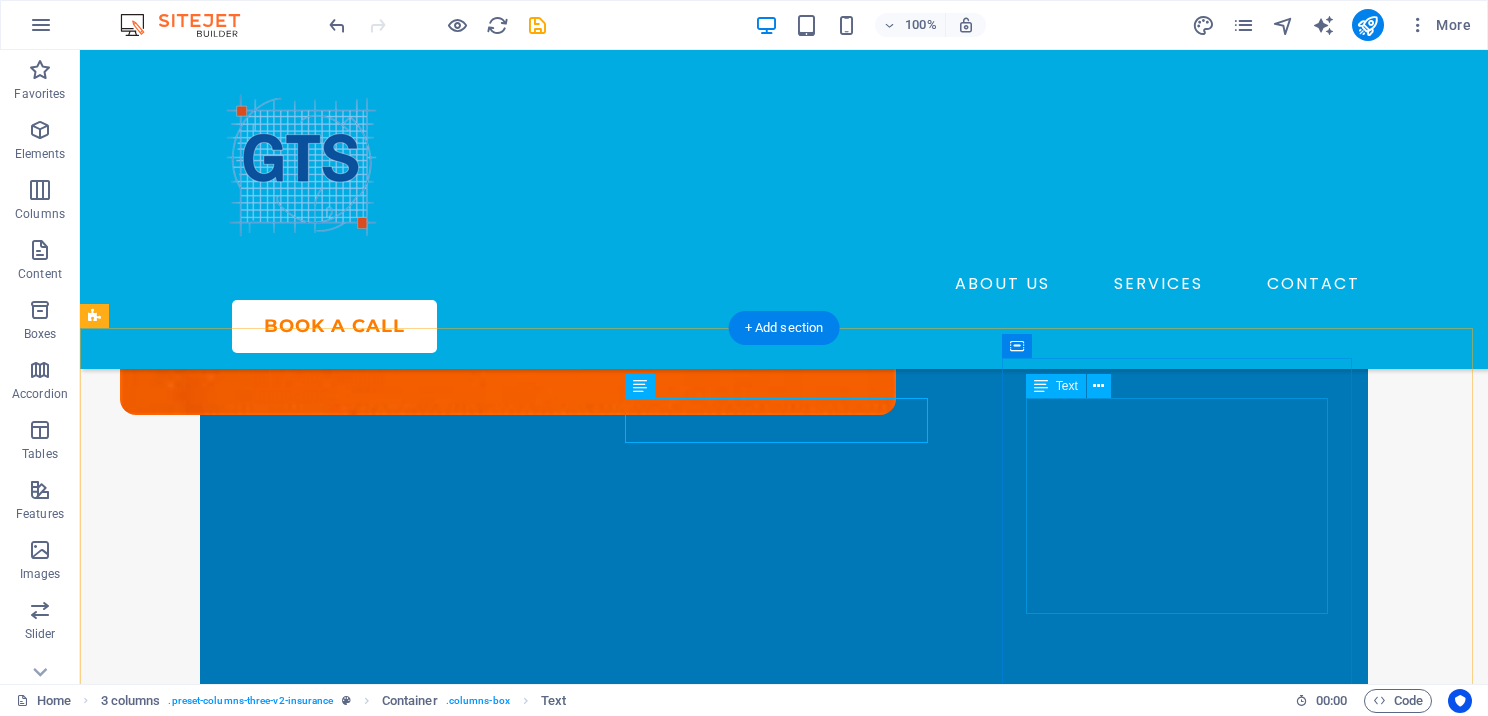 click on "ULTIMATE WHITE LABEL" at bounding box center (279, 1629) 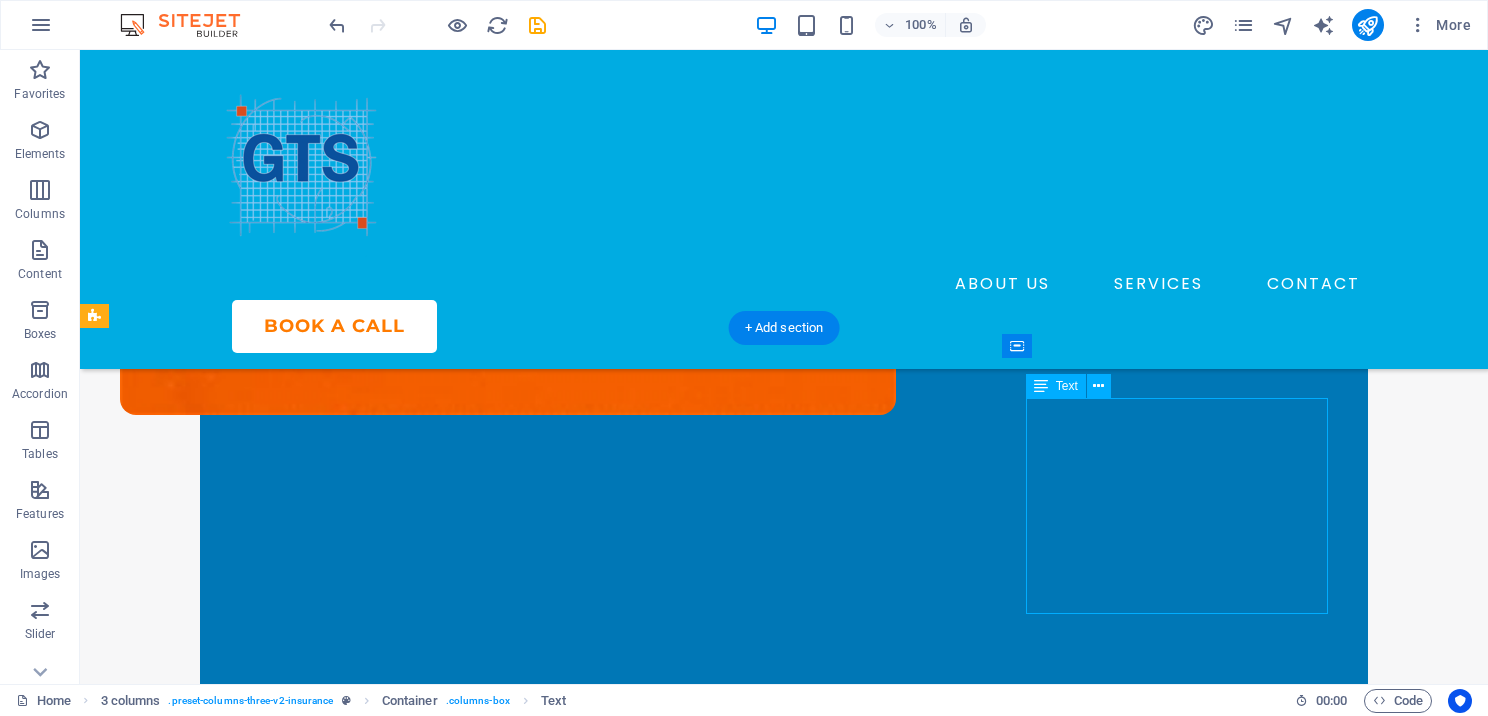click on "ULTIMATE WHITE LABEL" at bounding box center [279, 1629] 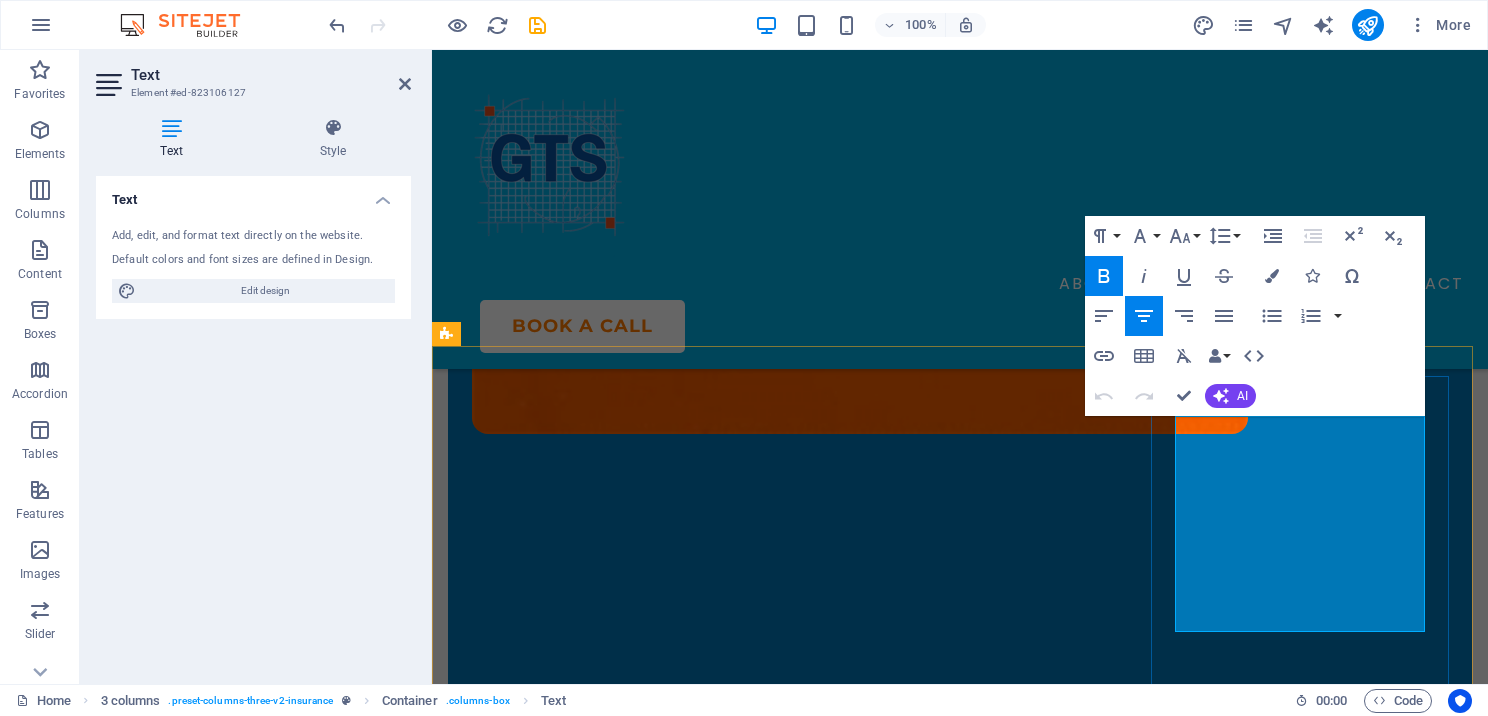click on "ULTIMATE WHITE LABEL" at bounding box center (607, 1718) 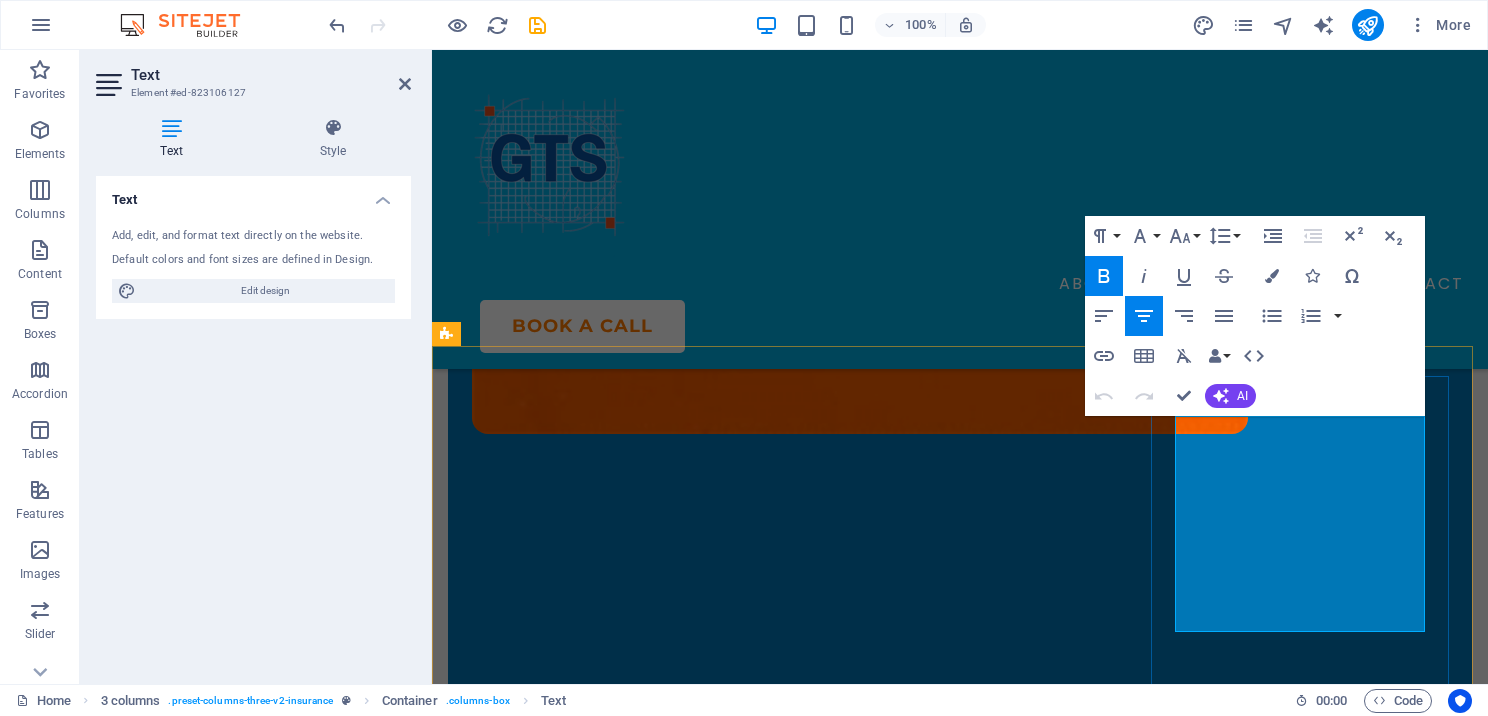click on "ULTIMATE WHITE LABEL" at bounding box center (607, 1718) 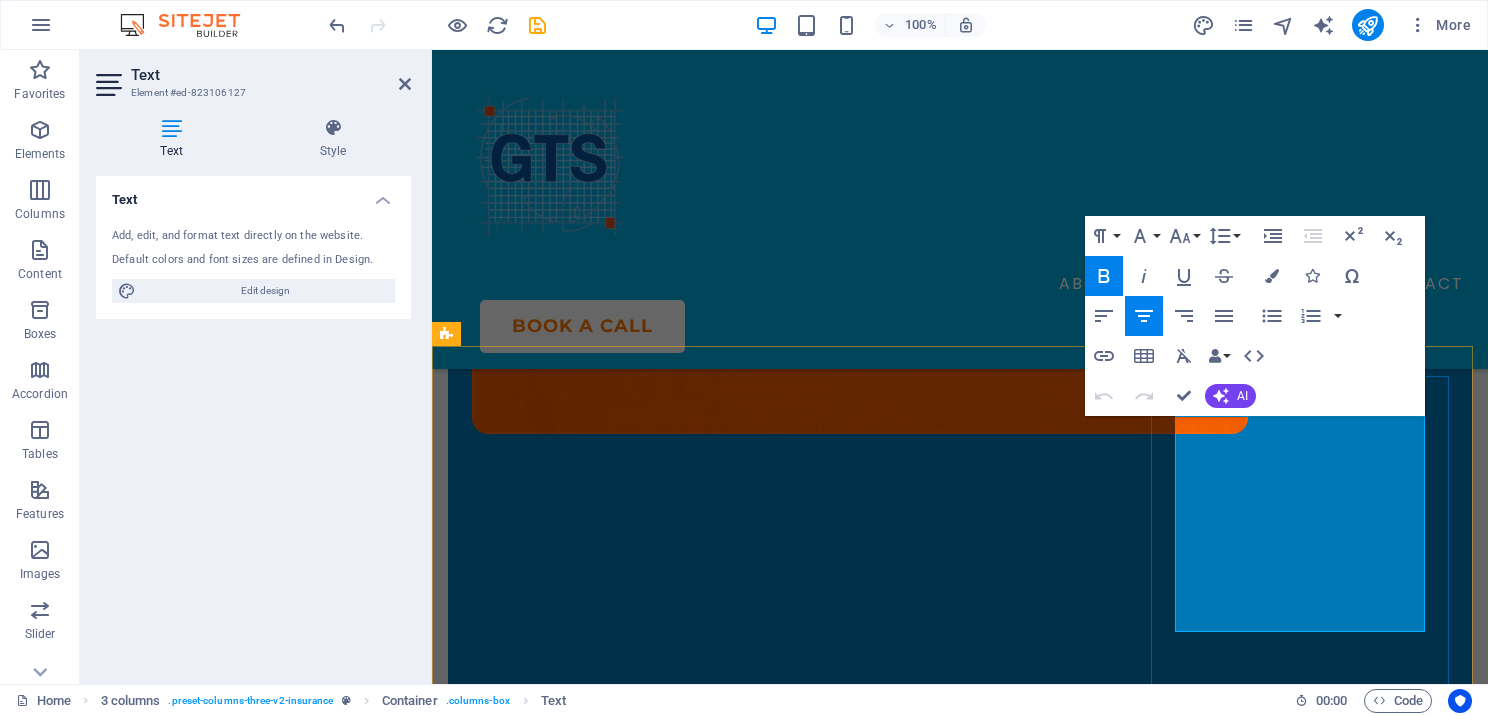 click on "ULTIMATE WHITE LABEL" at bounding box center [607, 1718] 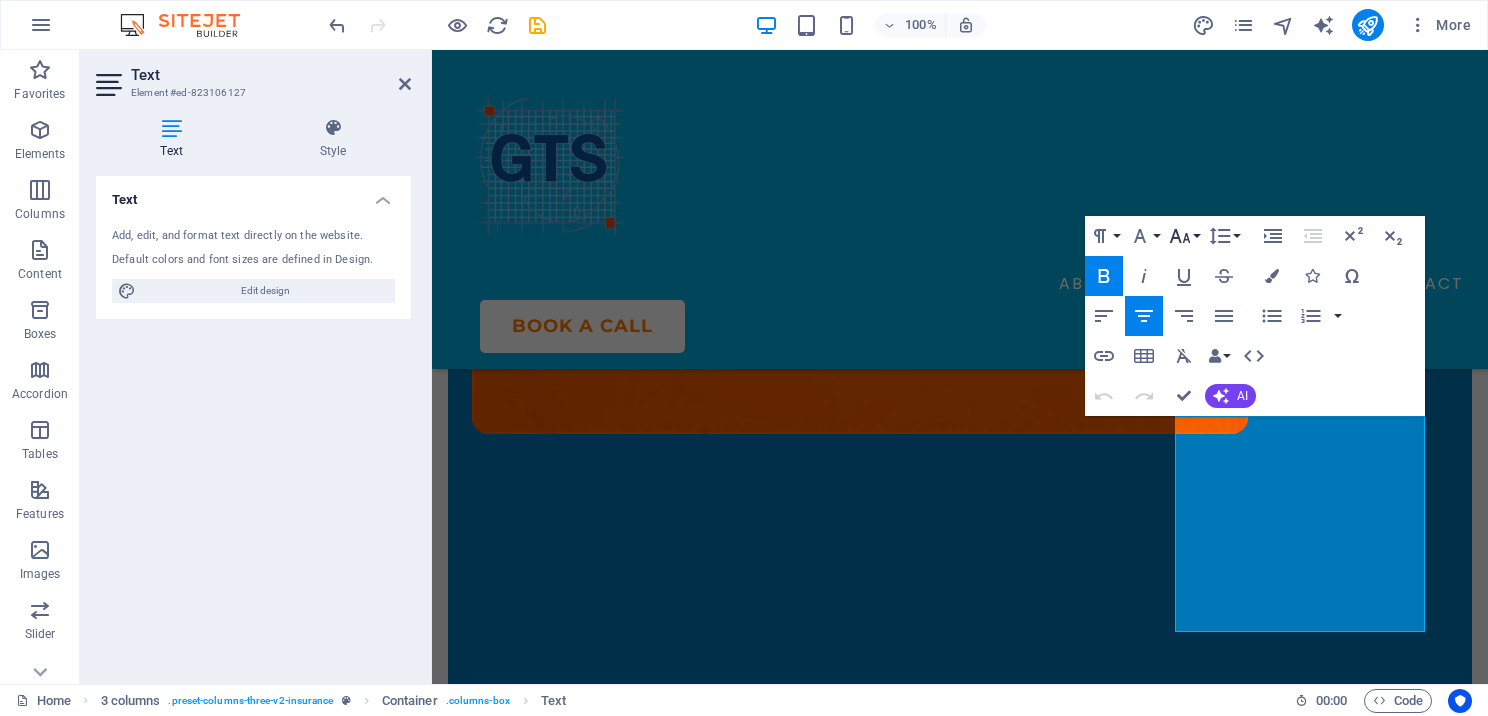 click on "Font Size" at bounding box center [1184, 236] 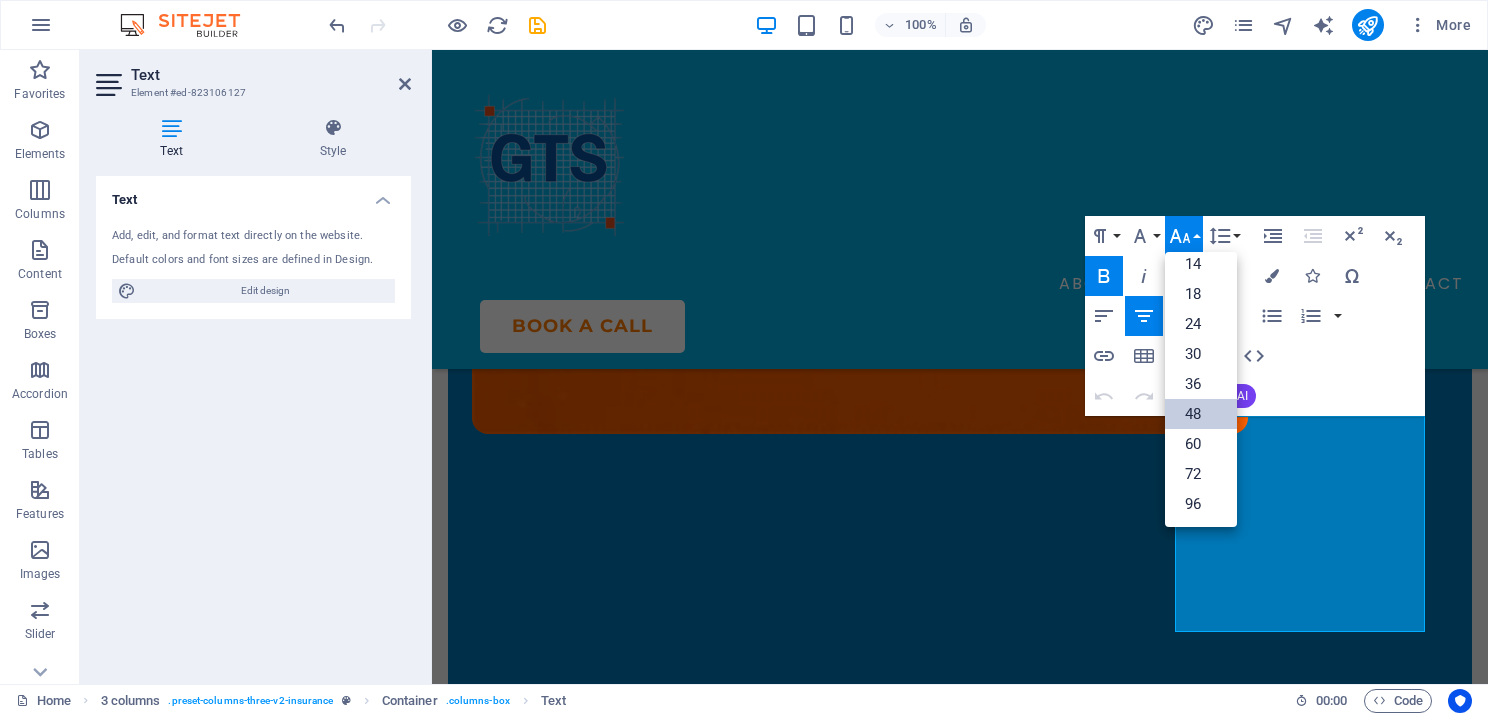 scroll, scrollTop: 160, scrollLeft: 0, axis: vertical 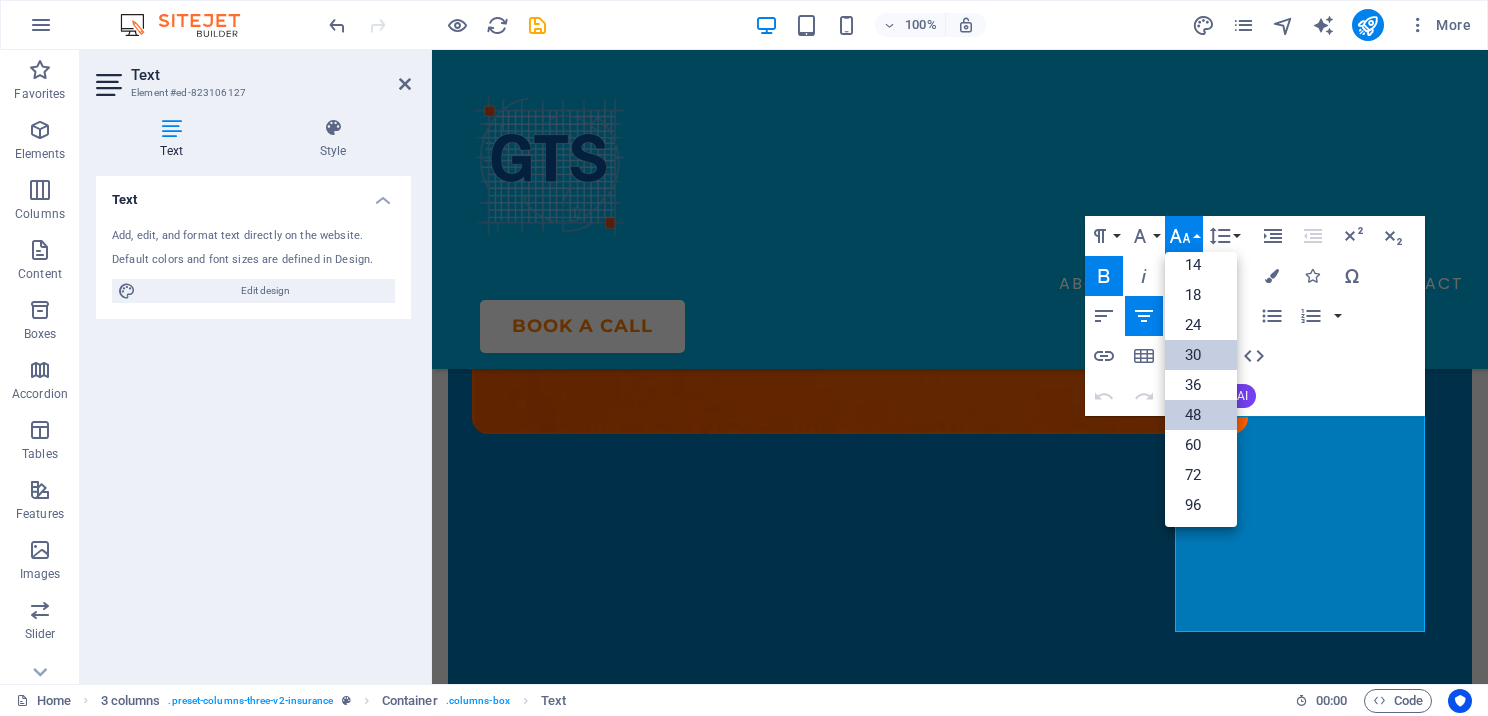 click on "30" at bounding box center (1201, 355) 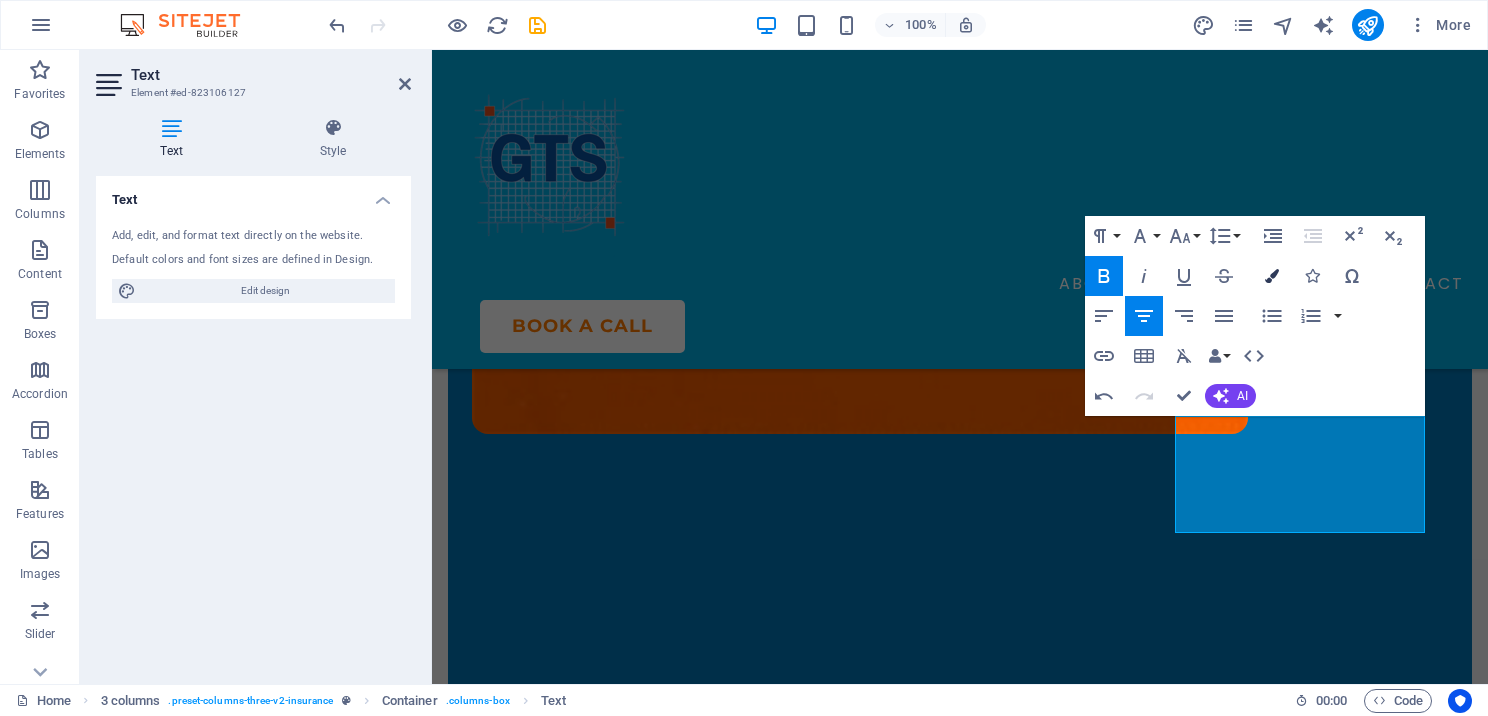 click at bounding box center [1272, 276] 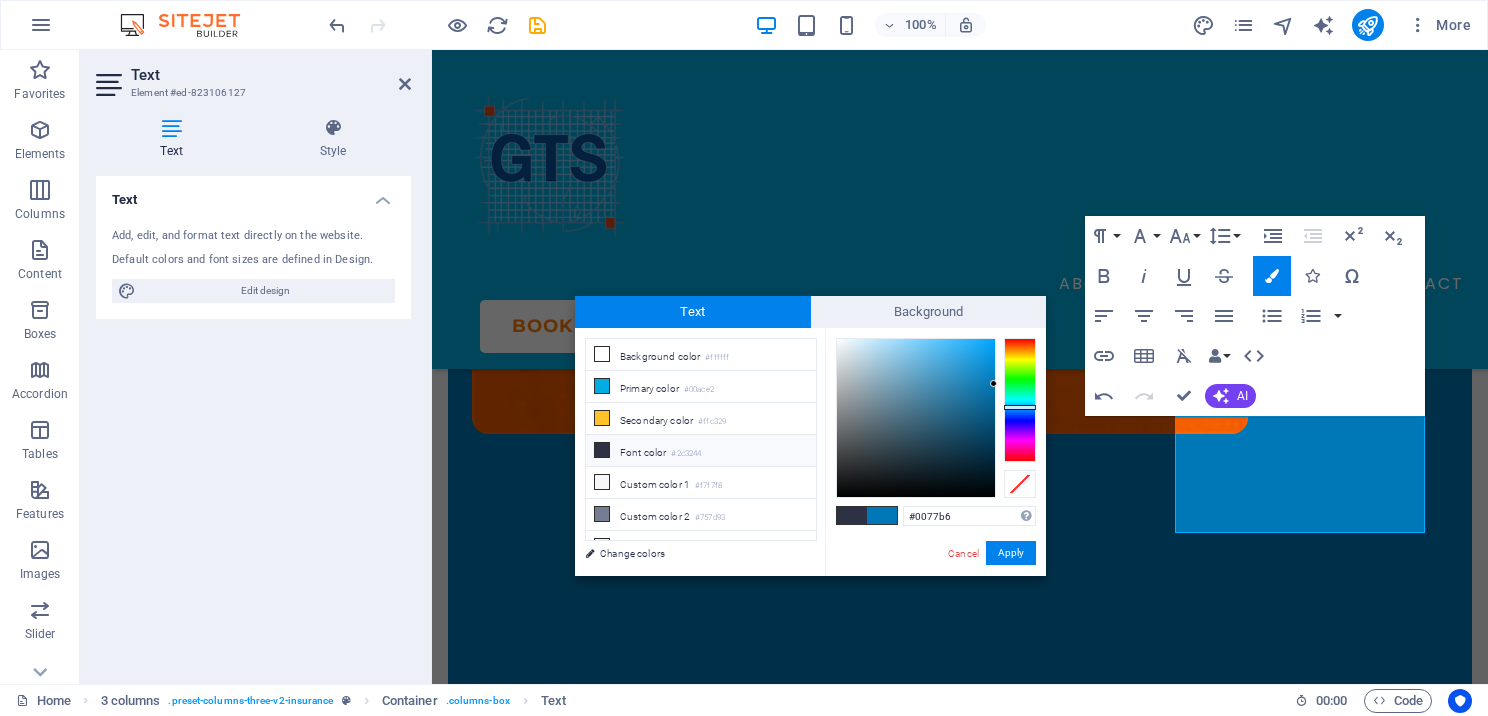 click at bounding box center [602, 450] 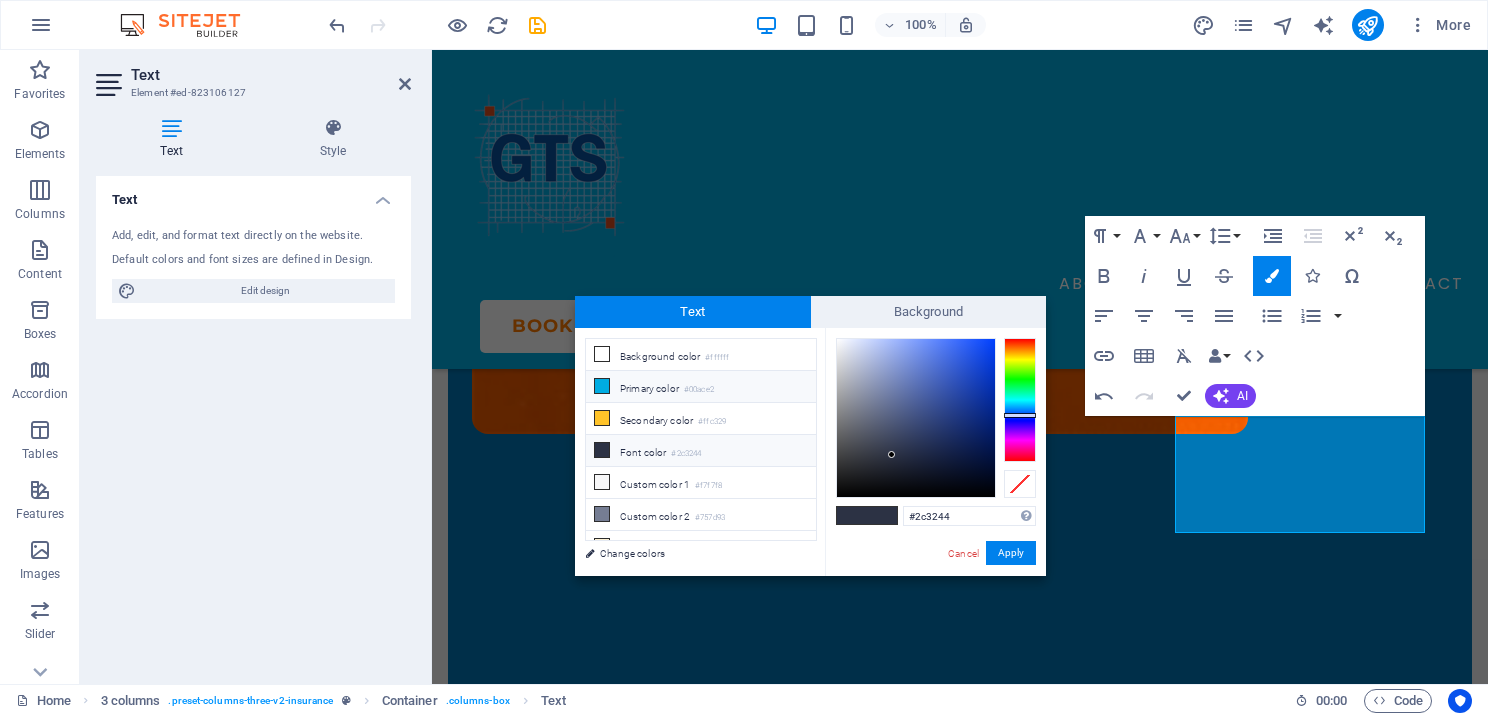 click at bounding box center (602, 386) 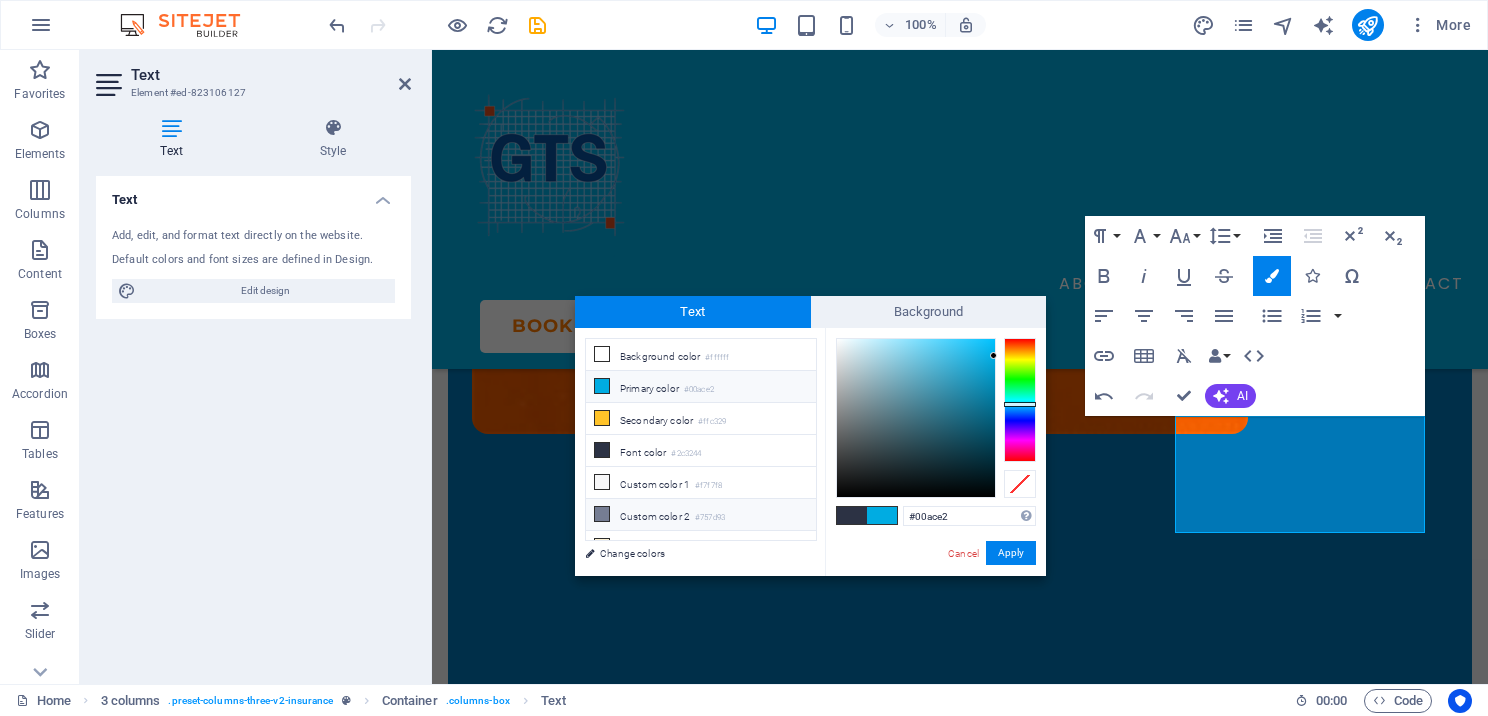 click at bounding box center [602, 514] 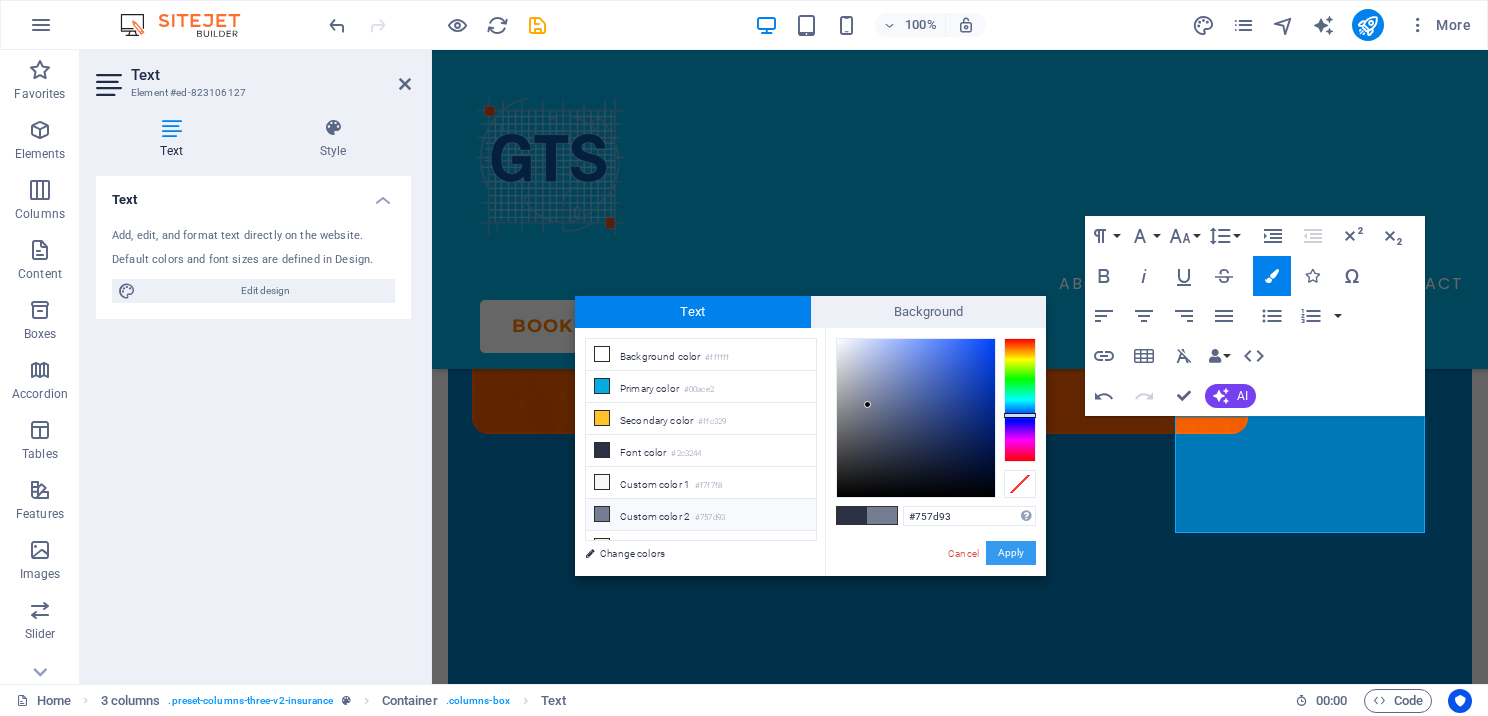 drag, startPoint x: 996, startPoint y: 544, endPoint x: 564, endPoint y: 494, distance: 434.88388 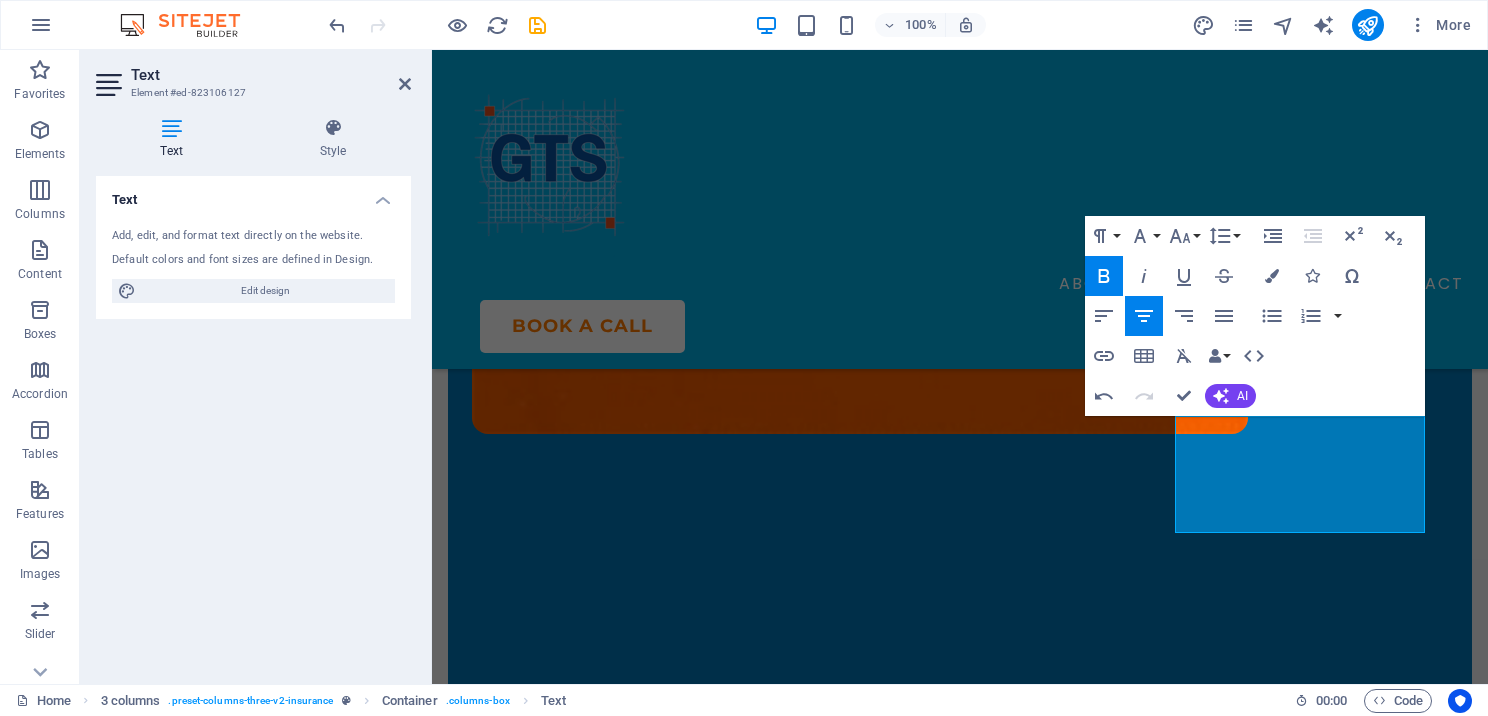click on "Text Element #ed-823106127 Text Style Text Add, edit, and format text directly on the website. Default colors and font sizes are defined in Design. Edit design Alignment Left aligned Centered Right aligned 3 columns Element Layout How this element expands within the layout (Flexbox). Size Default auto px % 1/1 1/2 1/3 1/4 1/5 1/6 1/7 1/8 1/9 1/10 Grow Shrink Order Container layout Visible Visible Opacity 100 % Overflow Spacing Margin Default auto px % rem vw vh Custom Custom auto px % rem vw vh auto px % rem vw vh auto px % rem vw vh auto px % rem vw vh Padding Default px rem % vh vw Custom Custom px rem % vh vw px rem % vh vw px rem % vh vw px rem % vh vw Border Style              - Width 1 auto px rem % vh vw Custom Custom 1 auto px rem % vh vw 1 auto px rem % vh vw 1 auto px rem % vh vw 1 auto px rem % vh vw  - Color Round corners Default px rem % vh vw Custom Custom px rem % vh vw px rem % vh vw px rem % vh vw px rem % vh vw Shadow Default None Outside Inside Color X offset 0 px rem vh vw 0 px 0" at bounding box center [256, 367] 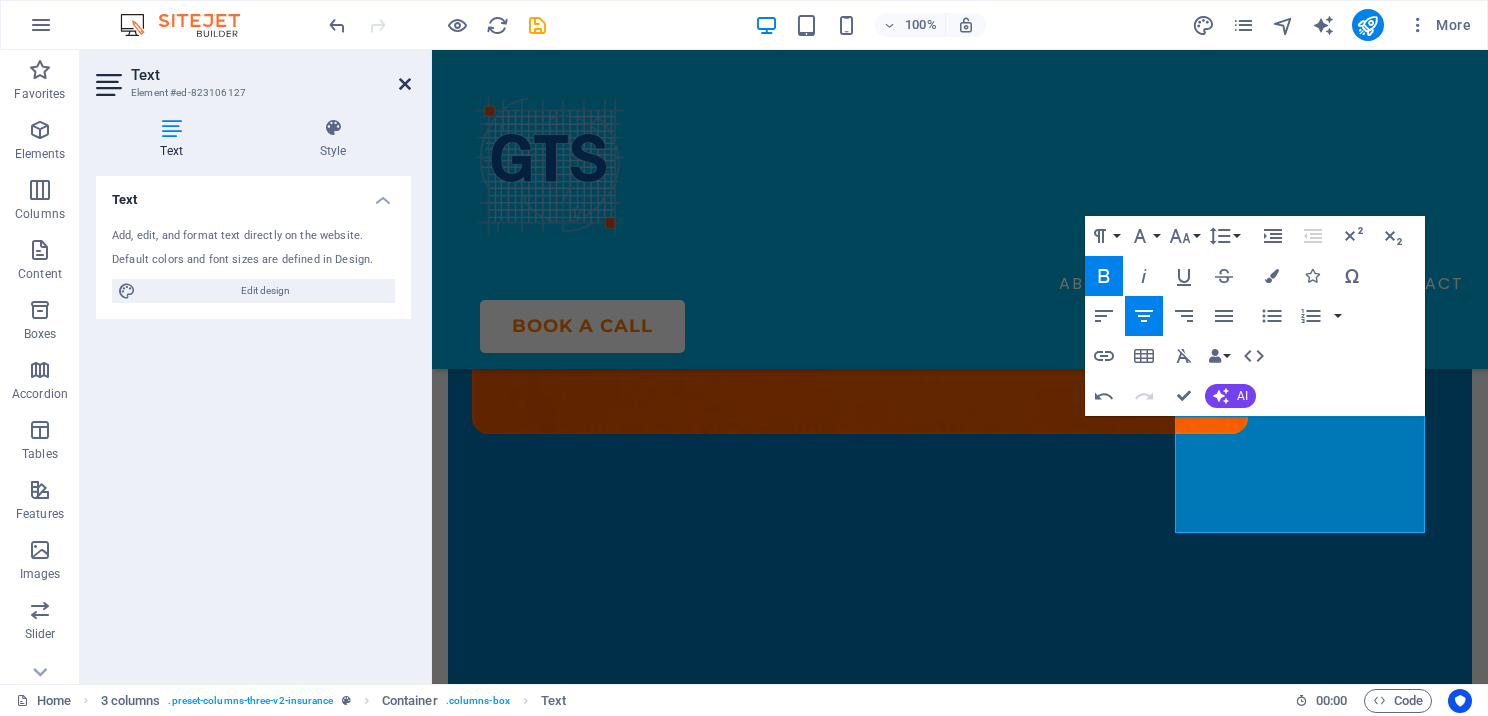 click at bounding box center (405, 84) 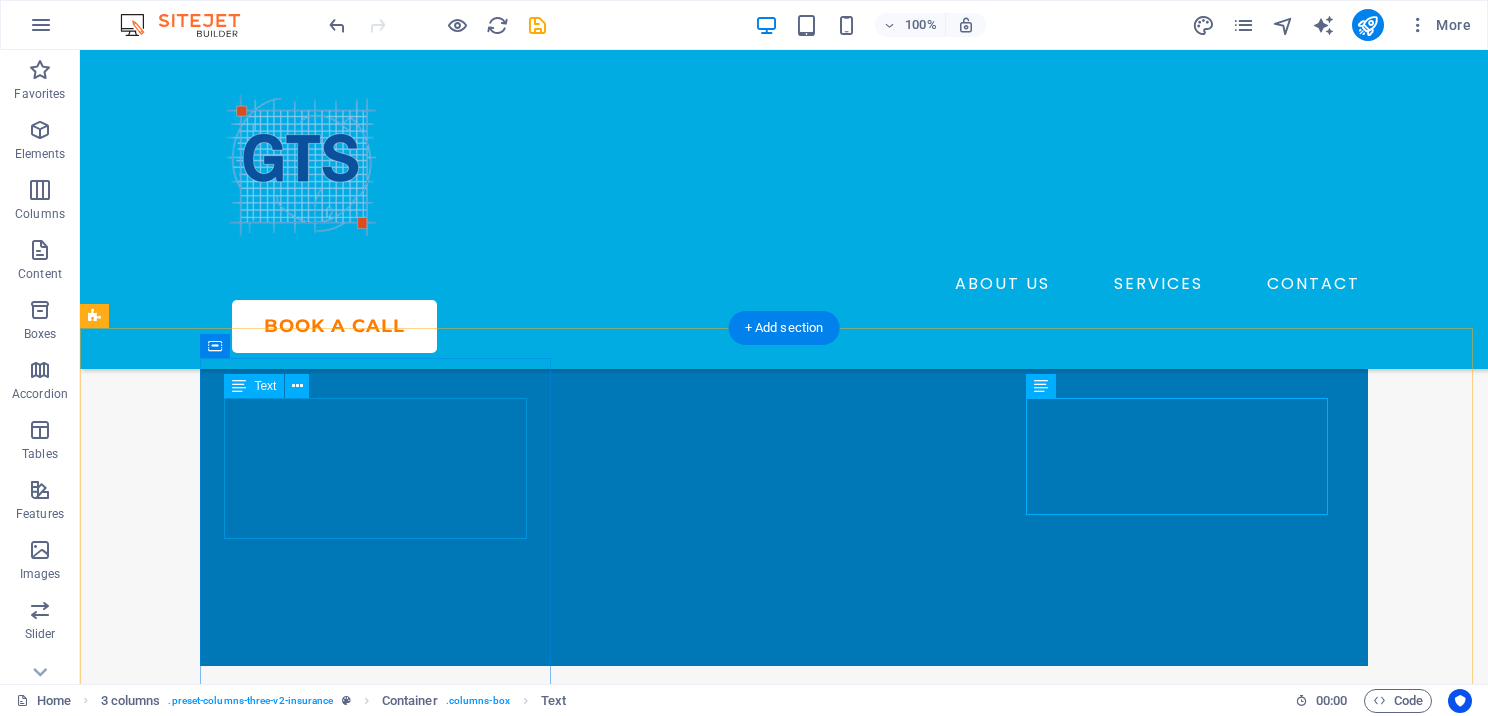 scroll, scrollTop: 800, scrollLeft: 0, axis: vertical 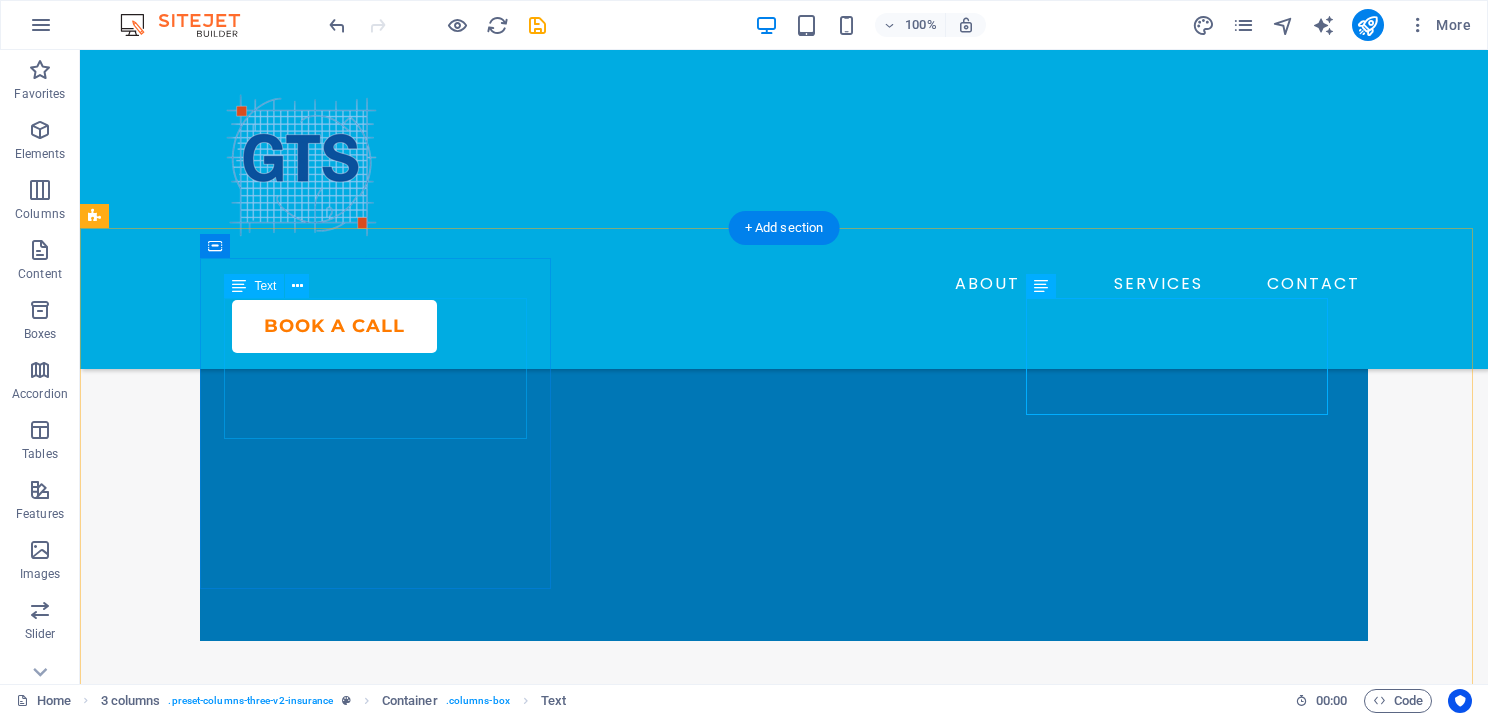 click on "SMART START PLAN PTIN" at bounding box center (279, 861) 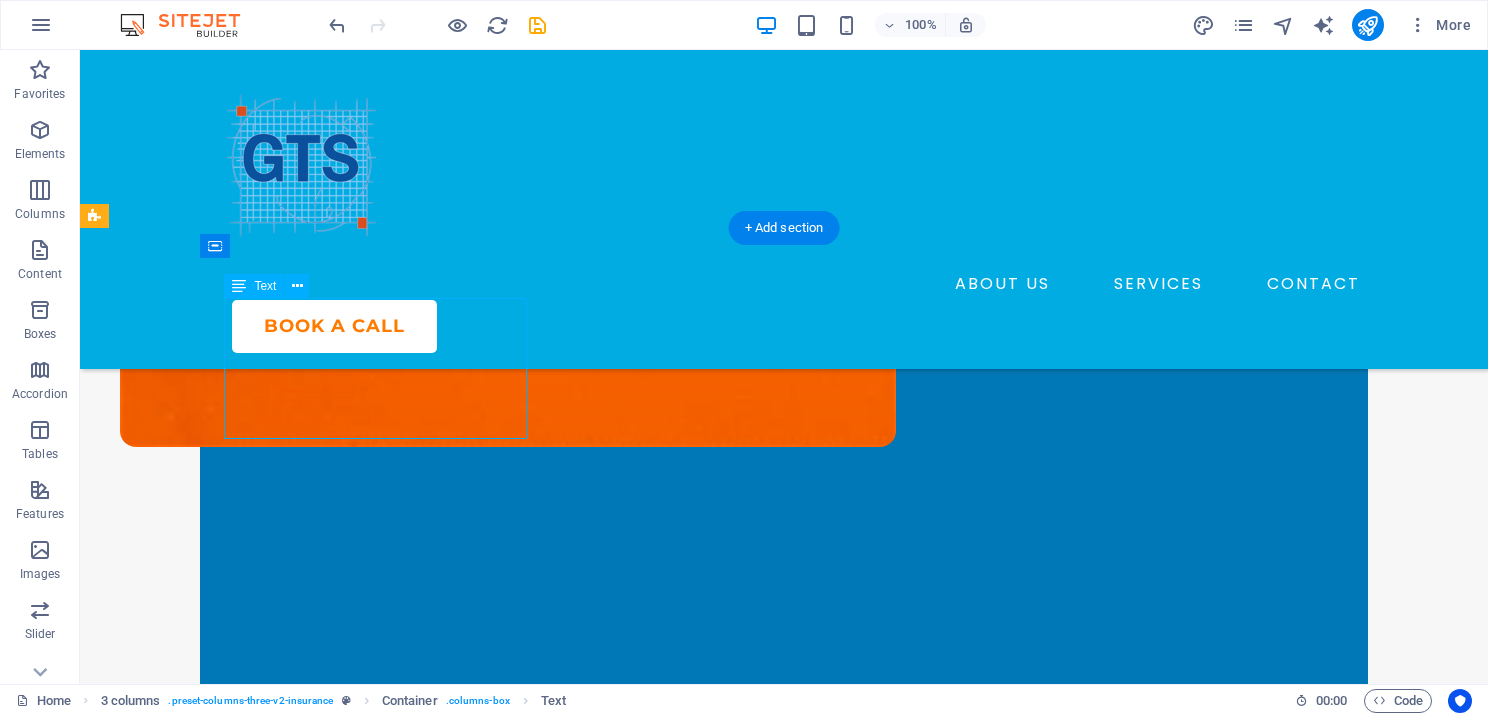 scroll, scrollTop: 600, scrollLeft: 0, axis: vertical 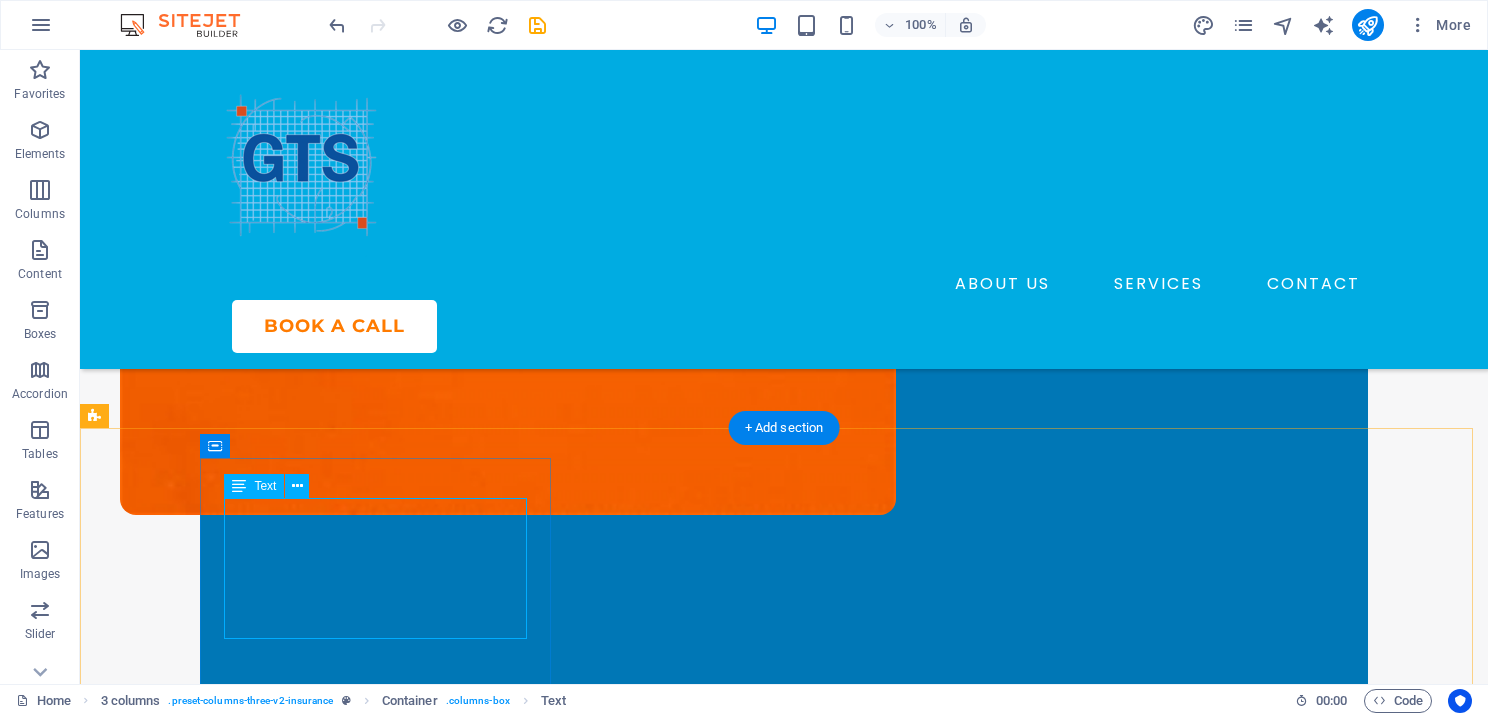 click on "SMART START PLAN PTIN" at bounding box center [279, 1061] 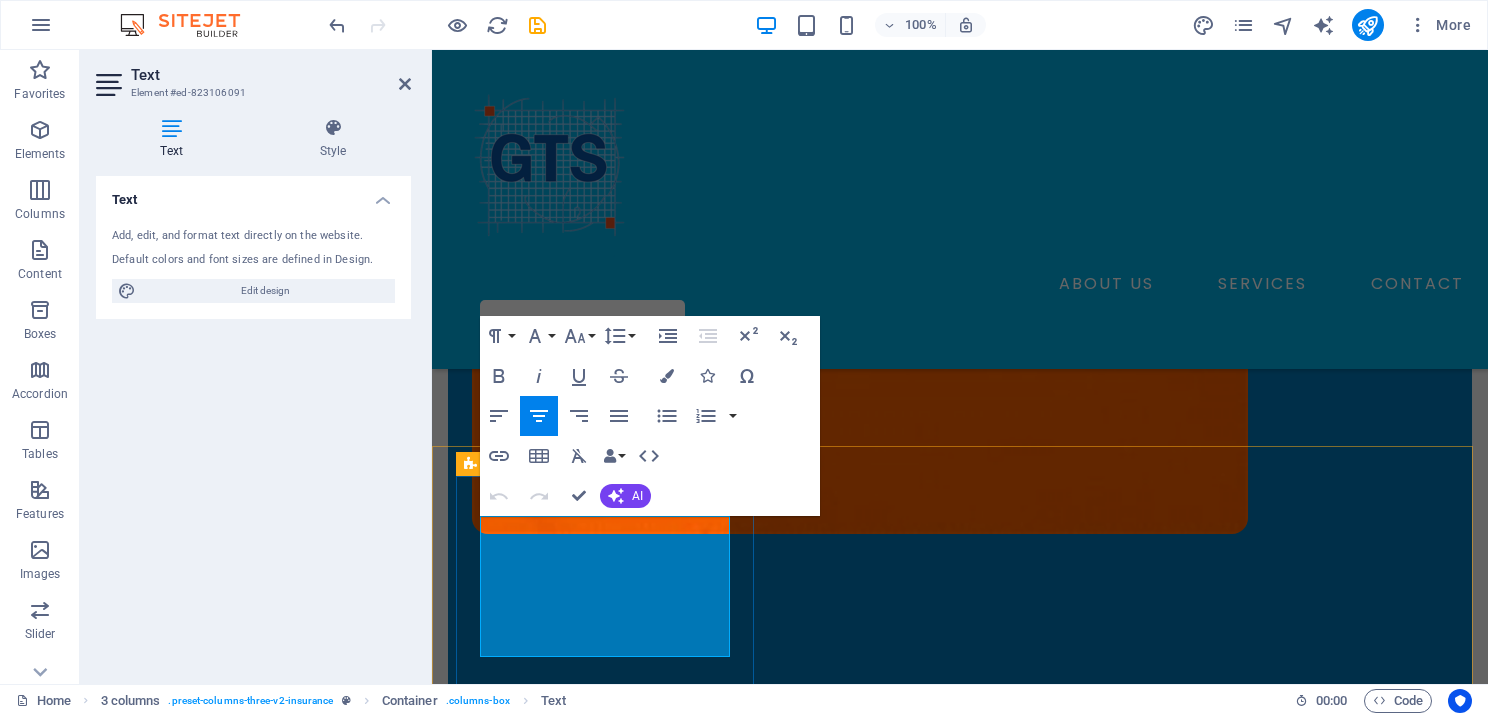 drag, startPoint x: 482, startPoint y: 555, endPoint x: 723, endPoint y: 562, distance: 241.10164 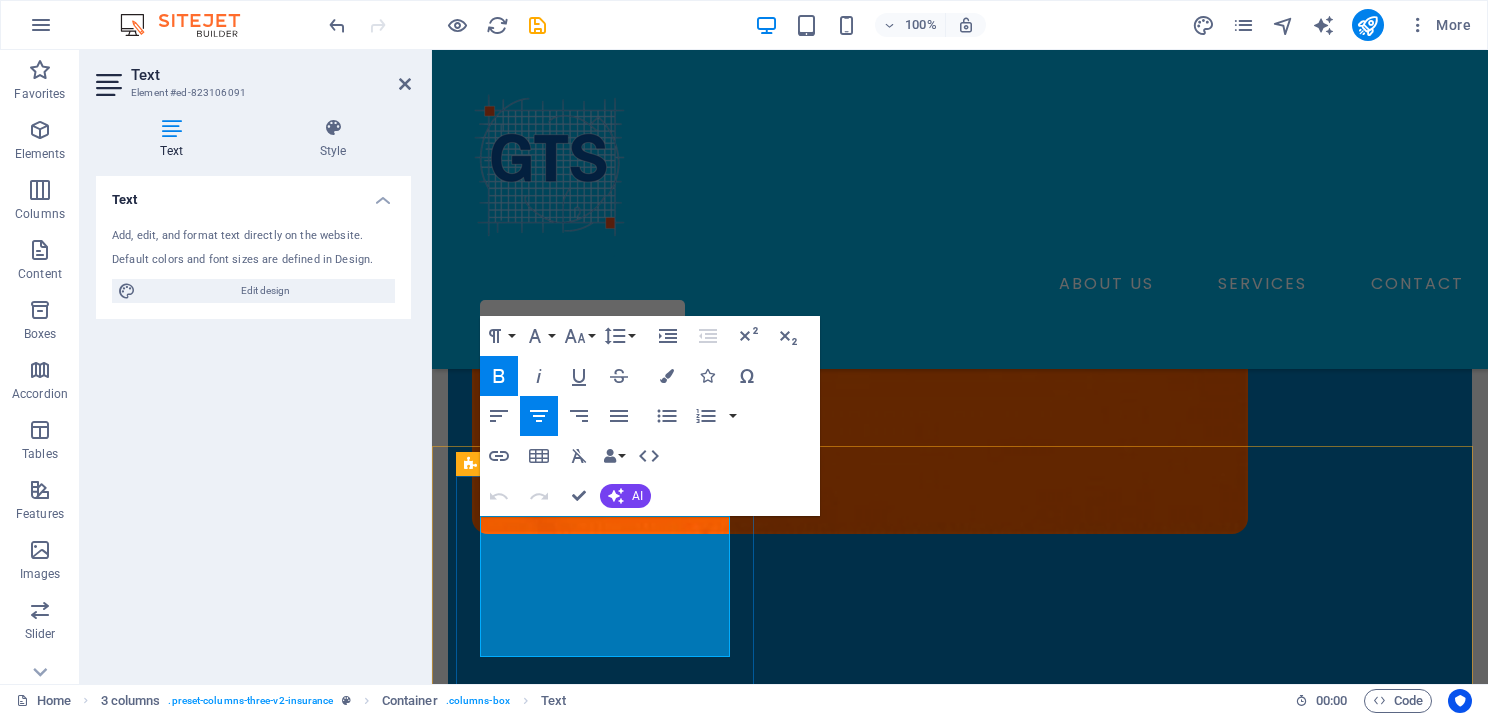 copy on "SMART START PLAN" 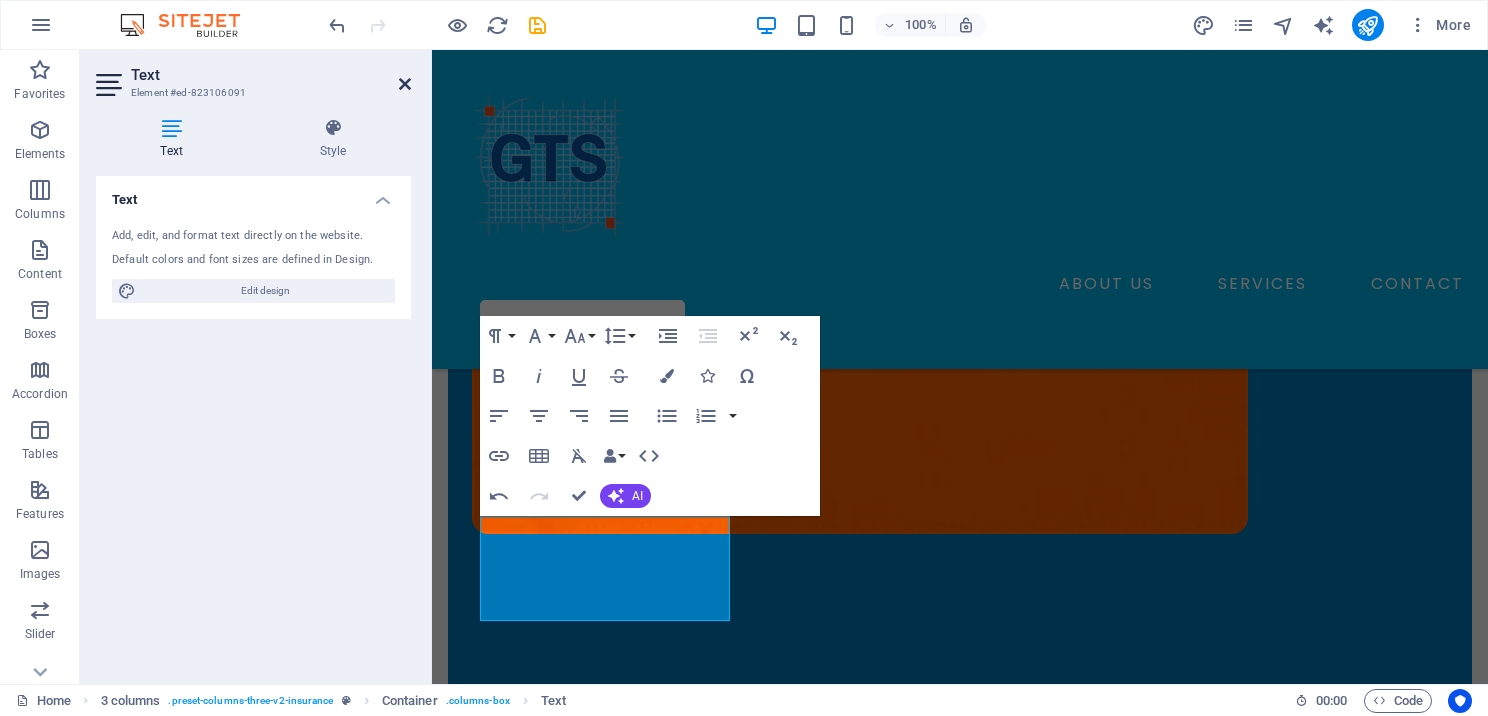 click at bounding box center (405, 84) 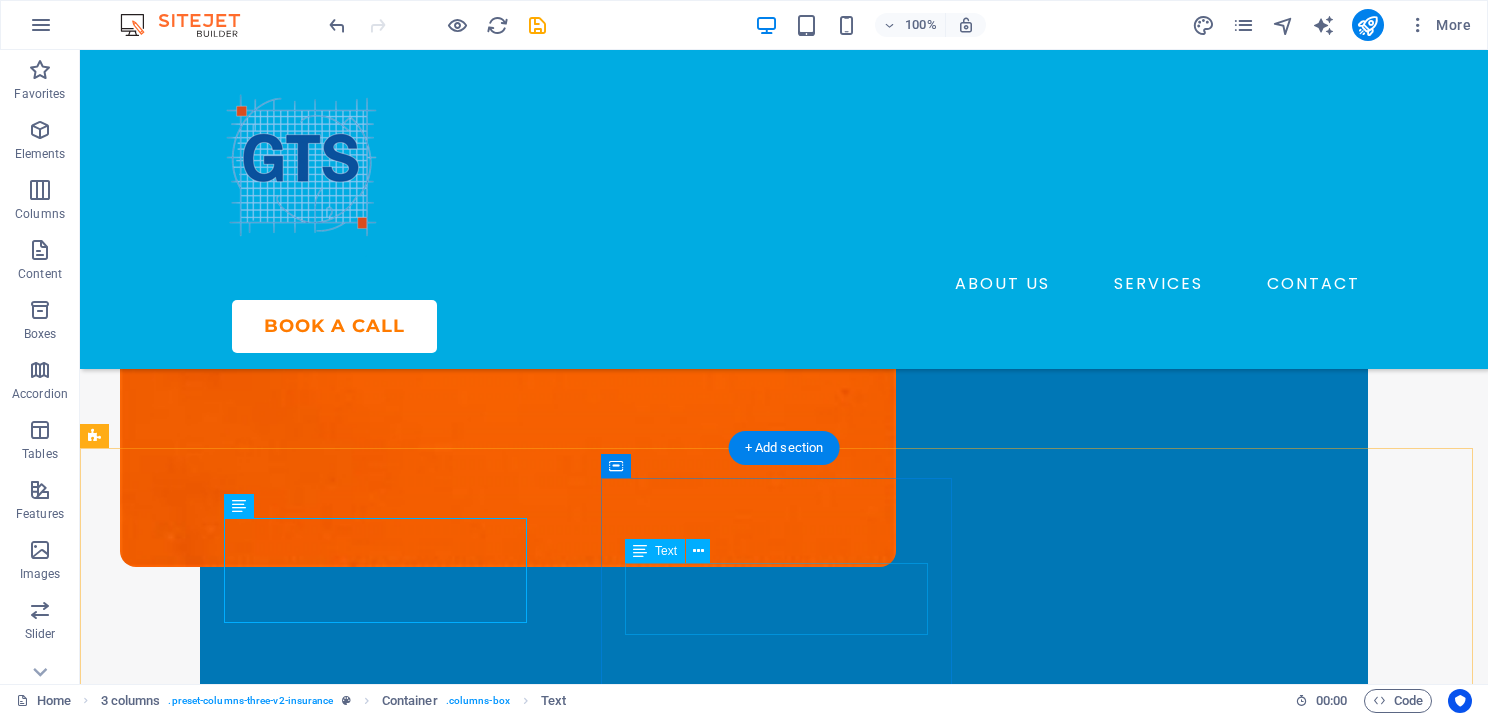 scroll, scrollTop: 600, scrollLeft: 0, axis: vertical 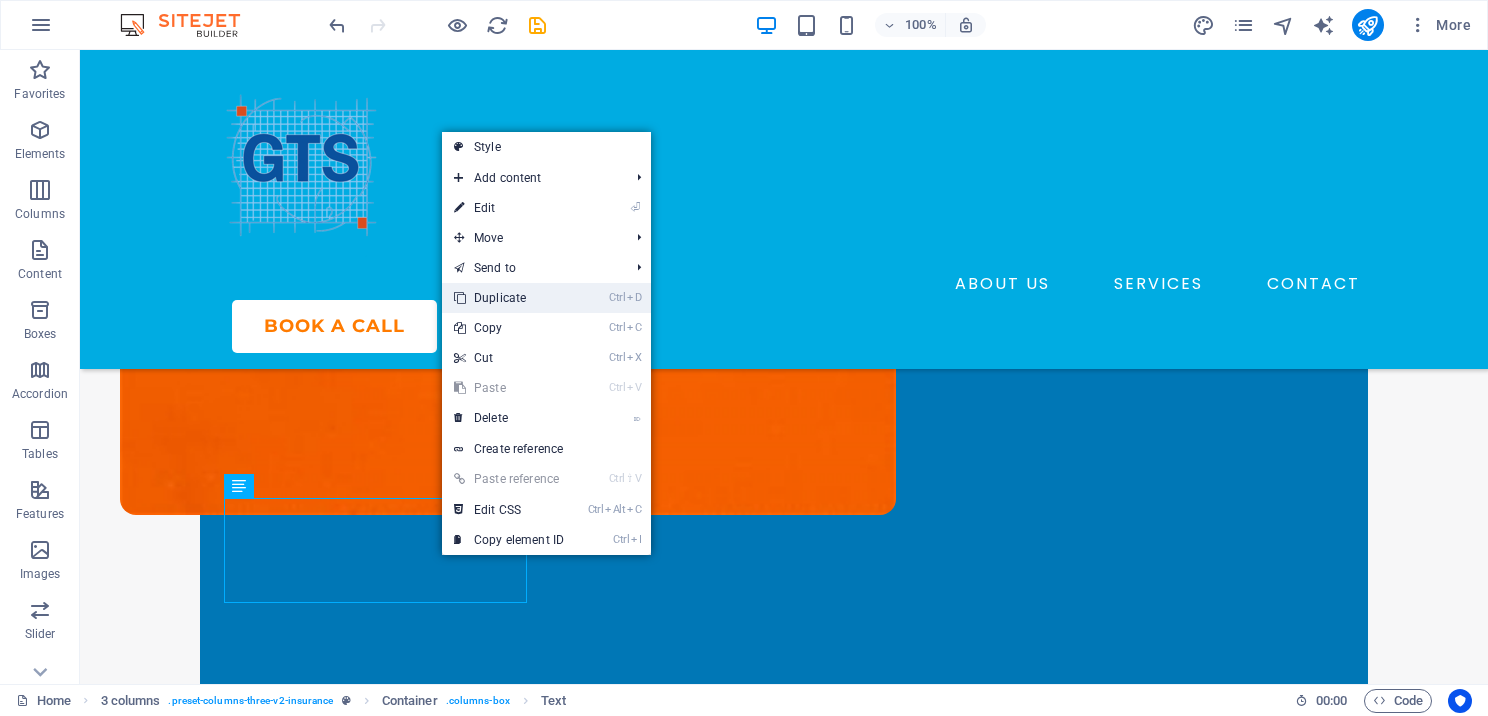 click on "Ctrl D  Duplicate" at bounding box center (509, 298) 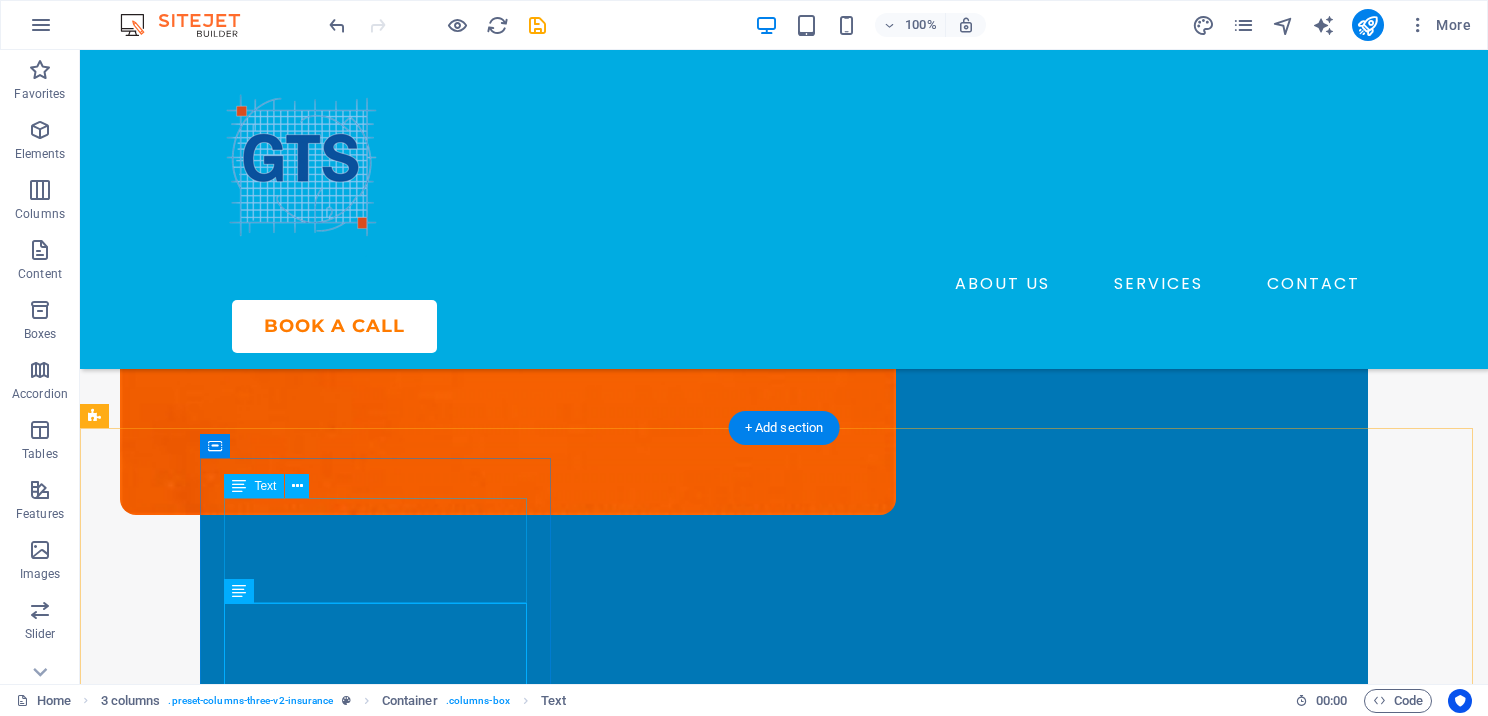 click on "PTIN" at bounding box center (279, 1043) 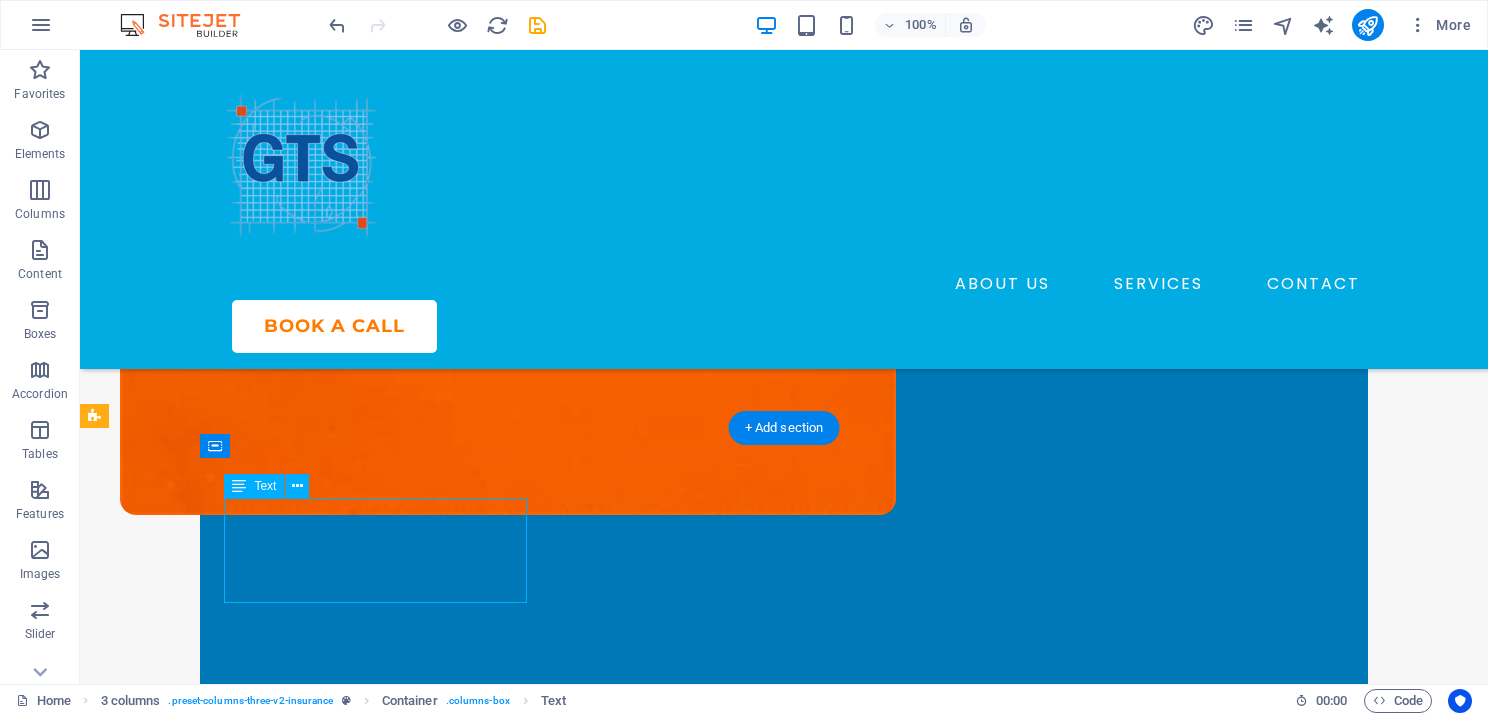 click on "PTIN" at bounding box center (279, 1043) 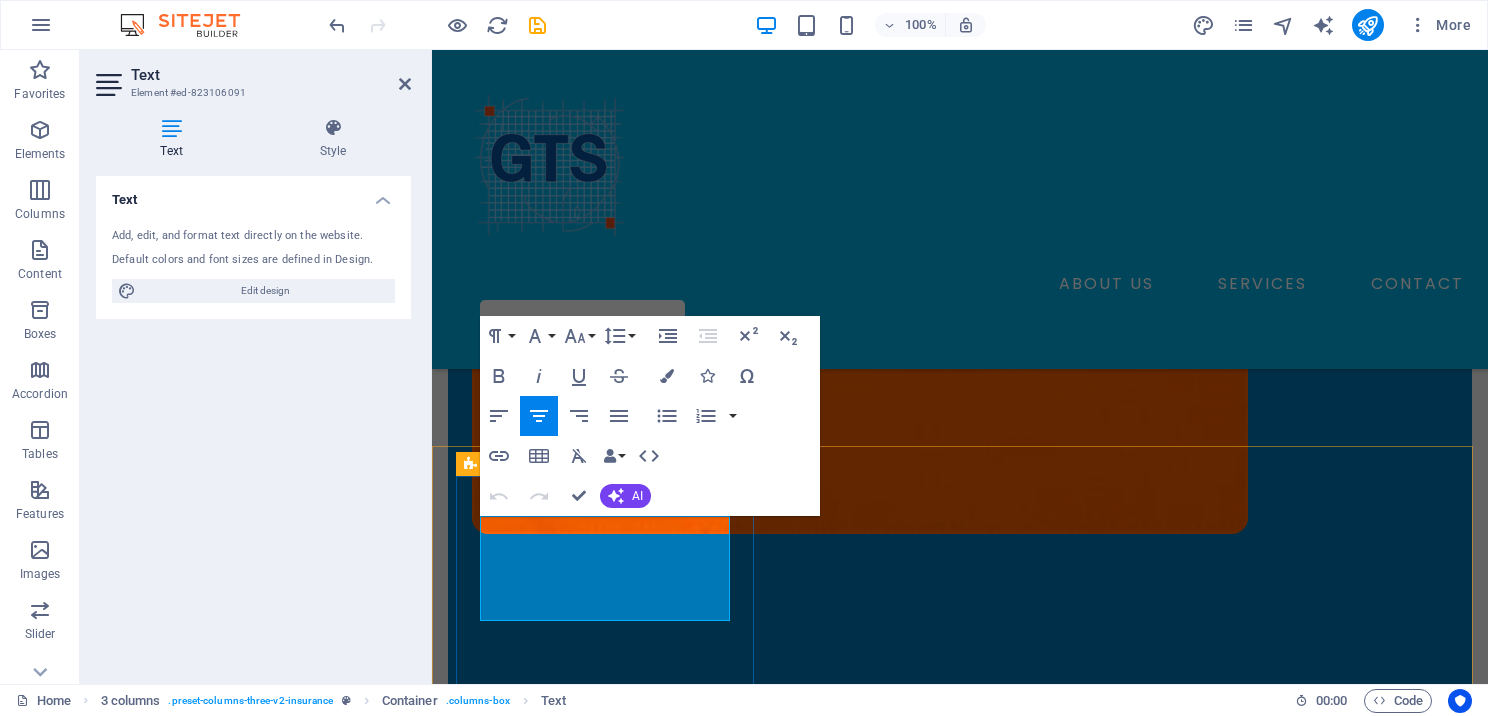 click on "PTIN" at bounding box center (607, 1110) 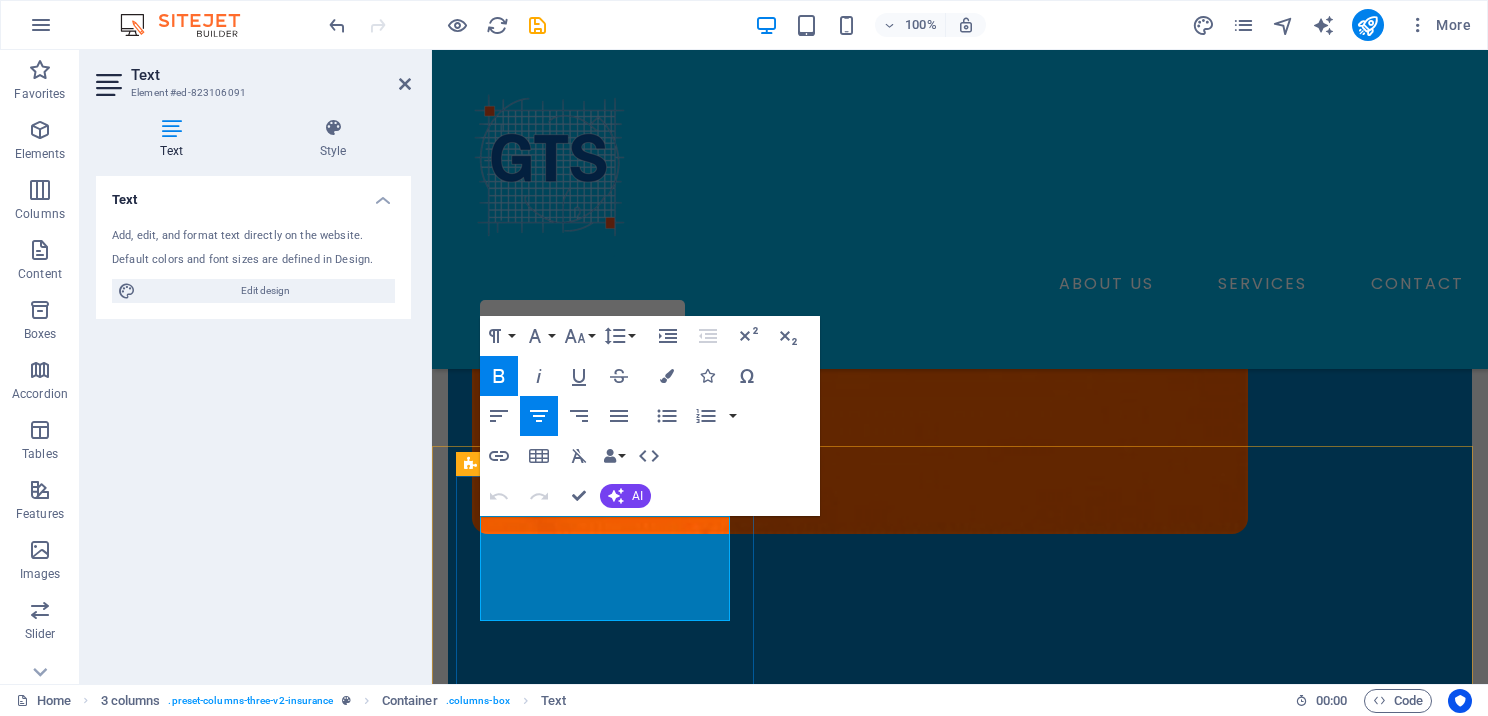 drag, startPoint x: 690, startPoint y: 584, endPoint x: 648, endPoint y: 581, distance: 42.107006 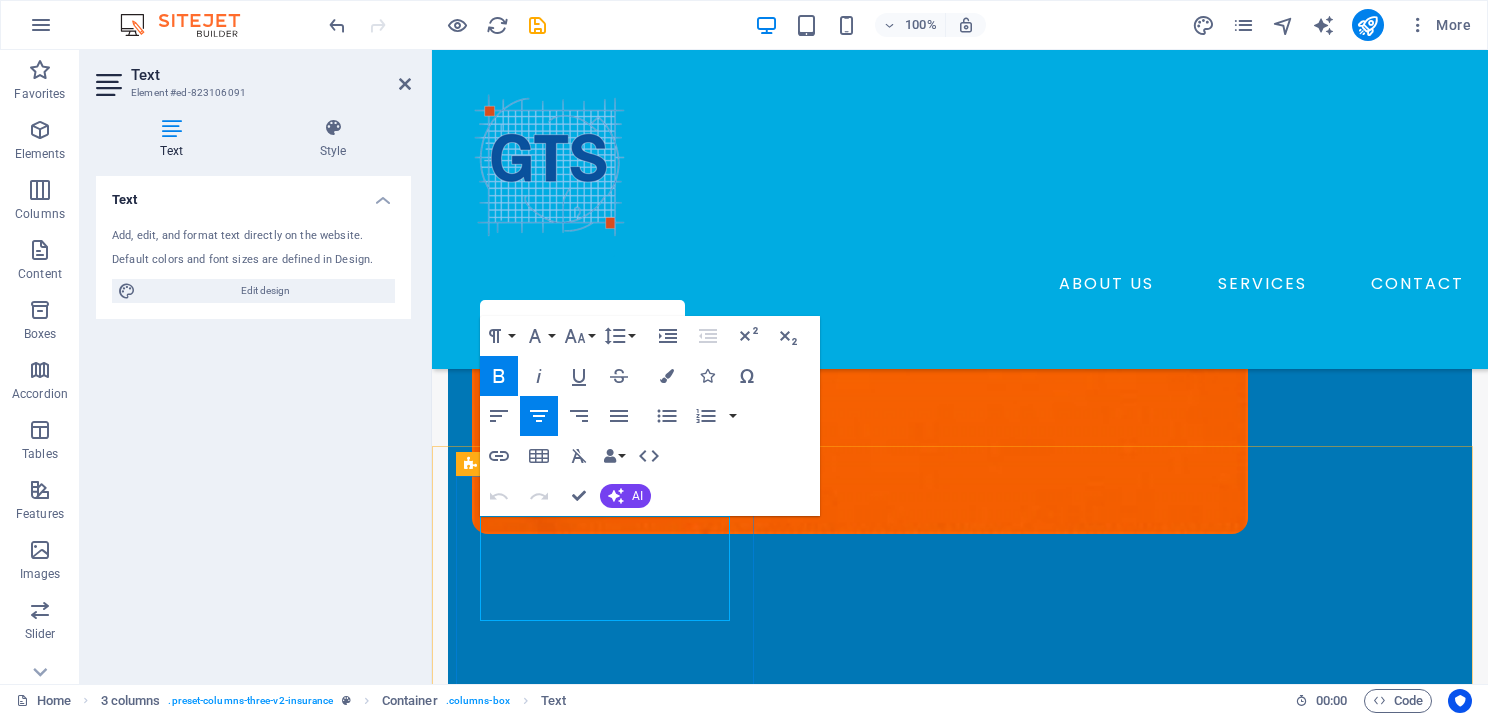 click on "PTIN" at bounding box center [607, 1110] 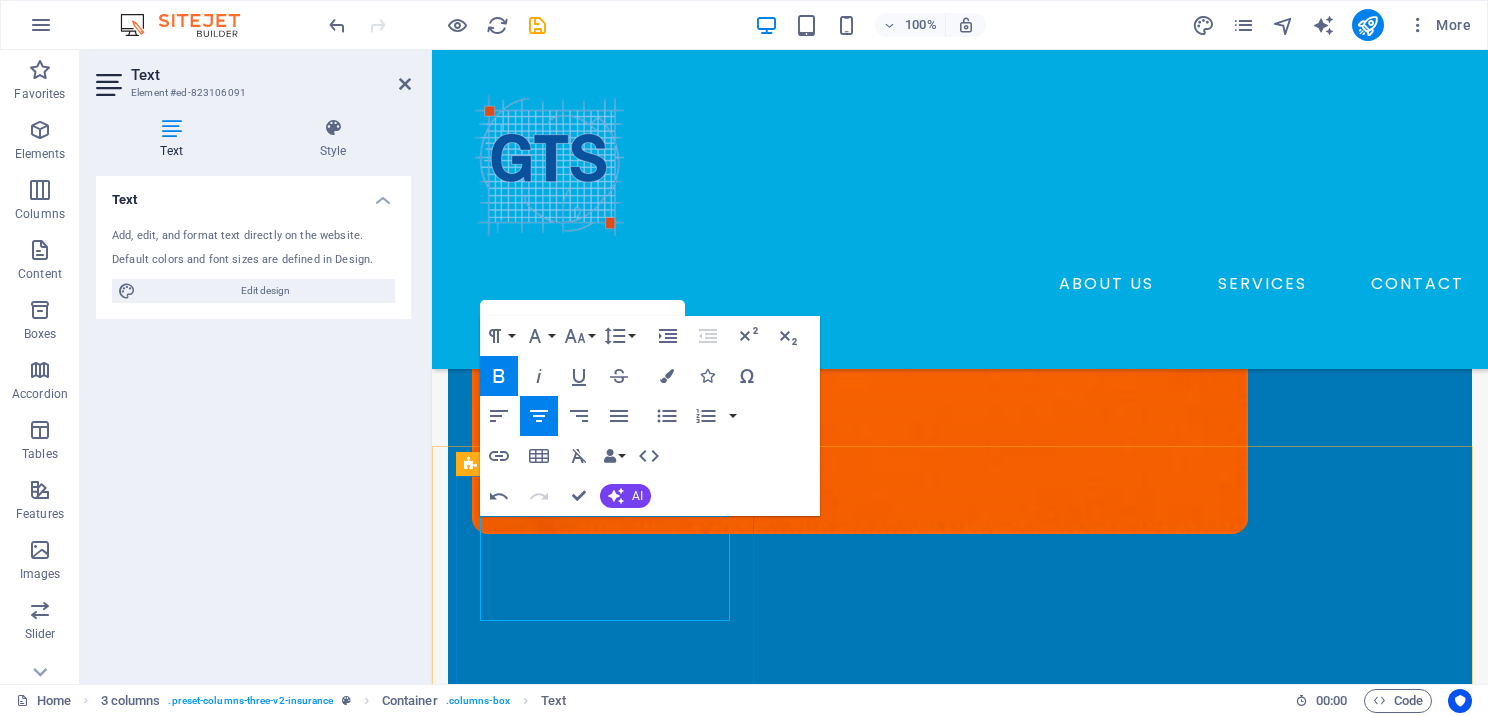 type 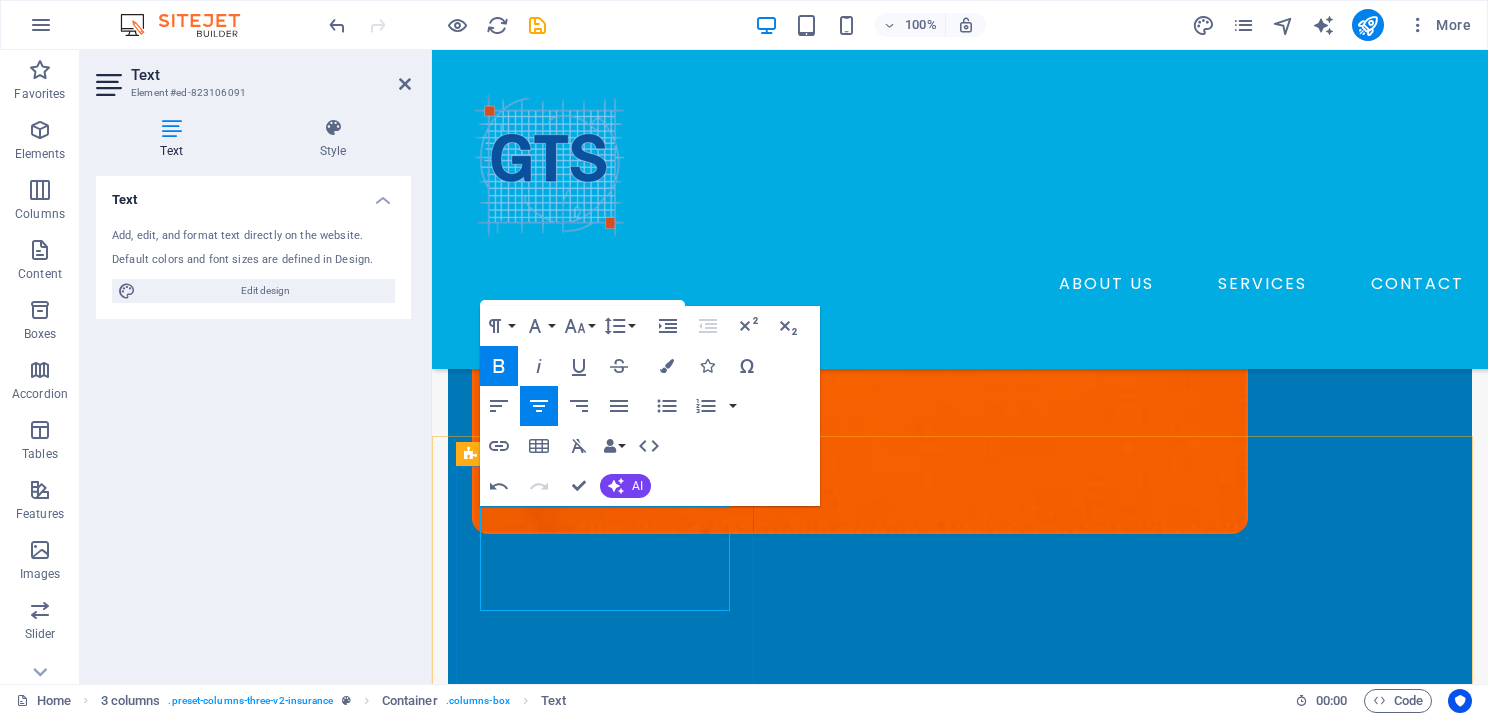 scroll, scrollTop: 592, scrollLeft: 0, axis: vertical 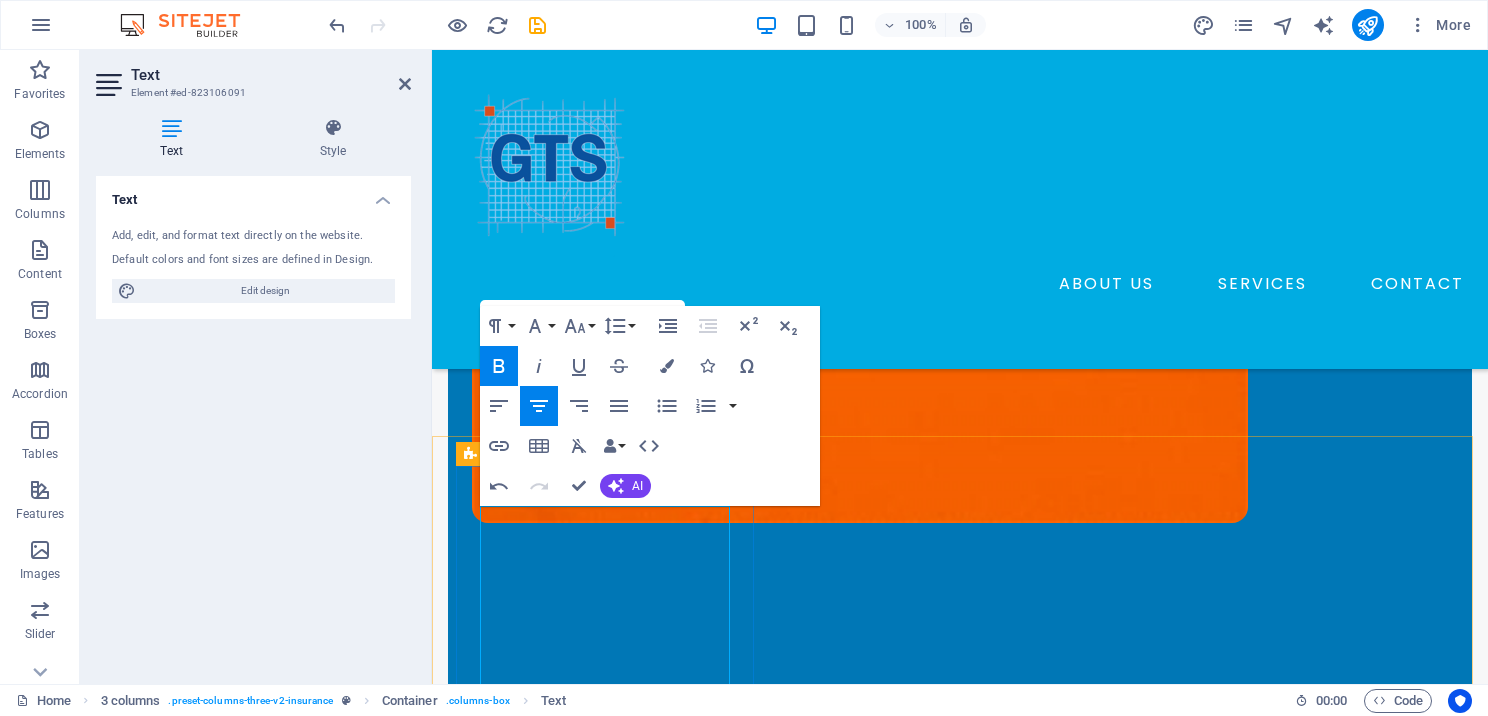 drag, startPoint x: 507, startPoint y: 575, endPoint x: 695, endPoint y: 644, distance: 200.26233 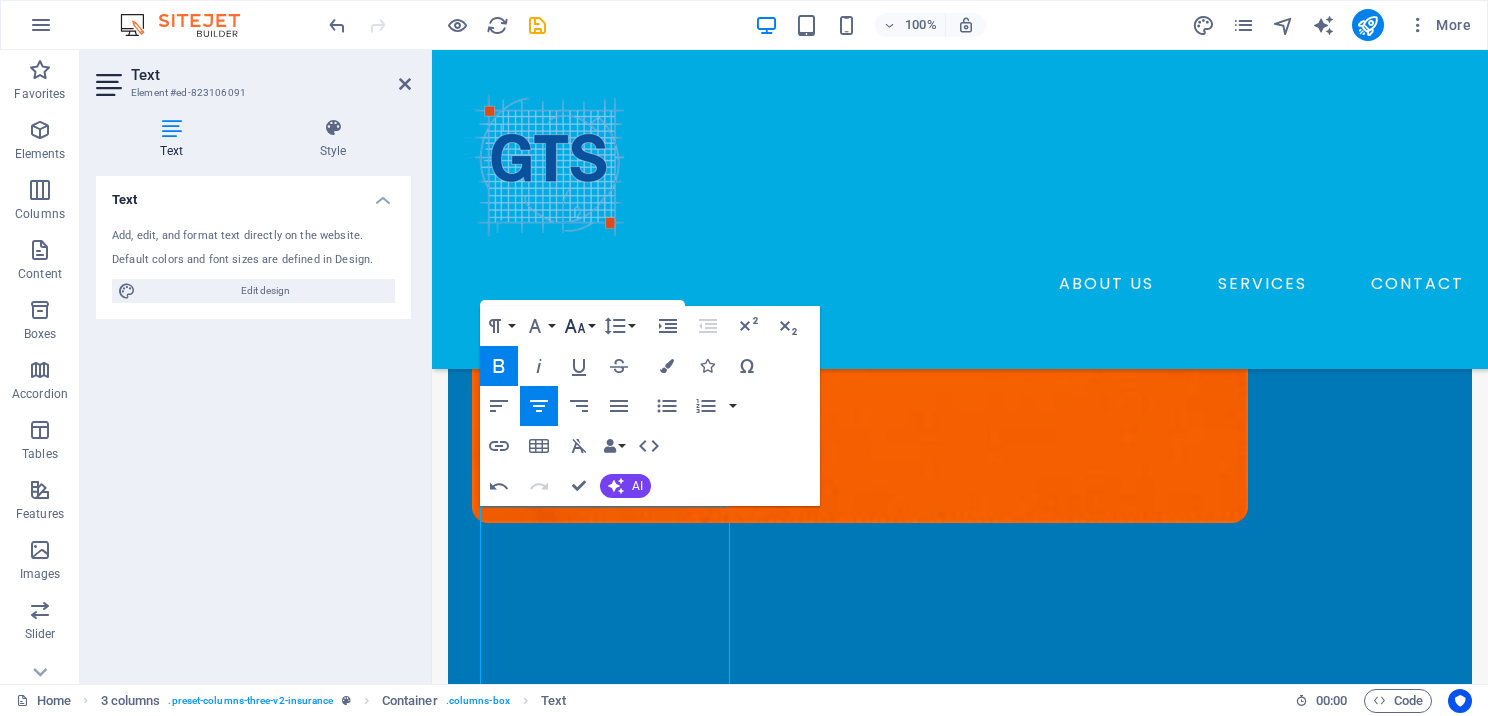click 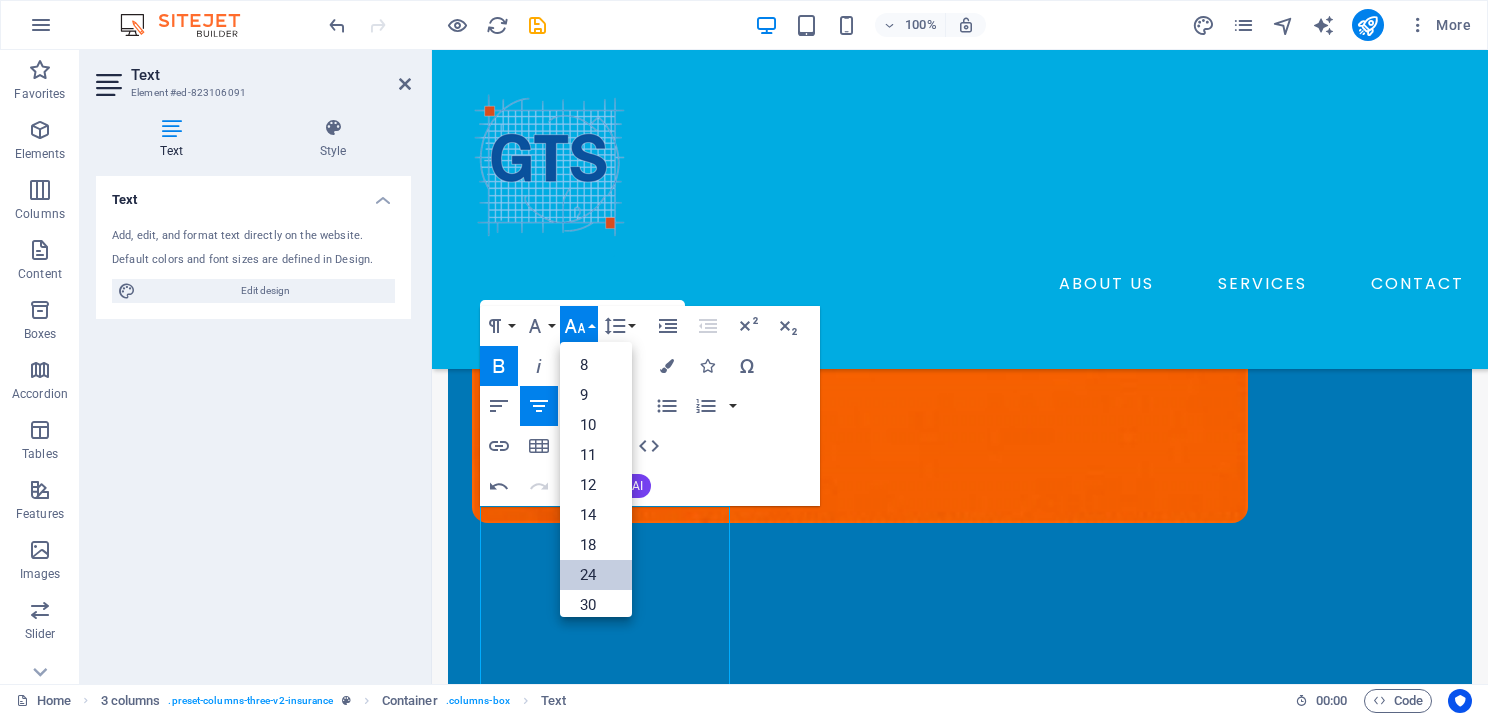 click on "24" at bounding box center (596, 575) 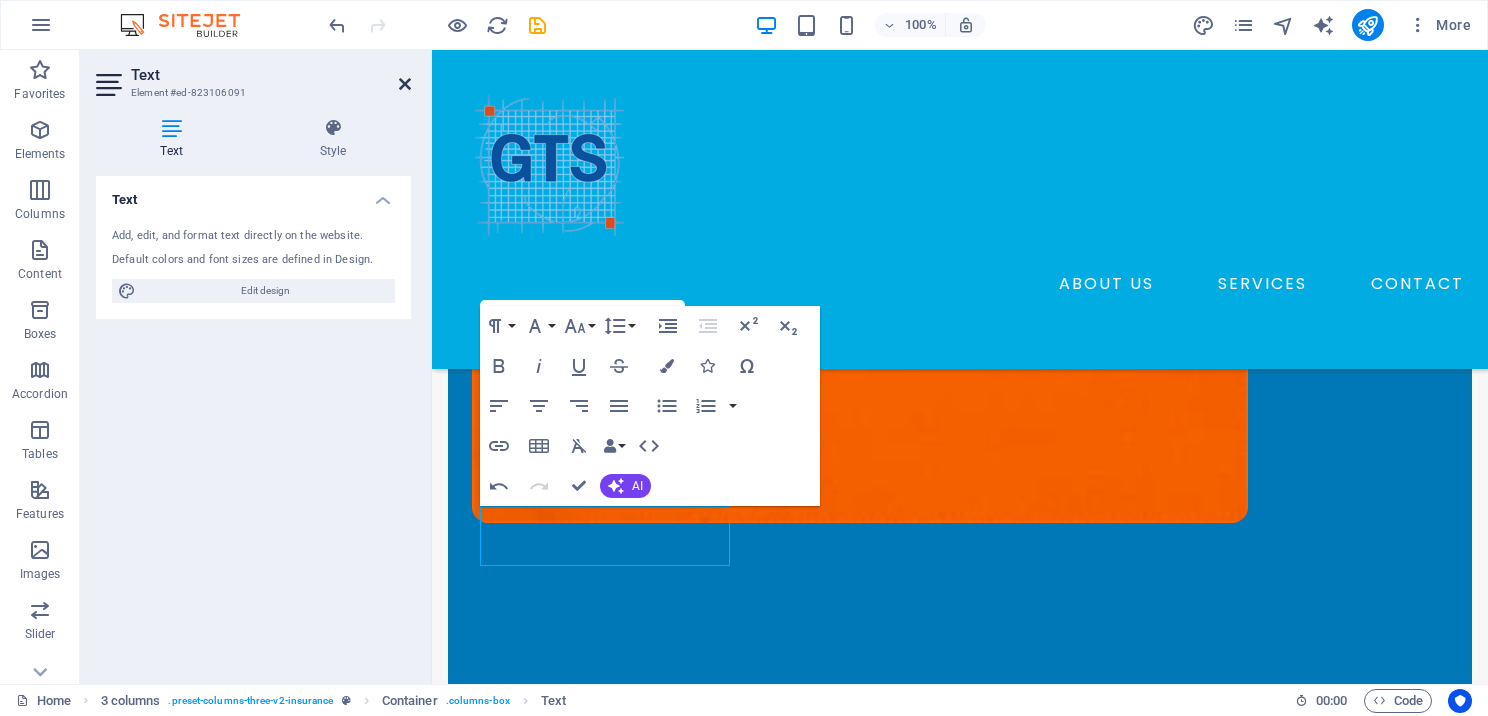 click at bounding box center (405, 84) 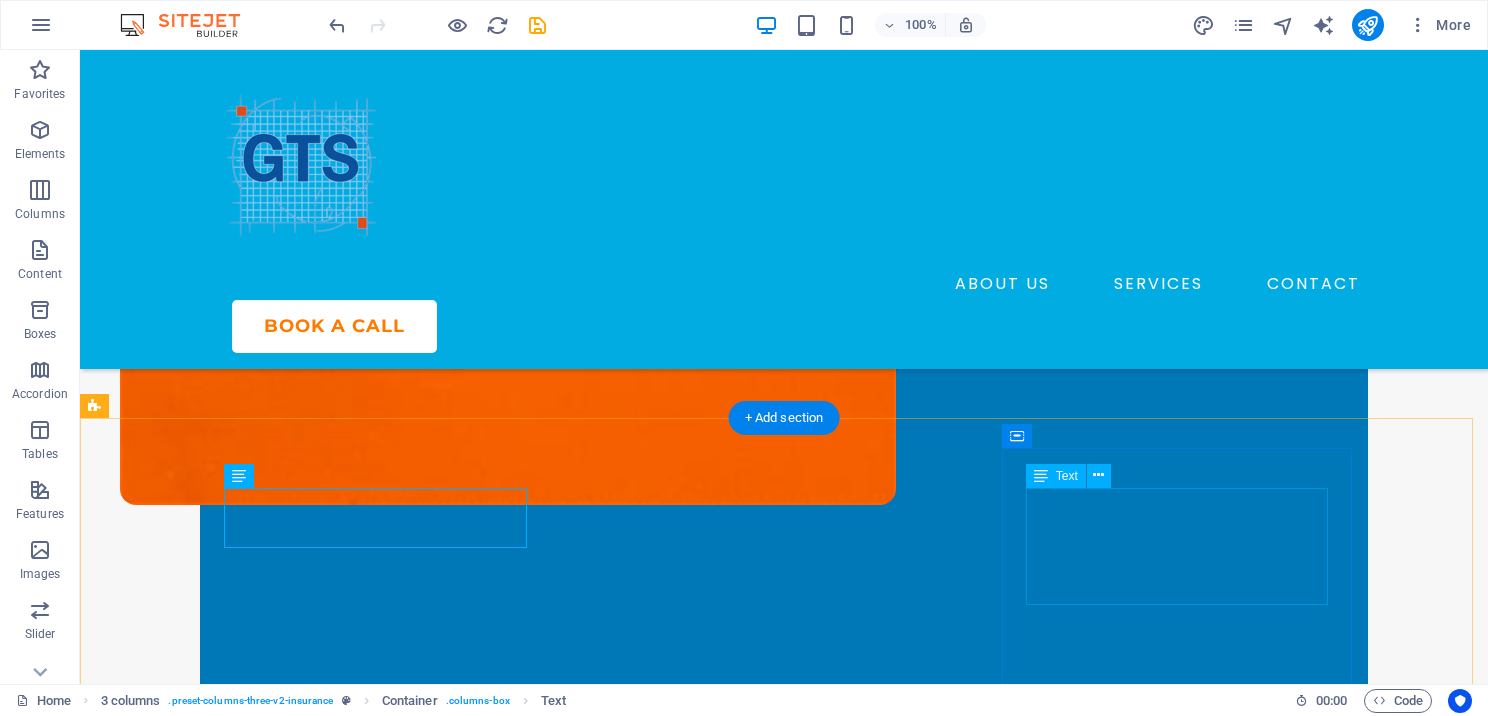 click on "ULTIMATE  WHITE LABEL" at bounding box center [279, 1693] 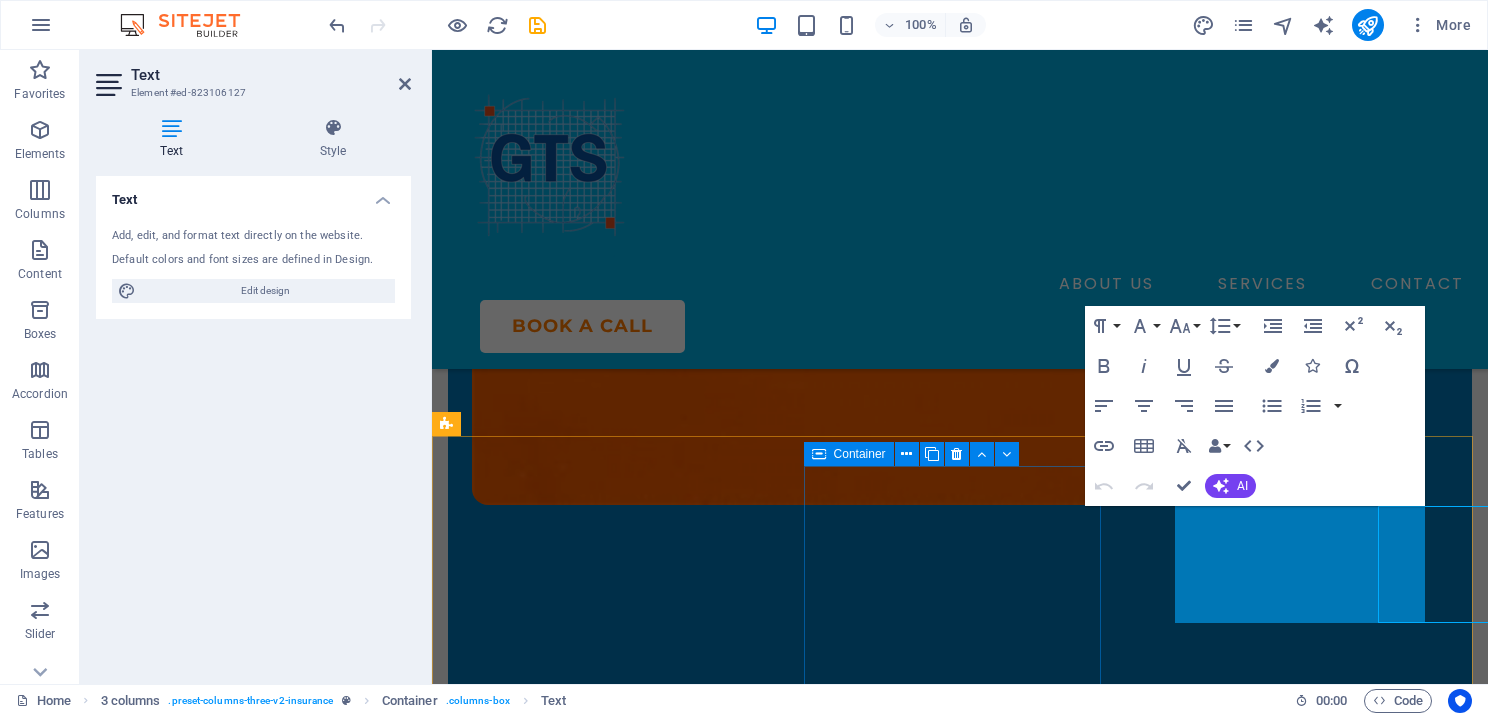 scroll, scrollTop: 592, scrollLeft: 0, axis: vertical 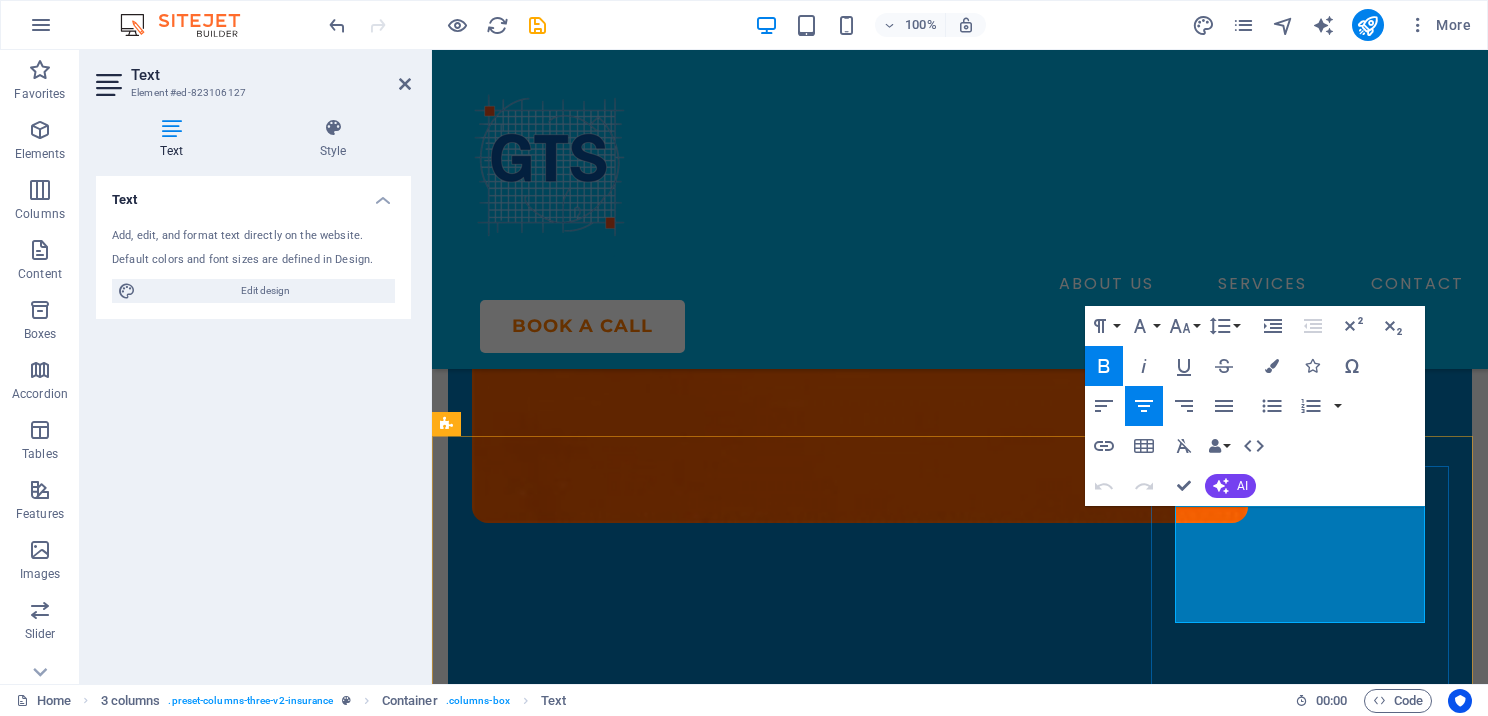 drag, startPoint x: 1189, startPoint y: 591, endPoint x: 1414, endPoint y: 597, distance: 225.07999 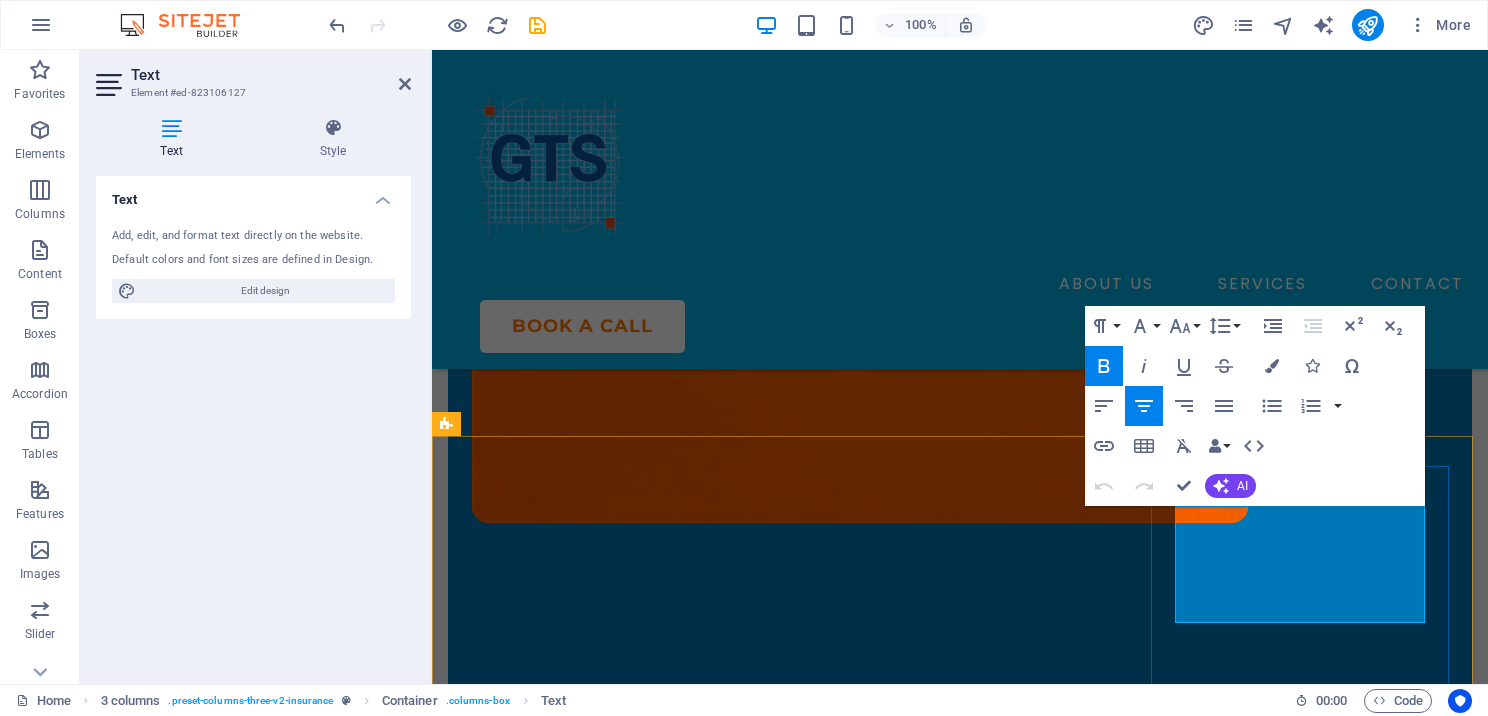 click on "ULTIMATE  WHITE LABEL" at bounding box center (607, 1781) 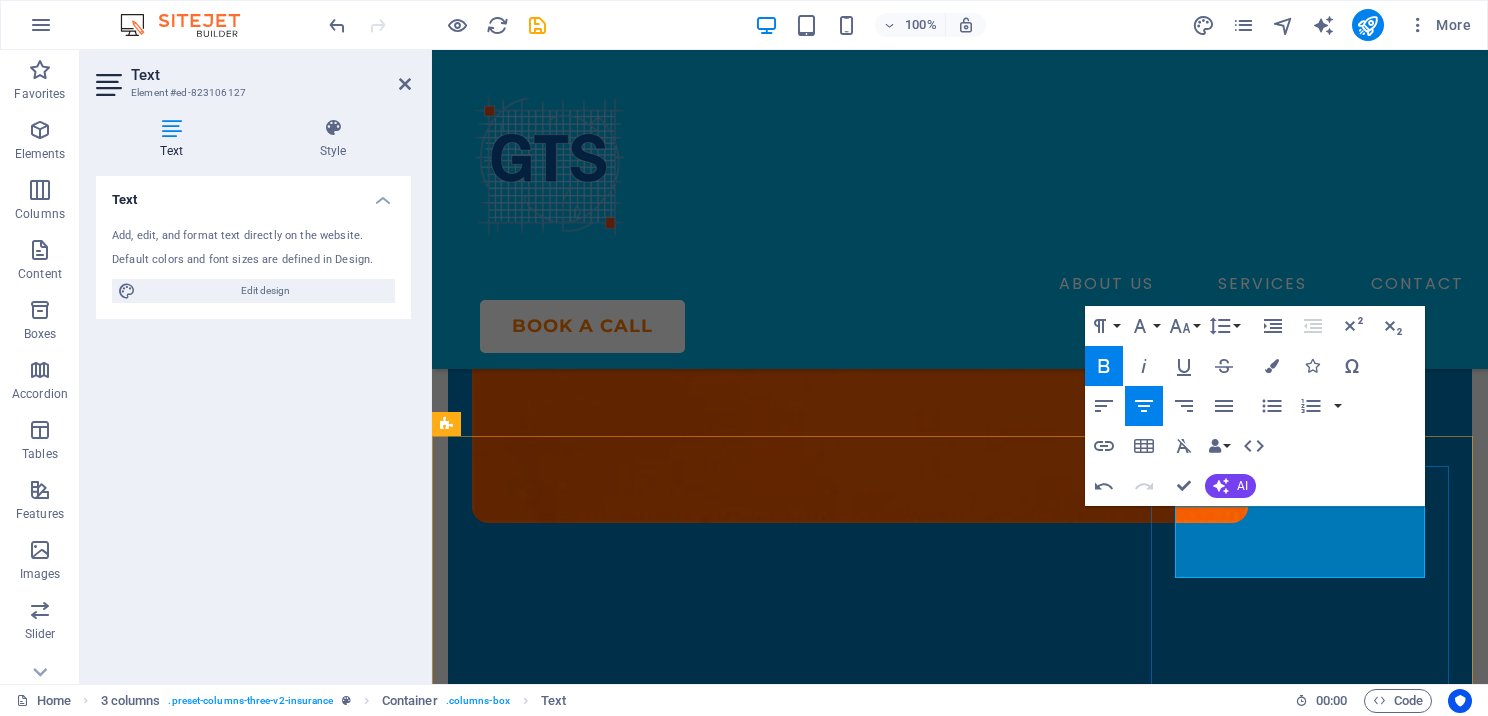 drag, startPoint x: 1177, startPoint y: 537, endPoint x: 1352, endPoint y: 510, distance: 177.0706 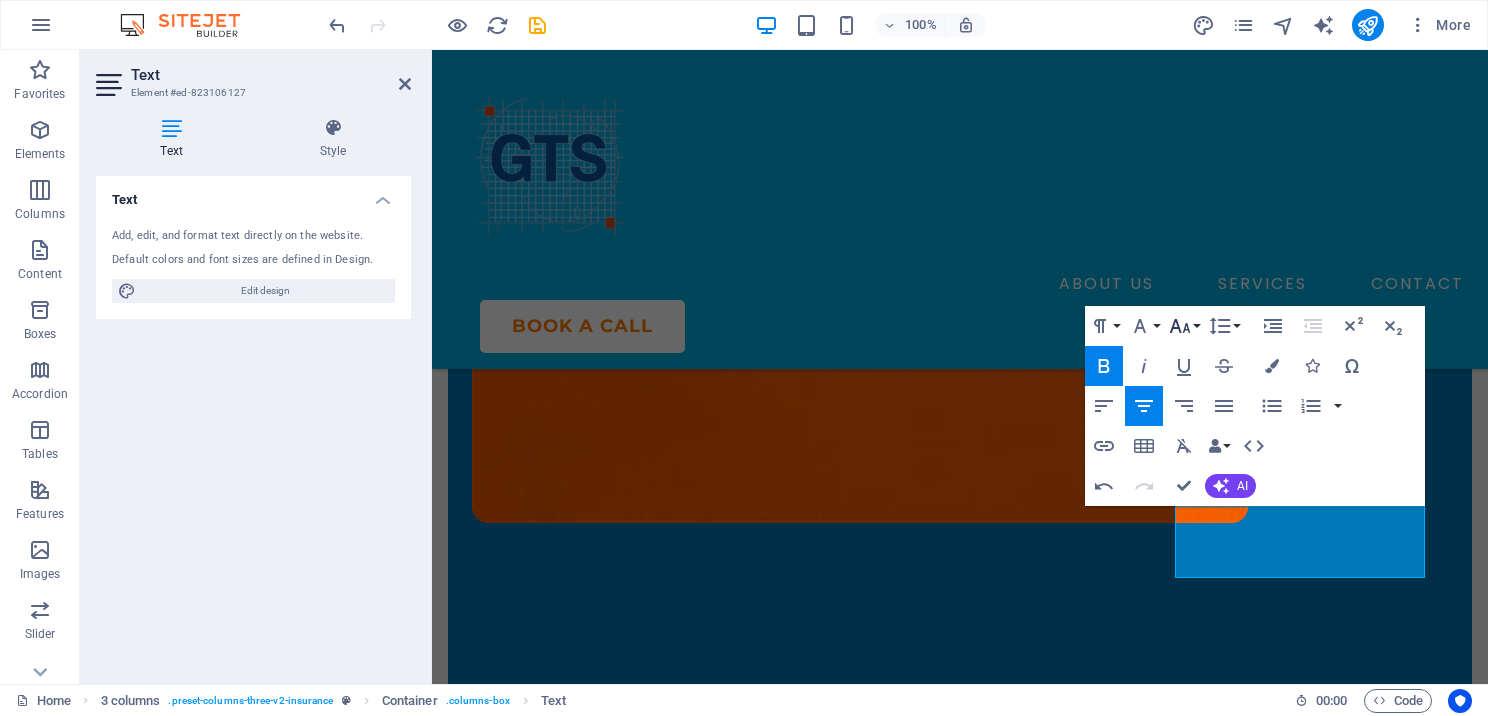 click 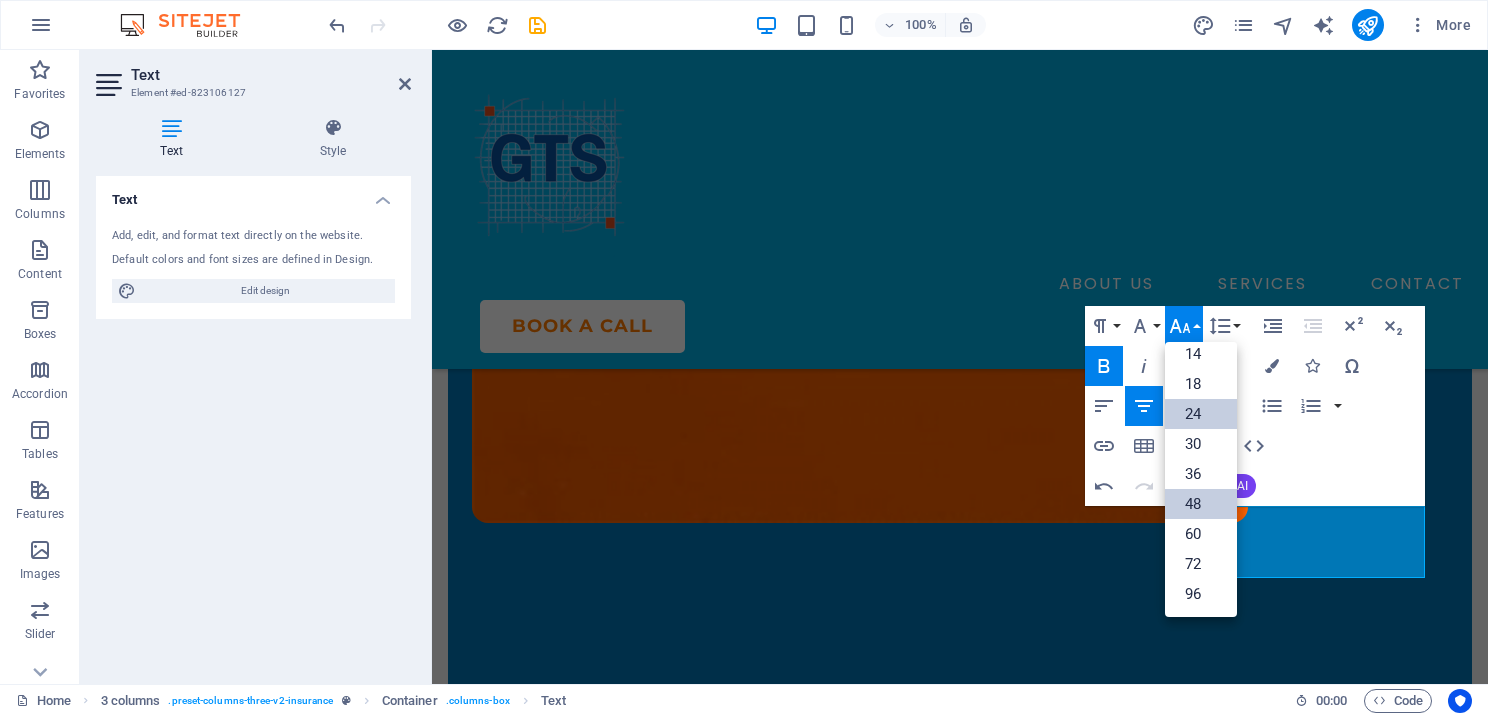scroll, scrollTop: 160, scrollLeft: 0, axis: vertical 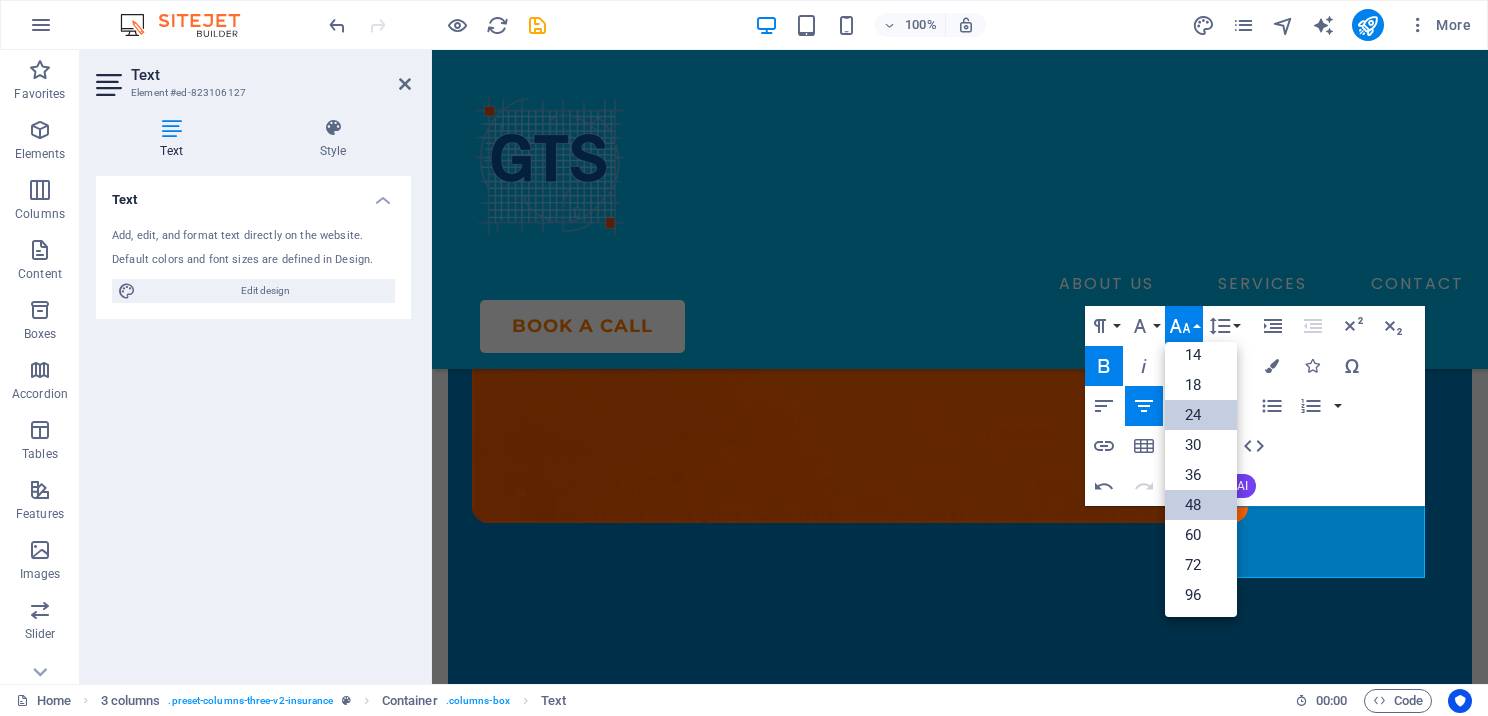 click on "24" at bounding box center (1201, 415) 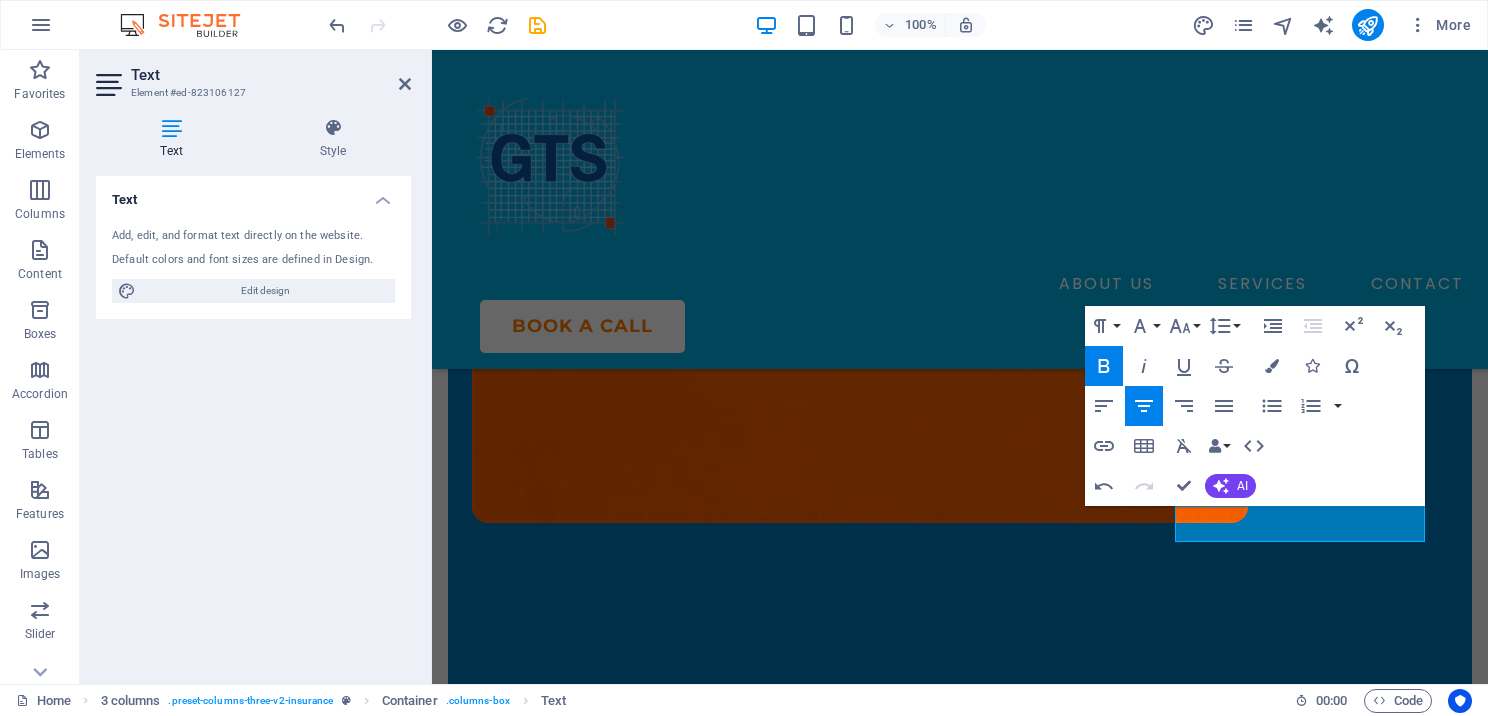 click 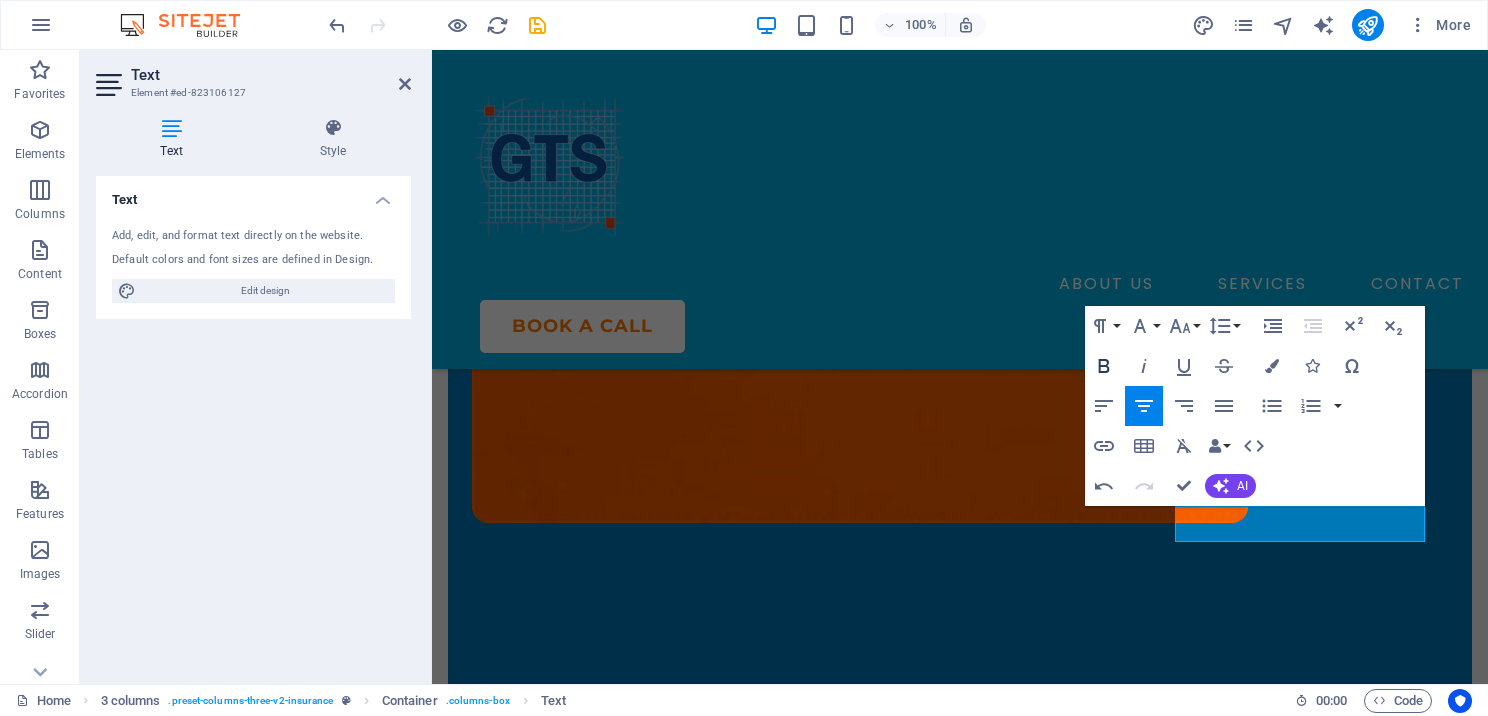 click 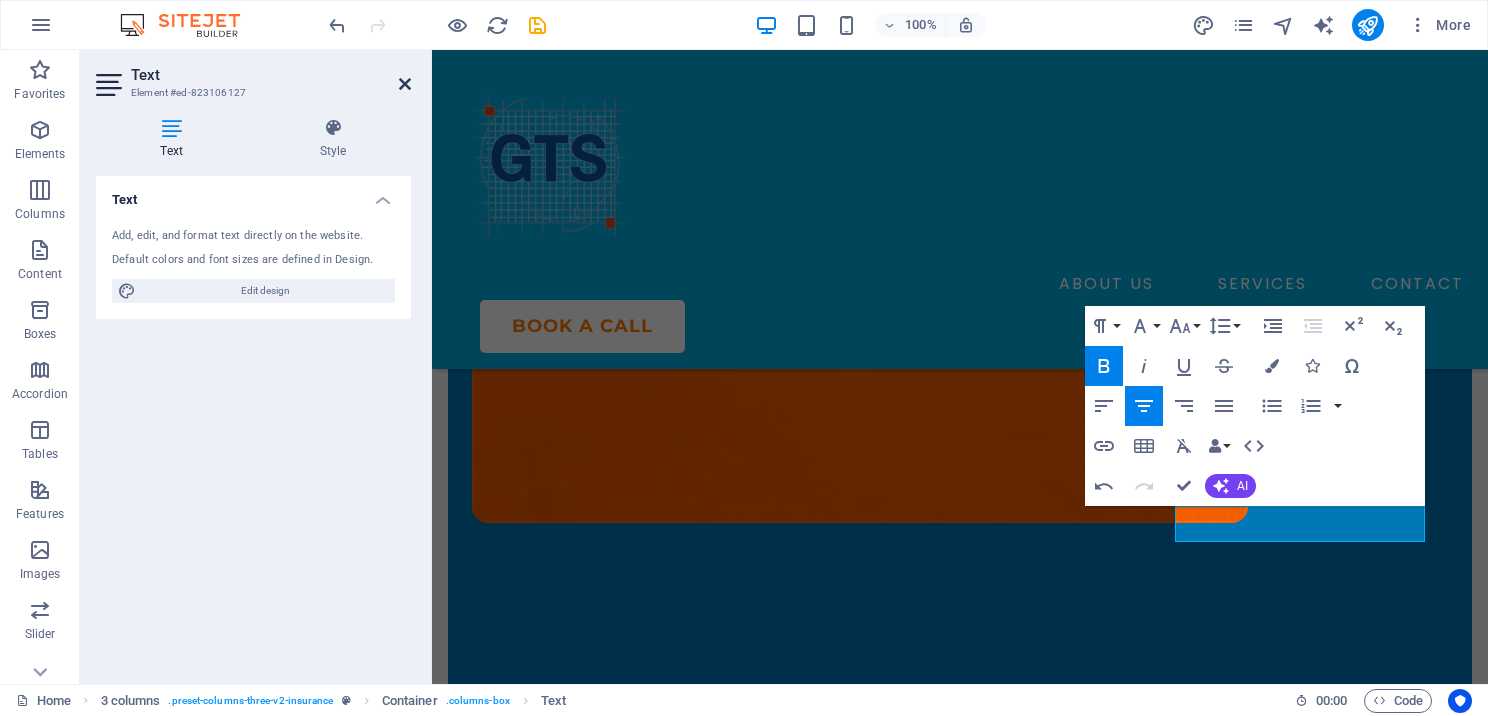 click at bounding box center [405, 84] 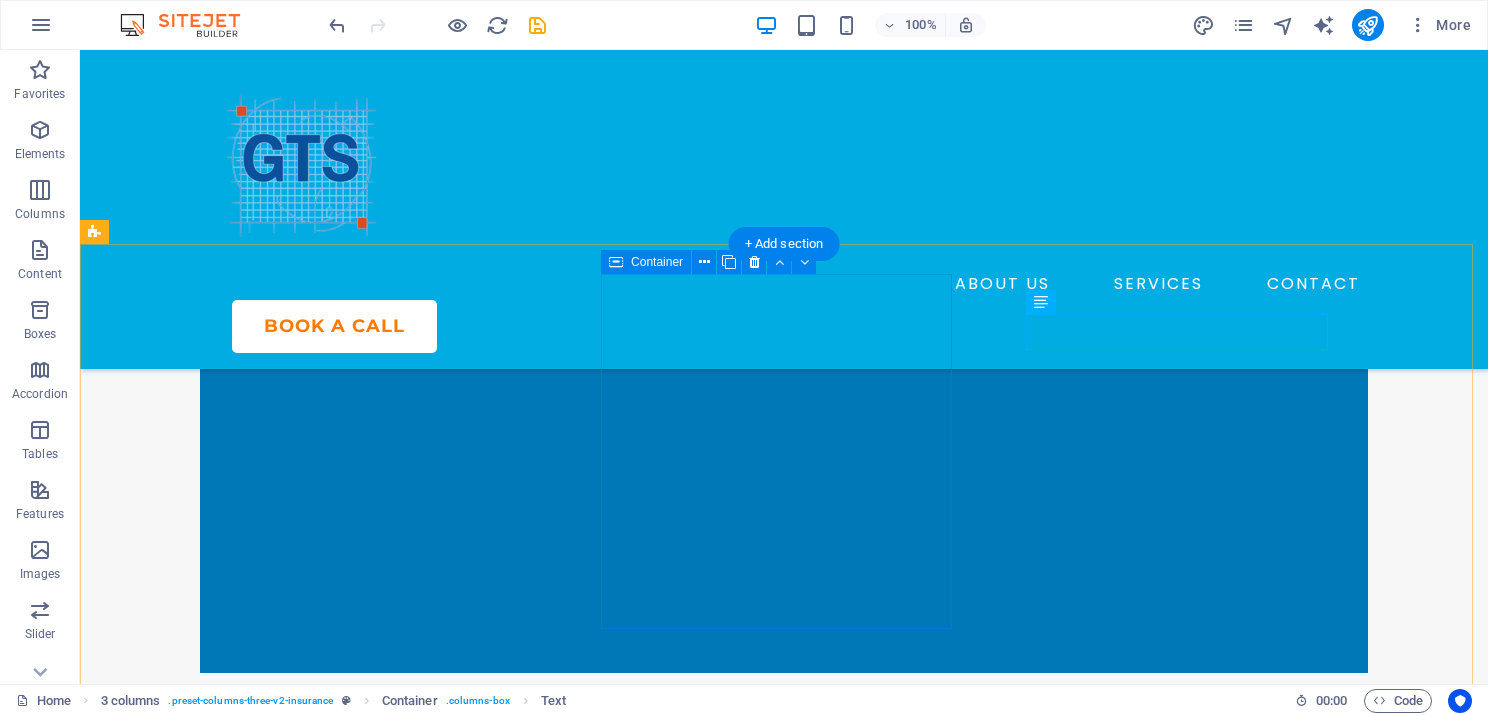 scroll, scrollTop: 810, scrollLeft: 0, axis: vertical 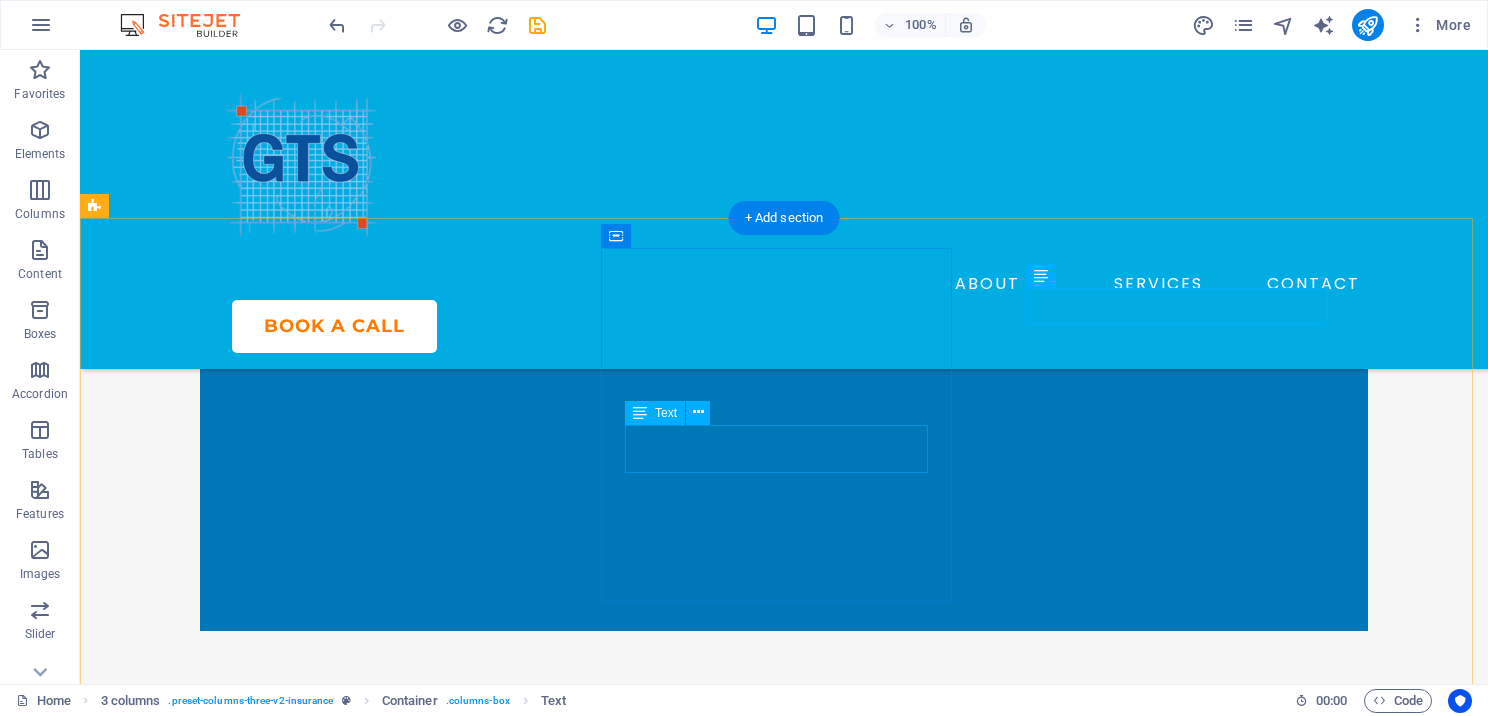 click on "Enjoy 15% premium discount on the first year’s premium" at bounding box center (279, 1322) 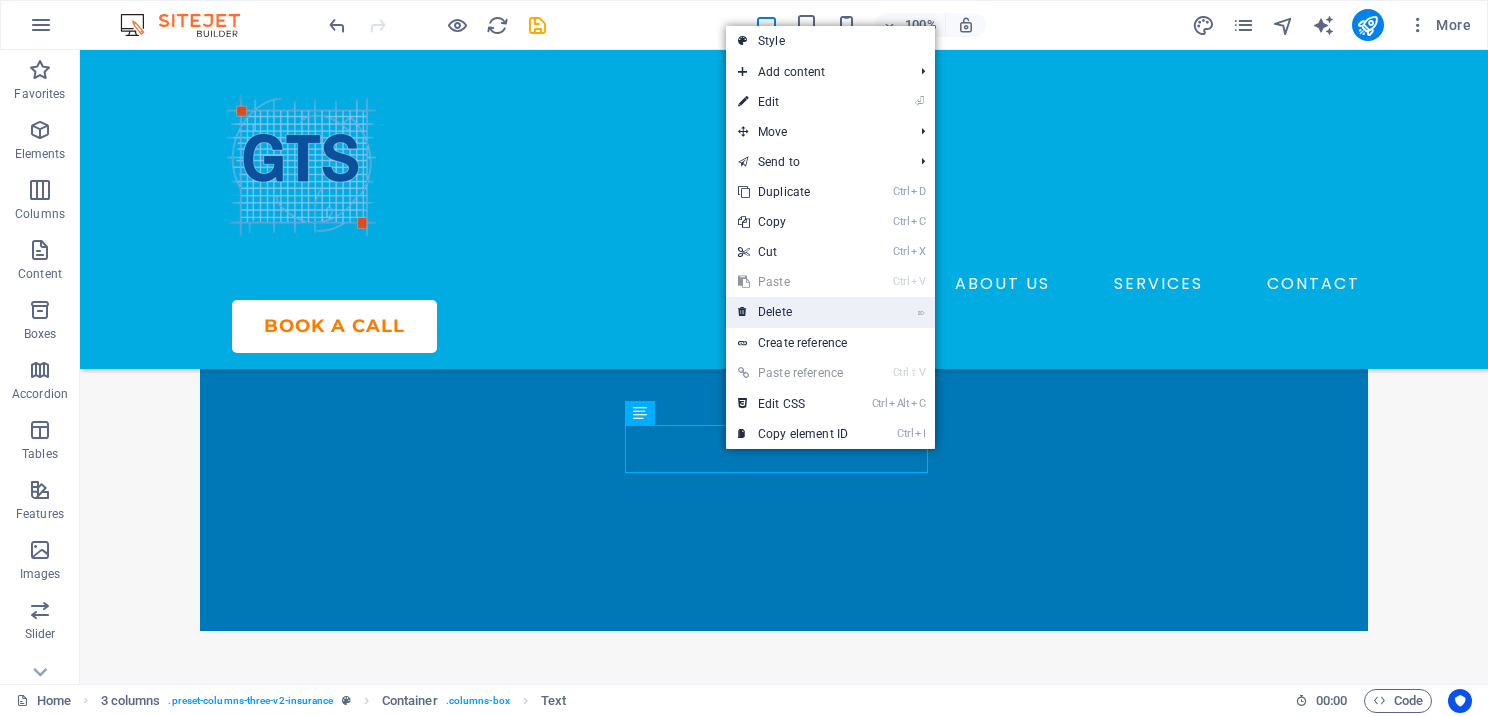 click on "⌦  Delete" at bounding box center [793, 312] 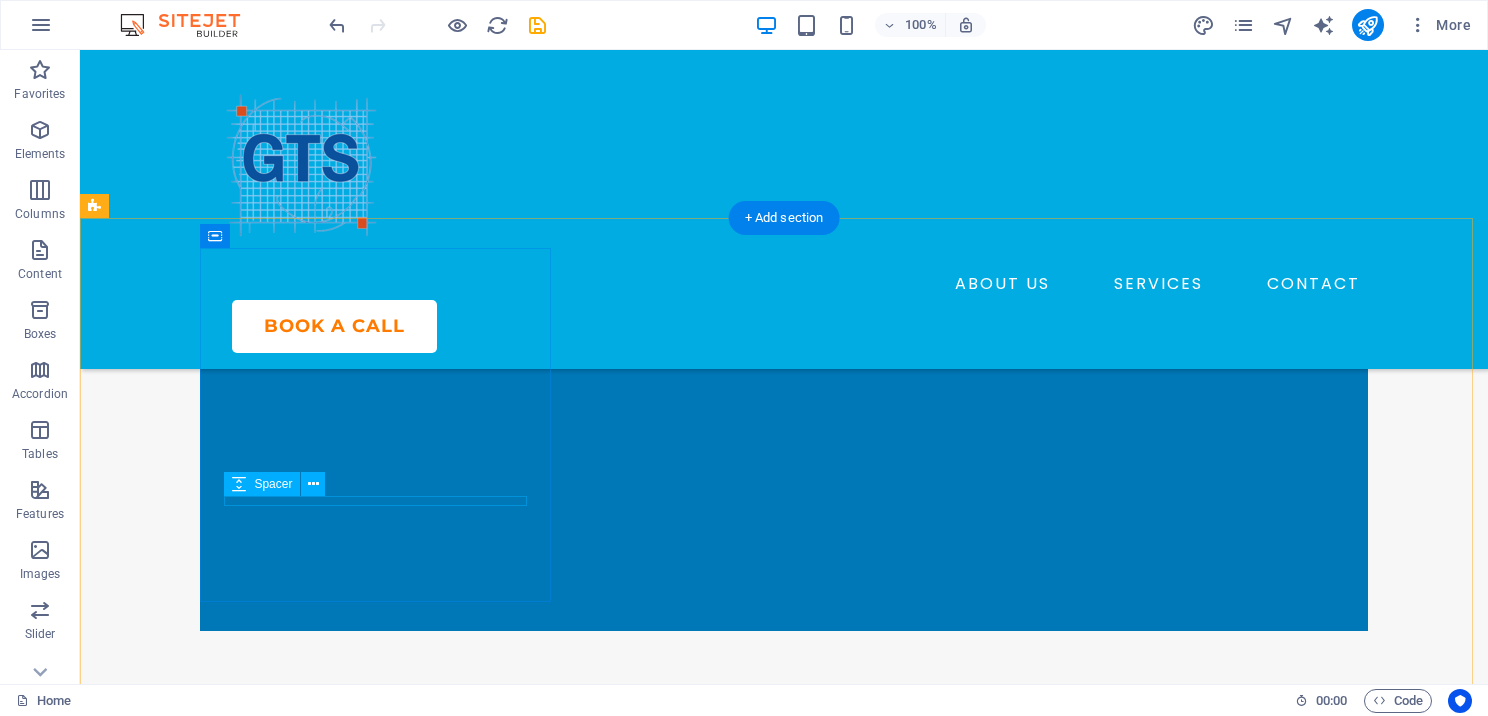click at bounding box center [279, 995] 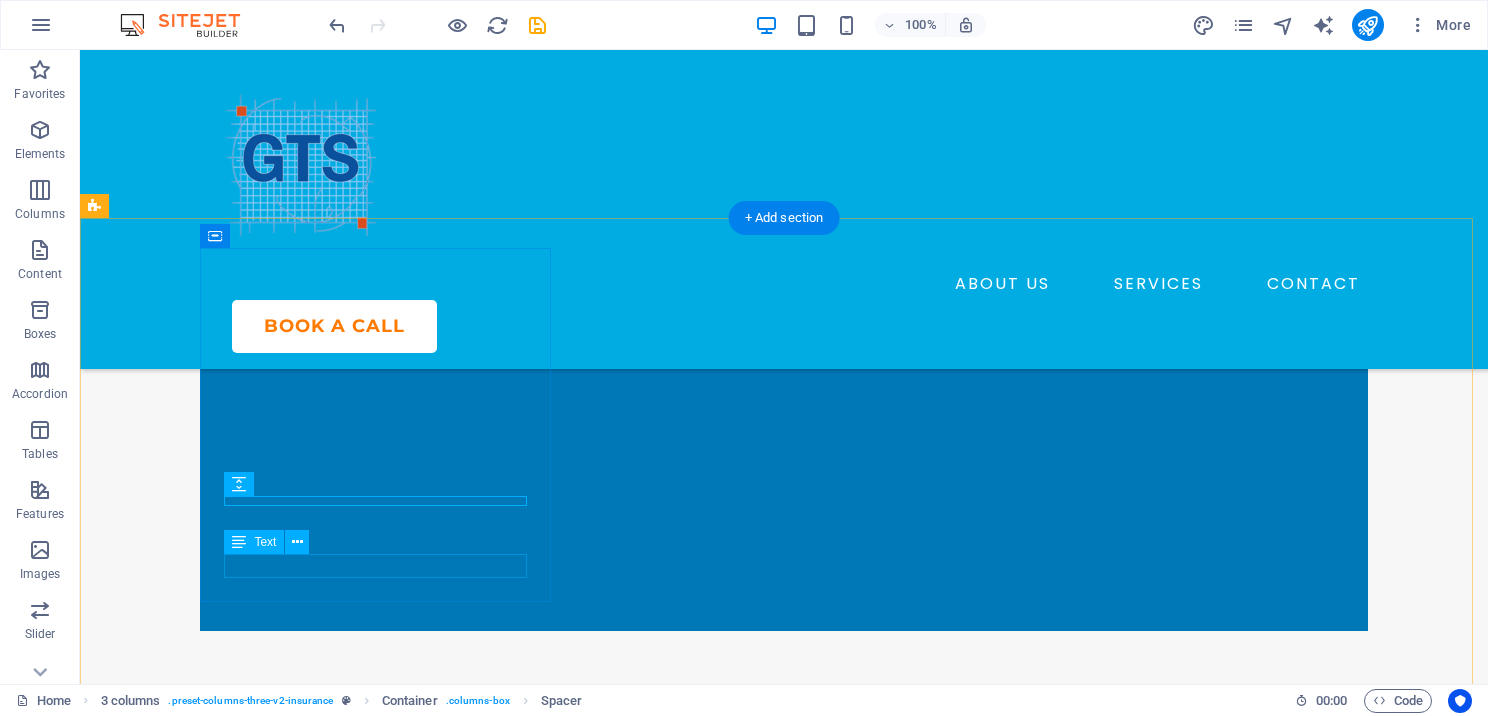 click on "Ask us how we can help you?" at bounding box center (279, 1060) 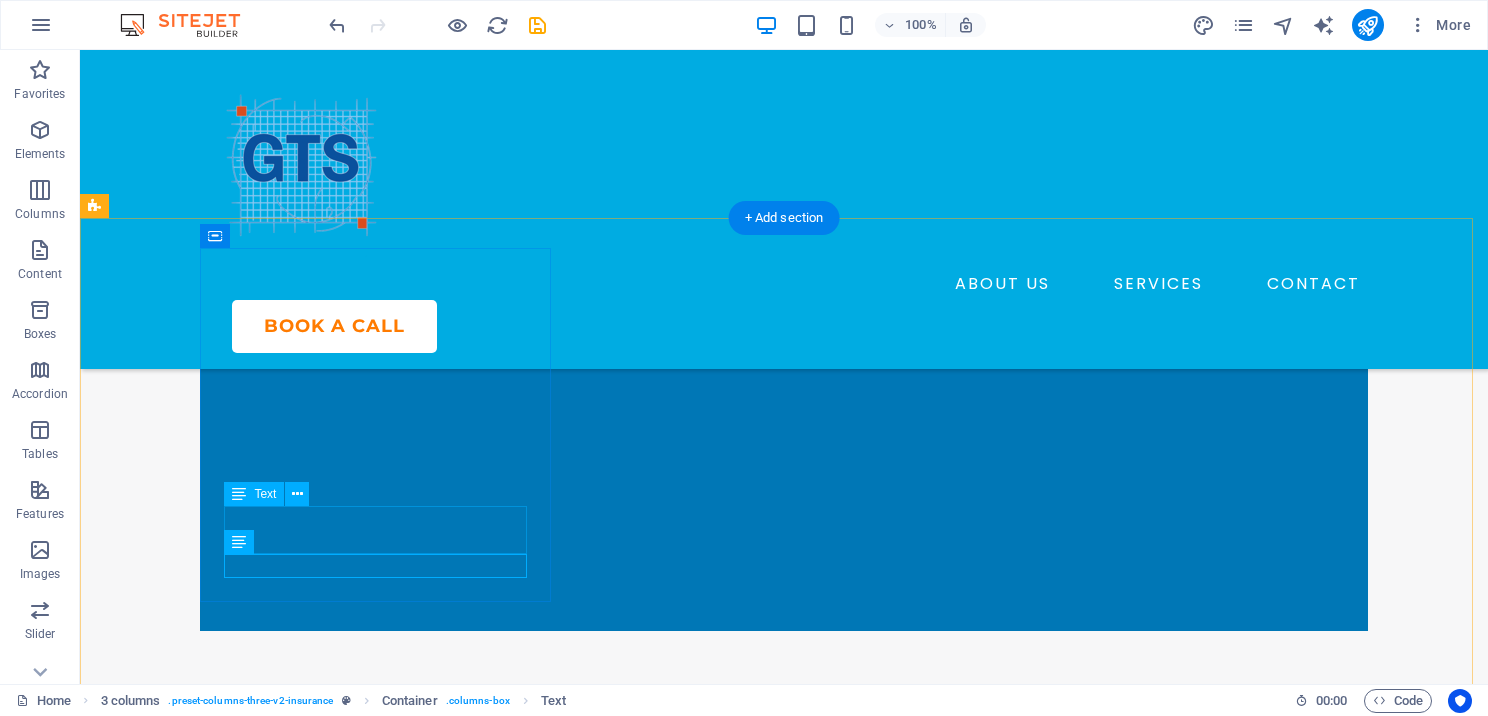 click on "Enjoy 10% premium discount on the first year’s premium" at bounding box center [279, 1024] 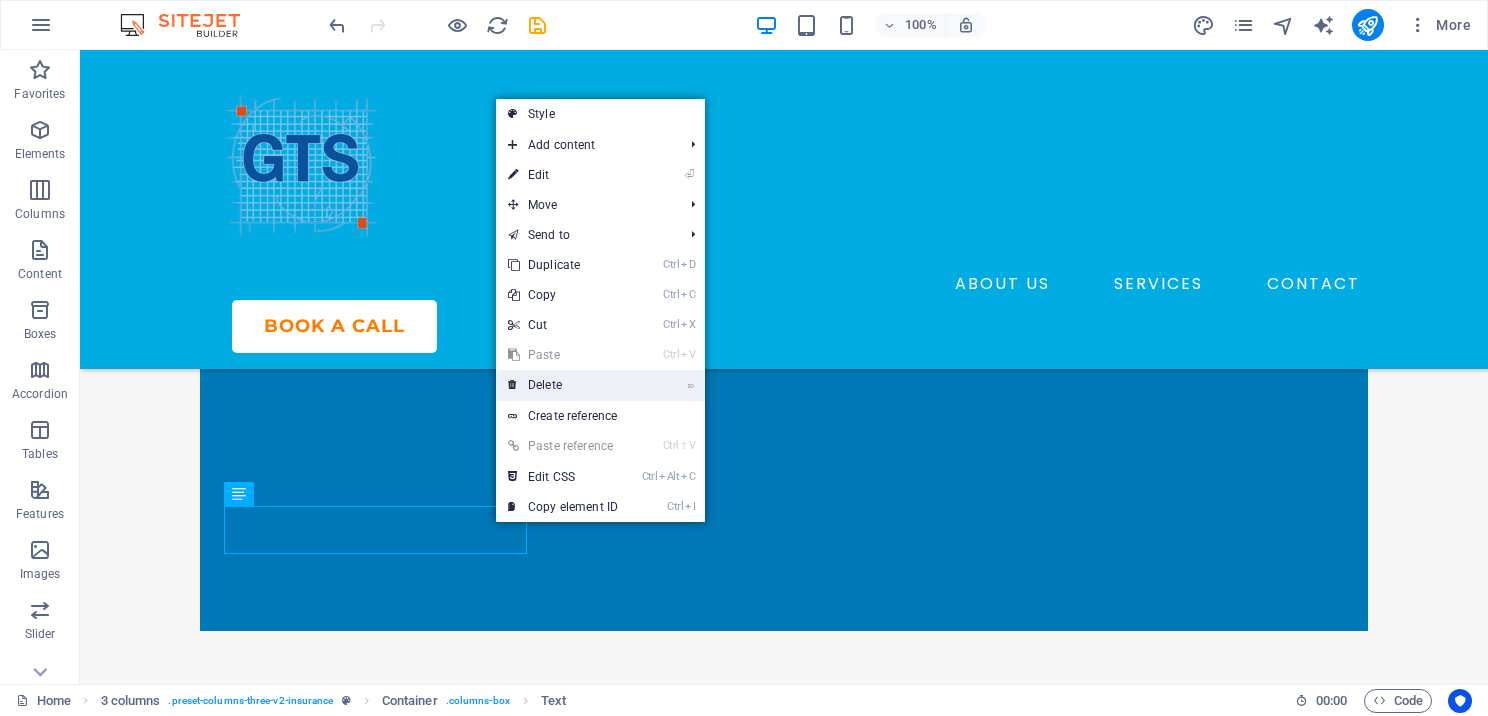 click on "⌦  Delete" at bounding box center (563, 385) 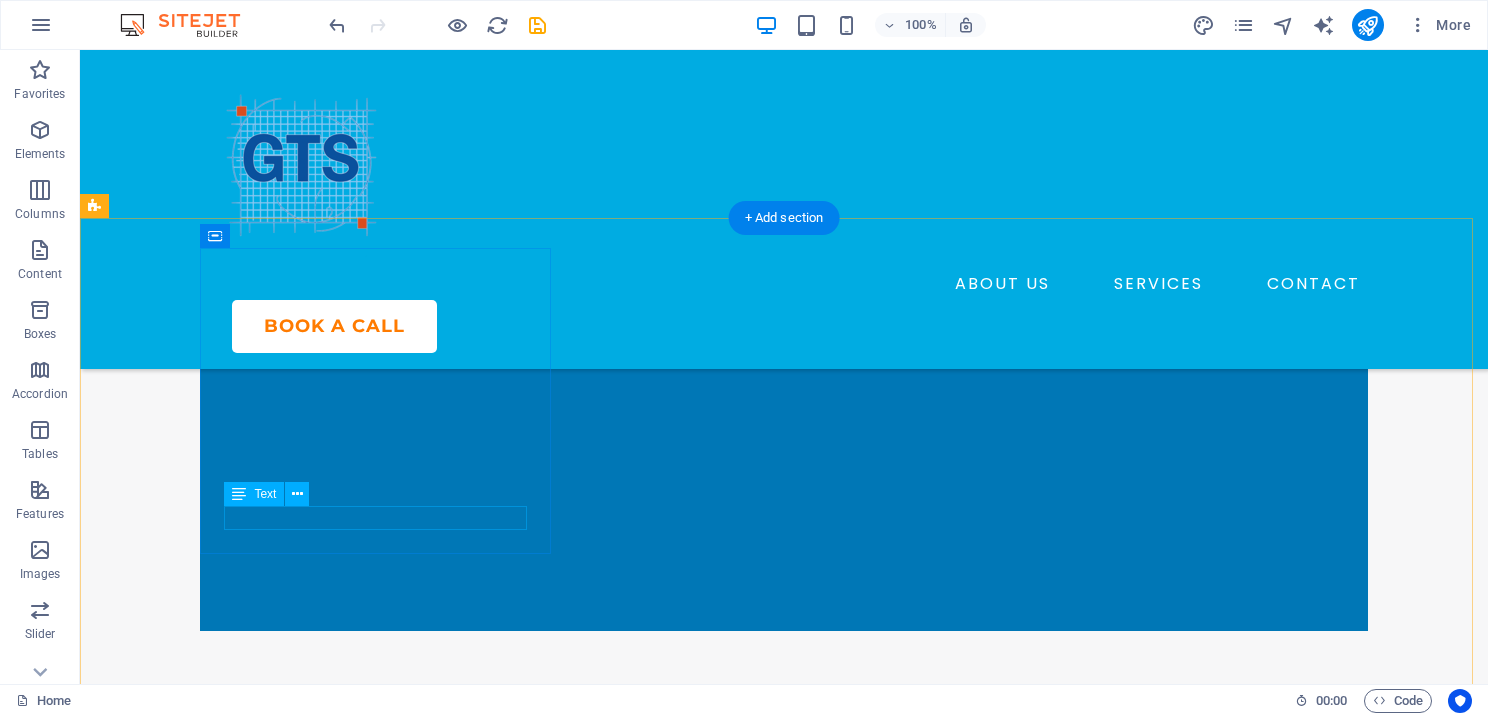 click on "Ask us how we can help you?" at bounding box center (279, 1012) 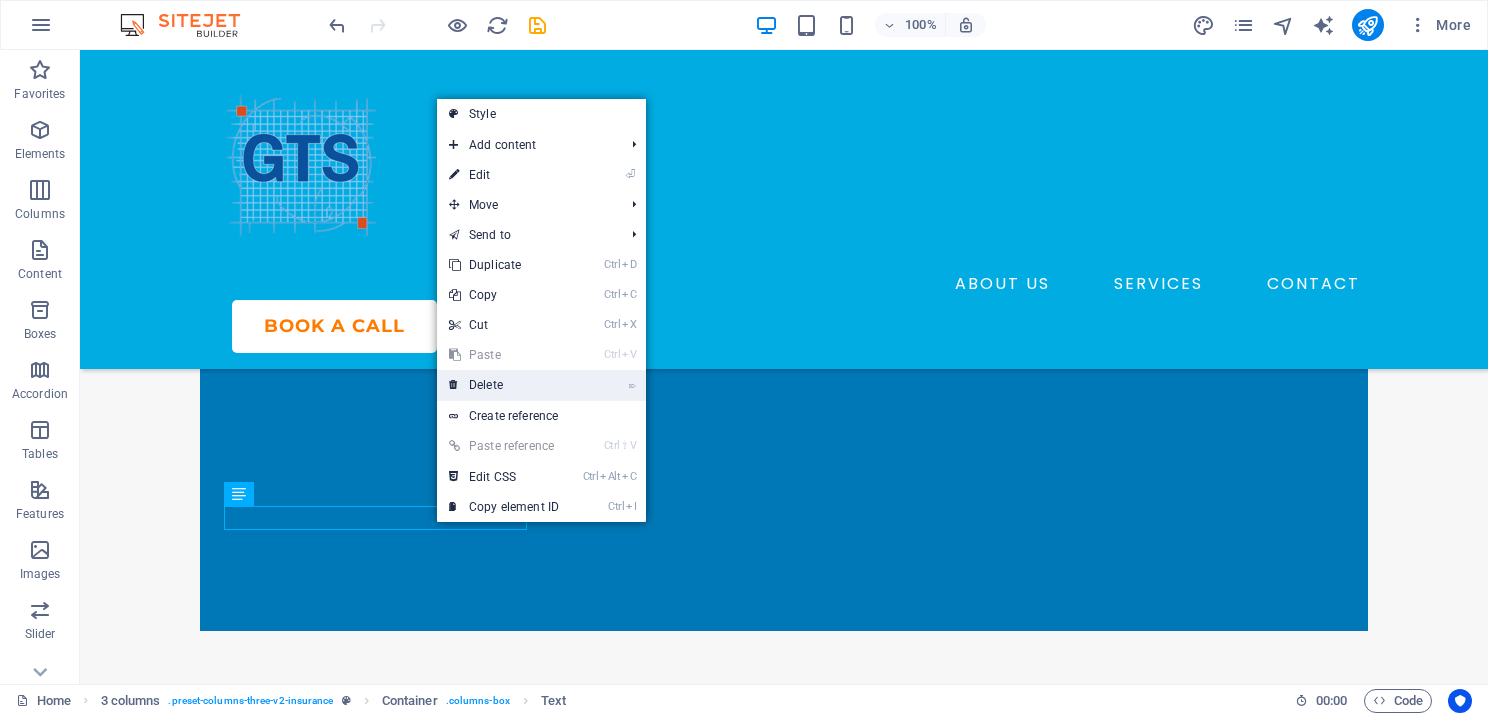 click on "⌦  Delete" at bounding box center [504, 385] 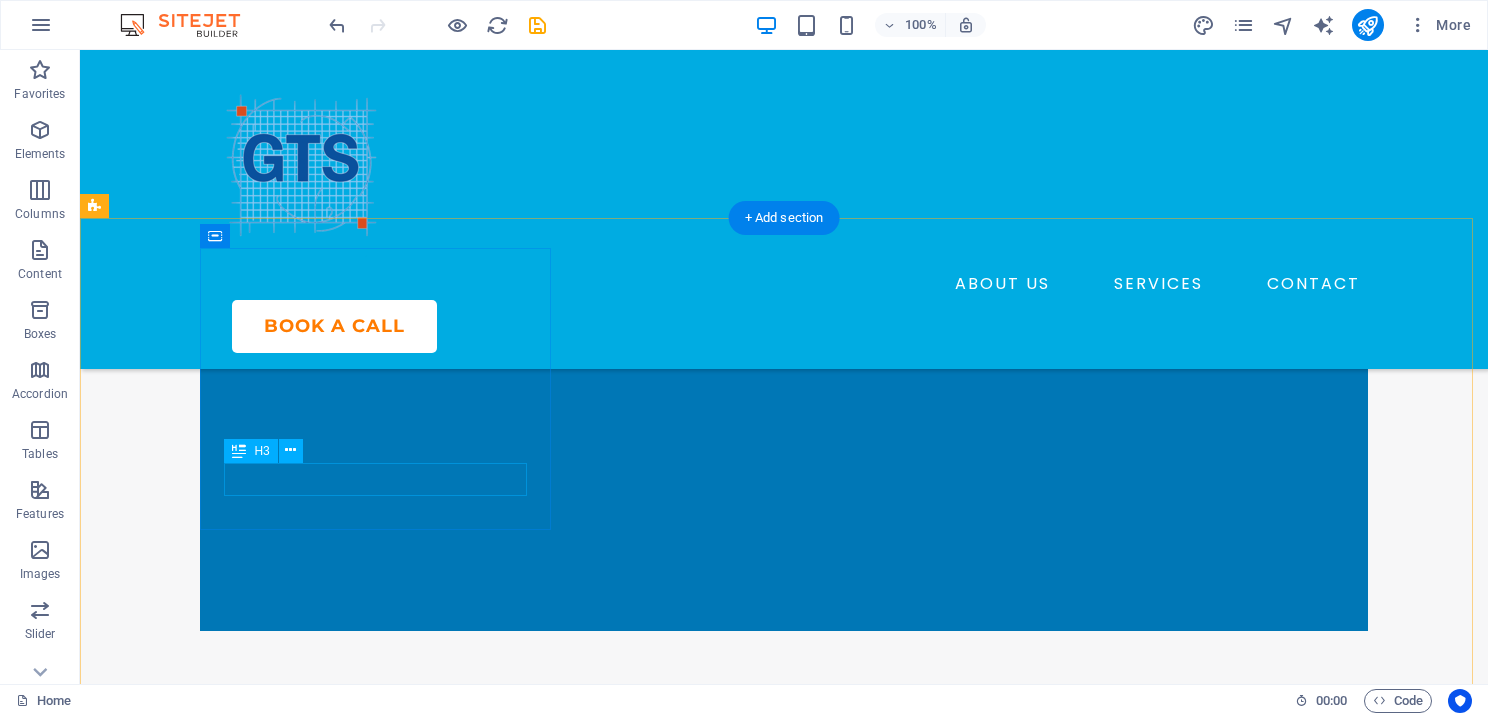 click on "Don't Have an EFIN?" at bounding box center (279, 973) 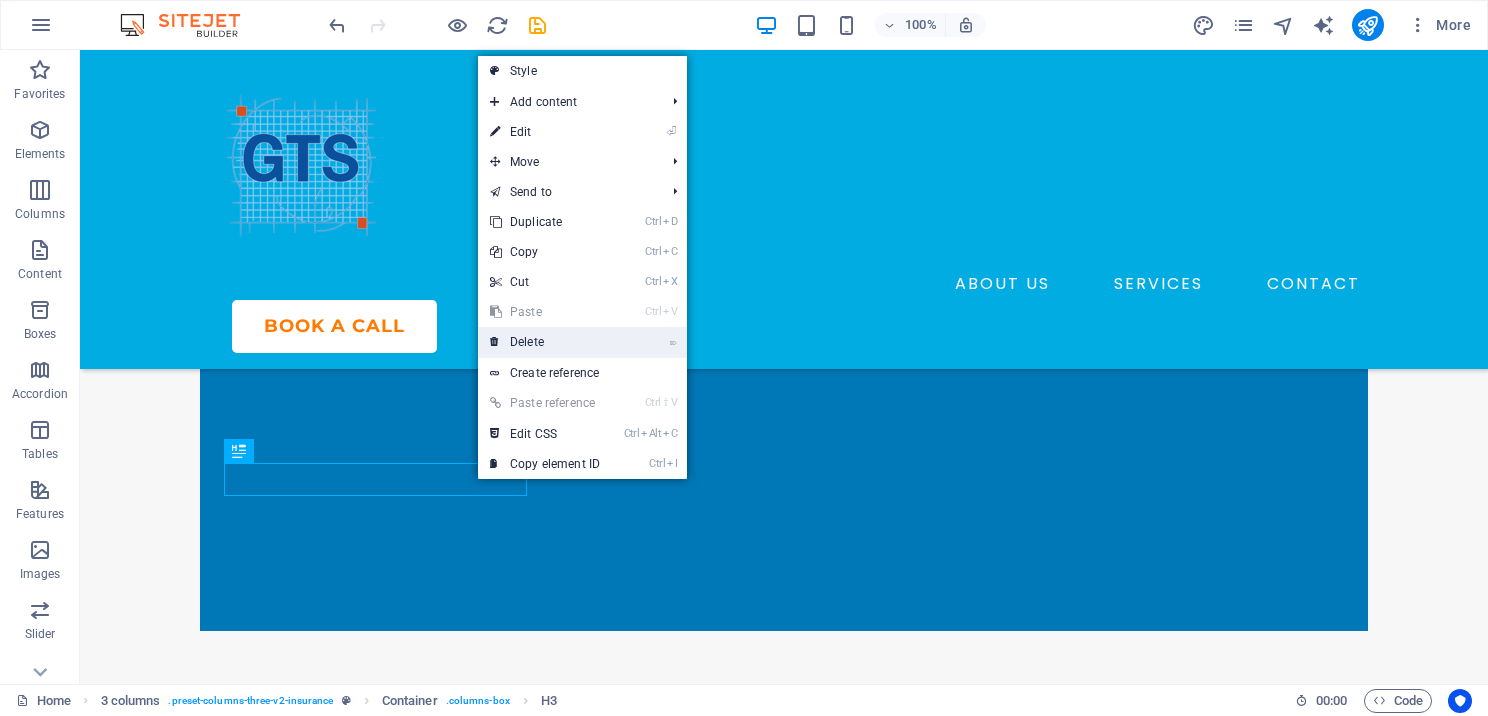 click on "⌦  Delete" at bounding box center (545, 342) 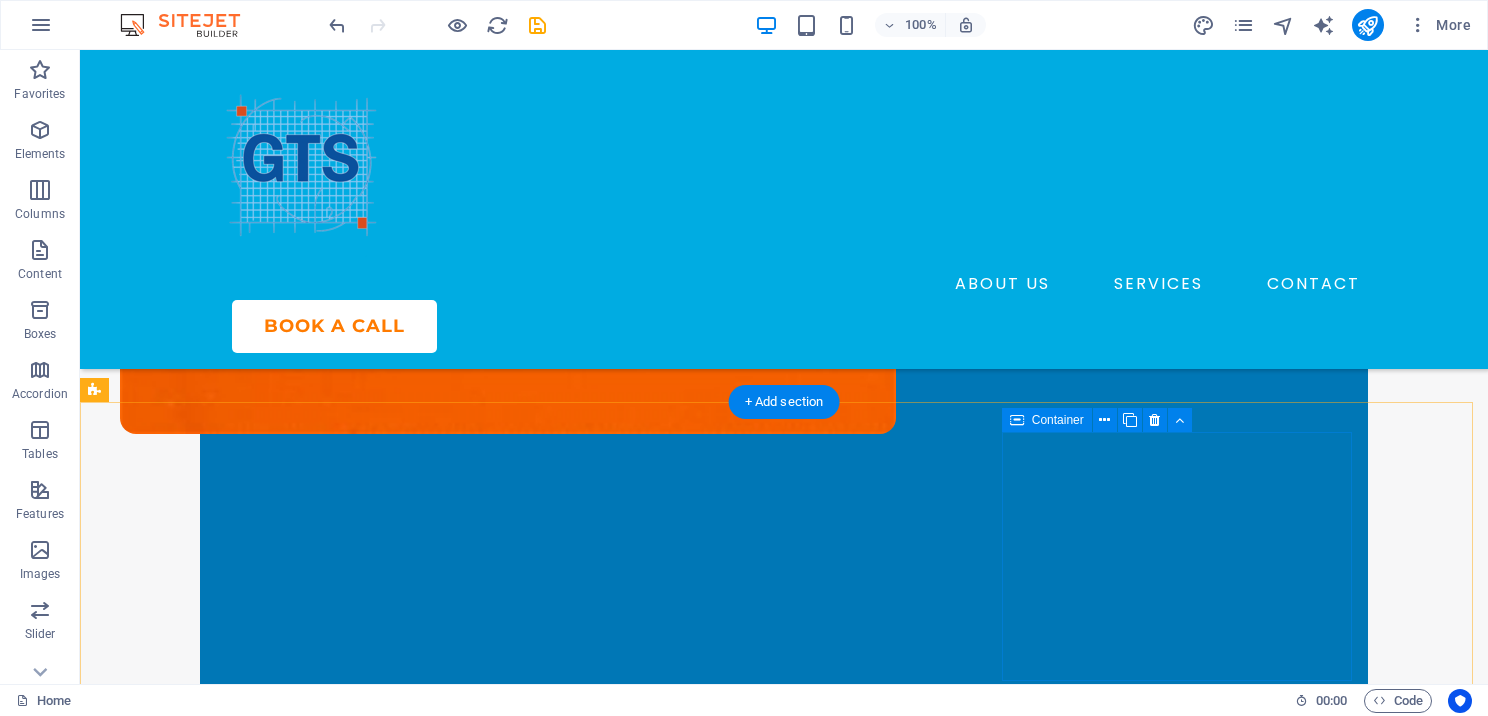 scroll, scrollTop: 710, scrollLeft: 0, axis: vertical 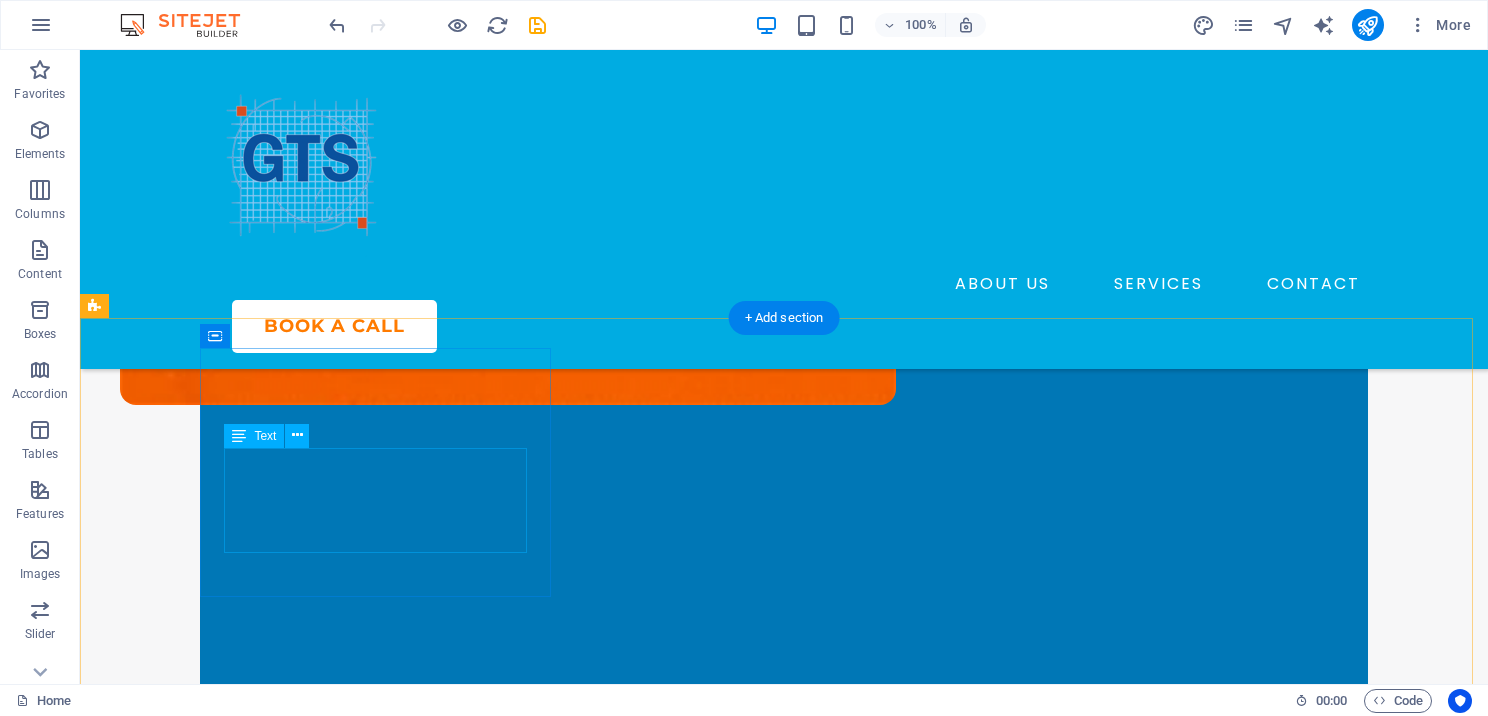 click on "PTIN" at bounding box center (279, 993) 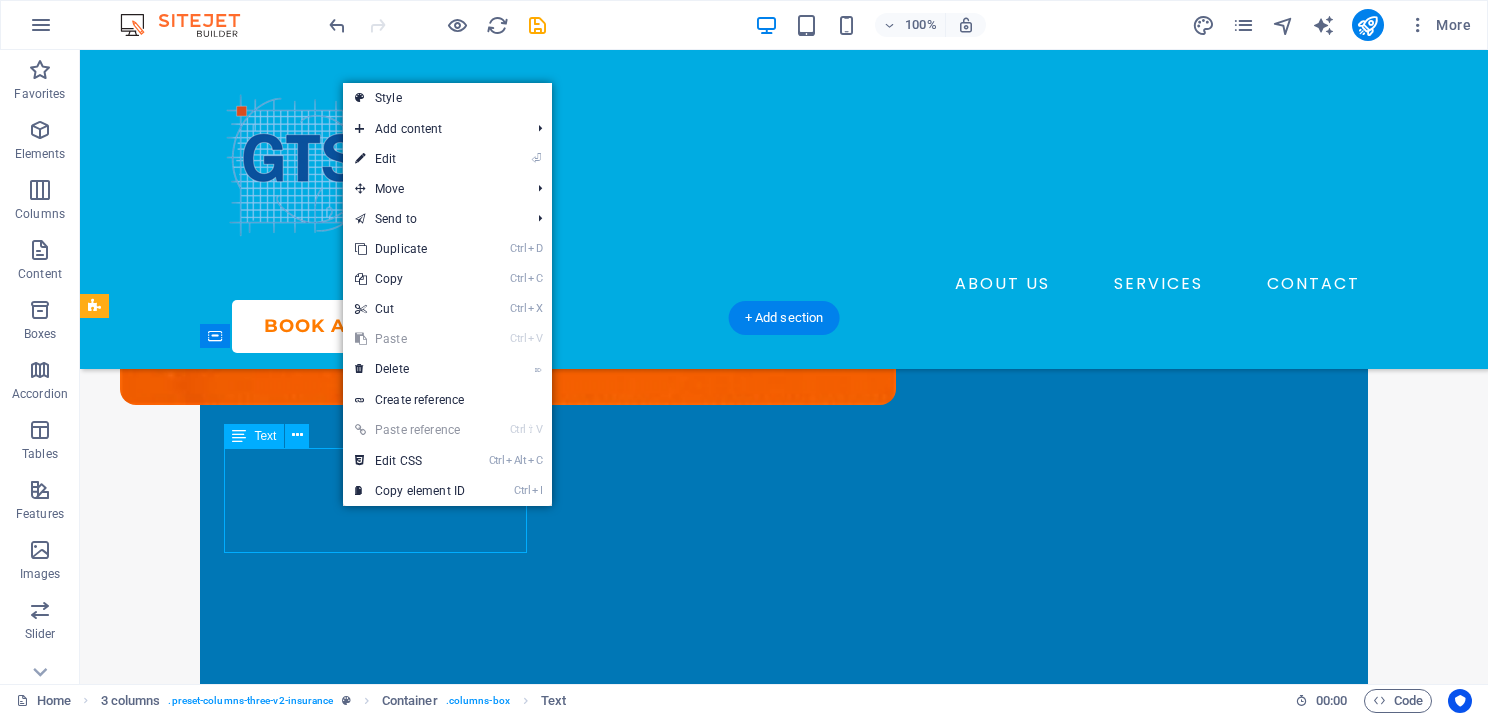 click on "PTIN" at bounding box center [279, 993] 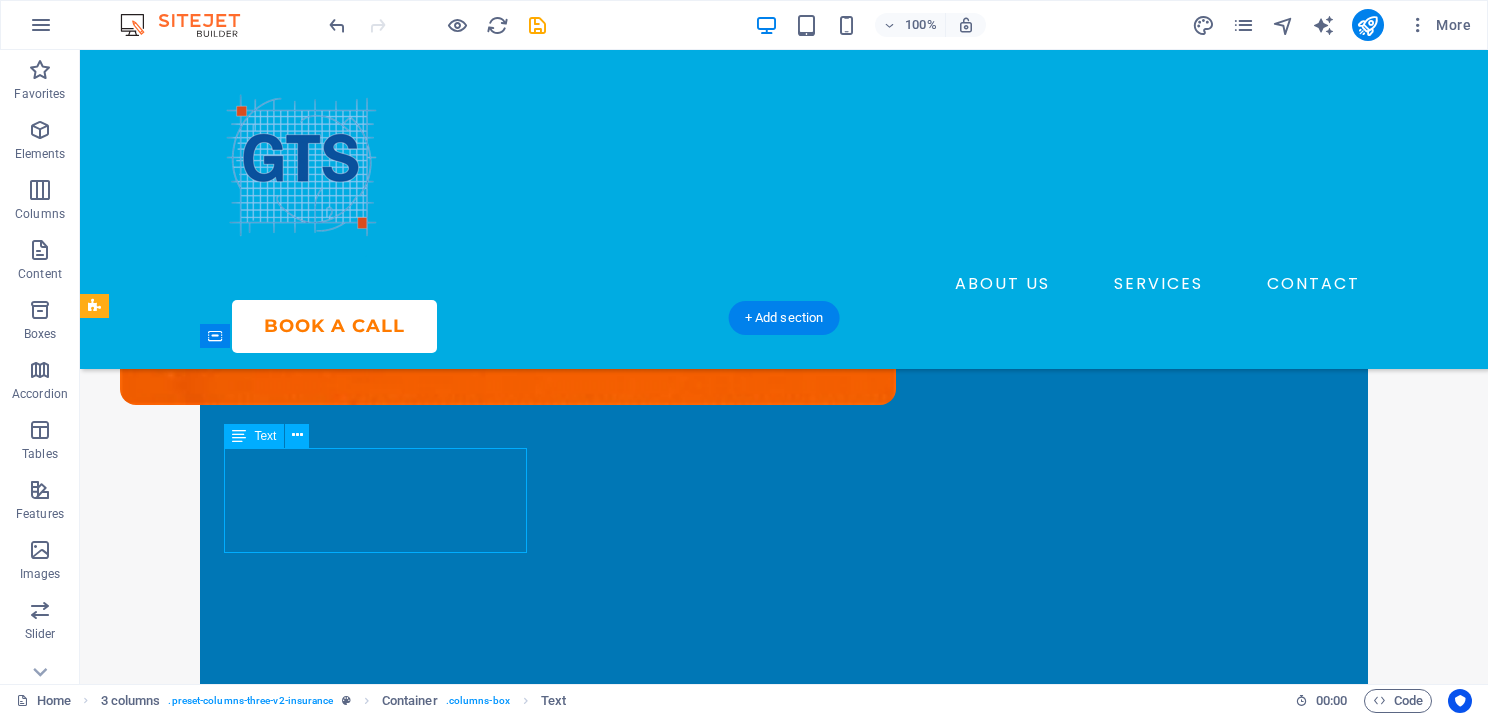 click on "PTIN" at bounding box center [279, 993] 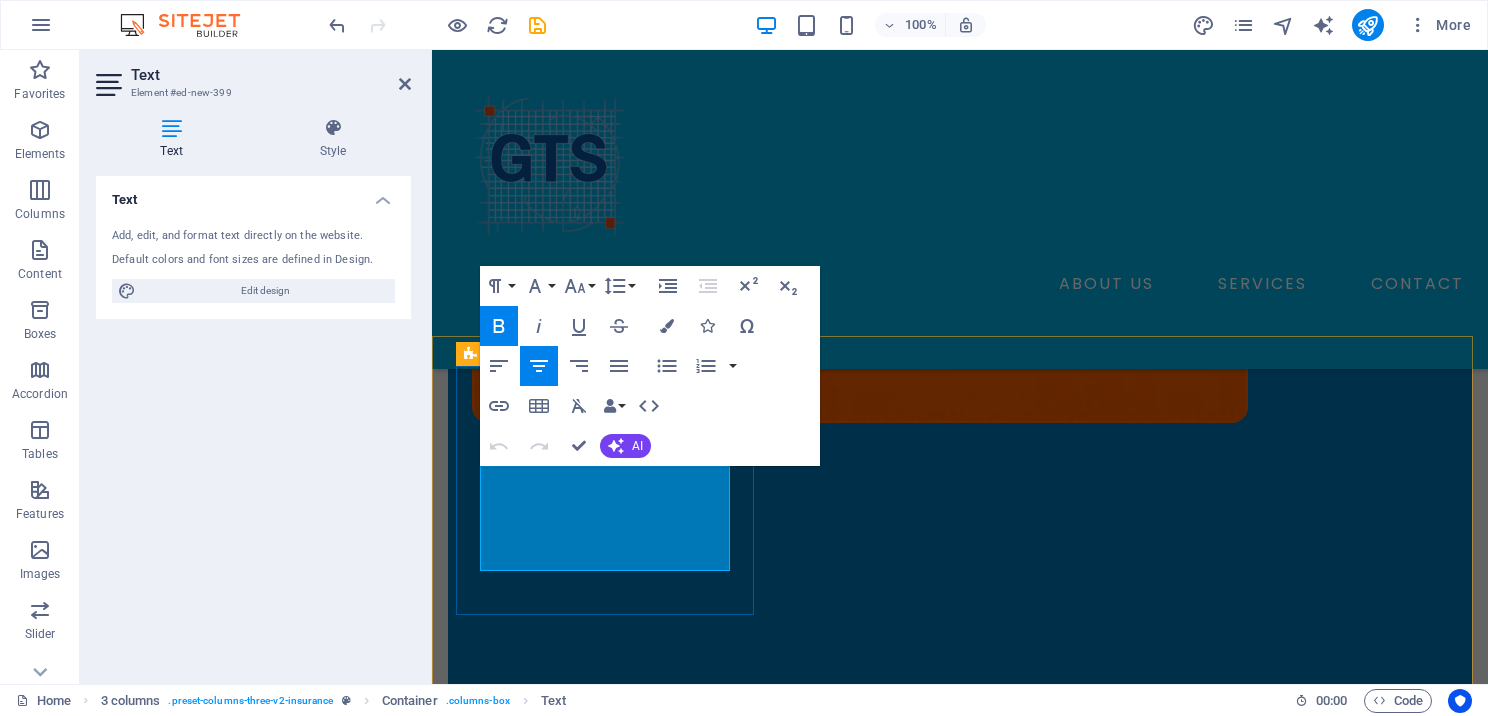 click on "PTIN" at bounding box center [607, 1059] 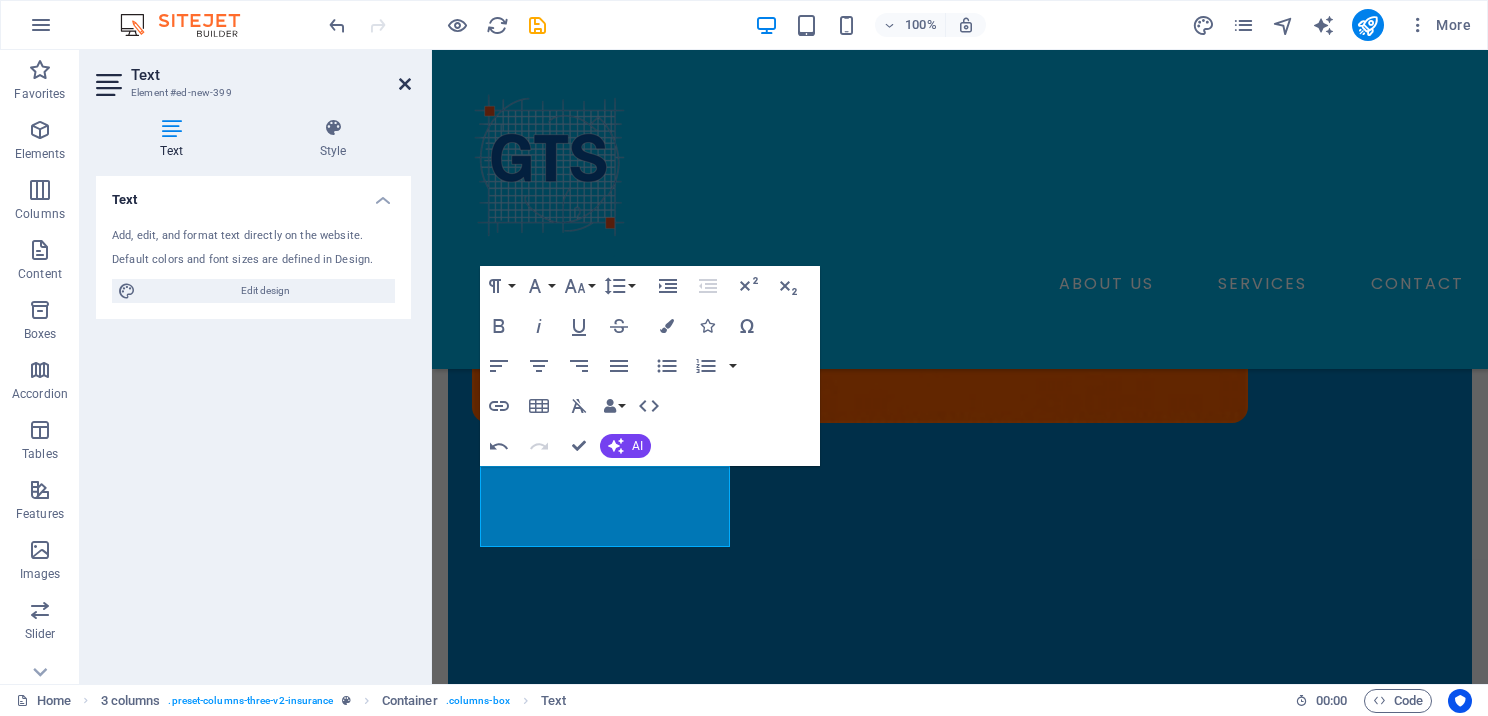 click at bounding box center (405, 84) 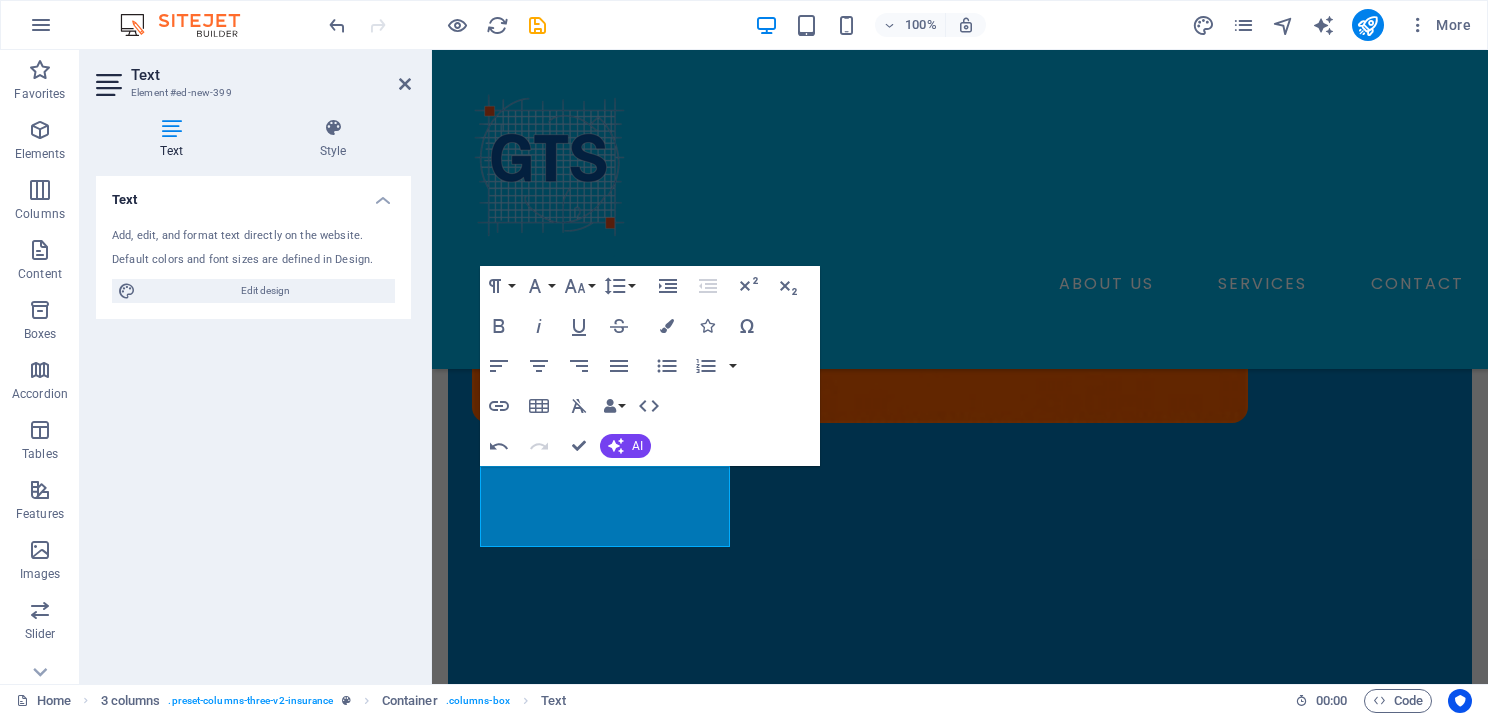 scroll, scrollTop: 710, scrollLeft: 0, axis: vertical 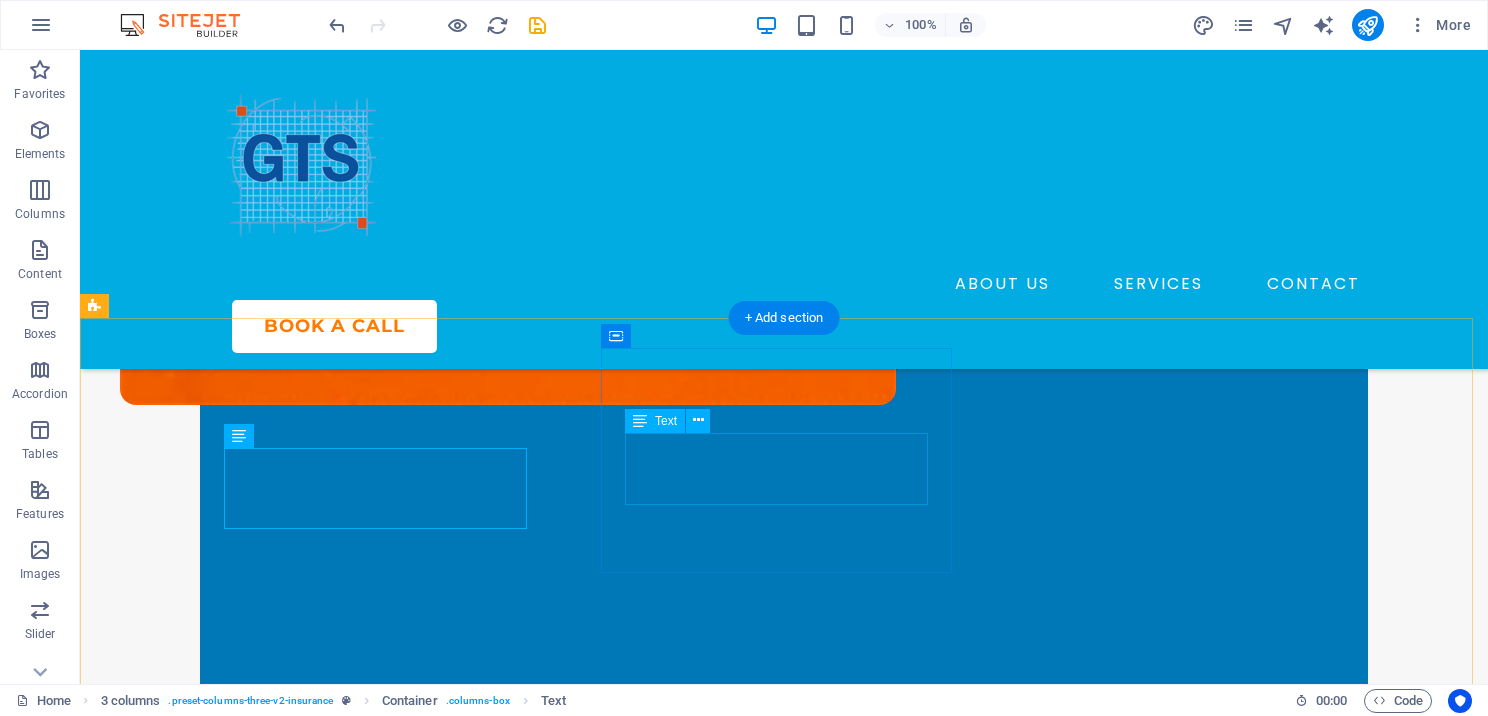 click on "EFIN" at bounding box center (279, 1212) 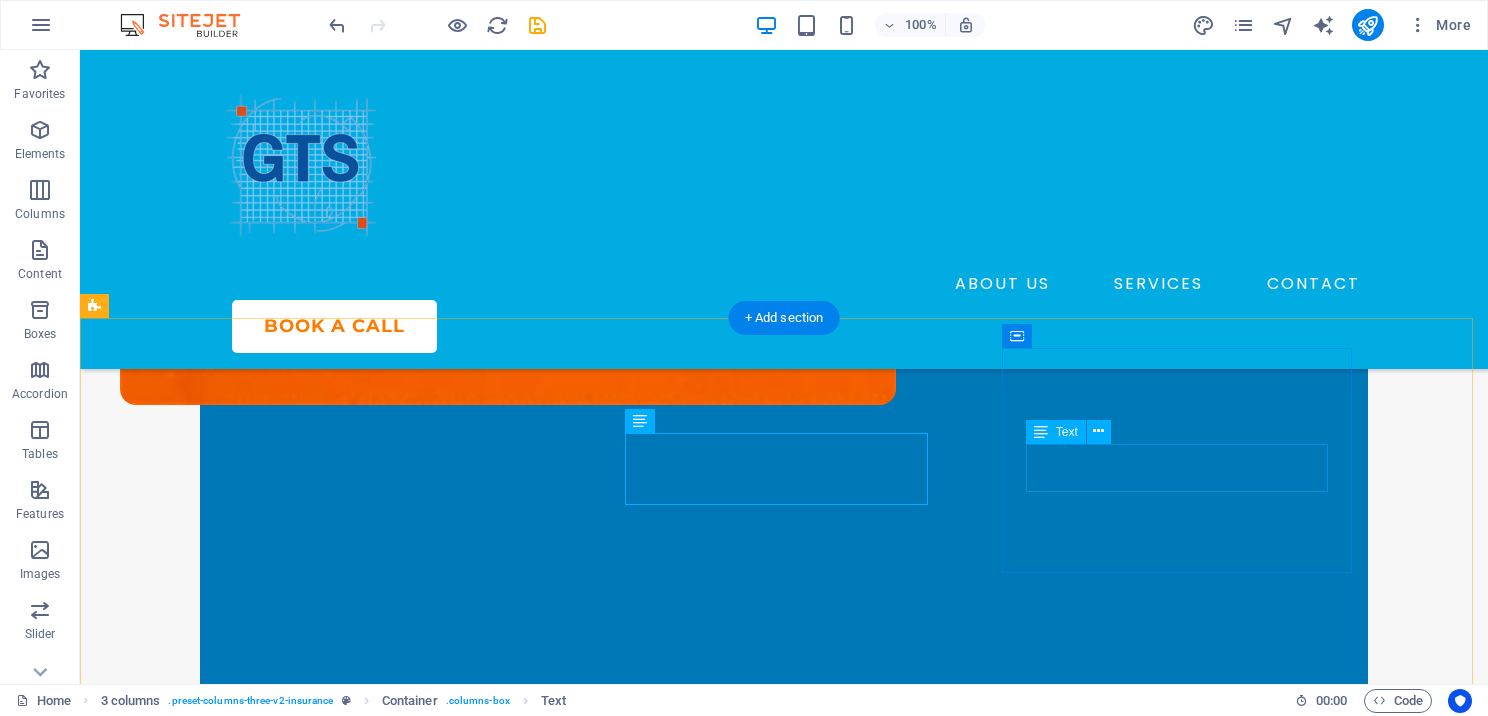 click on "Enjoy 10% premium discount on the first year’s premium" at bounding box center [279, 1437] 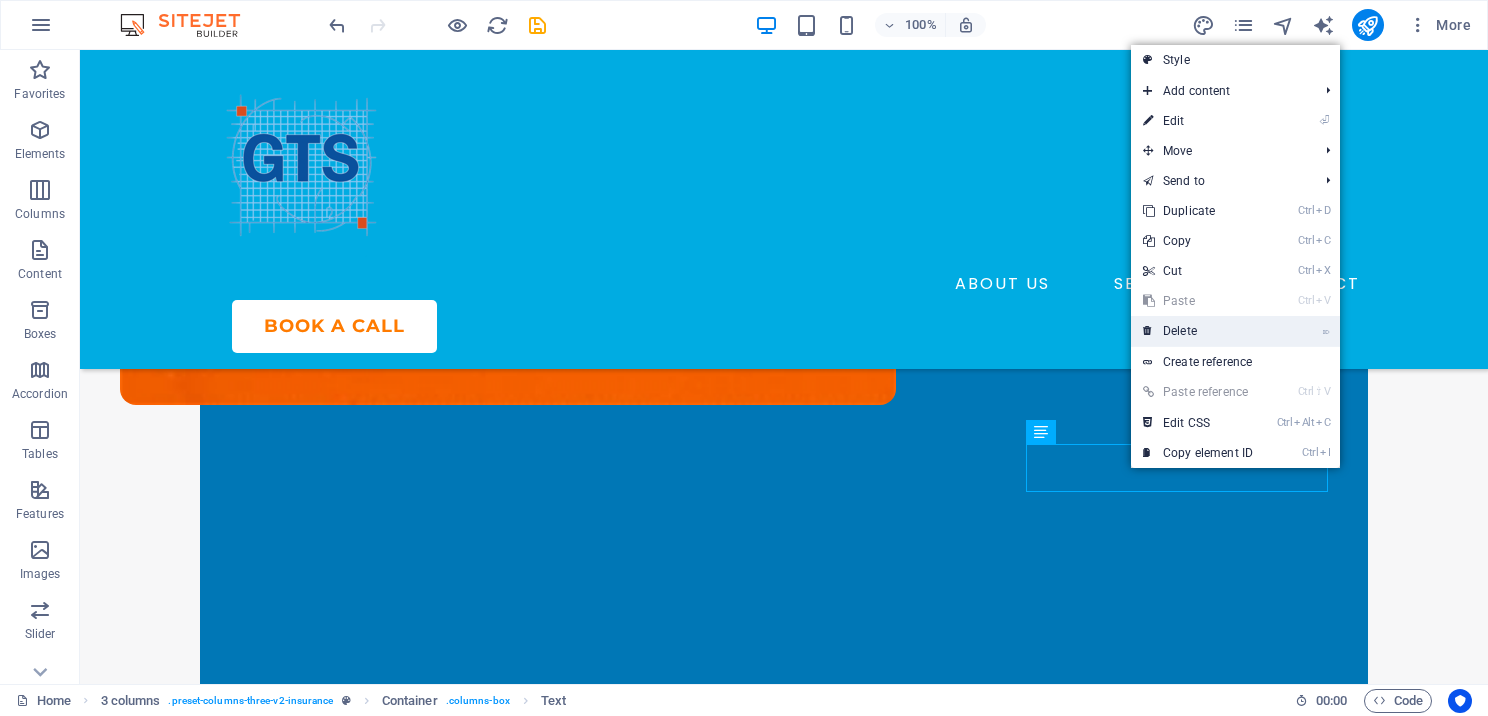 click on "⌦  Delete" at bounding box center [1198, 331] 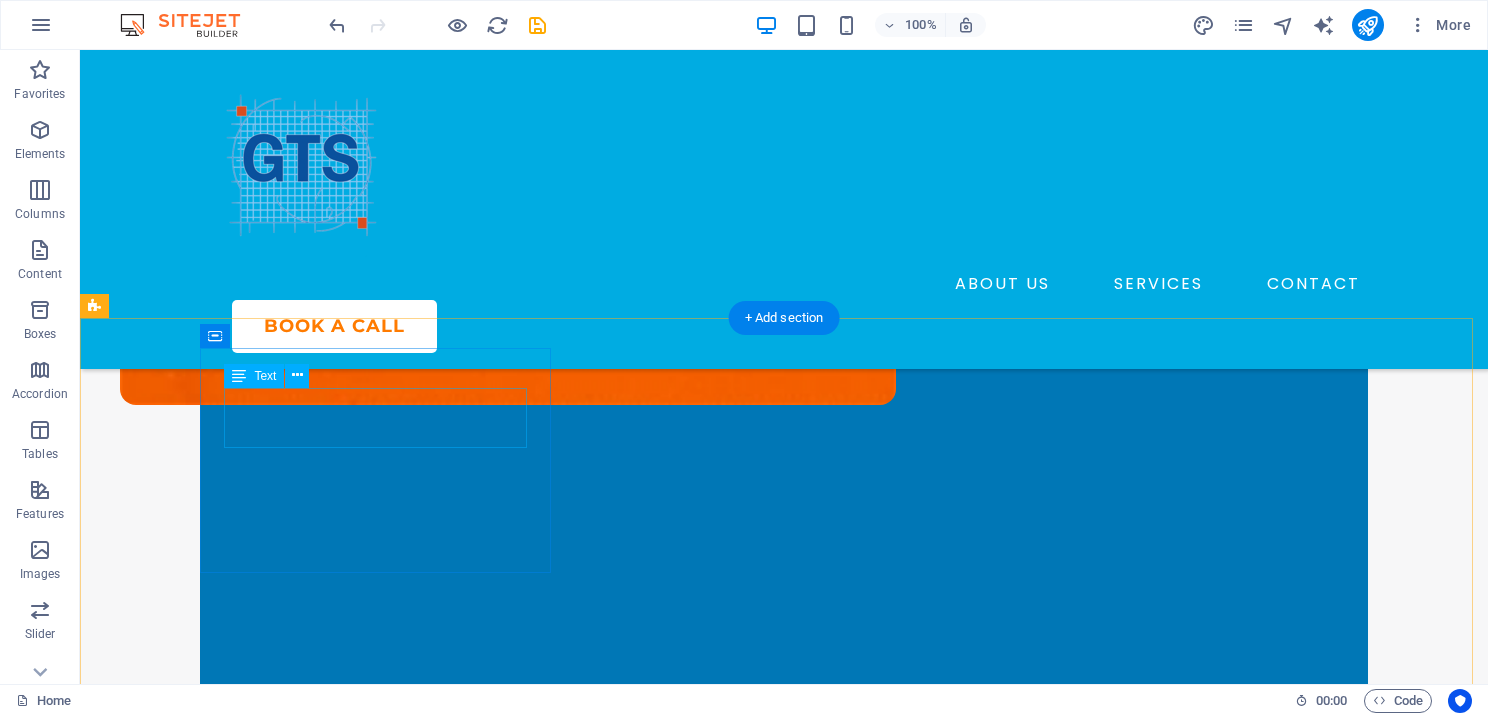 click on "SMART START" at bounding box center [279, 911] 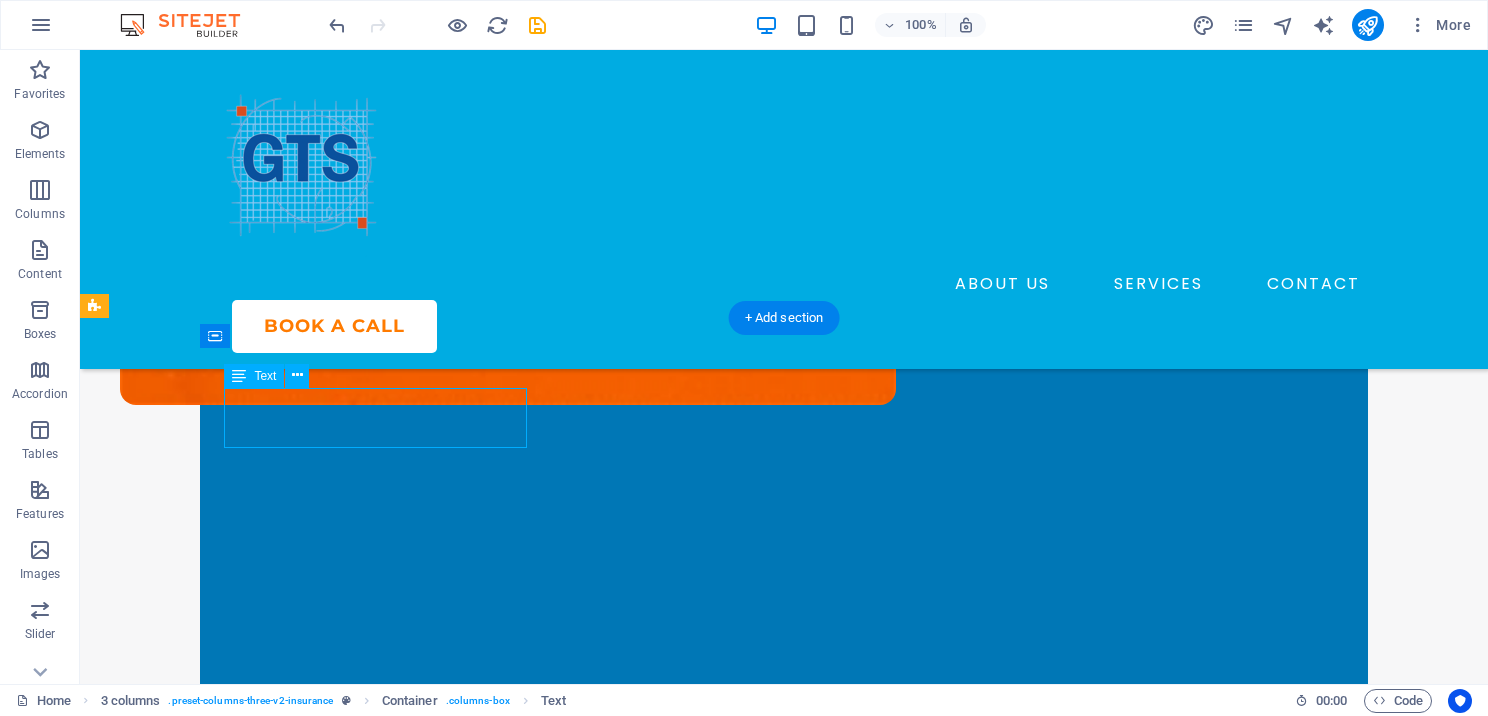 click on "SMART START" at bounding box center [279, 911] 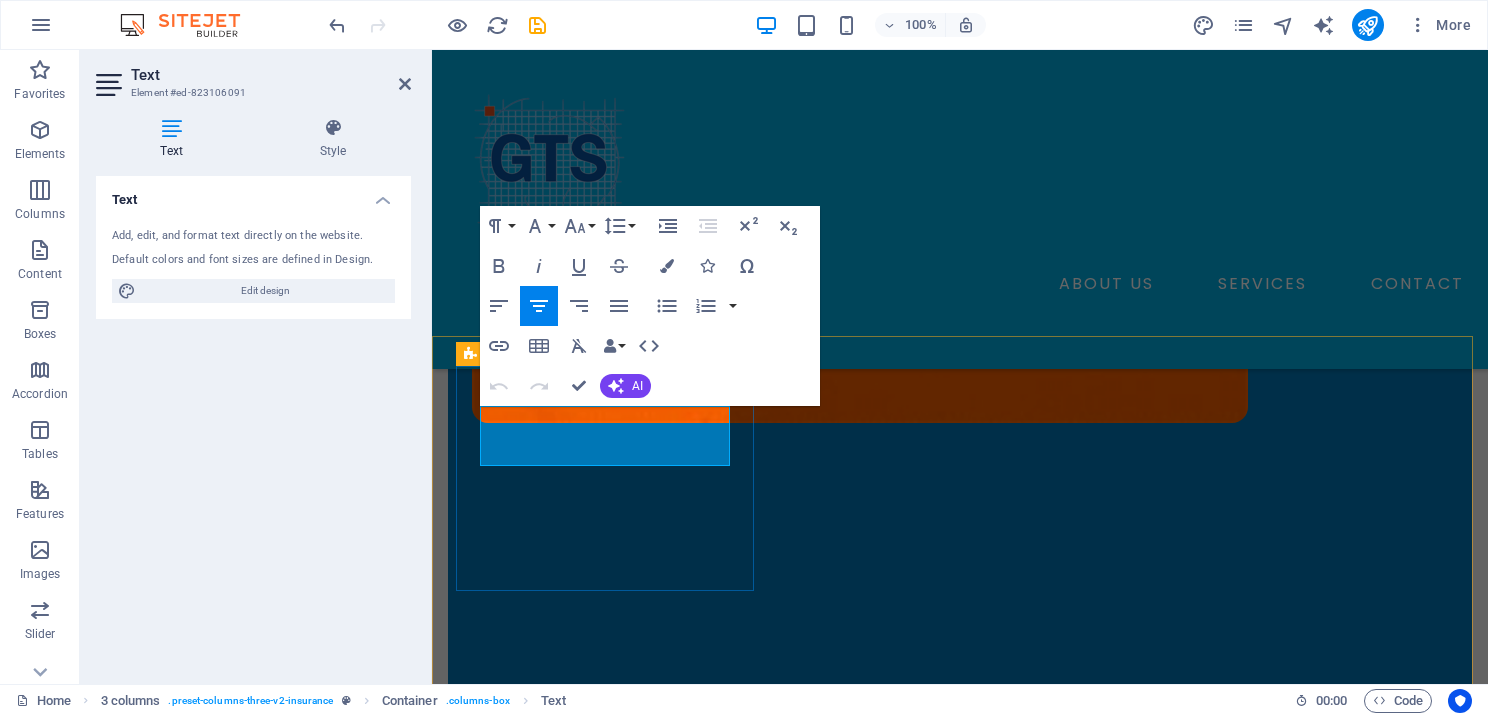 drag, startPoint x: 581, startPoint y: 449, endPoint x: 693, endPoint y: 450, distance: 112.00446 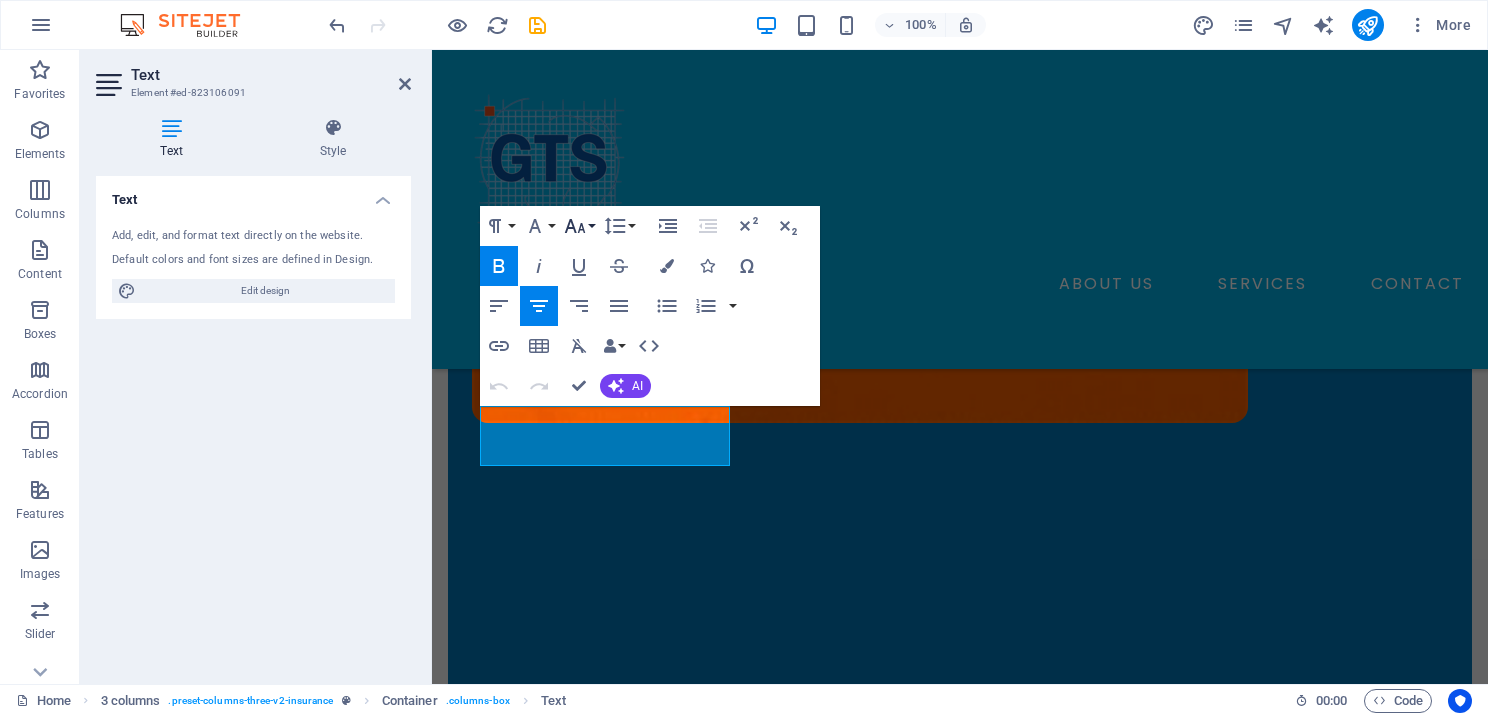 click 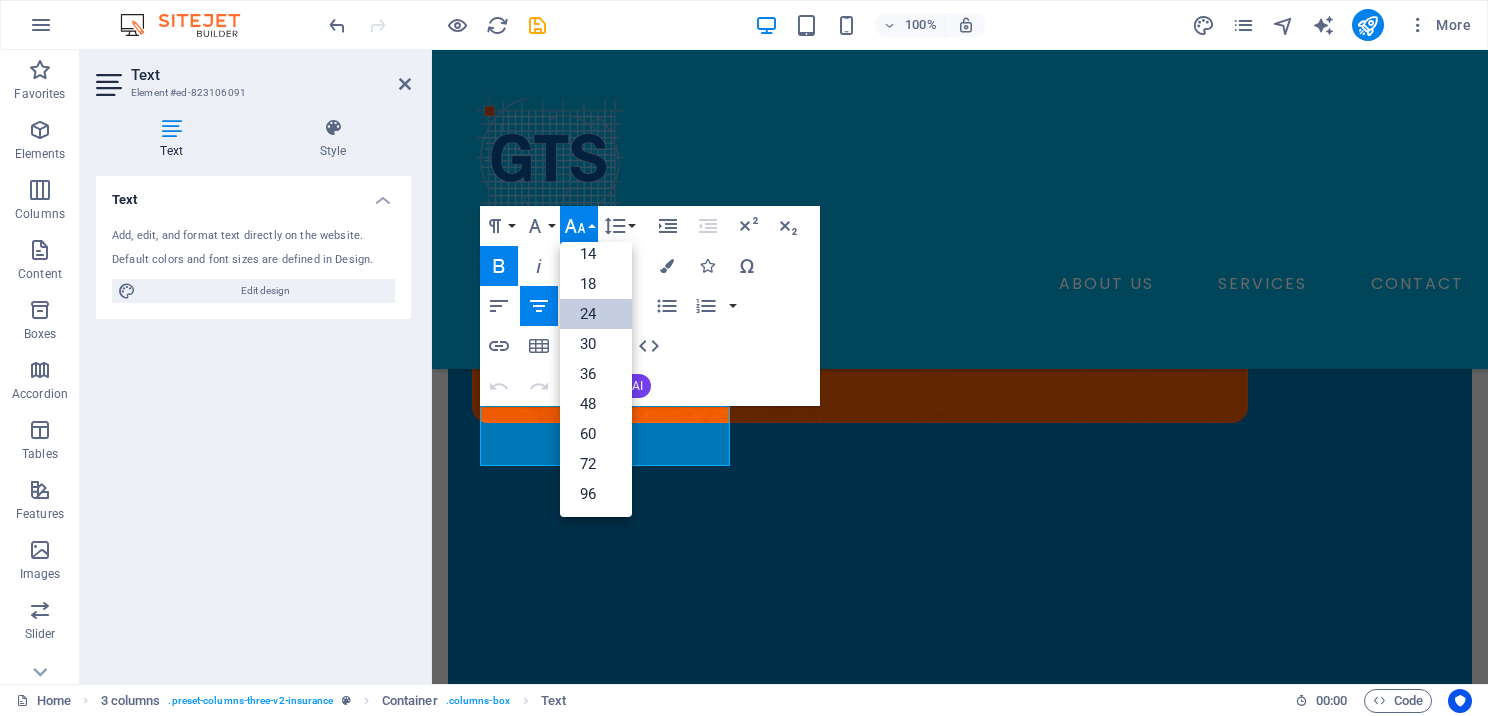 scroll, scrollTop: 160, scrollLeft: 0, axis: vertical 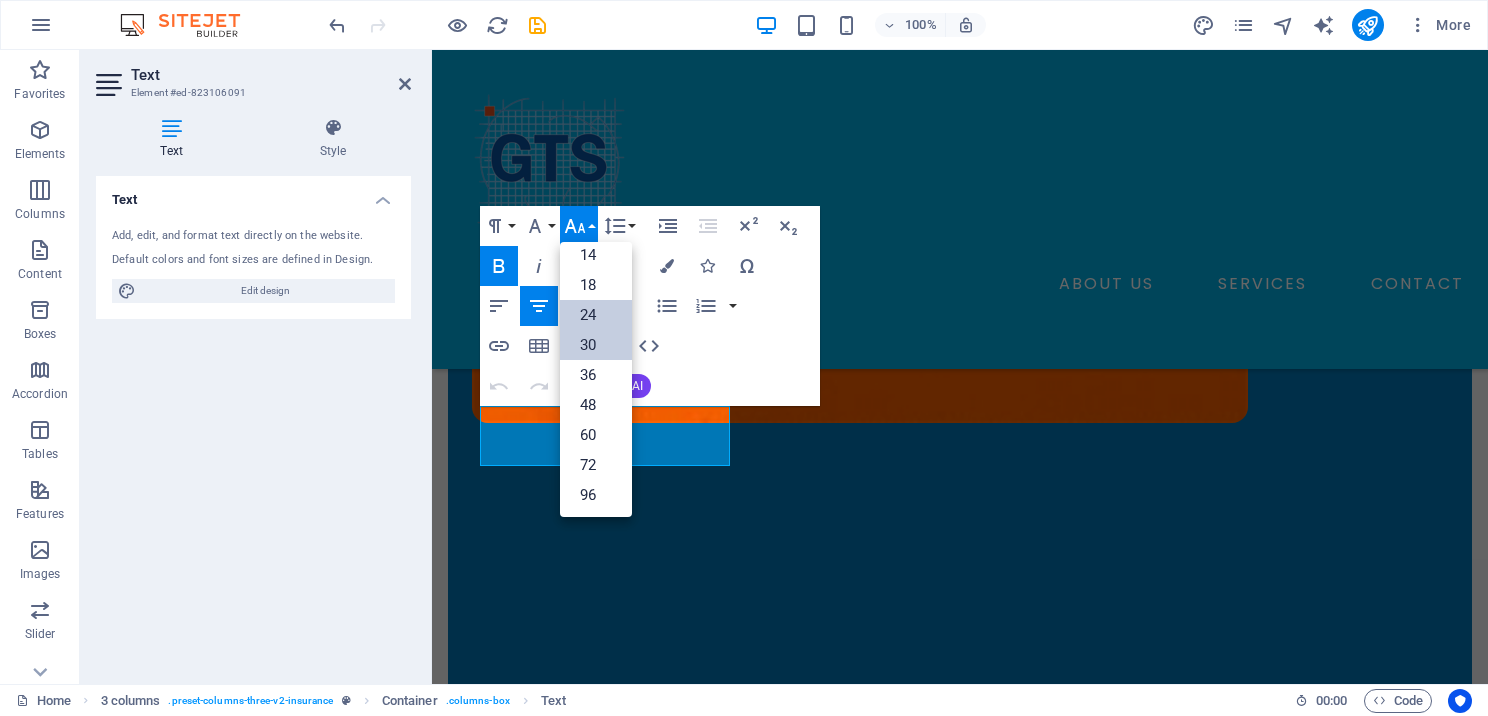 click on "30" at bounding box center (596, 345) 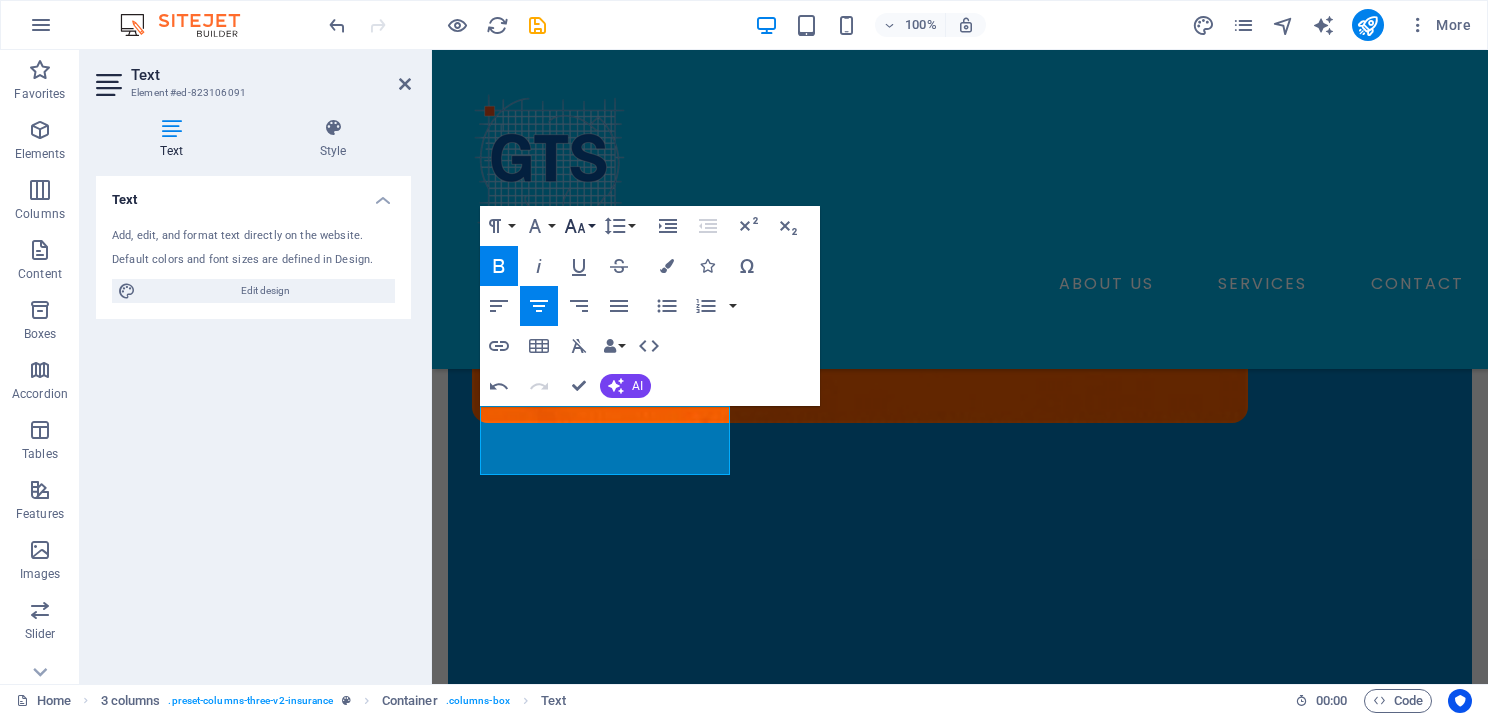 click on "Font Size" at bounding box center [579, 226] 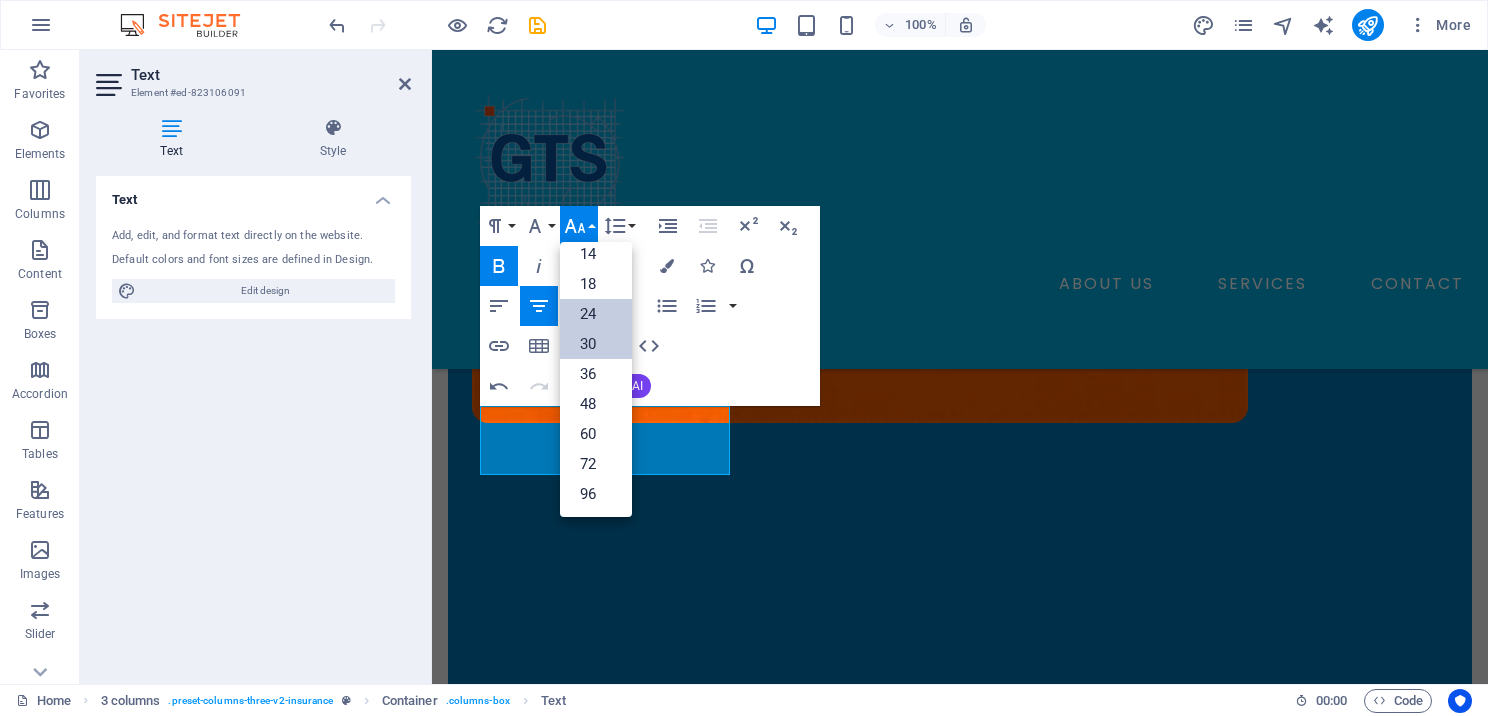 scroll, scrollTop: 160, scrollLeft: 0, axis: vertical 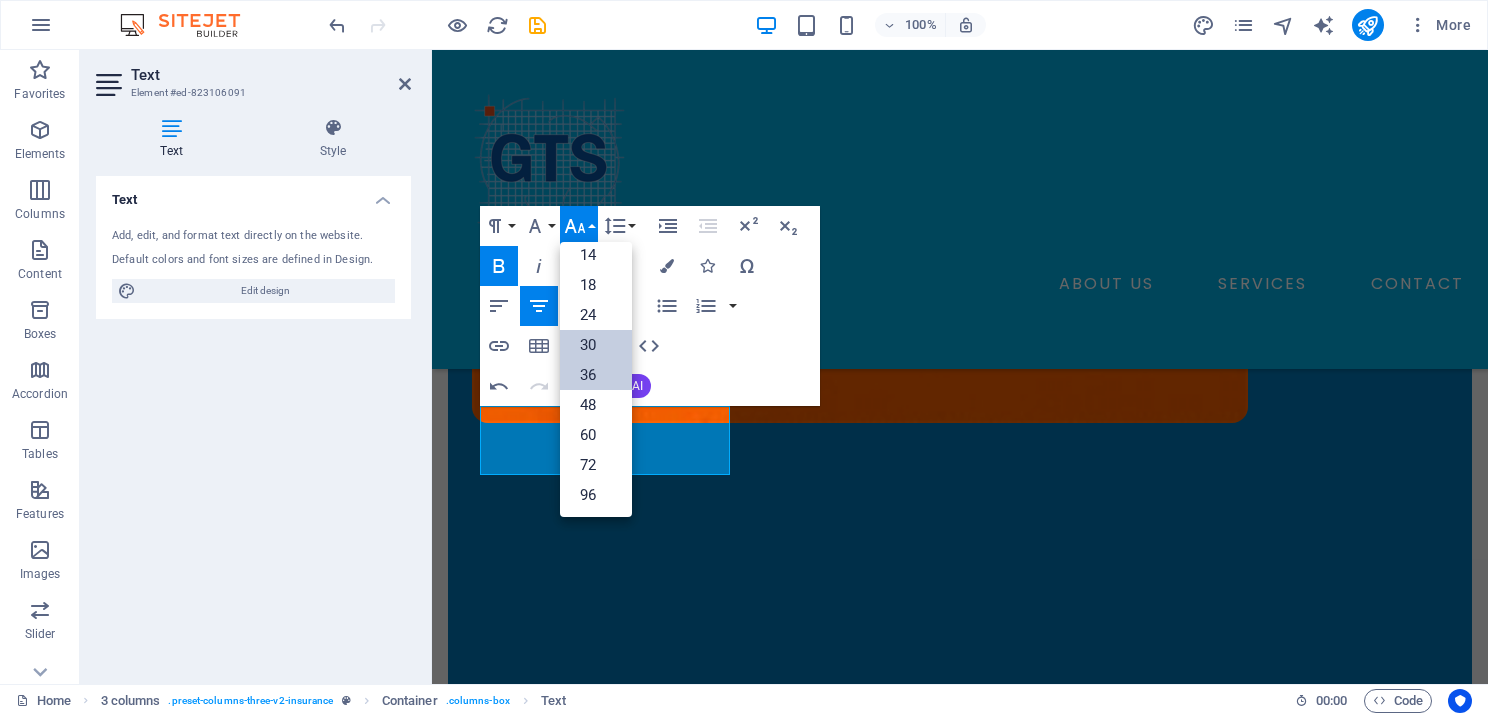 click on "36" at bounding box center [596, 375] 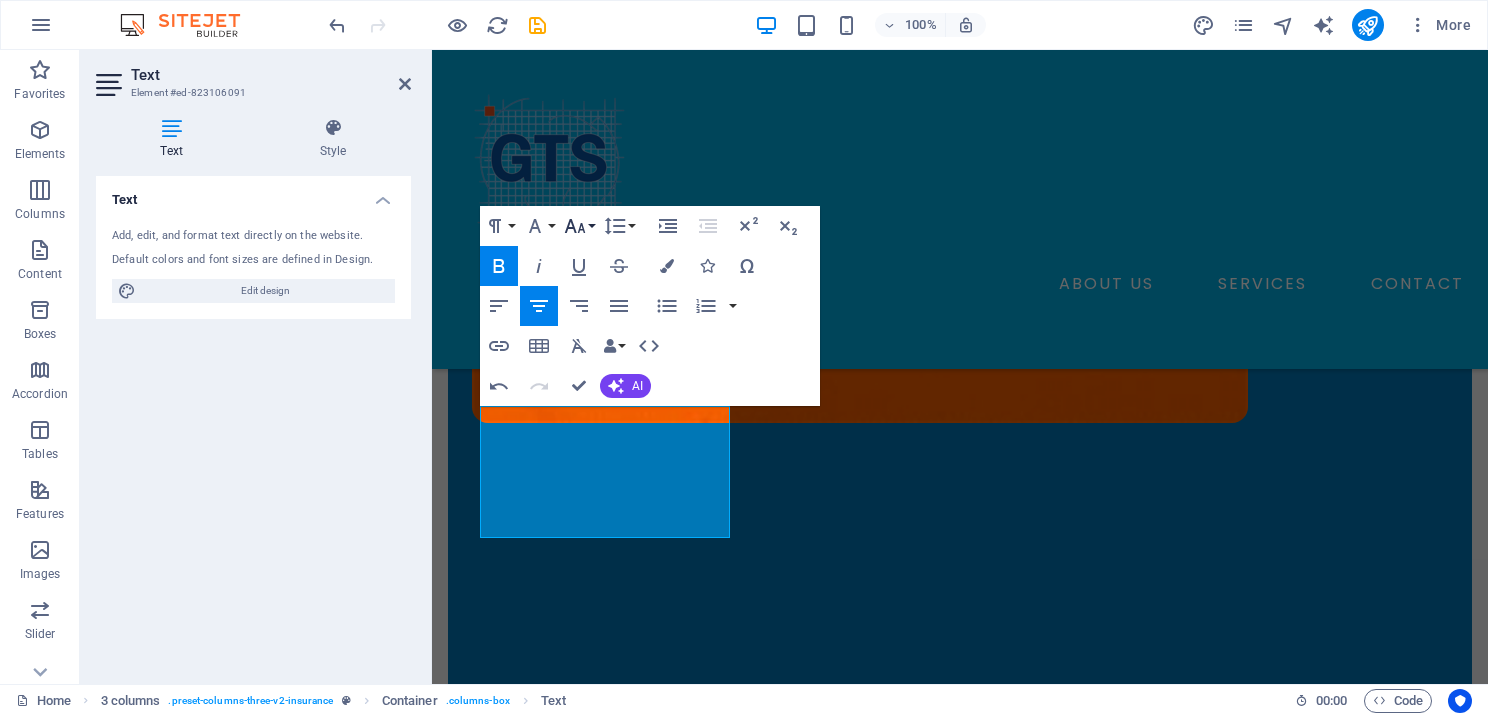 click on "Font Size" at bounding box center (579, 226) 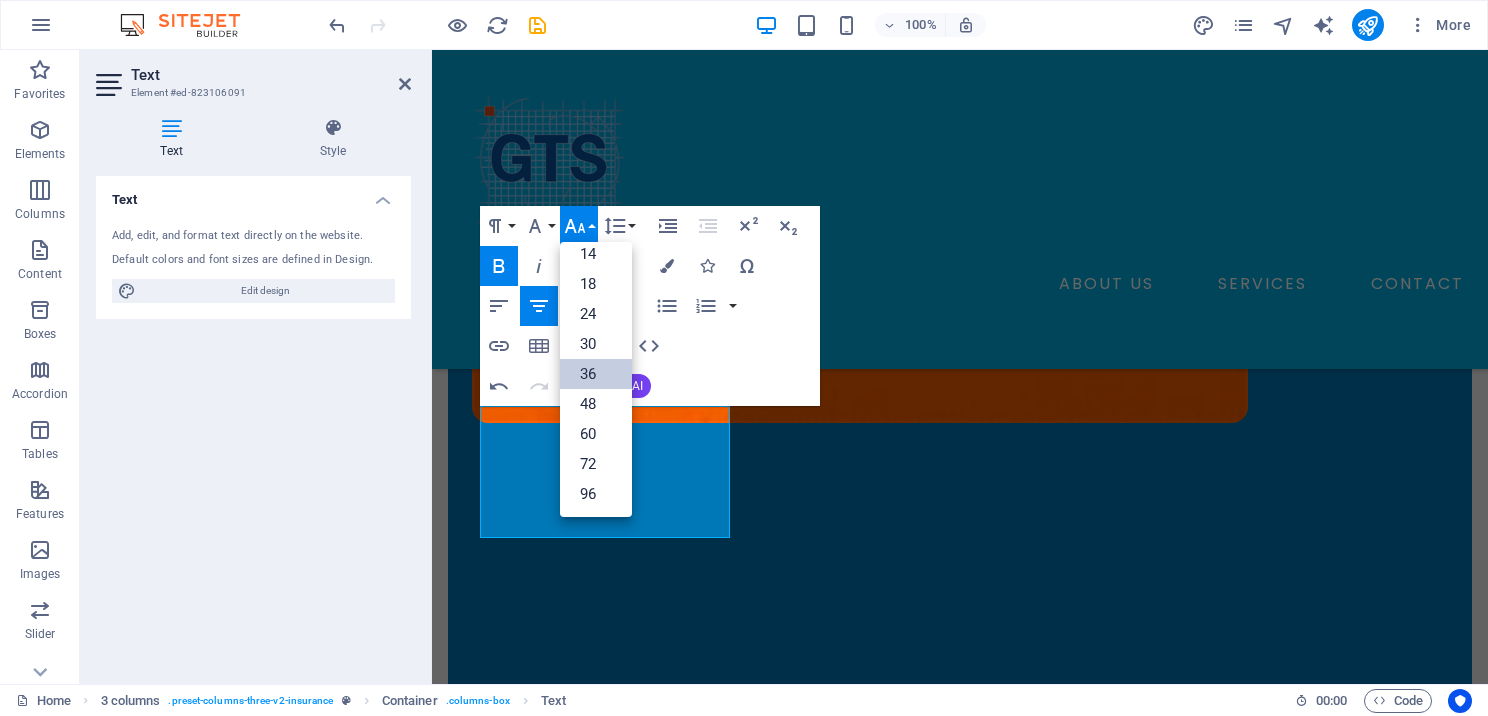 scroll, scrollTop: 160, scrollLeft: 0, axis: vertical 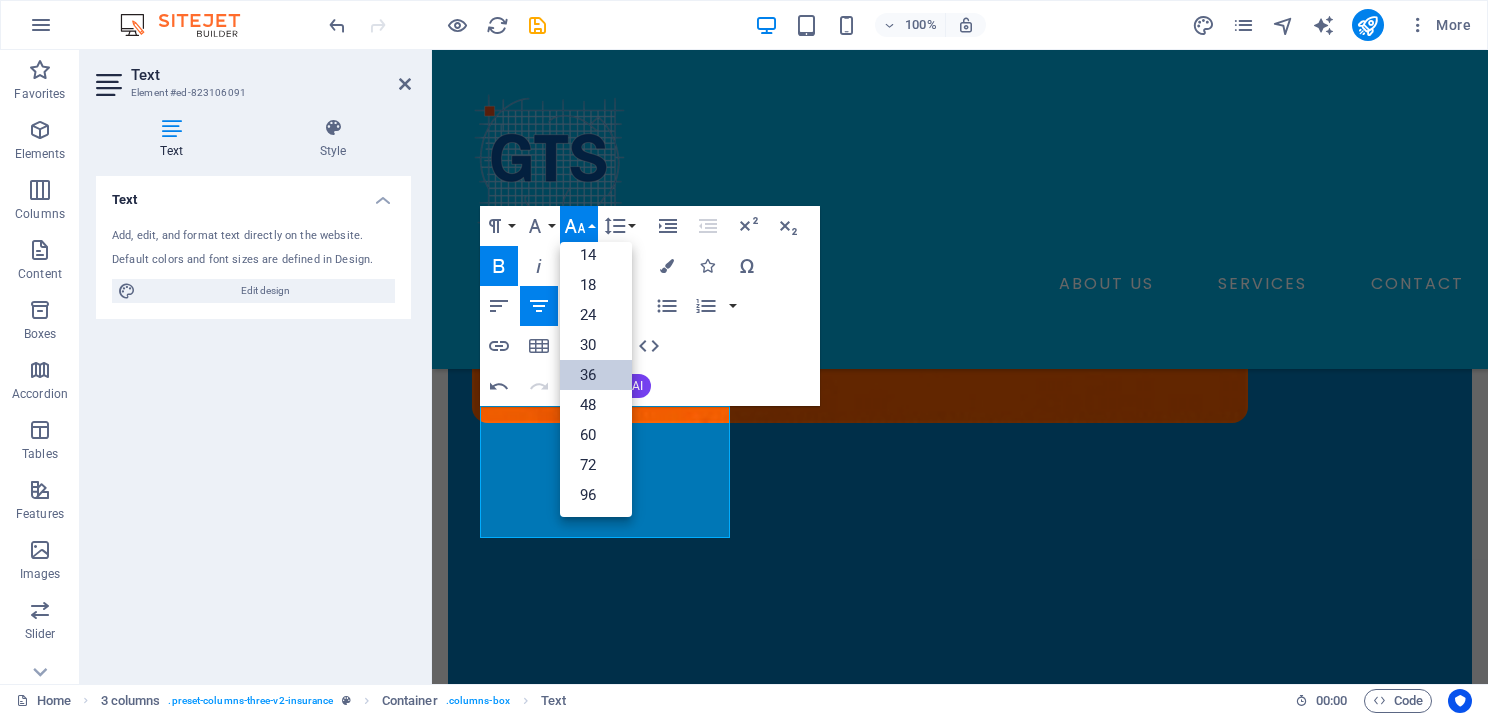 click on "36" at bounding box center [596, 375] 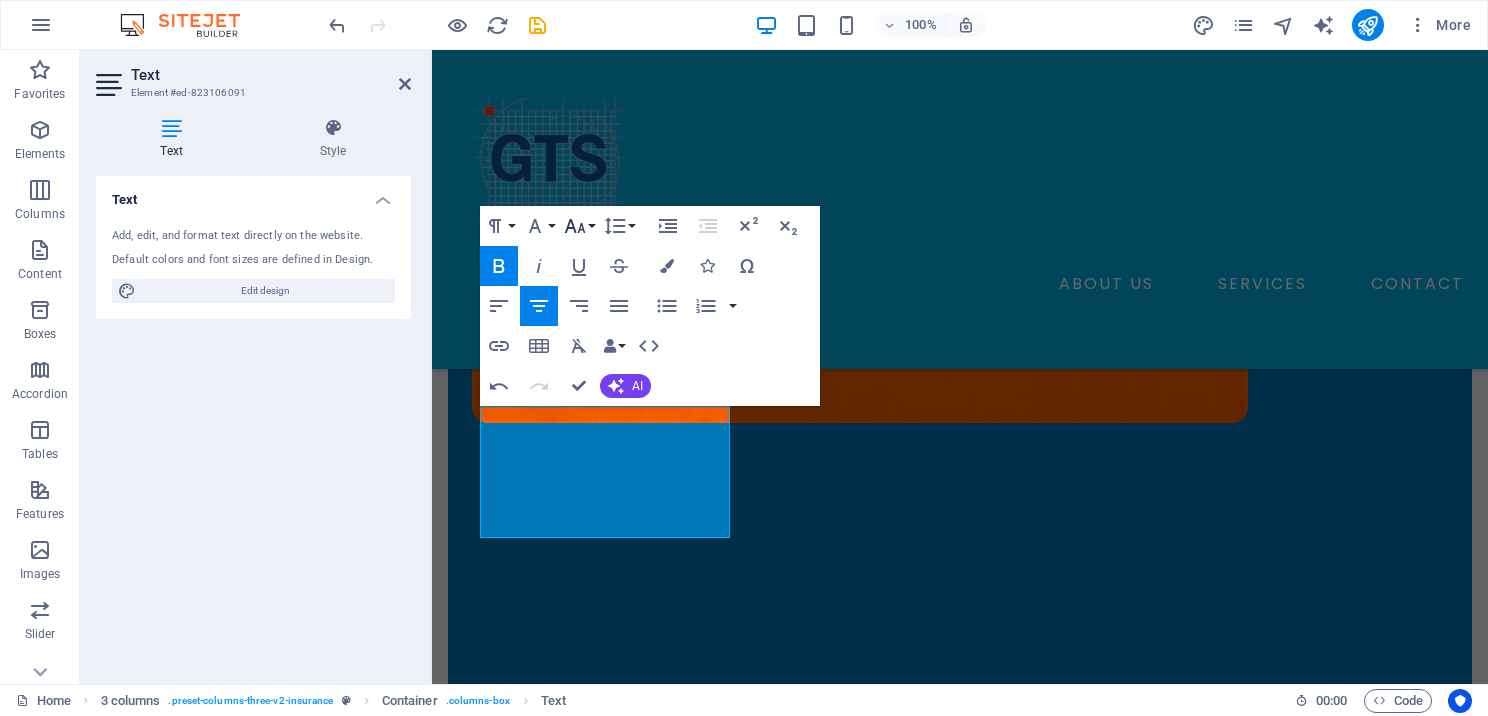 click on "Font Size" at bounding box center [579, 226] 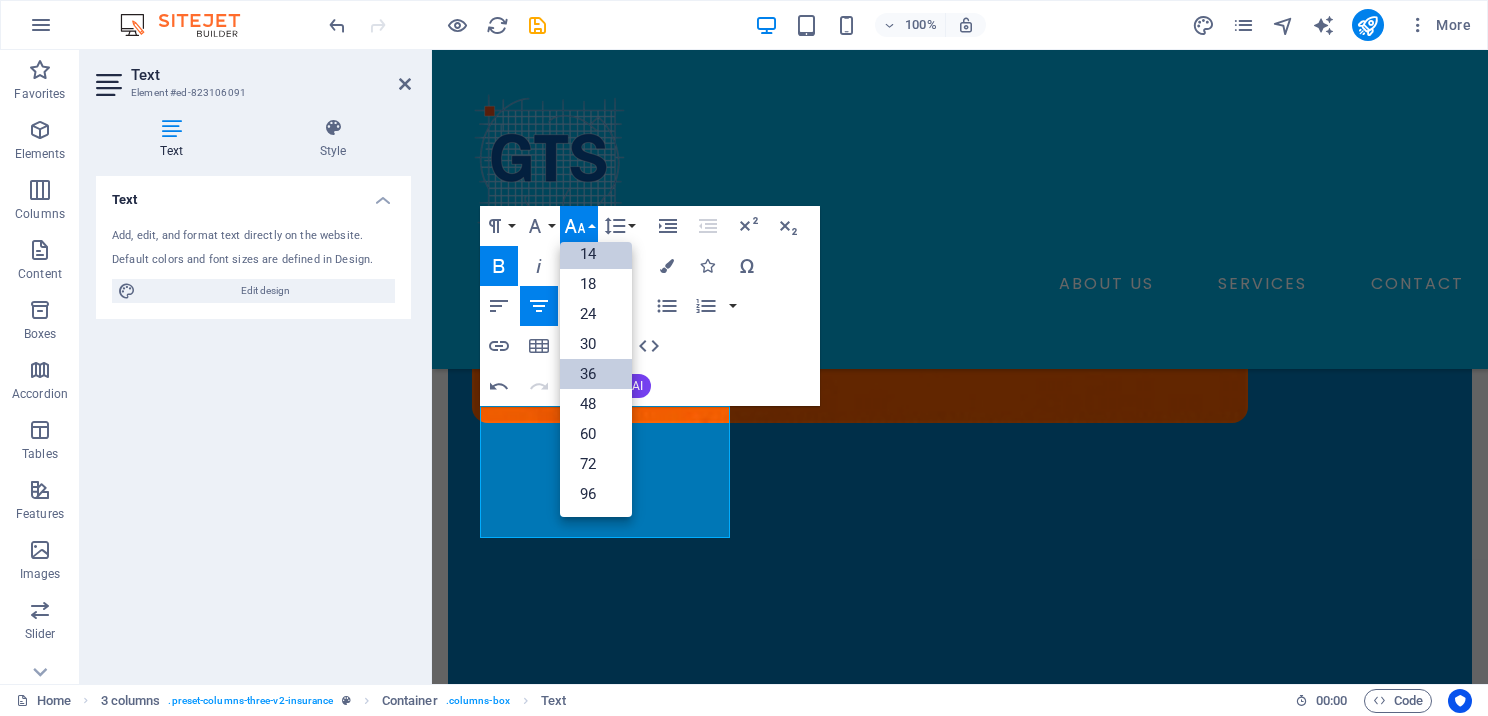 scroll, scrollTop: 160, scrollLeft: 0, axis: vertical 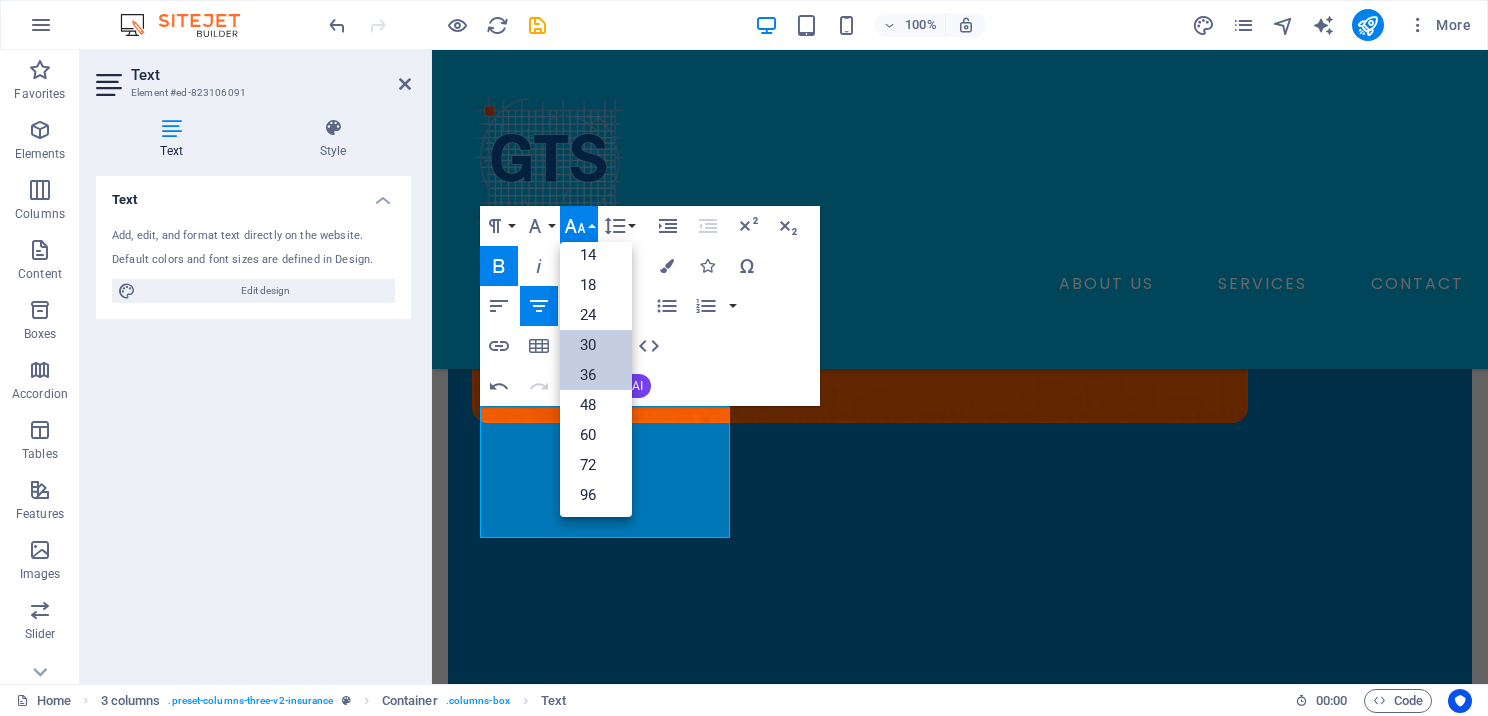 click on "30" at bounding box center [596, 345] 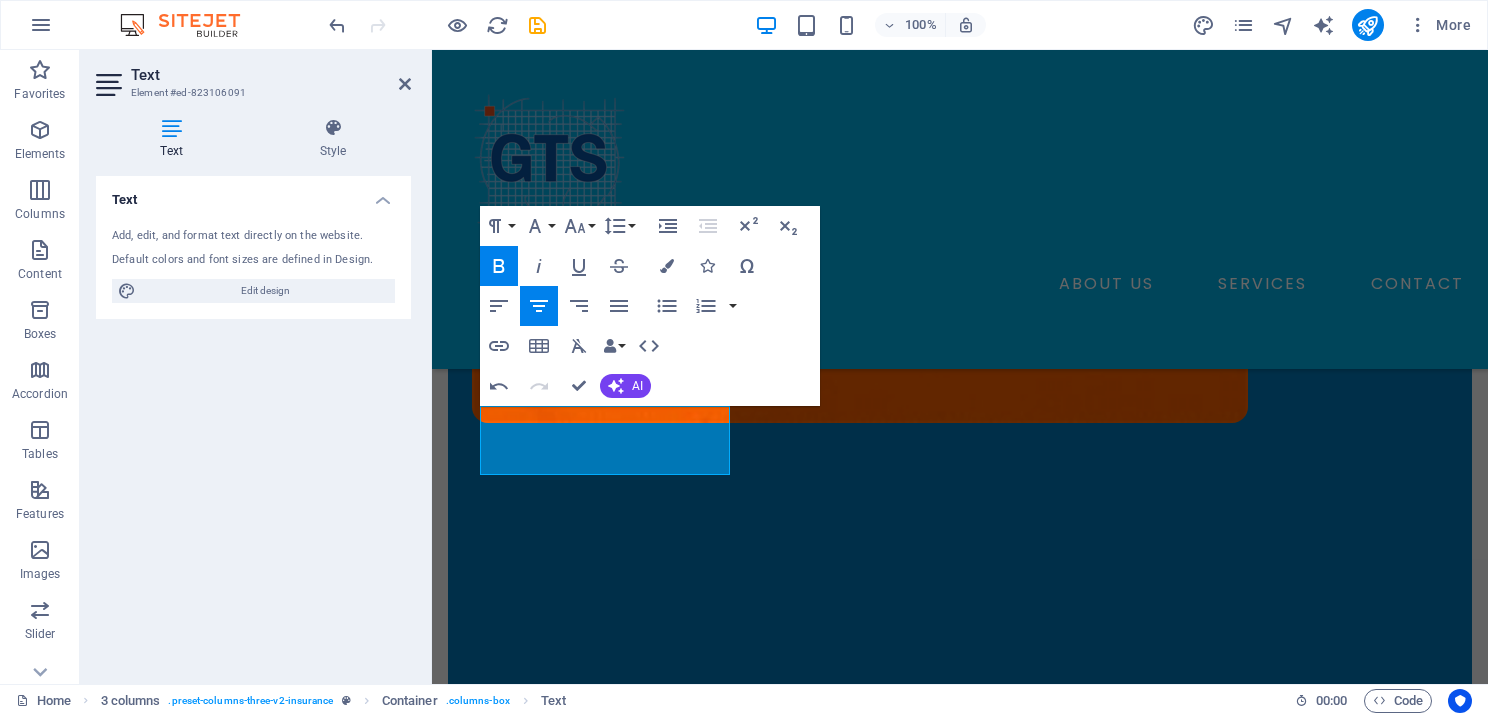 click on "Text Element #ed-823106091" at bounding box center [253, 76] 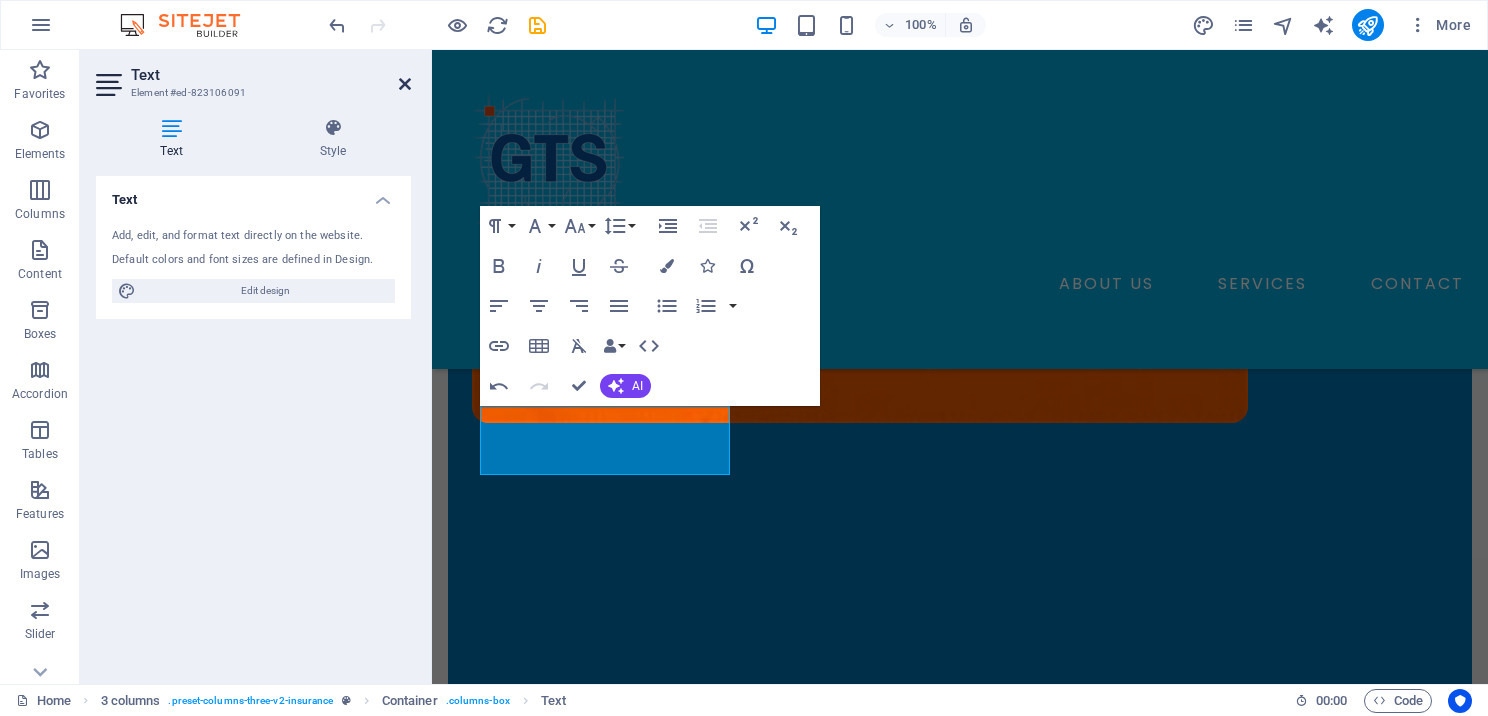 click at bounding box center (405, 84) 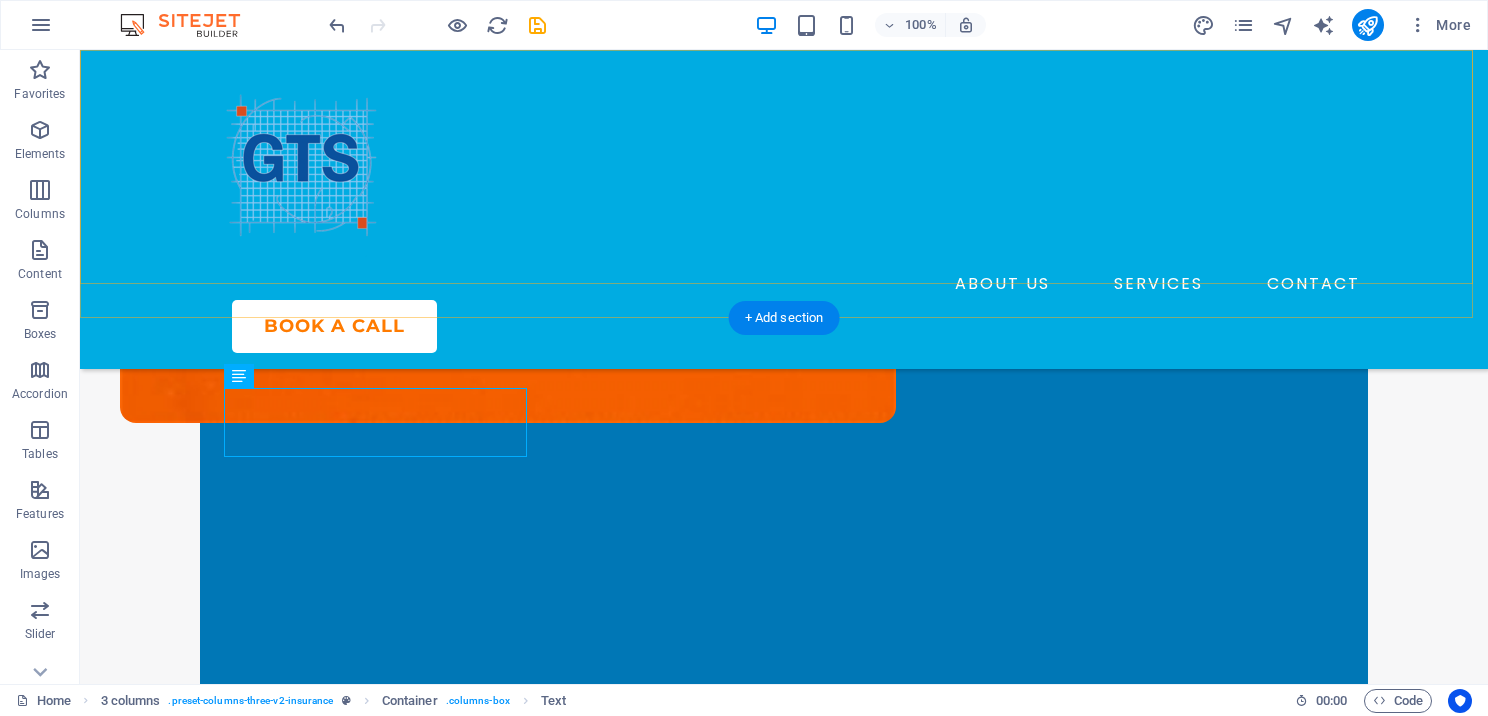 scroll, scrollTop: 710, scrollLeft: 0, axis: vertical 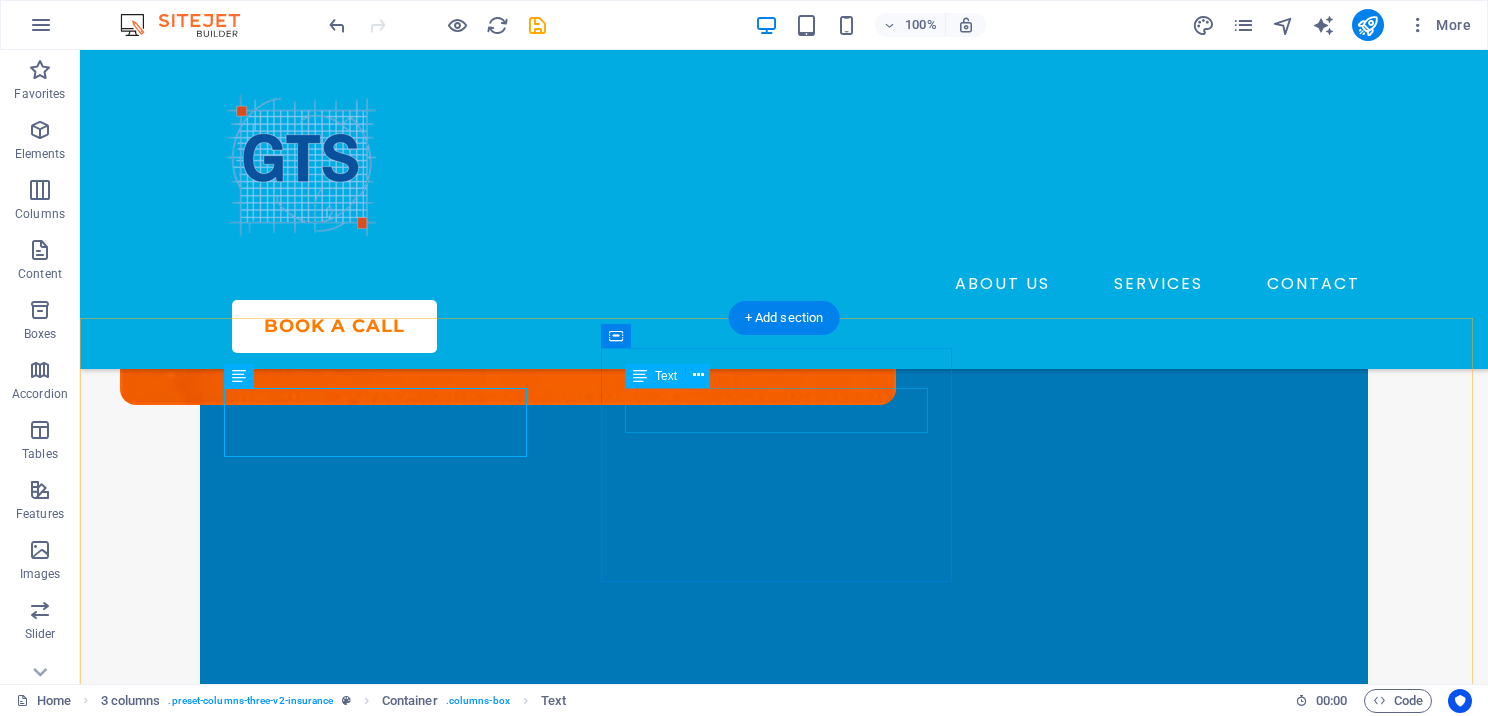 click on "POWER PLUS" at bounding box center (279, 1162) 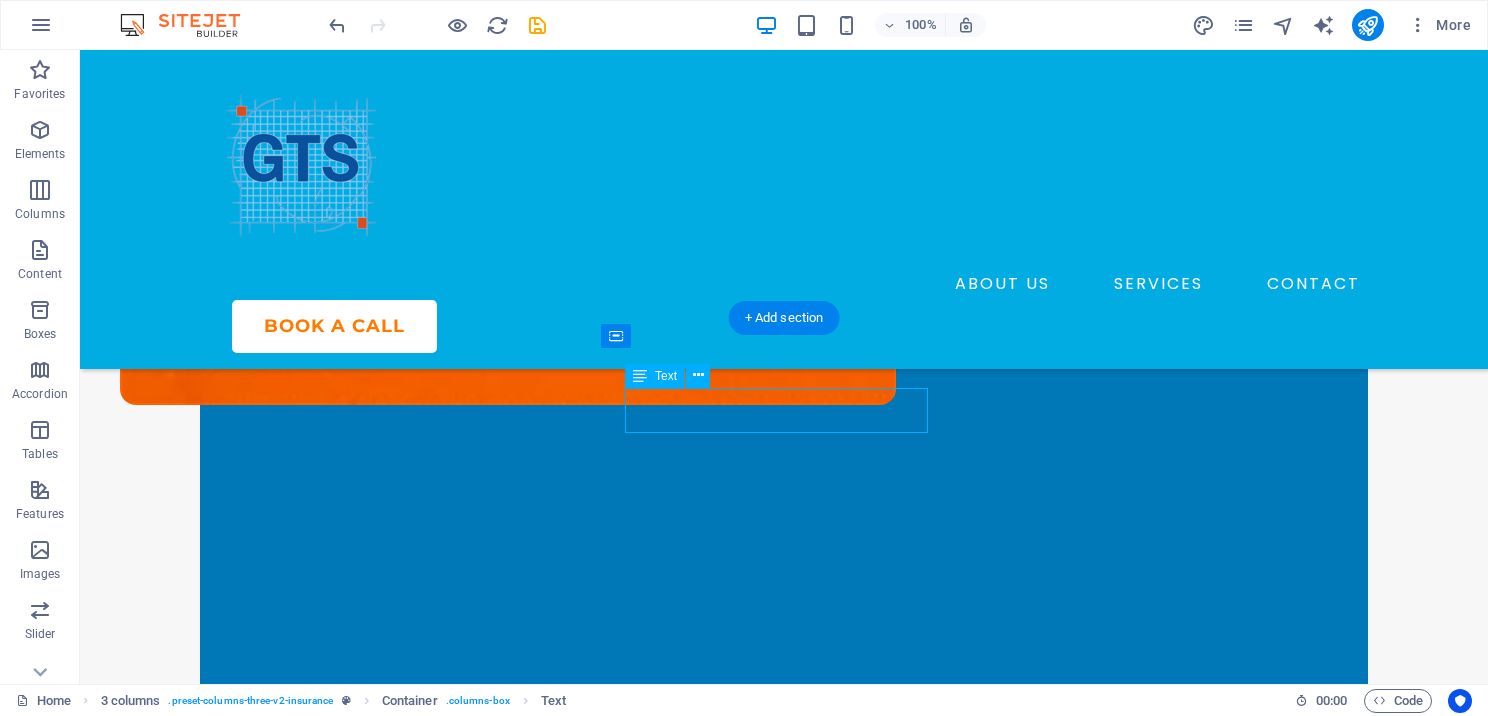 click on "POWER PLUS" at bounding box center (279, 1162) 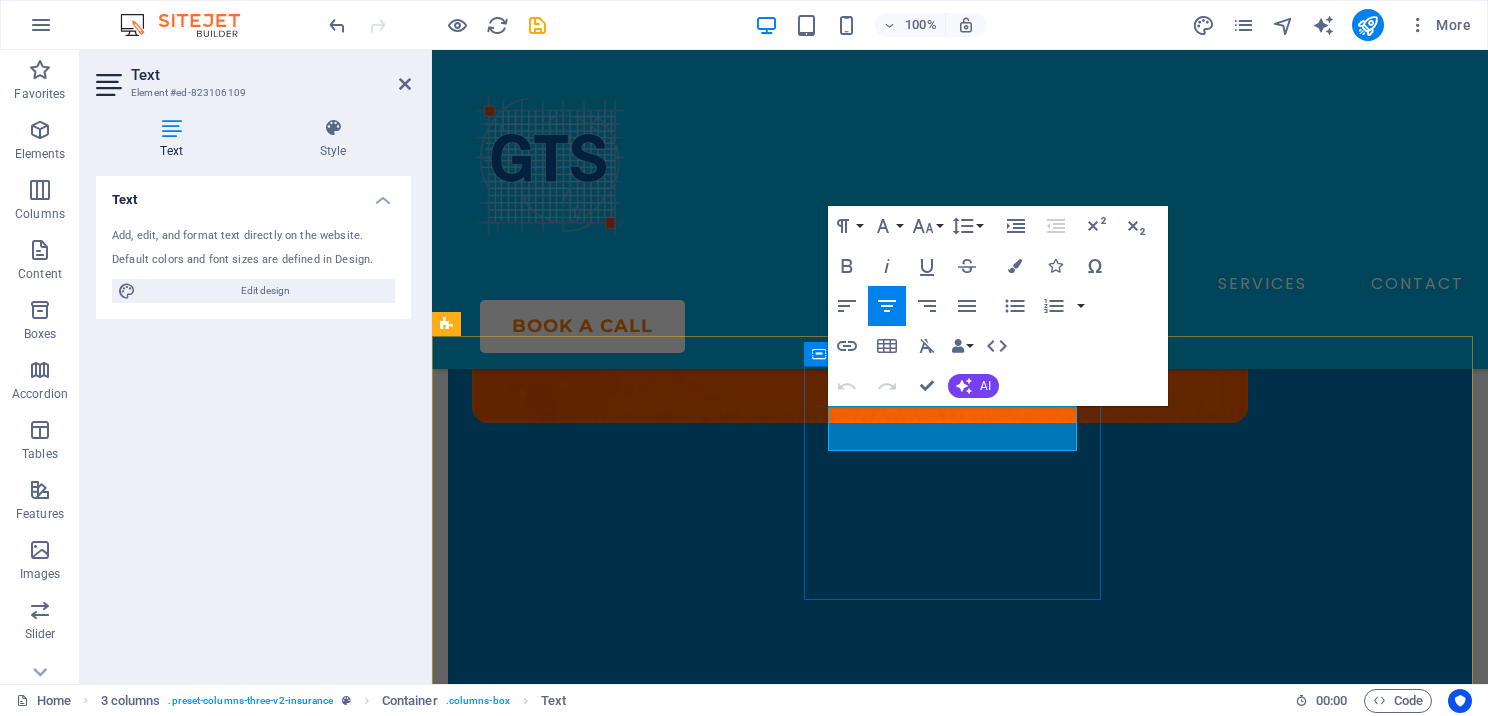 drag, startPoint x: 844, startPoint y: 425, endPoint x: 1054, endPoint y: 432, distance: 210.11664 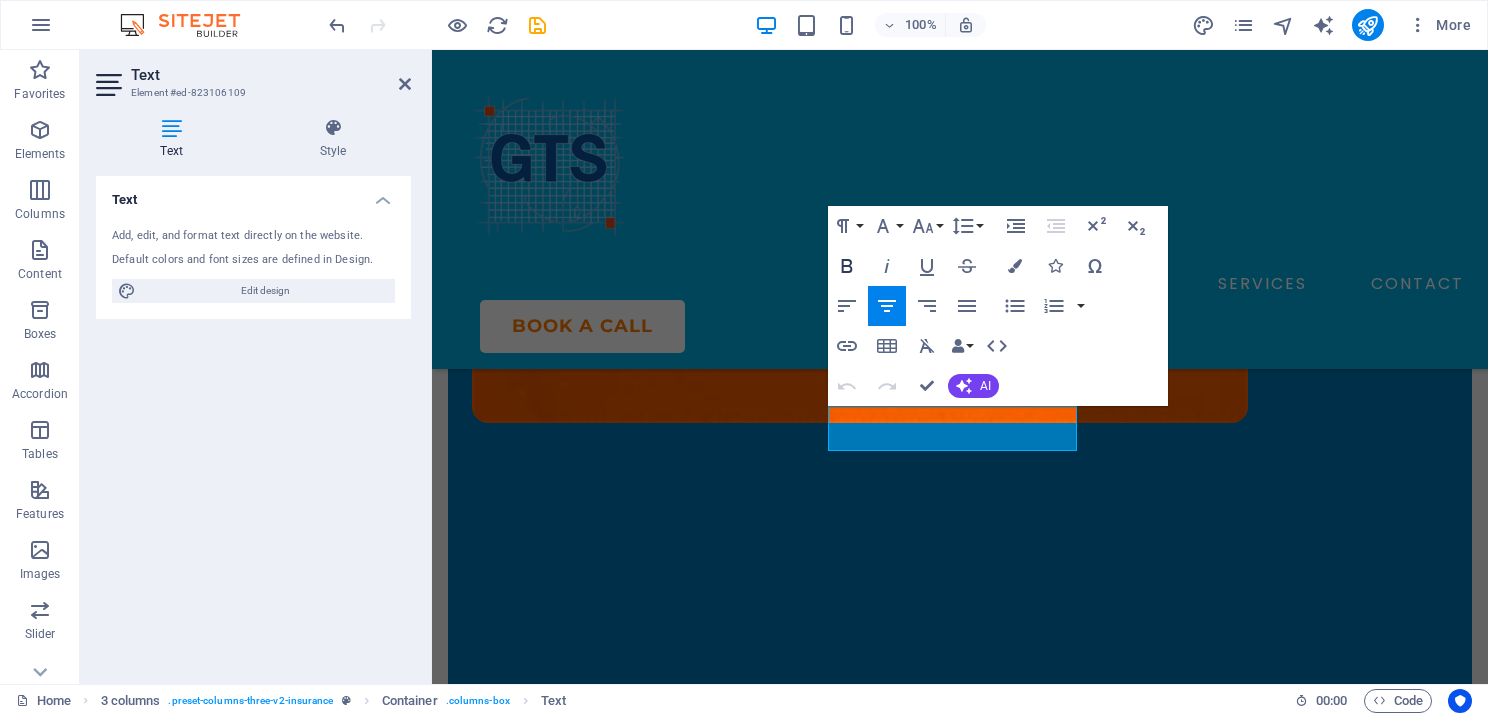 click 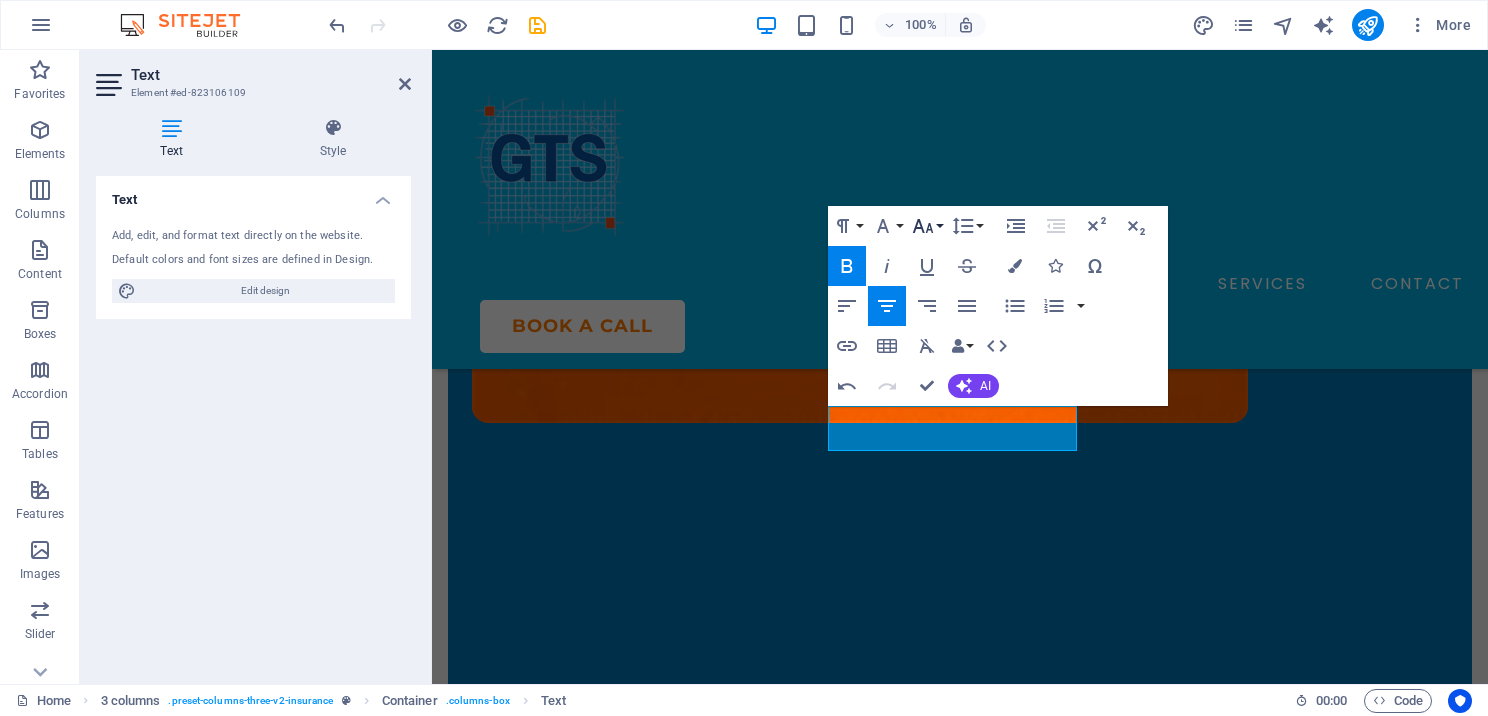 click 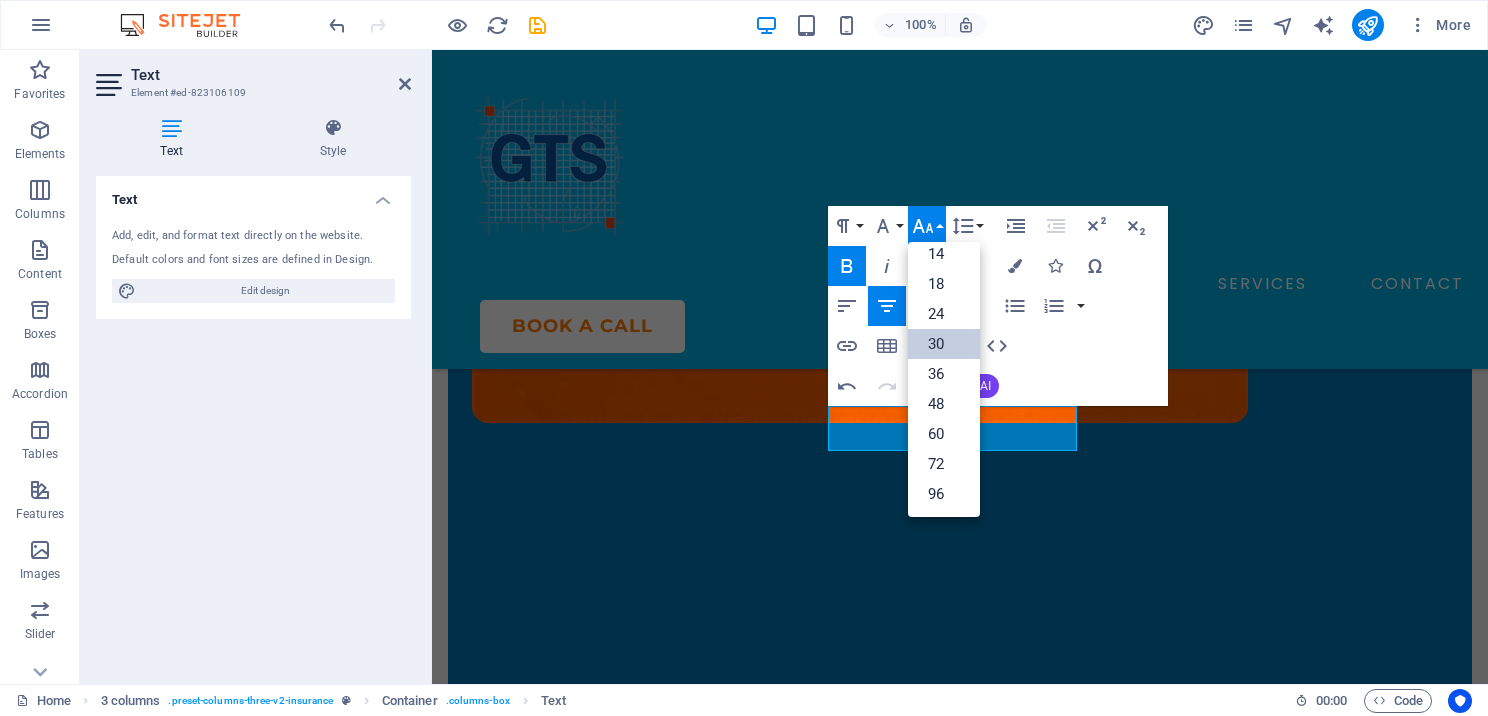 scroll, scrollTop: 160, scrollLeft: 0, axis: vertical 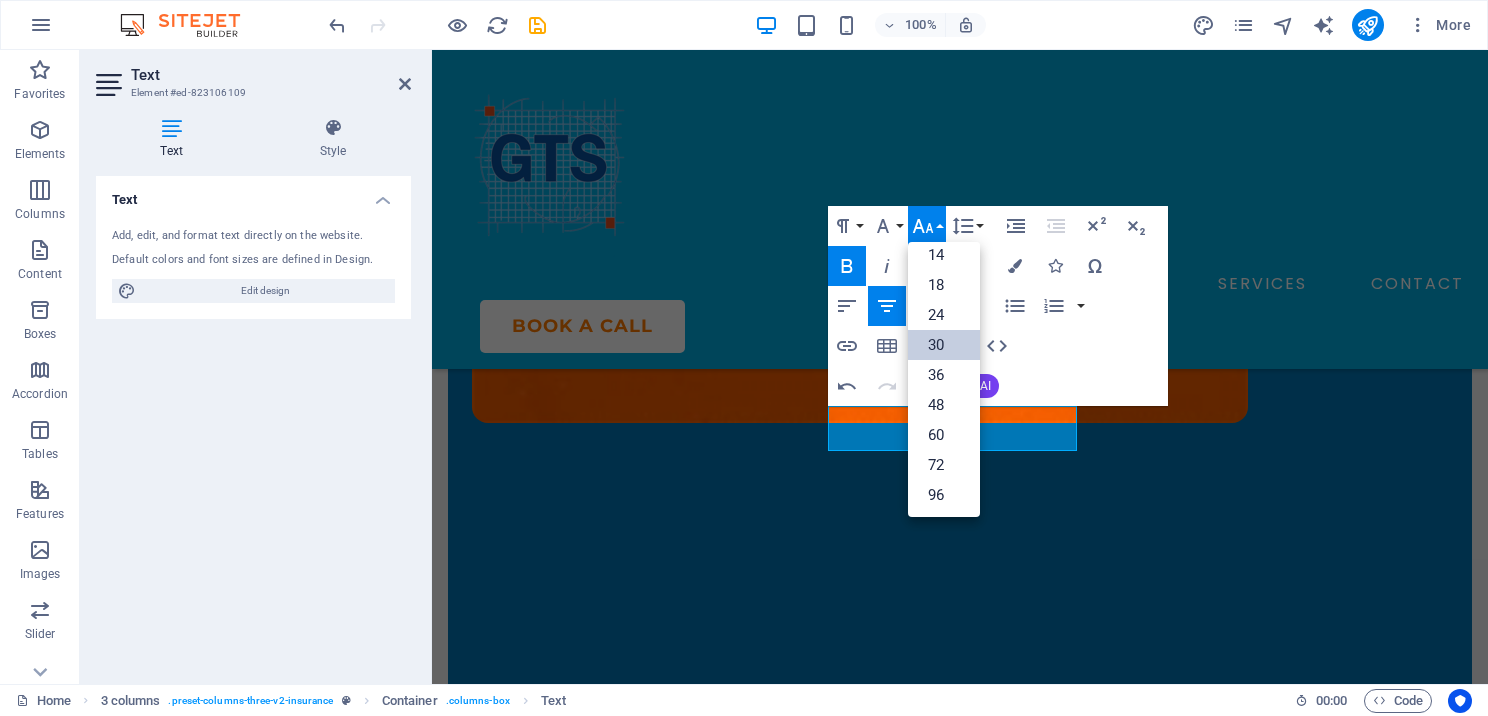 click on "30" at bounding box center (944, 345) 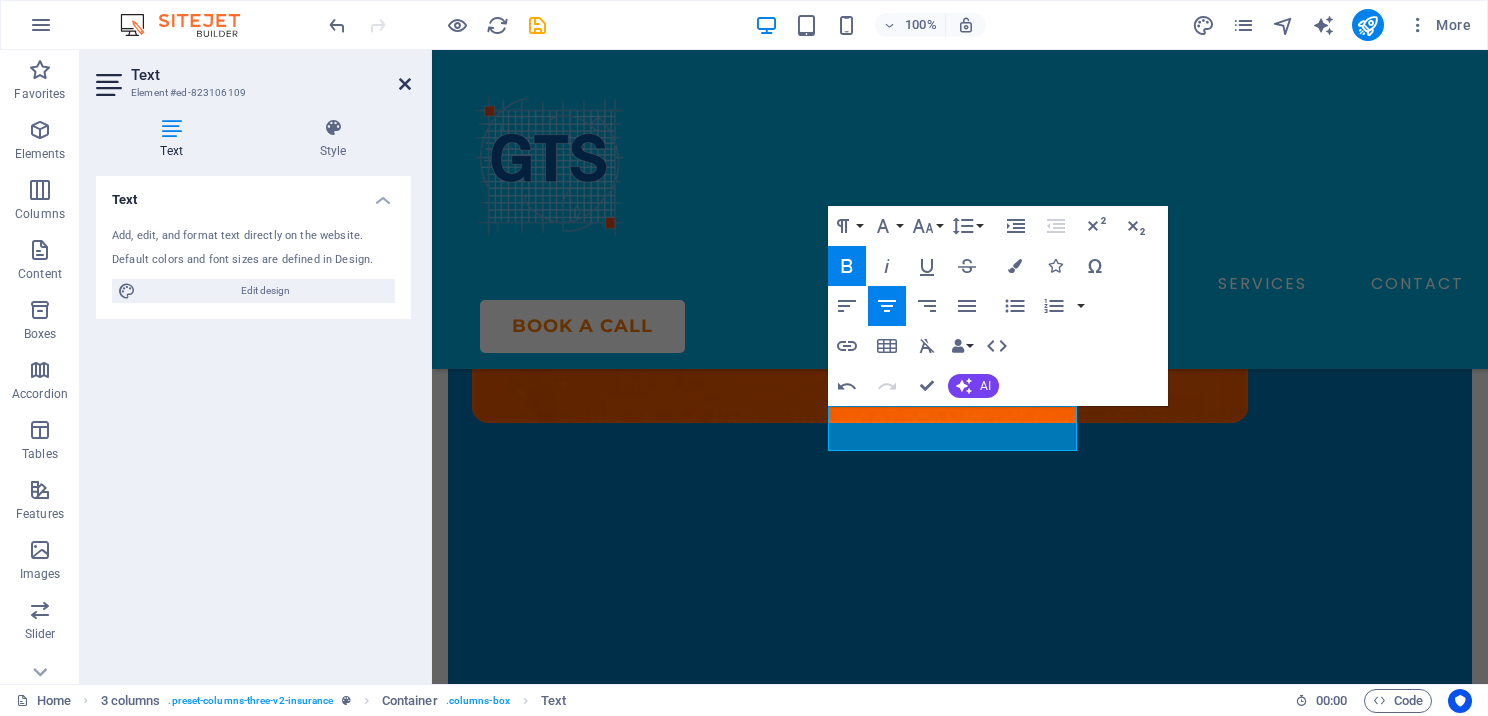 click at bounding box center (405, 84) 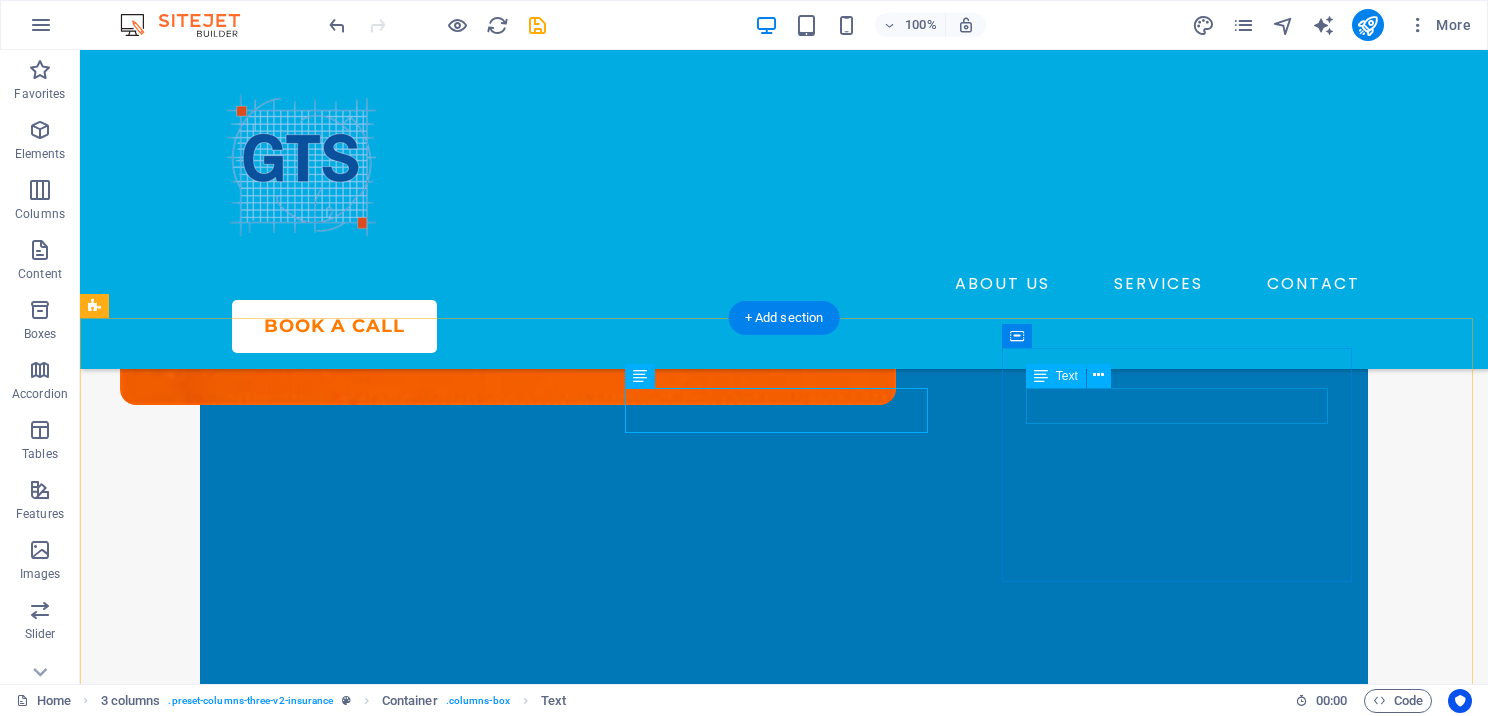click on "ULTIMATE" at bounding box center (279, 1384) 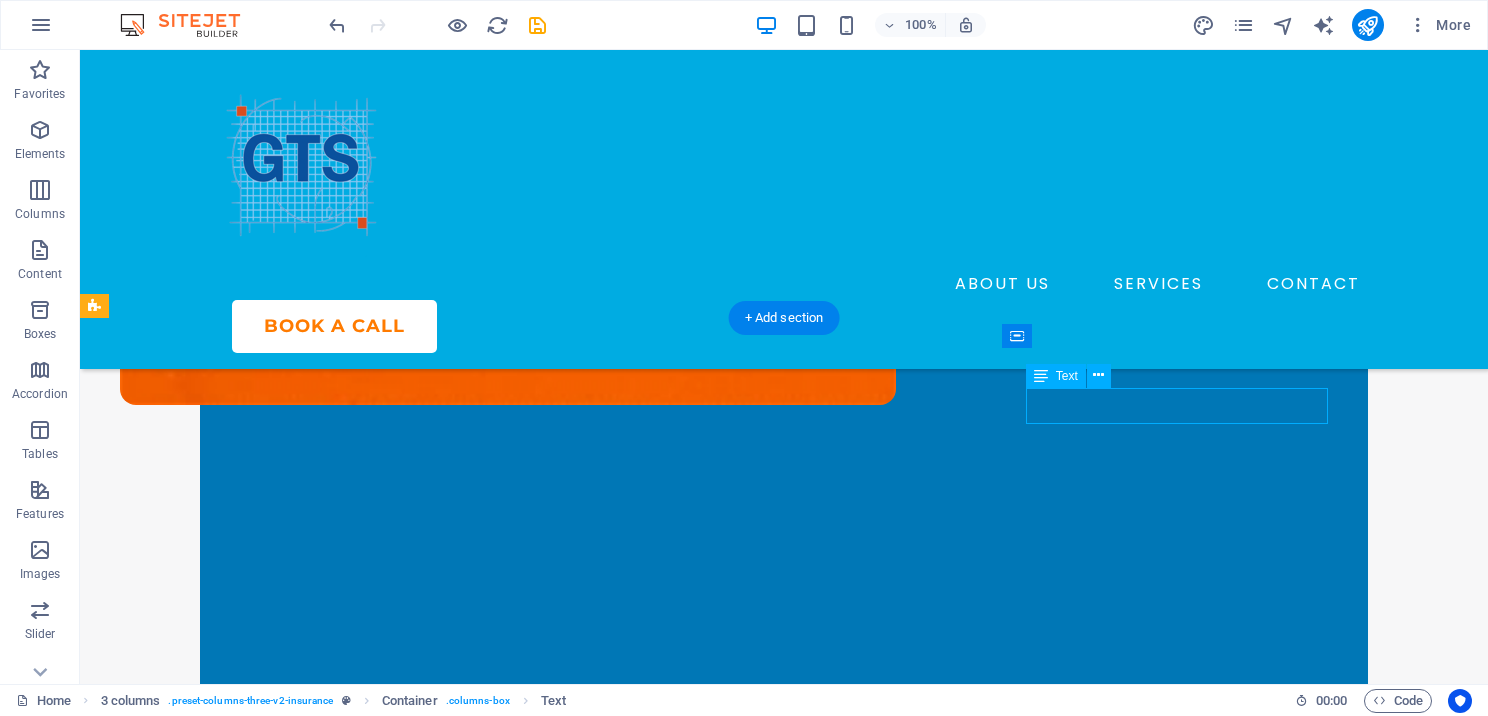 click on "ULTIMATE" at bounding box center [279, 1384] 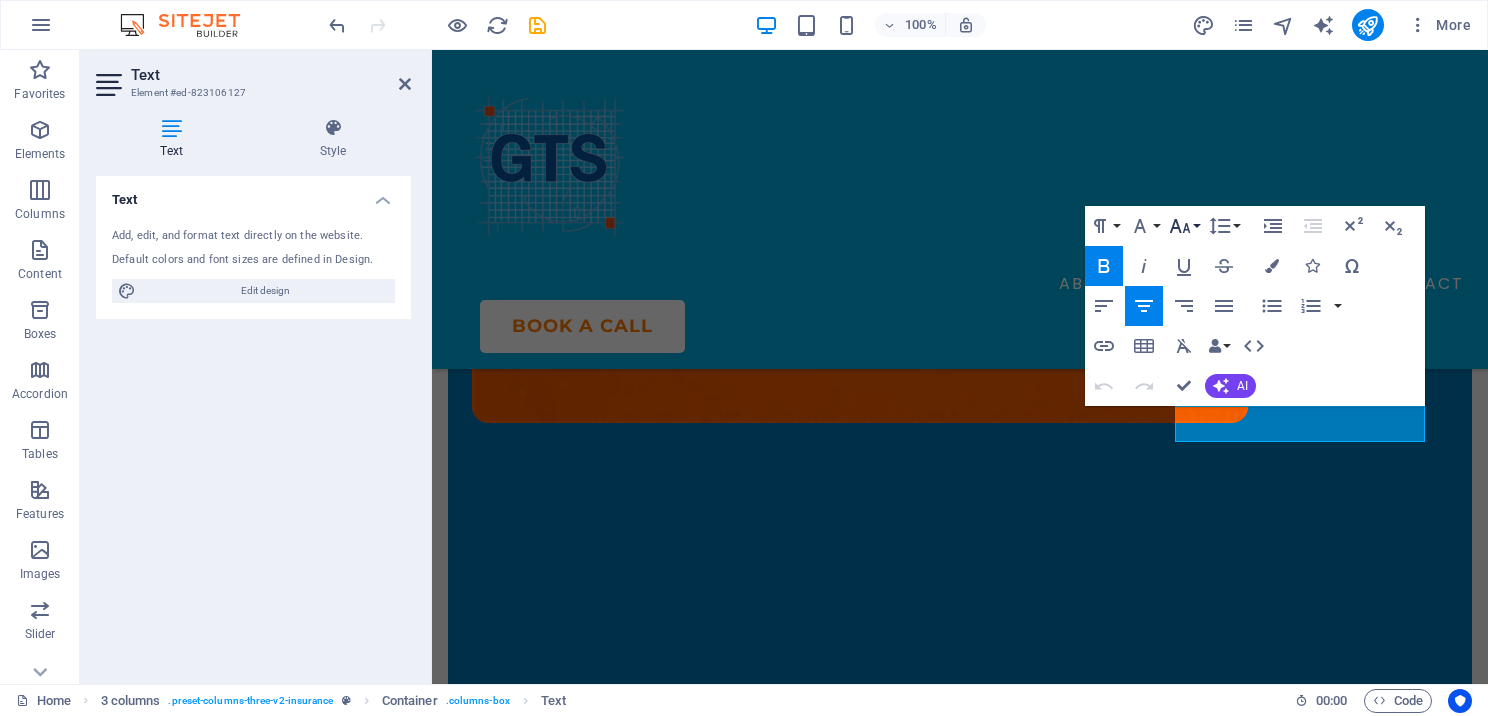 click 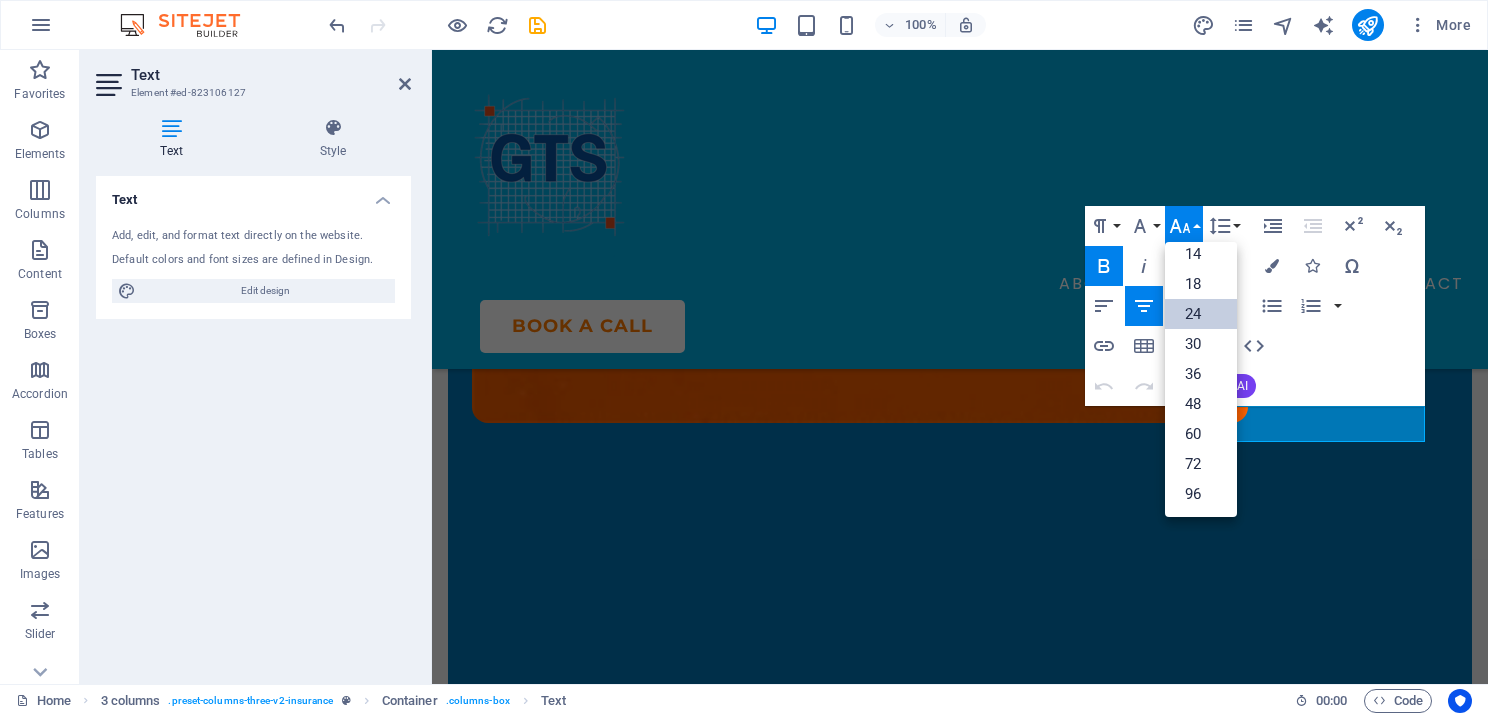 scroll, scrollTop: 160, scrollLeft: 0, axis: vertical 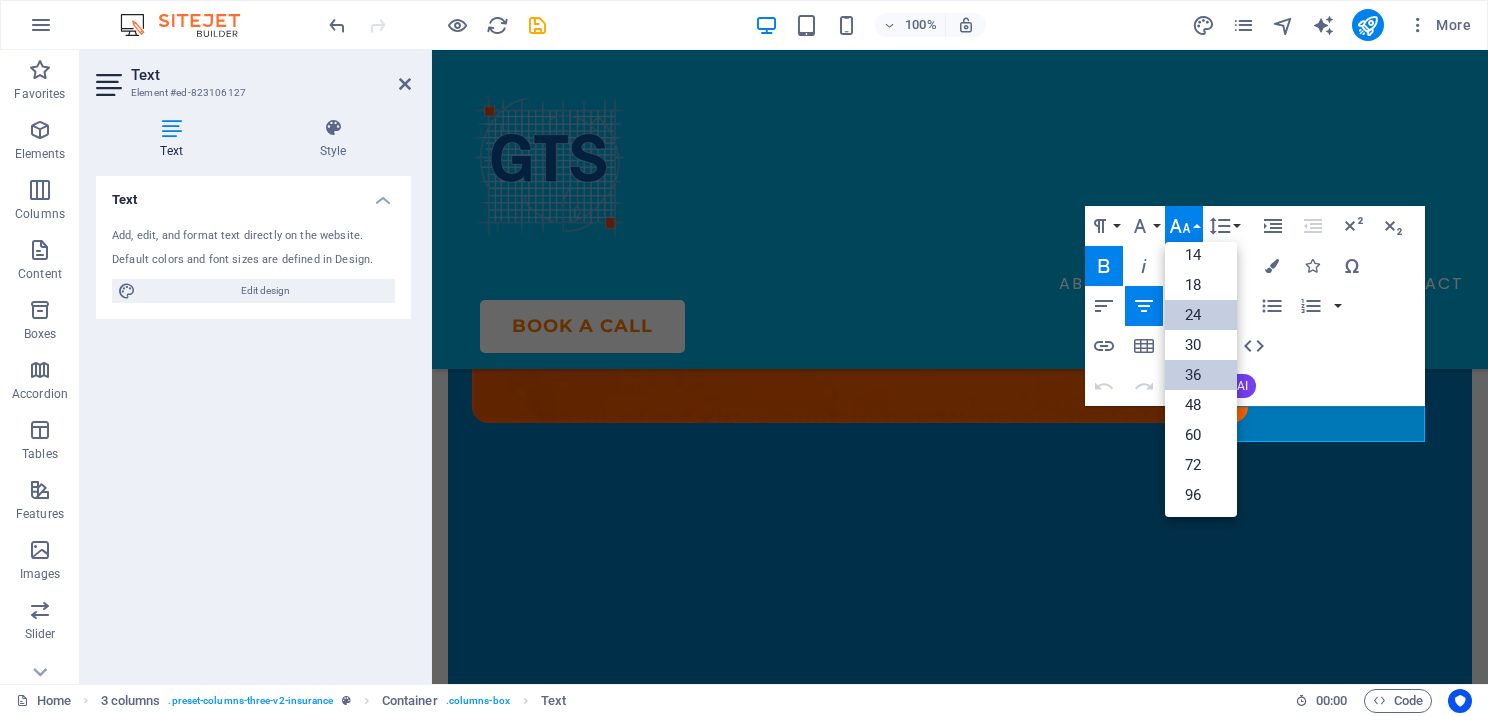 click on "36" at bounding box center (1201, 375) 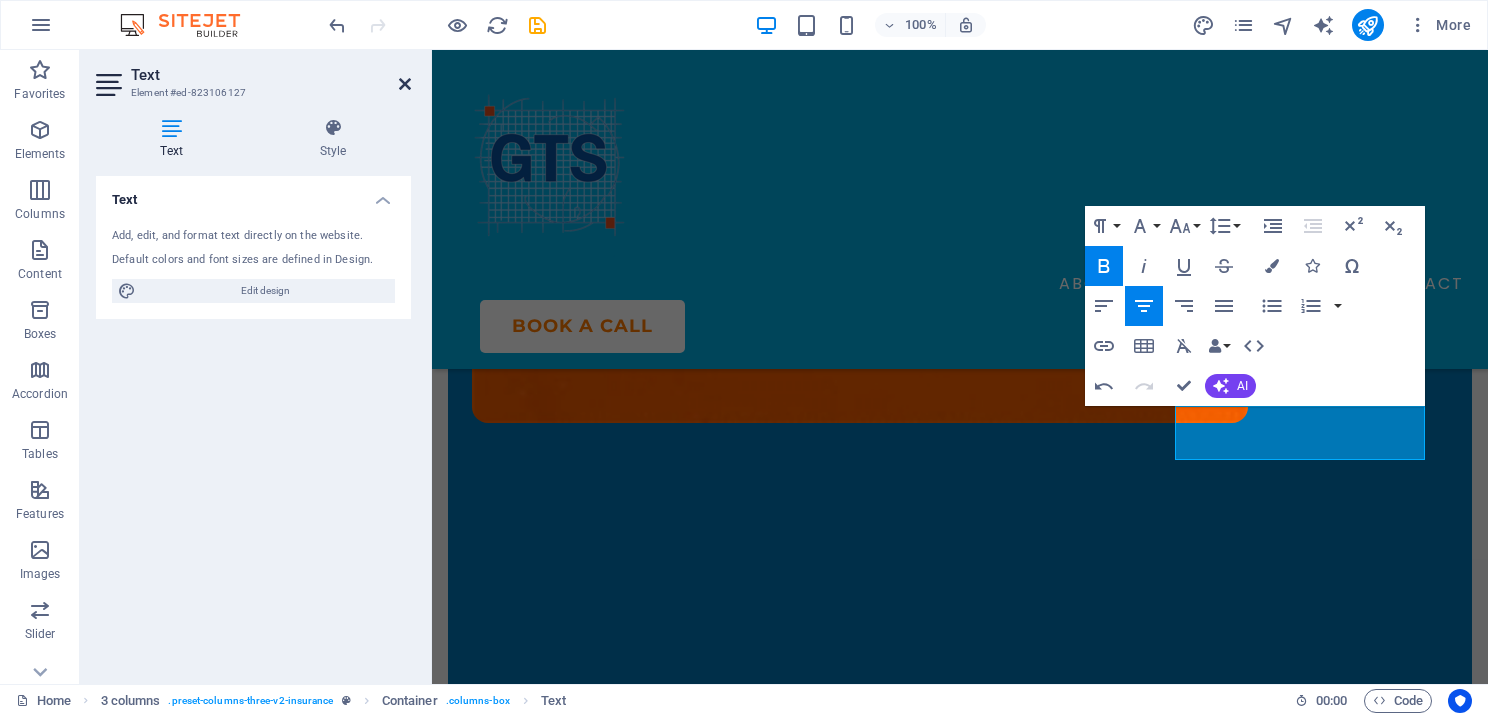 click at bounding box center (405, 84) 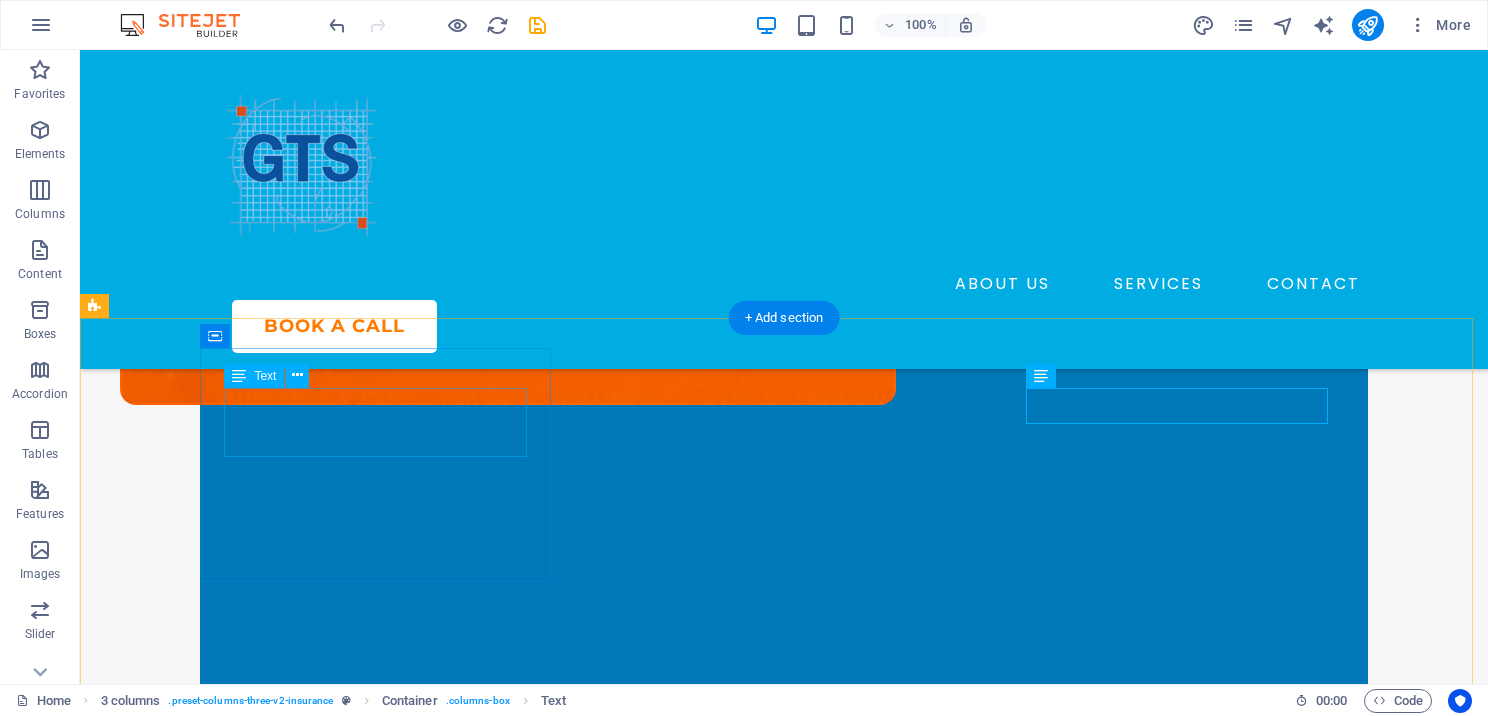 click on "SMART START" at bounding box center (279, 915) 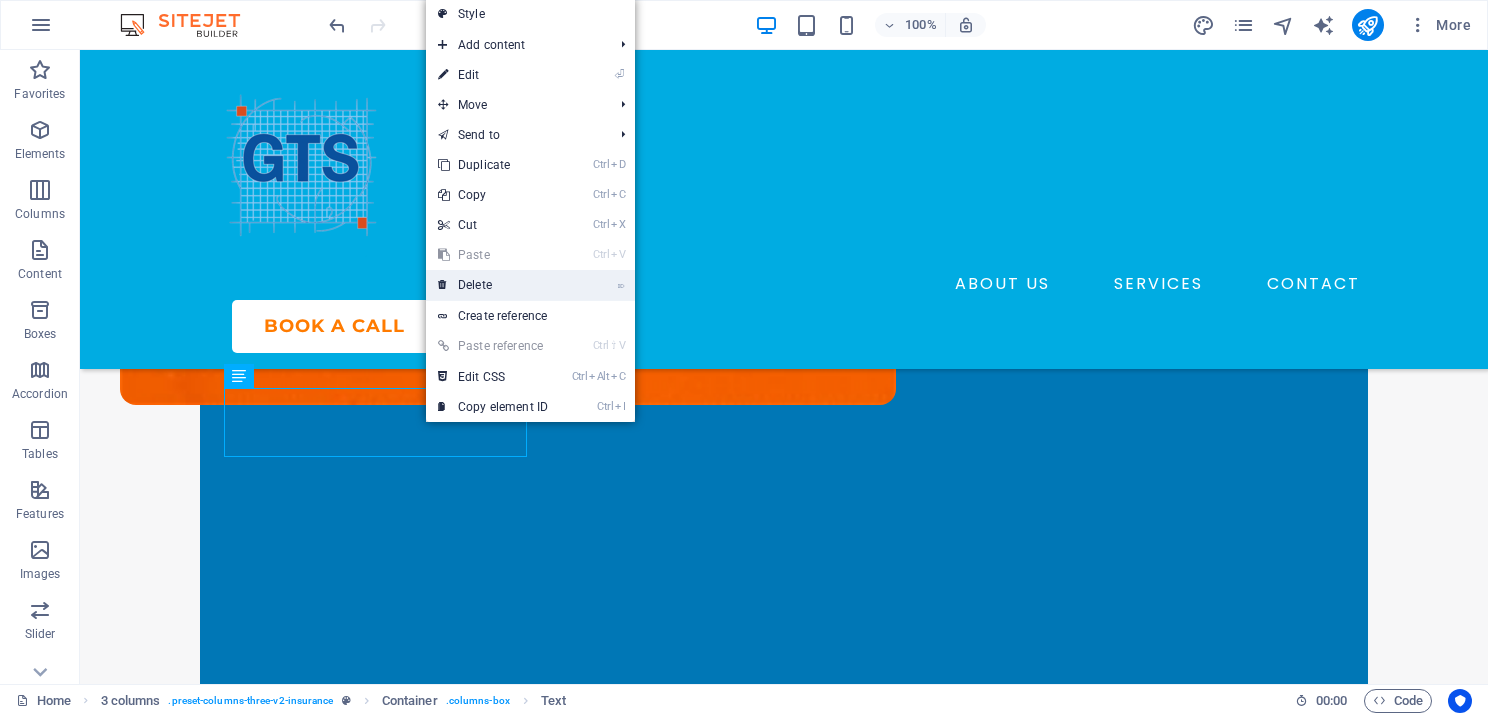 click on "⌦  Delete" at bounding box center (493, 285) 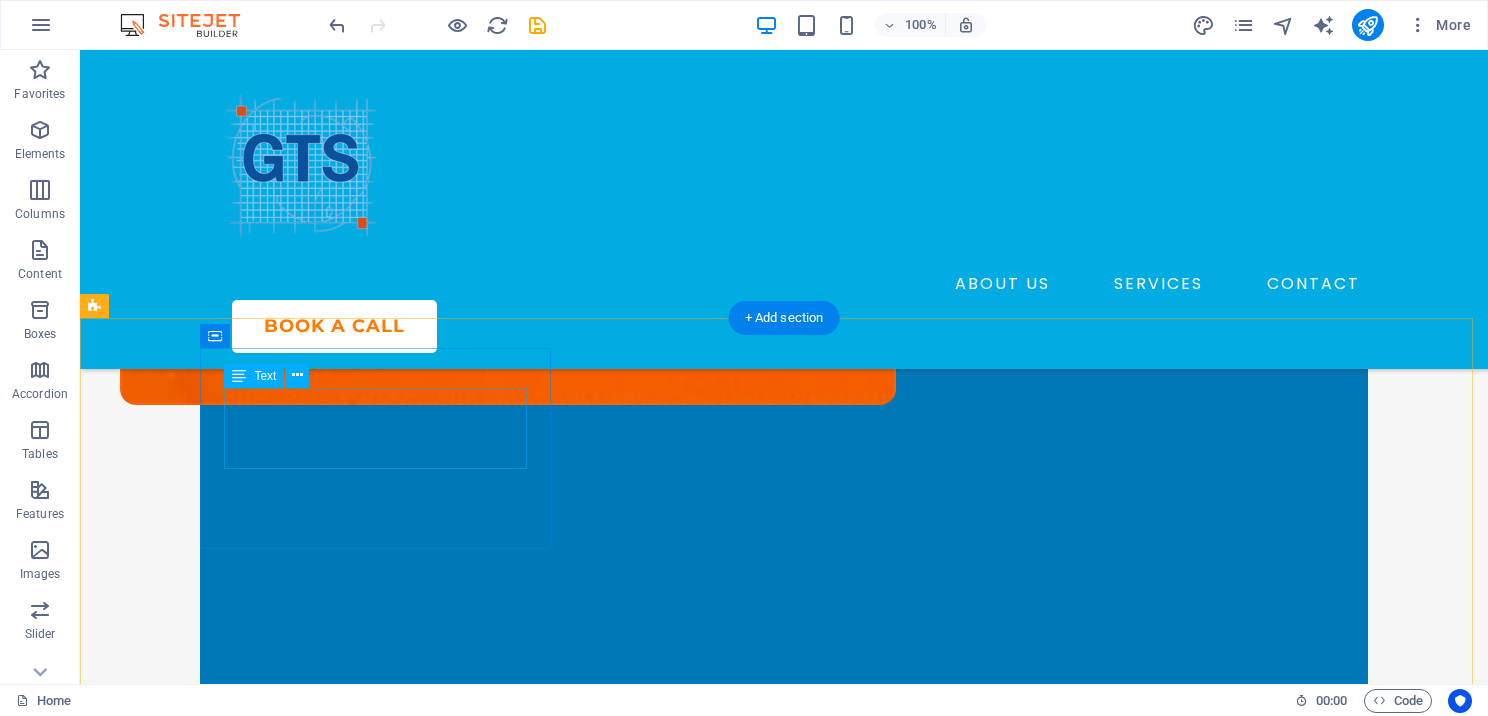 click on "PTIN" at bounding box center [279, 921] 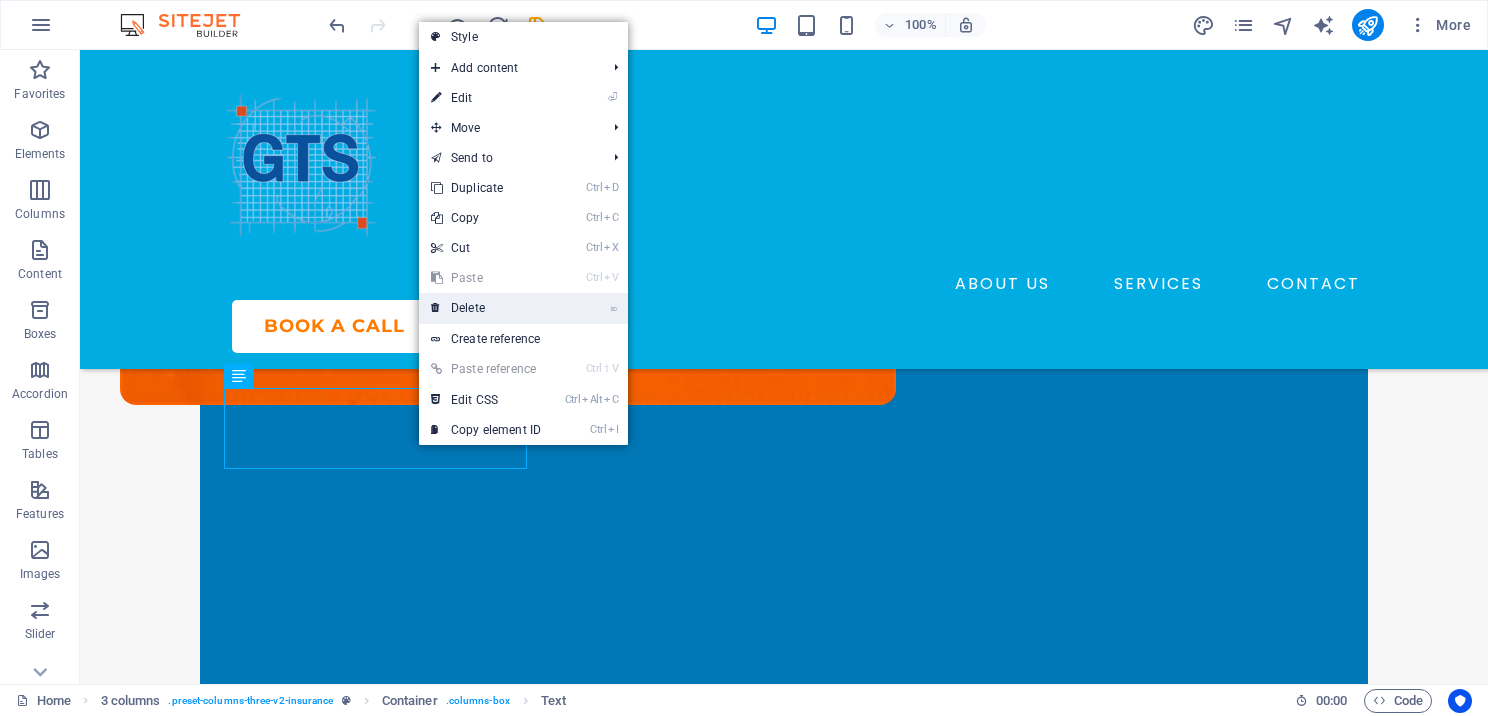 click on "⌦  Delete" at bounding box center (486, 308) 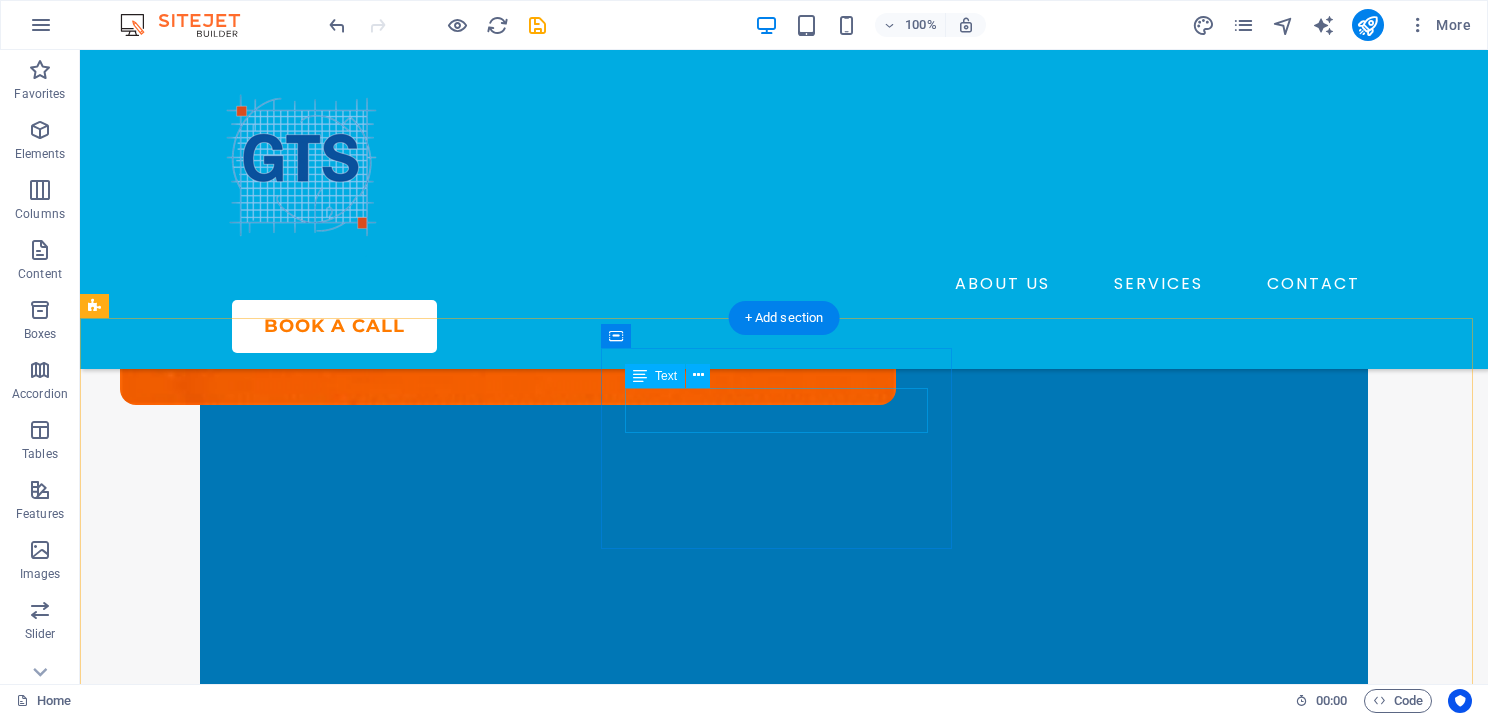 click on "POWER PLUS" at bounding box center (279, 1012) 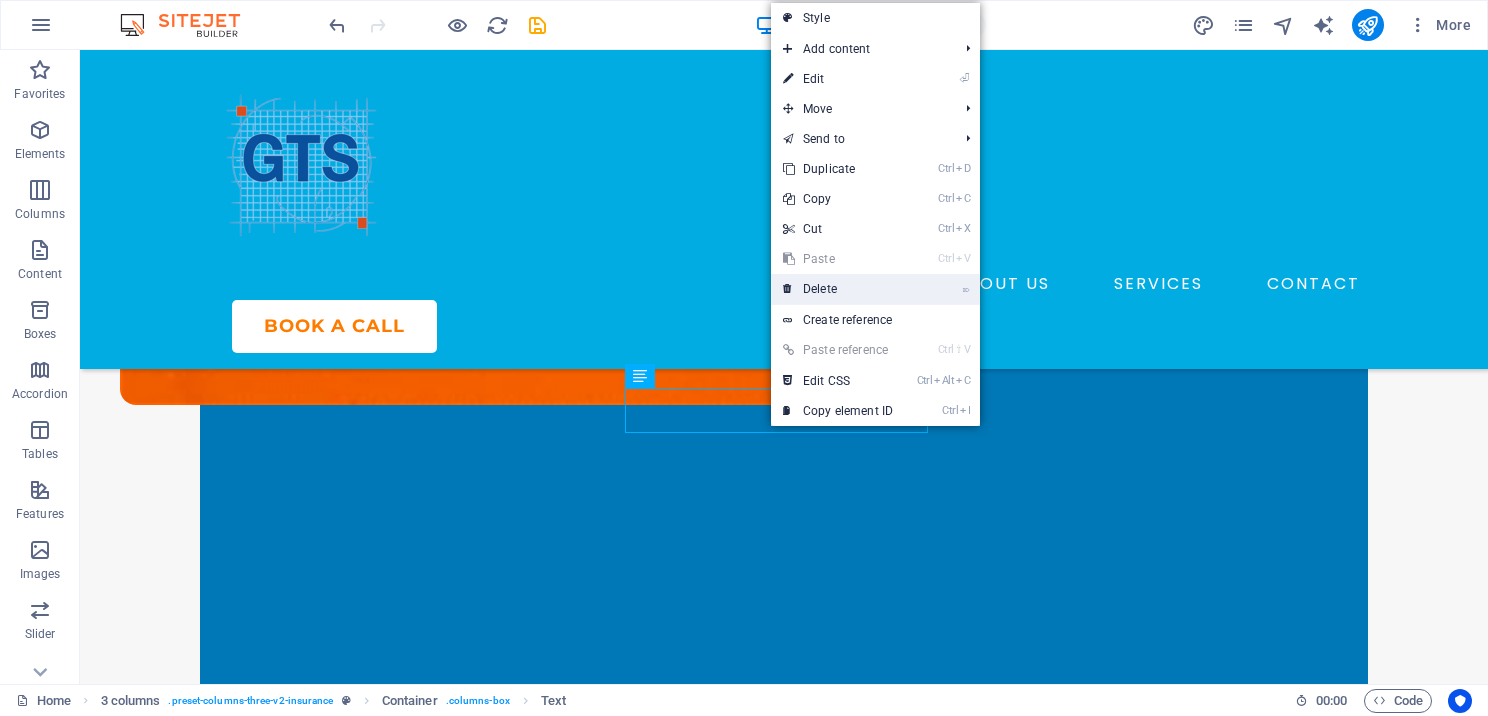 click on "⌦  Delete" at bounding box center [838, 289] 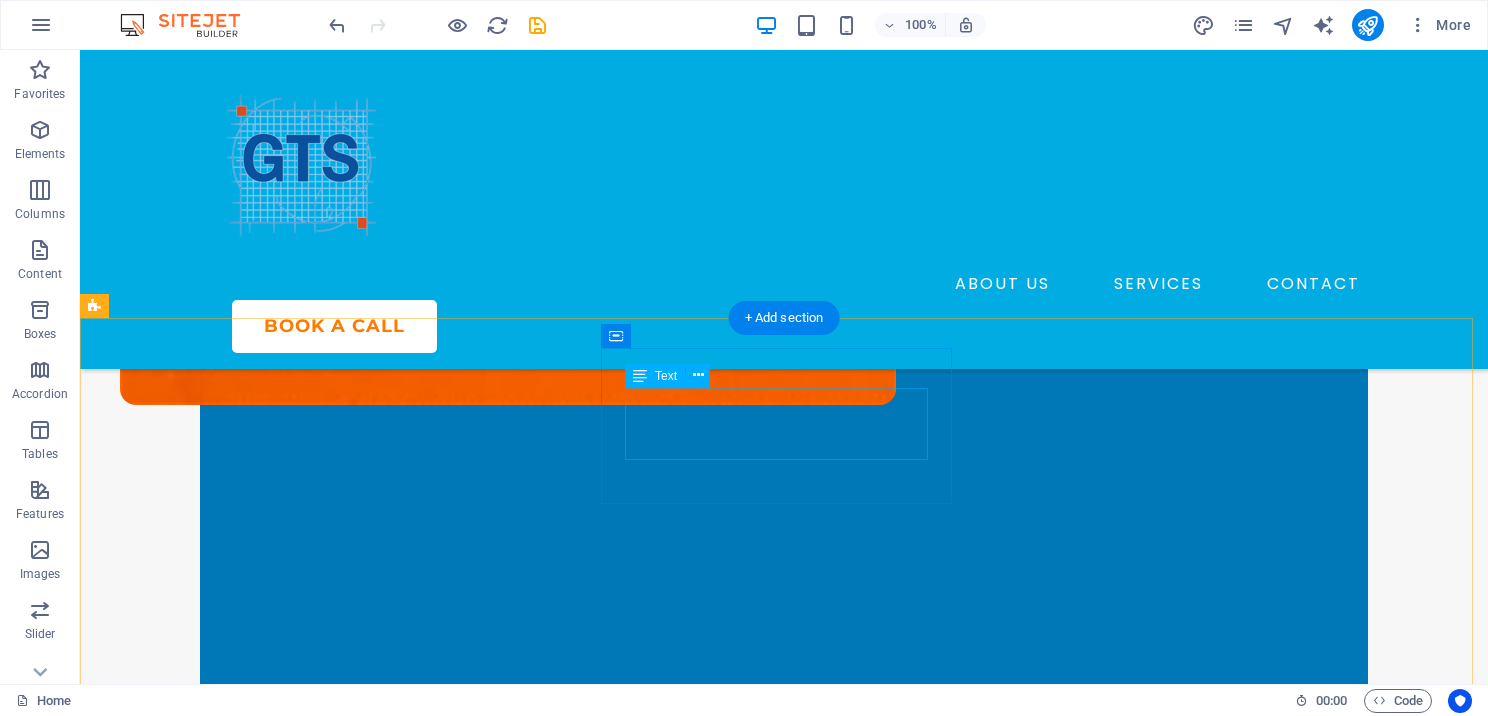 click on "EFIN" at bounding box center (279, 1026) 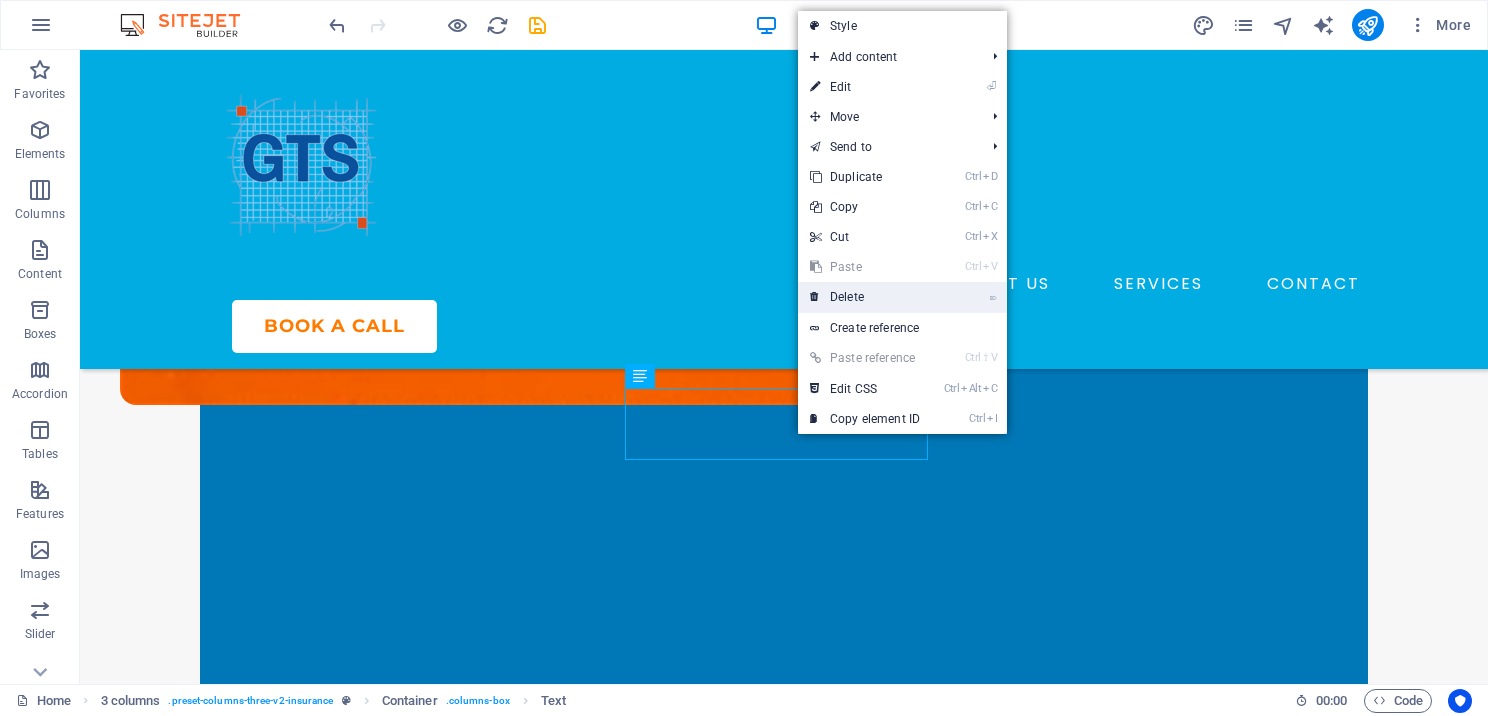 click on "⌦  Delete" at bounding box center (865, 297) 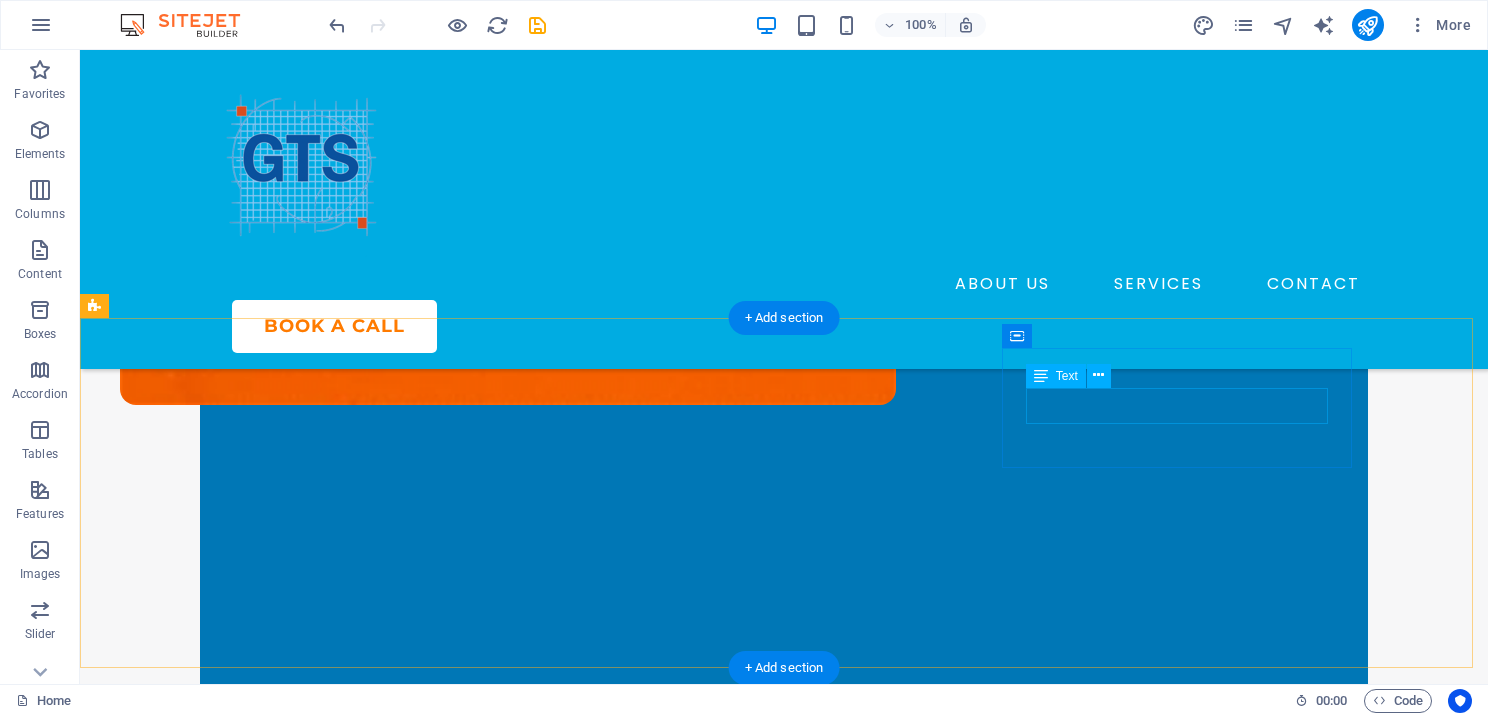 click on "ULTIMATE" at bounding box center (279, 1117) 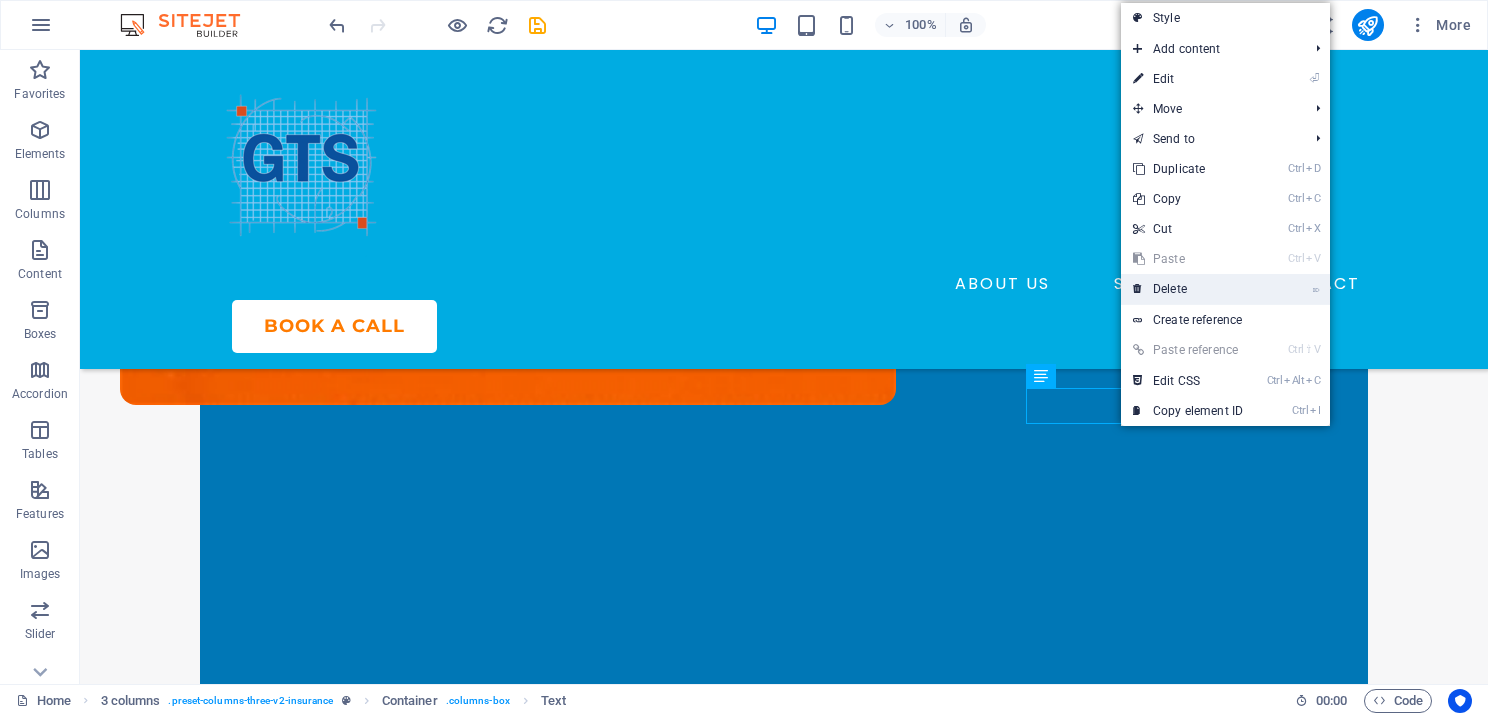 click on "⌦  Delete" at bounding box center (1188, 289) 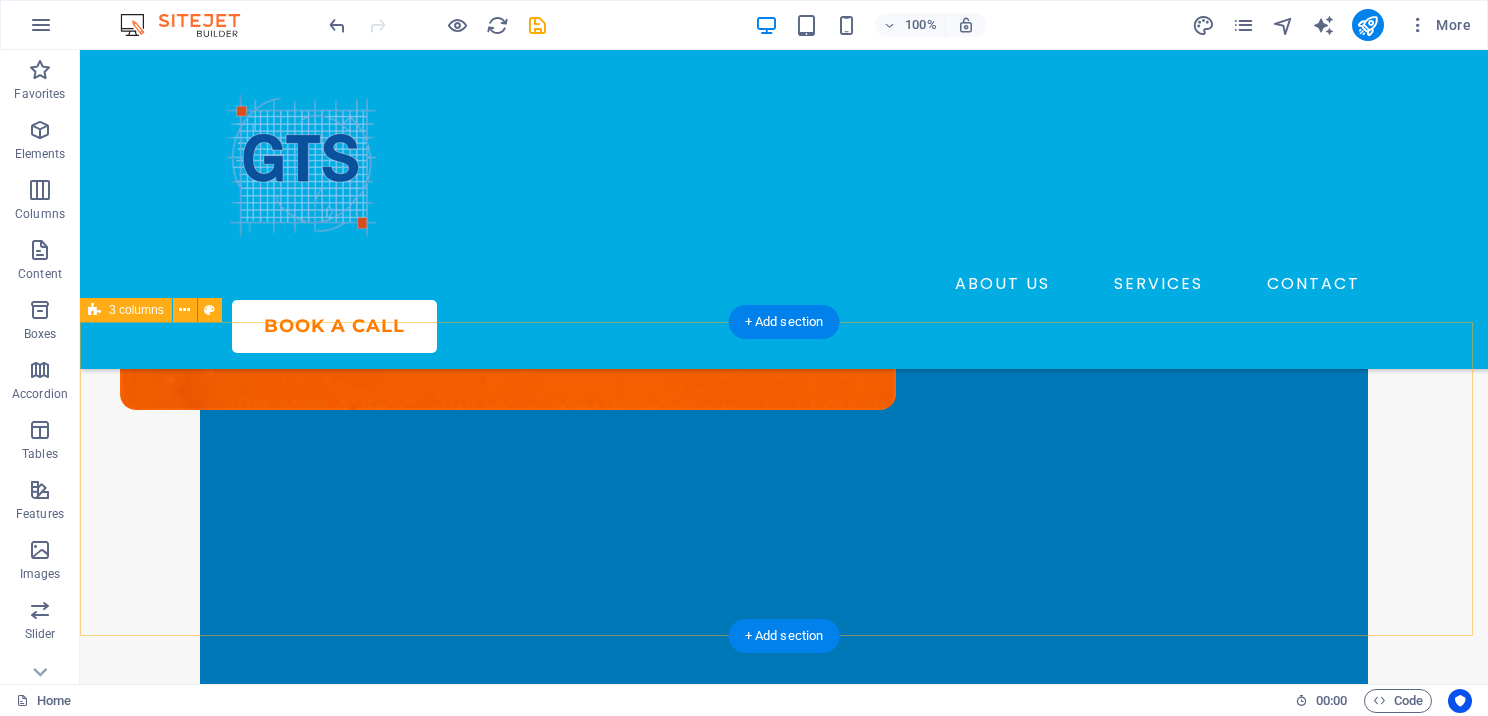 scroll, scrollTop: 710, scrollLeft: 0, axis: vertical 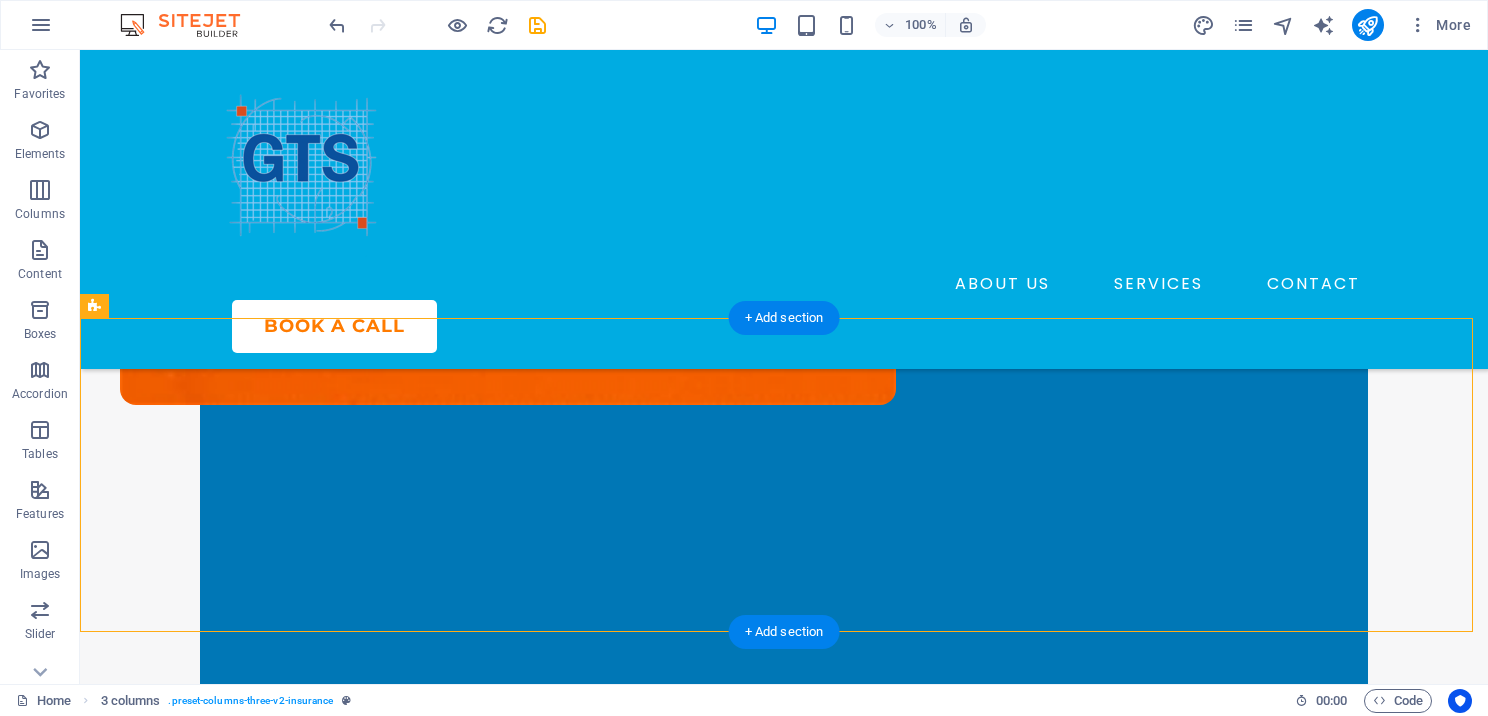 drag, startPoint x: 417, startPoint y: 415, endPoint x: 360, endPoint y: 529, distance: 127.45587 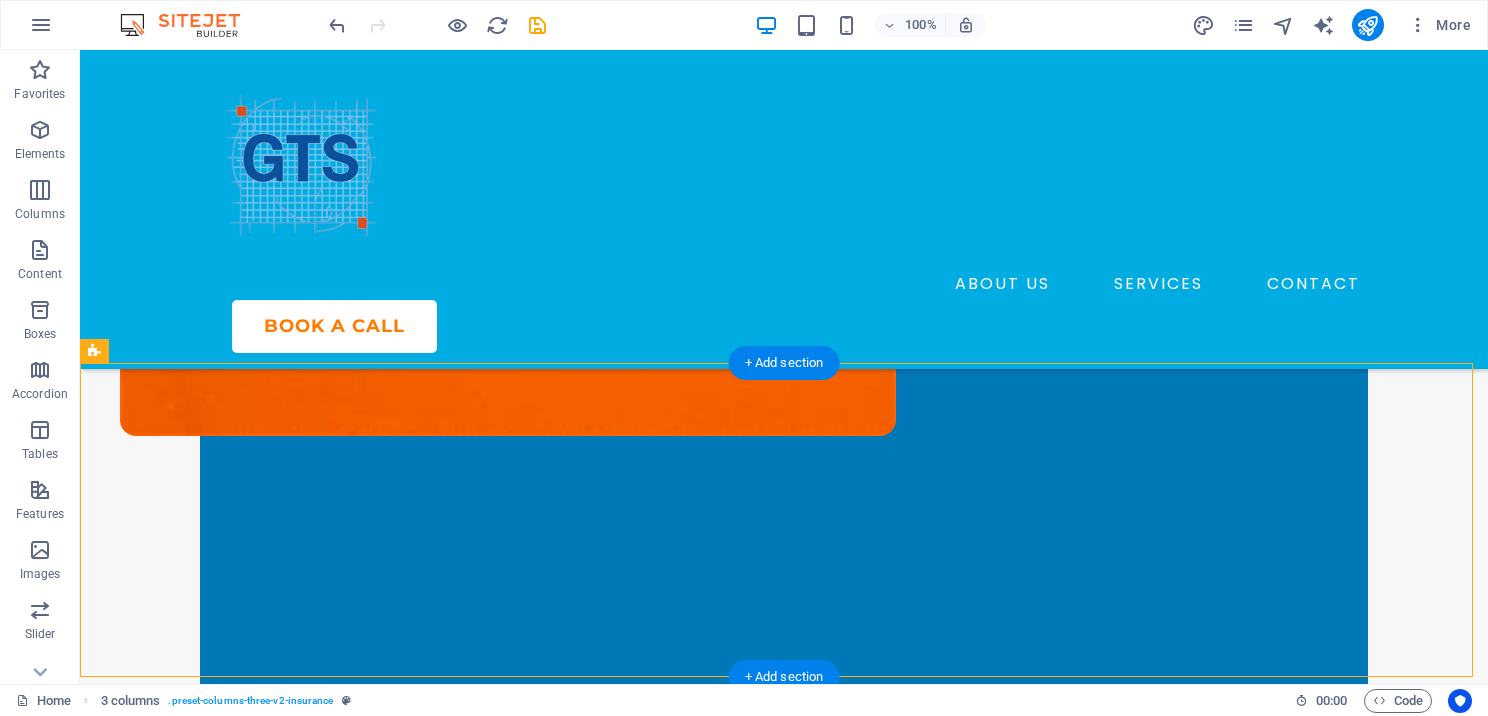 scroll, scrollTop: 710, scrollLeft: 0, axis: vertical 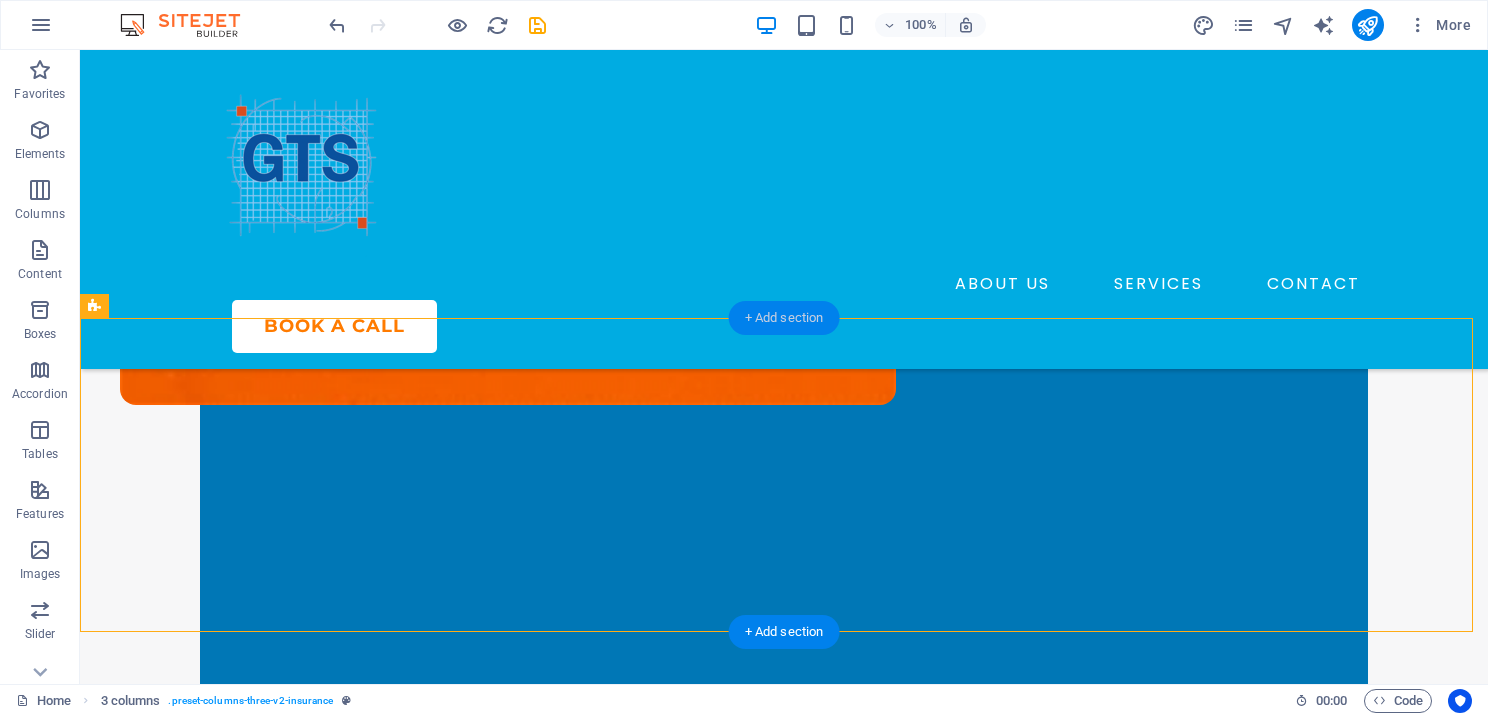 click on "+ Add section" at bounding box center (784, 318) 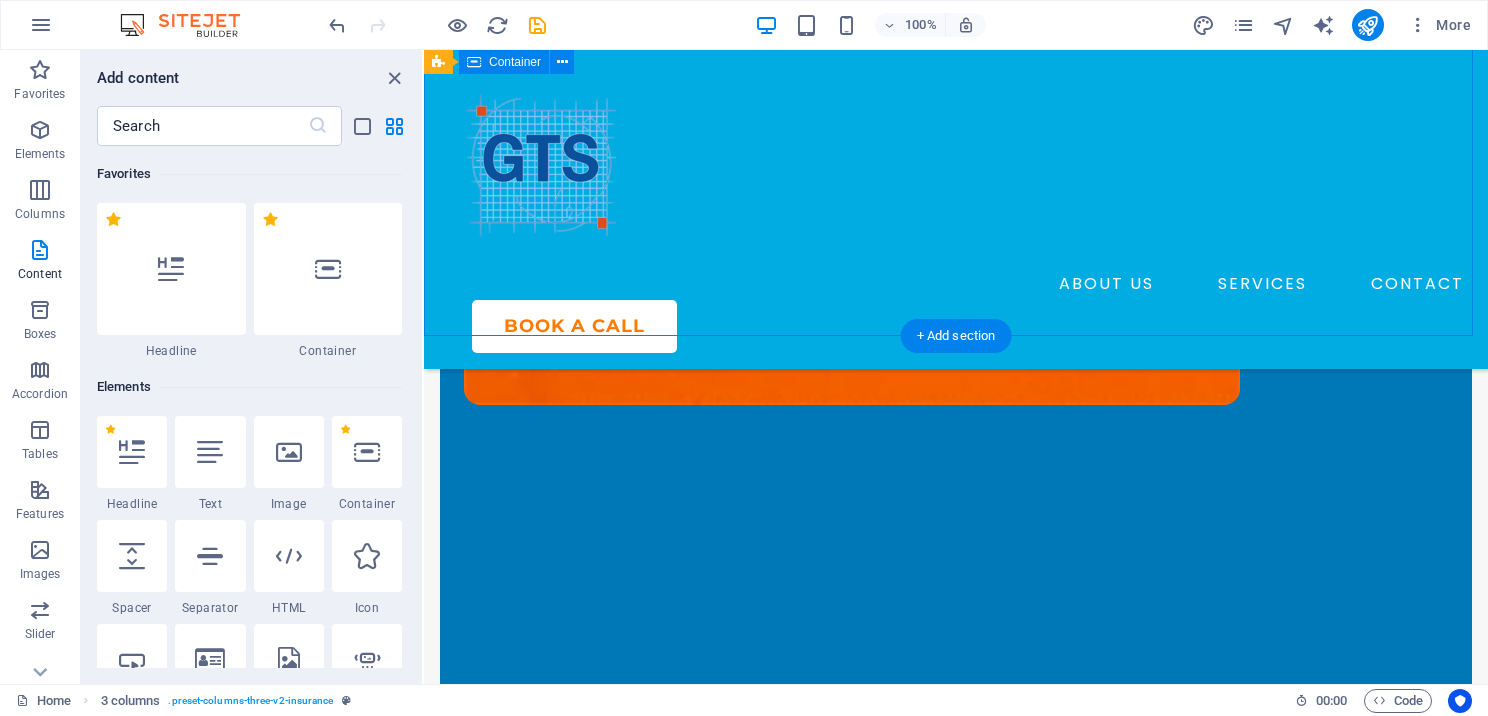 scroll, scrollTop: 692, scrollLeft: 0, axis: vertical 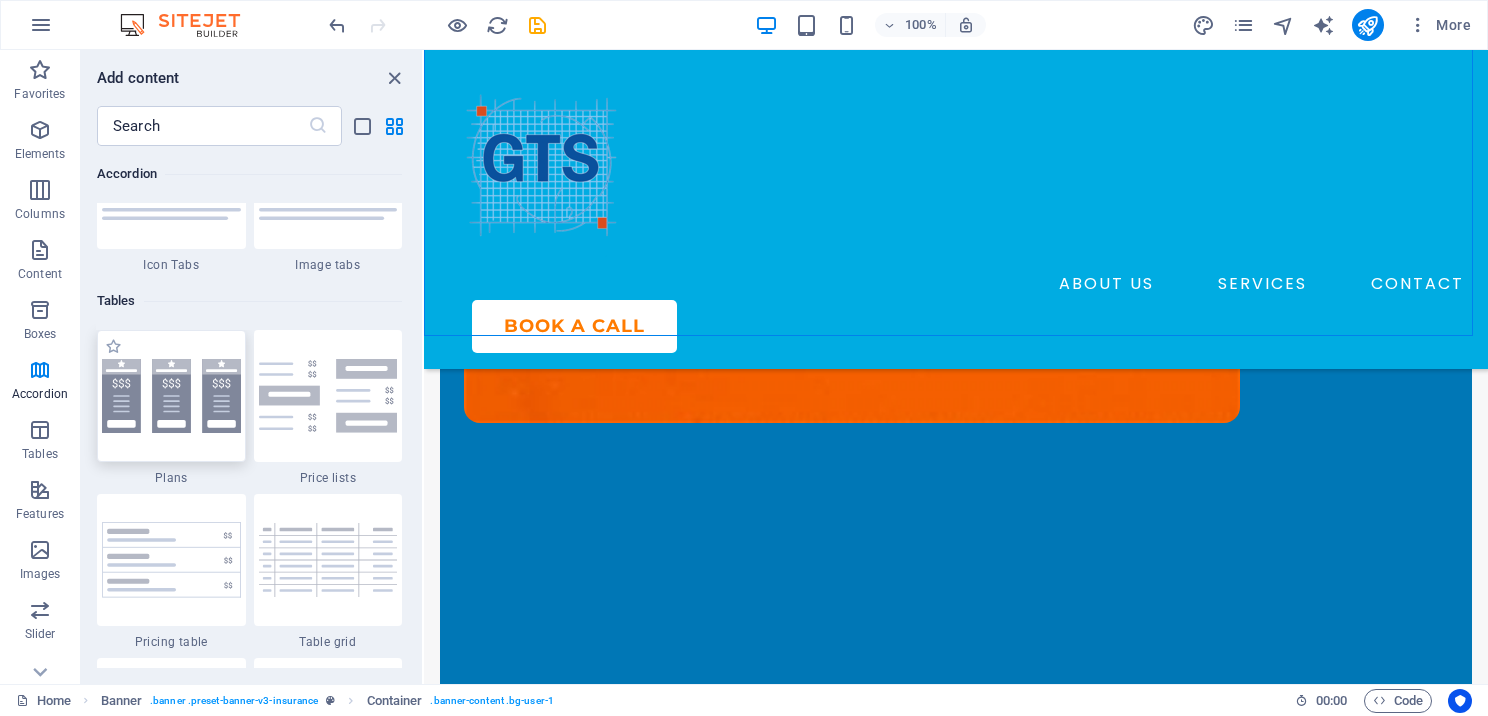 click at bounding box center (171, 396) 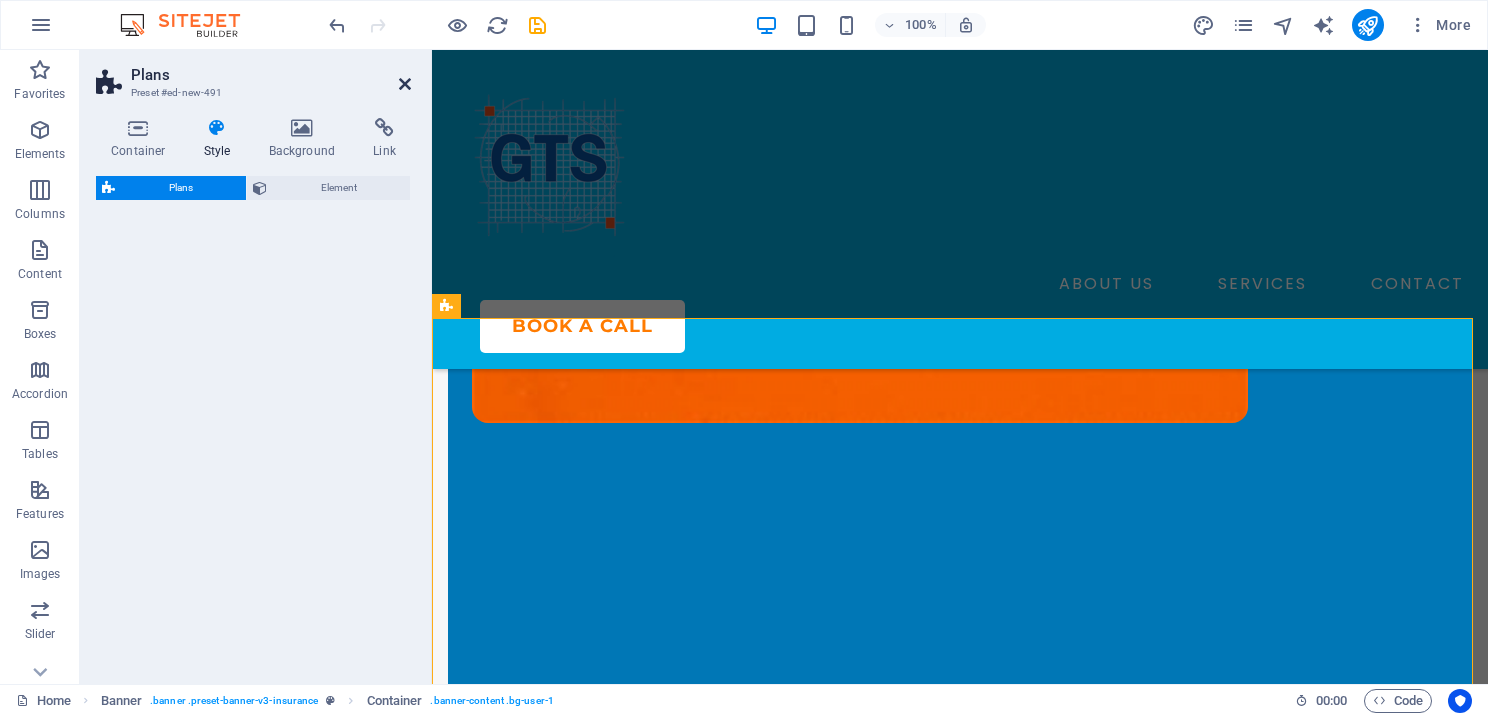click at bounding box center (405, 84) 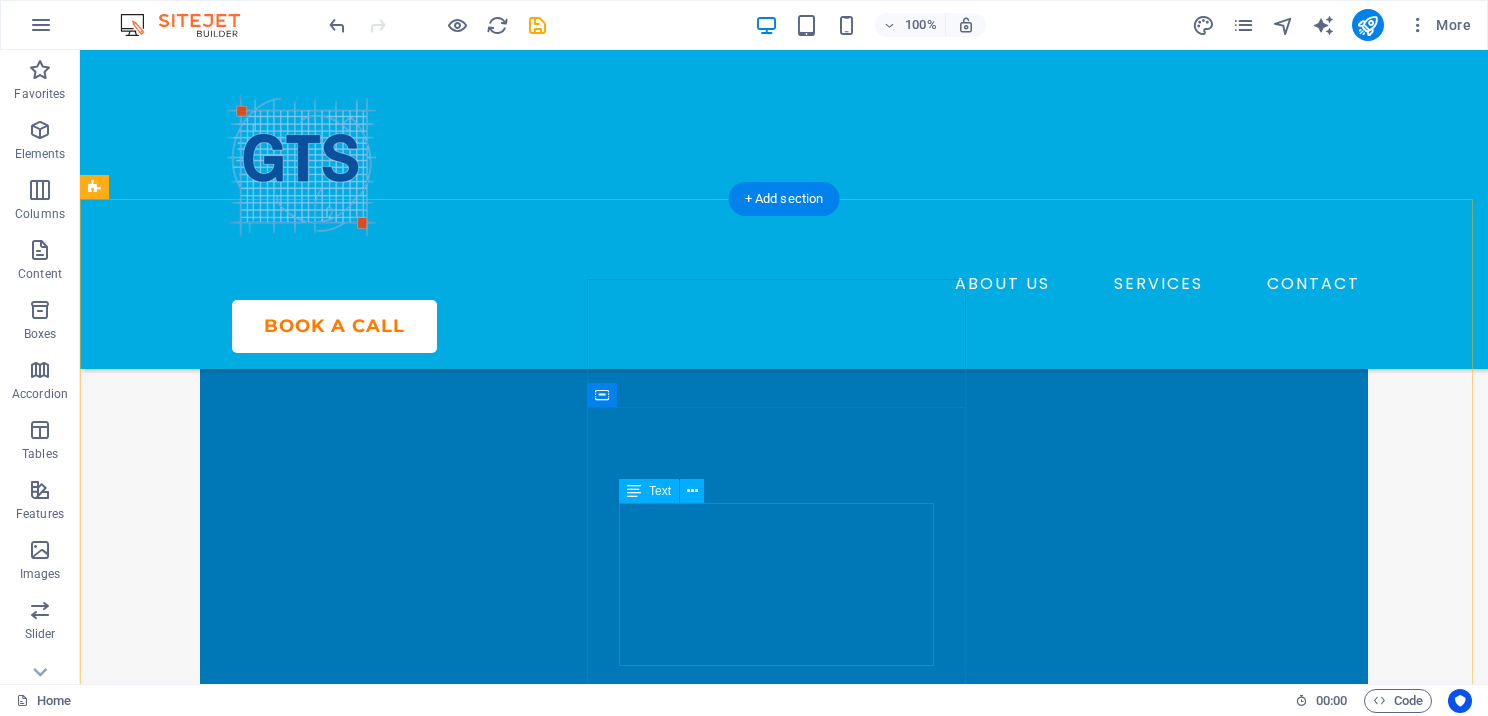 scroll, scrollTop: 728, scrollLeft: 0, axis: vertical 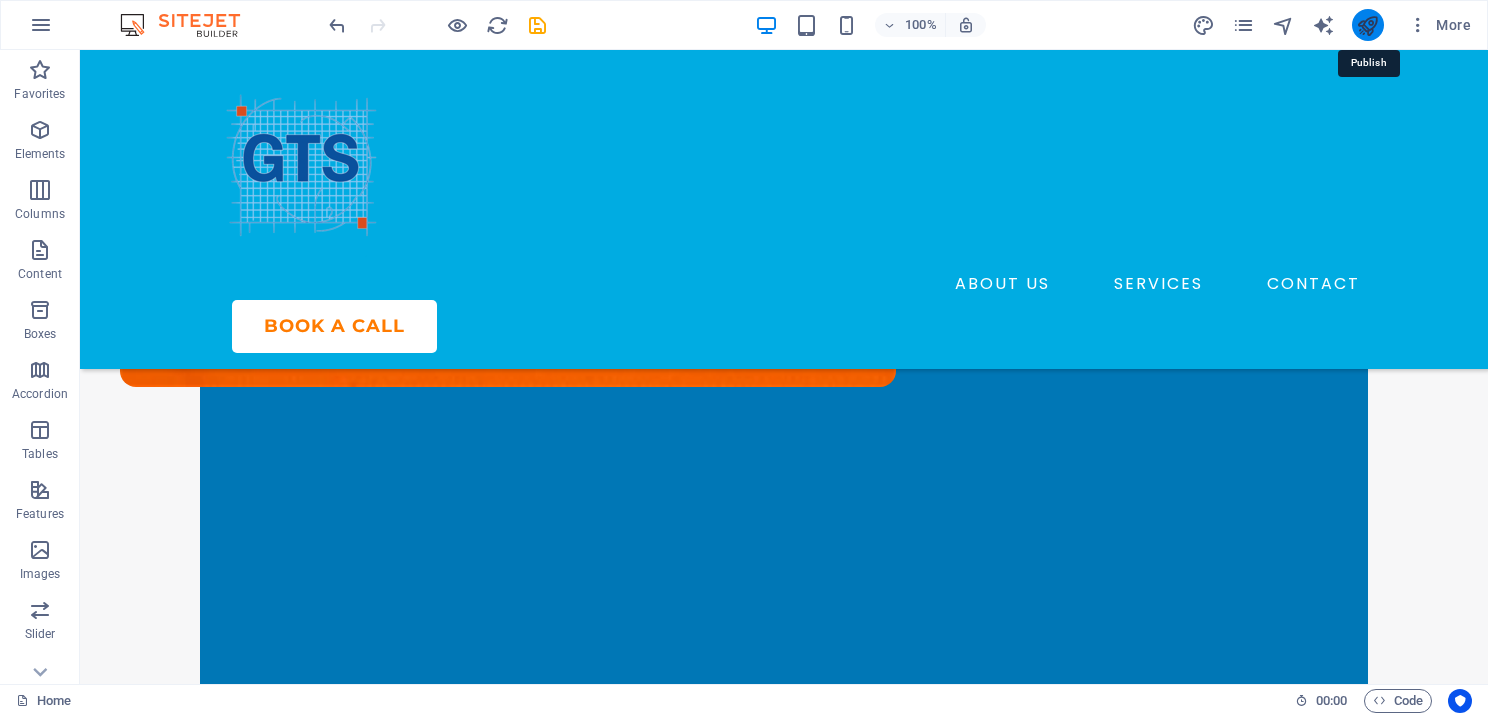 click at bounding box center (1367, 25) 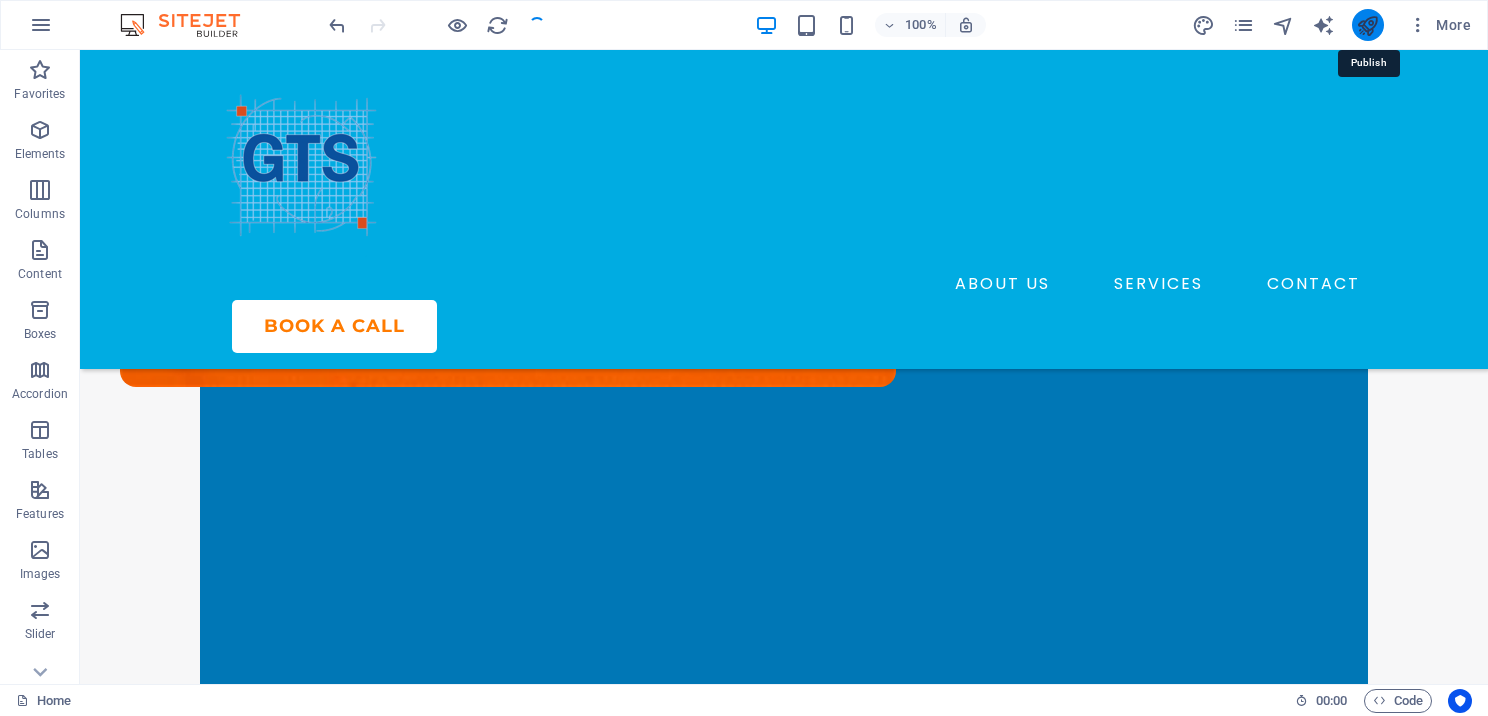 click at bounding box center (1367, 25) 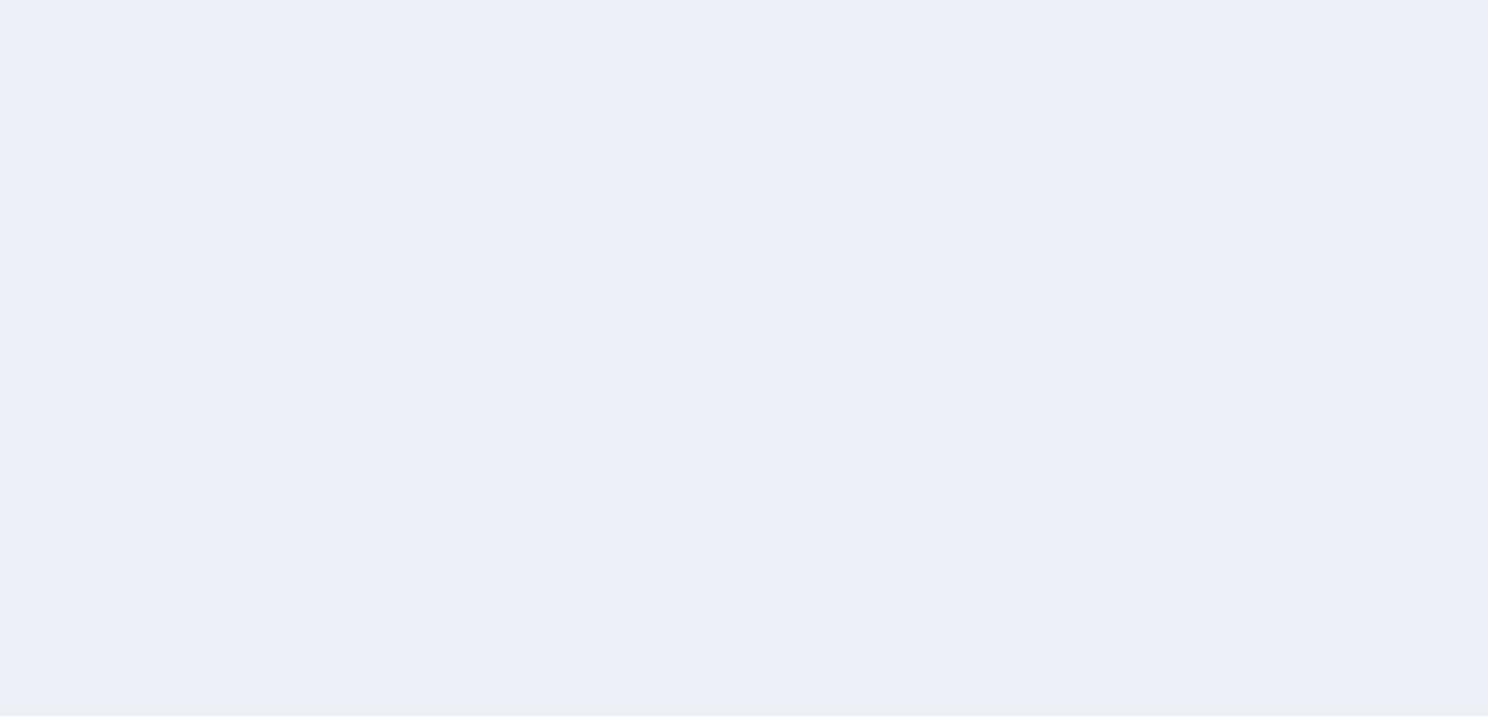 scroll, scrollTop: 0, scrollLeft: 0, axis: both 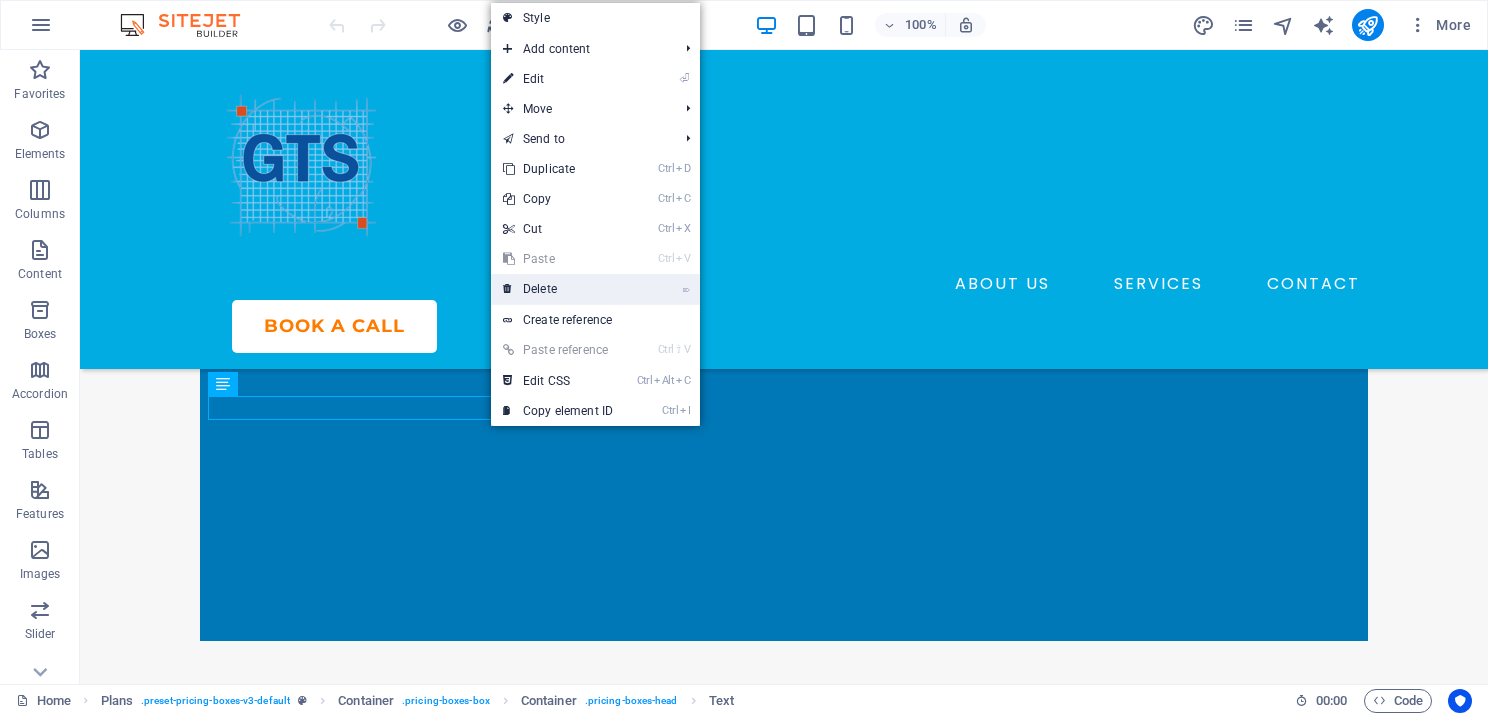 click on "⌦  Delete" at bounding box center (558, 289) 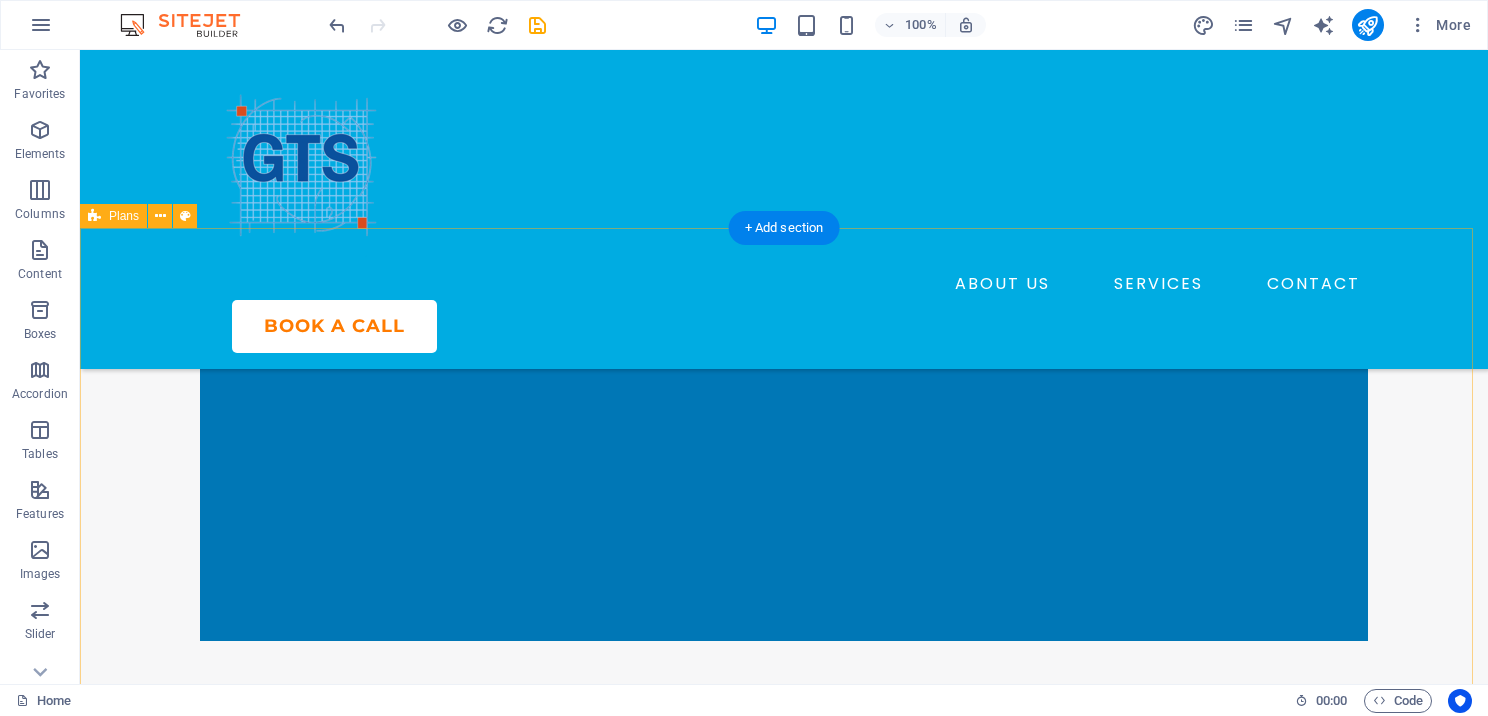 click on "$99 Lorem  ipsum Lorem  ipsum Lorem  ipsum Lorem  ipsum BUTTON Headline $199 Lorem  ipsum Lorem  ipsum Lorem  ipsum Lorem  ipsum BUTTON Headline $299 Lorem  ipsum Lorem  ipsum Lorem  ipsum Lorem  ipsum BUTTON" at bounding box center (784, 1486) 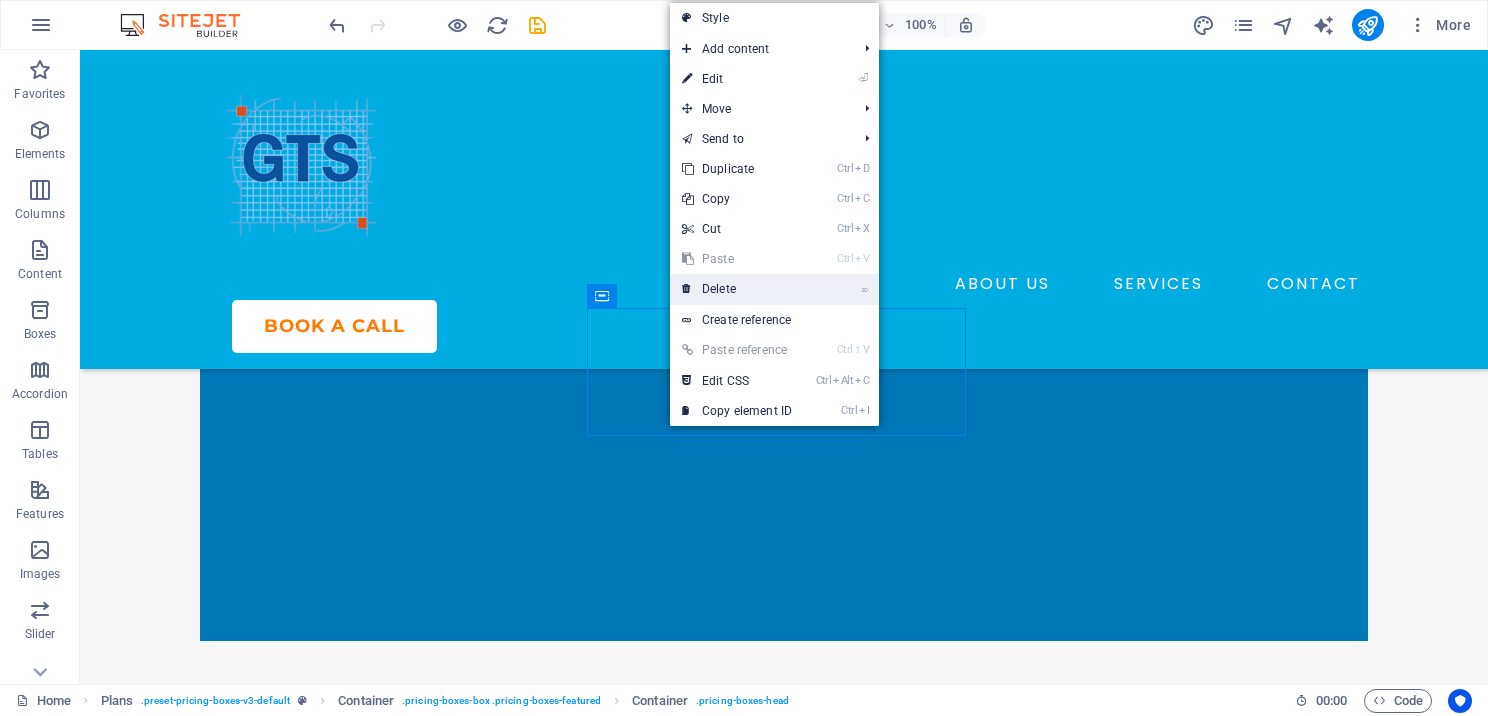 click on "⌦  Delete" at bounding box center [737, 289] 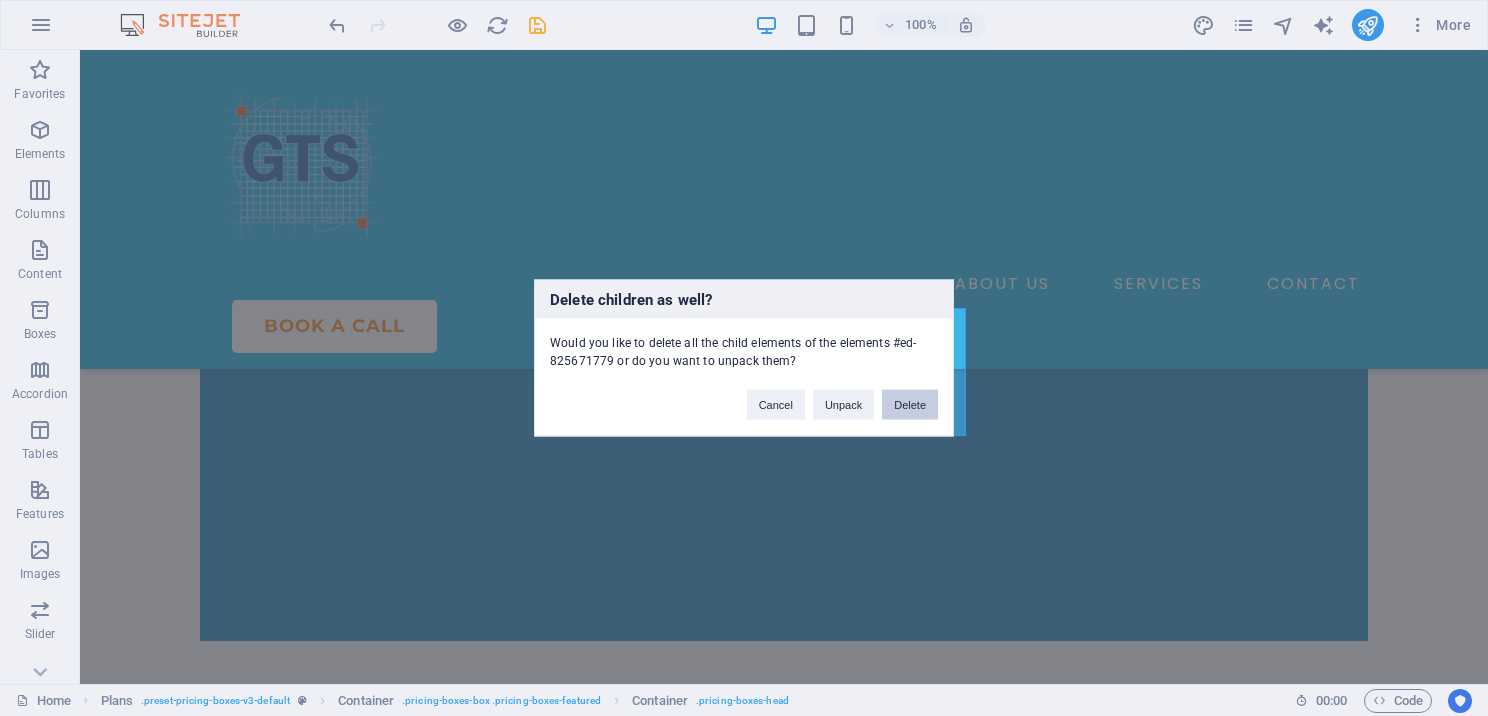 click on "Delete" at bounding box center (910, 405) 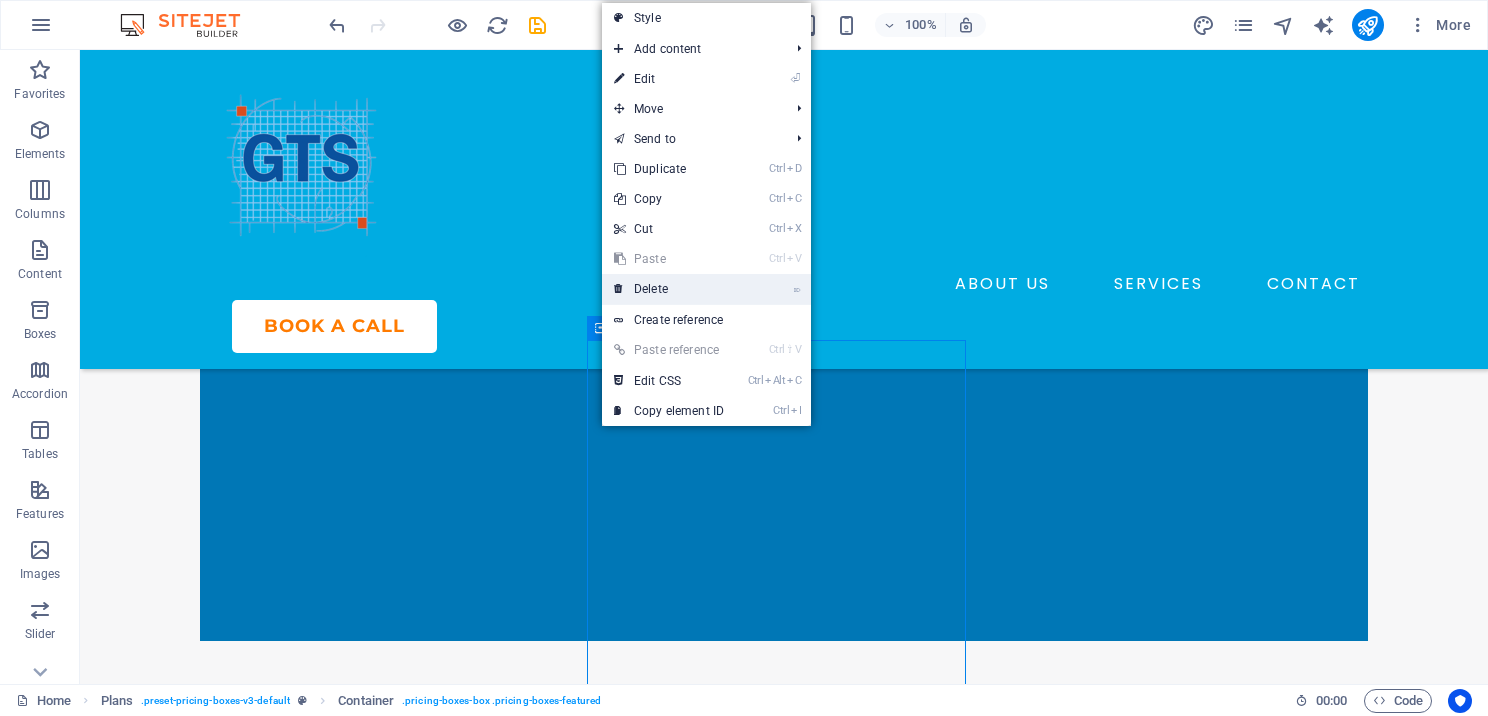 click on "⌦  Delete" at bounding box center [669, 289] 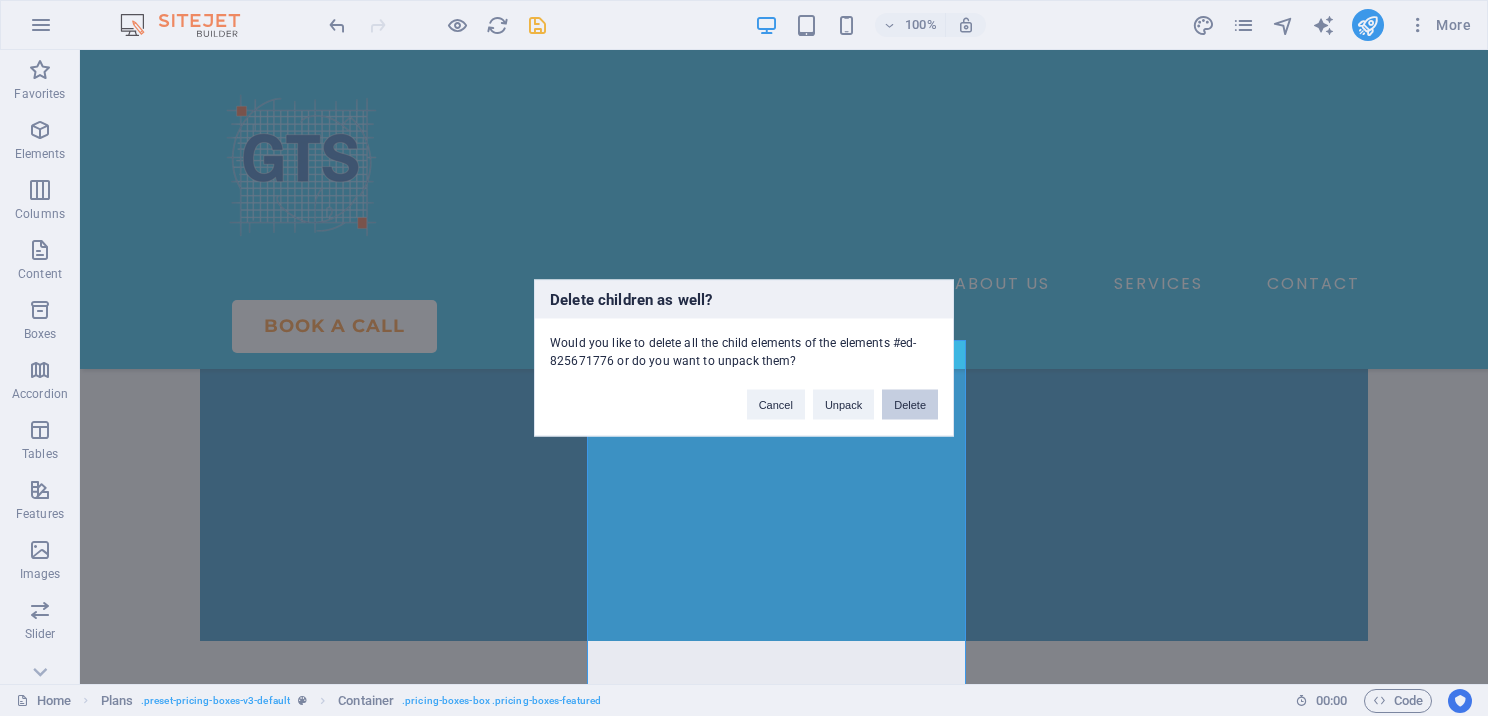 drag, startPoint x: 906, startPoint y: 395, endPoint x: 826, endPoint y: 345, distance: 94.33981 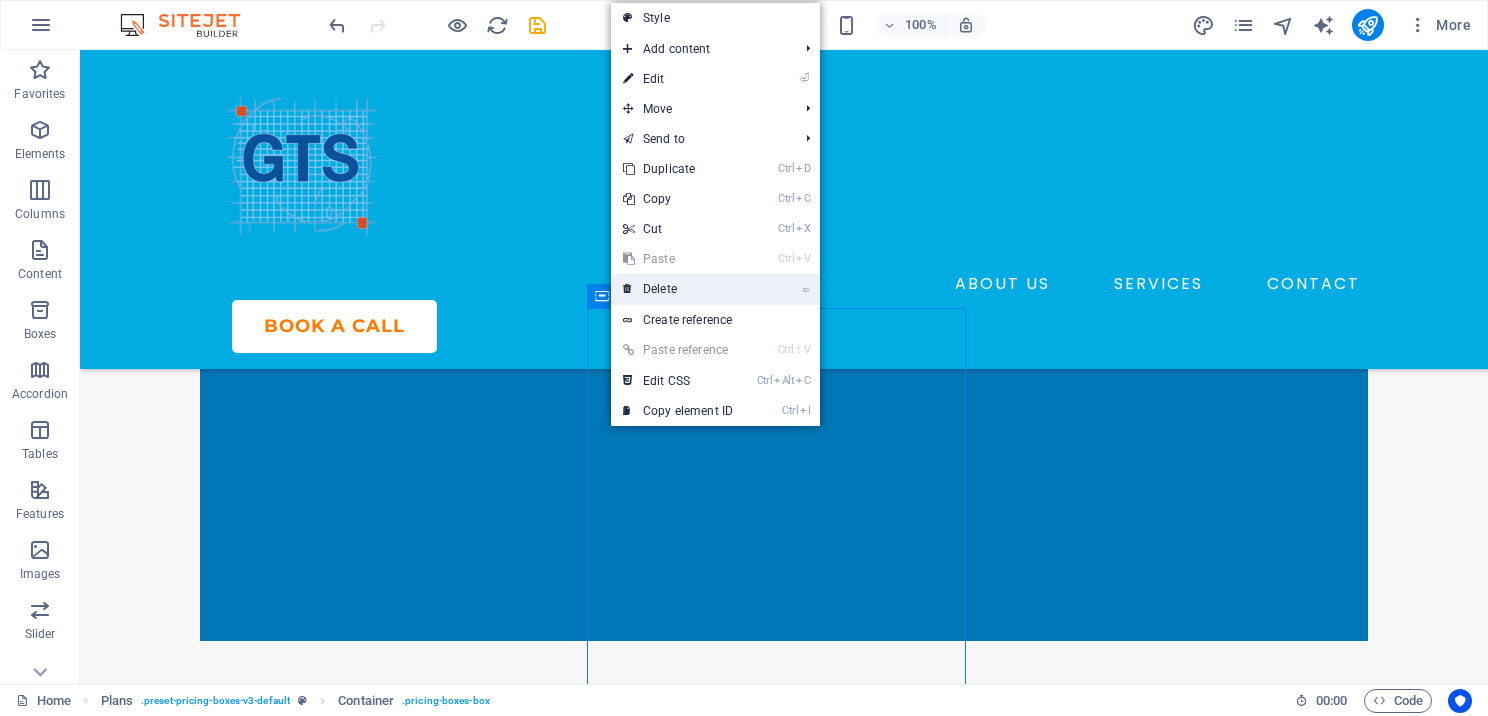 click on "⌦  Delete" at bounding box center (678, 289) 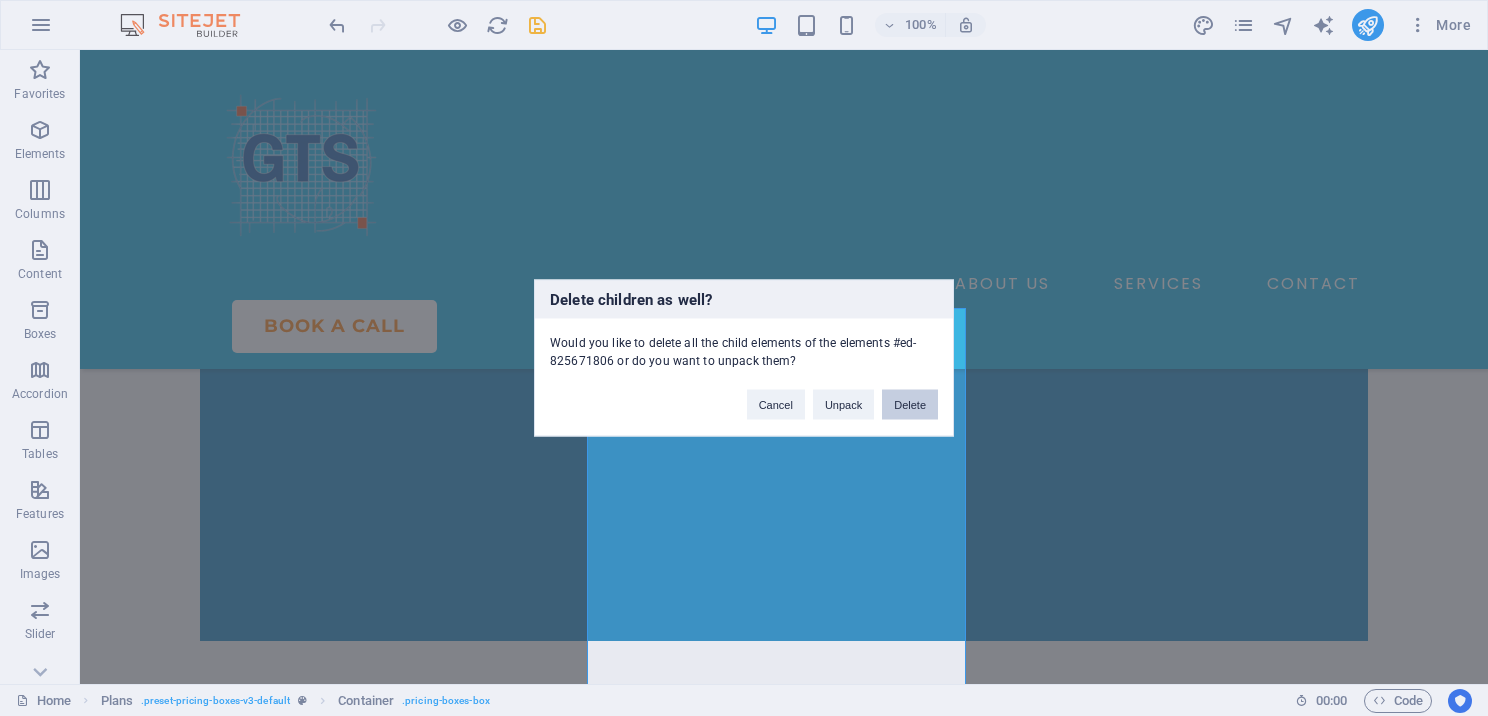 click on "Delete" at bounding box center (910, 405) 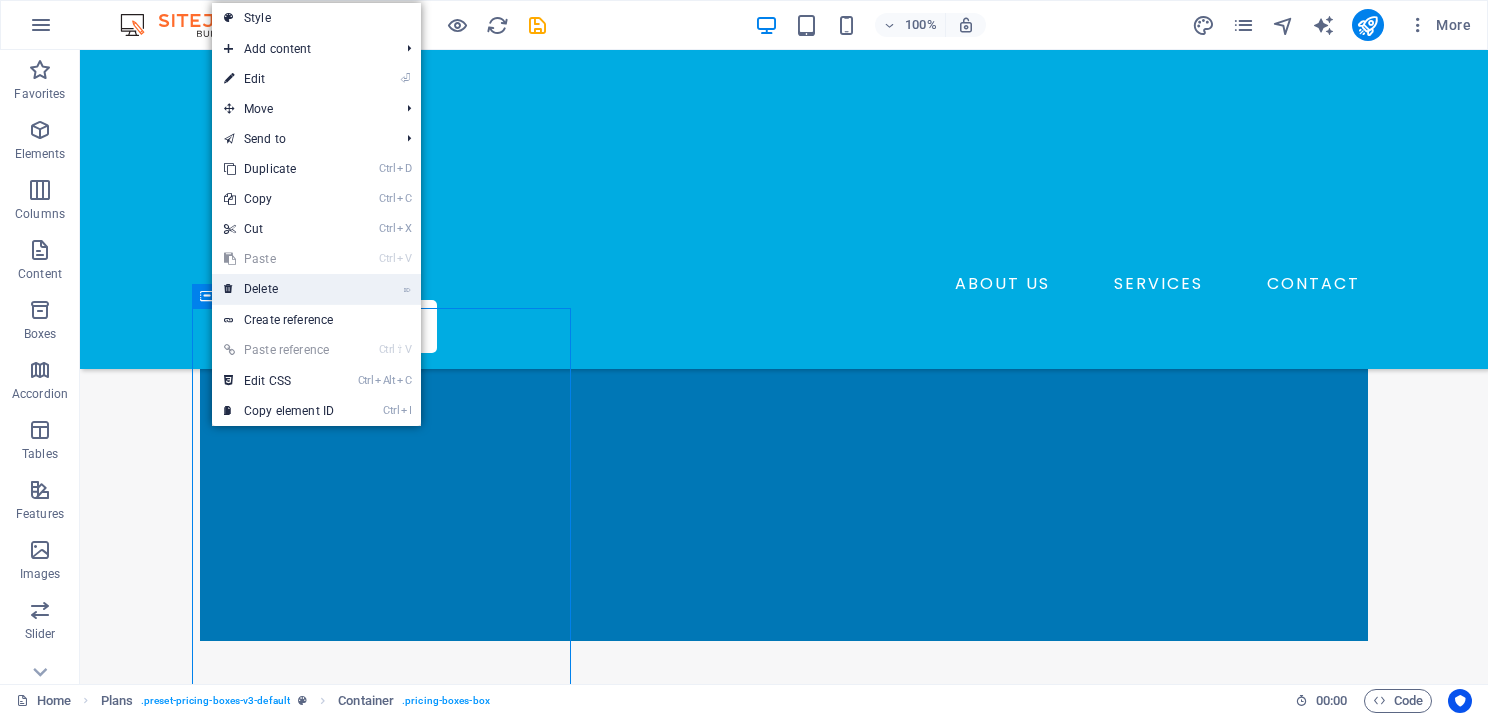 click on "⌦  Delete" at bounding box center (279, 289) 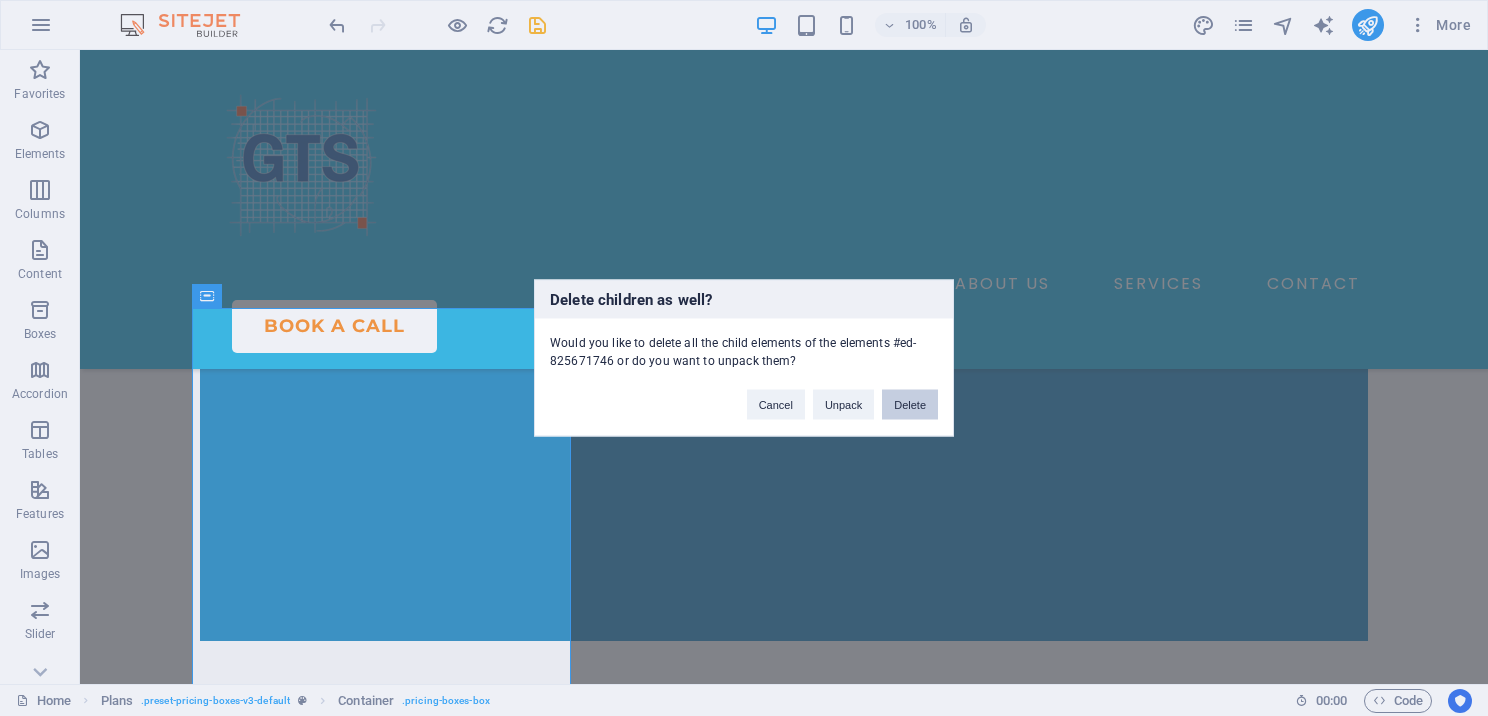 click on "Delete" at bounding box center [910, 405] 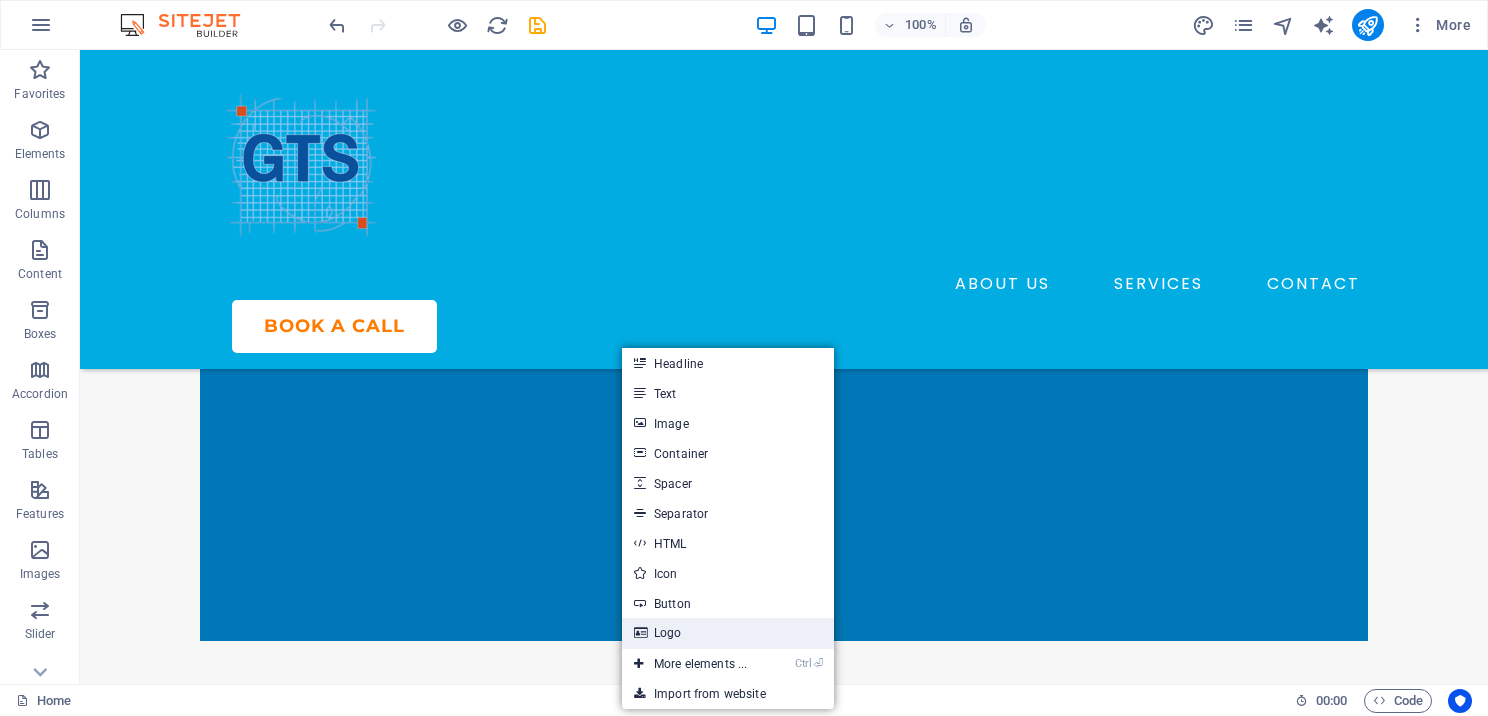 click on "Logo" at bounding box center [728, 633] 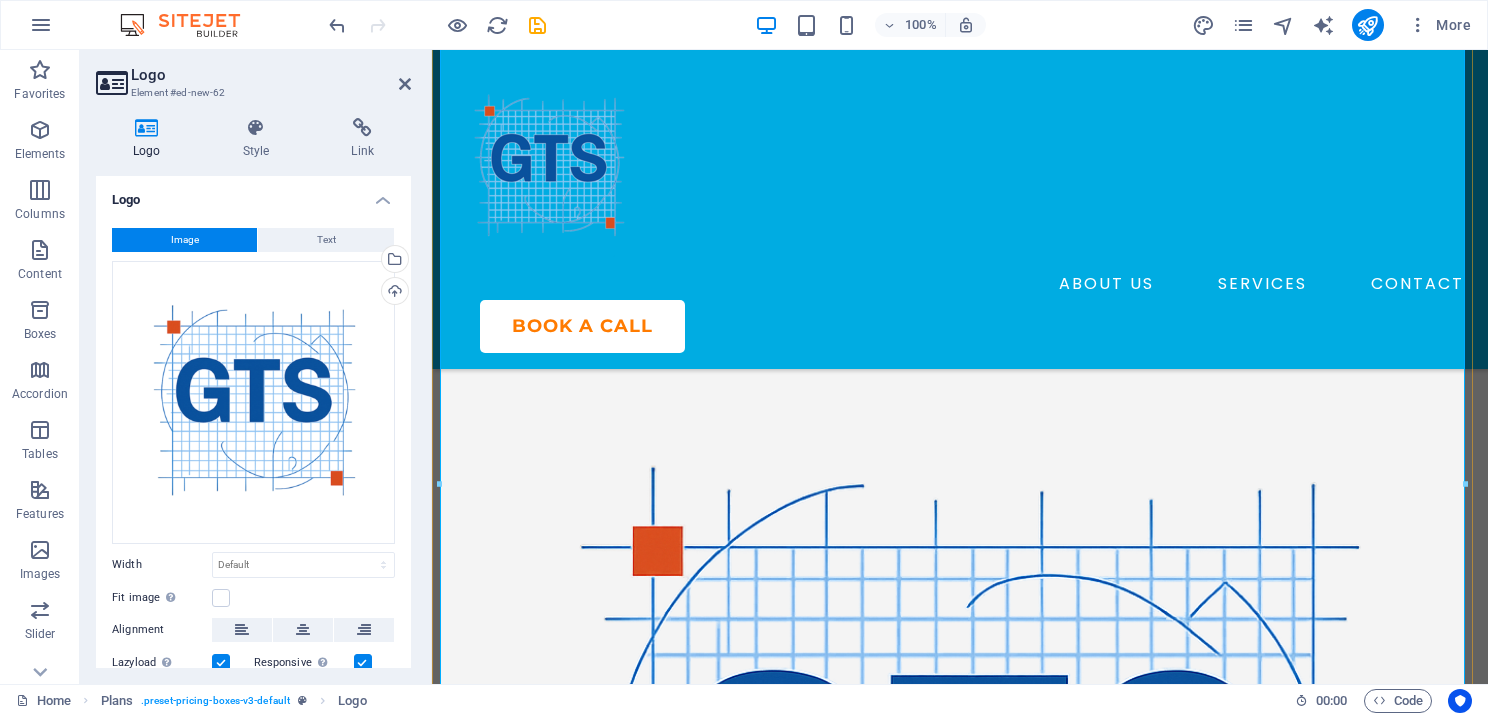 scroll, scrollTop: 1317, scrollLeft: 0, axis: vertical 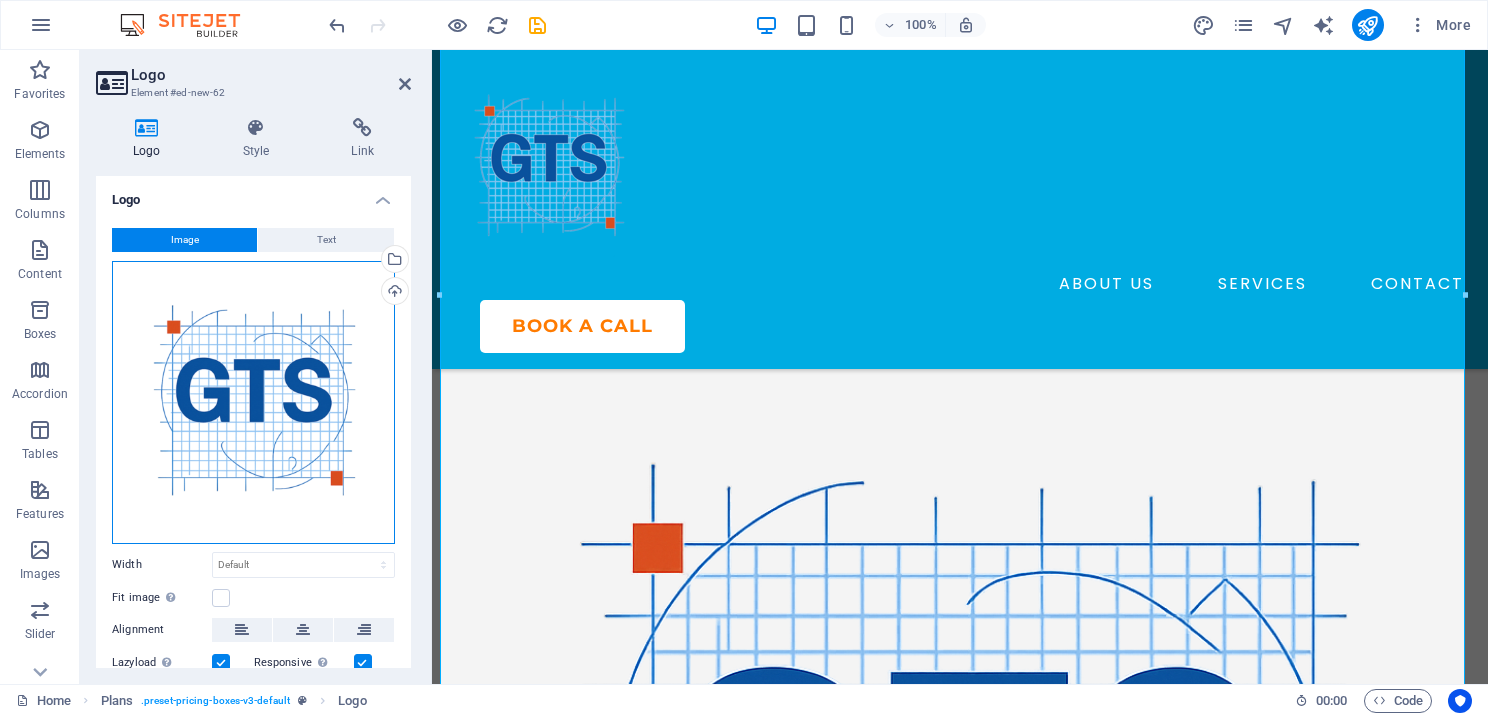 click on "Drag files here, click to choose files or select files from Files or our free stock photos & videos" at bounding box center [253, 402] 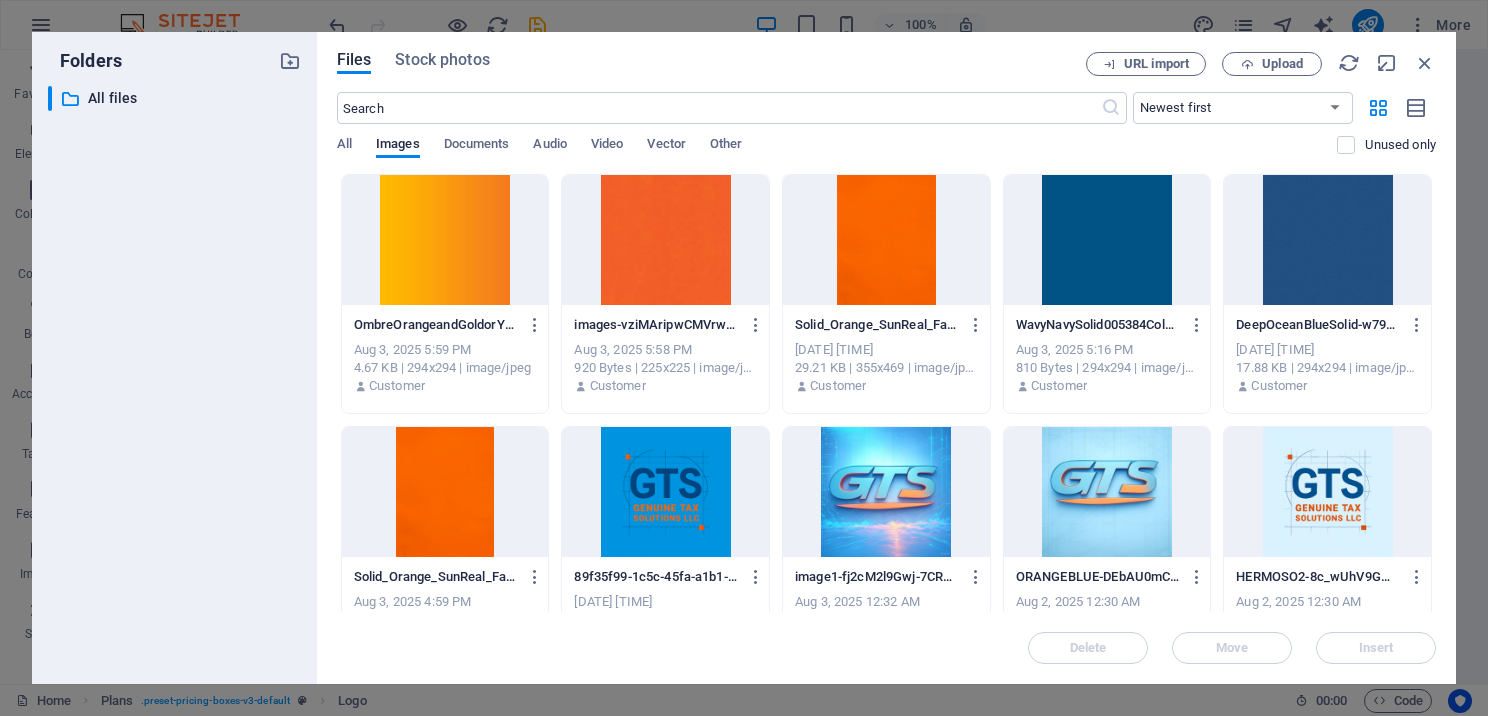 scroll, scrollTop: 1400, scrollLeft: 0, axis: vertical 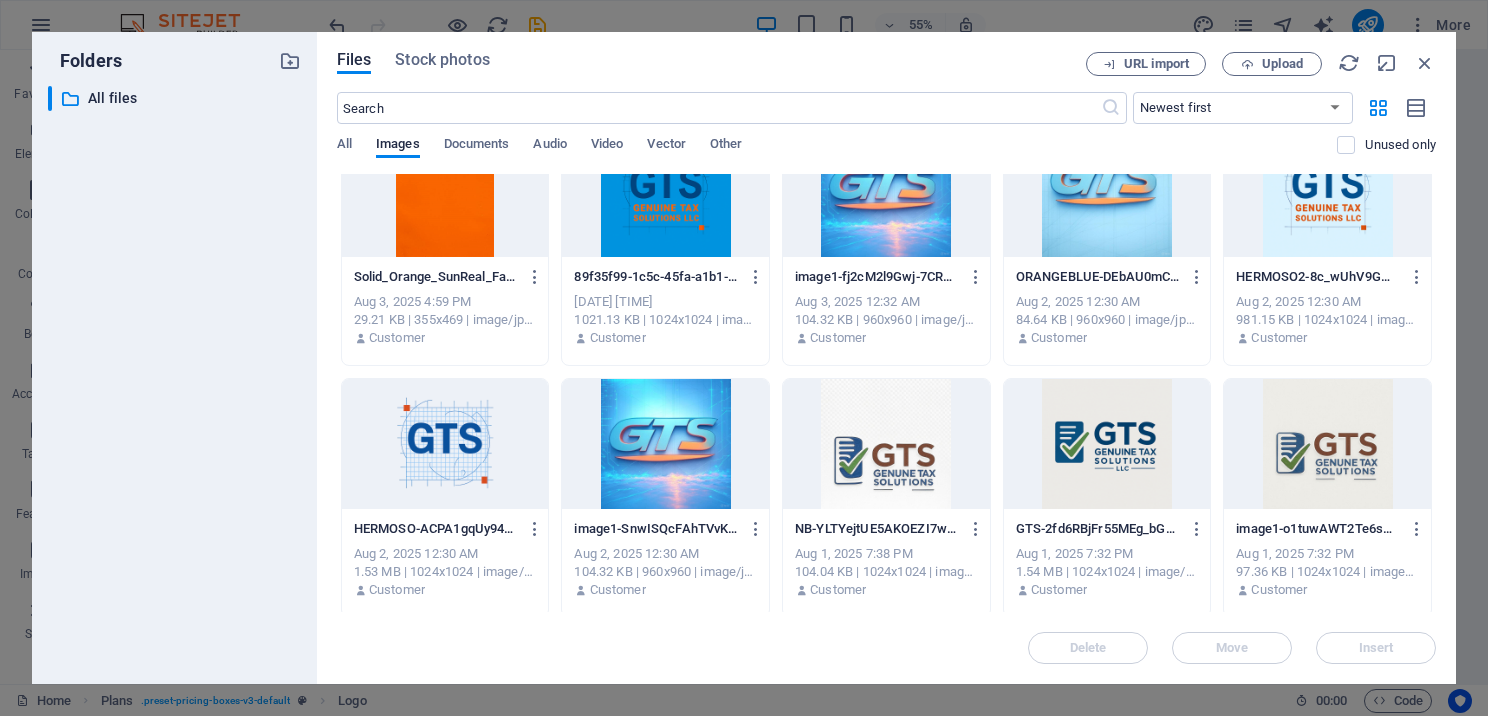 click at bounding box center [1327, 192] 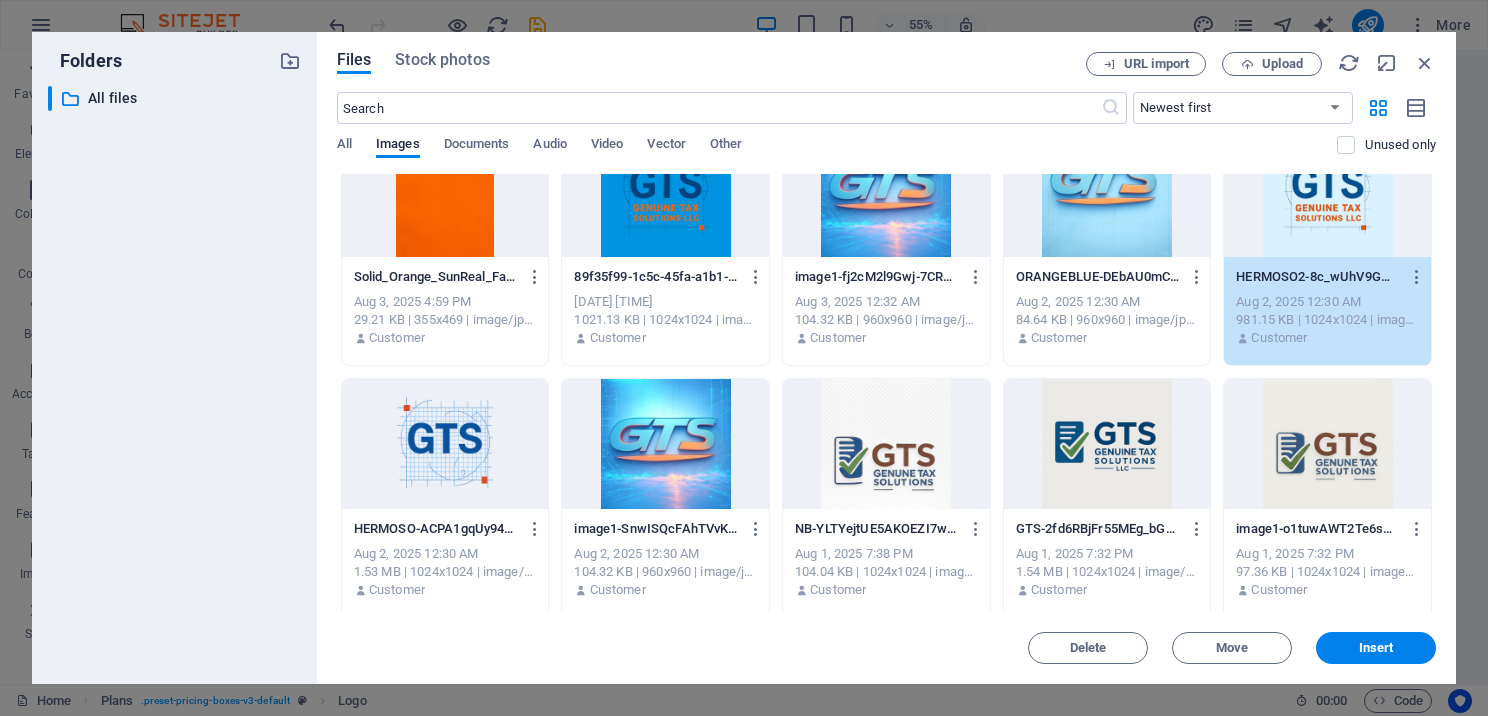 click on "1" at bounding box center [1327, 192] 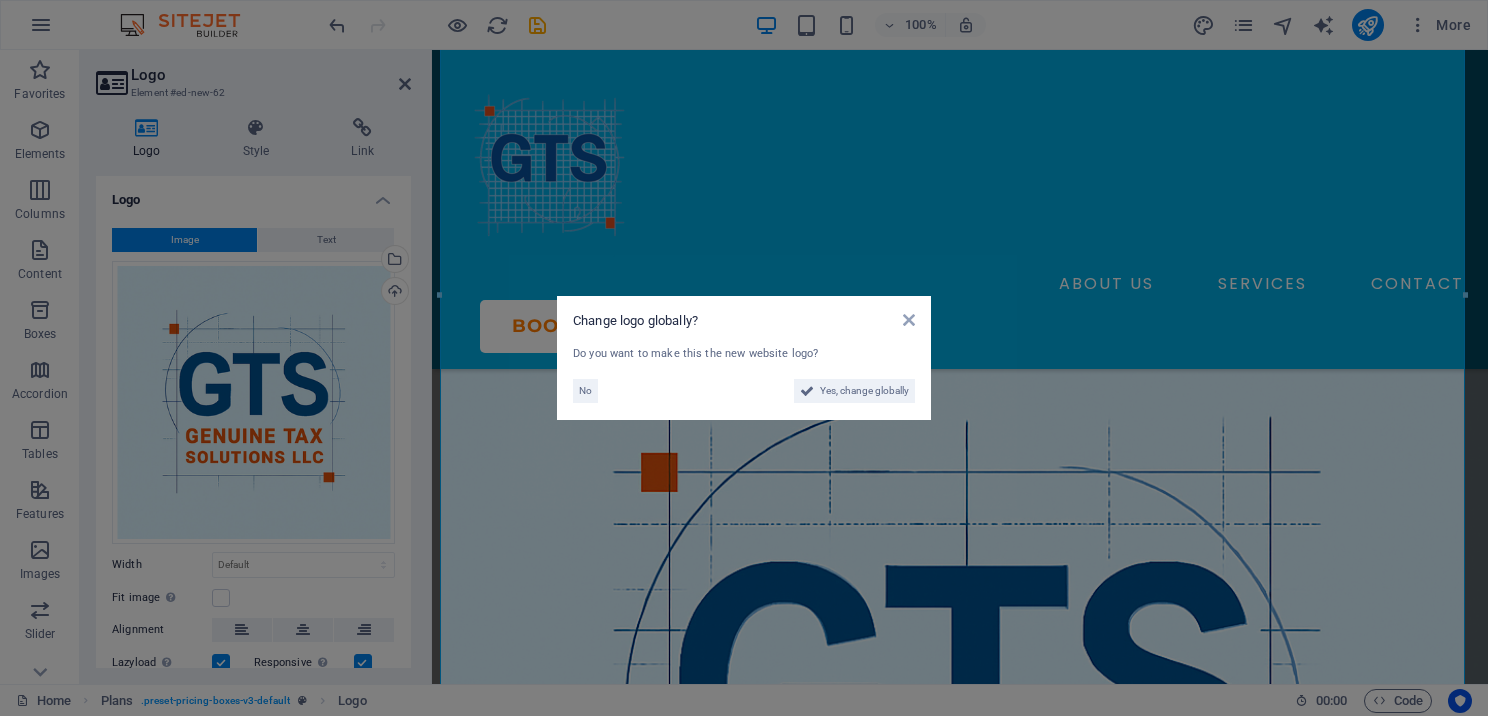 scroll, scrollTop: 1317, scrollLeft: 0, axis: vertical 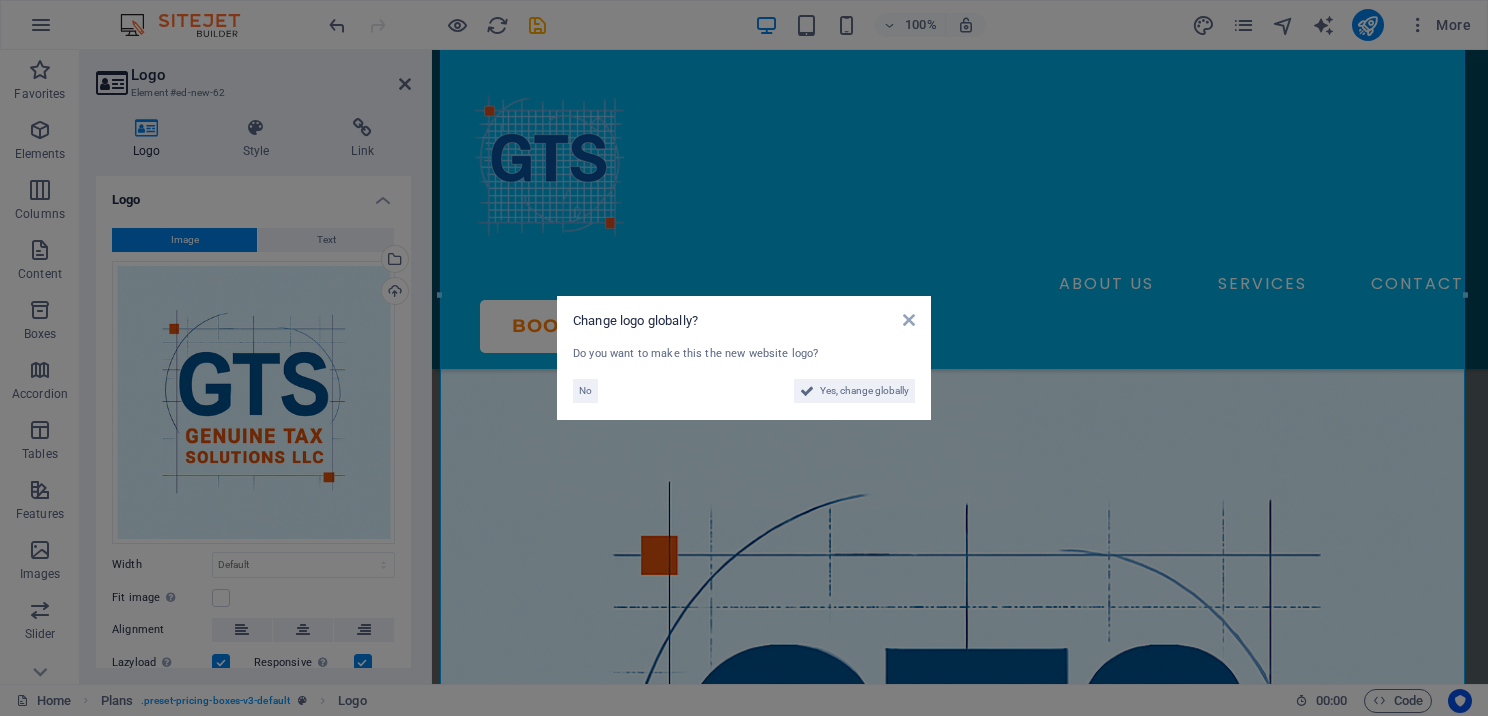 click on "Change logo globally? Do you want to make this the new website logo? No Yes, change globally" at bounding box center (744, 358) 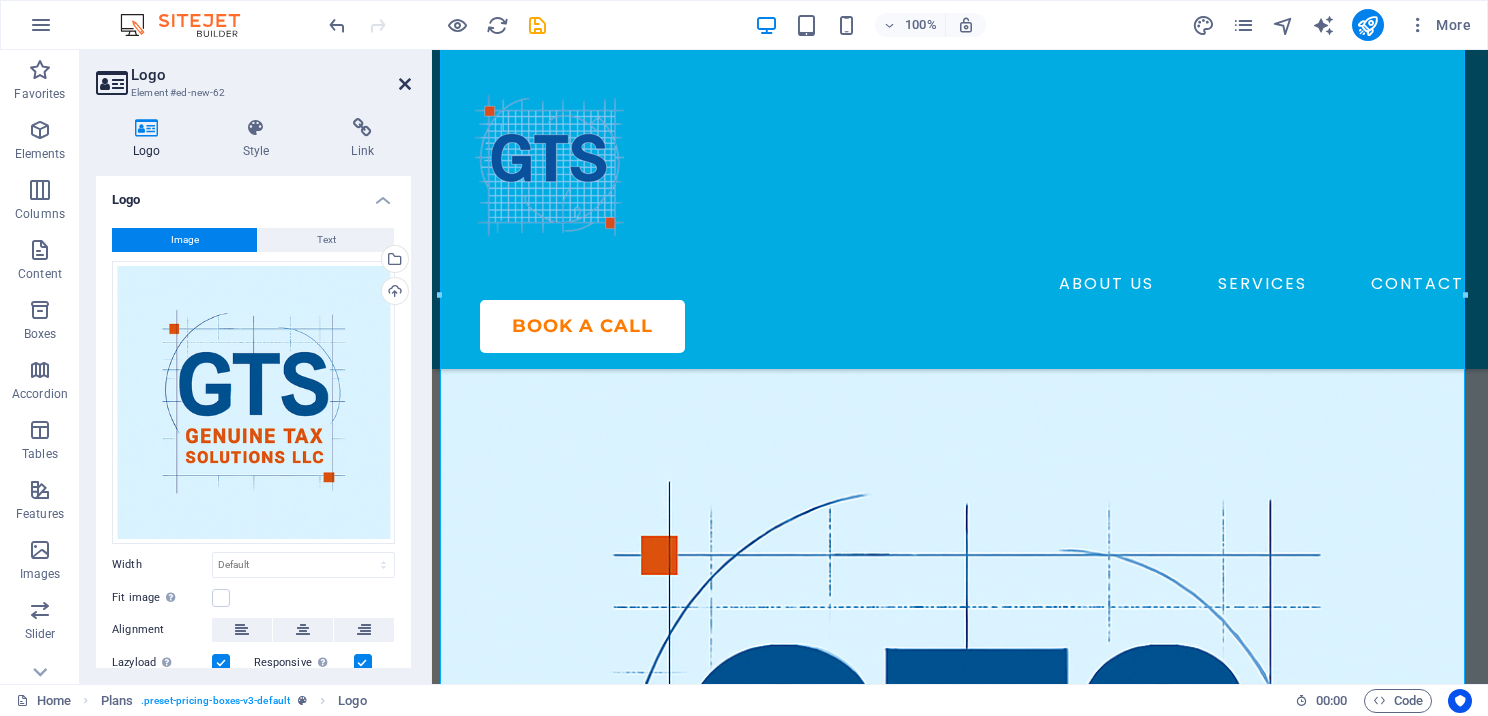 click at bounding box center (405, 84) 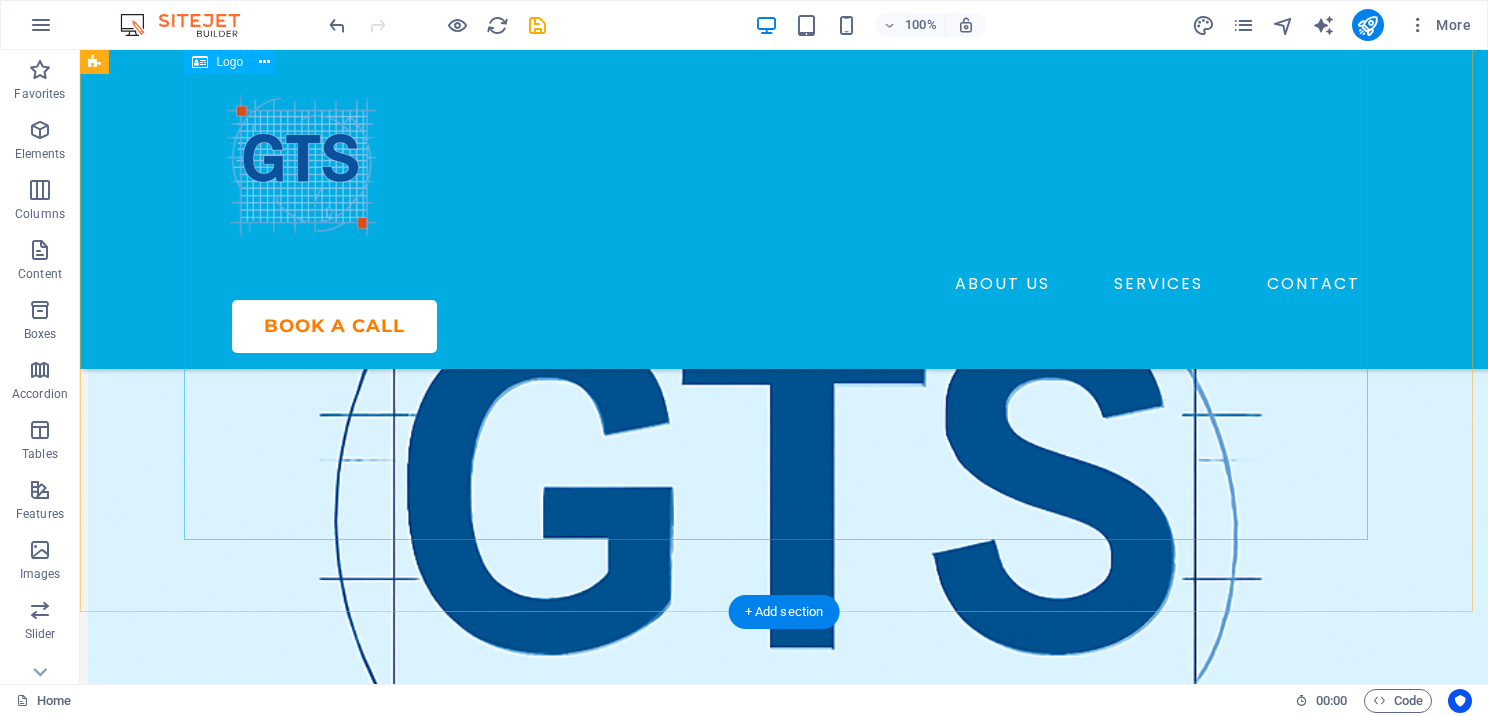 scroll, scrollTop: 1800, scrollLeft: 0, axis: vertical 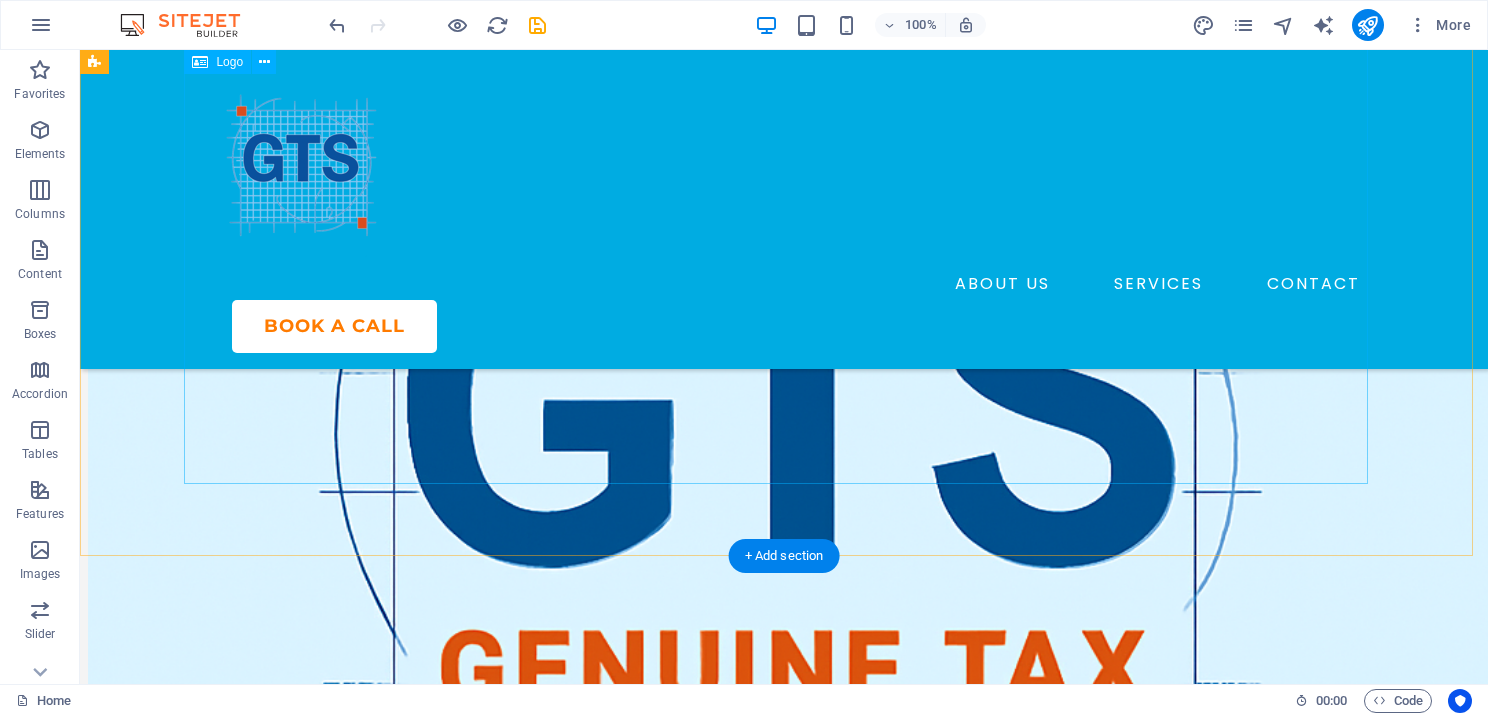 click at bounding box center [680, 497] 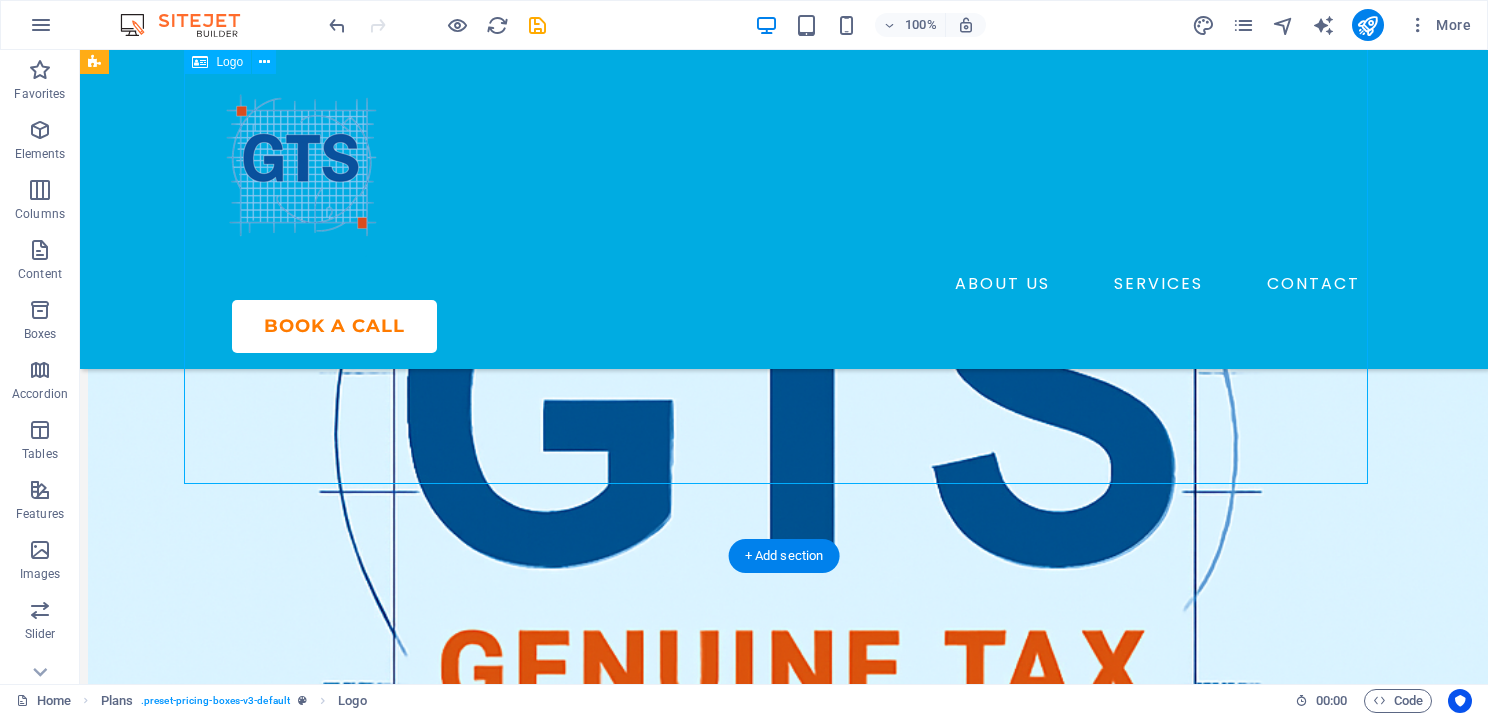click at bounding box center (680, 497) 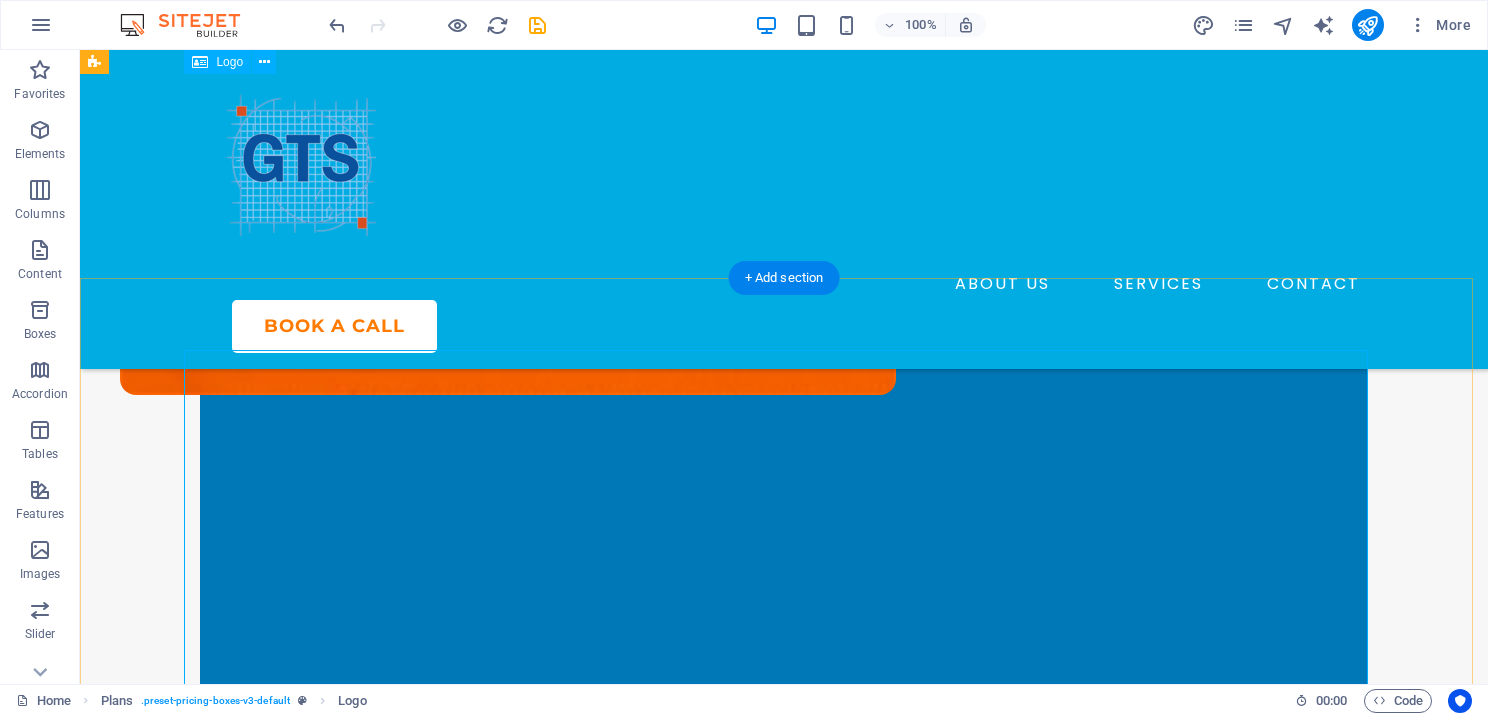 scroll, scrollTop: 700, scrollLeft: 0, axis: vertical 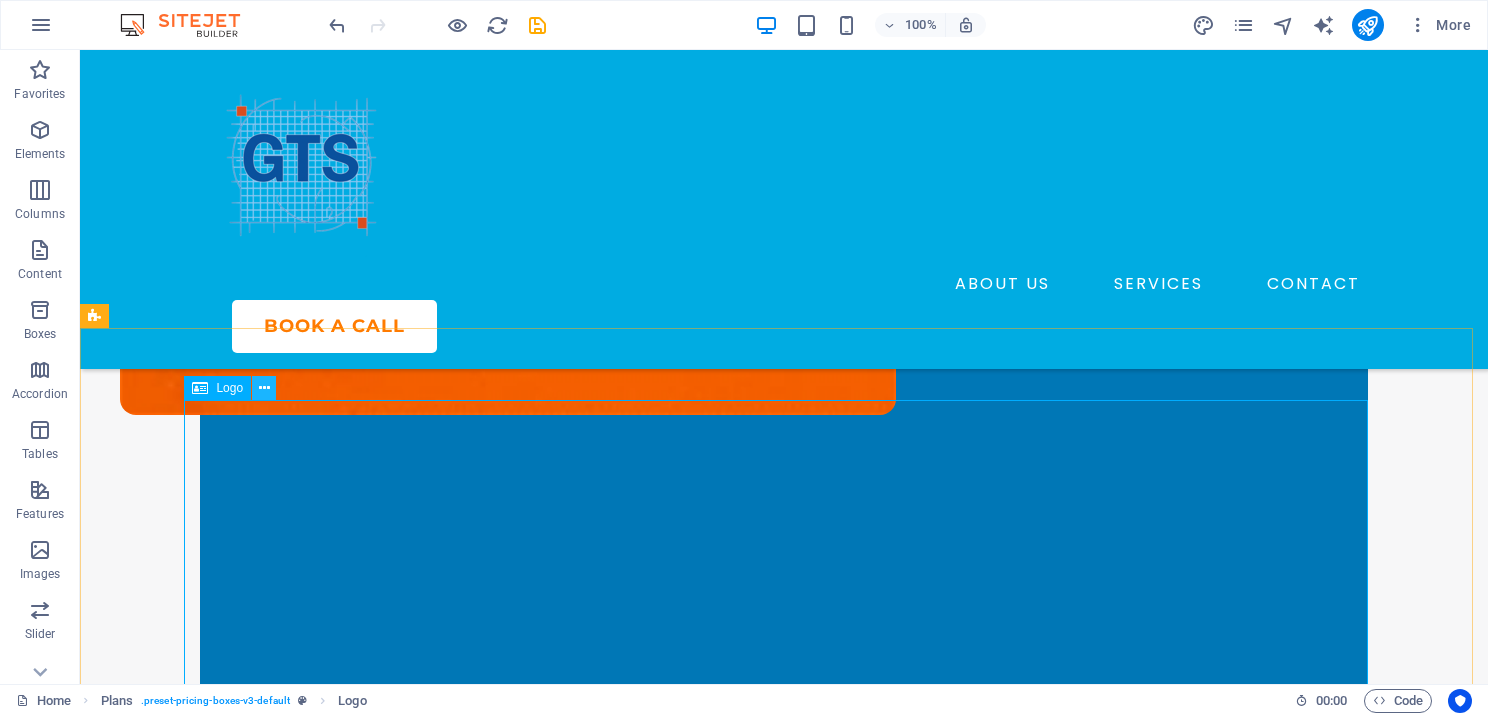click at bounding box center (264, 388) 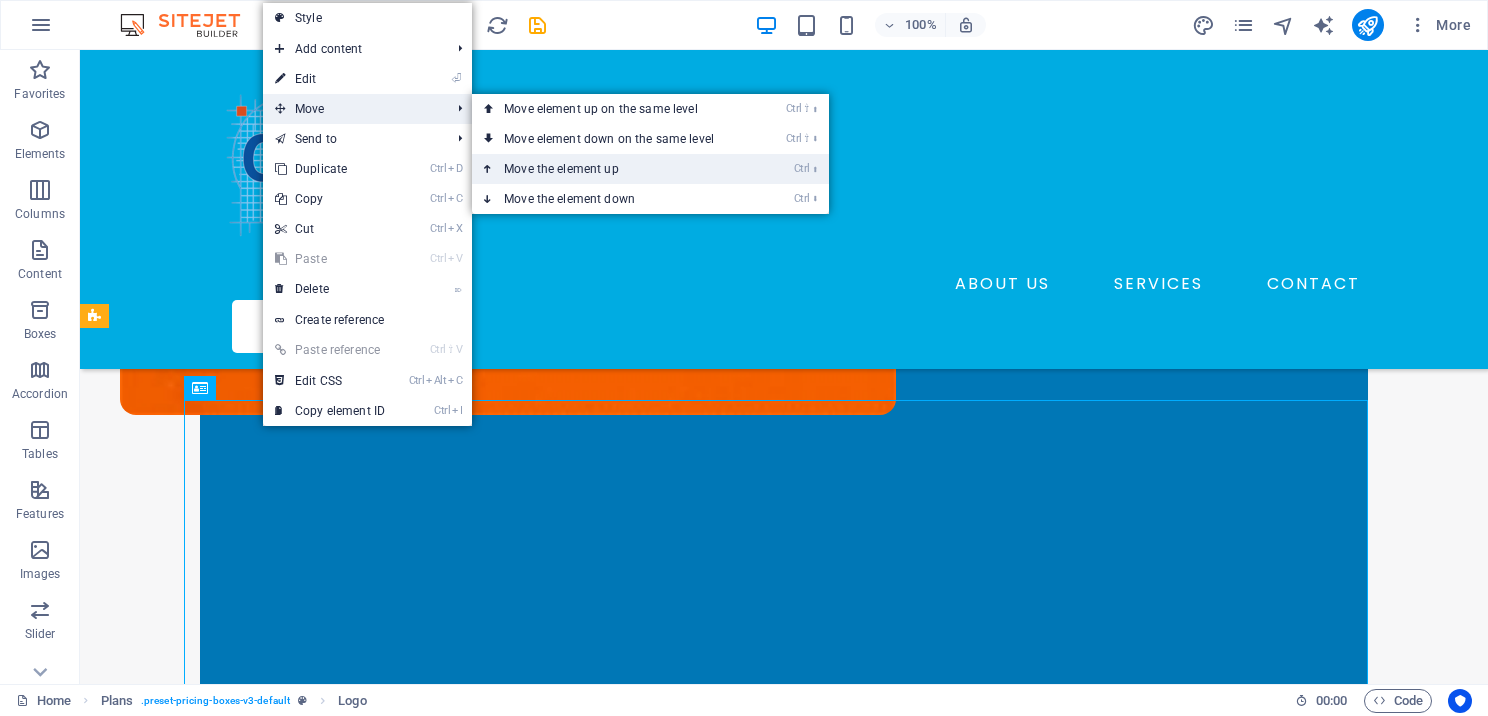 click on "Ctrl ⬆  Move the element up" at bounding box center (613, 169) 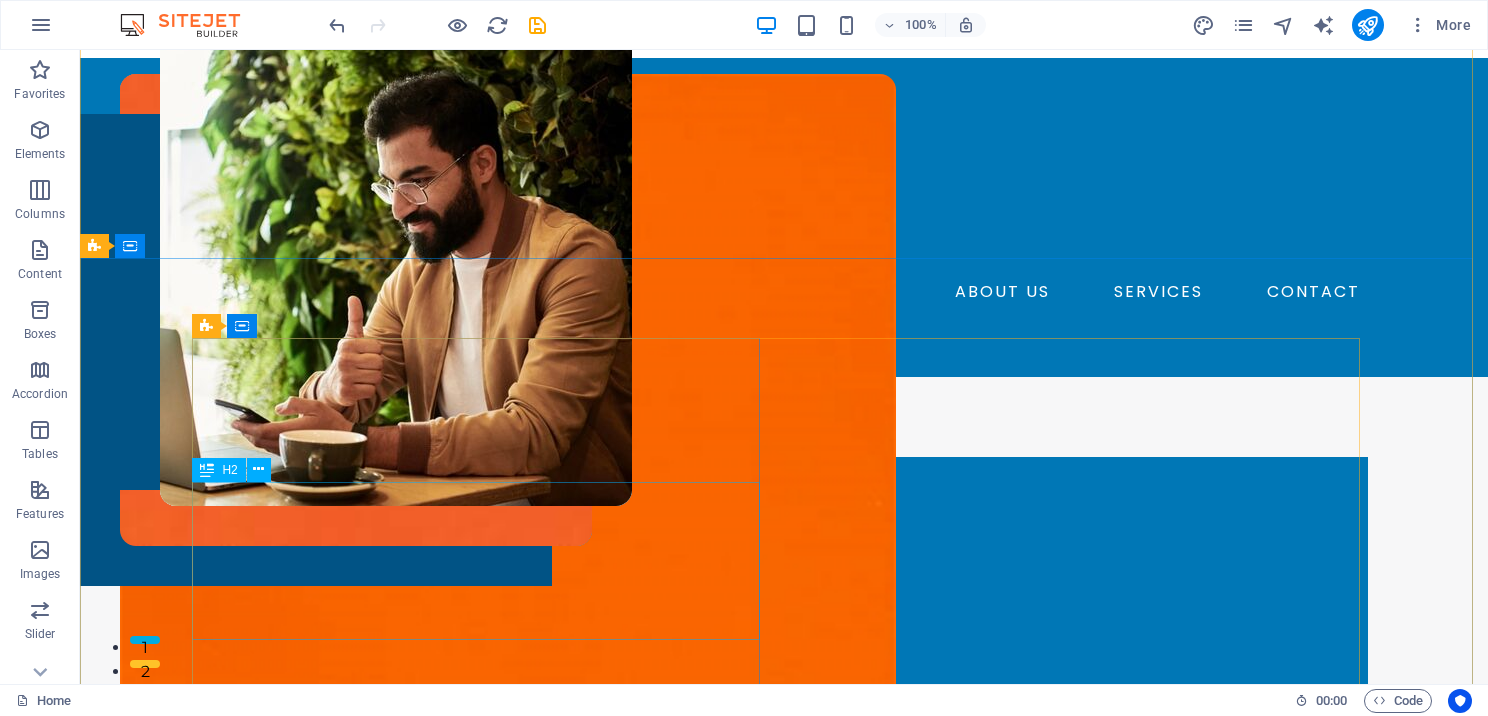 scroll, scrollTop: 0, scrollLeft: 0, axis: both 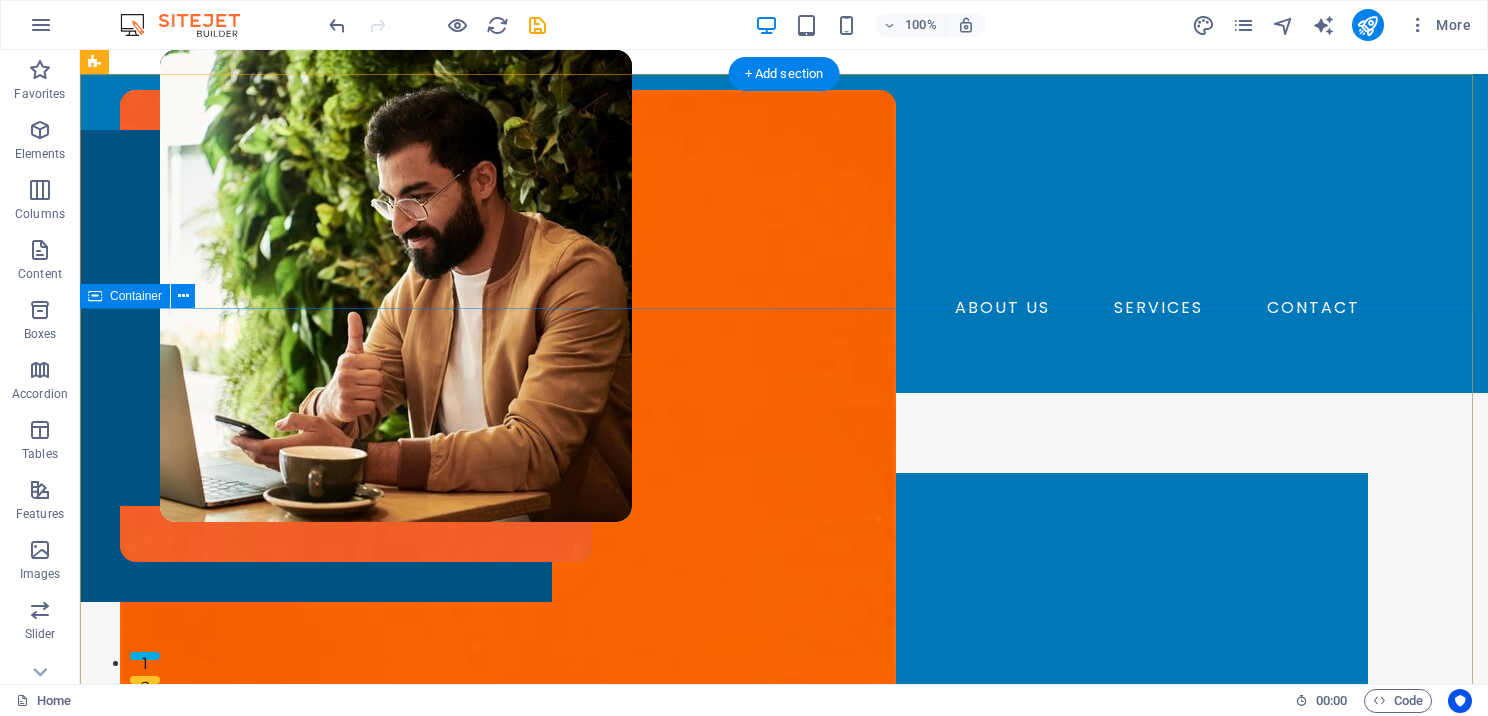 click on "Expert Tax Preparation Software for Professionals Experience a Seamless and   User-Friendly  Software We’re dedicated to helping tax professionals succeed with high‑quality, all‑in‑one solutions—at prices that won’t break the bank. SOFTWARE PACKAGES" at bounding box center (784, 999) 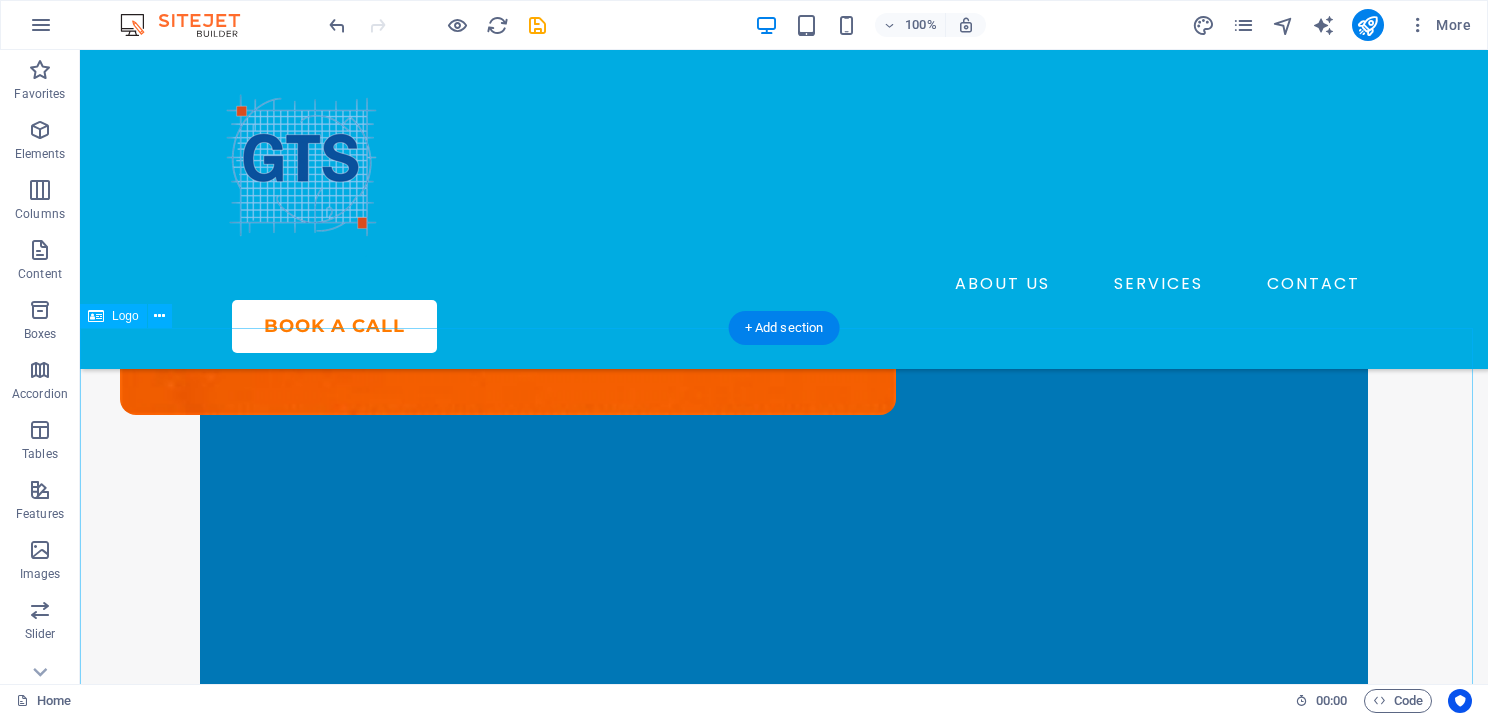 scroll, scrollTop: 400, scrollLeft: 0, axis: vertical 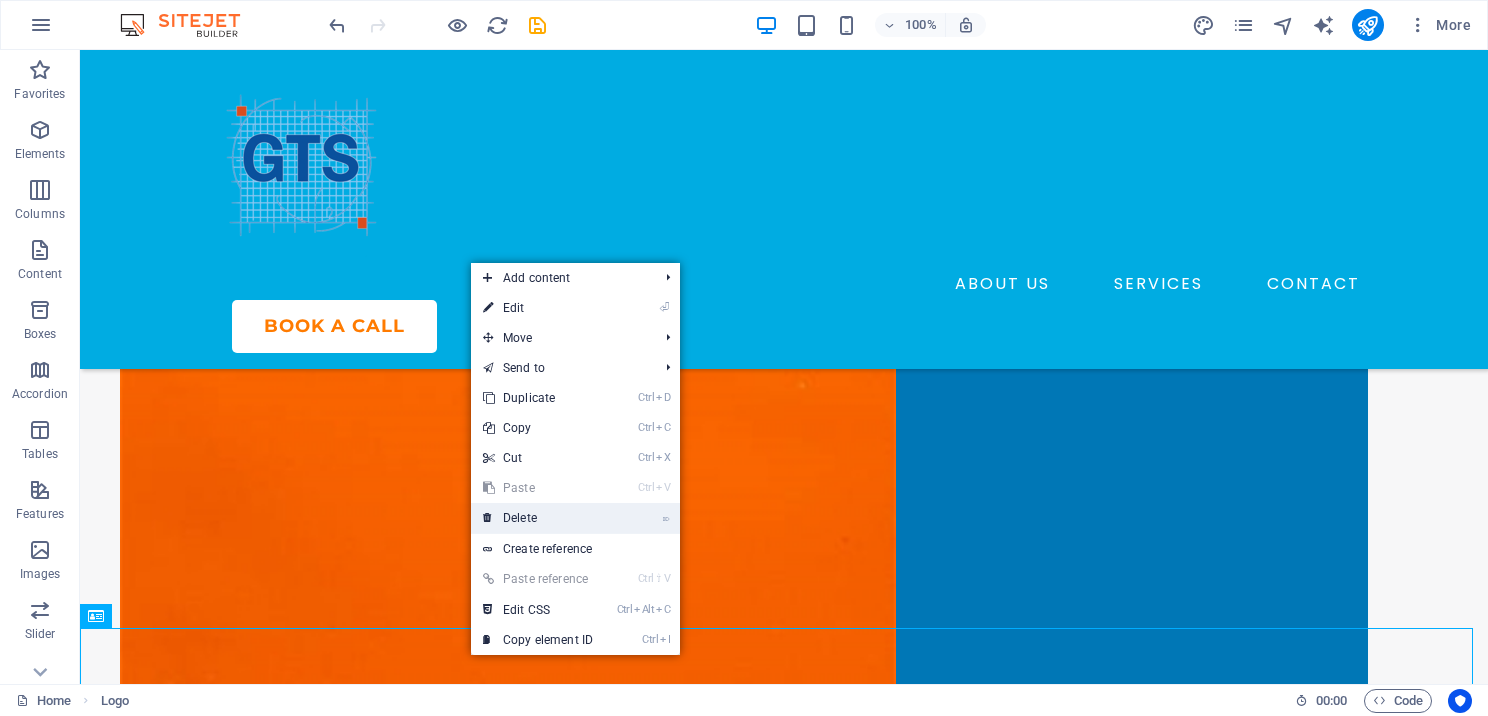 click on "⌦  Delete" at bounding box center [538, 518] 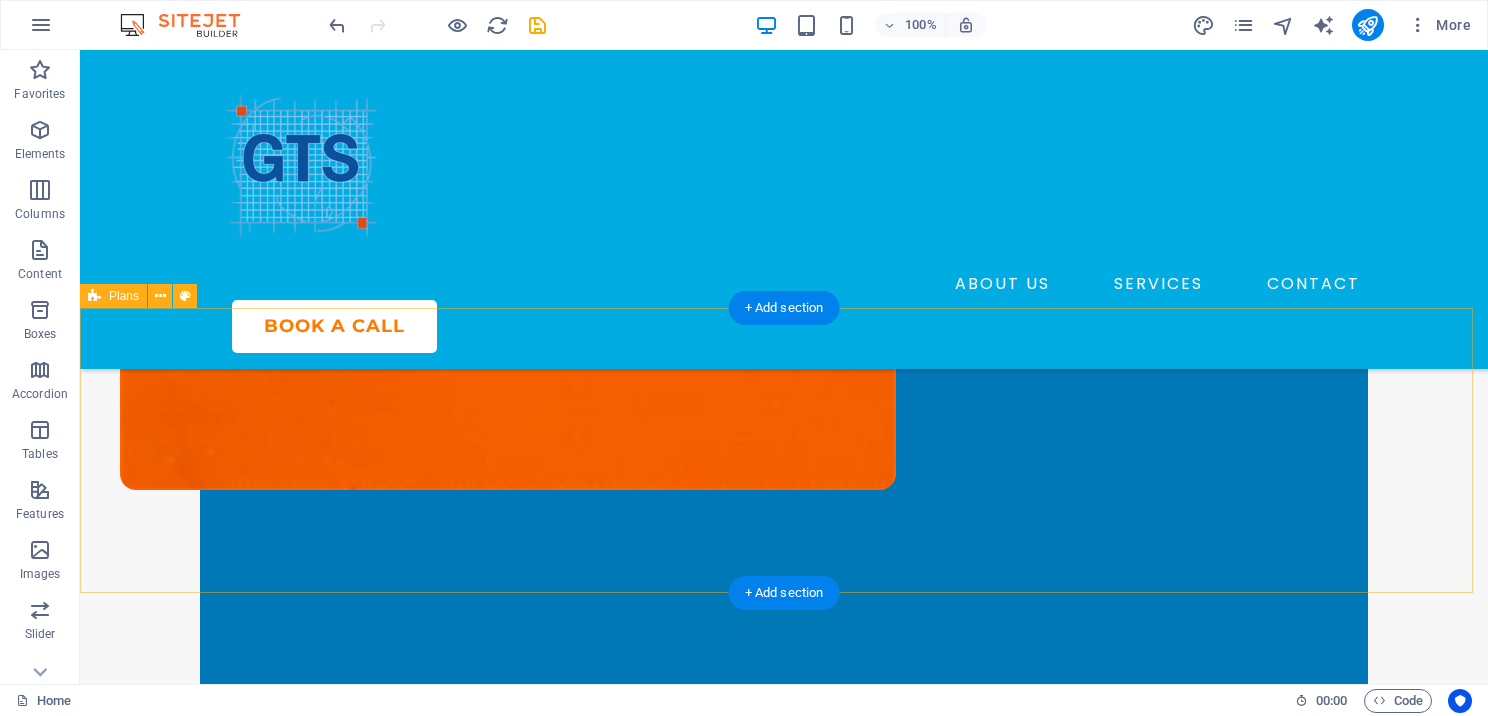 scroll, scrollTop: 600, scrollLeft: 0, axis: vertical 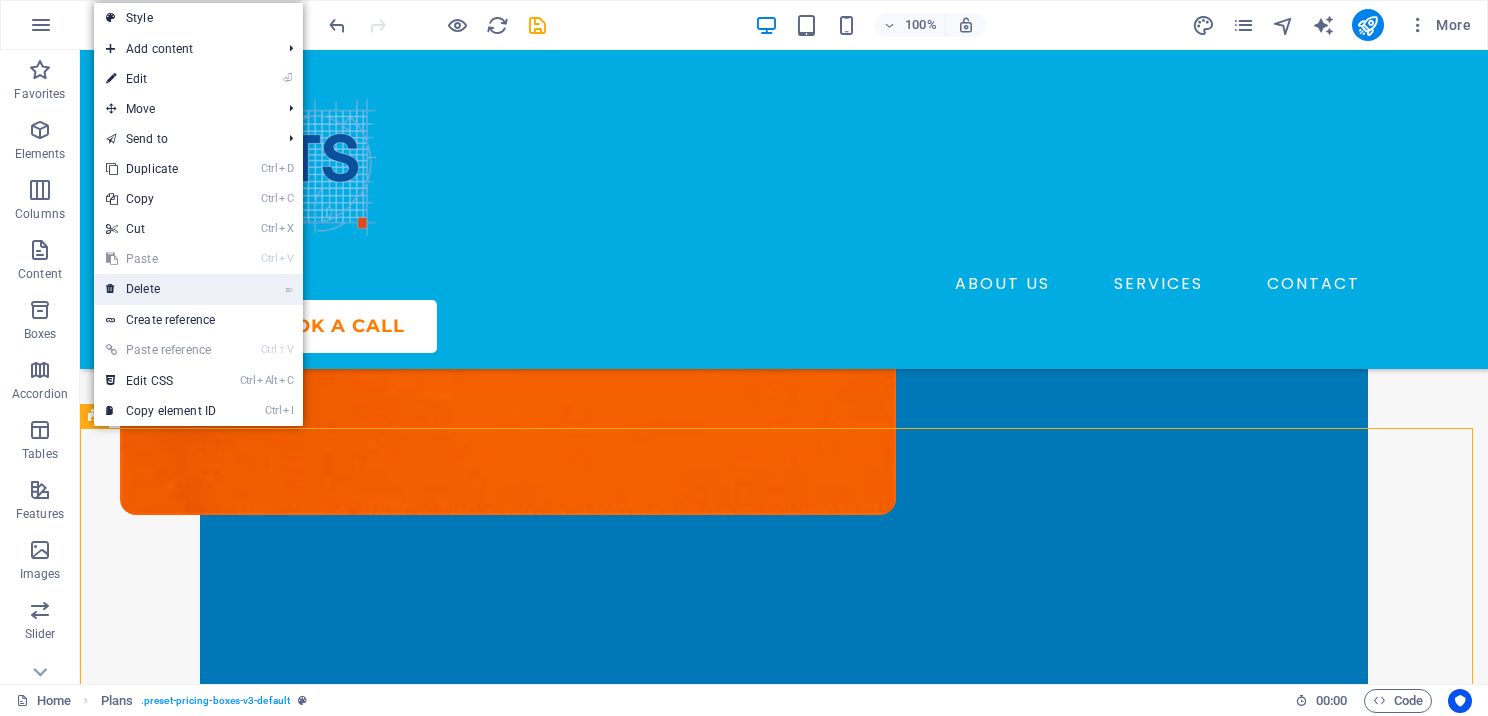 click on "⌦  Delete" at bounding box center [161, 289] 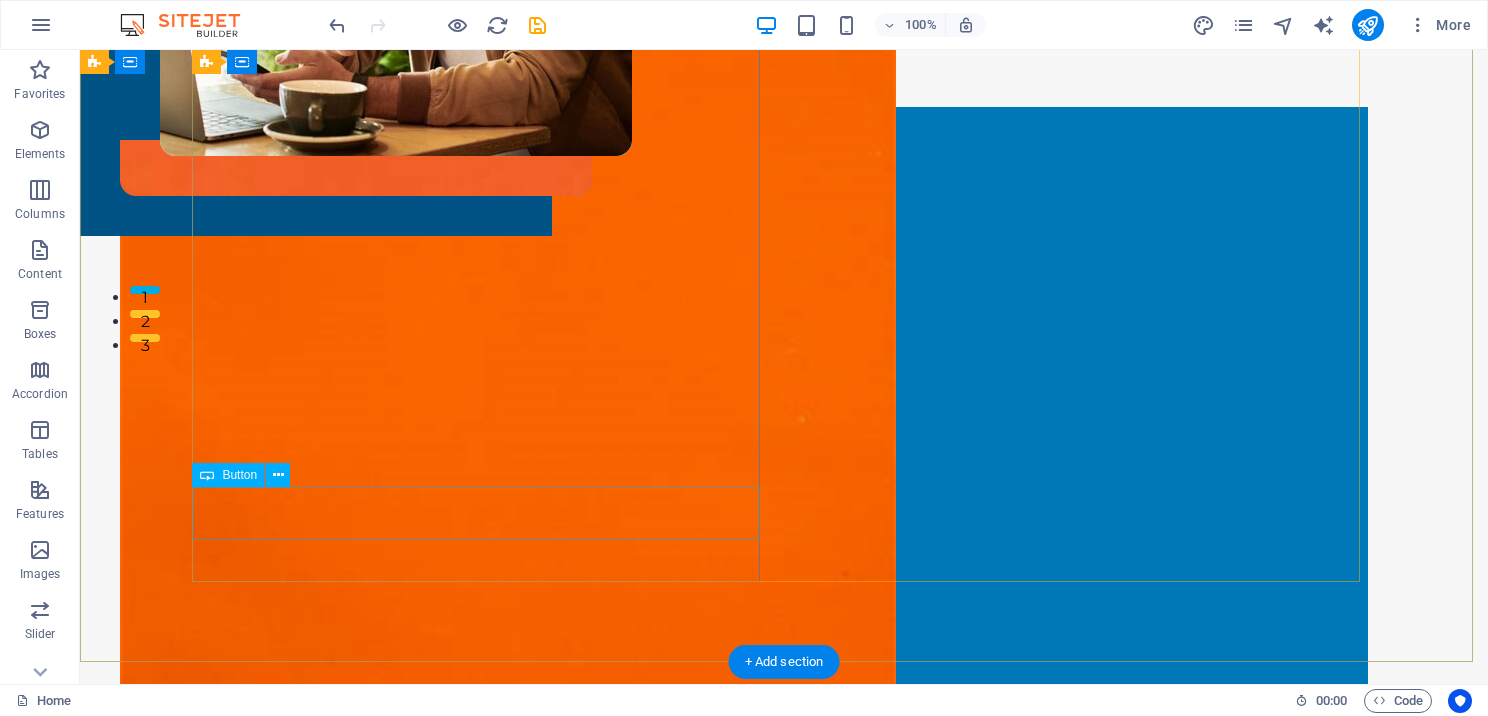 scroll, scrollTop: 0, scrollLeft: 0, axis: both 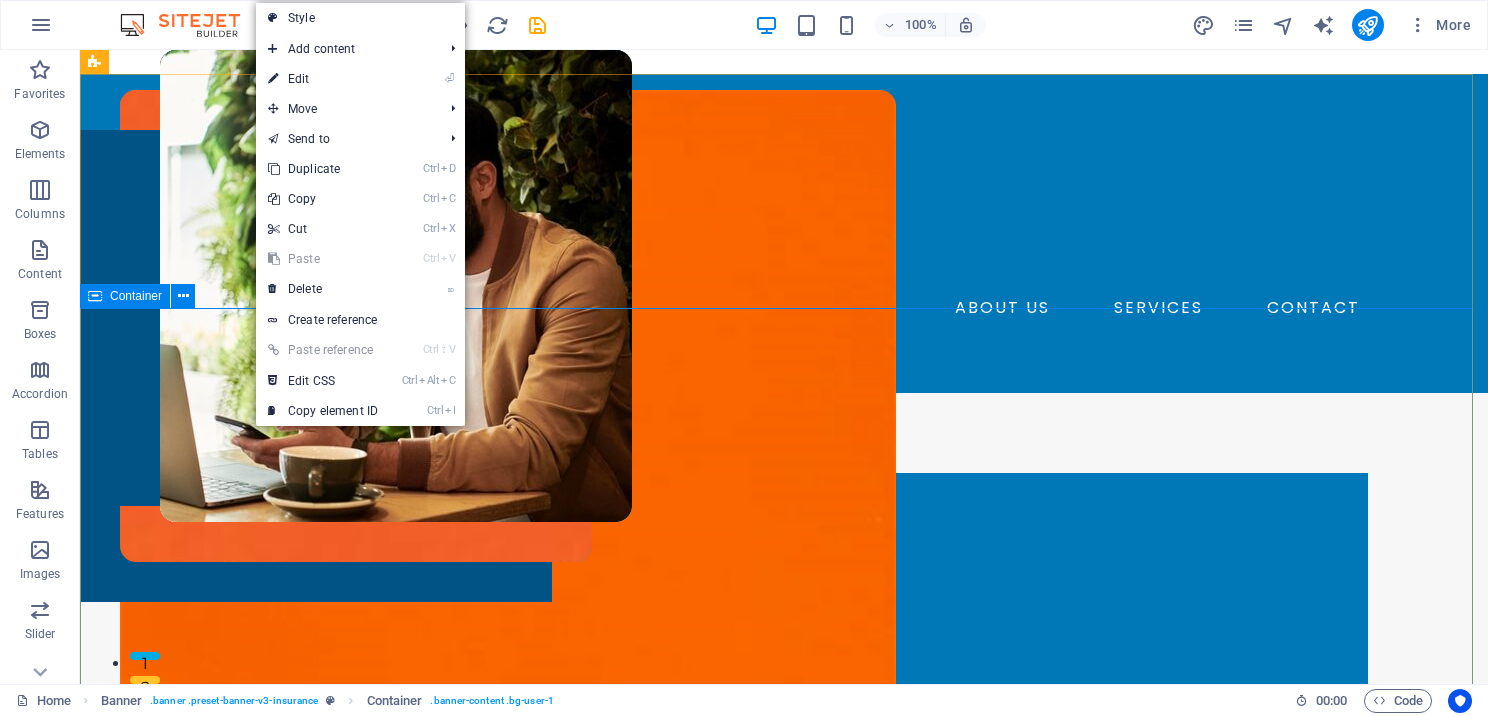 click at bounding box center [95, 296] 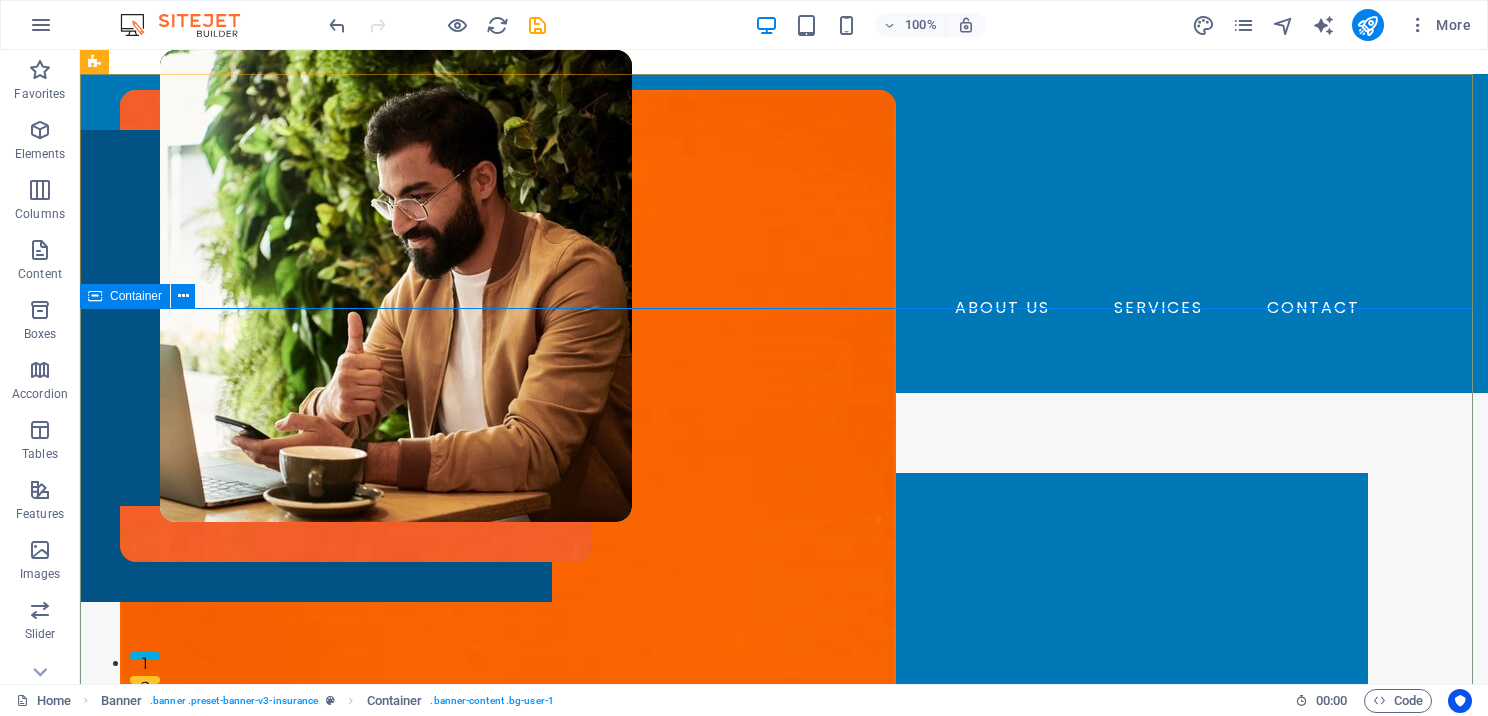 click at bounding box center [95, 296] 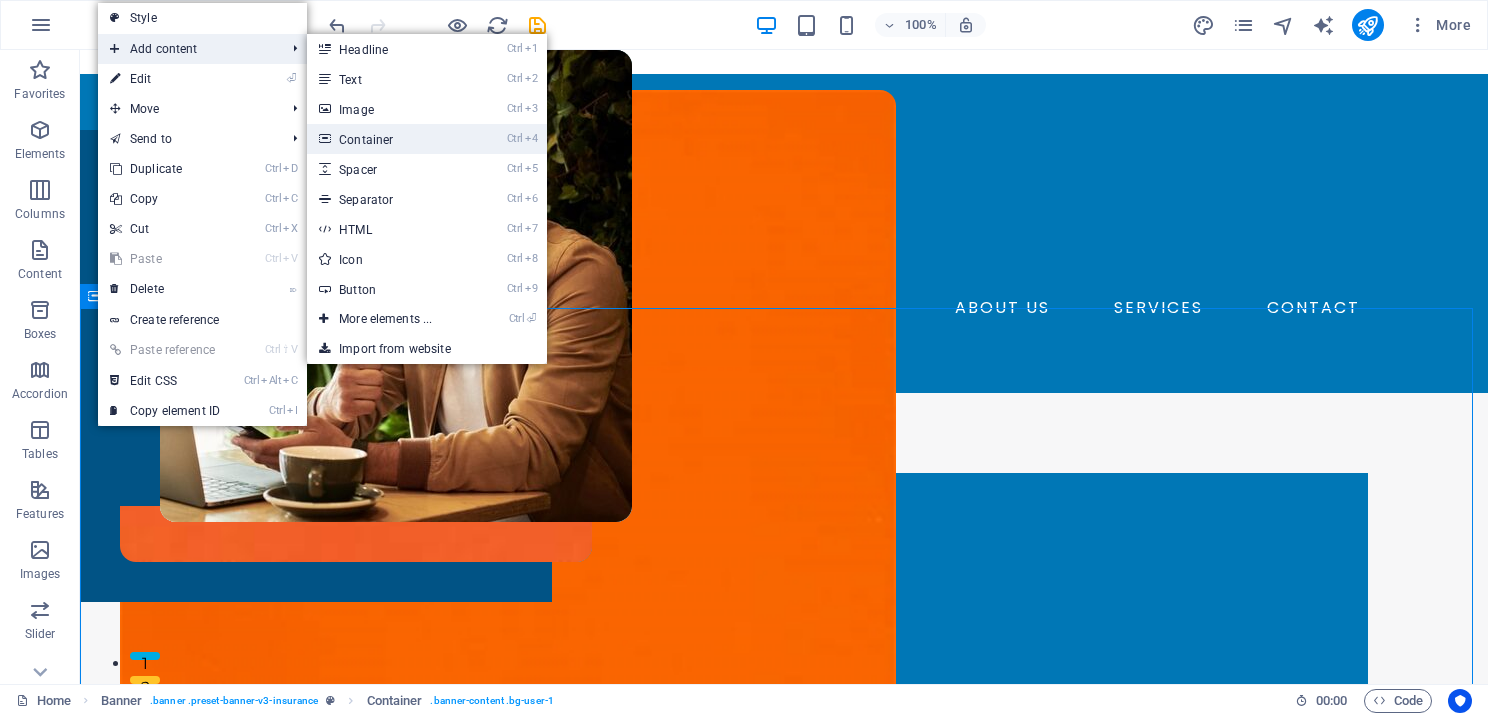 click on "Ctrl 4  Container" at bounding box center (389, 139) 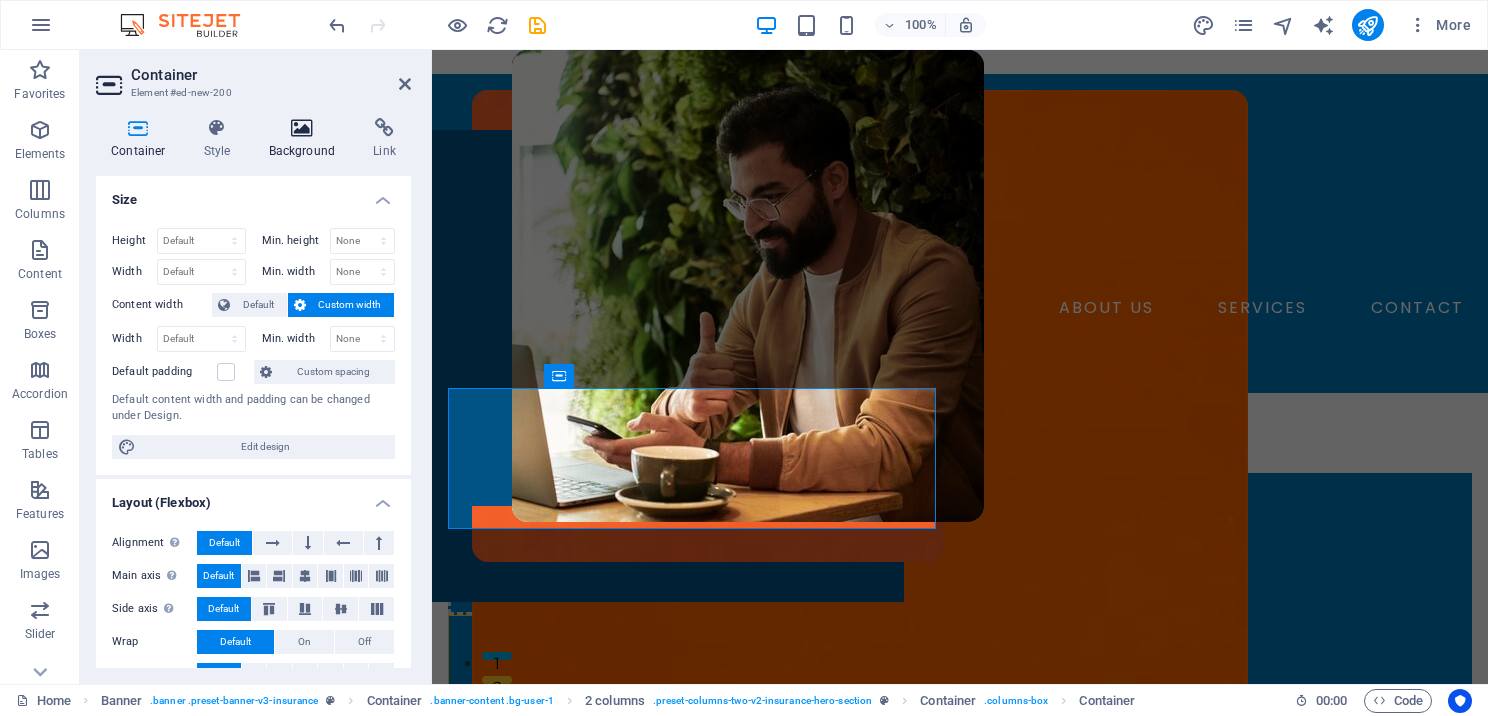 click at bounding box center (302, 128) 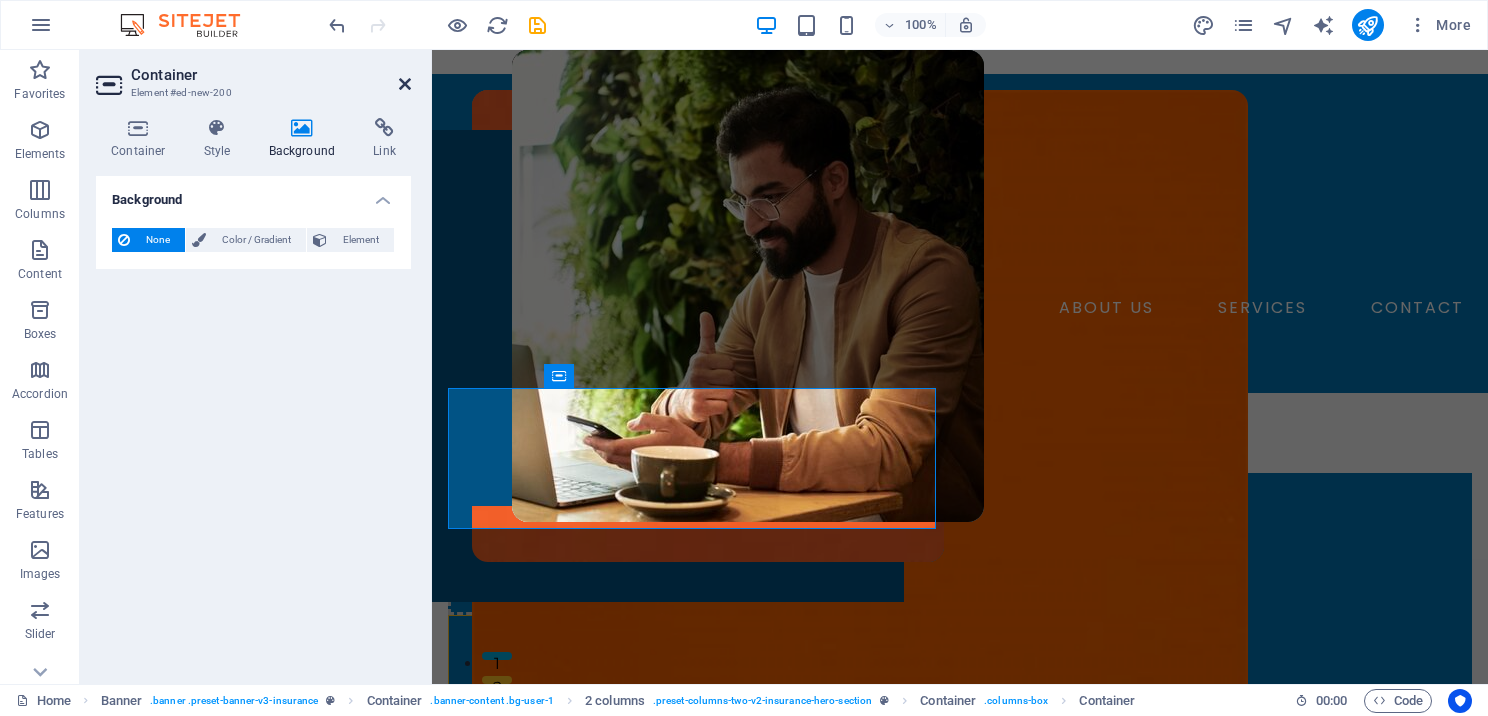 drag, startPoint x: 403, startPoint y: 88, endPoint x: 324, endPoint y: 37, distance: 94.031906 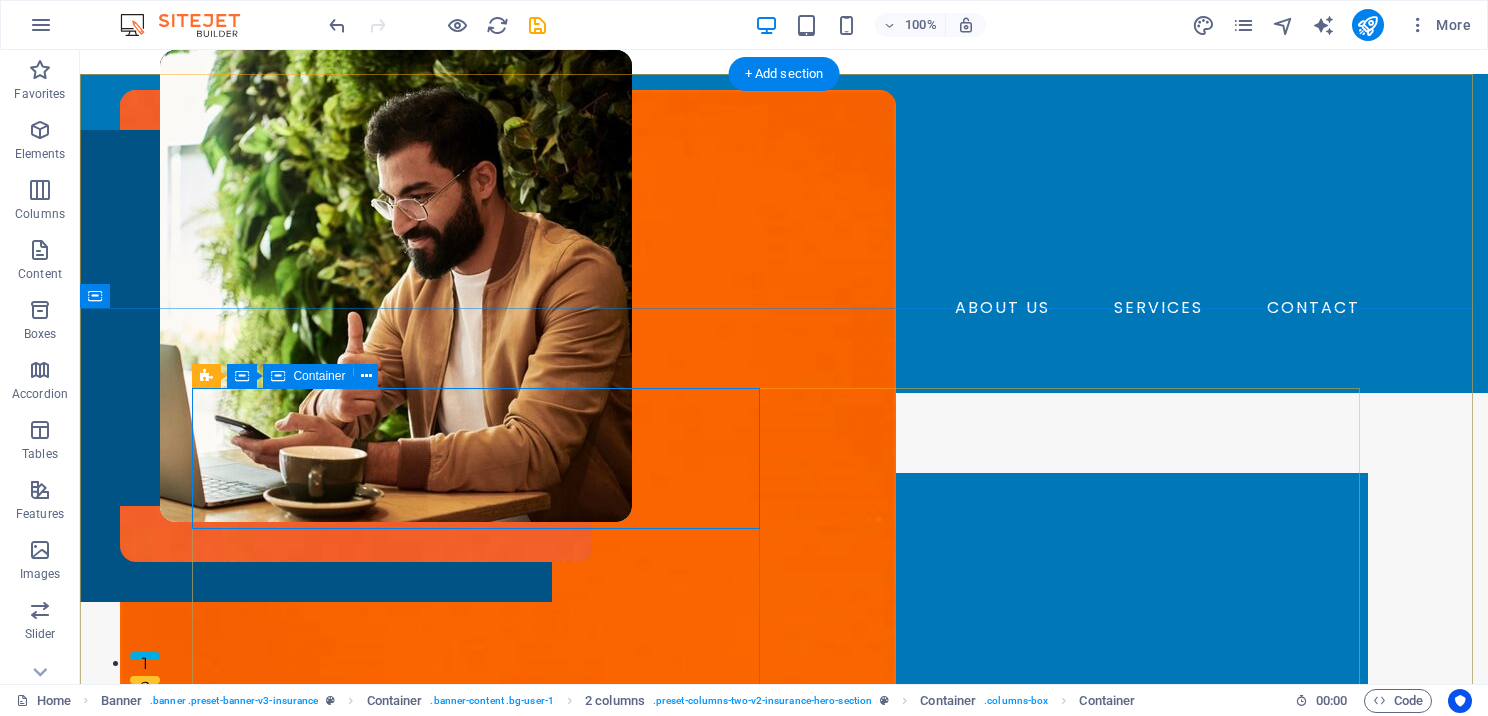 scroll, scrollTop: 100, scrollLeft: 0, axis: vertical 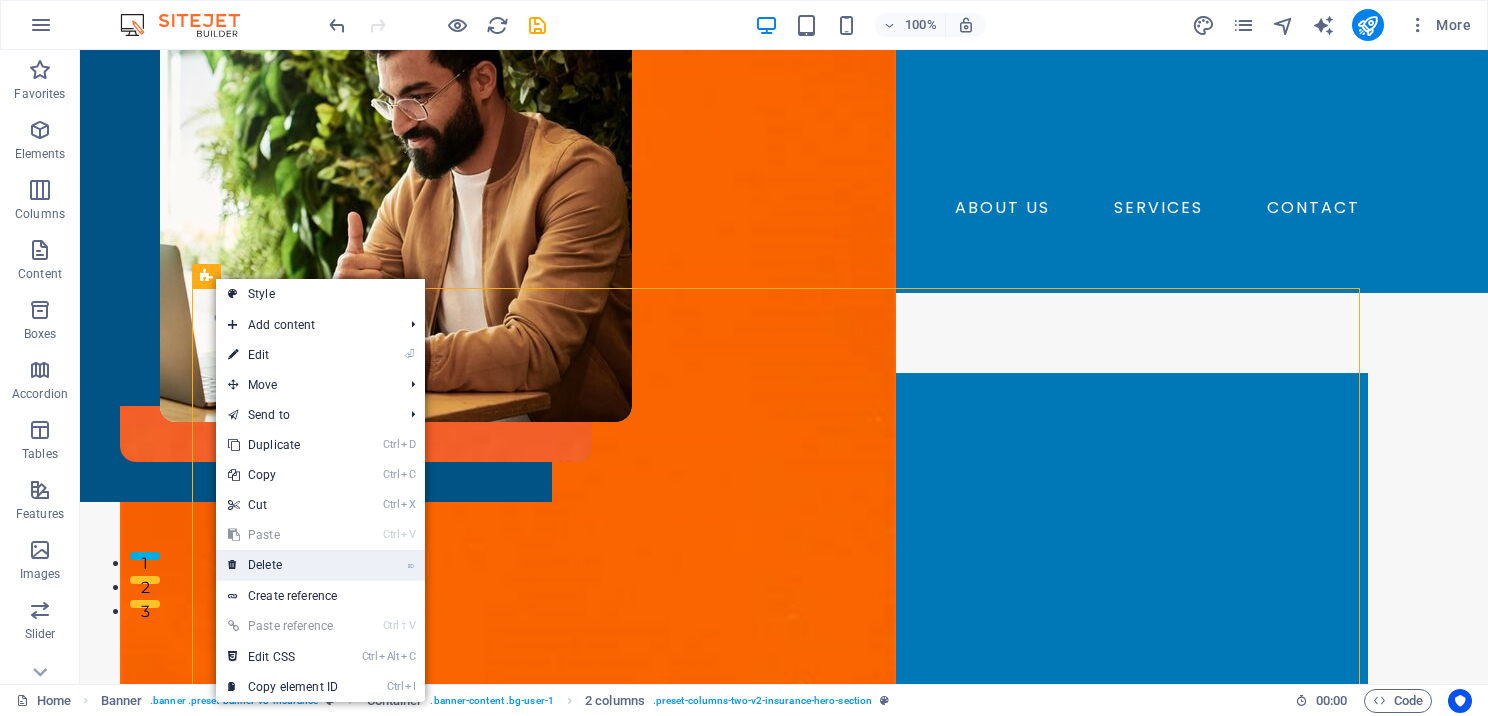 click on "⌦  Delete" at bounding box center [283, 565] 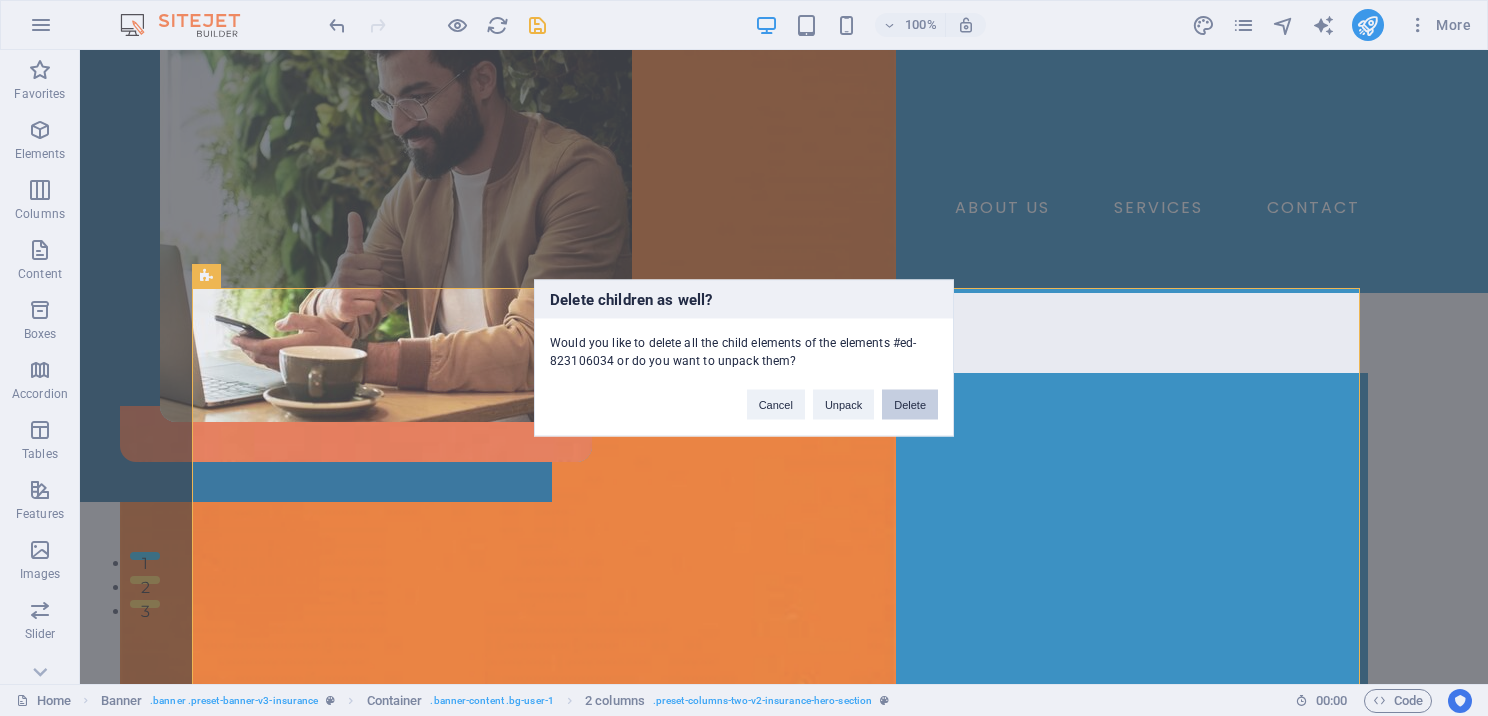 click on "Delete" at bounding box center (910, 405) 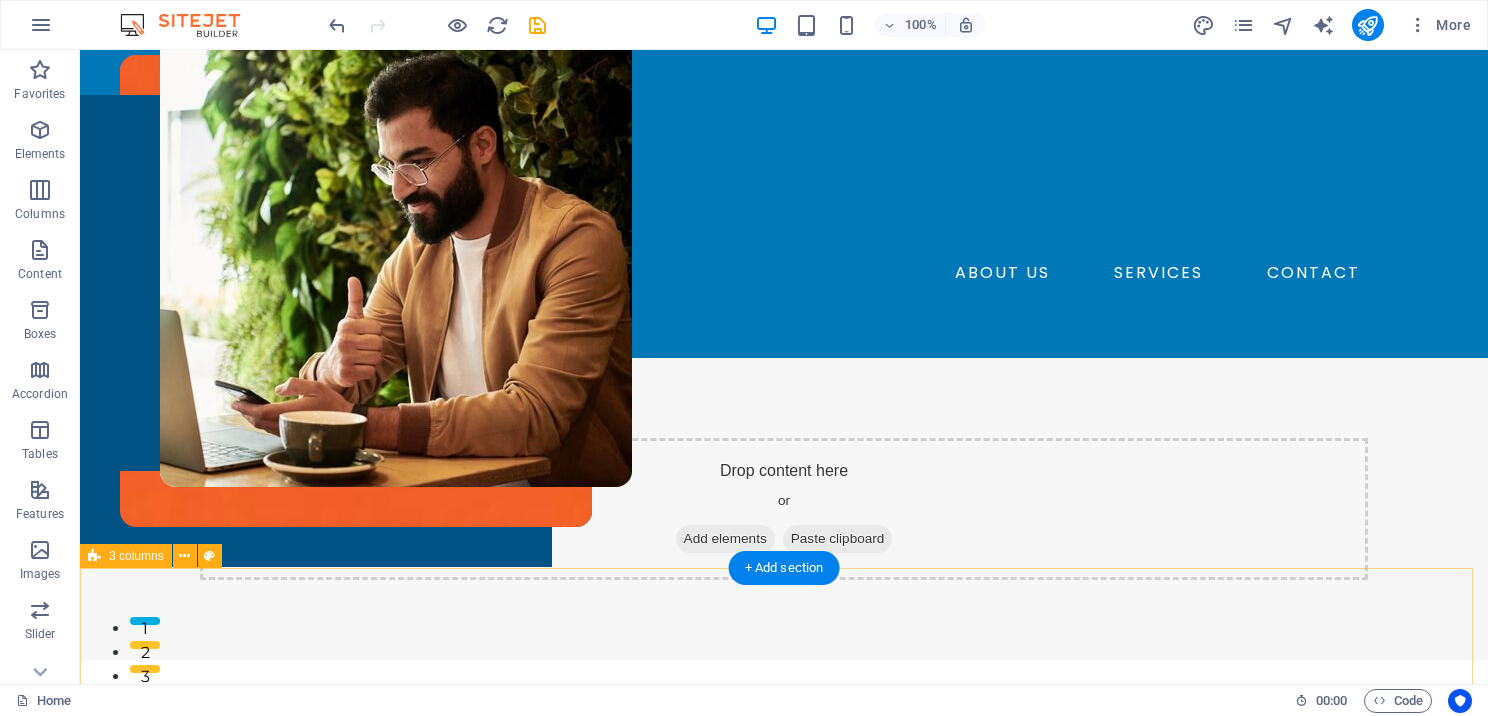 scroll, scrollTop: 0, scrollLeft: 0, axis: both 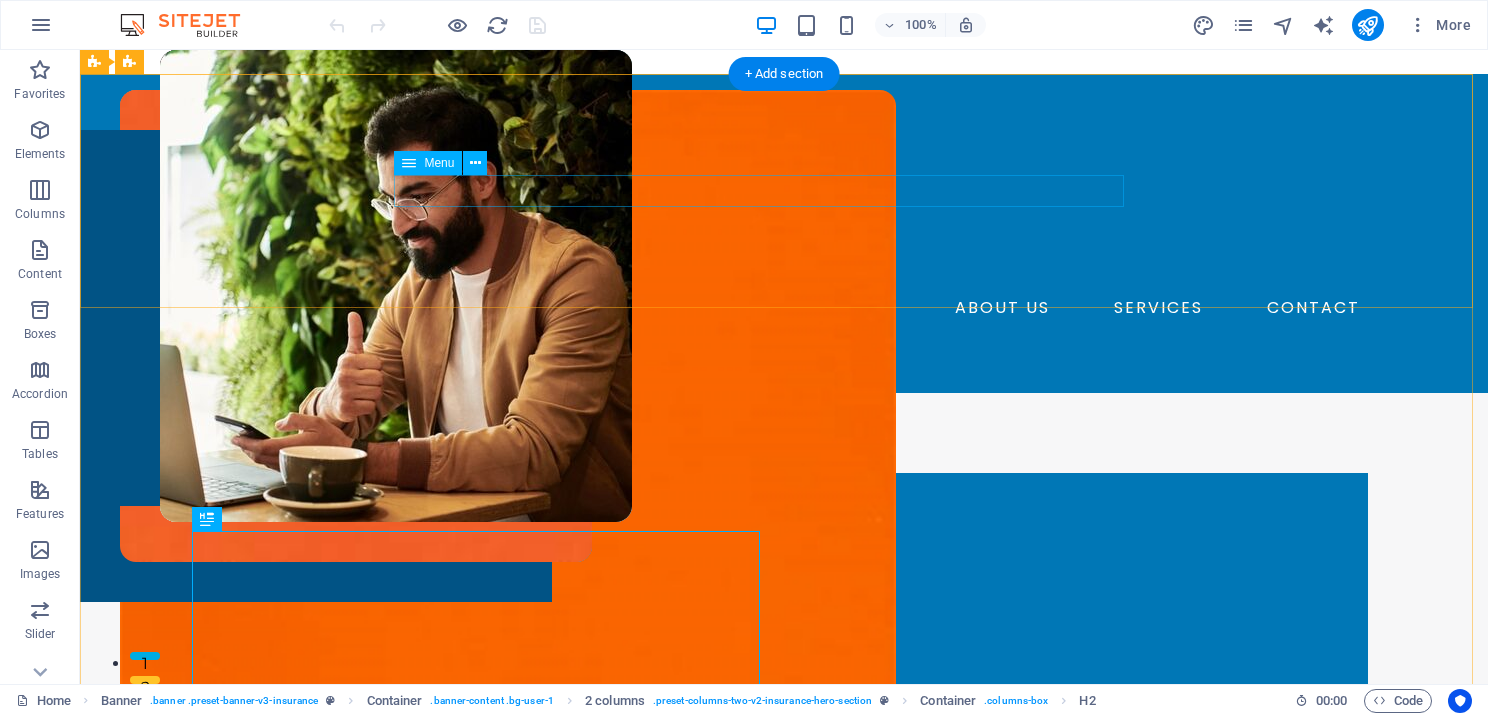 click on "ABOUT US SERVICES CONTACT" at bounding box center (784, 308) 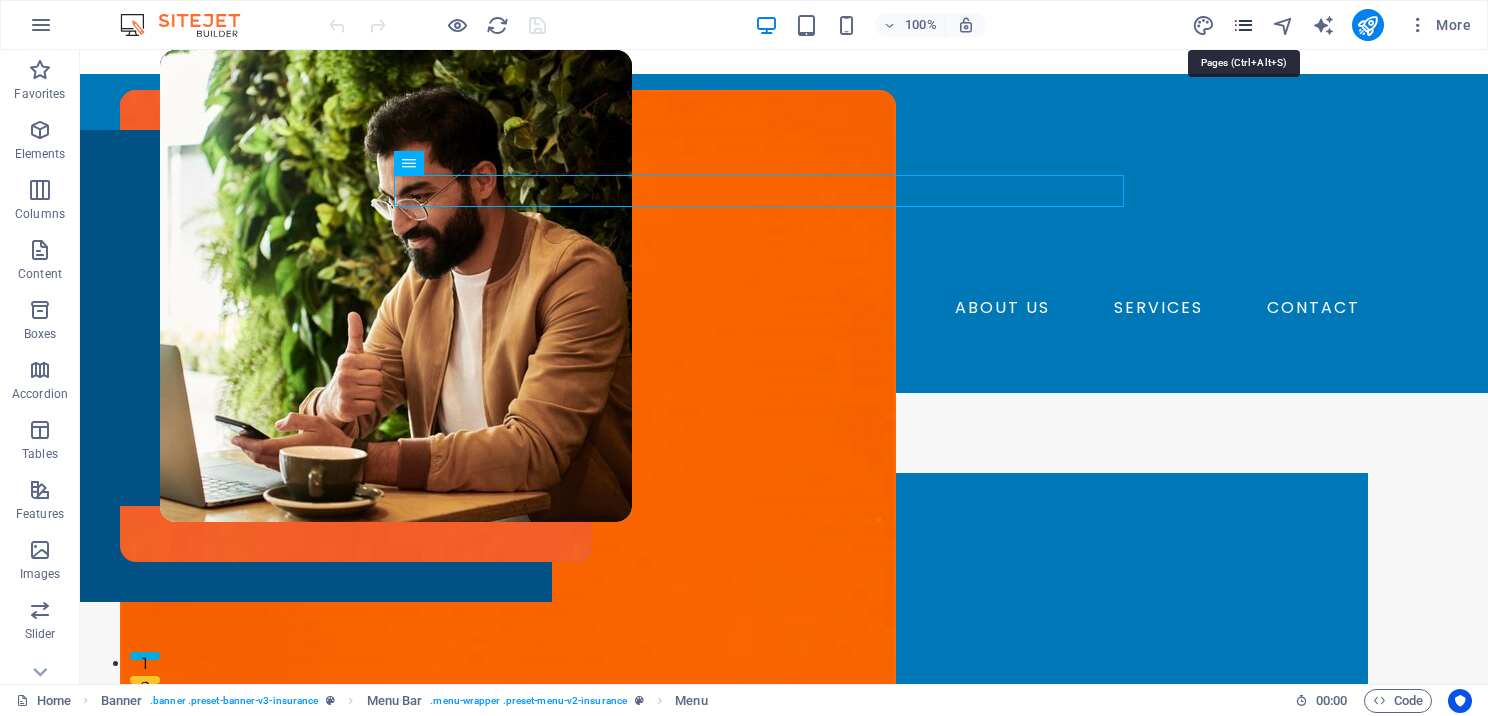 click at bounding box center (1243, 25) 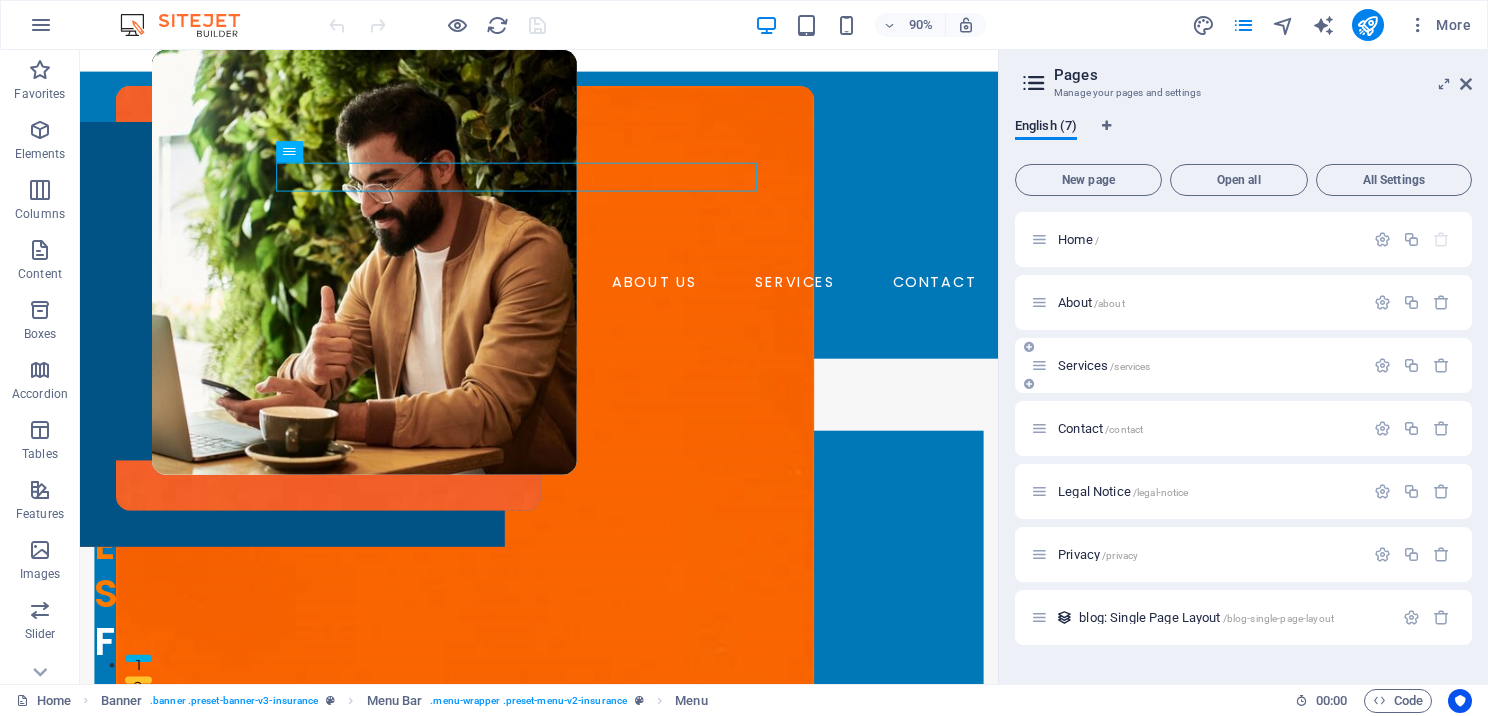 click on "Services /services" at bounding box center (1104, 365) 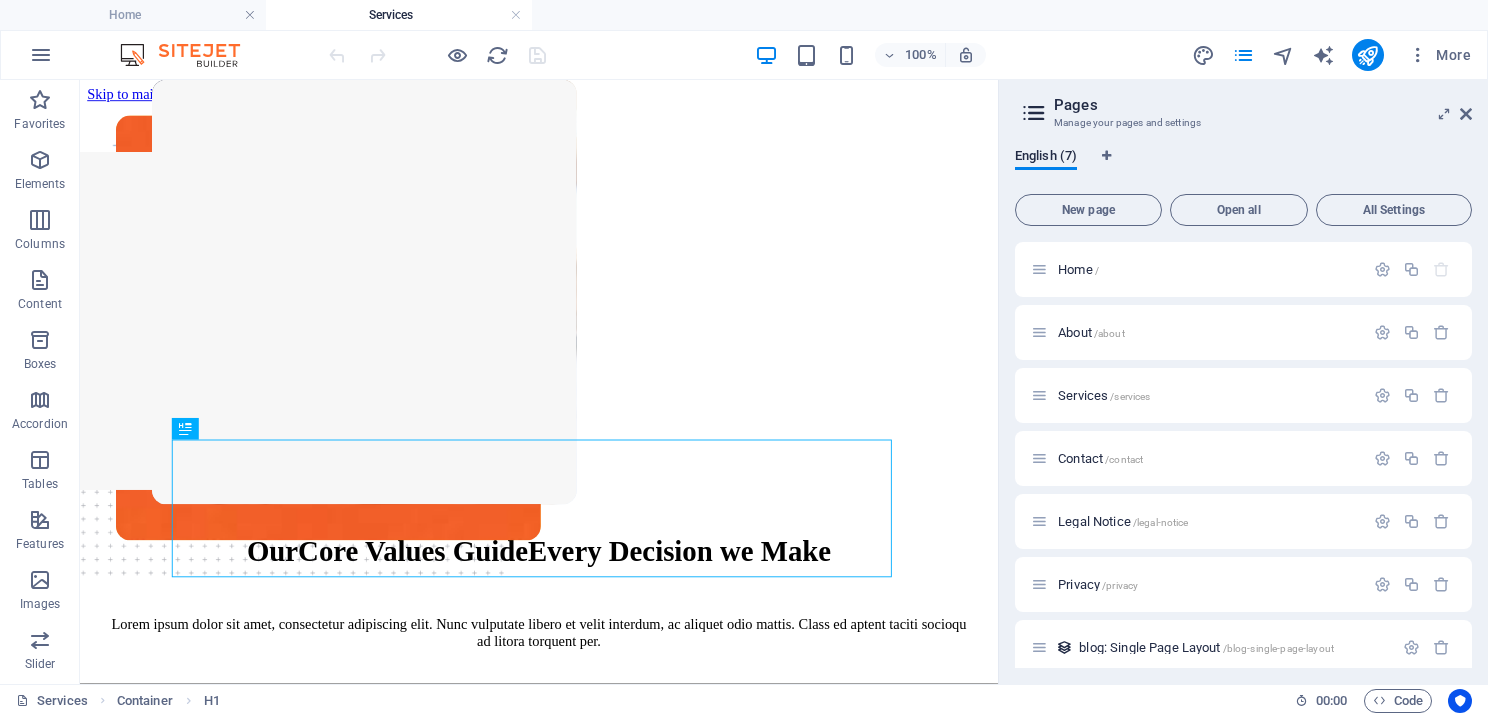 scroll, scrollTop: 0, scrollLeft: 0, axis: both 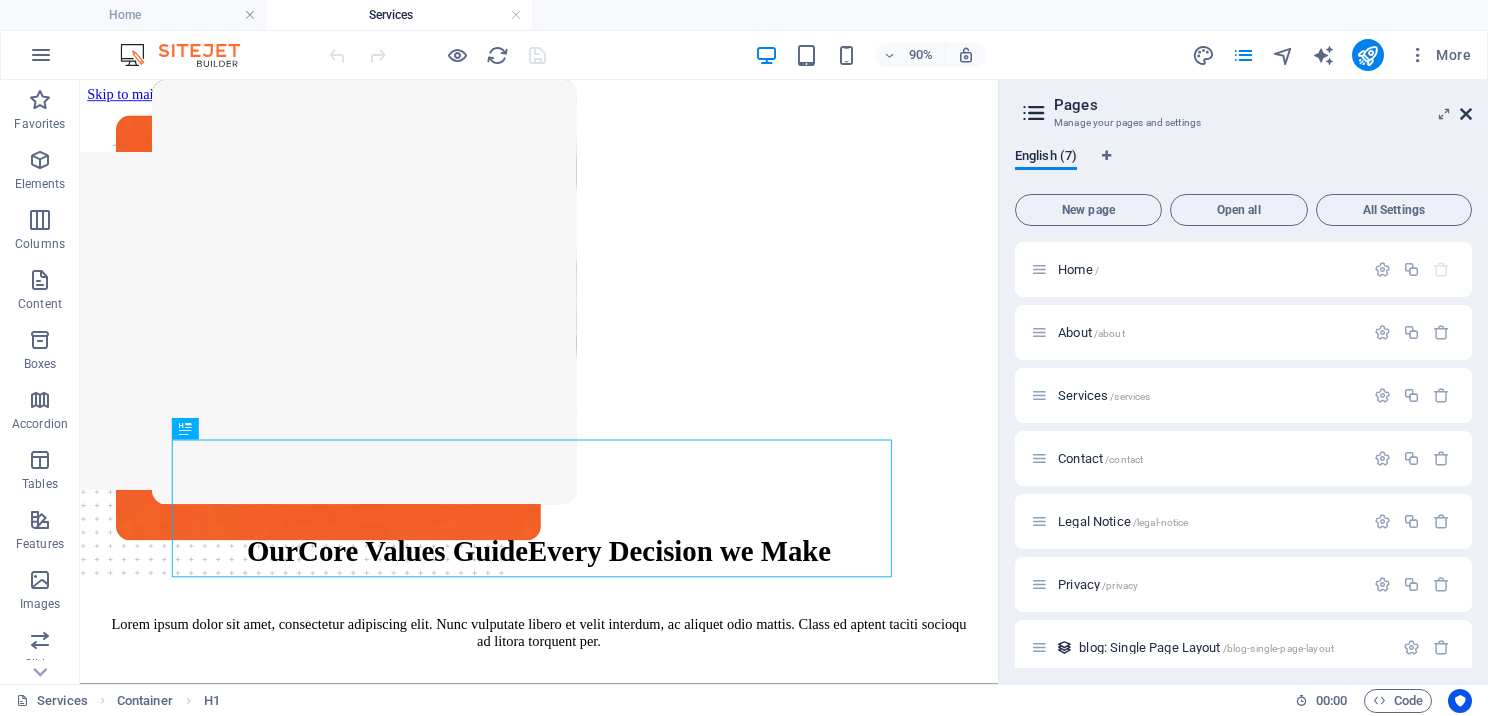 click at bounding box center [1466, 114] 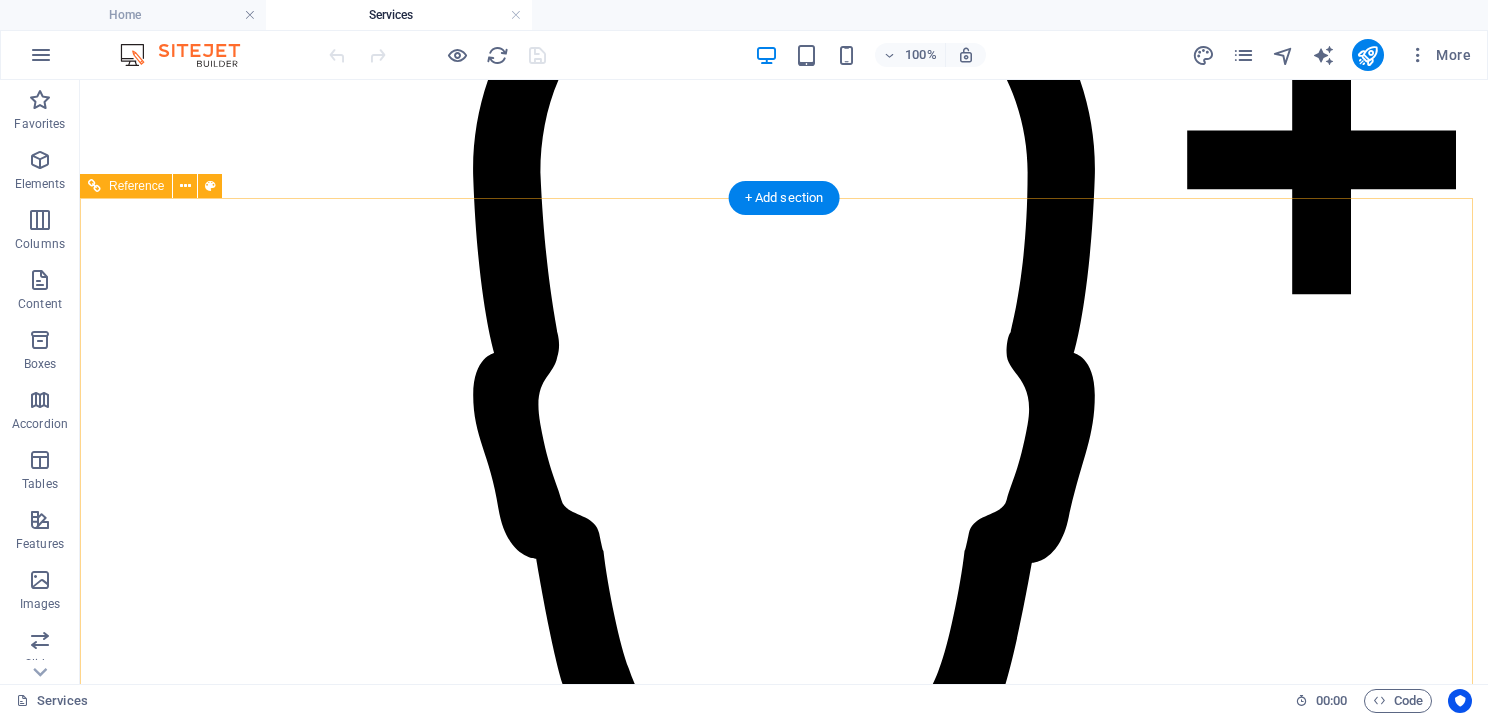 scroll, scrollTop: 900, scrollLeft: 0, axis: vertical 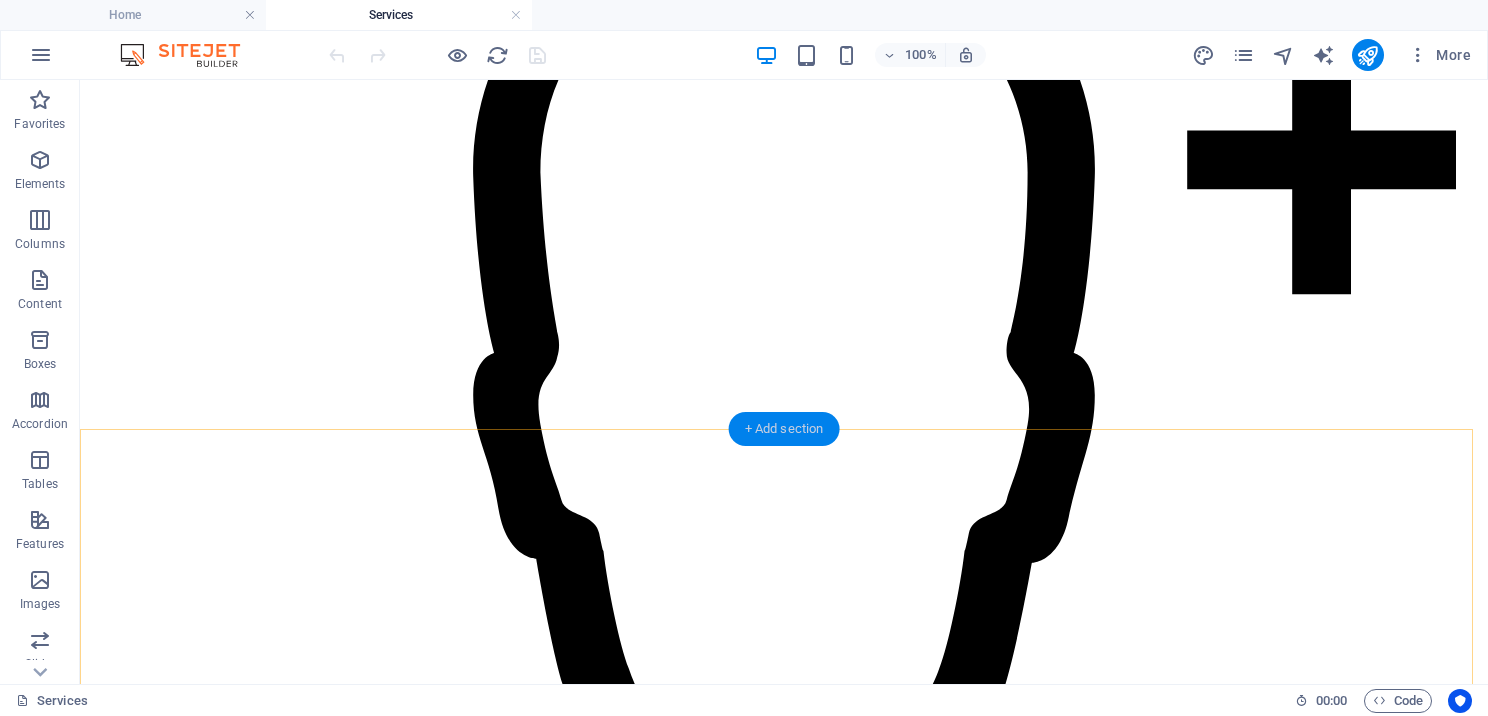 drag, startPoint x: 787, startPoint y: 431, endPoint x: 363, endPoint y: 352, distance: 431.29688 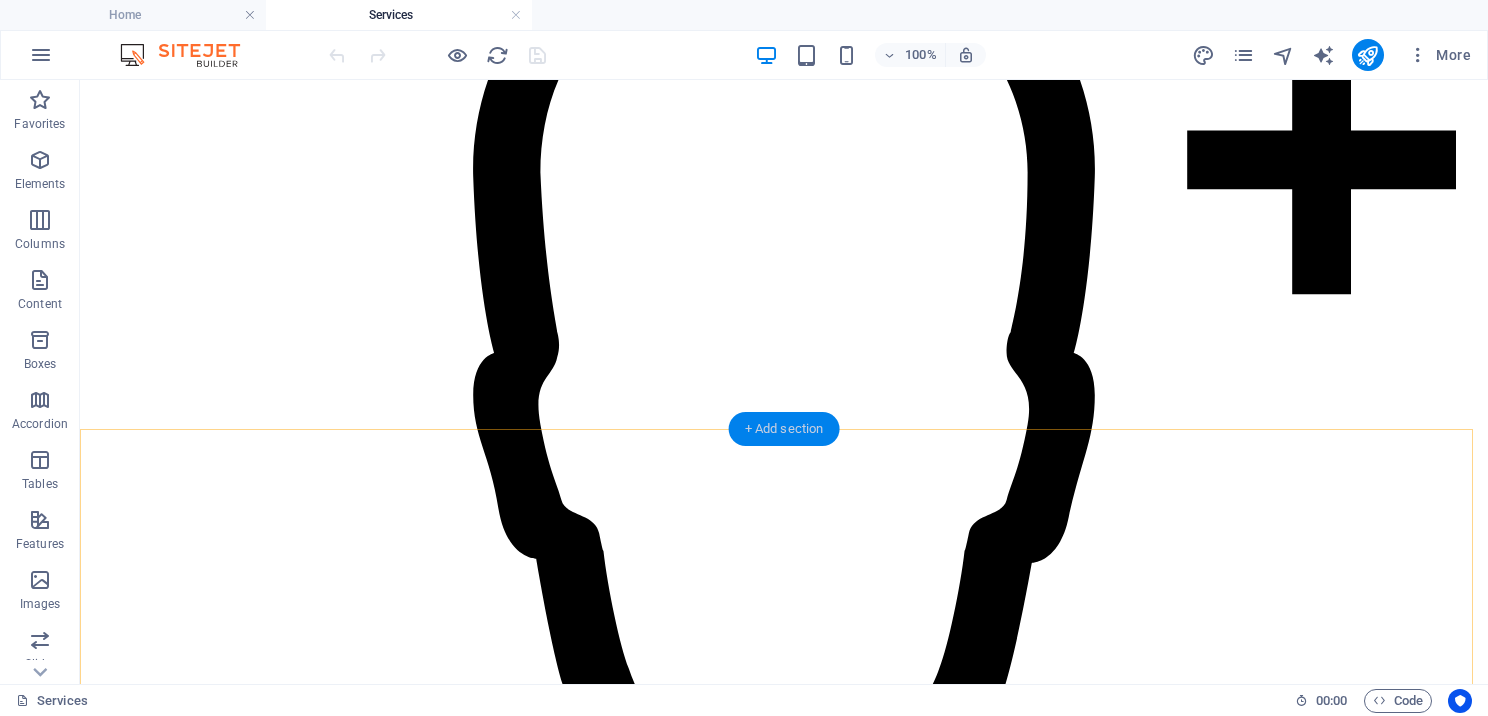 click on "+ Add section" at bounding box center [784, 429] 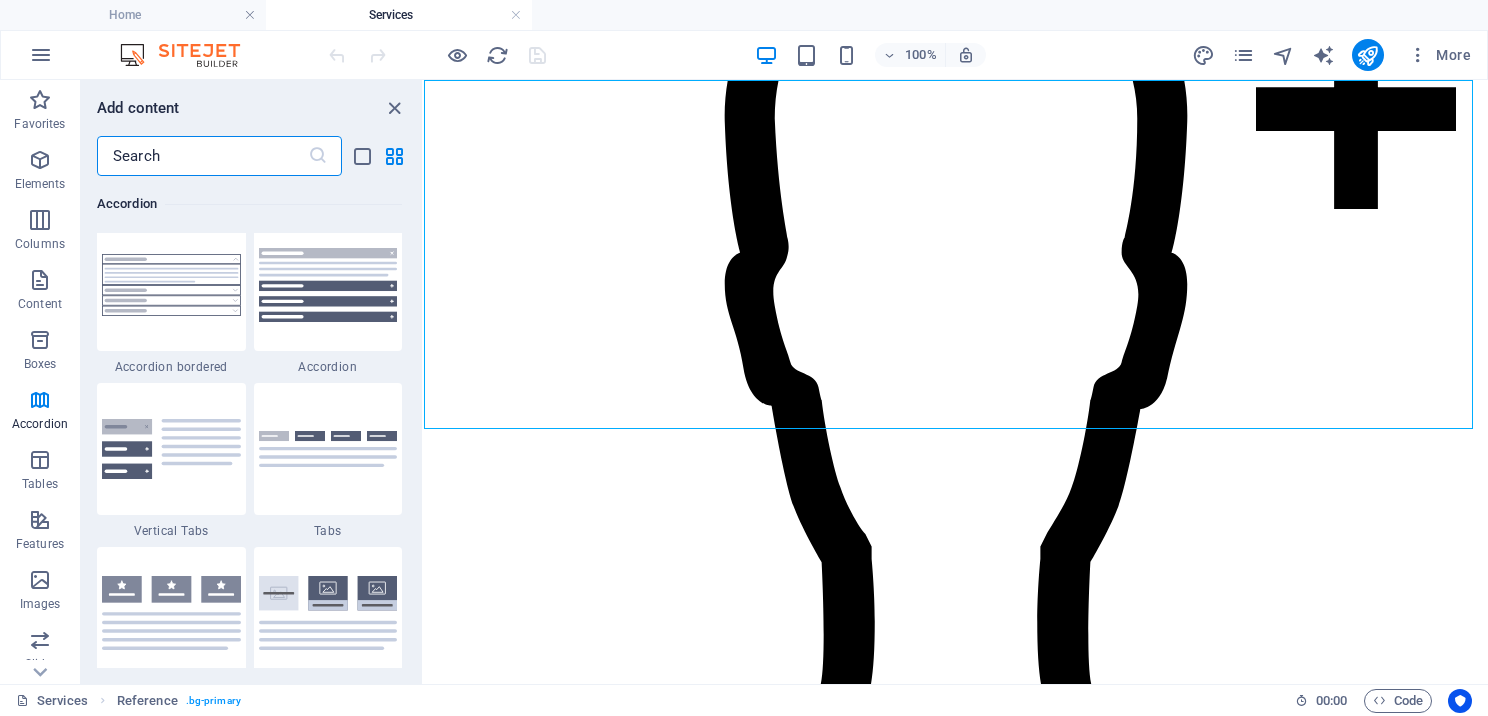 scroll, scrollTop: 6699, scrollLeft: 0, axis: vertical 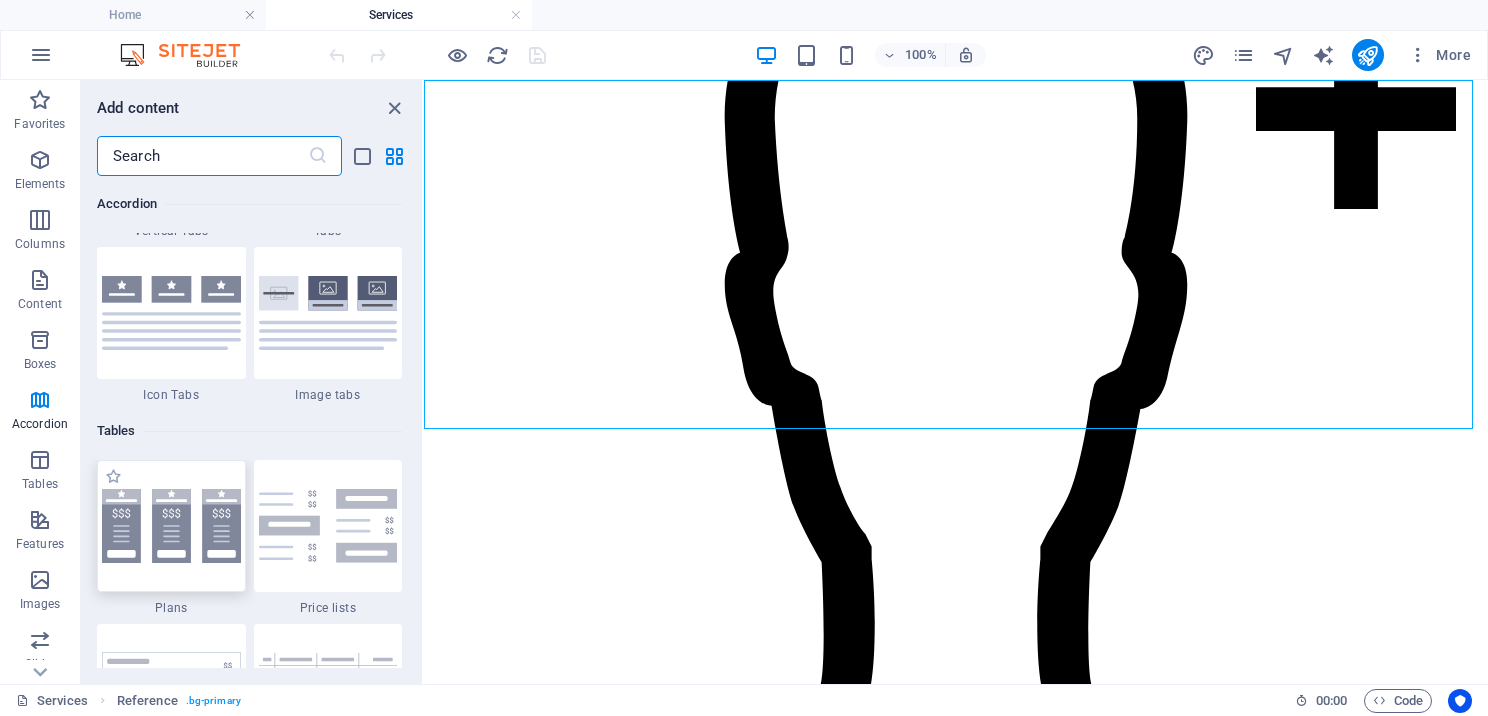 click at bounding box center (171, 526) 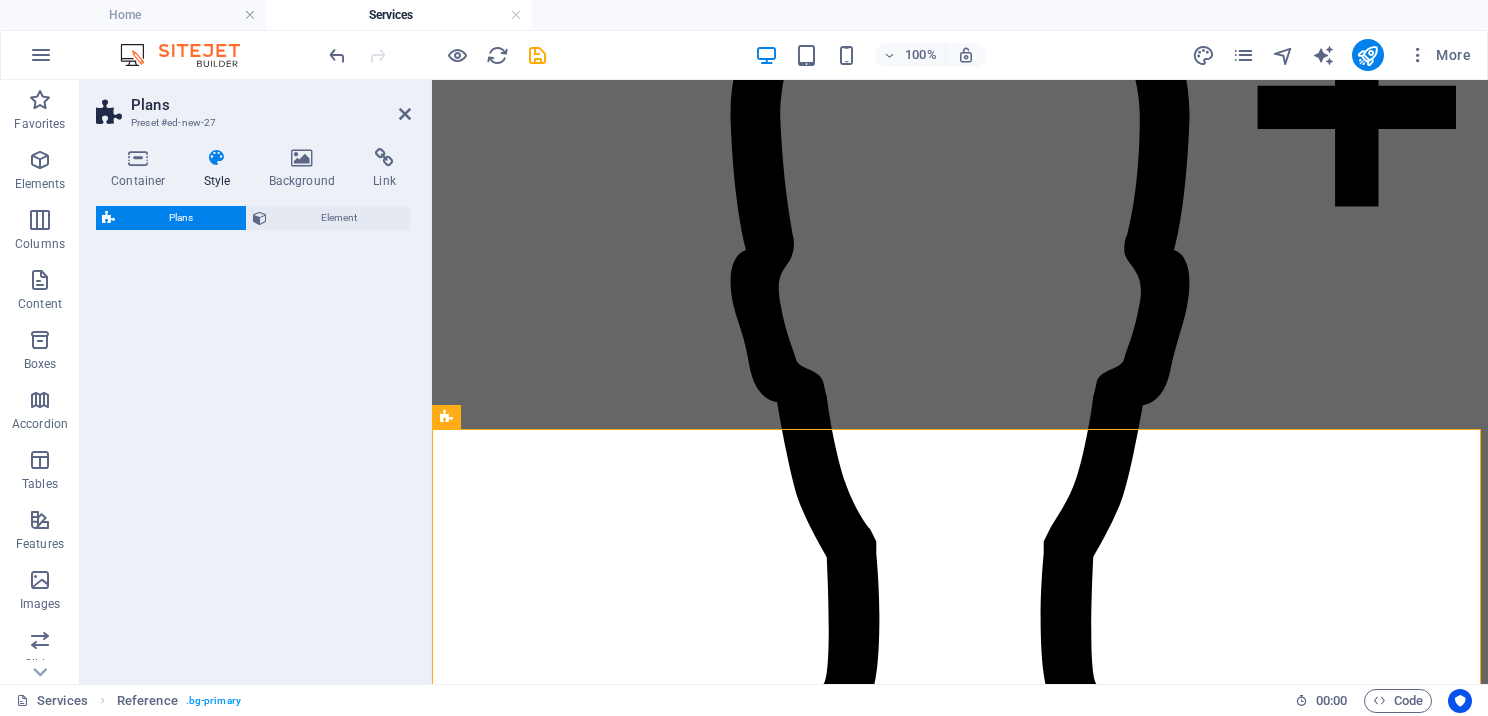 select on "rem" 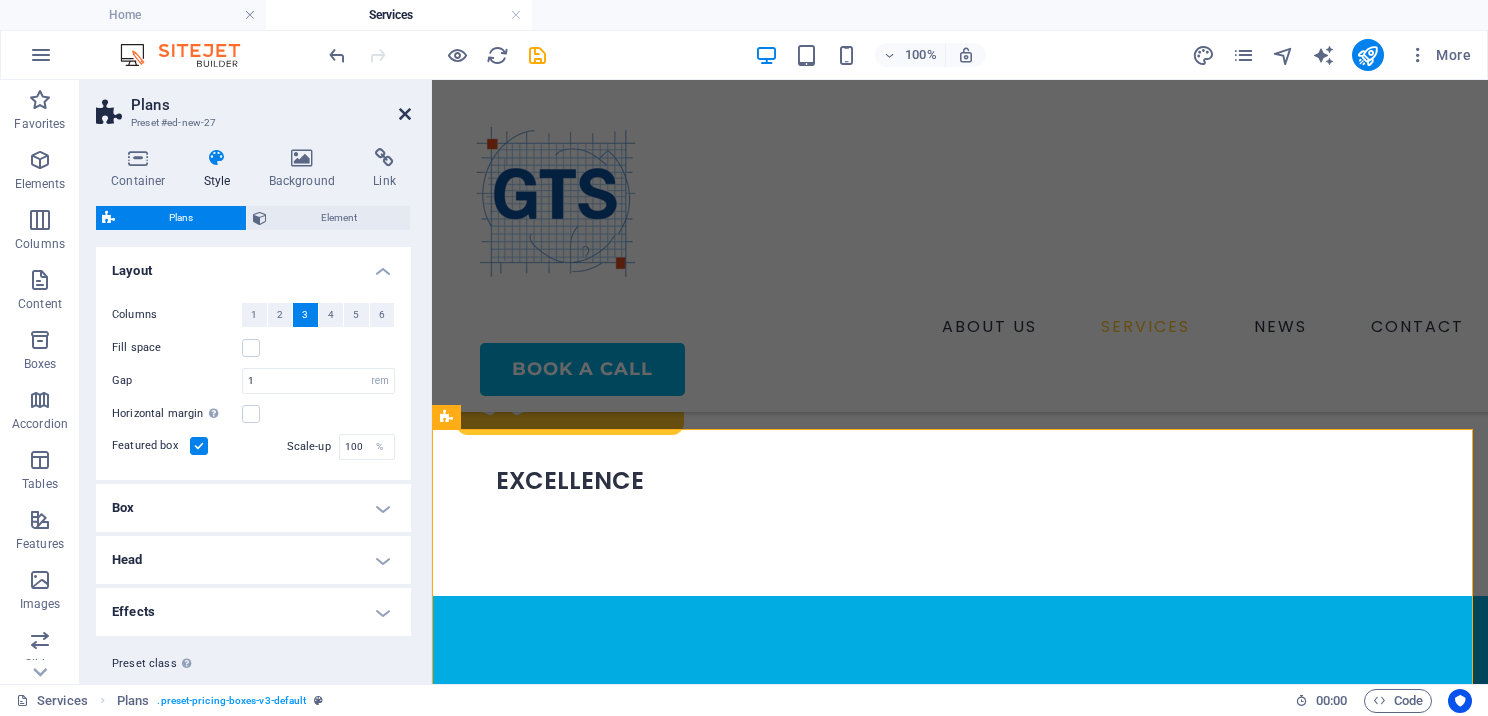 click at bounding box center (405, 114) 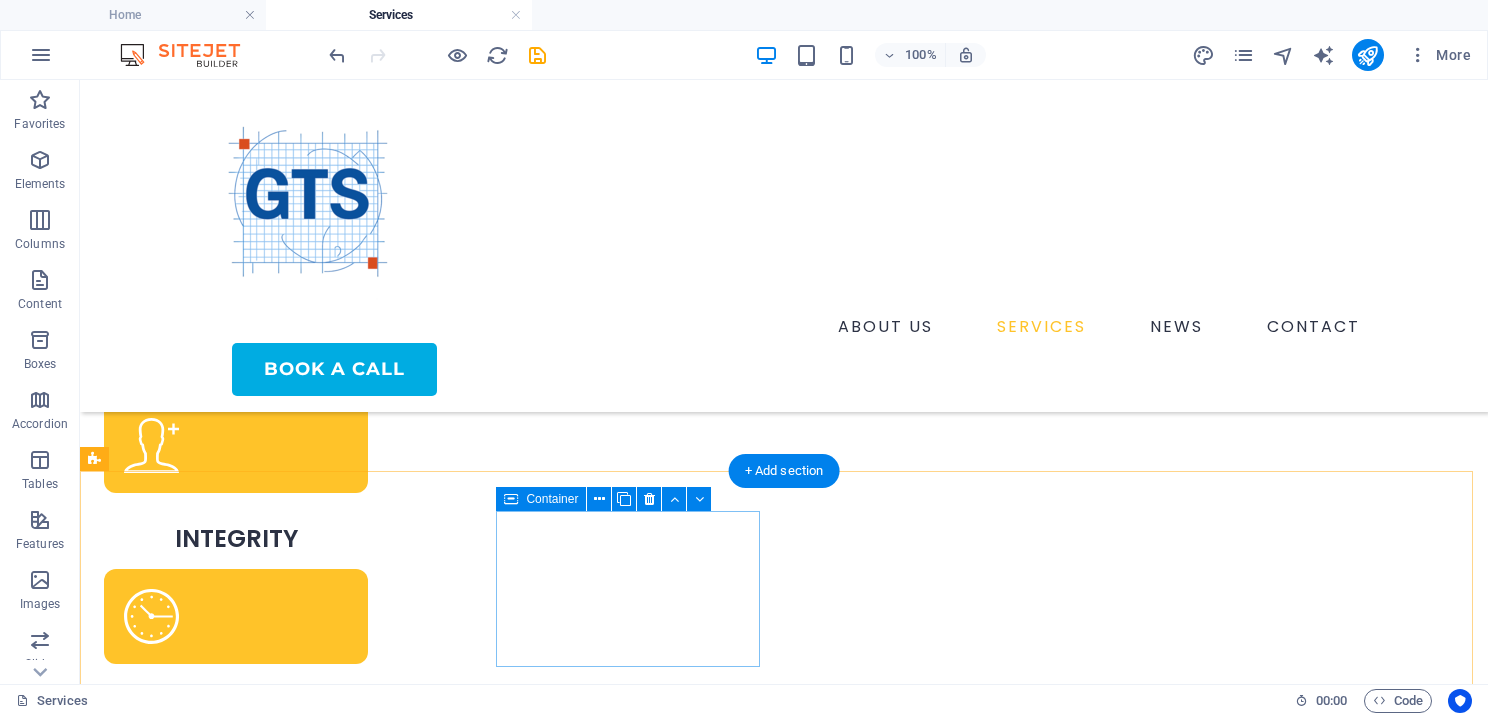 scroll, scrollTop: 0, scrollLeft: 0, axis: both 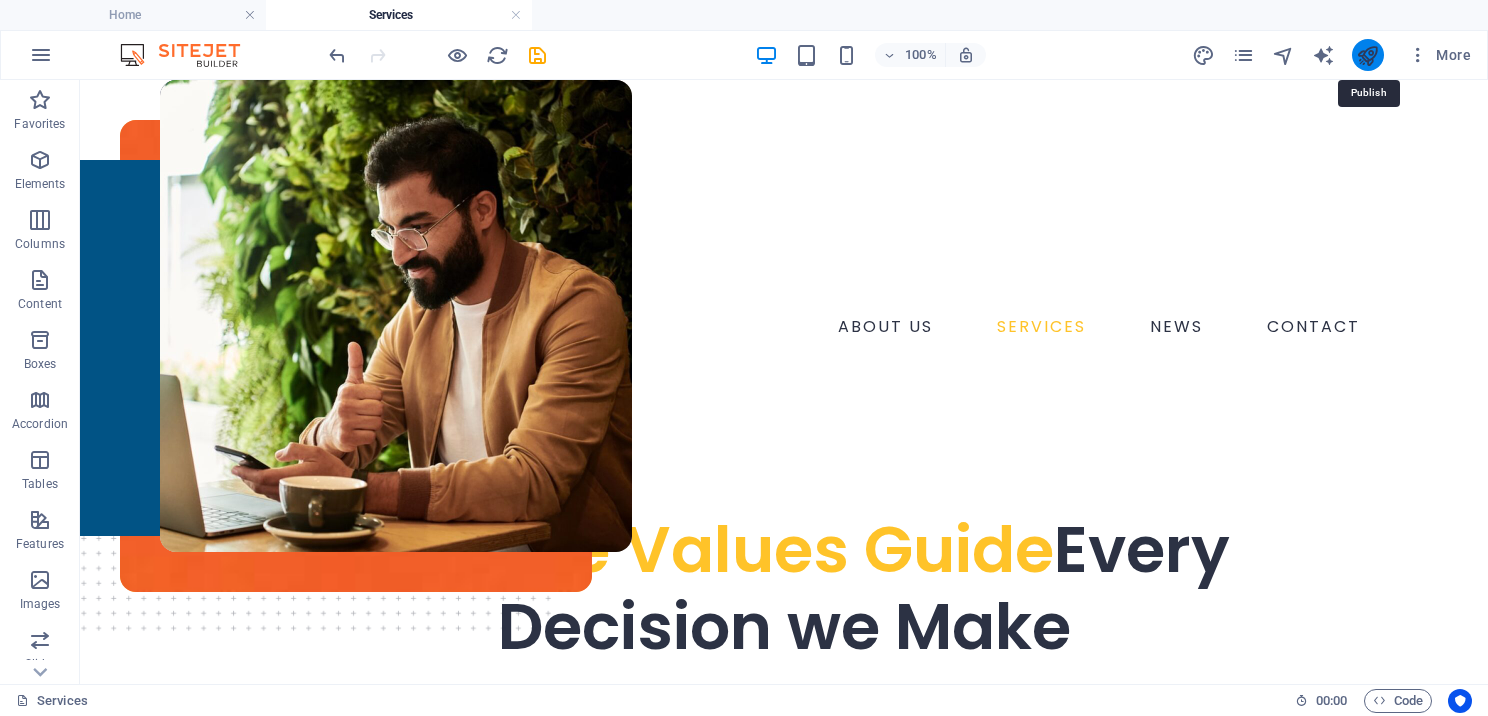 click at bounding box center (1367, 55) 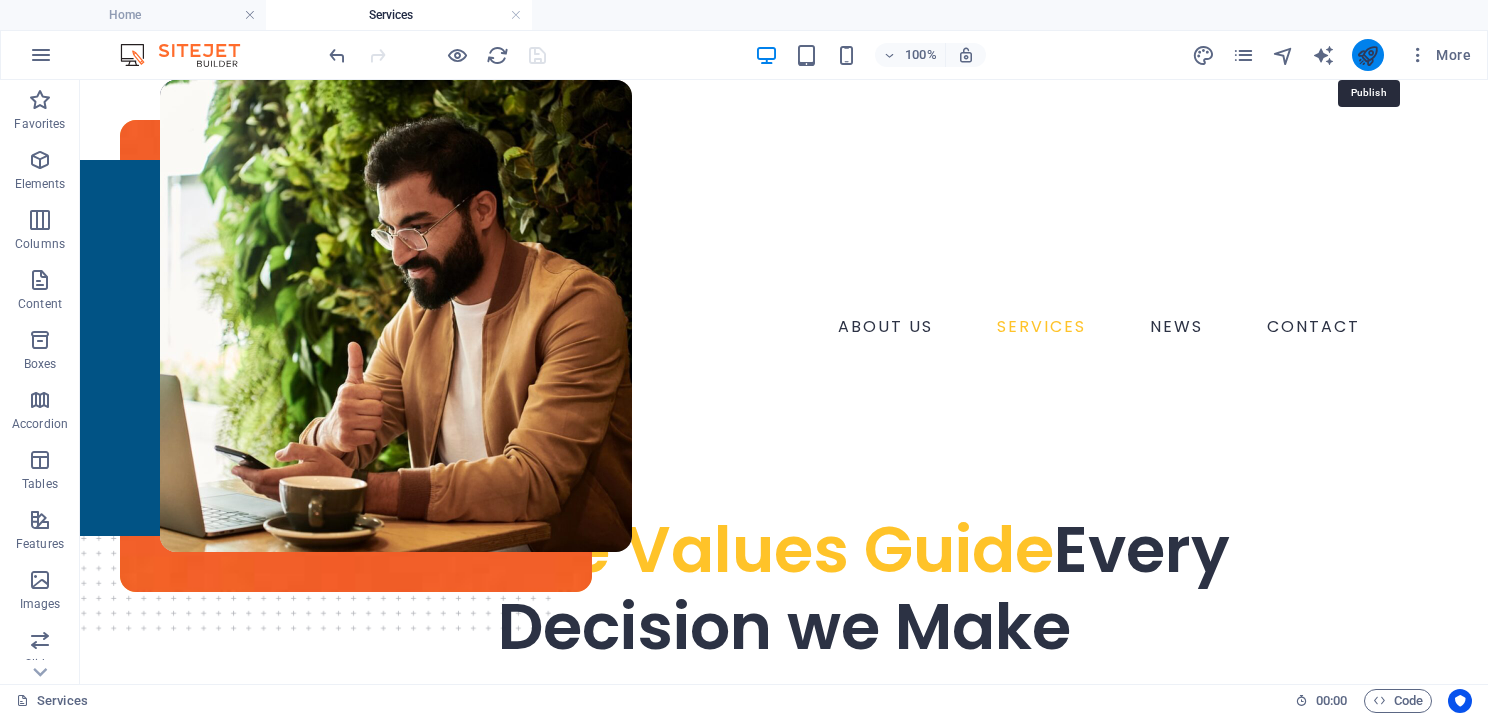 click at bounding box center [1367, 55] 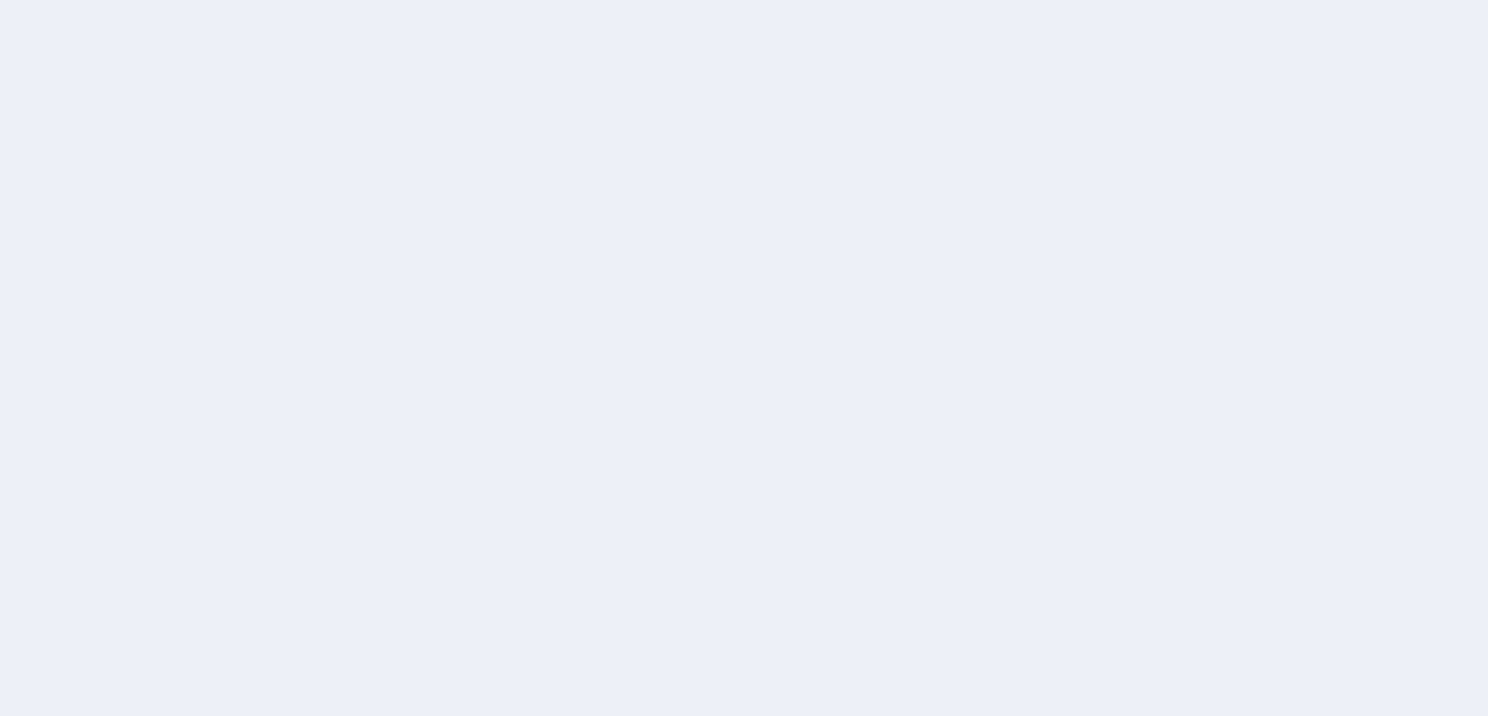scroll, scrollTop: 0, scrollLeft: 0, axis: both 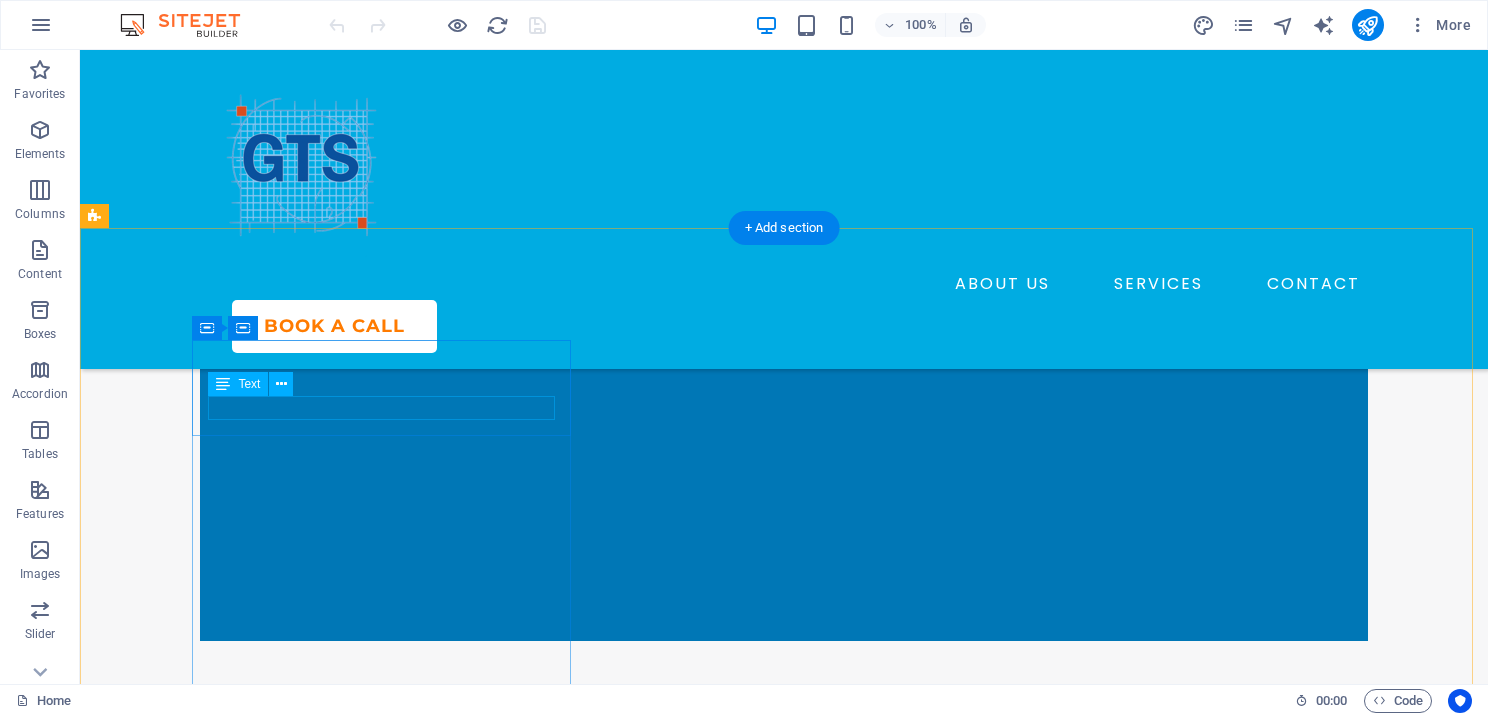click on "Headline" at bounding box center [680, 869] 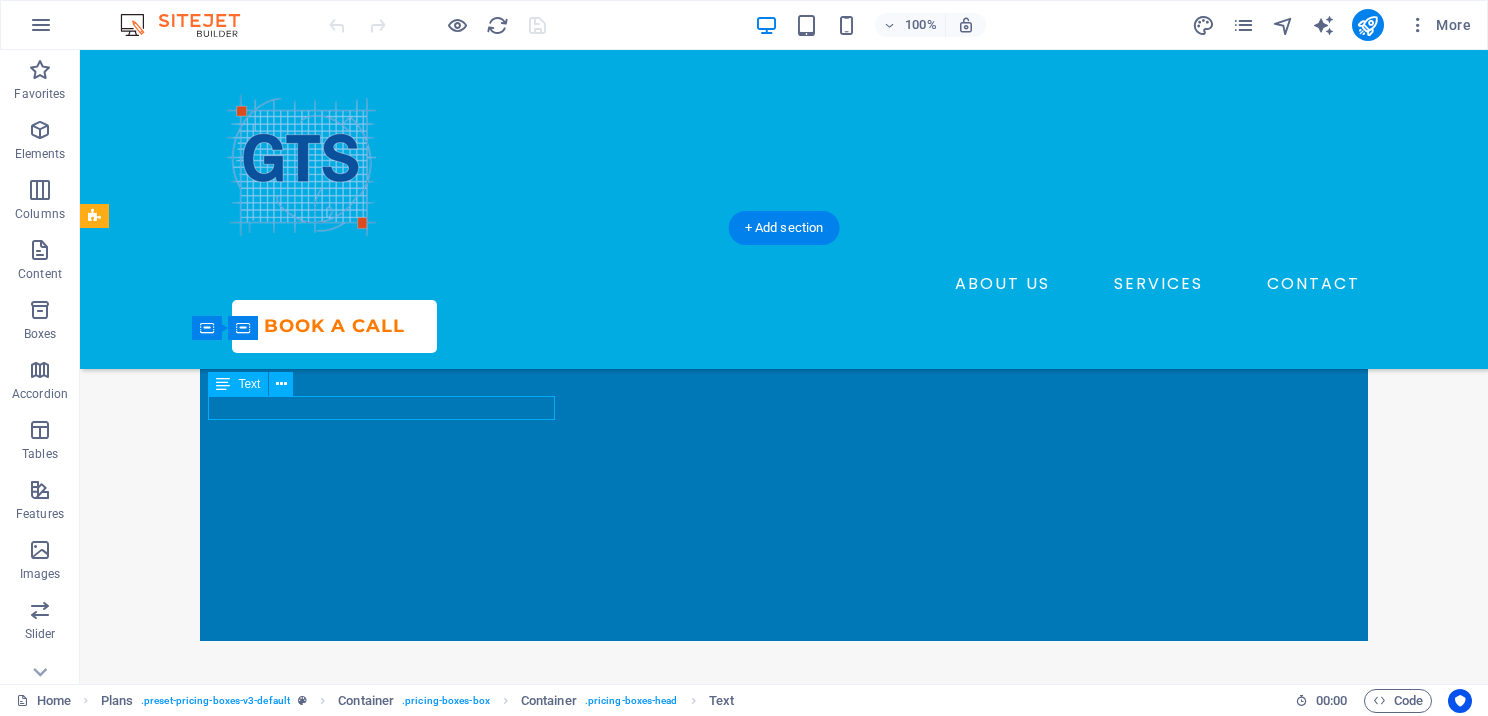 click on "Headline" at bounding box center [680, 869] 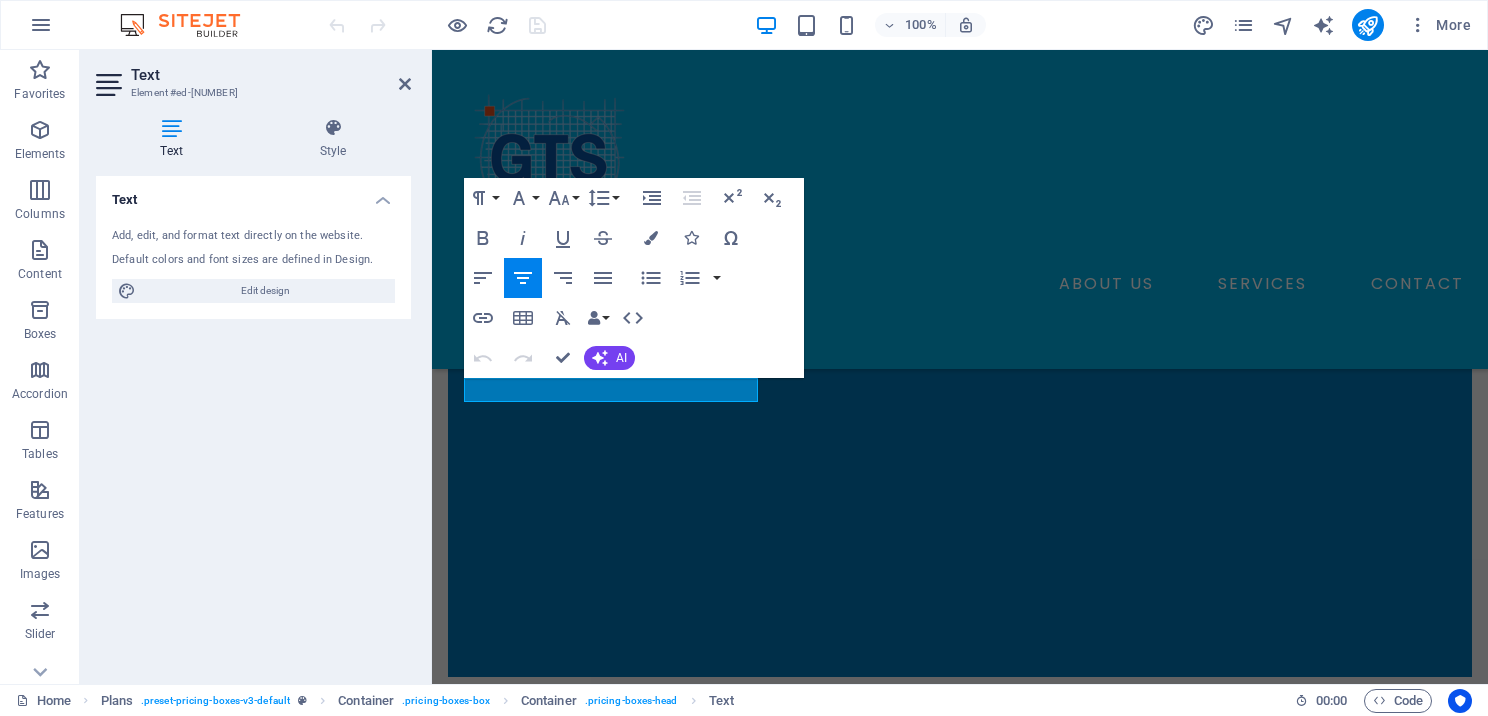 scroll, scrollTop: 817, scrollLeft: 0, axis: vertical 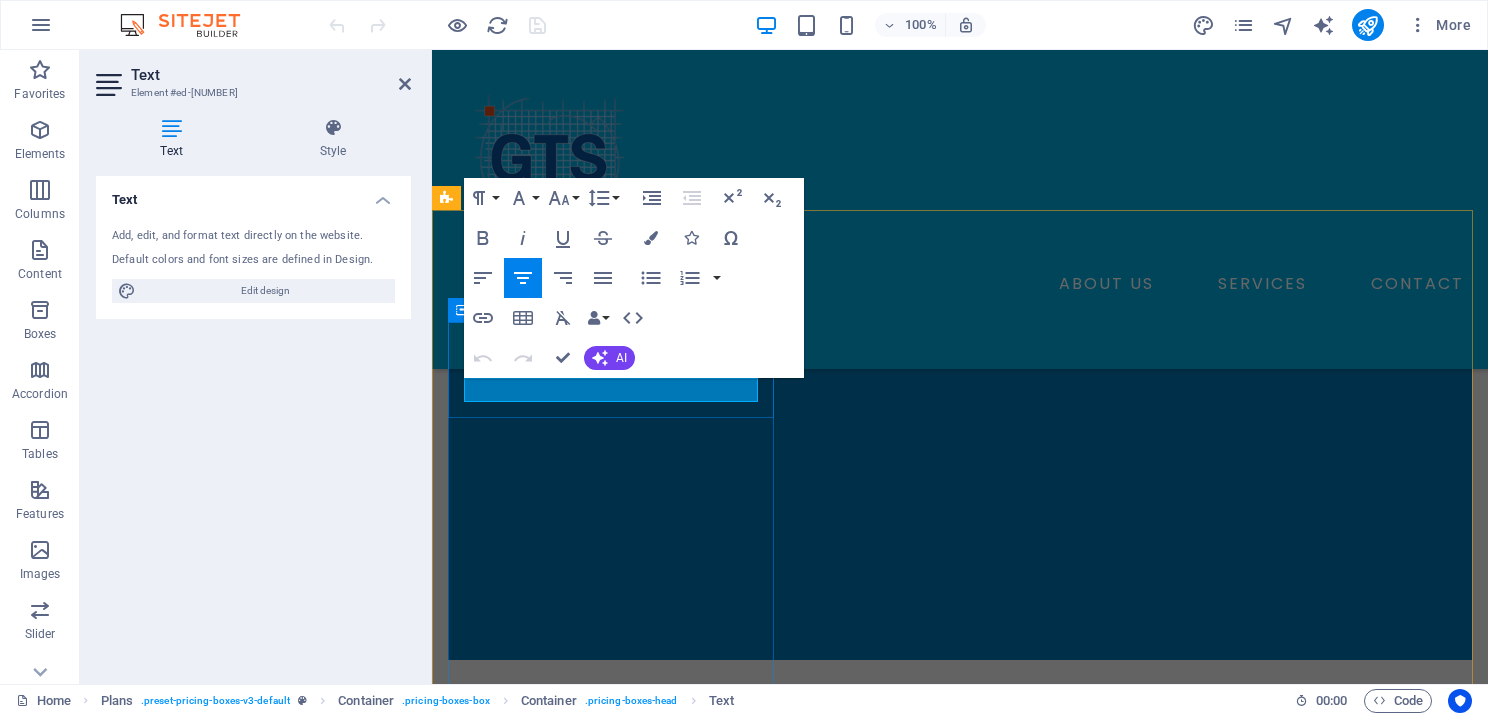 click on "Headline" at bounding box center (960, 888) 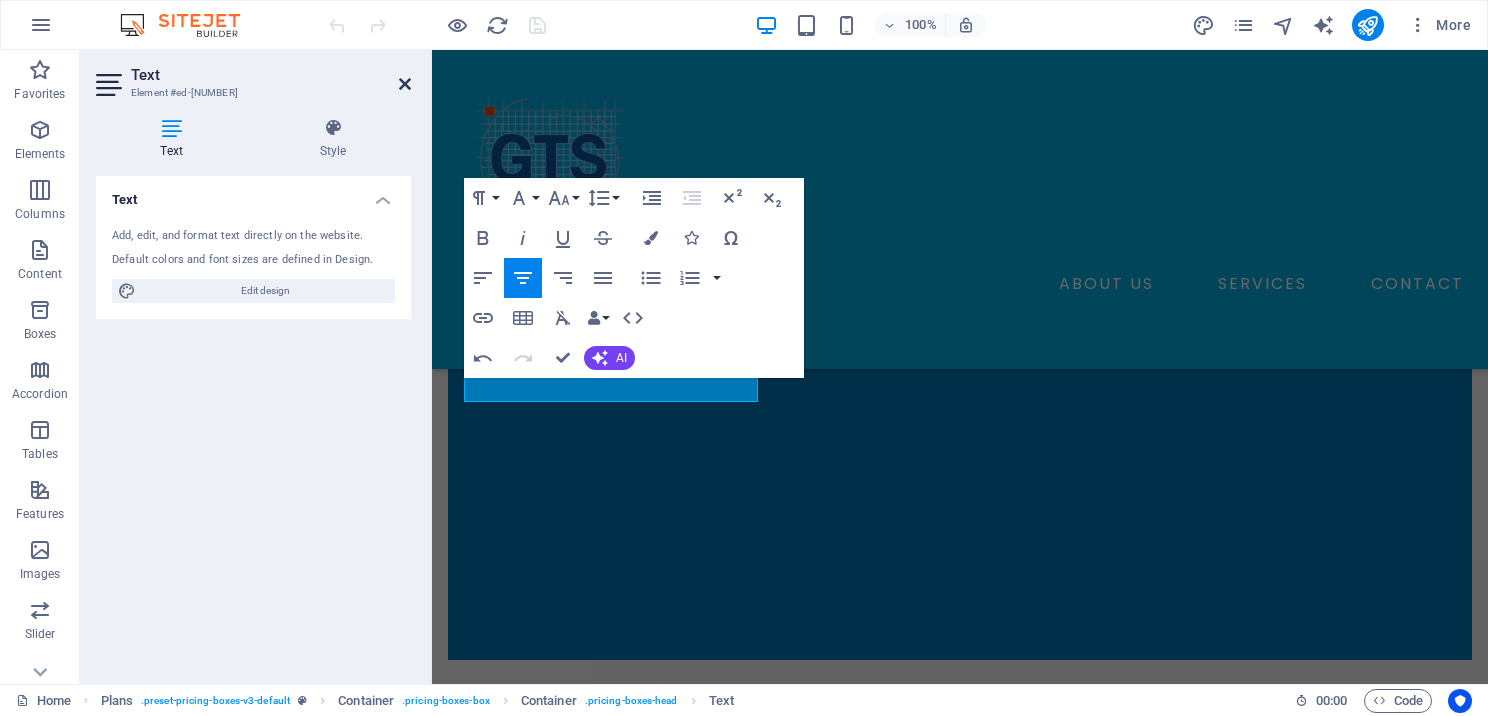 click at bounding box center [405, 84] 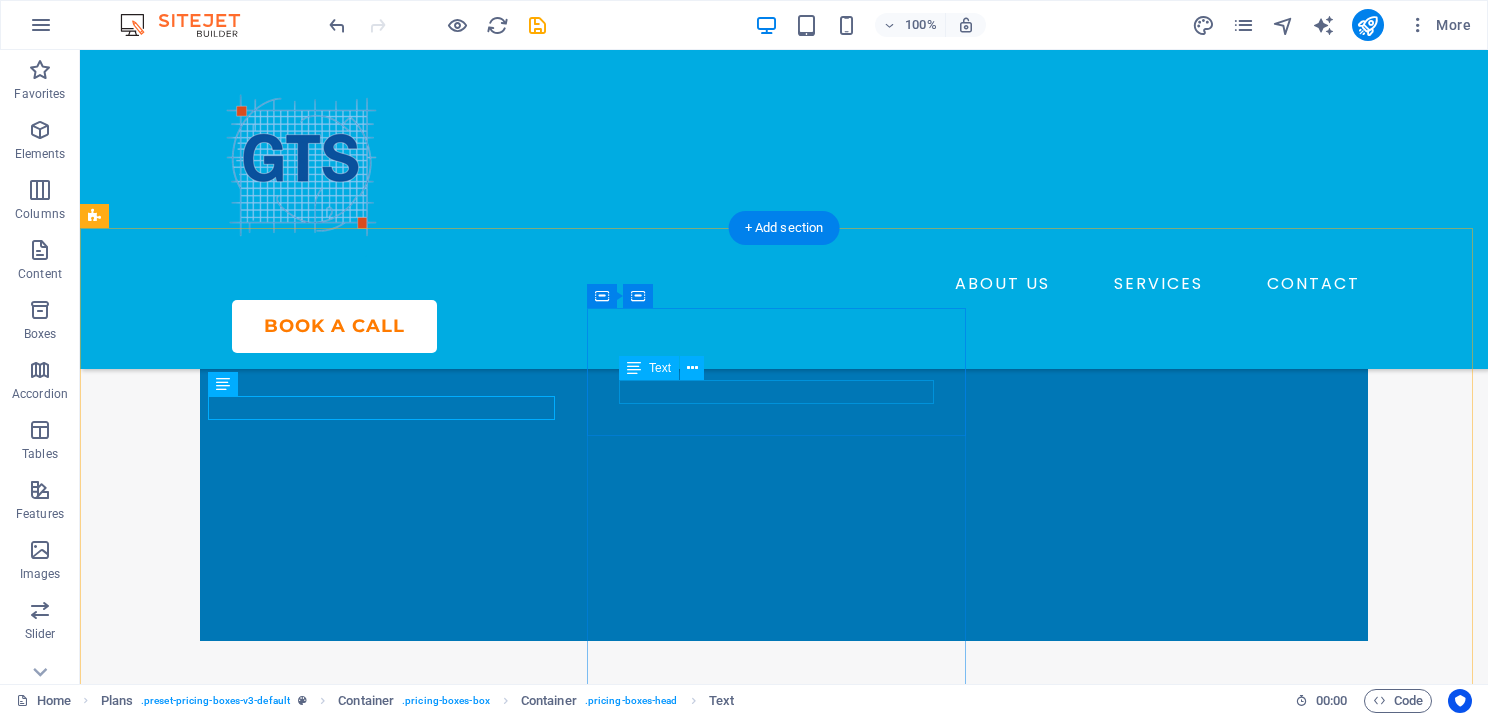 click on "Headline" at bounding box center [680, 1331] 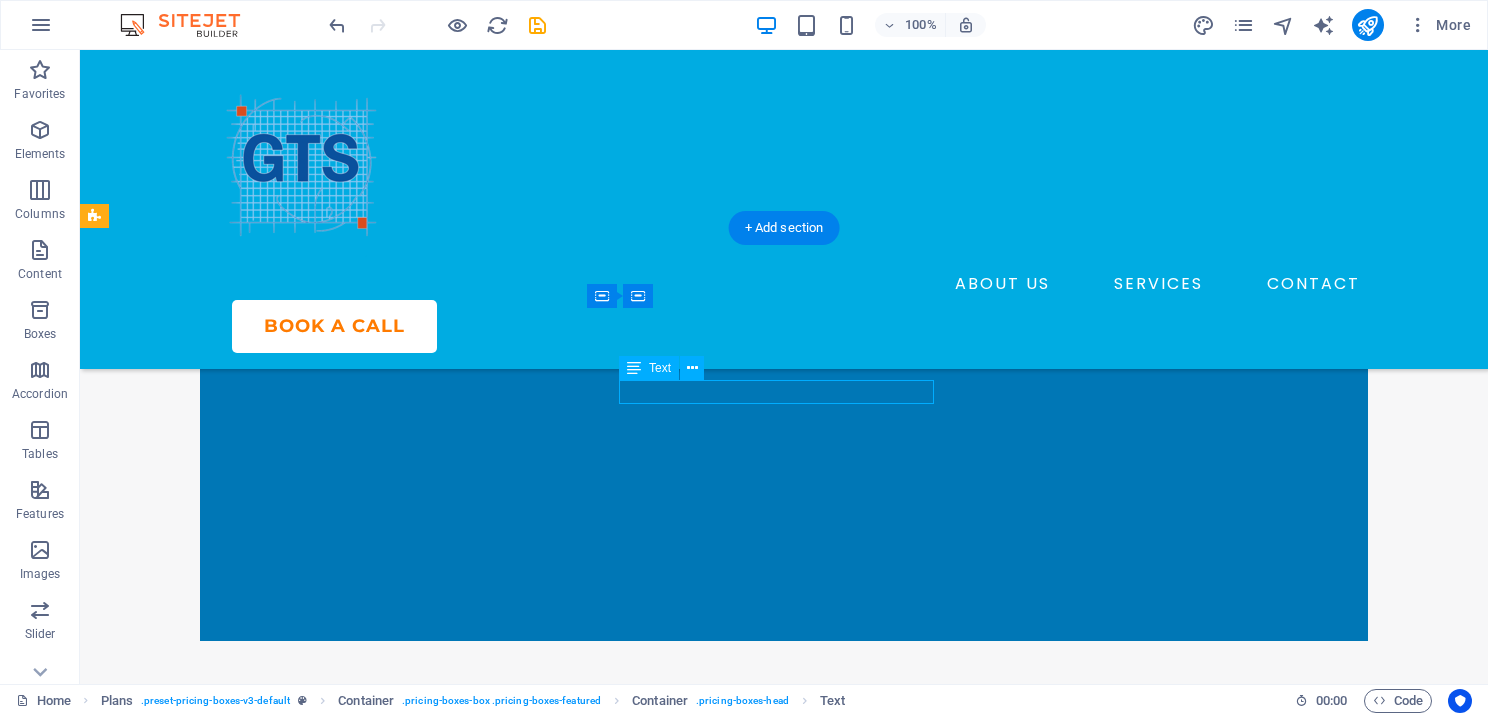 click on "Headline" at bounding box center (680, 1331) 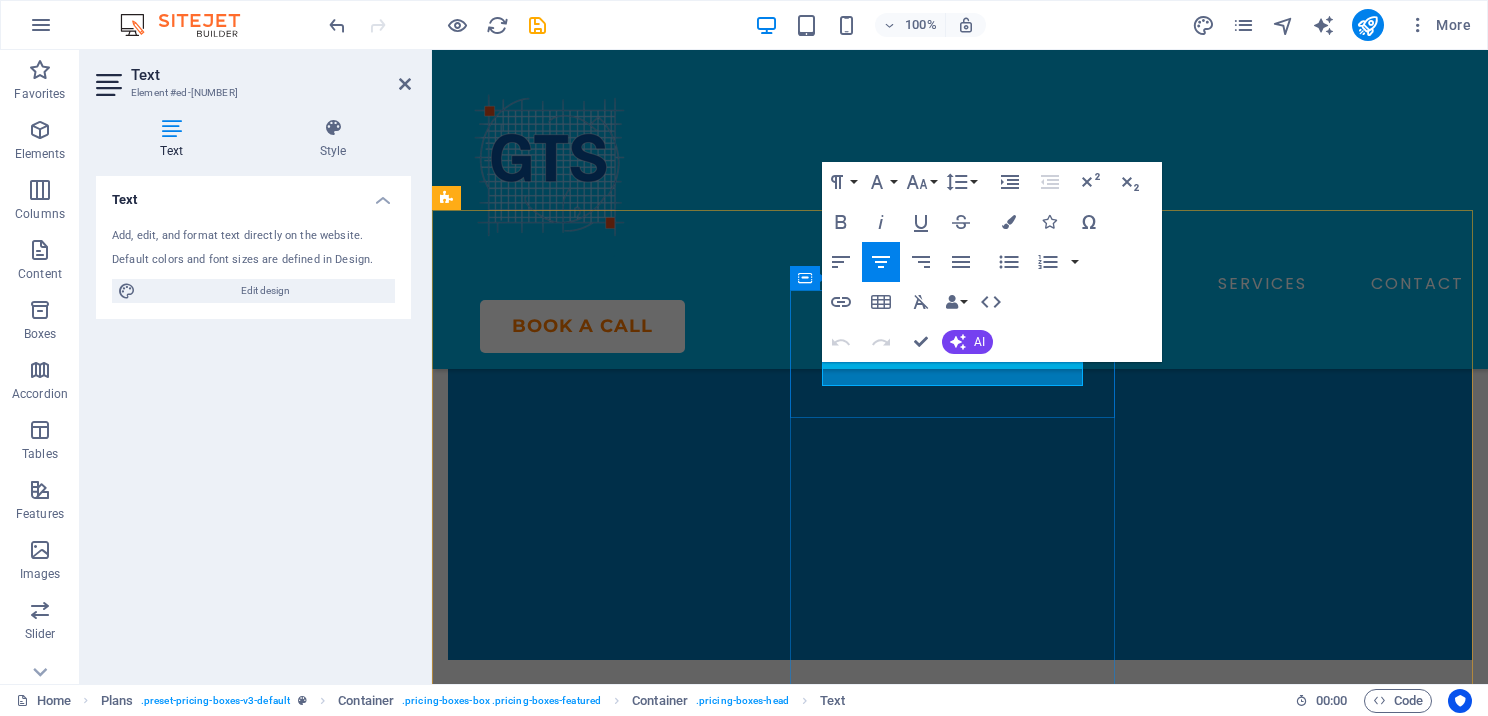 drag, startPoint x: 996, startPoint y: 371, endPoint x: 915, endPoint y: 371, distance: 81 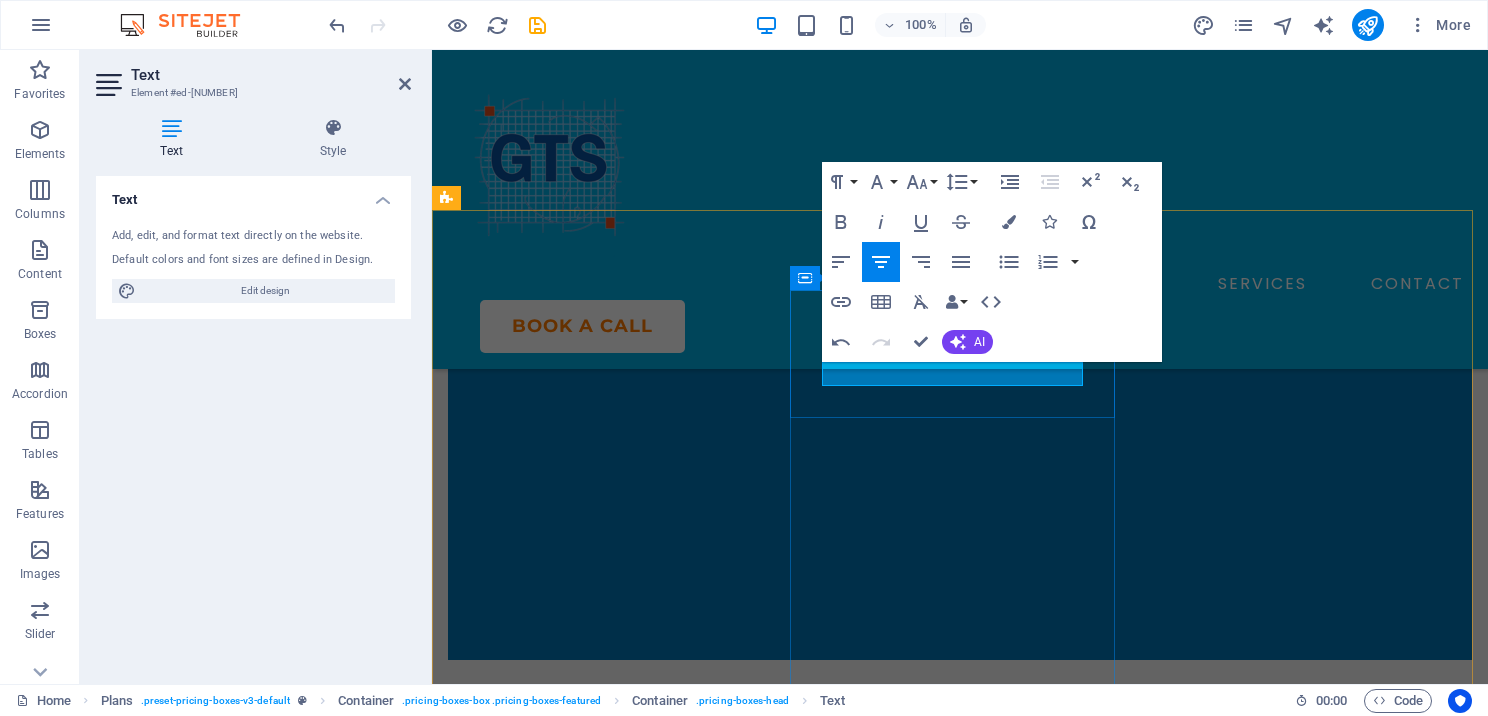type 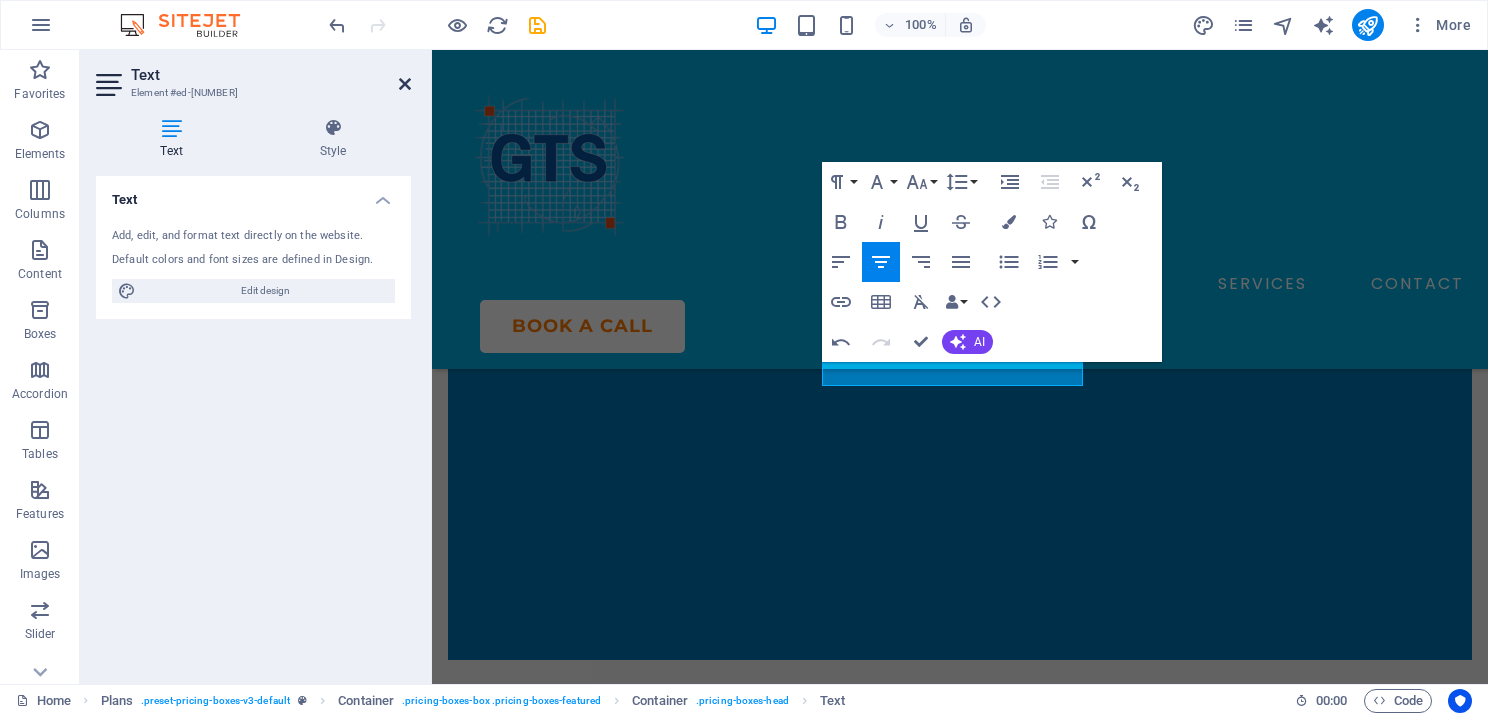 click at bounding box center [405, 84] 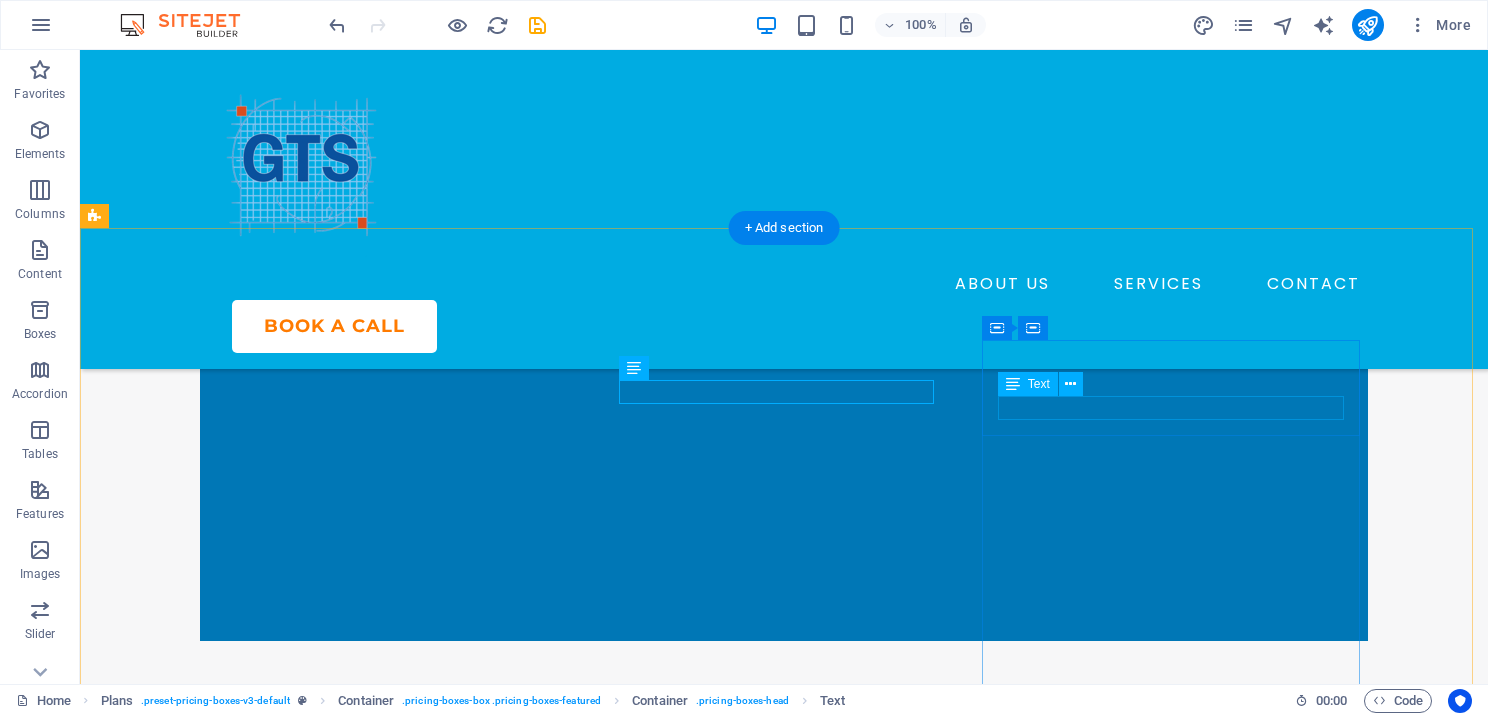 click on "Headline" at bounding box center (680, 1825) 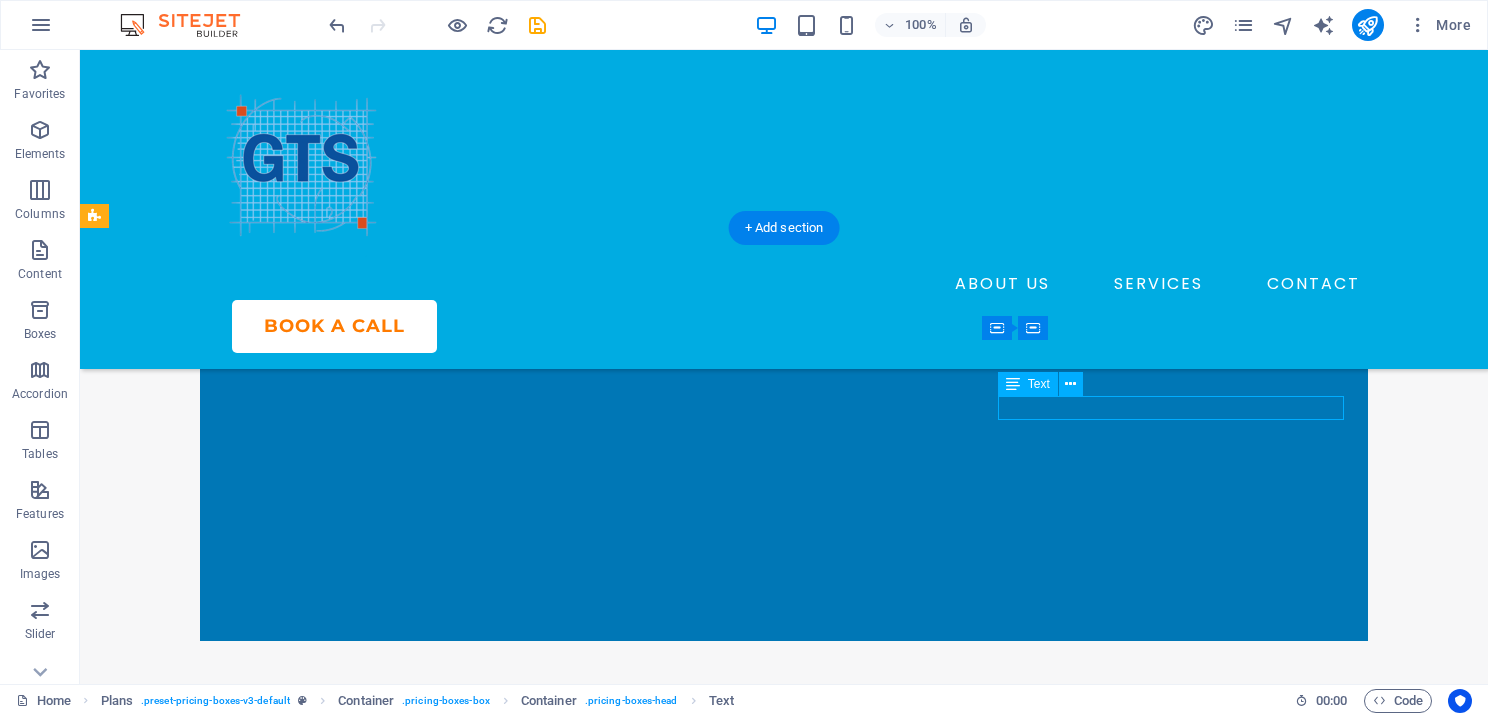 click on "Headline" at bounding box center [680, 1825] 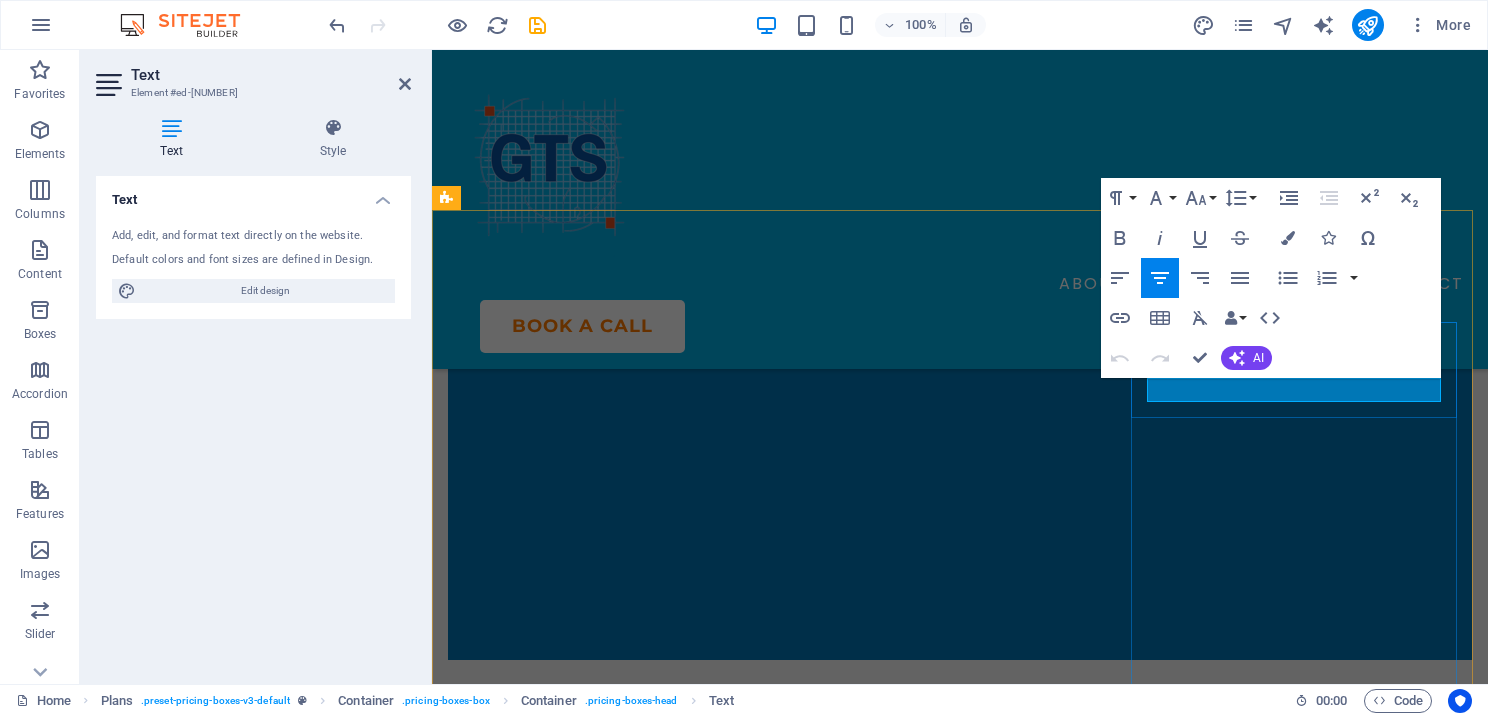 drag, startPoint x: 1333, startPoint y: 386, endPoint x: 1254, endPoint y: 389, distance: 79.05694 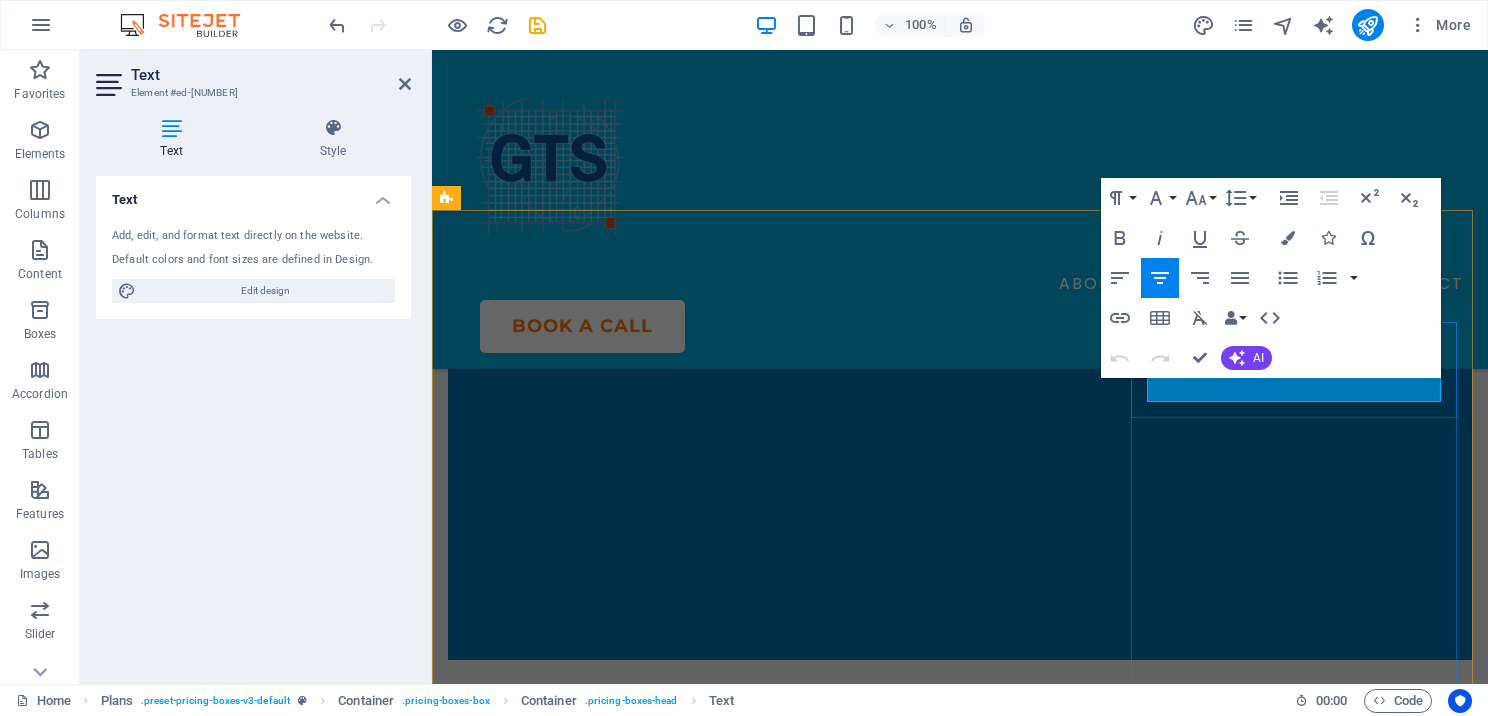 click on "Headline" at bounding box center [960, 1844] 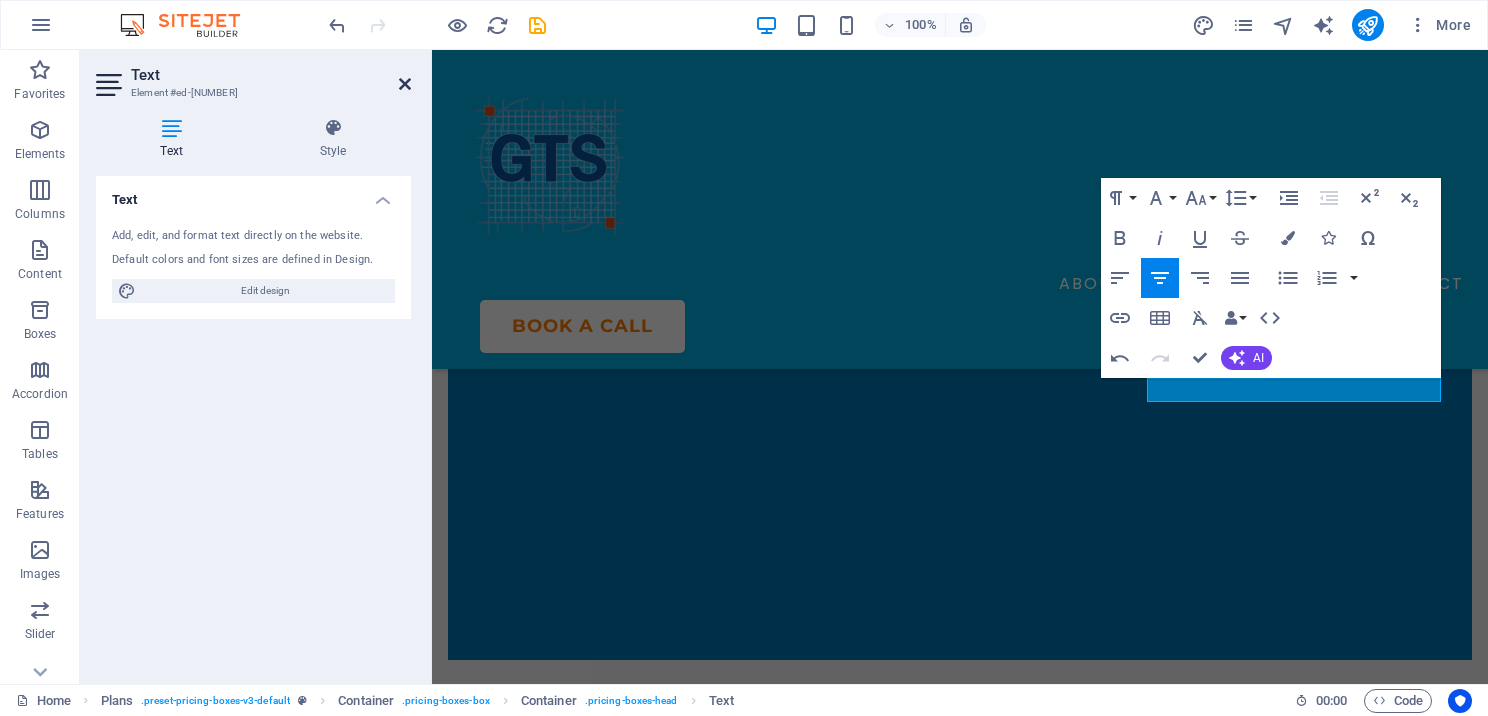 click at bounding box center (405, 84) 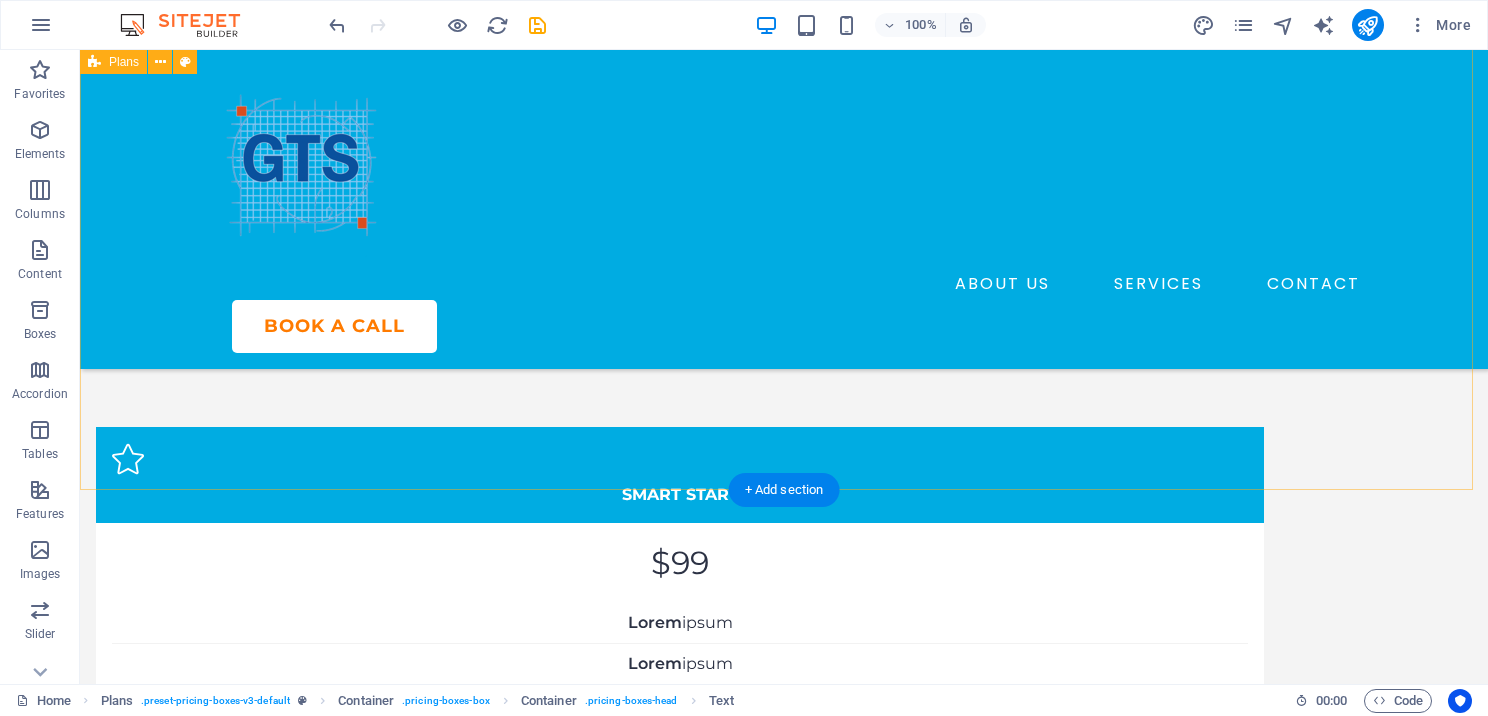scroll, scrollTop: 1200, scrollLeft: 0, axis: vertical 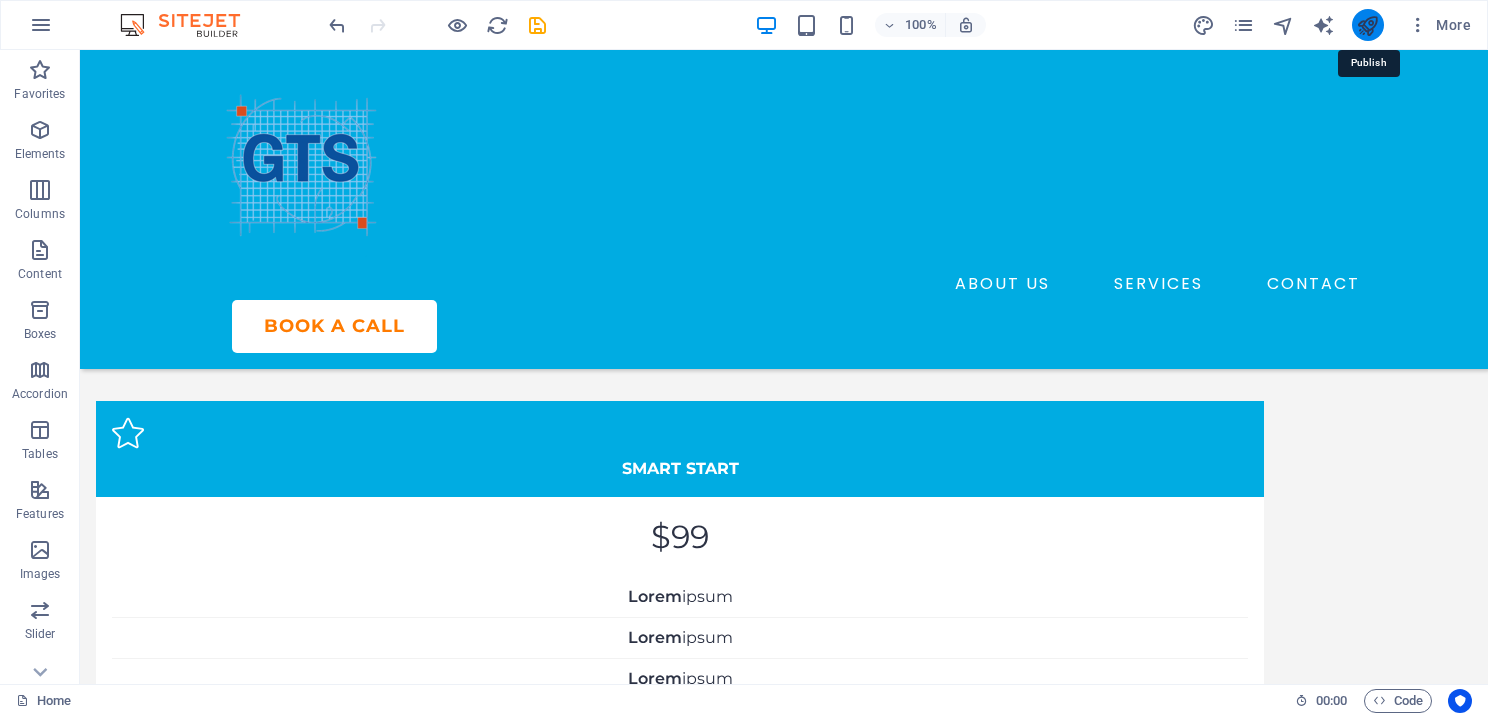 click at bounding box center (1367, 25) 